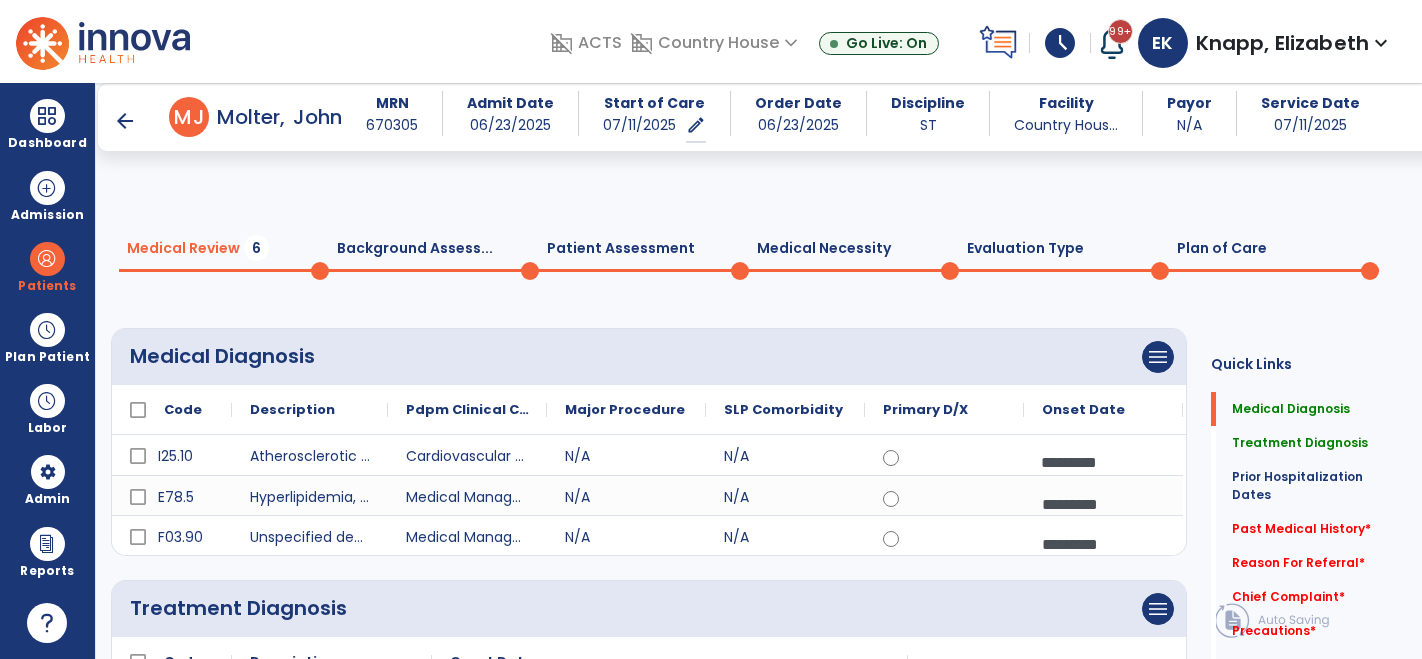 scroll, scrollTop: 0, scrollLeft: 0, axis: both 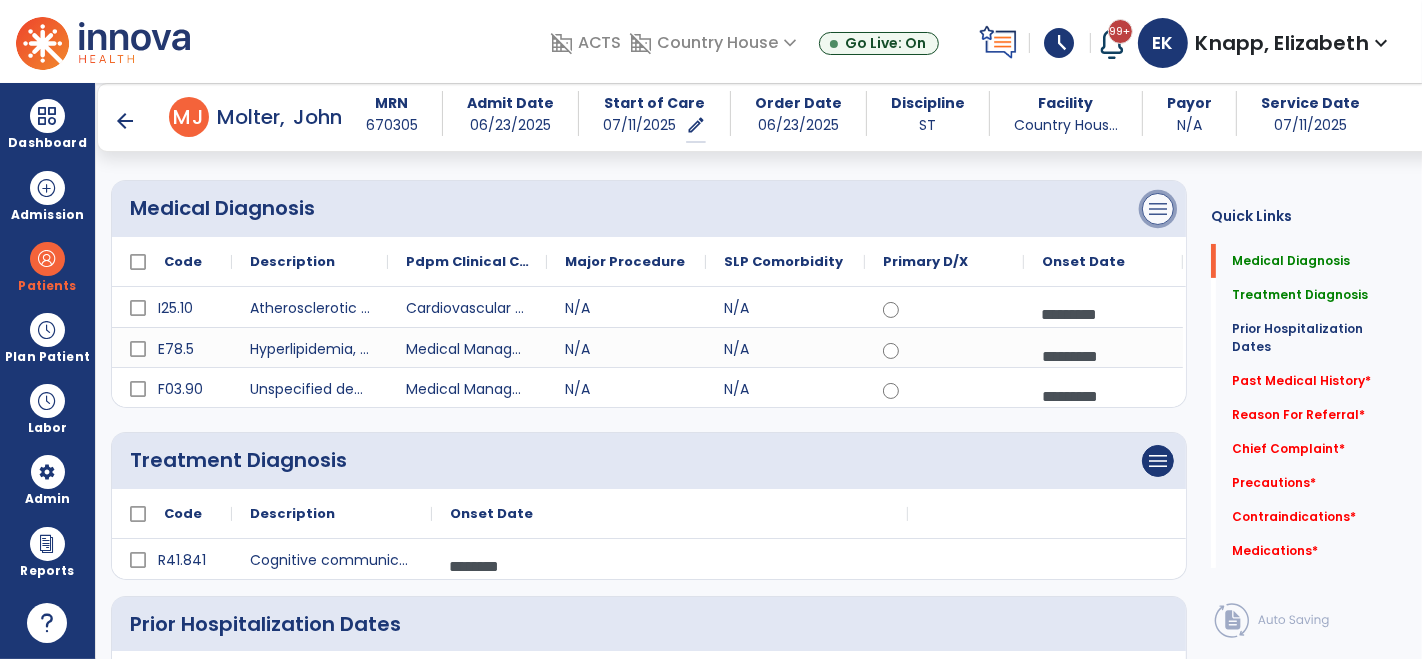 click on "menu" at bounding box center (1158, 209) 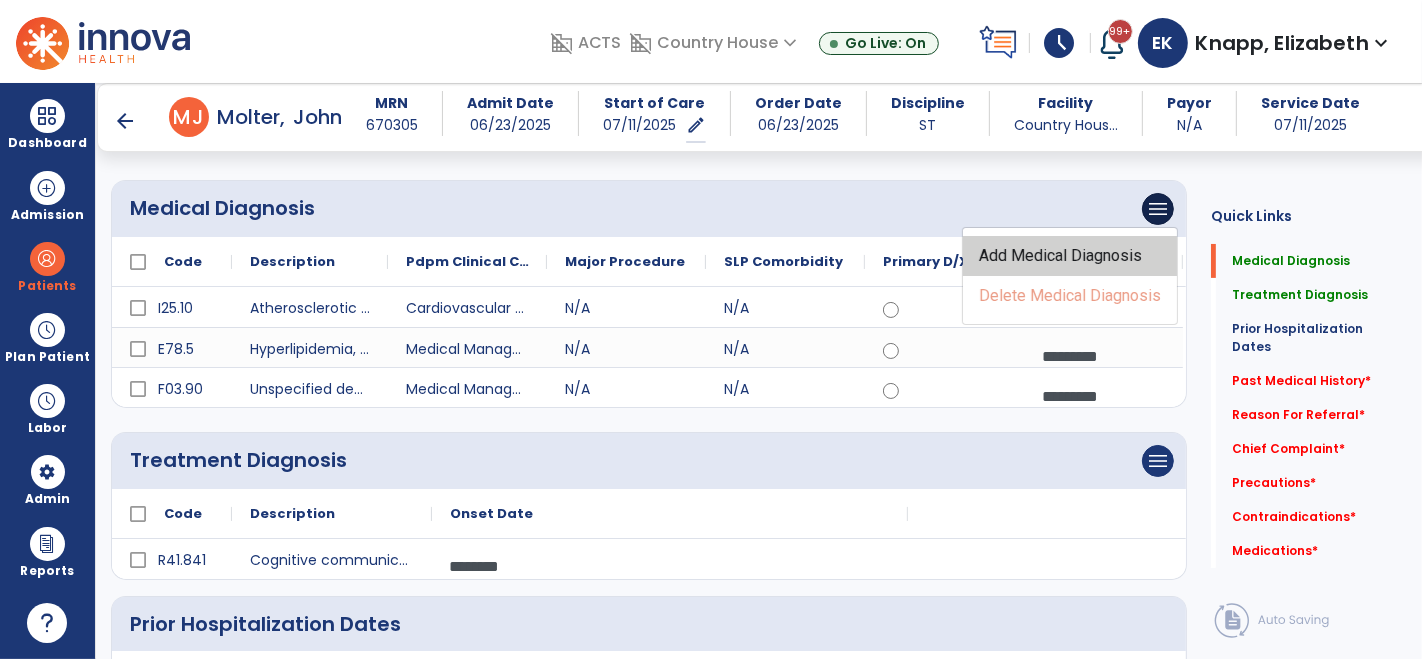 click on "Add Medical Diagnosis" 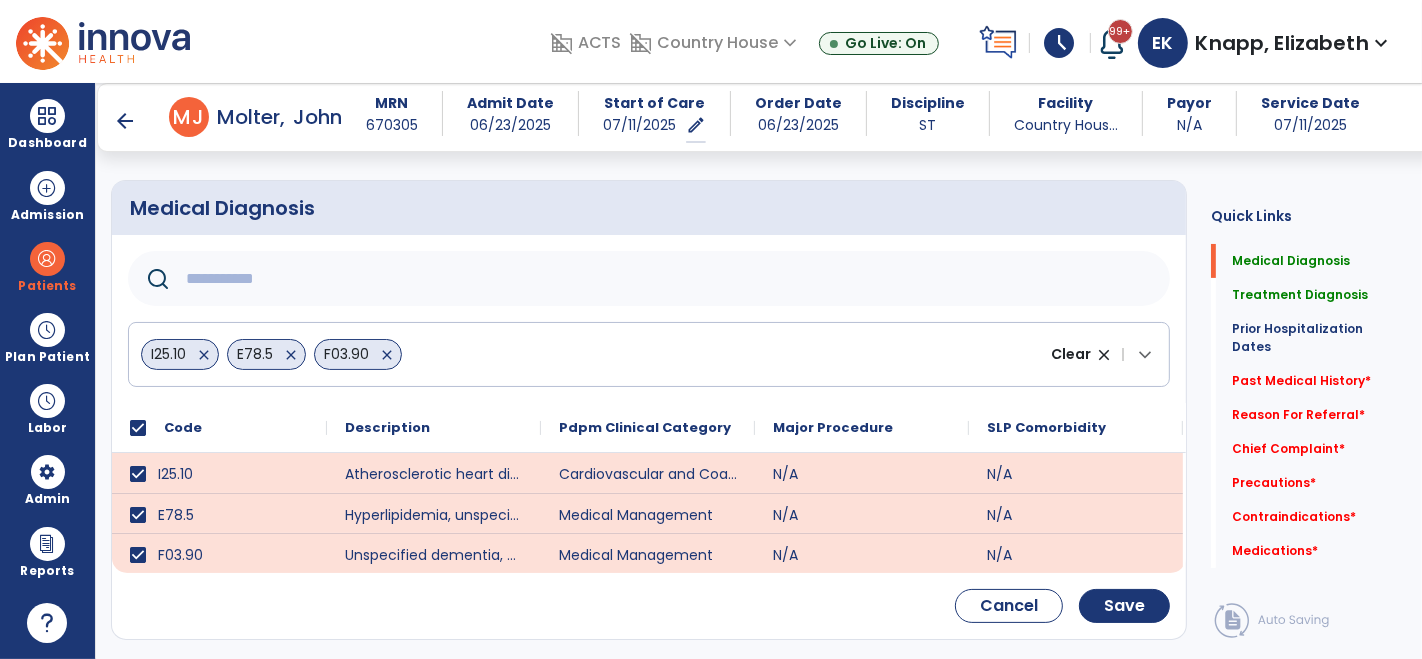 click 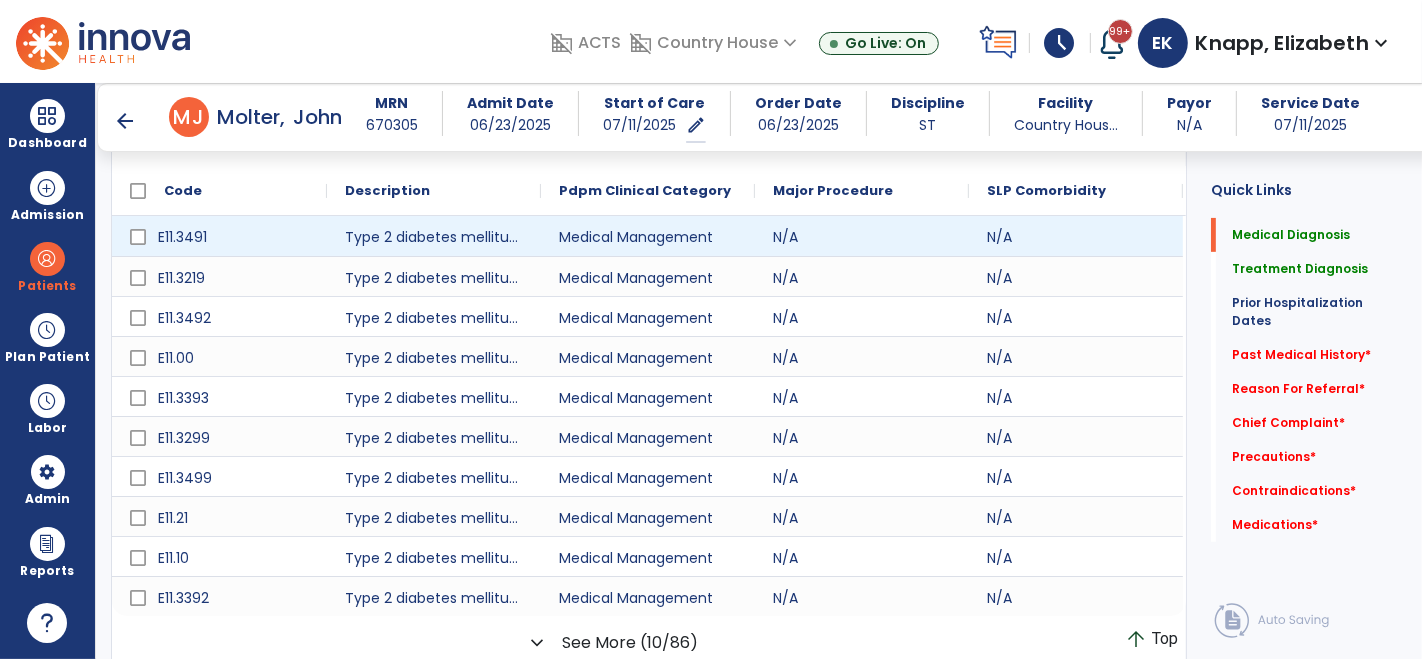 scroll, scrollTop: 385, scrollLeft: 0, axis: vertical 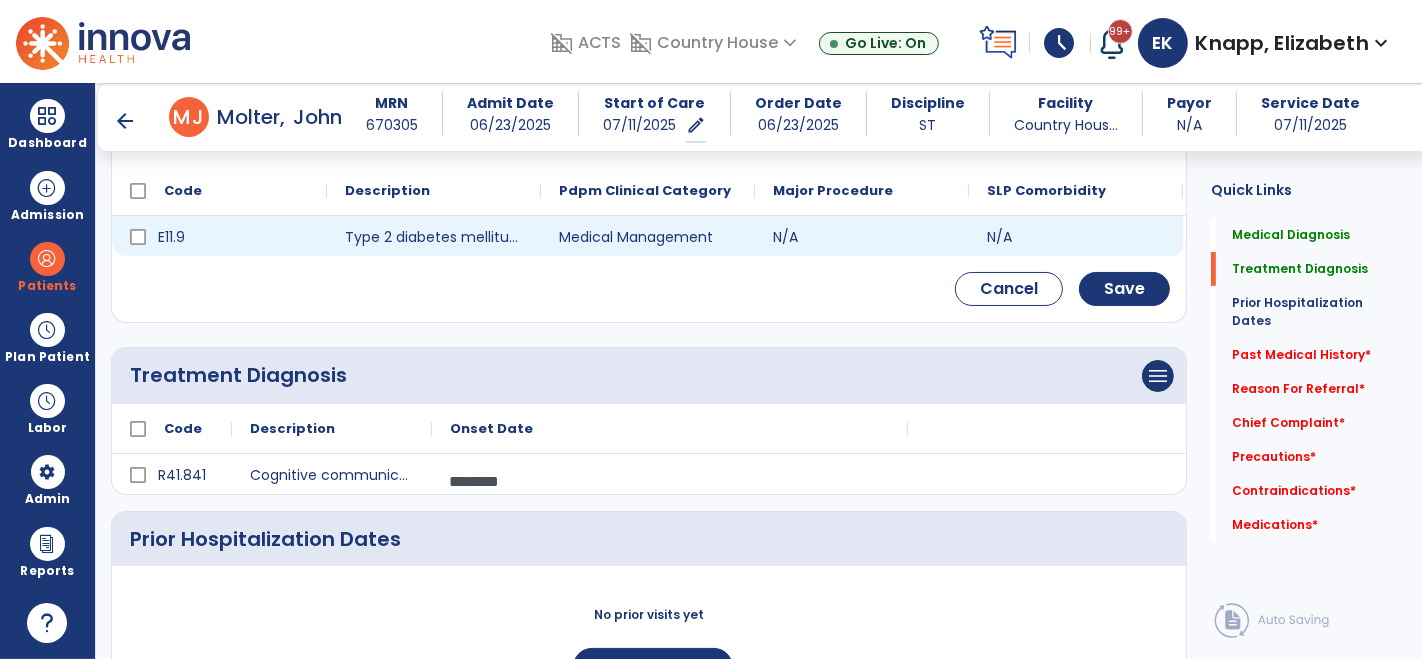 type on "*****" 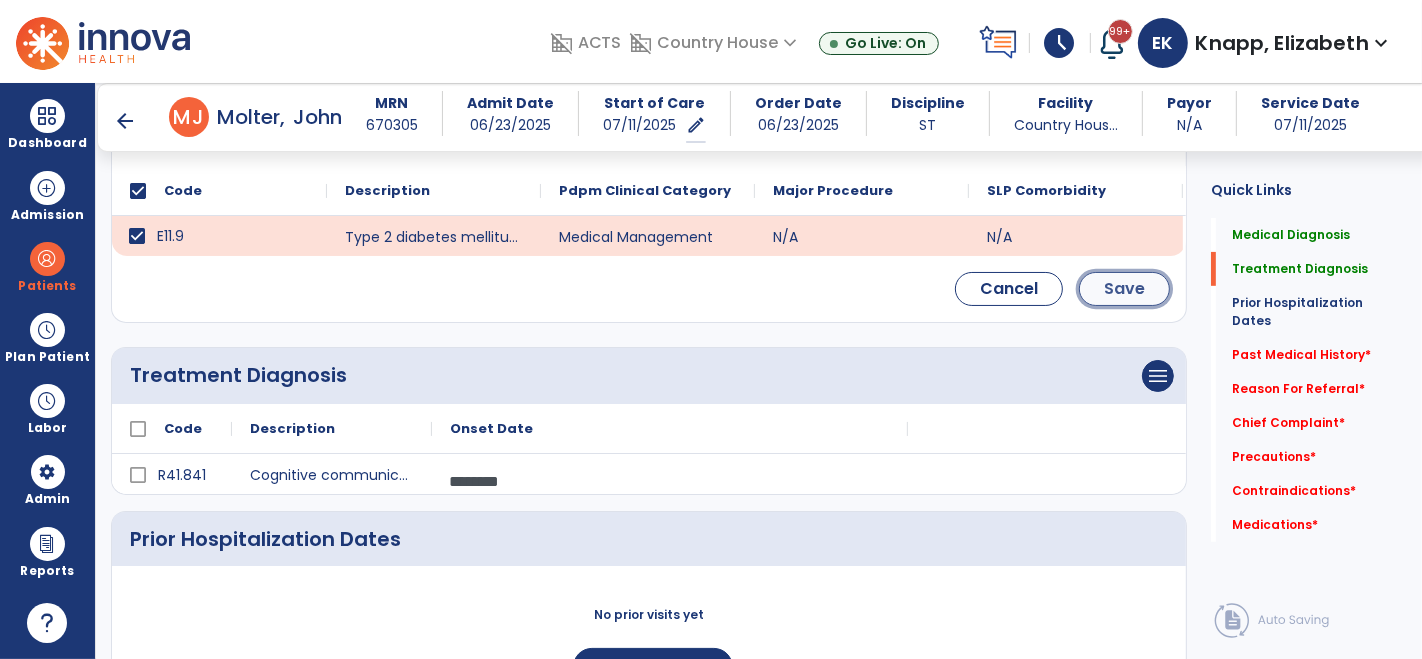 click on "Save" 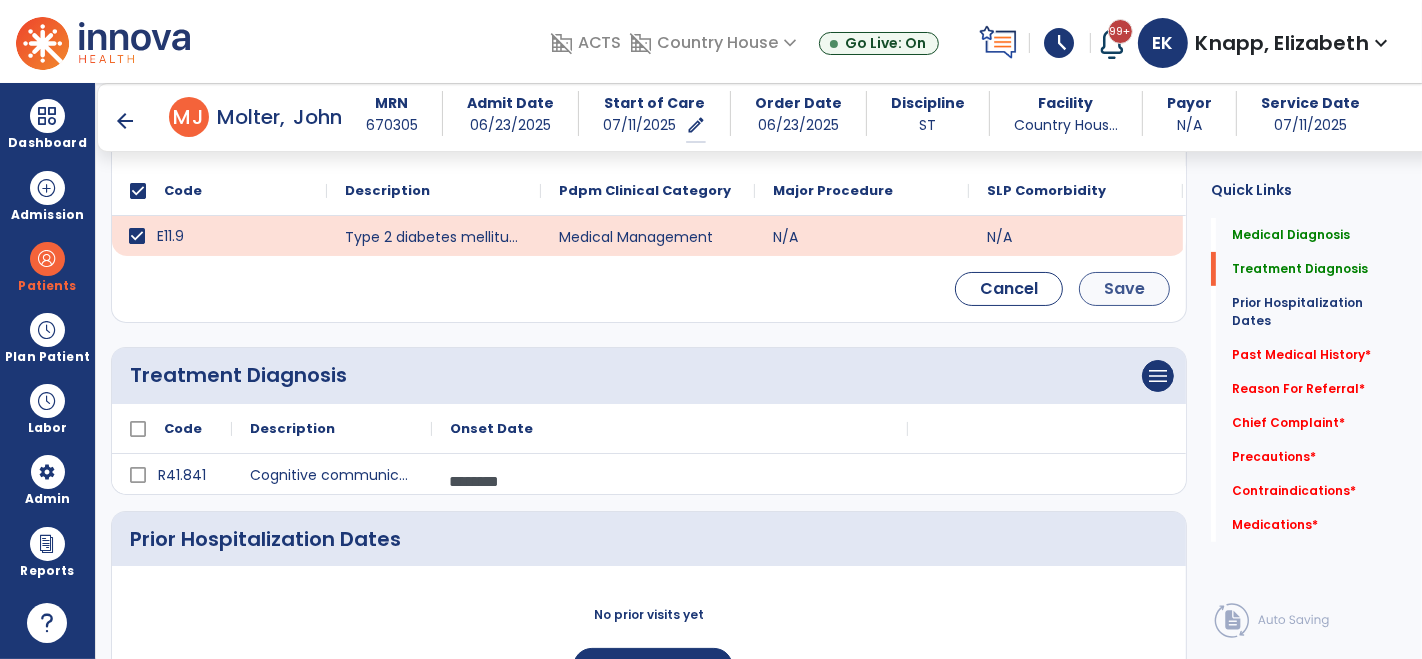 scroll, scrollTop: 220, scrollLeft: 0, axis: vertical 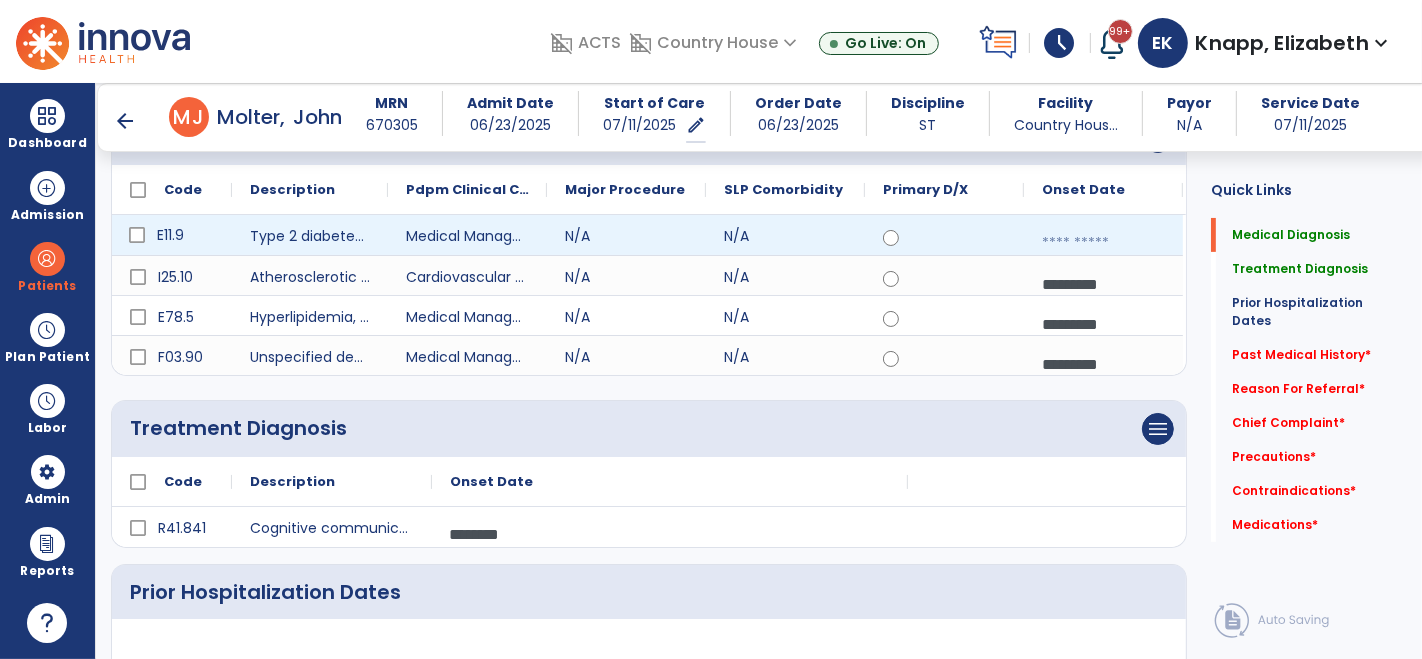 click at bounding box center [1103, 243] 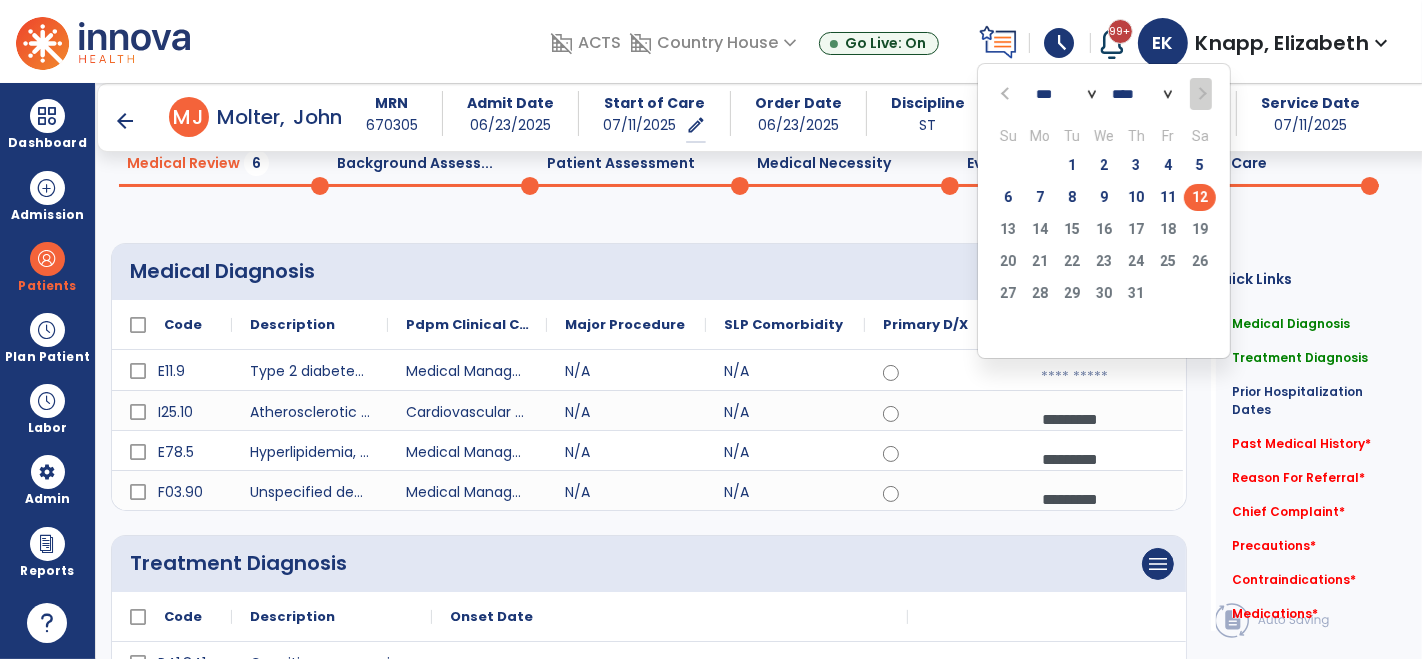 scroll, scrollTop: 68, scrollLeft: 0, axis: vertical 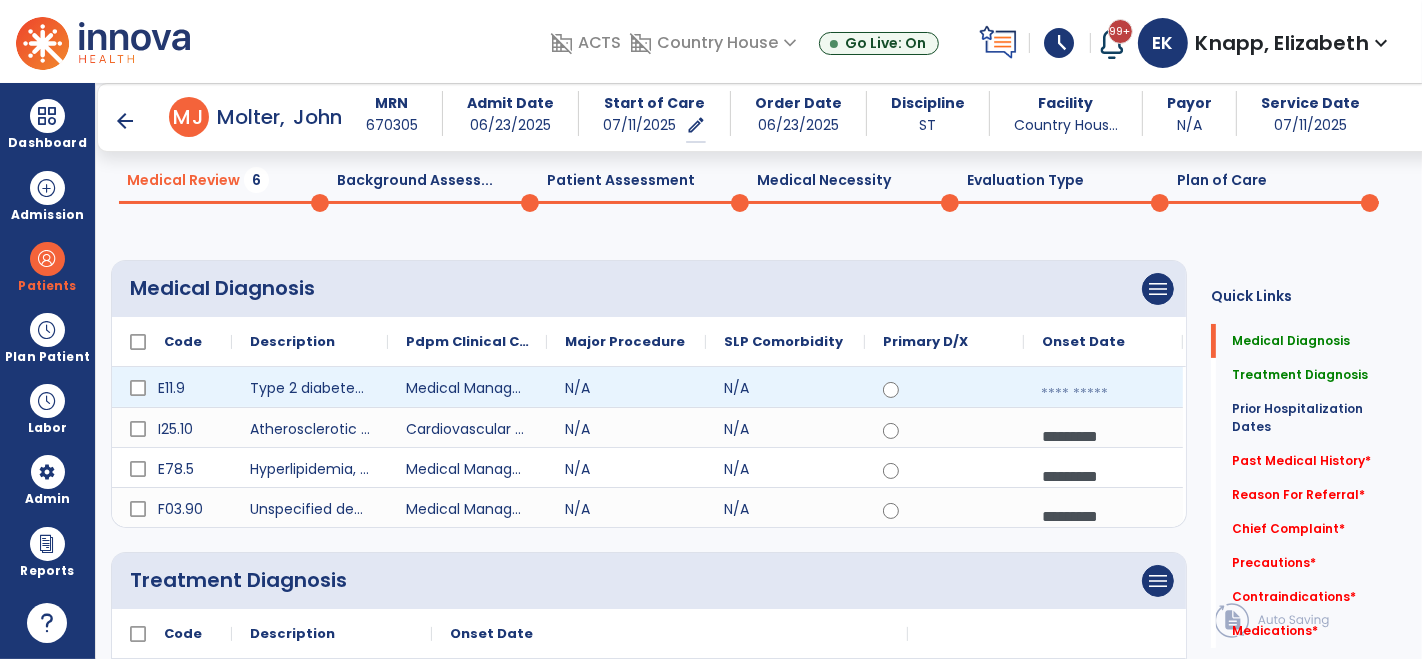 click at bounding box center (1103, 394) 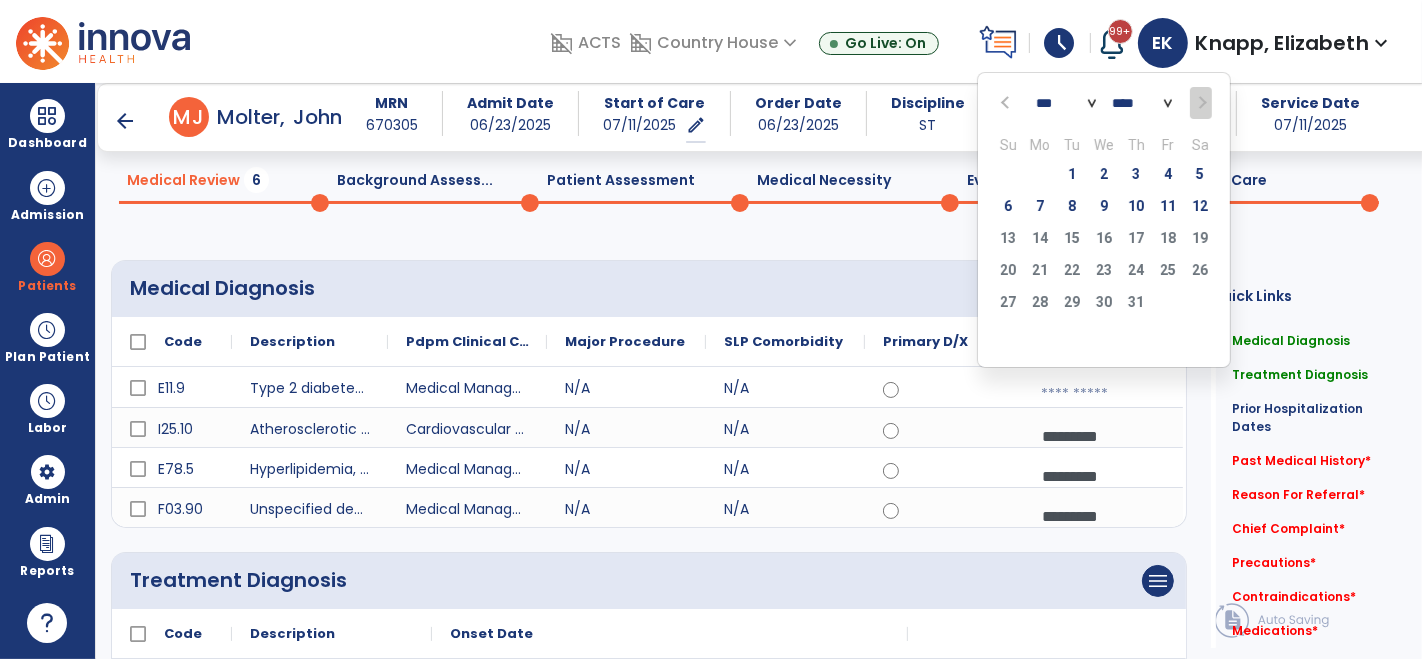 click on "*** *** *** *** *** *** ***" 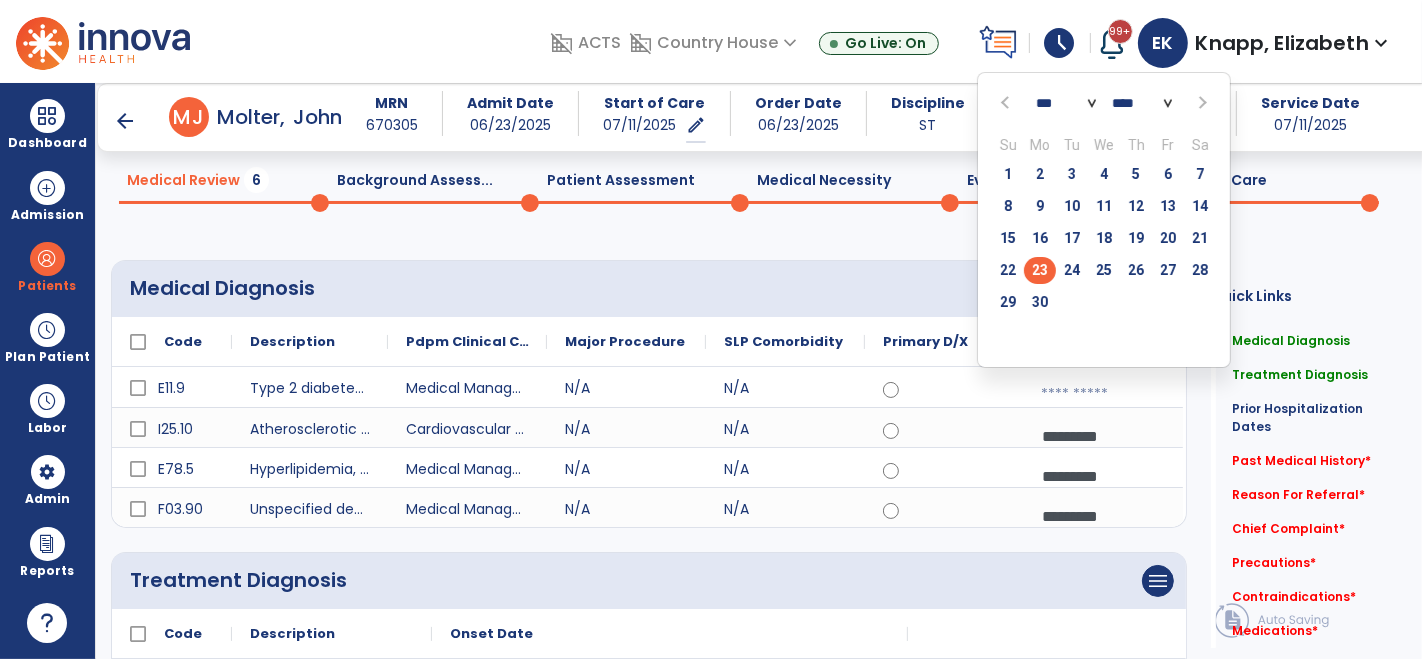 click on "23" 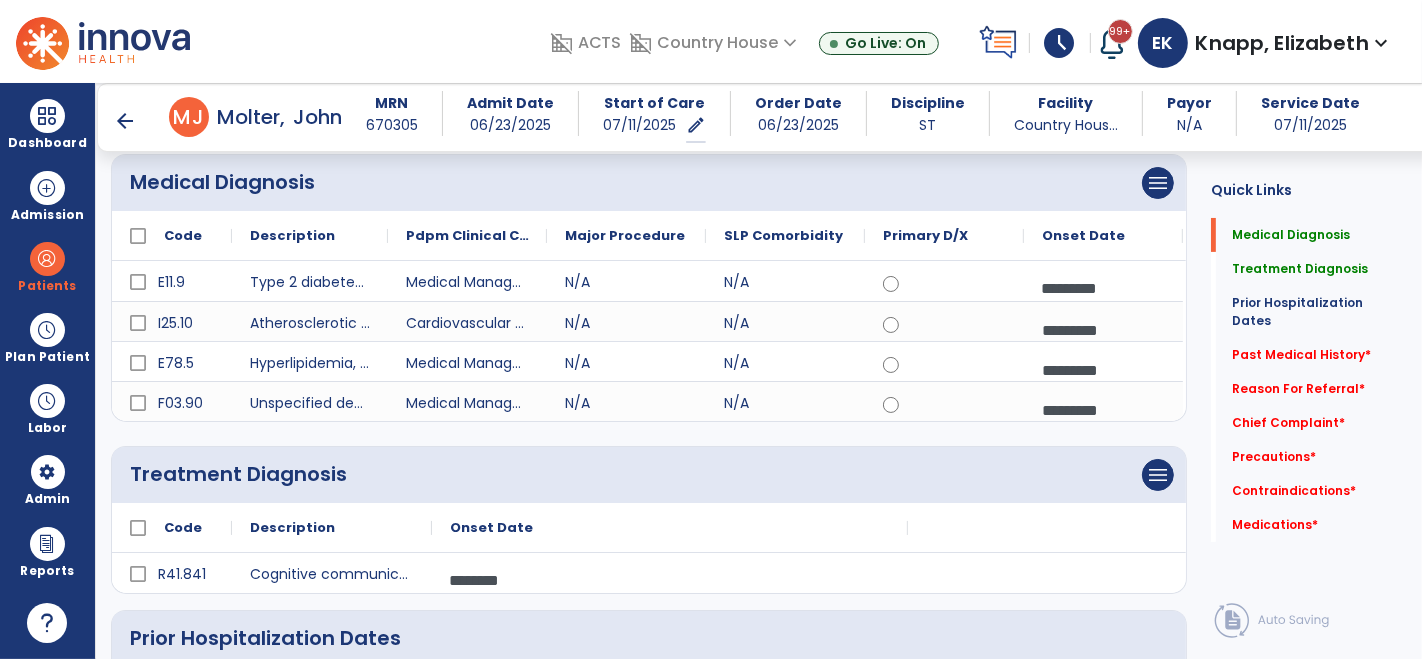 scroll, scrollTop: 177, scrollLeft: 0, axis: vertical 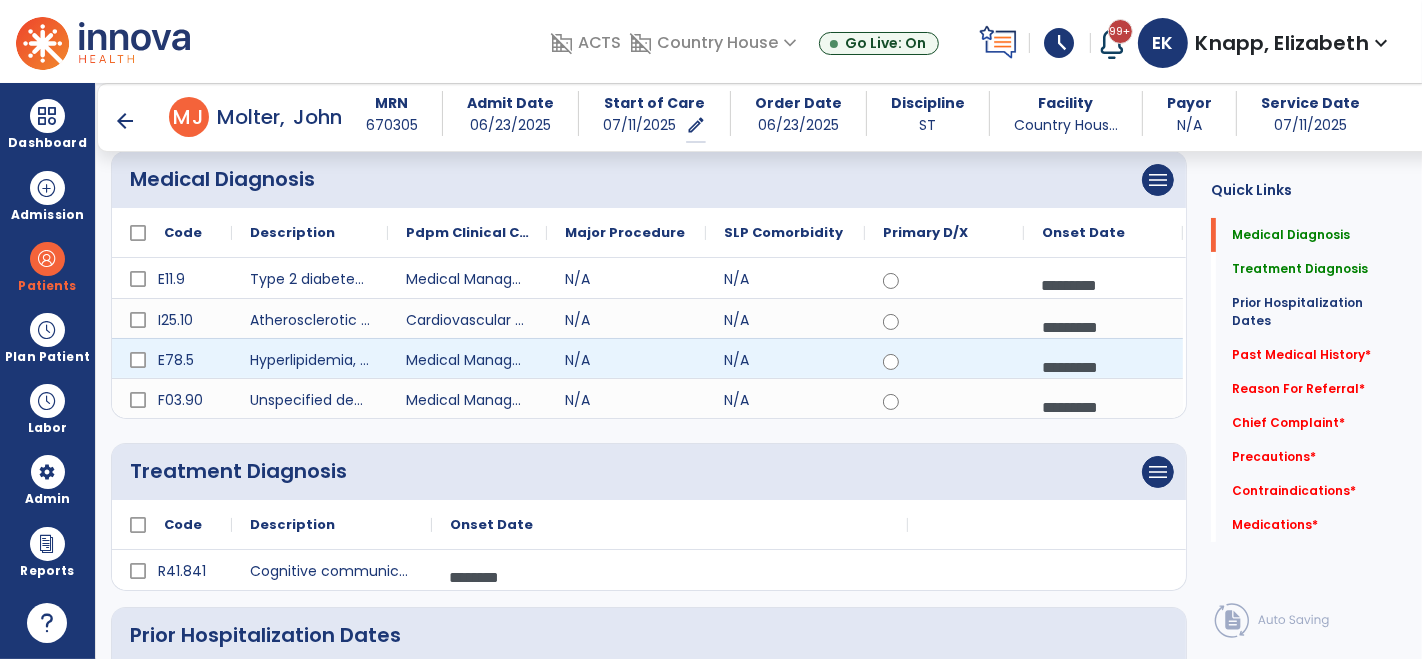 click on "*********" at bounding box center (1103, 367) 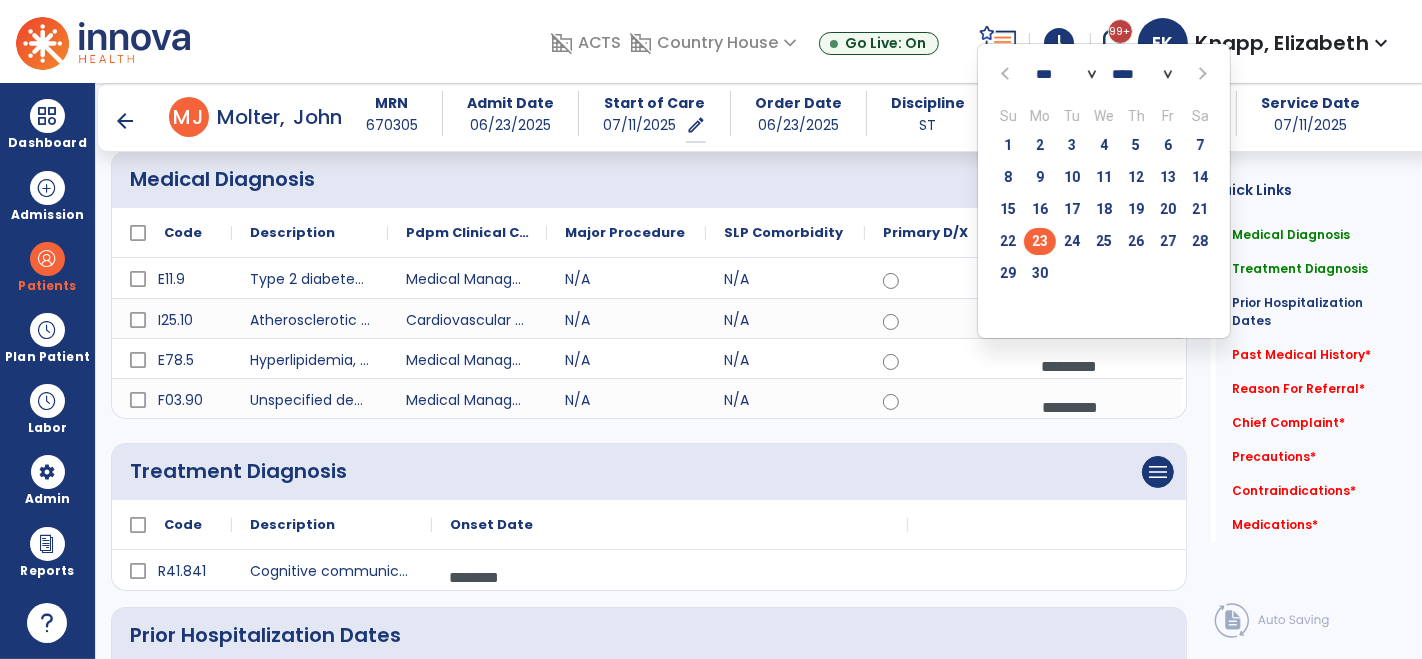 click on "**** **** **** **** **** **** **** **** **** **** **** **** **** **** **** **** **** **** **** **** **** **** **** **** **** **** **** **** **** **** **** **** **** **** **** **** **** **** **** **** **** **** **** **** **** **** **** **** **** **** **** **** **** **** **** **** **** **** **** **** **** **** **** **** **** **** **** **** **** **** **** **** **** **** **** **** **** **** **** **** **** **** **** **** **** **** **** **** **** **** **** **** **** **** **** **** **** **** **** **** **** **** **** **** **** **** **** **** **** **** **** **** **** **** **** **** **** **** **** **** **** **** **** **** **** ****" 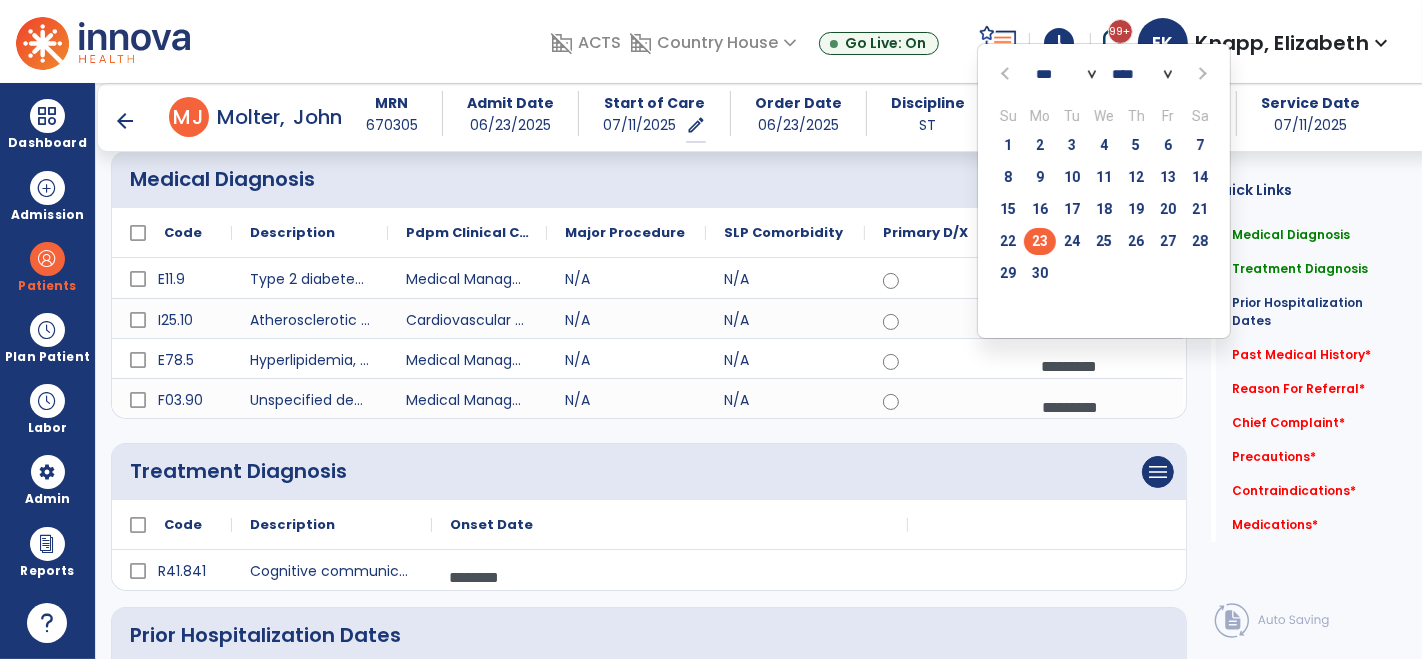 select on "****" 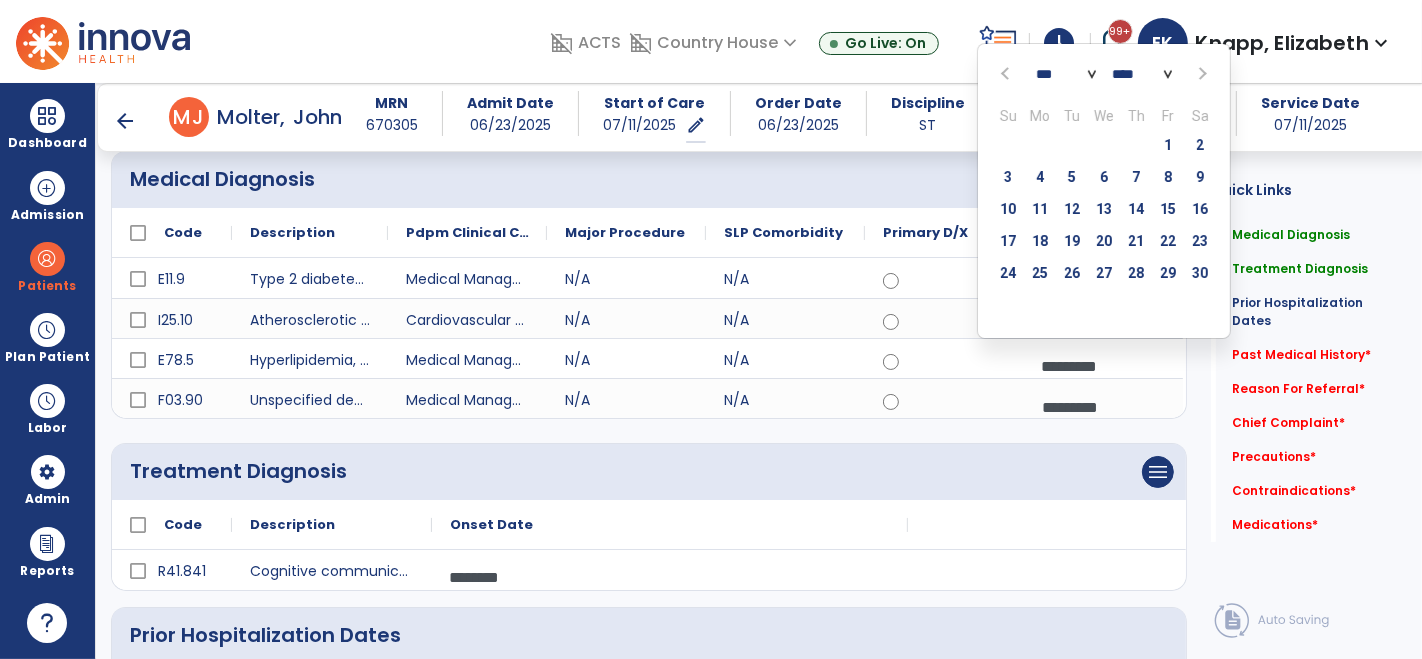 click on "*** *** *** *** *** *** *** *** *** *** *** ***" 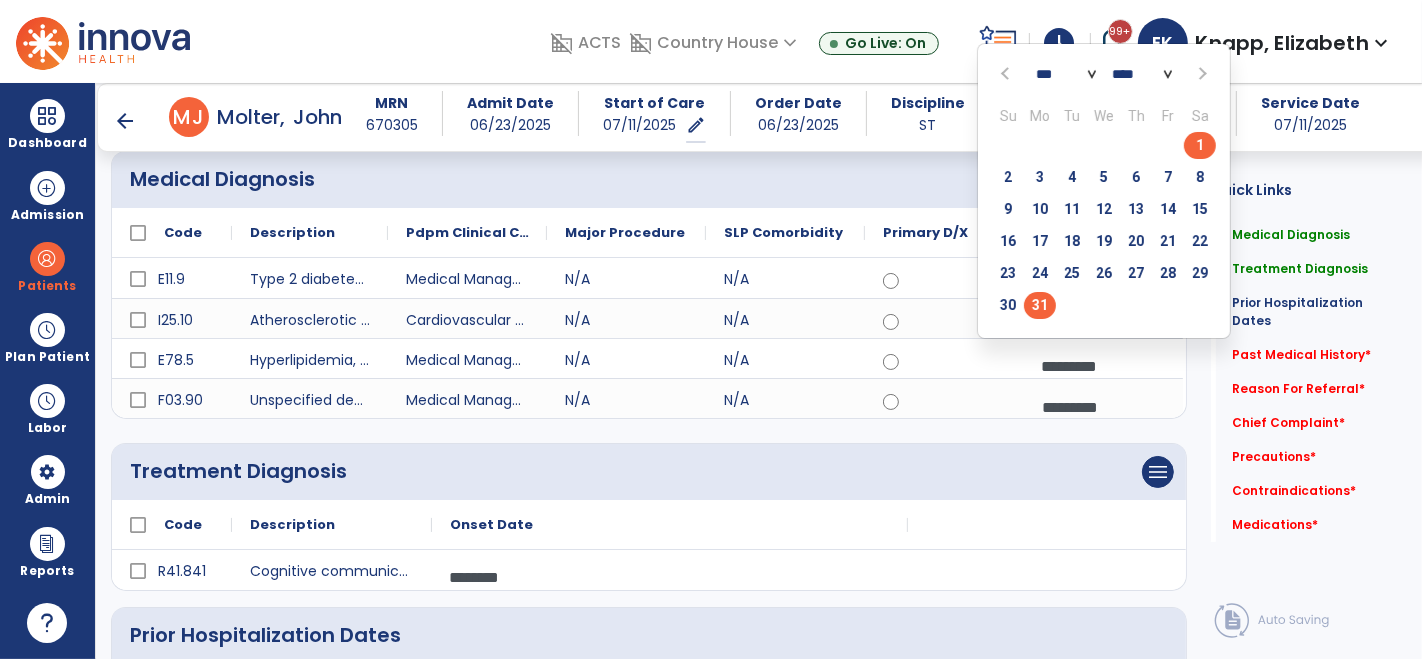 click on "31" 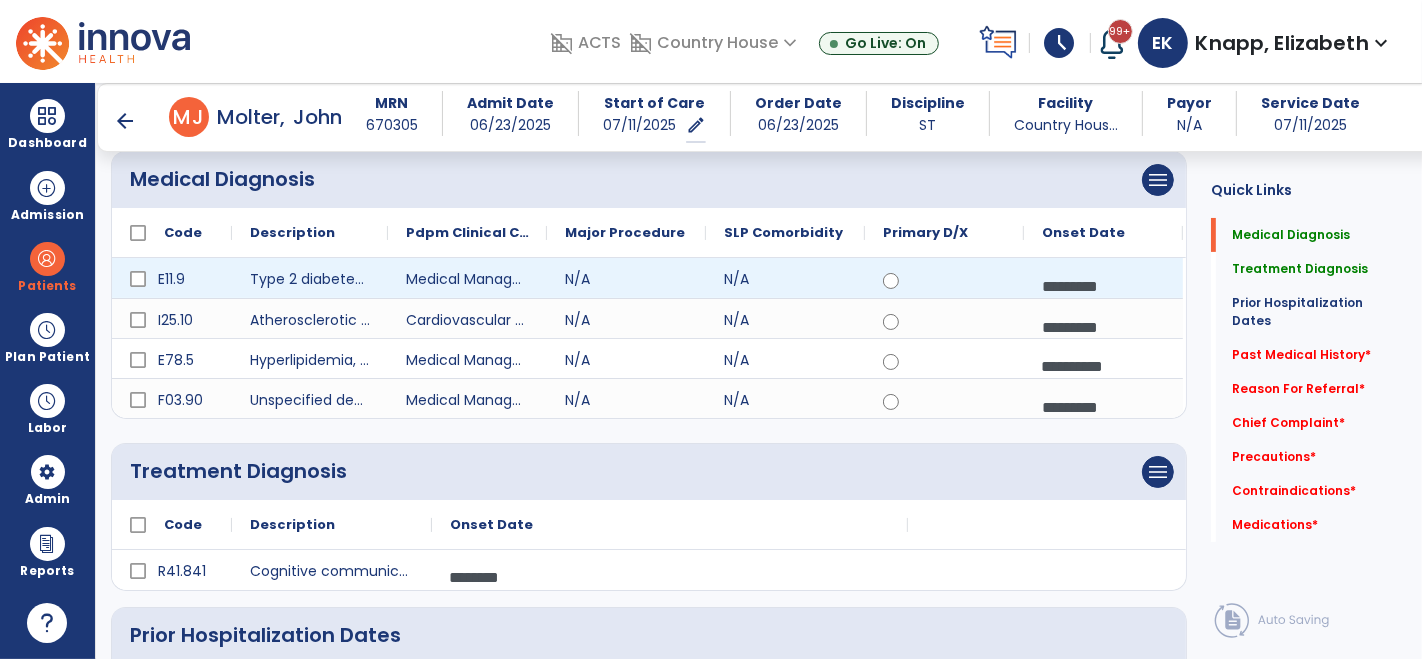 click on "*********" at bounding box center (1103, 286) 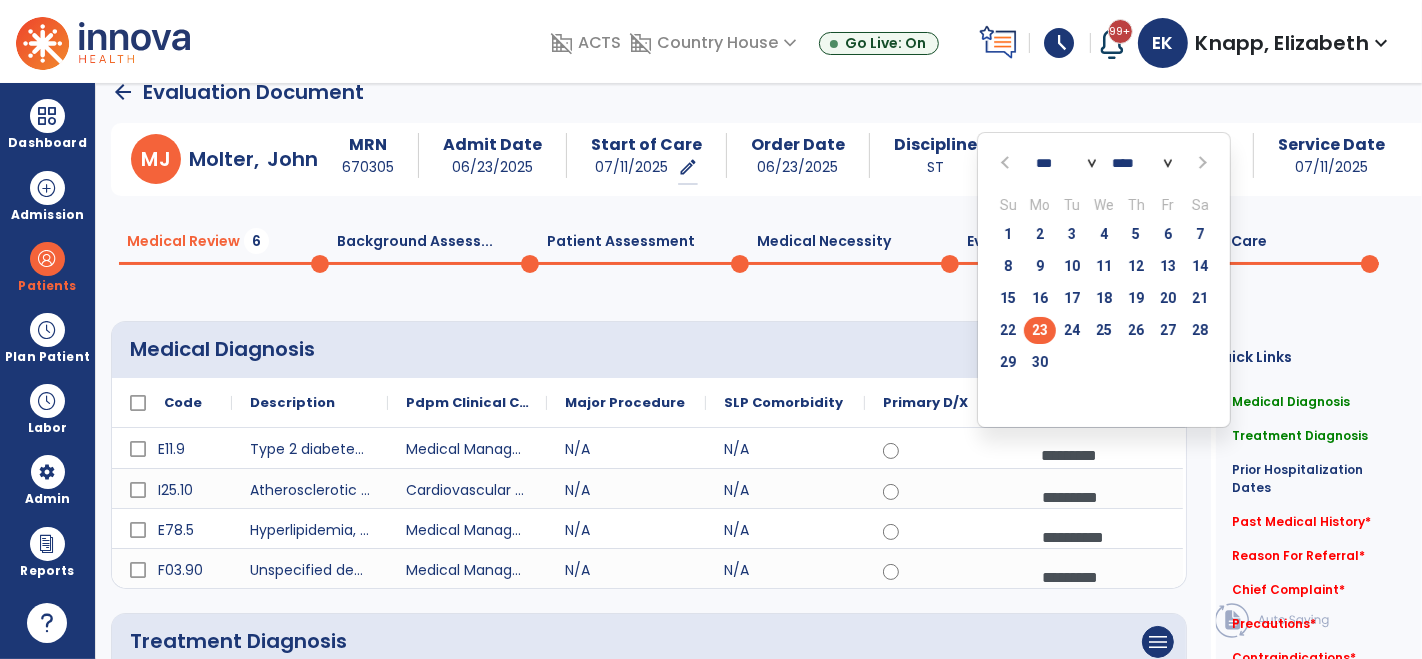 scroll, scrollTop: 27, scrollLeft: 0, axis: vertical 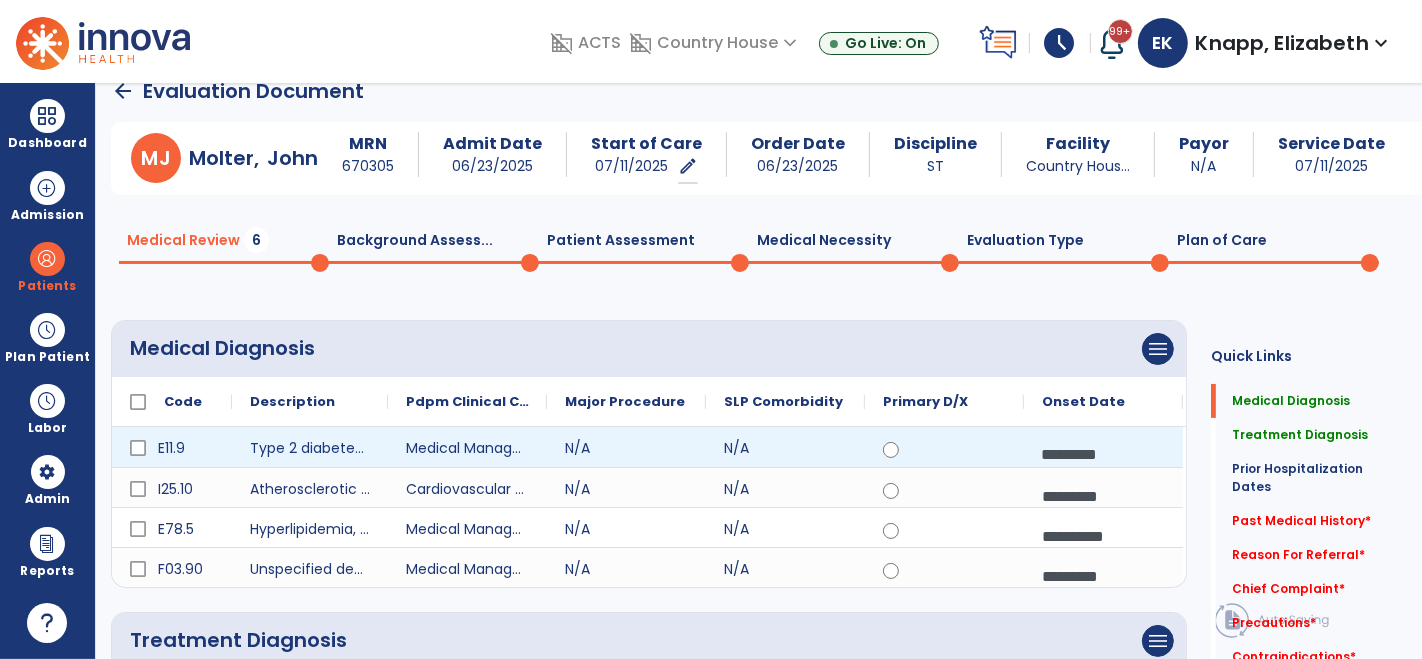 click on "*********" at bounding box center [1103, 454] 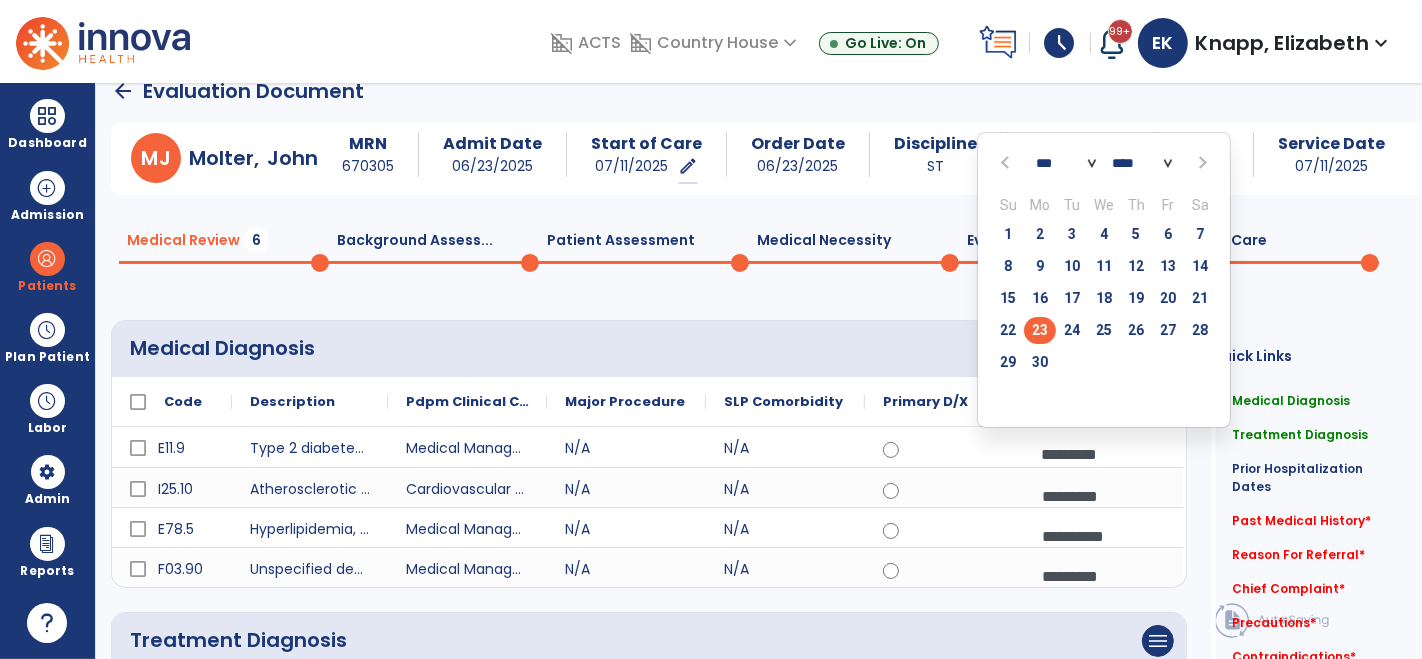 click on "**** **** **** **** **** **** **** **** **** **** **** **** **** **** **** **** **** **** **** **** **** **** **** **** **** **** **** **** **** **** **** **** **** **** **** **** **** **** **** **** **** **** **** **** **** **** **** **** **** **** **** **** **** **** **** **** **** **** **** **** **** **** **** **** **** **** **** **** **** **** **** **** **** **** **** **** **** **** **** **** **** **** **** **** **** **** **** **** **** **** **** **** **** **** **** **** **** **** **** **** **** **** **** **** **** **** **** **** **** **** **** **** **** **** **** **** **** **** **** **** **** **** **** **** **** ****" 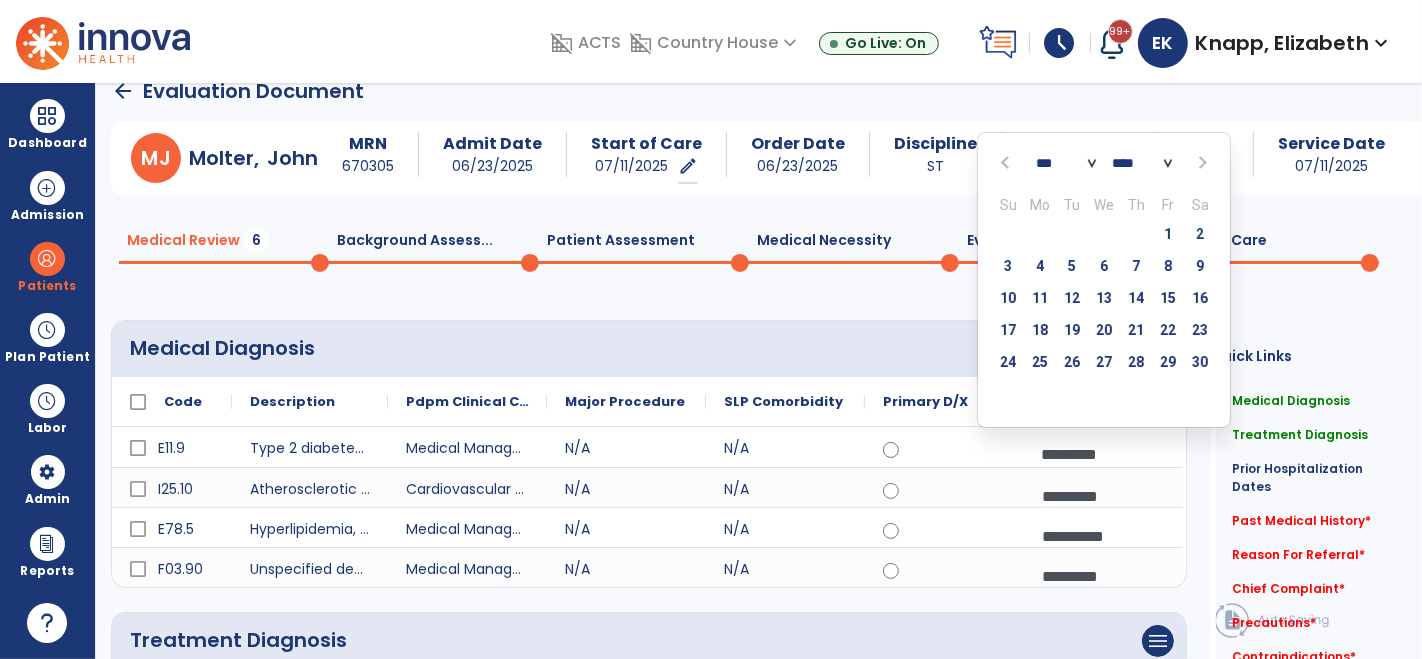 click on "*** *** *** *** *** *** *** *** *** *** *** ***" 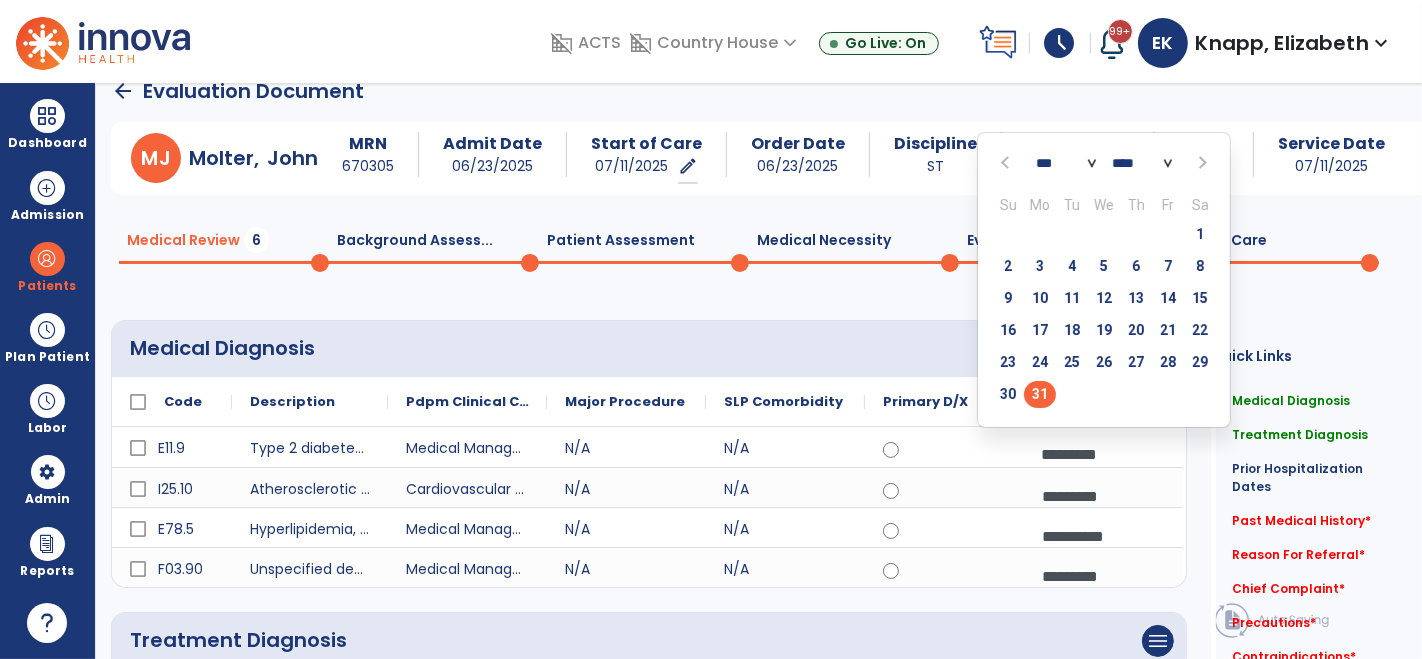 click on "31" 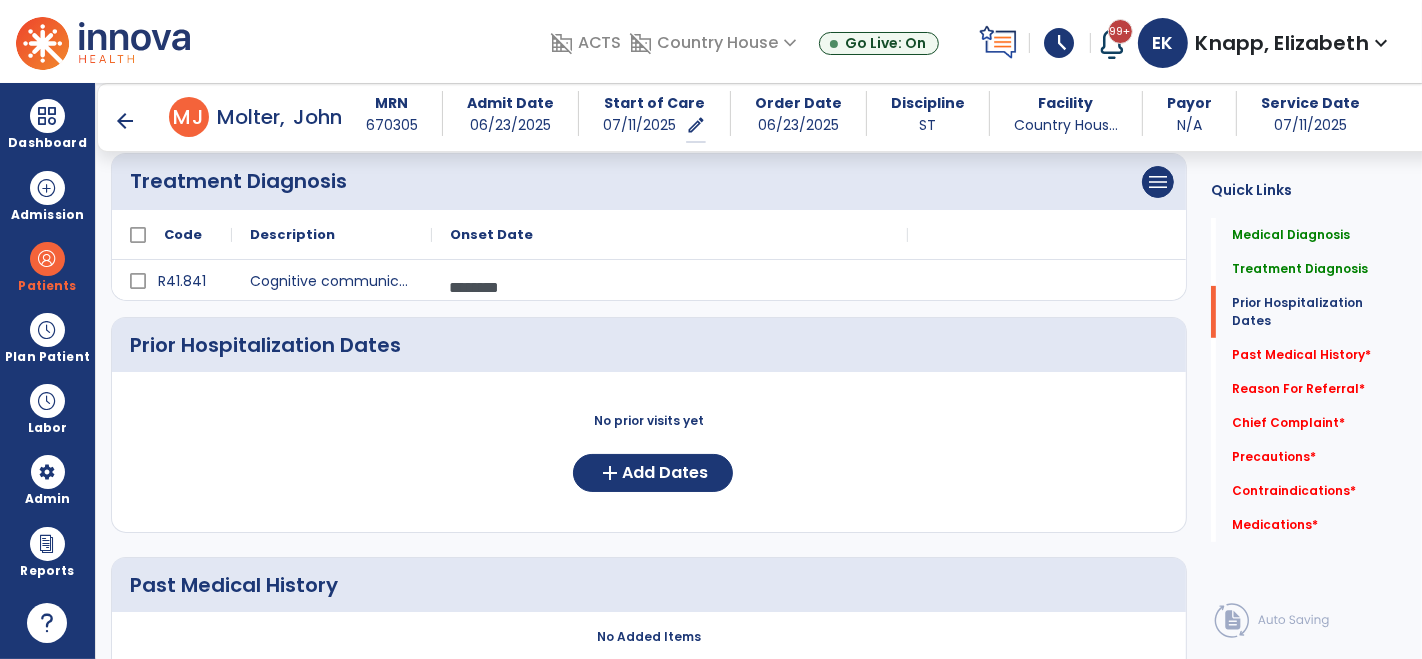 scroll, scrollTop: 449, scrollLeft: 0, axis: vertical 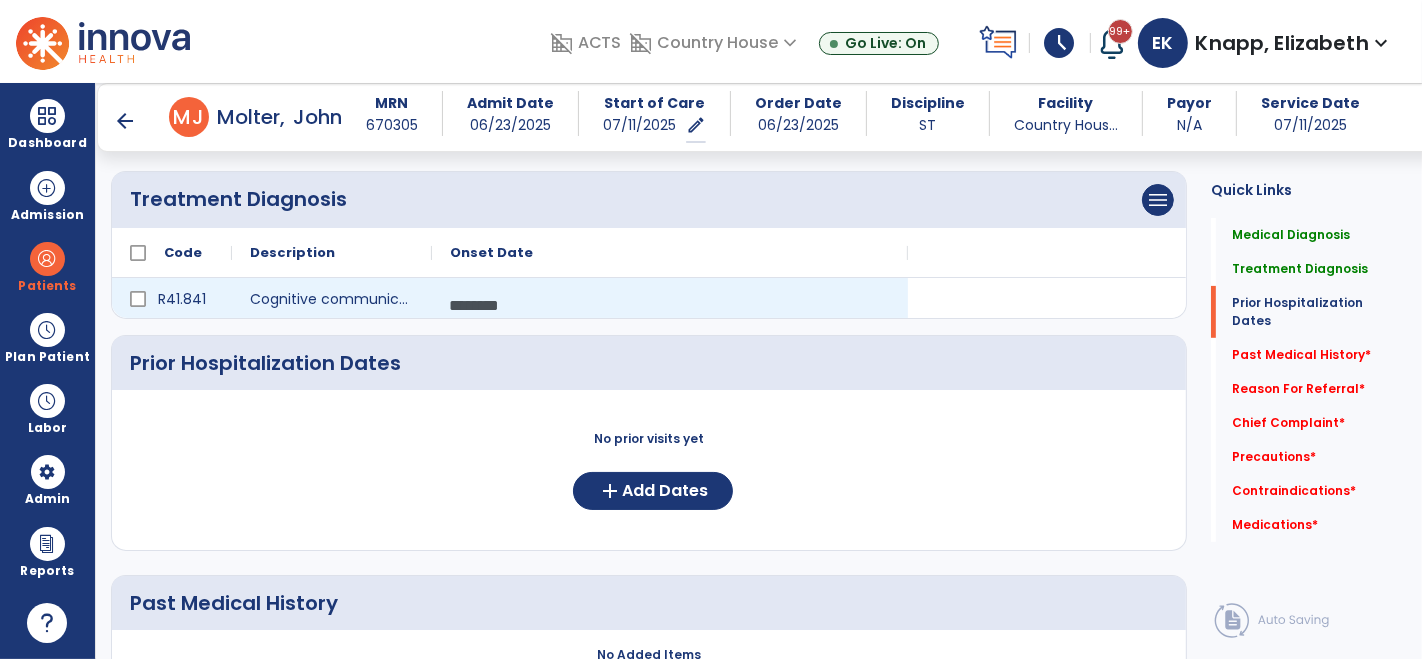 click on "********" at bounding box center [670, 305] 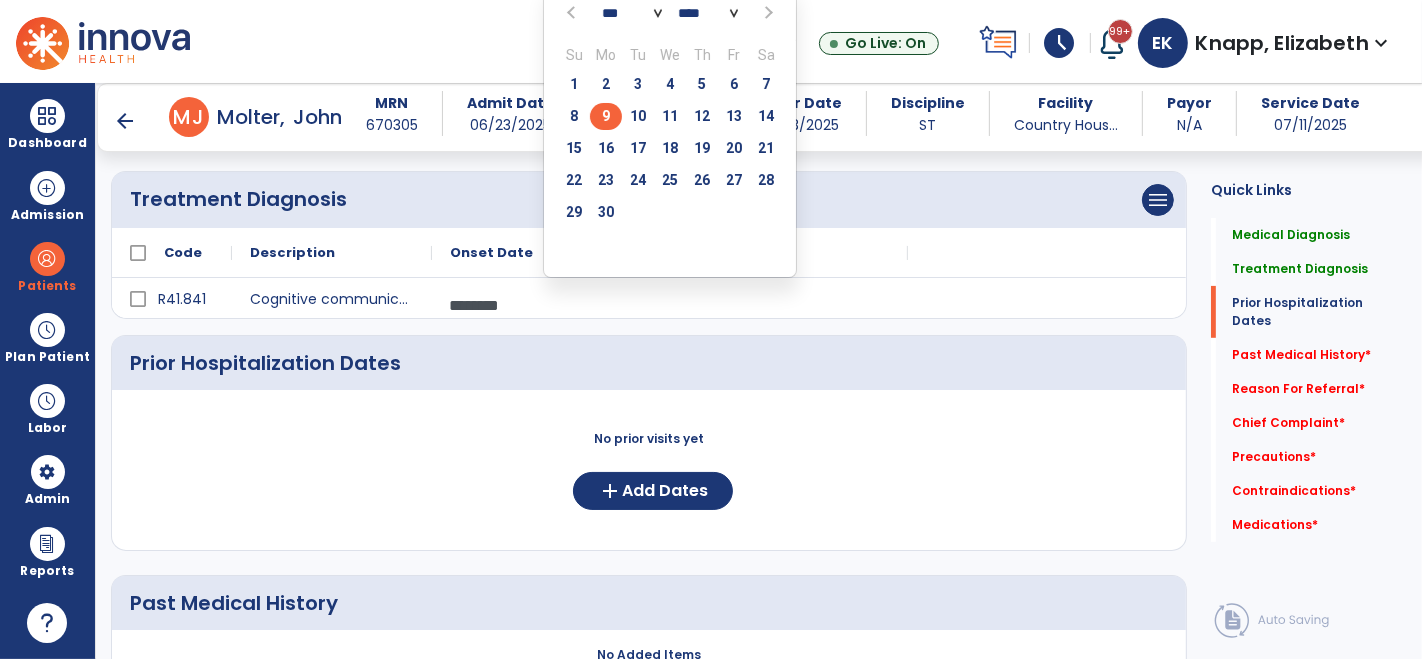click on "*** *** *** *** *** *** ***" 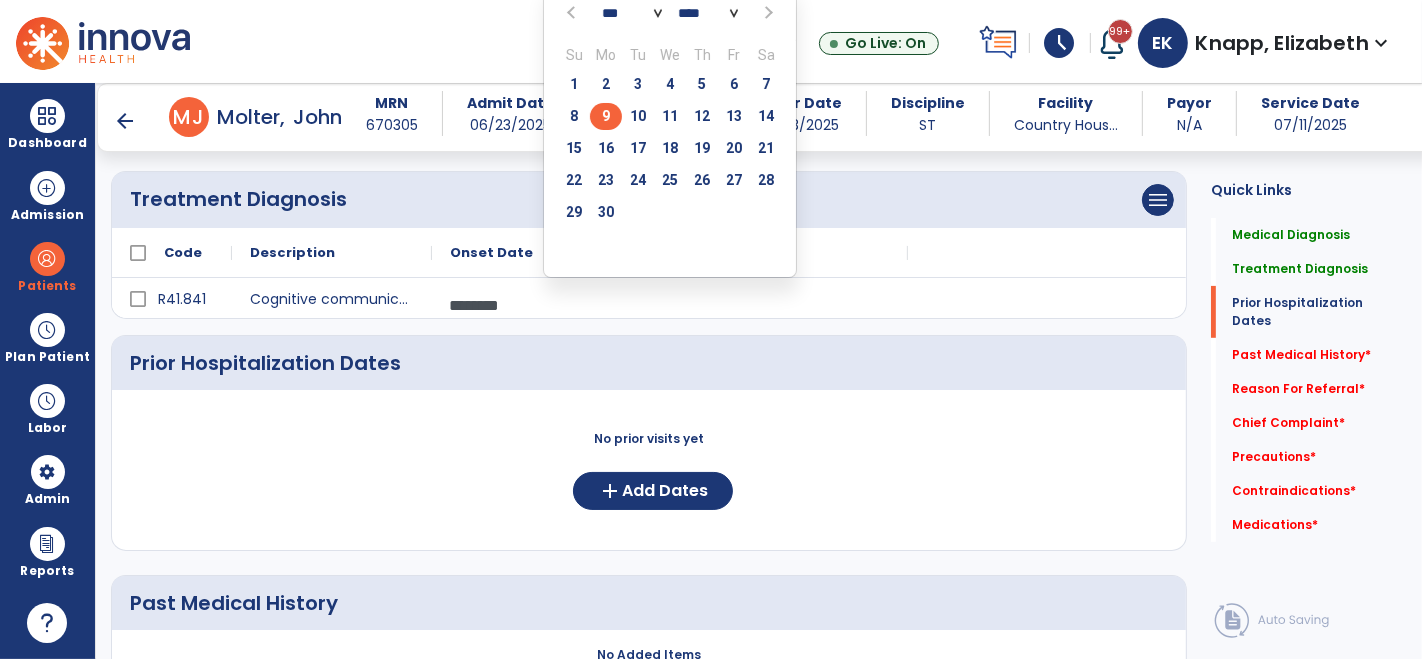 select on "*" 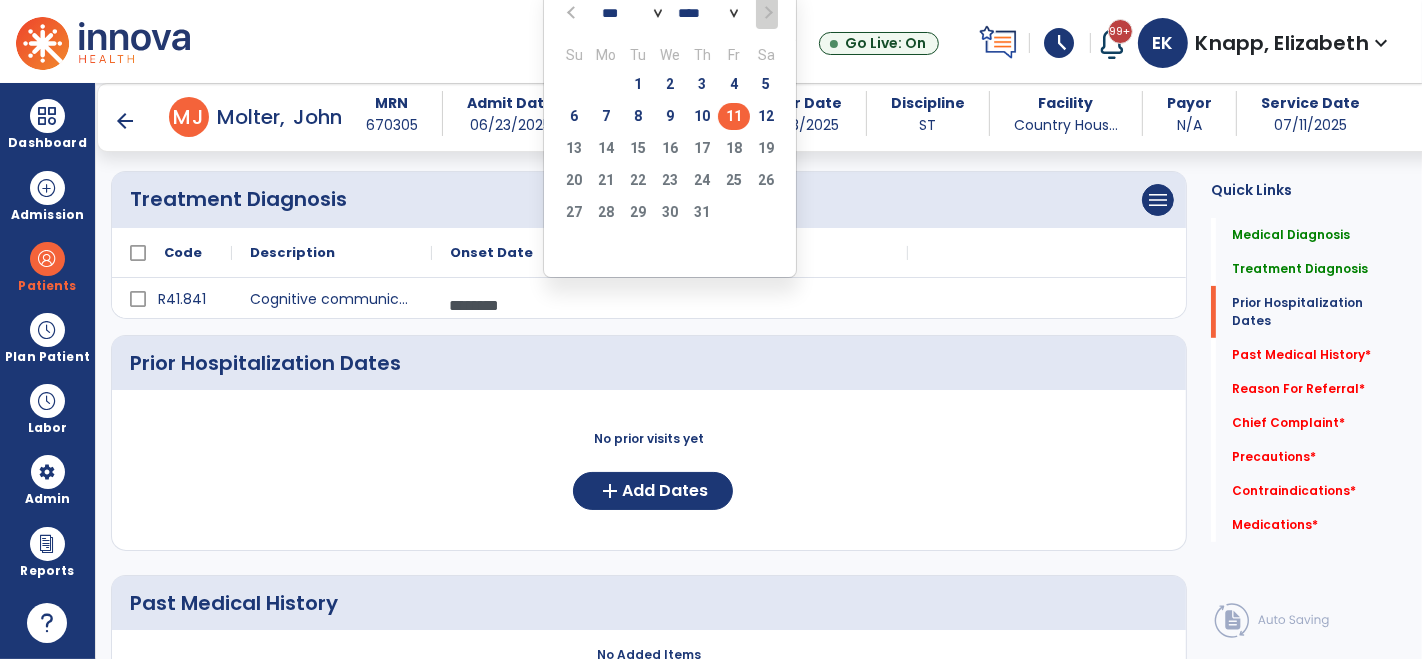 click on "11" 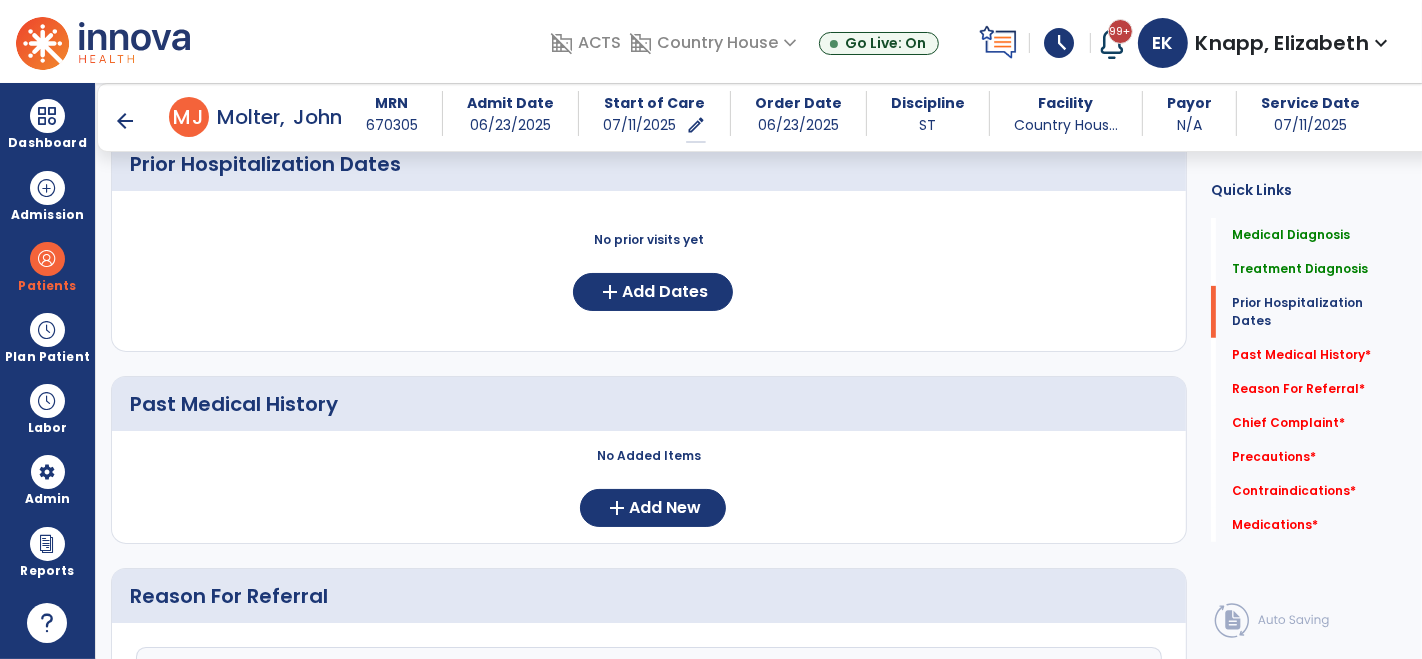 scroll, scrollTop: 657, scrollLeft: 0, axis: vertical 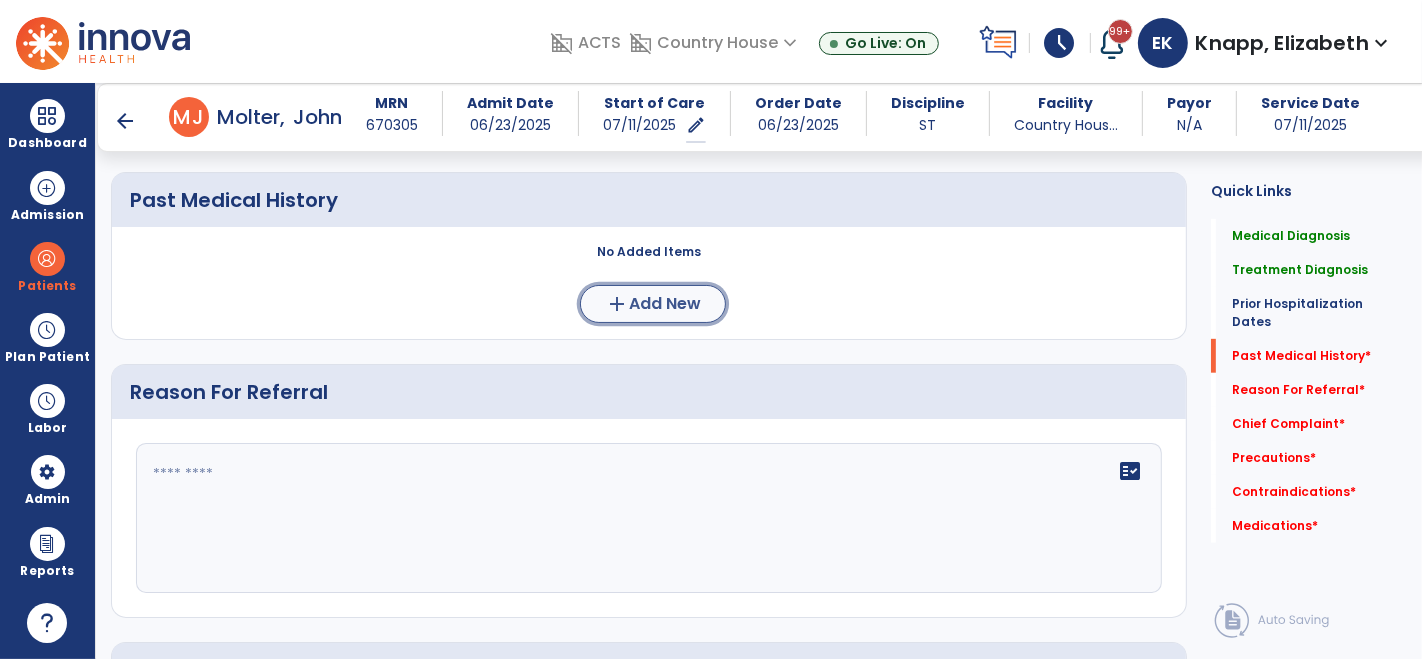 click on "Add New" 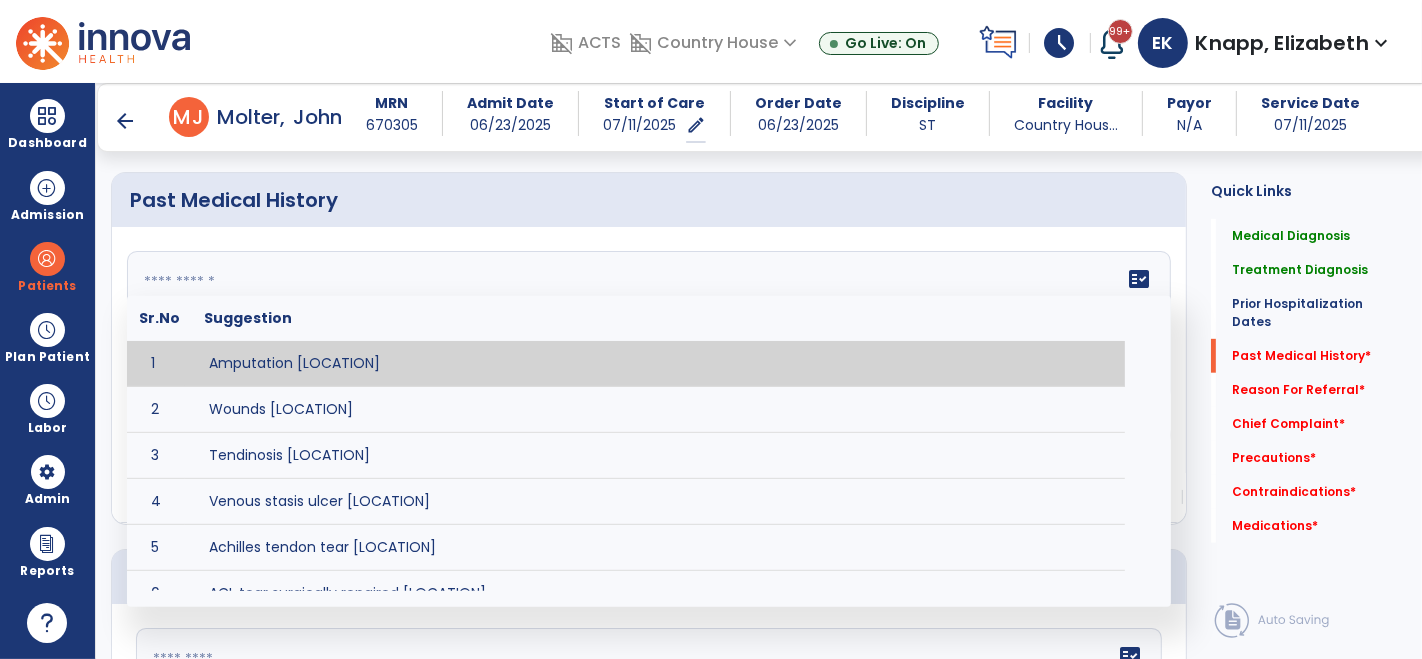 click 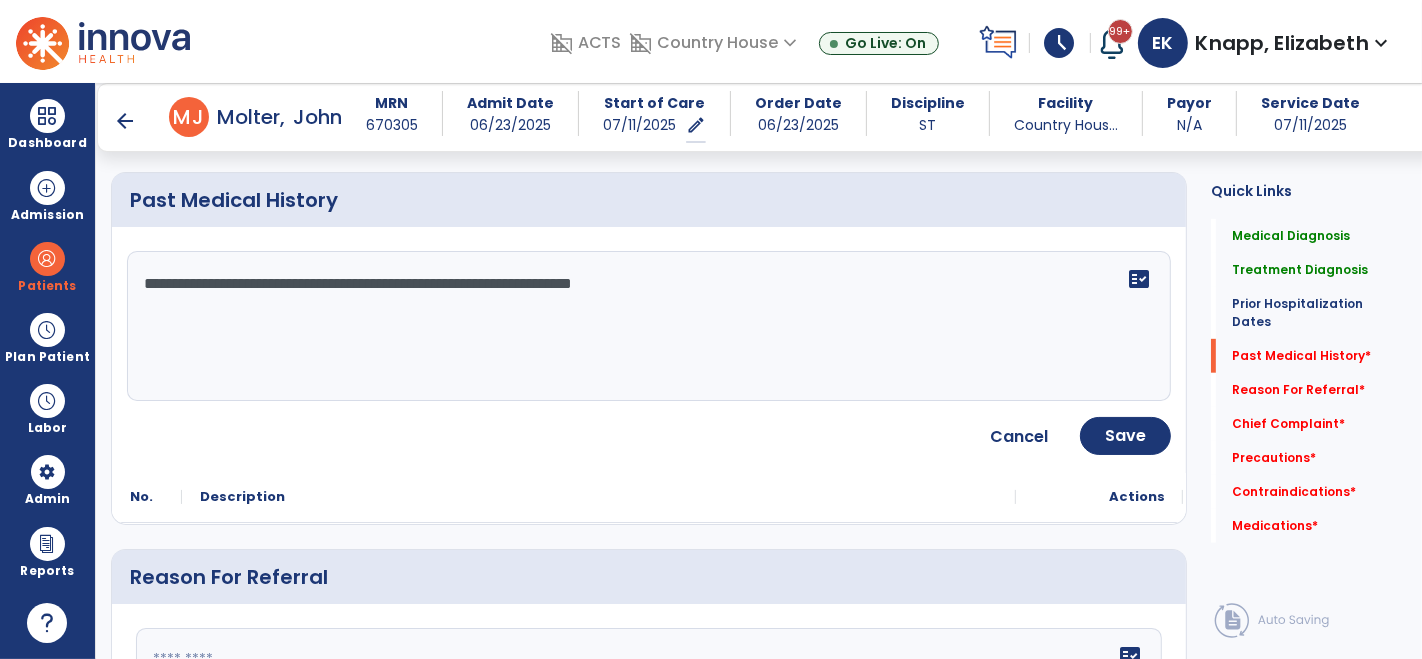 click on "**********" 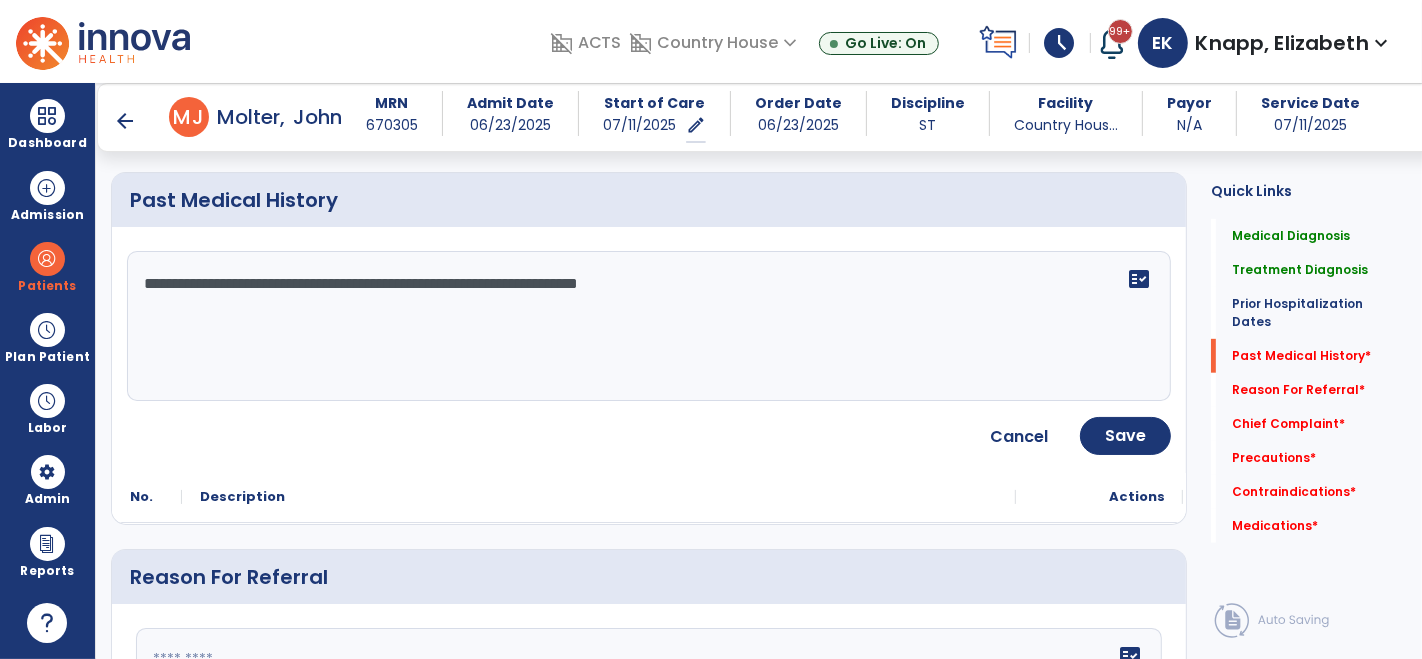 click on "**********" 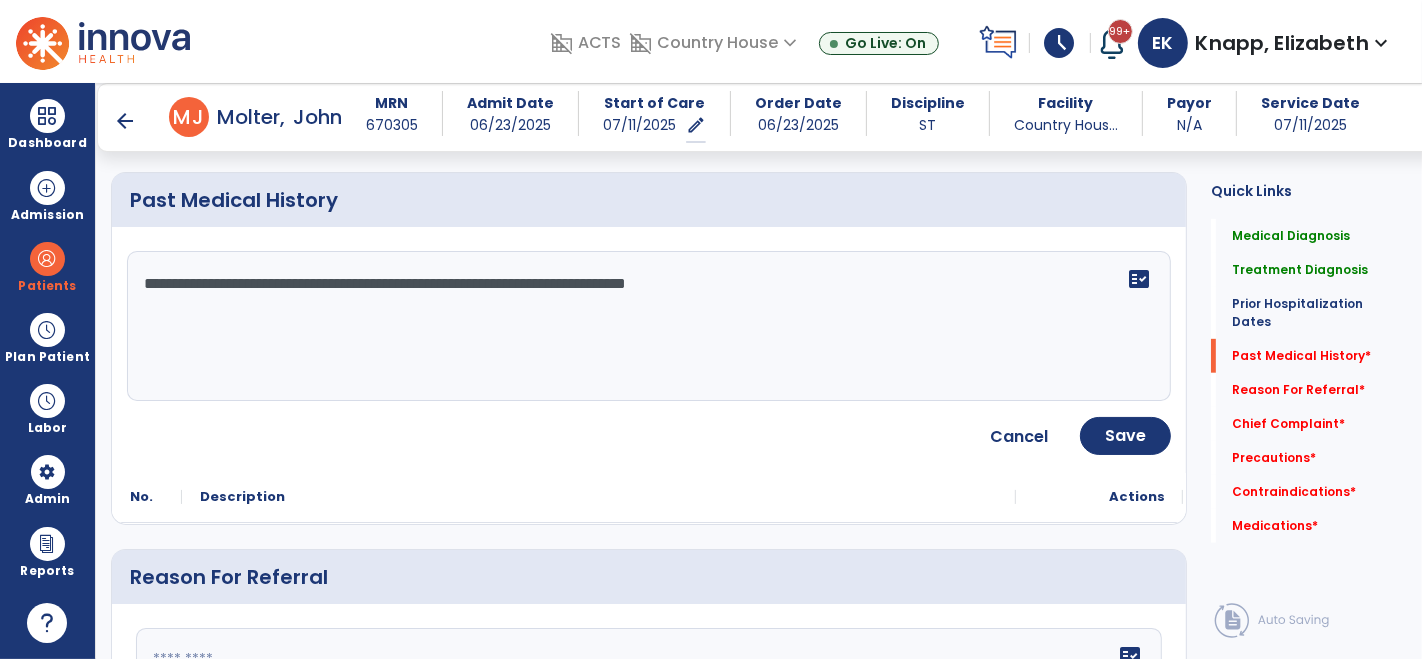 click on "**********" 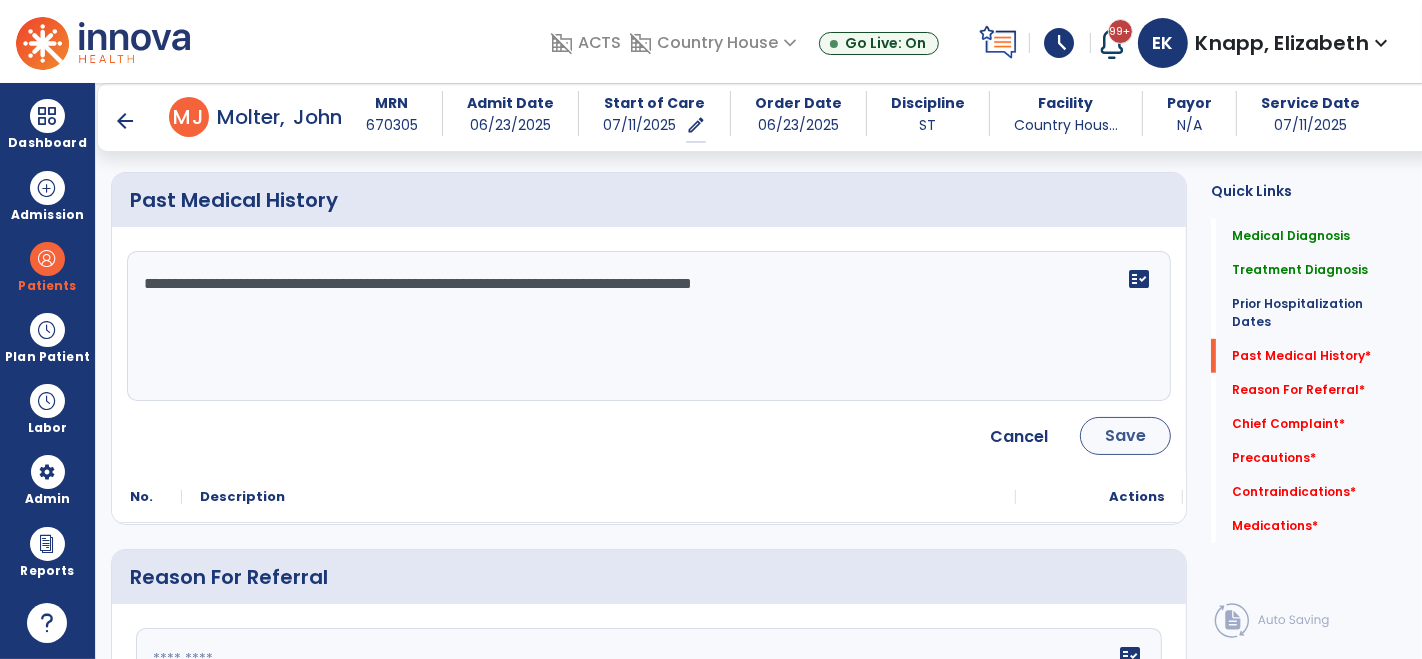 type on "**********" 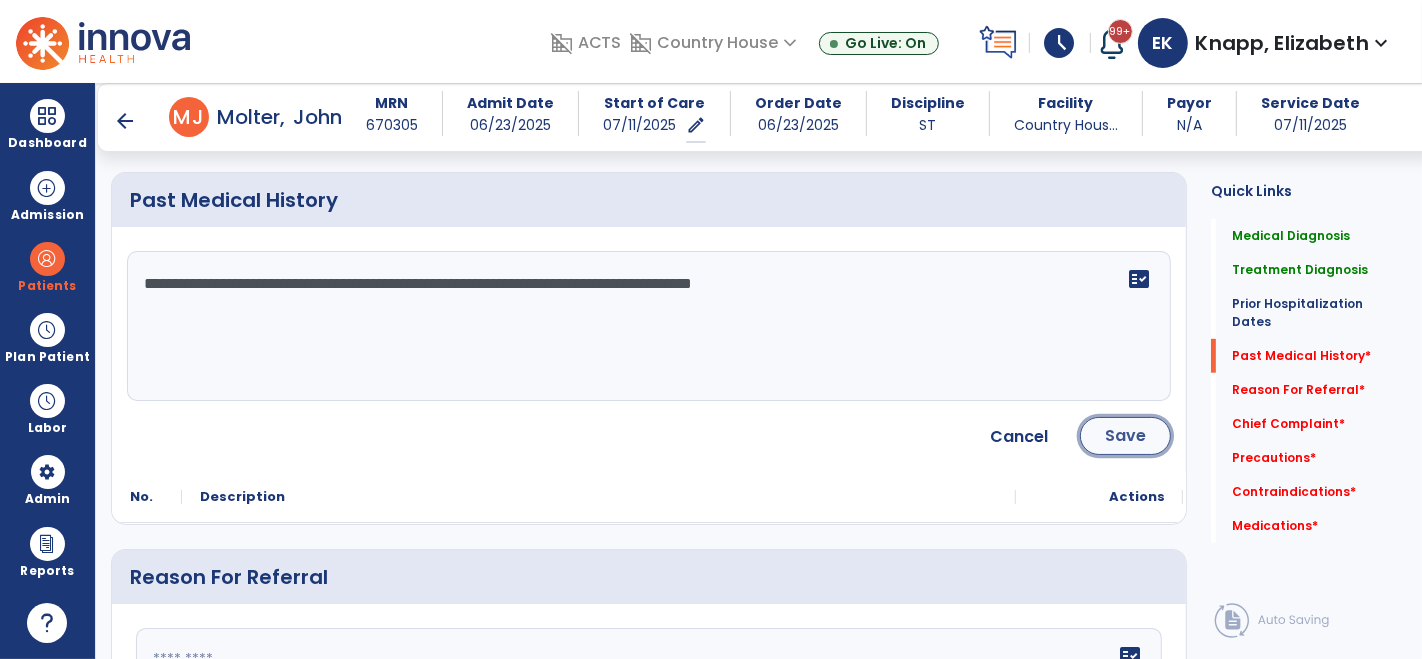 click on "Save" 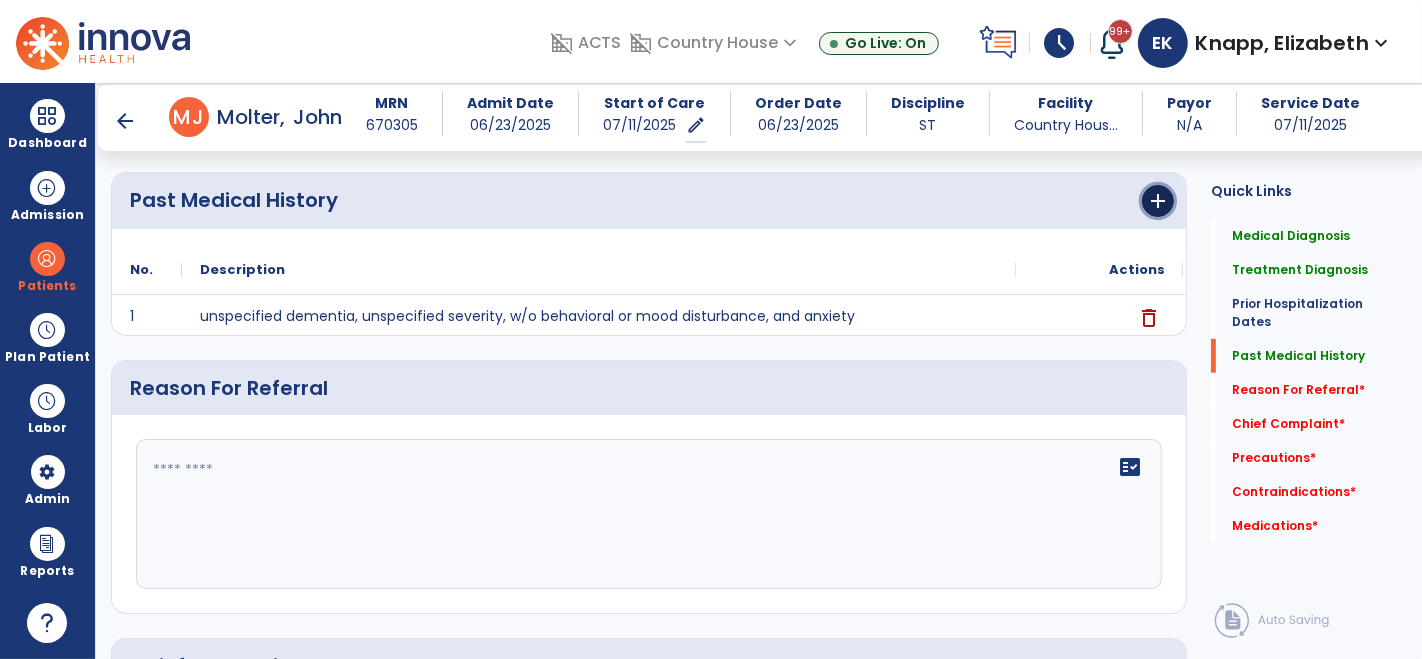 click on "add" 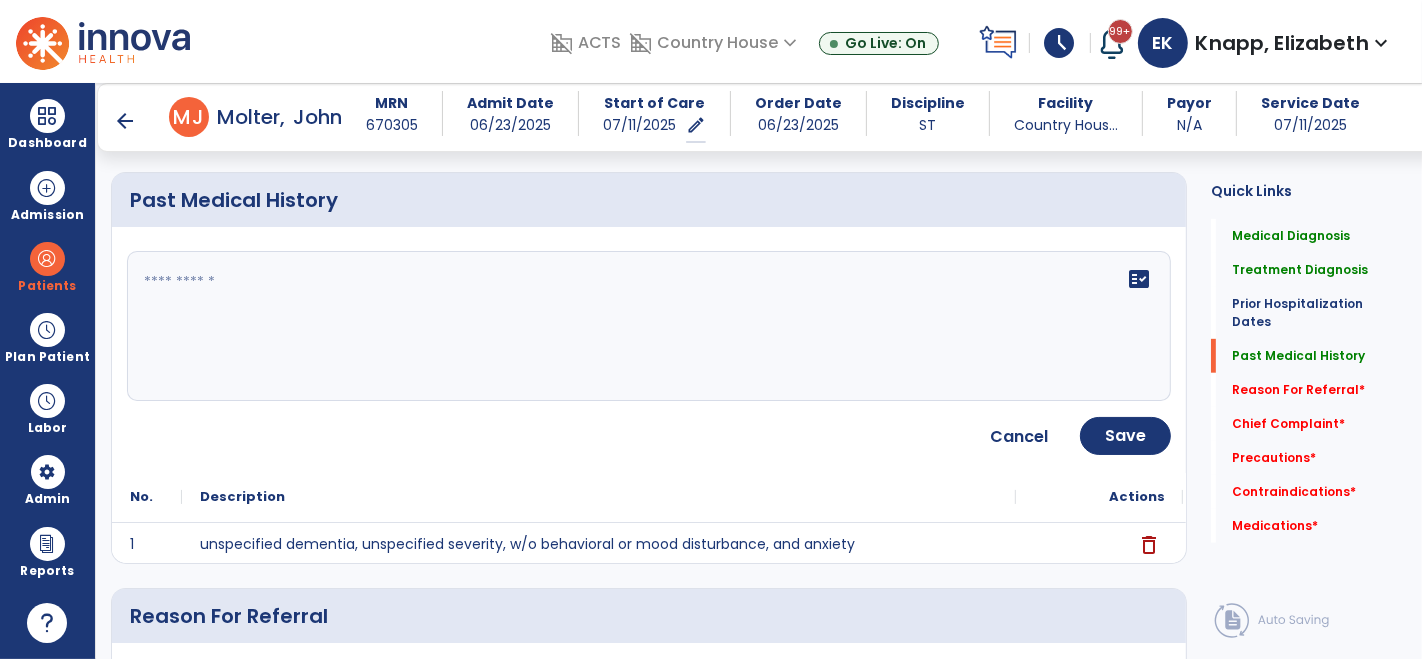 click 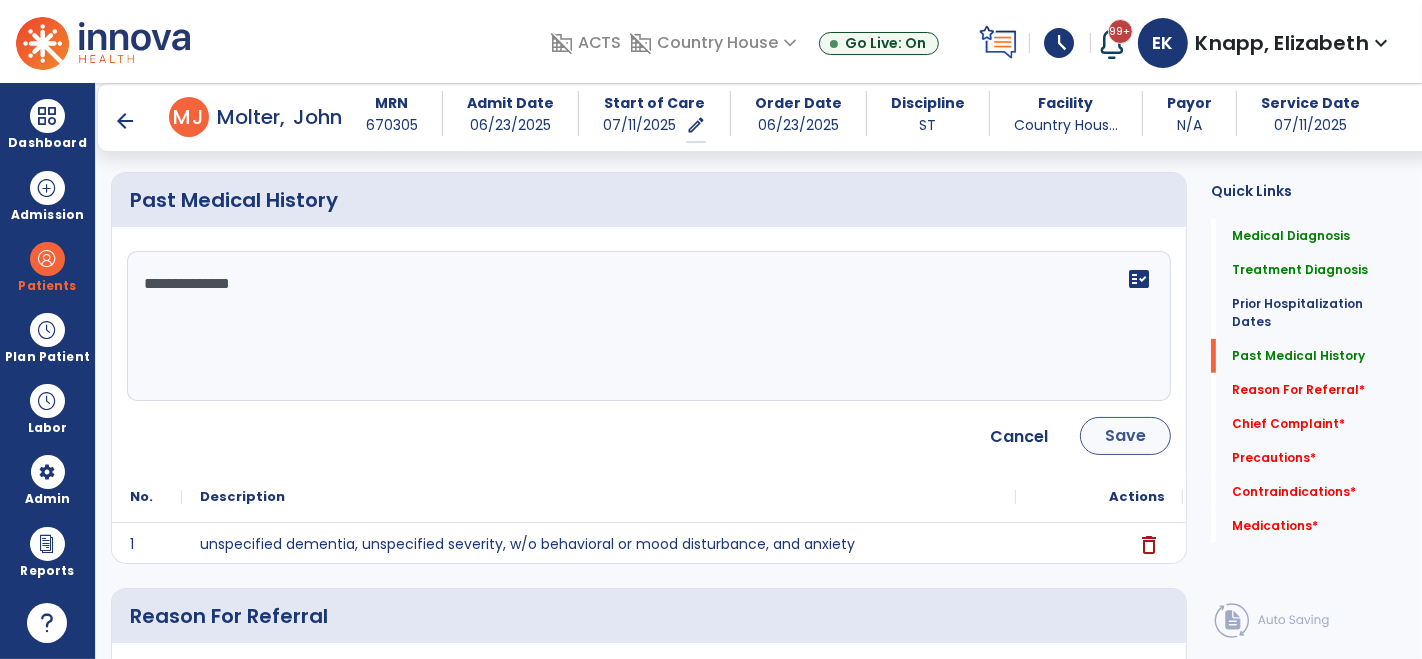 type on "**********" 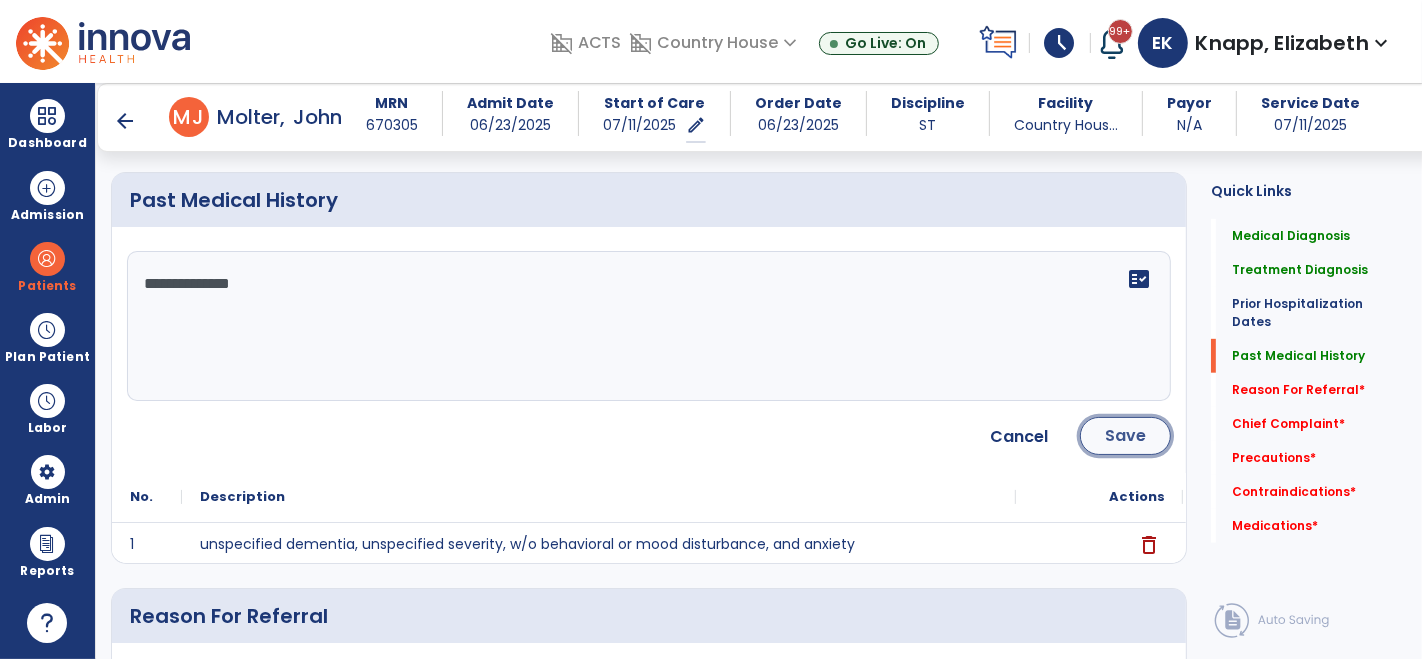 click on "Save" 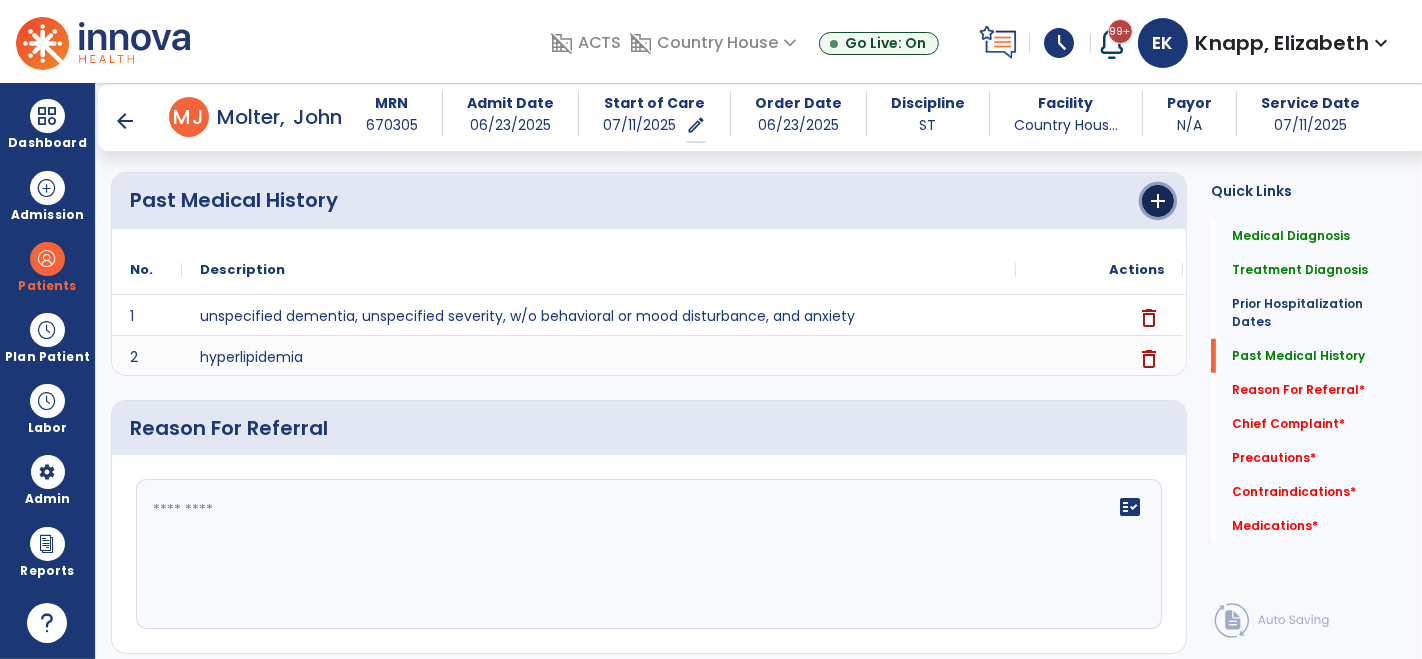 click on "add" 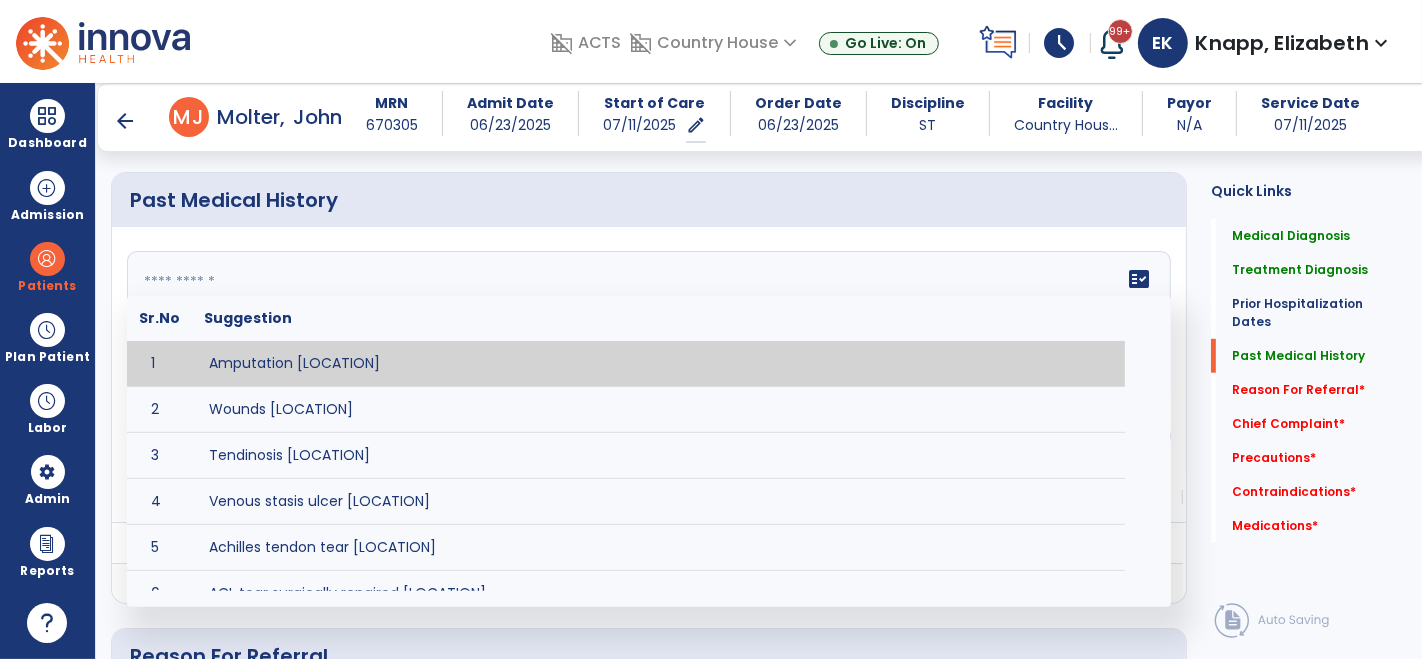 click 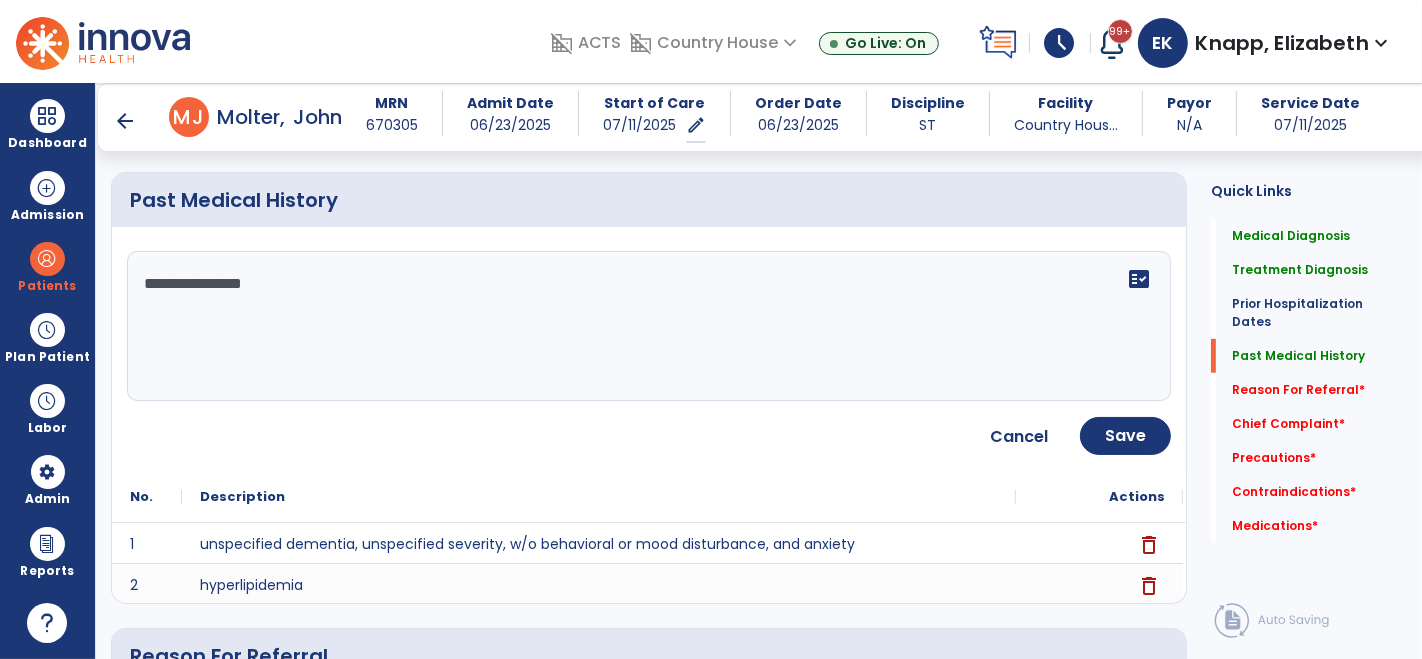 click on "**********" 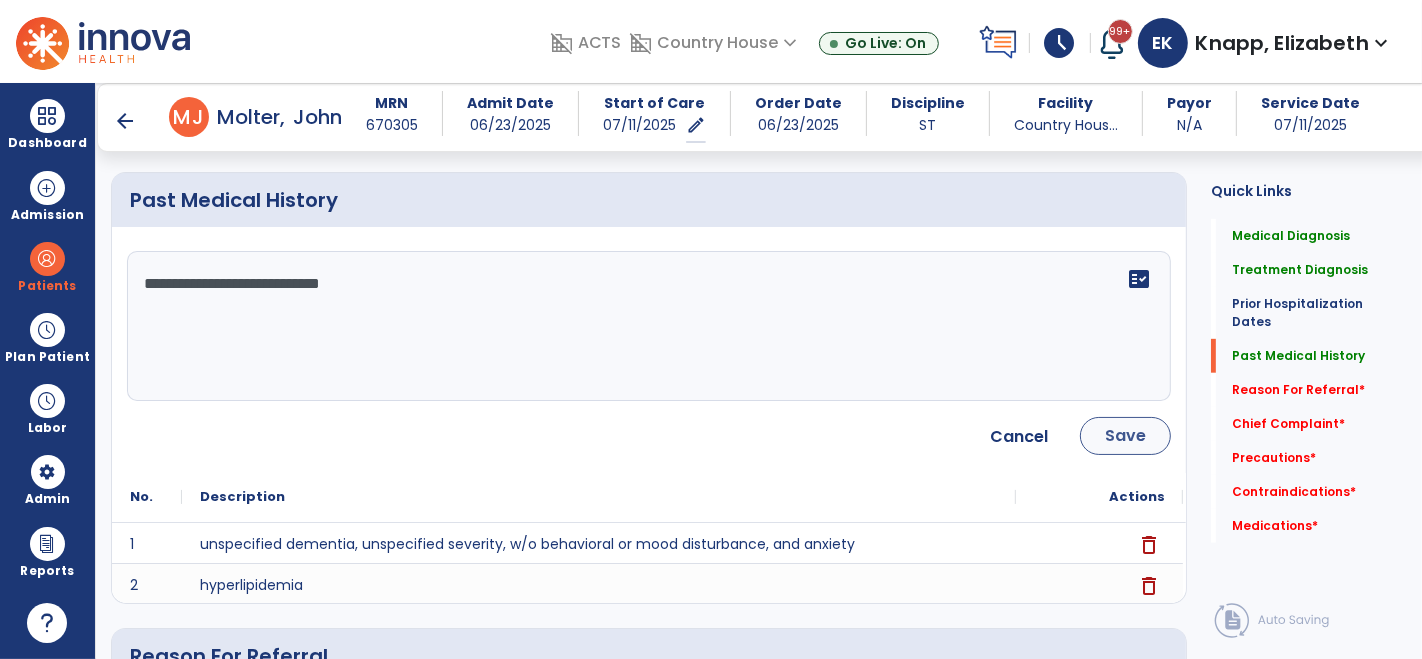 type on "**********" 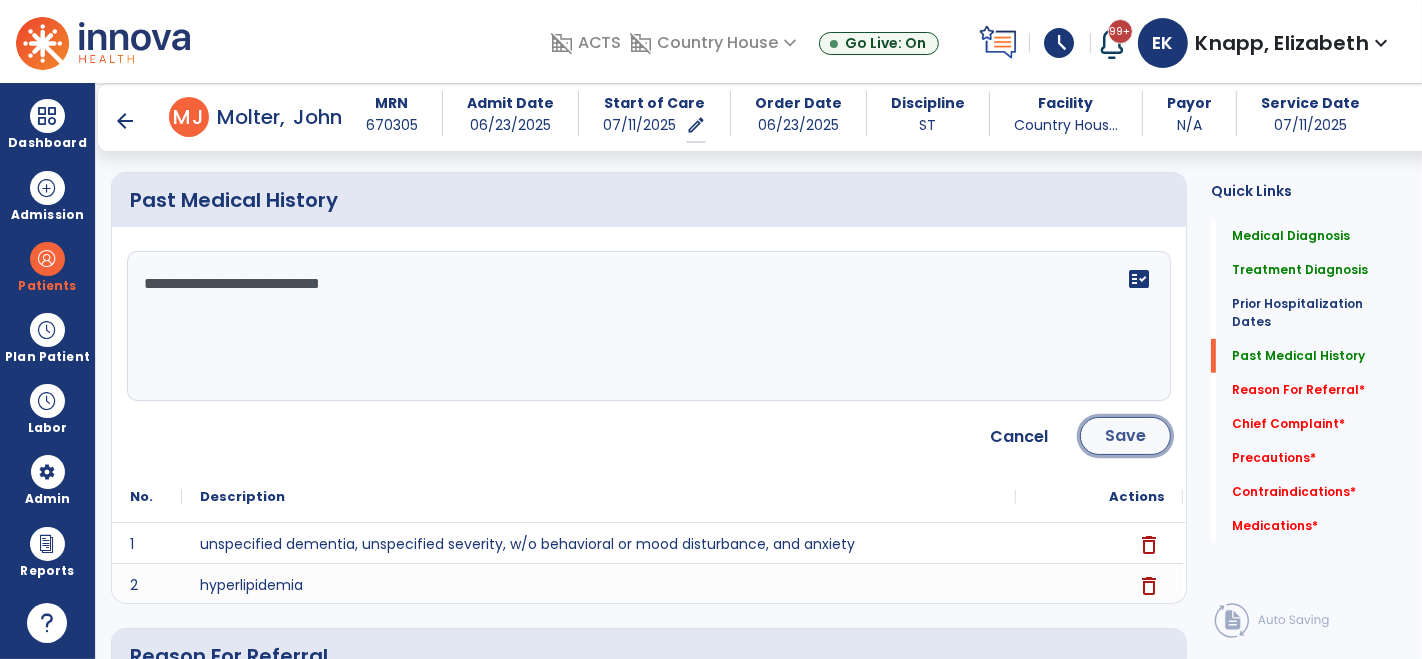 click on "Save" 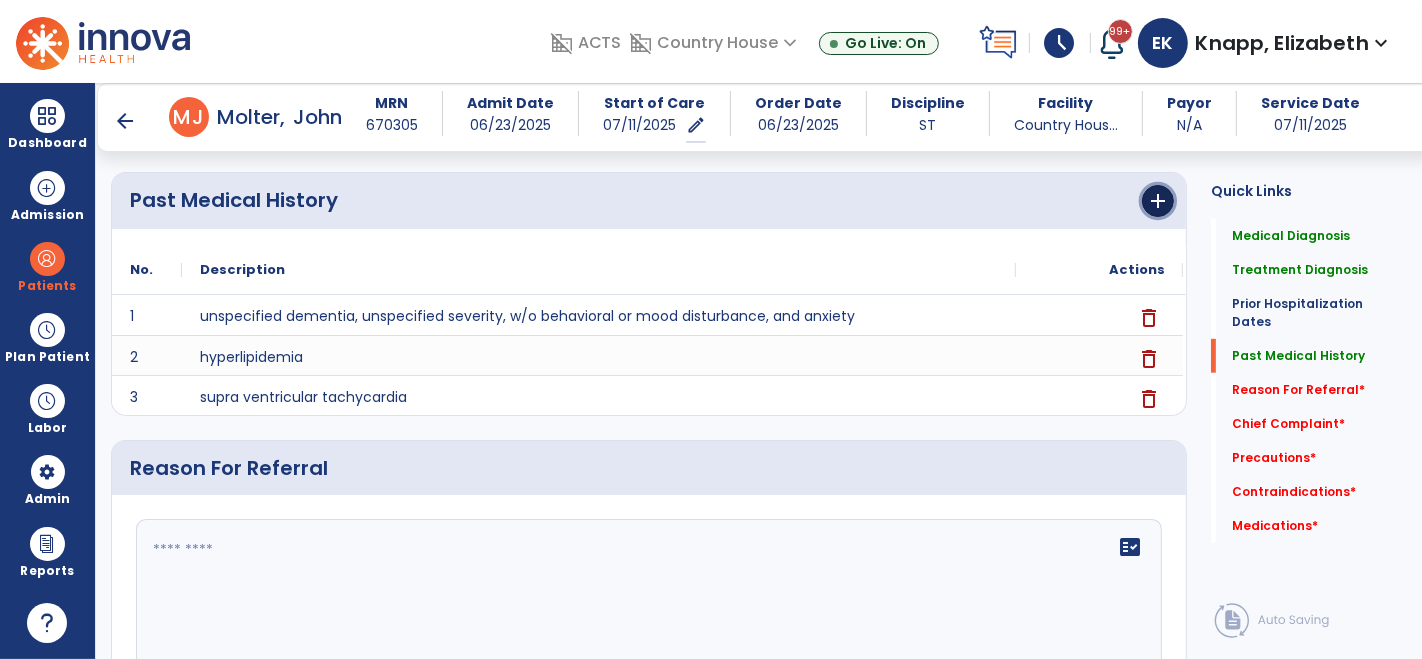 click on "add" 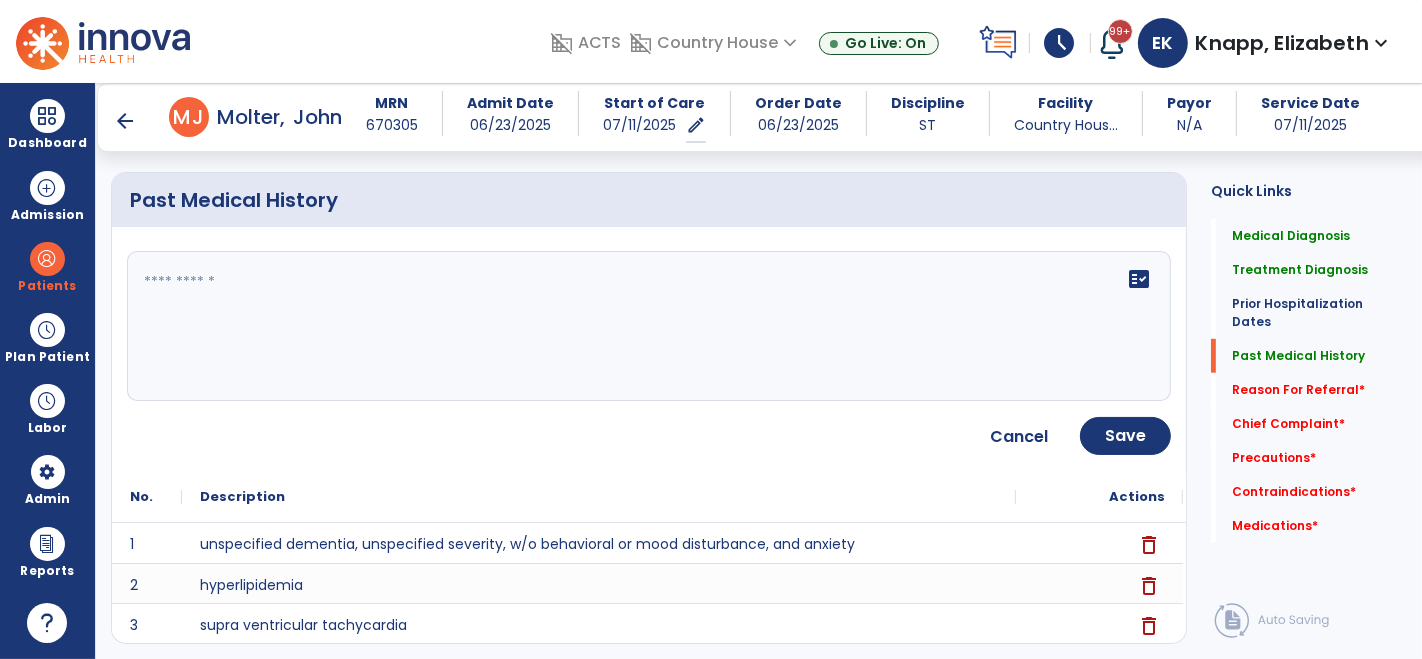 click 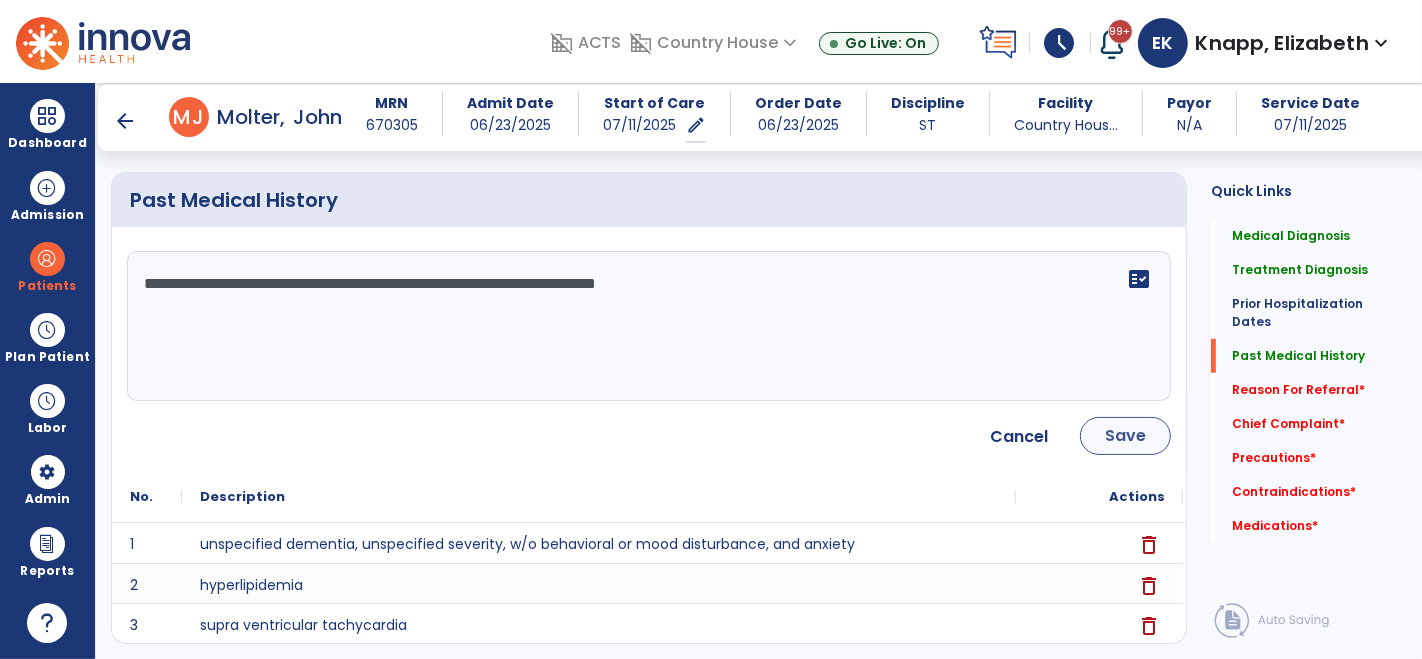 type on "**********" 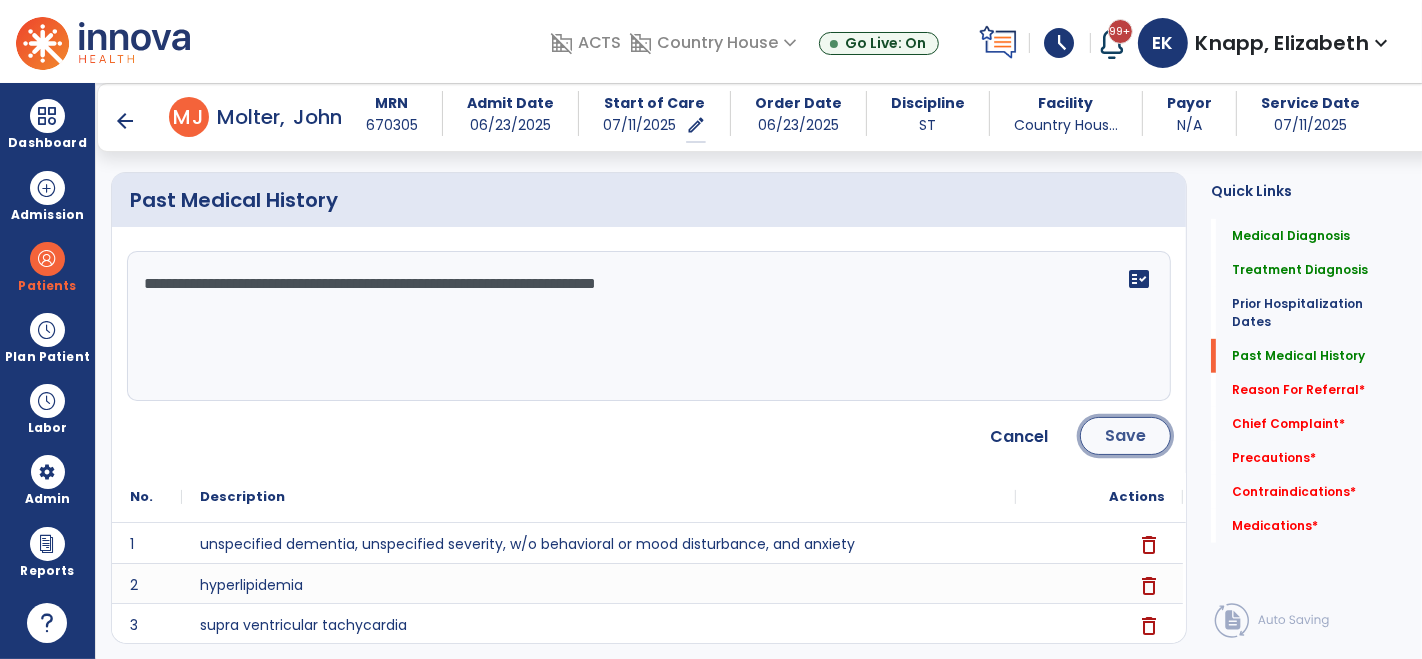 click on "Save" 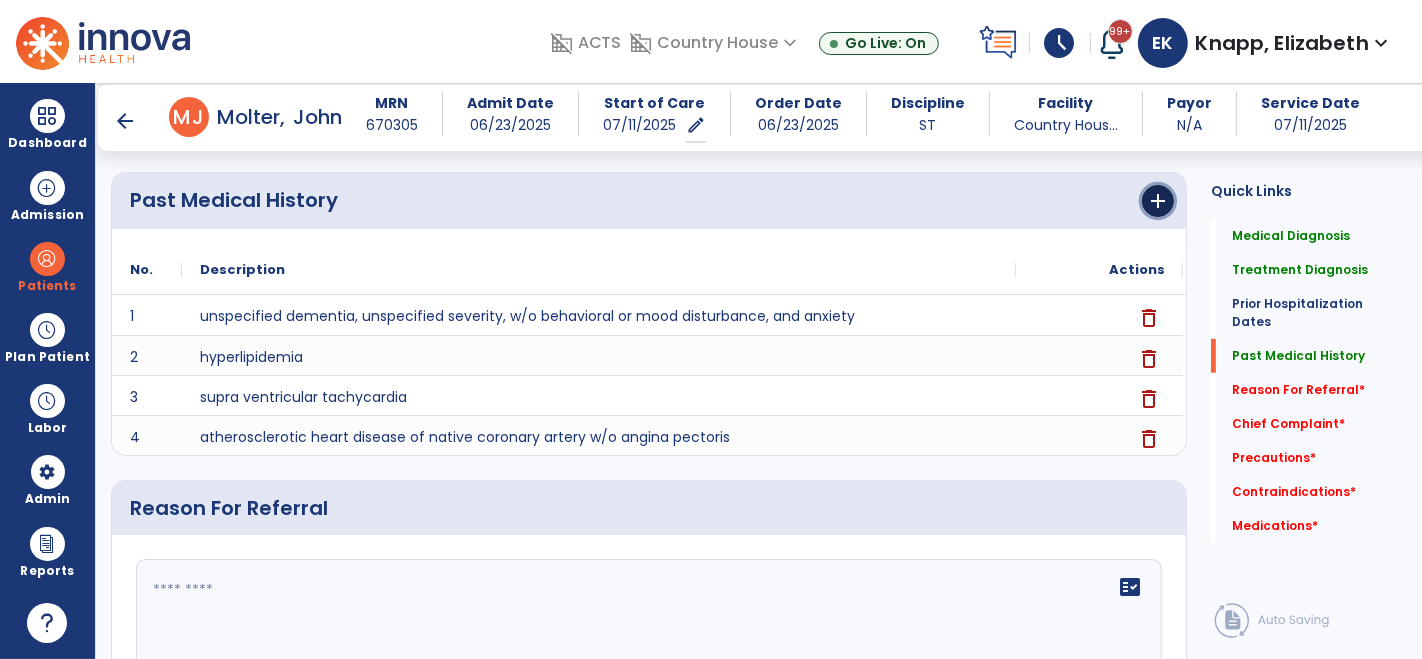 click on "add" 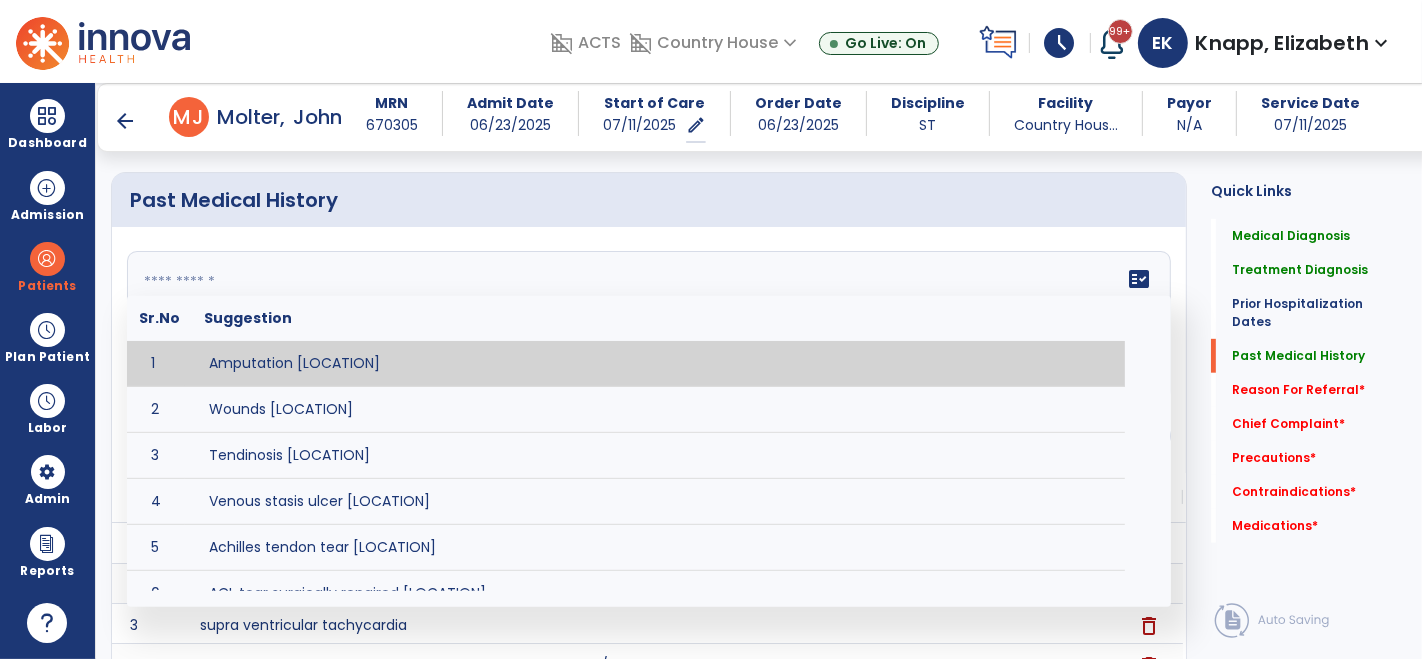 click 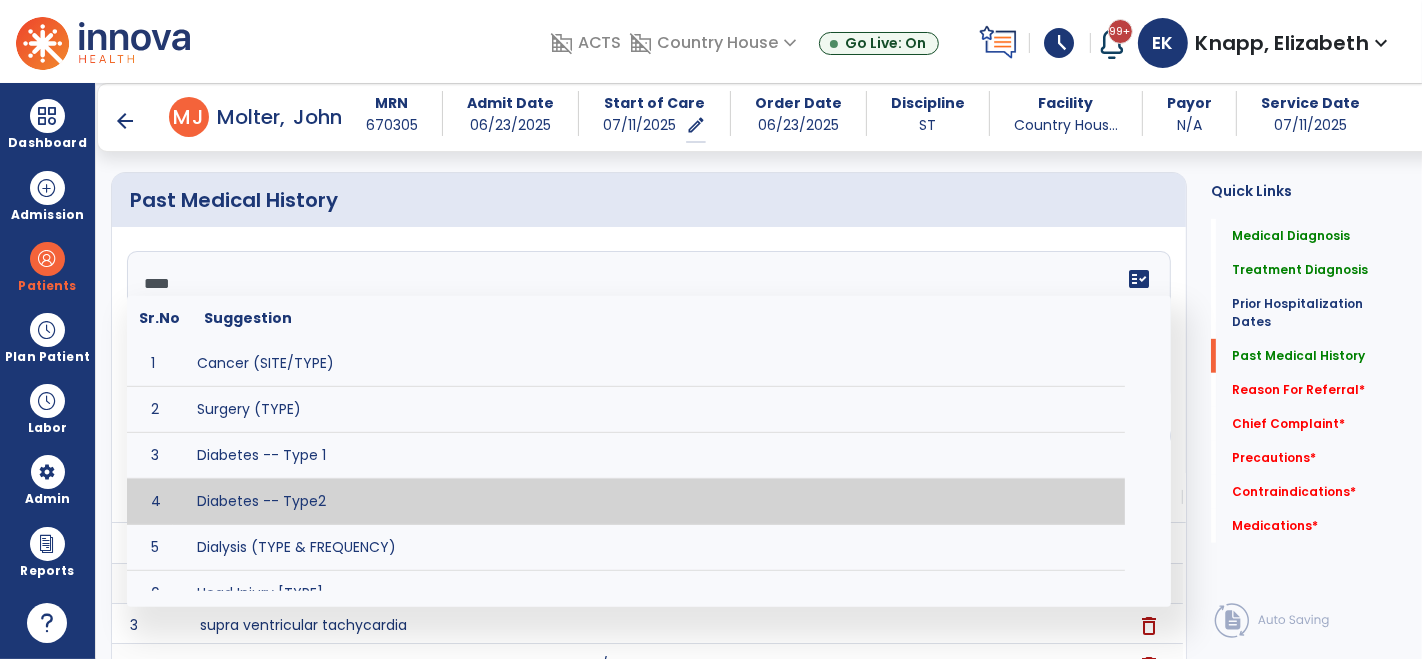 type on "**********" 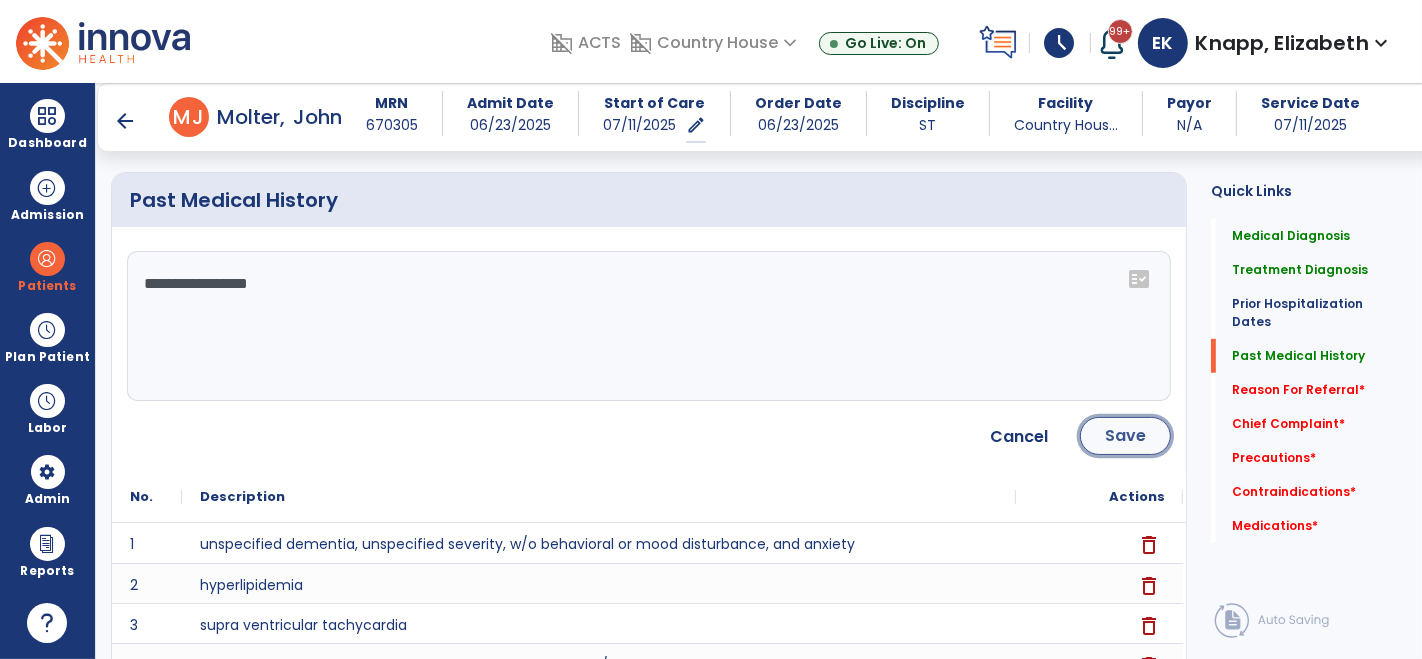 click on "Save" 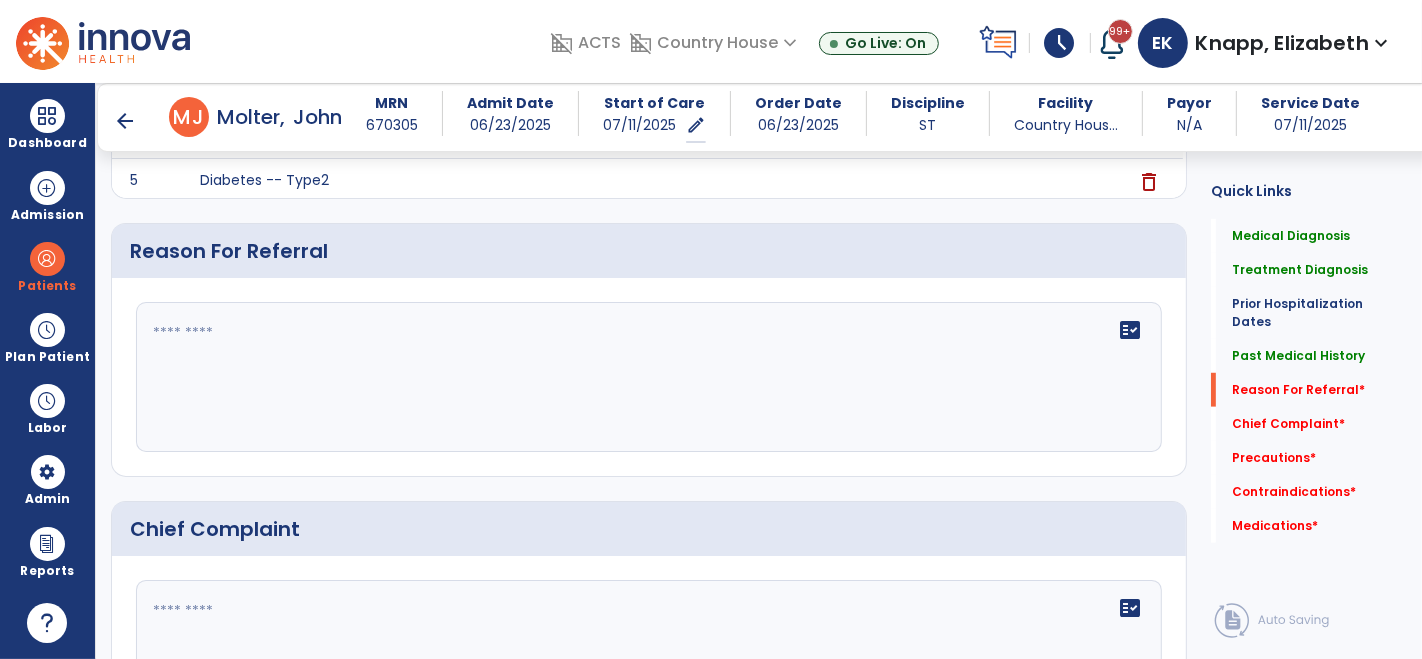 scroll, scrollTop: 1243, scrollLeft: 0, axis: vertical 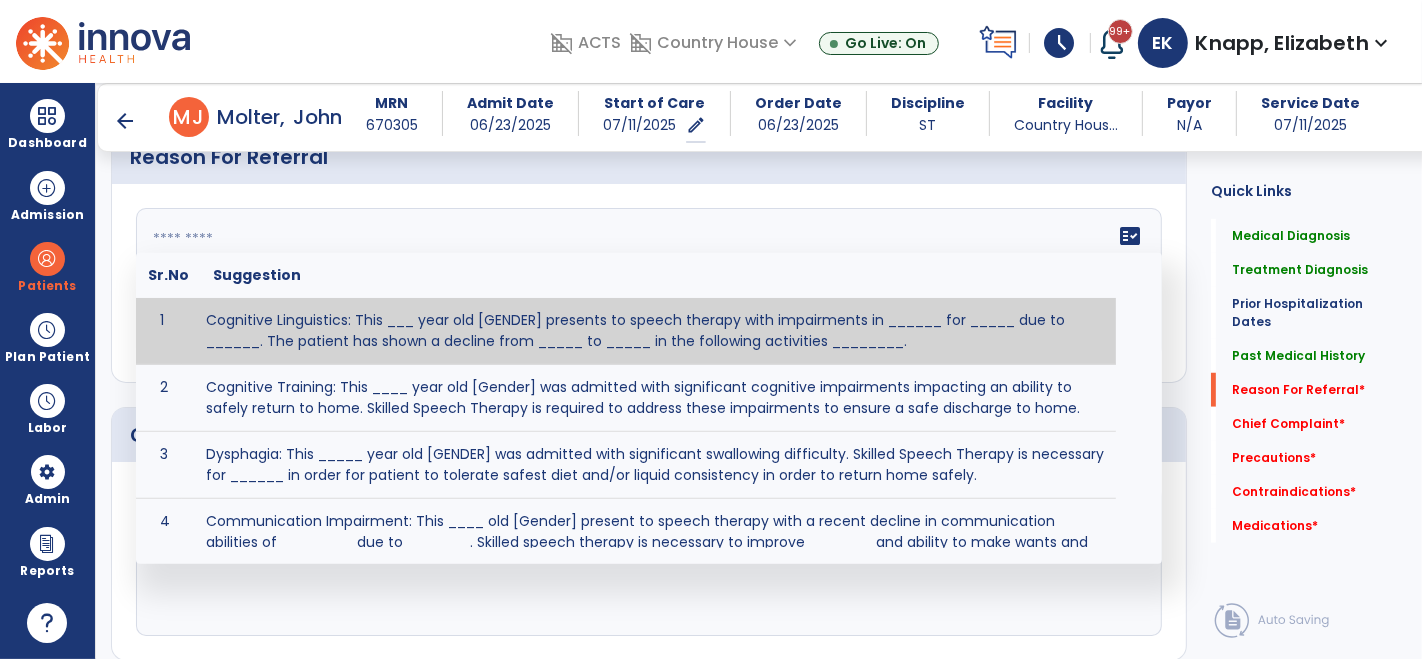 click 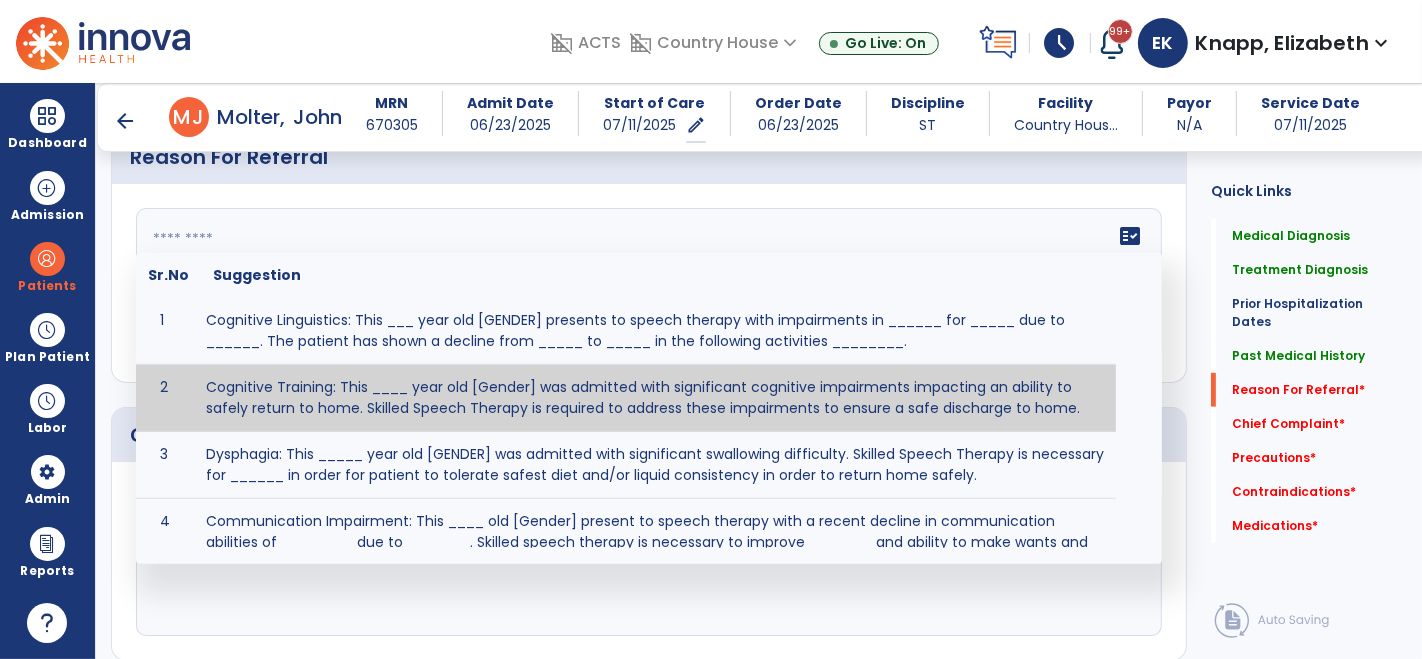 click on "Quick Links  Medical Diagnosis   Medical Diagnosis   Treatment Diagnosis   Treatment Diagnosis   Prior Hospitalization Dates   Prior Hospitalization Dates   Past Medical History   Past Medical History   Reason For Referral   *  Reason For Referral   *  Chief Complaint   *  Chief Complaint   *  Precautions   *  Precautions   *  Contraindications   *  Contraindications   *  Medications   *  Medications   *" 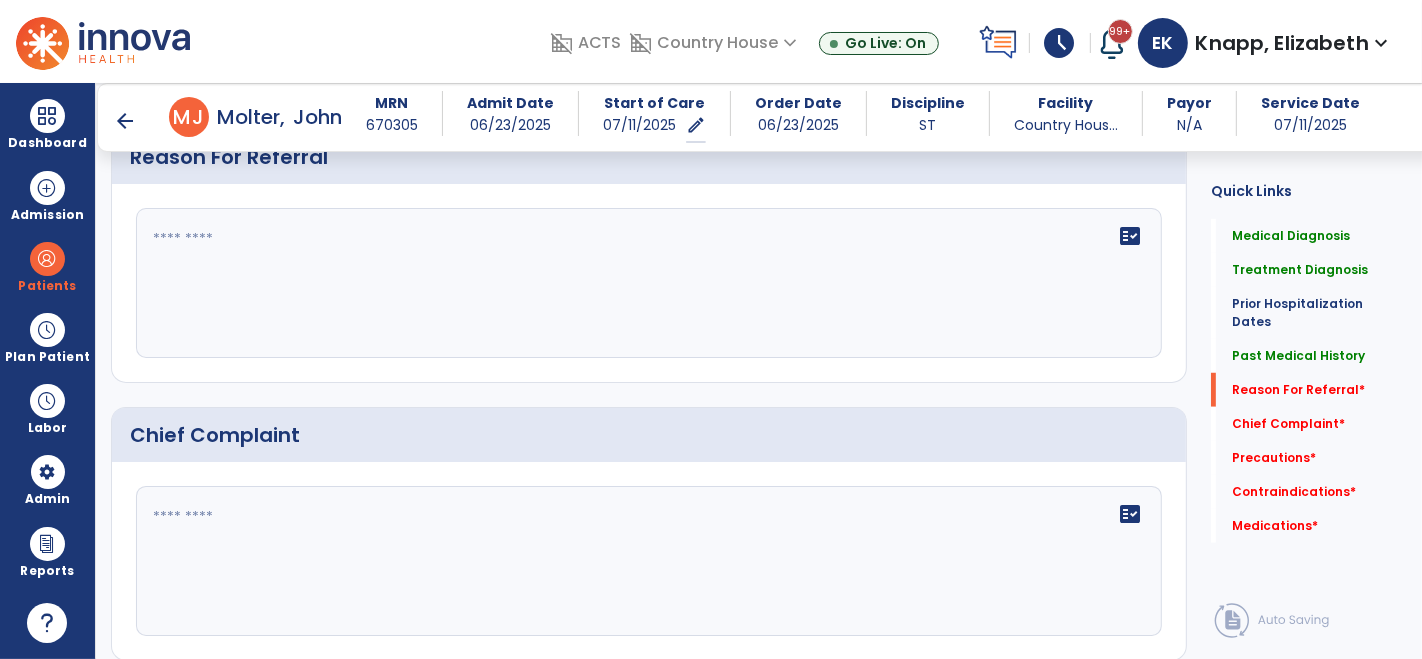 click 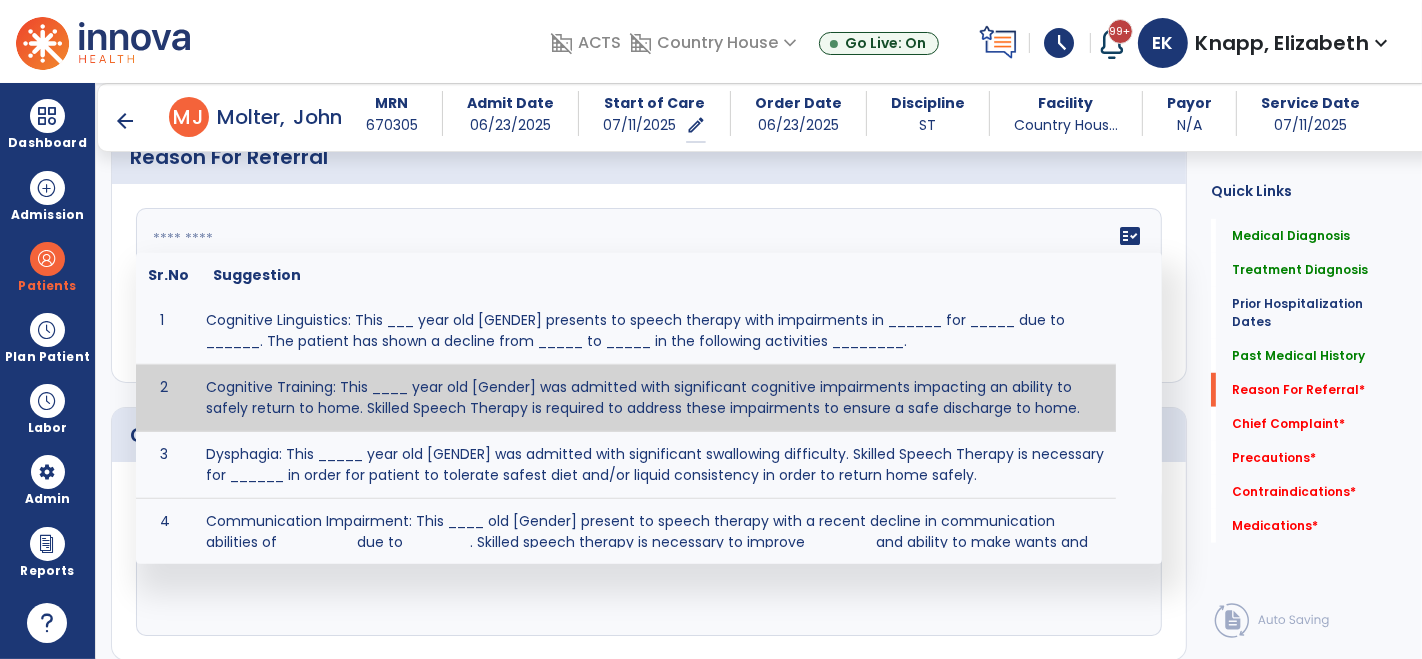 paste on "**********" 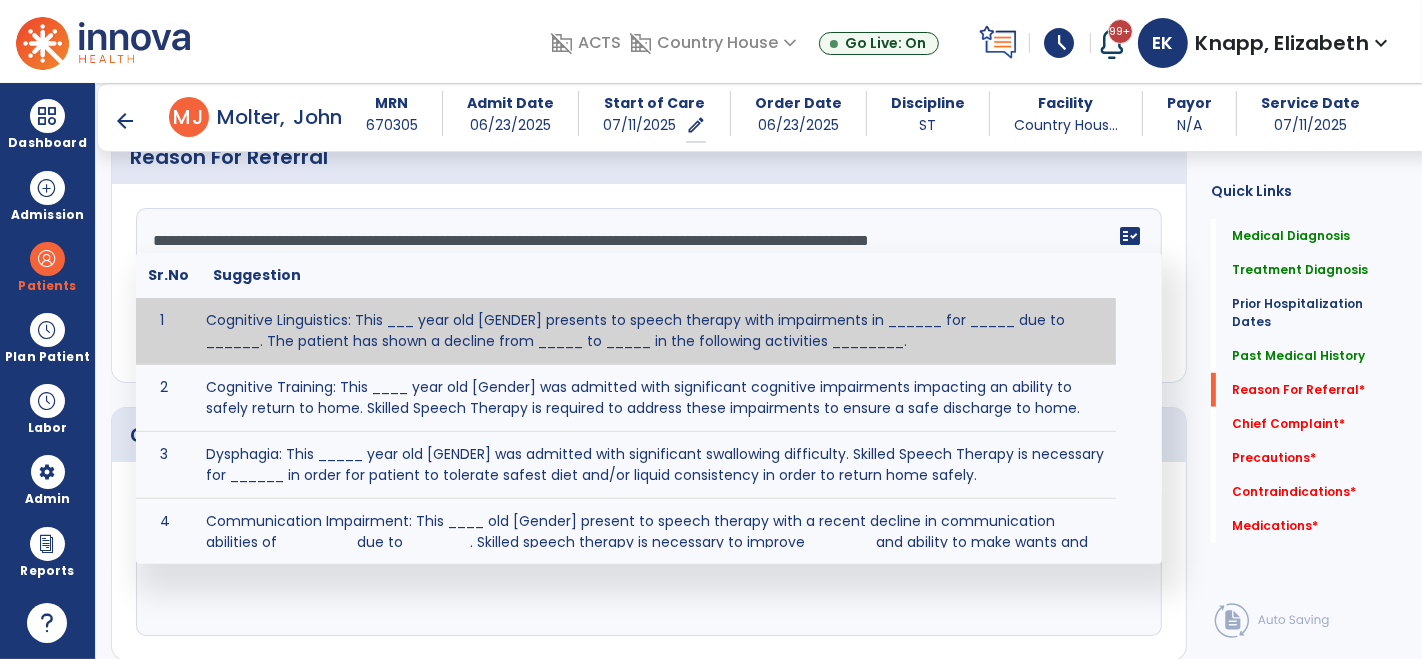click on "**********" 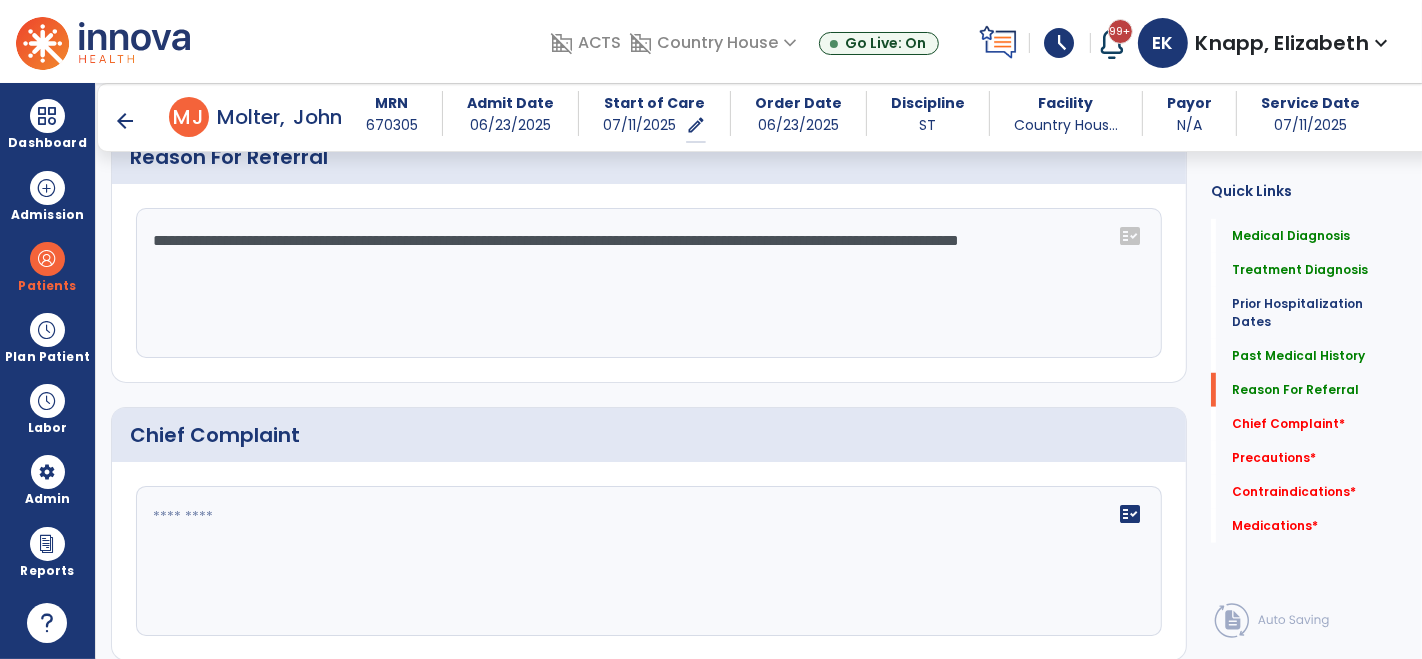 type on "**********" 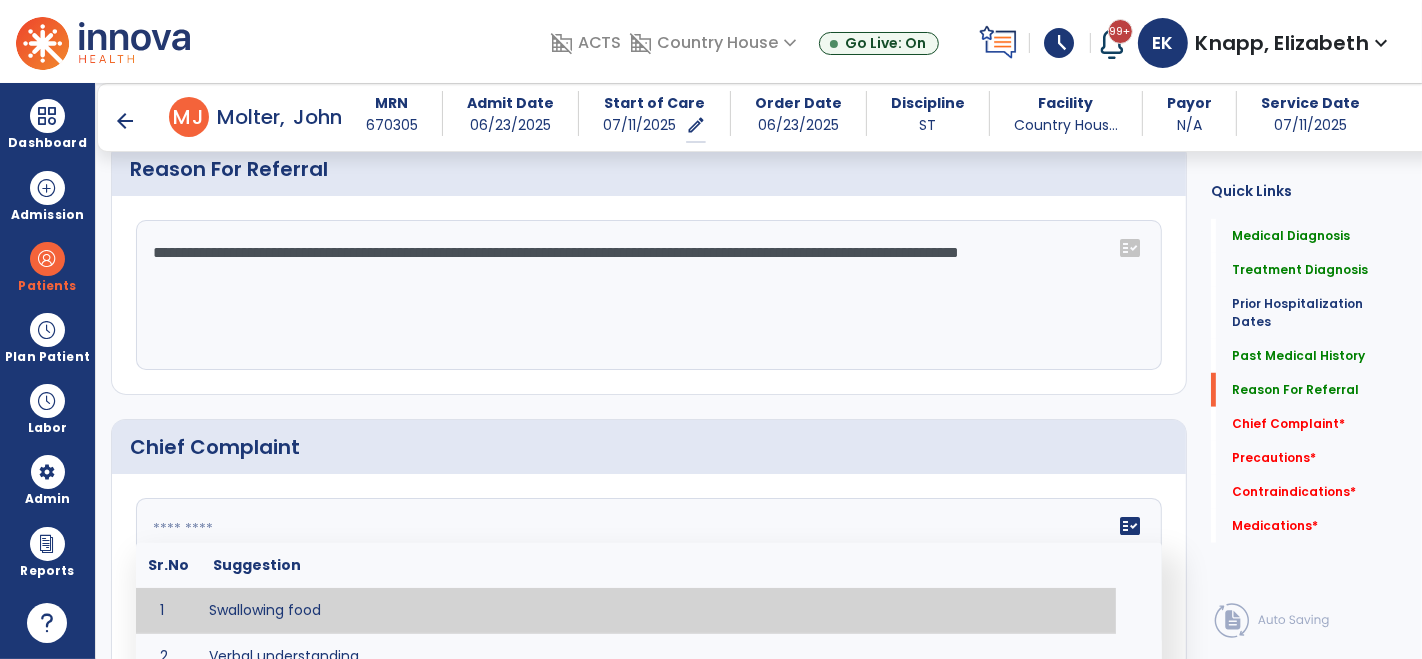 scroll, scrollTop: 1216, scrollLeft: 0, axis: vertical 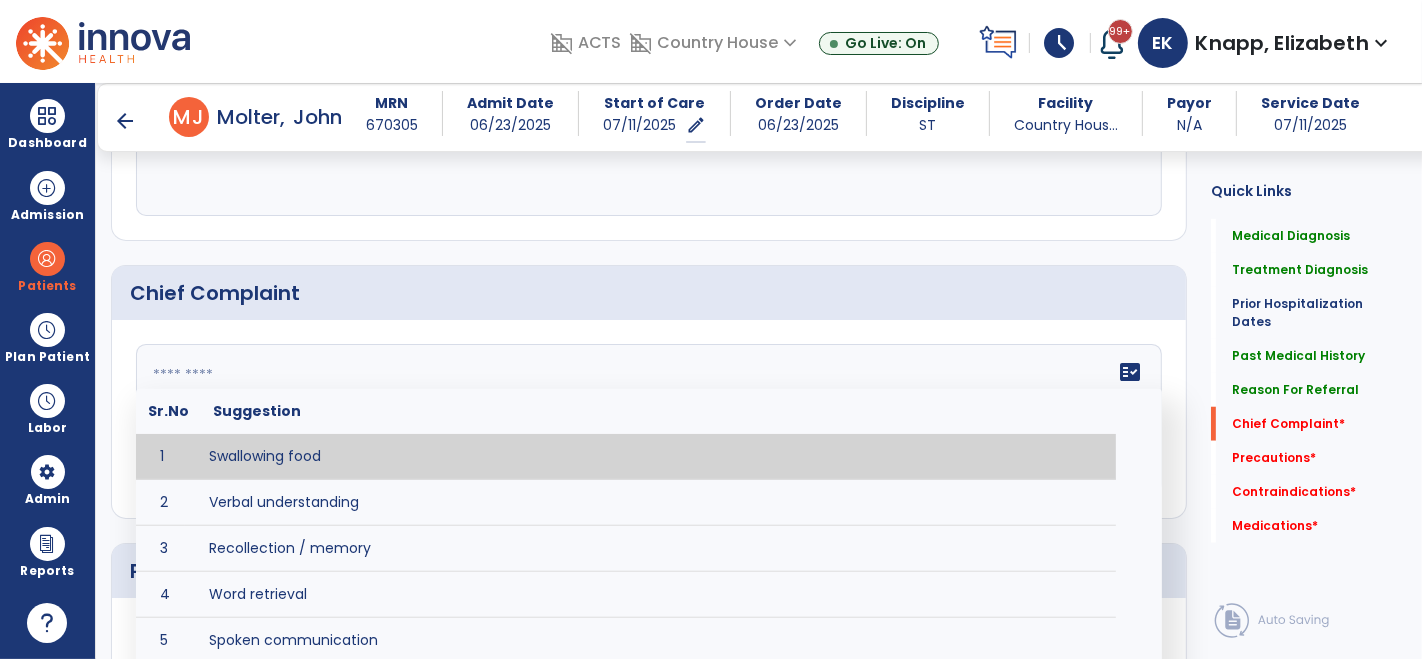 click 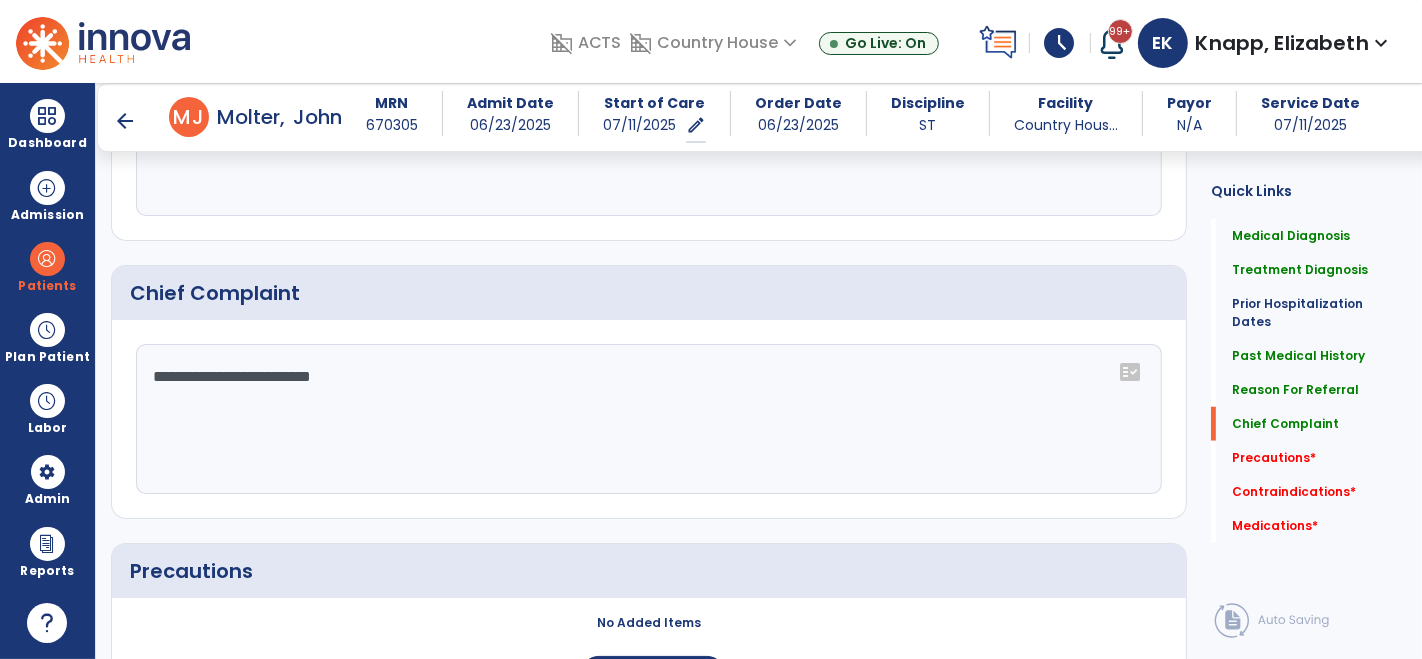 click on "**********" 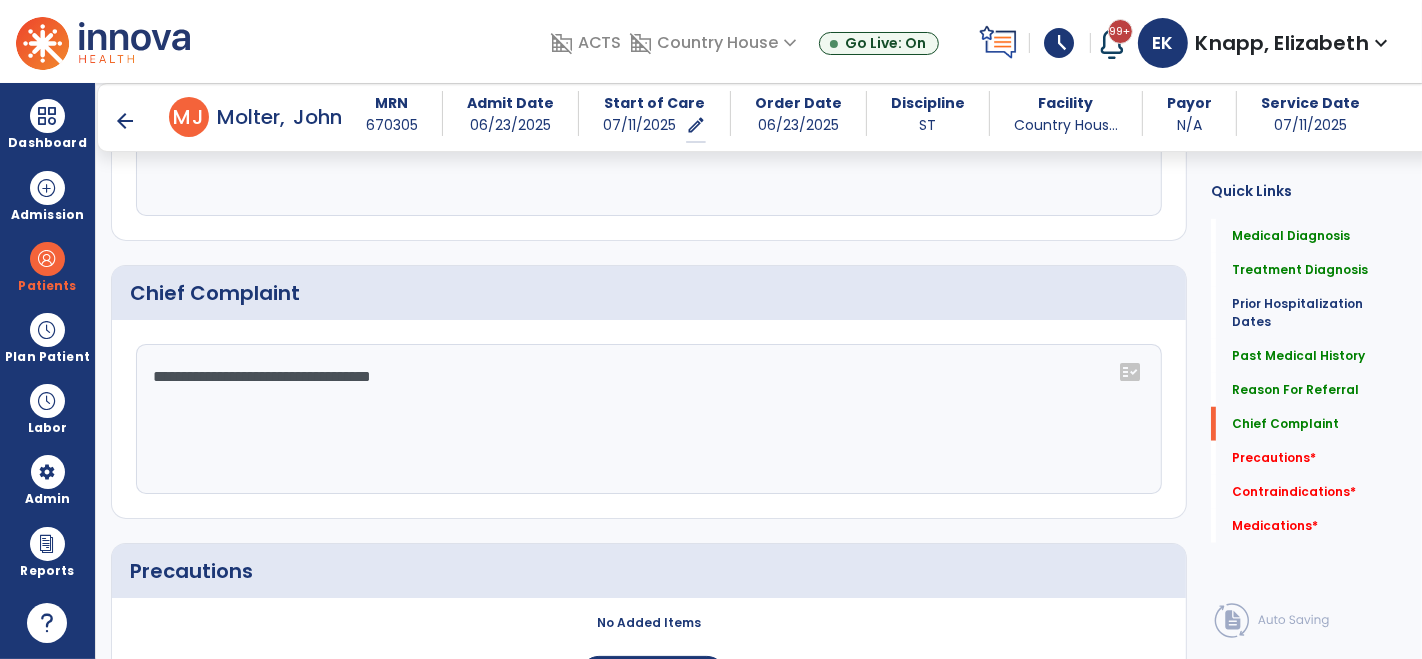 click on "**********" 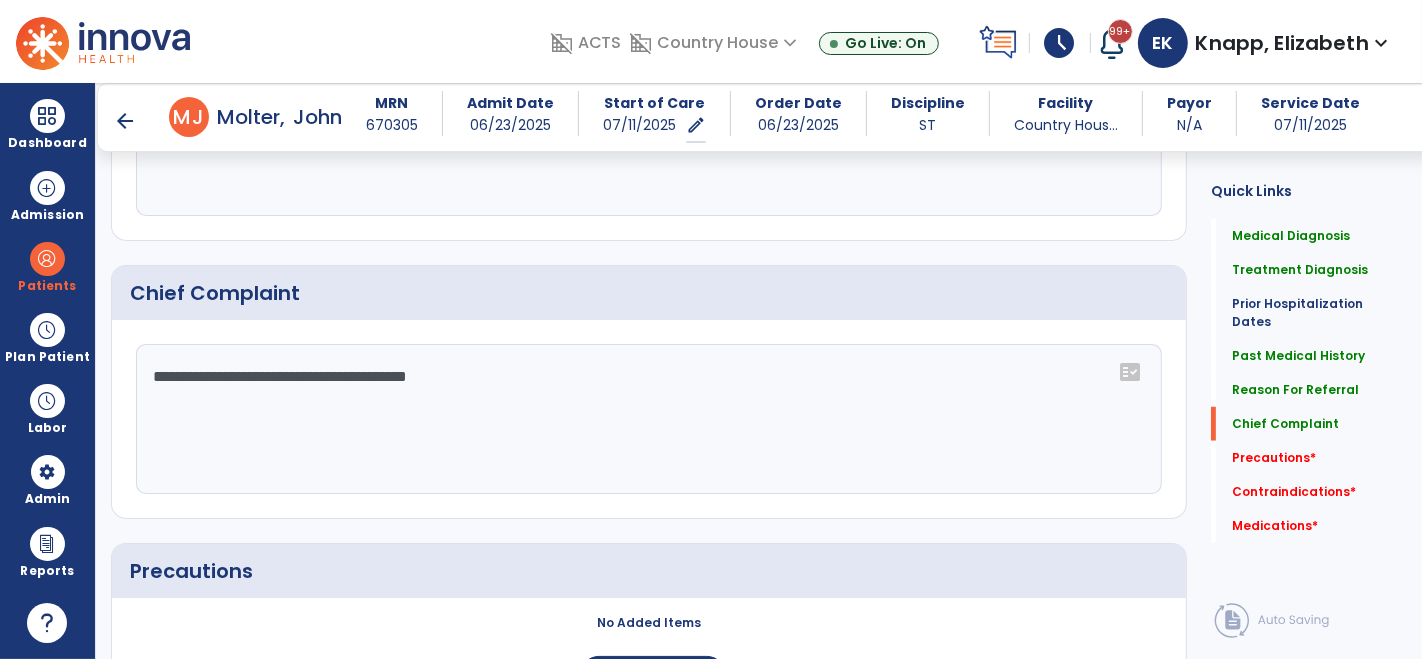 click on "**********" 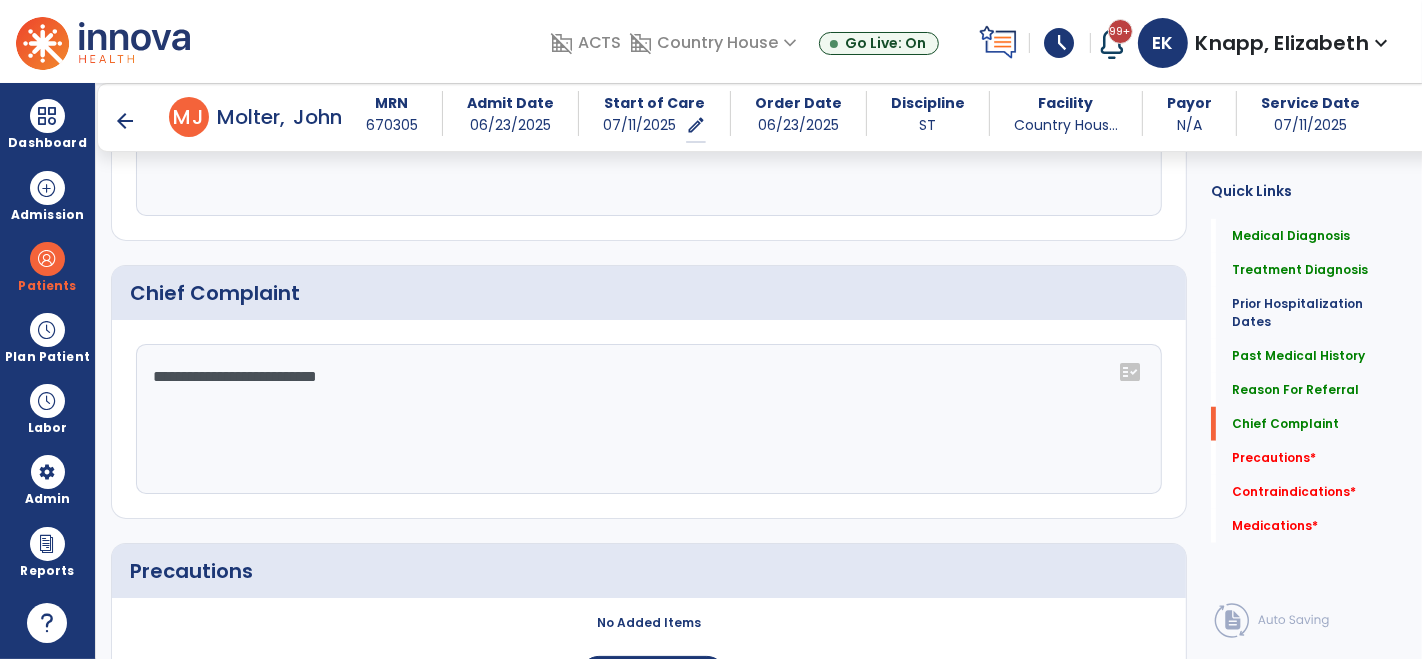 click on "**********" 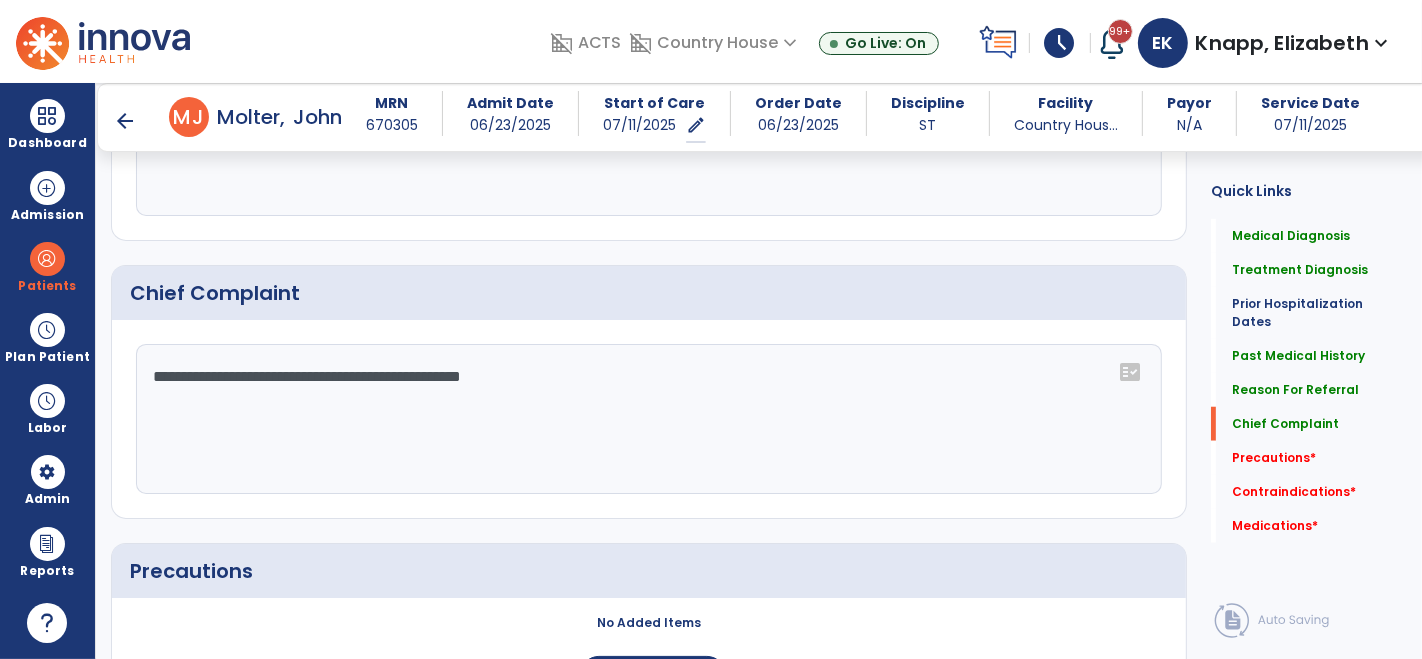 click on "**********" 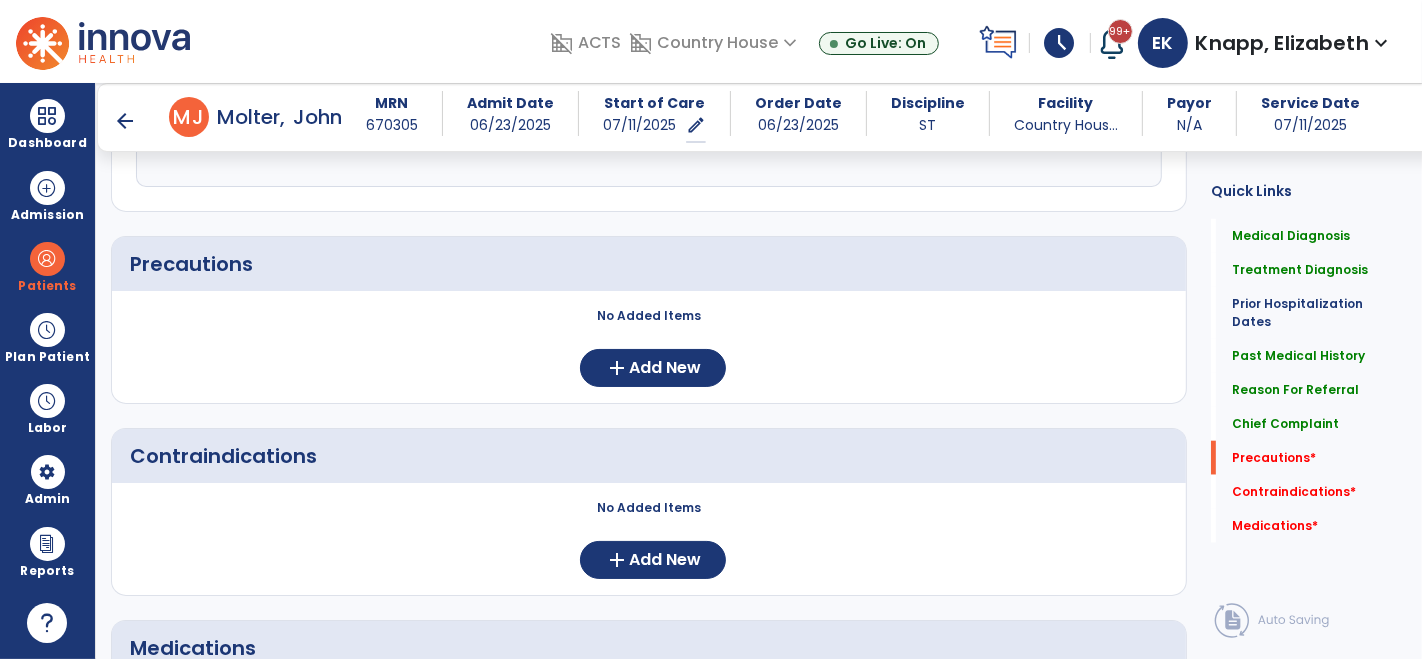 scroll, scrollTop: 1696, scrollLeft: 0, axis: vertical 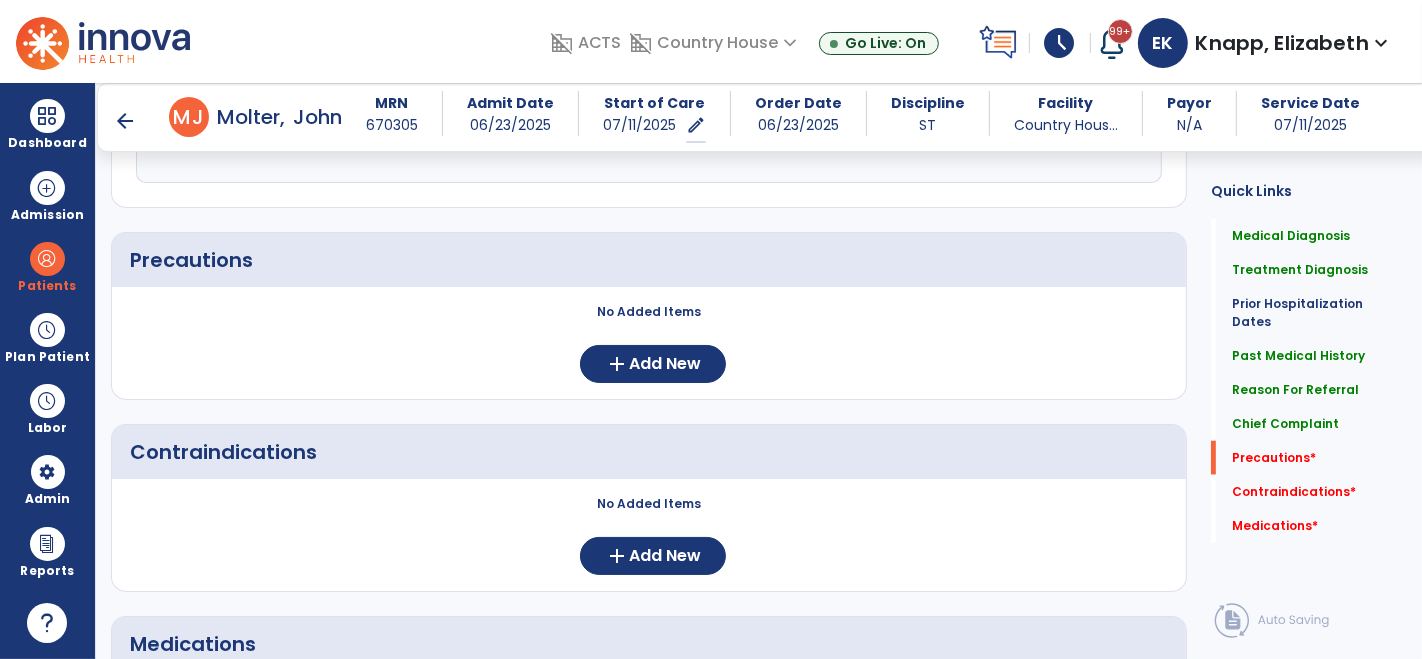 type on "**********" 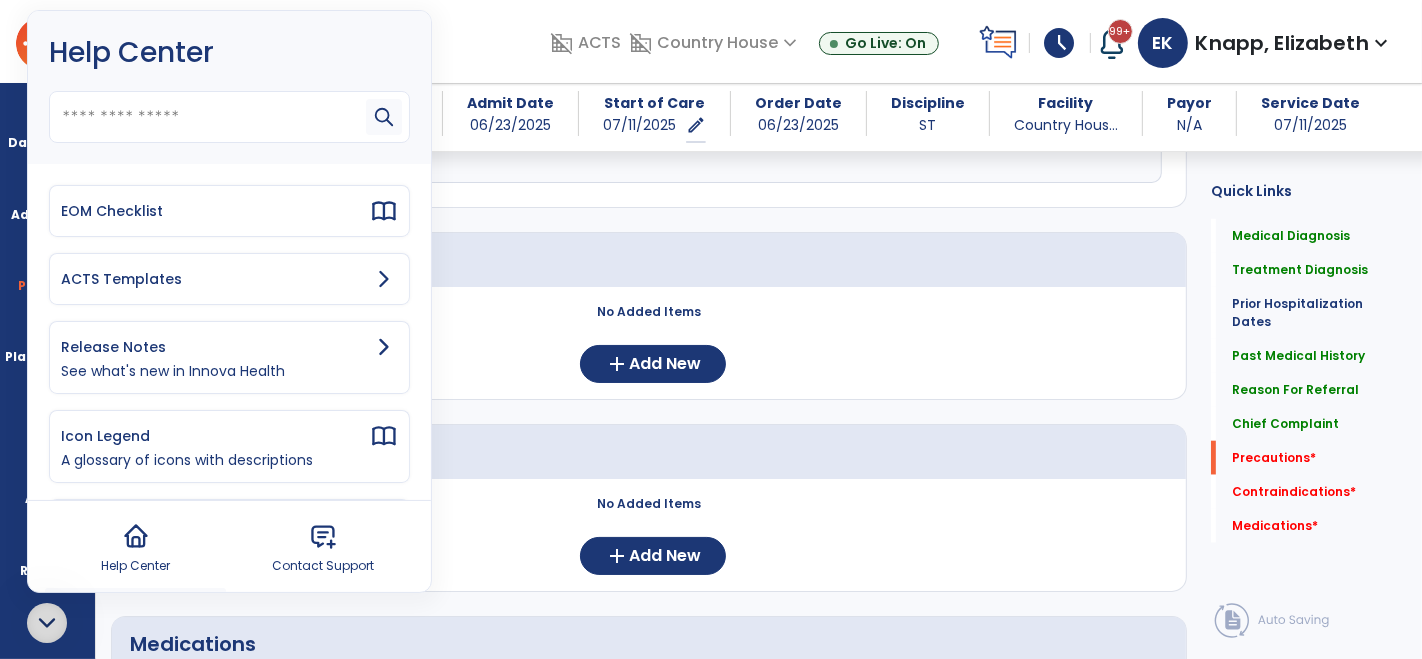 click 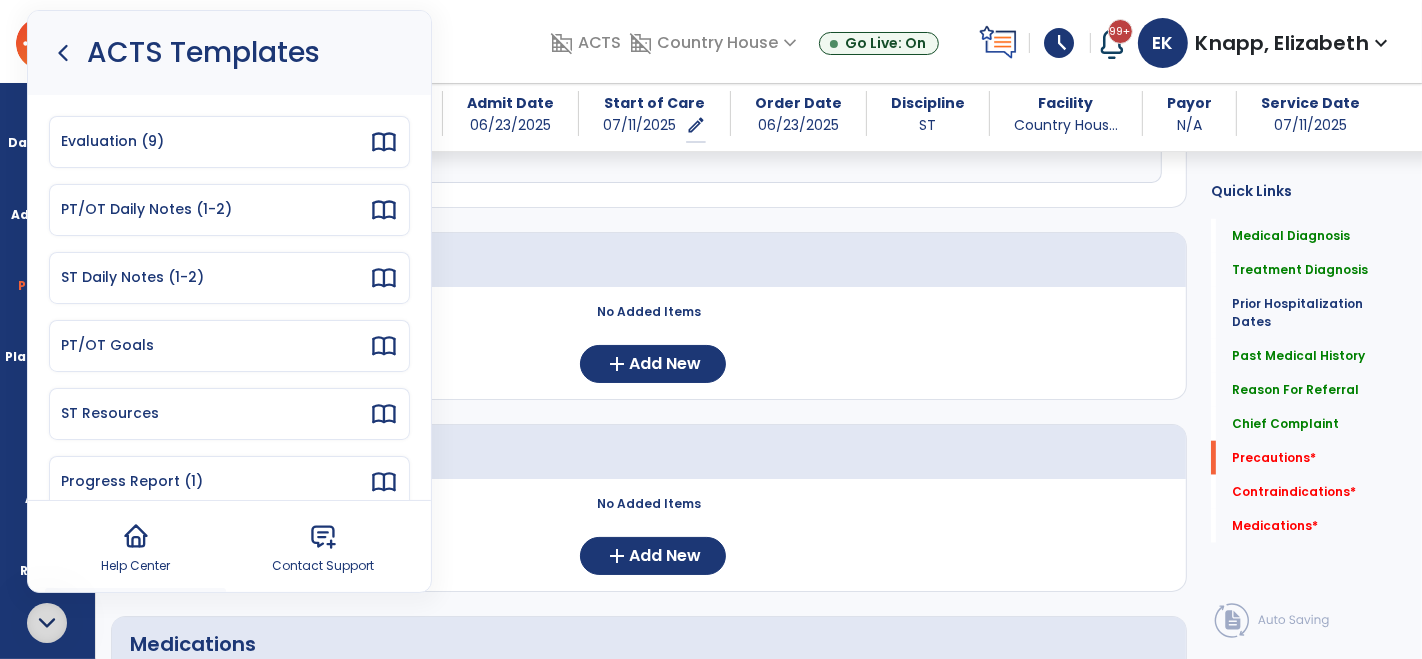 click 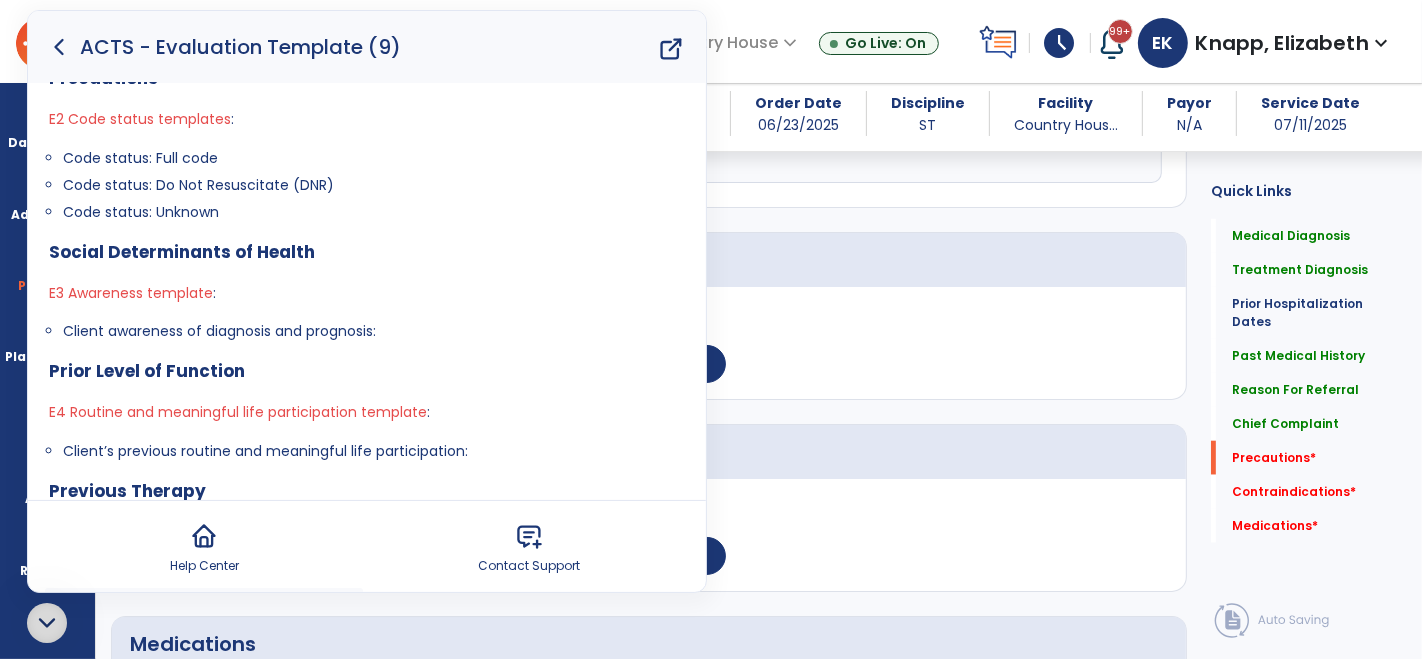 scroll, scrollTop: 353, scrollLeft: 0, axis: vertical 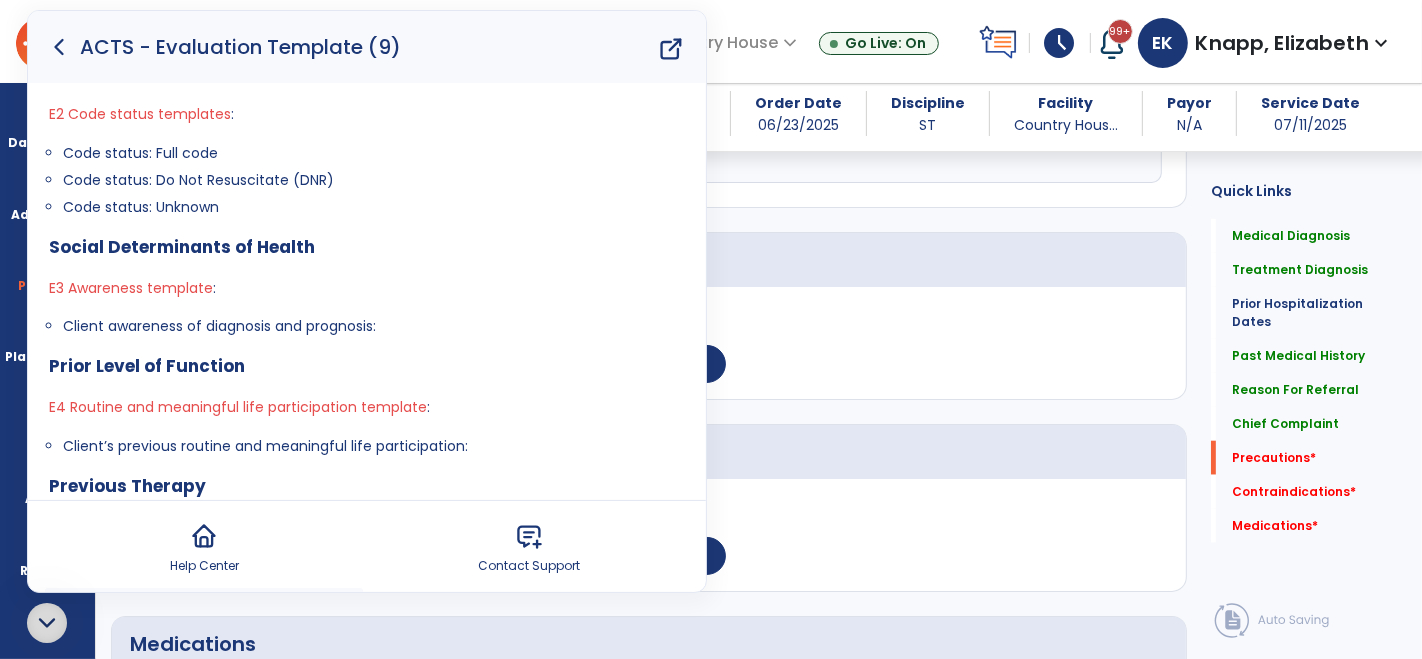 drag, startPoint x: 229, startPoint y: 146, endPoint x: 62, endPoint y: 147, distance: 167.00299 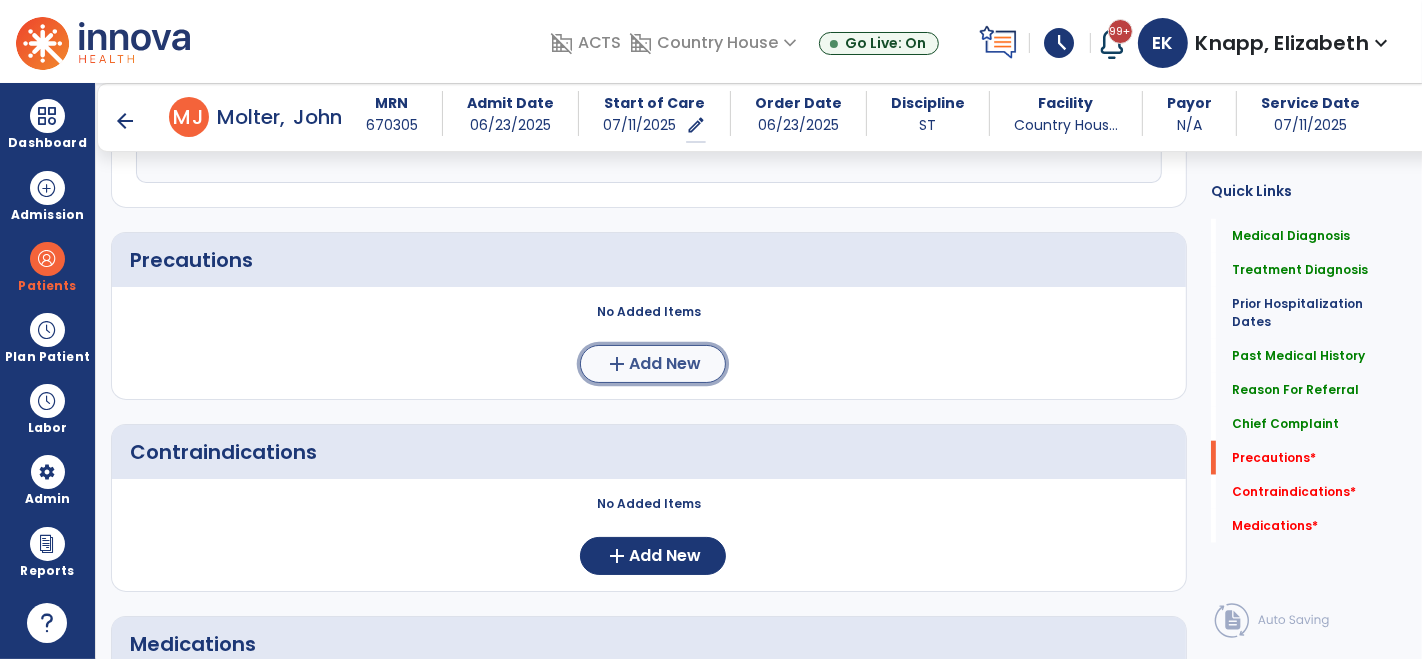 click on "add  Add New" 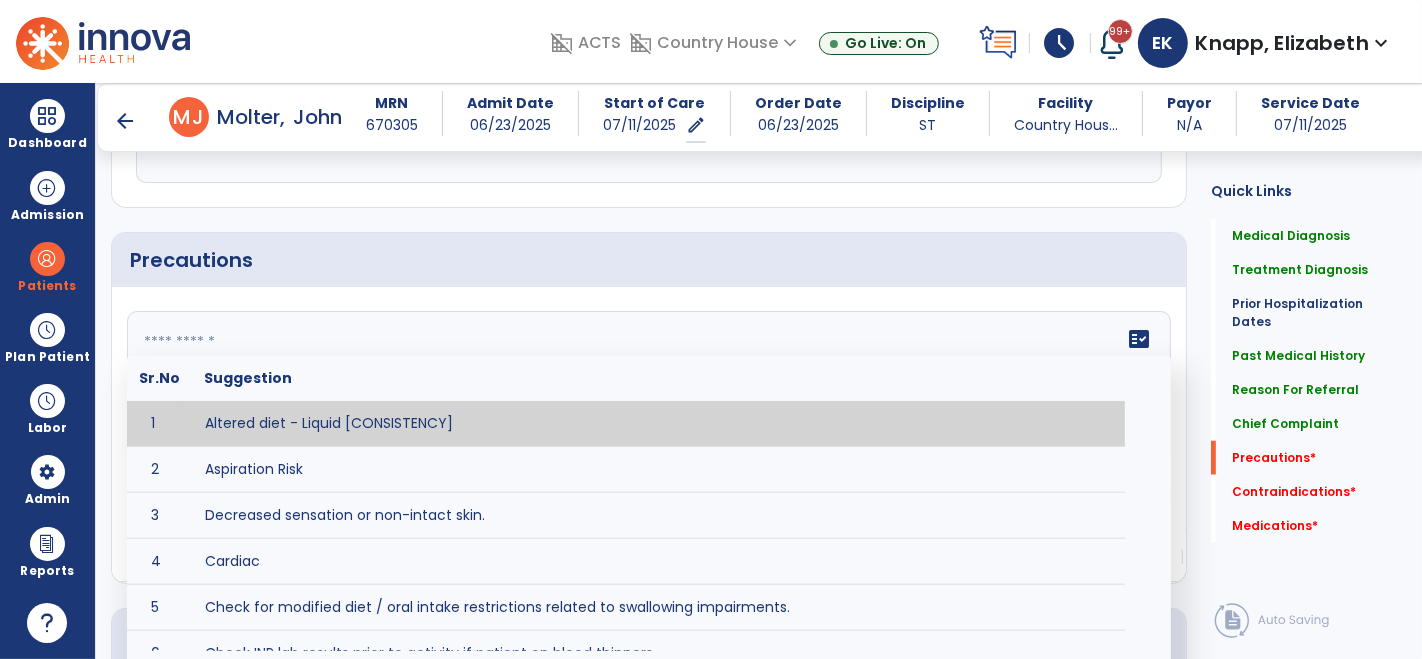 click 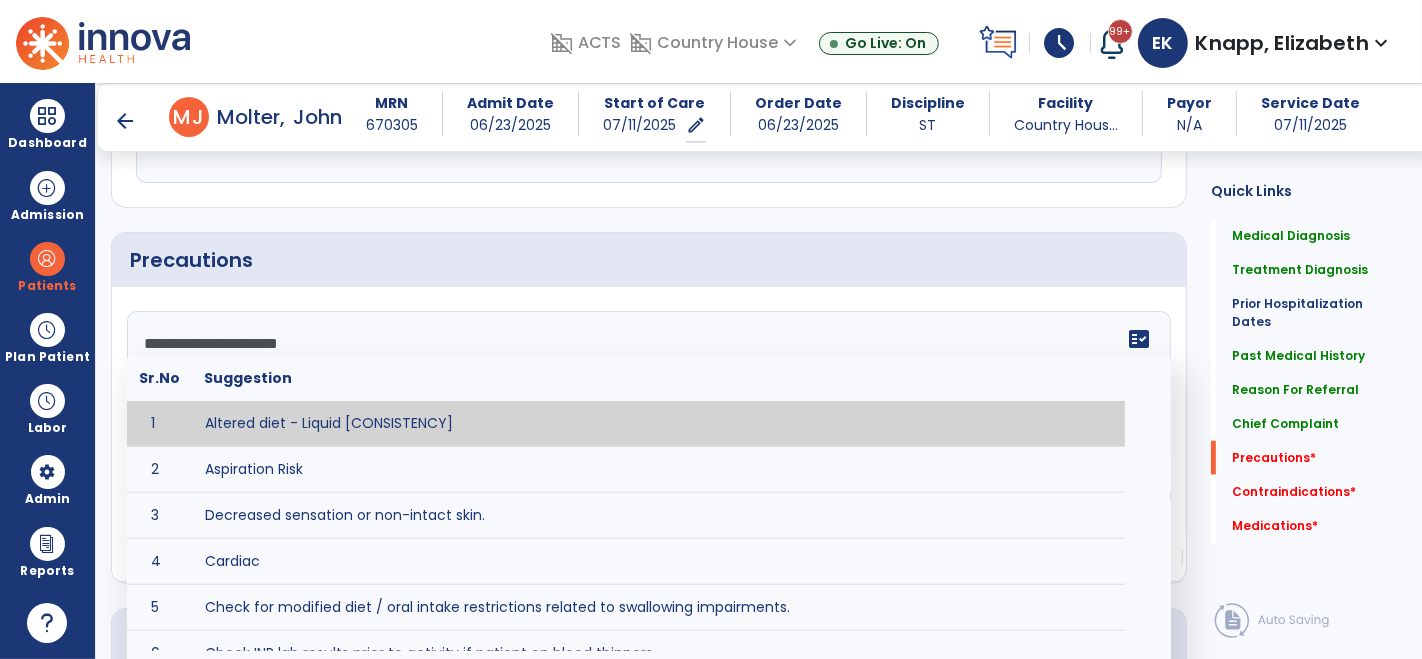 type on "**********" 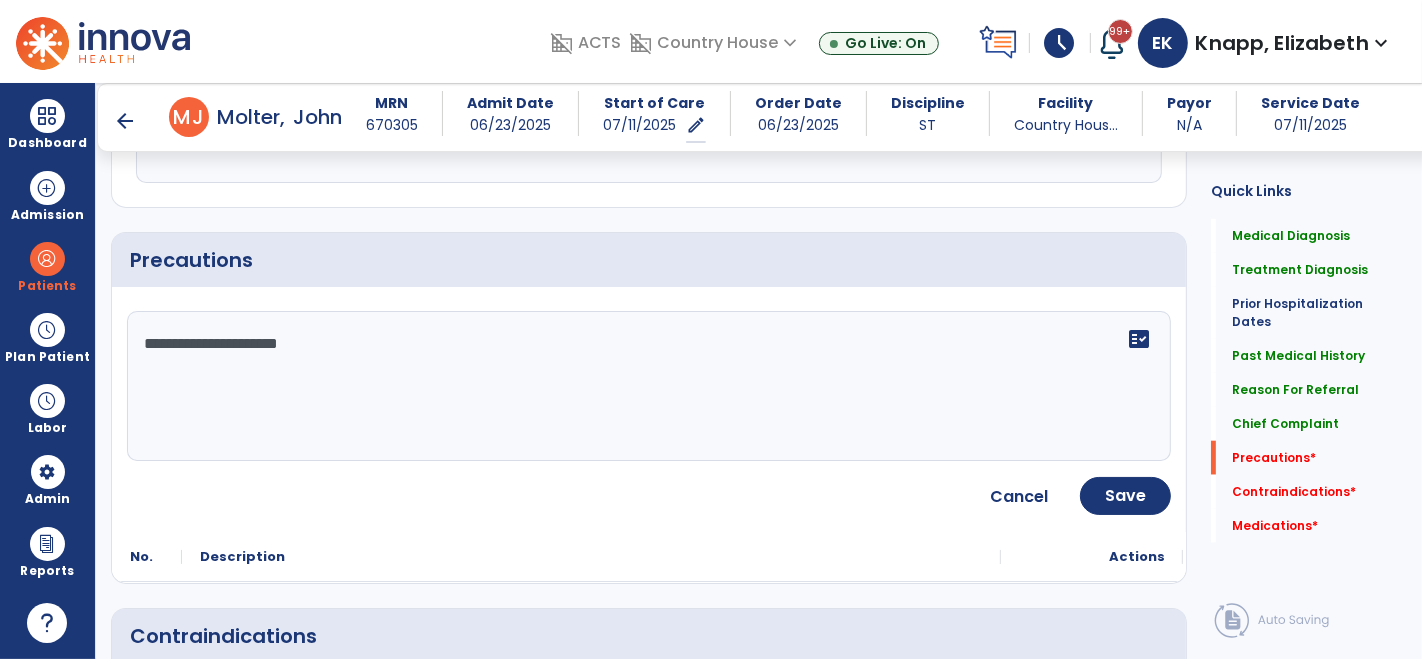 click on "**********" 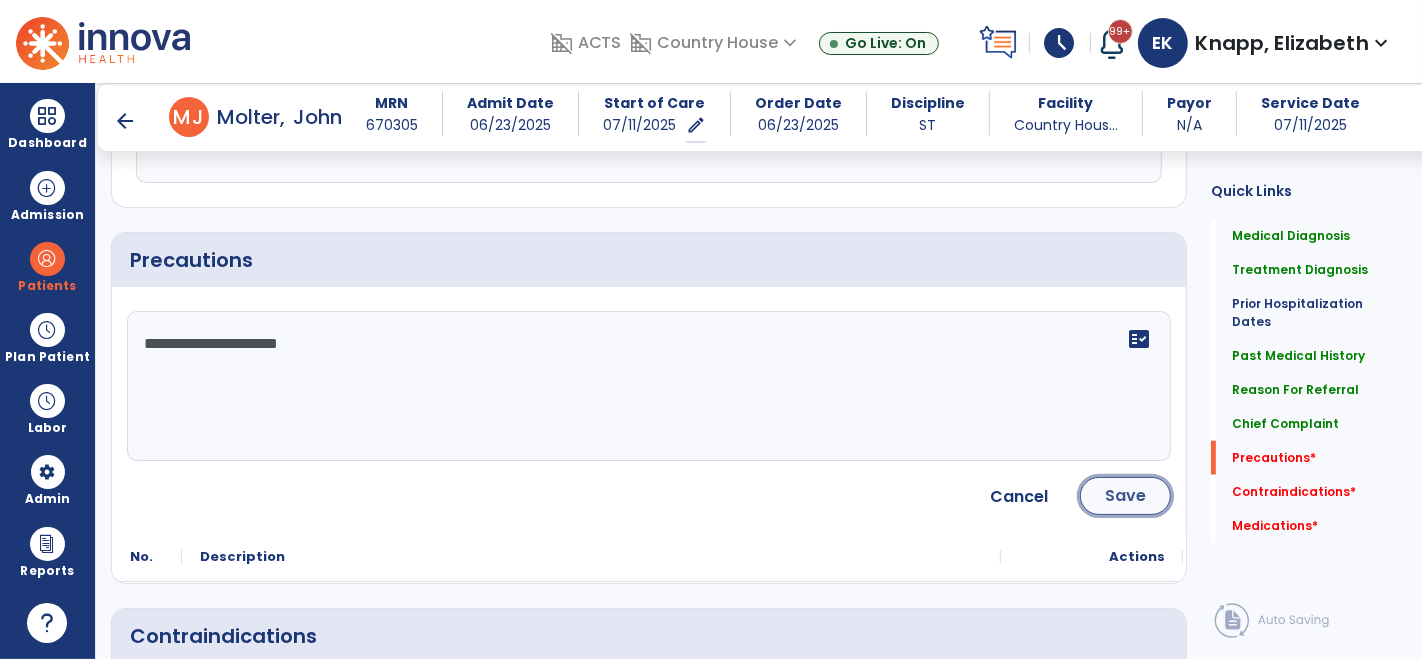 click on "Save" 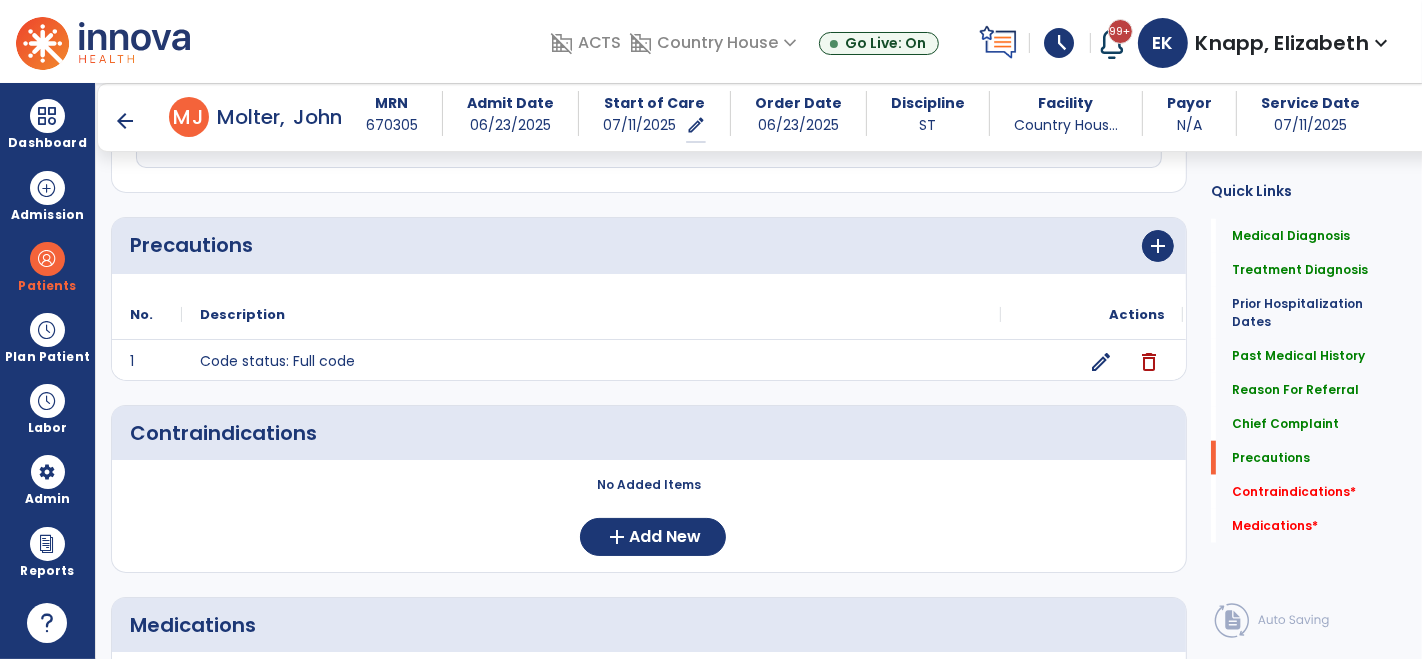scroll, scrollTop: 1704, scrollLeft: 0, axis: vertical 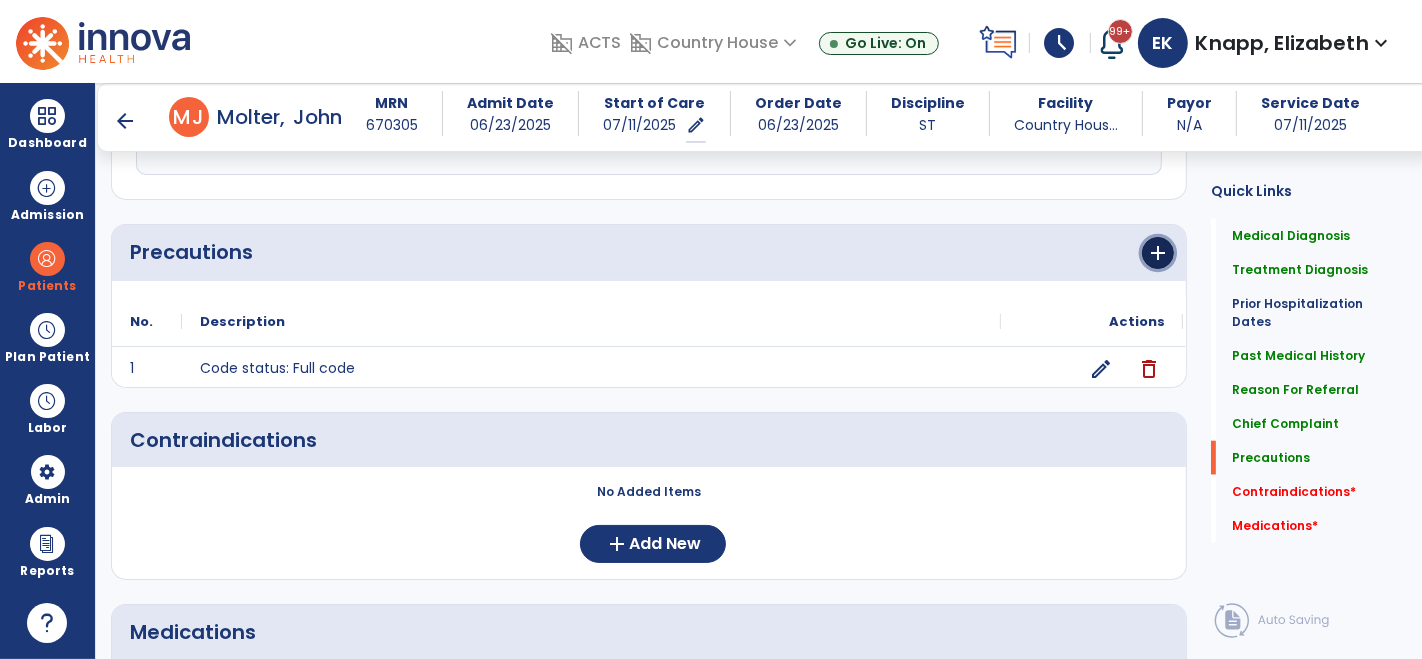 click on "add" 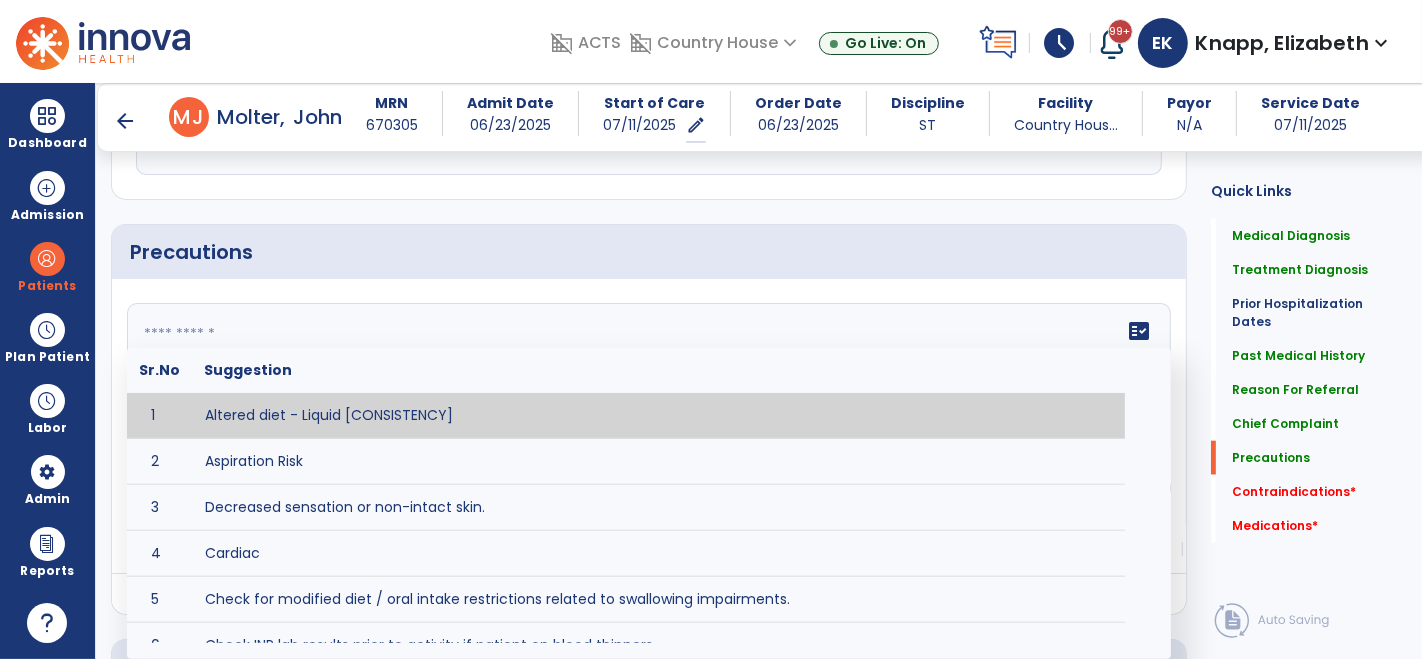 click on "fact_check  Sr.No Suggestion 1 Altered diet - Liquid [CONSISTENCY] 2 Aspiration Risk 3 Decreased sensation or non-intact skin. 4 Cardiac 5 Check for modified diet / oral intake restrictions related to swallowing impairments. 6 Check INR lab results prior to activity if patient on blood thinners. 7 Closely monitor anxiety or stress due to increased SOB/dyspnea and cease activity/exercise until patient is able to control this response 8 Code Status:  9 Confirm surgical approach and discoloration or other precautions. 10 Continuous pulse oximetry (SpO2) during all periods of sleep (day and night) and when out of line of sight of a competent caregiver. 11 Precautions for exercise include:  12 Depression 13 Diabetic diet 14 Fall risk 15 Fluid restriction 16 High fall risk related to cognitive, motor, perceptual, and sensory deficits 17 Hip precaution 18 Impulsive tendencies, restrict patient performance in unsupervised tasks 19 Isolation 20 Lymphedema 21 22 23 24 25 Monitor for respiratory dysfunction 26 27 NPO" 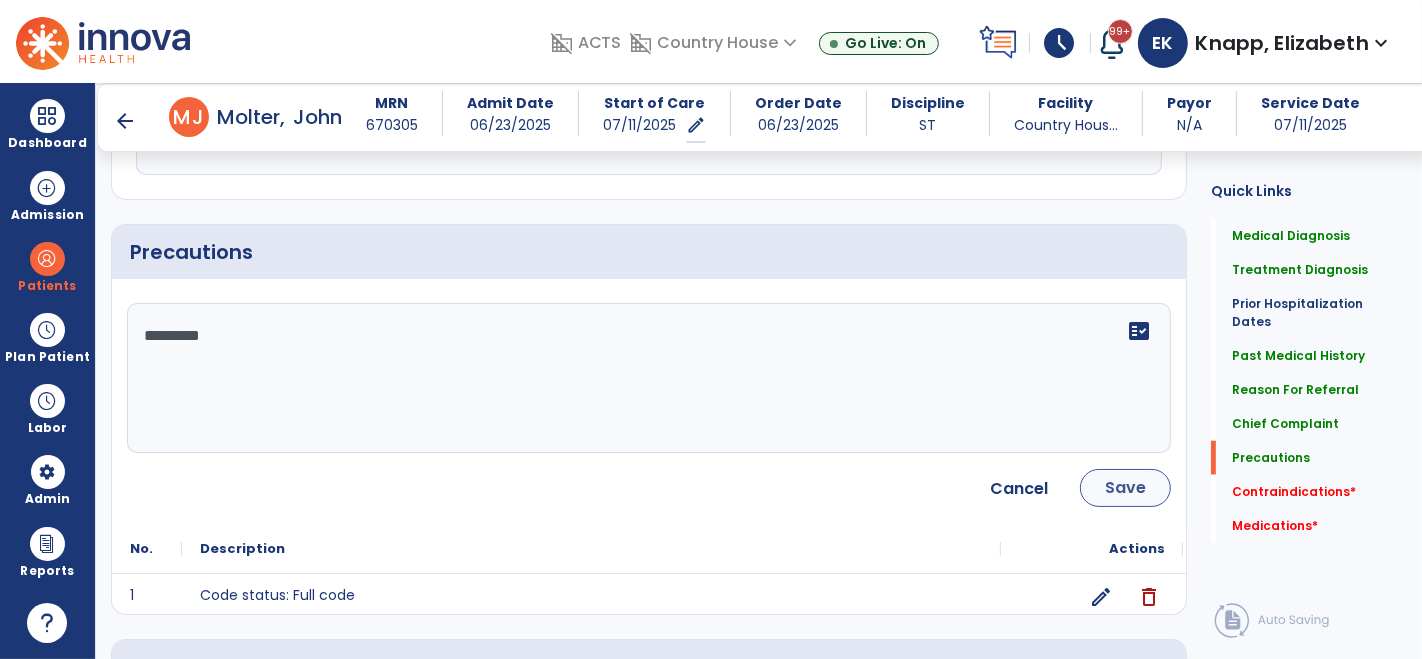 type on "*********" 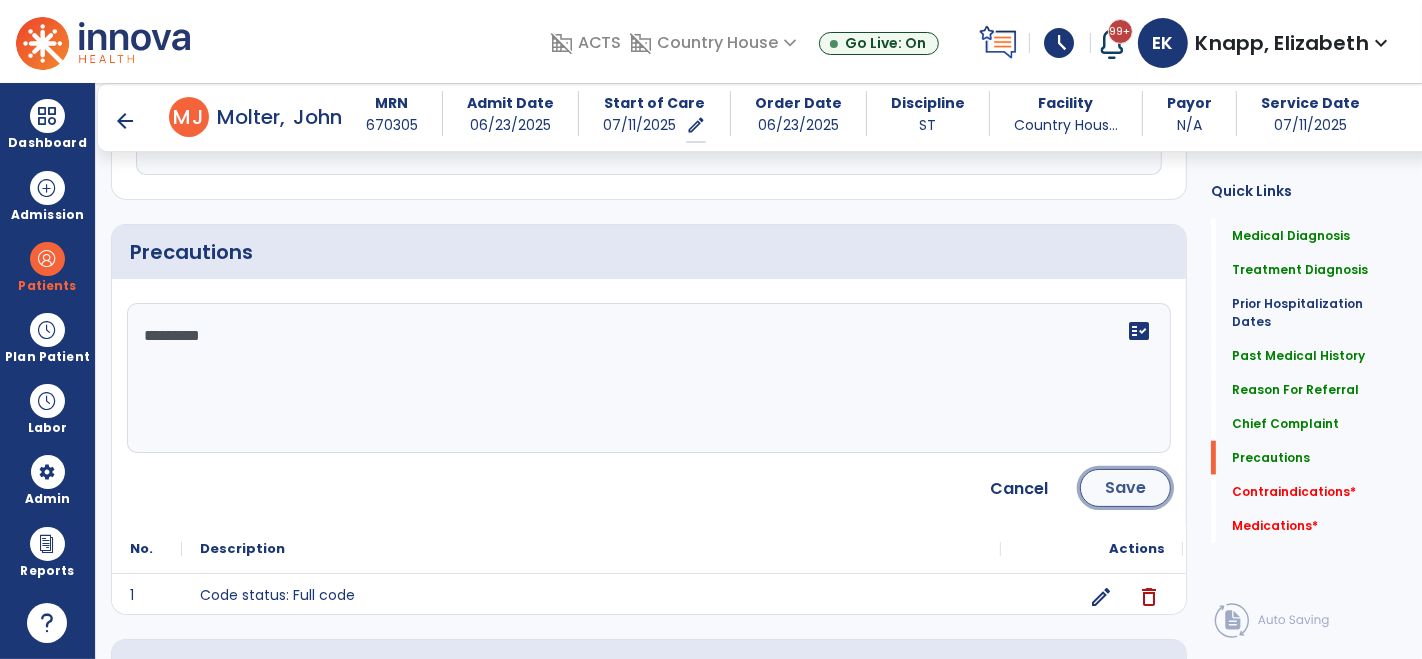 click on "Save" 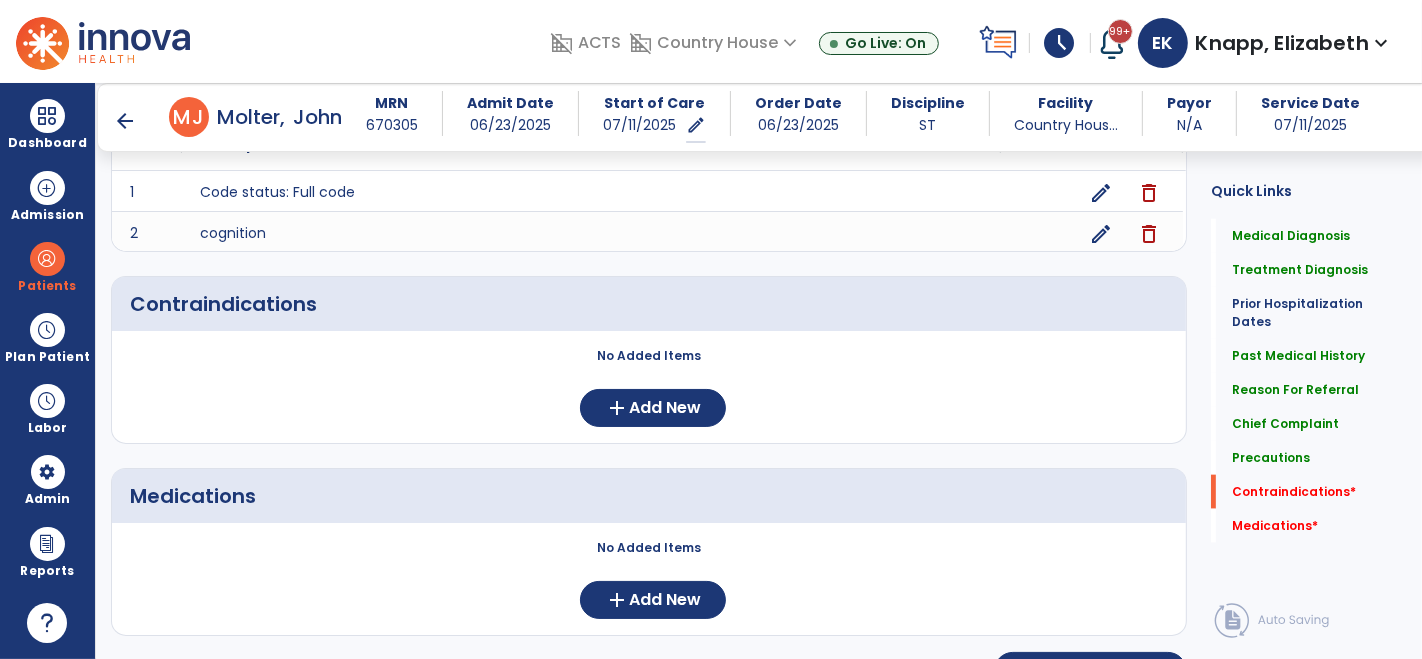 scroll, scrollTop: 1918, scrollLeft: 0, axis: vertical 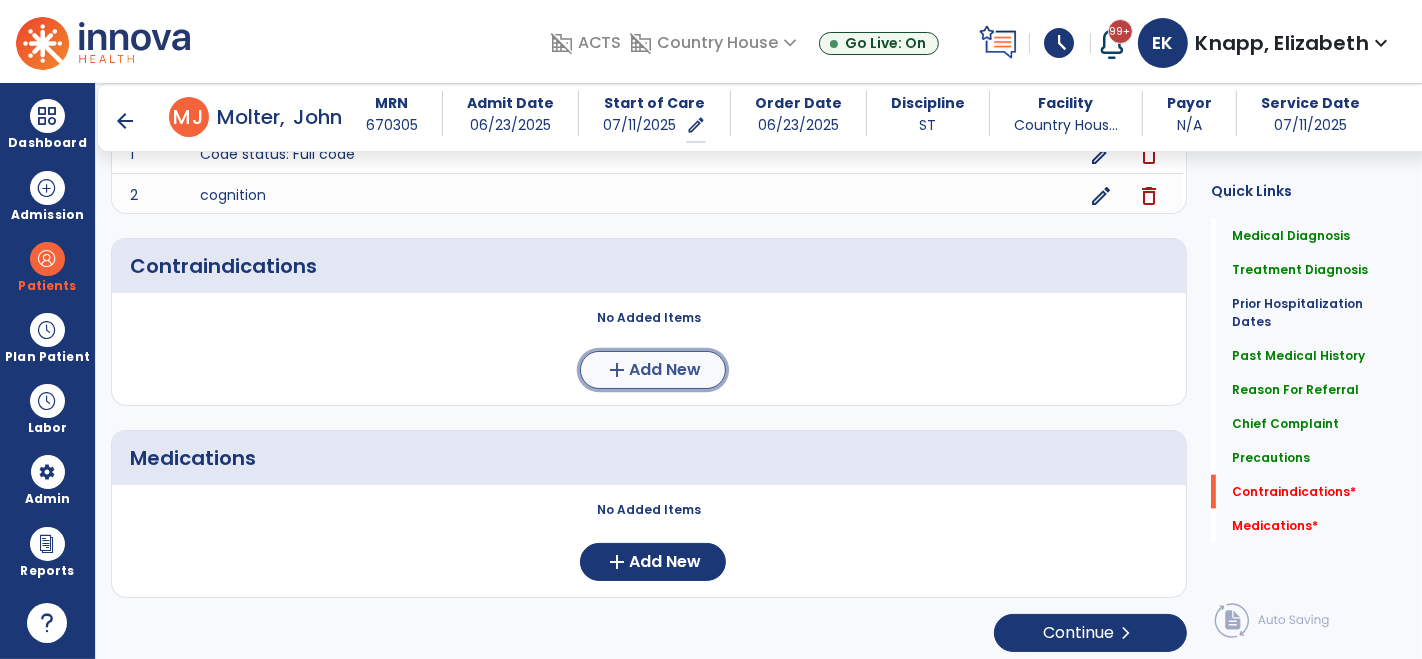 click on "add  Add New" 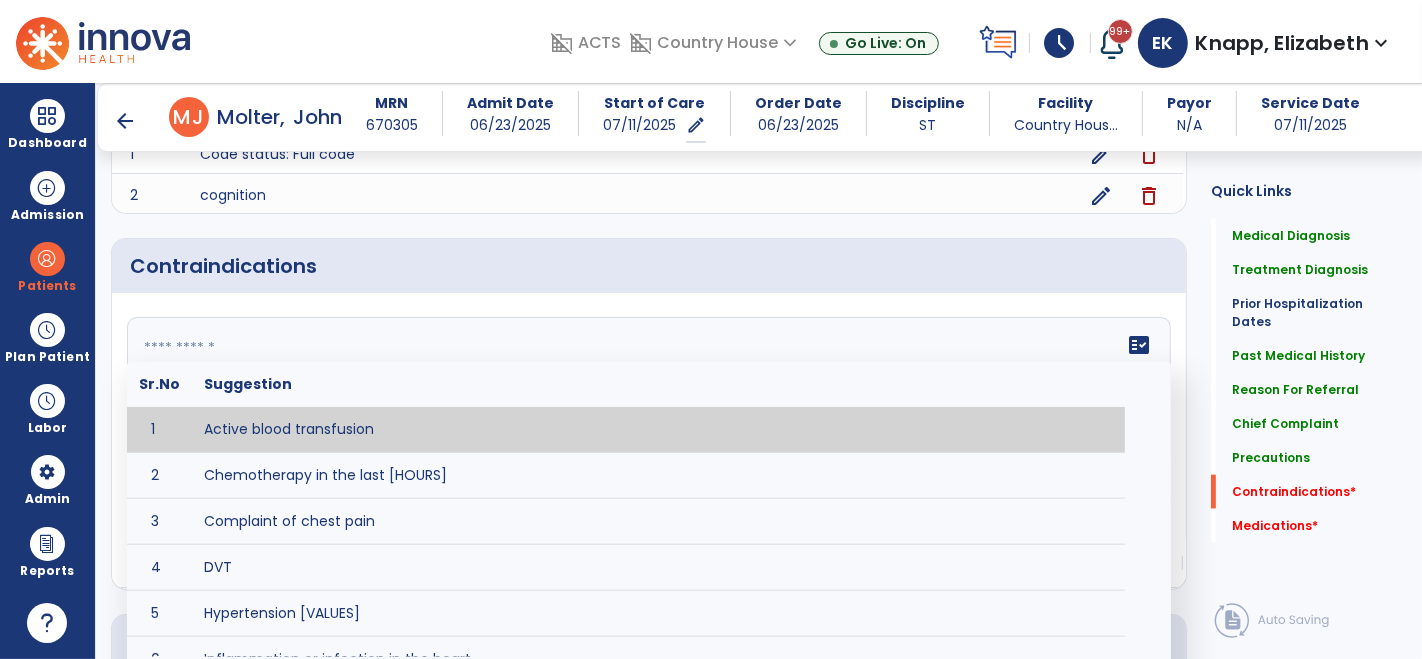 click 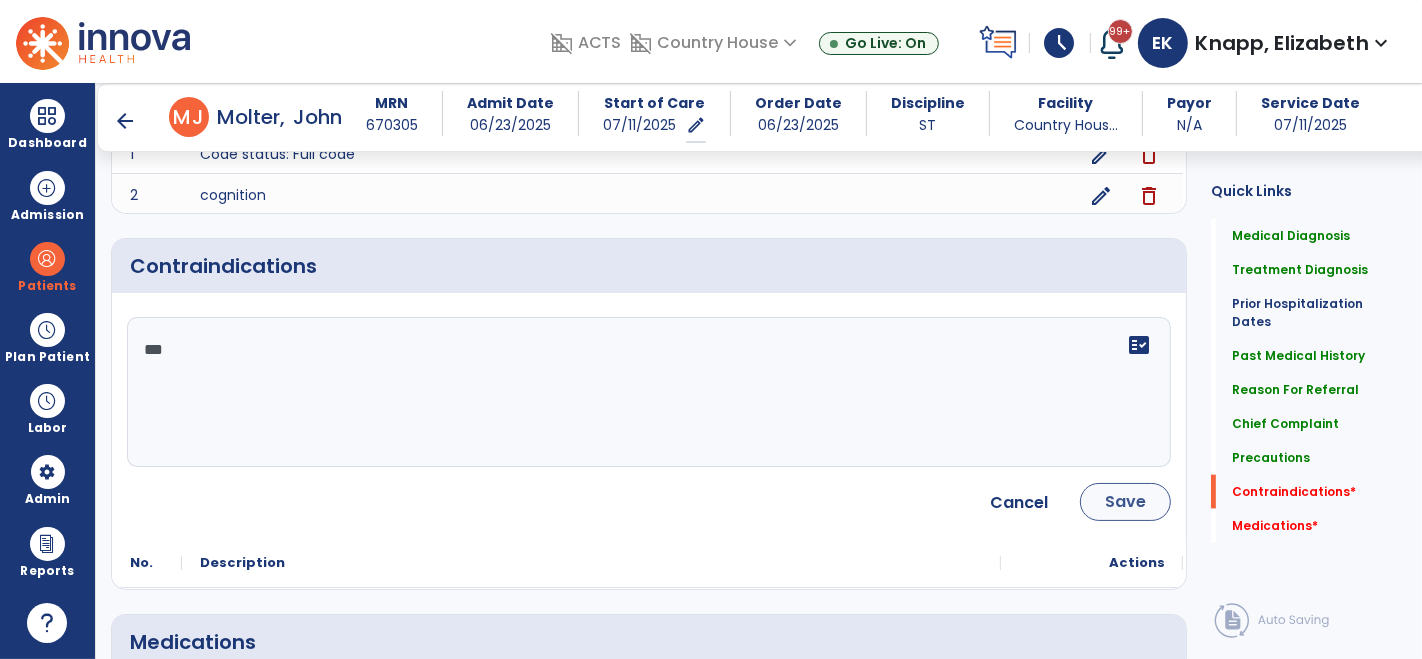 type on "***" 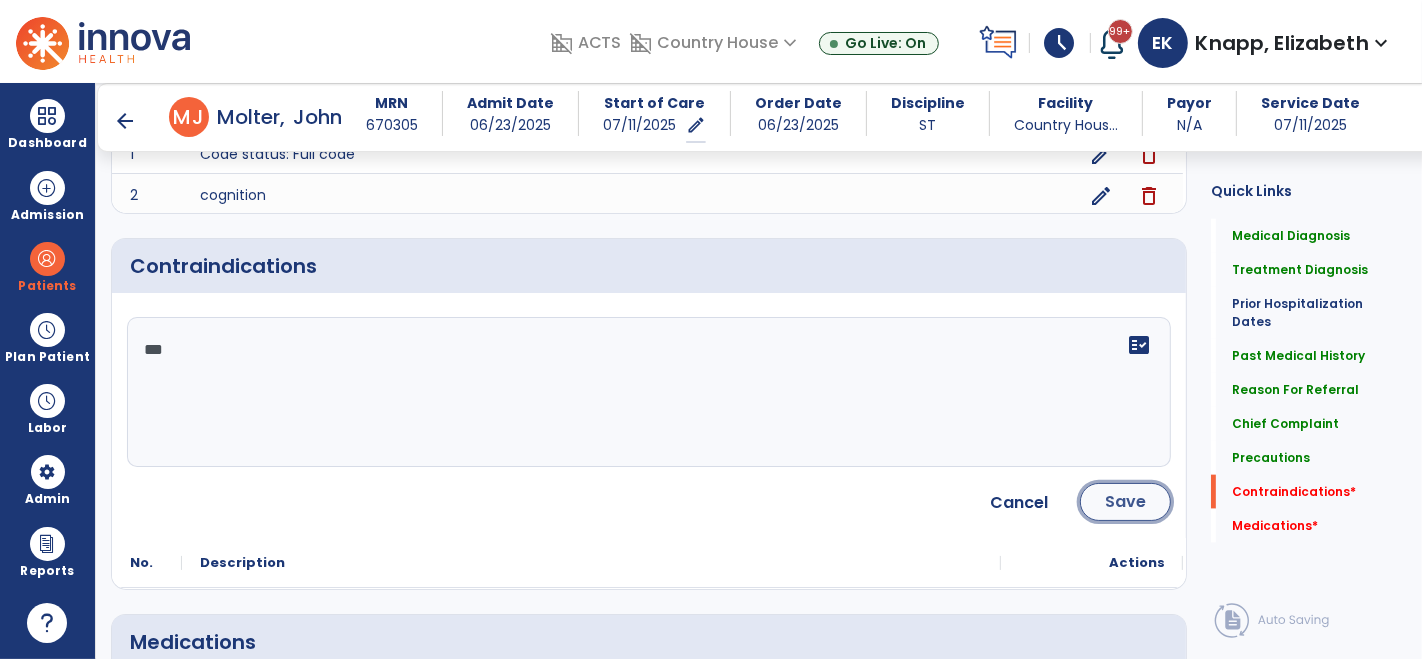 click on "Save" 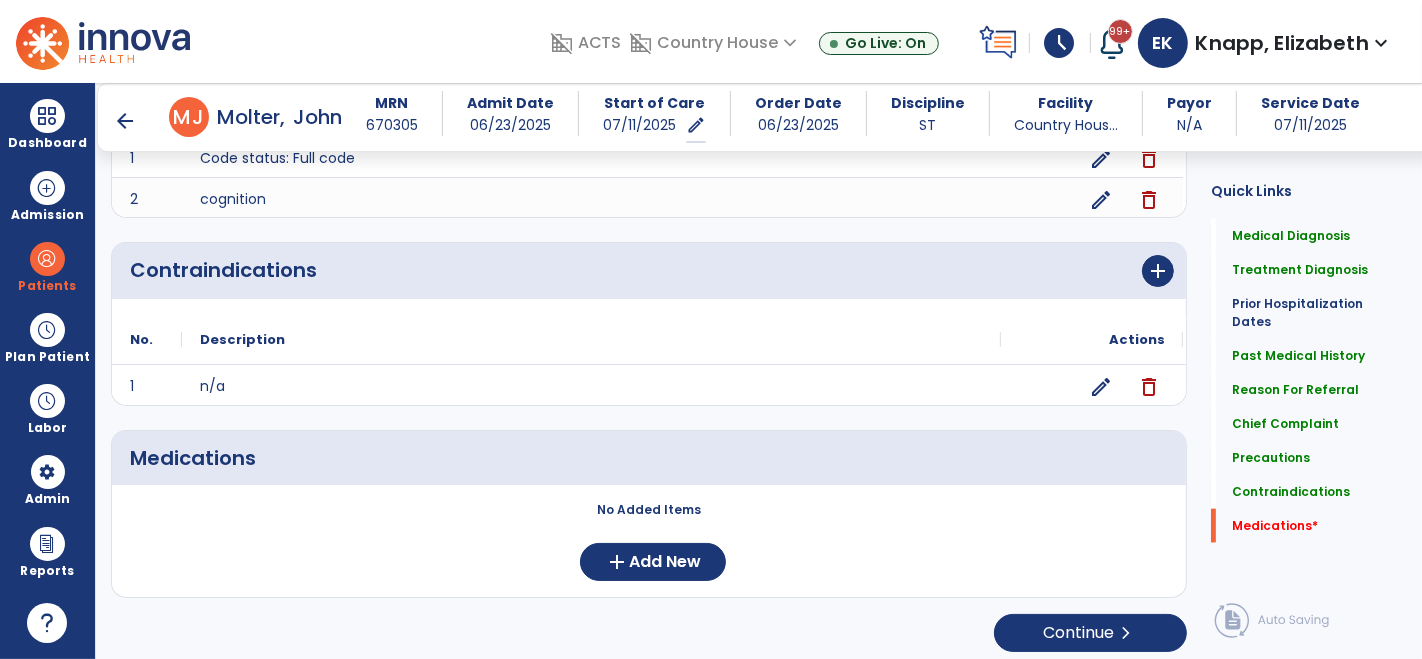 scroll, scrollTop: 1915, scrollLeft: 0, axis: vertical 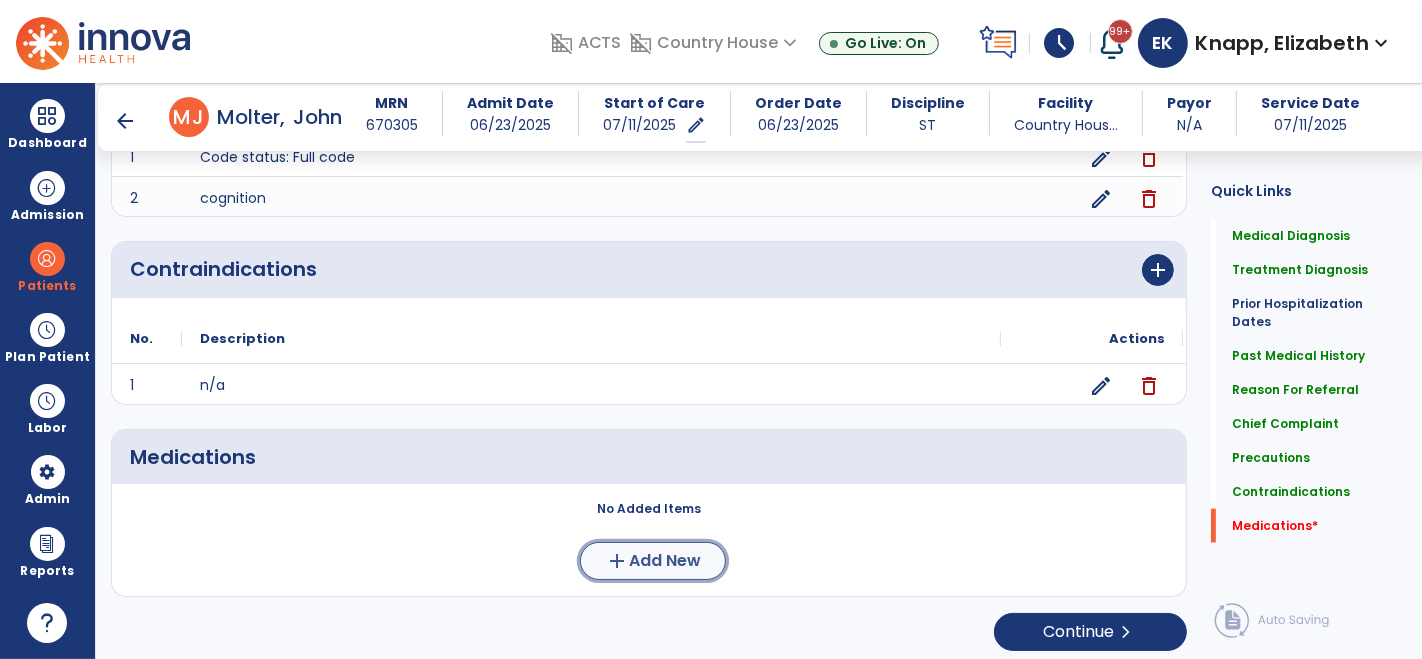 click on "Add New" 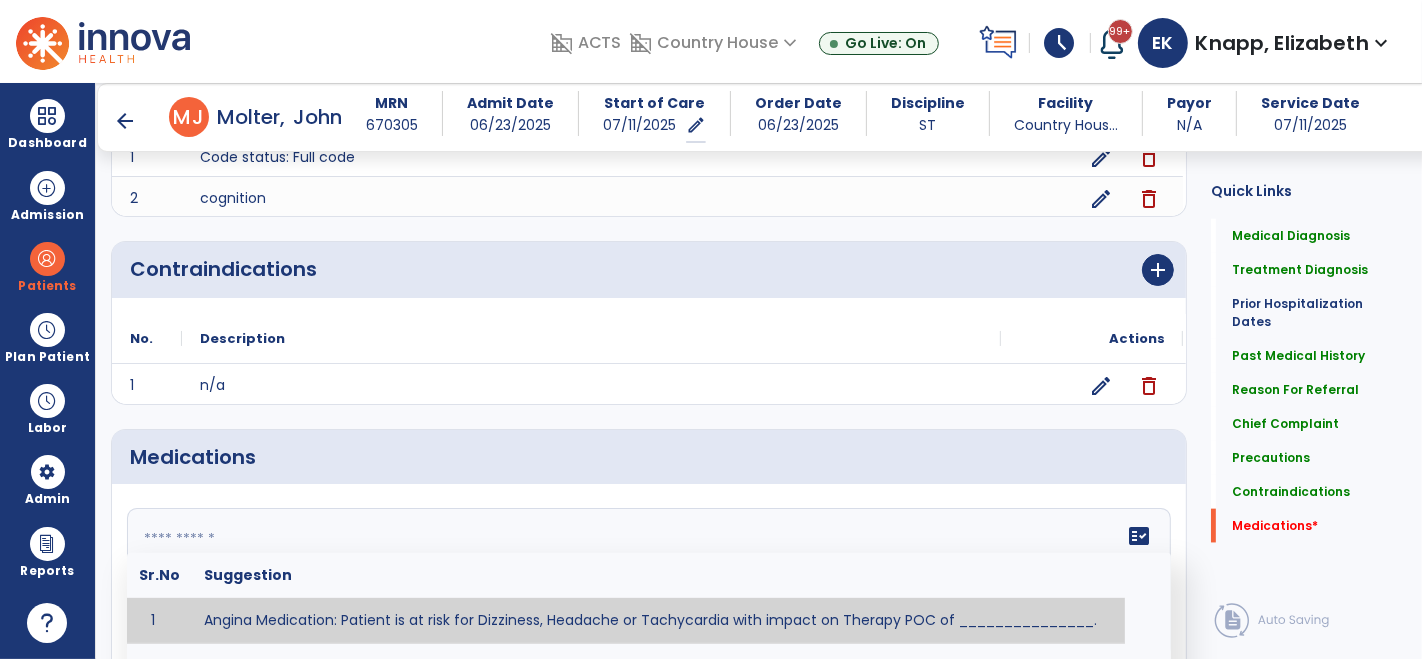 click 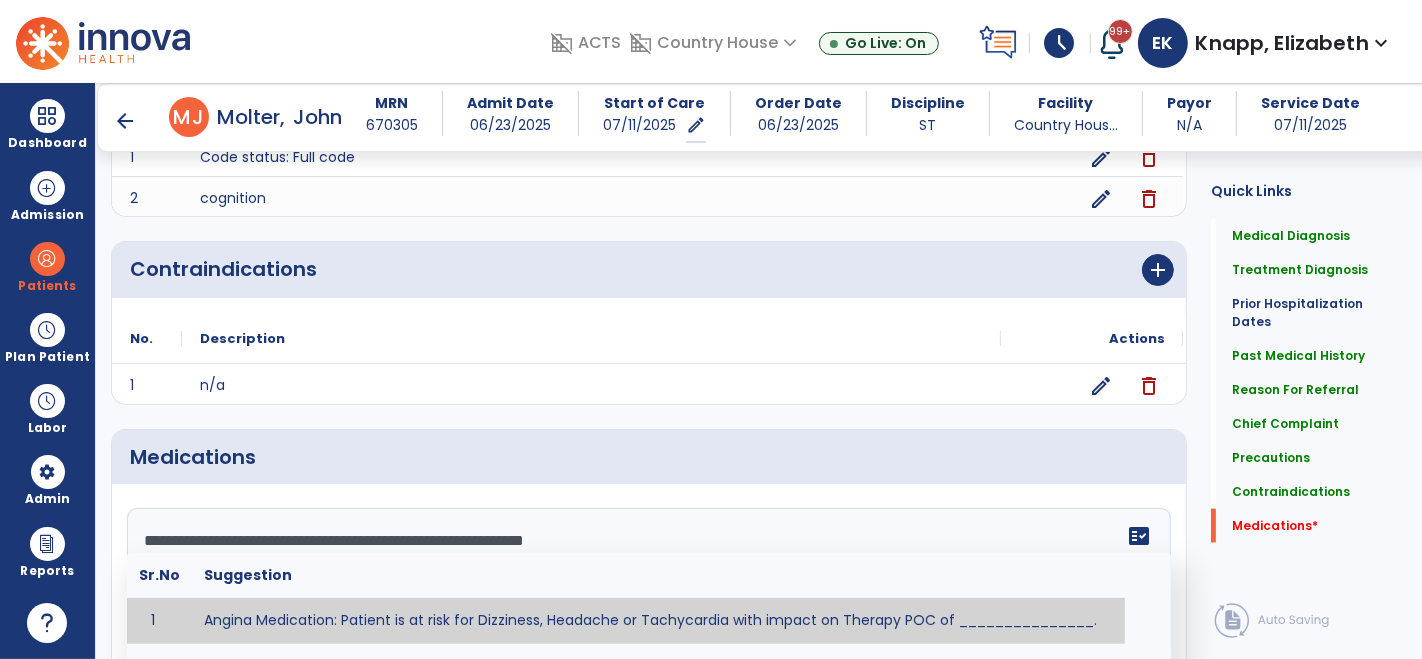 click on "**********" 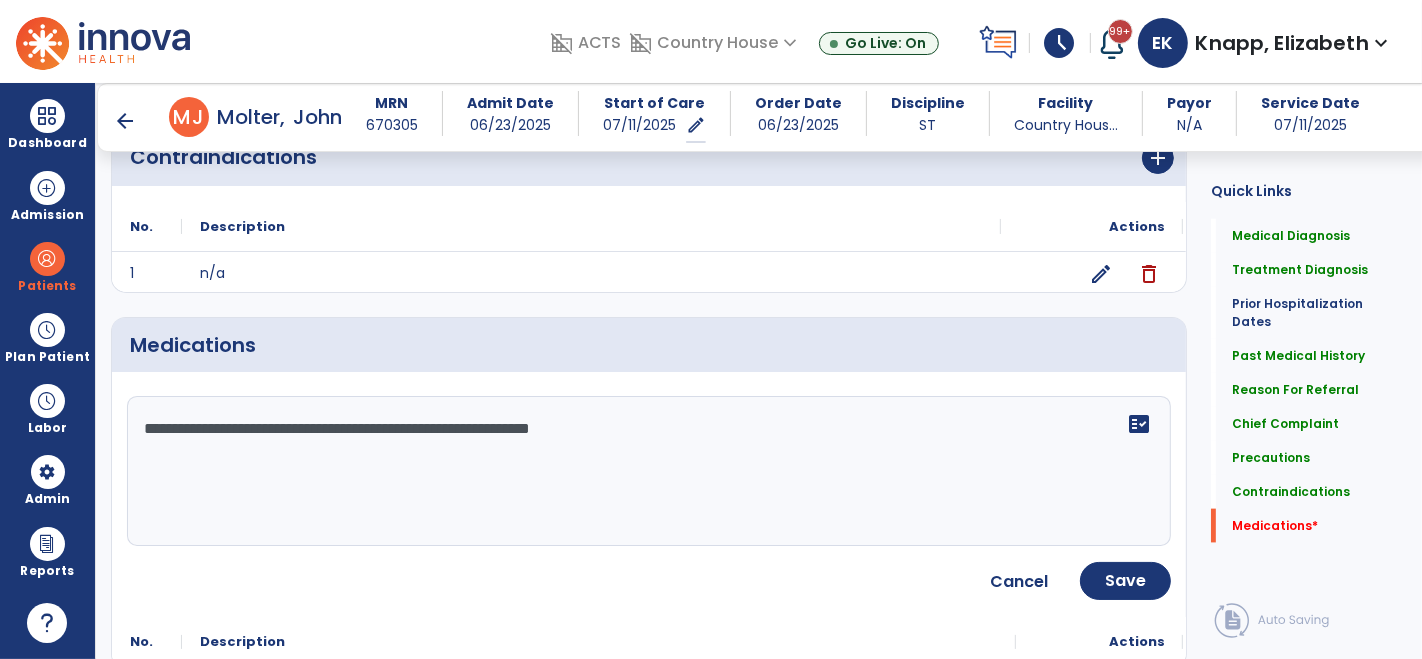 scroll, scrollTop: 2068, scrollLeft: 0, axis: vertical 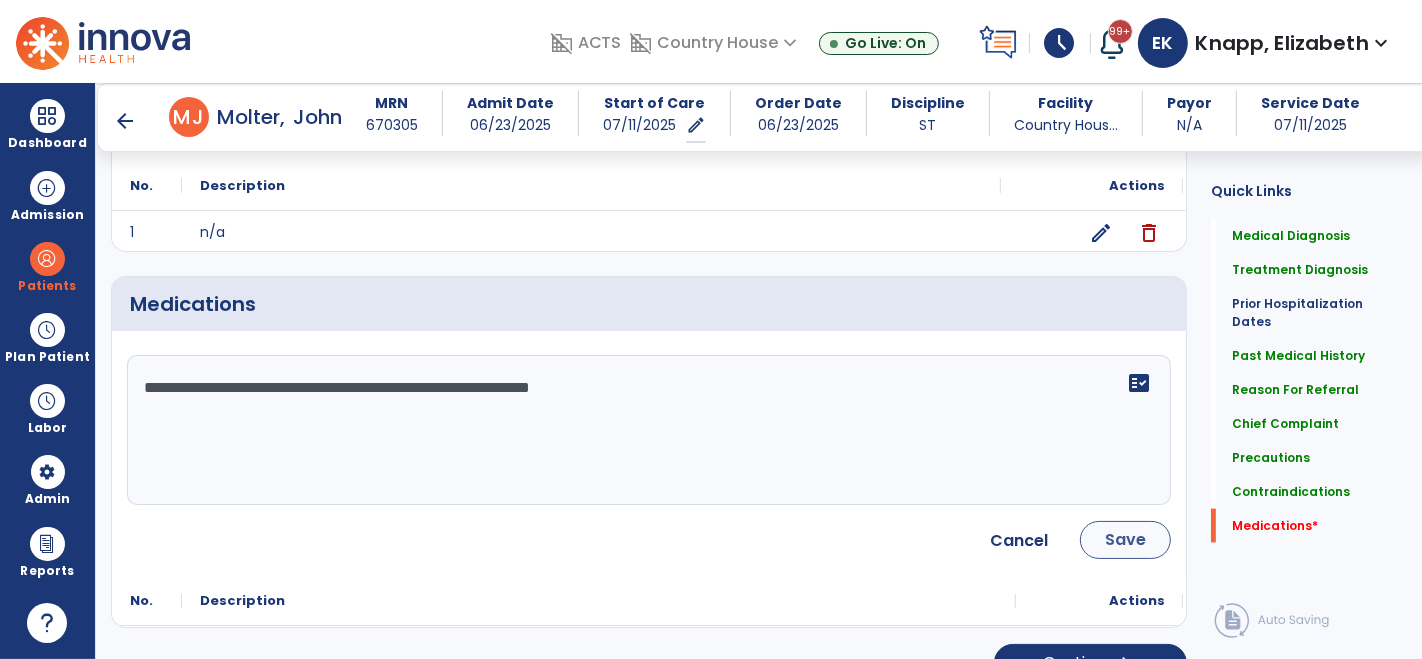 type on "**********" 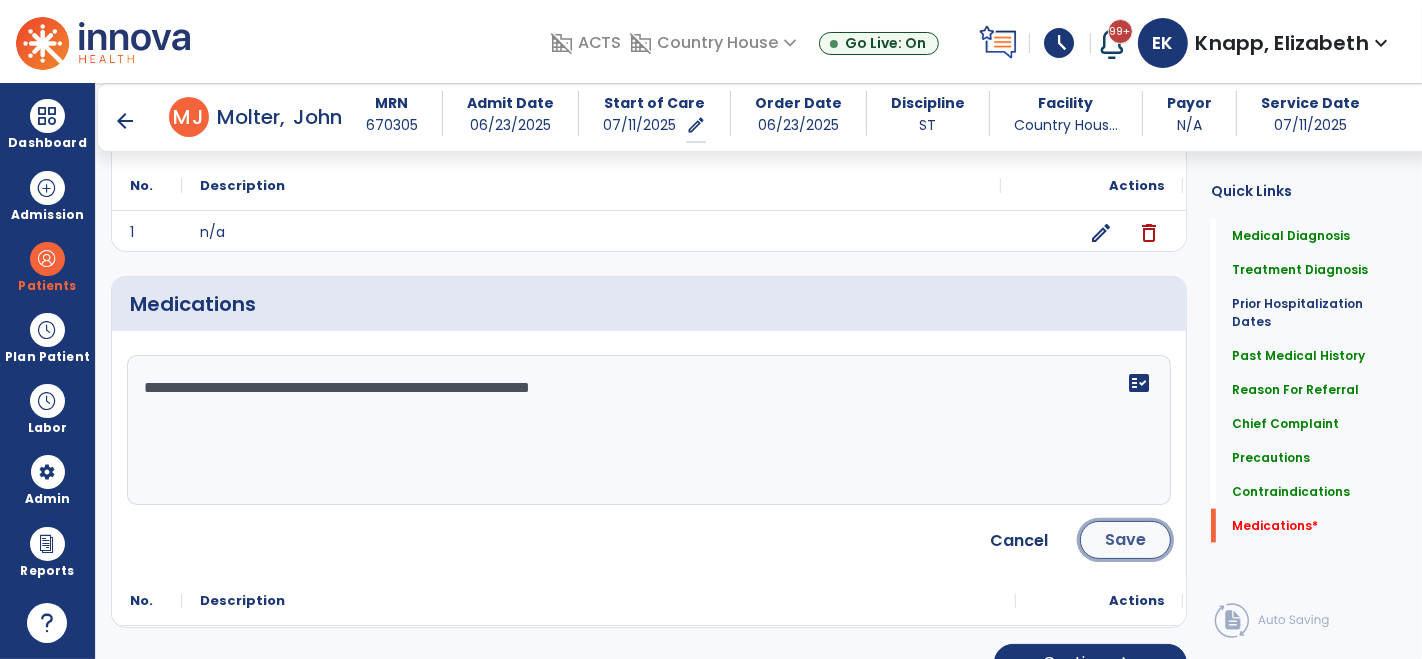 click on "Save" 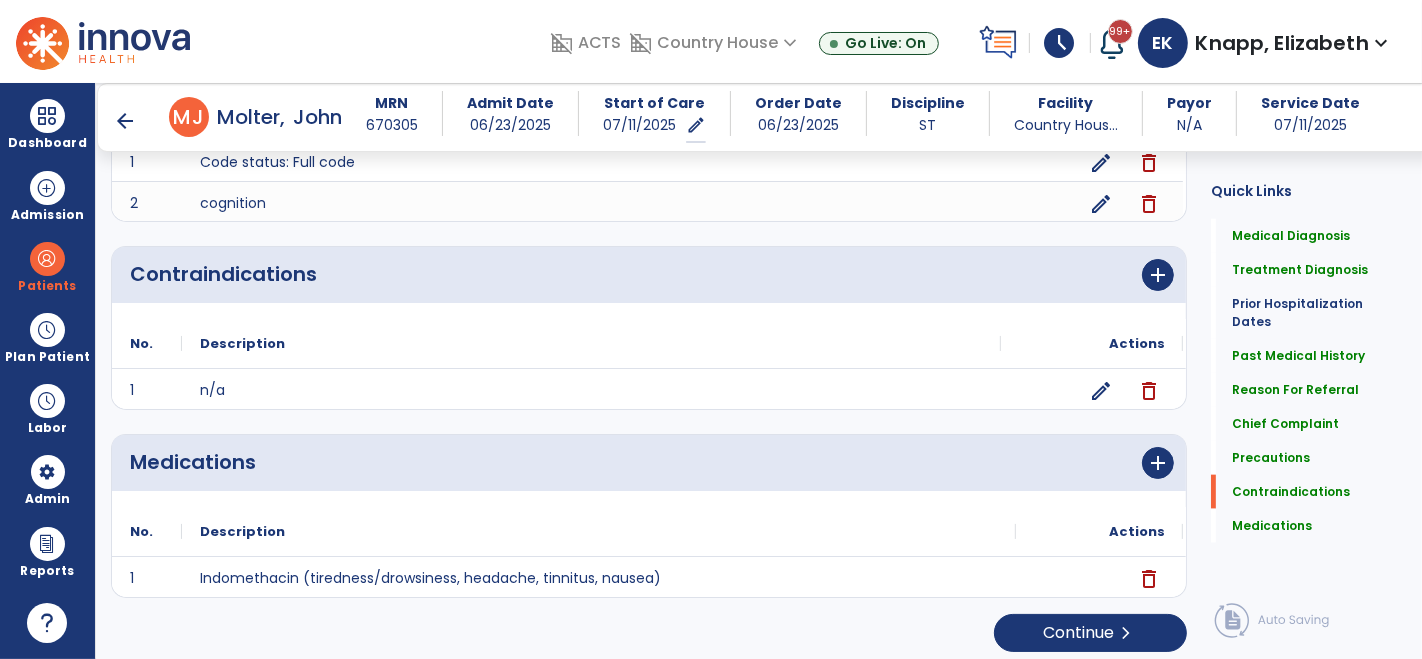 scroll, scrollTop: 1911, scrollLeft: 0, axis: vertical 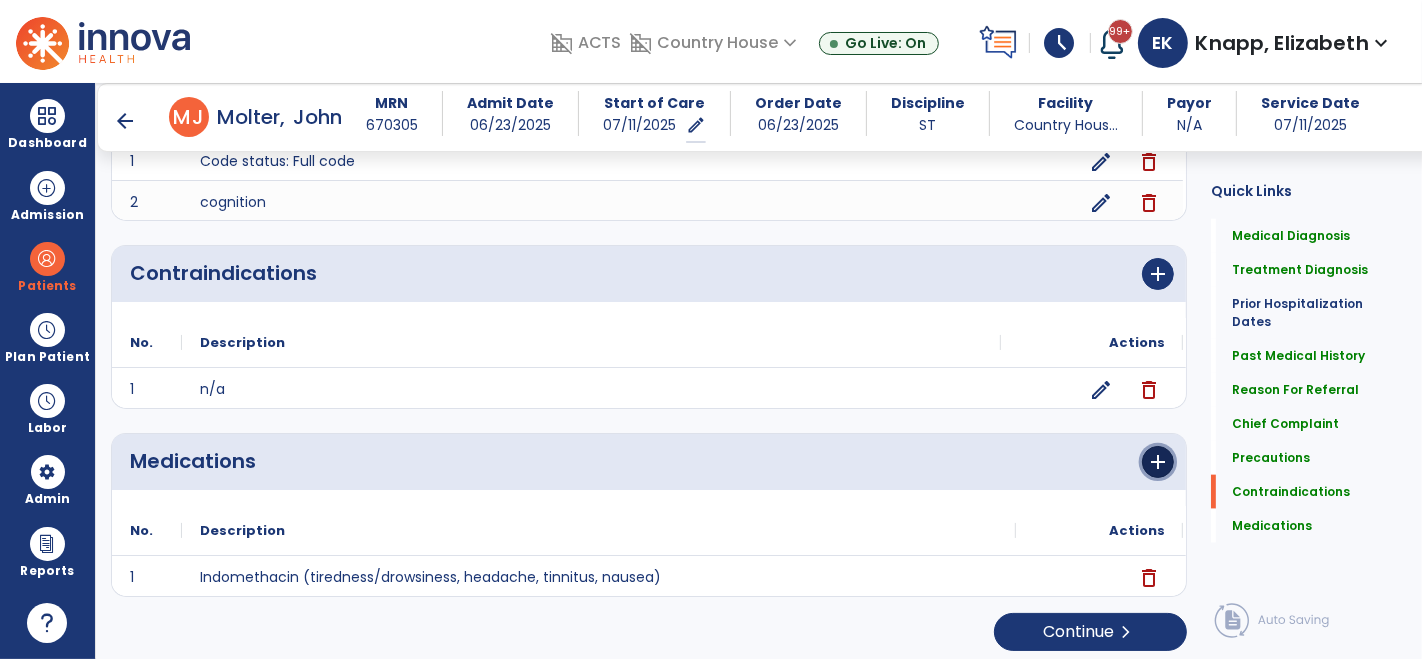 click on "add" 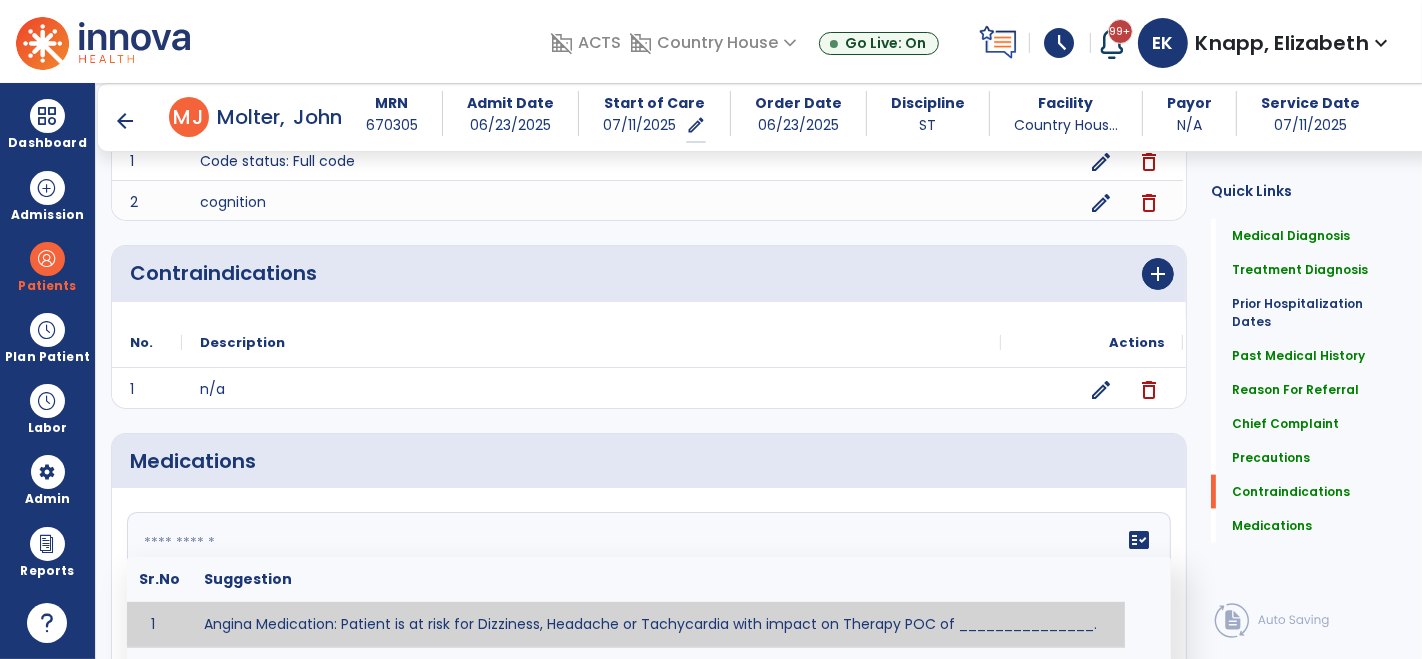 click 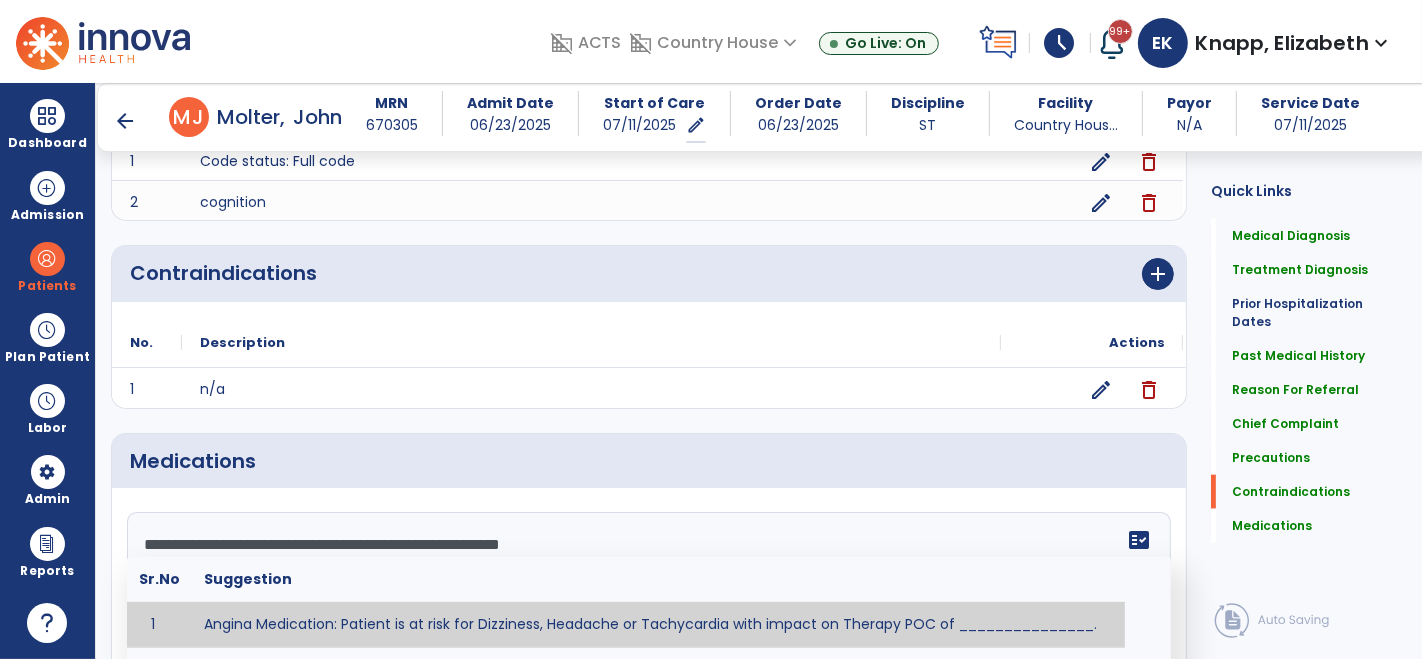 click on "**********" 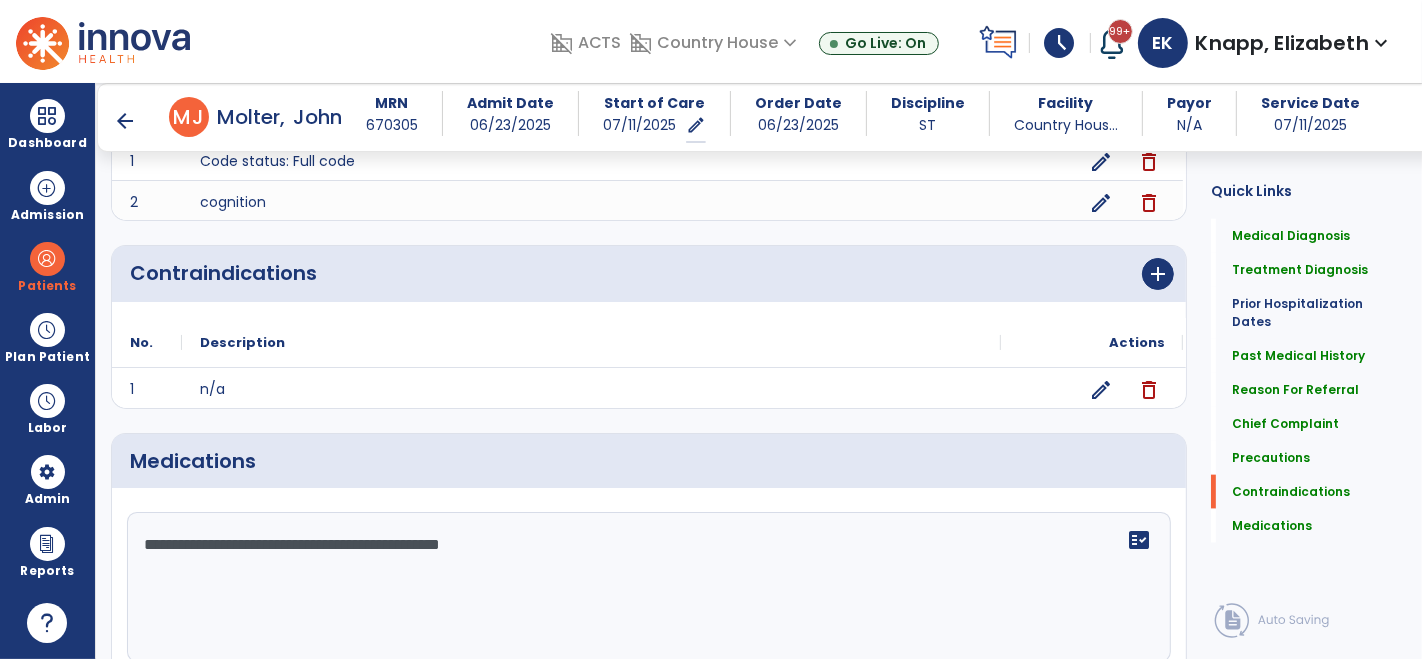scroll, scrollTop: 2138, scrollLeft: 0, axis: vertical 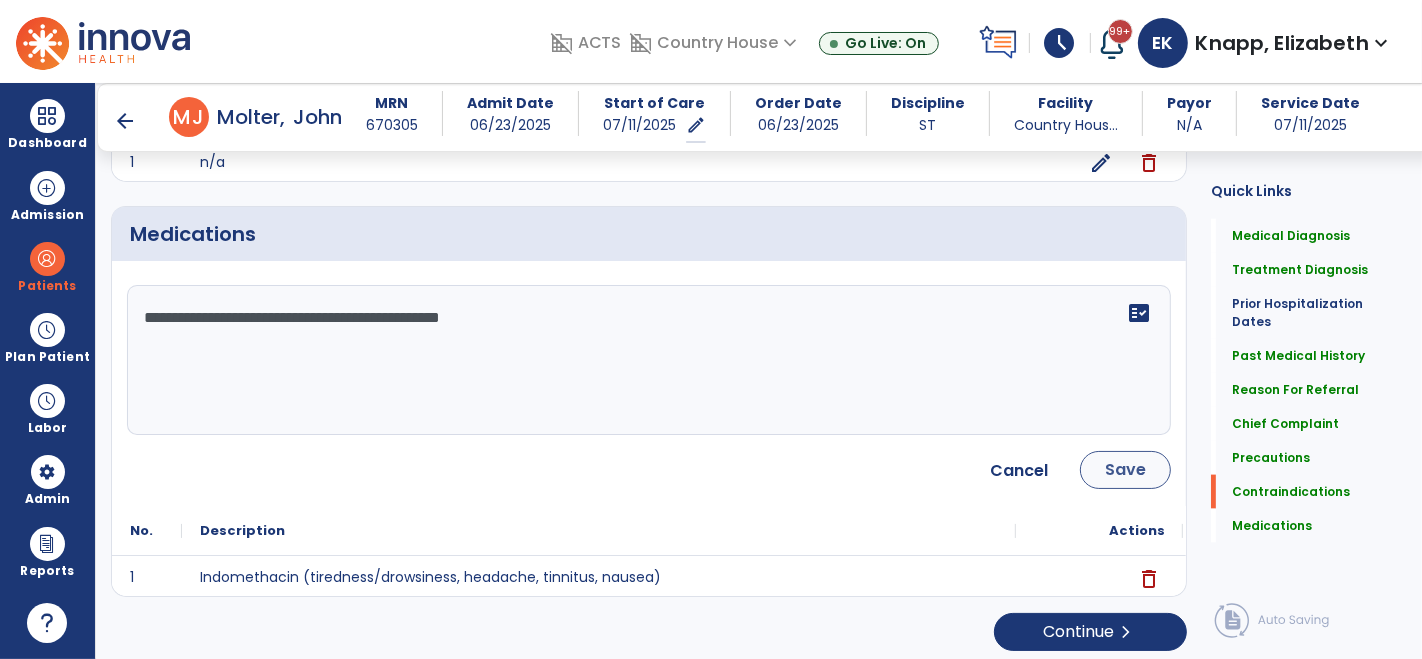 type on "**********" 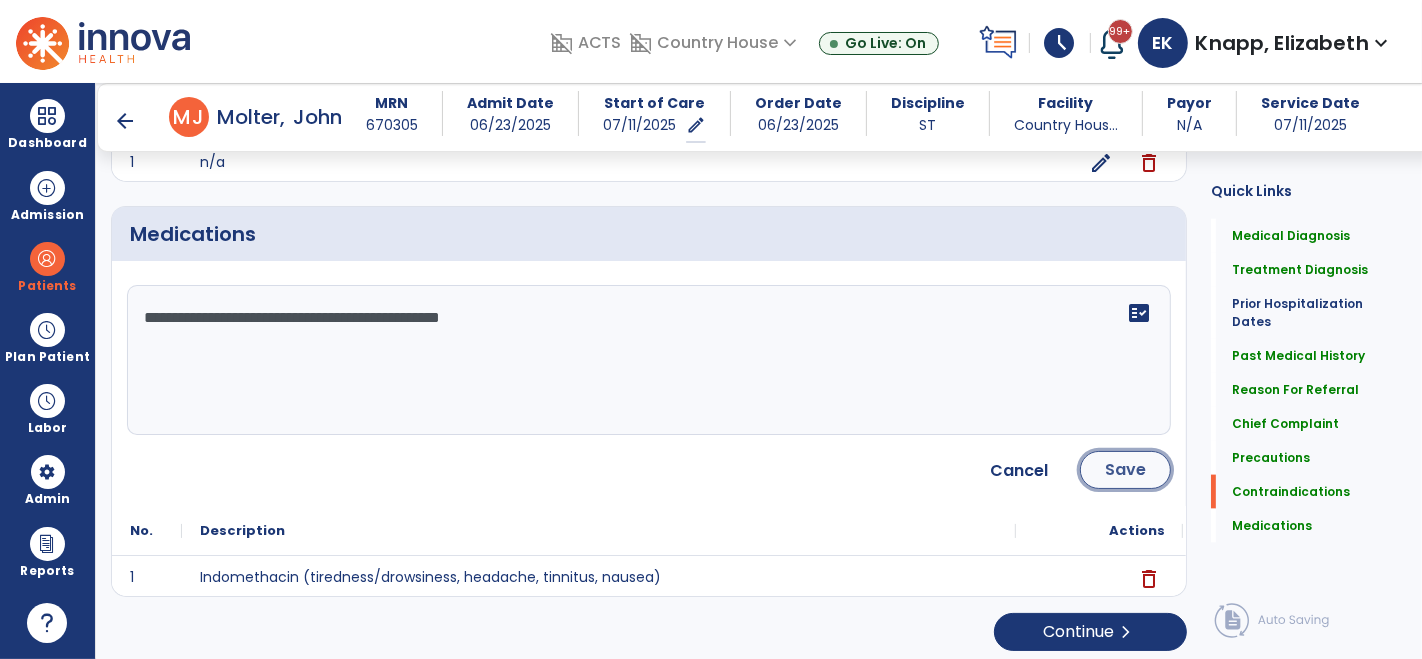 click on "Save" 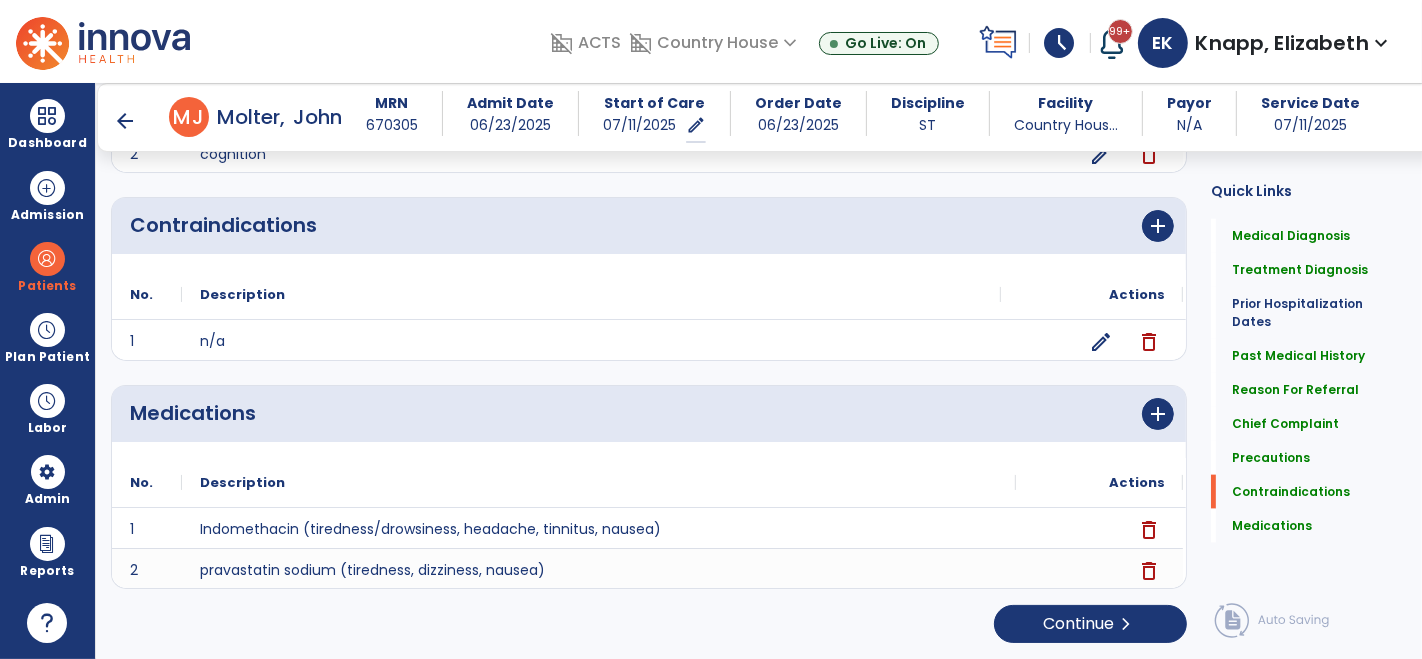 scroll, scrollTop: 1951, scrollLeft: 0, axis: vertical 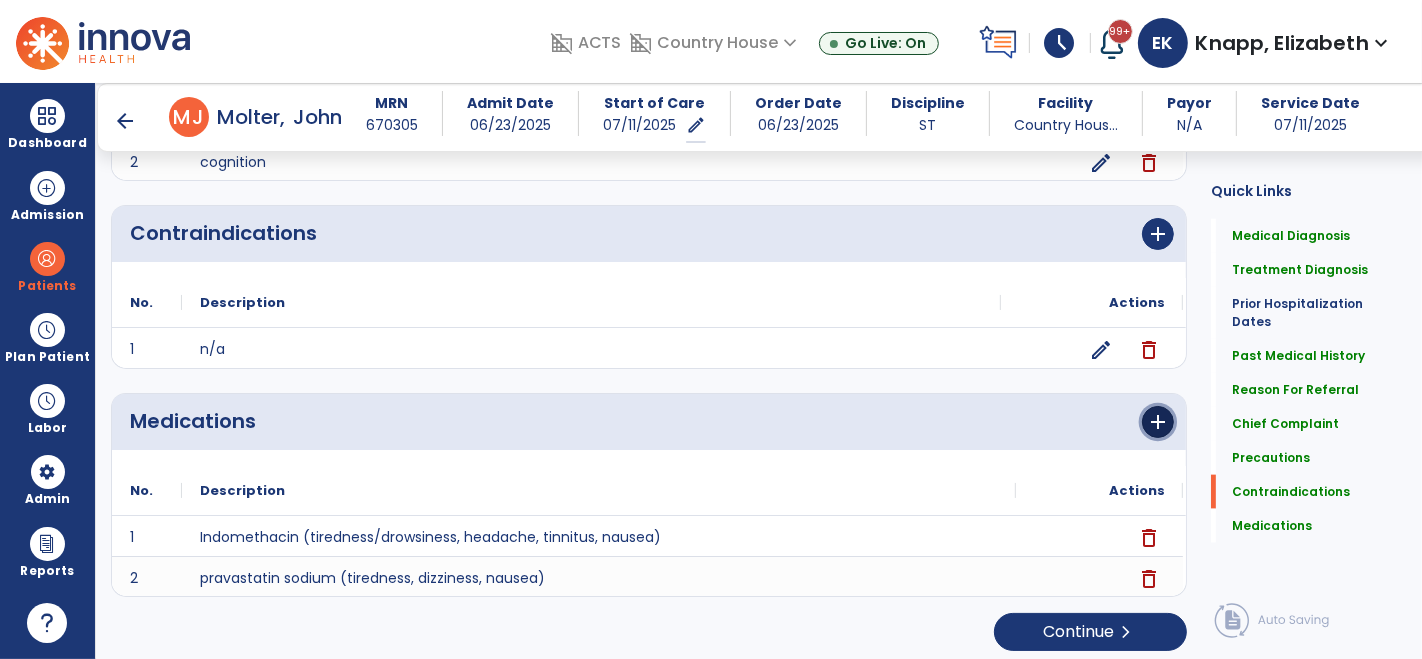 click on "add" 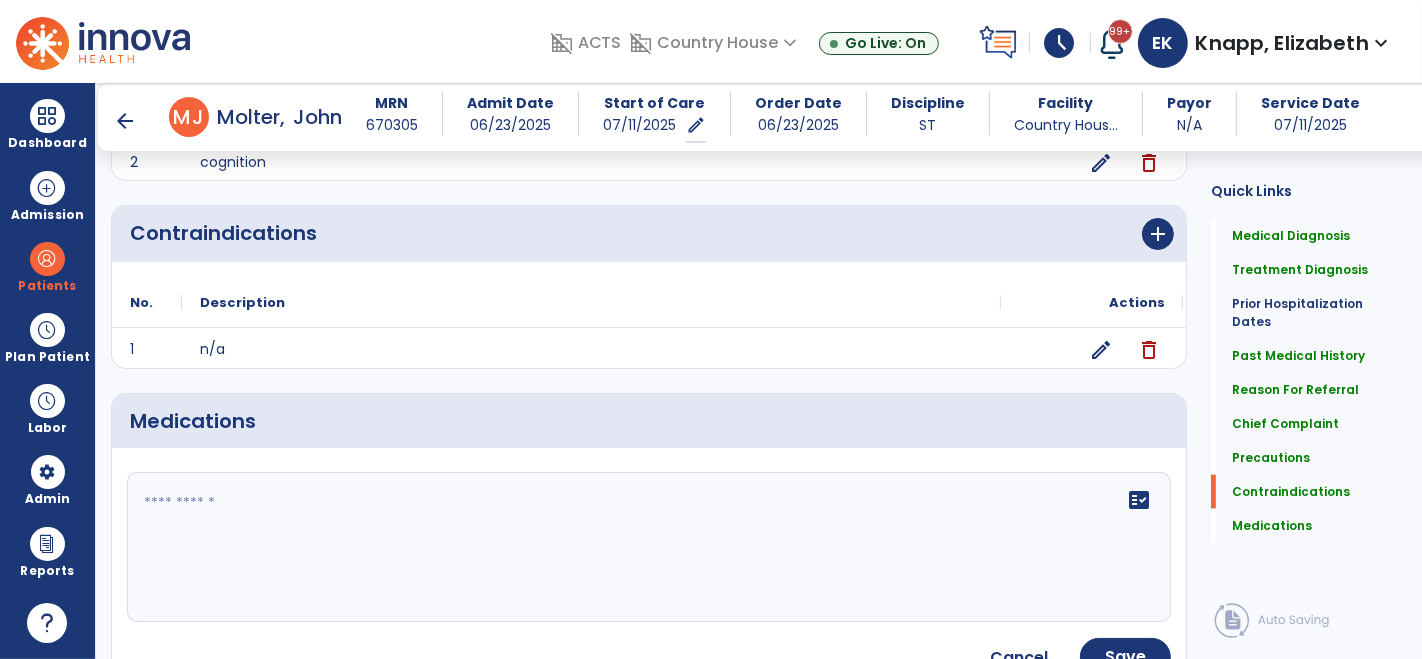 click 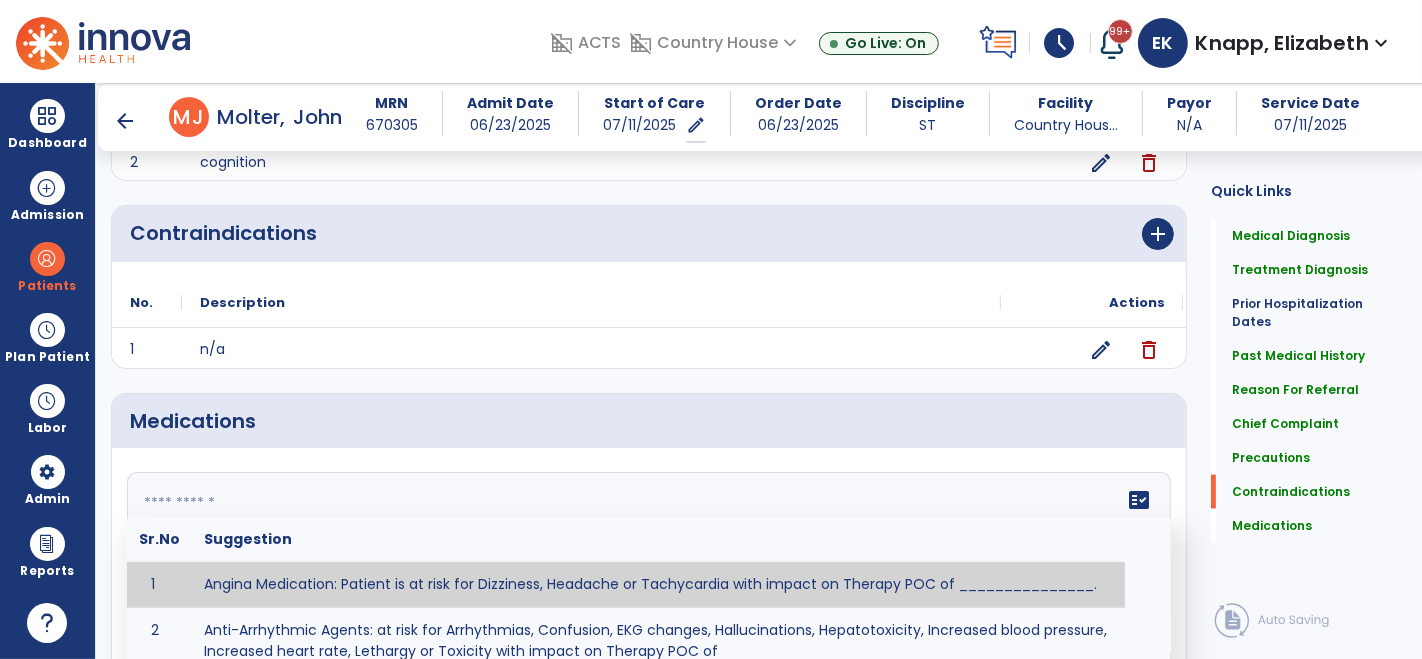 paste on "**********" 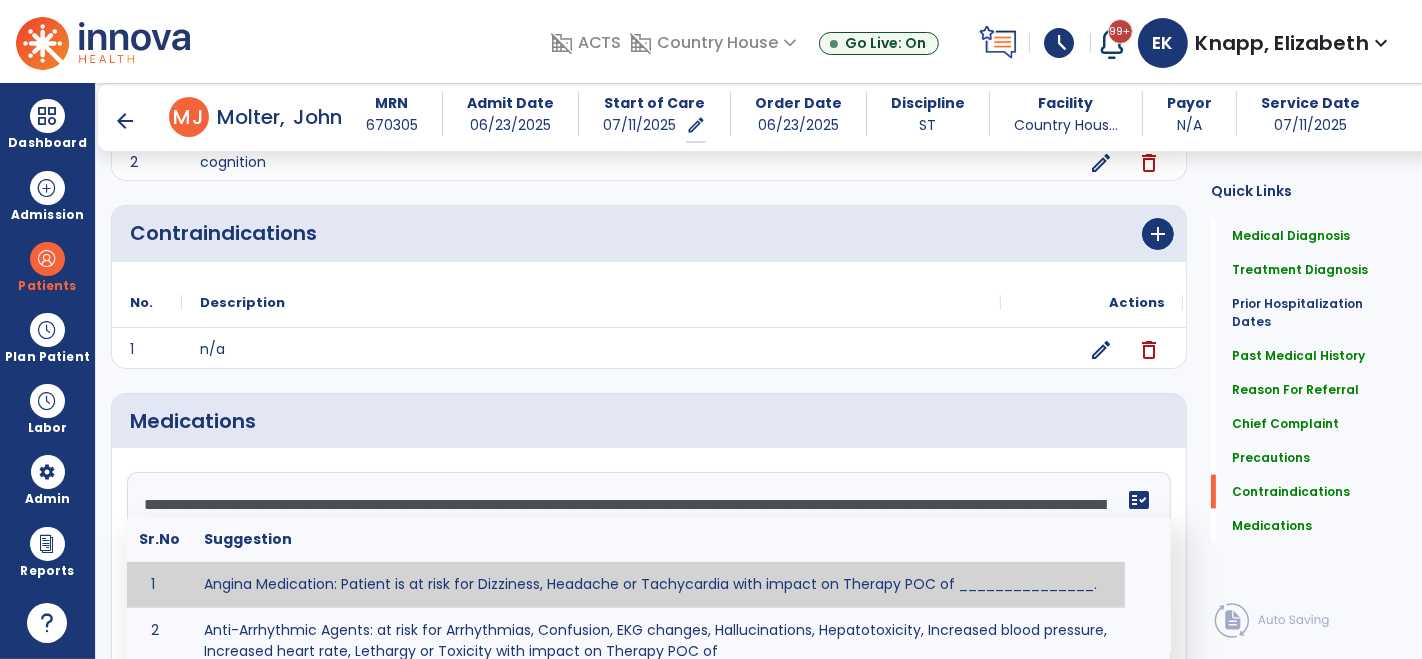click on "**********" 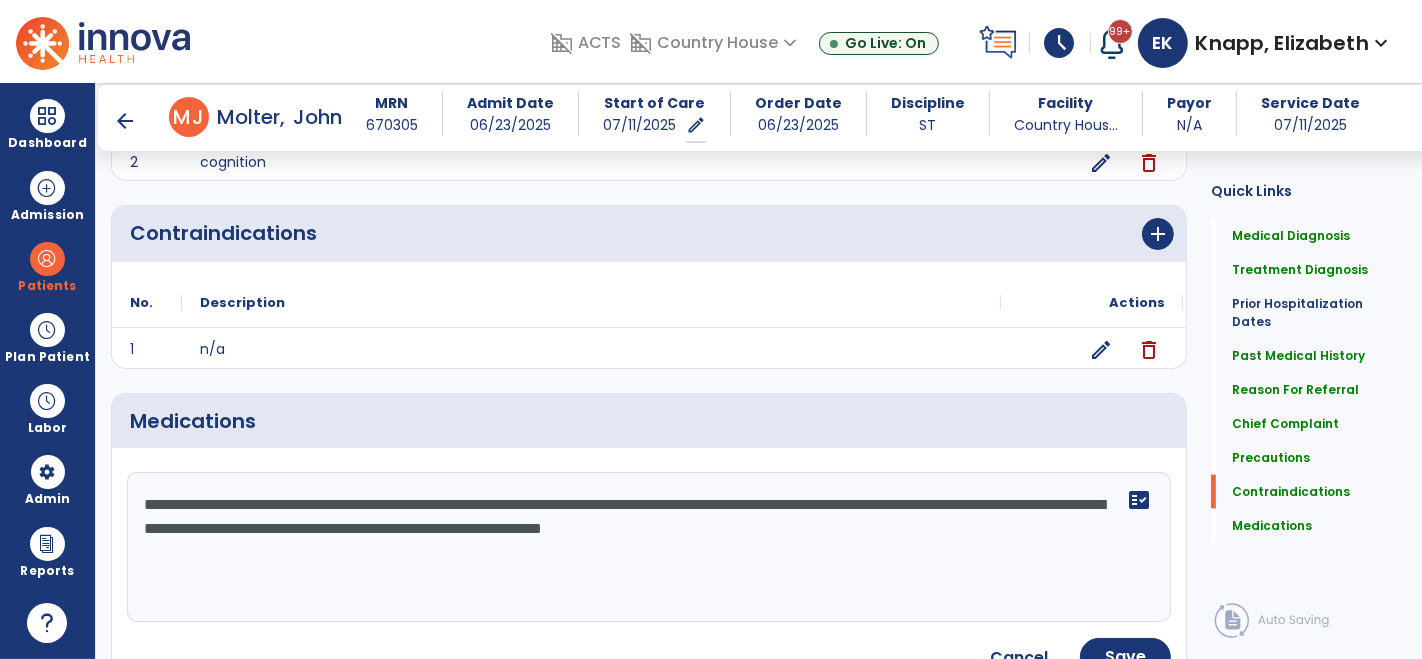 click on "**********" 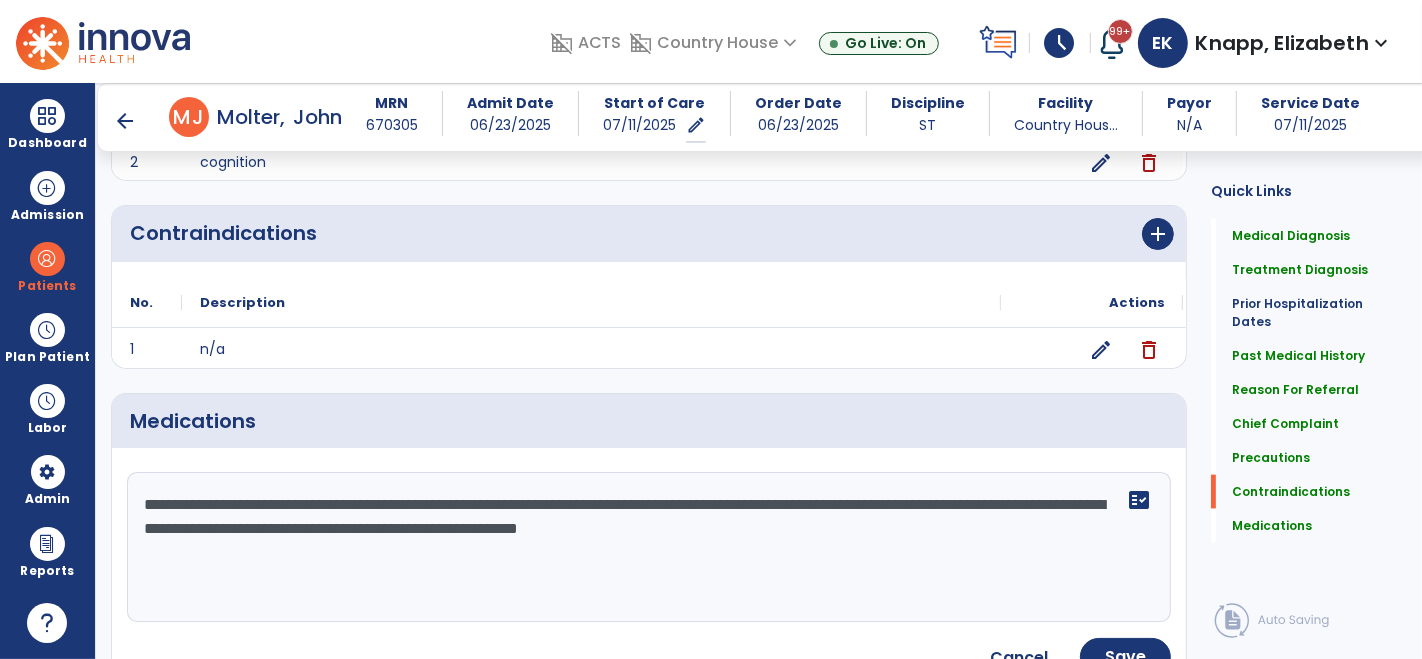 click on "**********" 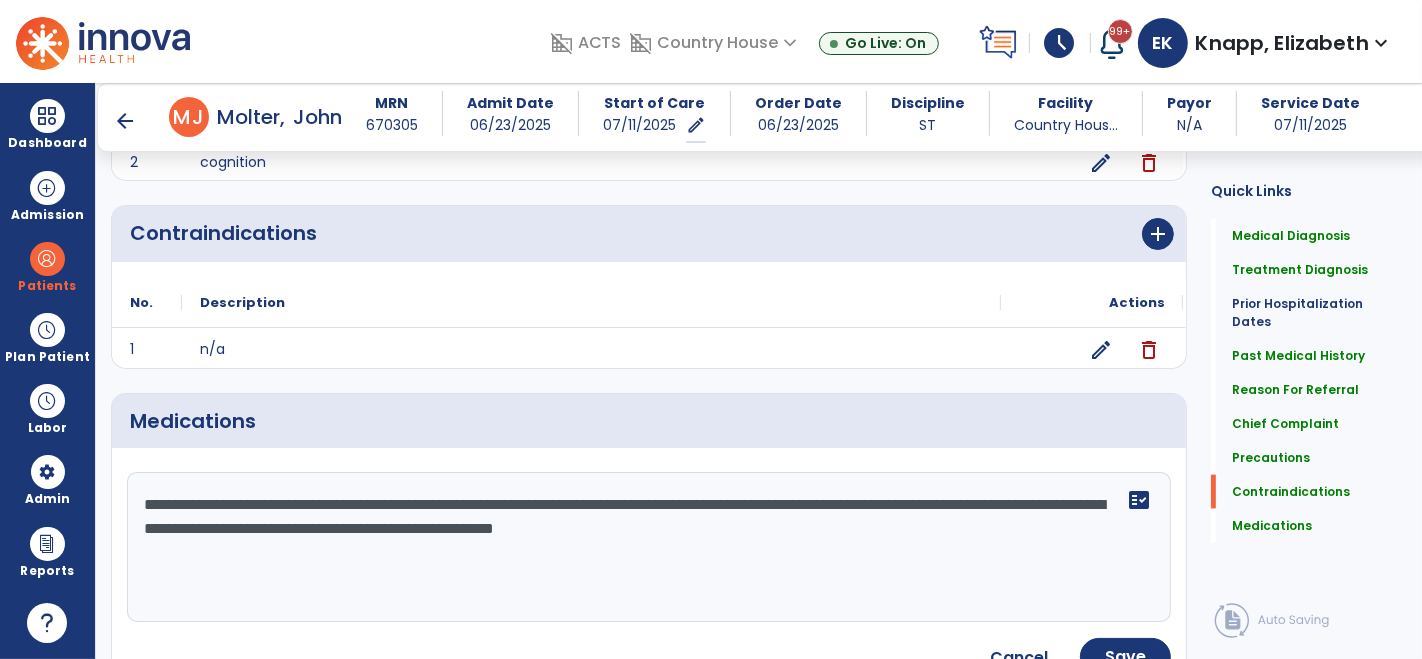 click on "**********" 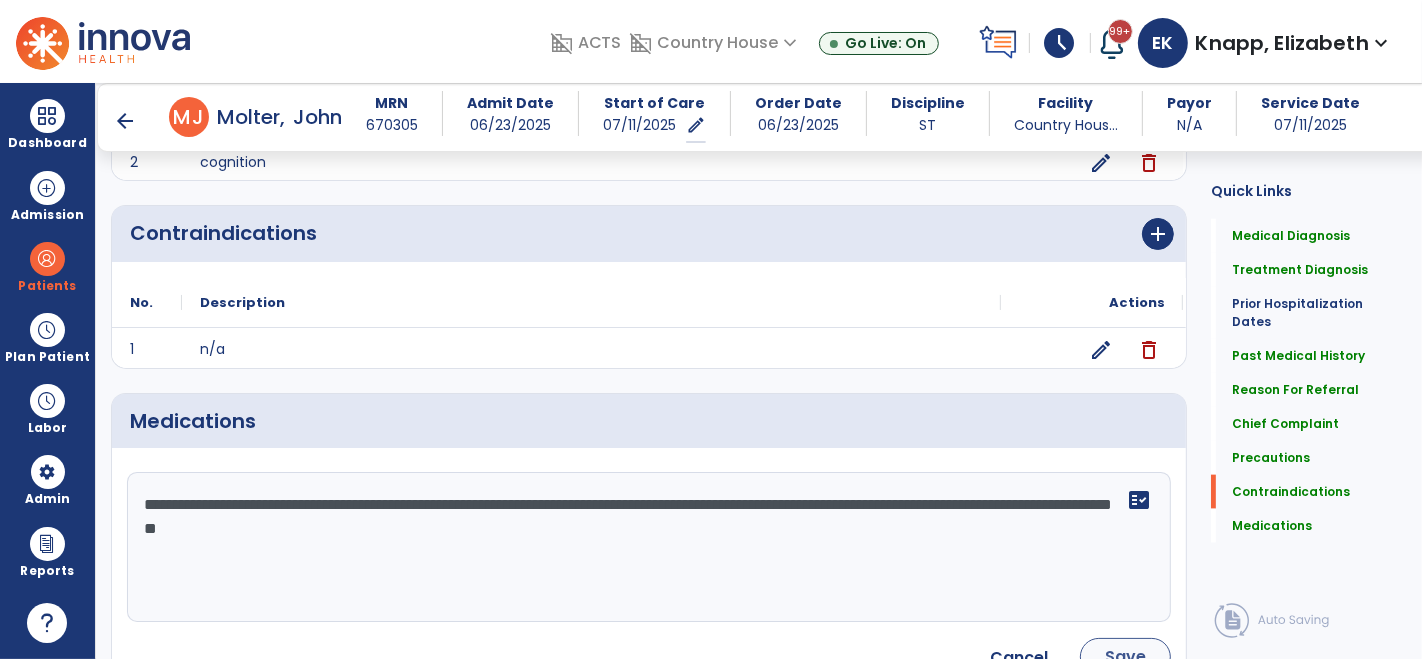 type on "**********" 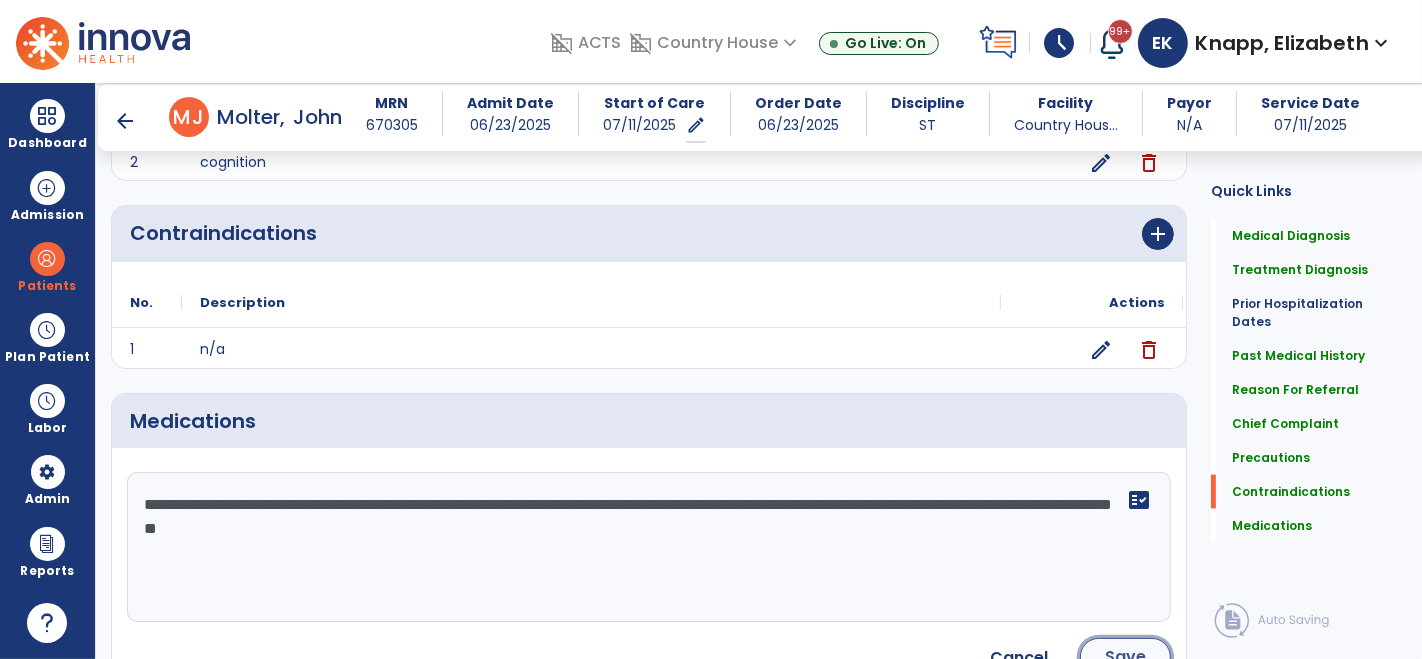 click on "Save" 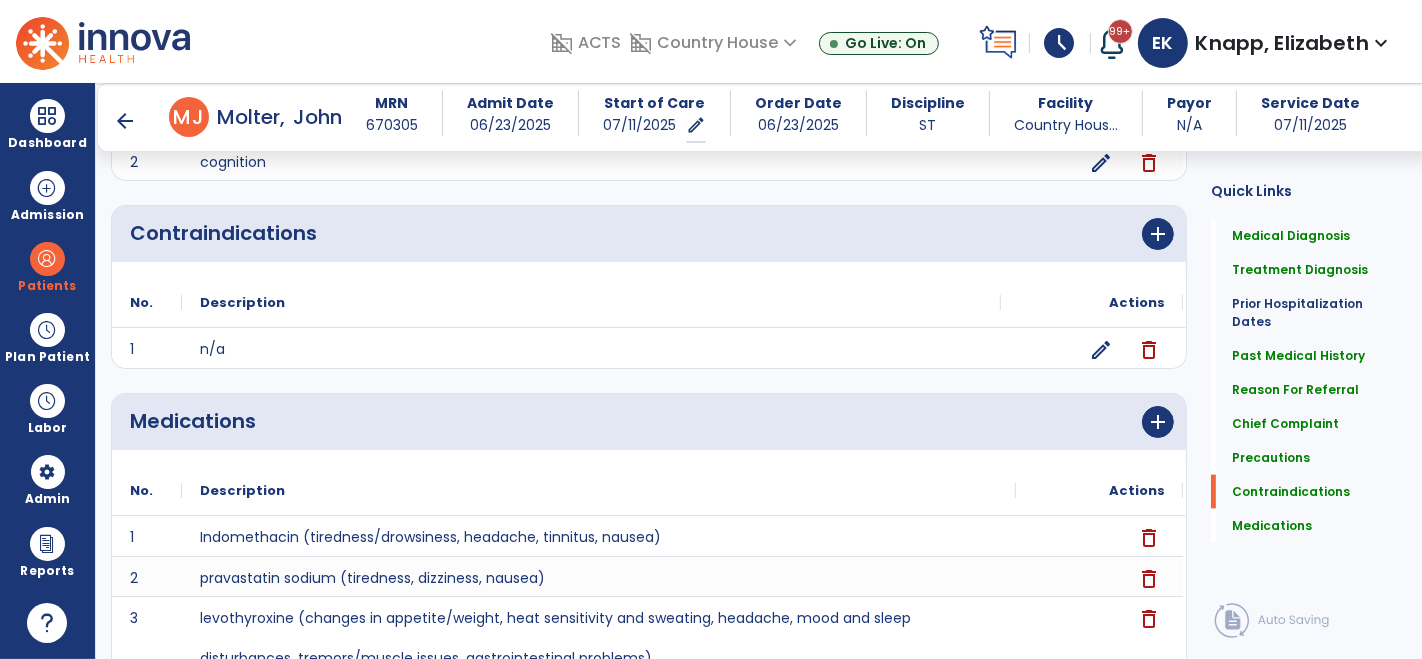 scroll, scrollTop: 2031, scrollLeft: 0, axis: vertical 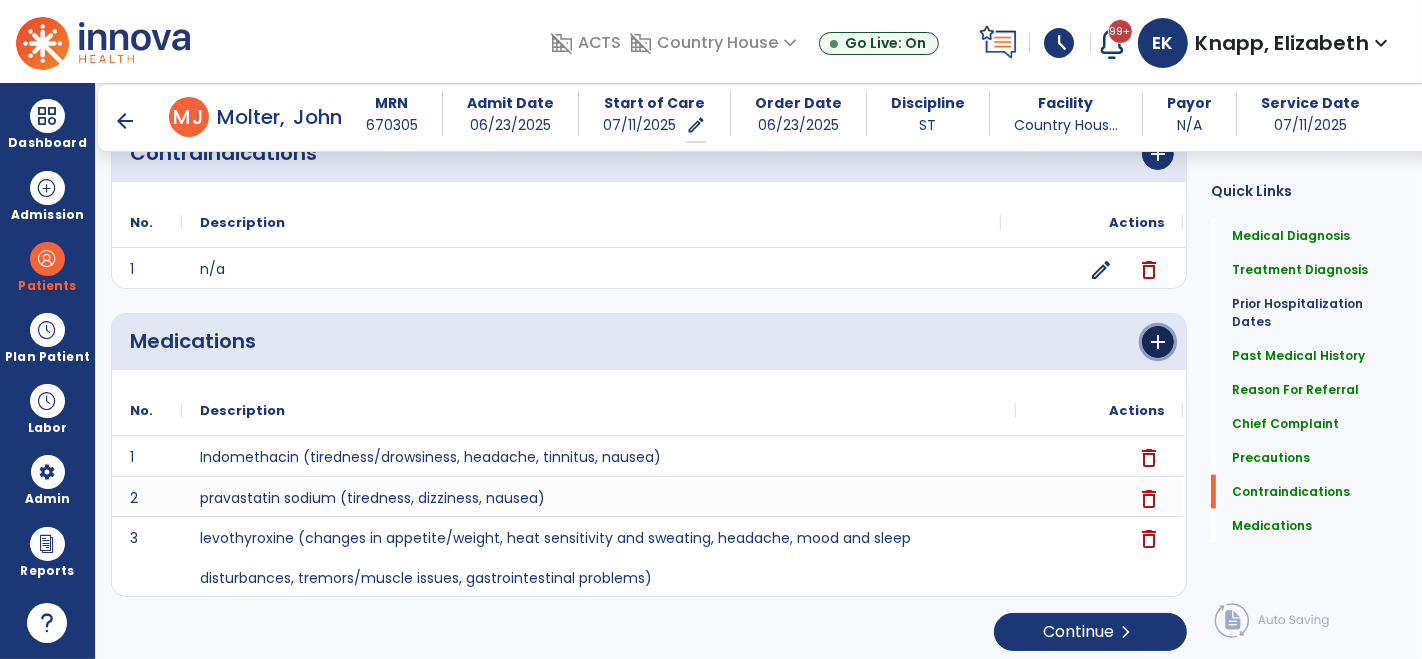 click on "add" 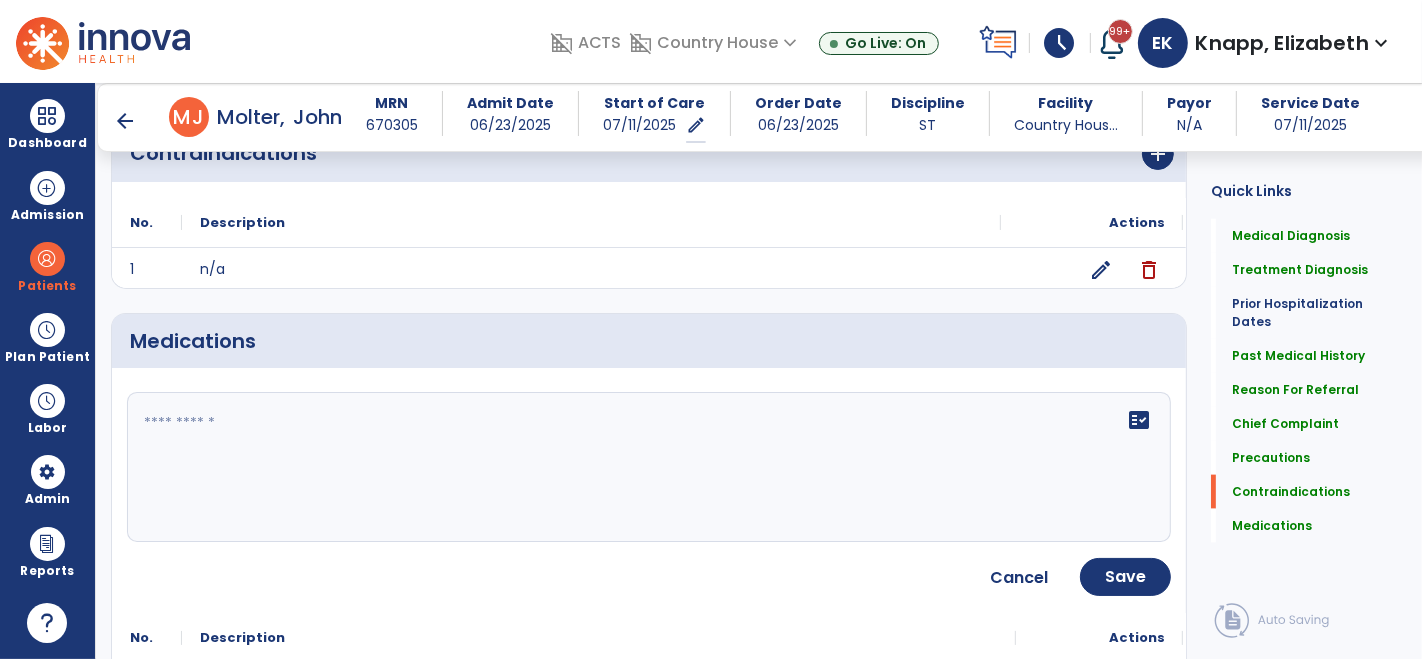 click 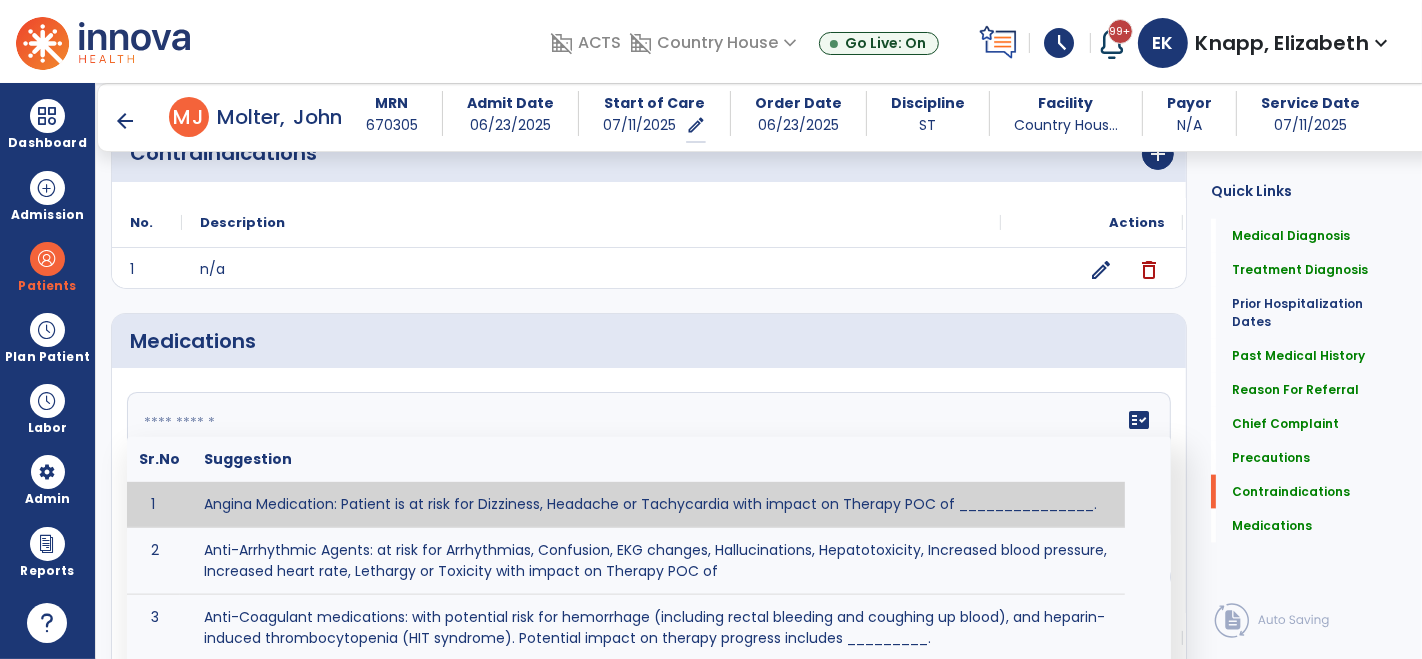 paste on "**********" 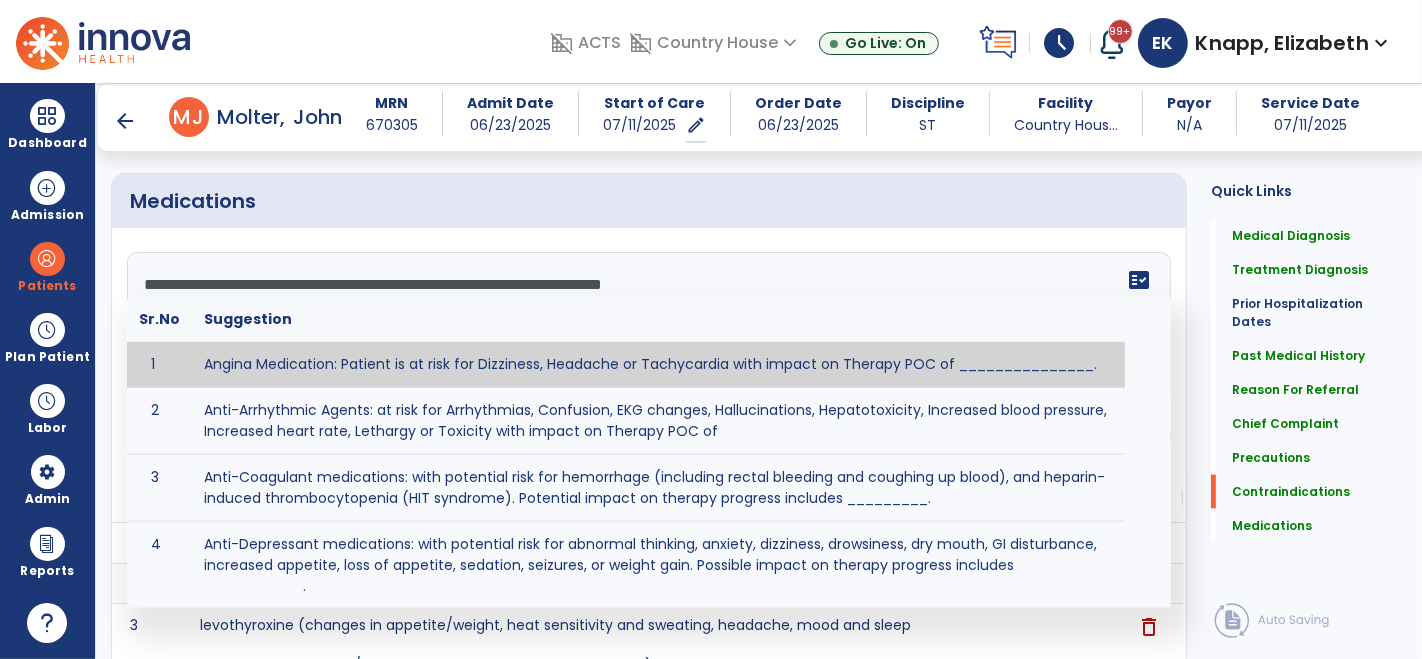 scroll, scrollTop: 2258, scrollLeft: 0, axis: vertical 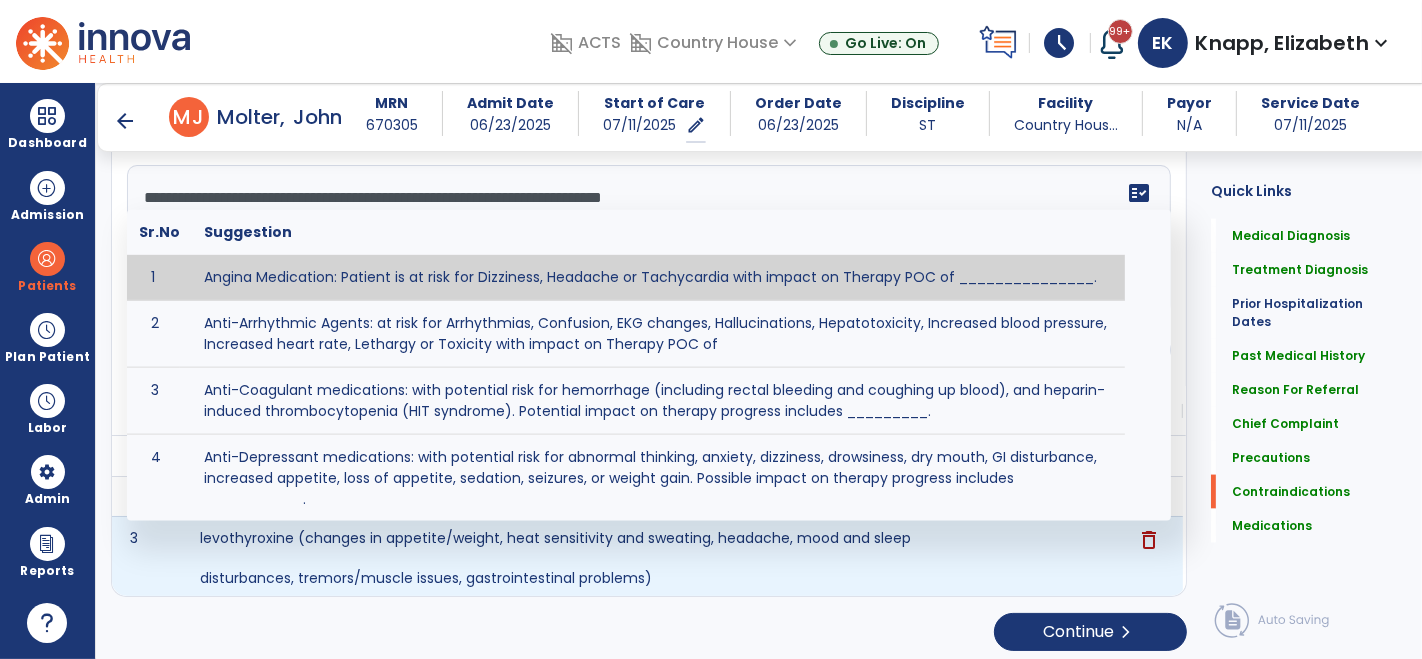 type on "**********" 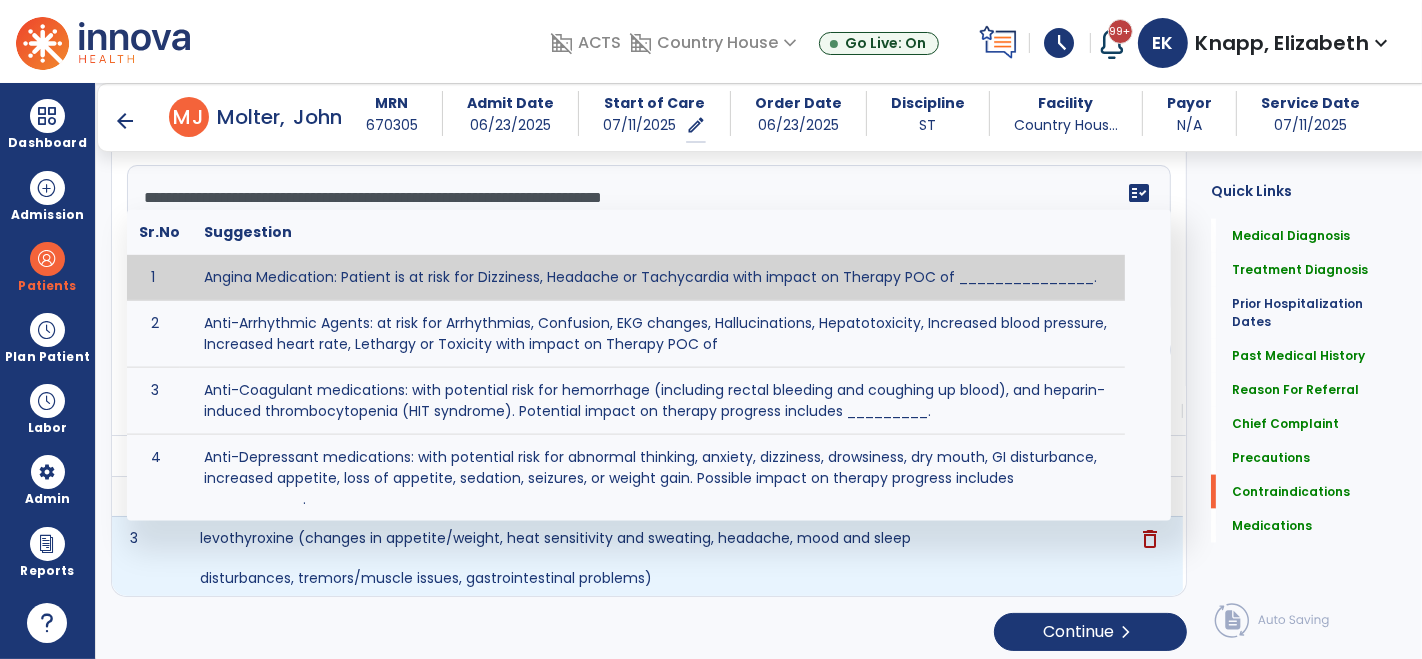 click on "delete" 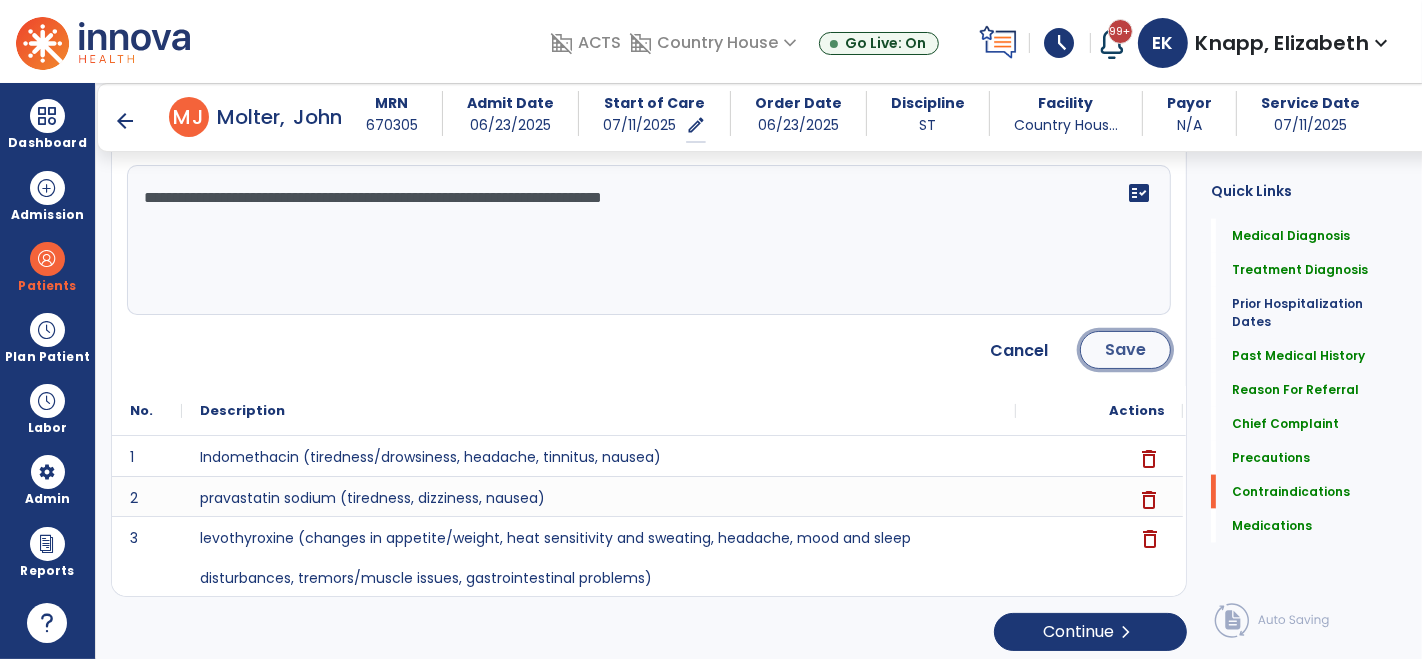 click on "Save" 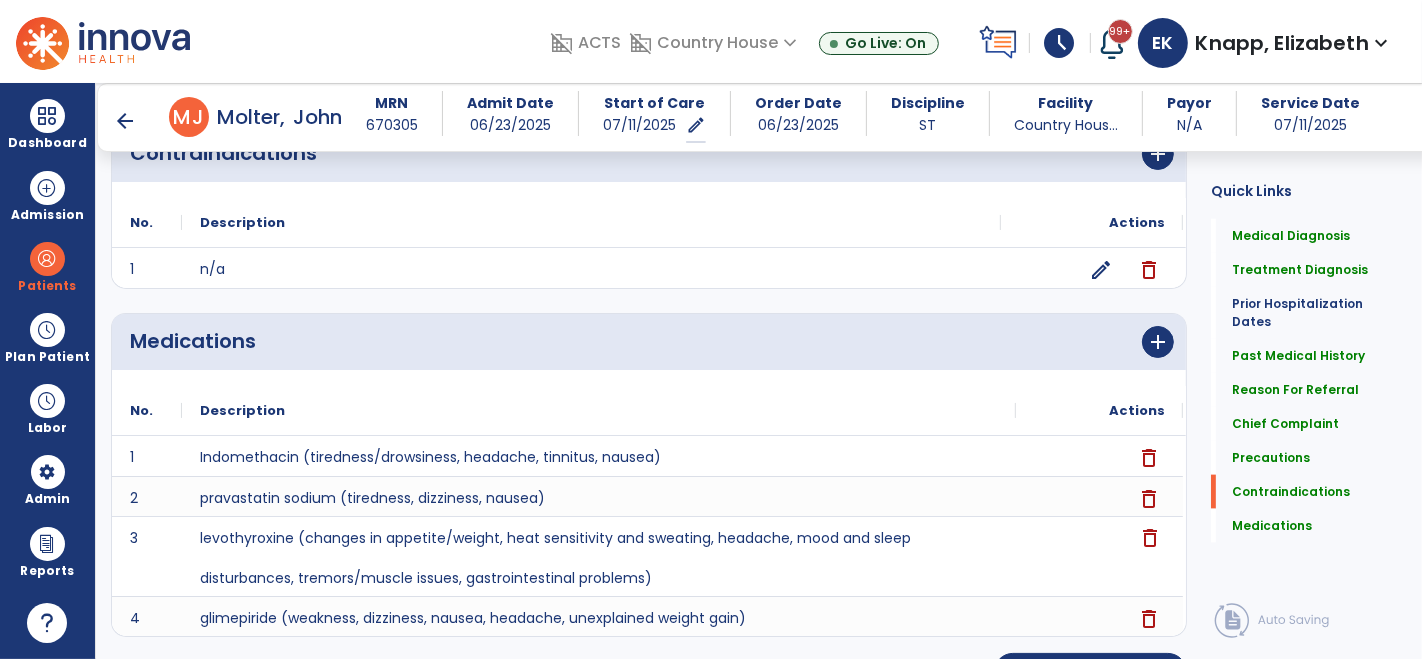 scroll, scrollTop: 2071, scrollLeft: 0, axis: vertical 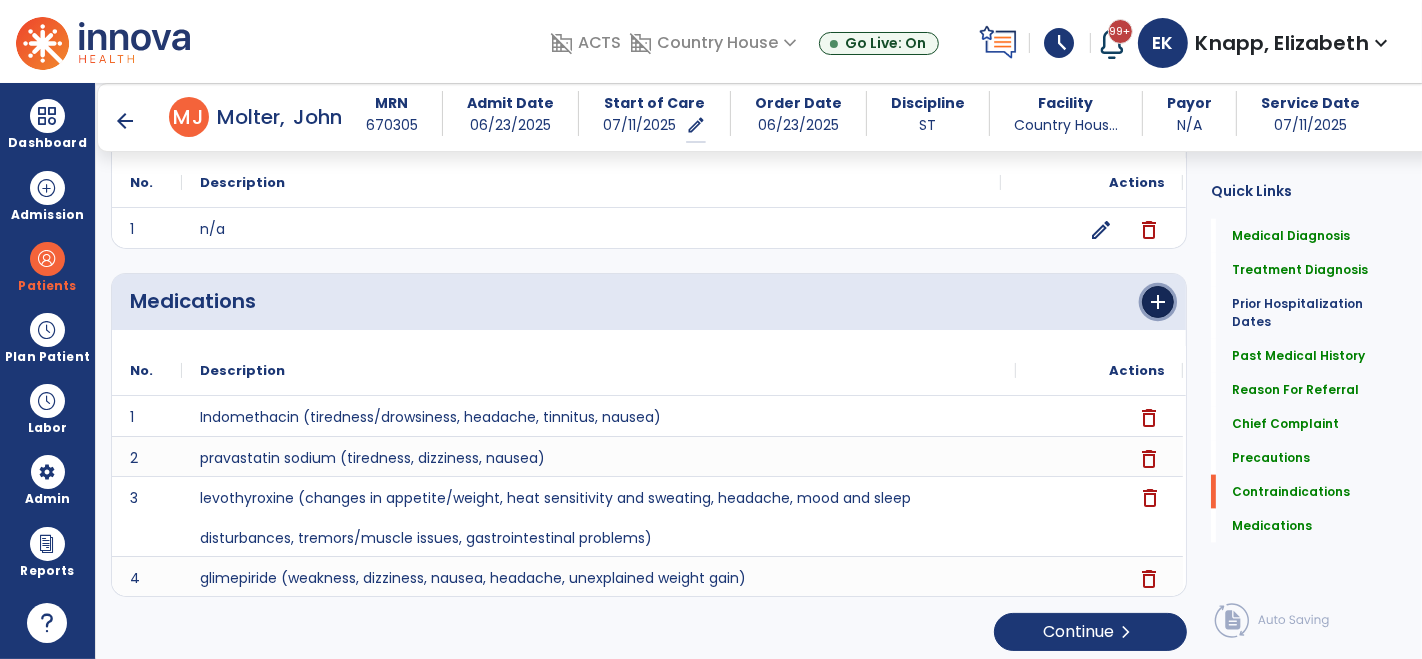 click on "add" 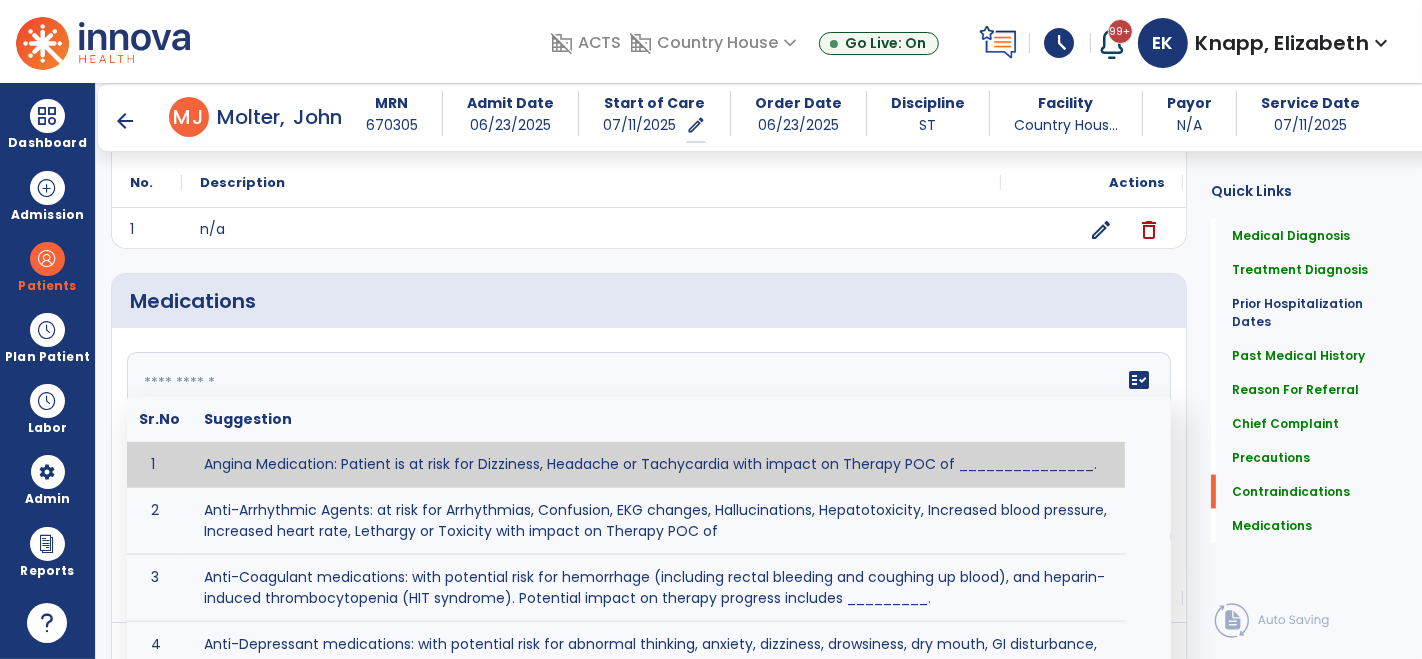 click 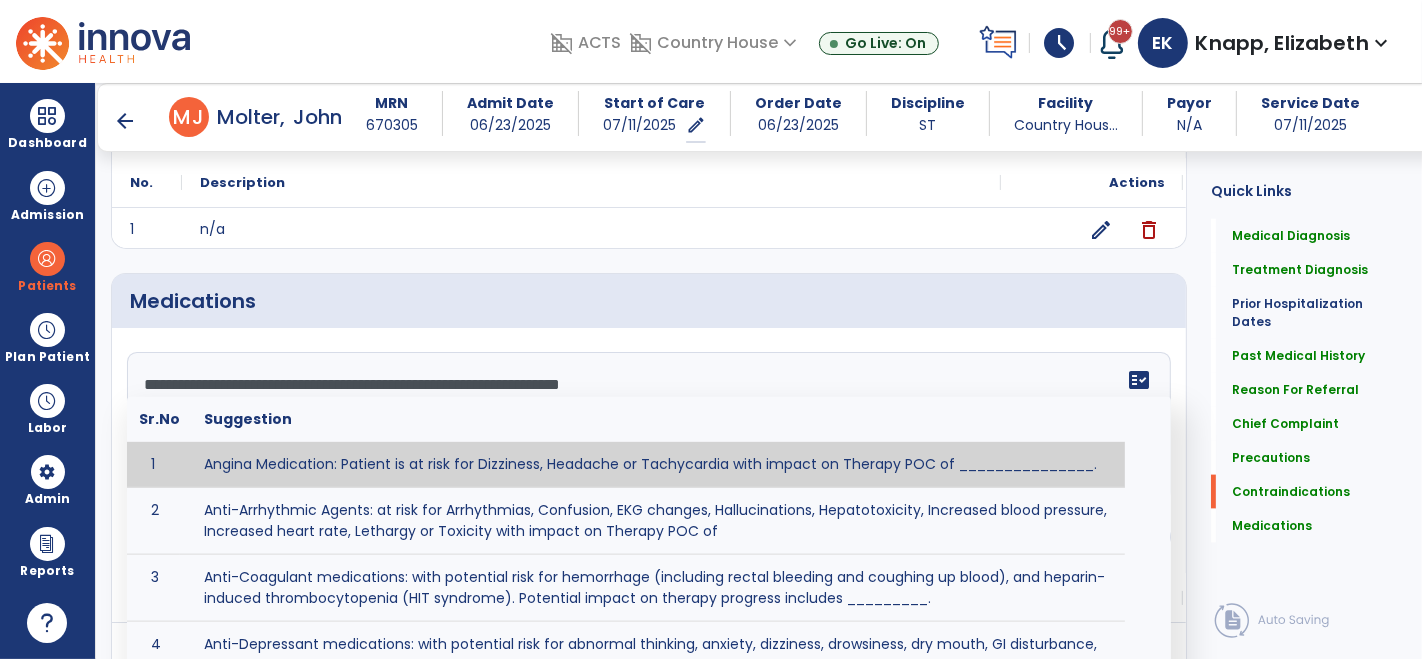 type on "**********" 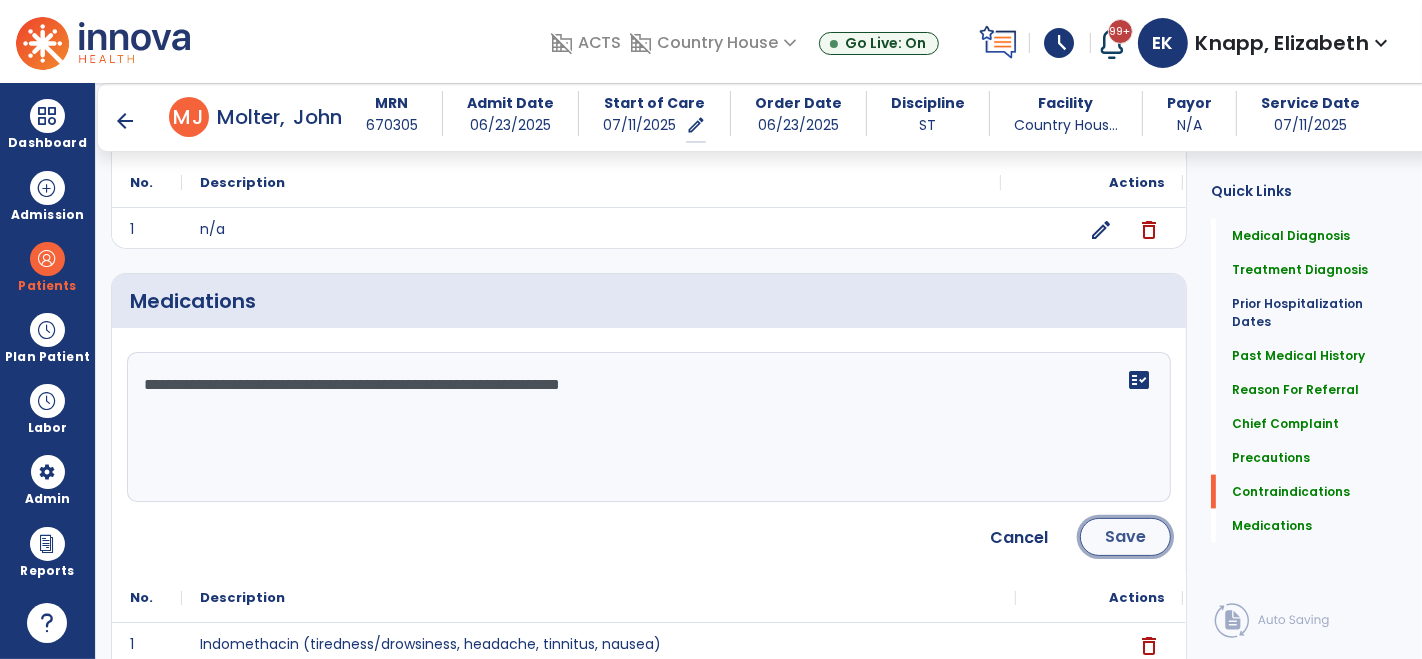 click on "Save" 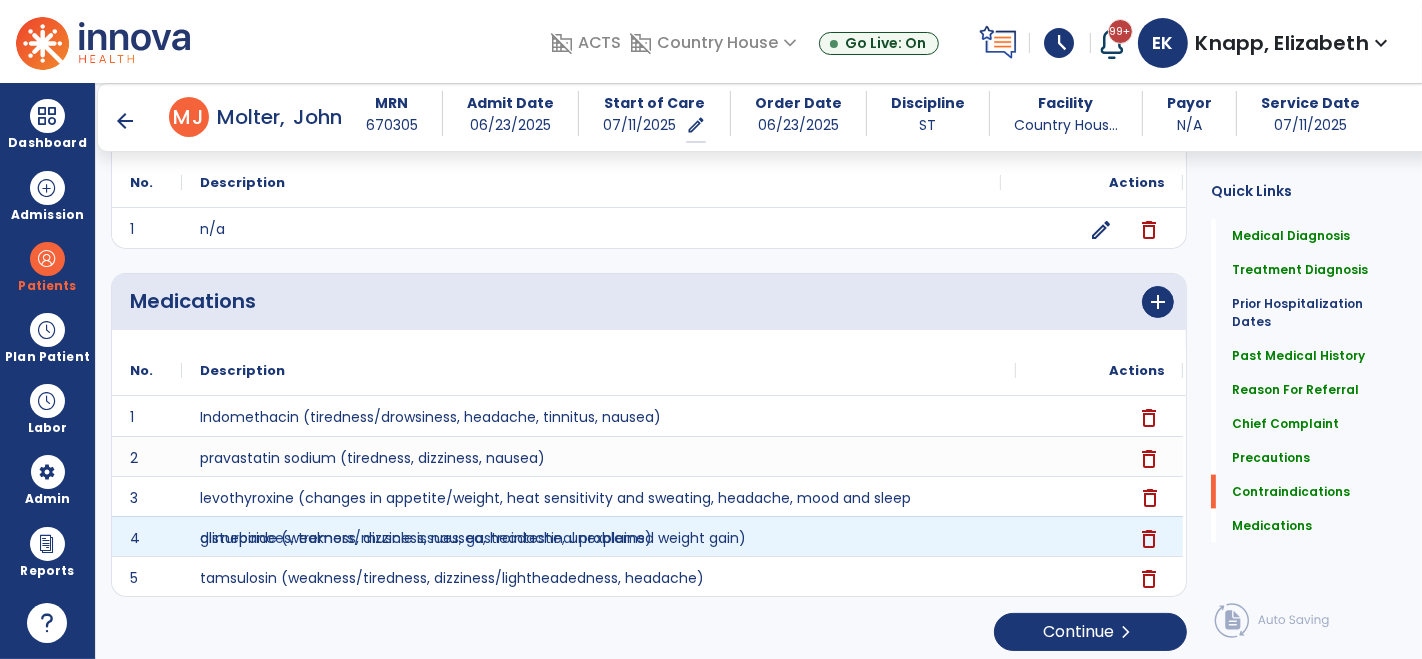 scroll, scrollTop: 2071, scrollLeft: 0, axis: vertical 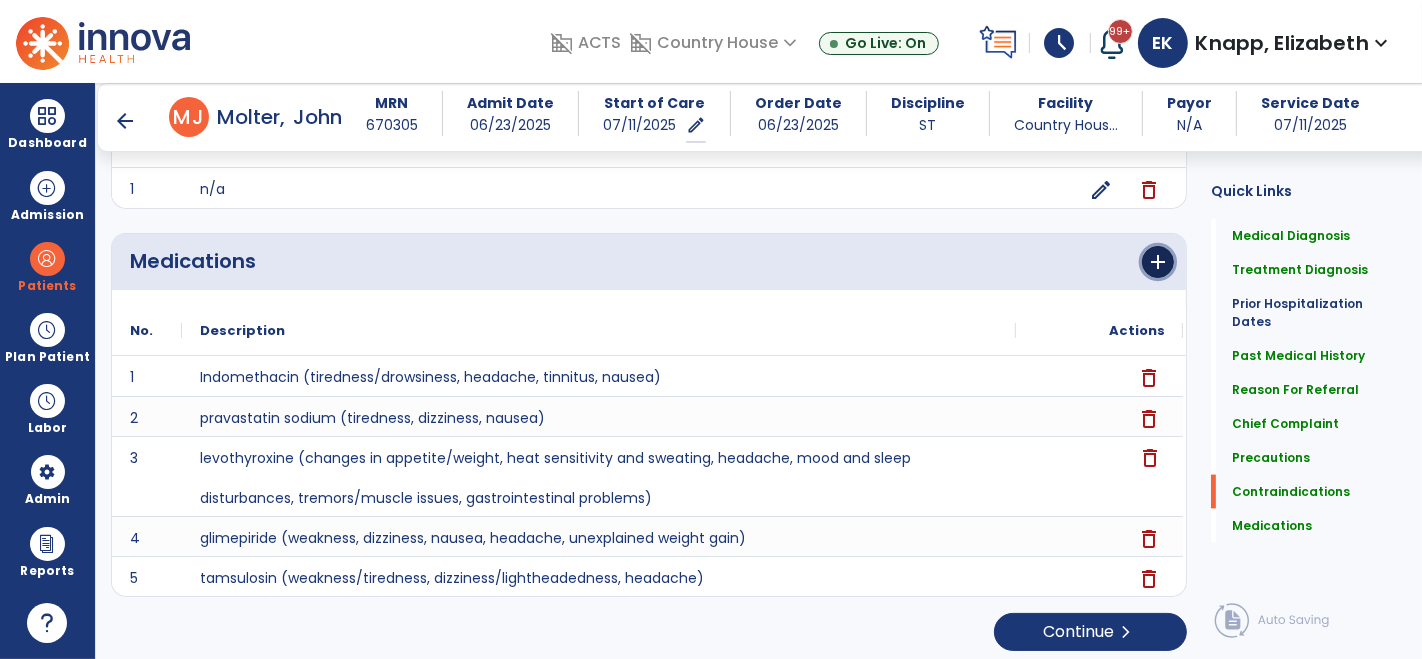 click on "add" 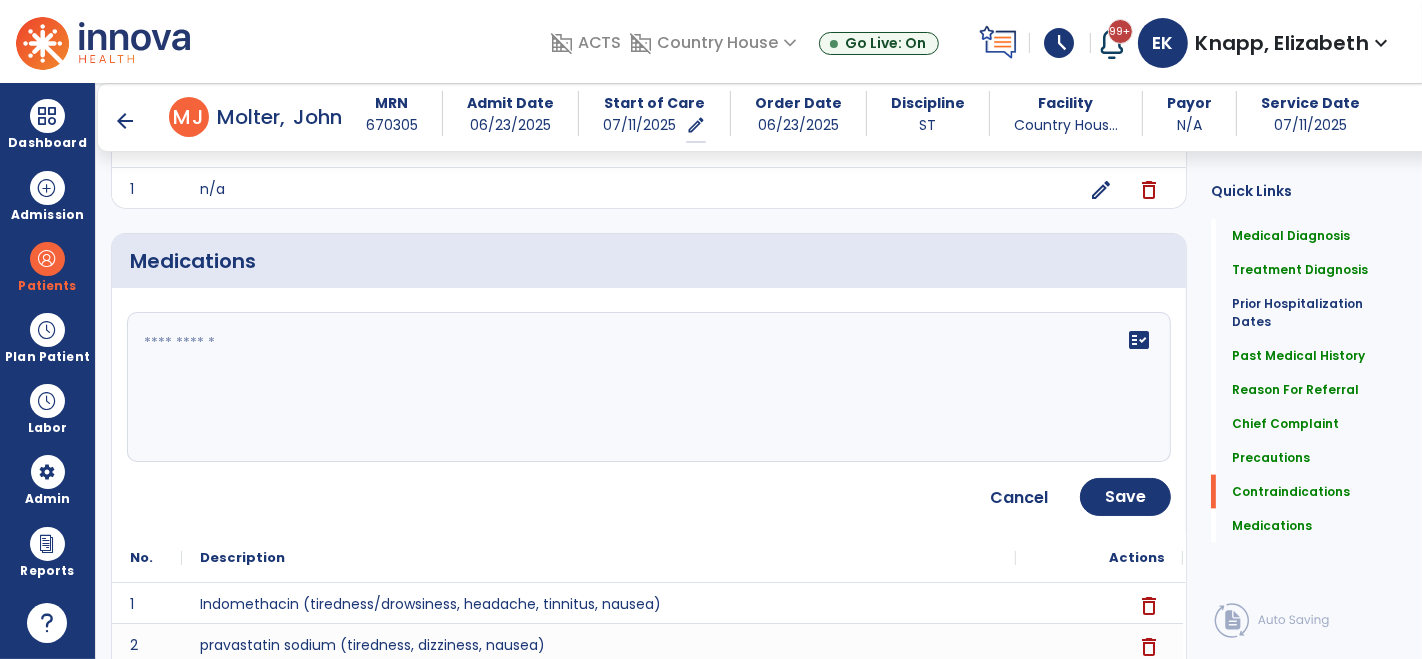 click on "Start of Care 07/11/2025   edit  *********" at bounding box center [654, 113] 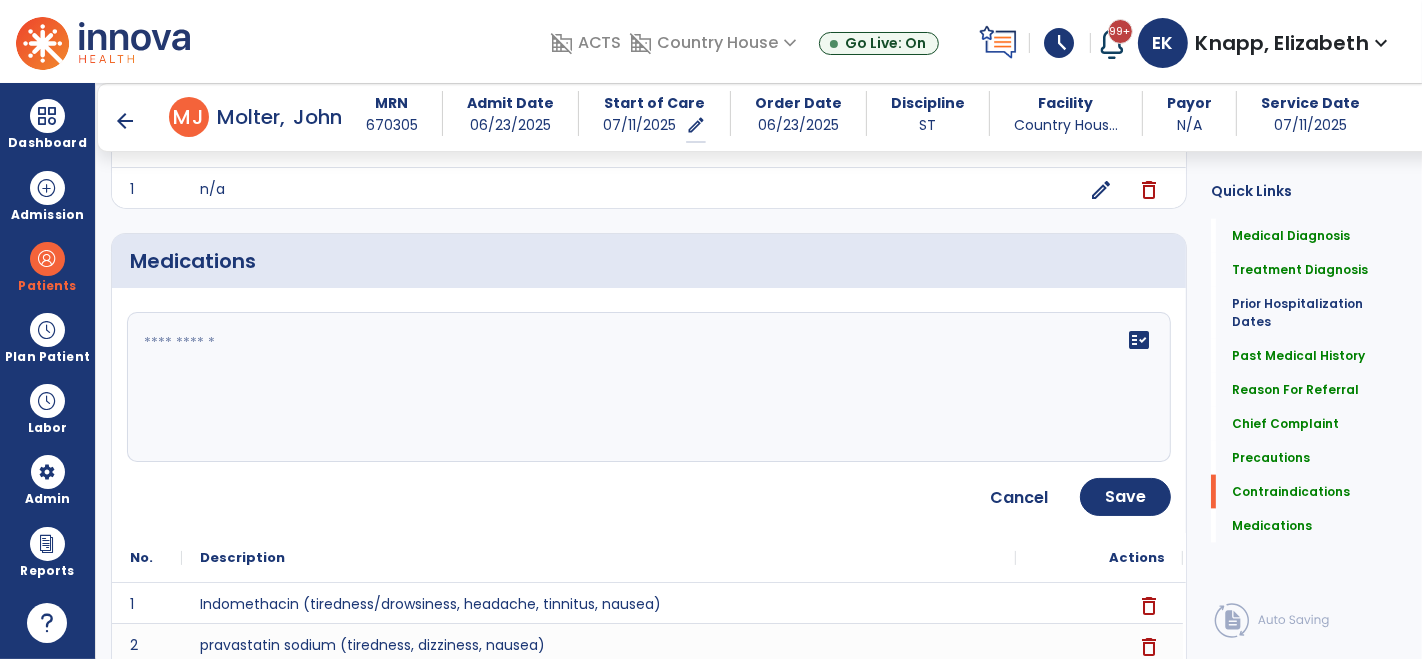click 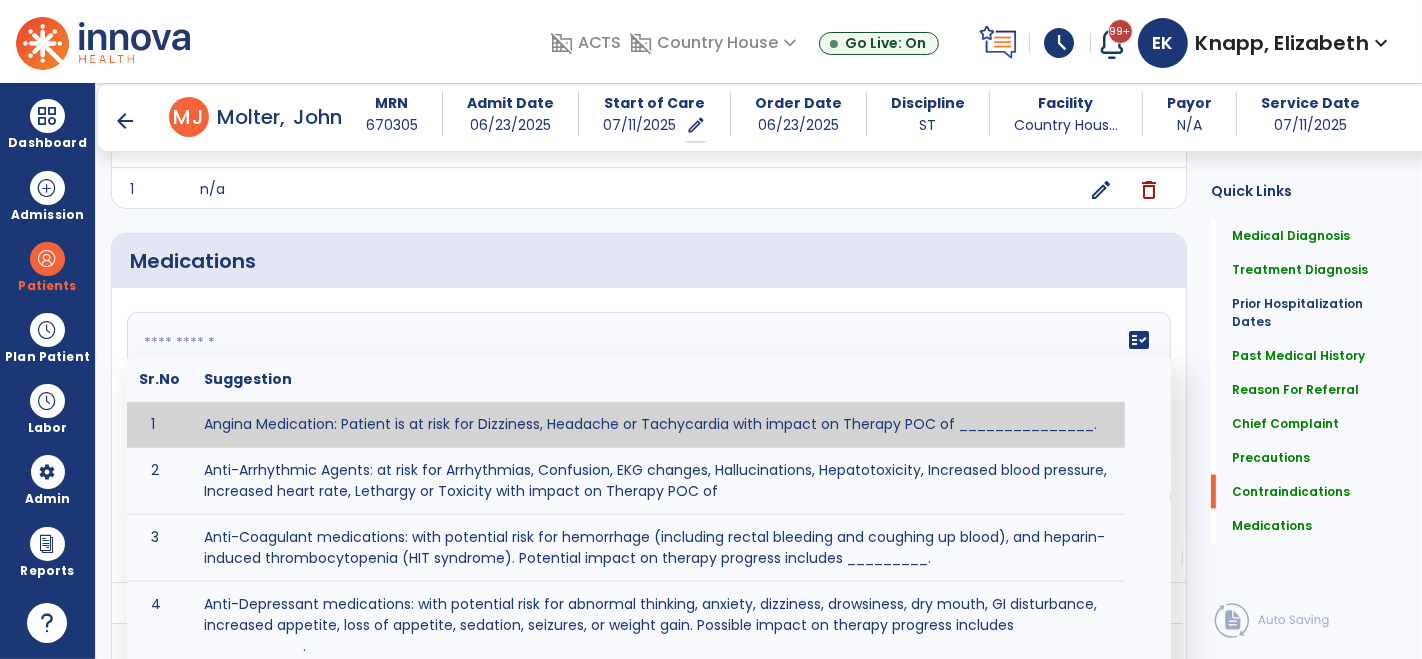 paste on "**********" 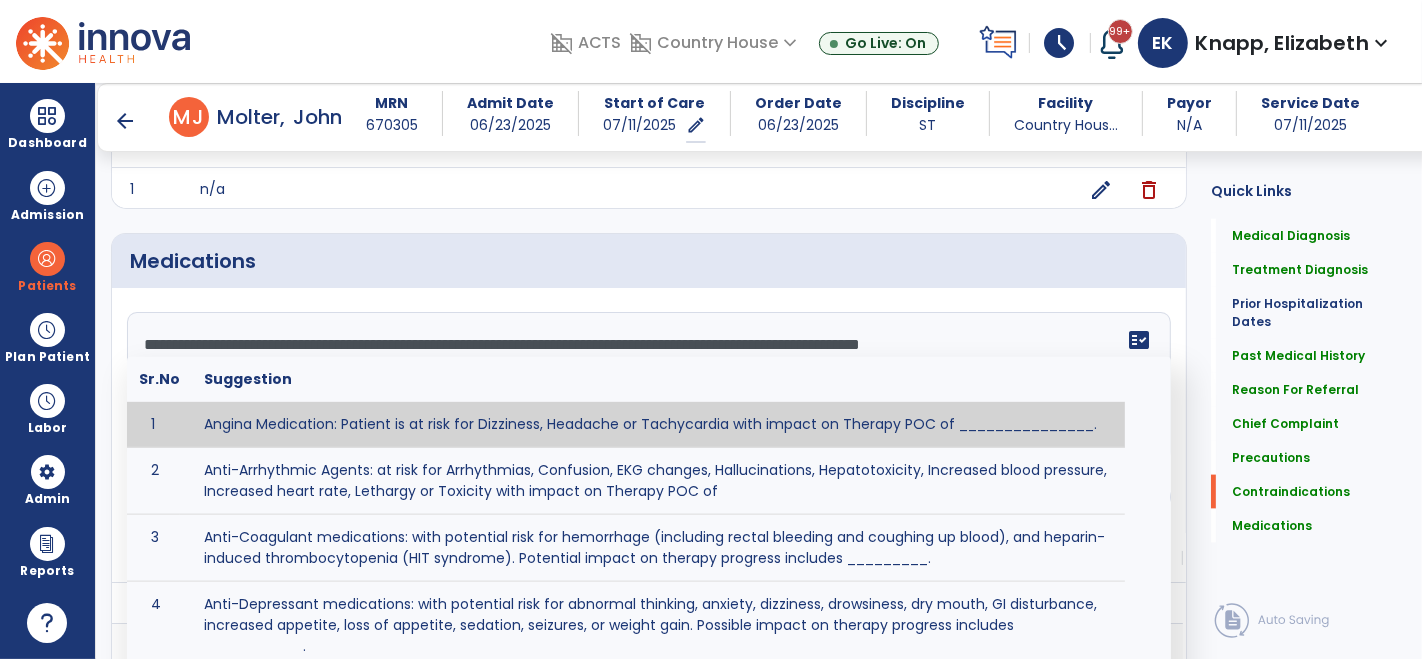 click on "**********" 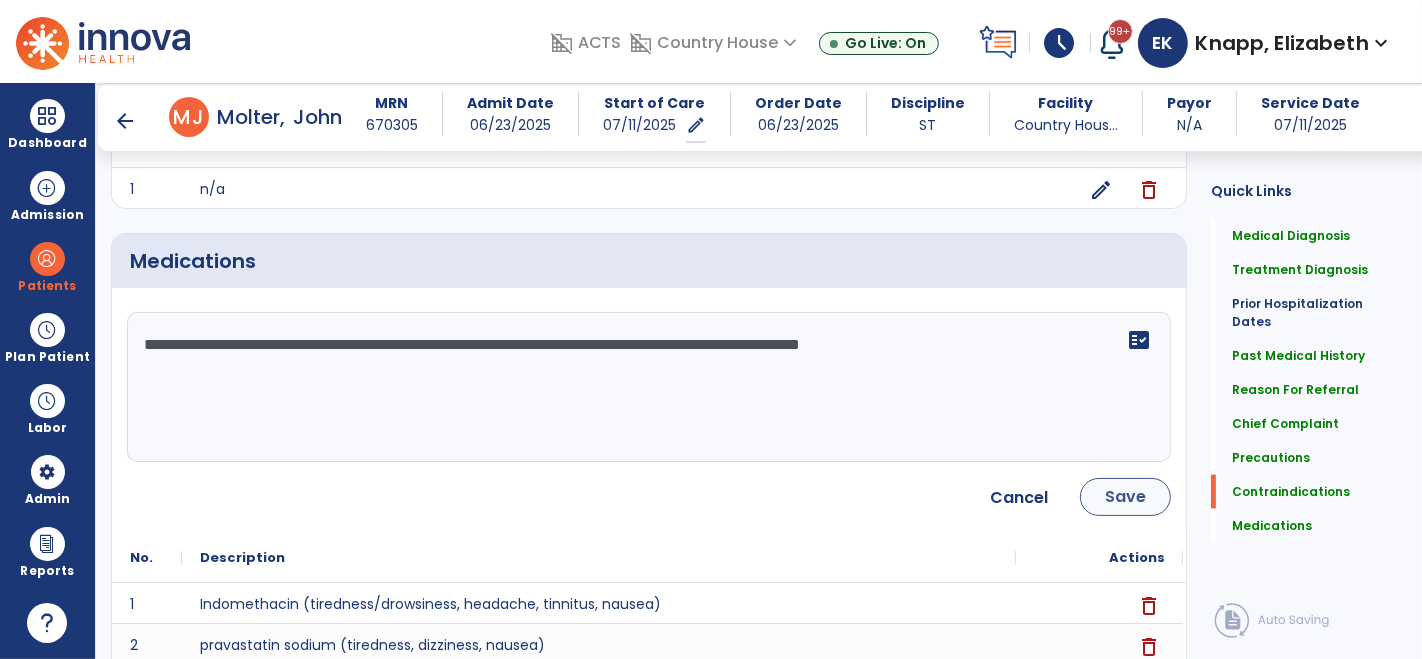 type on "**********" 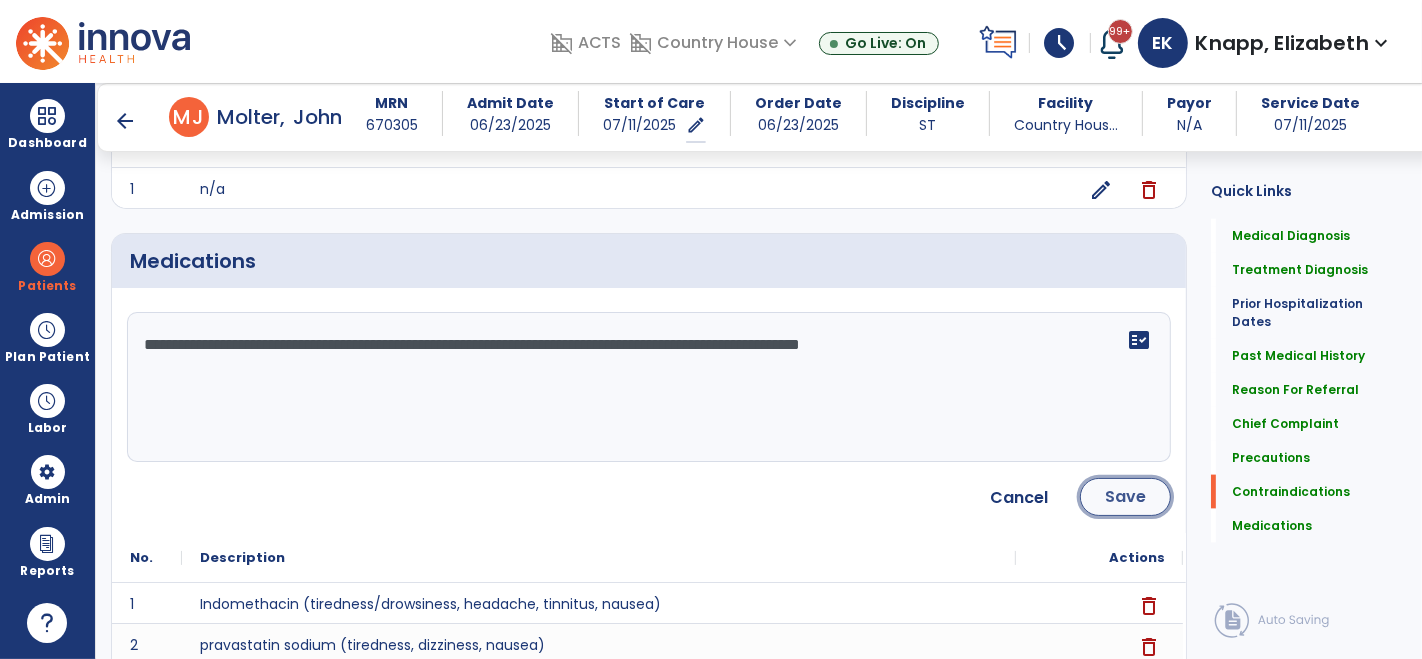 click on "Save" 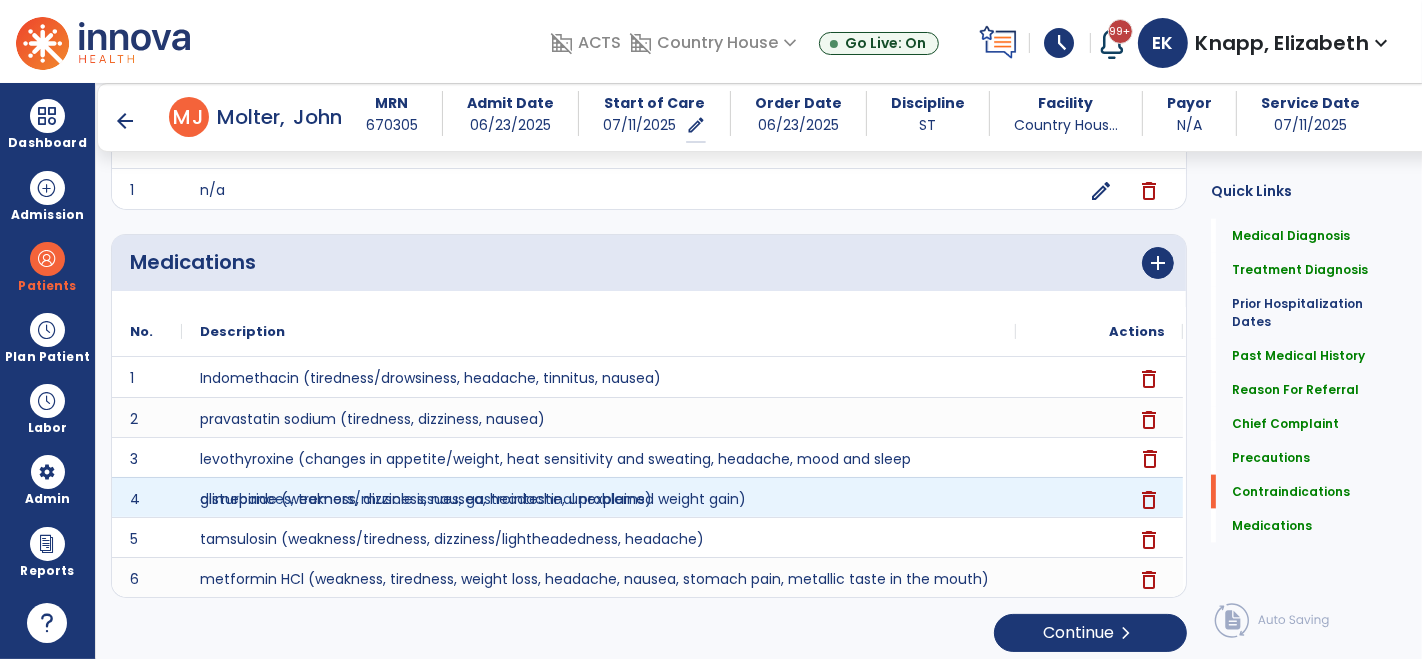 scroll, scrollTop: 2111, scrollLeft: 0, axis: vertical 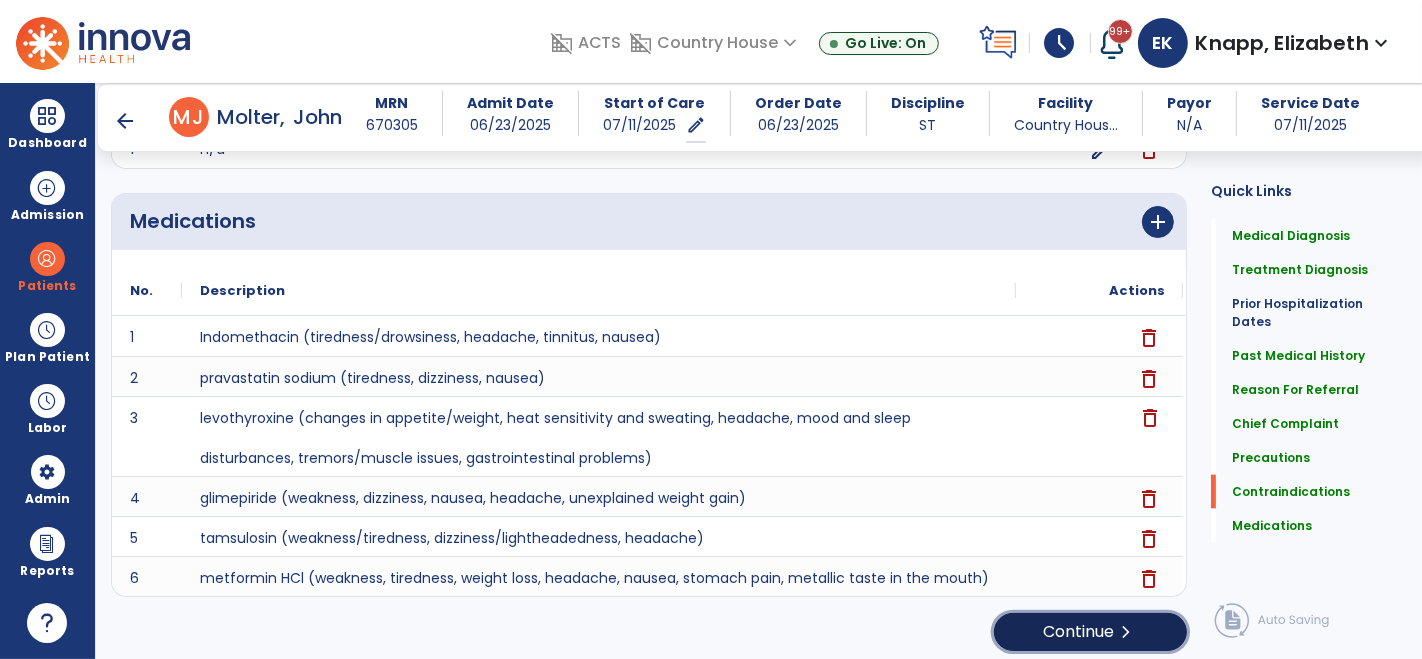 click on "Continue  chevron_right" 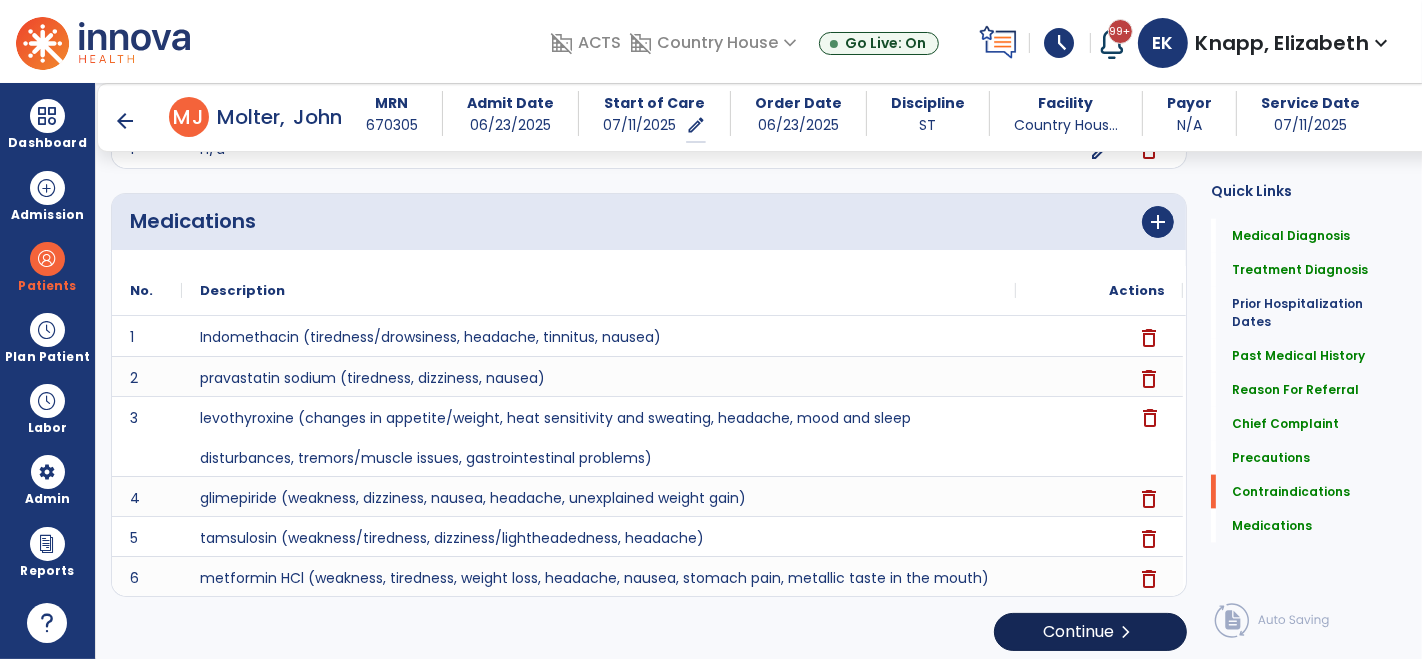scroll, scrollTop: 65, scrollLeft: 0, axis: vertical 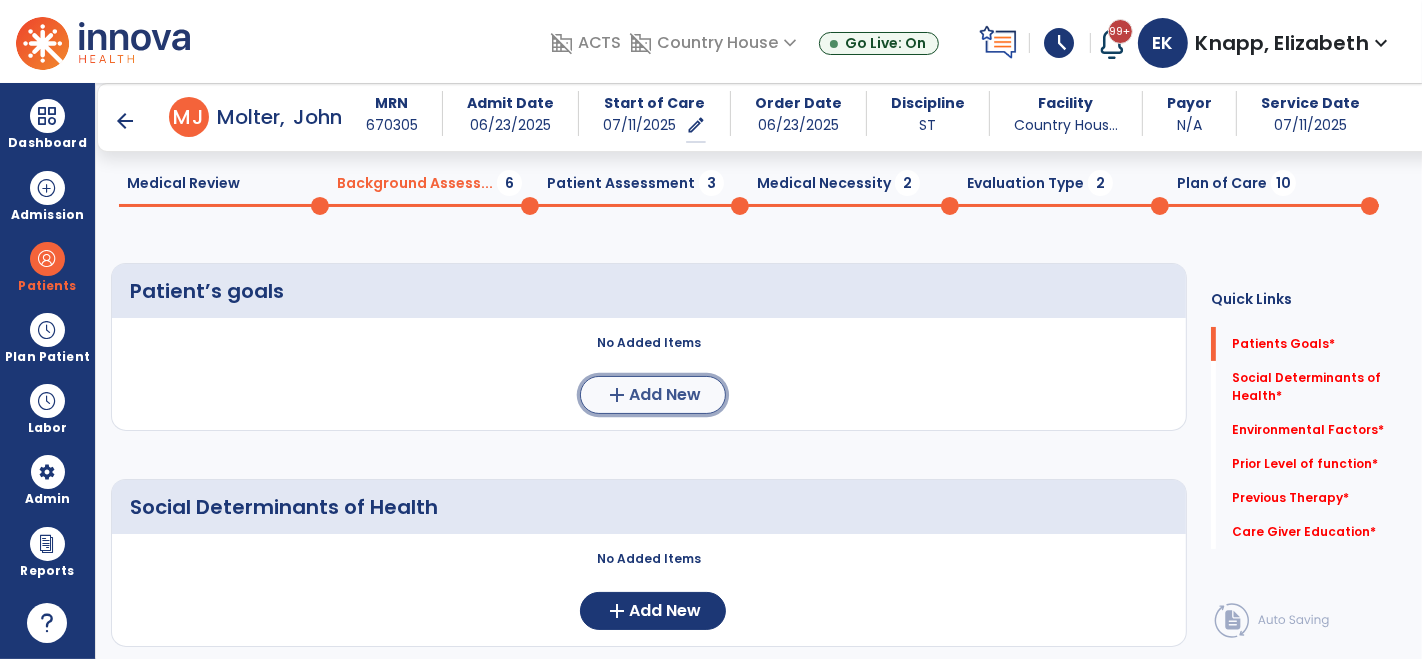 click on "Add New" 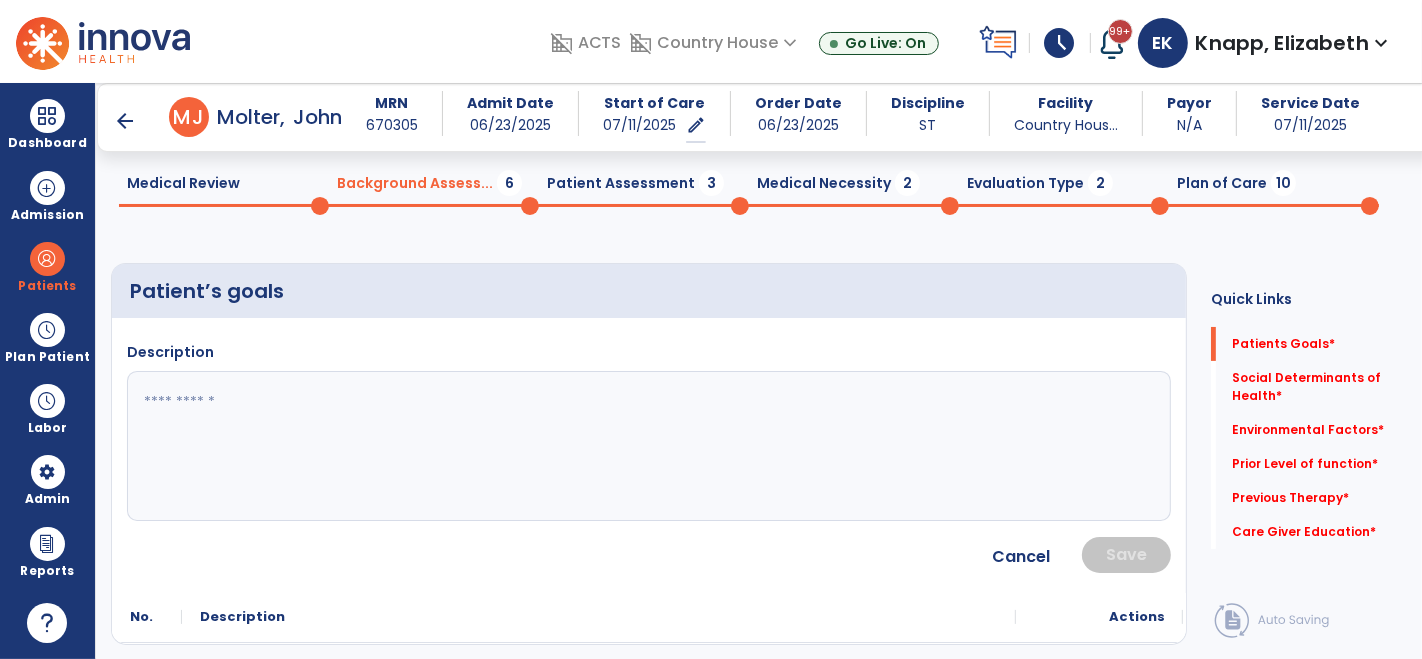 click 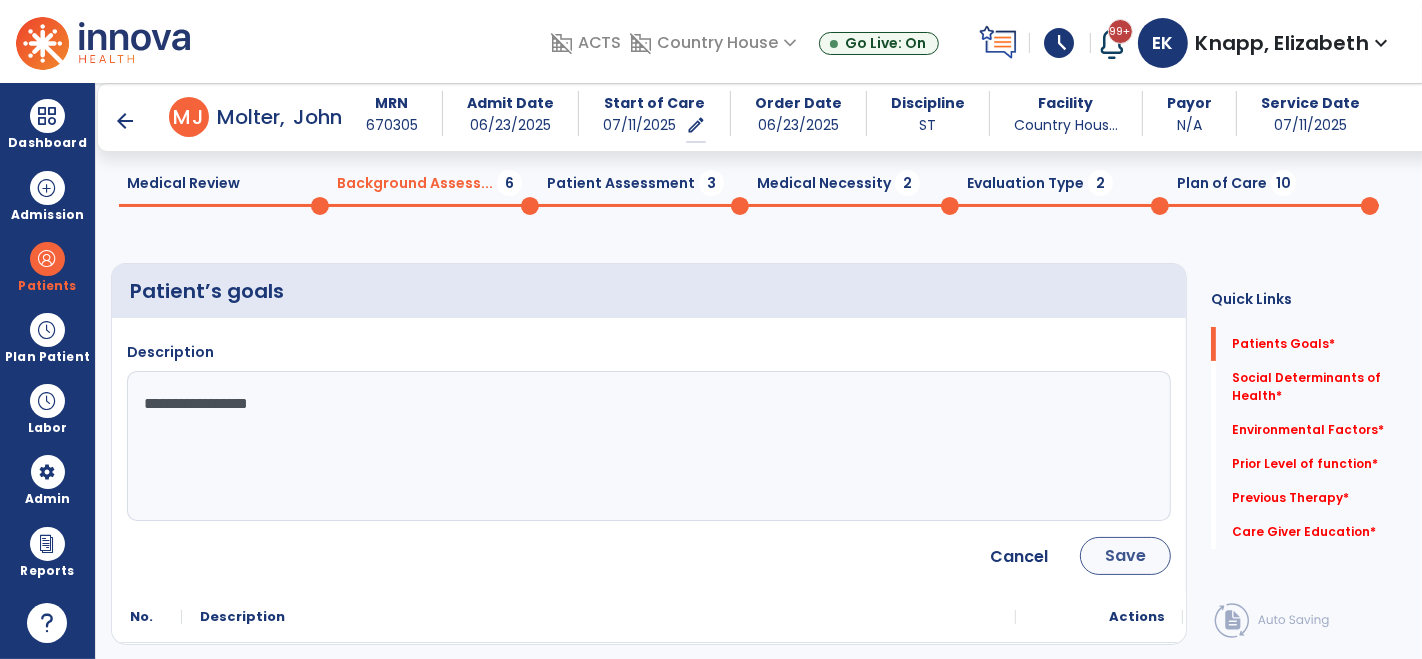 type on "**********" 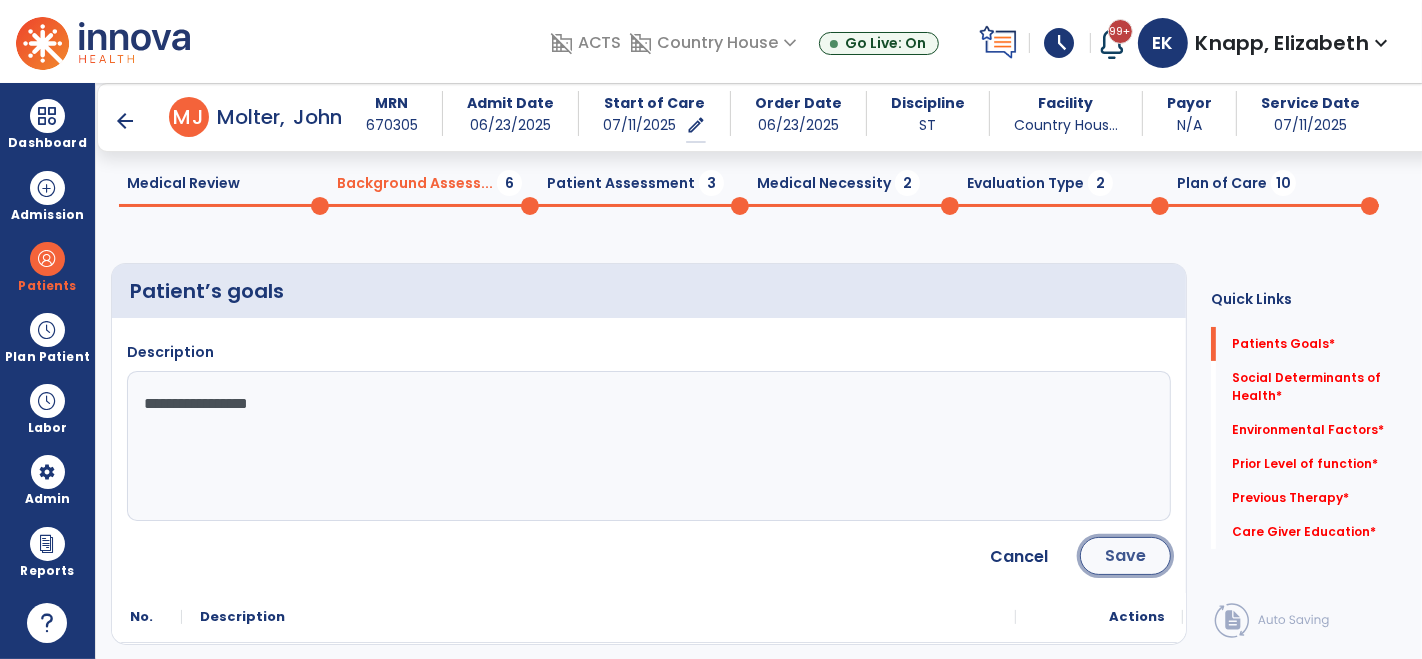 click on "Save" 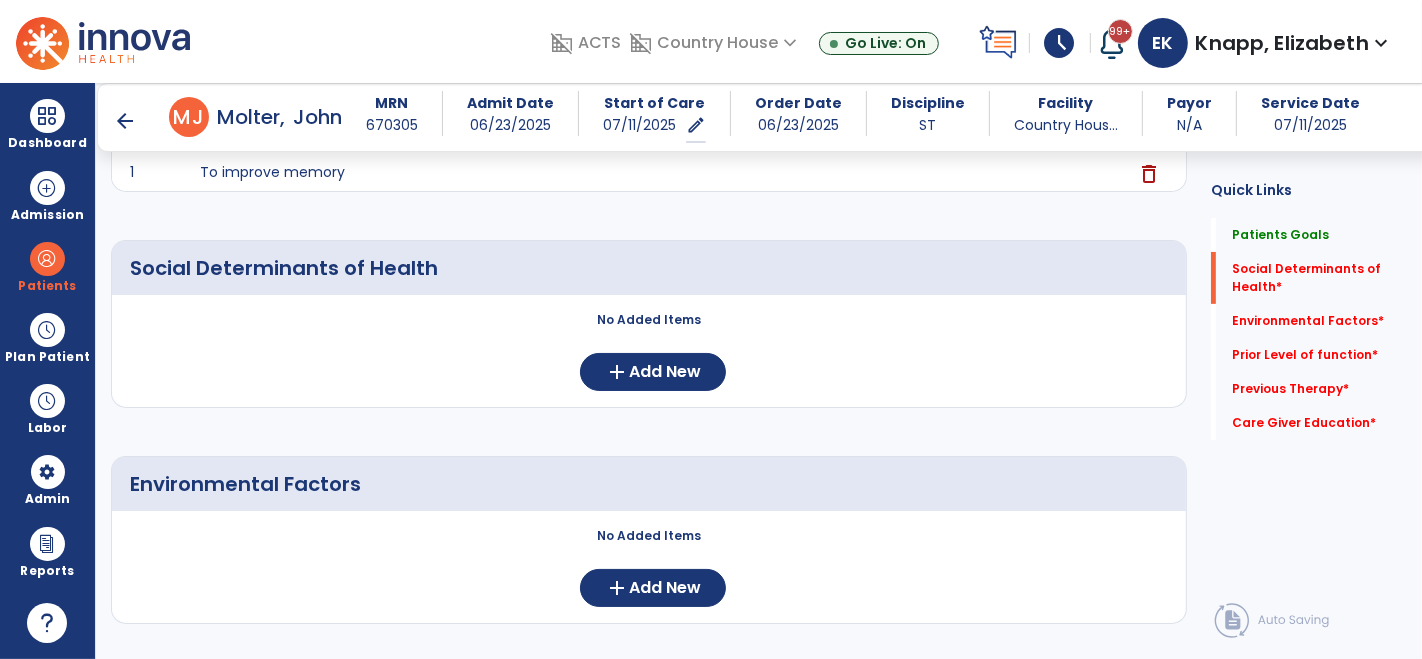 scroll, scrollTop: 305, scrollLeft: 0, axis: vertical 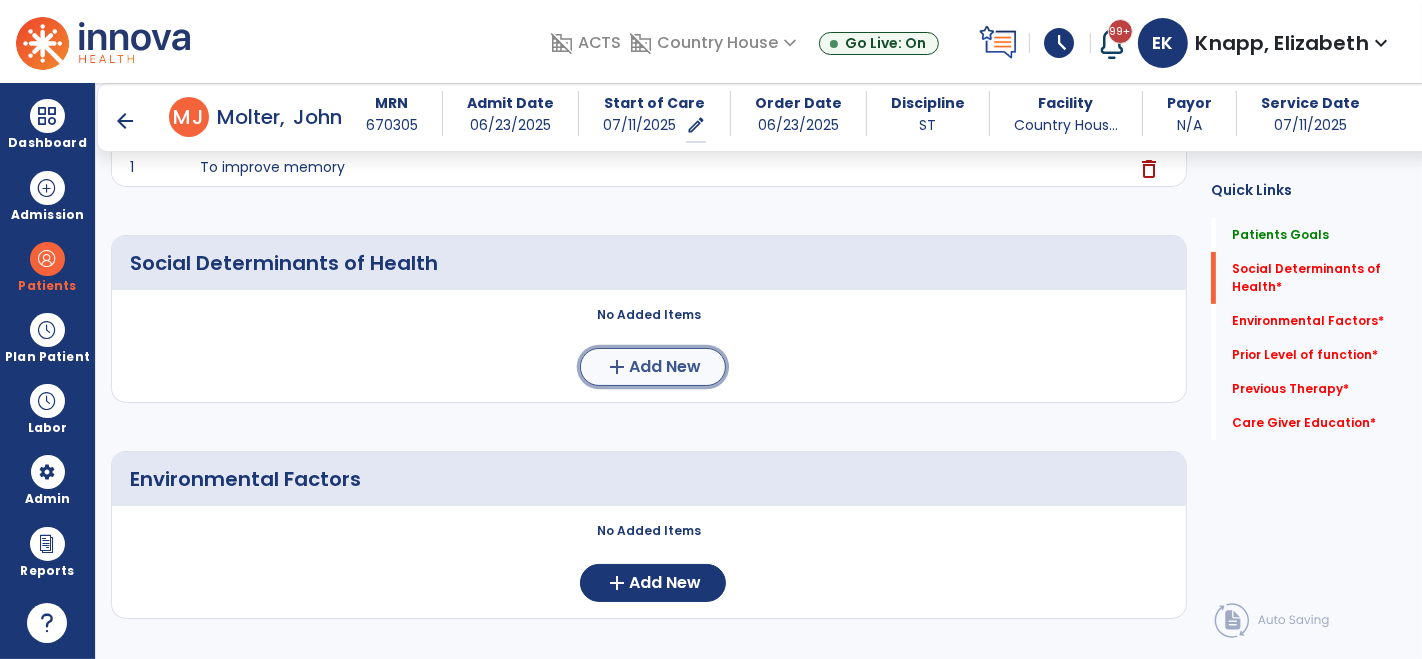 click on "Add New" 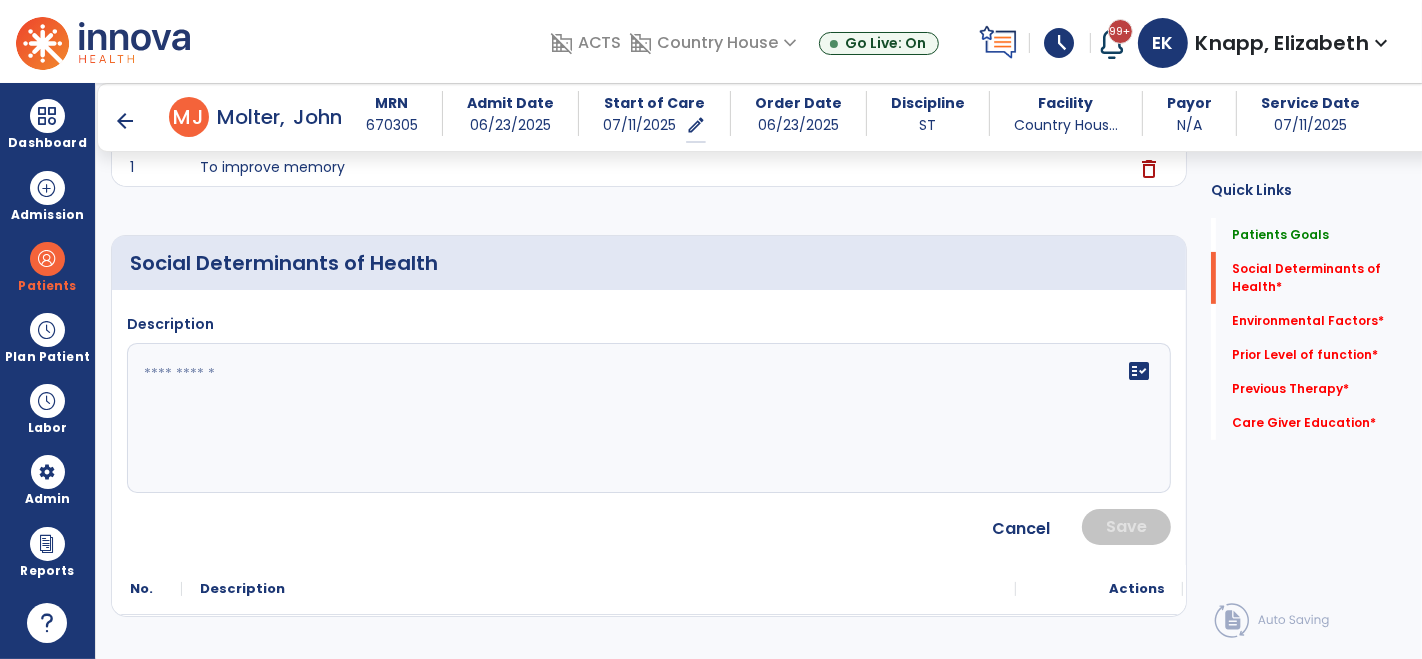 click 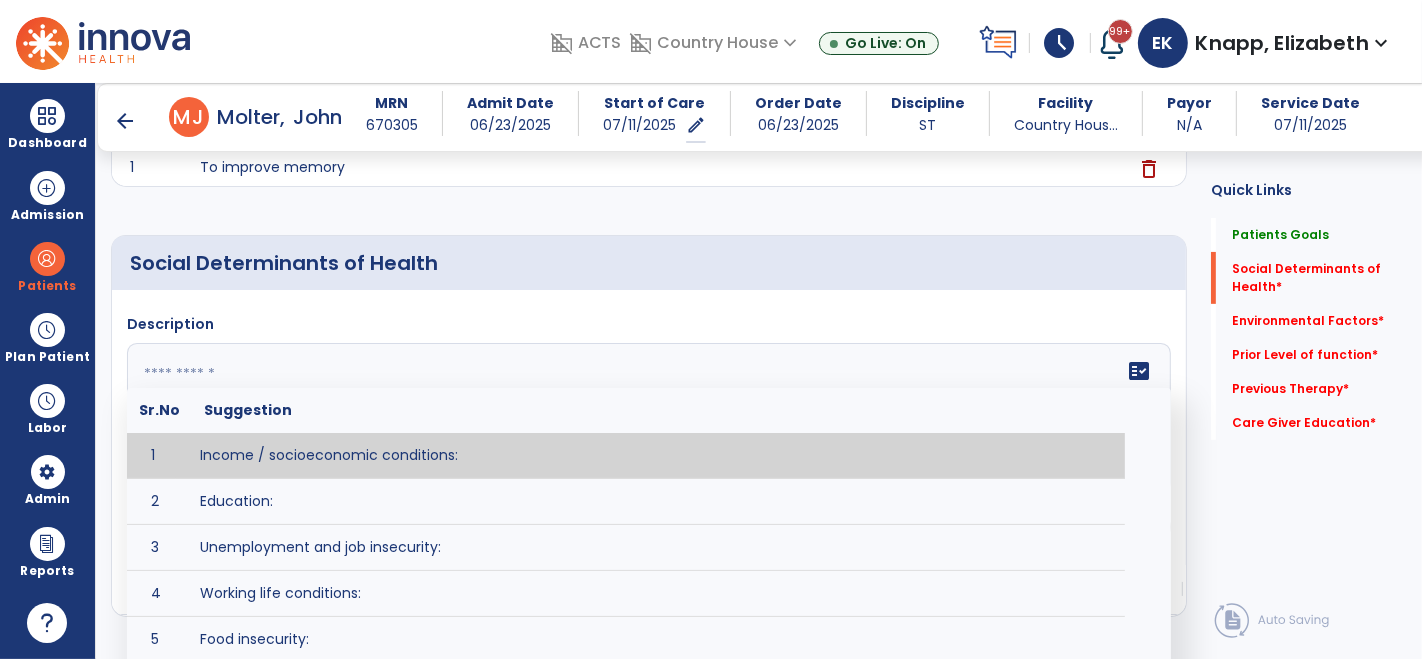 paste on "**********" 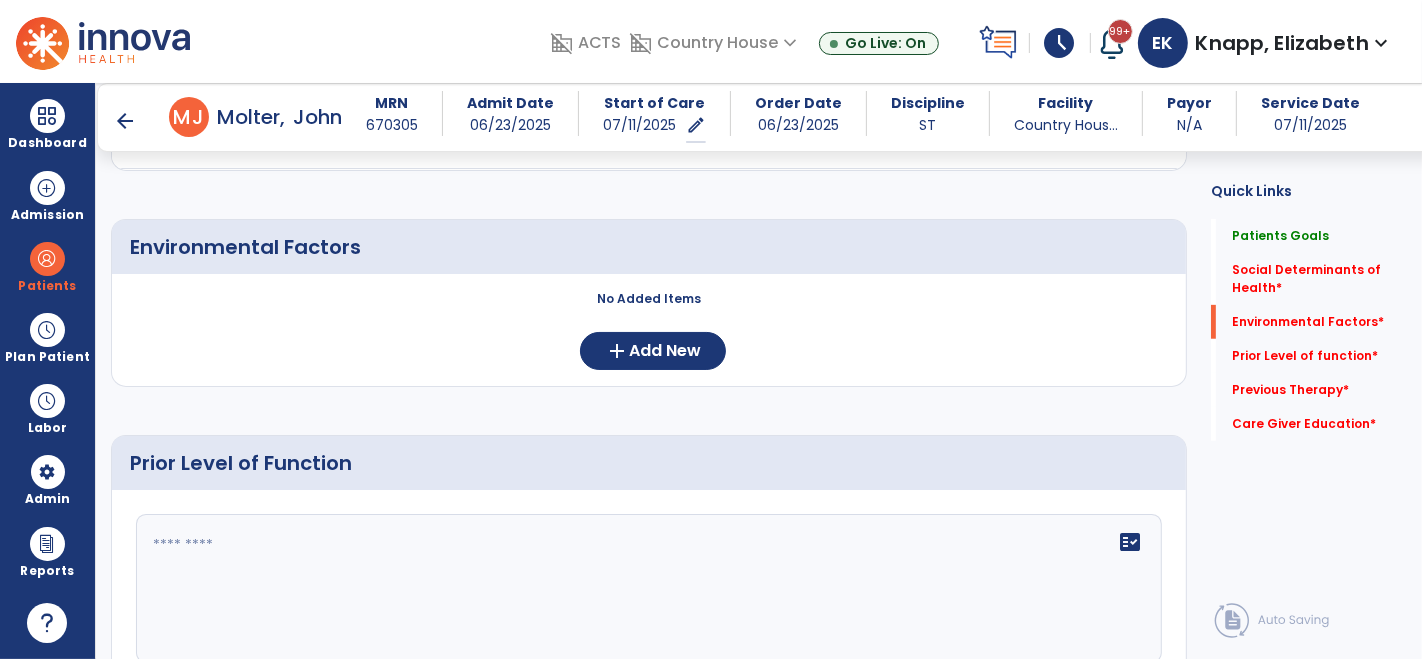 scroll, scrollTop: 760, scrollLeft: 0, axis: vertical 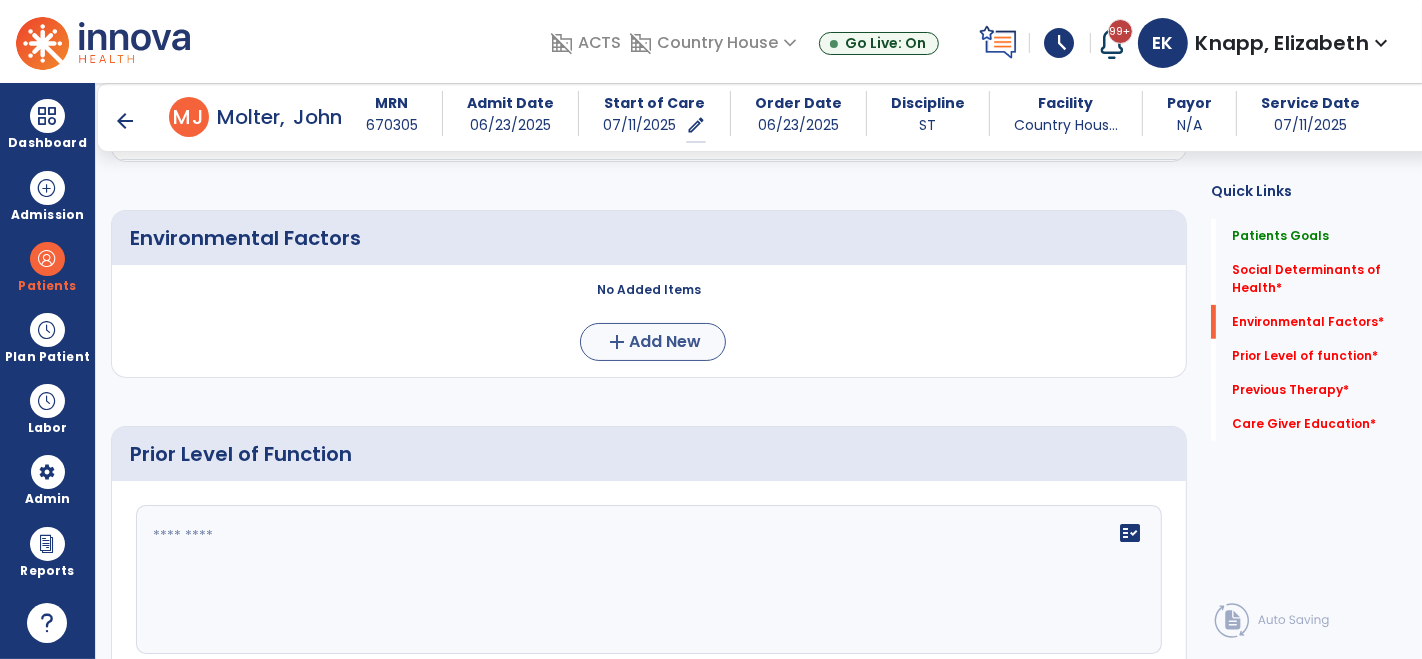 type on "**********" 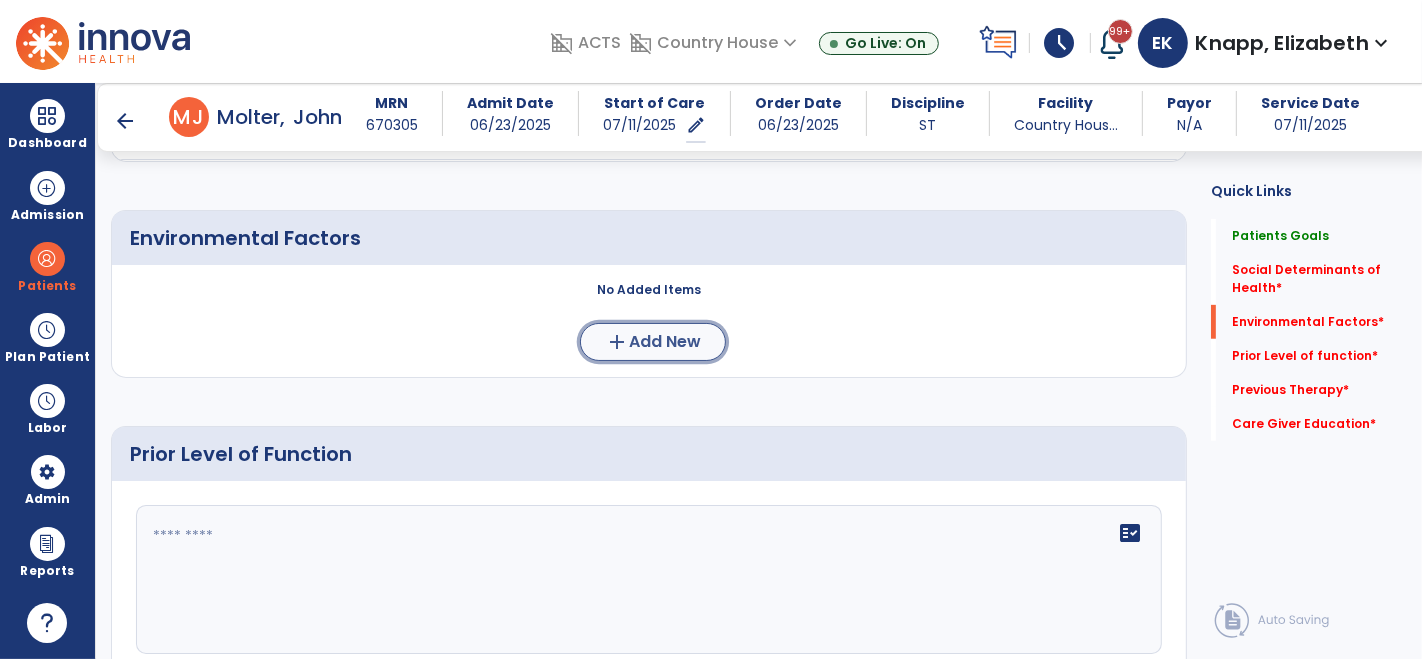 click on "Add New" 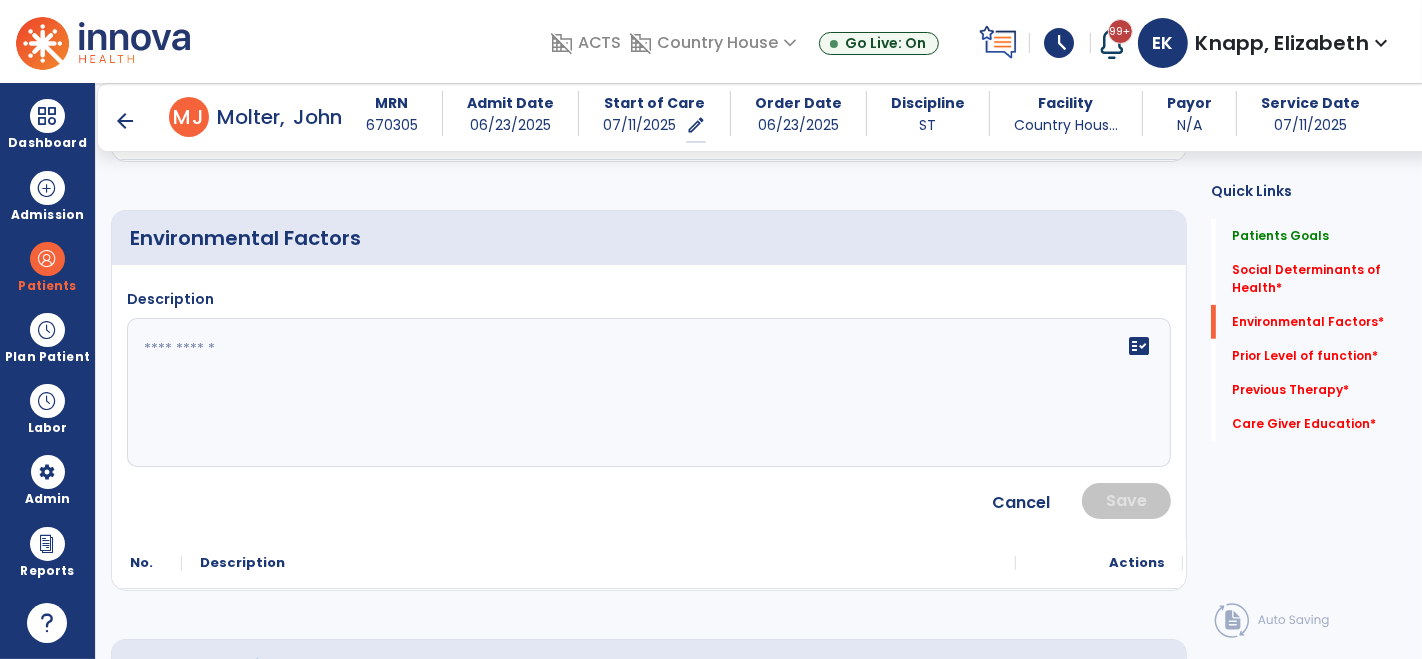 click 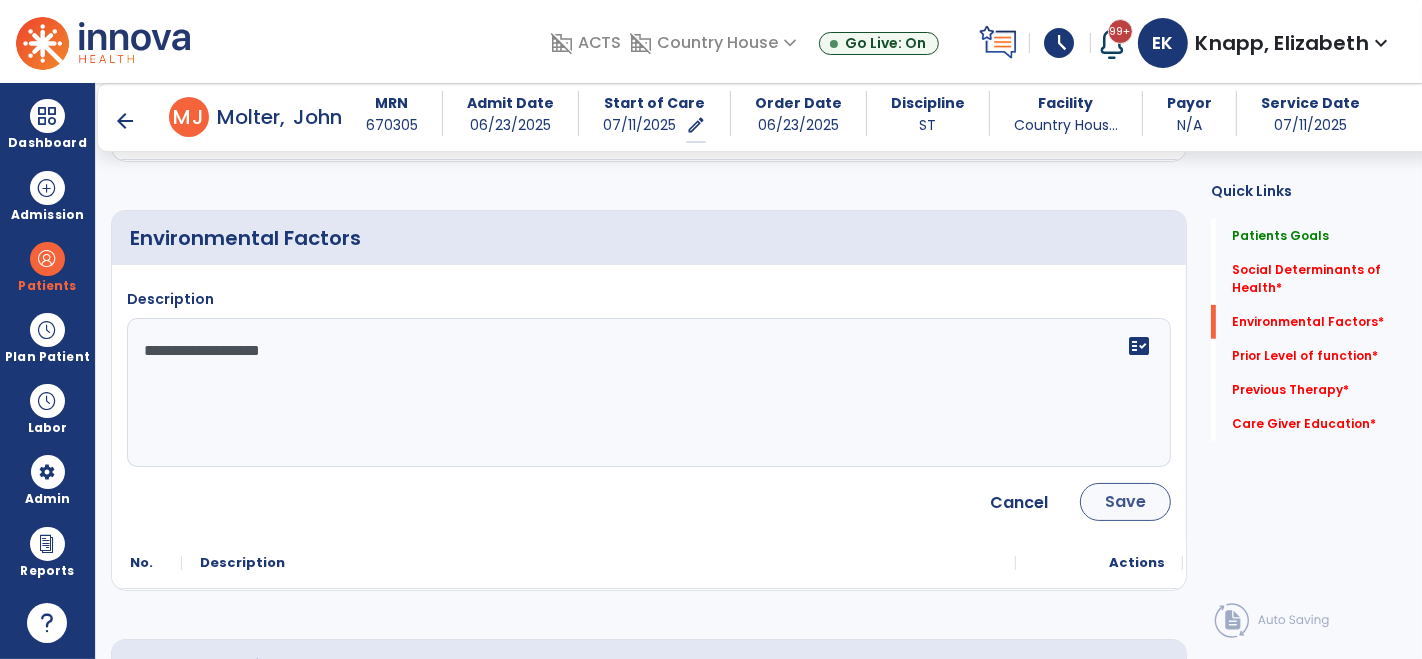 type on "**********" 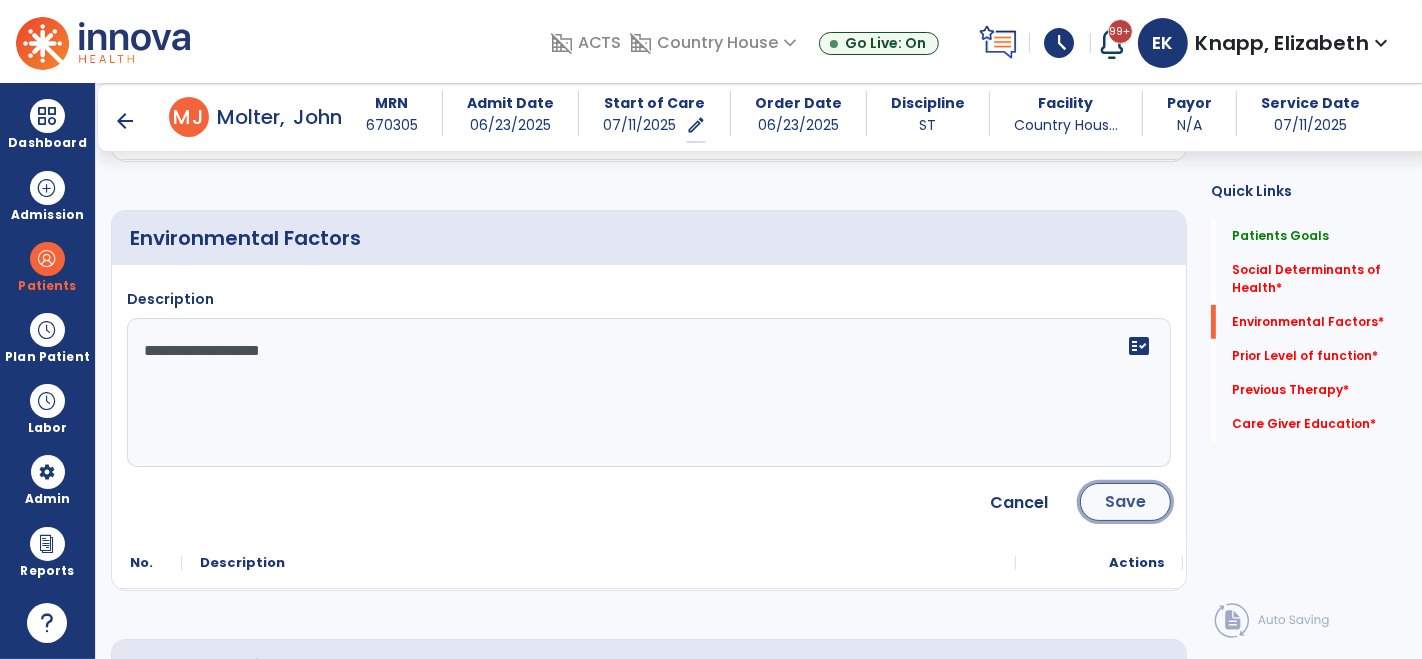 click on "Save" 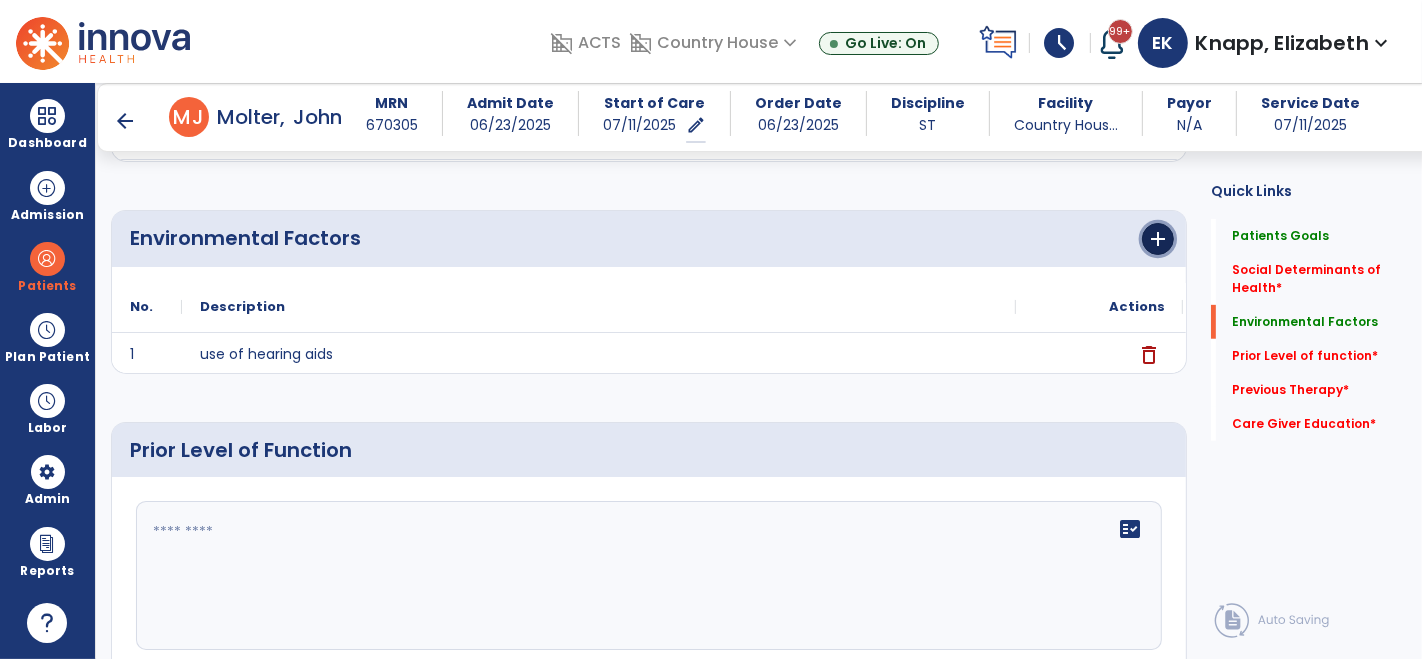 click on "add" 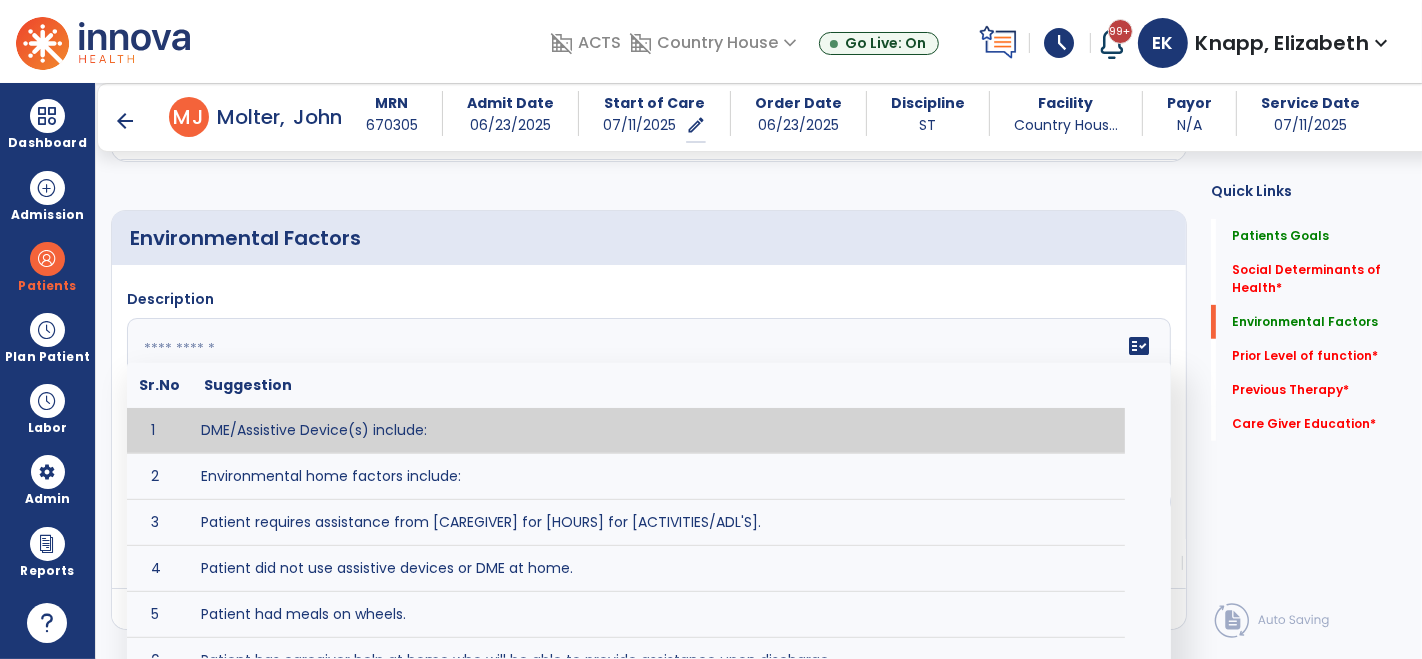 click 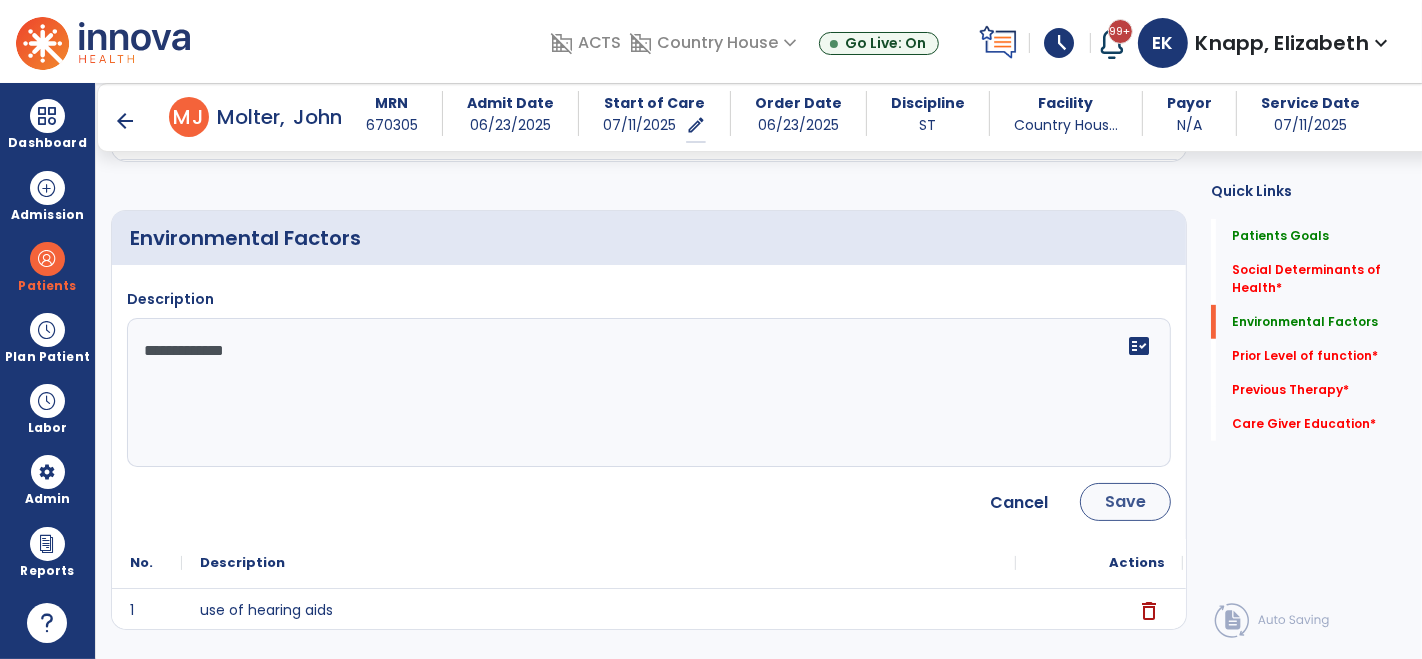 type on "**********" 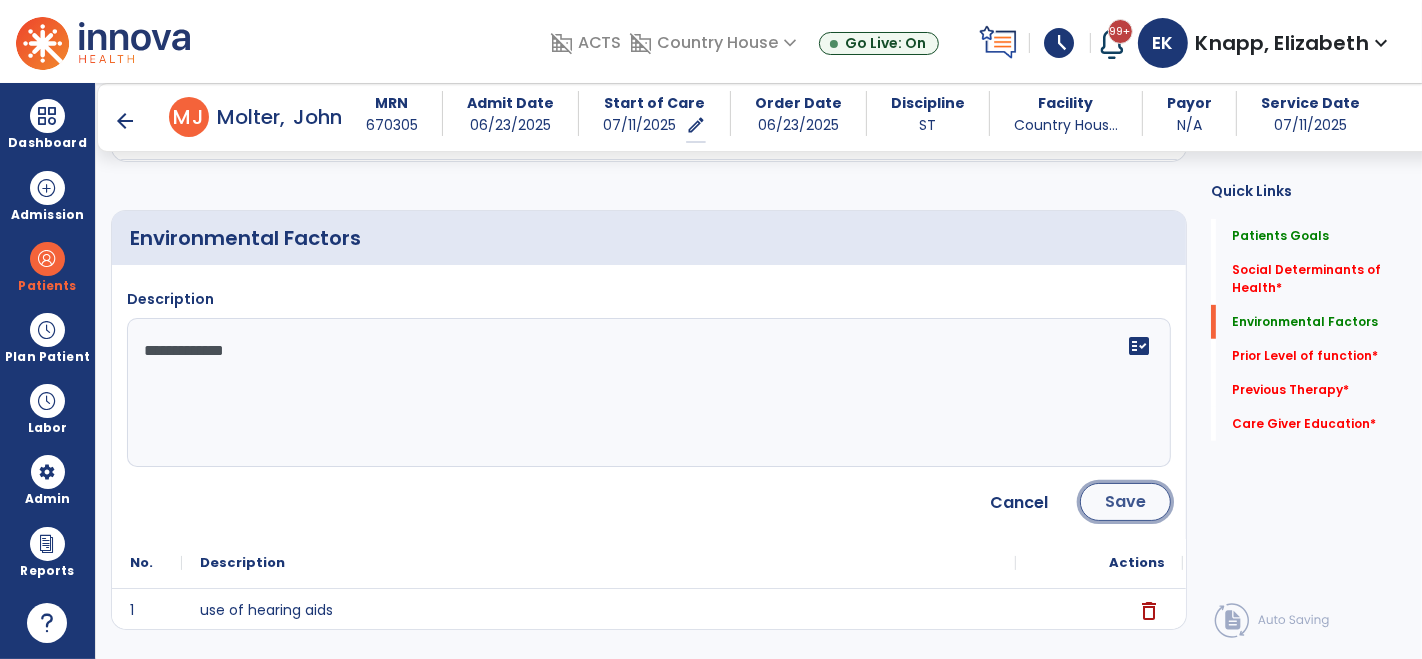 click on "Save" 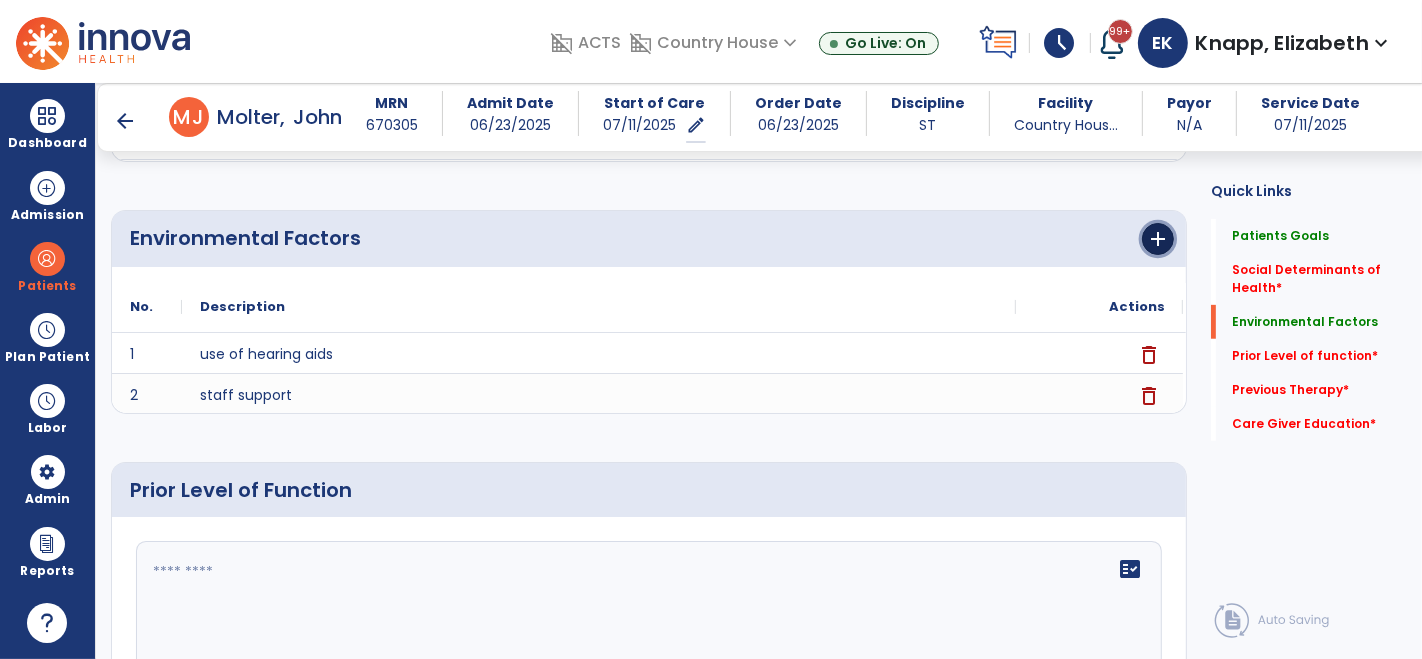 click on "add" 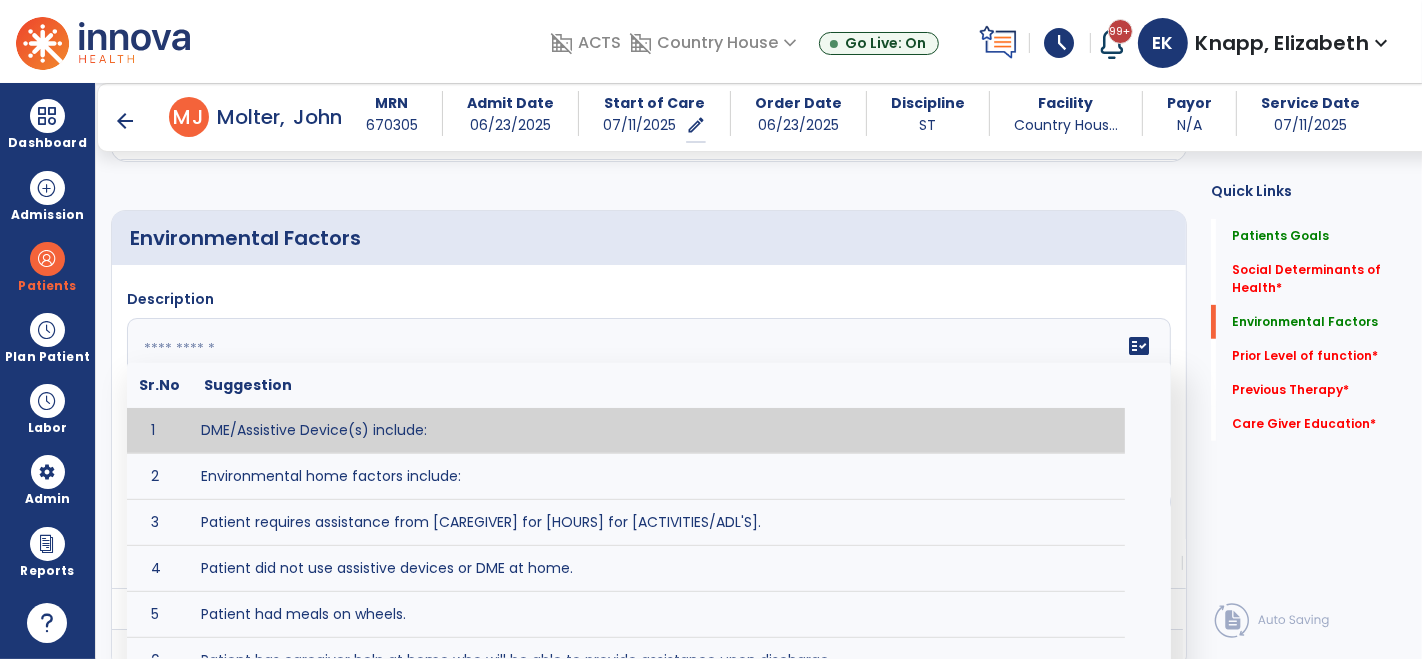 click 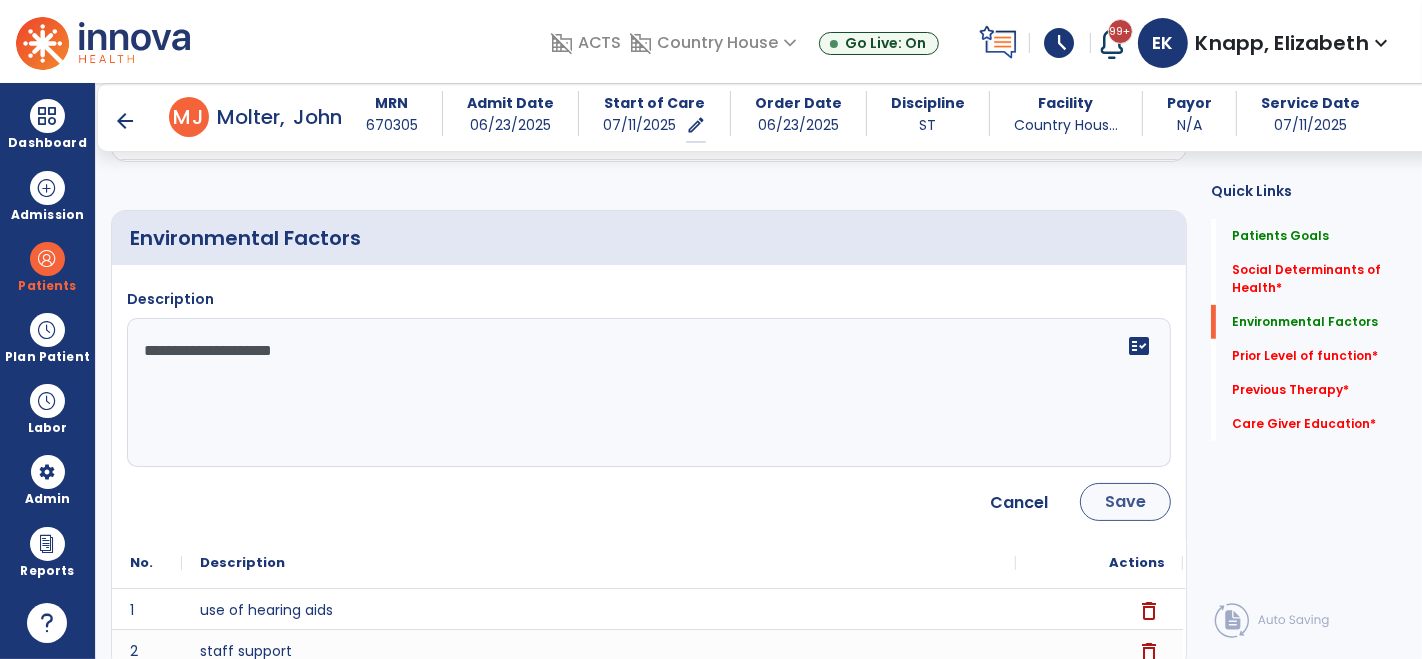 type on "**********" 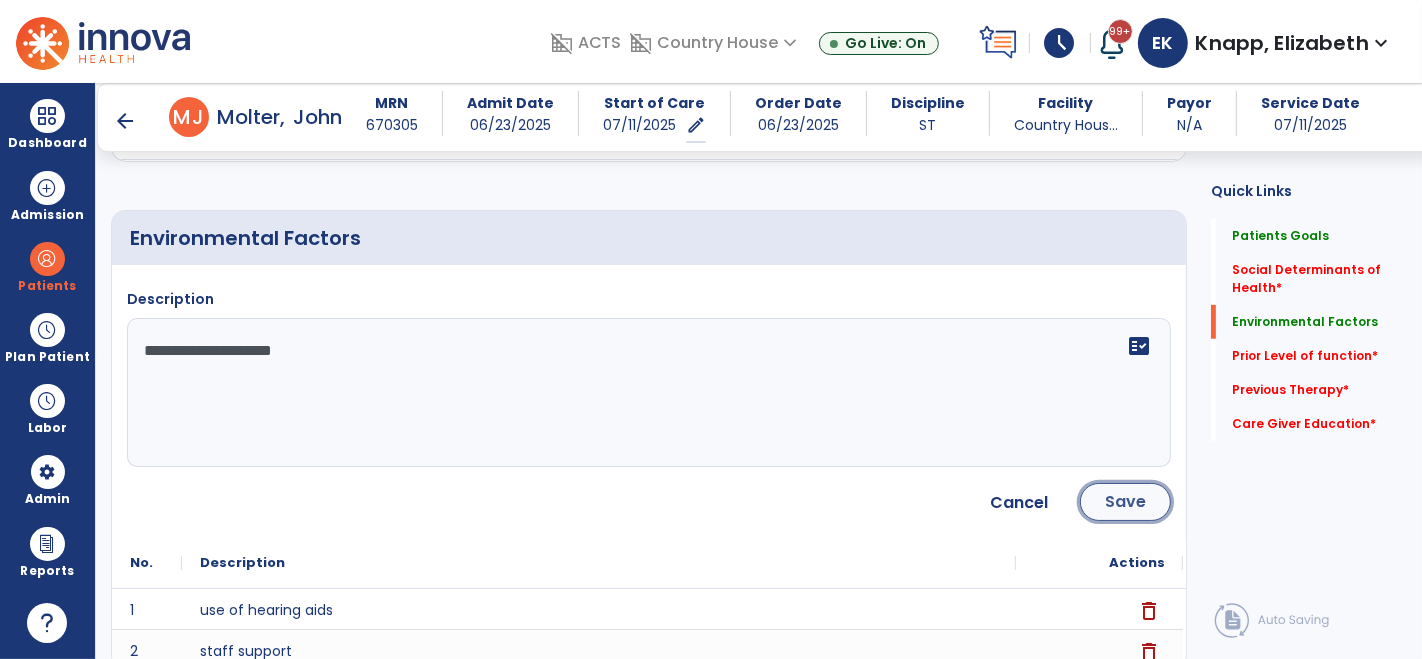 click on "Save" 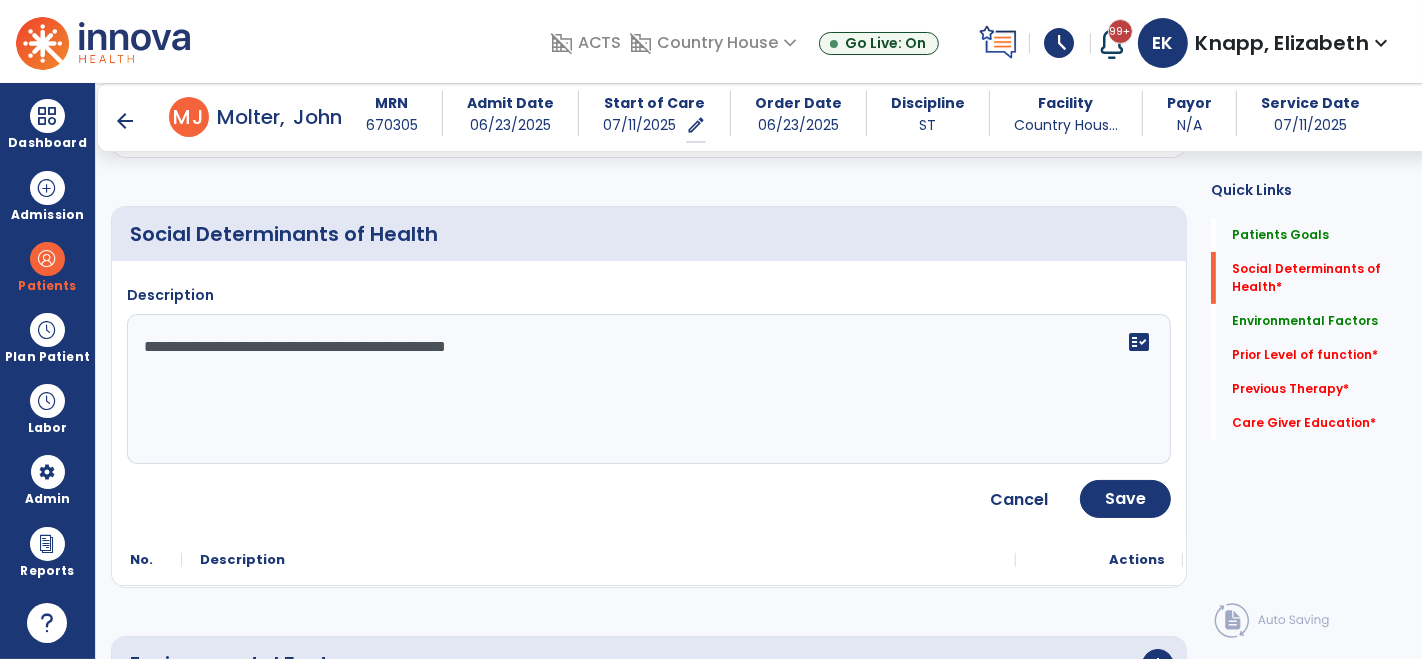 scroll, scrollTop: 329, scrollLeft: 0, axis: vertical 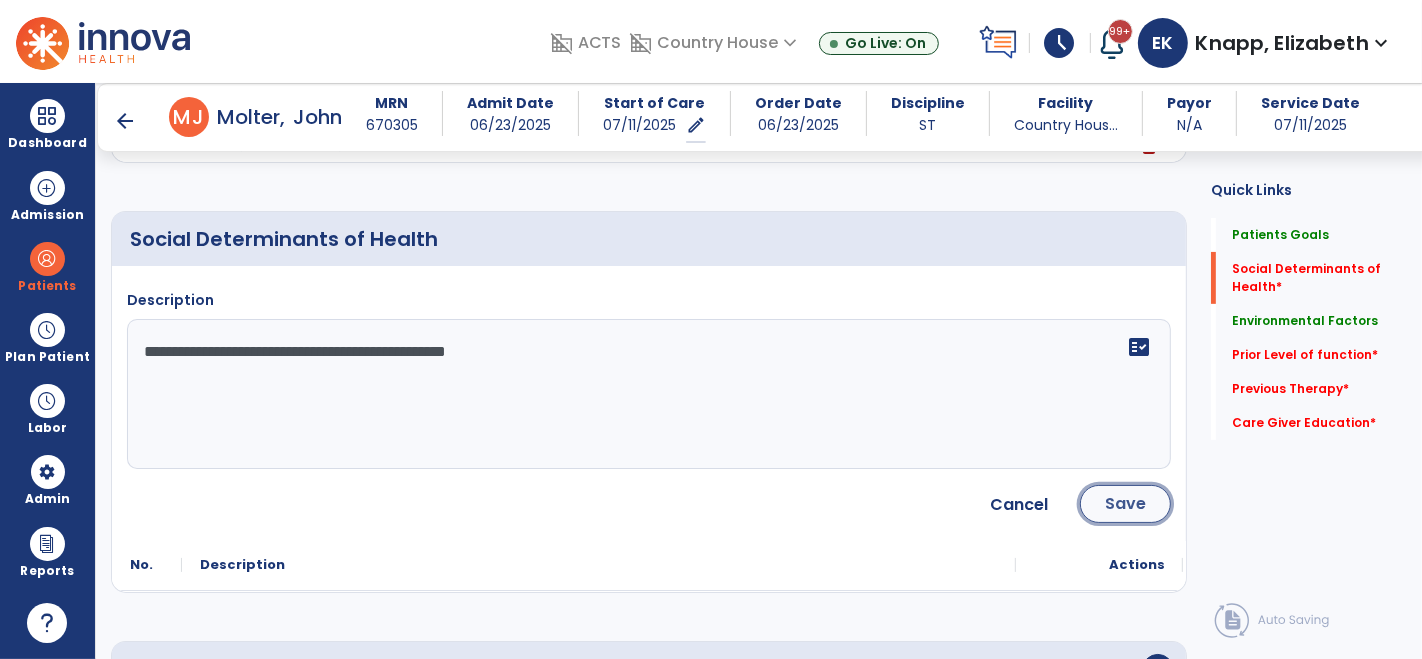 click on "Save" 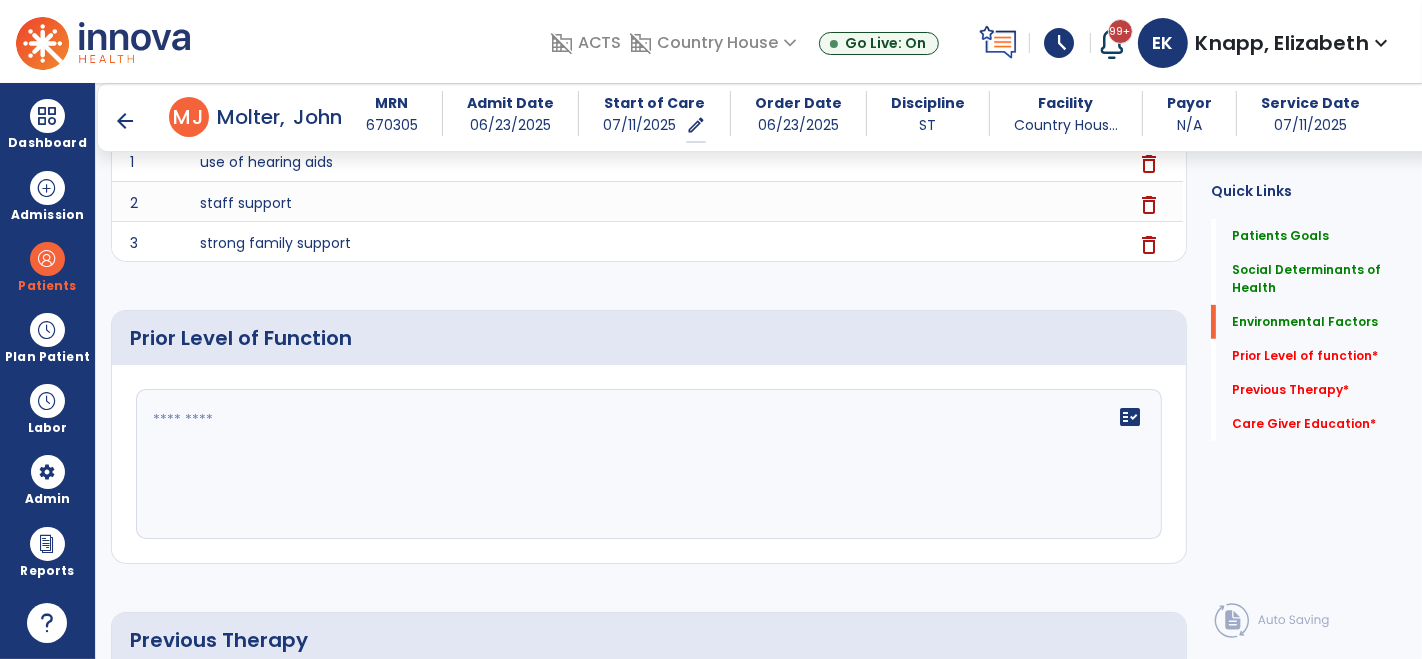 scroll, scrollTop: 740, scrollLeft: 0, axis: vertical 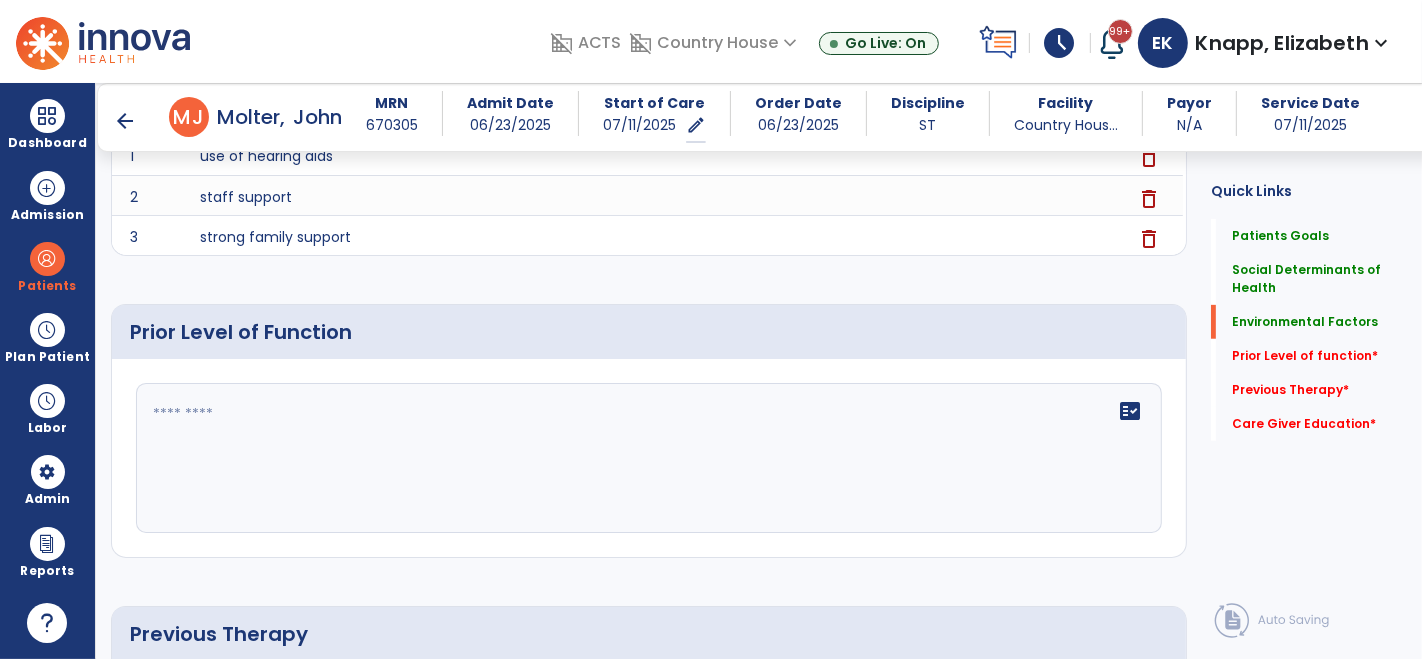 click 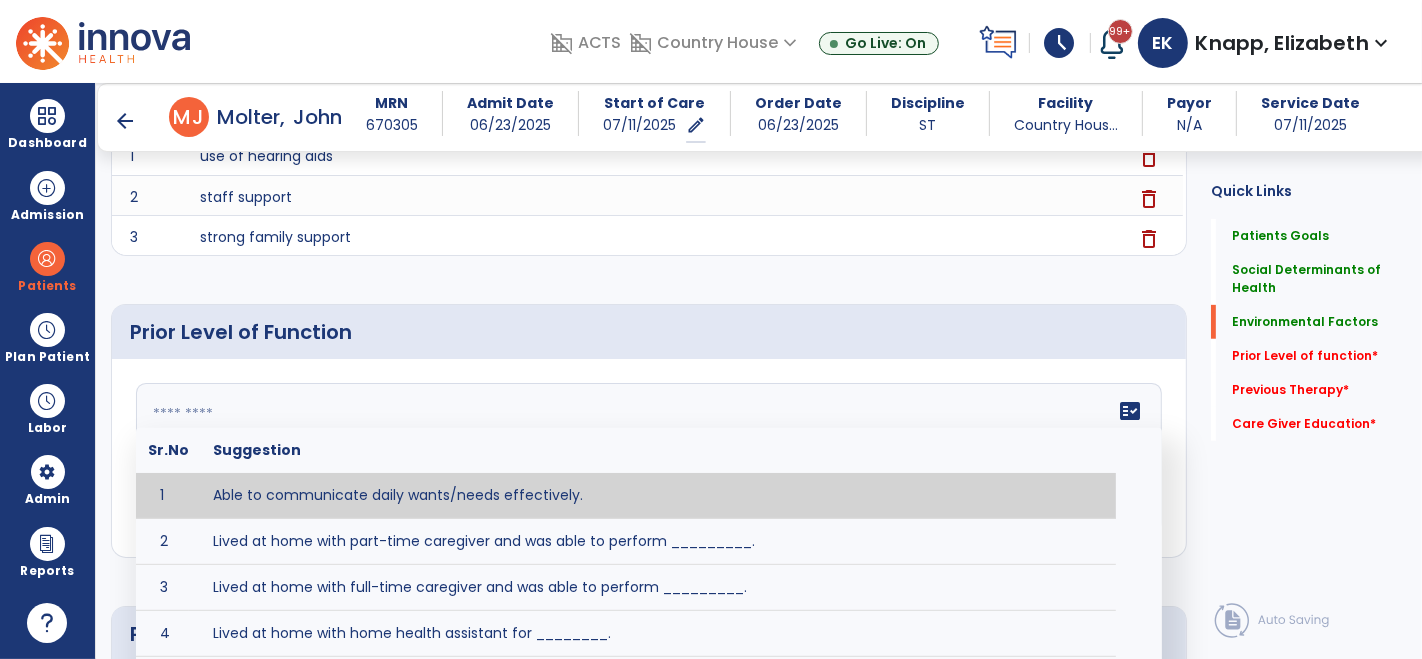 click on "Patient’s goals      add
No.
Description
Actions
1" 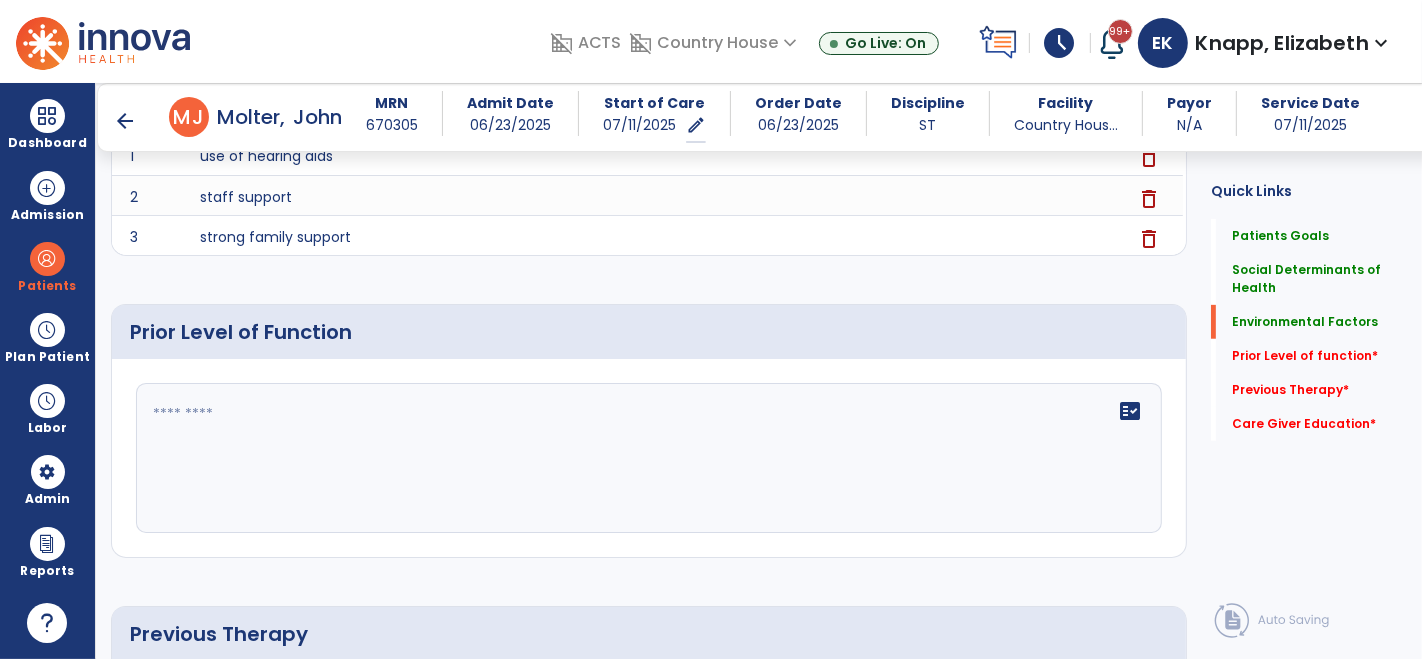 click 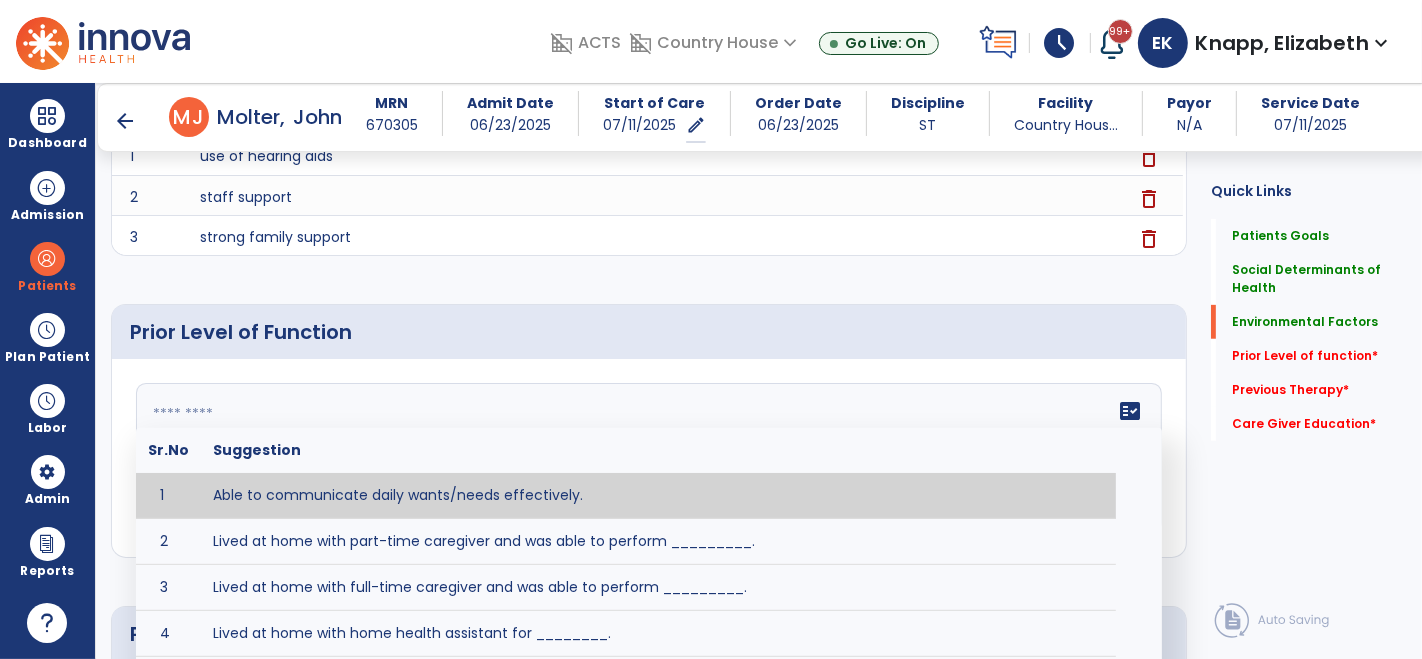 paste on "**********" 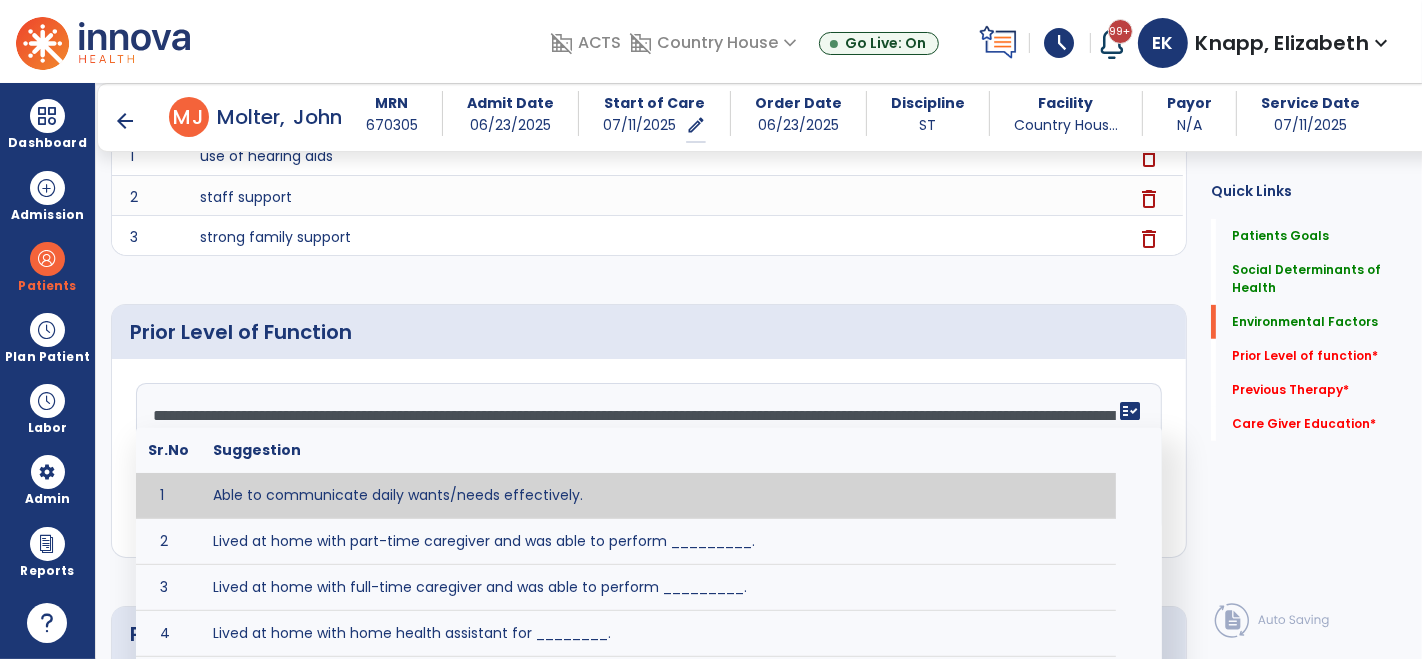 click on "Quick Links  Patients Goals   Patients Goals   Social Determinants of Health   Social Determinants of Health   Environmental Factors   Environmental Factors   Prior Level of function   *  Prior Level of function   *  Previous Therapy   *  Previous Therapy   *  Care Giver Education   *  Care Giver Education   *" 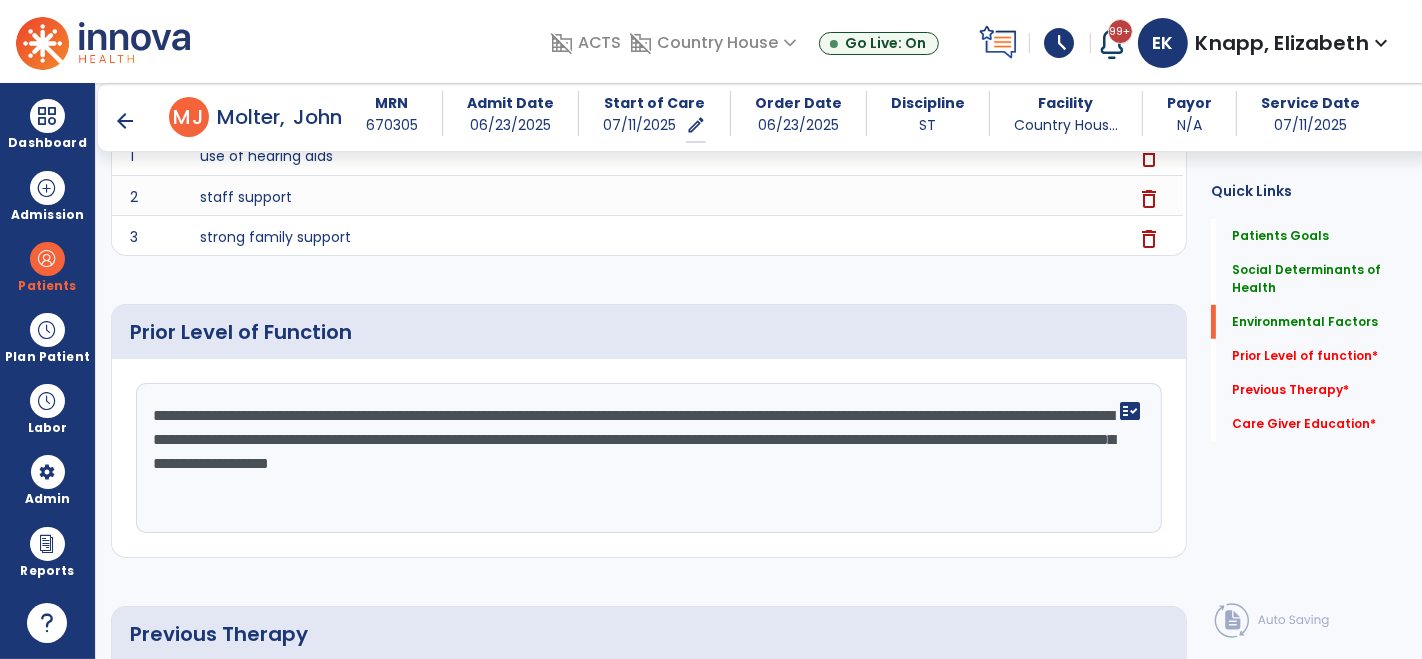 click on "**********" 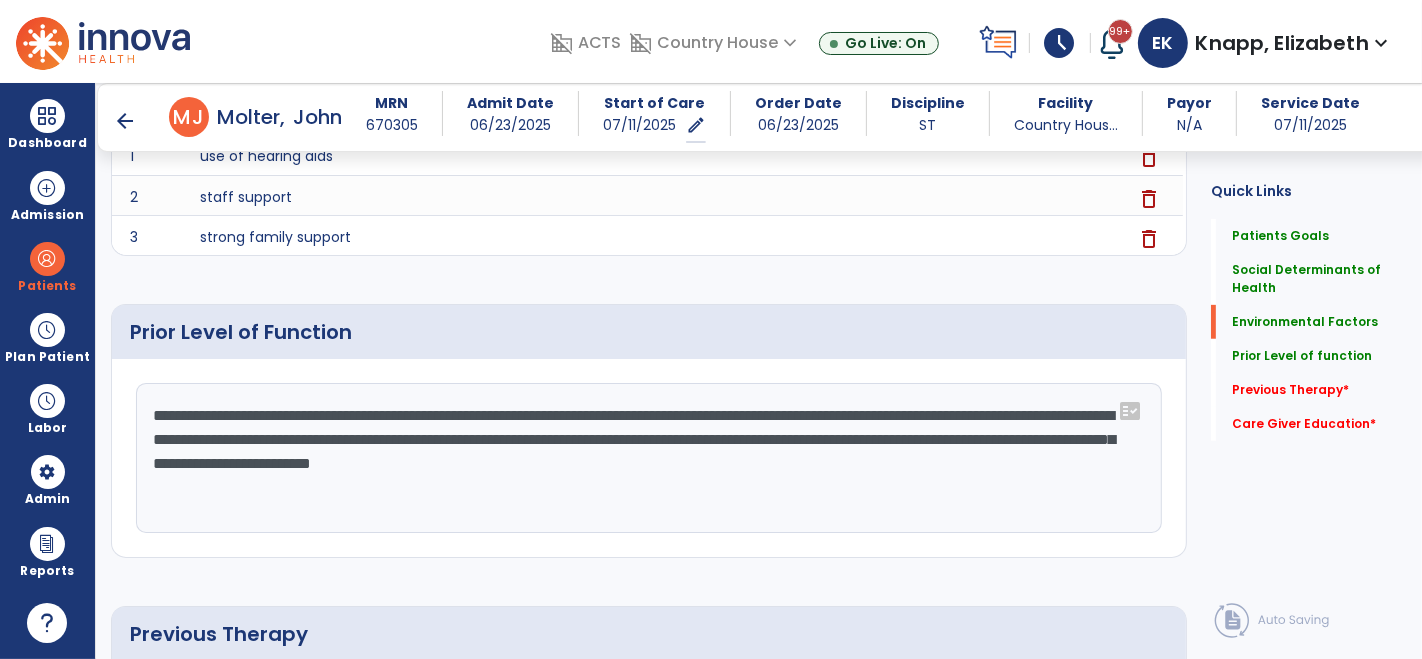 click on "**********" 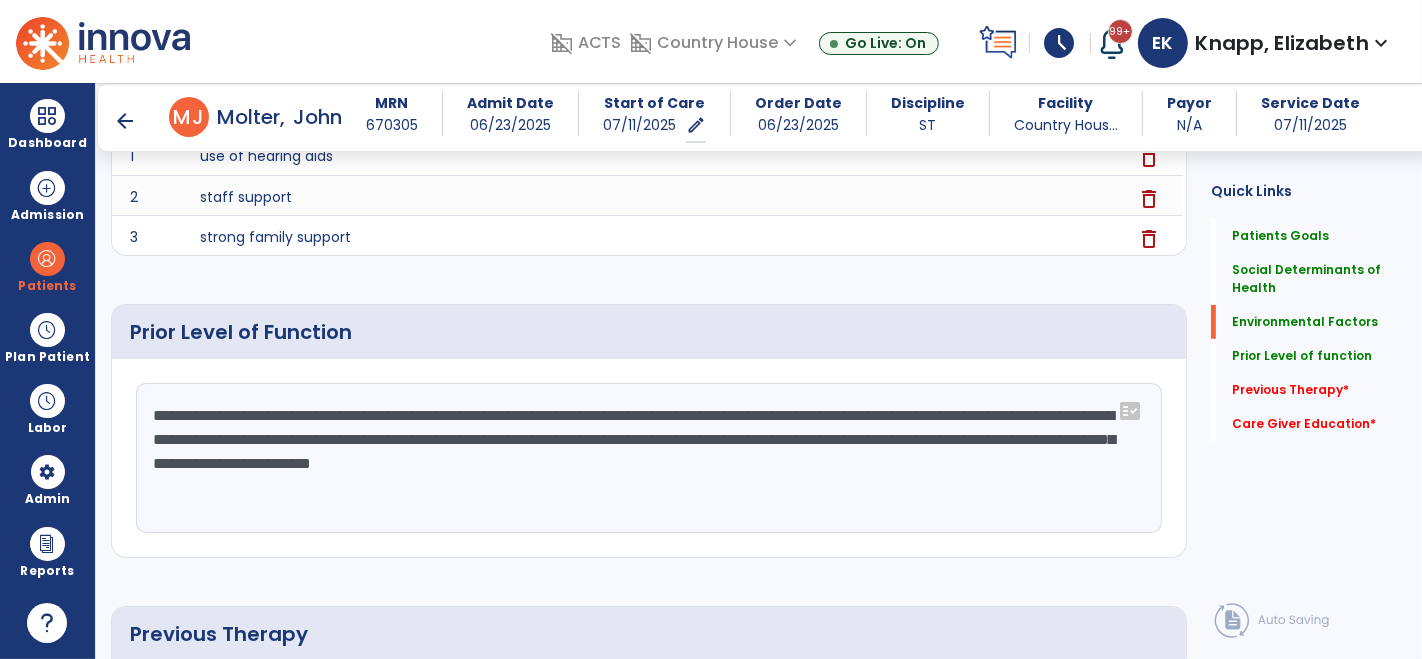 click on "**********" 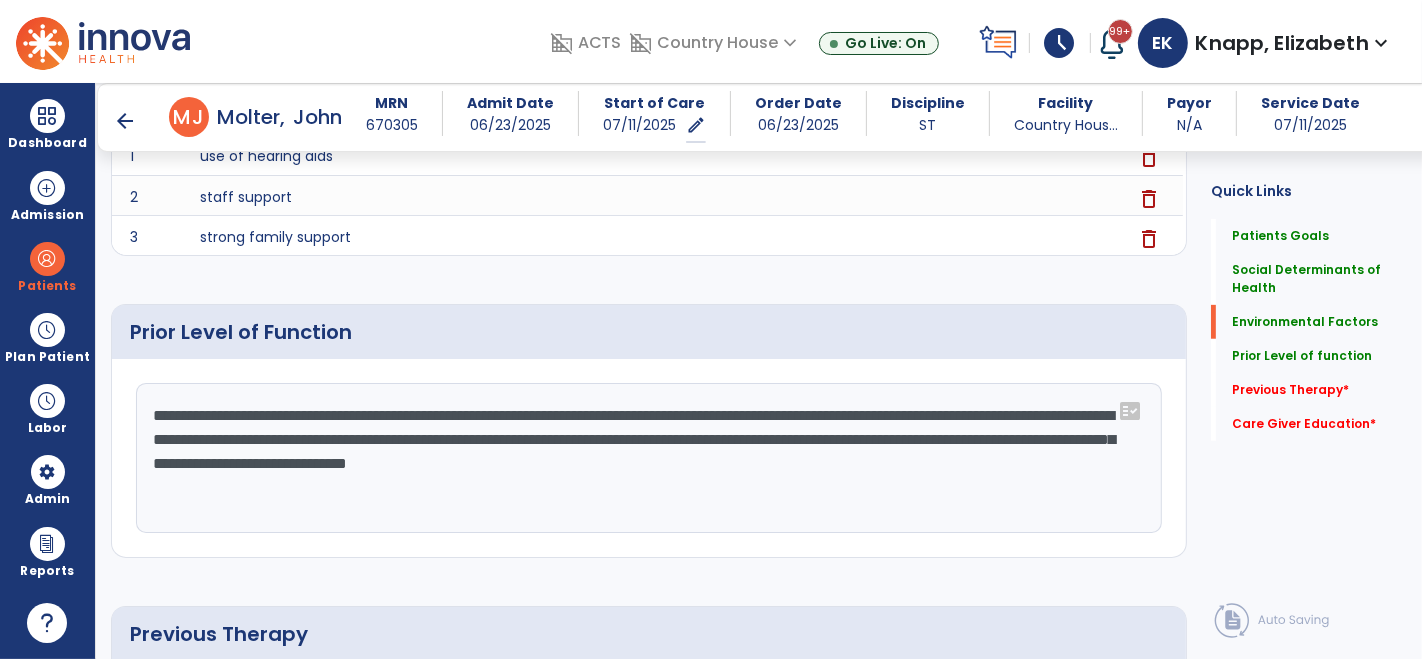 click on "**********" 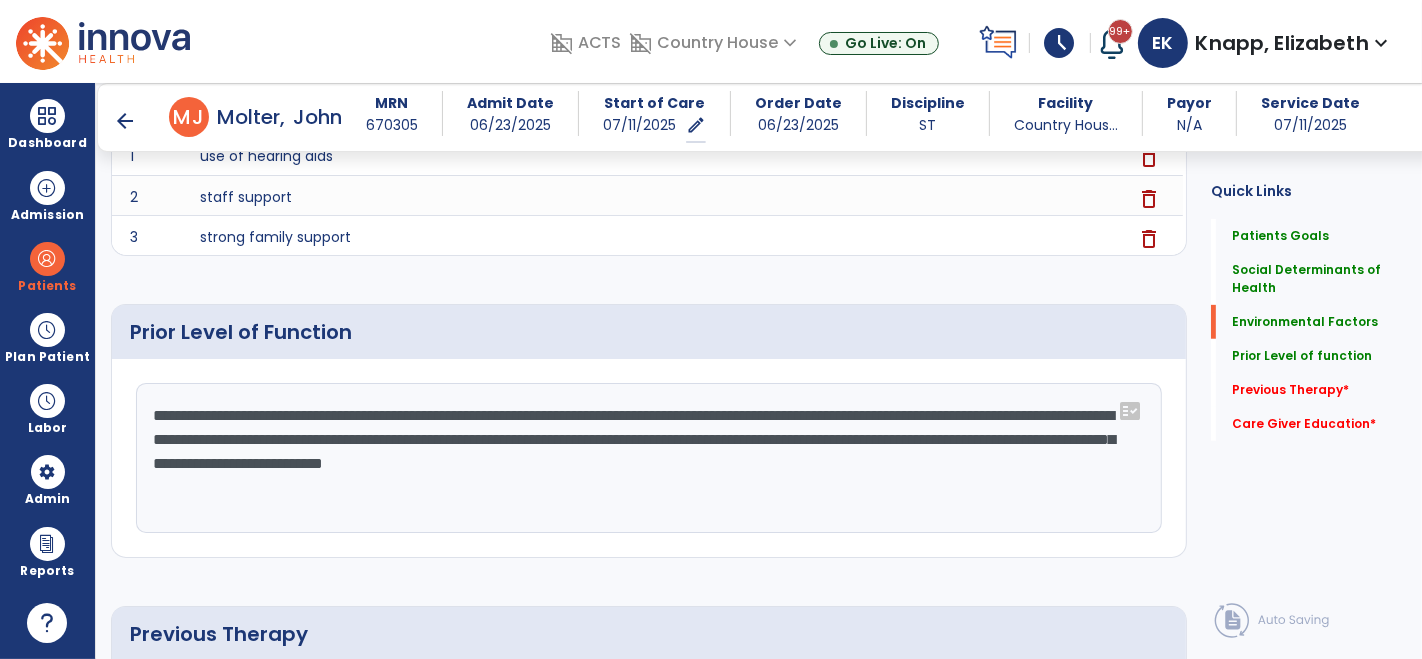 click on "**********" 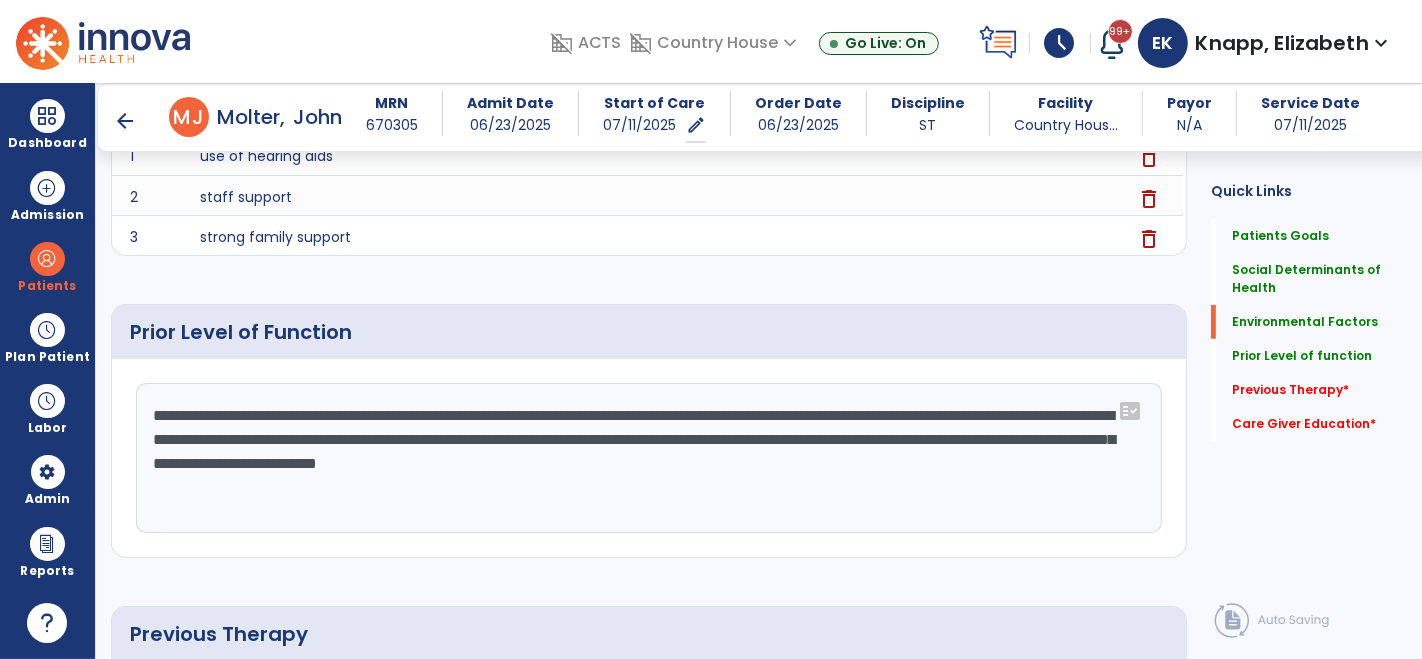 click on "**********" 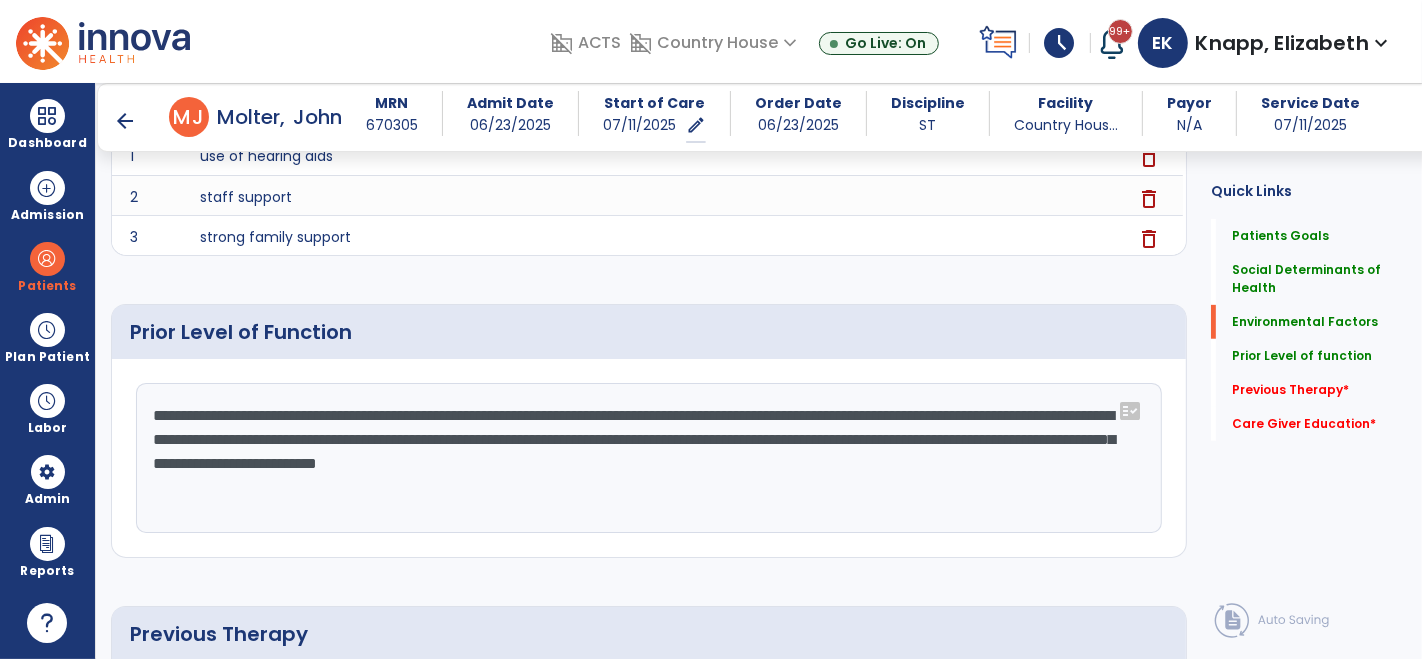 drag, startPoint x: 1014, startPoint y: 458, endPoint x: 147, endPoint y: 407, distance: 868.4987 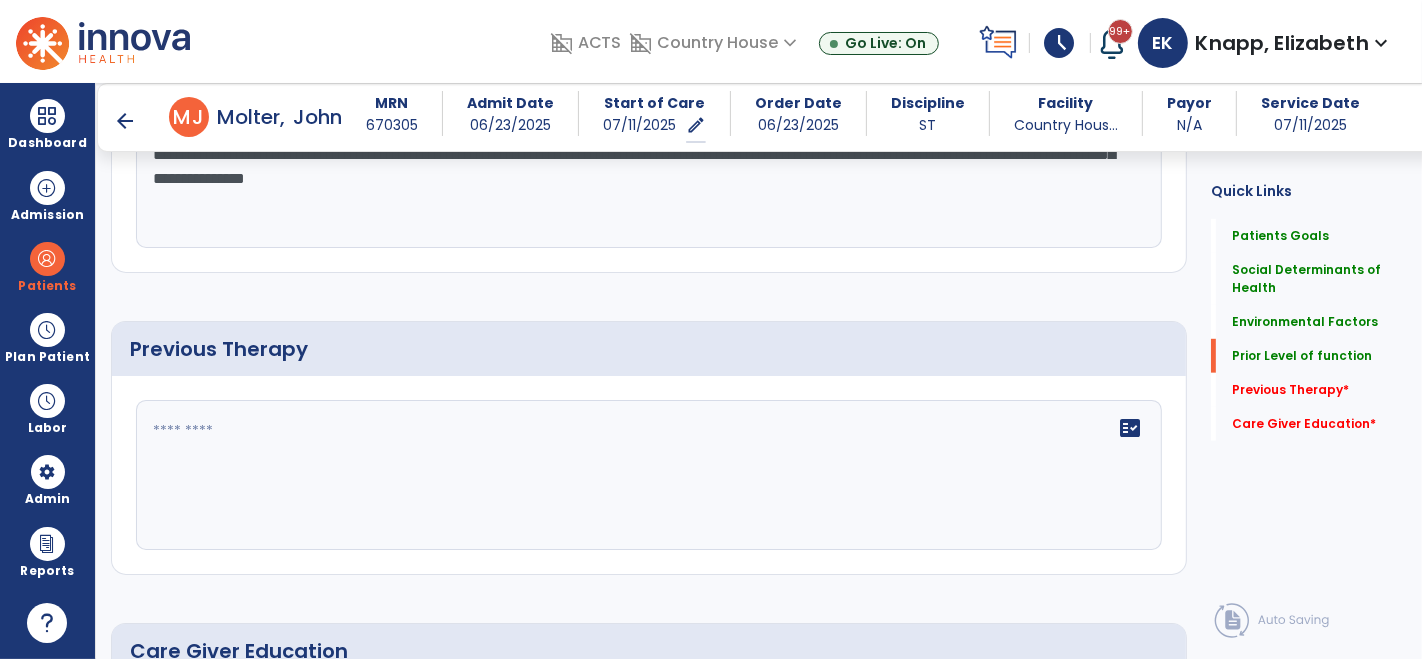 scroll, scrollTop: 1031, scrollLeft: 0, axis: vertical 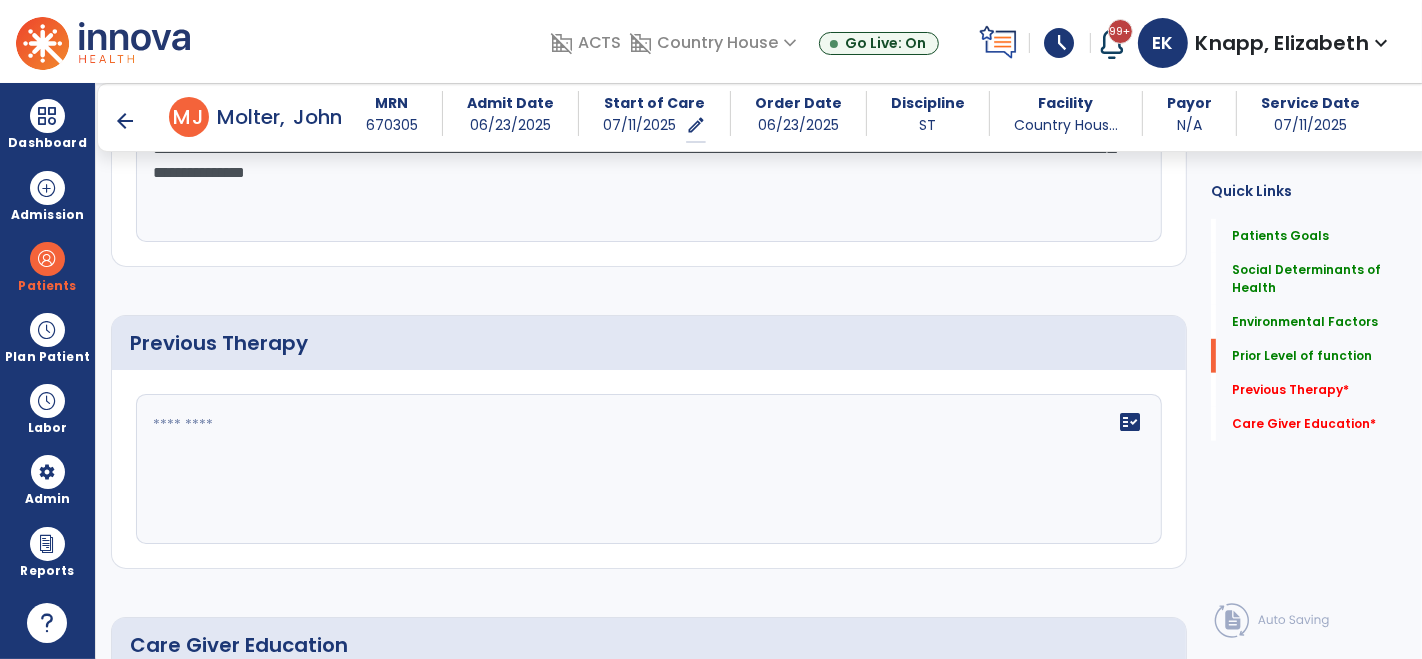 type on "**********" 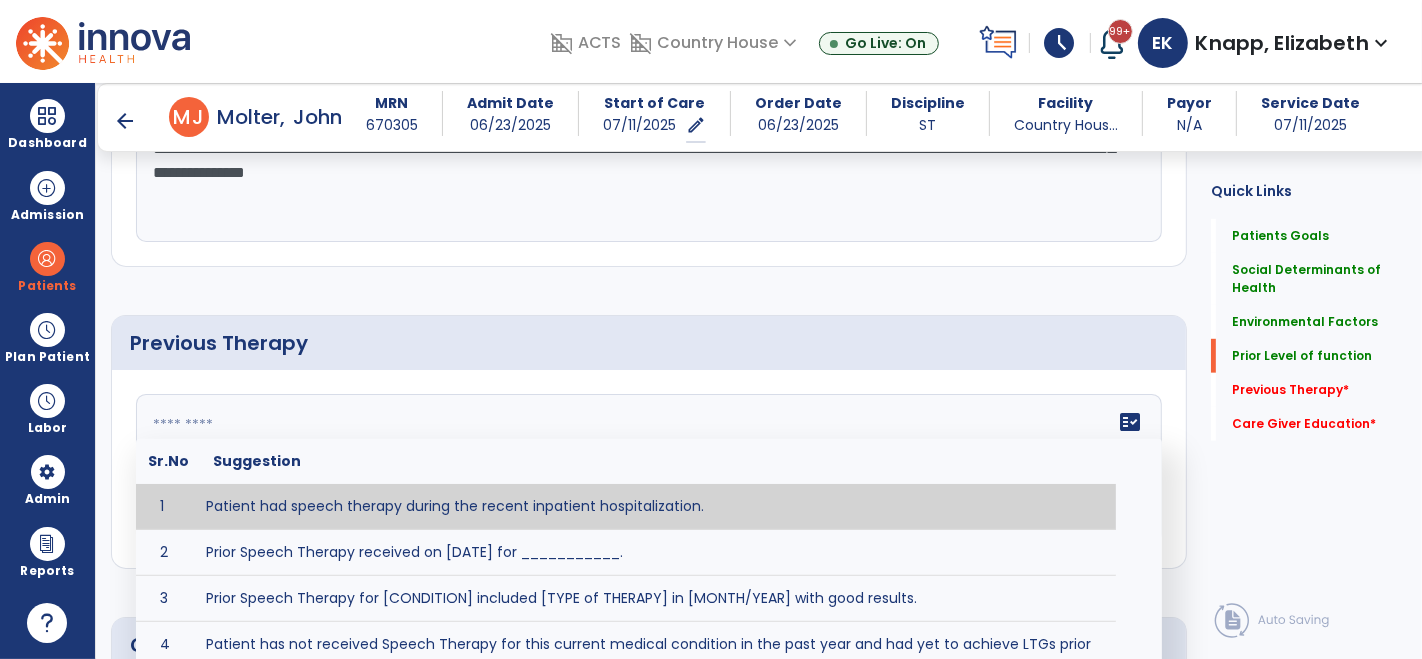 click 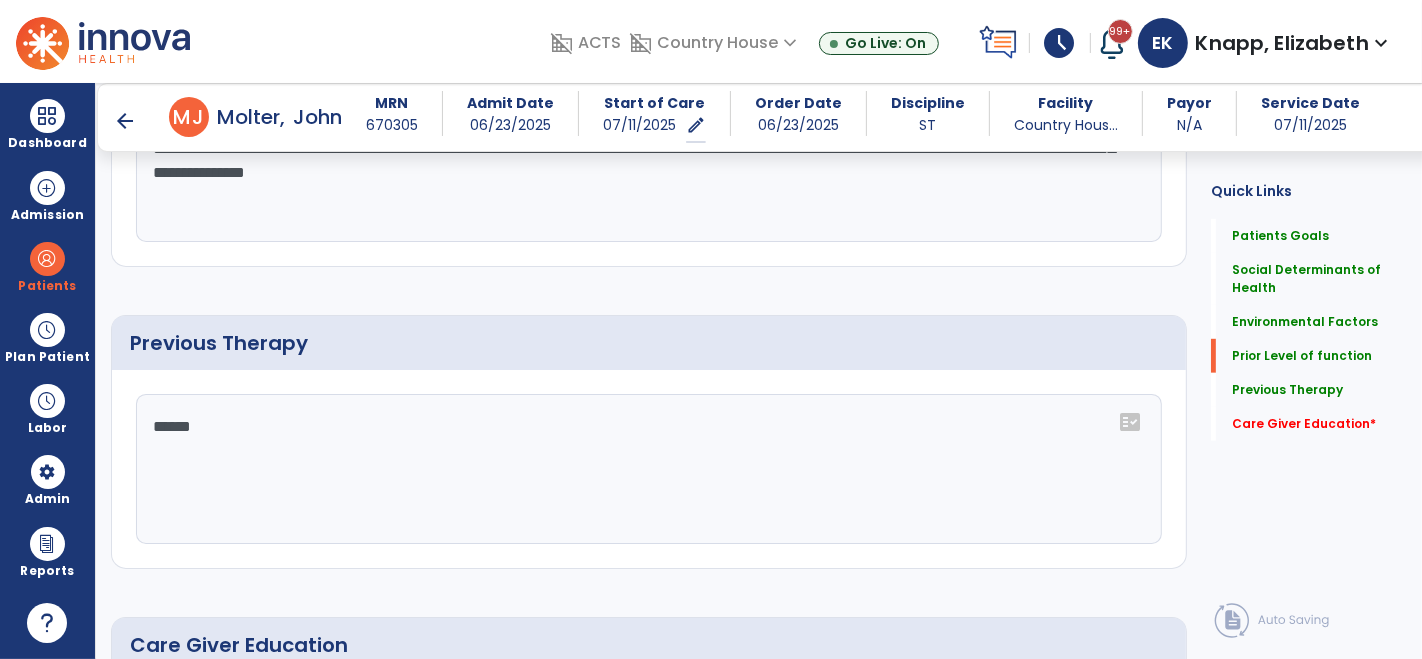 click on "******" 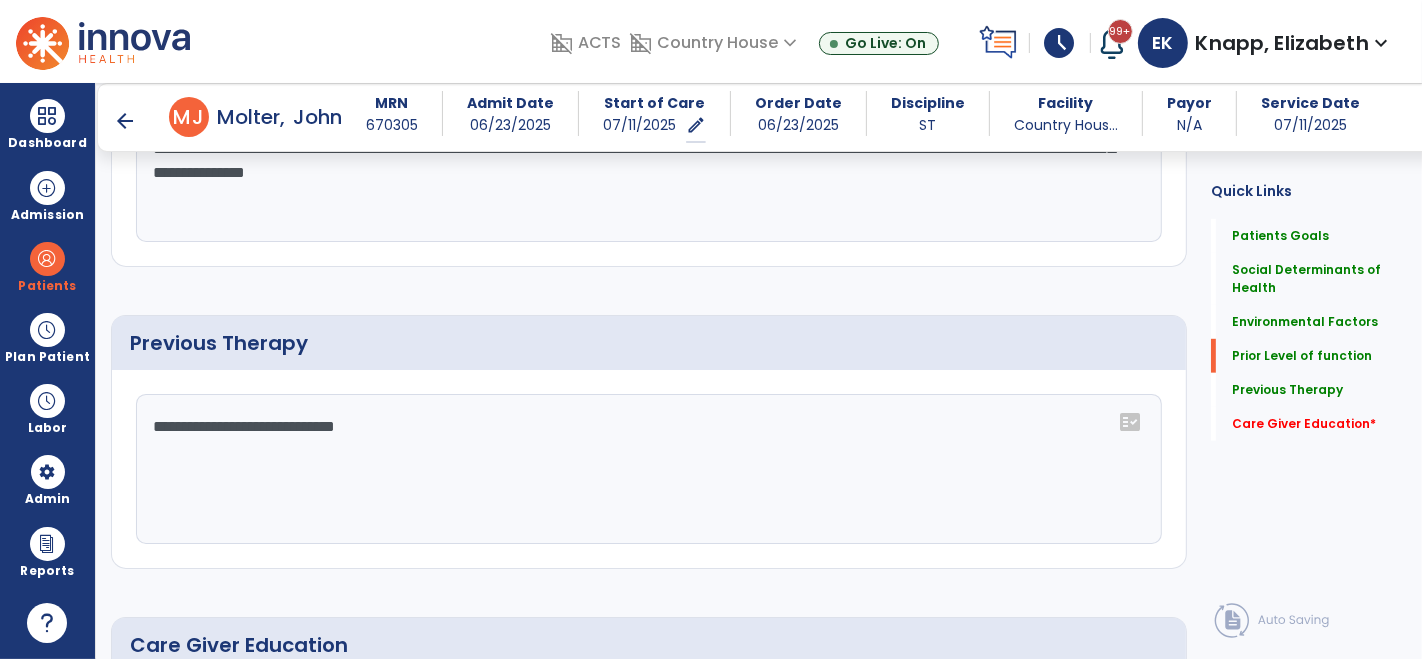 click on "**********" 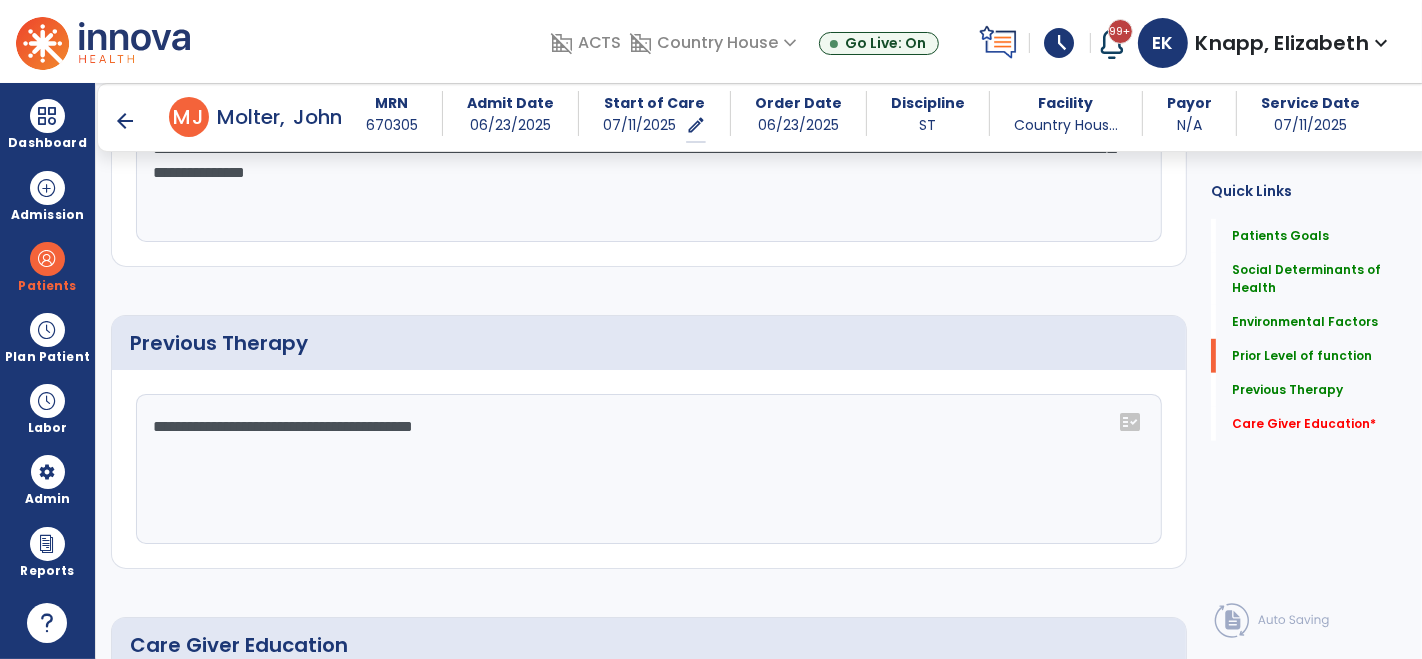 click on "**********" 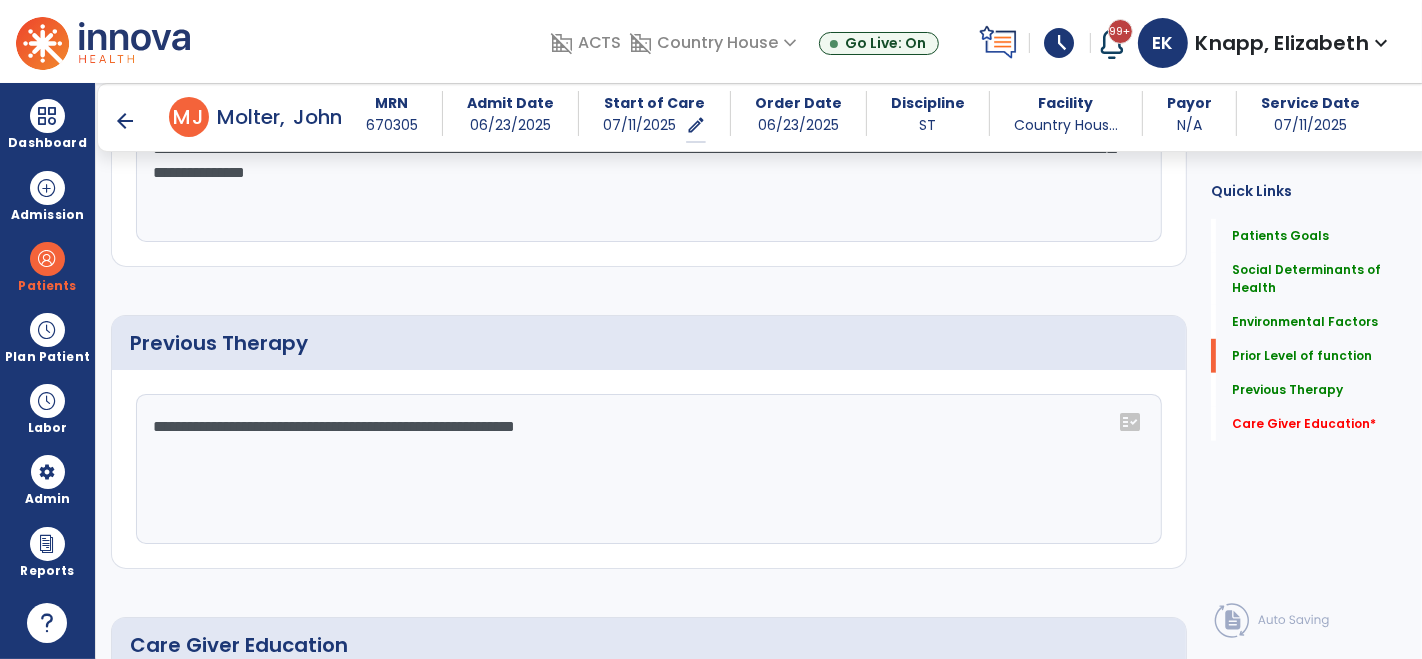click on "**********" 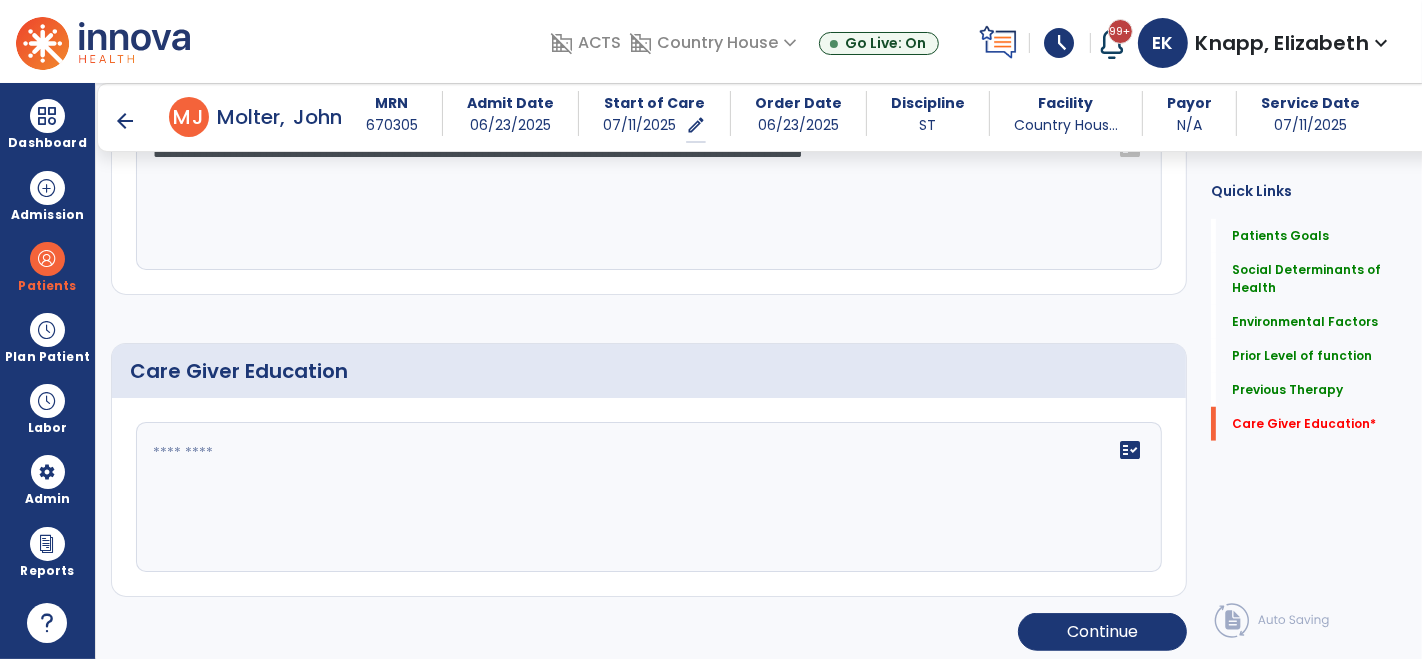 scroll, scrollTop: 1307, scrollLeft: 0, axis: vertical 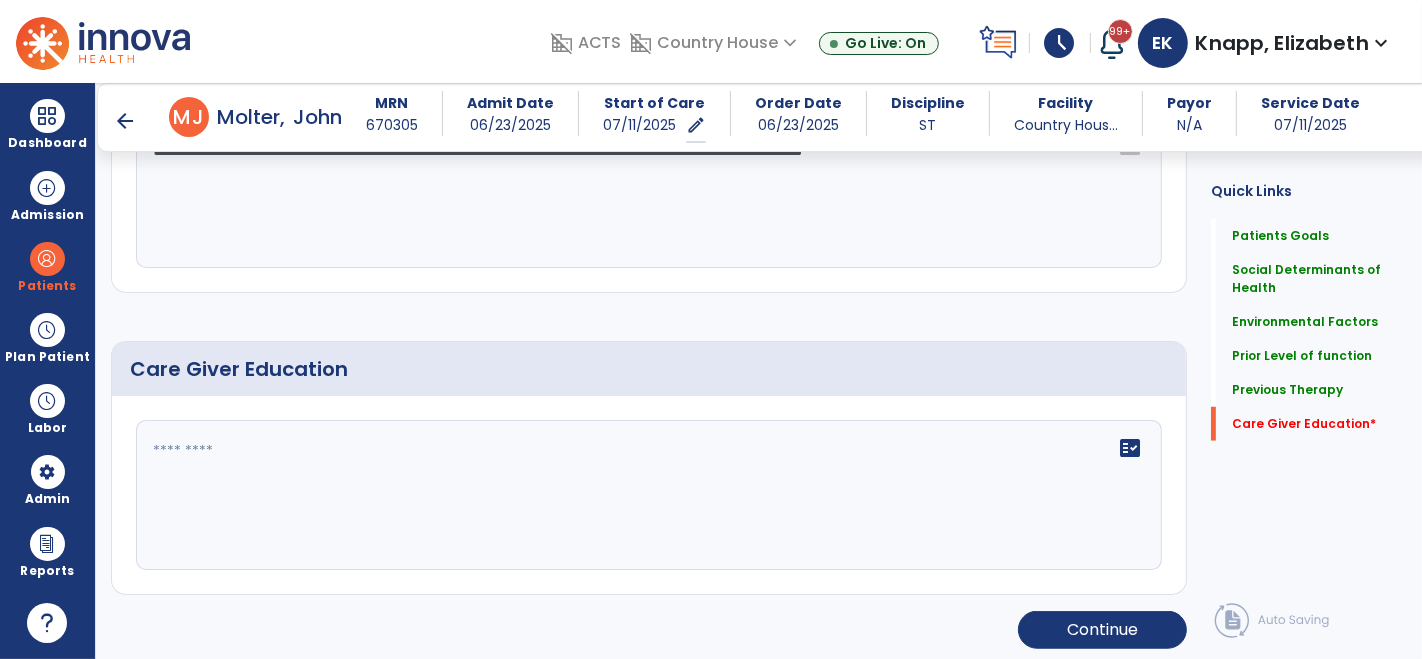type on "**********" 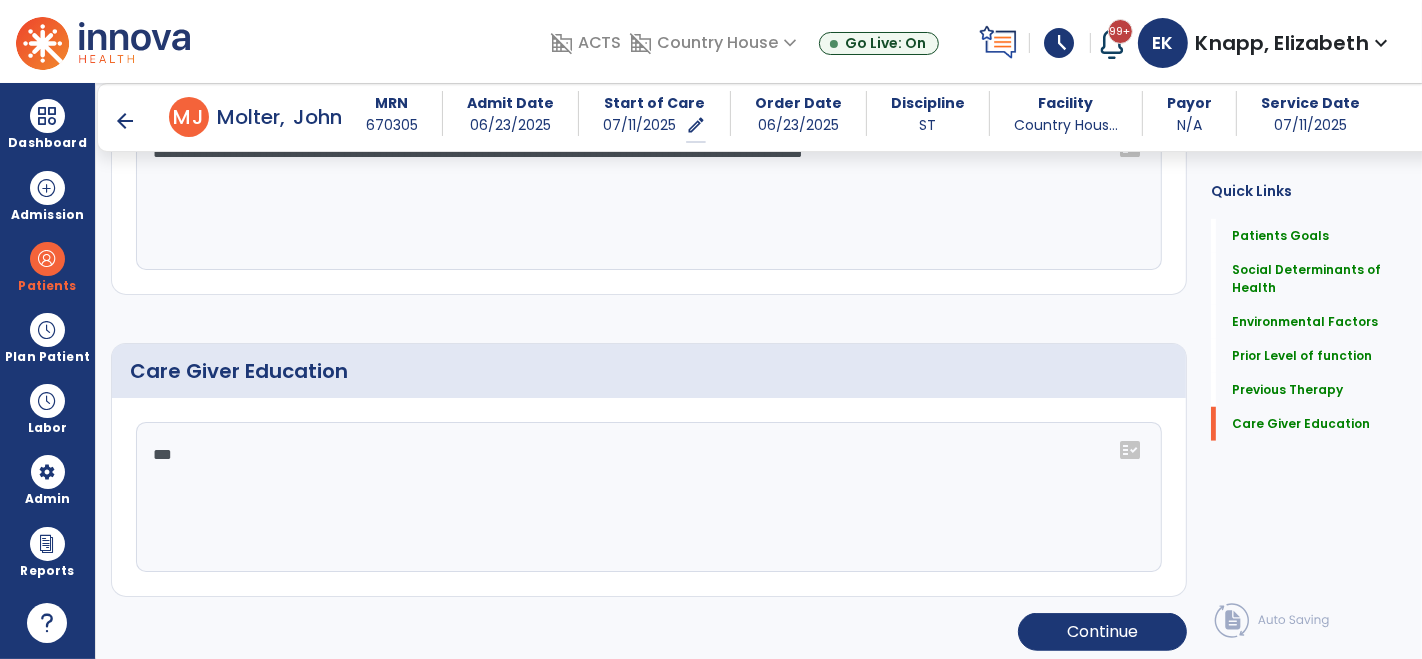 scroll, scrollTop: 1307, scrollLeft: 0, axis: vertical 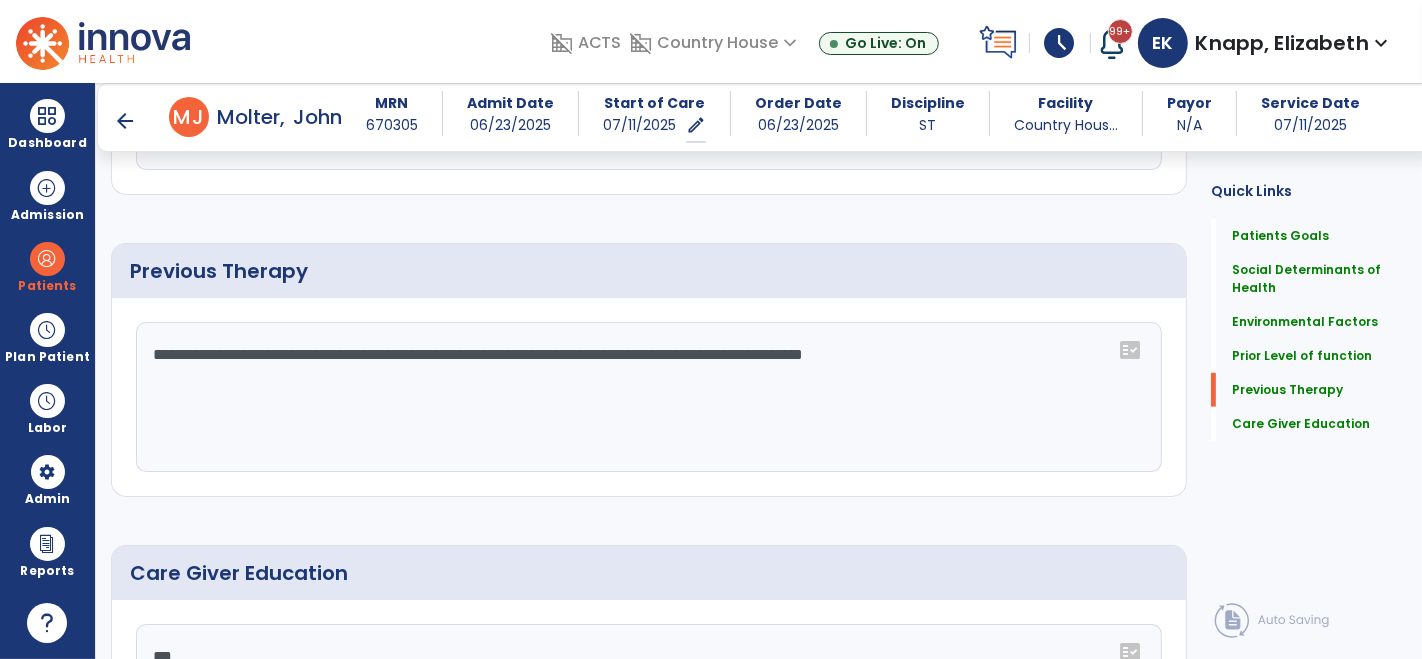 type on "***" 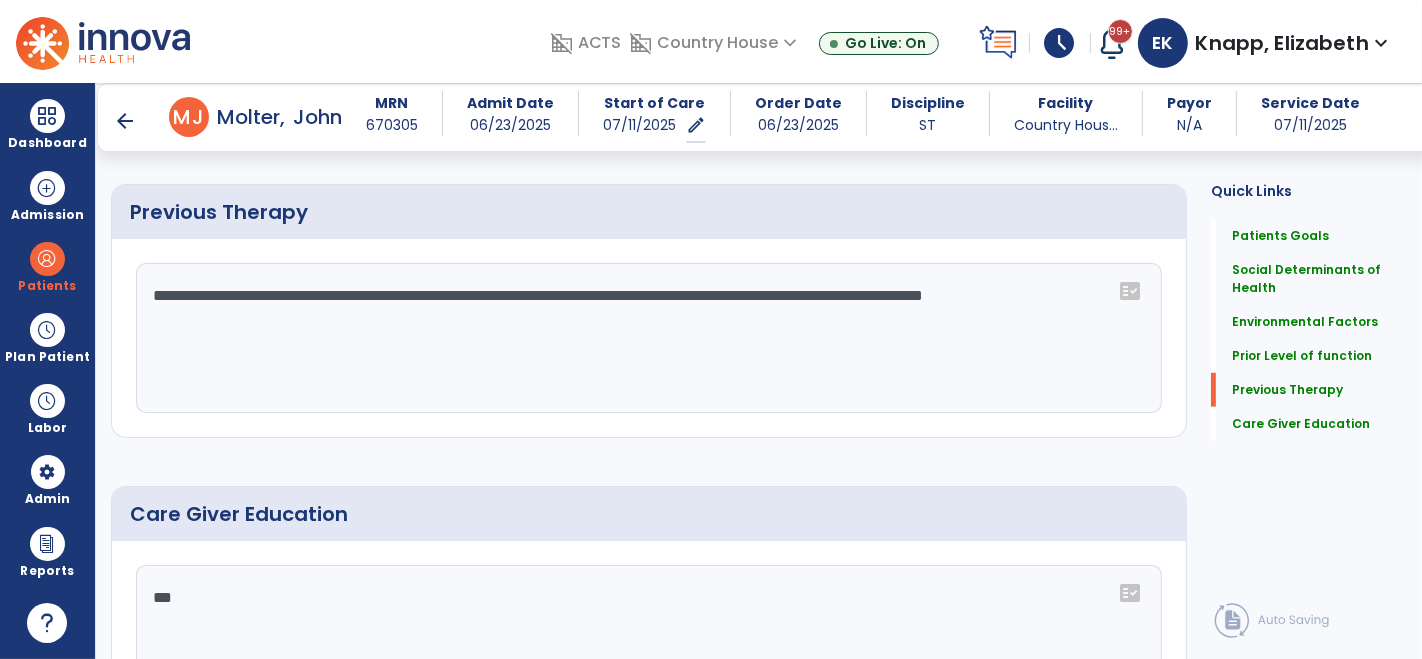 scroll, scrollTop: 1174, scrollLeft: 0, axis: vertical 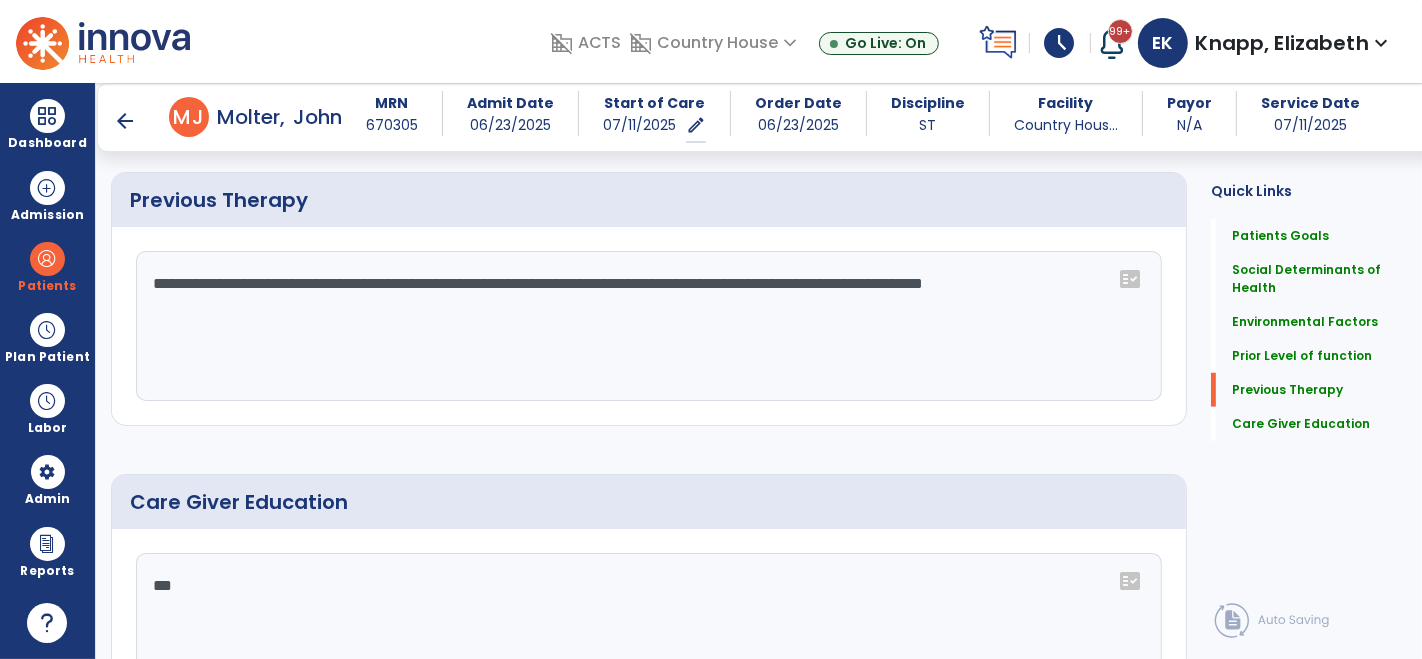 click on "**********" 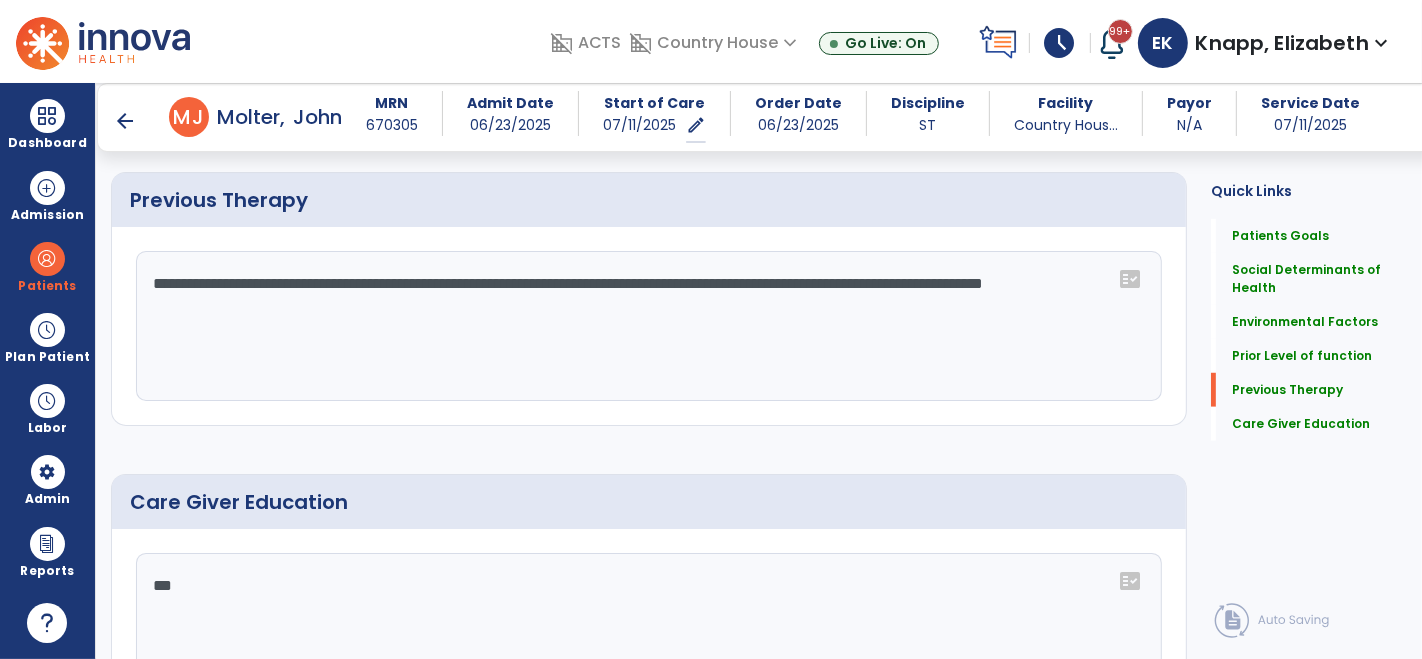 scroll, scrollTop: 1307, scrollLeft: 0, axis: vertical 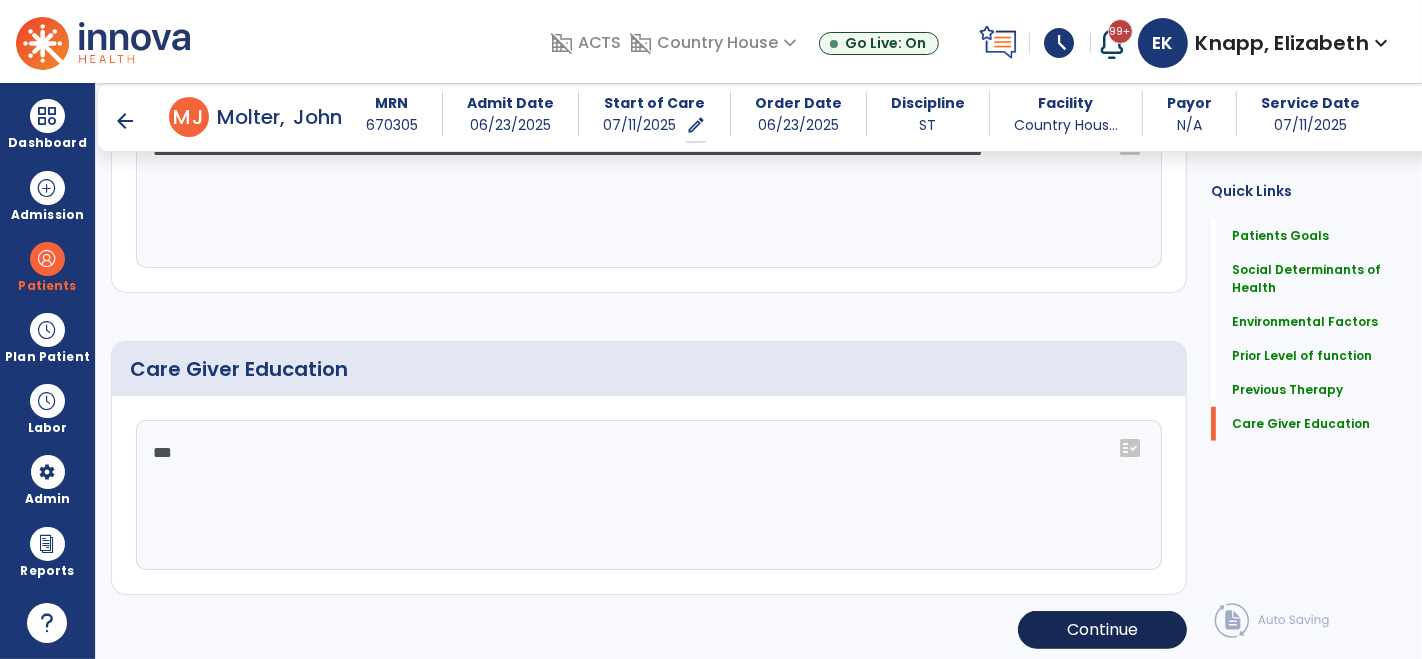 type on "**********" 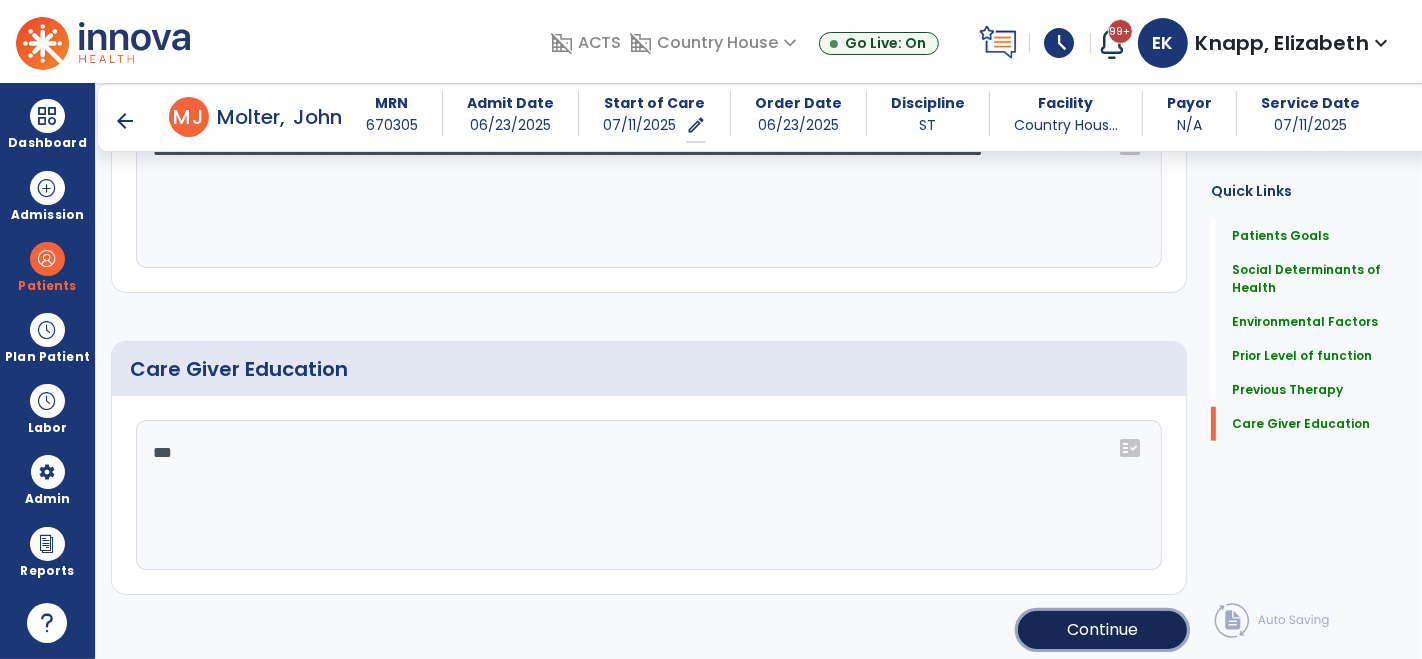 click on "Continue" 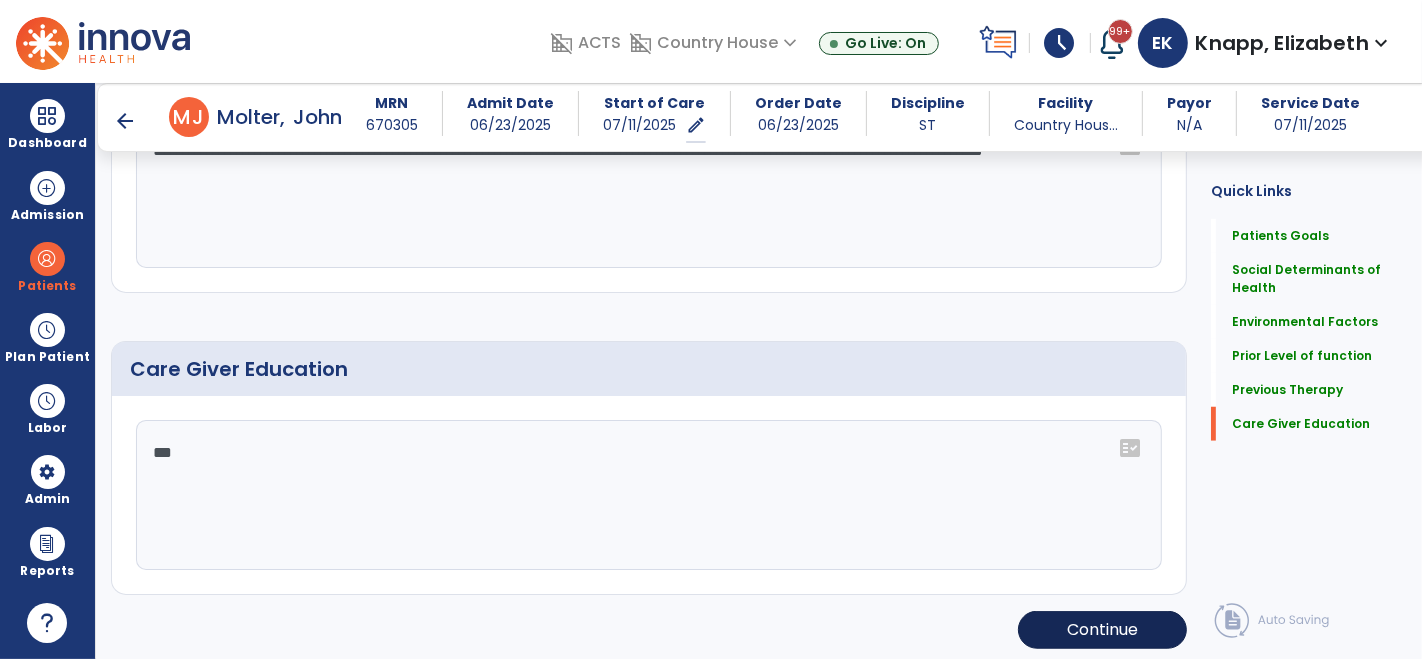 scroll, scrollTop: 287, scrollLeft: 0, axis: vertical 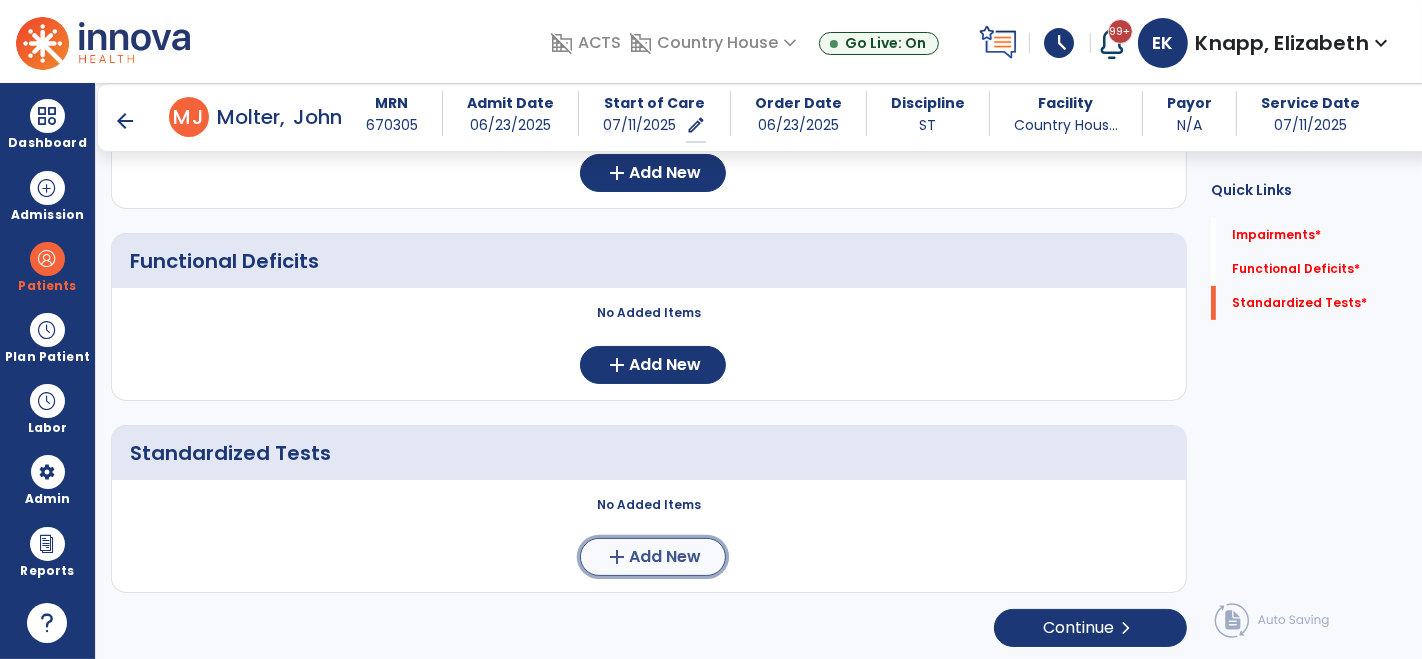 click on "Add New" 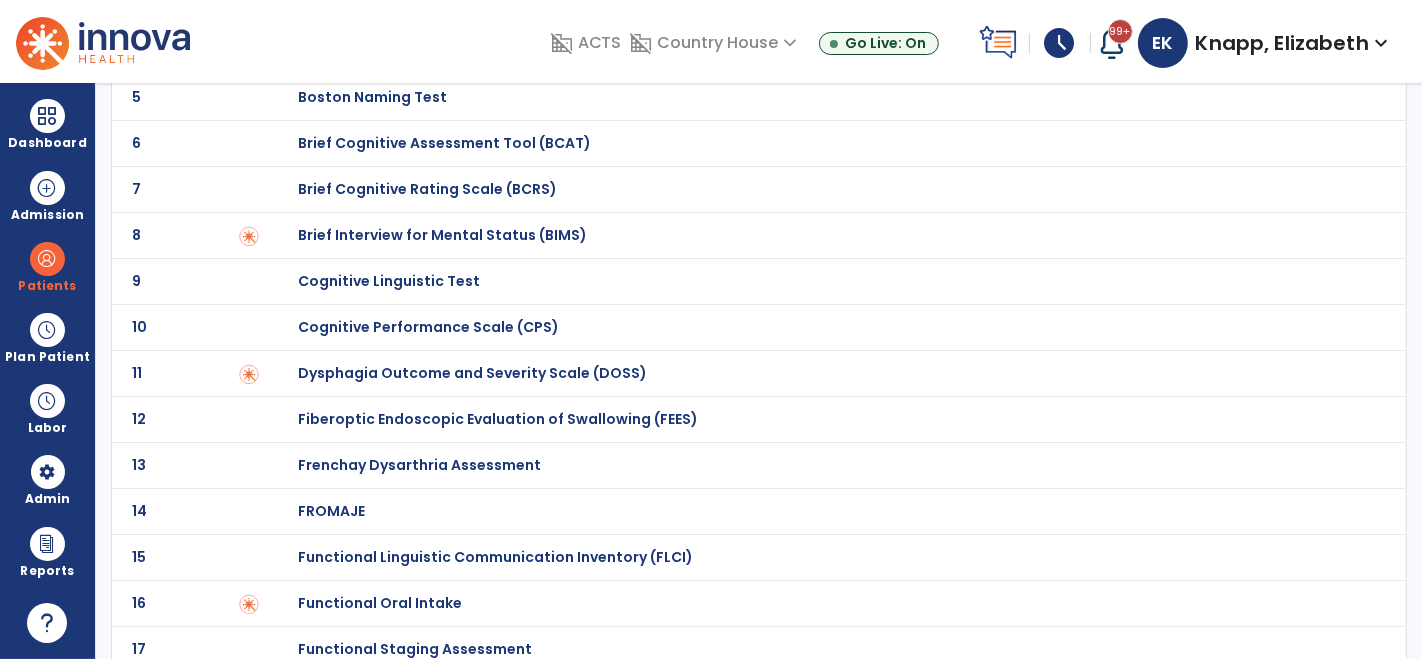 scroll, scrollTop: 0, scrollLeft: 0, axis: both 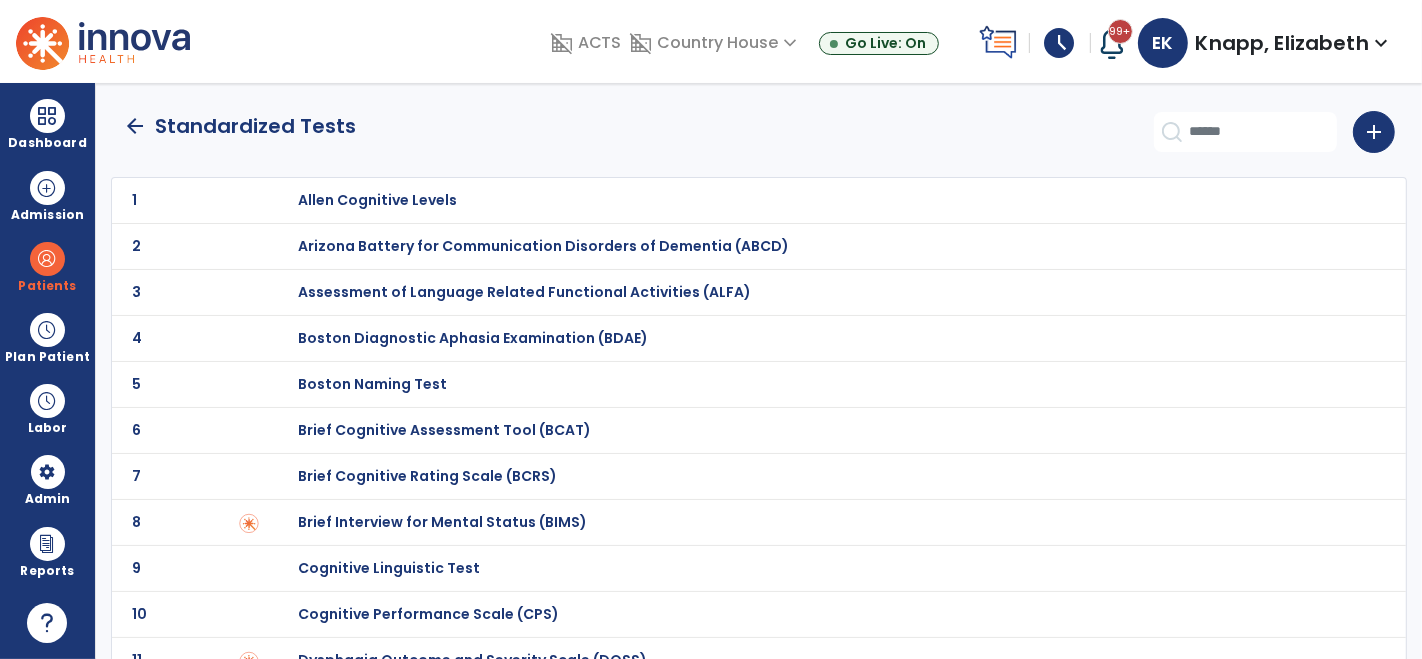 click on "Arizona Battery for Communication Disorders of Dementia (ABCD)" at bounding box center (377, 200) 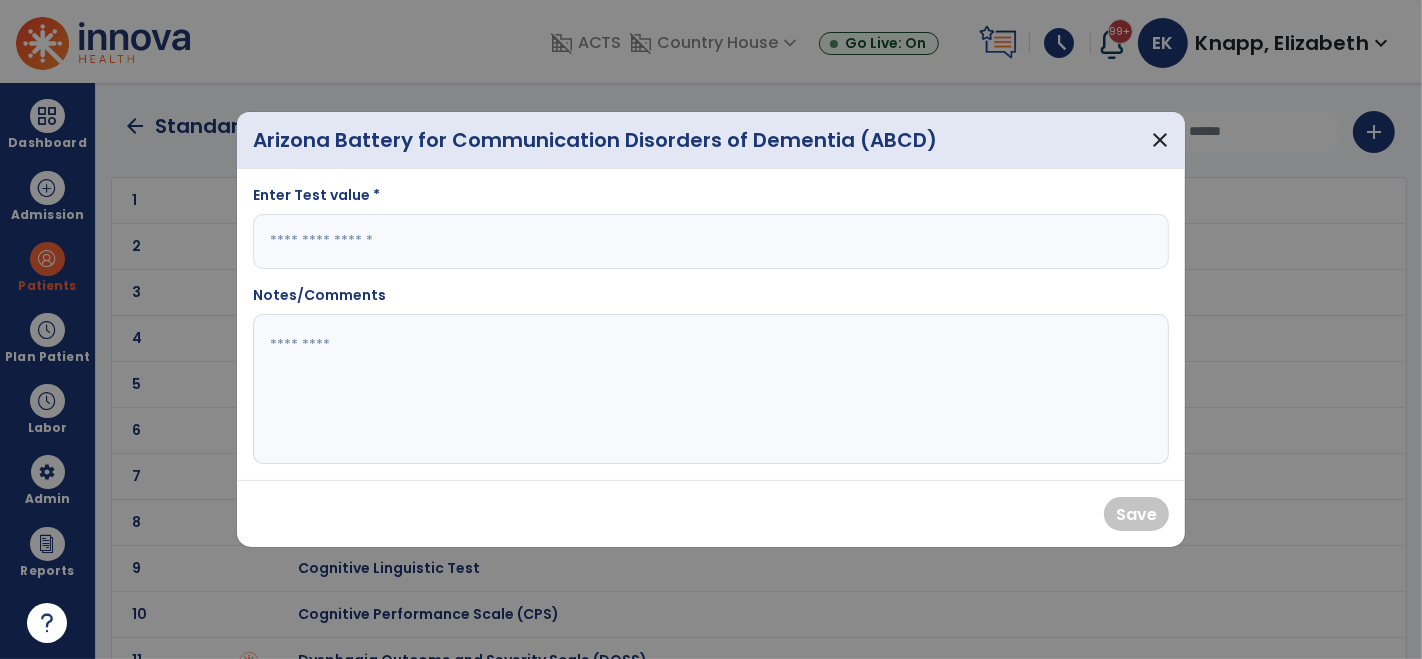 click at bounding box center [711, 241] 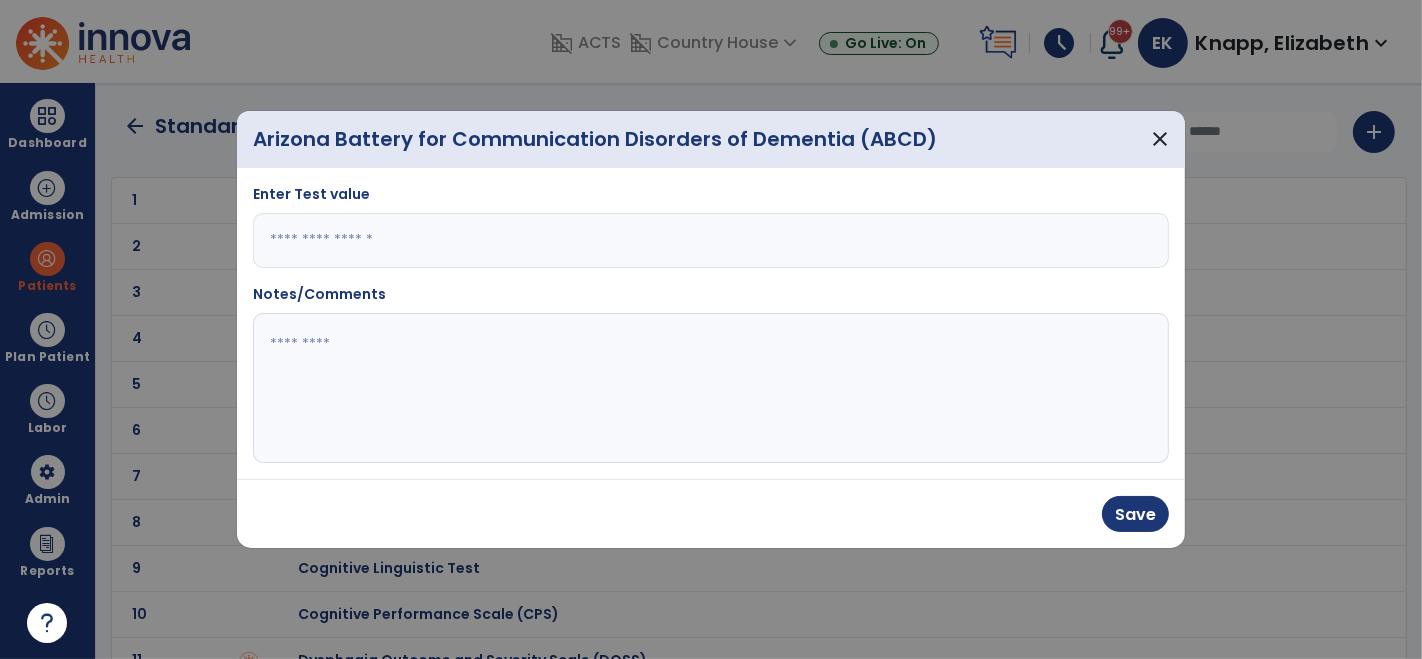 type on "****" 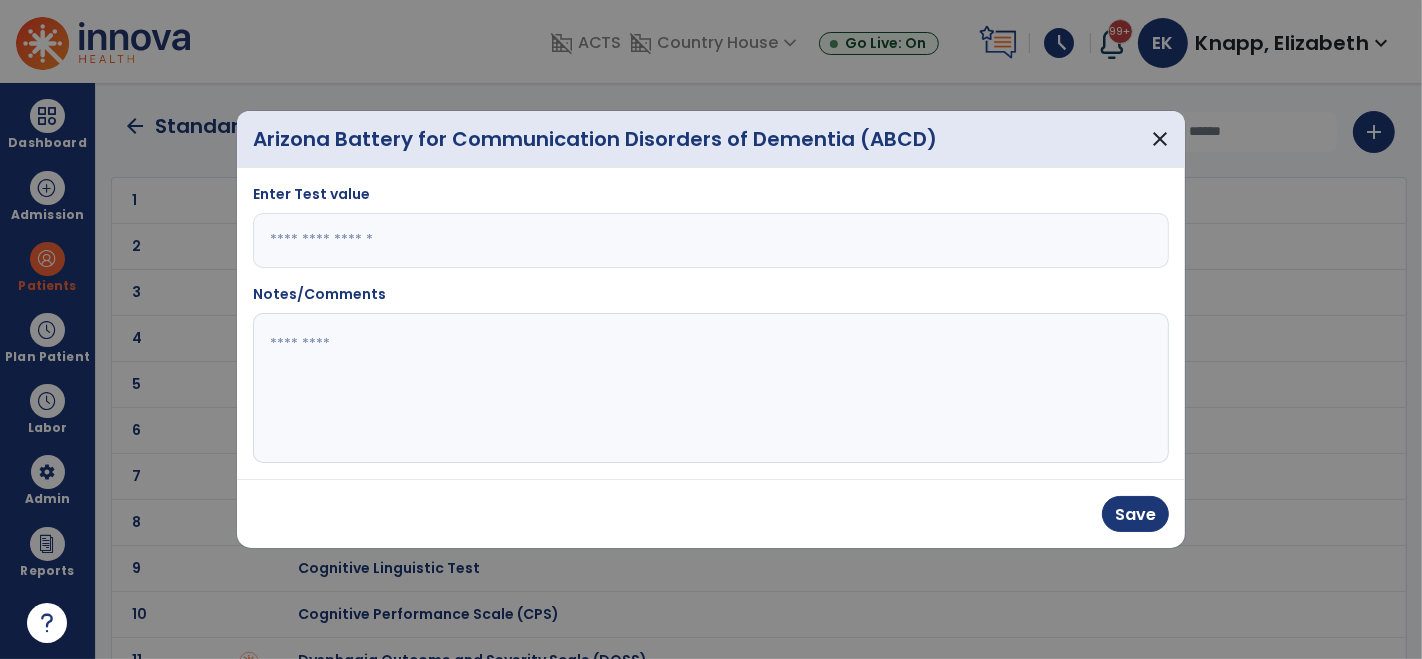 paste on "**********" 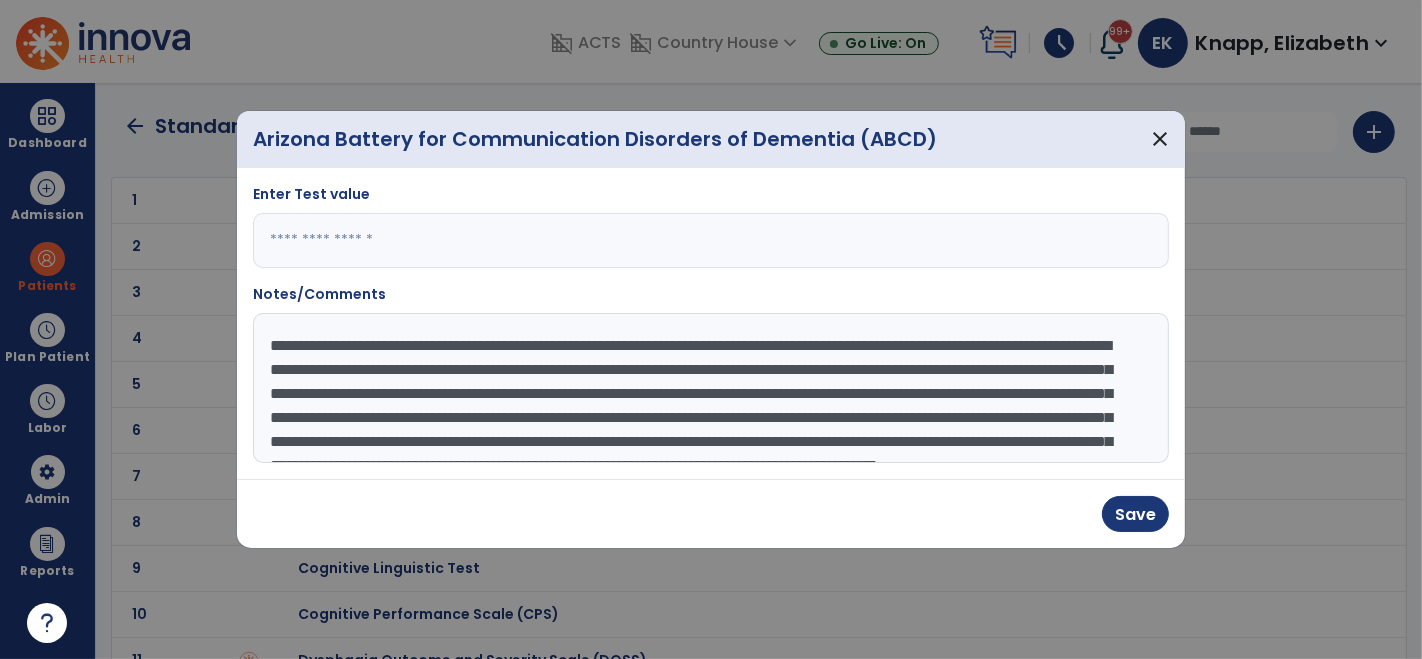 scroll, scrollTop: 62, scrollLeft: 0, axis: vertical 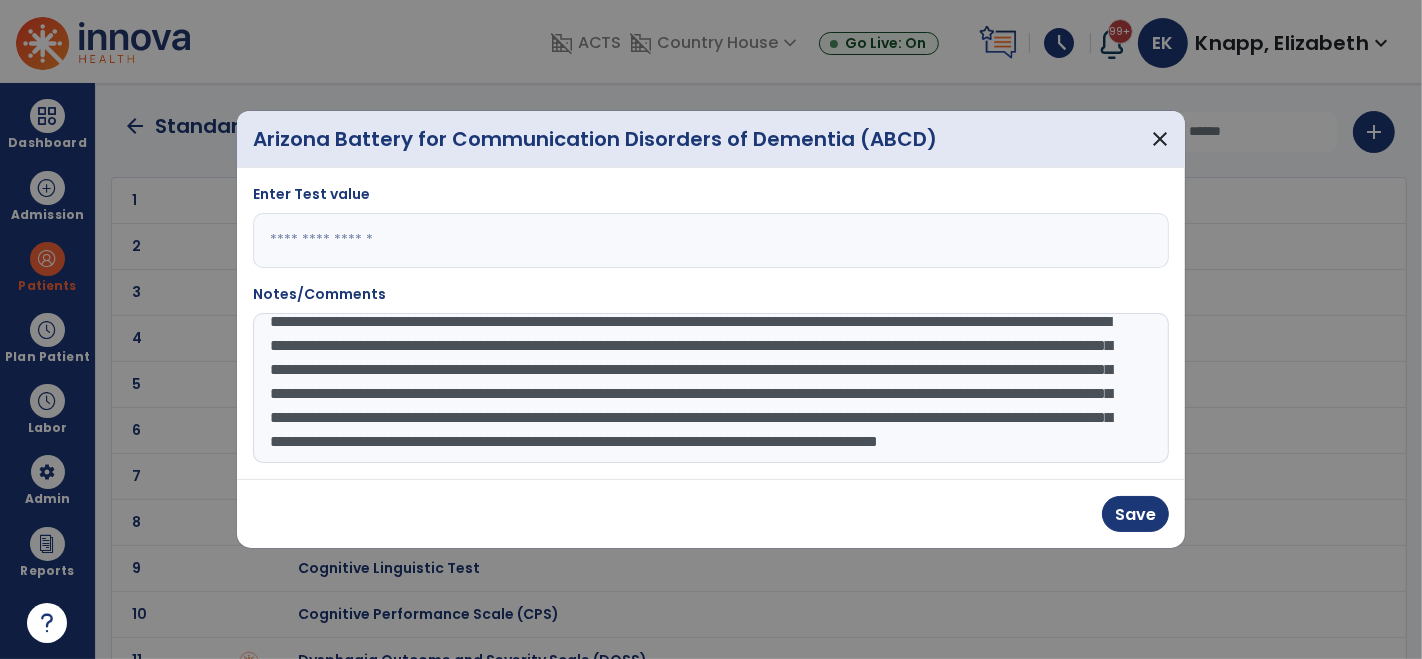 drag, startPoint x: 1163, startPoint y: 413, endPoint x: 1154, endPoint y: 356, distance: 57.706154 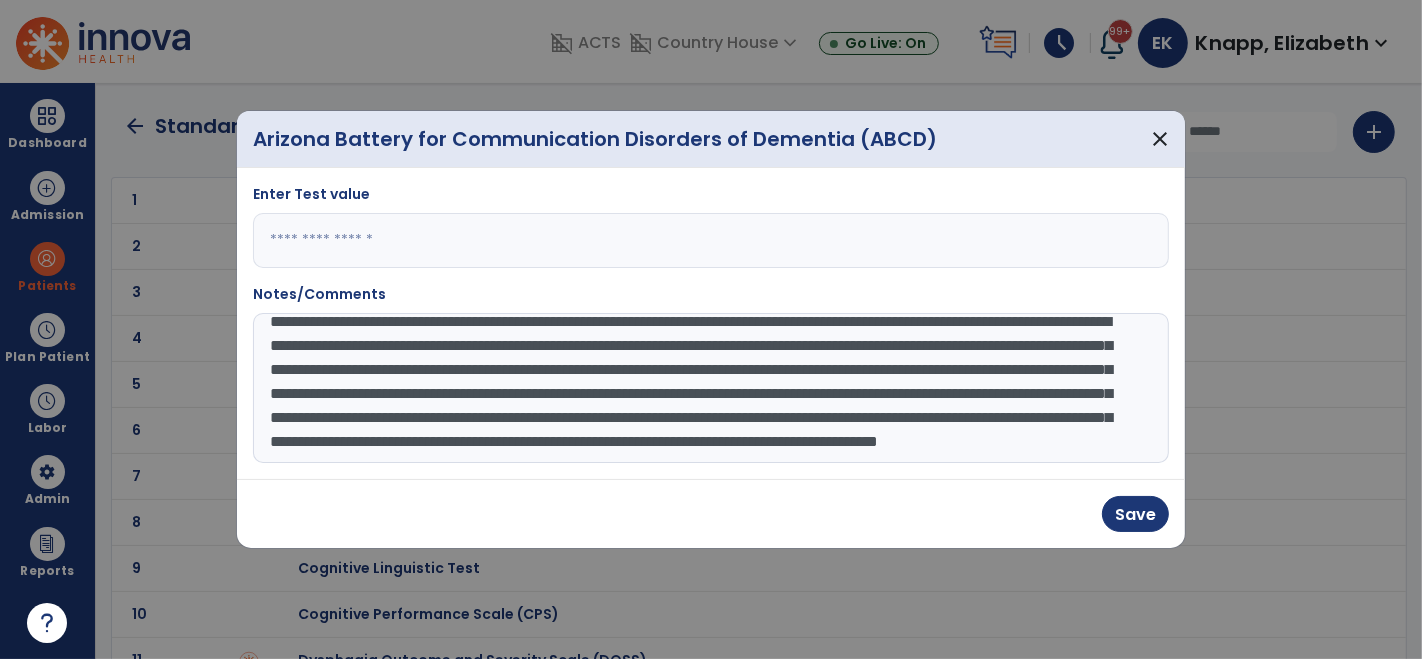 scroll, scrollTop: 6, scrollLeft: 0, axis: vertical 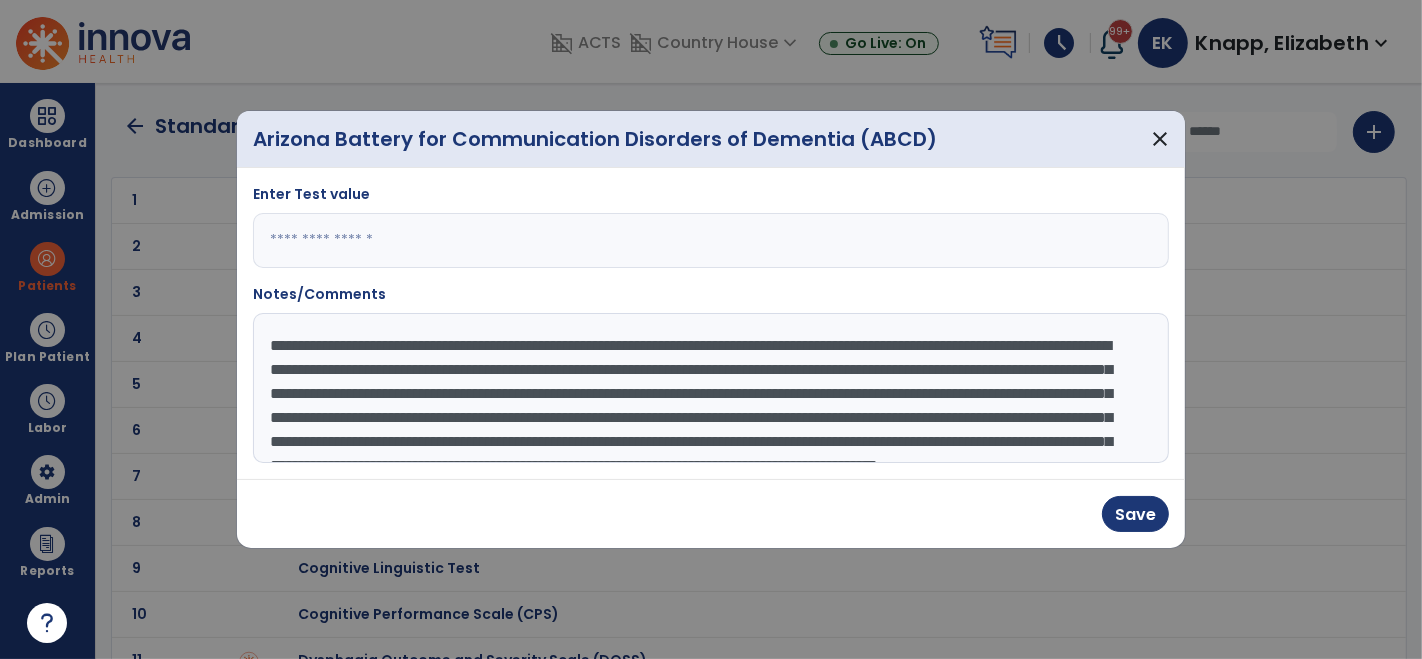 click on "**********" 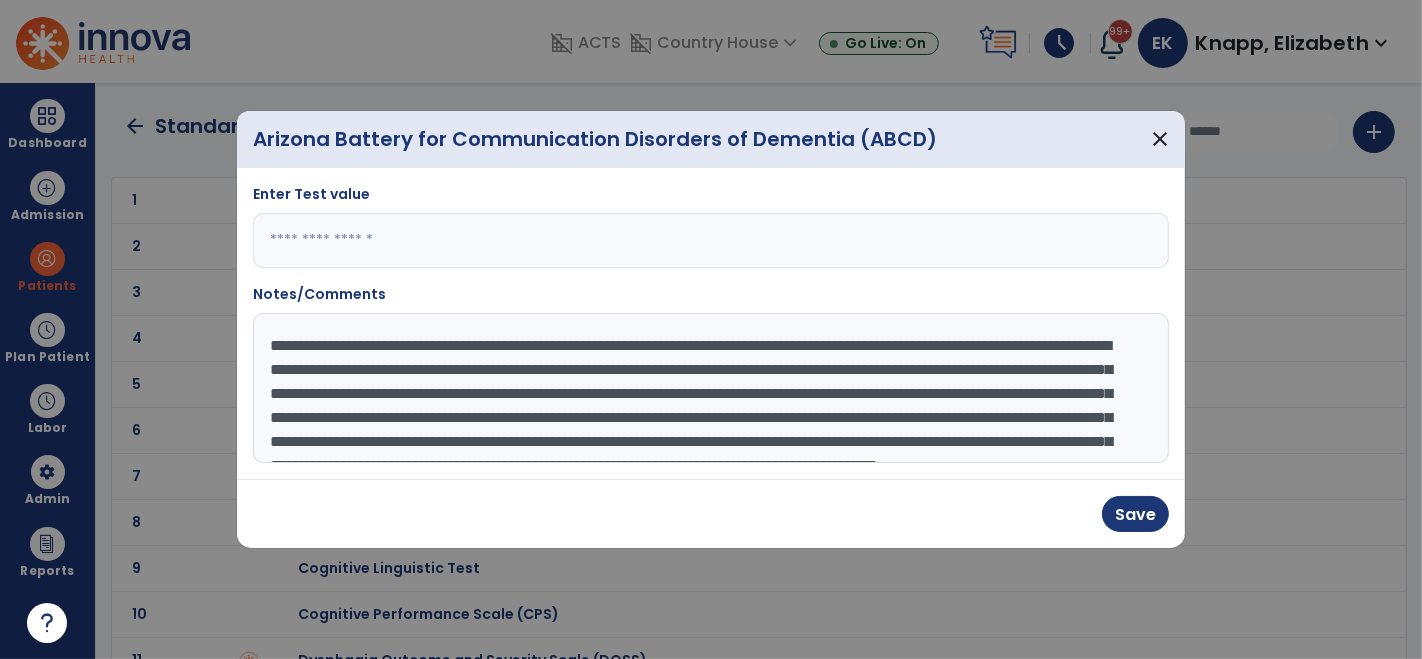 drag, startPoint x: 842, startPoint y: 370, endPoint x: 1044, endPoint y: 370, distance: 202 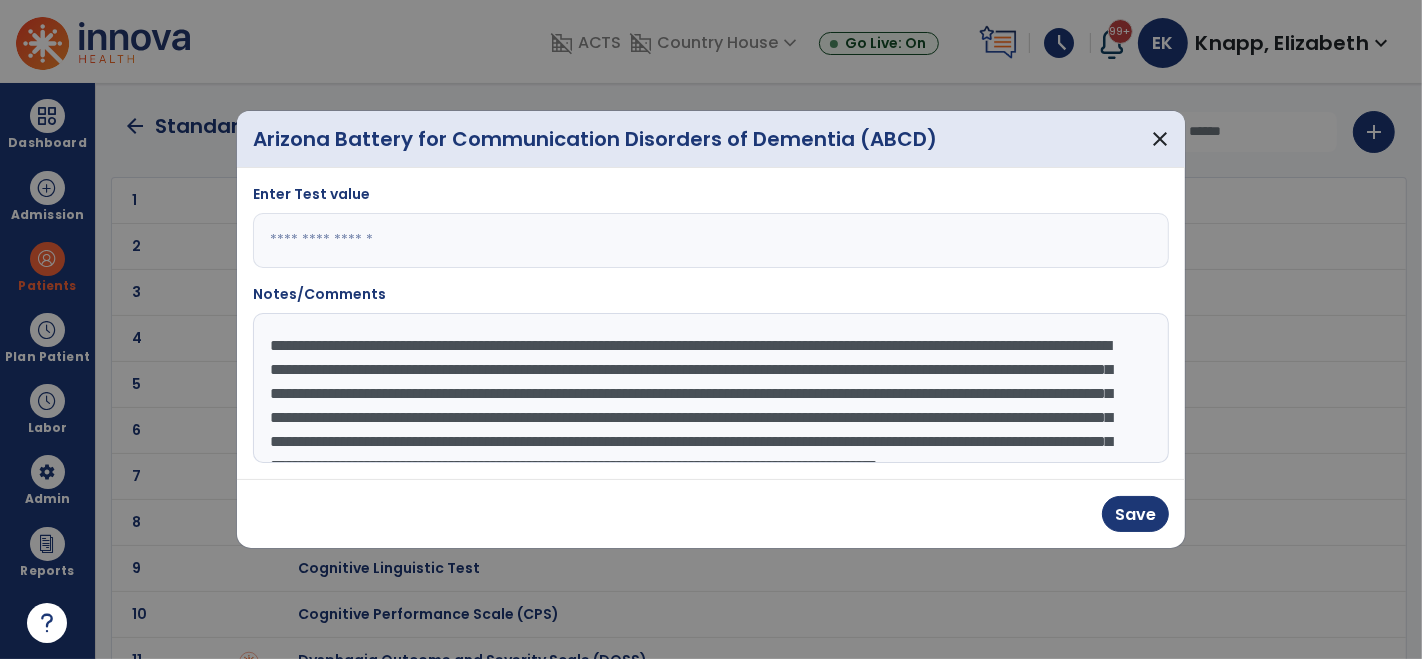click on "**********" 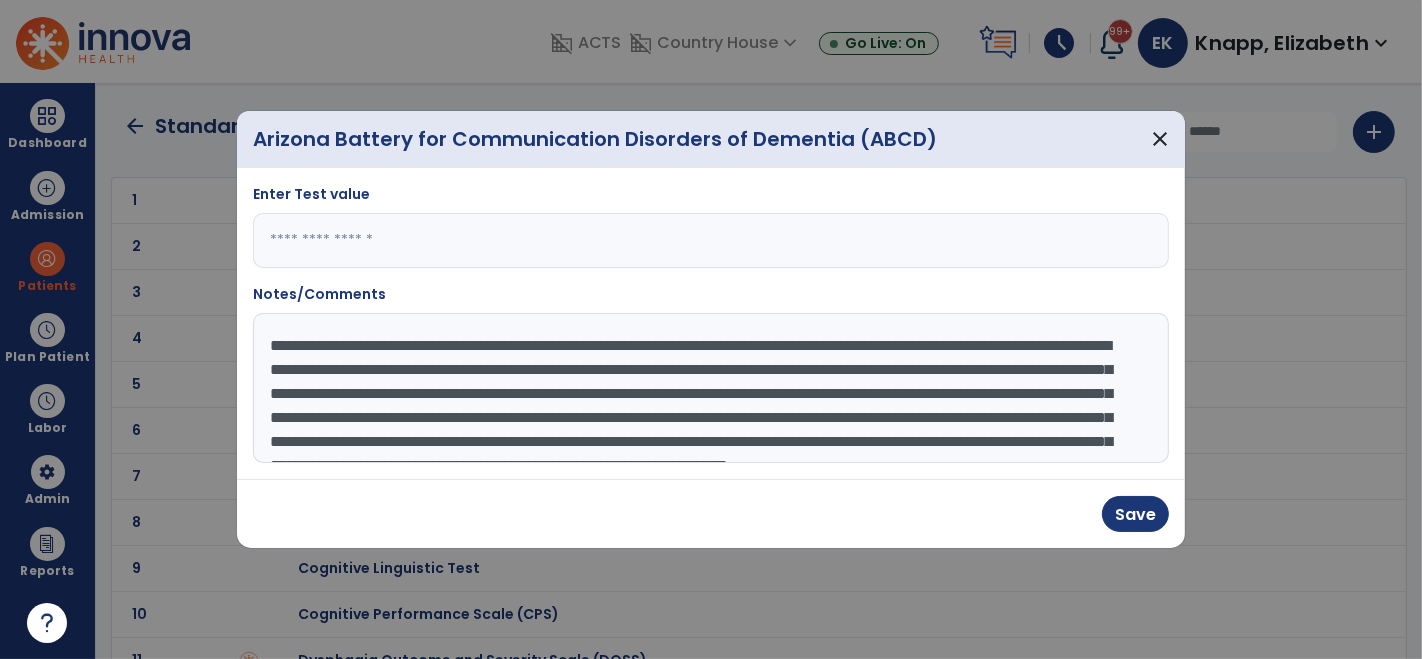 click on "**********" 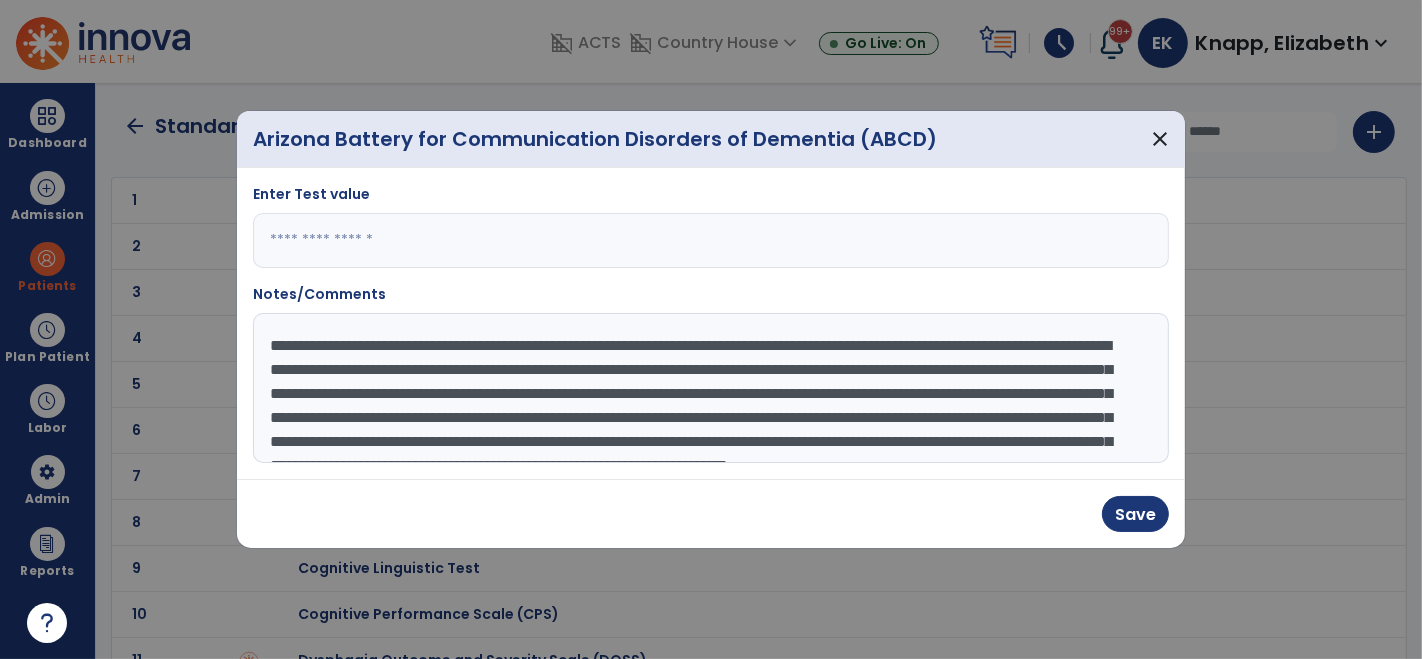 paste on "**********" 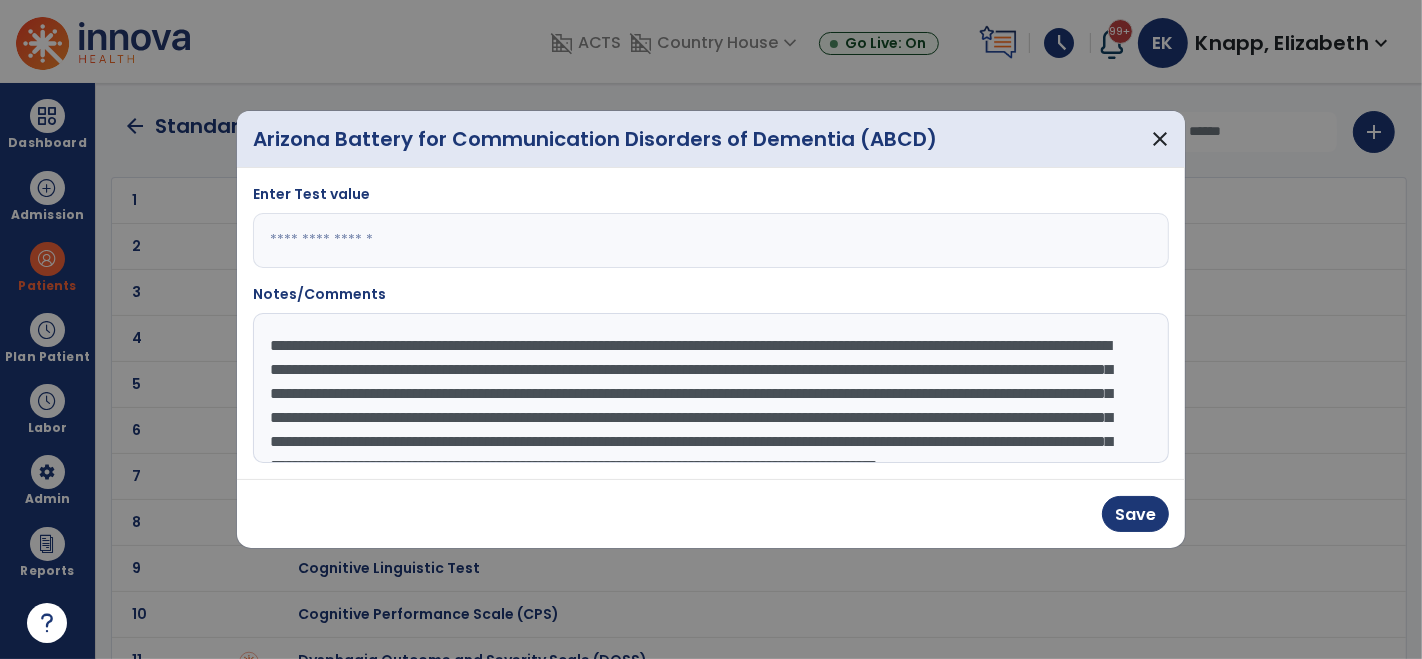 click on "**********" 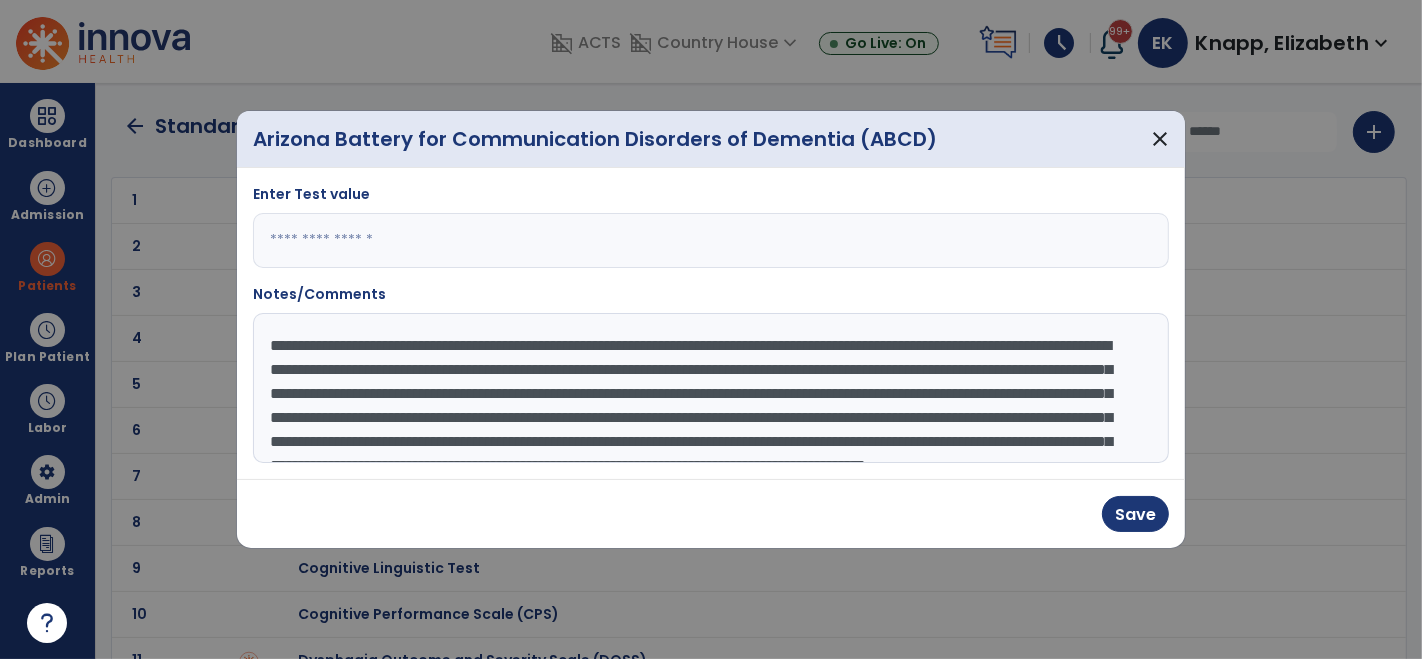 click on "**********" 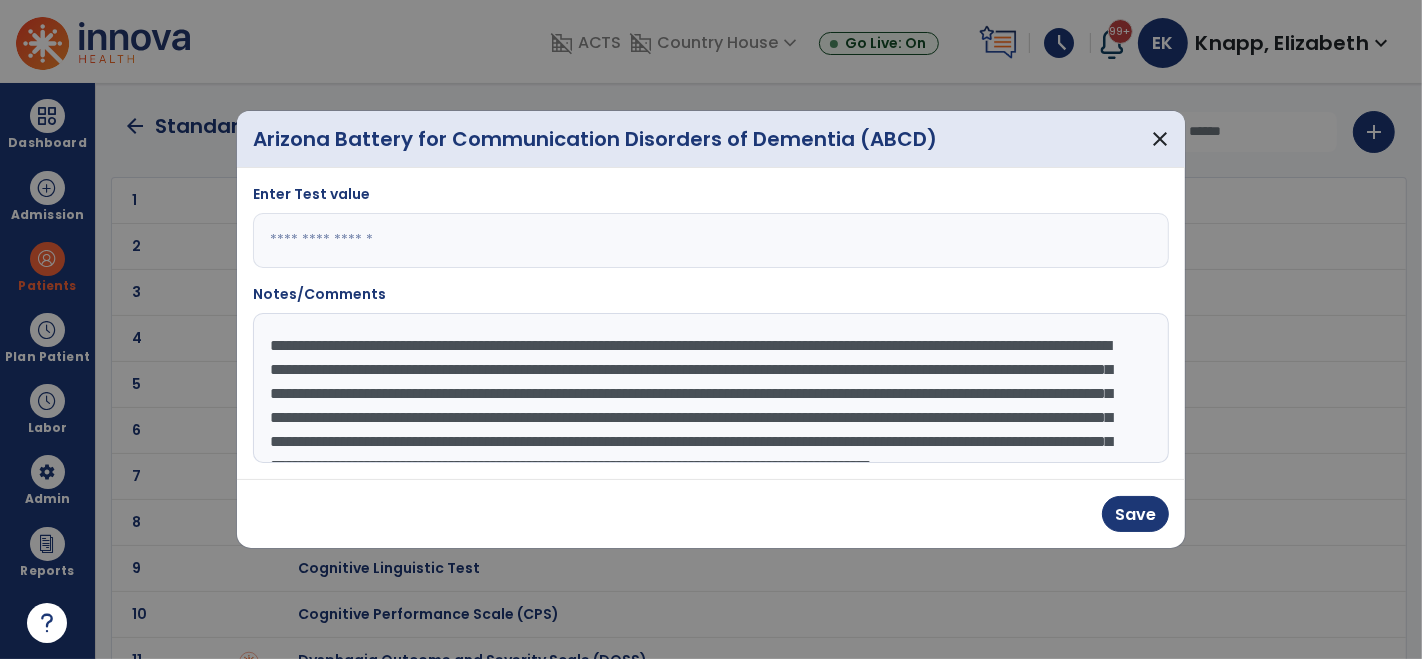 click on "**********" 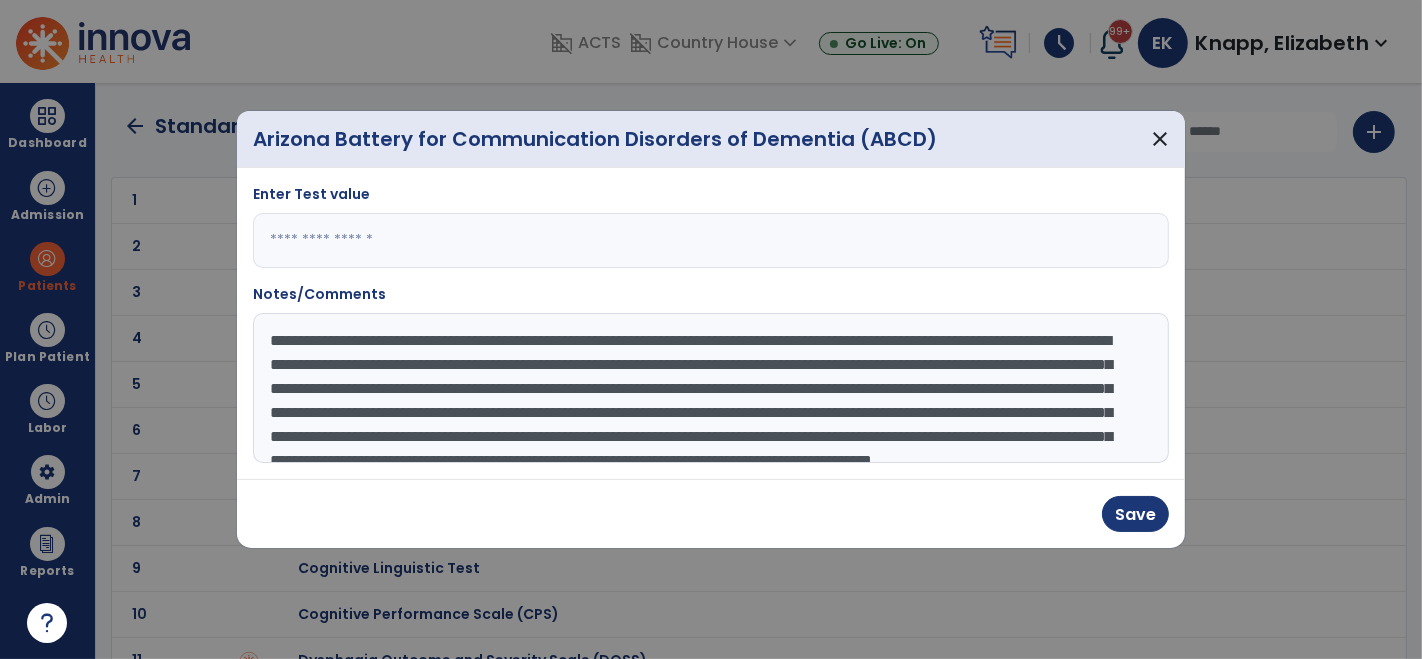 scroll, scrollTop: 7, scrollLeft: 0, axis: vertical 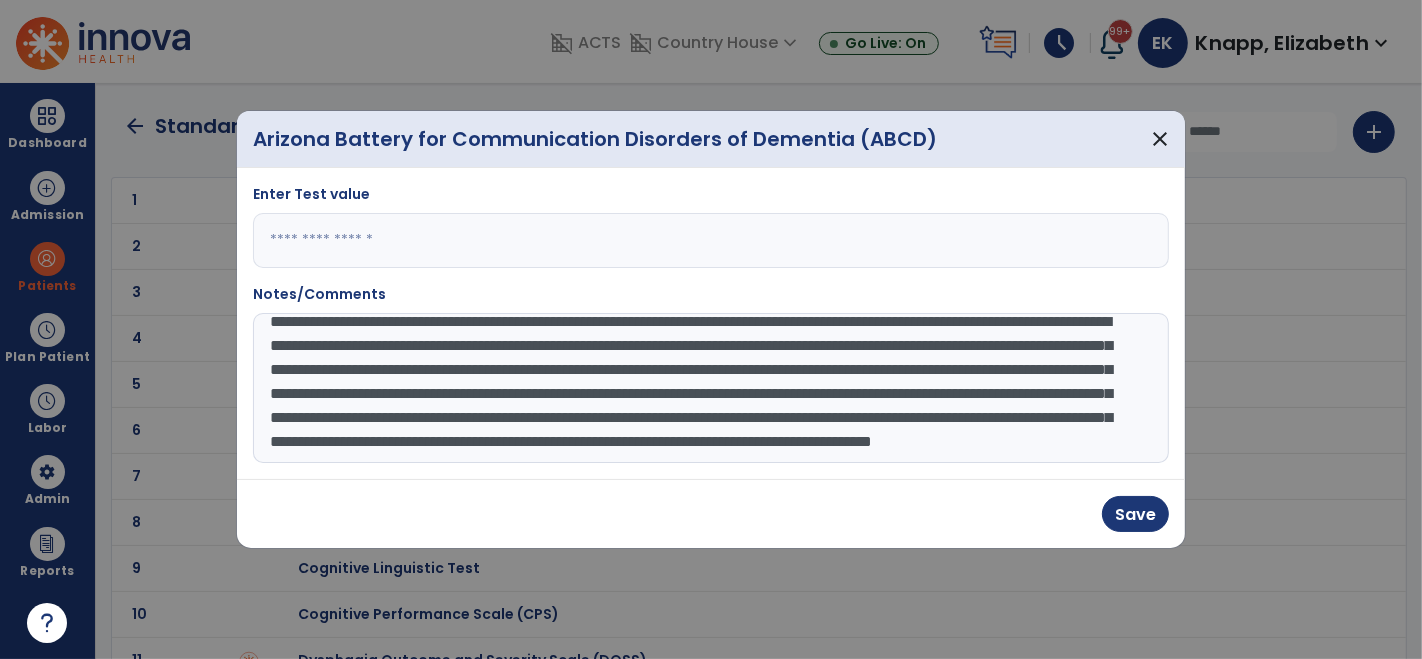 click on "**********" 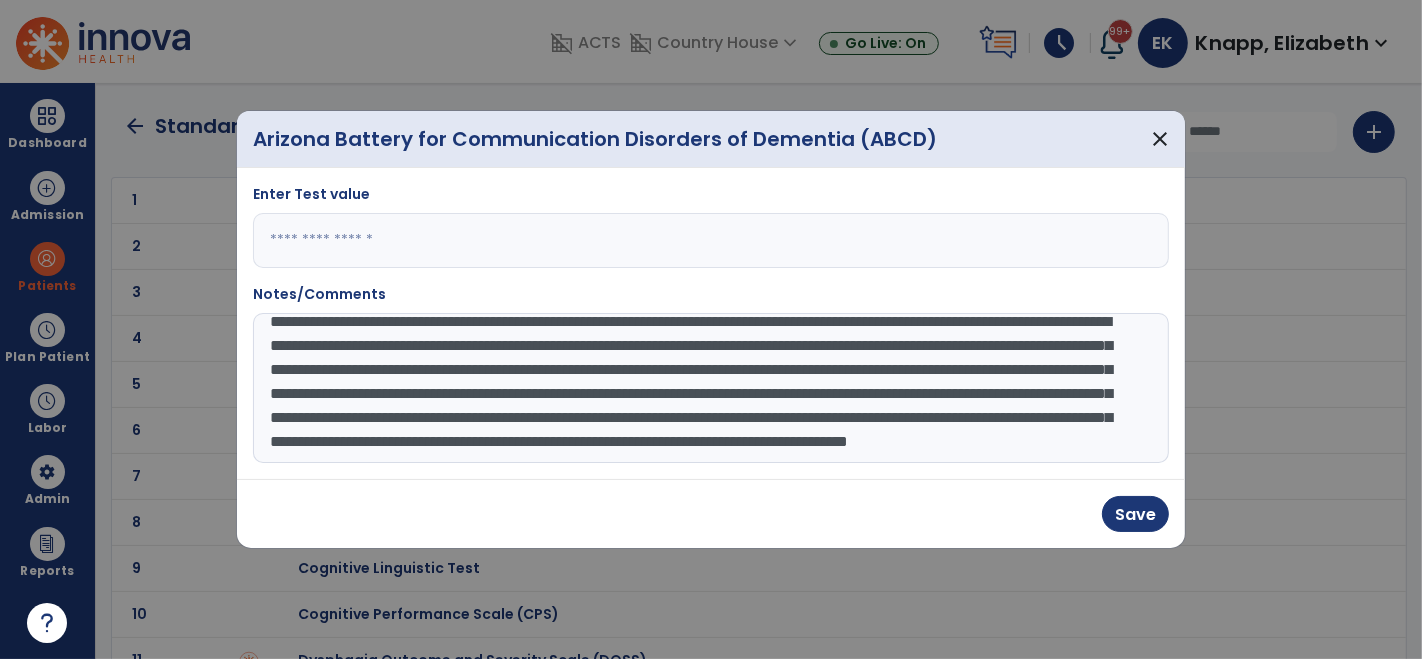 click on "**********" 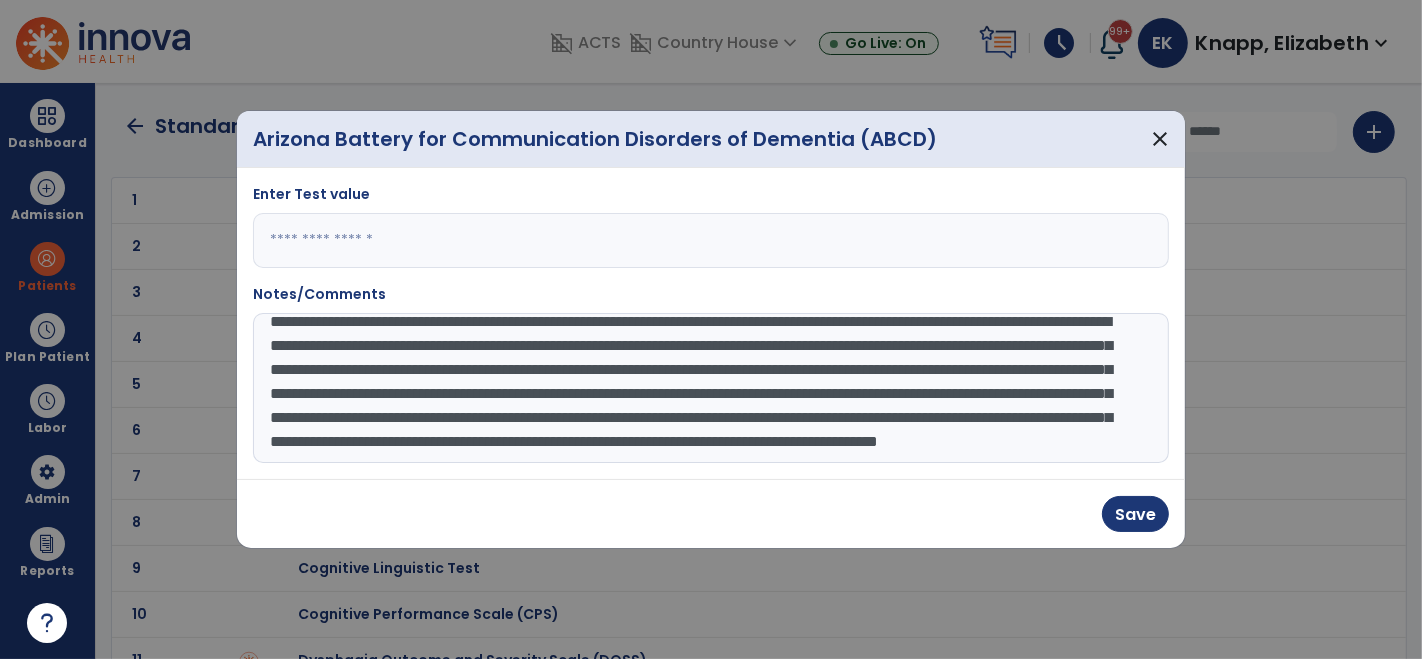 click on "**********" 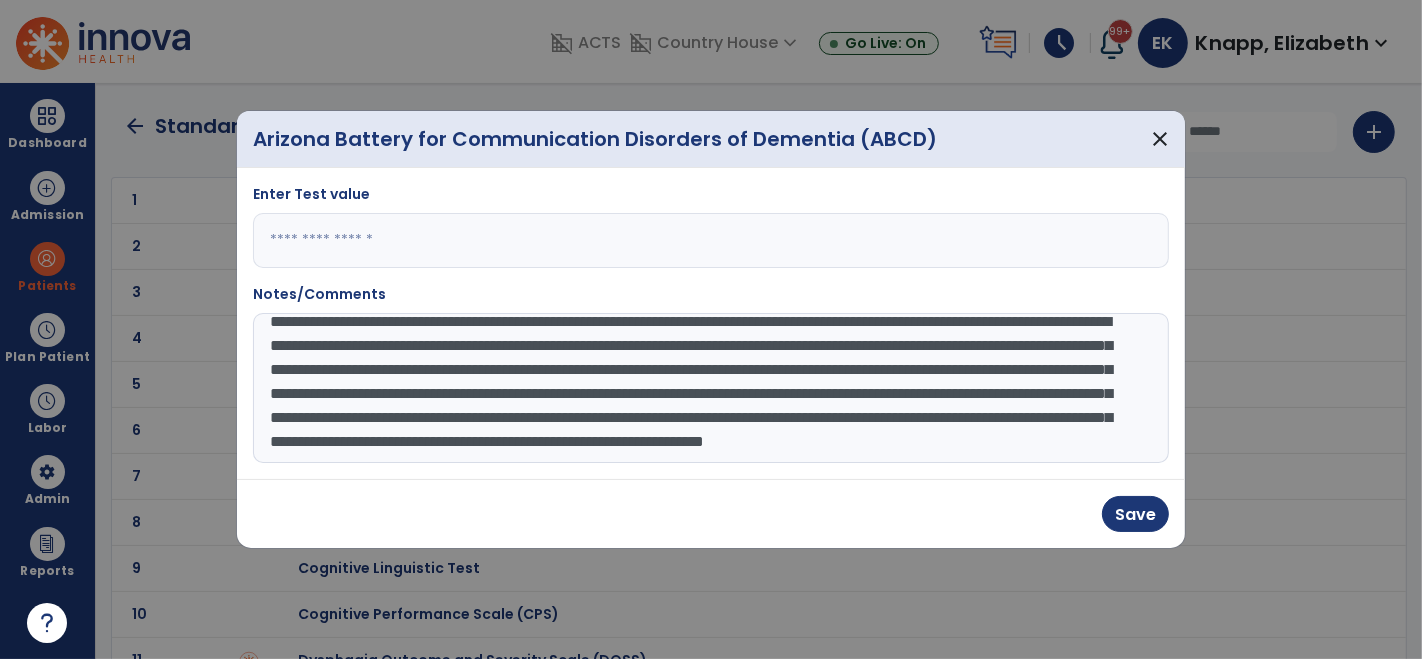click on "**********" 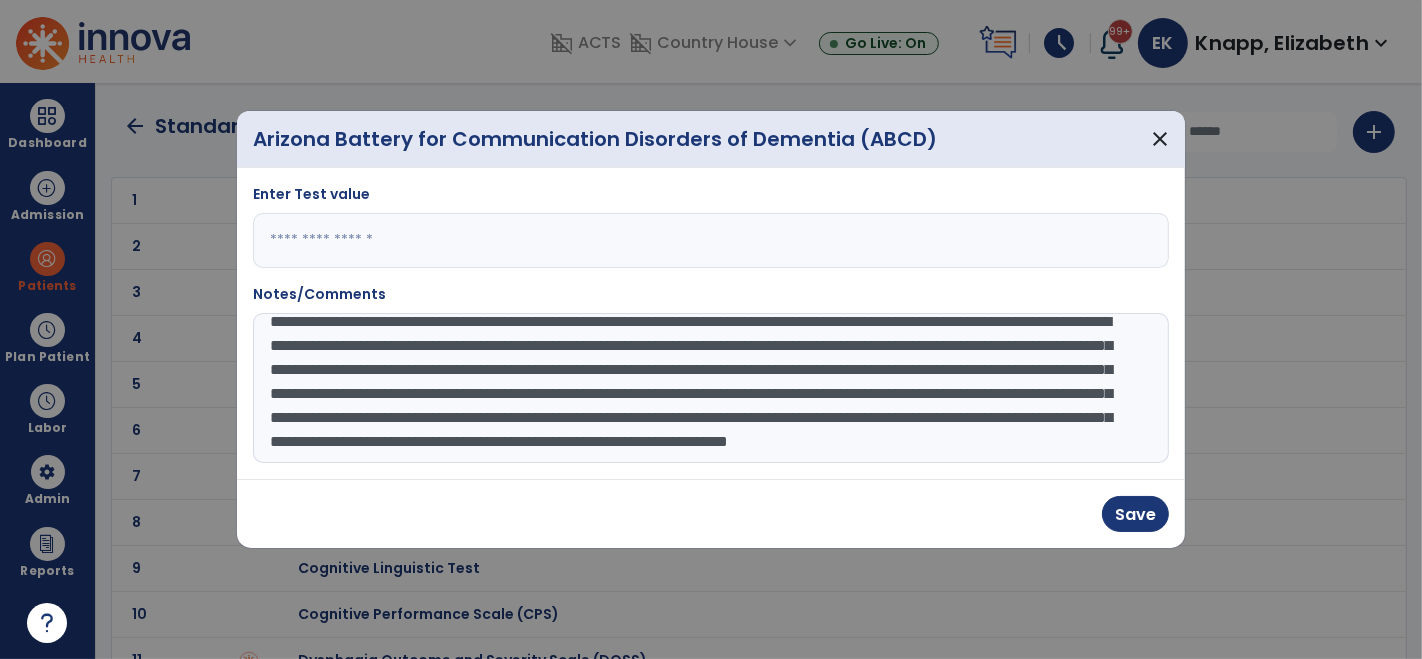 click on "**********" 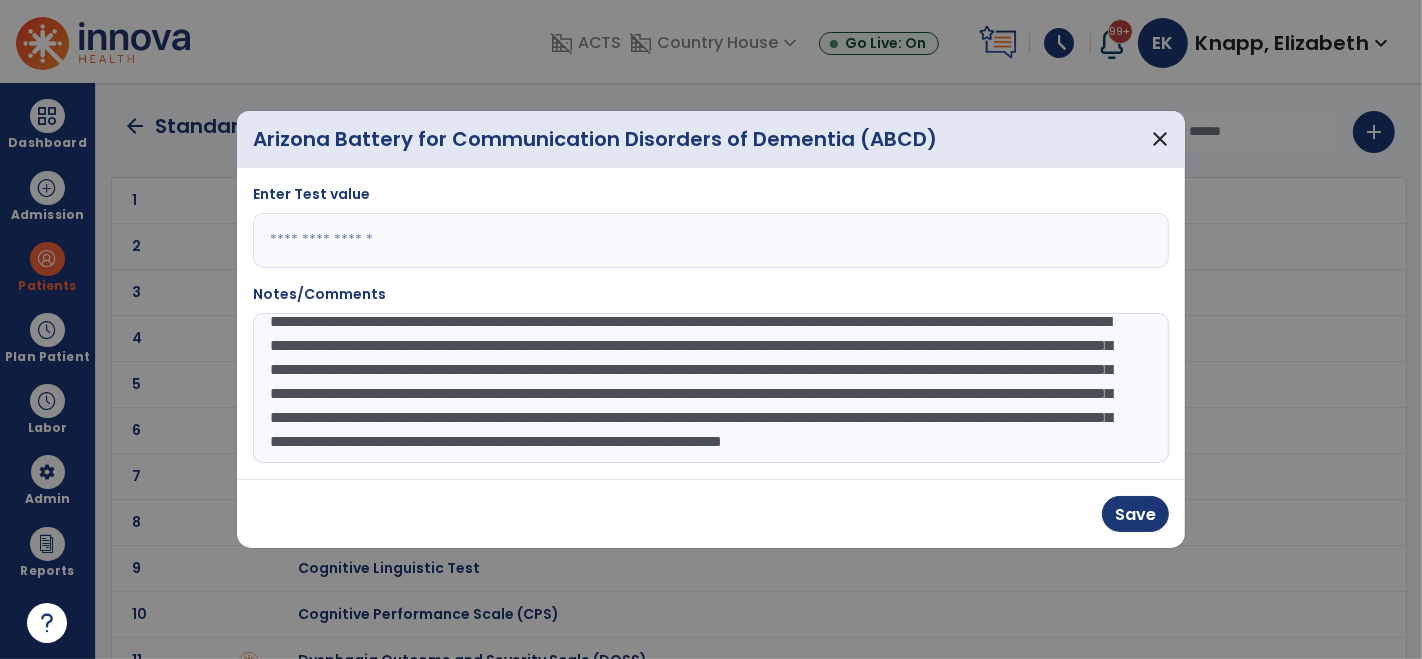 scroll, scrollTop: 58, scrollLeft: 0, axis: vertical 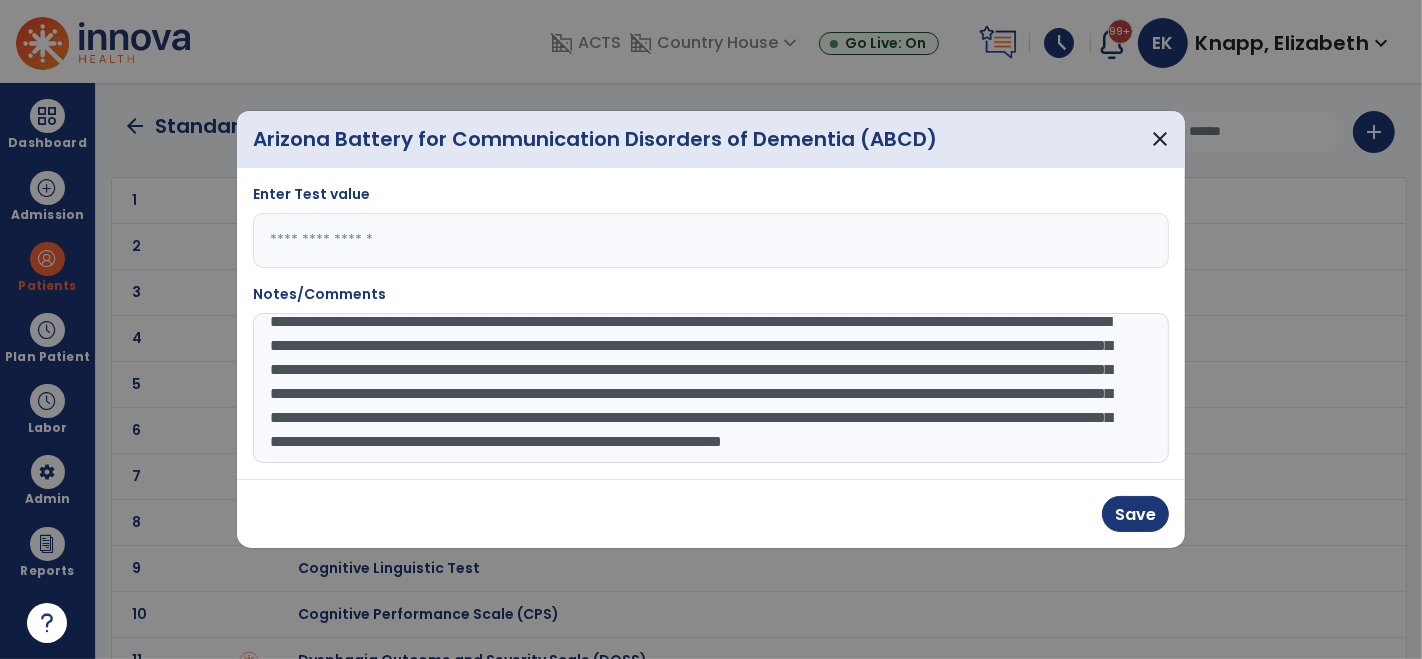 click on "**********" 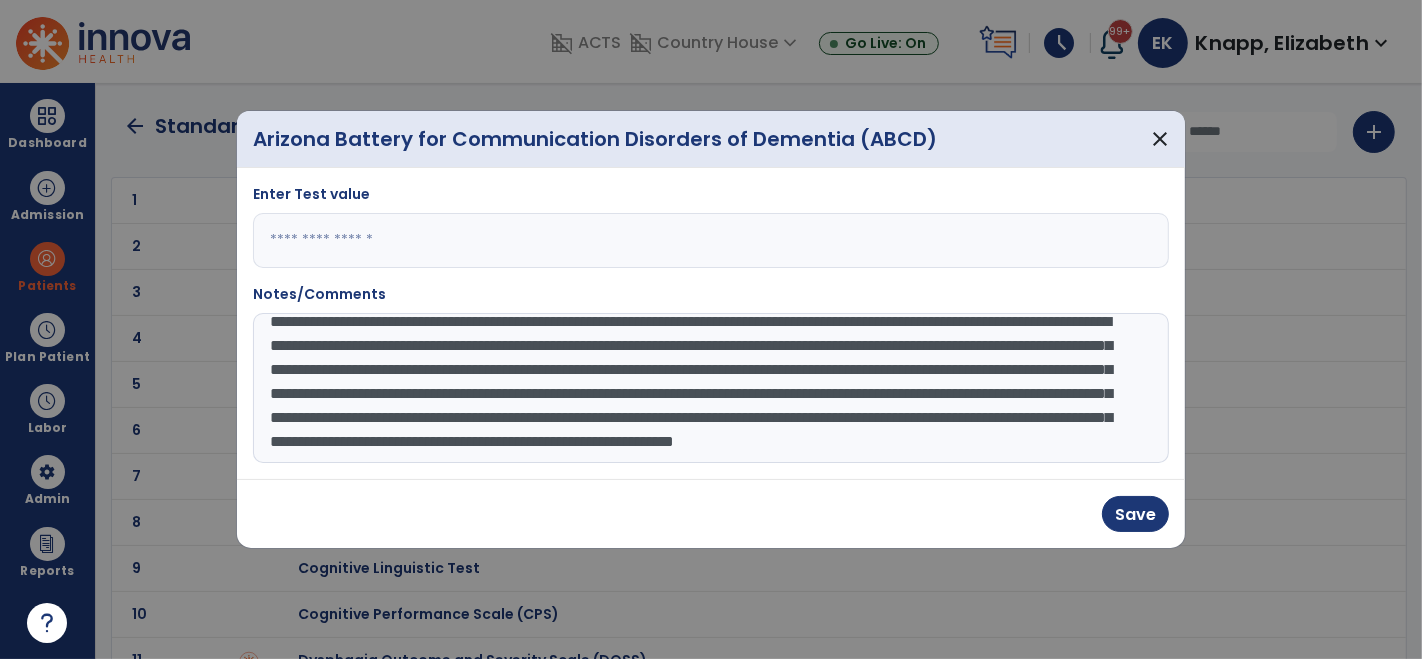 click on "**********" 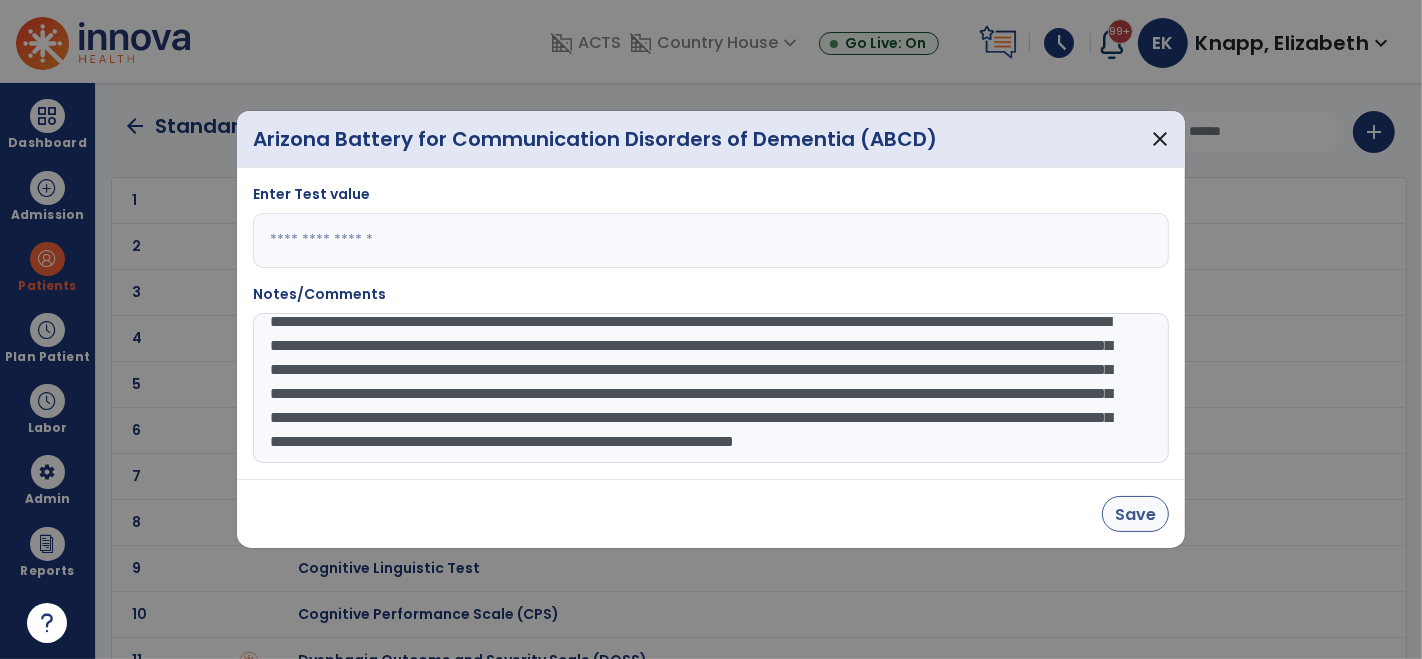 type on "**********" 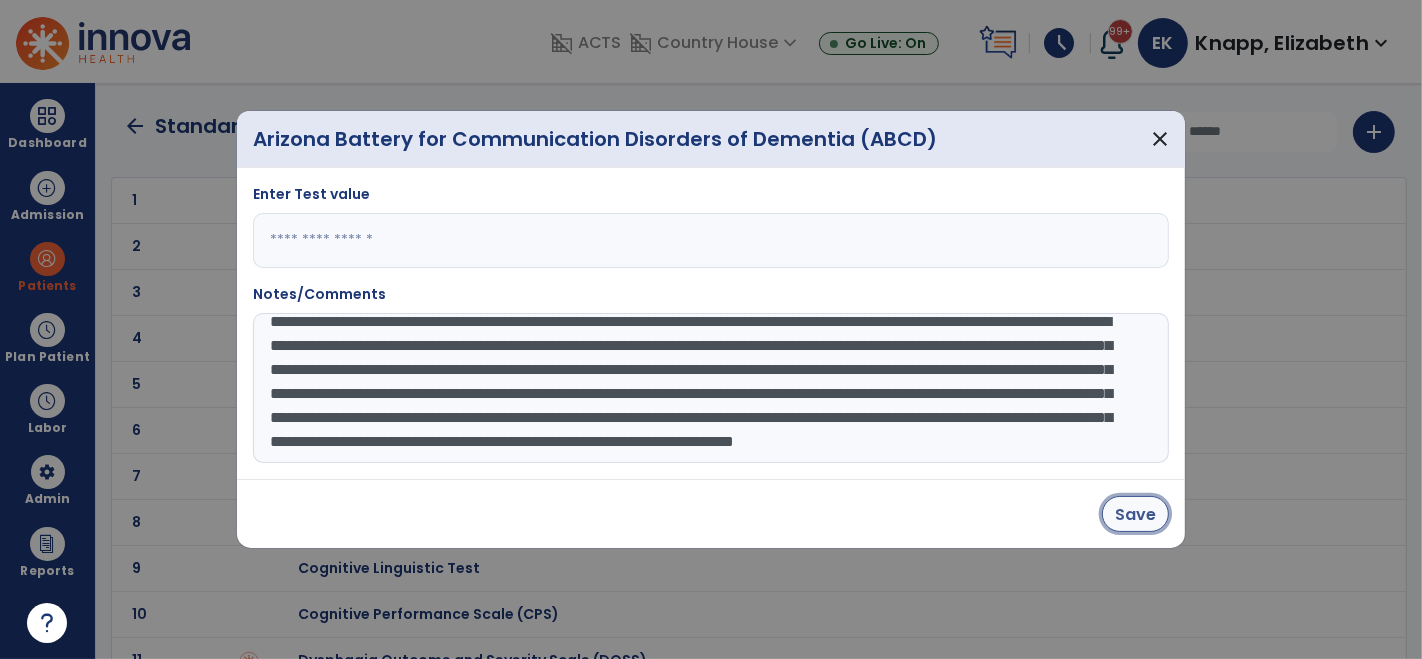 click on "Save" at bounding box center [1135, 514] 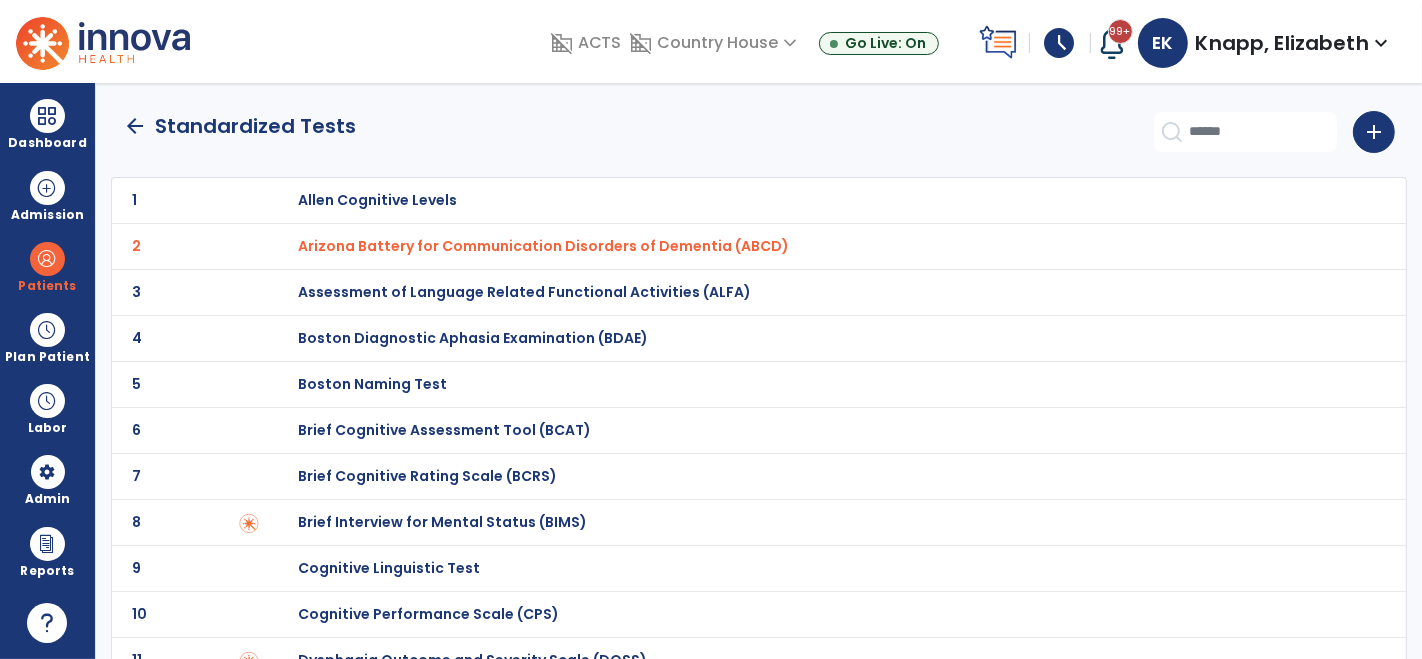click on "arrow_back" 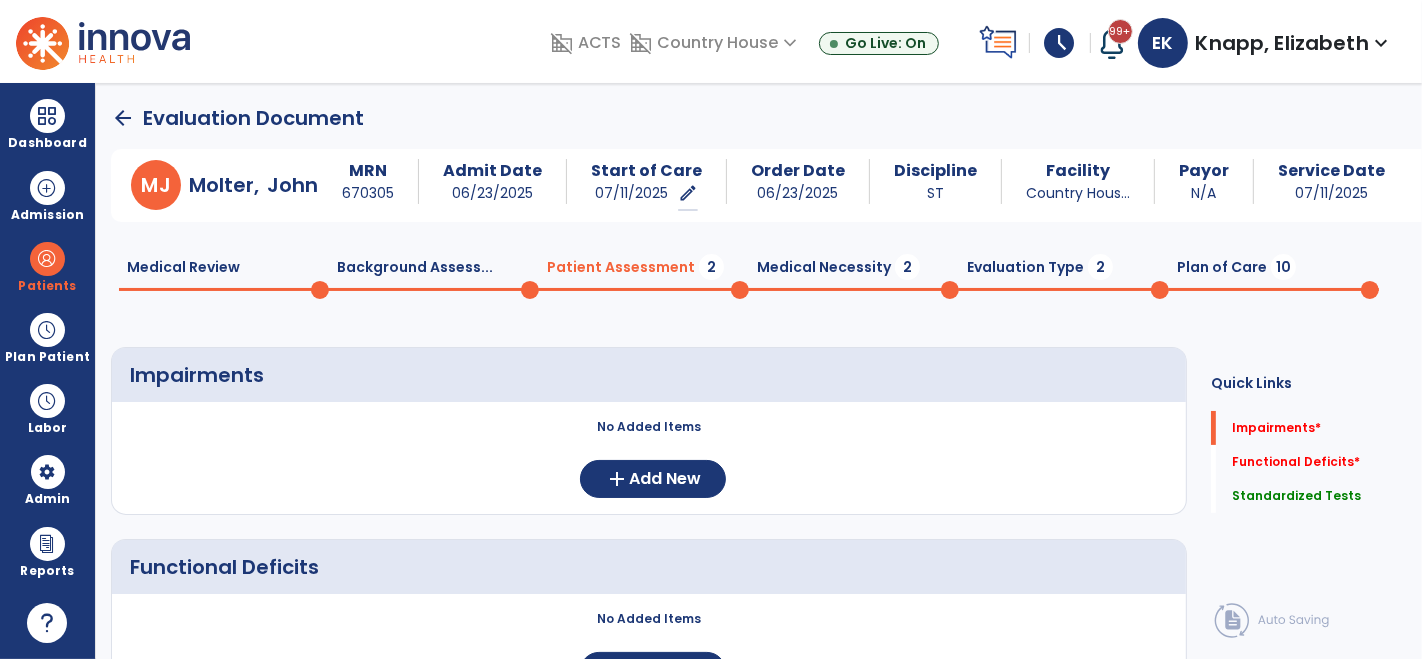 scroll, scrollTop: 20, scrollLeft: 0, axis: vertical 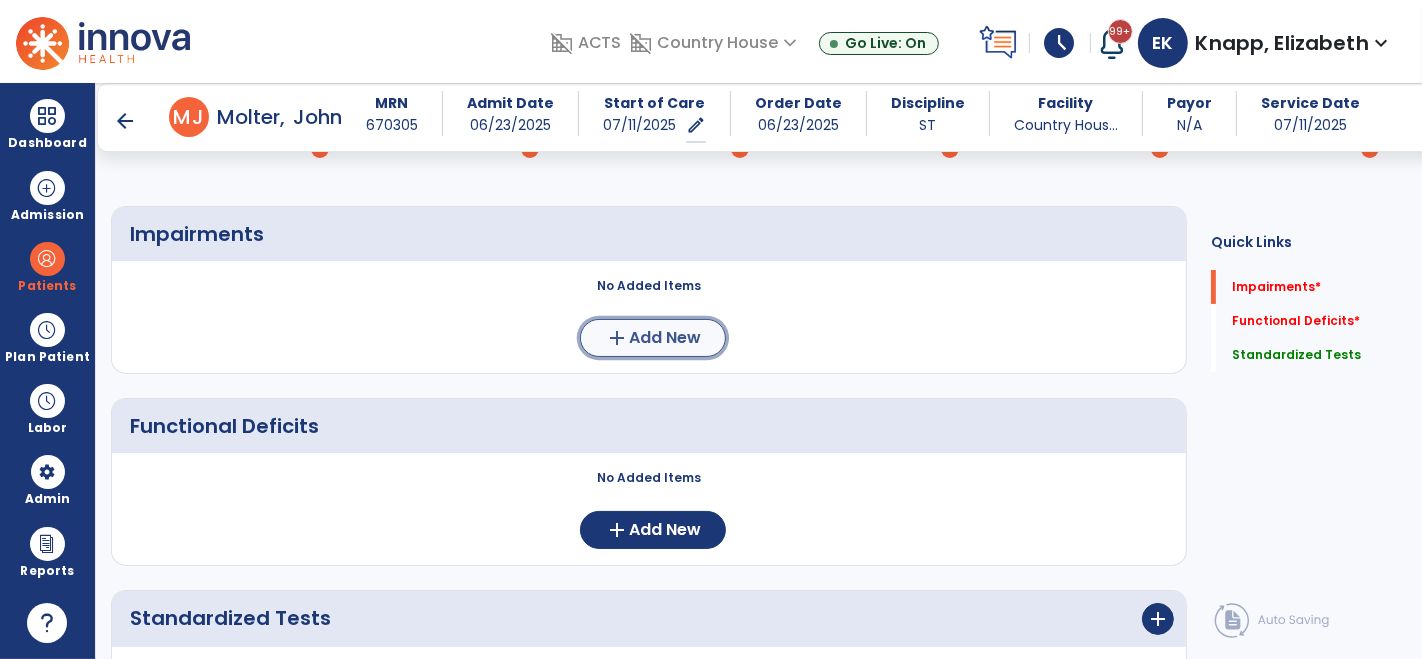 click on "Add New" 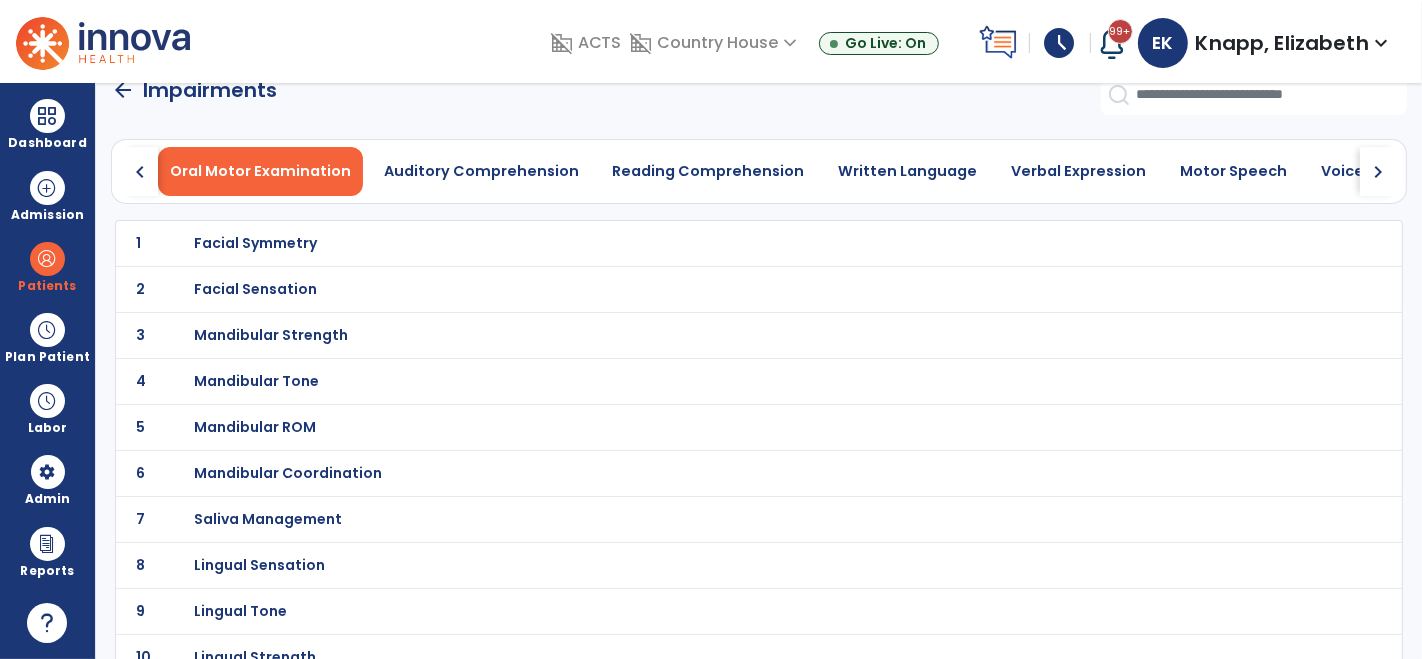scroll, scrollTop: 11, scrollLeft: 0, axis: vertical 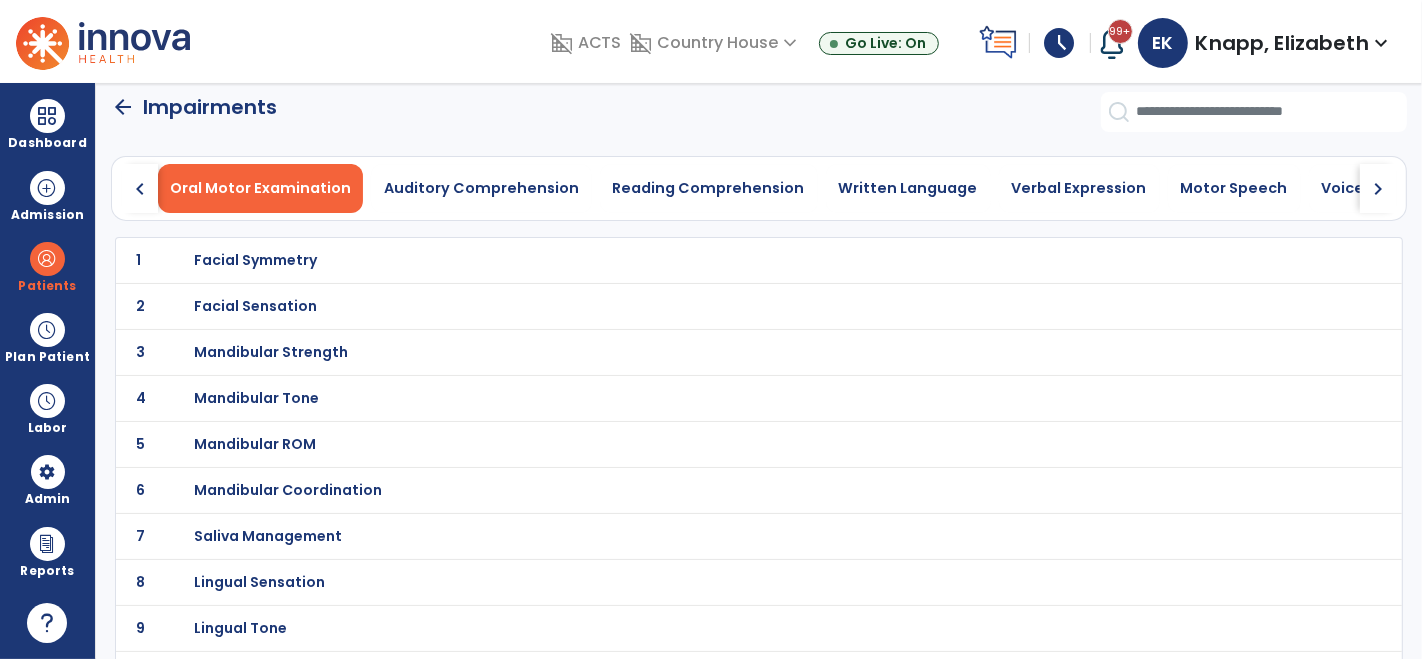 click on "chevron_right" 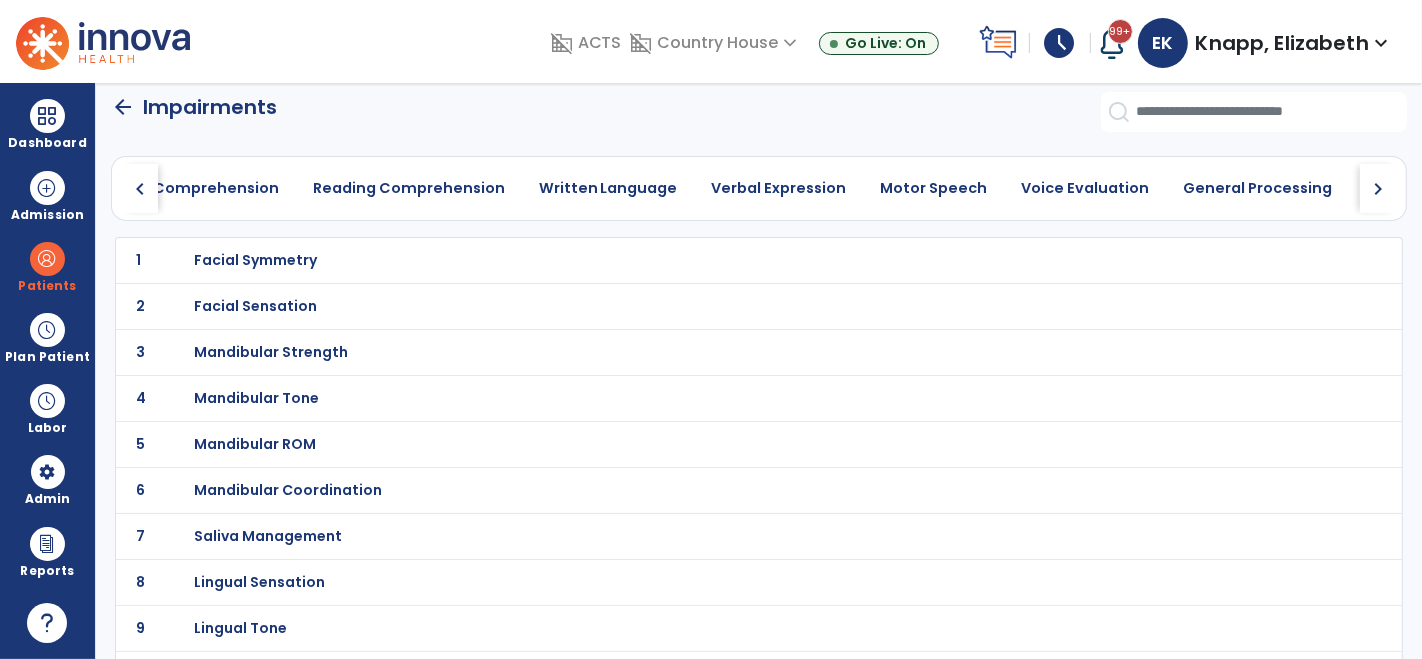 click on "chevron_right" 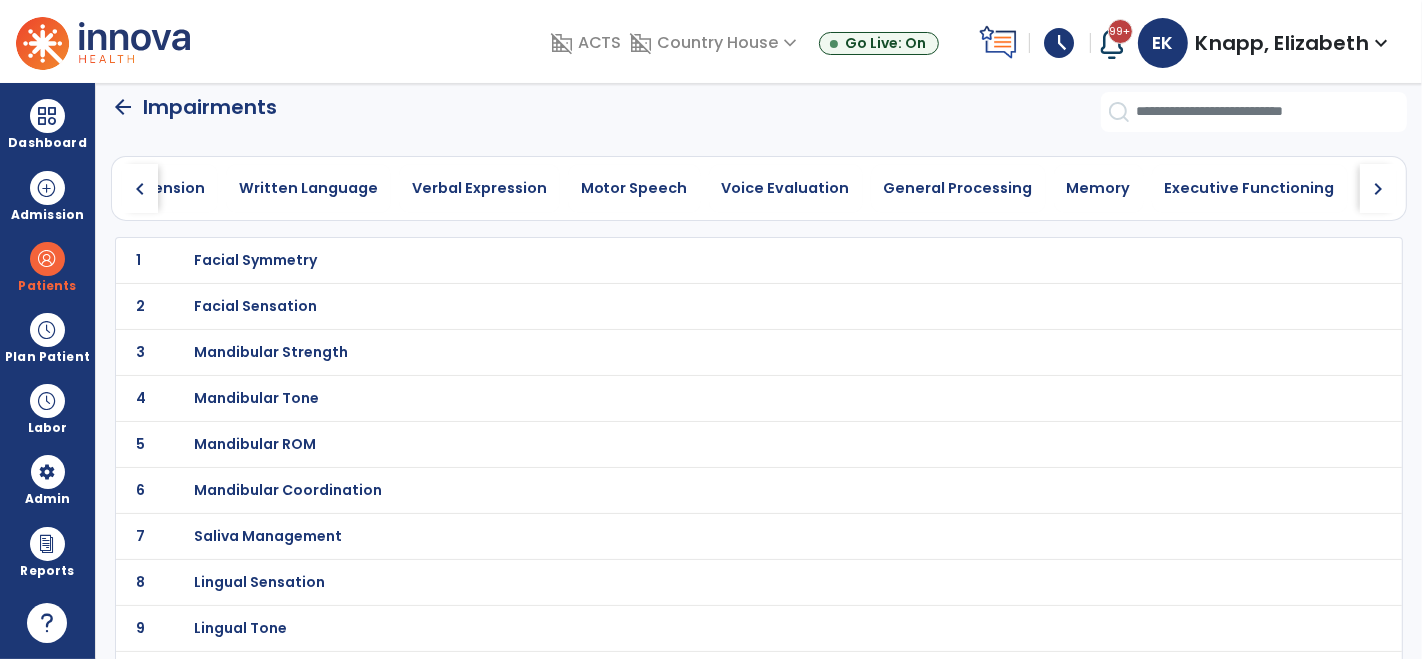 click on "chevron_right" 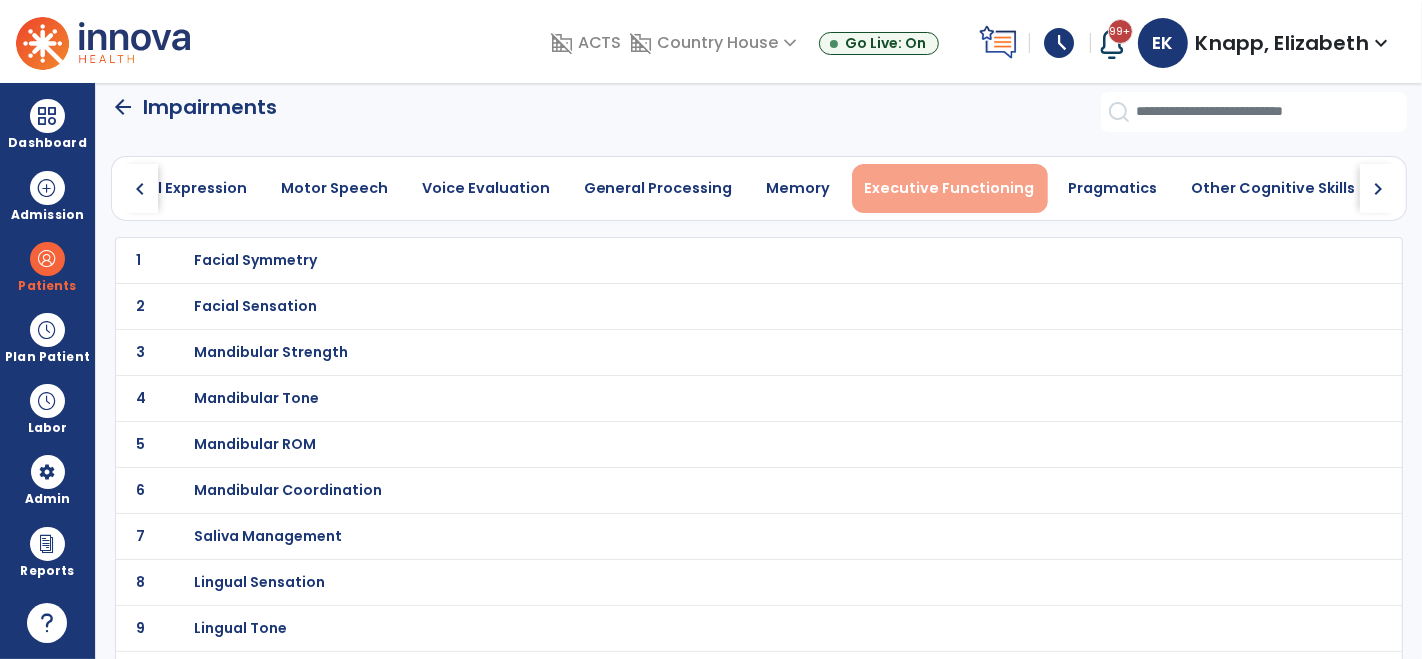 click on "Executive Functioning" at bounding box center [950, 188] 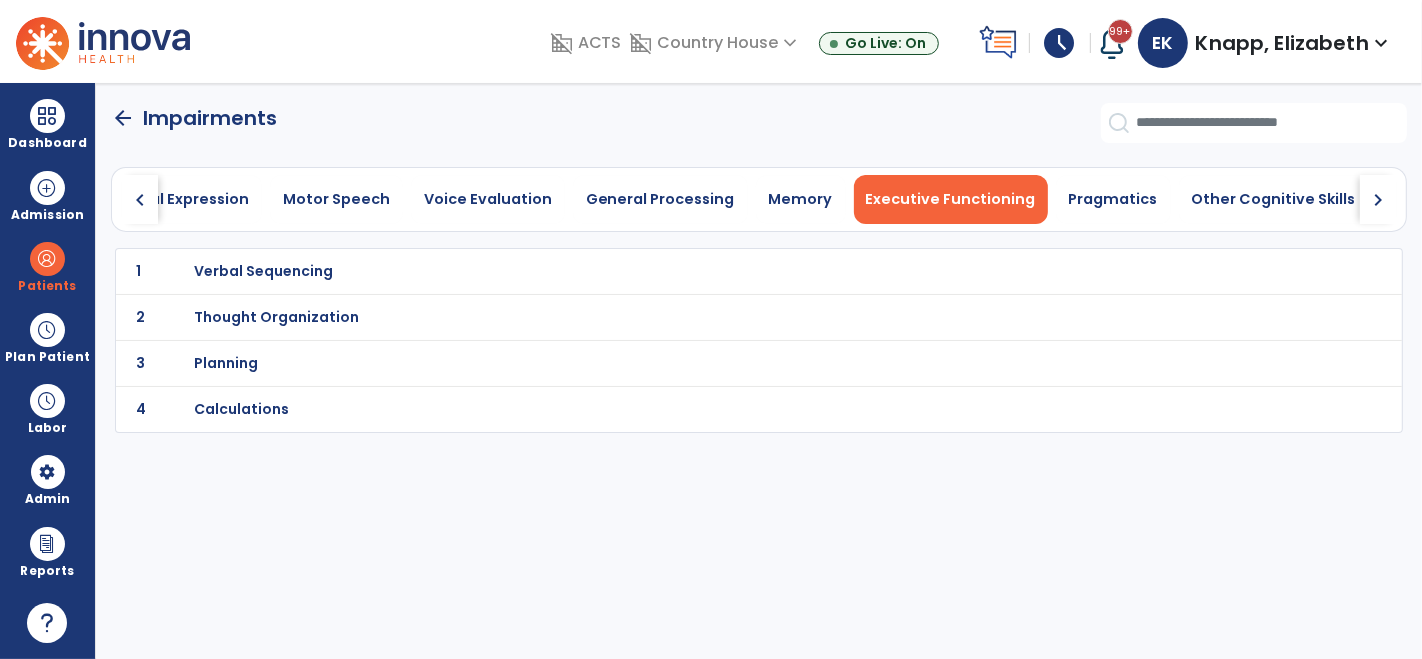 scroll, scrollTop: 0, scrollLeft: 0, axis: both 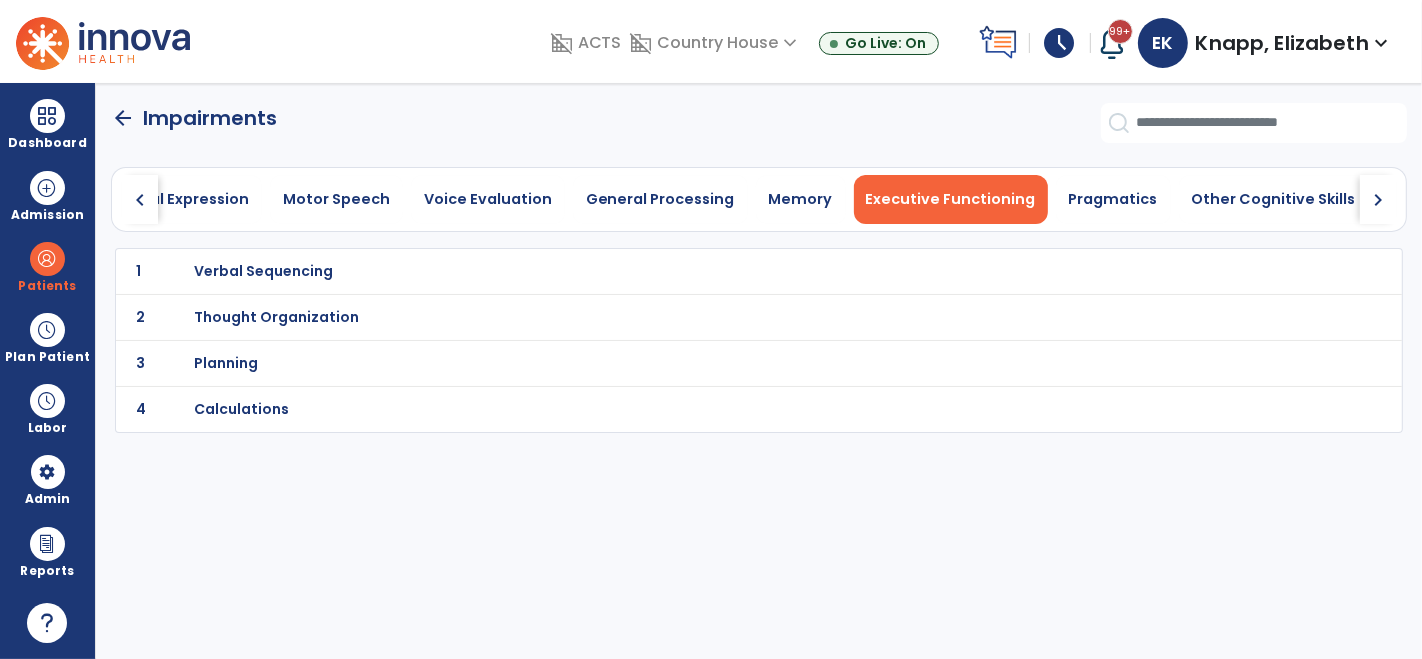 click on "Planning" at bounding box center [264, 271] 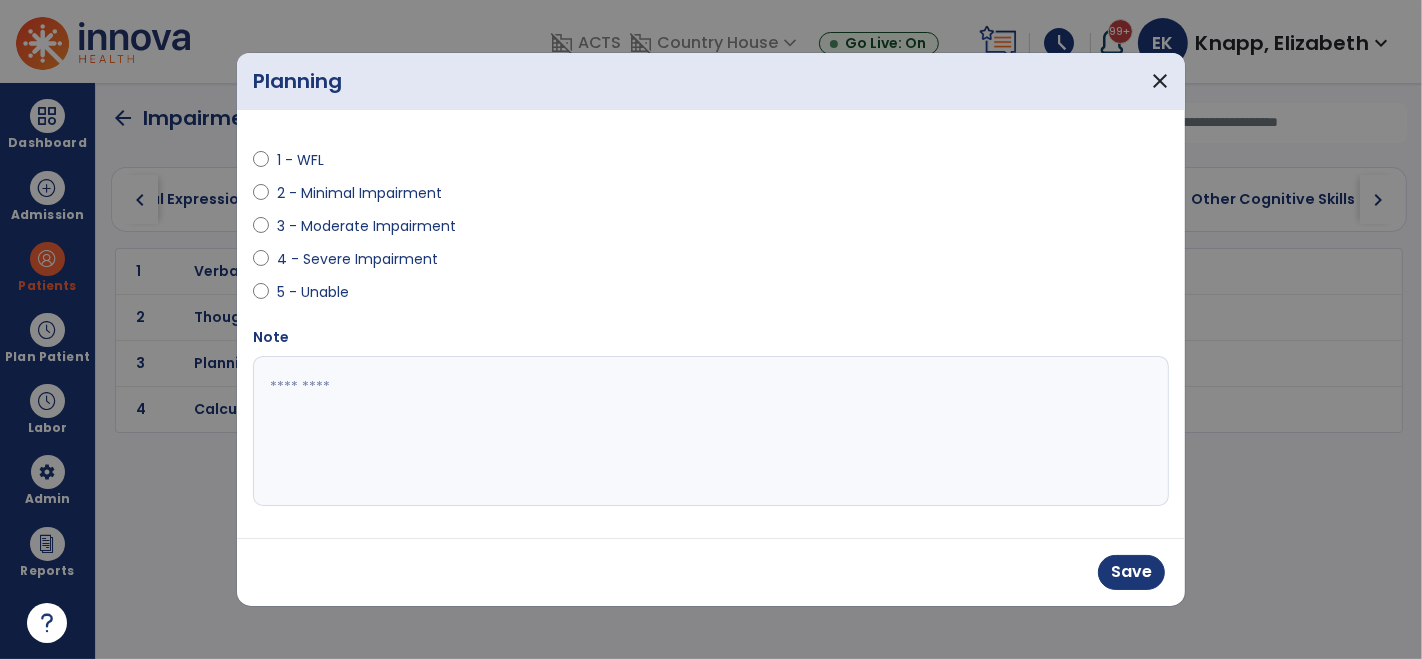 click at bounding box center [711, 431] 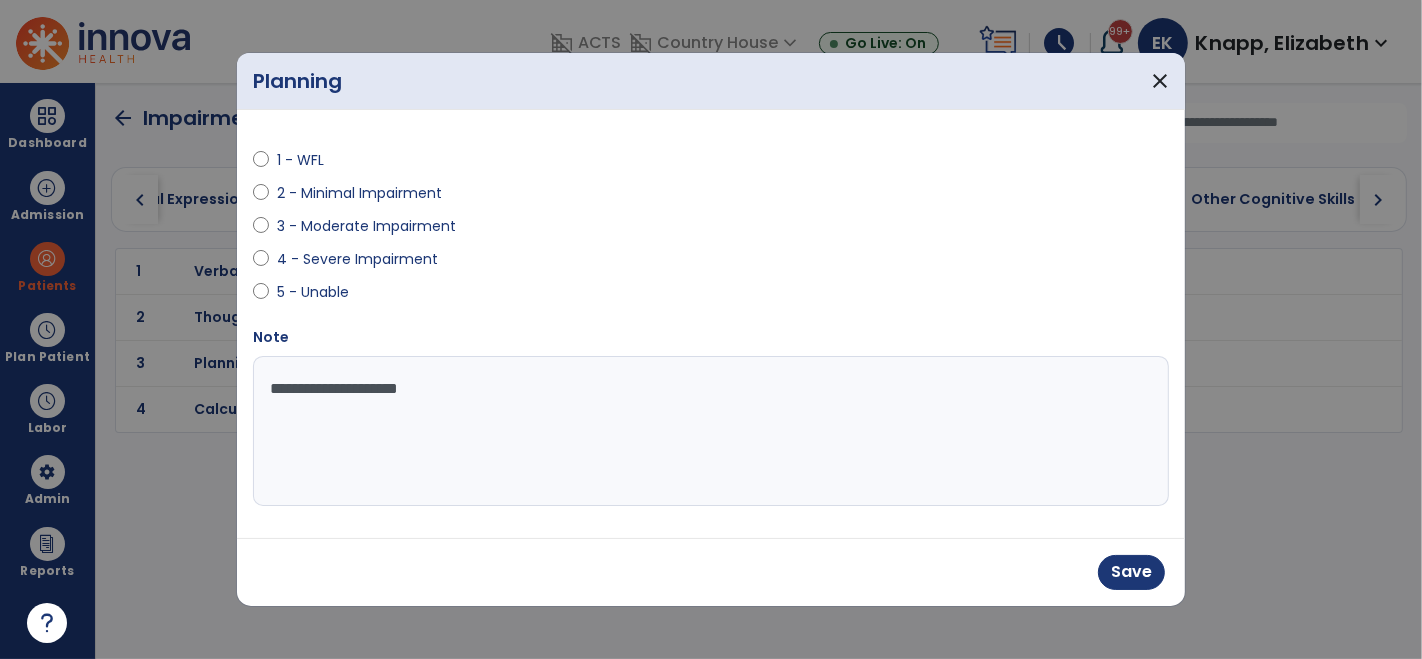 click on "**********" at bounding box center [711, 431] 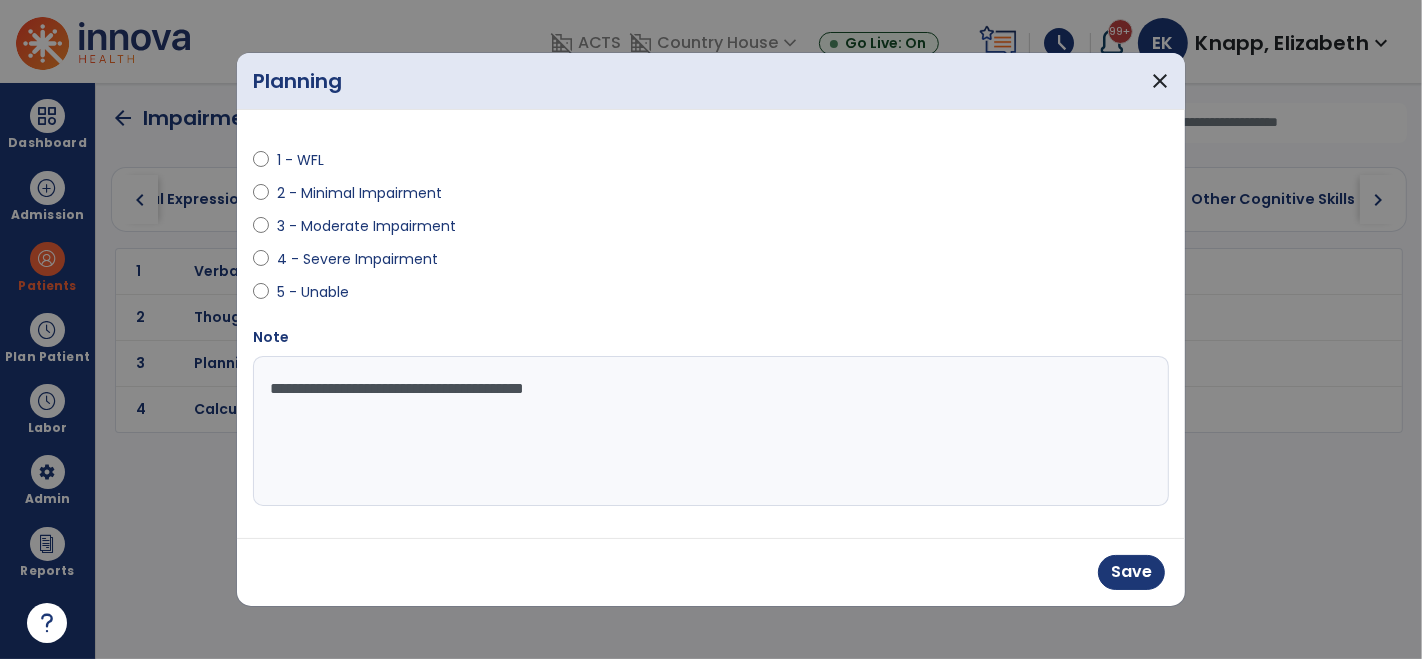 click on "**********" at bounding box center (711, 431) 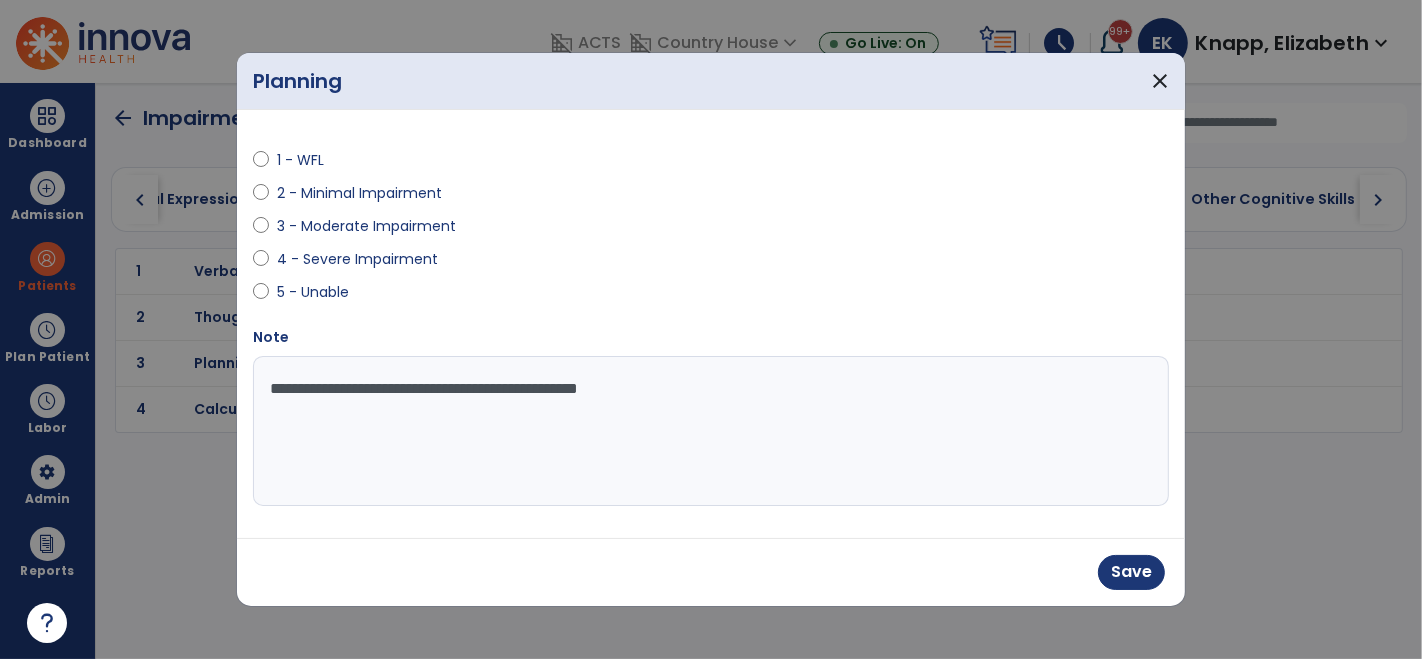 click on "**********" at bounding box center [711, 431] 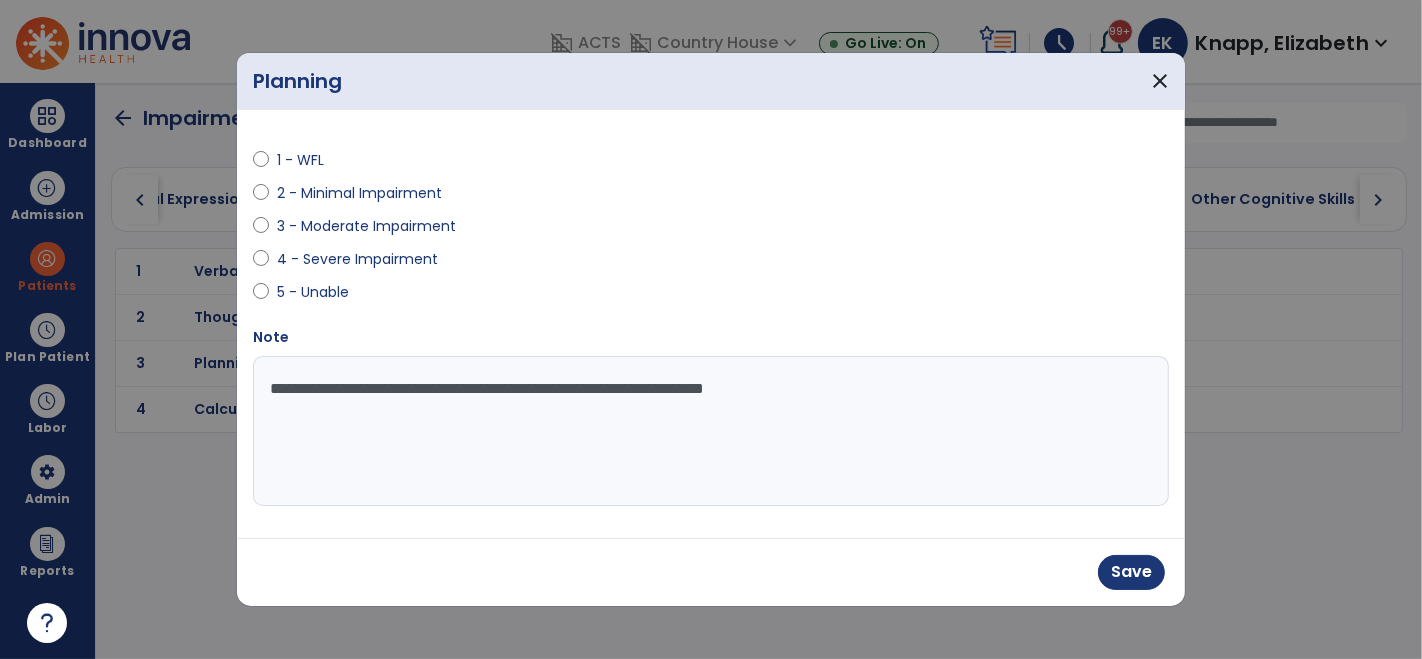 click on "**********" at bounding box center [711, 431] 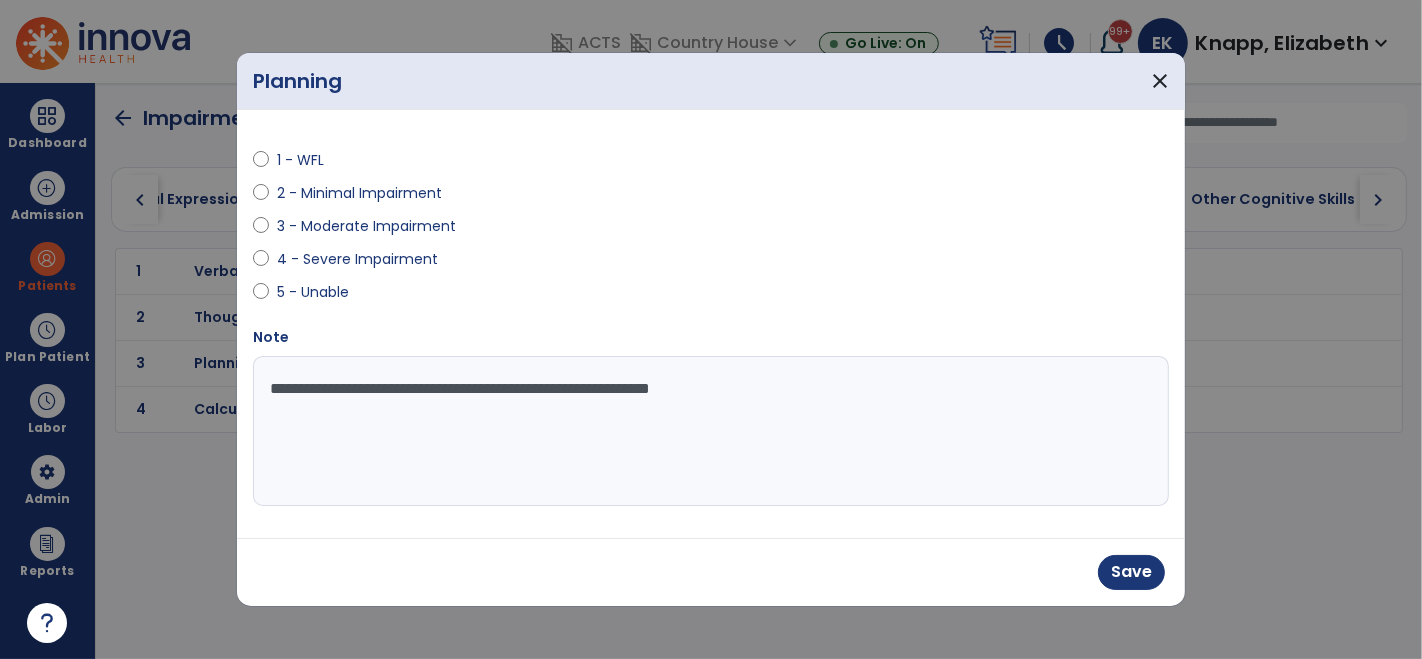 click on "**********" at bounding box center (711, 431) 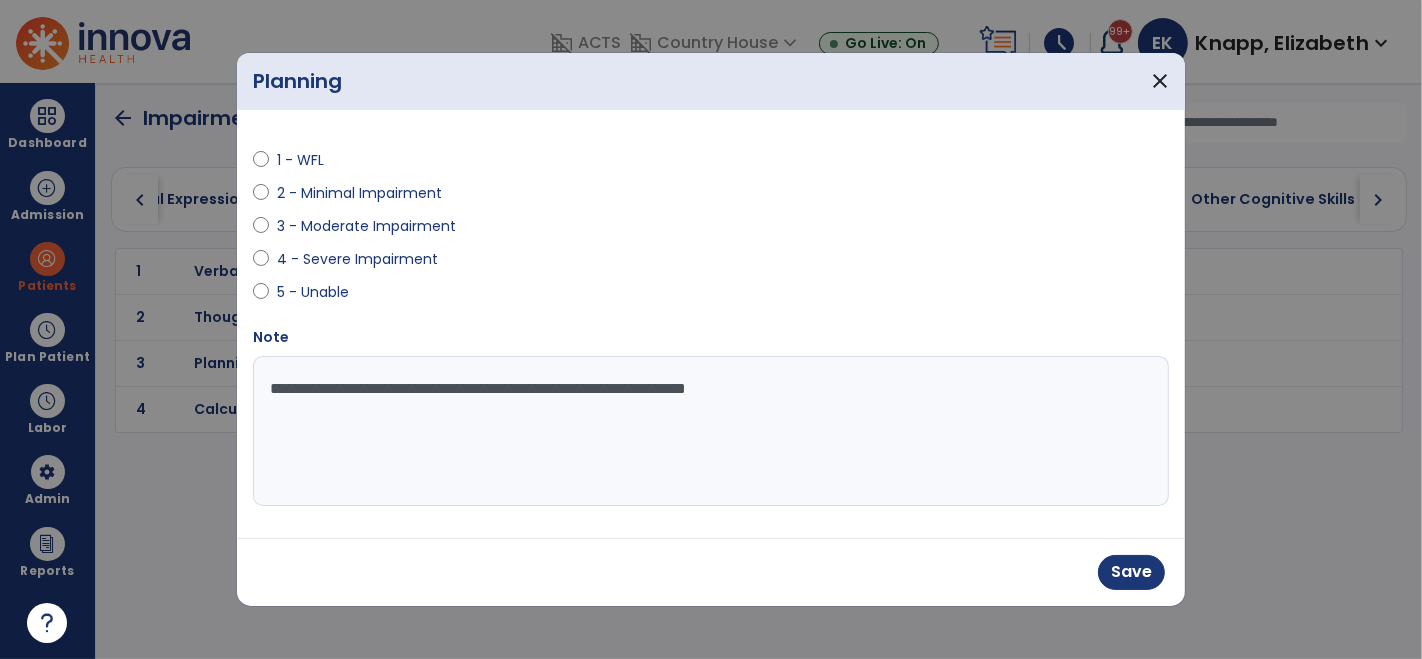 drag, startPoint x: 836, startPoint y: 392, endPoint x: 235, endPoint y: 390, distance: 601.00336 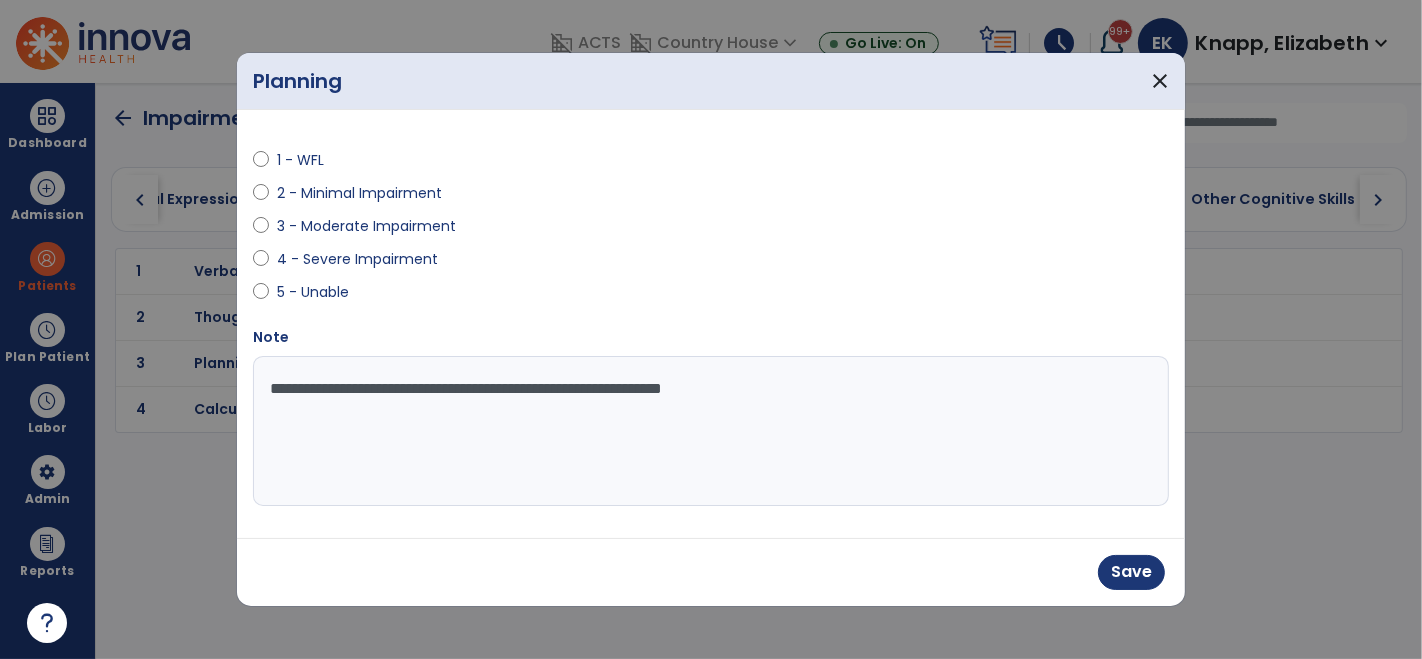 click on "**********" at bounding box center [711, 431] 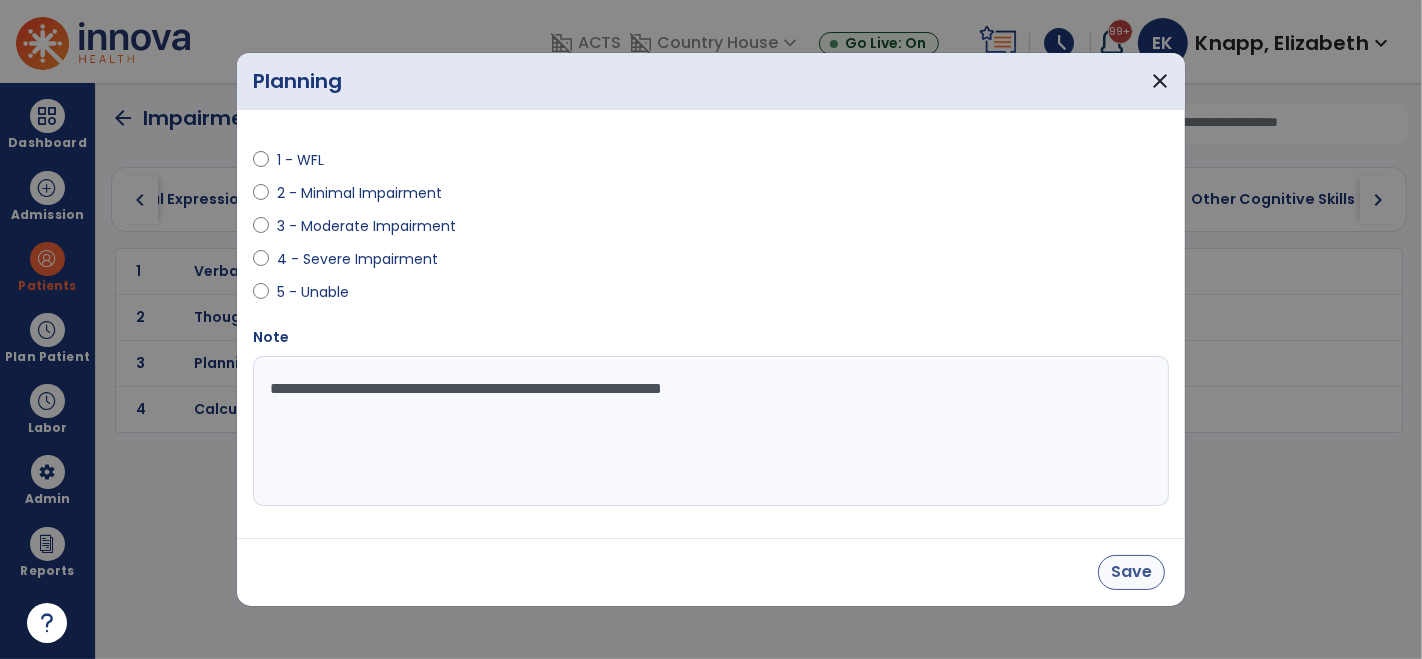 type on "**********" 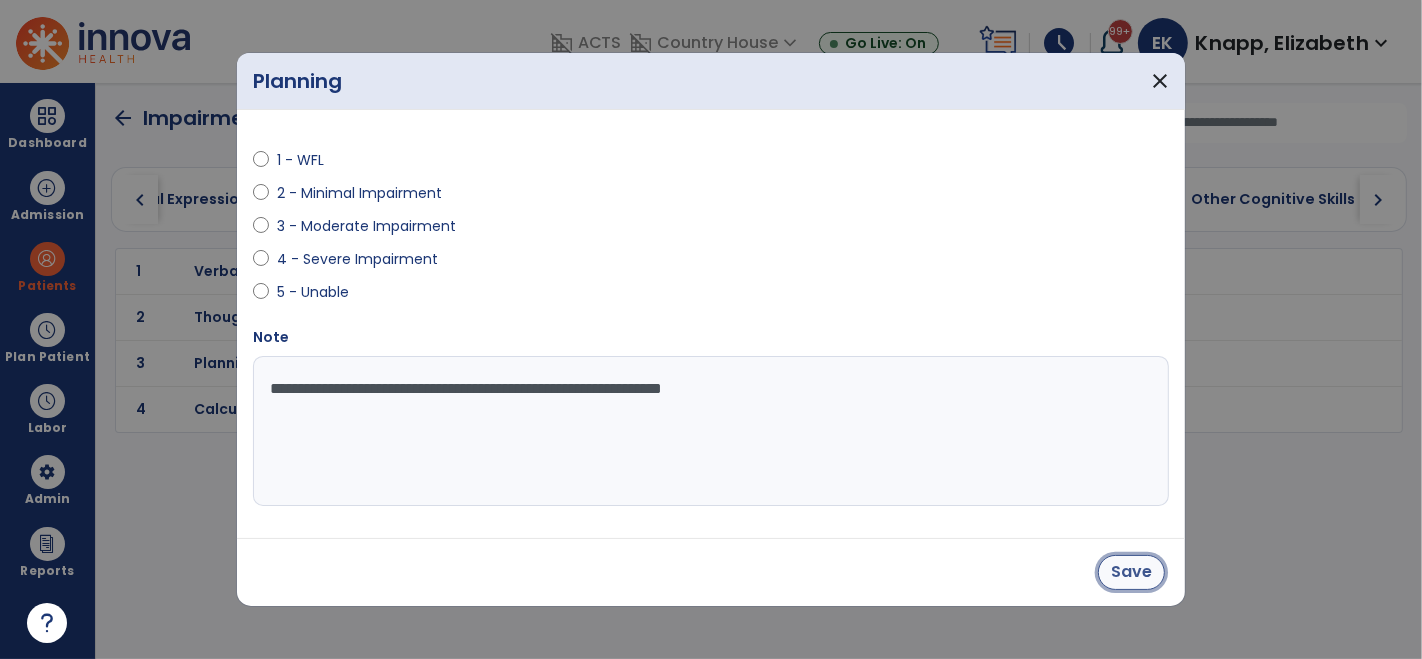 click on "Save" at bounding box center [1131, 572] 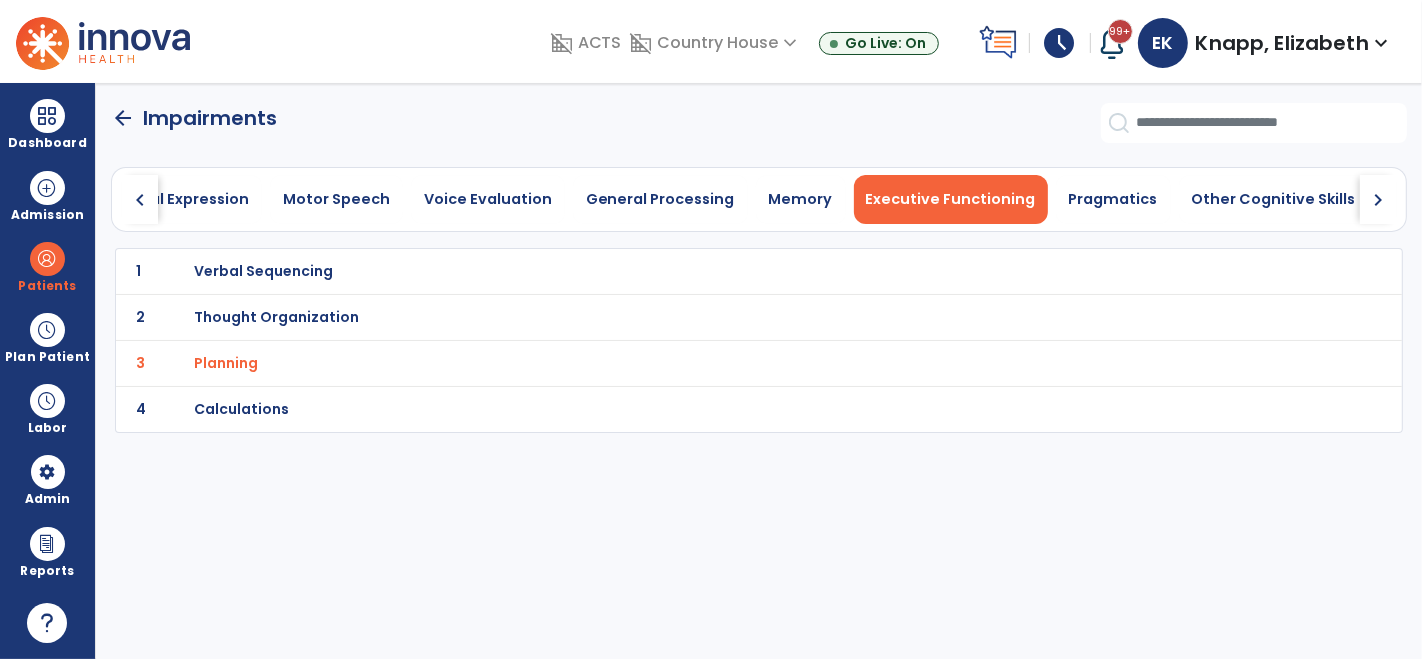 click on "chevron_right" 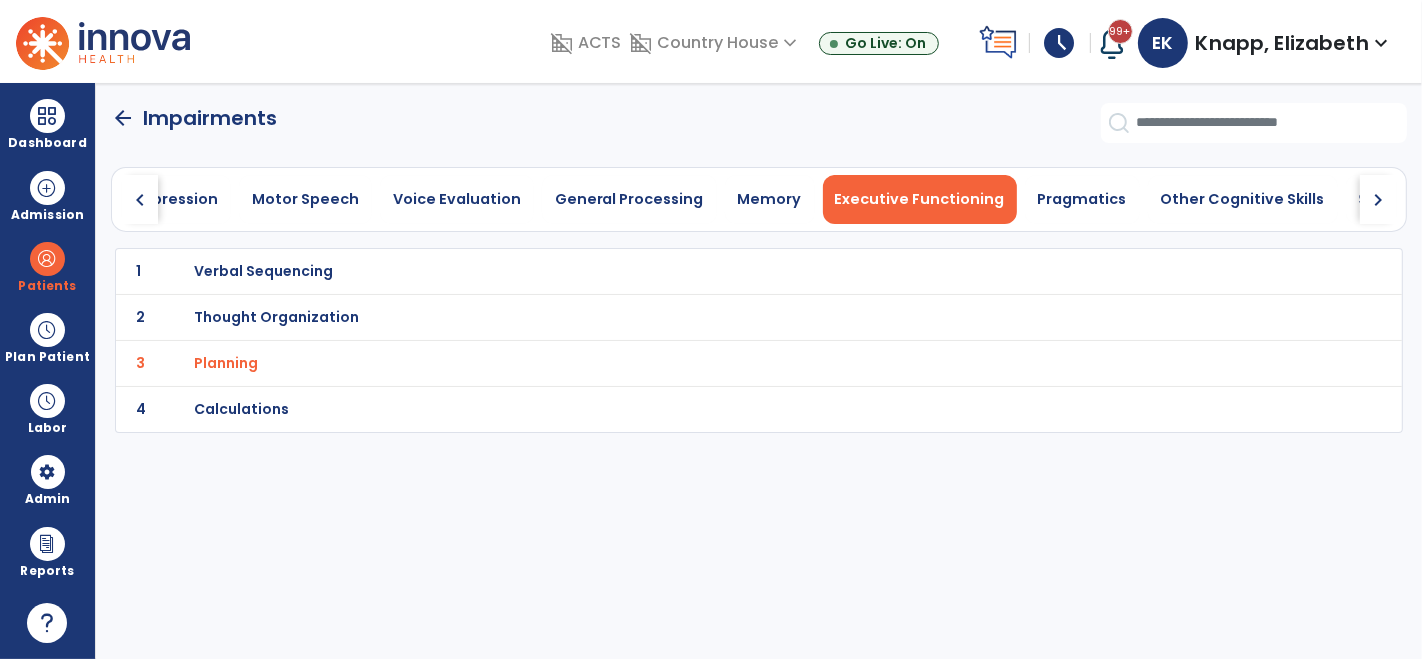 click on "chevron_right" 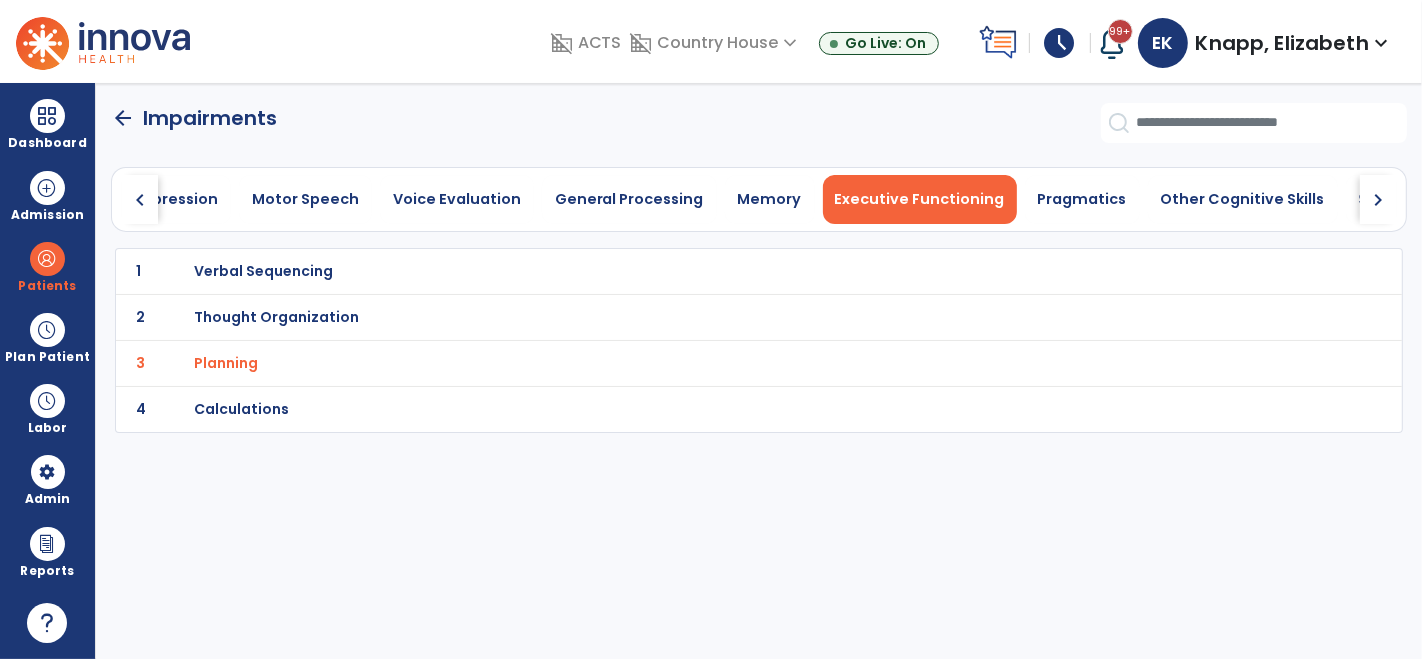 click on "chevron_left" 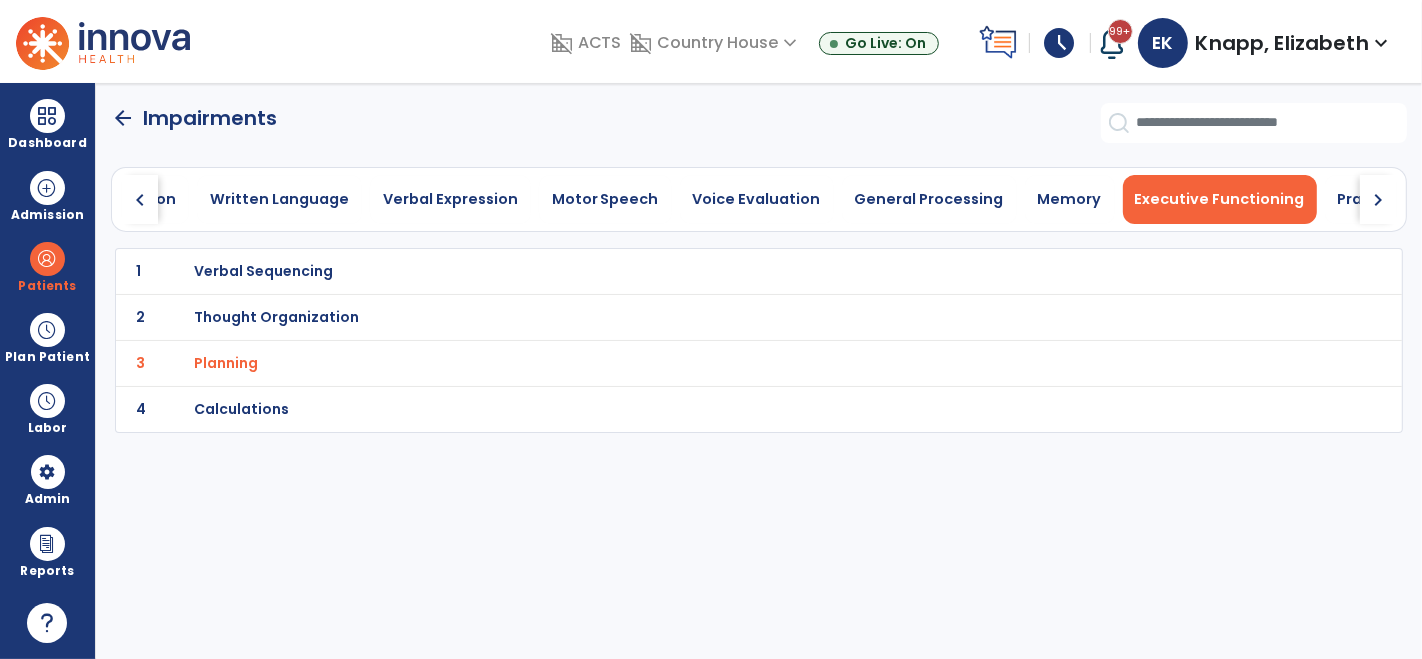 click on "chevron_left" 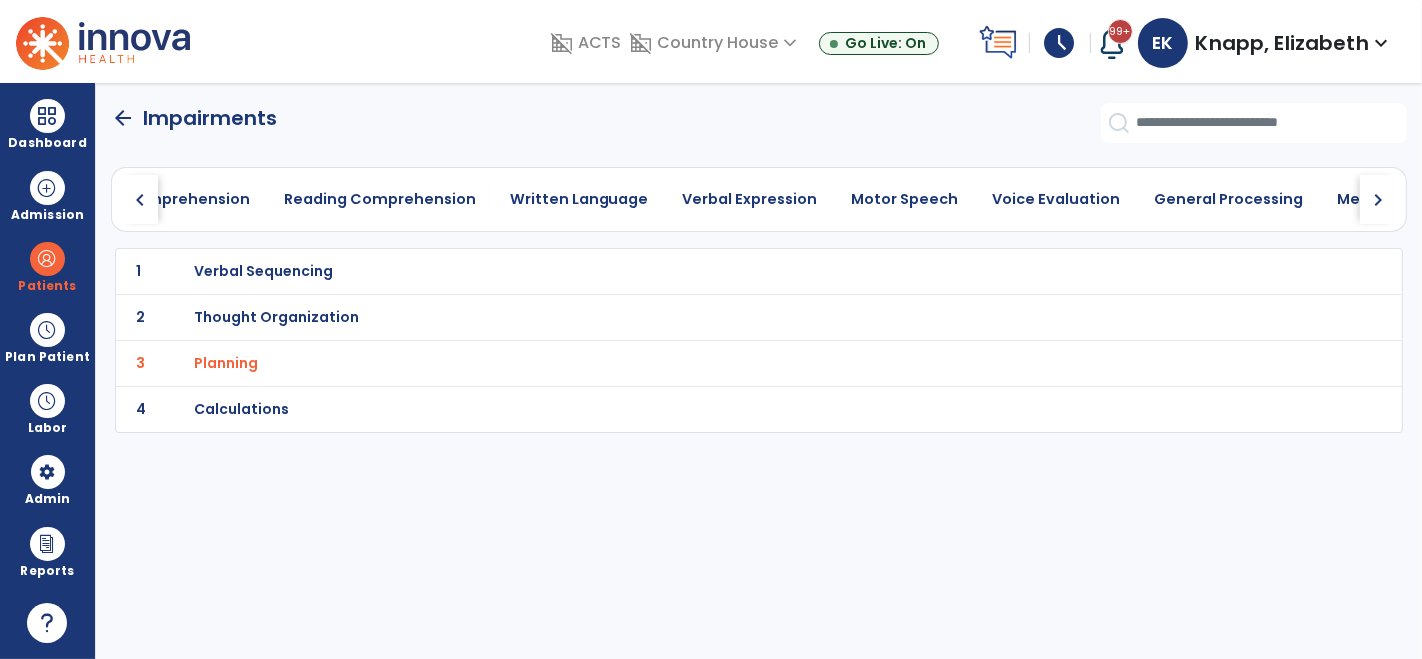 click on "chevron_left" 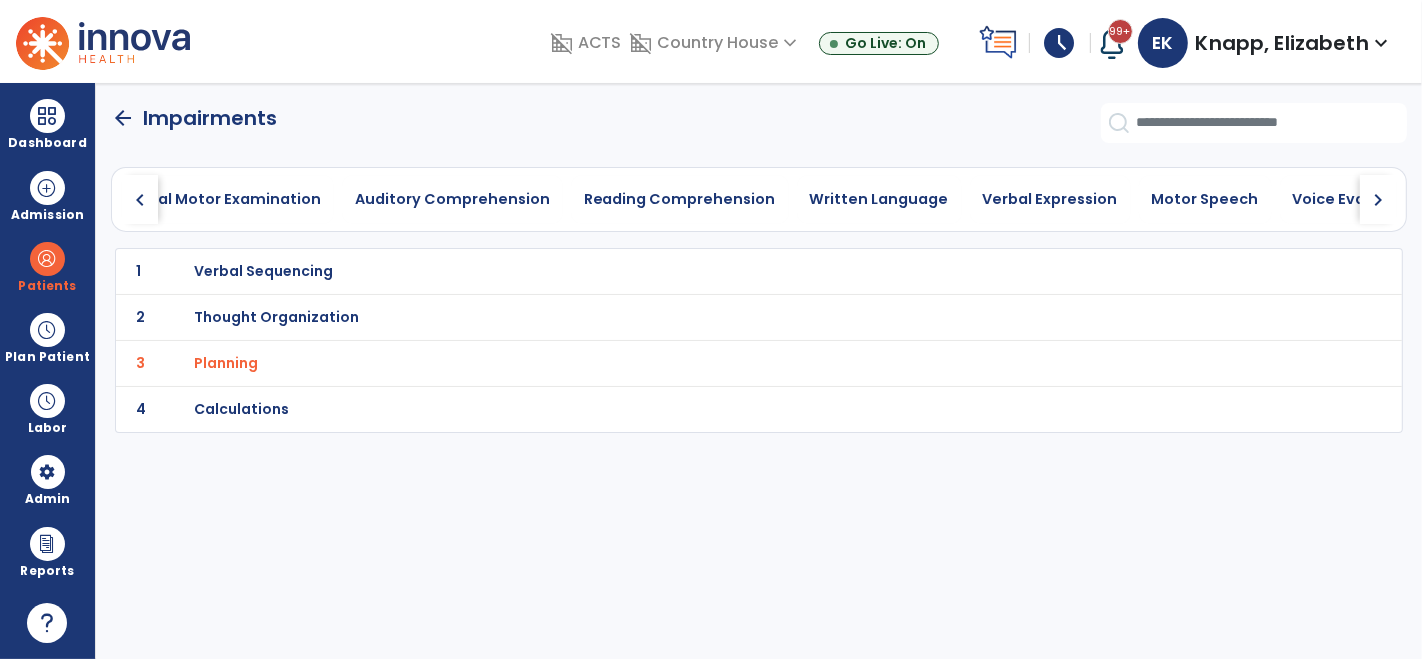 click on "chevron_left" 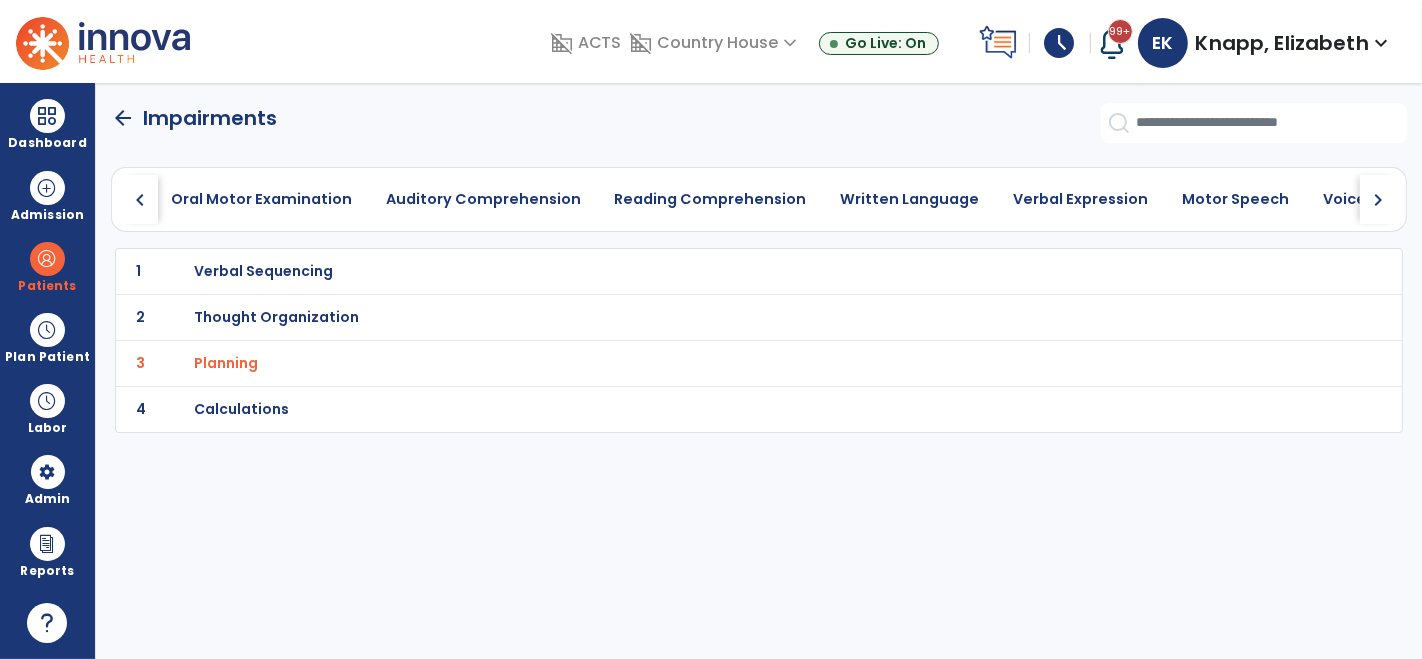 click on "chevron_left" 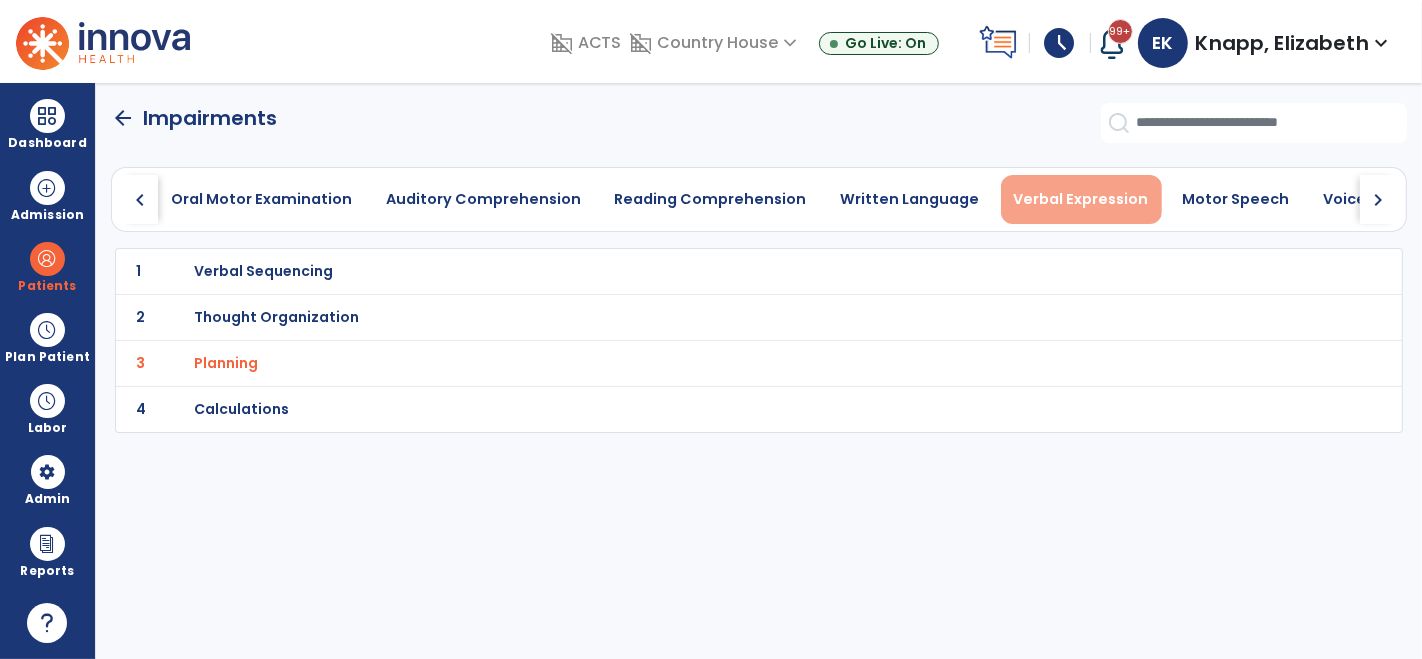 click on "Verbal Expression" at bounding box center (1081, 199) 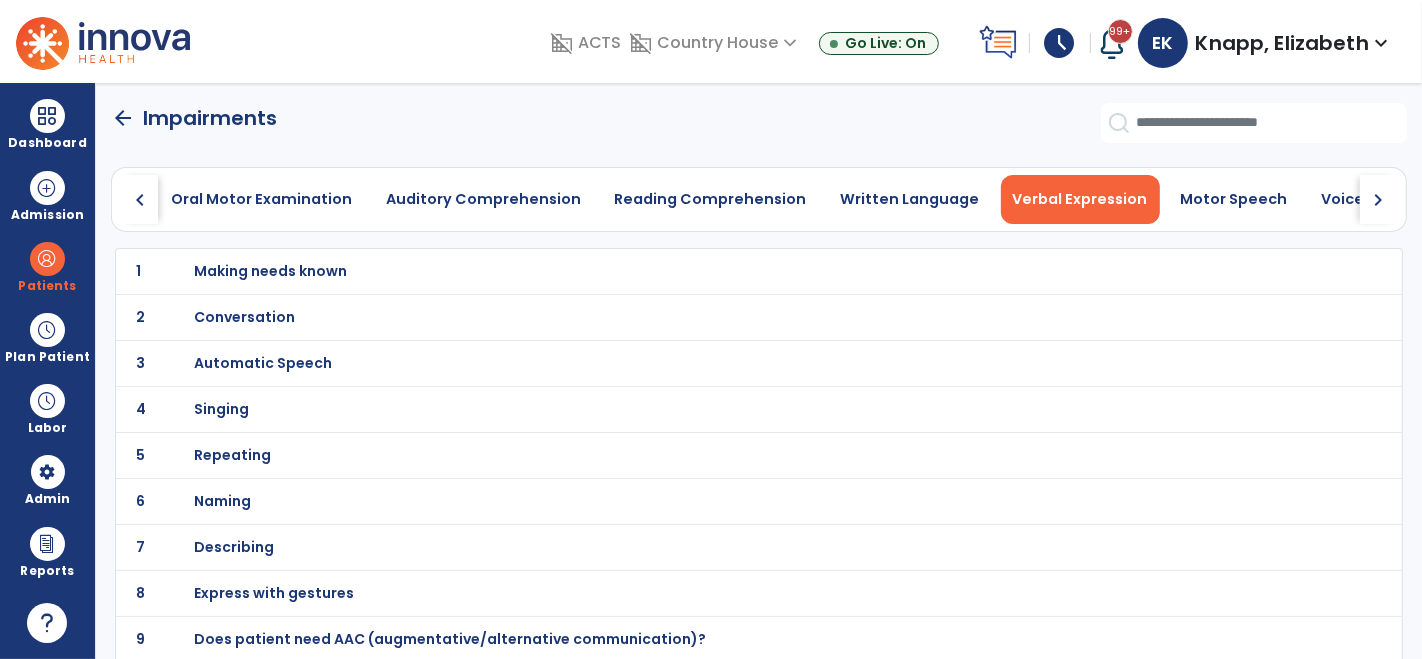 click on "Repeating" at bounding box center [271, 271] 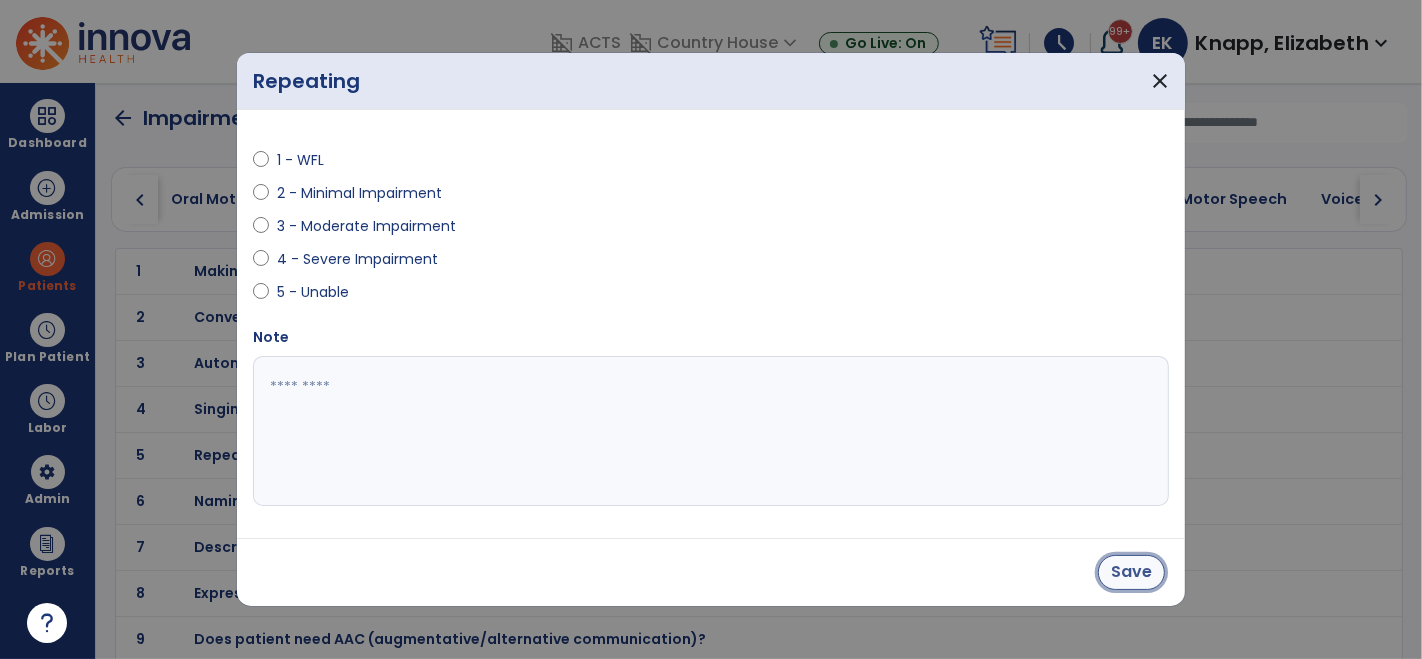 click on "Save" at bounding box center [1131, 572] 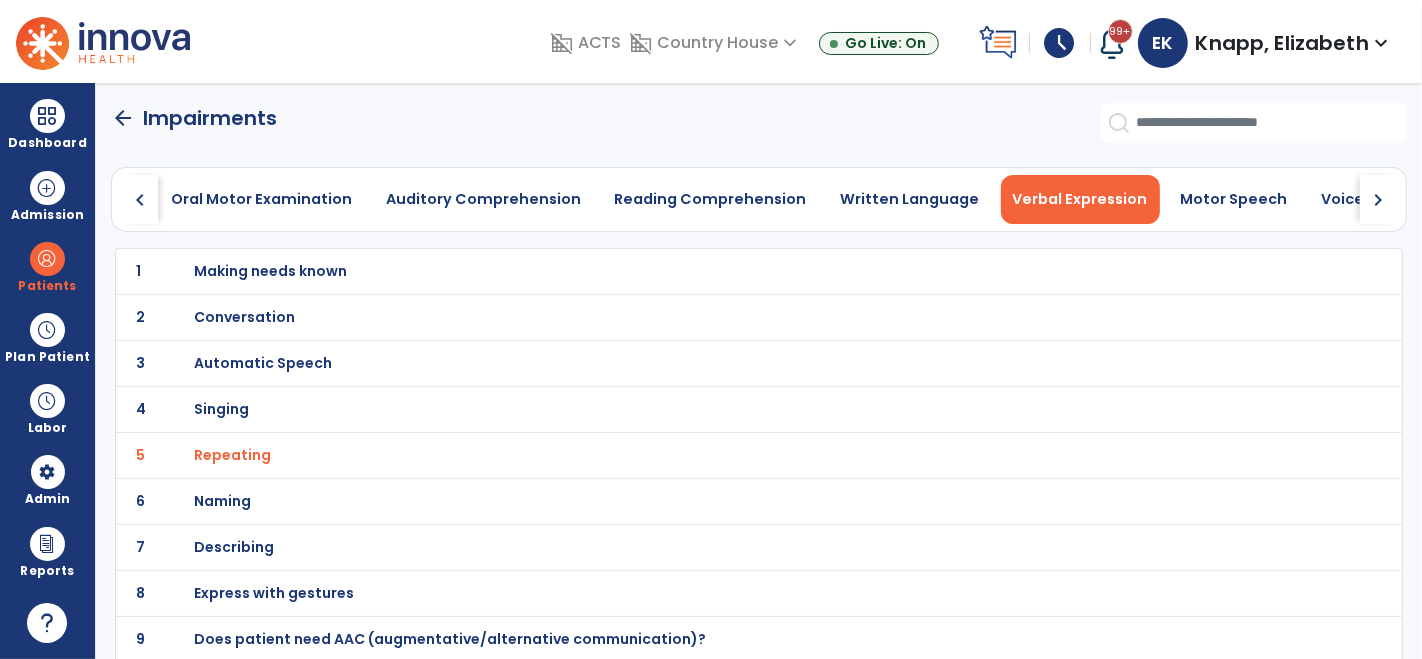 click on "Naming" at bounding box center [271, 271] 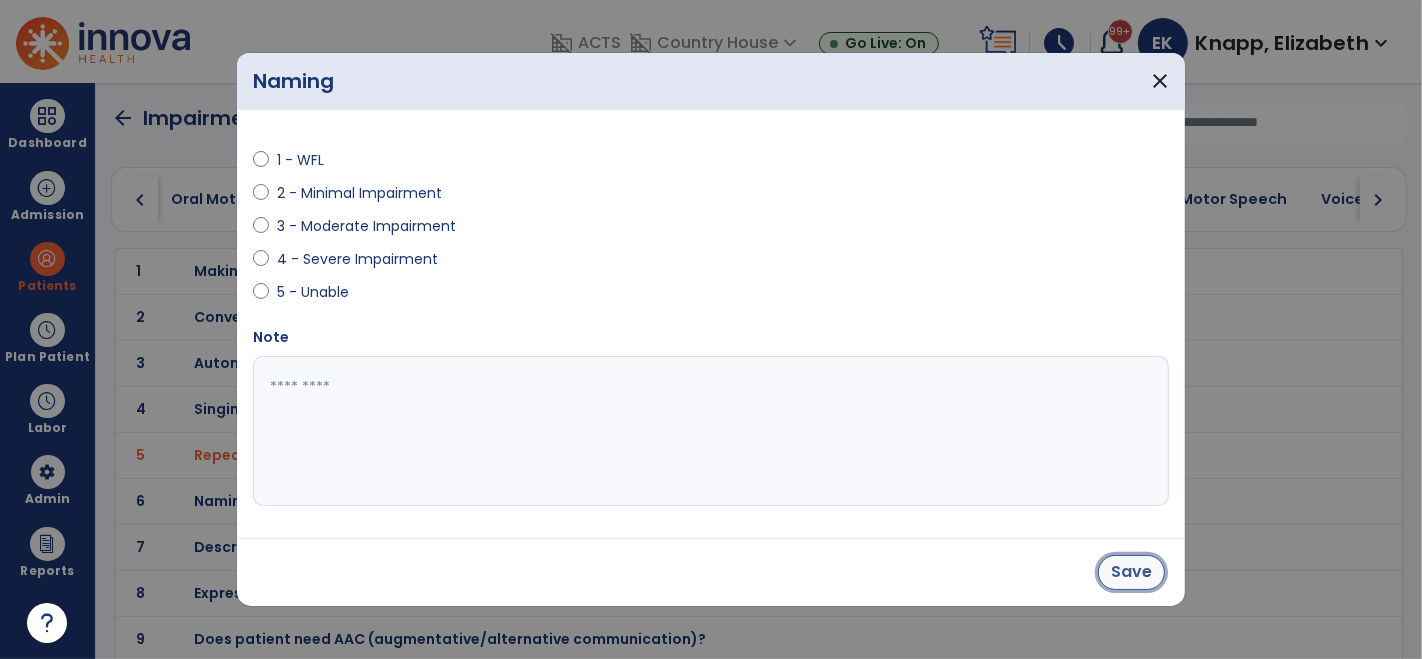 click on "Save" at bounding box center (1131, 572) 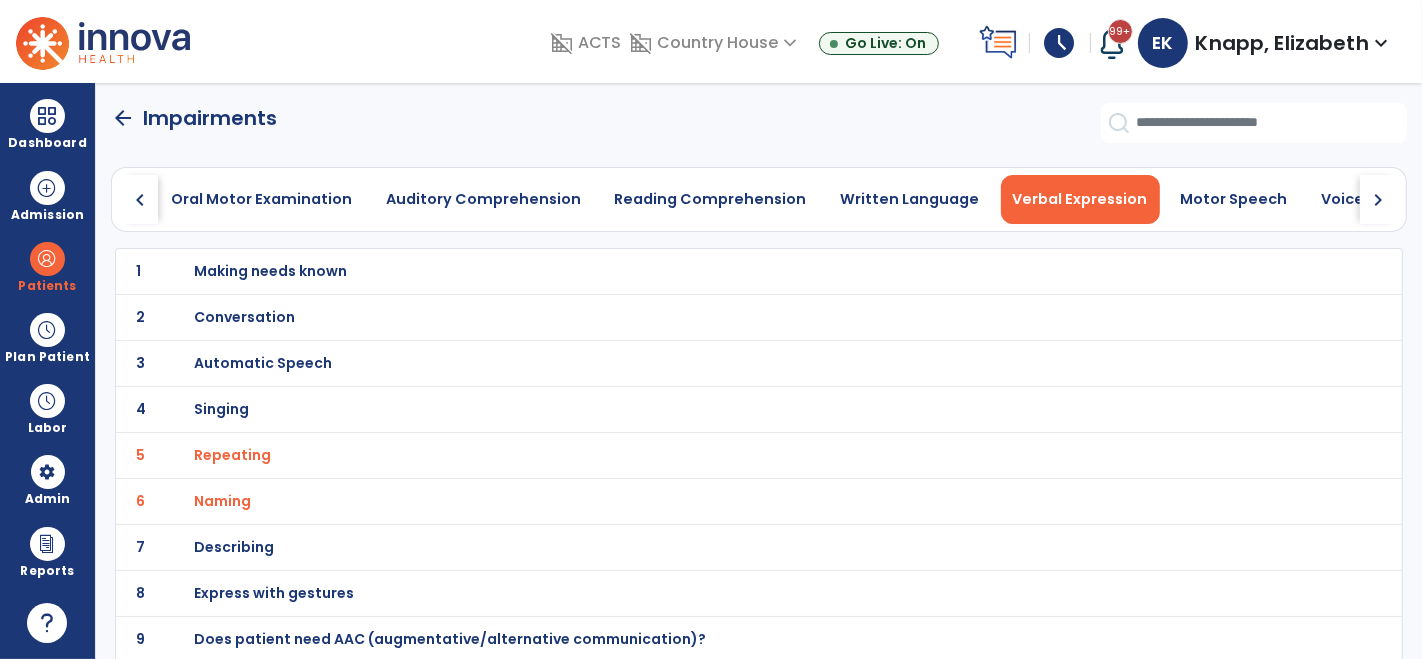 scroll, scrollTop: 0, scrollLeft: 0, axis: both 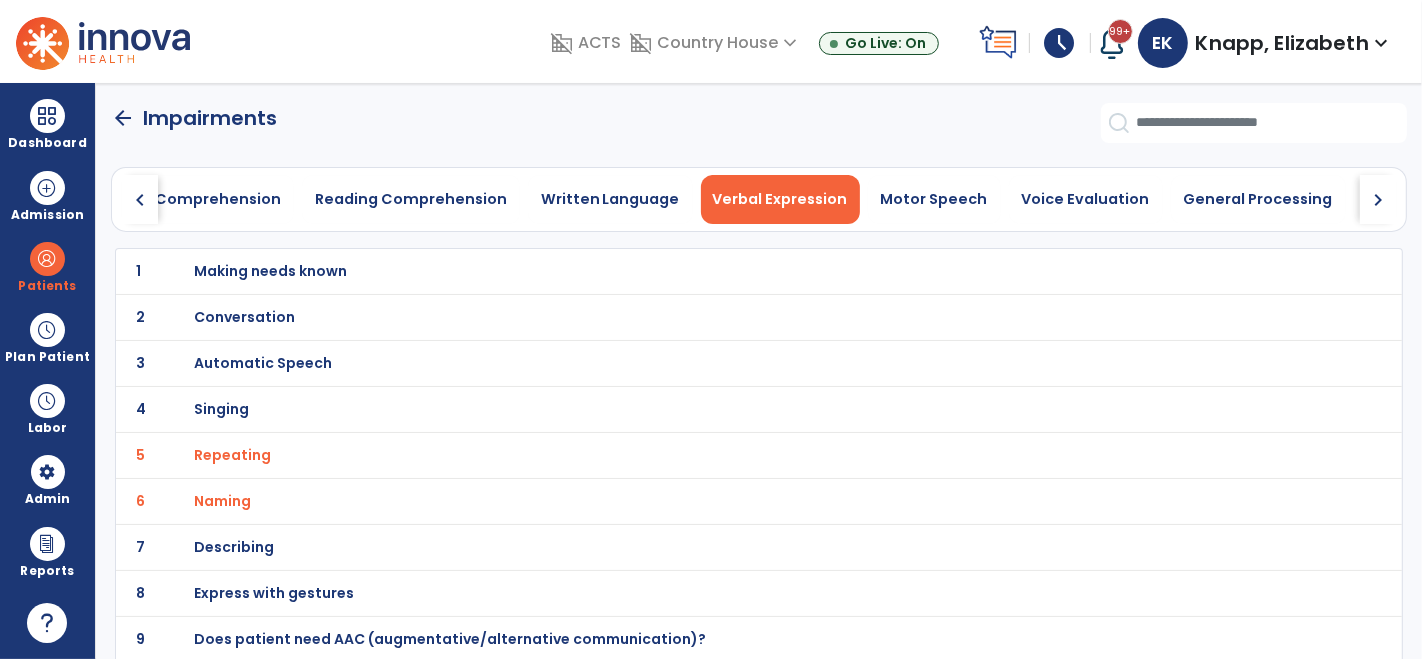 click on "chevron_right" 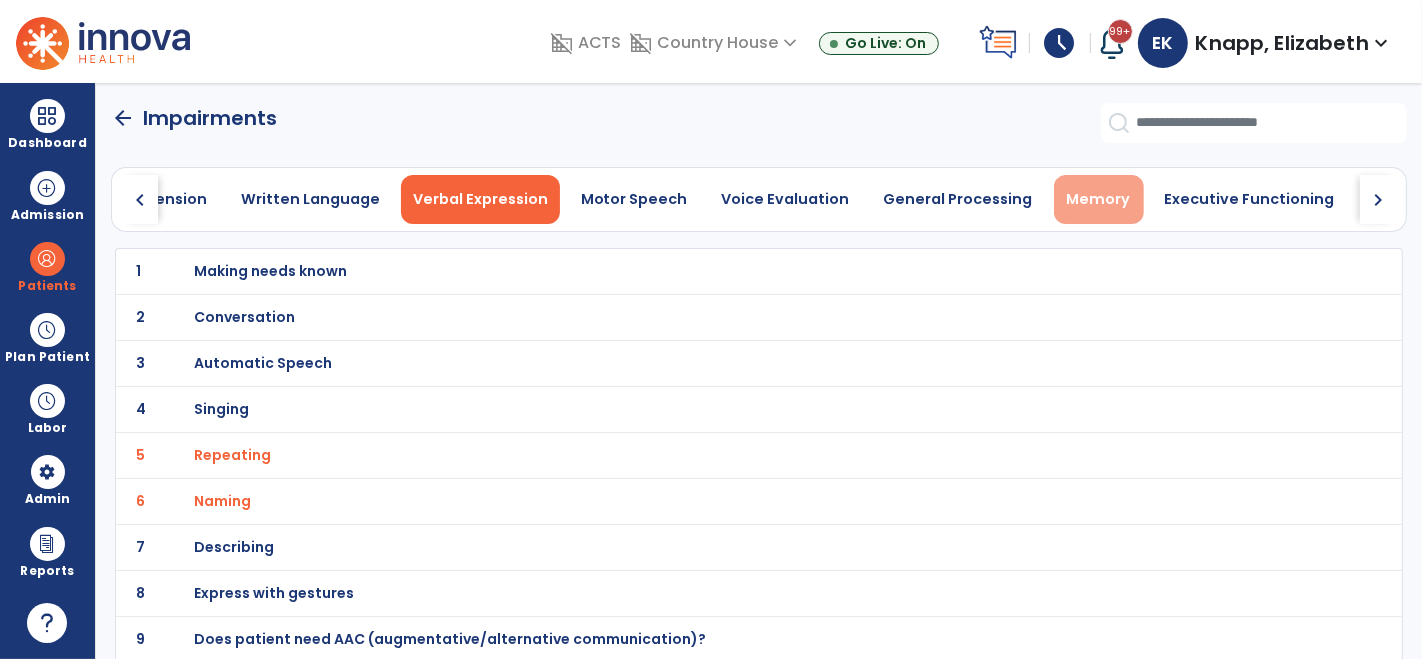 click on "Memory" at bounding box center [1099, 199] 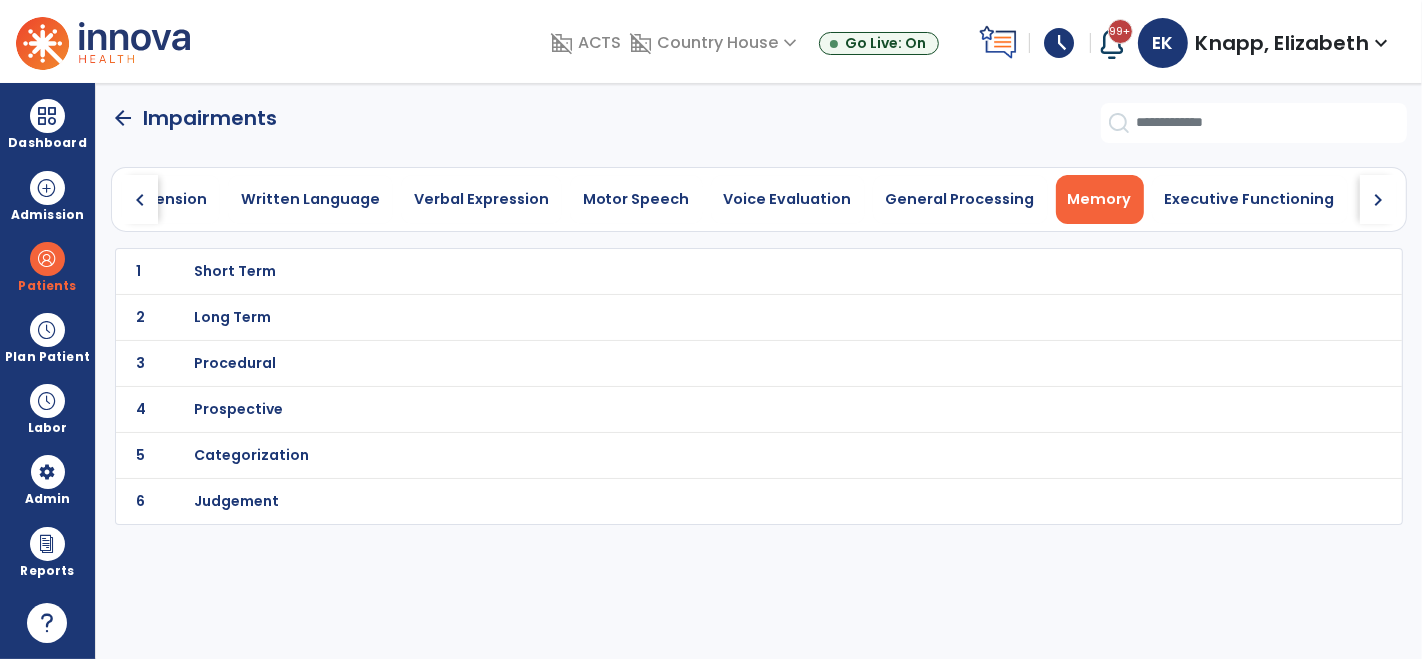click on "Short Term" at bounding box center [236, 271] 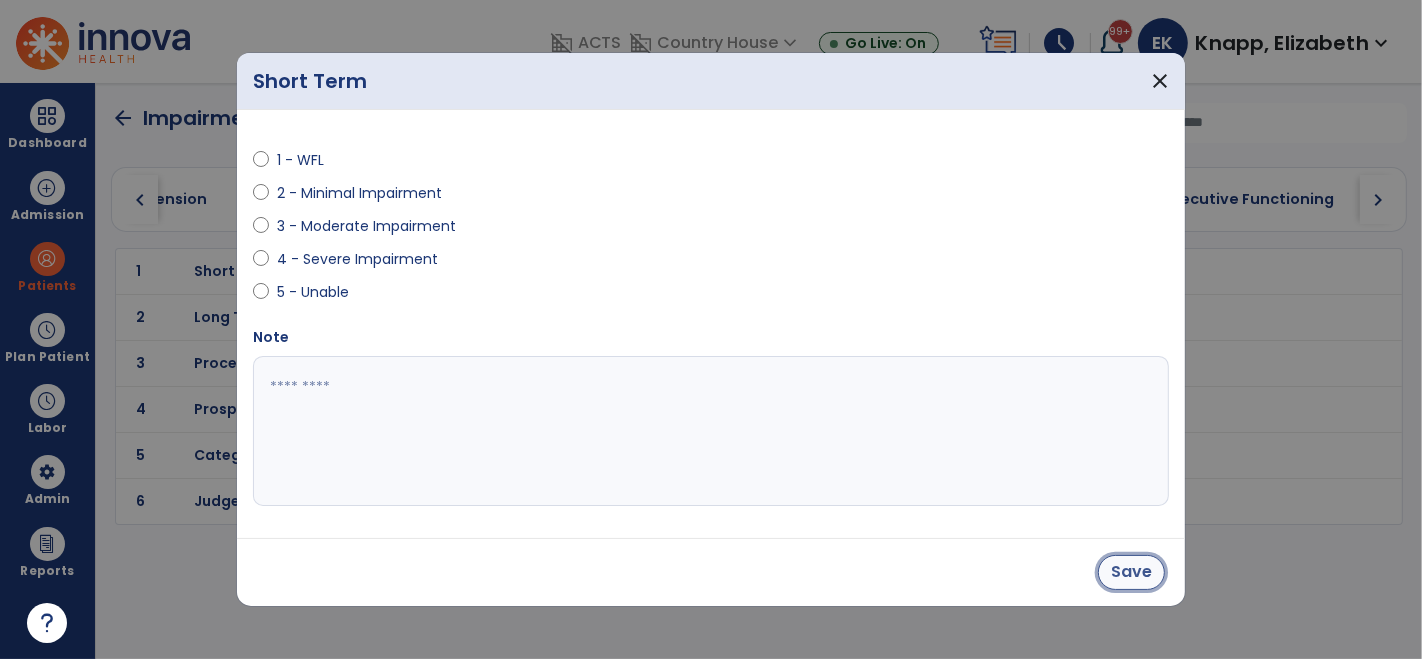 click on "Save" at bounding box center (1131, 572) 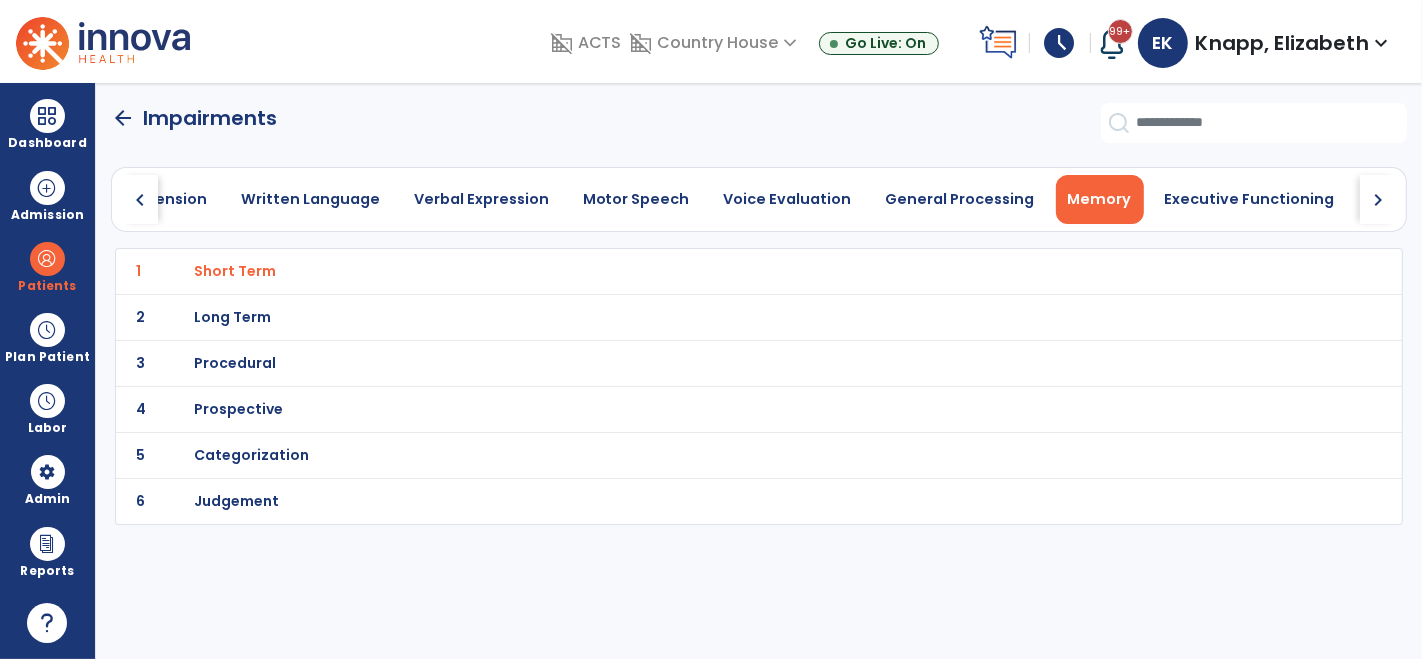 click on "Long Term" at bounding box center (236, 271) 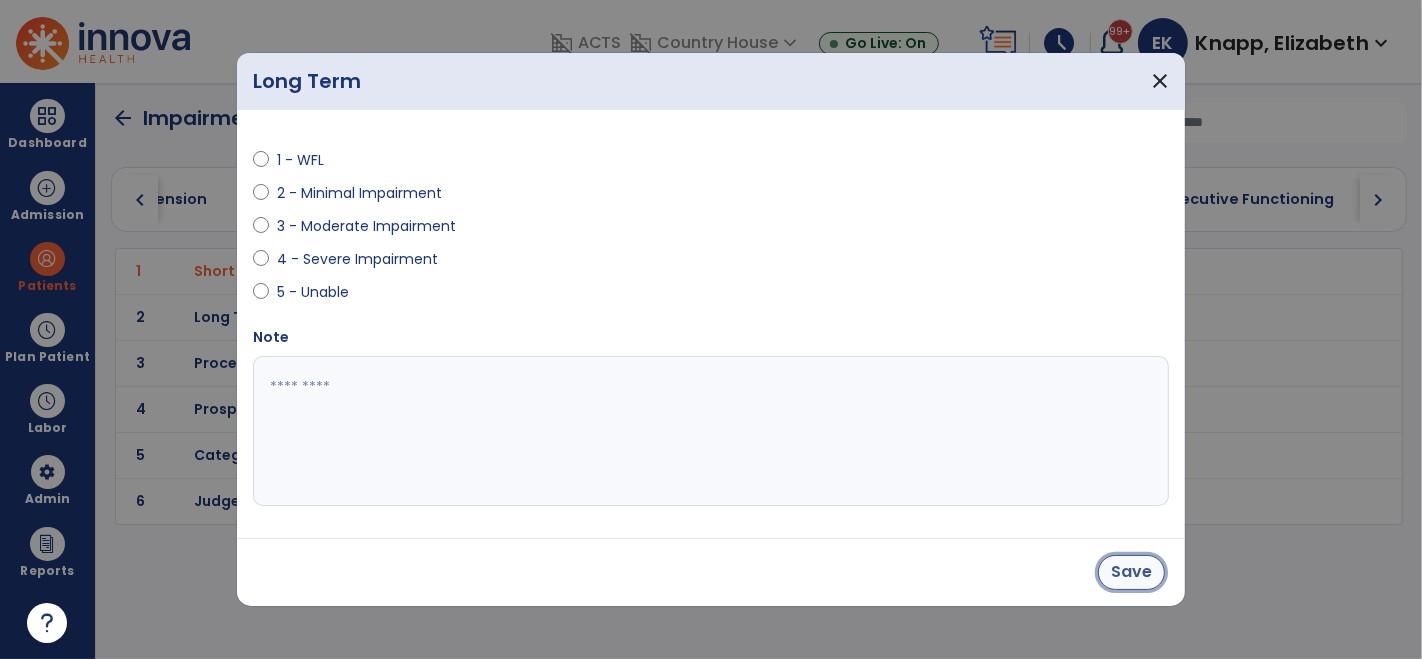 click on "Save" at bounding box center [1131, 572] 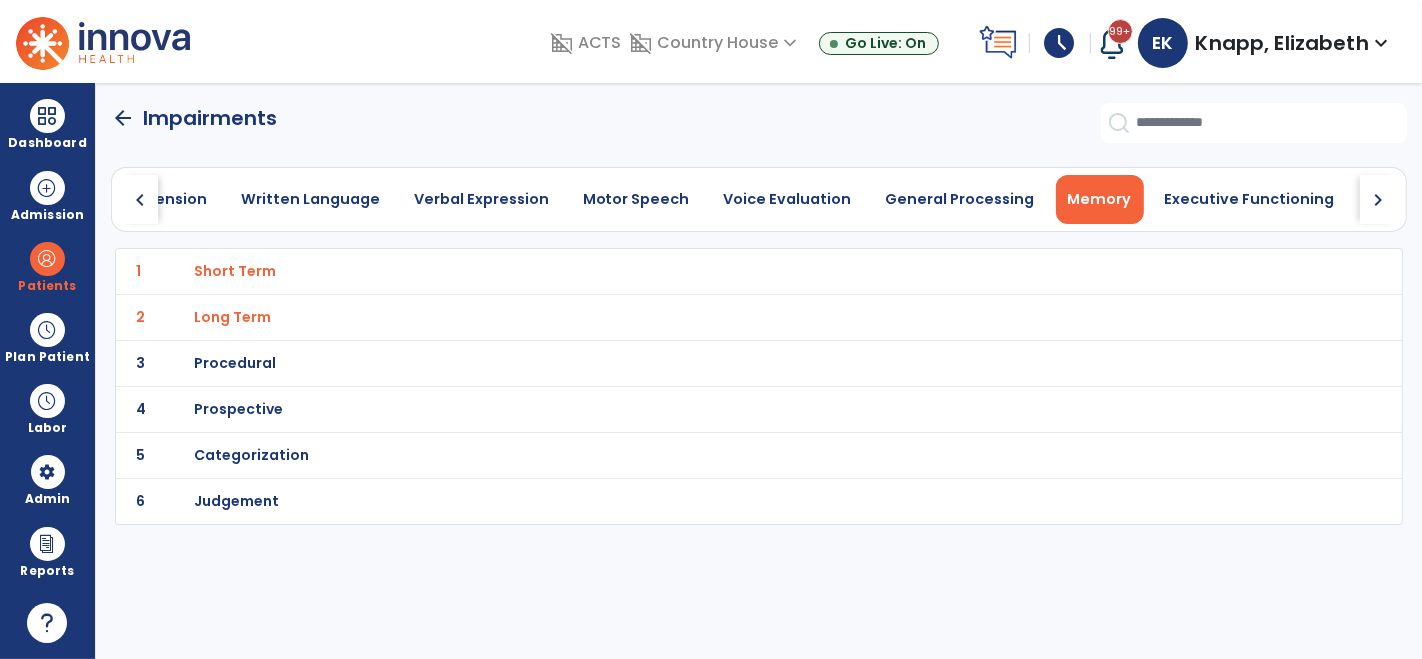 click on "arrow_back" 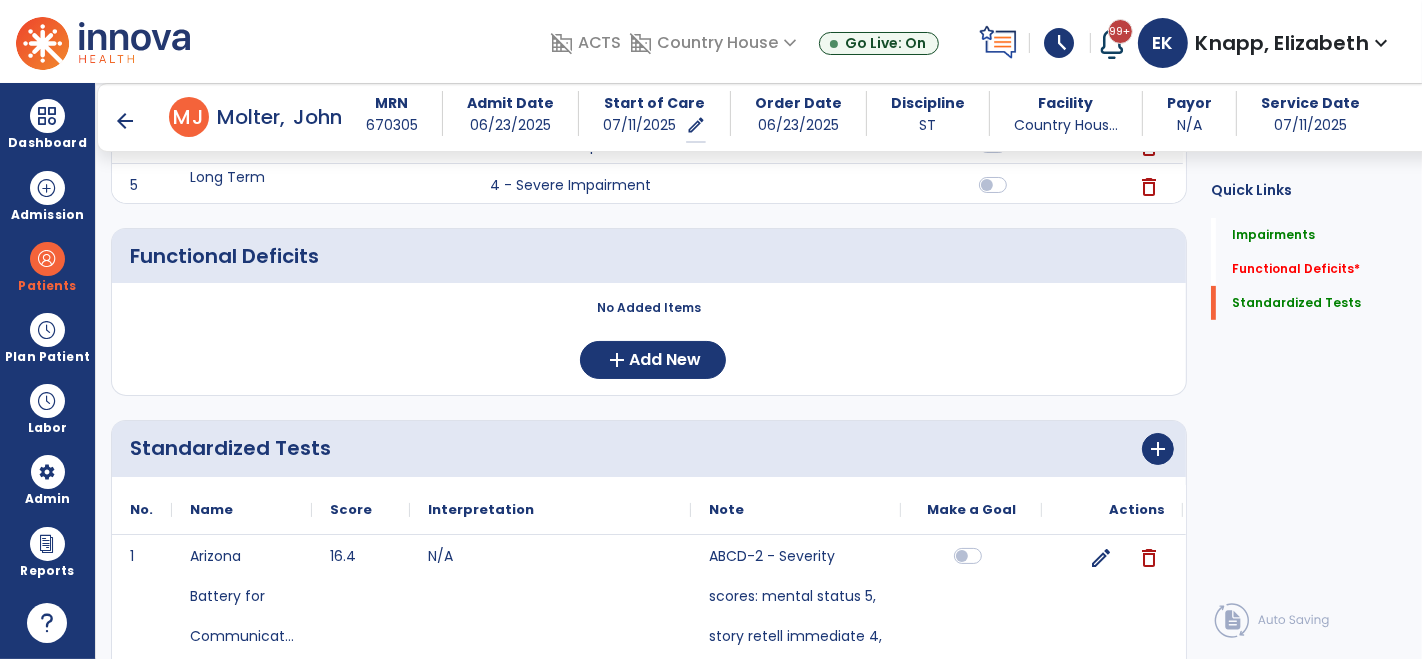 scroll, scrollTop: 533, scrollLeft: 0, axis: vertical 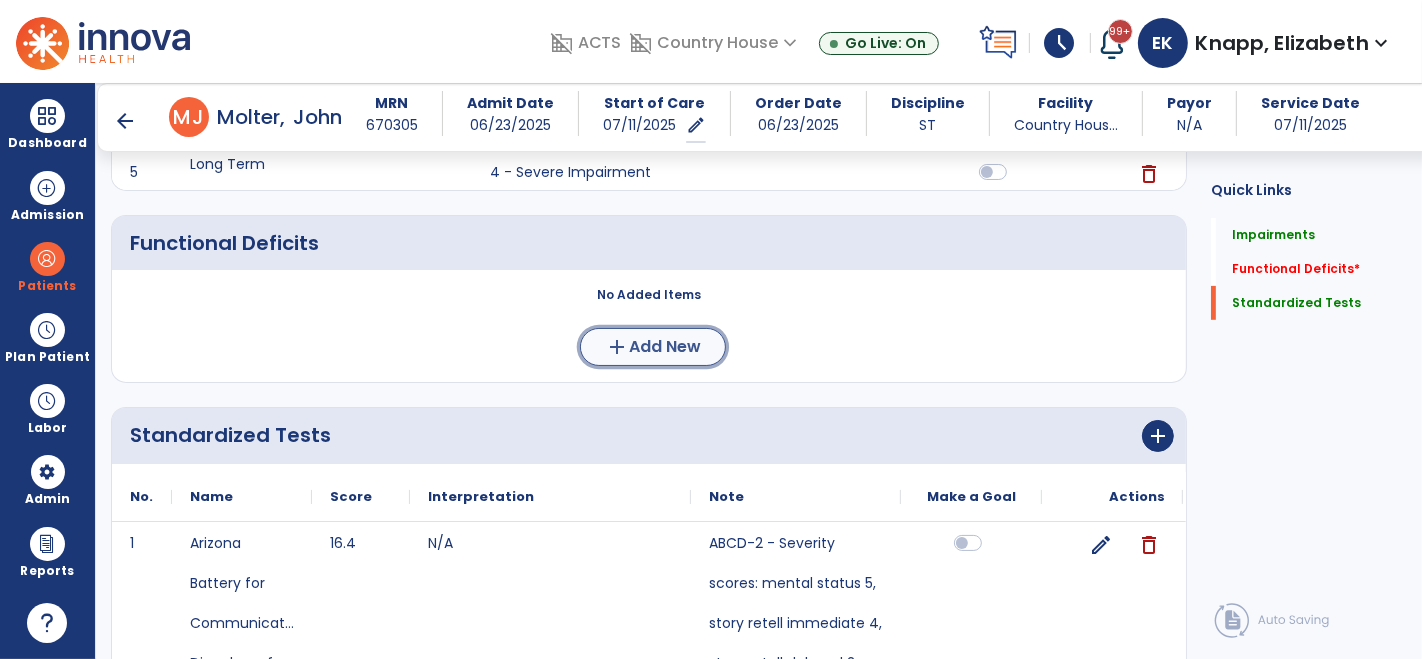 click on "Add New" 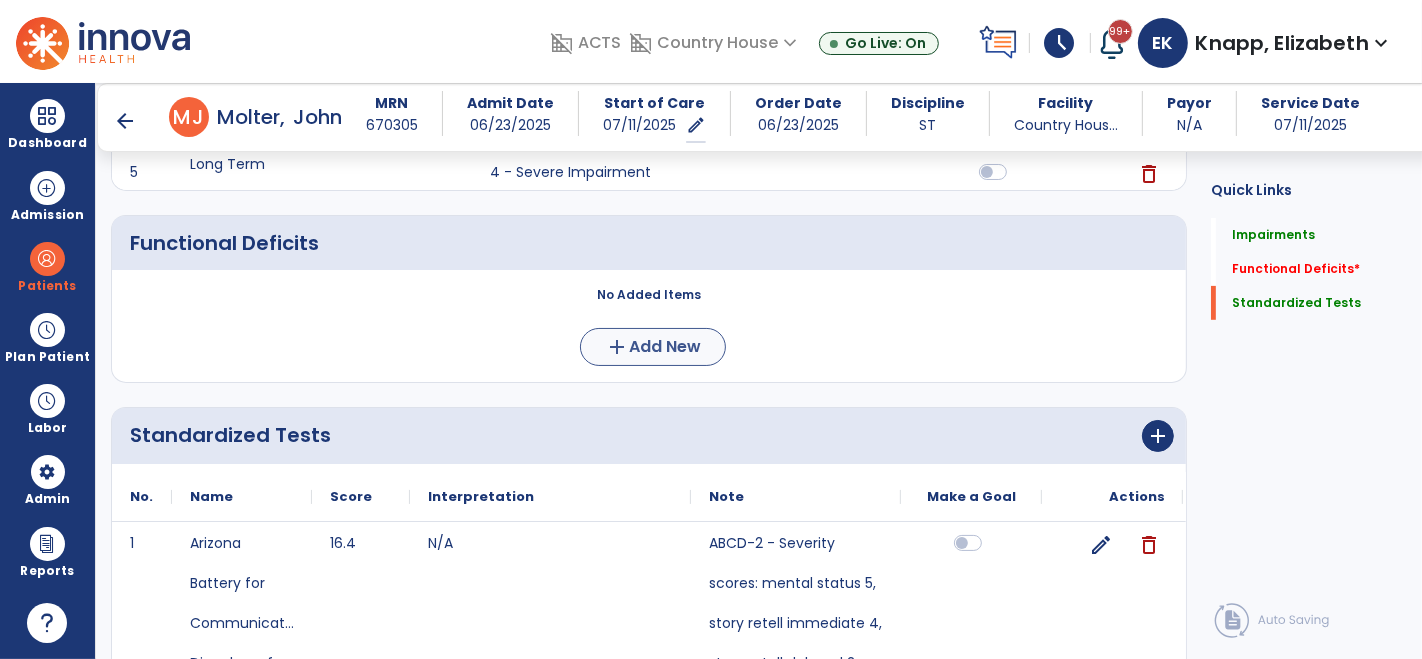 scroll, scrollTop: 0, scrollLeft: 0, axis: both 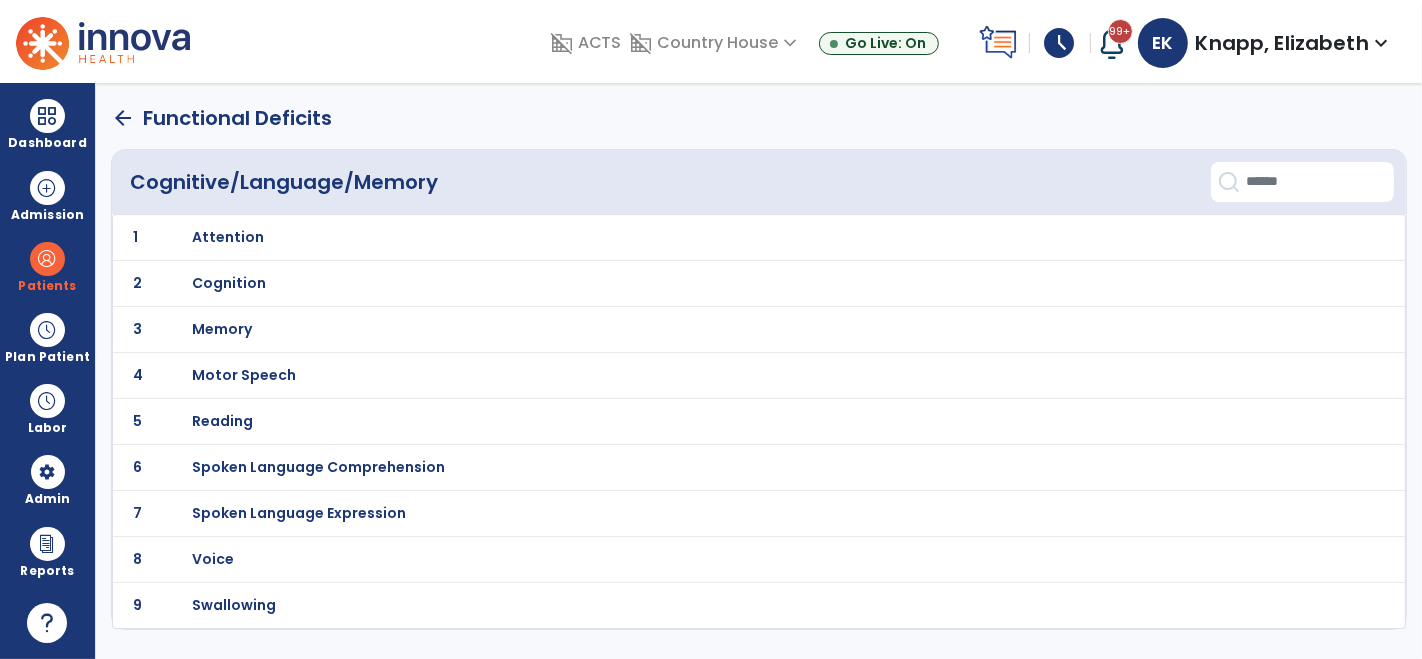 click on "arrow_back" 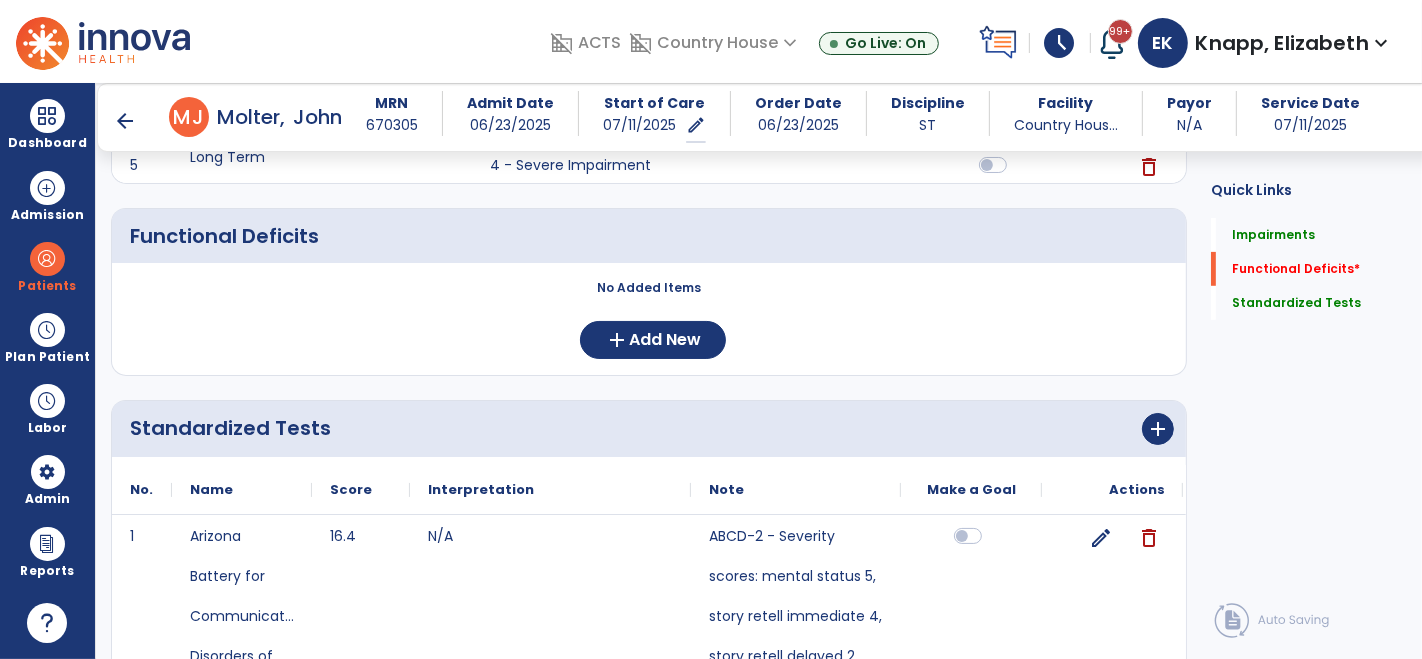 scroll, scrollTop: 513, scrollLeft: 0, axis: vertical 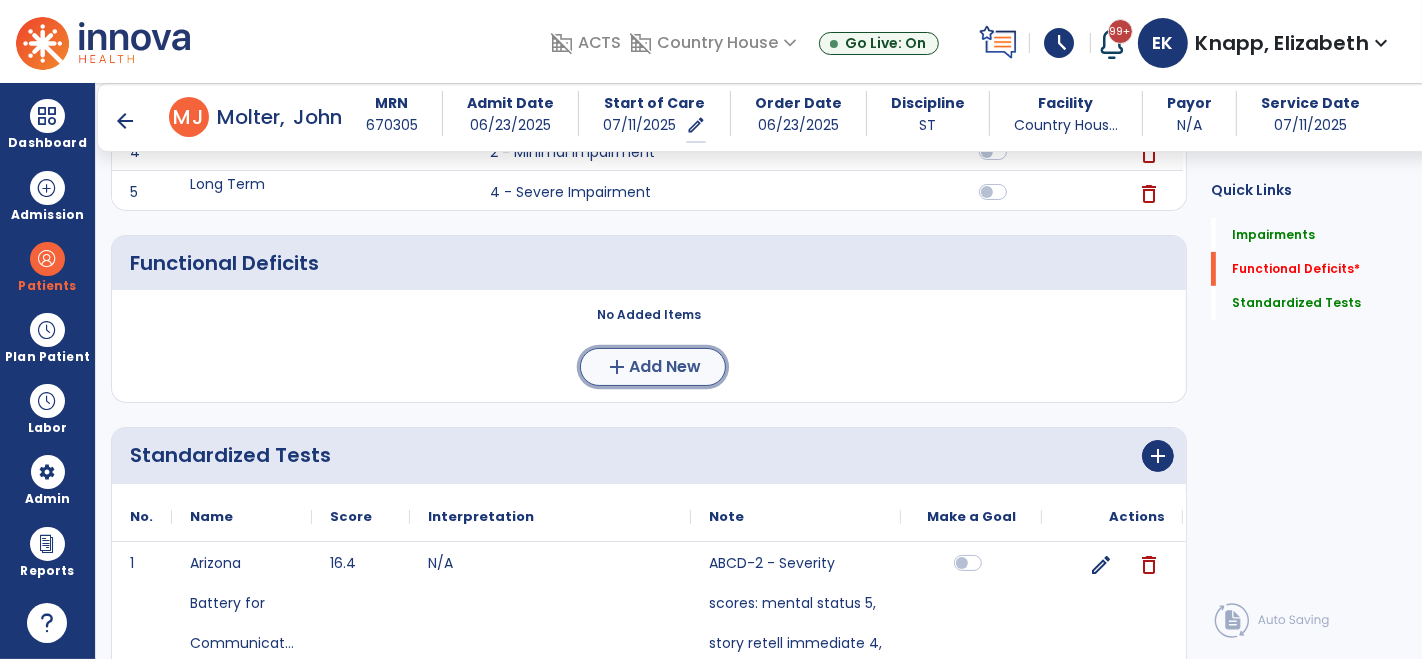 click on "Add New" 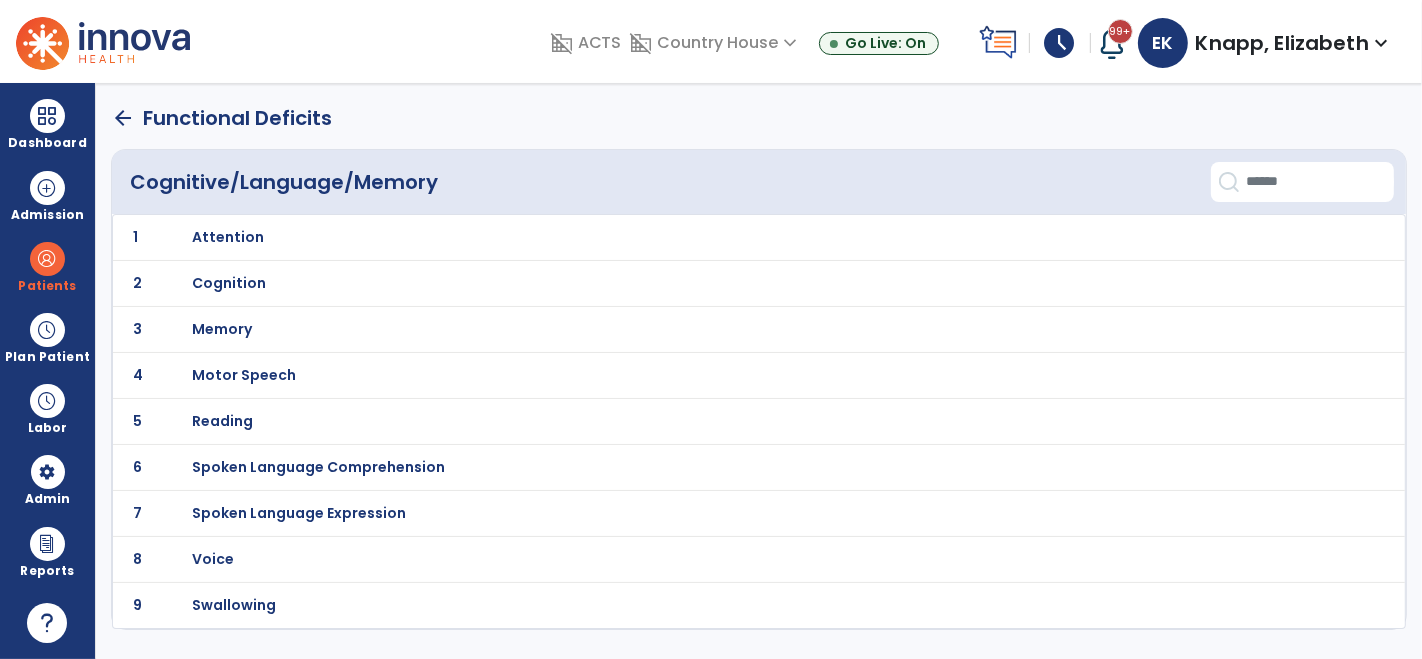 scroll, scrollTop: 0, scrollLeft: 0, axis: both 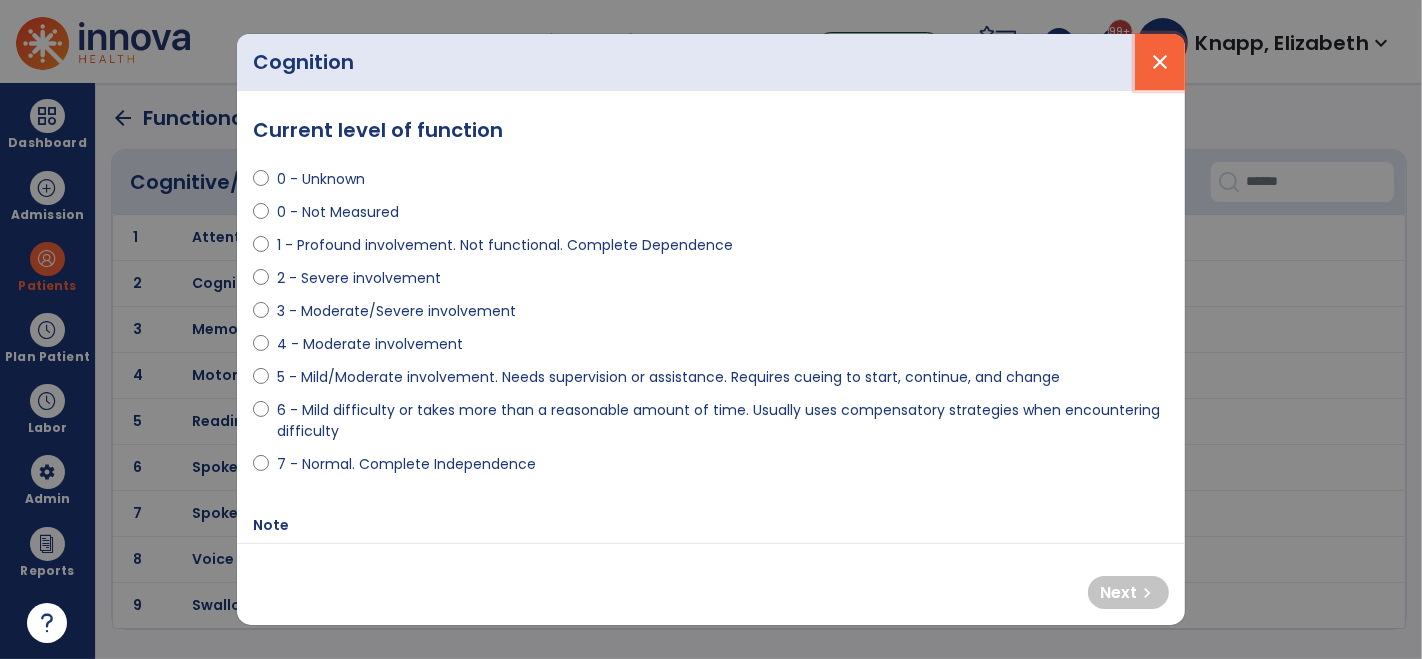 click on "close" at bounding box center (1160, 62) 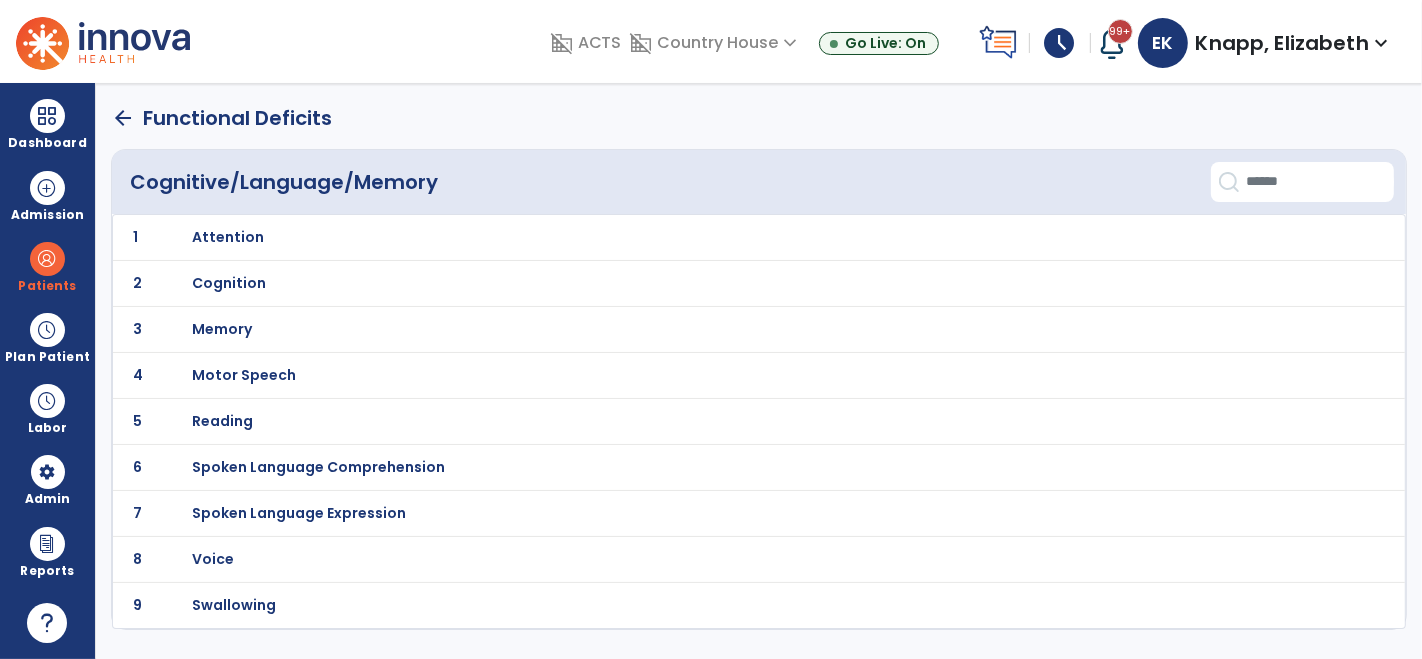 click on "Cognition" at bounding box center [228, 237] 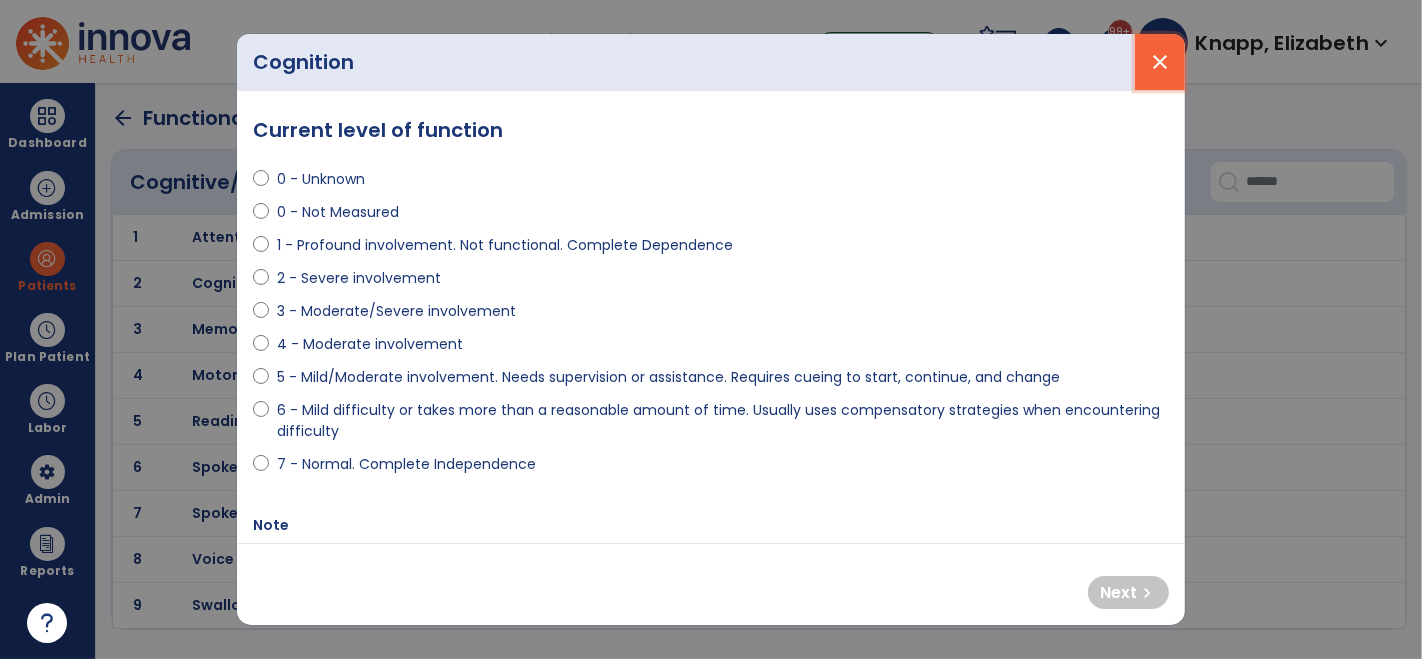 click on "close" at bounding box center (1160, 62) 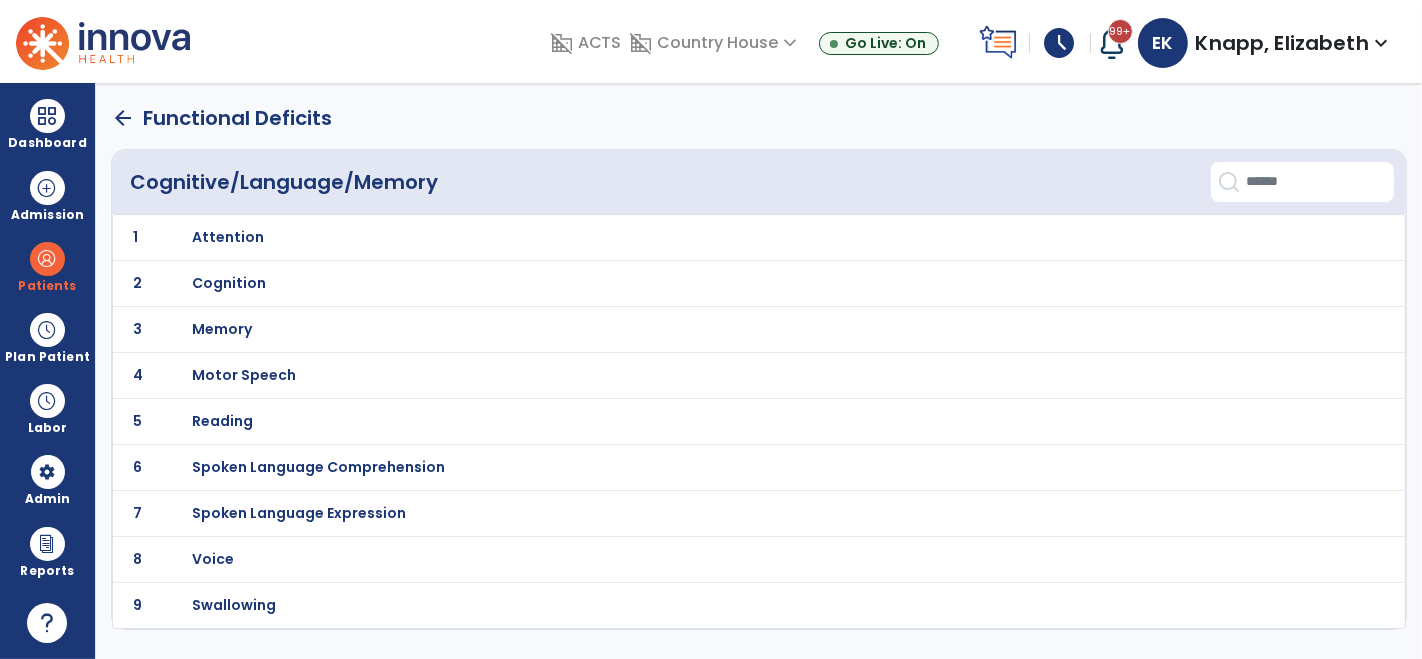 click on "arrow_back" 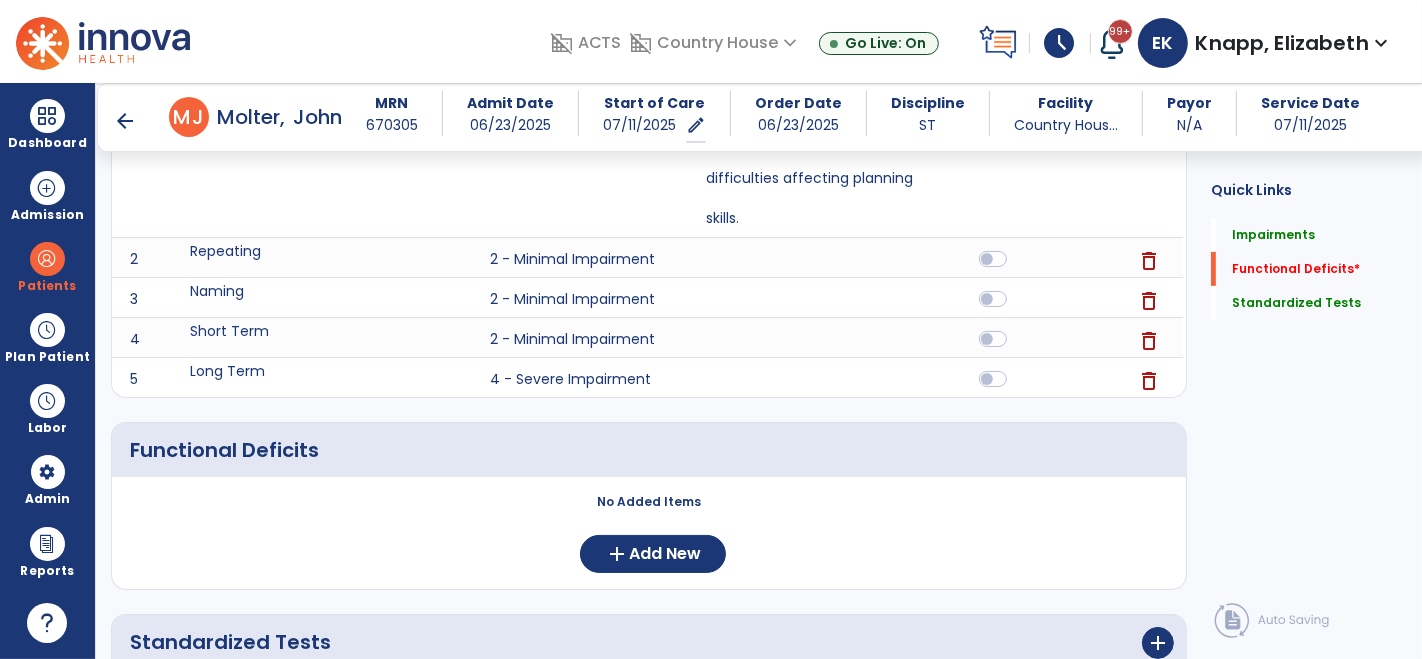 scroll, scrollTop: 330, scrollLeft: 0, axis: vertical 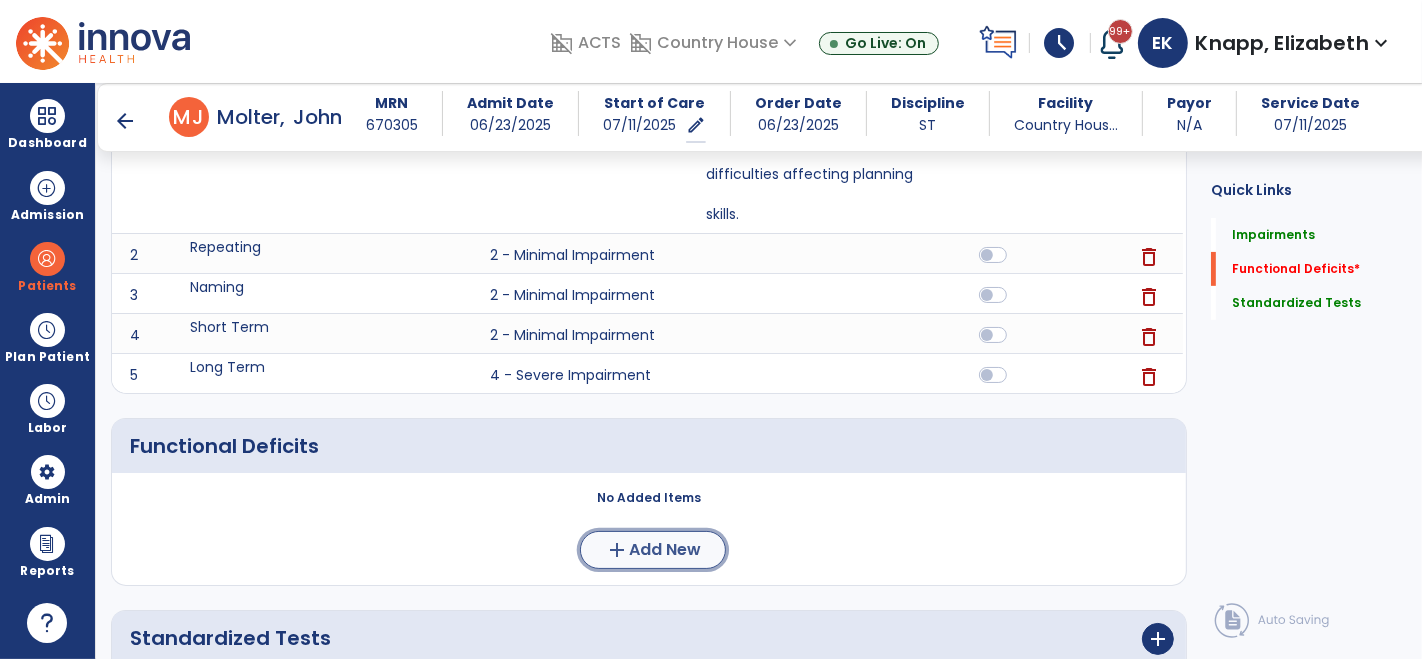 click on "add  Add New" 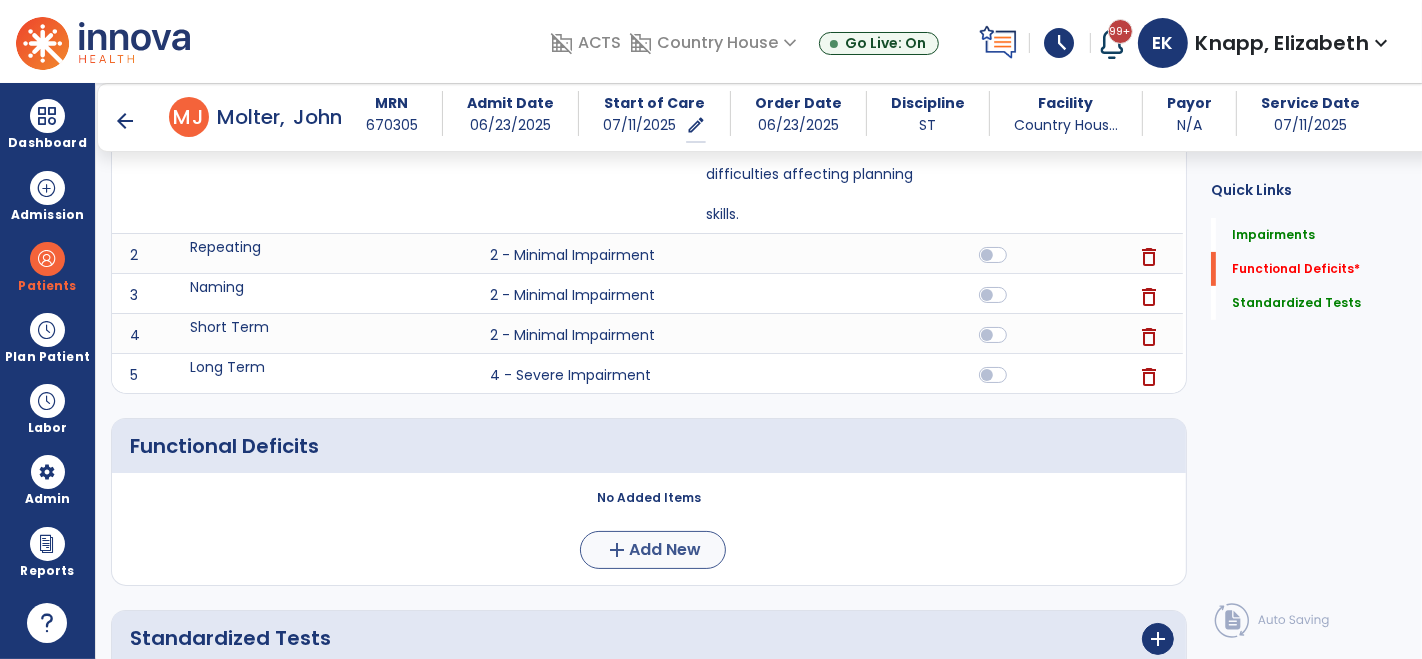 scroll, scrollTop: 0, scrollLeft: 0, axis: both 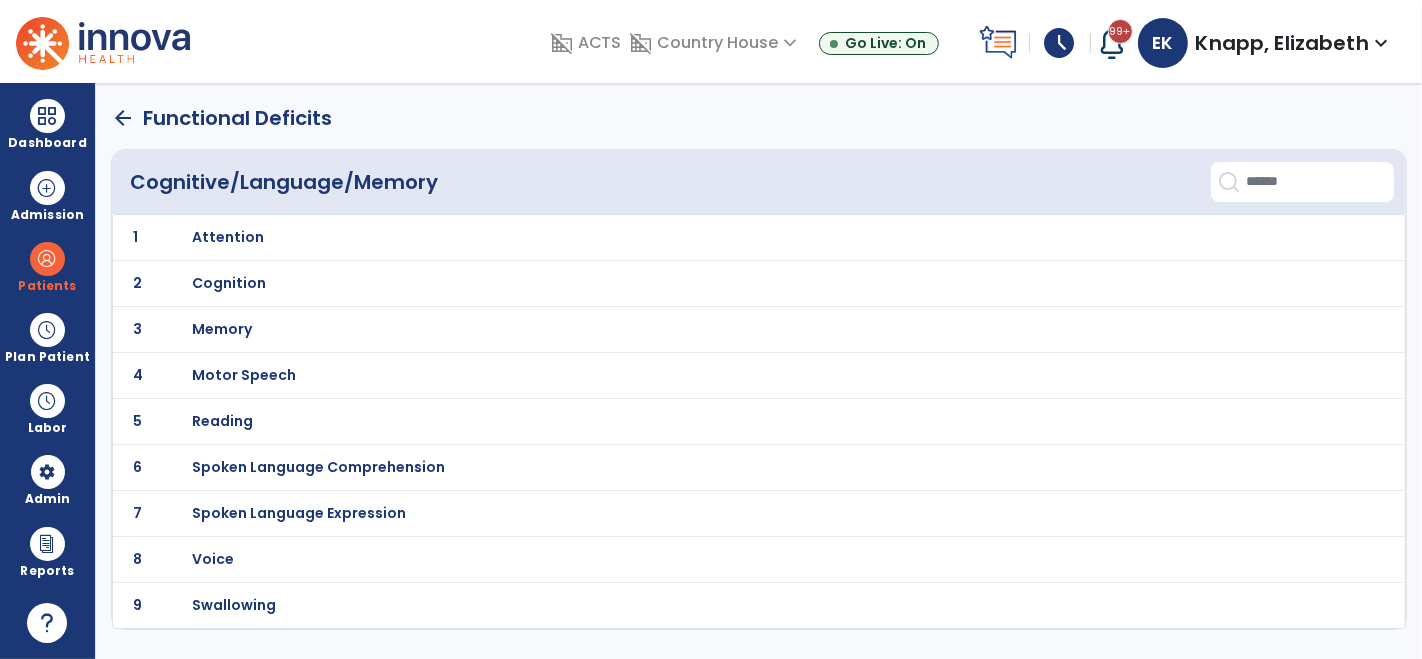 click on "Cognition" at bounding box center (228, 237) 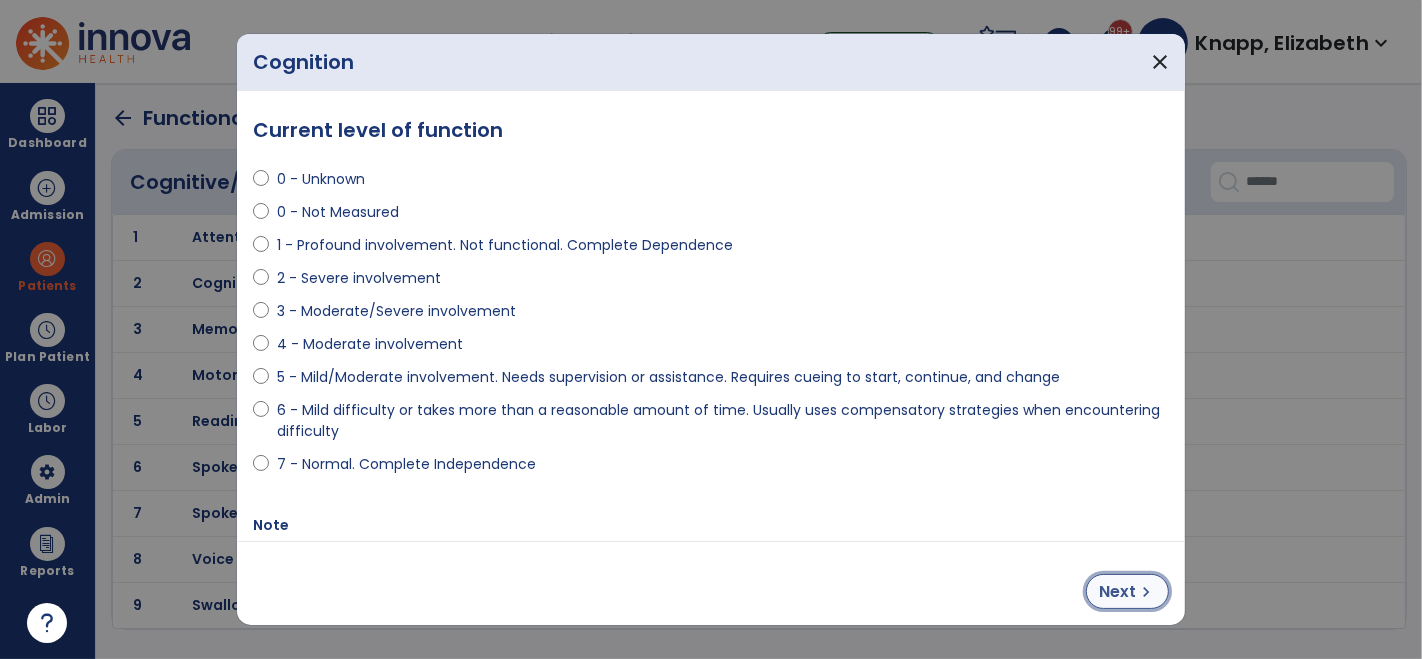 click on "Next" at bounding box center [1117, 592] 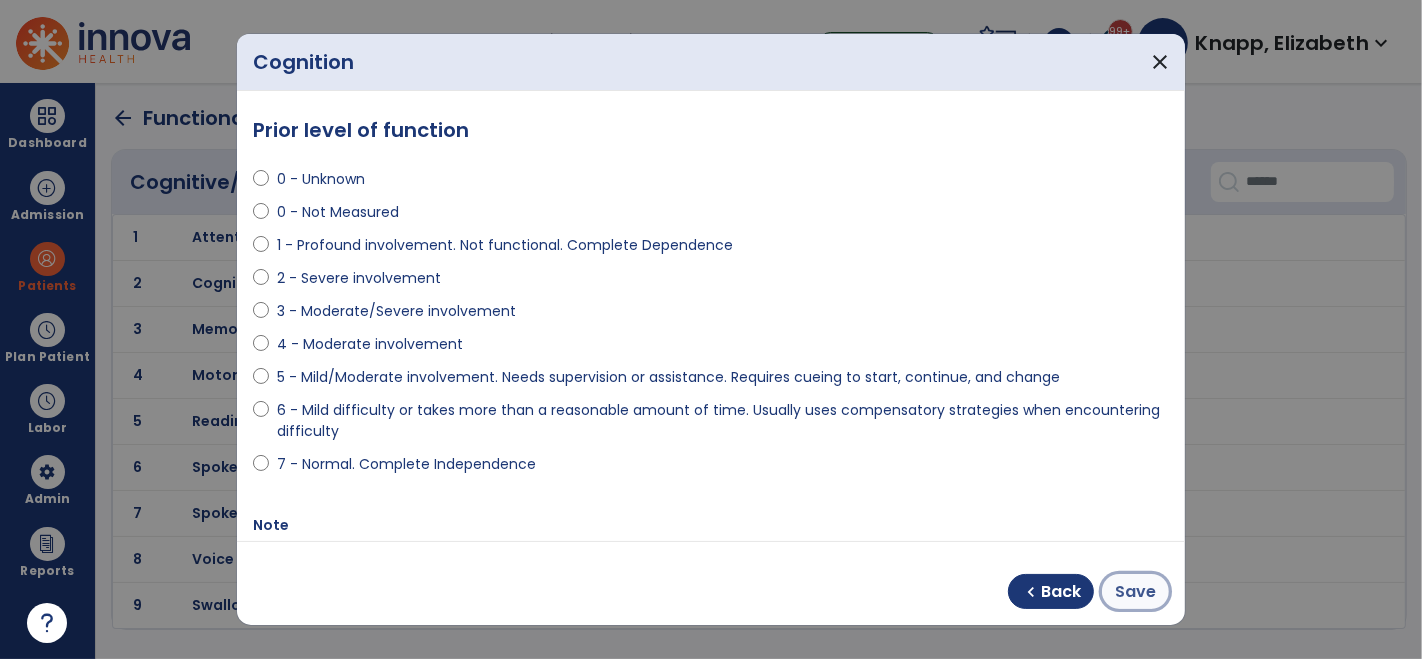 click on "Save" at bounding box center [1135, 592] 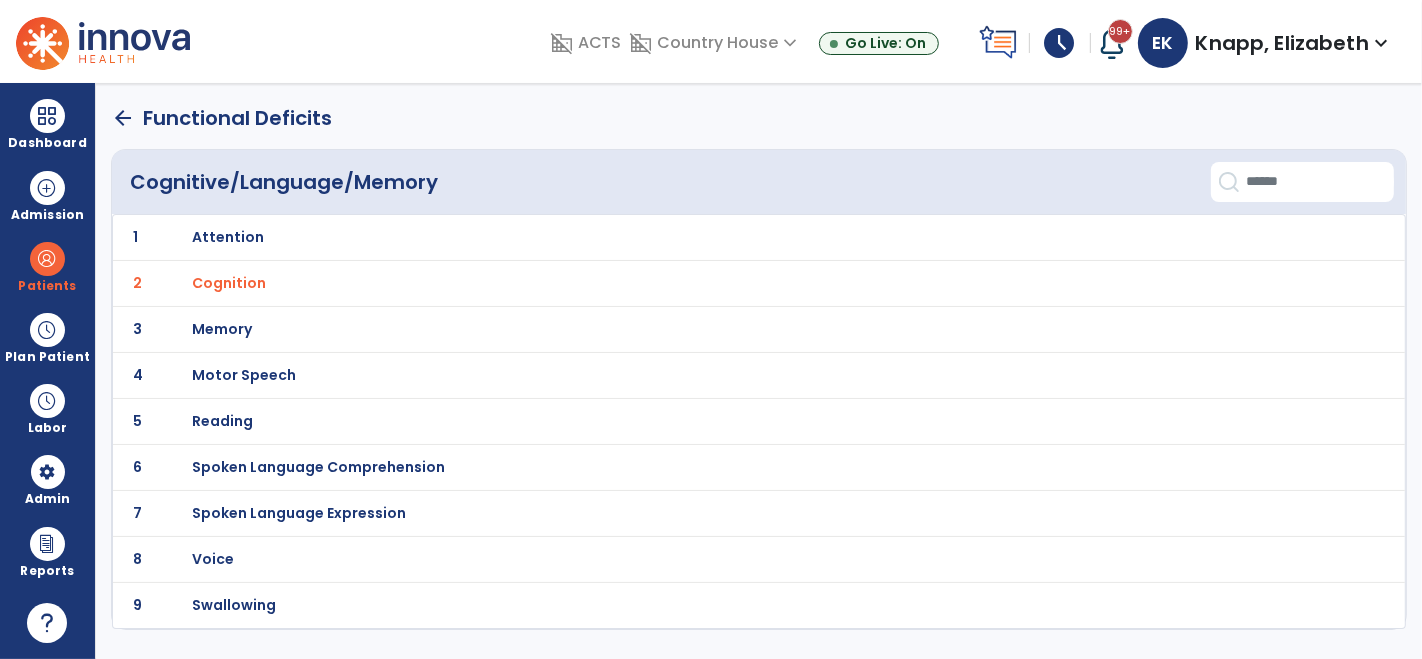 click on "Memory" at bounding box center (228, 237) 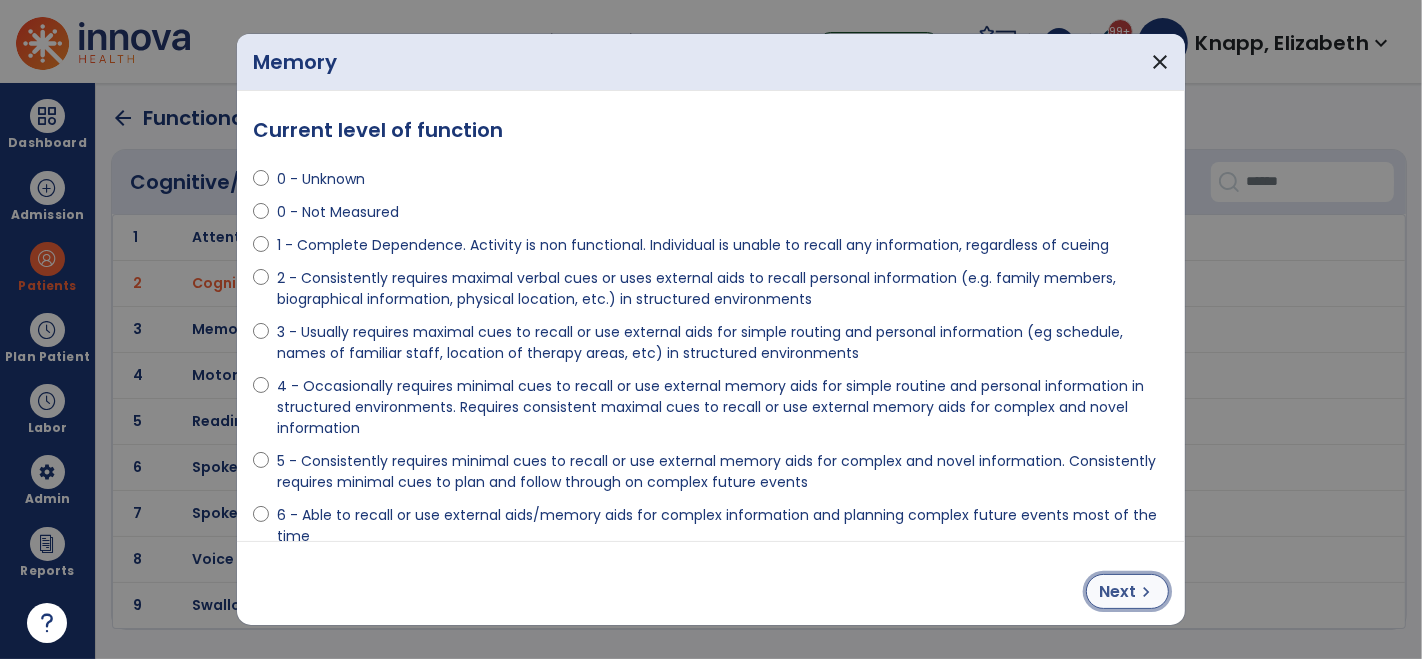 click on "chevron_right" at bounding box center (1146, 592) 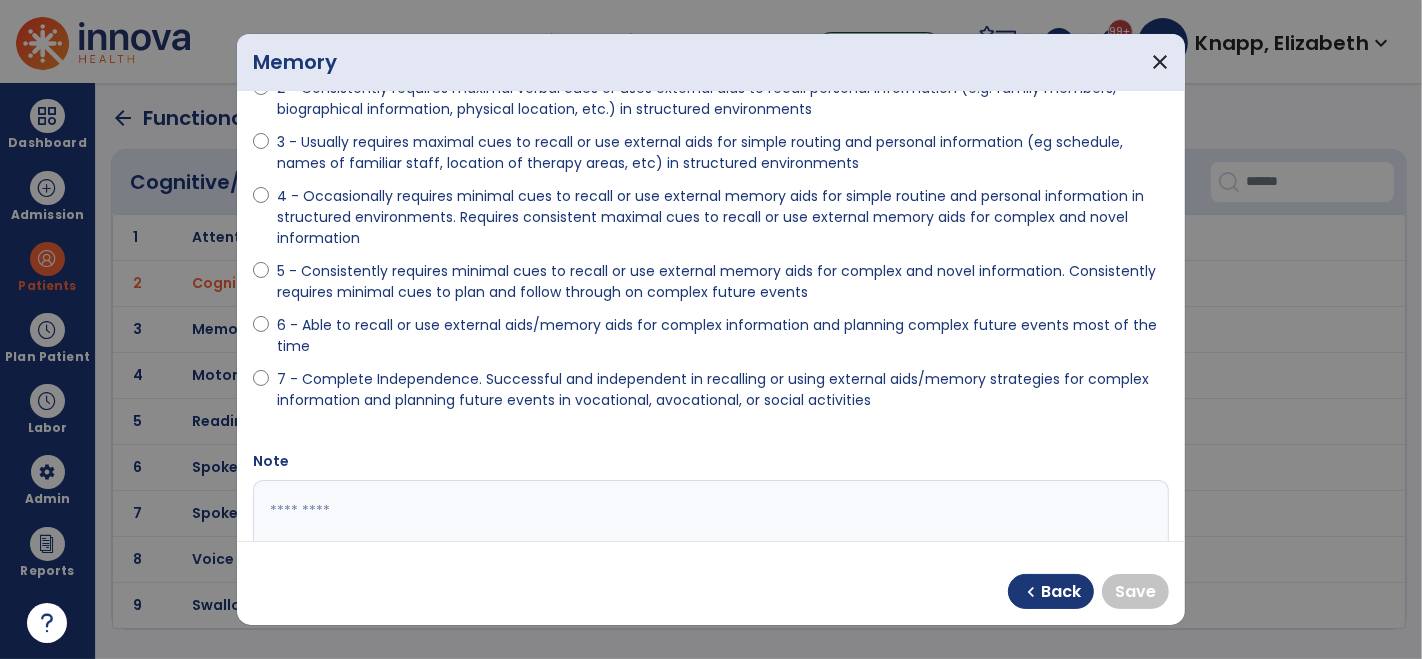 scroll, scrollTop: 191, scrollLeft: 0, axis: vertical 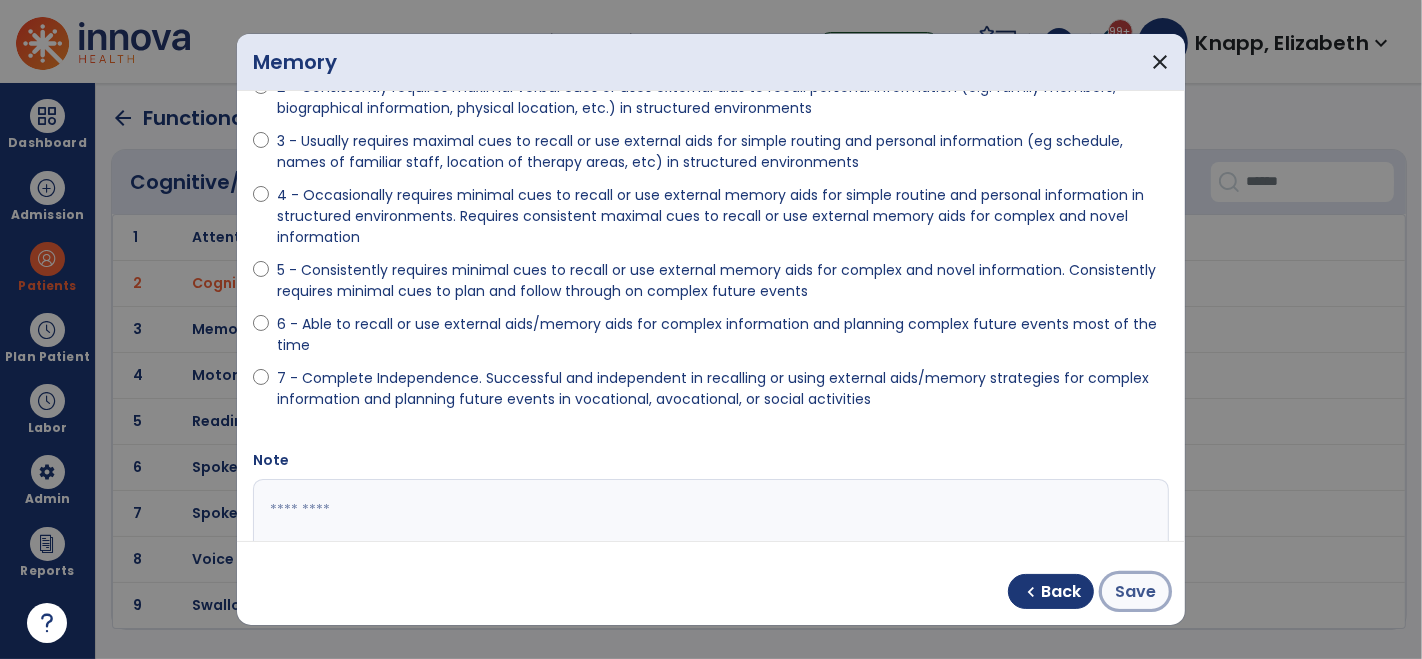 click on "Save" at bounding box center (1135, 592) 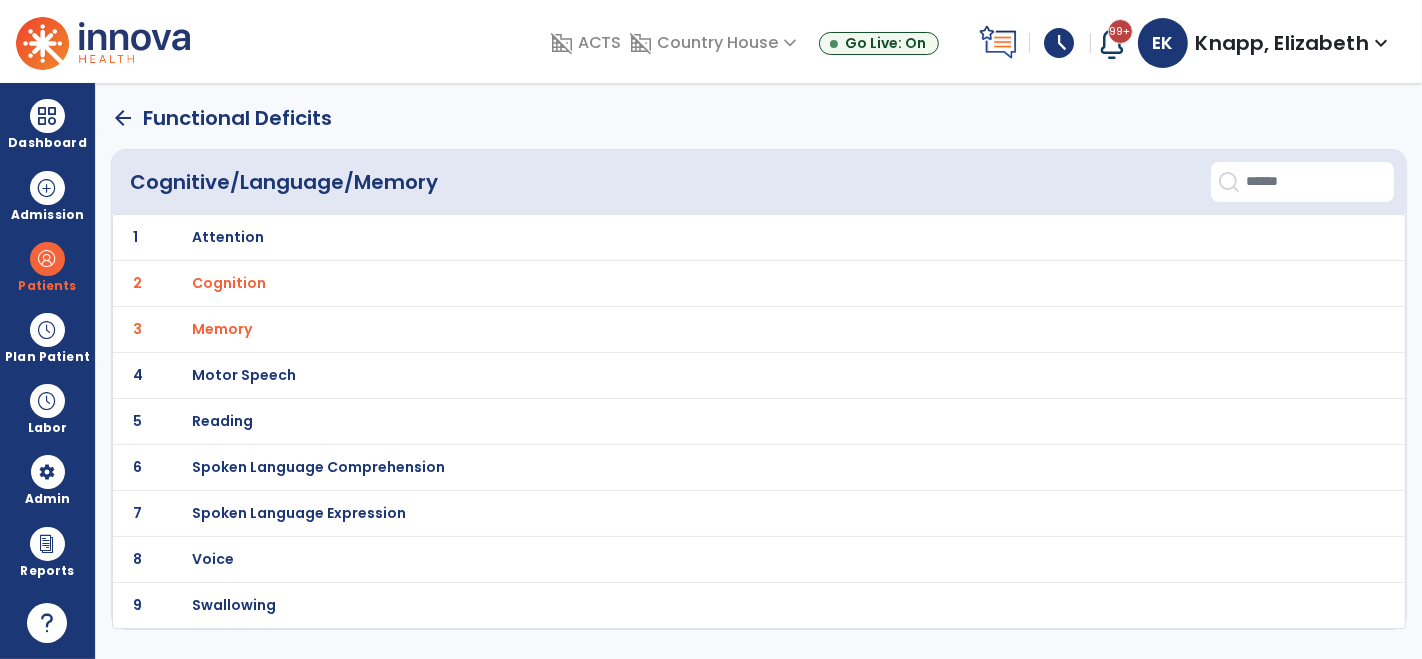 click on "Spoken Language Expression" at bounding box center [228, 237] 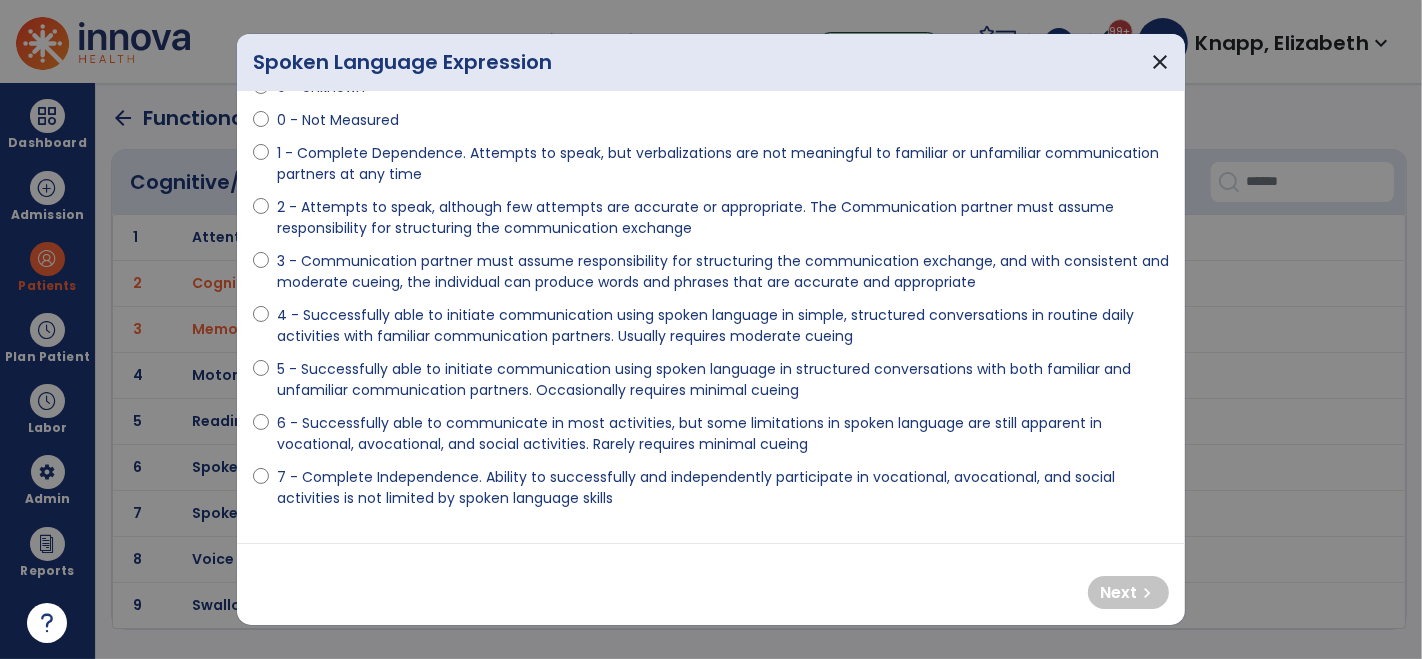 scroll, scrollTop: 93, scrollLeft: 0, axis: vertical 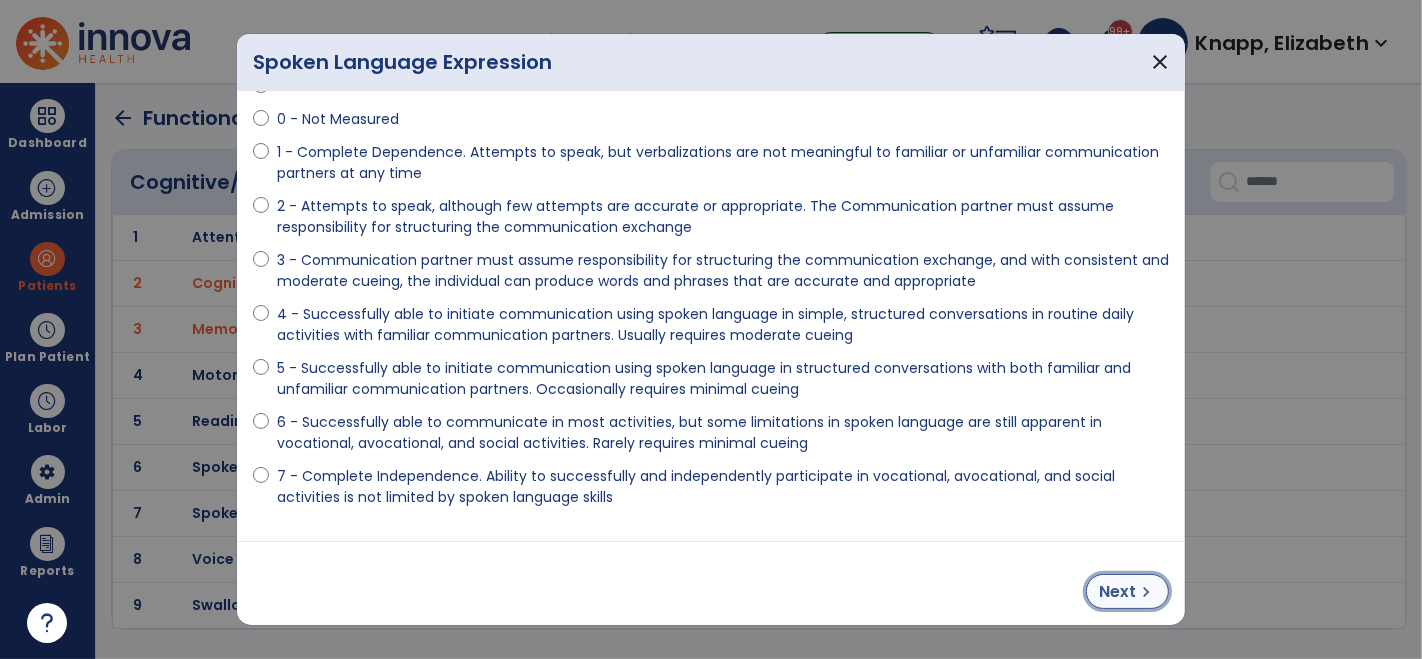 click on "Next  chevron_right" at bounding box center [1127, 591] 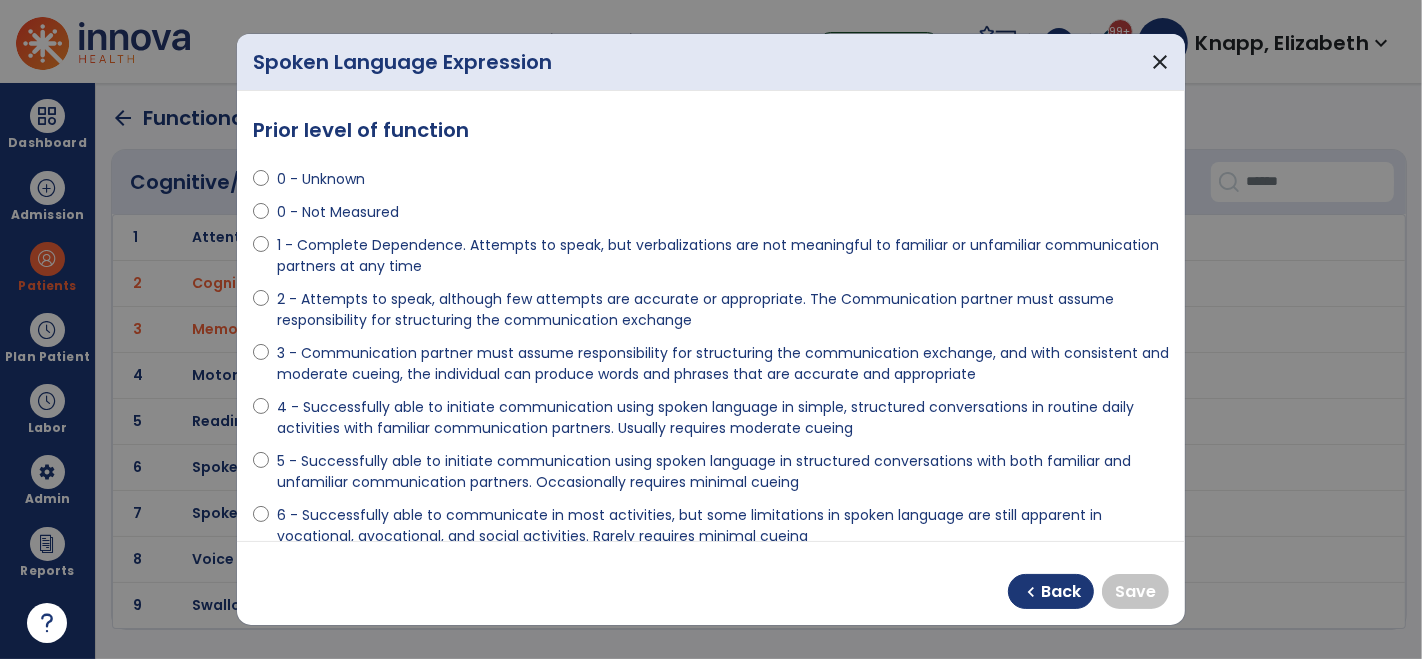 scroll, scrollTop: 308, scrollLeft: 0, axis: vertical 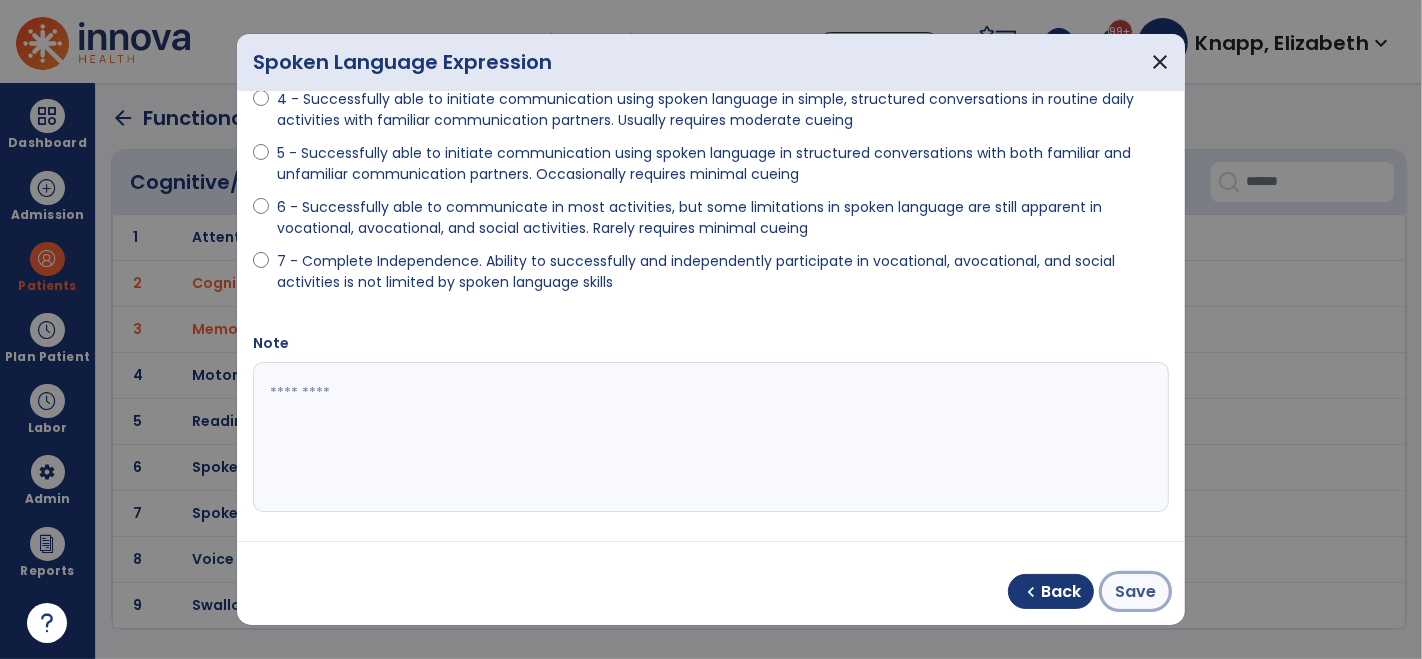 click on "Save" at bounding box center [1135, 592] 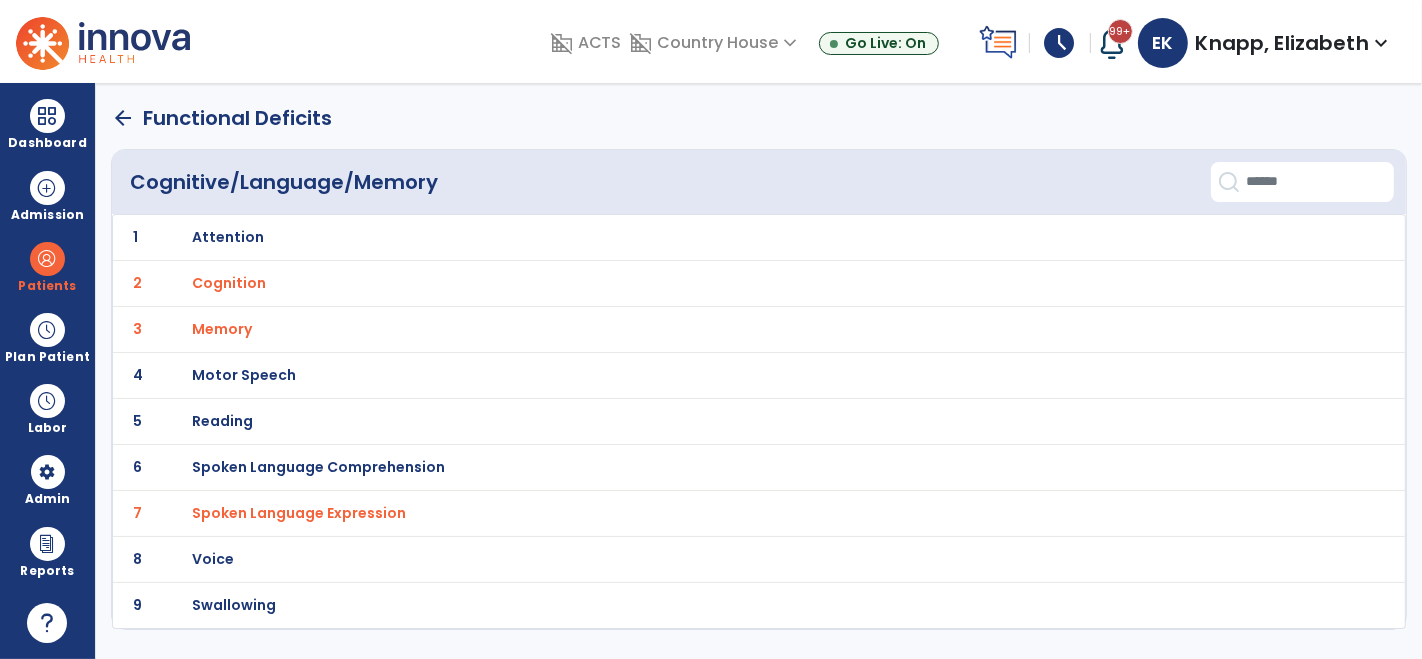 click on "arrow_back" 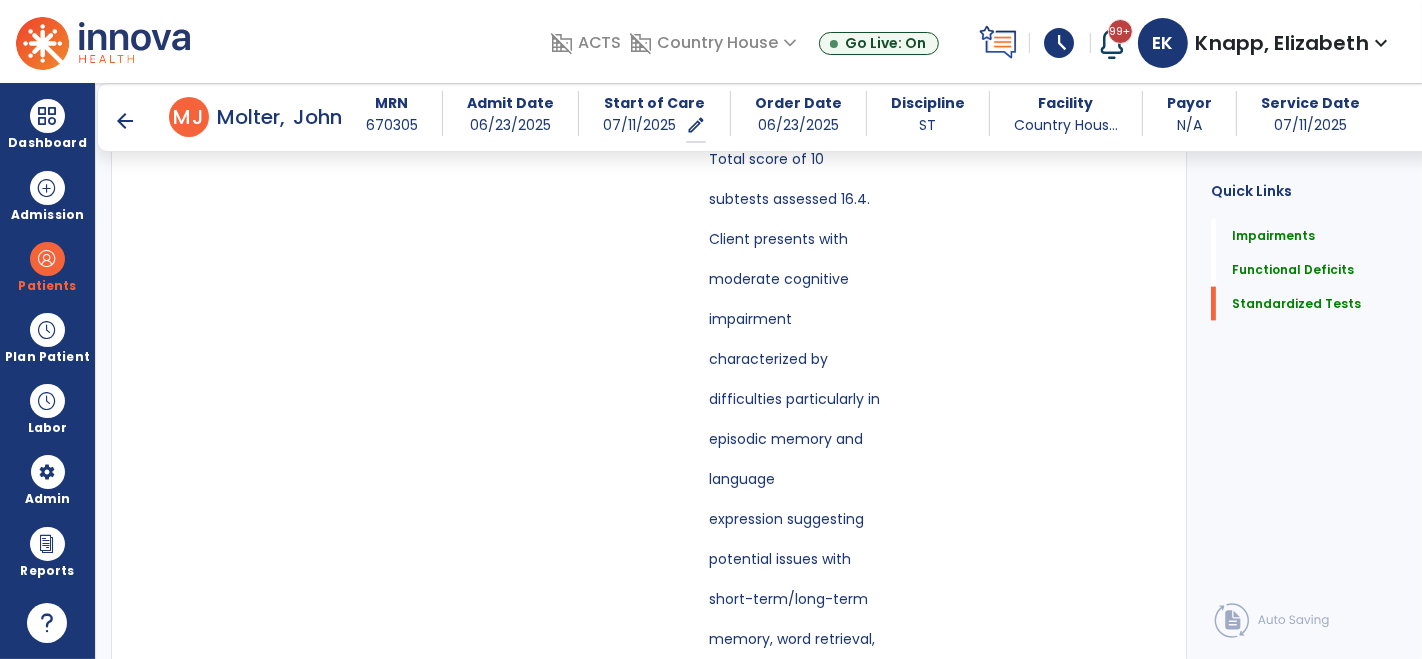 scroll, scrollTop: 2652, scrollLeft: 0, axis: vertical 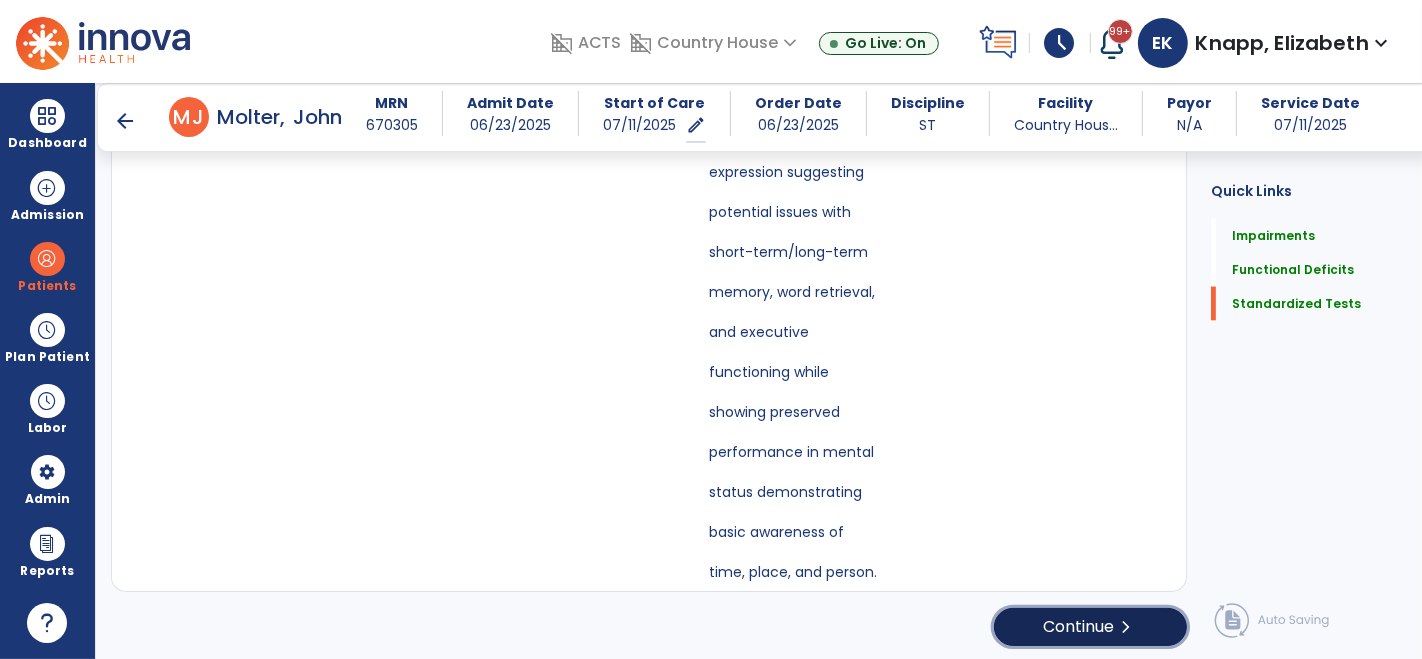 click on "Continue  chevron_right" 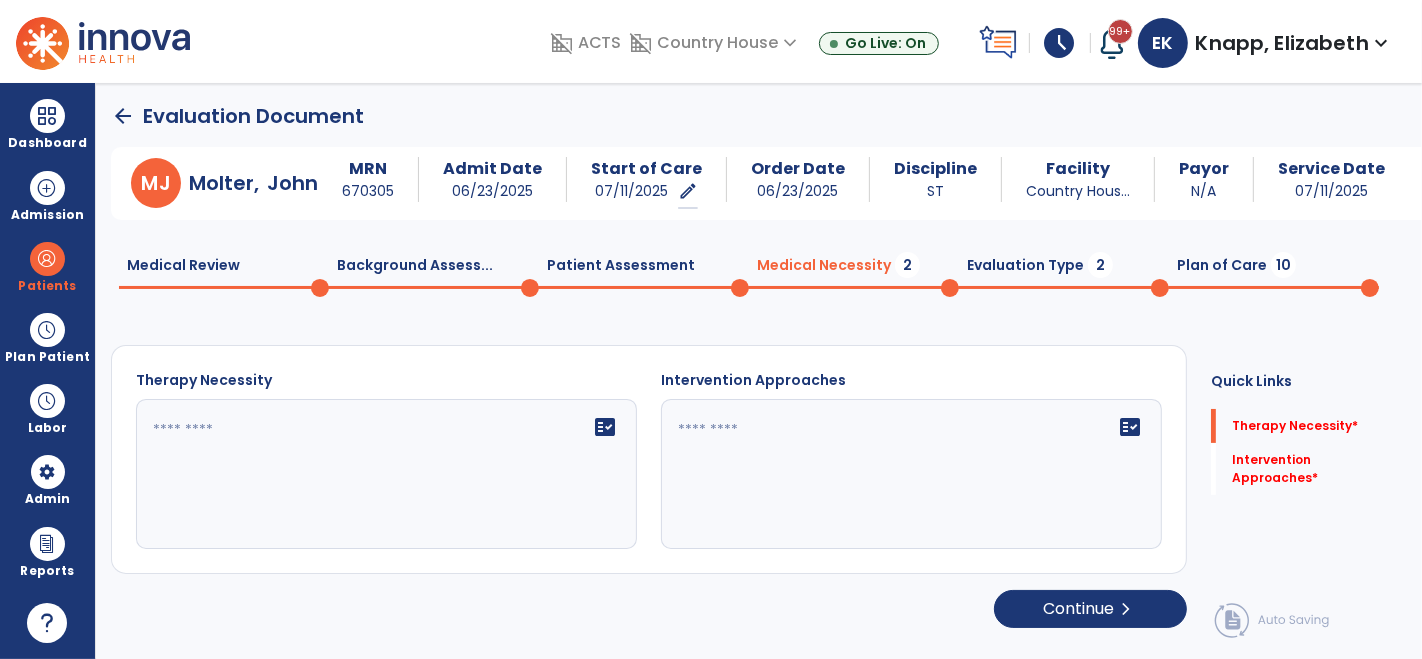 scroll, scrollTop: 0, scrollLeft: 0, axis: both 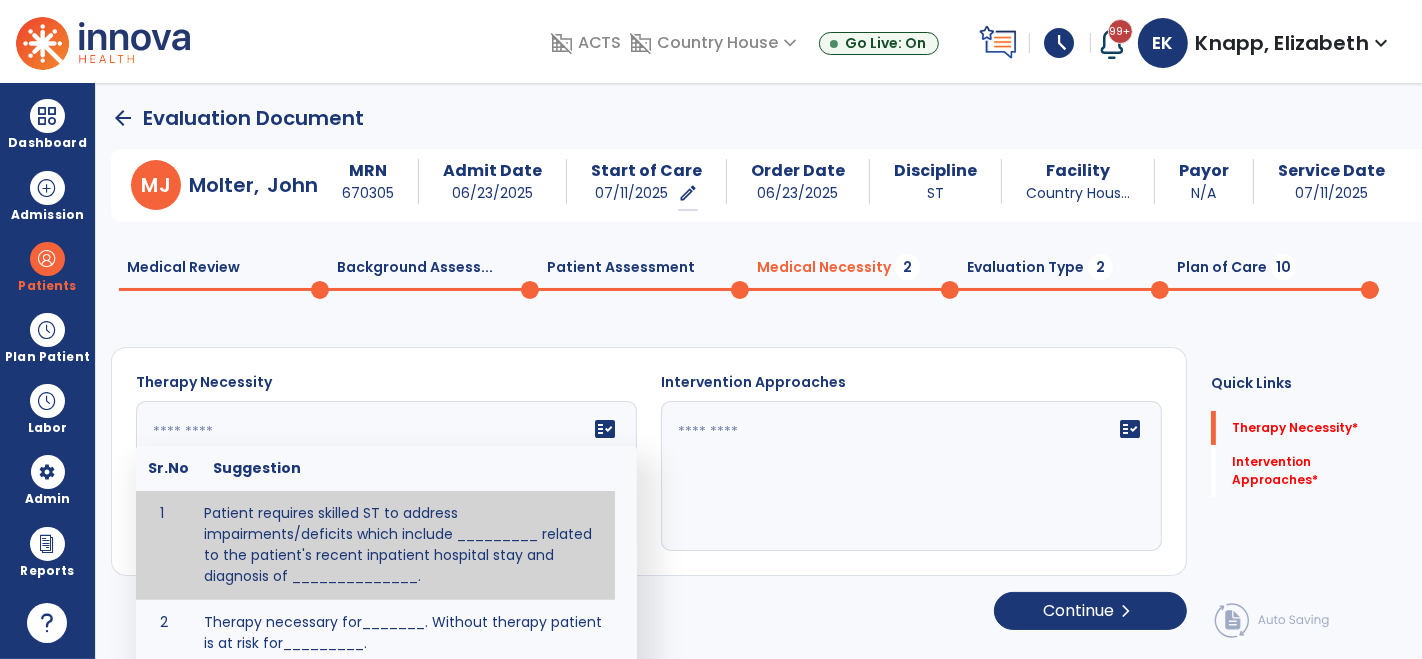 click 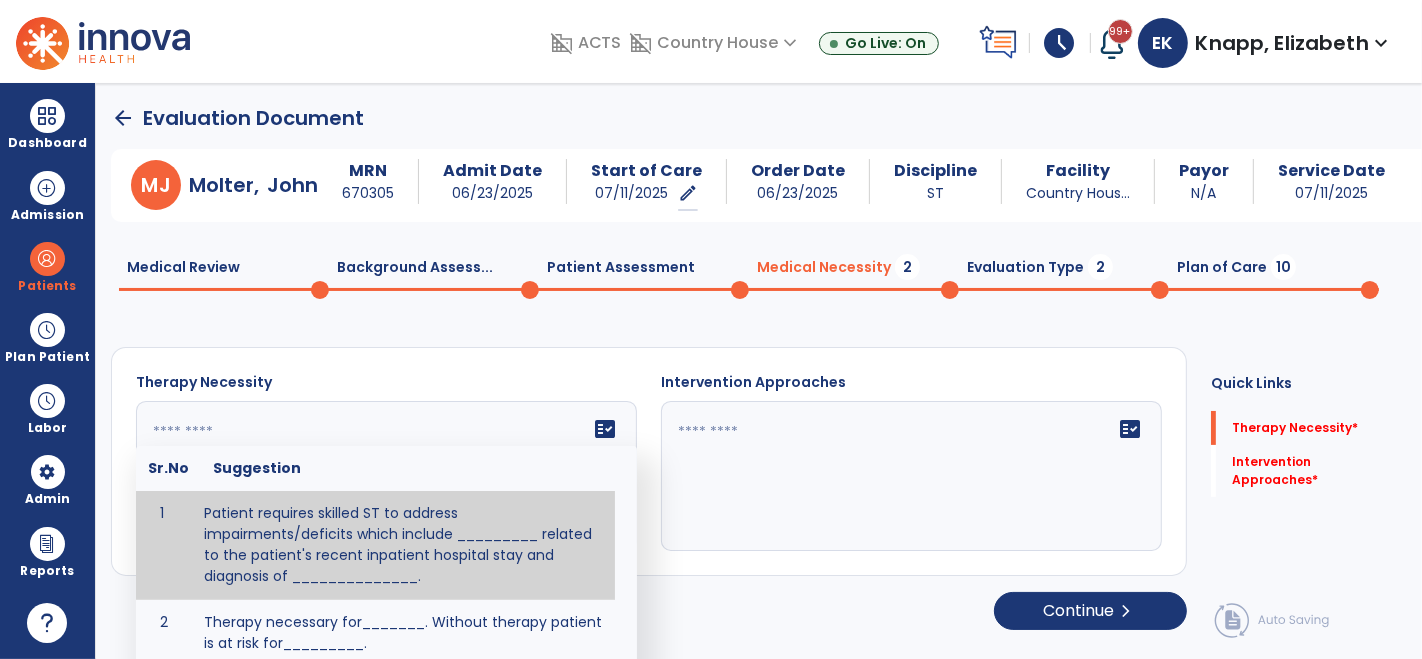paste on "**********" 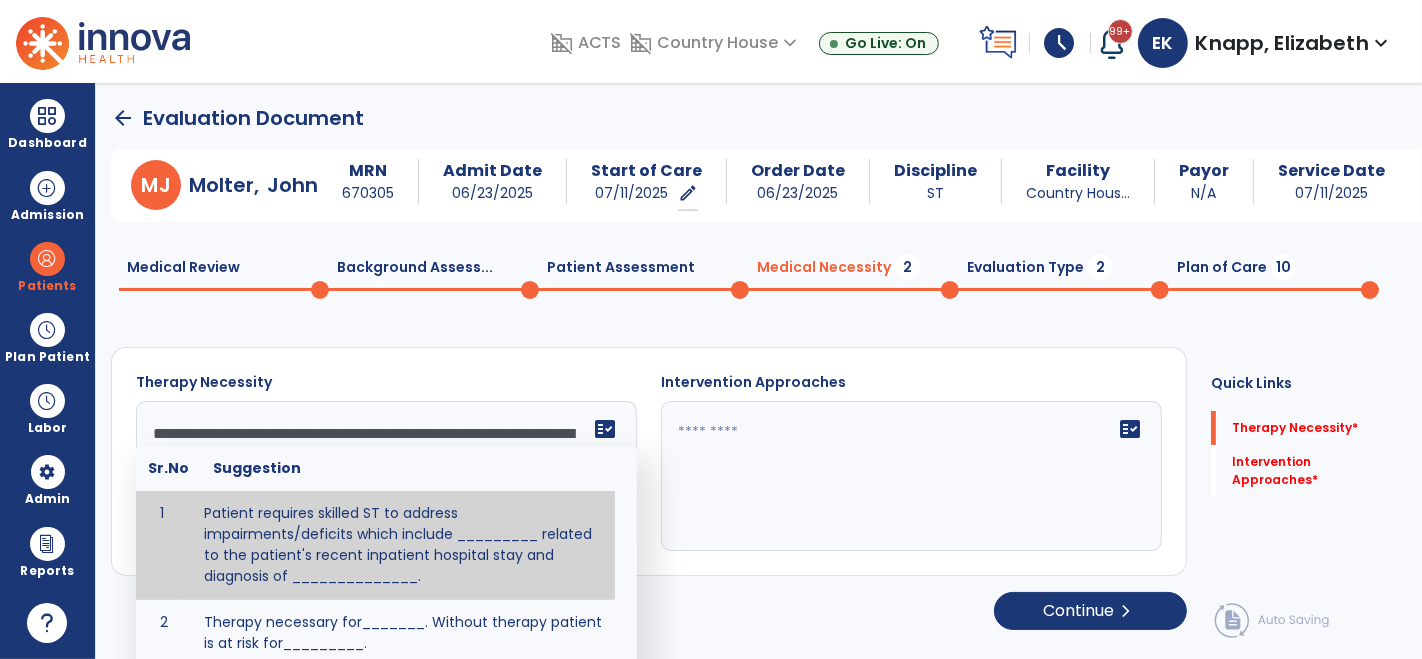scroll, scrollTop: 135, scrollLeft: 0, axis: vertical 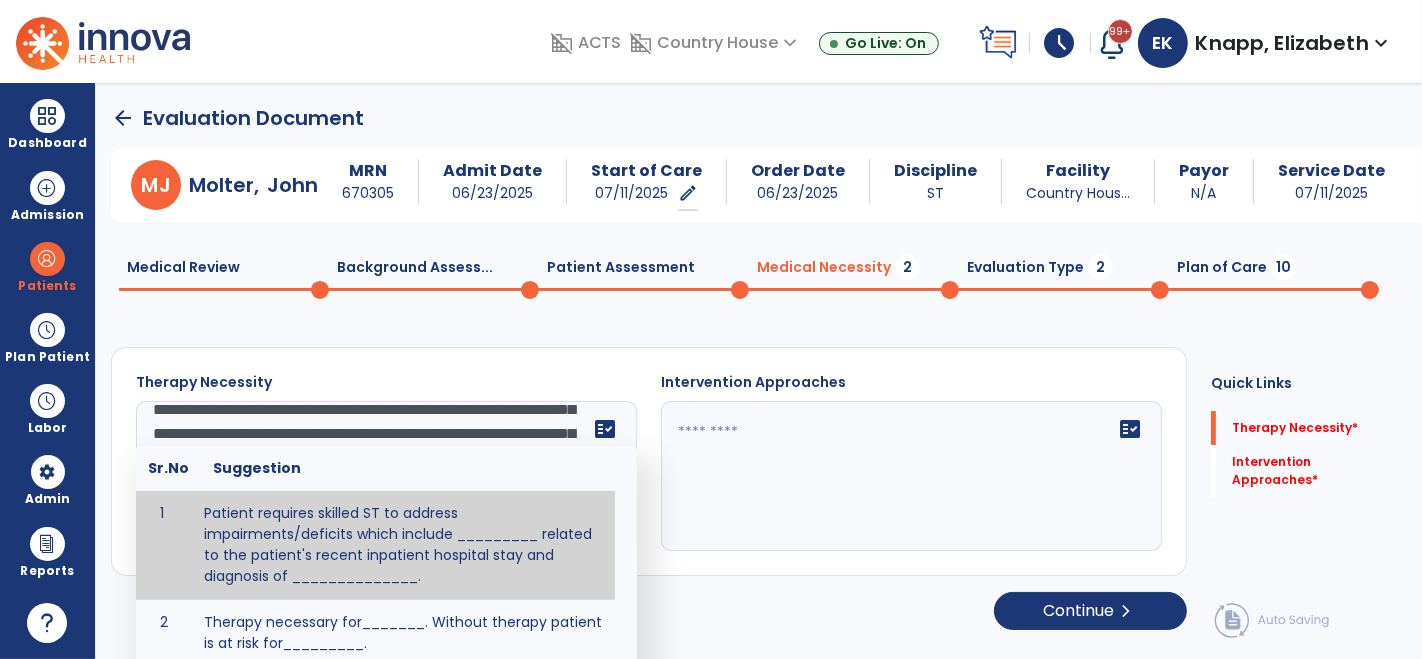 click on "Quick Links  Therapy Necessity   *  Therapy Necessity   *  Intervention Approaches   *  Intervention Approaches   *" 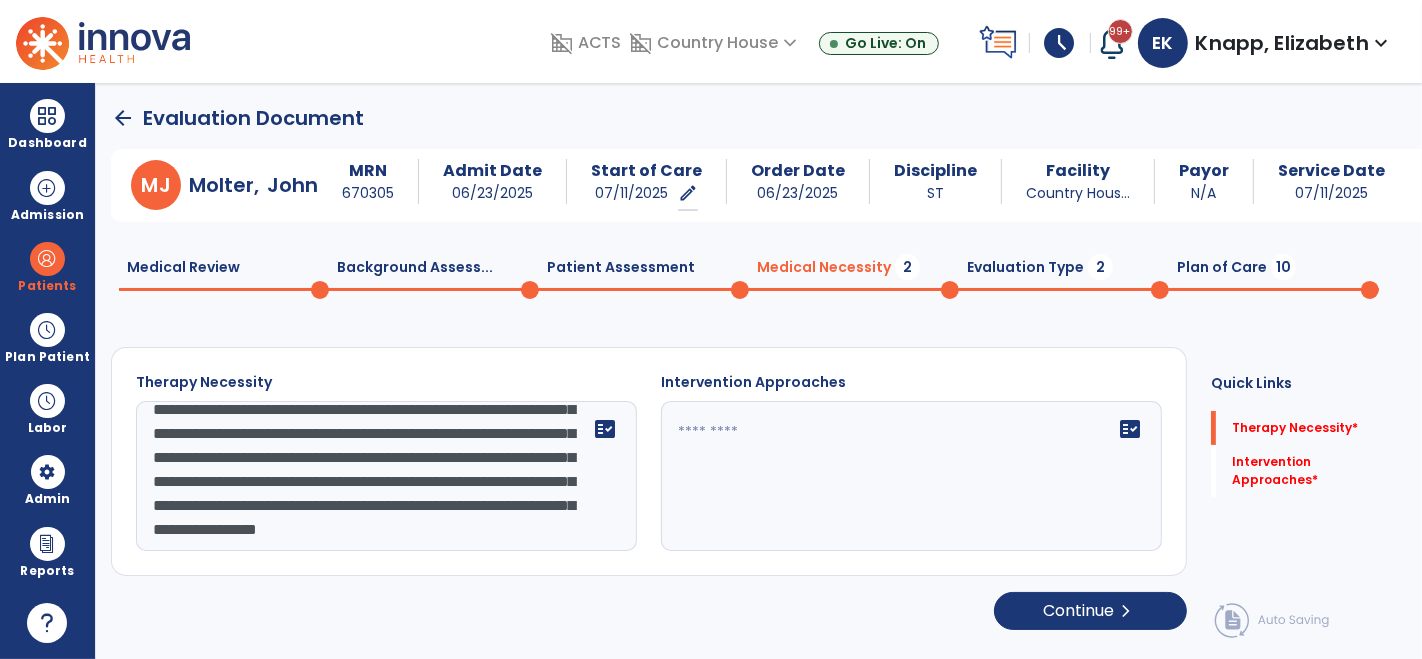 scroll, scrollTop: 0, scrollLeft: 0, axis: both 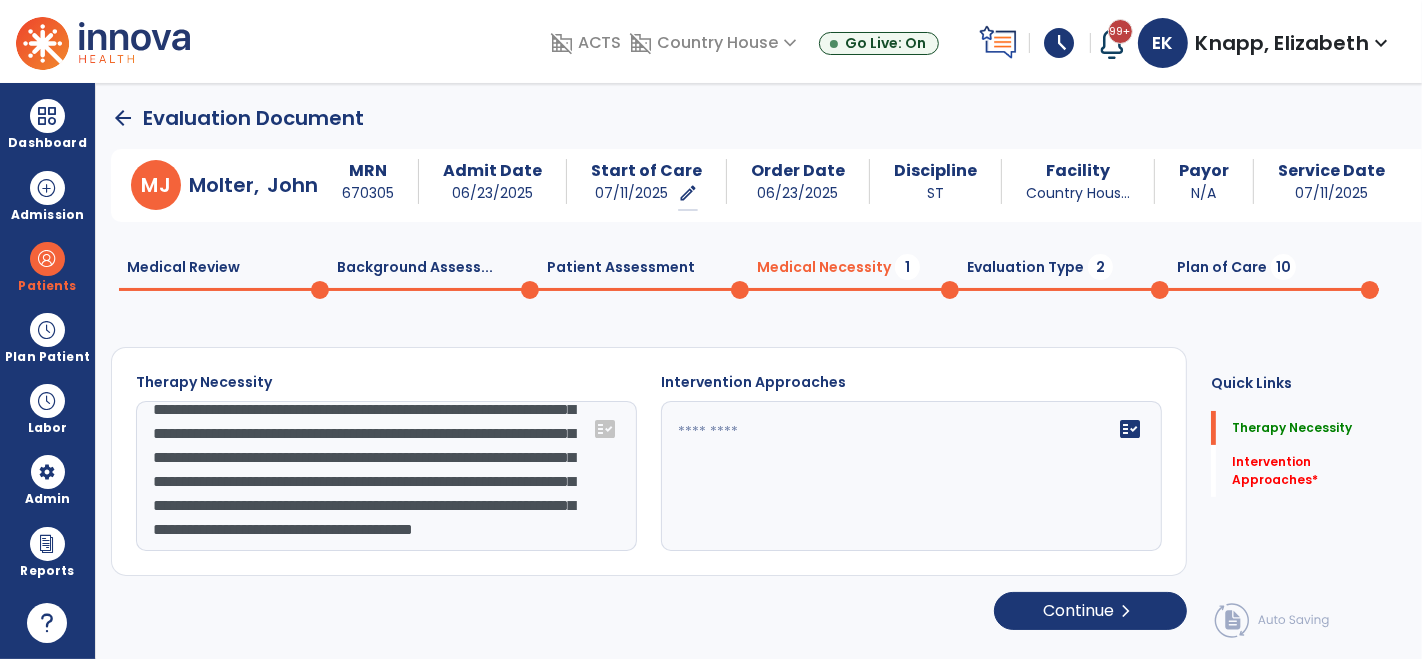 drag, startPoint x: 431, startPoint y: 510, endPoint x: 521, endPoint y: 510, distance: 90 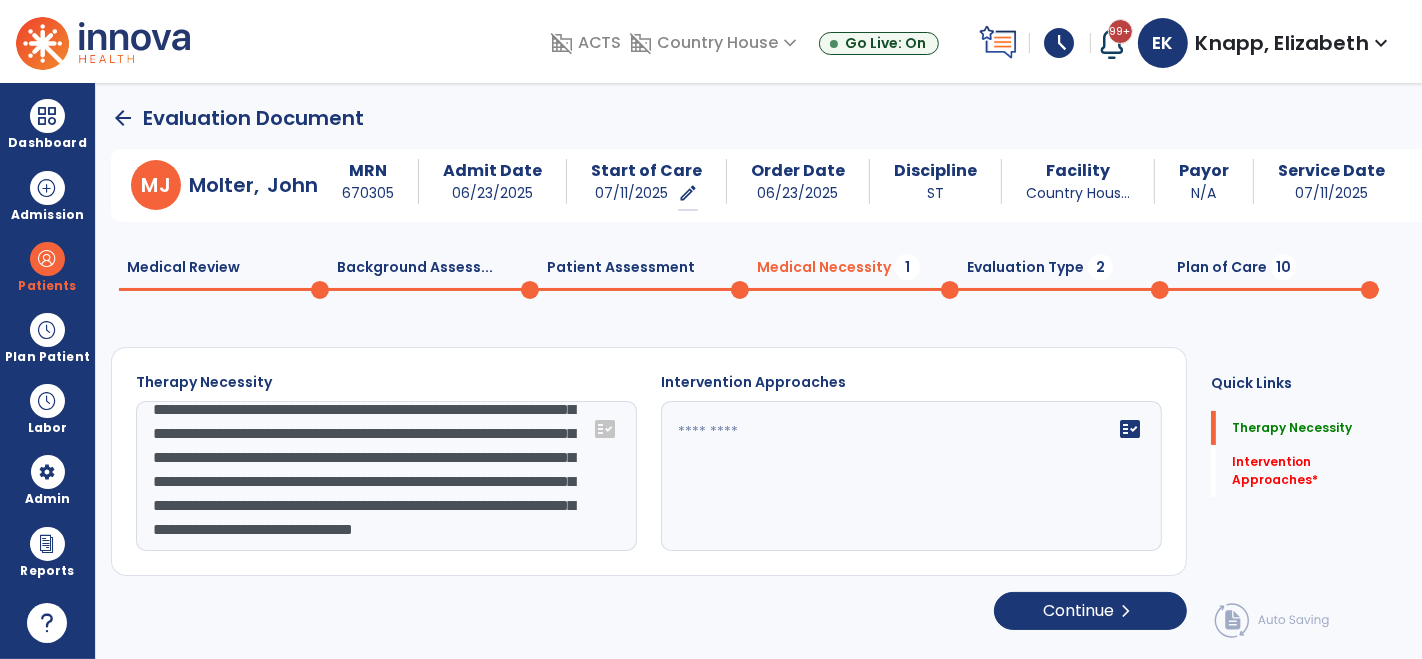 drag, startPoint x: 288, startPoint y: 510, endPoint x: 189, endPoint y: 510, distance: 99 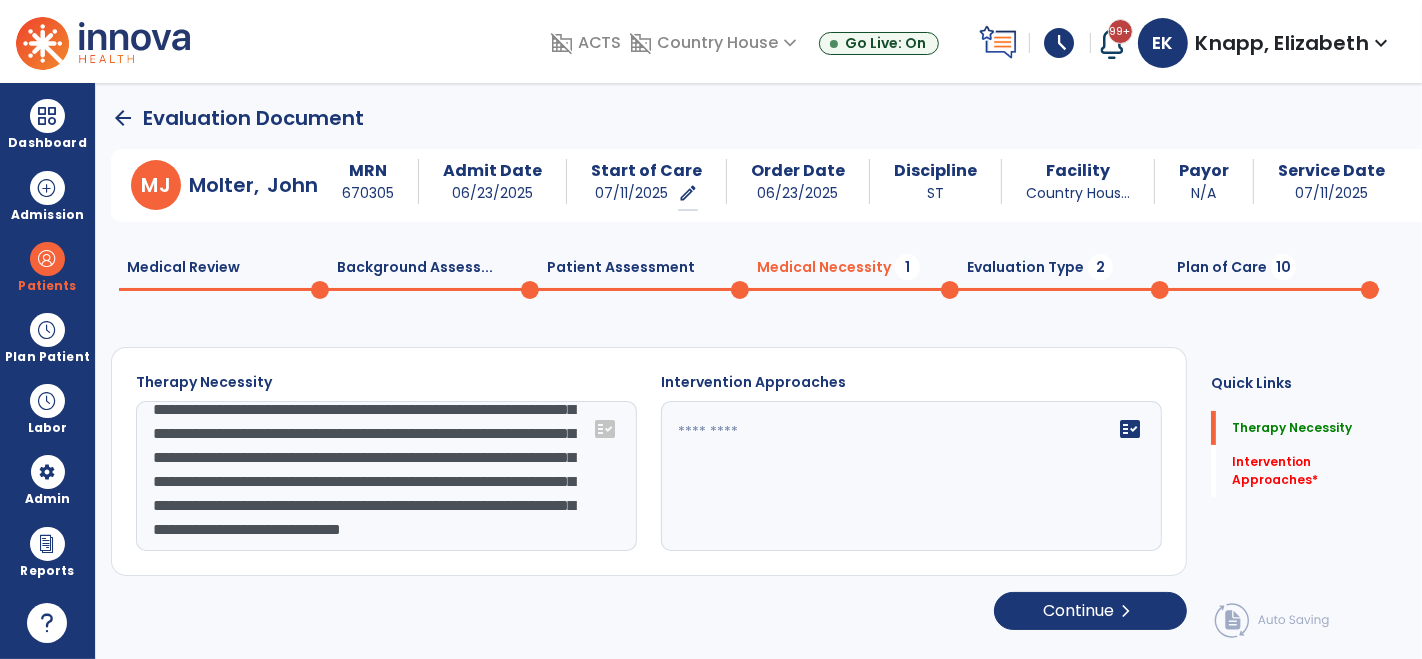 click on "**********" 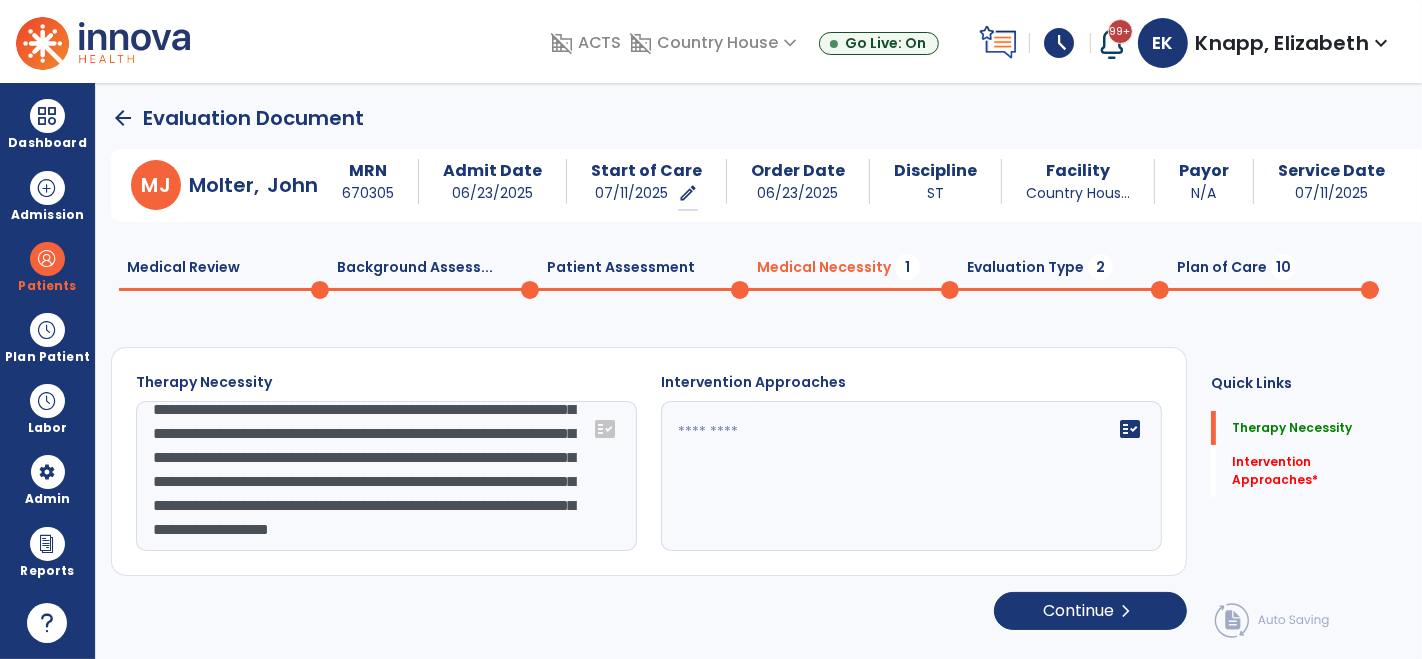 scroll, scrollTop: 120, scrollLeft: 0, axis: vertical 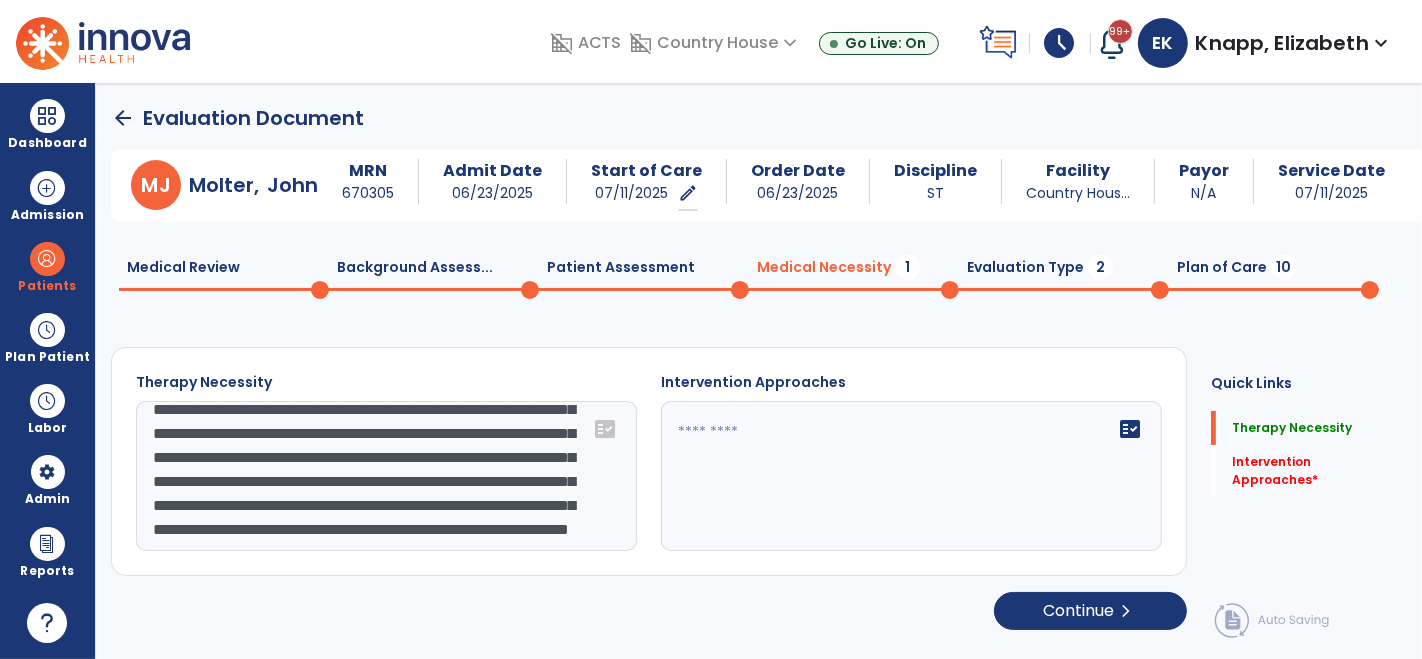 type on "**********" 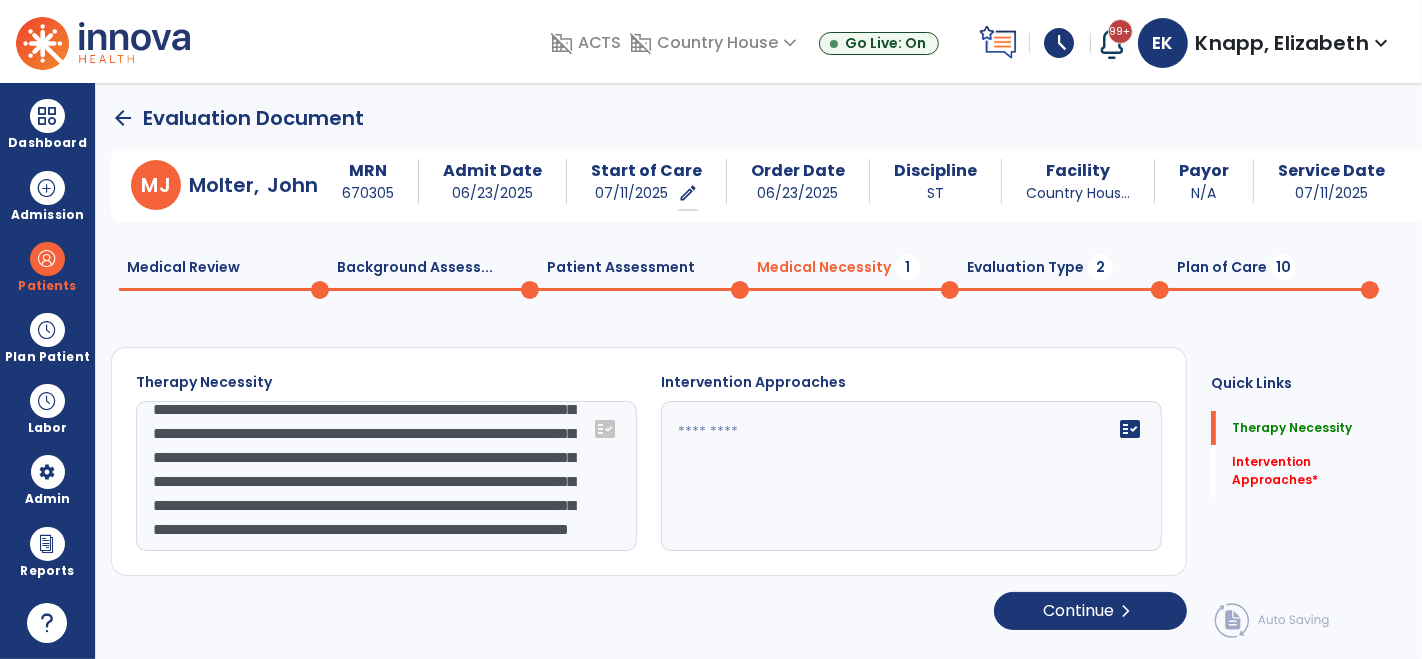 click 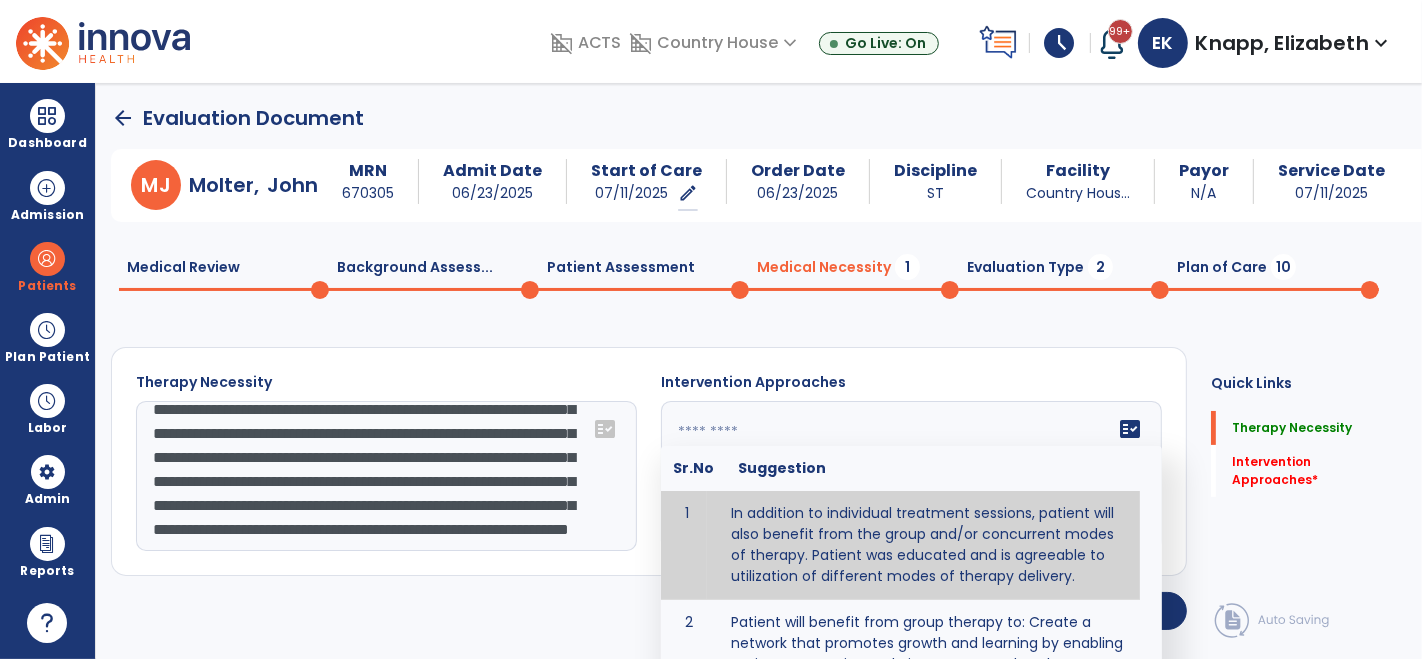 paste on "**********" 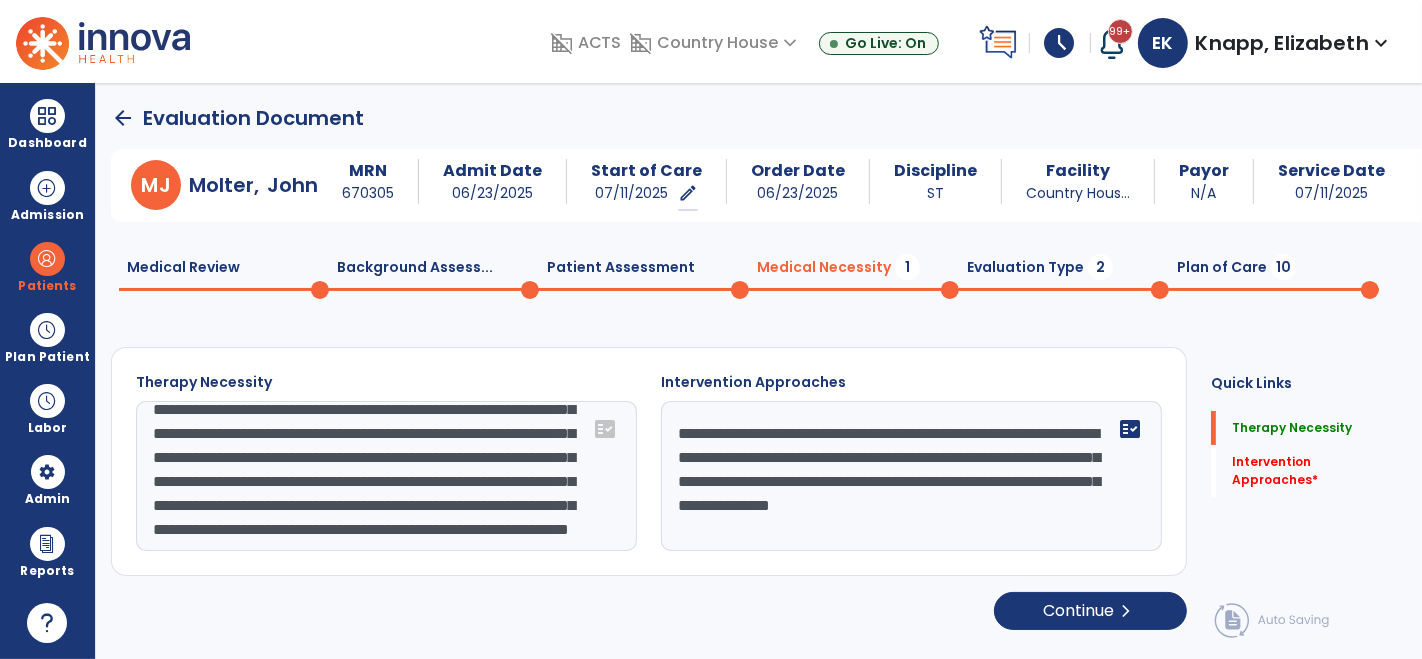 click on "Quick Links  Therapy Necessity   Therapy Necessity   Intervention Approaches   *  Intervention Approaches   *" 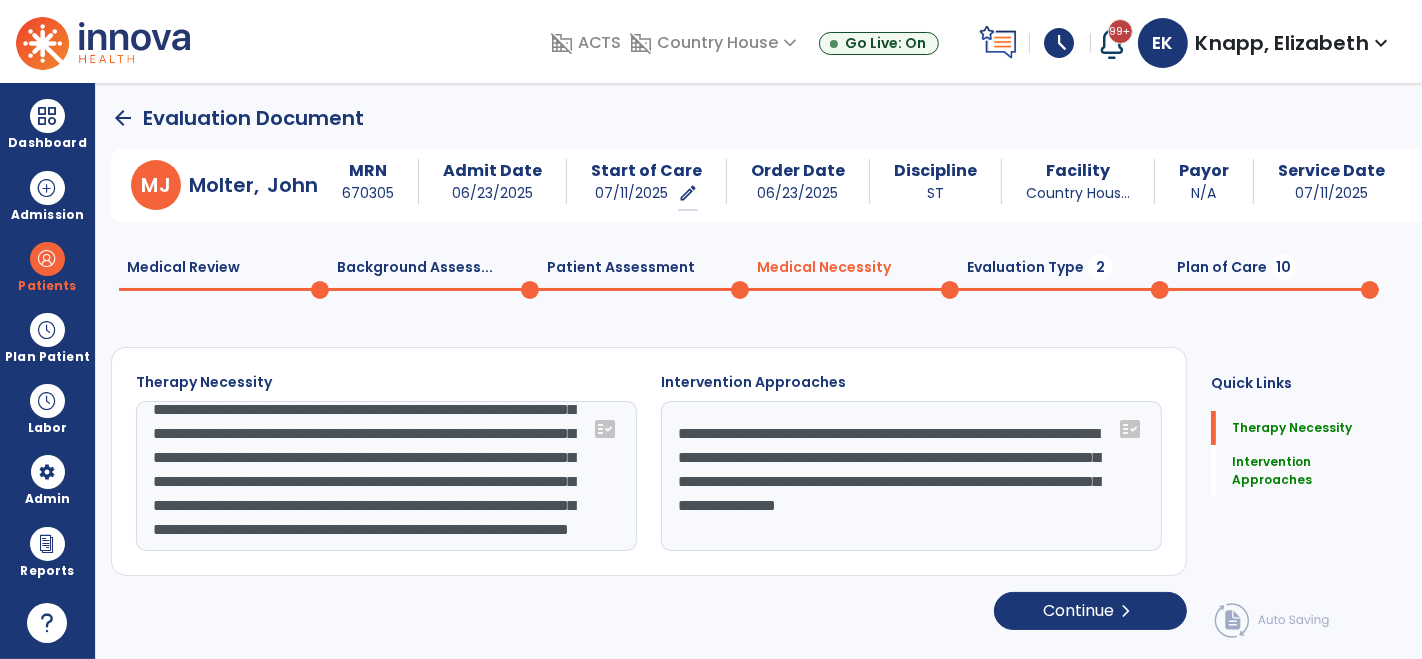 scroll, scrollTop: 0, scrollLeft: 0, axis: both 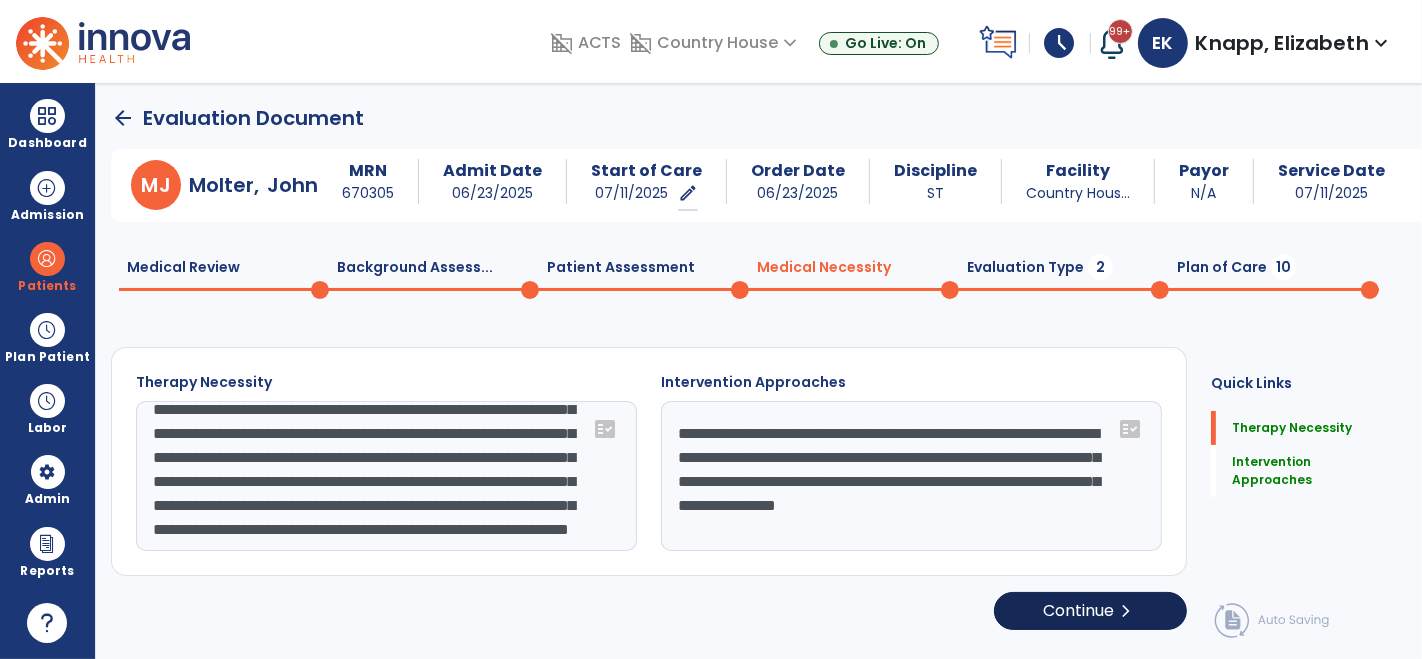 type on "**********" 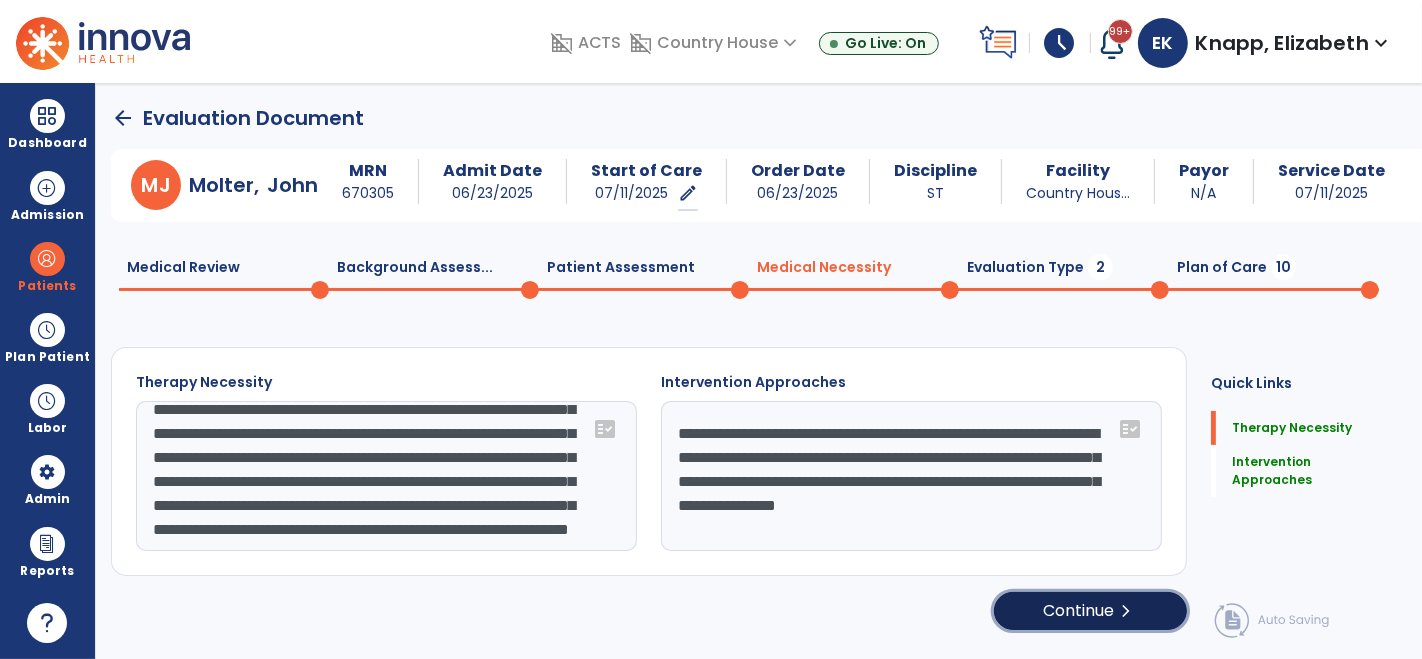 click on "Continue  chevron_right" 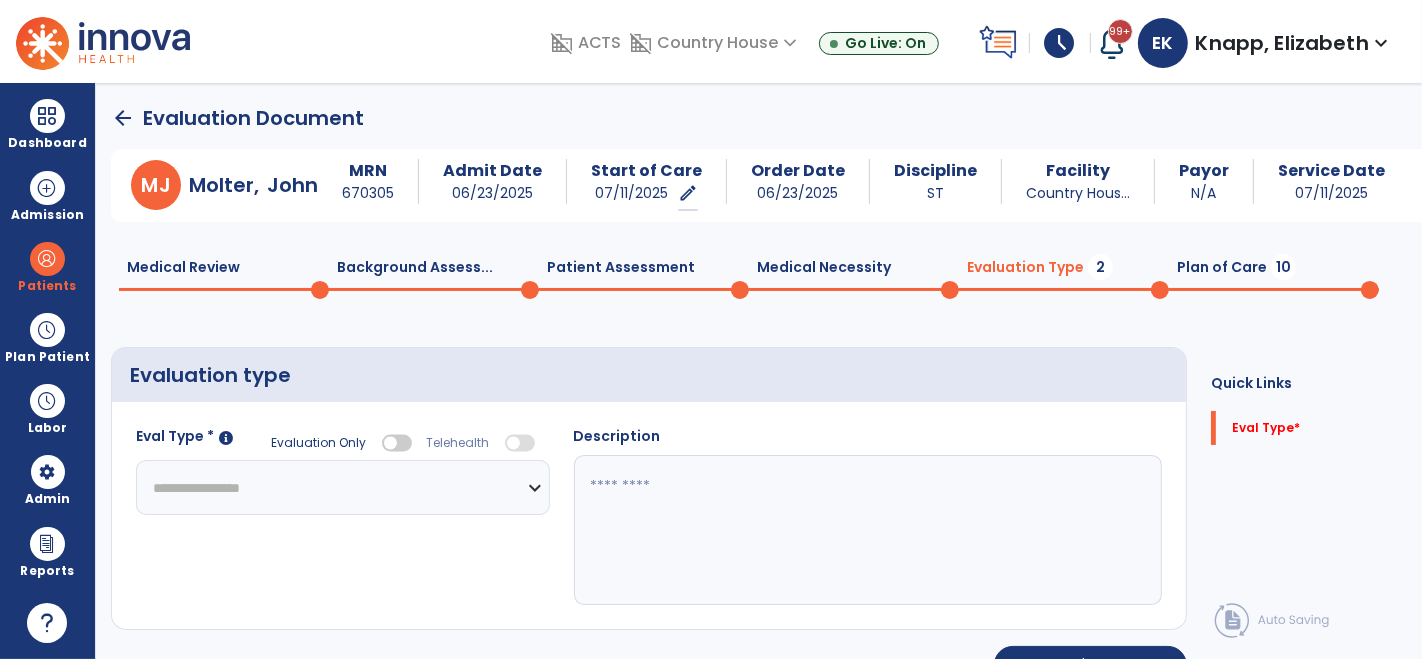 click on "**********" 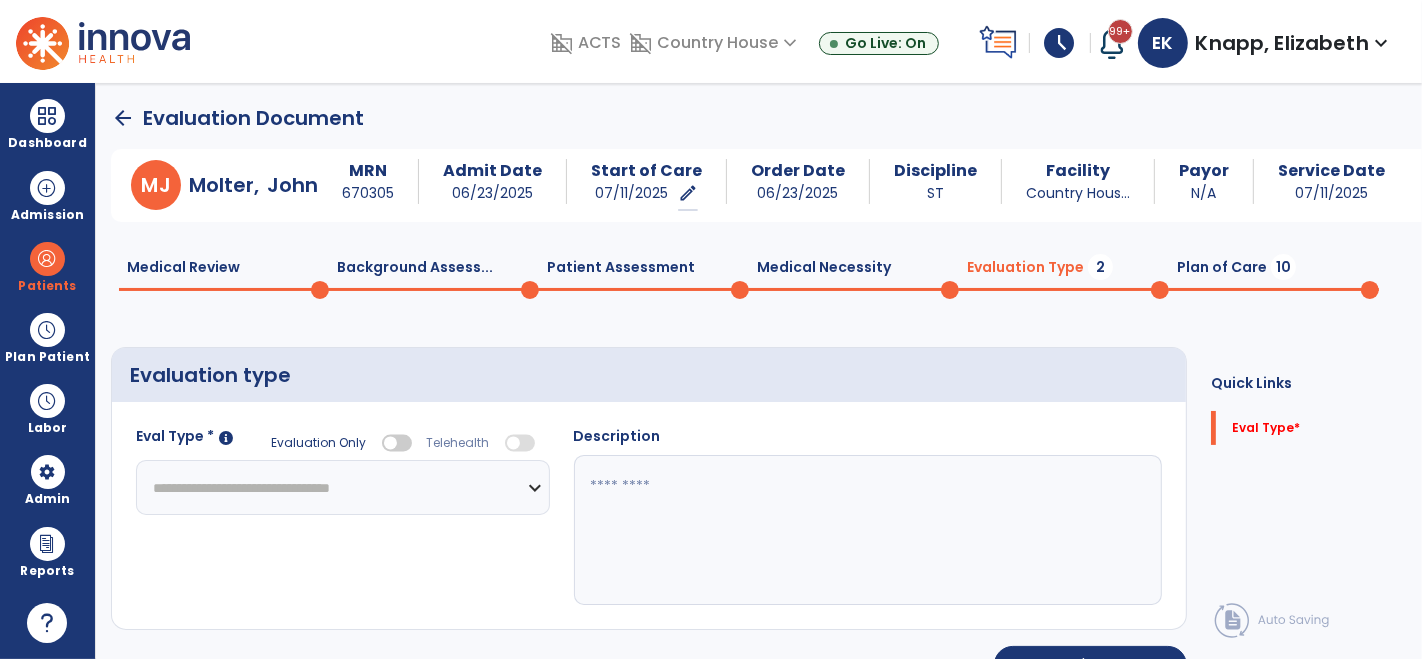 click on "**********" 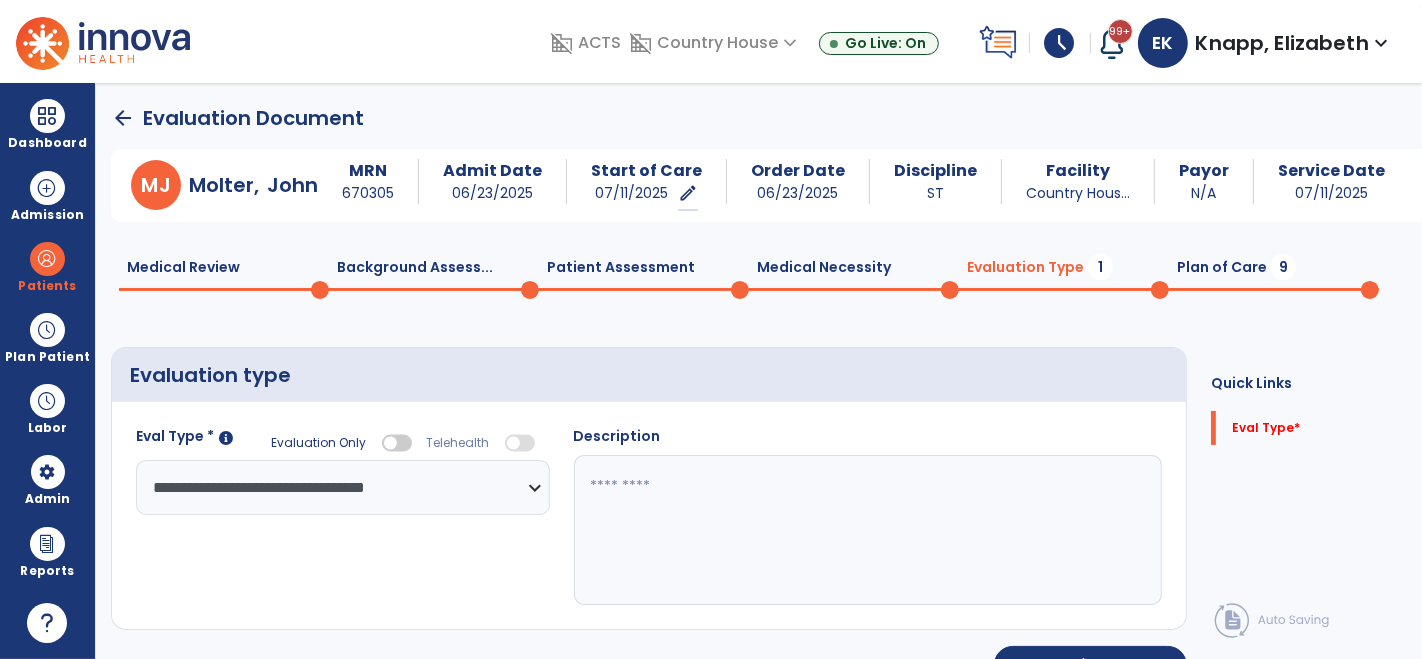click 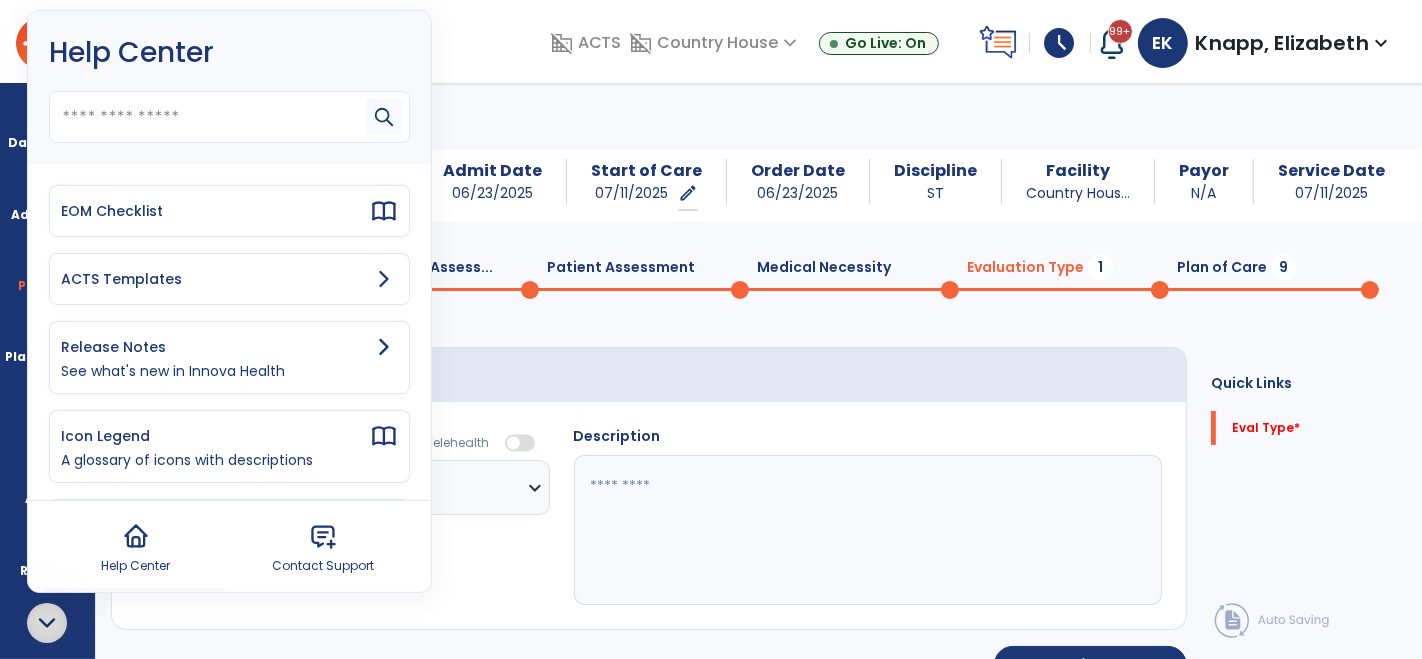 click 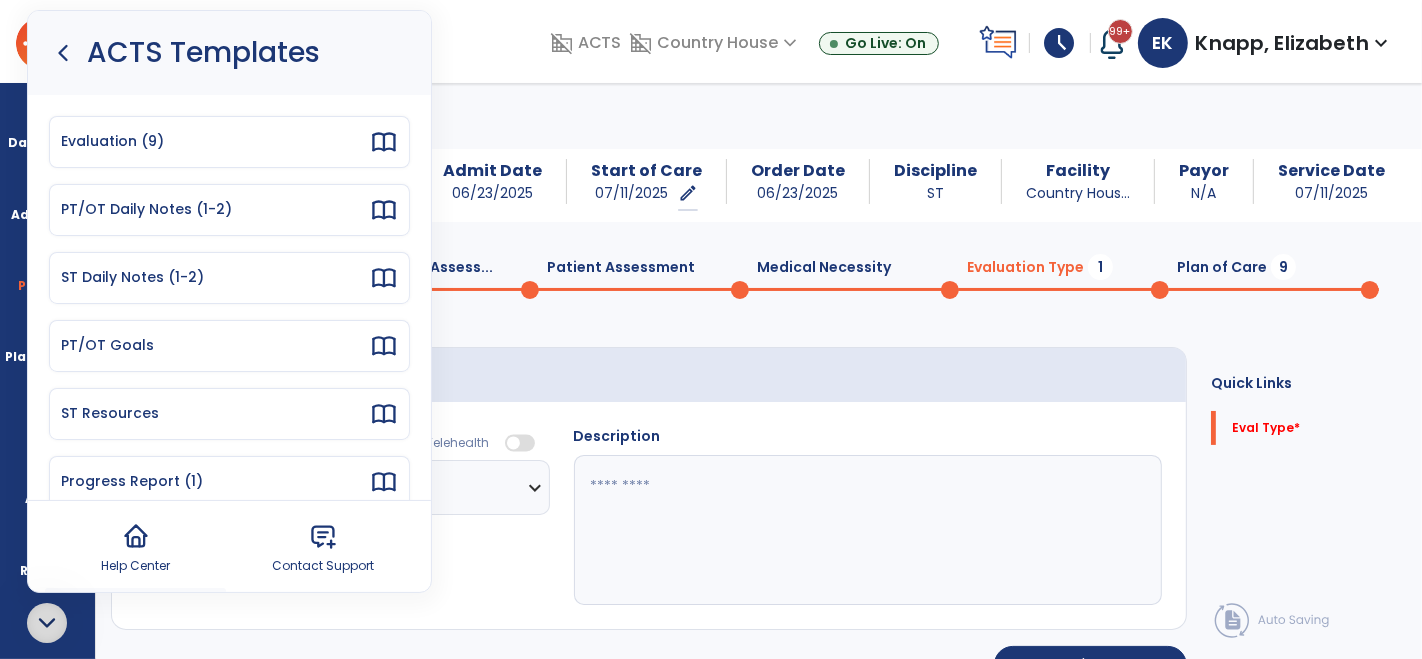 click on "ST Resources" at bounding box center (229, 414) 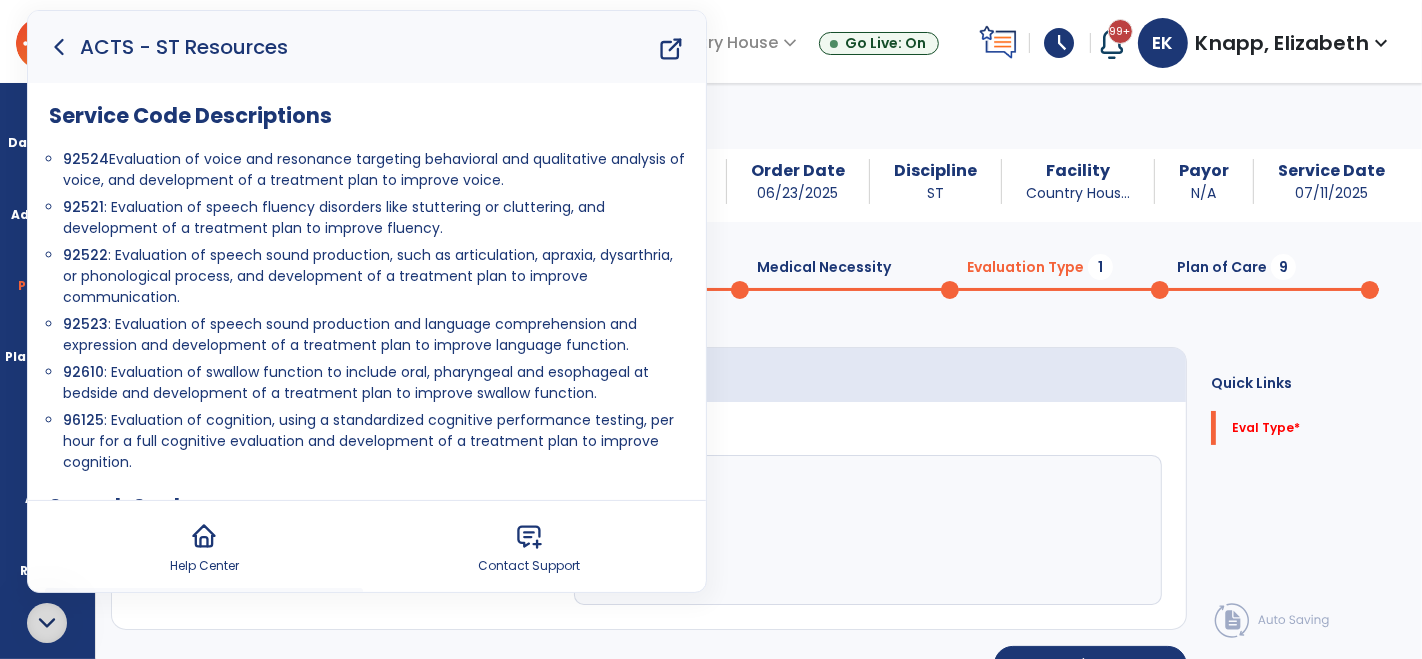 drag, startPoint x: 65, startPoint y: 321, endPoint x: 651, endPoint y: 338, distance: 586.2465 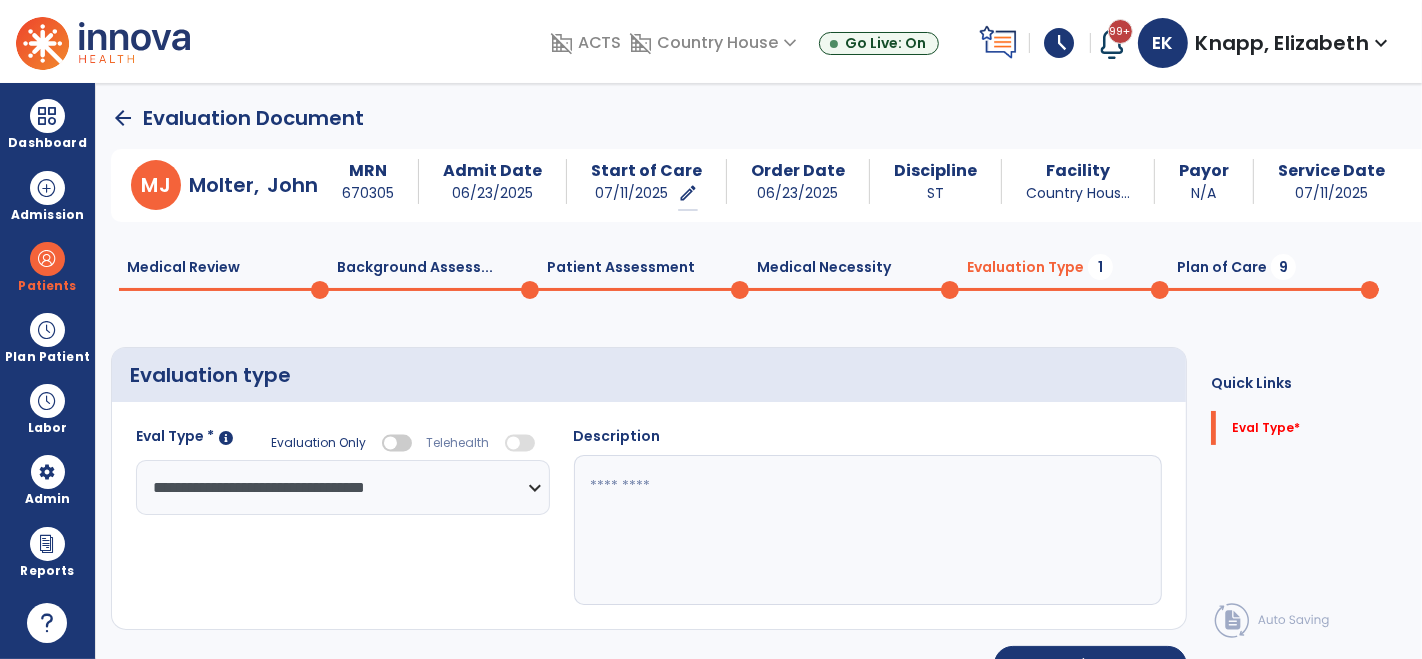 click 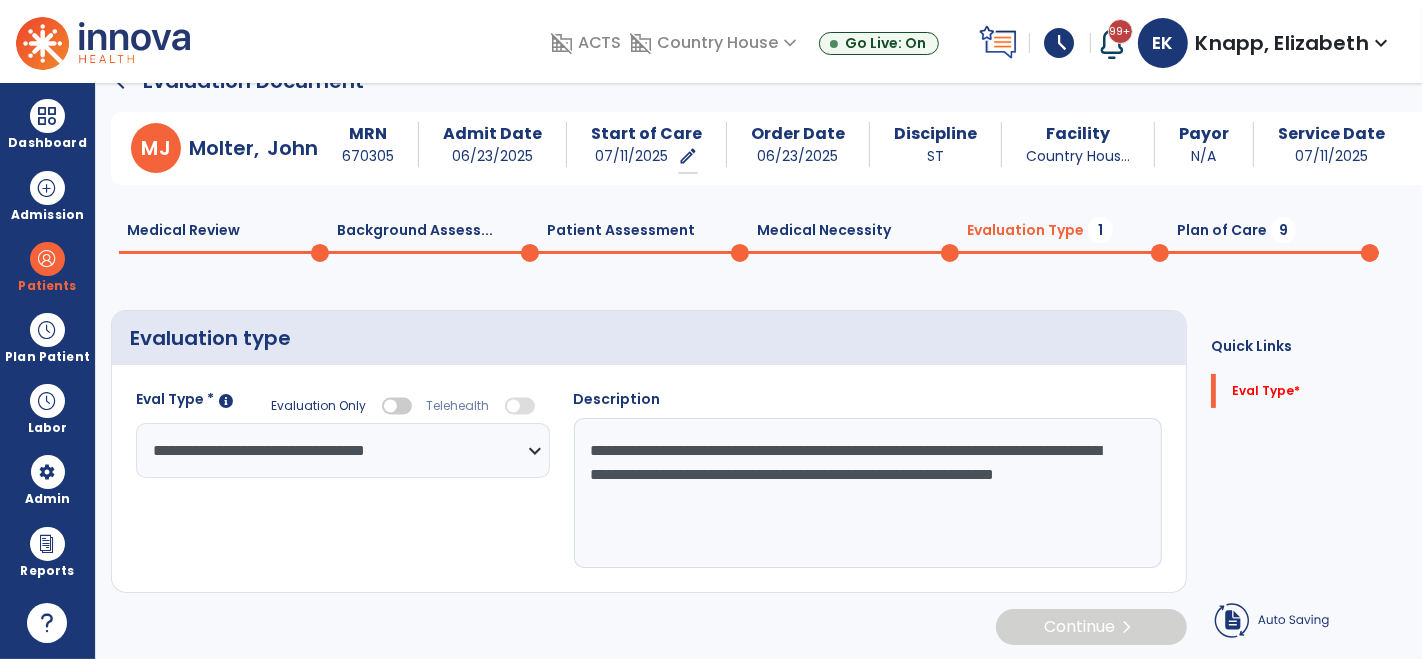 scroll, scrollTop: 39, scrollLeft: 0, axis: vertical 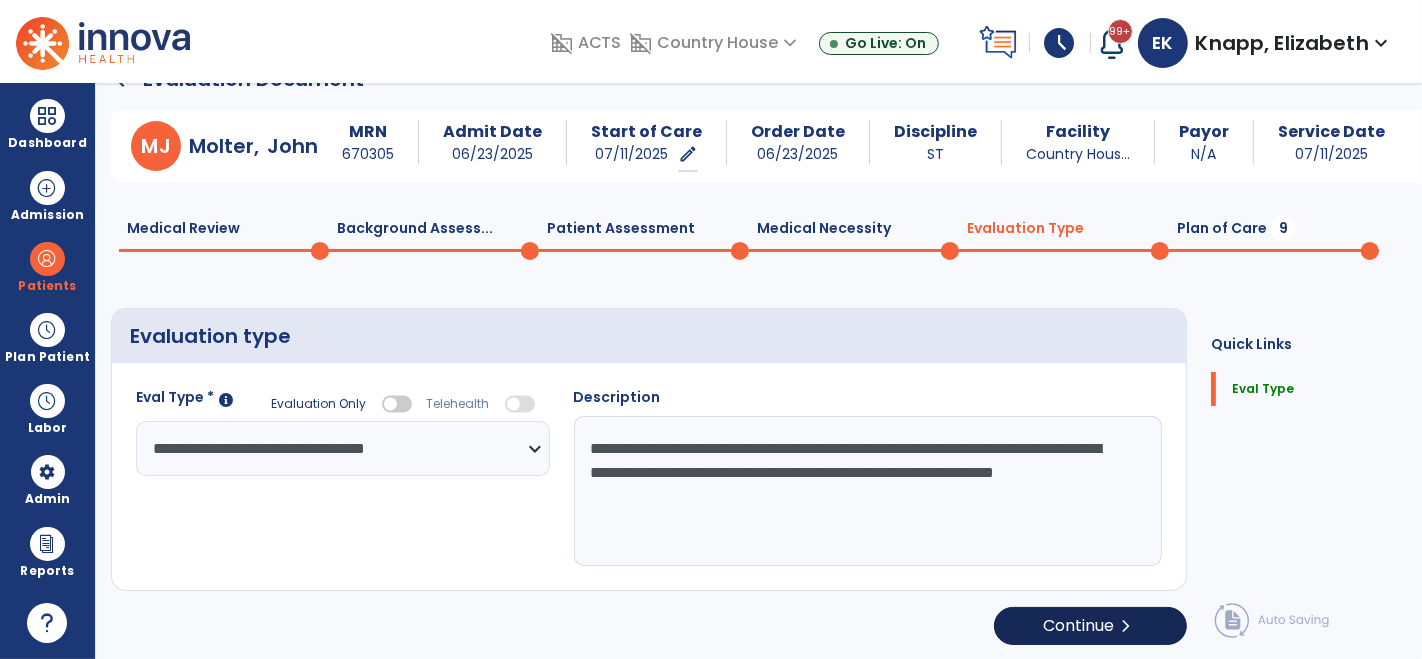 type on "**********" 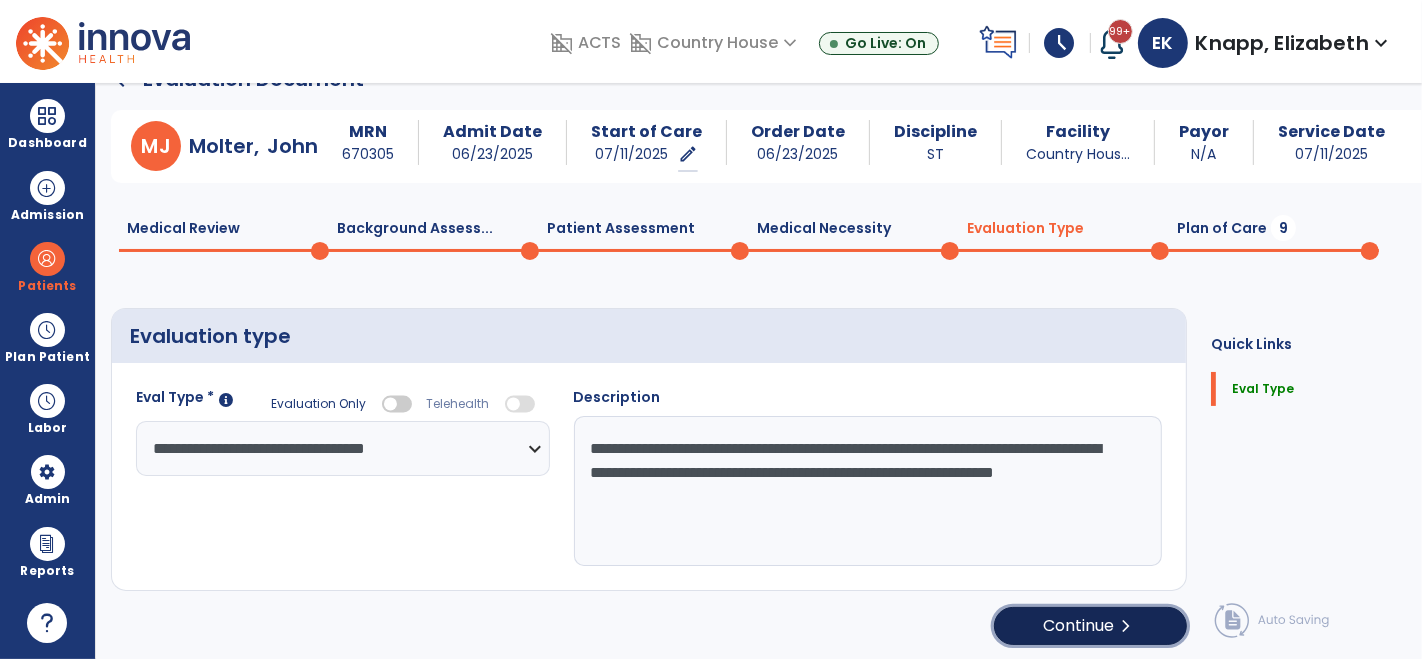click on "Continue  chevron_right" 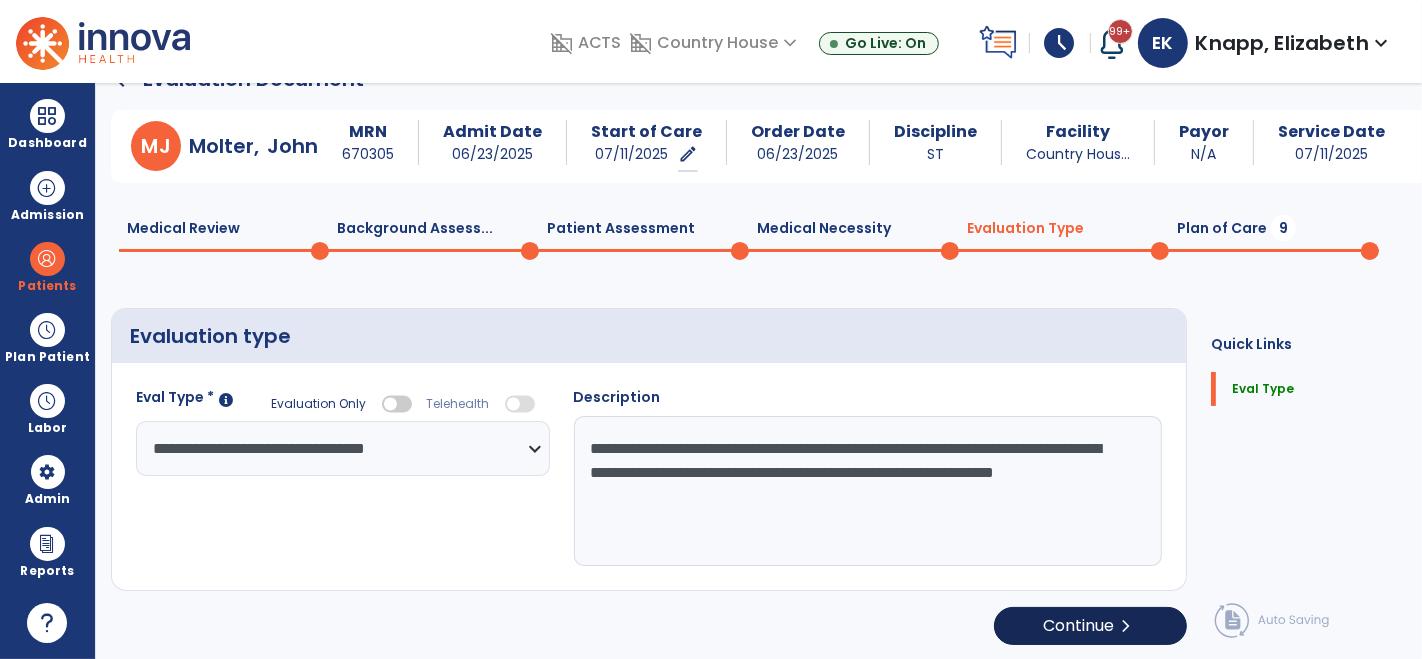 select on "*****" 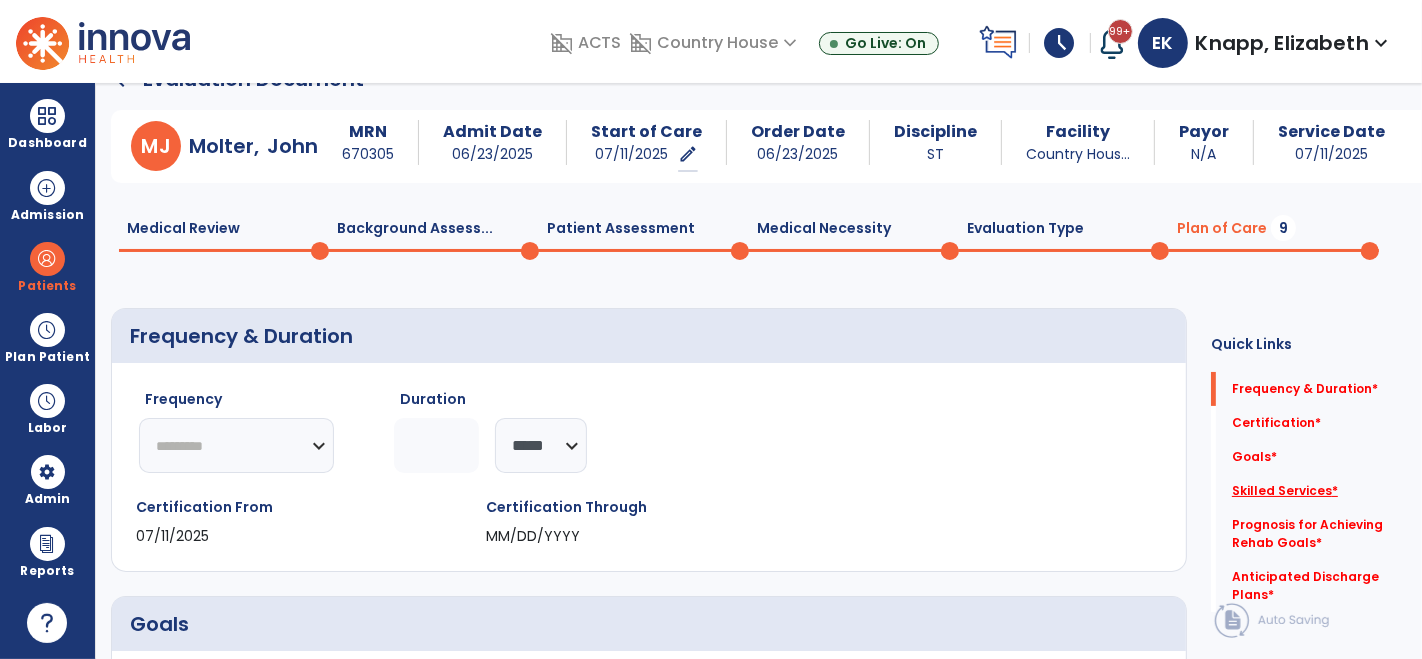 click on "Skilled Services   *" 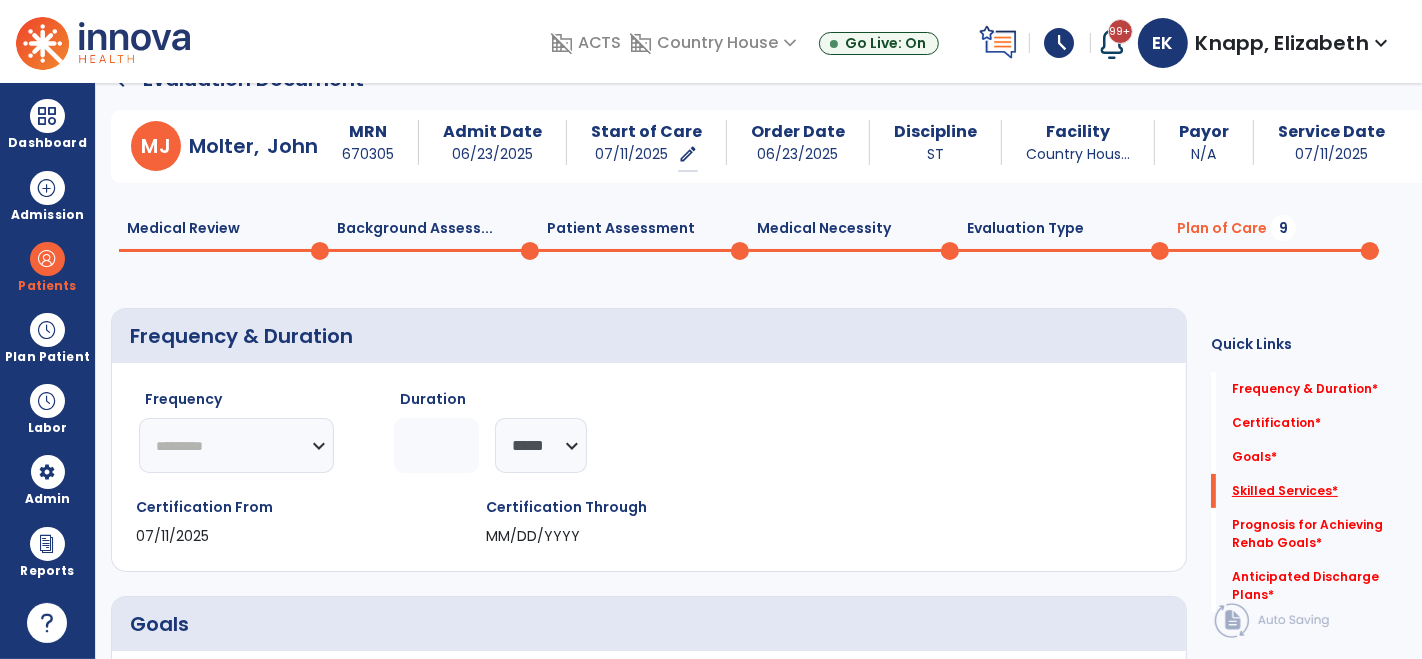 scroll, scrollTop: 137, scrollLeft: 0, axis: vertical 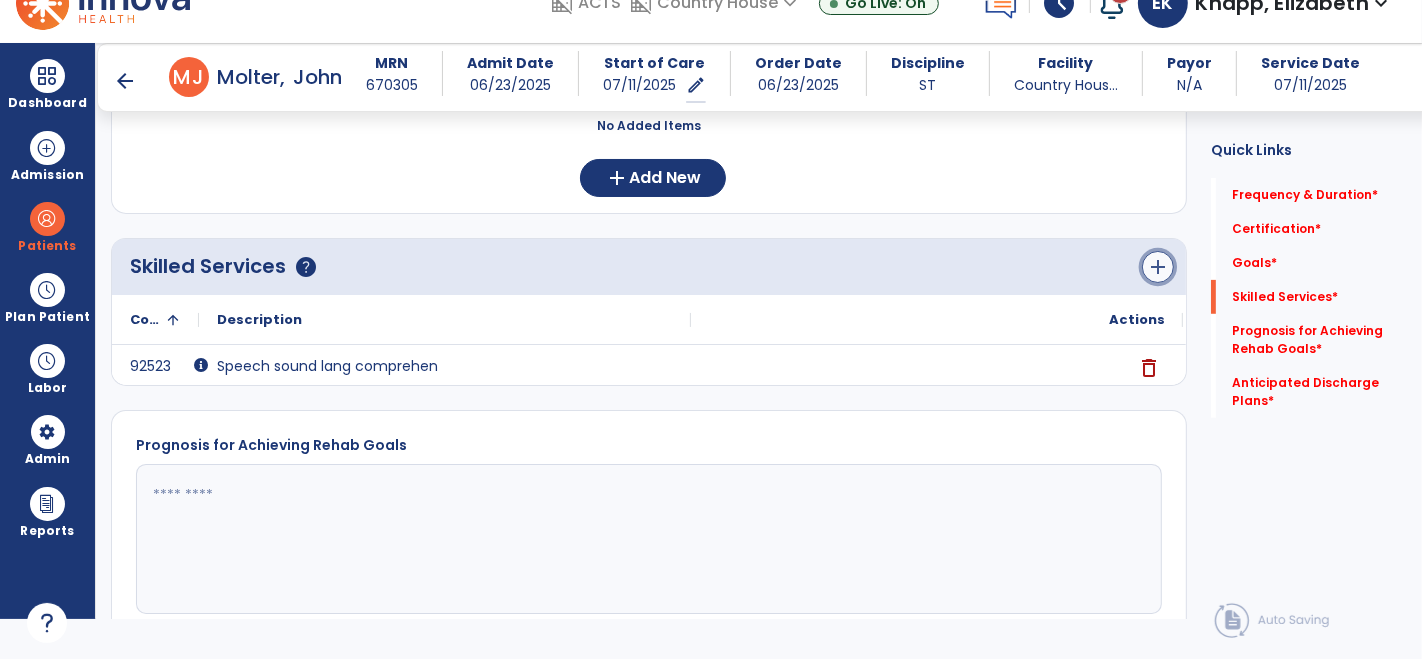 click on "add" 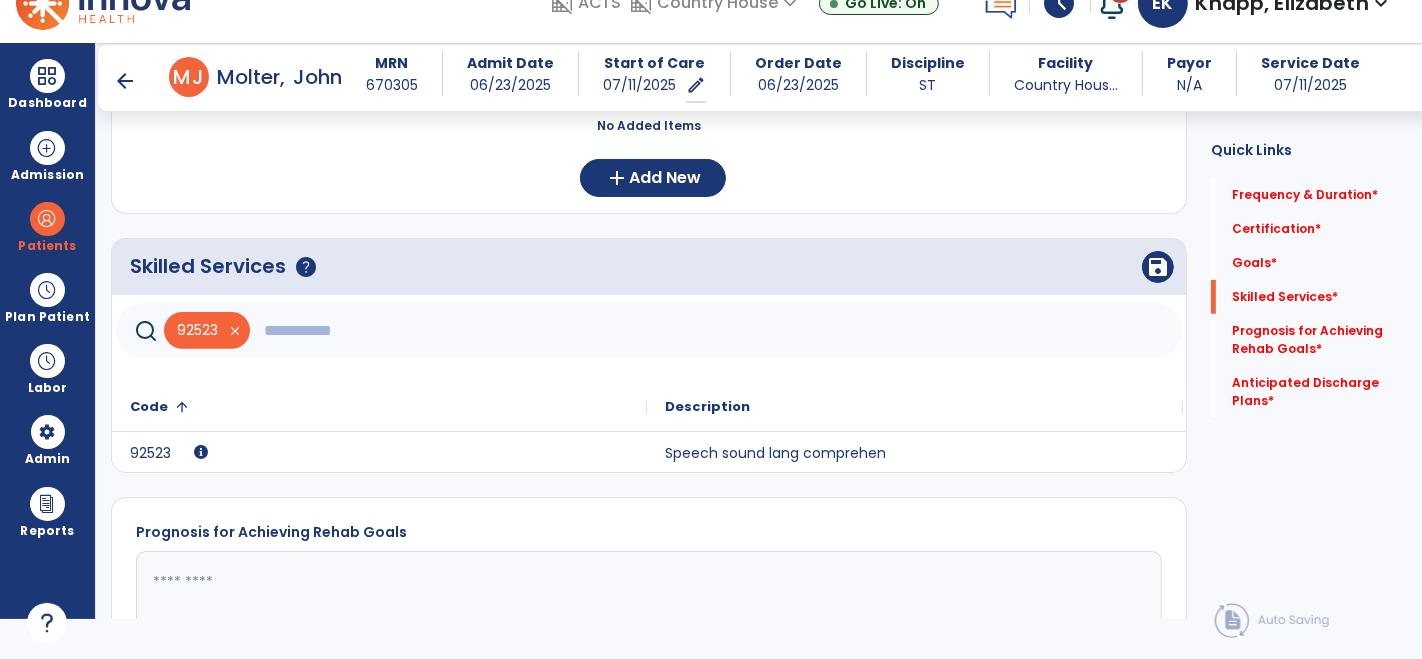 click 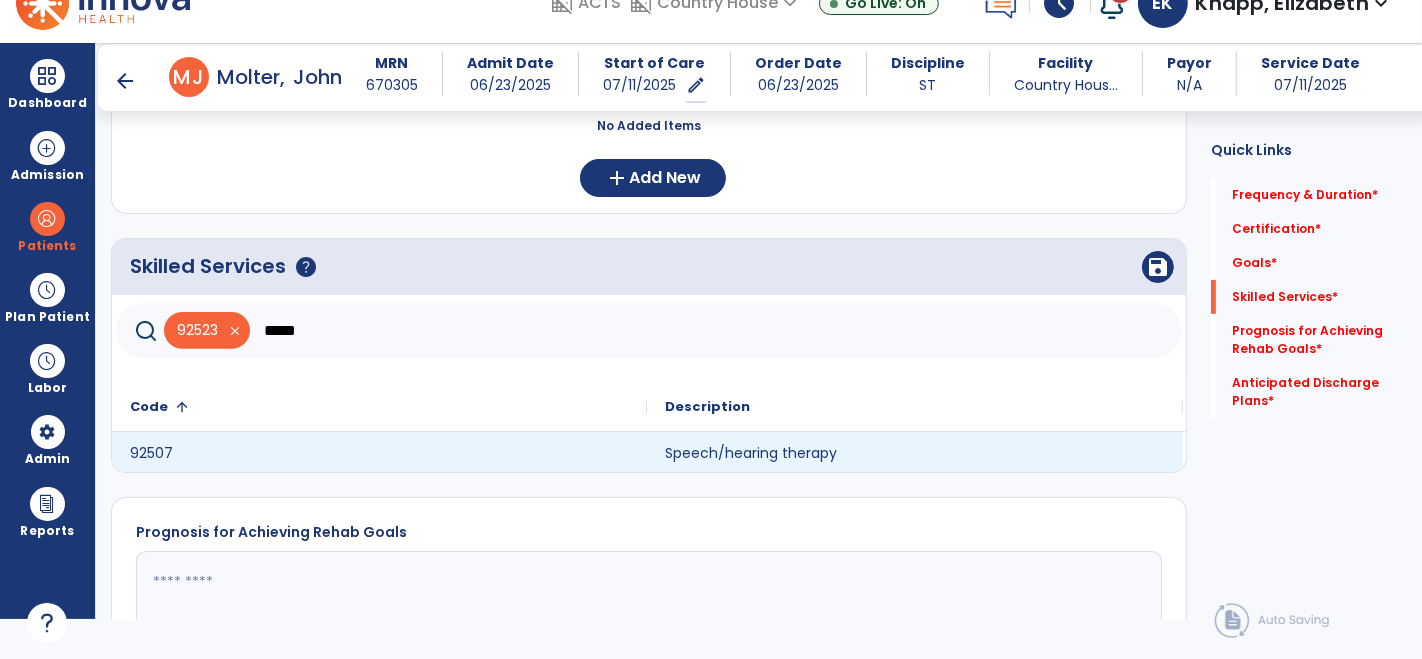 type on "*****" 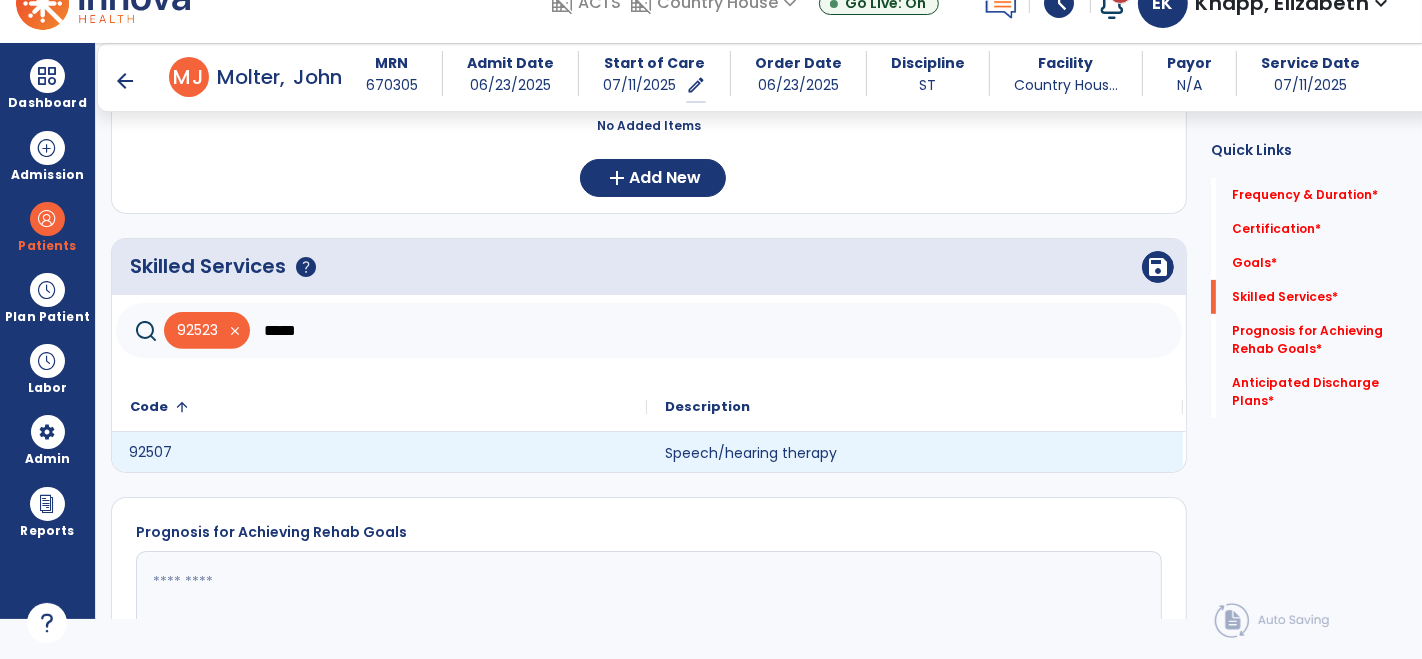 click on "92507" 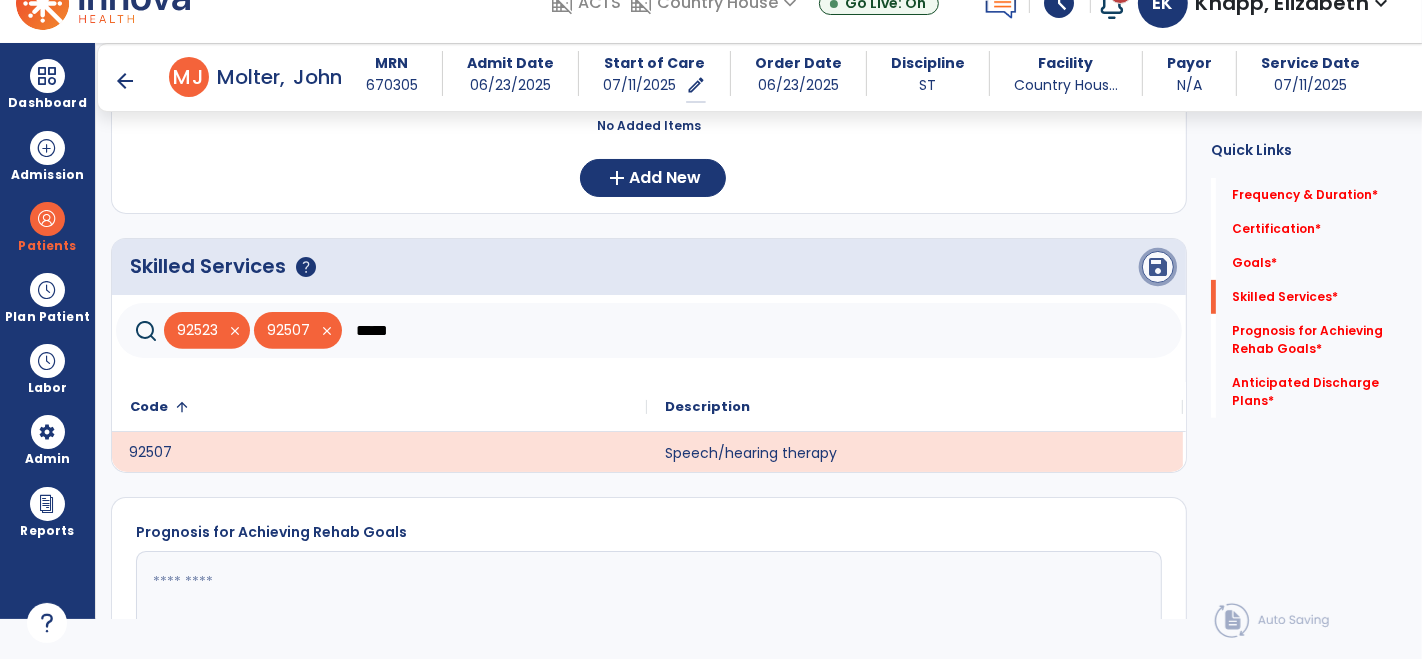 click on "save" 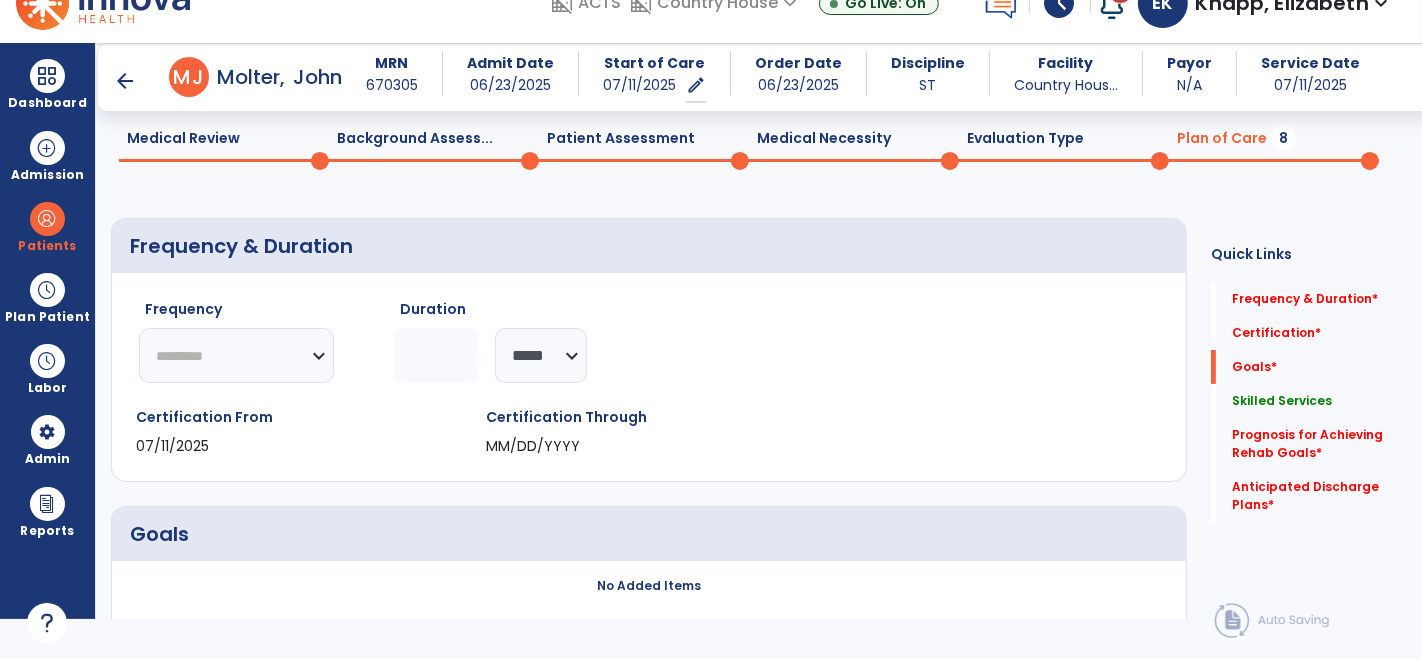 scroll, scrollTop: 0, scrollLeft: 0, axis: both 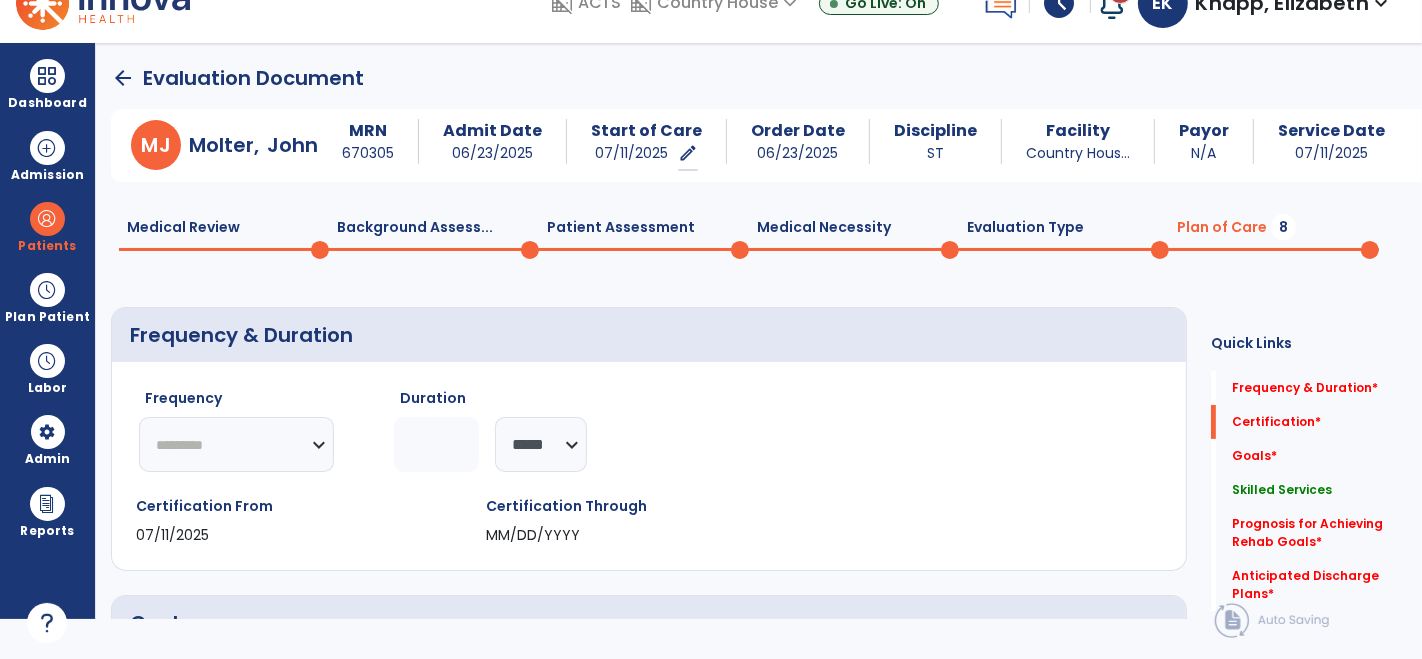 click 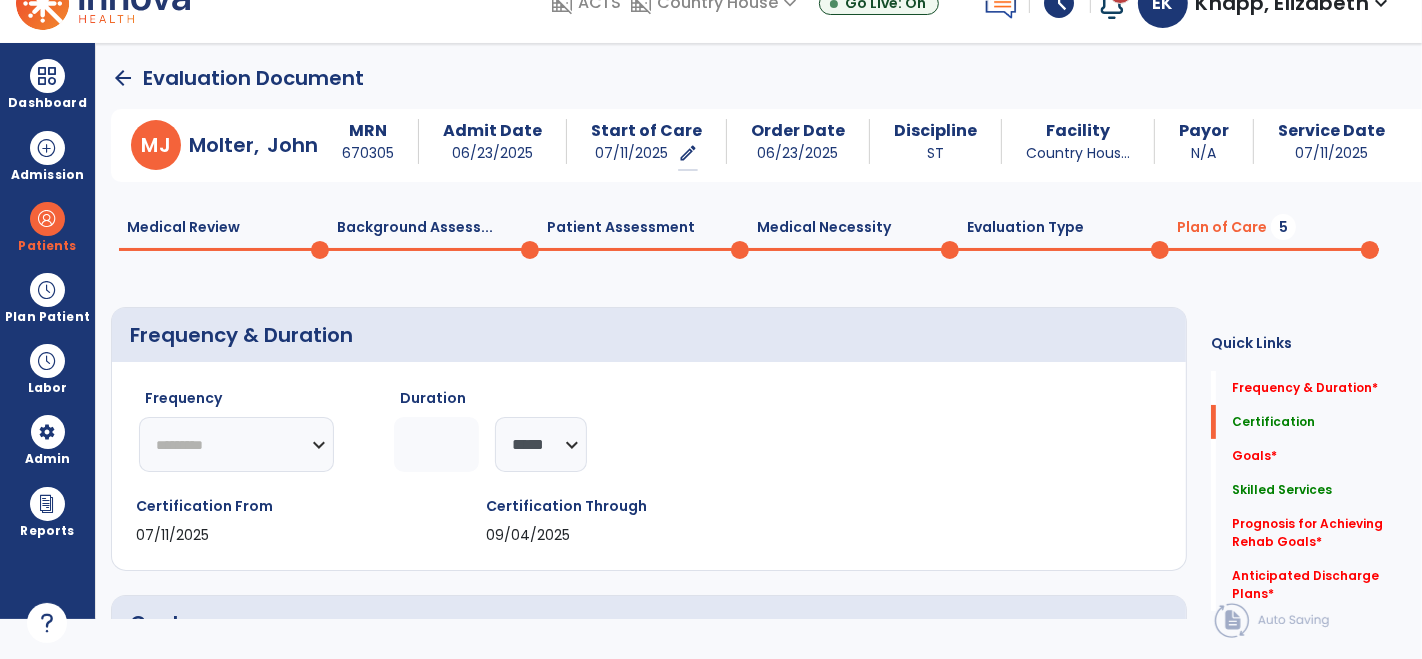 scroll, scrollTop: 8, scrollLeft: 0, axis: vertical 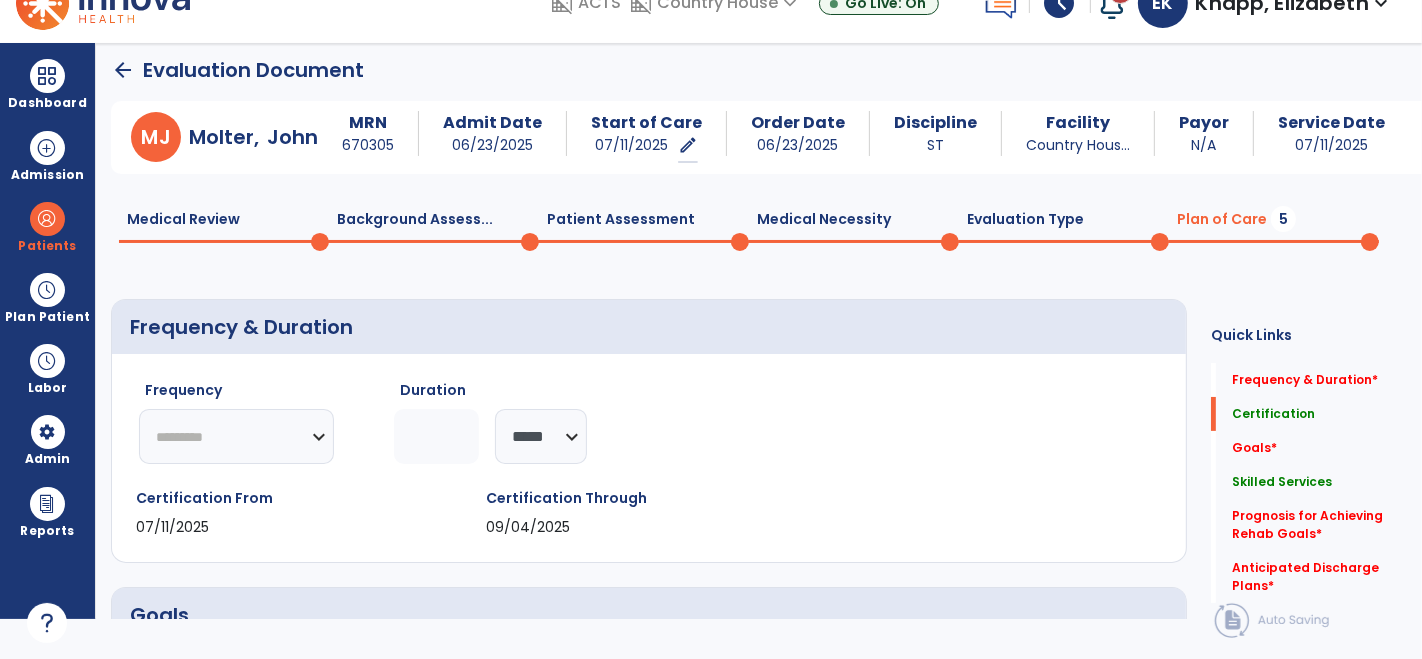 type on "*" 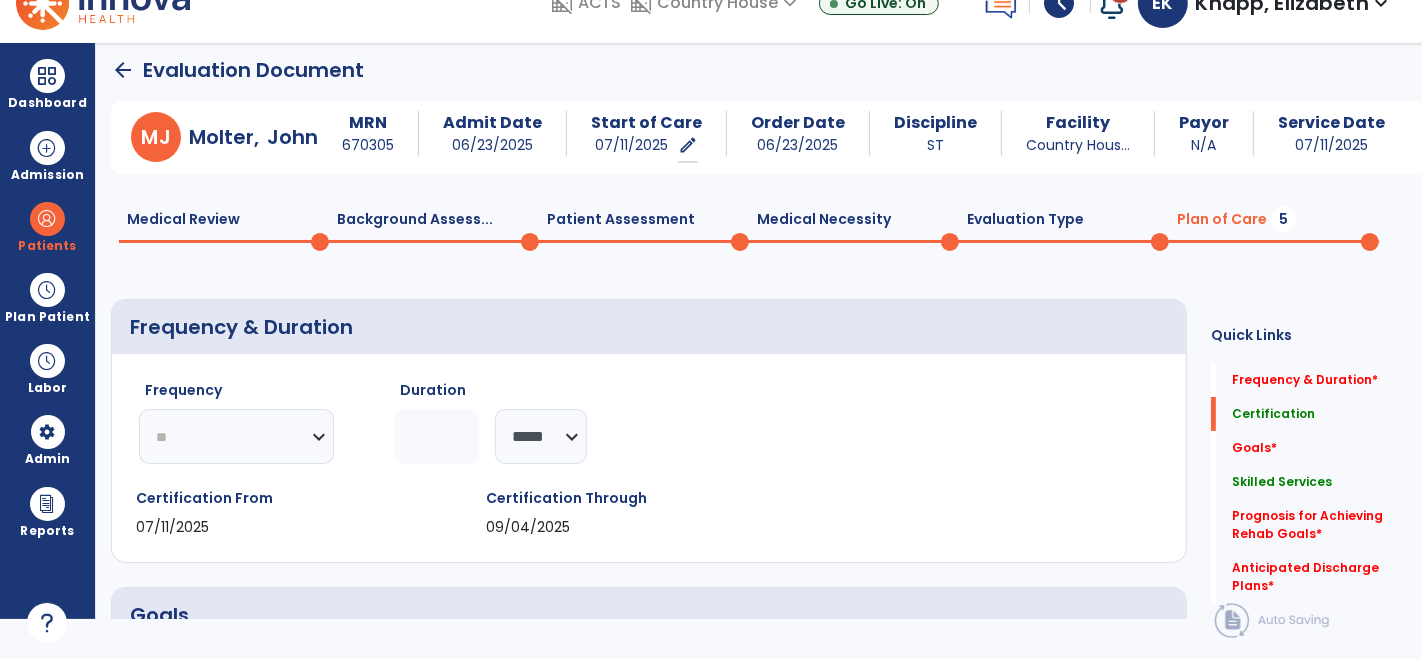 click on "********* ** ** ** ** ** ** **" 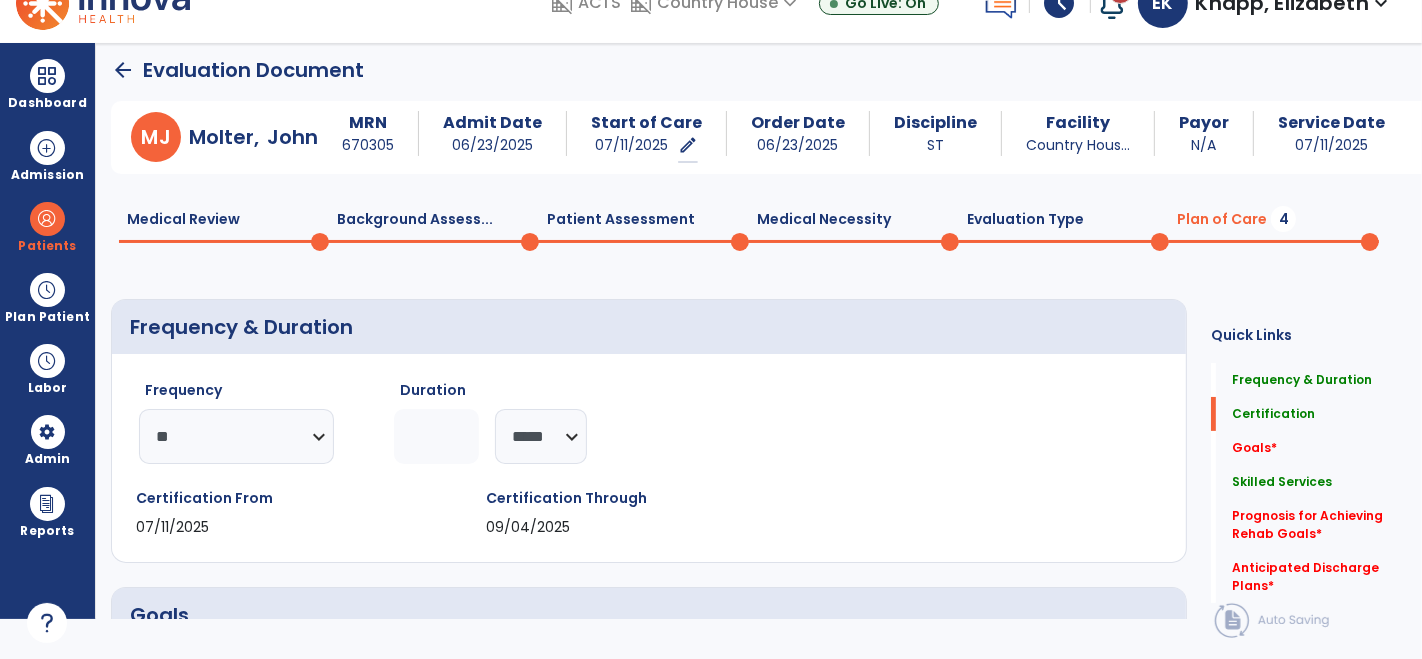 click on "Evaluation Type  0" 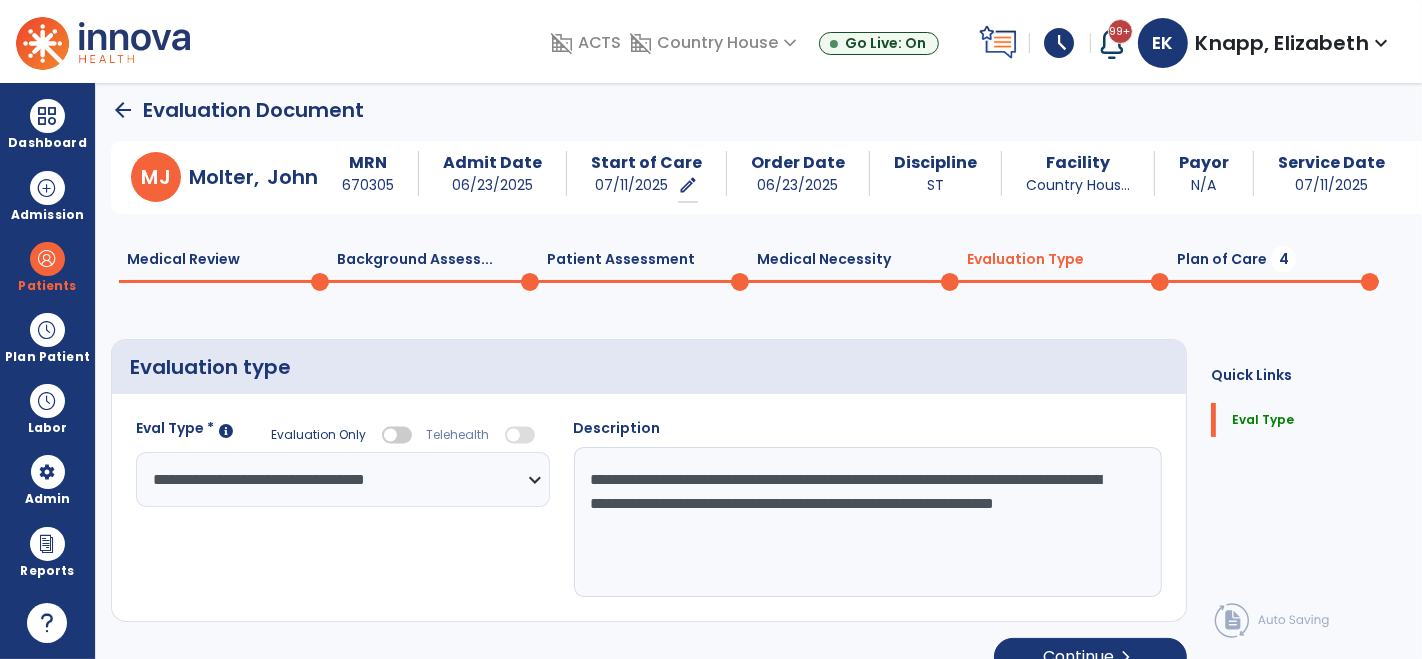 scroll, scrollTop: 0, scrollLeft: 0, axis: both 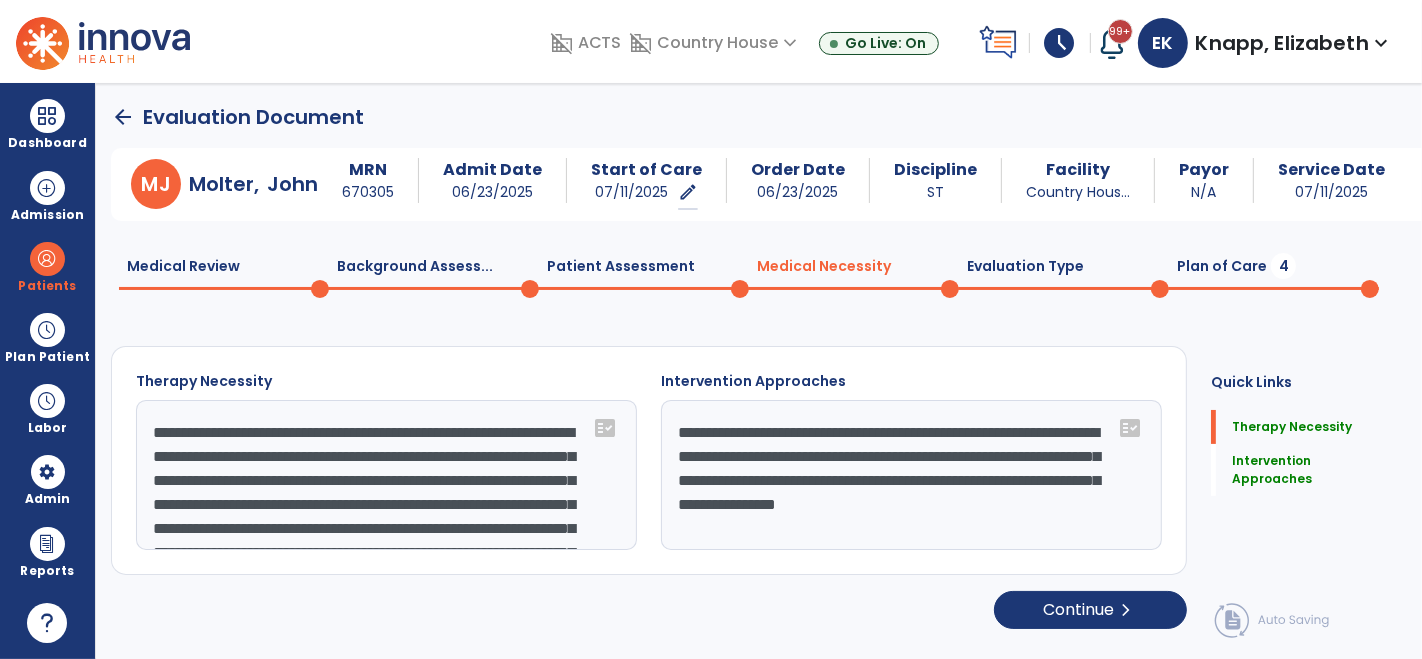 click on "Patient Assessment  0" 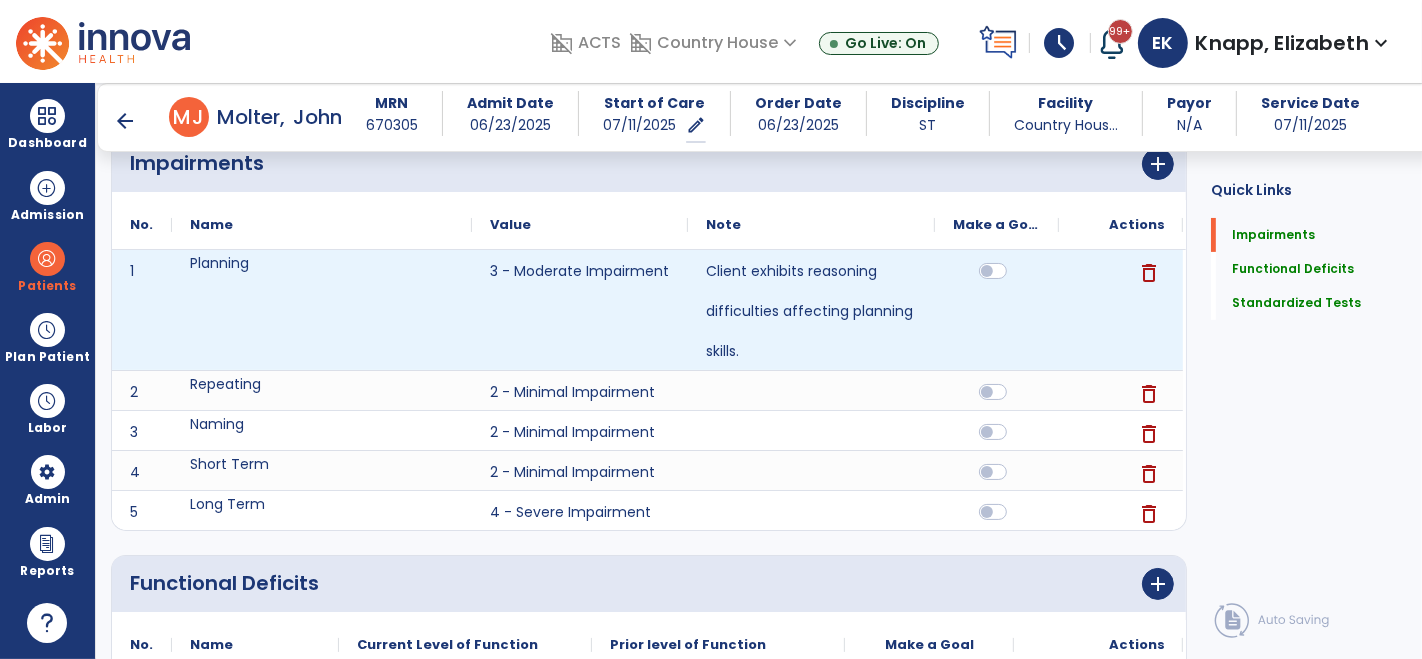 scroll, scrollTop: 197, scrollLeft: 0, axis: vertical 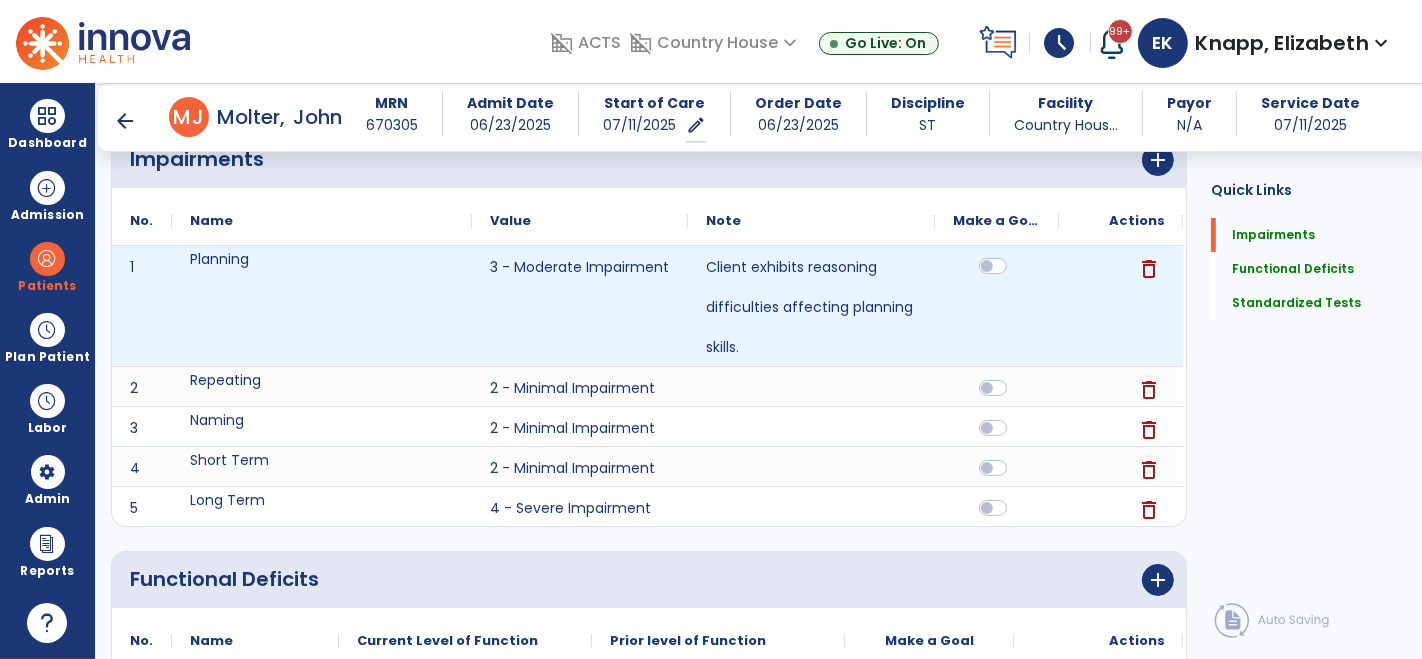 click 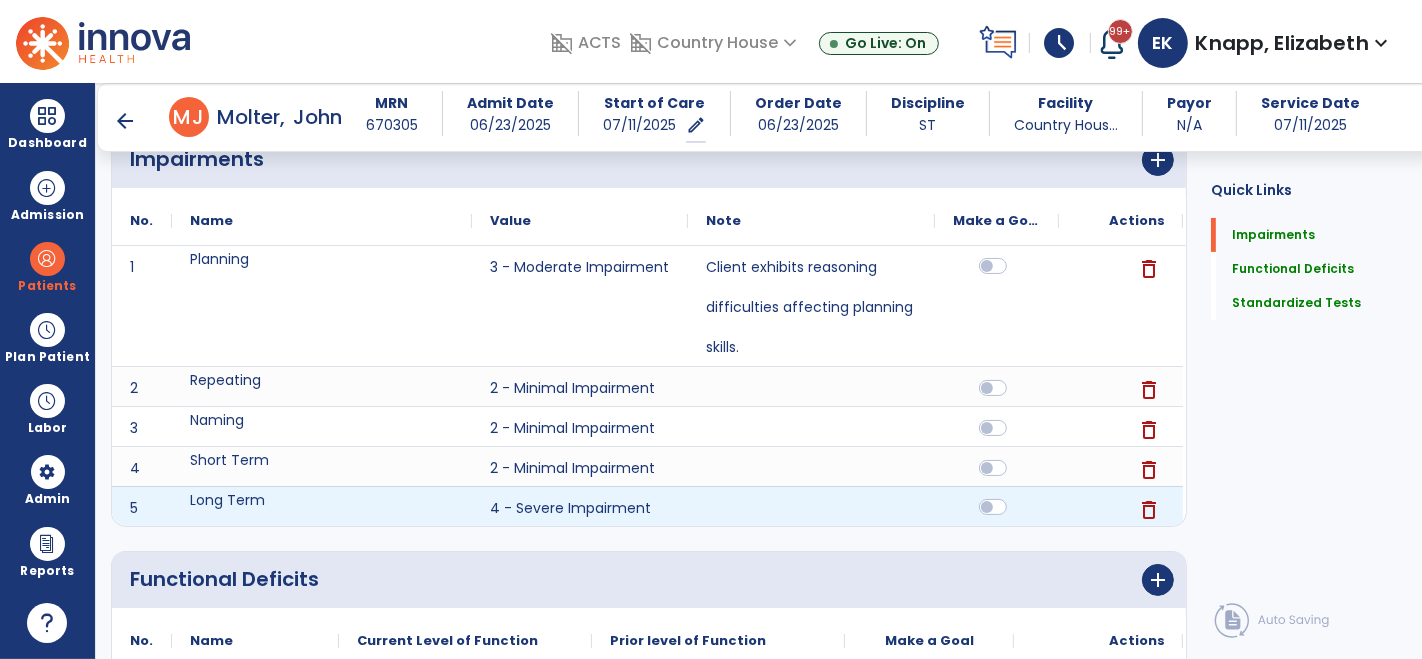 click 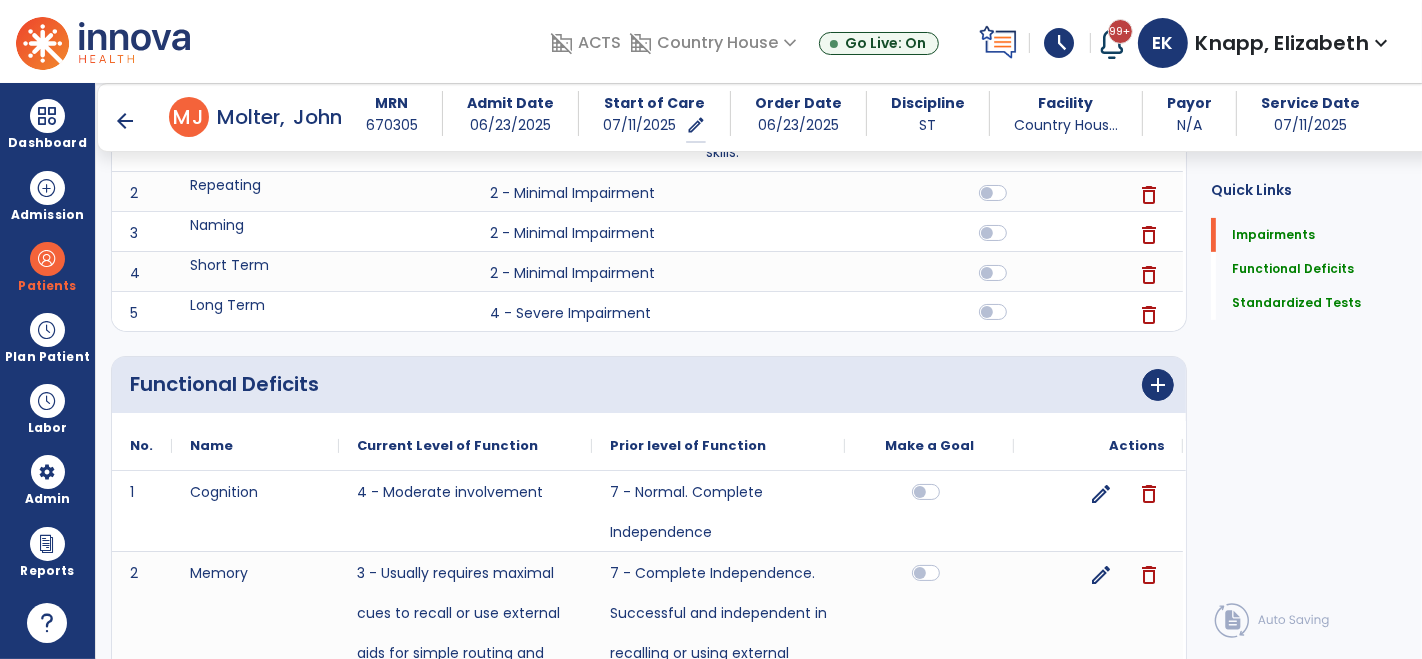 scroll, scrollTop: 441, scrollLeft: 0, axis: vertical 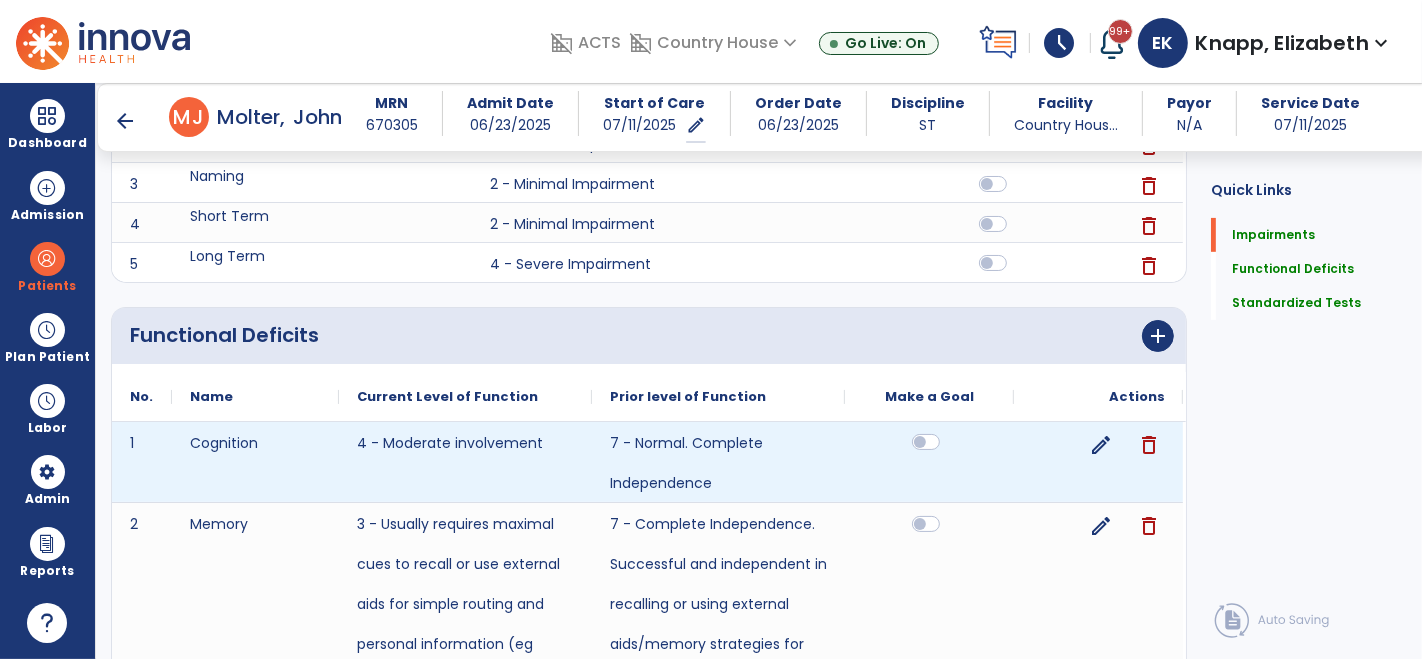 click 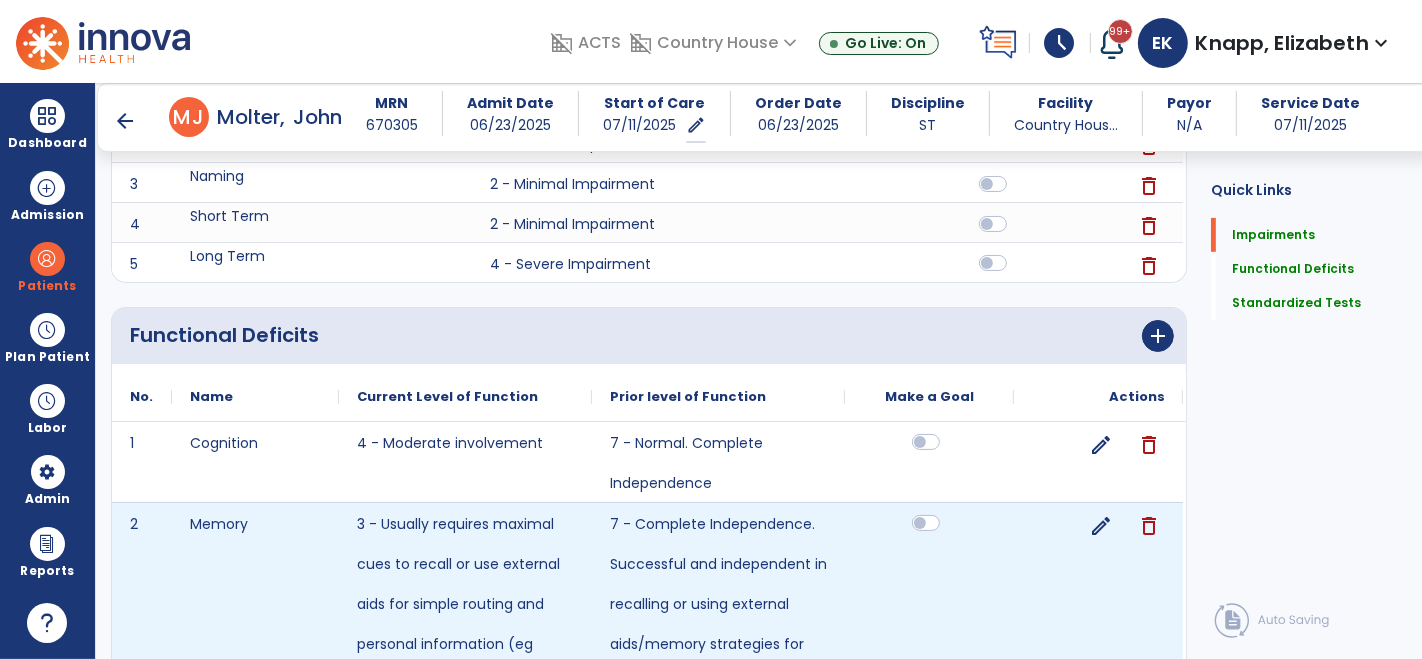 click 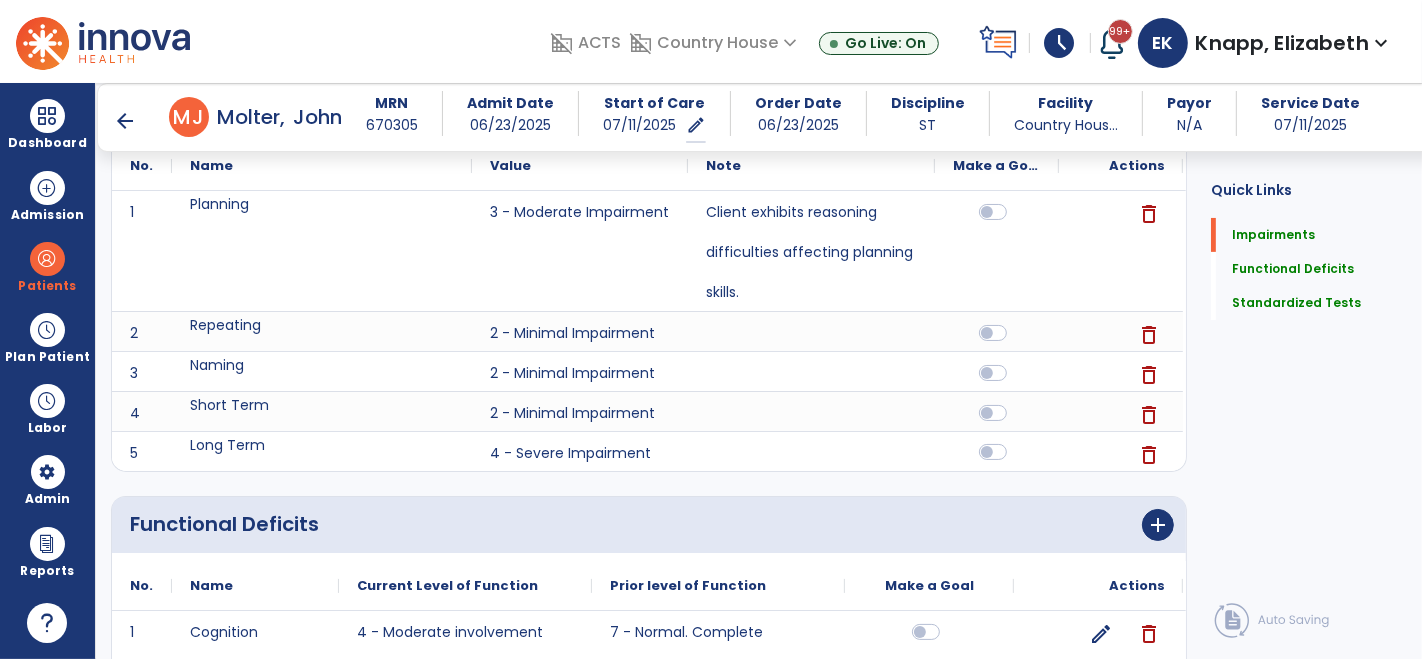 scroll, scrollTop: 254, scrollLeft: 0, axis: vertical 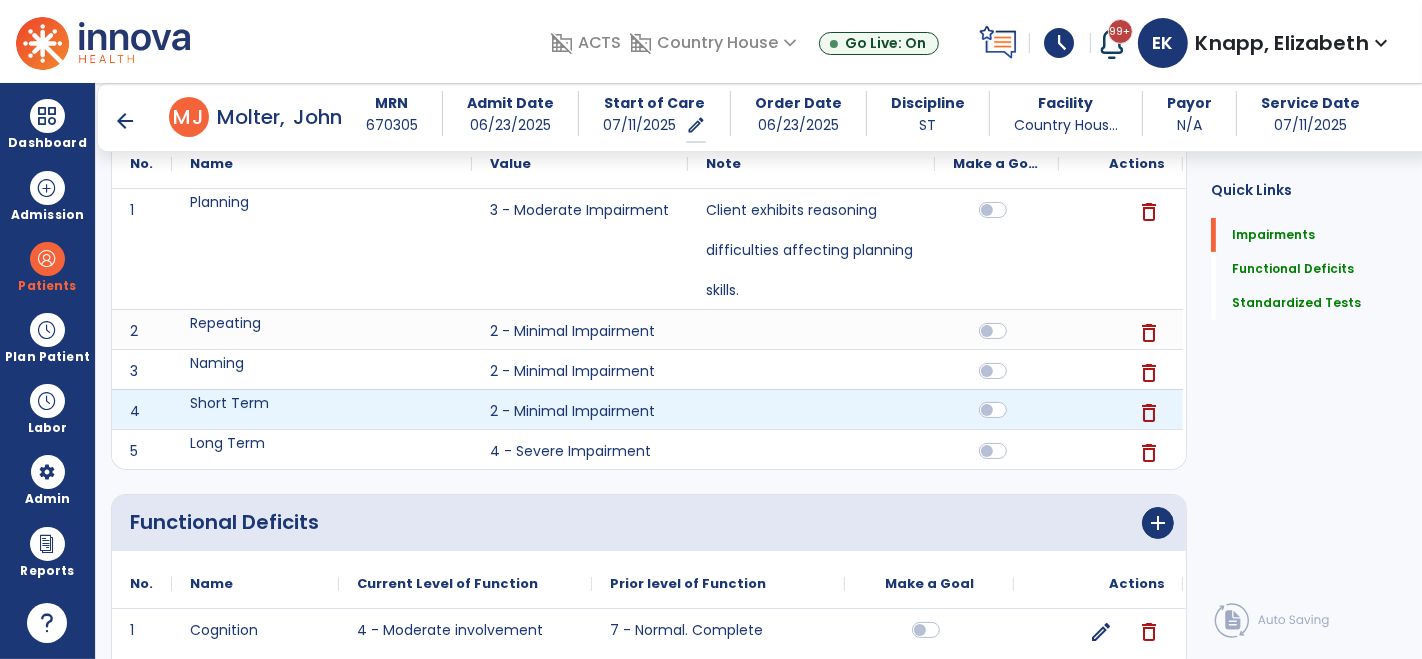 click 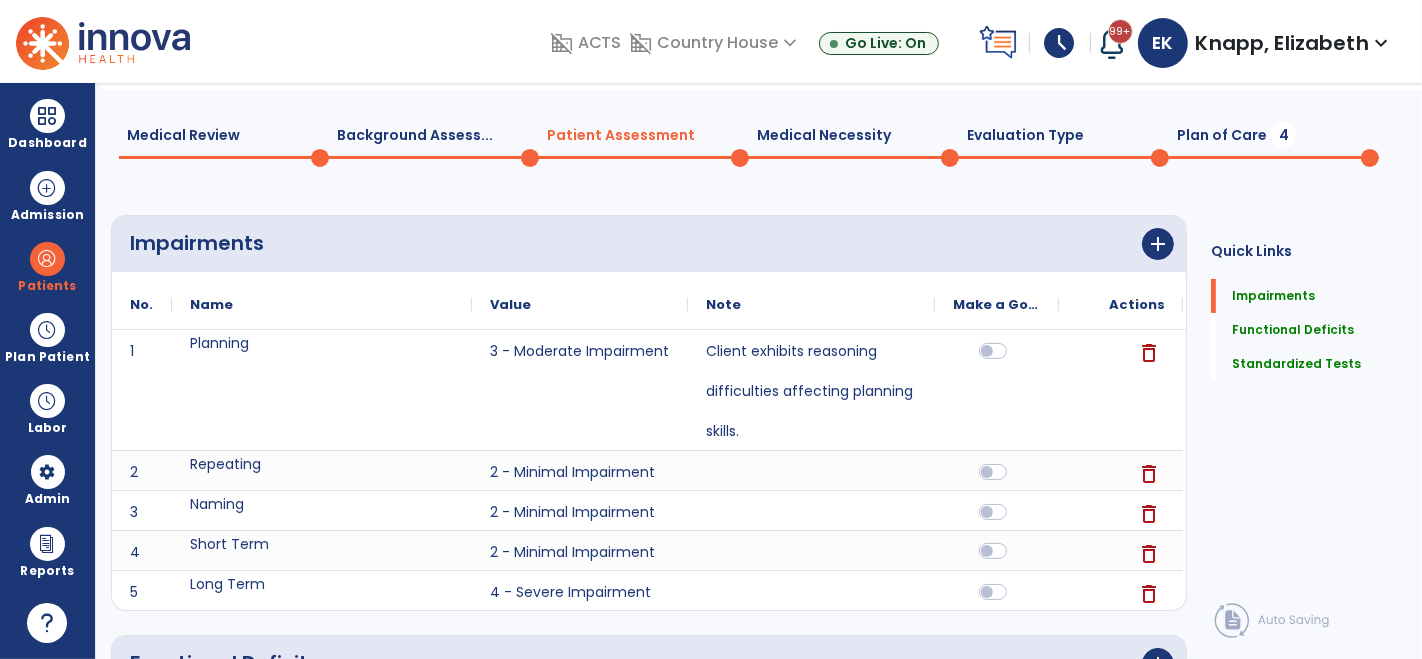 scroll, scrollTop: 0, scrollLeft: 0, axis: both 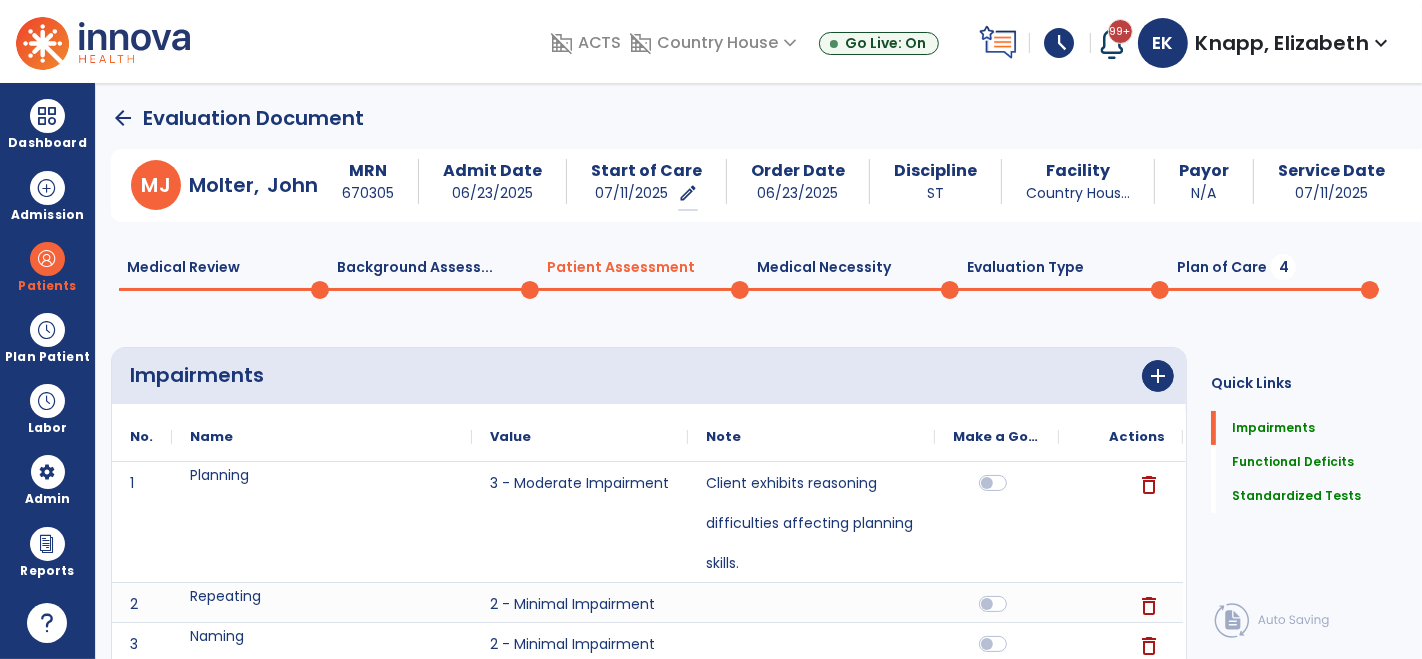 click on "Plan of Care  4" 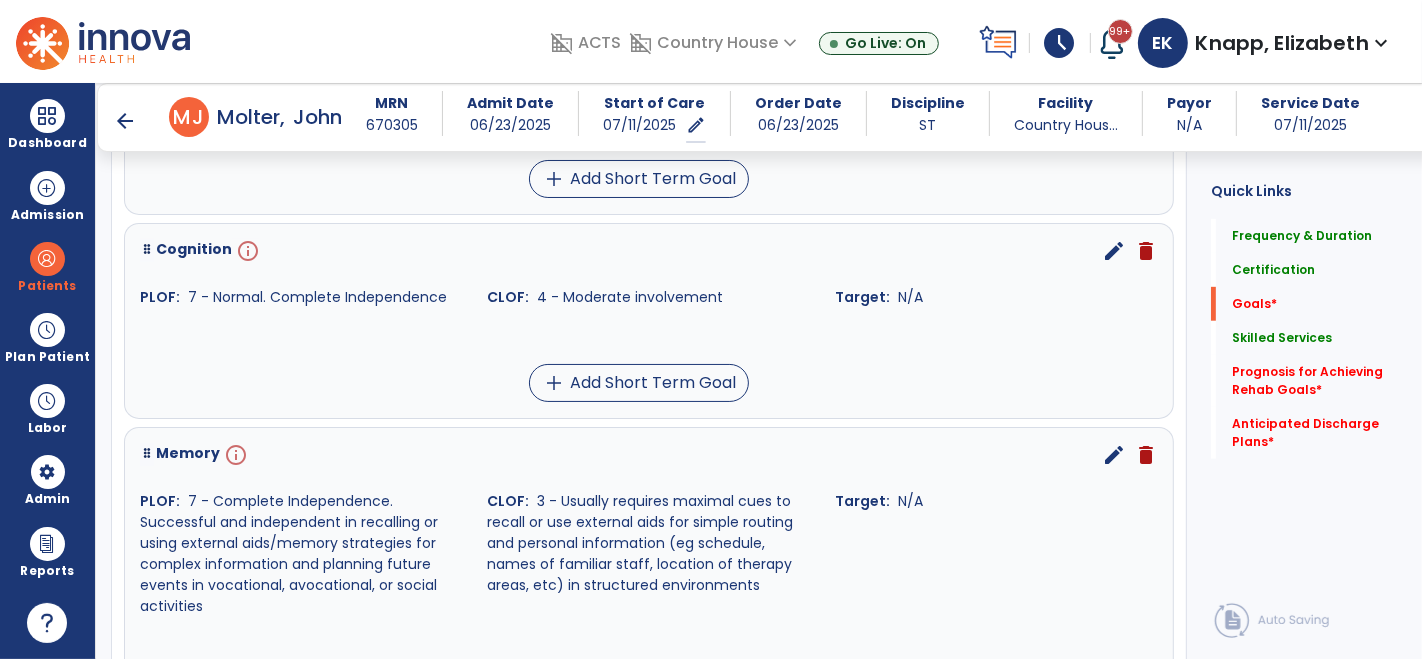 scroll, scrollTop: 824, scrollLeft: 0, axis: vertical 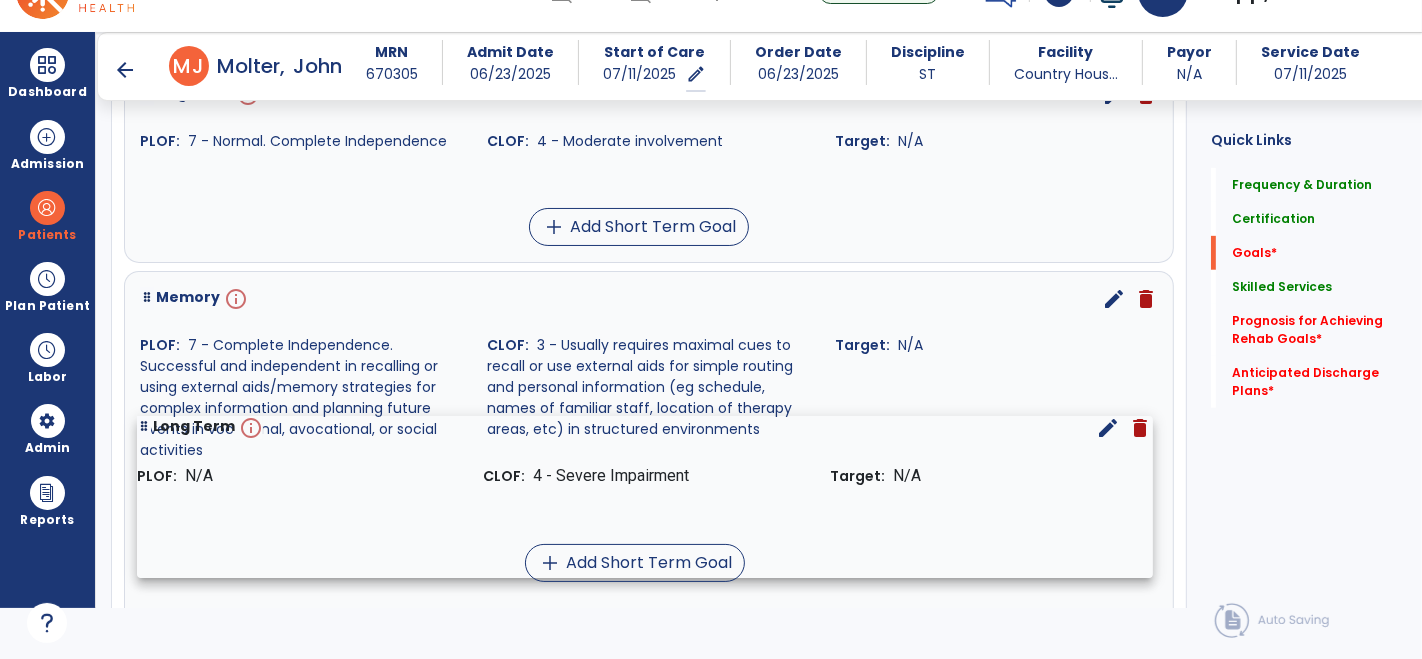 drag, startPoint x: 306, startPoint y: 190, endPoint x: 304, endPoint y: 513, distance: 323.0062 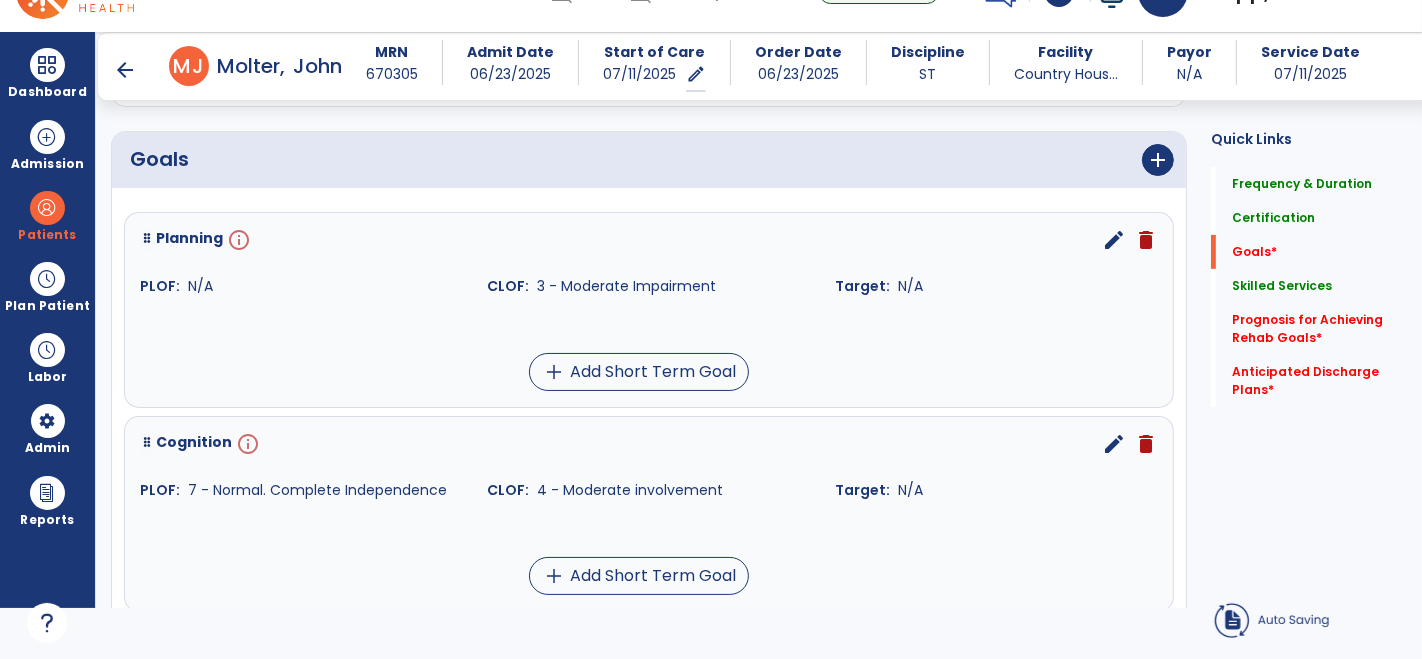 scroll, scrollTop: 433, scrollLeft: 0, axis: vertical 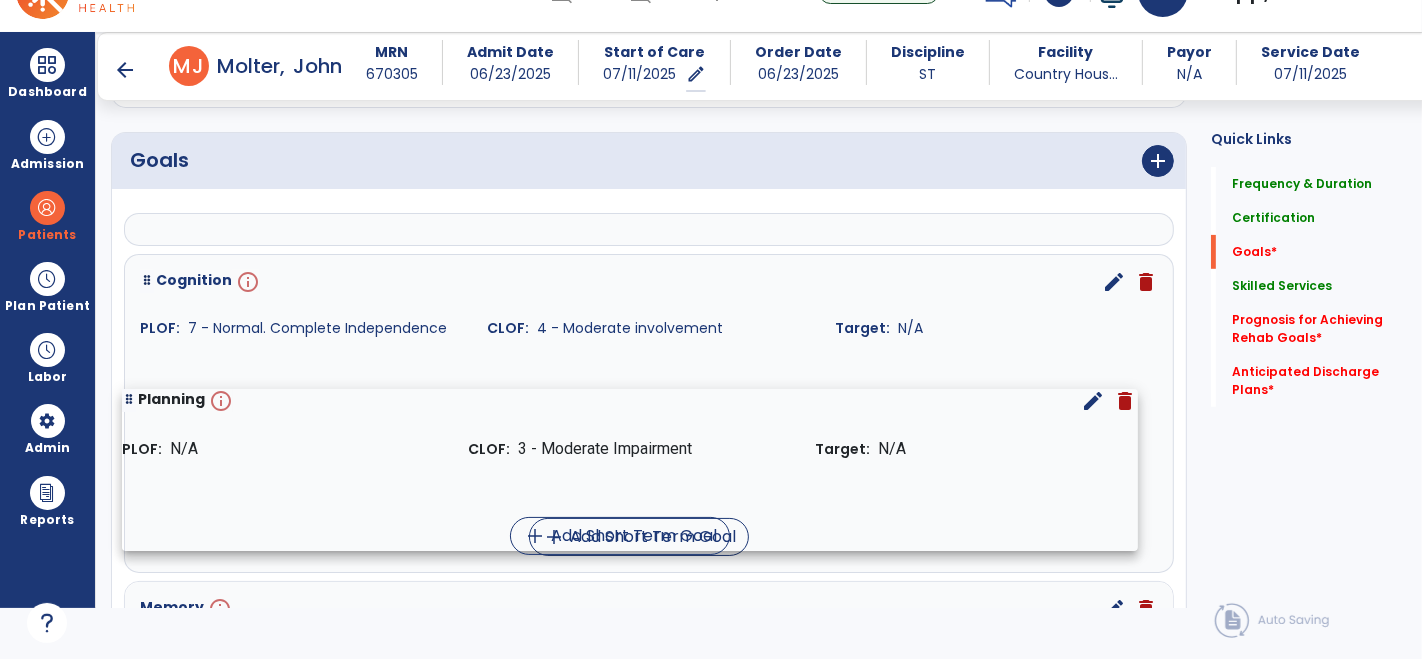 drag, startPoint x: 355, startPoint y: 306, endPoint x: 338, endPoint y: 465, distance: 159.90622 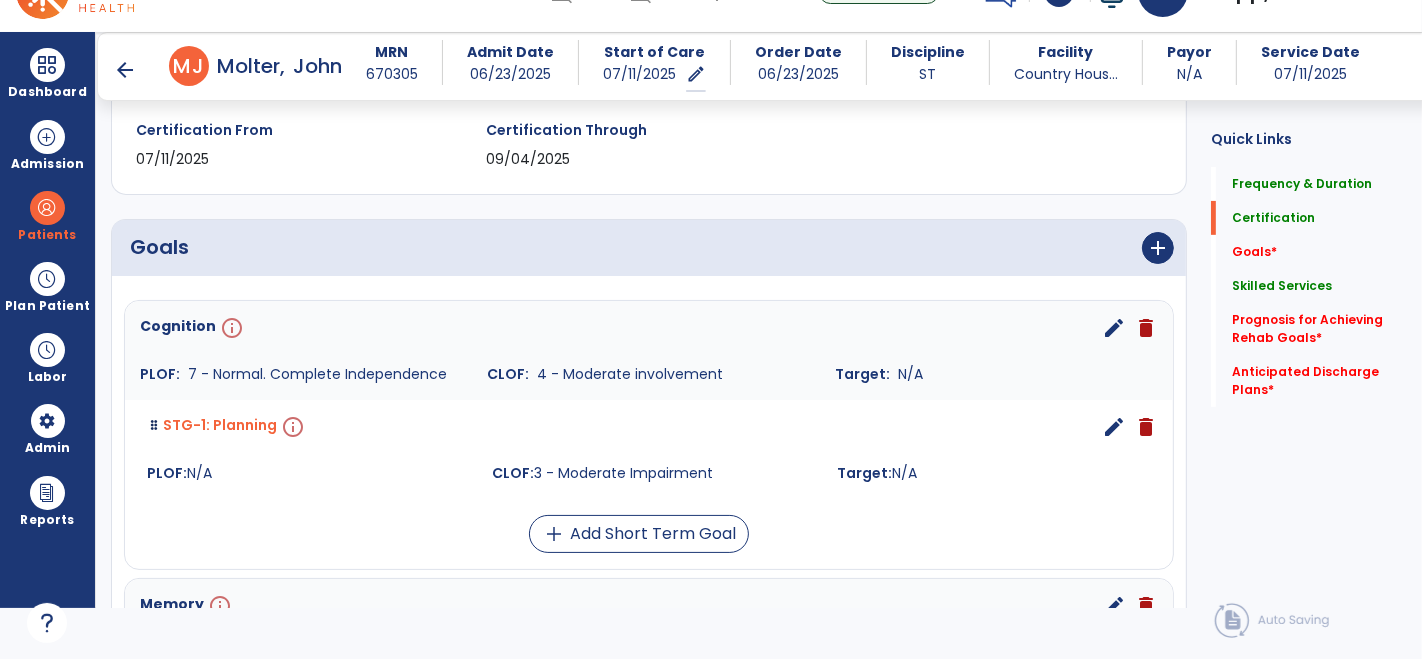 scroll, scrollTop: 381, scrollLeft: 0, axis: vertical 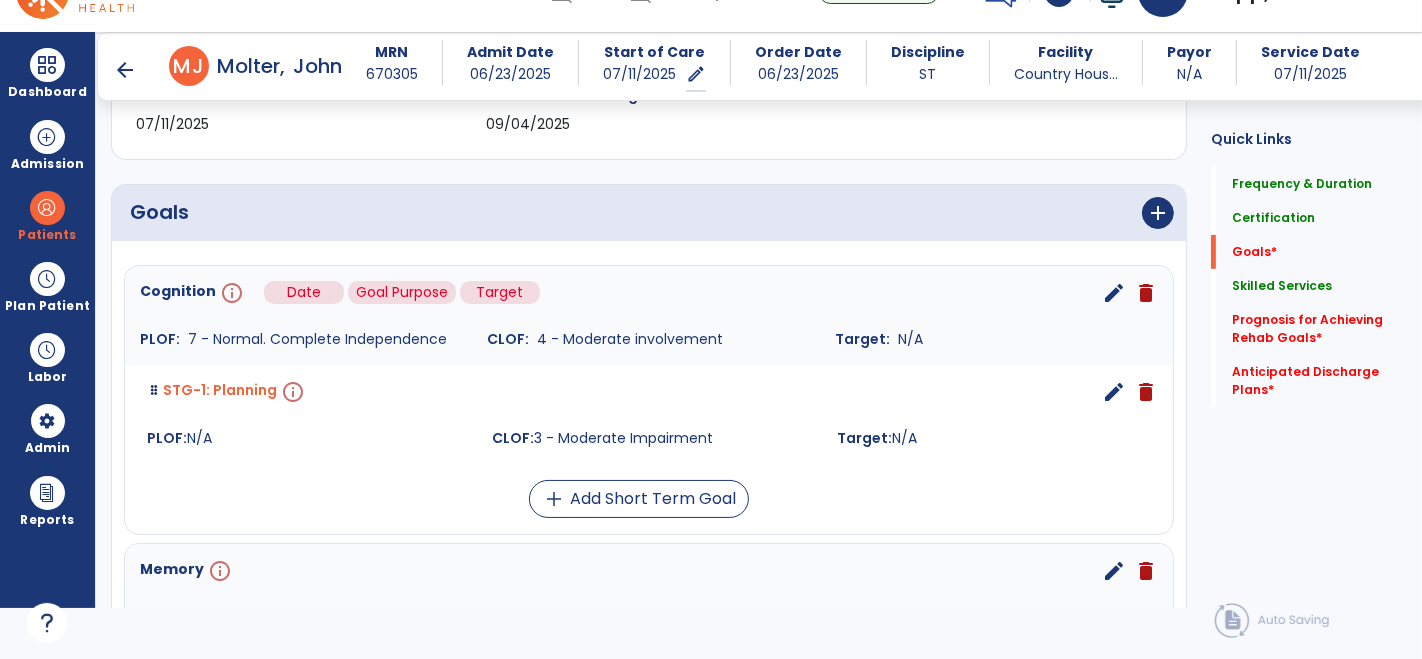 click on "info" at bounding box center (230, 293) 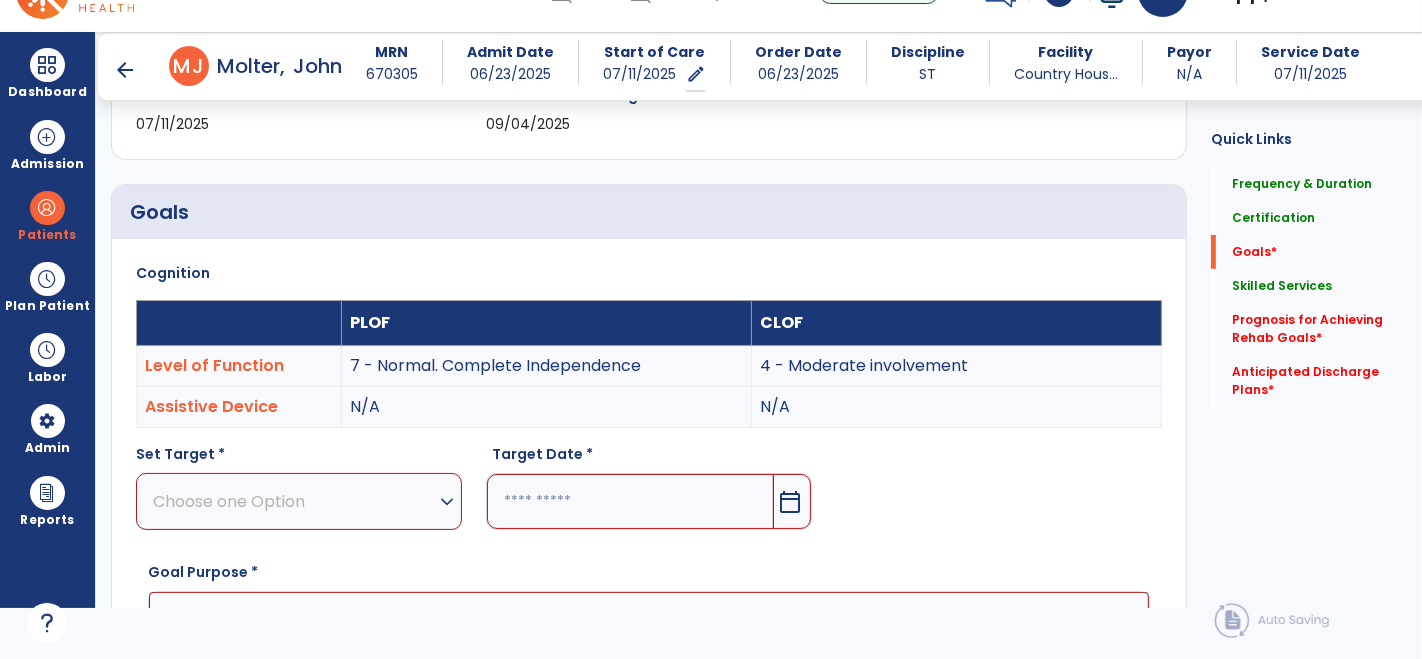 scroll, scrollTop: 534, scrollLeft: 0, axis: vertical 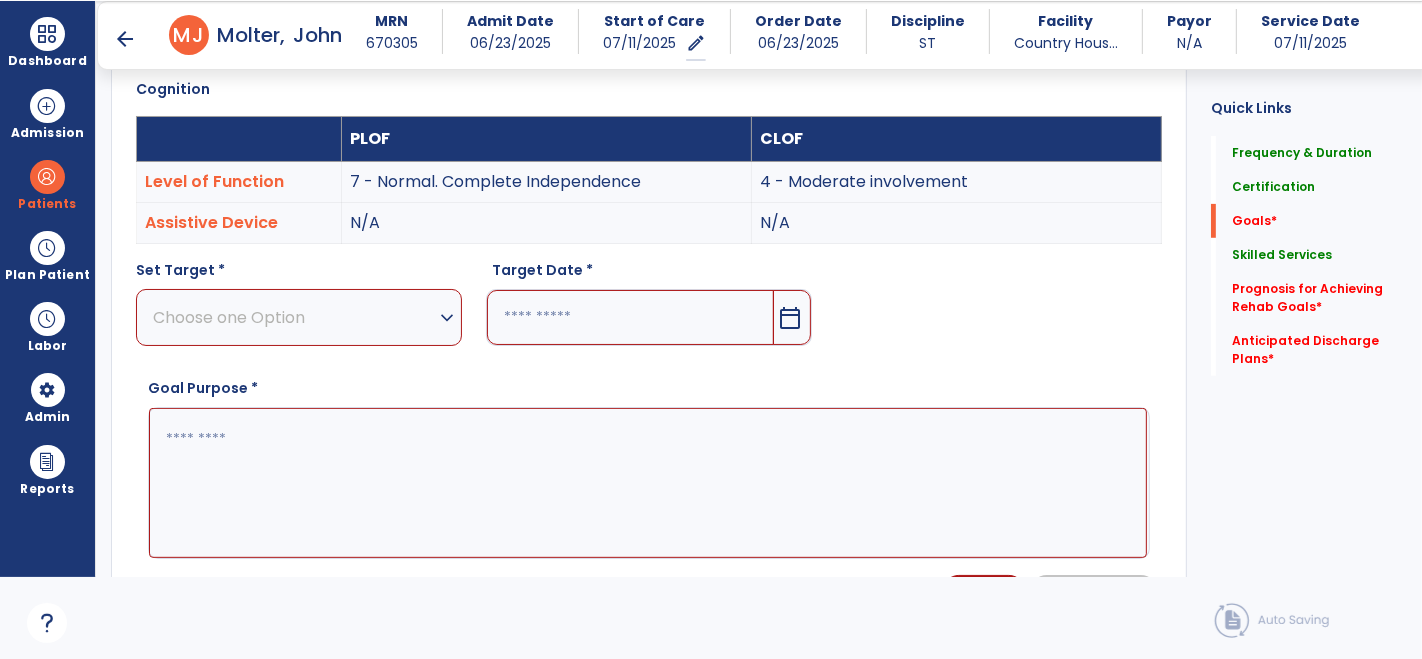 click on "arrow_back" at bounding box center [125, 39] 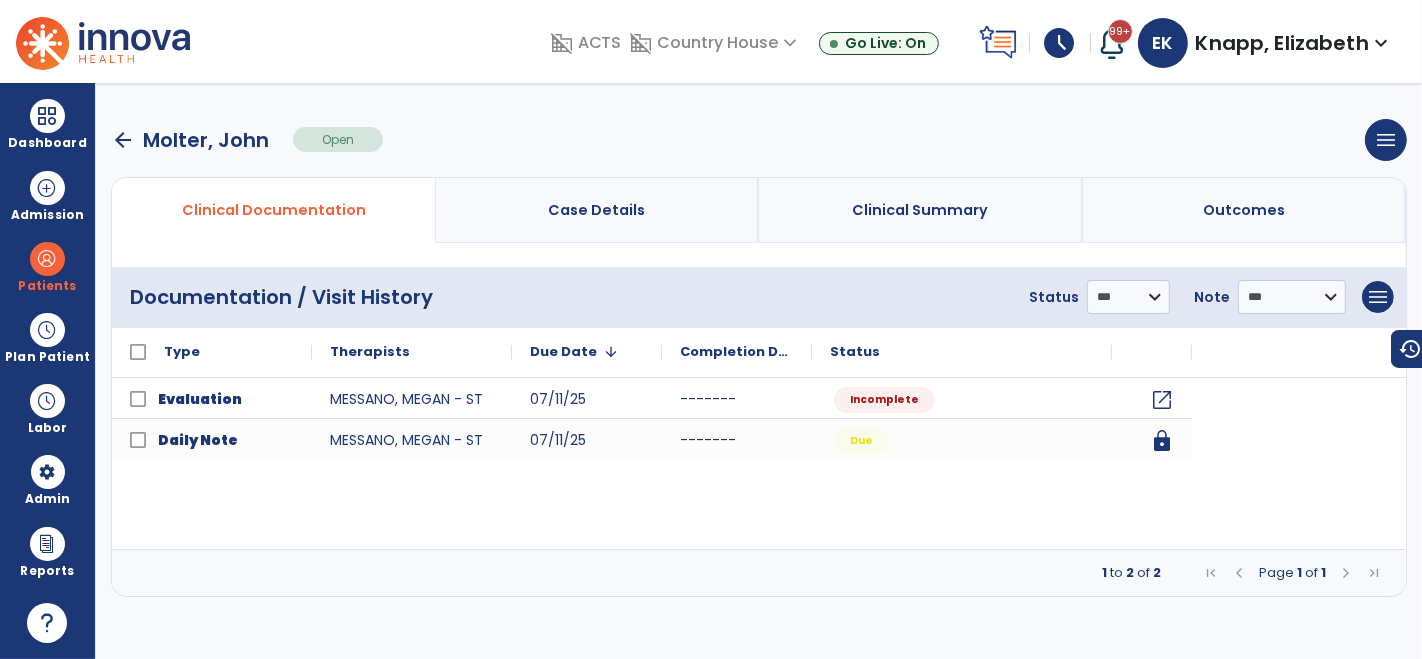 scroll, scrollTop: 0, scrollLeft: 0, axis: both 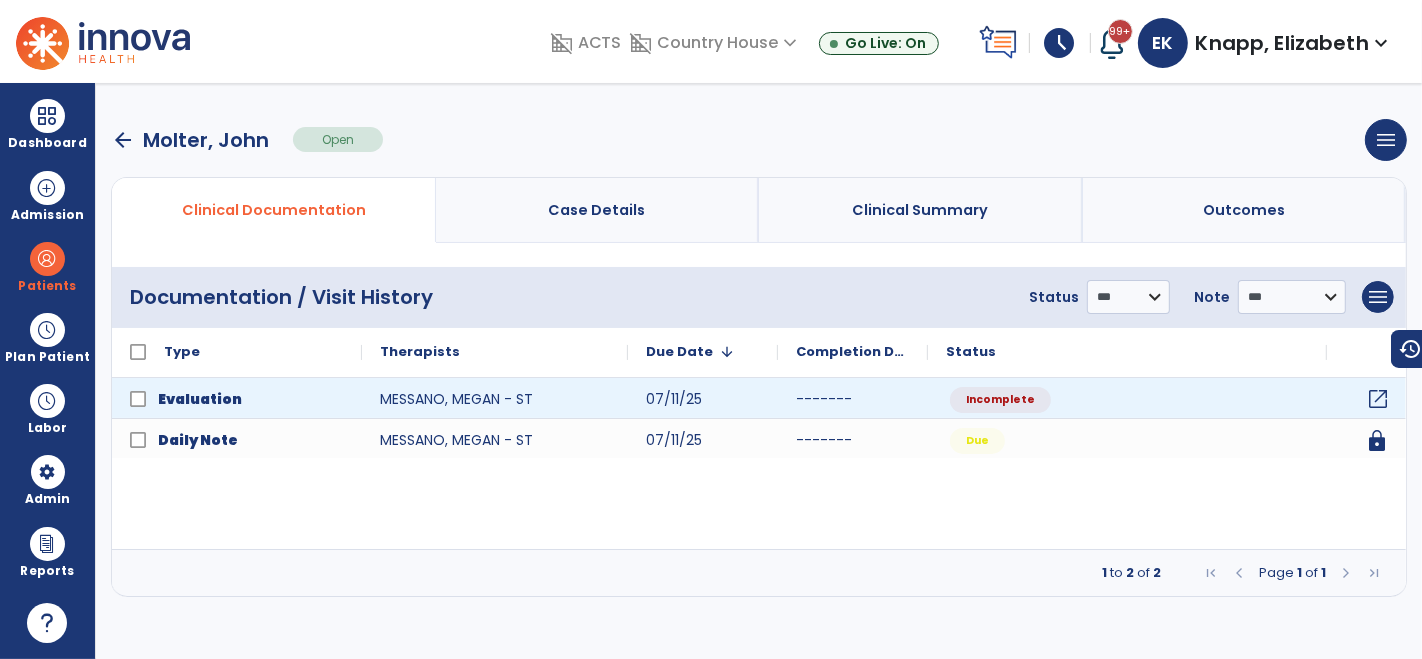 click on "open_in_new" 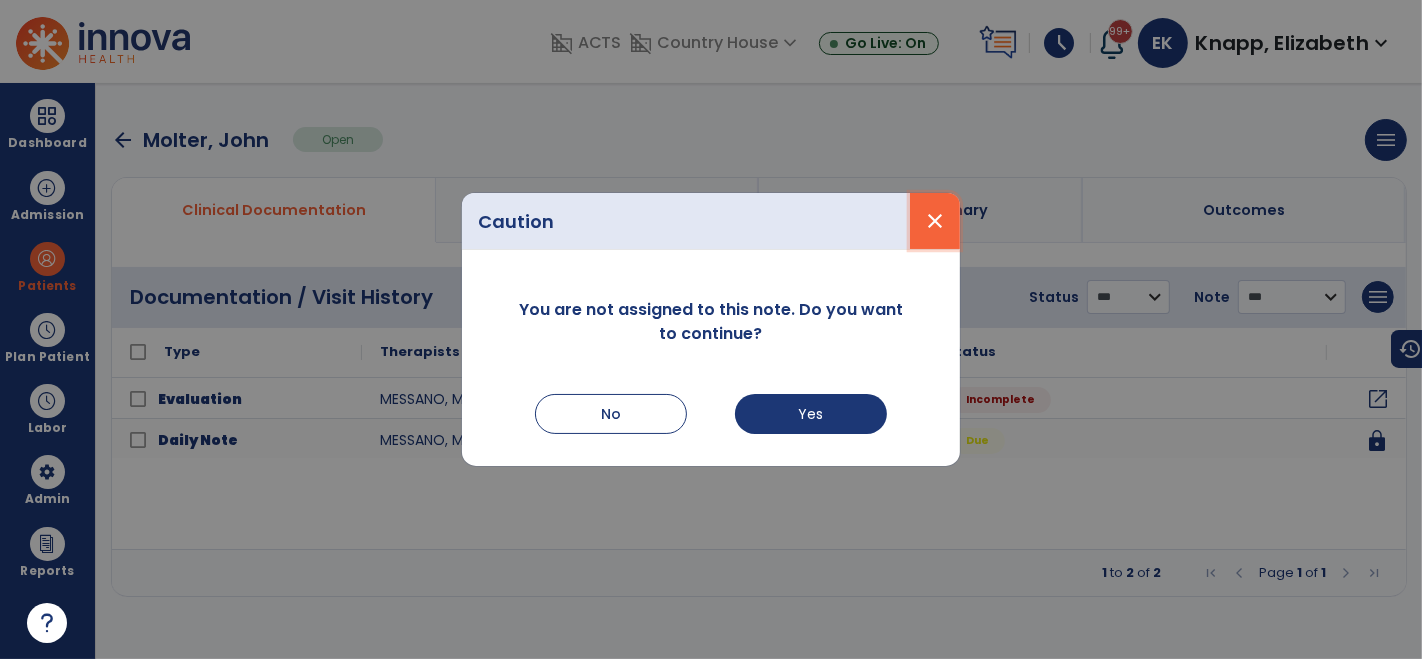 click on "close" at bounding box center (935, 221) 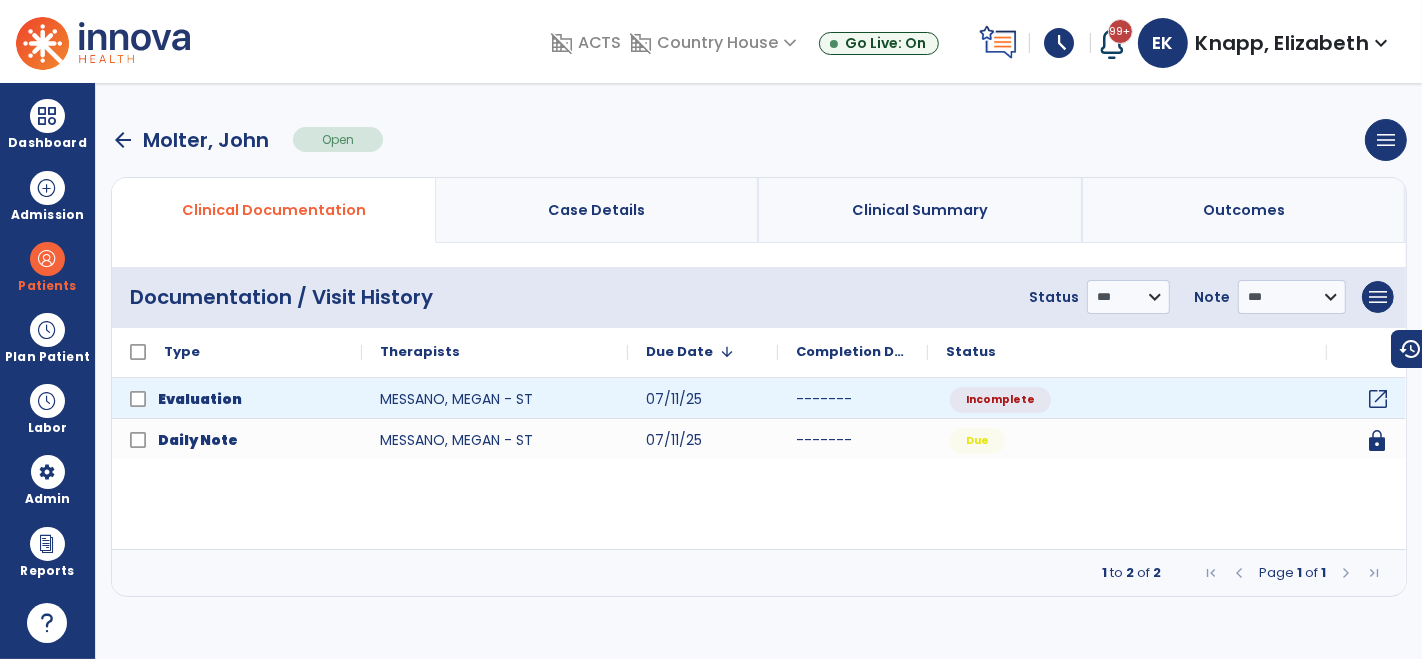 click on "open_in_new" 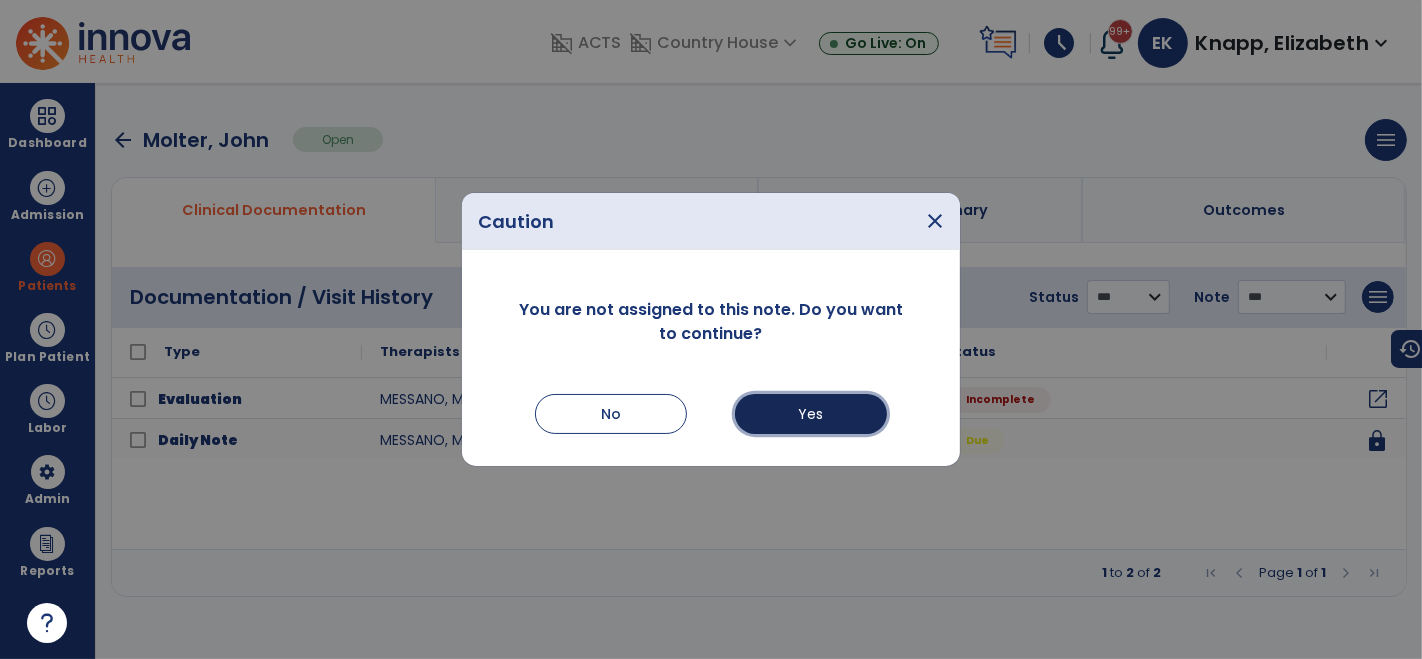 click on "Yes" at bounding box center (811, 414) 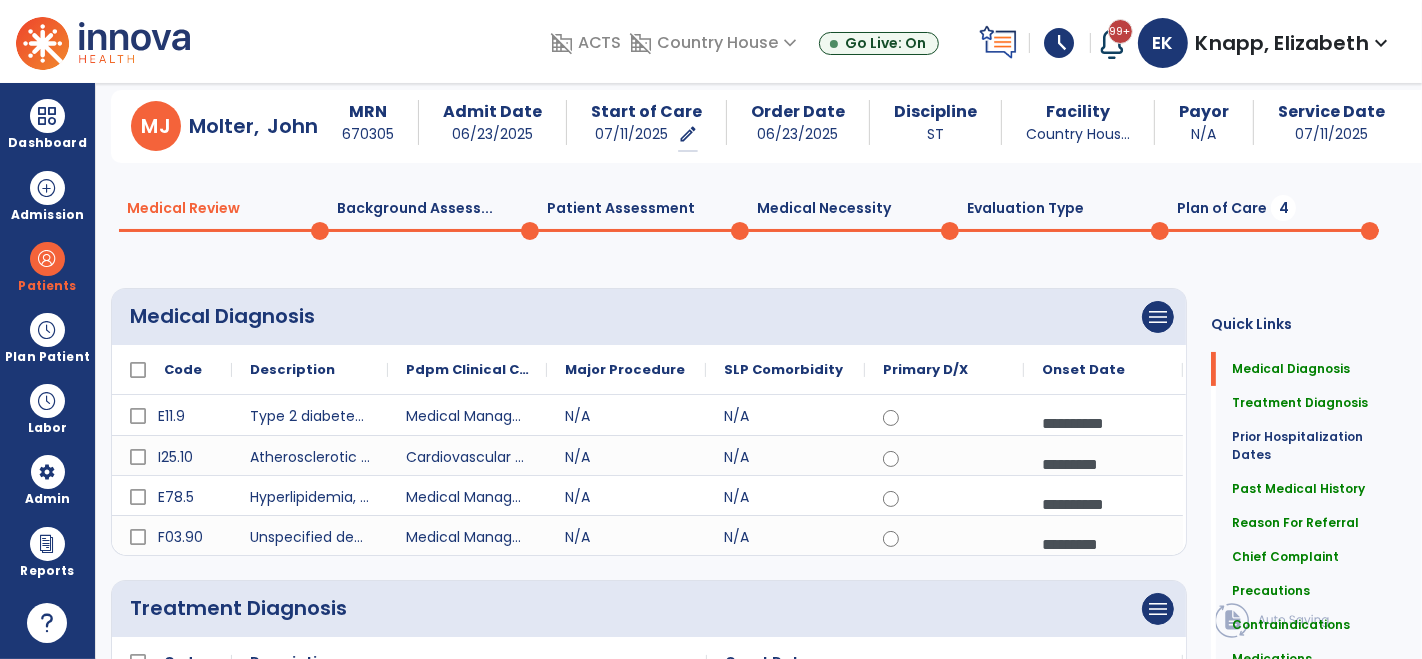 scroll, scrollTop: 0, scrollLeft: 0, axis: both 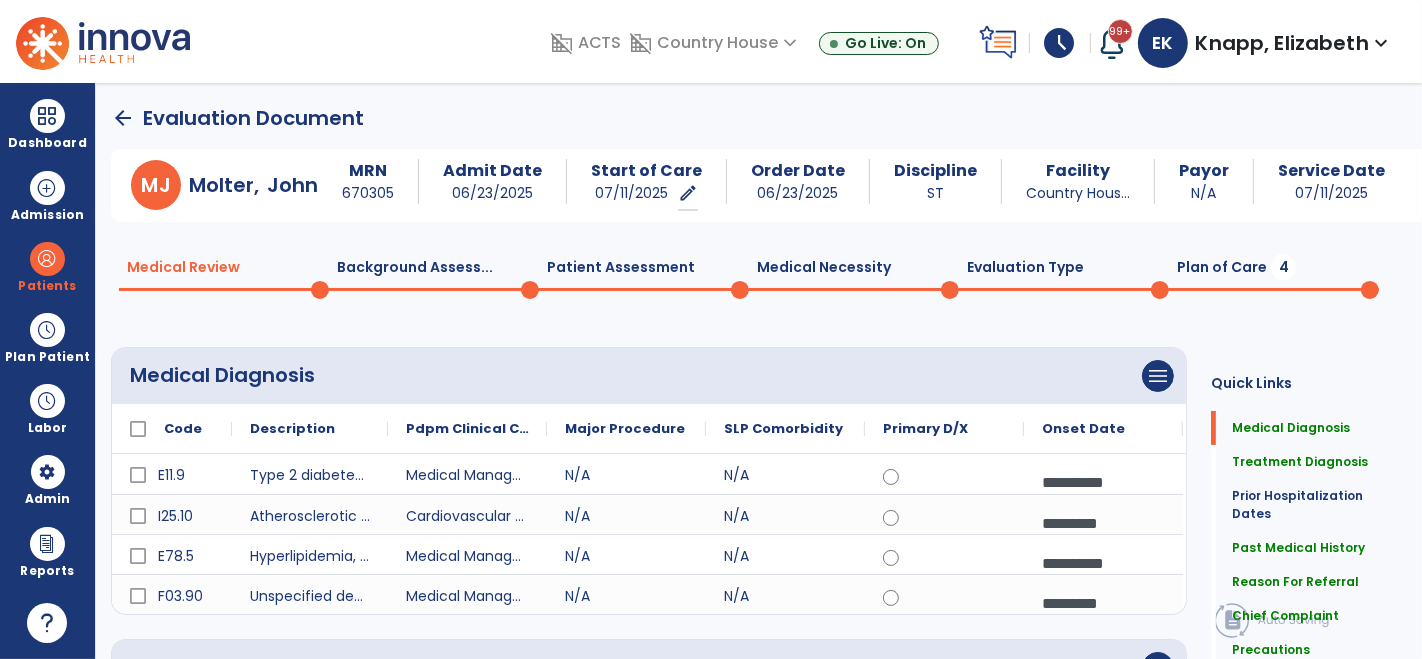 click on "Plan of Care  4" 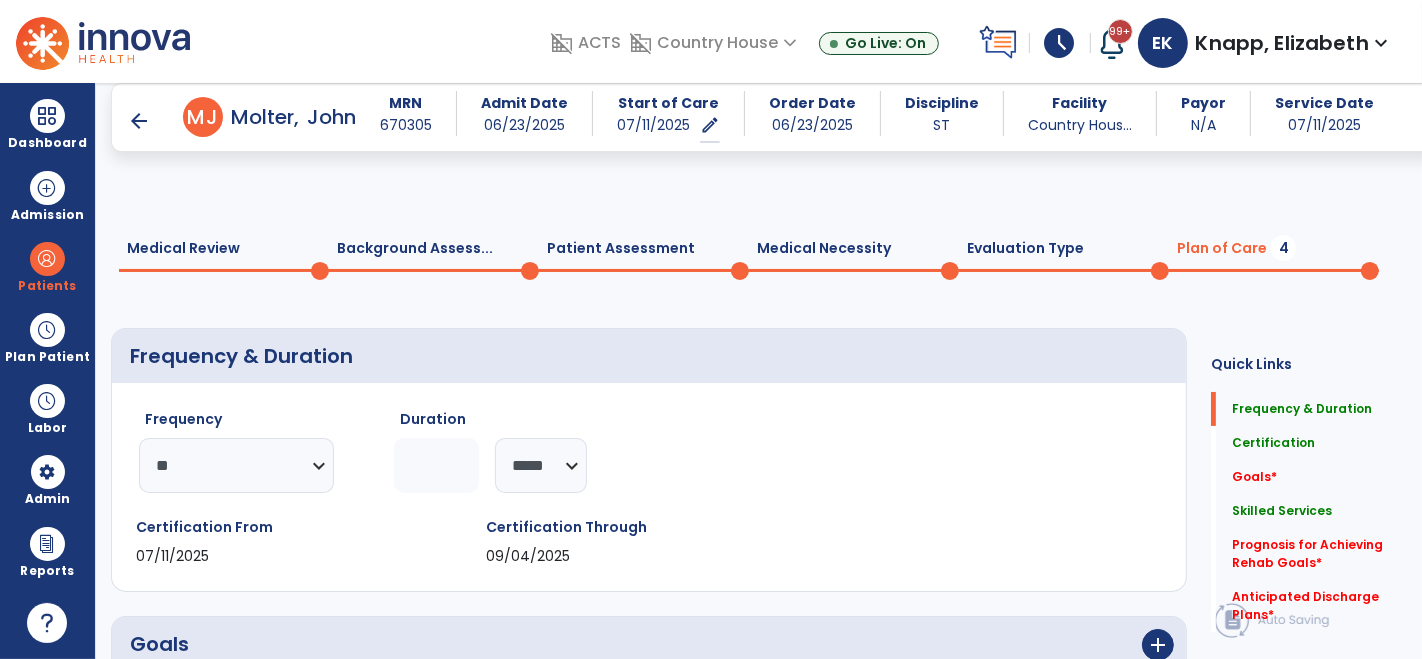 scroll, scrollTop: 504, scrollLeft: 0, axis: vertical 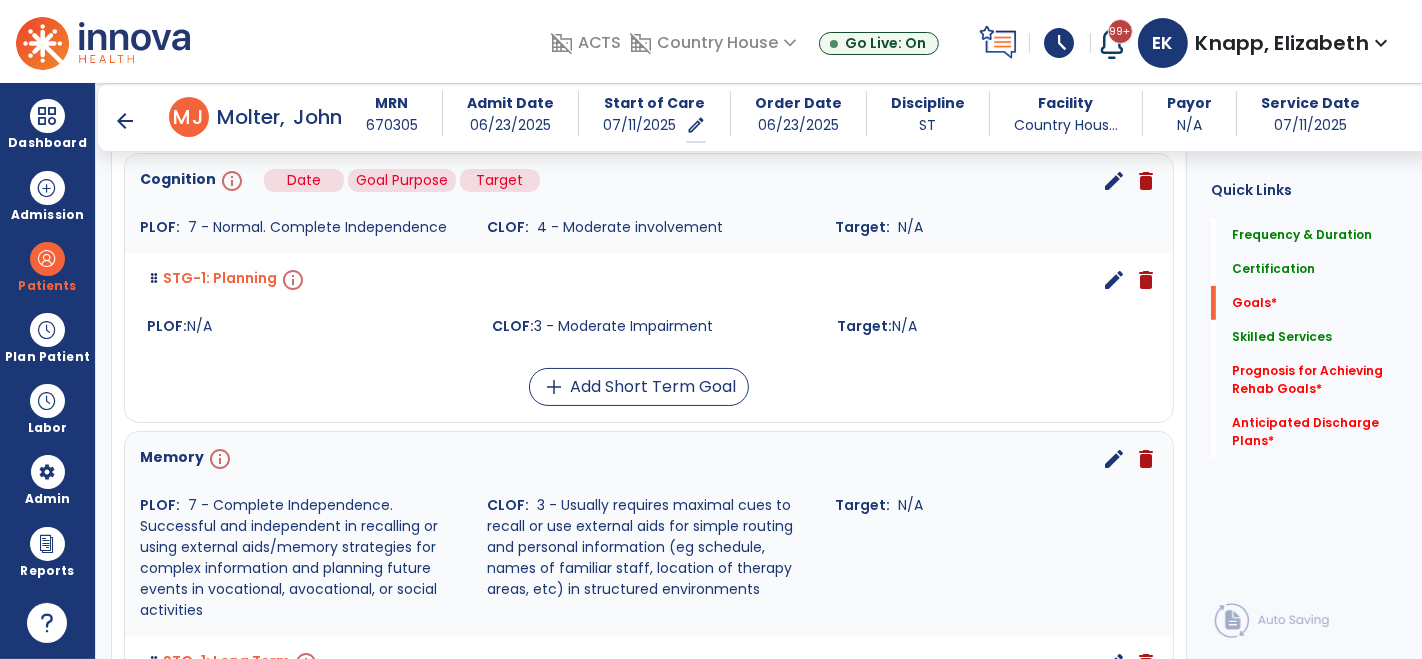 click on "info" at bounding box center [230, 181] 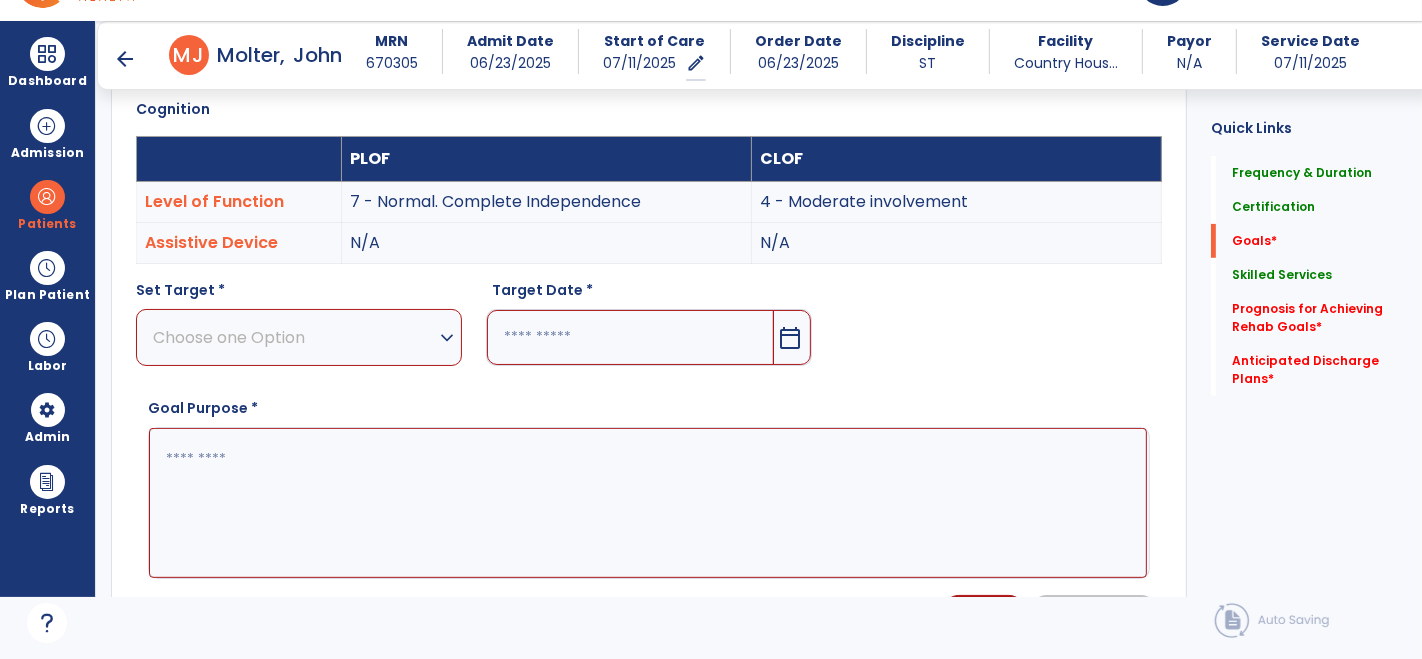scroll, scrollTop: 82, scrollLeft: 0, axis: vertical 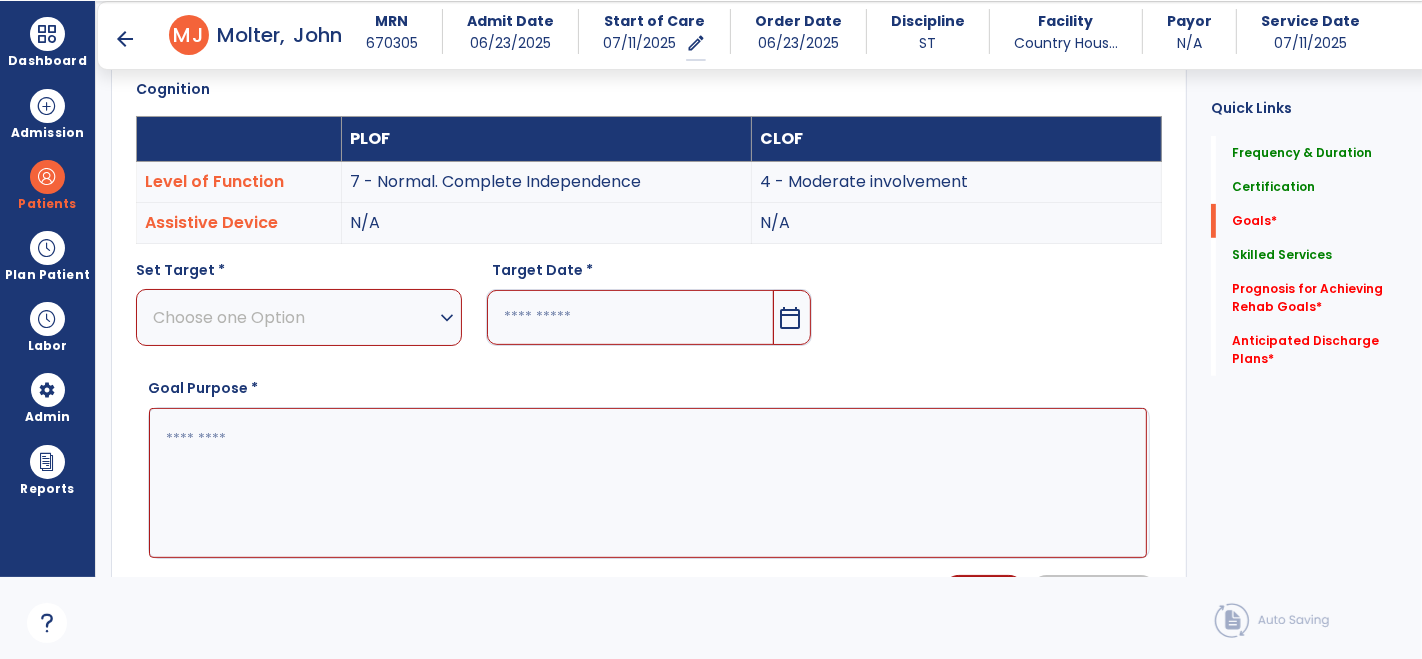 click at bounding box center [630, 317] 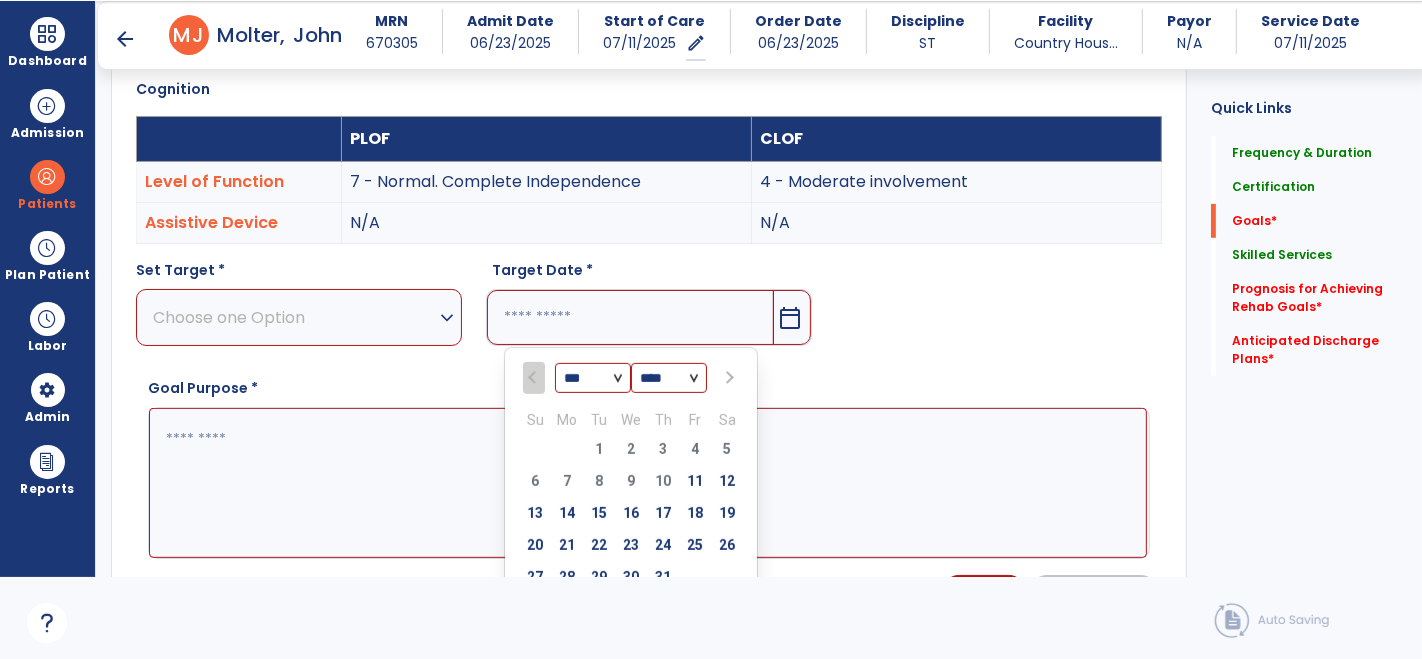 click on "*** *** ***" at bounding box center (593, 379) 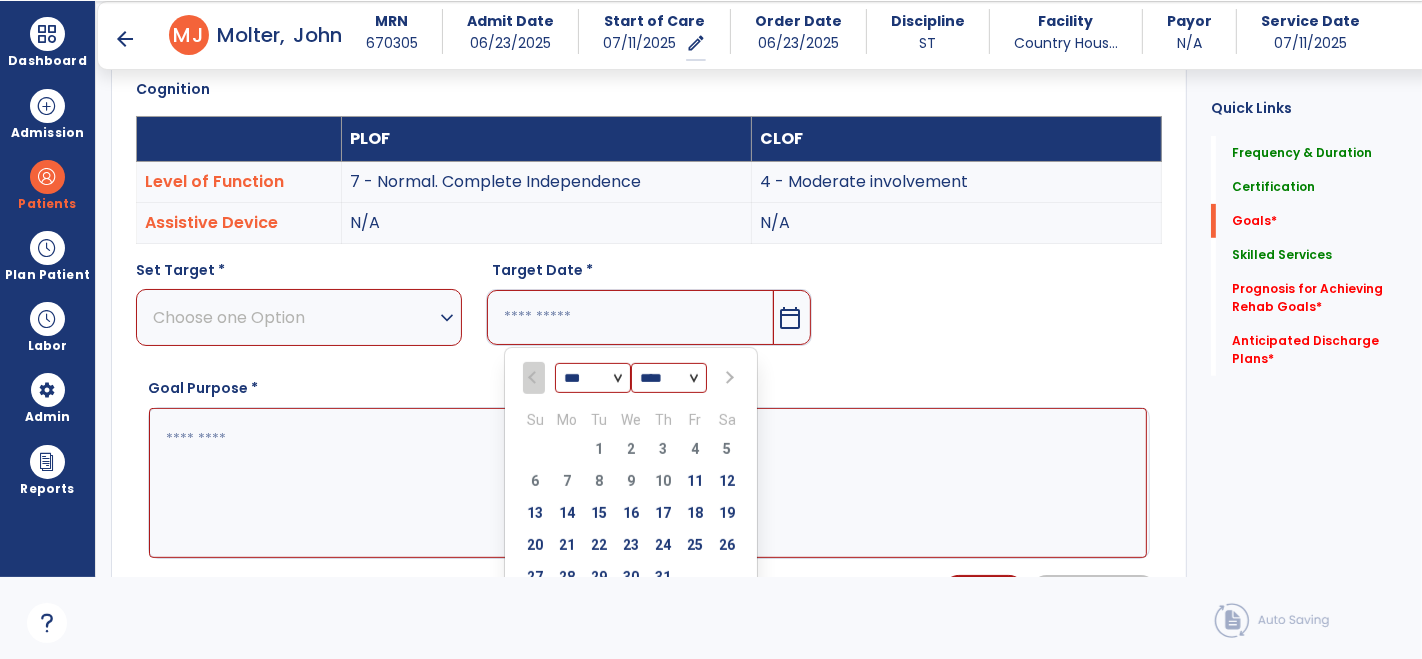 select on "*" 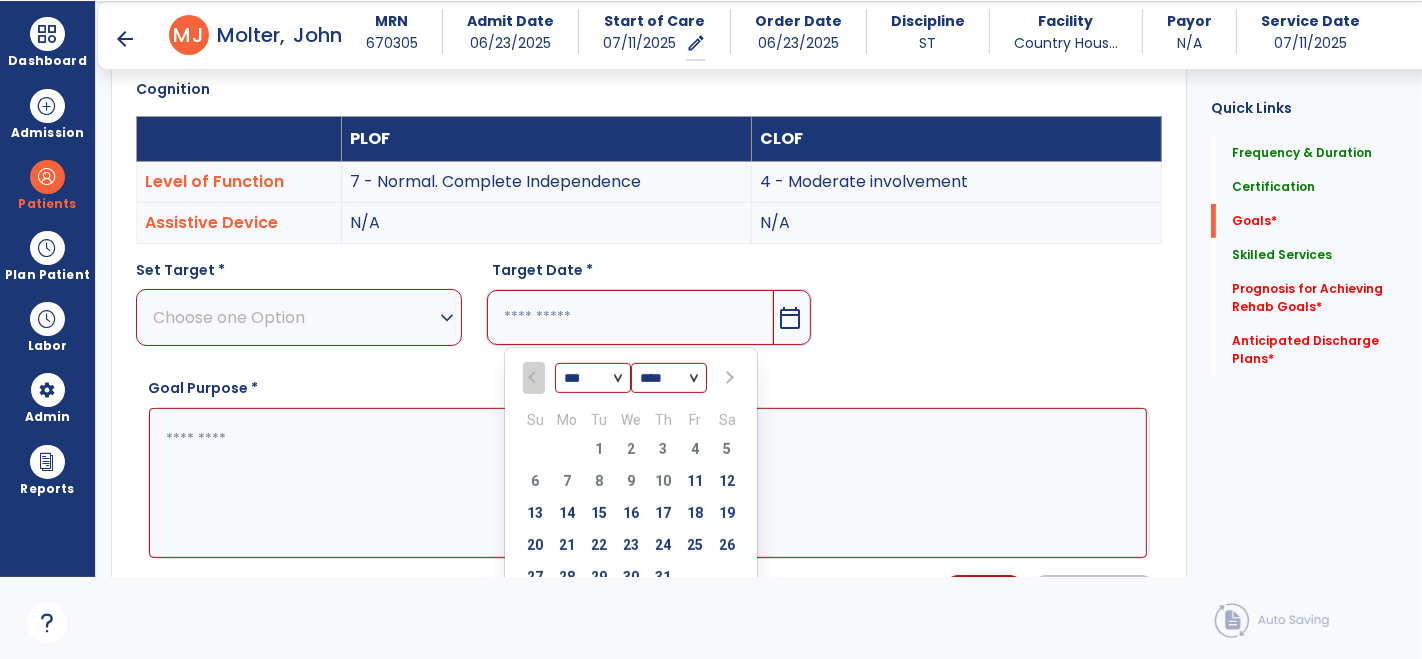 click on "*** *** ***" at bounding box center [593, 379] 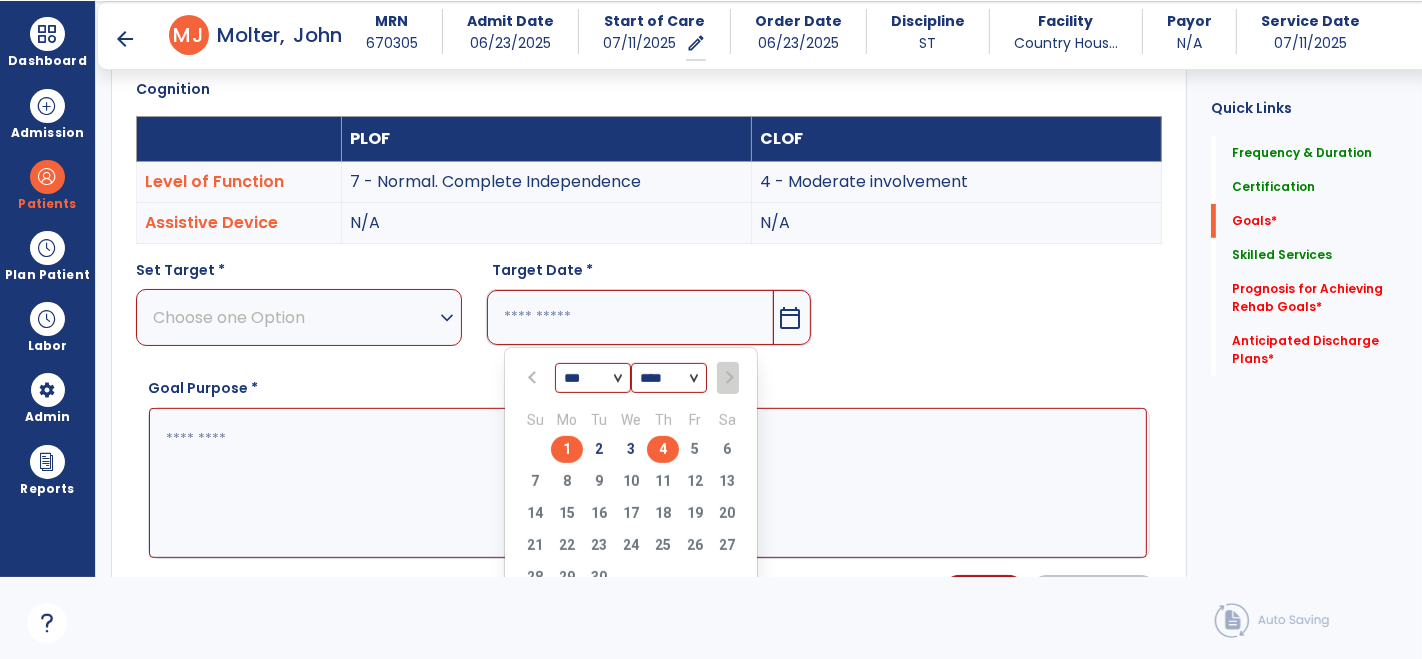 click on "4" at bounding box center [663, 449] 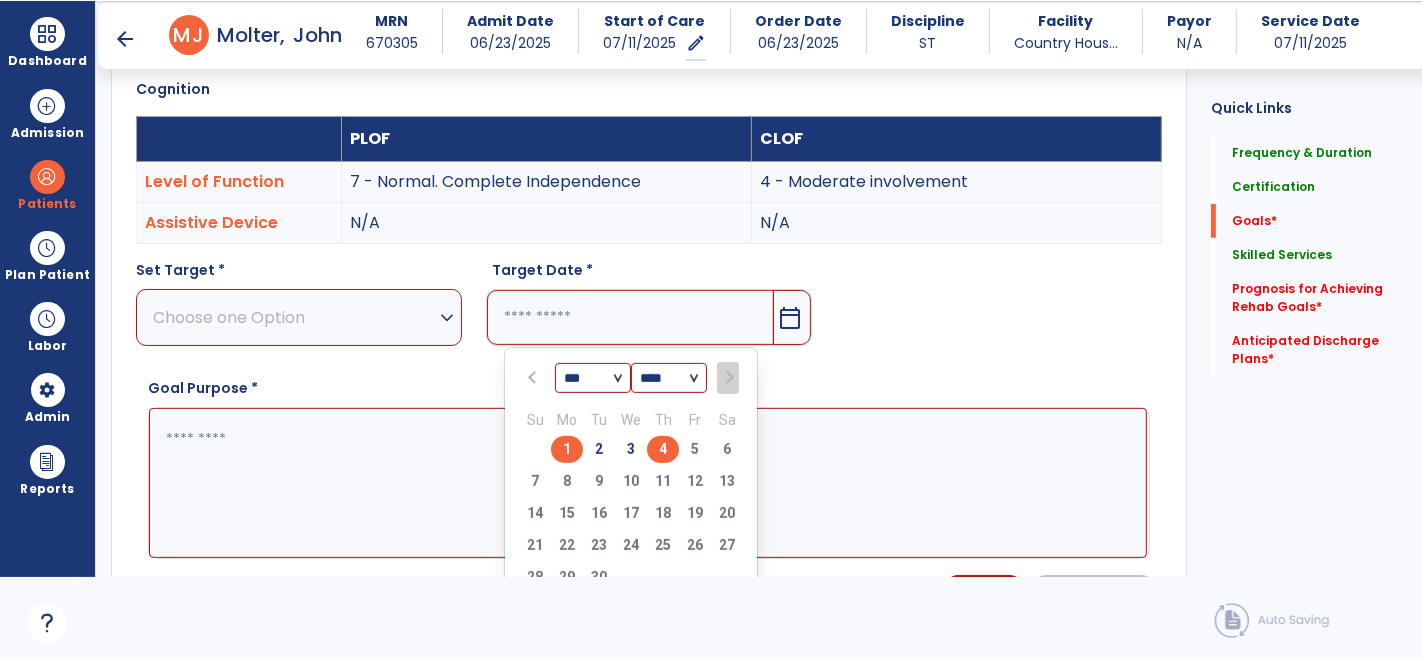type on "********" 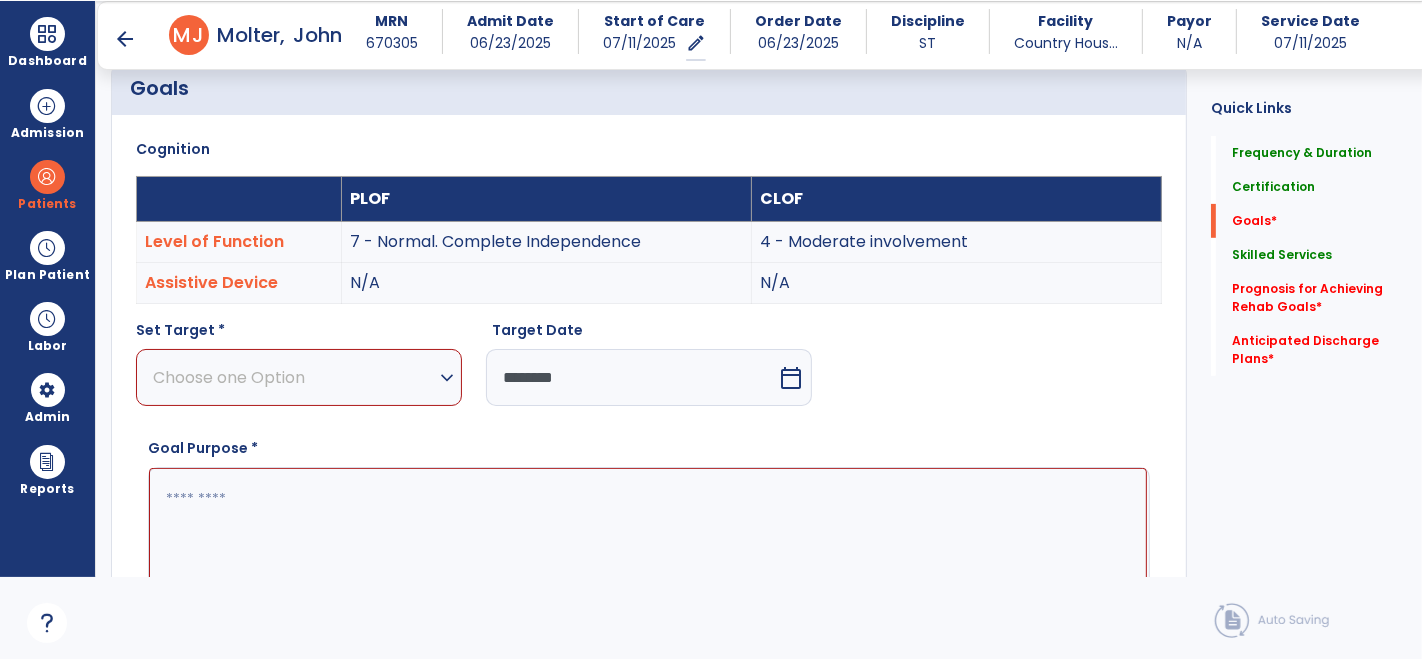 scroll, scrollTop: 479, scrollLeft: 0, axis: vertical 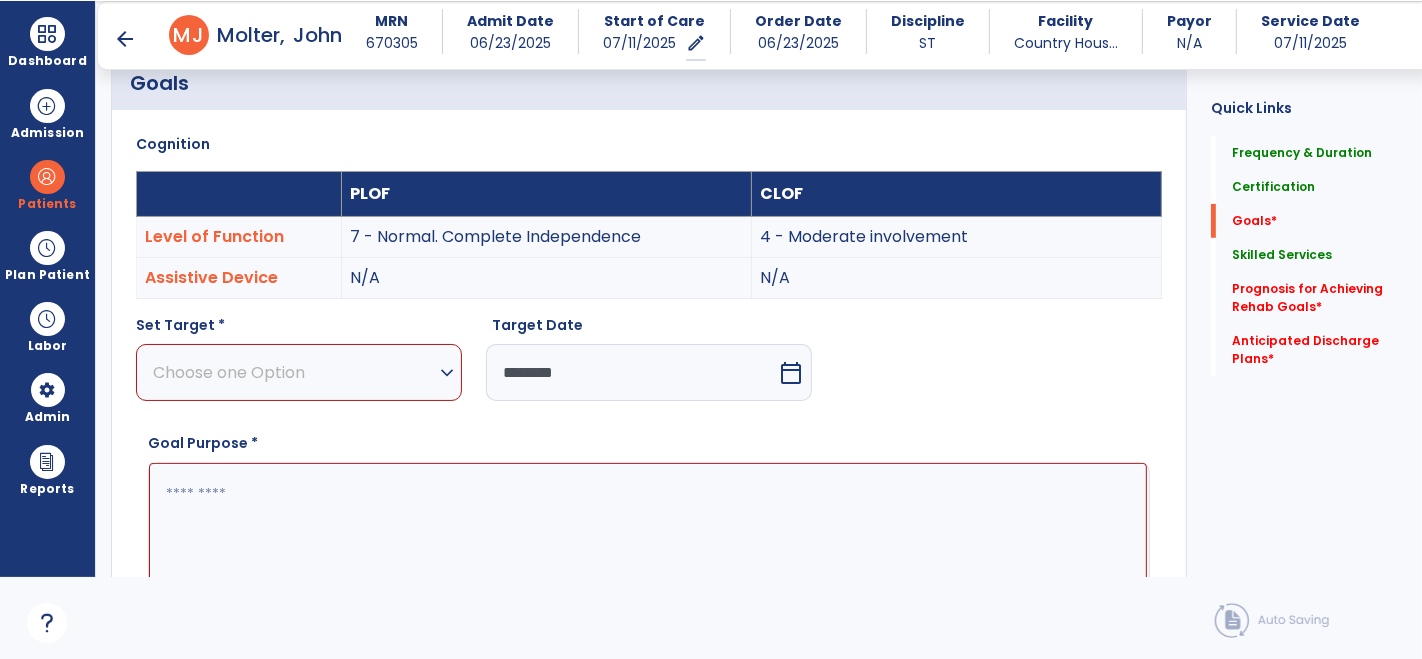 click at bounding box center (648, 537) 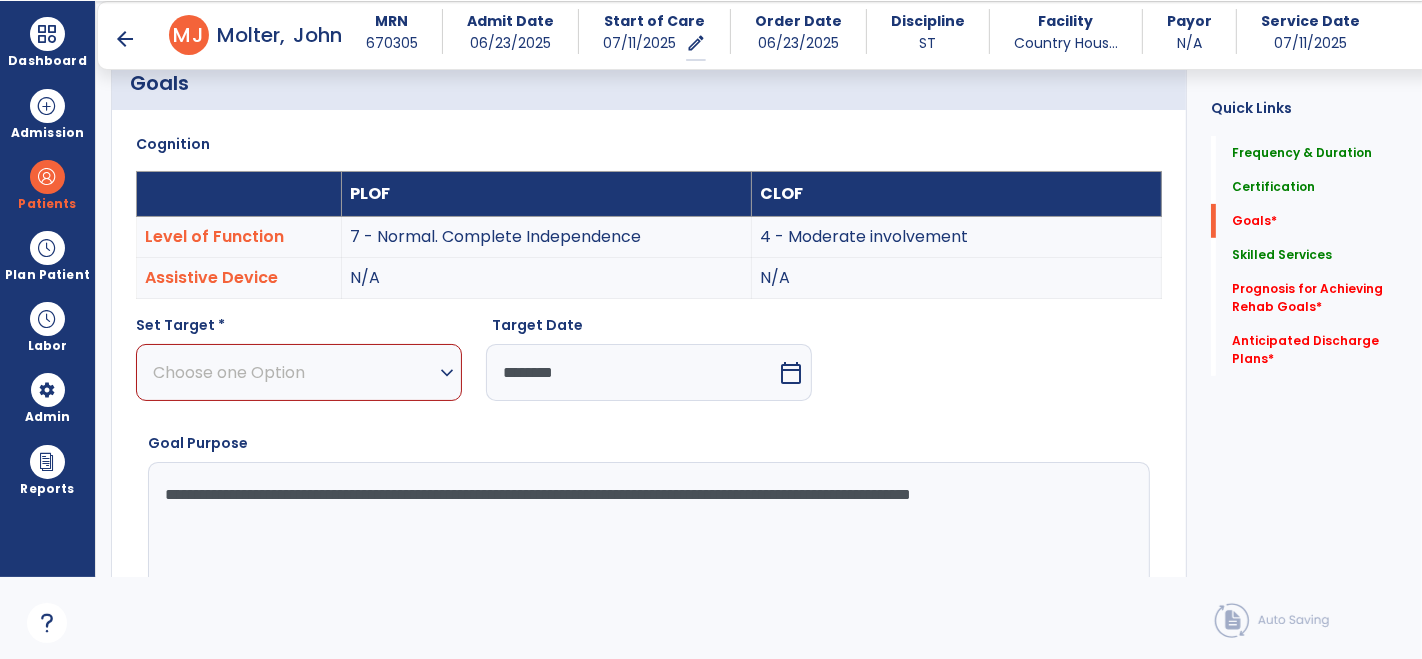 click on "**********" at bounding box center (648, 537) 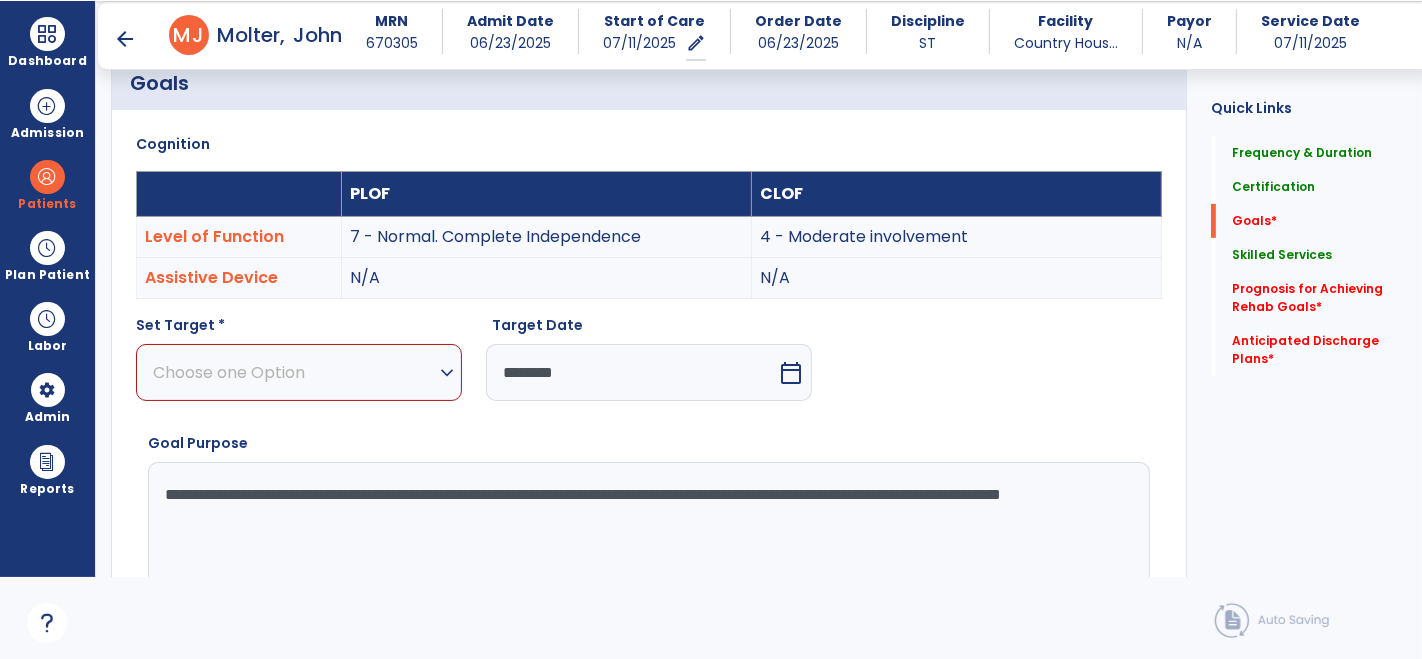 click on "expand_more" at bounding box center (447, 373) 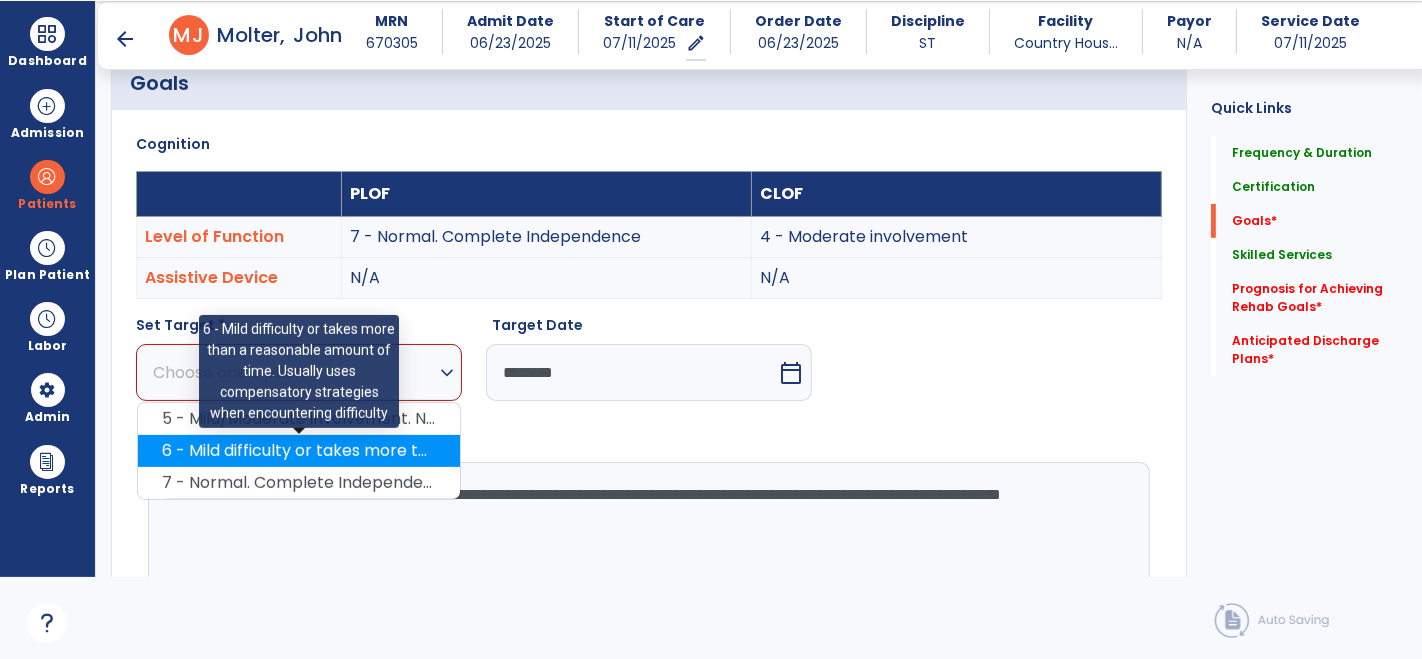 click on "6 - Mild difficulty or takes more than a reasonable amount of time. Usually uses compensatory strategies when encountering difficulty" at bounding box center (299, 451) 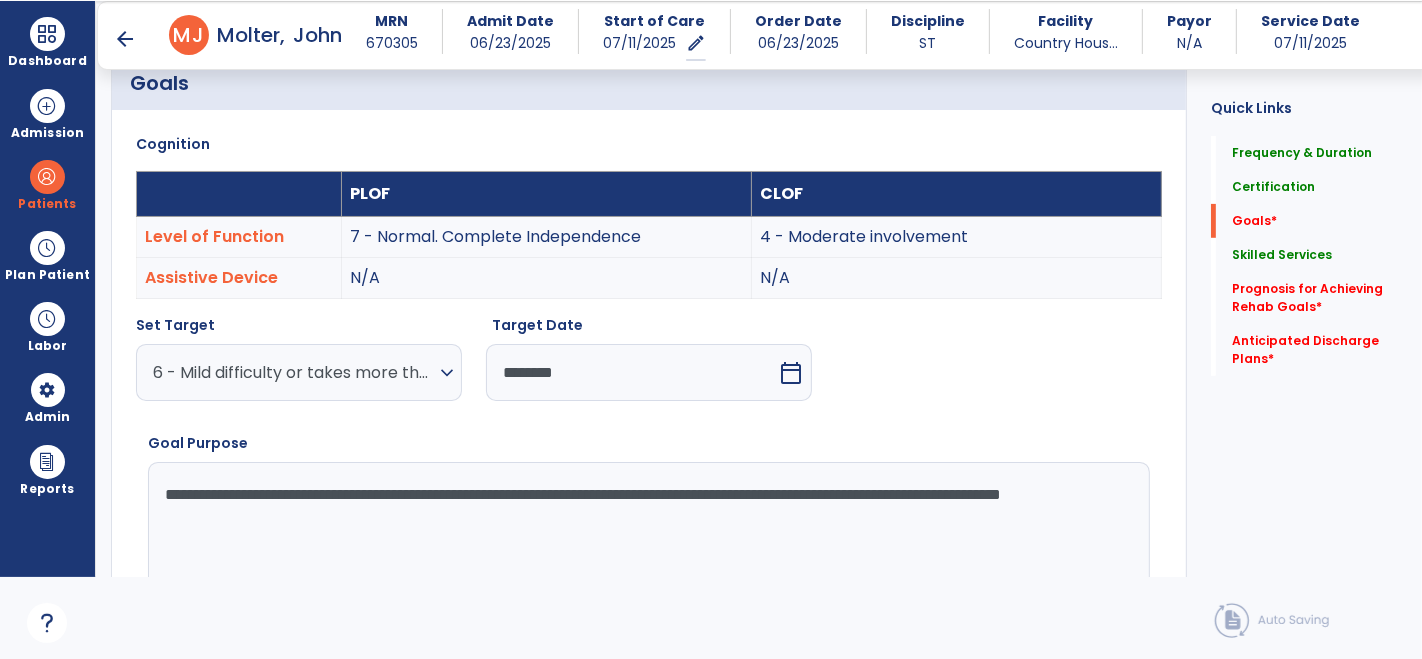 click on "**********" at bounding box center (648, 537) 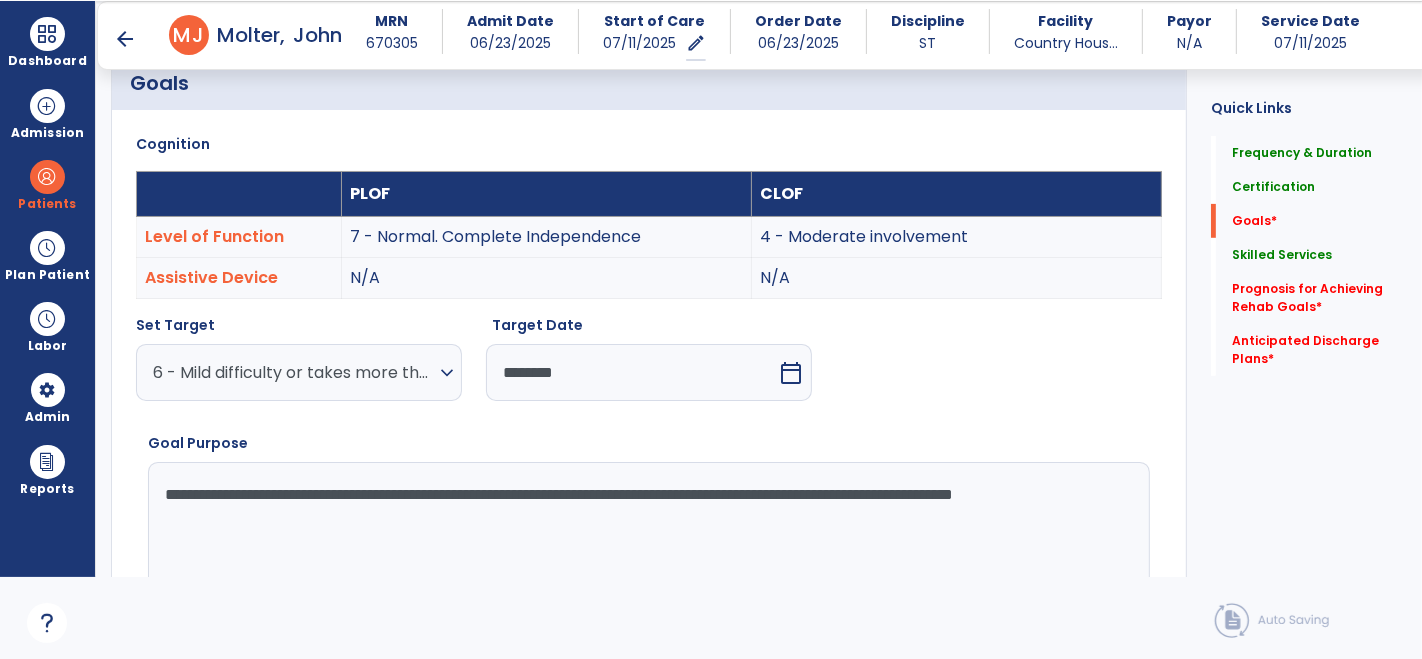 click on "**********" at bounding box center [648, 537] 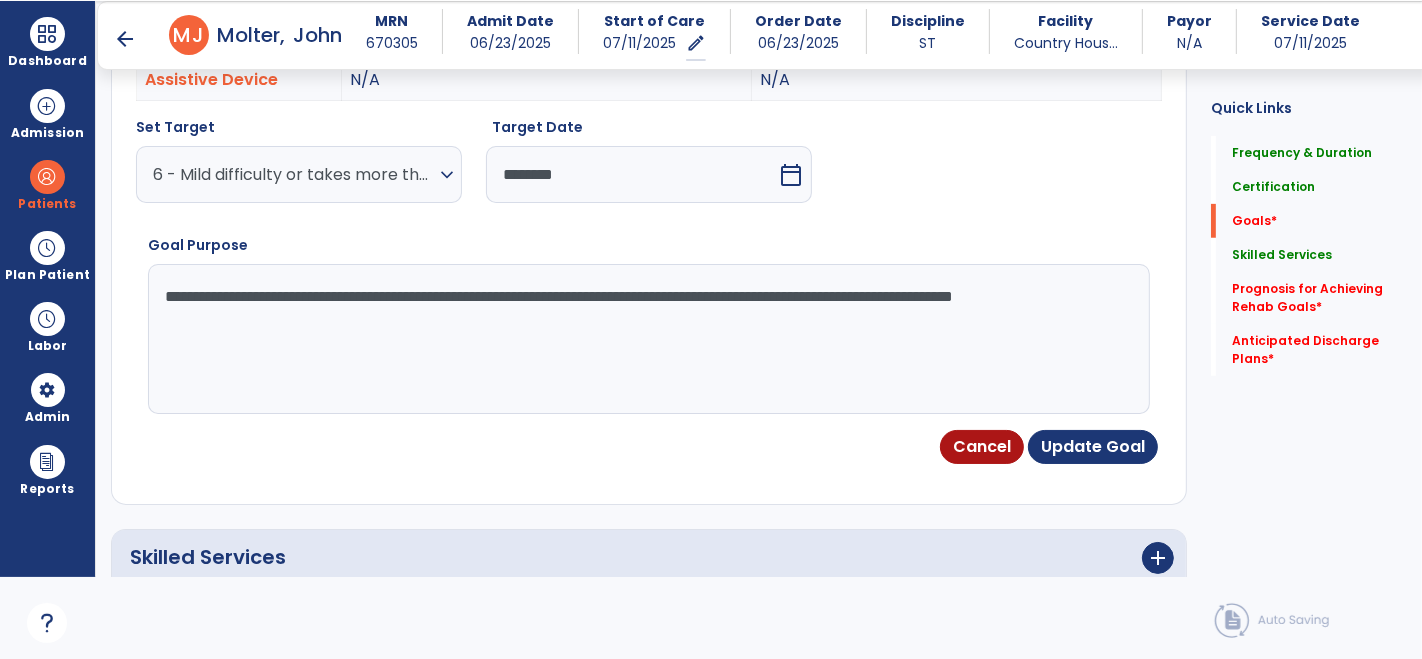 scroll, scrollTop: 690, scrollLeft: 0, axis: vertical 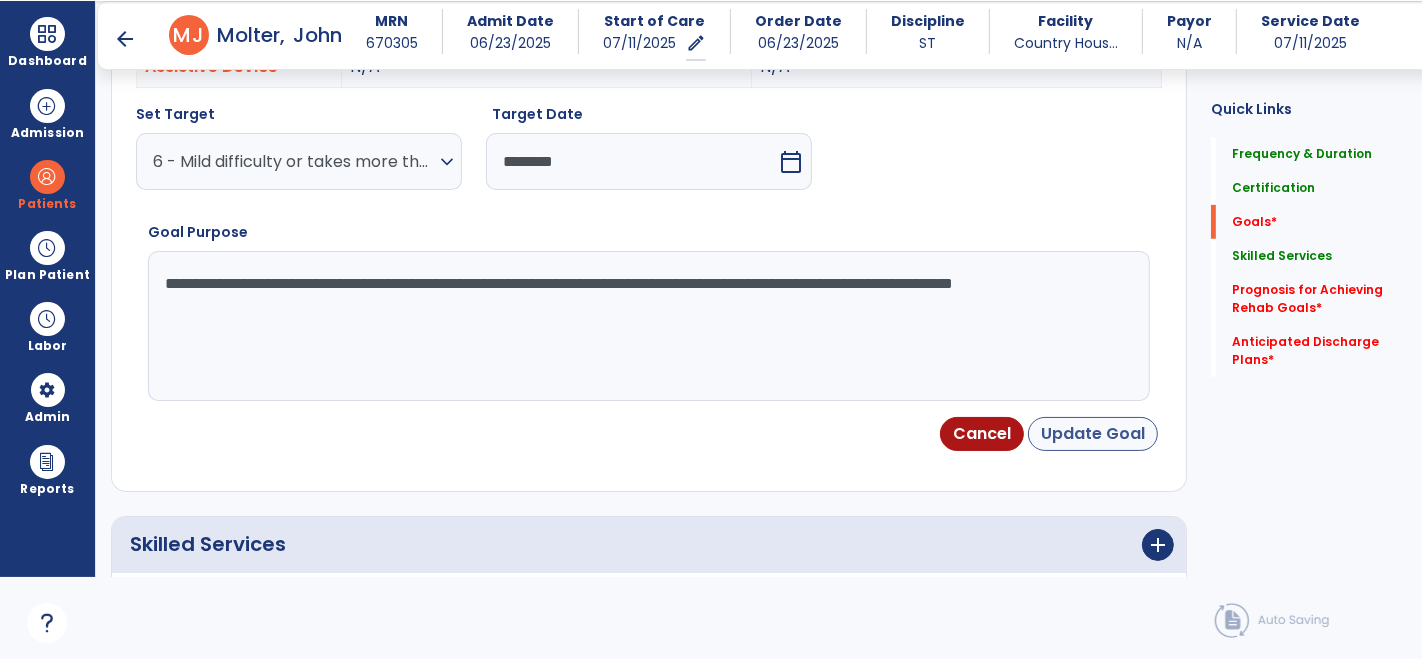 type on "**********" 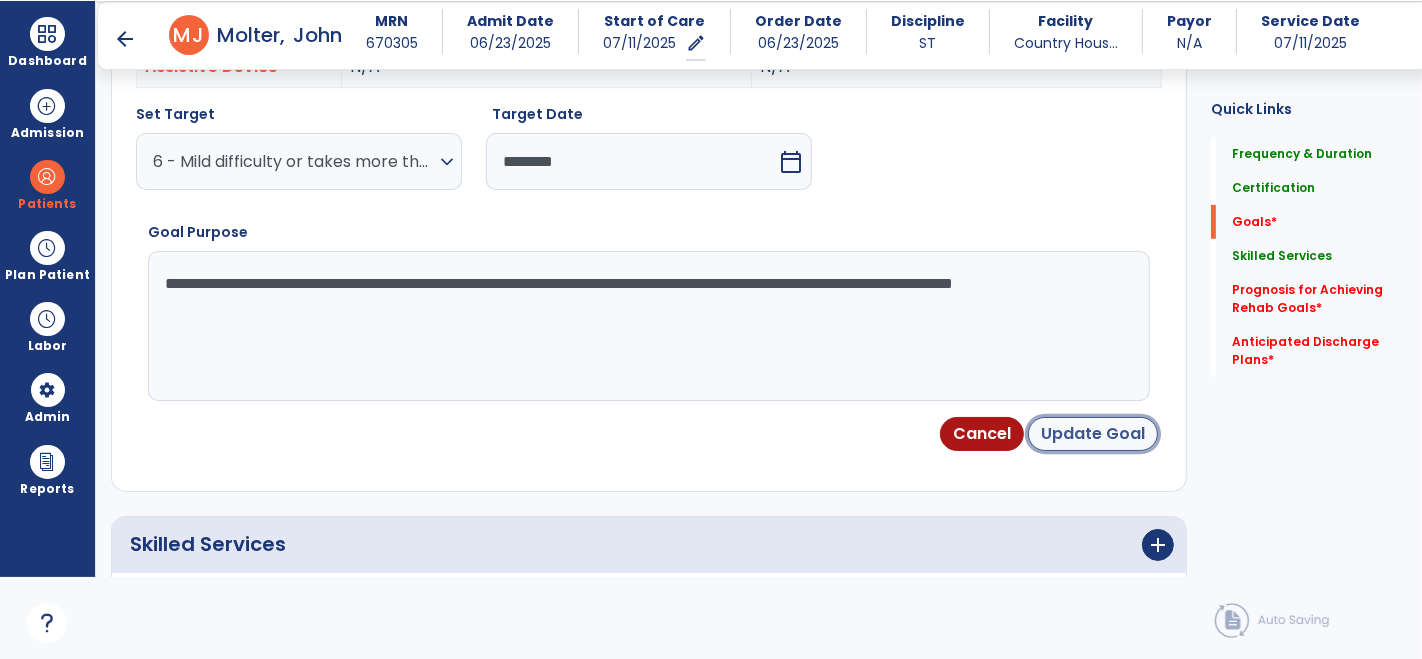 click on "Update Goal" at bounding box center (1093, 434) 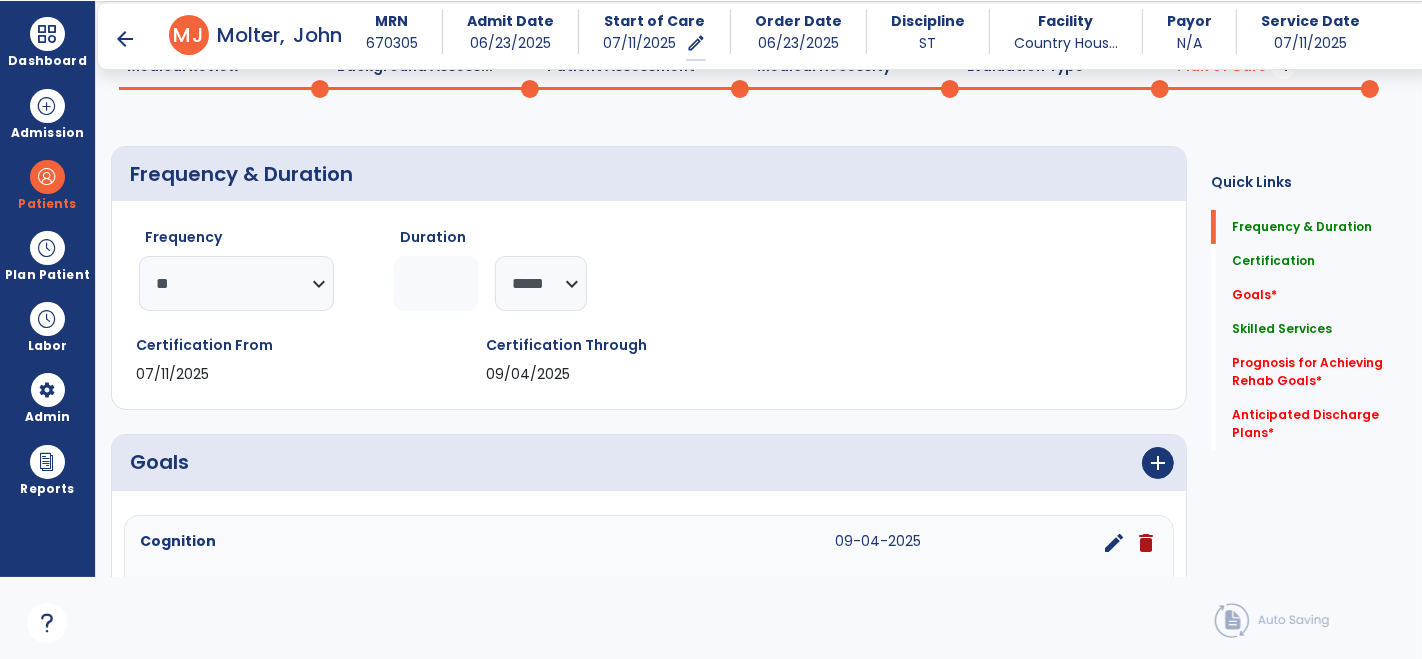 scroll, scrollTop: 102, scrollLeft: 0, axis: vertical 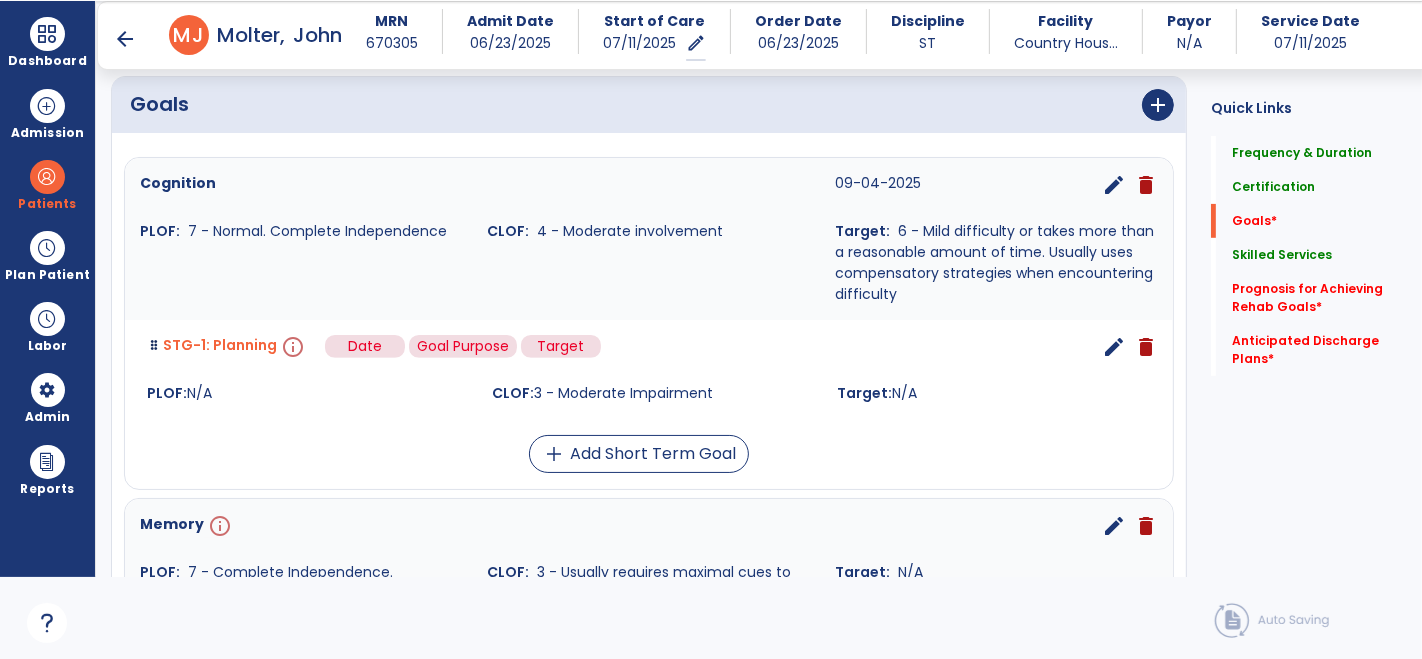 click on "info" at bounding box center [291, 347] 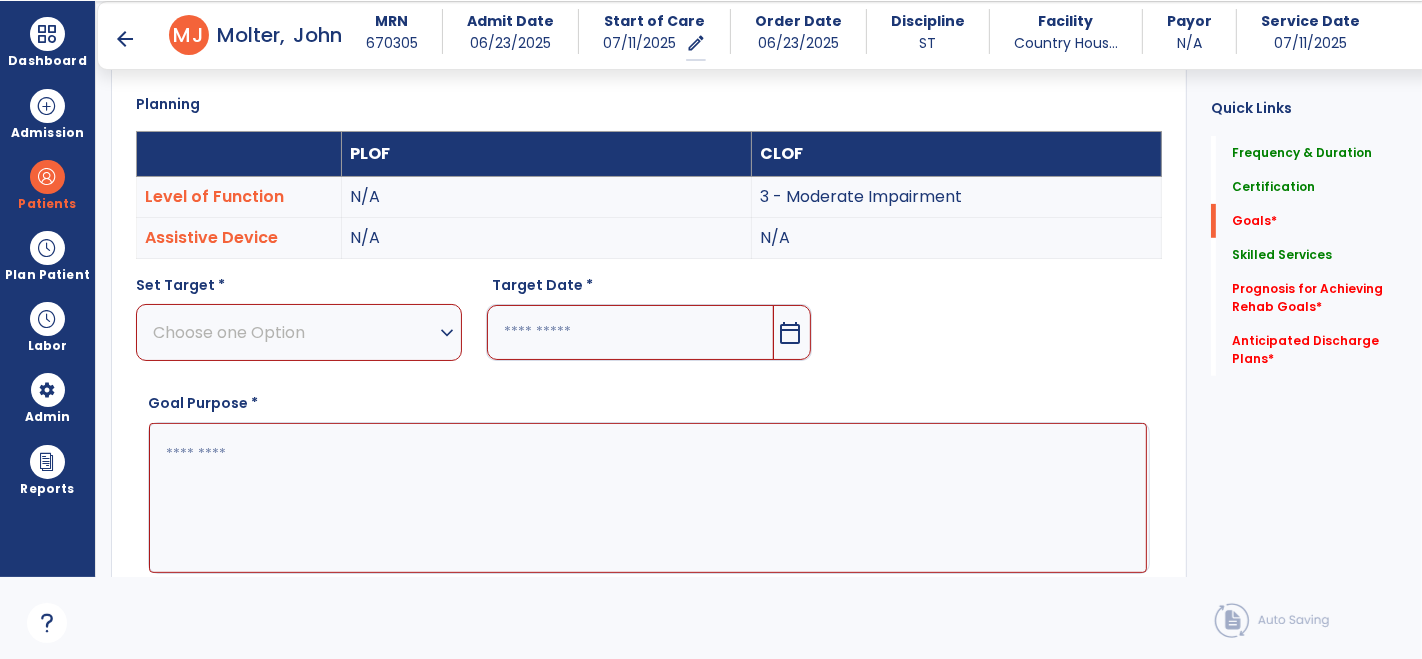 scroll, scrollTop: 534, scrollLeft: 0, axis: vertical 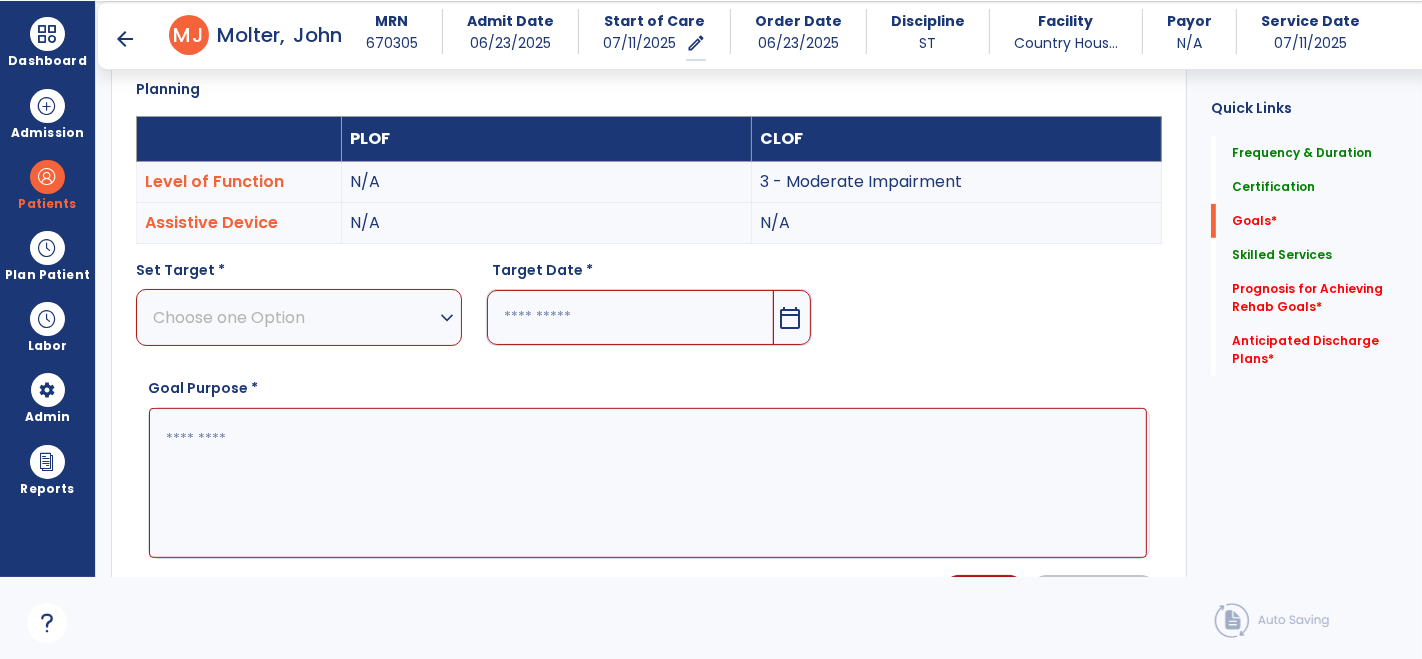 click at bounding box center [648, 482] 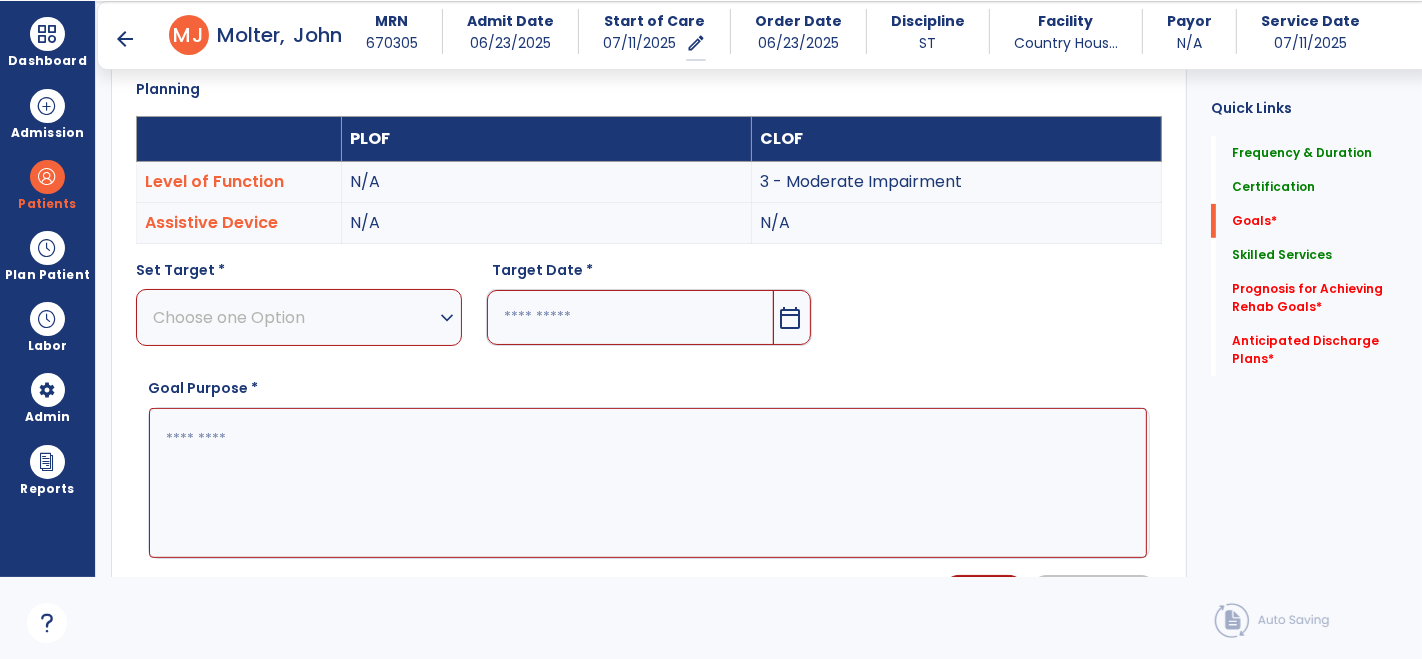 paste on "**********" 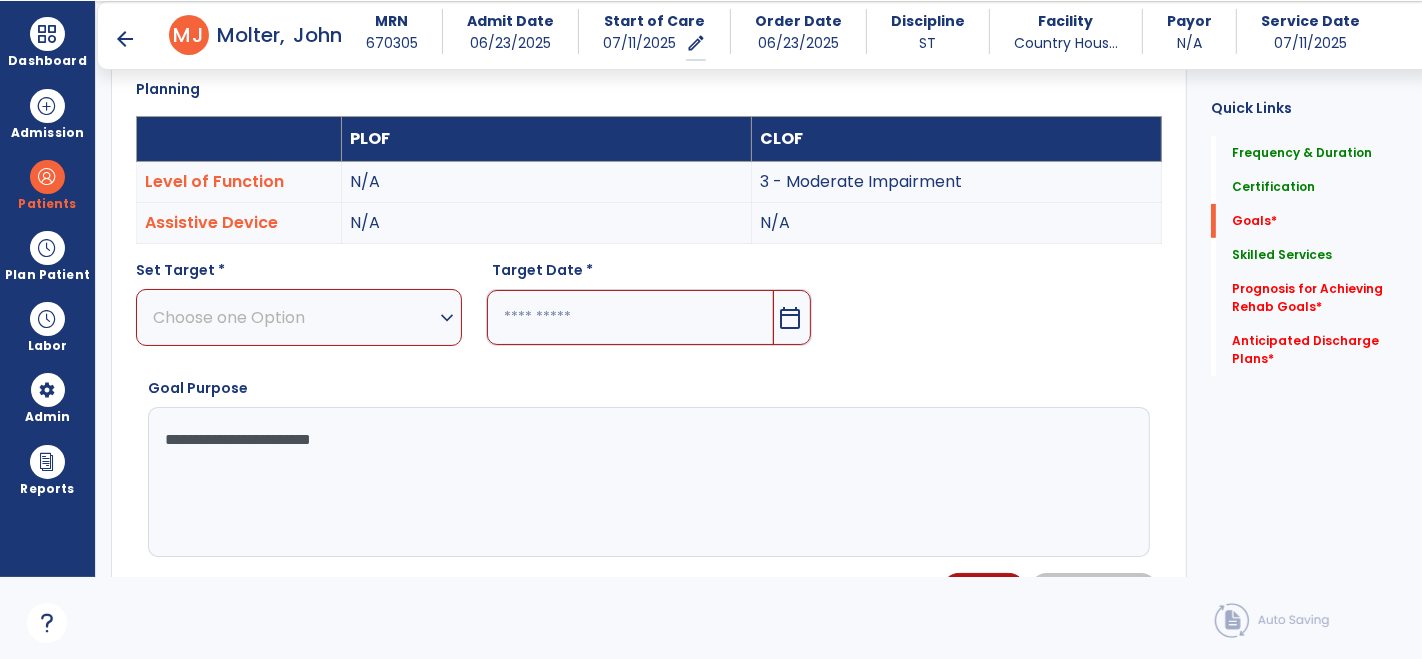 type on "**********" 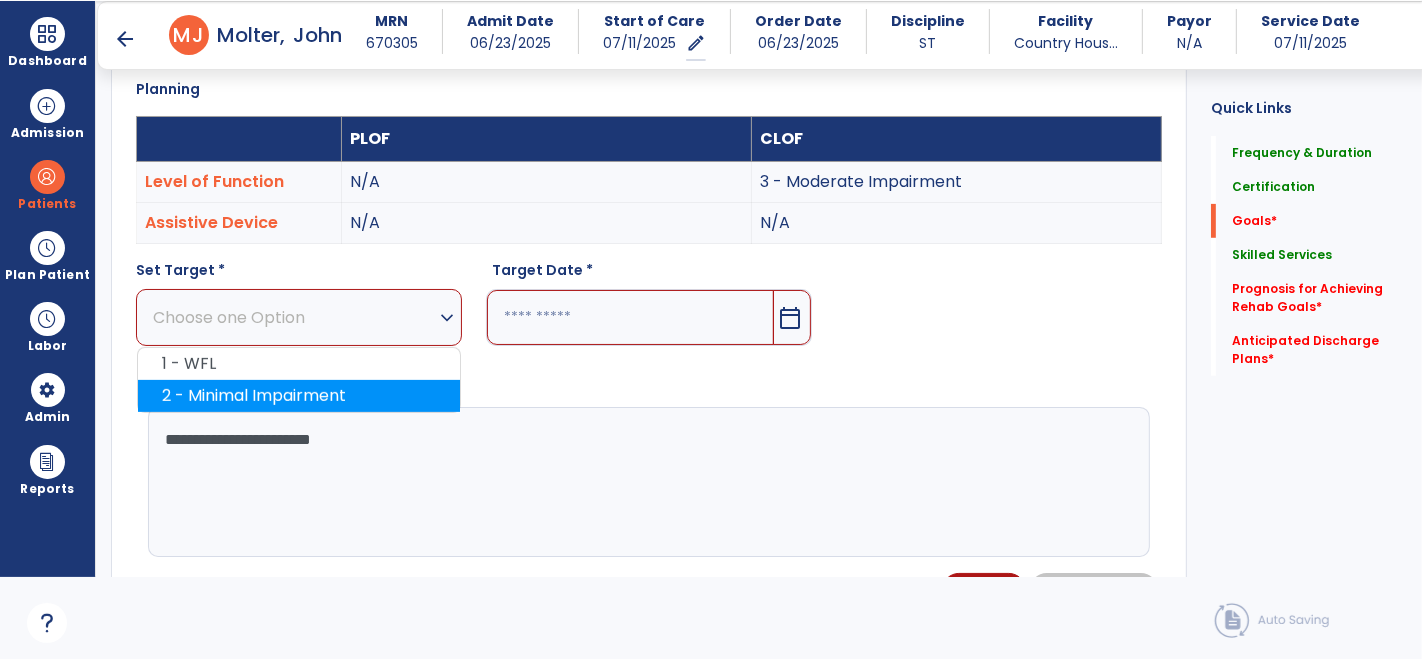 click on "2 - Minimal Impairment" at bounding box center (299, 396) 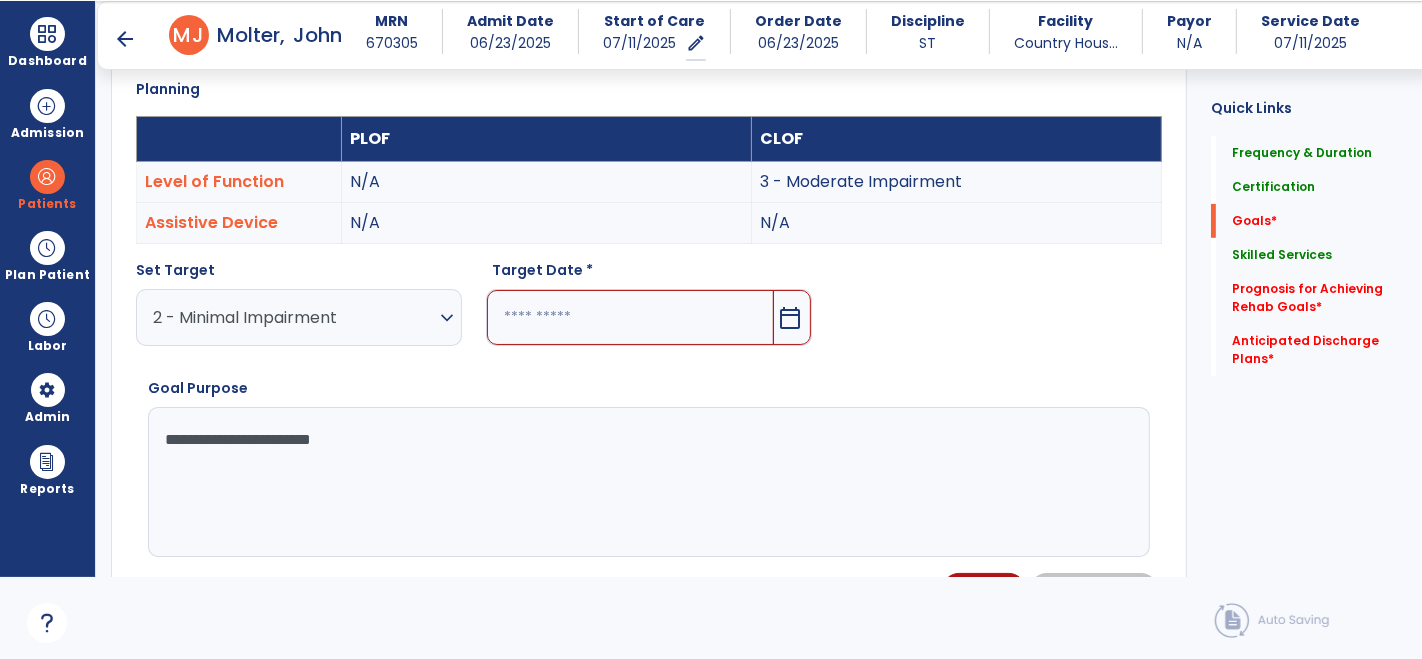 click on "calendar_today" at bounding box center (790, 318) 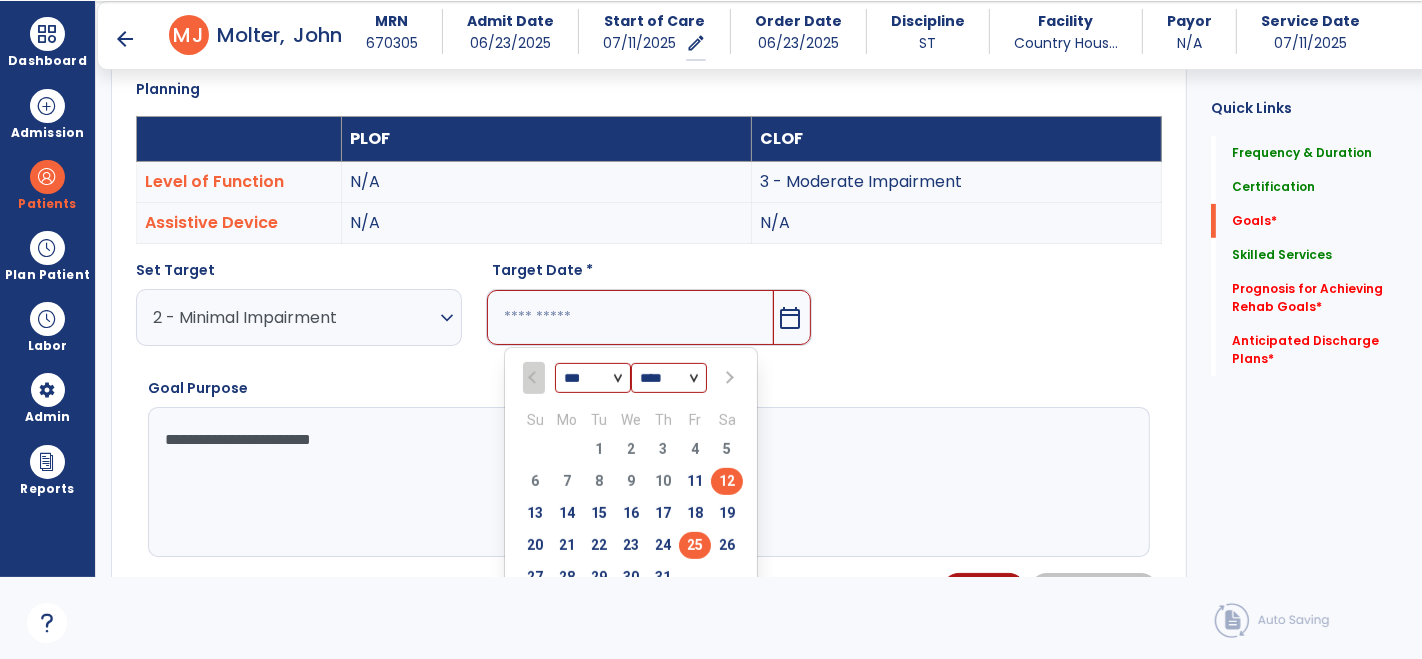 click on "25" at bounding box center [695, 545] 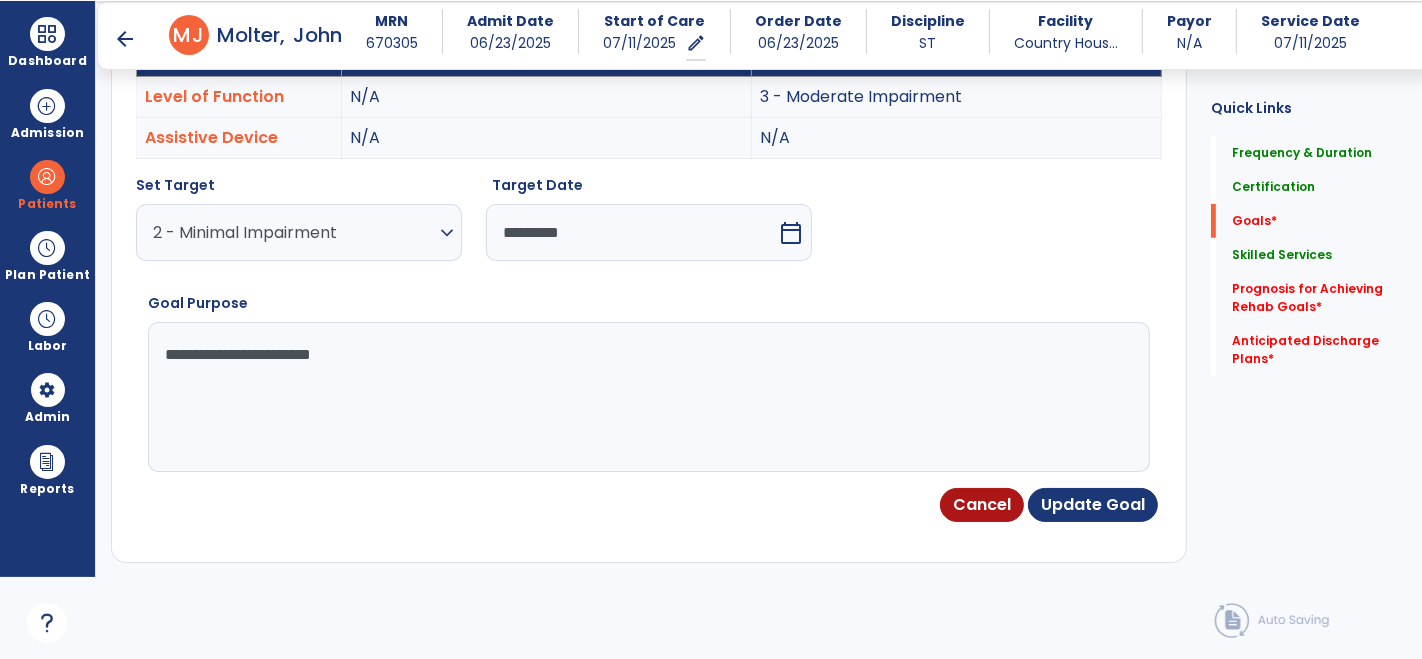 scroll, scrollTop: 634, scrollLeft: 0, axis: vertical 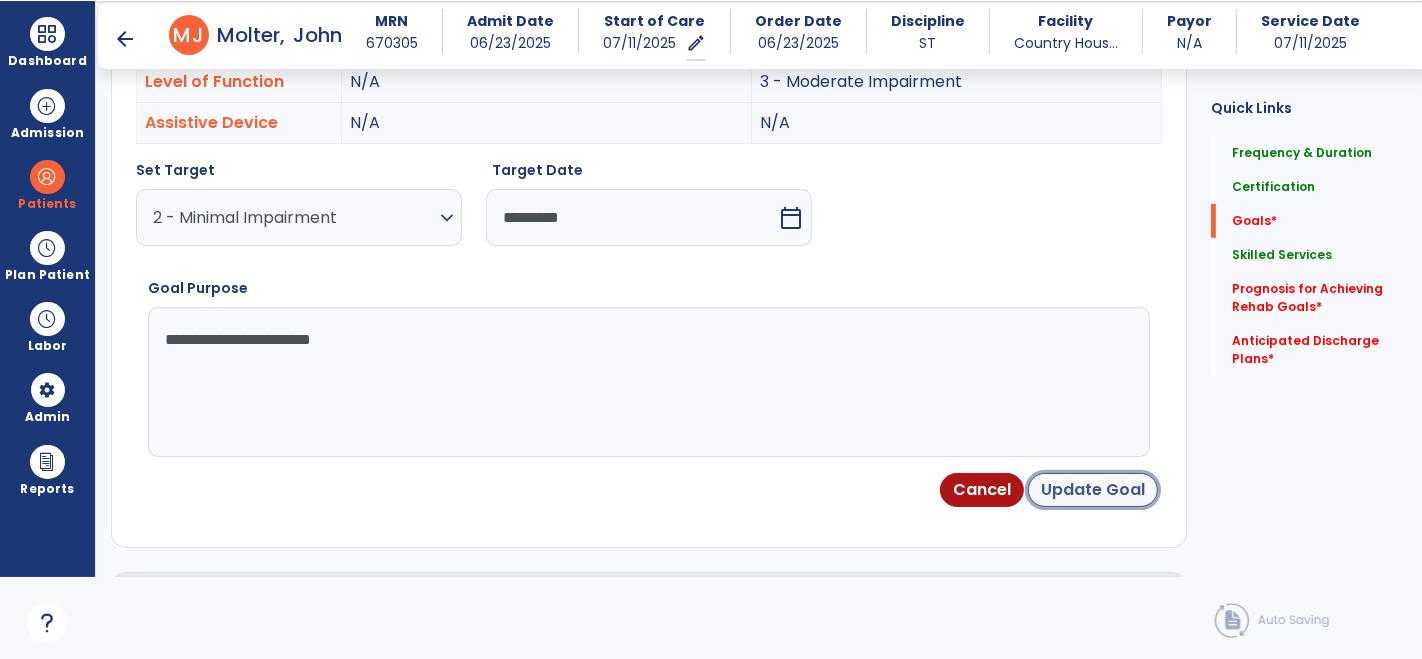 click on "Update Goal" at bounding box center (1093, 490) 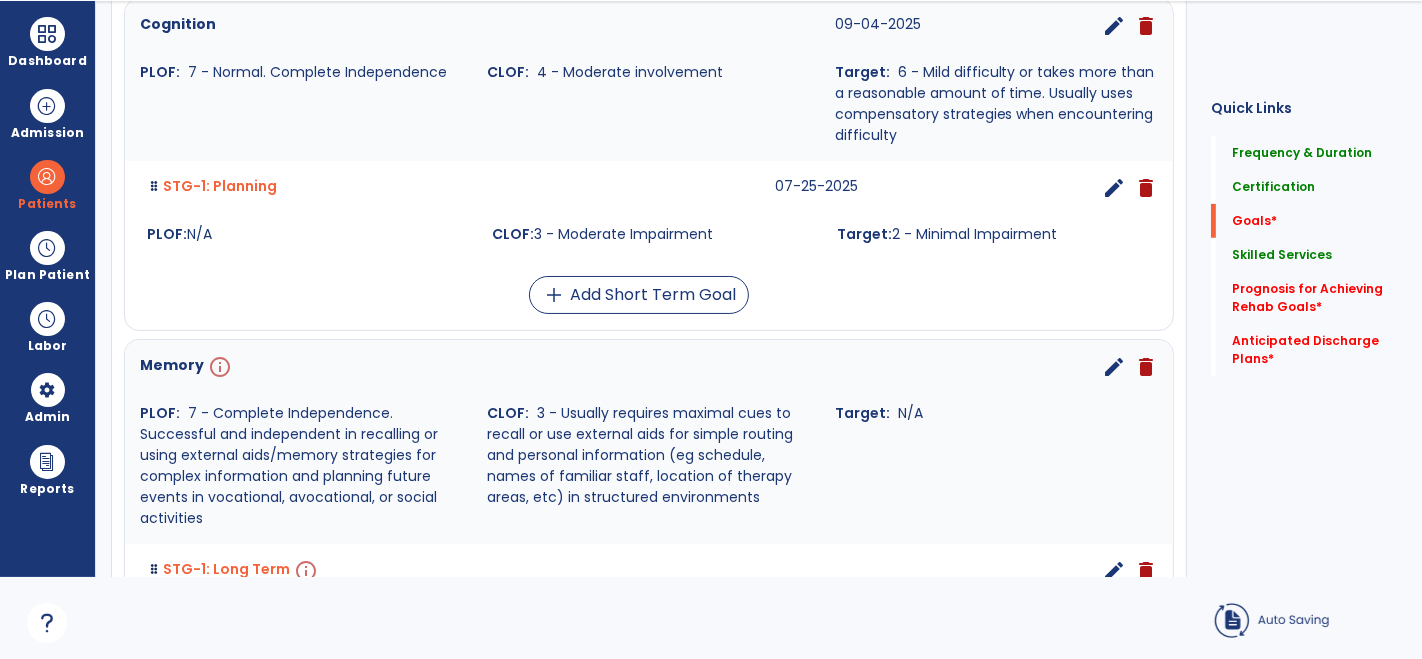 scroll, scrollTop: 45, scrollLeft: 0, axis: vertical 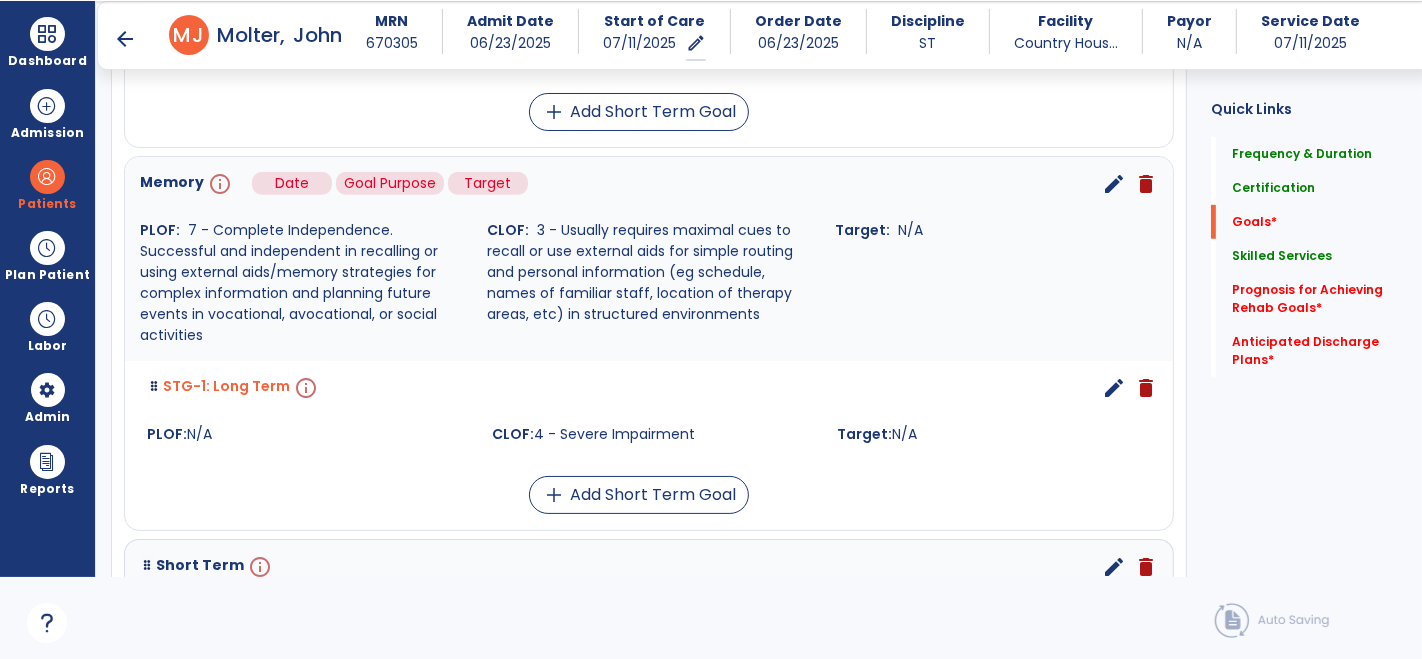 click on "info" at bounding box center (218, 184) 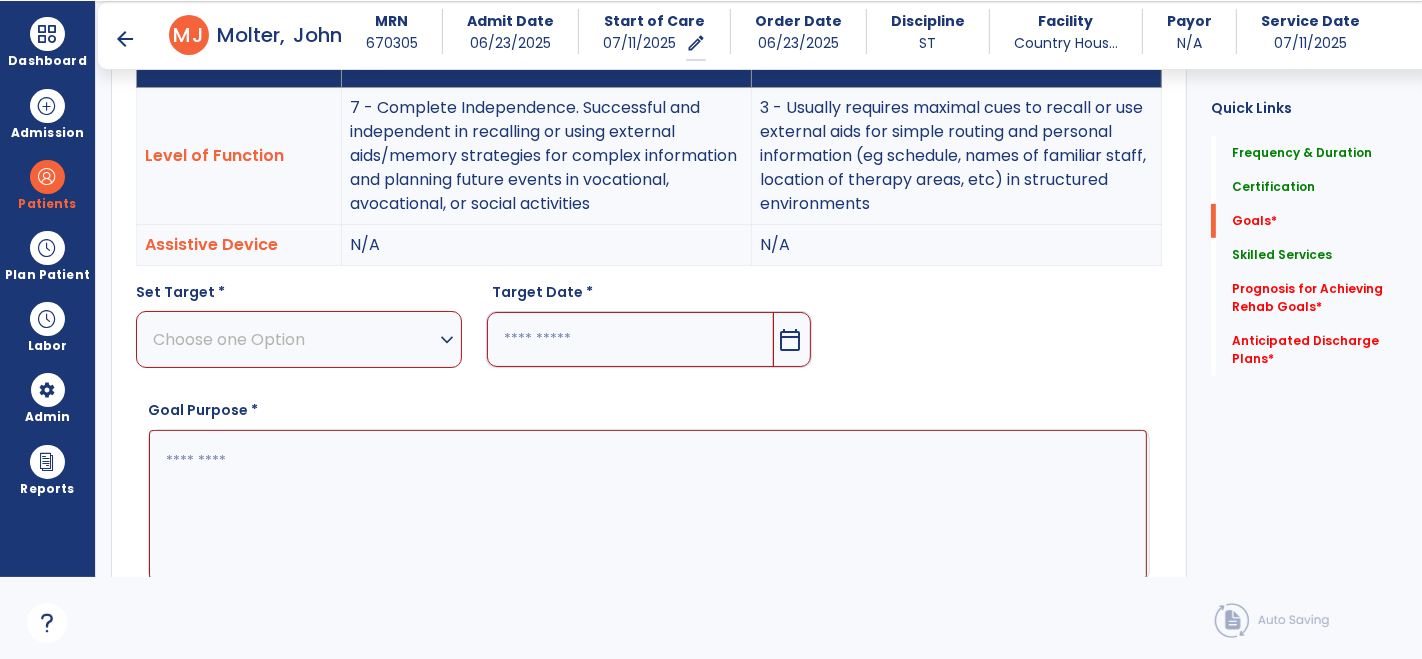 scroll, scrollTop: 534, scrollLeft: 0, axis: vertical 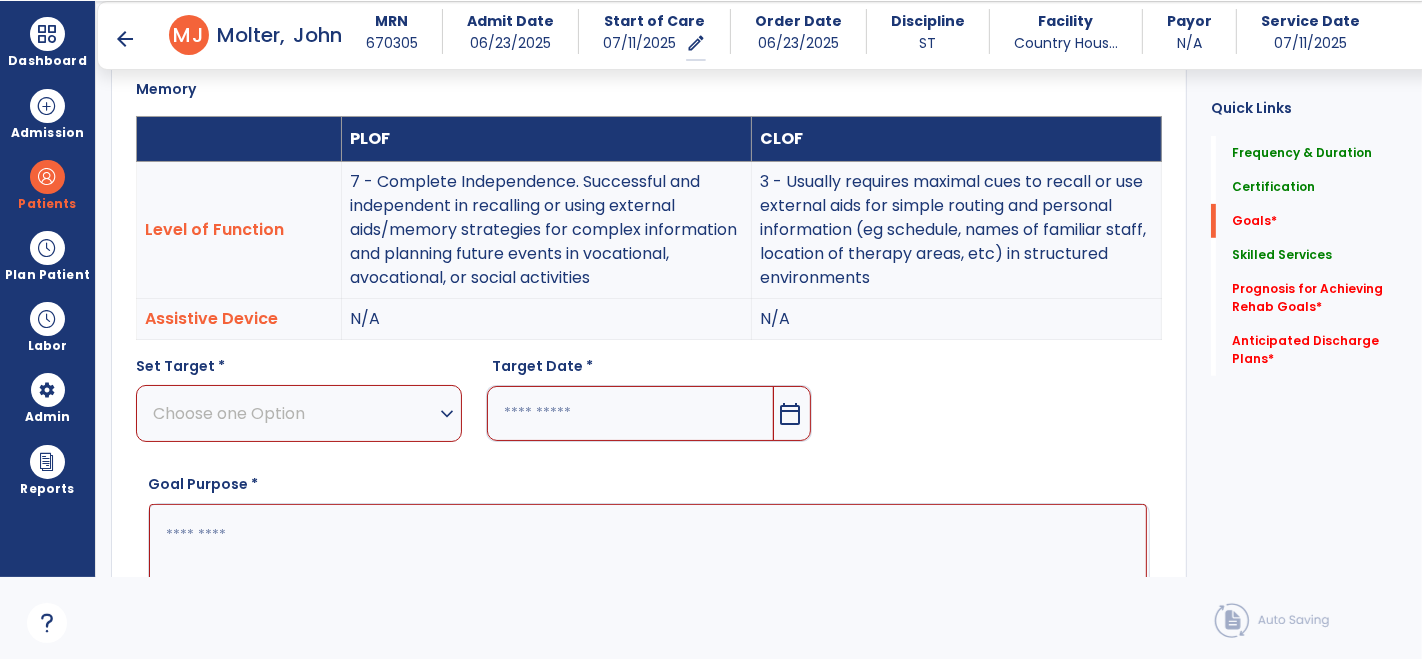 click on "calendar_today" at bounding box center (790, 414) 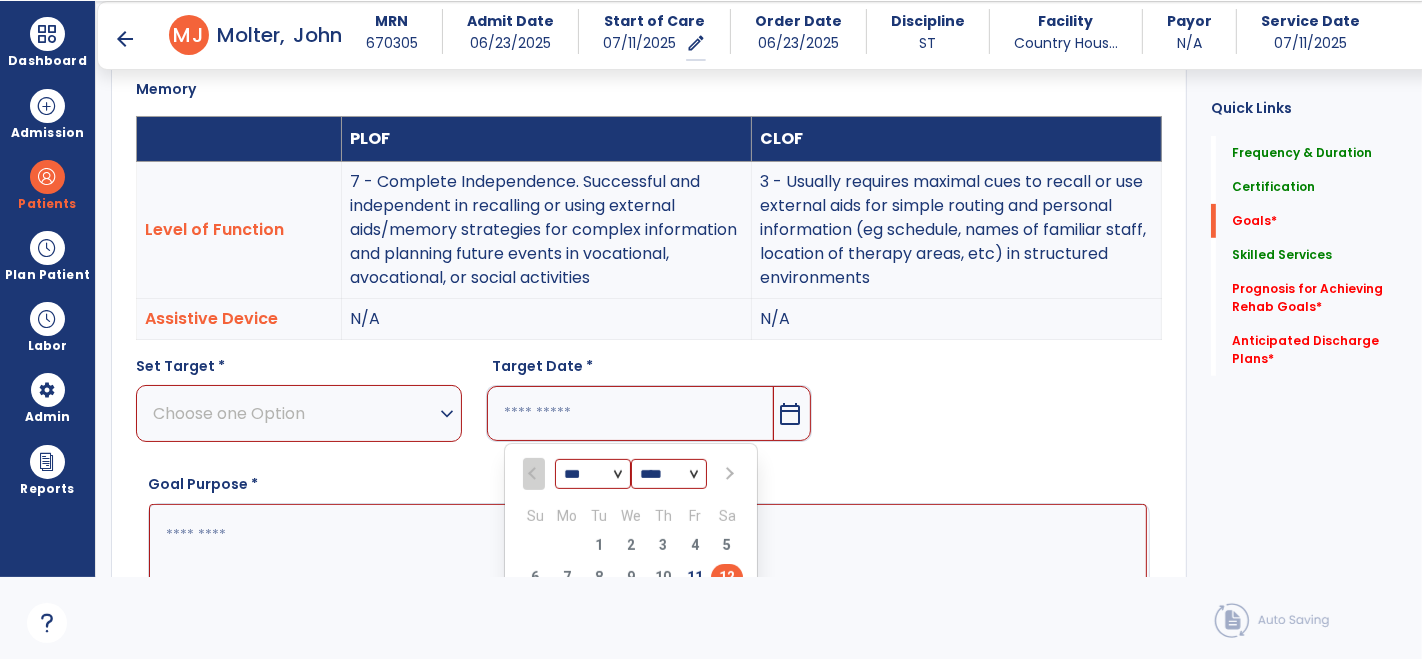 scroll, scrollTop: 551, scrollLeft: 0, axis: vertical 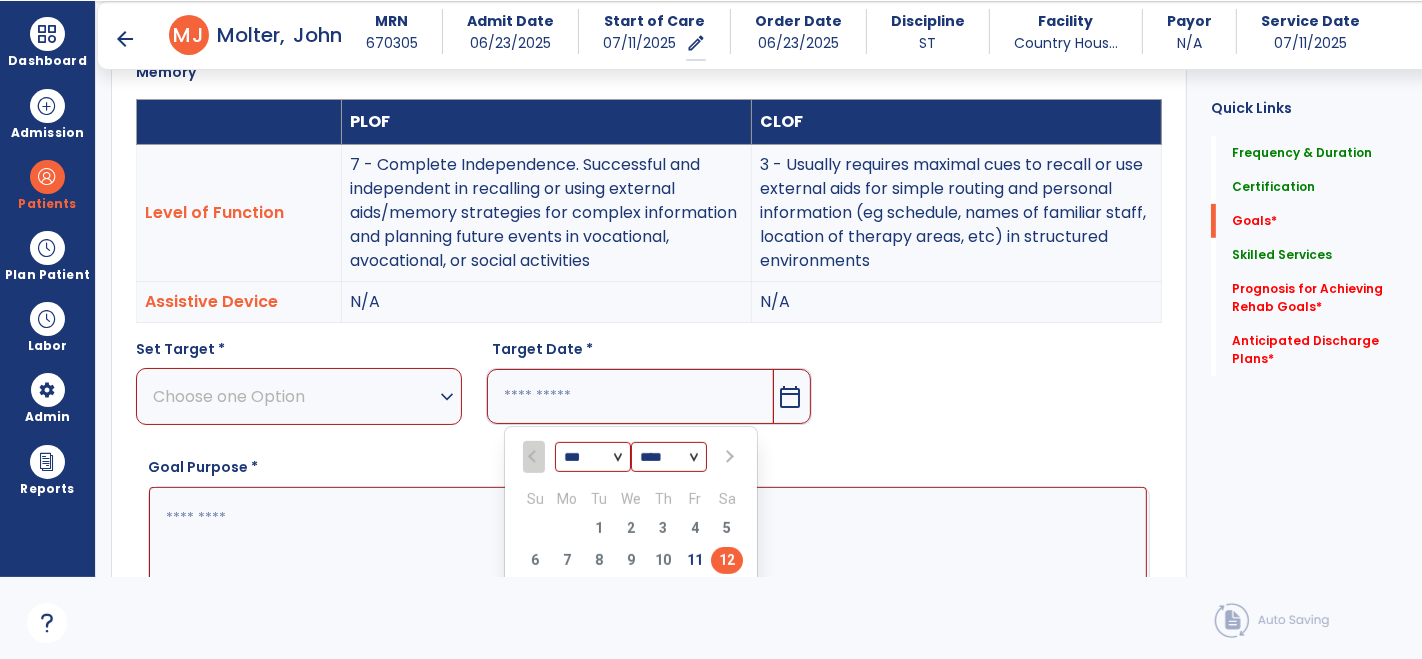 click on "*** *** ***" at bounding box center (593, 458) 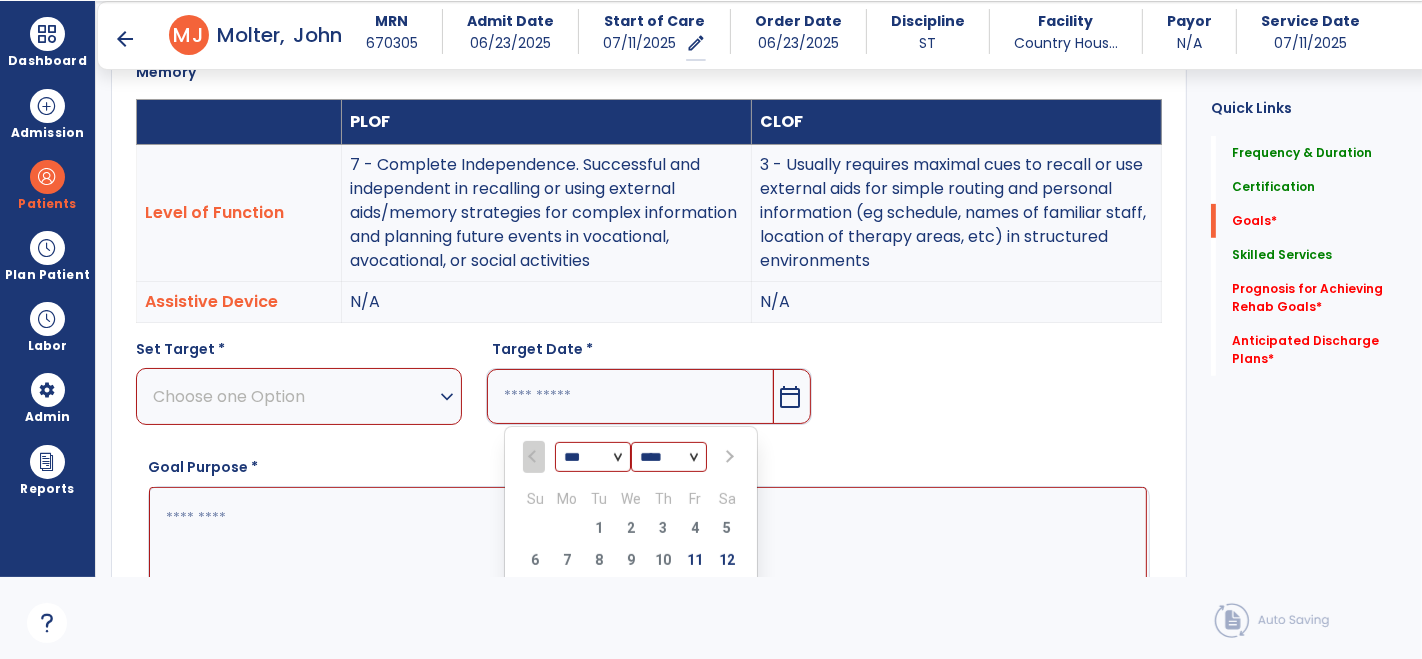 select on "*" 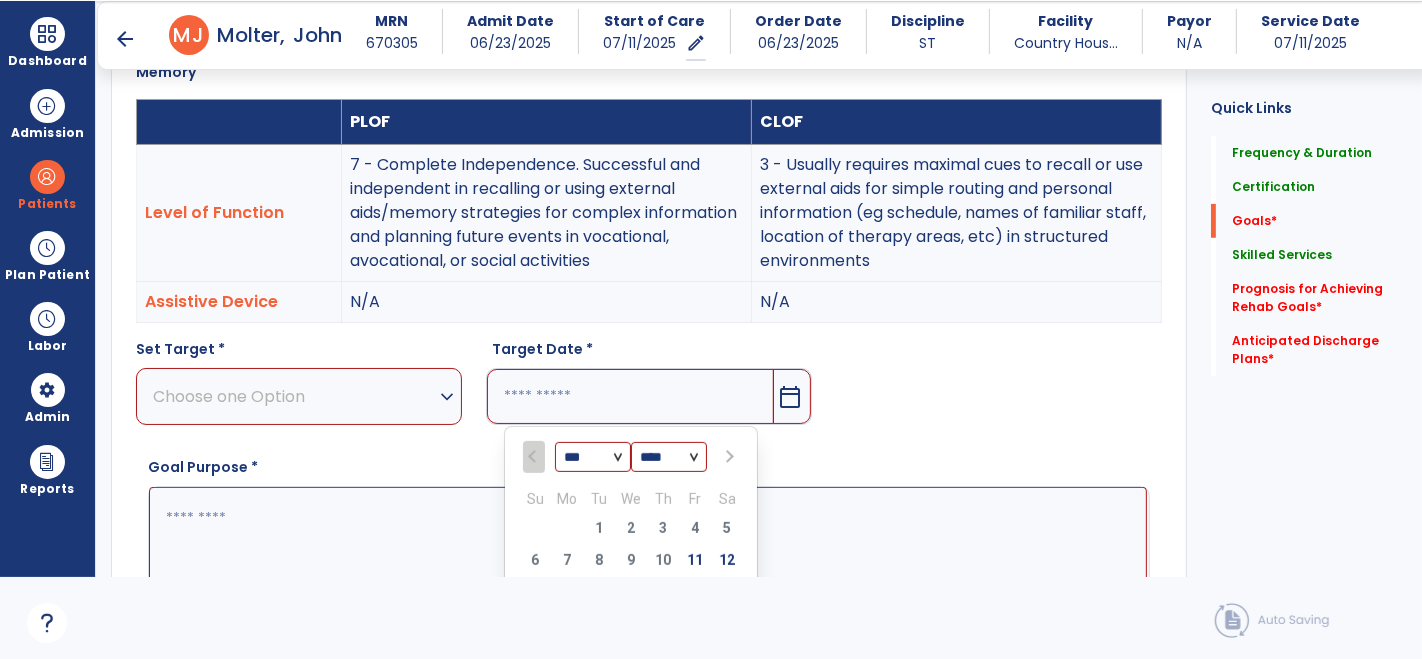 click on "*** *** ***" at bounding box center [593, 458] 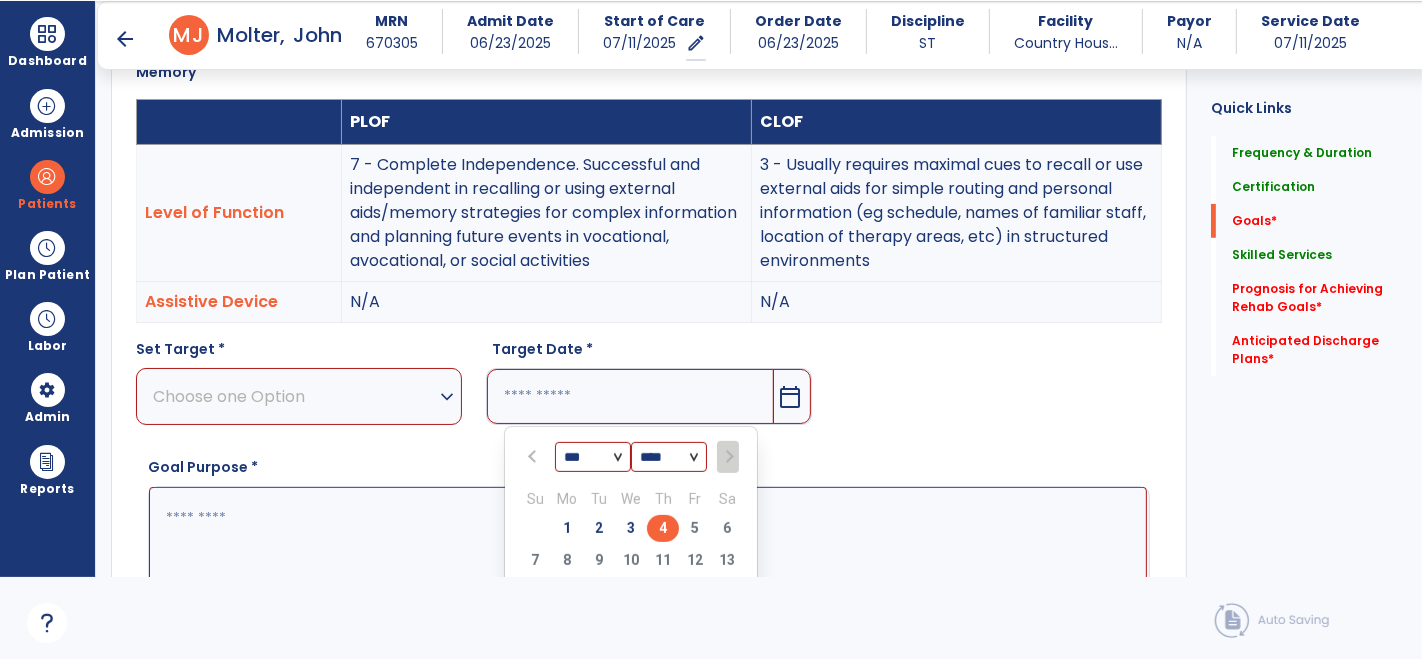 click on "4" at bounding box center (663, 528) 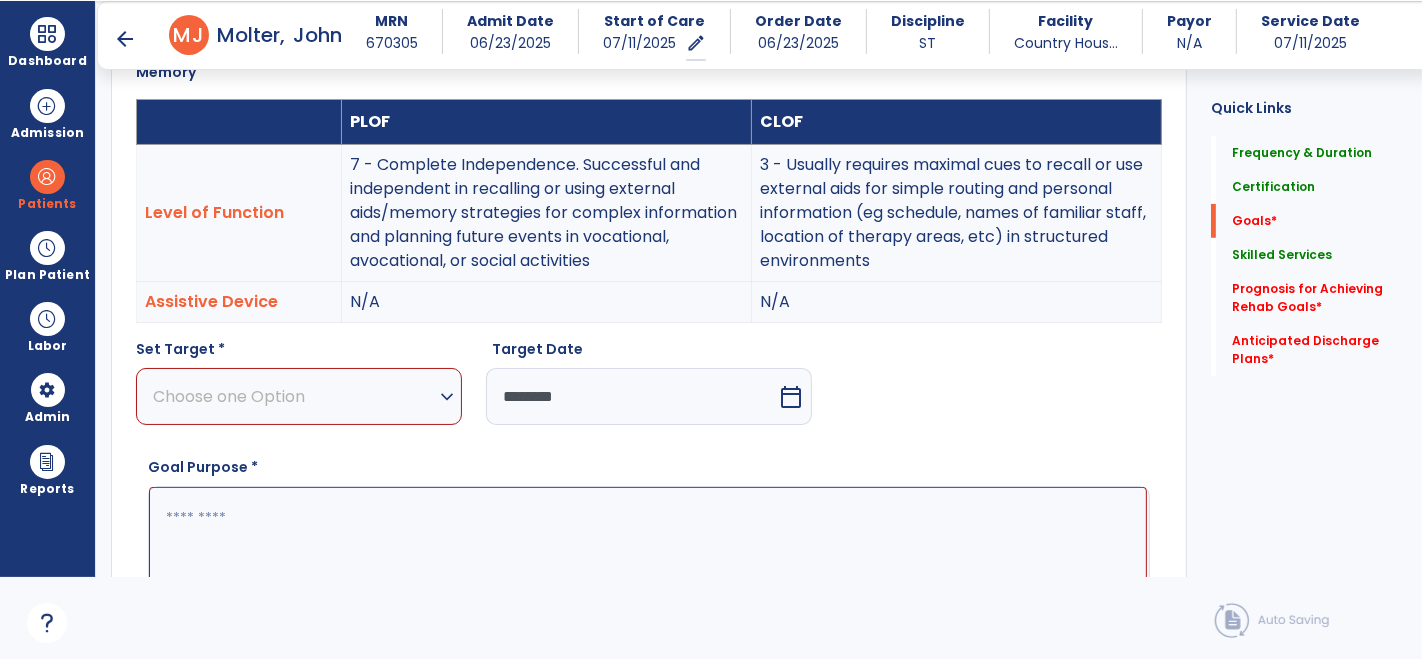 click at bounding box center [648, 561] 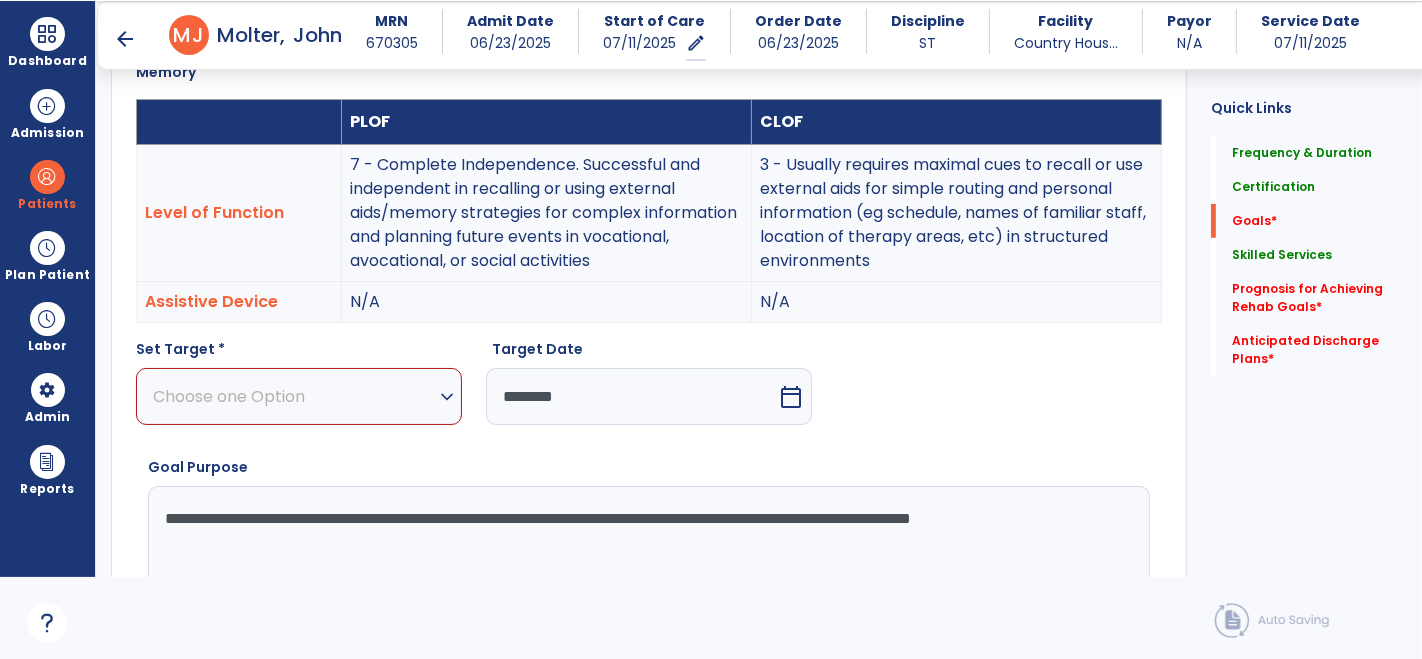 type on "**********" 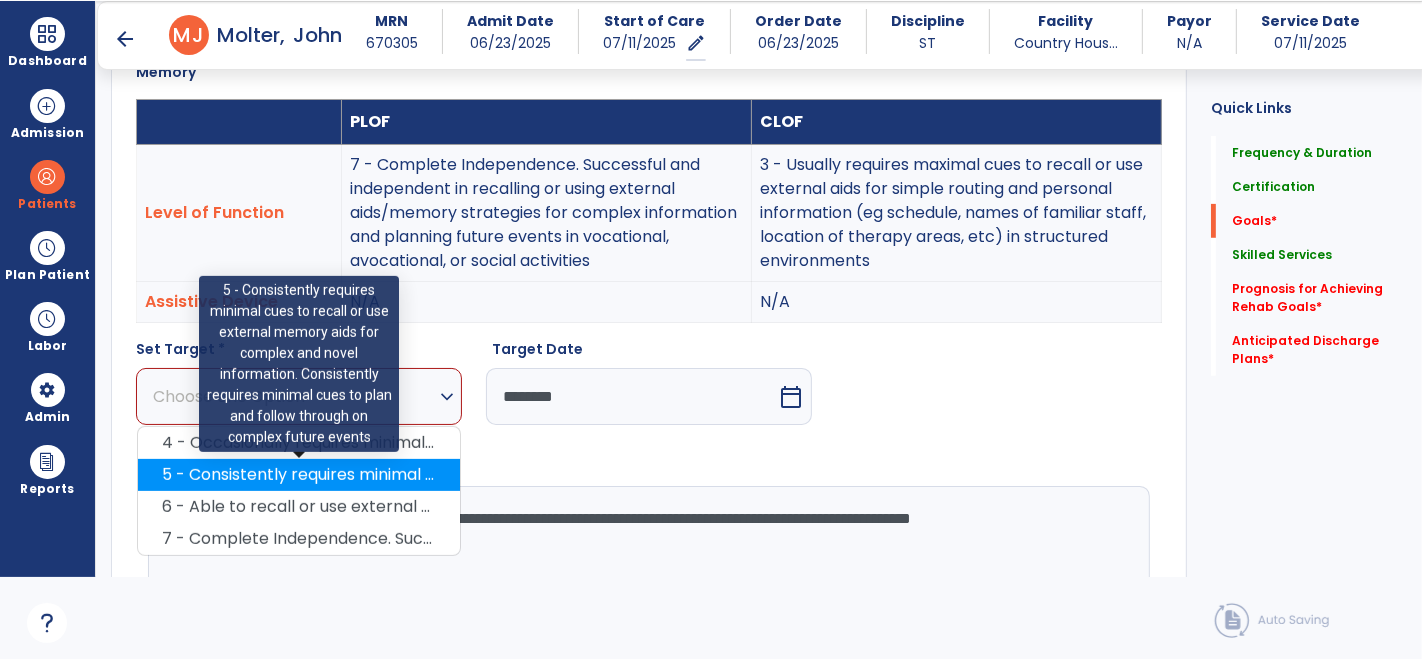 click on "5 - Consistently requires minimal cues to recall or use external memory aids for complex and novel information.  Consistently requires minimal cues to plan and follow through on complex future events" at bounding box center (299, 475) 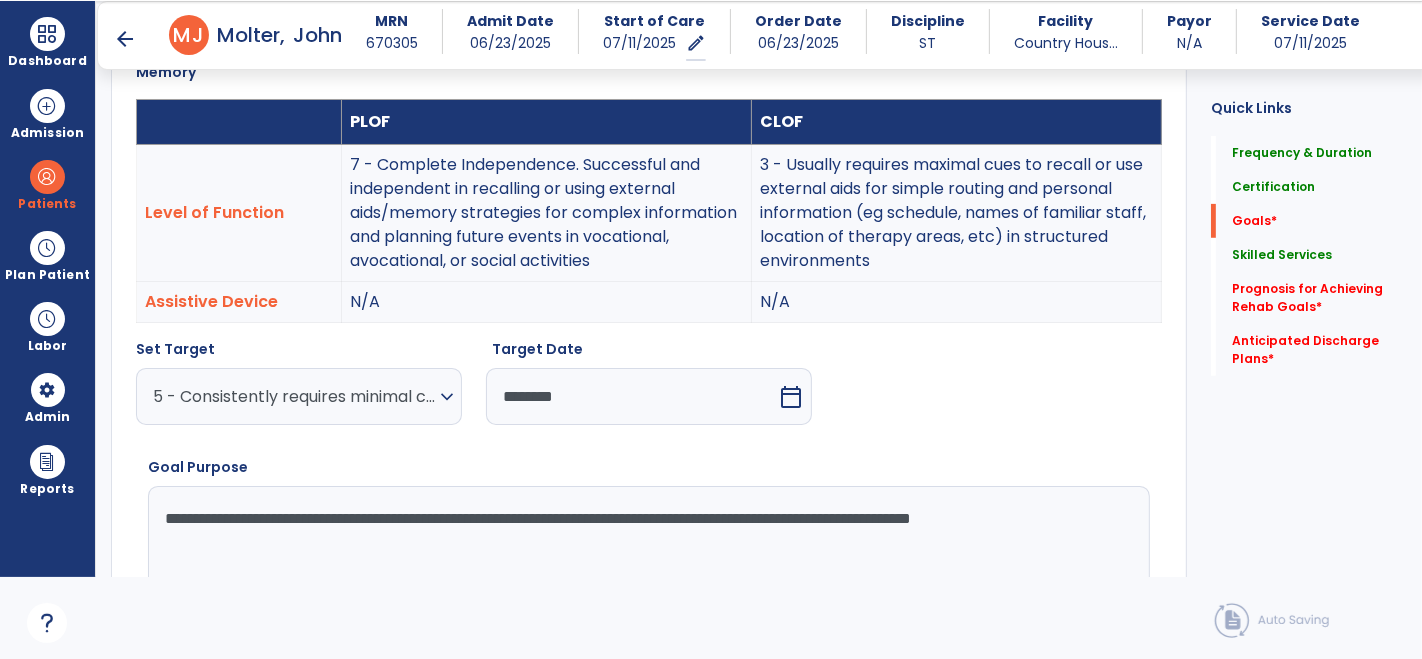 click on "**********" at bounding box center [648, 561] 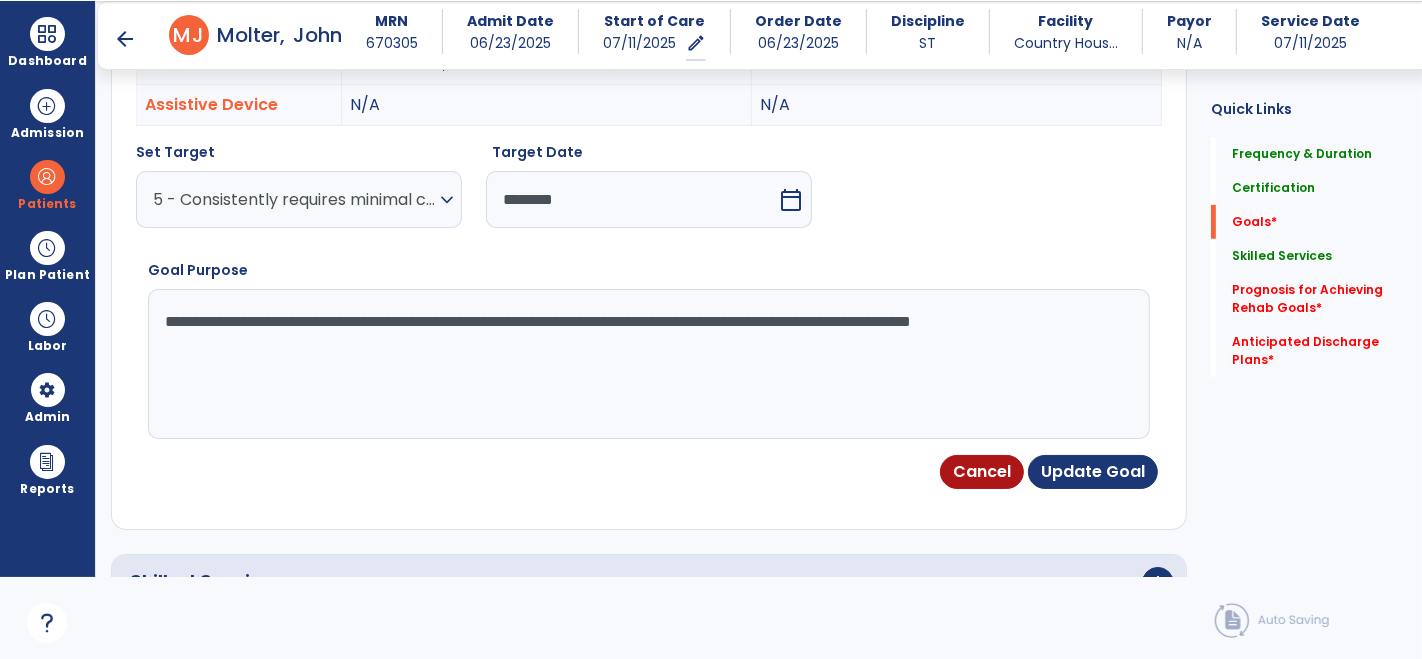 scroll, scrollTop: 751, scrollLeft: 0, axis: vertical 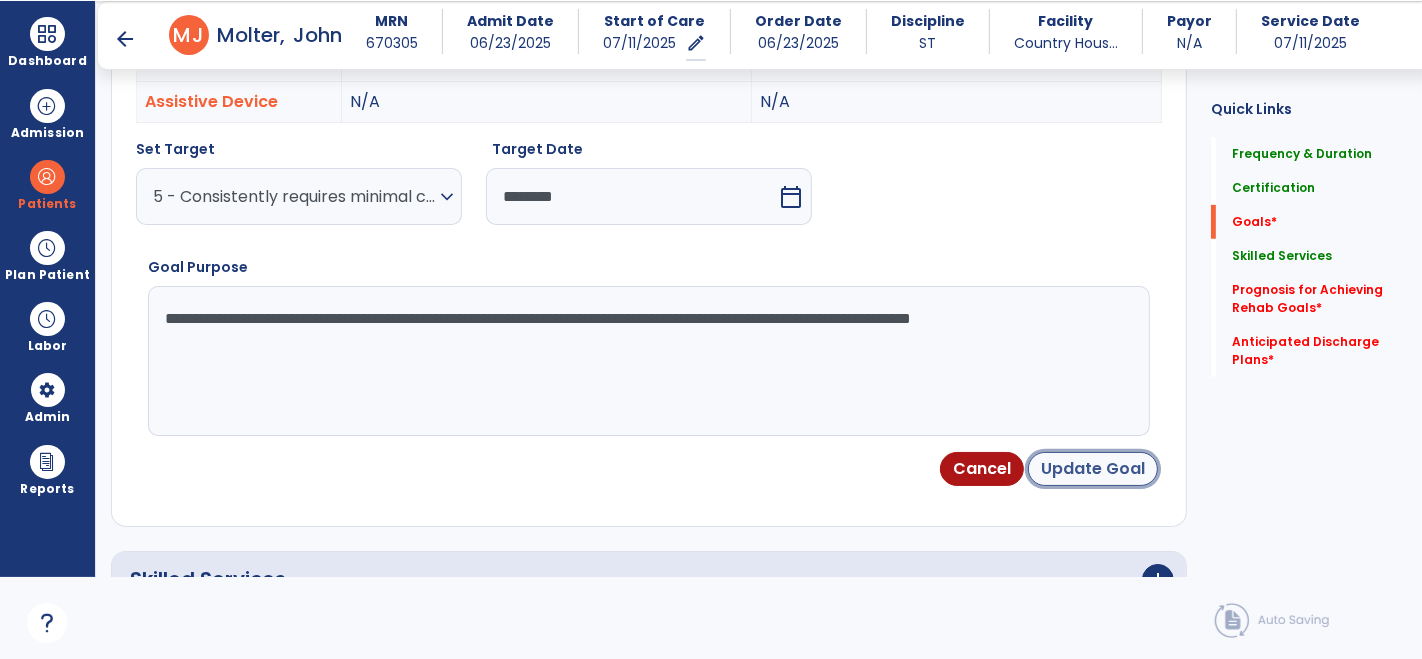 click on "Update Goal" at bounding box center (1093, 469) 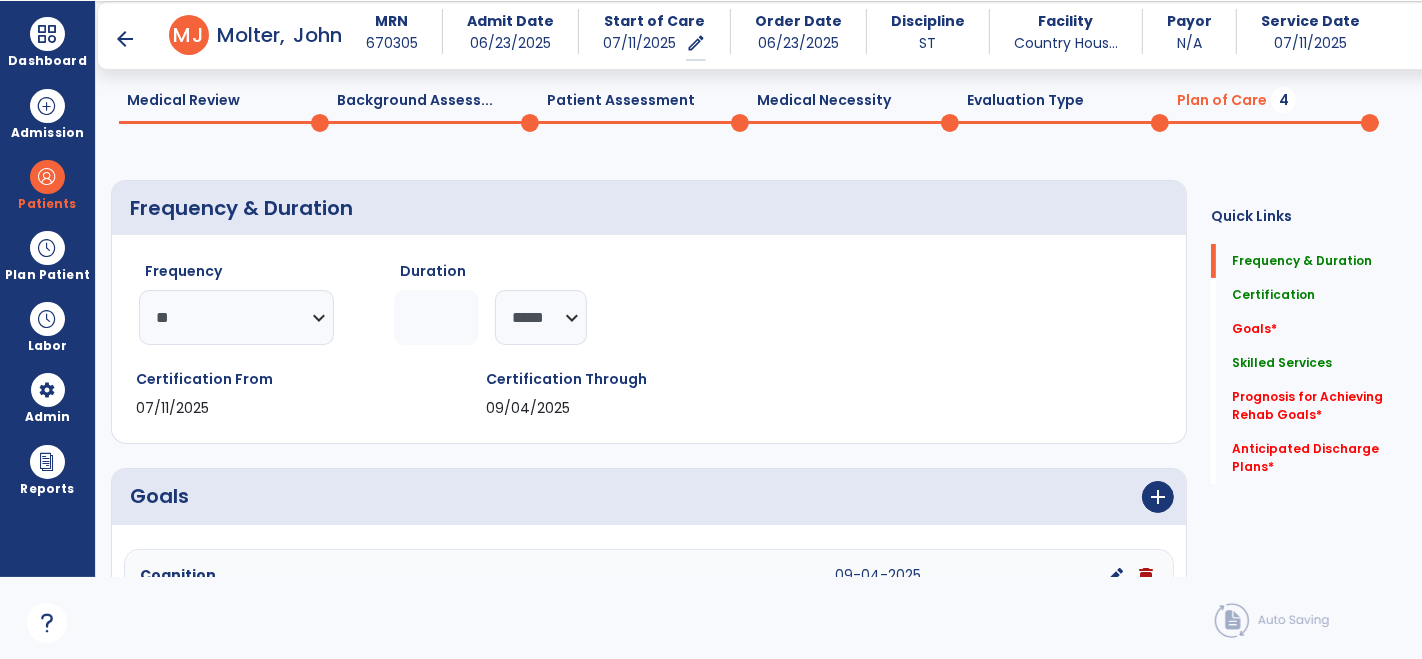 scroll, scrollTop: 68, scrollLeft: 0, axis: vertical 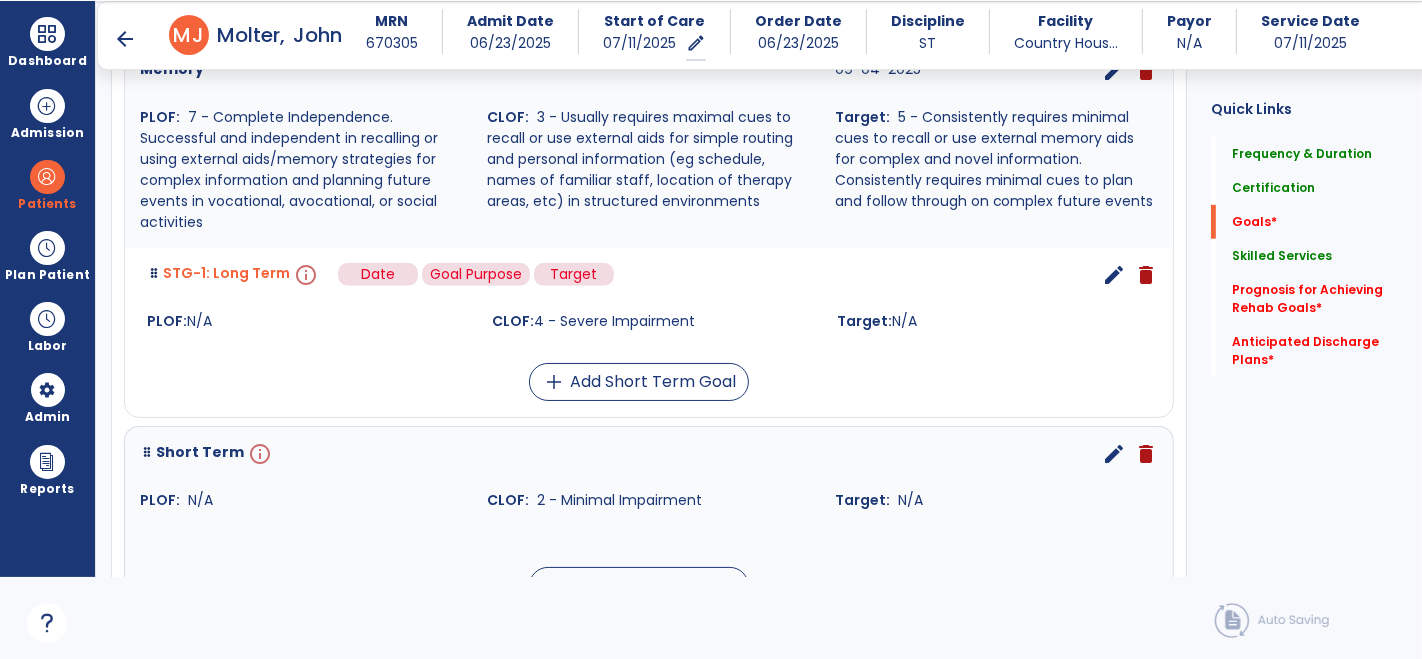 click on "info" at bounding box center (304, 275) 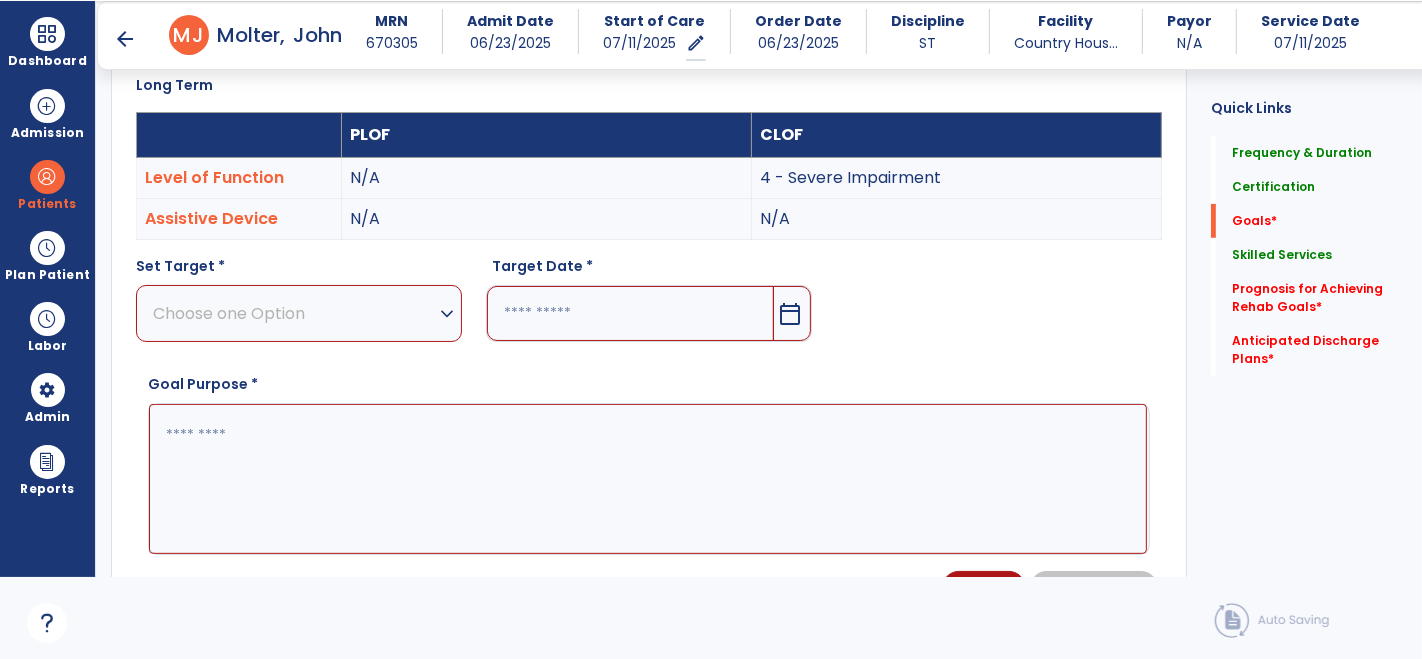 scroll, scrollTop: 534, scrollLeft: 0, axis: vertical 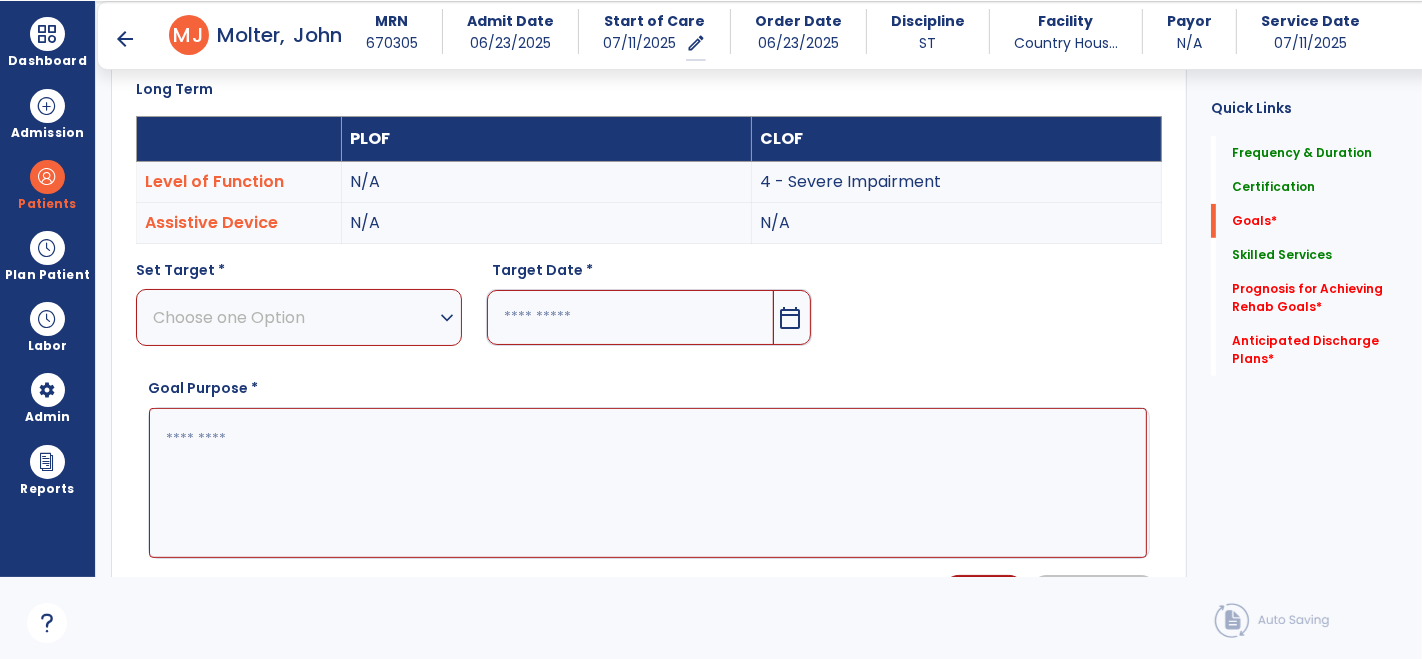click at bounding box center (648, 482) 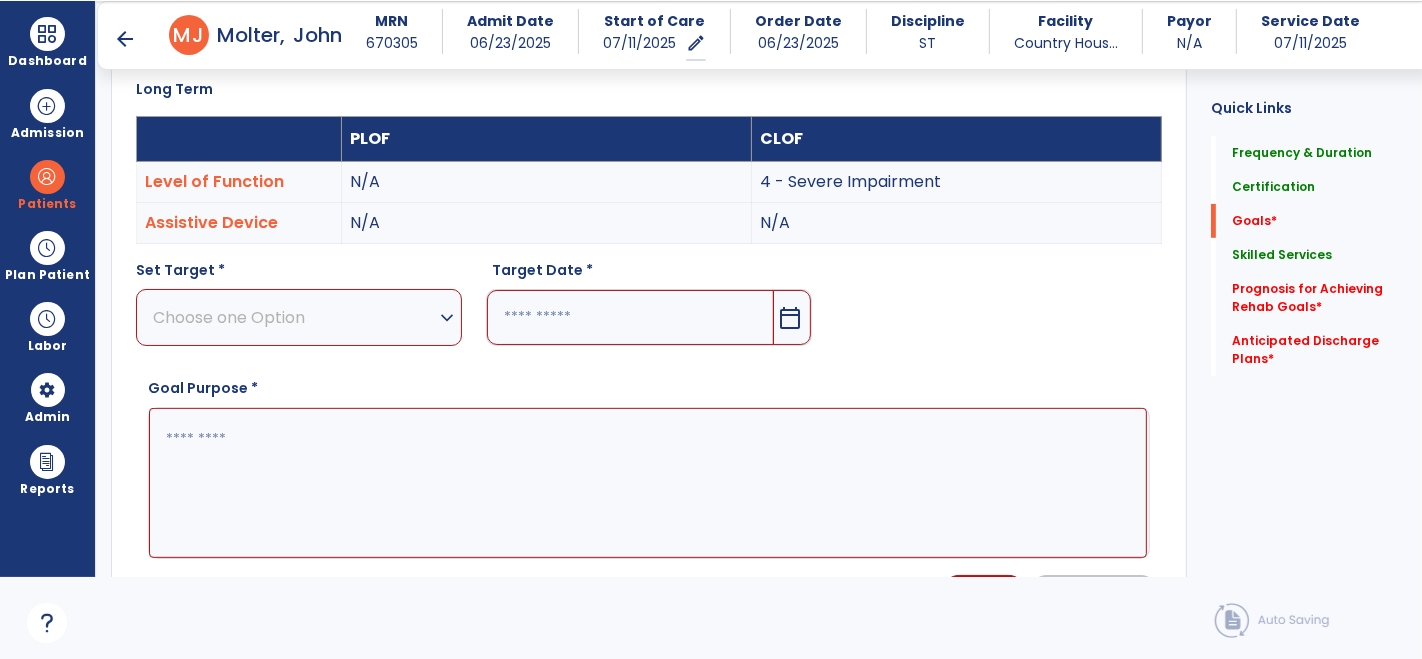 paste on "**********" 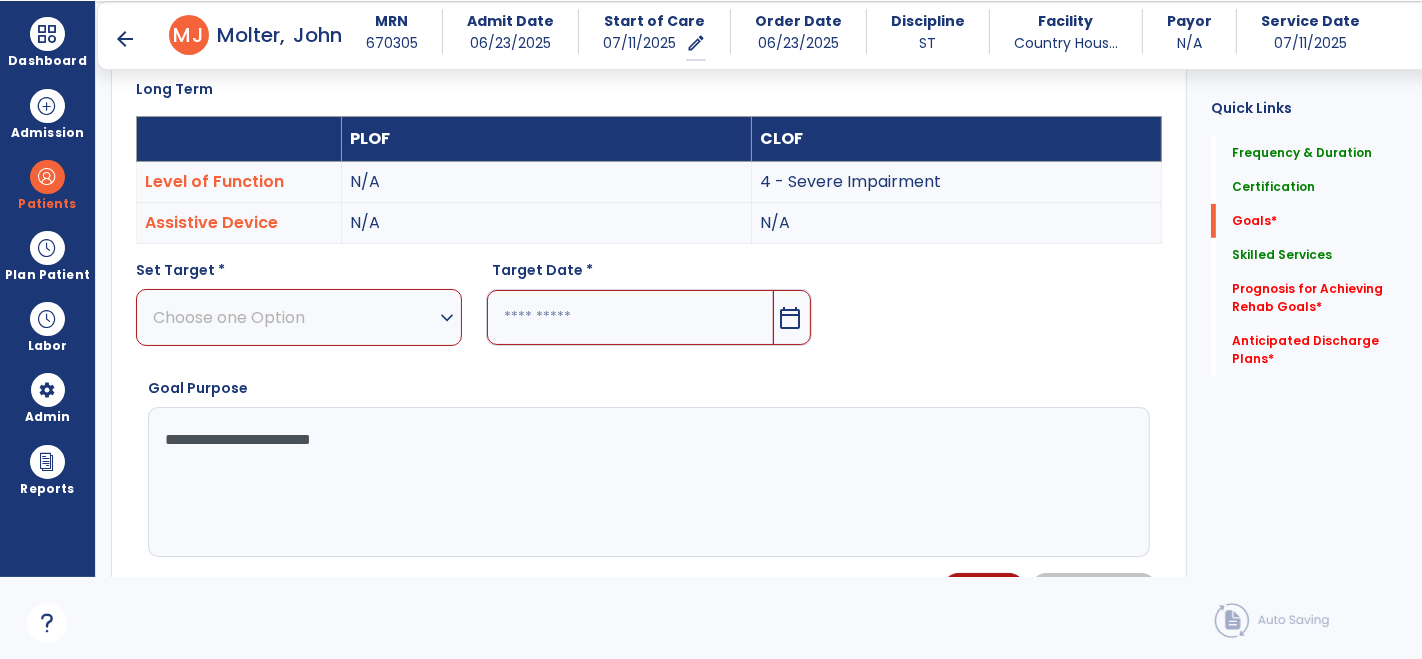 type on "**********" 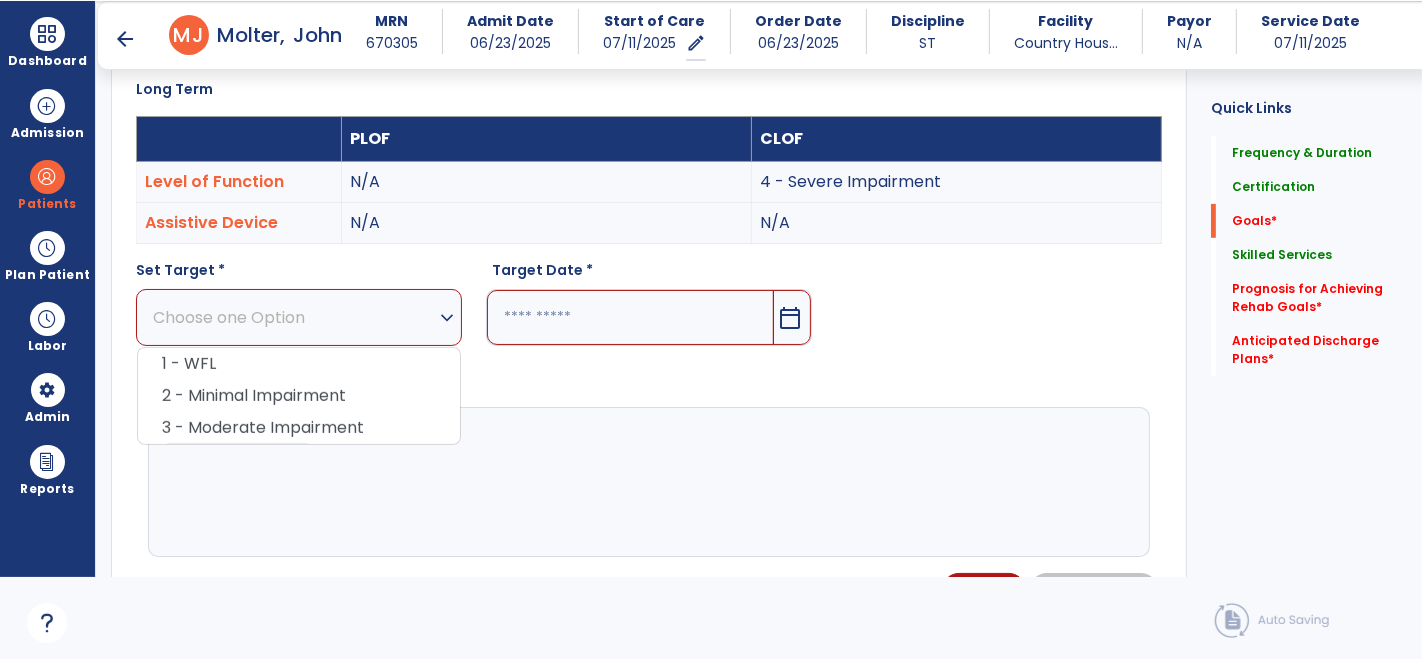 click on "calendar_today" at bounding box center [790, 318] 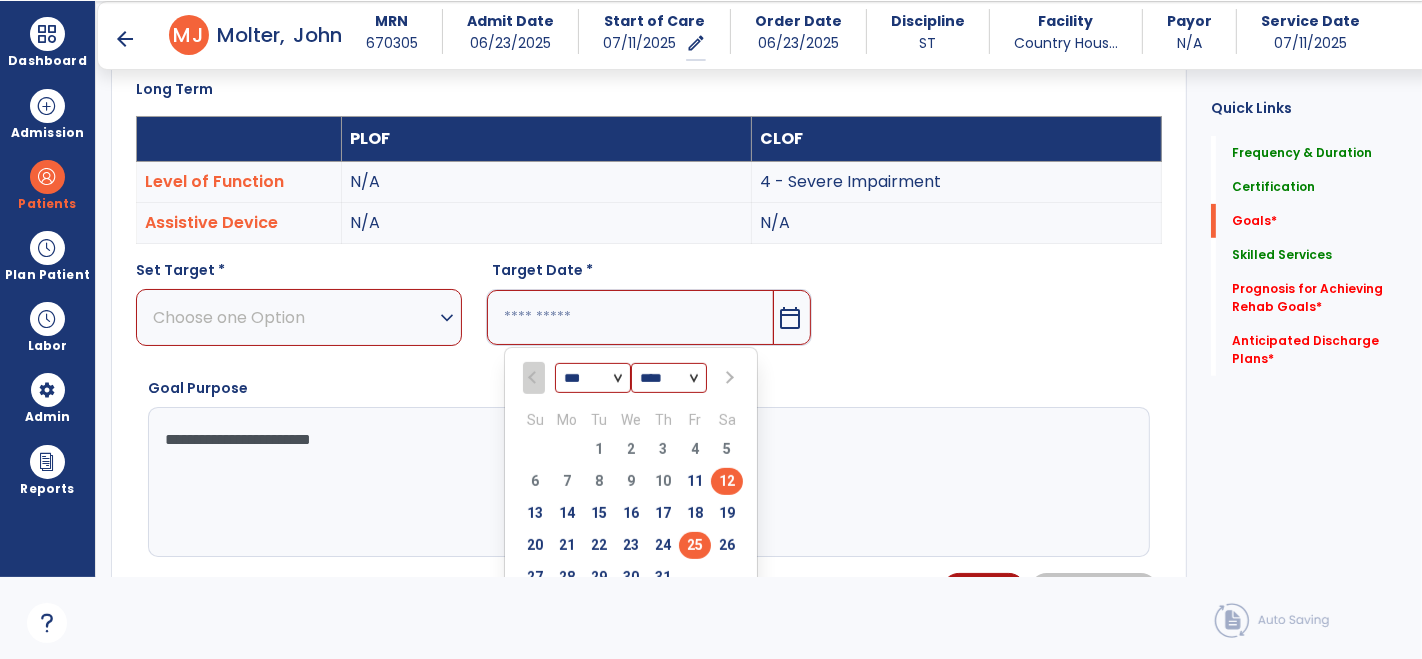 click on "25" at bounding box center [695, 545] 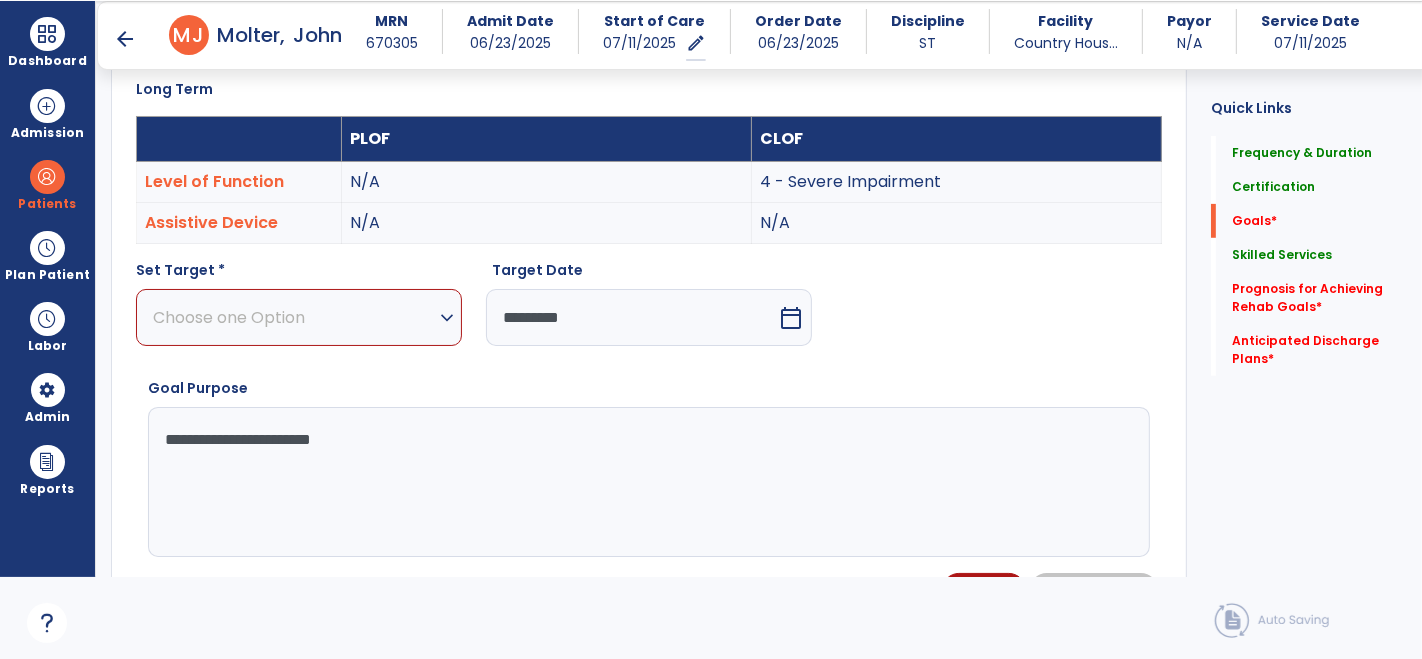 click on "expand_more" at bounding box center [447, 318] 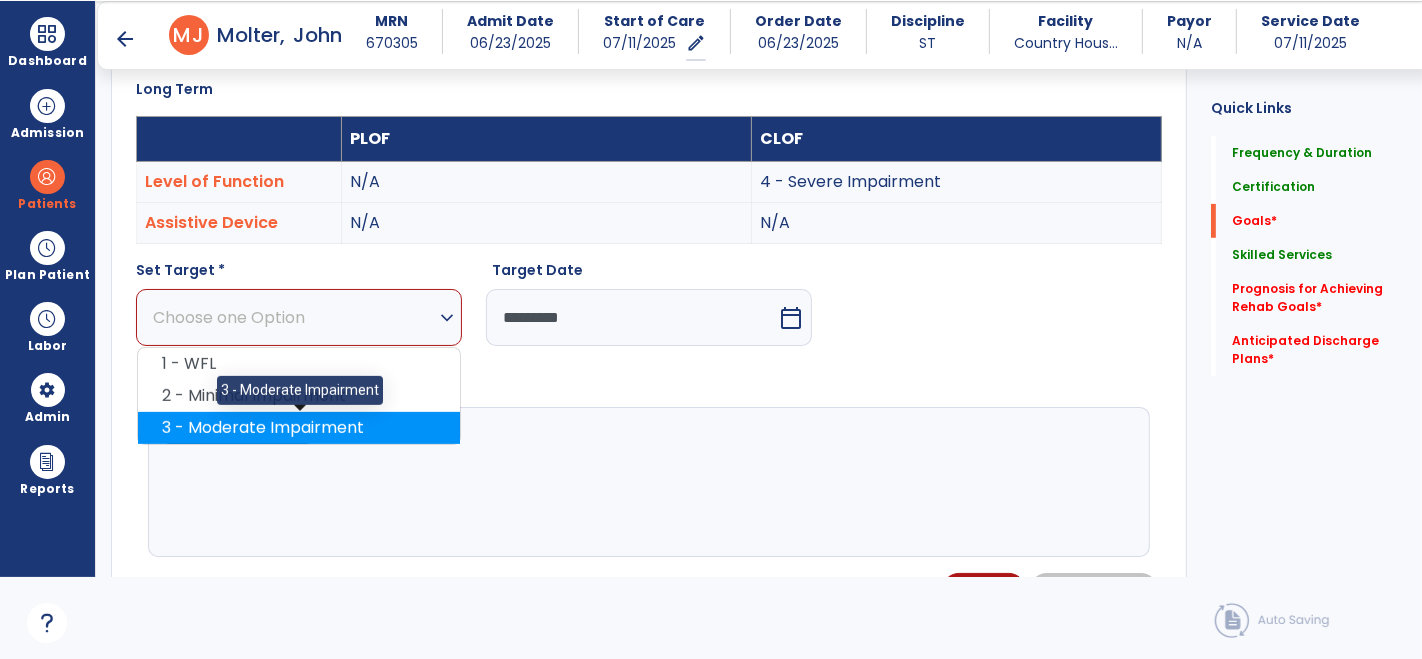 click on "3 - Moderate Impairment" at bounding box center [299, 428] 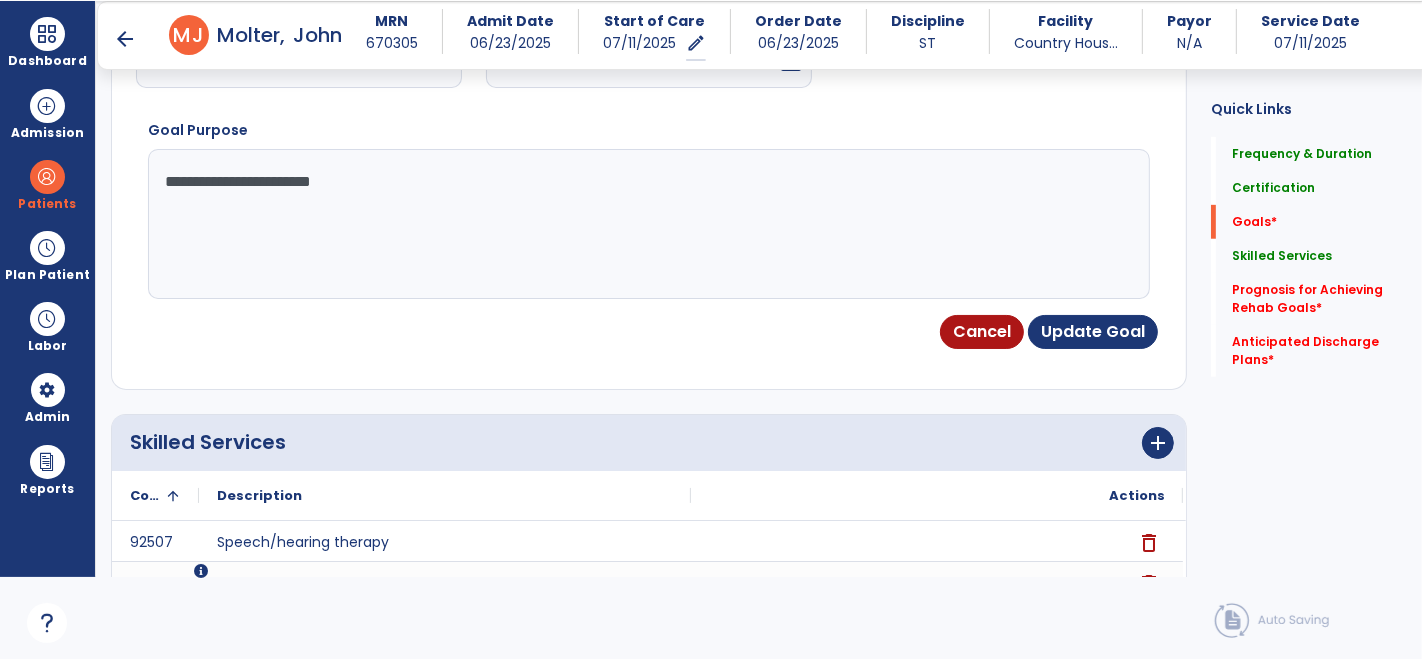 scroll, scrollTop: 800, scrollLeft: 0, axis: vertical 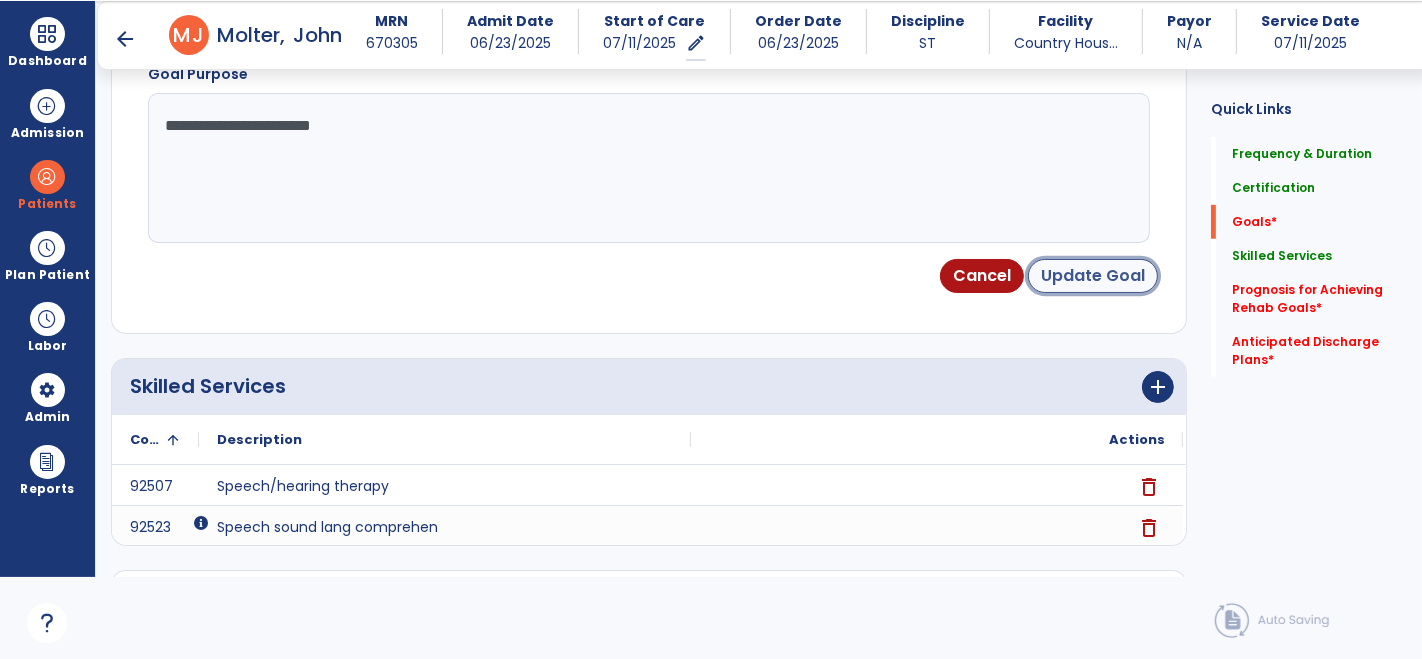 click on "Update Goal" at bounding box center [1093, 276] 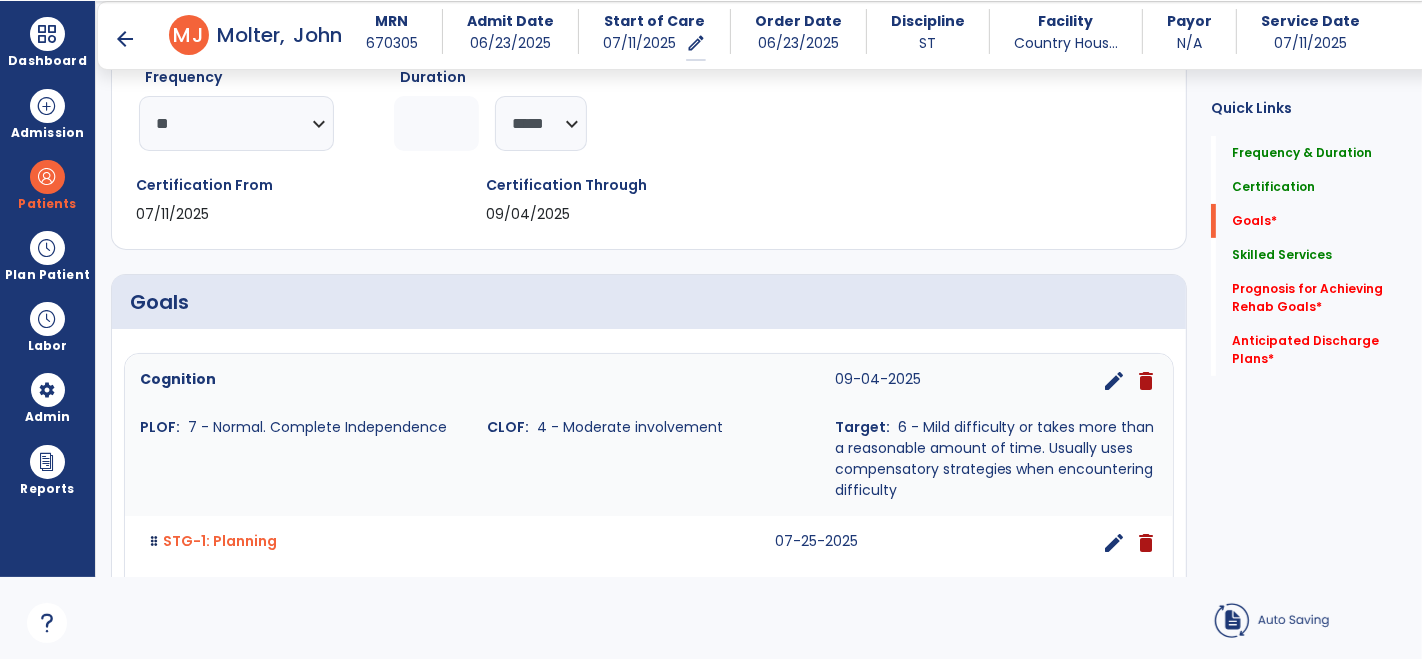 scroll, scrollTop: 262, scrollLeft: 0, axis: vertical 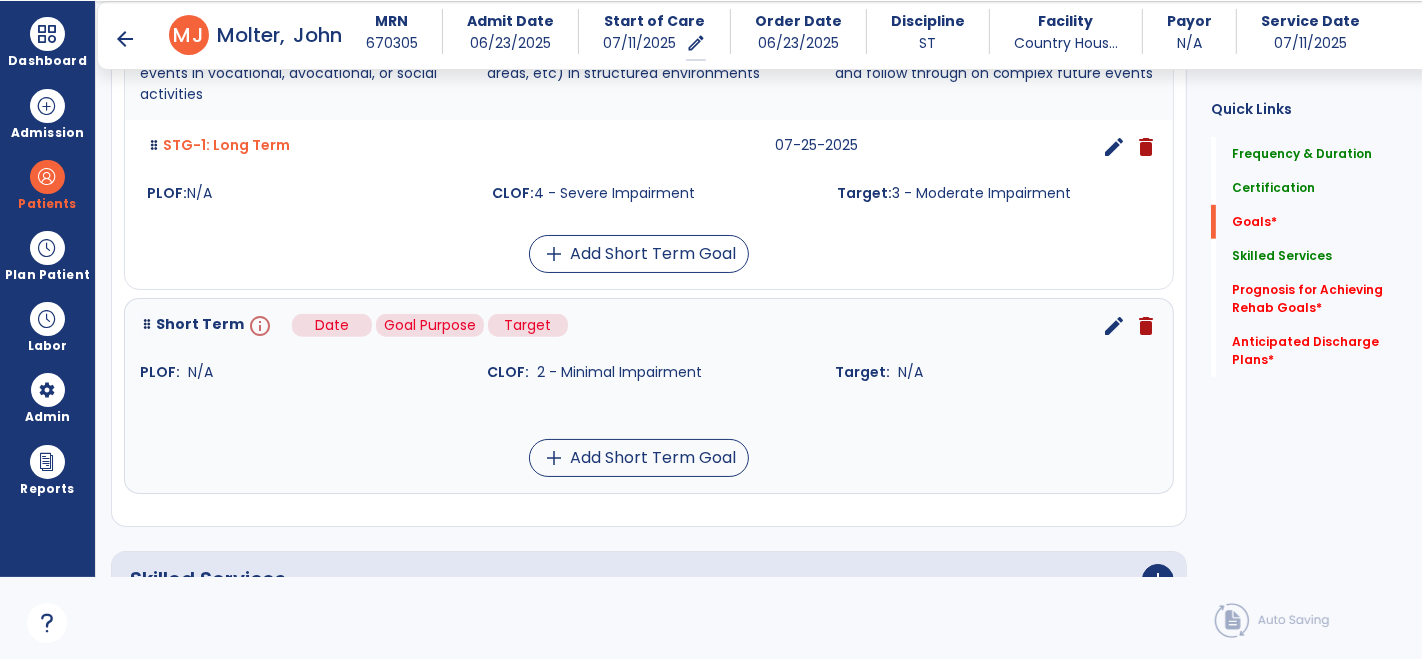 click on "info" at bounding box center (258, 326) 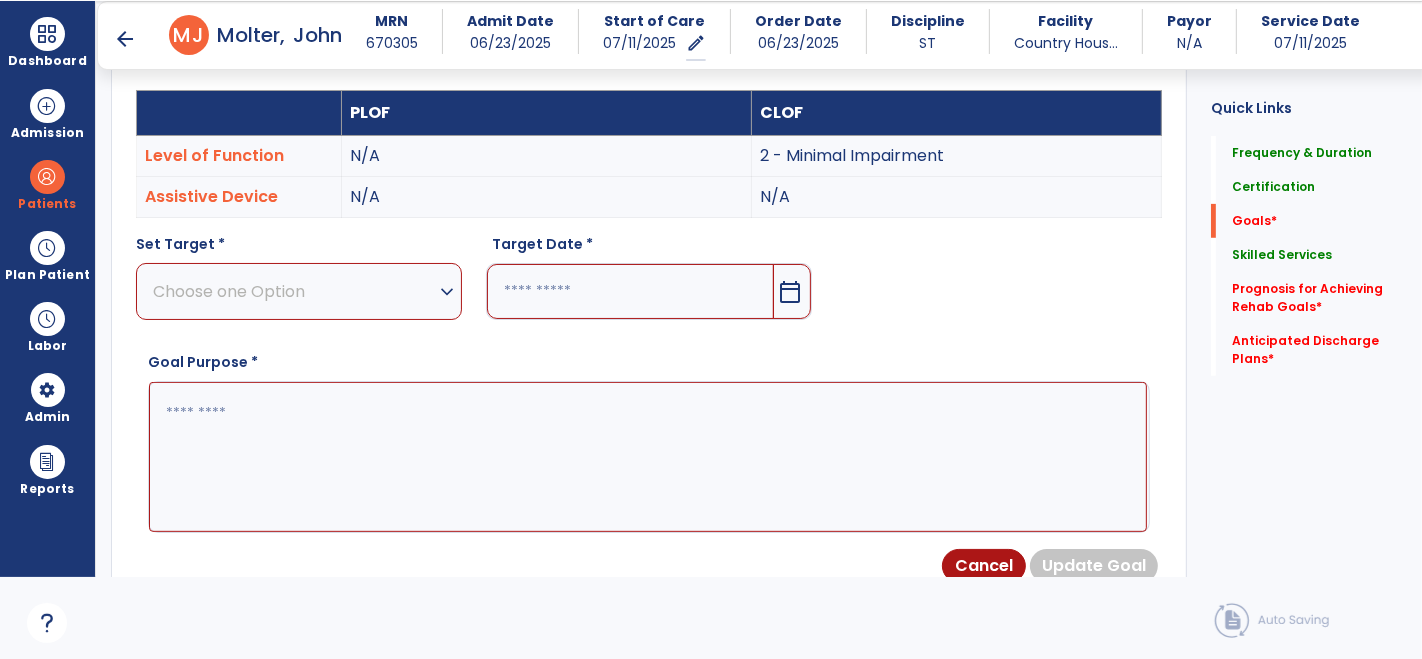 scroll, scrollTop: 534, scrollLeft: 0, axis: vertical 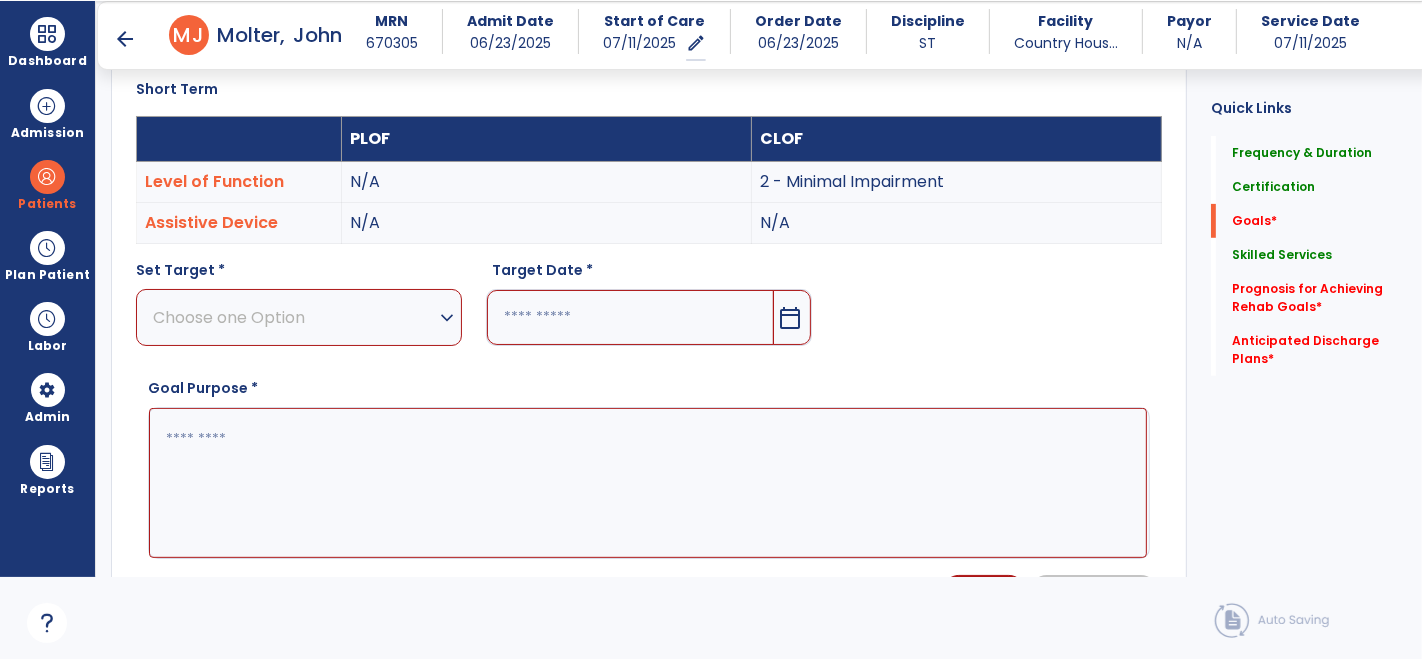 click at bounding box center [648, 482] 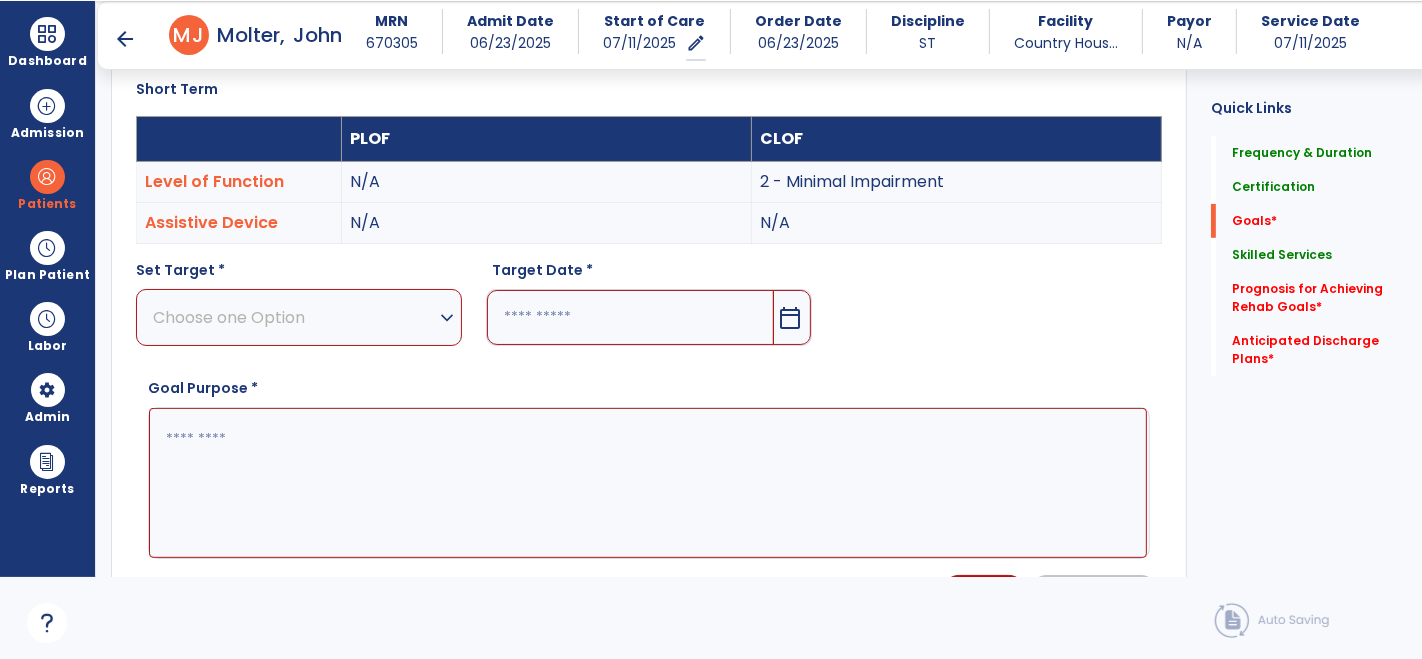 paste on "**********" 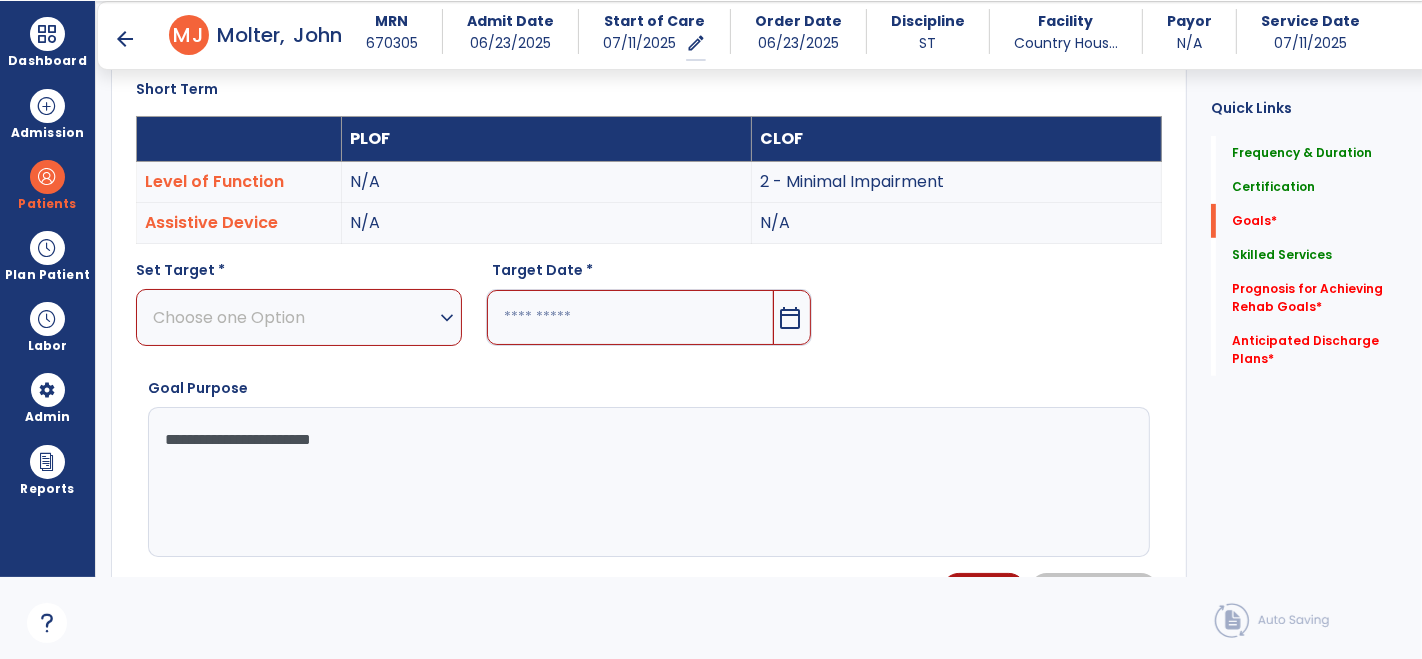 type on "**********" 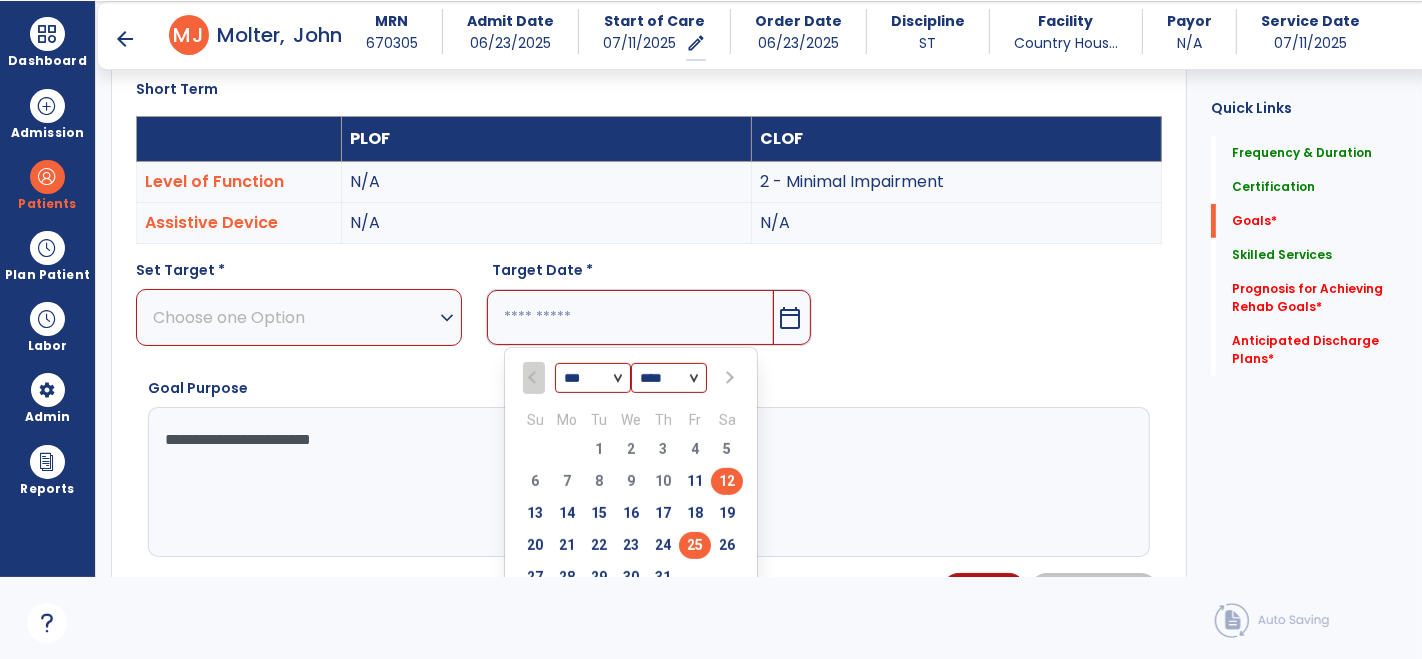 click on "25" at bounding box center [695, 545] 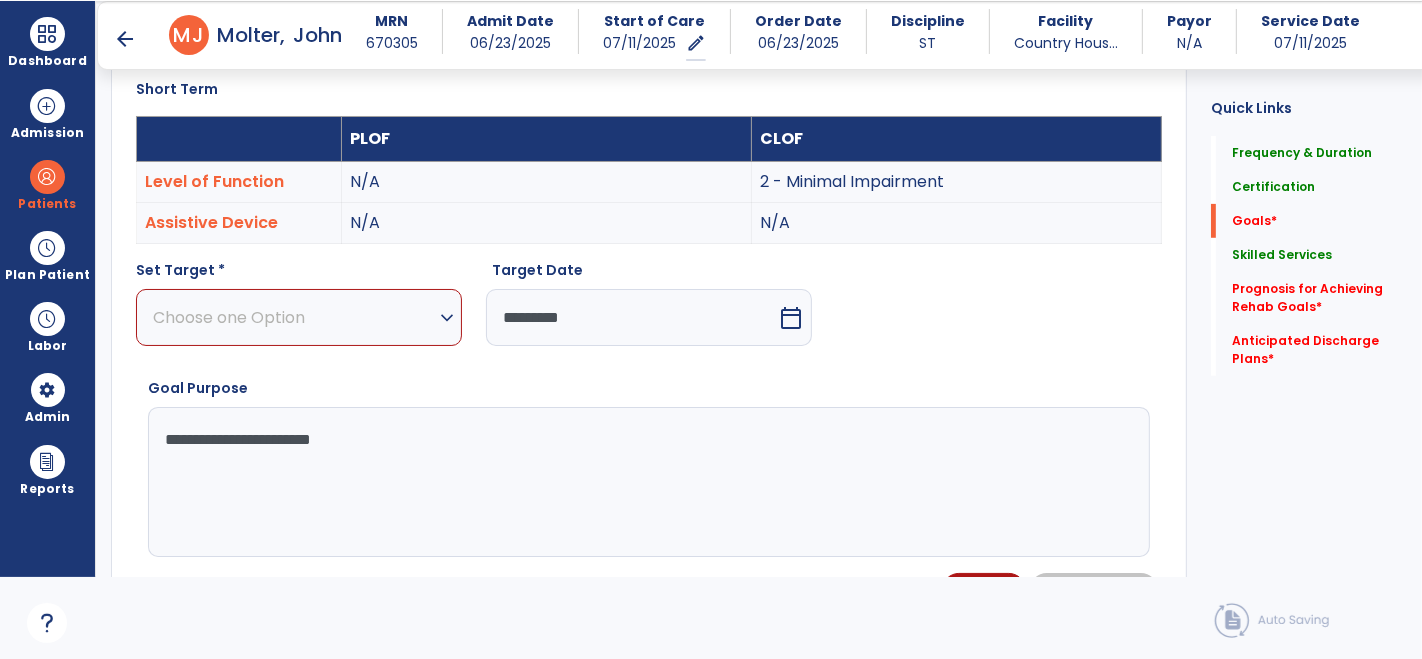 click on "Choose one Option" at bounding box center (294, 317) 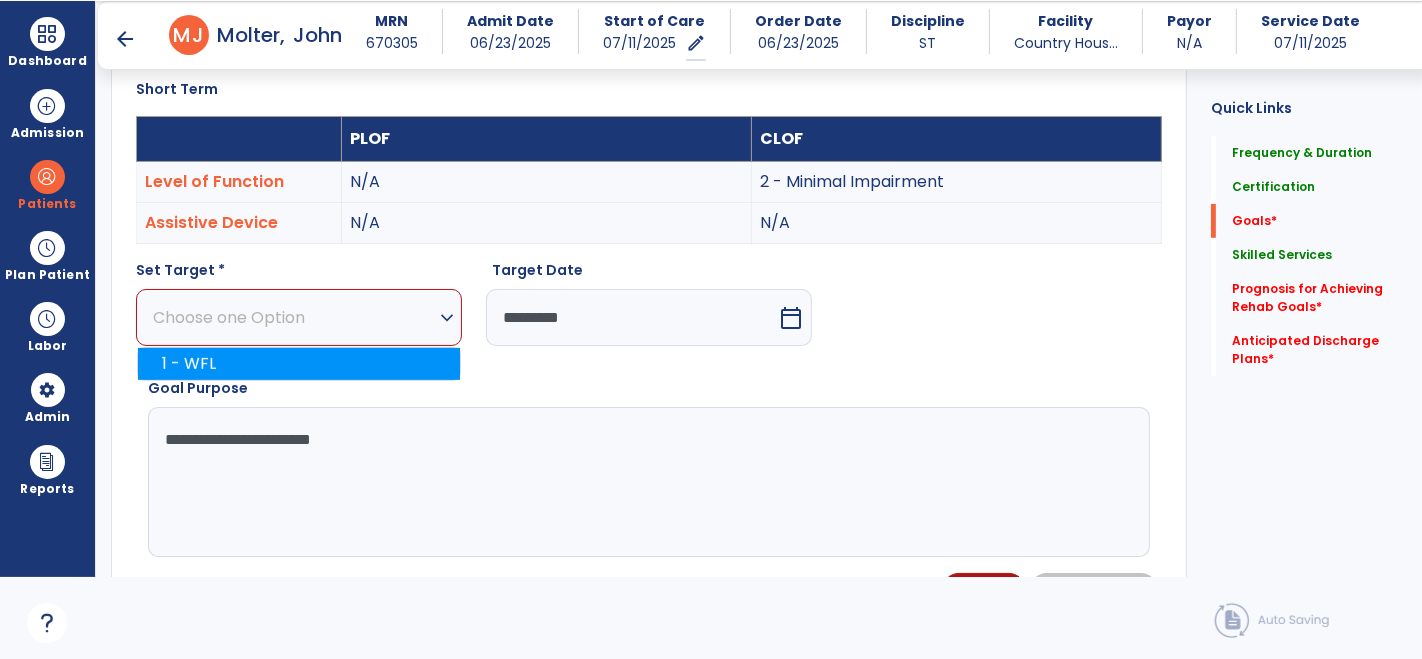 click on "1 - WFL" at bounding box center [299, 364] 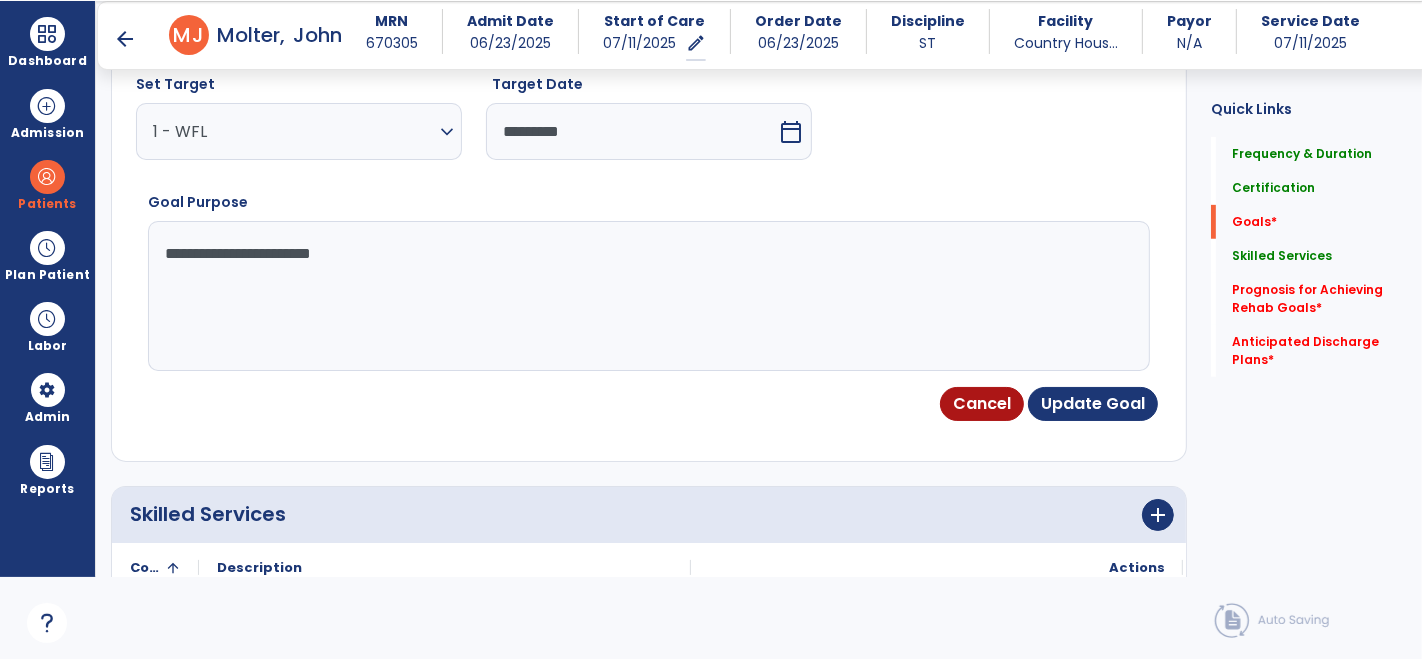 scroll, scrollTop: 726, scrollLeft: 0, axis: vertical 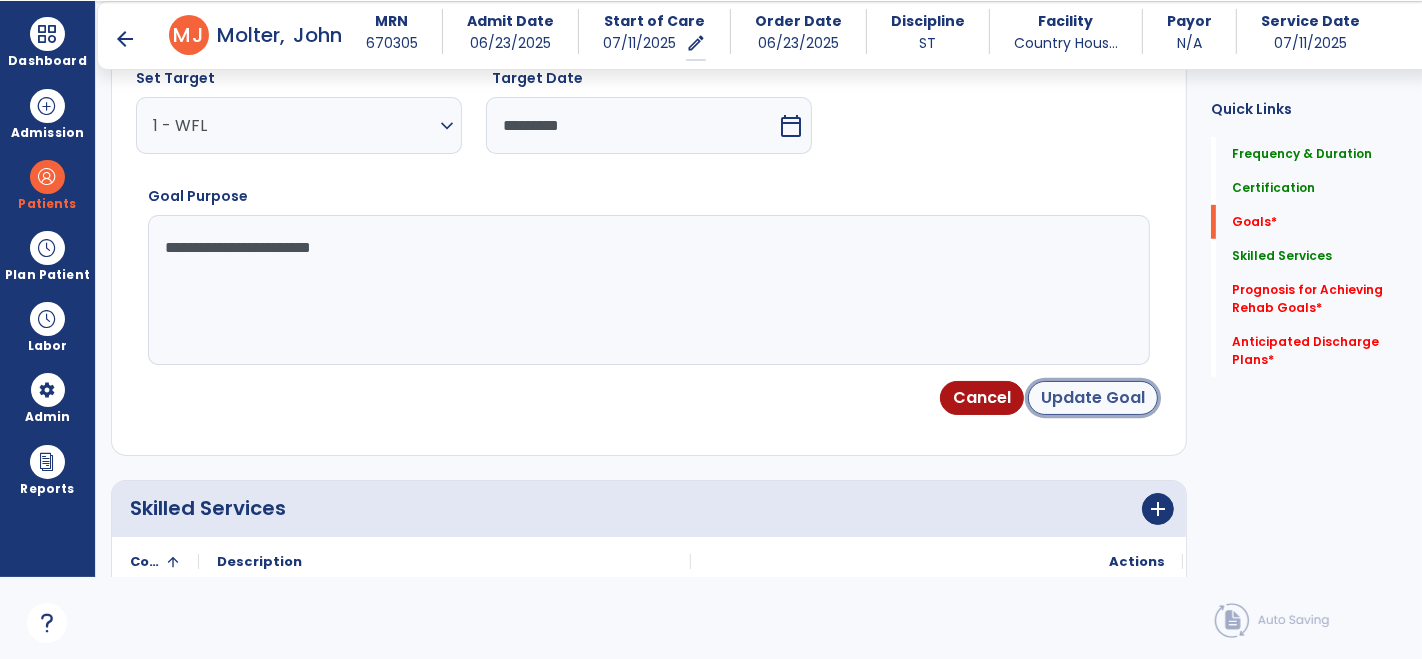 click on "Update Goal" at bounding box center [1093, 398] 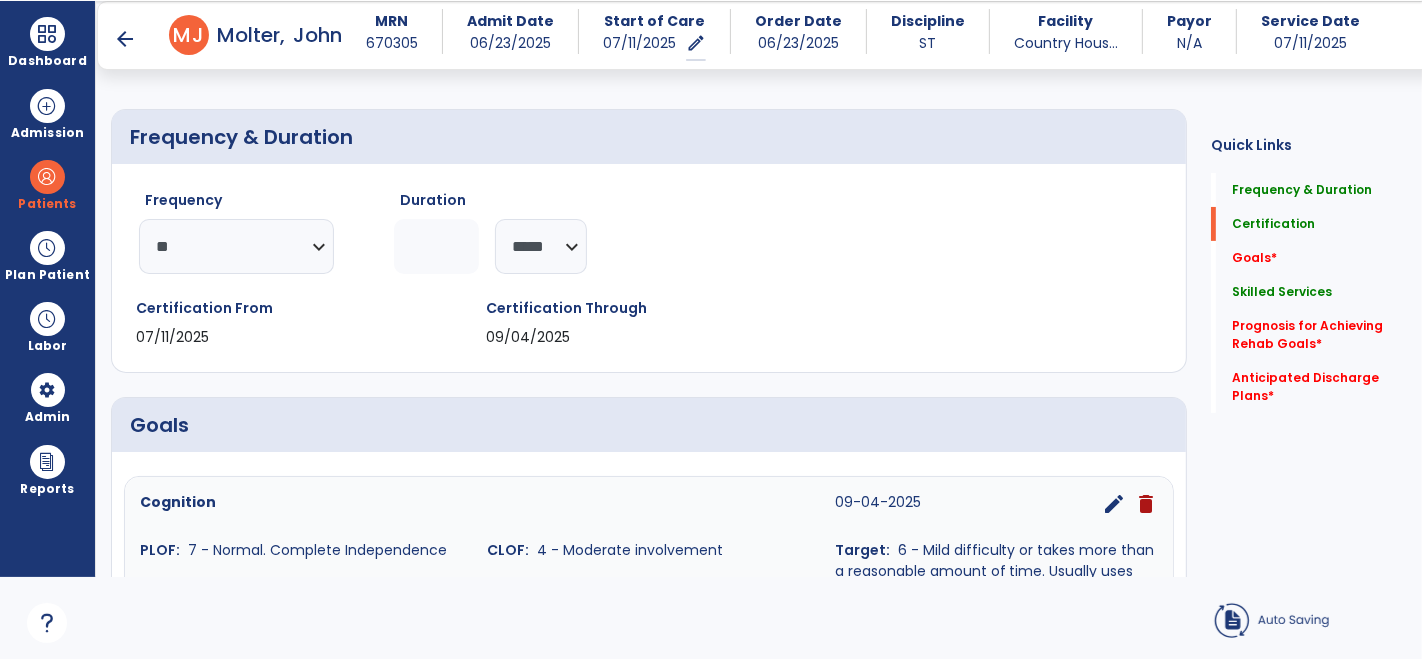 scroll, scrollTop: 139, scrollLeft: 0, axis: vertical 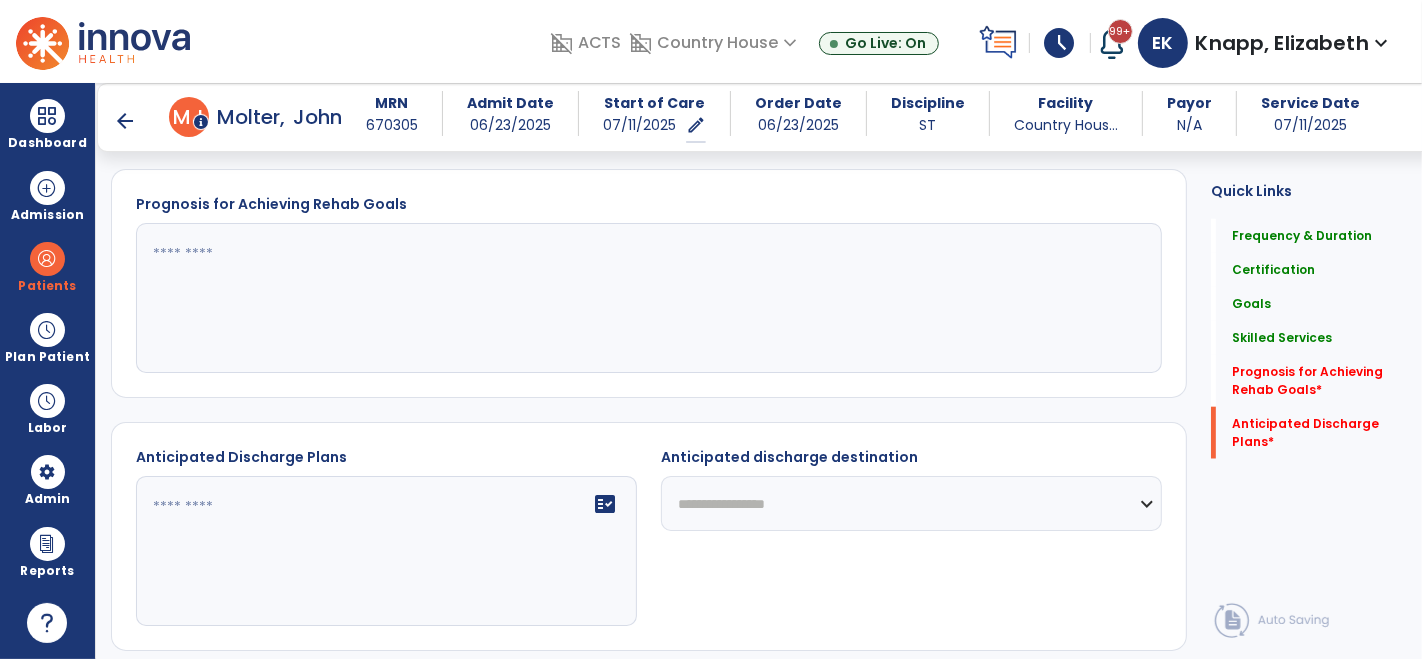 drag, startPoint x: 1417, startPoint y: 547, endPoint x: 1420, endPoint y: 434, distance: 113.03982 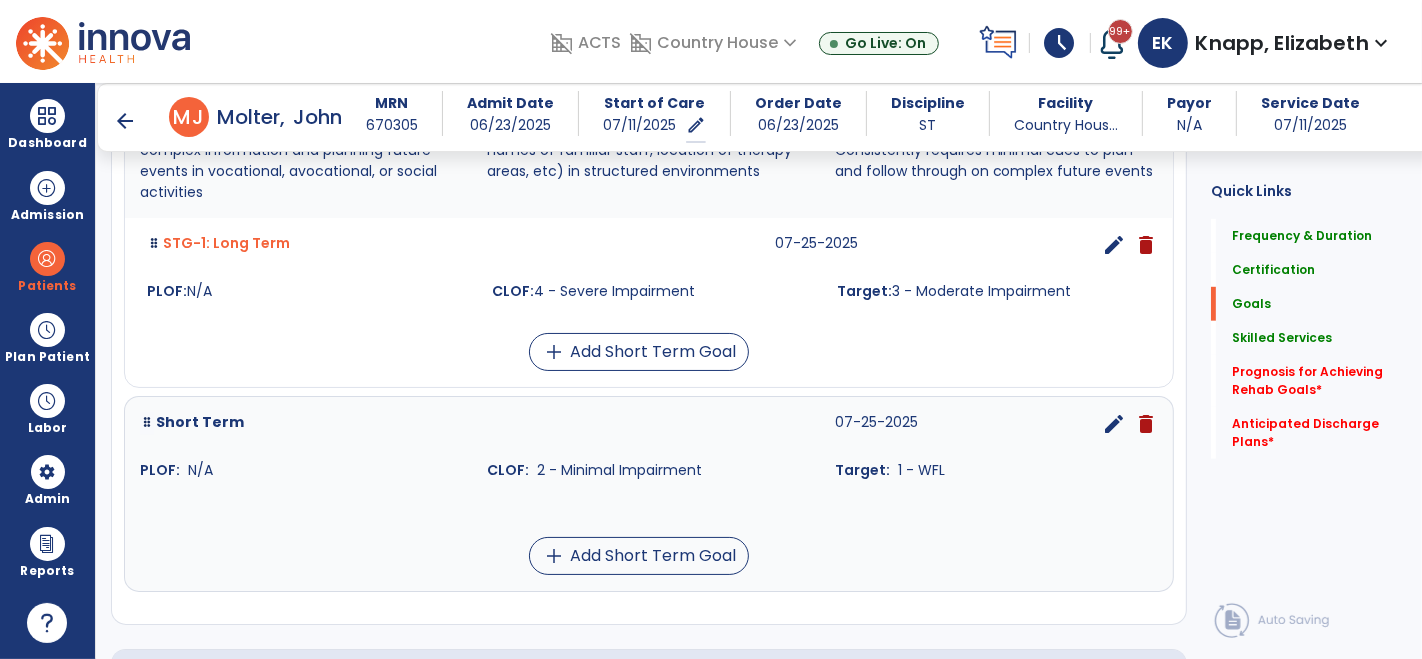 scroll, scrollTop: 1020, scrollLeft: 0, axis: vertical 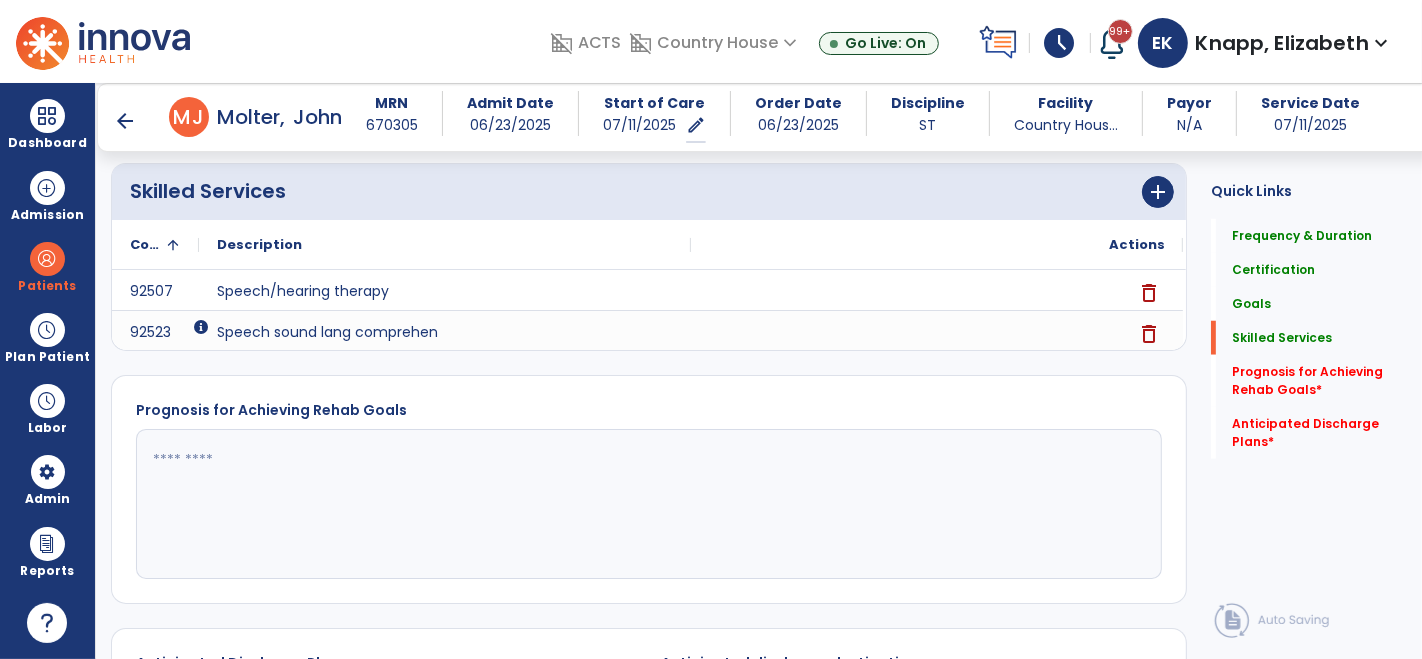 click 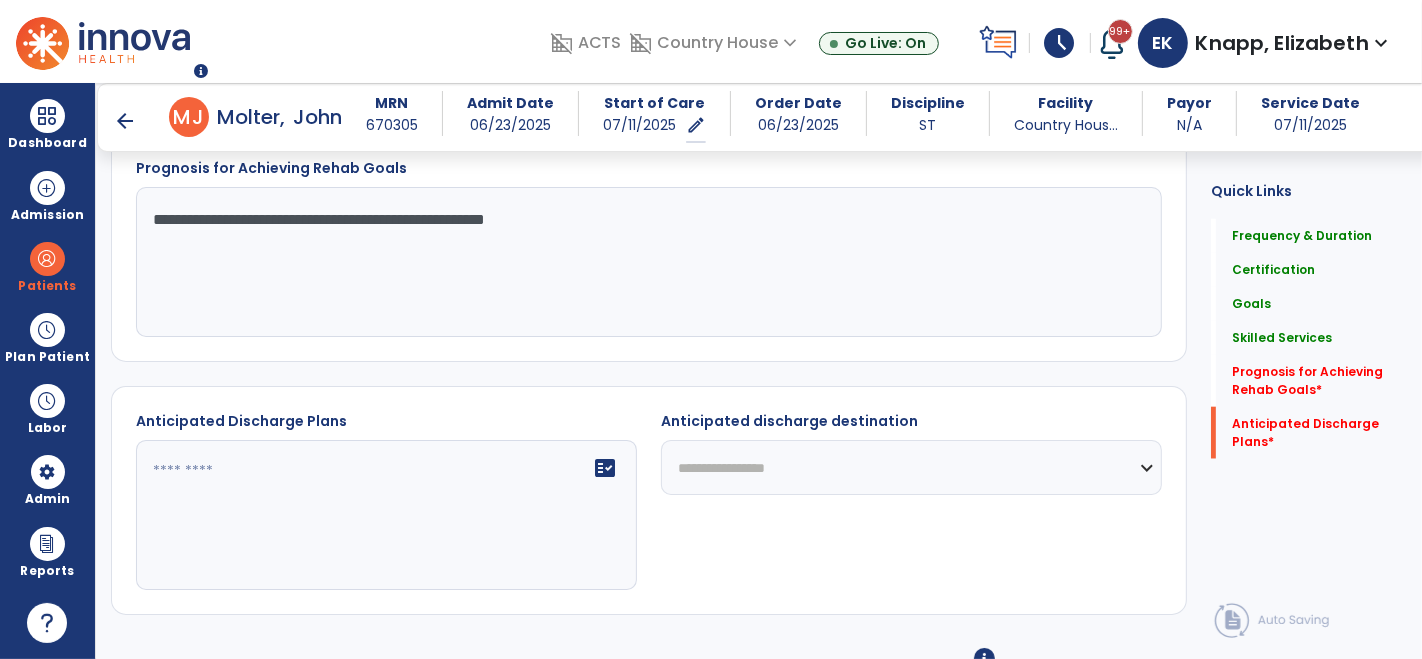 scroll, scrollTop: 1799, scrollLeft: 0, axis: vertical 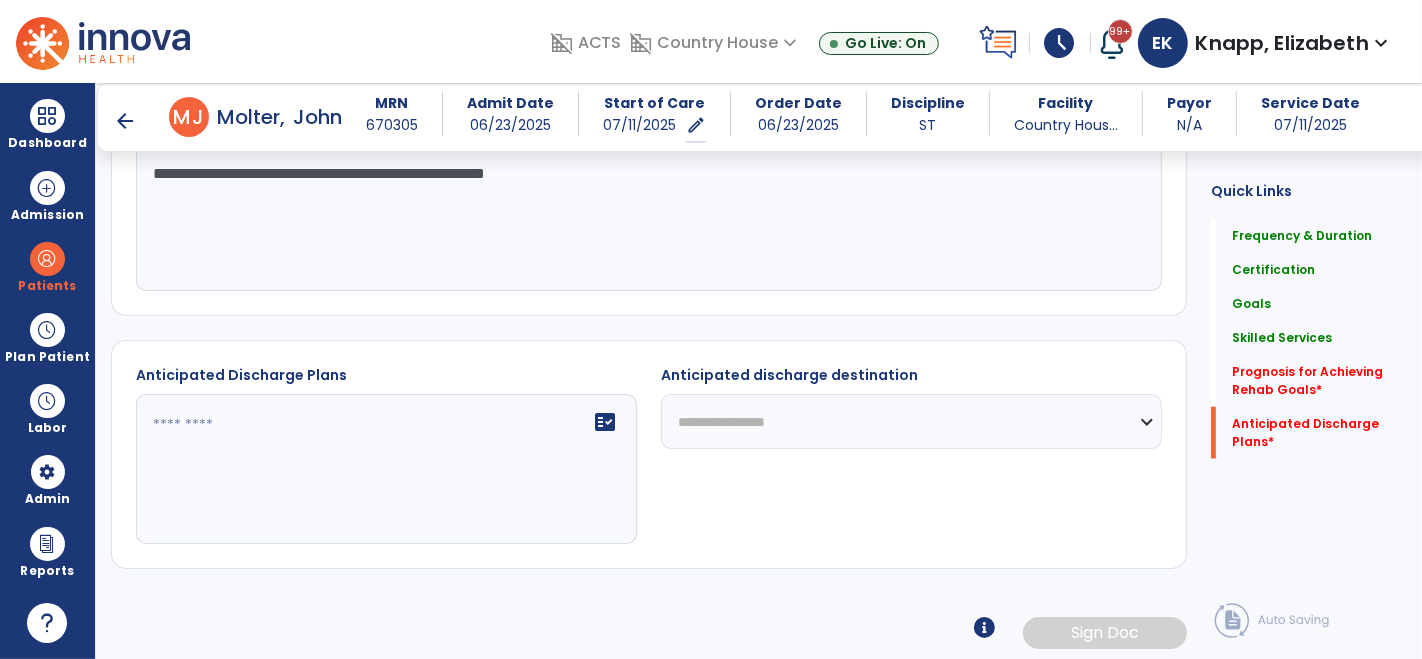 type on "**********" 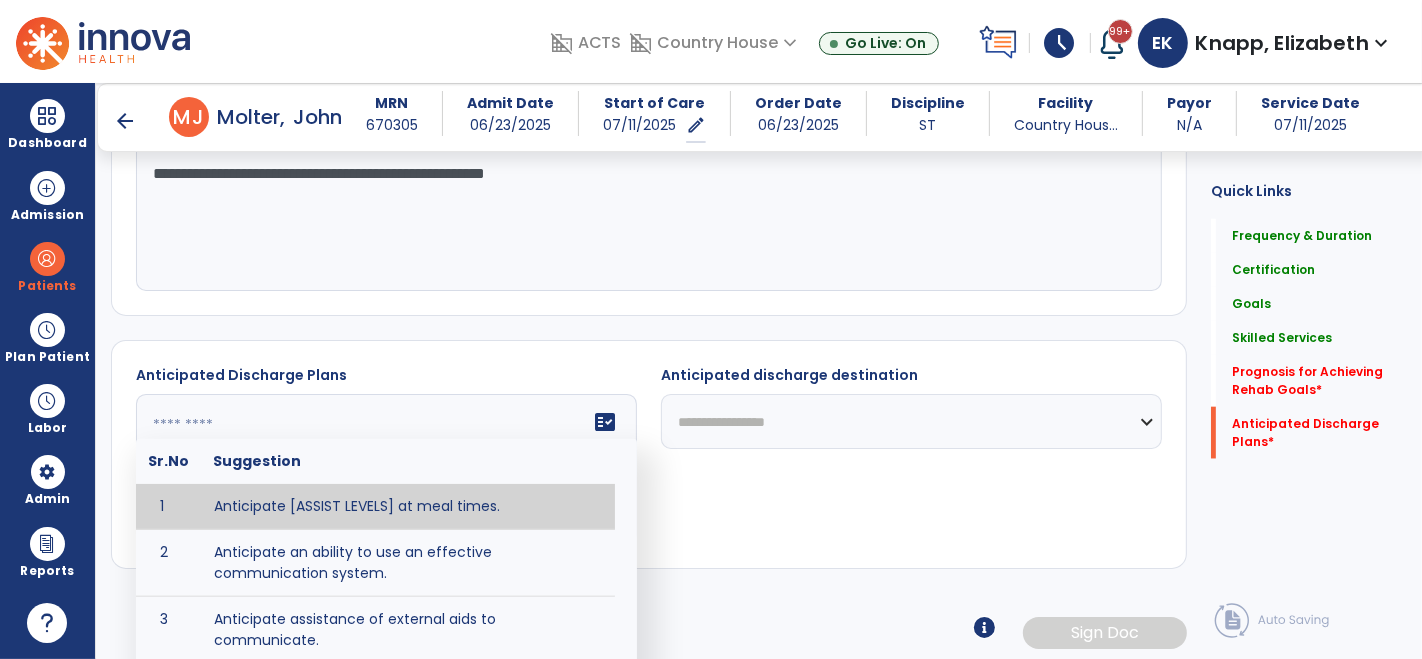 click on "**********" 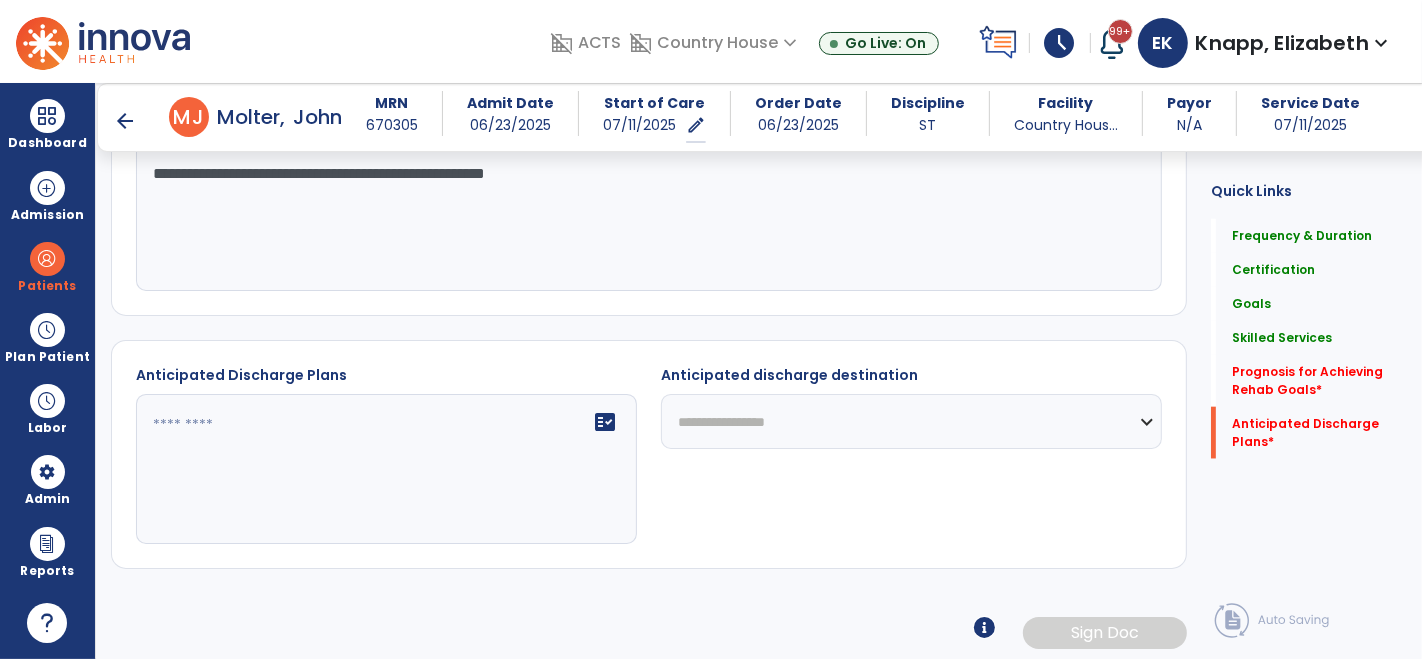 click on "**********" 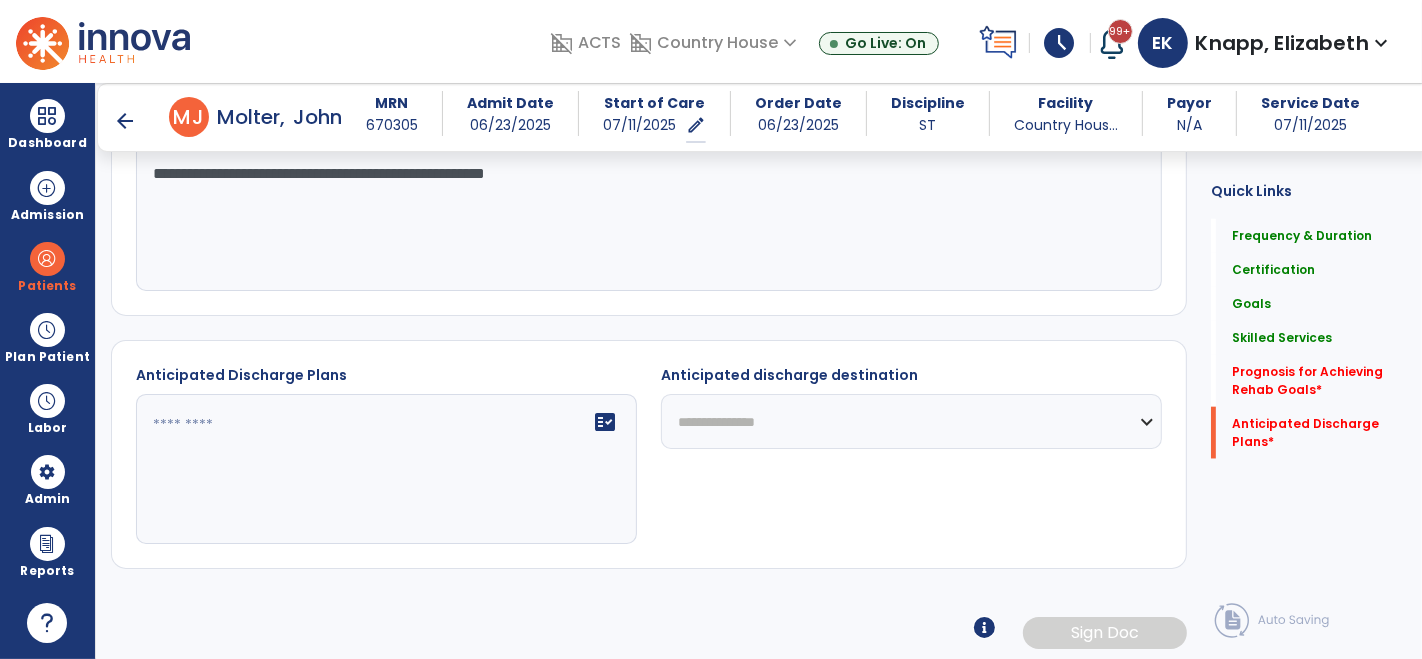 click on "**********" 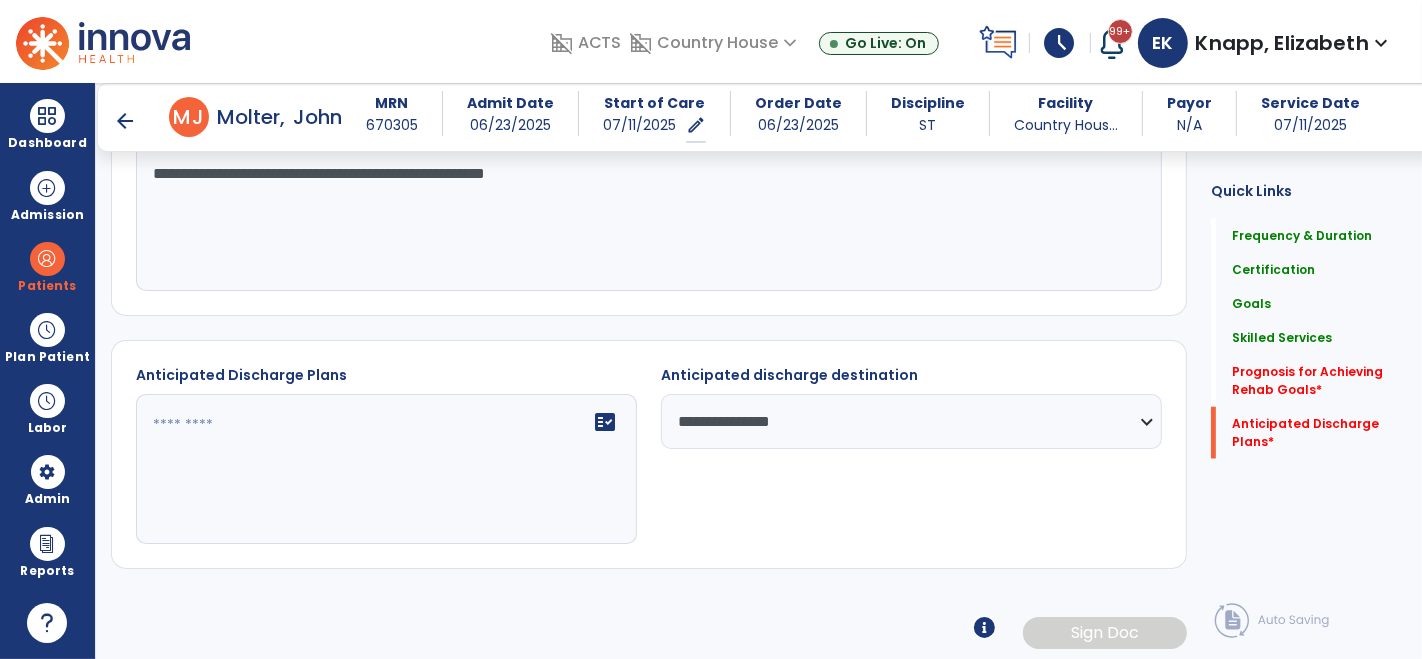 click 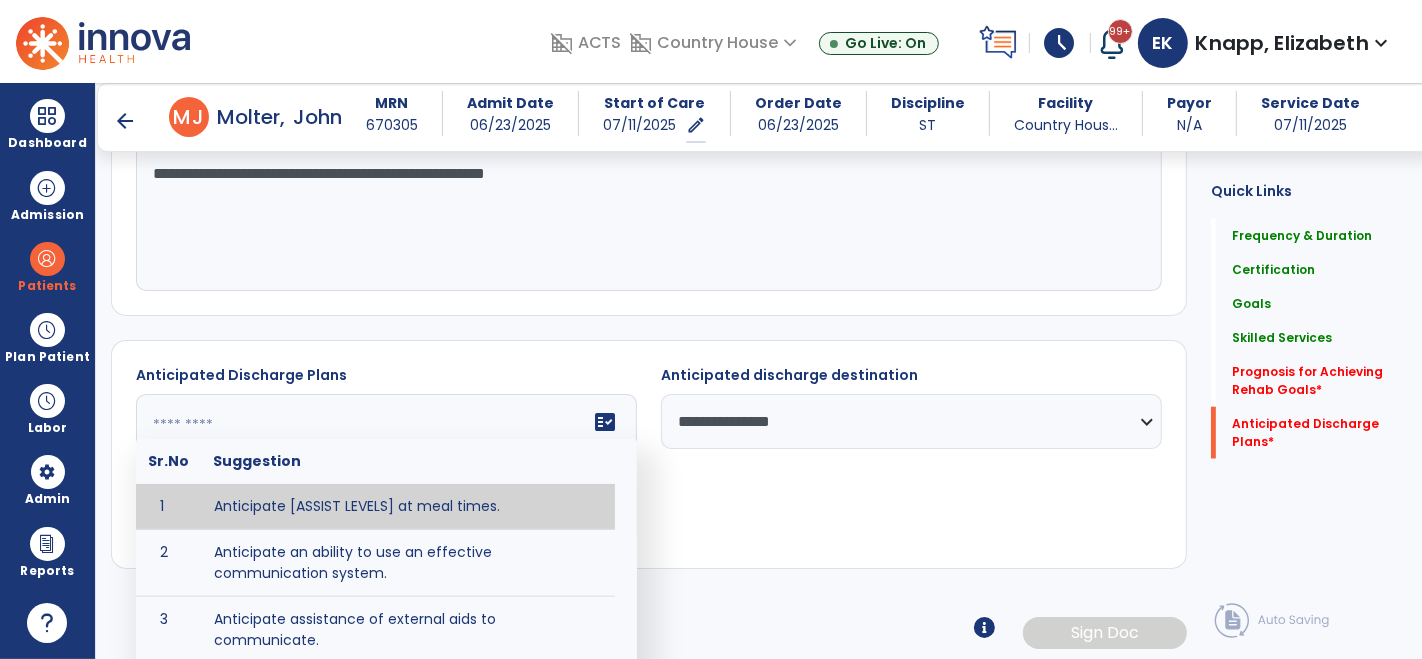 paste on "**********" 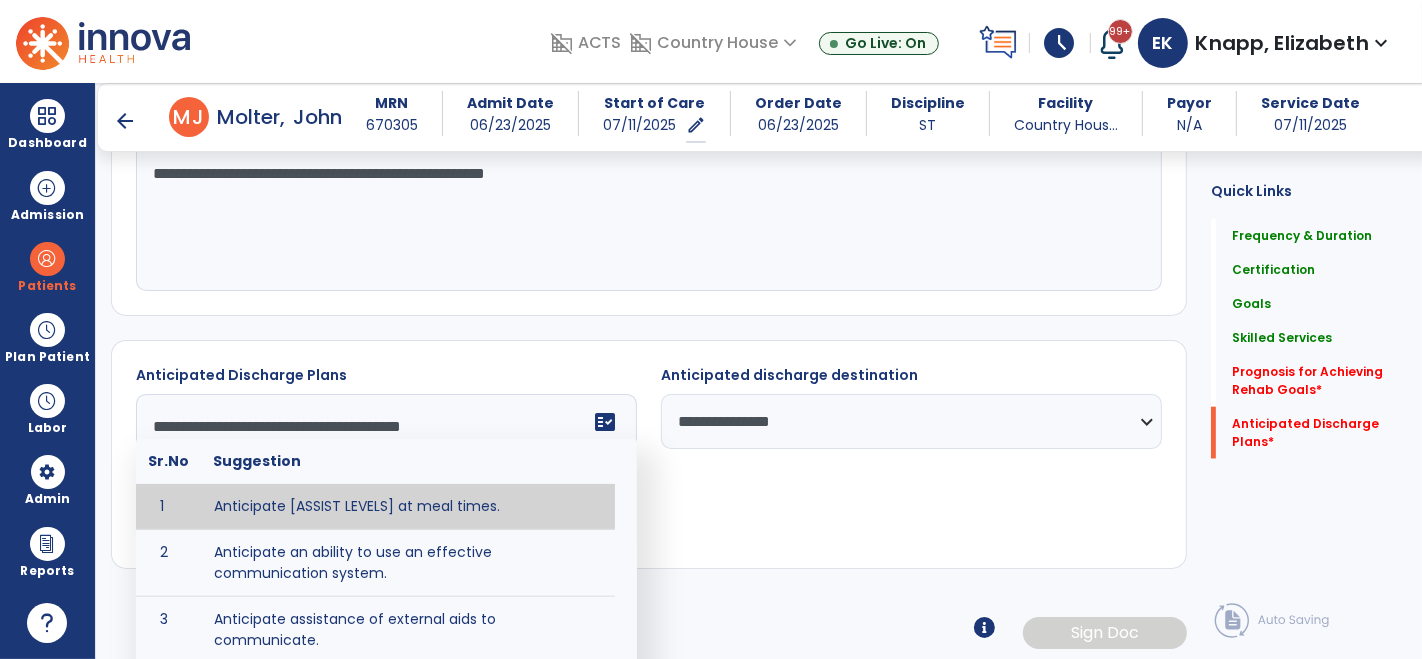 click on "**********" 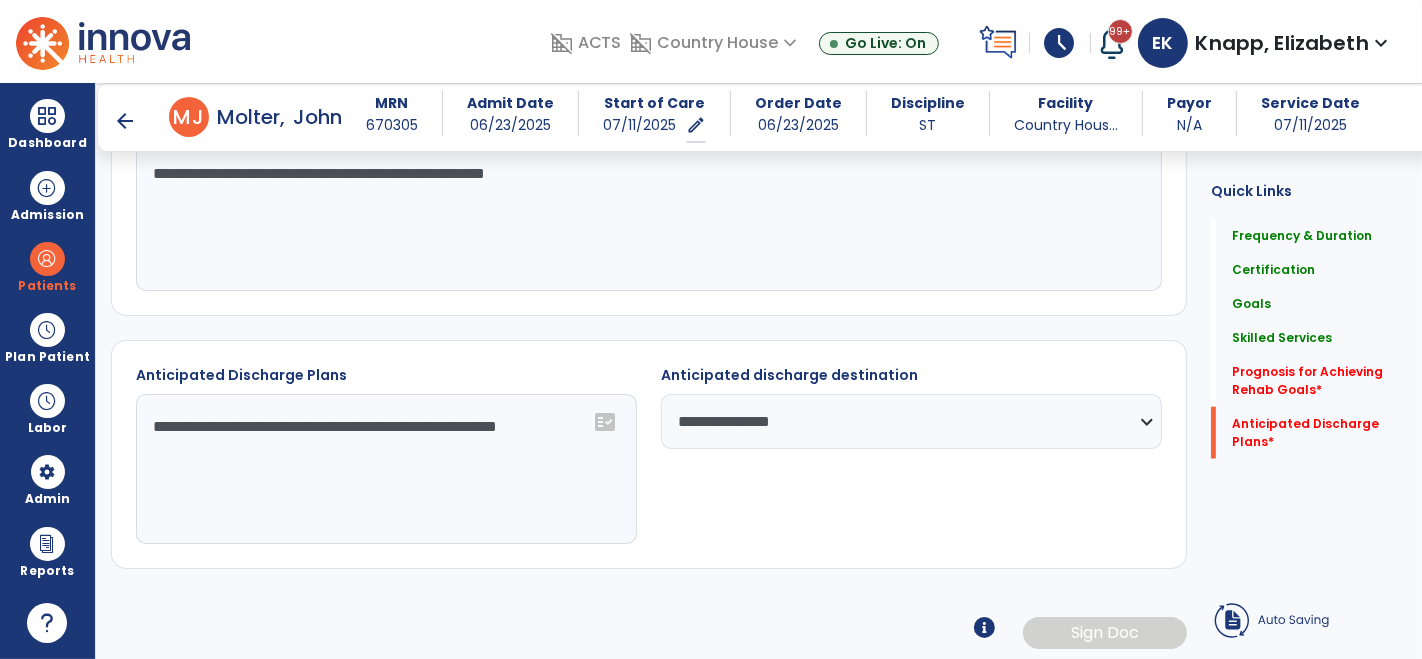 type on "**********" 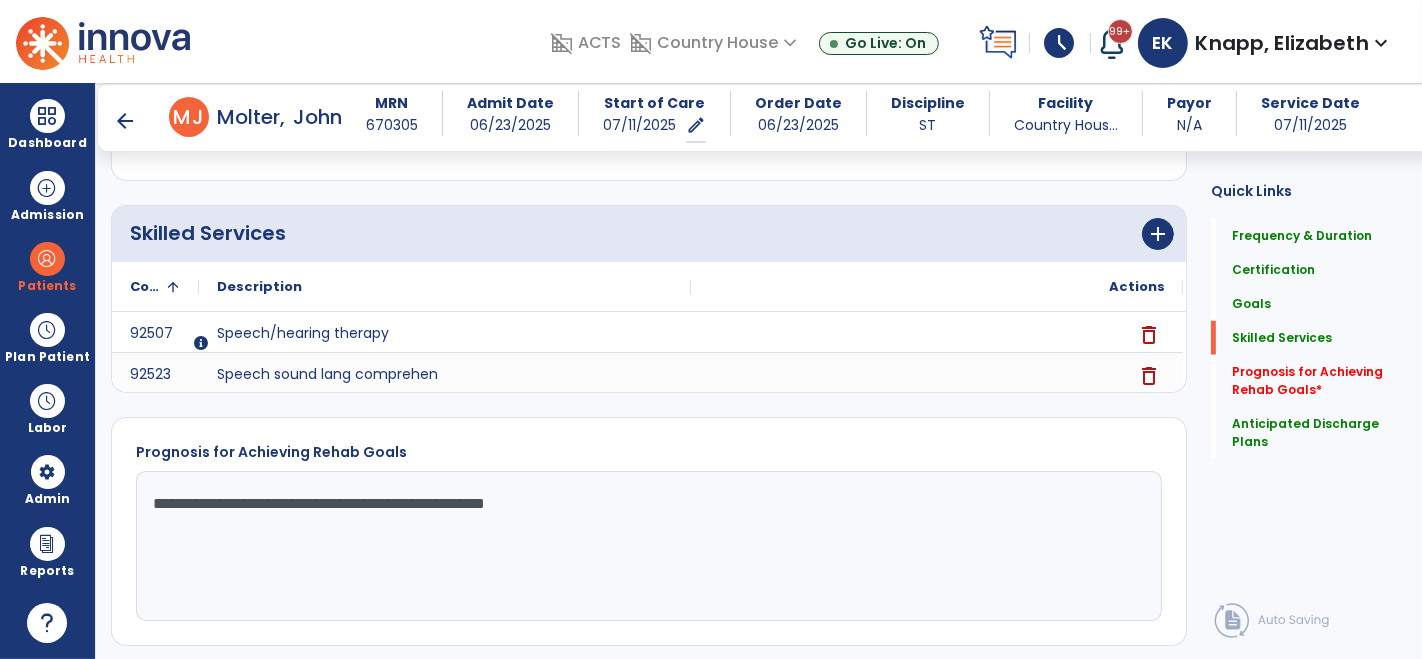 scroll, scrollTop: 1460, scrollLeft: 0, axis: vertical 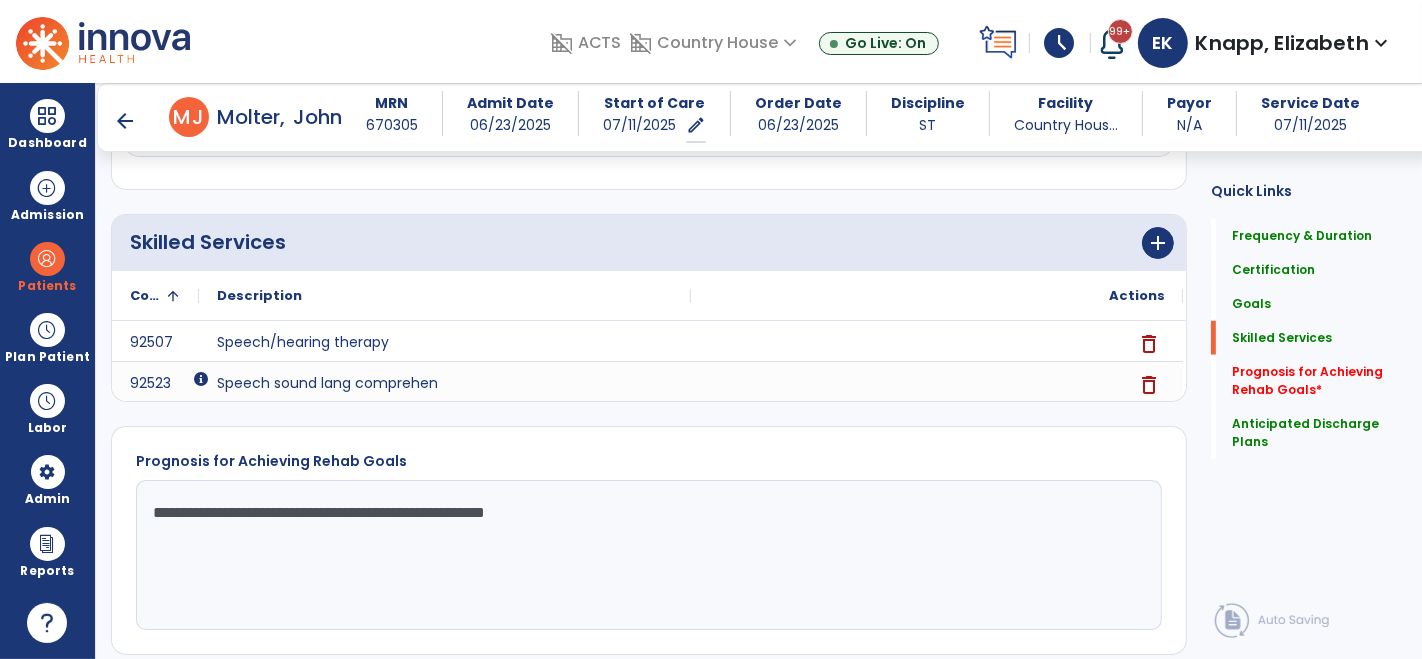 click on "**********" 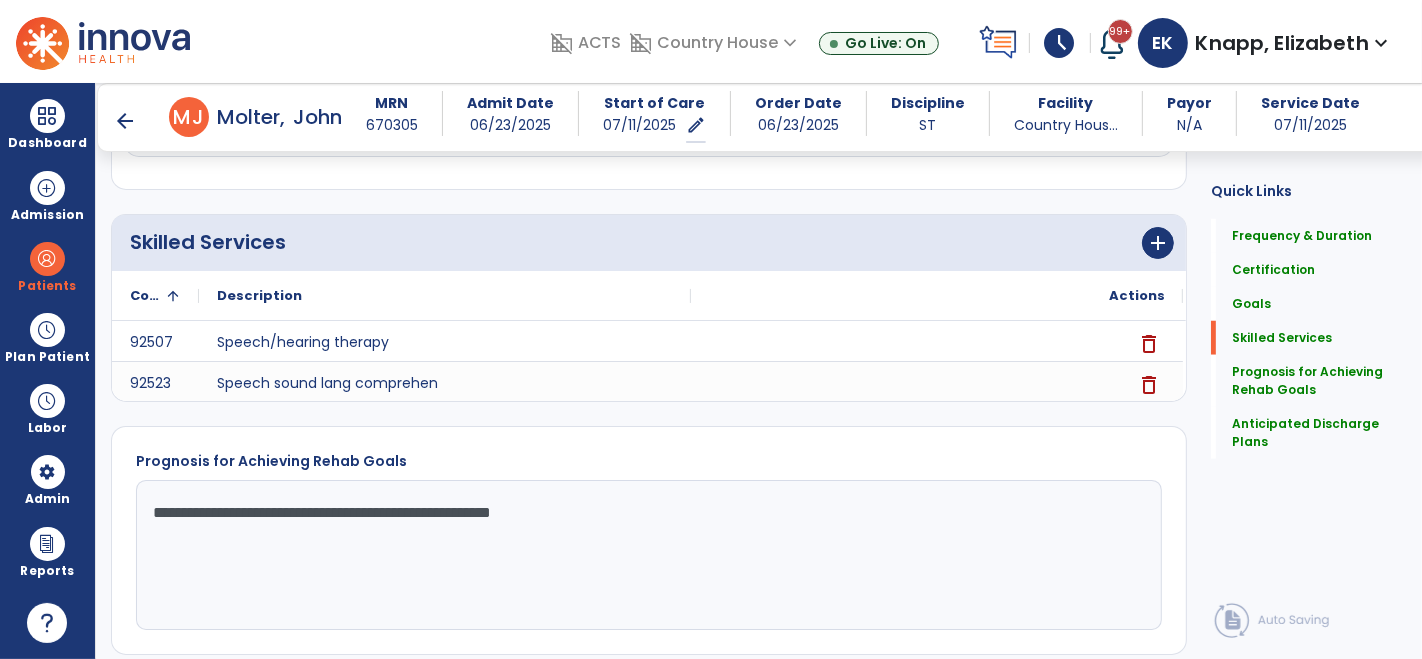 scroll, scrollTop: 535, scrollLeft: 0, axis: vertical 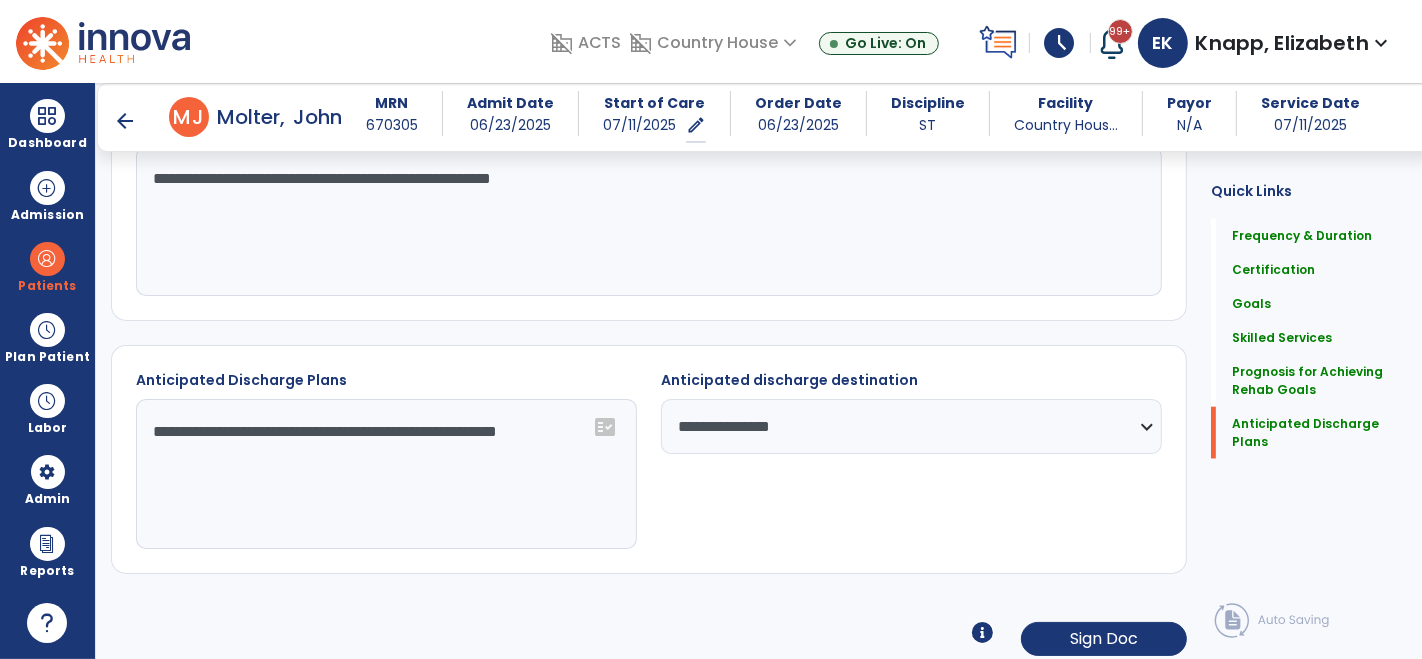 type on "**********" 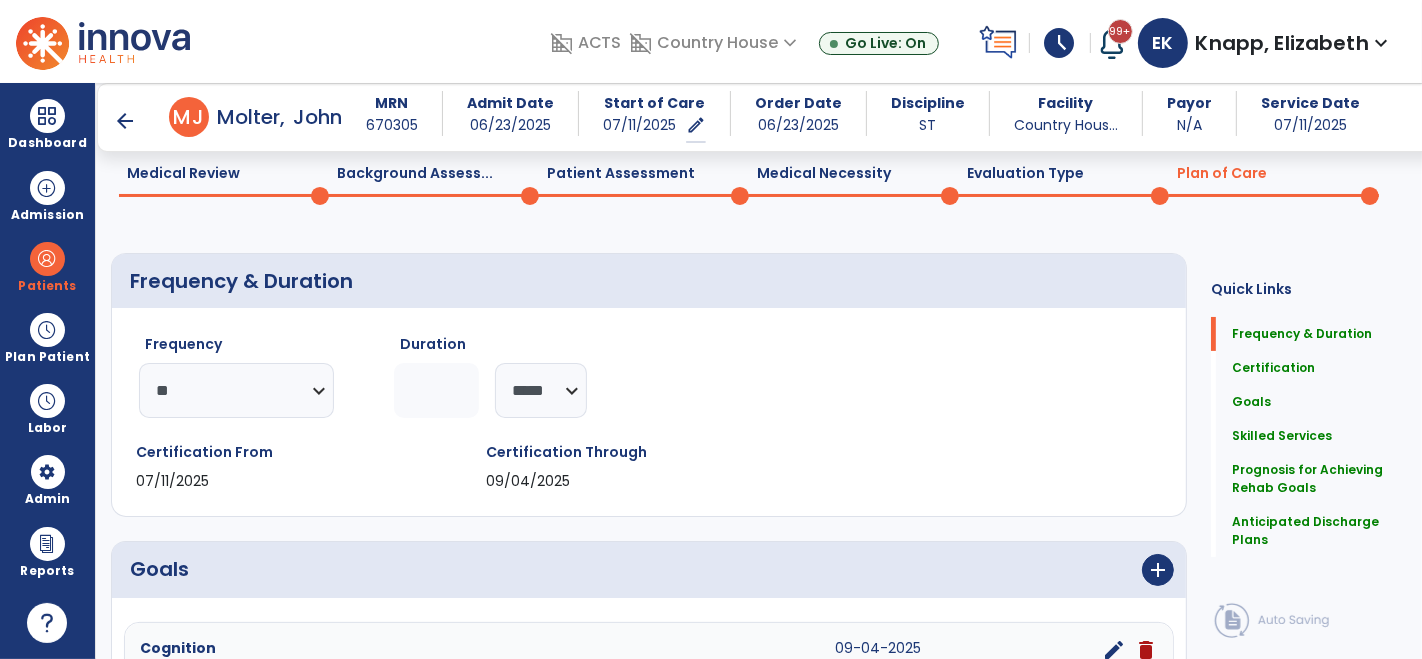 scroll, scrollTop: 0, scrollLeft: 0, axis: both 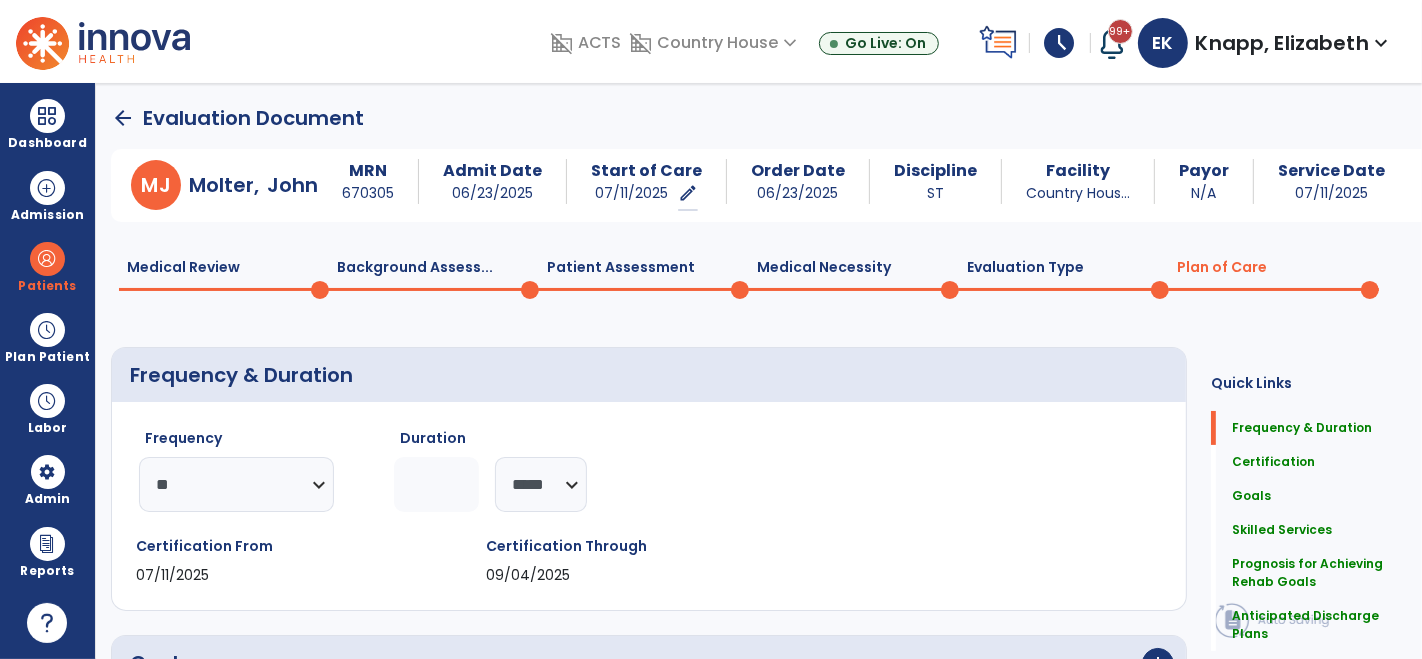 click on "Medical Review  0" 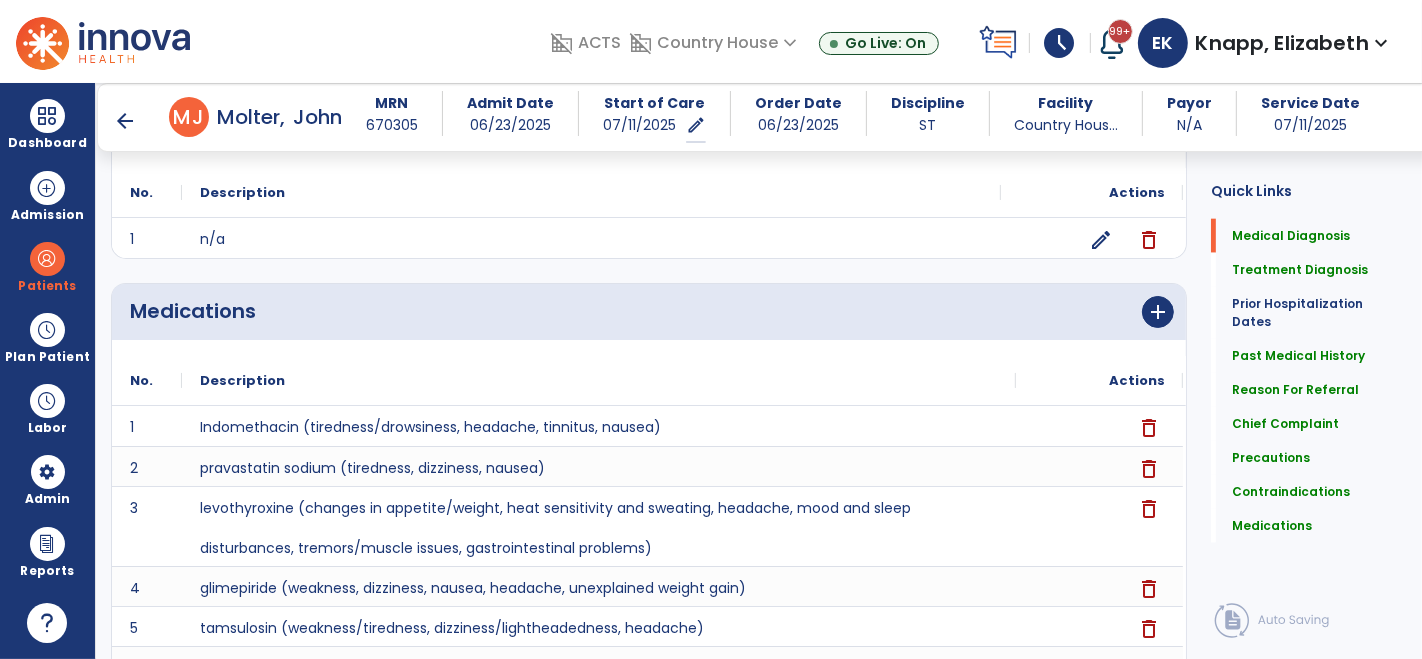 scroll, scrollTop: 2151, scrollLeft: 0, axis: vertical 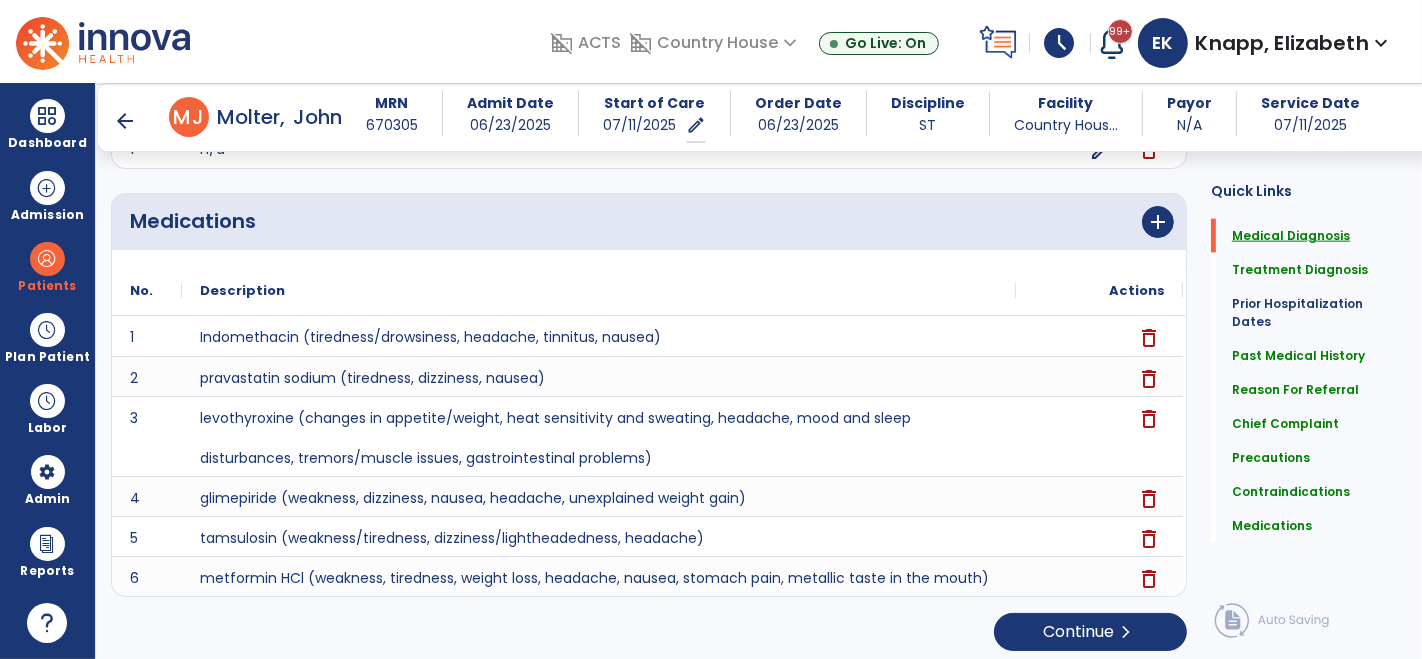 click on "Medical Diagnosis" 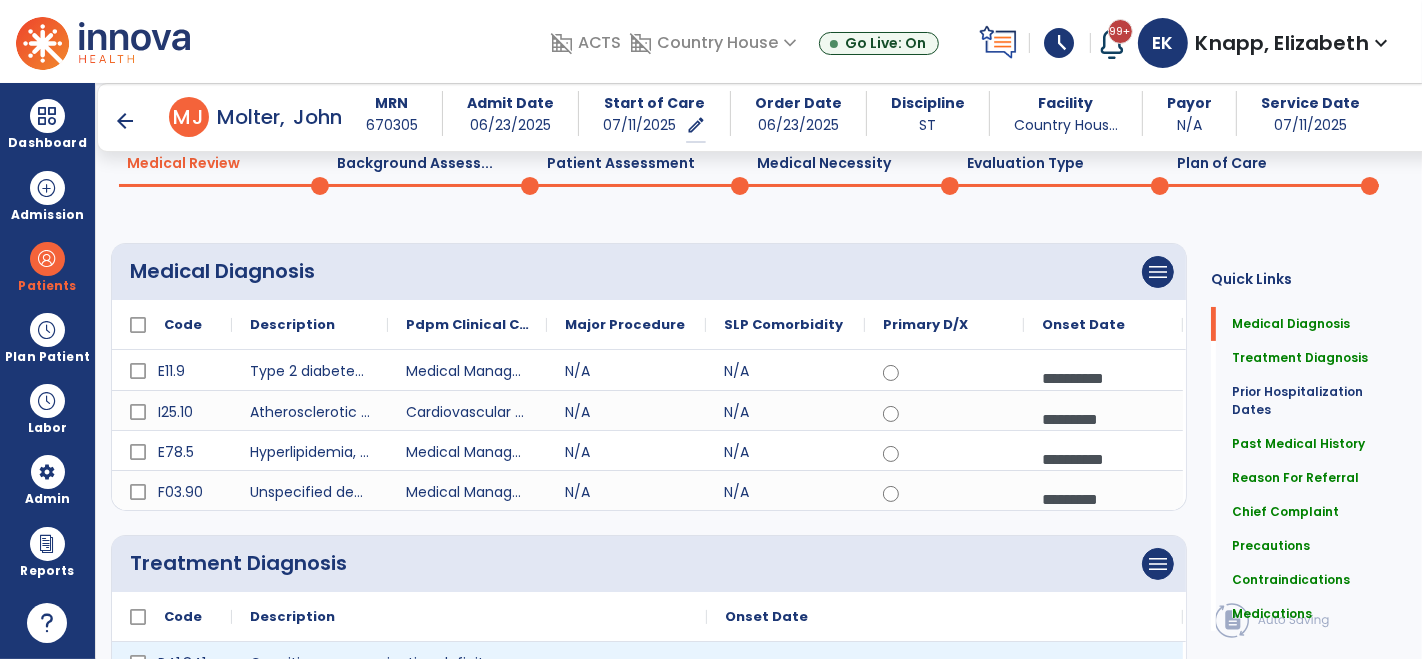 scroll, scrollTop: 0, scrollLeft: 0, axis: both 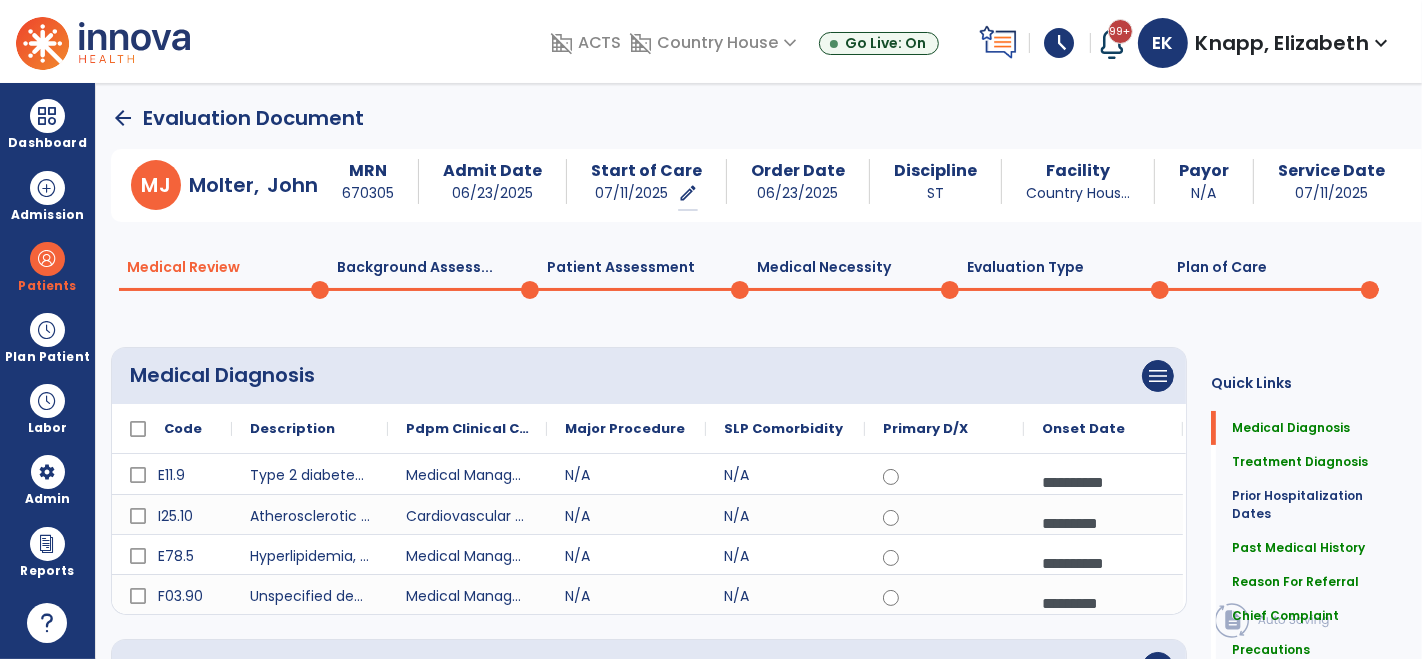 click on "Background Assess...  0" 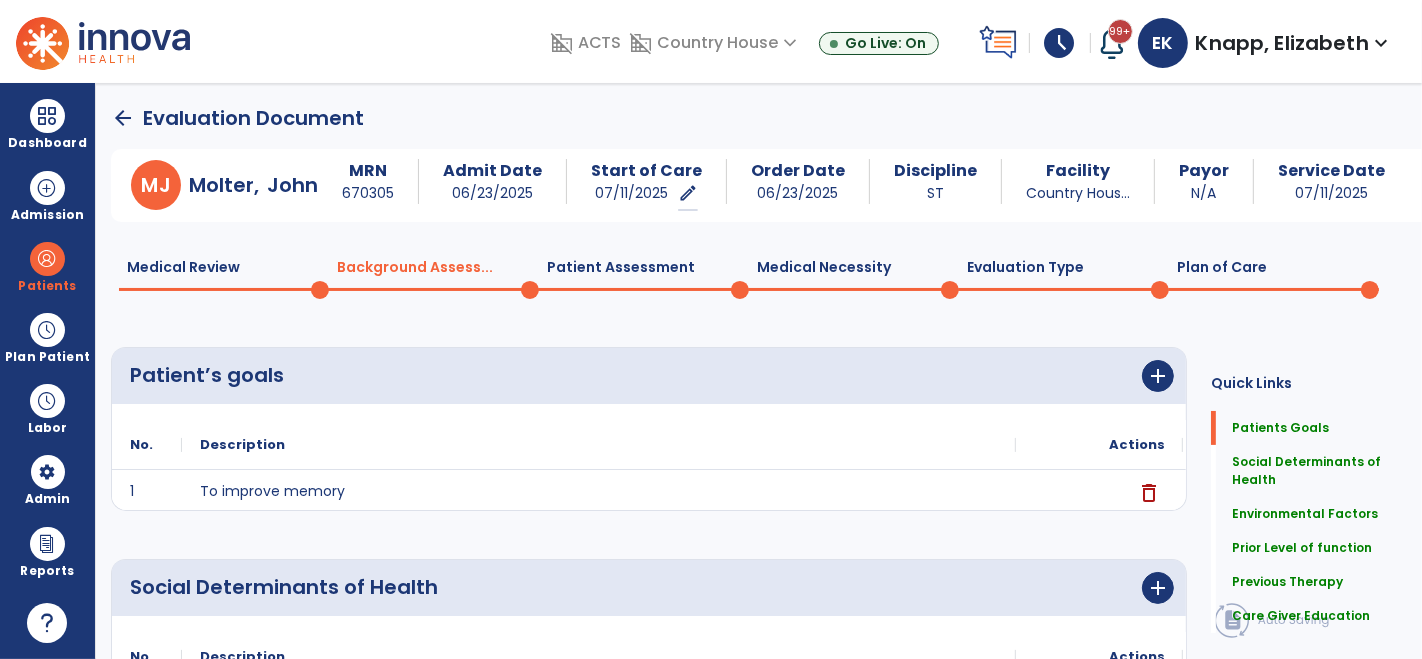 click on "Patient Assessment  0" 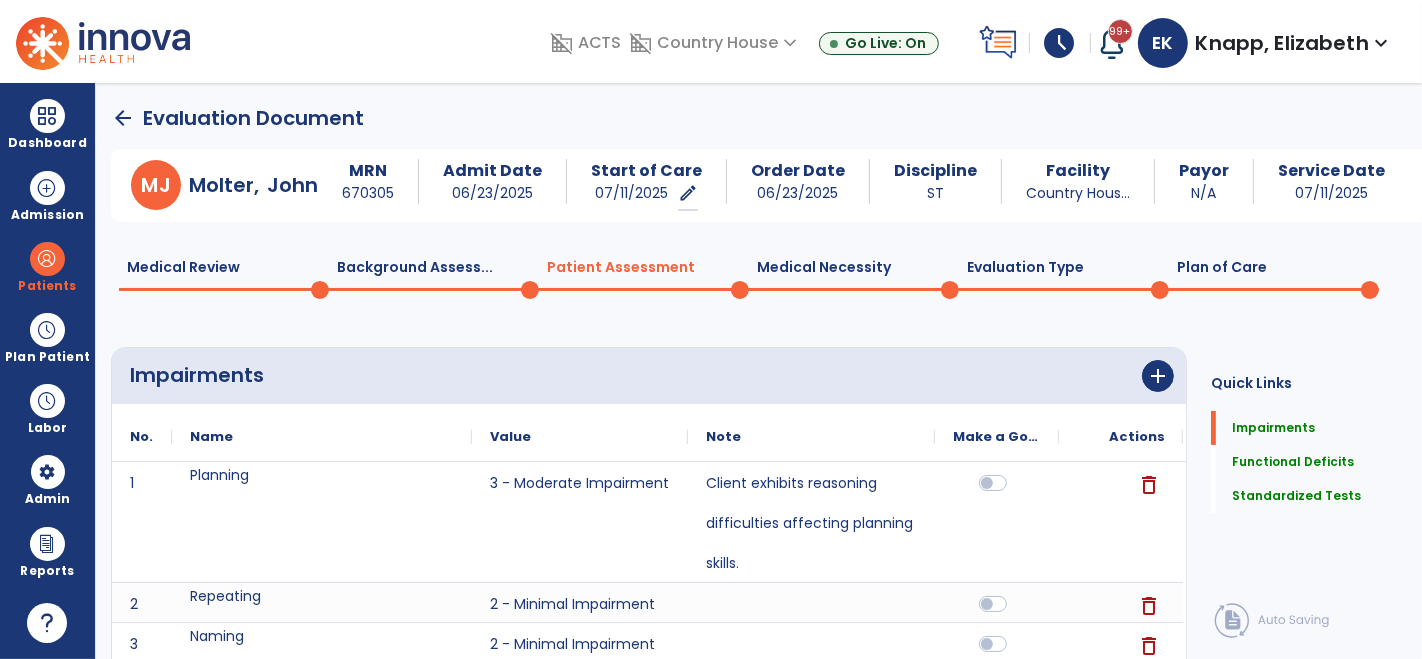 click on "Evaluation Type  0" 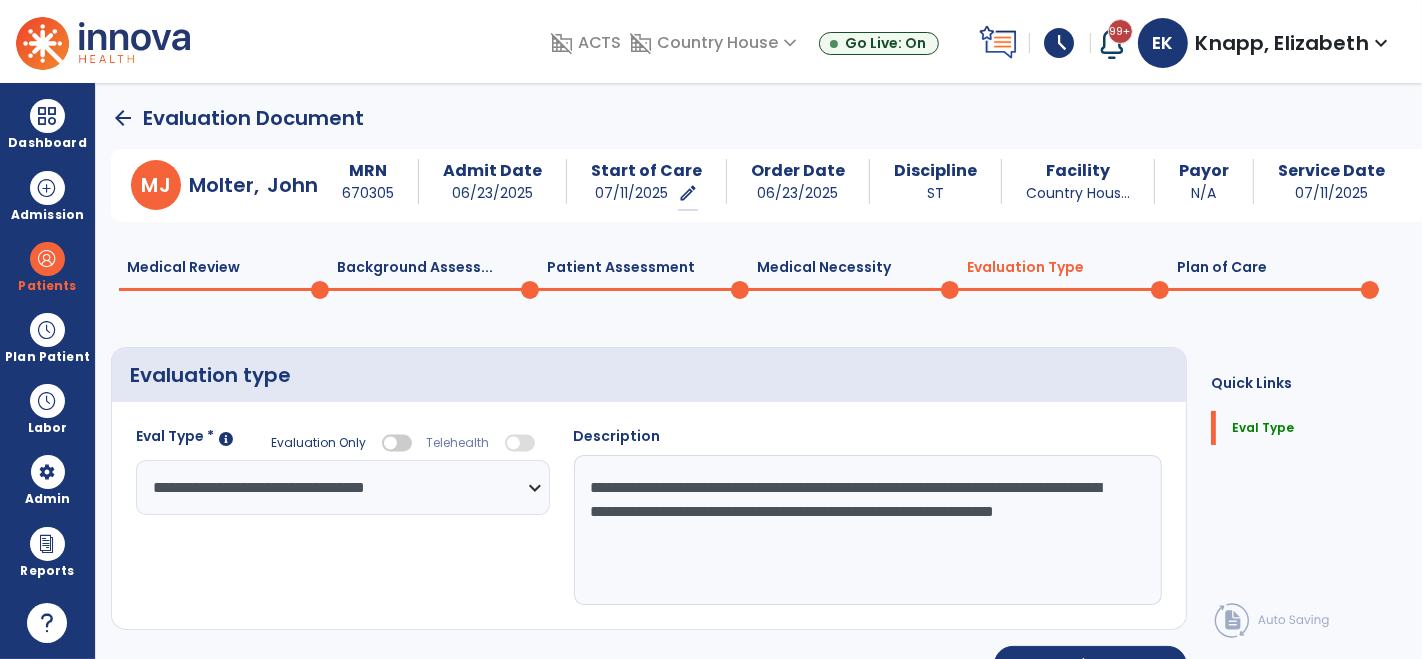click on "**********" 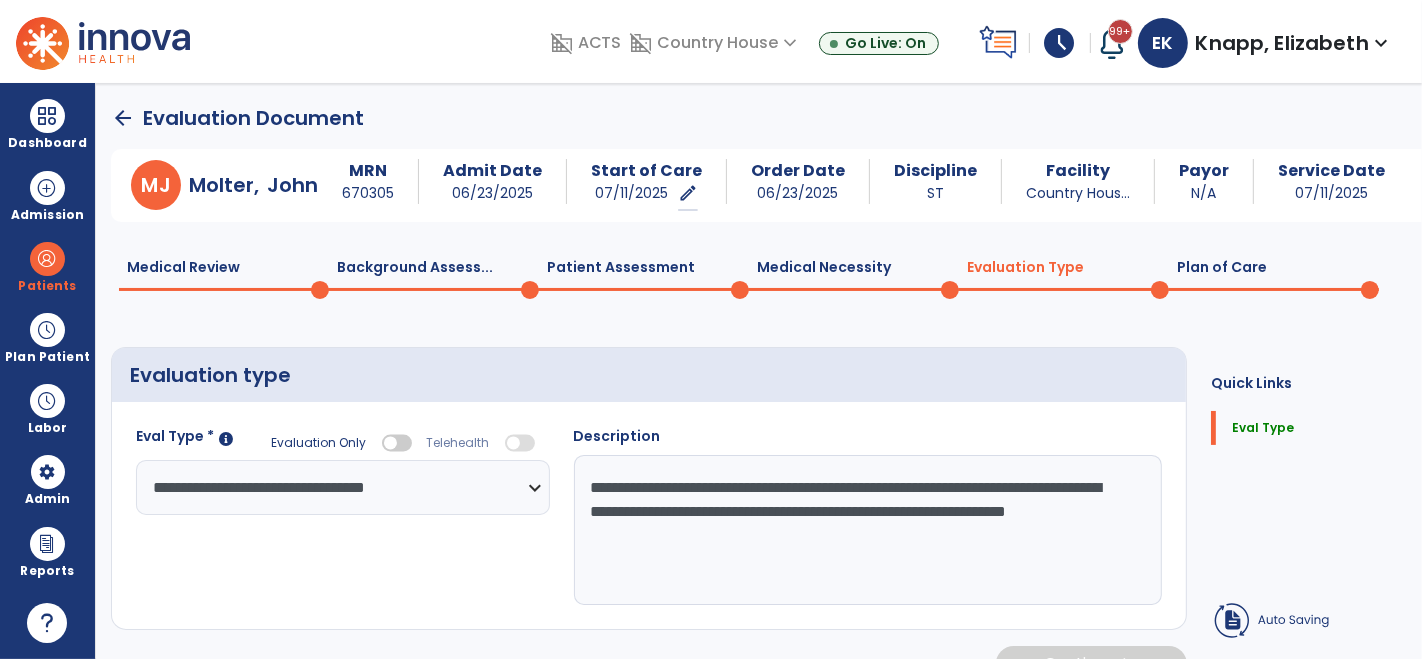 paste on "**********" 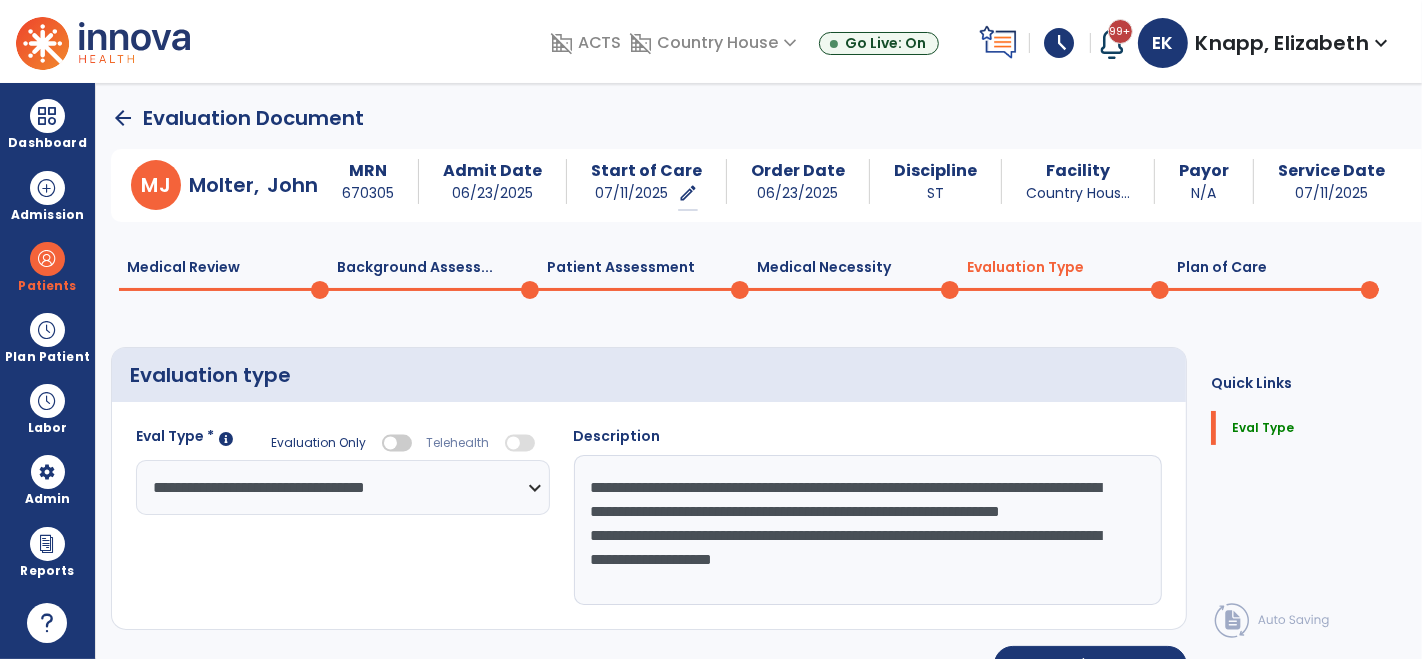 type on "**********" 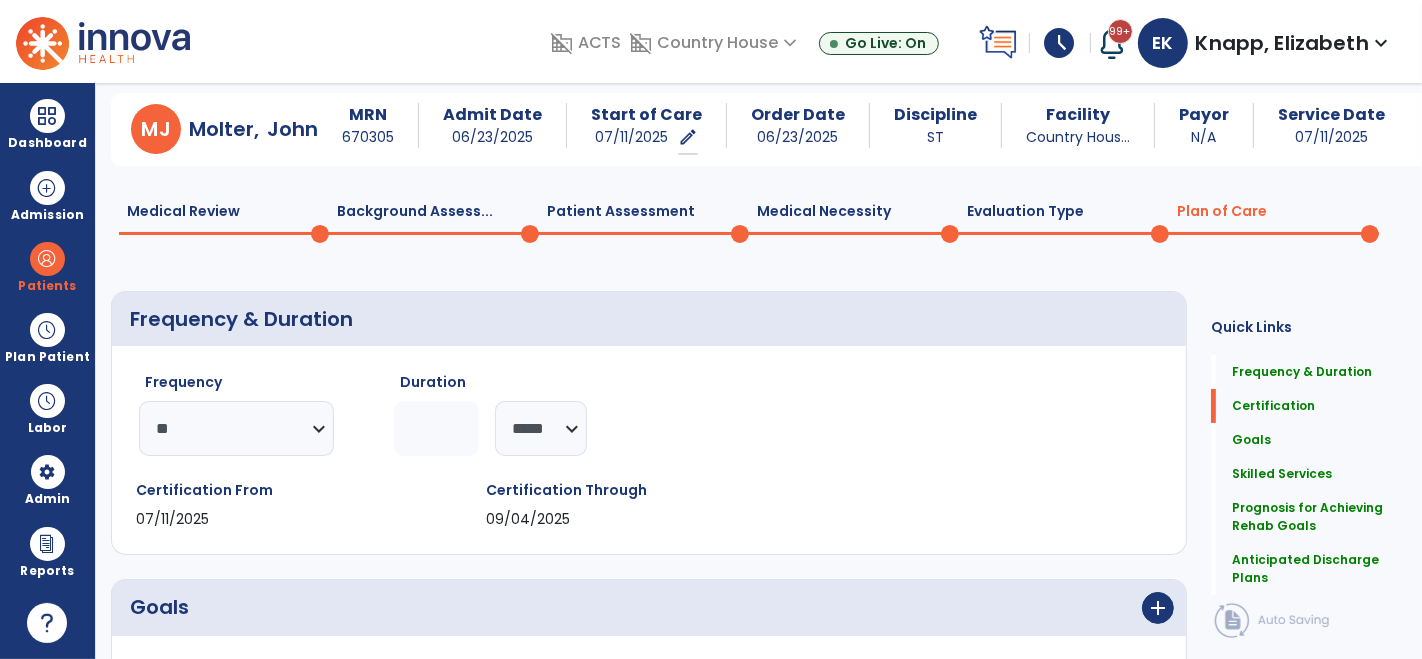 scroll, scrollTop: 0, scrollLeft: 0, axis: both 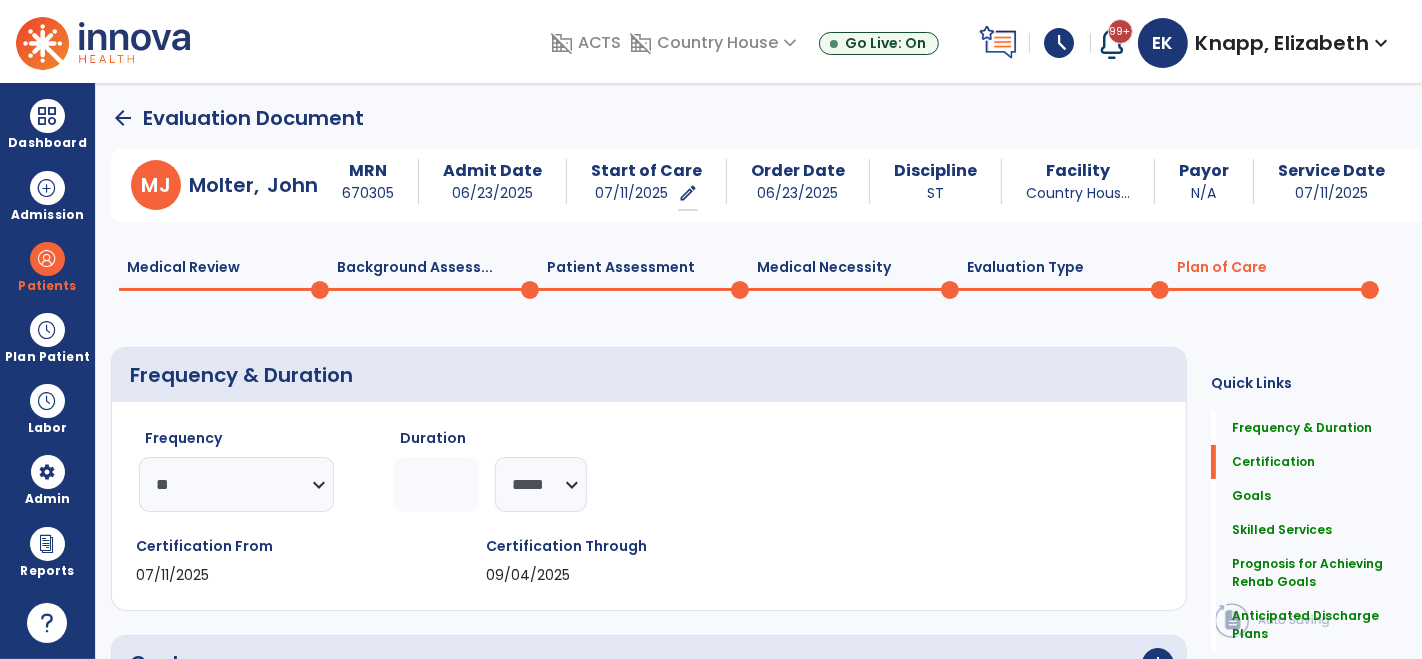 click on "Background Assess...  0" 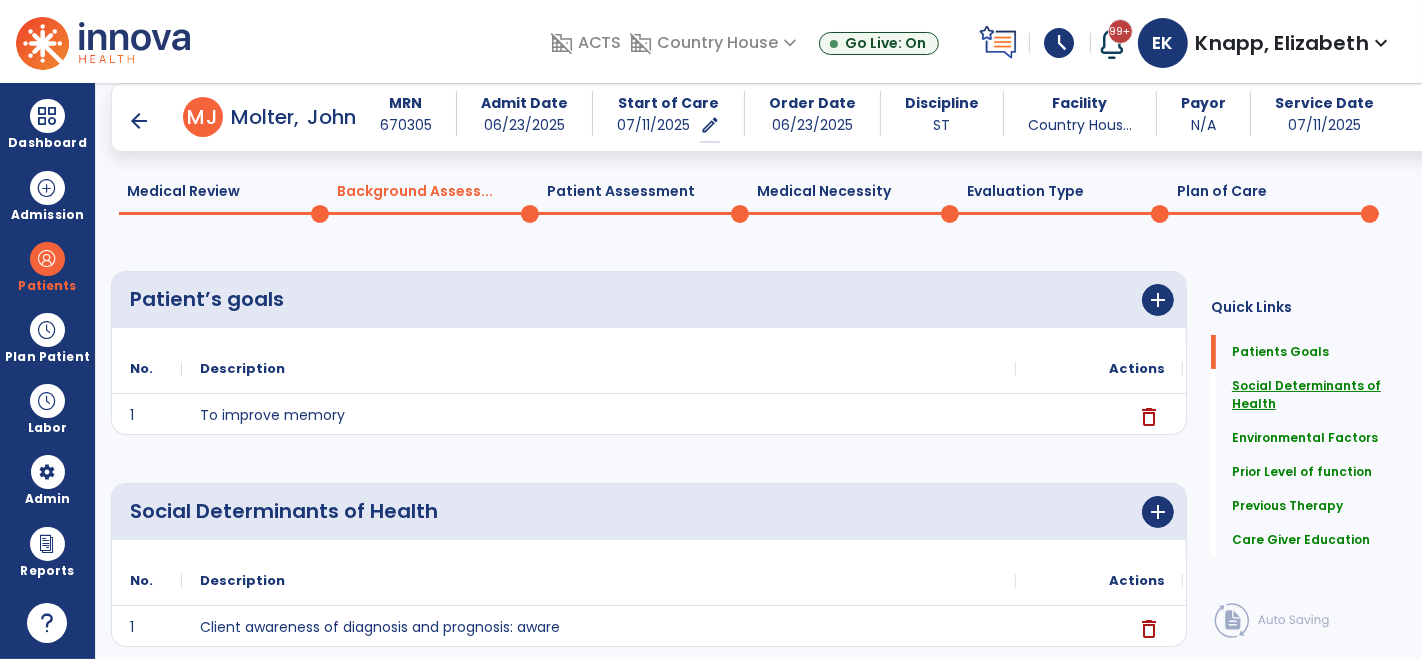 scroll, scrollTop: 117, scrollLeft: 0, axis: vertical 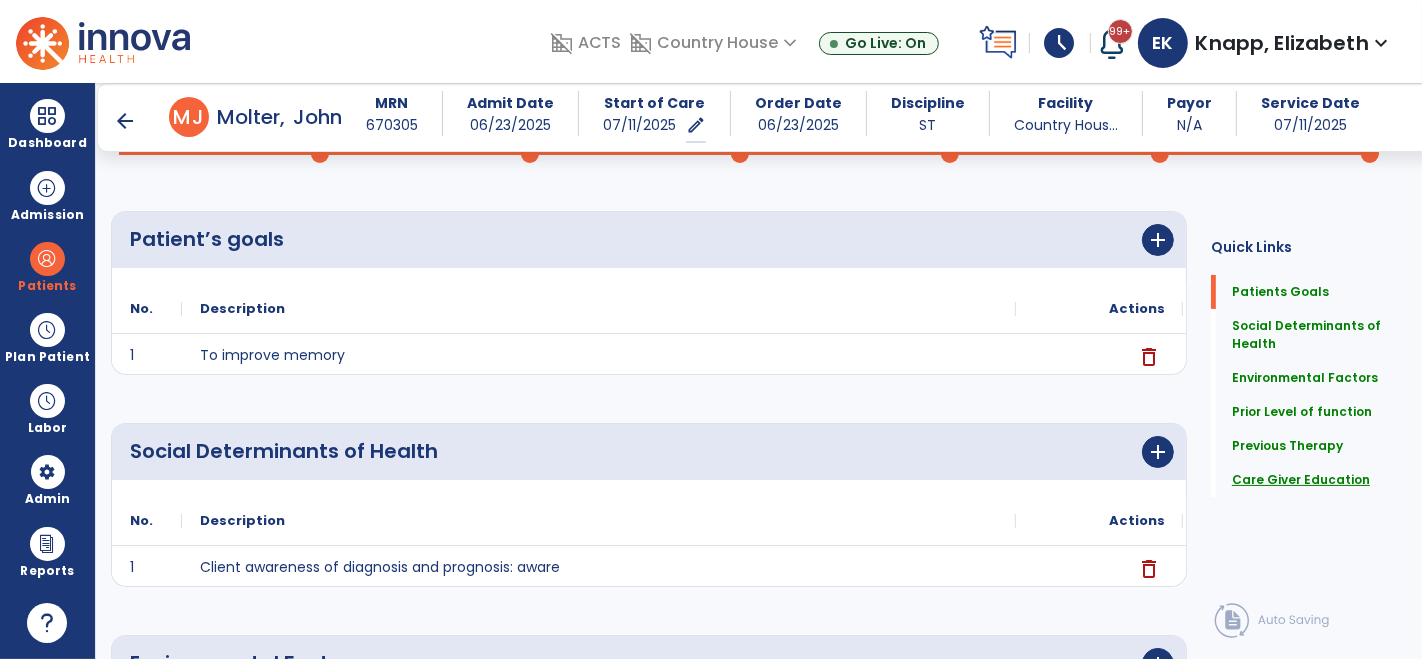 click on "Care Giver Education" 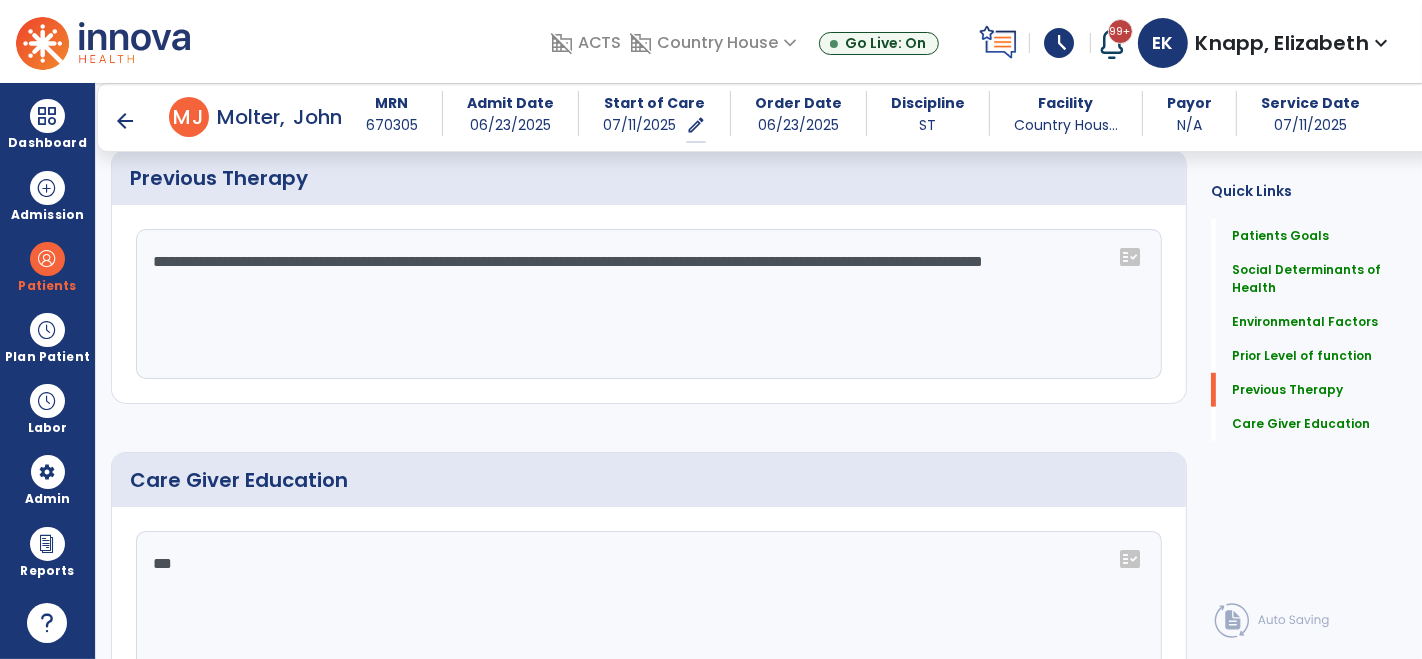 scroll, scrollTop: 1194, scrollLeft: 0, axis: vertical 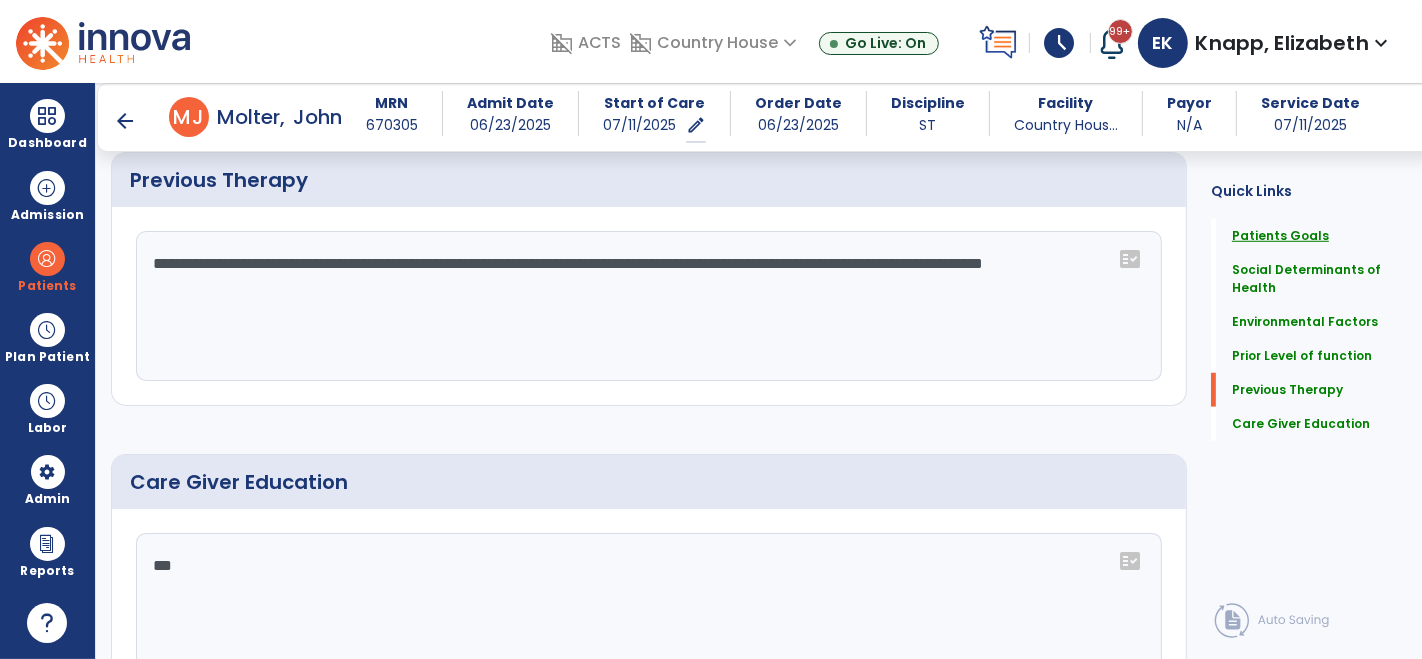 click on "Patients Goals" 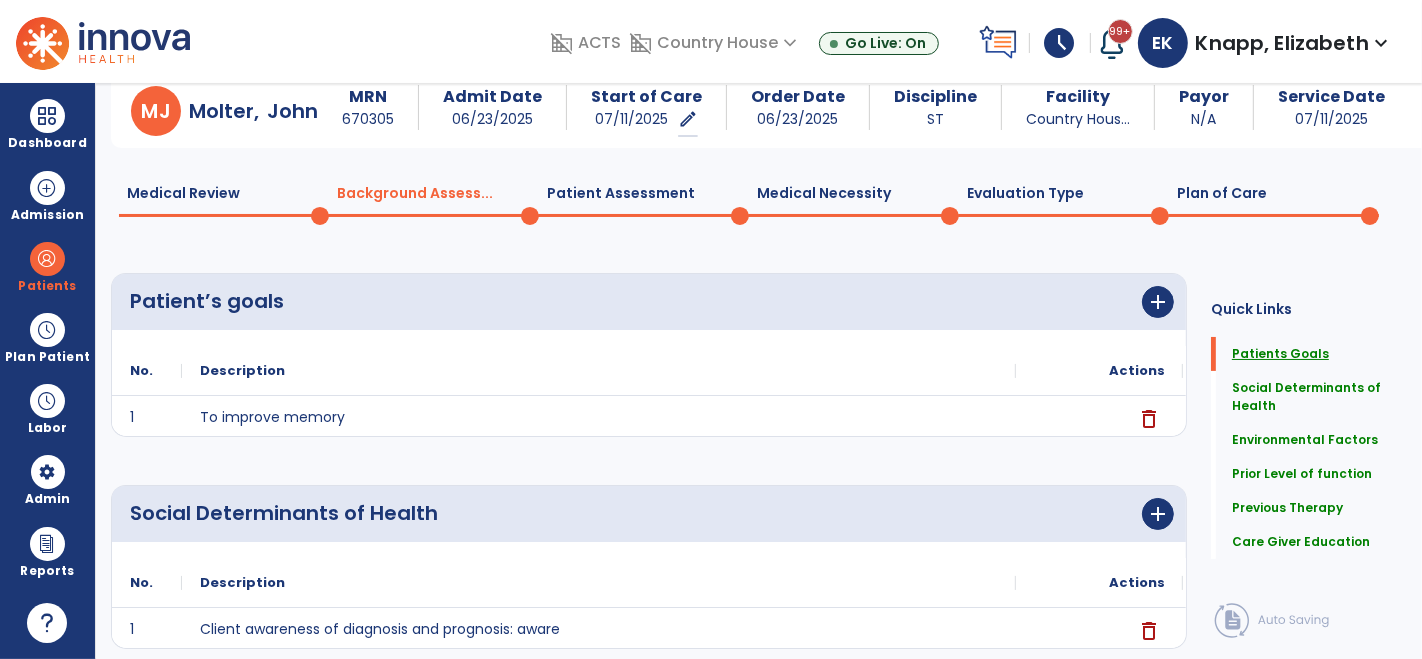 scroll, scrollTop: 26, scrollLeft: 0, axis: vertical 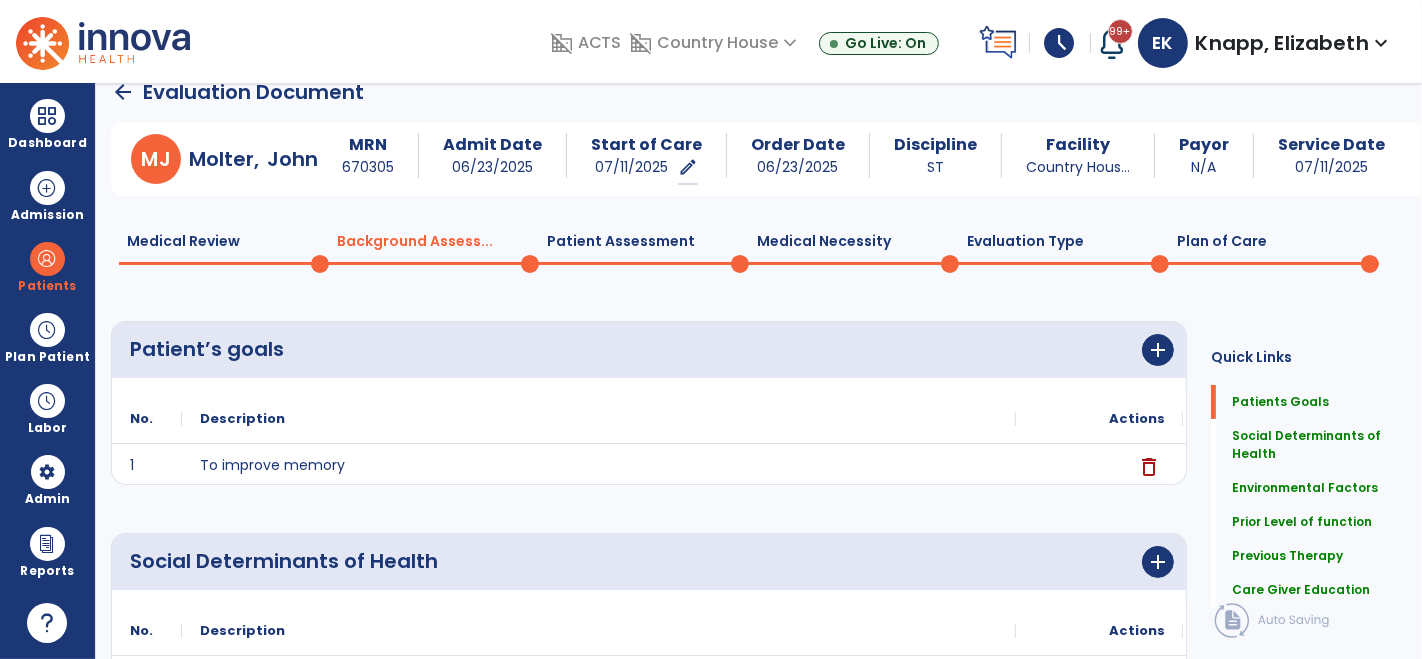 click on "Patient Assessment  0" 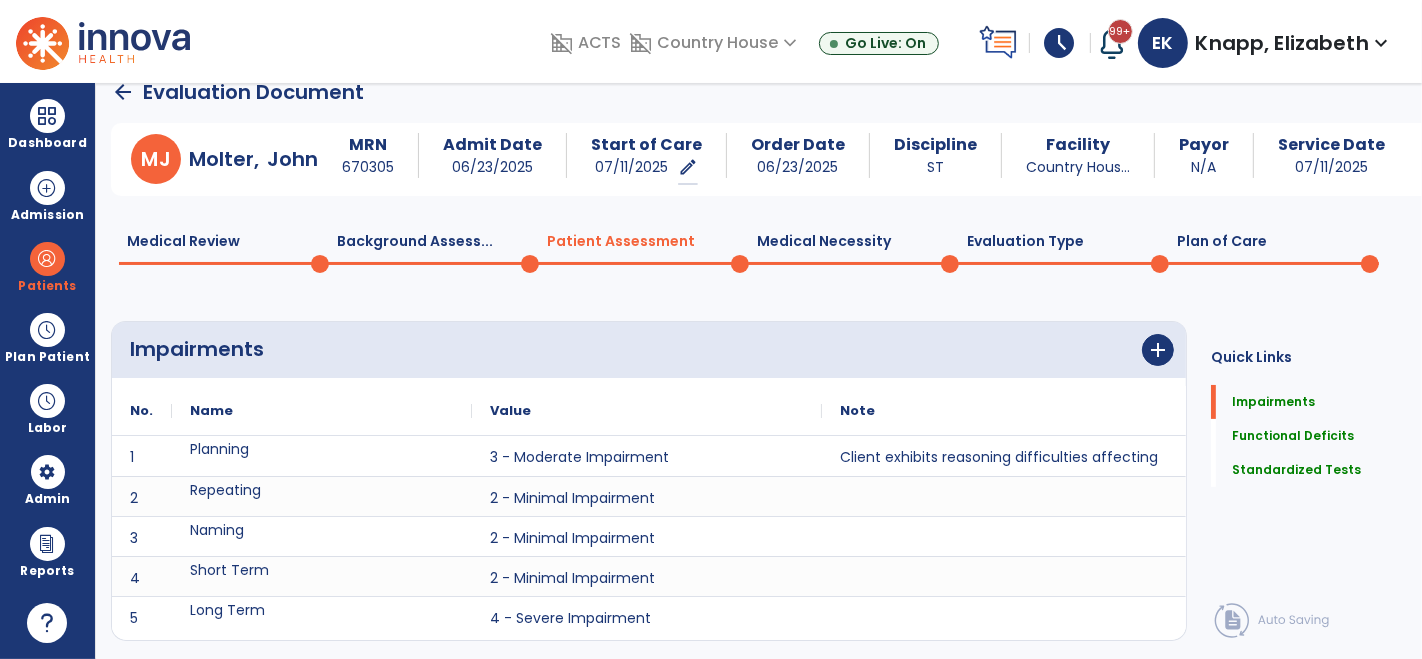 scroll, scrollTop: 26, scrollLeft: 0, axis: vertical 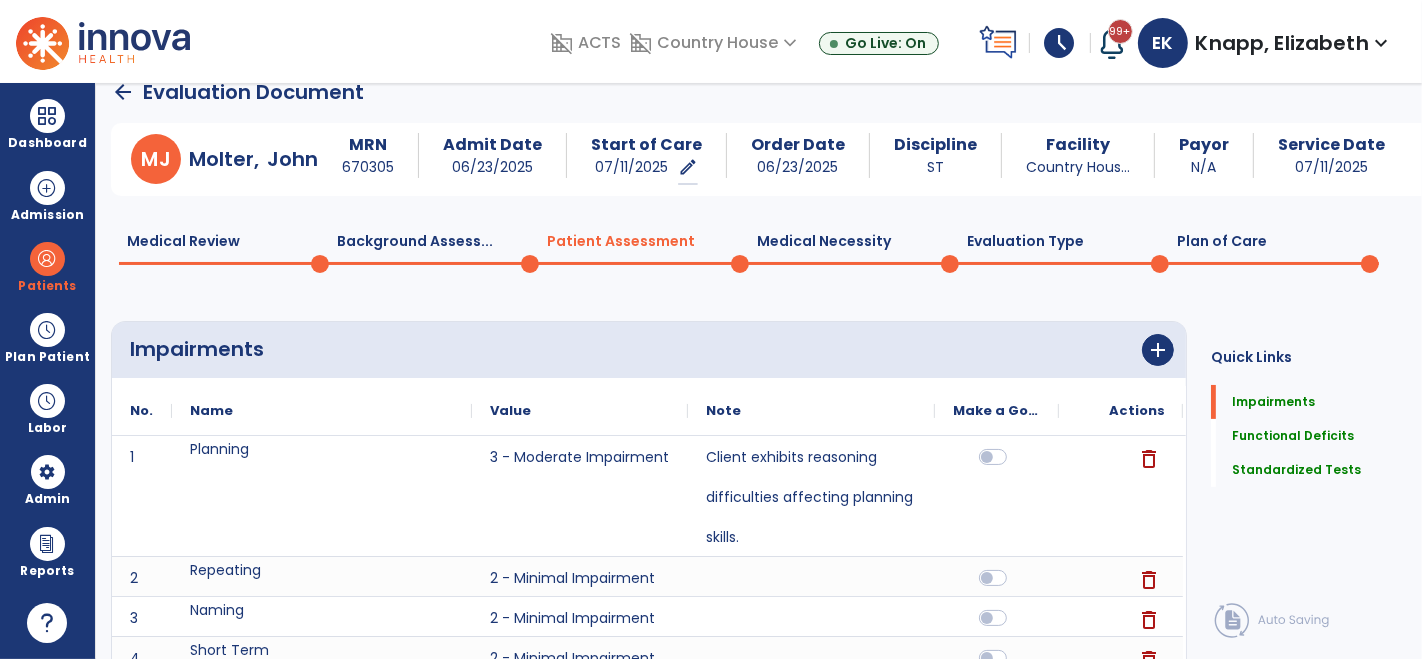 click on "Medical Necessity  0" 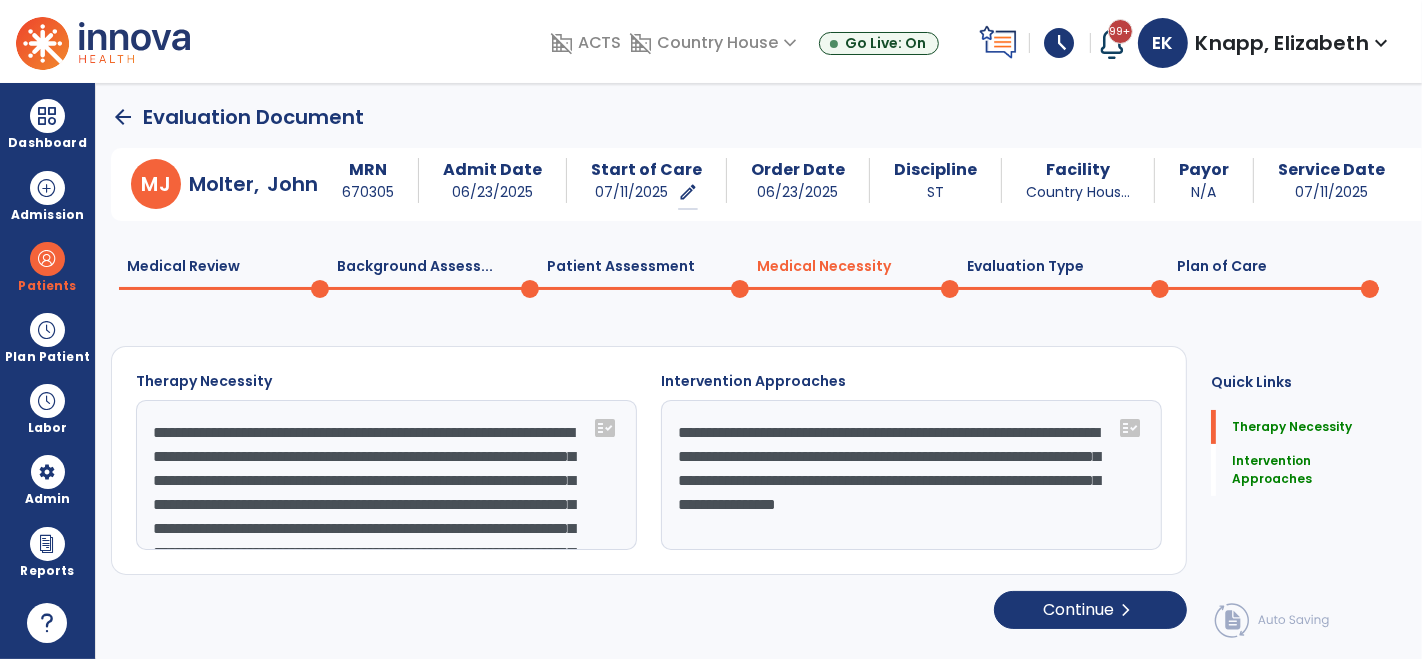 click on "Evaluation Type  0" 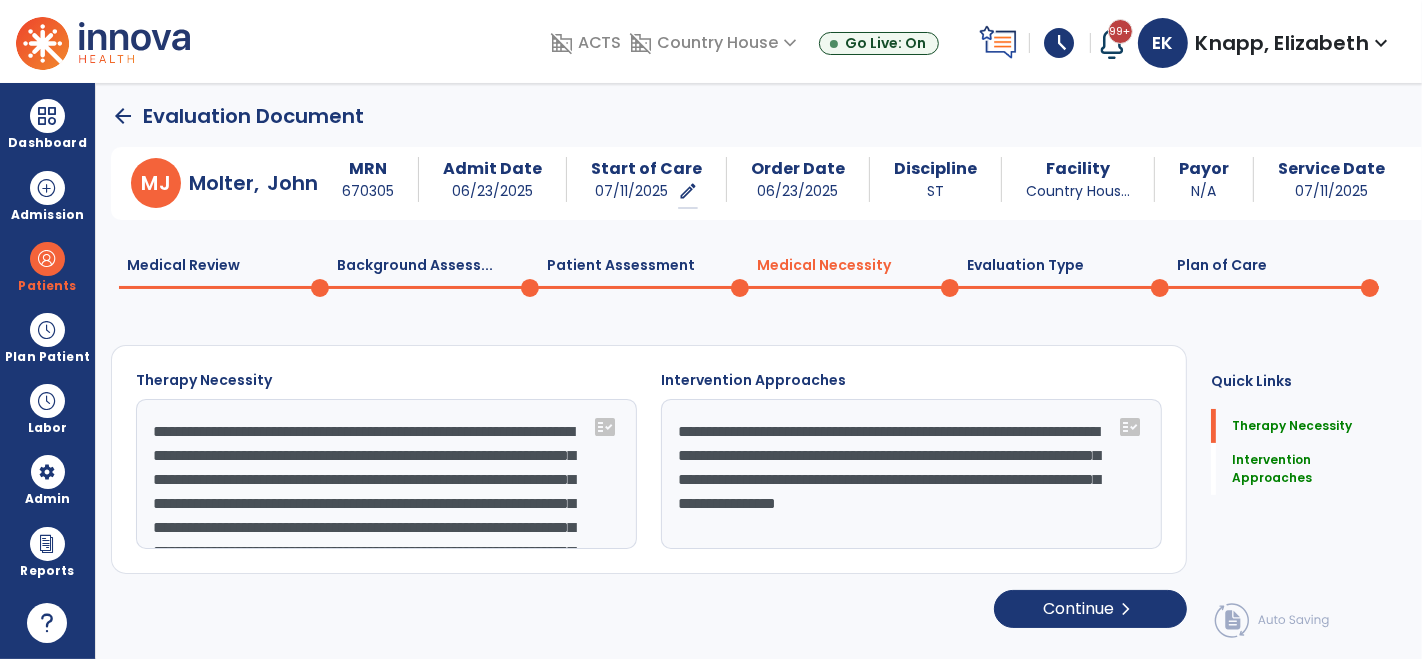 select on "**********" 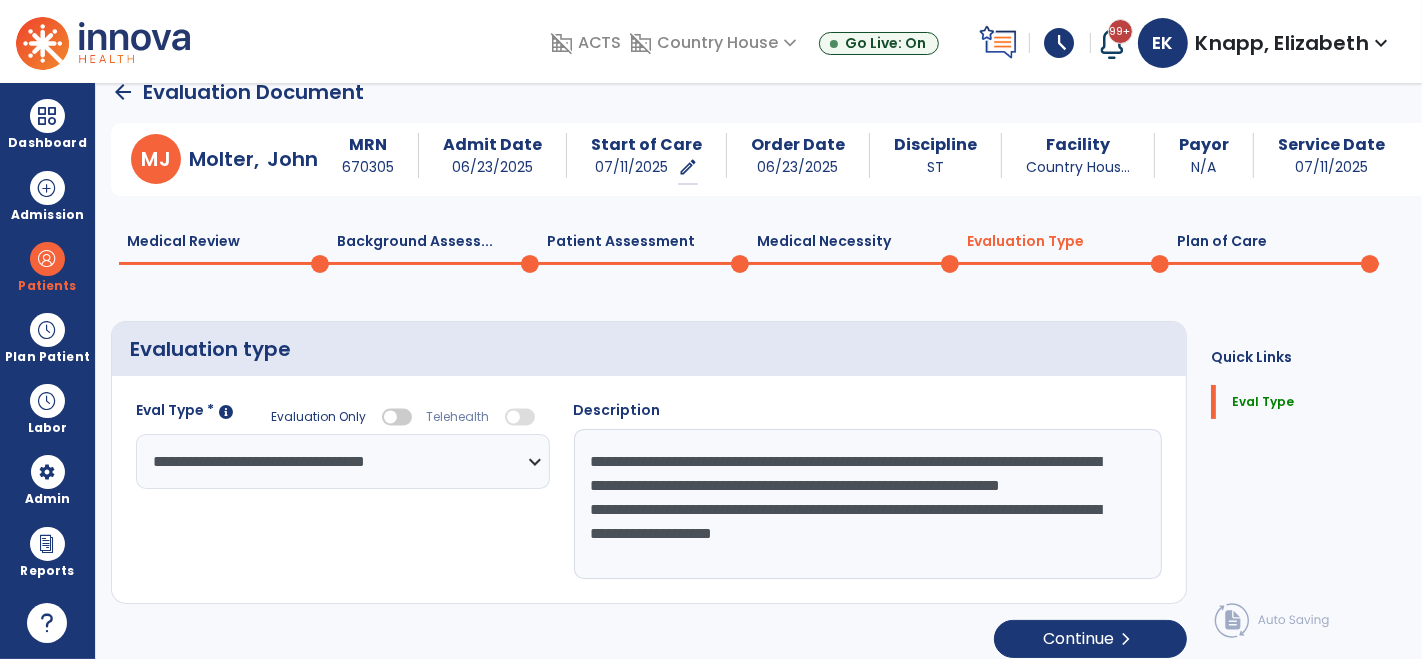 click on "Plan of Care  0" 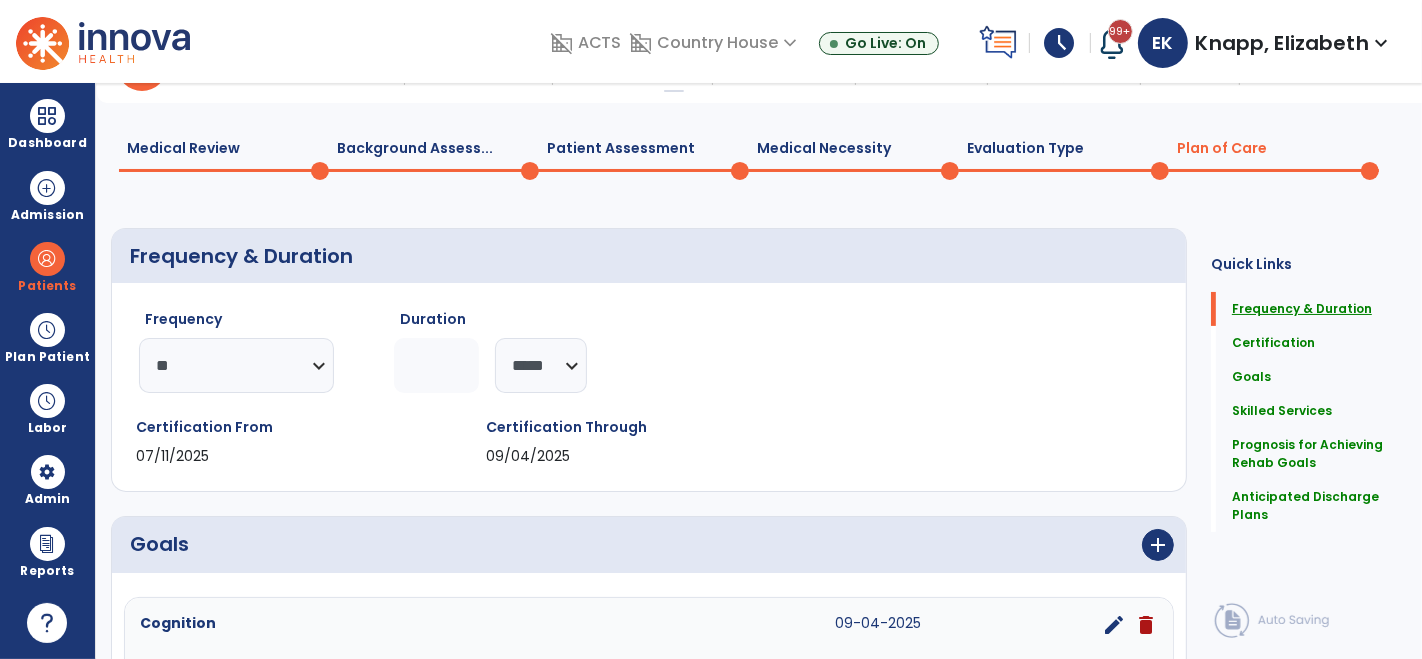 scroll, scrollTop: 0, scrollLeft: 0, axis: both 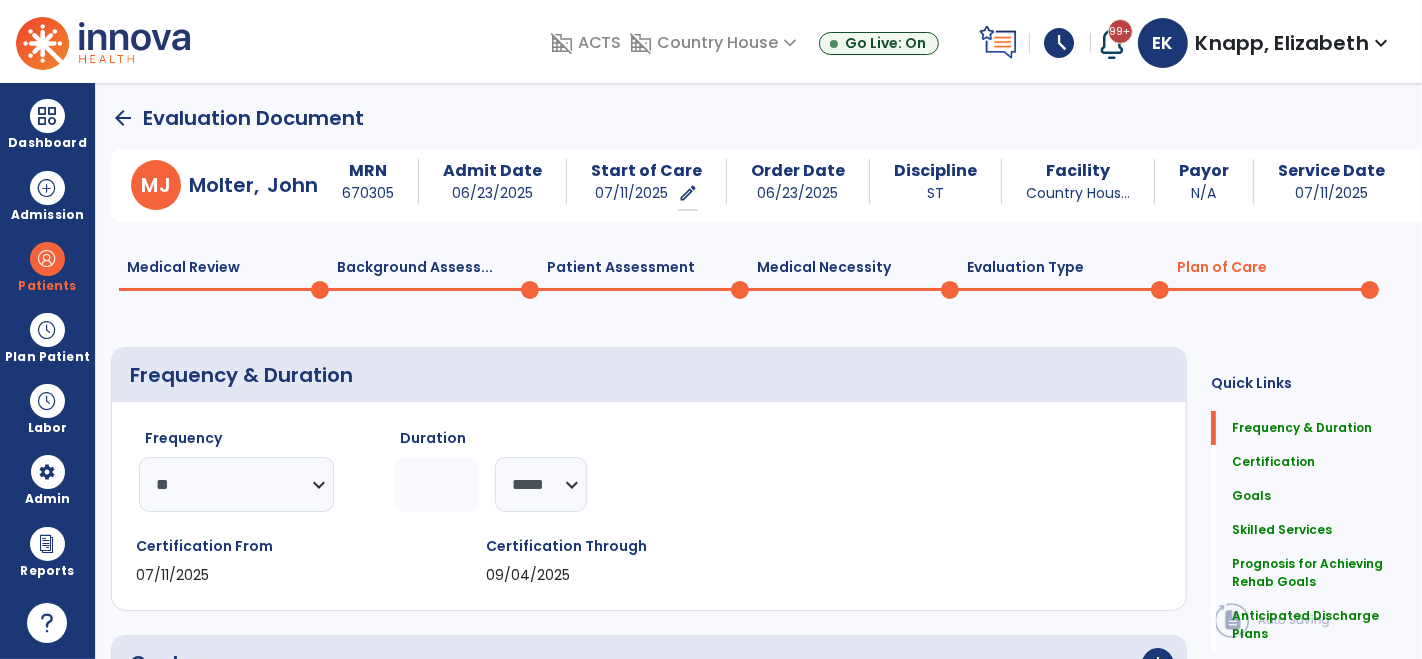 click on "Medical Review  0" 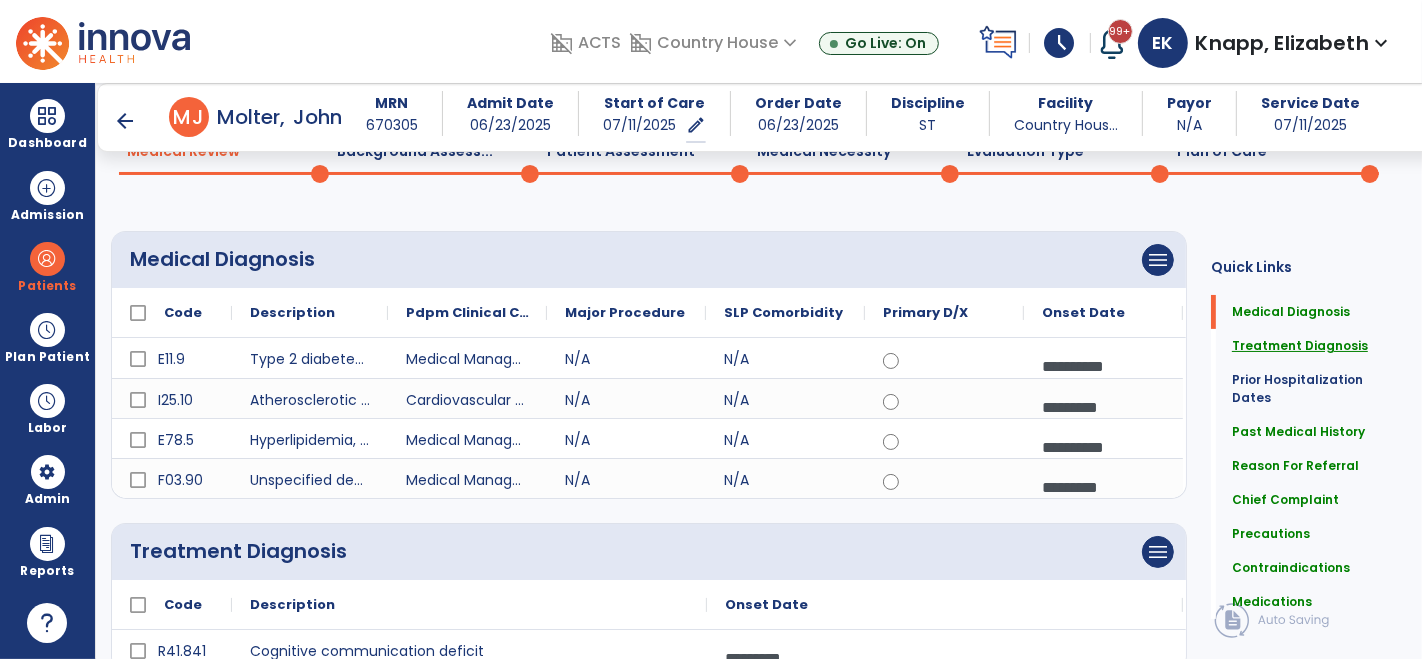 click on "Reason For Referral" 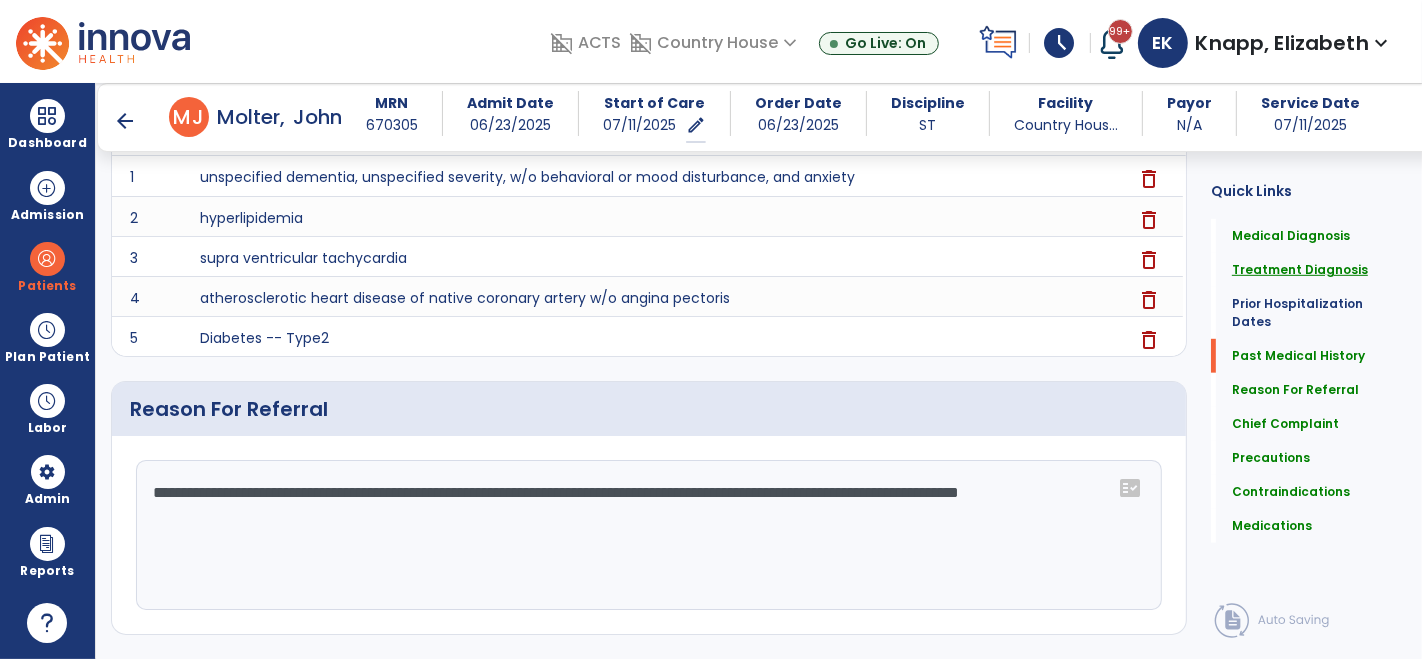 scroll, scrollTop: 1125, scrollLeft: 0, axis: vertical 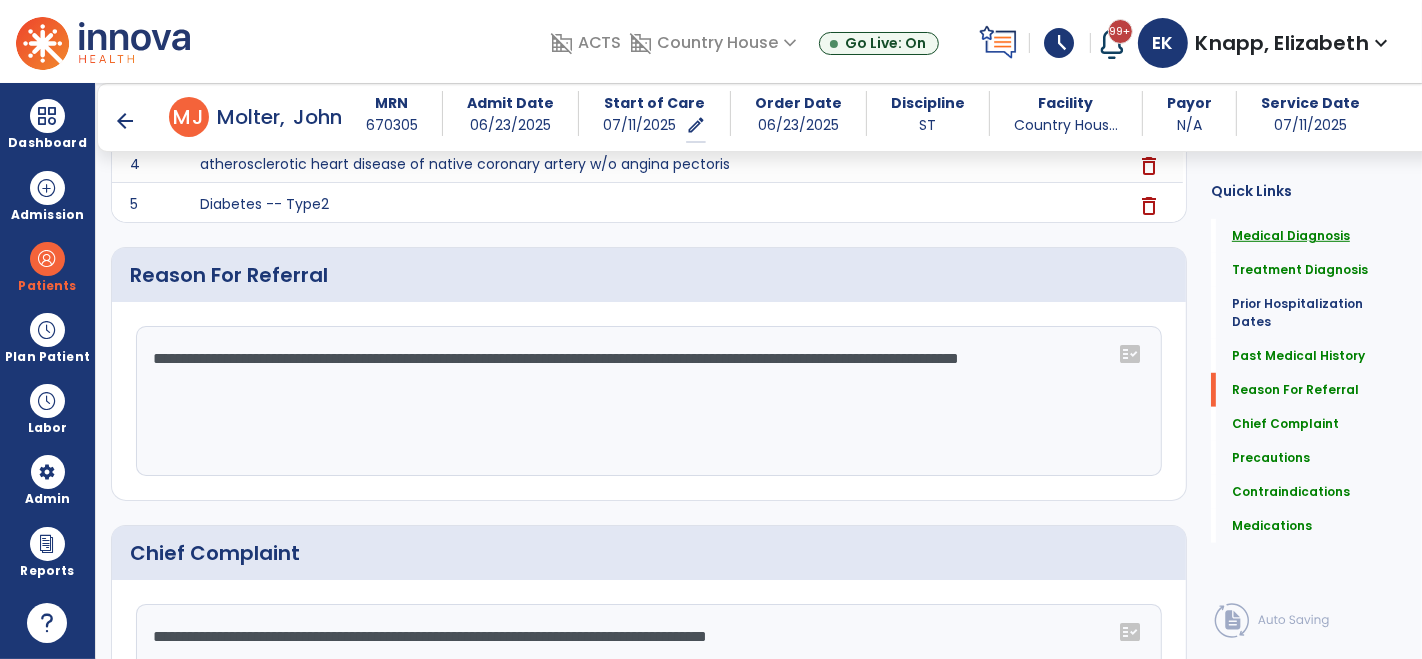 click on "Medical Diagnosis" 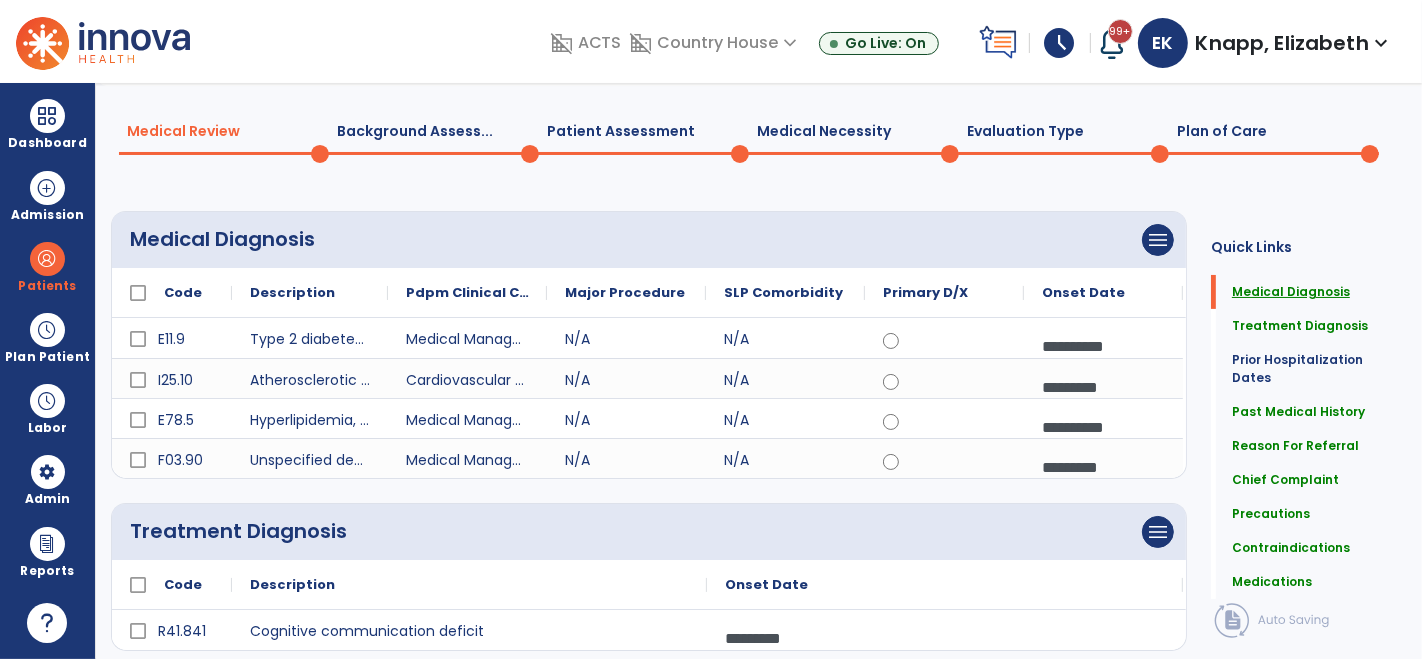scroll, scrollTop: 0, scrollLeft: 0, axis: both 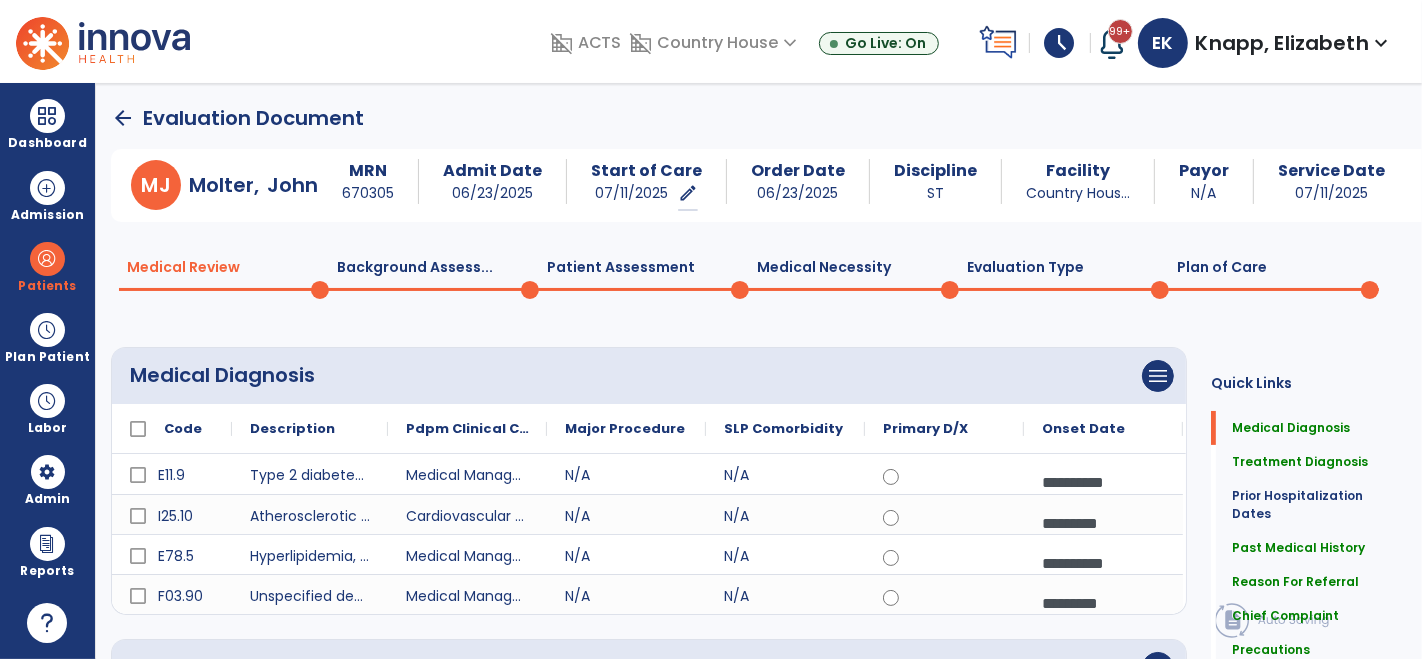 click on "Plan of Care  0" 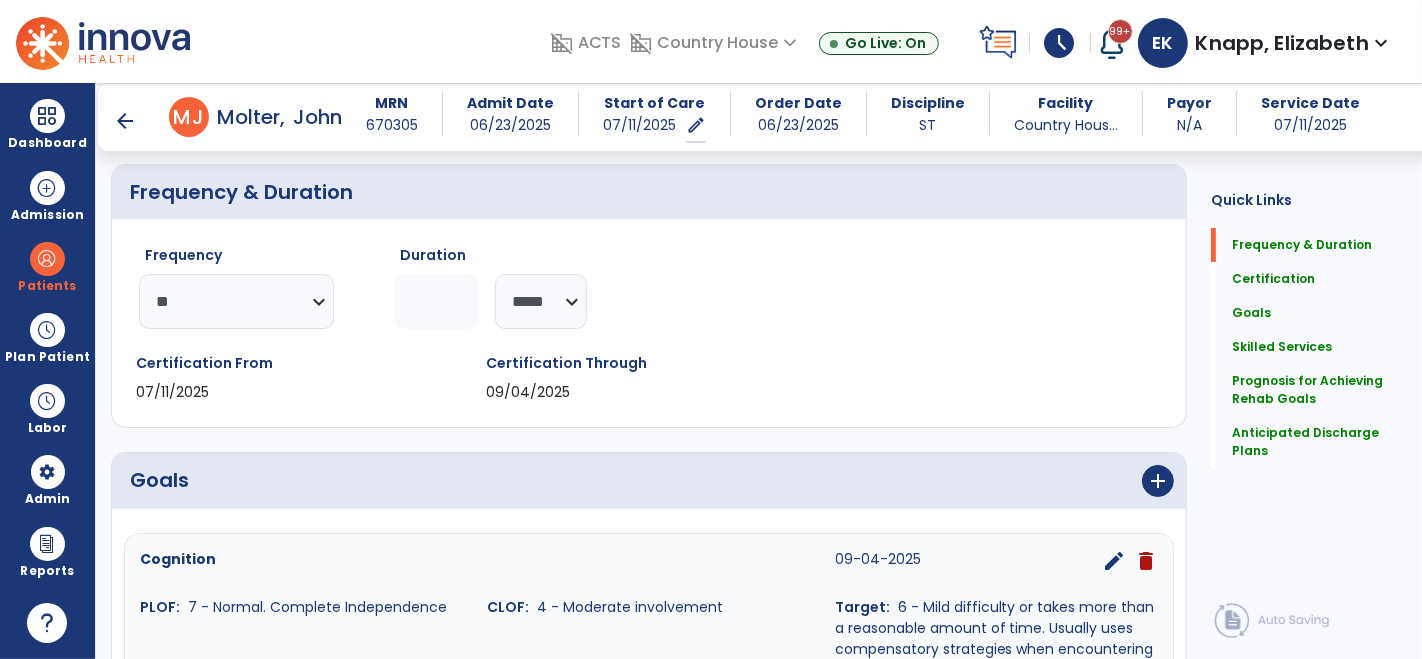 scroll, scrollTop: 193, scrollLeft: 0, axis: vertical 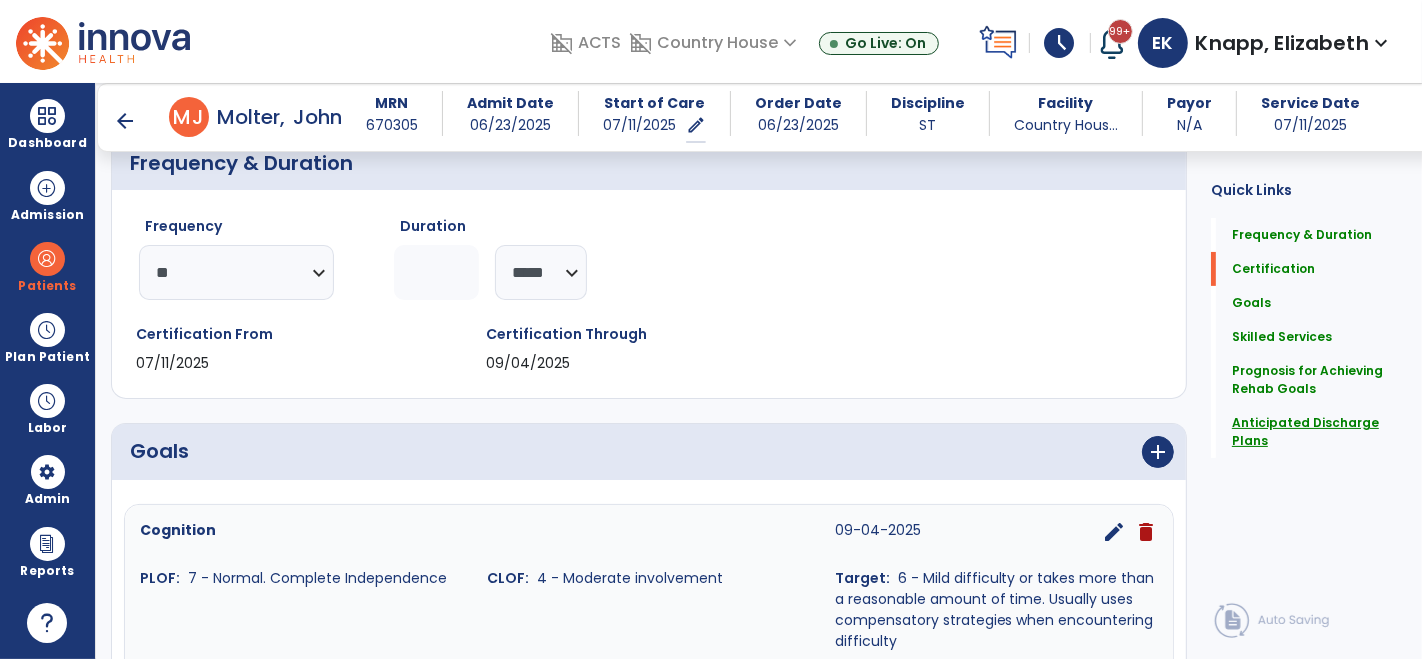 click on "Anticipated Discharge Plans" 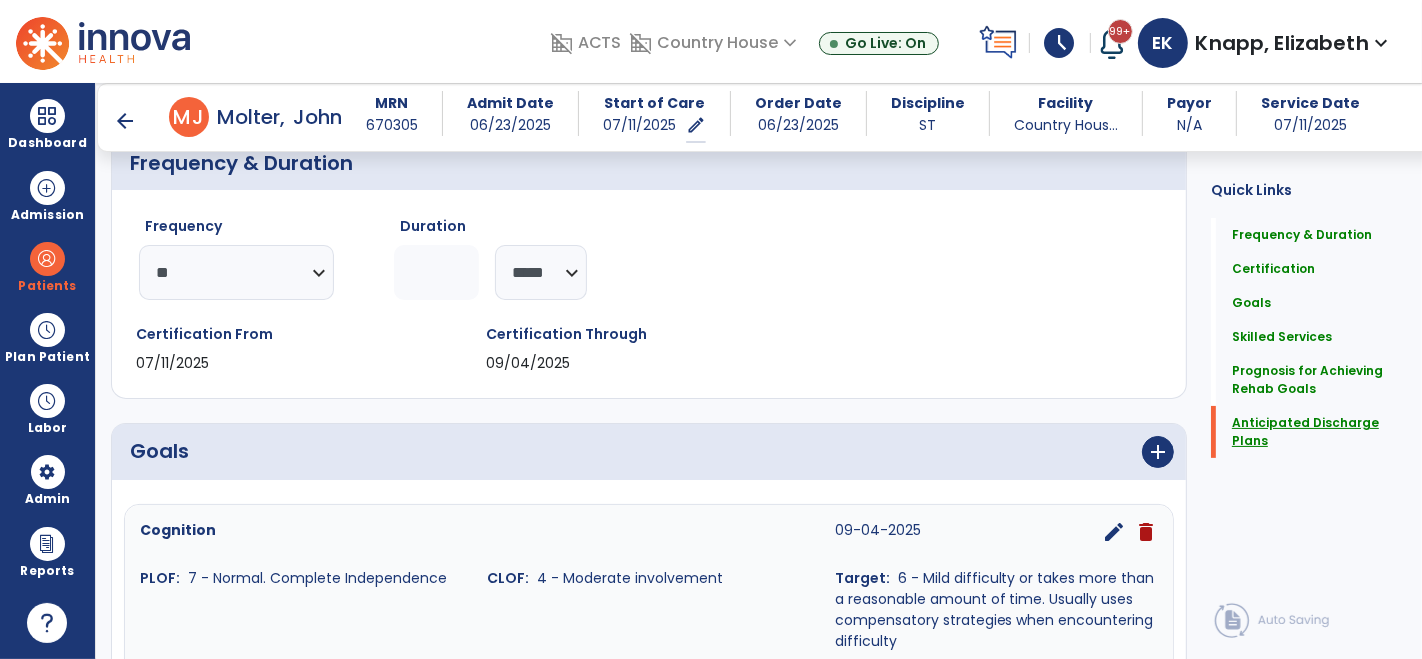 click on "Anticipated Discharge Plans" 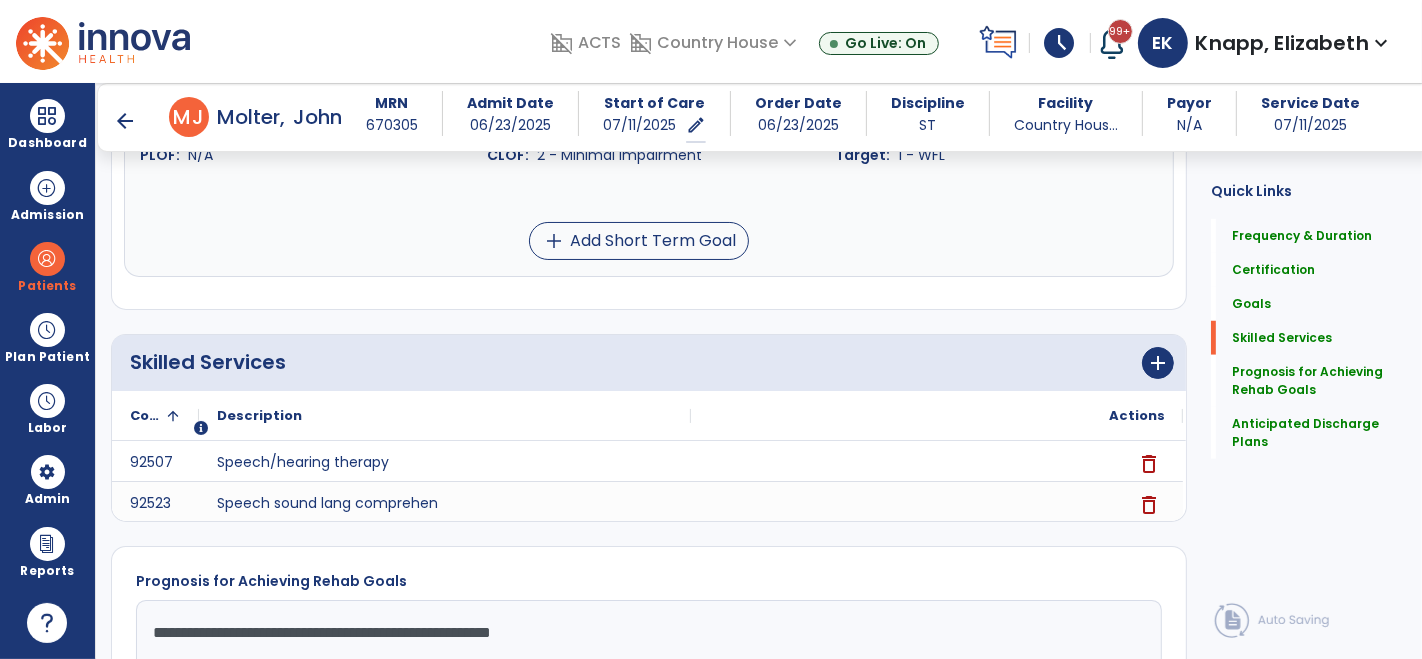 scroll, scrollTop: 1800, scrollLeft: 0, axis: vertical 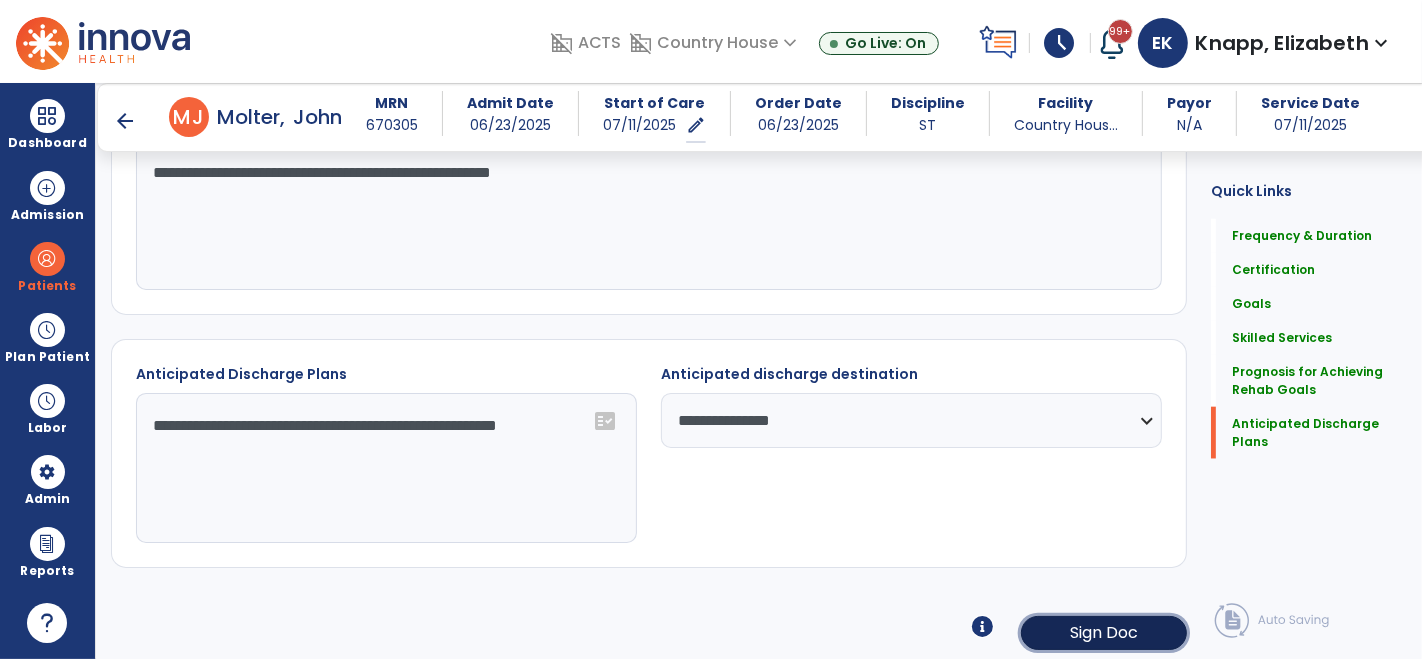 click on "Sign Doc" 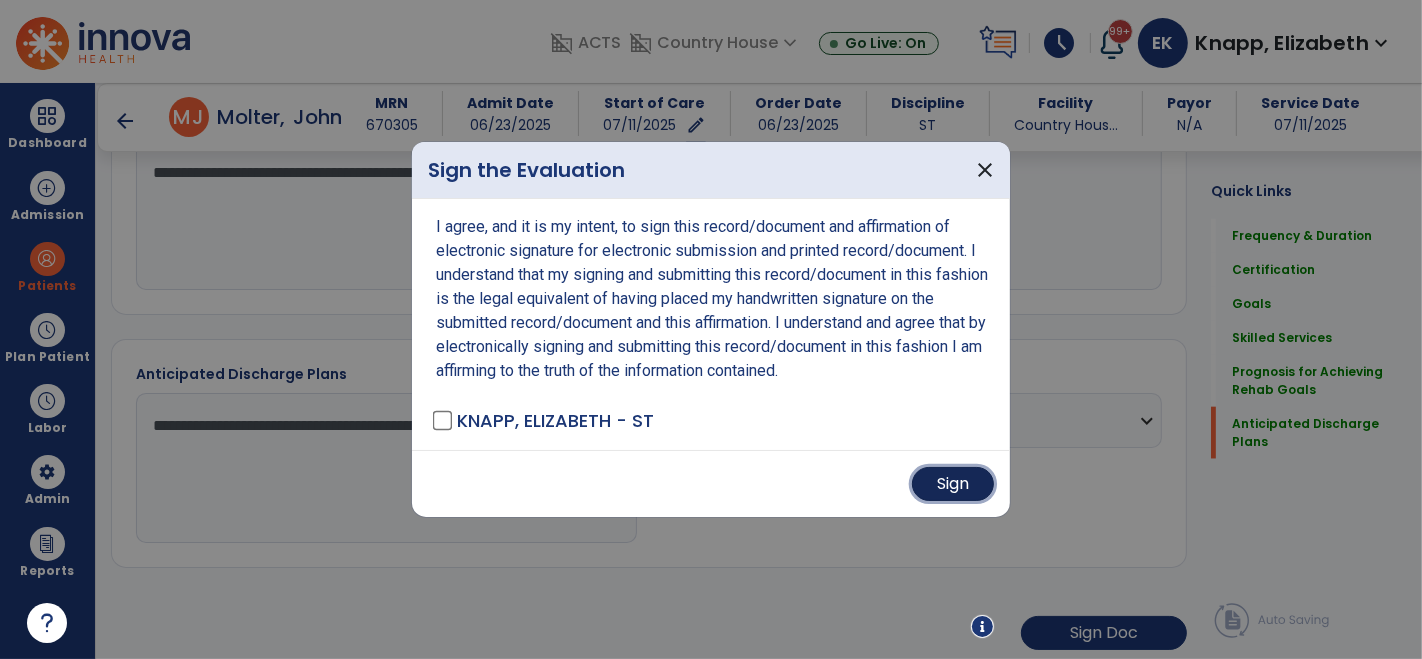 click on "Sign" at bounding box center [953, 484] 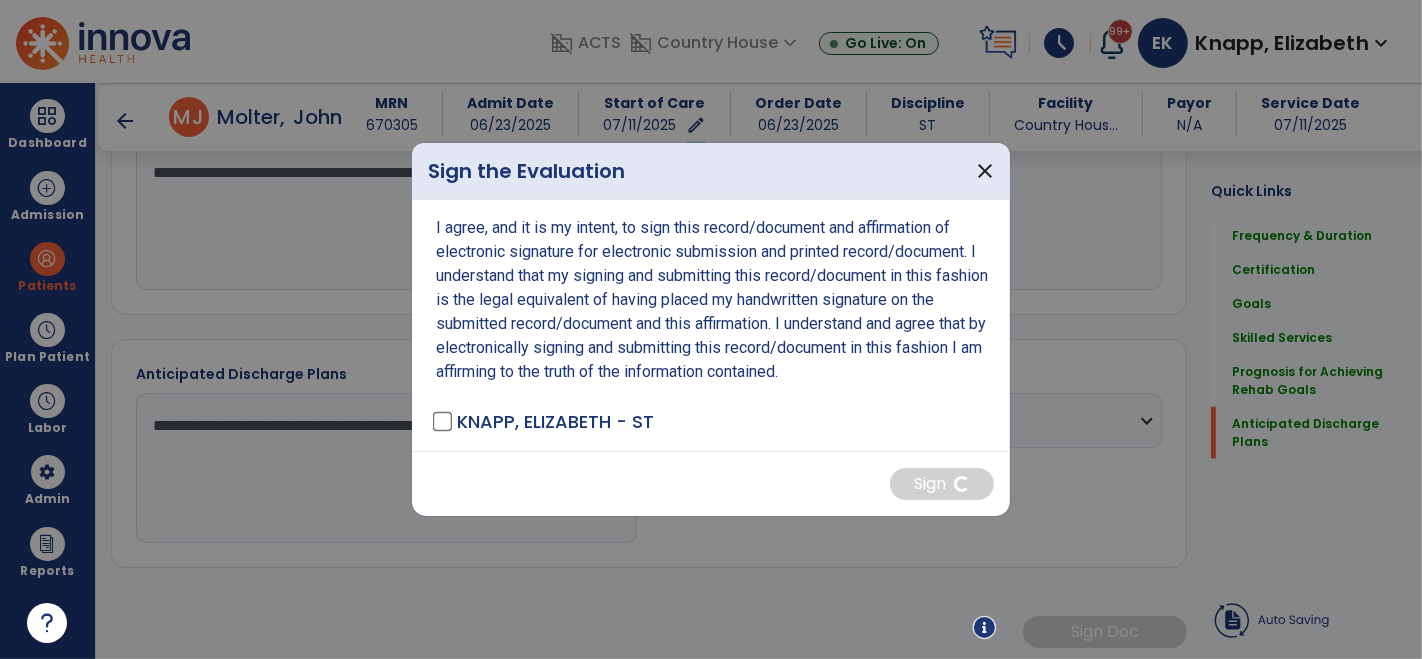 scroll, scrollTop: 1799, scrollLeft: 0, axis: vertical 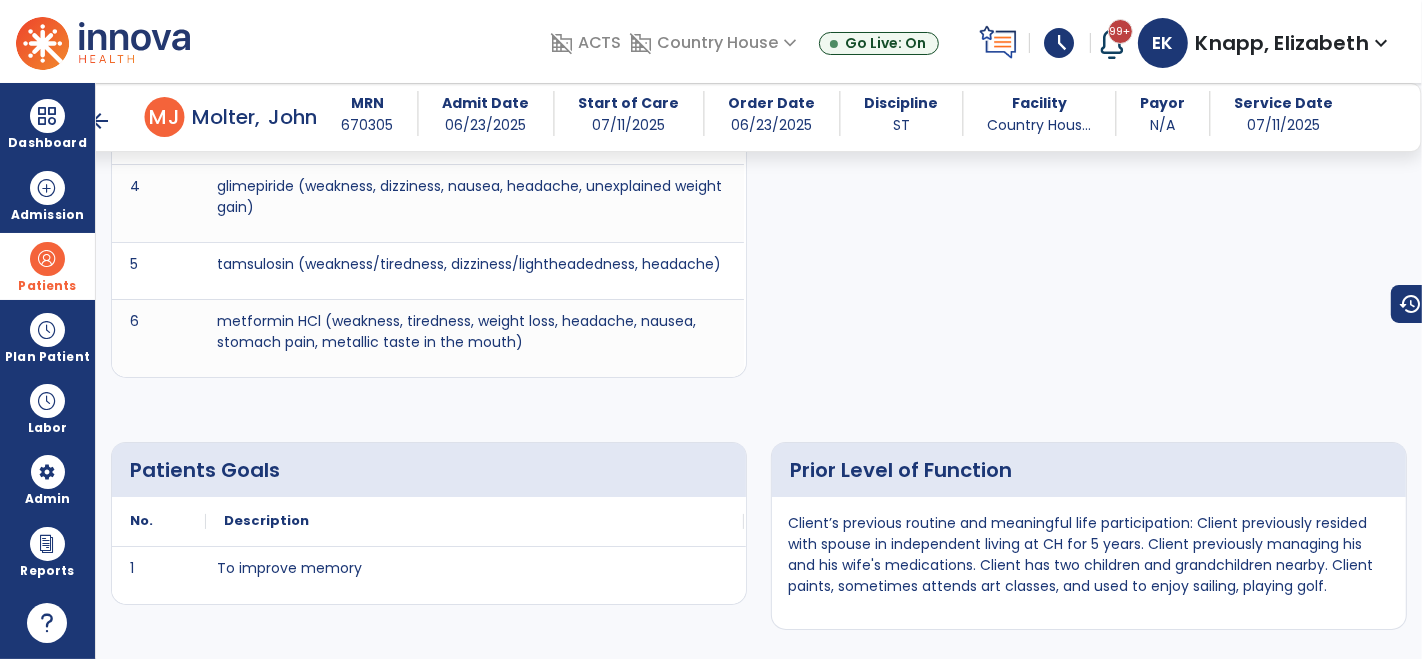 click at bounding box center [47, 259] 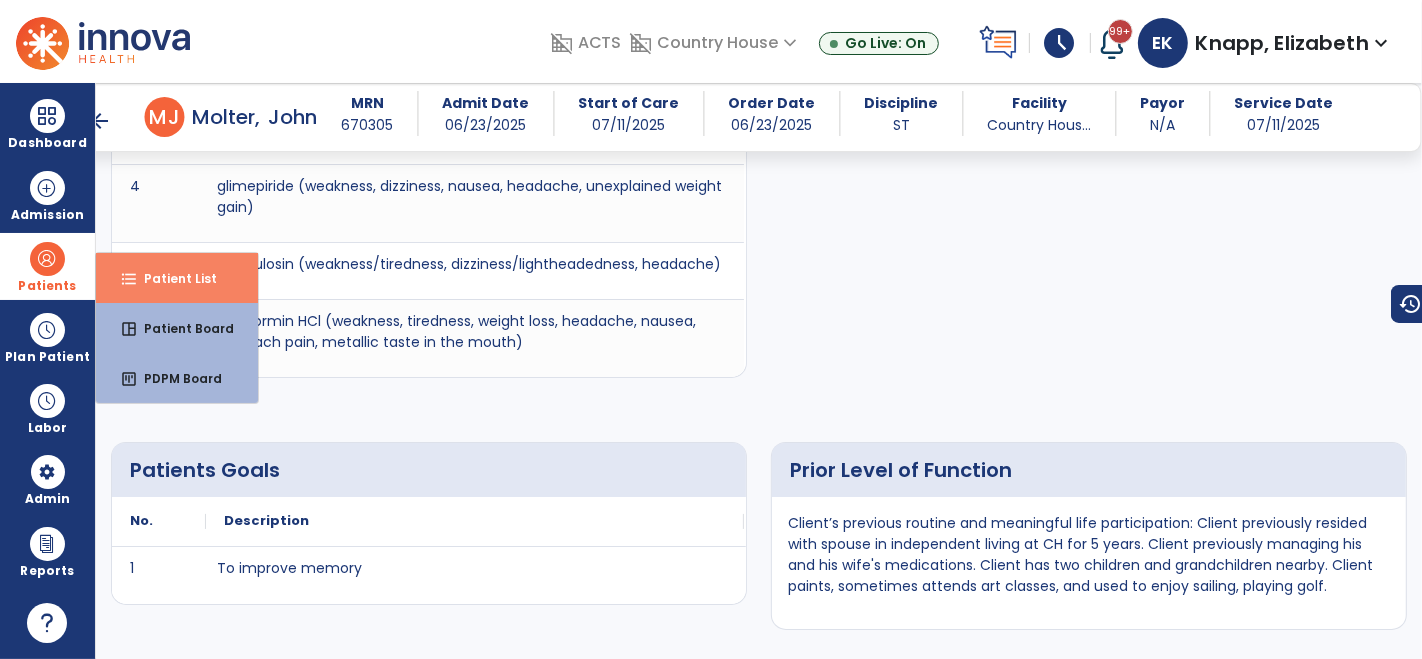 click on "format_list_bulleted" at bounding box center (129, 279) 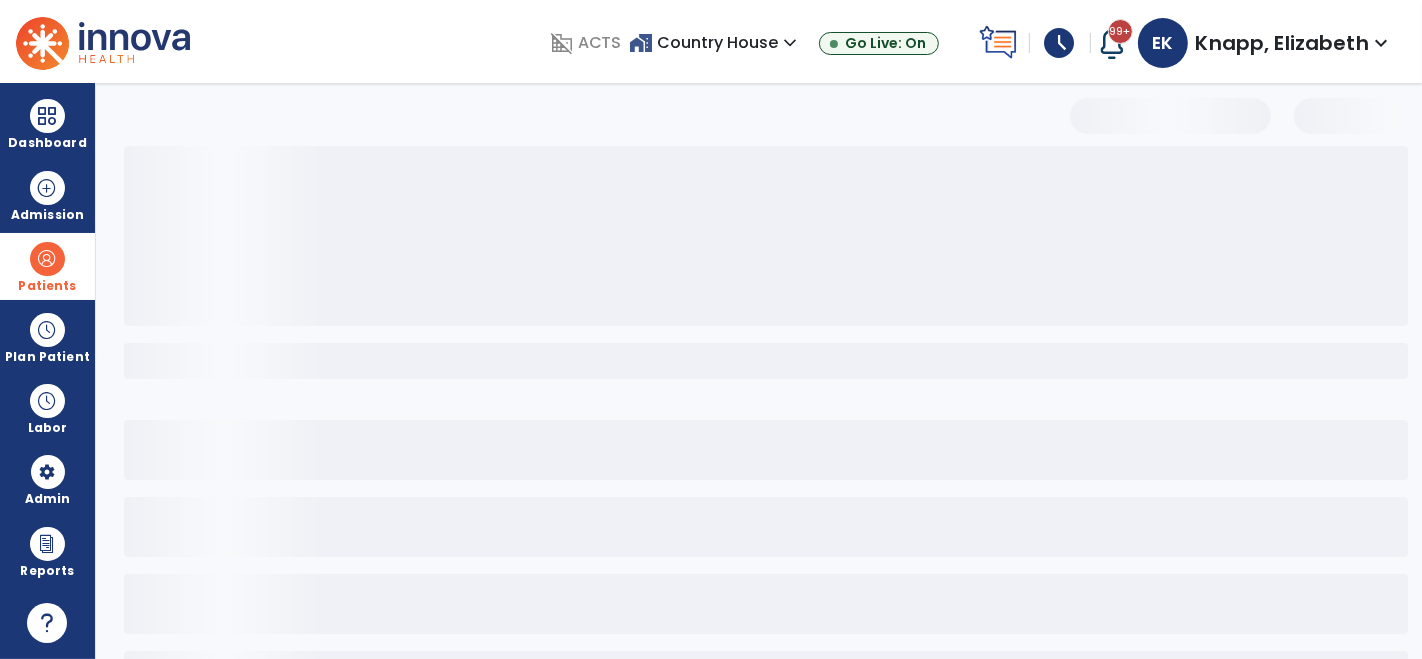 scroll, scrollTop: 82, scrollLeft: 0, axis: vertical 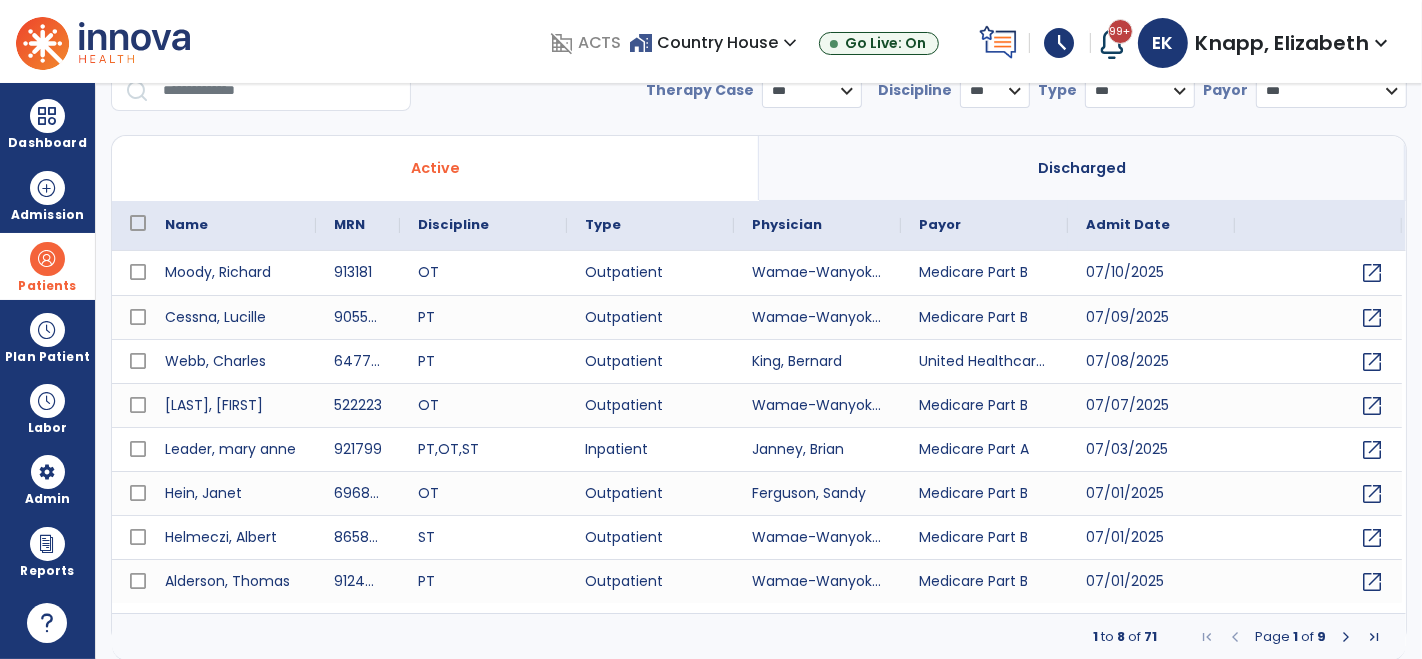 click at bounding box center (280, 91) 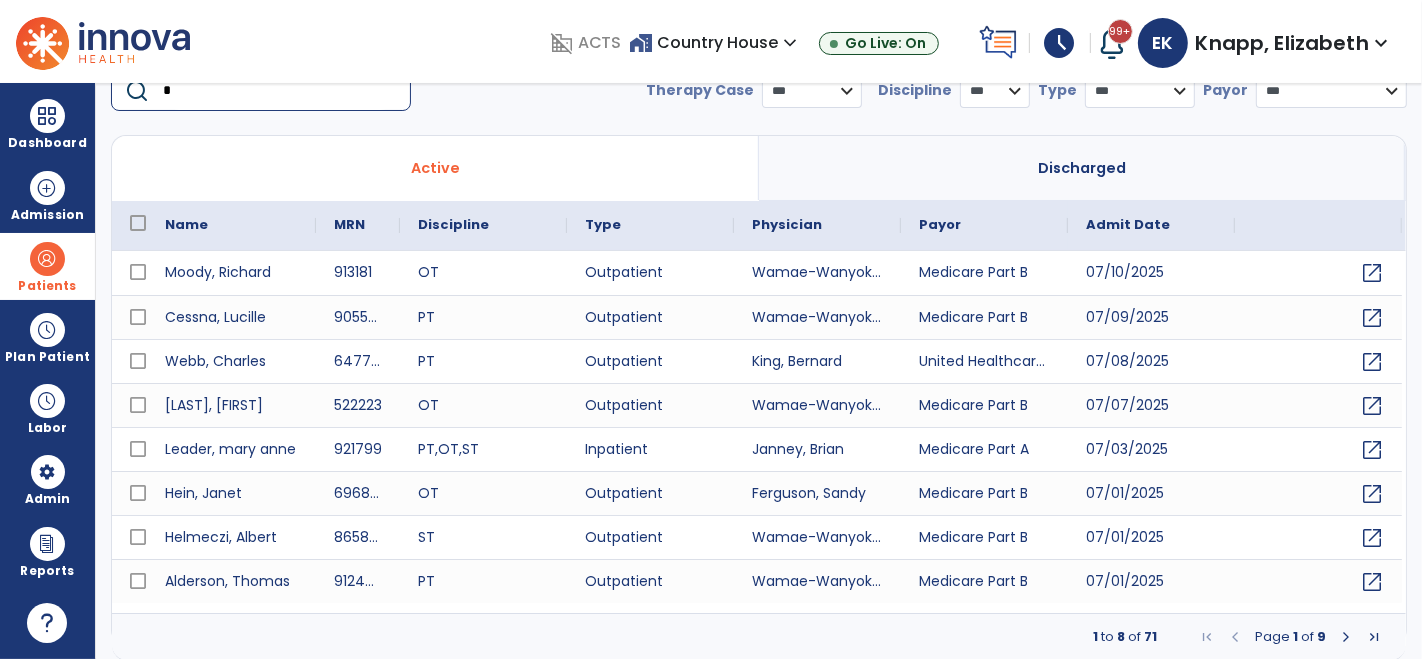 scroll, scrollTop: 79, scrollLeft: 0, axis: vertical 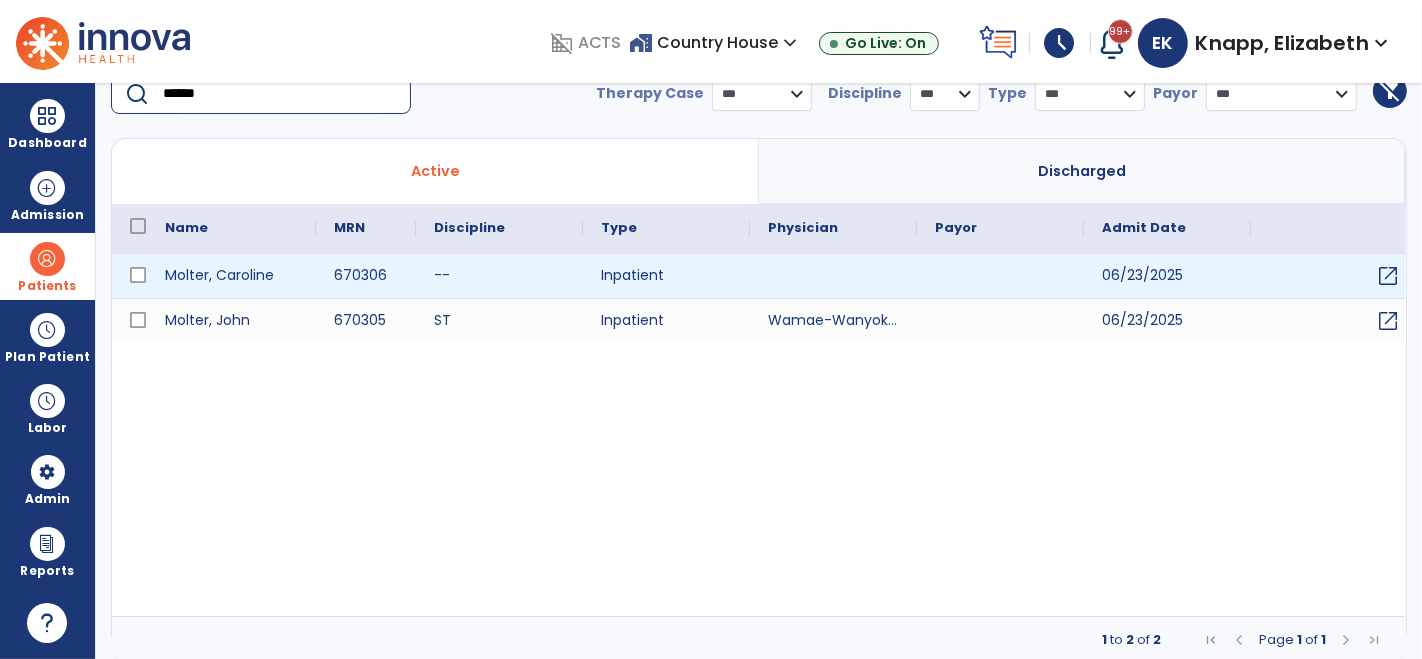 type on "******" 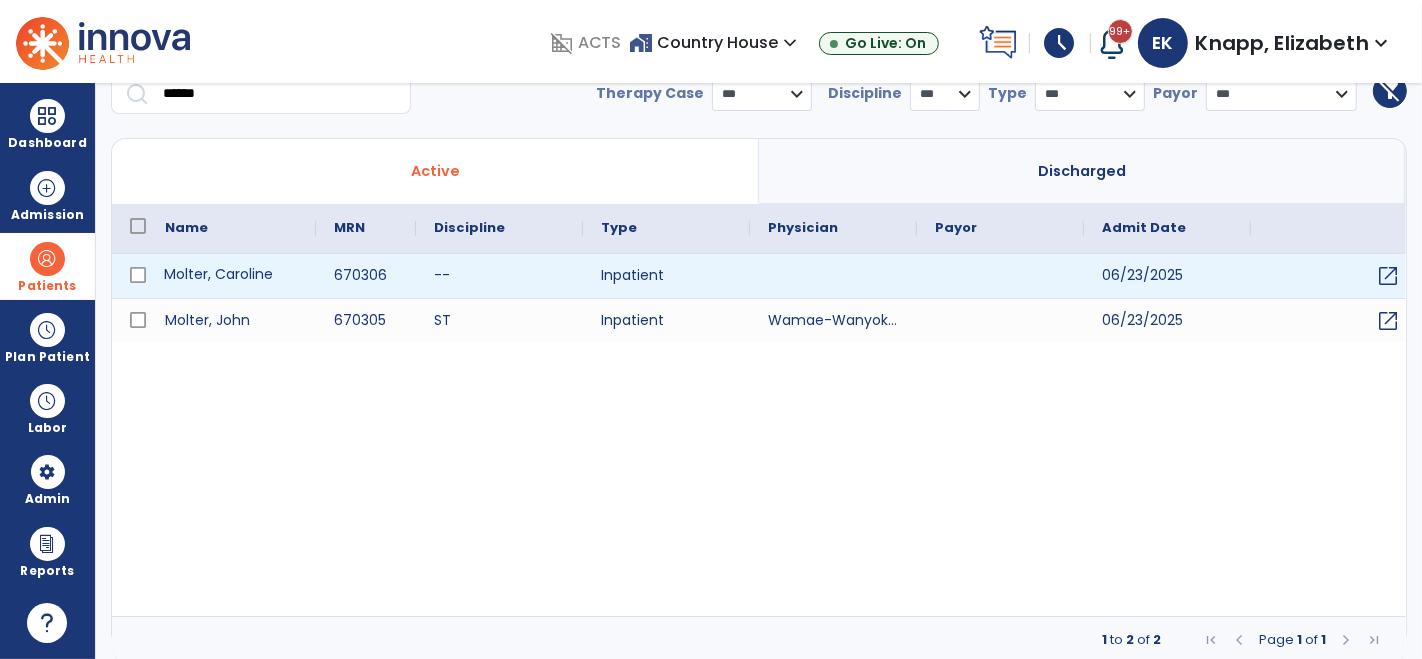 click on "Molter, Caroline" at bounding box center [231, 276] 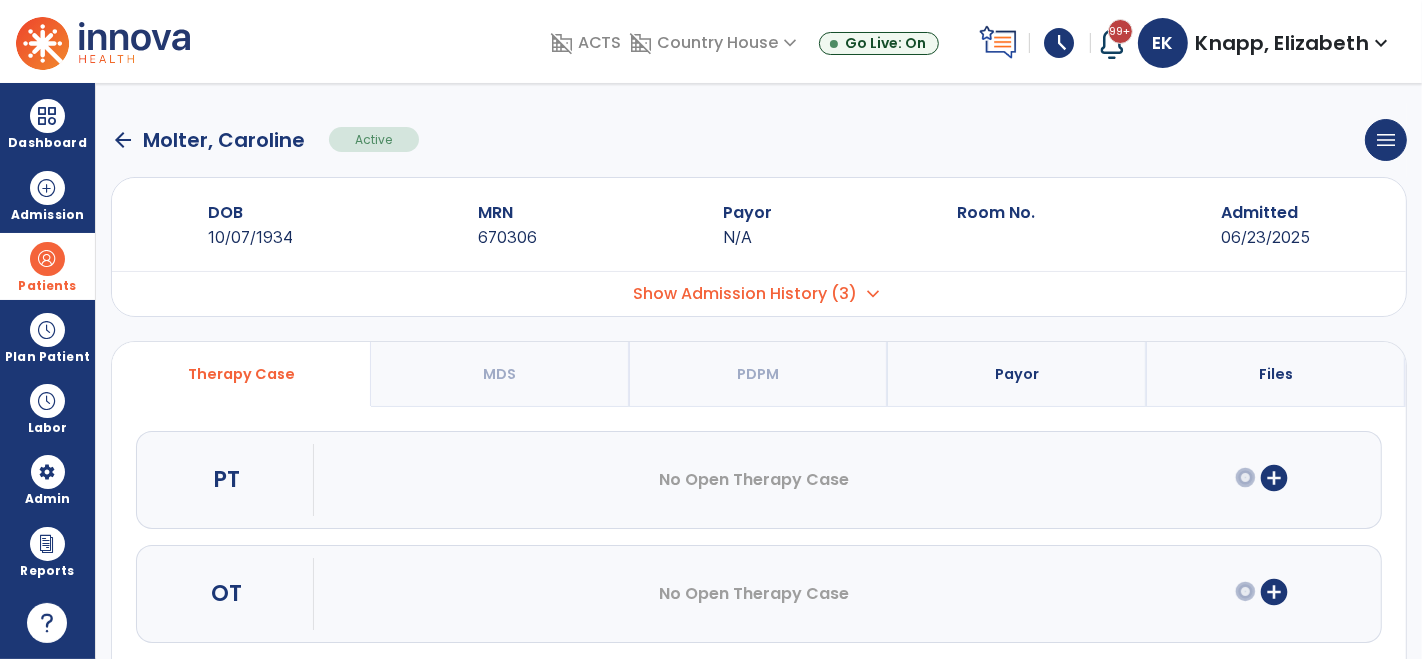 scroll, scrollTop: 142, scrollLeft: 0, axis: vertical 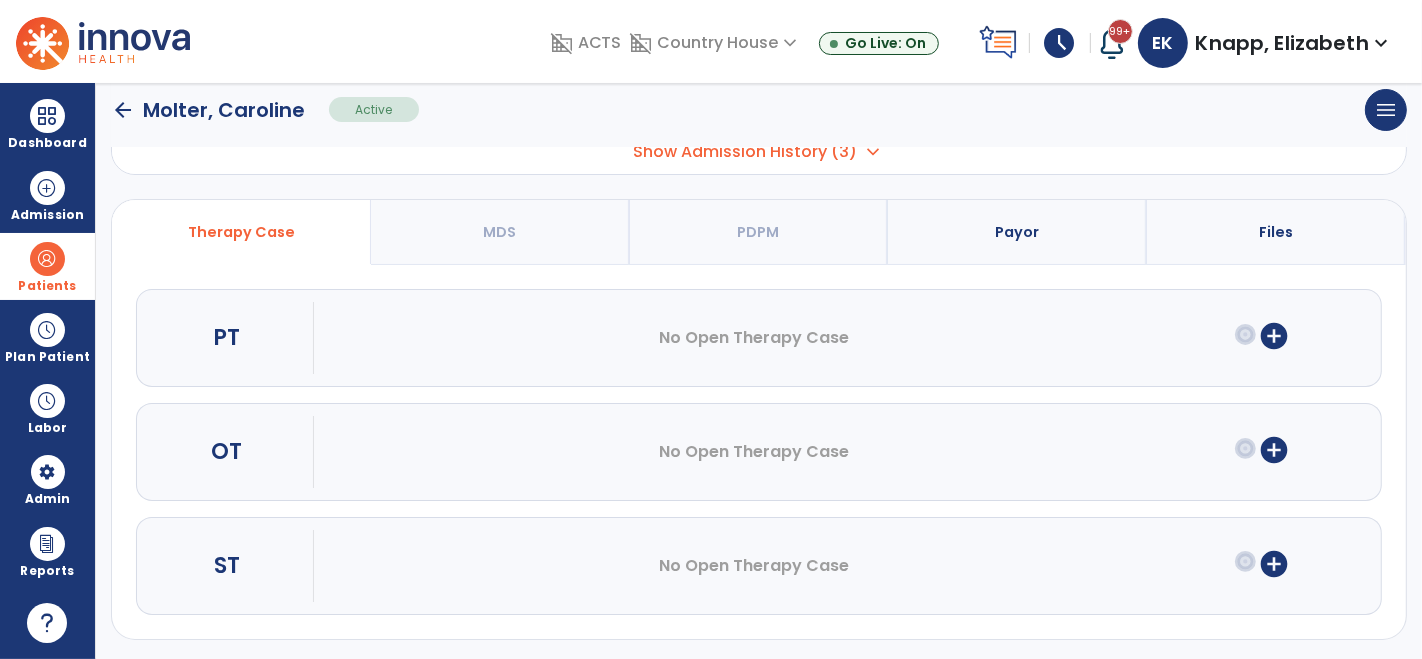 click on "add_circle" at bounding box center (1274, 564) 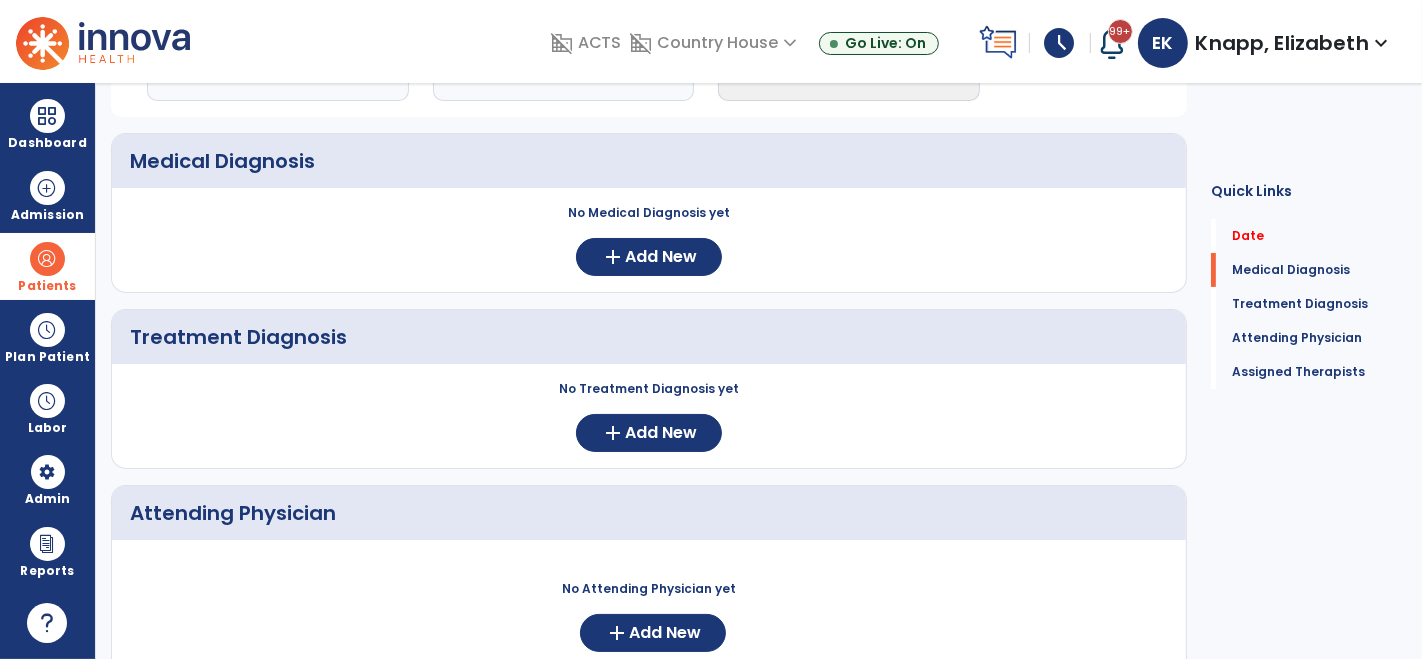 scroll, scrollTop: 0, scrollLeft: 0, axis: both 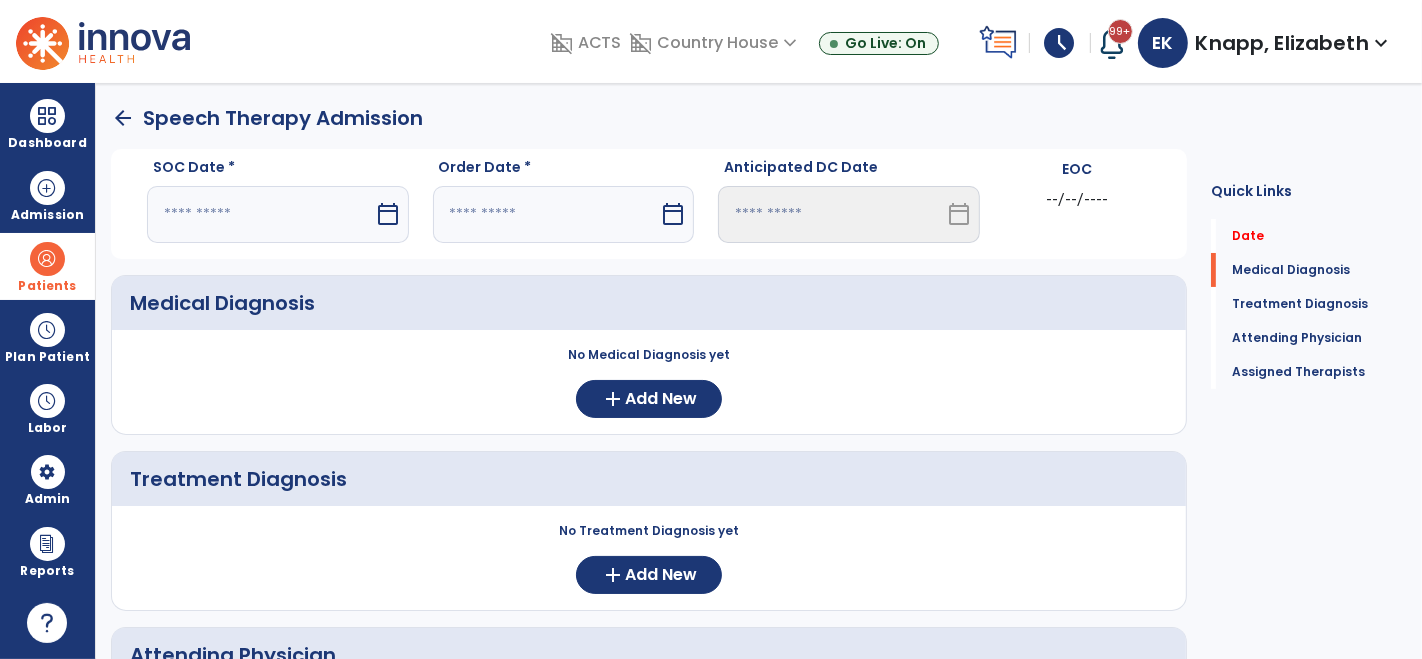 click on "calendar_today" at bounding box center (388, 214) 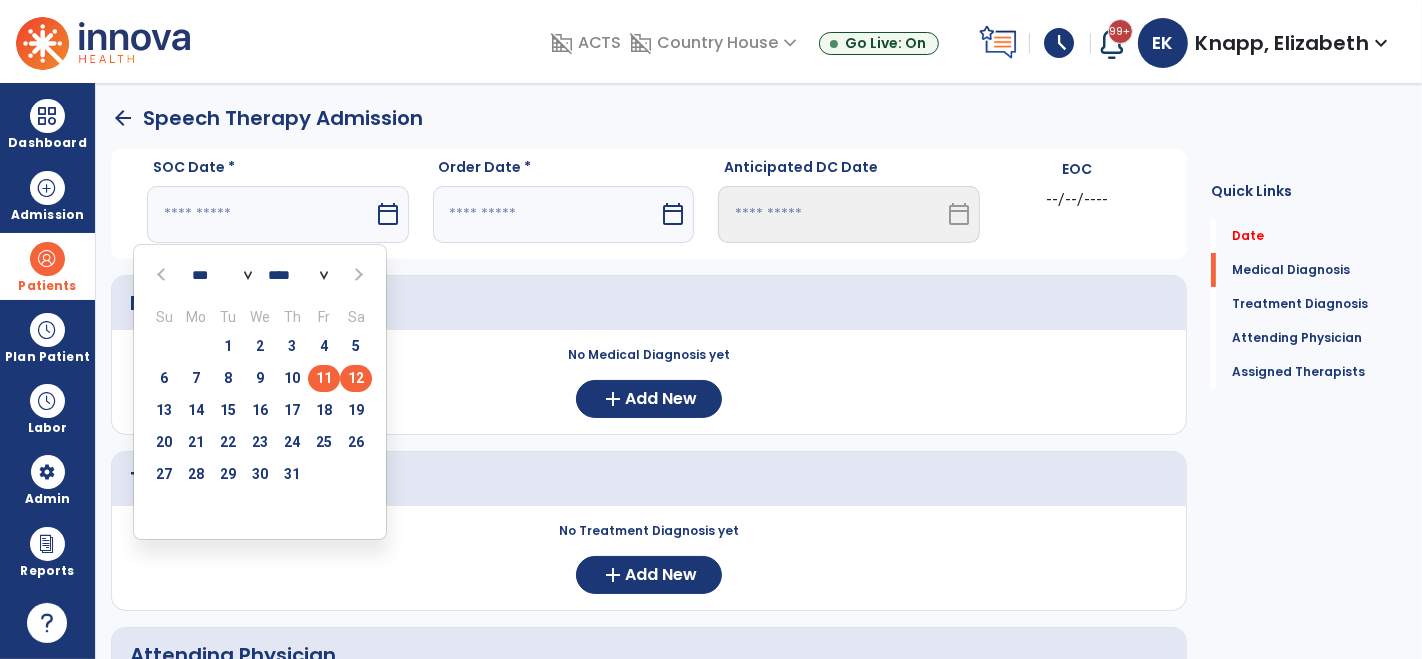 click on "11" at bounding box center (324, 378) 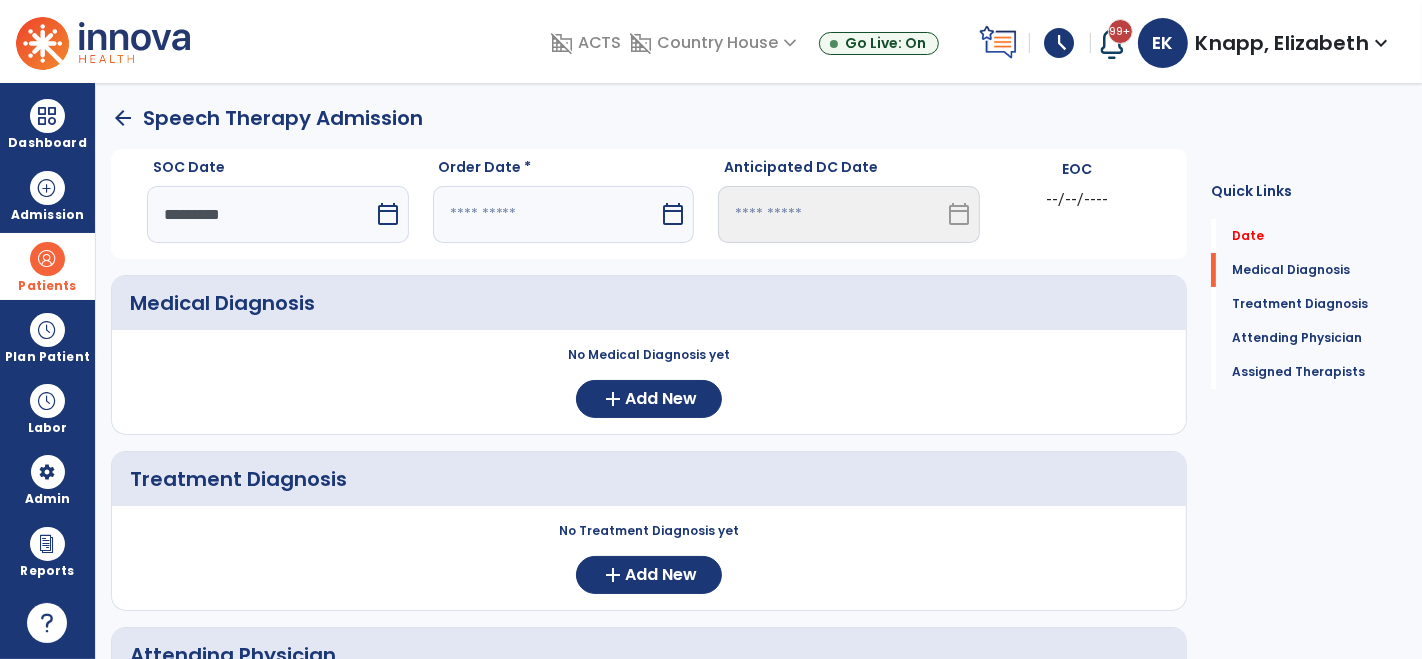 click at bounding box center (546, 214) 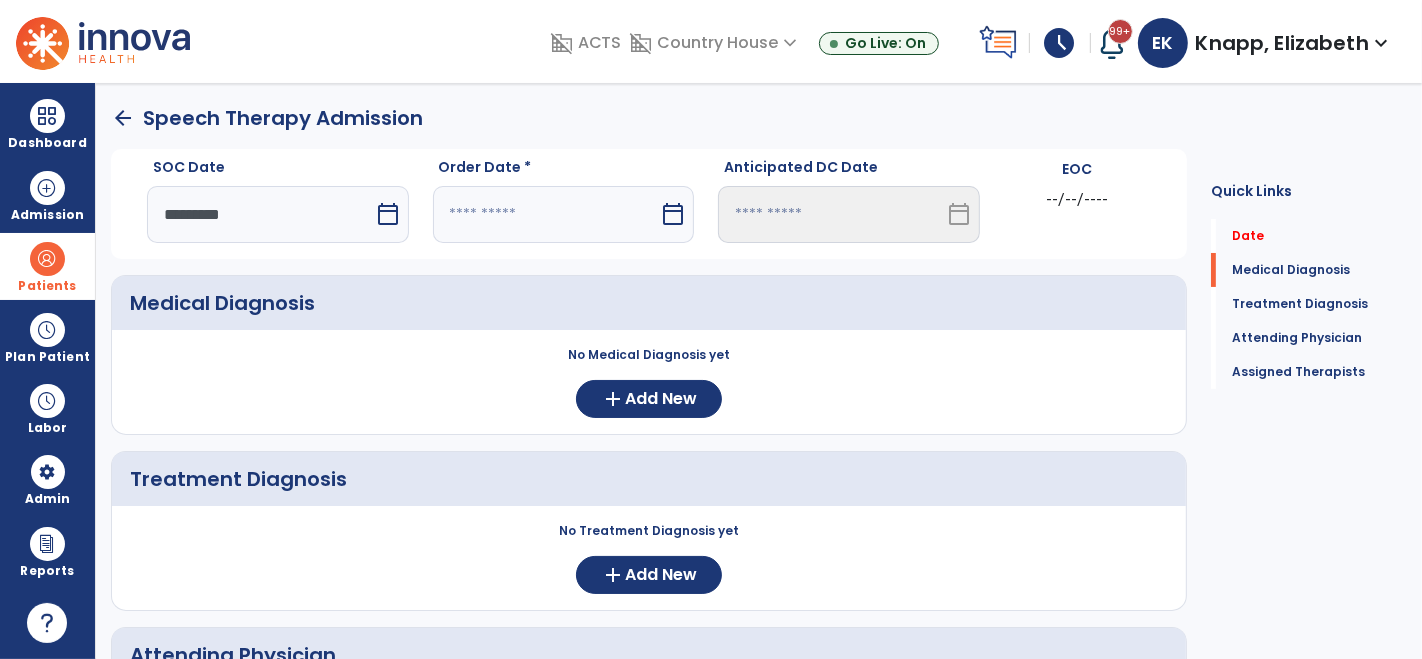 select on "*" 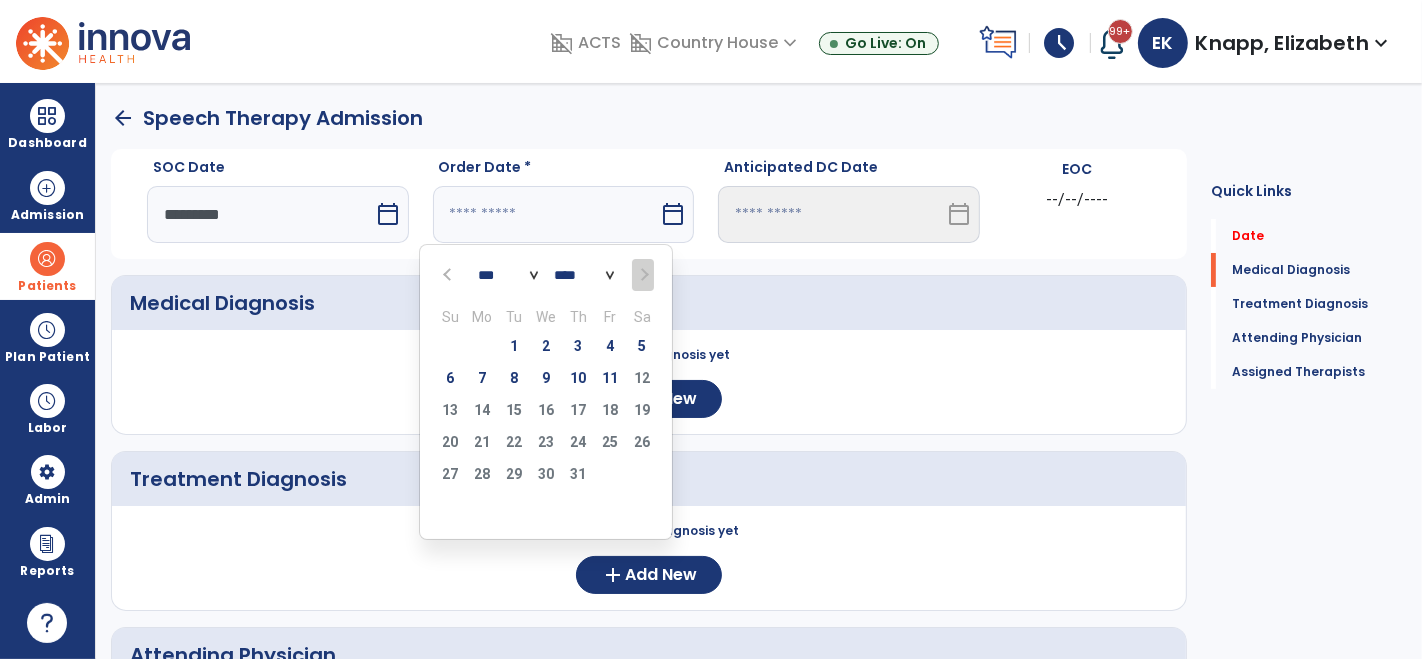 click on "*** *** *** *** *** *** ***" at bounding box center [508, 275] 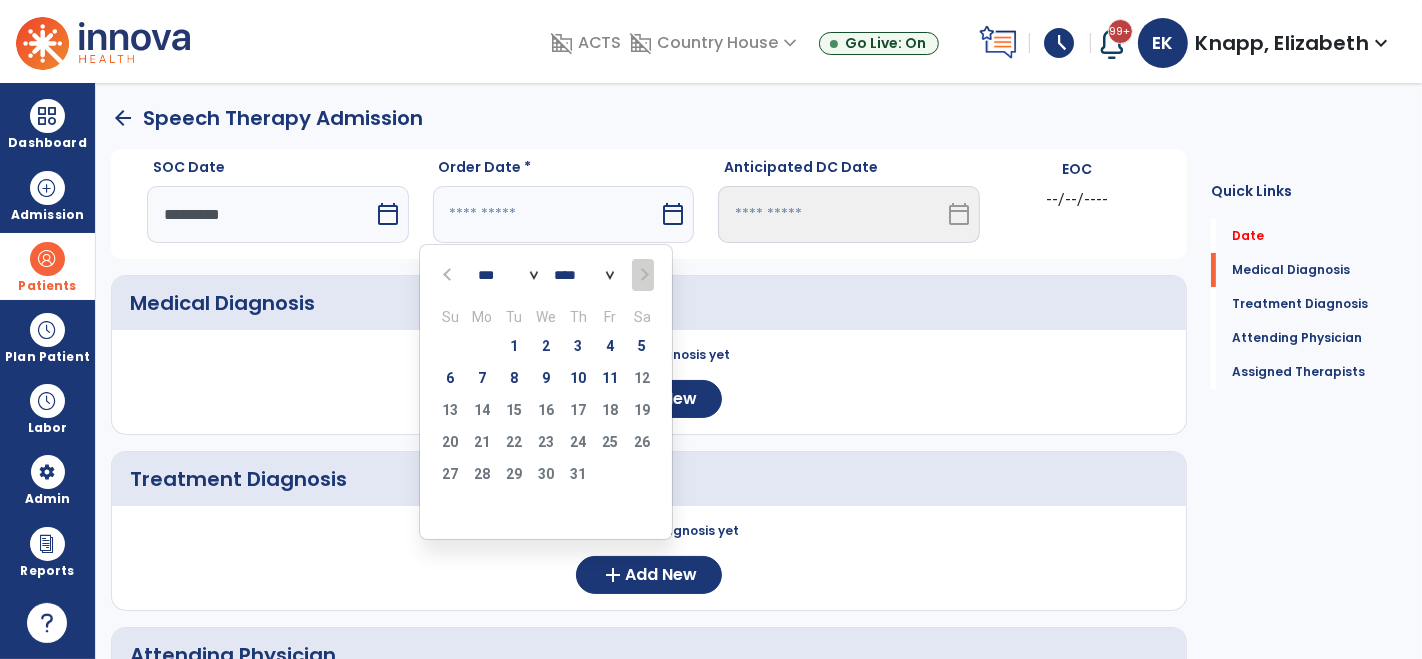 select on "*" 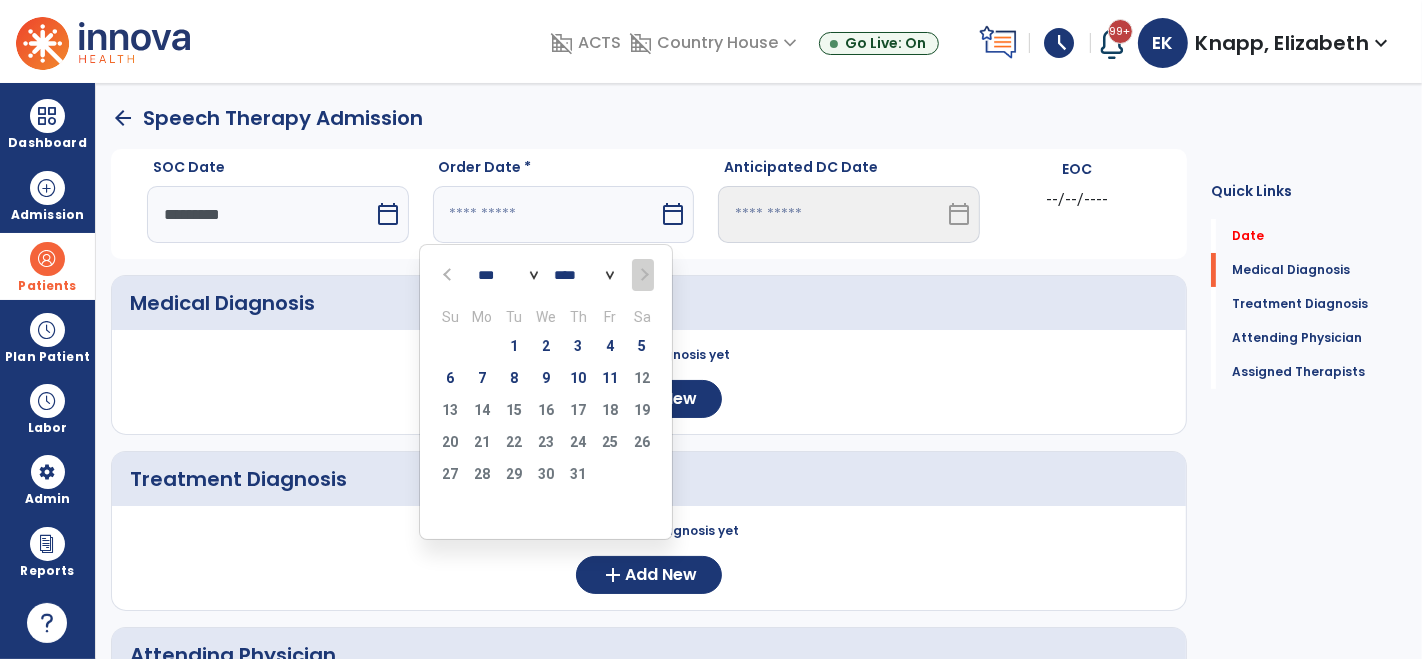 click on "*** *** *** *** *** *** ***" at bounding box center [508, 275] 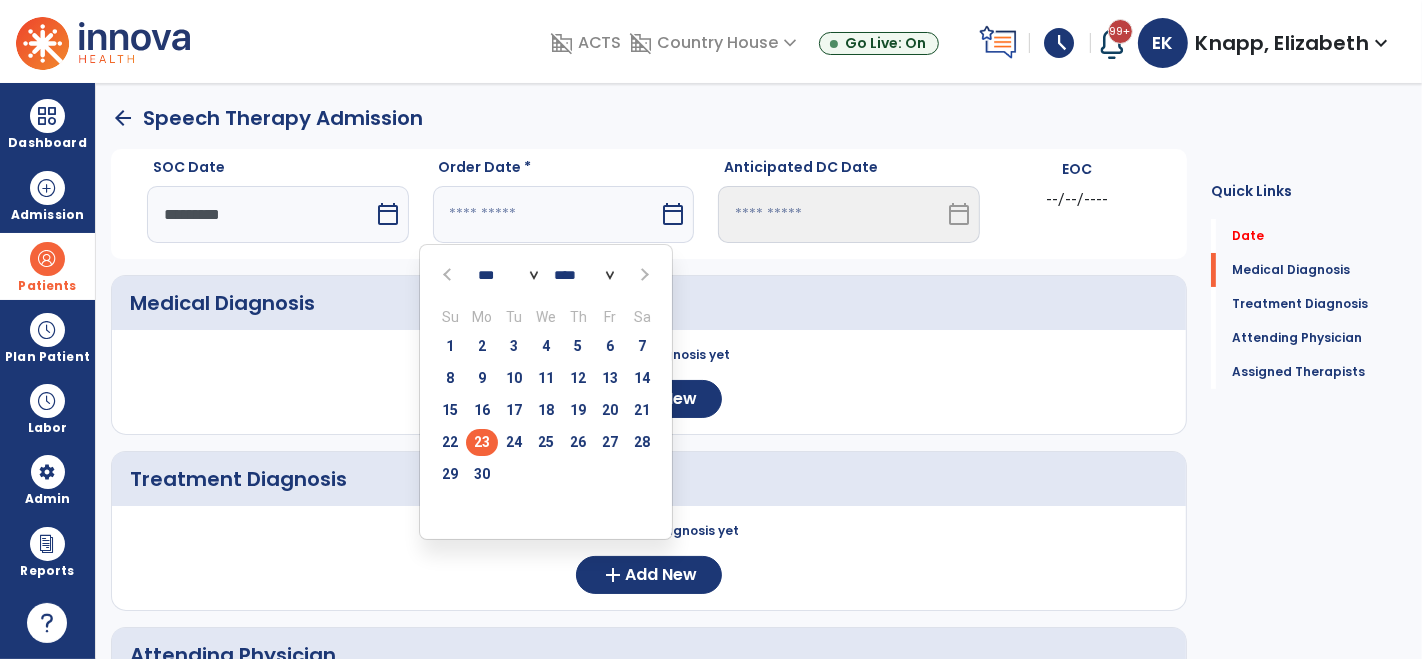 click on "23" at bounding box center (482, 442) 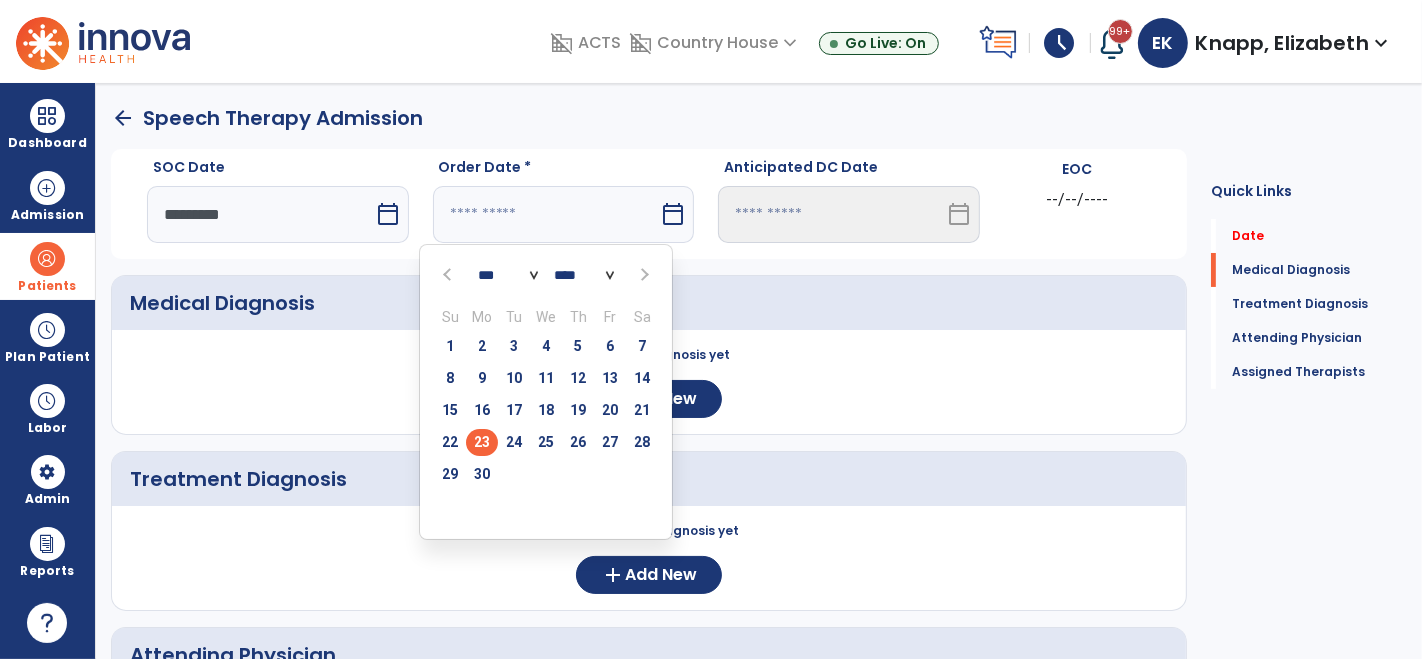 type on "*********" 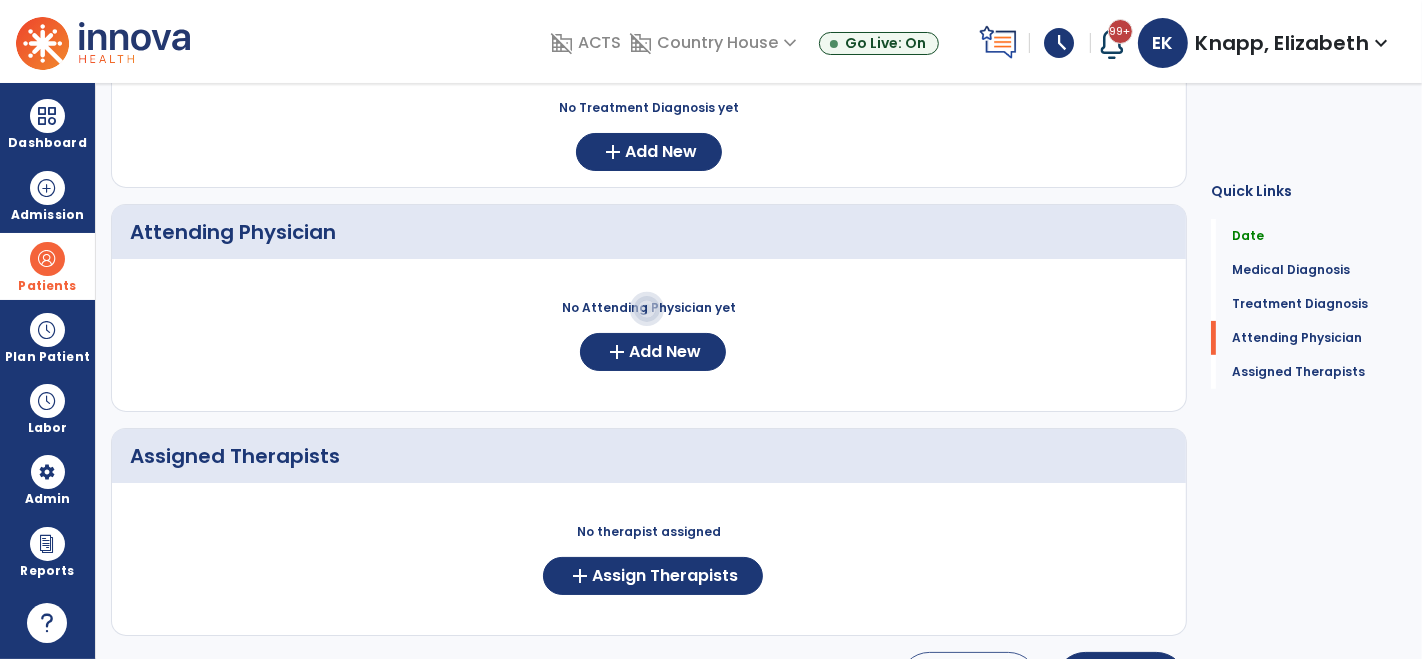 scroll, scrollTop: 424, scrollLeft: 0, axis: vertical 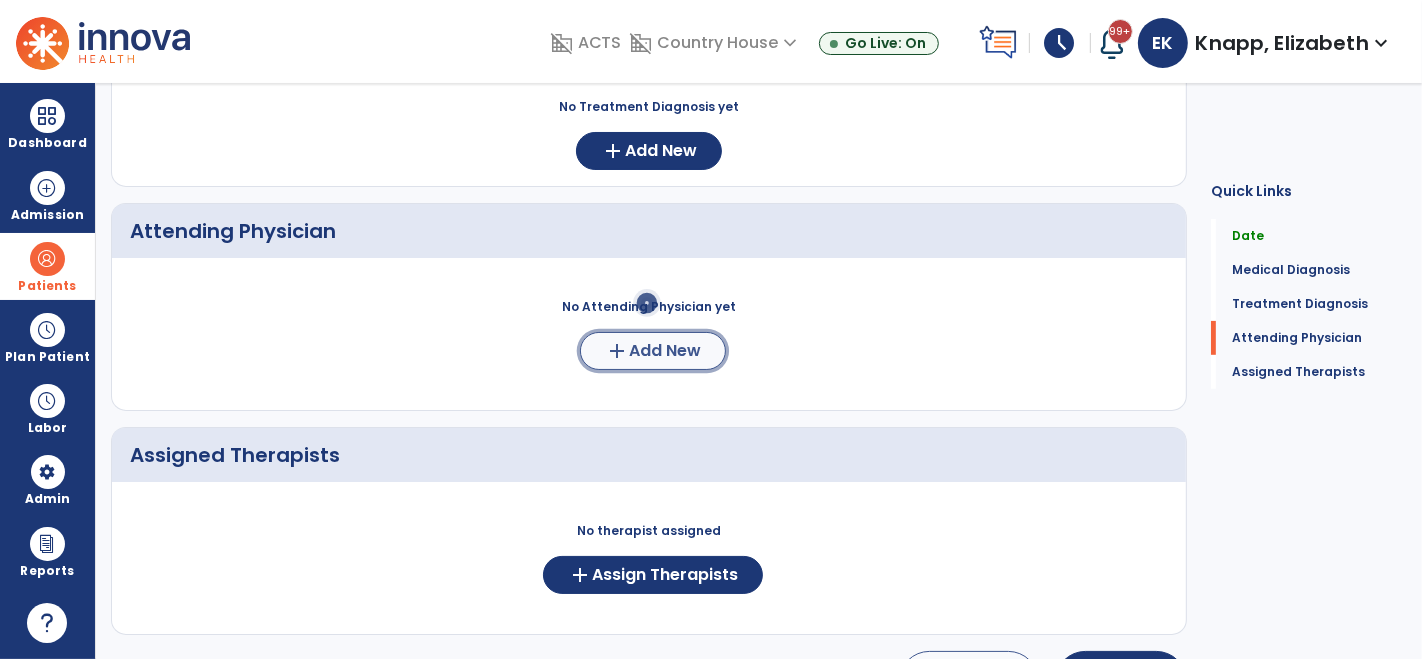 click on "add  Add New" 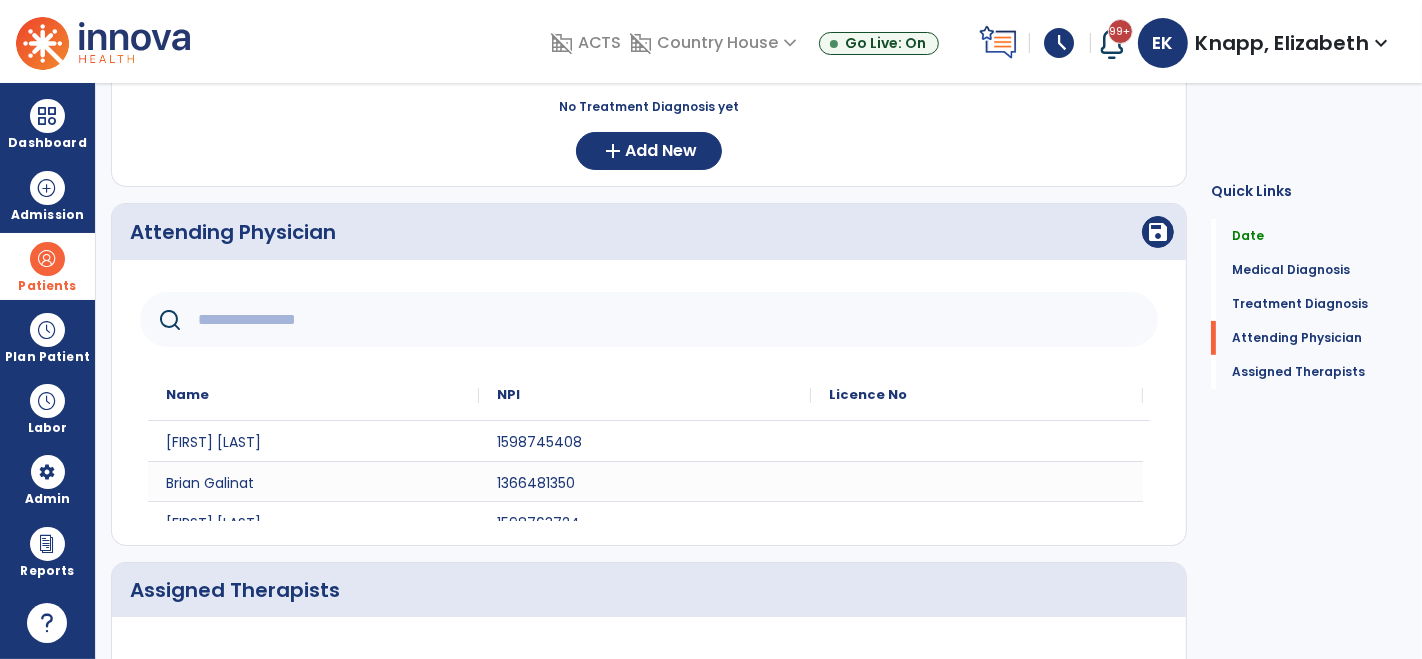 click 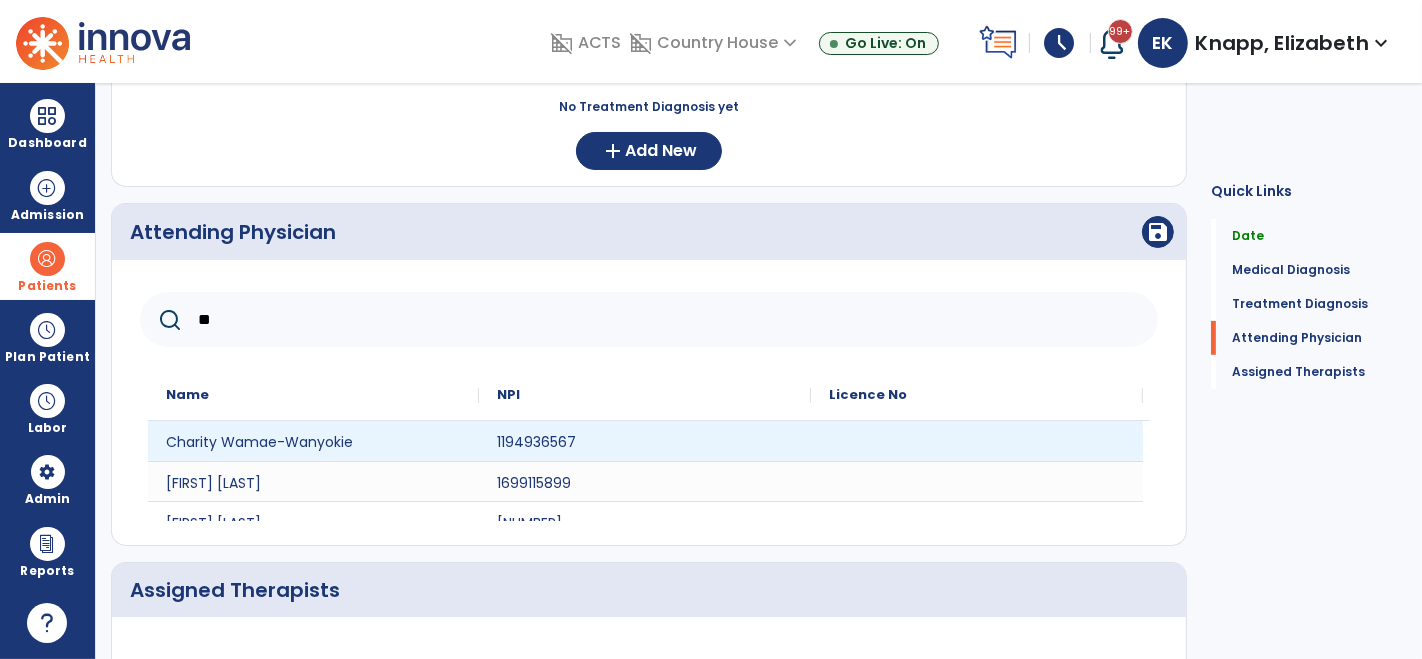 type on "**" 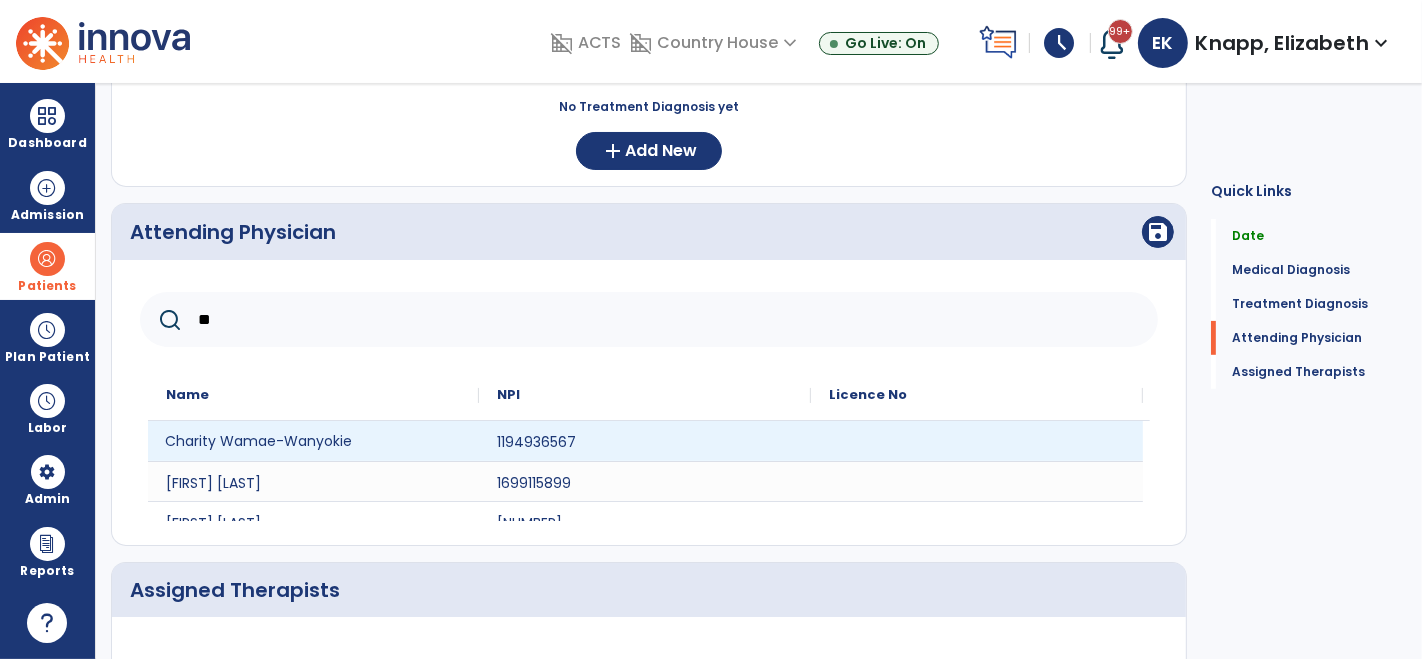 click on "Charity Wamae-Wanyokie" 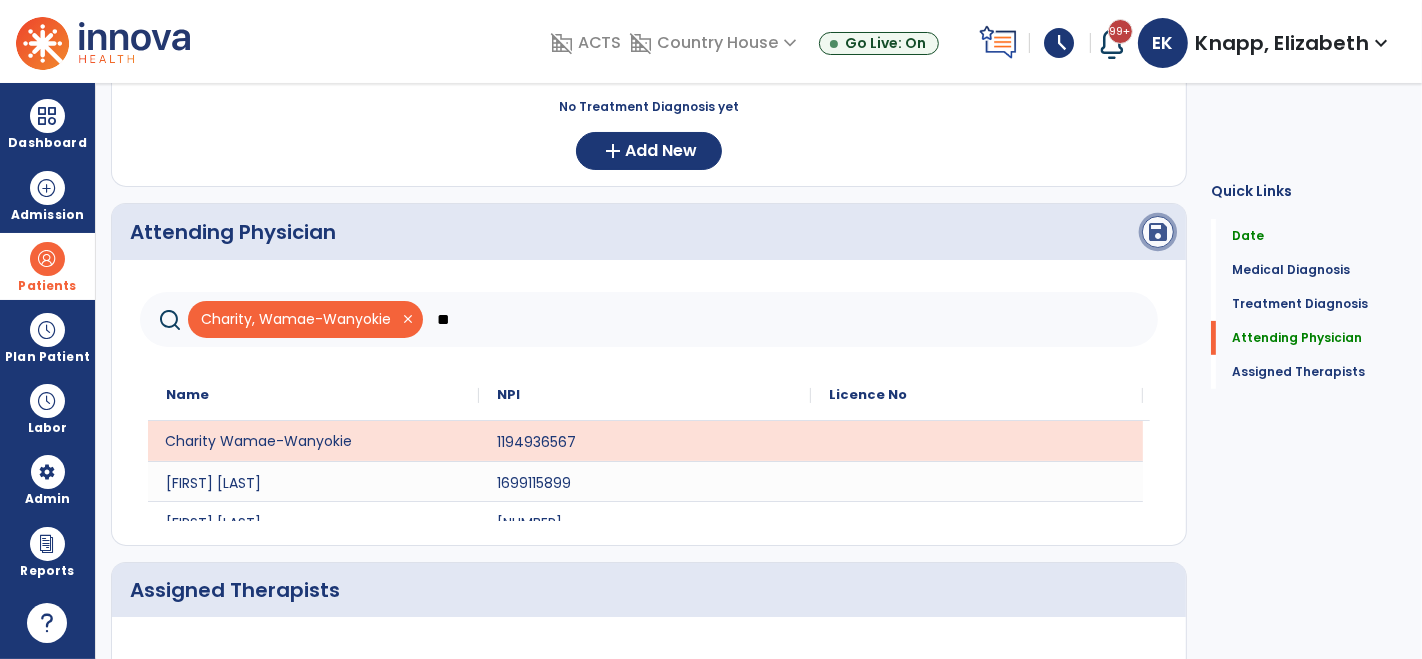 click on "save" 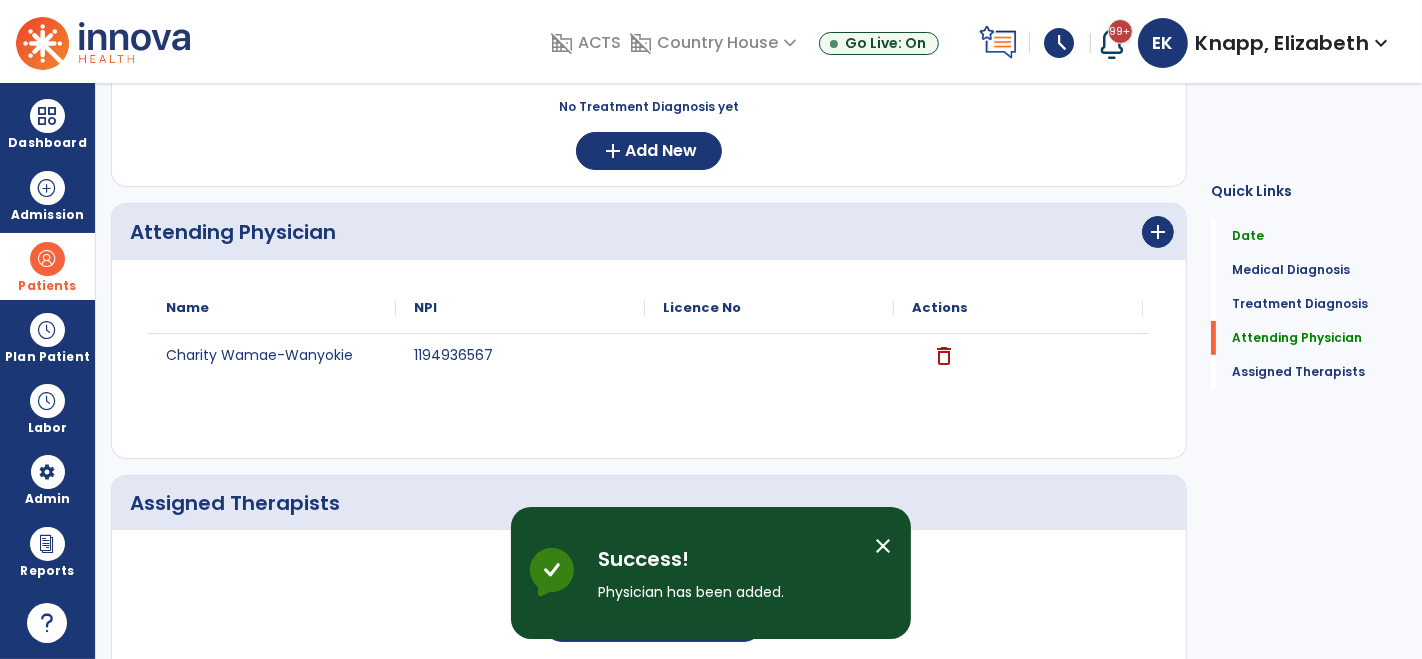 scroll, scrollTop: 536, scrollLeft: 0, axis: vertical 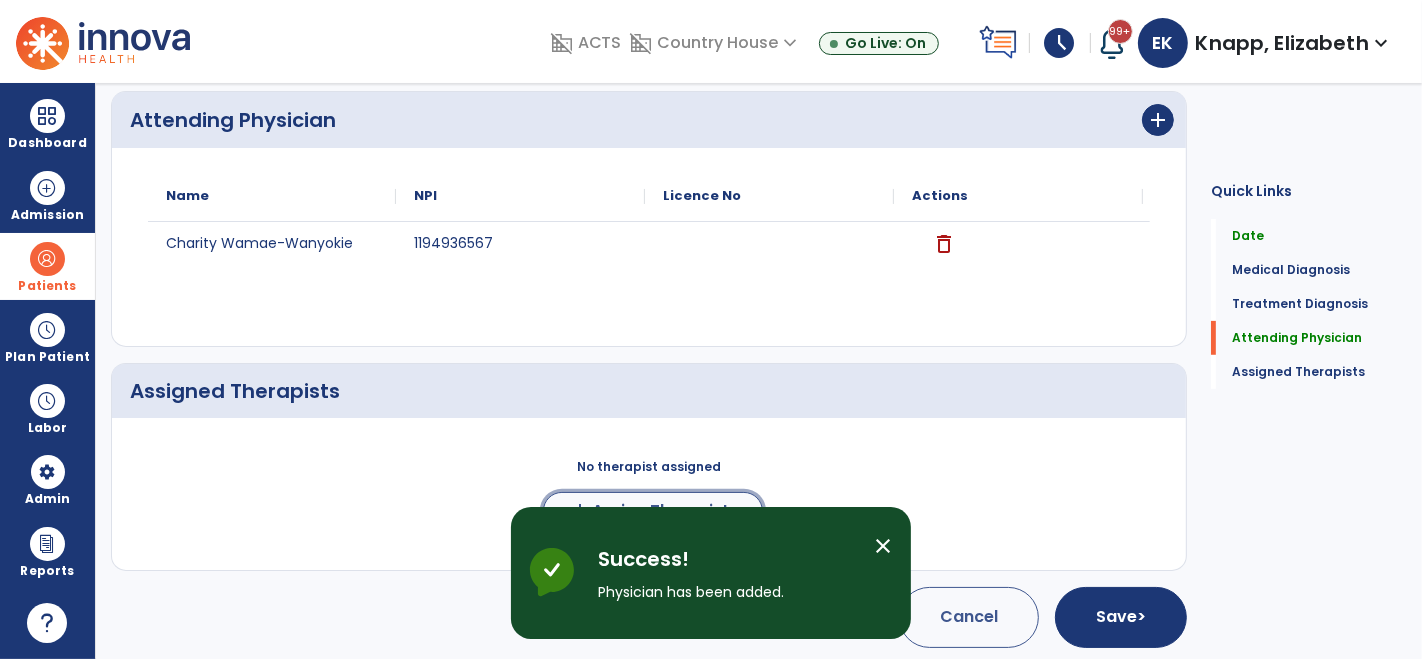 click on "Assign Therapists" 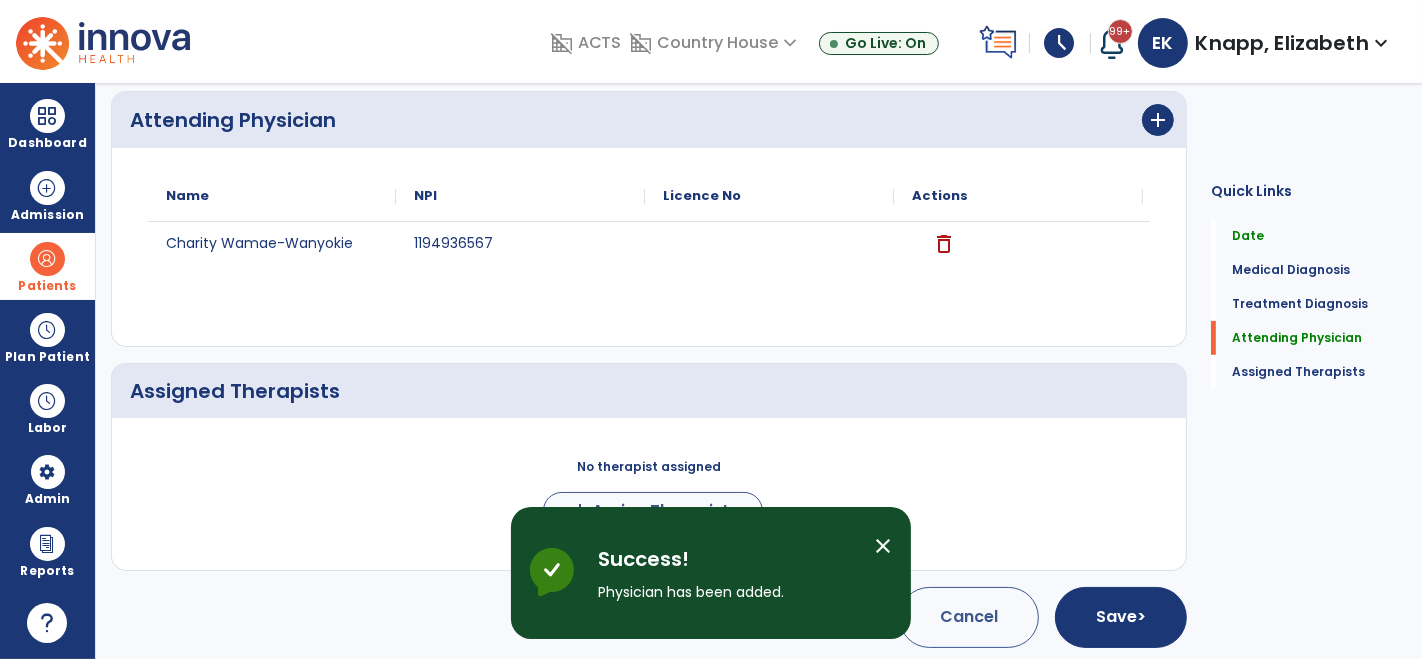 scroll, scrollTop: 532, scrollLeft: 0, axis: vertical 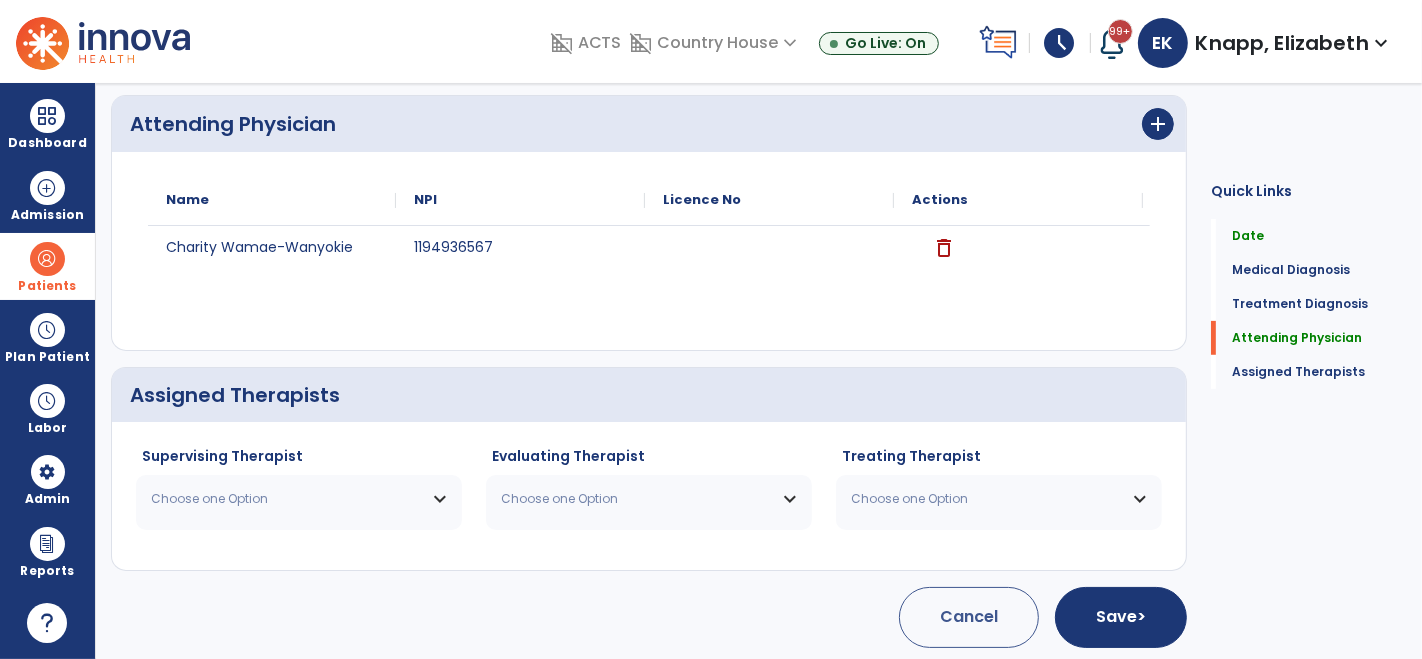 click on "Choose one Option" at bounding box center (286, 499) 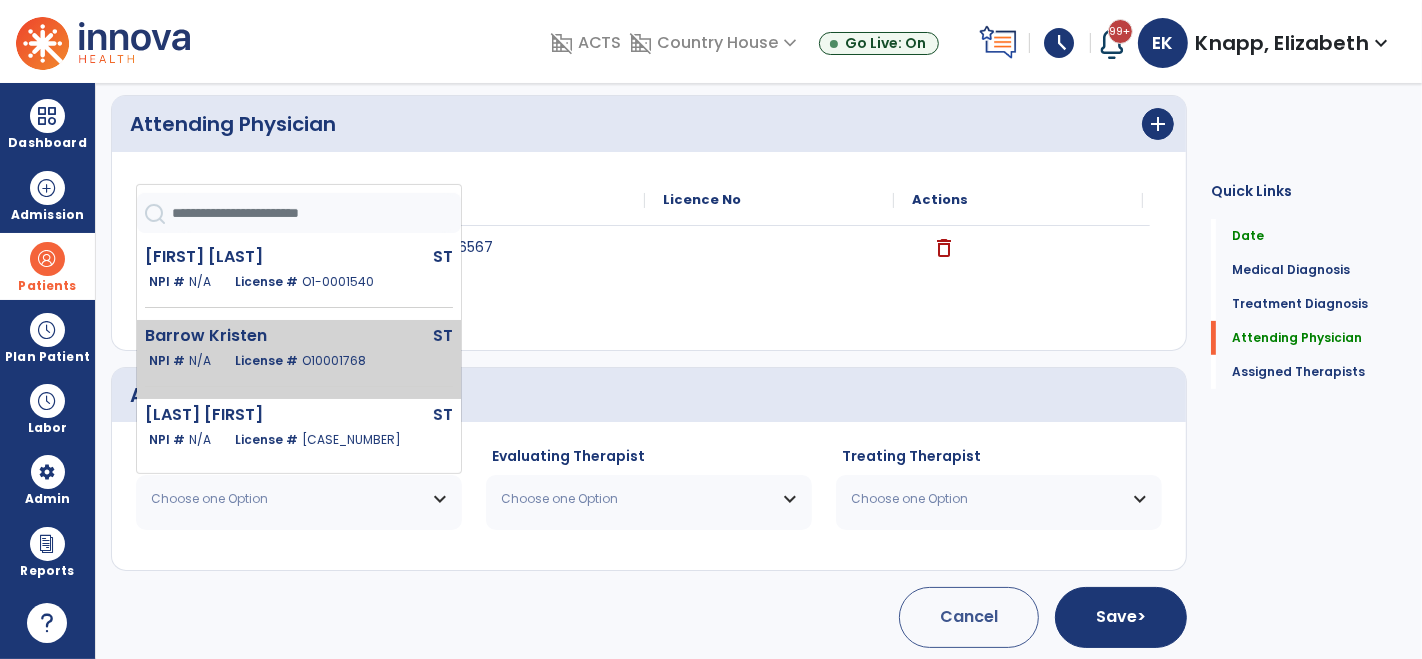 scroll, scrollTop: 91, scrollLeft: 0, axis: vertical 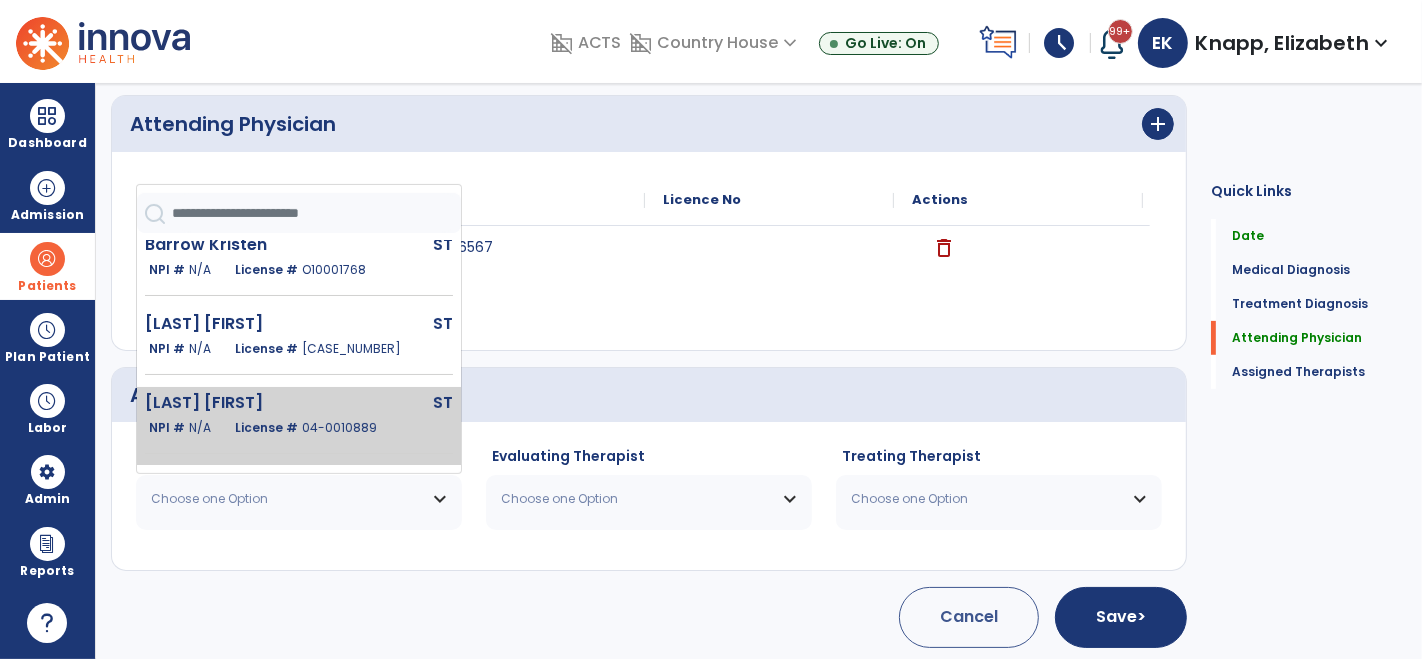 click on "Messano Megan" 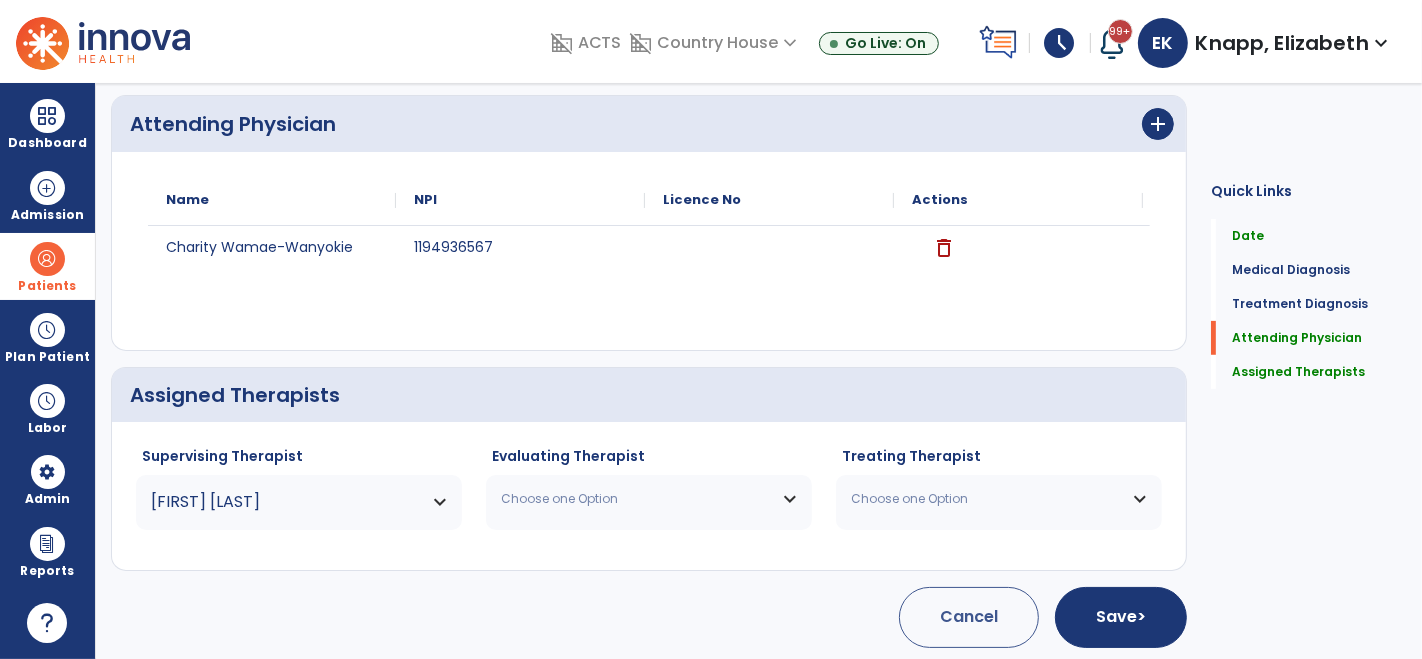 click on "Choose one Option" at bounding box center [636, 499] 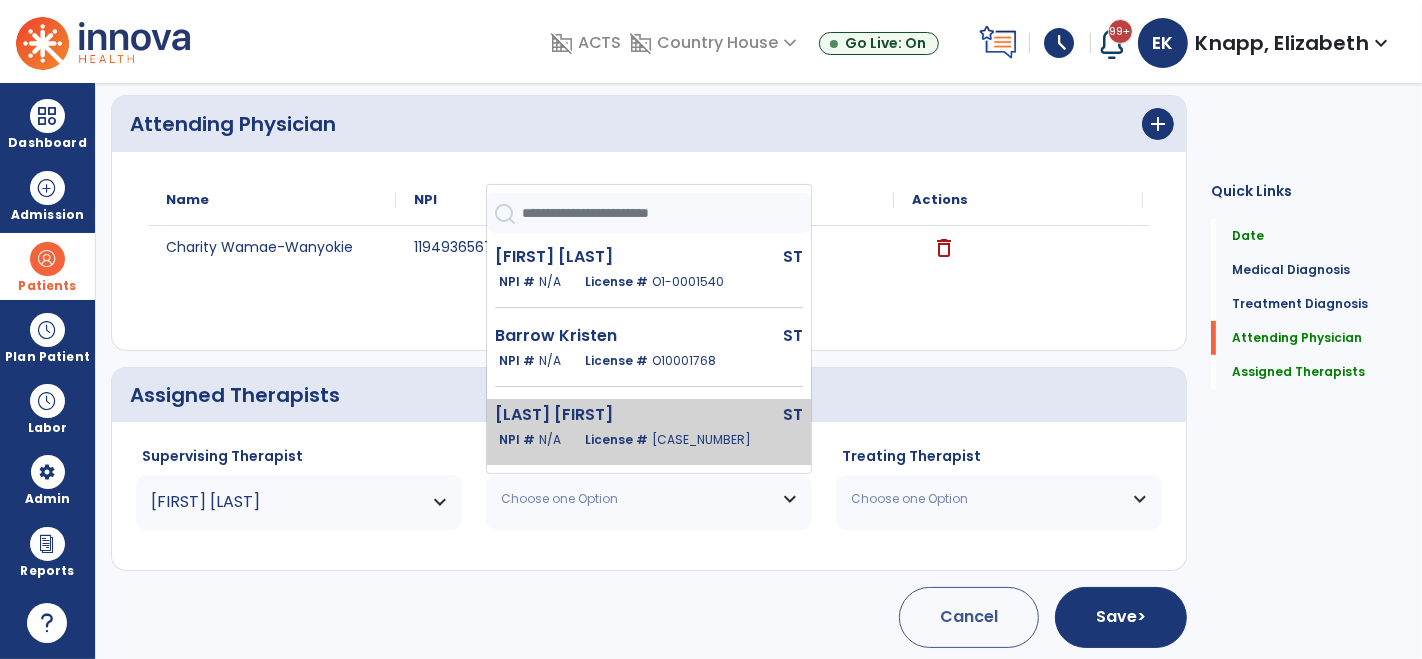 scroll, scrollTop: 91, scrollLeft: 0, axis: vertical 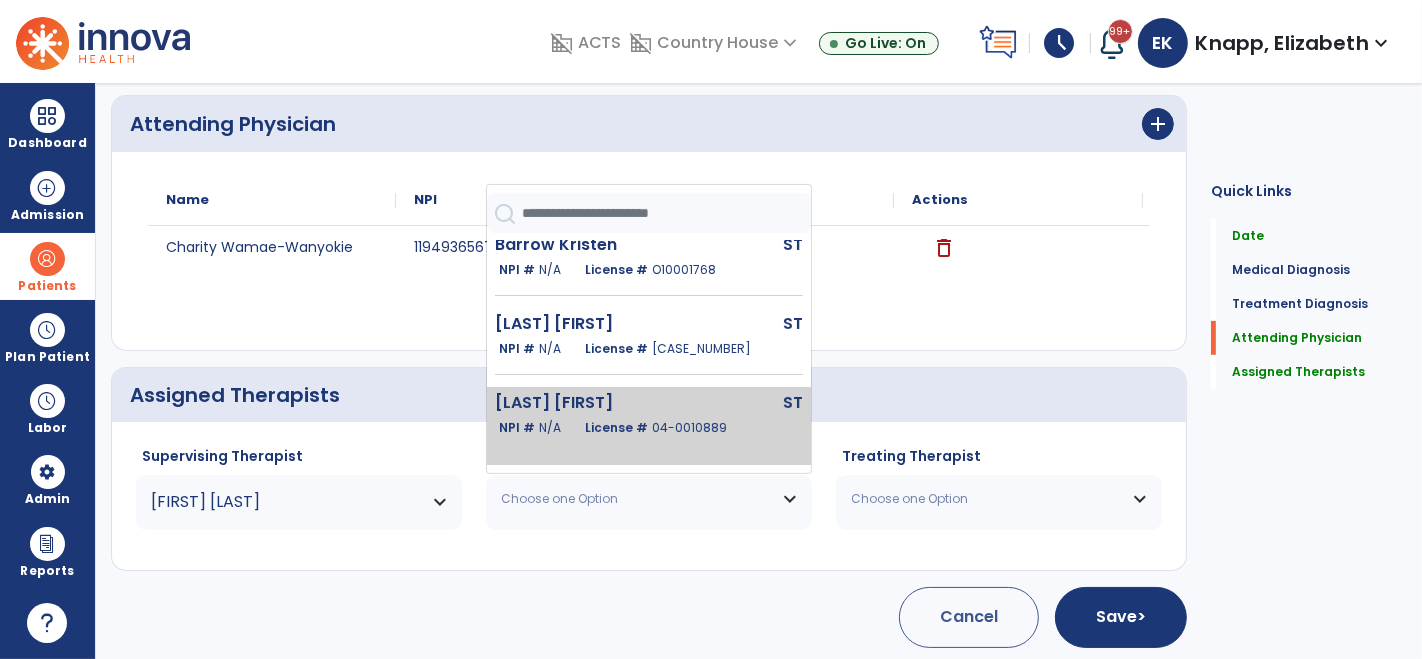 click on "Messano Megan" 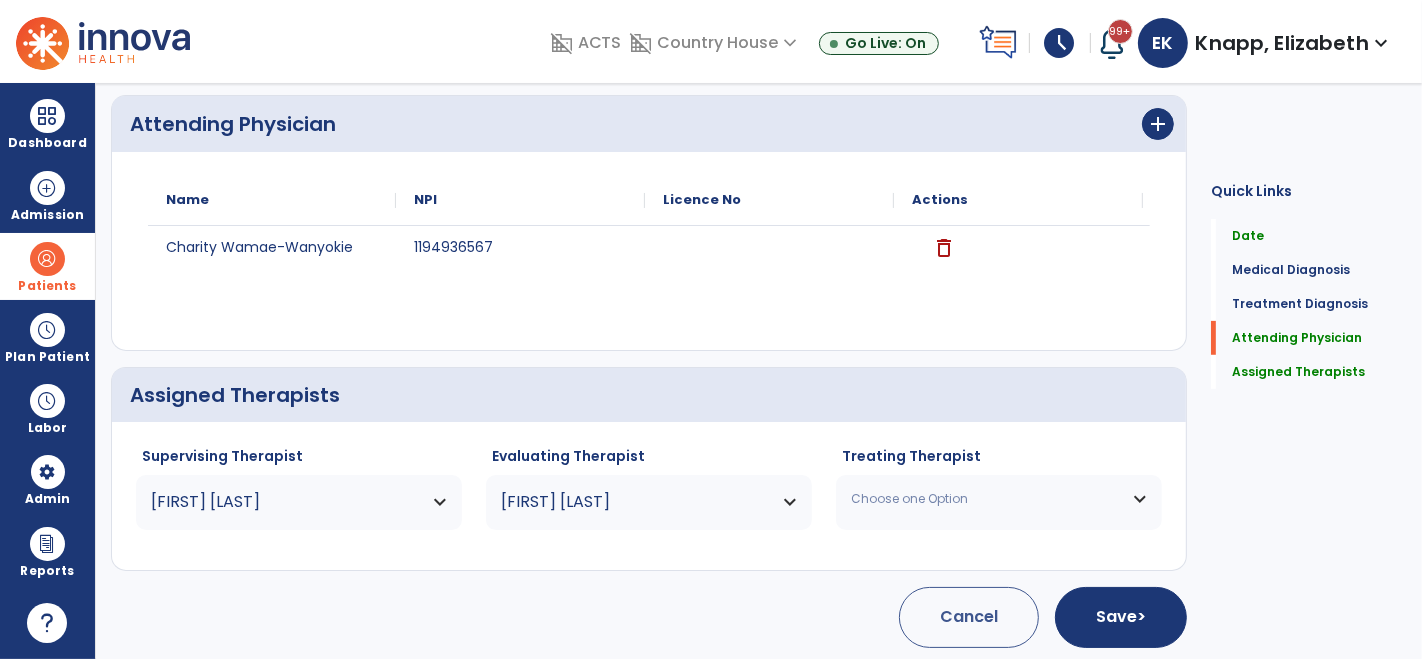 click on "Choose one Option" at bounding box center (986, 499) 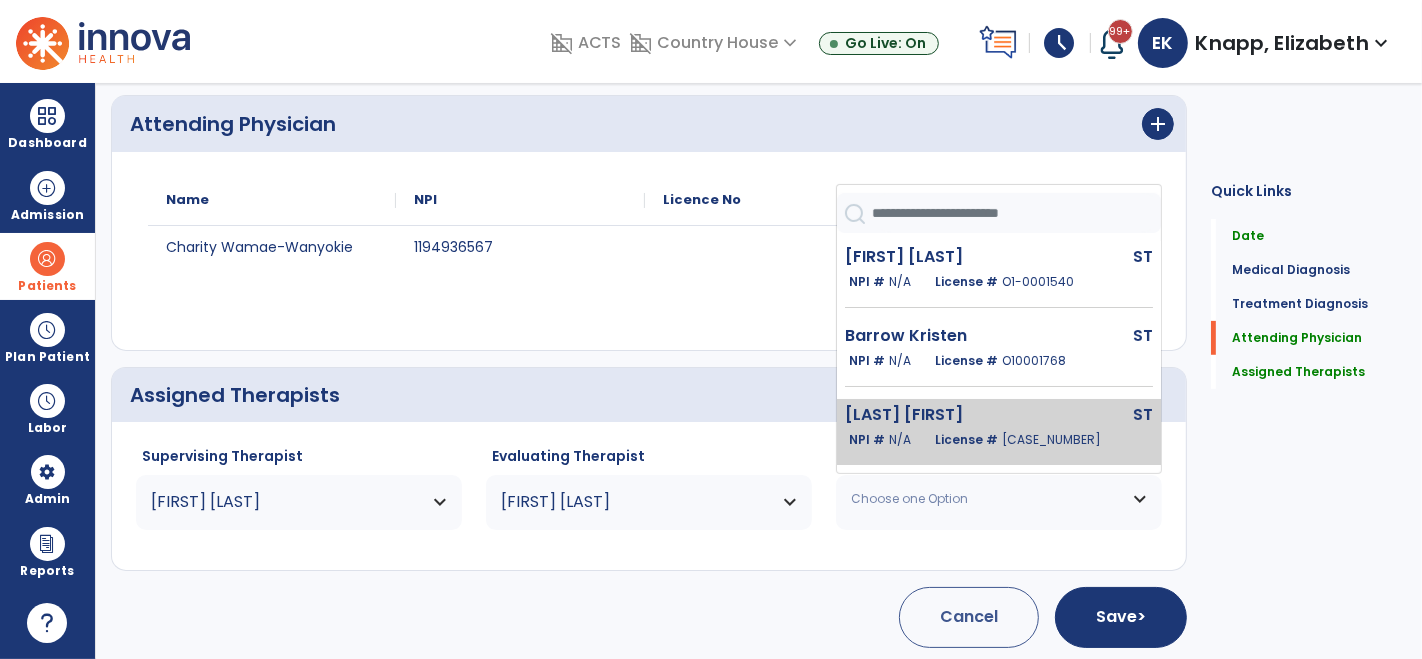 scroll, scrollTop: 91, scrollLeft: 0, axis: vertical 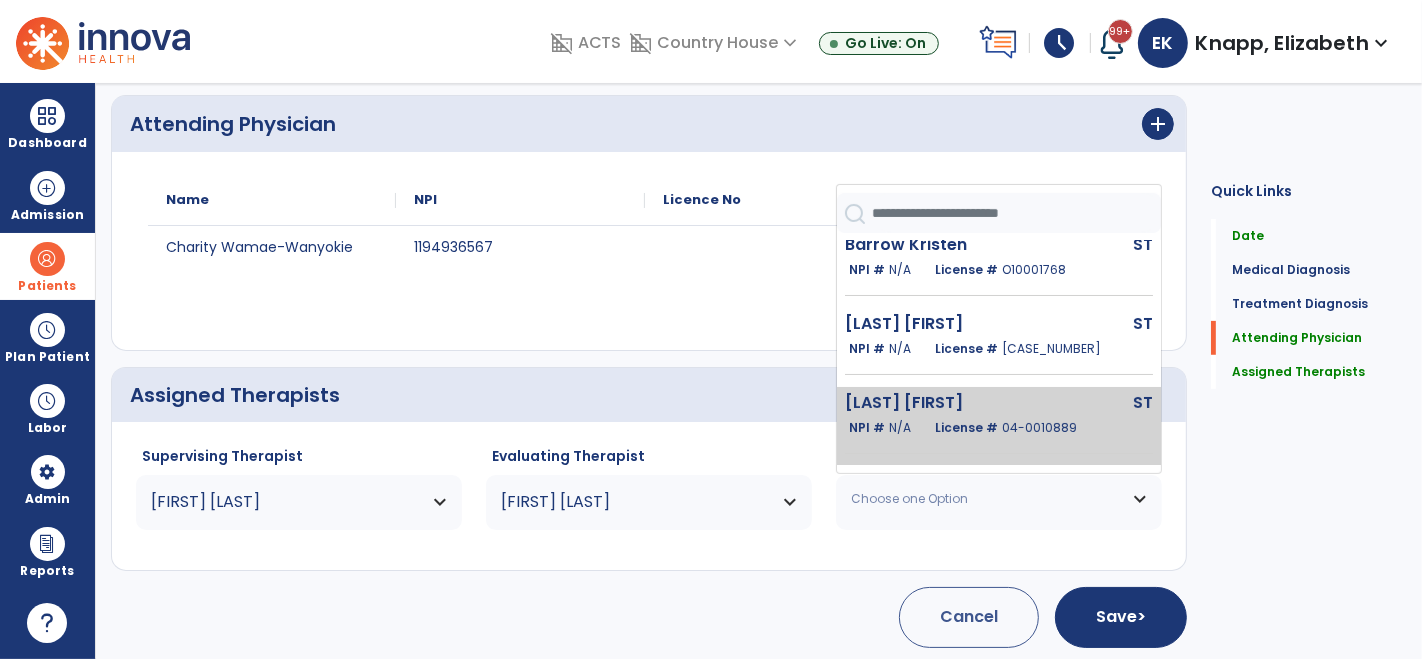 click on "NPI #  N/A" 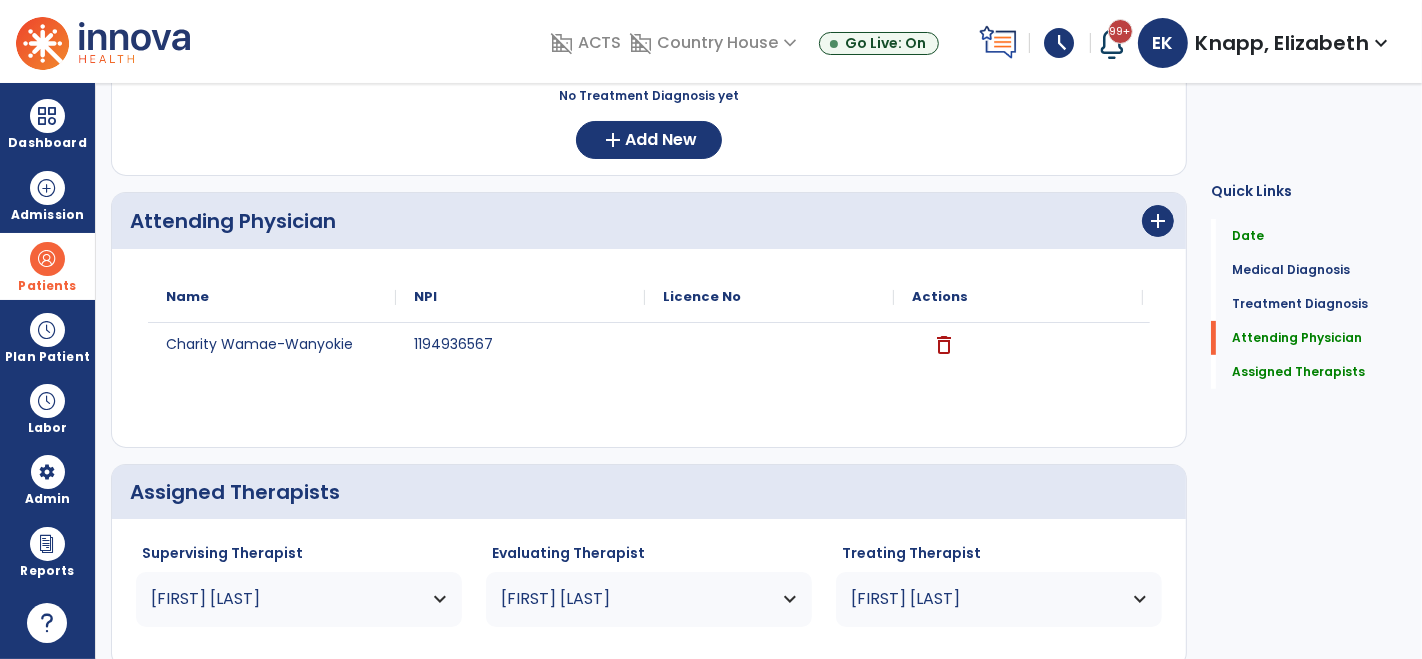 scroll, scrollTop: 532, scrollLeft: 0, axis: vertical 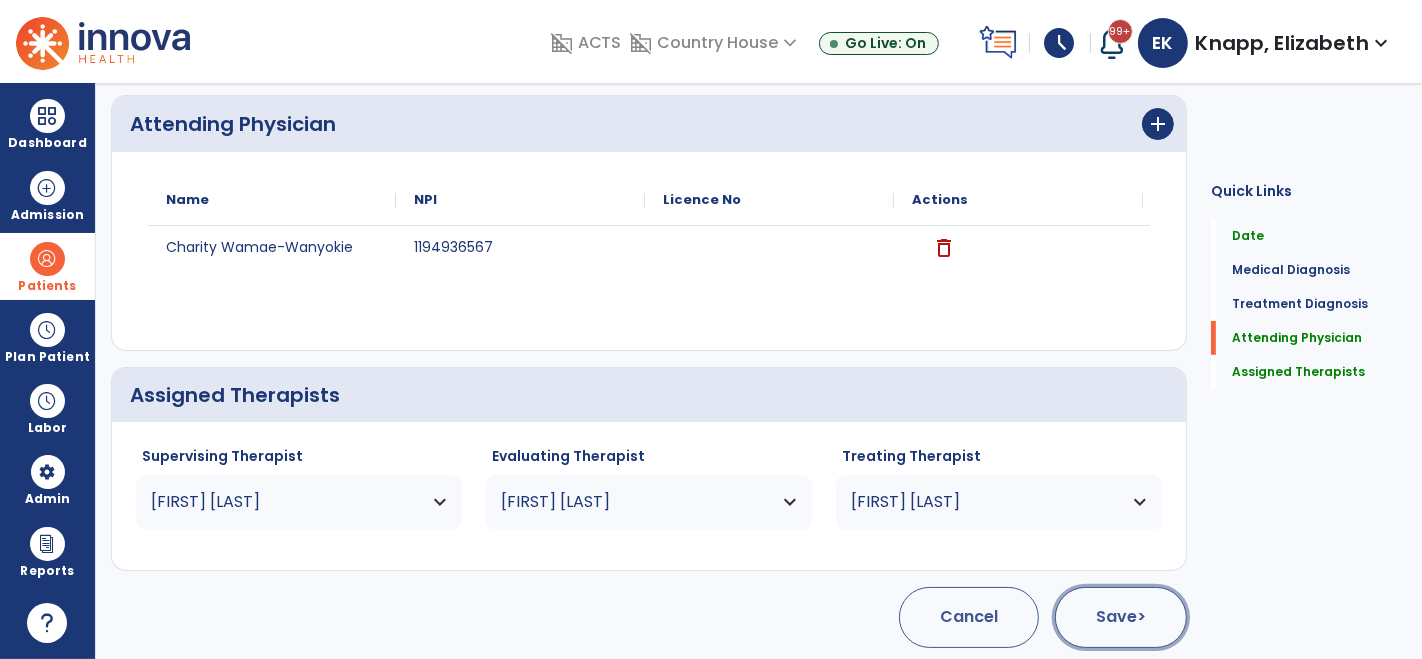 click on "Save  >" 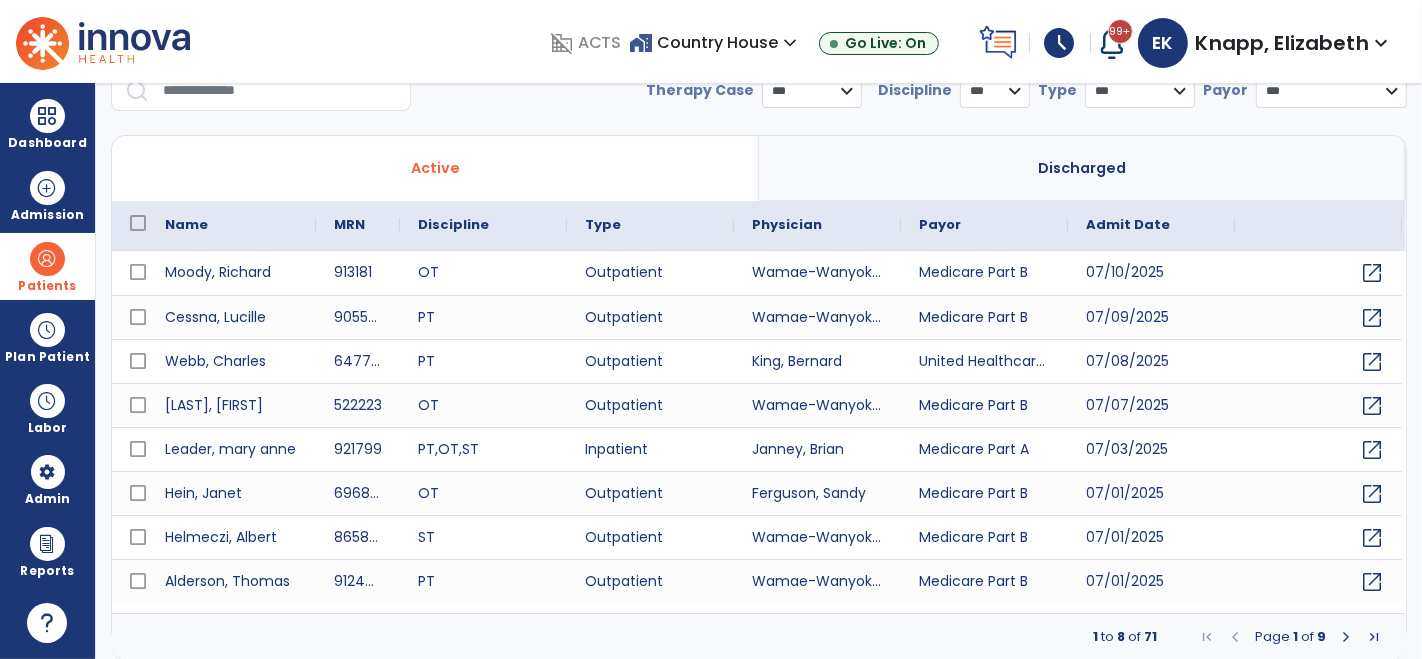 scroll, scrollTop: 0, scrollLeft: 0, axis: both 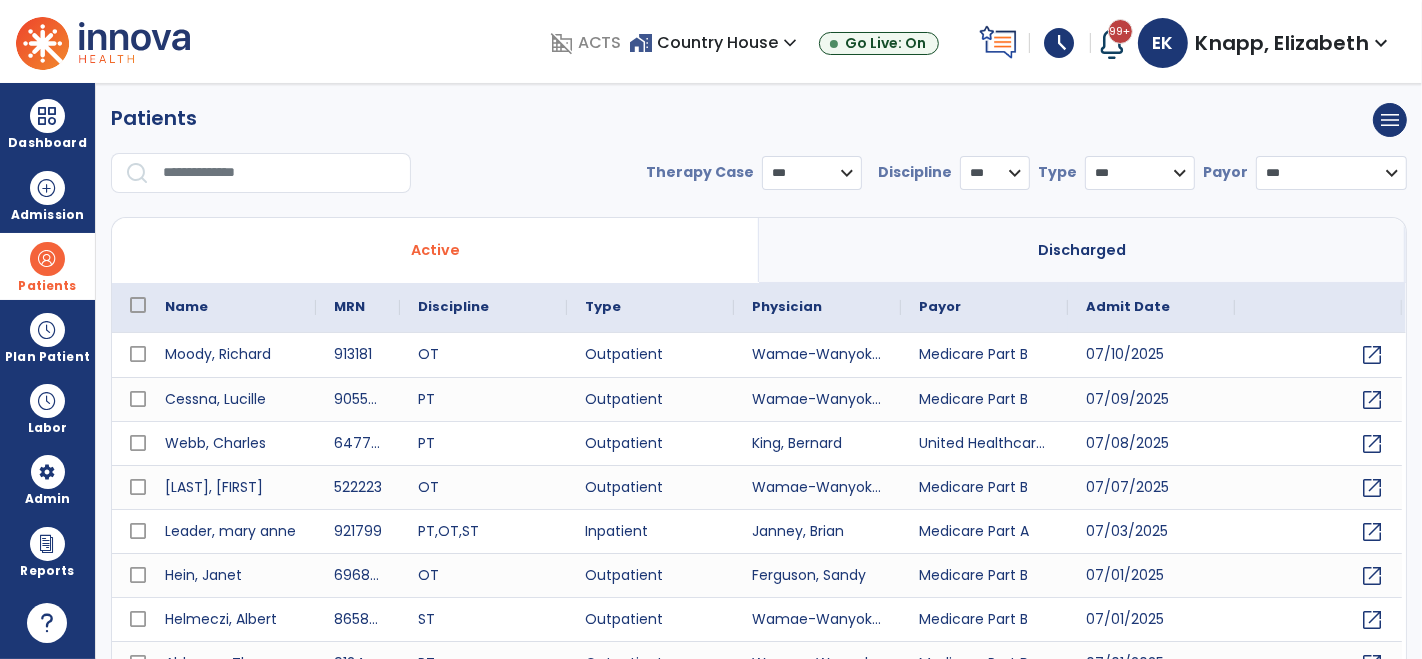 click at bounding box center (280, 173) 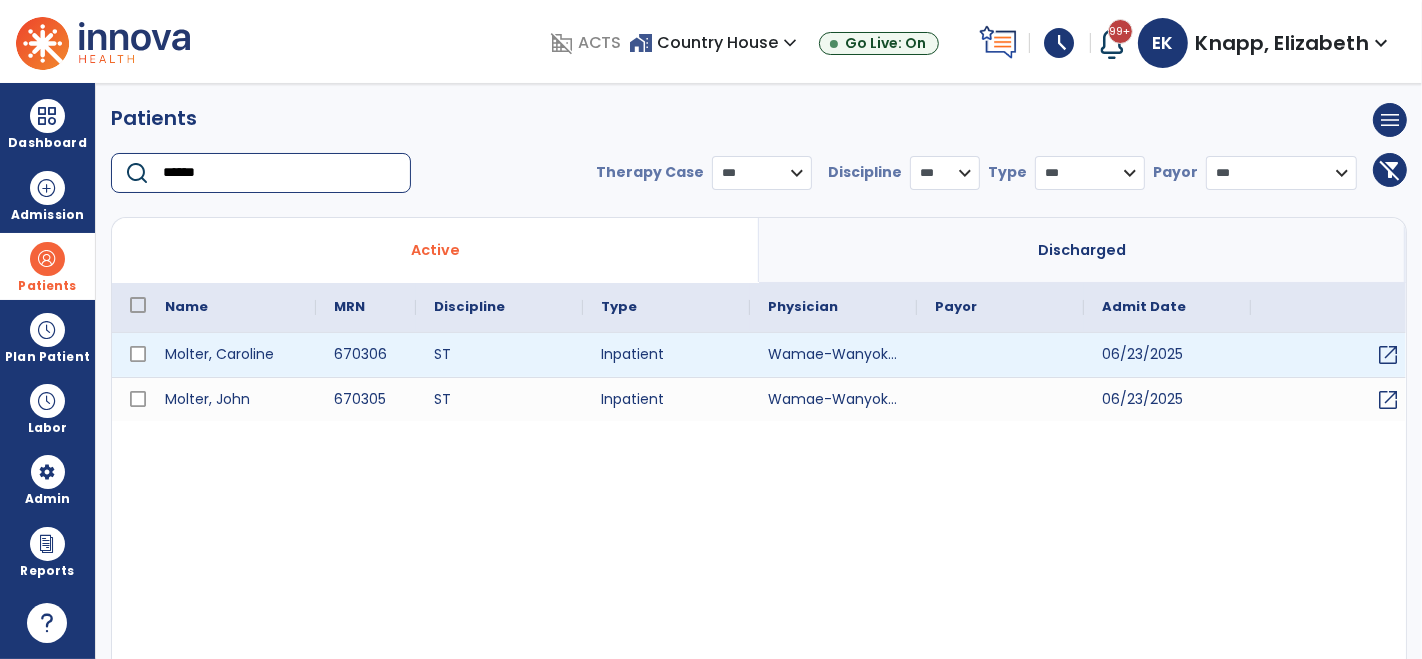 type on "******" 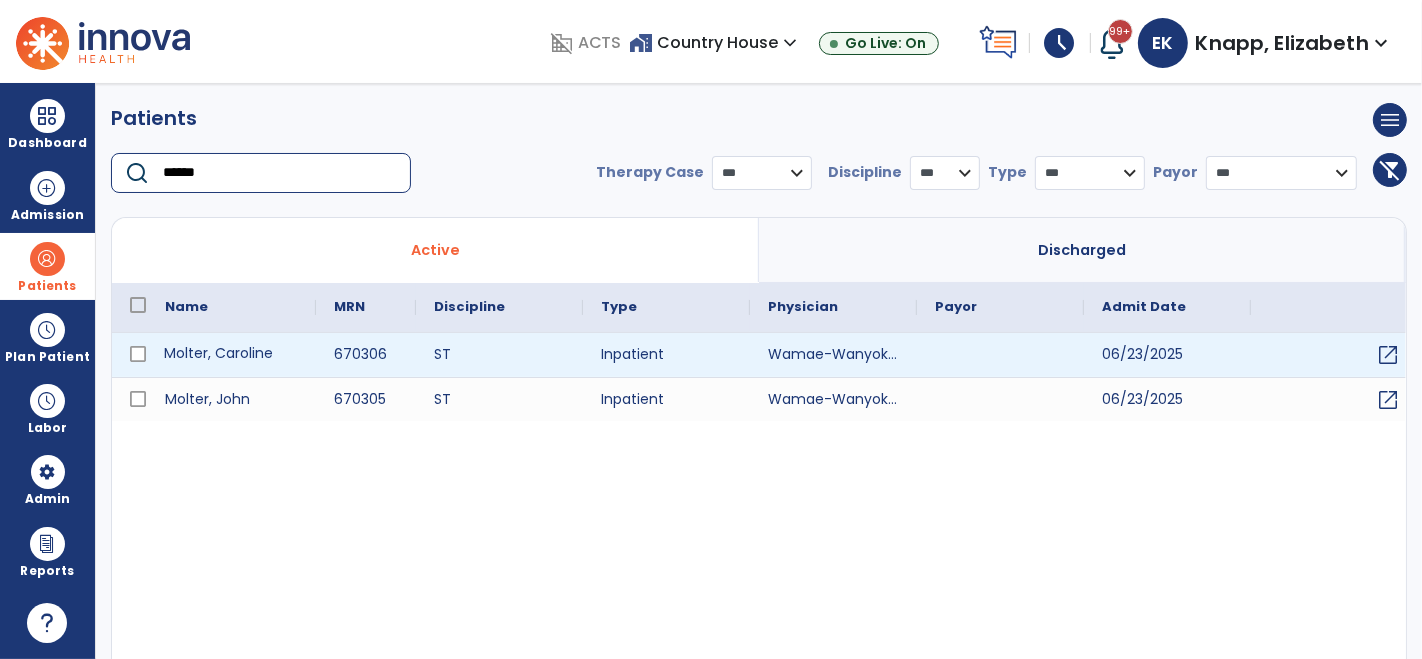 click on "Molter, Caroline" at bounding box center [231, 355] 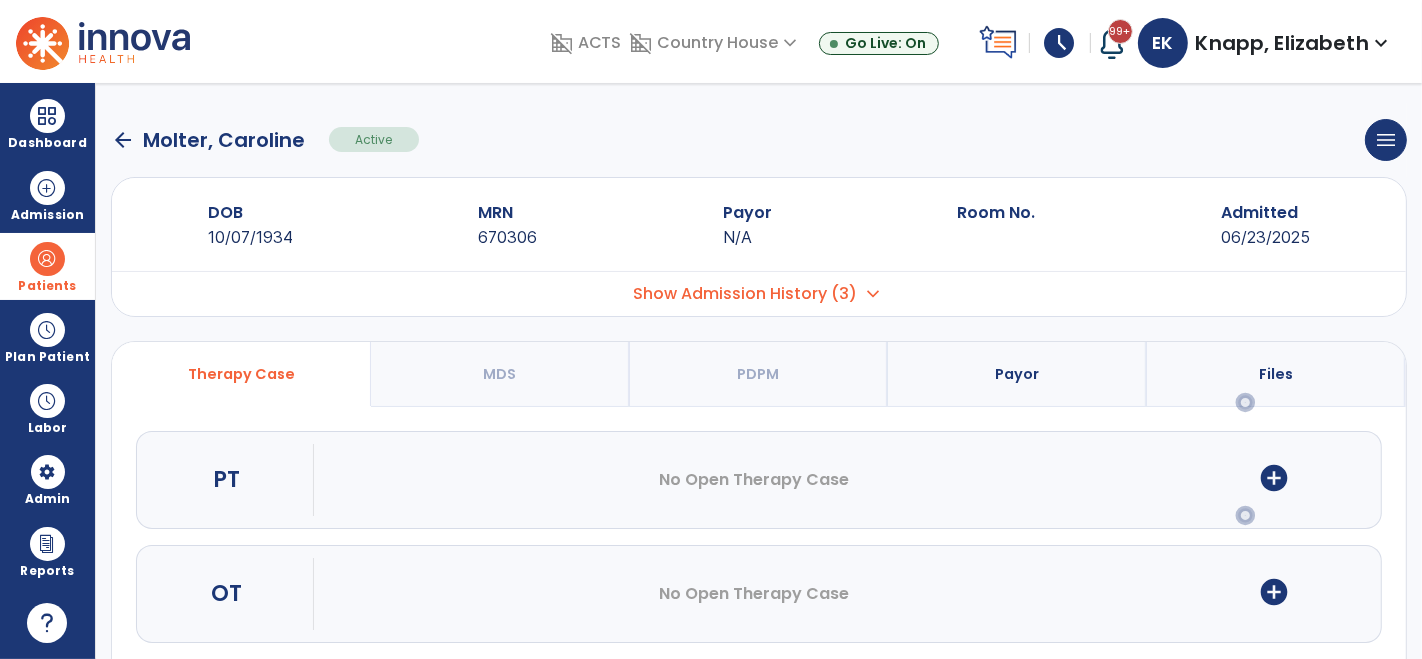 scroll, scrollTop: 142, scrollLeft: 0, axis: vertical 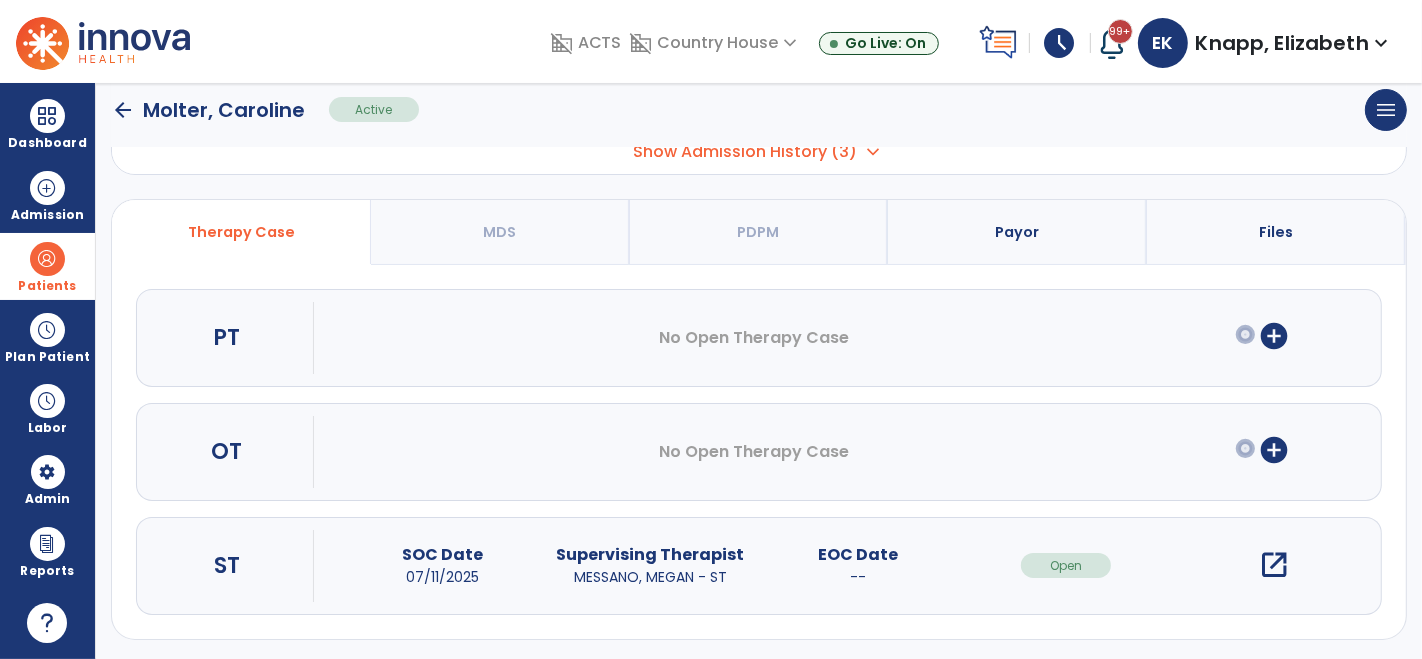 click on "open_in_new" at bounding box center (1274, 565) 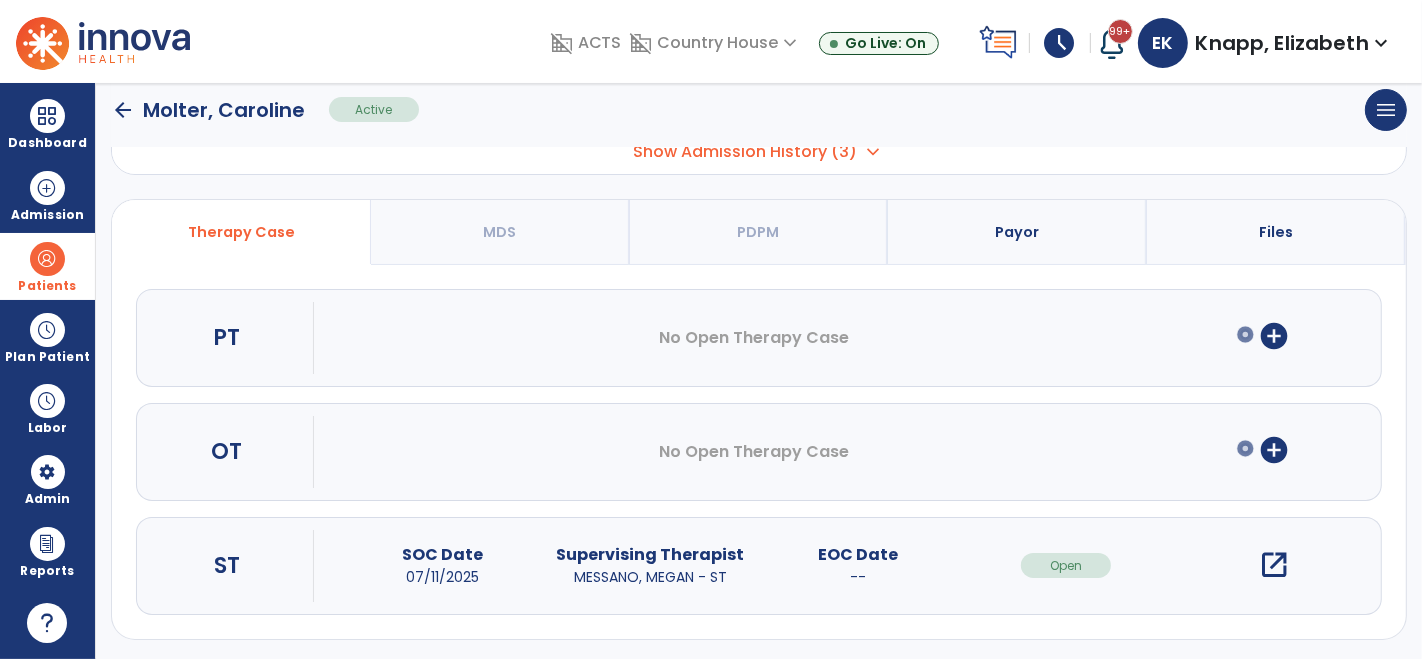 scroll, scrollTop: 0, scrollLeft: 0, axis: both 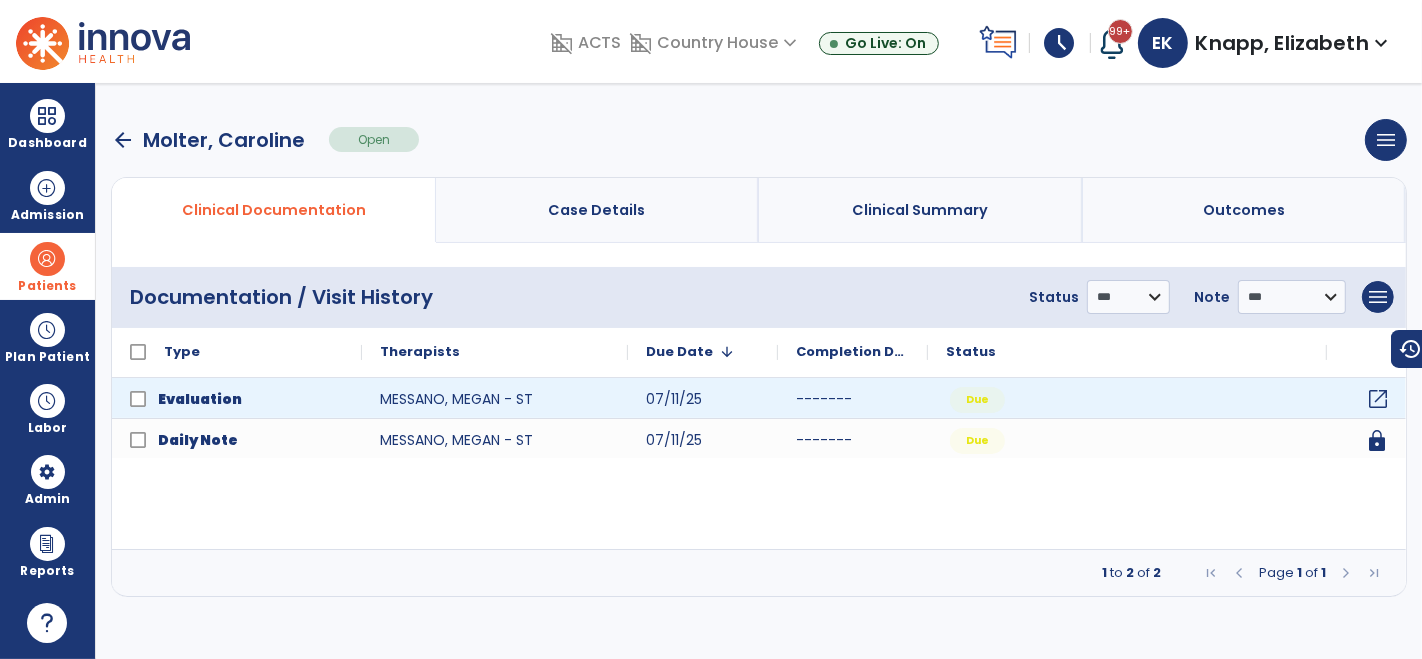 click on "open_in_new" 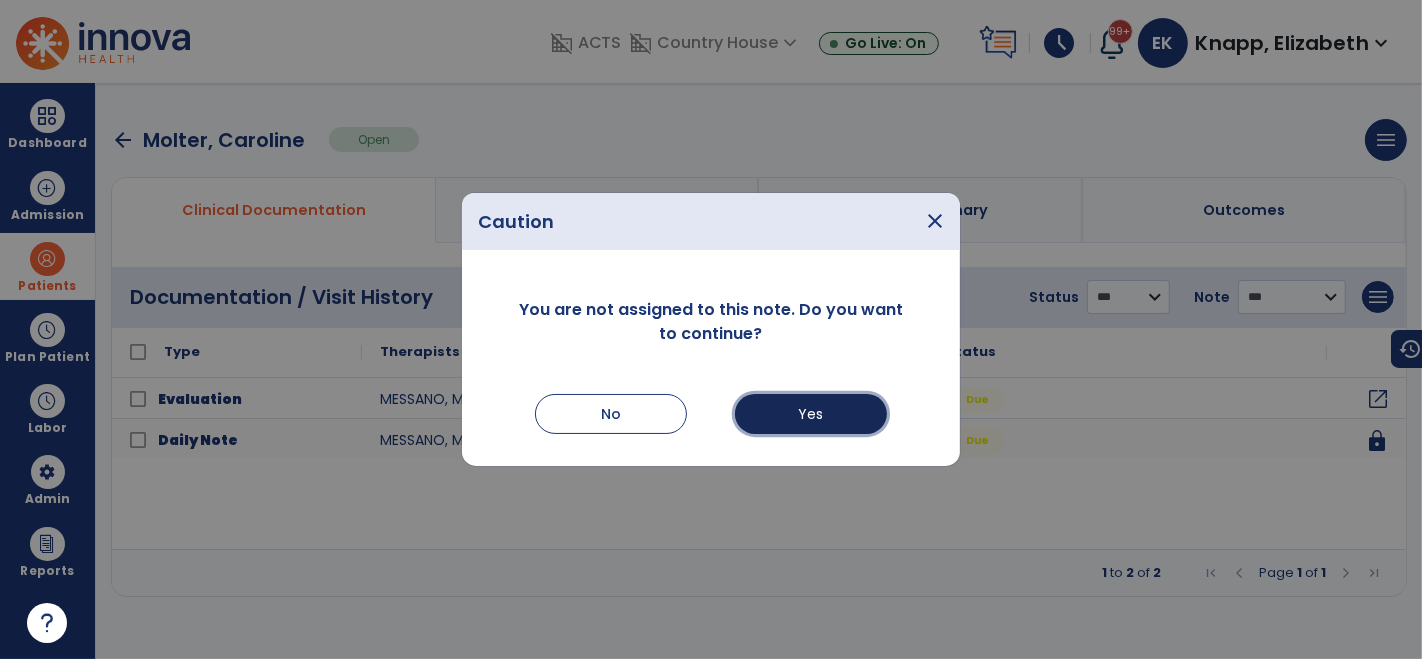 click on "Yes" at bounding box center [811, 414] 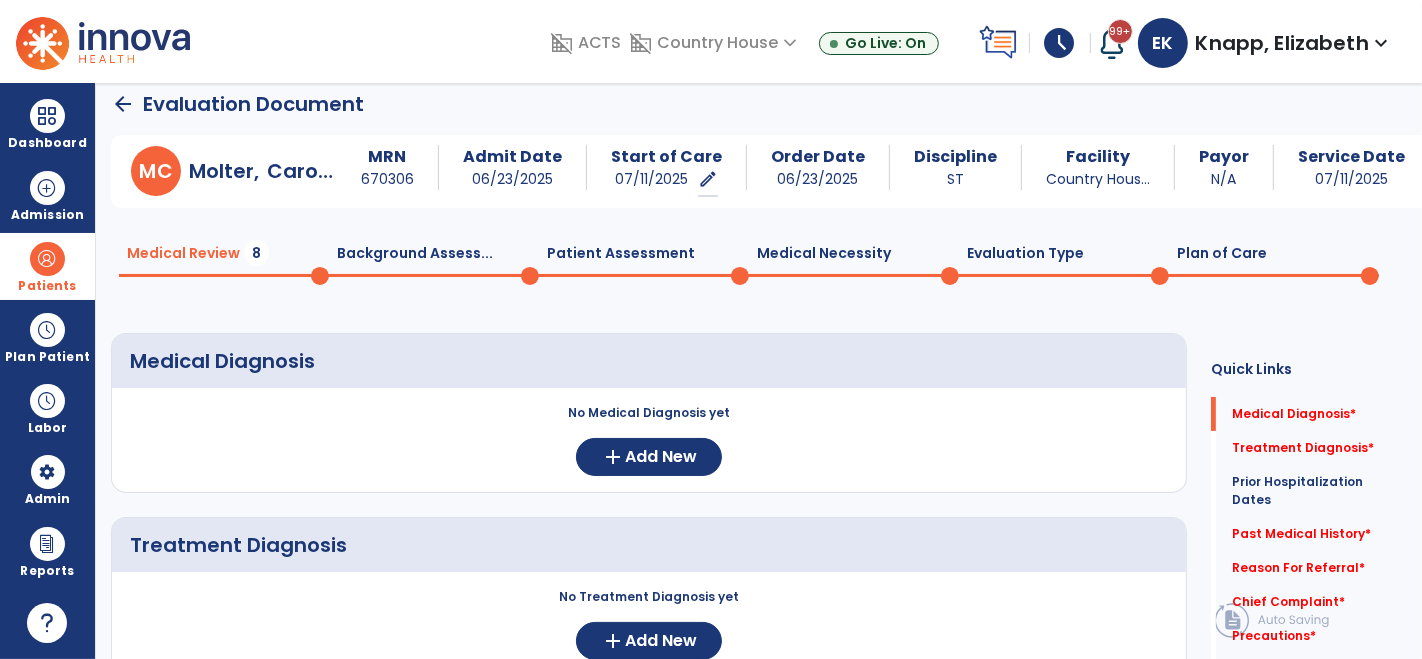 scroll, scrollTop: 14, scrollLeft: 0, axis: vertical 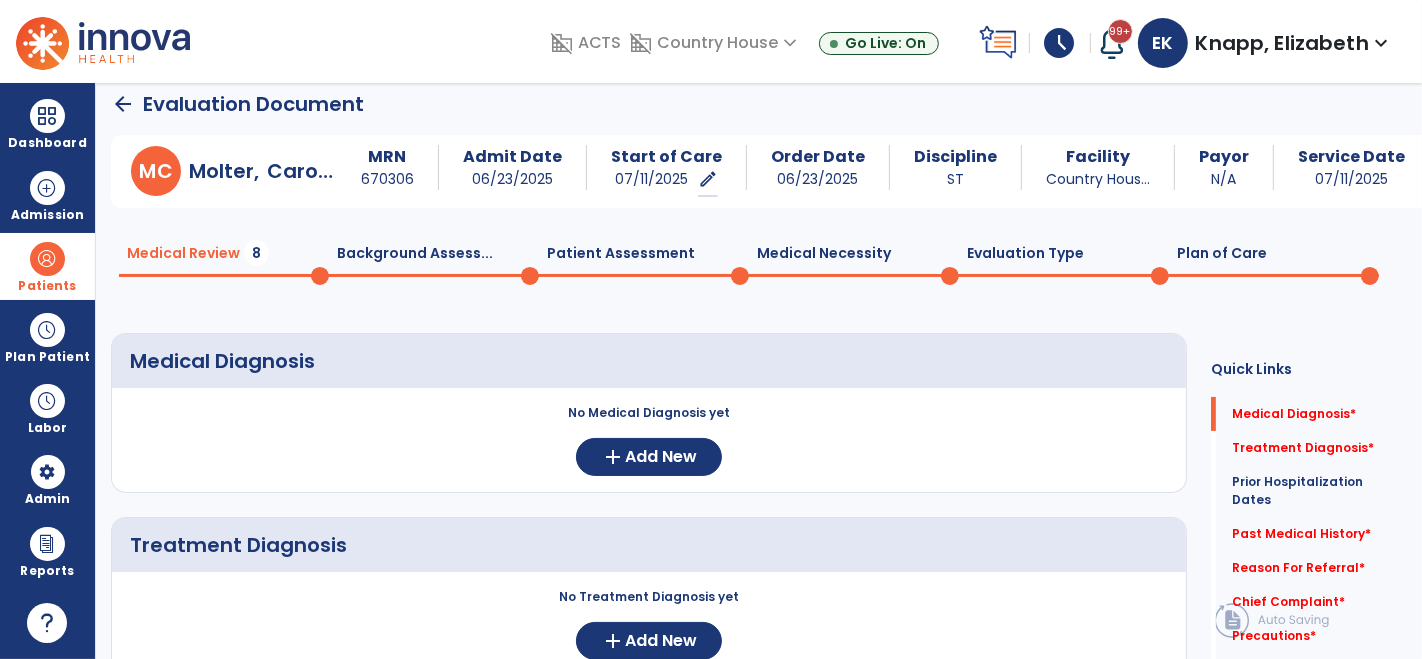 click on "MRN 670306 Admit Date 06/23/2025 Start of Care 07/11/2025   edit  ********* Order Date 06/23/2025 Discipline ST Facility Country Hous... Payor N/A Service Date 07/11/2025" at bounding box center [907, 171] 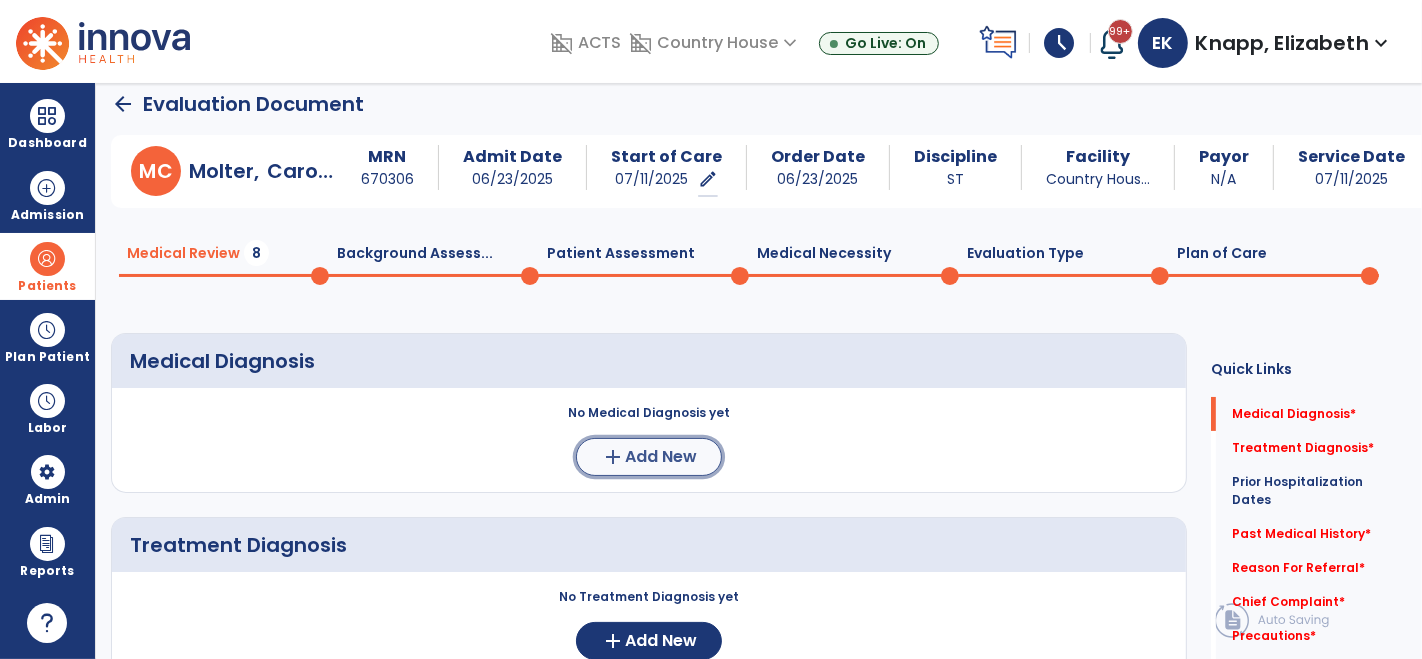 click on "Add New" 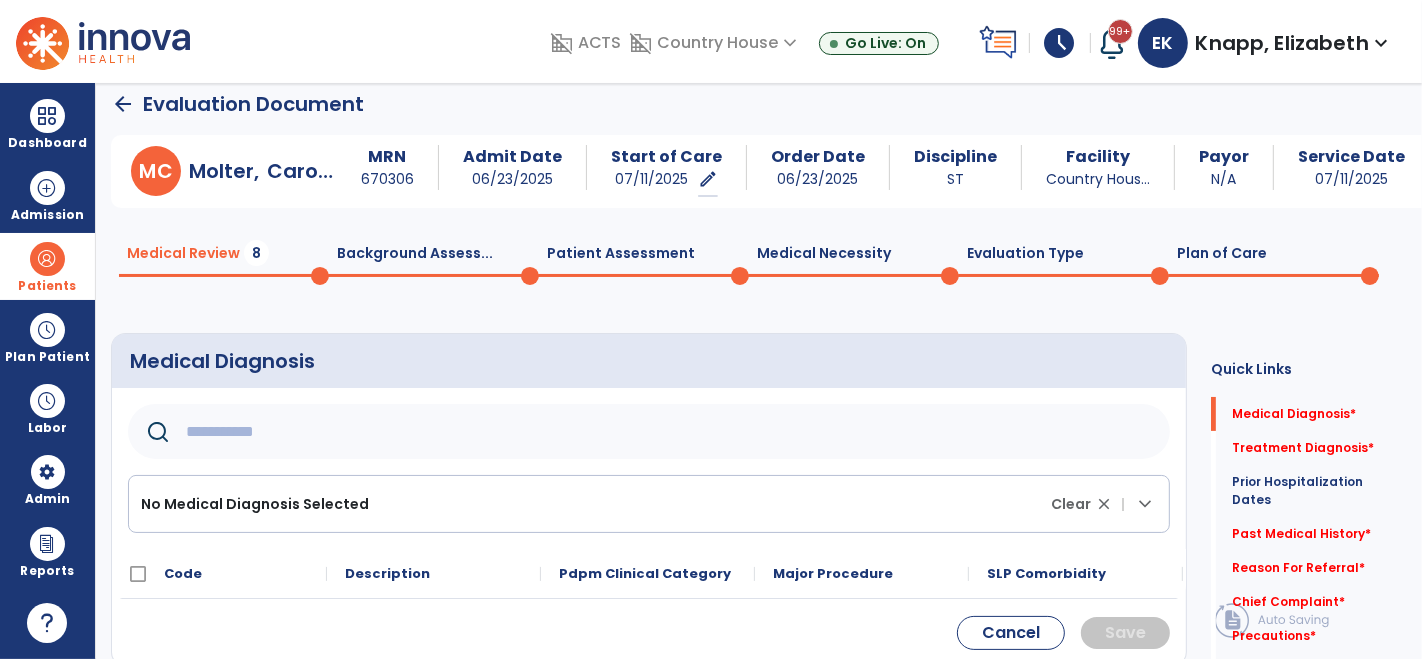 click 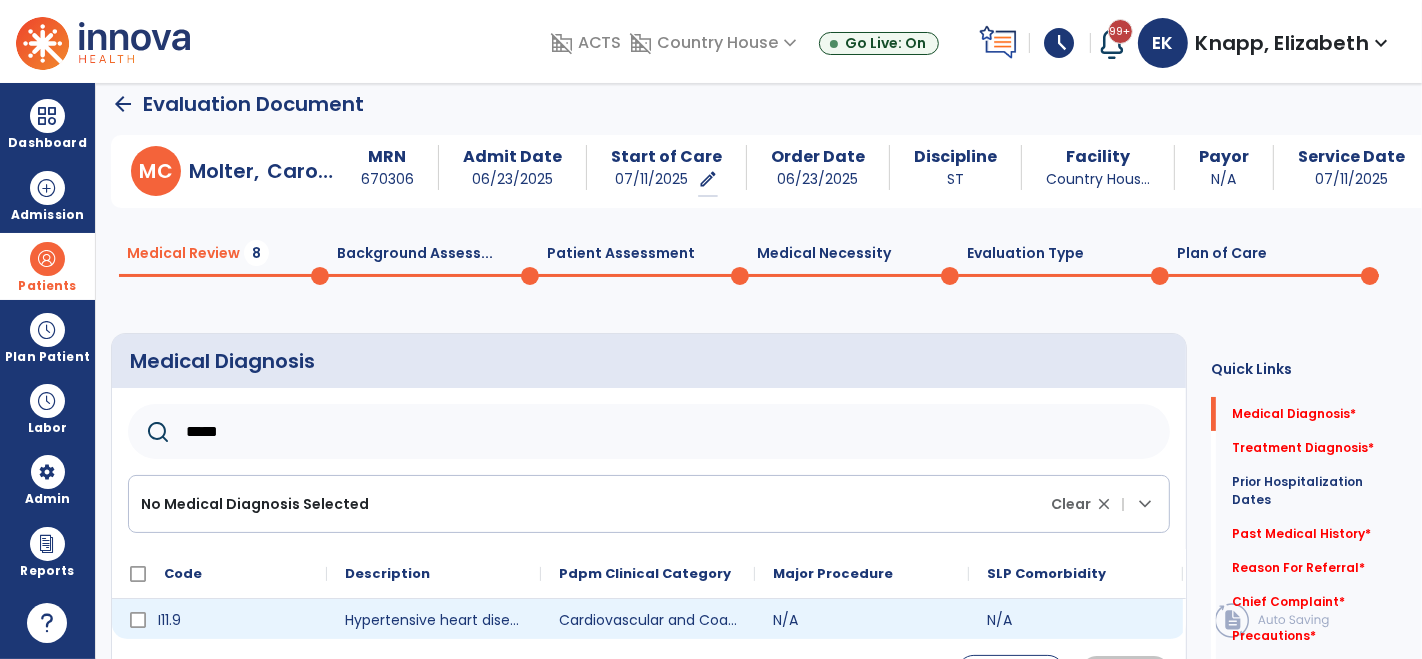 type on "*****" 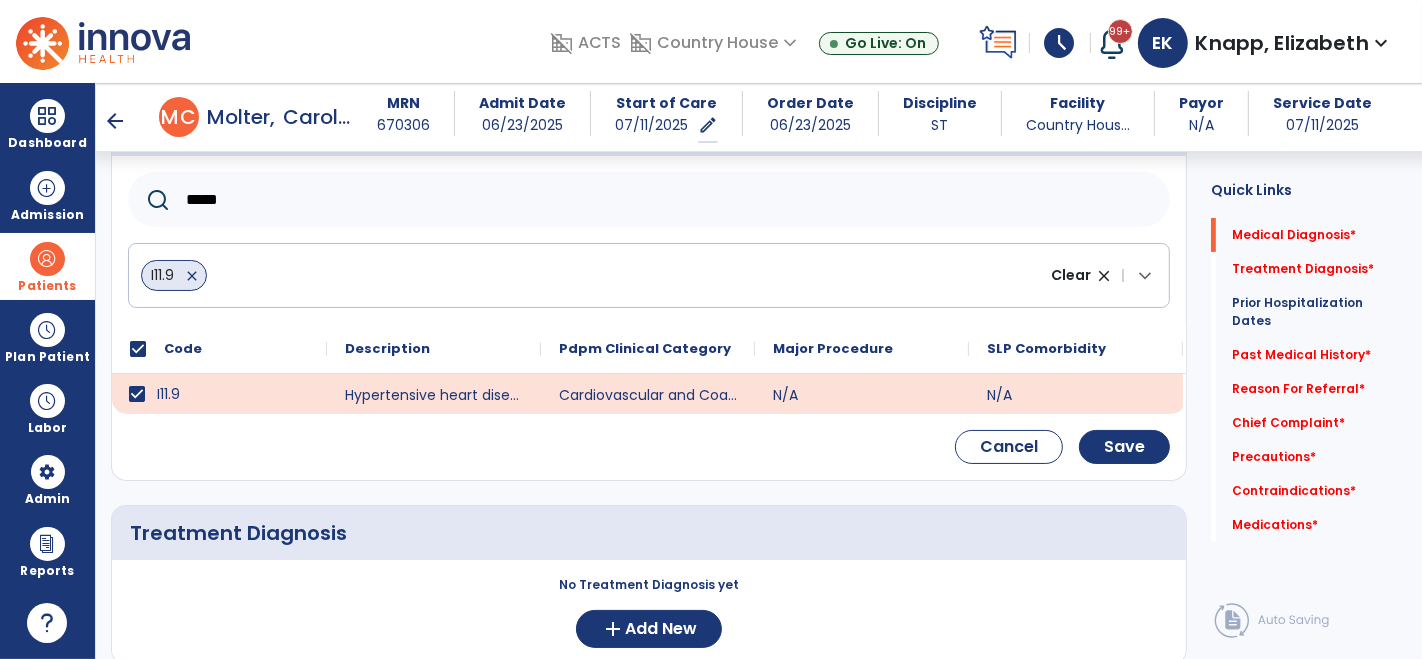 scroll, scrollTop: 233, scrollLeft: 0, axis: vertical 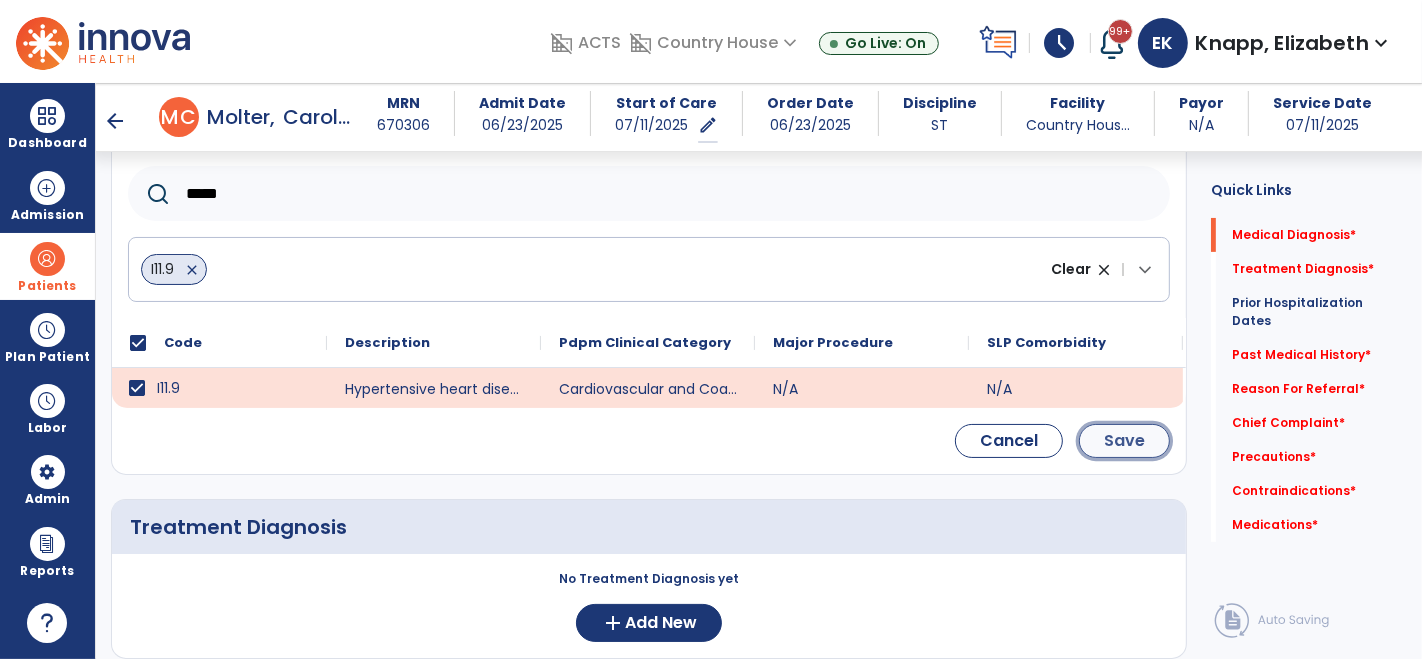click on "Save" 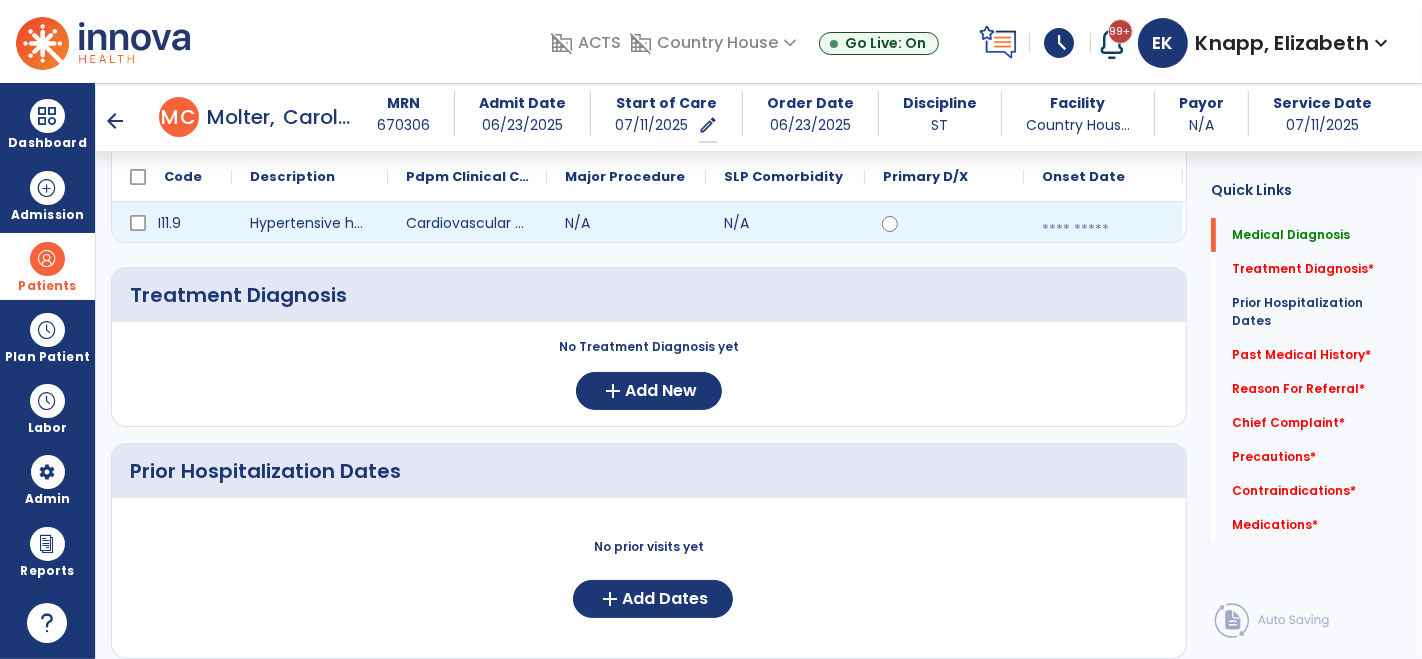 click at bounding box center (1103, 230) 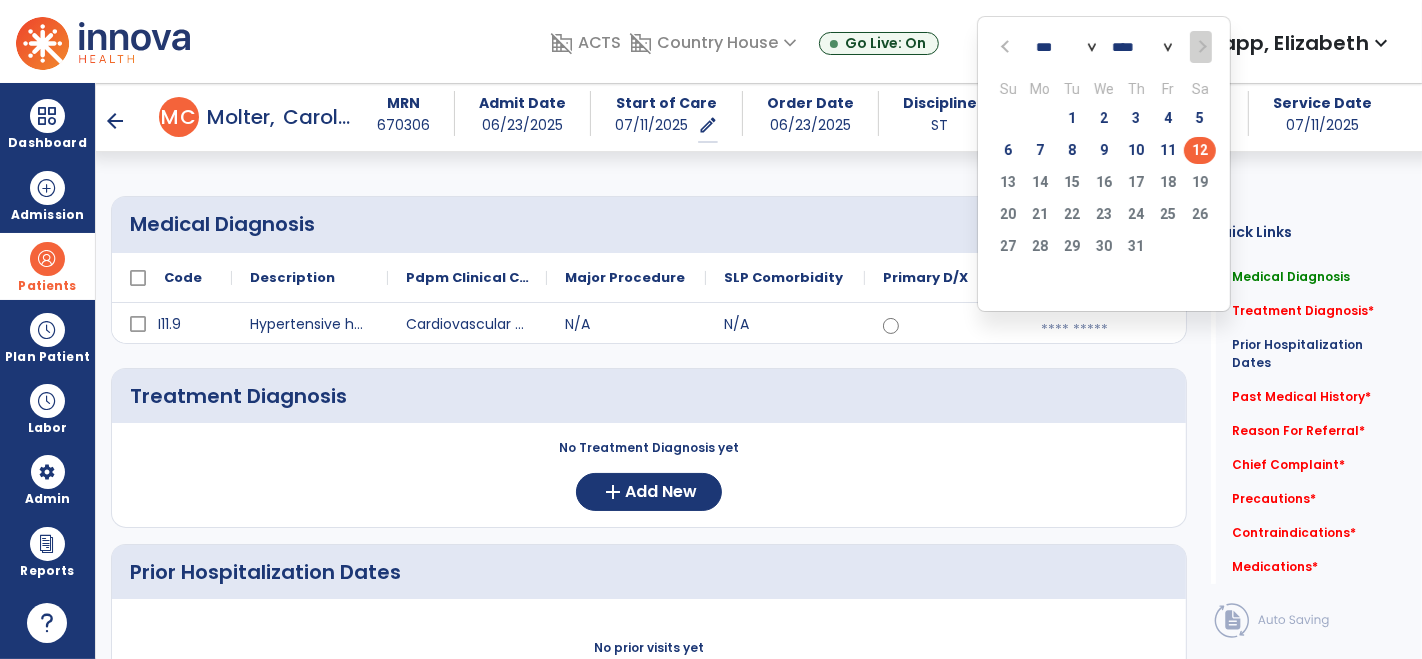 scroll, scrollTop: 95, scrollLeft: 0, axis: vertical 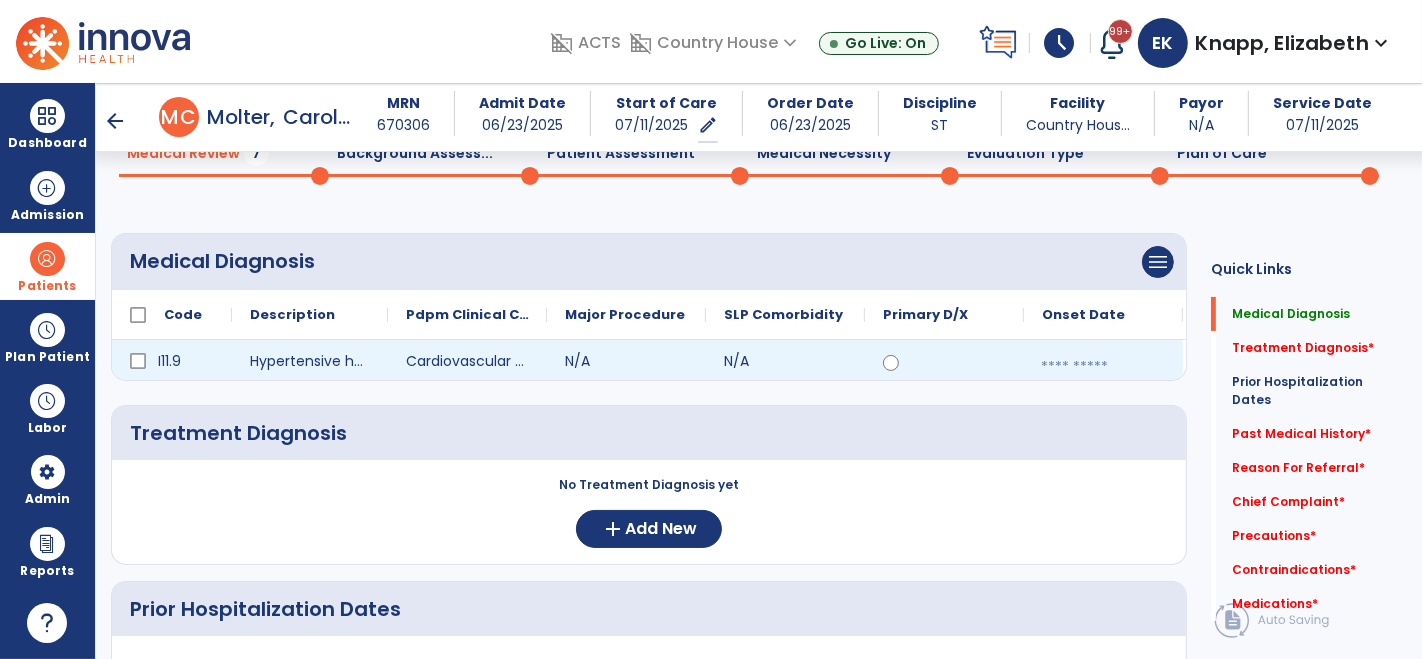 click at bounding box center [1103, 367] 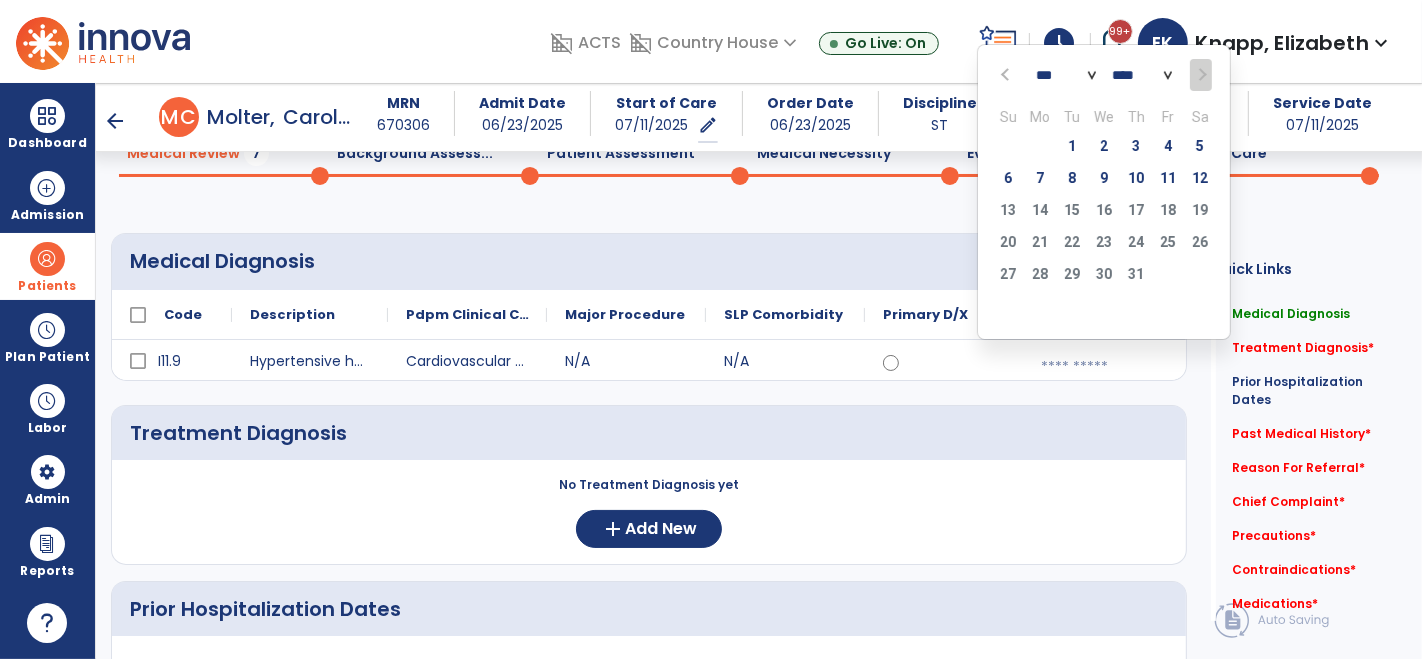 click on "20   21   22   23   24   25   26" 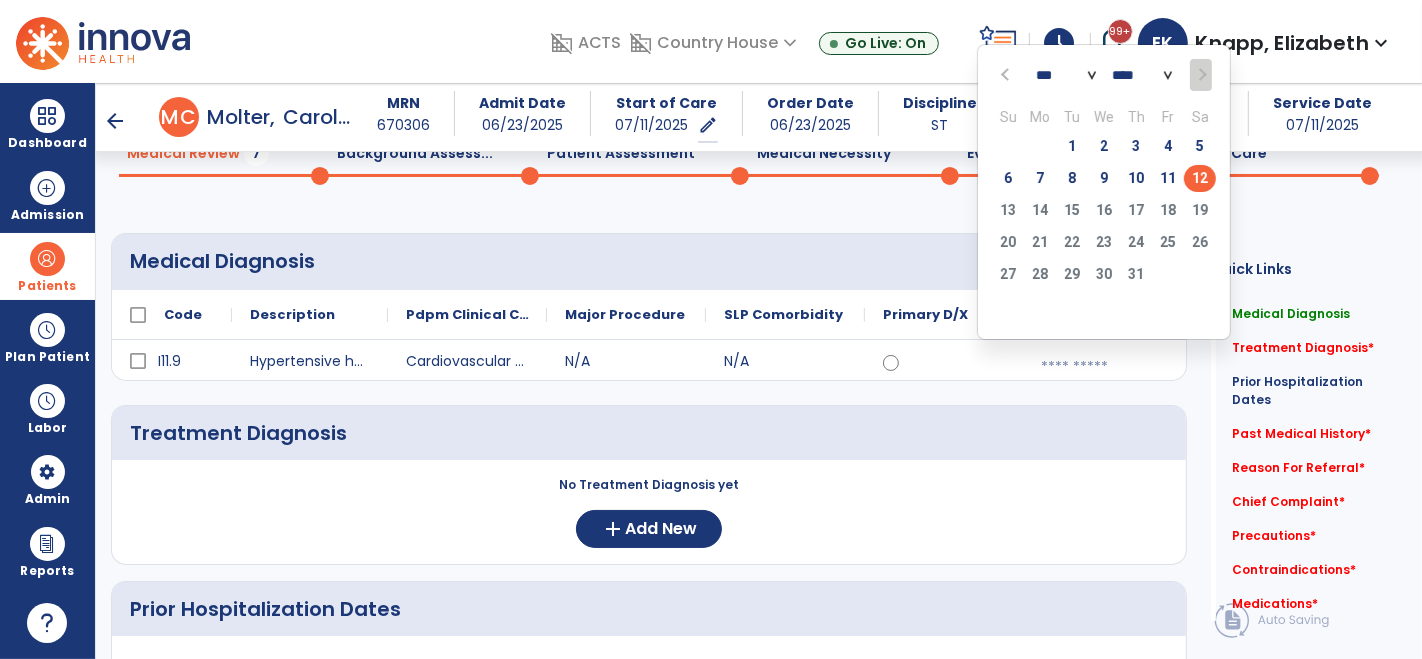 click on "20   21   22   23   24   25   26" 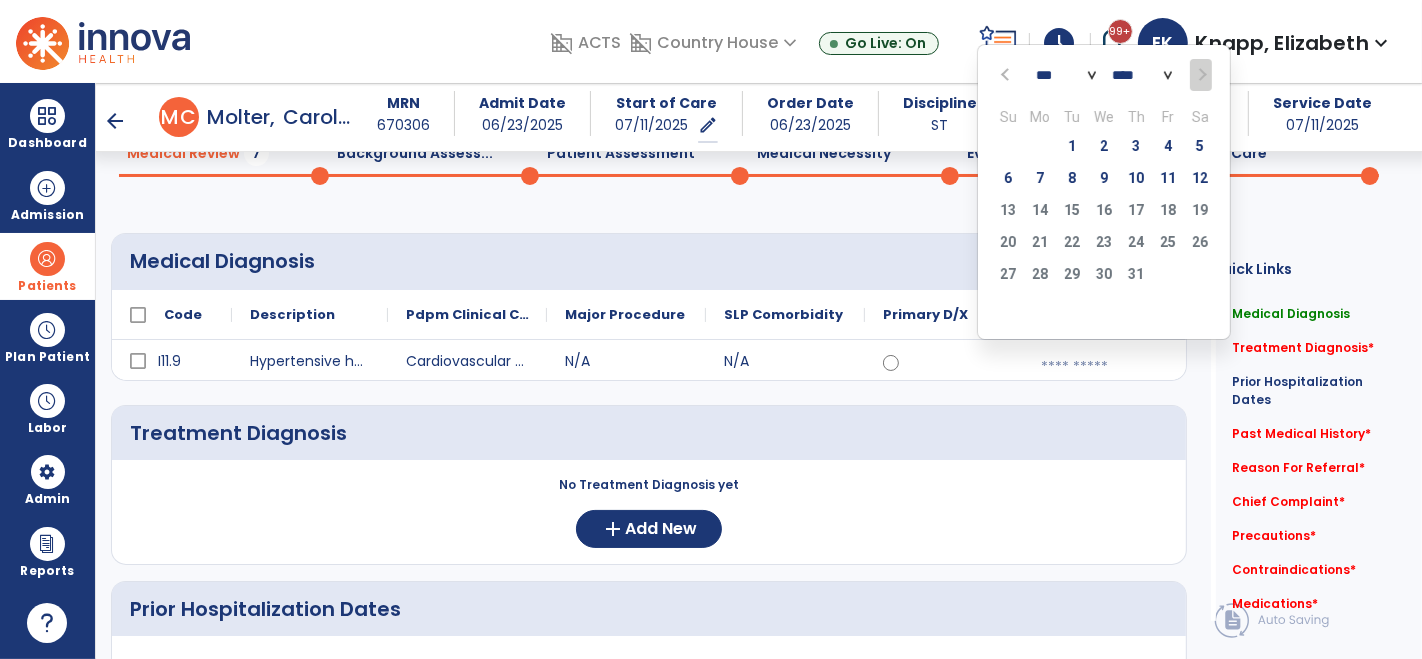 click on "*** *** *** *** *** *** ***" 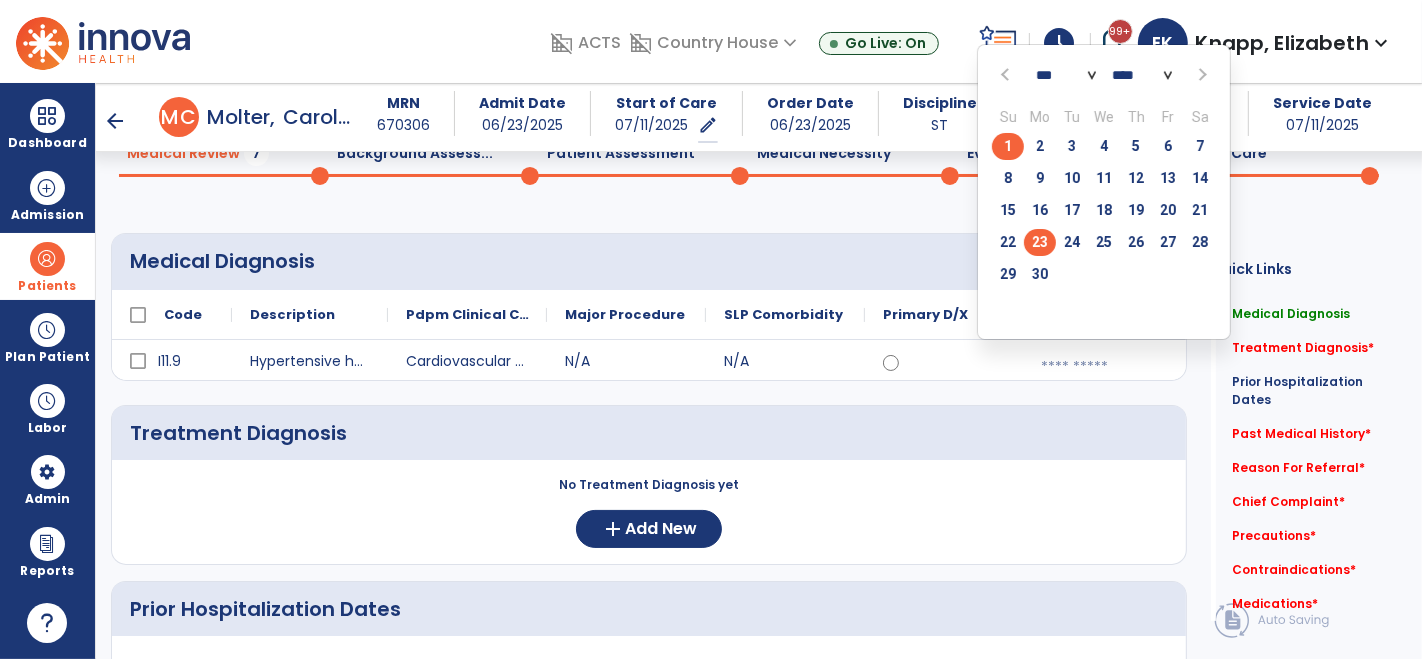 click on "23" 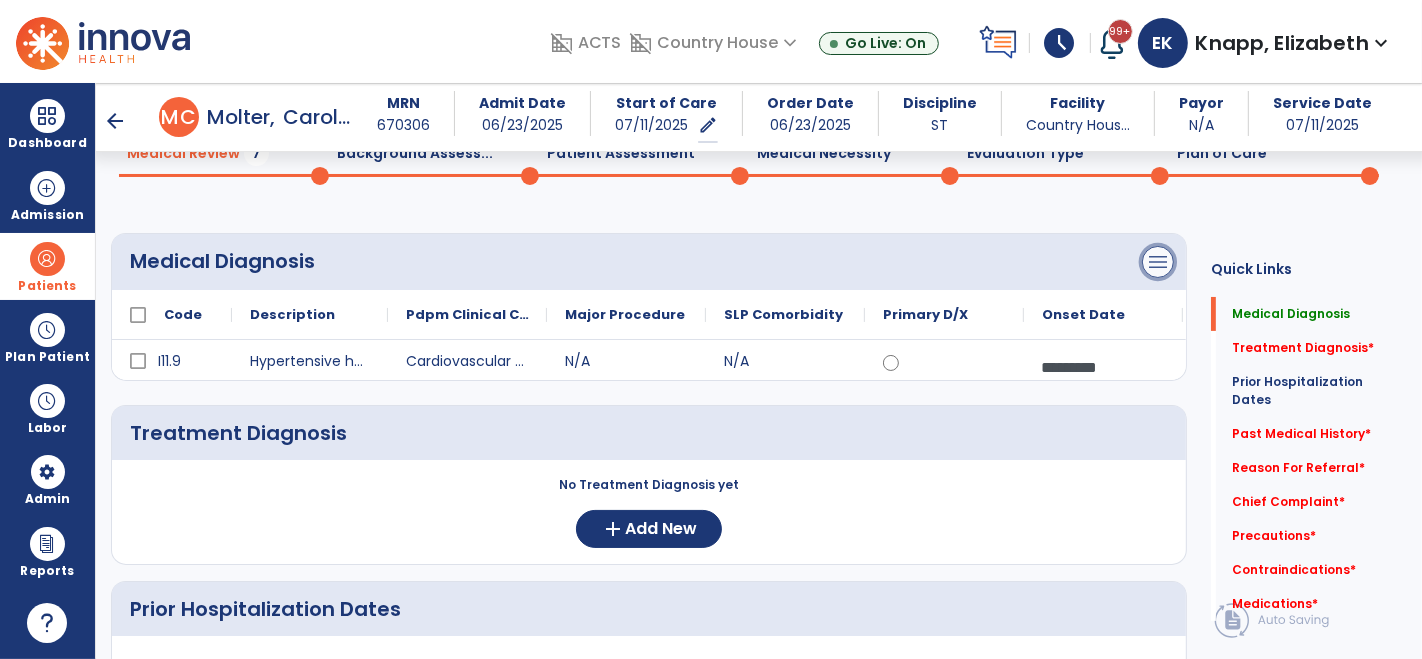 click on "menu" at bounding box center [1158, 262] 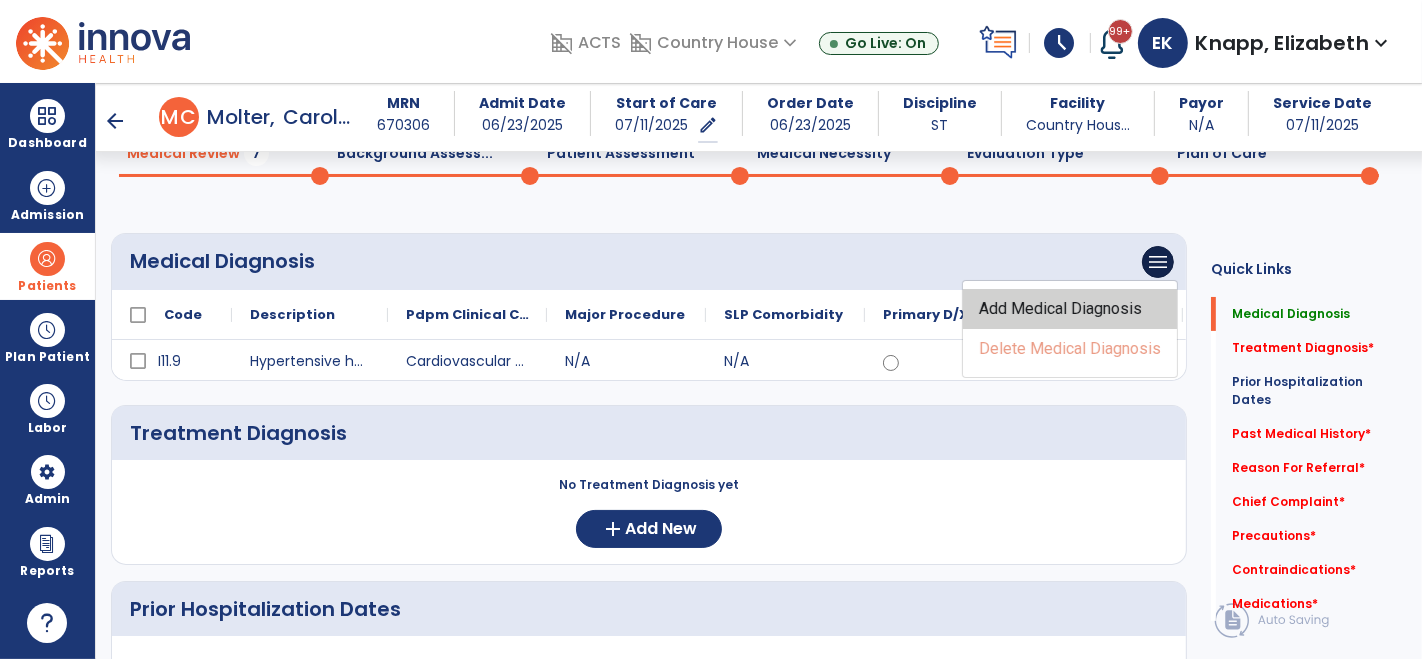 click on "Add Medical Diagnosis" 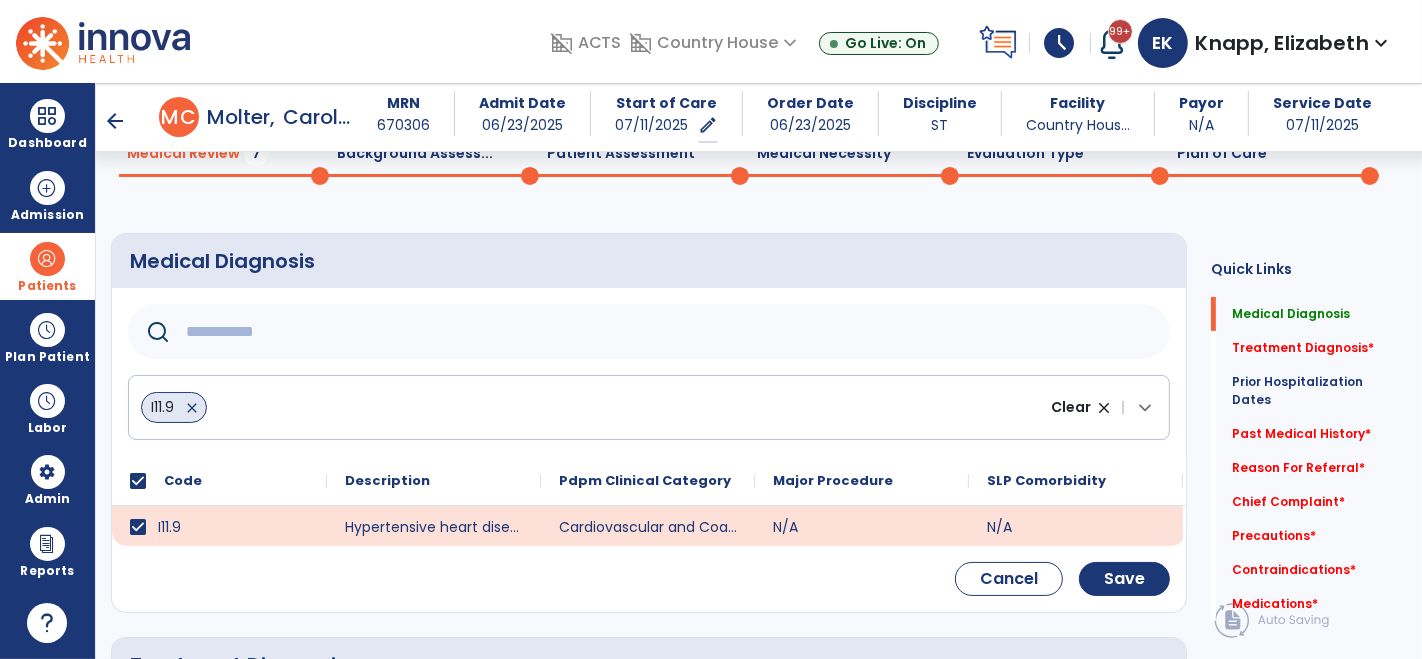 click 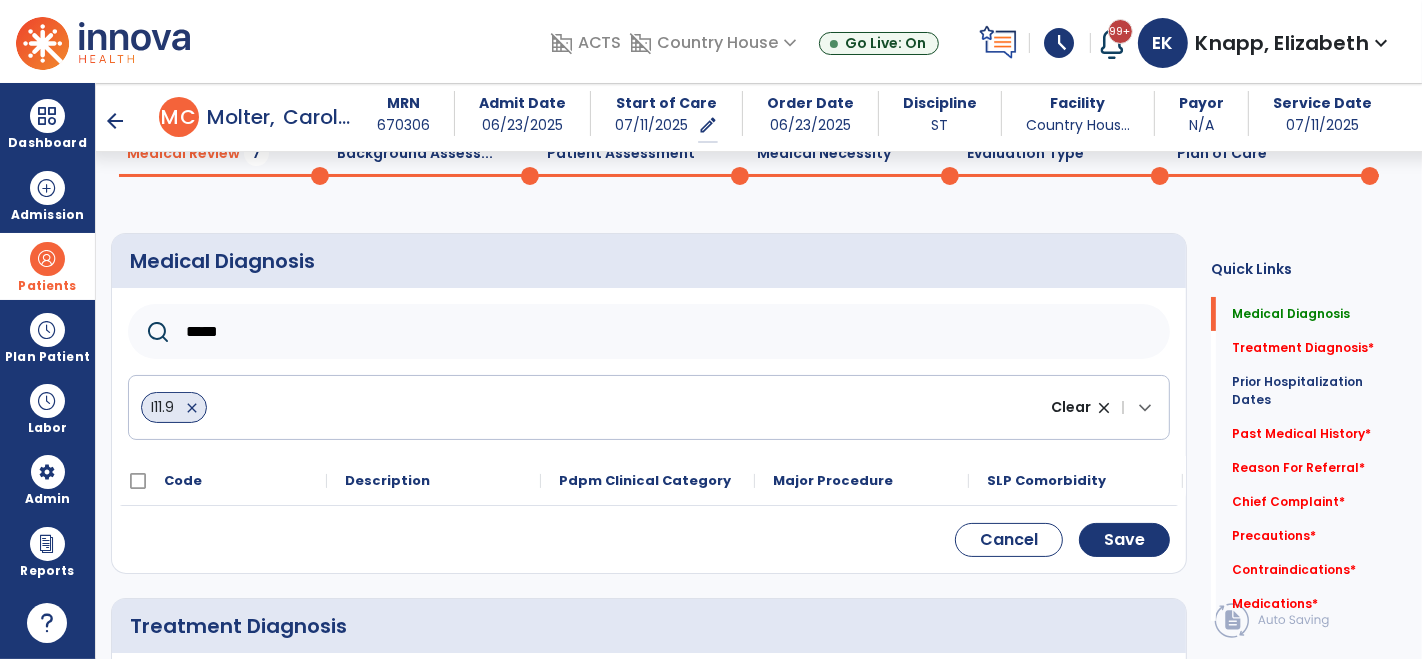 click on "*****" 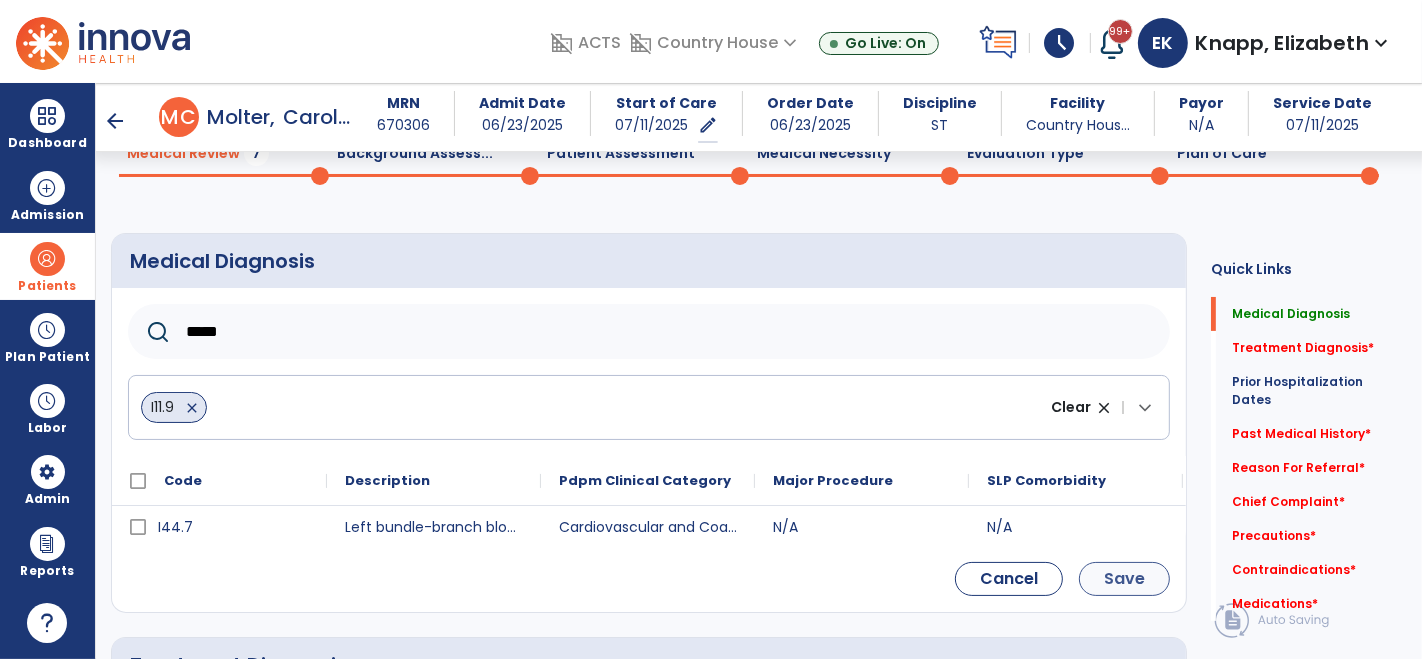 type on "*****" 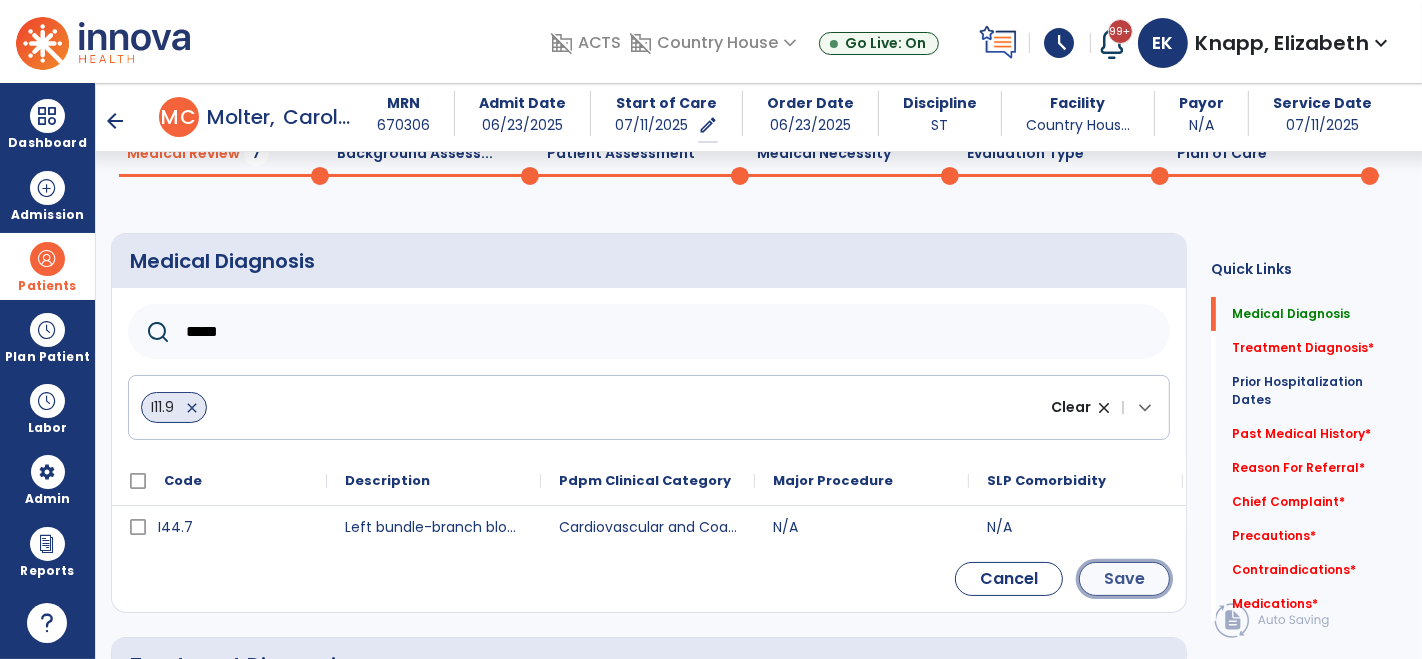 click on "Save" 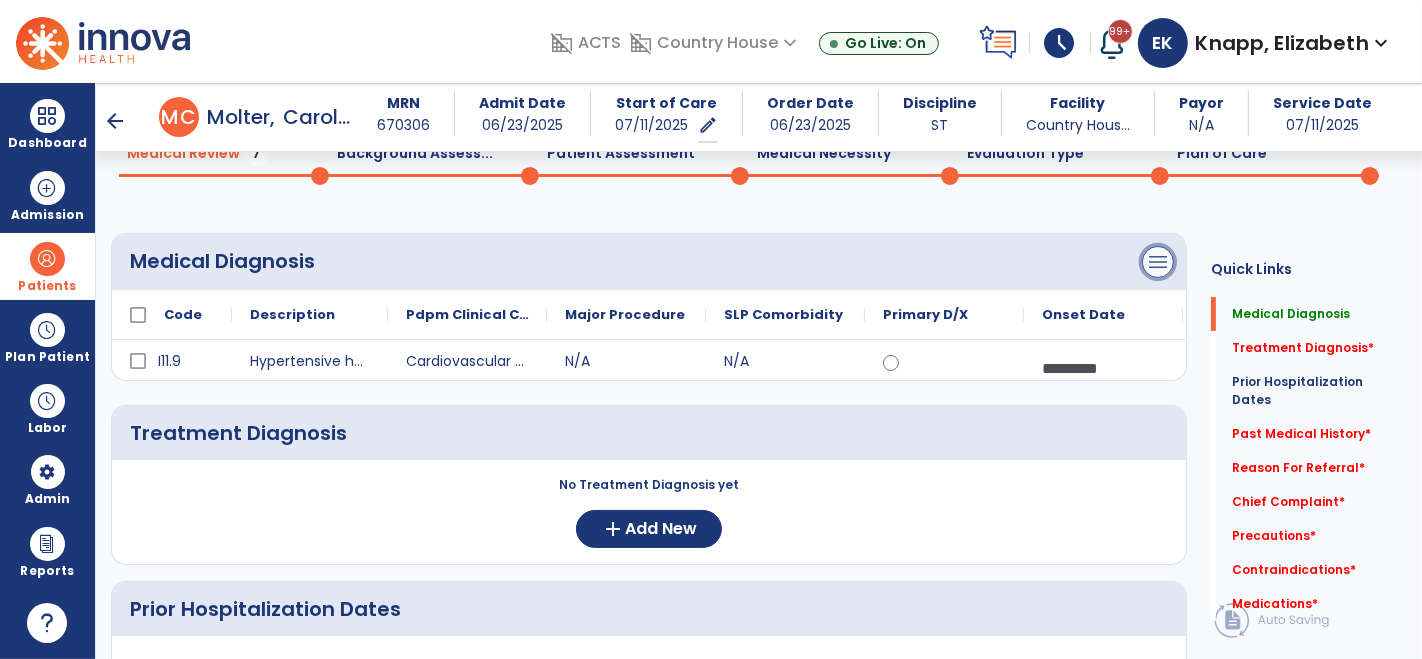 click on "menu" at bounding box center [1158, 262] 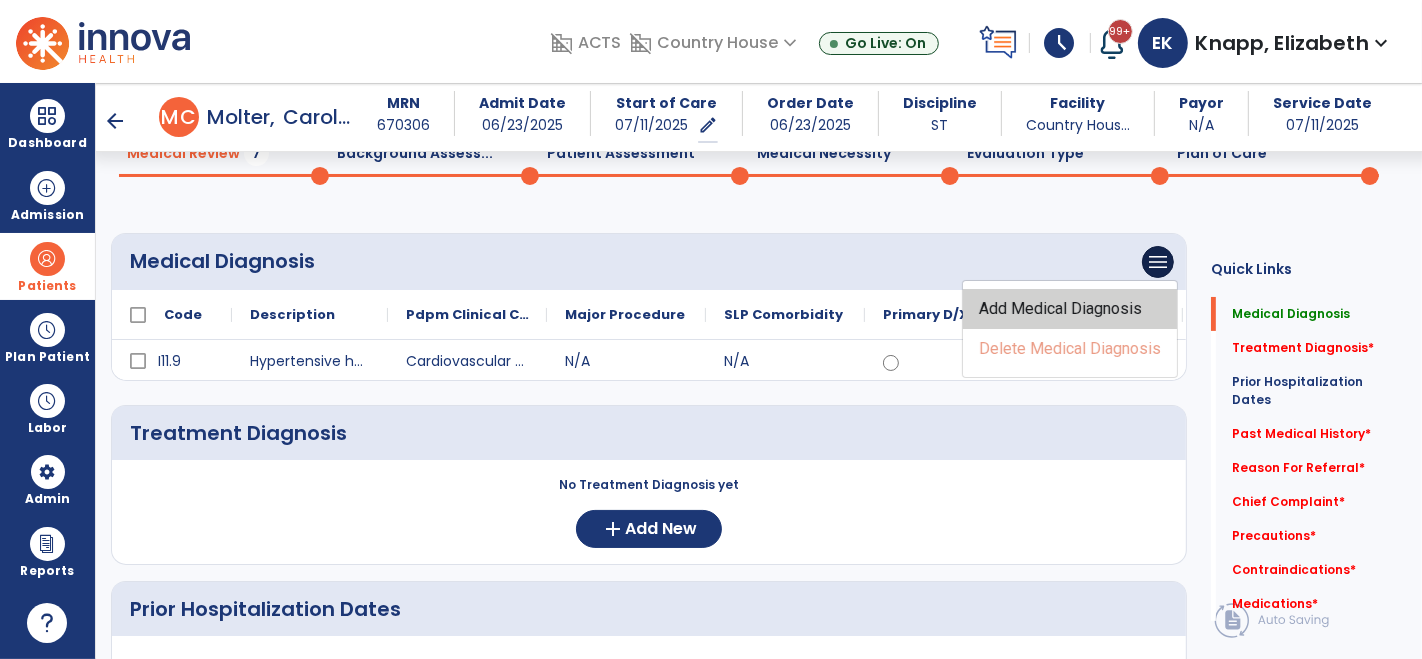 click on "Add Medical Diagnosis" 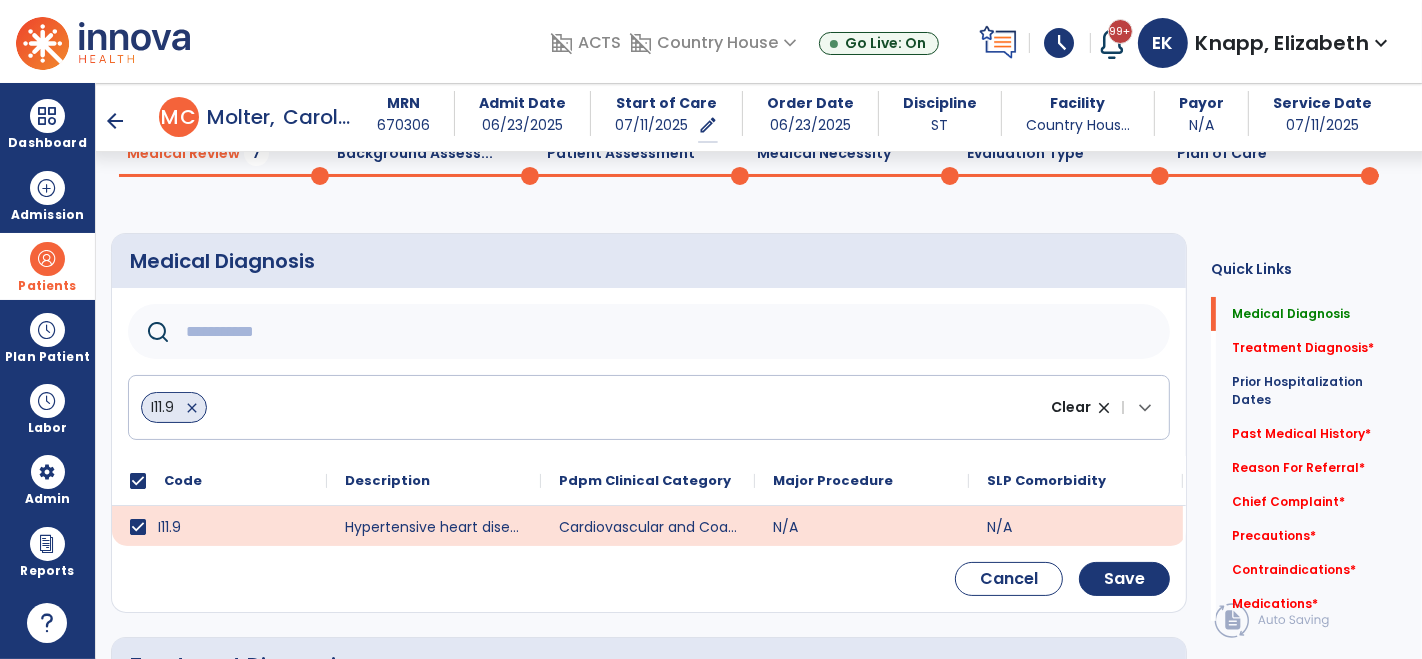 click 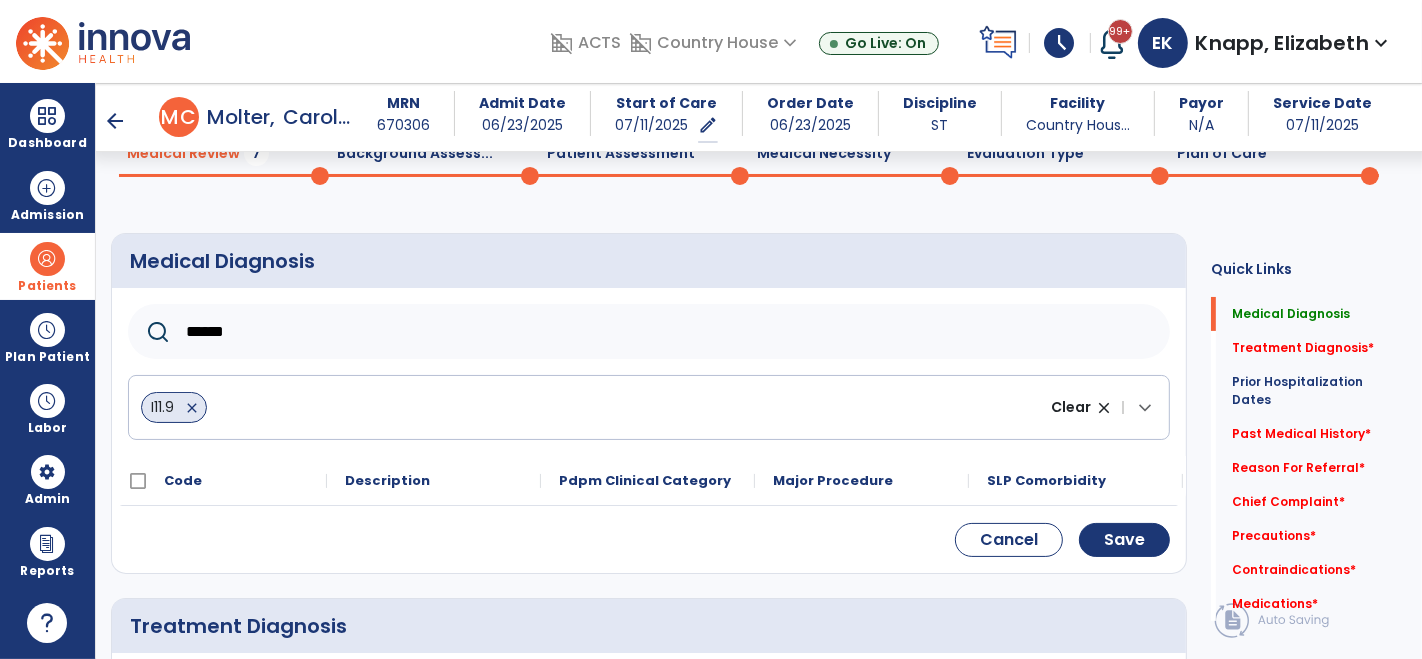 drag, startPoint x: 1211, startPoint y: 308, endPoint x: 1210, endPoint y: 330, distance: 22.022715 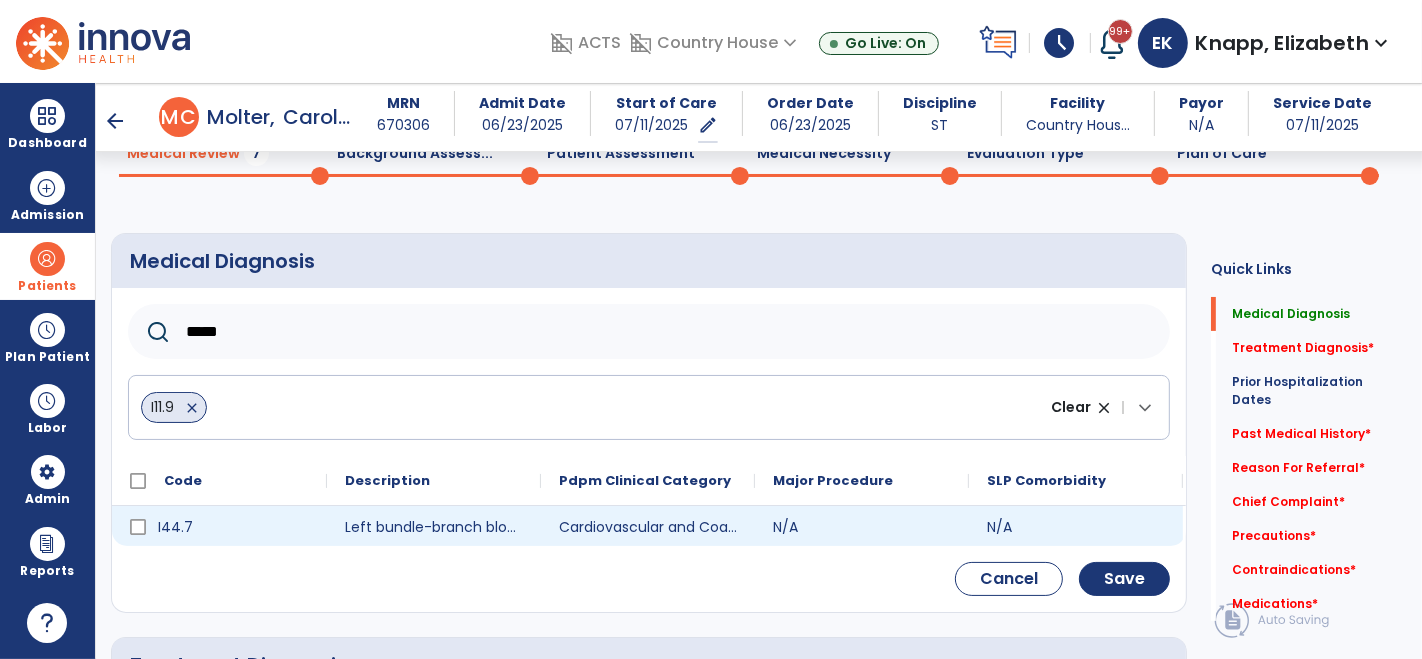 type on "*****" 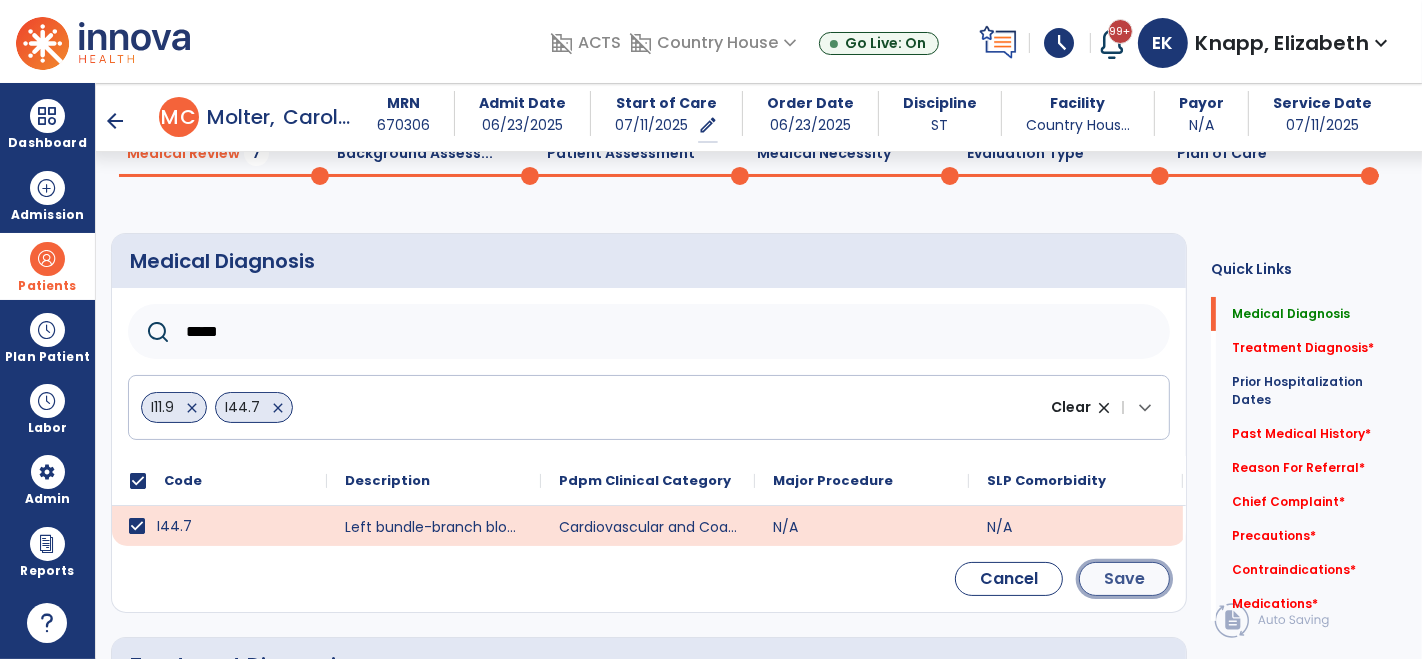 click on "Save" 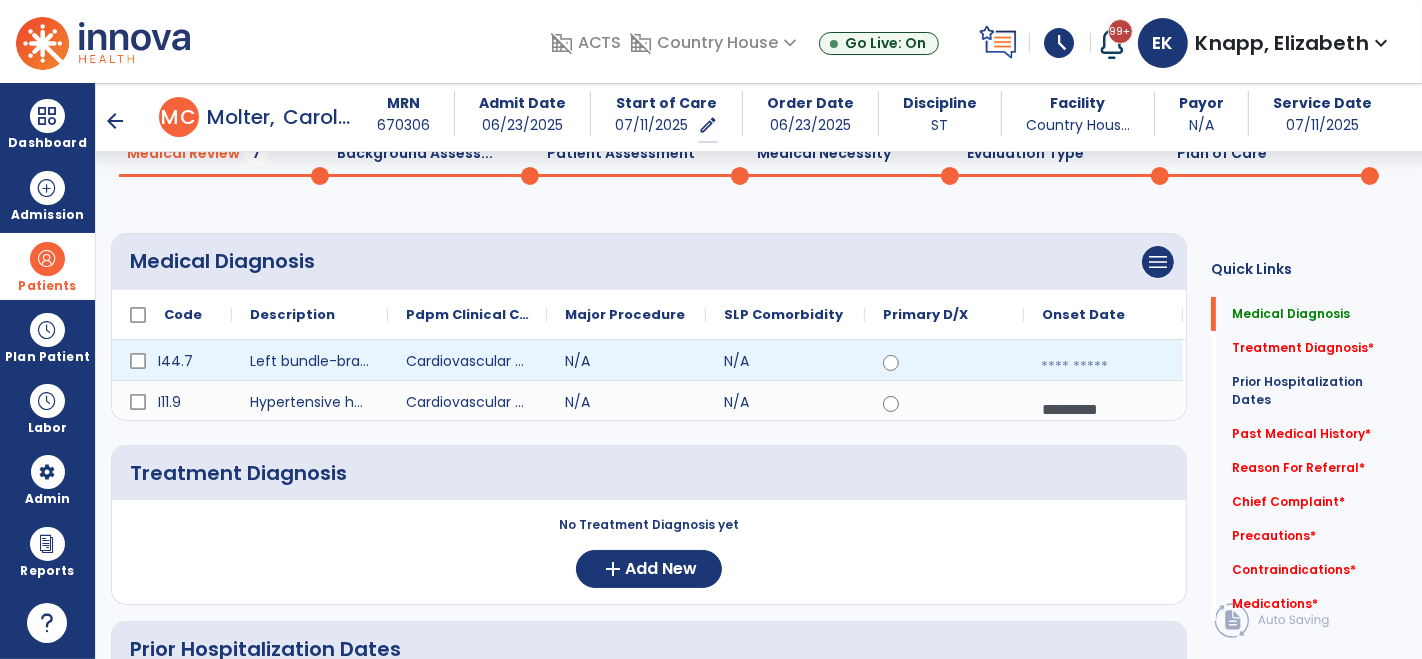 click at bounding box center [1103, 367] 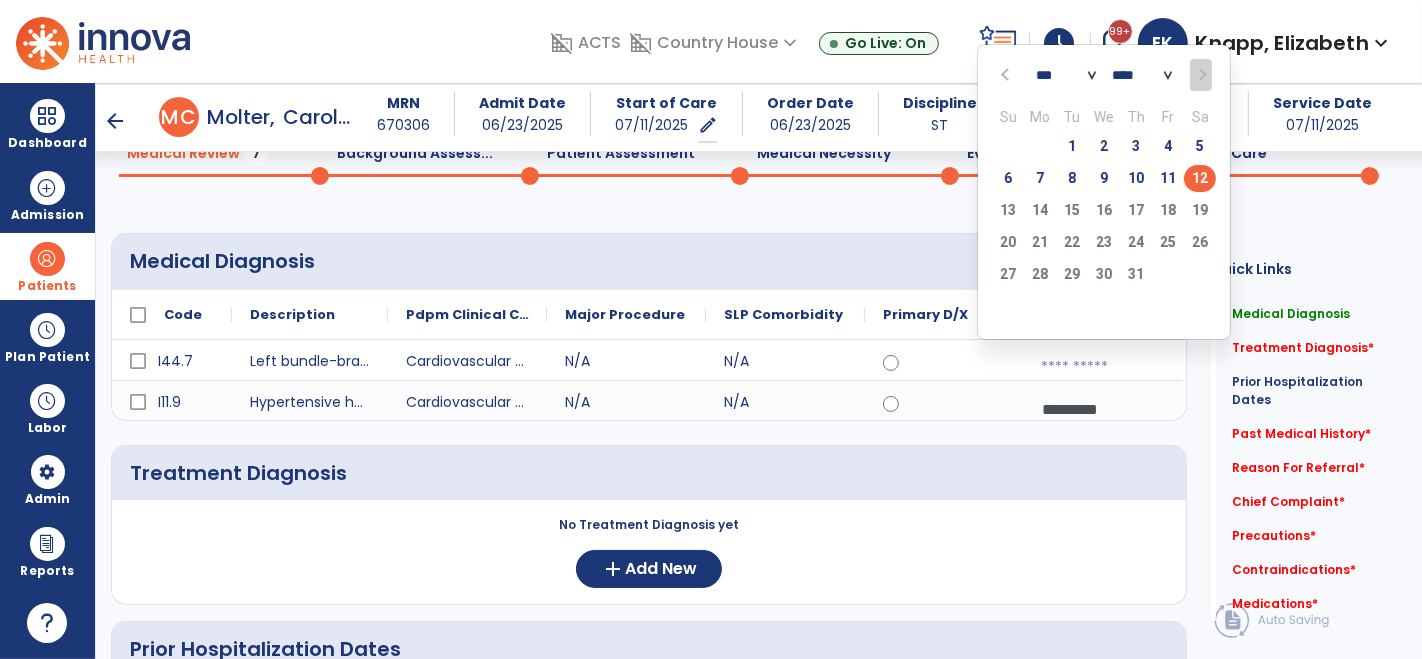 click on "*** *** *** *** *** *** ***" 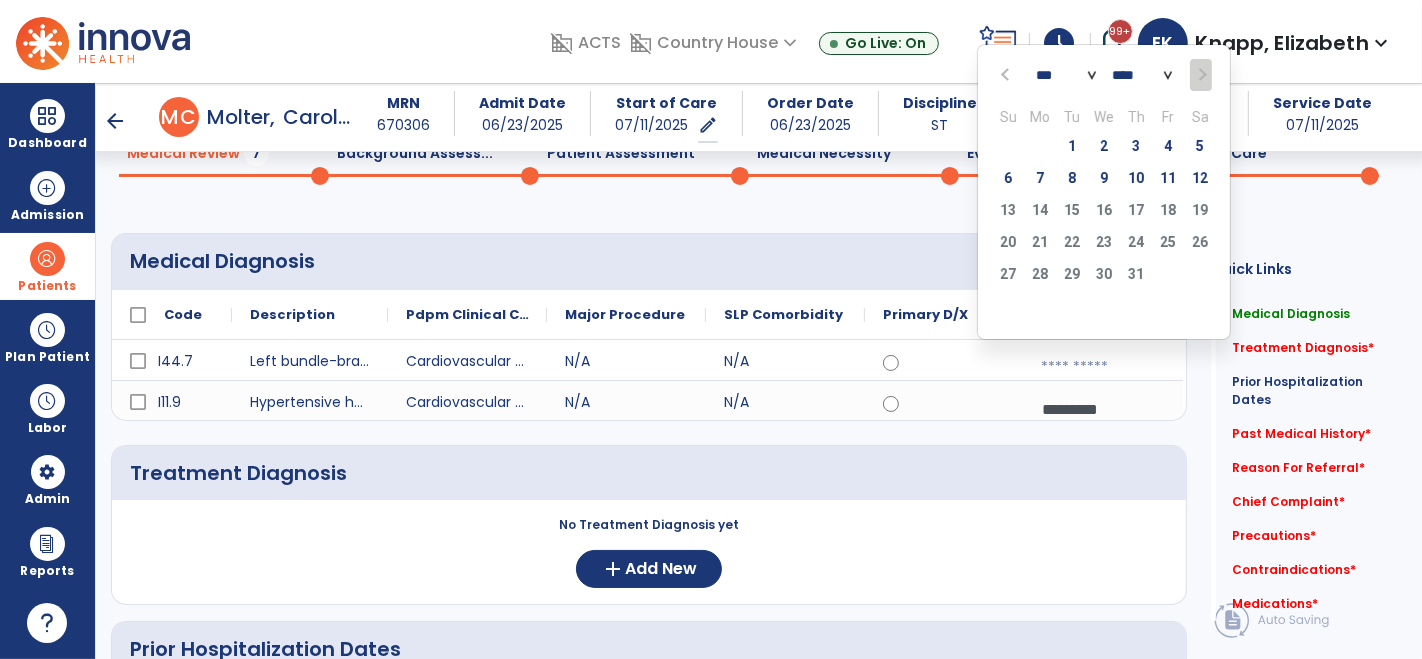 select on "*" 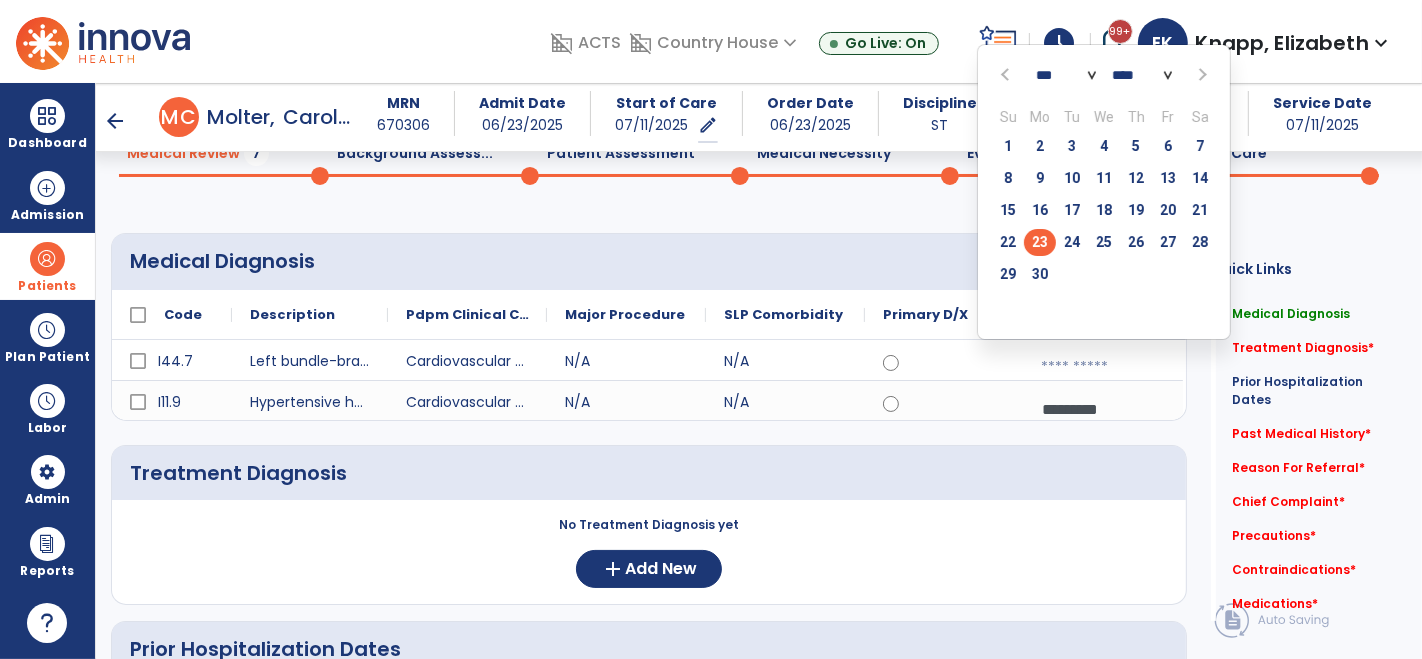 click on "23" 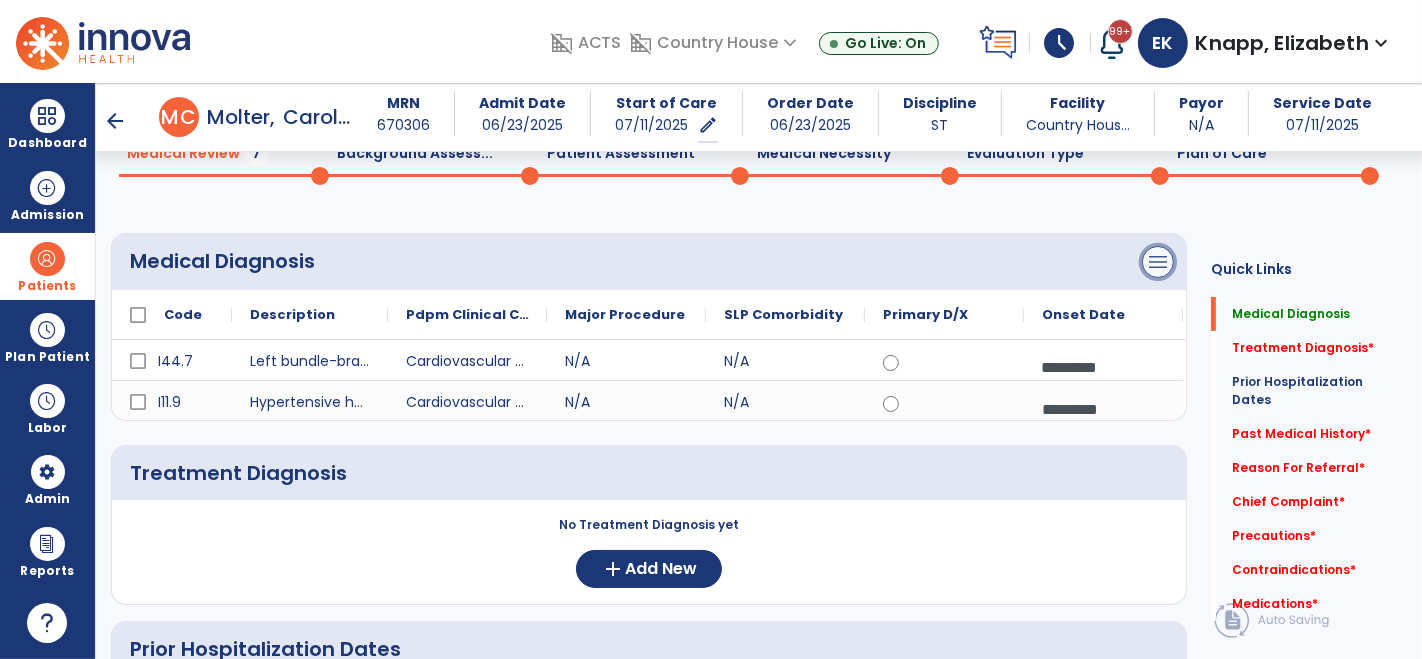 click on "menu" at bounding box center [1158, 262] 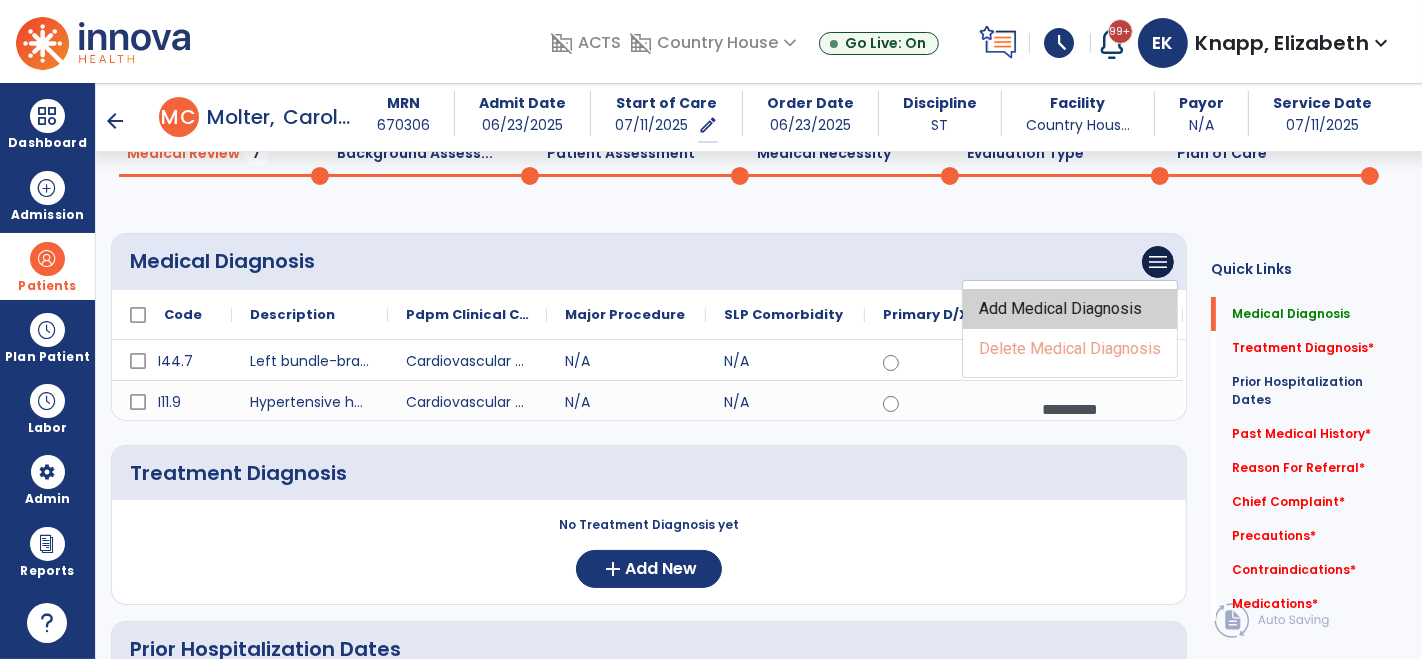 click on "Add Medical Diagnosis" 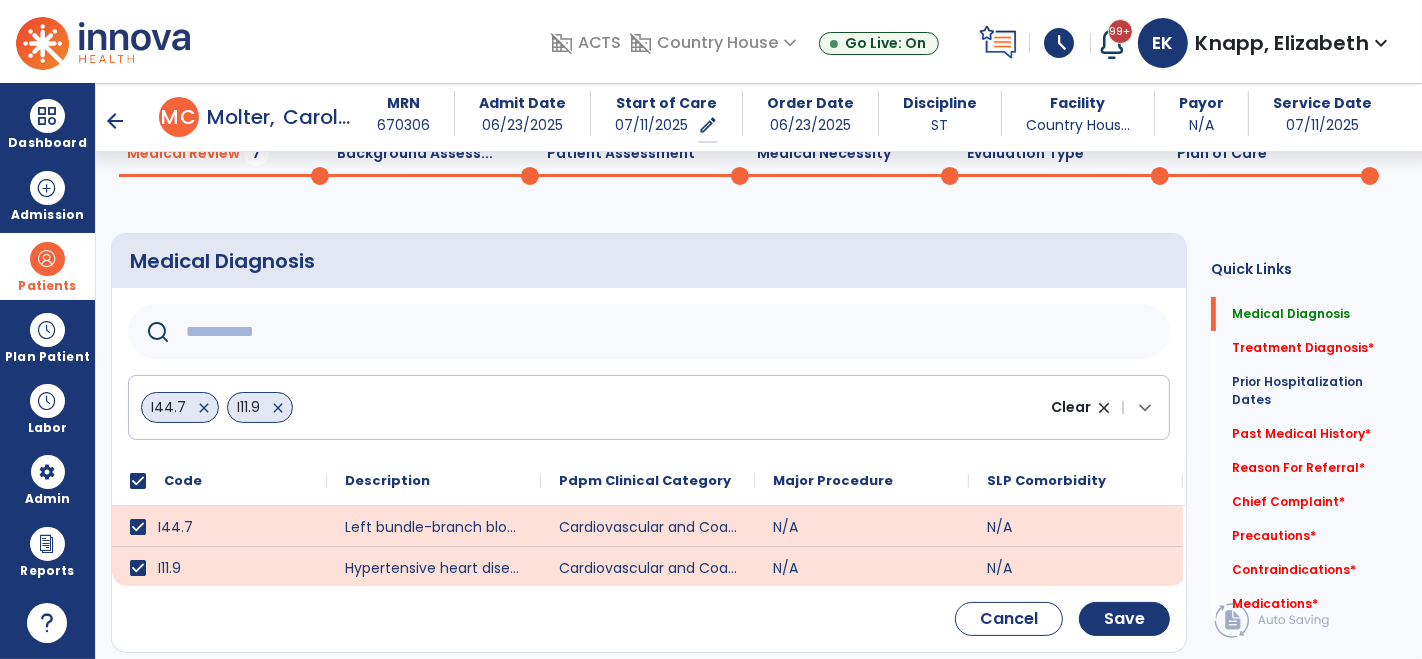 click 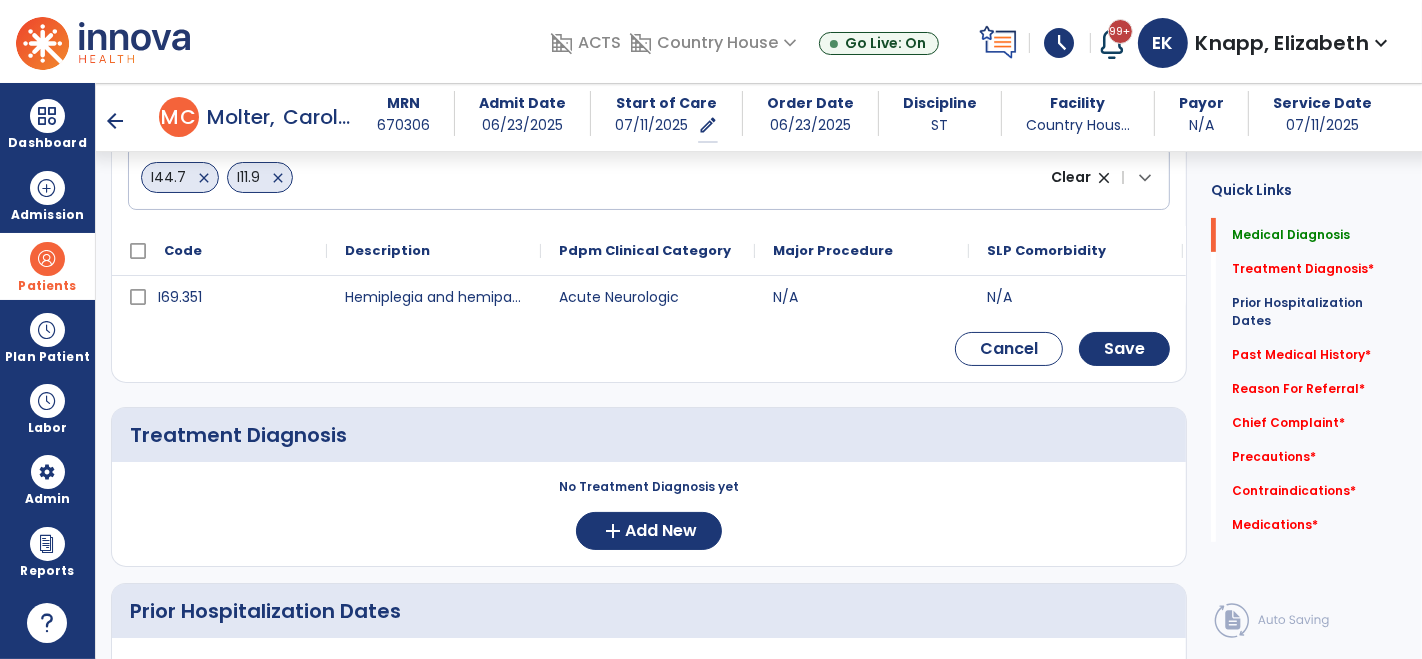 scroll, scrollTop: 331, scrollLeft: 0, axis: vertical 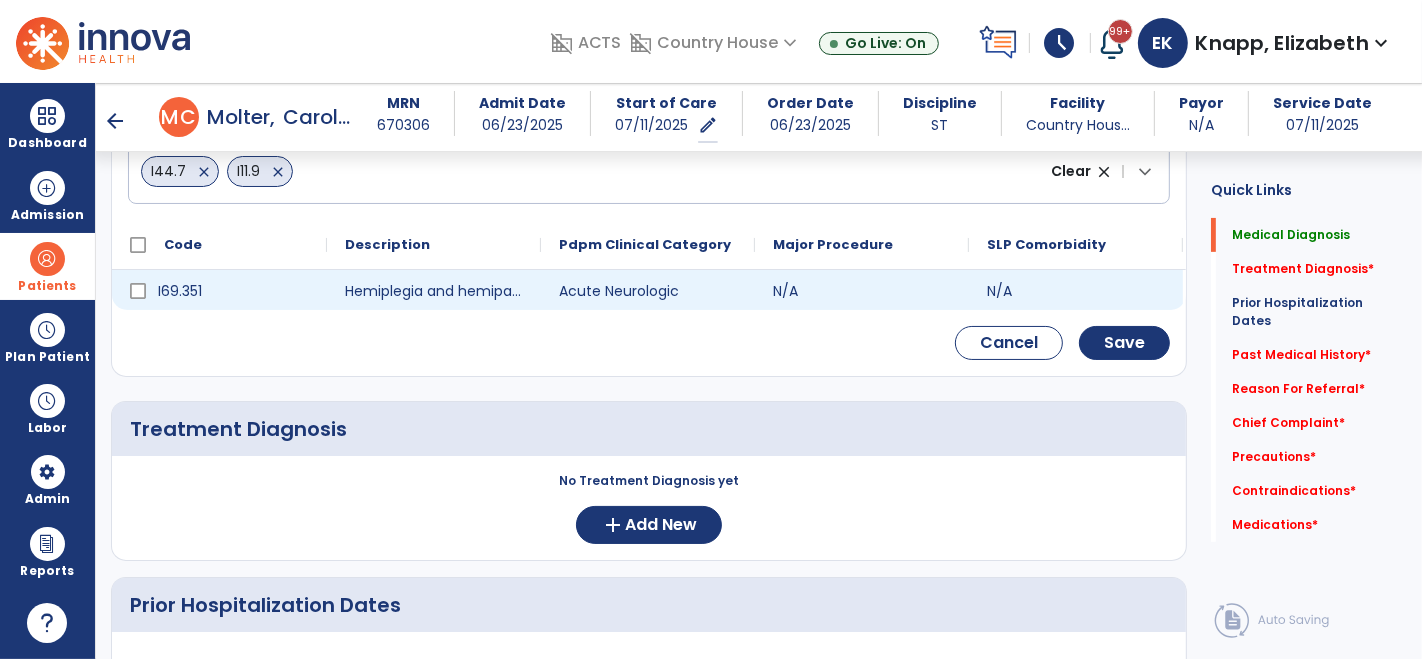 type on "*******" 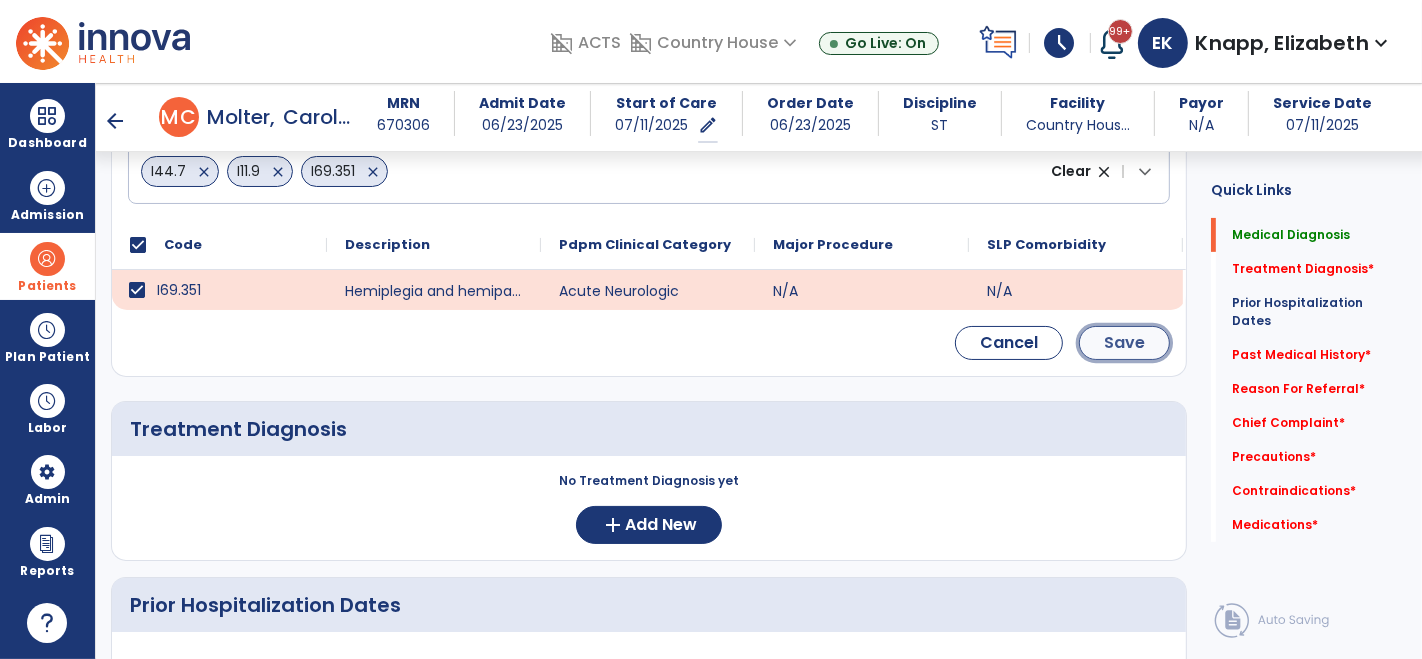 click on "Save" 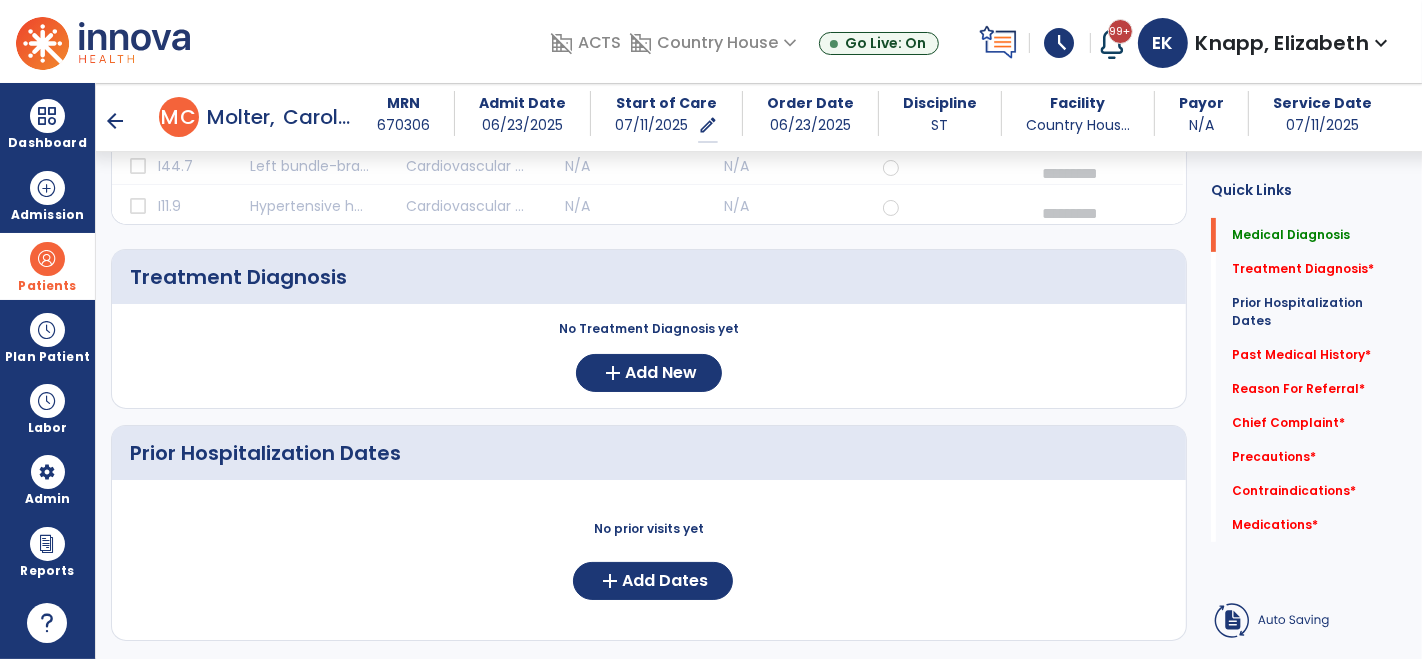 scroll, scrollTop: 166, scrollLeft: 0, axis: vertical 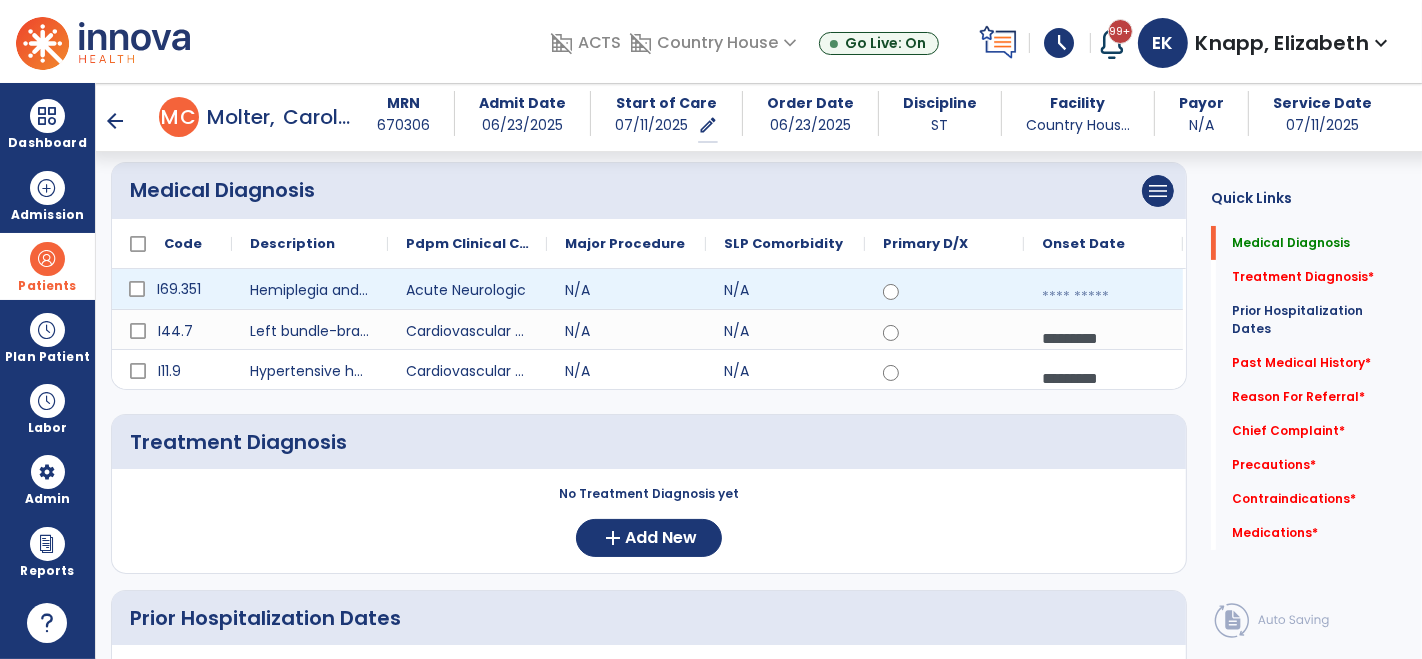click at bounding box center [1103, 297] 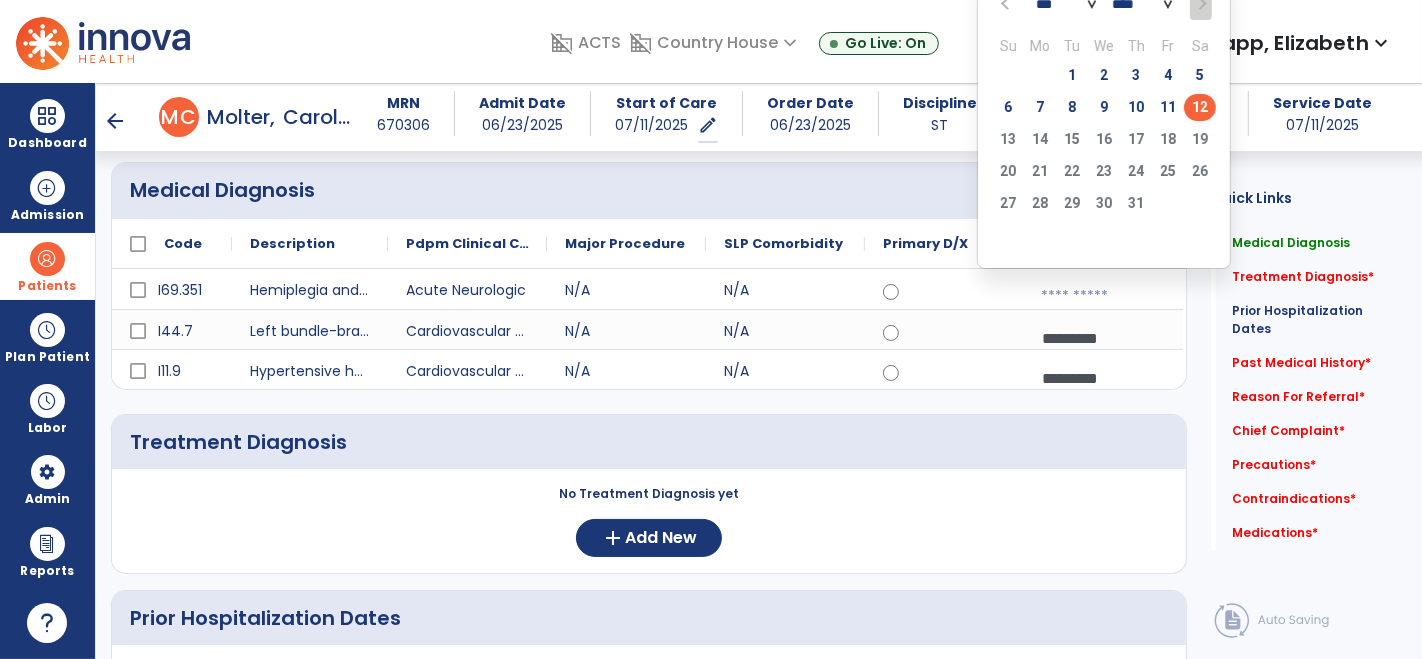 click on "*** *** *** *** *** *** ***" 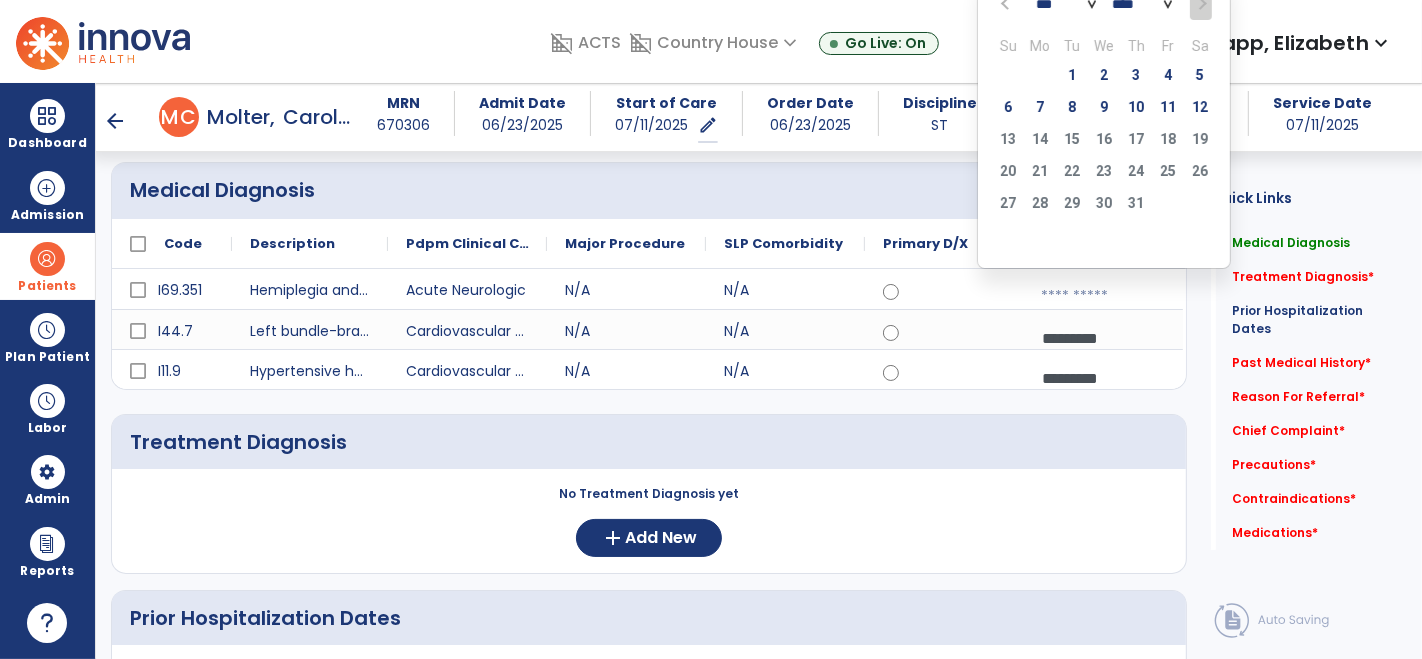 select on "*" 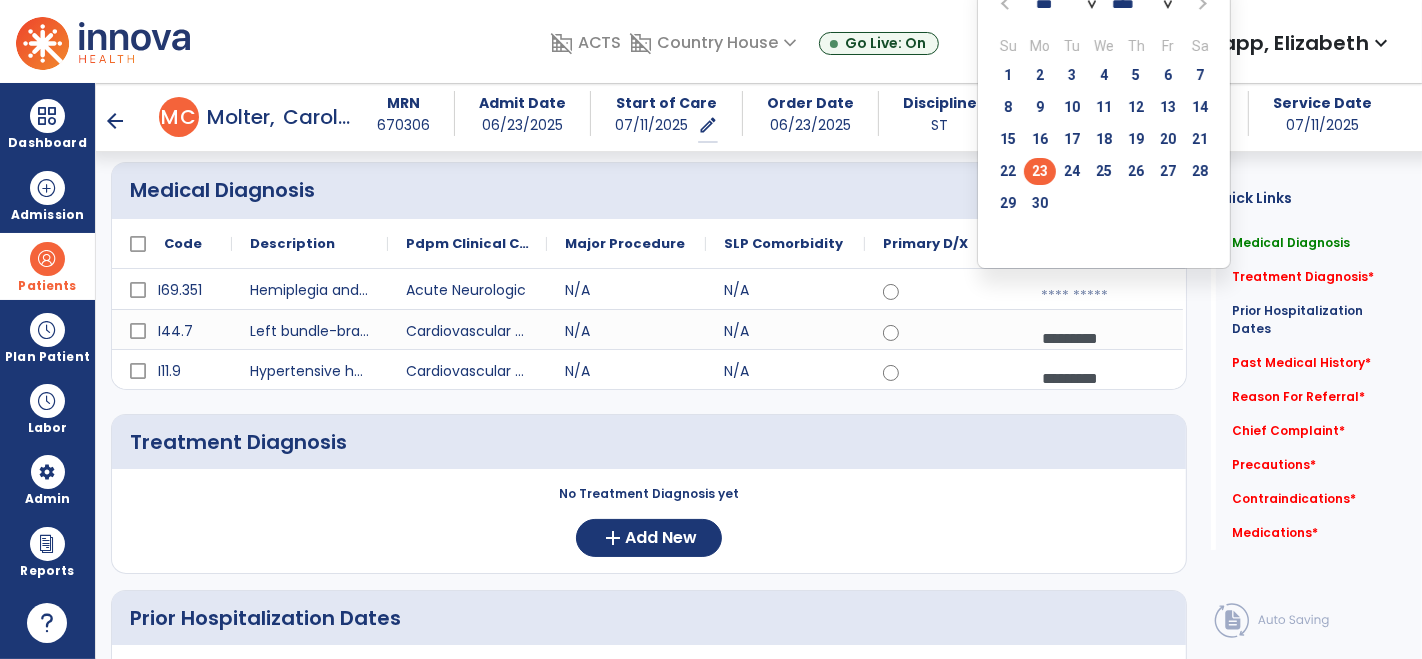click on "23" 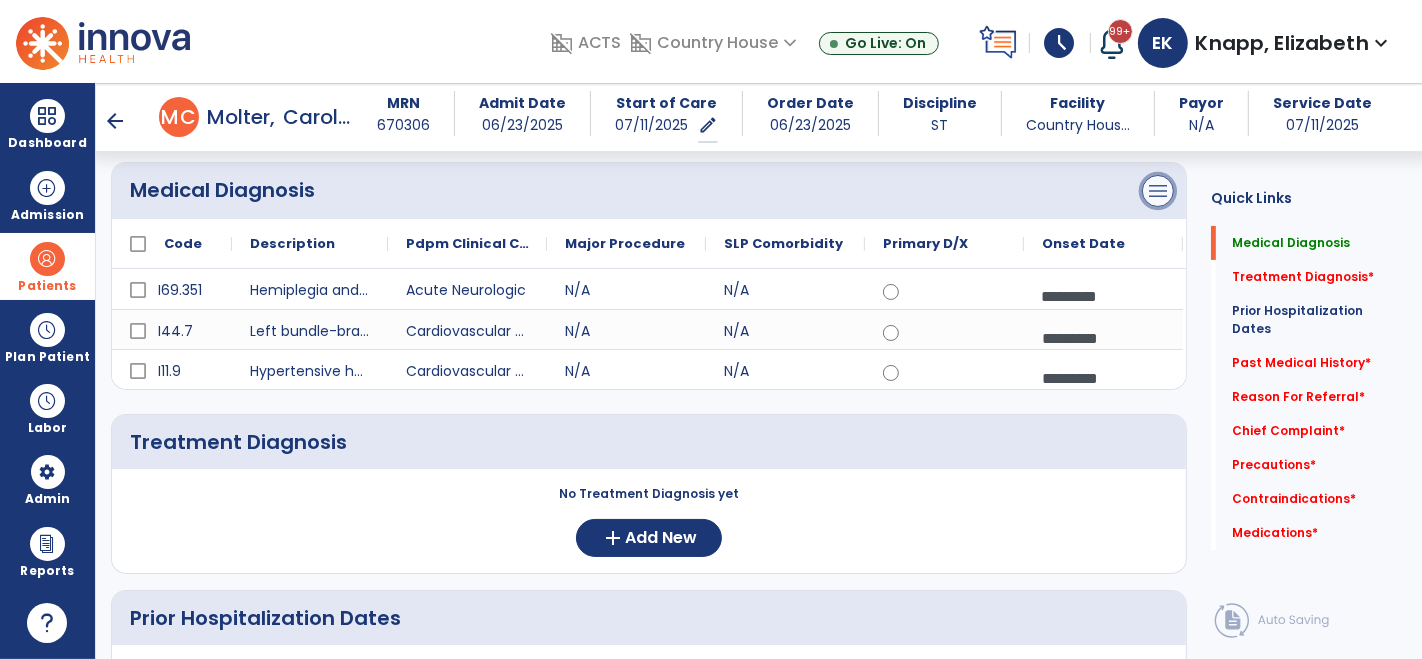 click on "menu" at bounding box center [1158, 191] 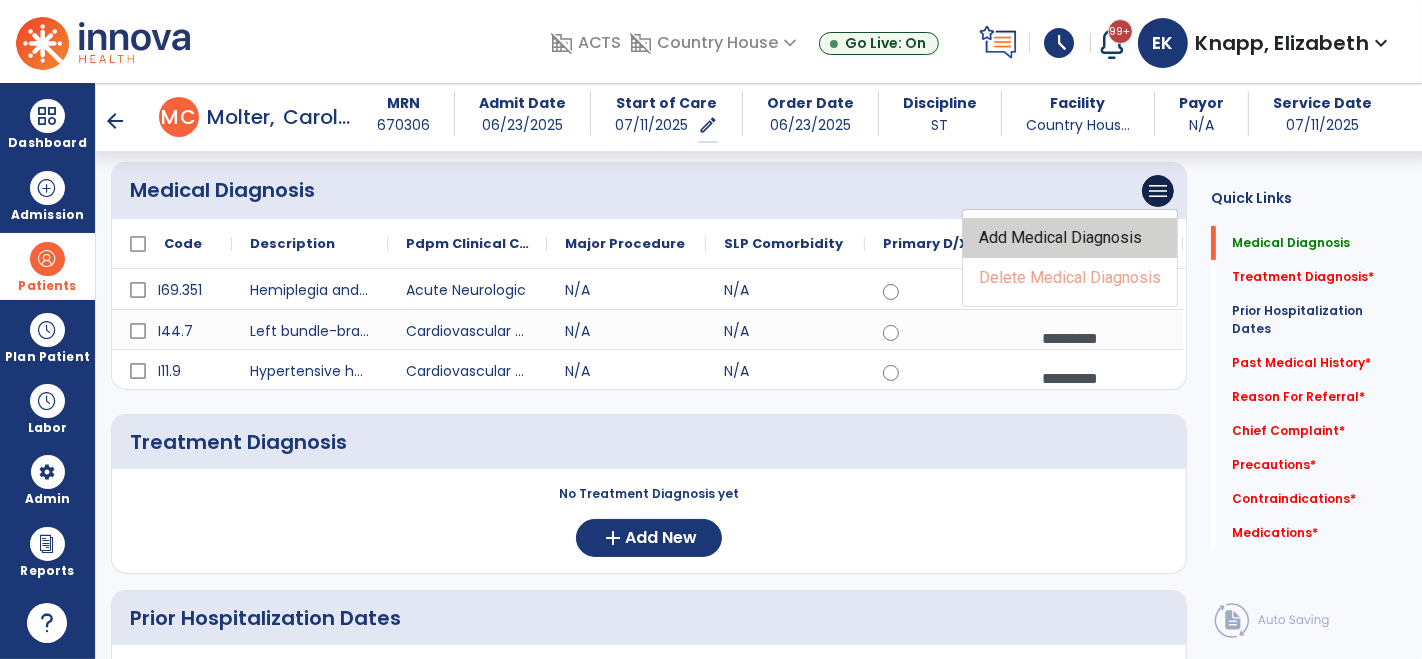 click on "Add Medical Diagnosis" 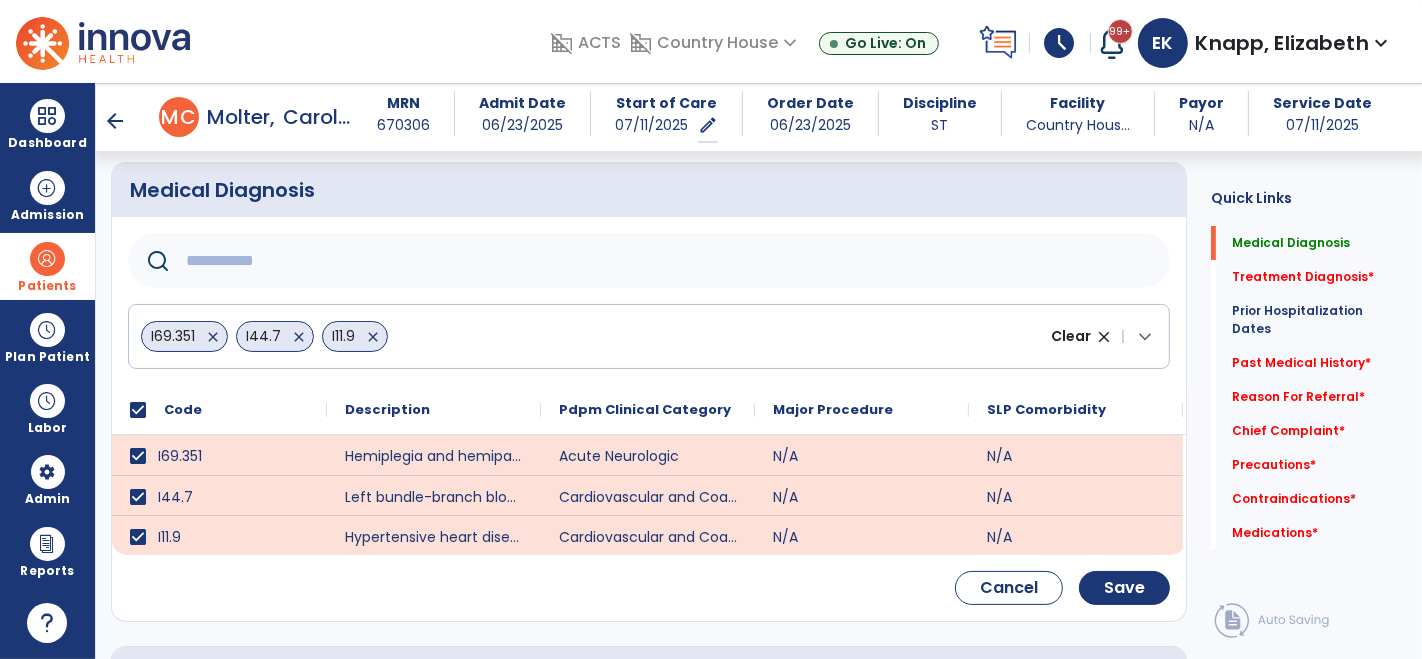 click 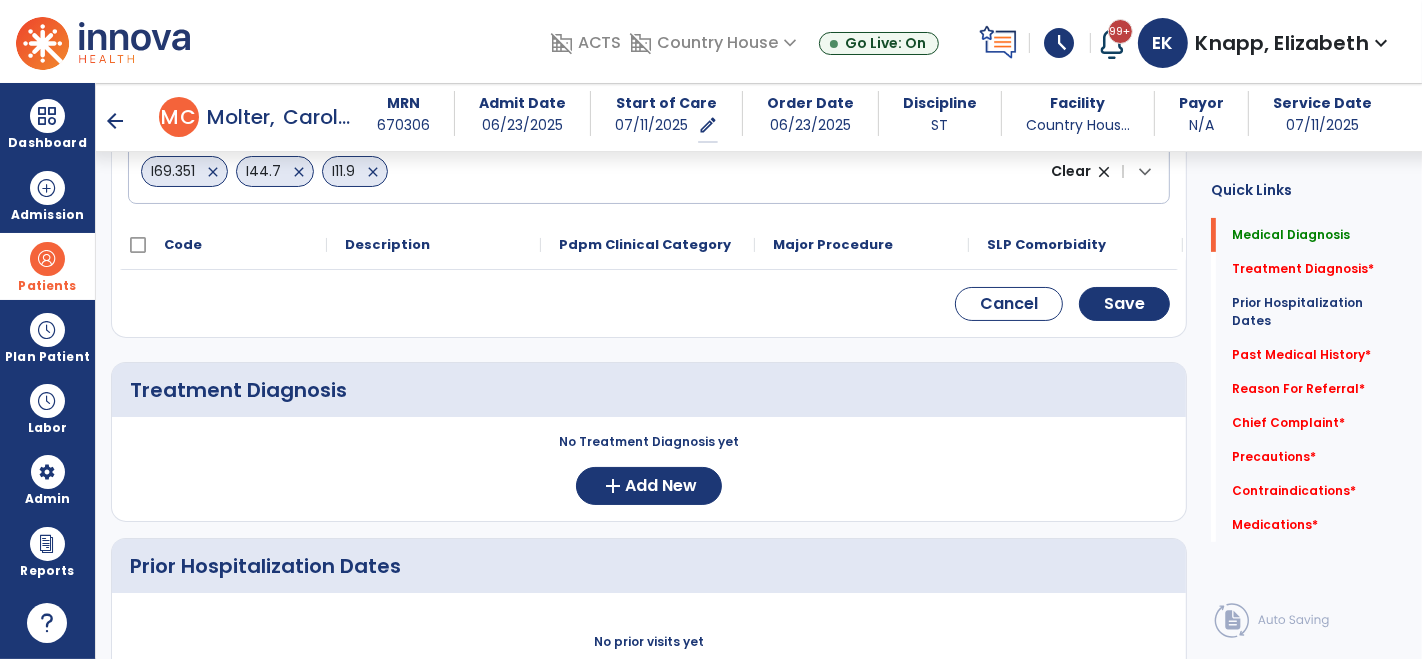 scroll, scrollTop: 331, scrollLeft: 0, axis: vertical 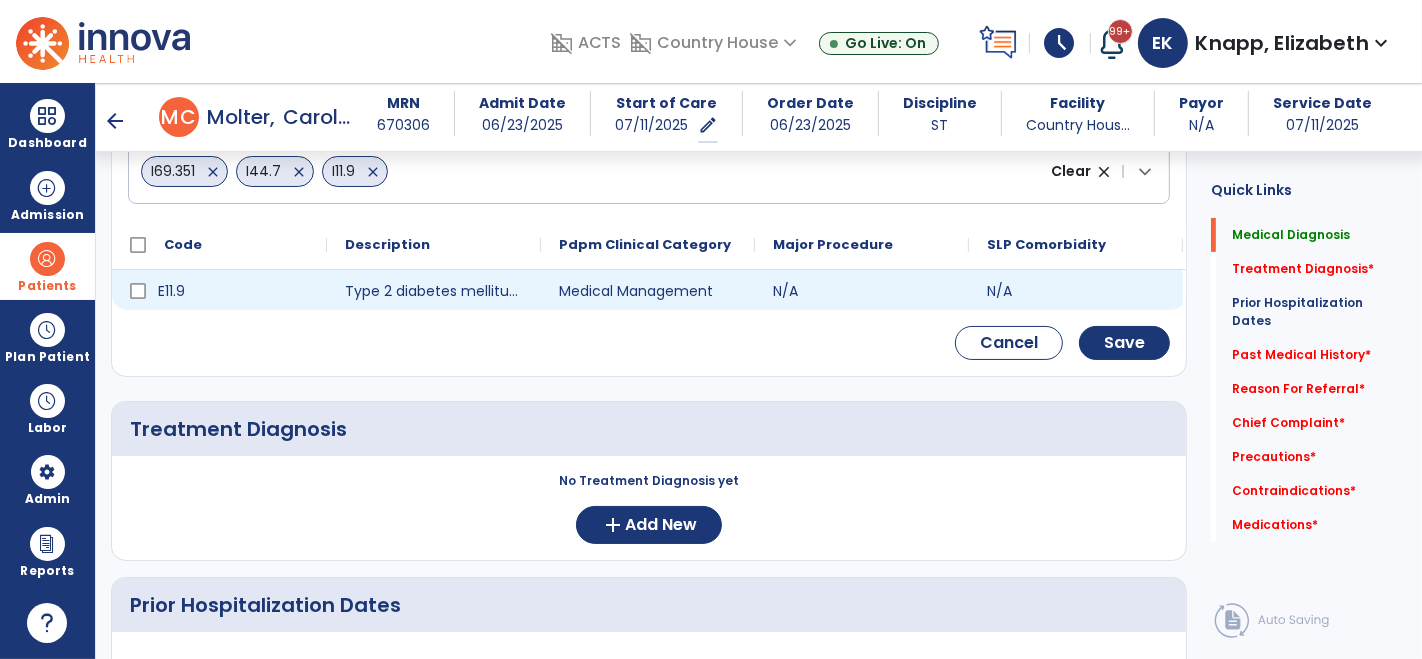 type on "*****" 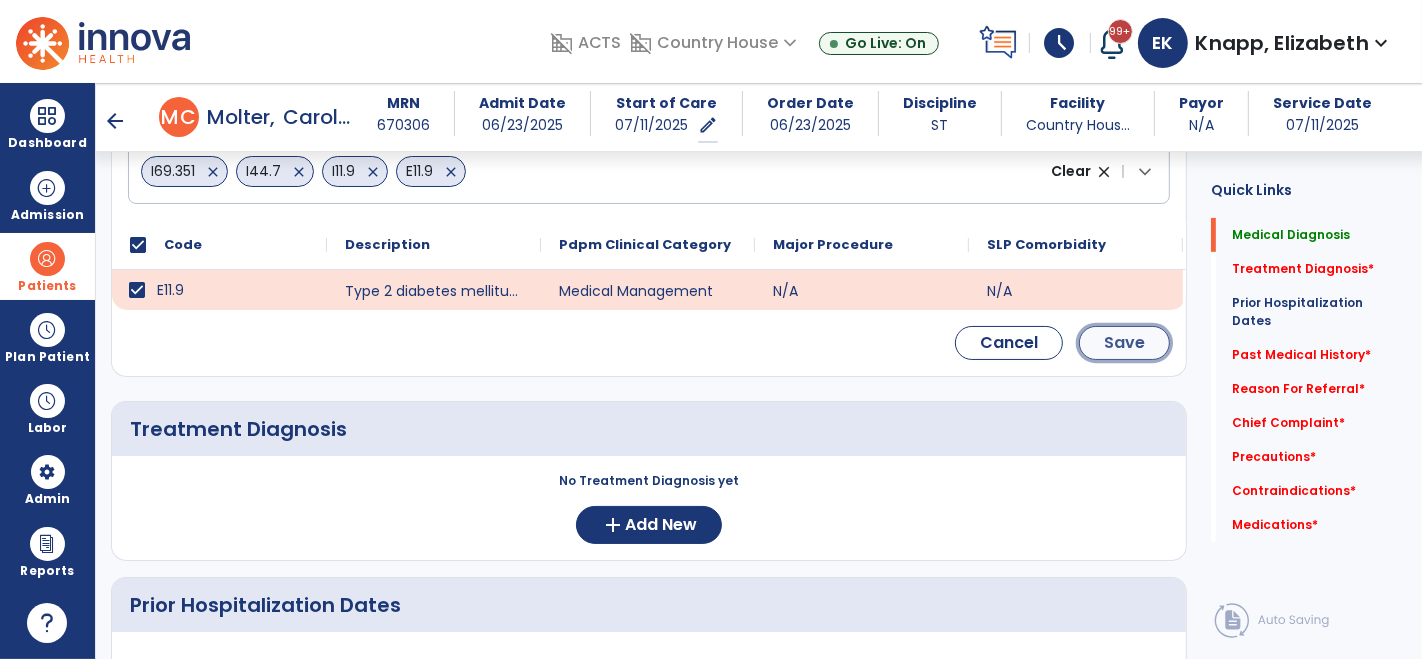 click on "Save" 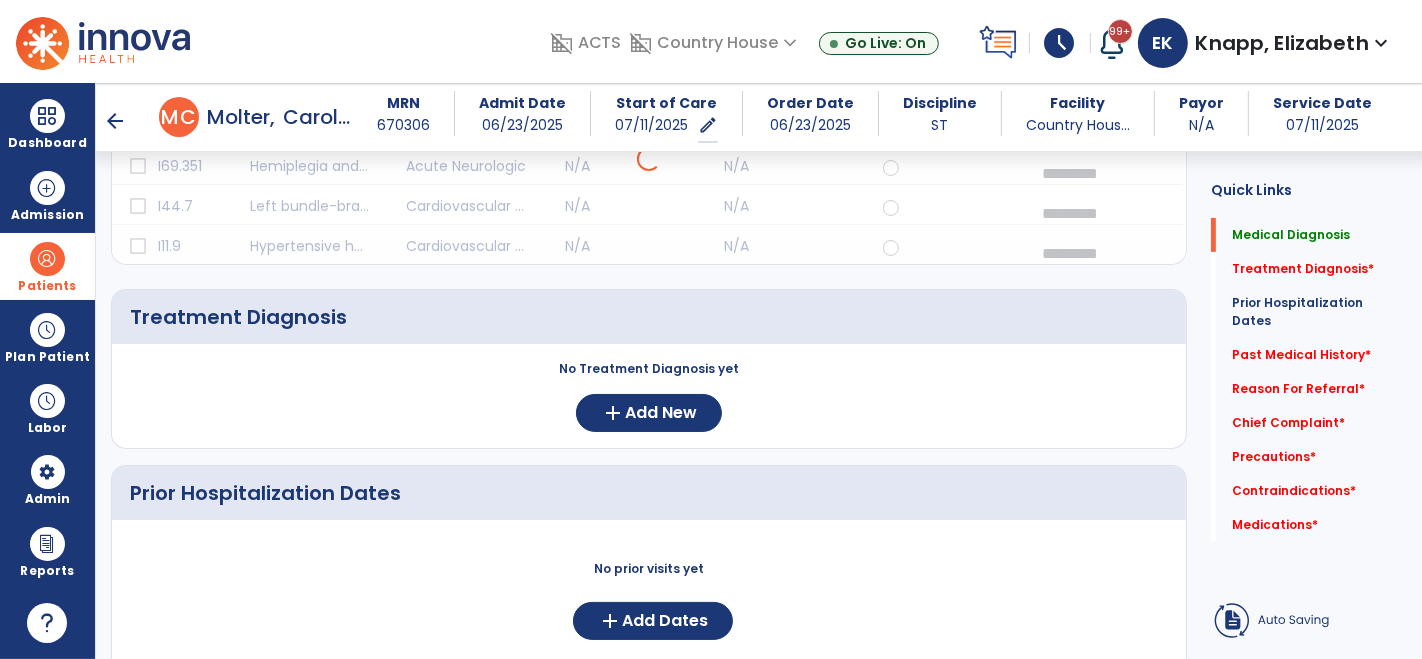 scroll, scrollTop: 166, scrollLeft: 0, axis: vertical 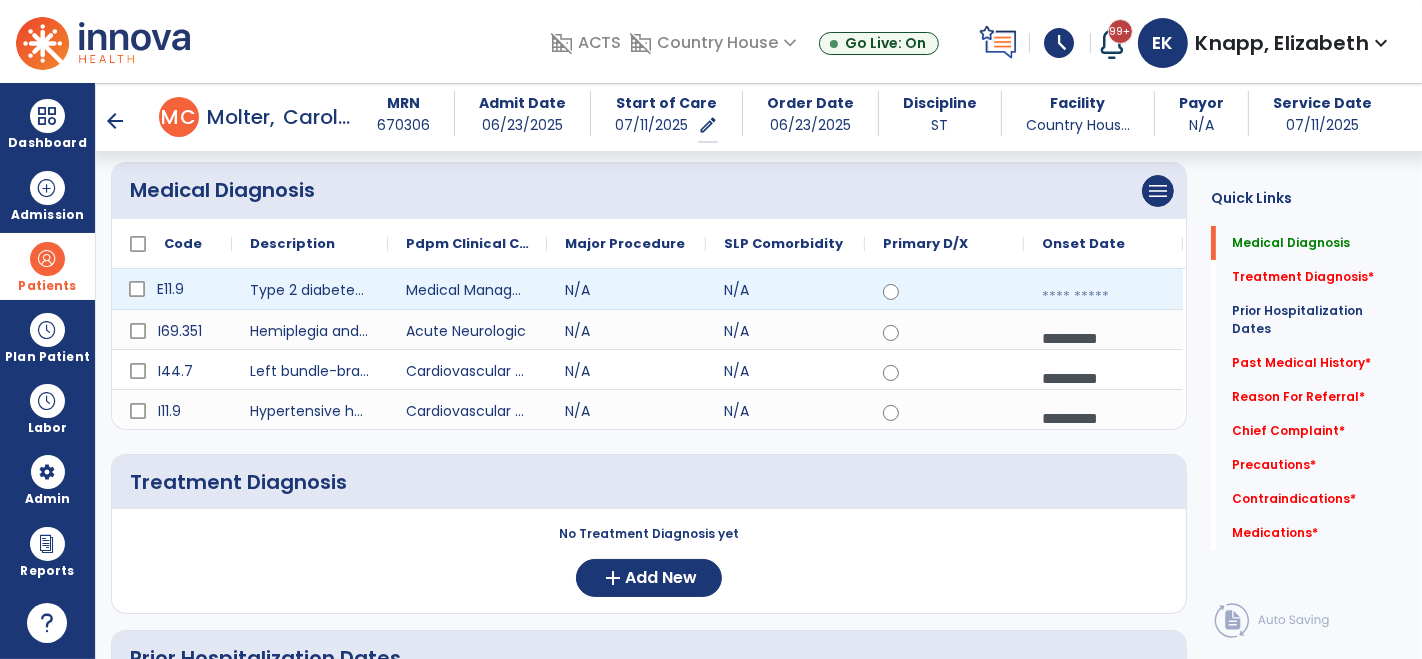 click at bounding box center [1103, 297] 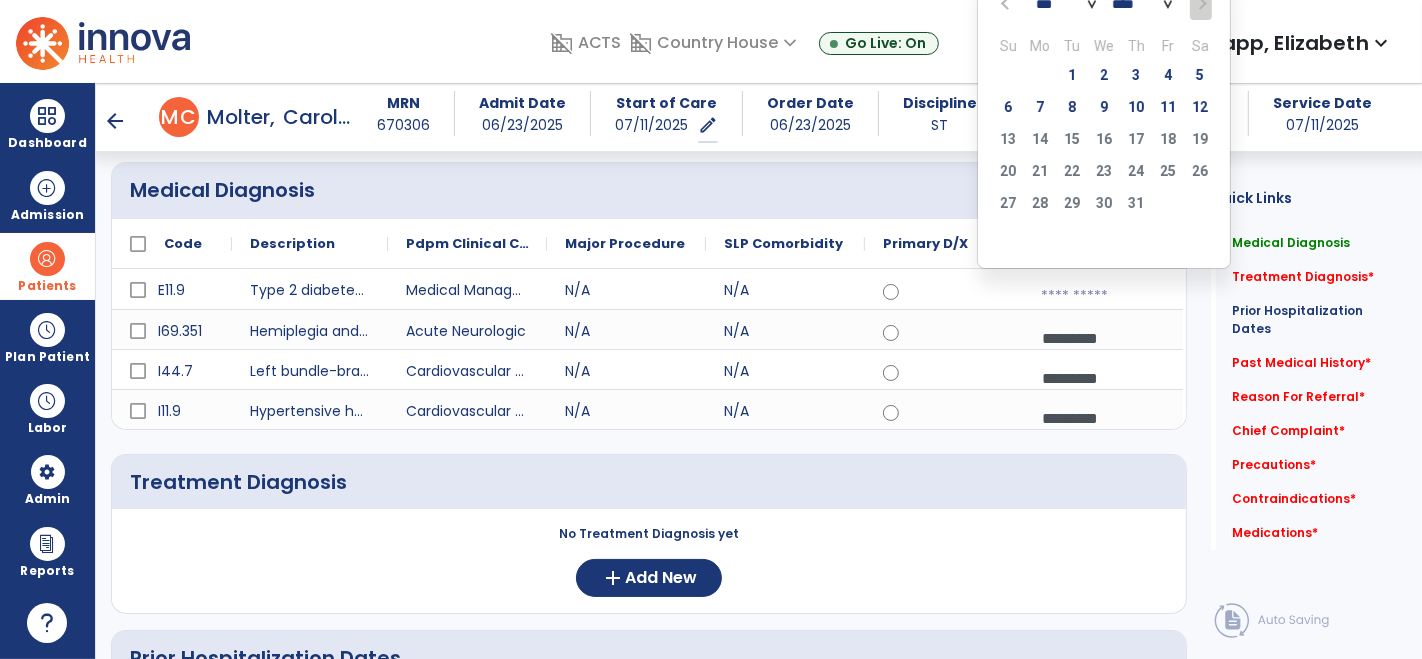 click on "**** **** **** **** **** **** **** **** **** **** **** **** **** **** **** **** **** **** **** **** **** **** **** **** **** **** **** **** **** **** **** **** **** **** **** **** **** **** **** **** **** **** **** **** **** **** **** **** **** **** **** **** **** **** **** **** **** **** **** **** **** **** **** **** **** **** **** **** **** **** **** **** **** **** **** **** **** **** **** **** **** **** **** **** **** **** **** **** **** **** **** **** **** **** **** **** **** **** **** **** **** **** **** **** **** **** **** **** **** **** **** **** **** **** **** **** **** **** **** **** **** **** **** **** **** ****" 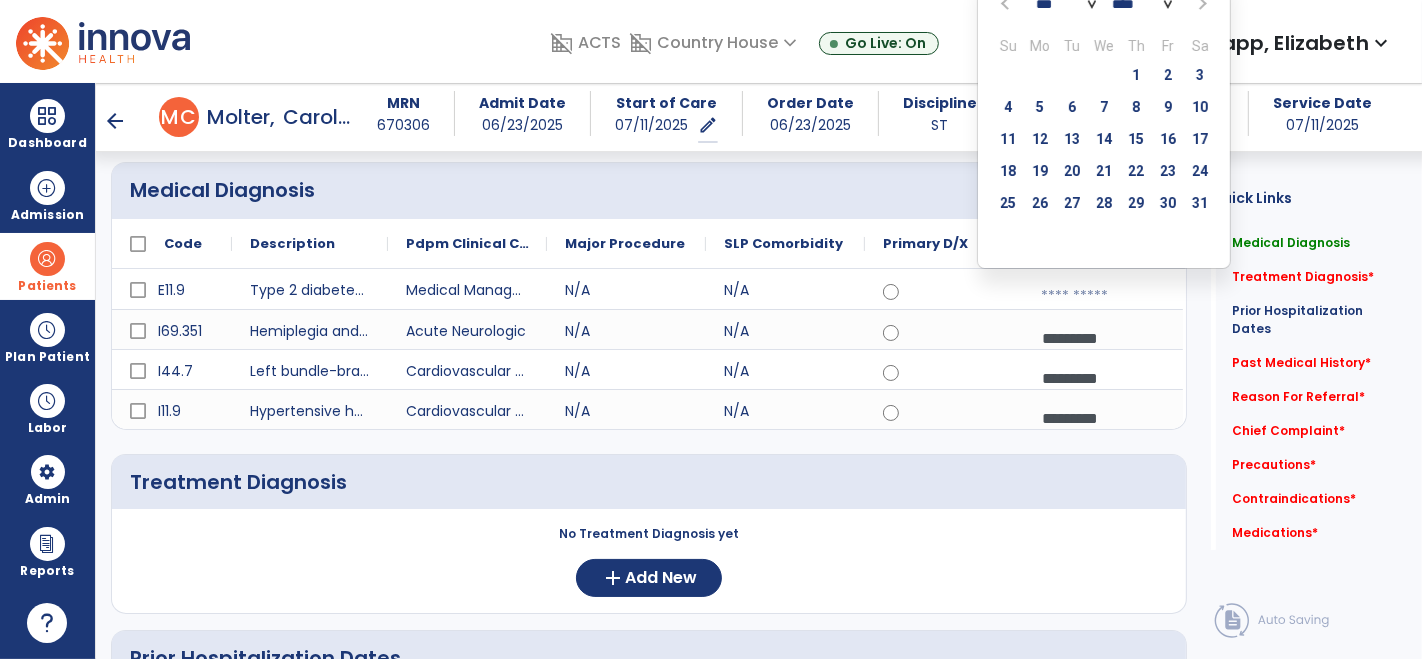 click on "*** *** *** *** *** *** *** *** *** *** *** ***" 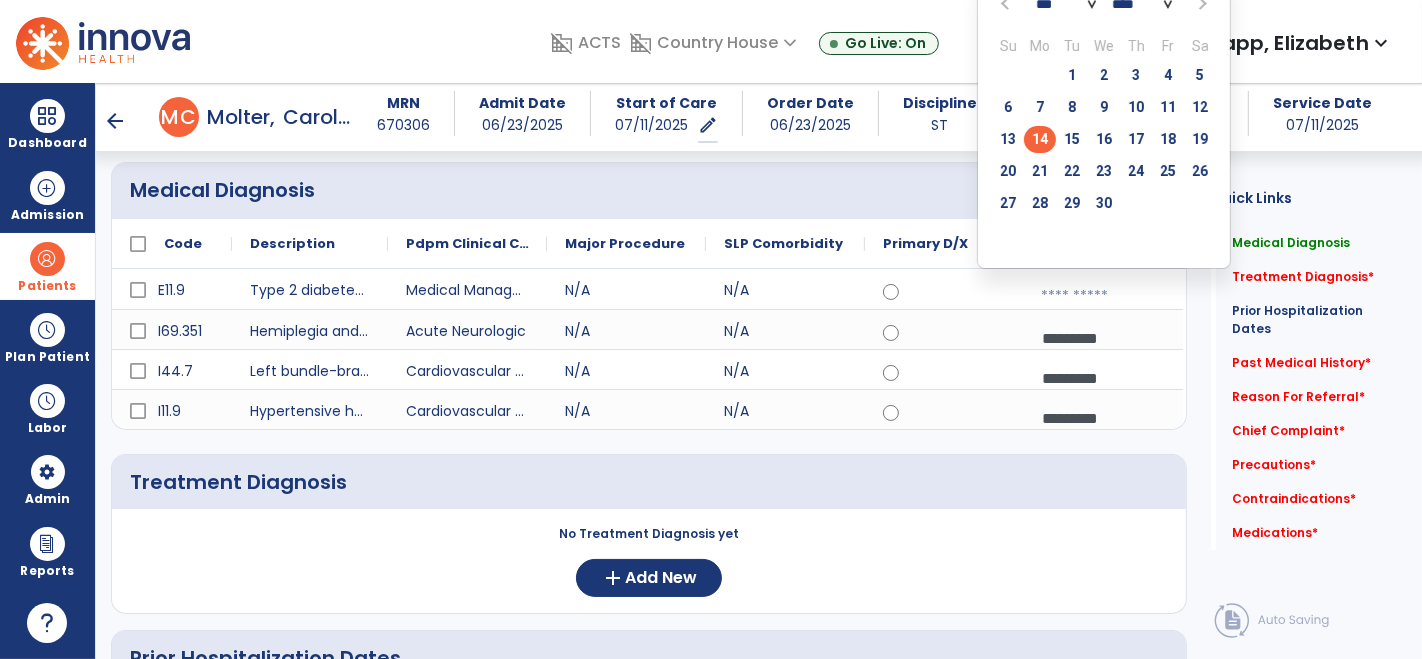 click on "14" 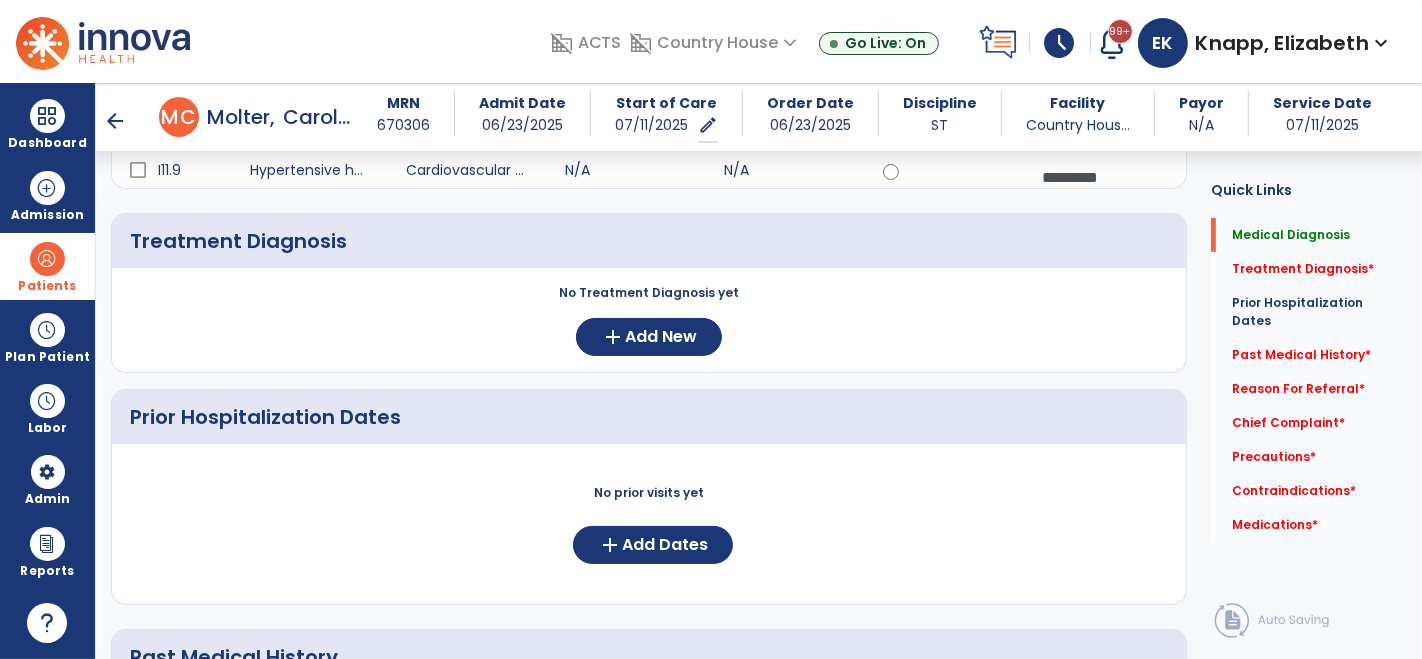 scroll, scrollTop: 401, scrollLeft: 0, axis: vertical 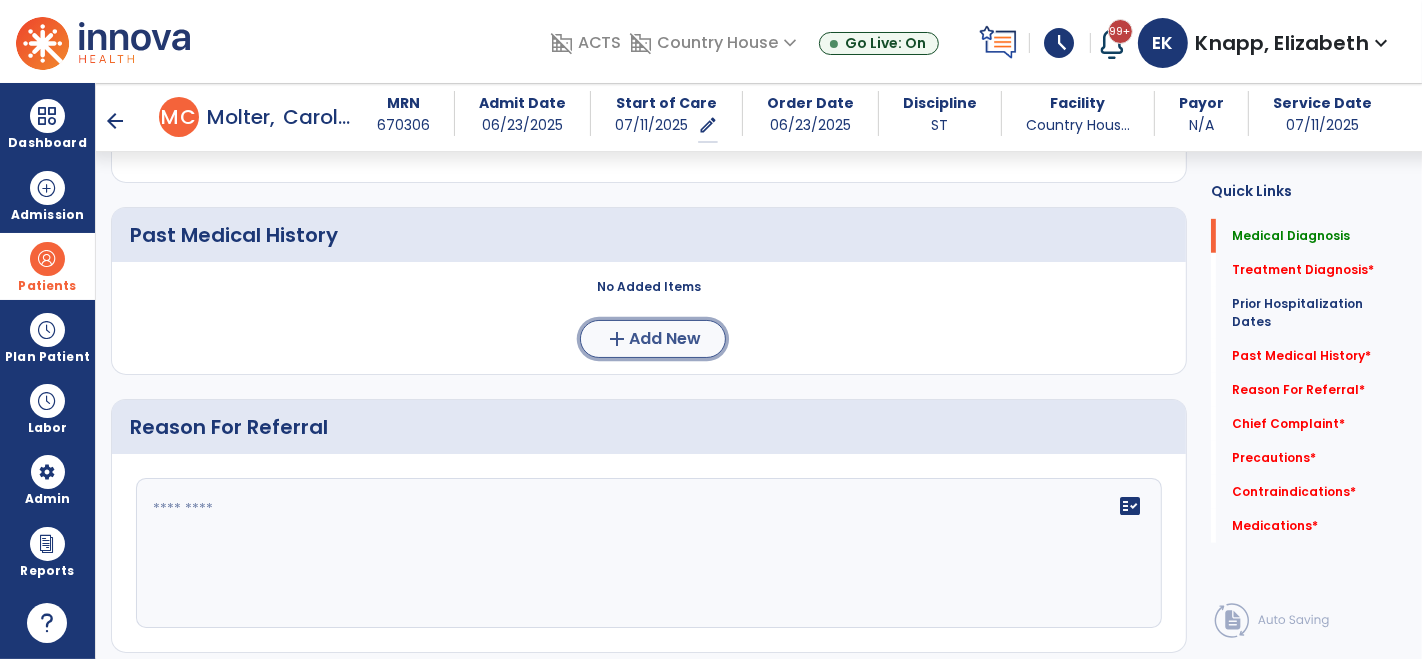 click on "Add New" 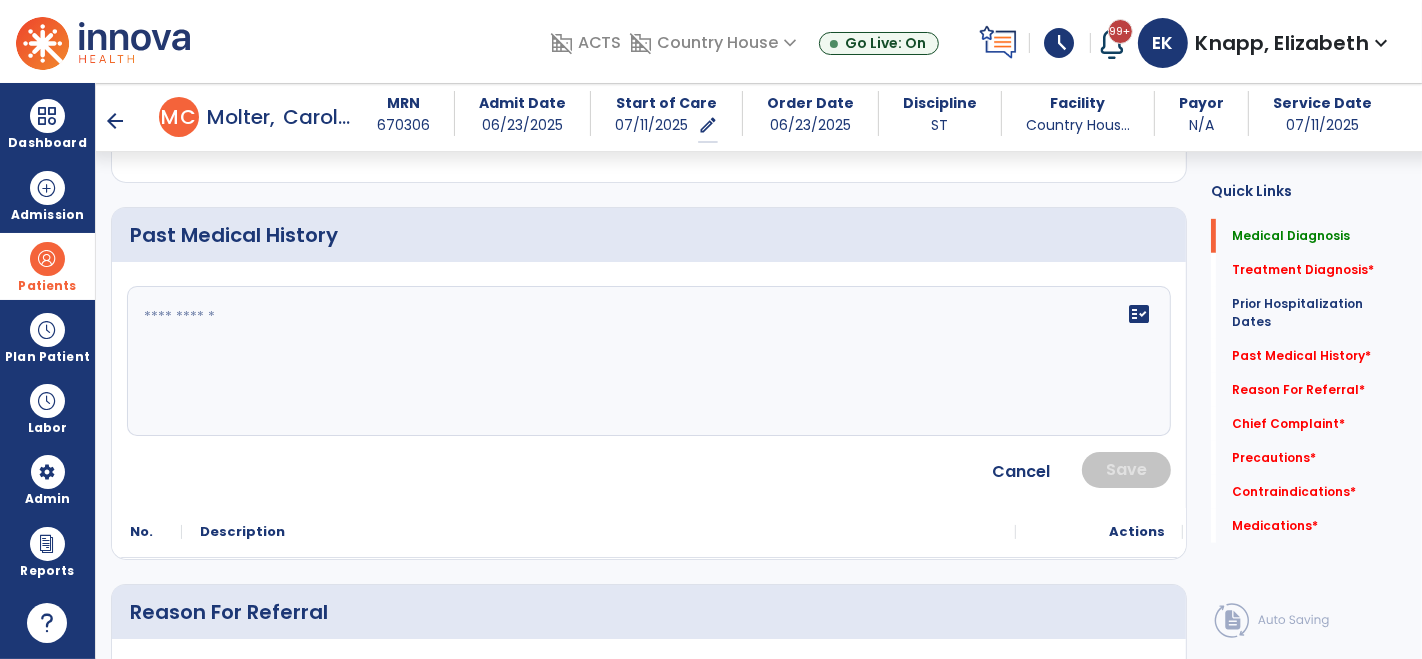click 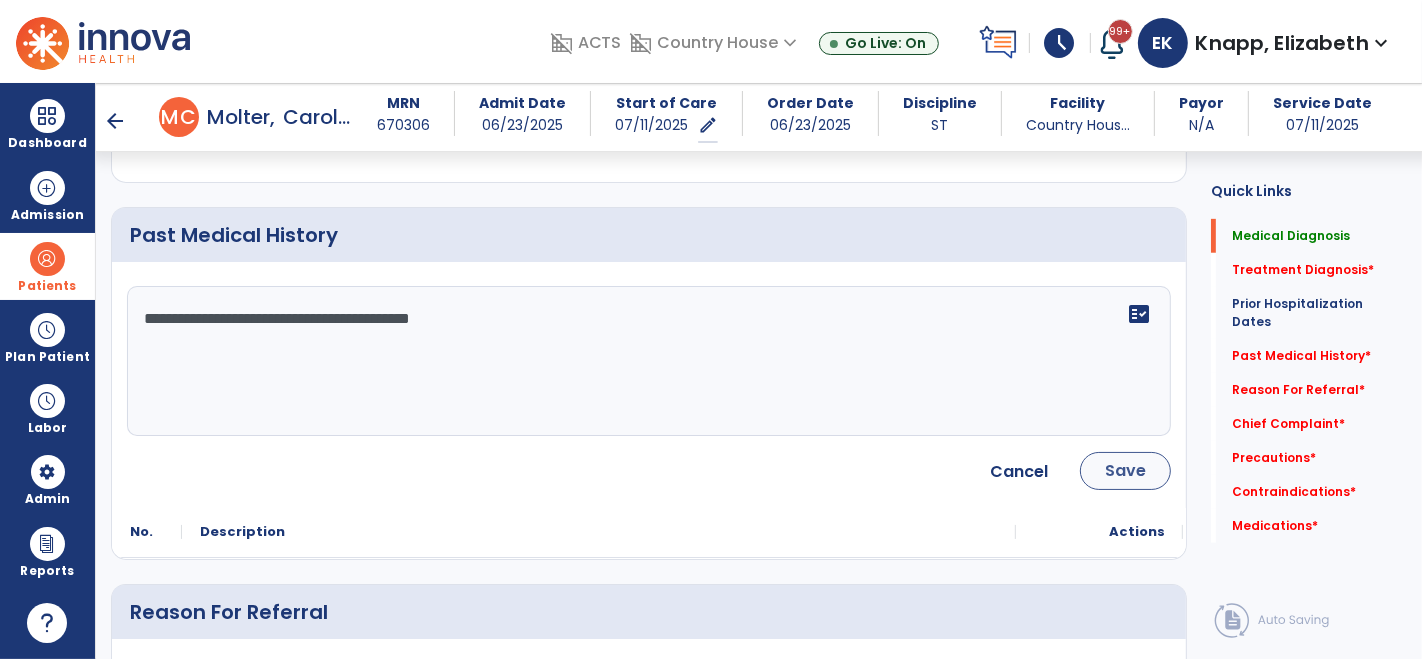 type on "**********" 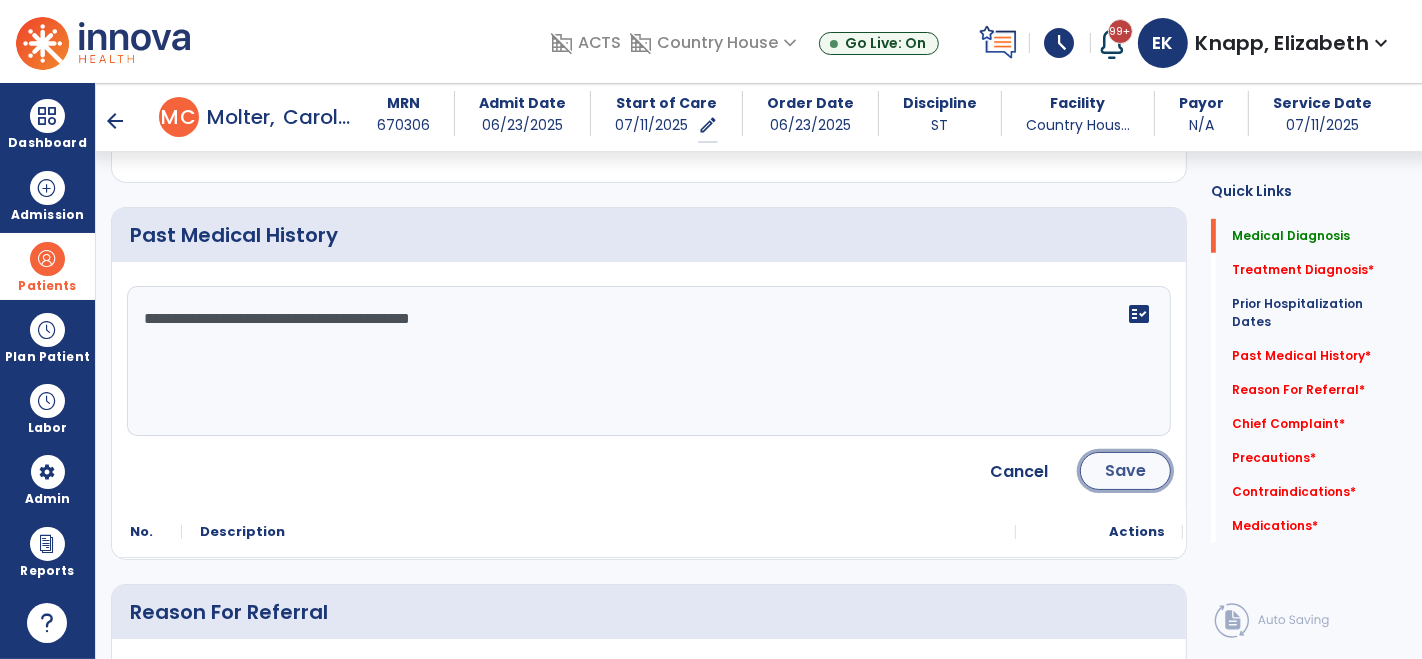 click on "Save" 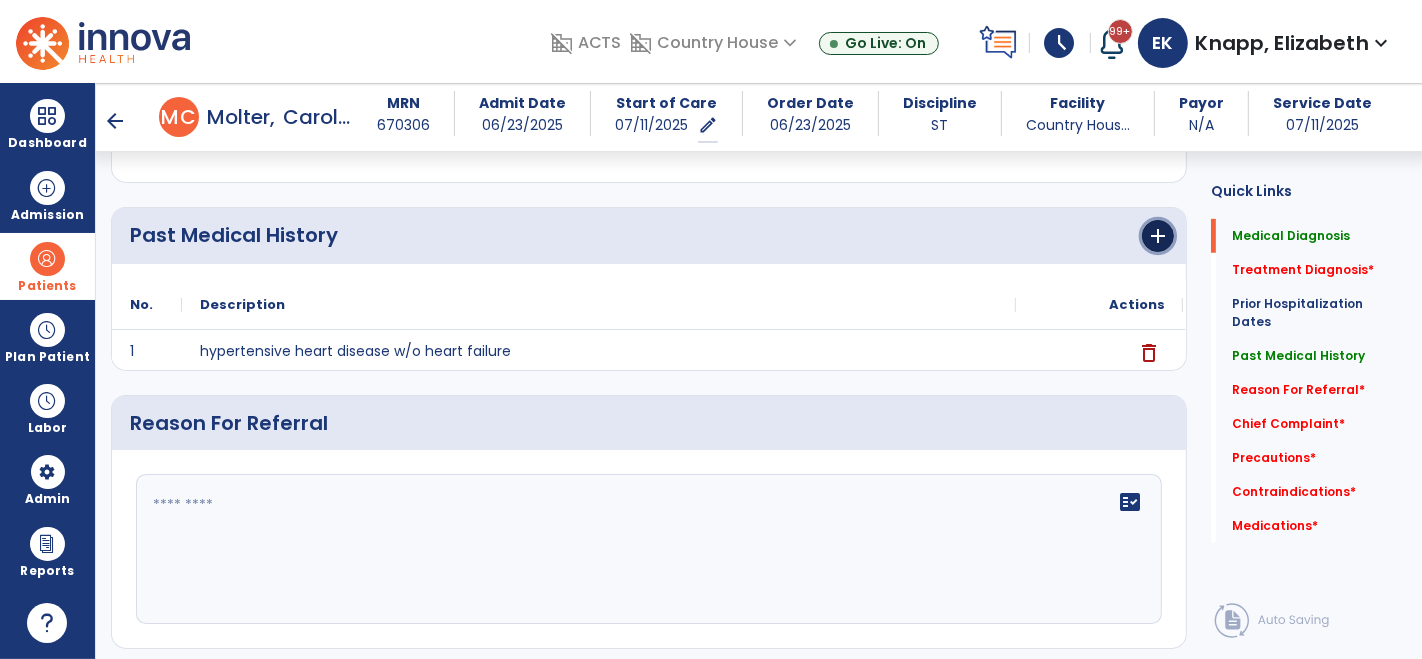click on "add" 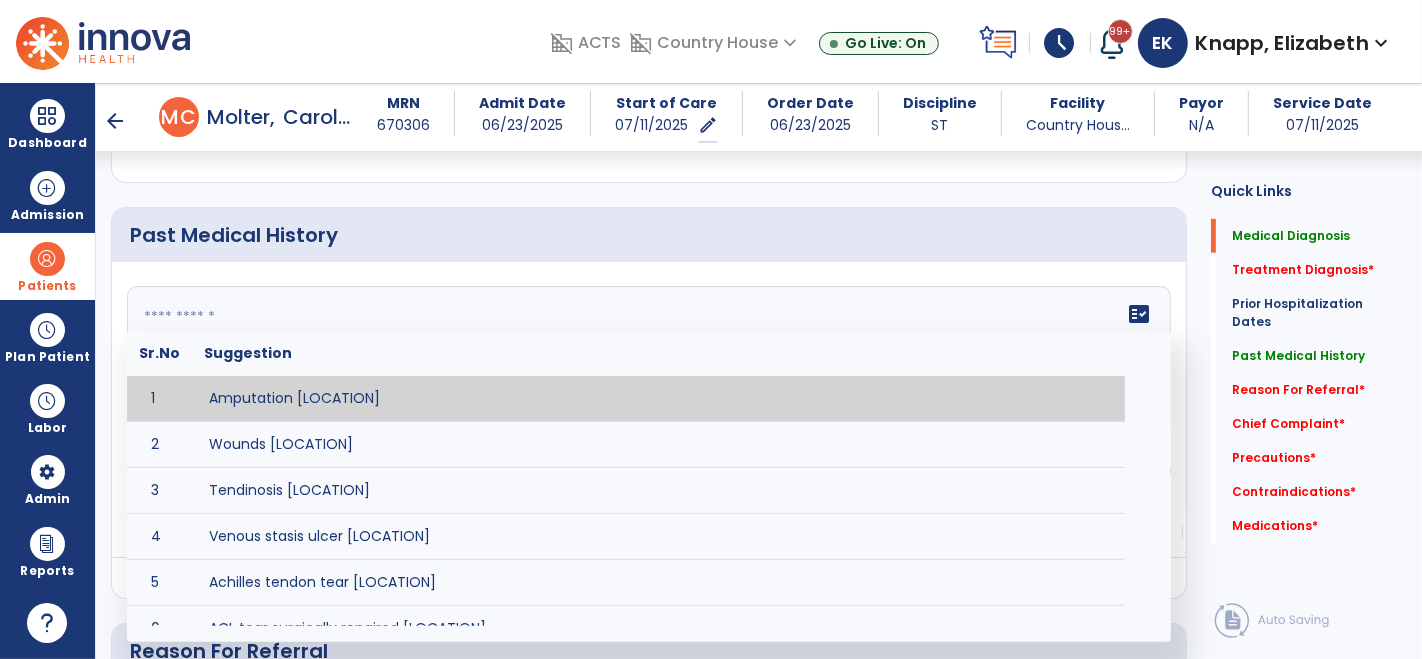 click on "fact_check  Sr.No Suggestion 1 Amputation [LOCATION] 2 Wounds [LOCATION] 3 Tendinosis [LOCATION] 4 Venous stasis ulcer [LOCATION] 5 Achilles tendon tear [LOCATION] 6 ACL tear surgically repaired [LOCATION] 7 Above knee amputation (AKA) [LOCATION] 8 Below knee amputation (BKE) [LOCATION] 9 Cancer (SITE/TYPE) 10 Surgery (TYPE) 11 AAA (Abdominal Aortic Aneurysm) 12 Achilles tendon tear [LOCATION] 13 Acute Renal Failure 14 AIDS (Acquired Immune Deficiency Syndrome) 15 Alzheimer's Disease 16 Anemia 17 Angina 18 Anxiety 19 ASHD (Arteriosclerotic Heart Disease) 20 Atrial Fibrillation 21 Bipolar Disorder 22 Bowel Obstruction 23 C-Diff 24 Coronary Artery Bypass Graft (CABG) 25 CAD (Coronary Artery Disease) 26 Carpal tunnel syndrome 27 Chronic bronchitis 28 Chronic renal failure 29 Colostomy 30 COPD (Chronic Obstructive Pulmonary Disease) 31 CRPS (Complex Regional Pain Syndrome) 32 CVA (Cerebrovascular Accident) 33 CVI (Chronic Venous Insufficiency) 34 DDD (Degenerative Disc Disease) 35 Depression 36 37 38 39 40 41 42" 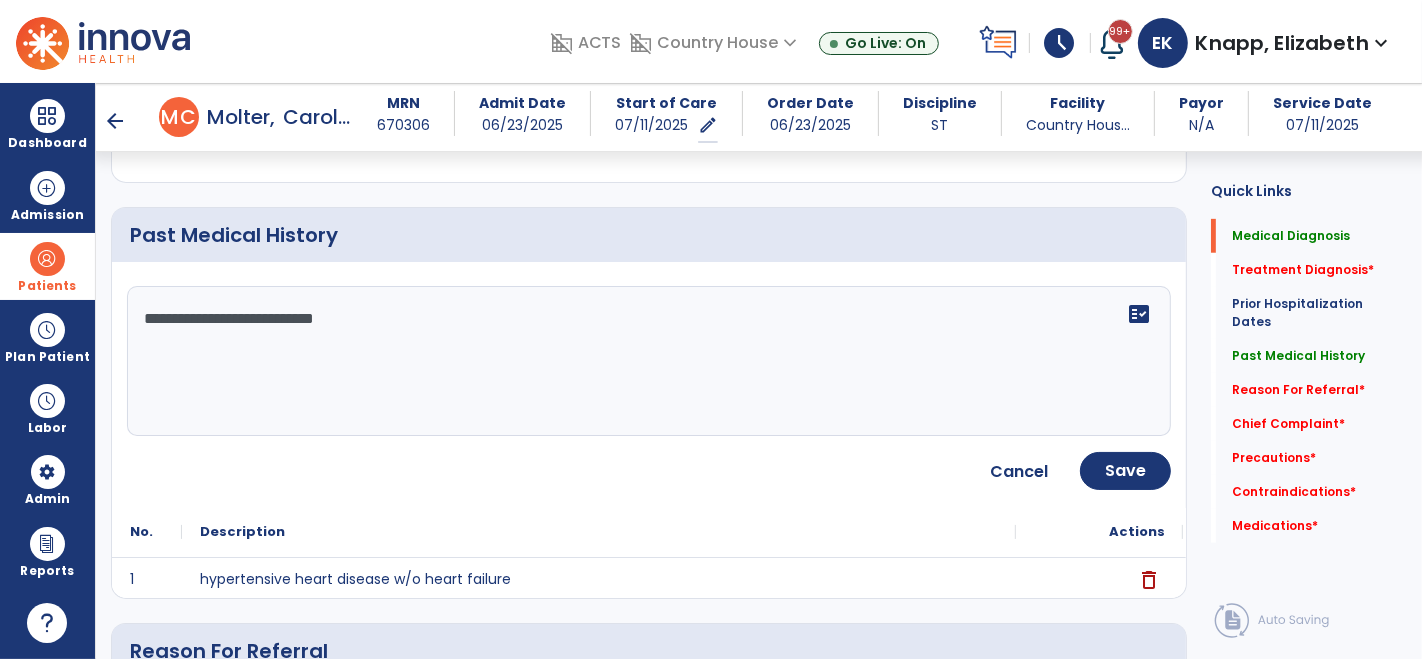 type on "**********" 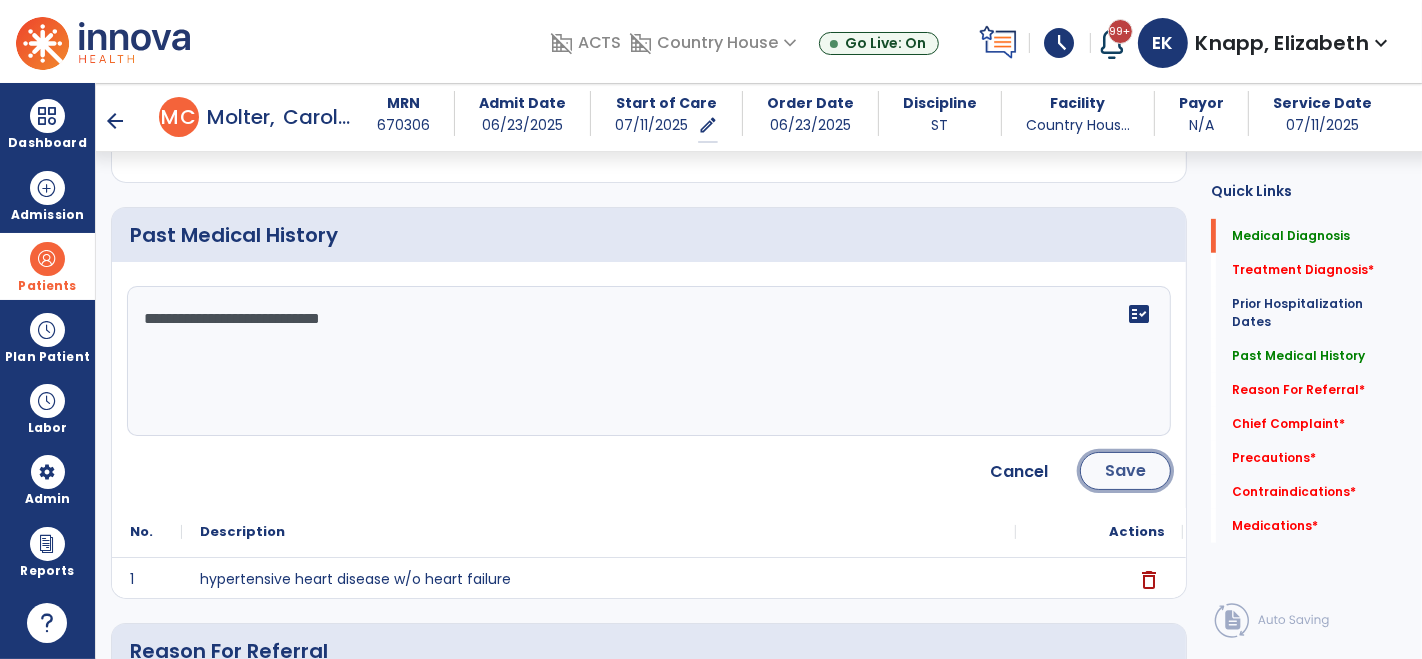 click on "Save" 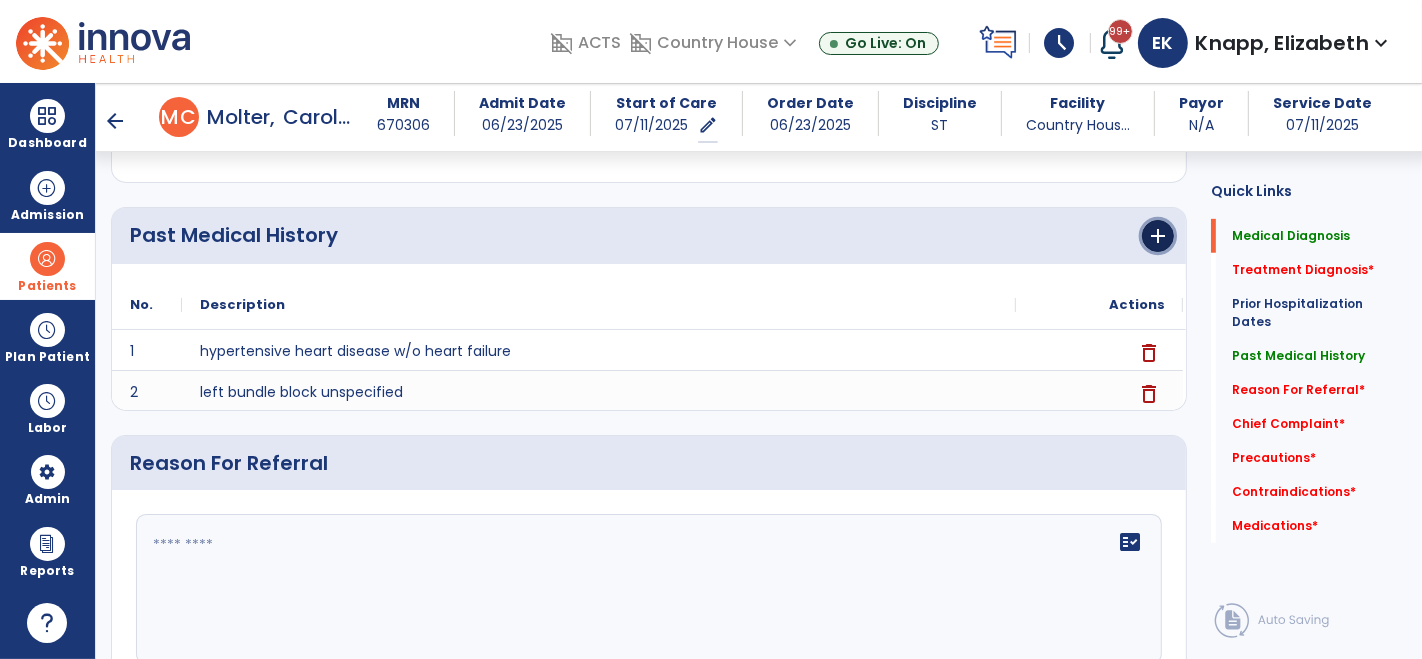 click on "add" 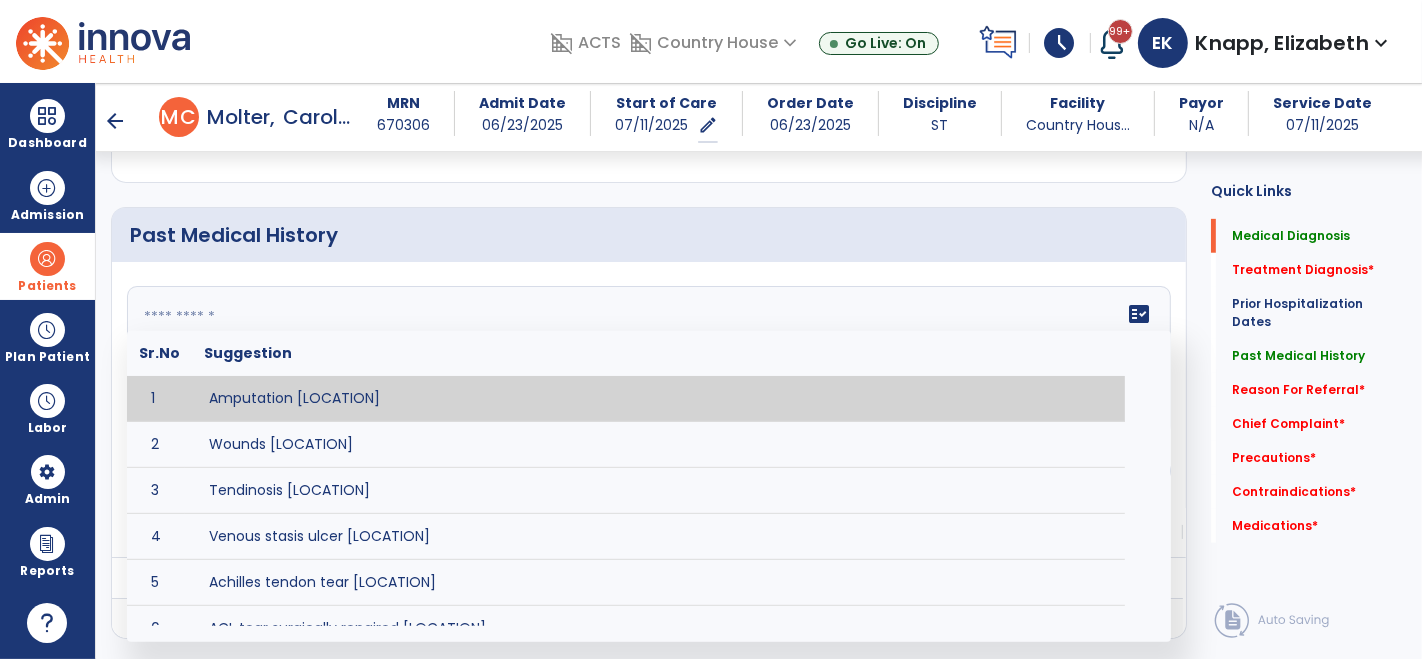 click 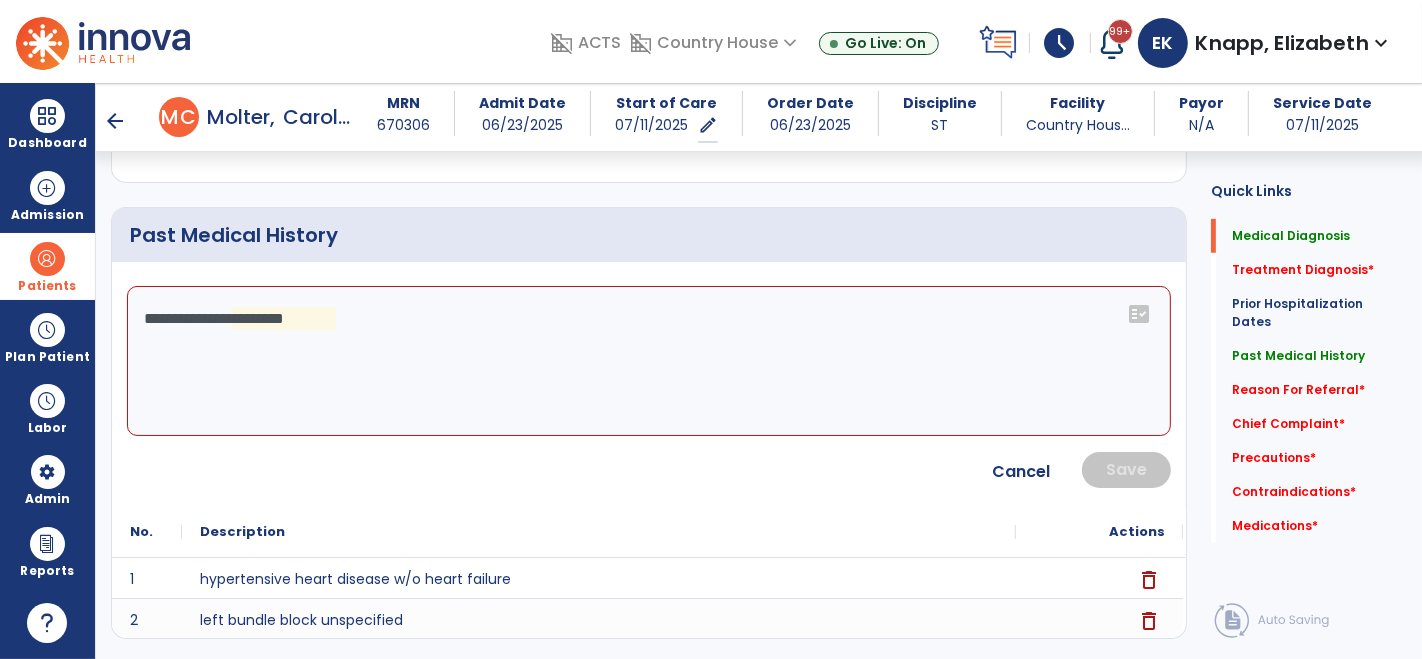 click on "**********" 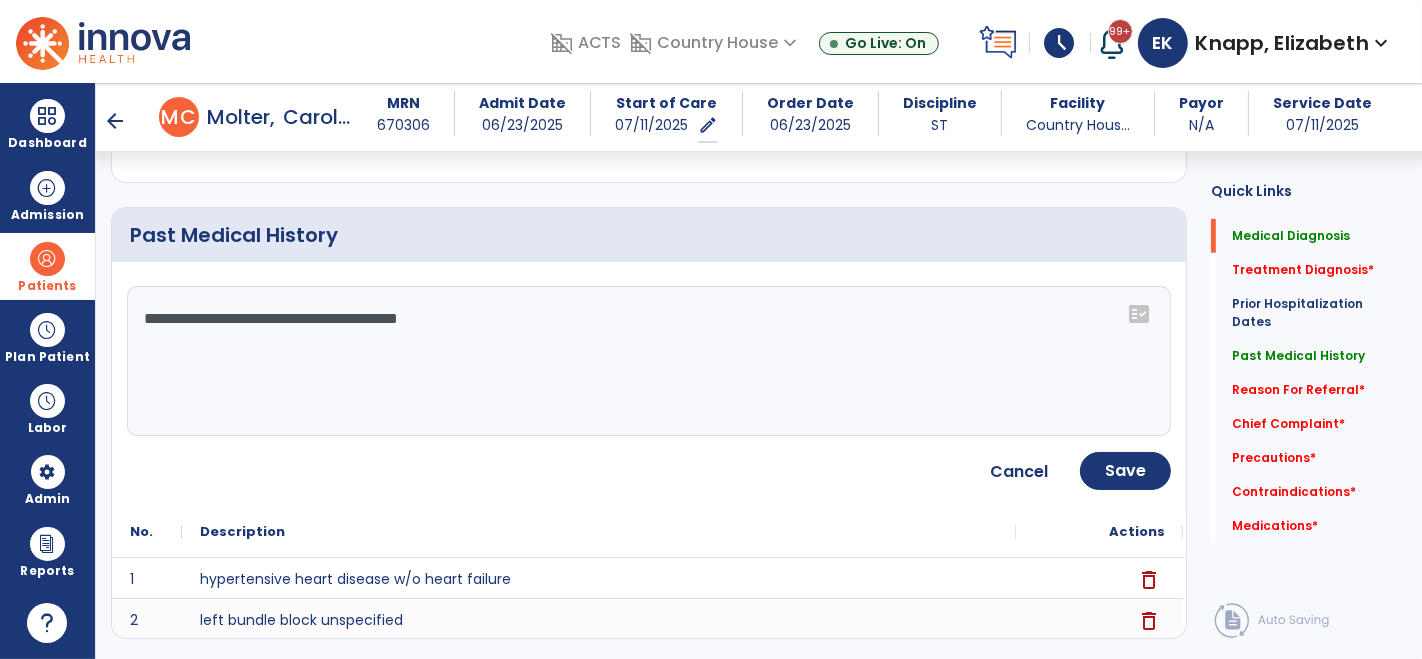 click on "**********" 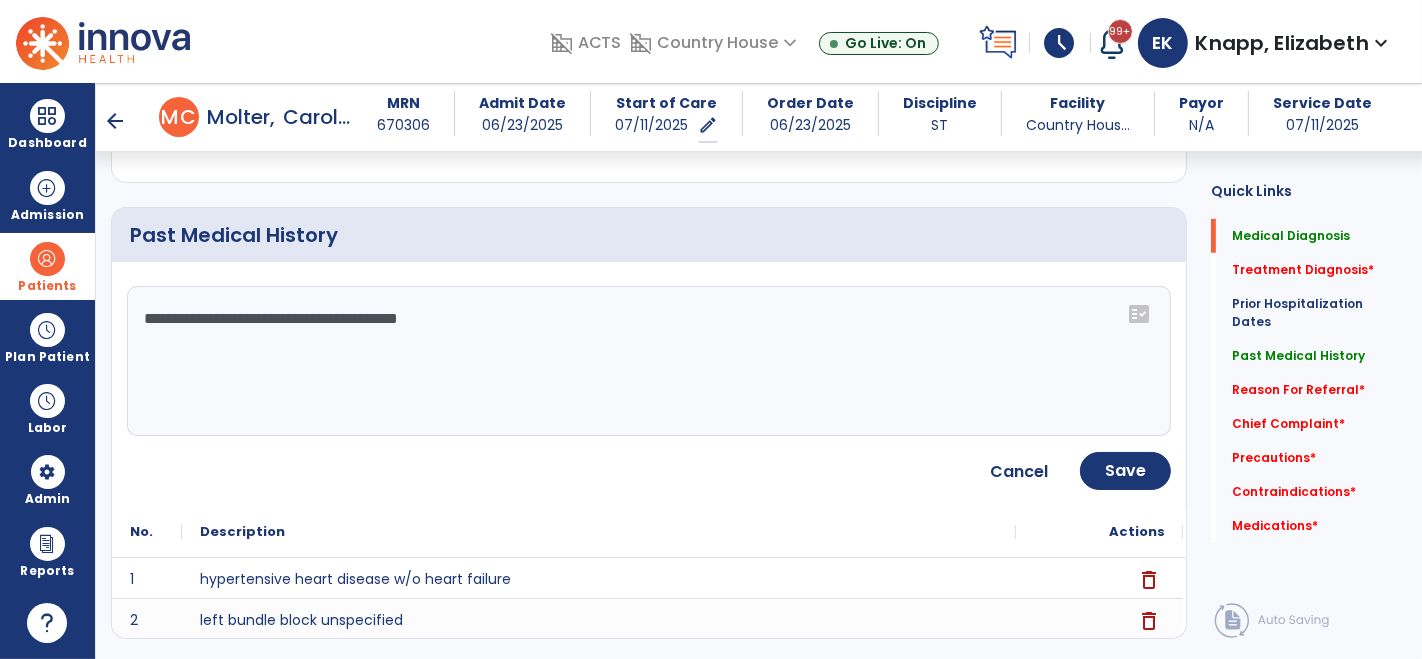 click on "**********" 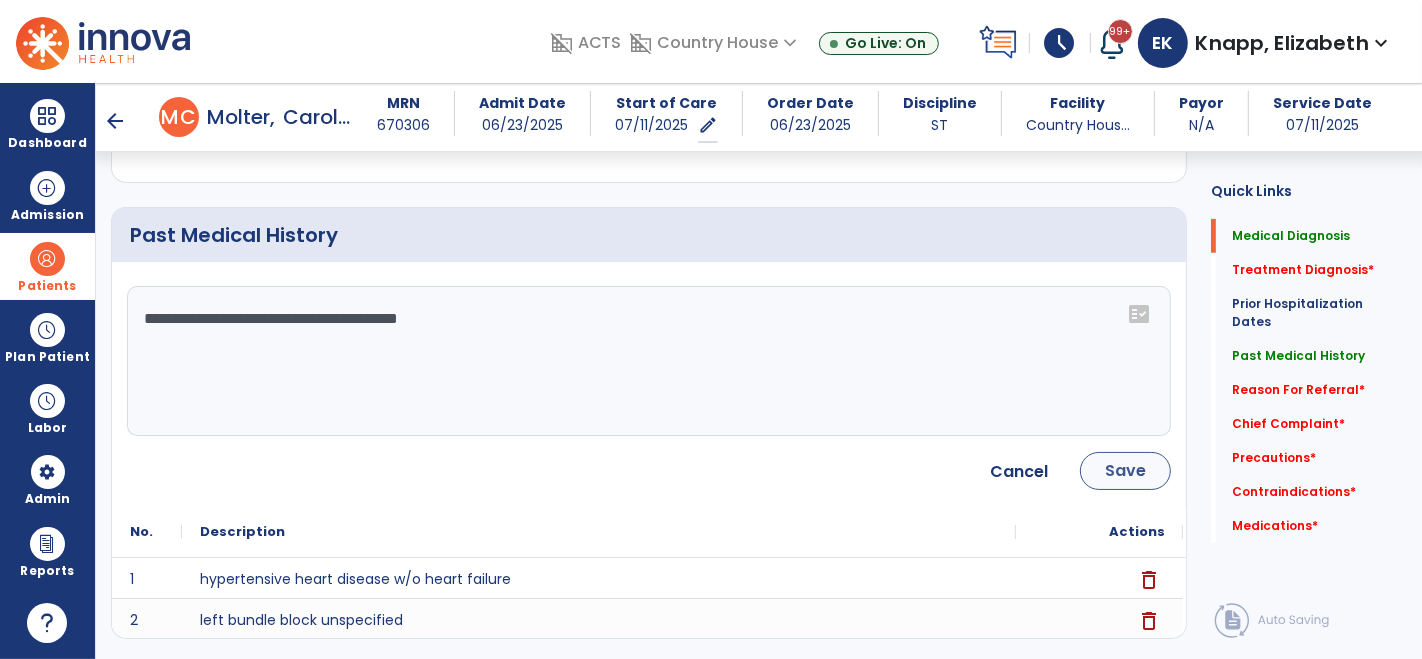 type on "**********" 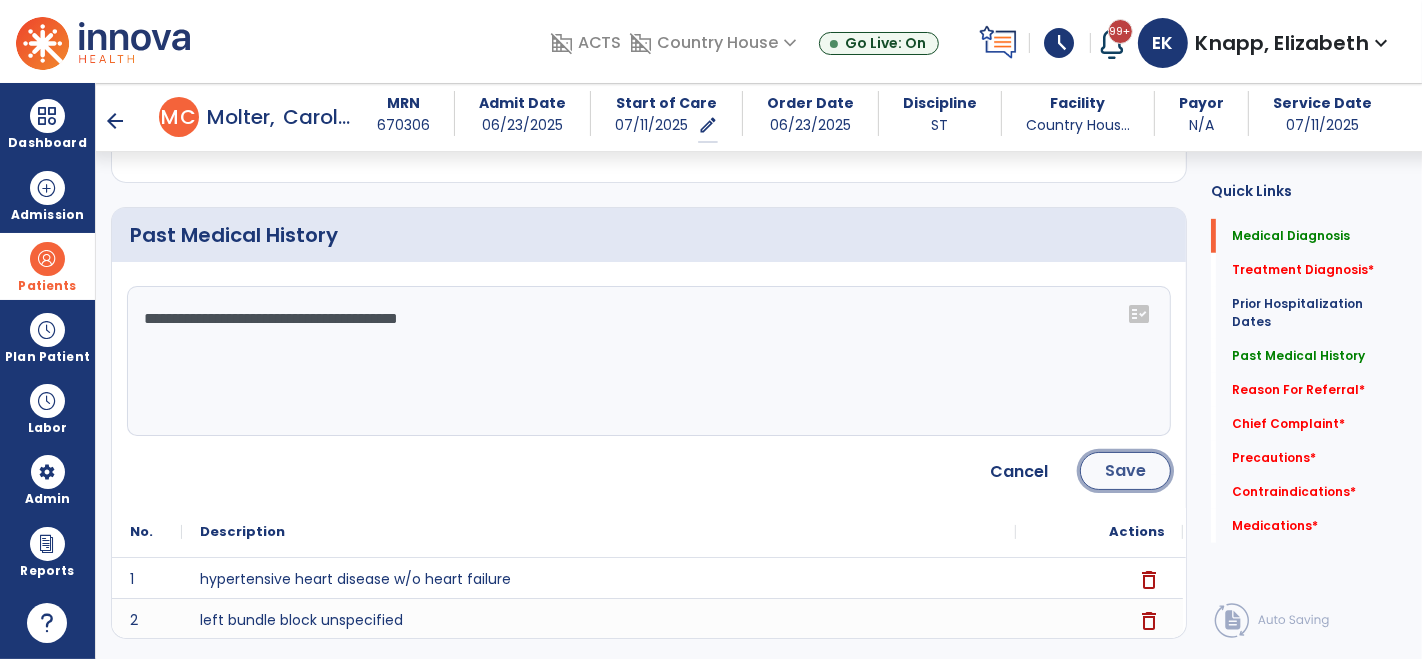 click on "Save" 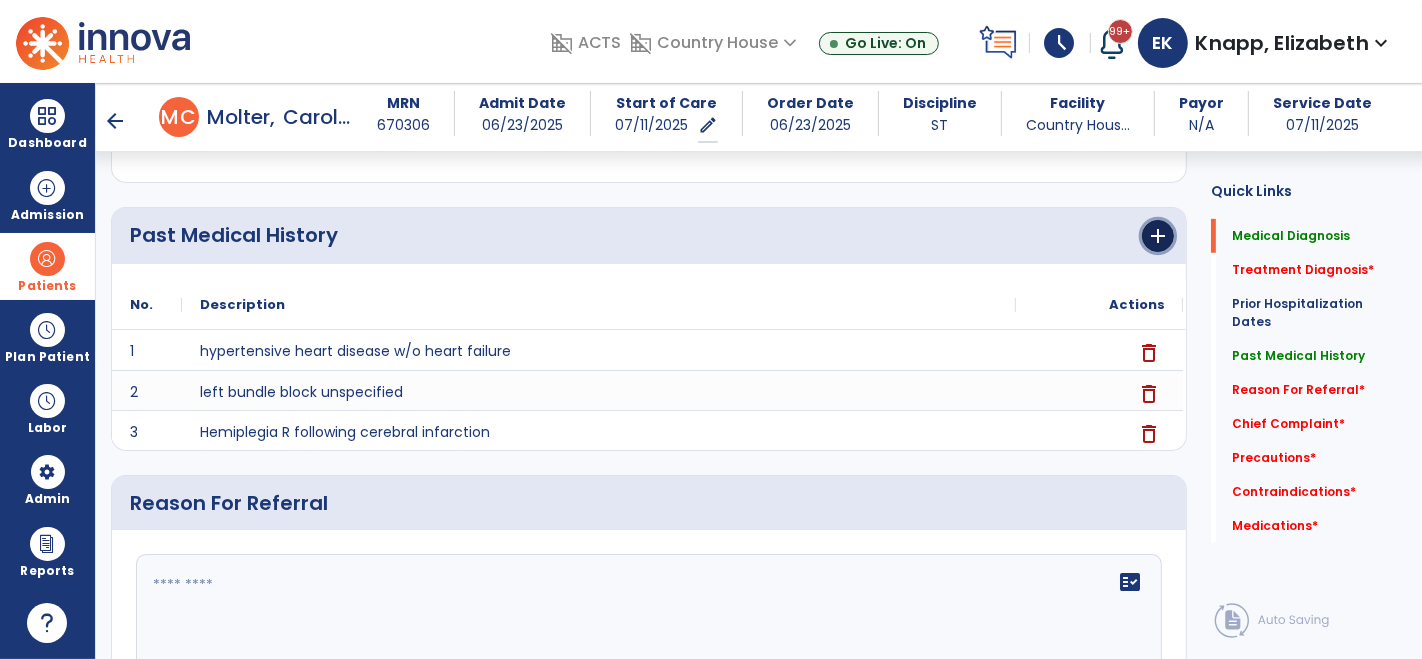 click on "add" 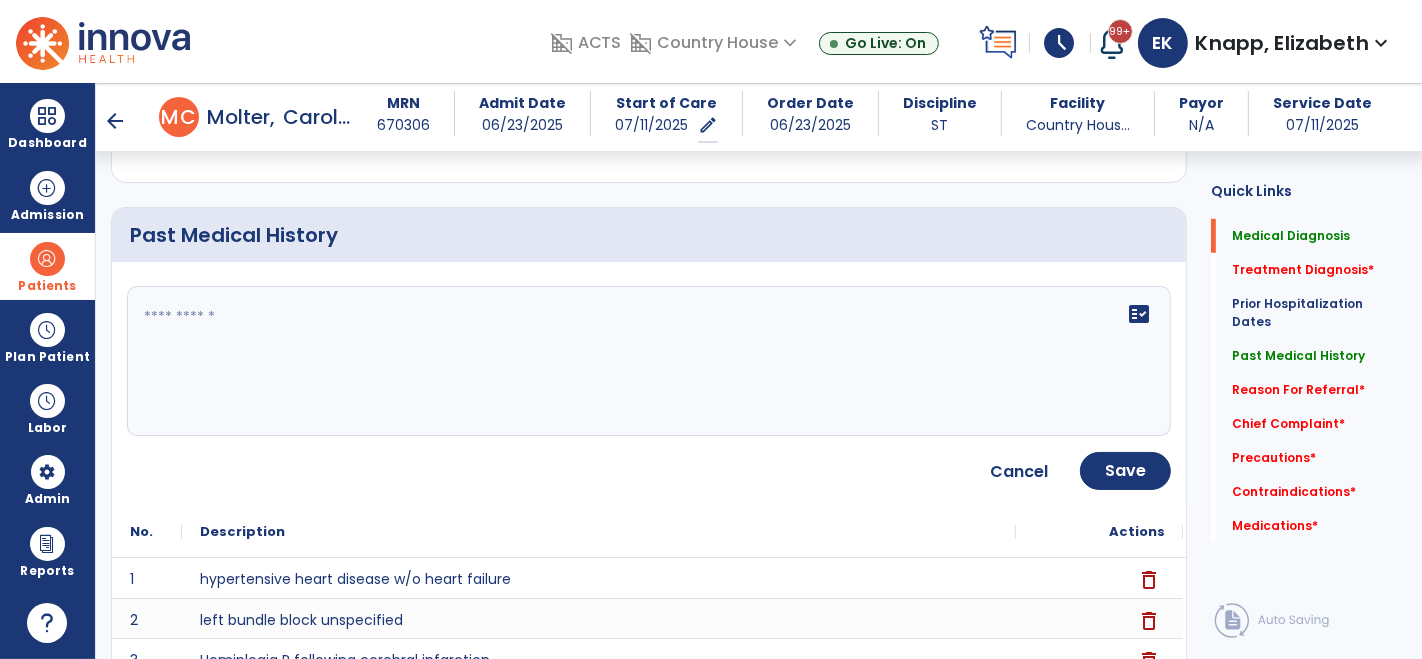 click 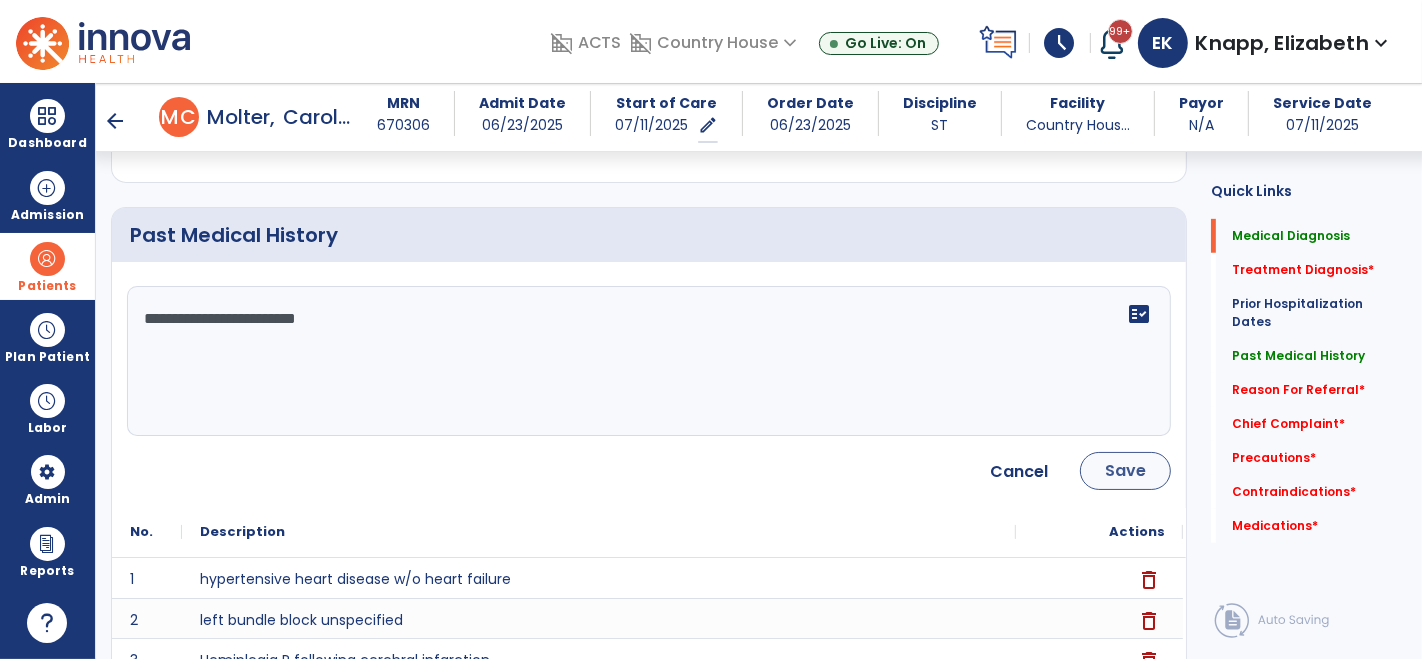 type on "**********" 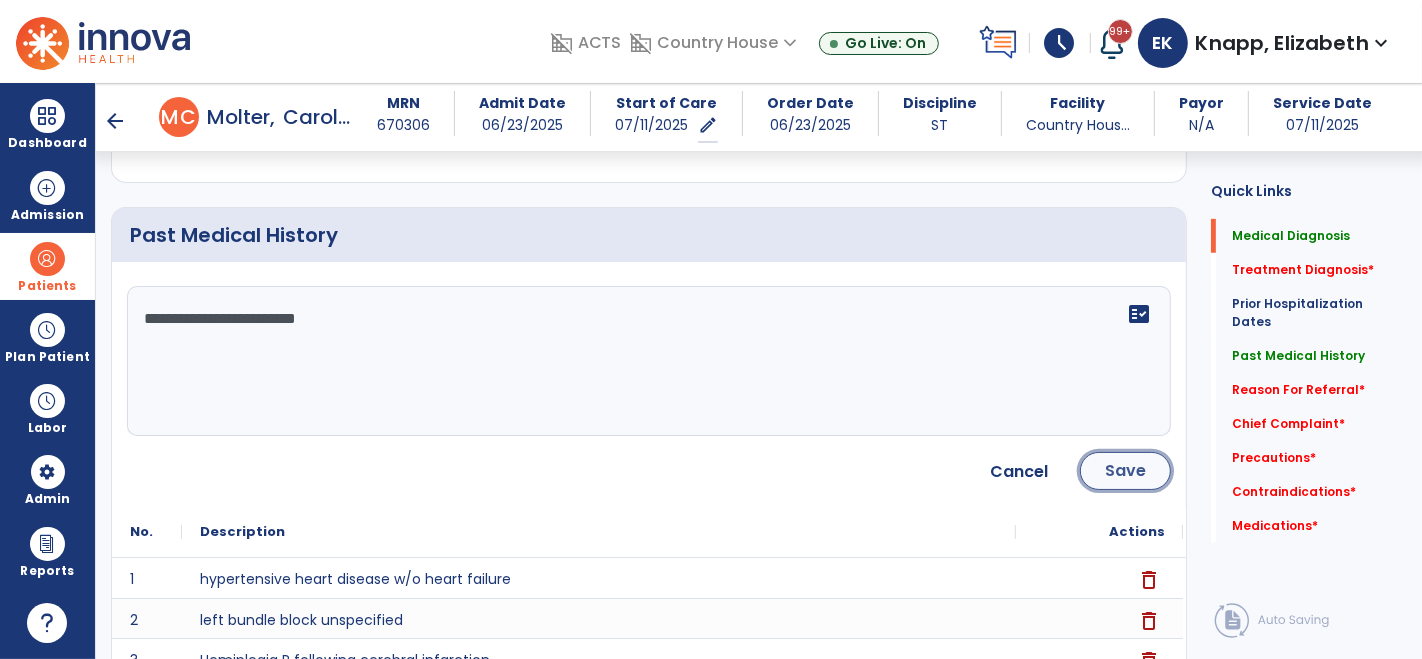 click on "Save" 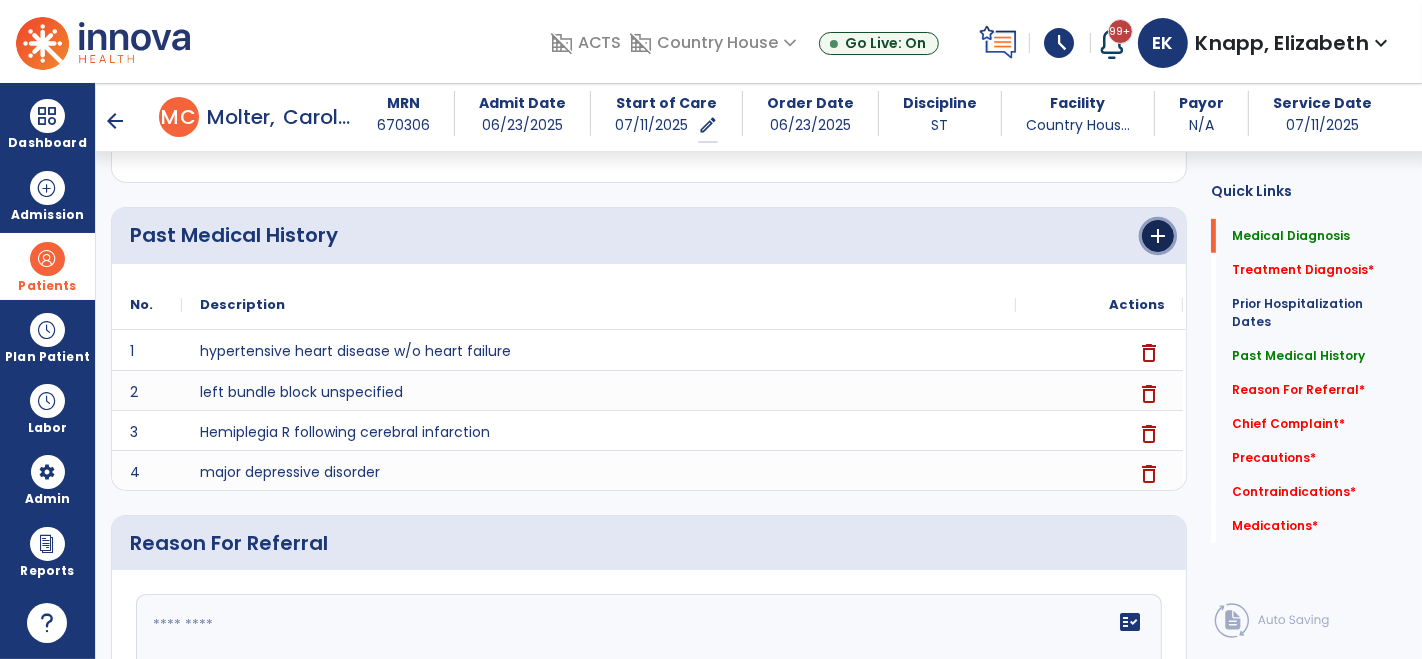 click on "add" 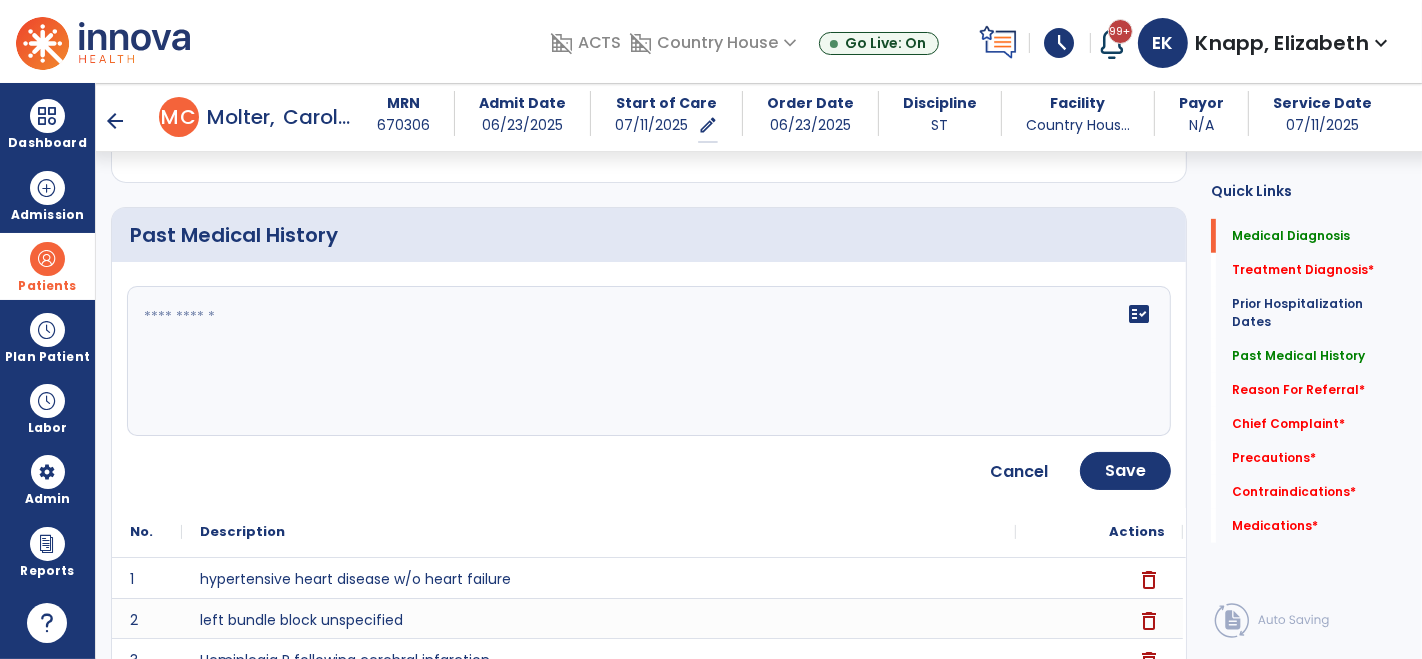 click 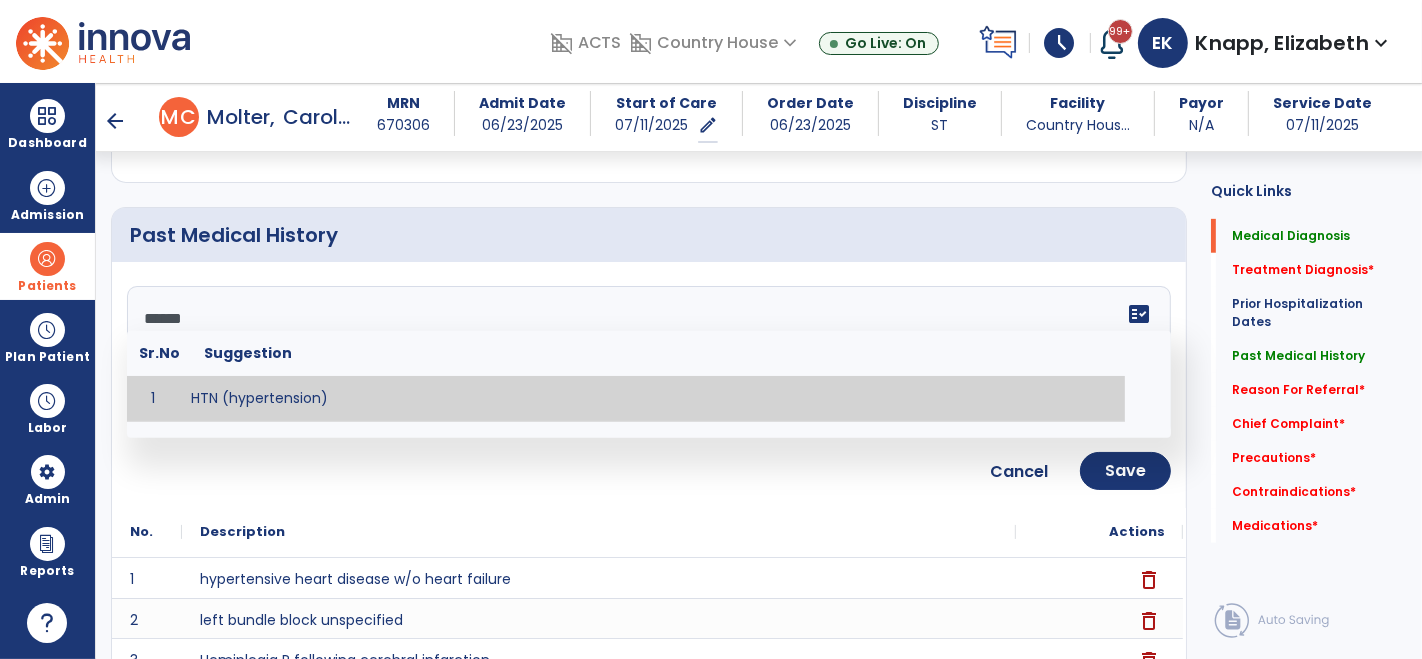 type on "**********" 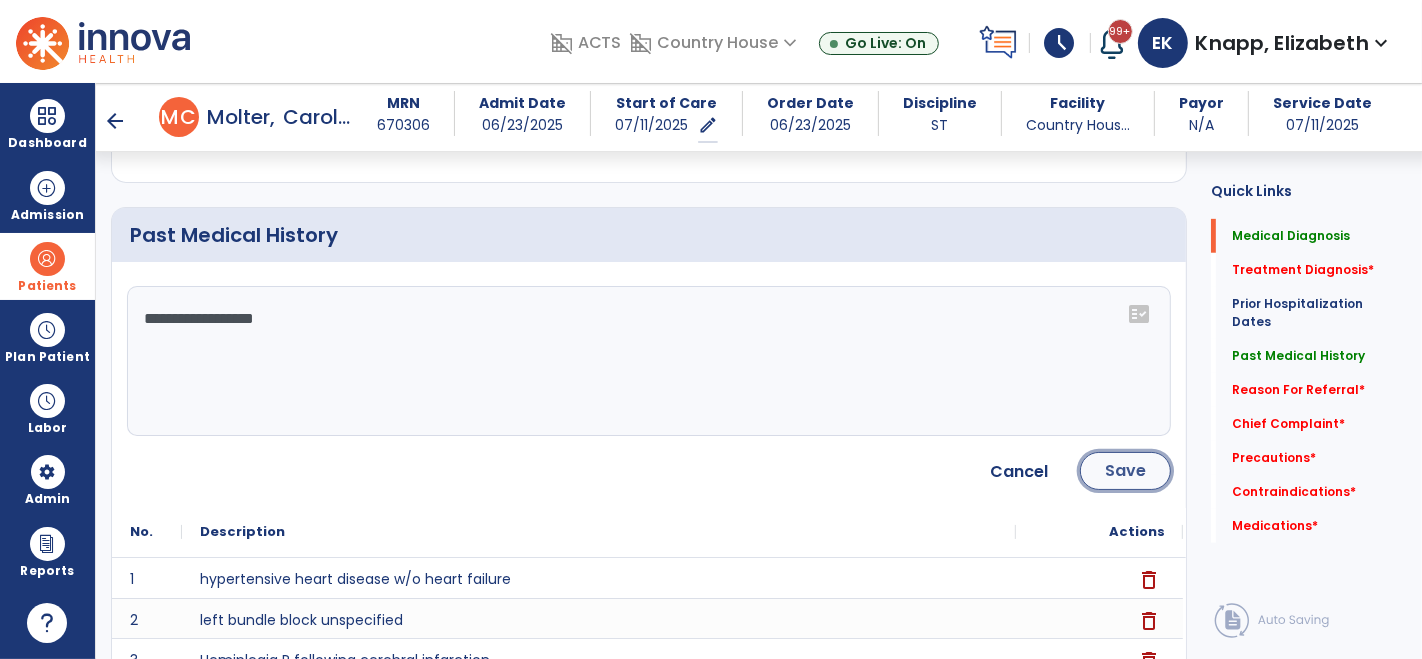 click on "Save" 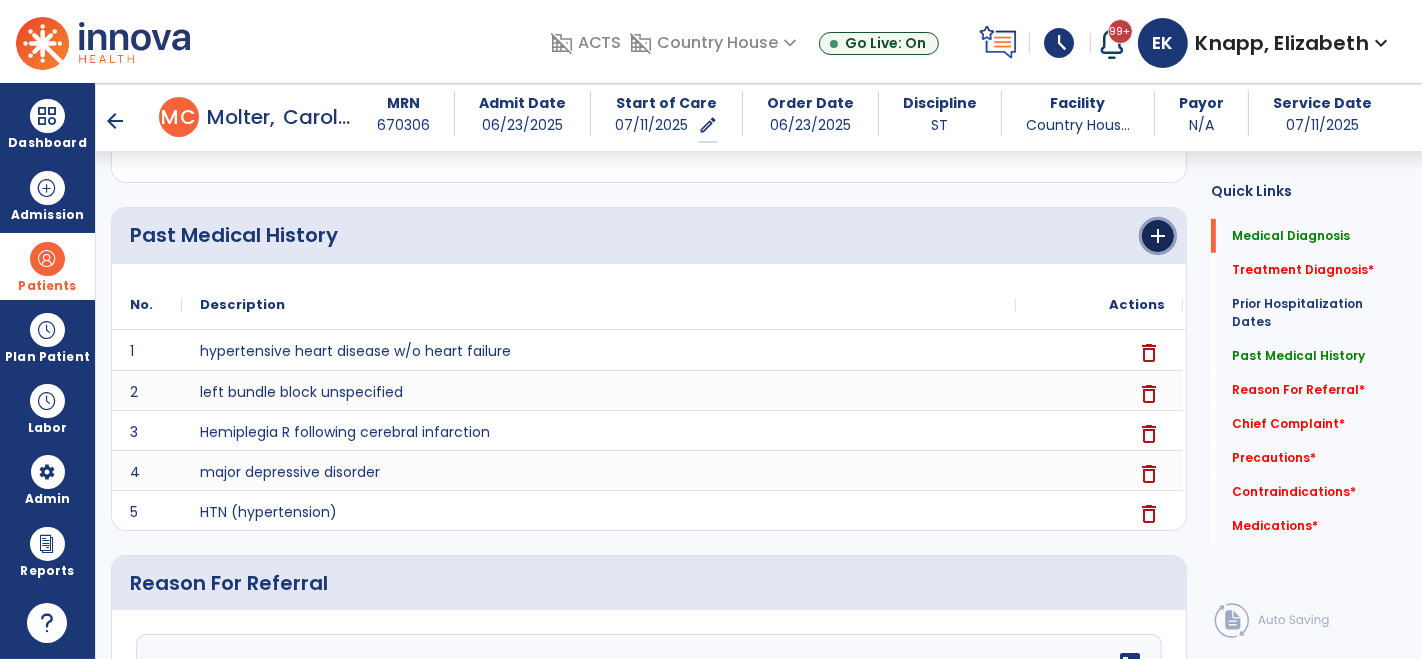 click on "add" 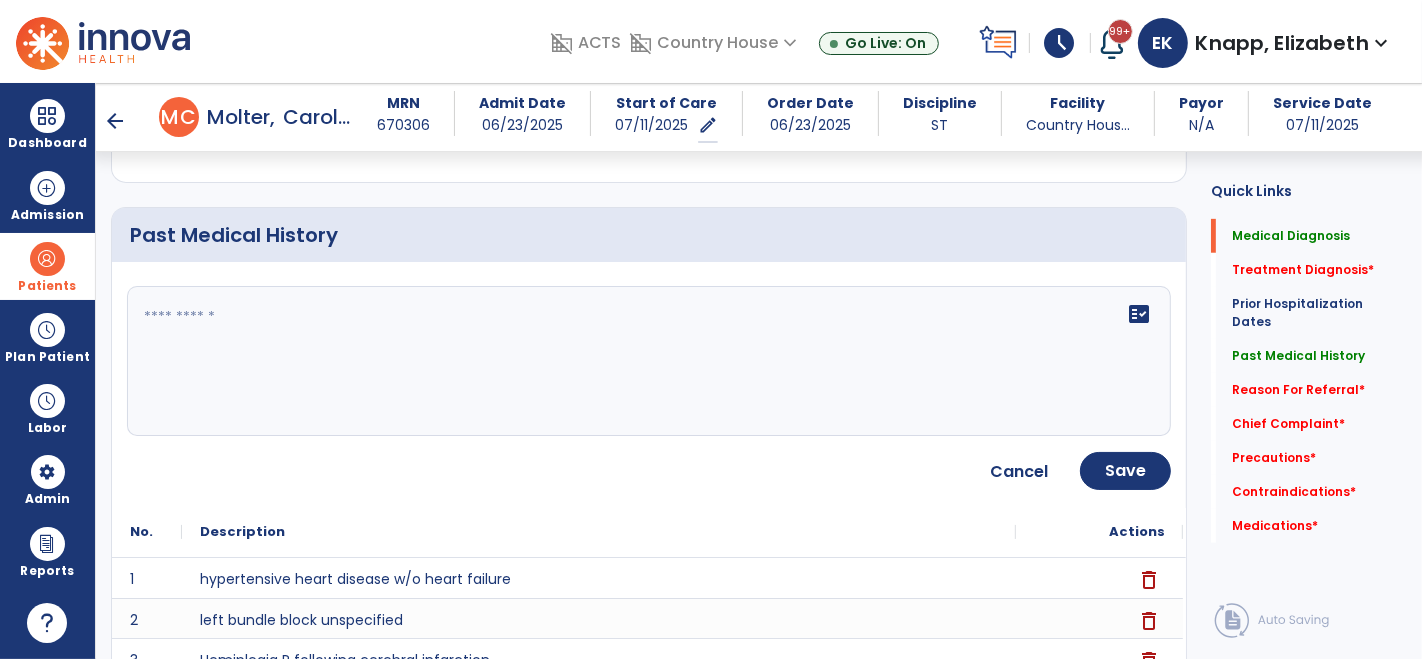 click on "fact_check" 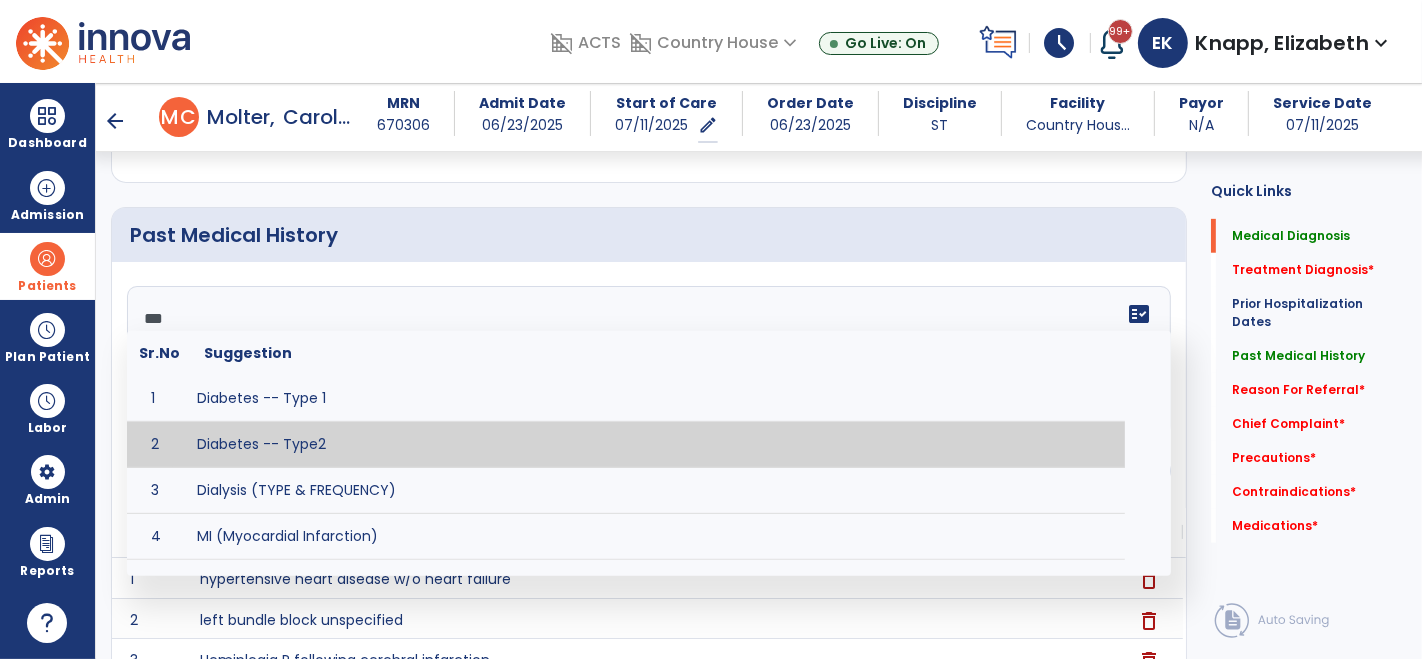 type on "**********" 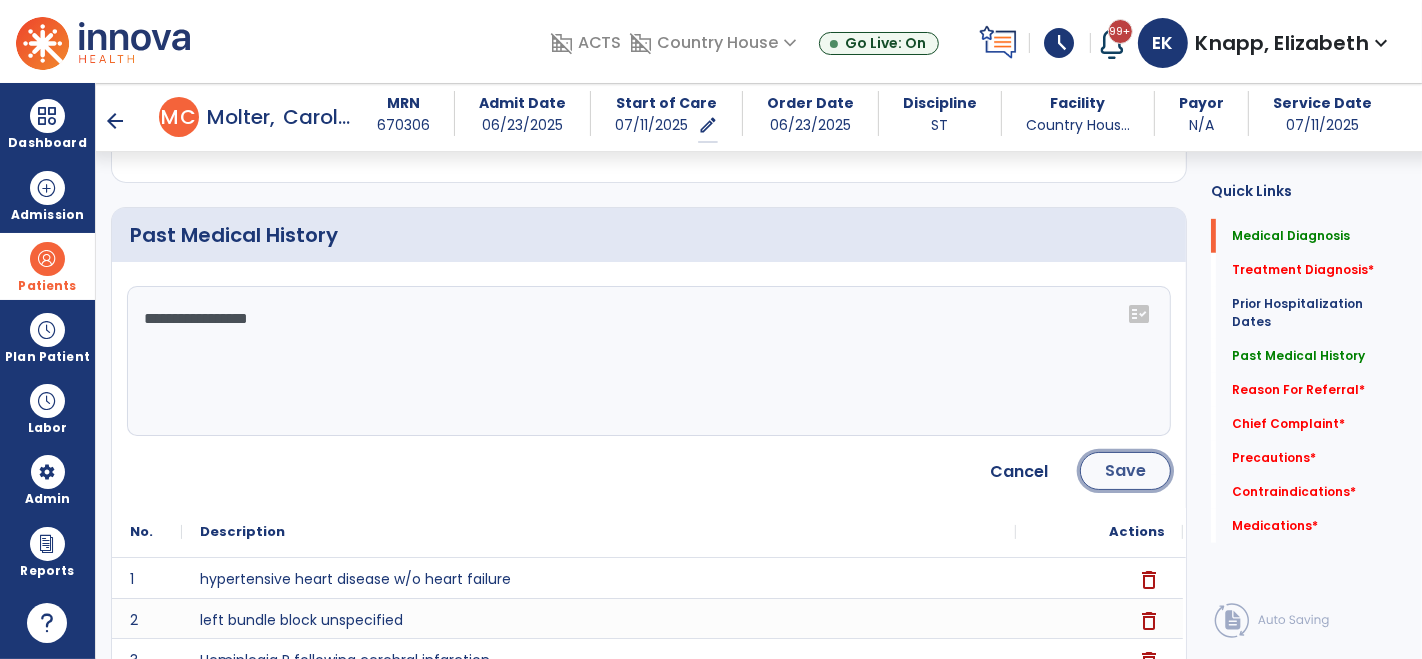 click on "Save" 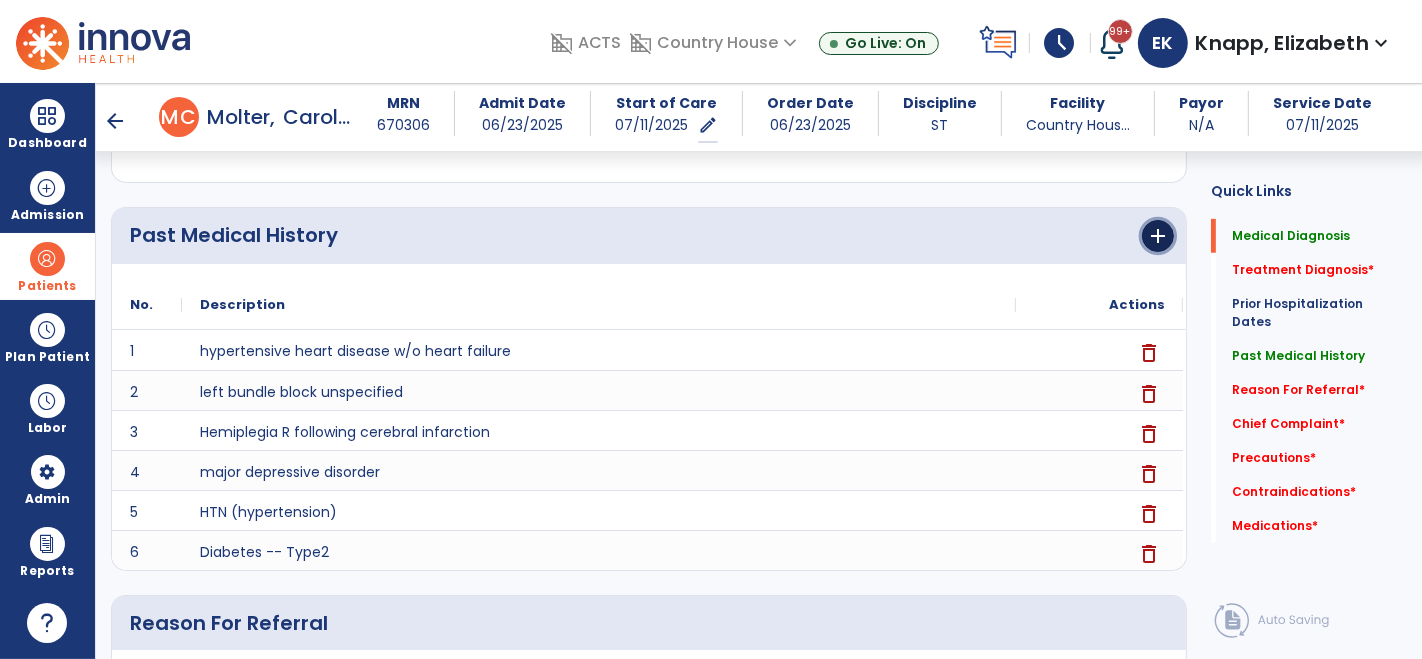 click on "add" 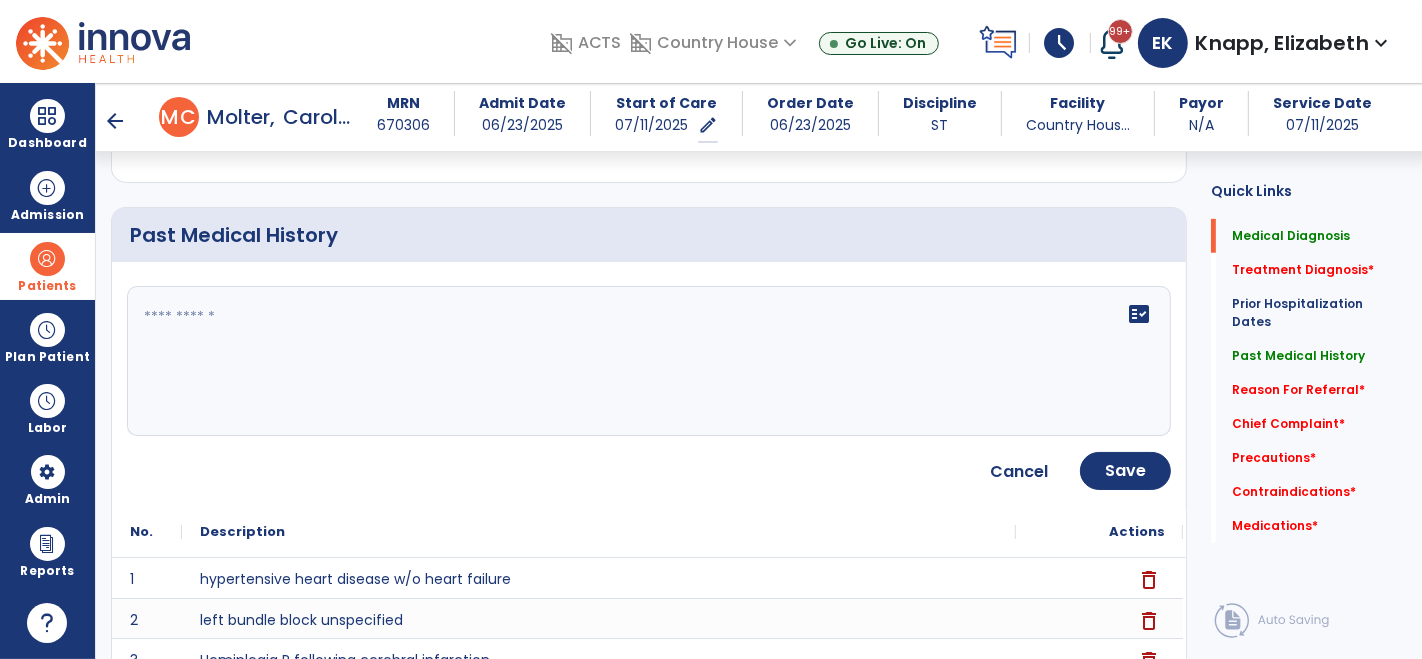 click 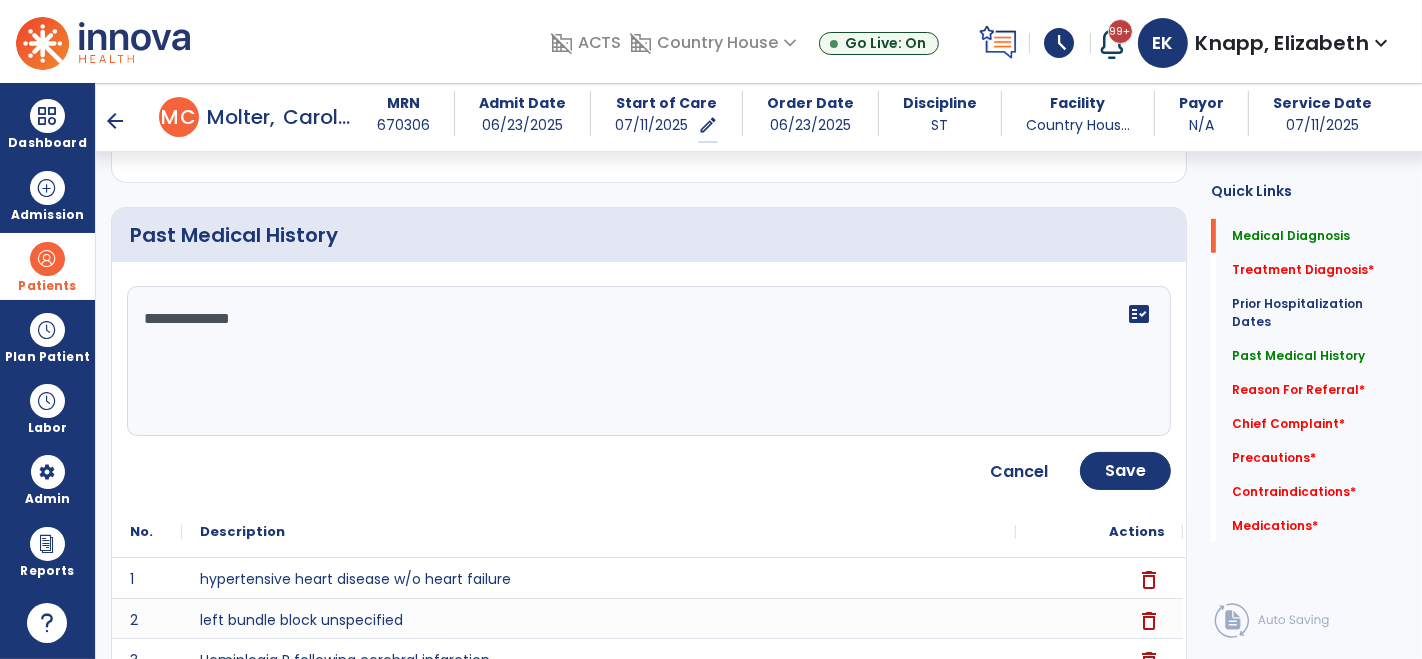 click on "**********" 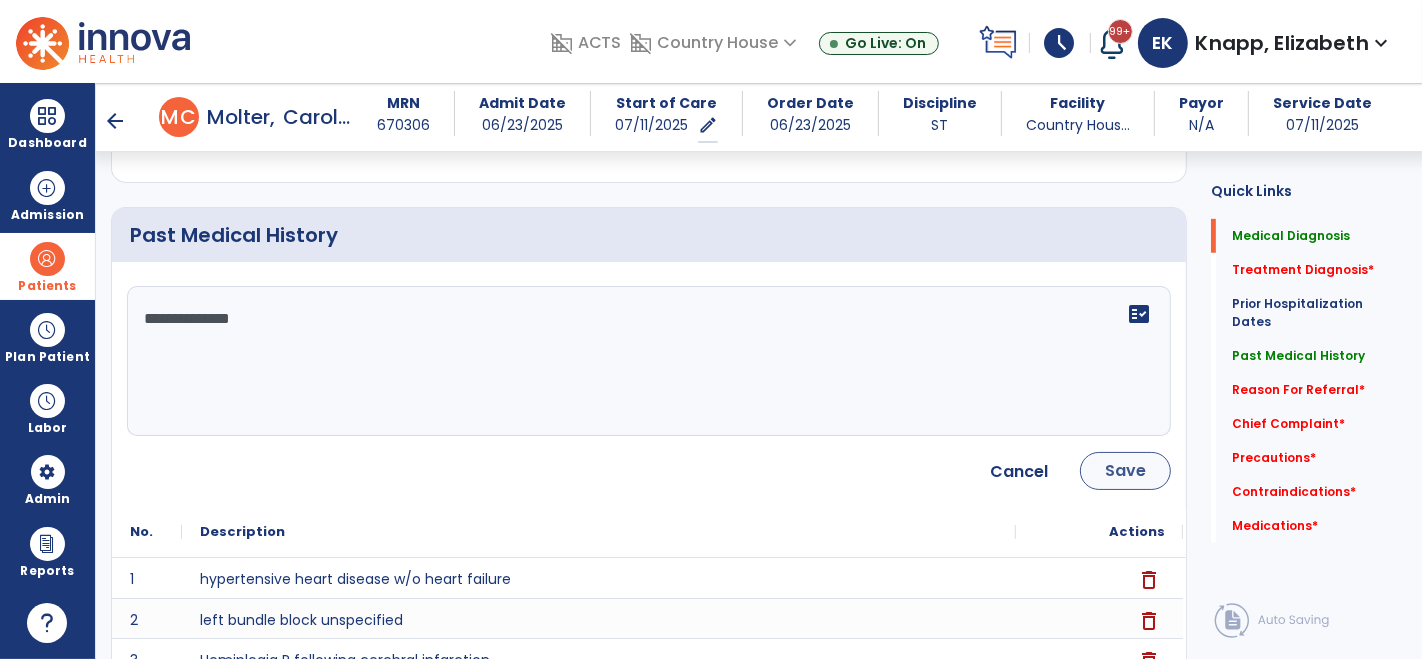 type on "**********" 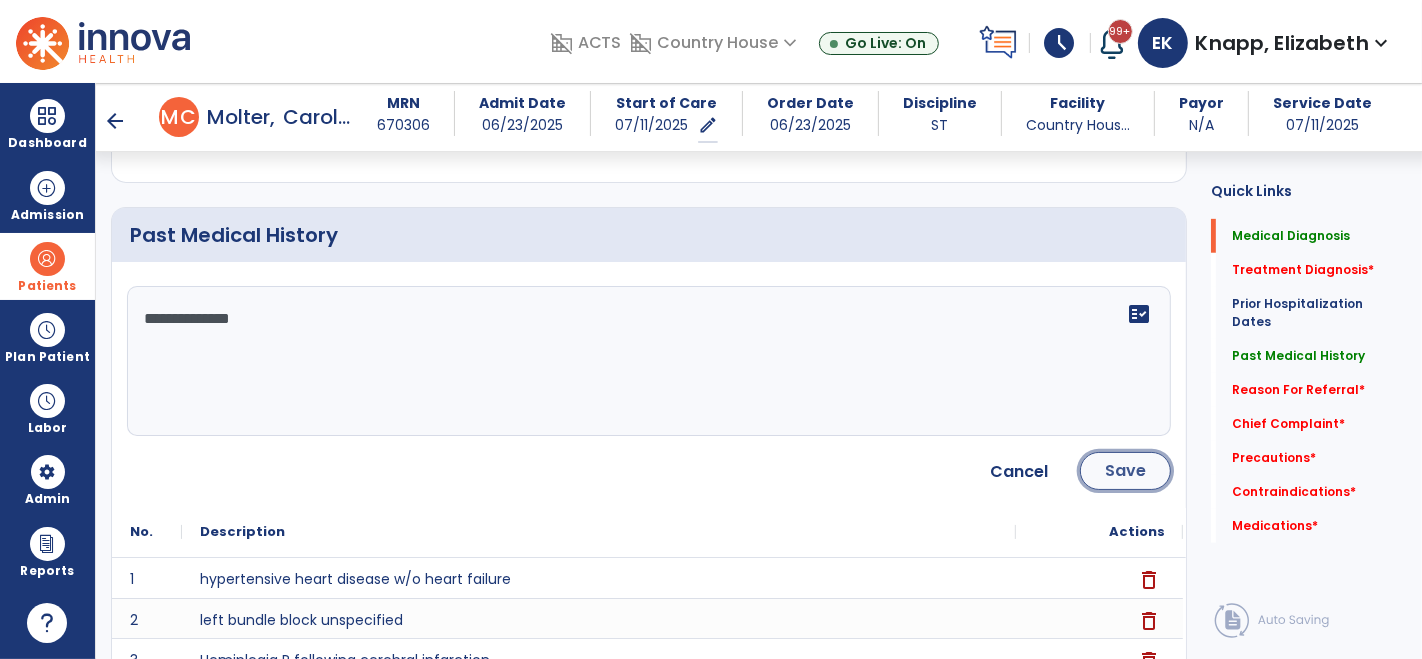 click on "Save" 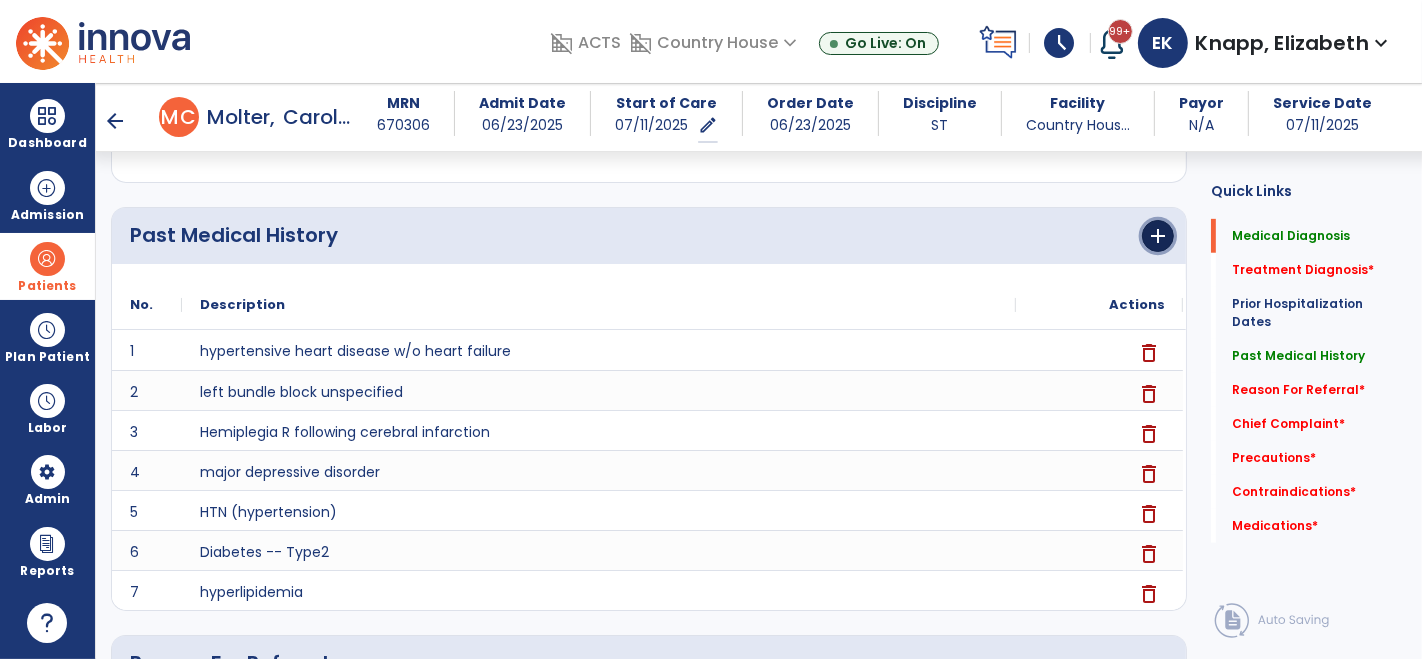 click on "add" 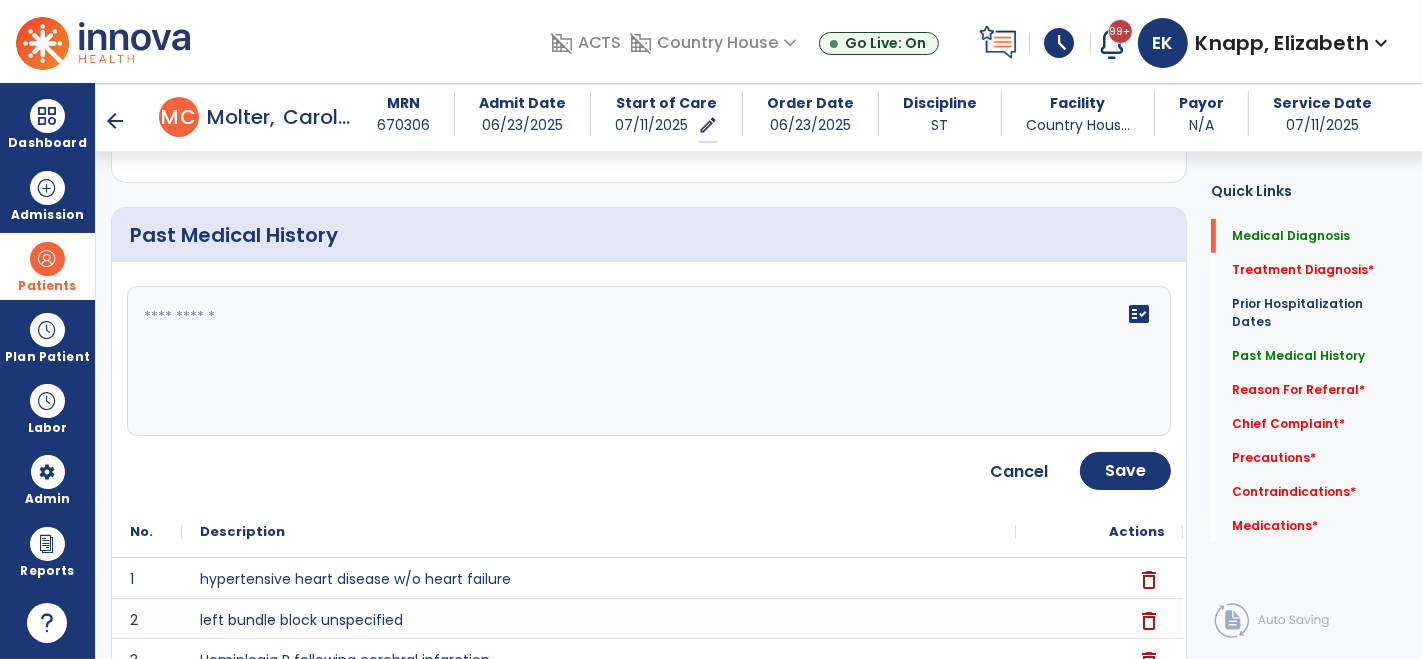 click 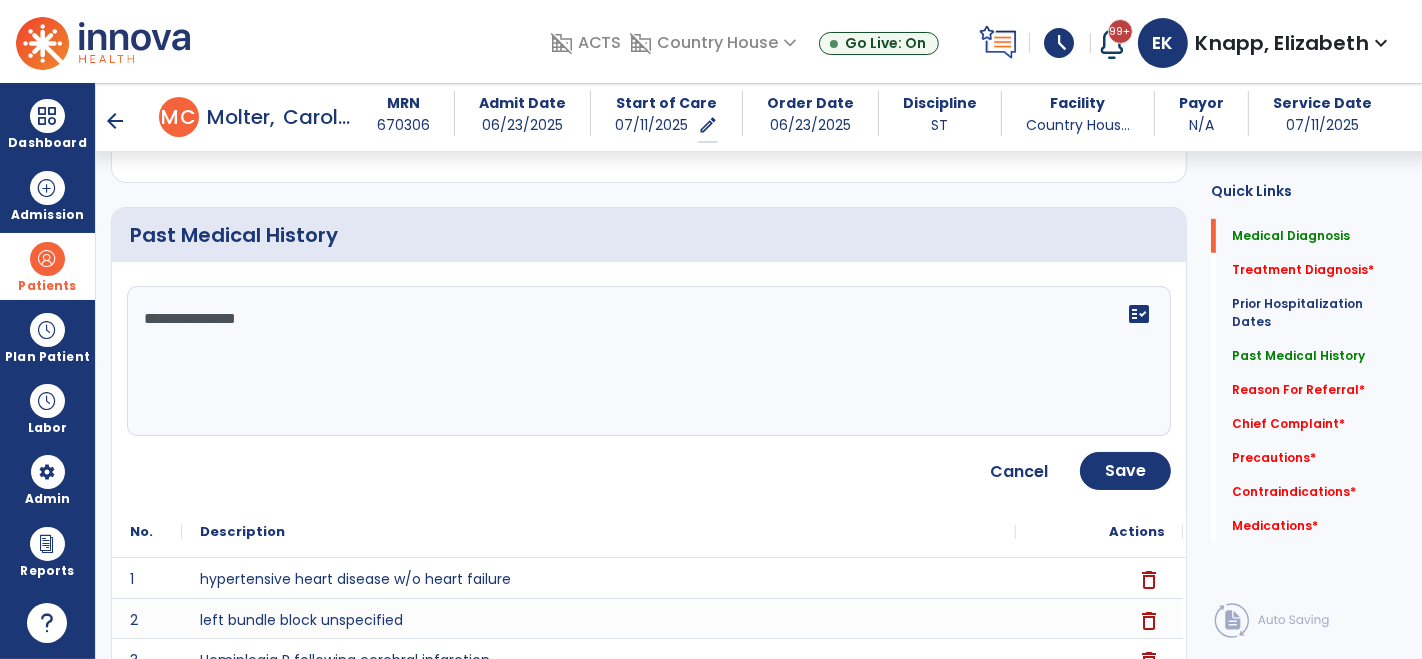 type on "**********" 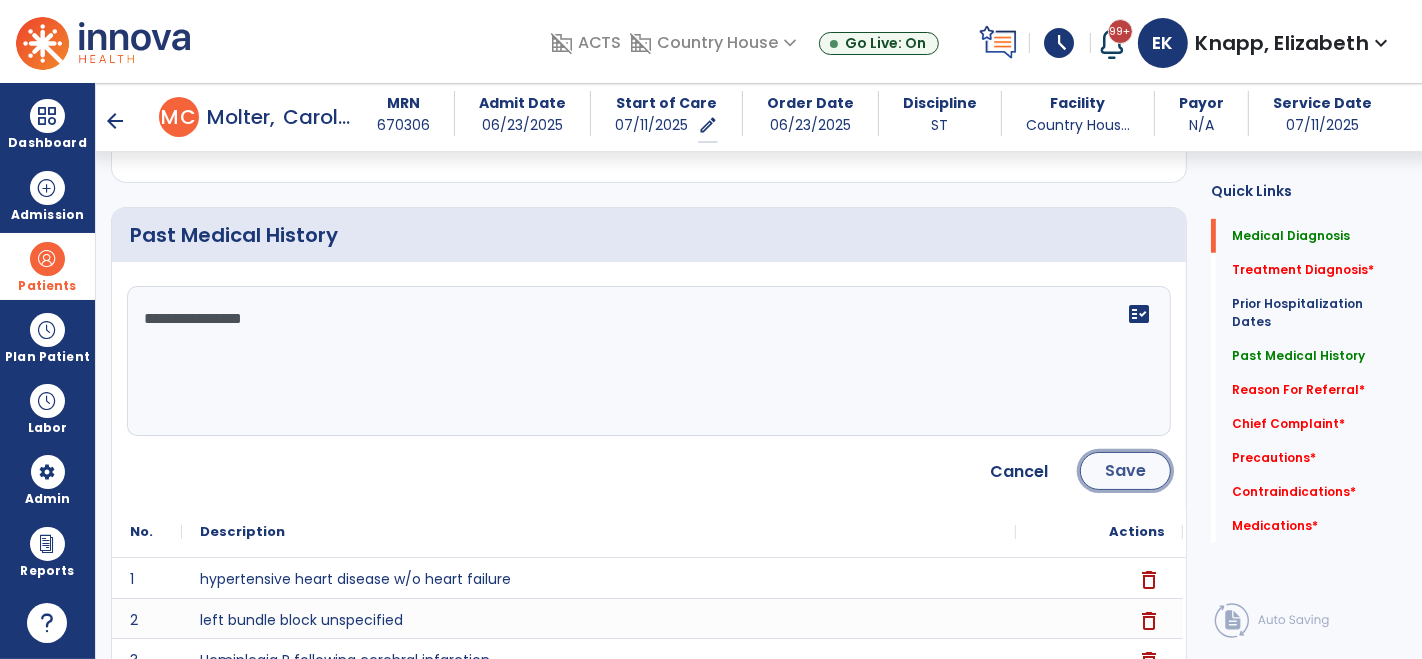 click on "Save" 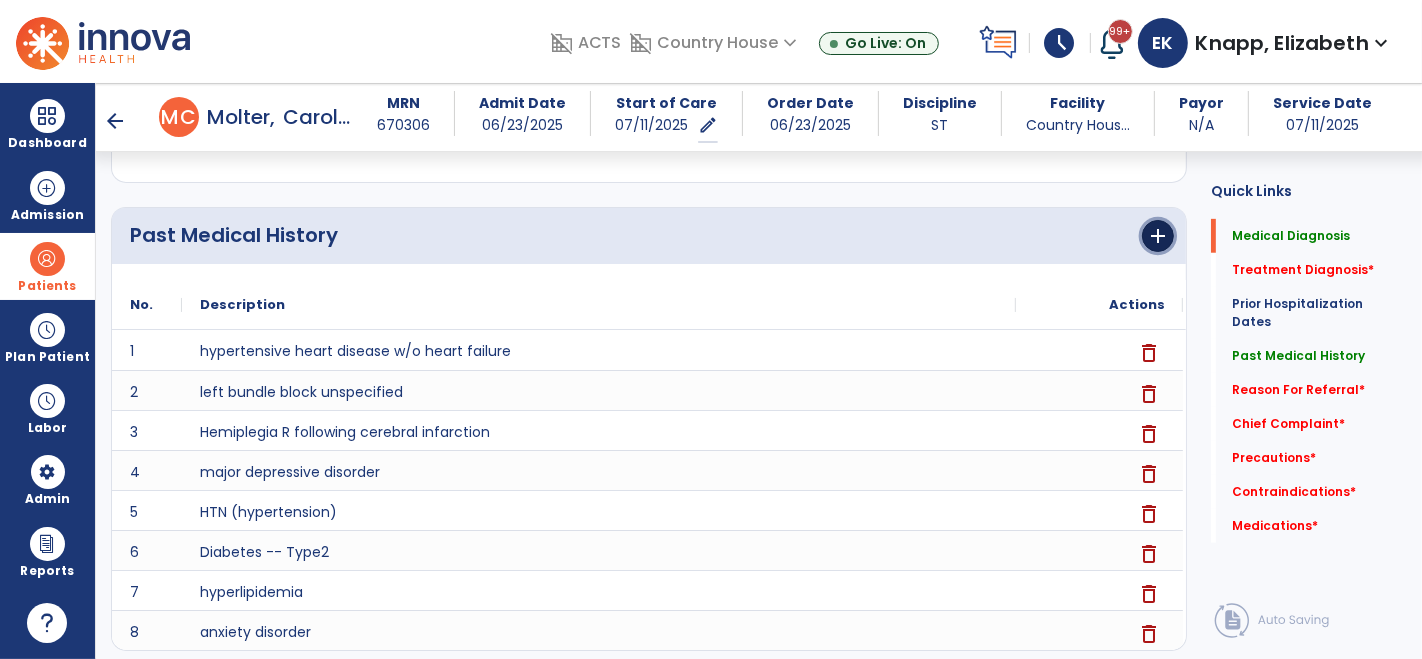 click on "add" 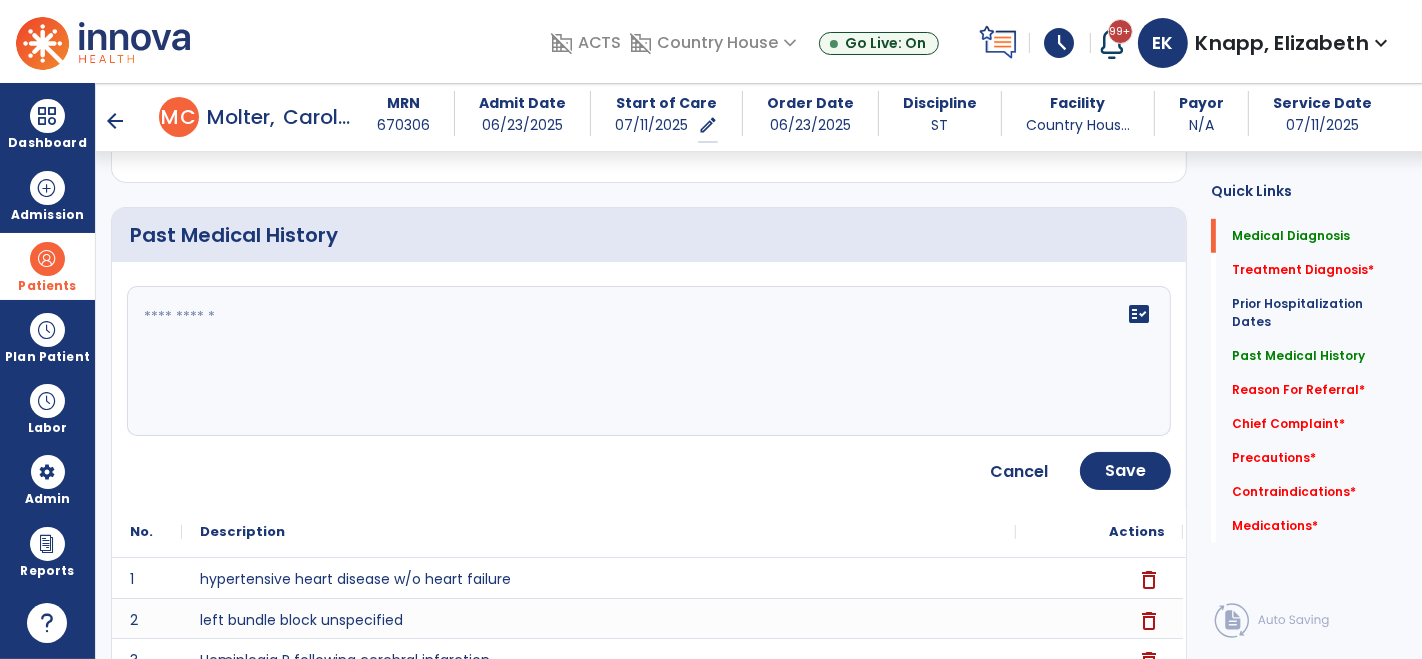 click 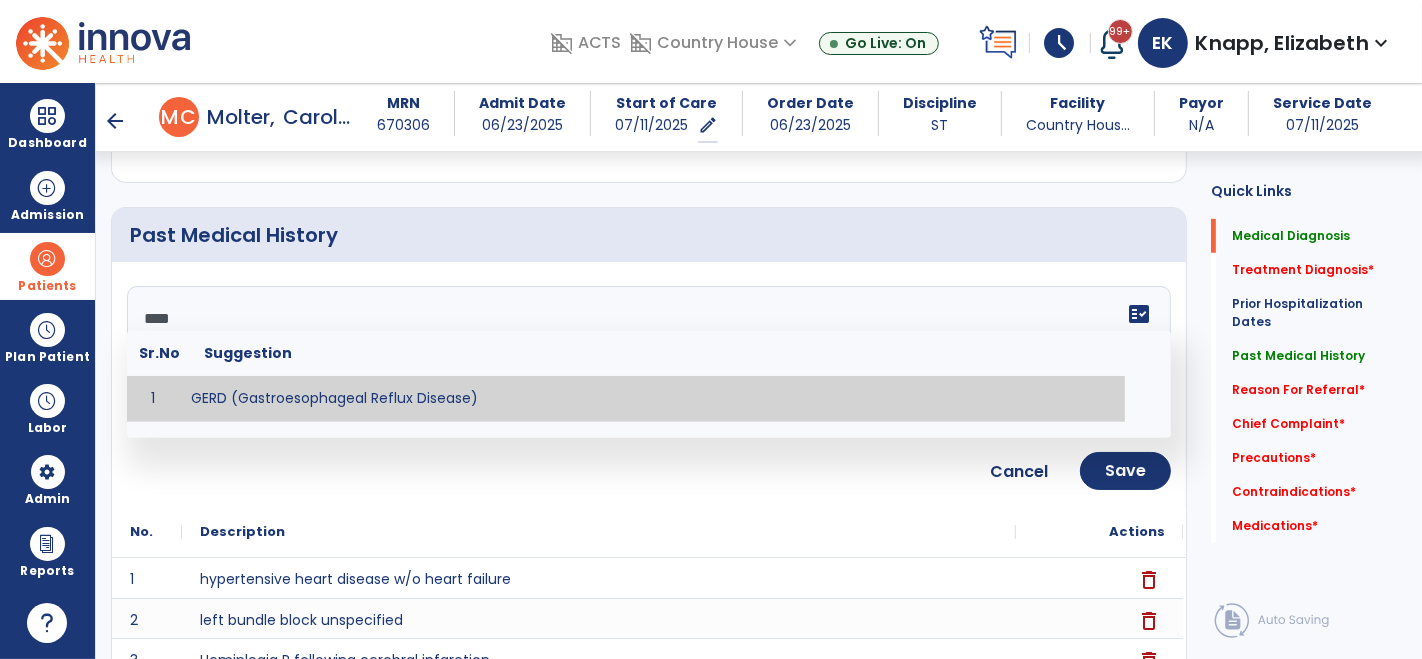 type on "**********" 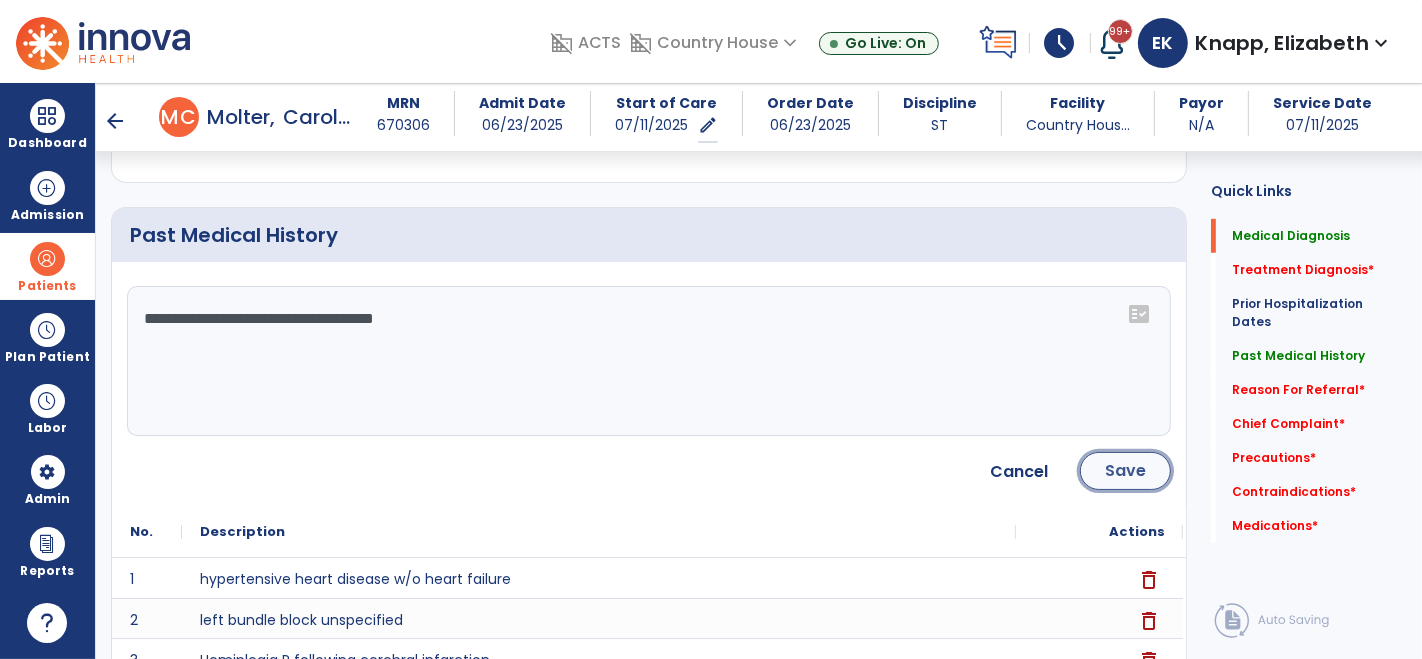 click on "Save" 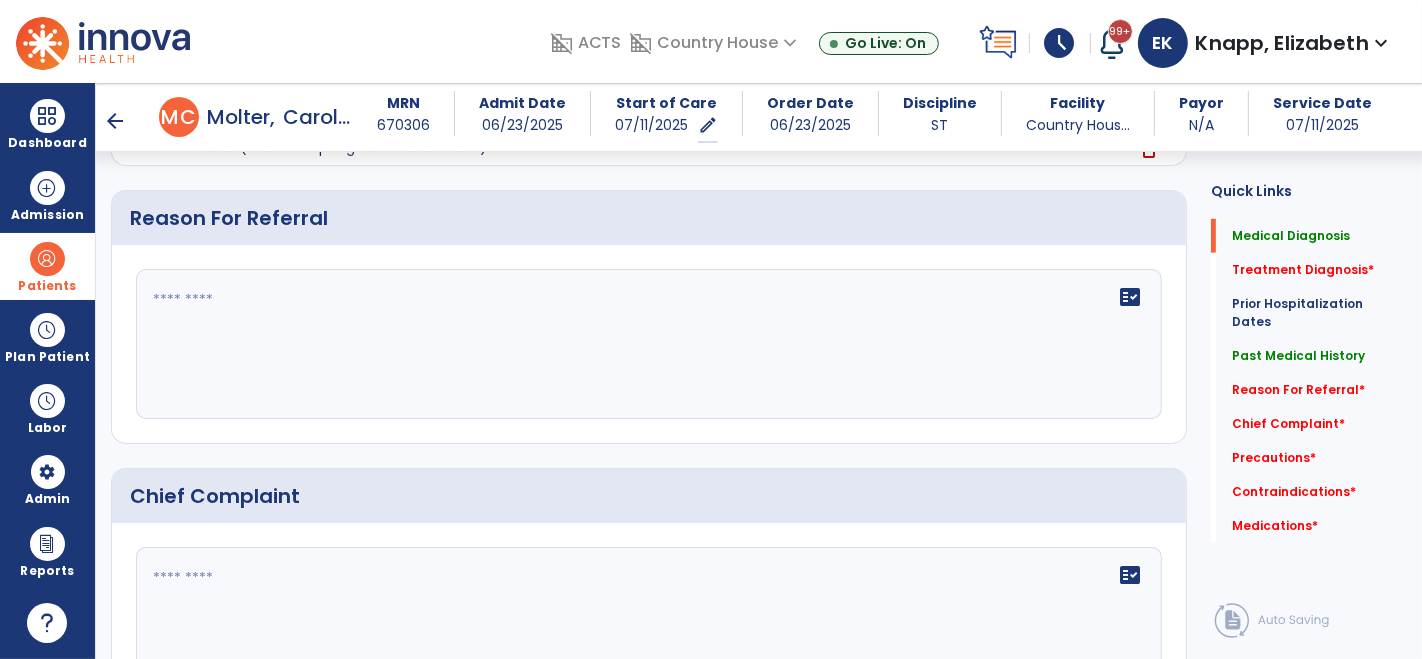scroll, scrollTop: 1365, scrollLeft: 0, axis: vertical 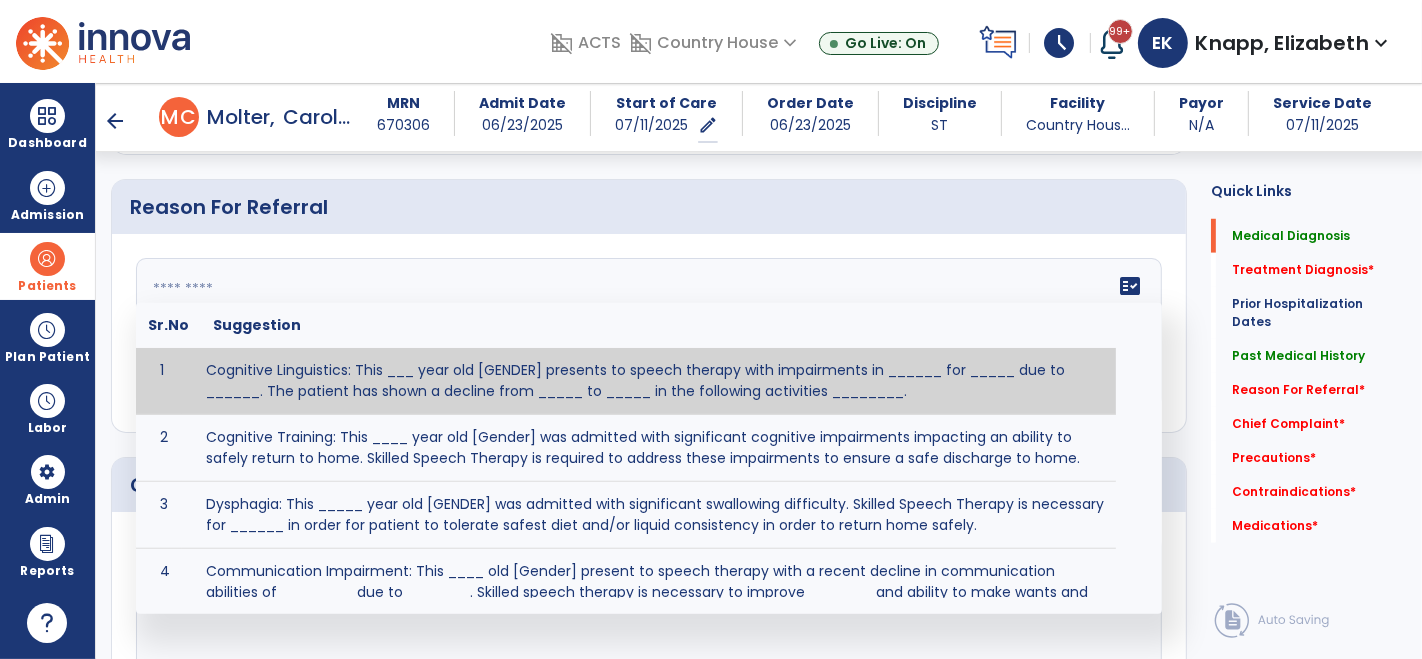 click 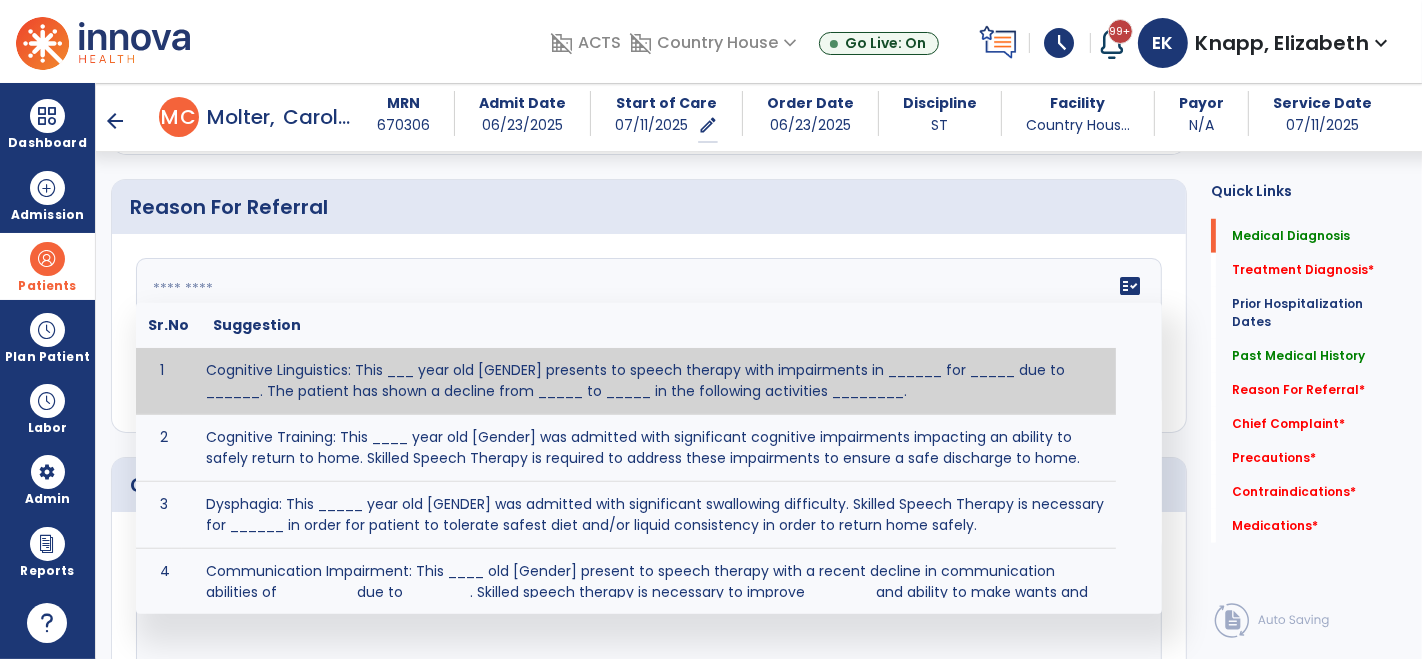 paste on "**********" 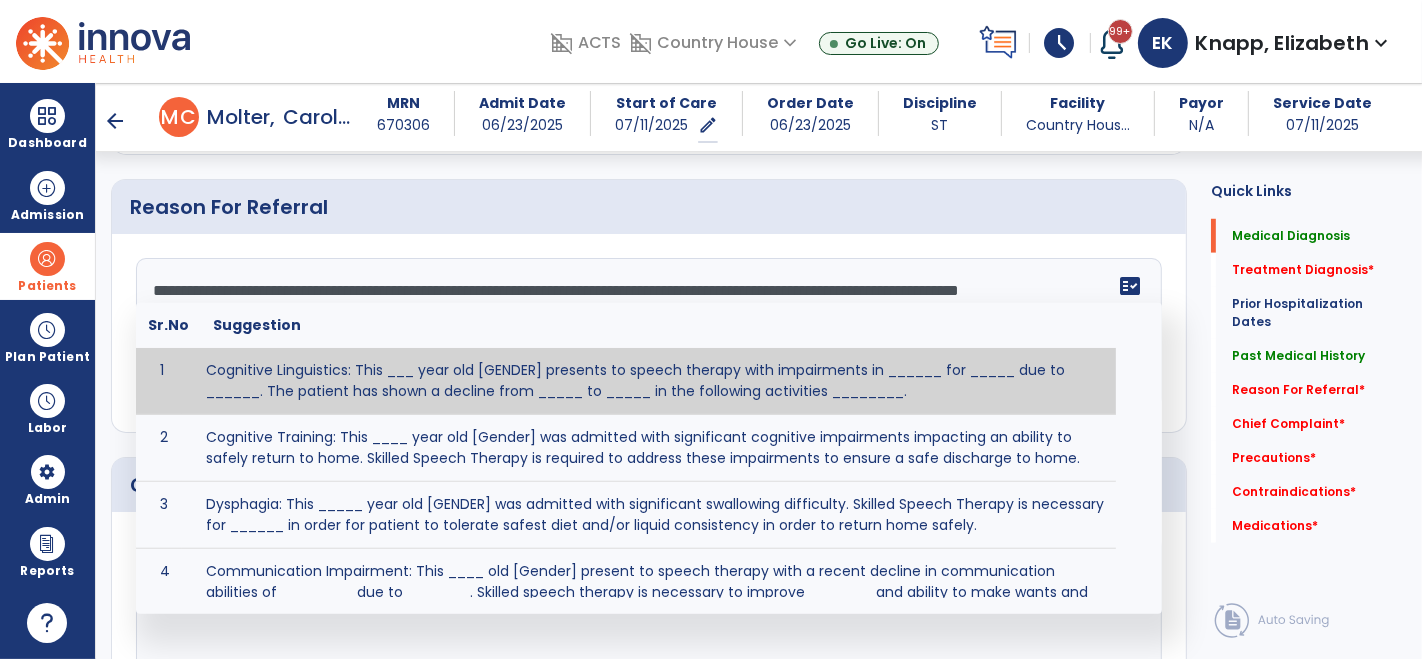 type on "**********" 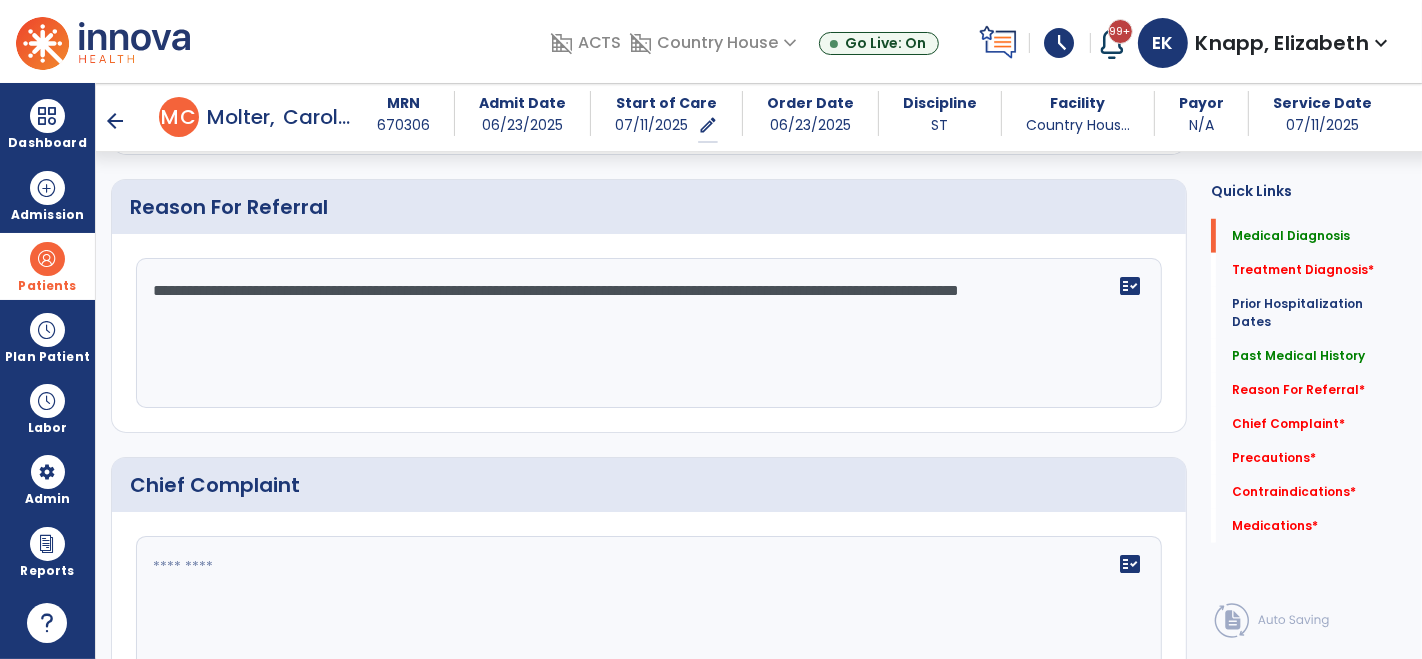 click on "Medications   *  Medications   *" 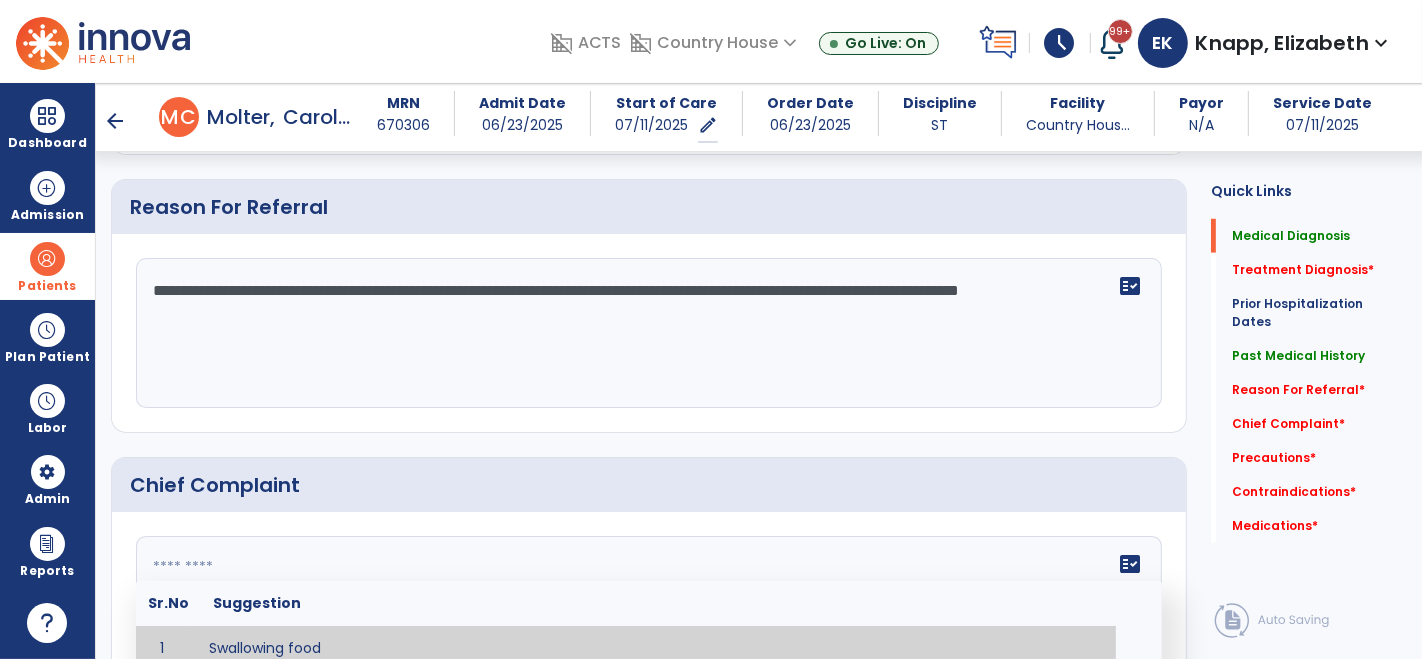 click 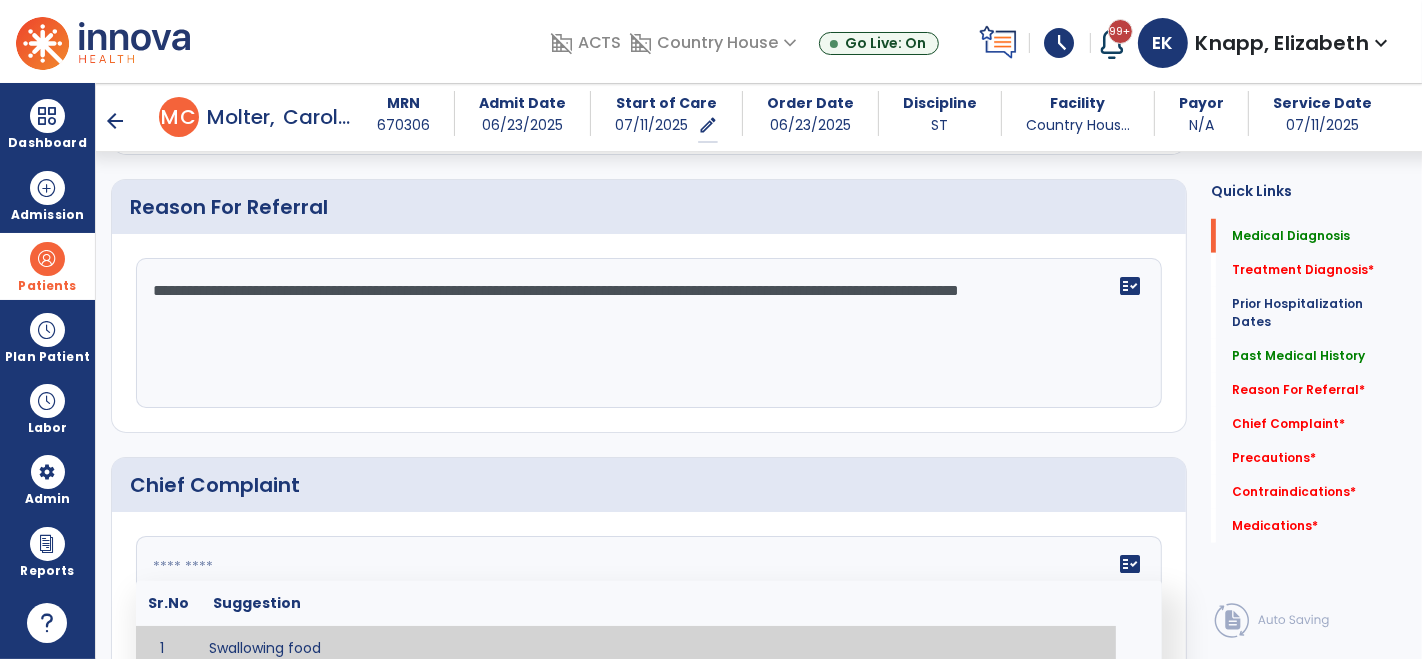 paste on "**********" 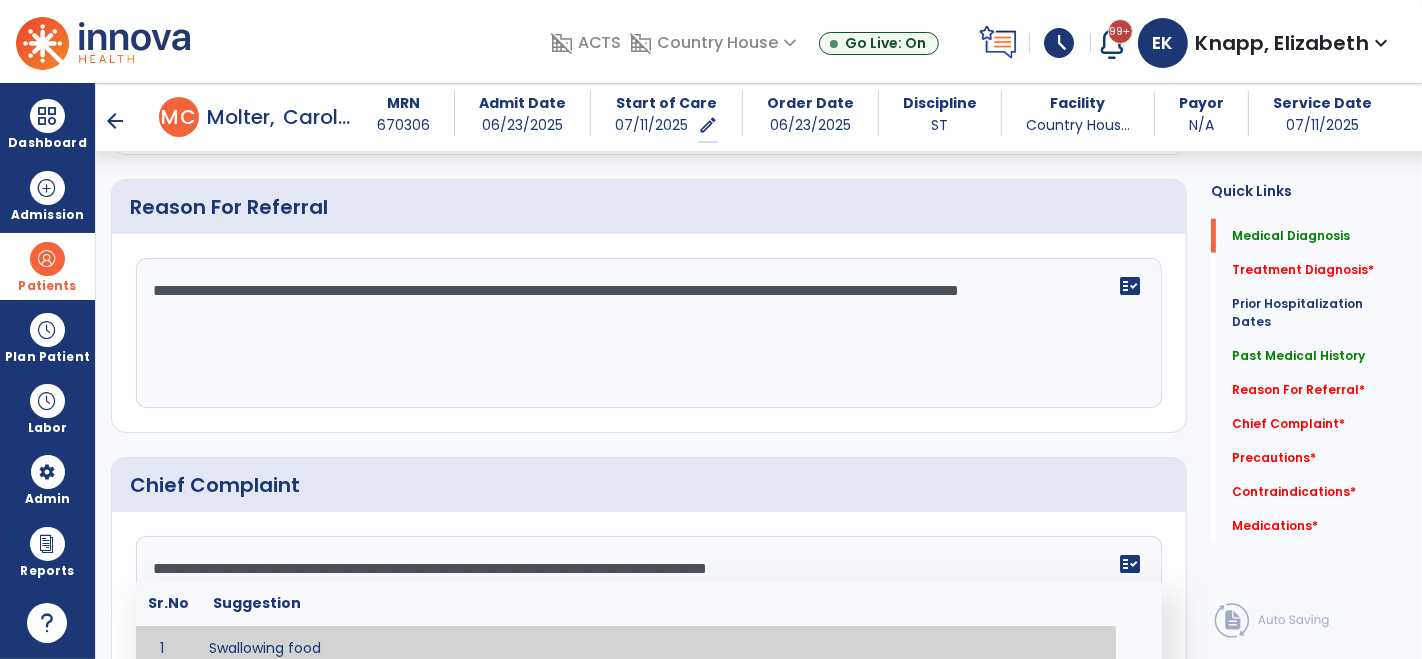 drag, startPoint x: 885, startPoint y: 563, endPoint x: 157, endPoint y: 558, distance: 728.01715 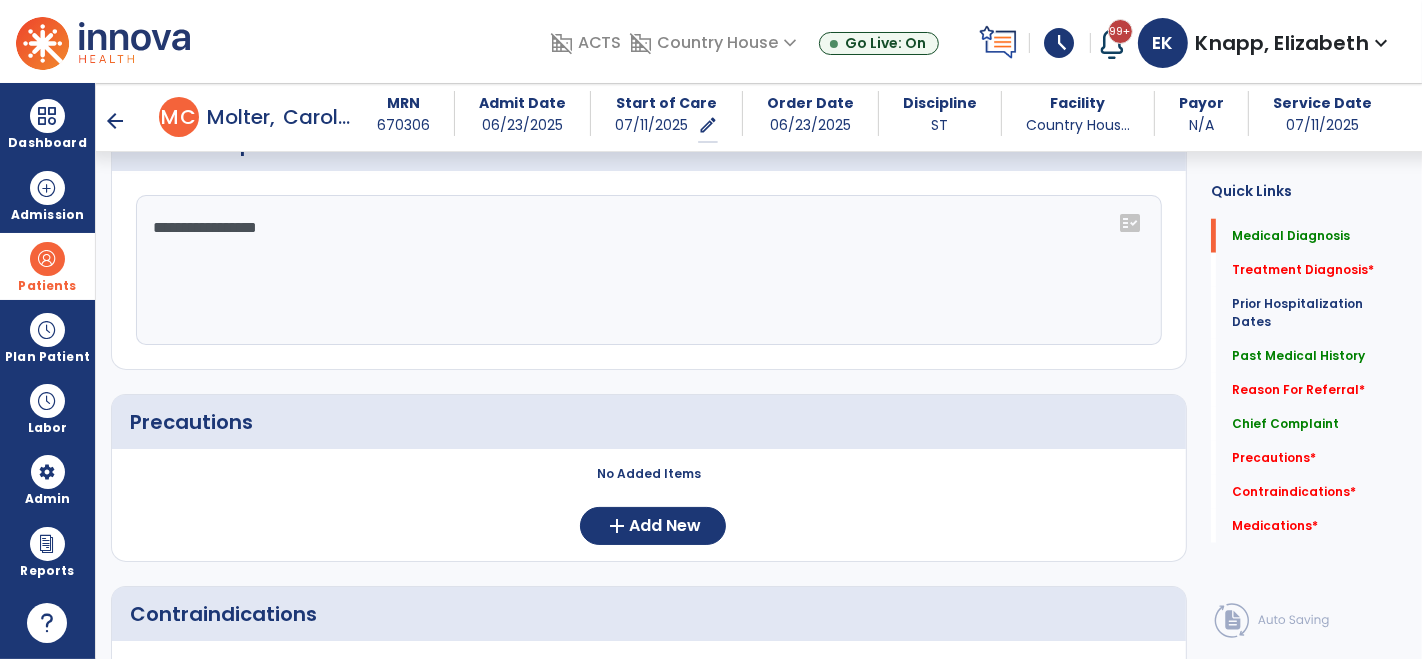 scroll, scrollTop: 1716, scrollLeft: 0, axis: vertical 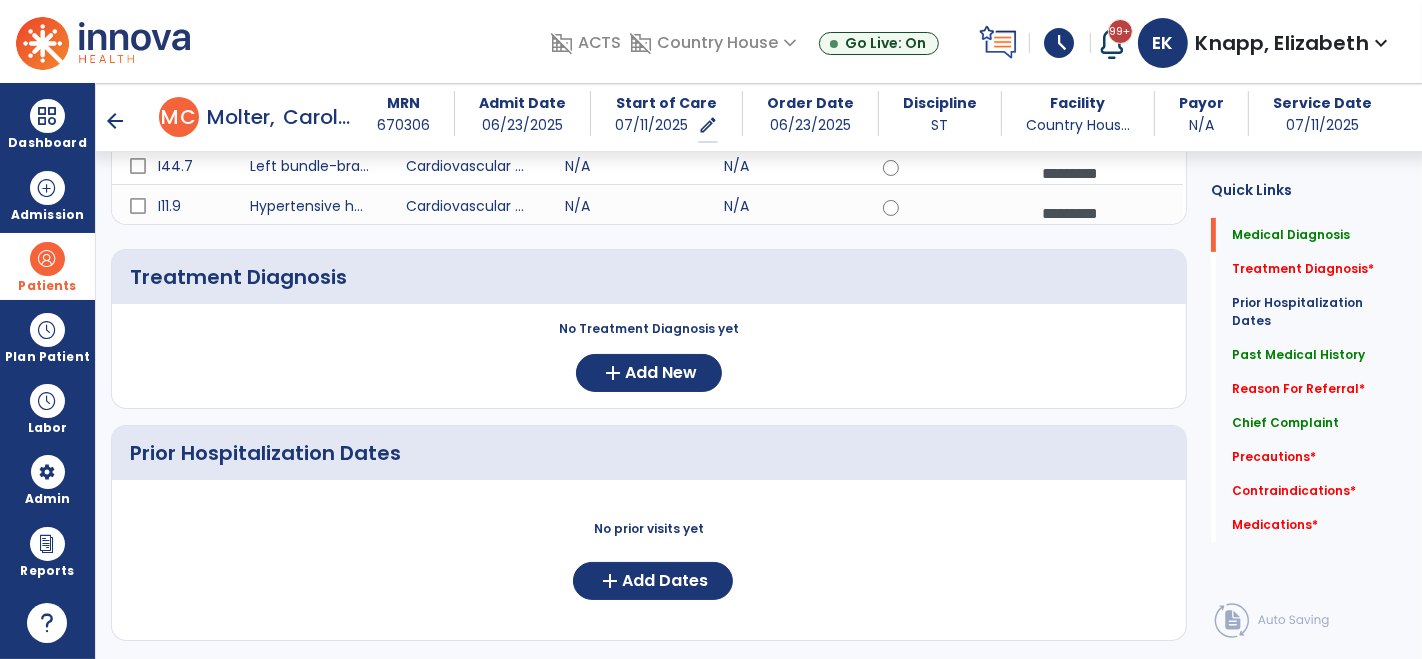 type on "**********" 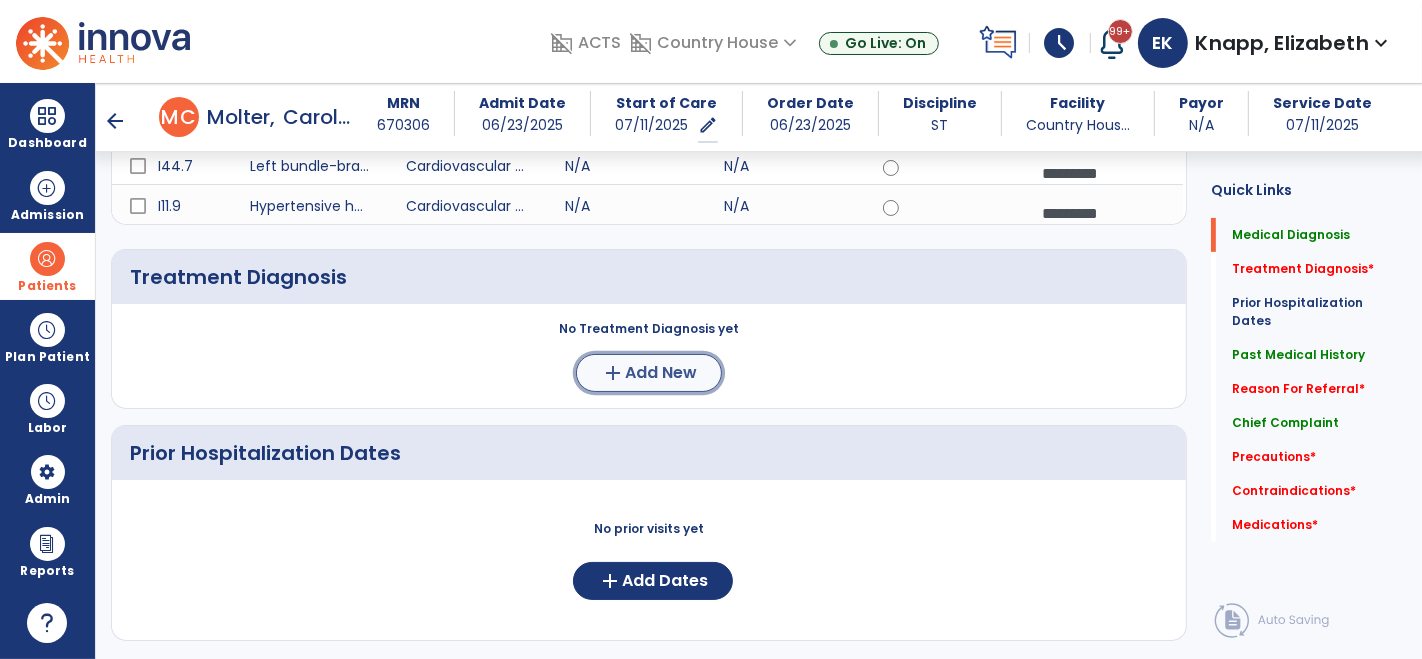 click on "Add New" 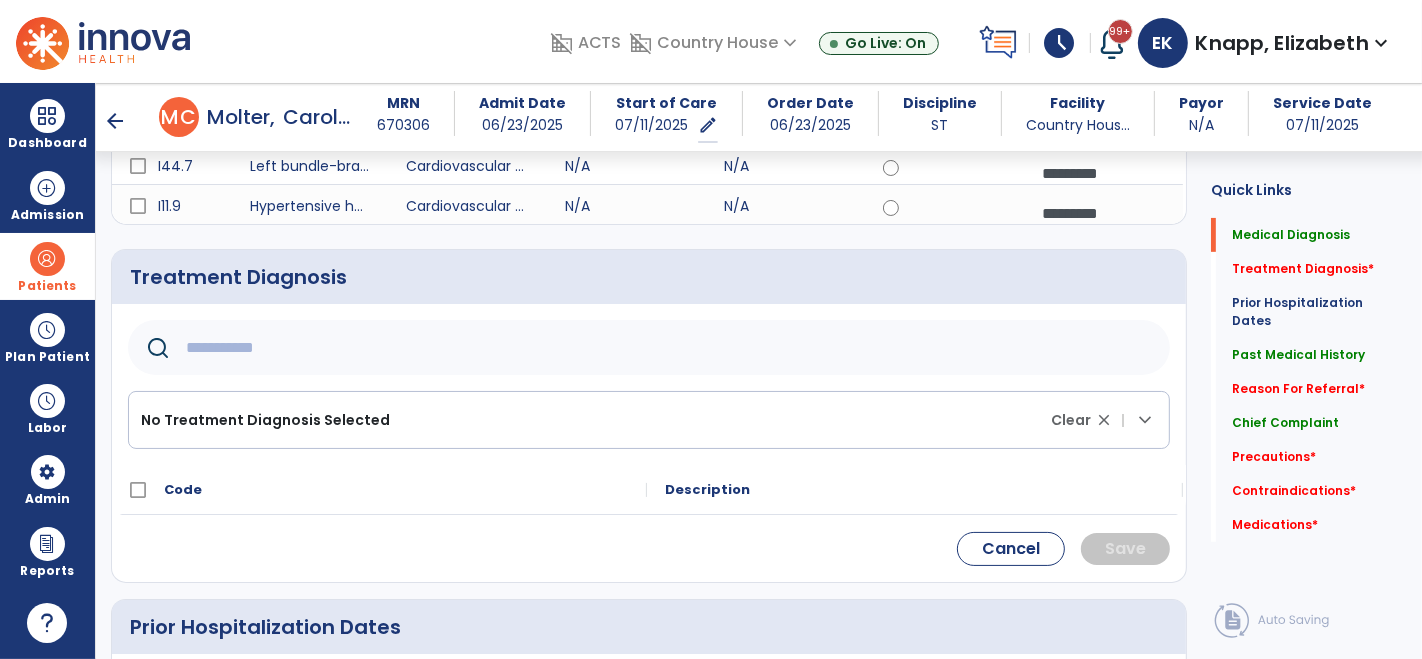 click 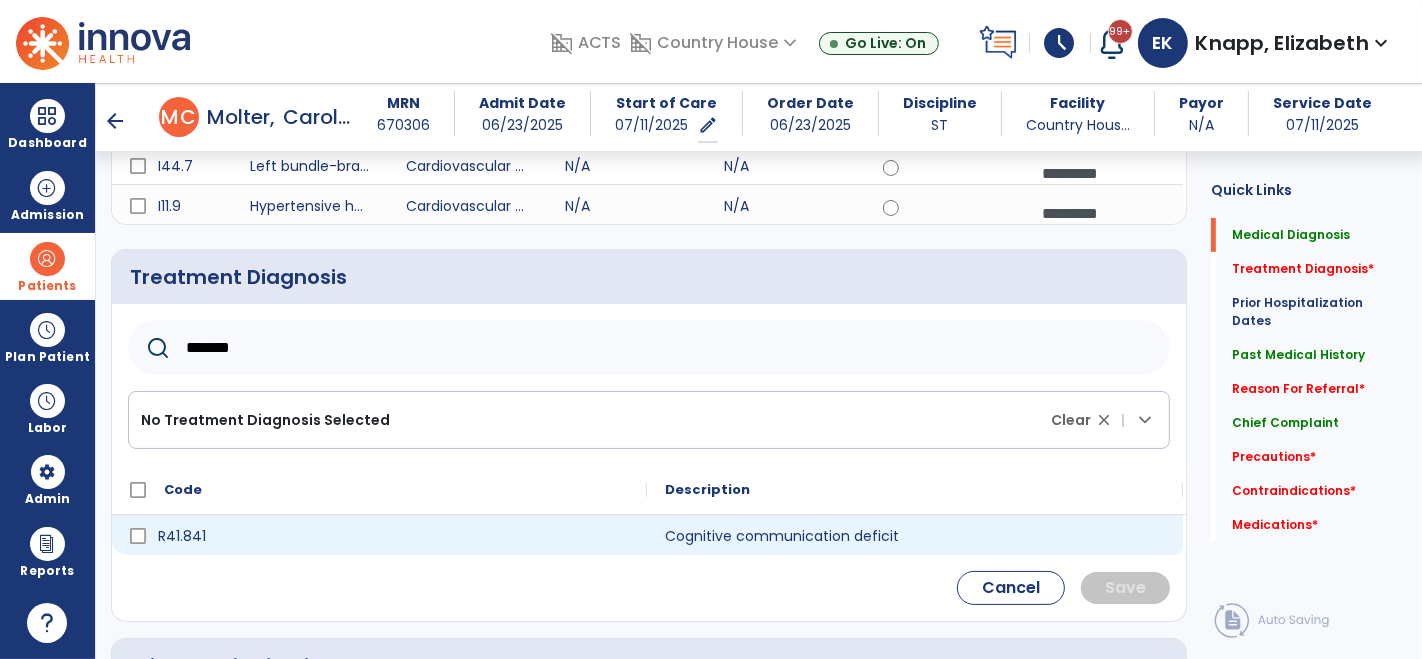 type on "*******" 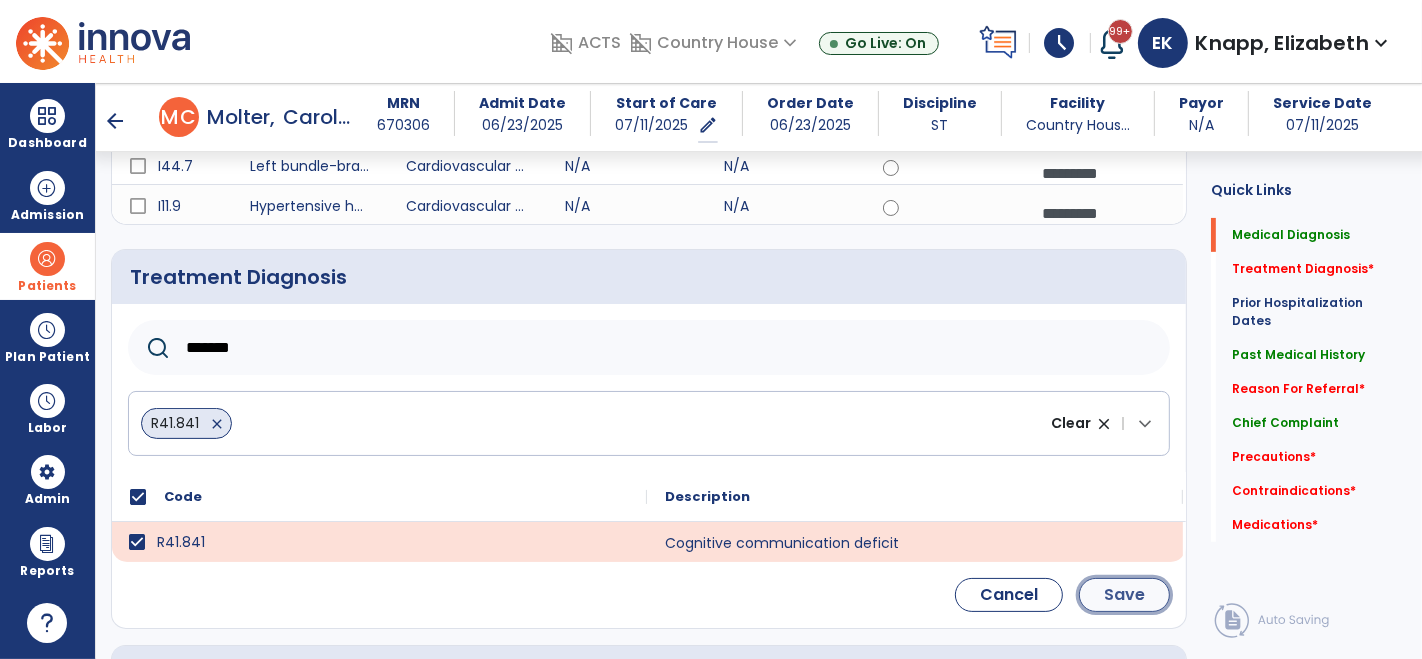 click on "Save" 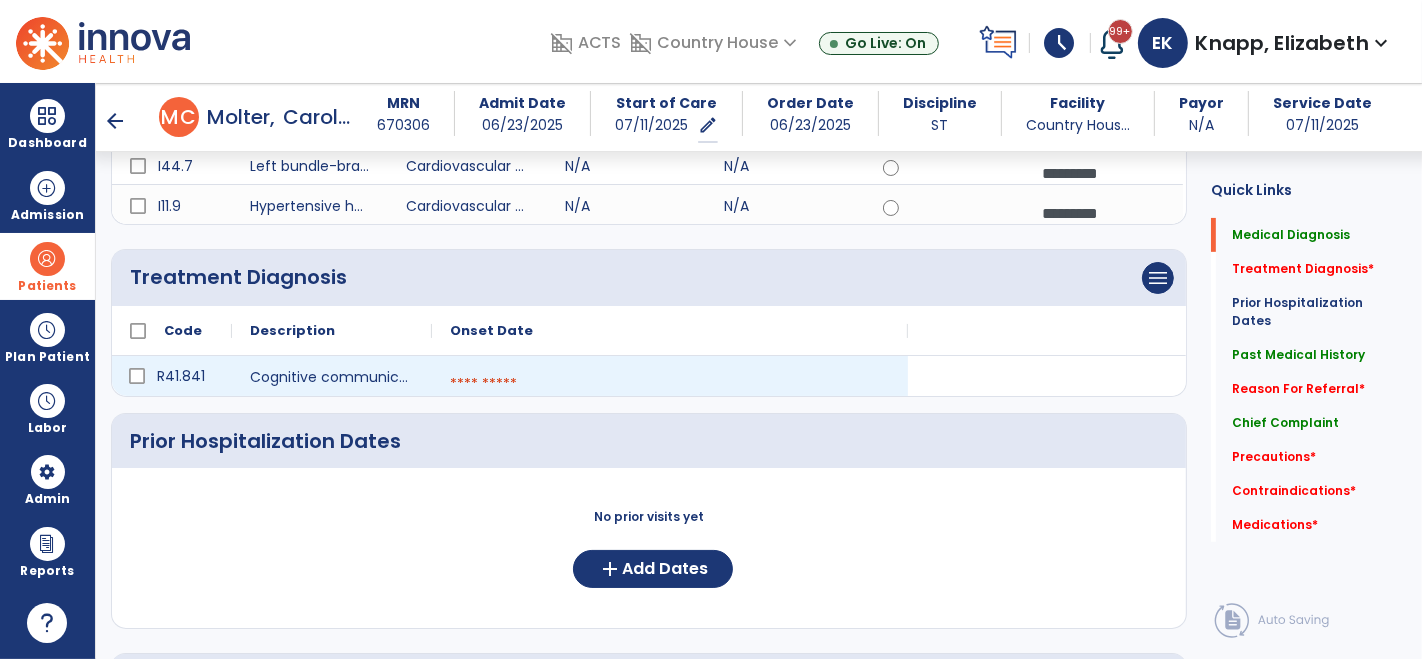 click at bounding box center (670, 384) 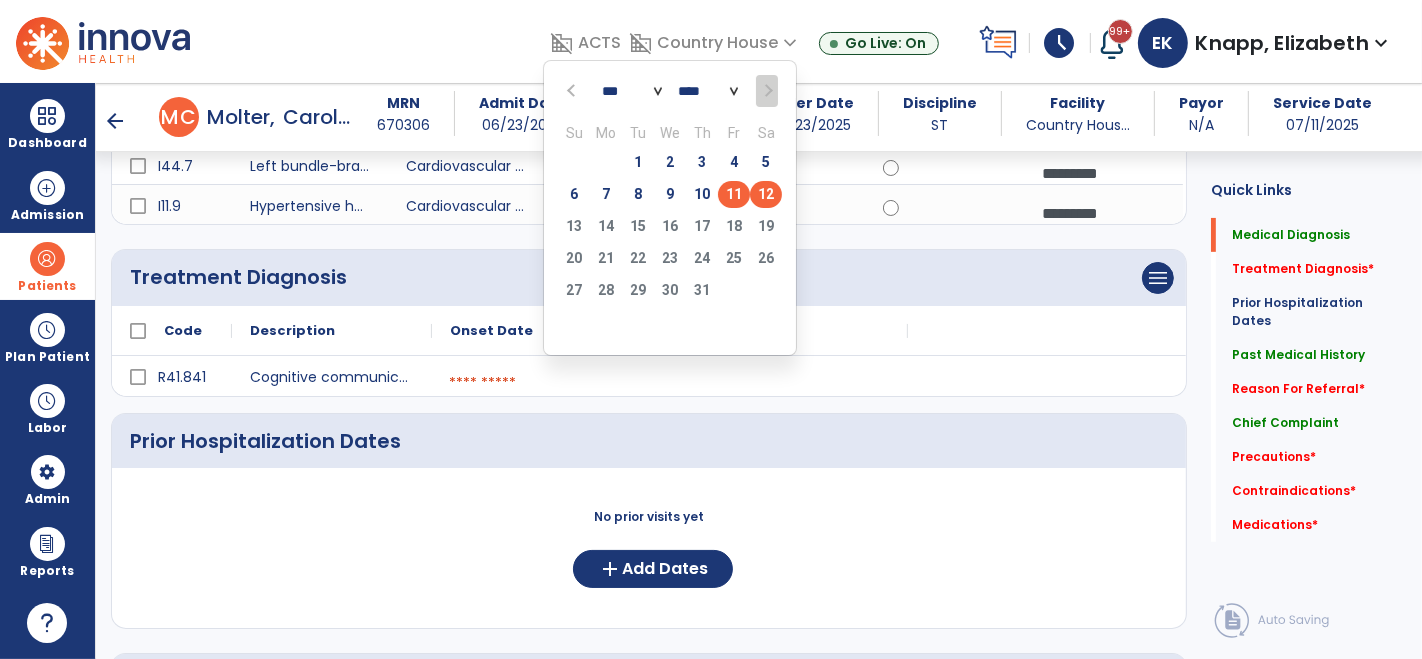 click on "11" 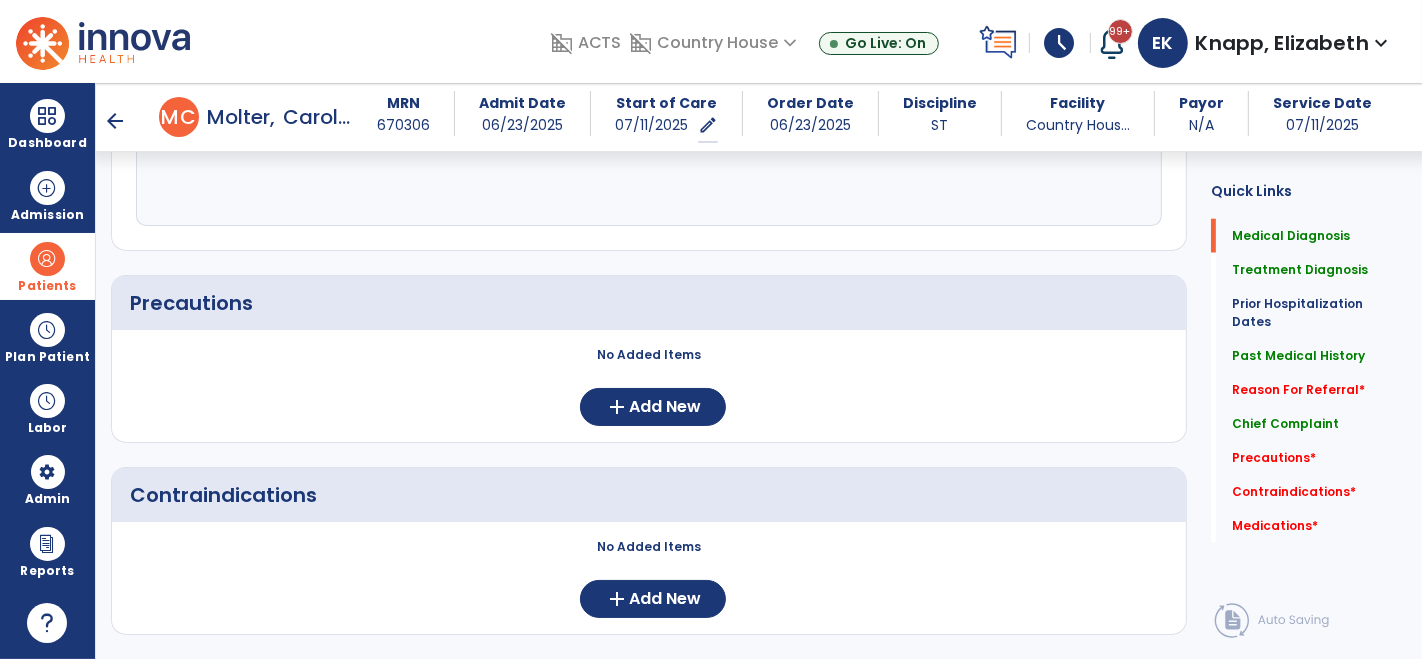 scroll, scrollTop: 1863, scrollLeft: 0, axis: vertical 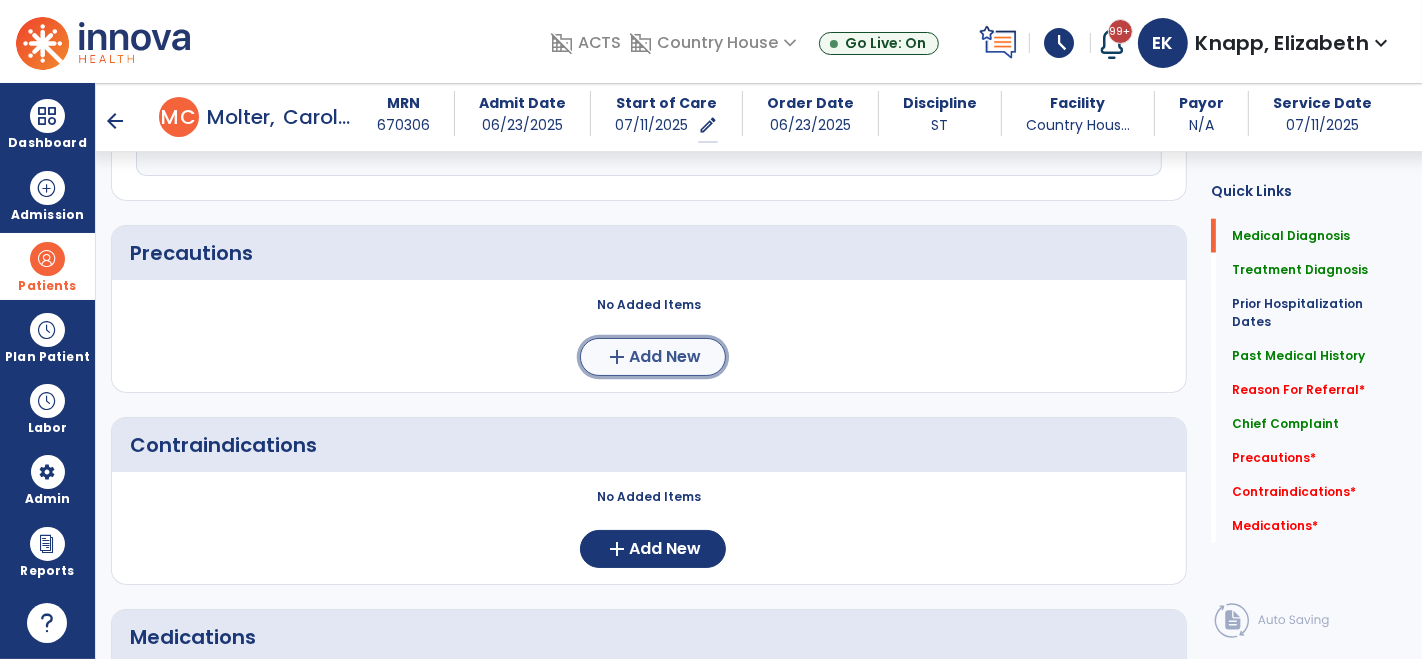 click on "Add New" 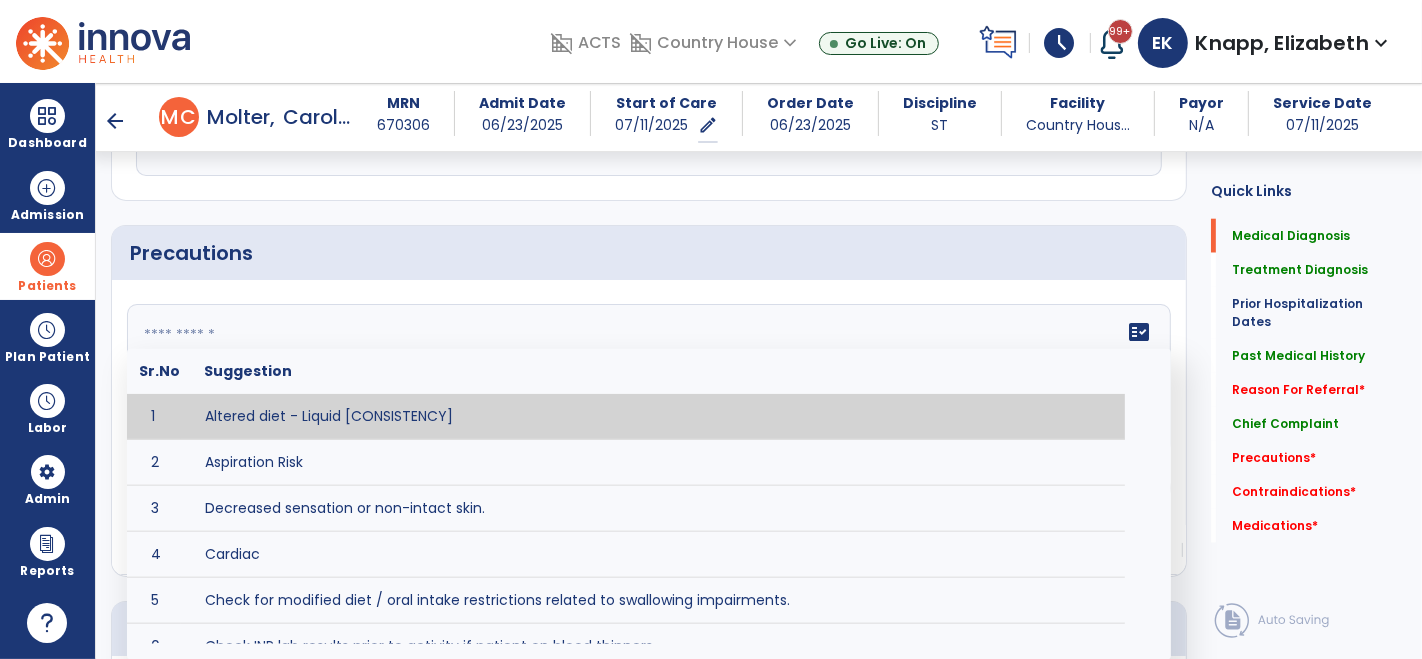 click 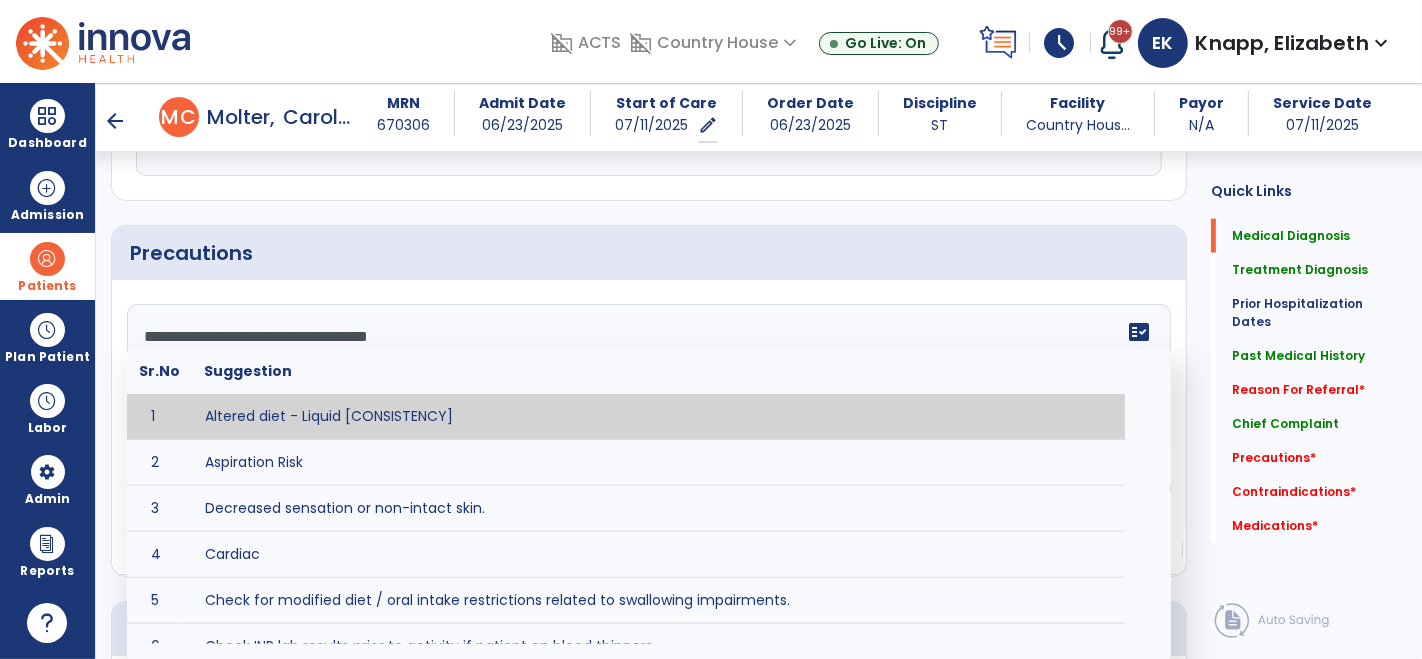 type on "**********" 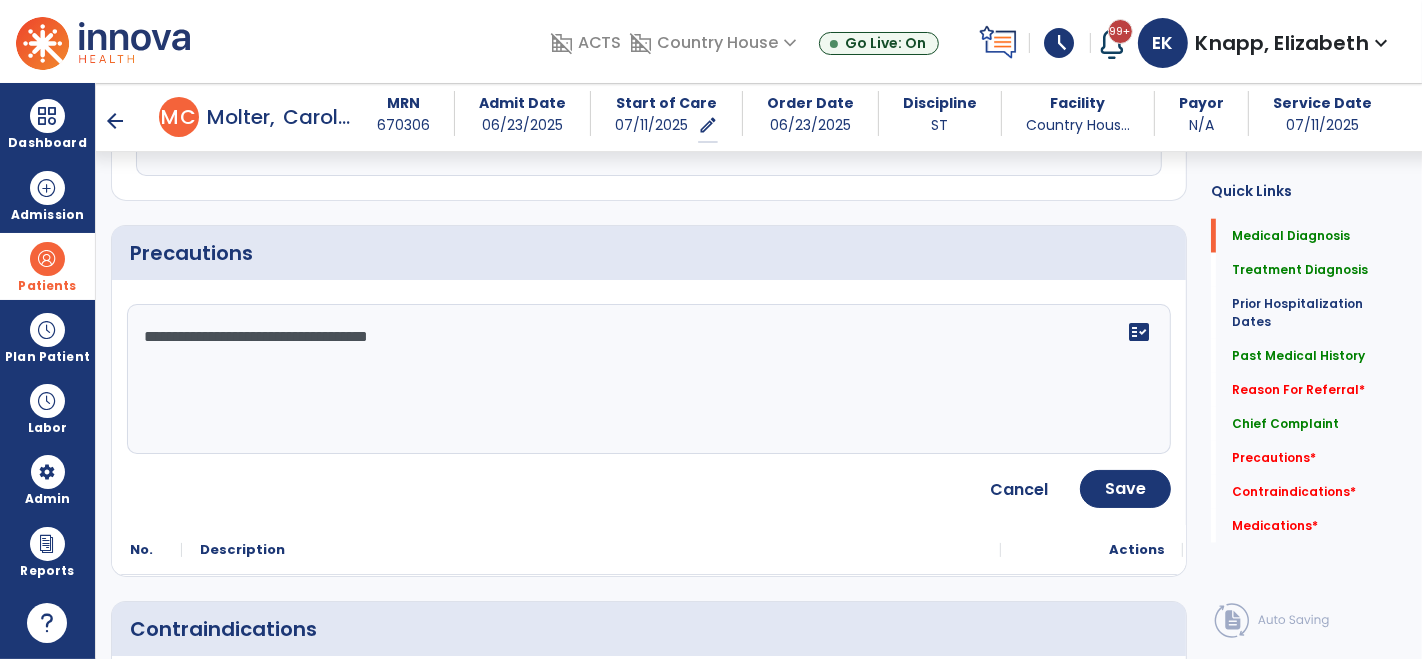 click on "**********" 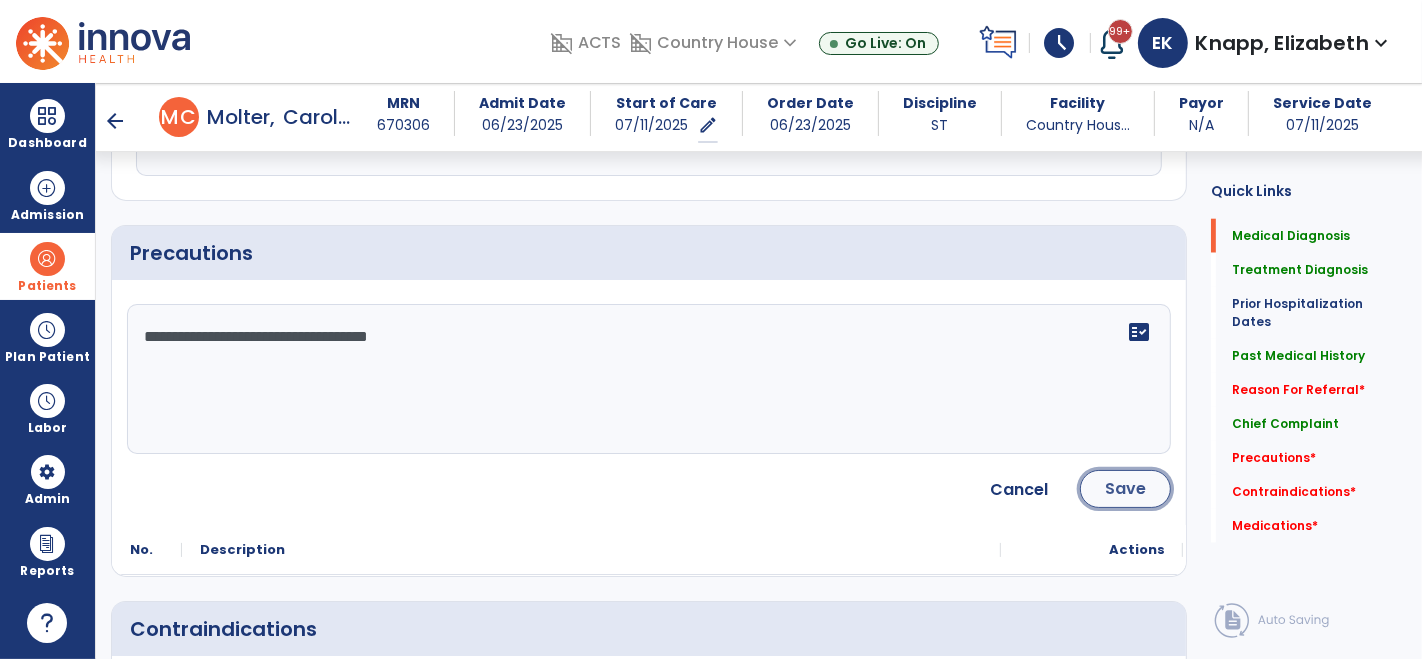 click on "Save" 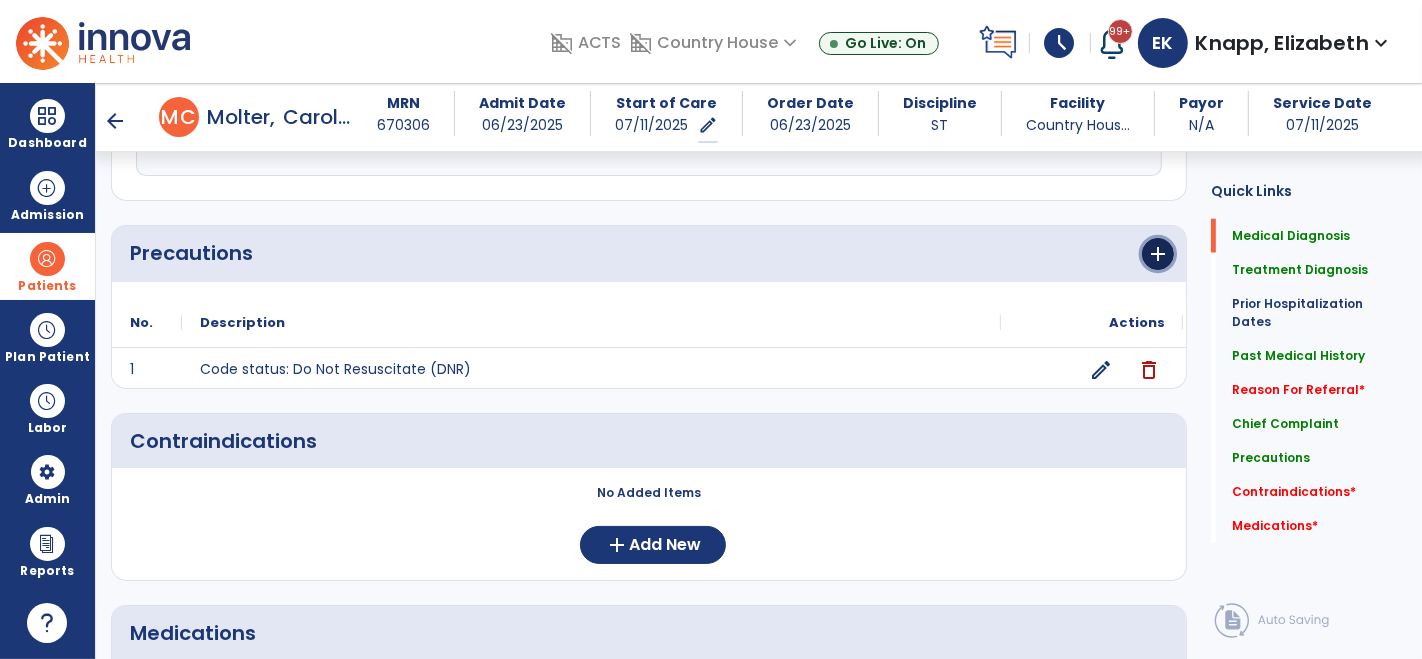 click on "add" 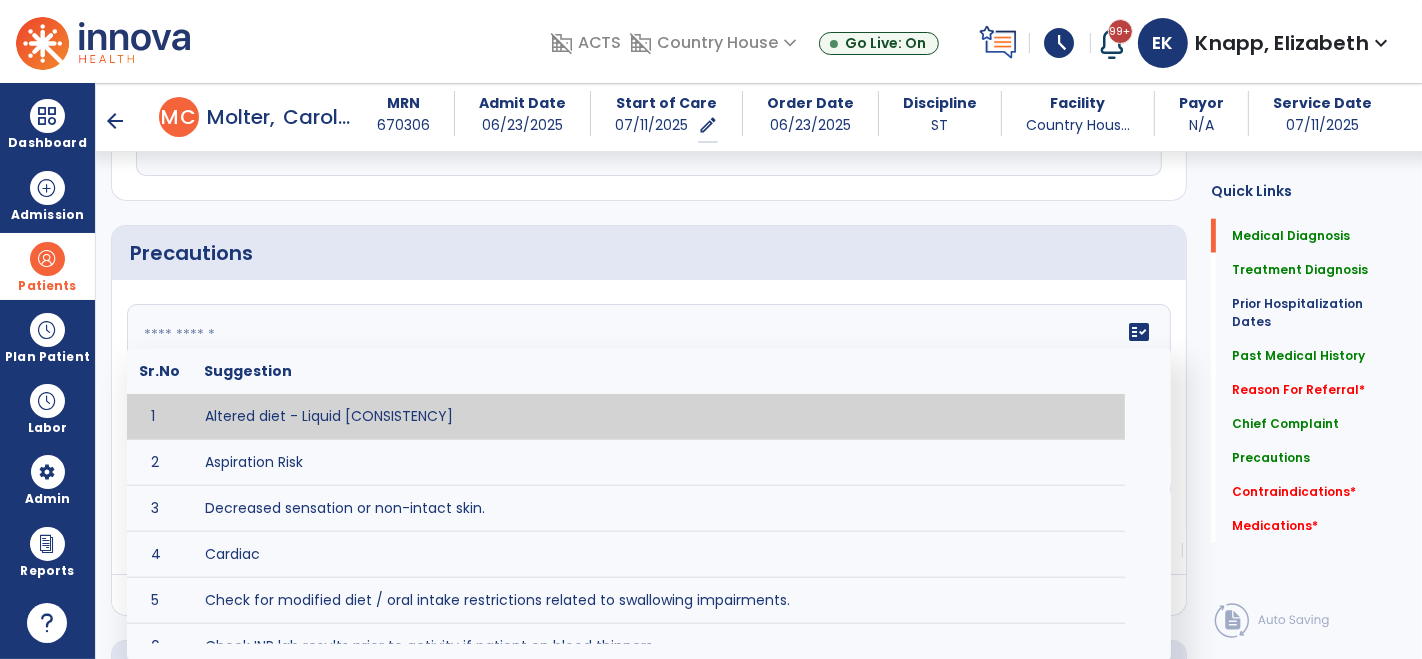 click 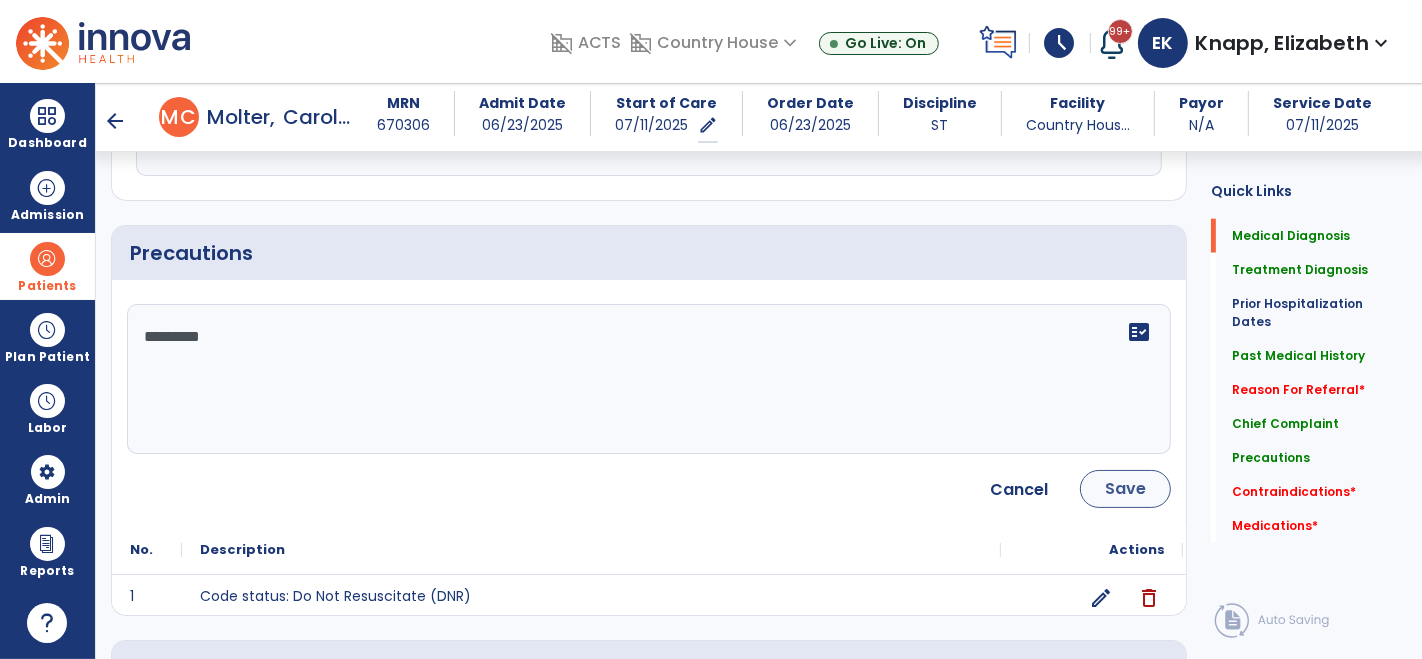type on "*********" 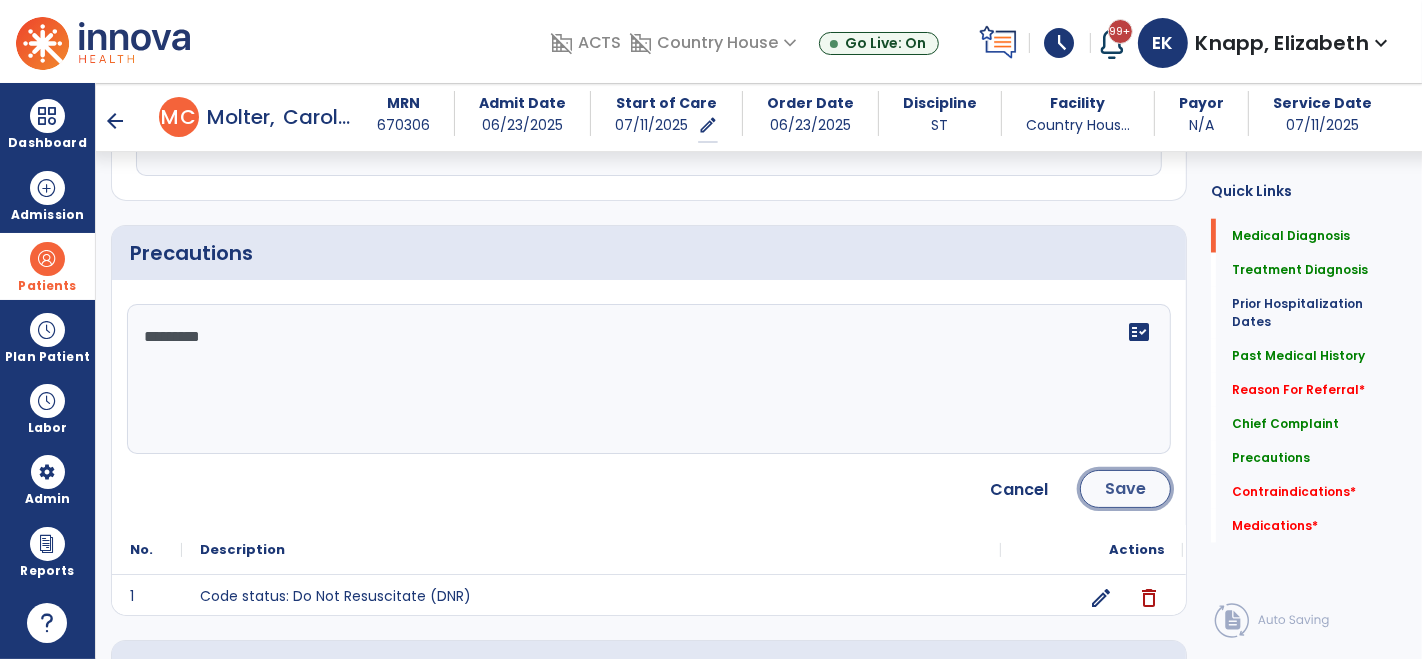 click on "Save" 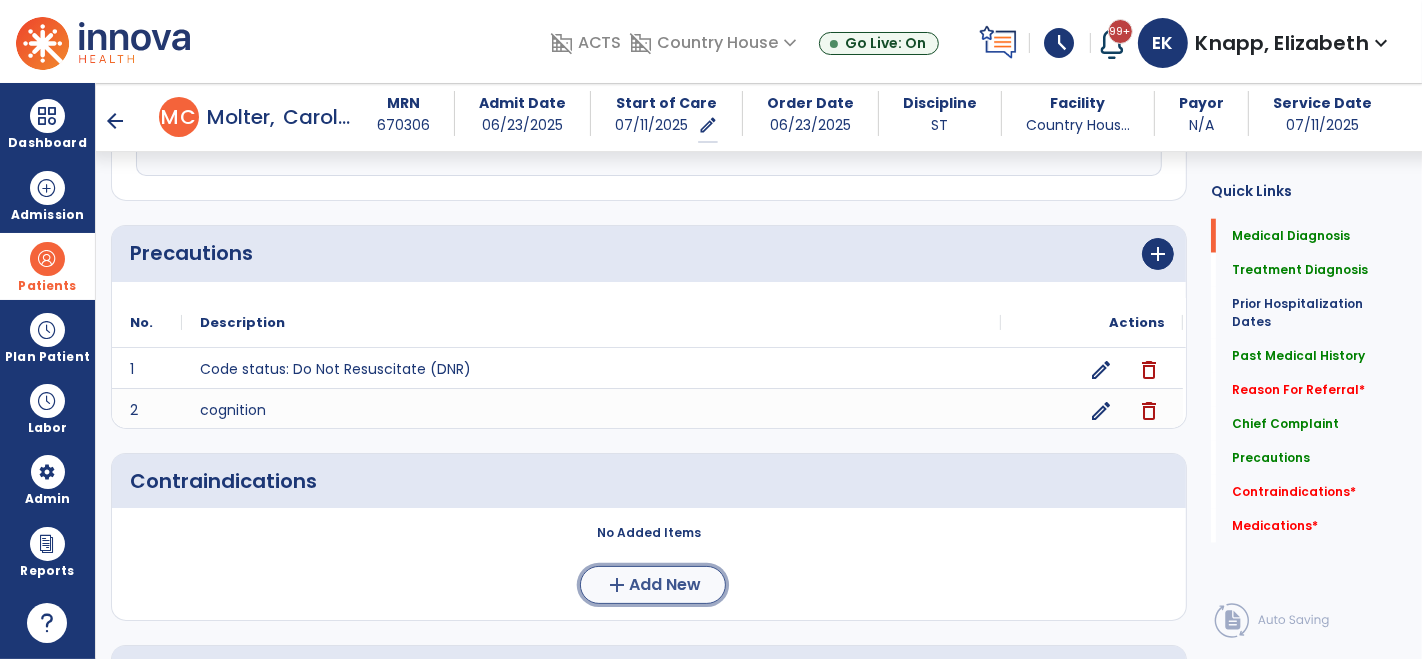 click on "Add New" 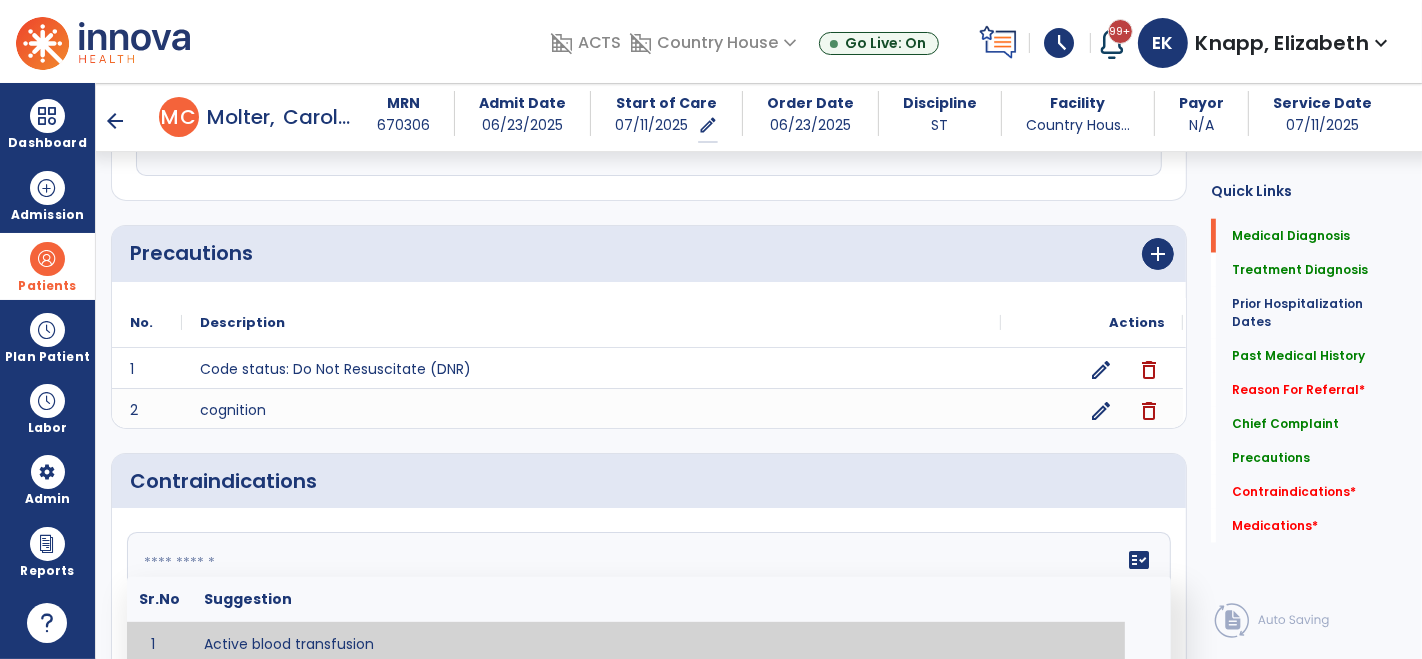 click 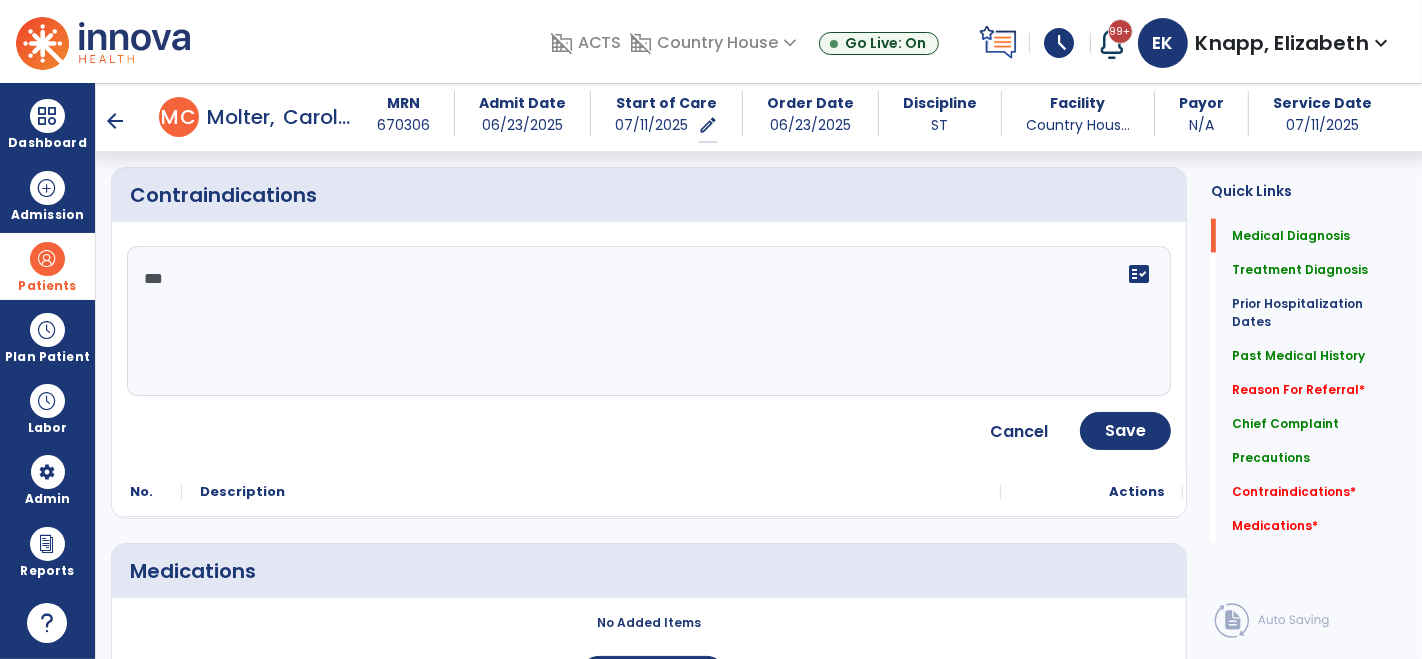 scroll, scrollTop: 2215, scrollLeft: 0, axis: vertical 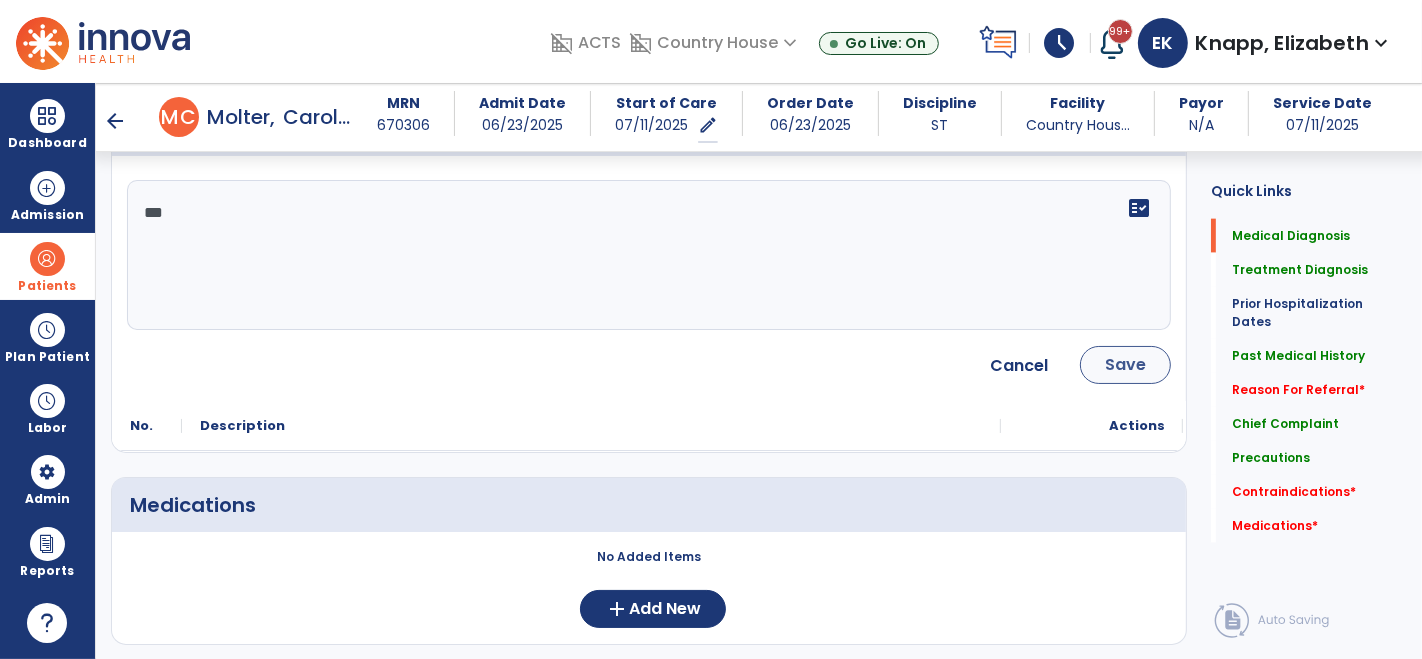 type on "***" 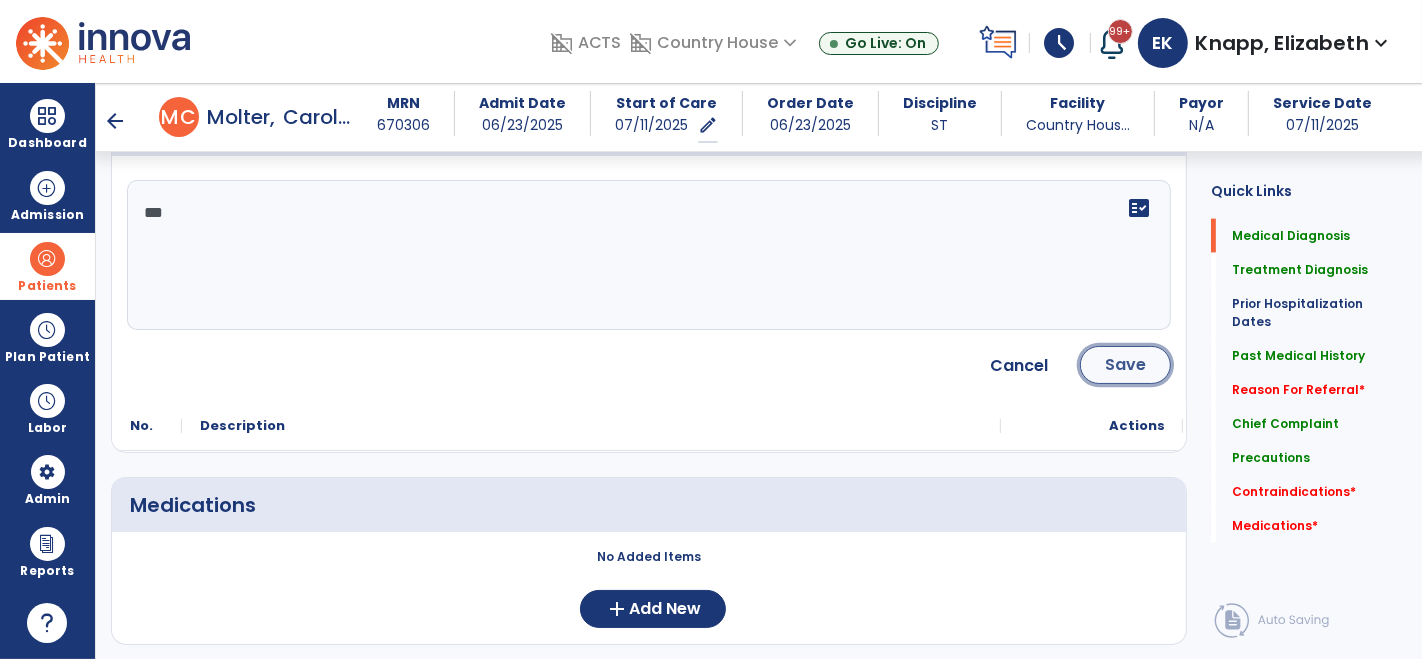 click on "Save" 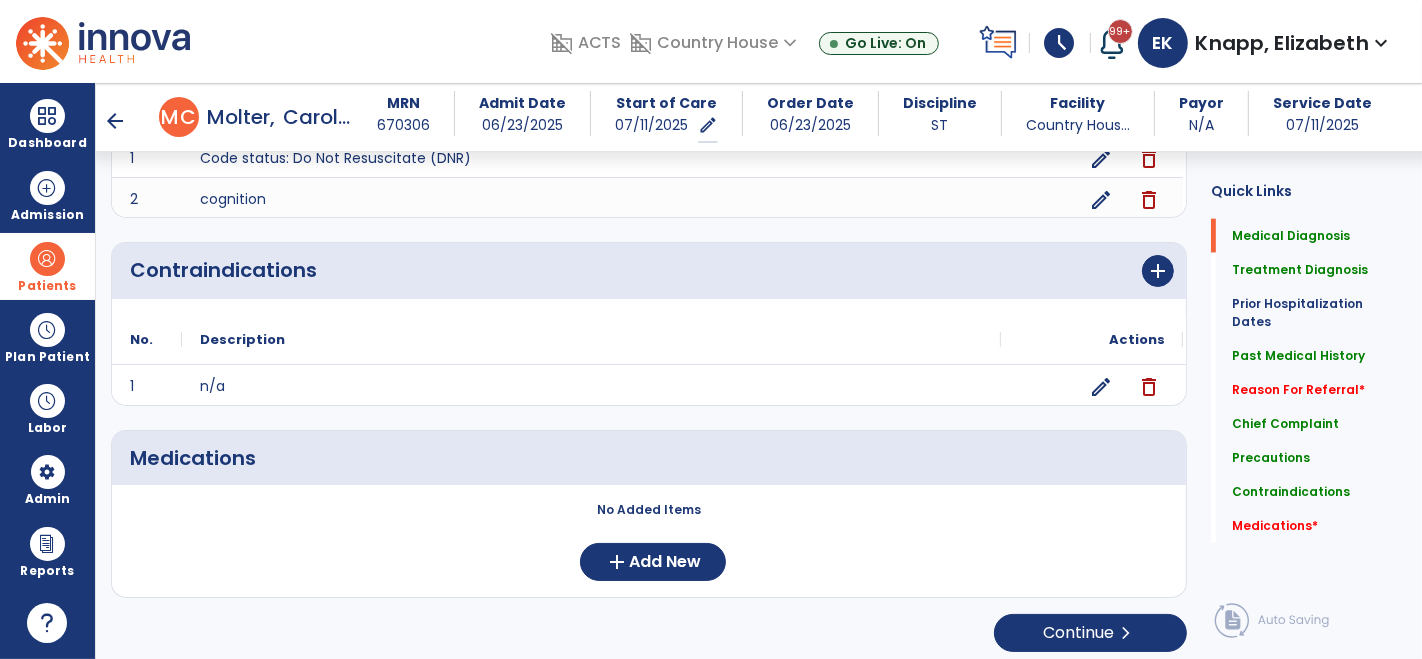scroll, scrollTop: 2075, scrollLeft: 0, axis: vertical 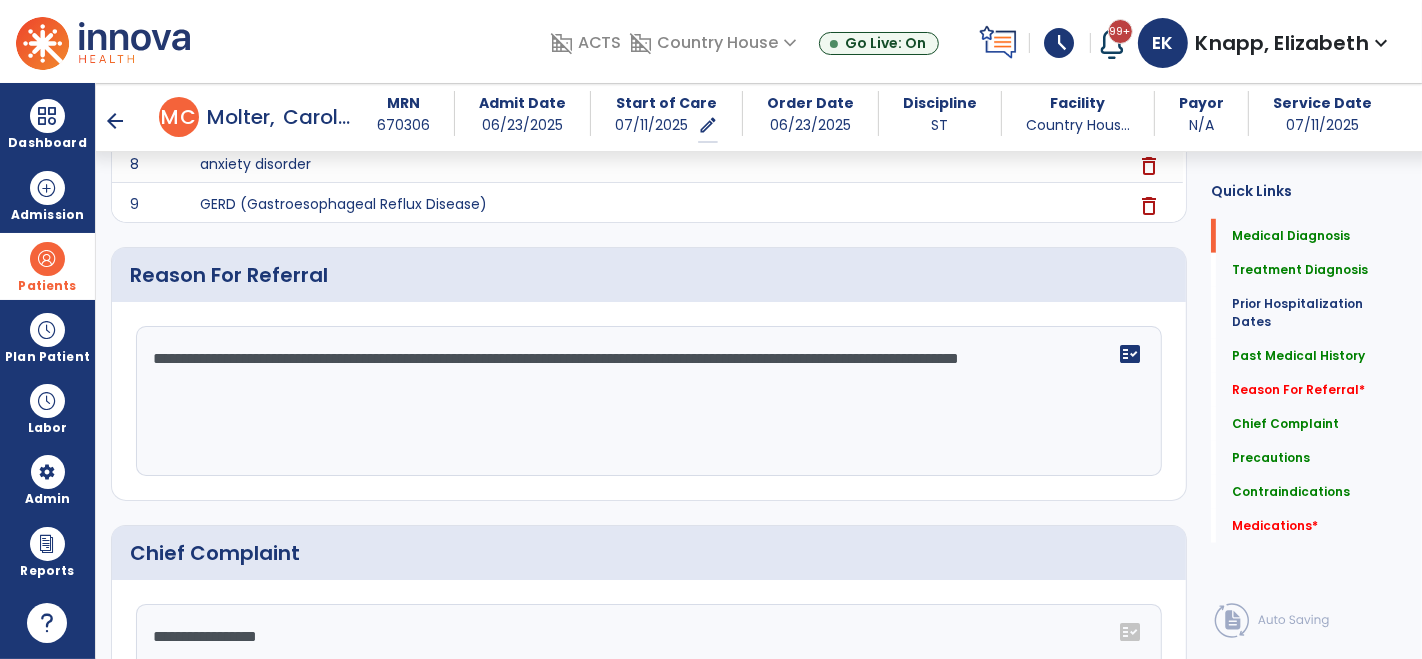 click on "**********" 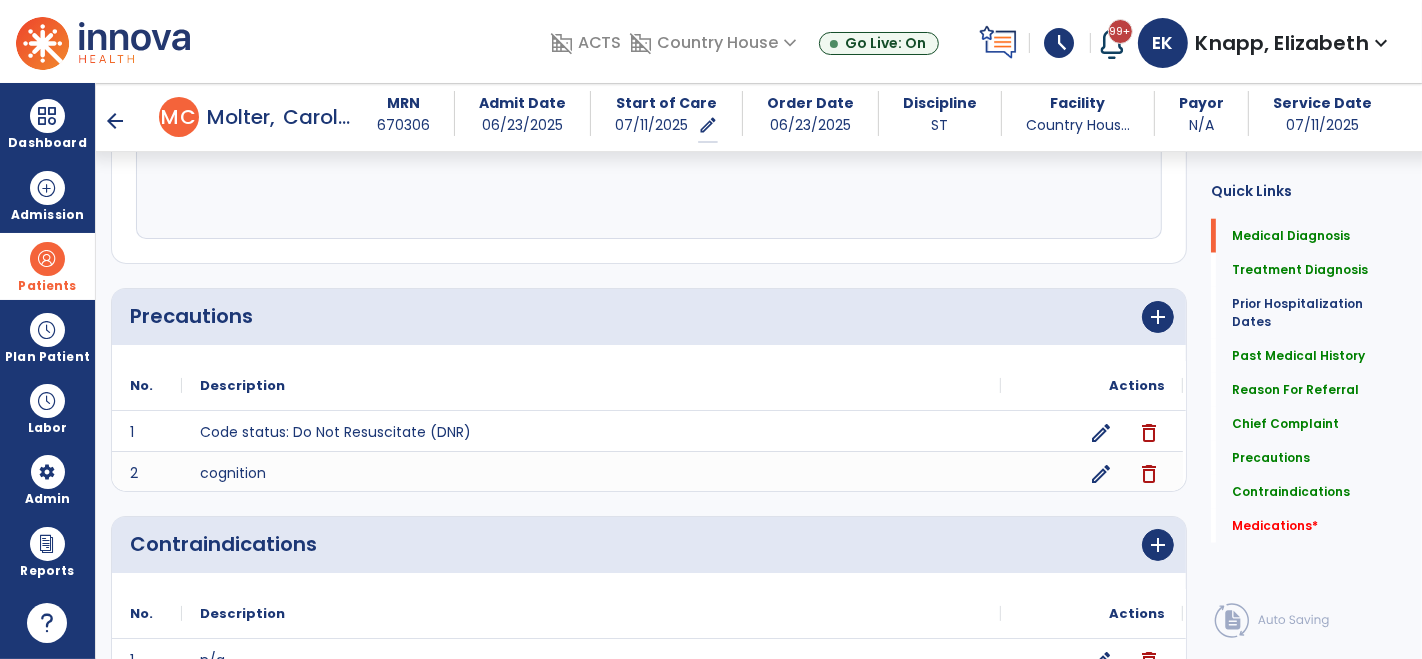 scroll, scrollTop: 2075, scrollLeft: 0, axis: vertical 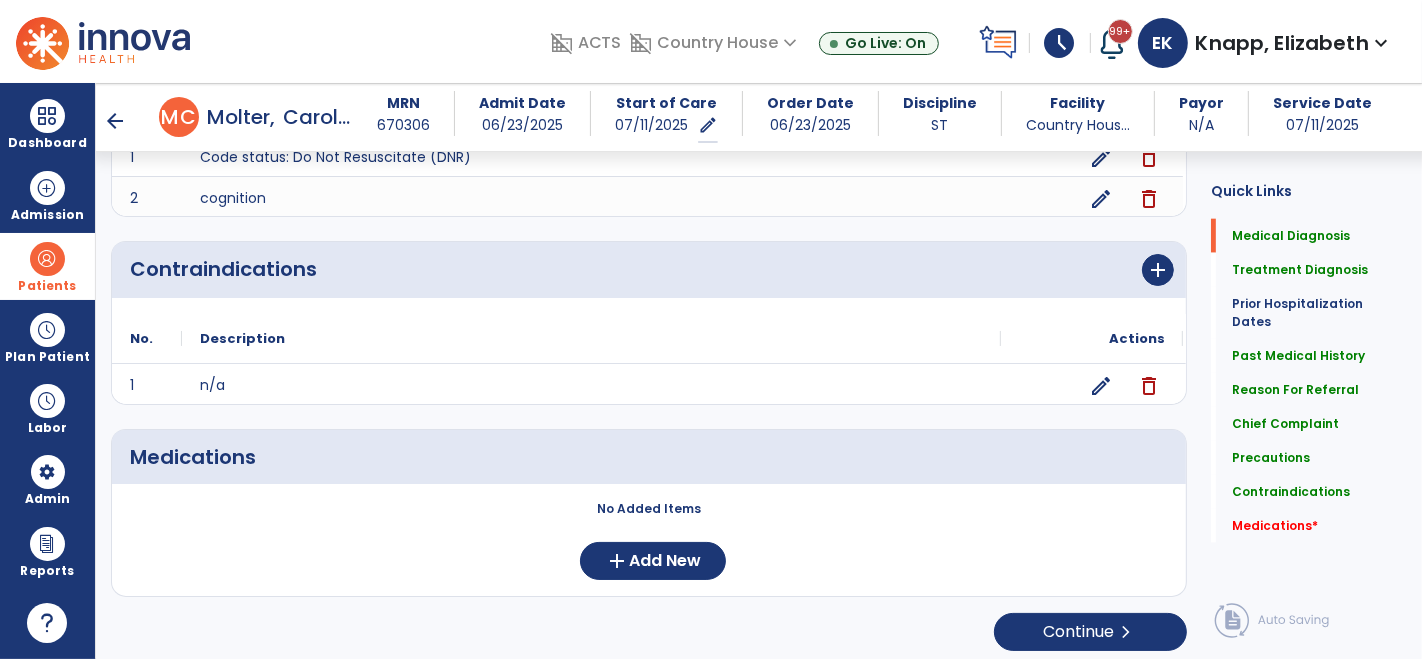 type on "**********" 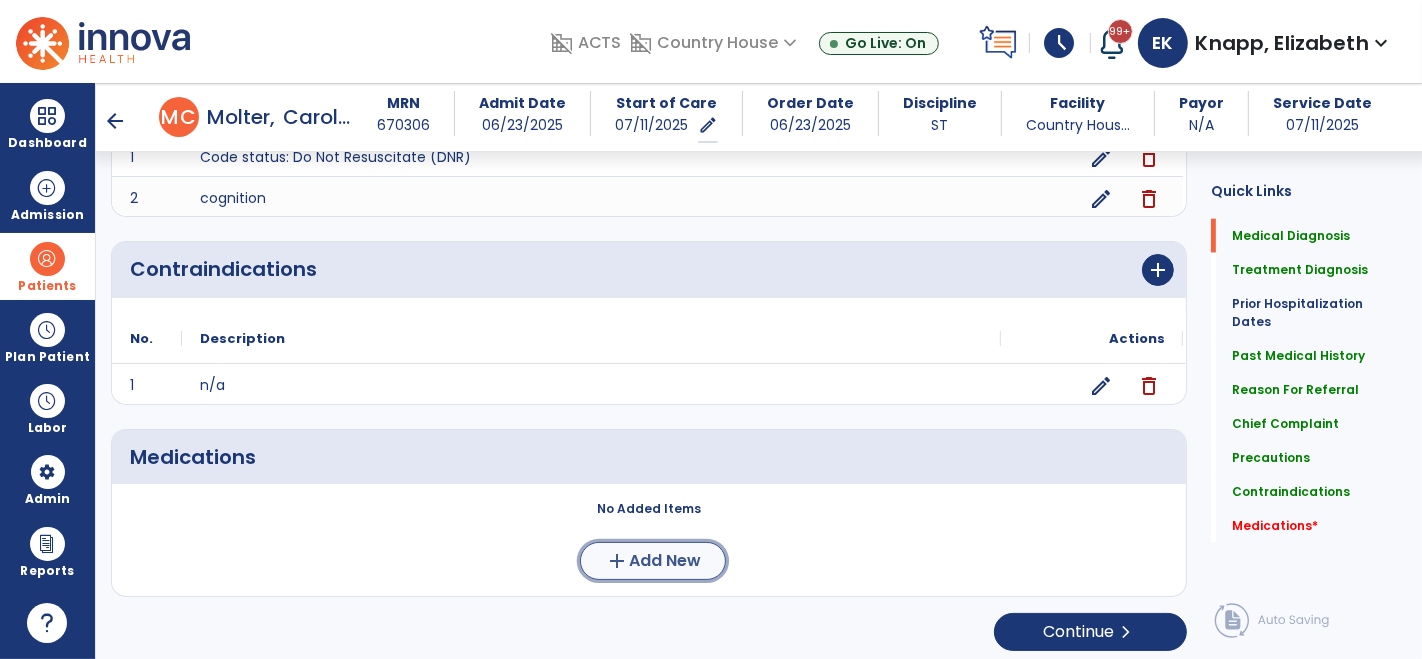 click on "Add New" 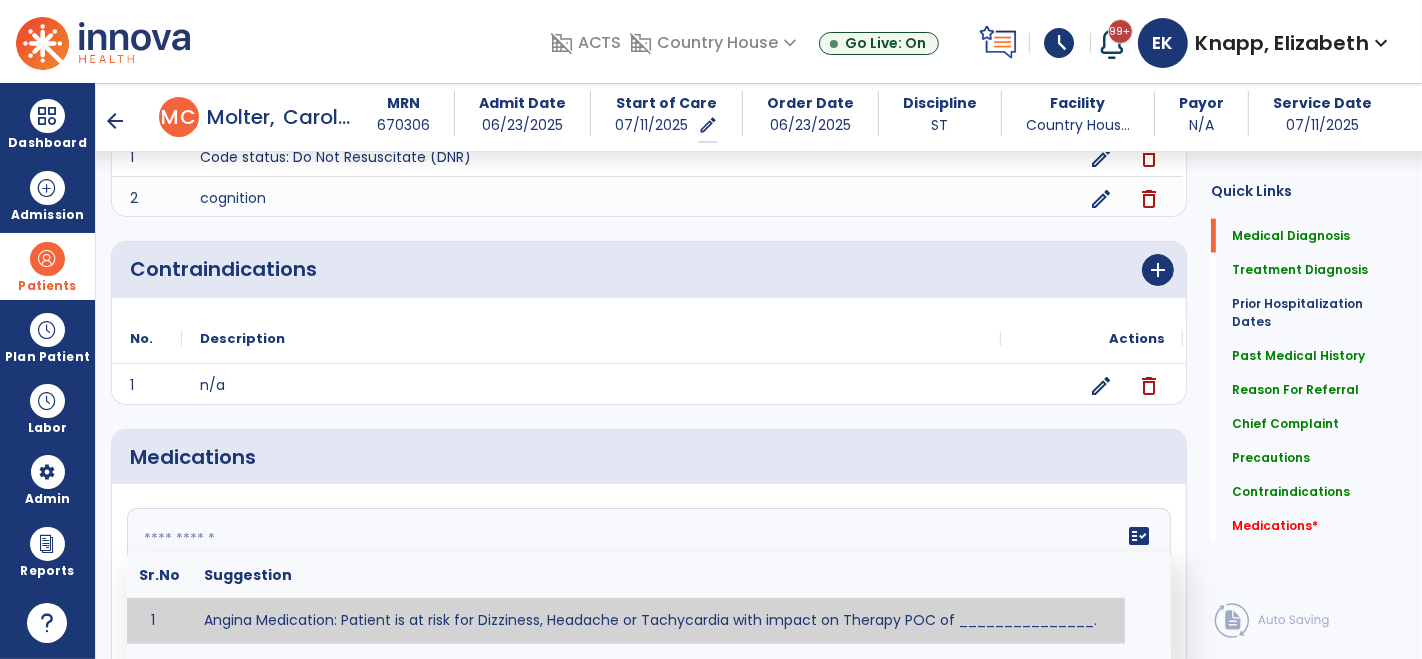 click 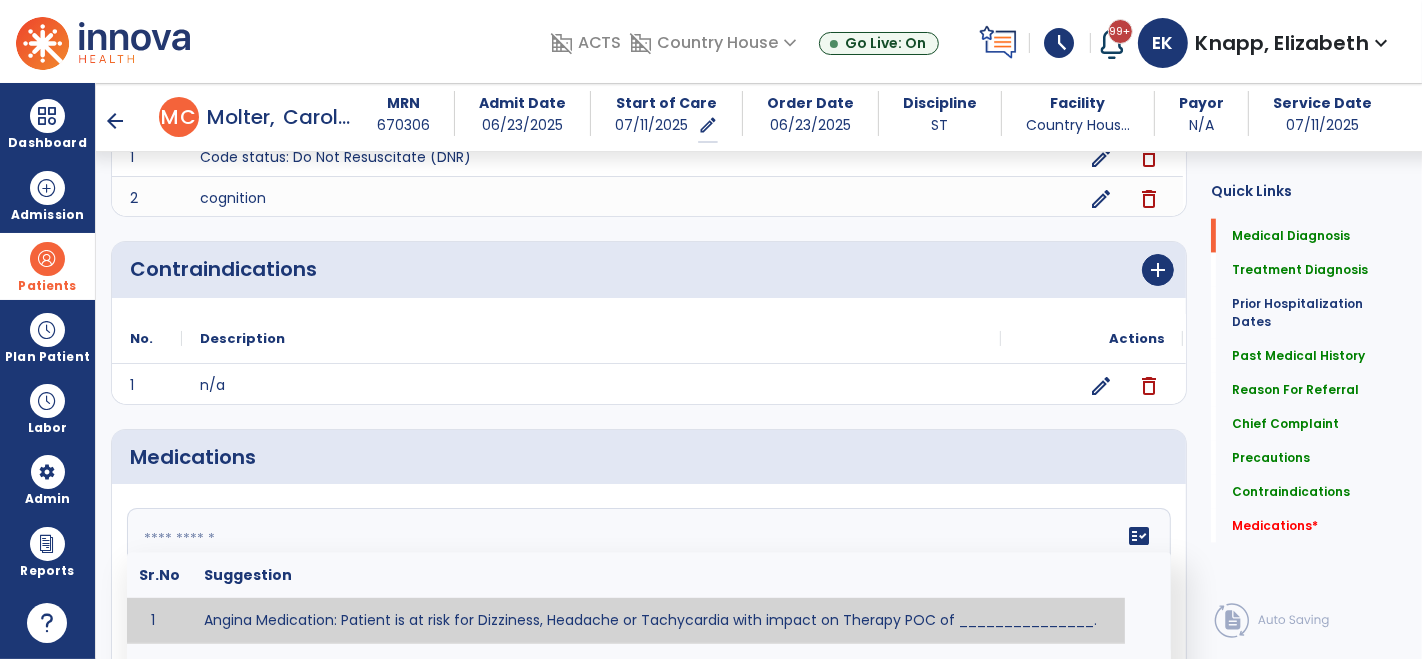 paste on "**********" 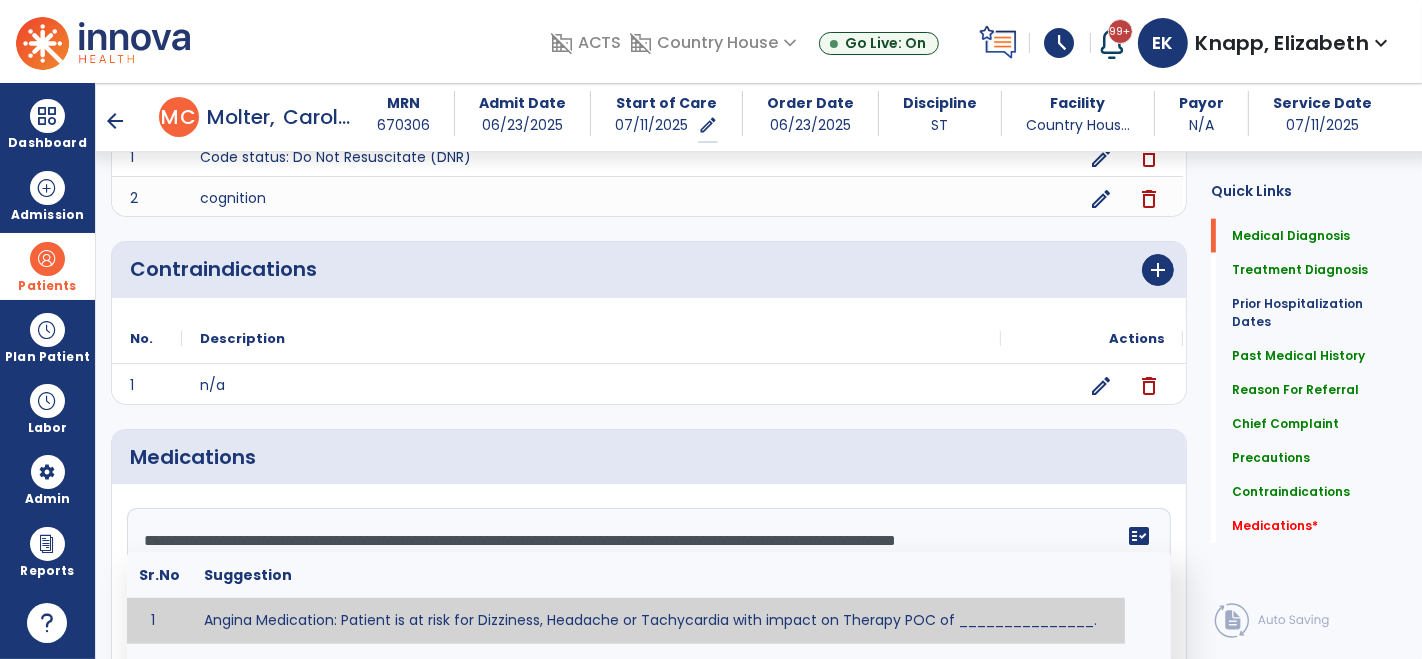 click on "**********" 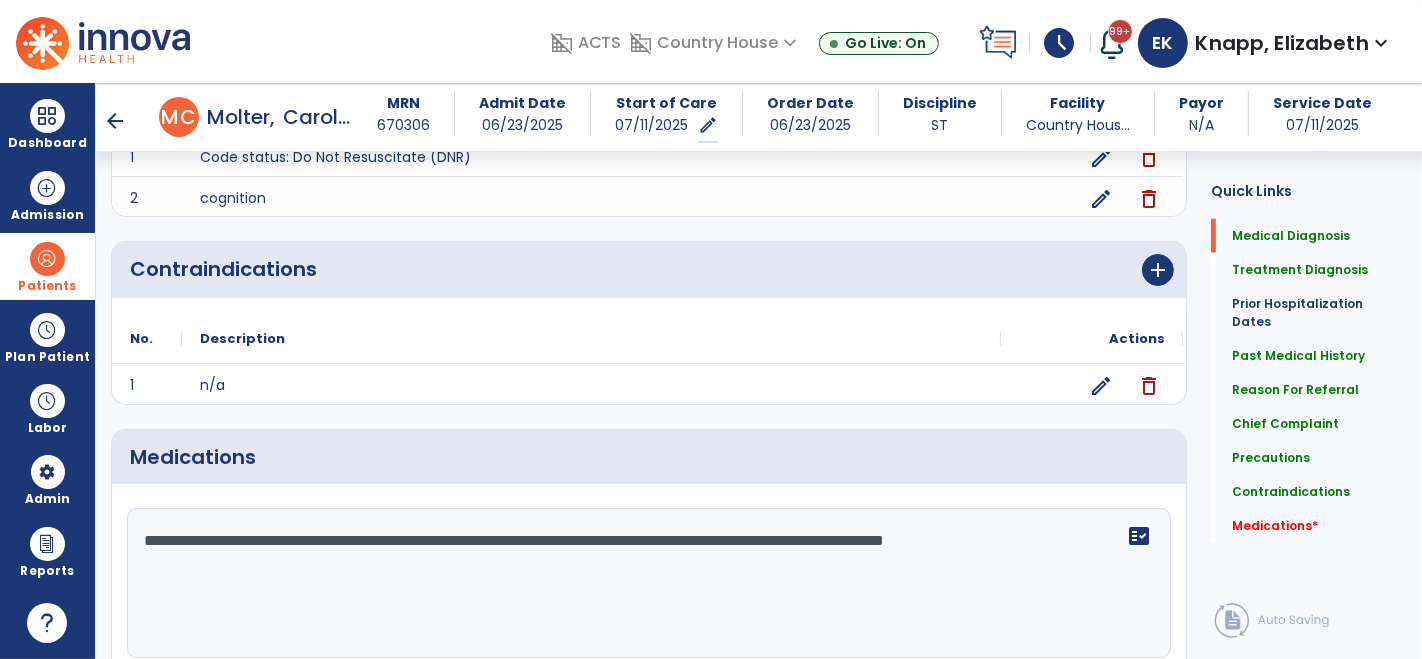 click on "**********" 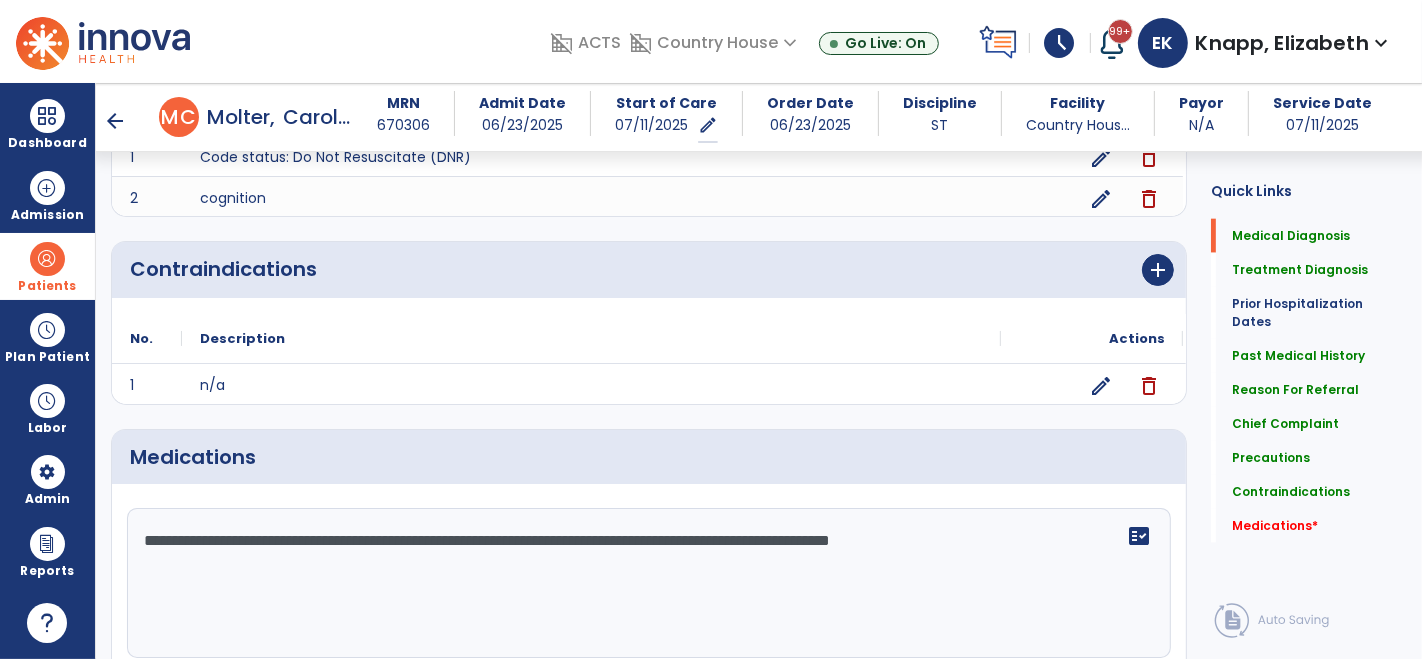 click on "**********" 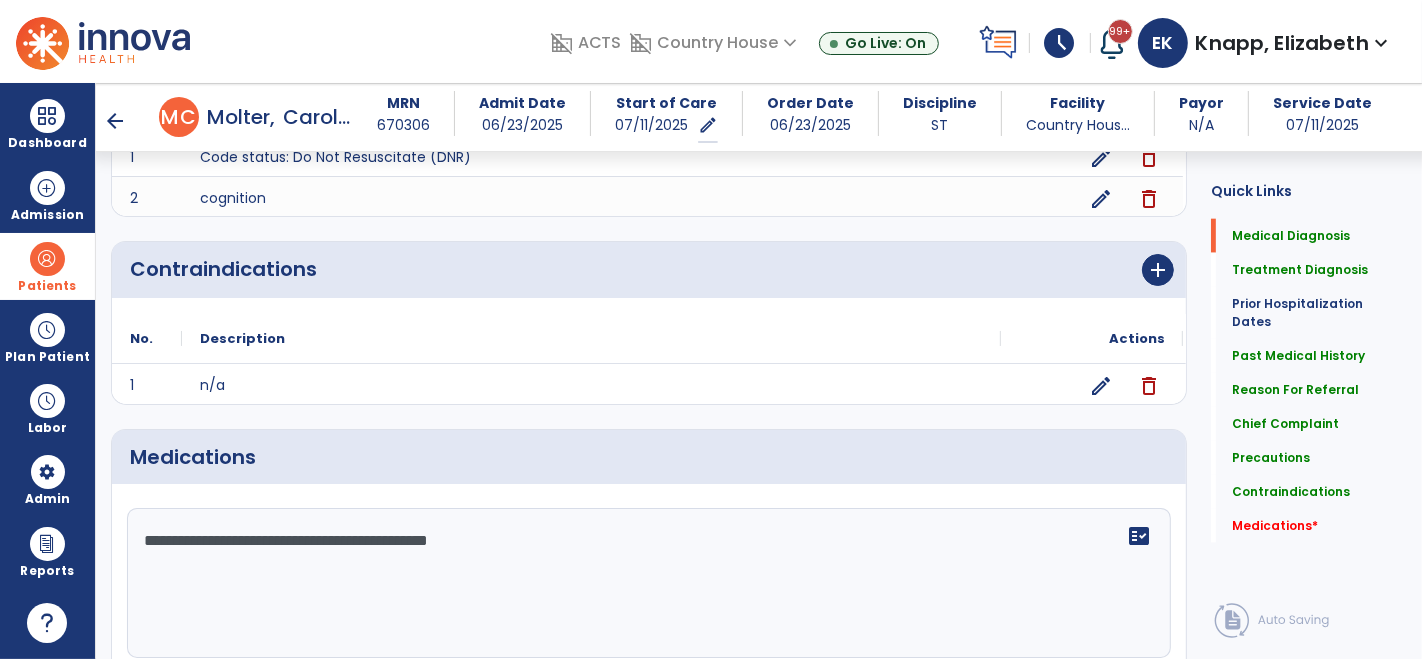 click on "**********" 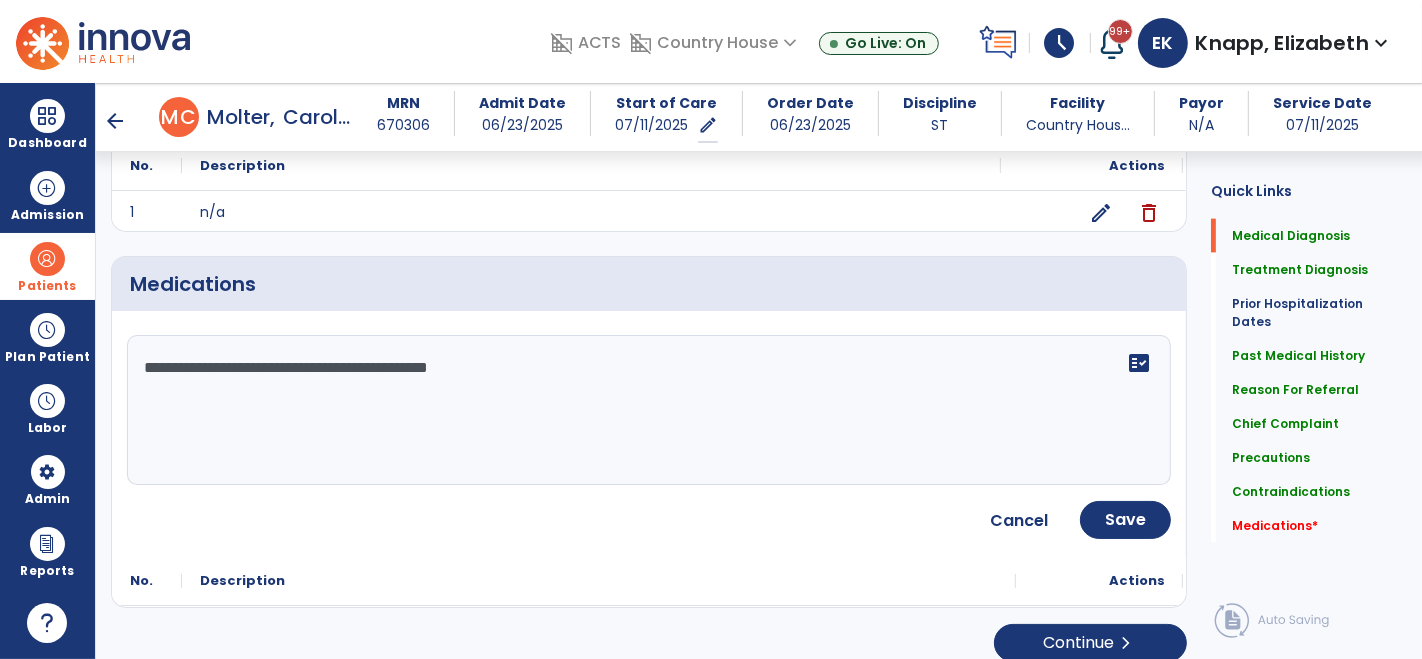 scroll, scrollTop: 2255, scrollLeft: 0, axis: vertical 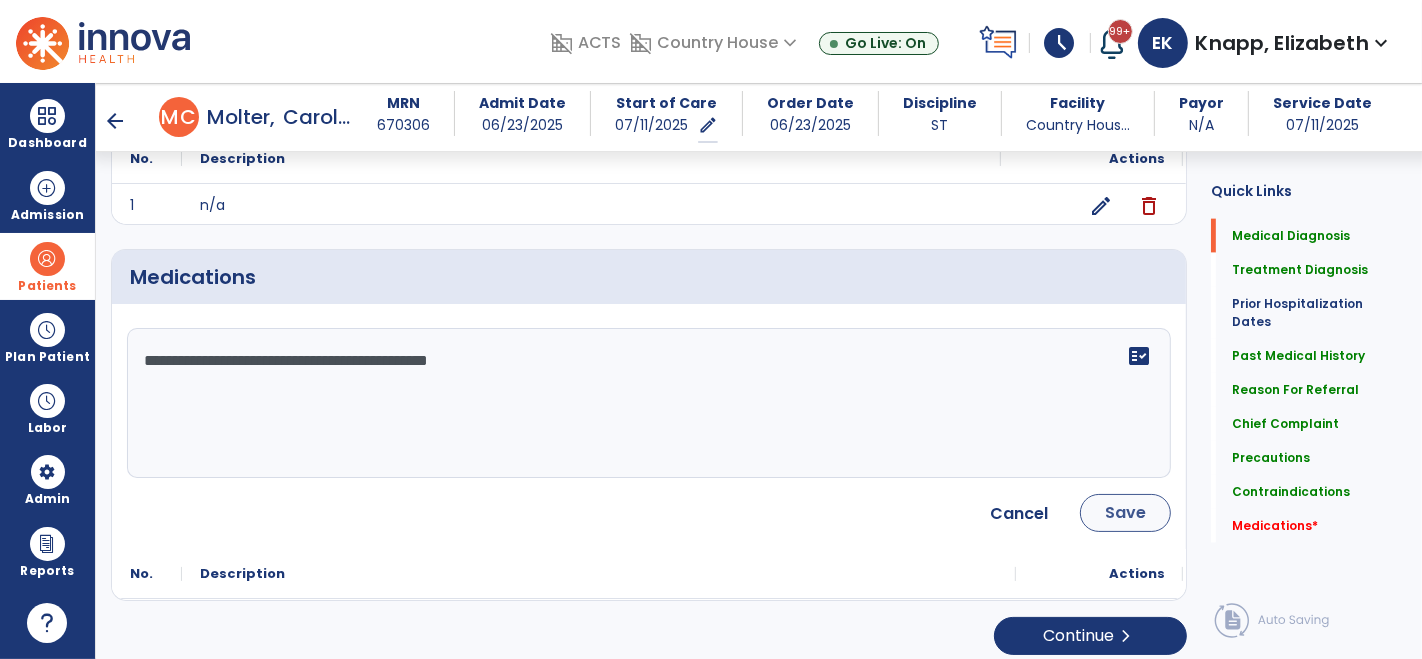 type on "**********" 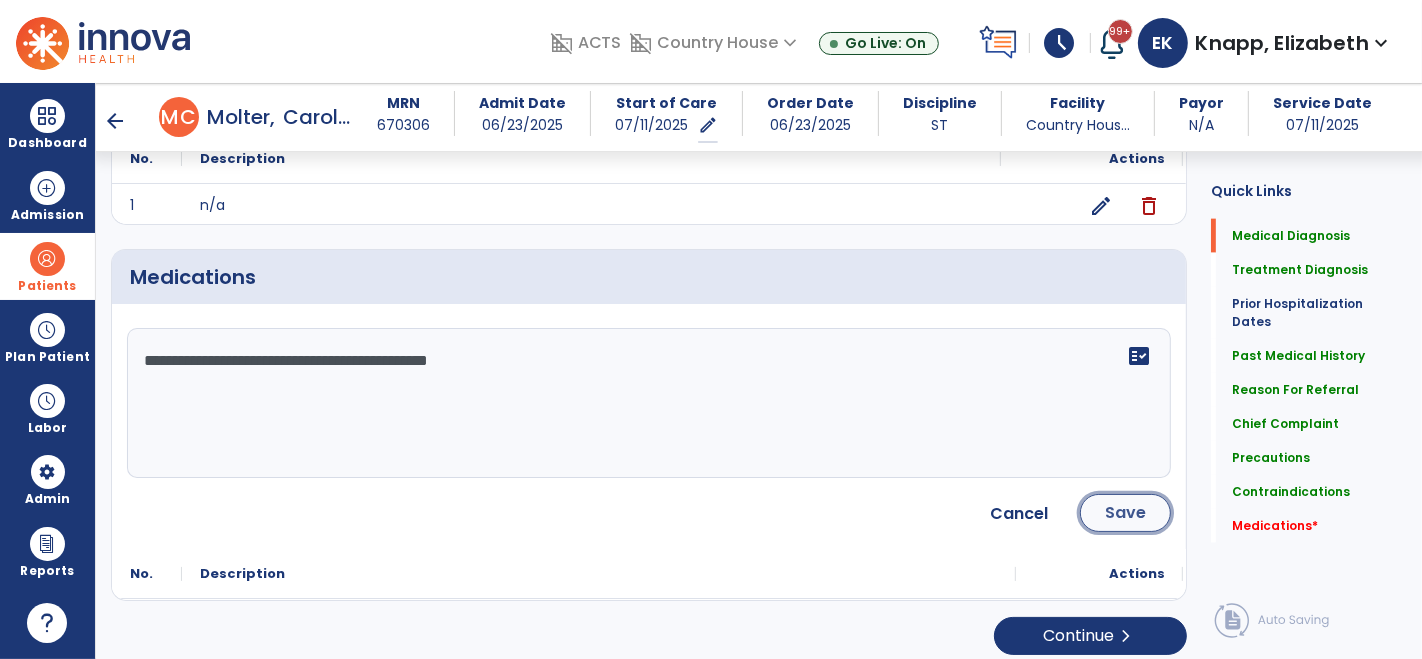 click on "Save" 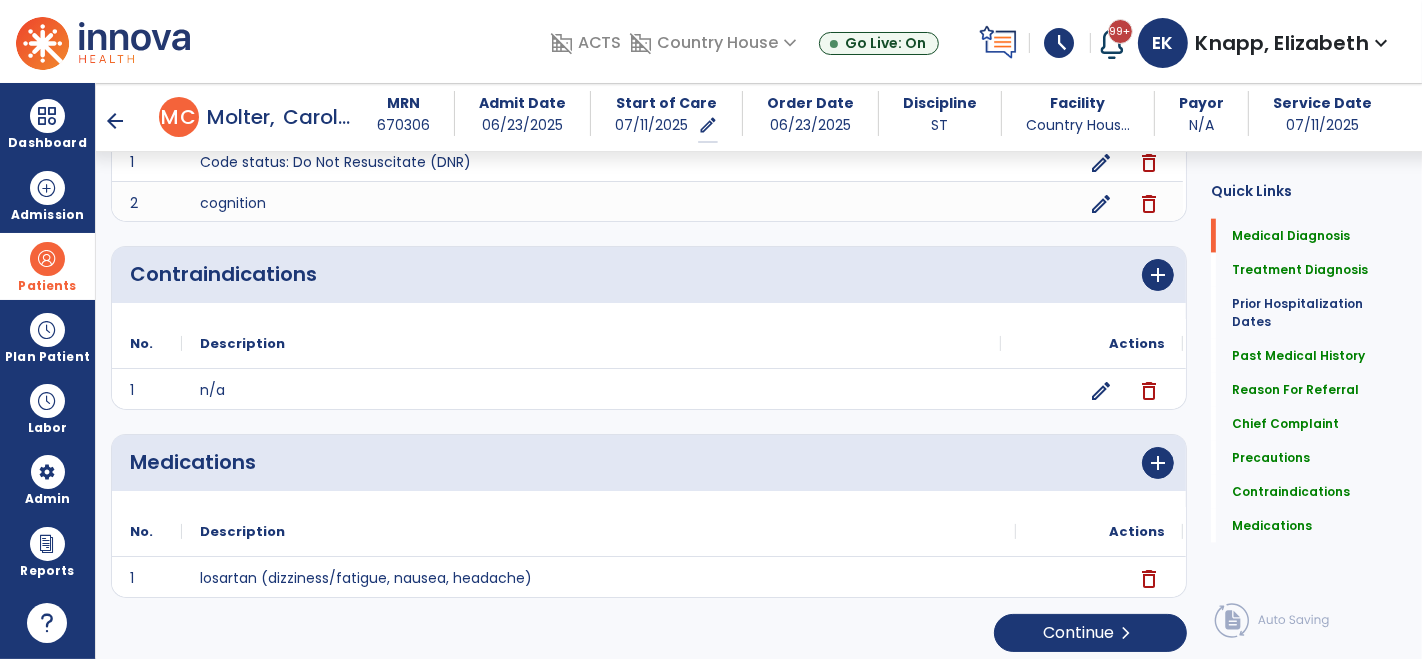 scroll, scrollTop: 2071, scrollLeft: 0, axis: vertical 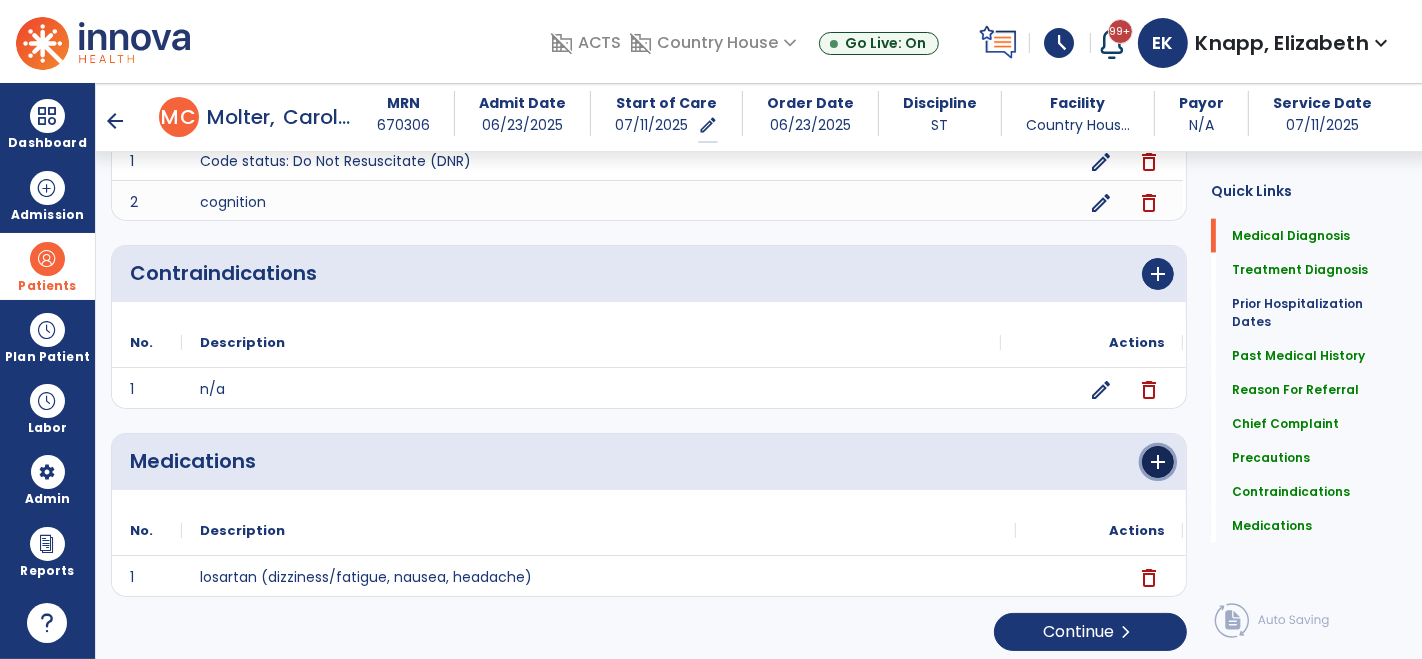 click on "add" 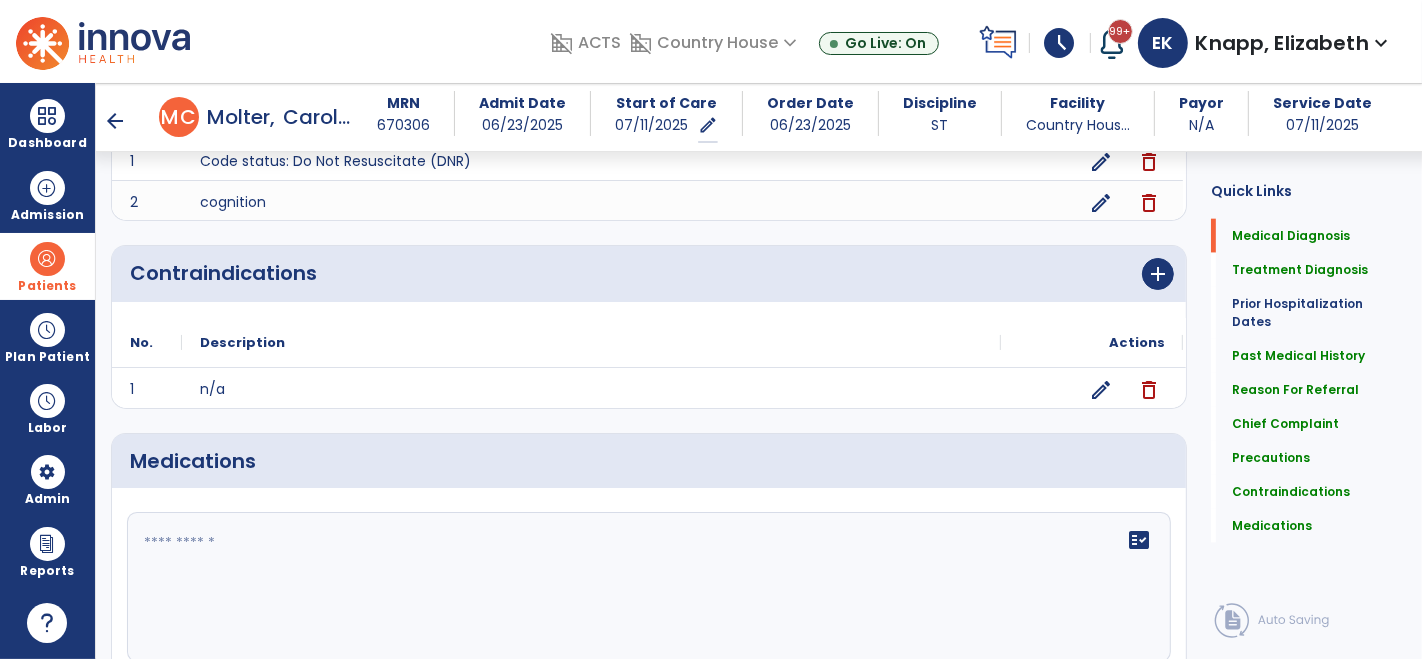 click 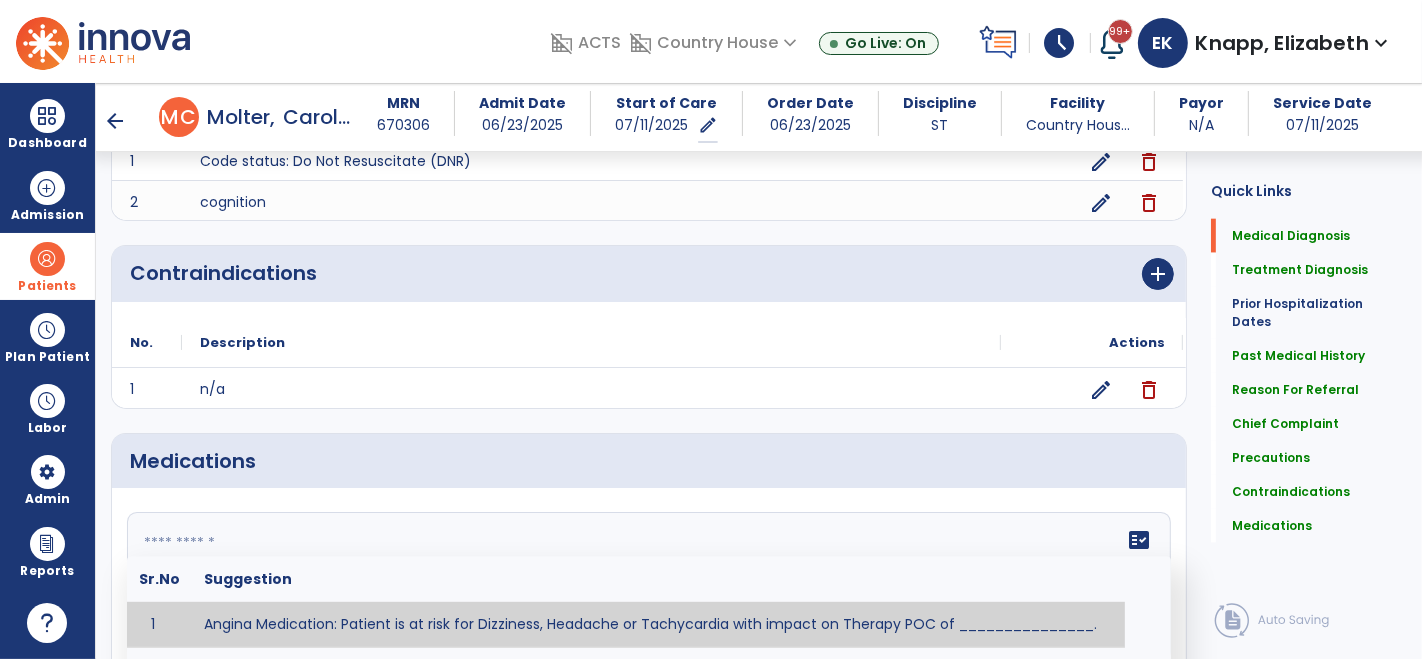 paste on "**********" 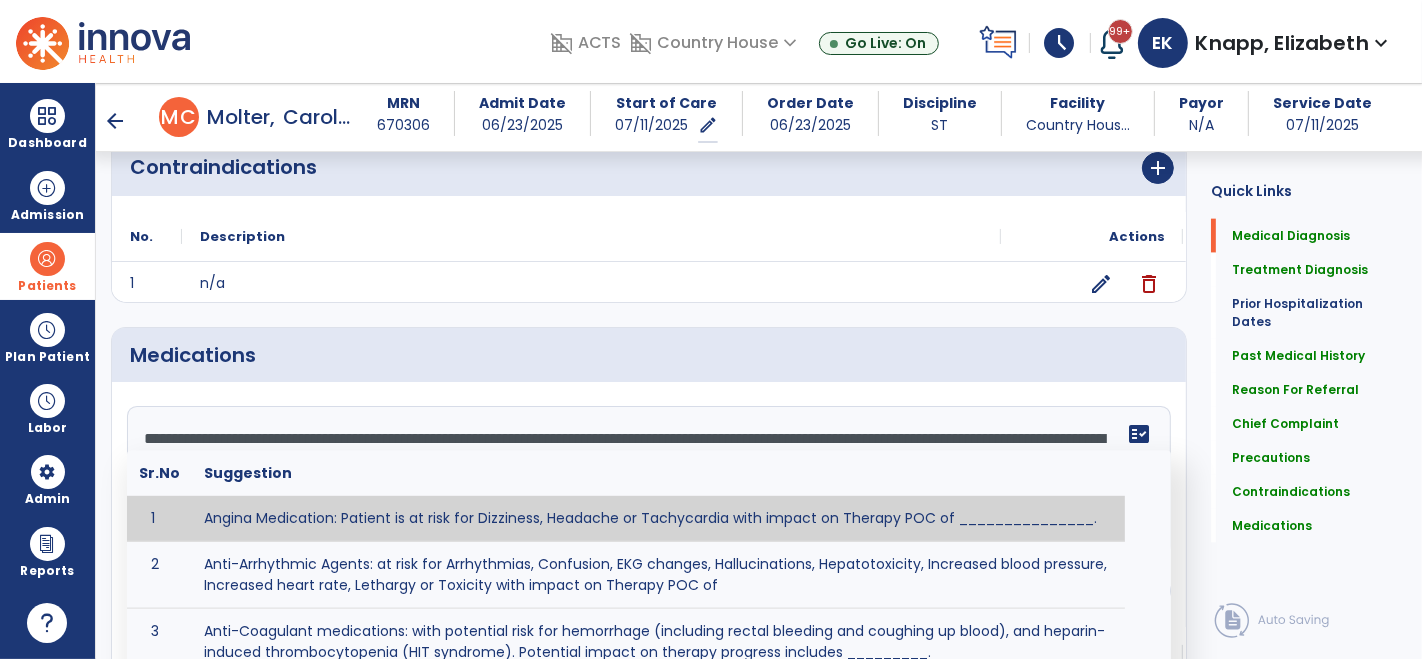 scroll, scrollTop: 2188, scrollLeft: 0, axis: vertical 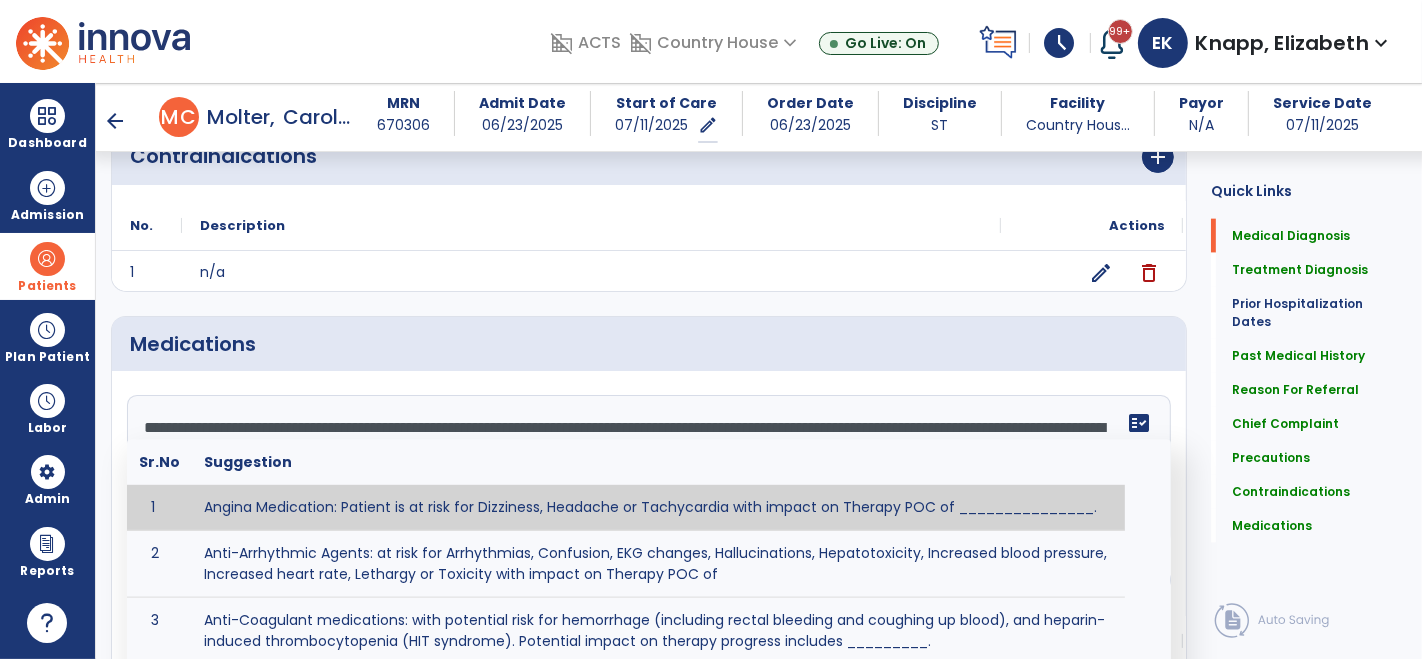 click on "**********" 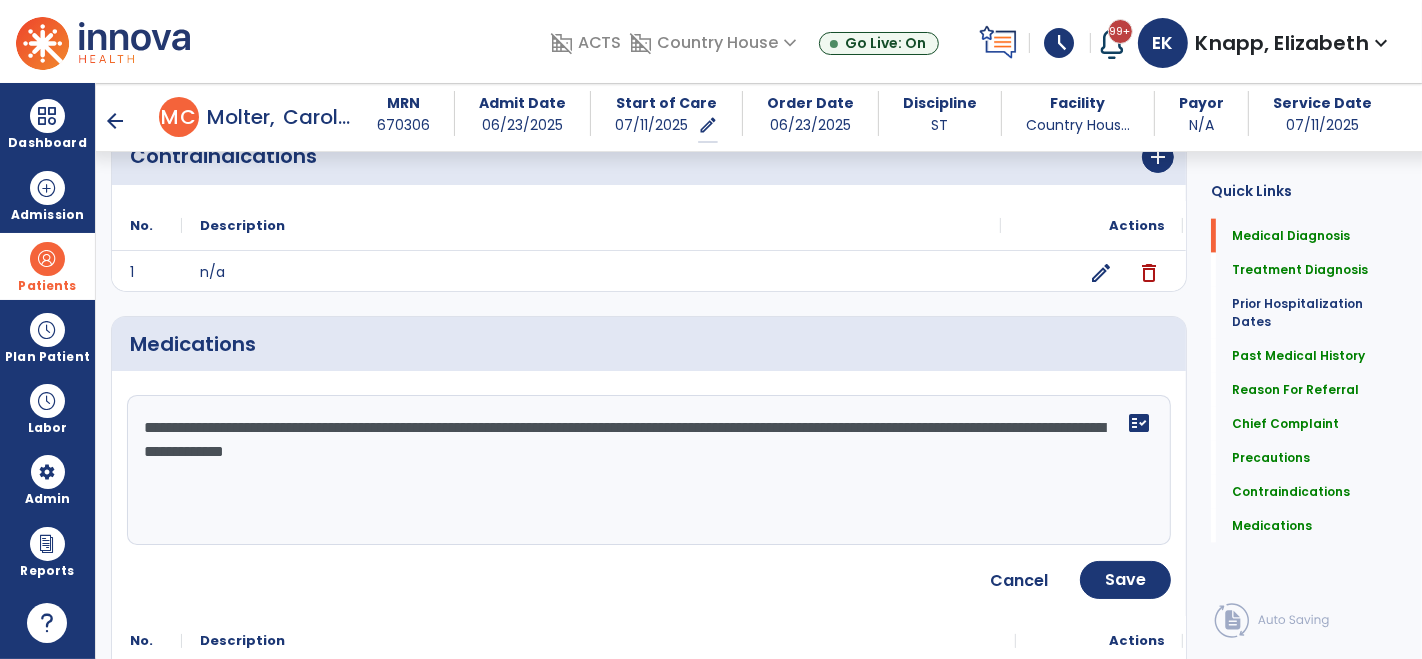 click on "**********" 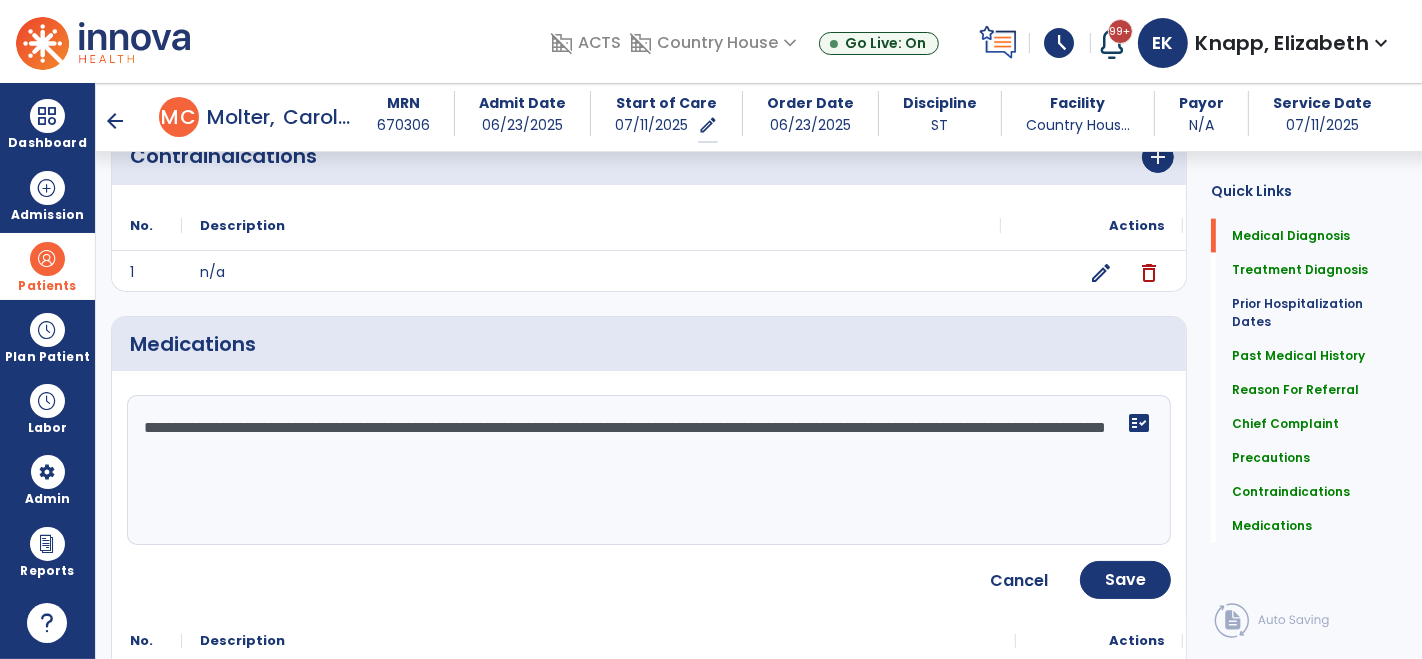 click on "**********" 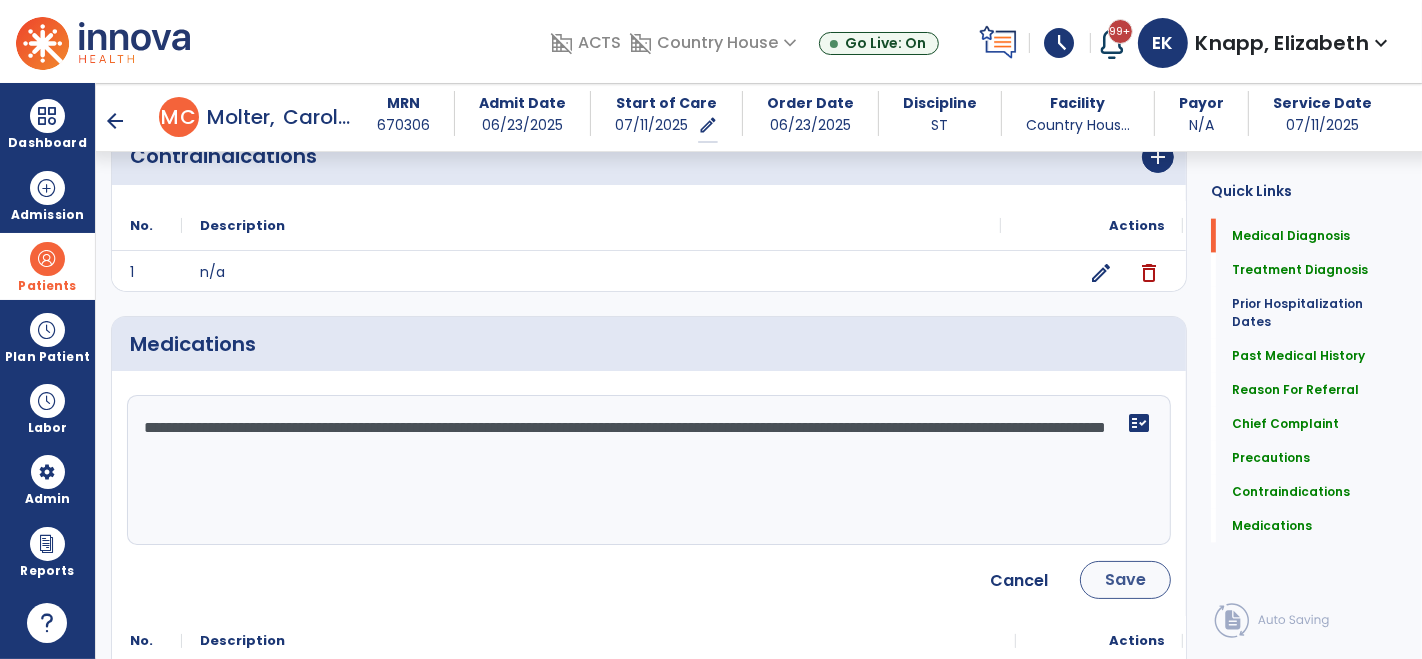 type on "**********" 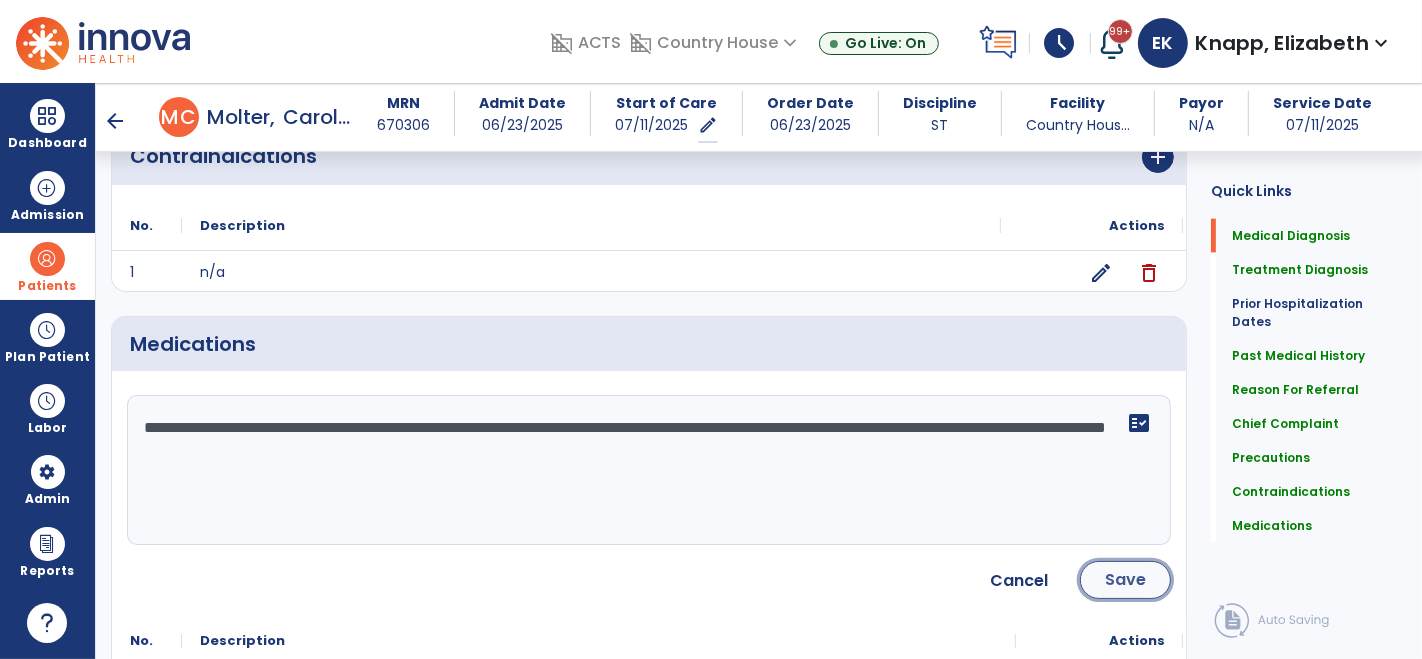 click on "Save" 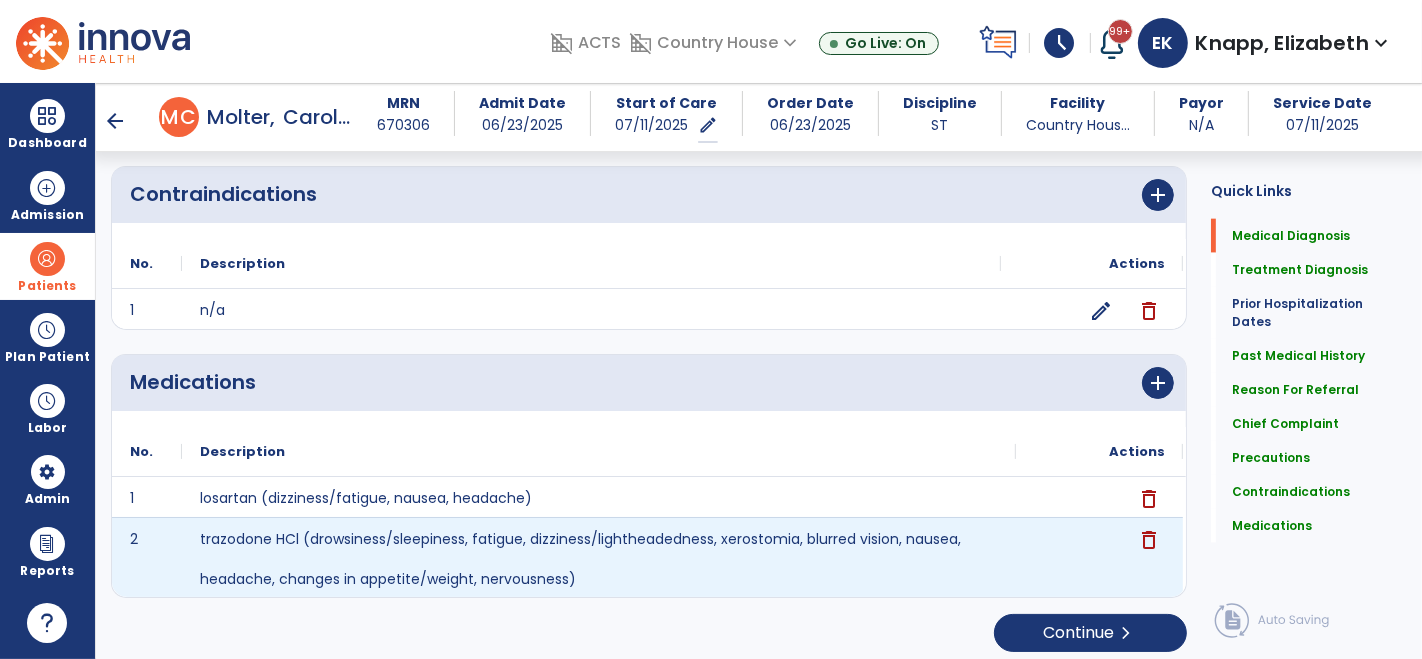 scroll, scrollTop: 2151, scrollLeft: 0, axis: vertical 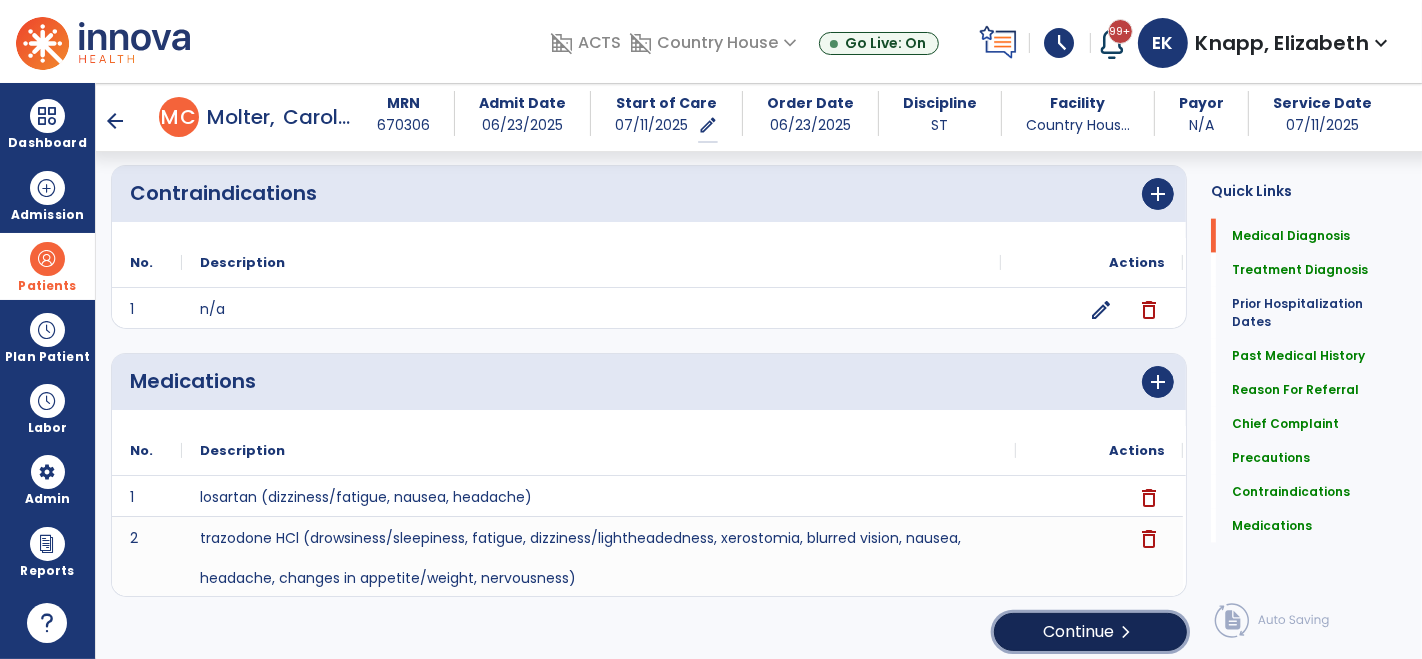 click on "Continue  chevron_right" 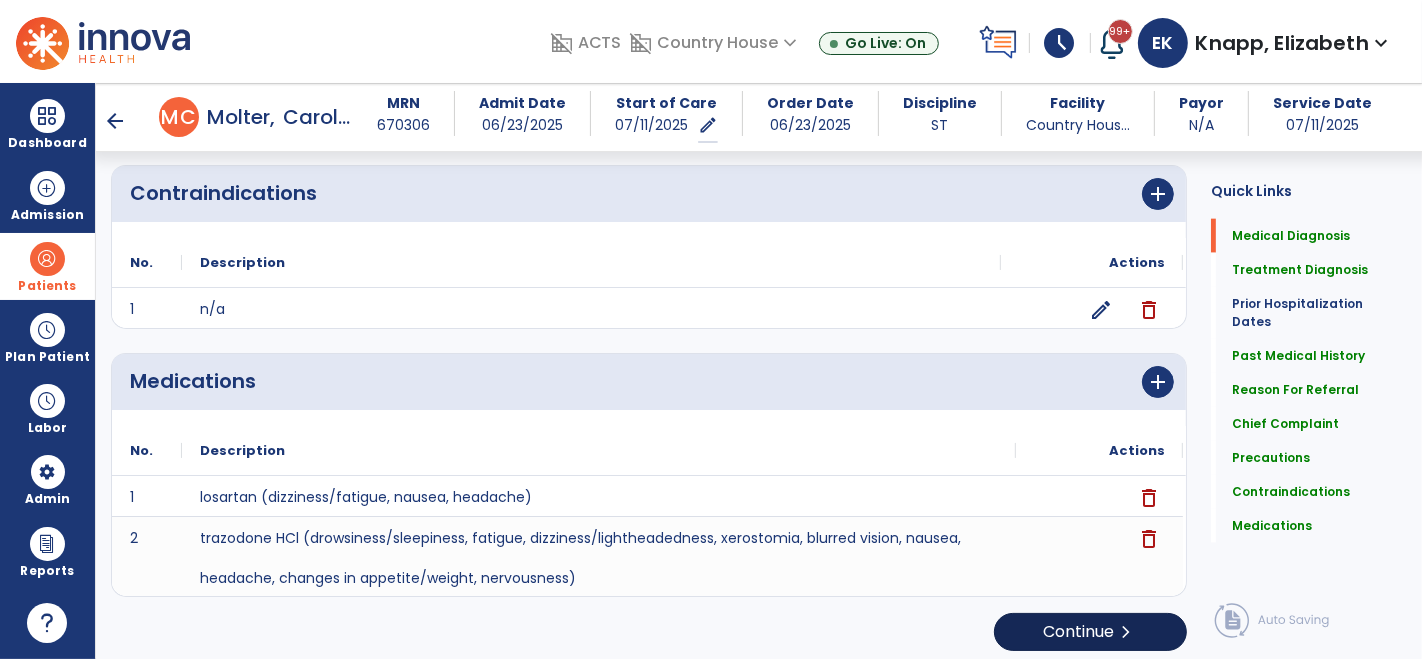 scroll, scrollTop: 34, scrollLeft: 0, axis: vertical 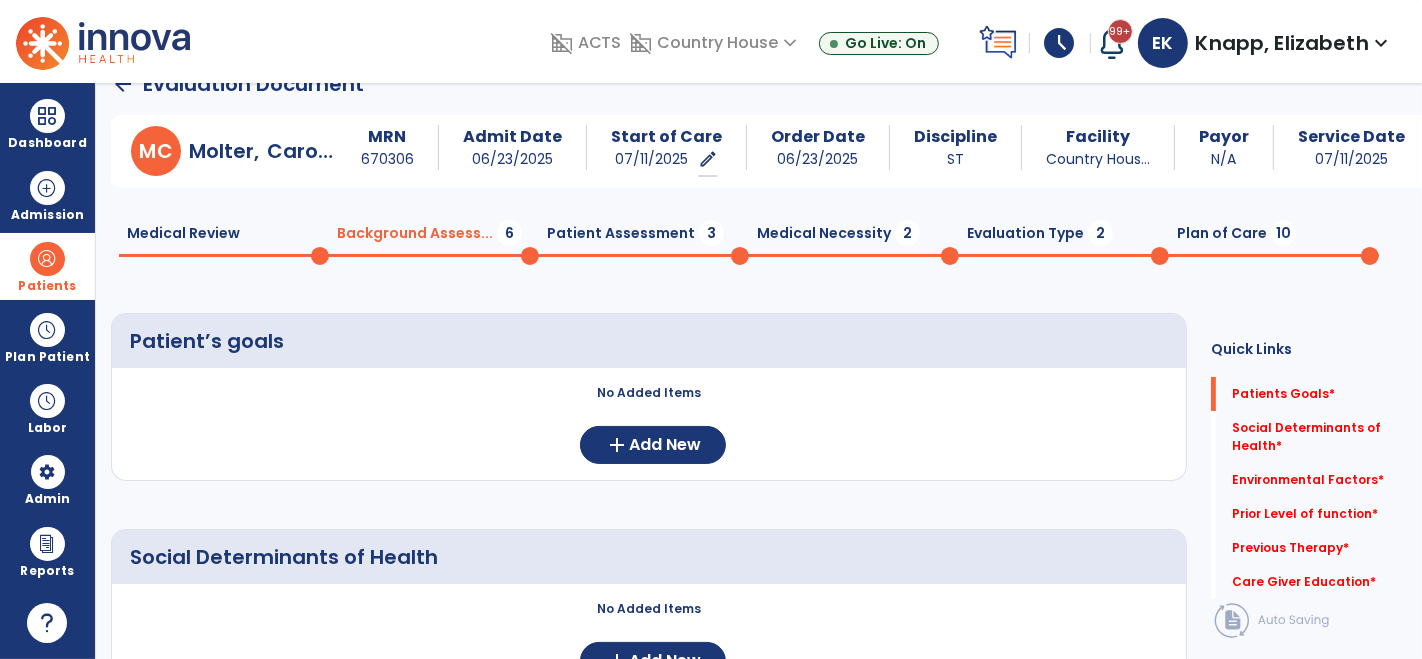 click on "Medical Review  0" 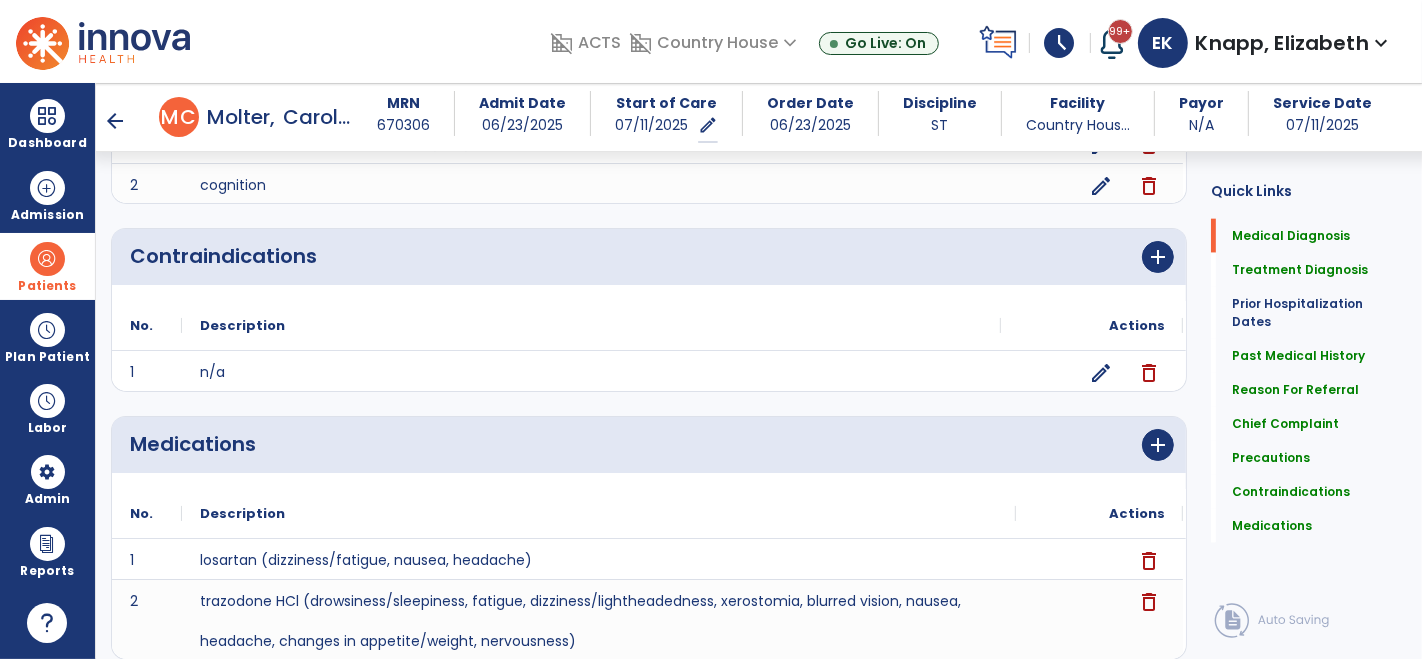 scroll, scrollTop: 2151, scrollLeft: 0, axis: vertical 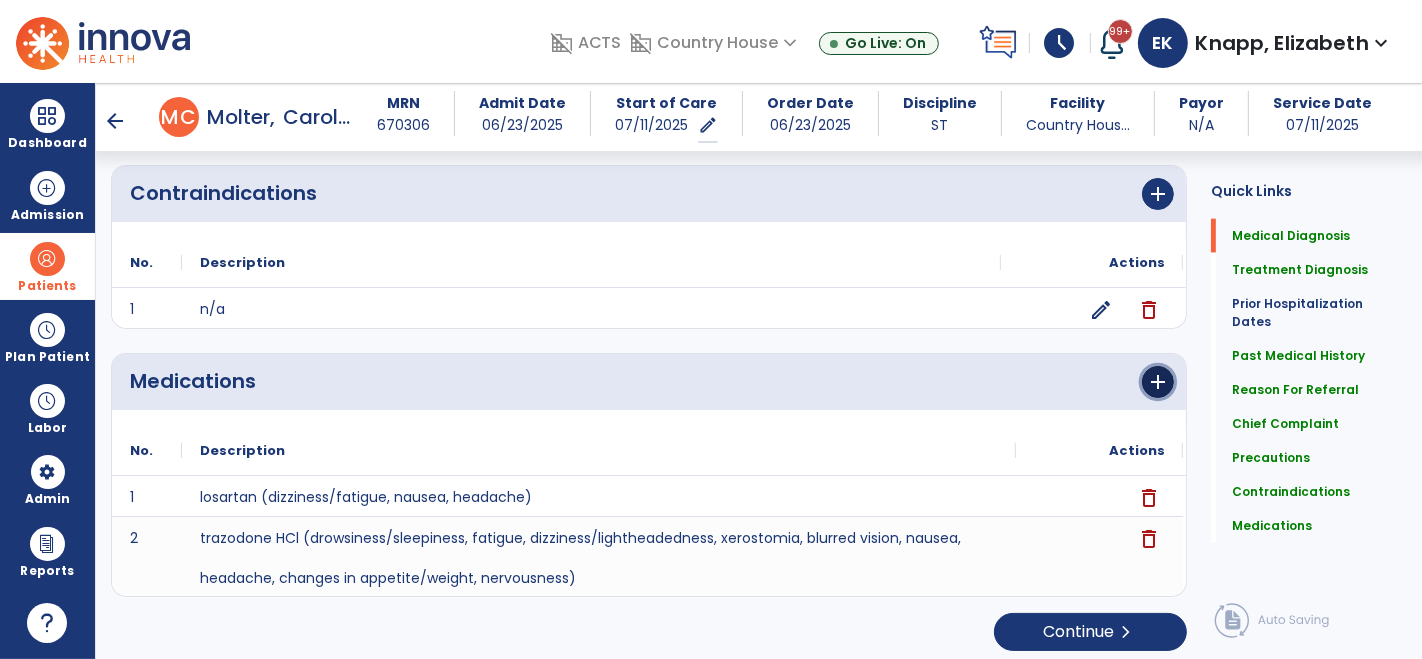 click on "add" 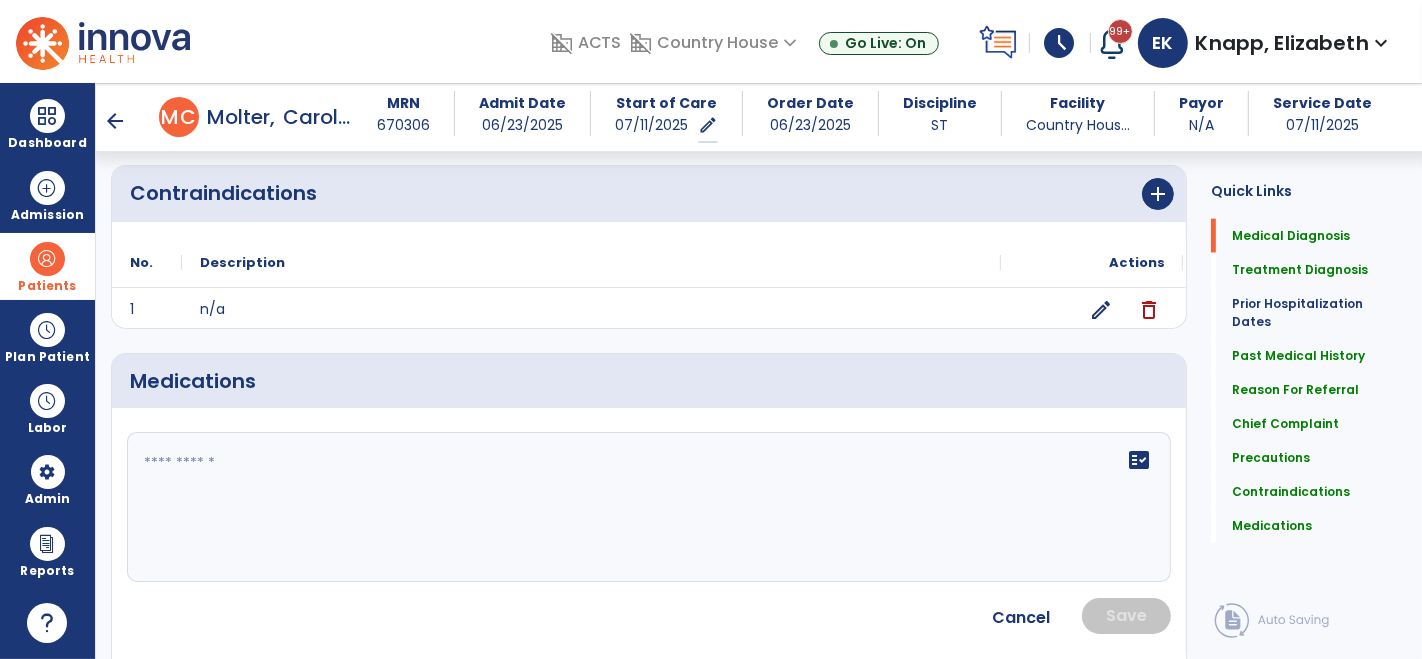 click 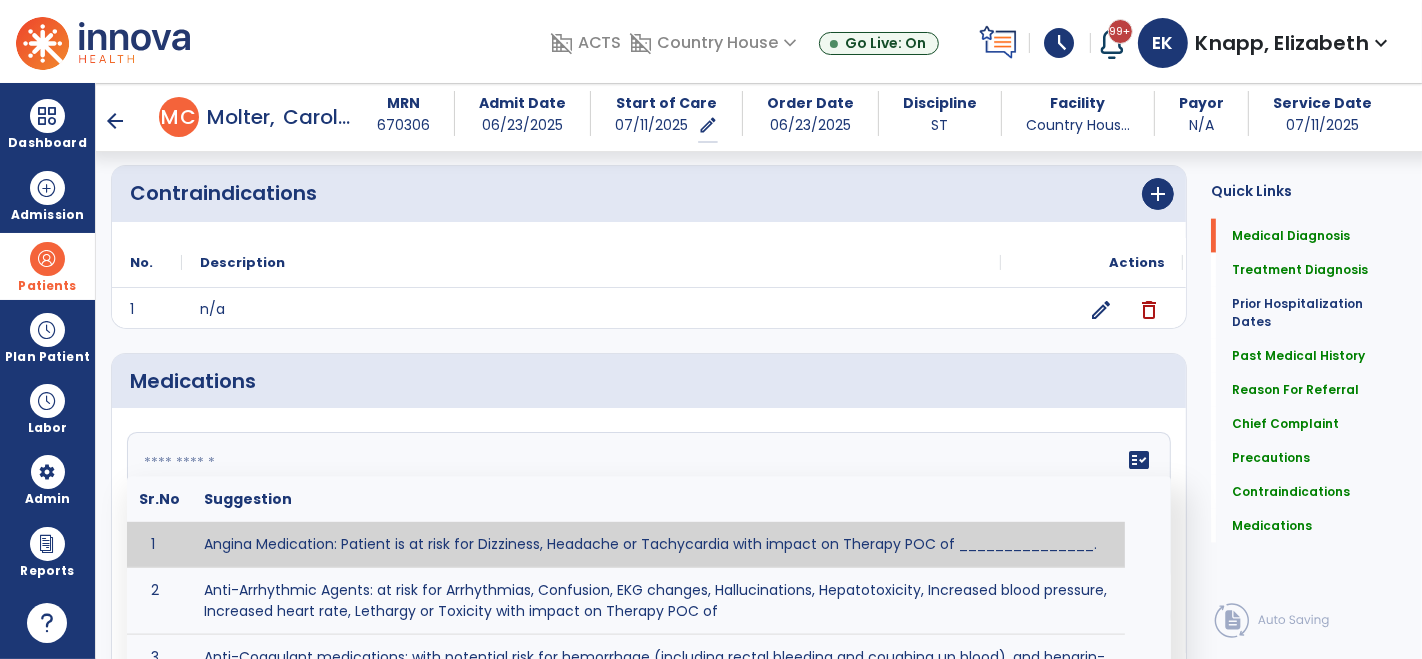 paste on "**********" 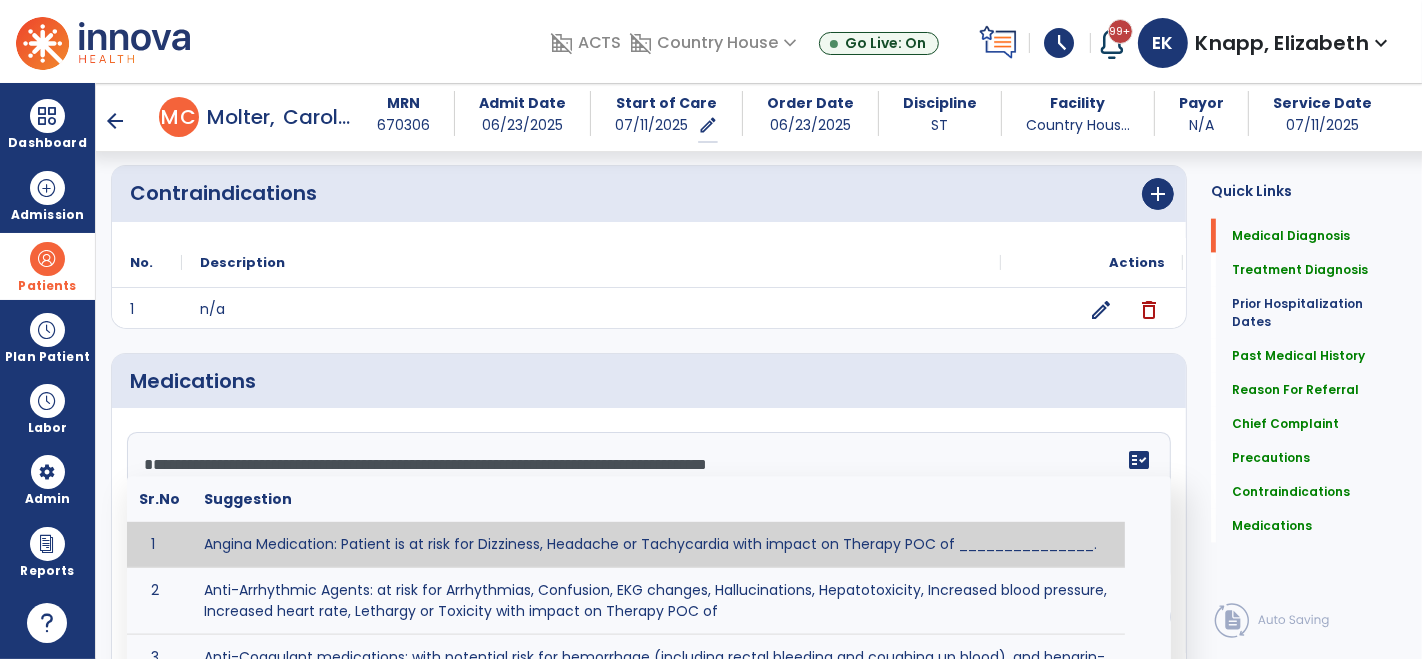 type on "**********" 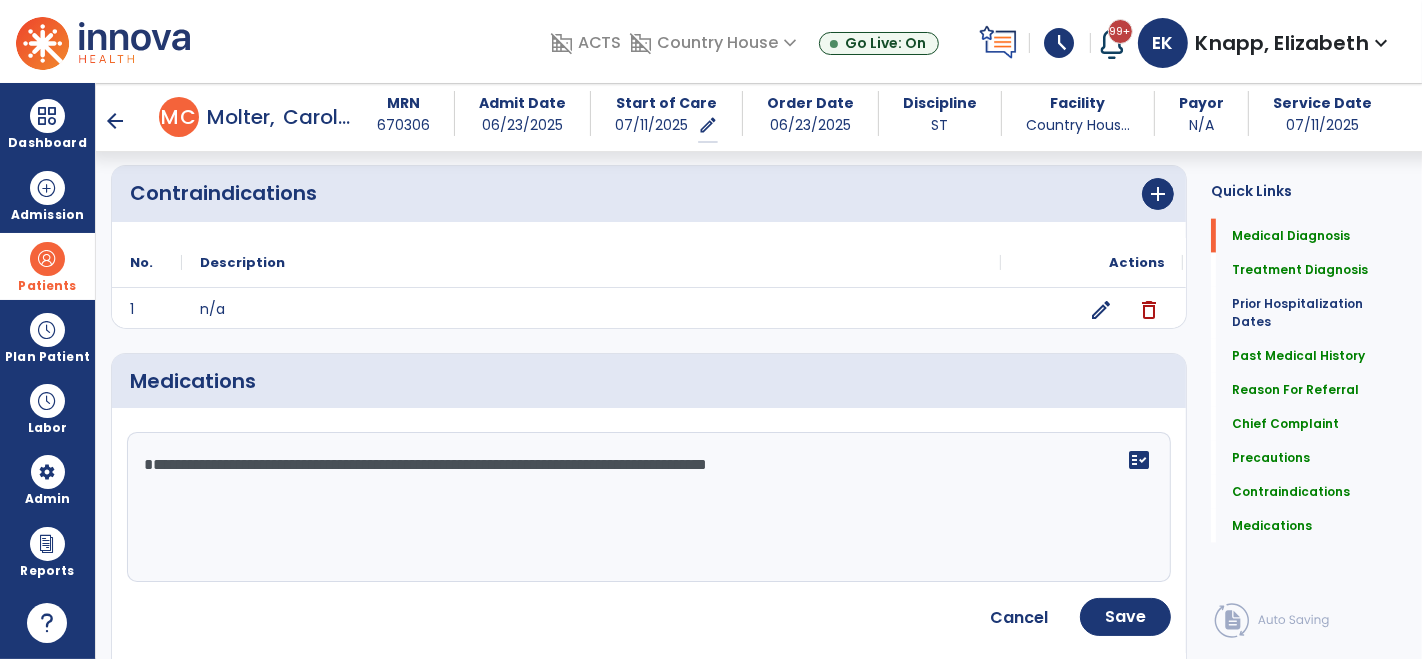 click on "**********" 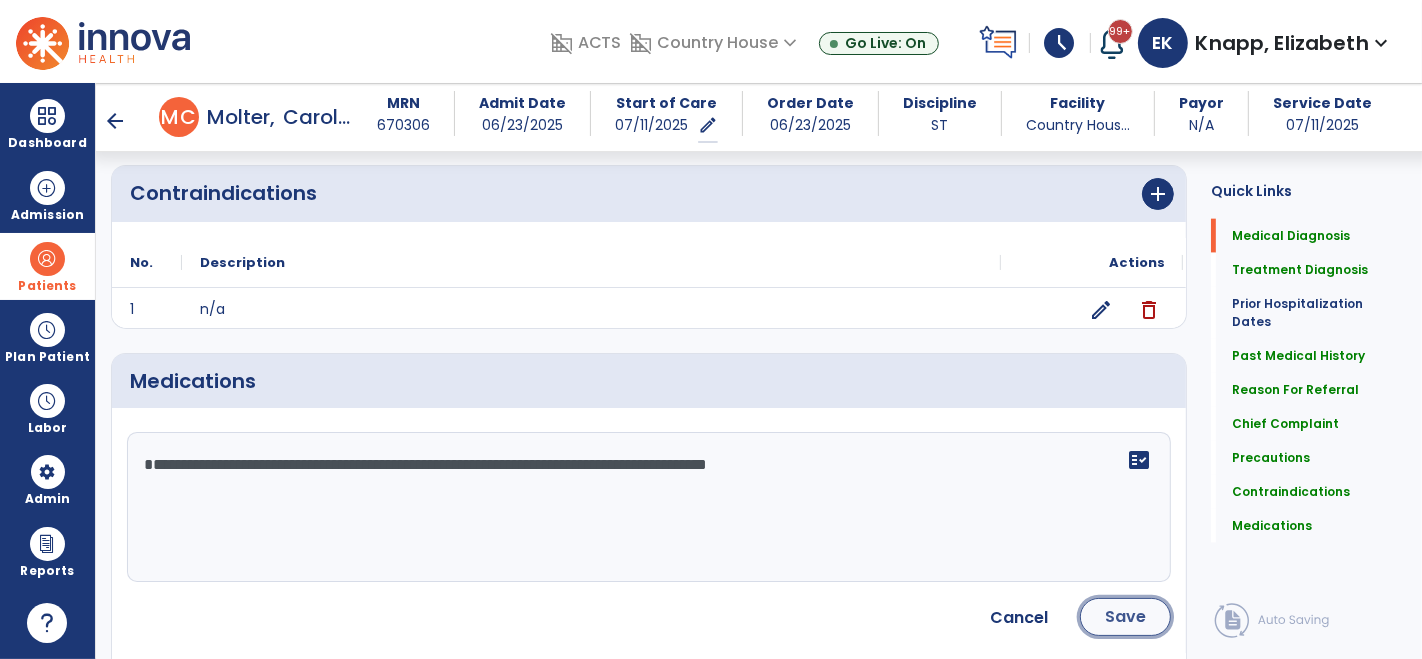 click on "Save" 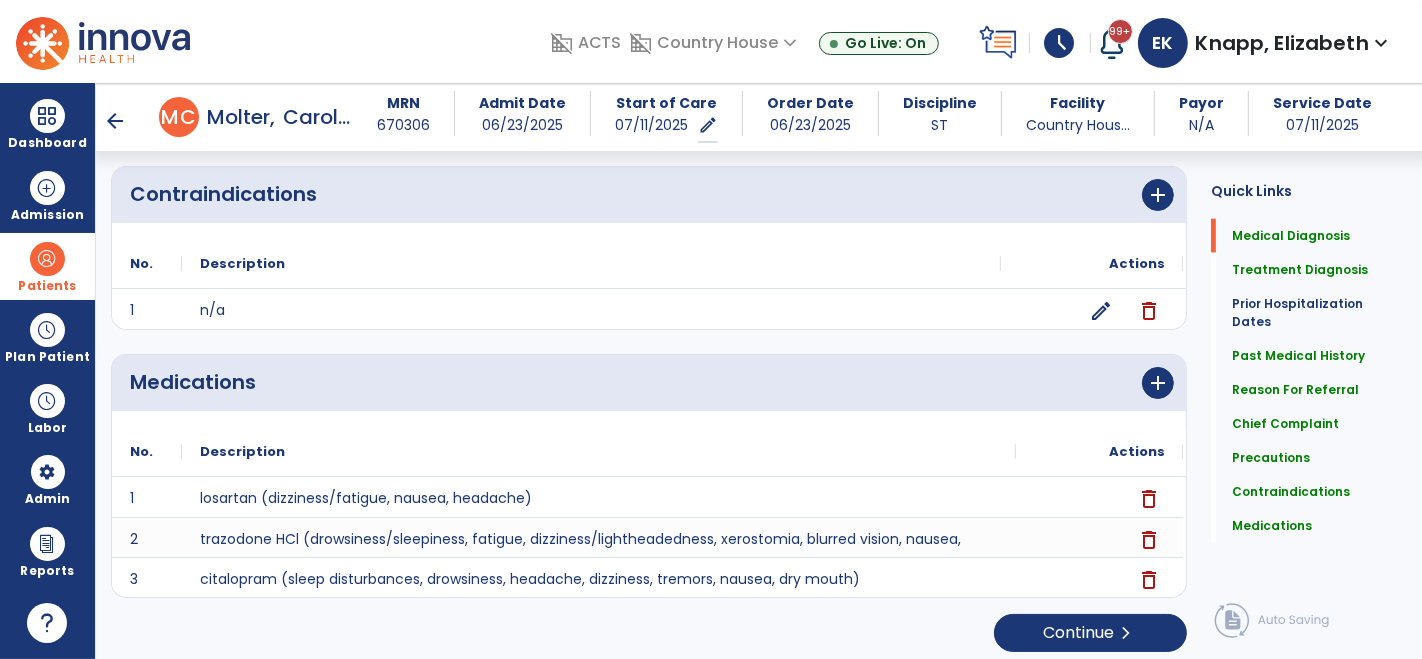 scroll, scrollTop: 2151, scrollLeft: 0, axis: vertical 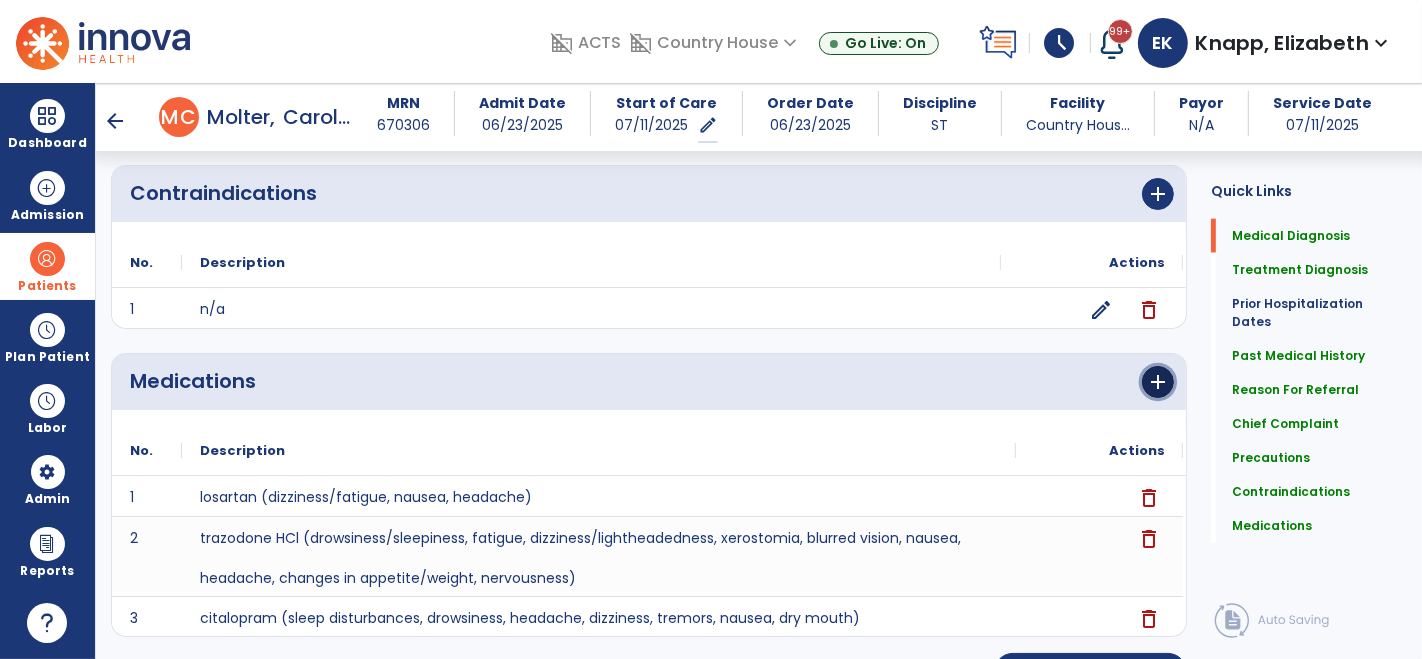 click on "add" 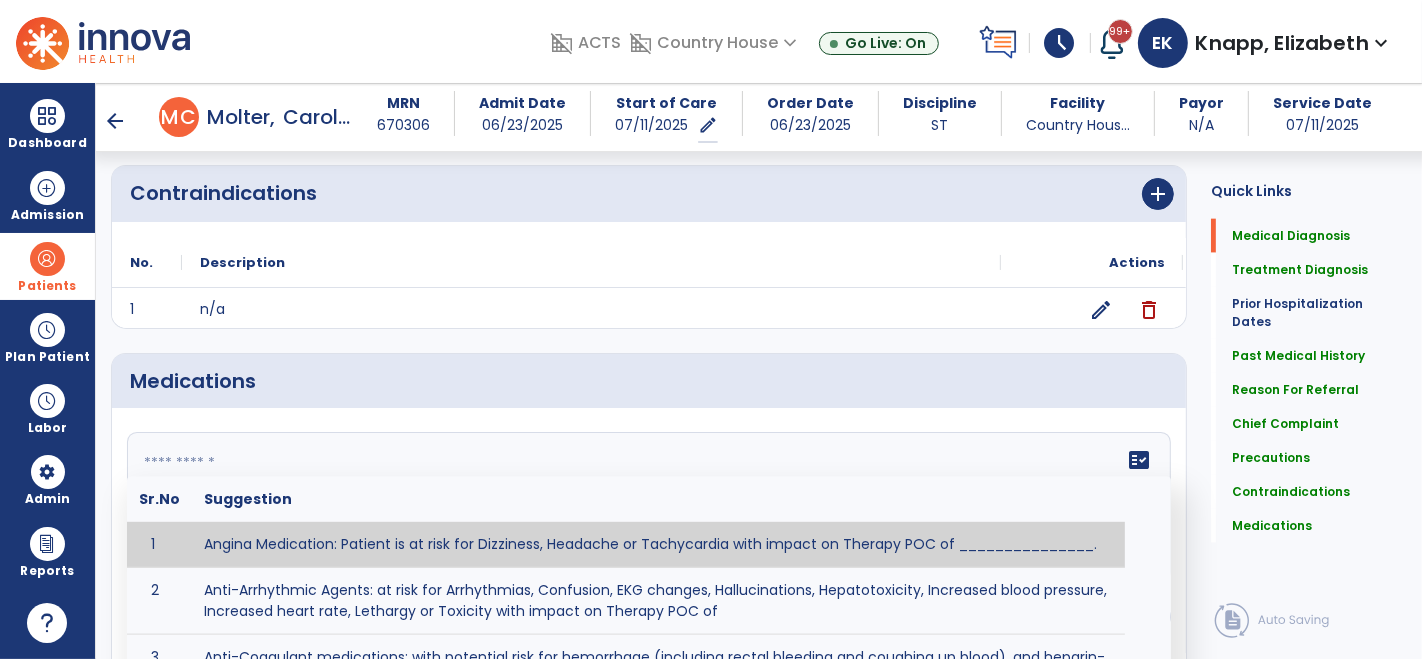 click 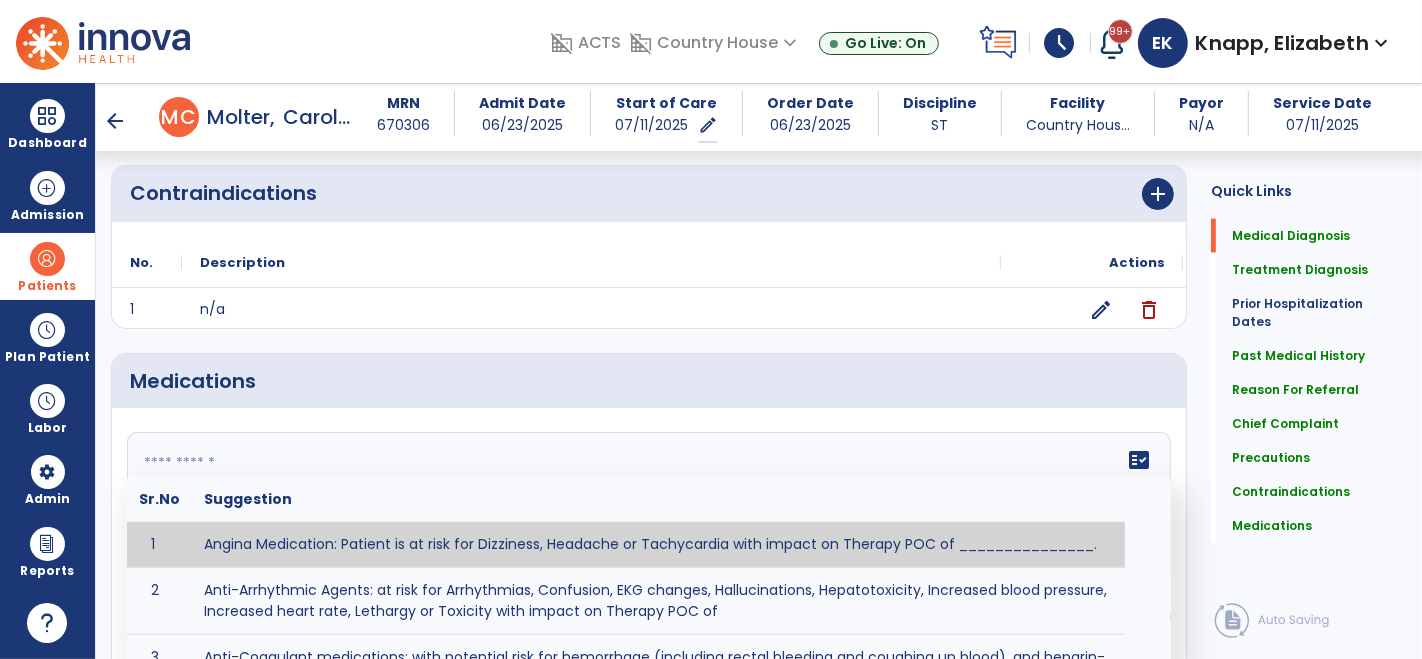 paste on "**********" 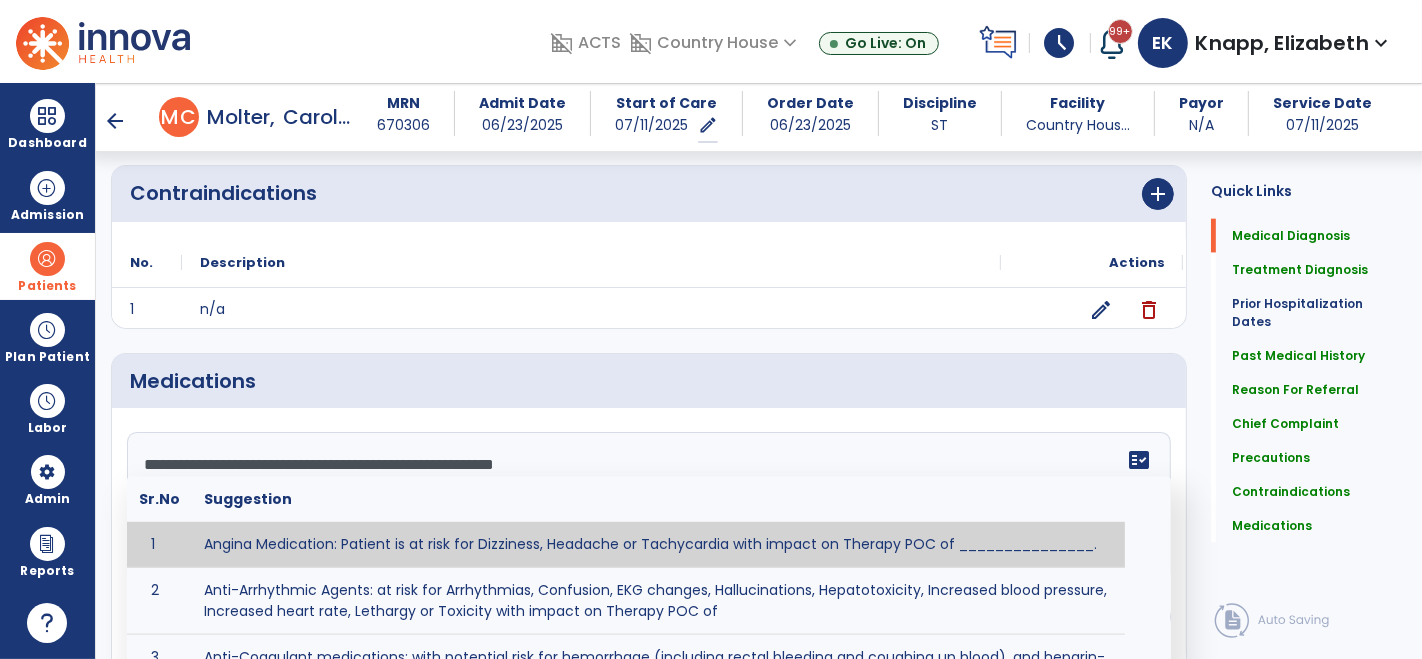click on "**********" 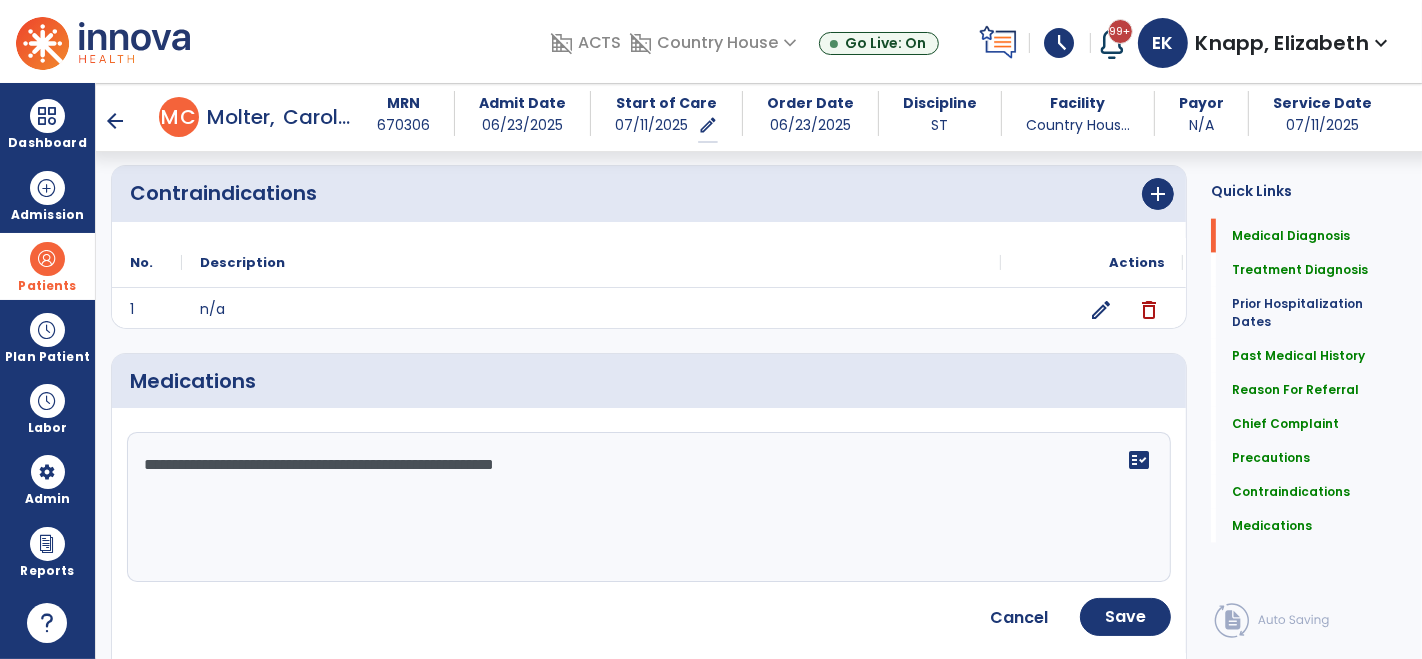 click on "**********" 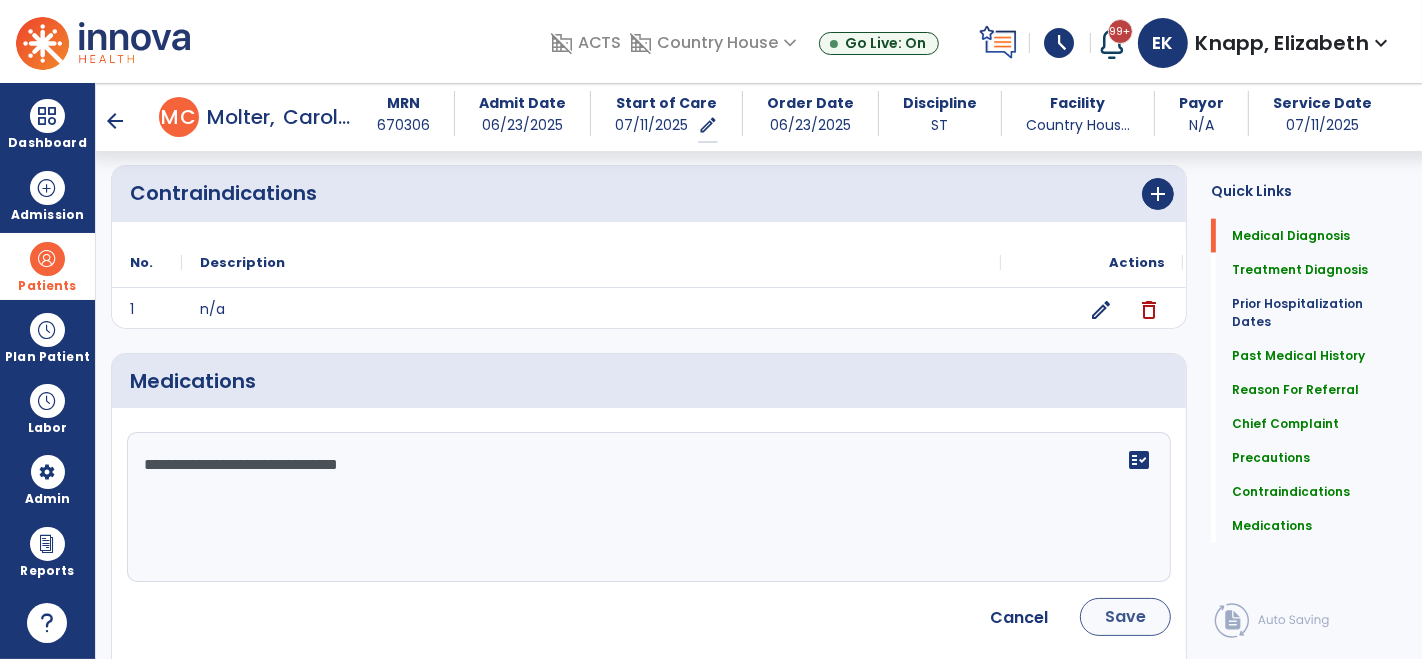 type on "**********" 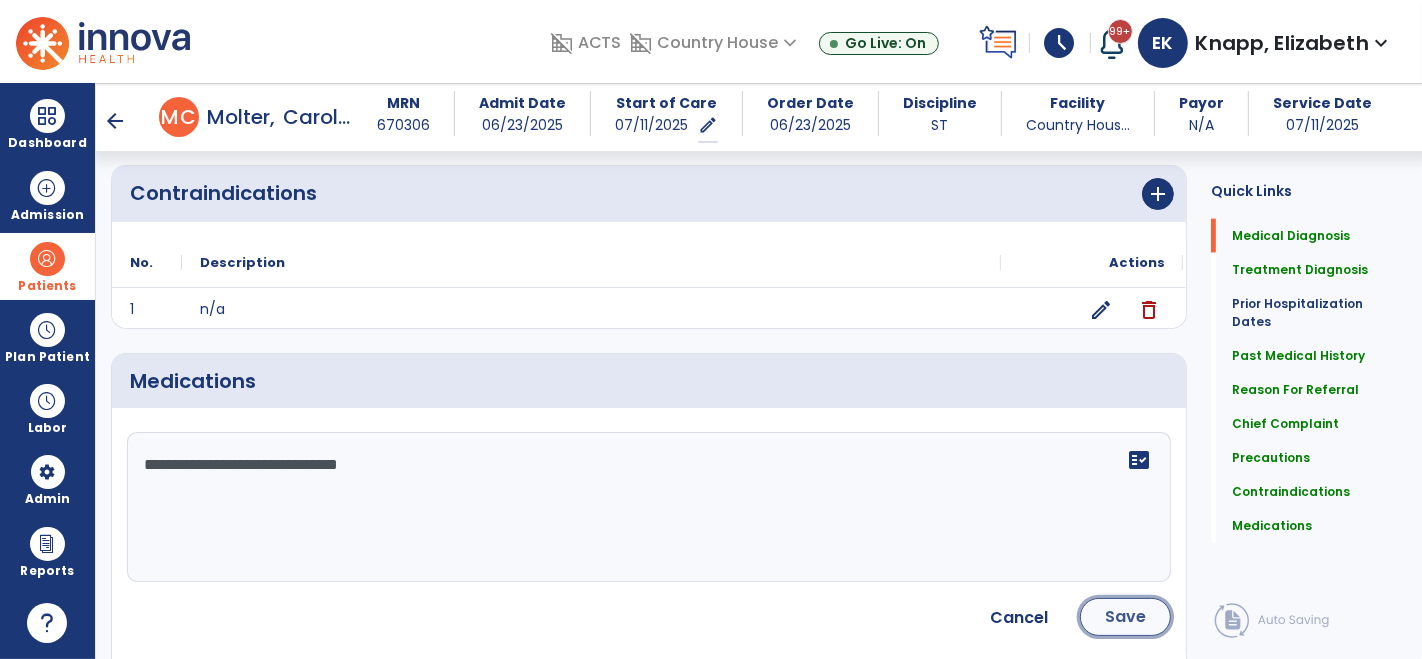 click on "Save" 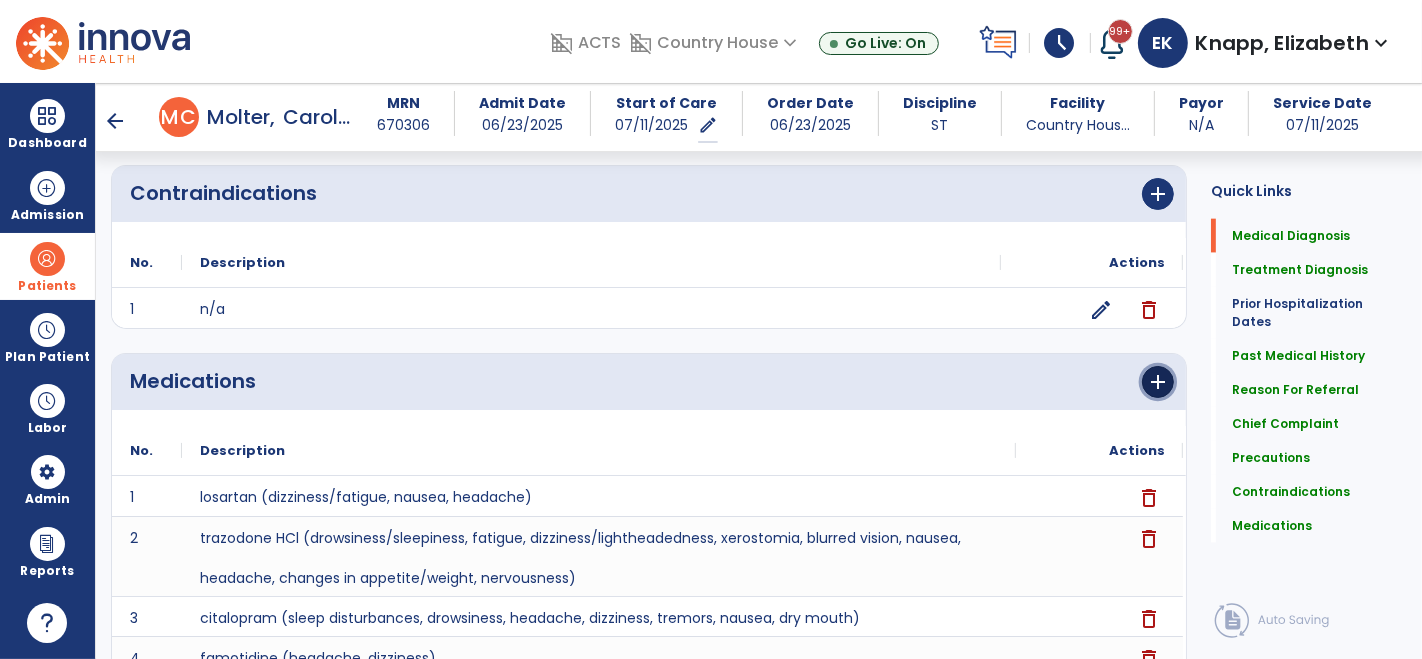 click on "add" 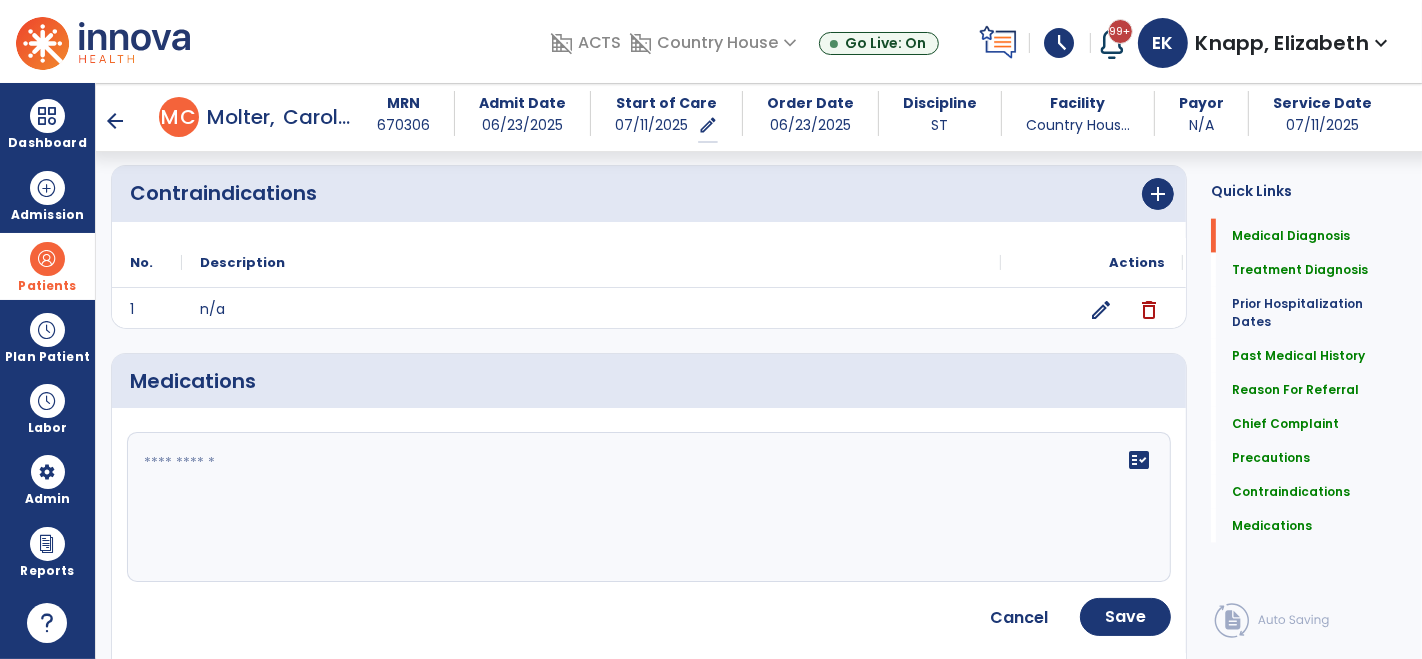 click 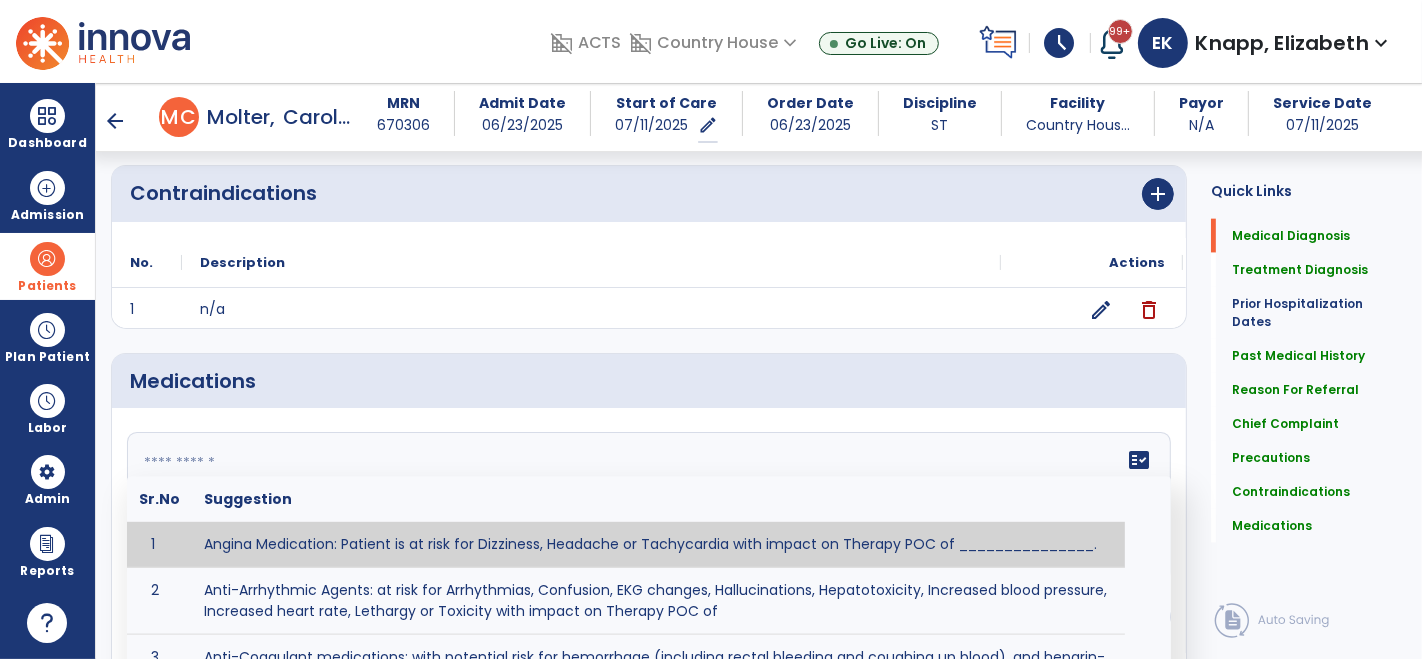 paste on "**********" 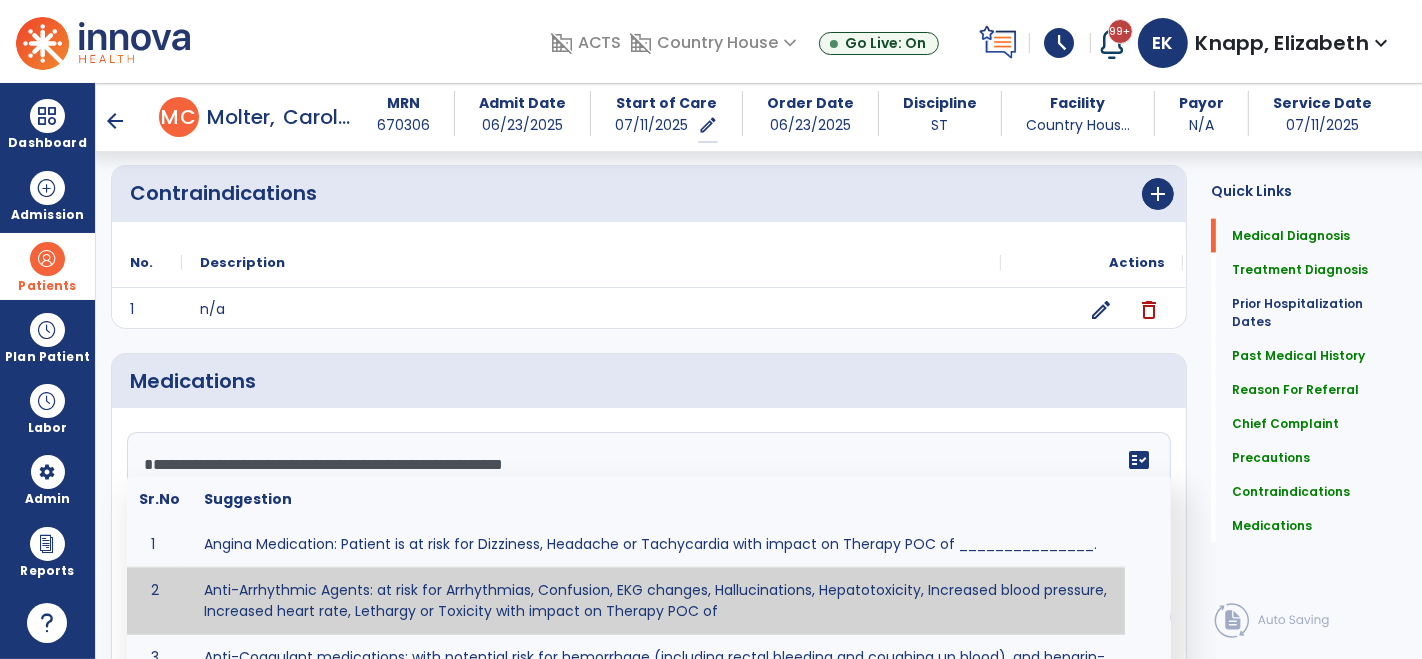 type on "**********" 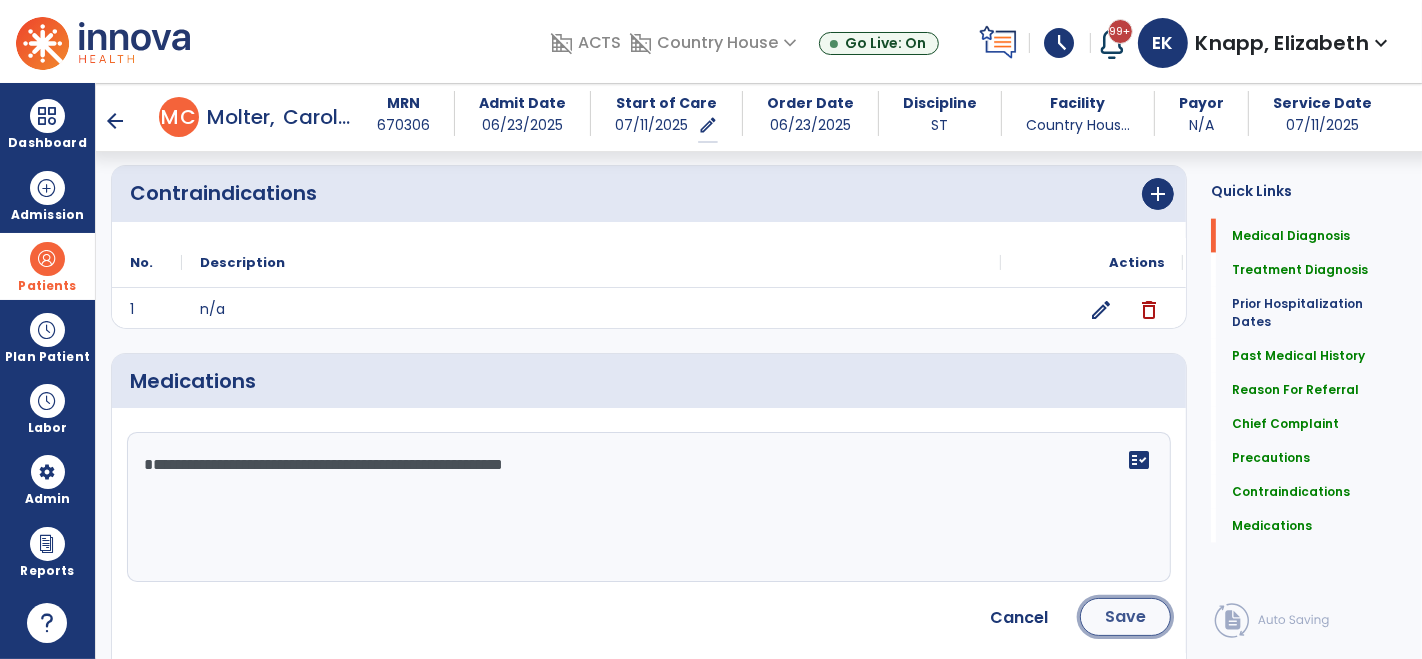 click on "Save" 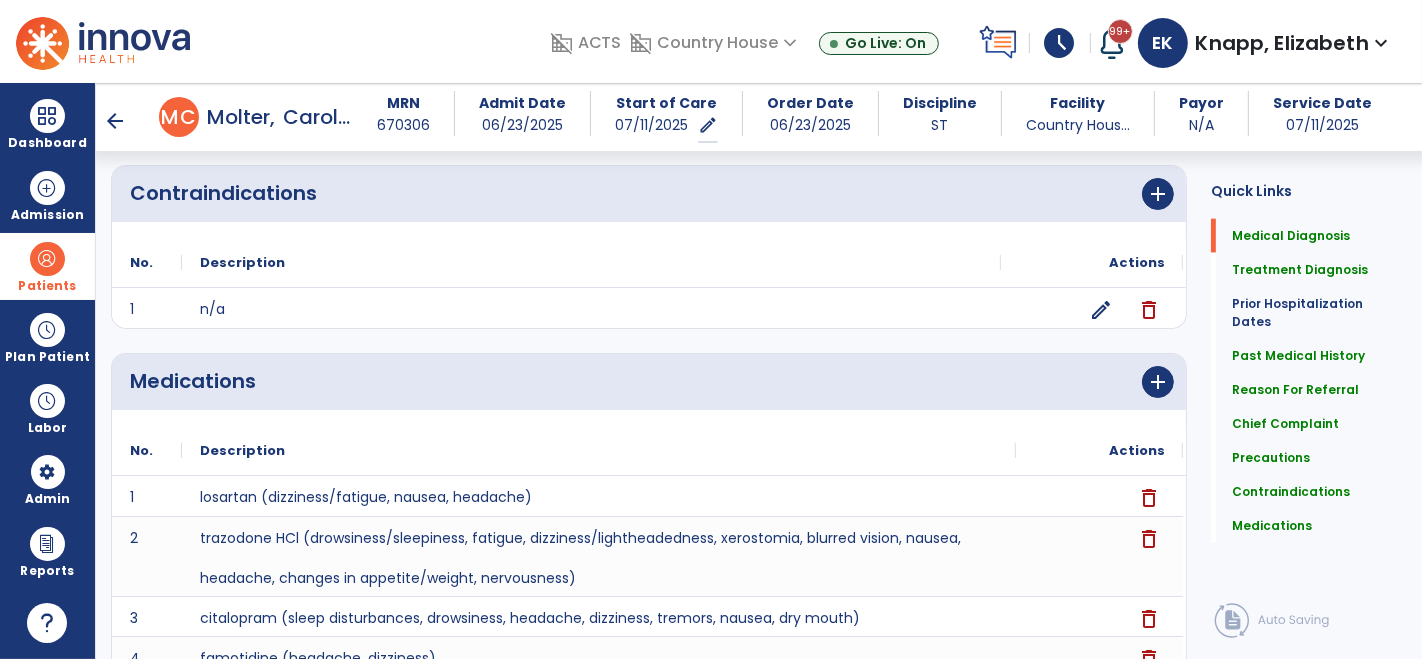 scroll, scrollTop: 2271, scrollLeft: 0, axis: vertical 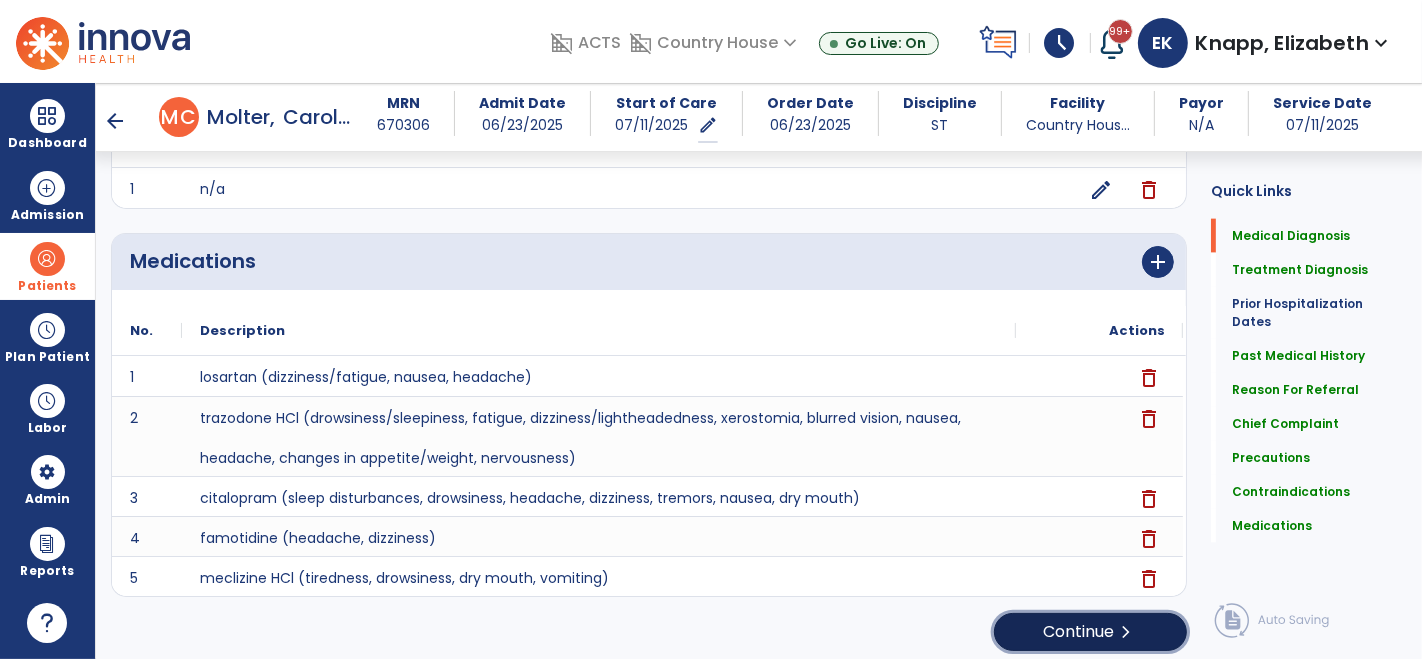 click on "chevron_right" 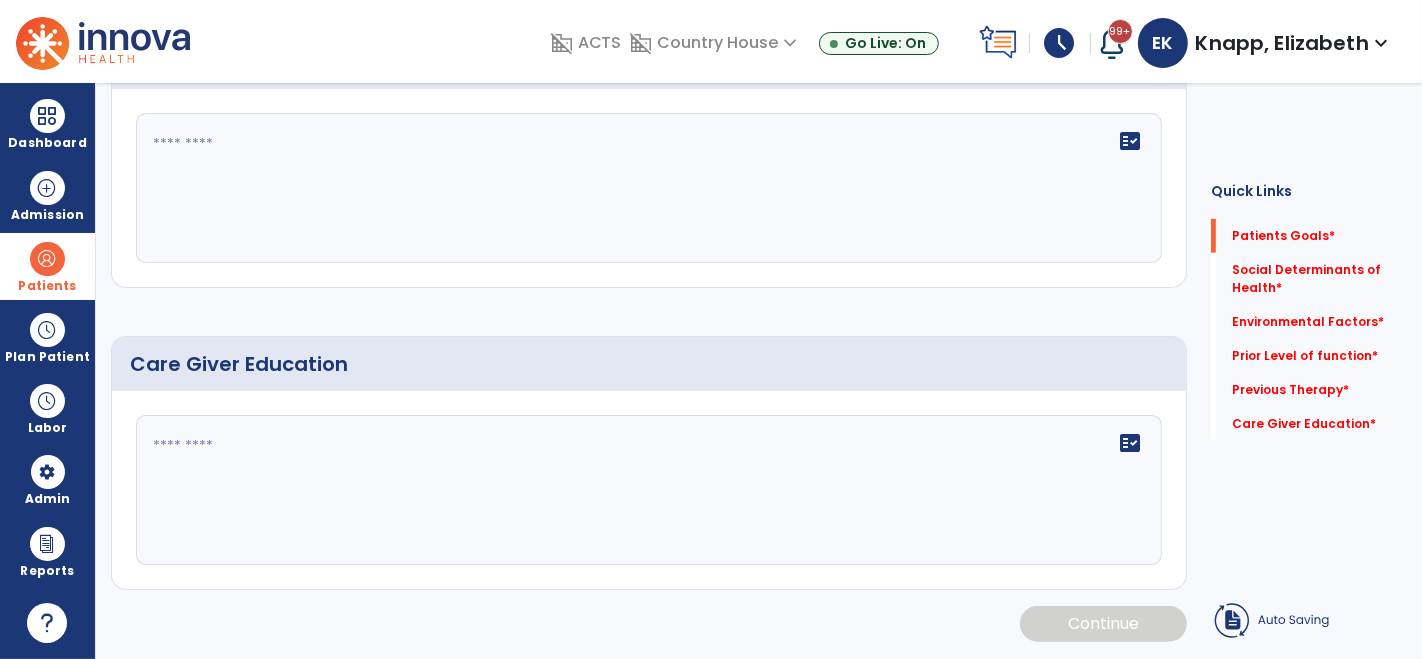 scroll, scrollTop: 25, scrollLeft: 0, axis: vertical 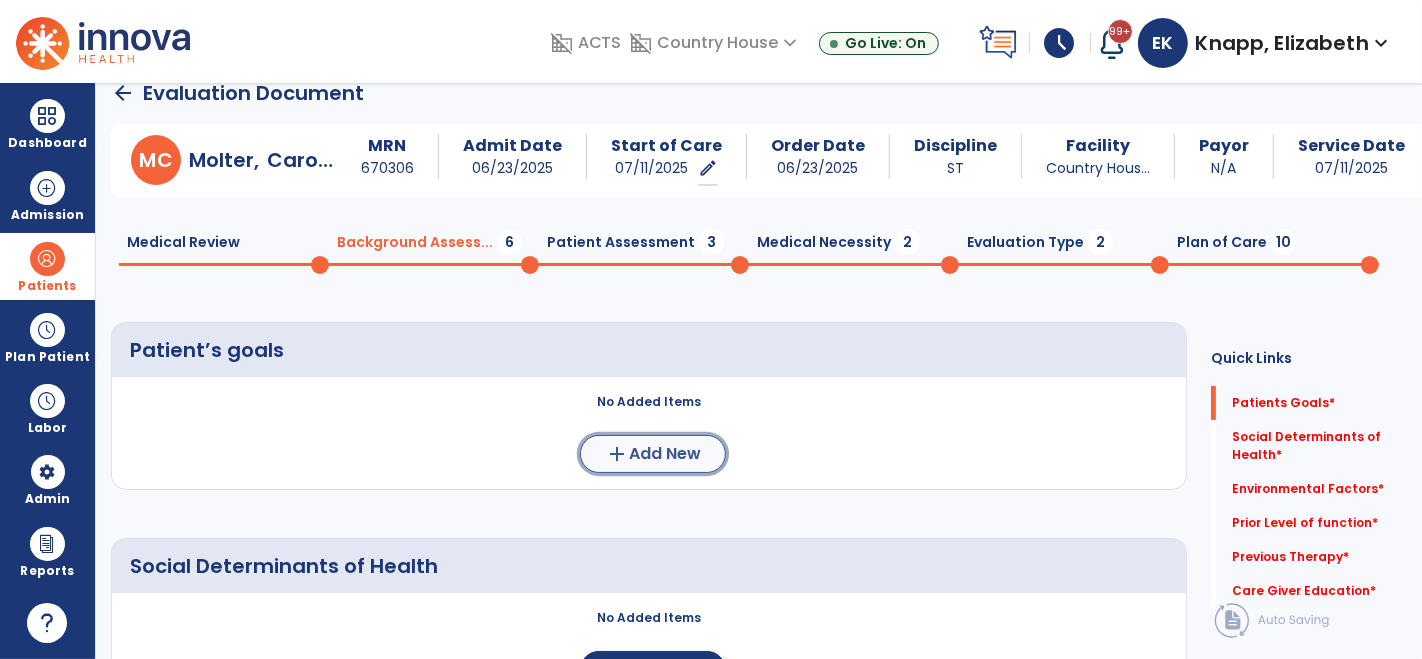 click on "Add New" 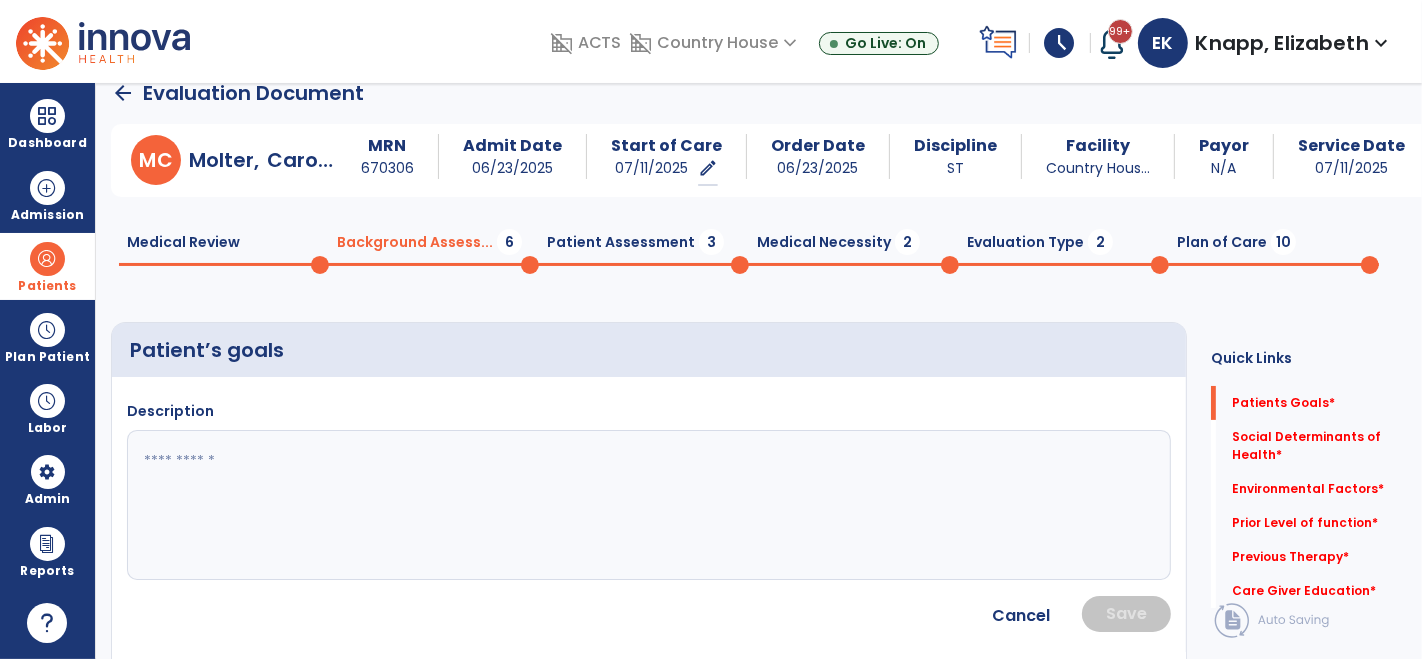 click 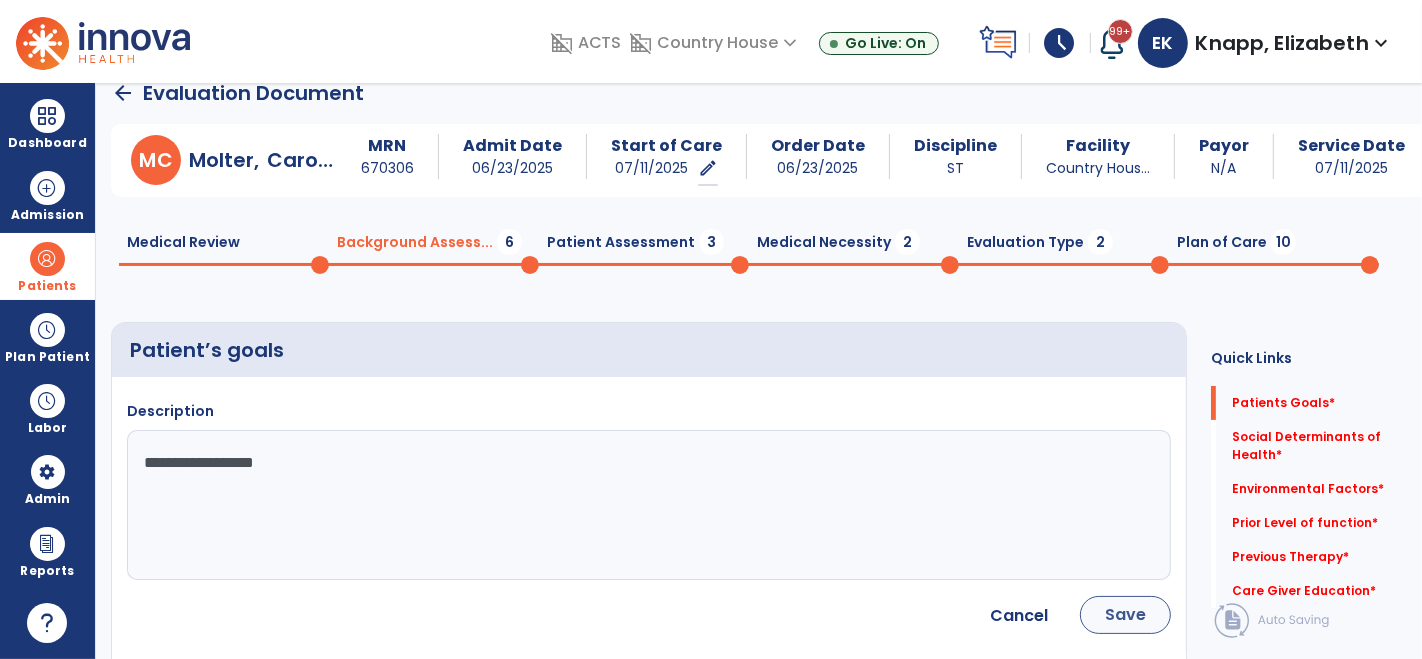 type on "**********" 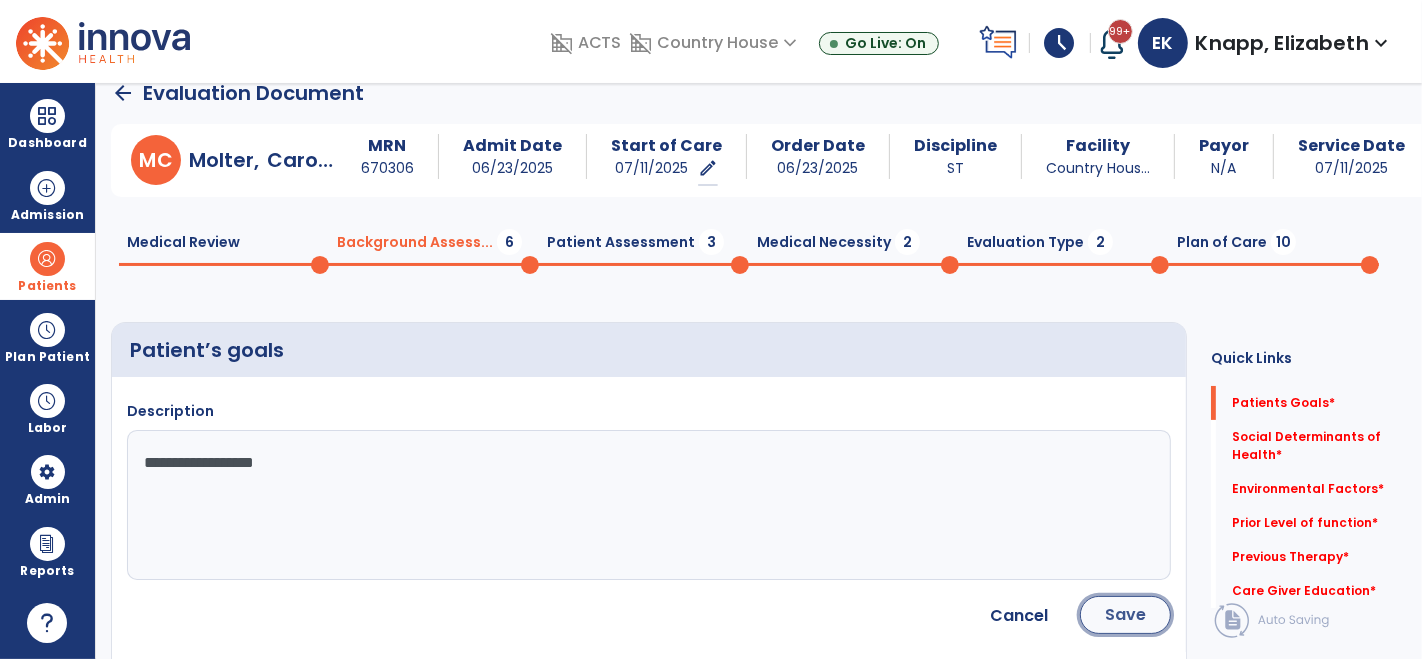 click on "Save" 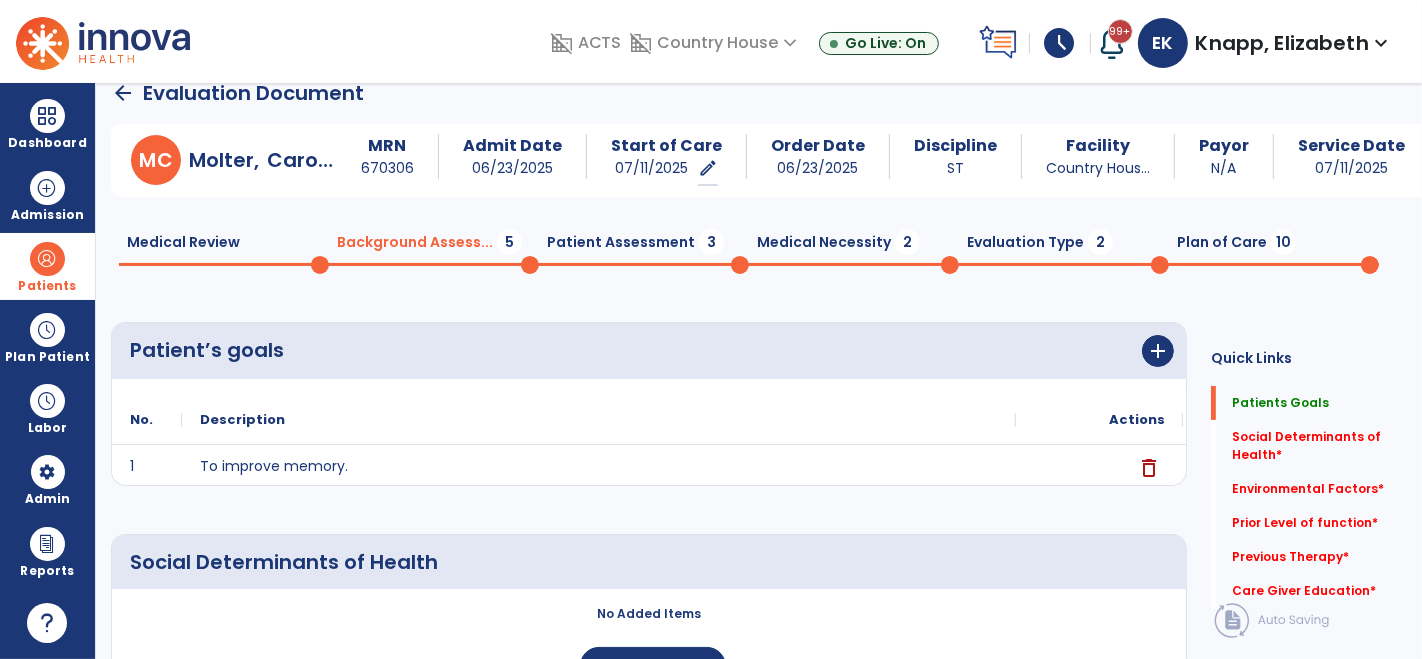 click on "Medical Review  0" 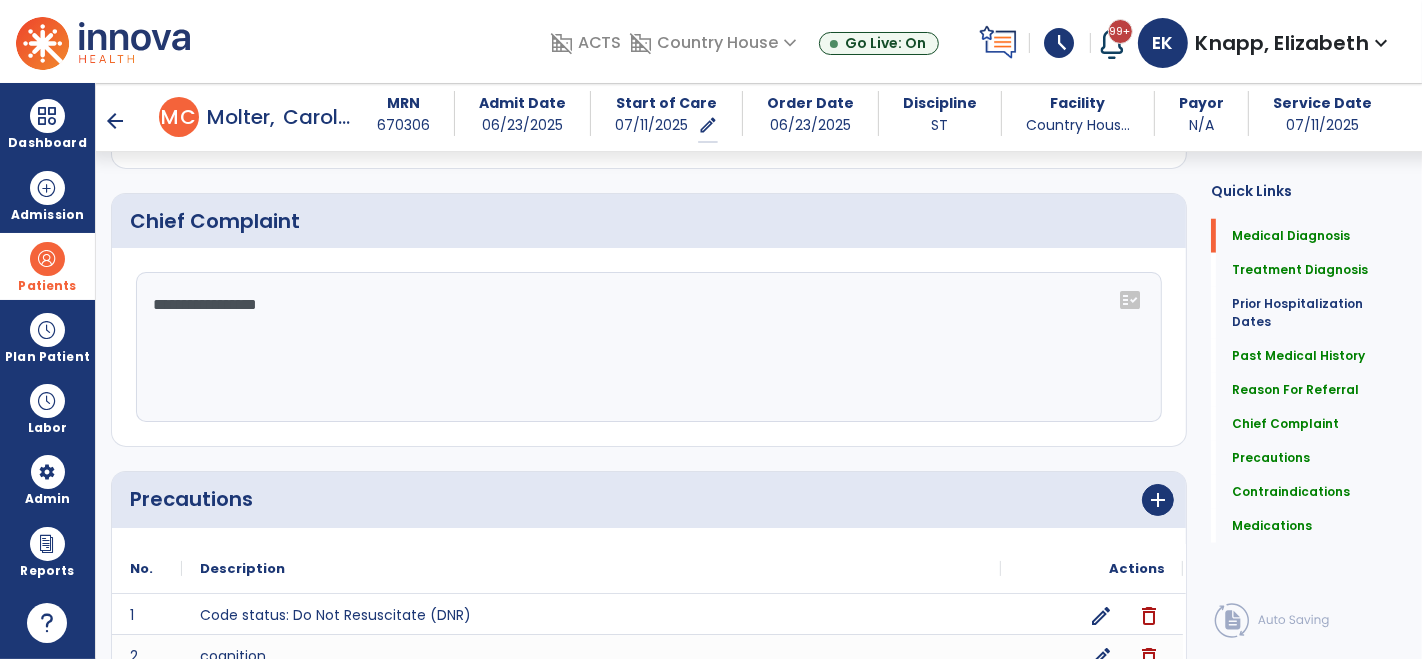 scroll, scrollTop: 1620, scrollLeft: 0, axis: vertical 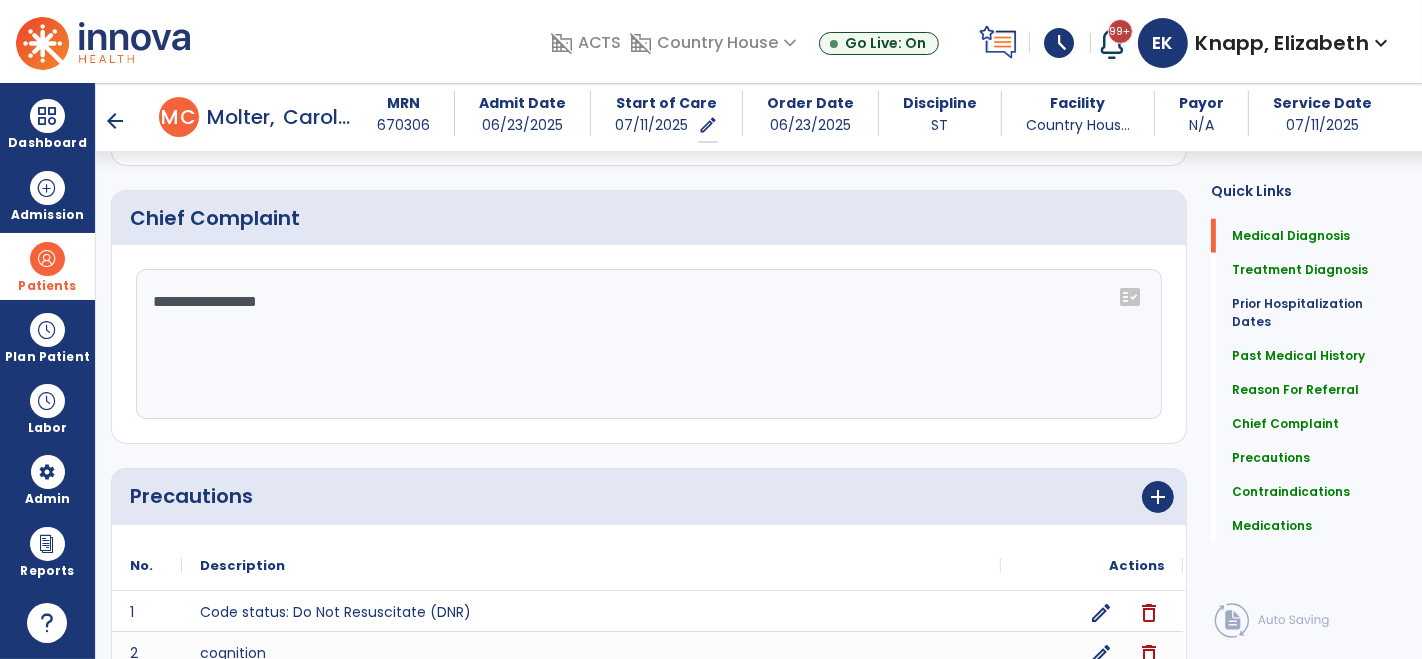 click on "**********" 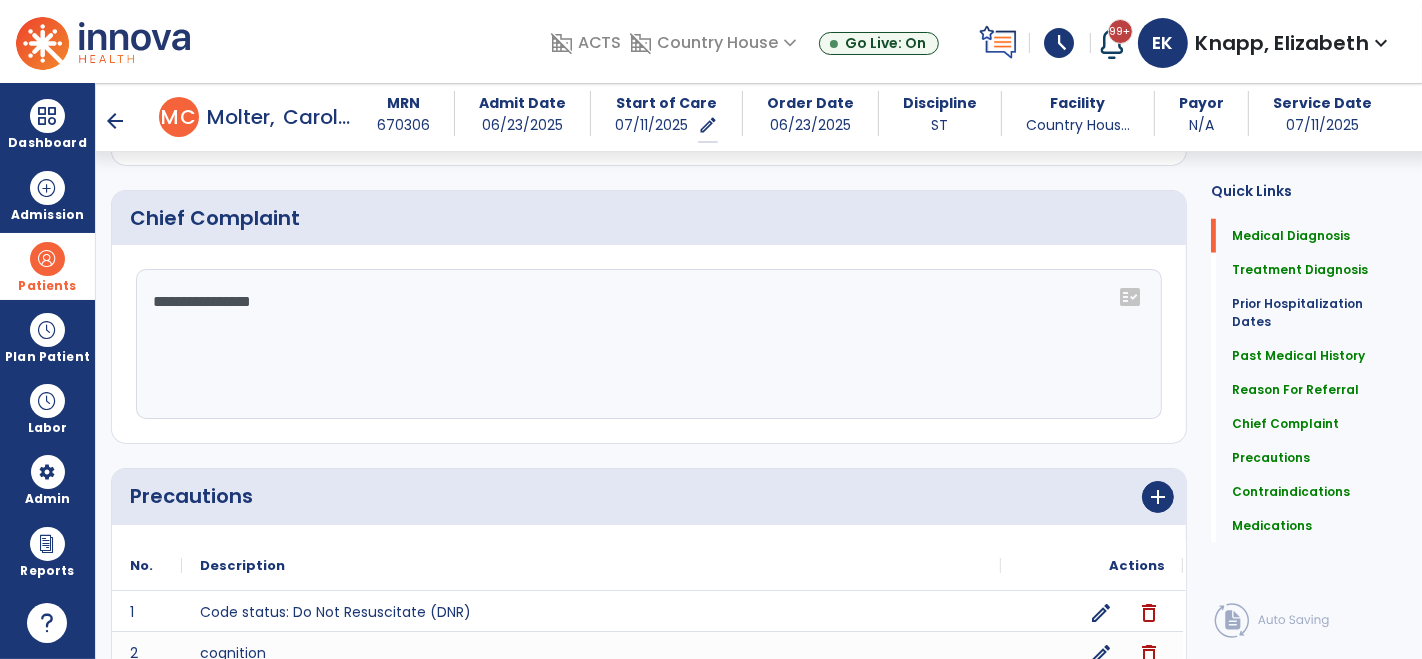 click on "**********" 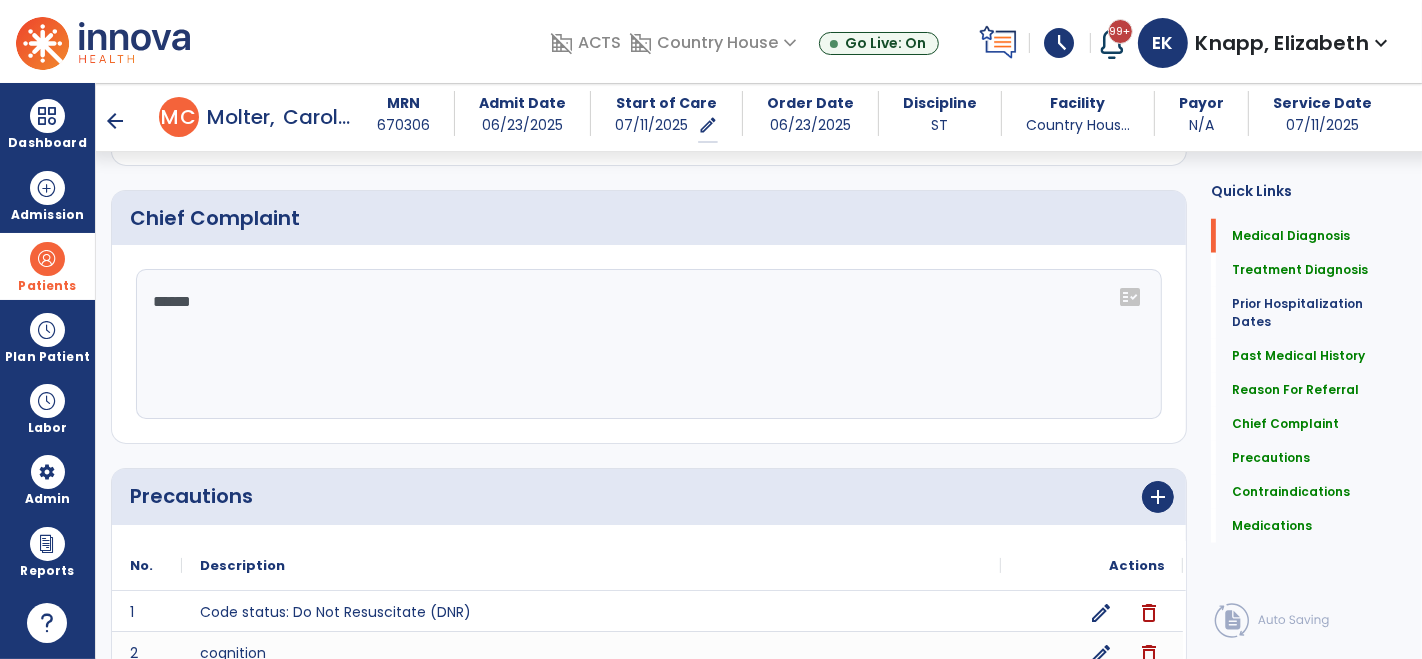 scroll, scrollTop: 2271, scrollLeft: 0, axis: vertical 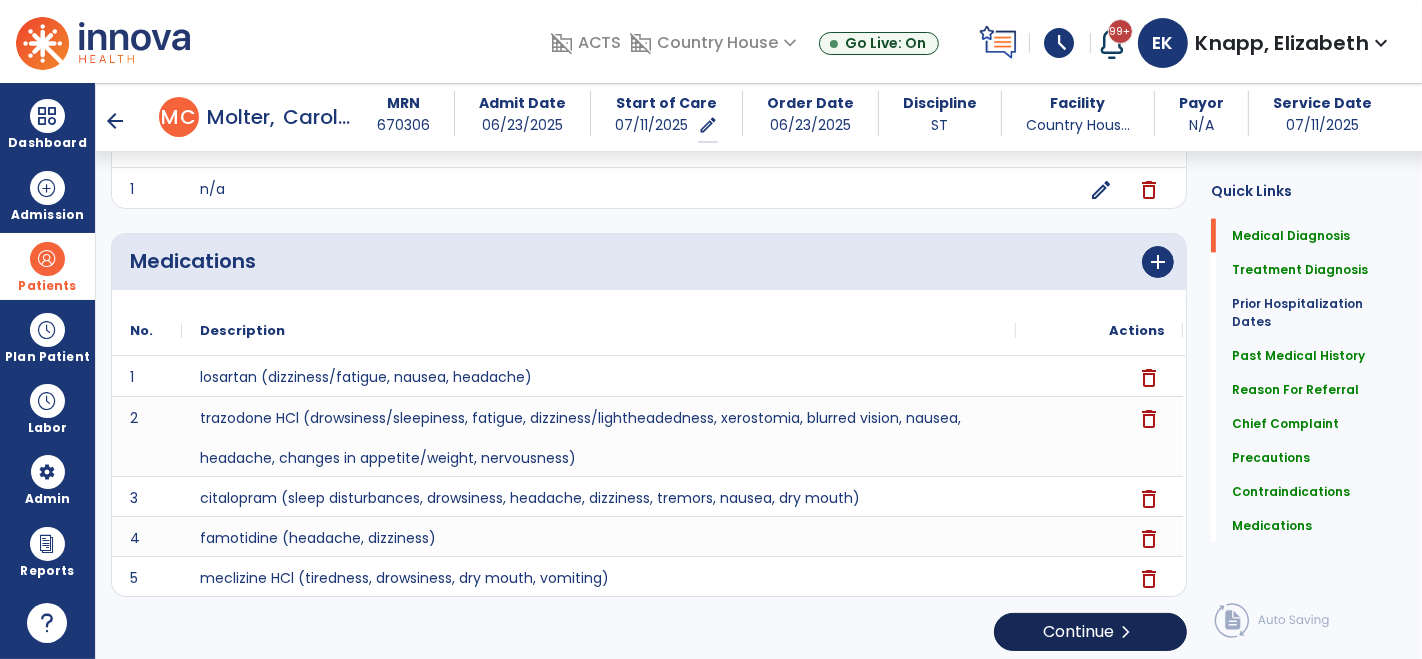 type on "******" 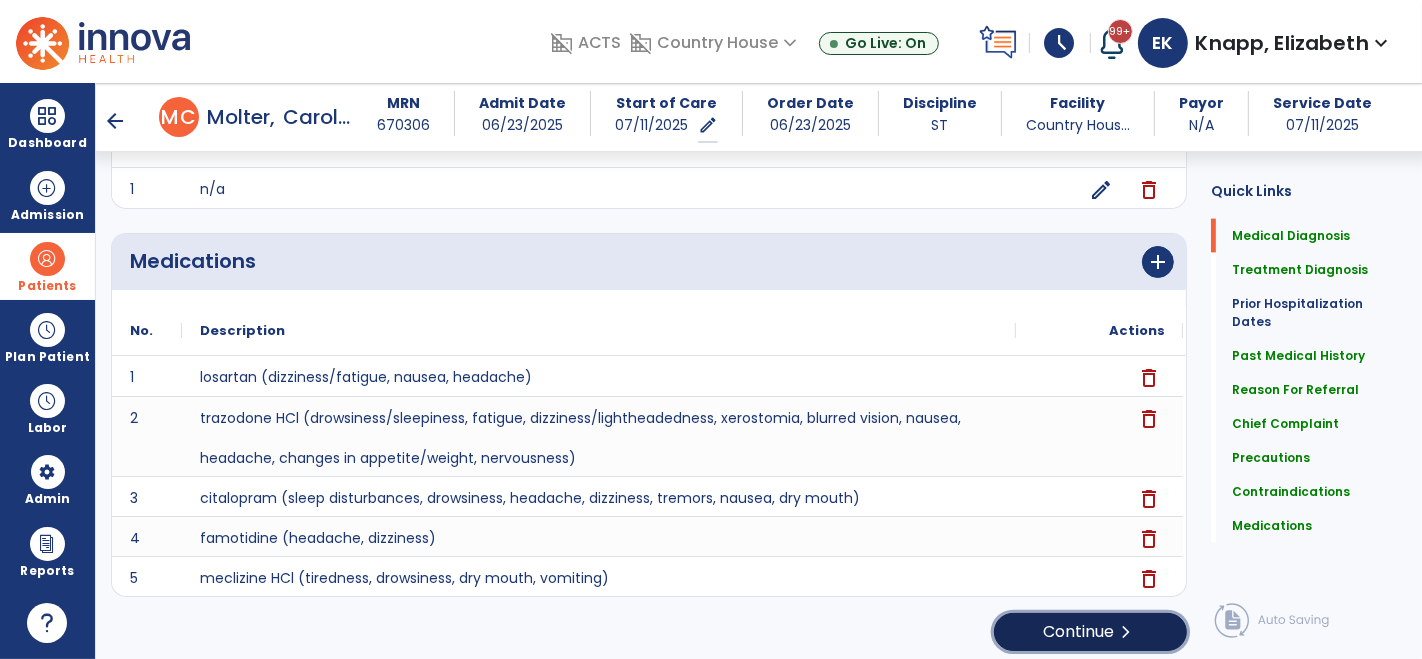 click on "Continue  chevron_right" 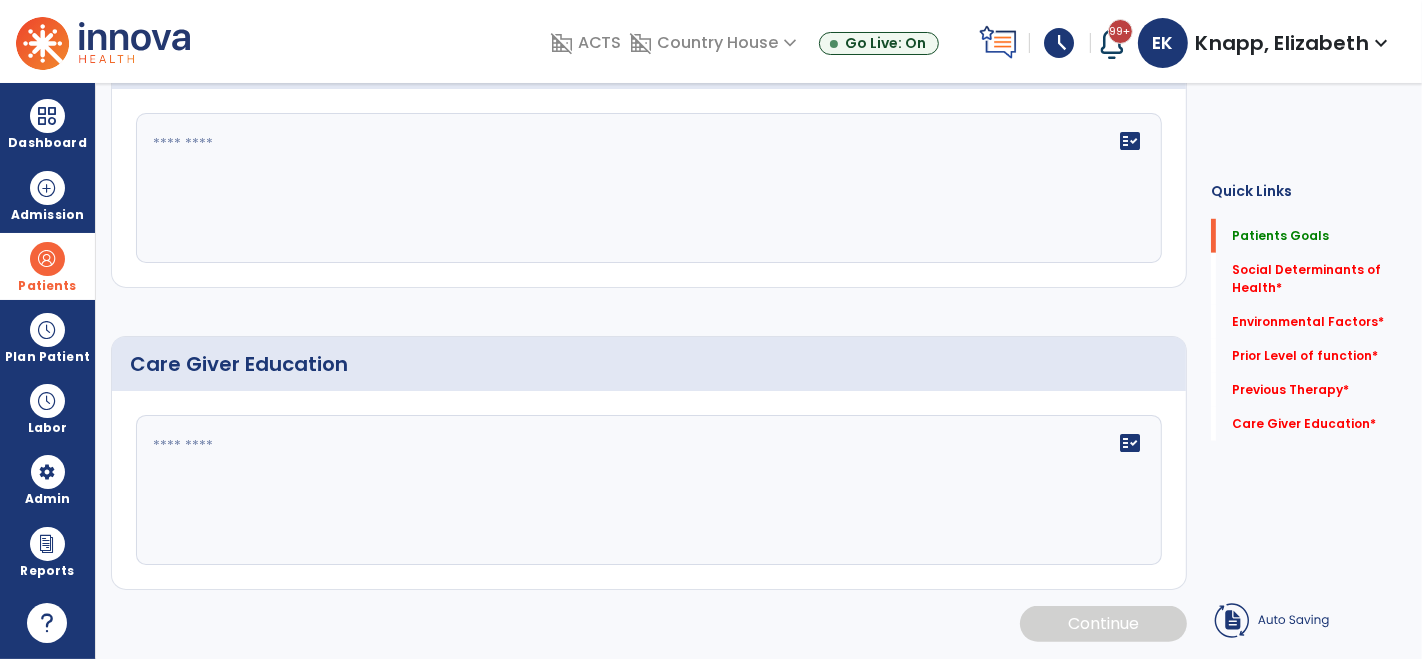 scroll, scrollTop: 25, scrollLeft: 0, axis: vertical 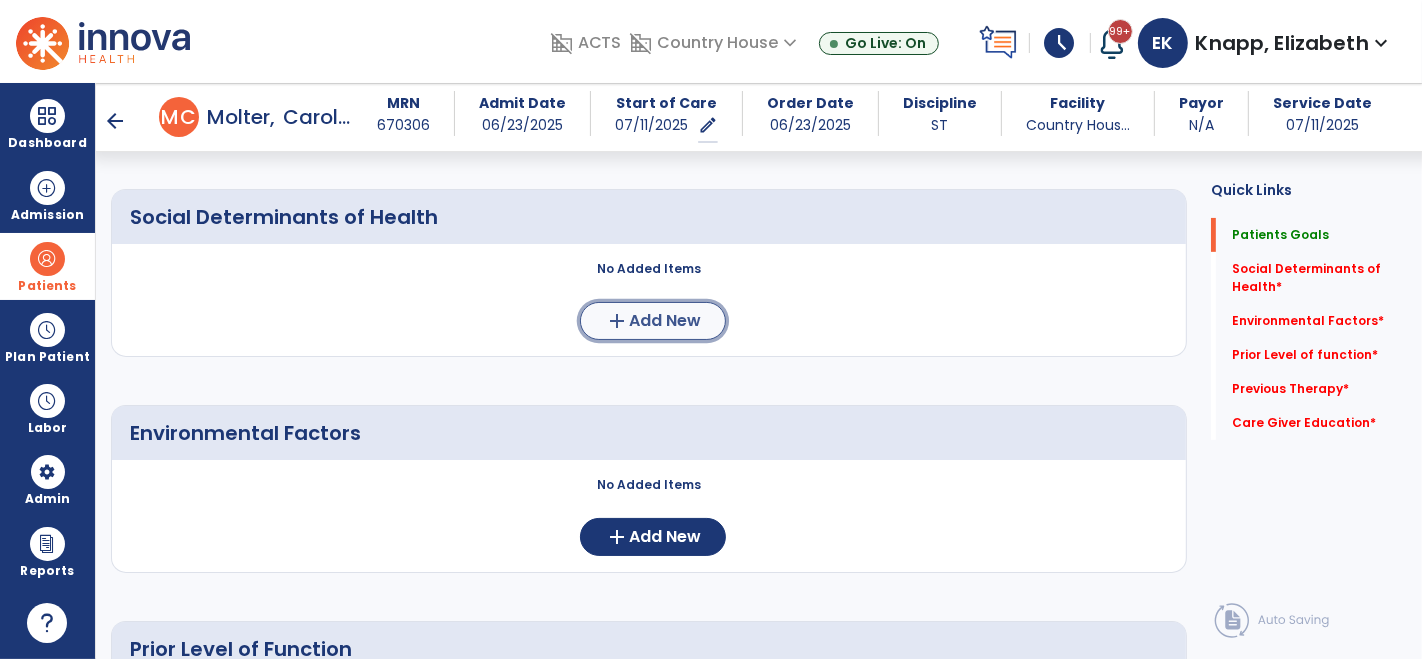 click on "Add New" 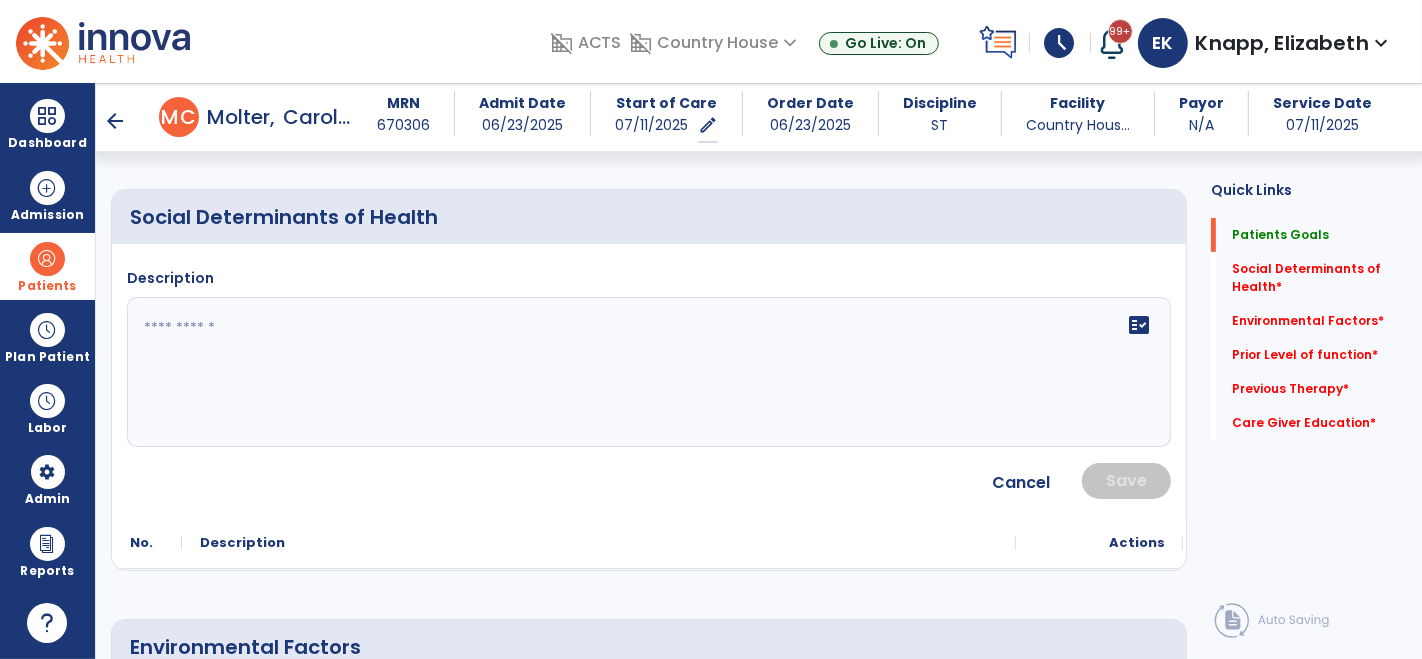 click 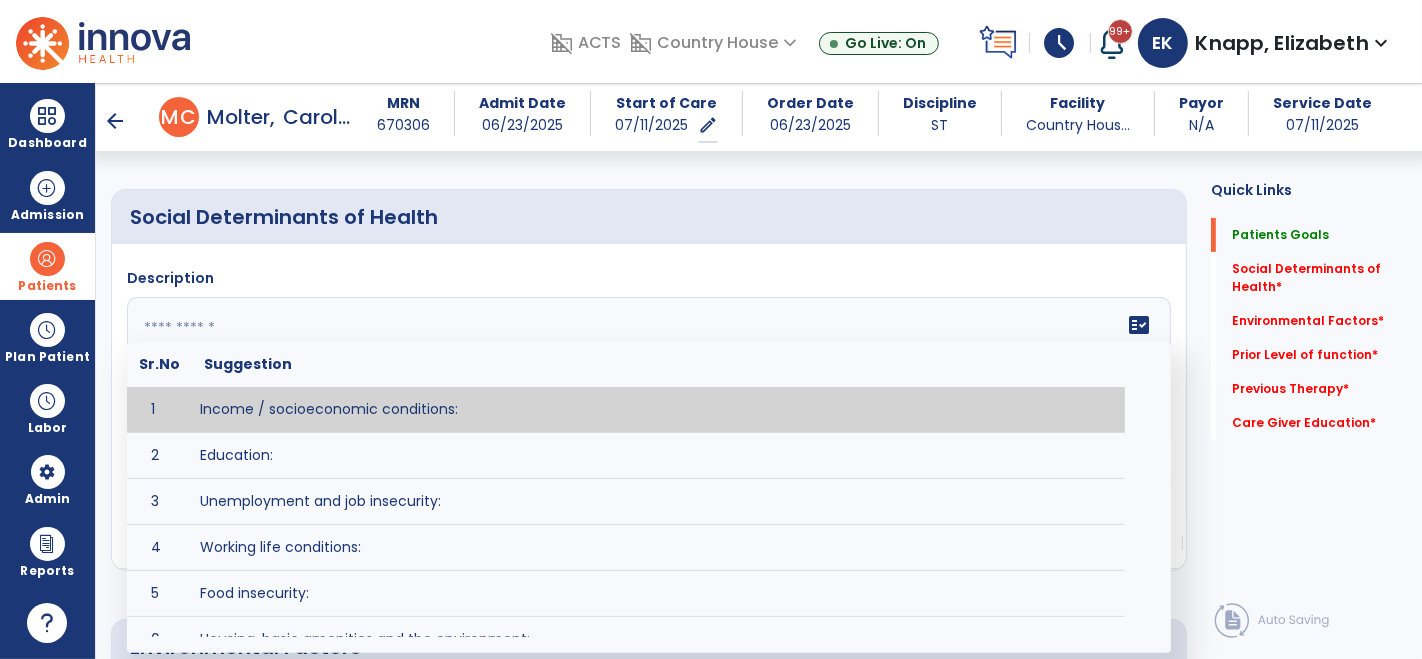 paste on "**********" 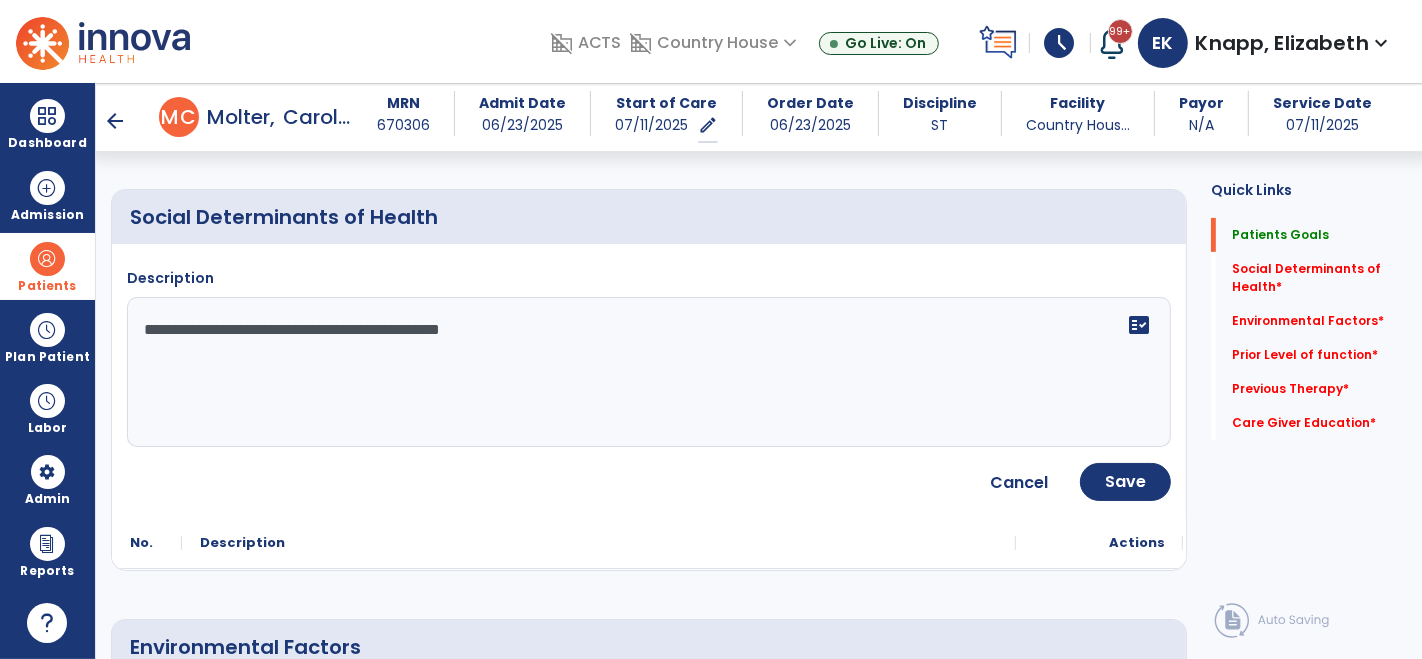 type on "**********" 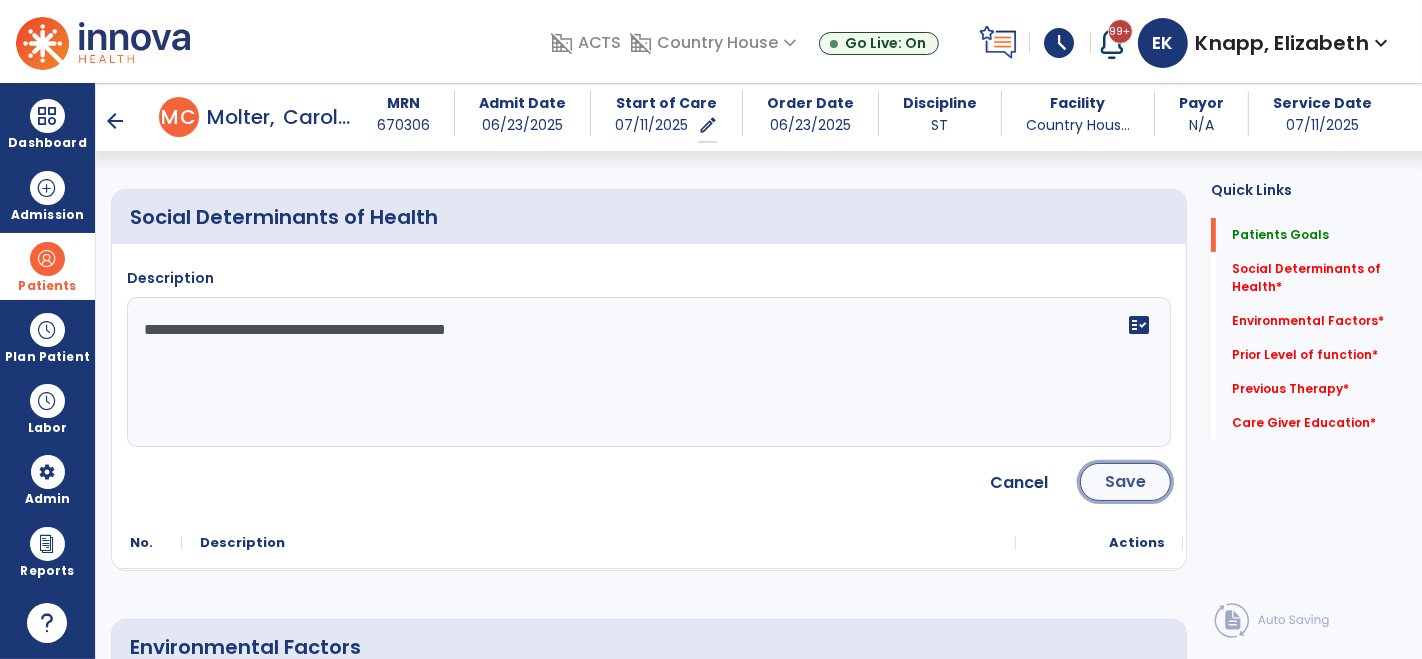 click on "Save" 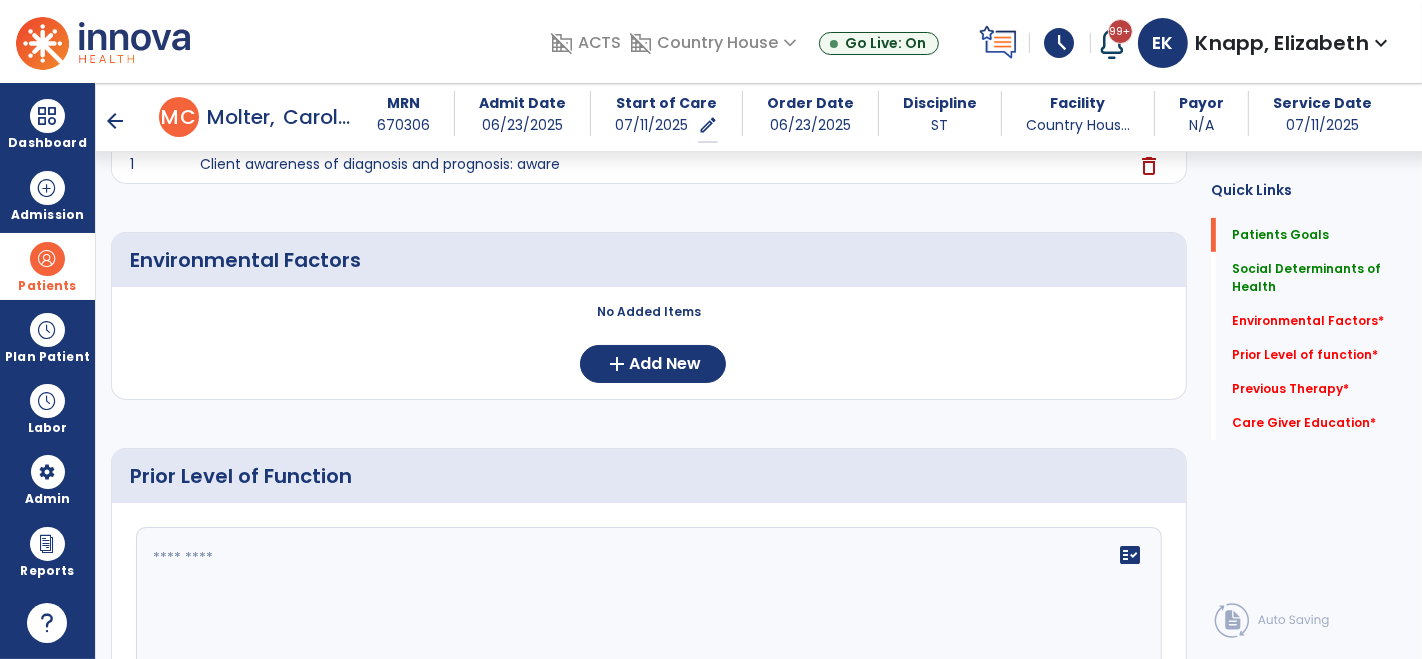 scroll, scrollTop: 545, scrollLeft: 0, axis: vertical 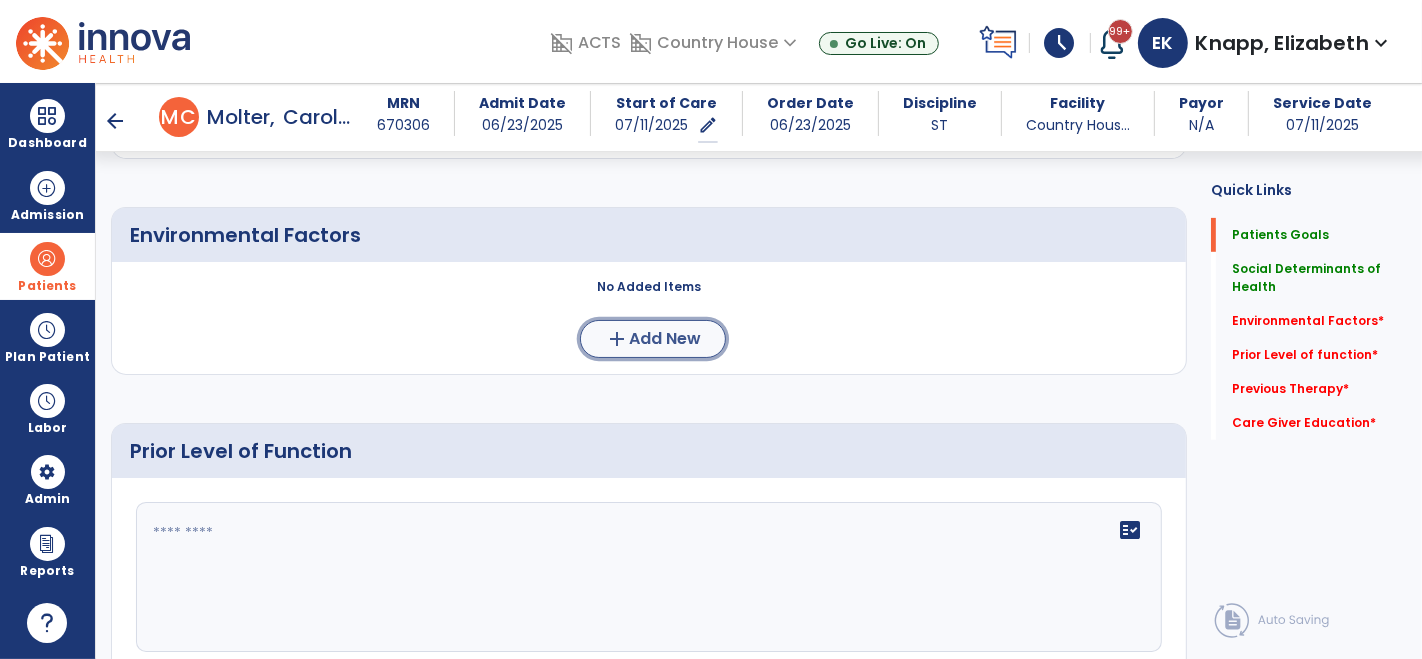 click on "Add New" 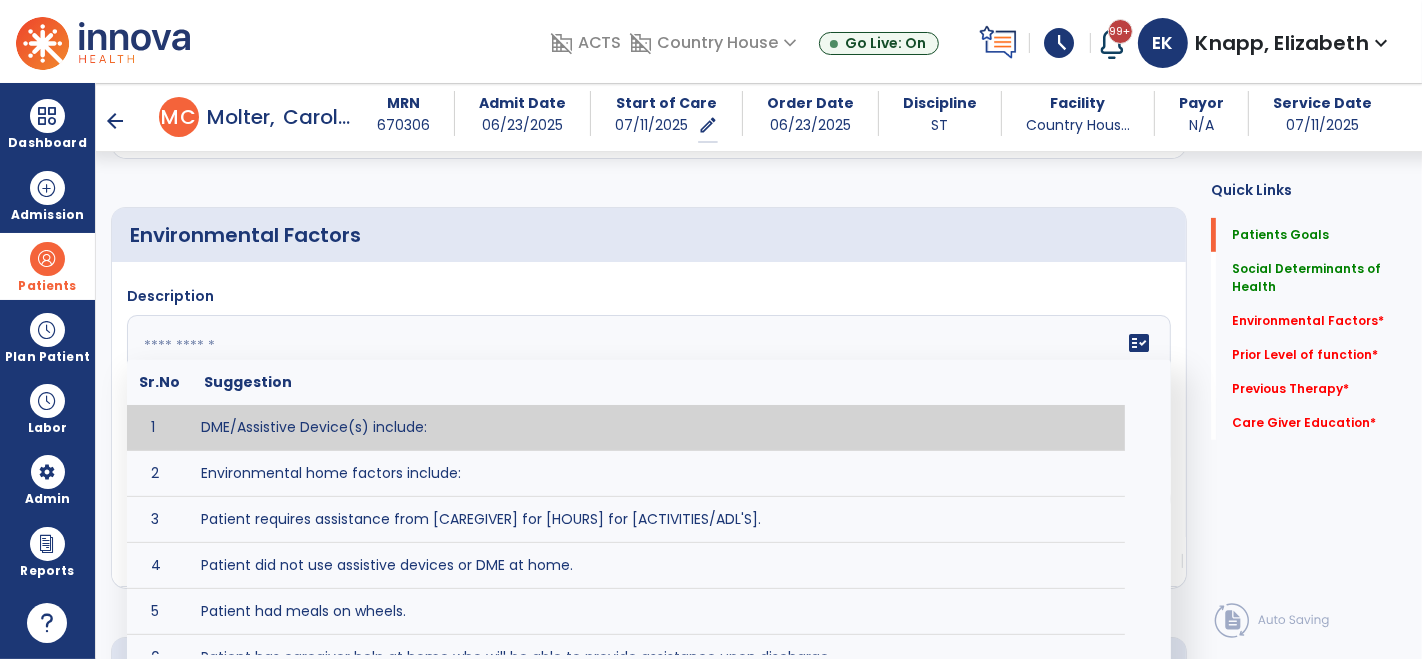 click 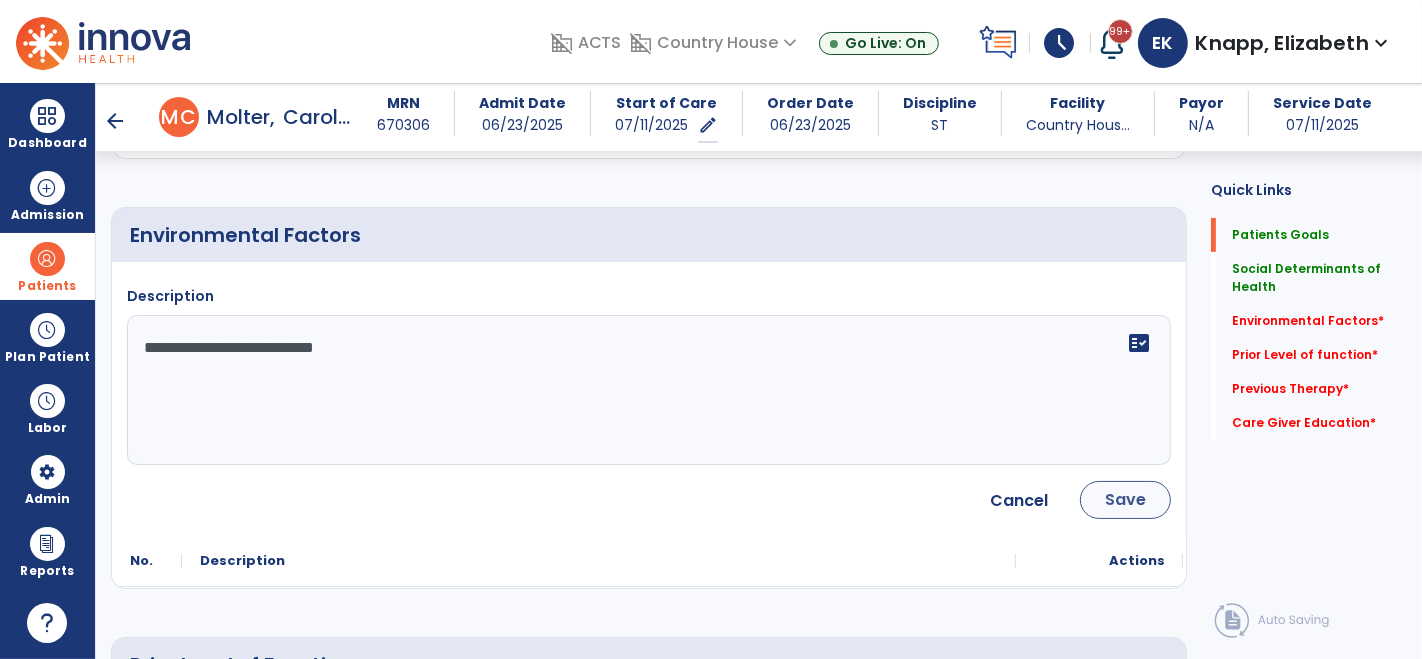 type on "**********" 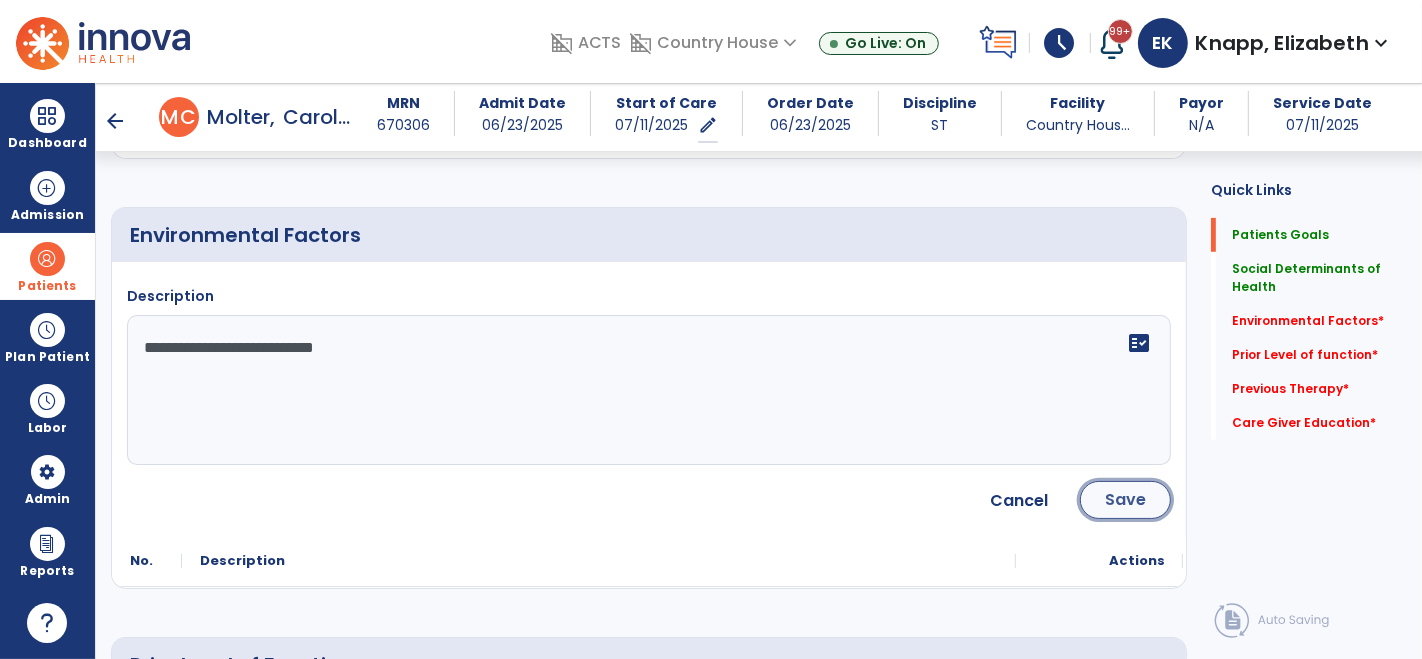 click on "Save" 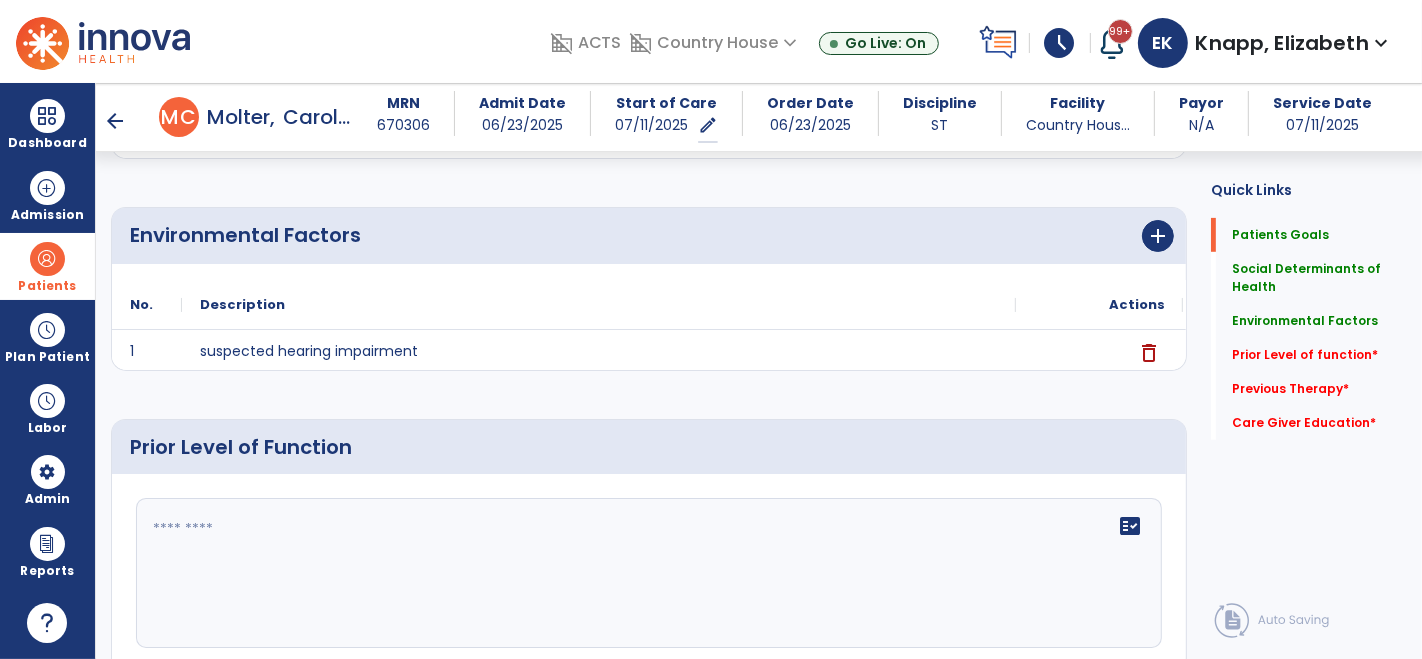 click 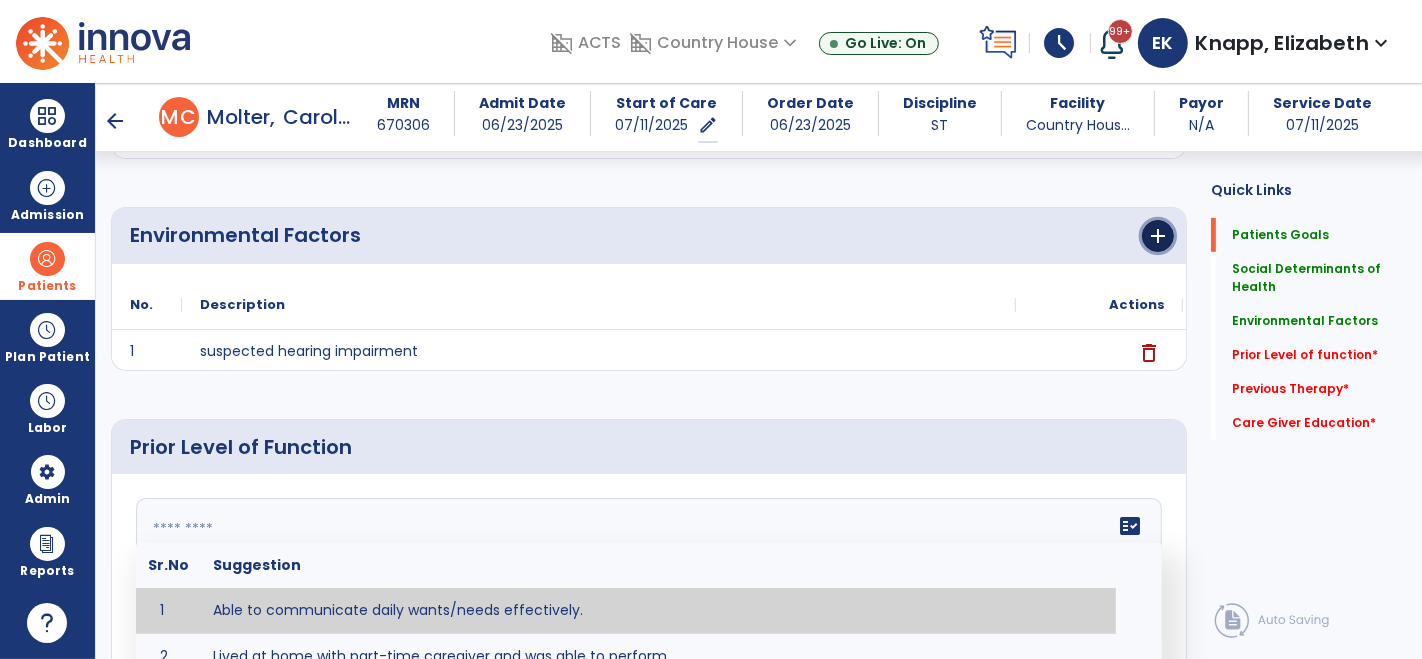 click on "add" 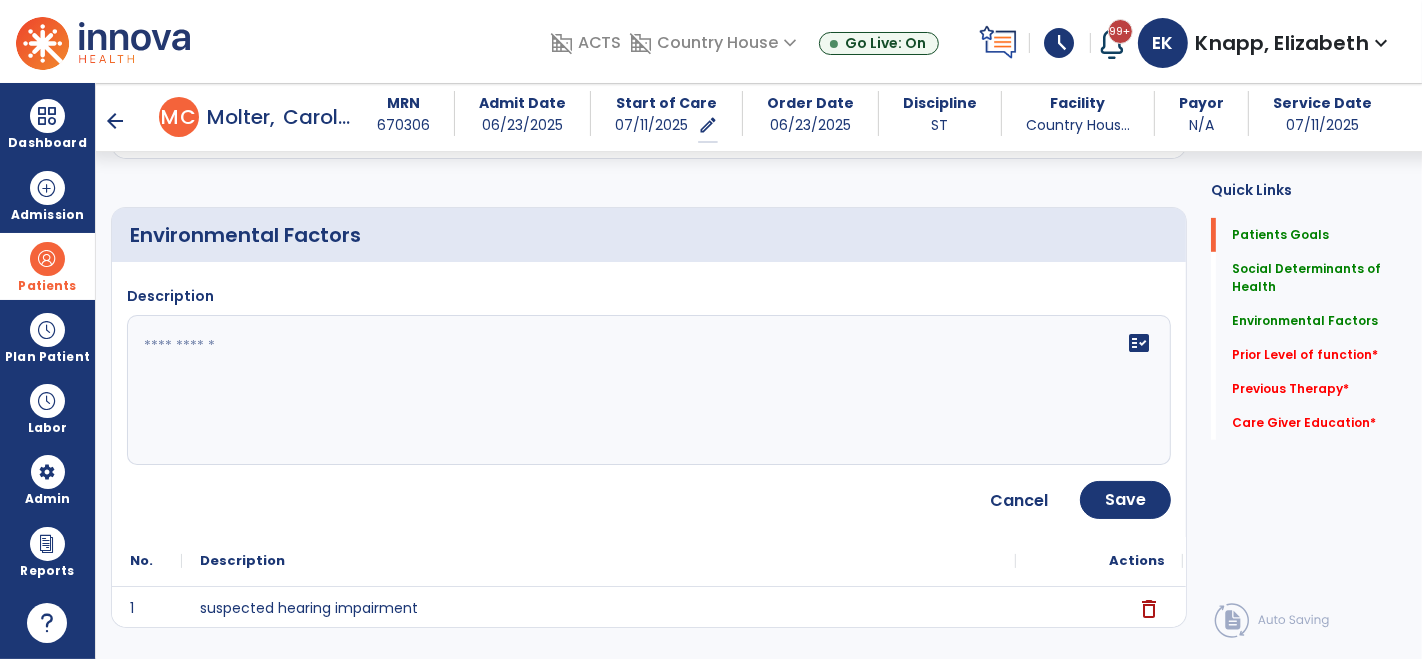 click 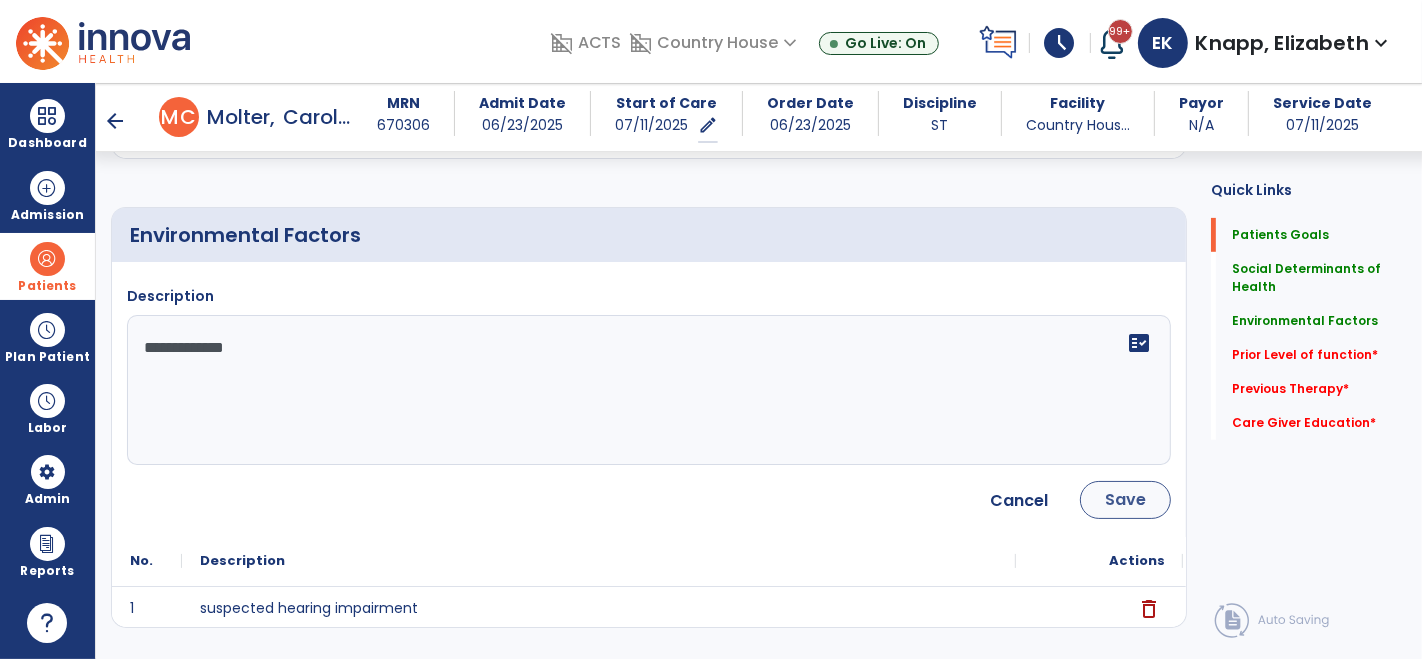 type on "**********" 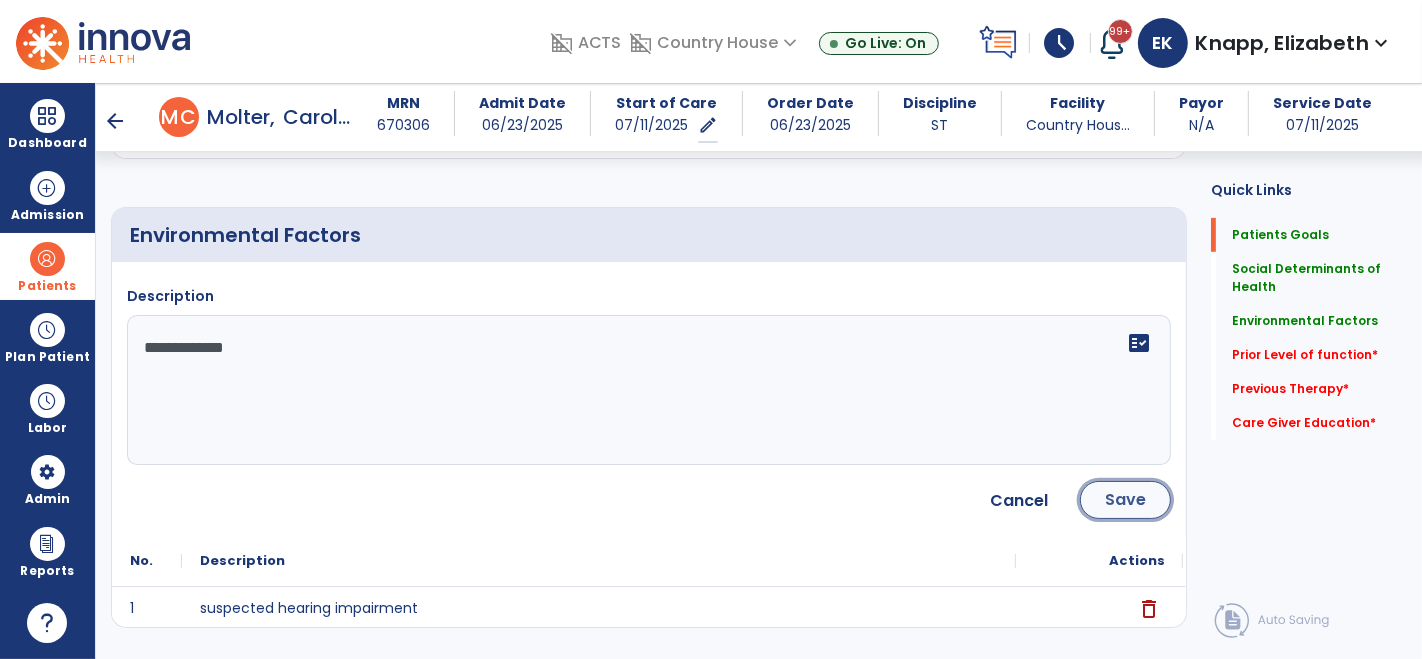 click on "Save" 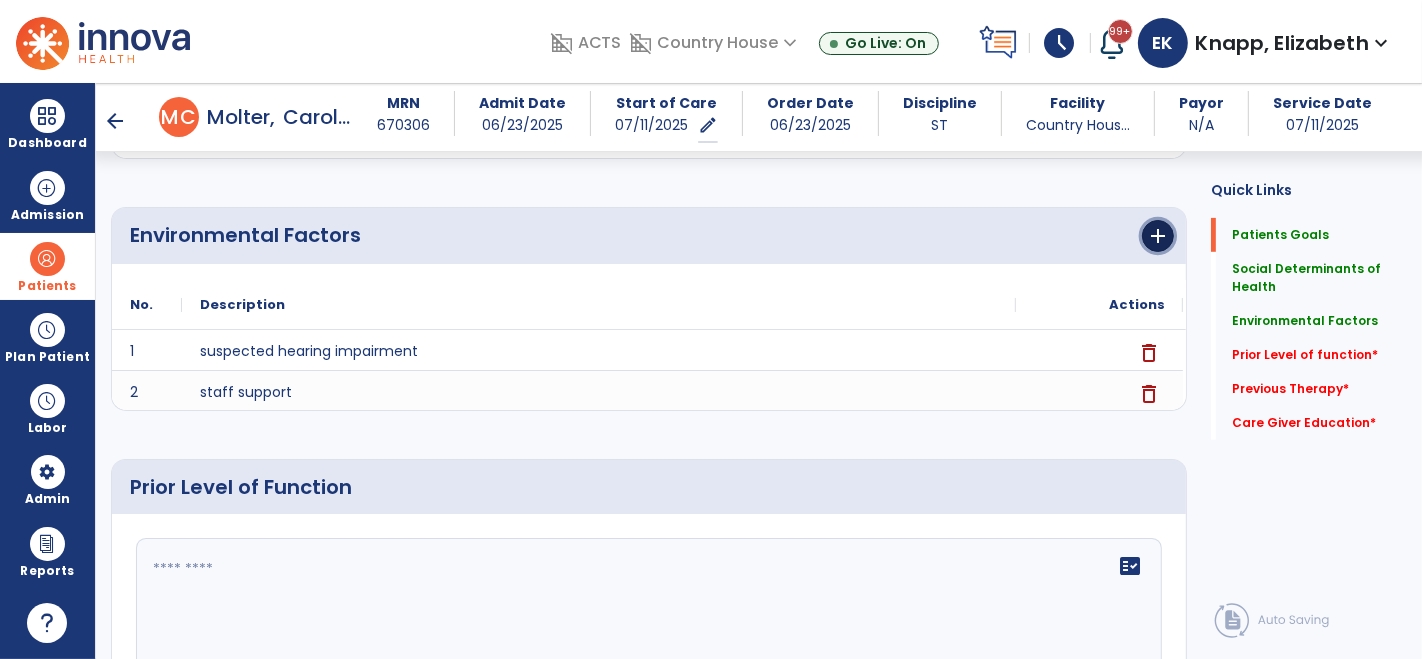 click on "add" 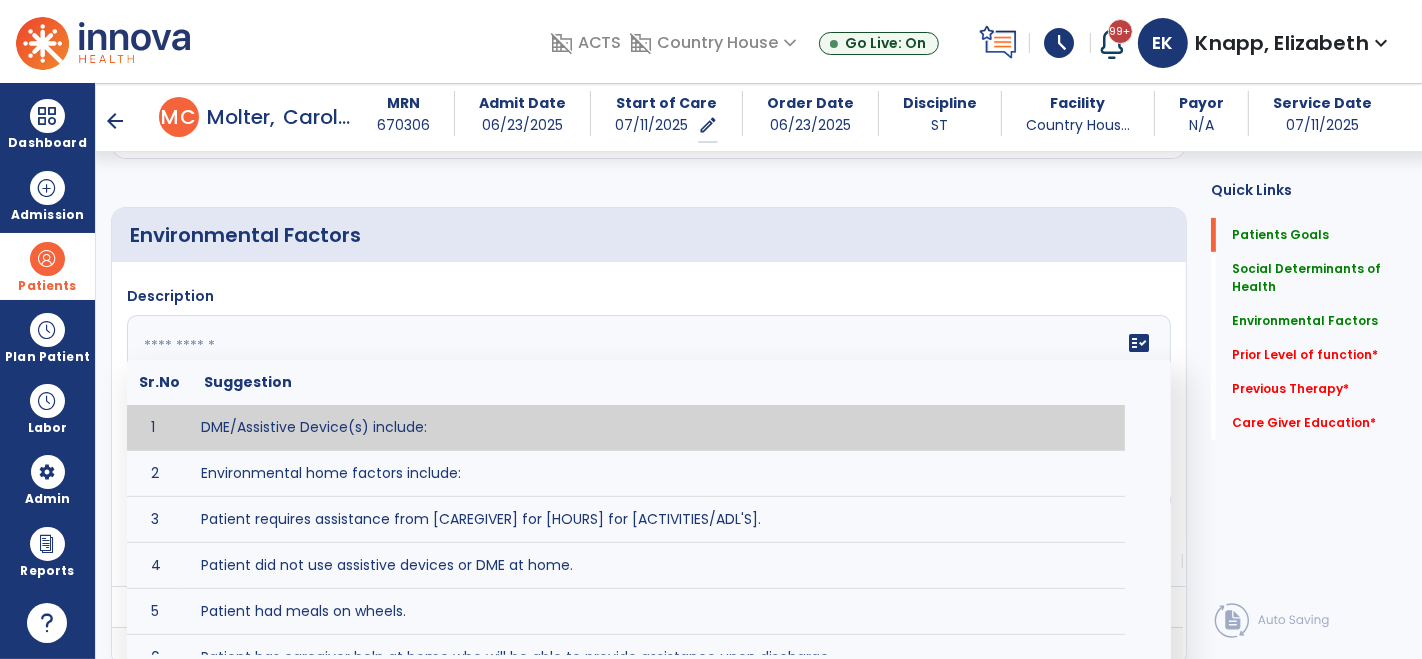 click 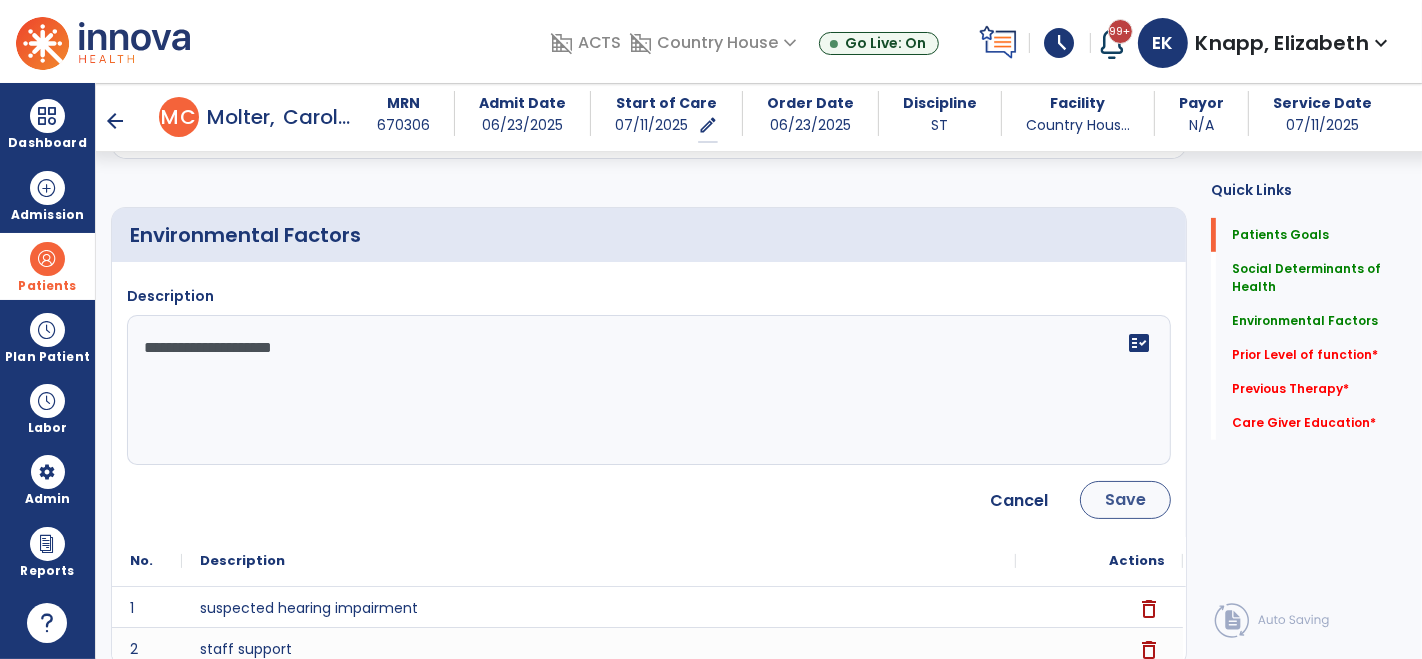 type on "**********" 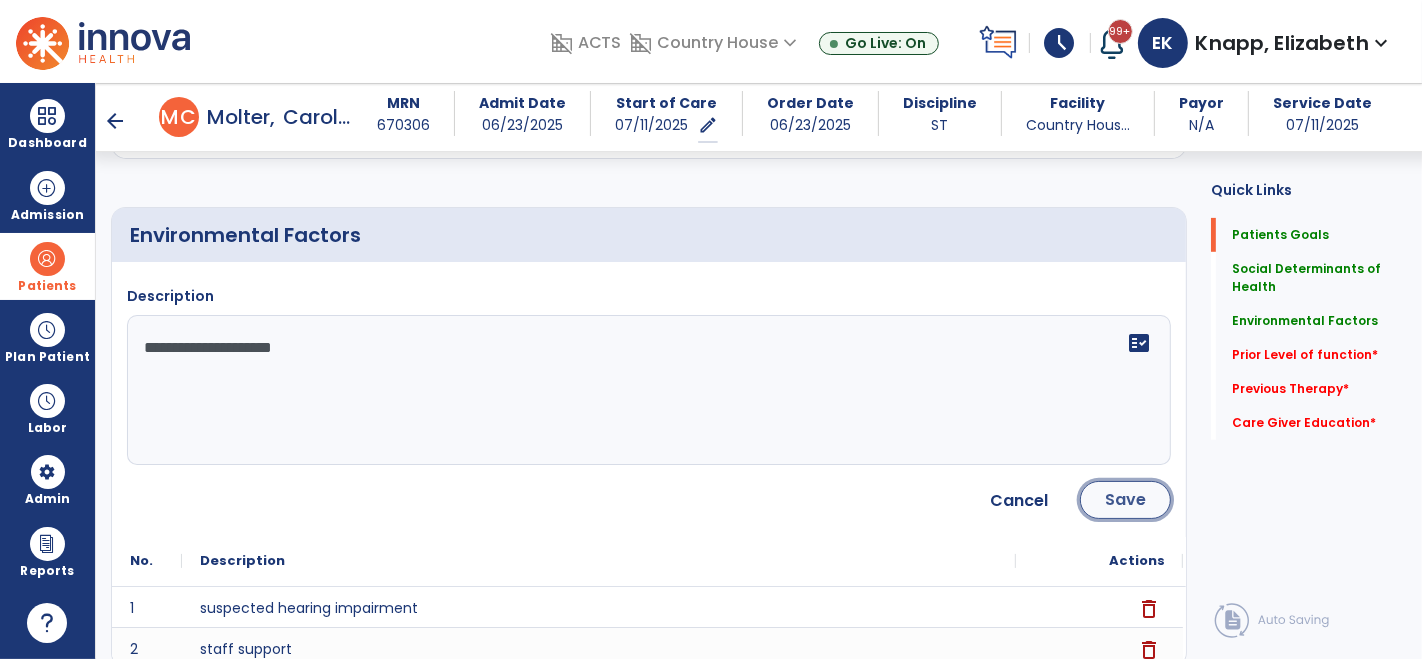 click on "Save" 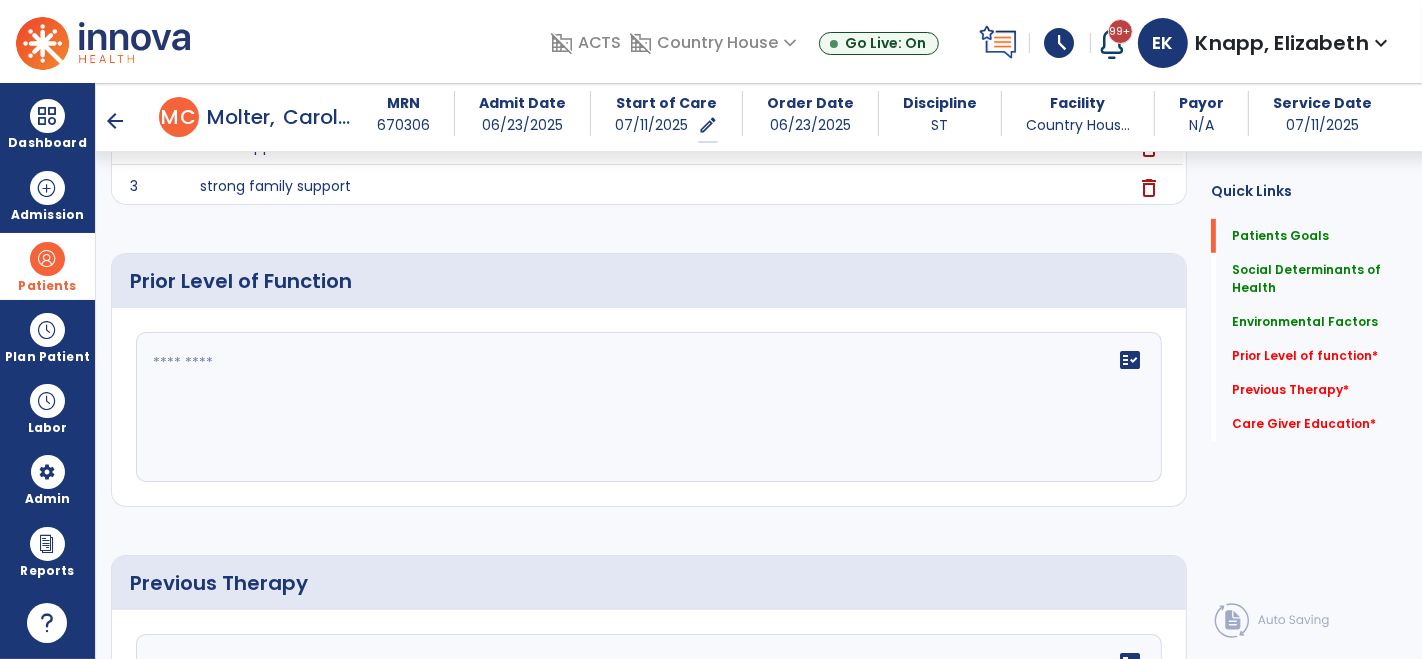 scroll, scrollTop: 794, scrollLeft: 0, axis: vertical 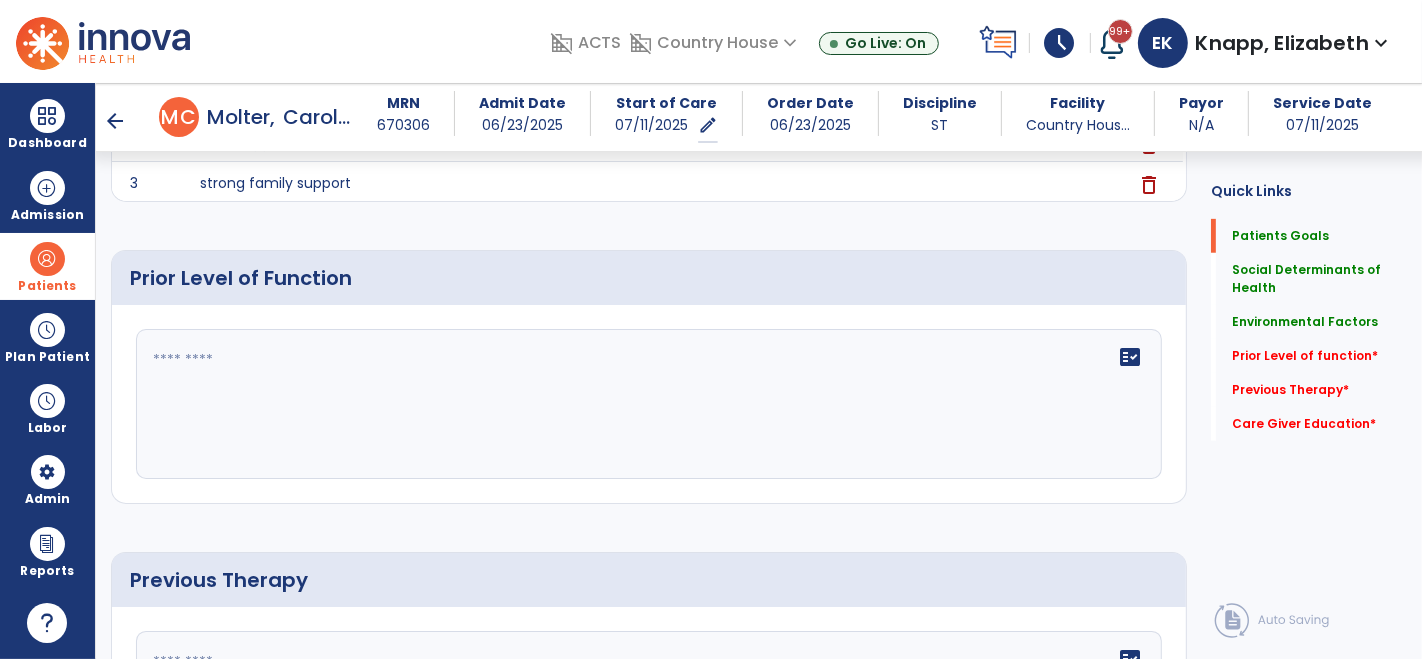 click 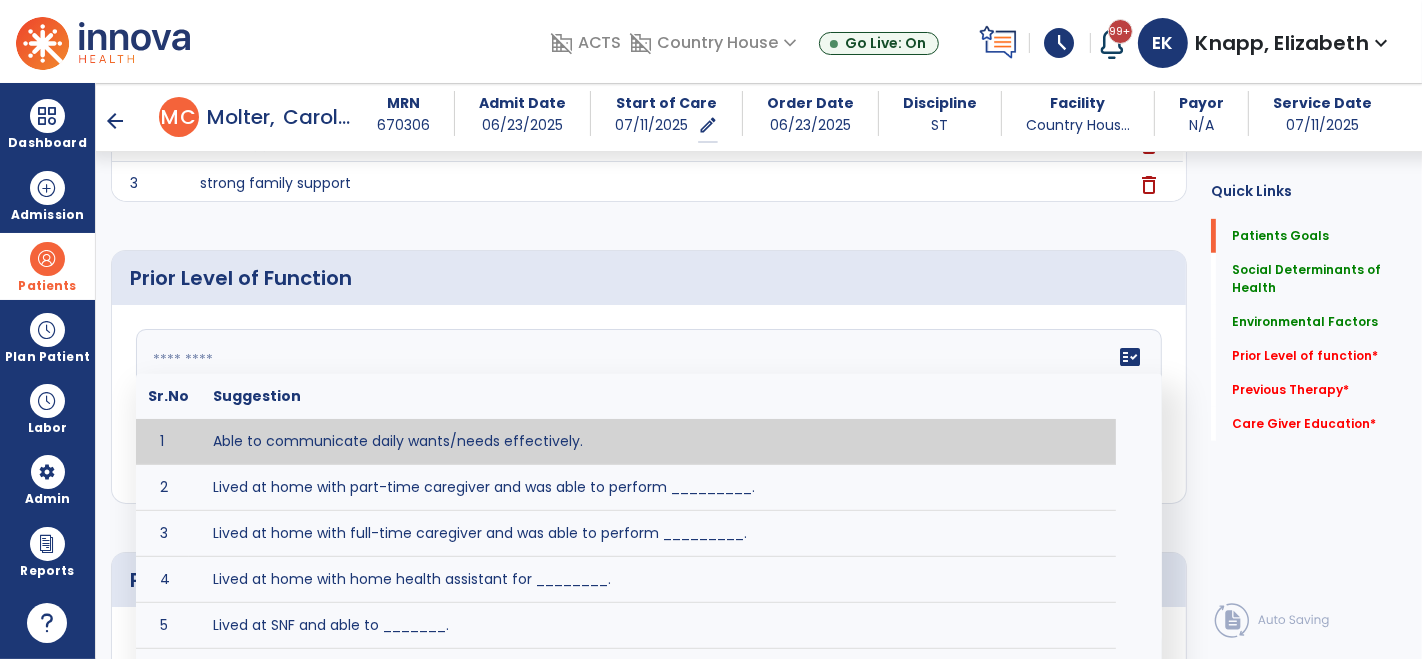 paste on "**********" 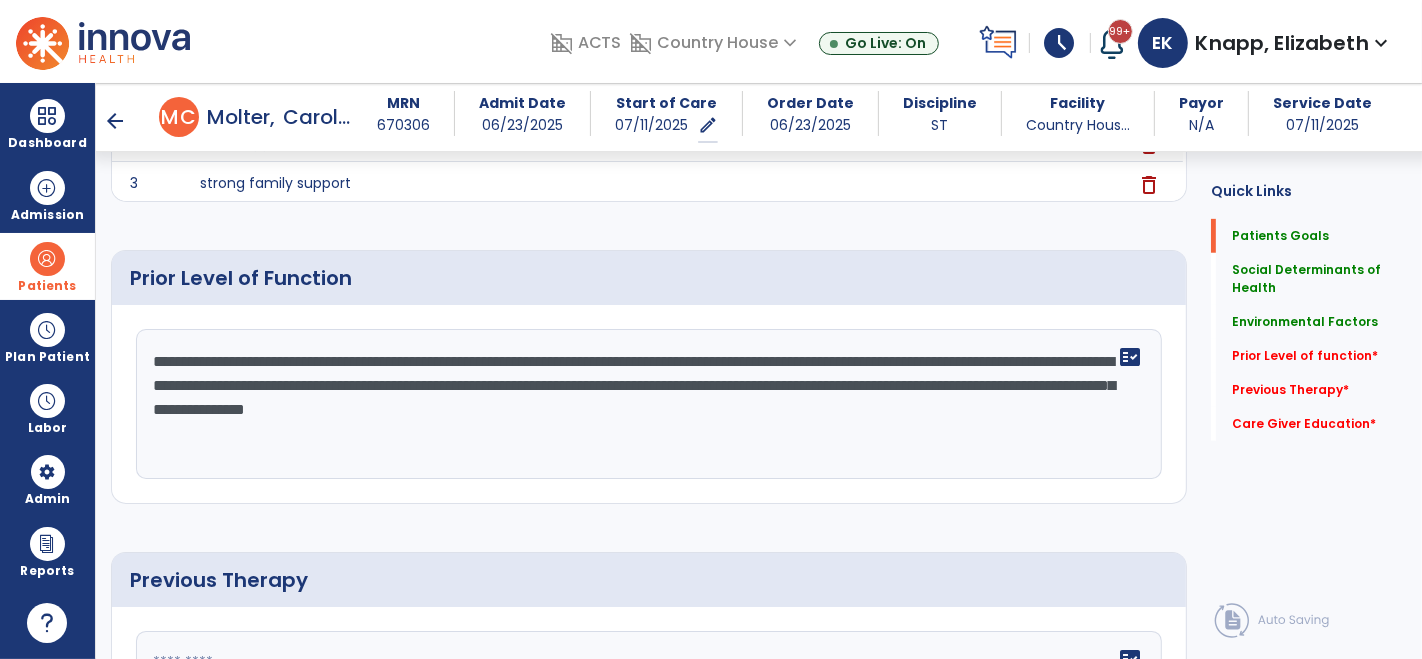 click on "Quick Links  Patients Goals   Patients Goals   Social Determinants of Health   Social Determinants of Health   Environmental Factors   Environmental Factors   Prior Level of function   *  Prior Level of function   *  Previous Therapy   *  Previous Therapy   *  Care Giver Education   *  Care Giver Education   *" 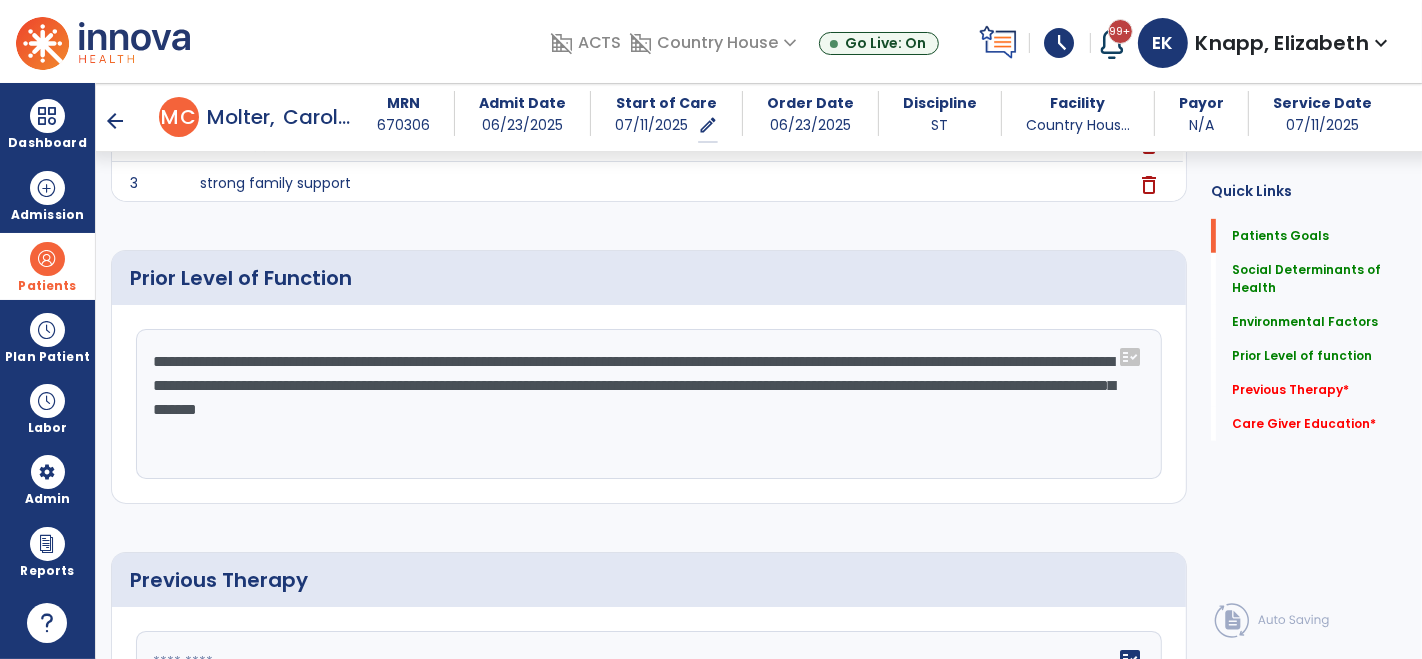click on "**********" 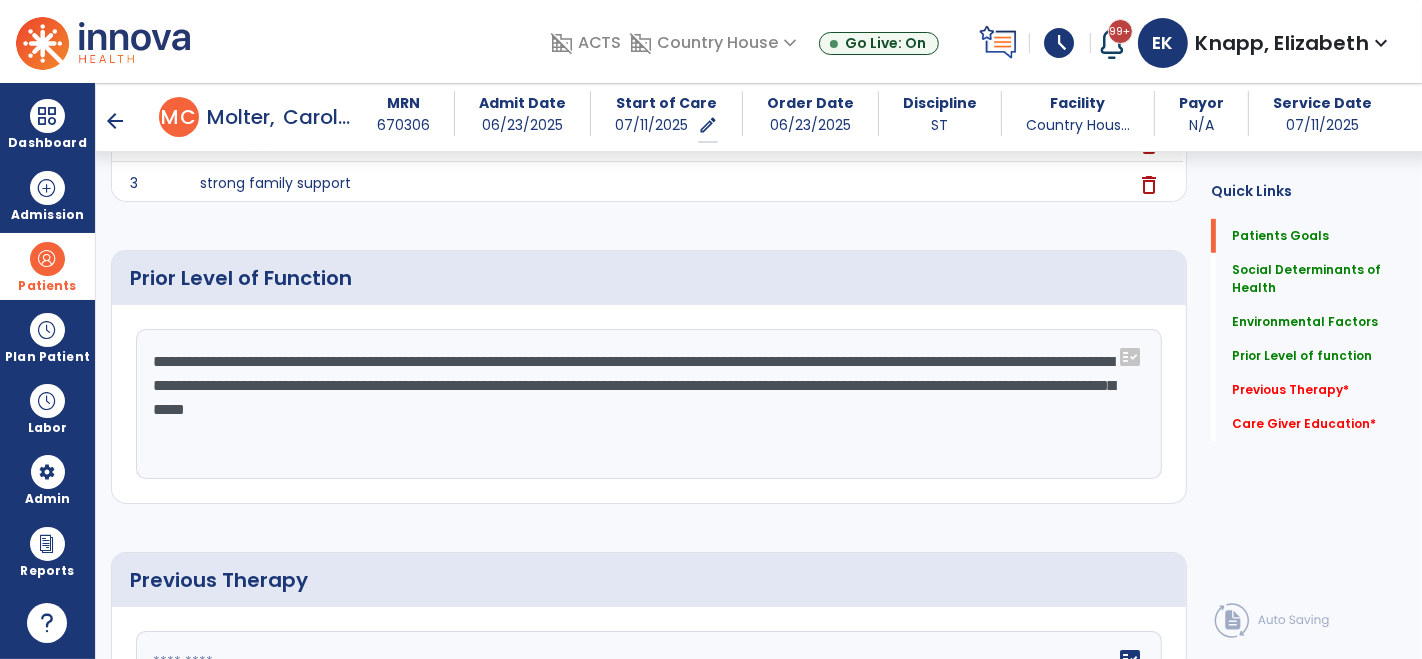 click on "**********" 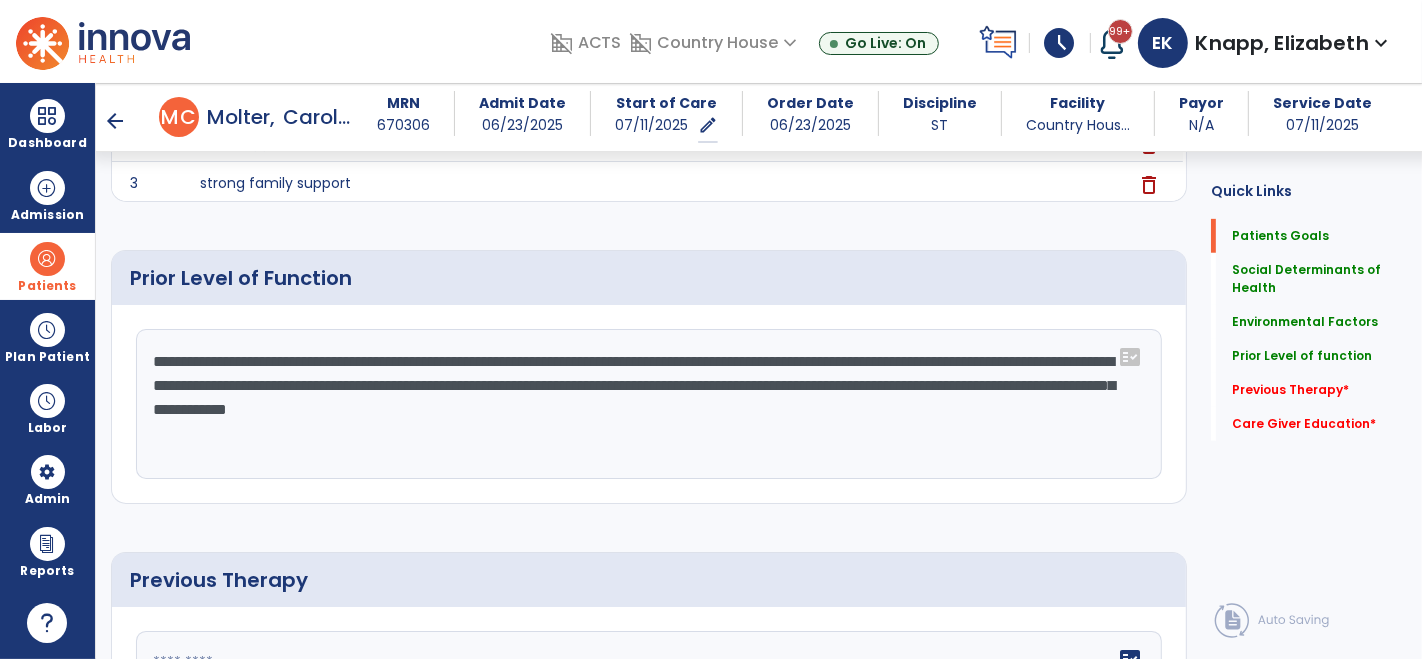 click on "**********" 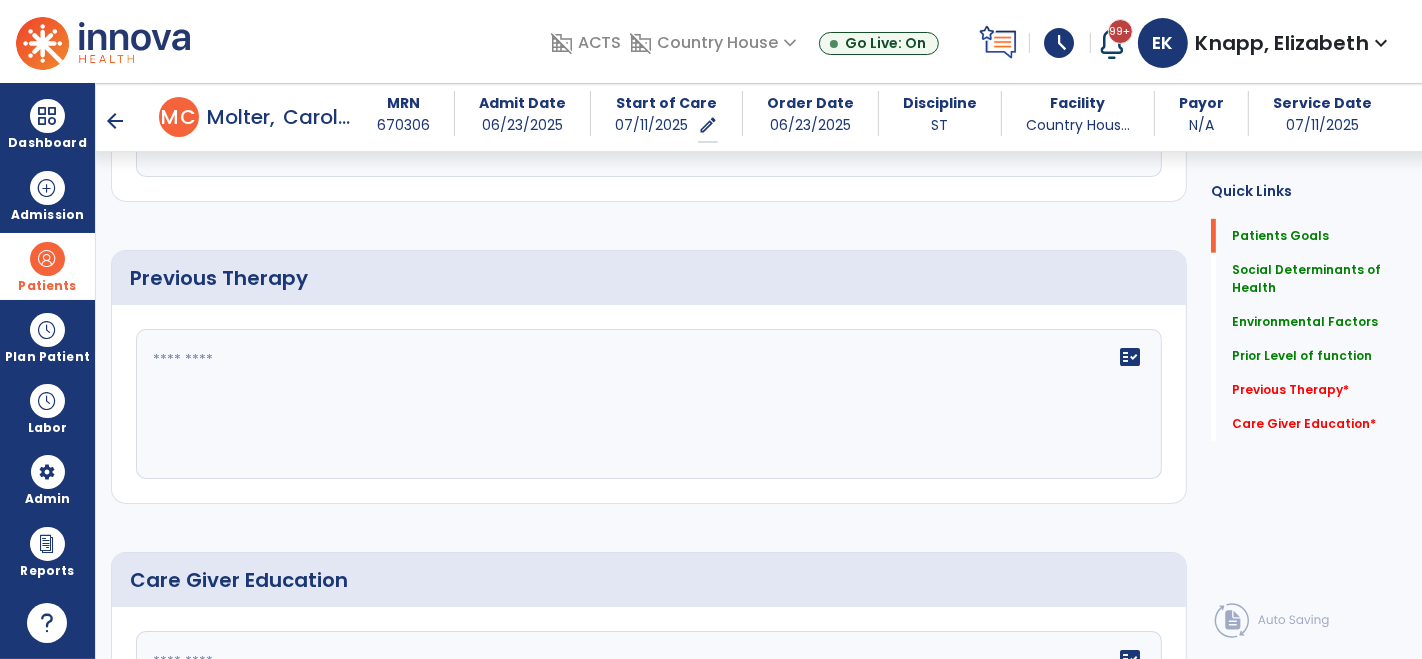 scroll, scrollTop: 1099, scrollLeft: 0, axis: vertical 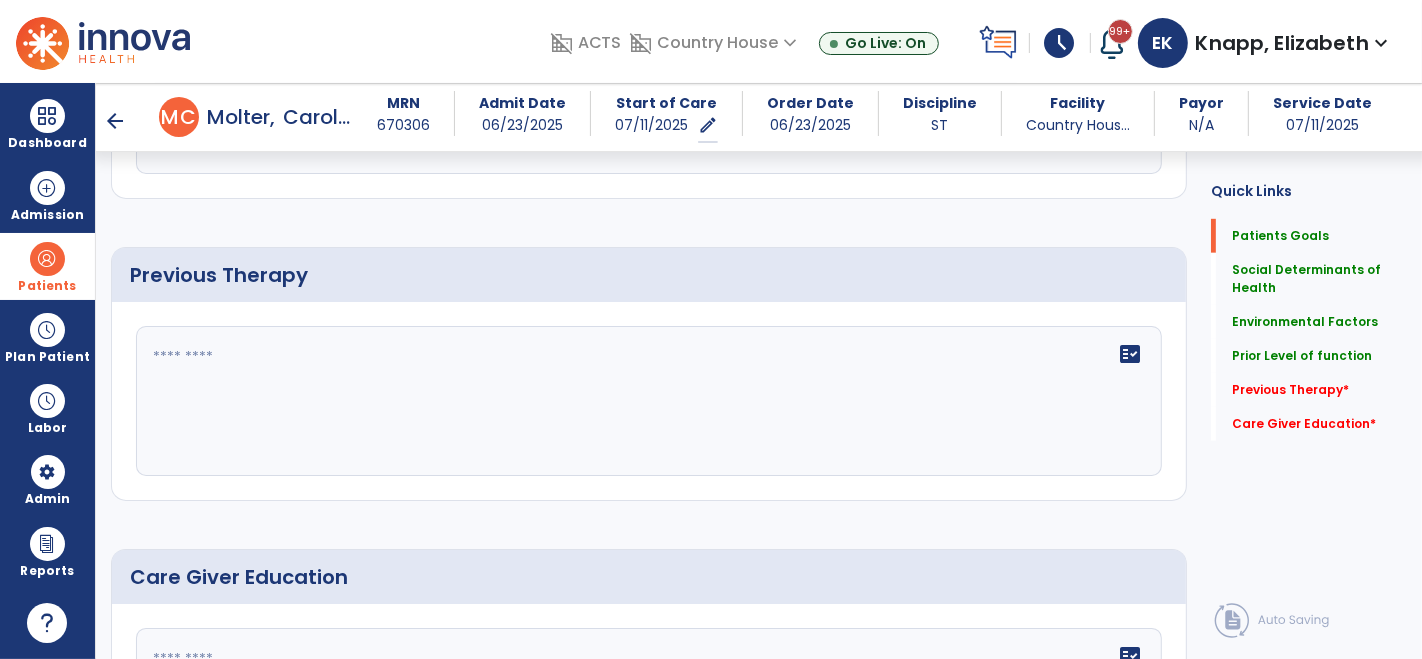 type on "**********" 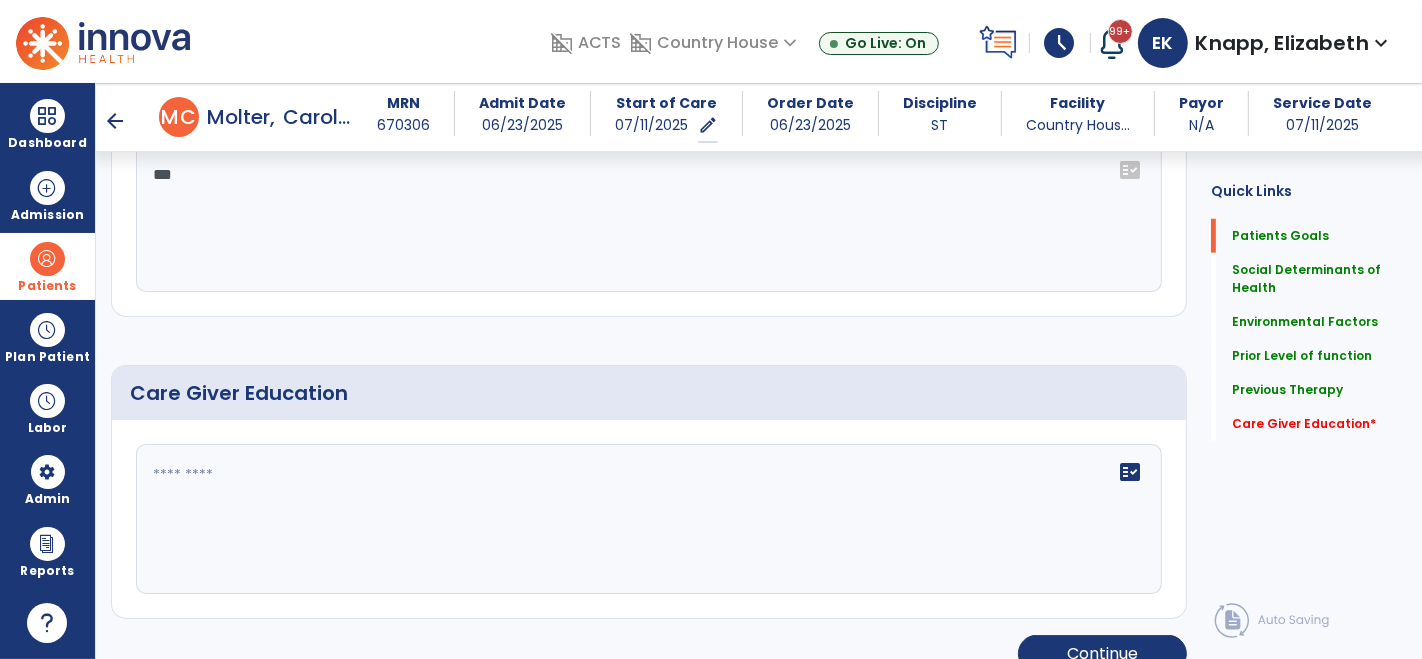 scroll, scrollTop: 1294, scrollLeft: 0, axis: vertical 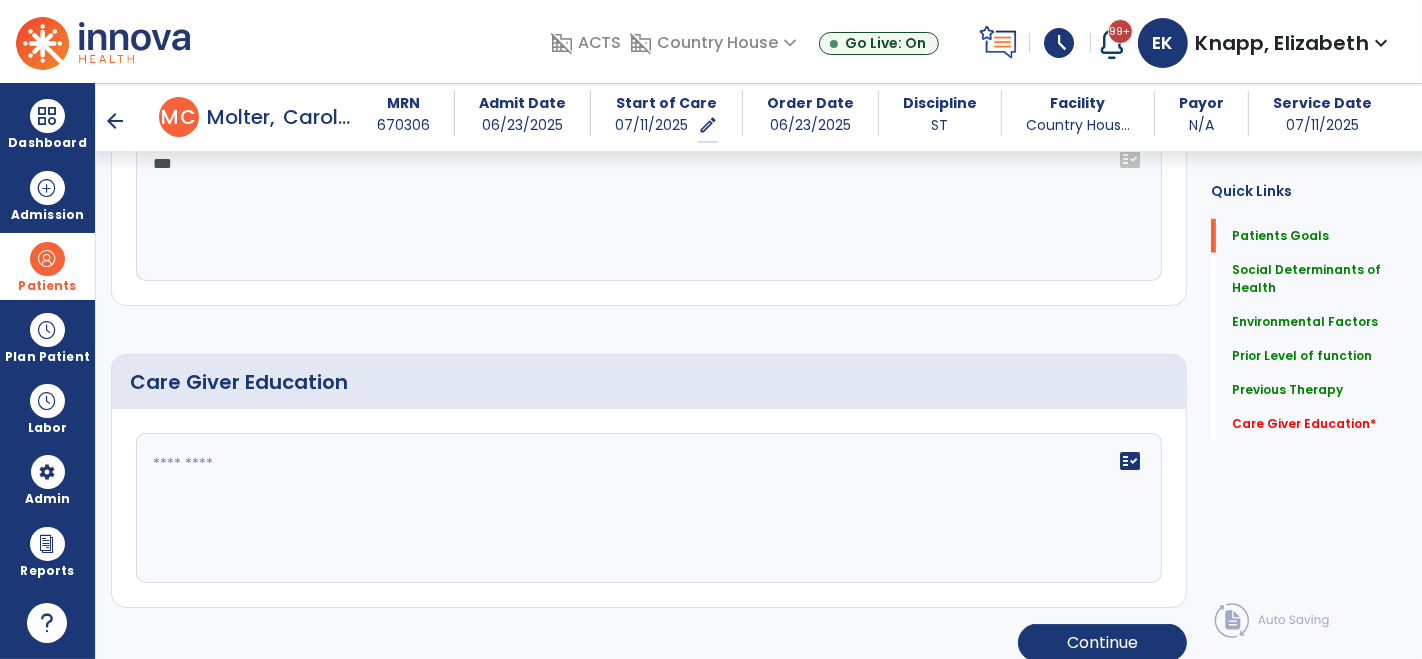 type on "***" 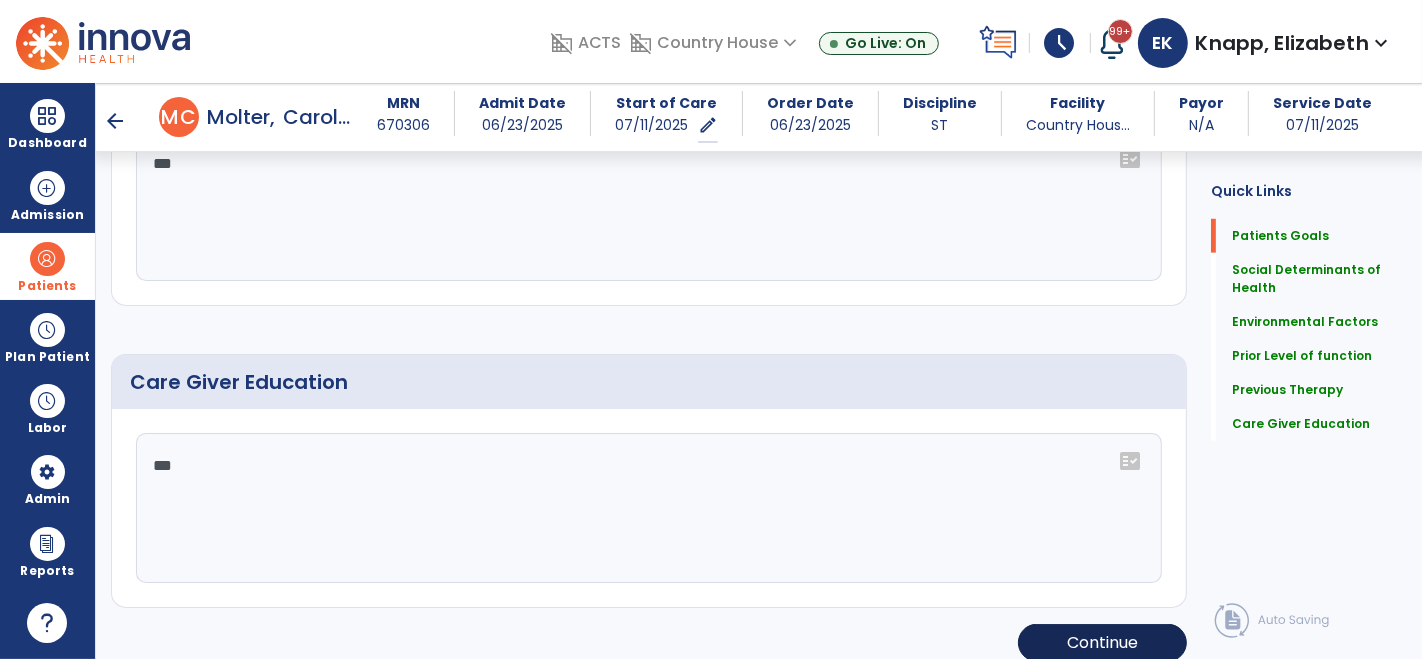 type on "***" 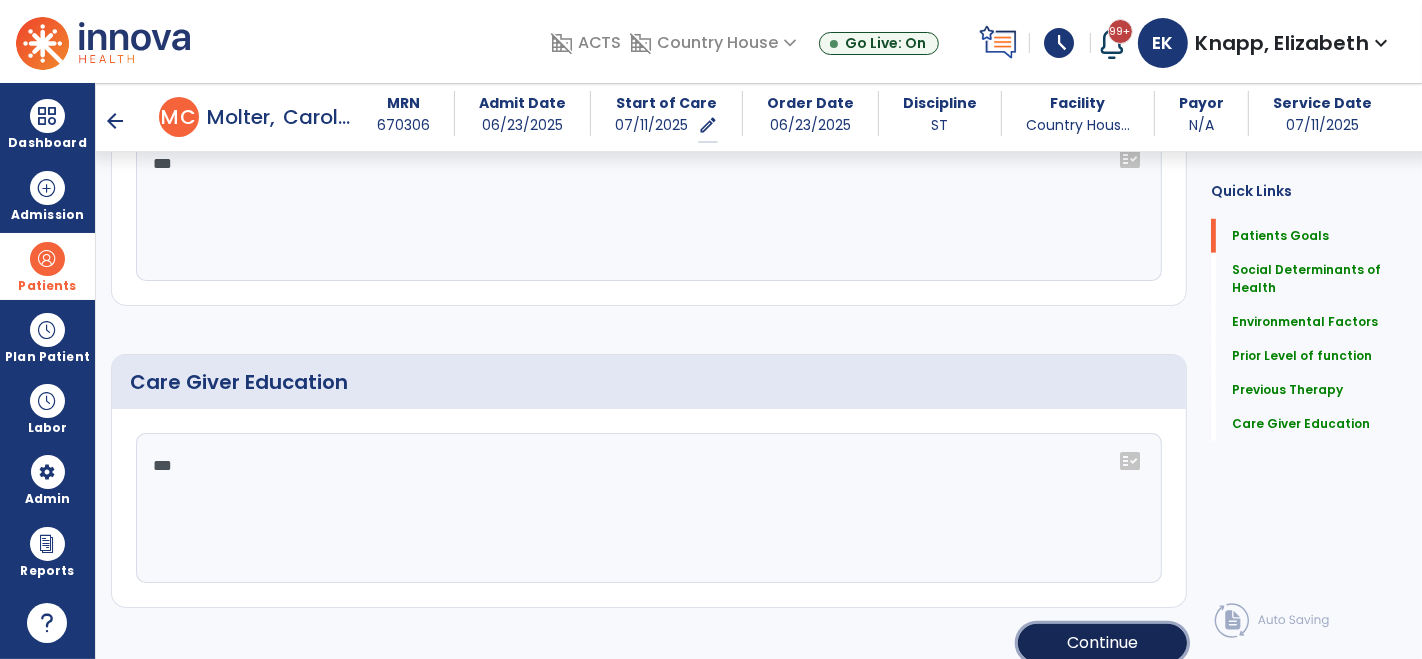 click on "Continue" 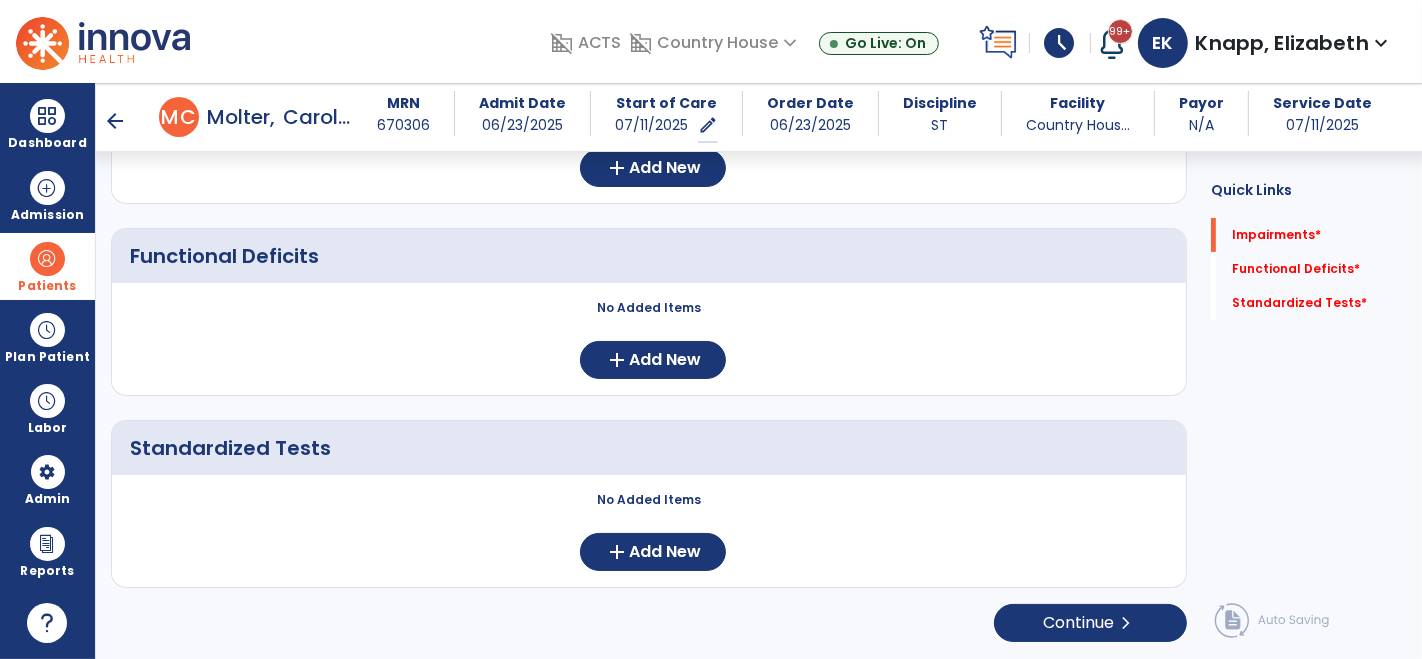 scroll, scrollTop: 287, scrollLeft: 0, axis: vertical 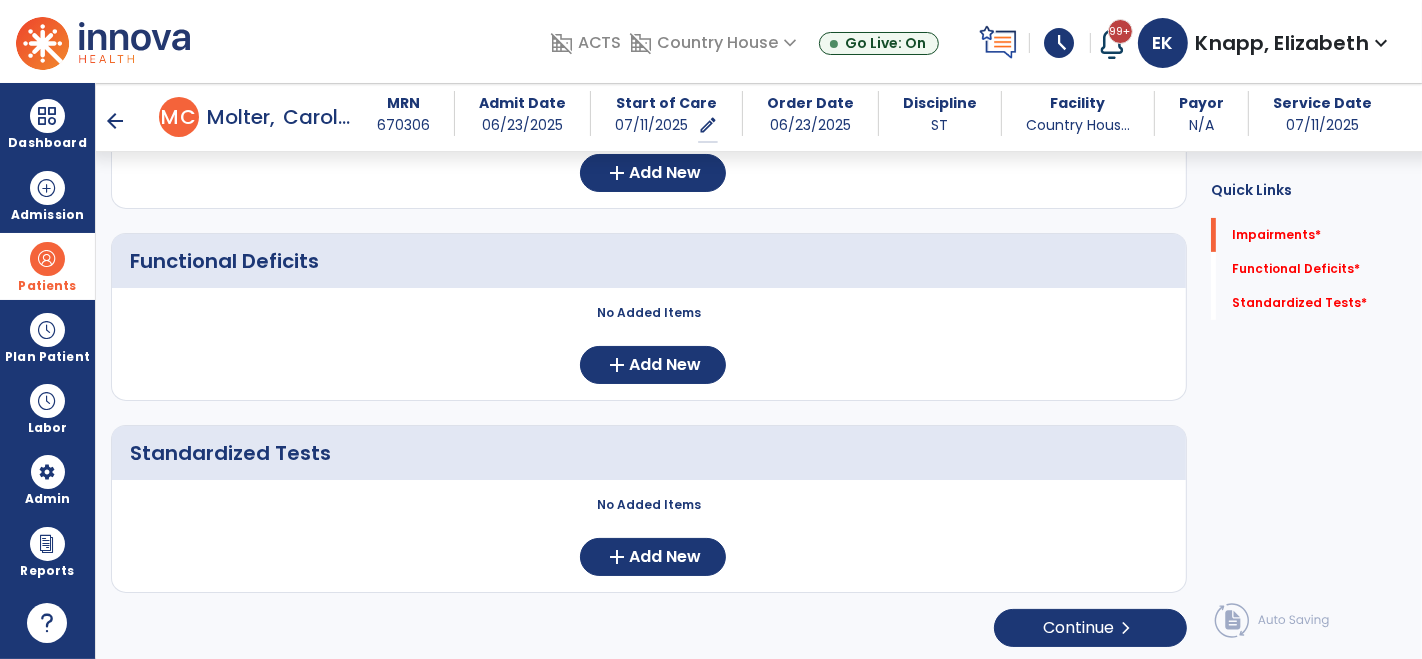 click on "No Added Items  add  Add New" 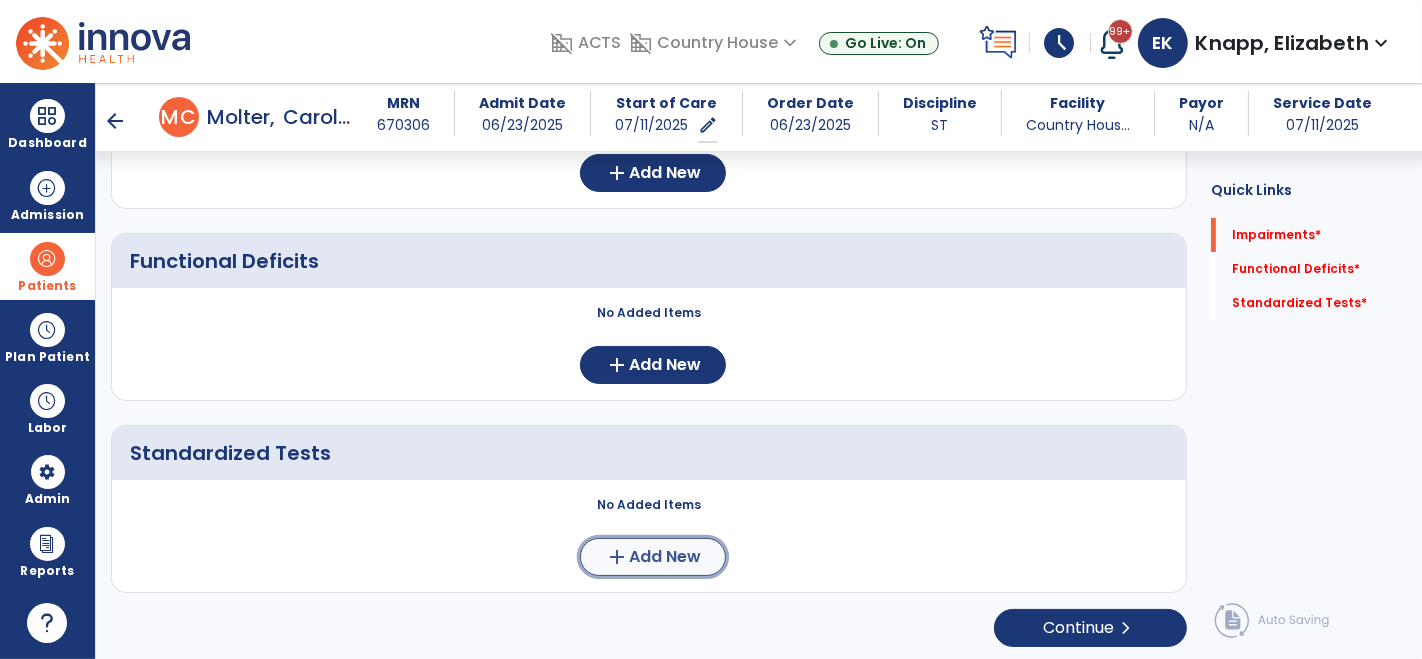 click on "Add New" 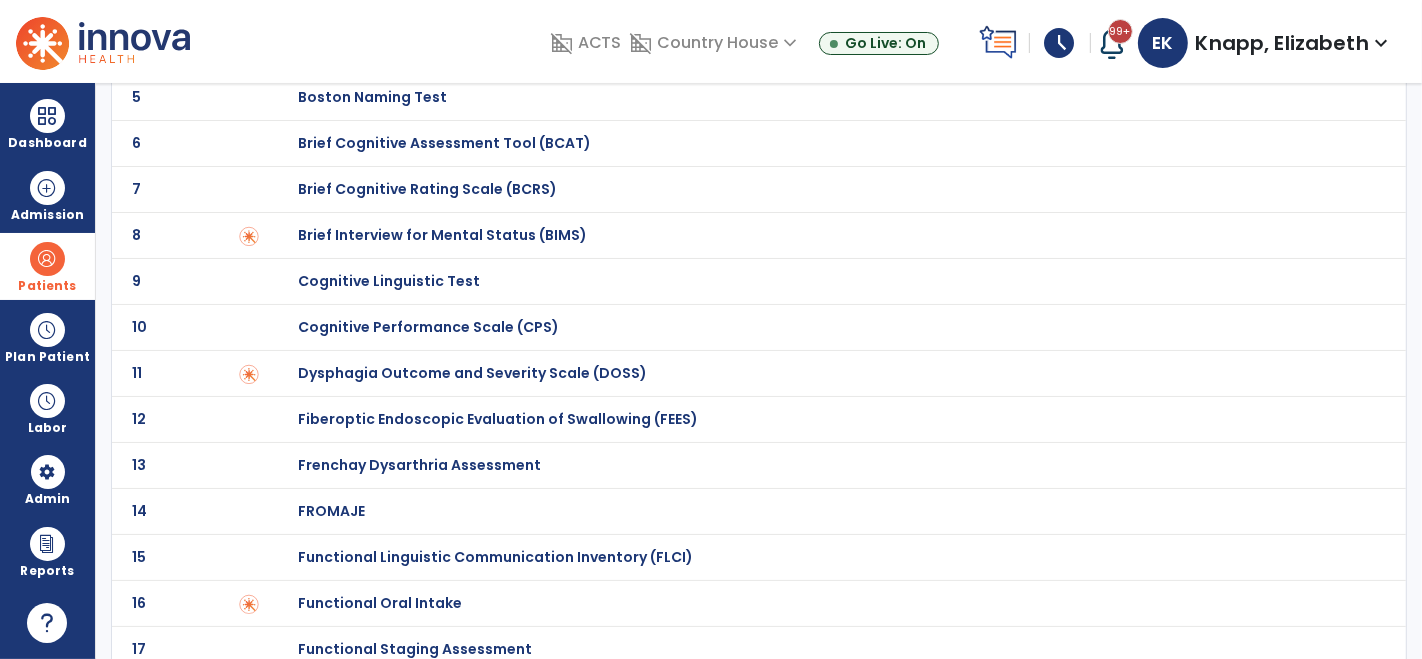 scroll, scrollTop: 0, scrollLeft: 0, axis: both 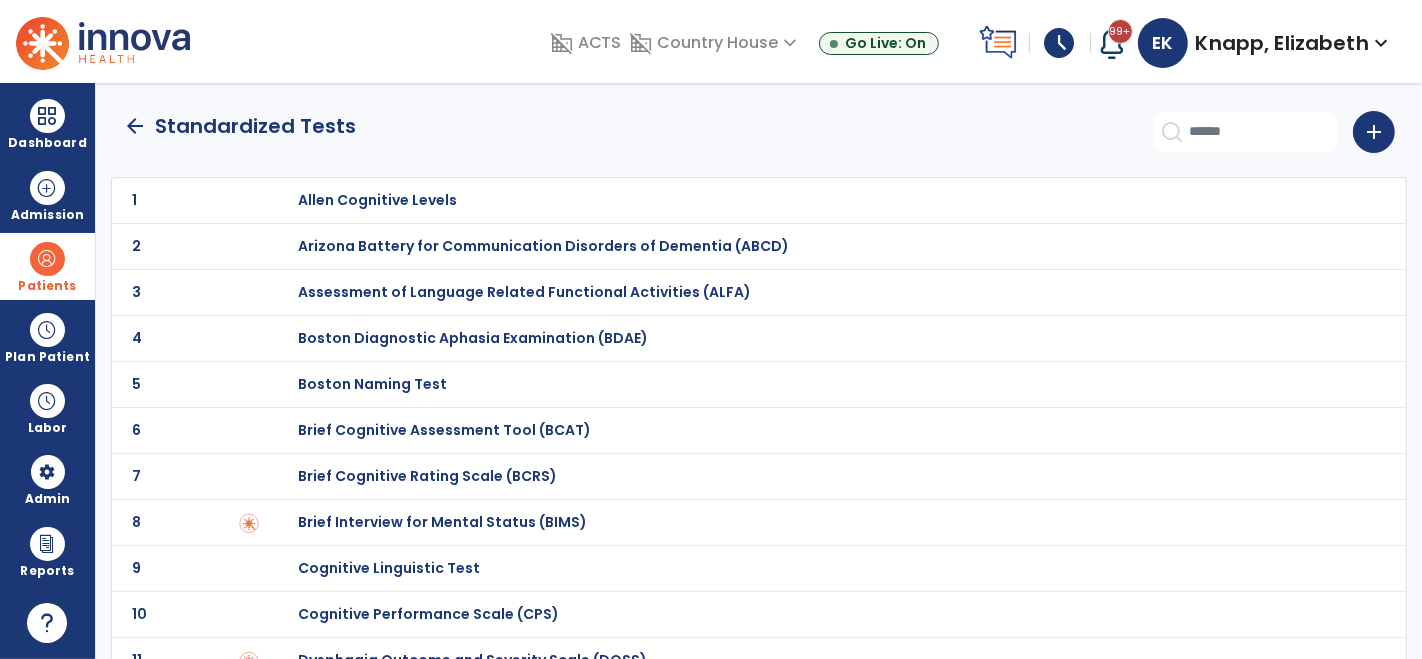 click on "Arizona Battery for Communication Disorders of Dementia (ABCD)" at bounding box center (377, 200) 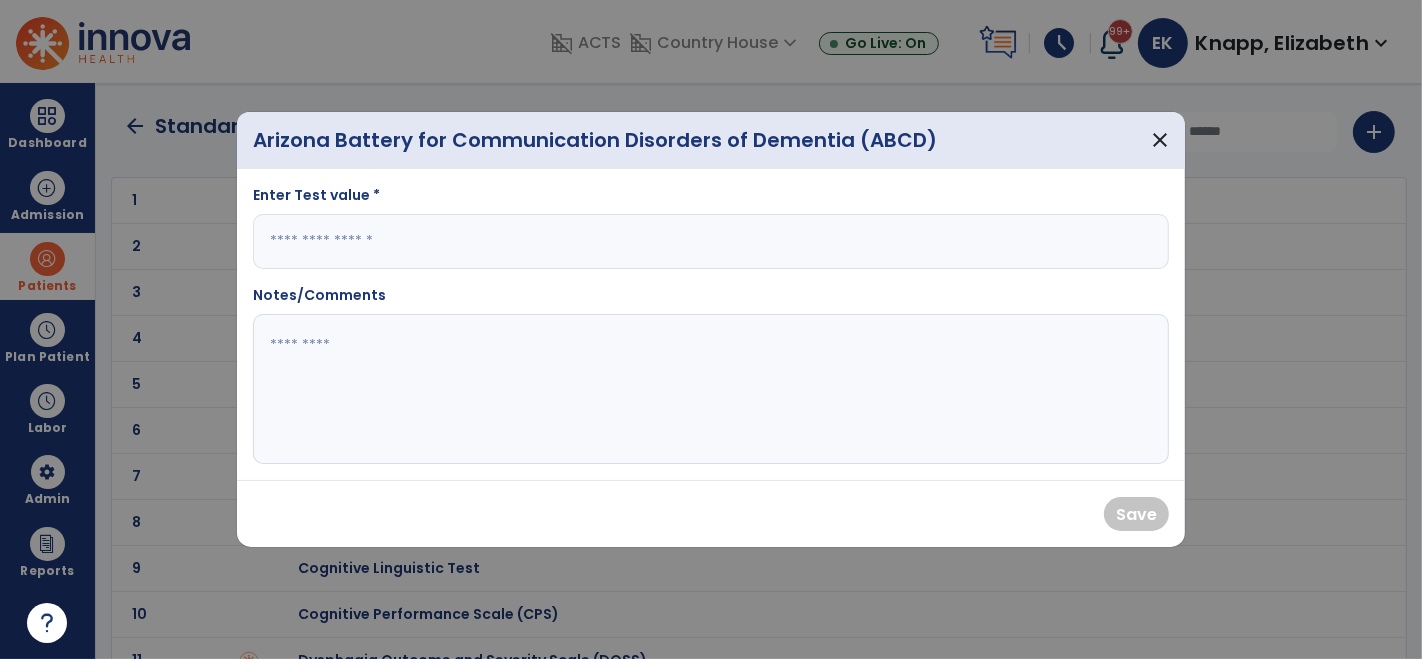 click 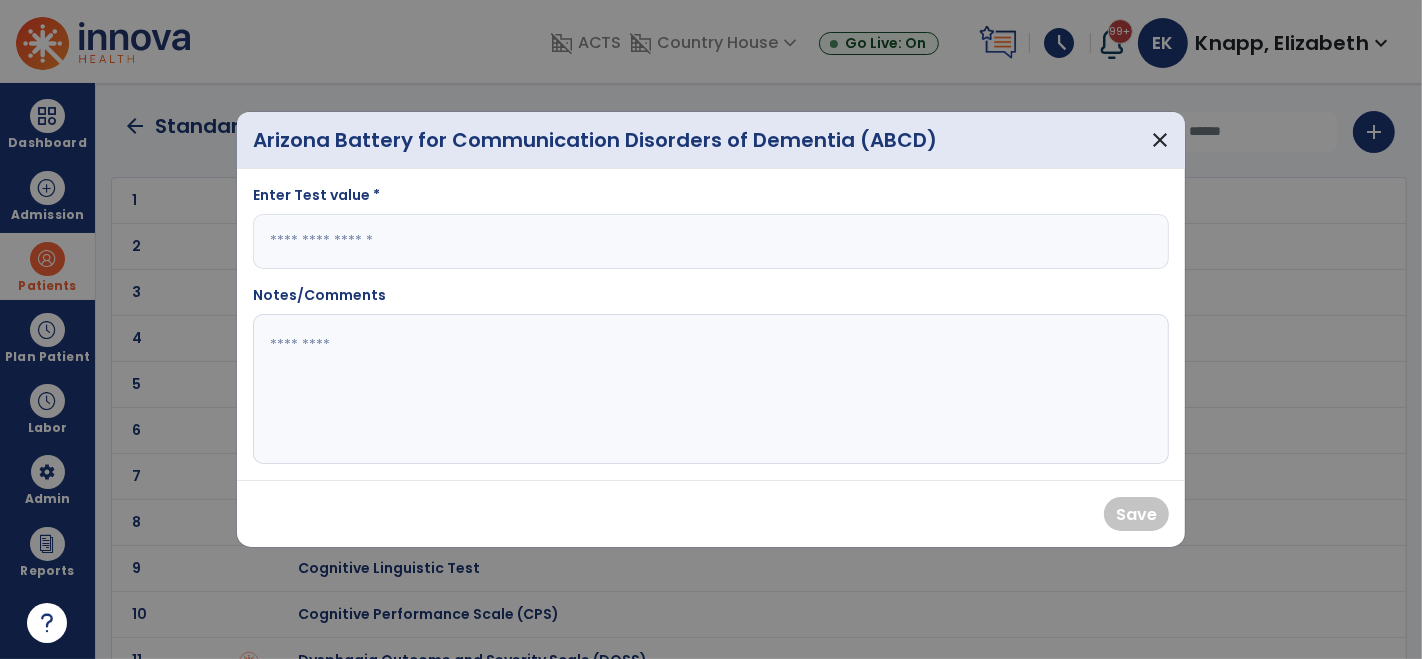 paste on "**********" 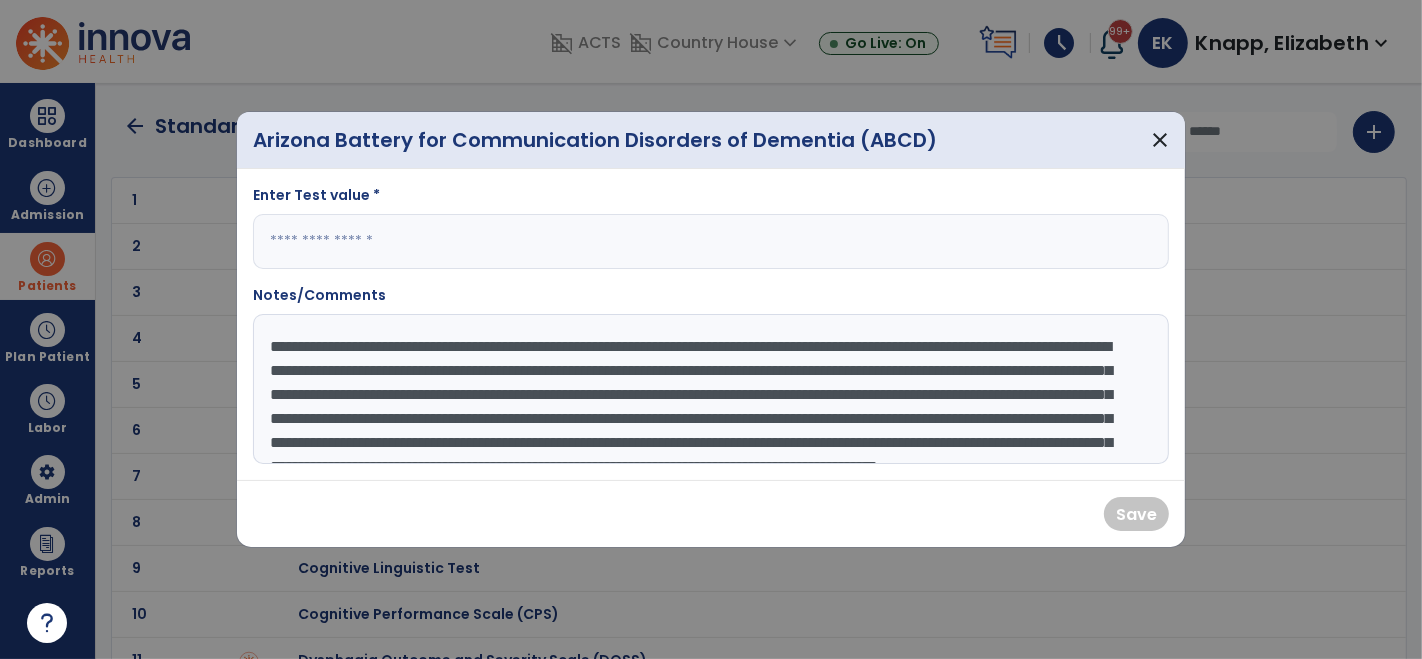 scroll, scrollTop: 62, scrollLeft: 0, axis: vertical 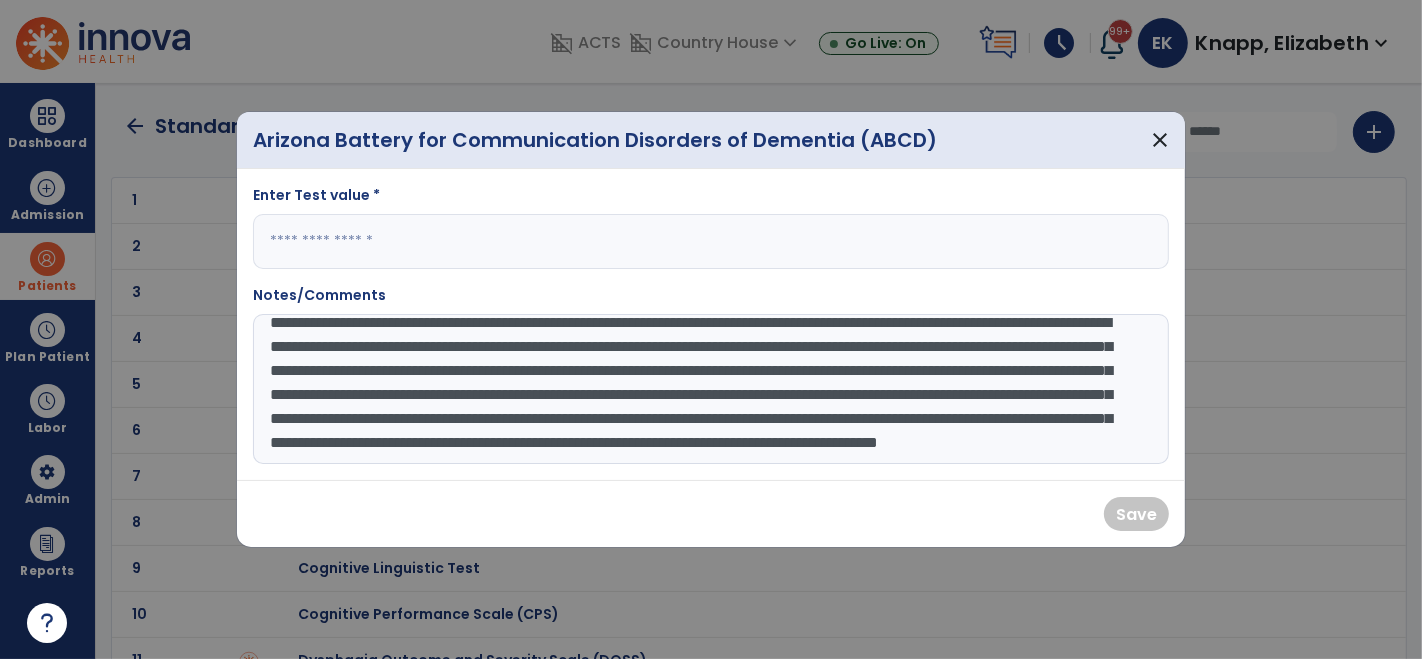 type on "**********" 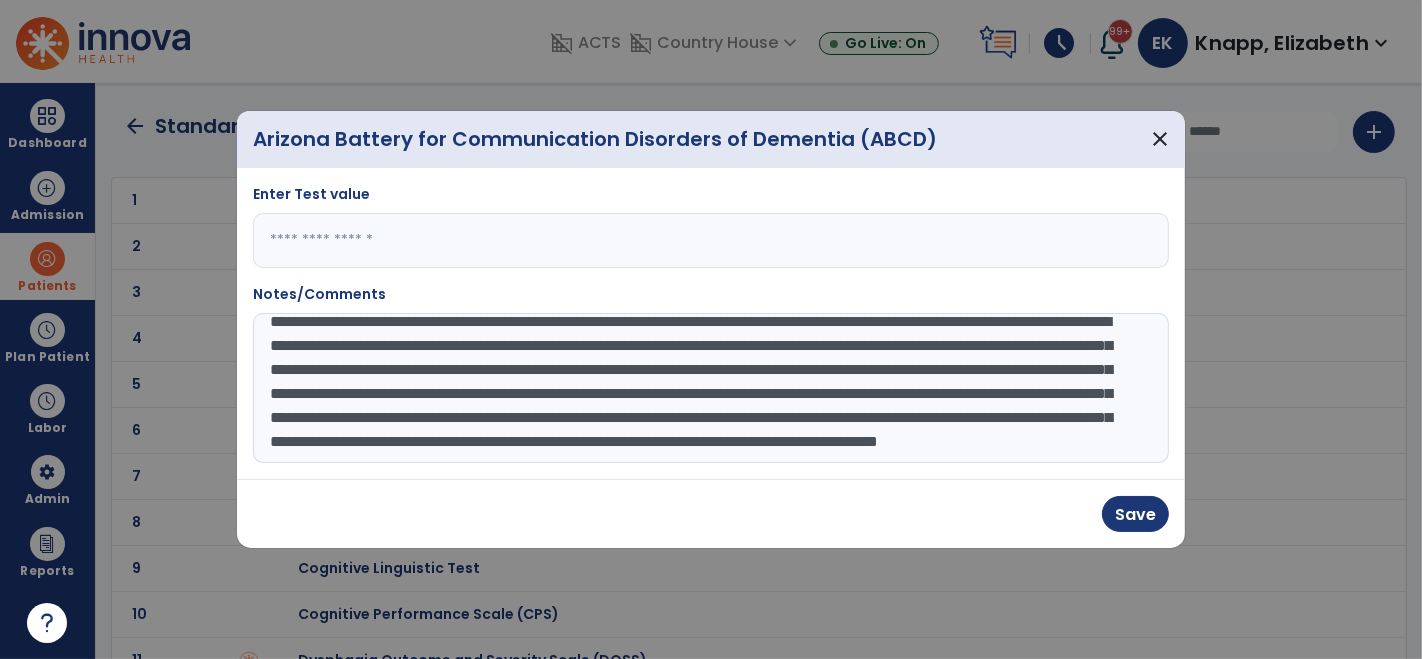 type on "****" 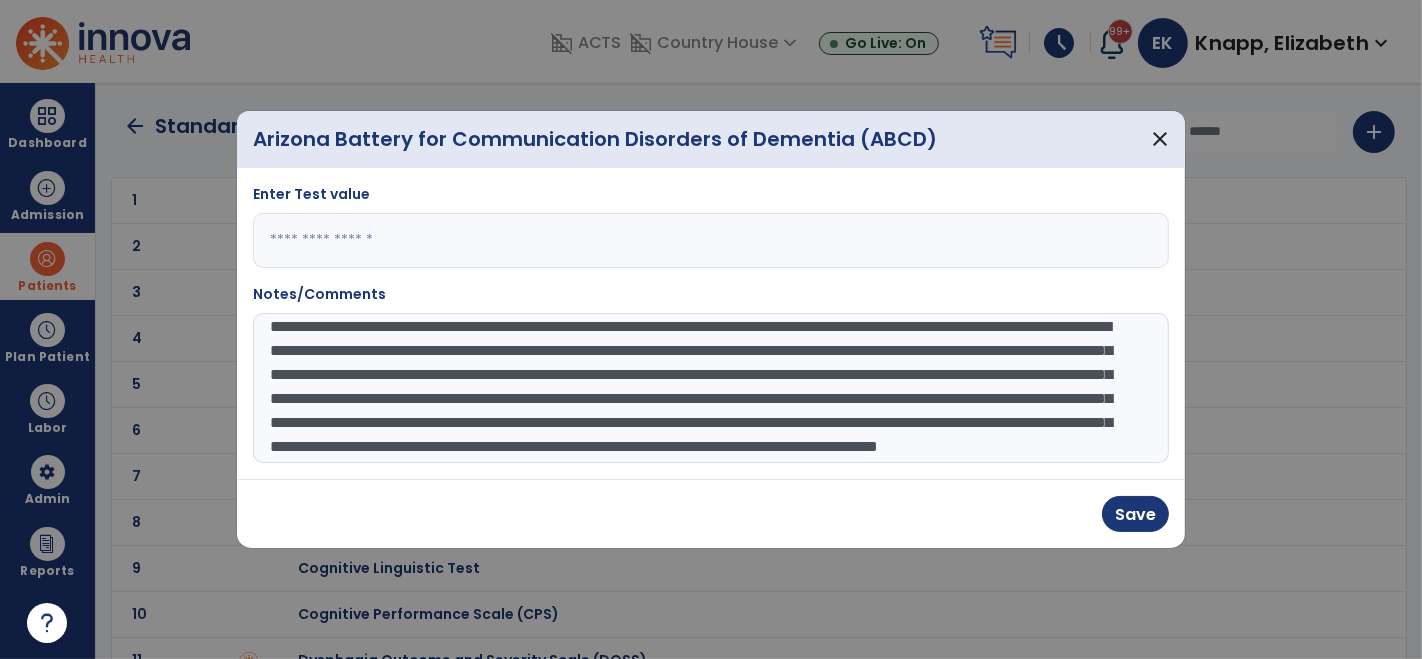 scroll, scrollTop: 4, scrollLeft: 0, axis: vertical 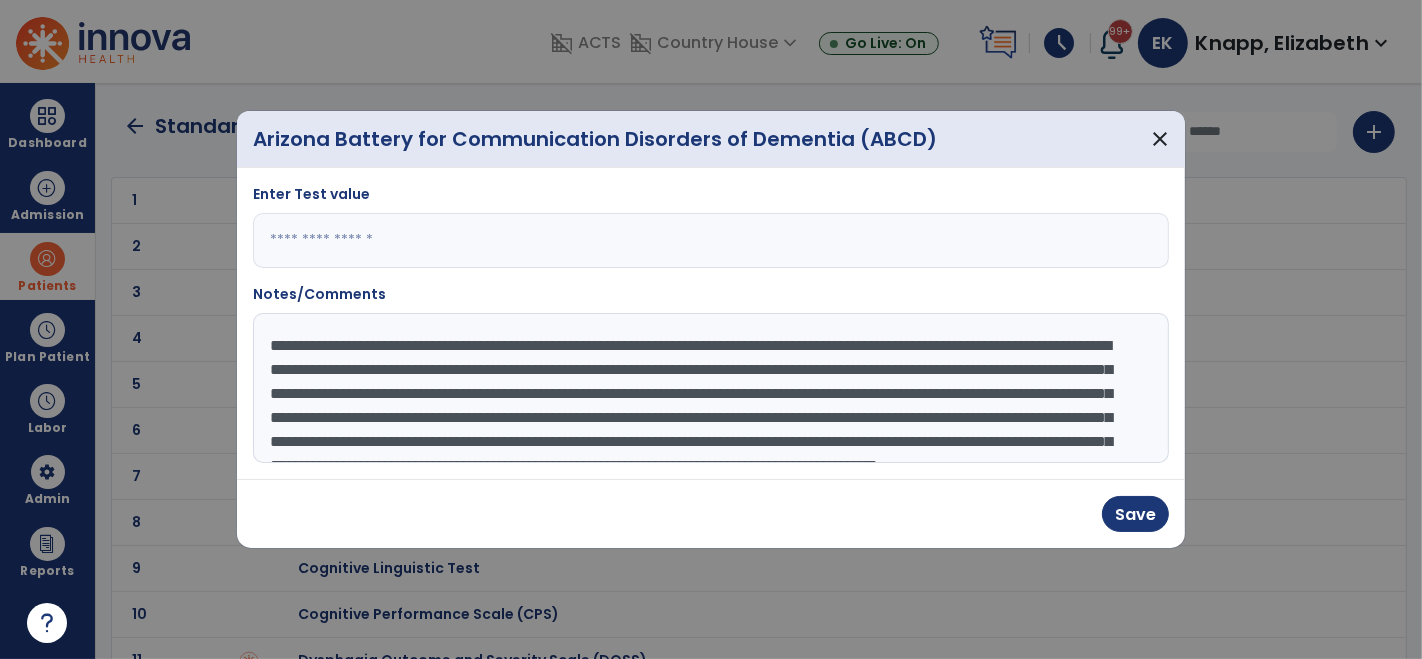 drag, startPoint x: 839, startPoint y: 371, endPoint x: 1040, endPoint y: 372, distance: 201.00249 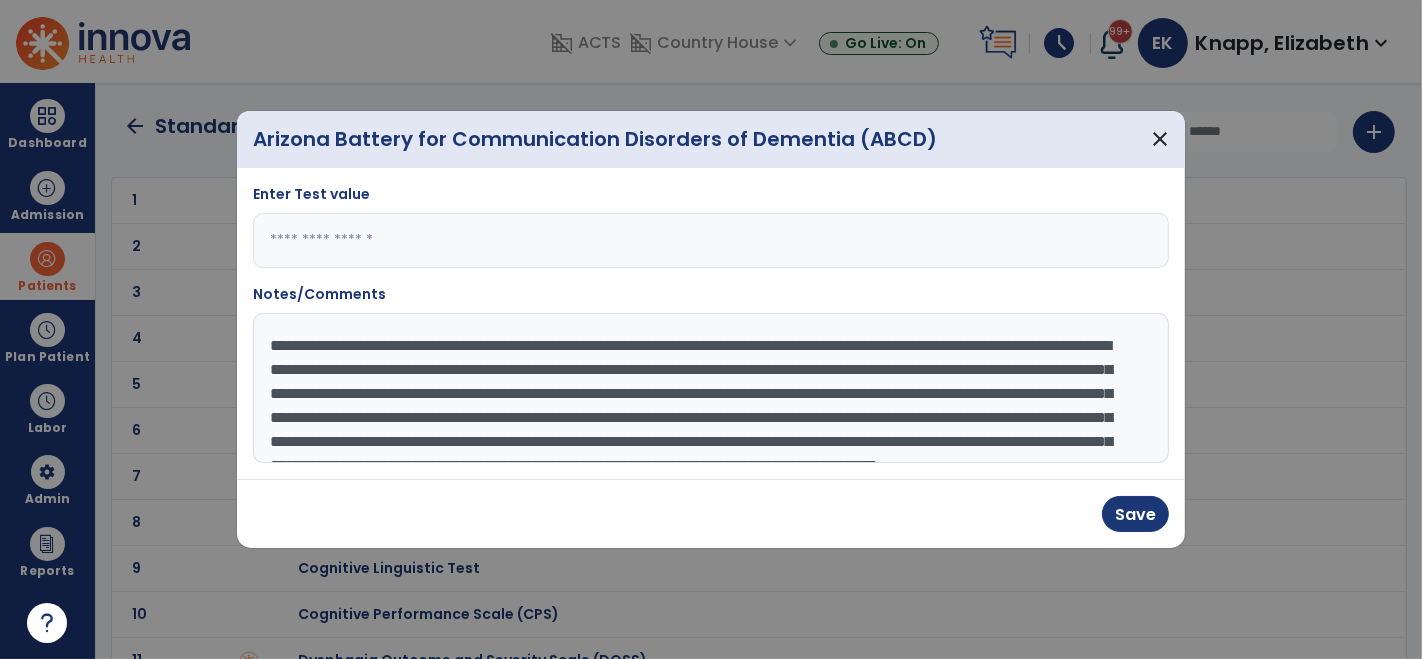 click on "**********" 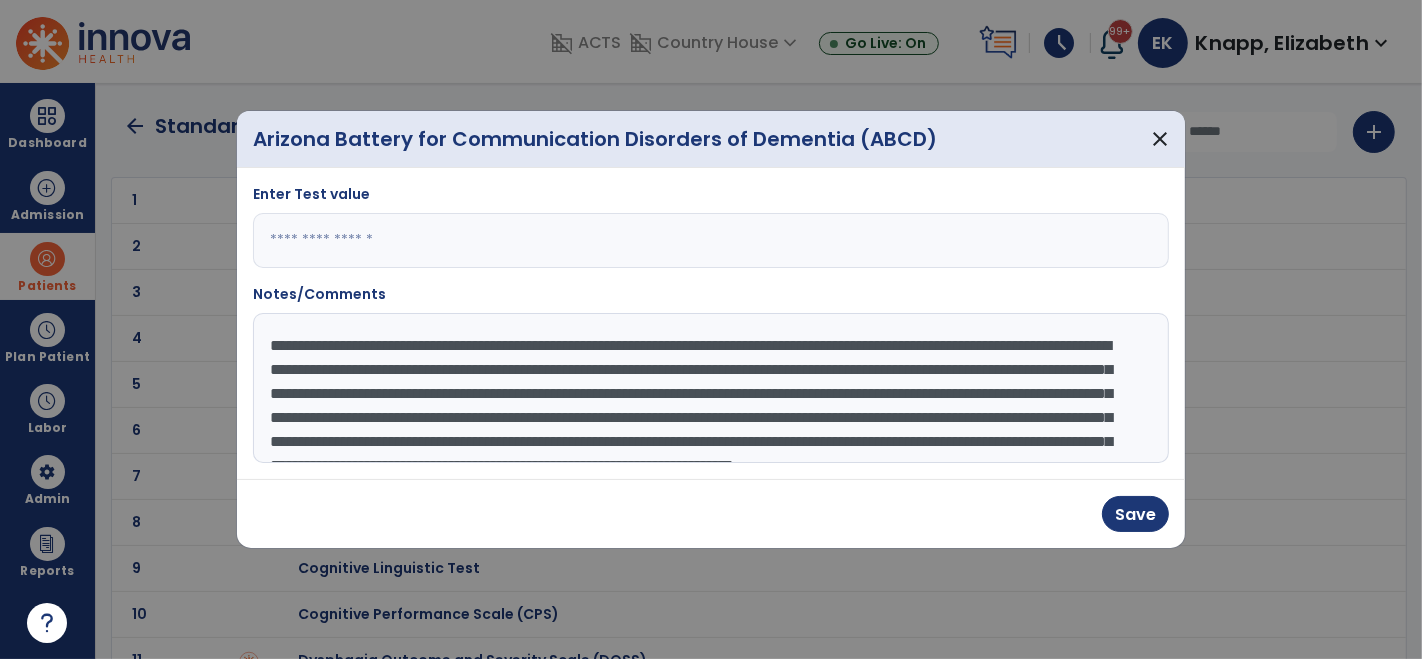 click on "**********" 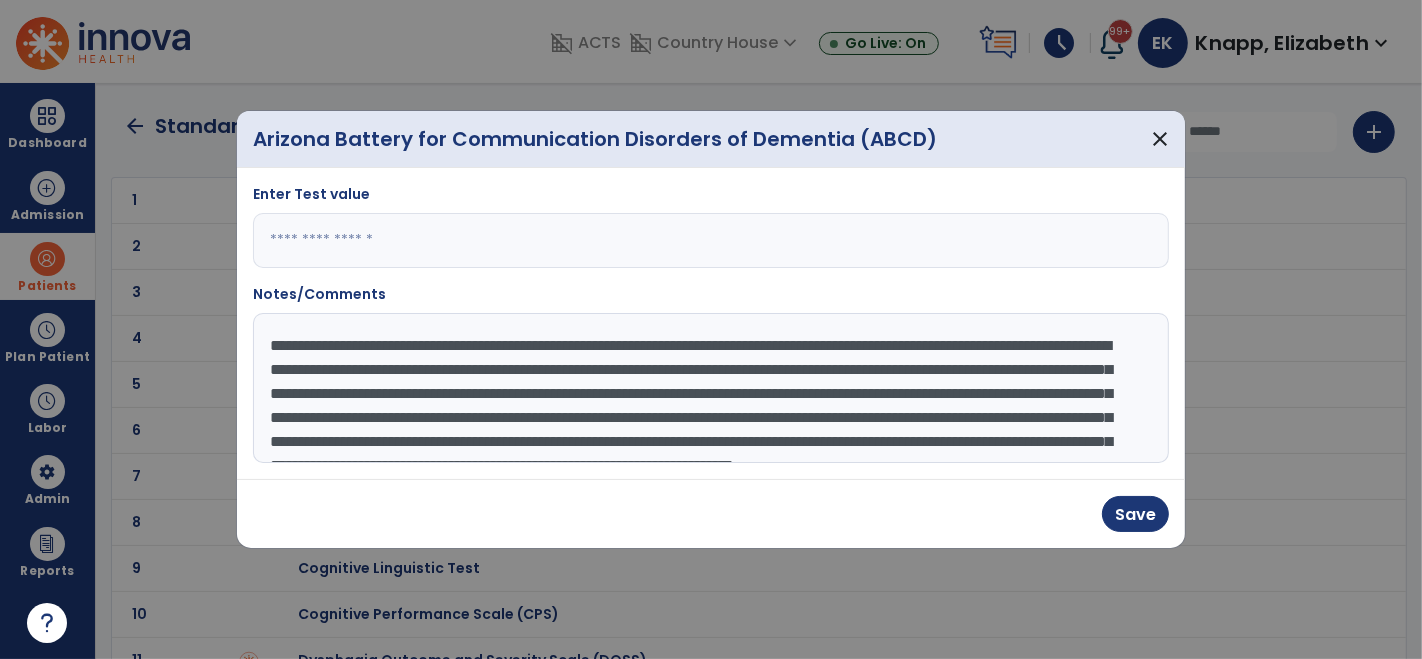 paste on "**********" 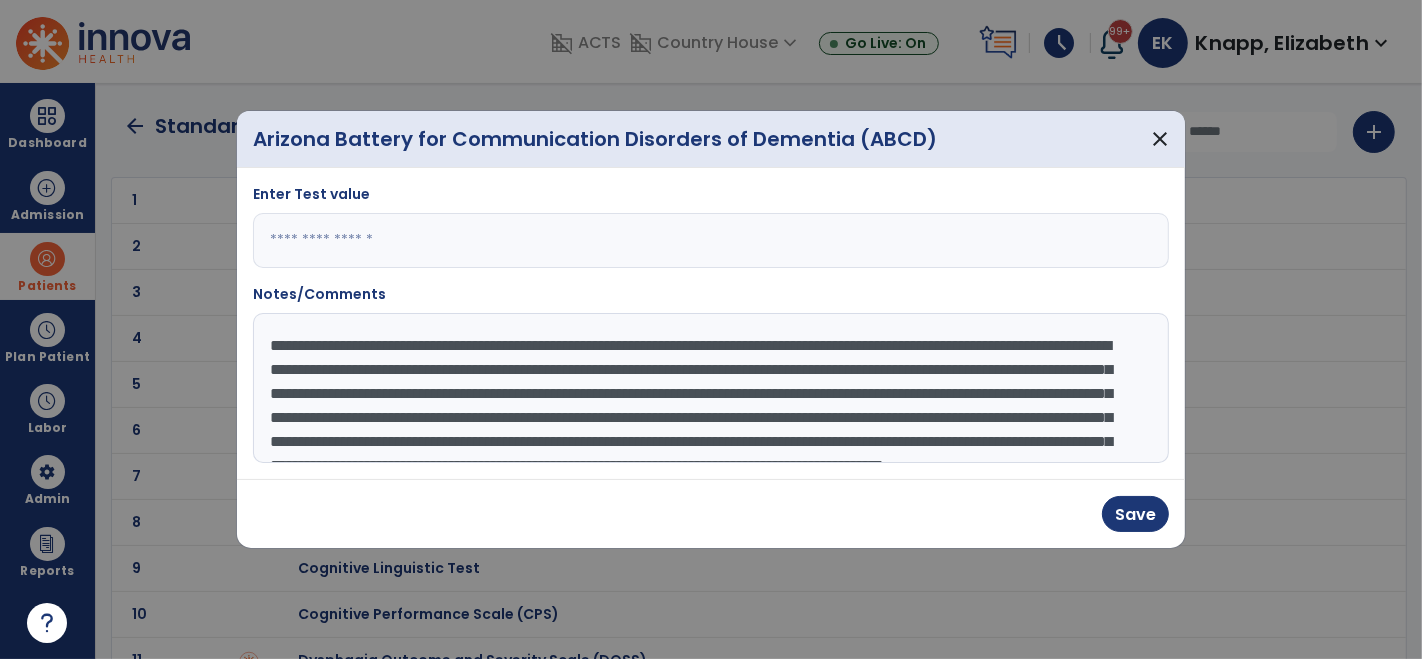 click on "**********" 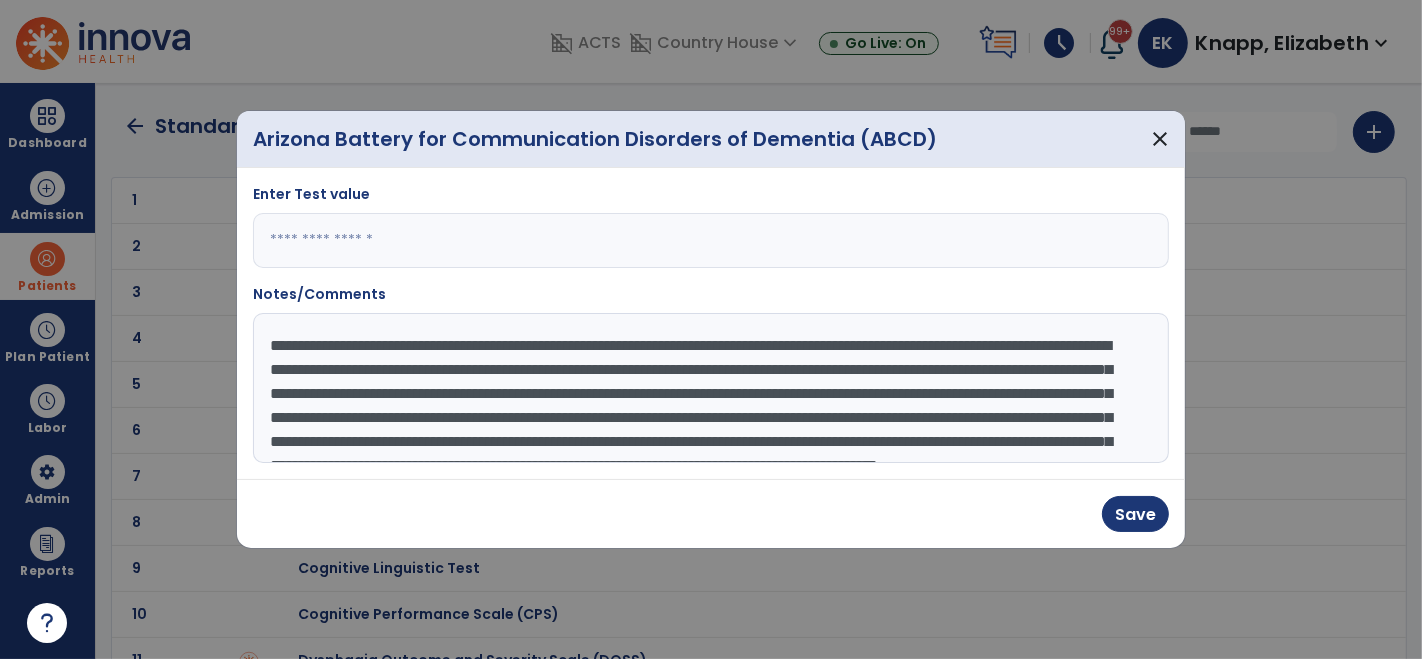 click on "**********" 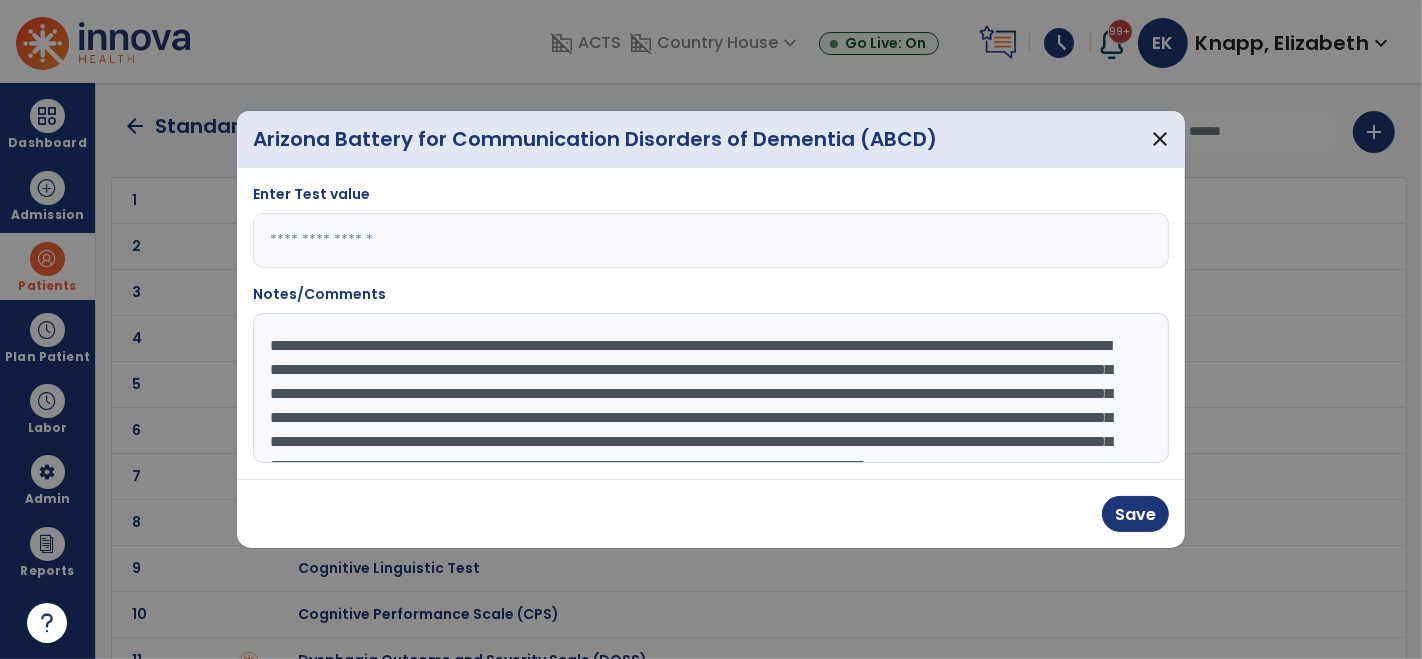 click on "**********" 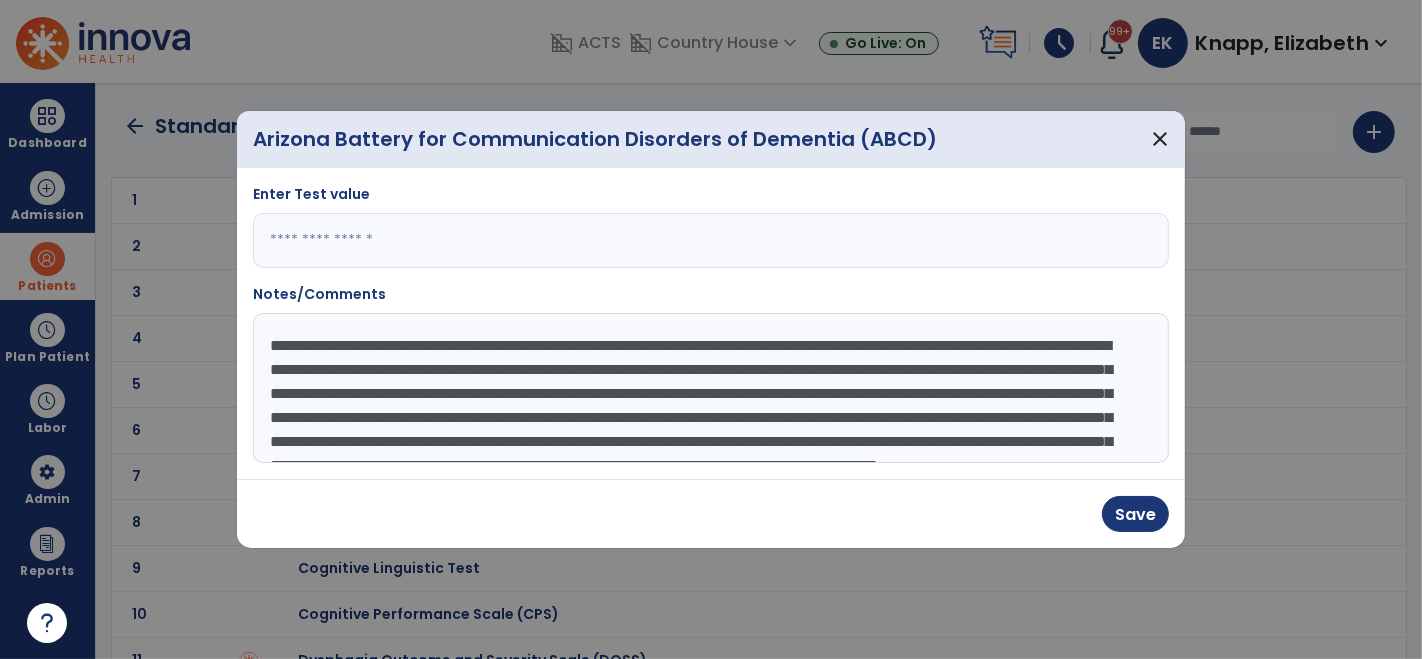 click on "**********" 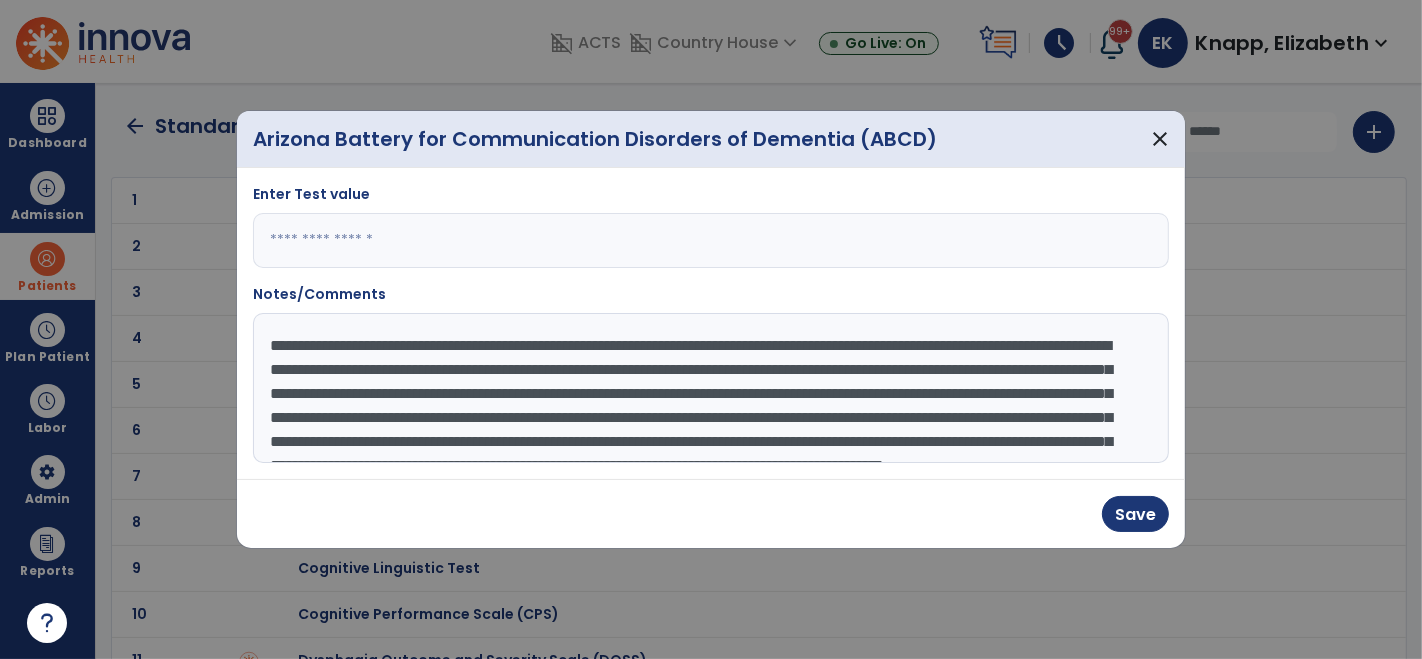 click on "**********" 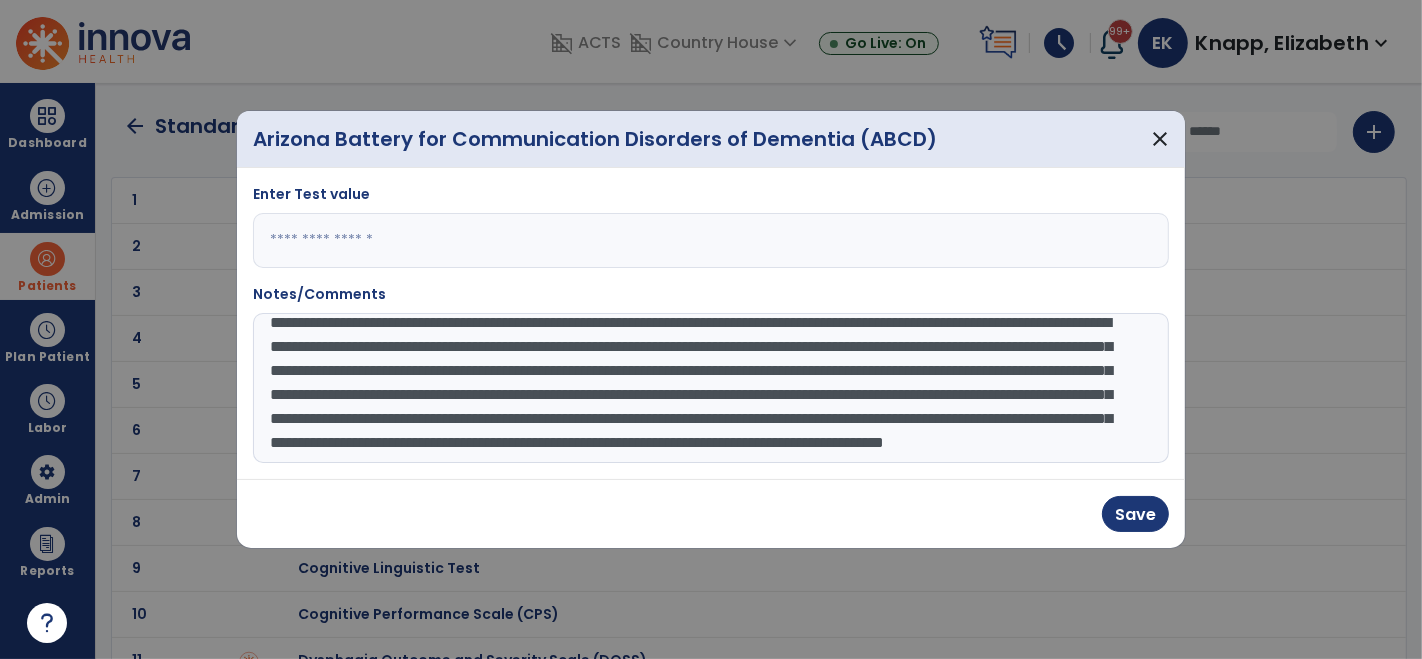 scroll, scrollTop: 40, scrollLeft: 0, axis: vertical 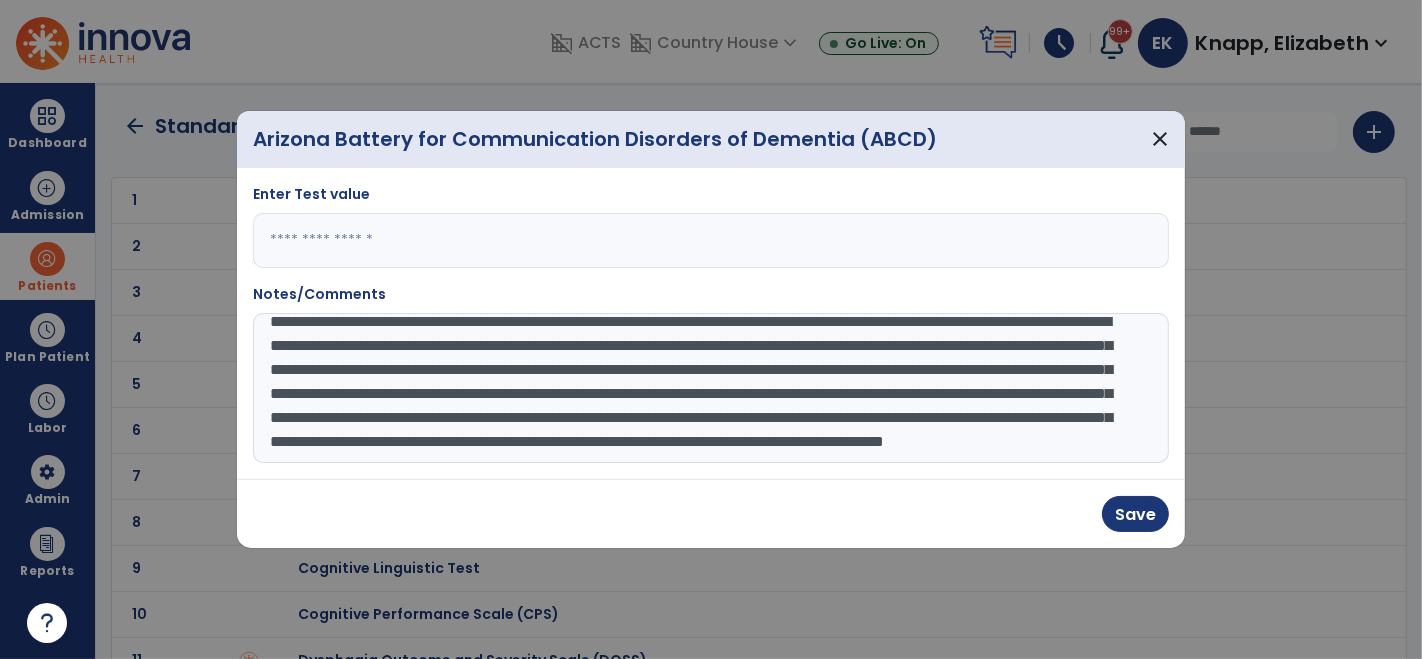 click on "**********" 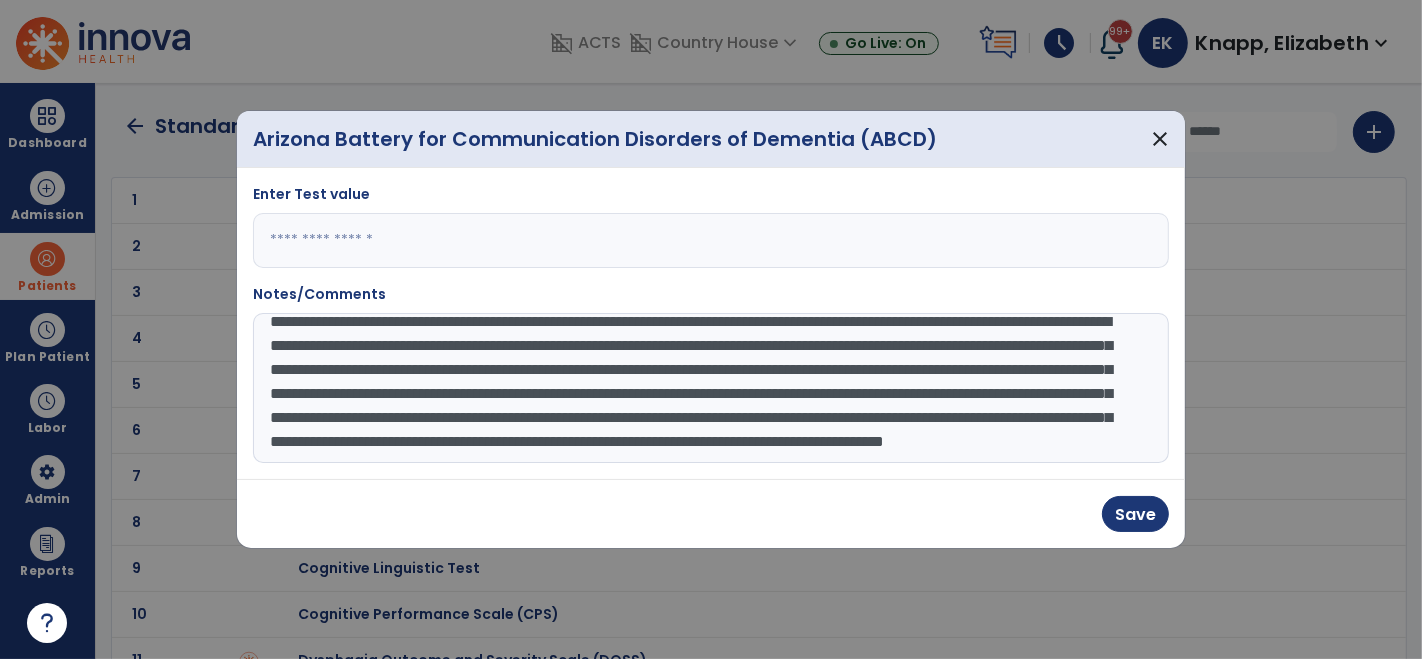 click on "**********" 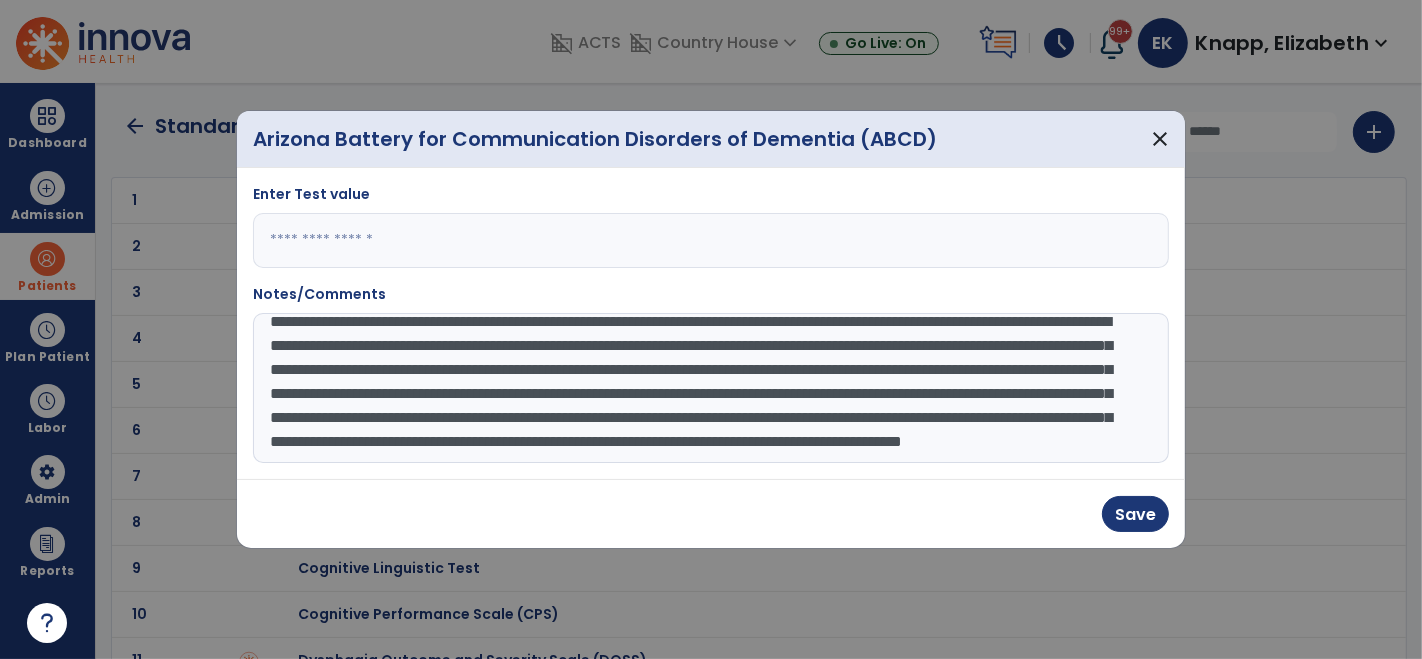 click on "**********" 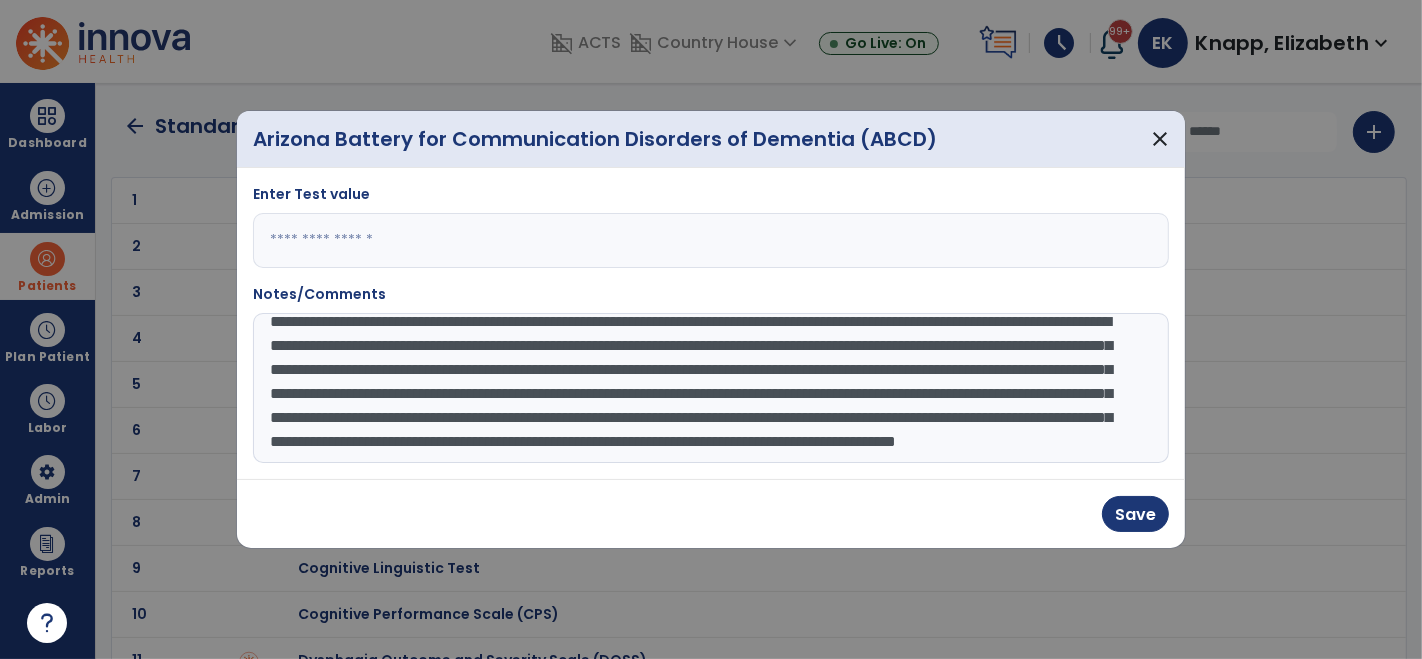 scroll, scrollTop: 91, scrollLeft: 0, axis: vertical 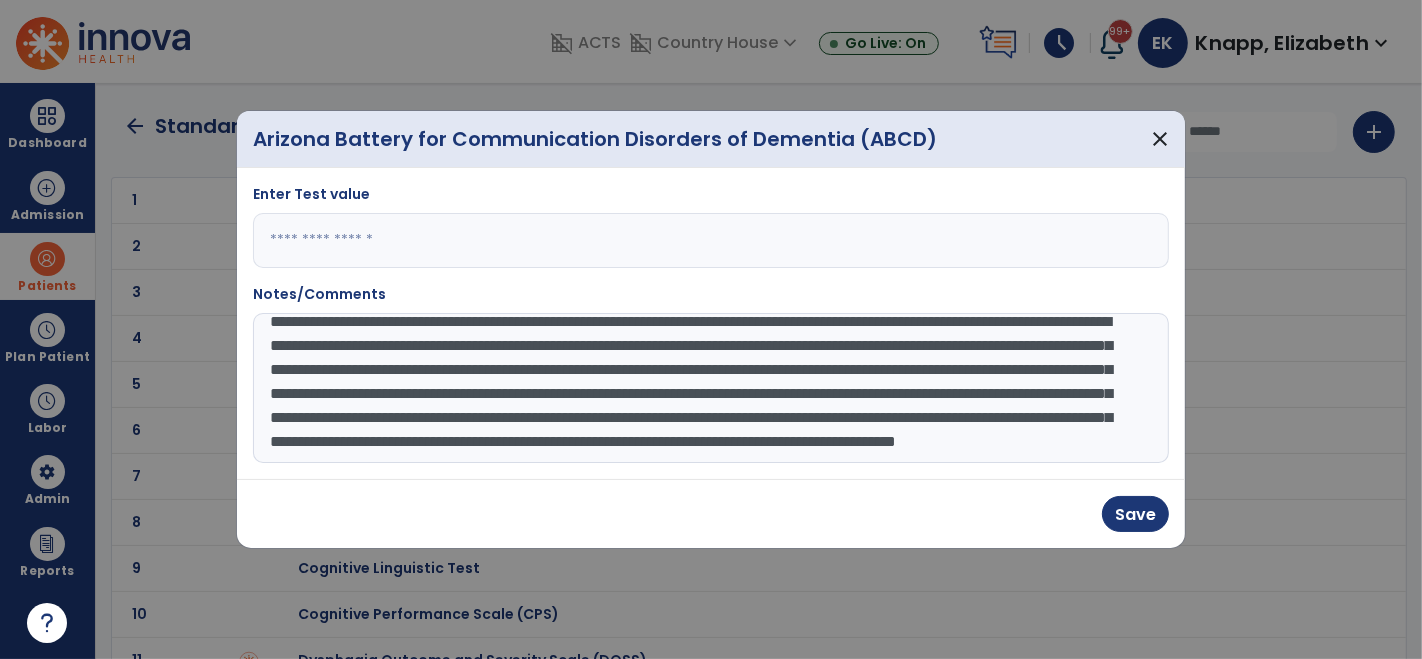 drag, startPoint x: 888, startPoint y: 392, endPoint x: 731, endPoint y: 394, distance: 157.01274 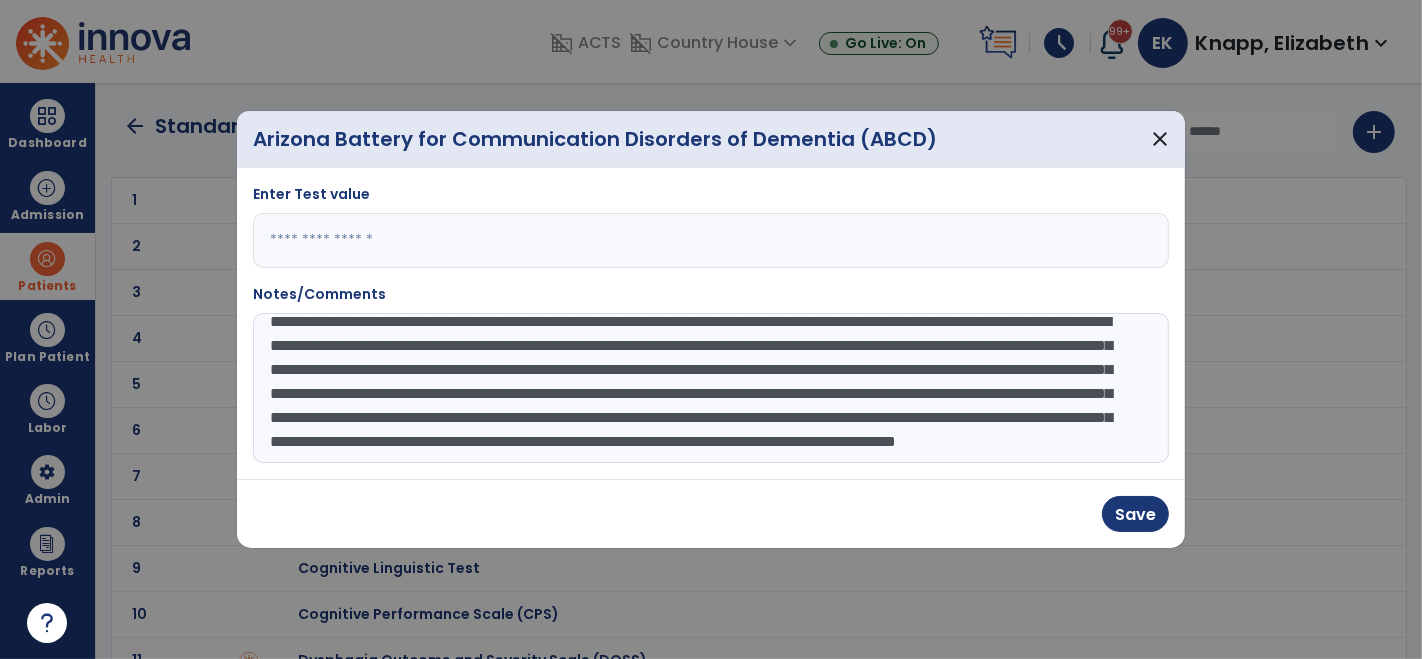 click on "**********" 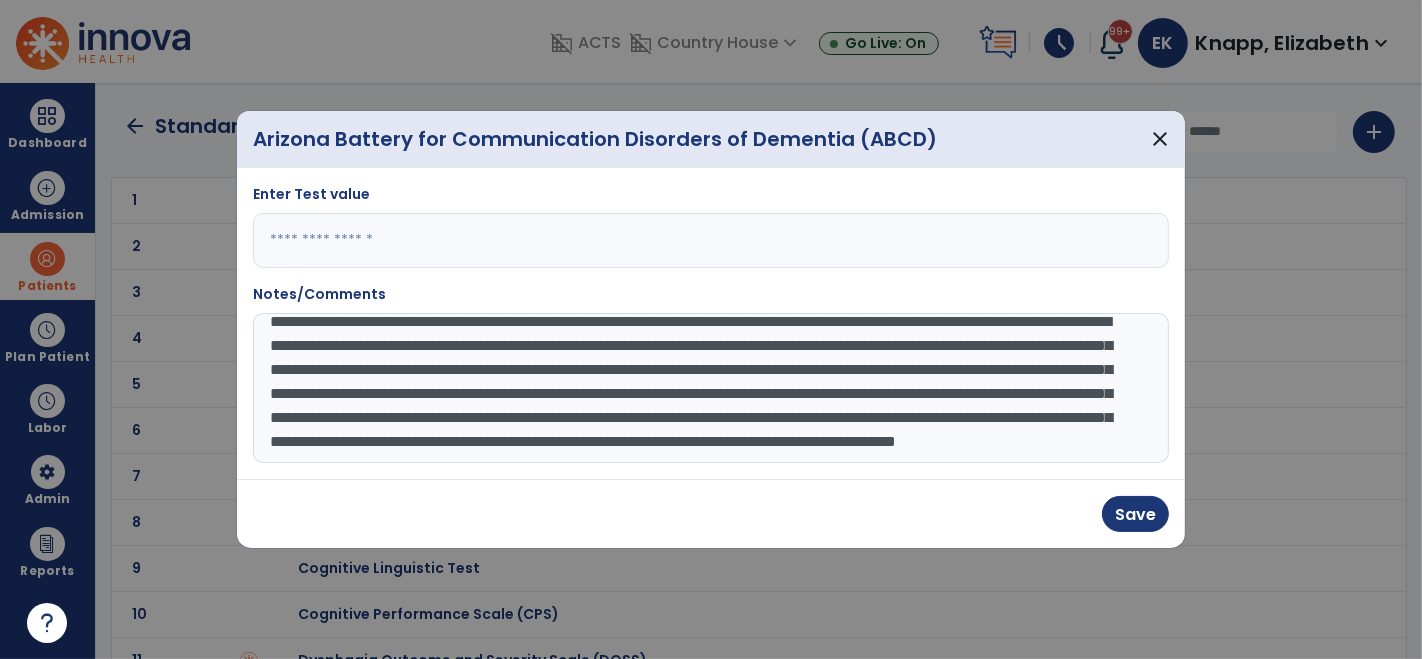 paste on "**********" 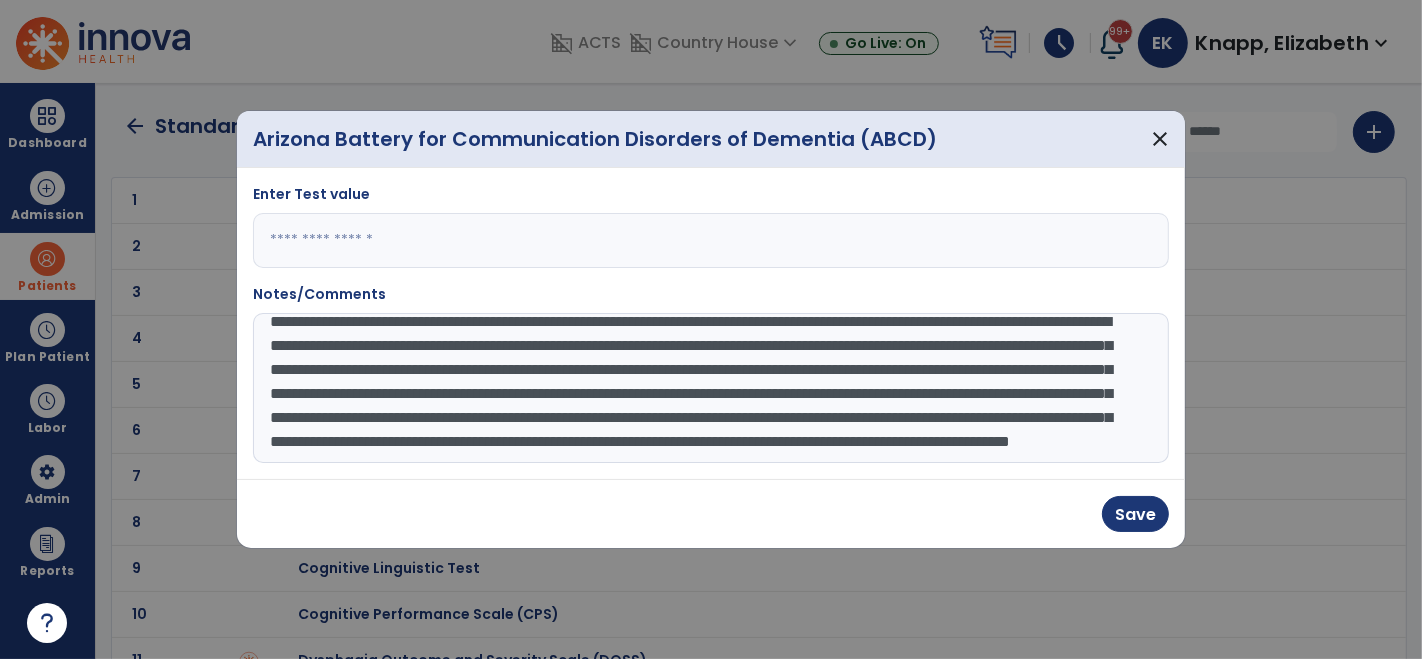 click on "**********" 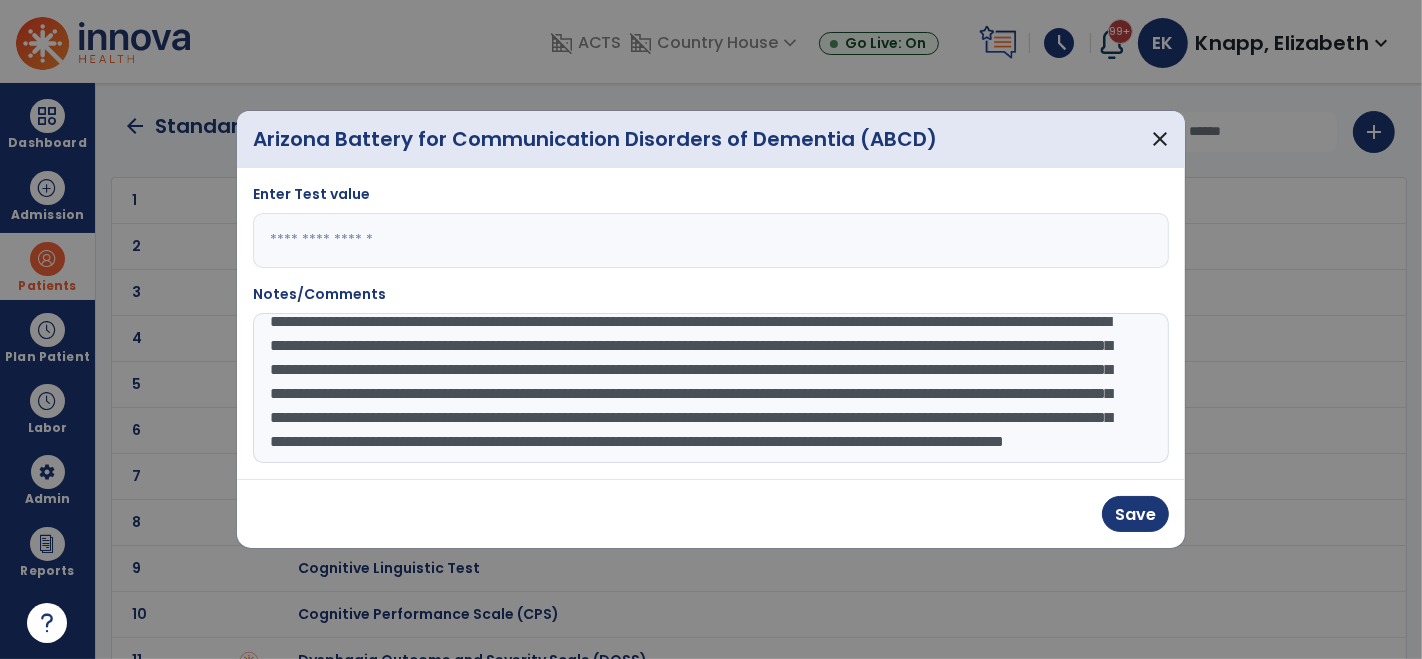 click on "**********" 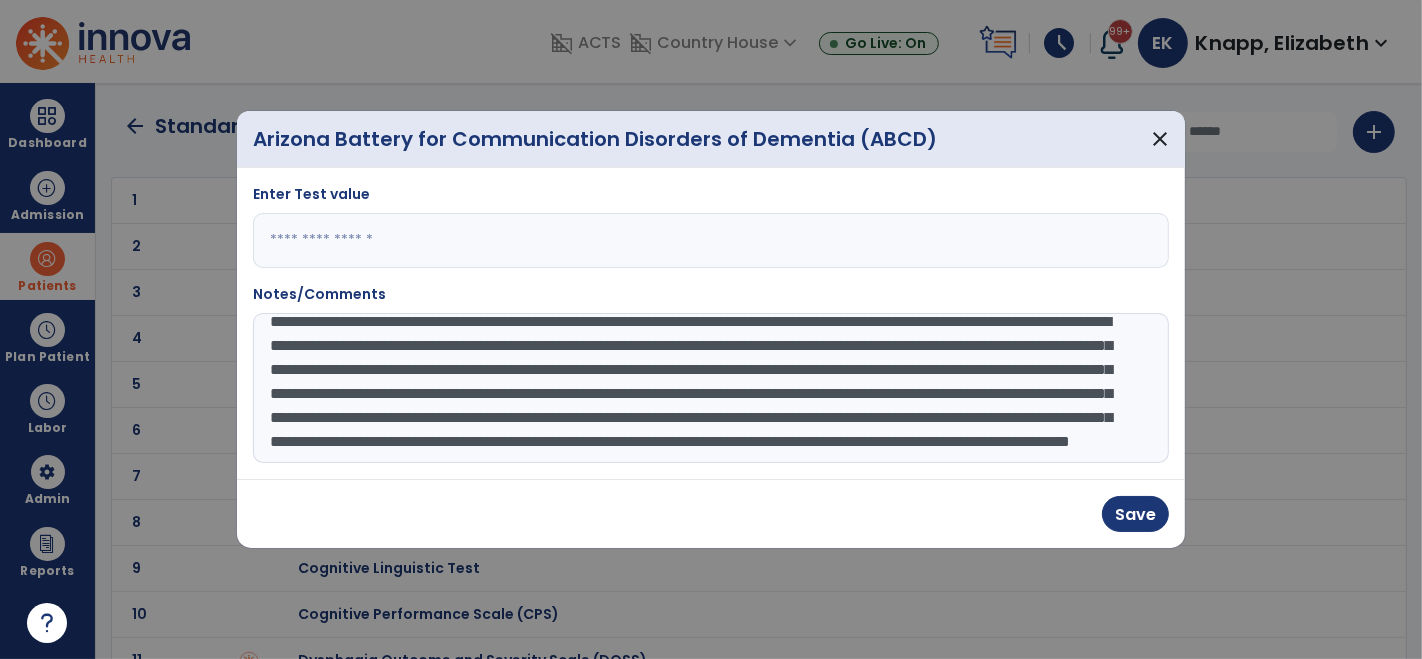 click on "**********" 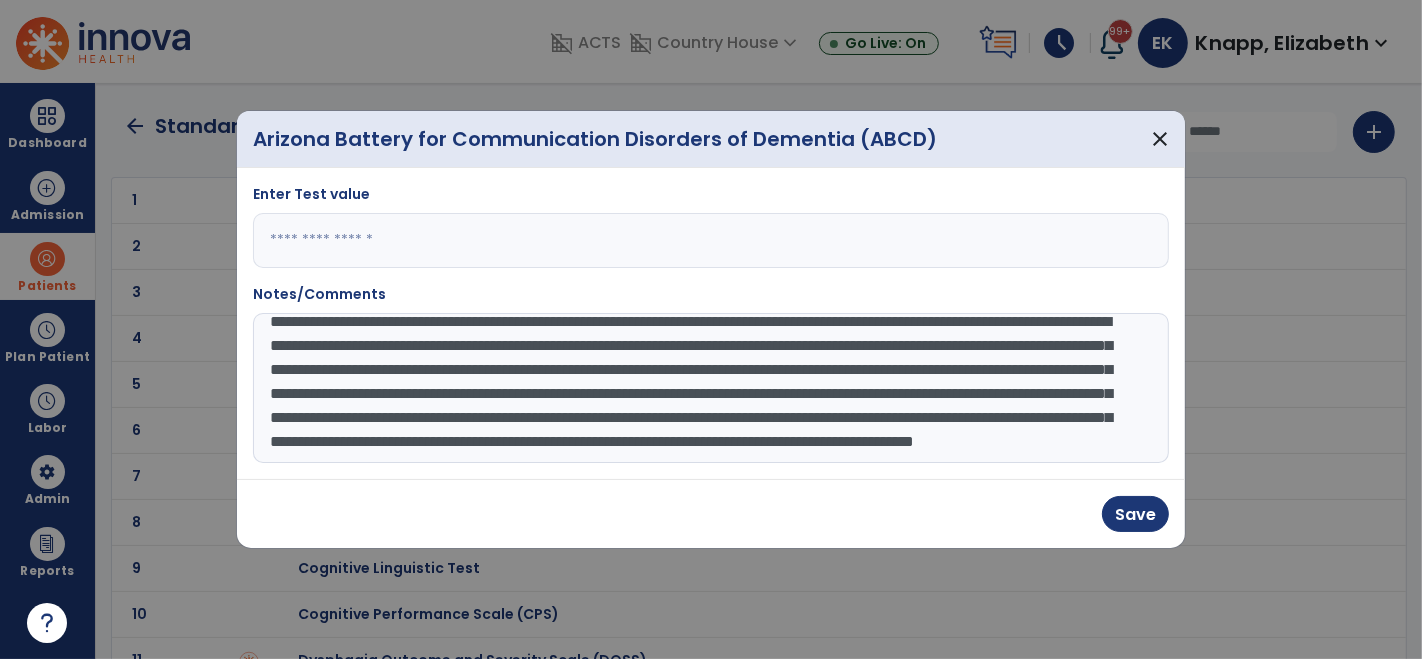 click on "**********" 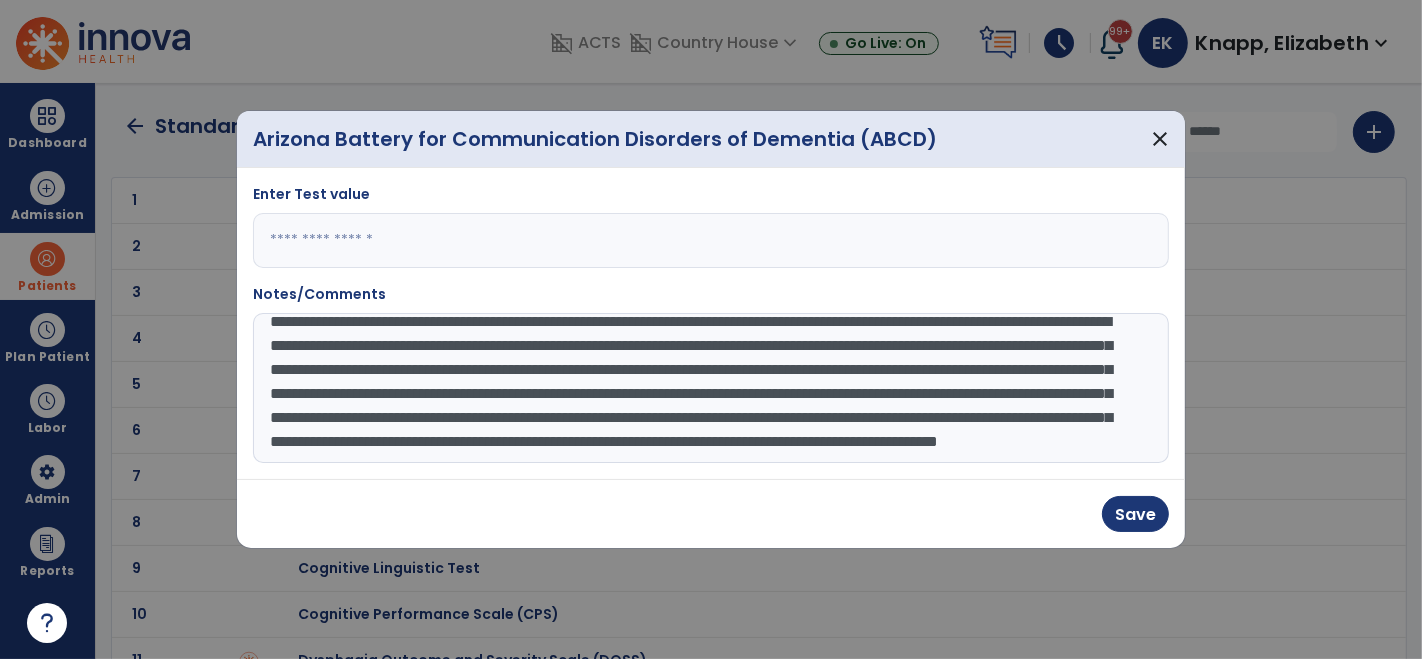 click on "**********" 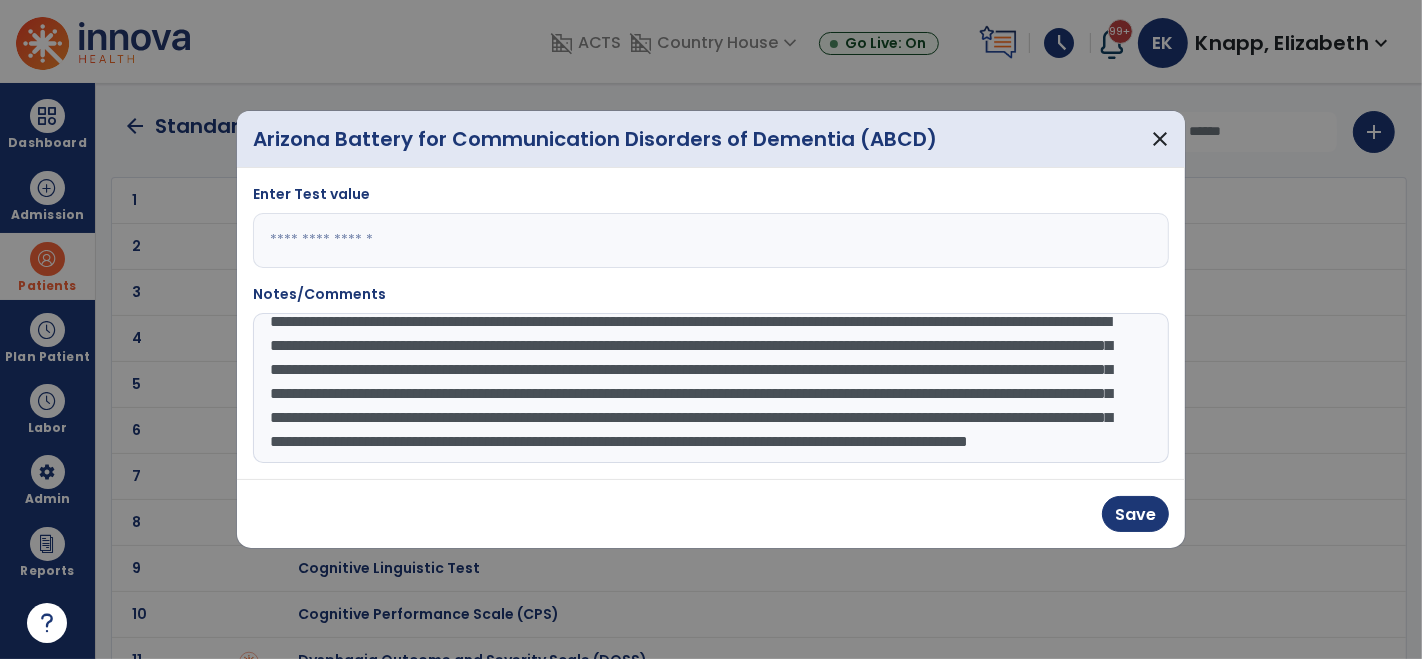drag, startPoint x: 968, startPoint y: 420, endPoint x: 617, endPoint y: 439, distance: 351.51385 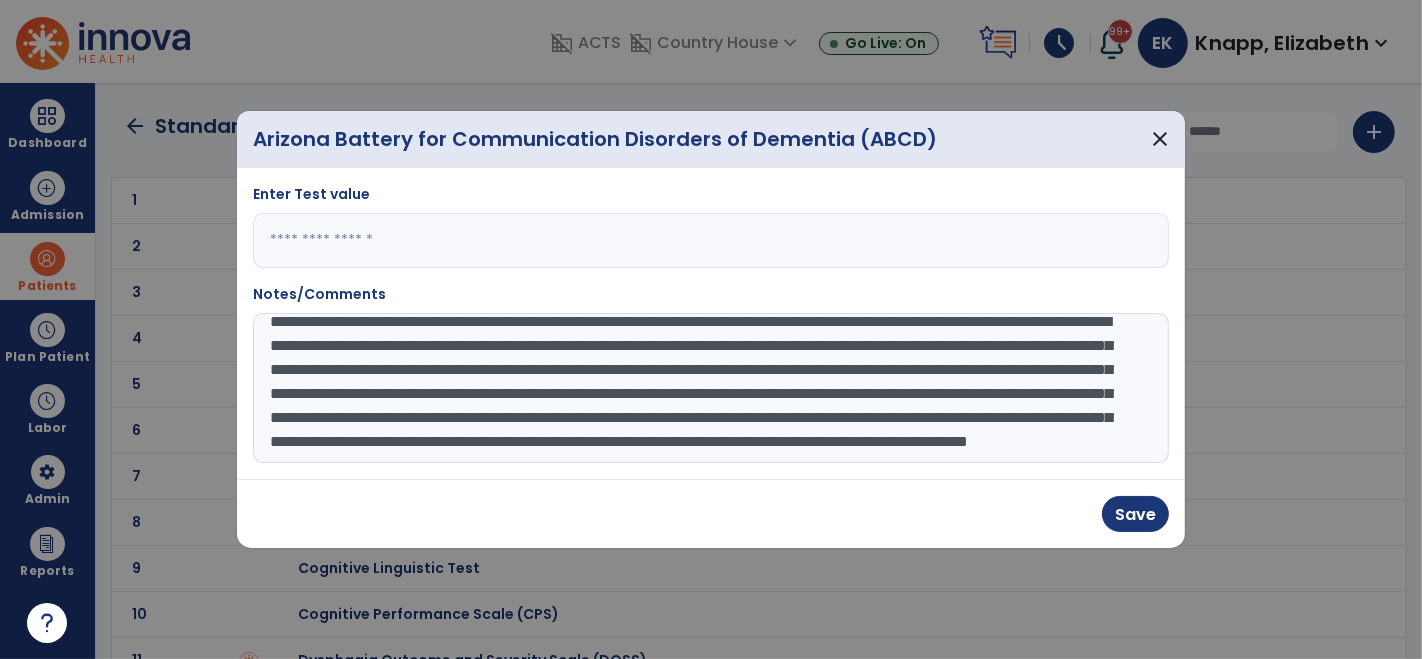 click on "**********" 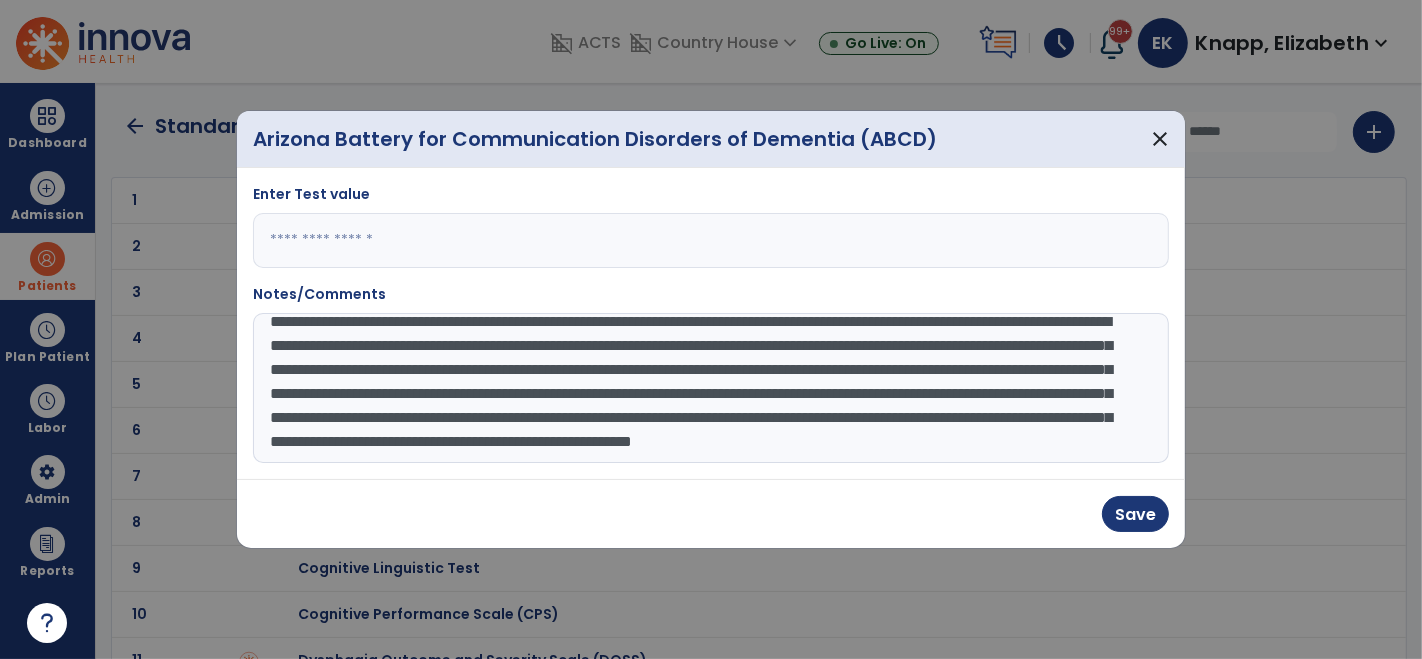 scroll, scrollTop: 71, scrollLeft: 0, axis: vertical 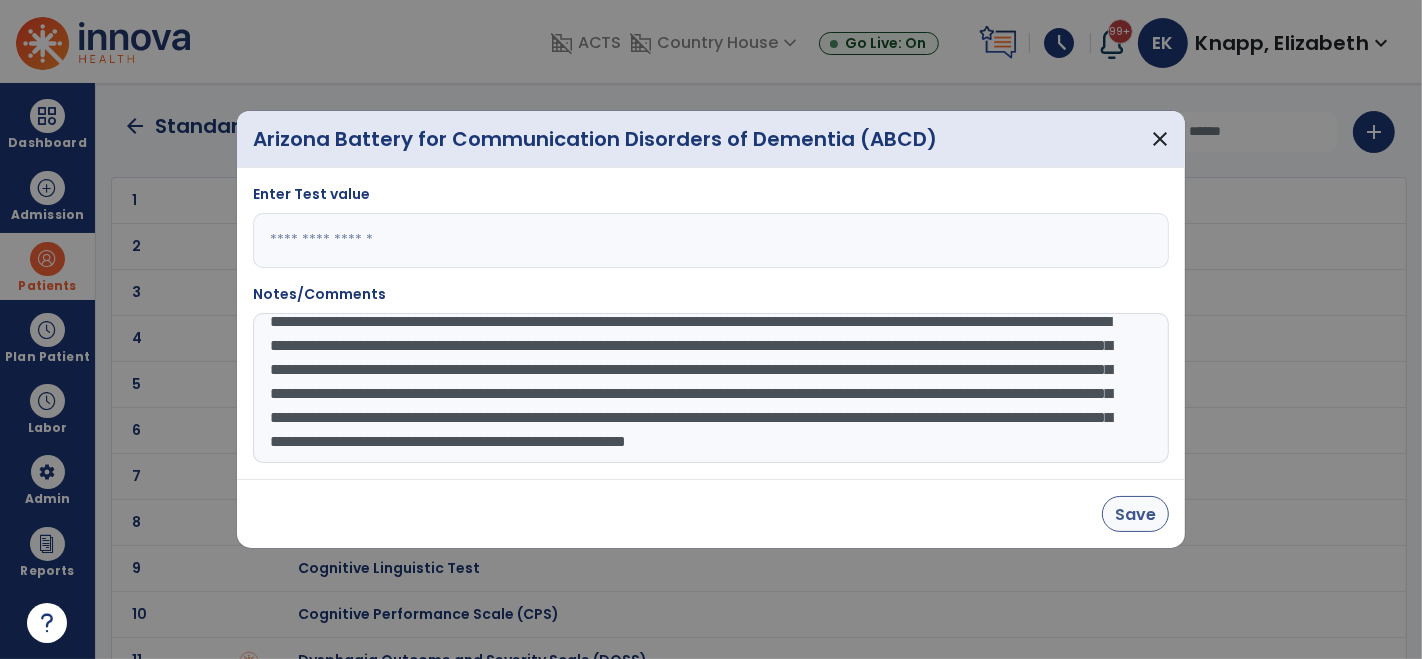 type on "**********" 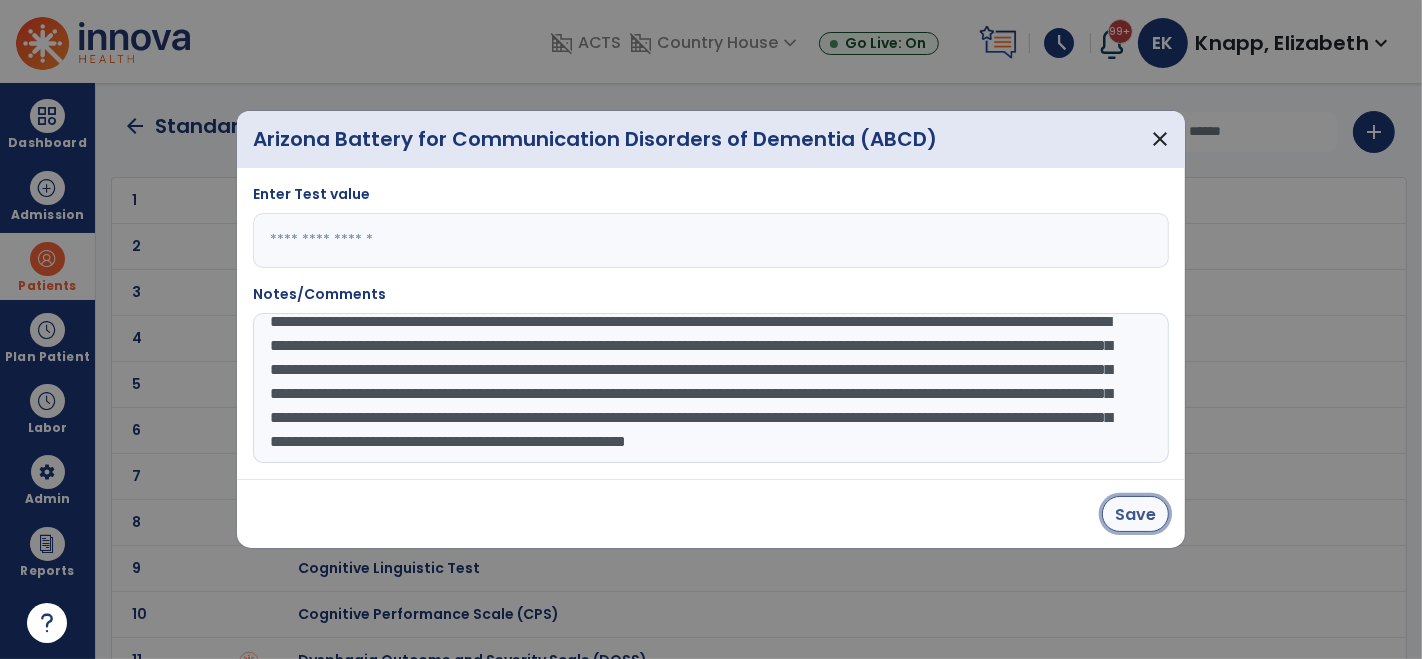 click on "Save" at bounding box center [1135, 514] 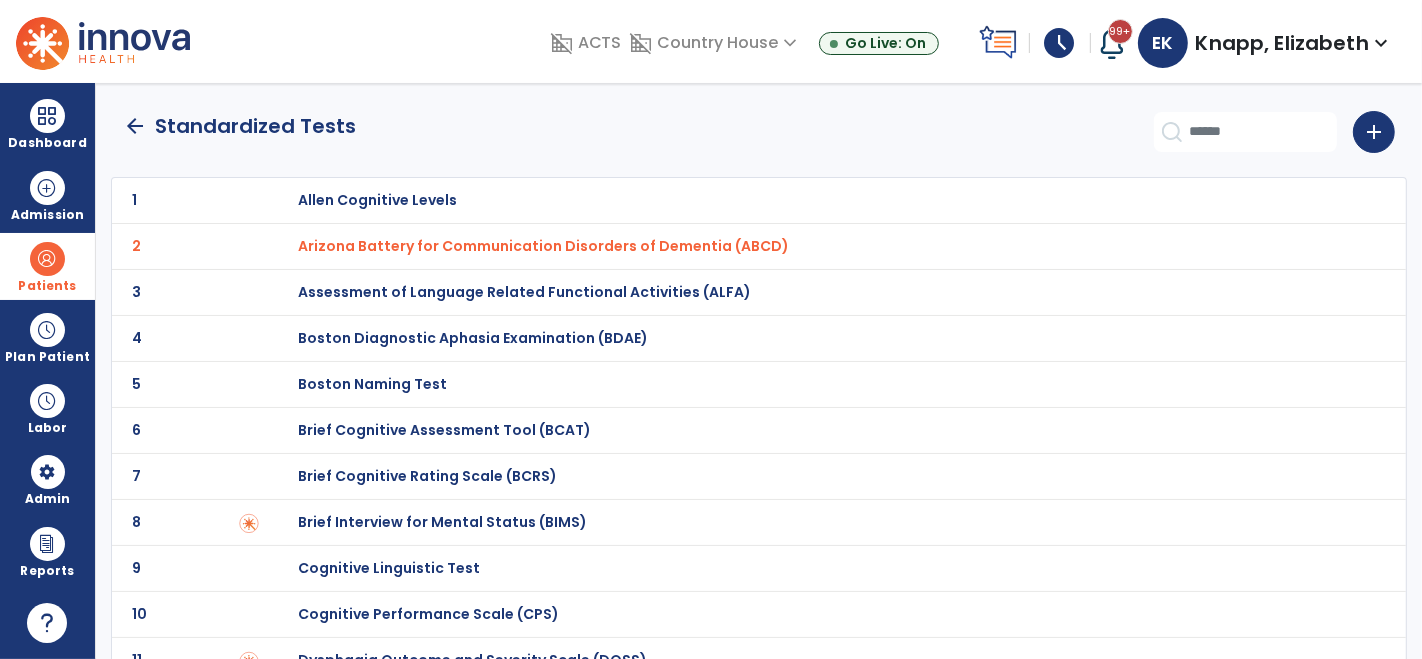 click on "arrow_back" 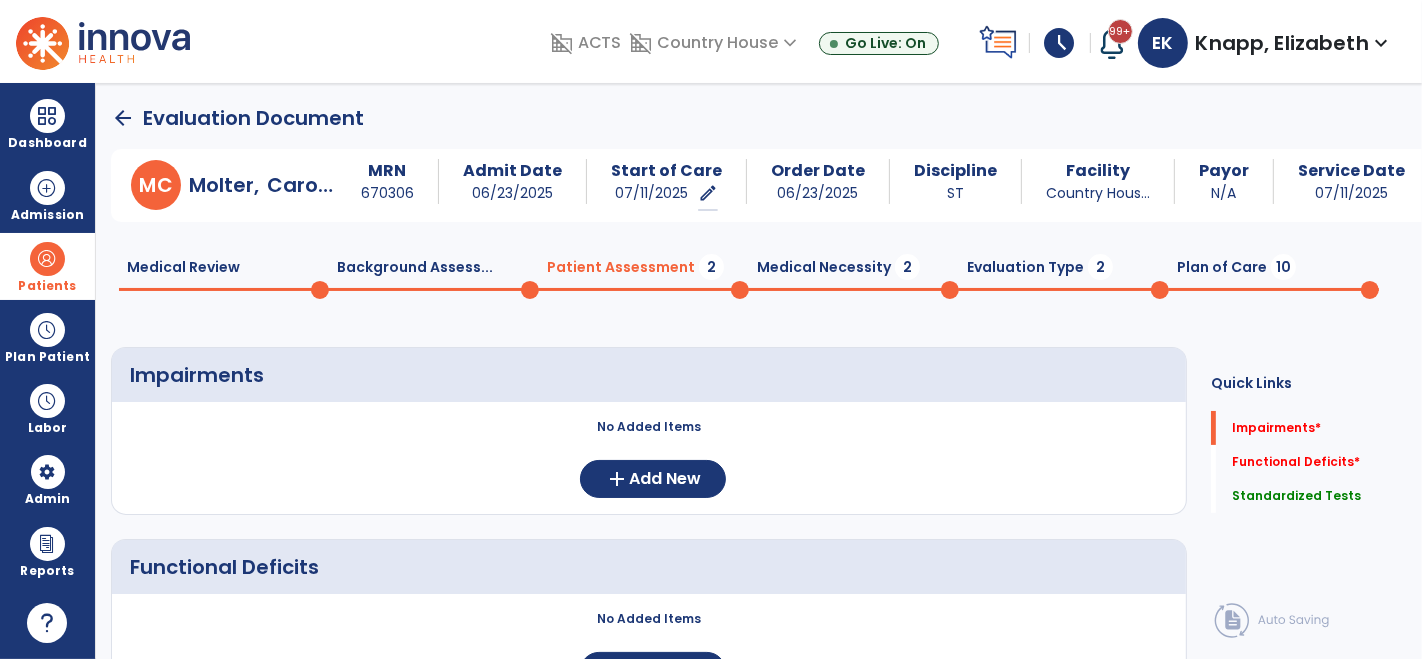 scroll, scrollTop: 20, scrollLeft: 0, axis: vertical 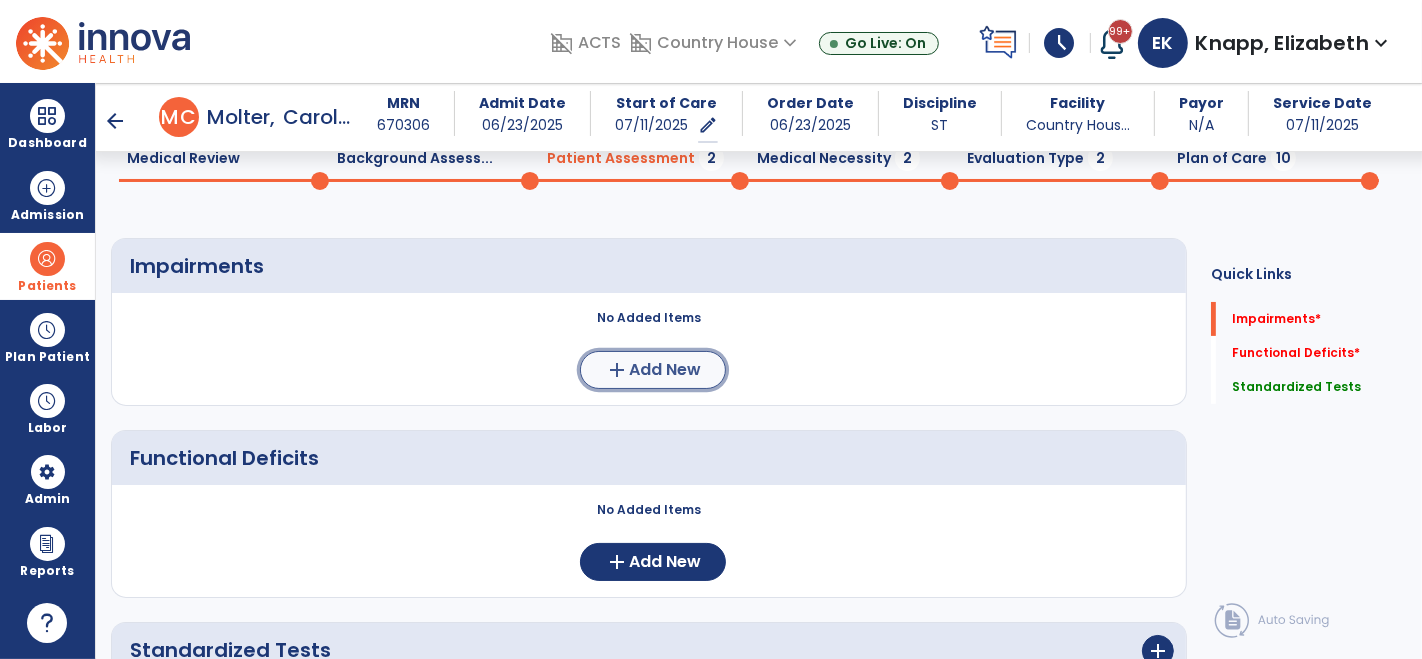 click on "Add New" 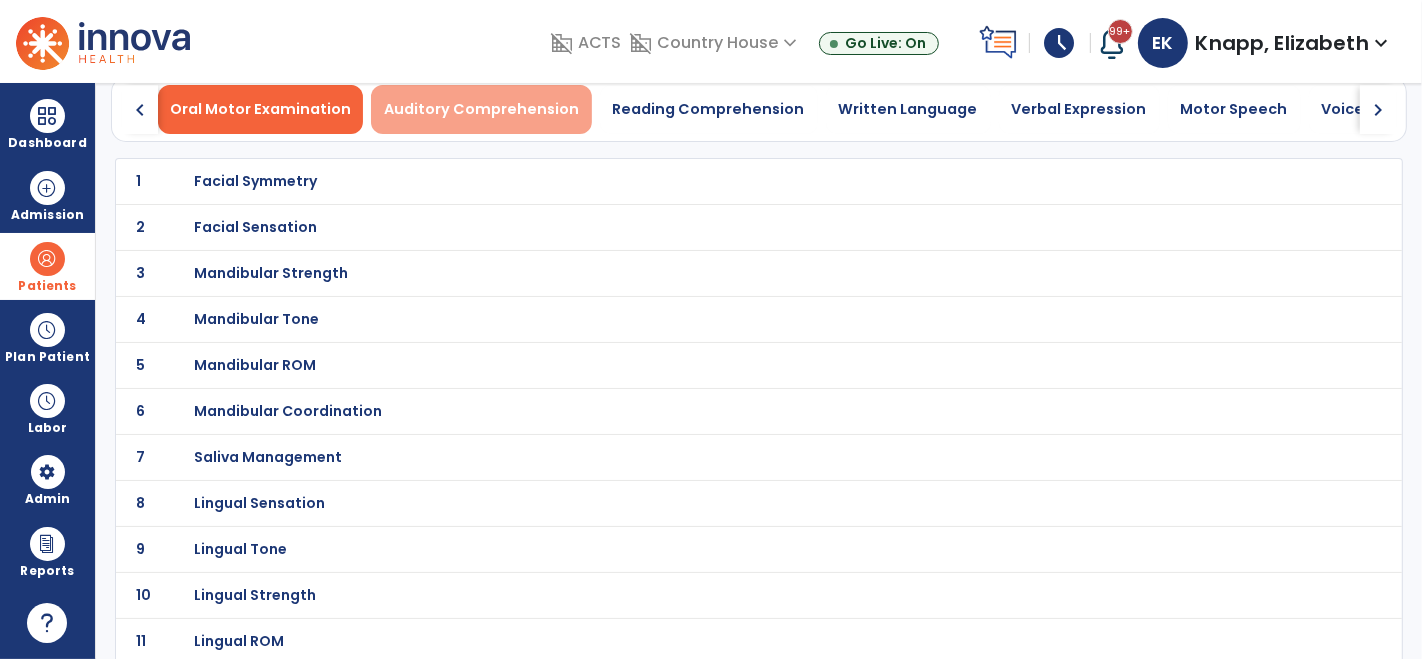 click on "Auditory Comprehension" at bounding box center (481, 109) 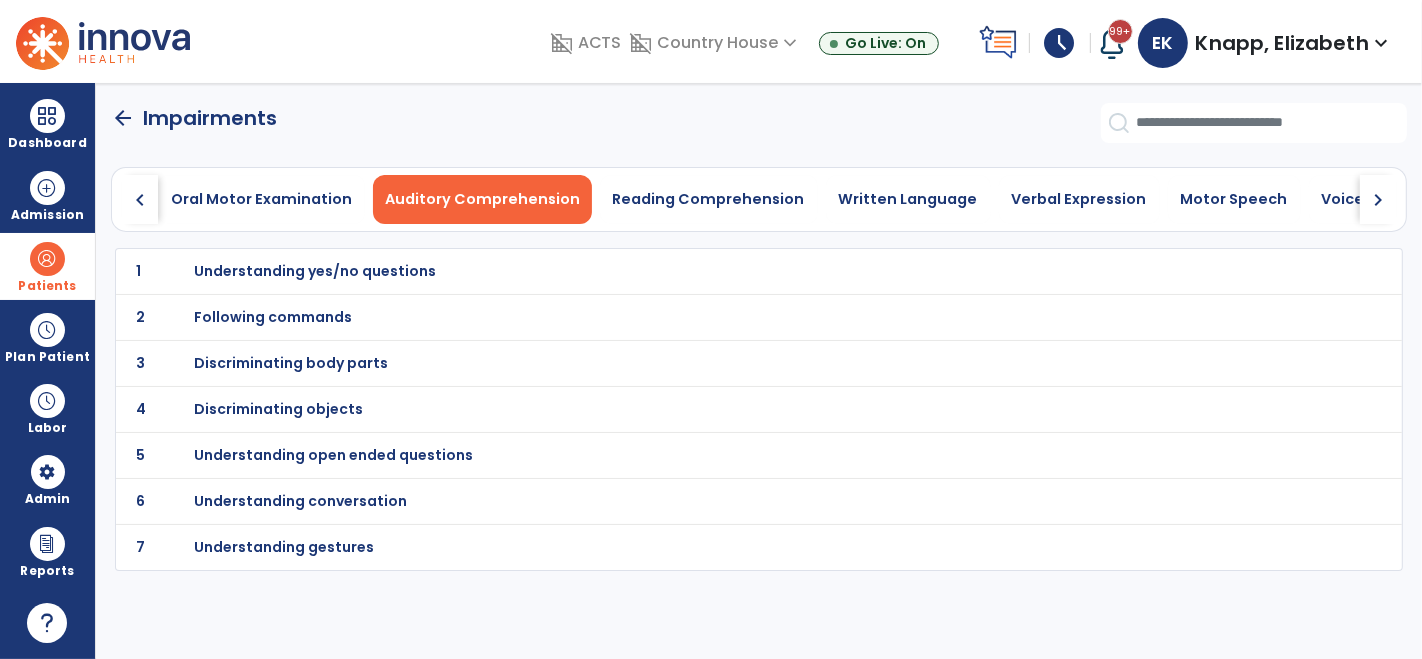 scroll, scrollTop: 0, scrollLeft: 0, axis: both 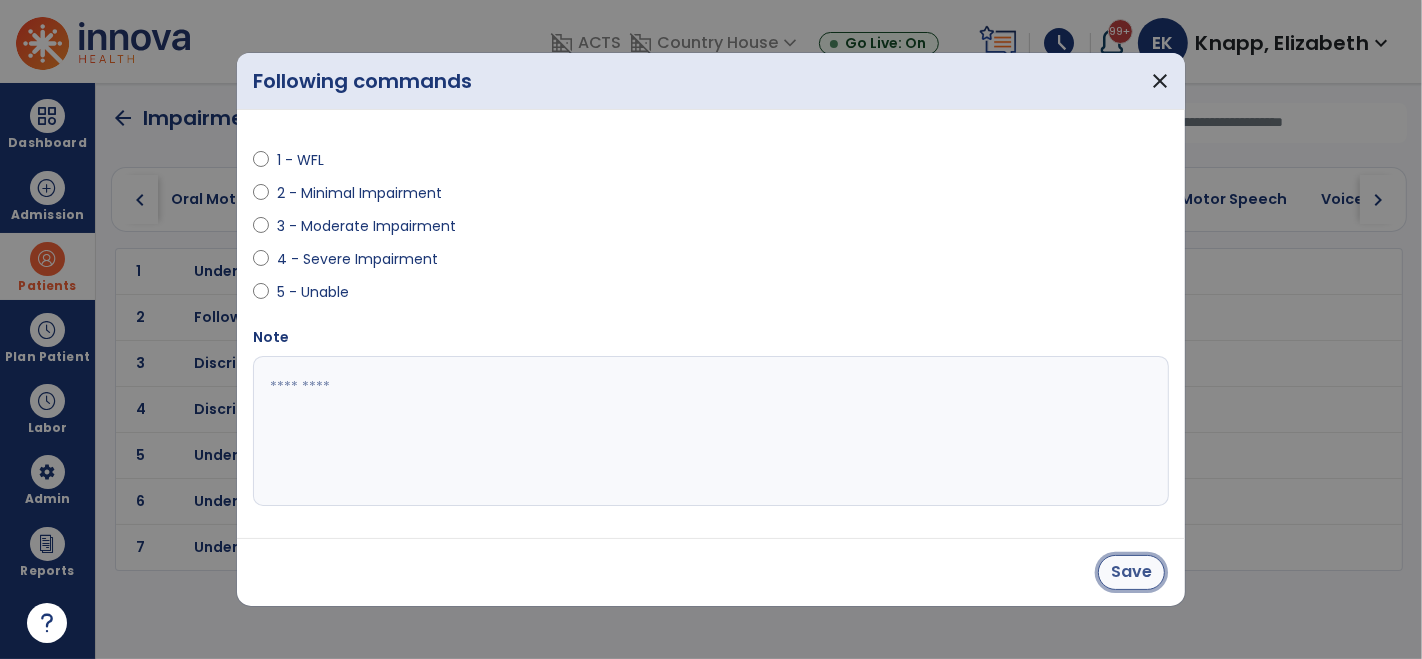 click on "Save" at bounding box center (1131, 572) 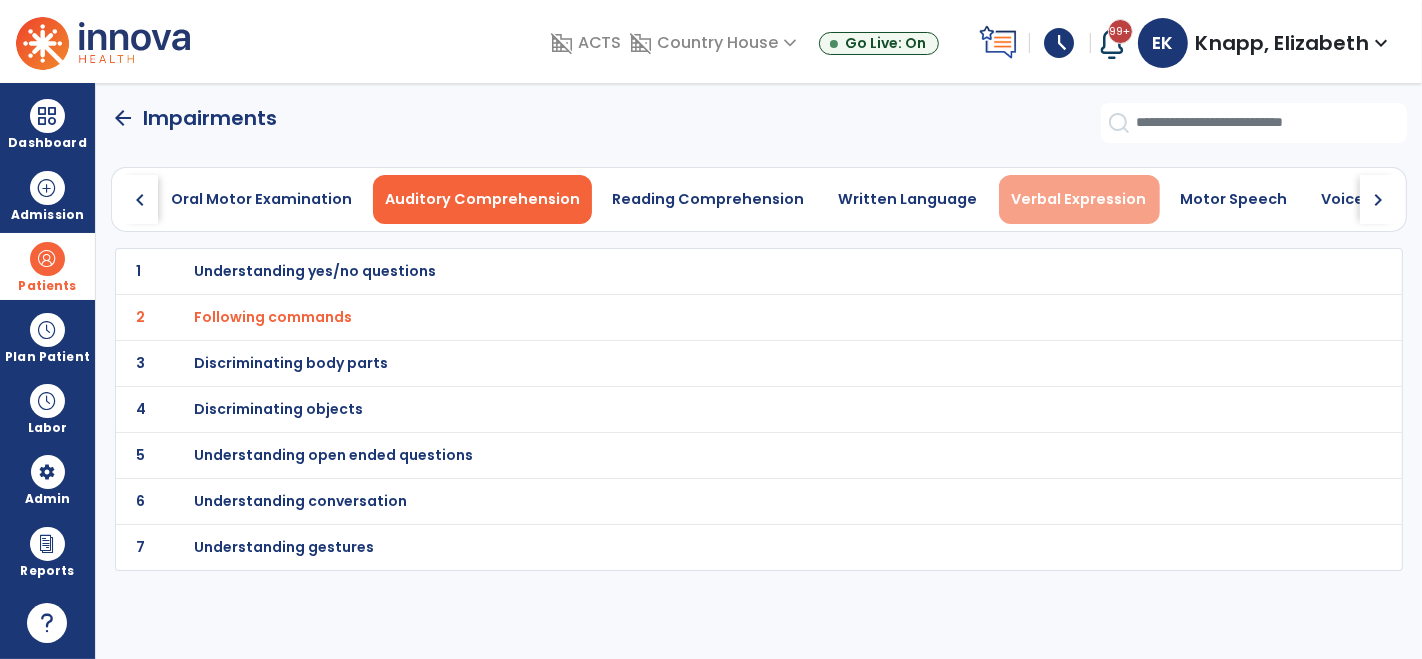 click on "Verbal Expression" at bounding box center [1079, 199] 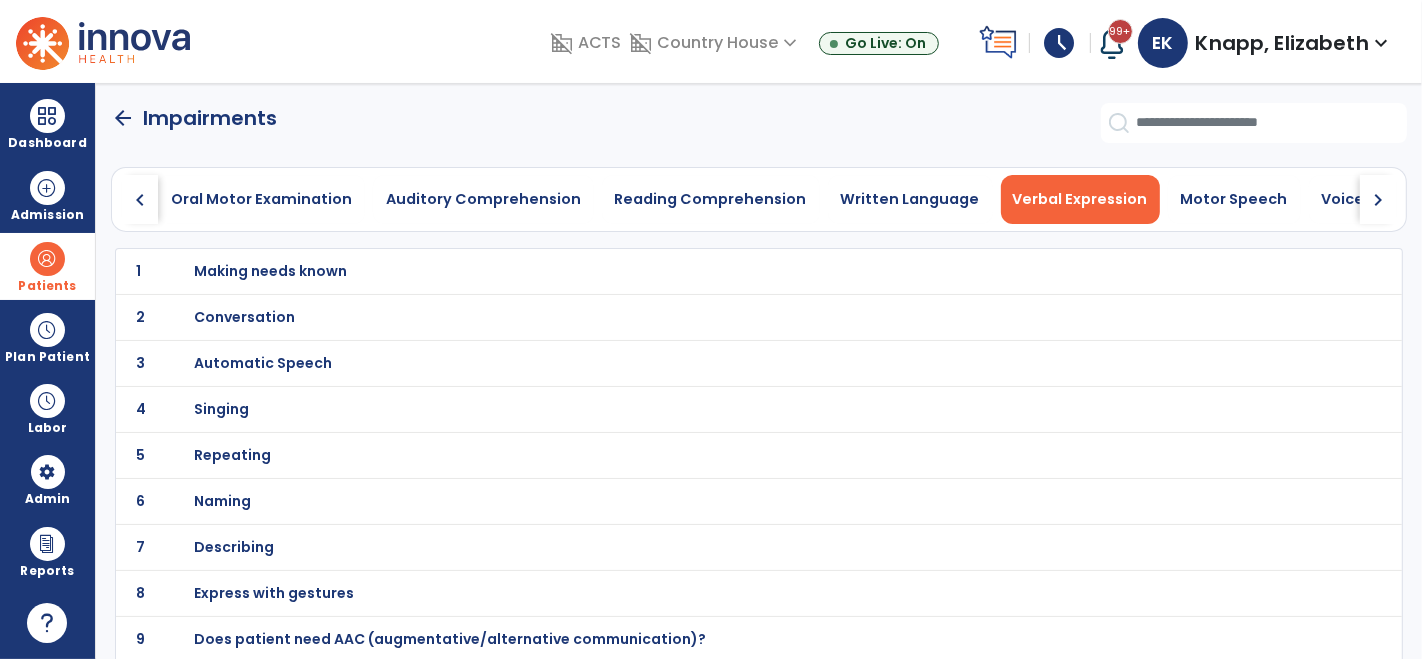 click on "Repeating" at bounding box center (271, 271) 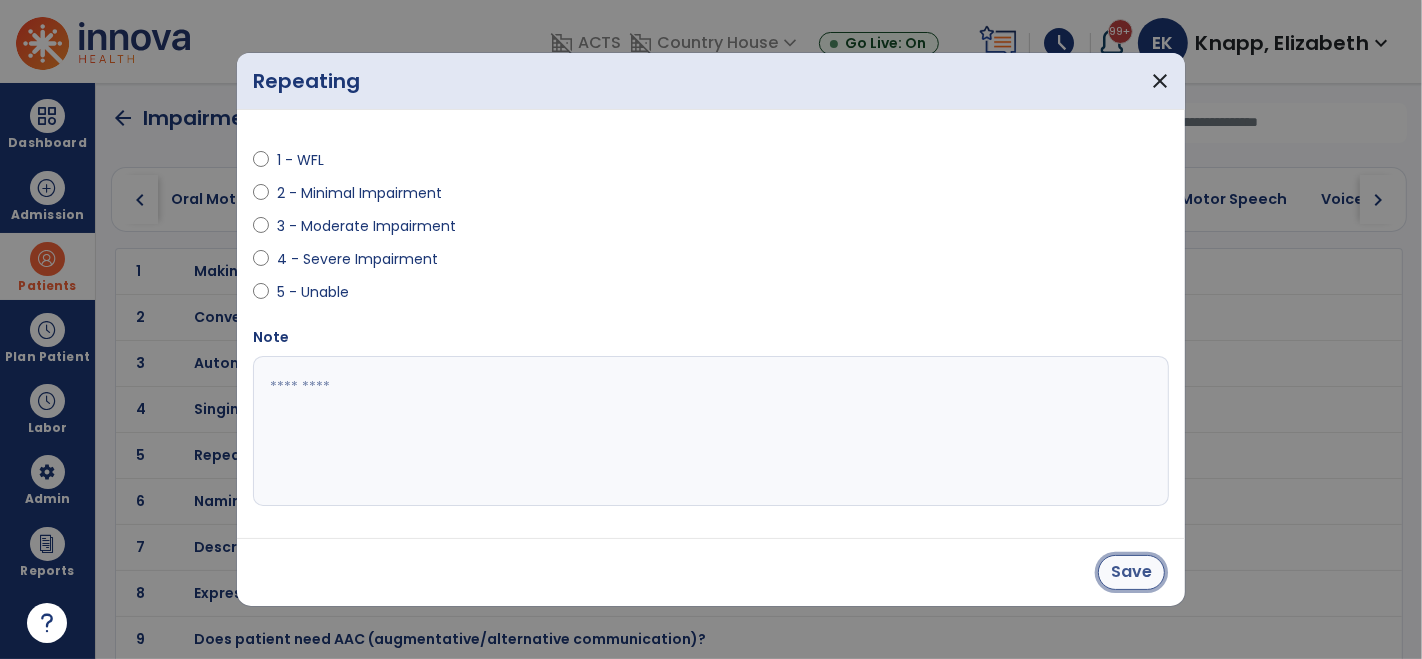 click on "Save" at bounding box center (1131, 572) 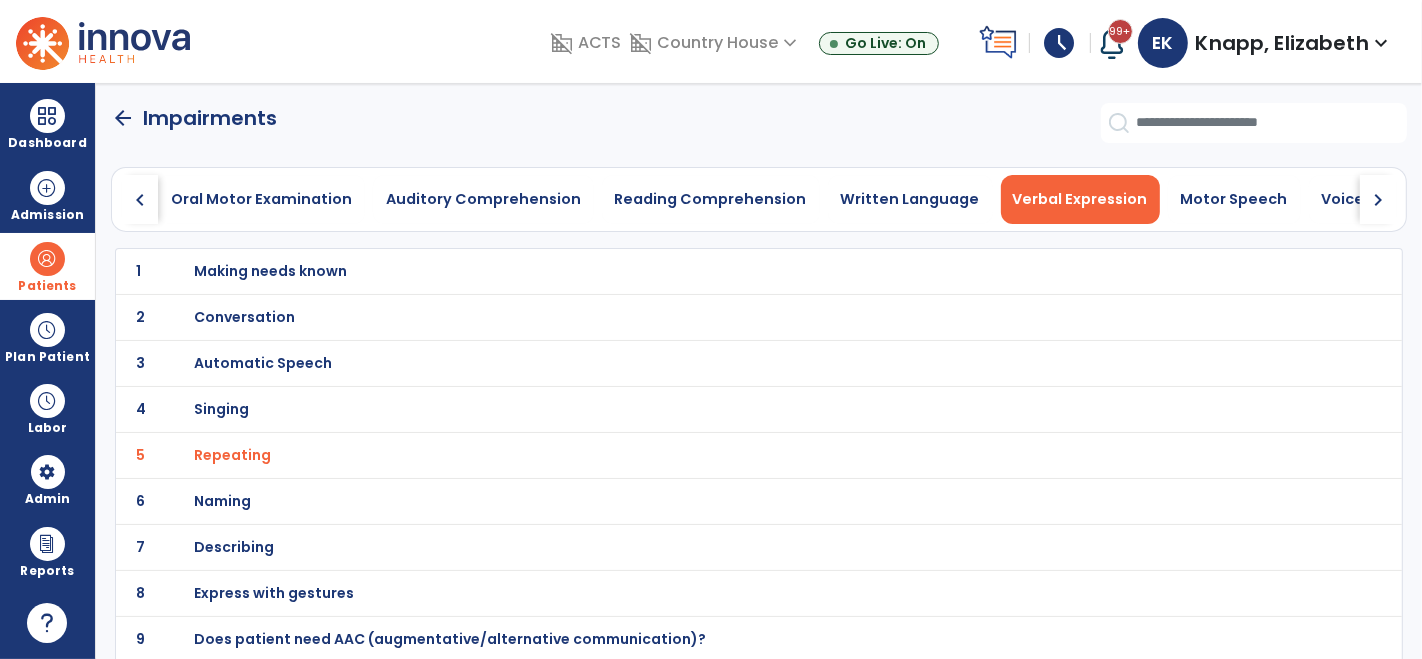 click on "Naming" at bounding box center [271, 271] 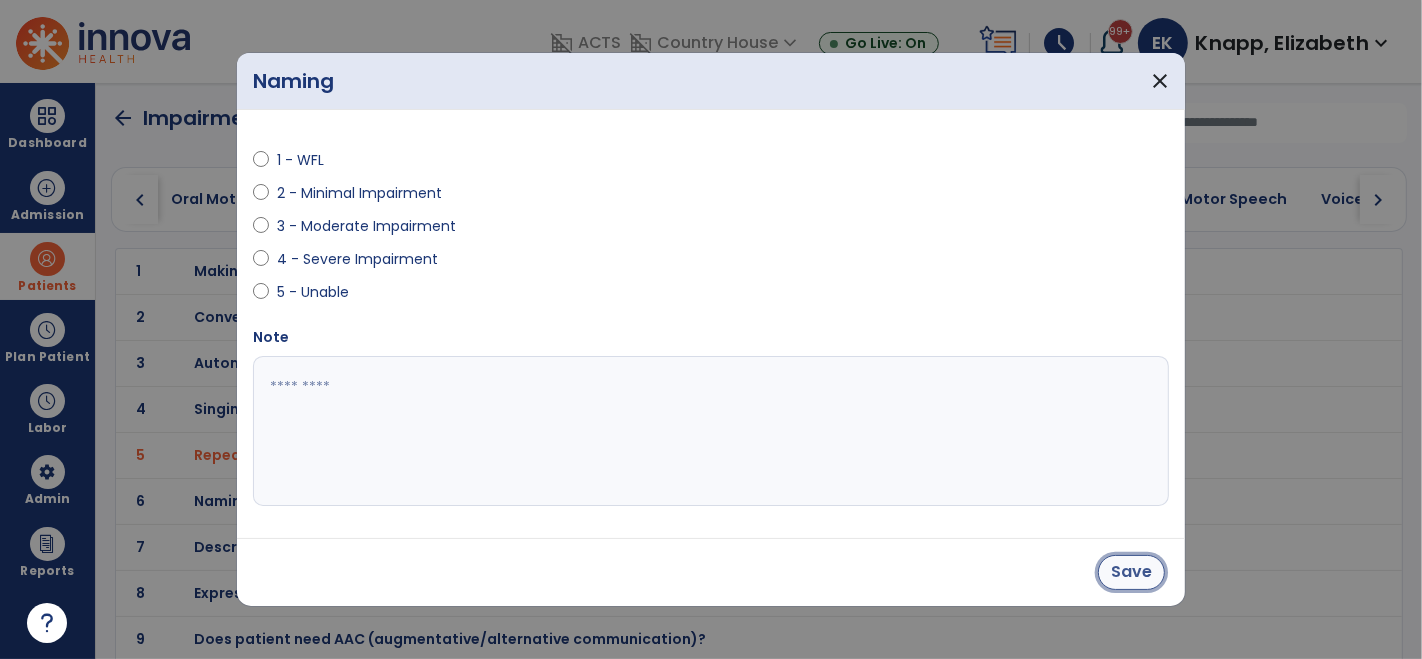 click on "Save" at bounding box center (1131, 572) 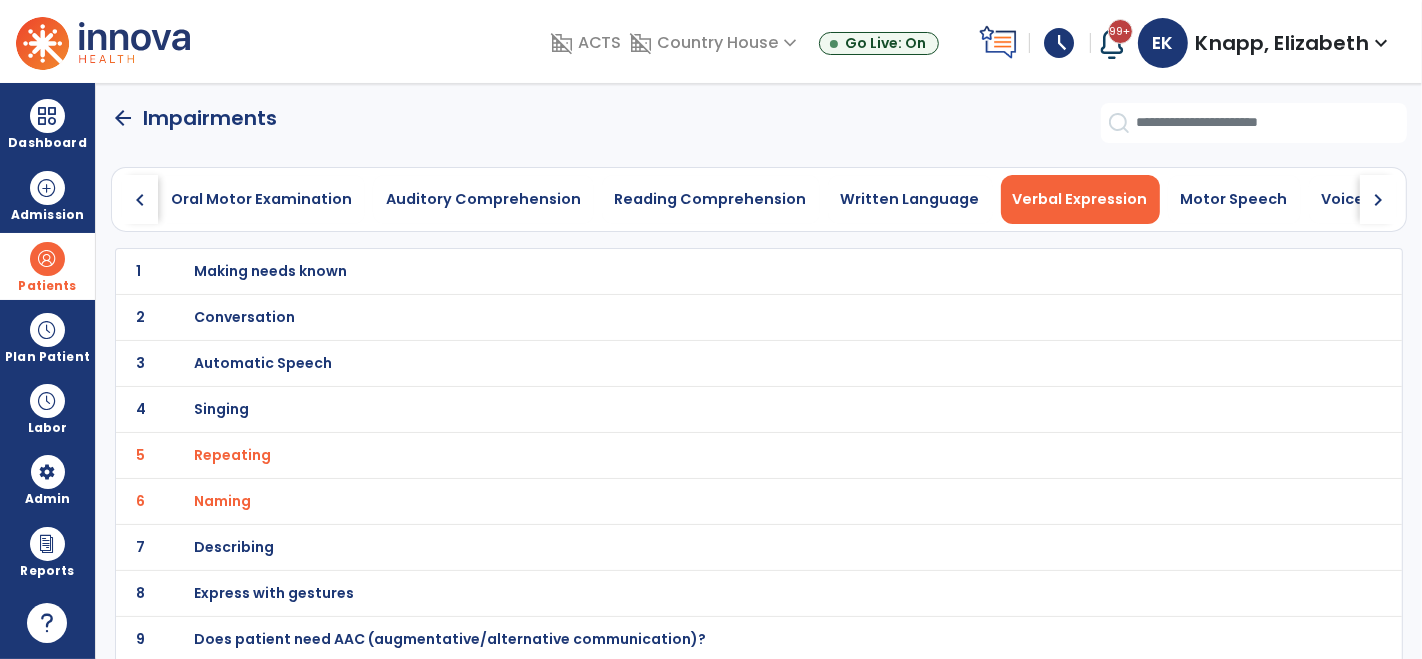 scroll, scrollTop: 0, scrollLeft: 0, axis: both 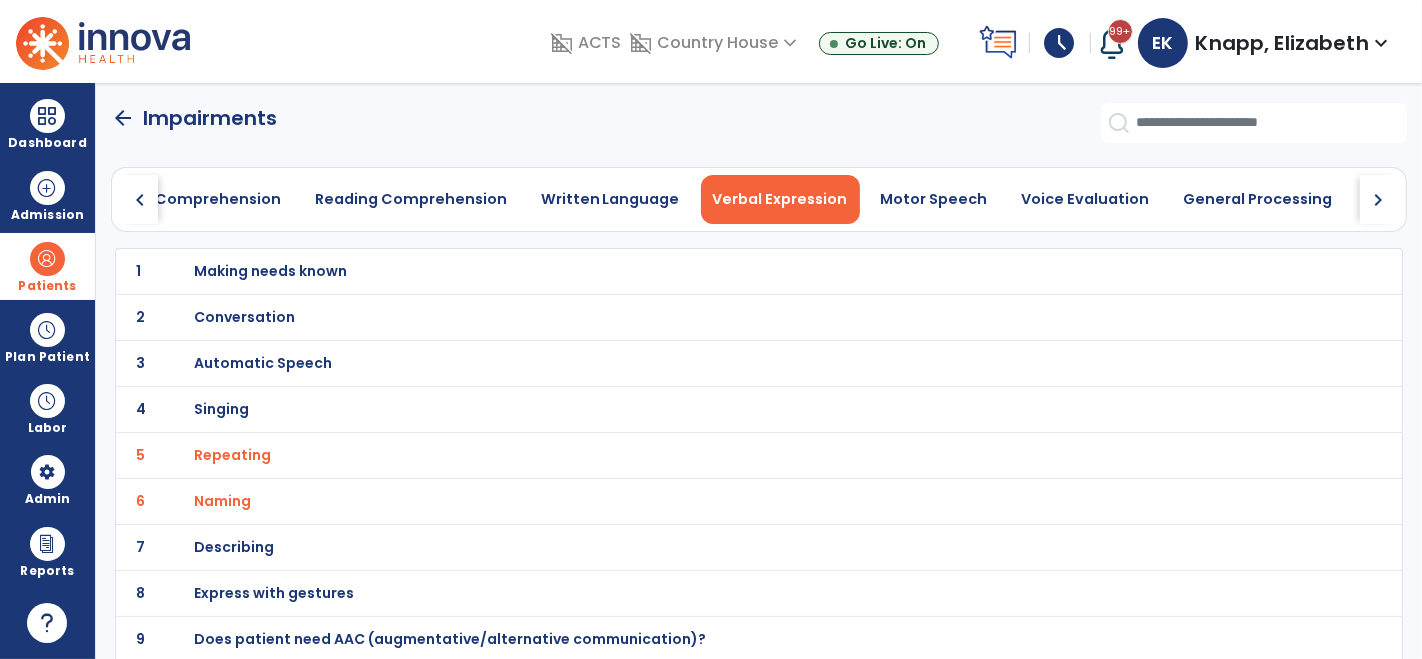click on "chevron_right" 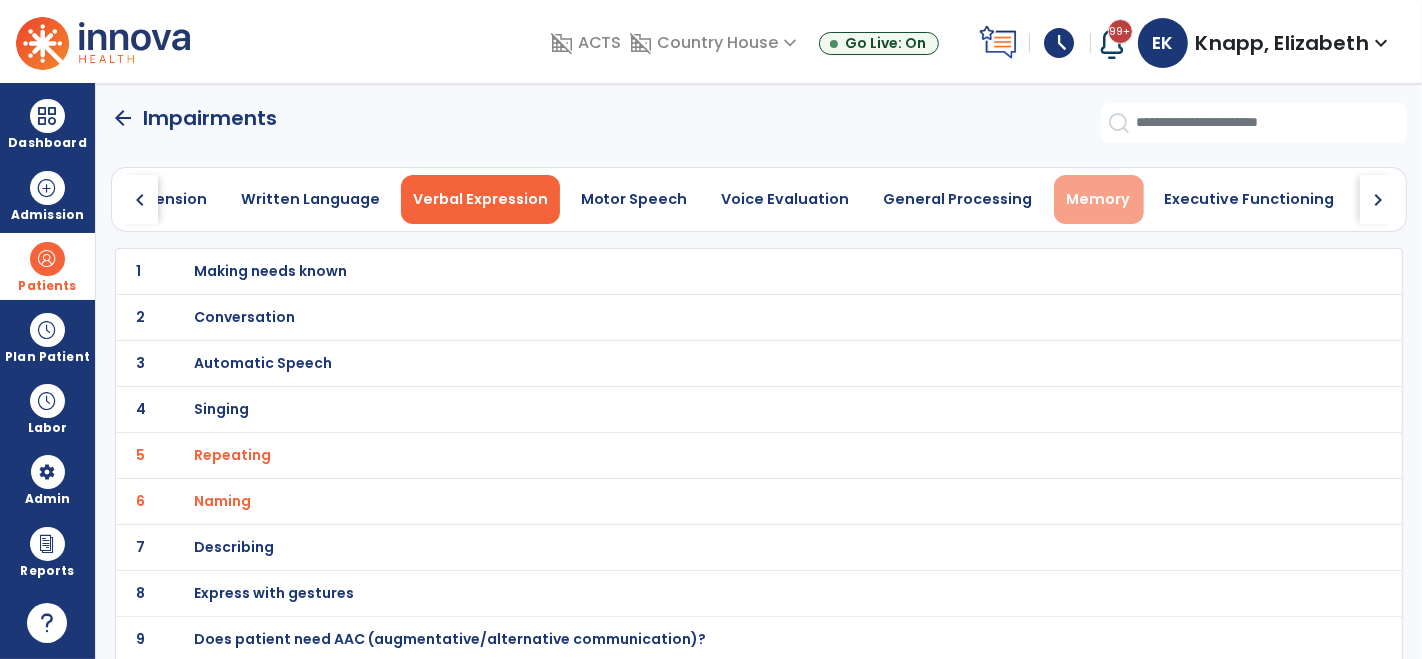 click on "Memory" at bounding box center [1099, 199] 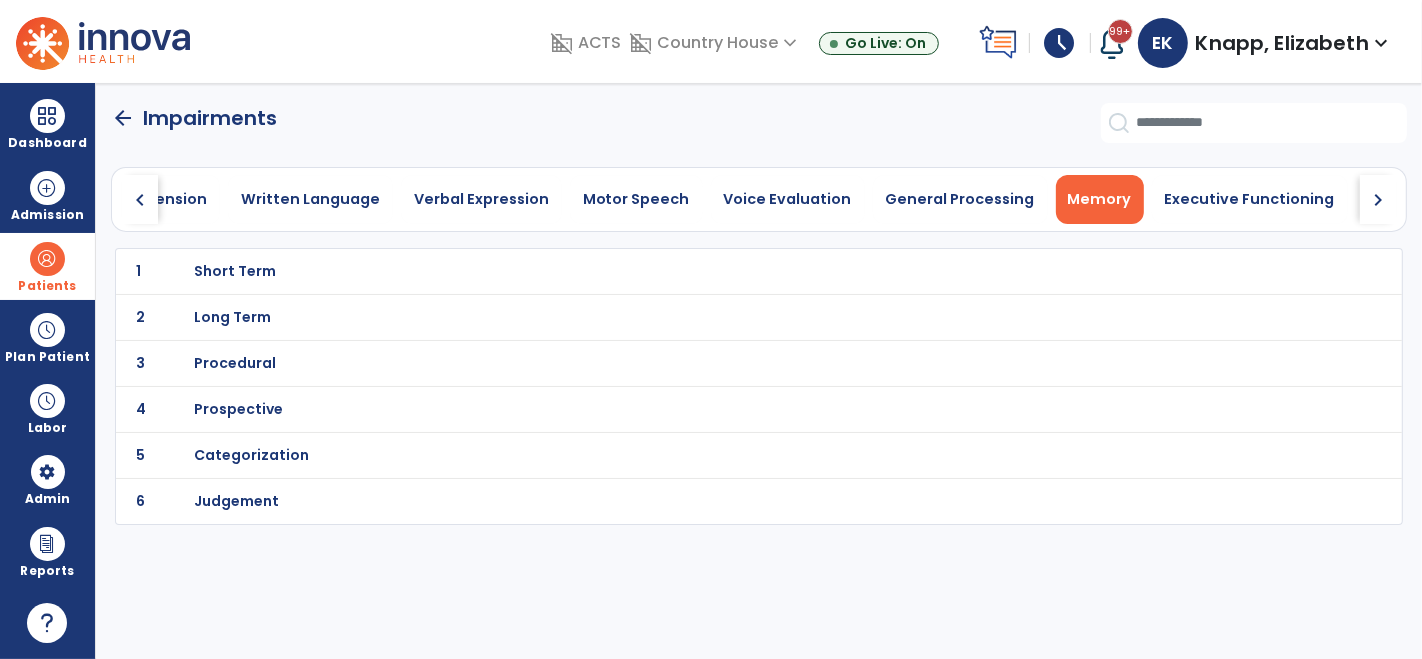 click on "Short Term" at bounding box center (236, 271) 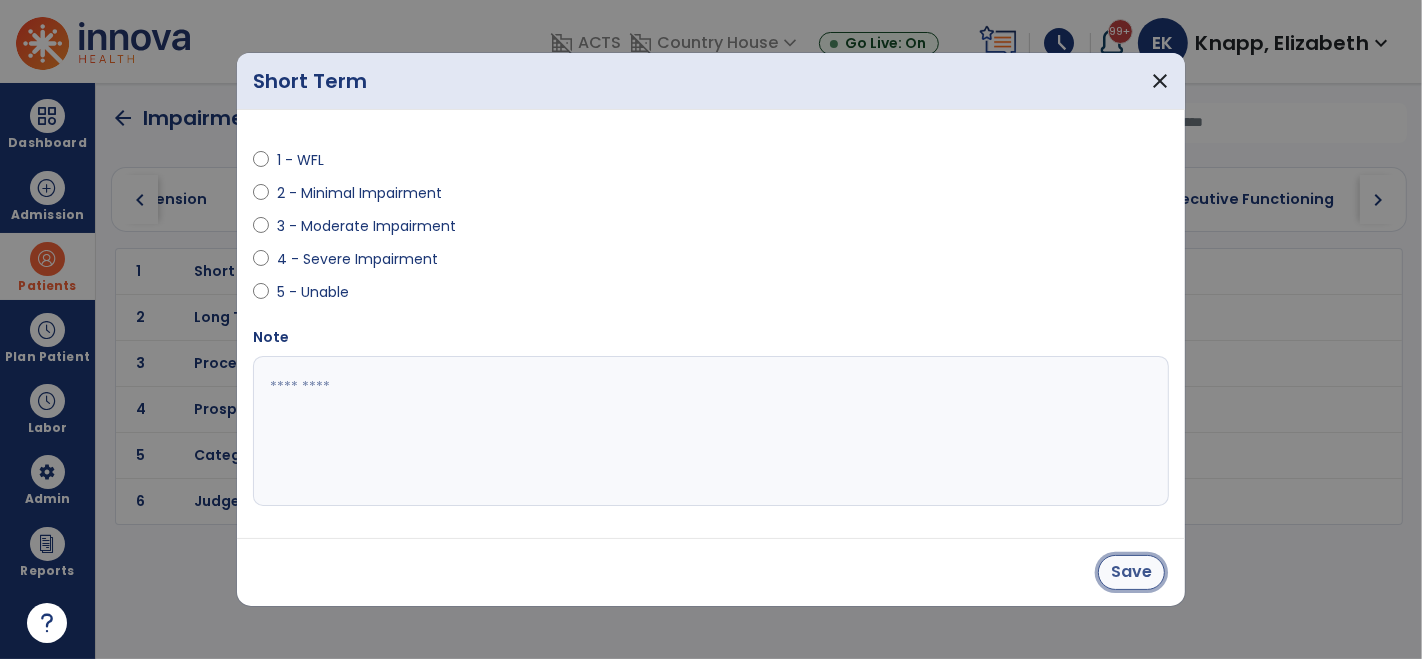 click on "Save" at bounding box center (1131, 572) 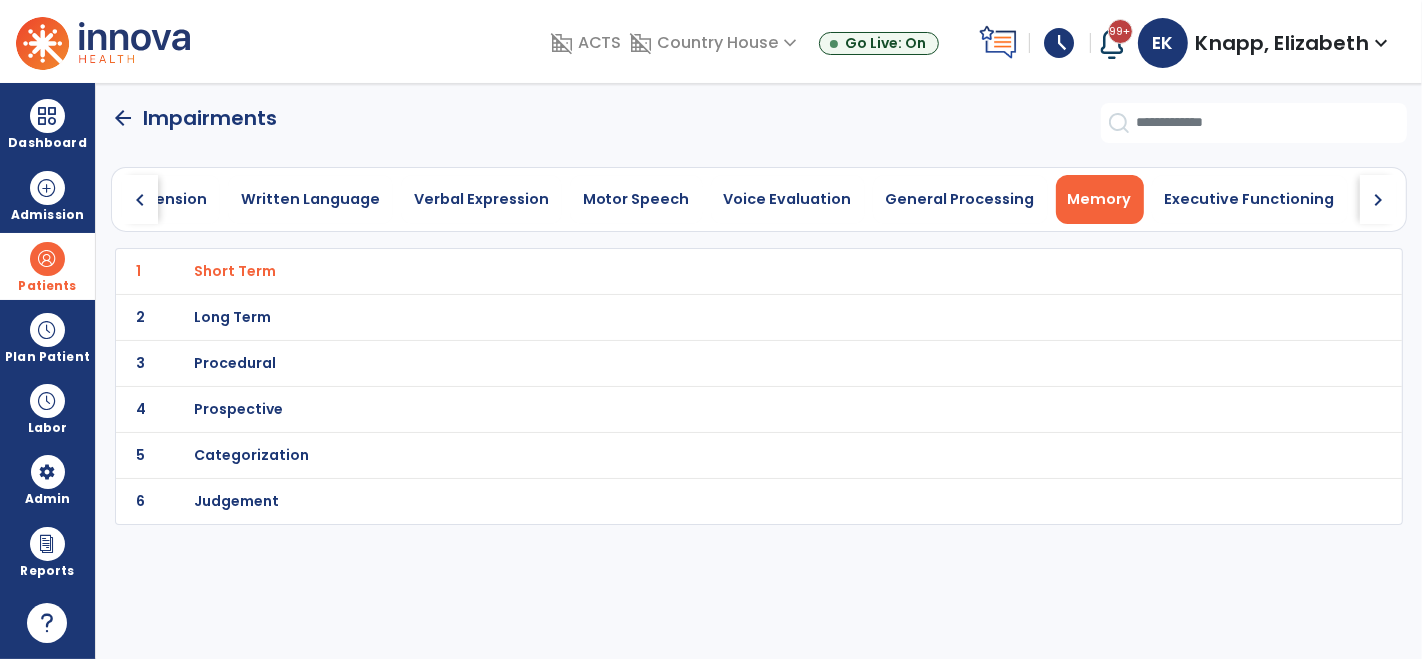 click on "Long Term" at bounding box center [715, 271] 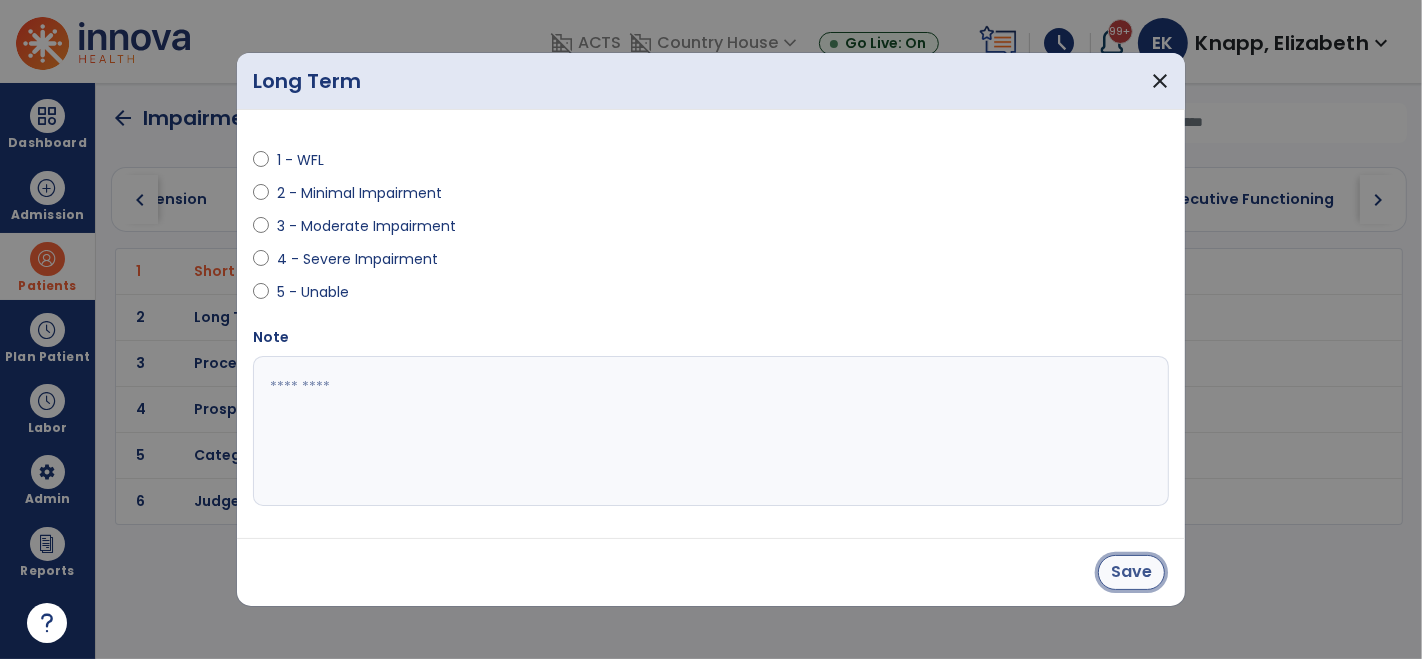 click on "Save" at bounding box center (1131, 572) 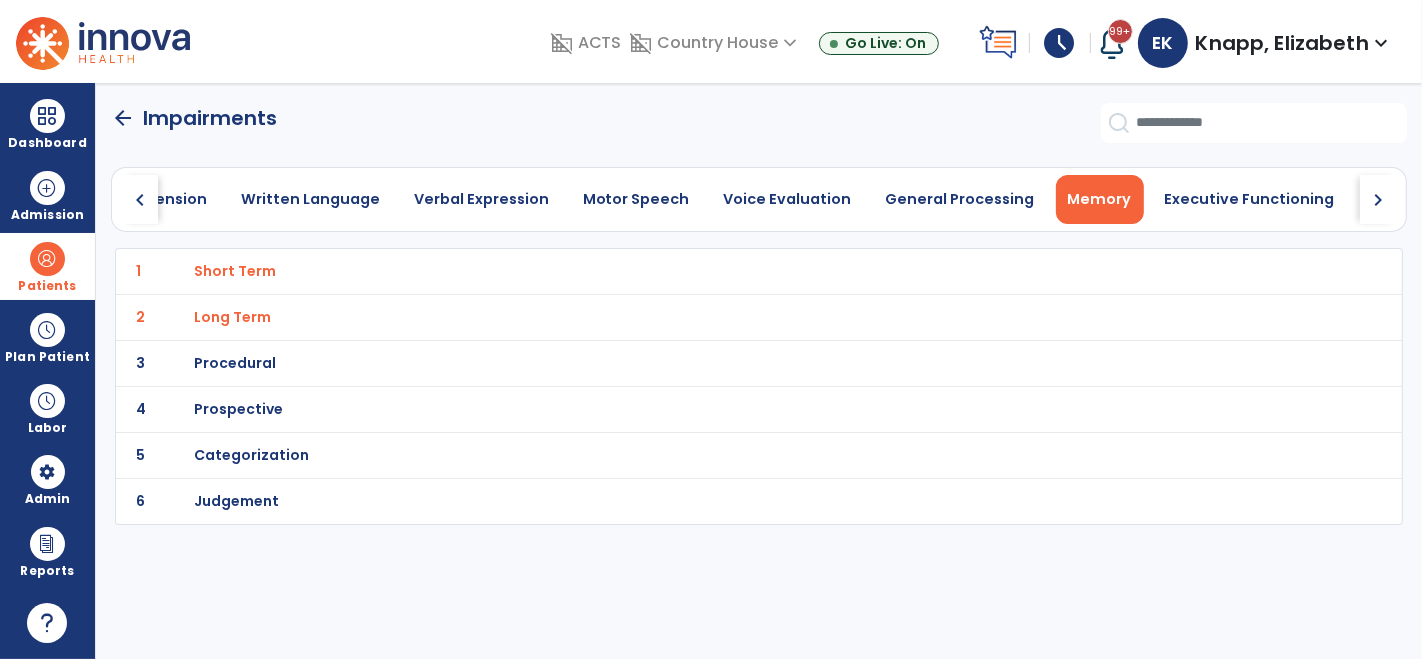 click on "chevron_right" 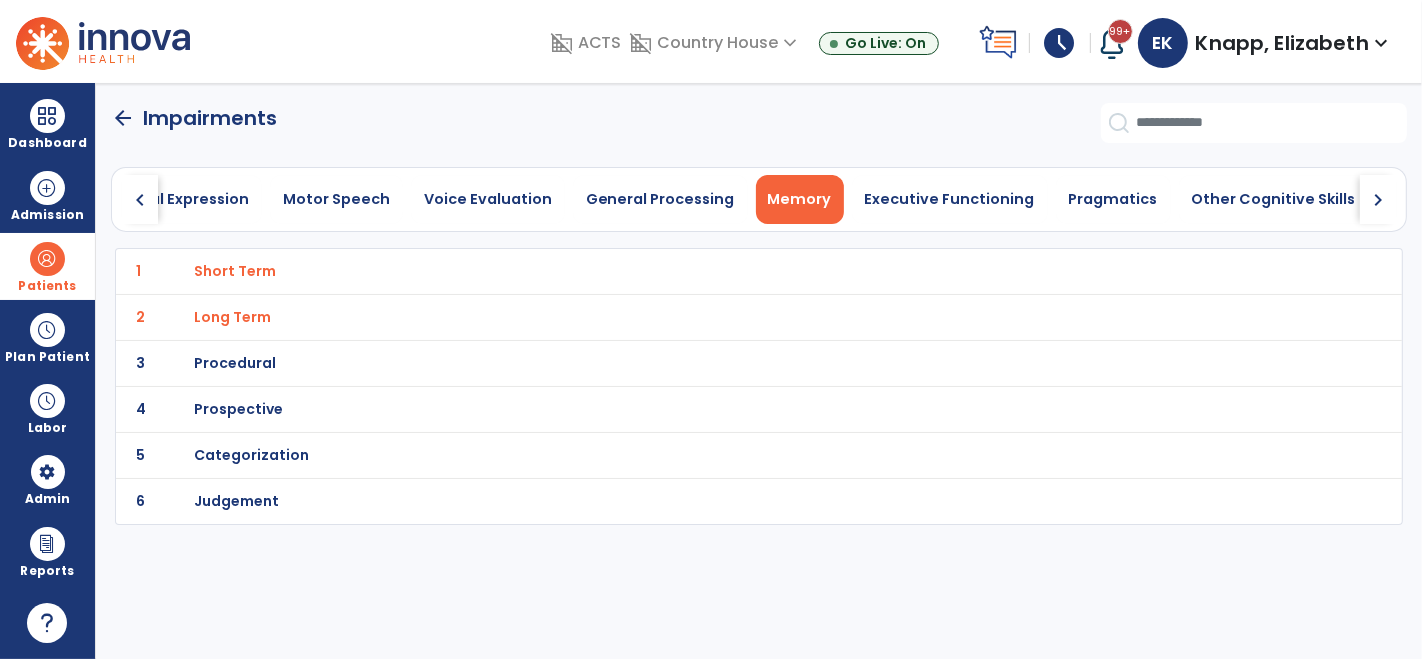 click on "chevron_right" 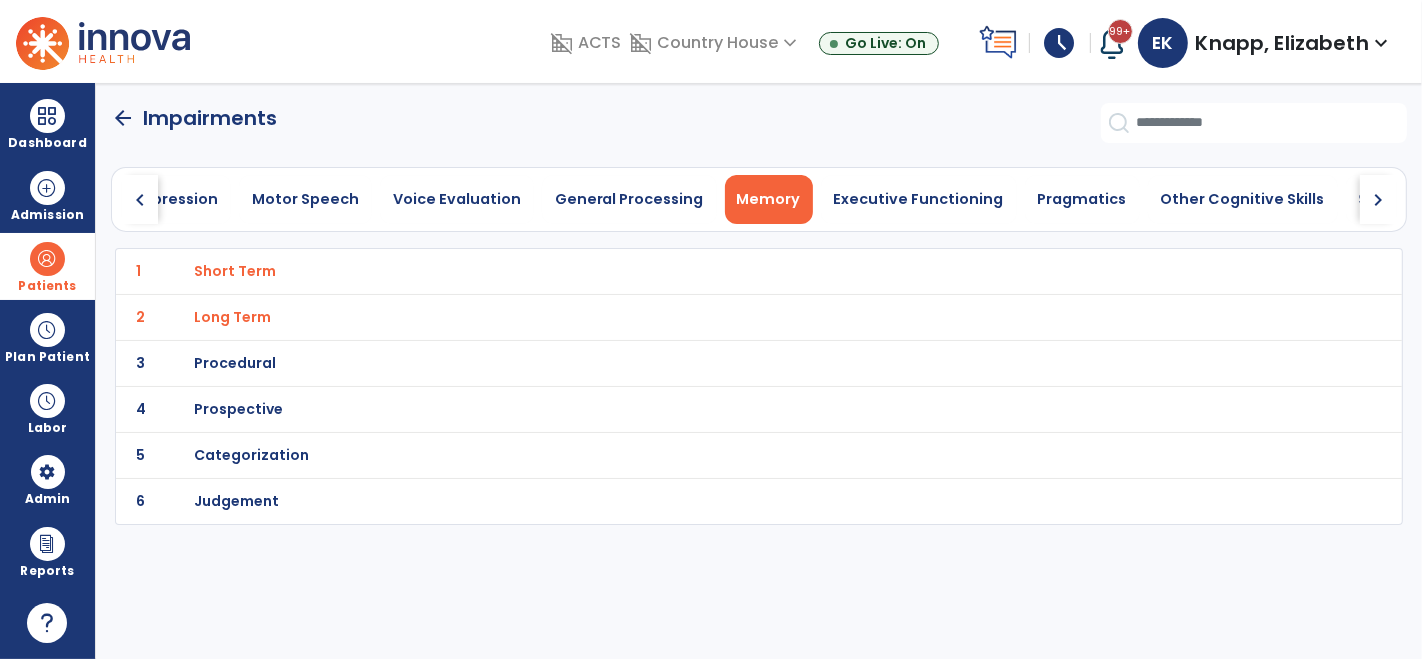 click on "chevron_right" 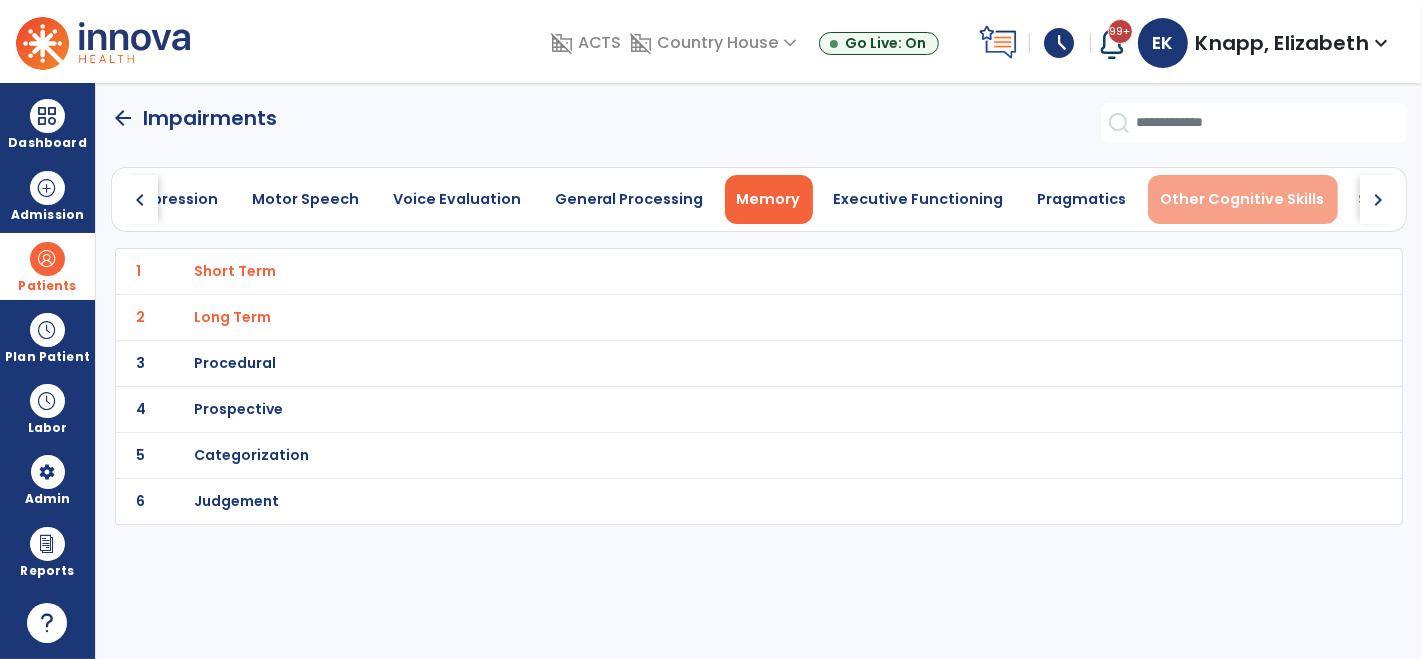 click on "Other Cognitive Skills" at bounding box center [1243, 199] 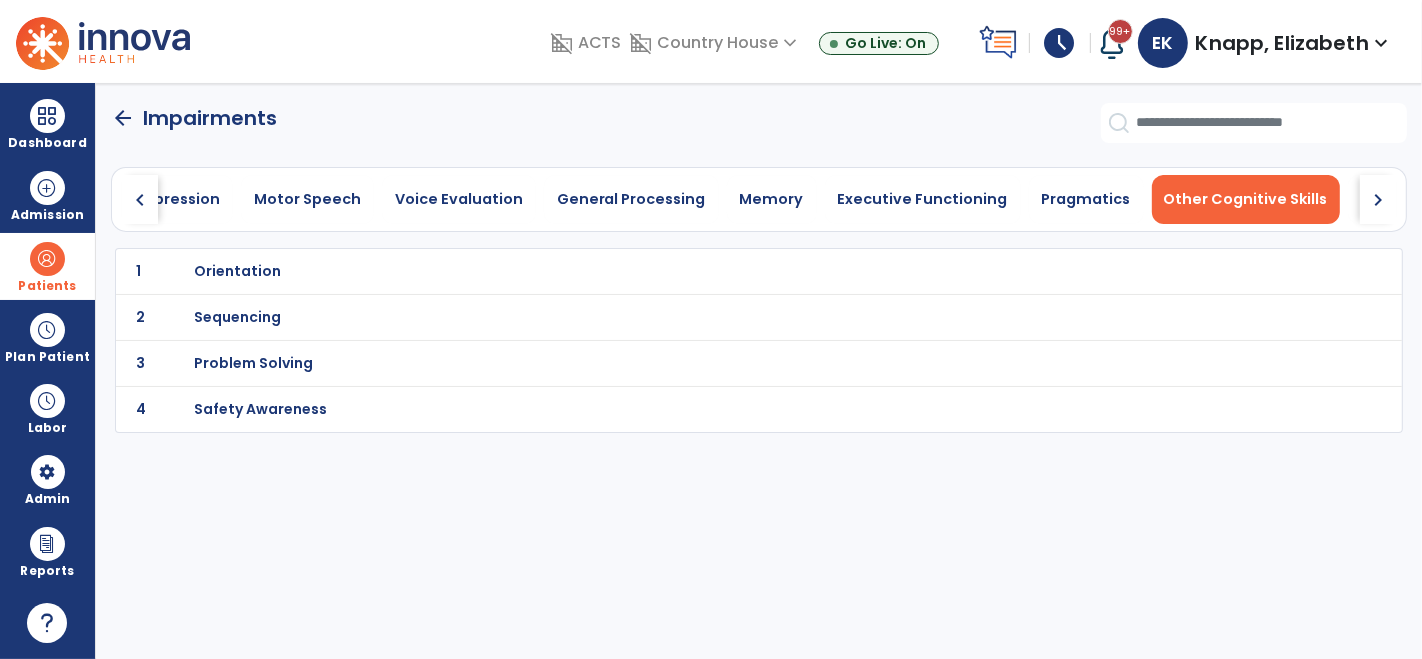 click on "chevron_left" 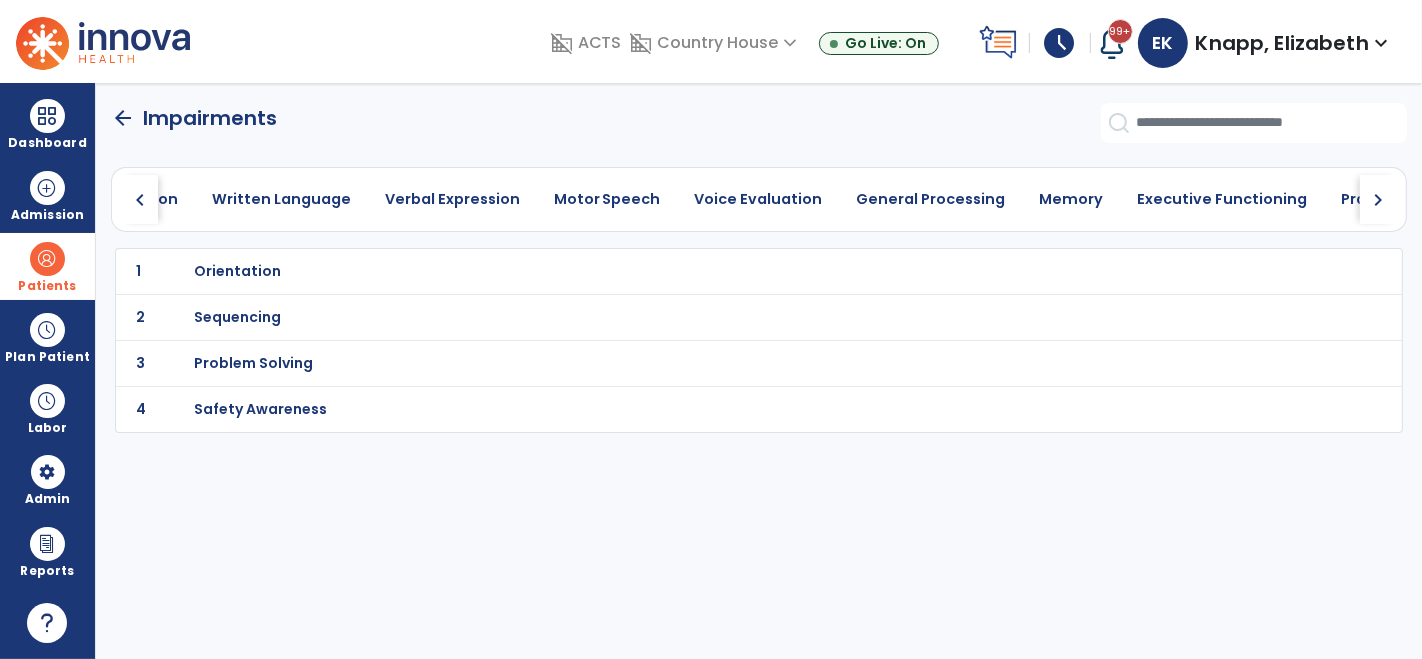 click on "chevron_left" 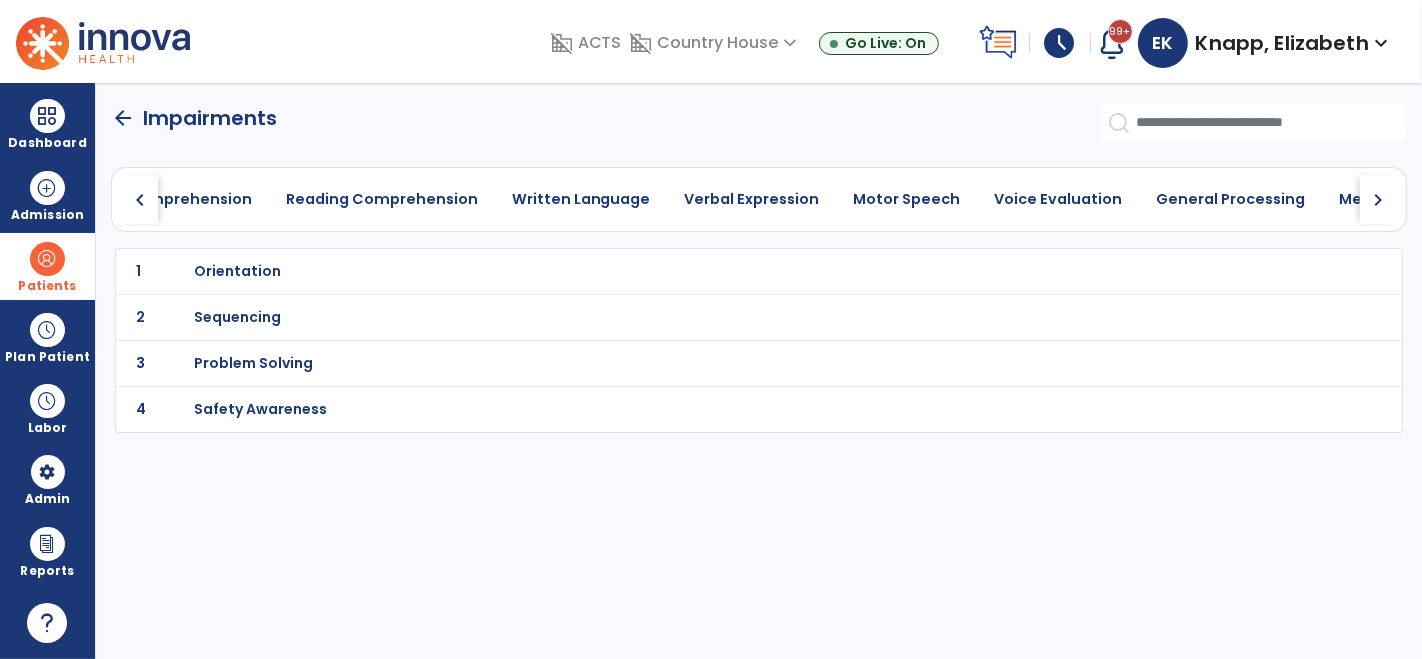 click on "chevron_left" 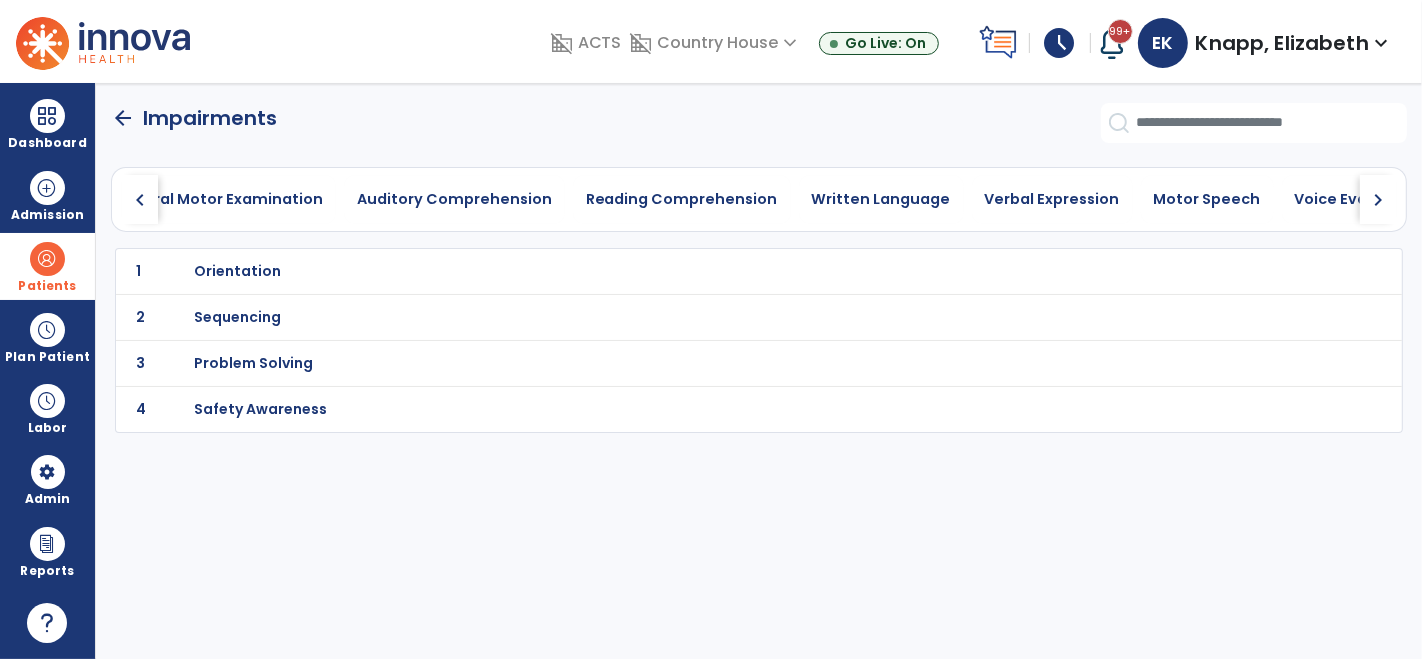 click on "chevron_left" 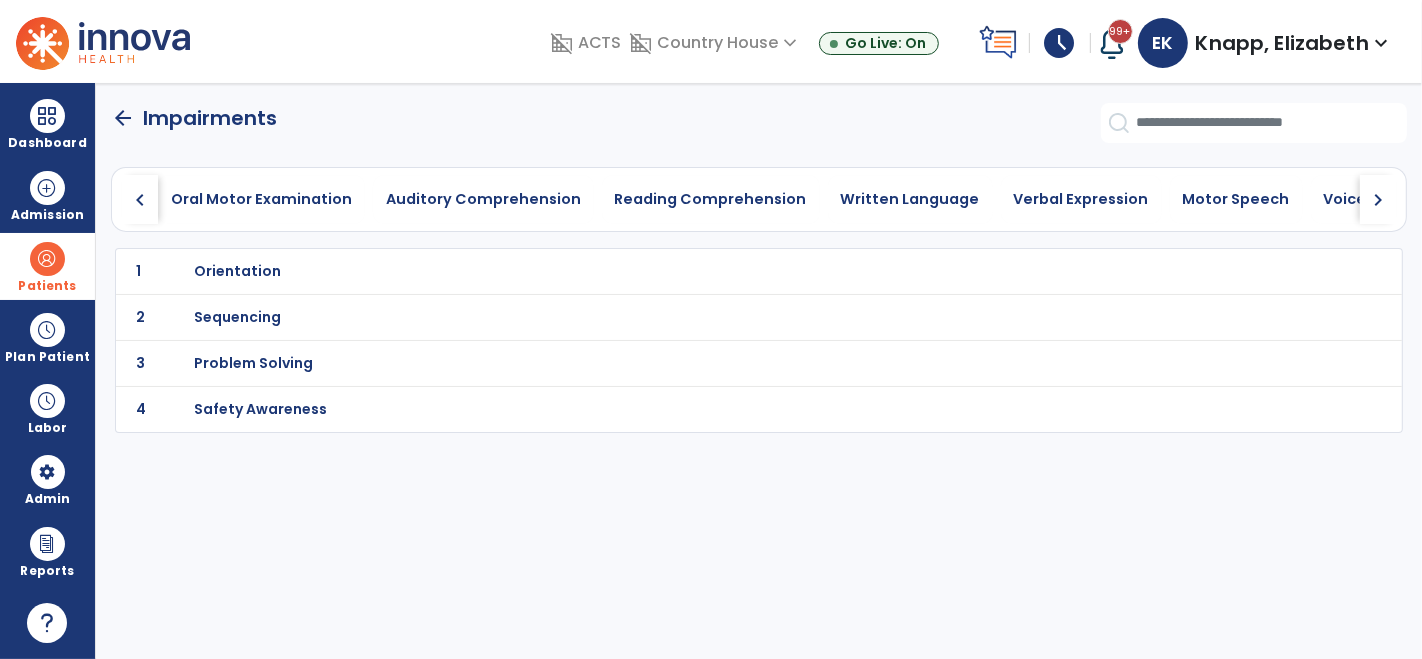 click on "chevron_left" 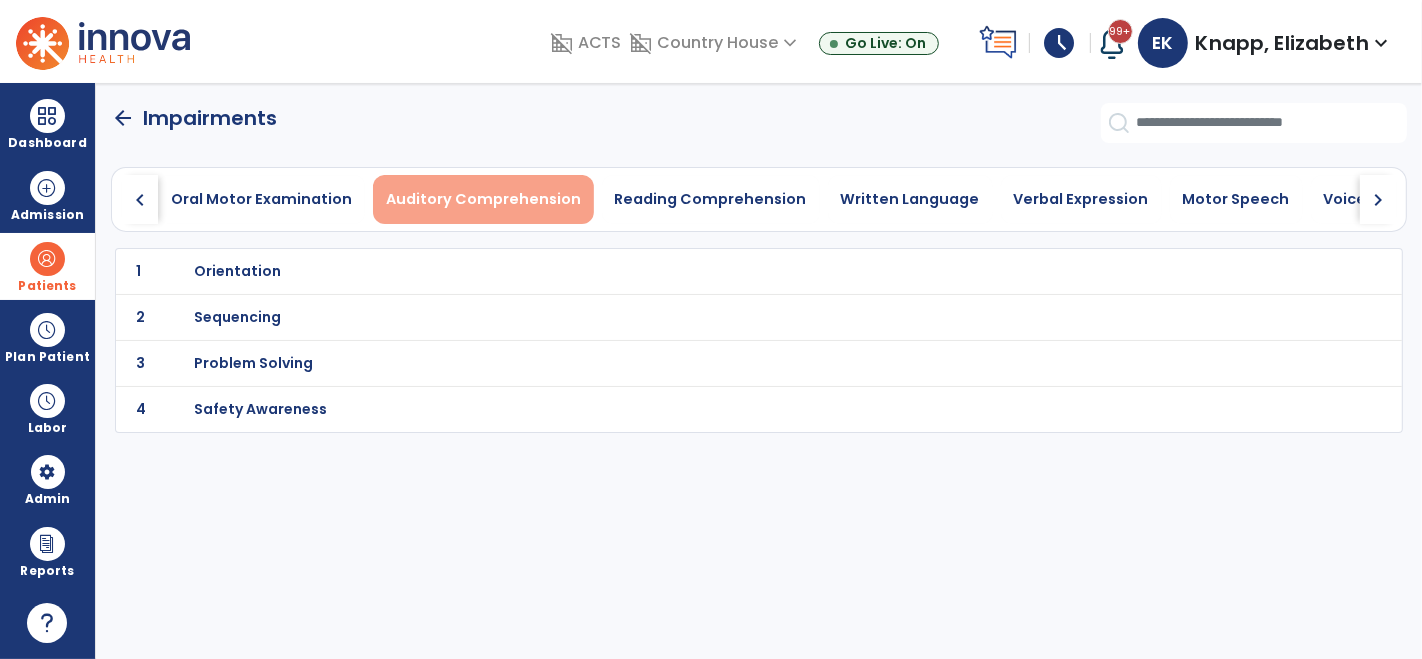 click on "Auditory Comprehension" at bounding box center [483, 199] 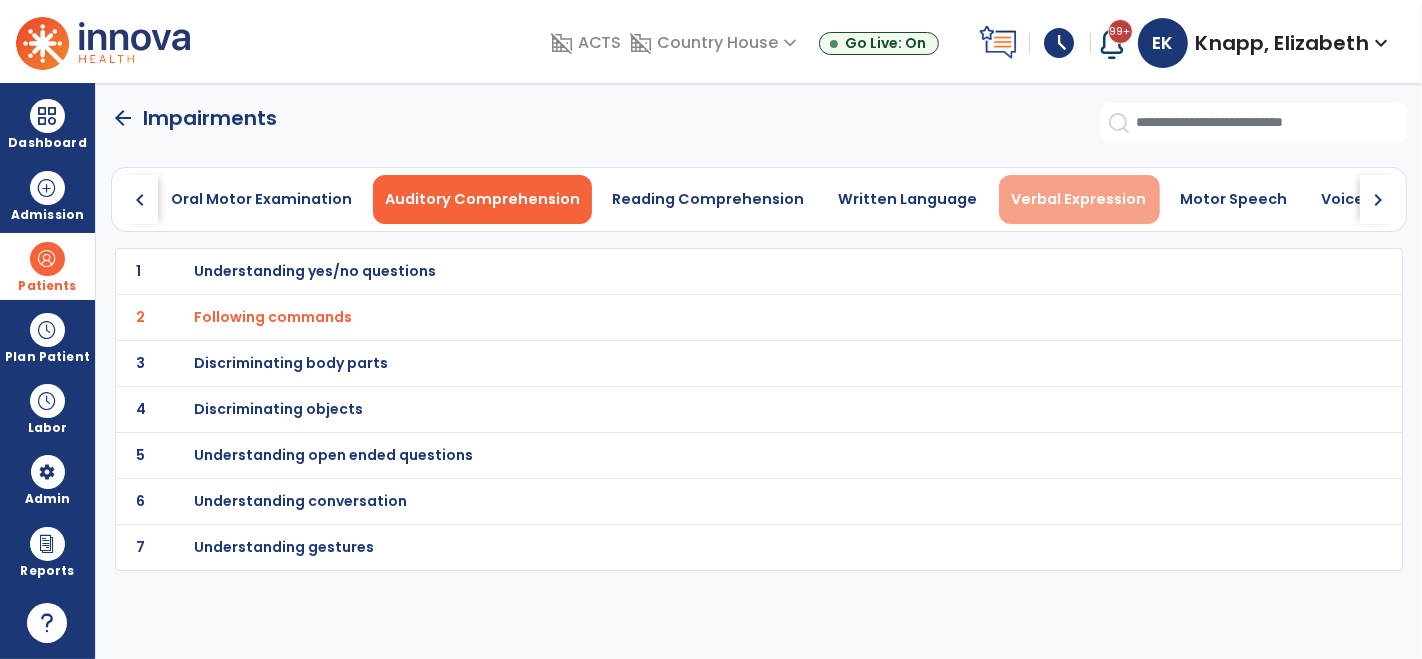 click on "Verbal Expression" at bounding box center [1079, 199] 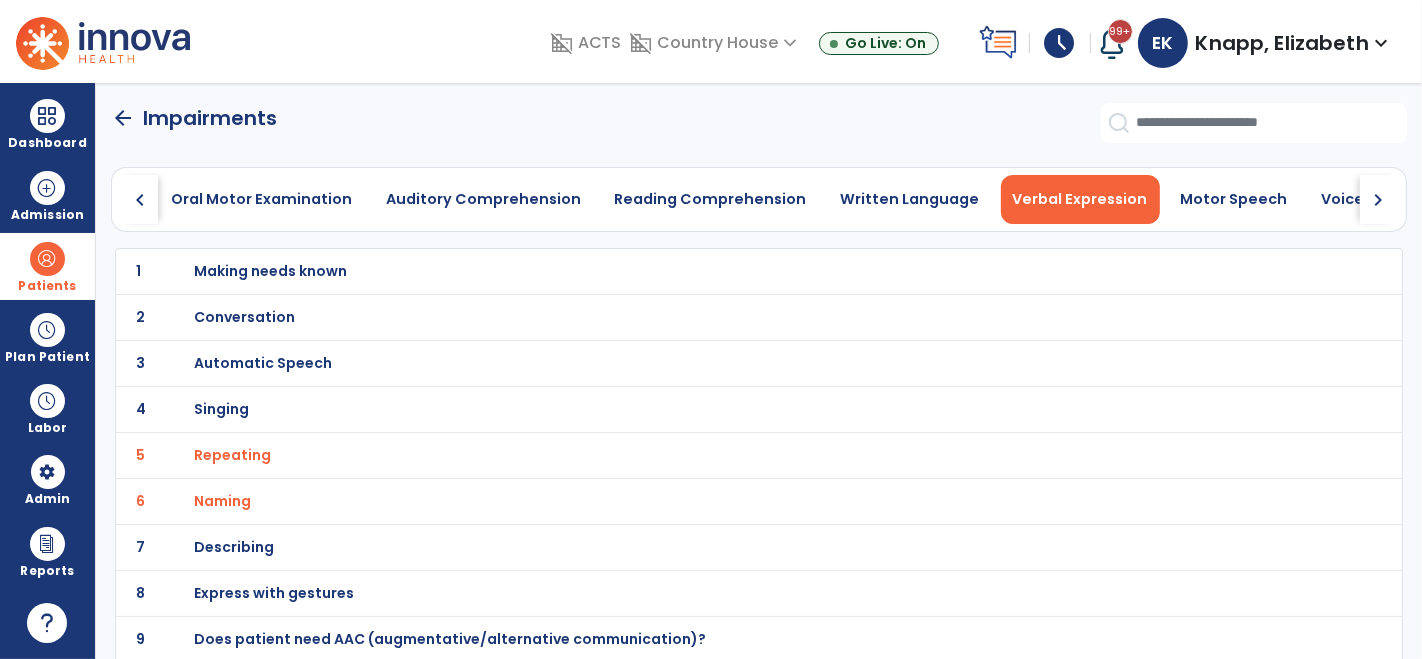 click on "Verbal Expression" at bounding box center (1080, 199) 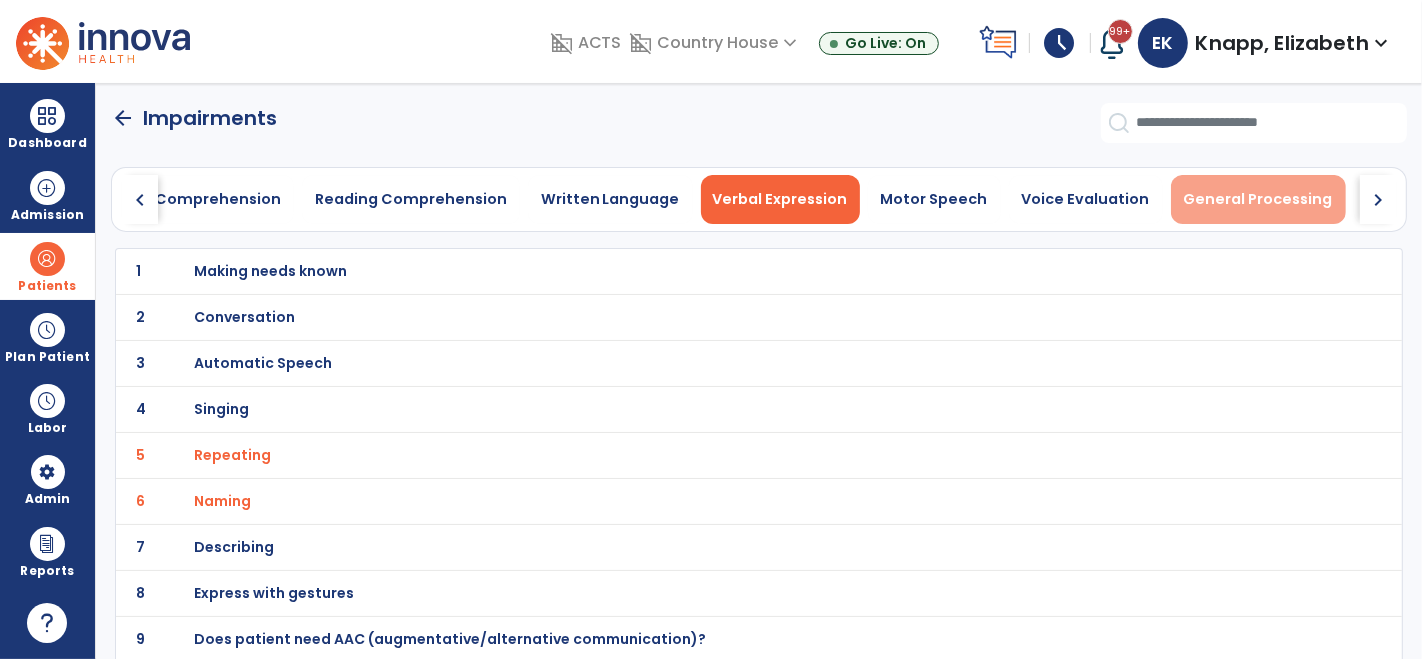 click on "General Processing" at bounding box center [1258, 199] 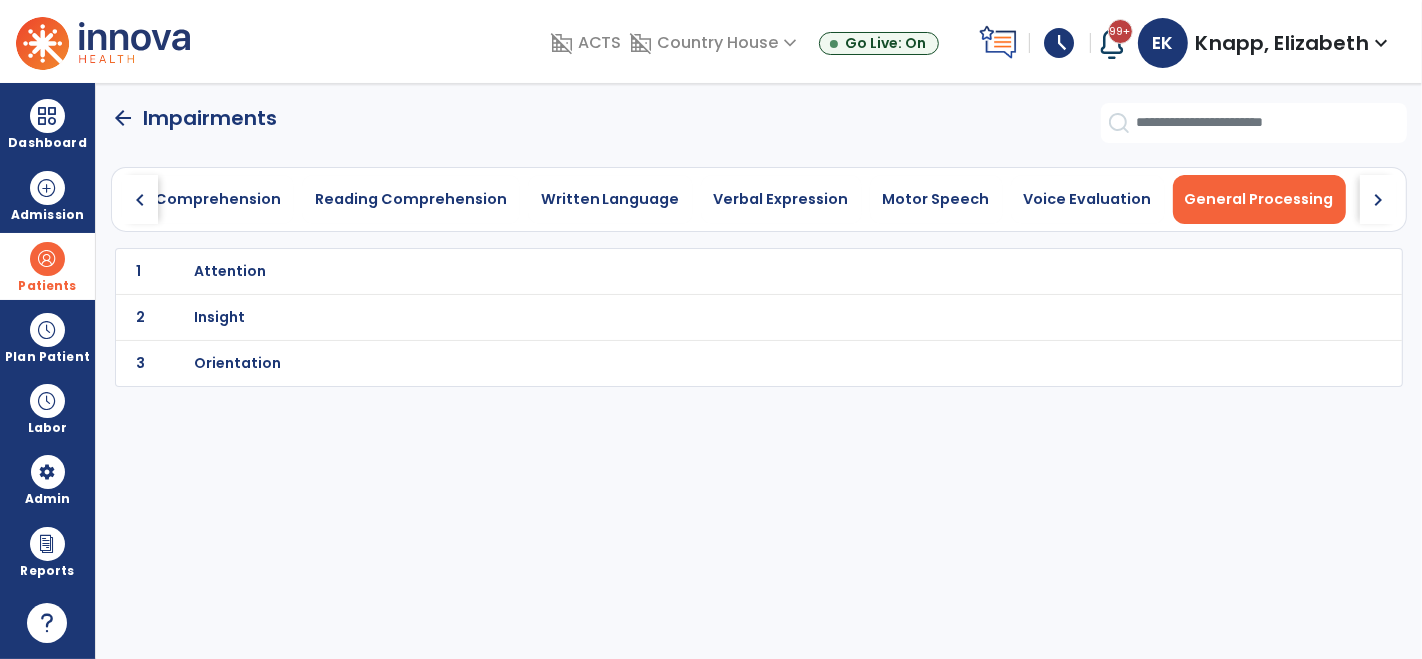 click on "chevron_right" 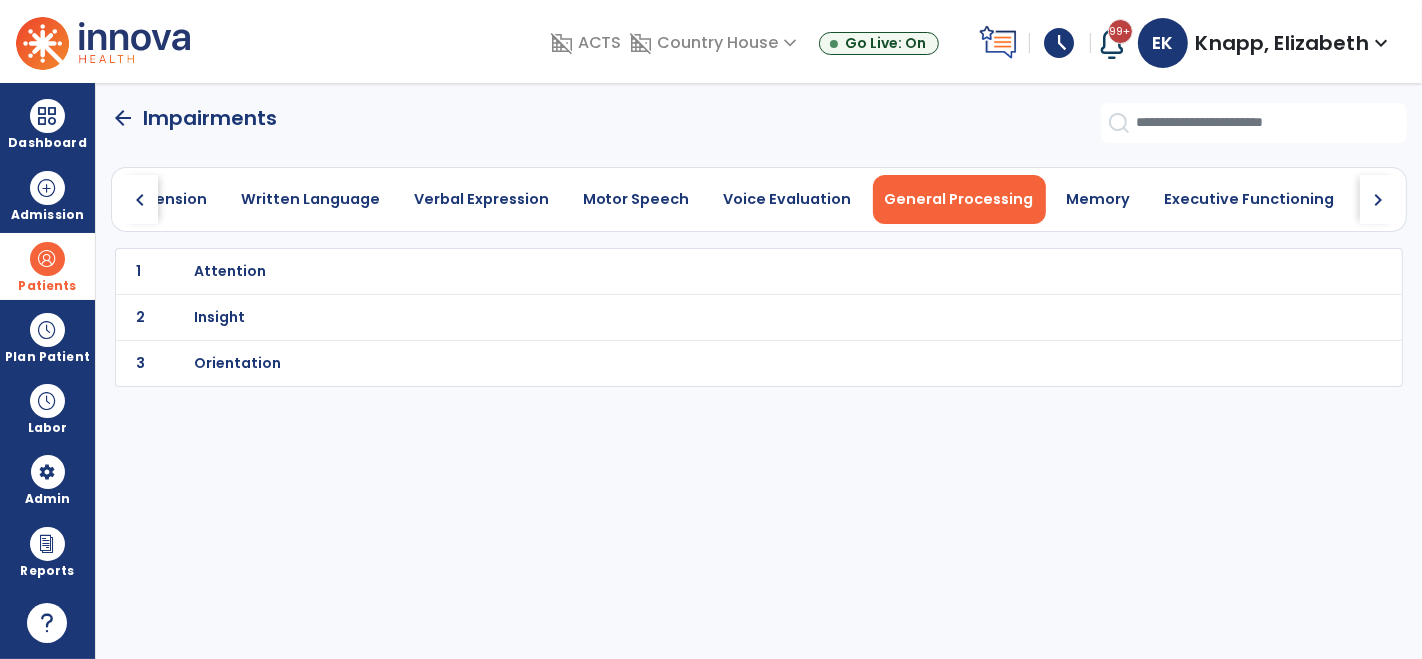 click on "chevron_right" 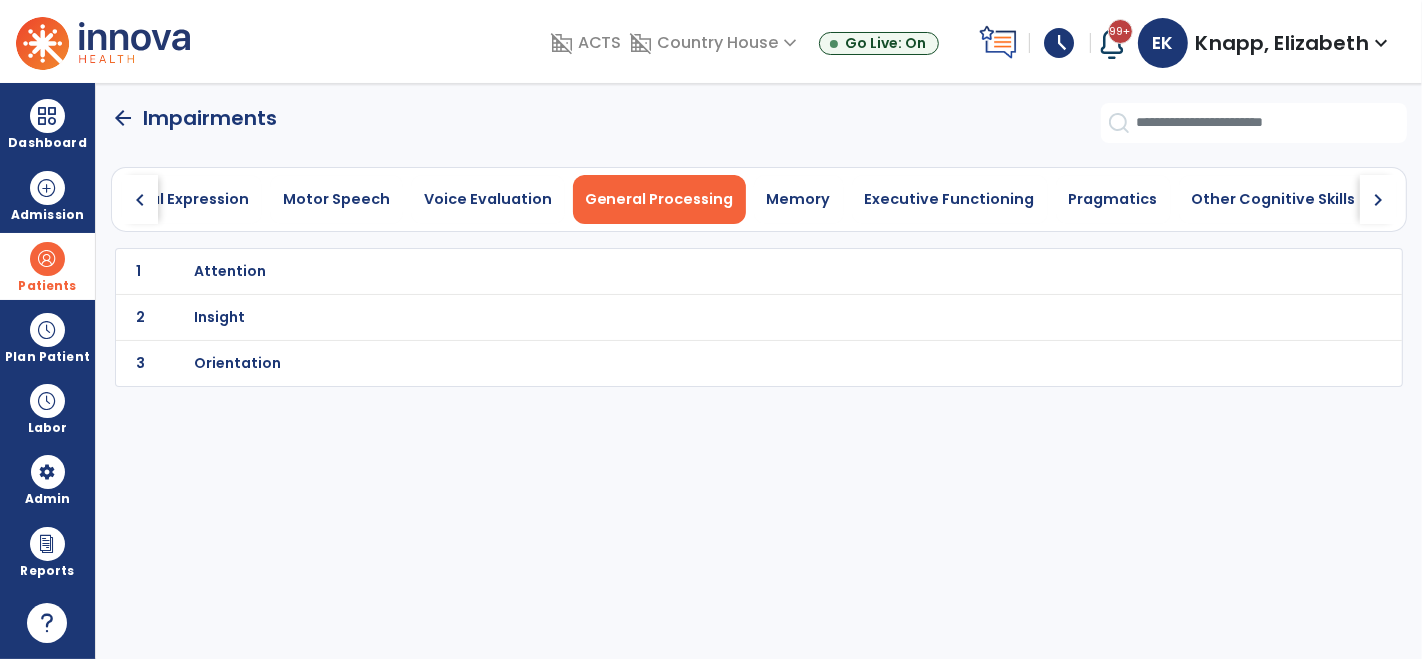 click on "chevron_right" 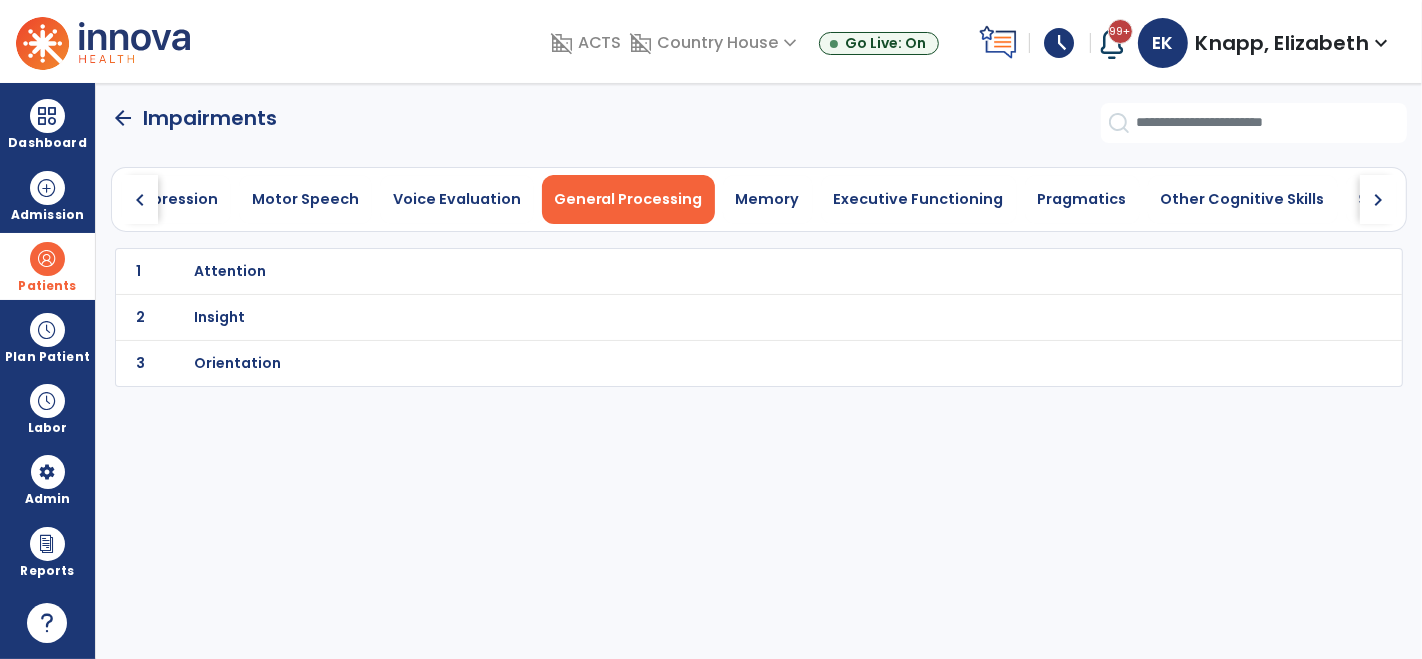 click on "chevron_right" 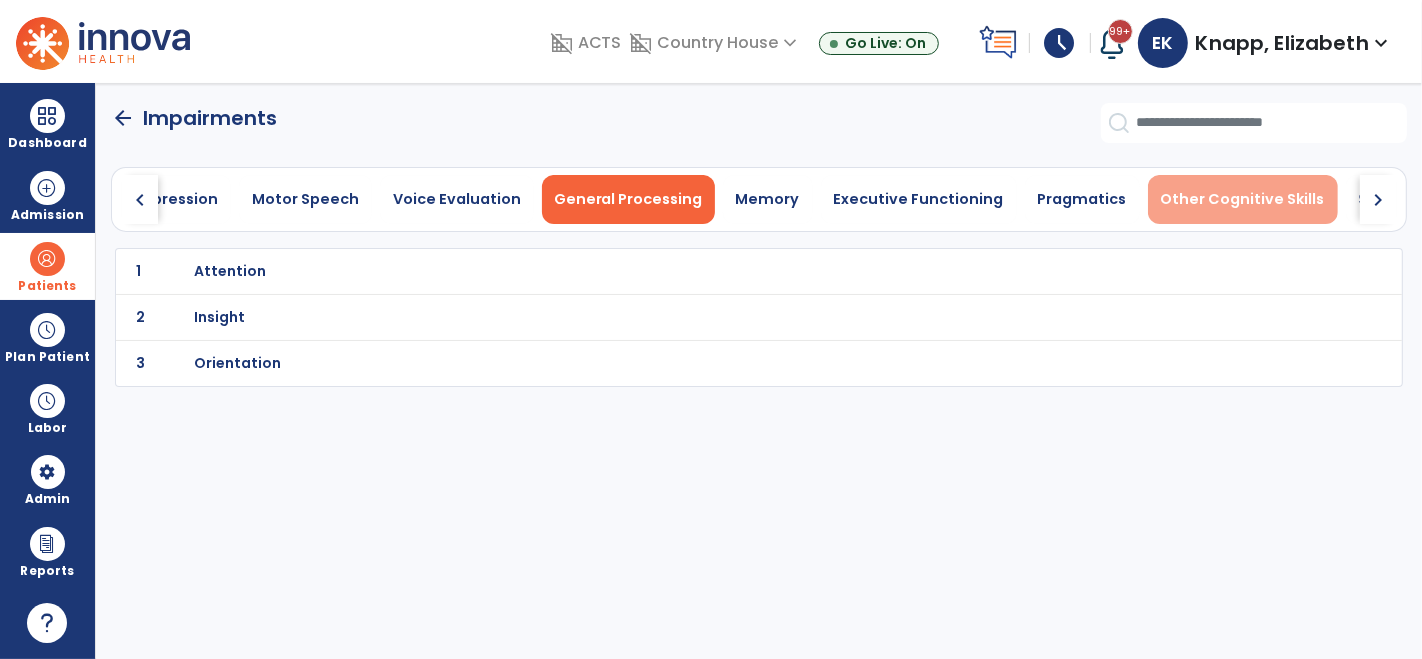 click on "Other Cognitive Skills" at bounding box center [1243, 199] 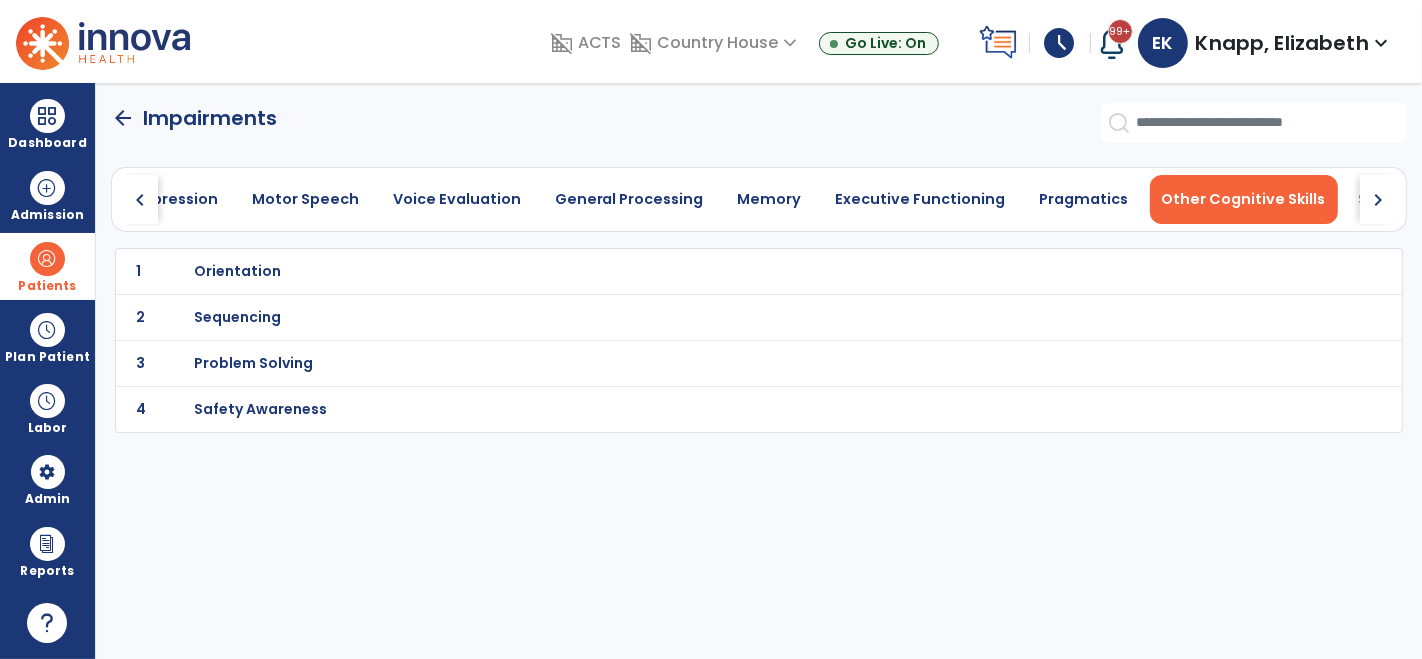 scroll, scrollTop: 0, scrollLeft: 929, axis: horizontal 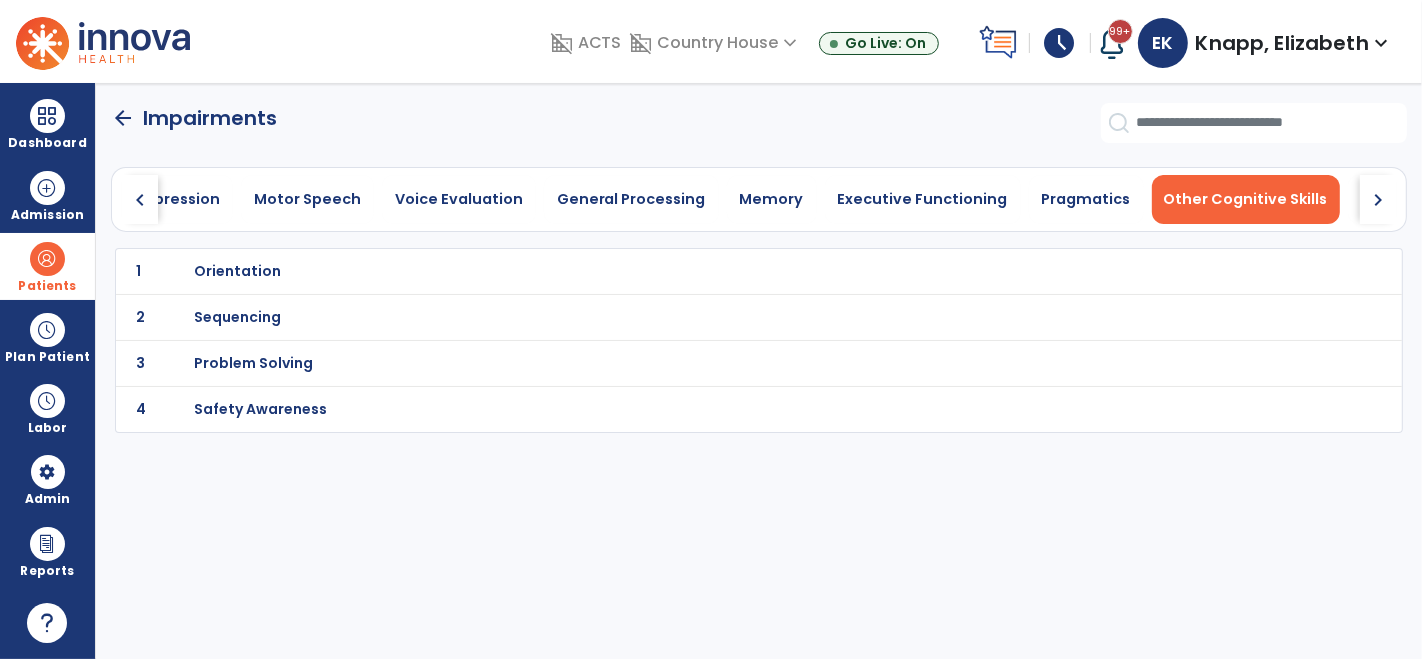 click on "arrow_back" 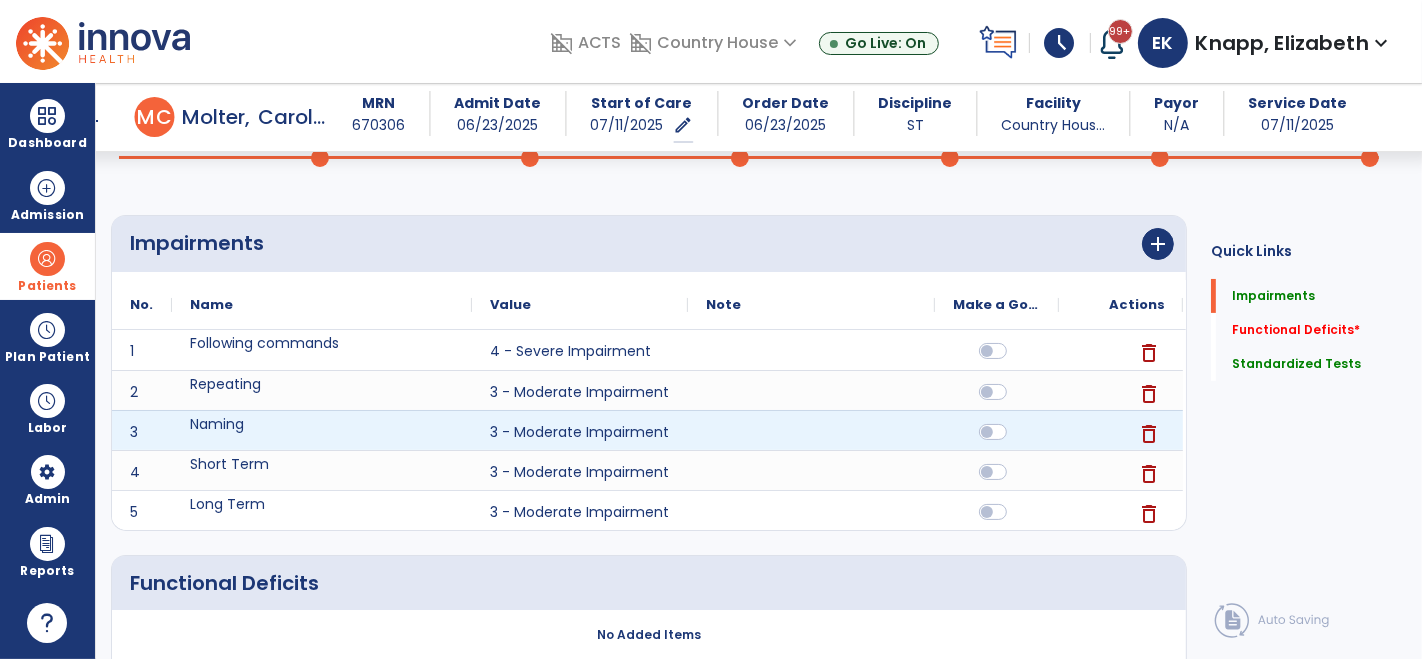 scroll, scrollTop: 115, scrollLeft: 0, axis: vertical 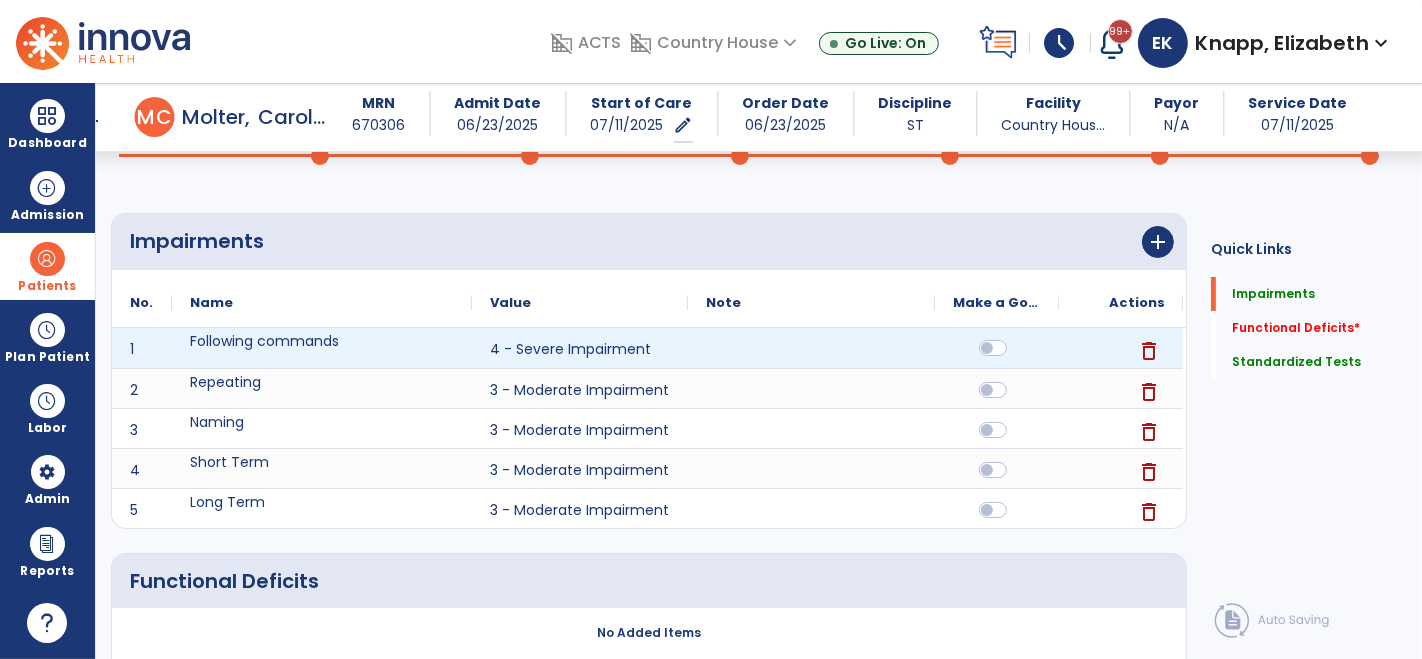 click 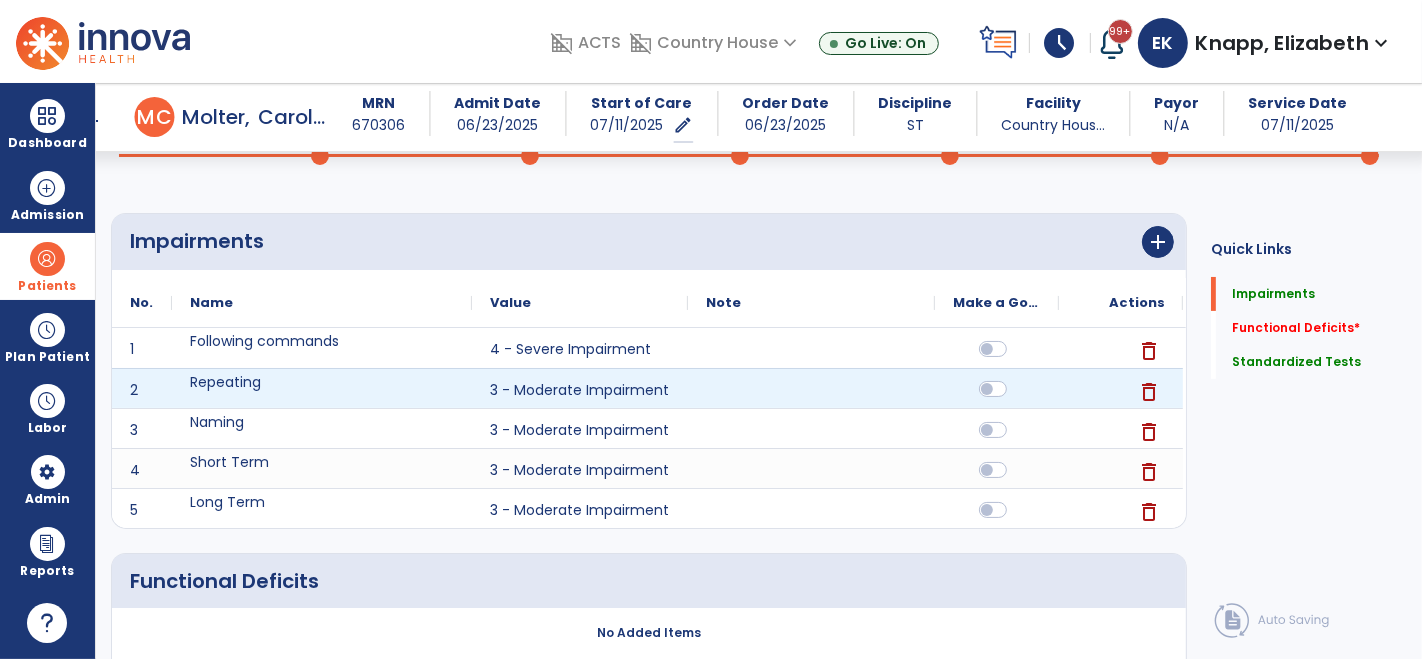 click 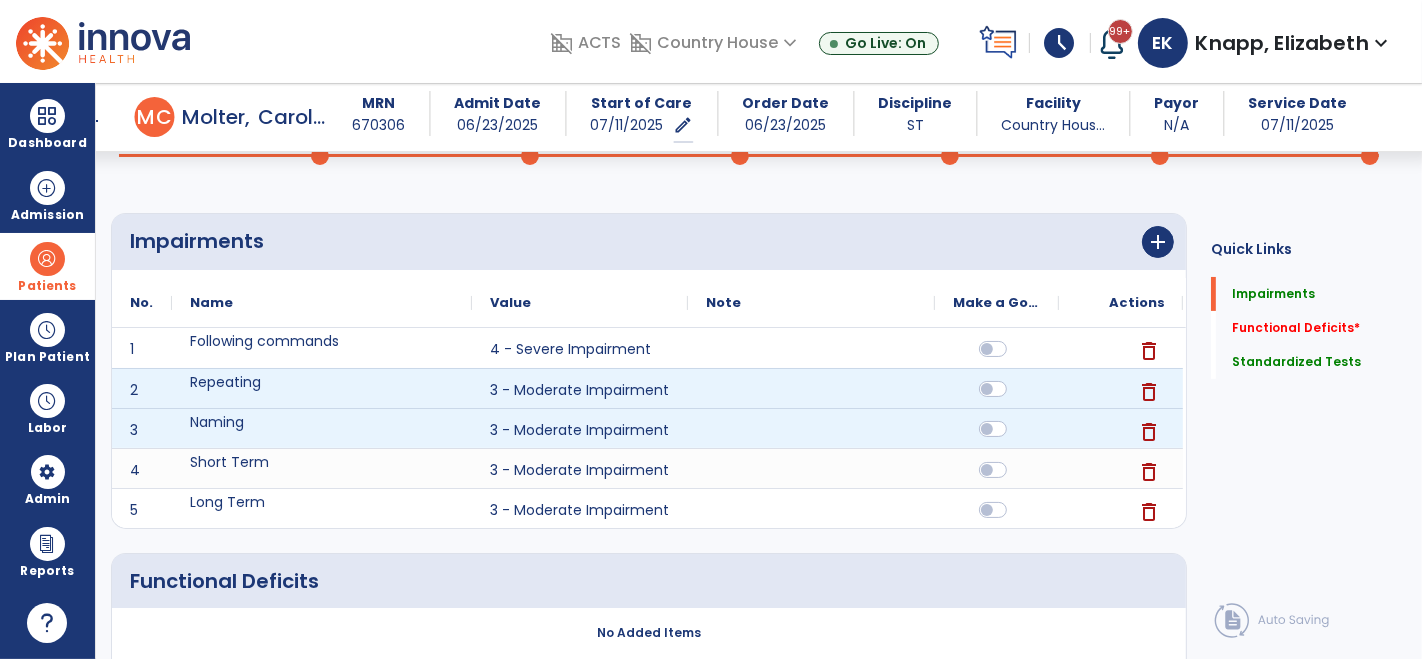 click 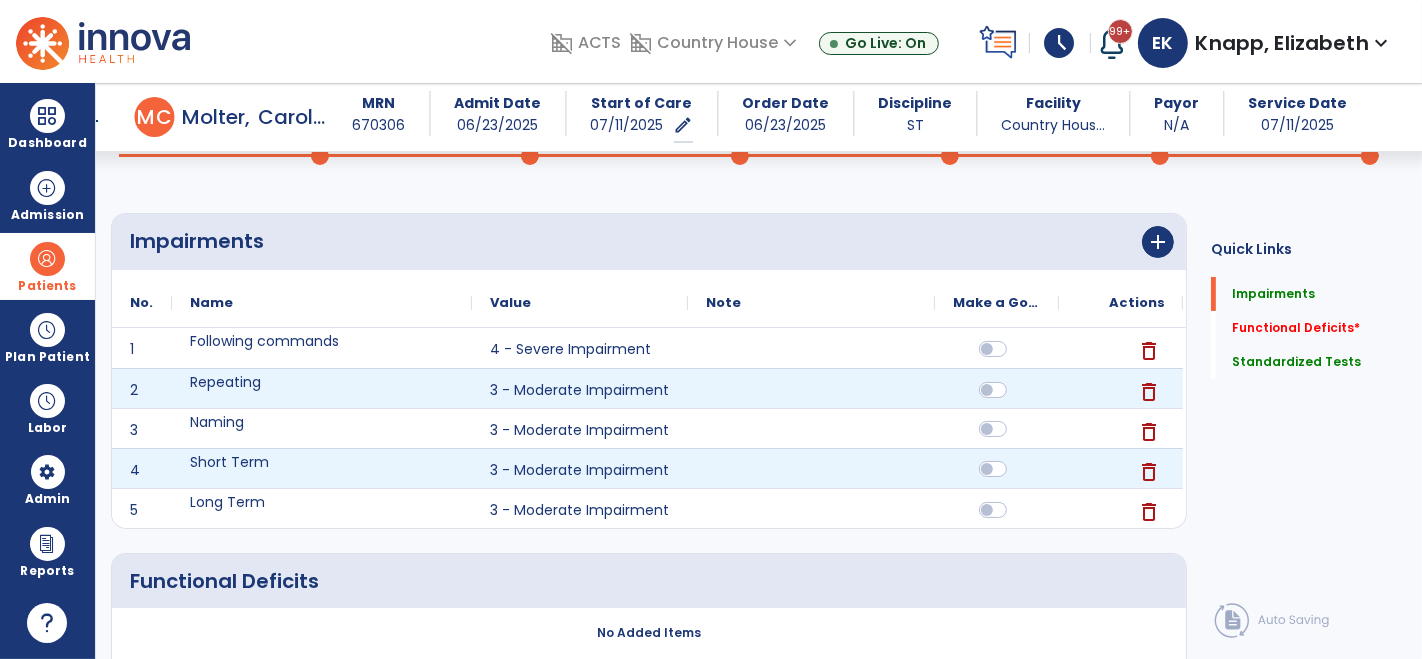 click 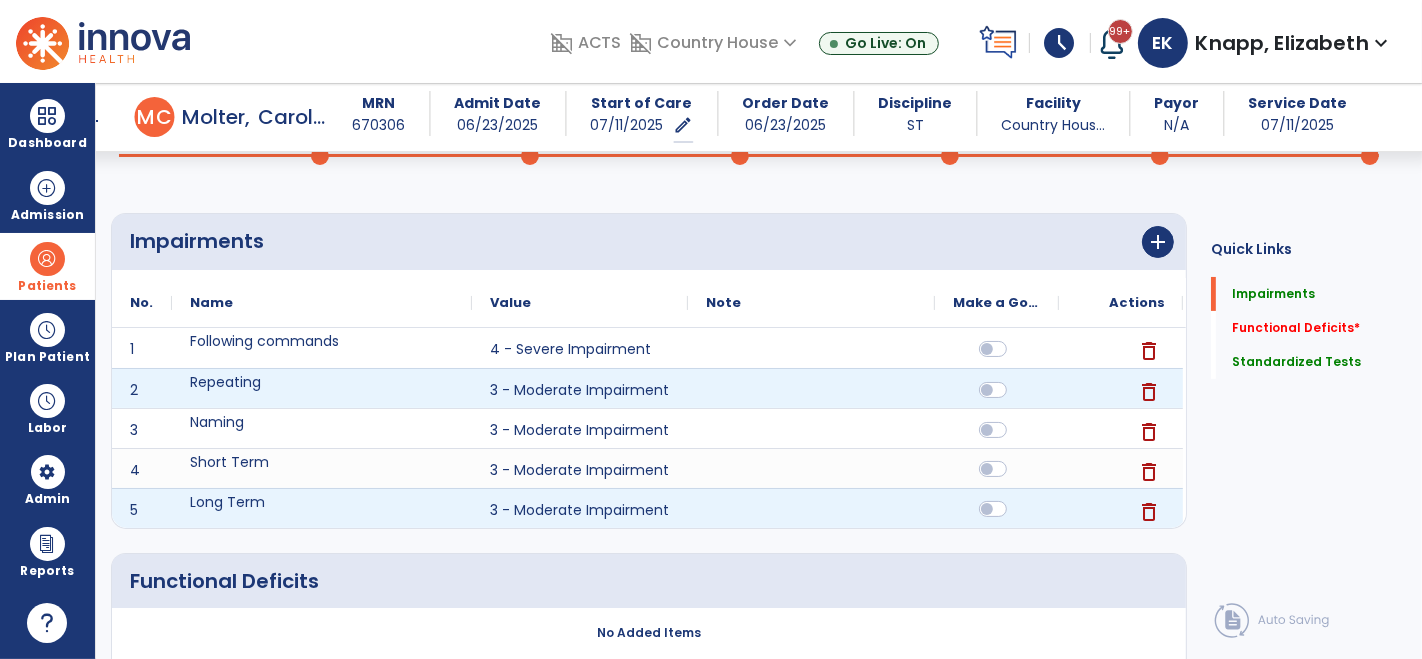 click 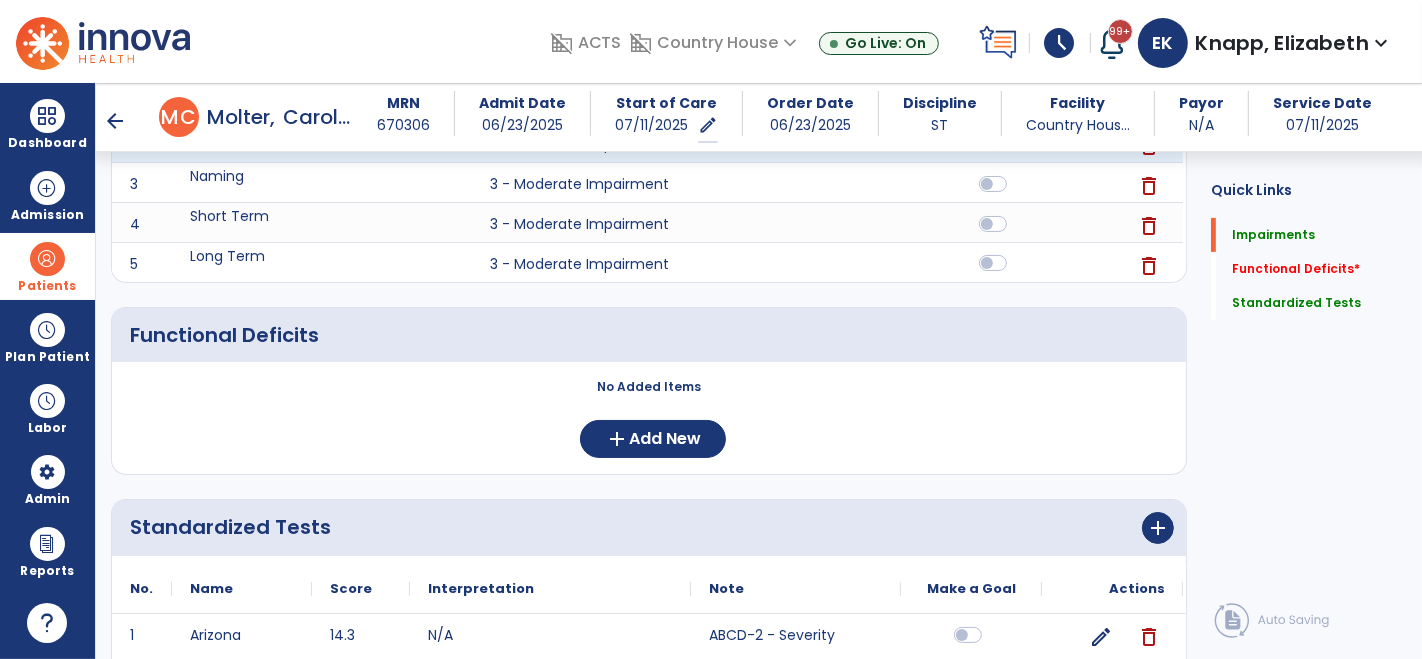 scroll, scrollTop: 500, scrollLeft: 0, axis: vertical 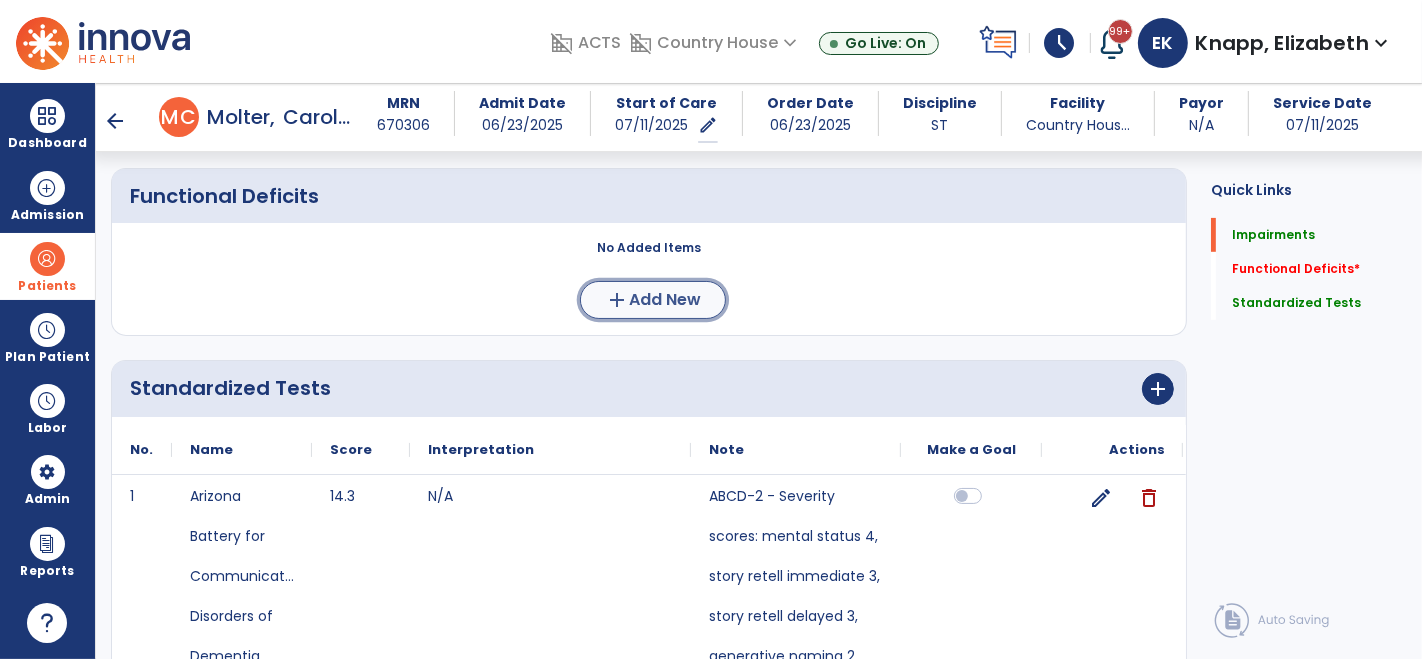 click on "Add New" 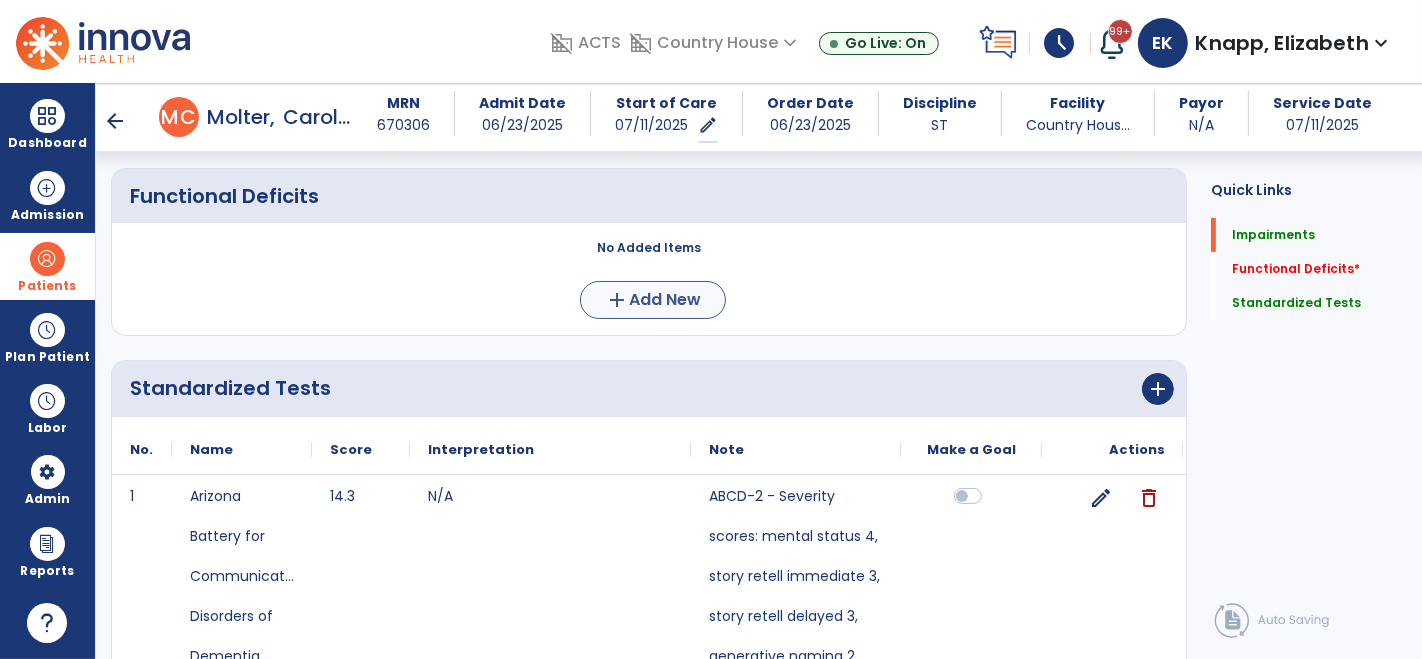 scroll, scrollTop: 0, scrollLeft: 0, axis: both 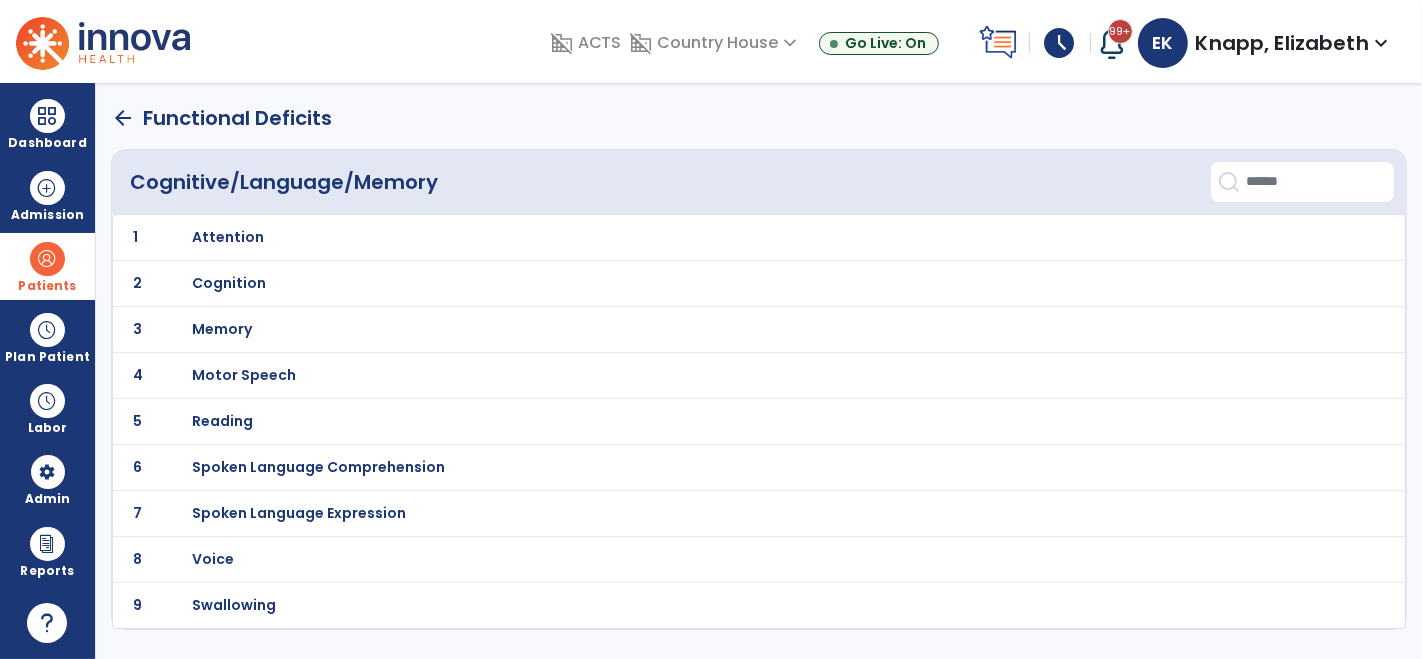 click on "Memory" at bounding box center (228, 237) 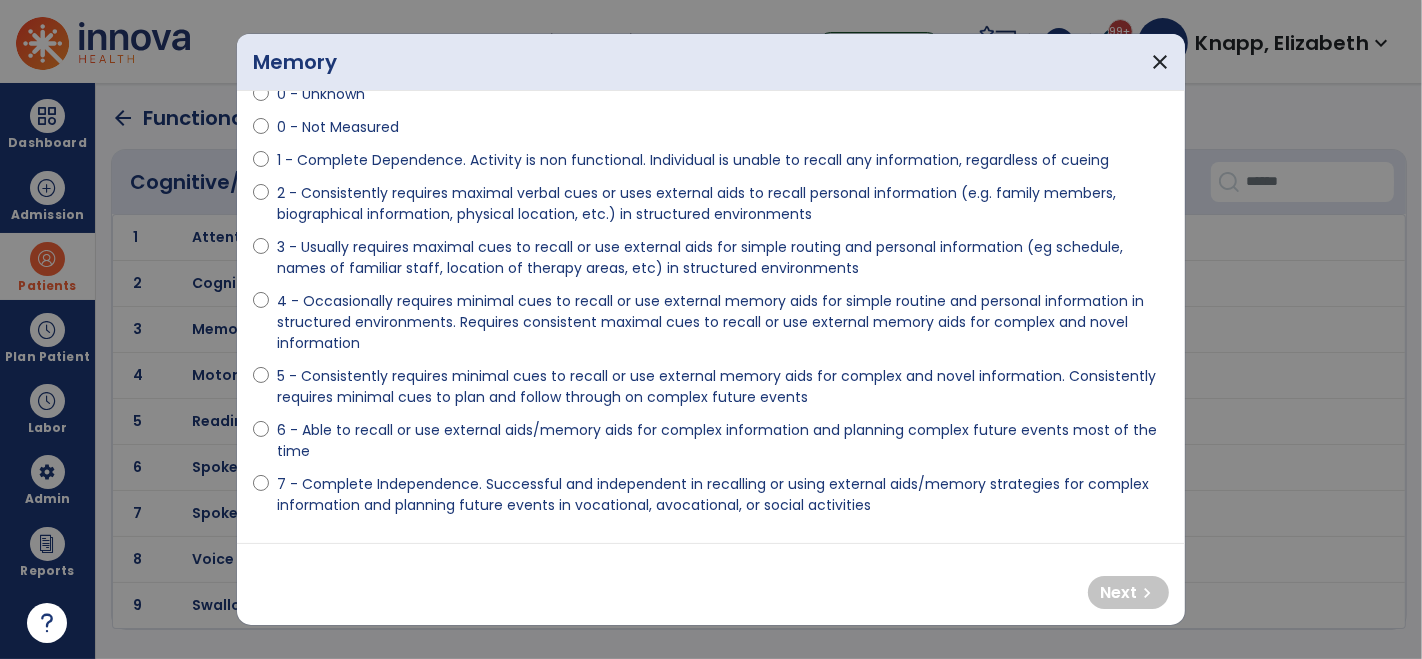 scroll, scrollTop: 86, scrollLeft: 0, axis: vertical 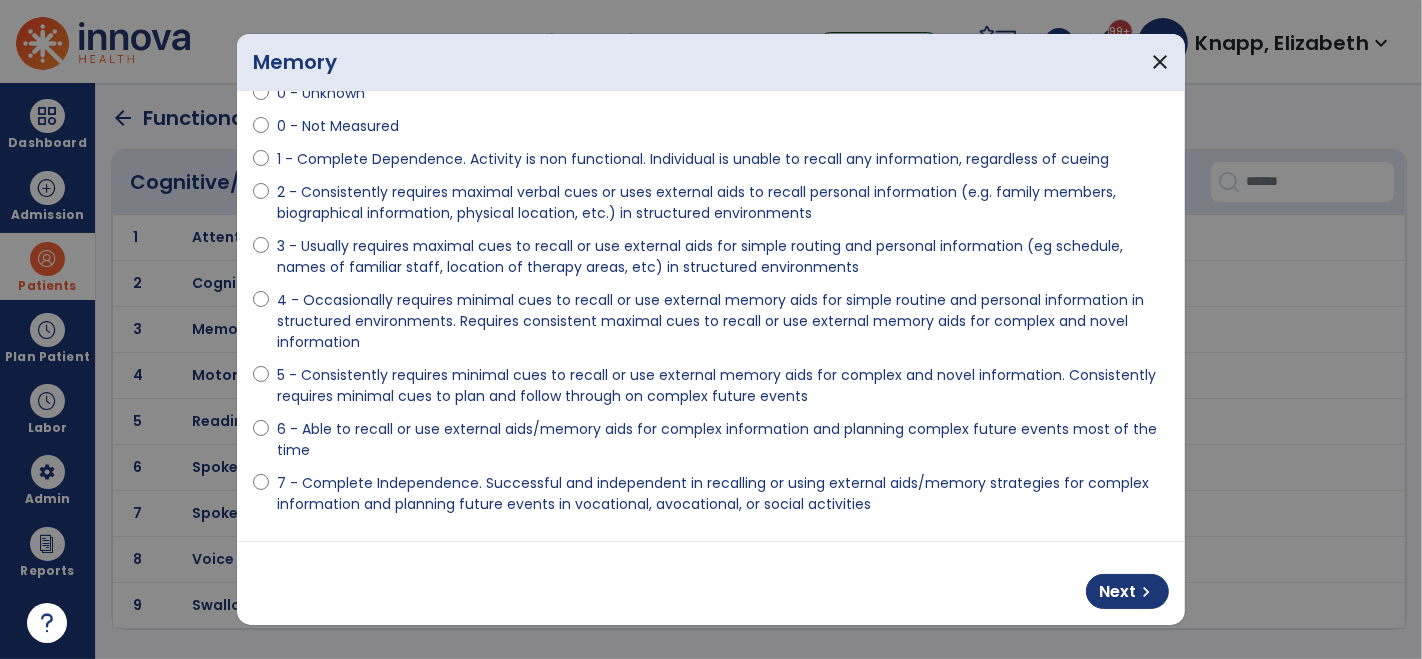 click on "4 - Occasionally requires minimal cues to recall or use external memory aids for simple routine and personal information in structured environments. Requires consistent maximal cues to recall or use external memory aids for complex and novel information" at bounding box center [723, 321] 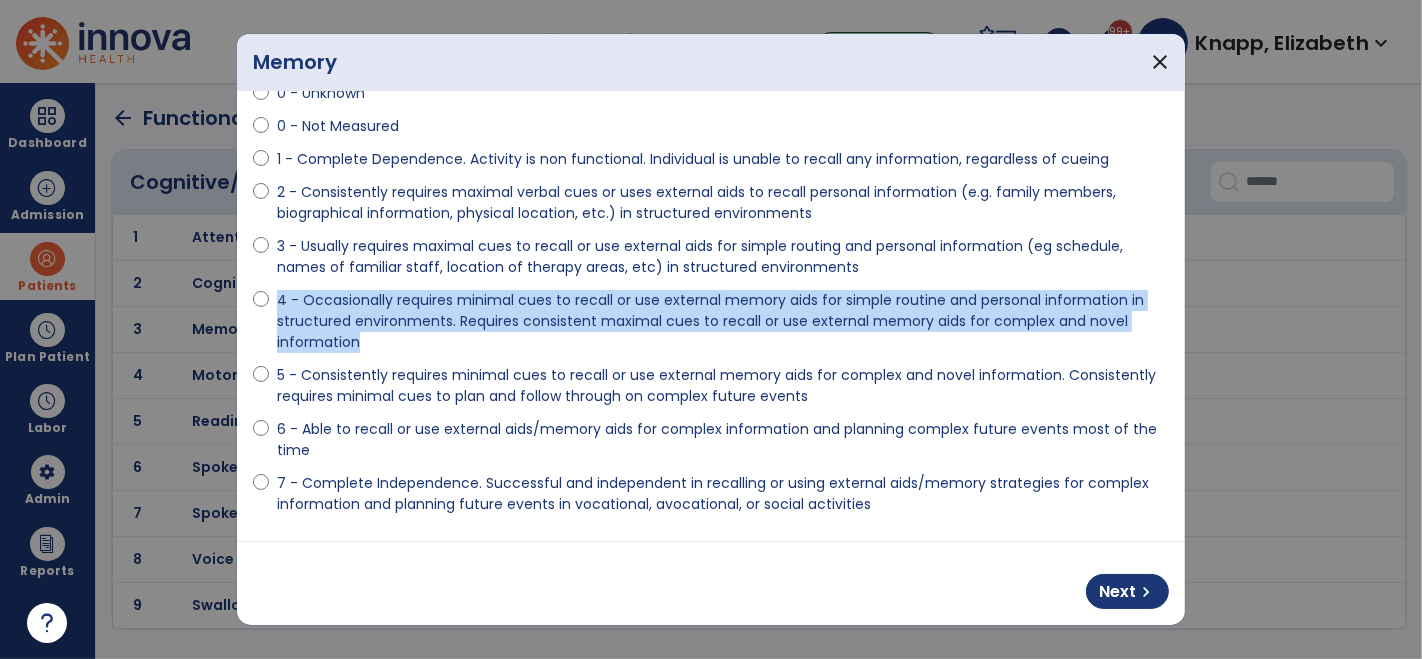 click on "4 - Occasionally requires minimal cues to recall or use external memory aids for simple routine and personal information in structured environments. Requires consistent maximal cues to recall or use external memory aids for complex and novel information" at bounding box center (723, 321) 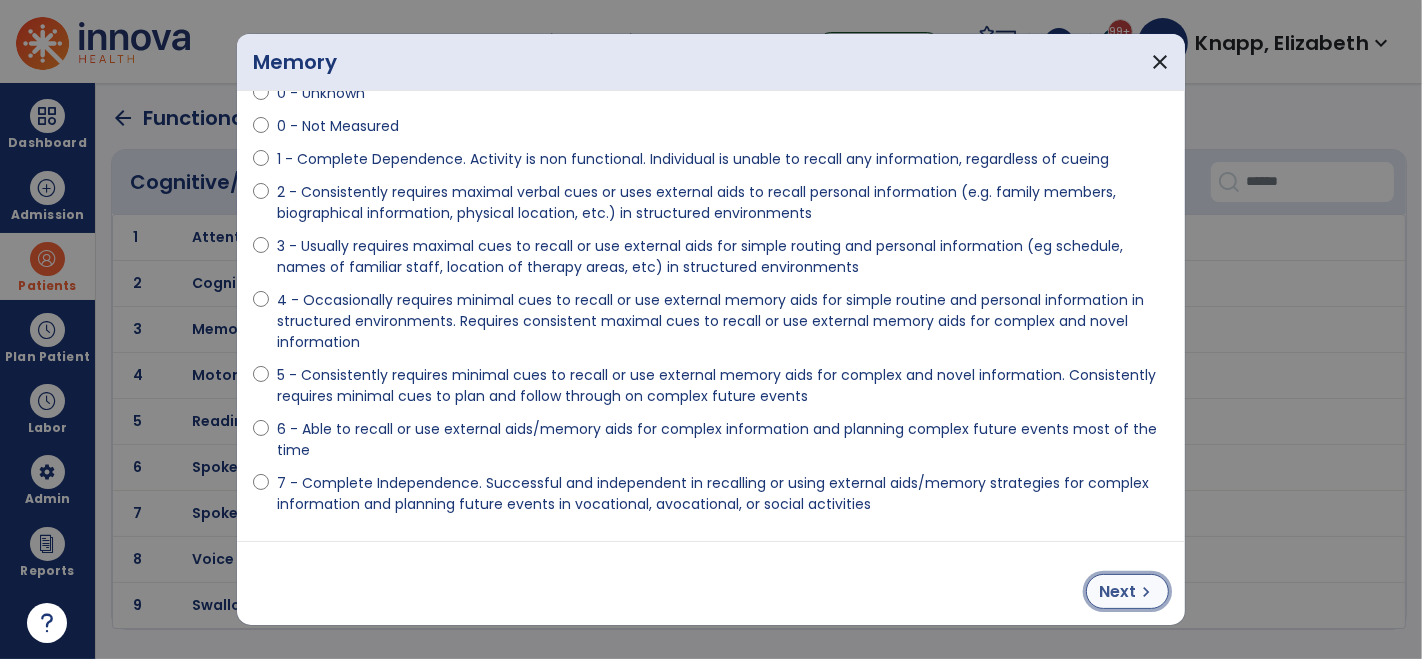 click on "Next" at bounding box center [1117, 592] 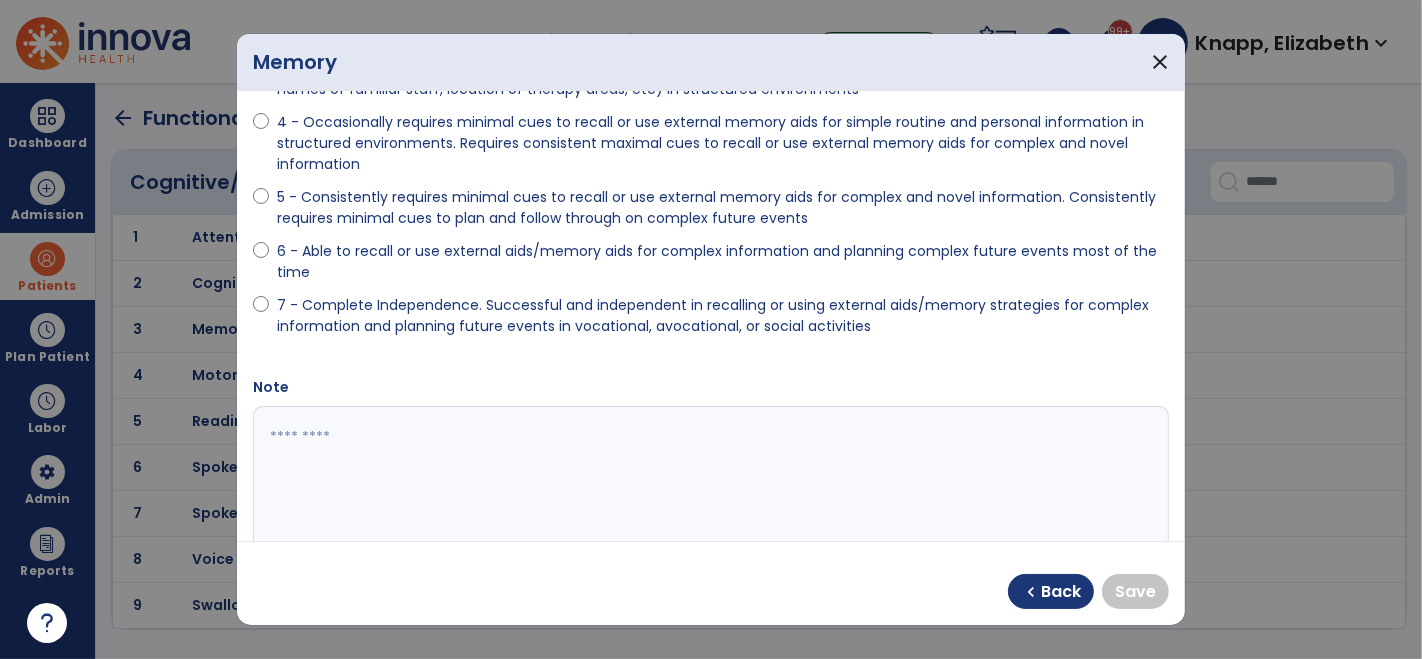 scroll, scrollTop: 266, scrollLeft: 0, axis: vertical 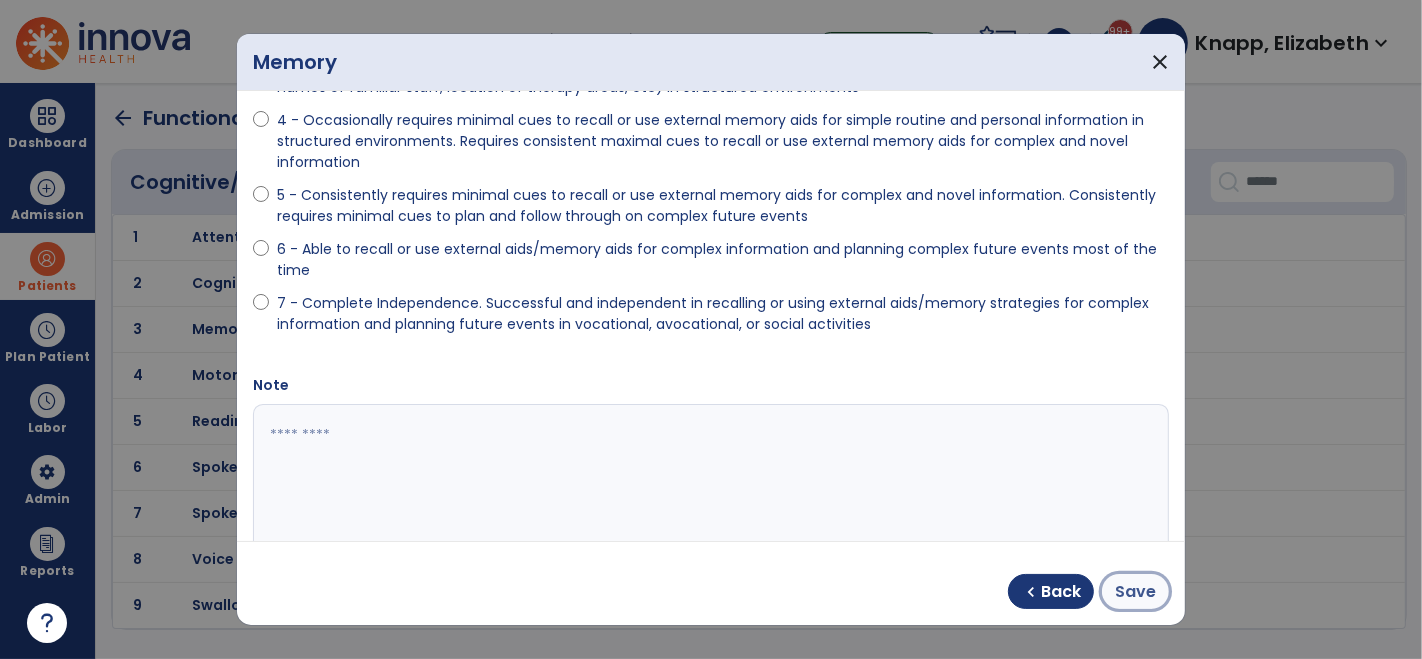 click on "Save" at bounding box center (1135, 592) 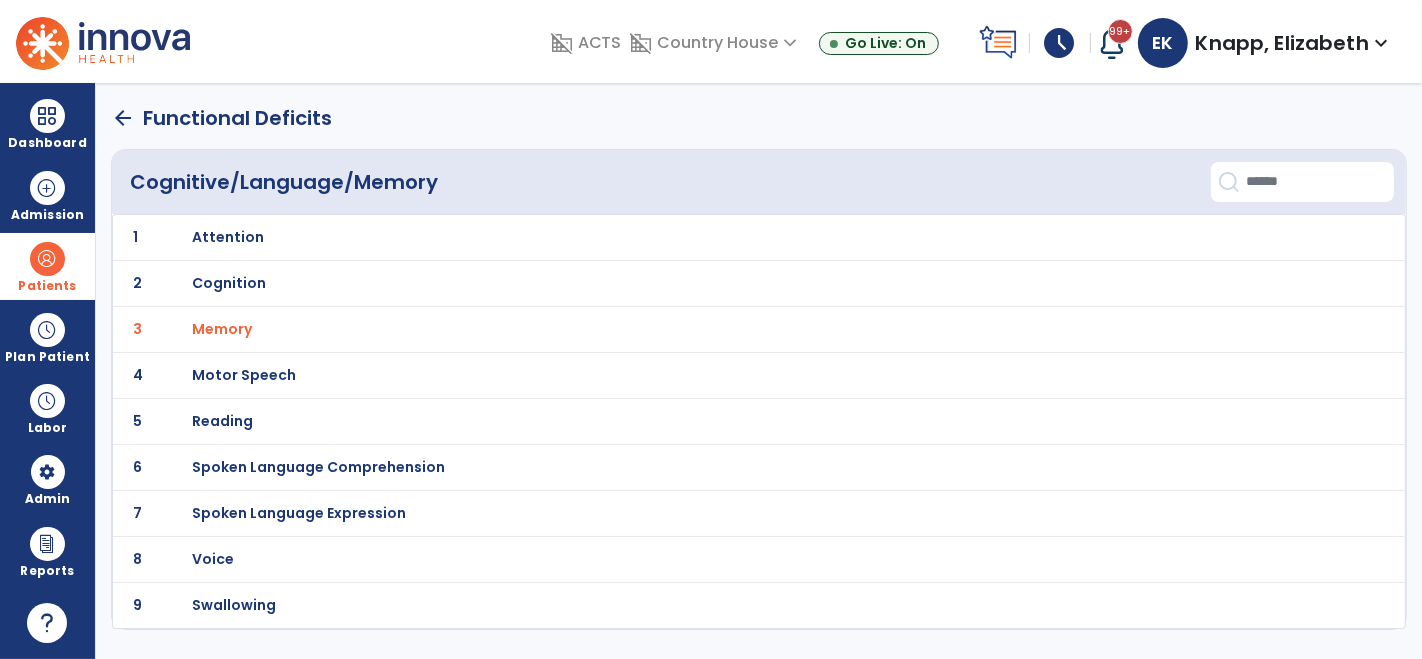 click on "Spoken Language Expression" at bounding box center (228, 237) 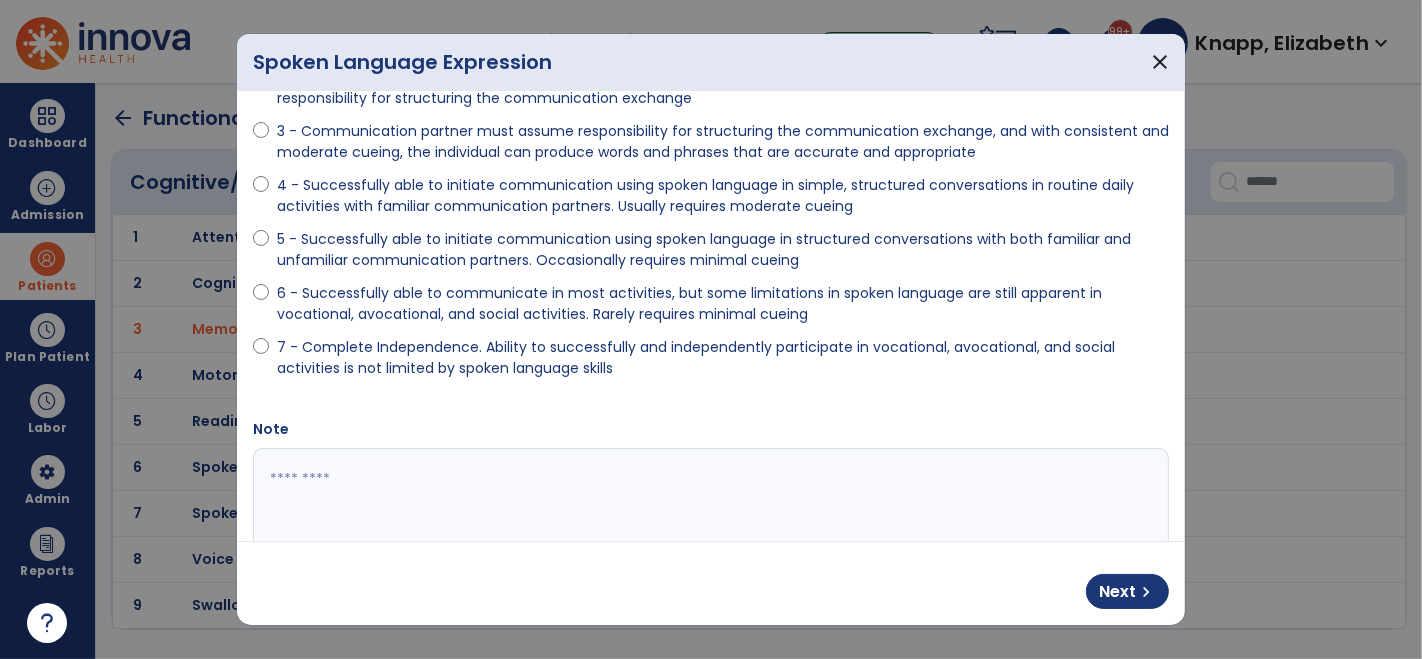 scroll, scrollTop: 308, scrollLeft: 0, axis: vertical 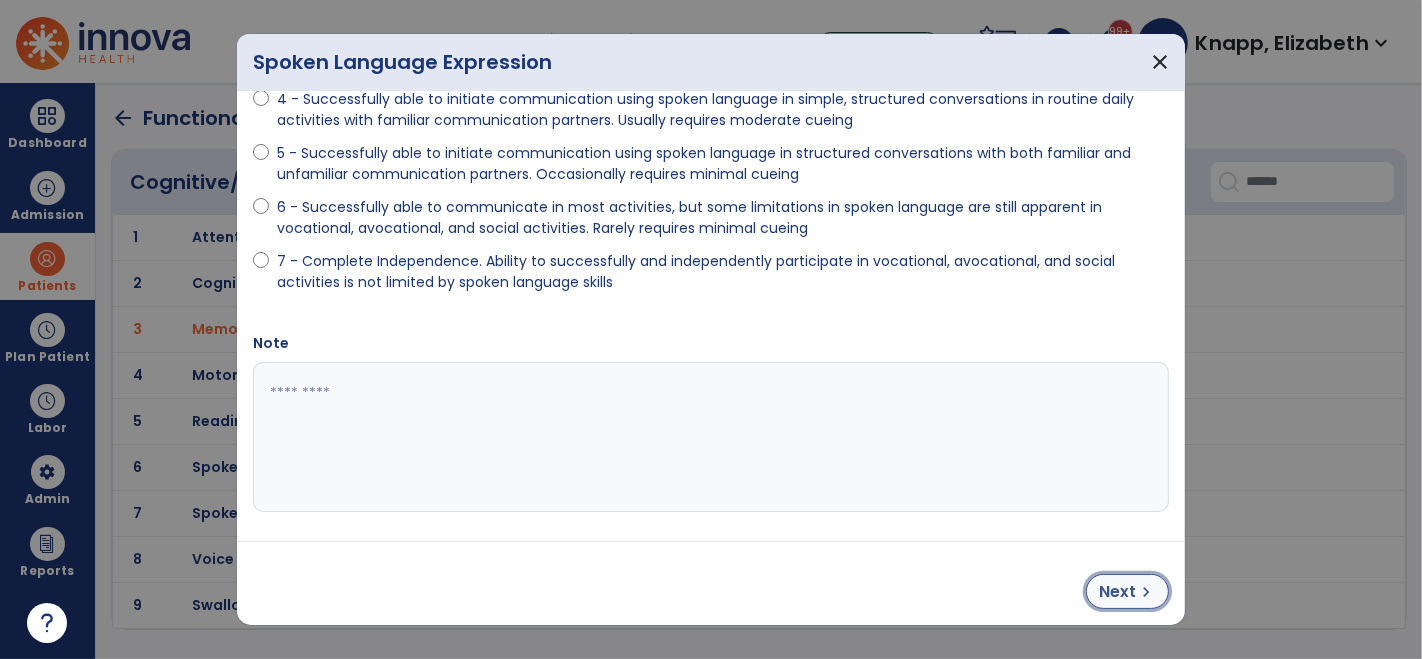 click on "chevron_right" at bounding box center (1146, 592) 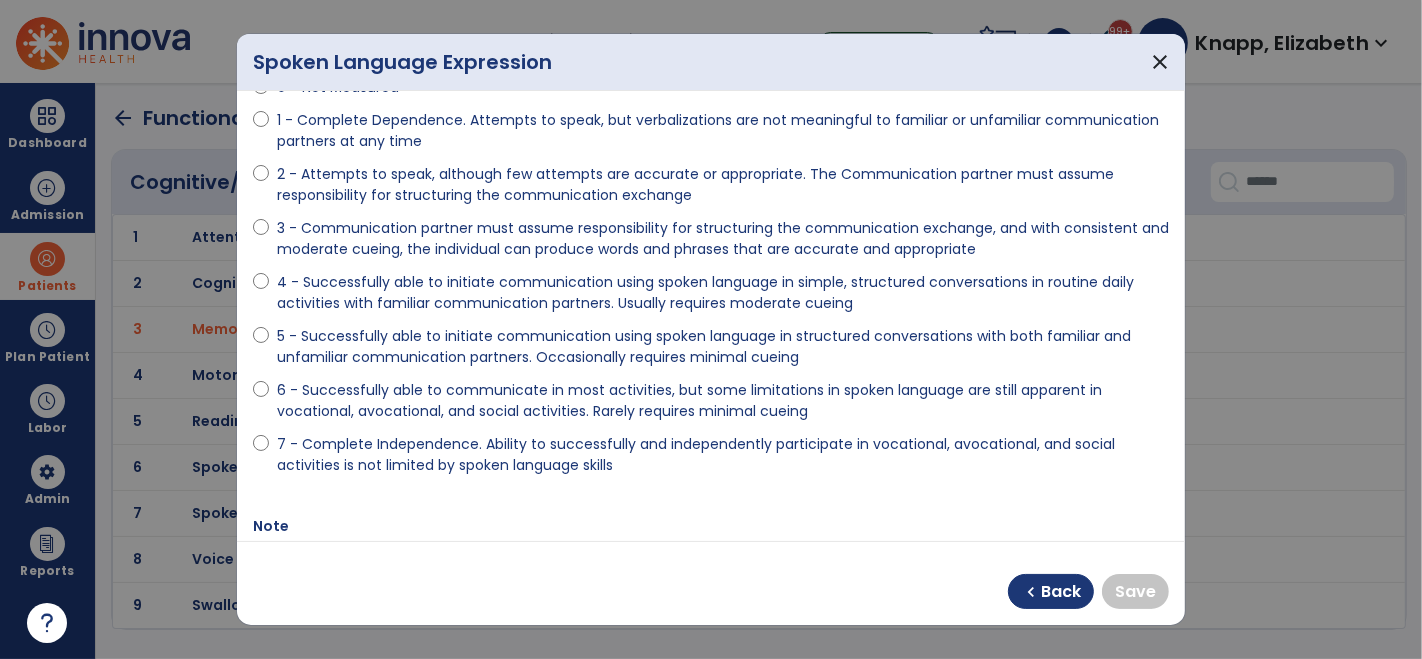 scroll, scrollTop: 128, scrollLeft: 0, axis: vertical 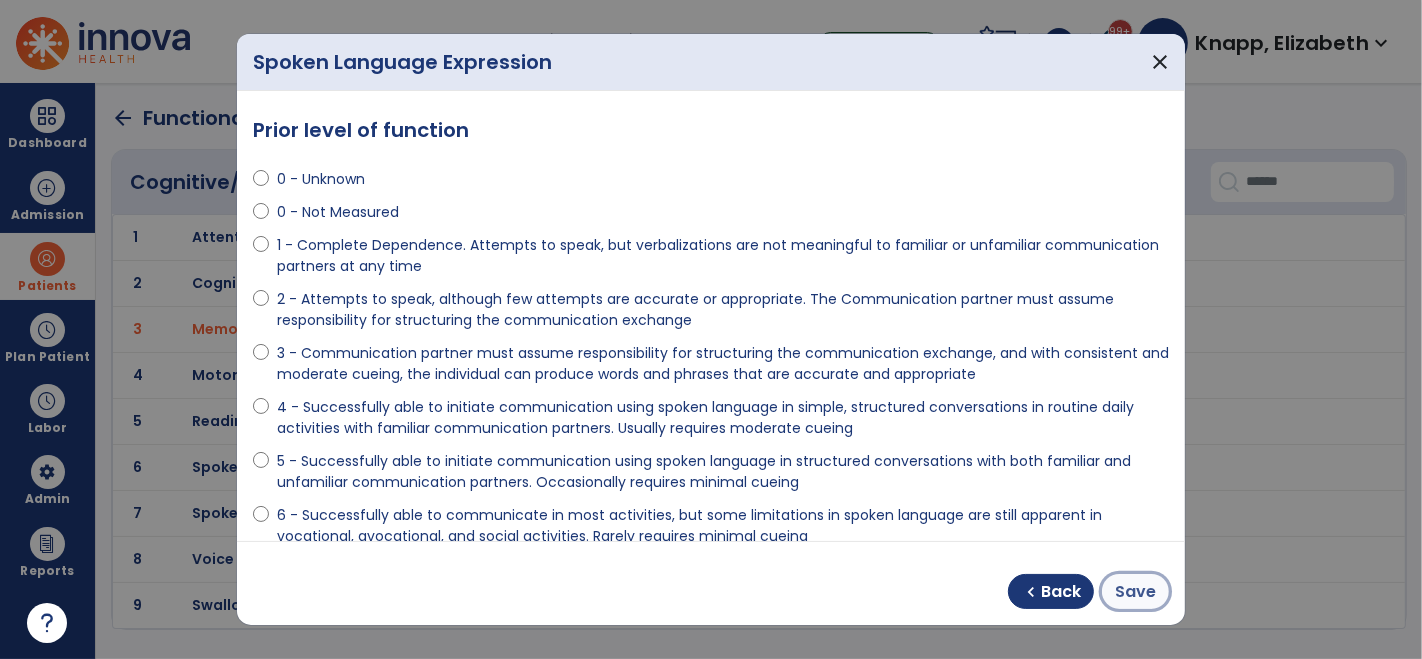 click on "Save" at bounding box center [1135, 592] 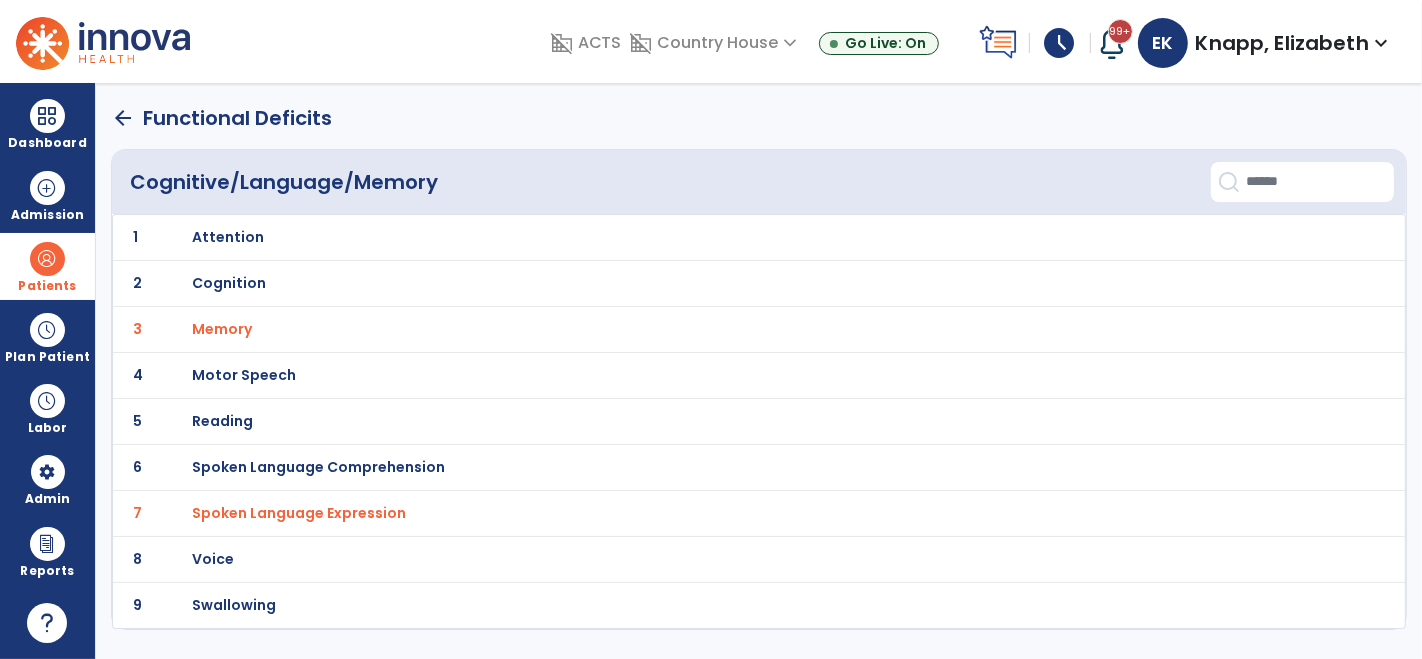 click on "Spoken Language Comprehension" at bounding box center [228, 237] 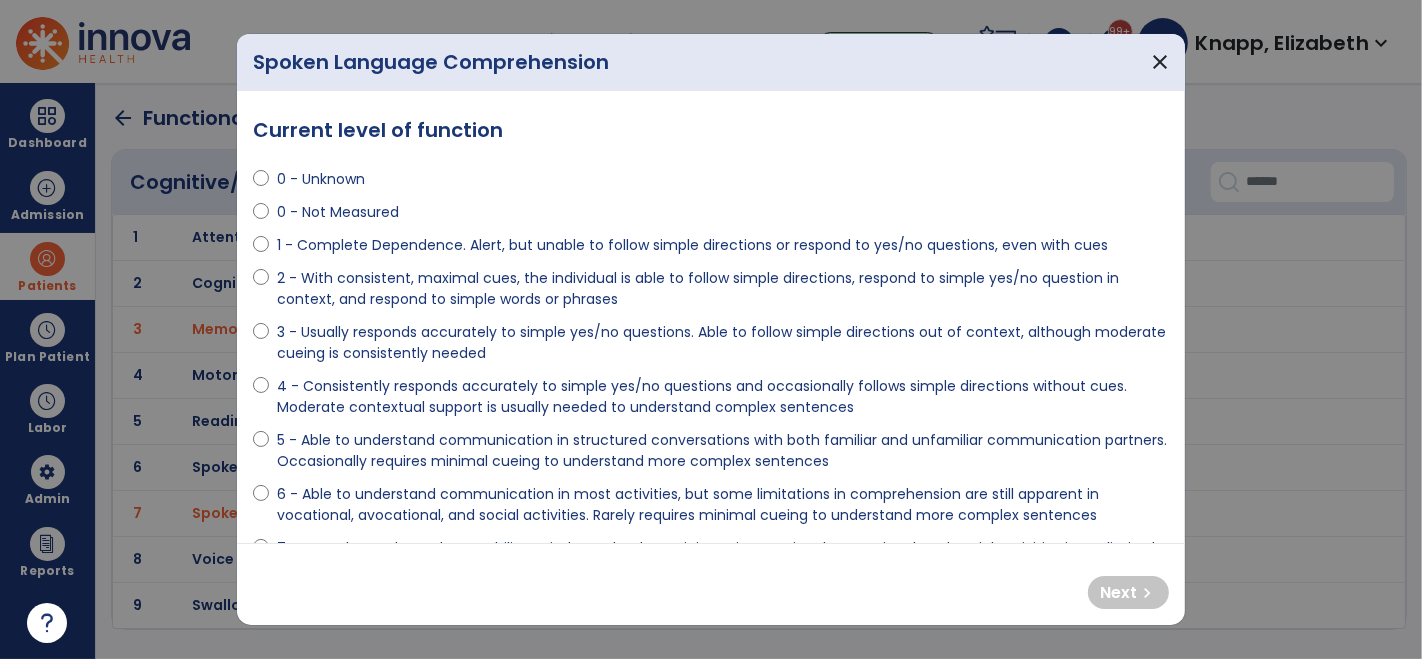 click on "3 - Usually responds accurately to simple yes/no questions. Able to follow simple directions out of context, although moderate cueing is consistently needed" at bounding box center (723, 343) 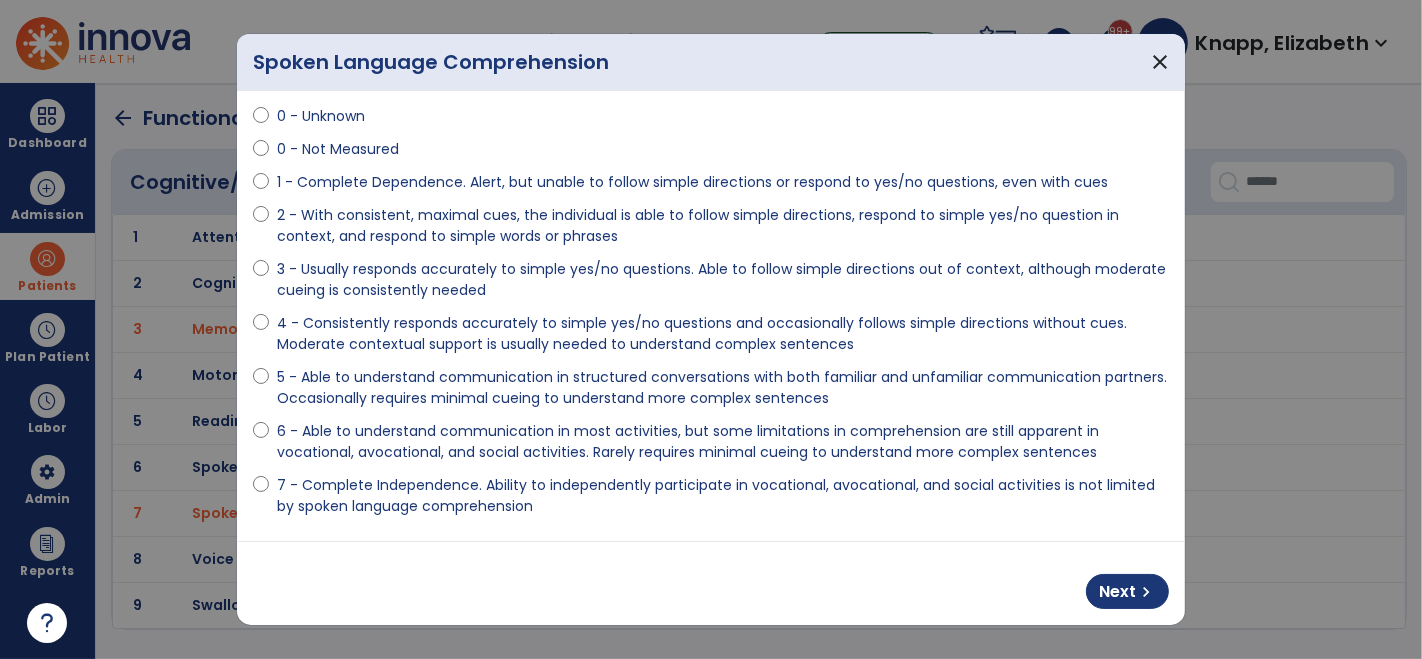 scroll, scrollTop: 62, scrollLeft: 0, axis: vertical 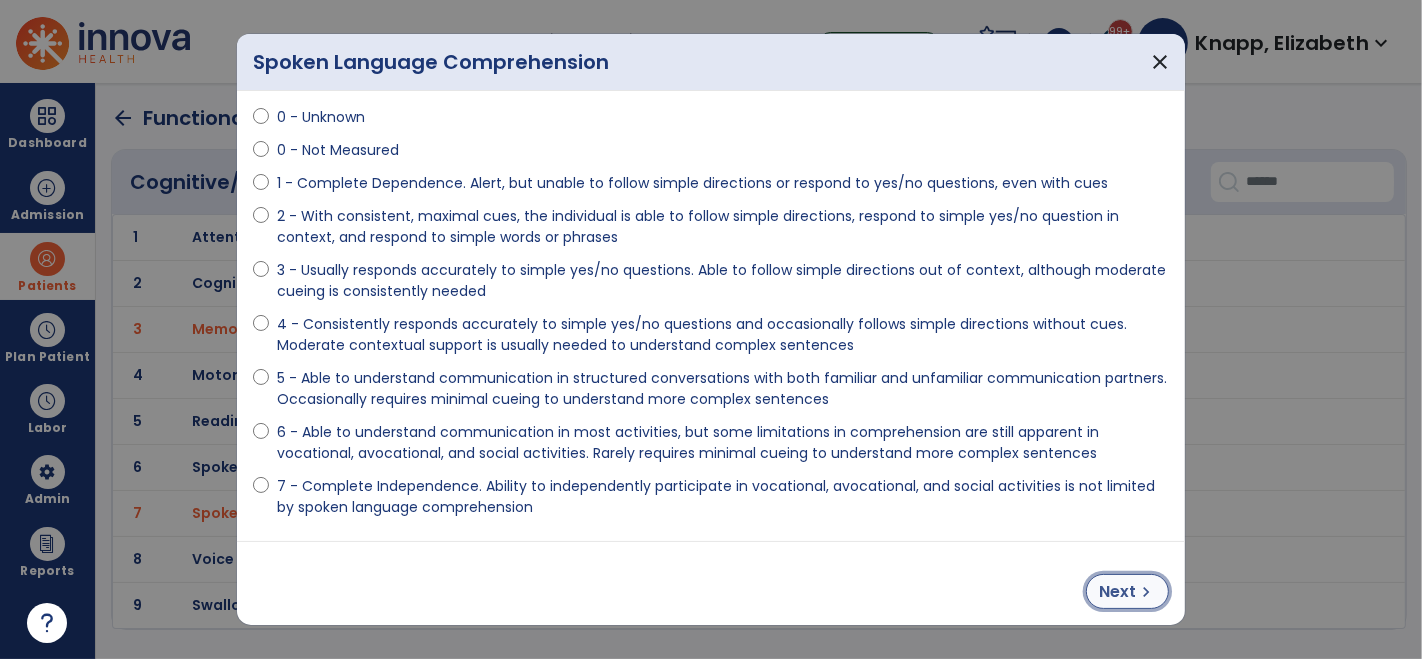 click on "Next" at bounding box center [1117, 592] 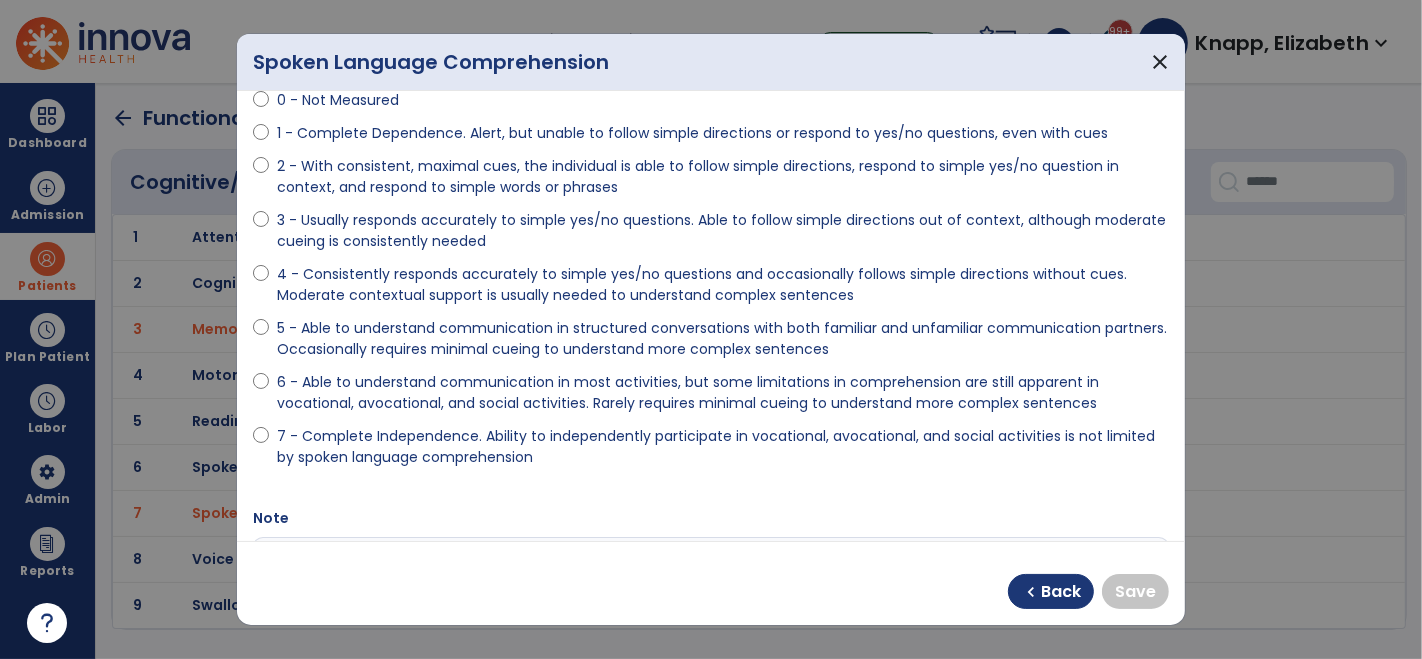 scroll, scrollTop: 113, scrollLeft: 0, axis: vertical 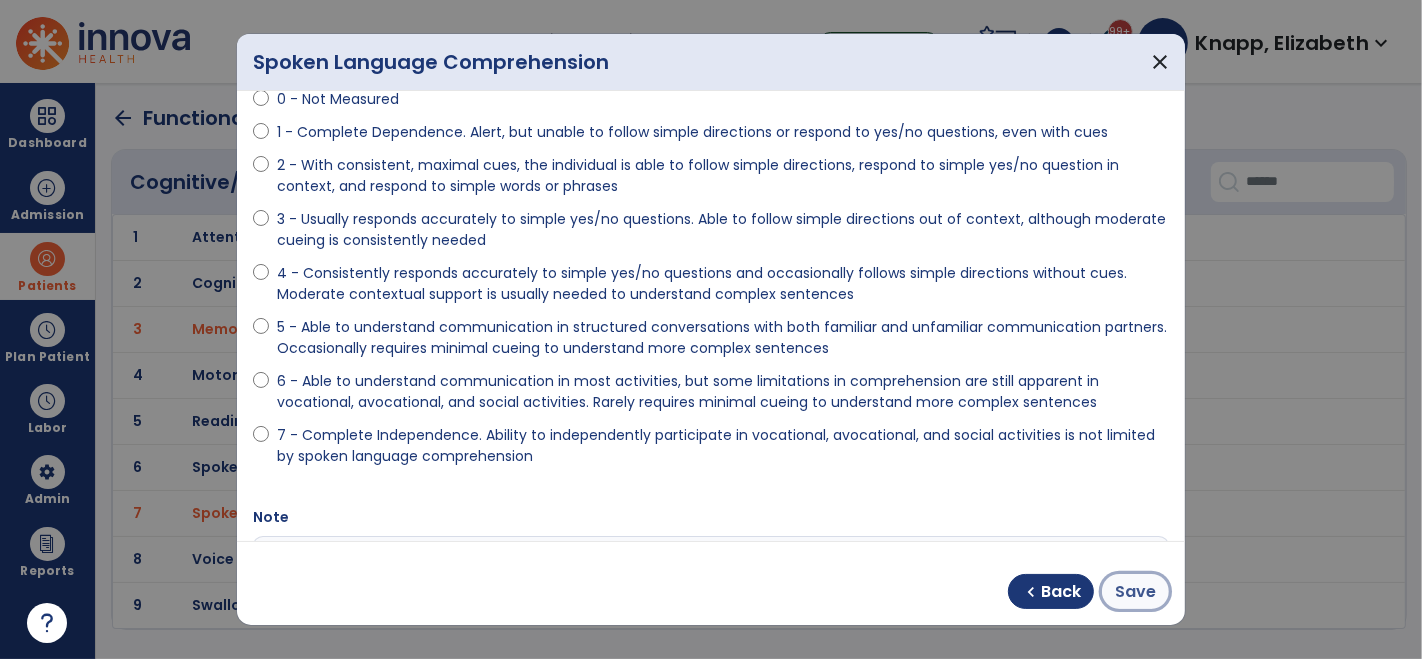 click on "Save" at bounding box center (1135, 591) 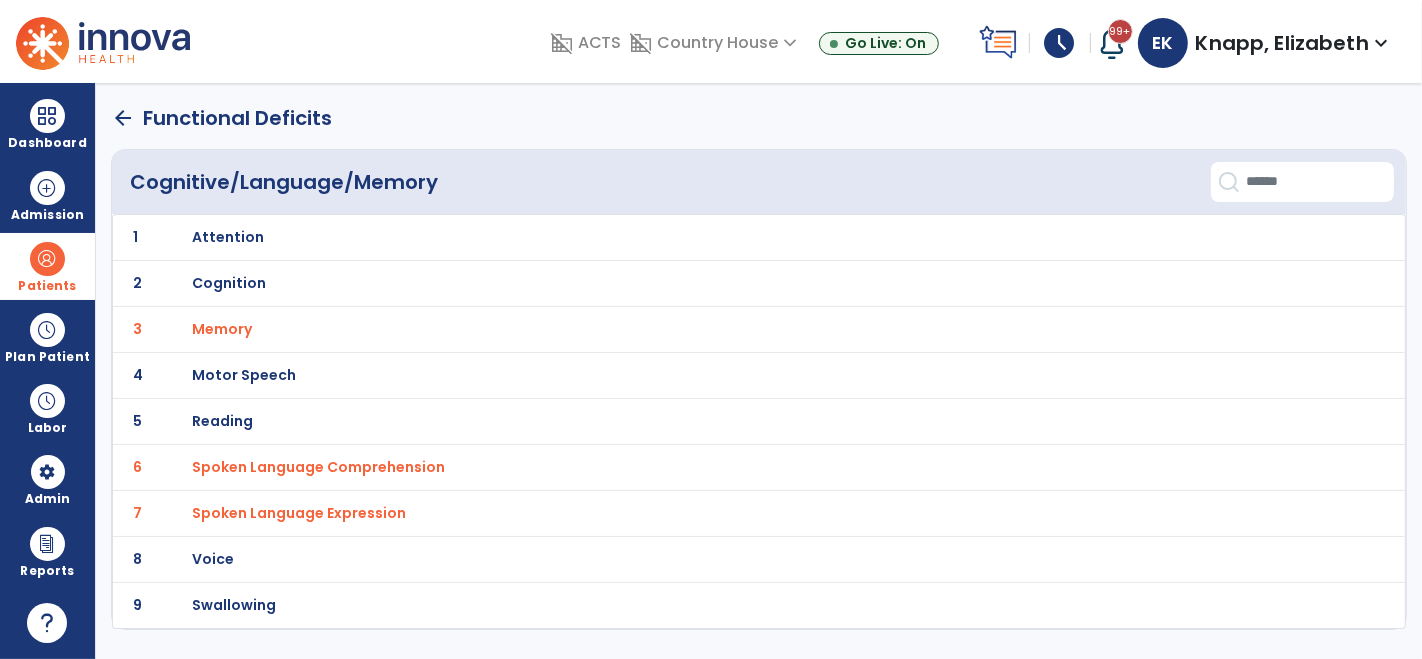 click on "Spoken Language Expression" at bounding box center (715, 237) 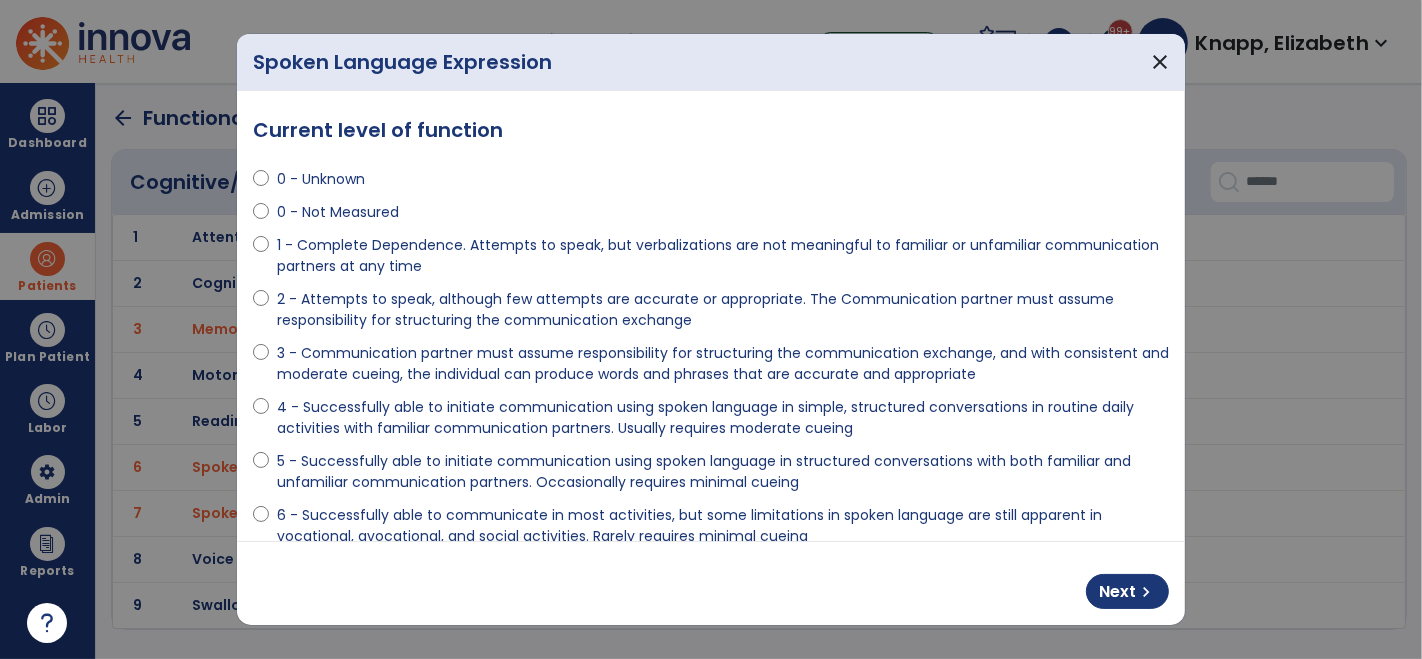 click at bounding box center [711, 329] 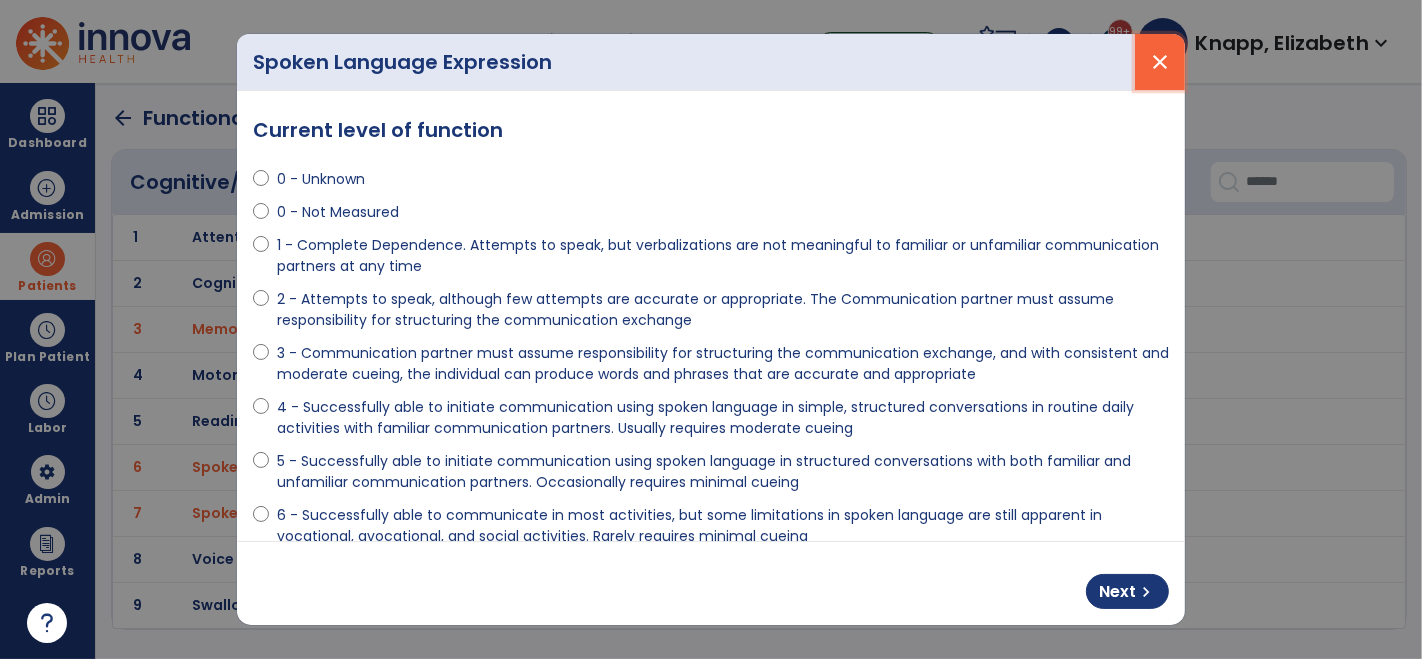 click on "close" at bounding box center (1160, 62) 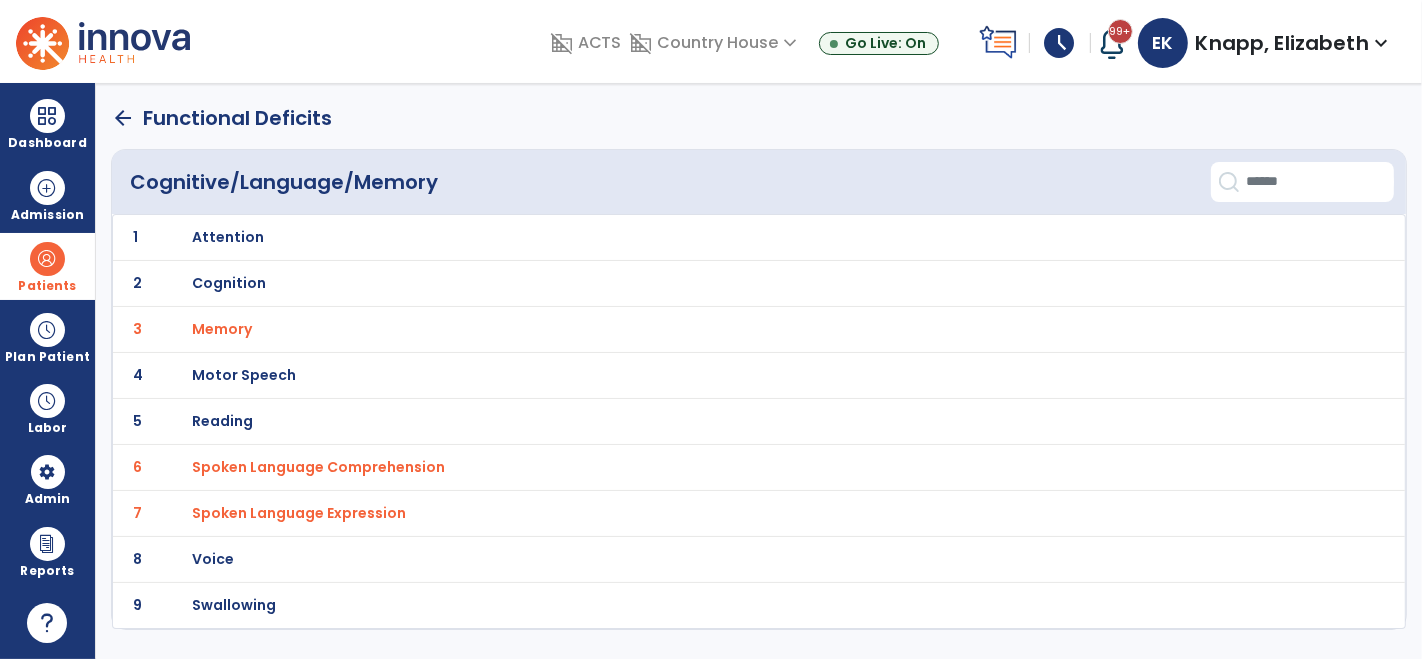 click on "arrow_back" 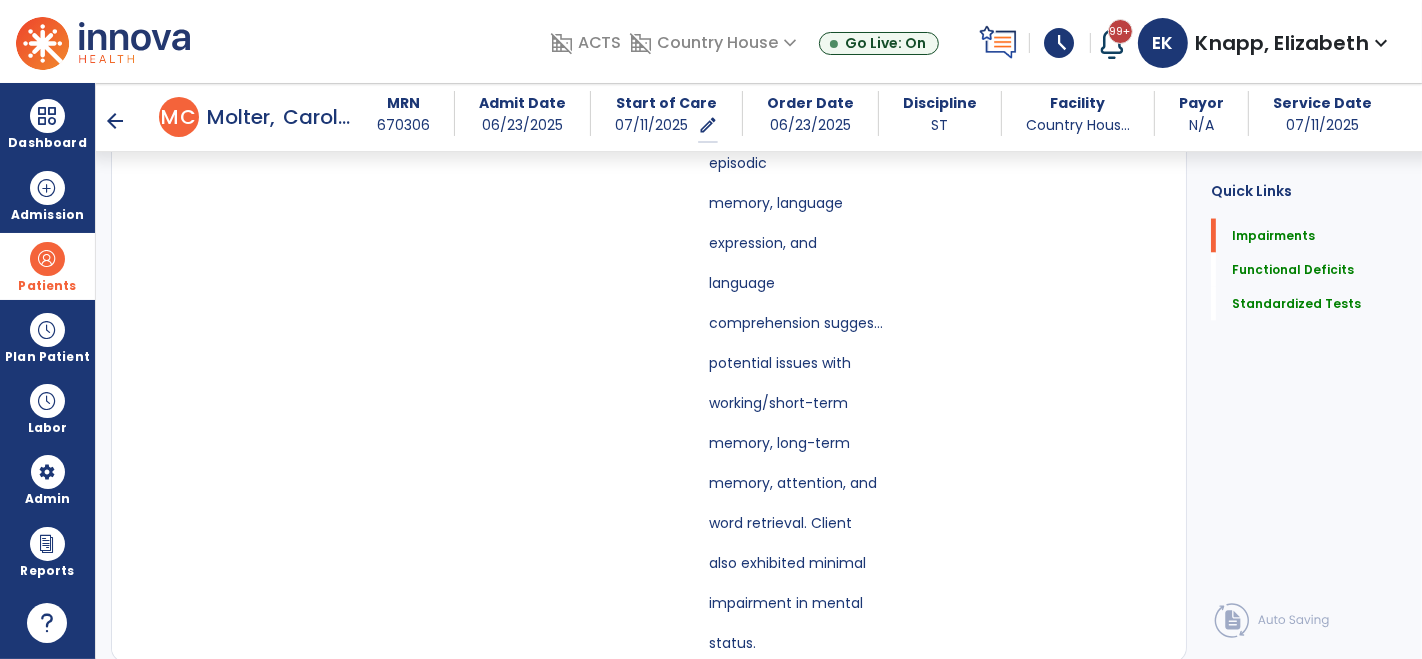 scroll, scrollTop: 2892, scrollLeft: 0, axis: vertical 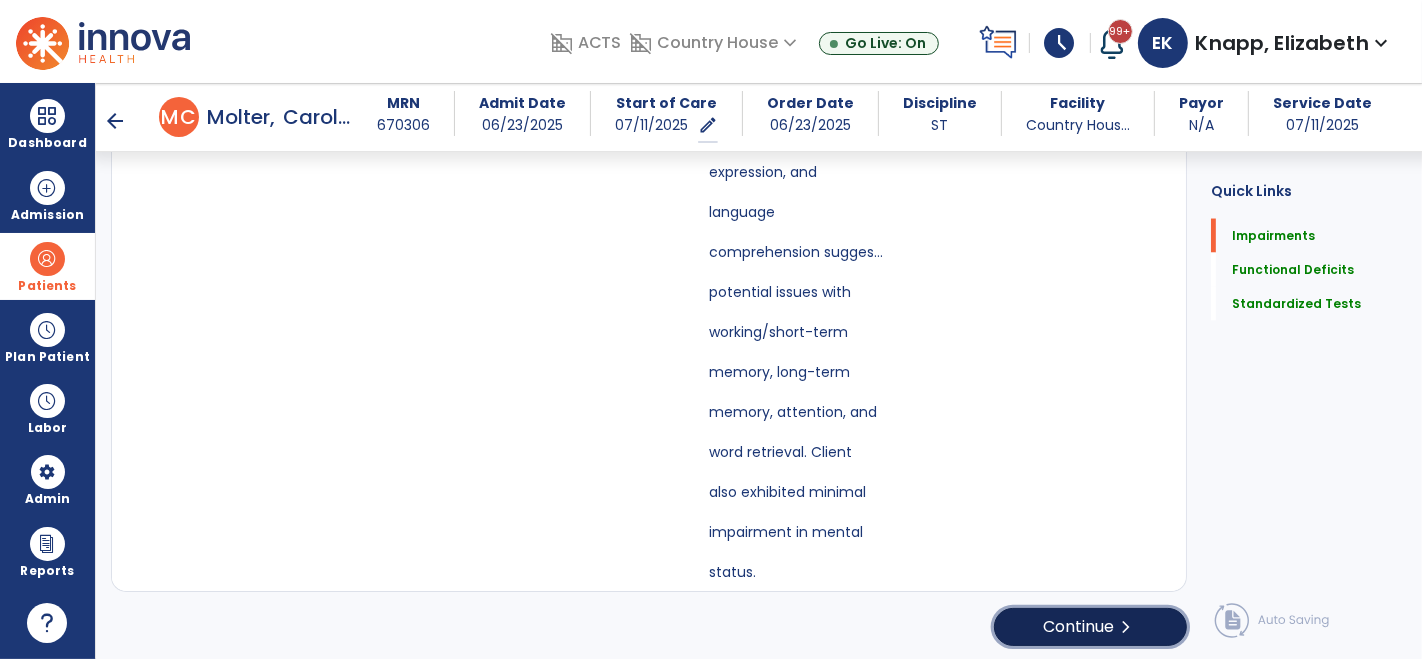 click on "Continue  chevron_right" 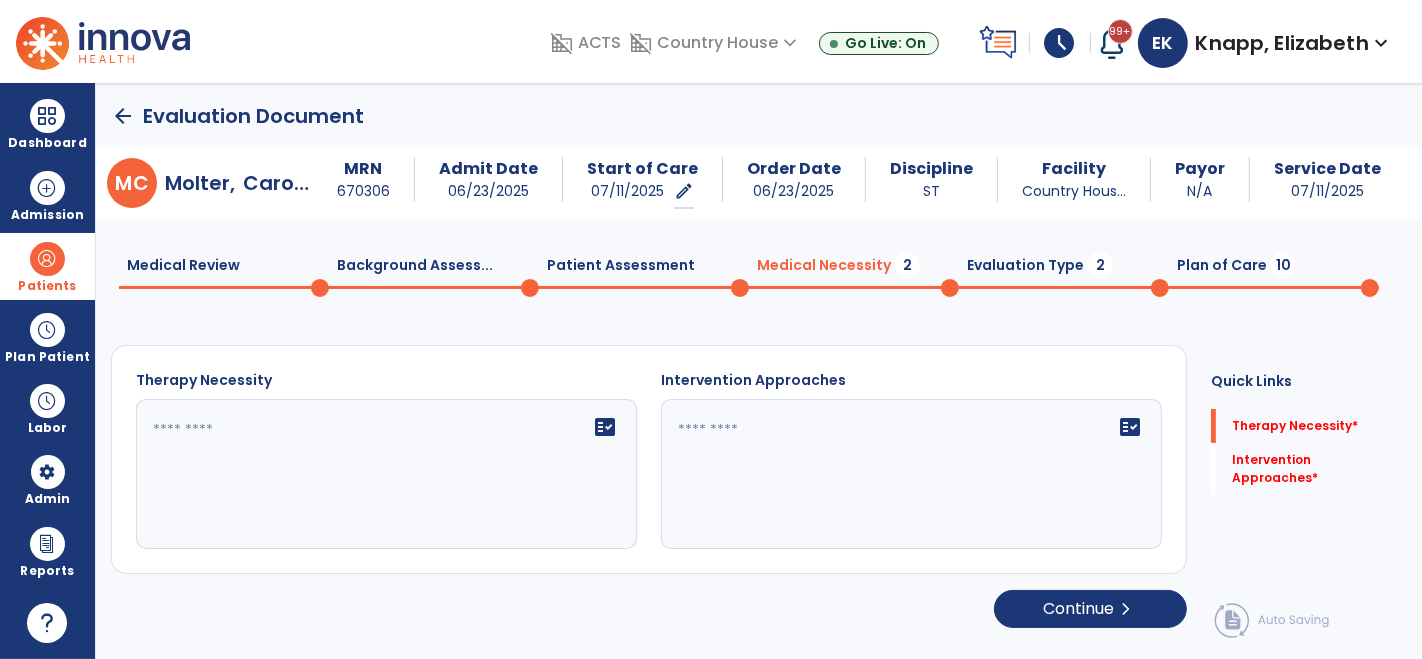 scroll, scrollTop: 0, scrollLeft: 0, axis: both 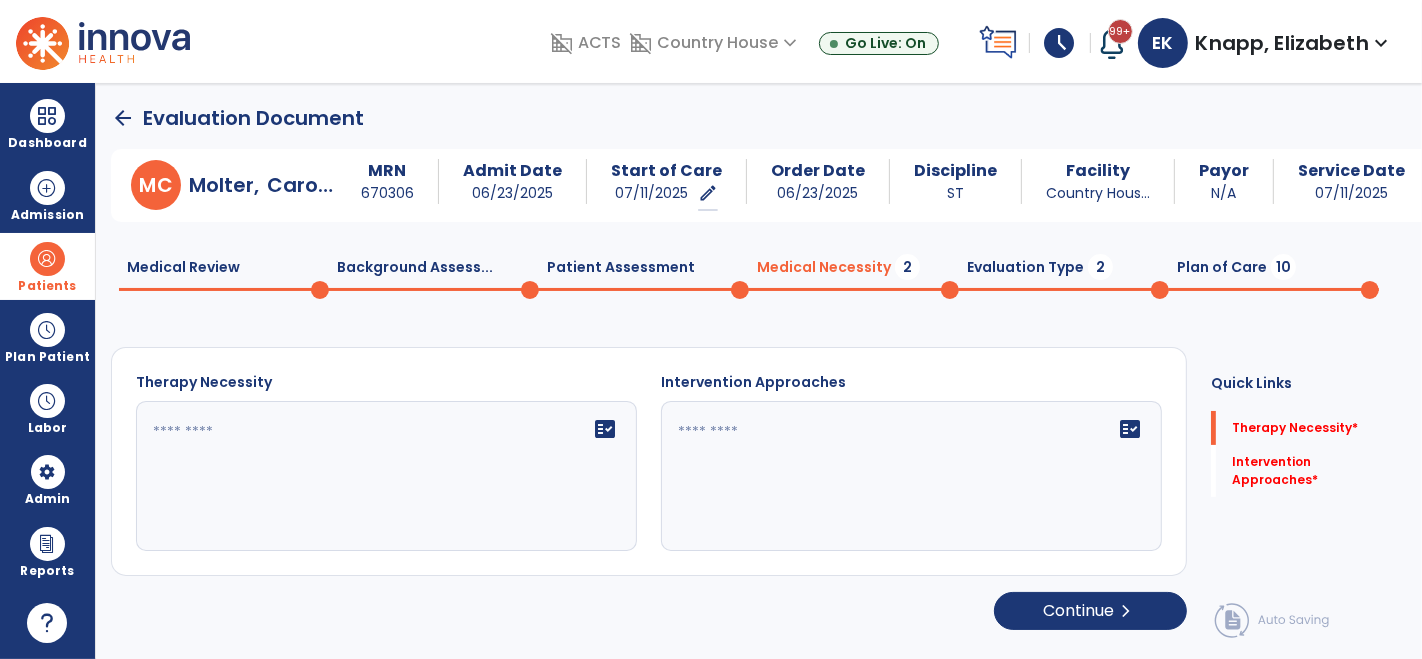 click 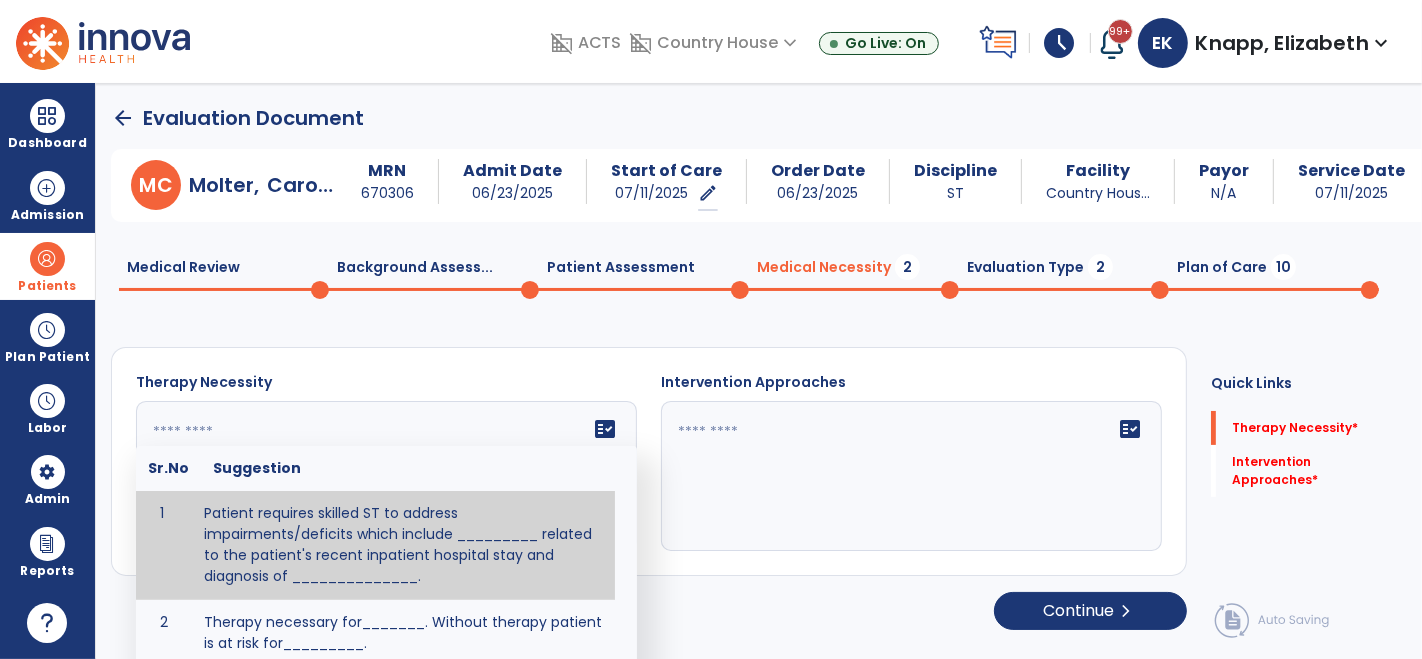 paste on "**********" 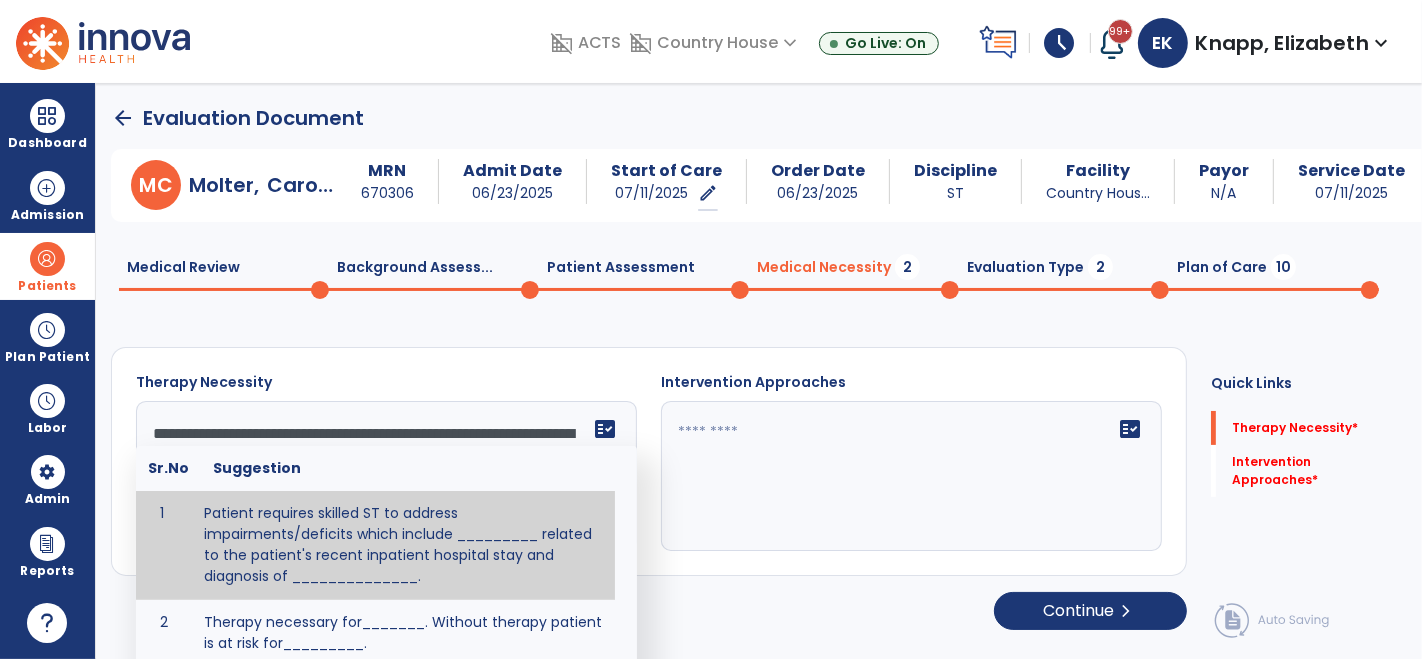 scroll, scrollTop: 111, scrollLeft: 0, axis: vertical 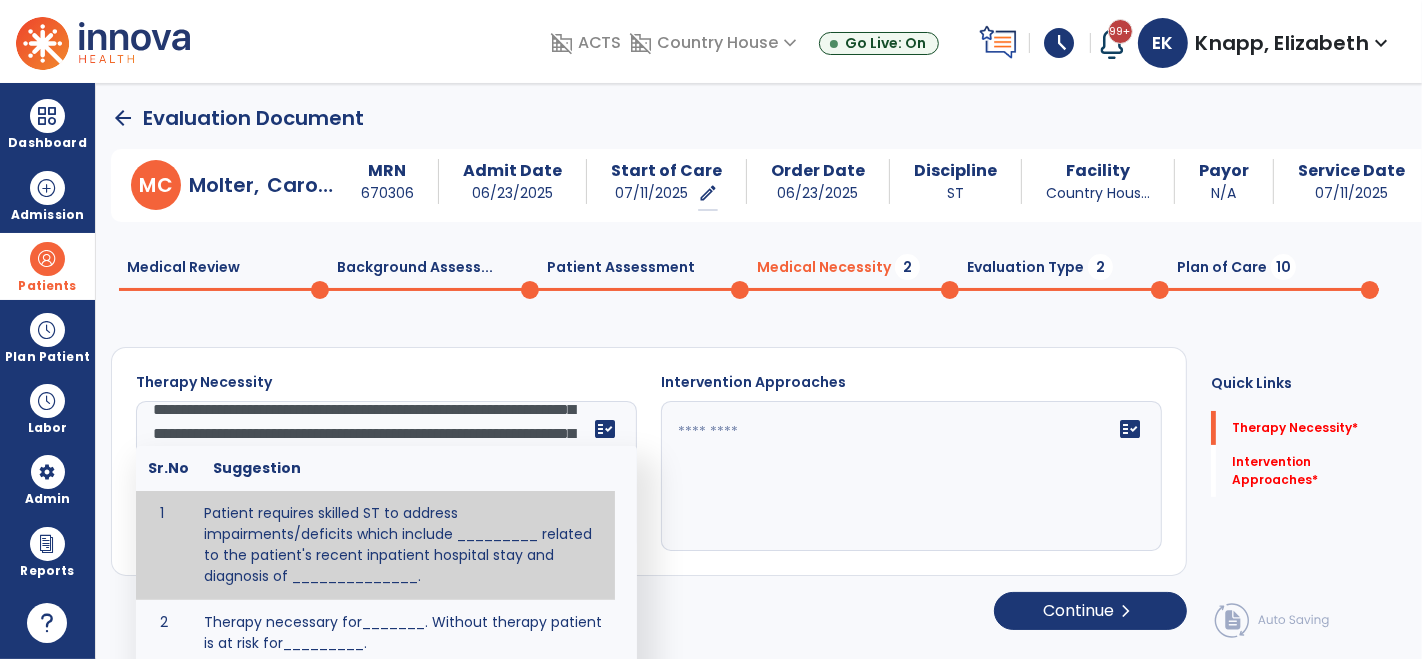 click on "**********" 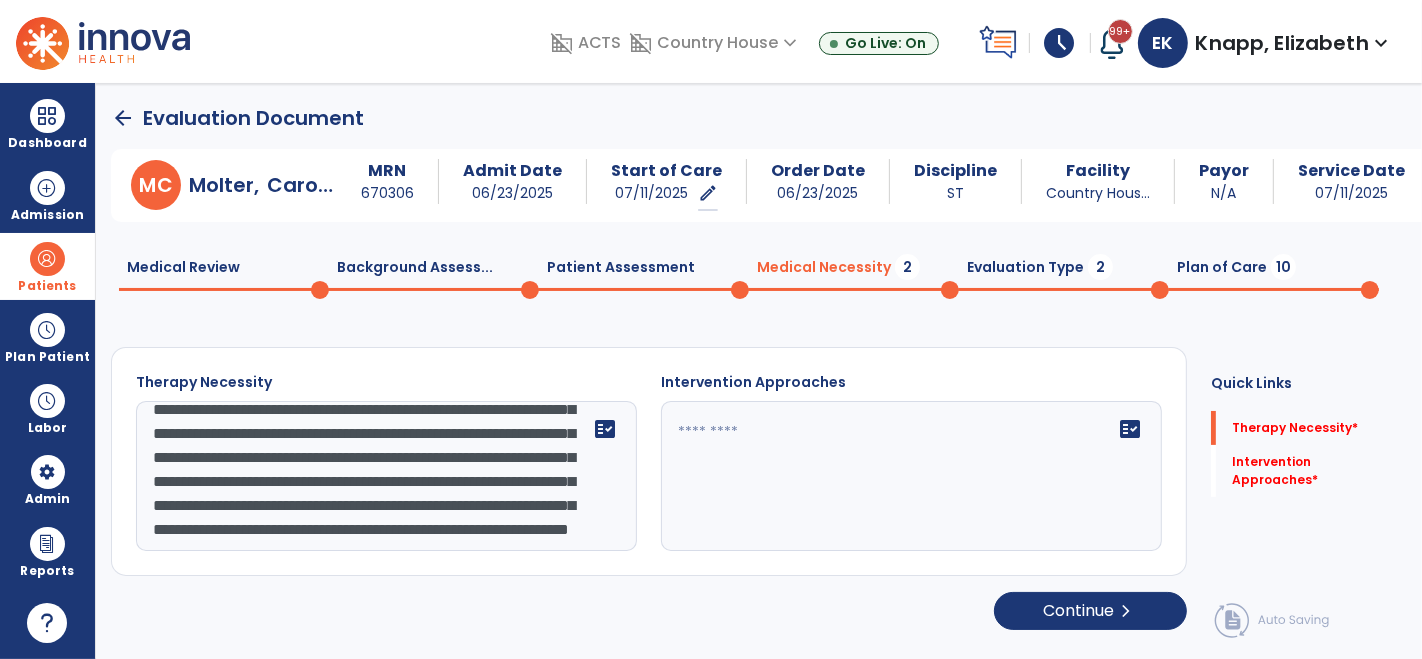 scroll, scrollTop: 0, scrollLeft: 0, axis: both 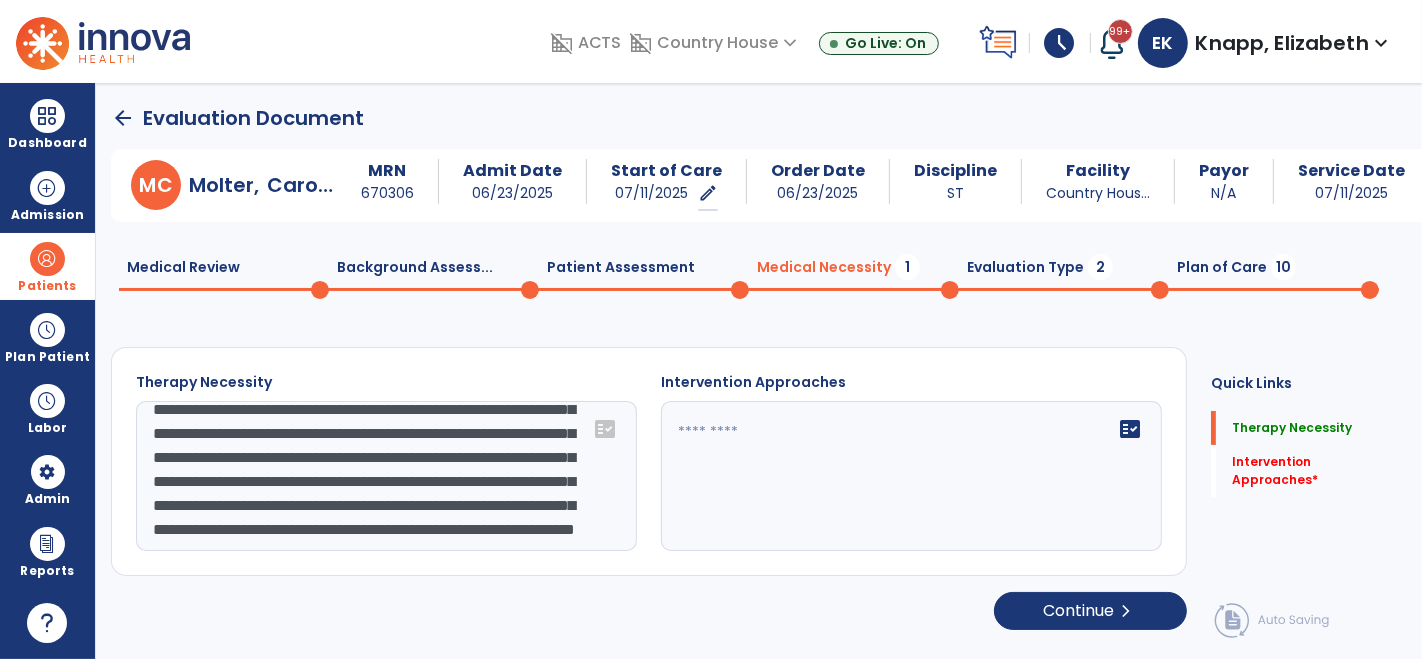 click on "**********" 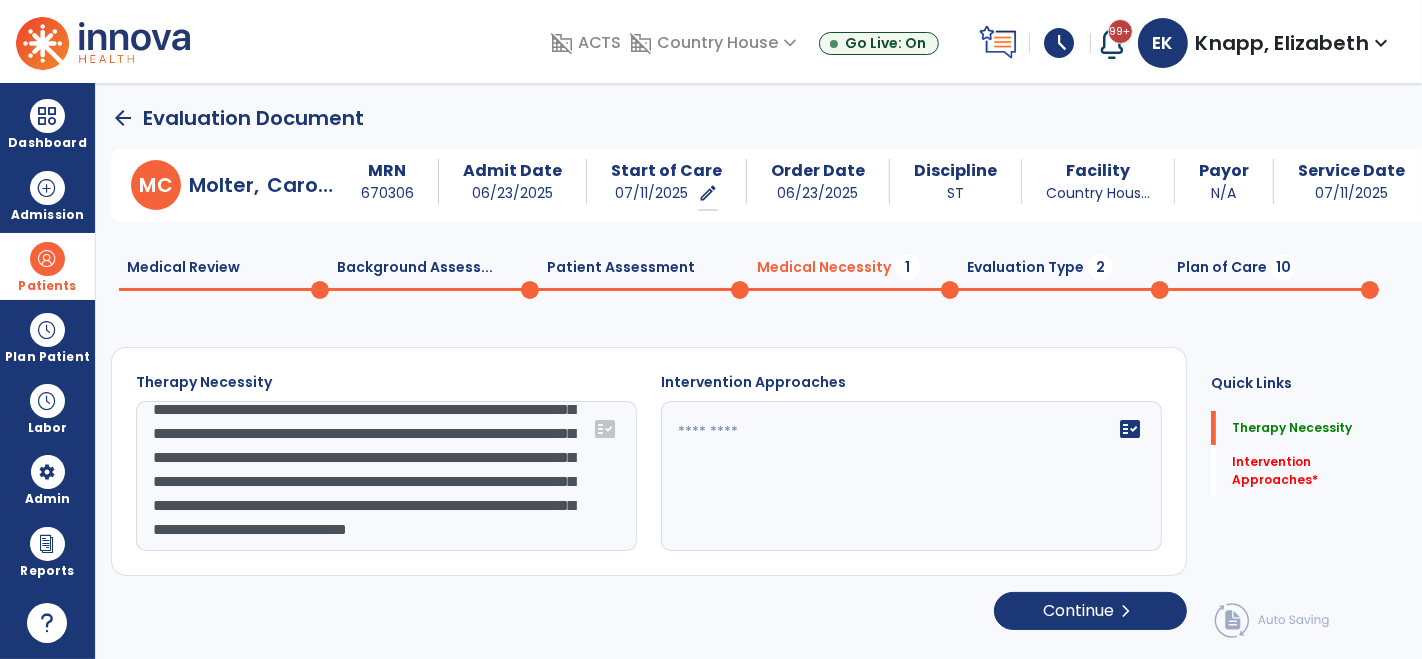 type on "**********" 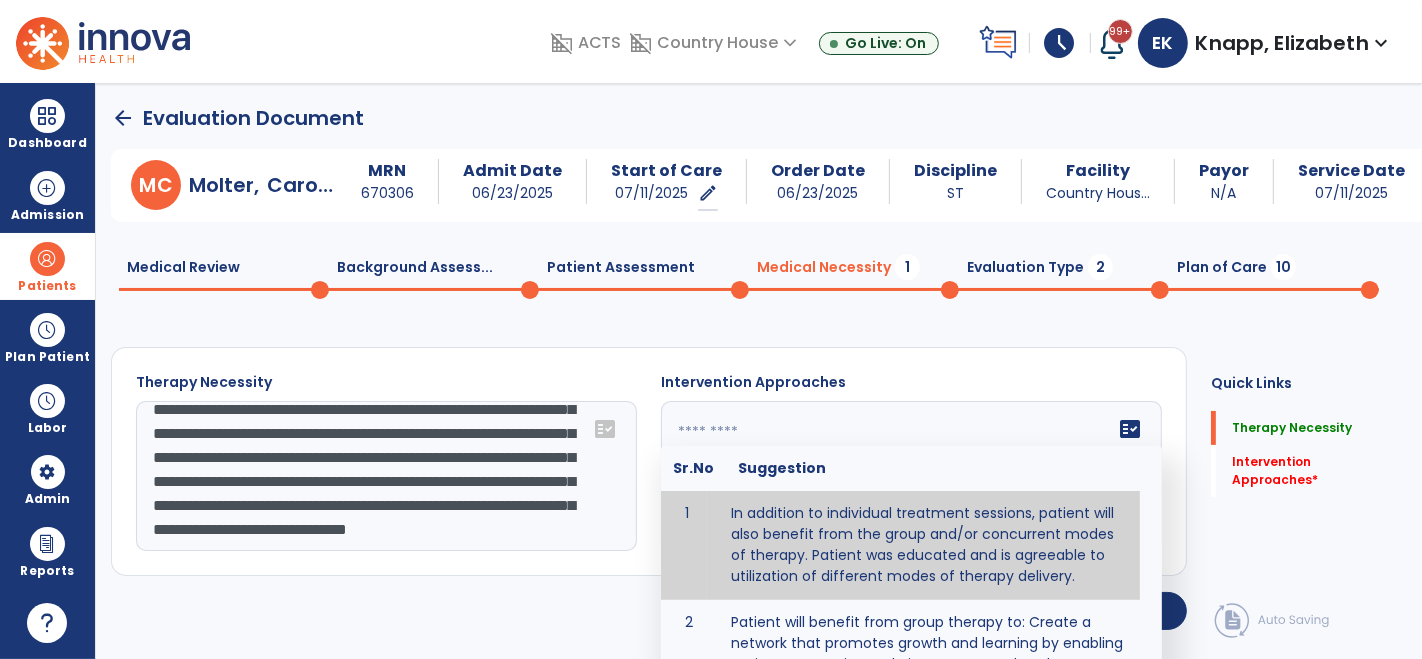 click 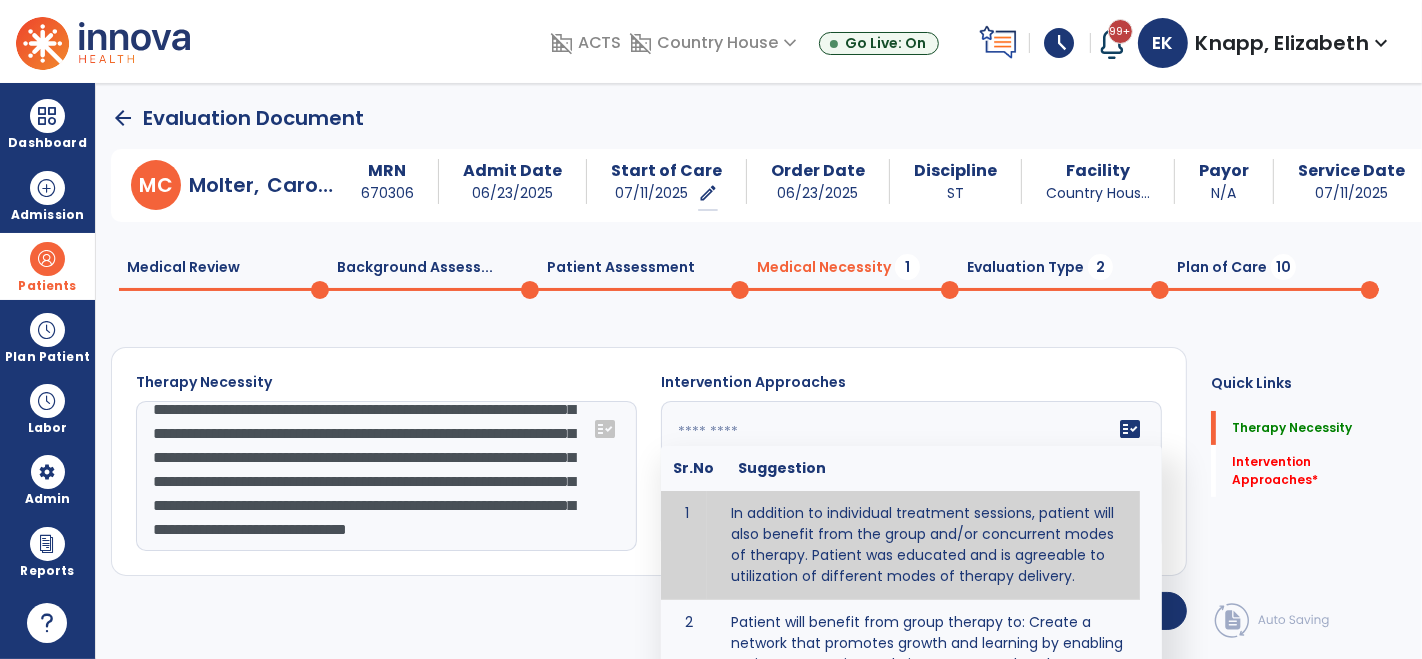 paste on "**********" 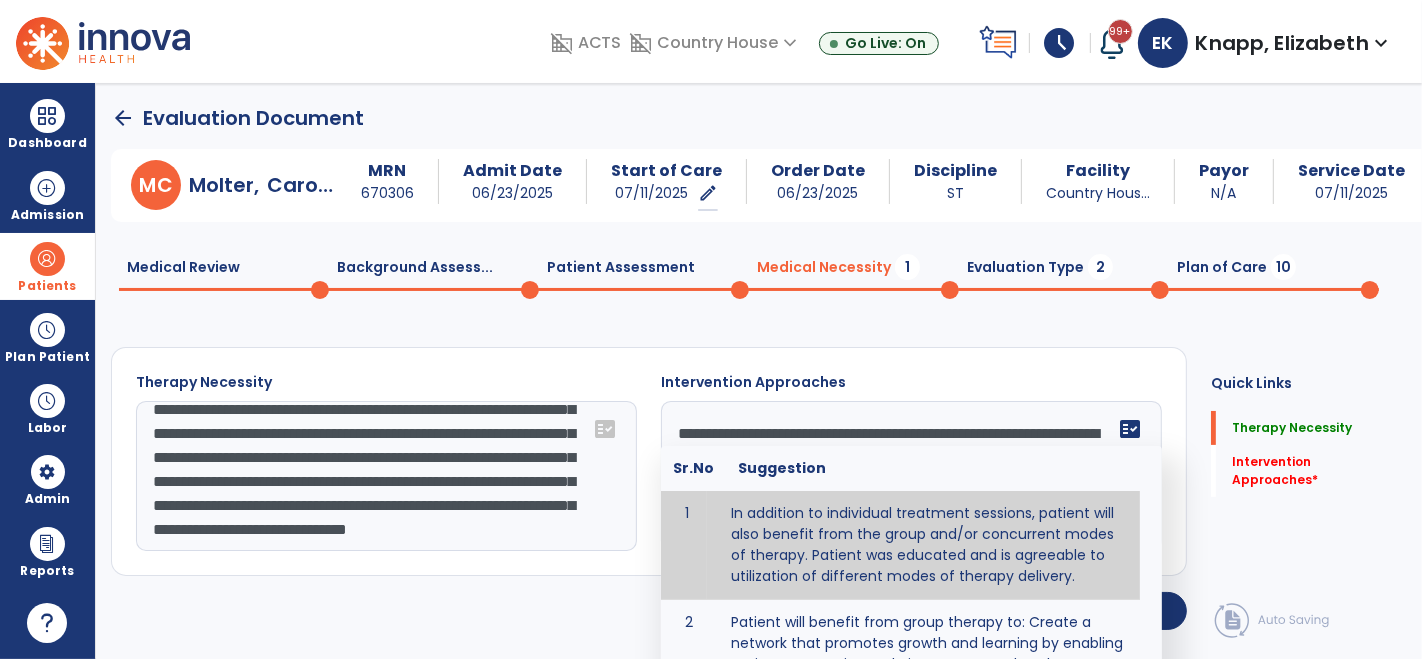 click on "Quick Links  Therapy Necessity   Therapy Necessity   Intervention Approaches   *  Intervention Approaches   *" 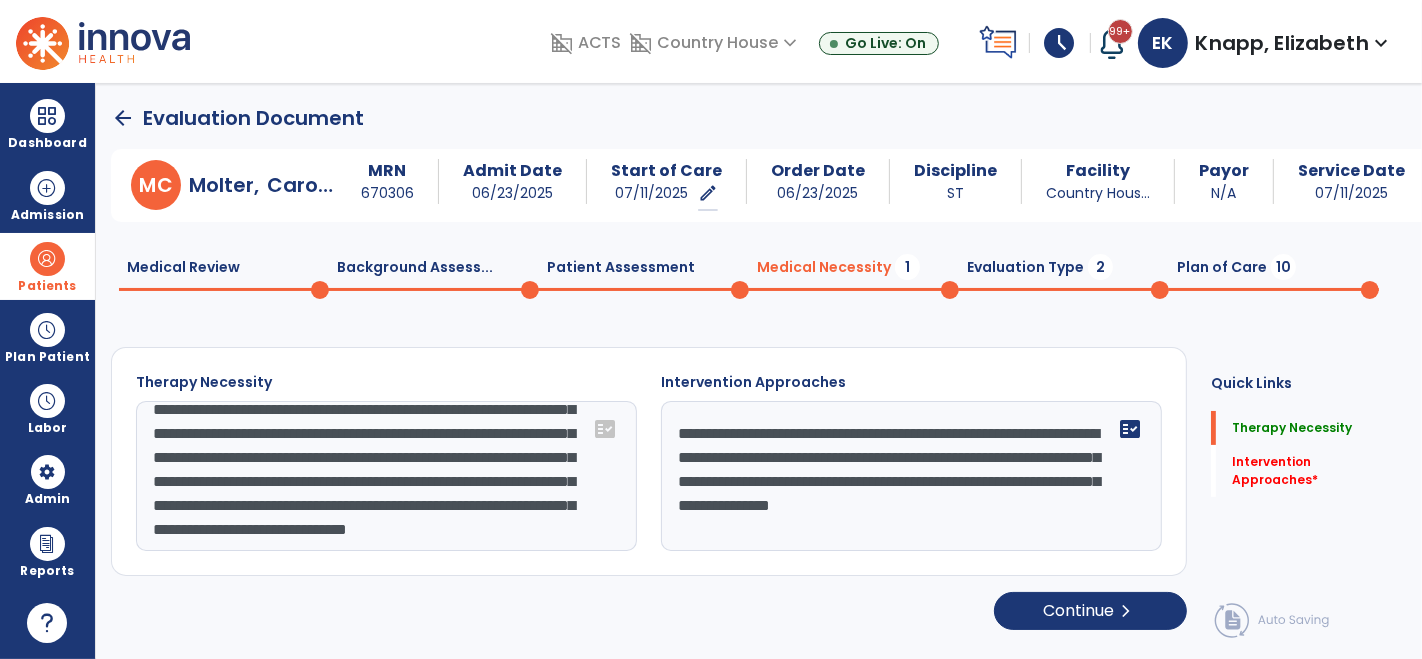 click on "**********" 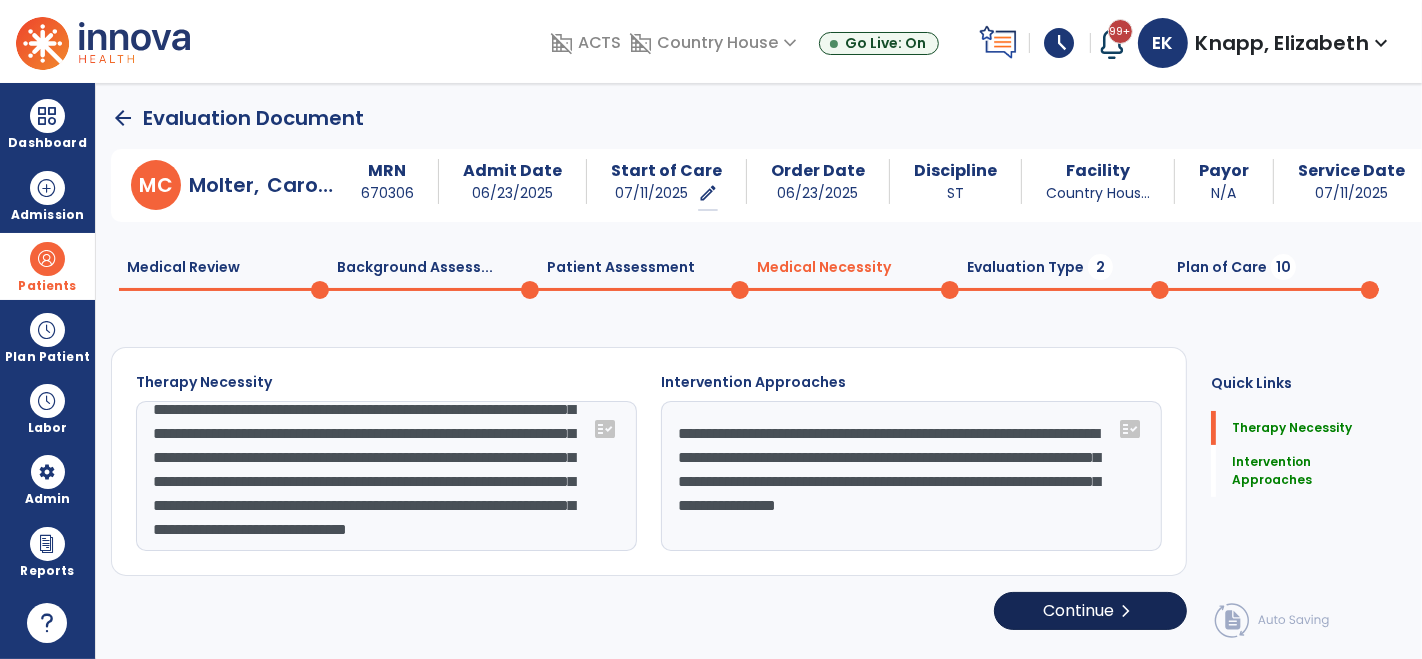 type on "**********" 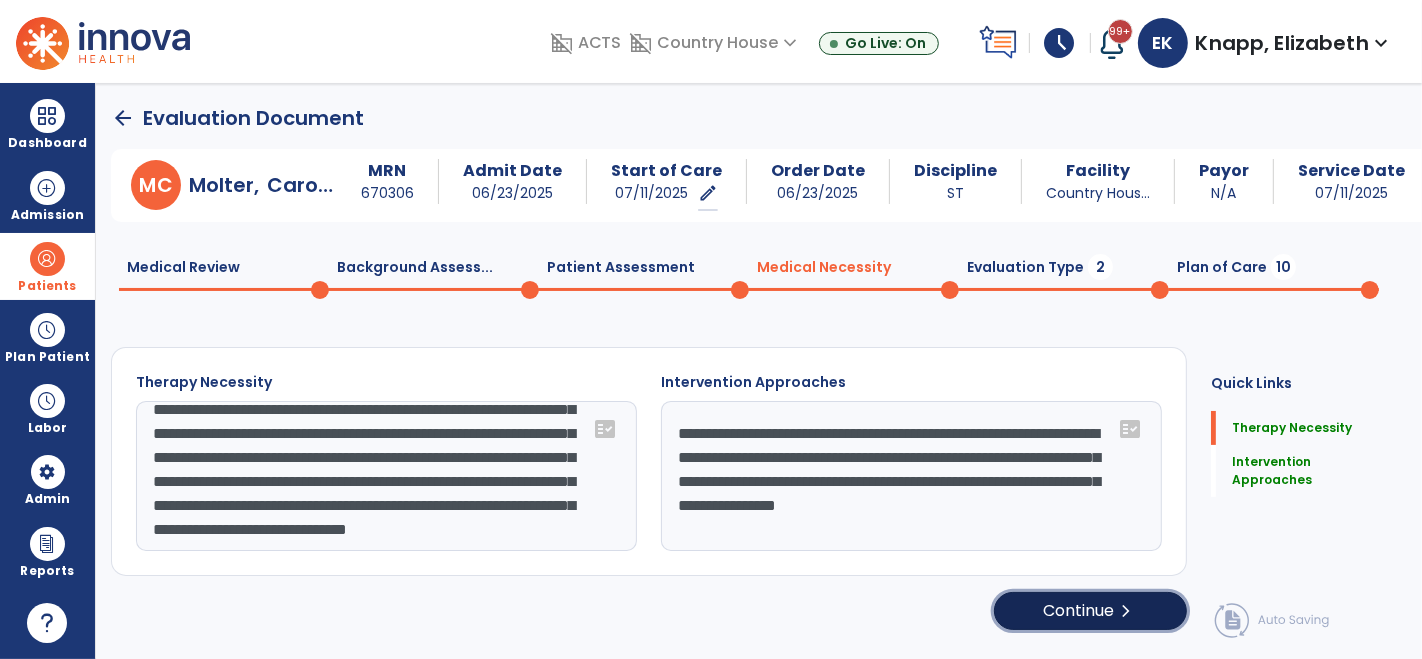 click on "Continue  chevron_right" 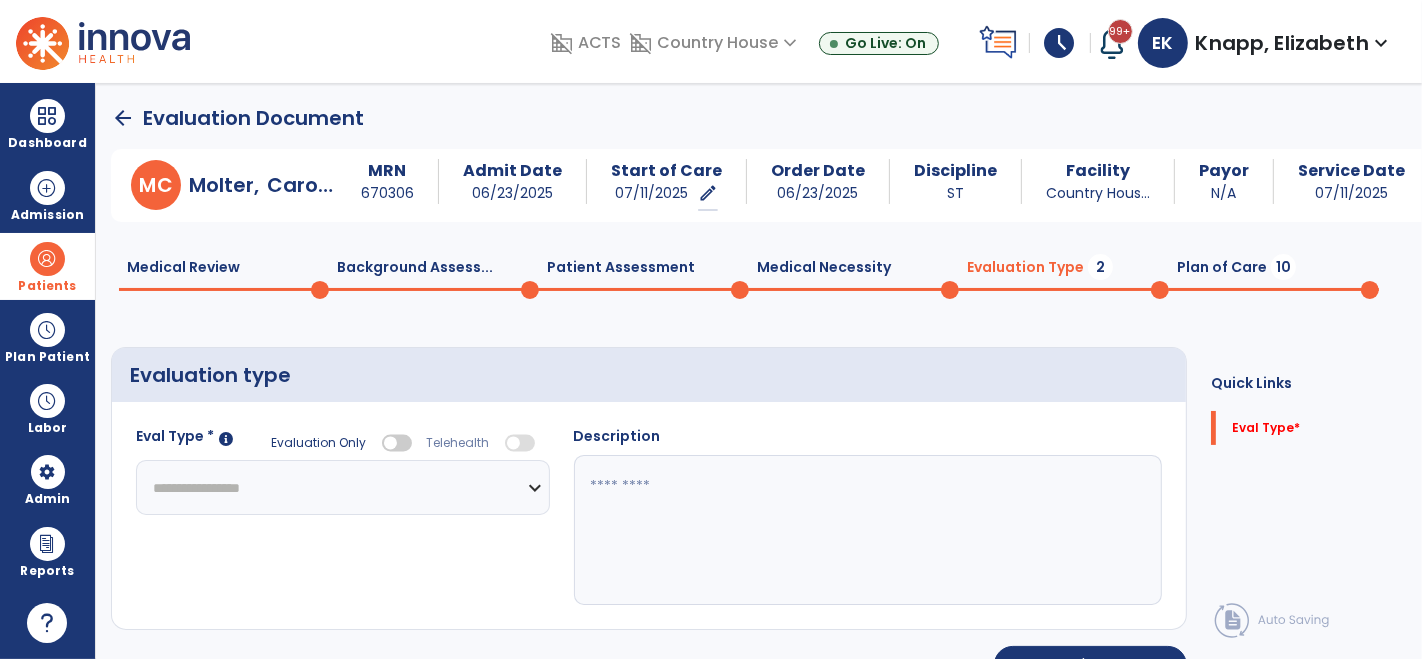 click on "**********" 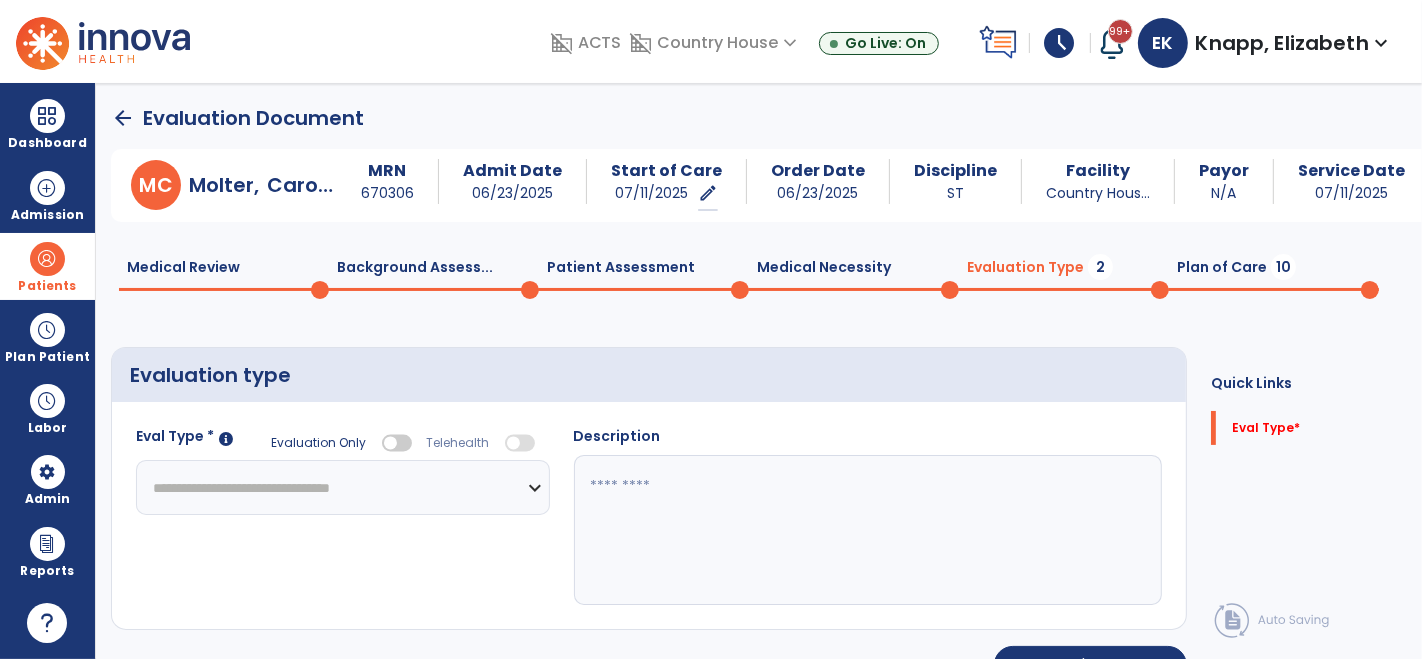 click on "**********" 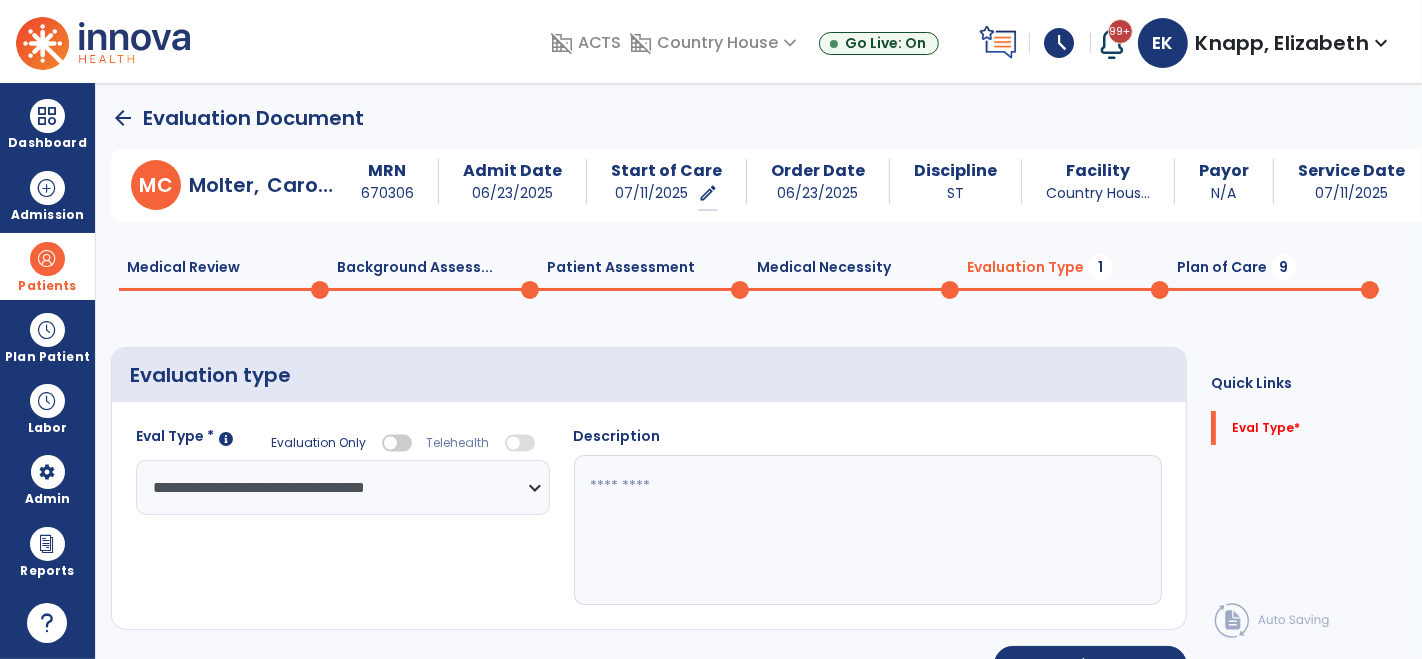click 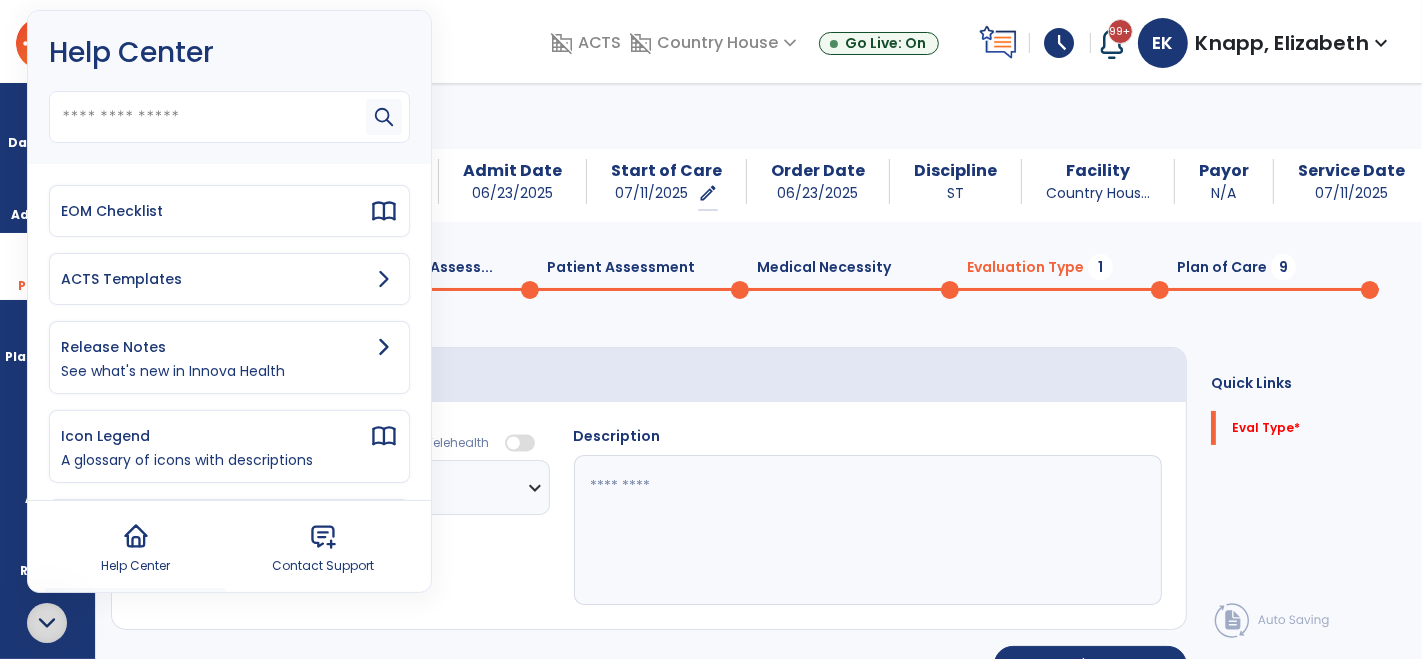 click on "ACTS Templates" at bounding box center [215, 279] 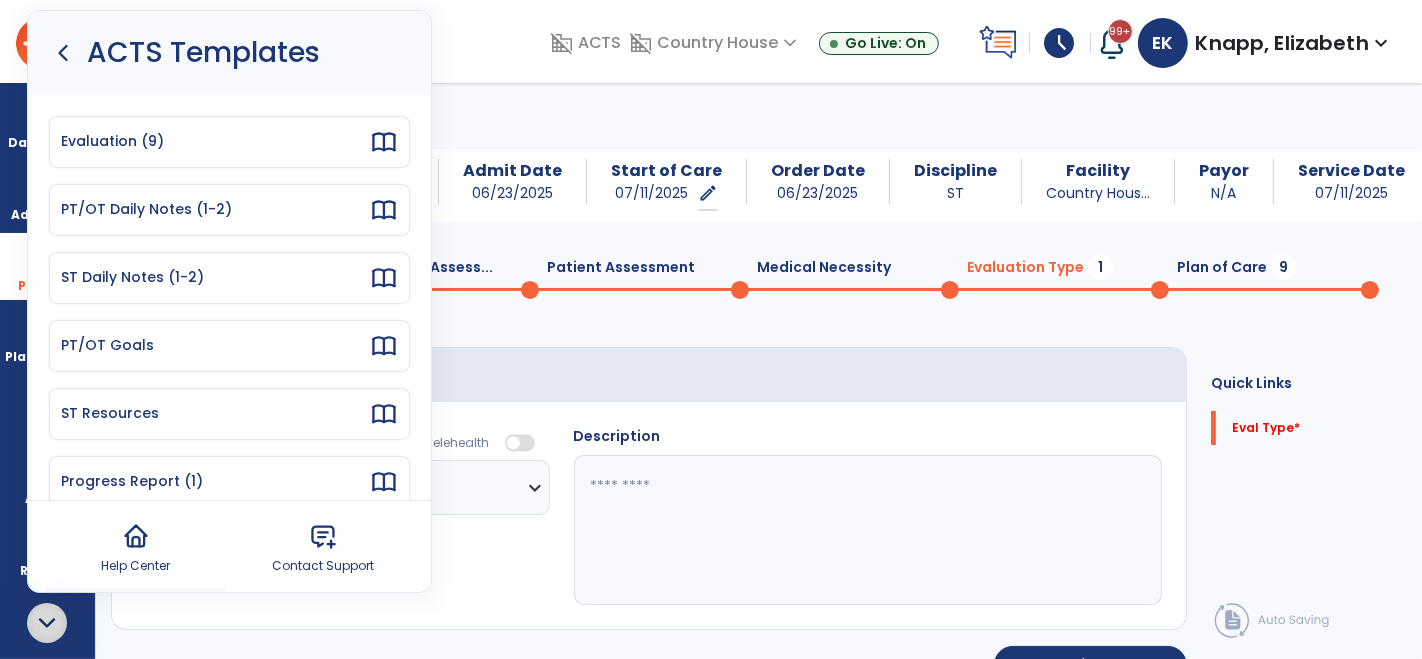 click on "ST Resources" at bounding box center (215, 413) 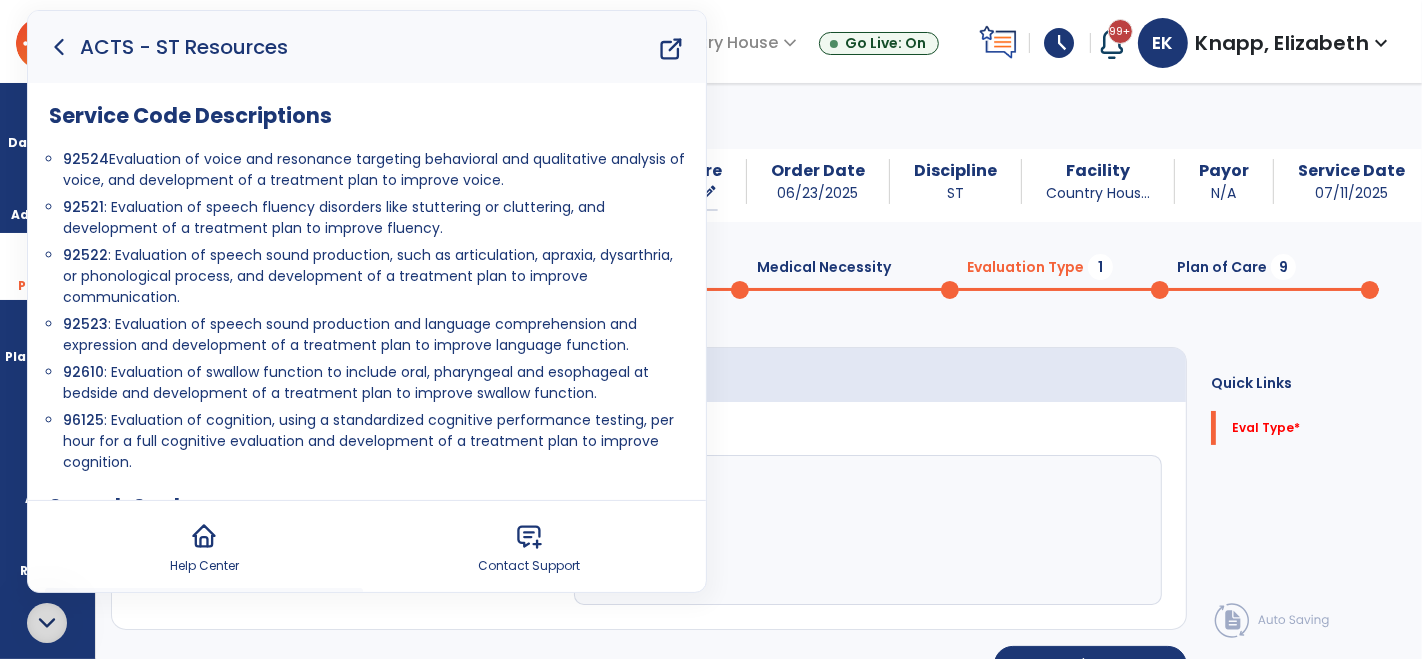 drag, startPoint x: 65, startPoint y: 326, endPoint x: 628, endPoint y: 346, distance: 563.3551 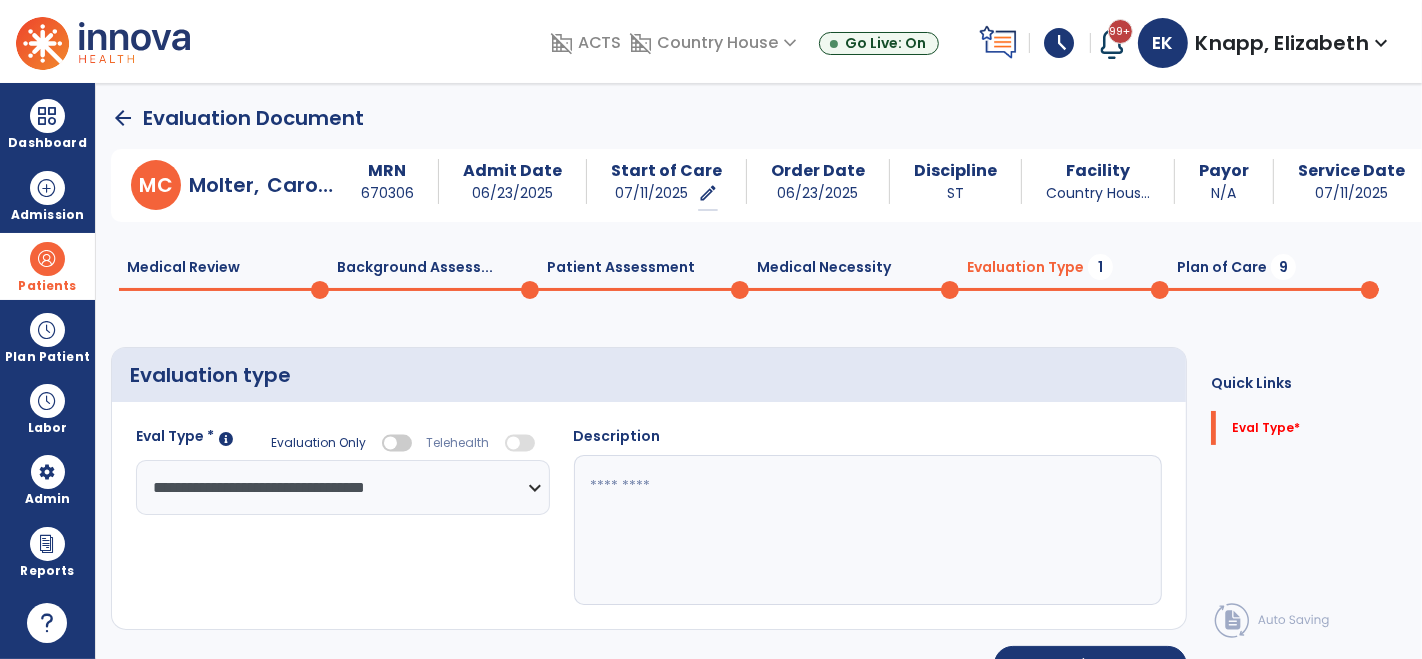 click 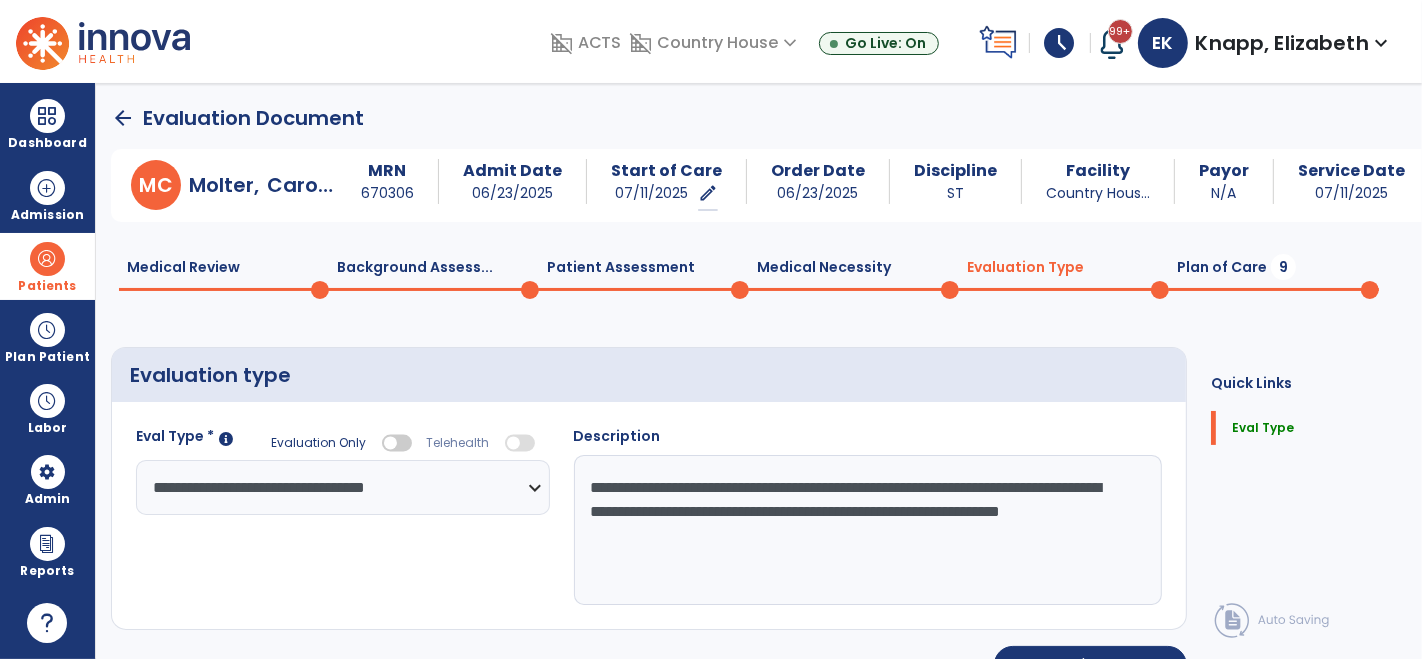 paste on "**********" 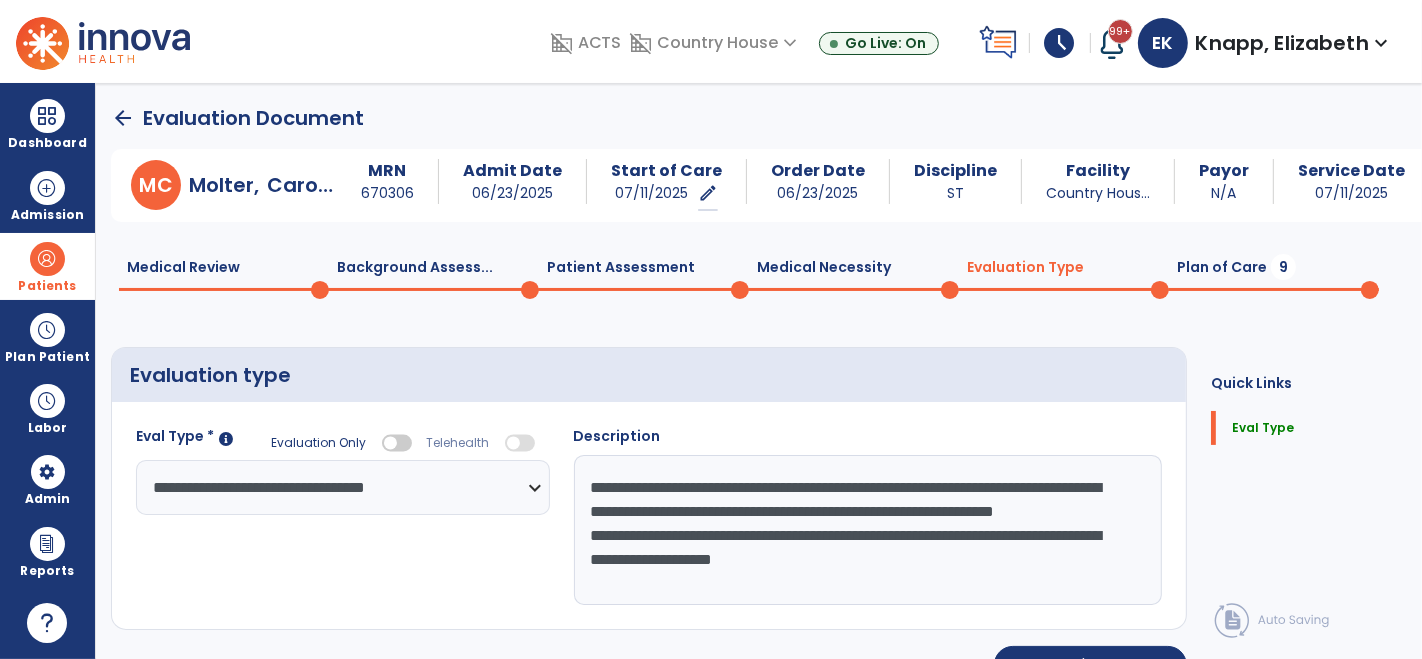 type on "**********" 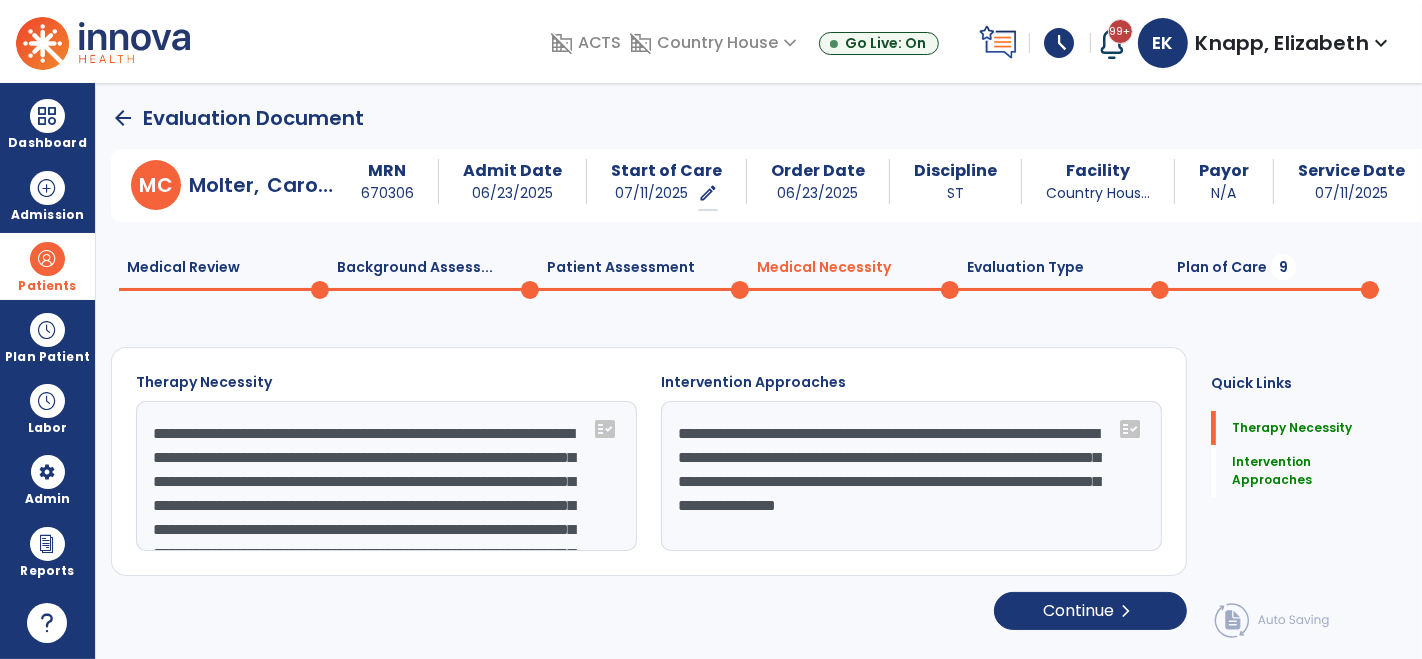 click on "Patient Assessment  0" 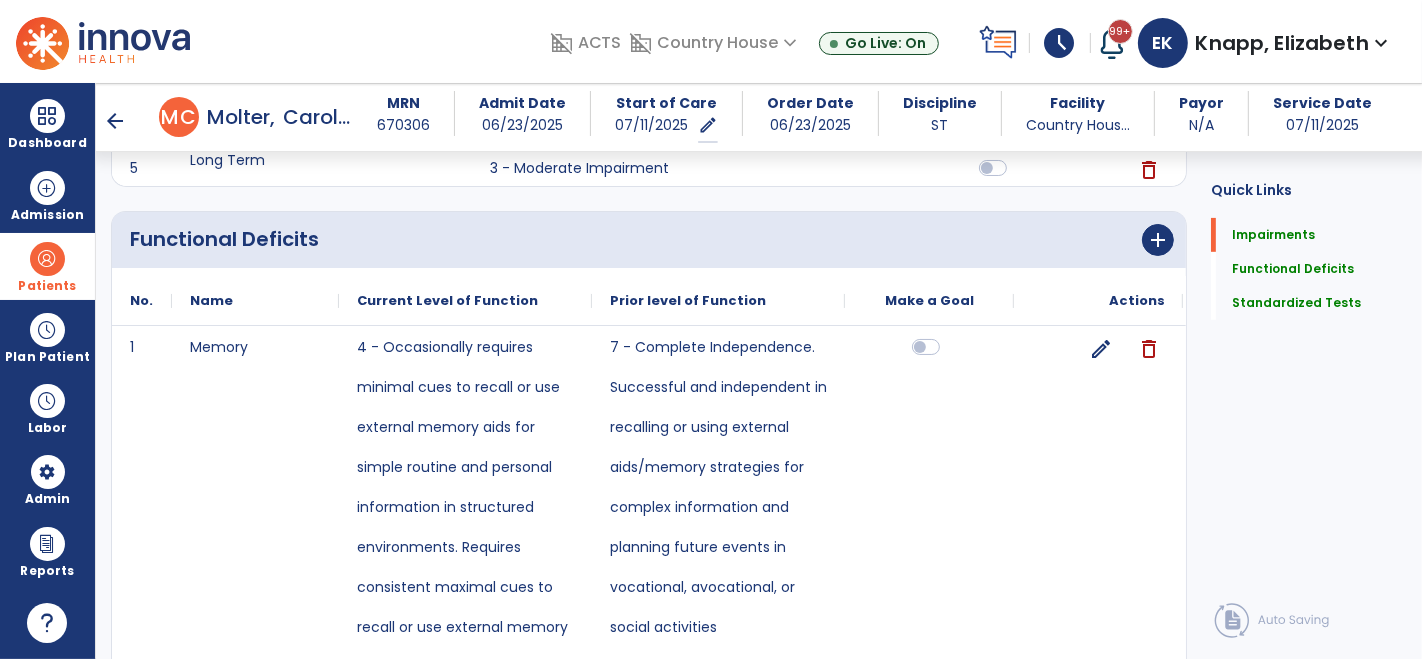 scroll, scrollTop: 462, scrollLeft: 0, axis: vertical 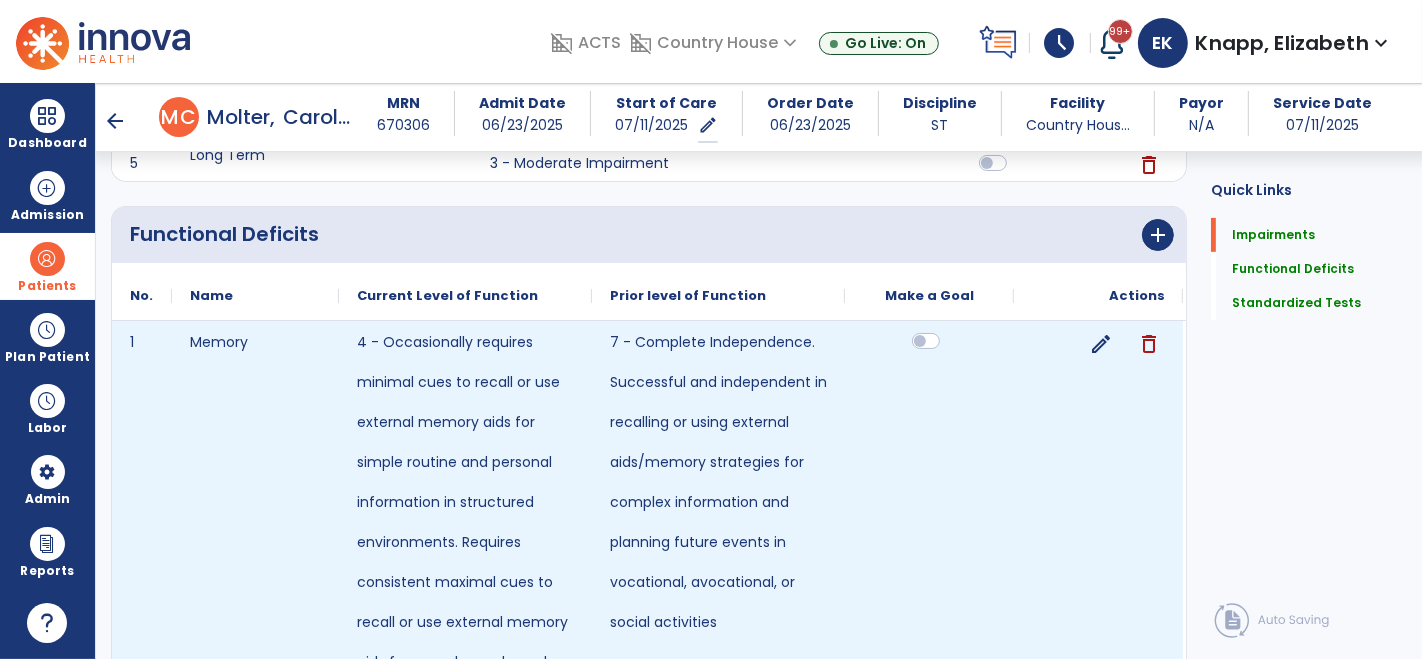 click 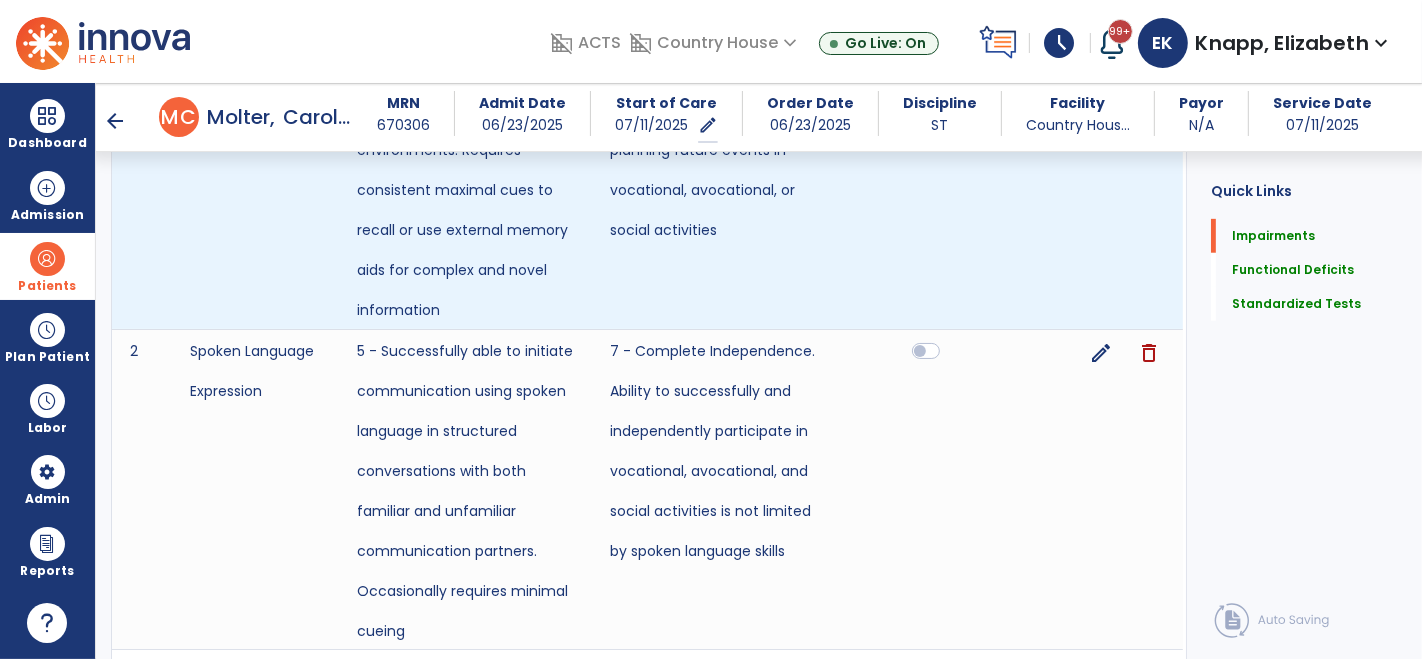scroll, scrollTop: 855, scrollLeft: 0, axis: vertical 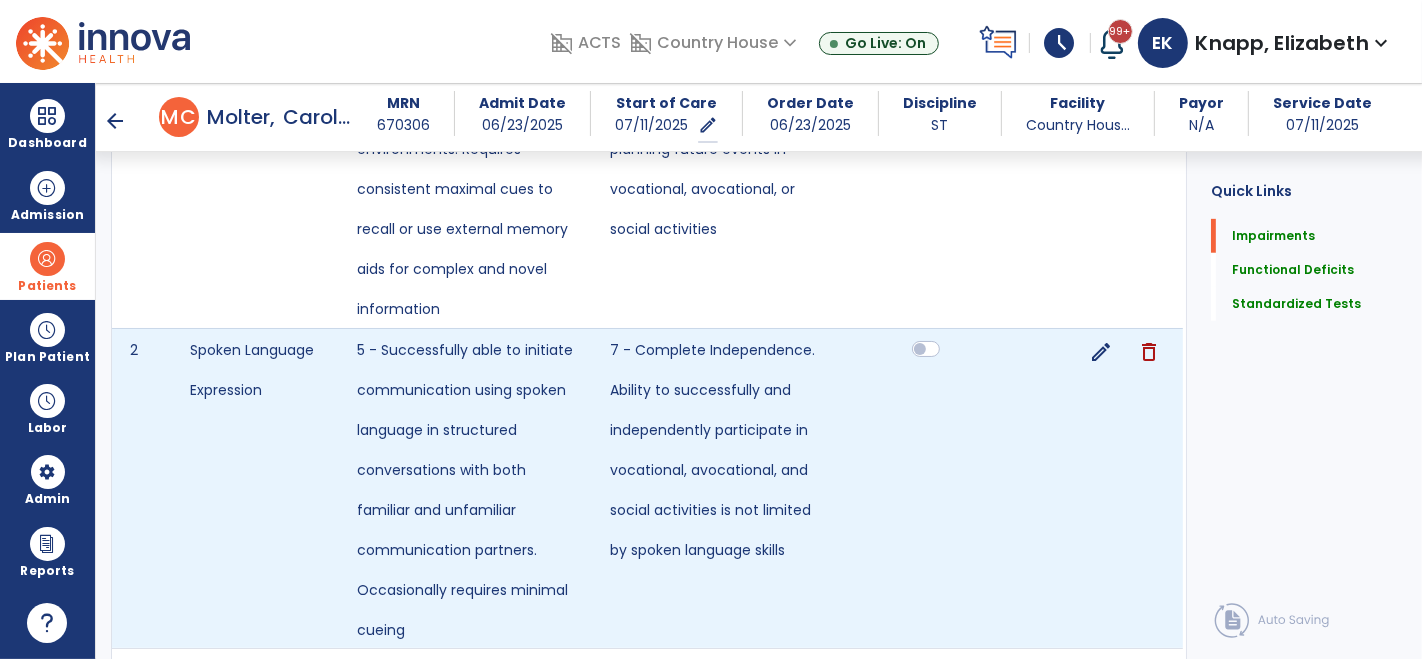 click 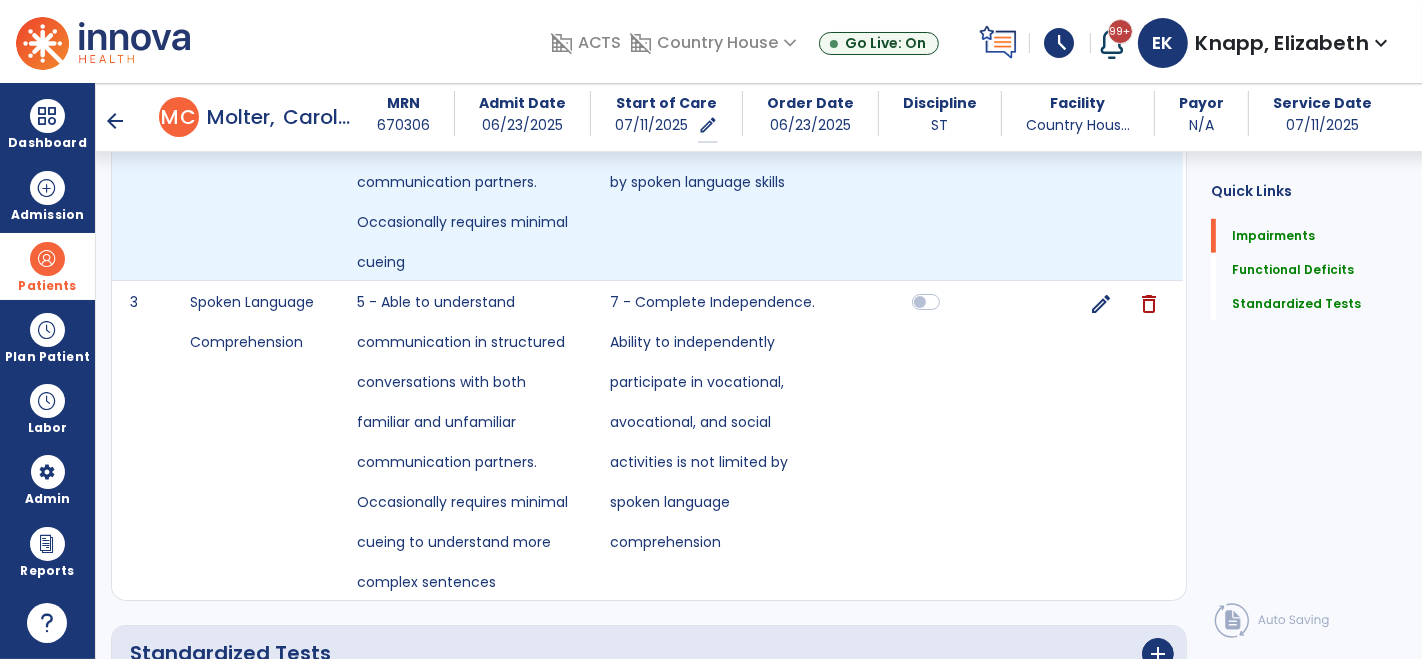 scroll, scrollTop: 1246, scrollLeft: 0, axis: vertical 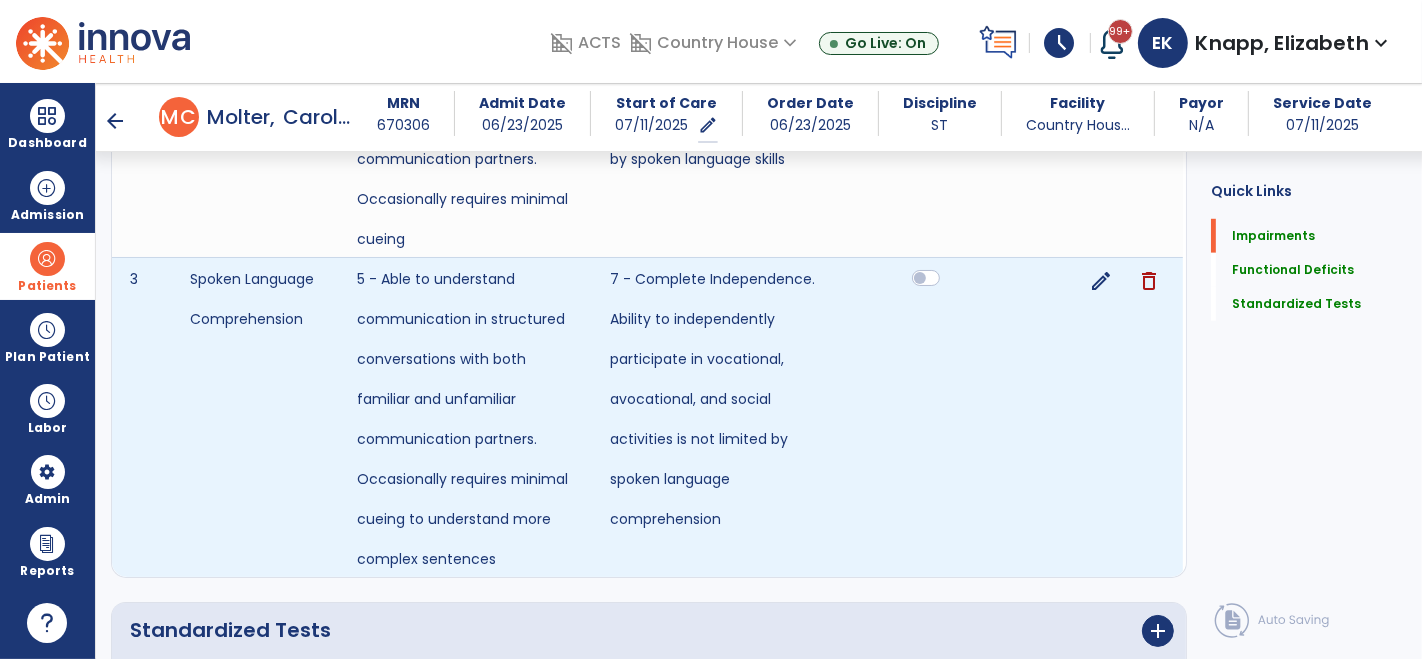 click 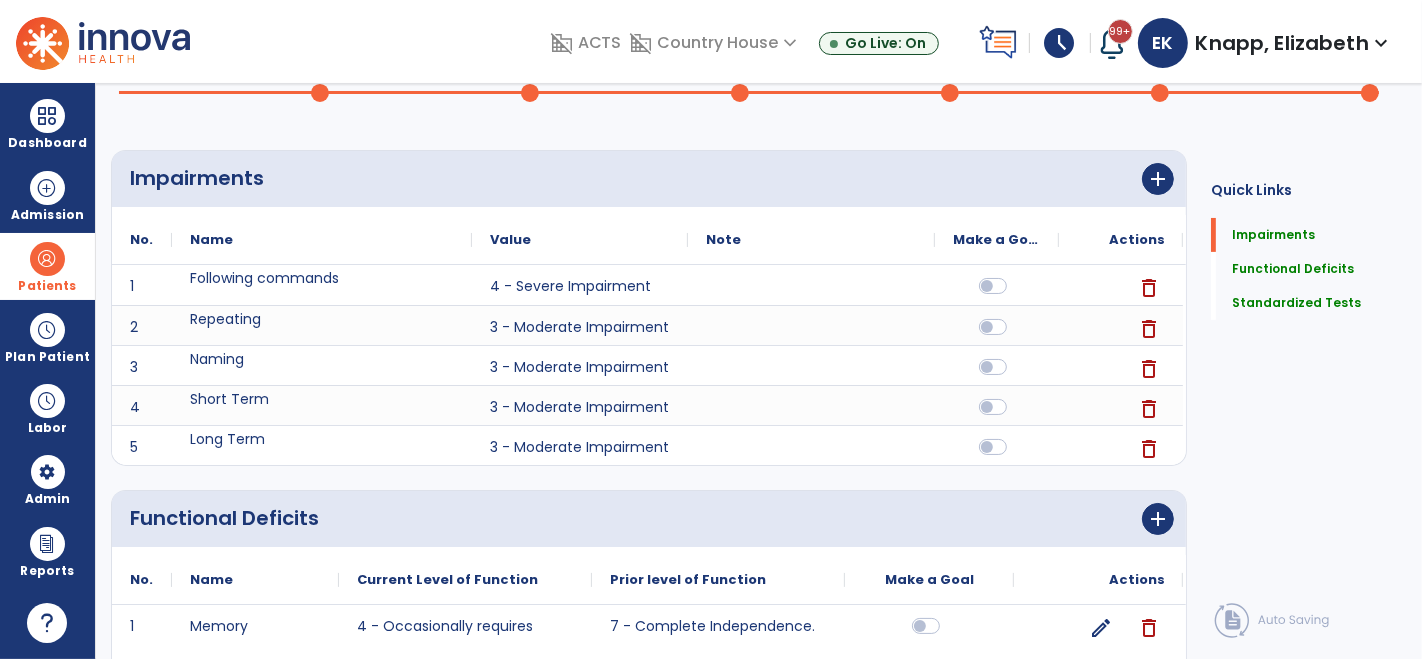 scroll, scrollTop: 0, scrollLeft: 0, axis: both 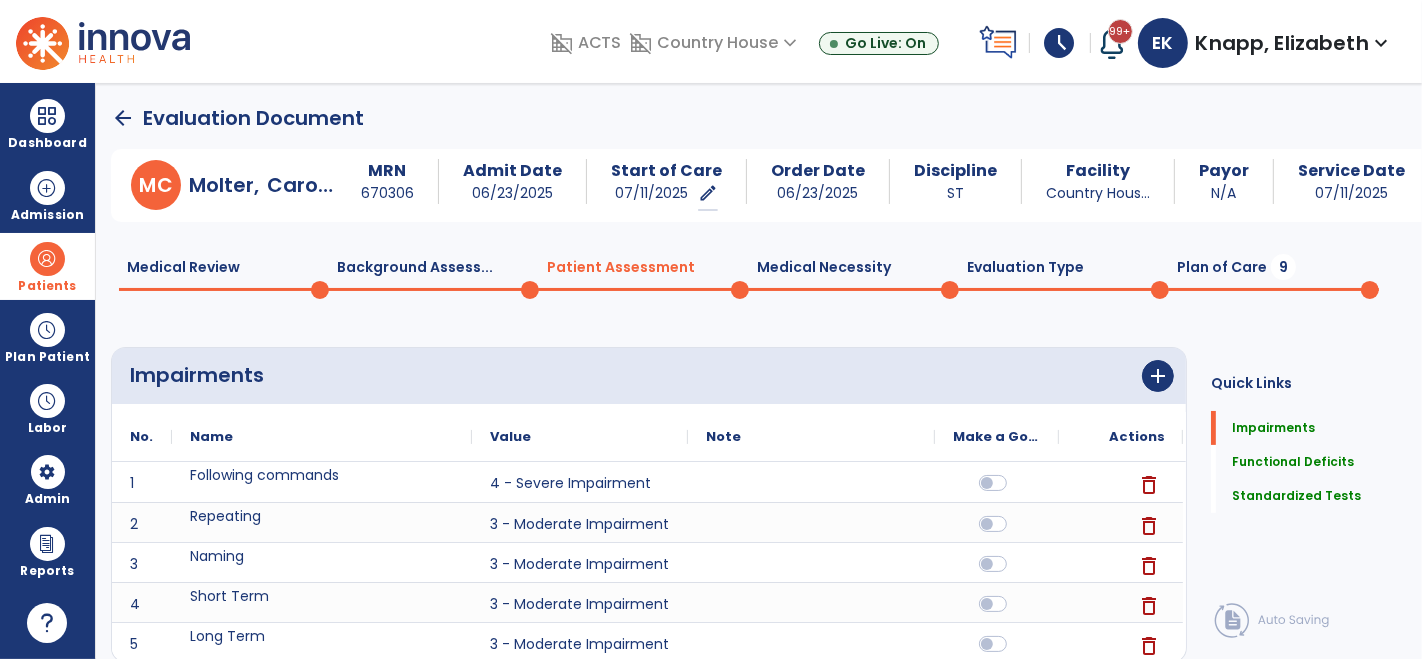 click on "Plan of Care  9" 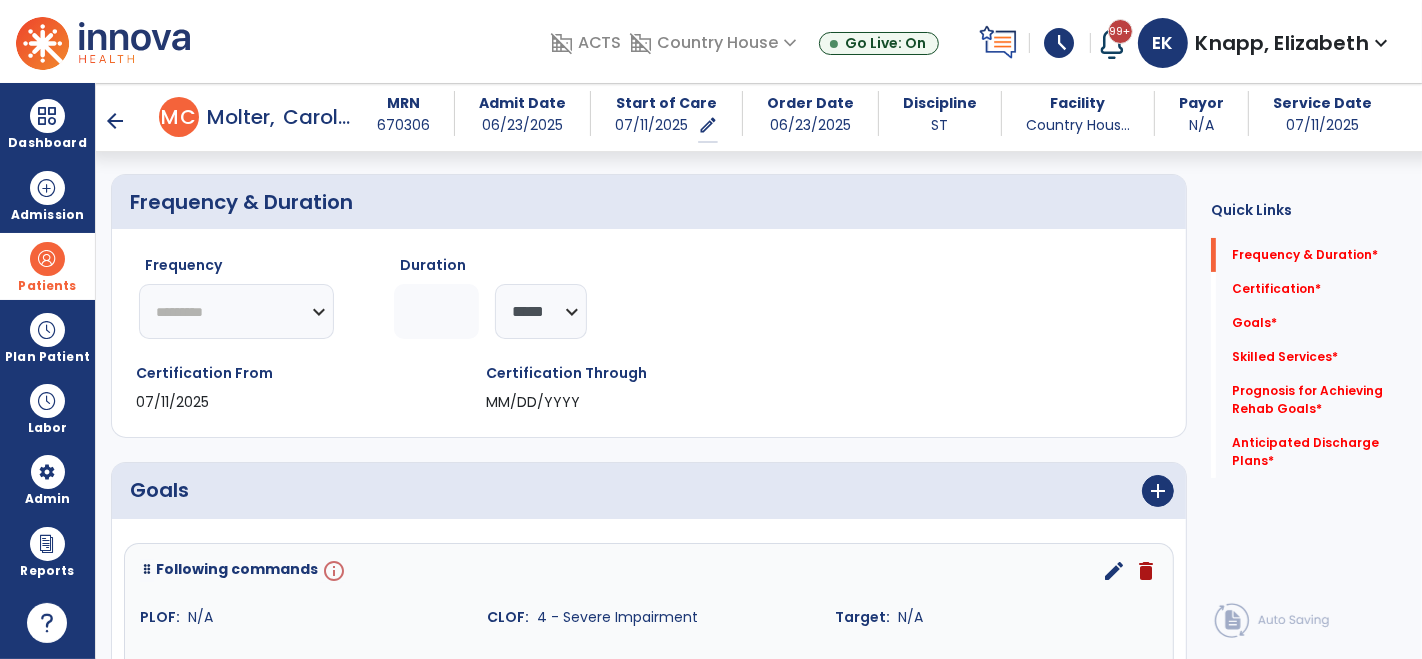 scroll, scrollTop: 155, scrollLeft: 0, axis: vertical 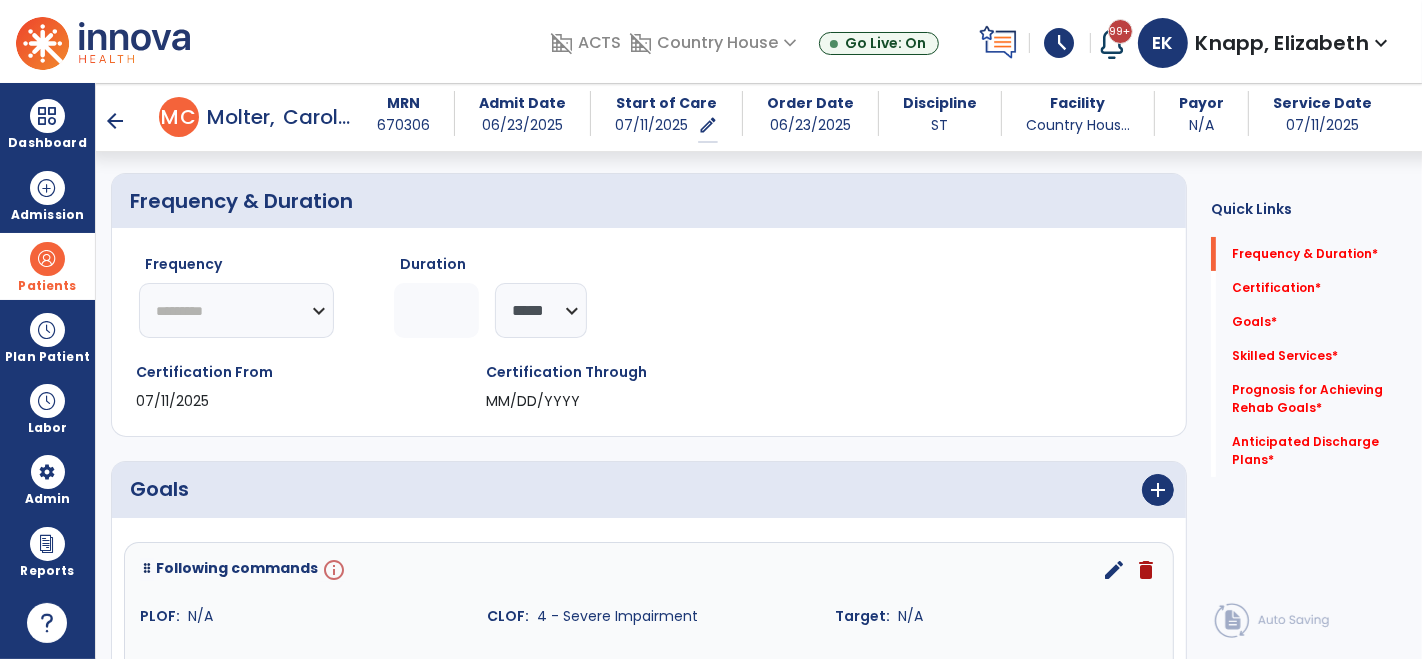 click on "********* ** ** ** ** ** ** **" 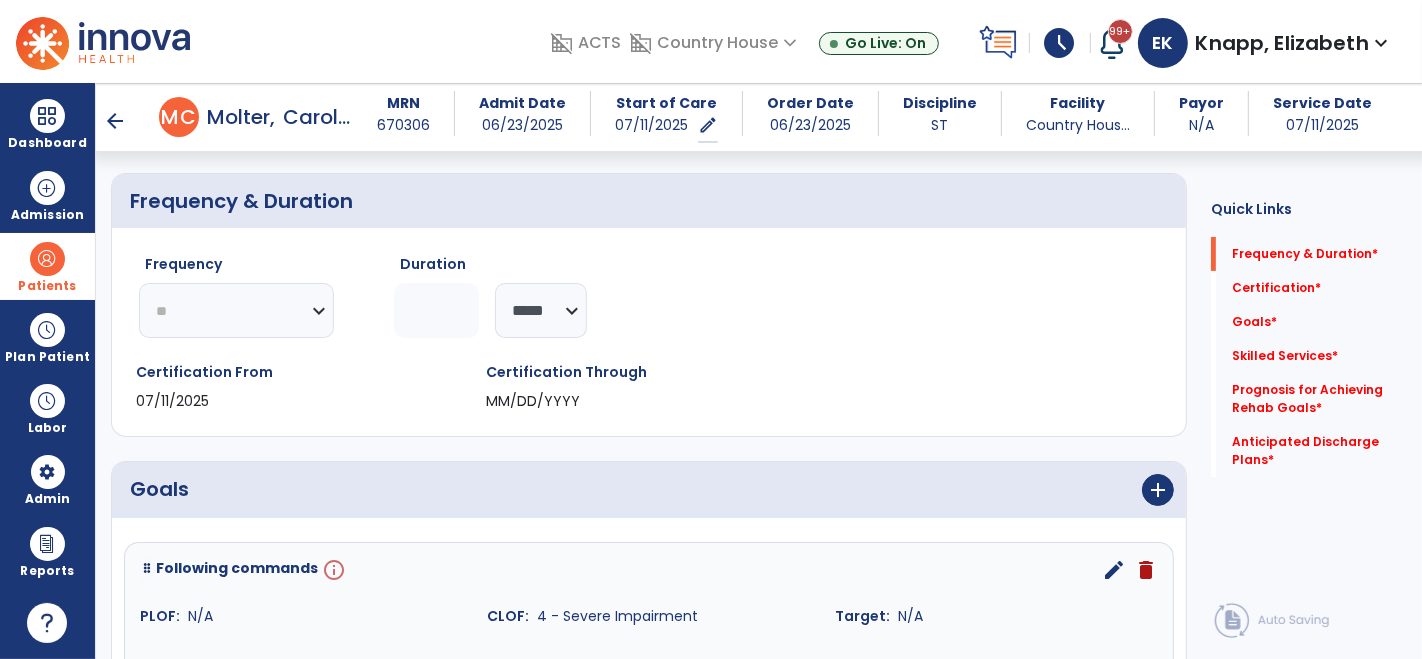 click on "********* ** ** ** ** ** ** **" 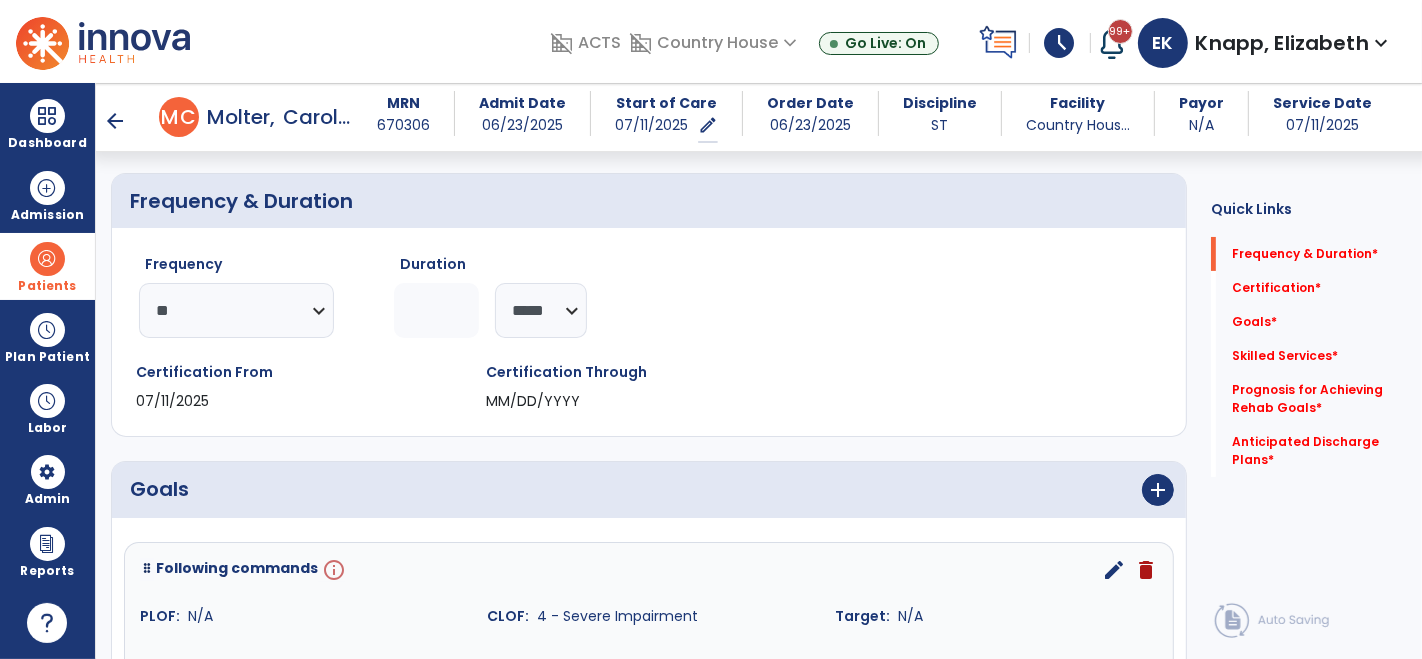 click 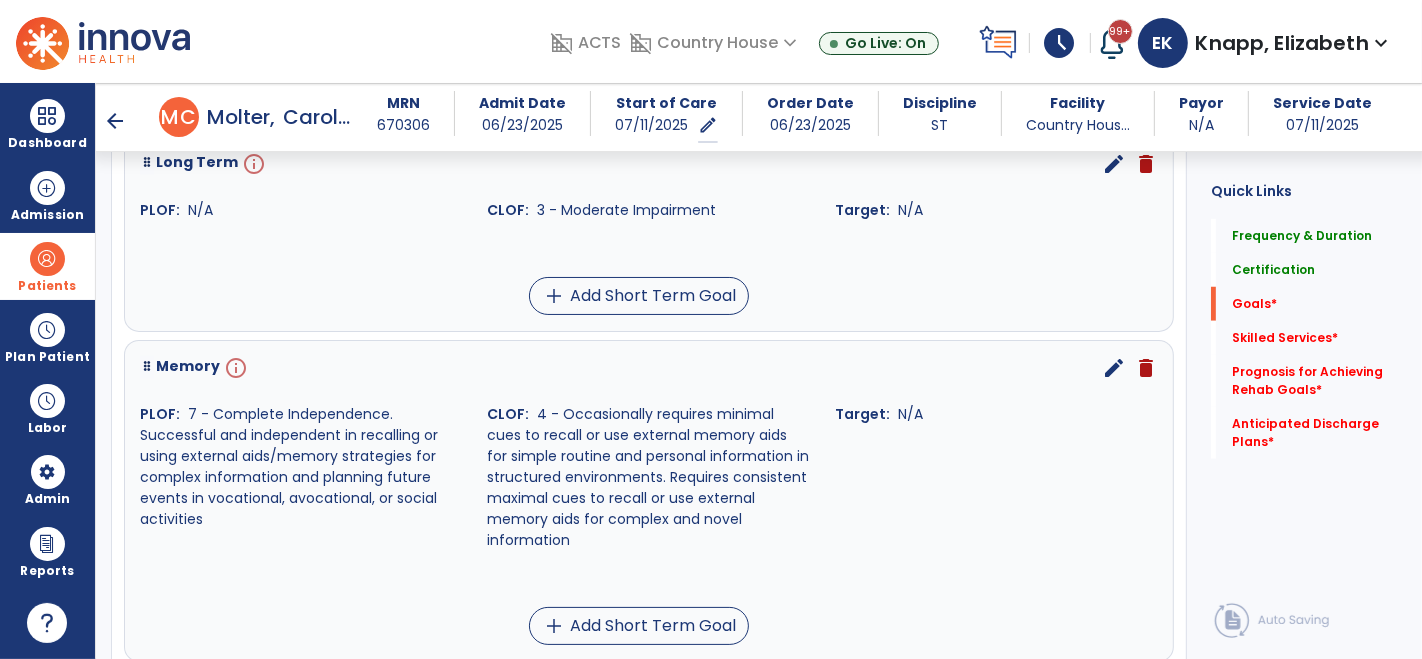 scroll, scrollTop: 1382, scrollLeft: 0, axis: vertical 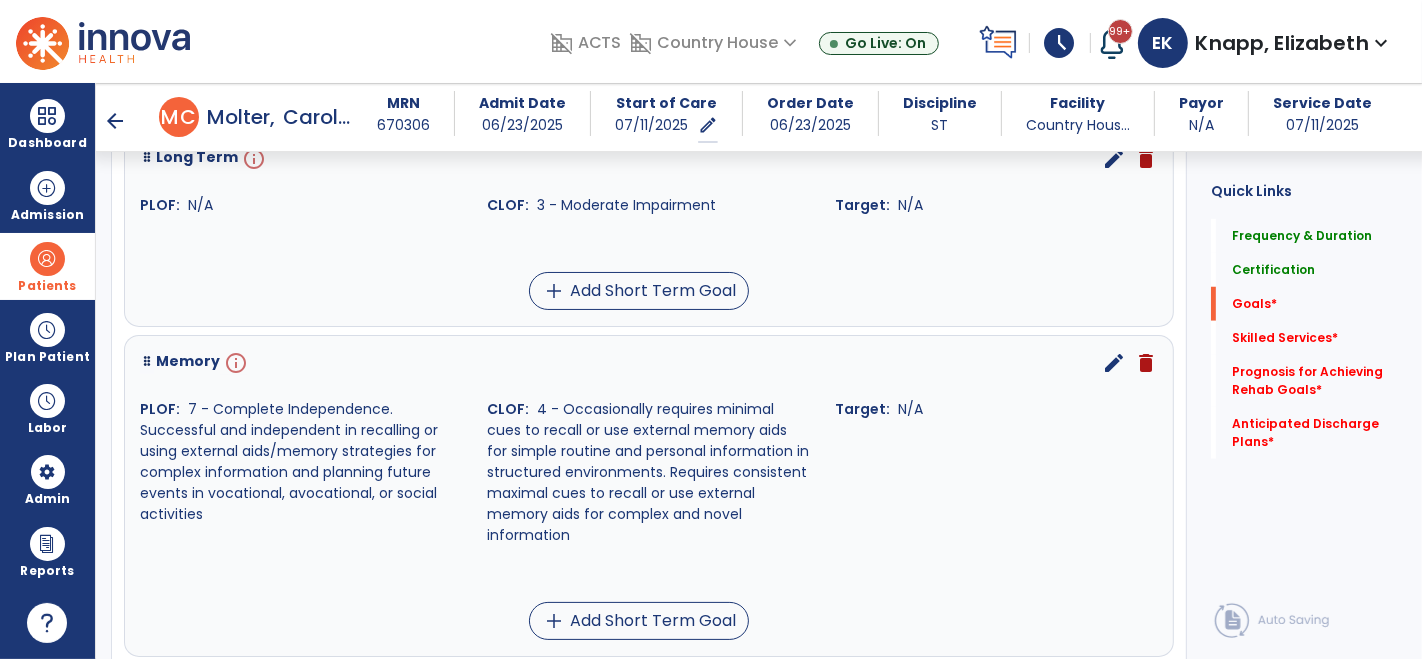 type on "*" 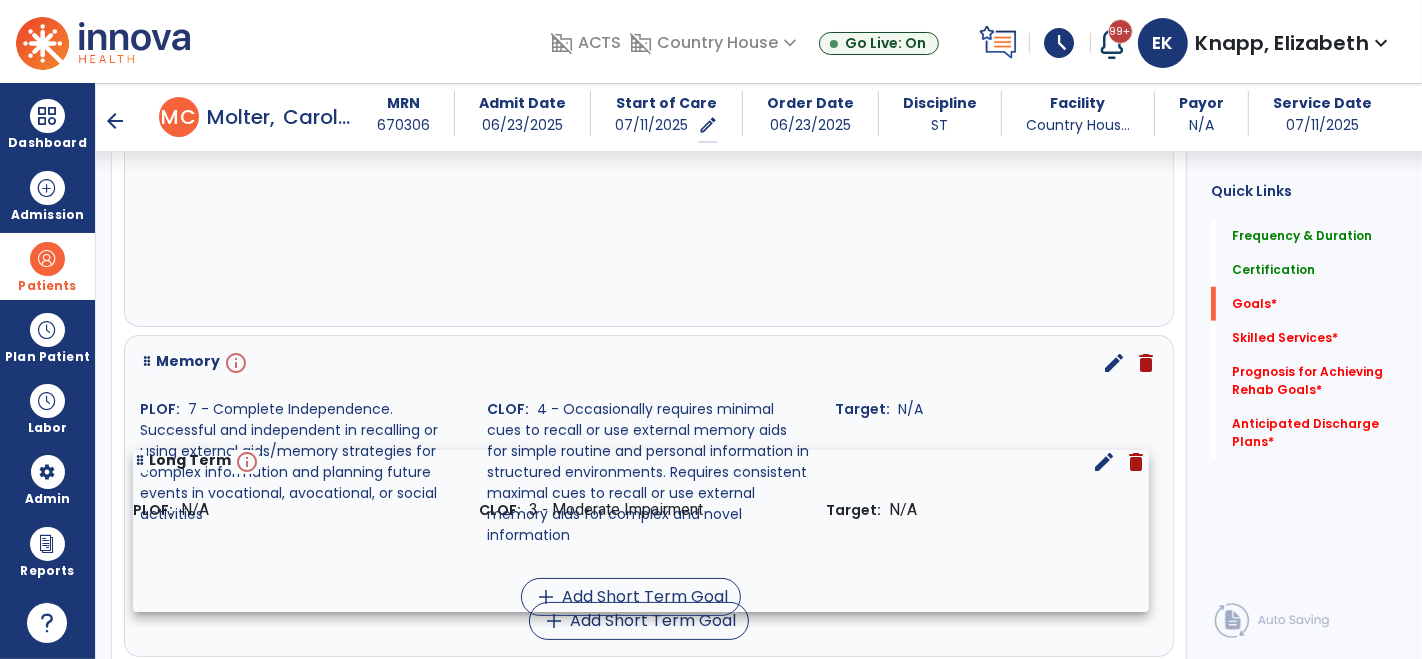 drag, startPoint x: 360, startPoint y: 202, endPoint x: 354, endPoint y: 509, distance: 307.05862 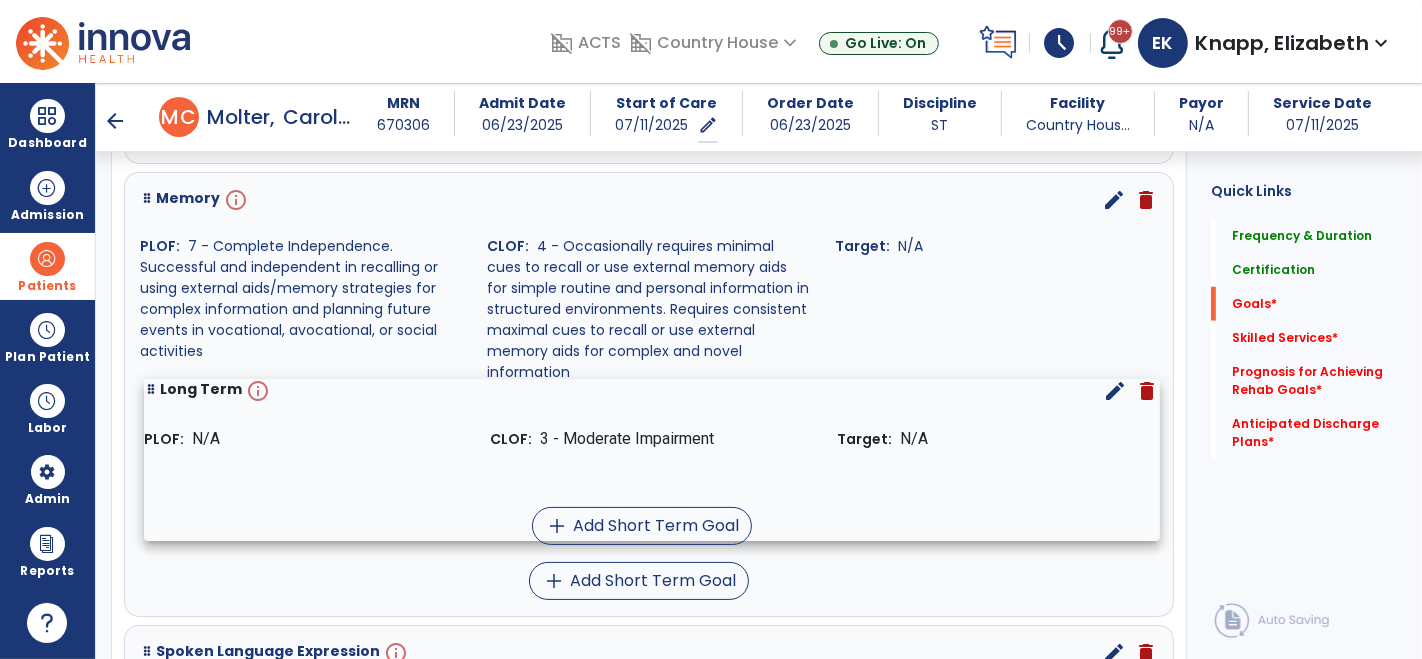 drag, startPoint x: 342, startPoint y: 239, endPoint x: 347, endPoint y: 475, distance: 236.05296 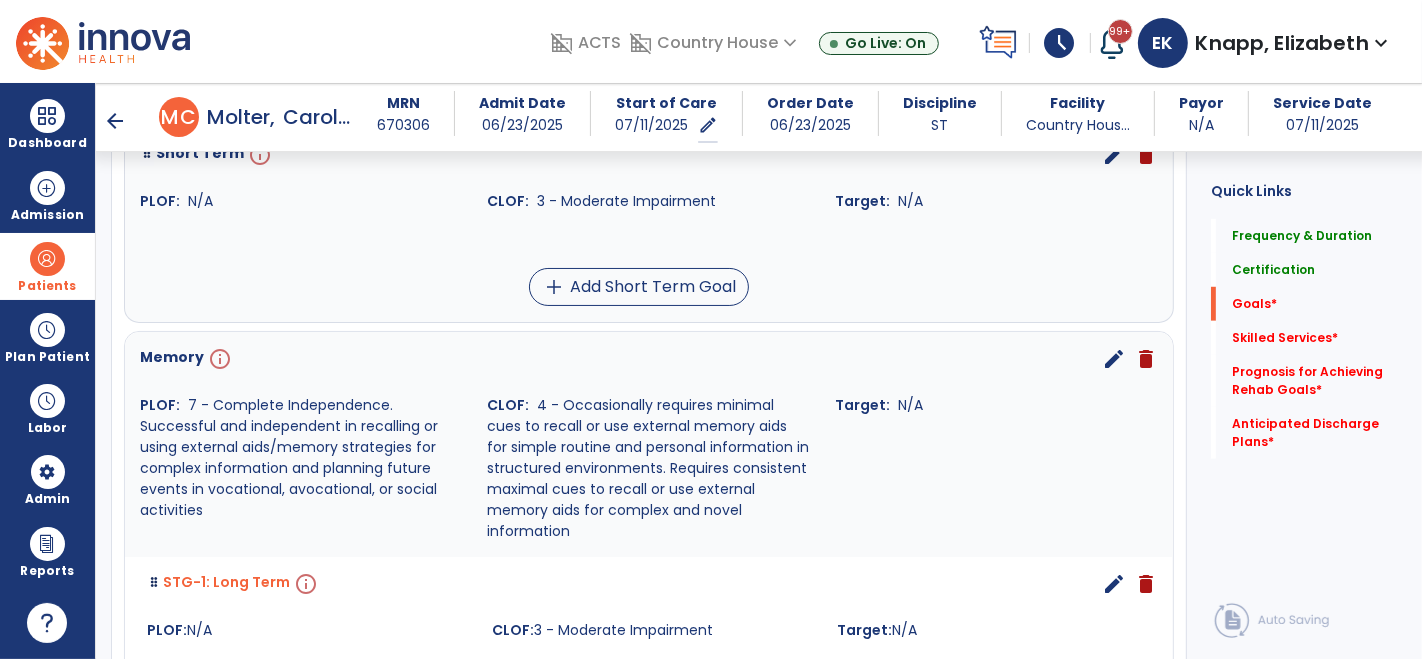 scroll, scrollTop: 1183, scrollLeft: 0, axis: vertical 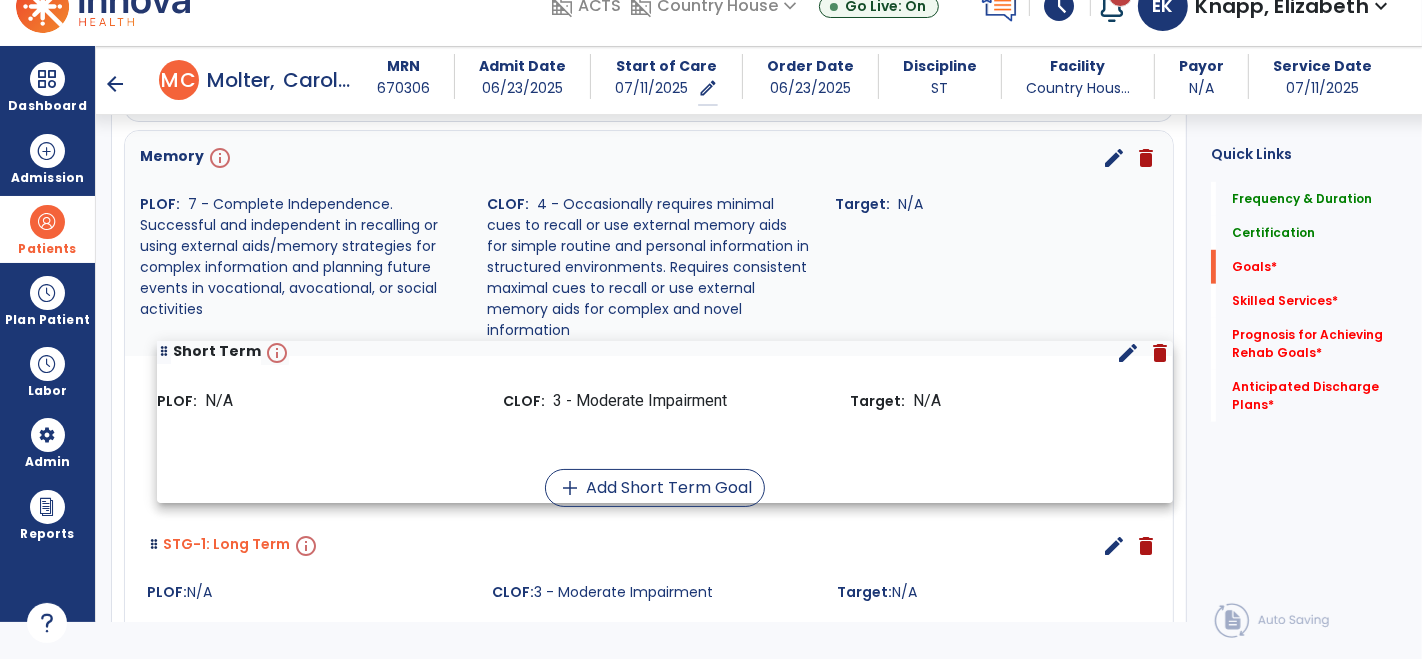 drag, startPoint x: 354, startPoint y: 173, endPoint x: 372, endPoint y: 377, distance: 204.79257 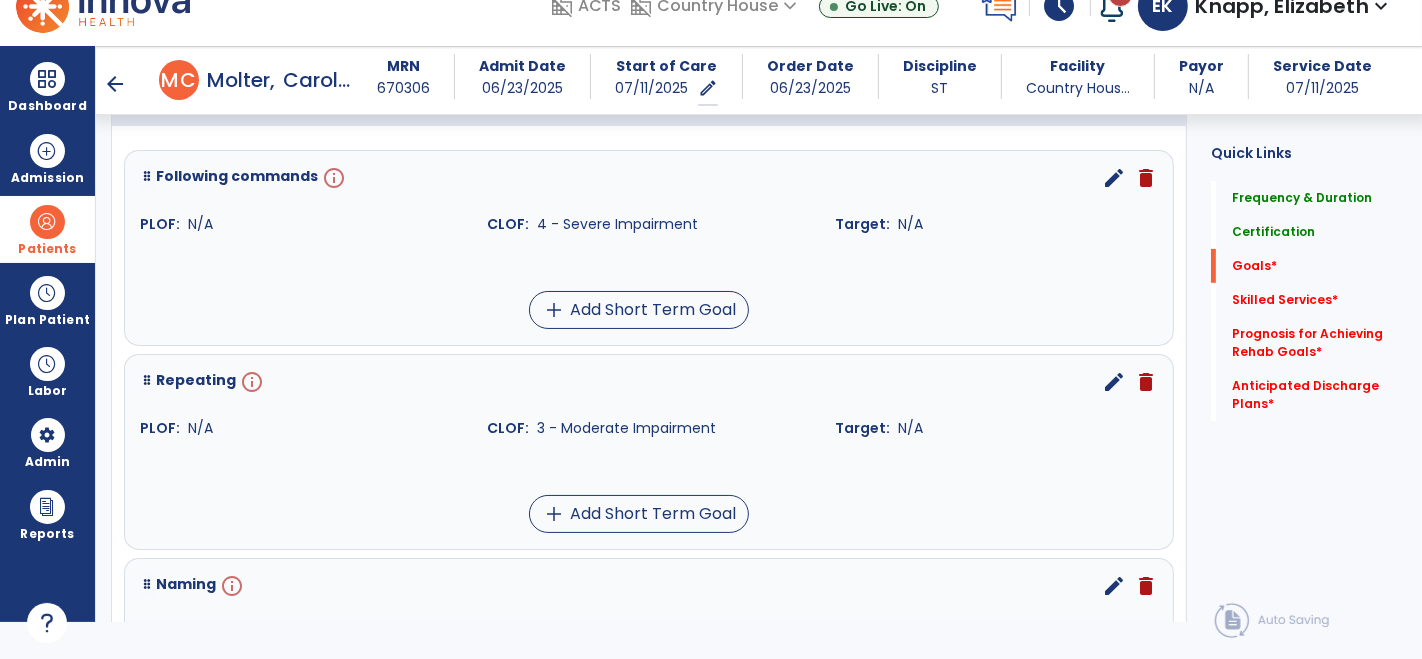 scroll, scrollTop: 512, scrollLeft: 0, axis: vertical 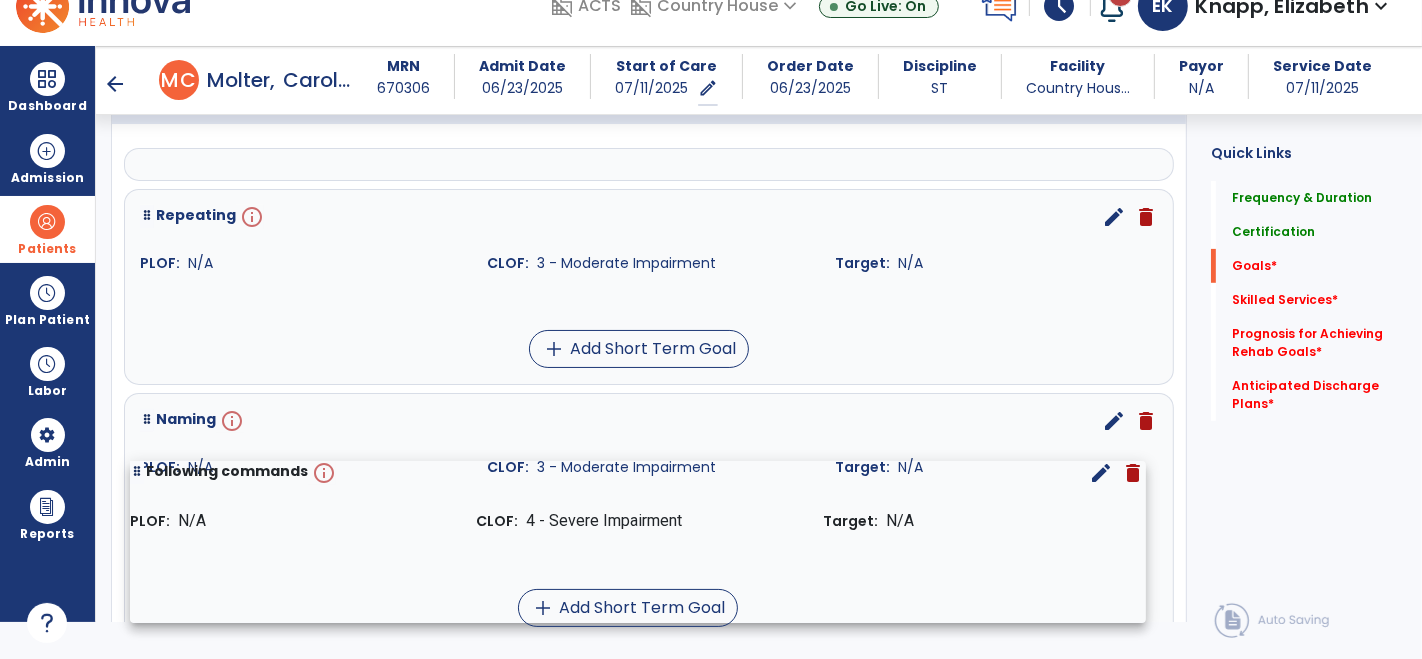 drag, startPoint x: 429, startPoint y: 190, endPoint x: 420, endPoint y: 490, distance: 300.13498 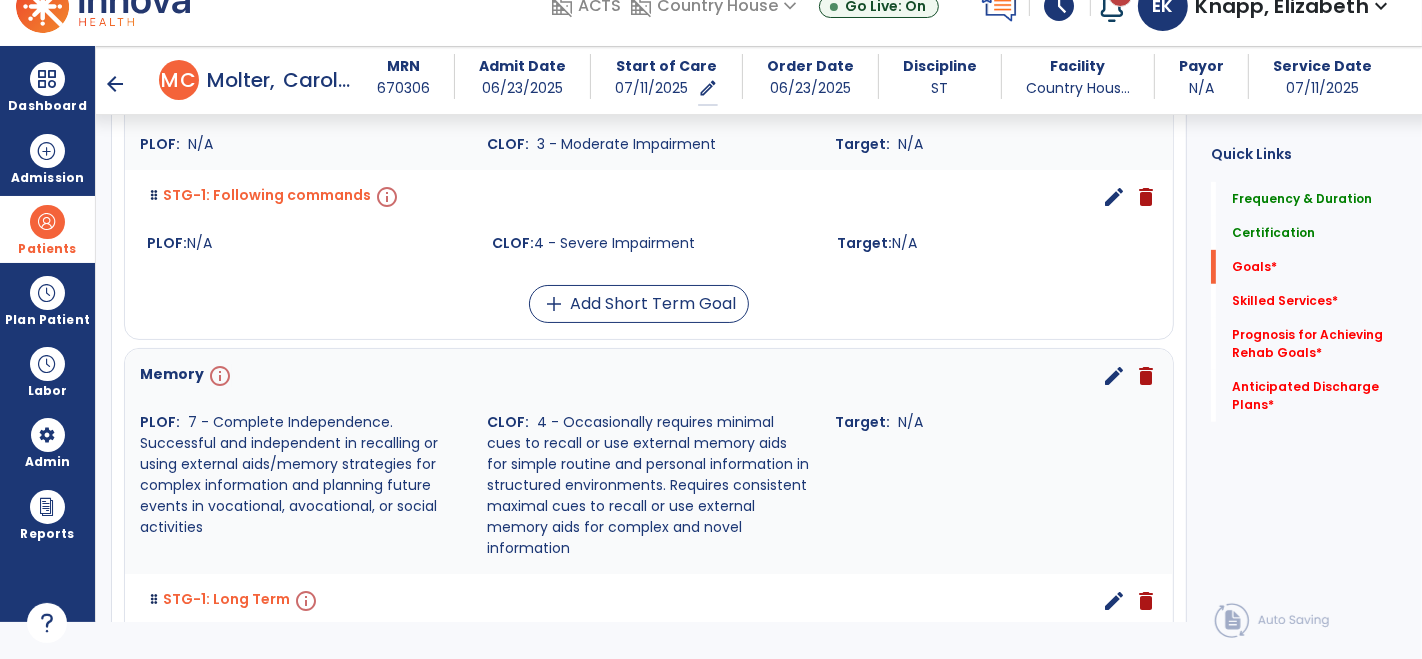 scroll, scrollTop: 846, scrollLeft: 0, axis: vertical 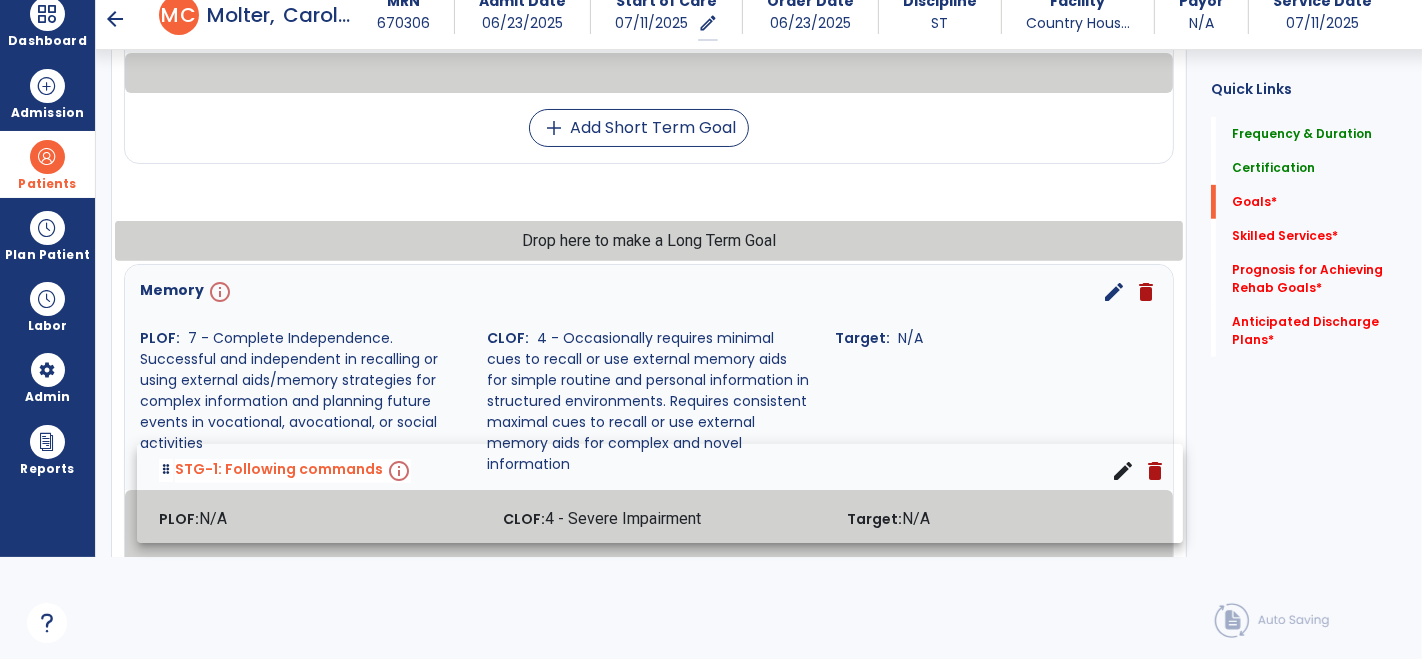 drag, startPoint x: 424, startPoint y: 182, endPoint x: 437, endPoint y: 510, distance: 328.2575 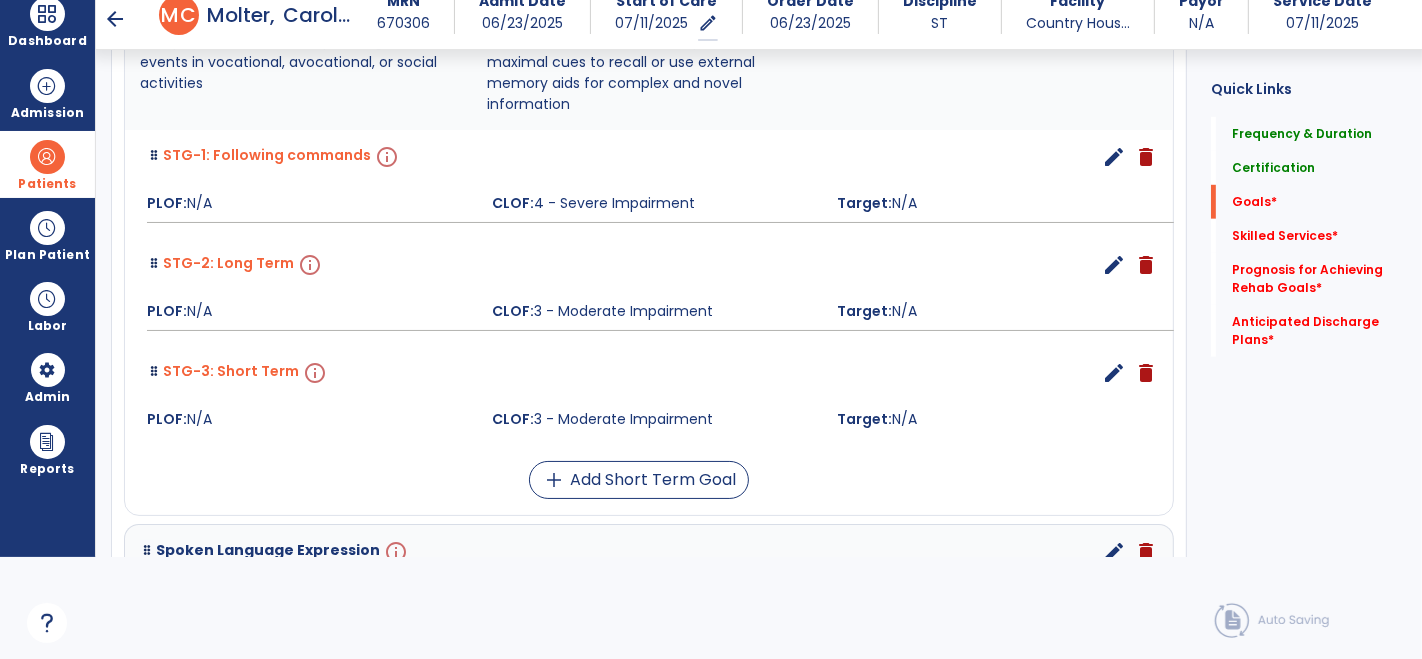 scroll, scrollTop: 1172, scrollLeft: 0, axis: vertical 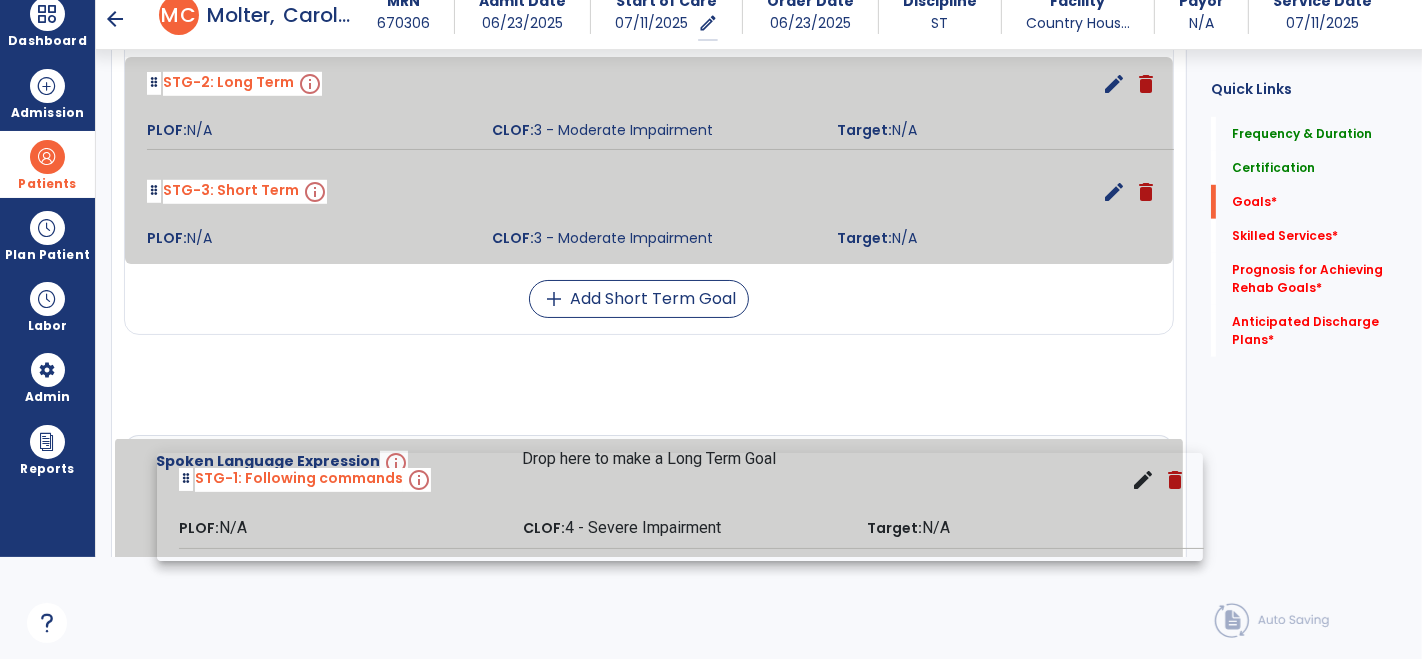 drag, startPoint x: 279, startPoint y: 92, endPoint x: 312, endPoint y: 487, distance: 396.3761 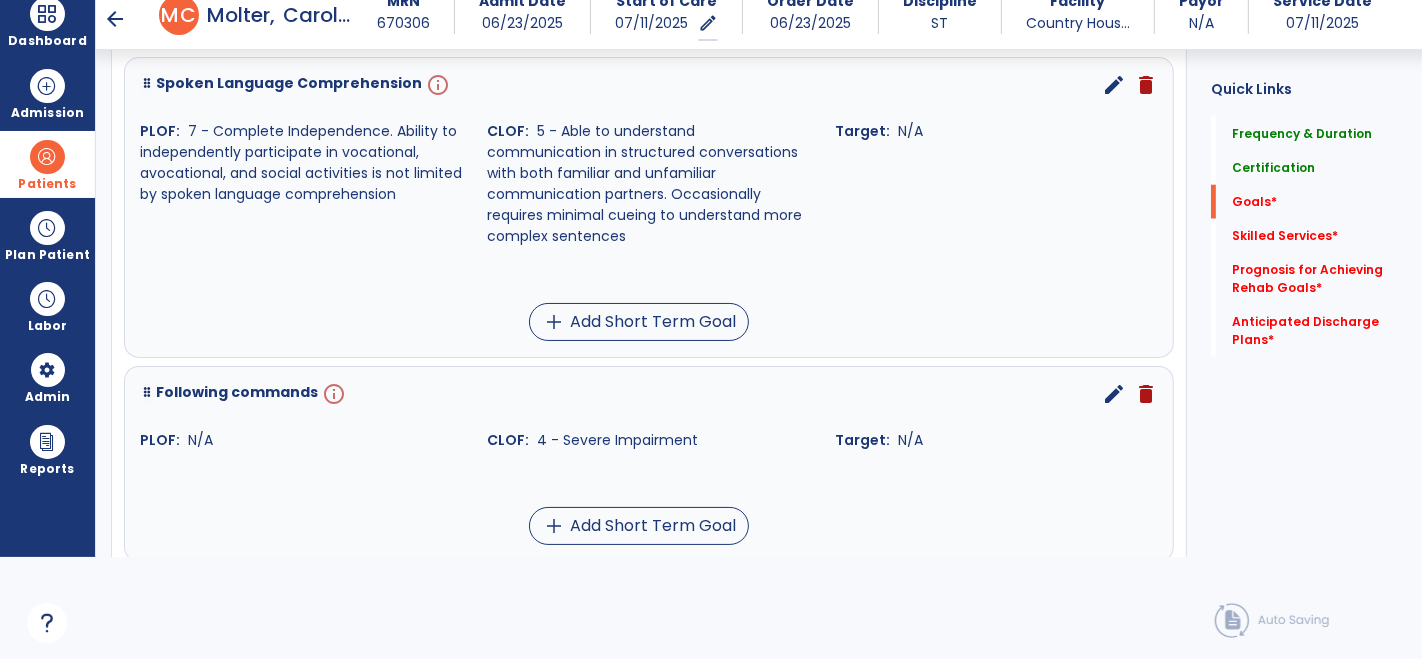 scroll, scrollTop: 1748, scrollLeft: 0, axis: vertical 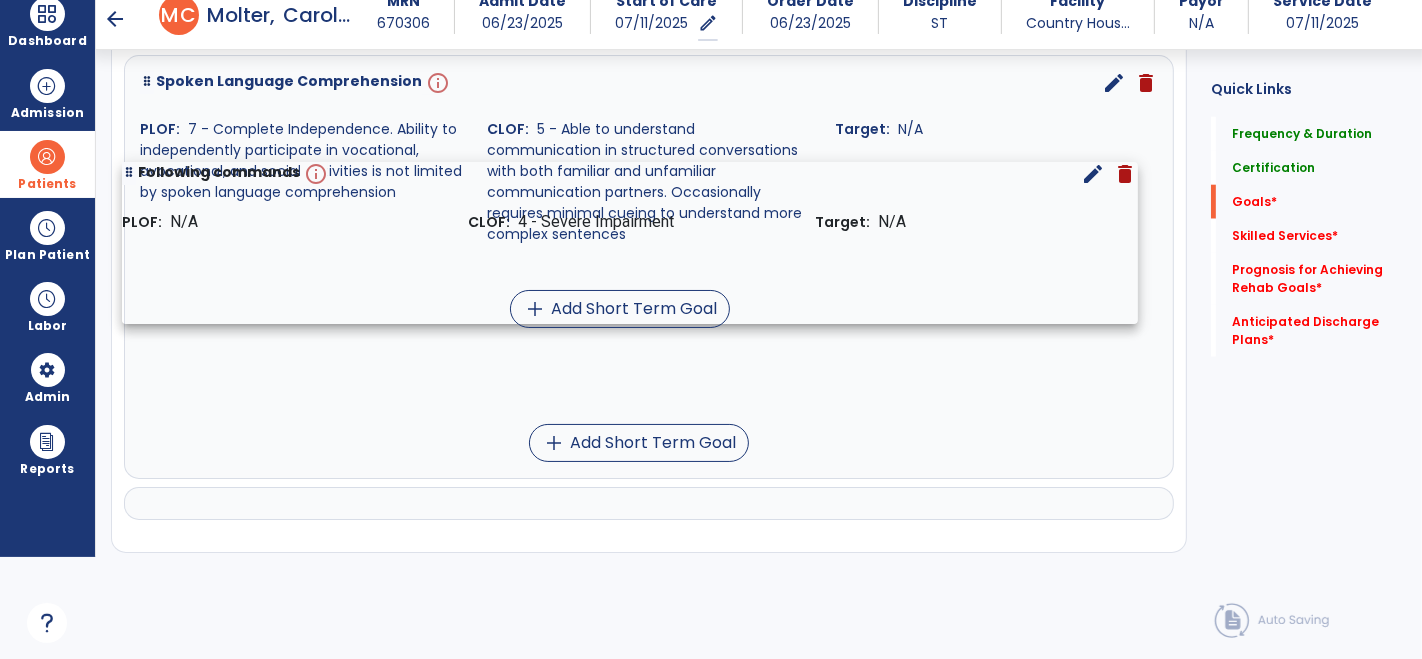 drag, startPoint x: 354, startPoint y: 415, endPoint x: 337, endPoint y: 224, distance: 191.75505 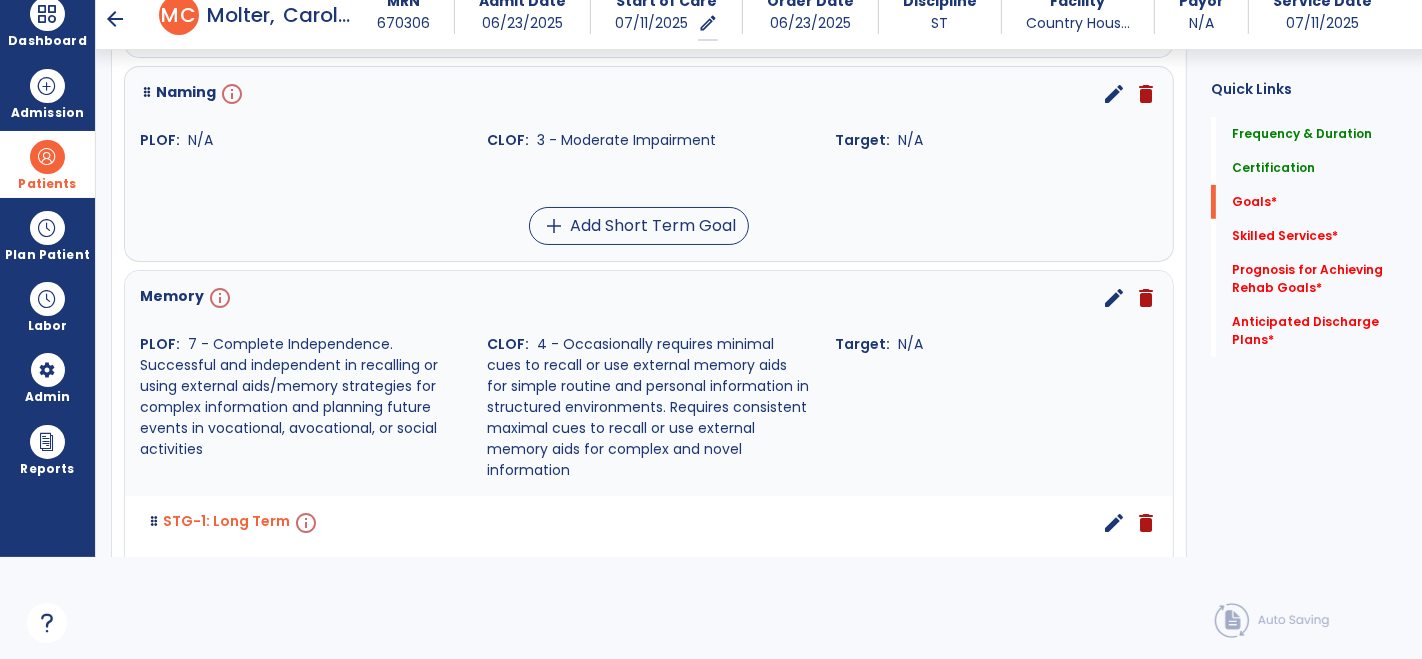 scroll, scrollTop: 625, scrollLeft: 0, axis: vertical 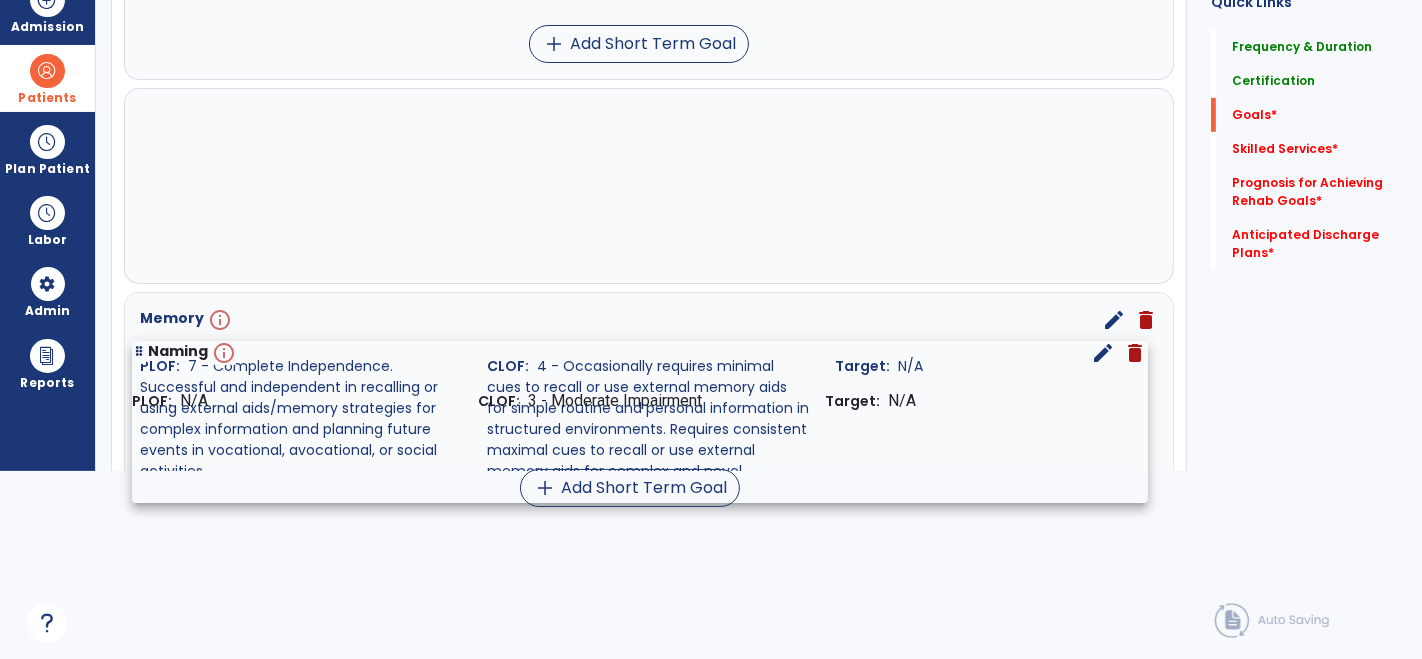 drag, startPoint x: 404, startPoint y: 257, endPoint x: 397, endPoint y: 410, distance: 153.16005 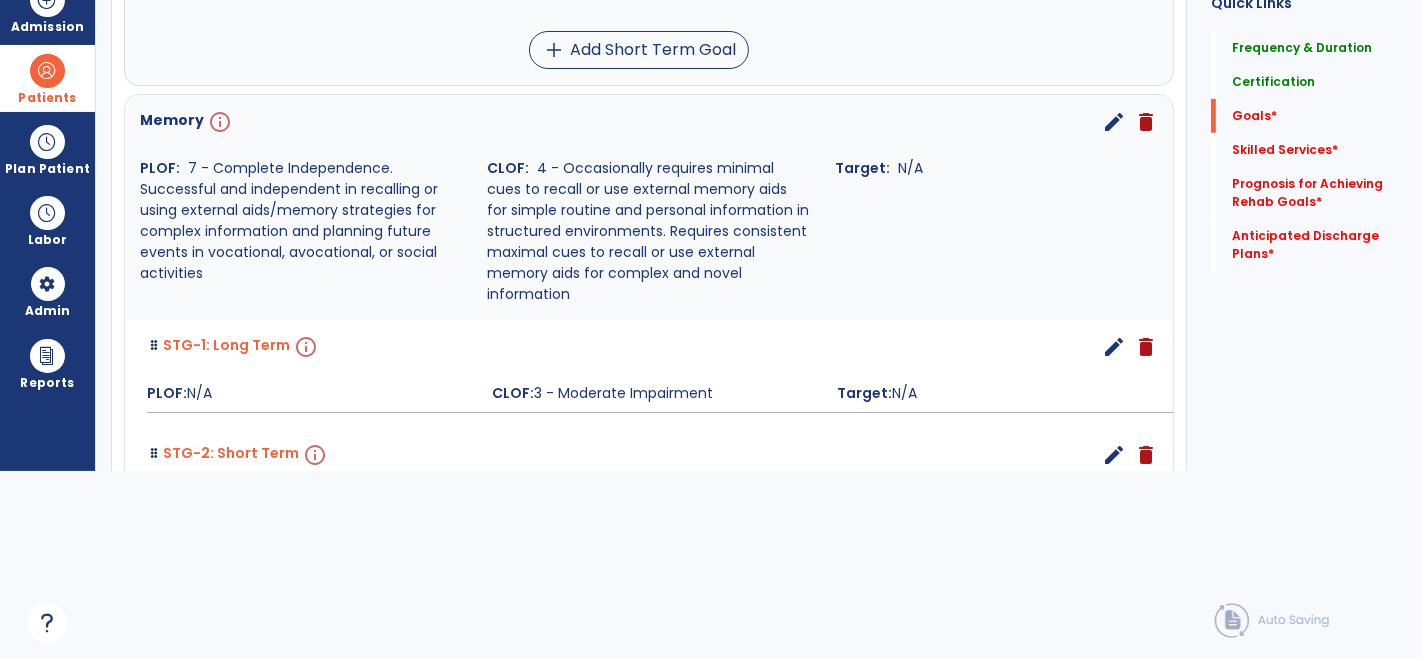 scroll, scrollTop: 826, scrollLeft: 0, axis: vertical 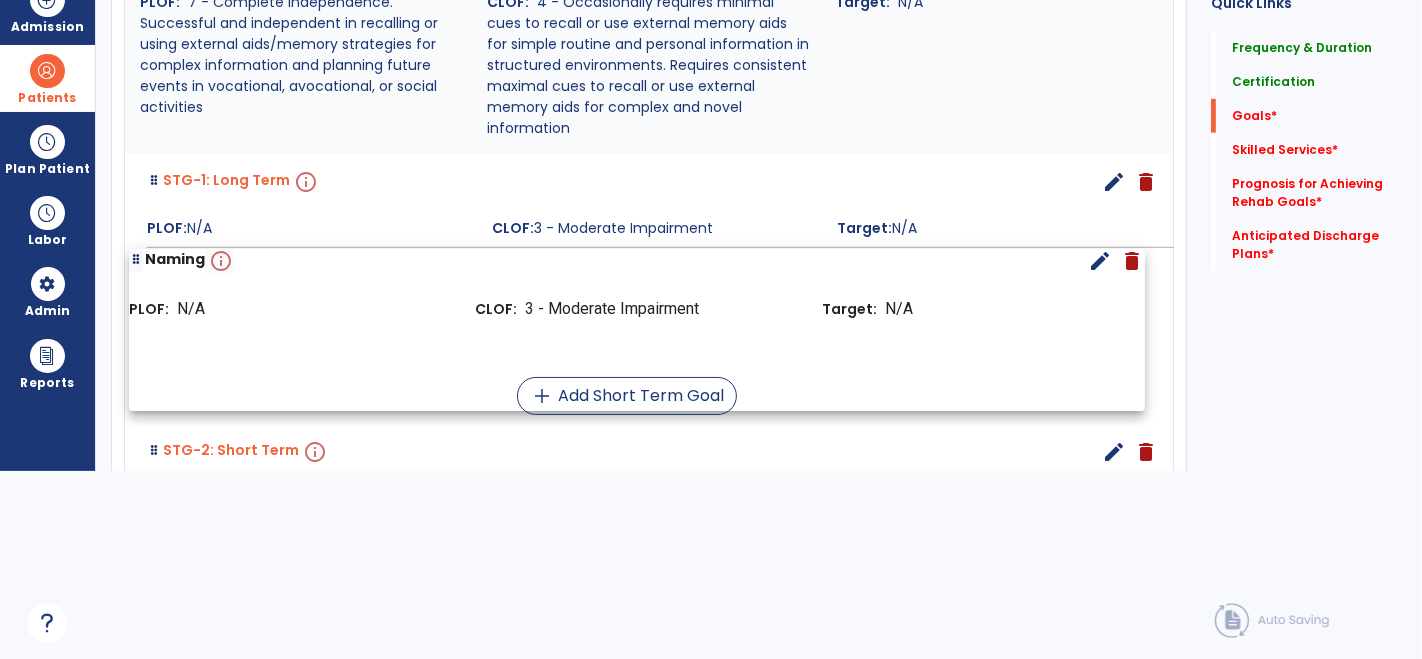 drag, startPoint x: 405, startPoint y: 28, endPoint x: 395, endPoint y: 374, distance: 346.14447 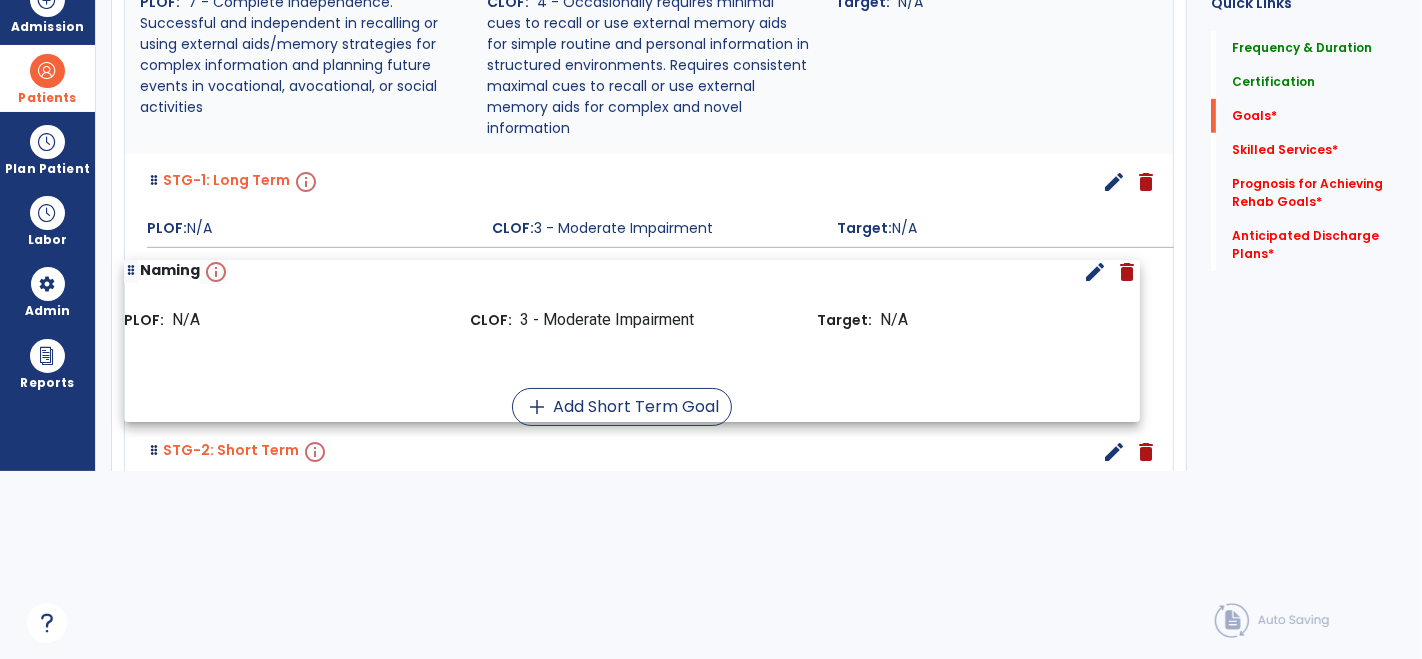 scroll, scrollTop: 786, scrollLeft: 0, axis: vertical 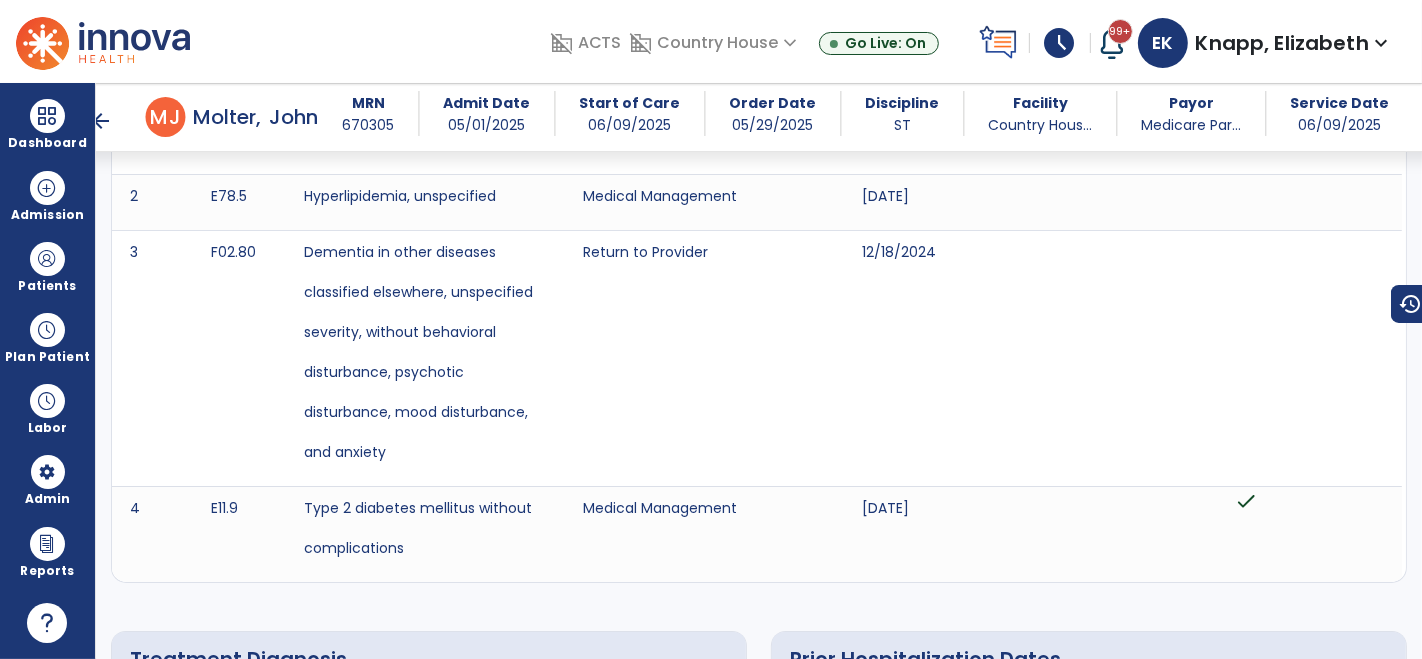click on "Treatment Diagnosis
No.
Code
Description
1" 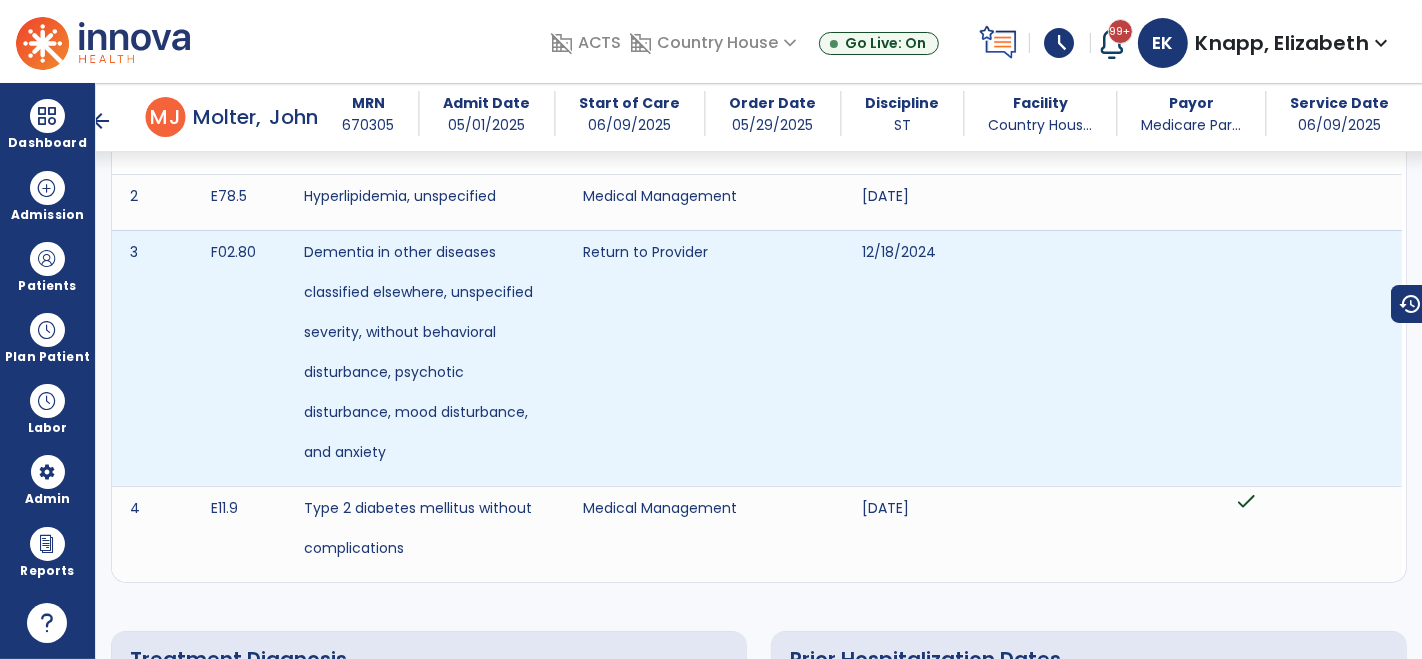drag, startPoint x: 1415, startPoint y: 175, endPoint x: 1385, endPoint y: 455, distance: 281.60257 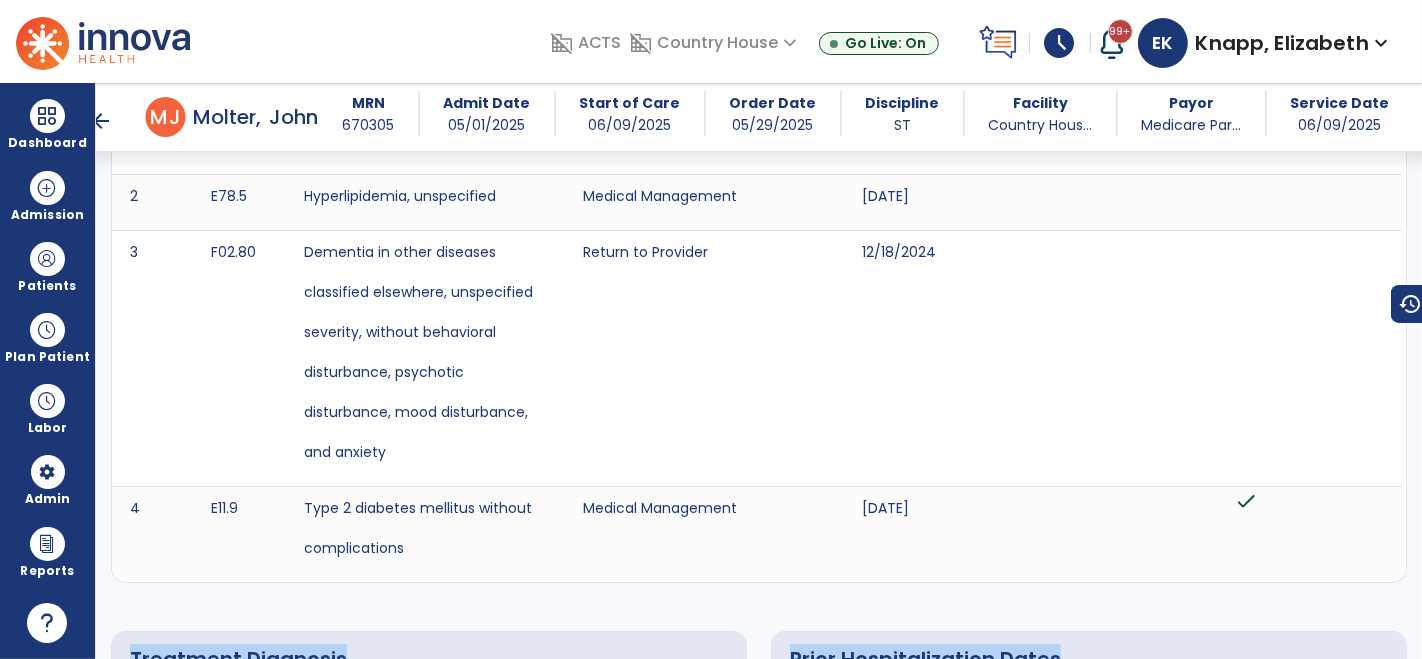 drag, startPoint x: 1415, startPoint y: 614, endPoint x: 1421, endPoint y: 533, distance: 81.22192 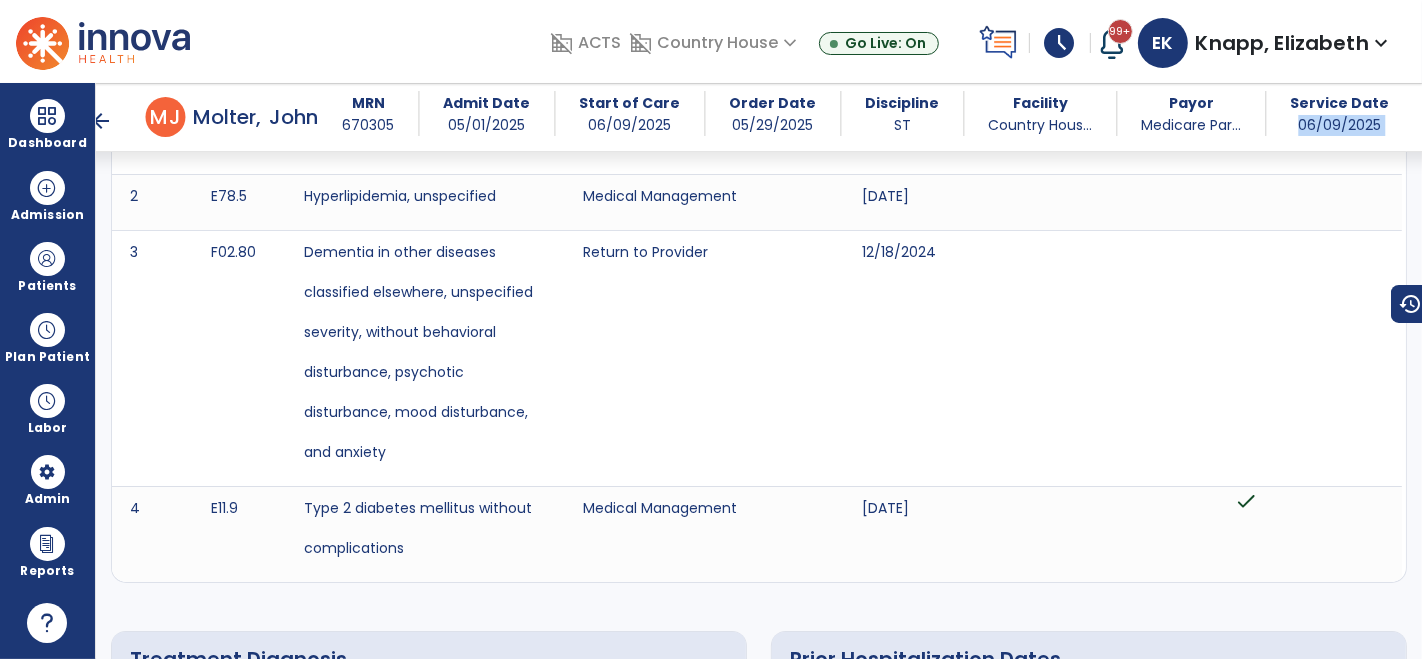 drag, startPoint x: 1417, startPoint y: 159, endPoint x: 1413, endPoint y: 107, distance: 52.153618 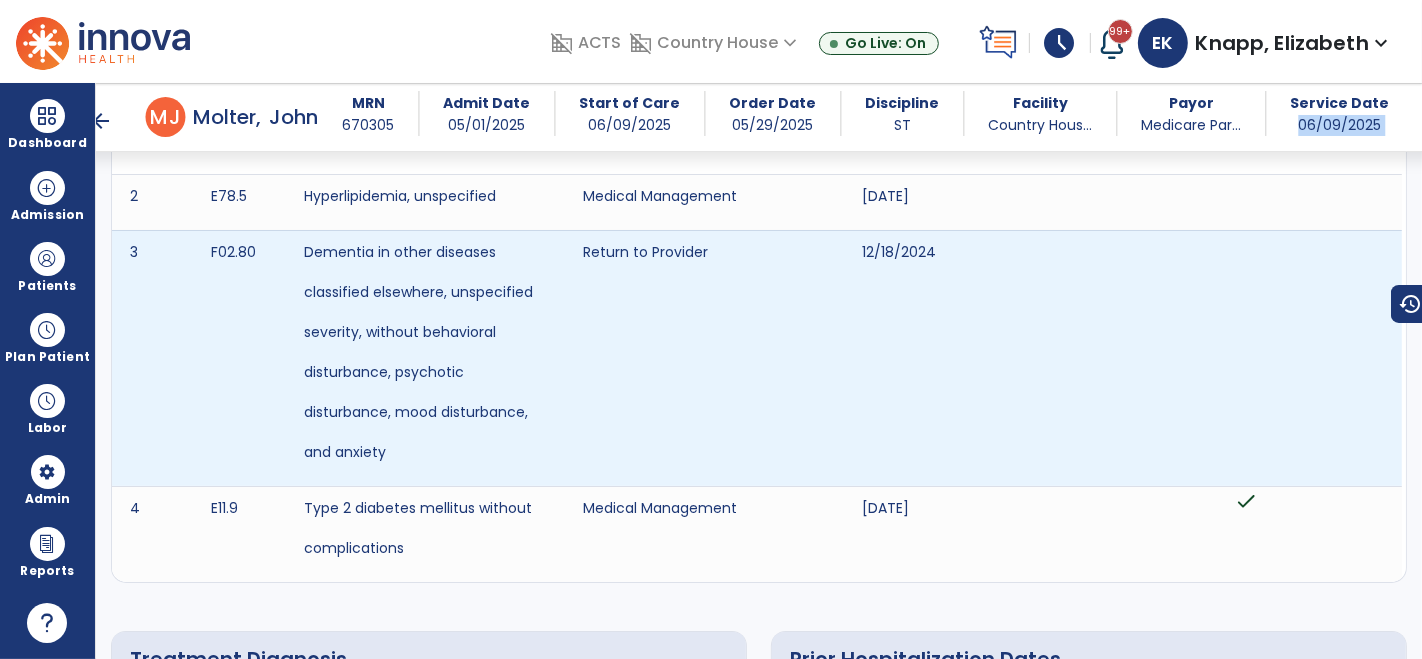 click at bounding box center (1309, 358) 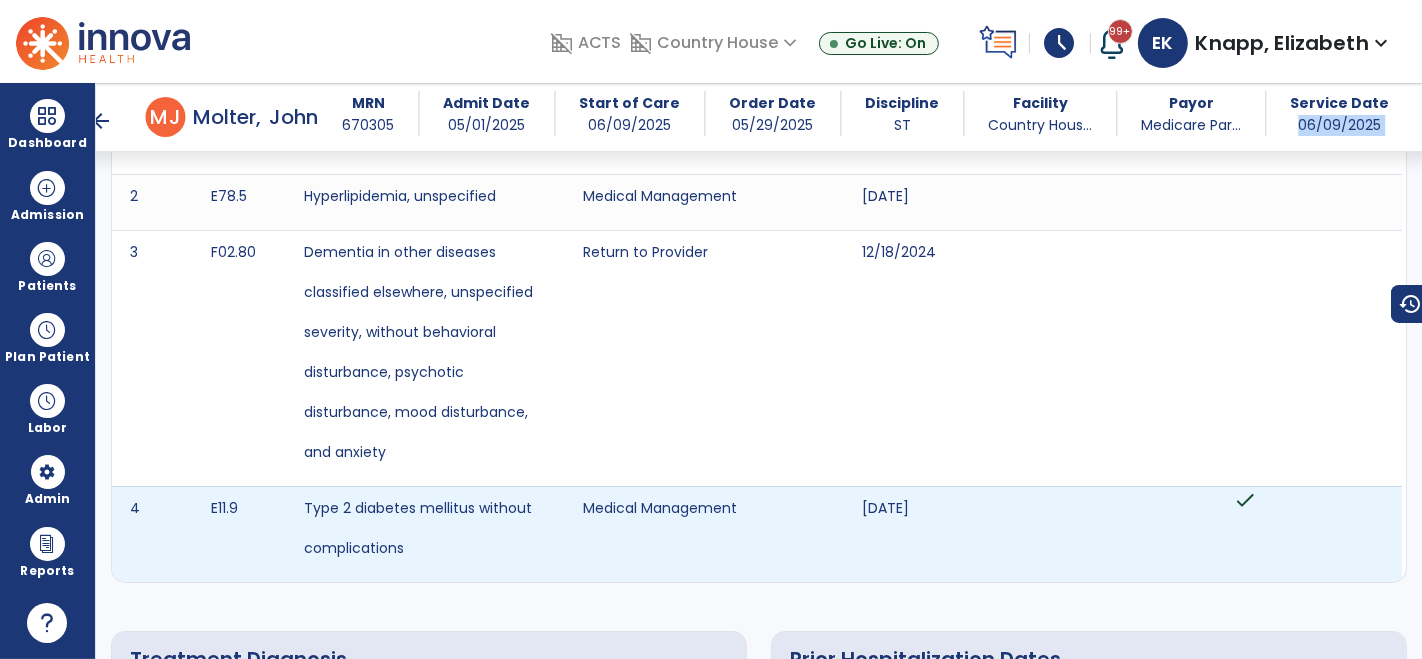 click on "check" at bounding box center [1309, 515] 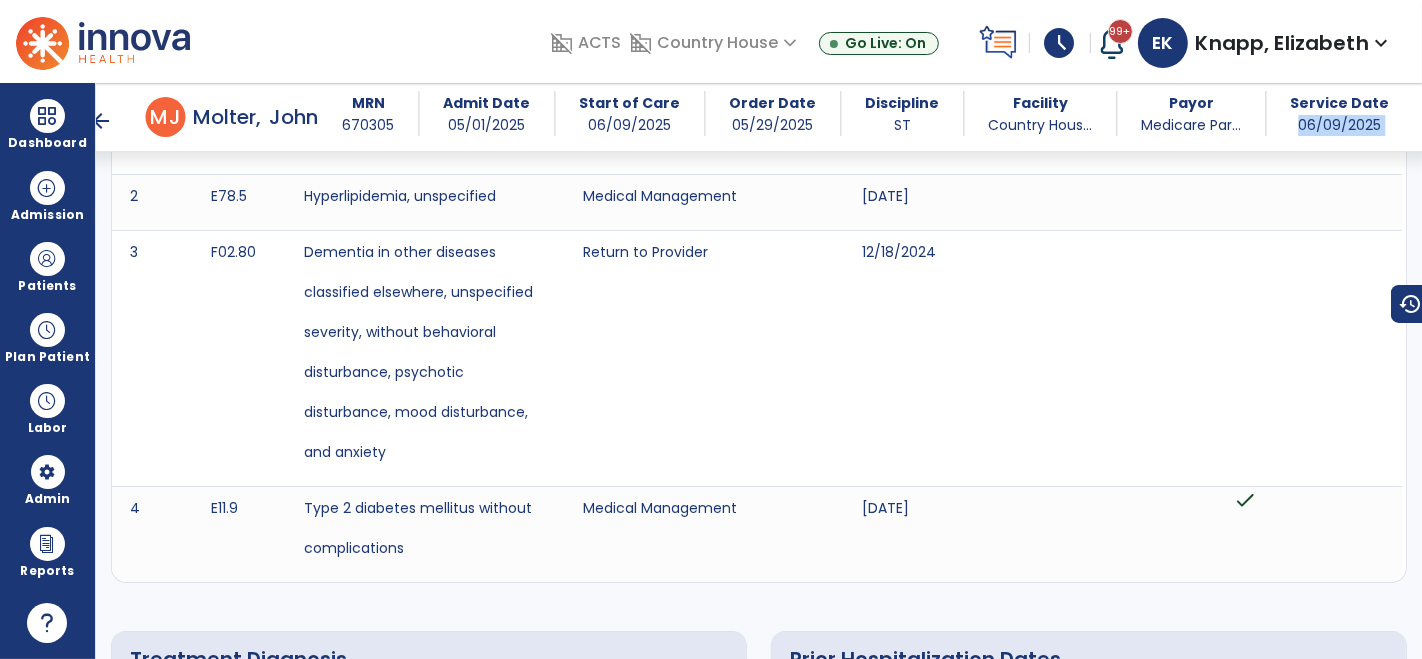 scroll, scrollTop: 799, scrollLeft: 0, axis: vertical 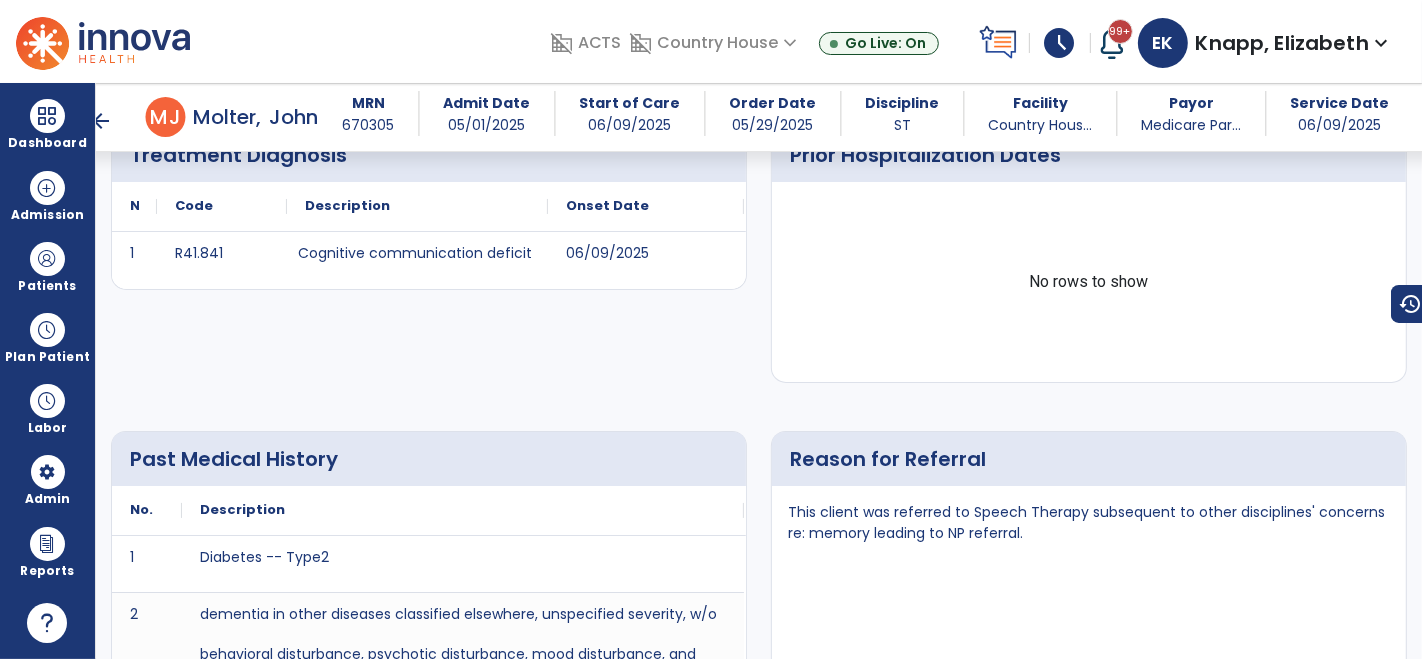 click on "Reason for Referral This client was referred to Speech Therapy subsequent to other disciplines' concerns re: memory leading to NP referral." at bounding box center [1089, 644] 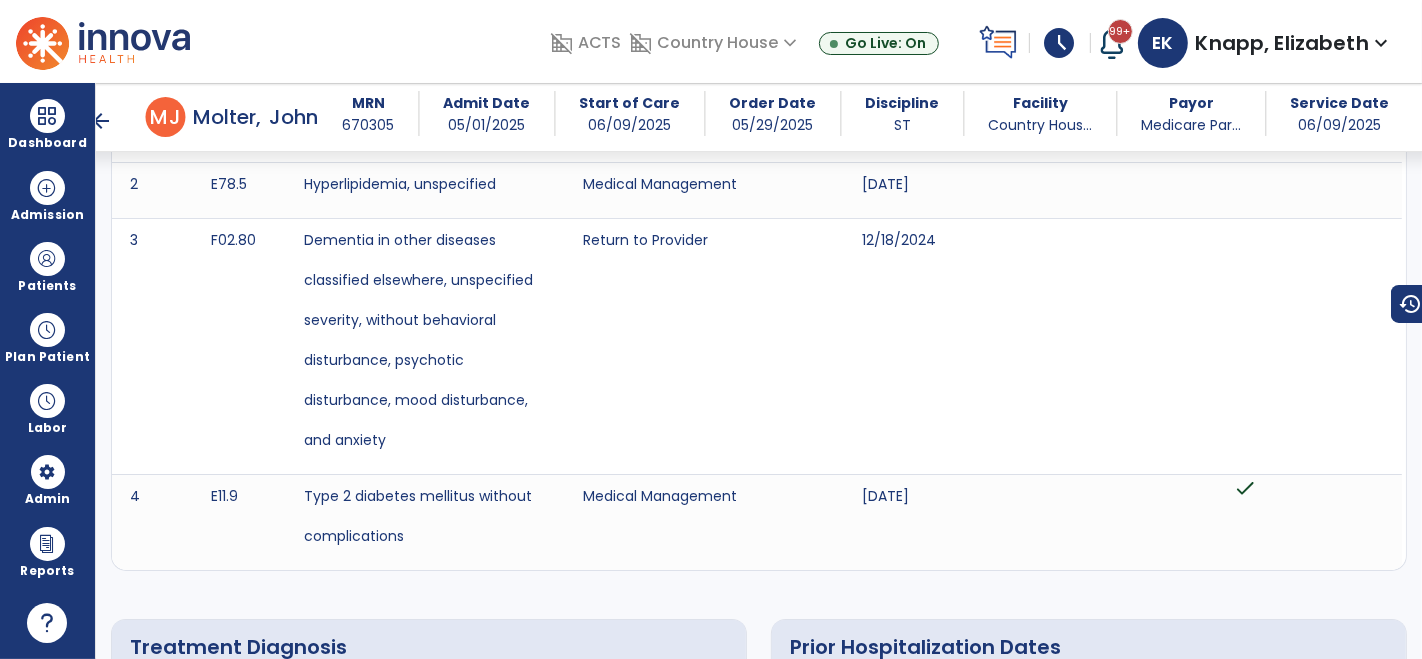 scroll, scrollTop: 344, scrollLeft: 0, axis: vertical 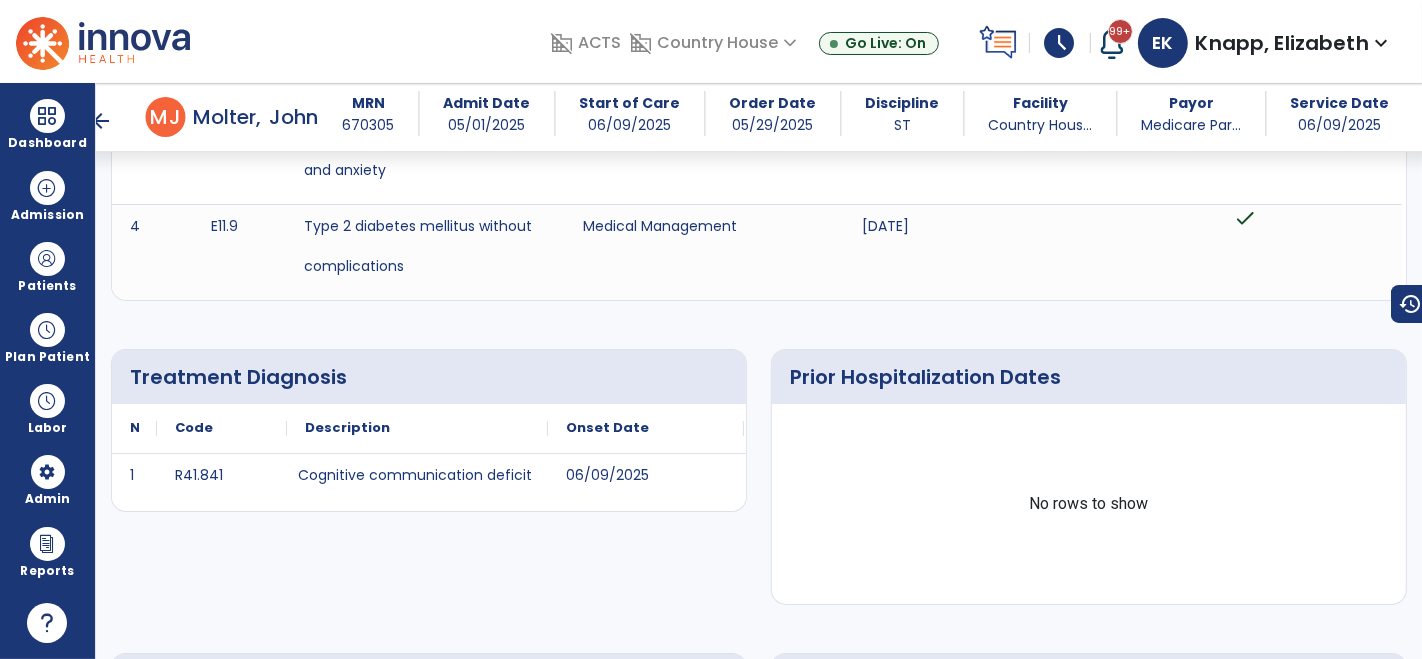 click on "arrow_back   Evaluation   arrow_back      M  J  Molter,   John  MRN 670305 Admit Date 05/01/2025 Start of Care 06/09/2025 Order Date 05/29/2025 Discipline ST Facility Country Hous... Payor Medicare Par... Service Date 06/09/2025  add  Add Addendum Edit  edit  Medical Diagnosis
No.
Code
1 2" at bounding box center (759, 371) 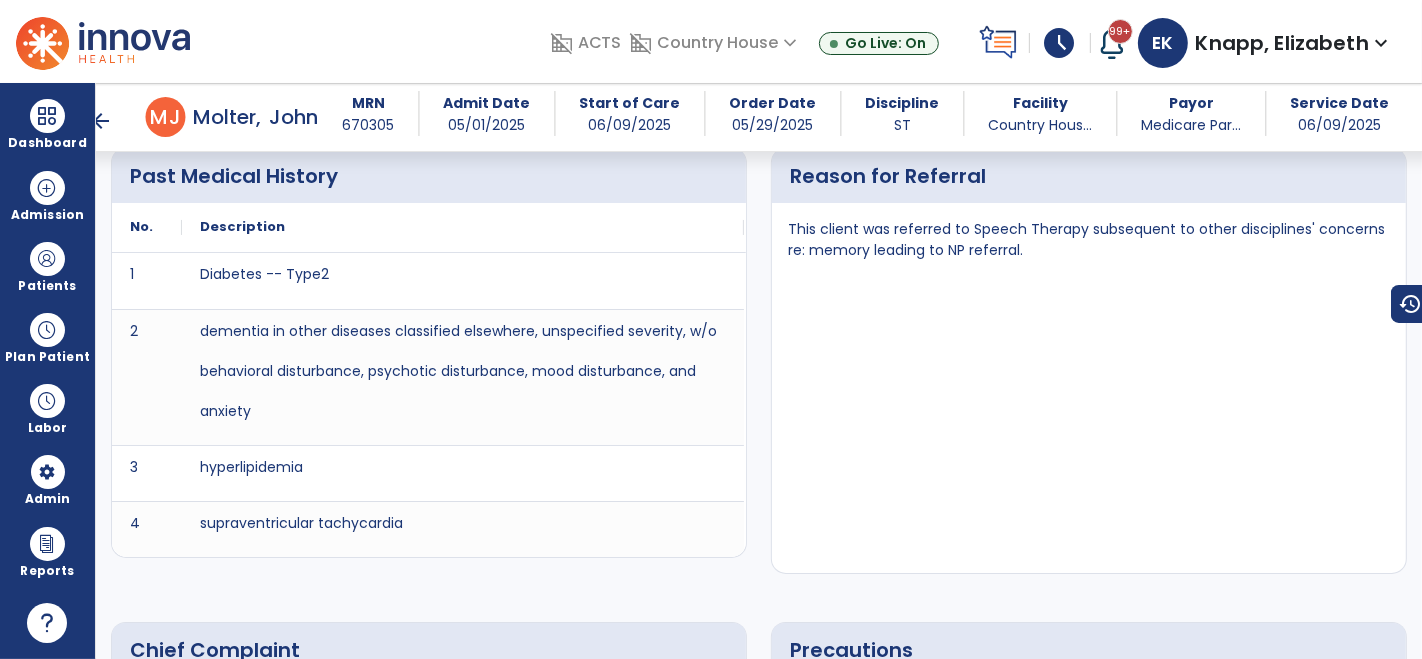 scroll, scrollTop: 1585, scrollLeft: 0, axis: vertical 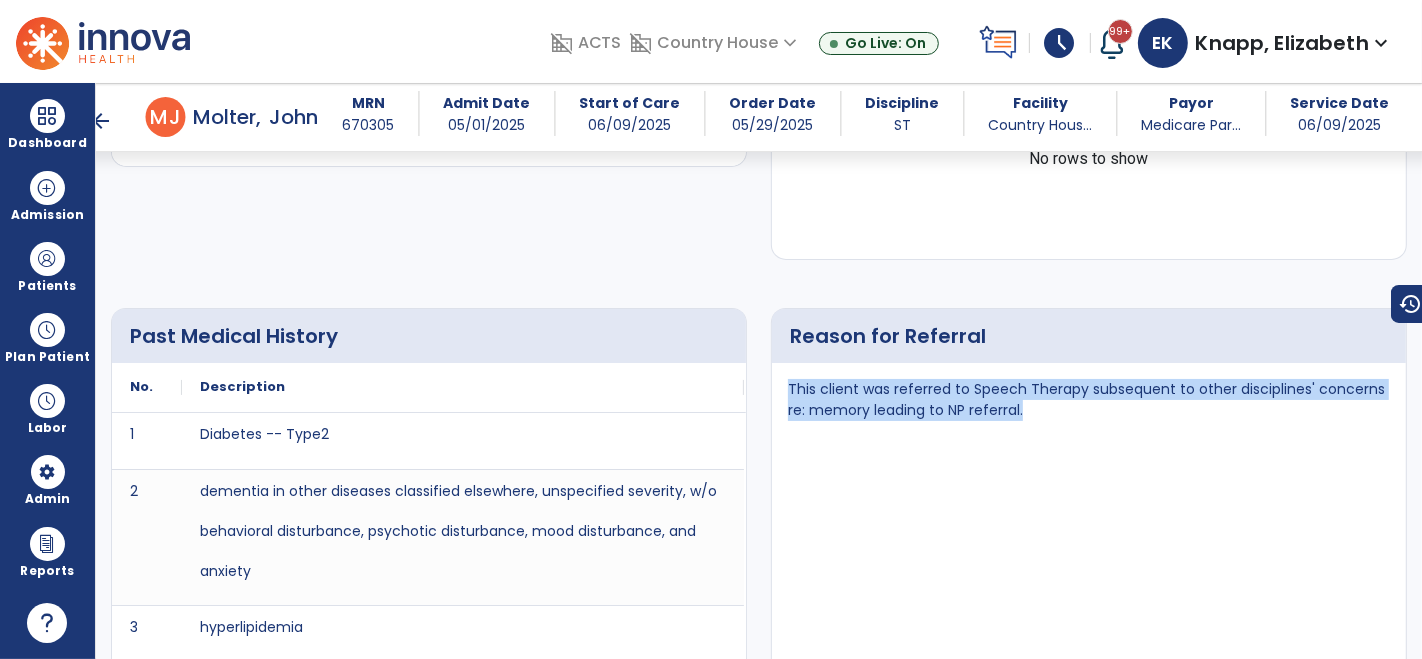 drag, startPoint x: 786, startPoint y: 386, endPoint x: 1062, endPoint y: 414, distance: 277.41666 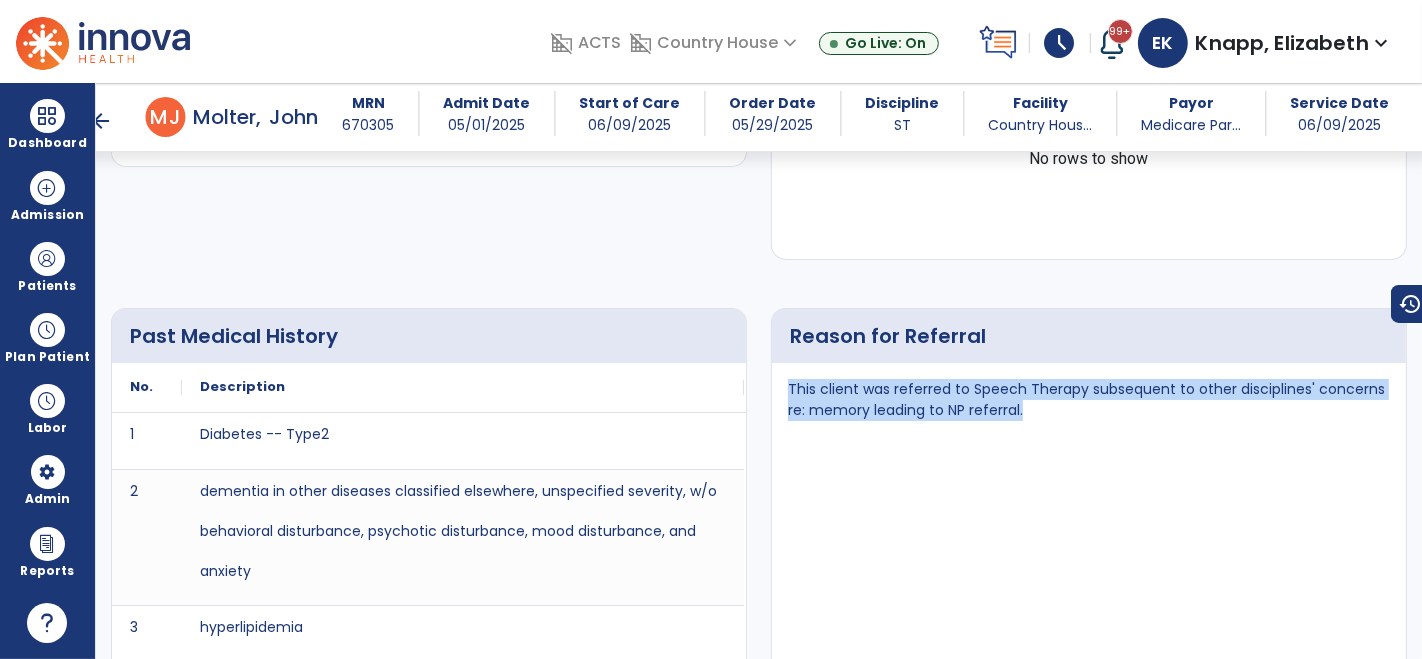 copy on "This client was referred to Speech Therapy subsequent to other disciplines' concerns re: memory leading to NP referral." 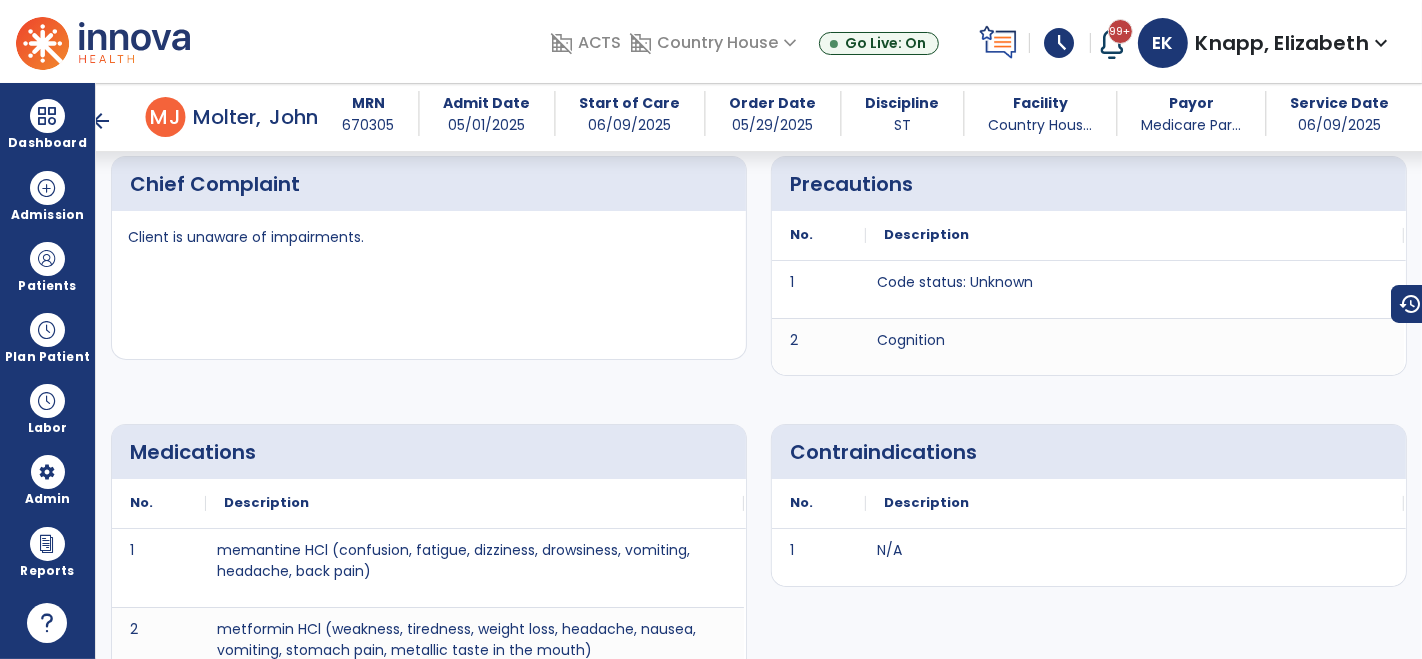 scroll, scrollTop: 1573, scrollLeft: 0, axis: vertical 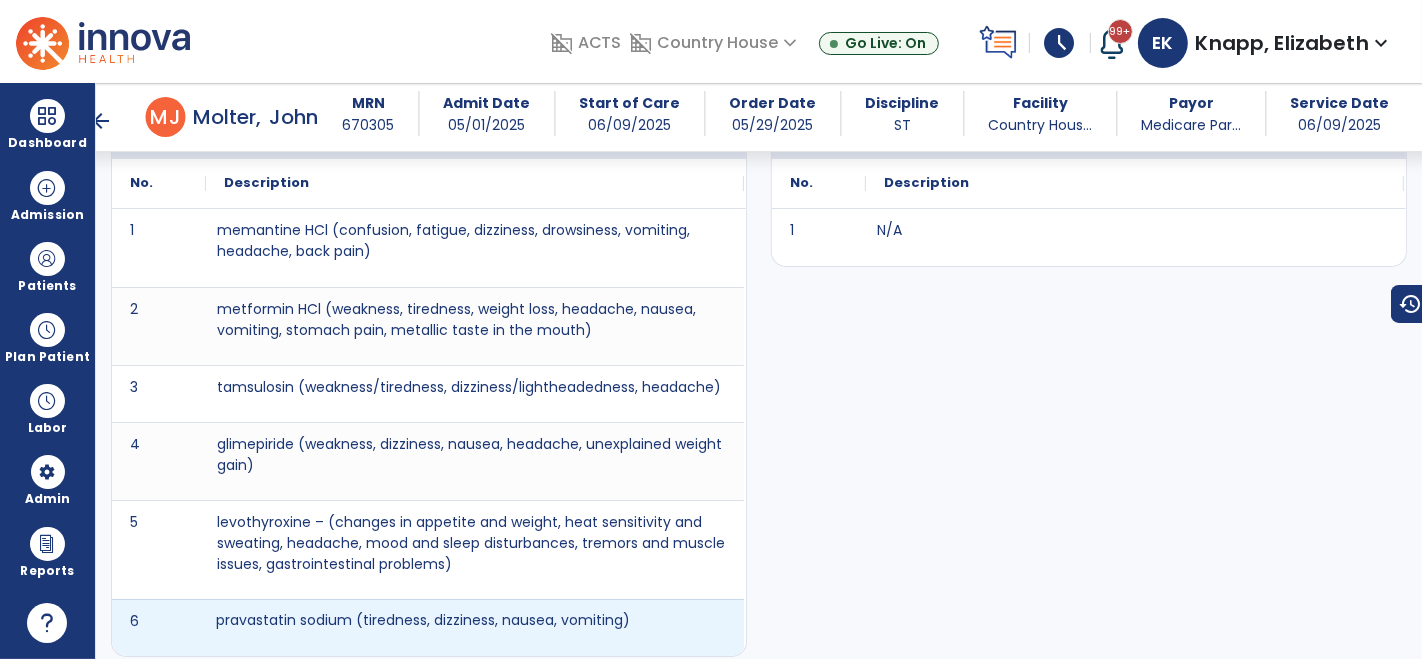 drag, startPoint x: 634, startPoint y: 615, endPoint x: 571, endPoint y: 608, distance: 63.387695 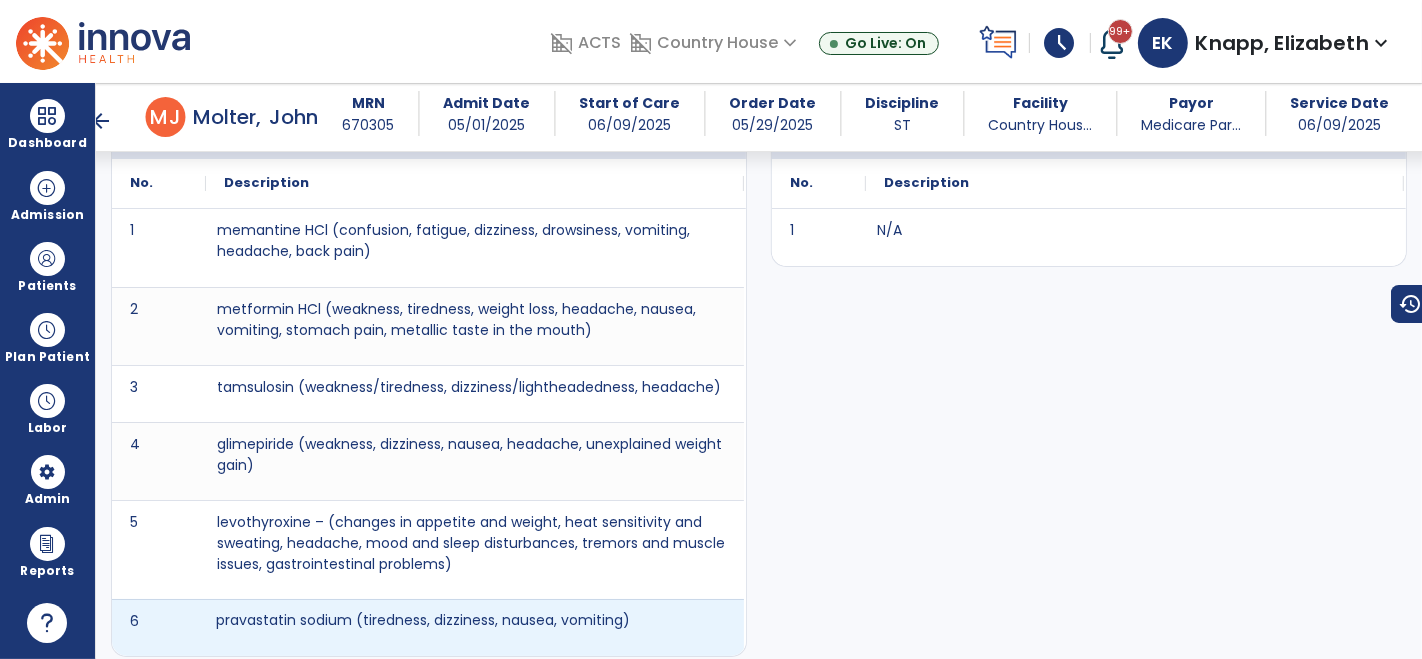 click on "pravastatin sodium (tiredness, dizziness, nausea, vomiting)" at bounding box center [475, 628] 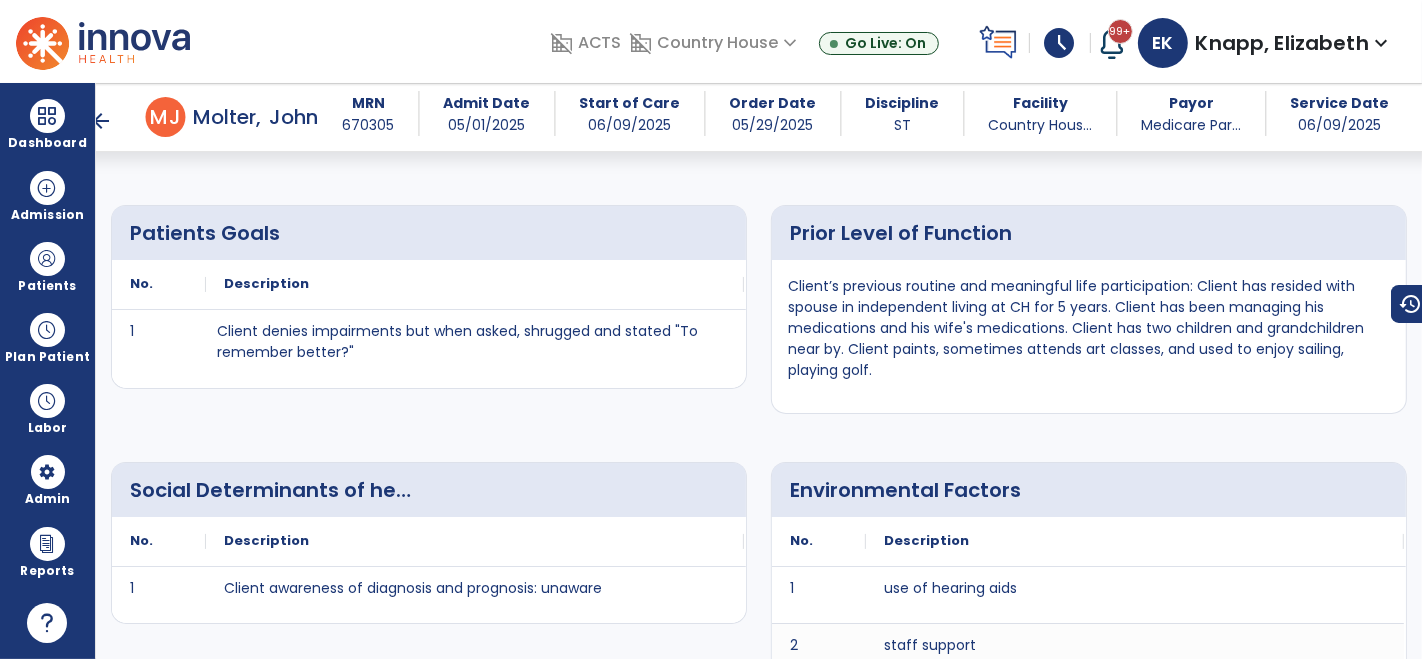 scroll, scrollTop: 2421, scrollLeft: 0, axis: vertical 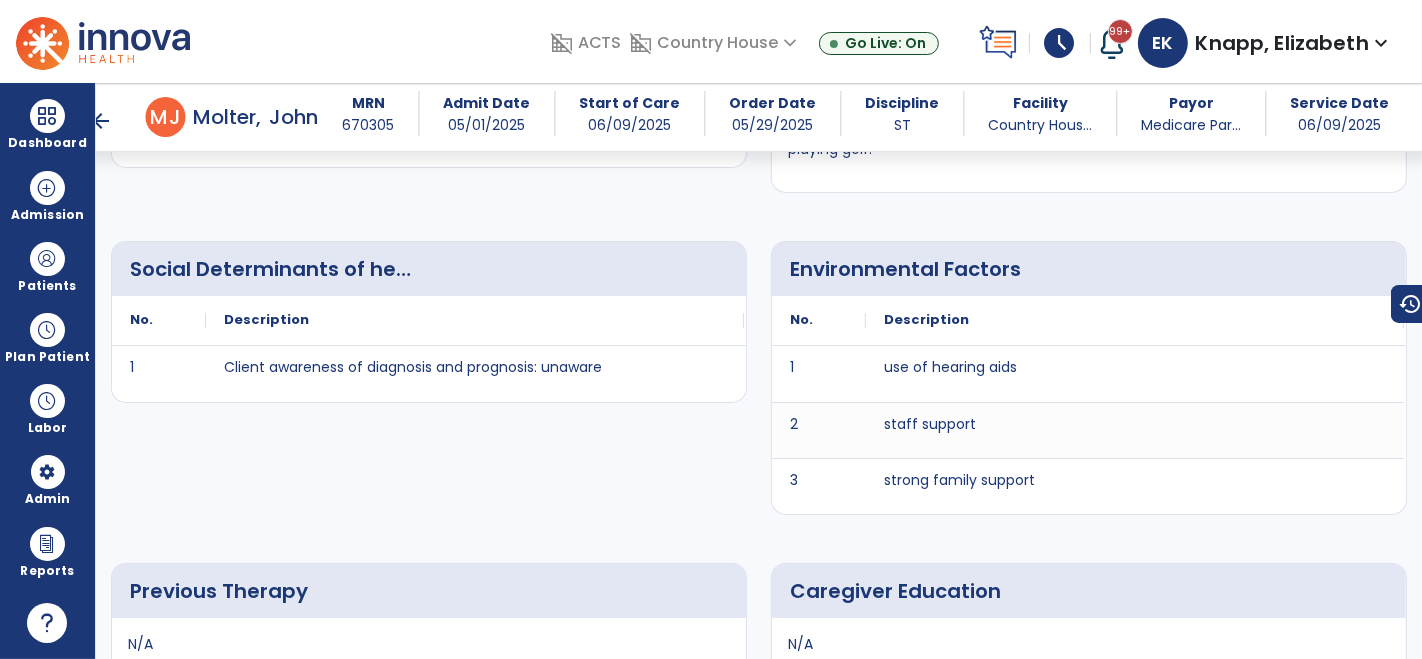 click 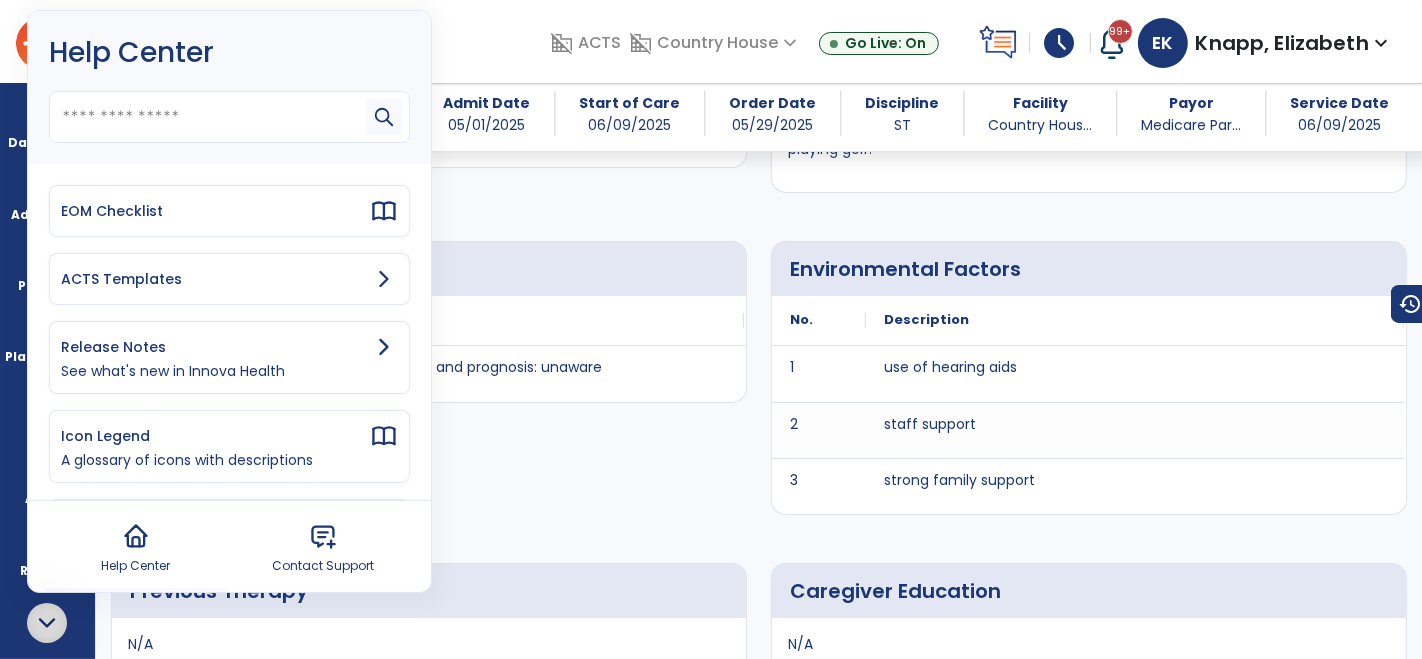 click 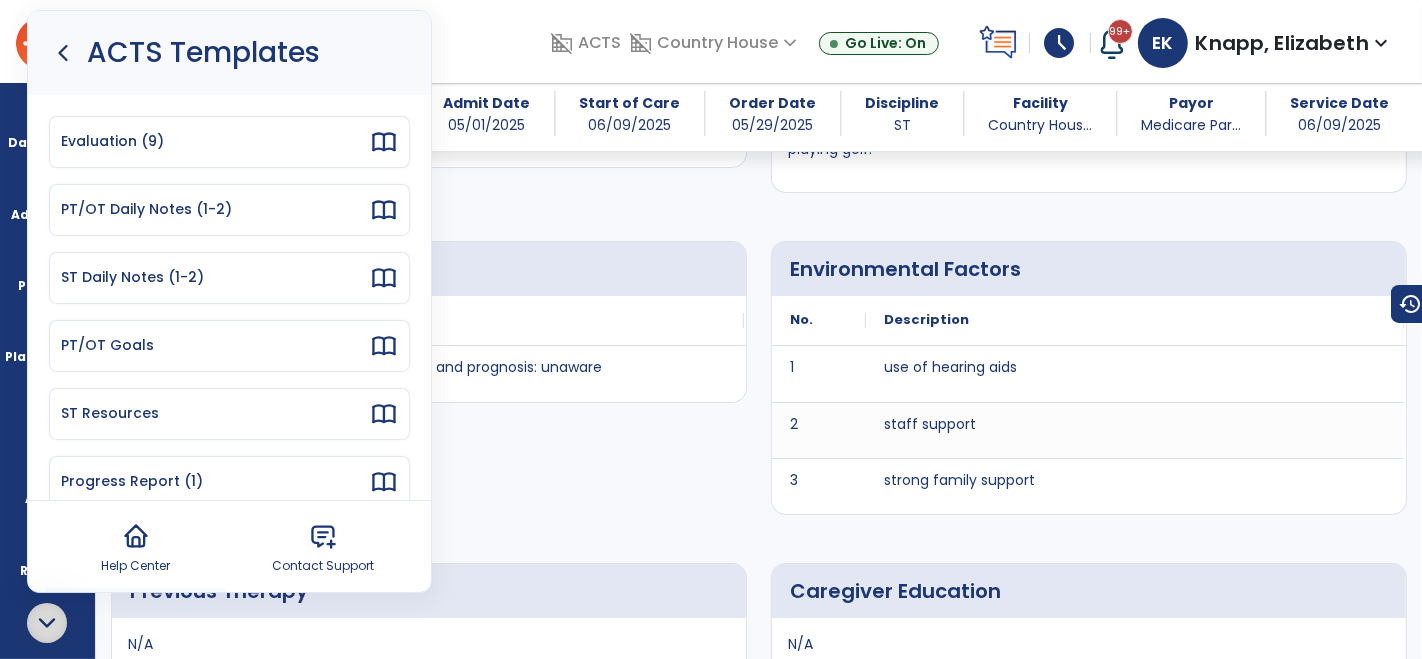 click on "Evaluation (9)" at bounding box center [229, 142] 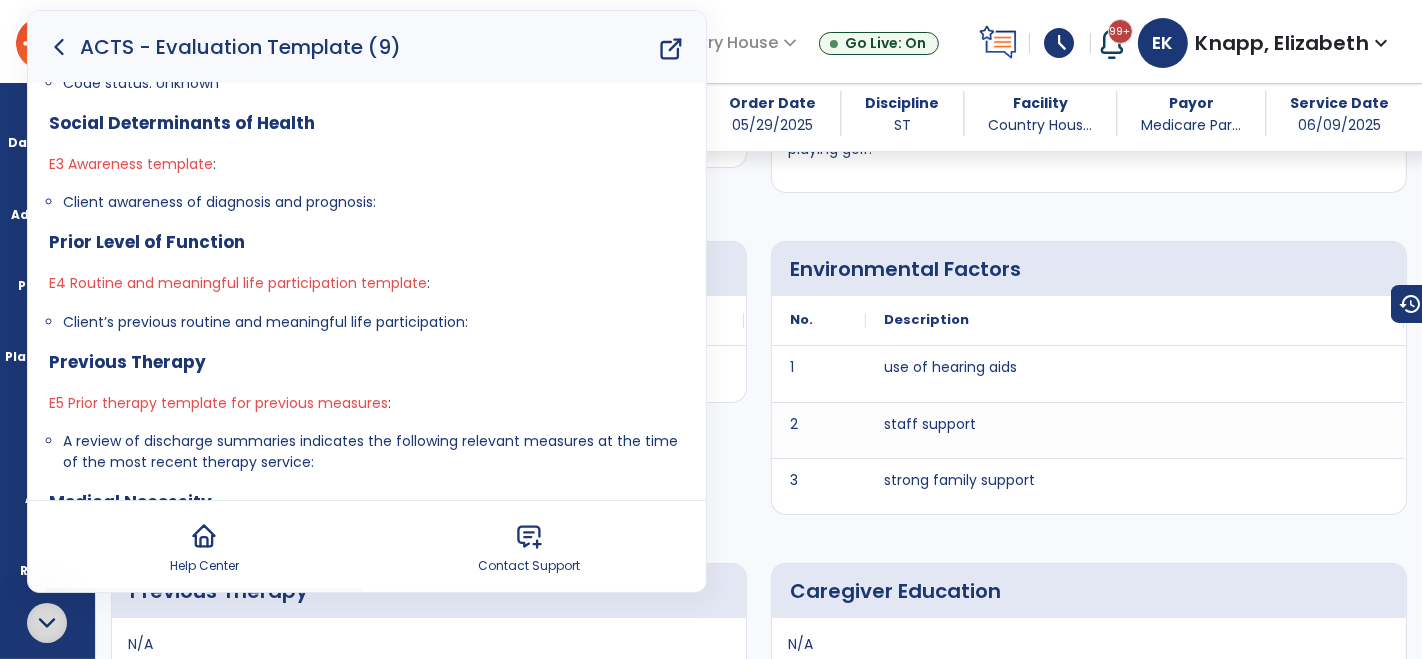 scroll, scrollTop: 471, scrollLeft: 0, axis: vertical 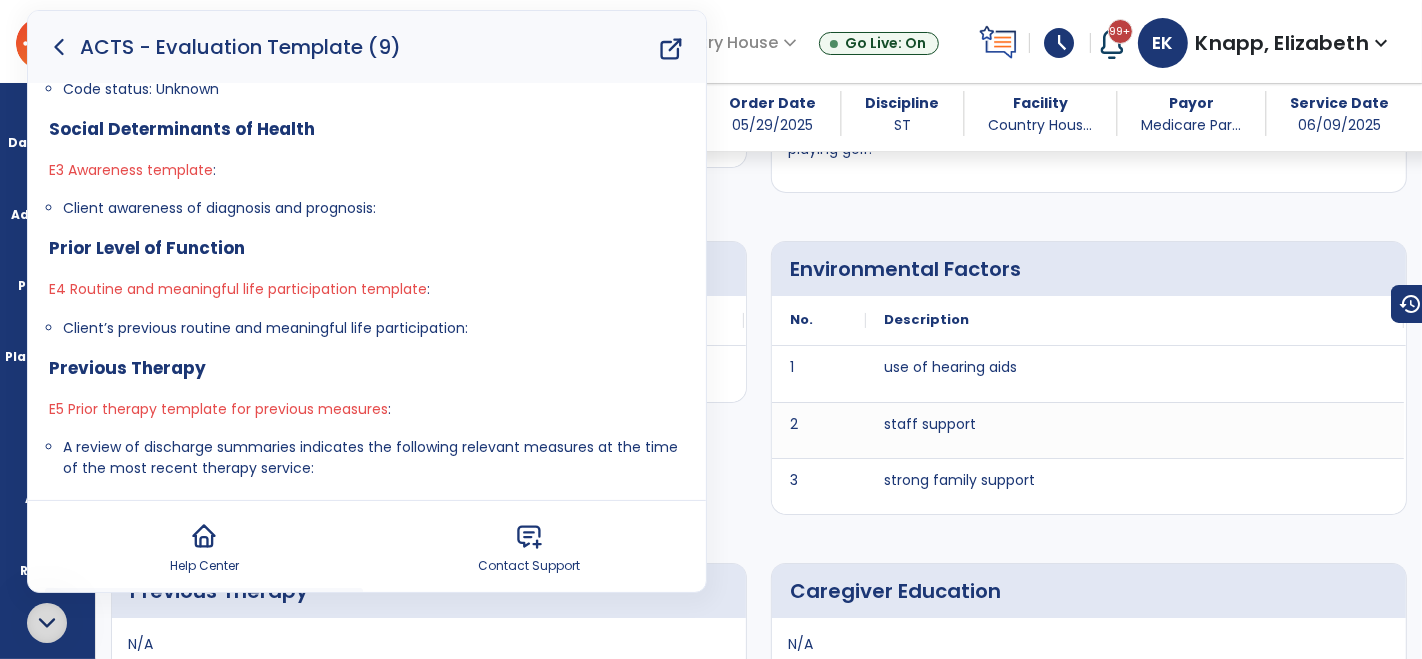 drag, startPoint x: 384, startPoint y: 203, endPoint x: 65, endPoint y: 207, distance: 319.0251 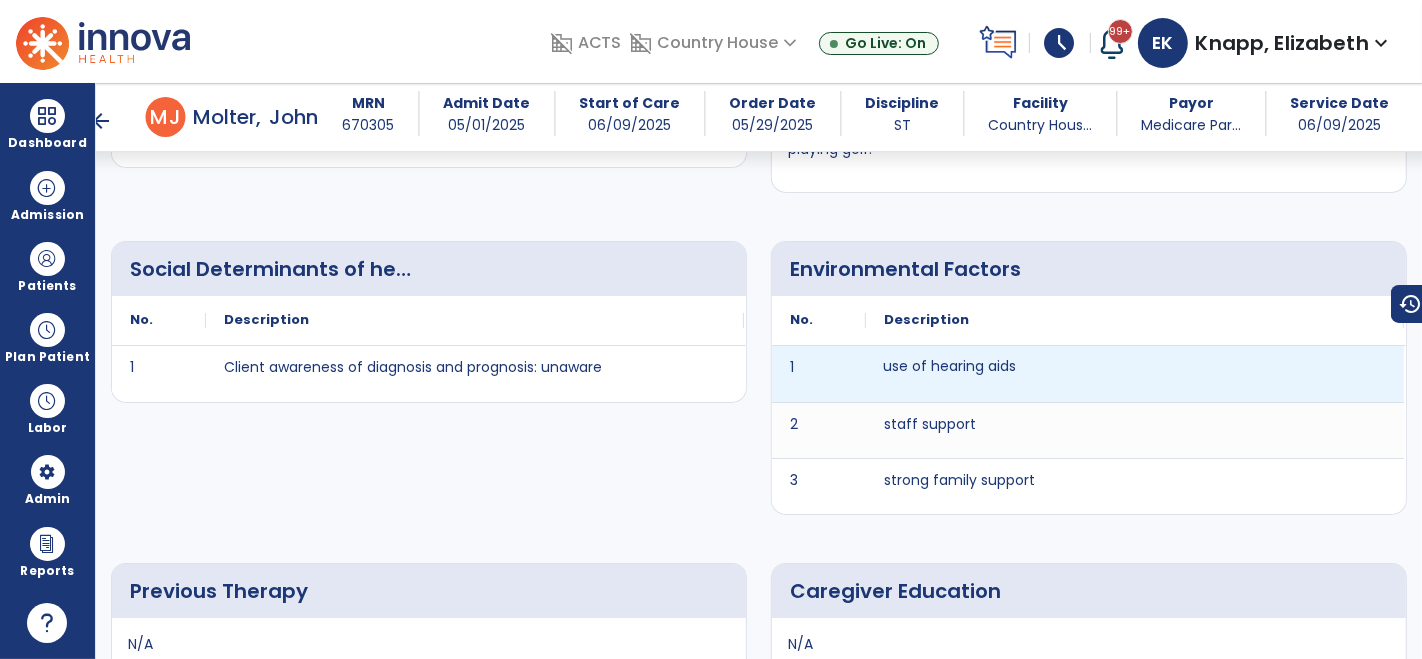 drag, startPoint x: 1025, startPoint y: 360, endPoint x: 980, endPoint y: 368, distance: 45.705578 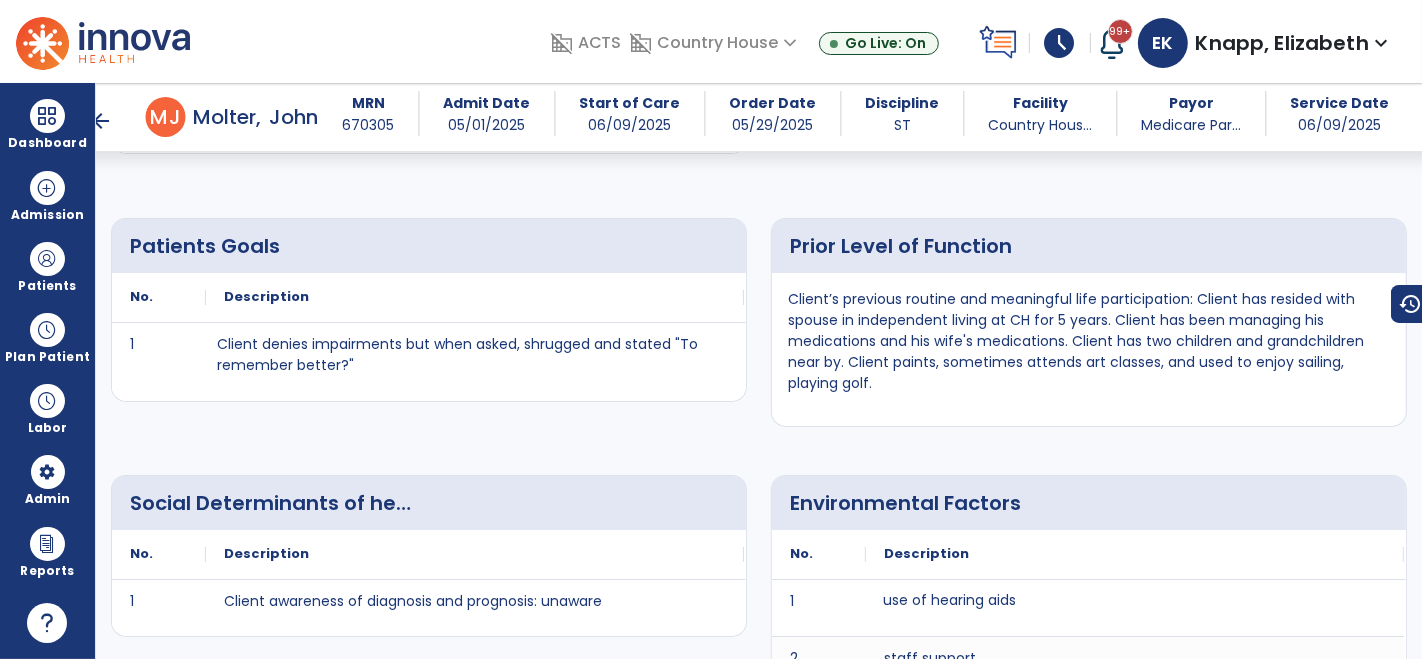 scroll, scrollTop: 2348, scrollLeft: 0, axis: vertical 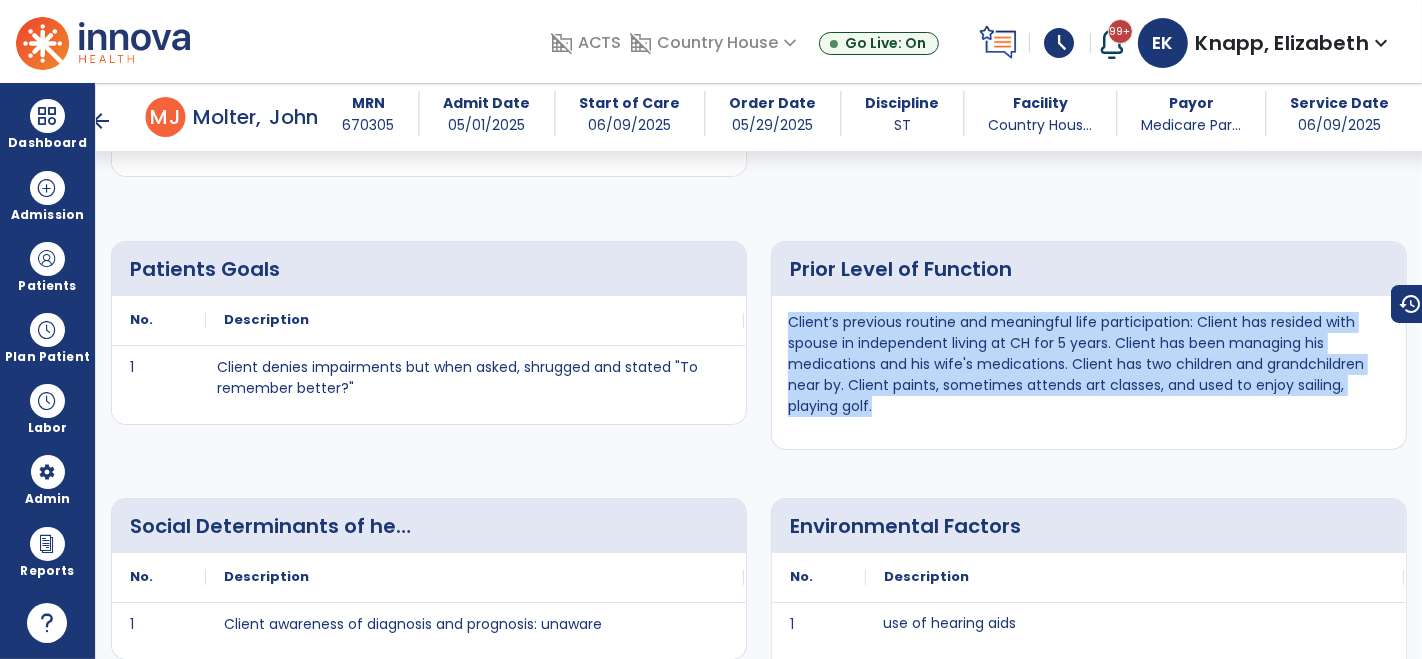 drag, startPoint x: 789, startPoint y: 317, endPoint x: 887, endPoint y: 399, distance: 127.78106 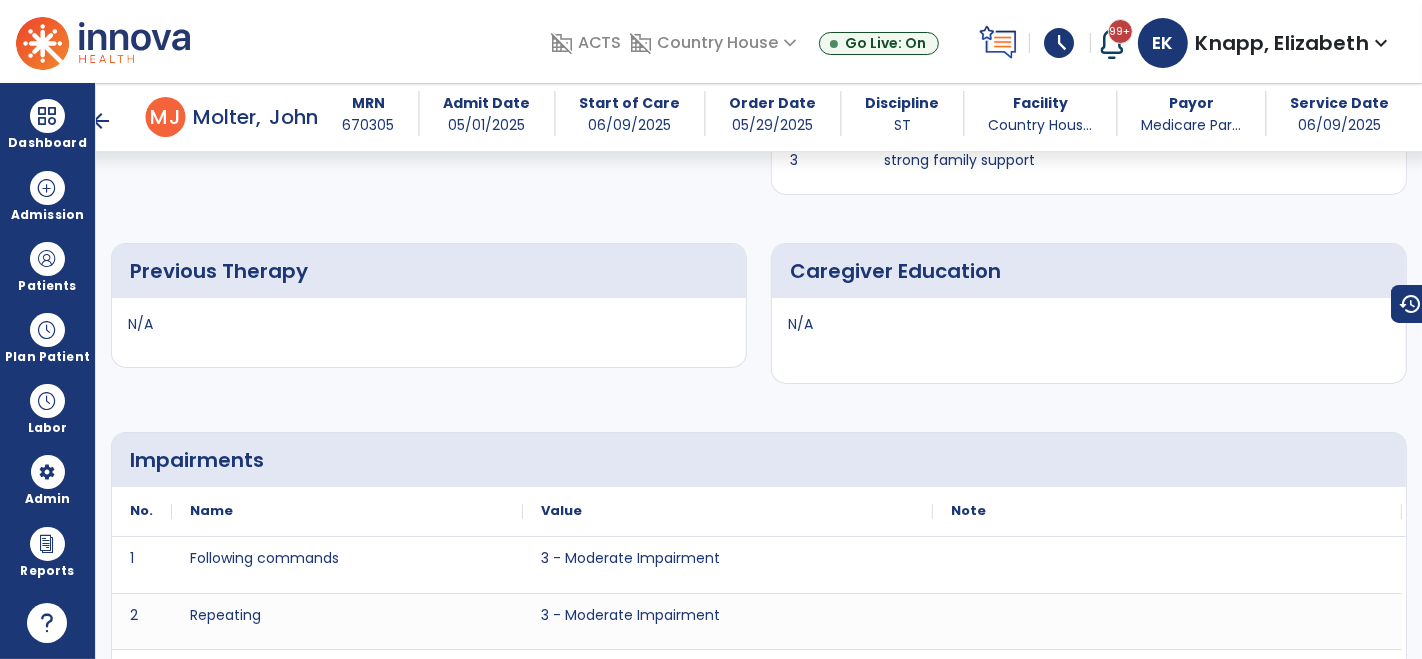 scroll, scrollTop: 2900, scrollLeft: 0, axis: vertical 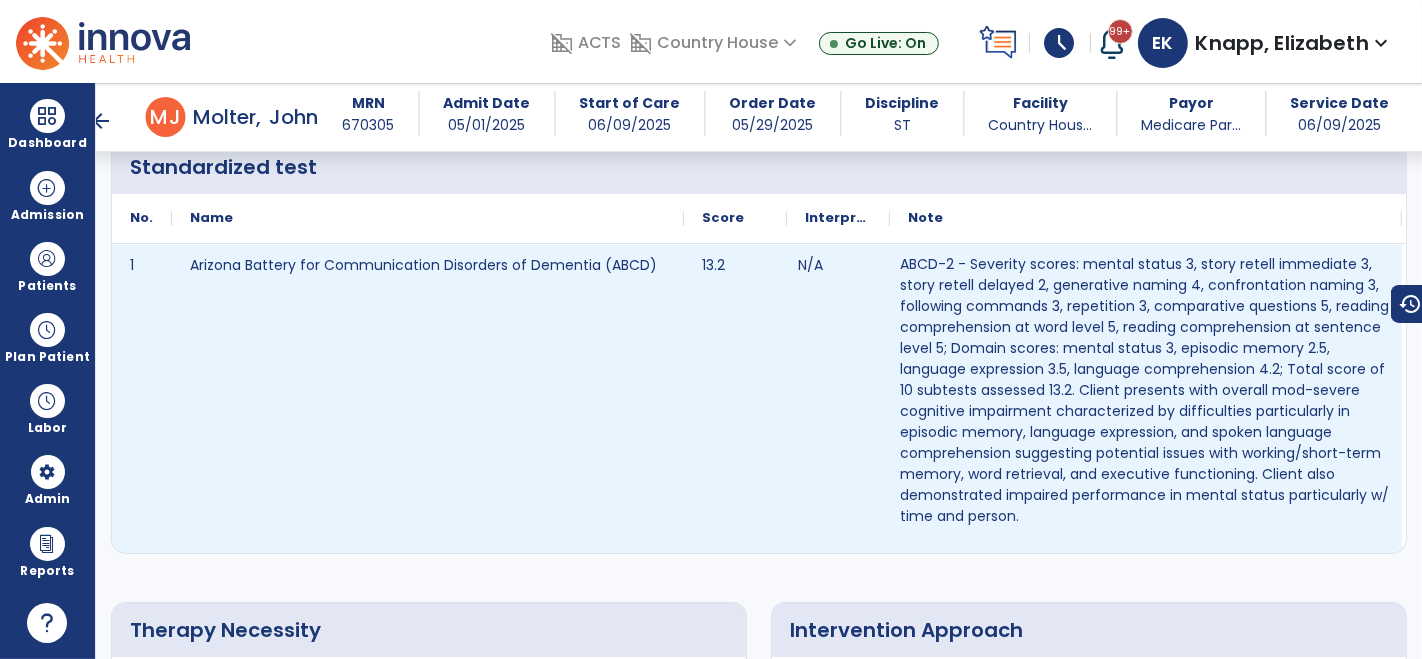drag, startPoint x: 901, startPoint y: 258, endPoint x: 965, endPoint y: 412, distance: 166.7693 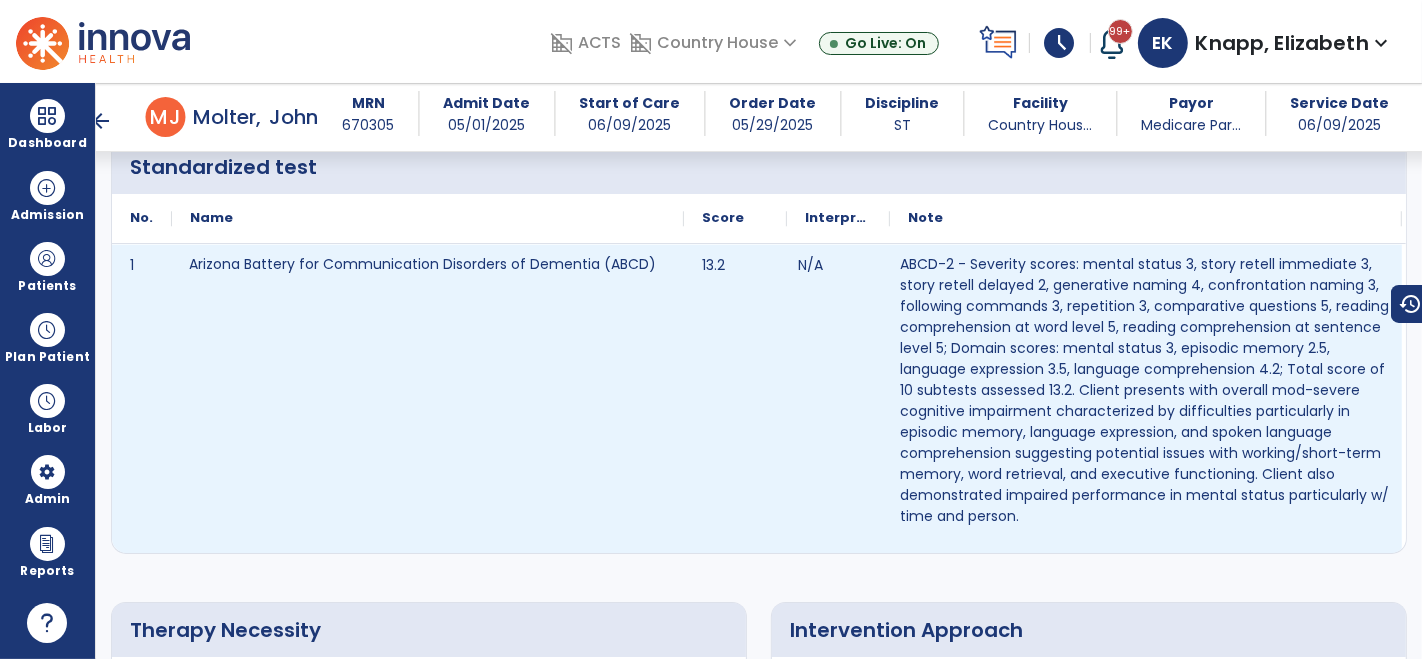 drag, startPoint x: 914, startPoint y: 375, endPoint x: 602, endPoint y: 373, distance: 312.0064 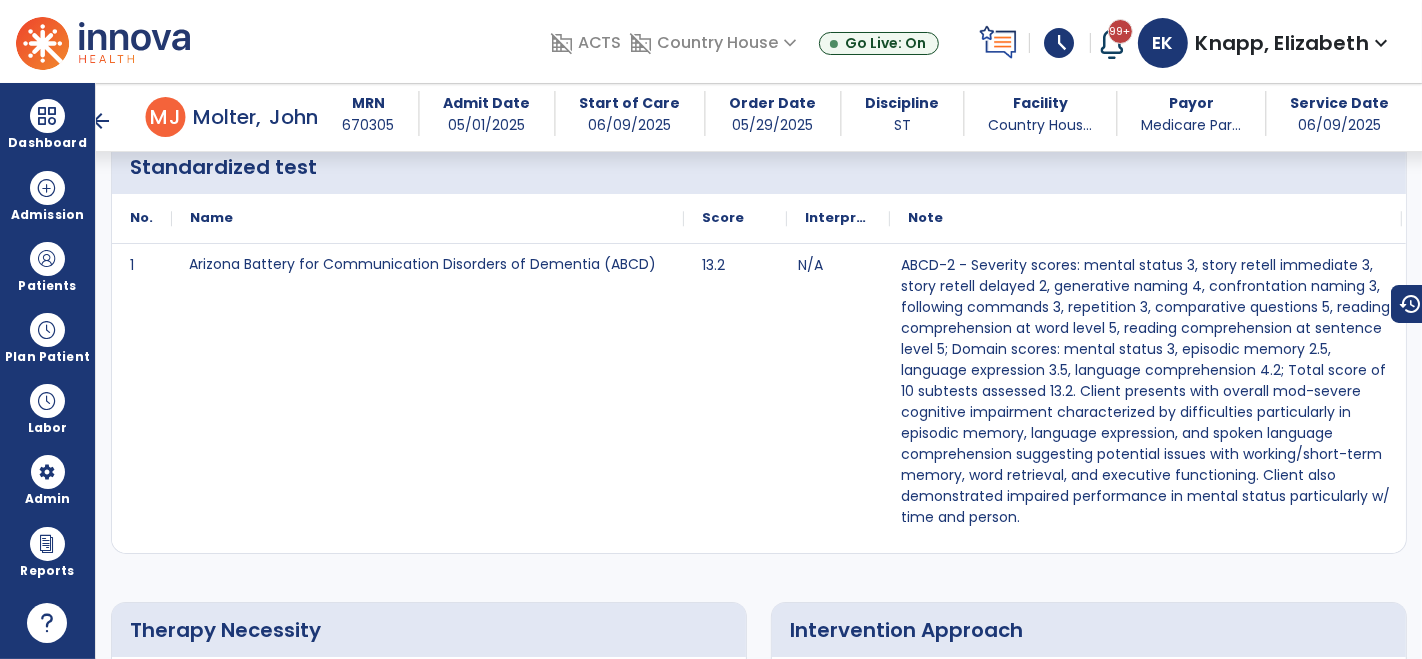 drag, startPoint x: 186, startPoint y: 196, endPoint x: 231, endPoint y: 207, distance: 46.32494 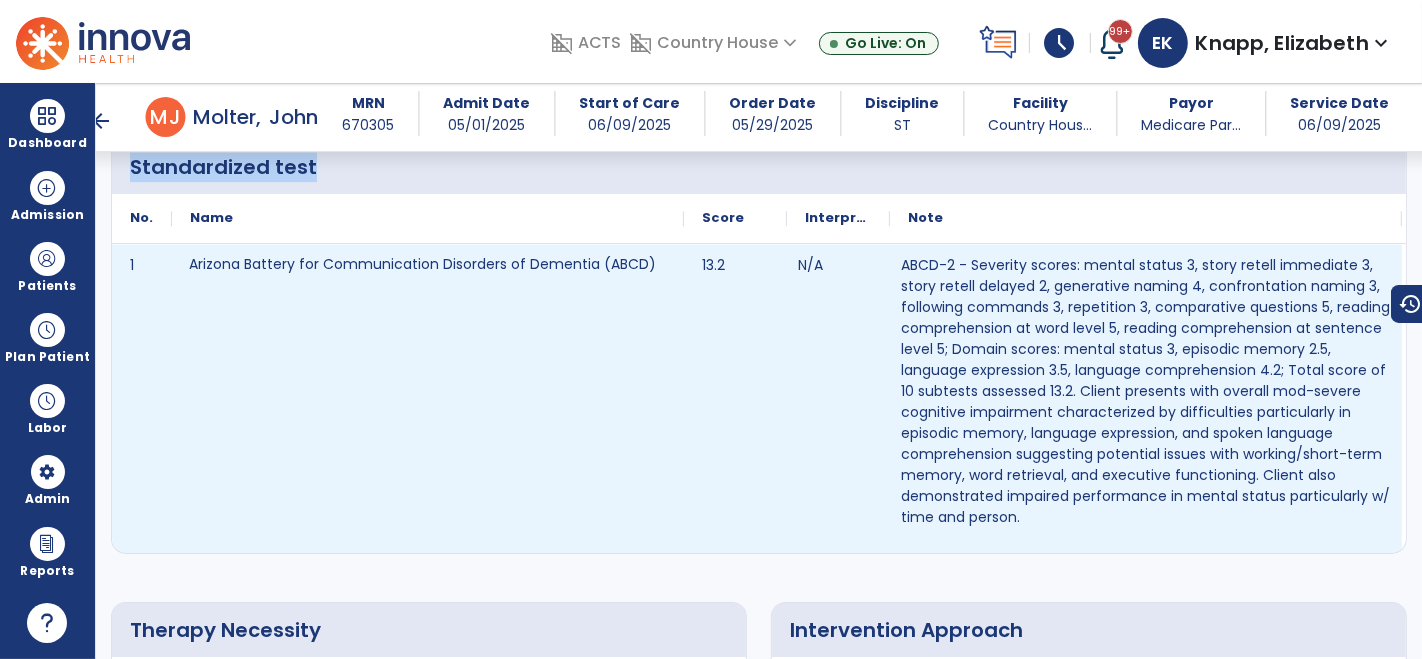 drag, startPoint x: 131, startPoint y: 159, endPoint x: 958, endPoint y: 427, distance: 869.3406 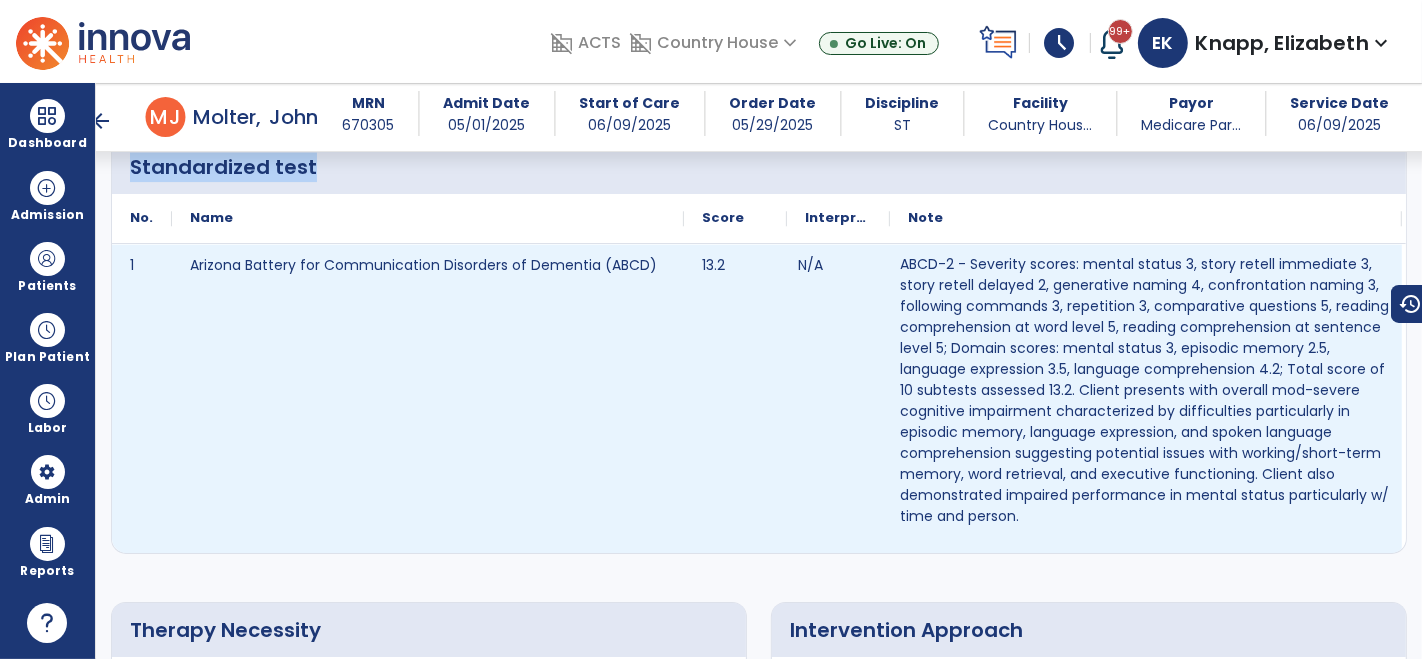 copy on "Standardized test
No.
Name
Score
Interpretation
Note
1 Arizona Battery for Communication Disorders of Dementia (ABCD)    13.2    N/A    ABCD-2 - Severity scores: mental status 3, story retell immediate 3, story retell delayed 2, generative naming 4, confrontation naming 3, following commands 3, repetition 3, comparative questions 5, reading comprehension at word level 5, reading comprehension at sentence level 5;  Domain scores: mental status 3, episodic memory 2.5, language expression 3.5, language comprehension 4.2; Total score of 10 subtests assessed  13.2. Client presents with overall mod-severe cognitive impairment characterized by difficulties particularly in episodic memory, language expression, and spoken language comprehension suggesting potential issues with working/short-term memory, word retrieval, and executive functioning. Client also demonstrated impaired performance in mental stat..." 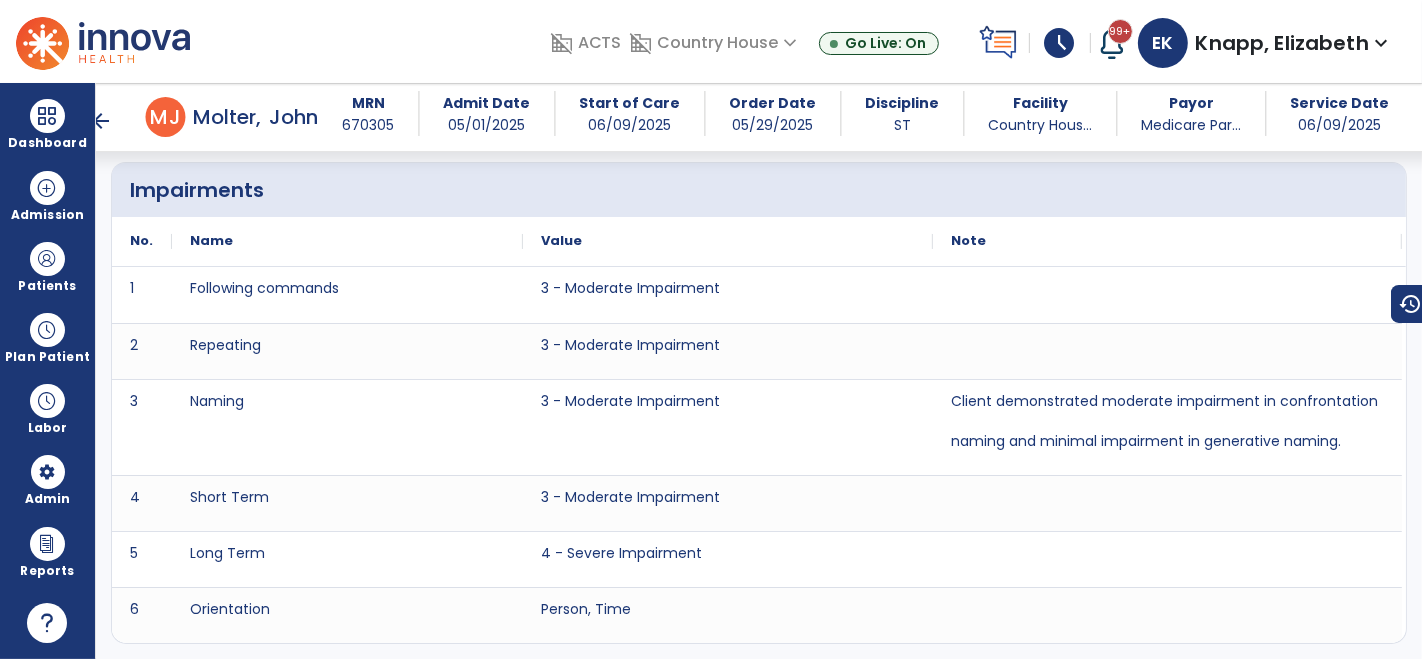 scroll, scrollTop: 3171, scrollLeft: 0, axis: vertical 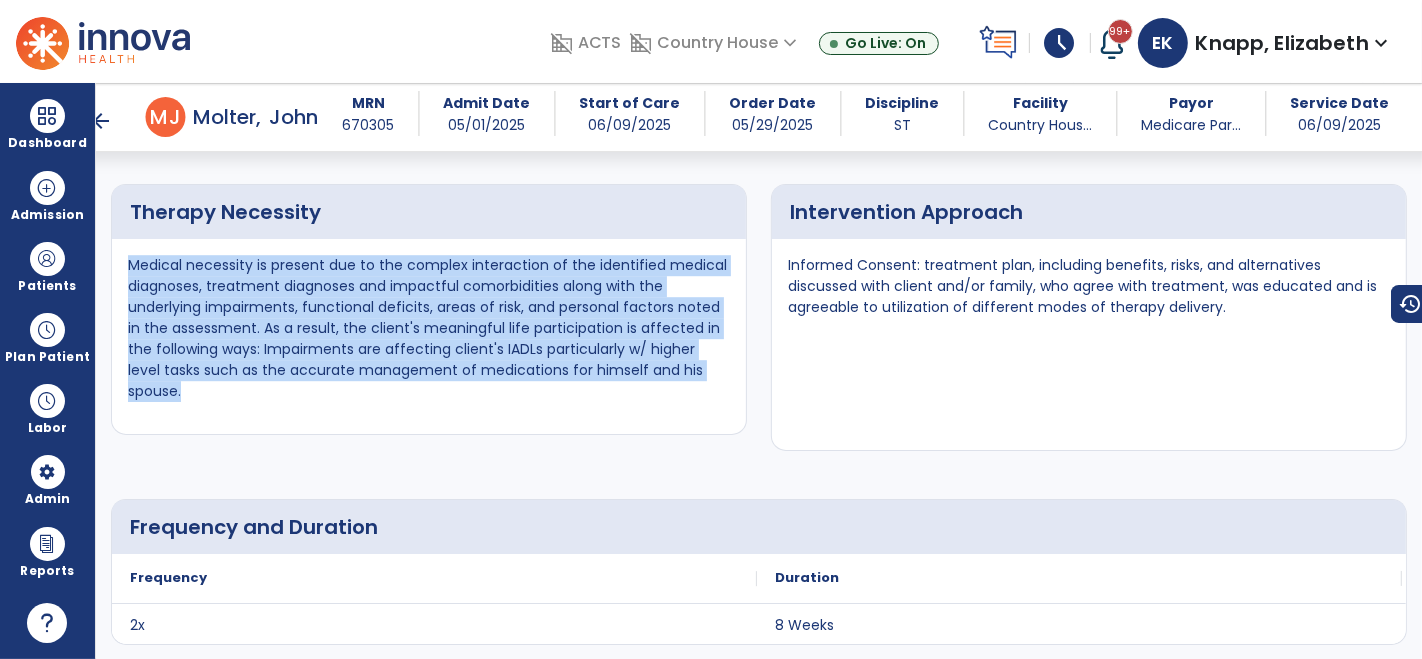 drag, startPoint x: 129, startPoint y: 254, endPoint x: 723, endPoint y: 378, distance: 606.80475 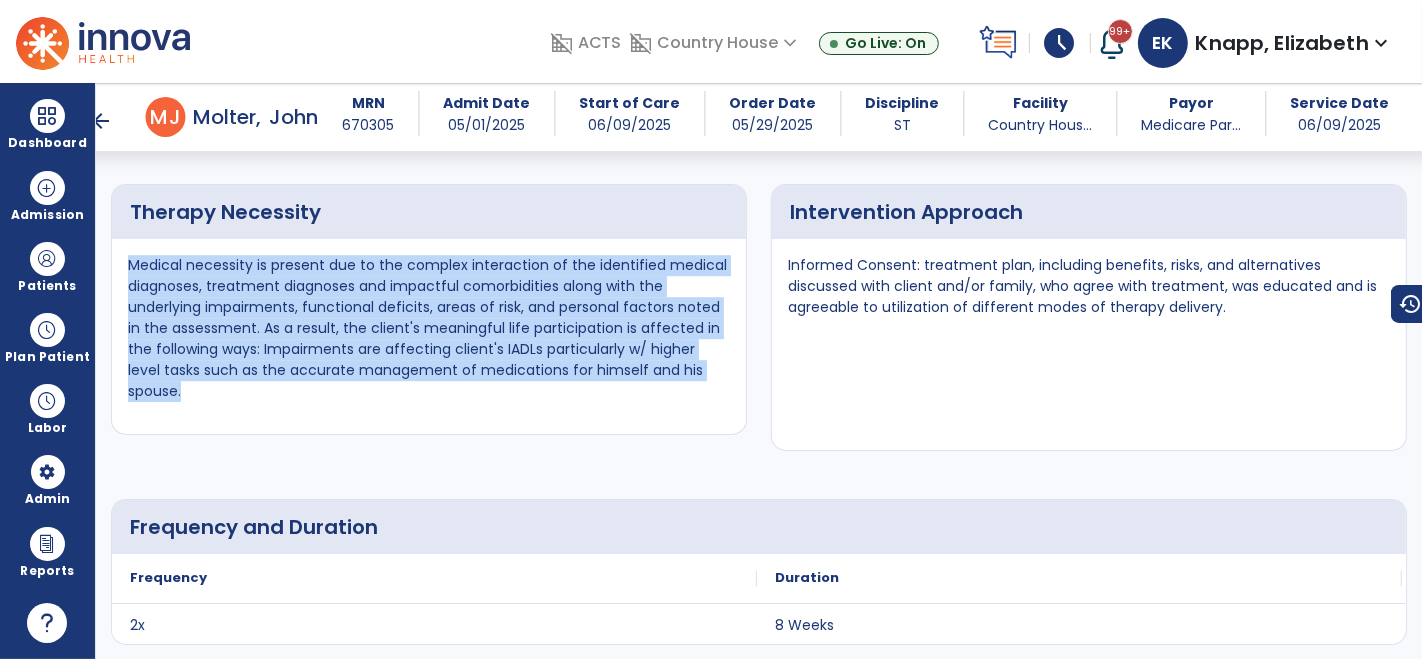 copy on "Medical necessity is present due to the complex interaction of the identified medical diagnoses, treatment diagnoses and impactful comorbidities along with the underlying impairments, functional deficits, areas of risk, and personal factors noted in the assessment.
As a result, the client's meaningful life participation is affected in the following ways: Impairments are affecting client's IADLs particularly w/ higher level tasks such as the accurate management of medications for himself and his spouse." 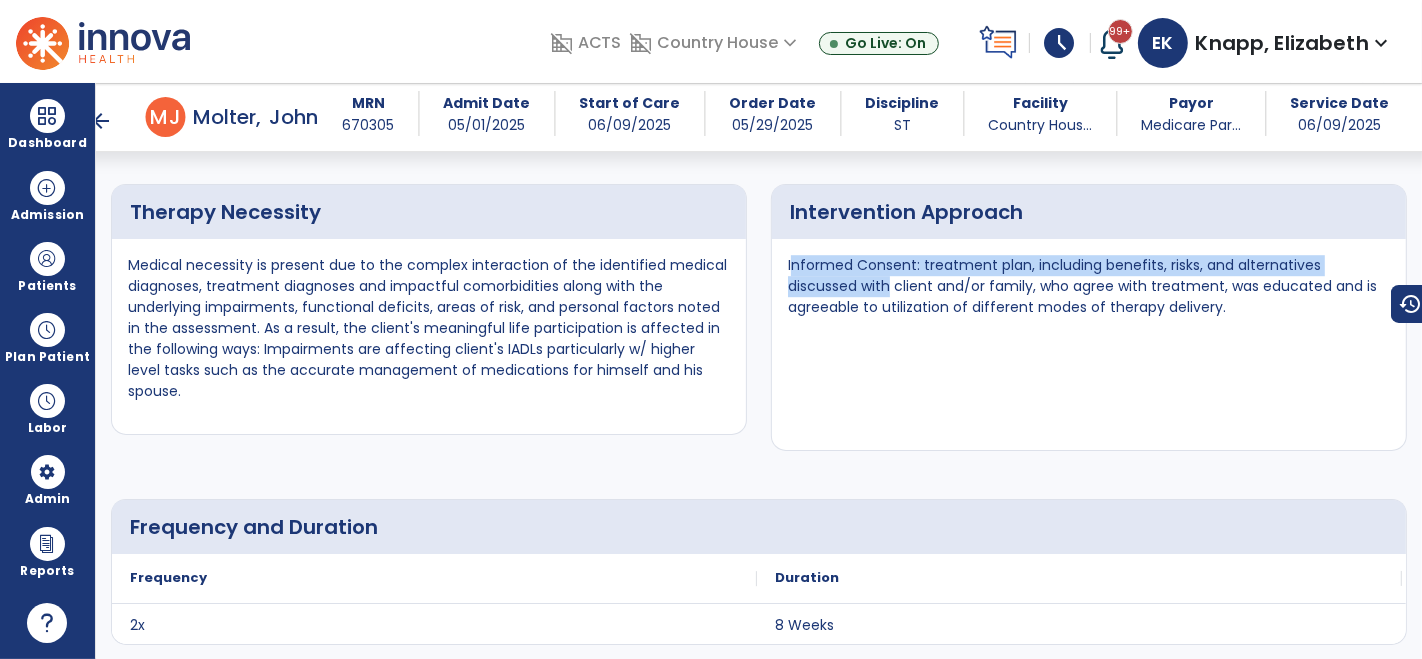 drag, startPoint x: 787, startPoint y: 253, endPoint x: 886, endPoint y: 272, distance: 100.80675 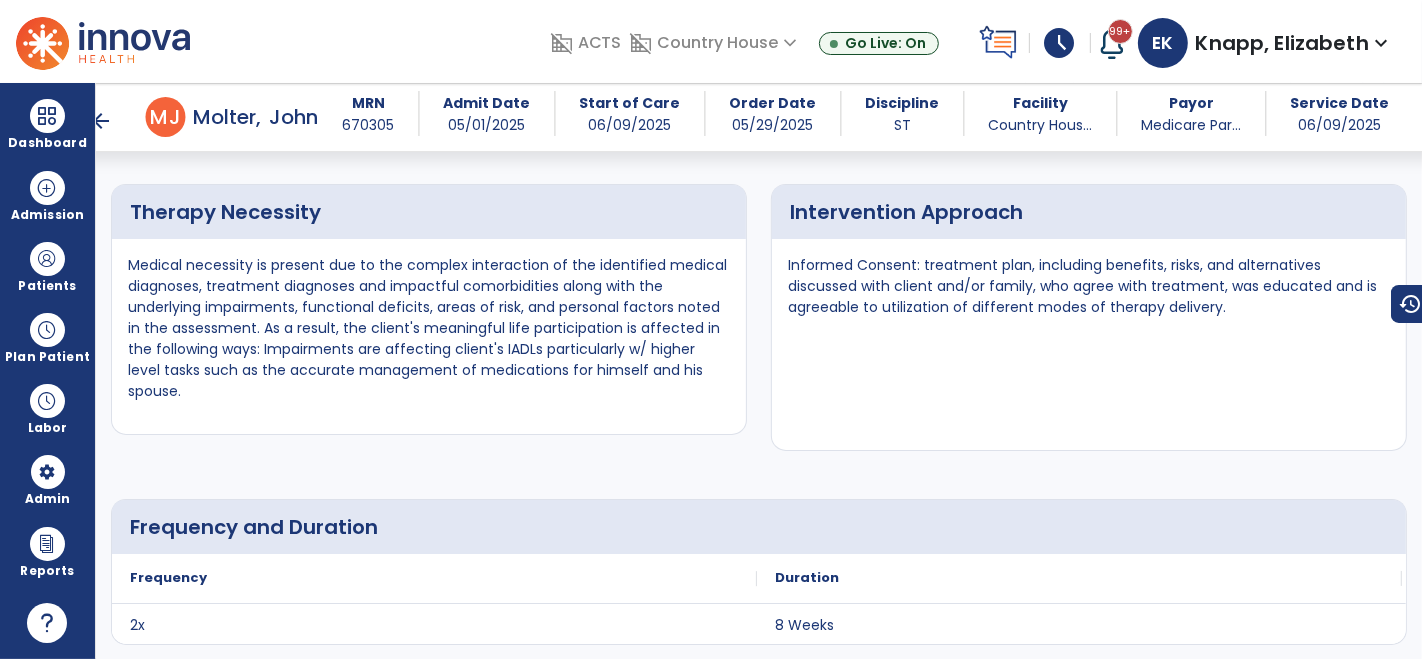 click on "Informed Consent: treatment plan, including benefits, risks, and alternatives discussed with client and/or family, who agree with treatment, was educated and is agreeable to utilization of different modes of therapy delivery." at bounding box center [1089, 294] 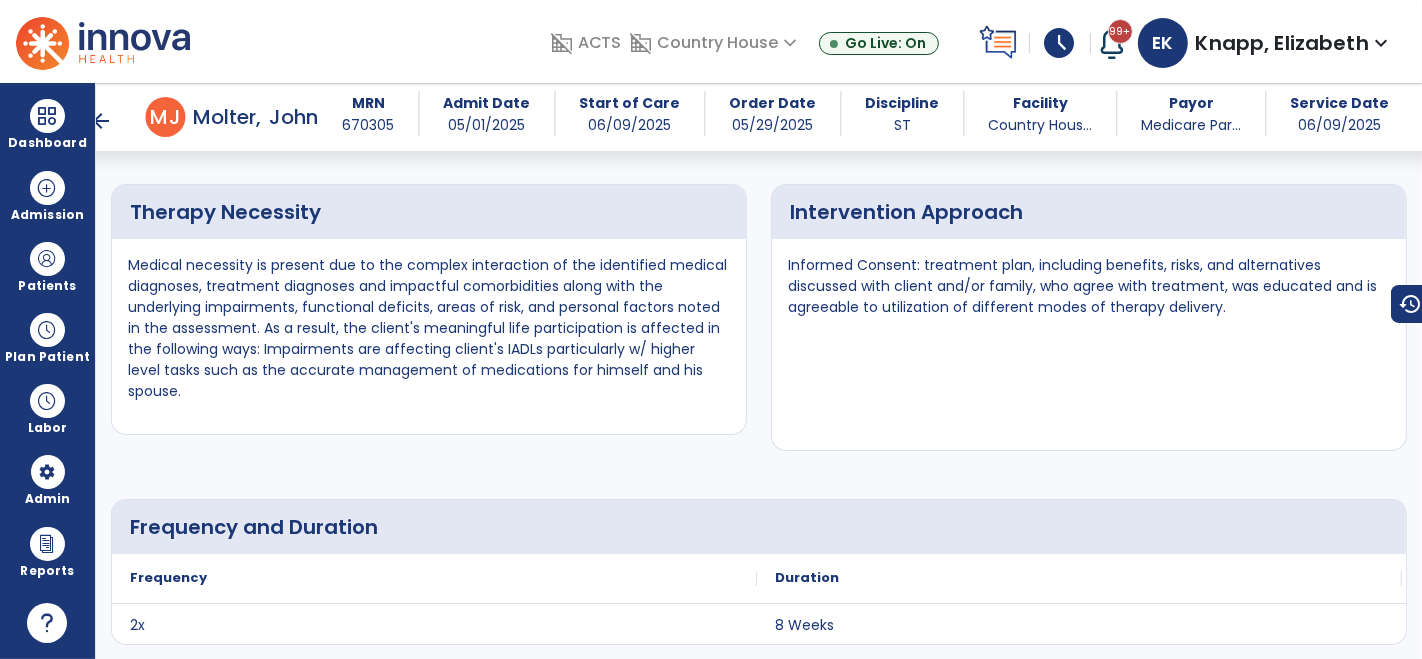click on "Informed Consent: treatment plan, including benefits, risks, and alternatives discussed with client and/or family, who agree with treatment, was educated and is agreeable to utilization of different modes of therapy delivery." at bounding box center (1089, 294) 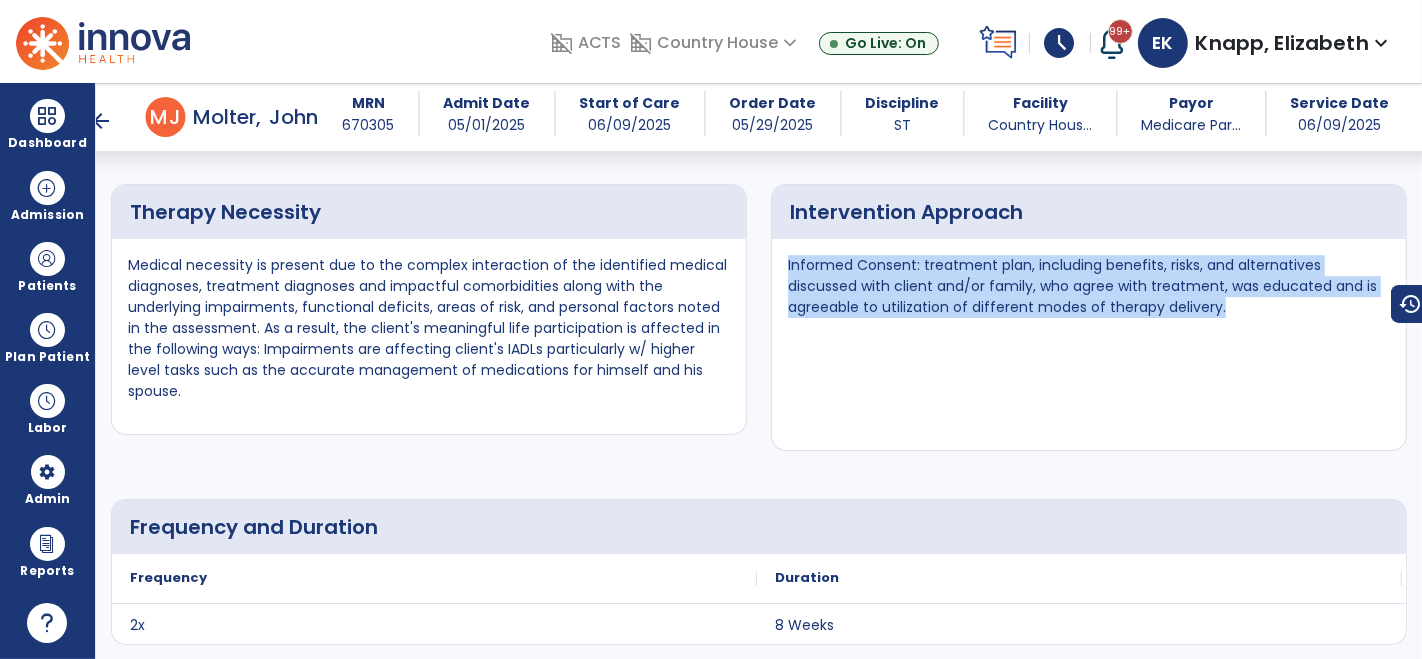 drag, startPoint x: 785, startPoint y: 253, endPoint x: 1262, endPoint y: 304, distance: 479.71866 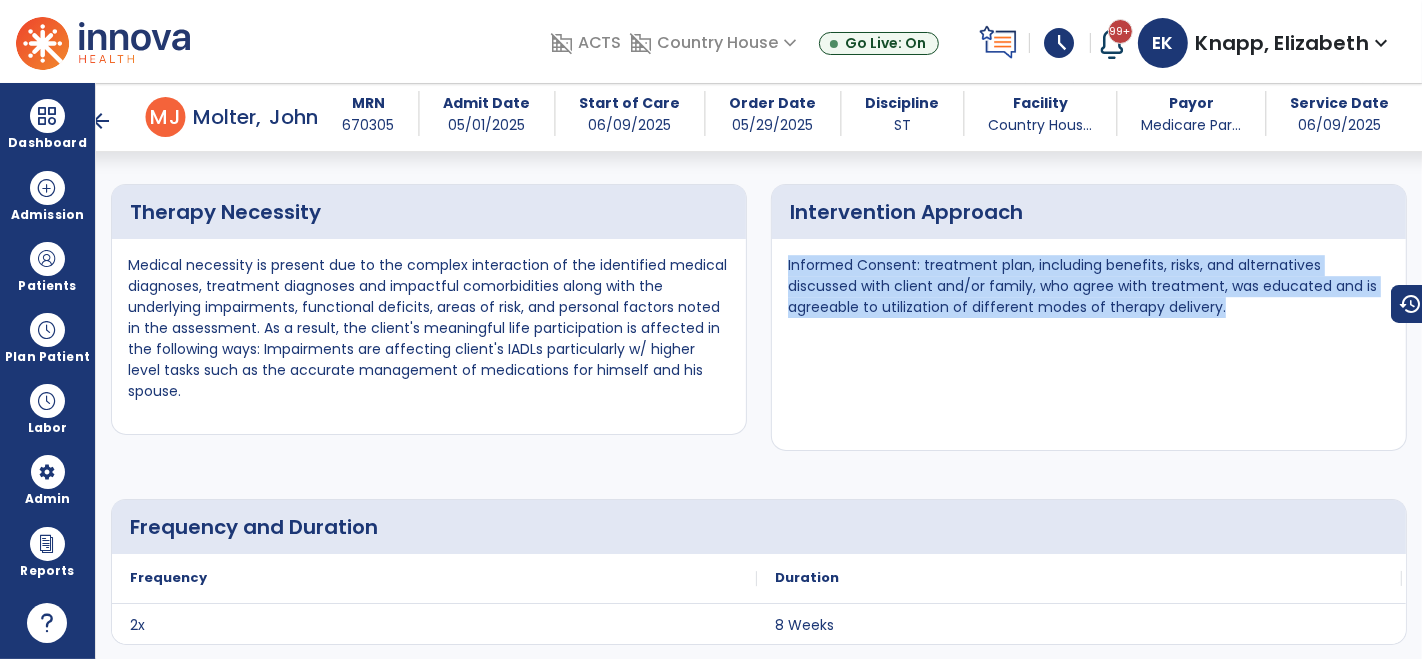copy on "Informed Consent: treatment plan, including benefits, risks, and alternatives discussed with client and/or family, who agree with treatment, was educated and is agreeable to utilization of different modes of therapy delivery." 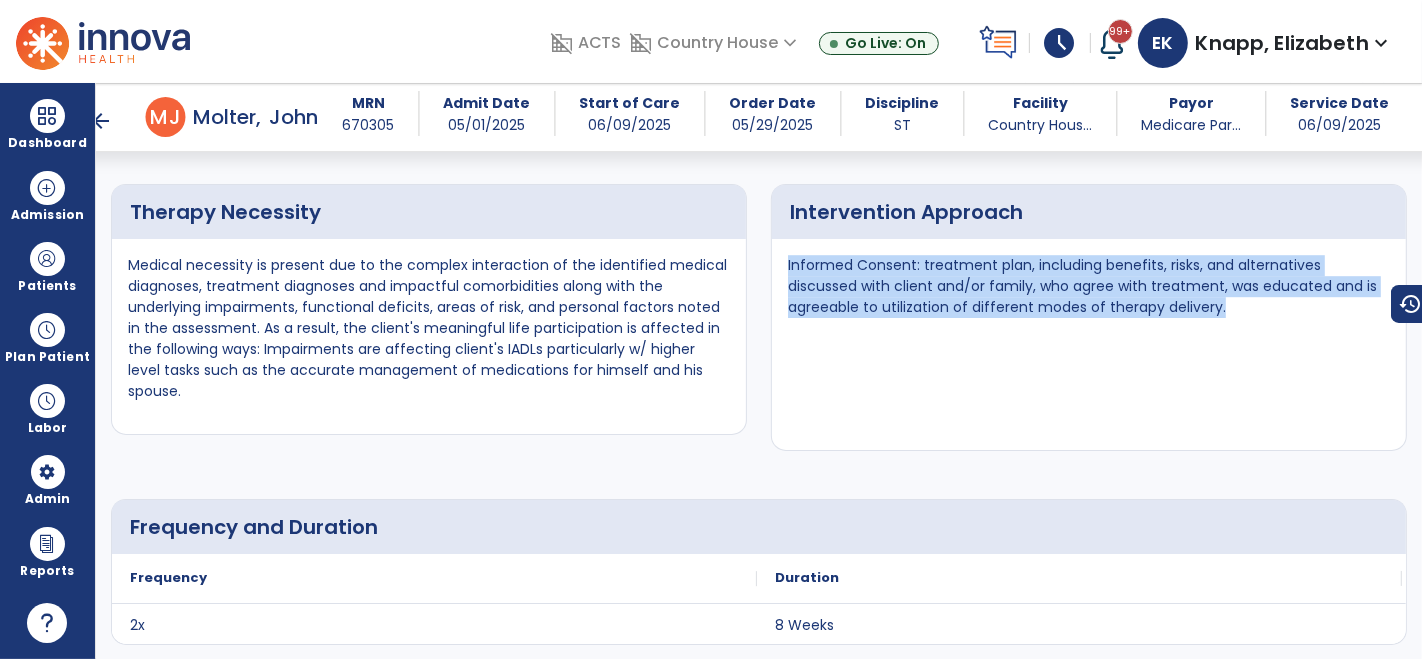 click on "Intervention Approach Informed Consent: treatment plan, including benefits, risks, and alternatives discussed with client and/or family, who agree with treatment, was educated and is agreeable to utilization of different modes of therapy delivery." at bounding box center (1089, 317) 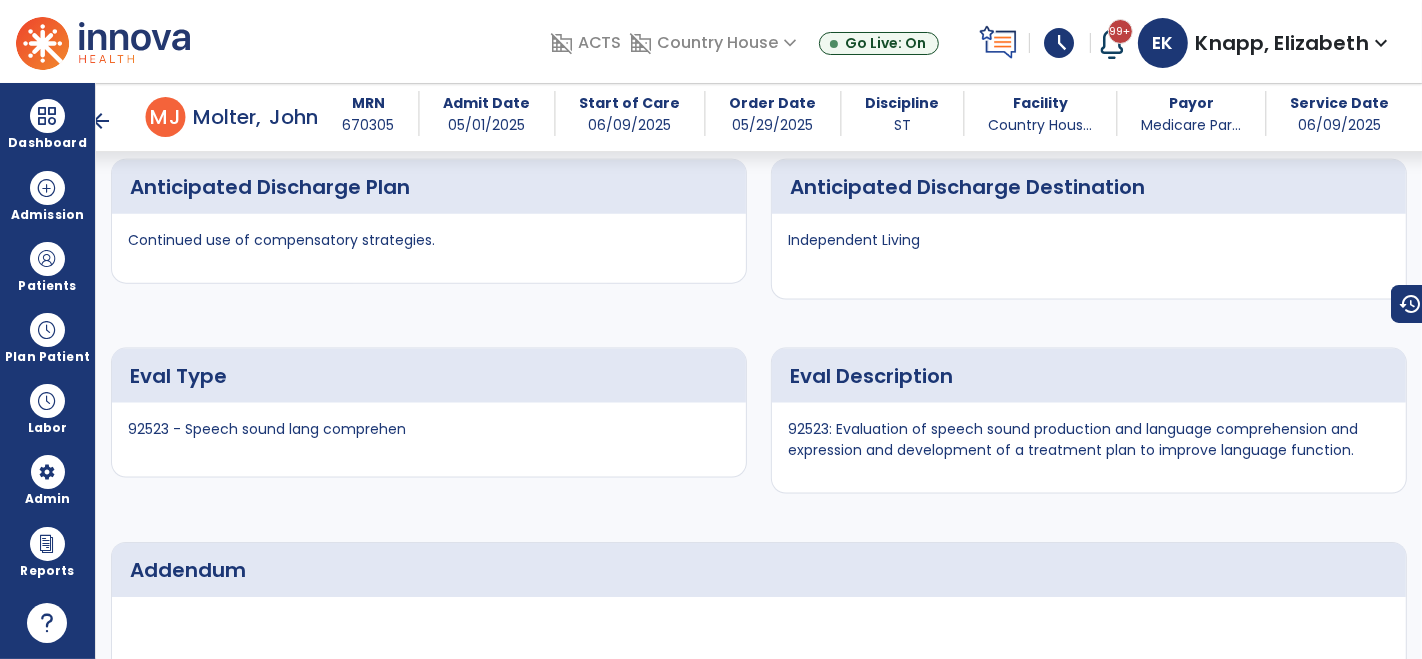 scroll, scrollTop: 8628, scrollLeft: 0, axis: vertical 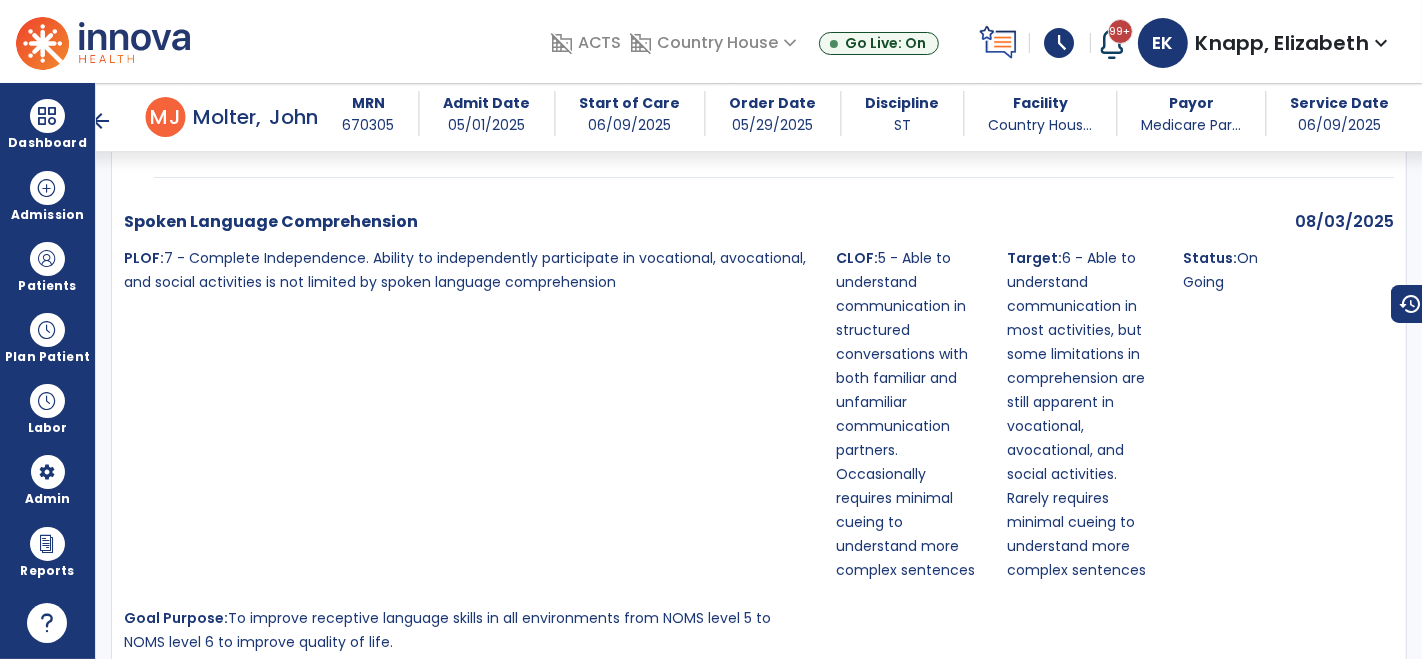 click on "To improve receptive language skills in all environments from NOMS level 5 to NOMS level 6 to improve quality of life." at bounding box center (447, 630) 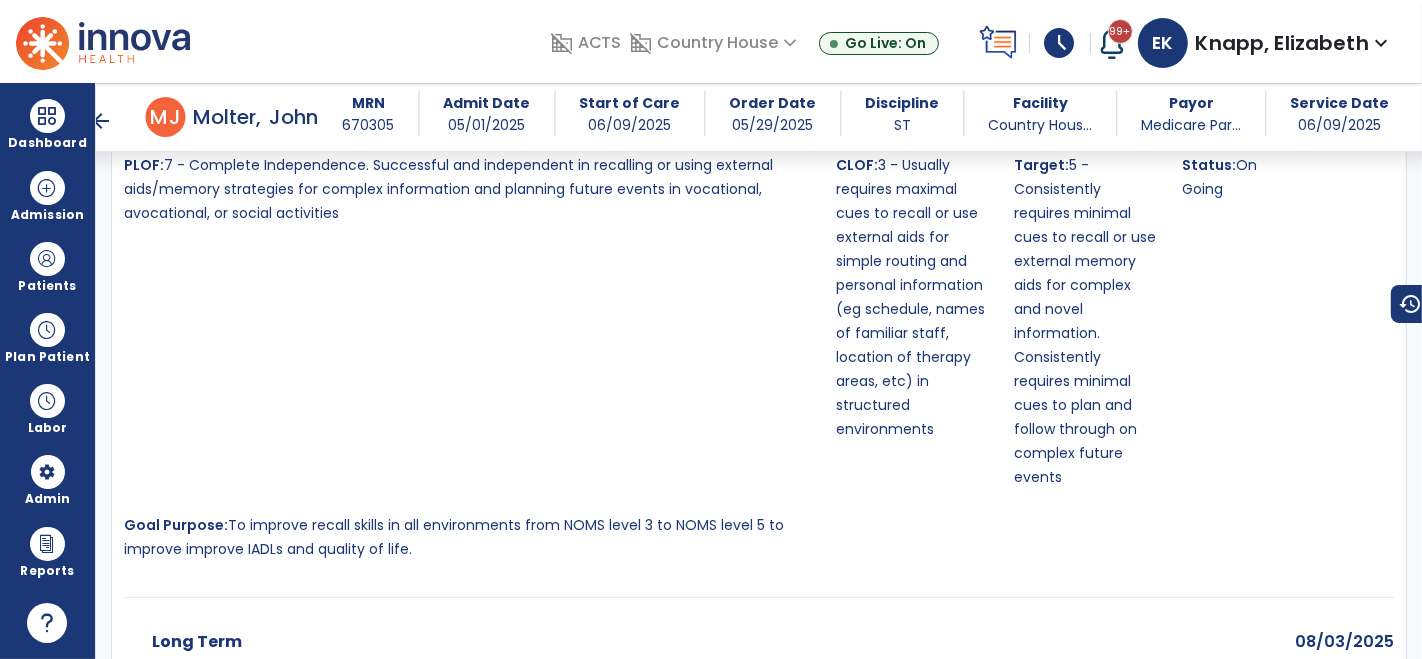 scroll, scrollTop: 5777, scrollLeft: 0, axis: vertical 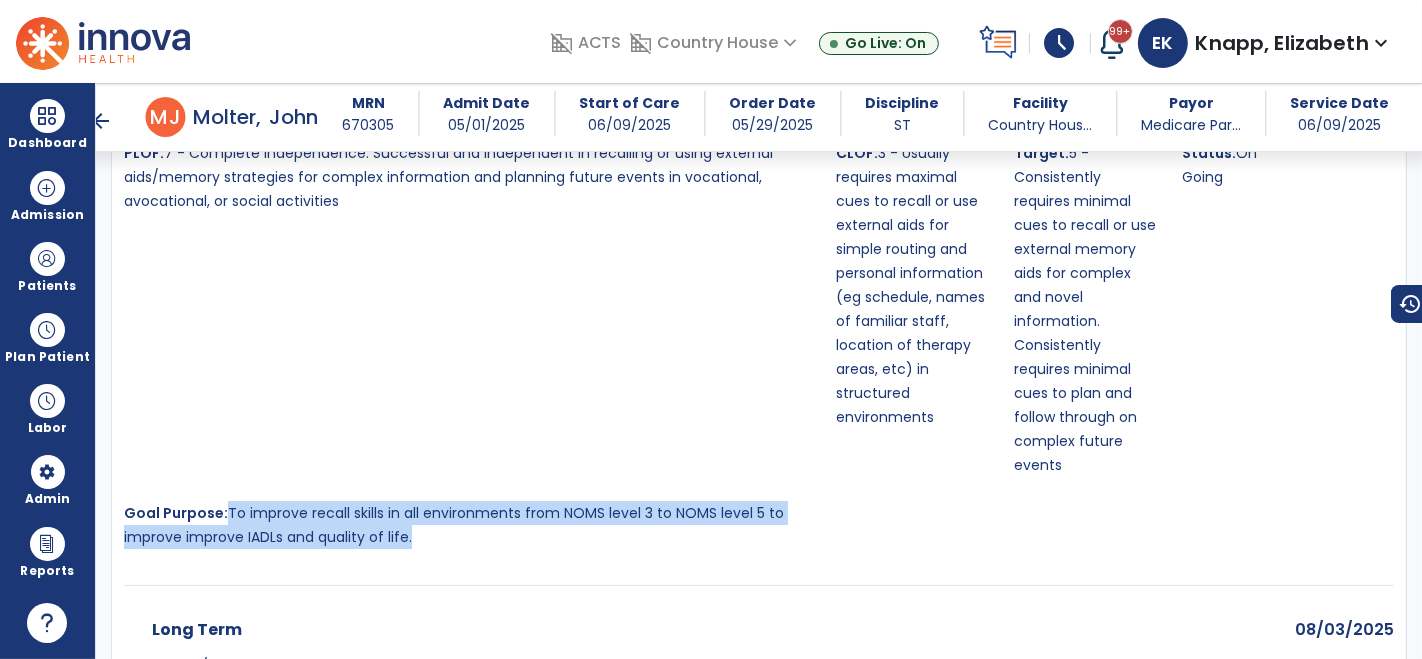 drag, startPoint x: 225, startPoint y: 422, endPoint x: 428, endPoint y: 452, distance: 205.20477 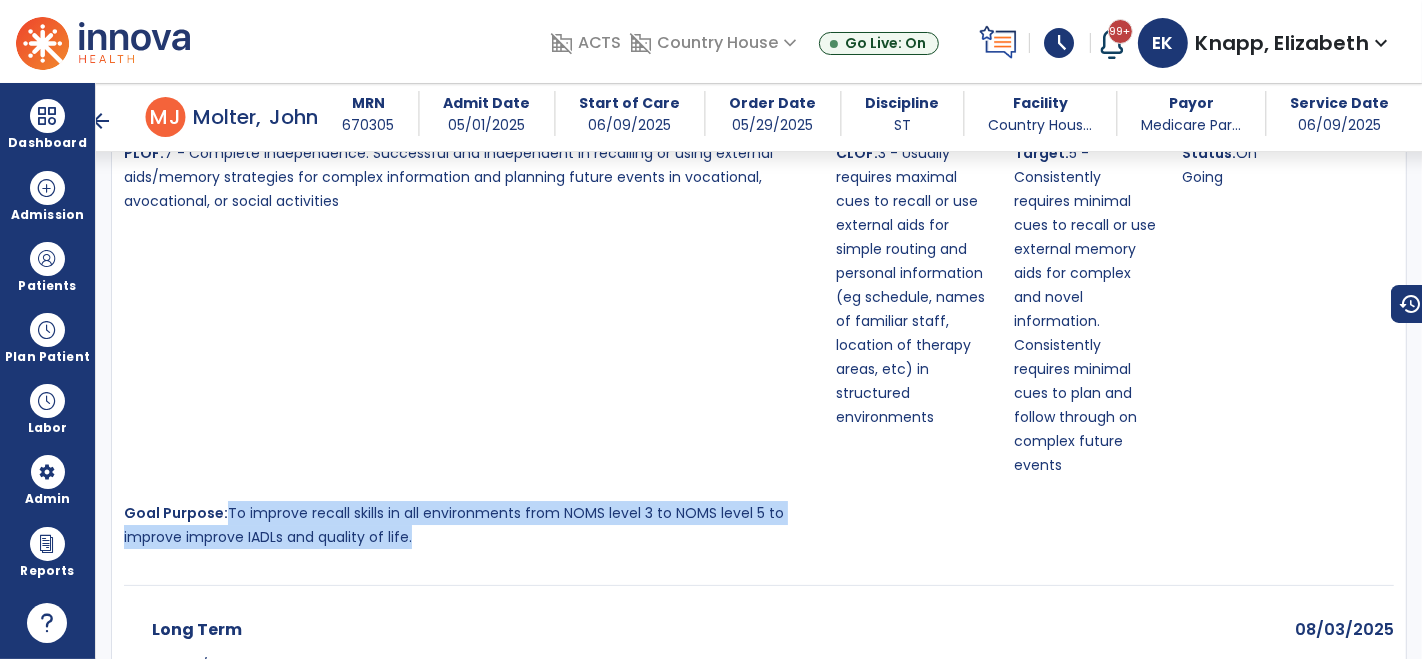 copy on "To improve recall skills in all environments from NOMS level 3 to NOMS level 5 to improve improve IADLs and quality of life." 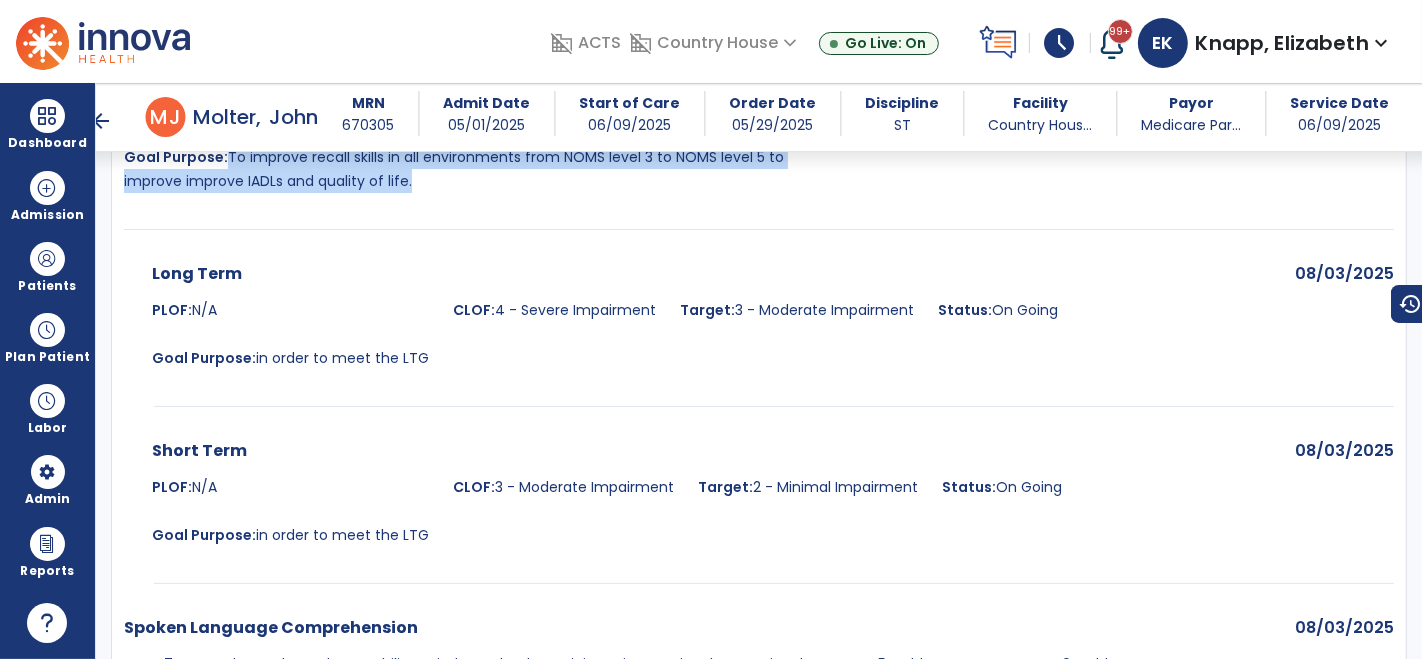 scroll, scrollTop: 6182, scrollLeft: 0, axis: vertical 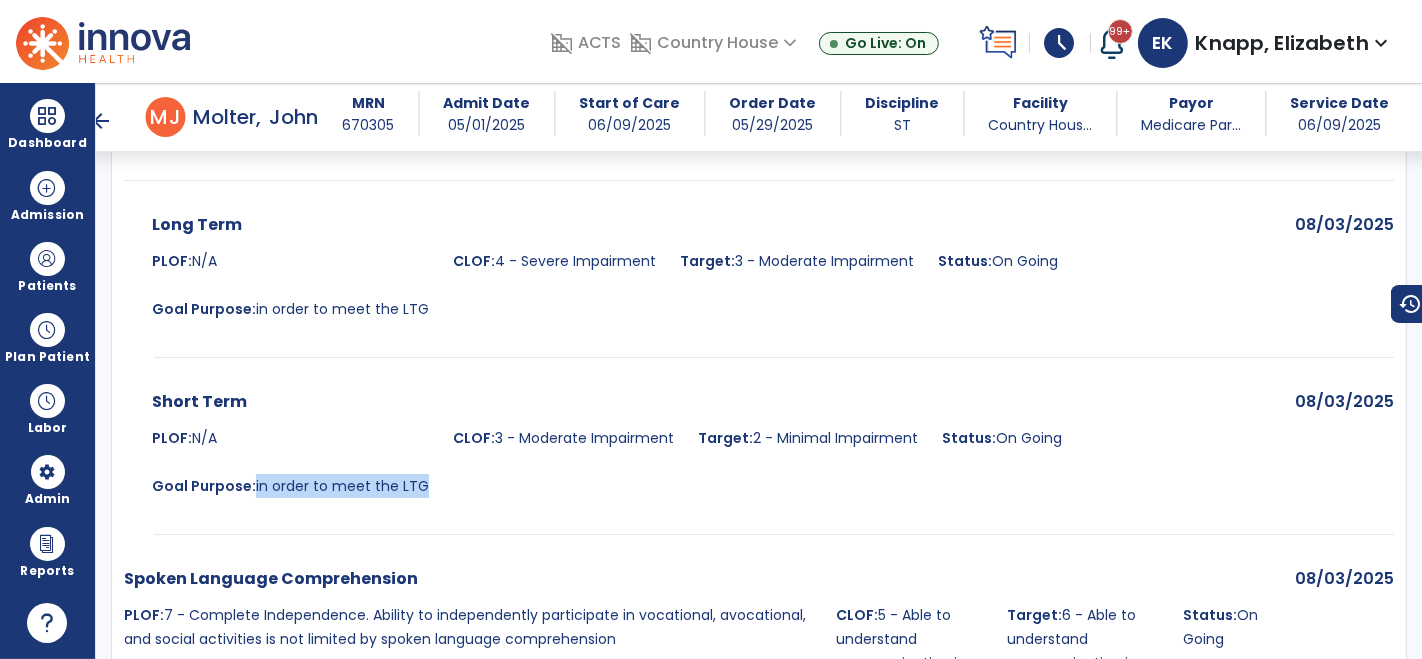 drag, startPoint x: 434, startPoint y: 407, endPoint x: 252, endPoint y: 405, distance: 182.01099 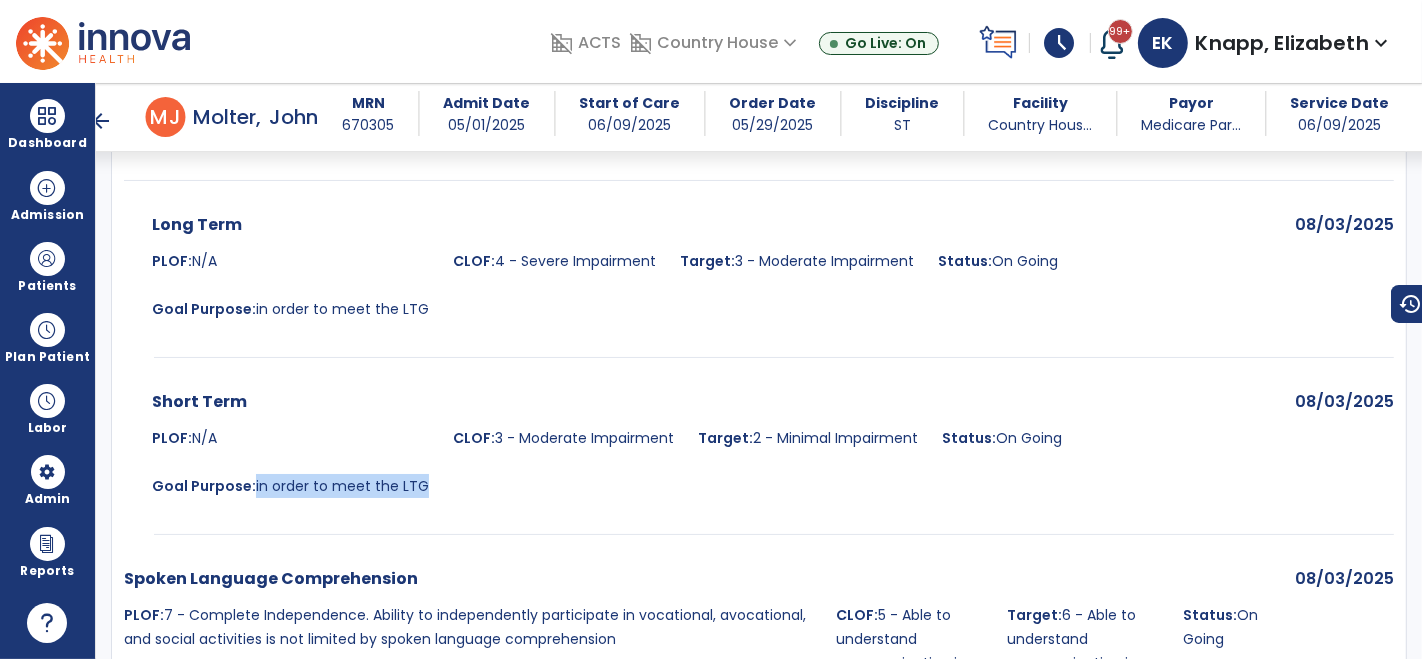 copy on "in order to meet the LTG" 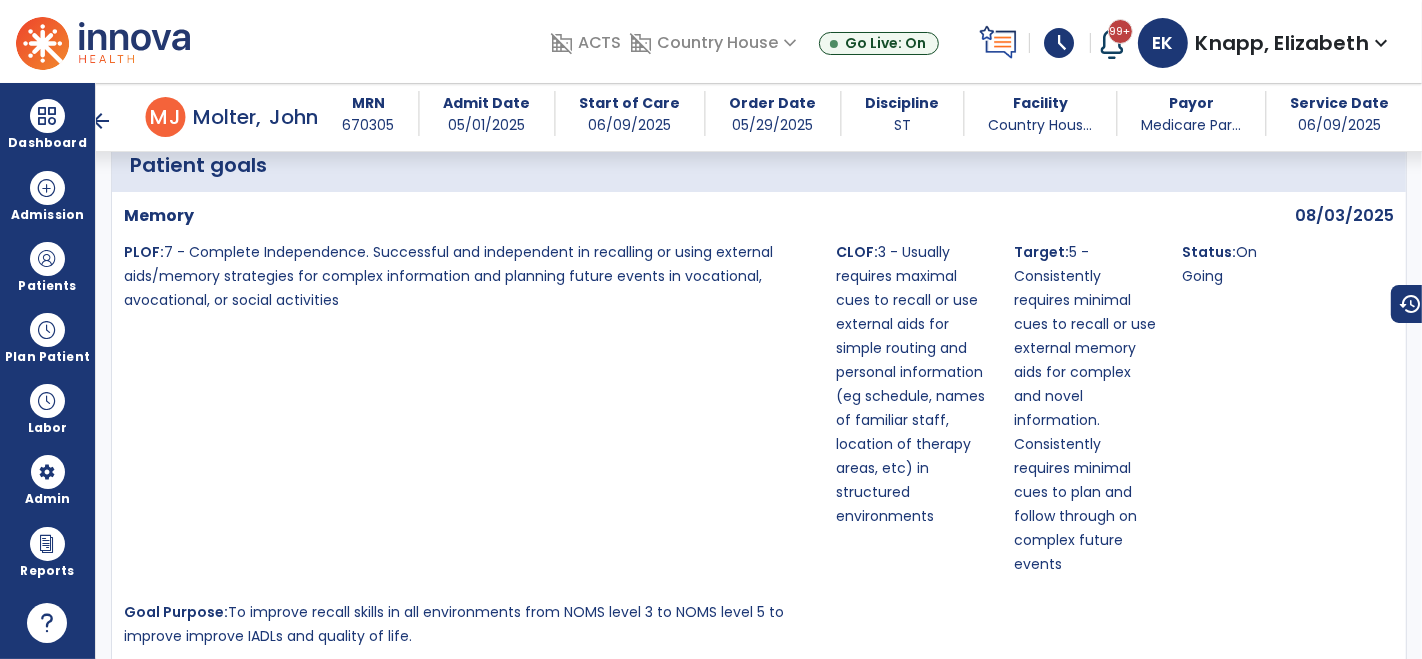 scroll, scrollTop: 5752, scrollLeft: 0, axis: vertical 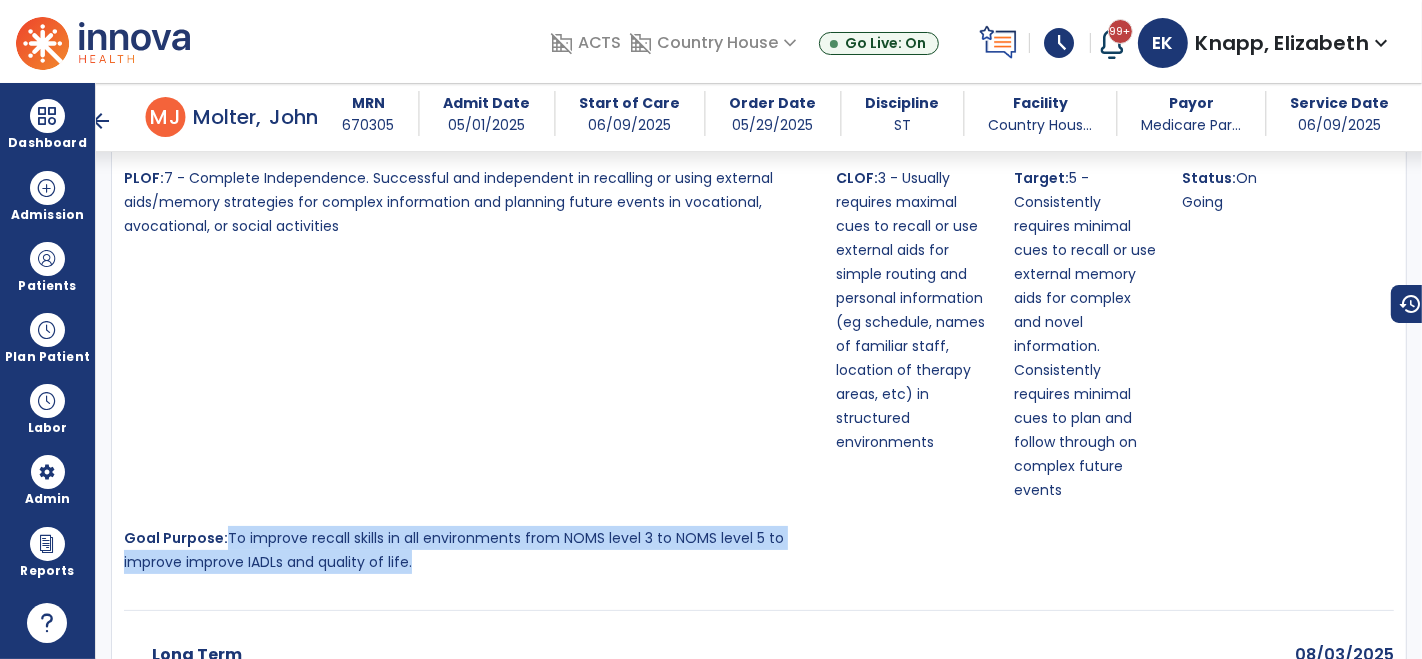 drag, startPoint x: 226, startPoint y: 446, endPoint x: 428, endPoint y: 483, distance: 205.36066 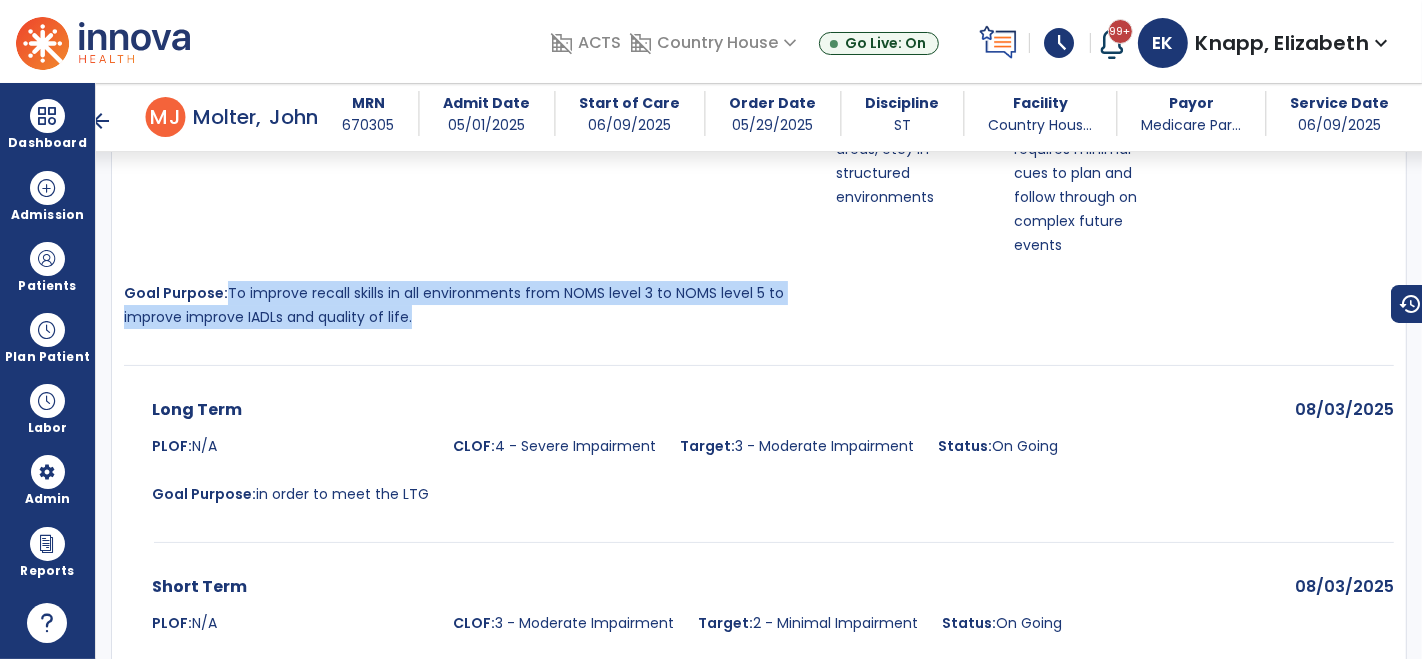 scroll, scrollTop: 5998, scrollLeft: 0, axis: vertical 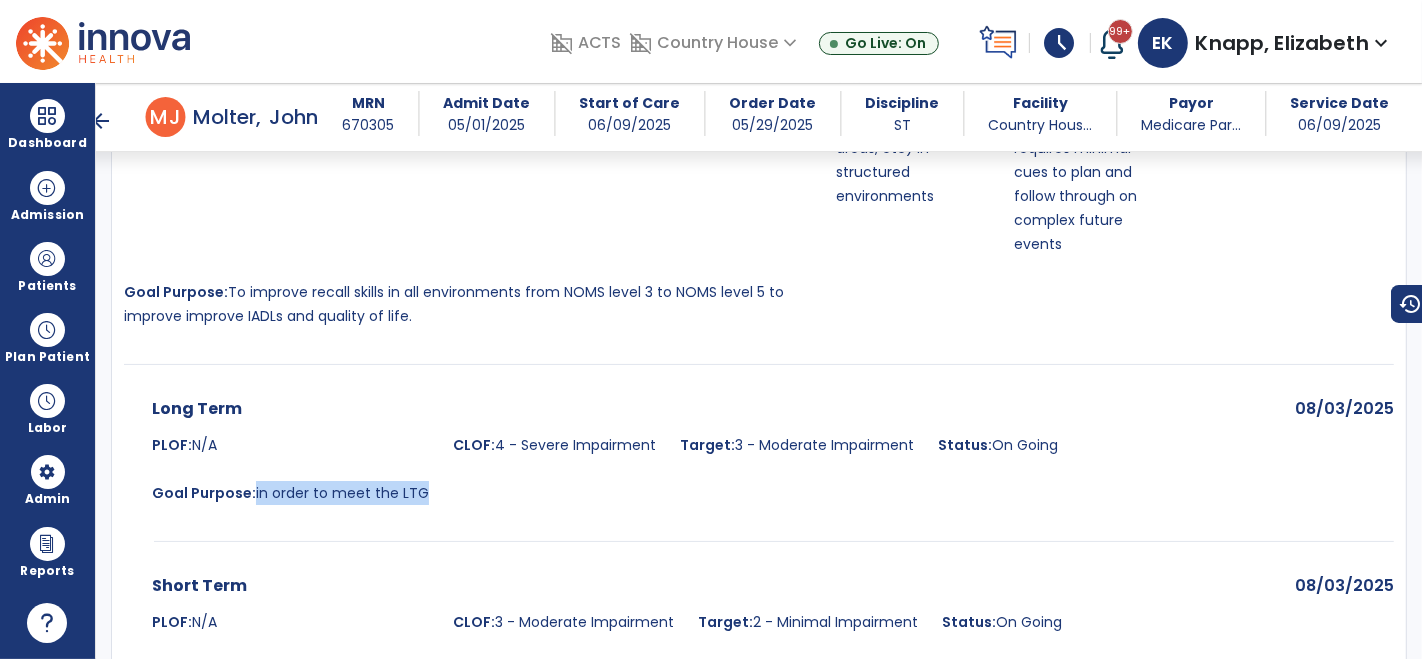 drag, startPoint x: 425, startPoint y: 408, endPoint x: 253, endPoint y: 402, distance: 172.10461 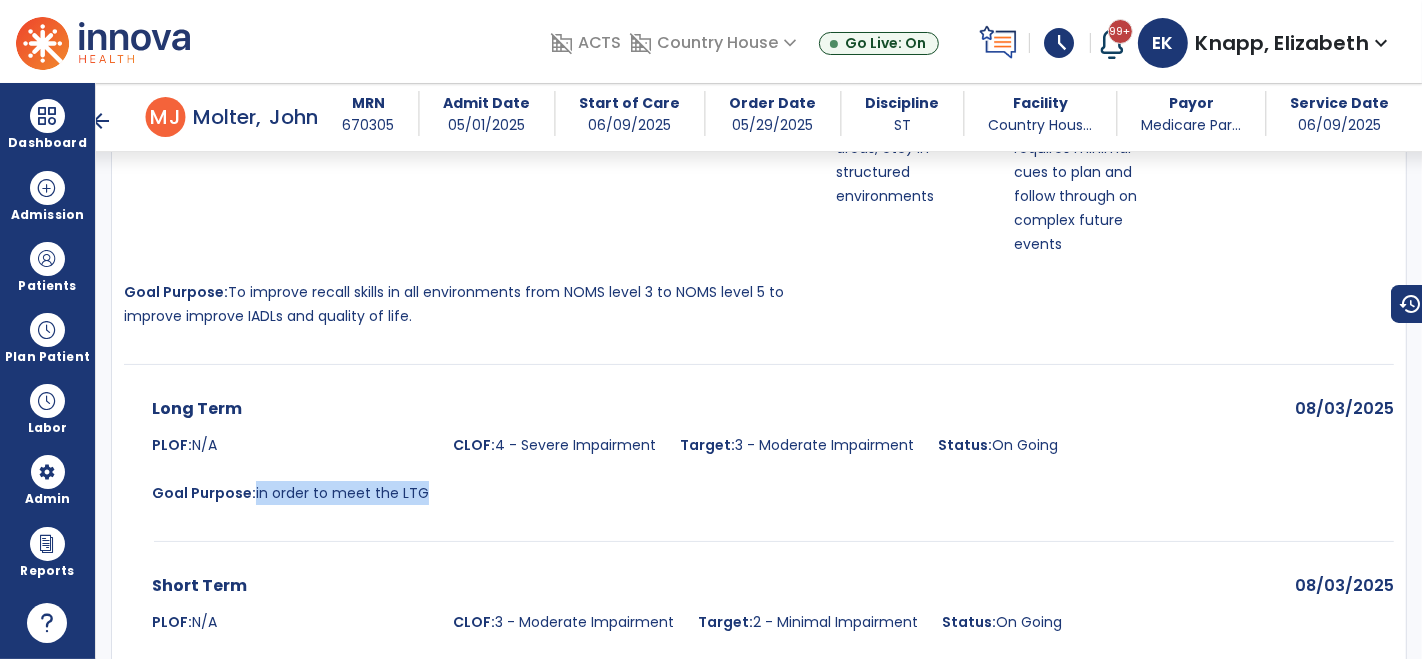 copy on "in order to meet the LTG" 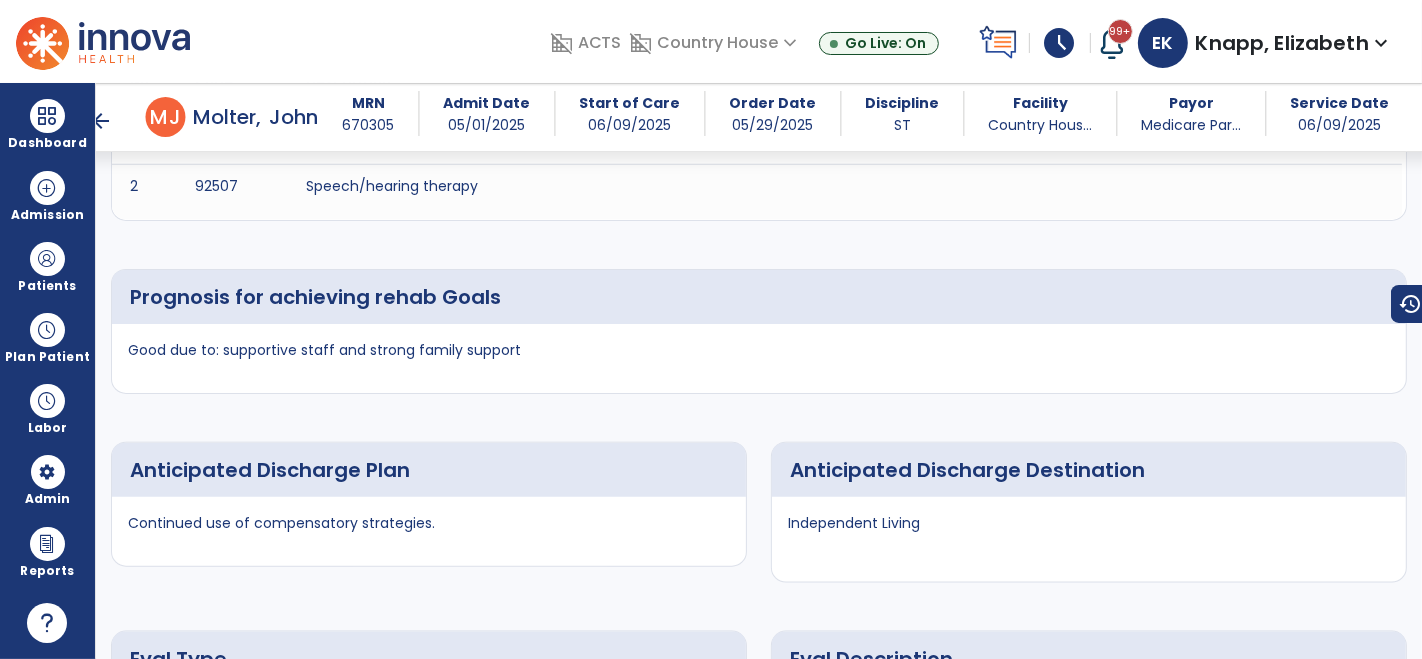 scroll, scrollTop: 8334, scrollLeft: 0, axis: vertical 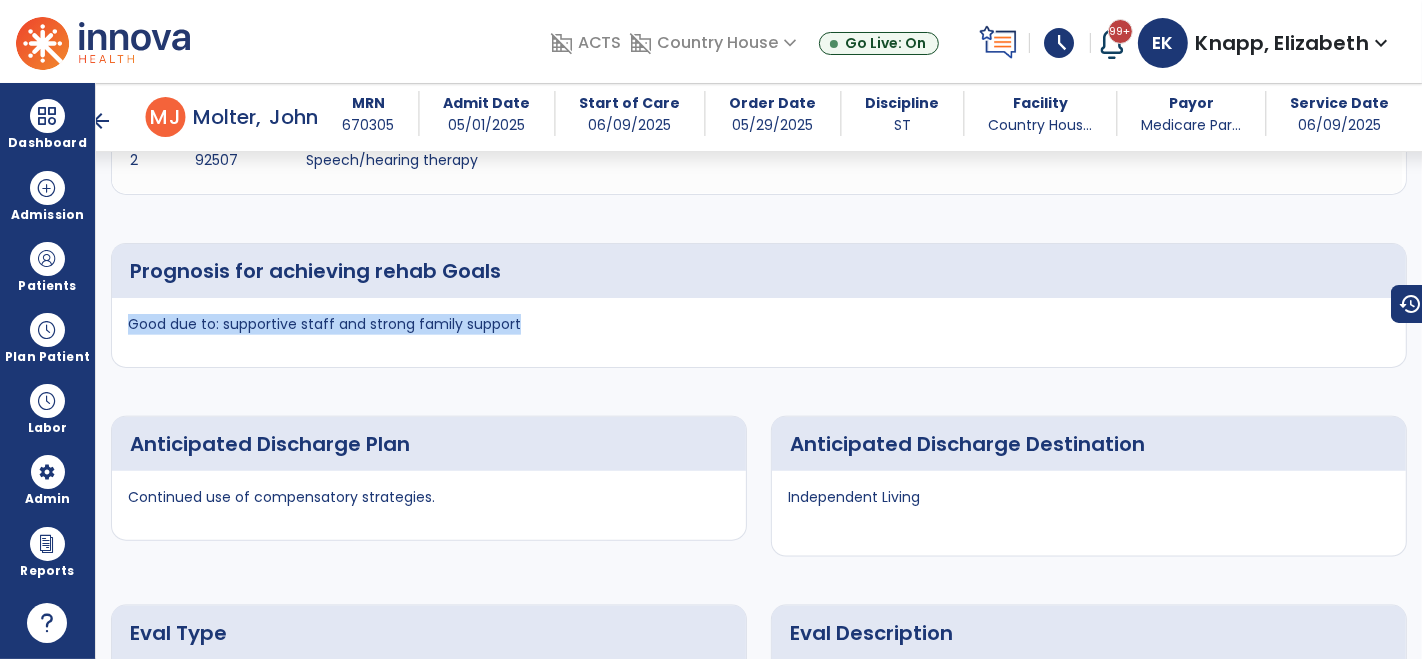 drag, startPoint x: 539, startPoint y: 258, endPoint x: 120, endPoint y: 245, distance: 419.20163 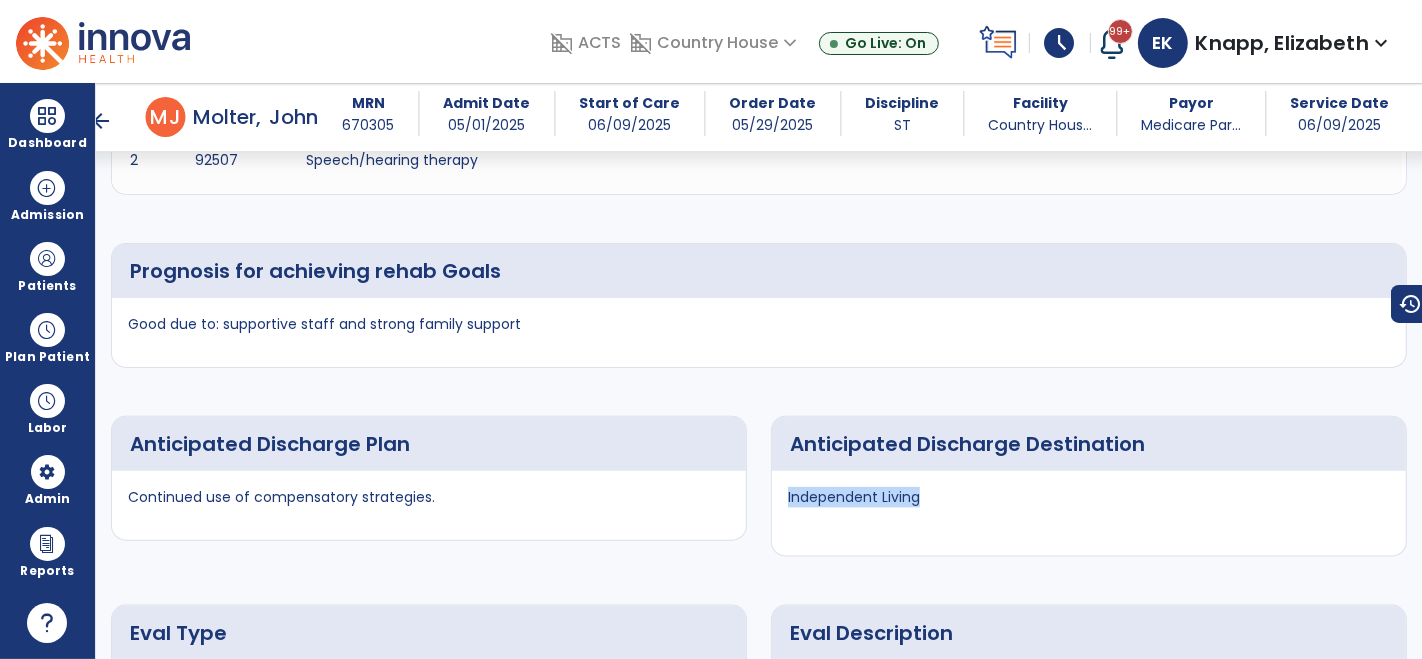 drag, startPoint x: 924, startPoint y: 434, endPoint x: 776, endPoint y: 421, distance: 148.56985 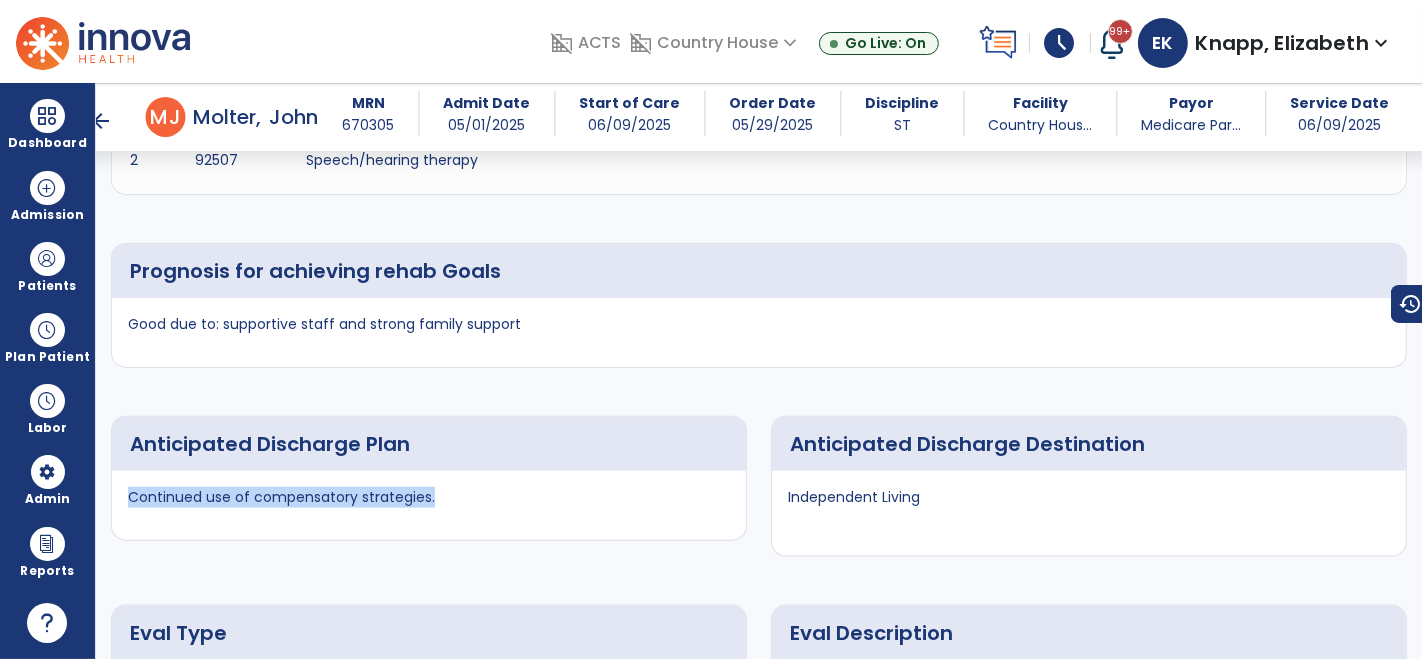 drag, startPoint x: 444, startPoint y: 436, endPoint x: 123, endPoint y: 437, distance: 321.00156 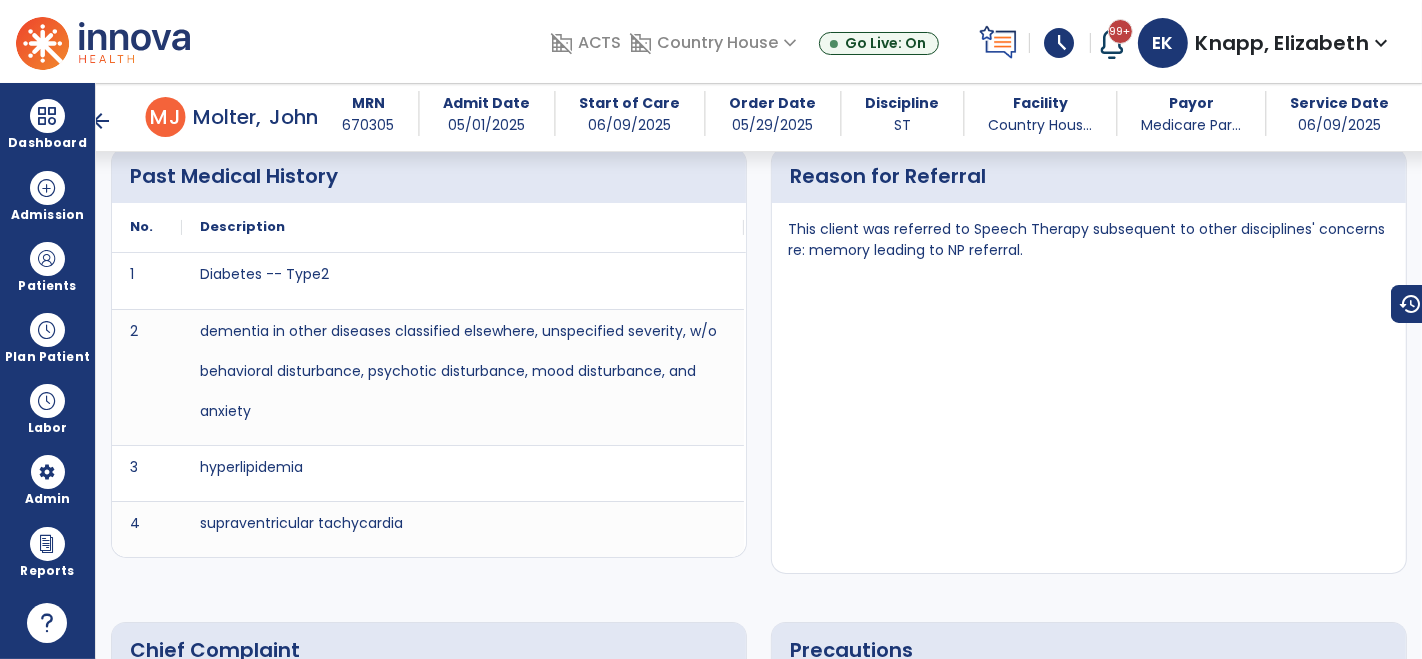 scroll, scrollTop: 1093, scrollLeft: 0, axis: vertical 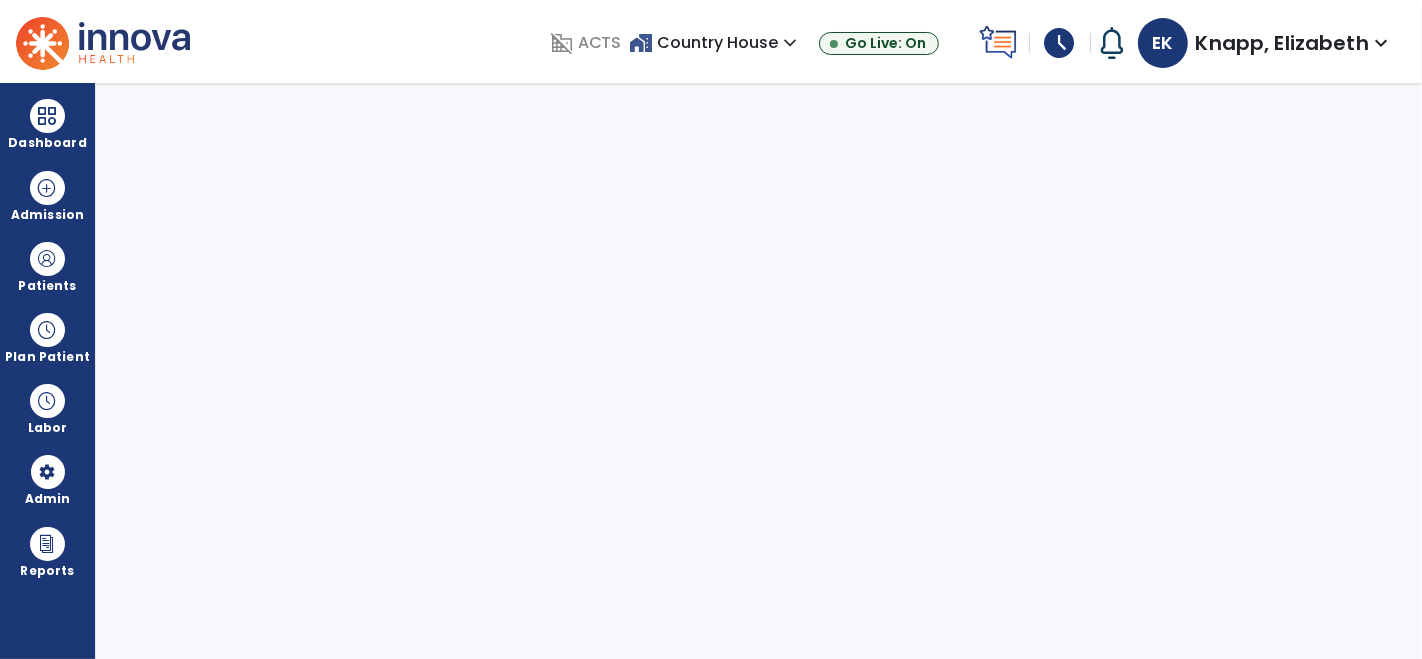 select on "***" 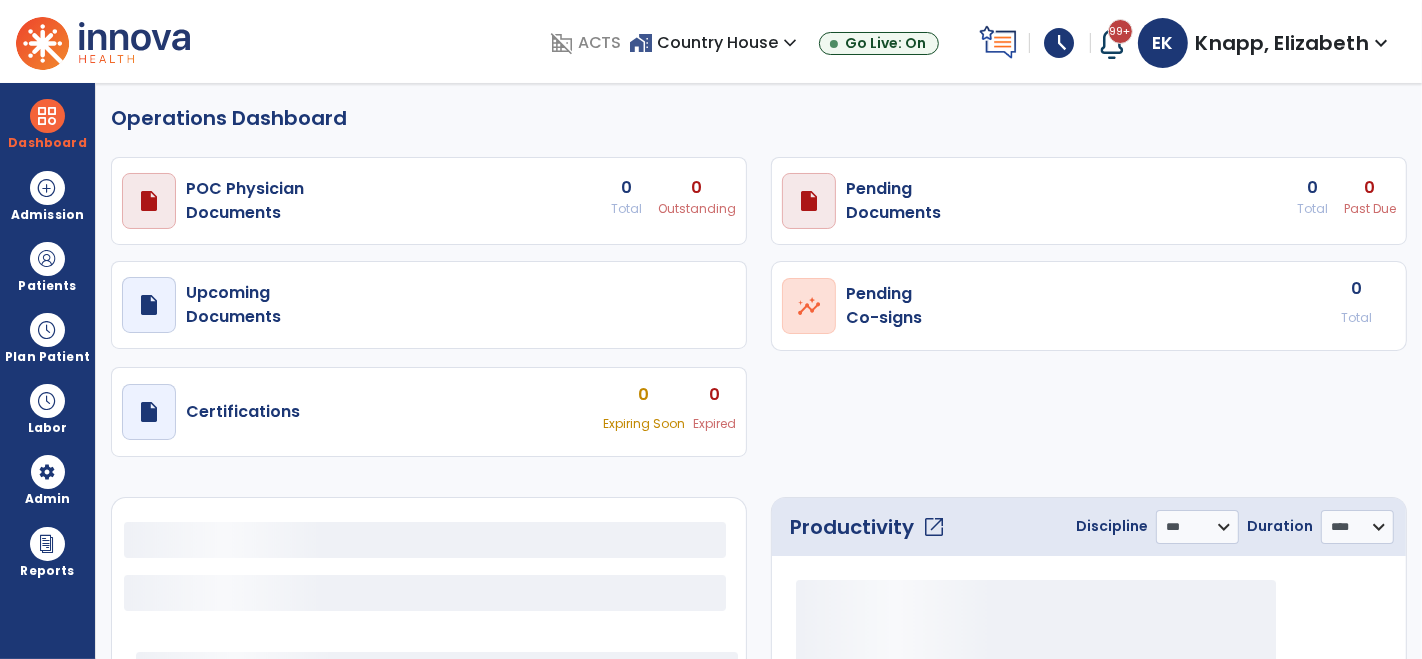 select on "***" 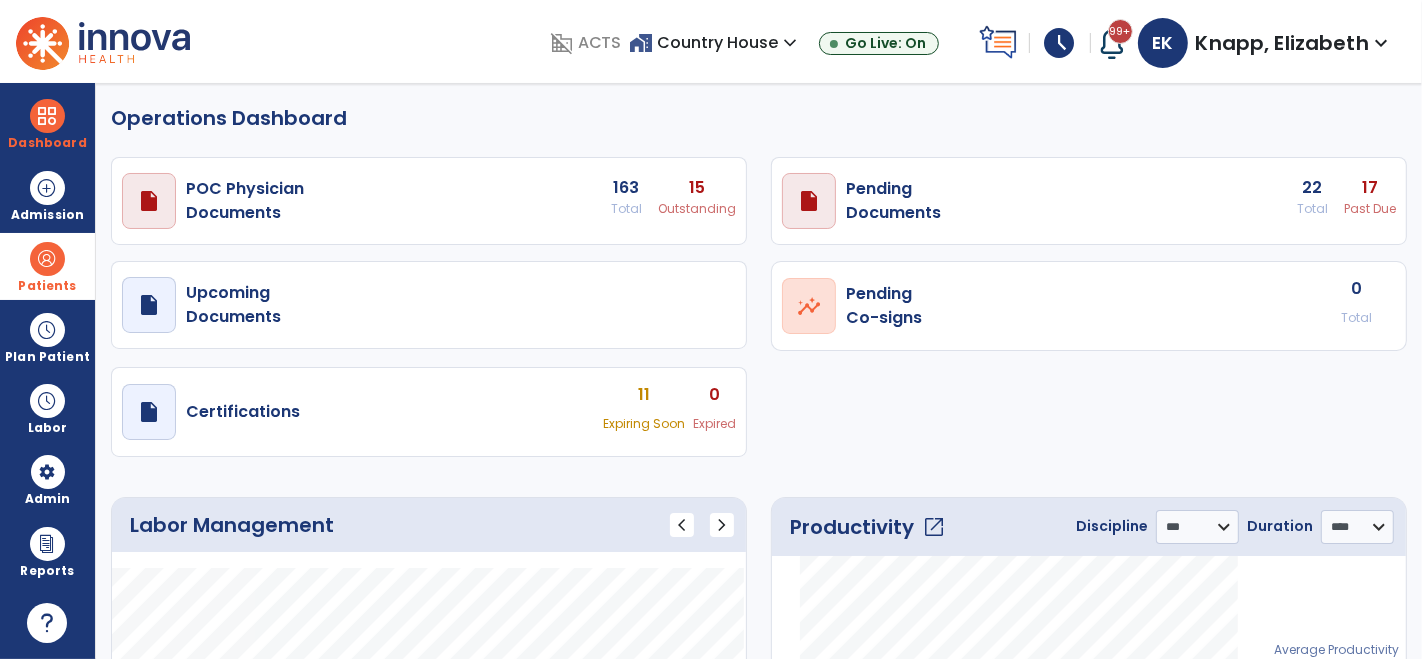 click at bounding box center (47, 259) 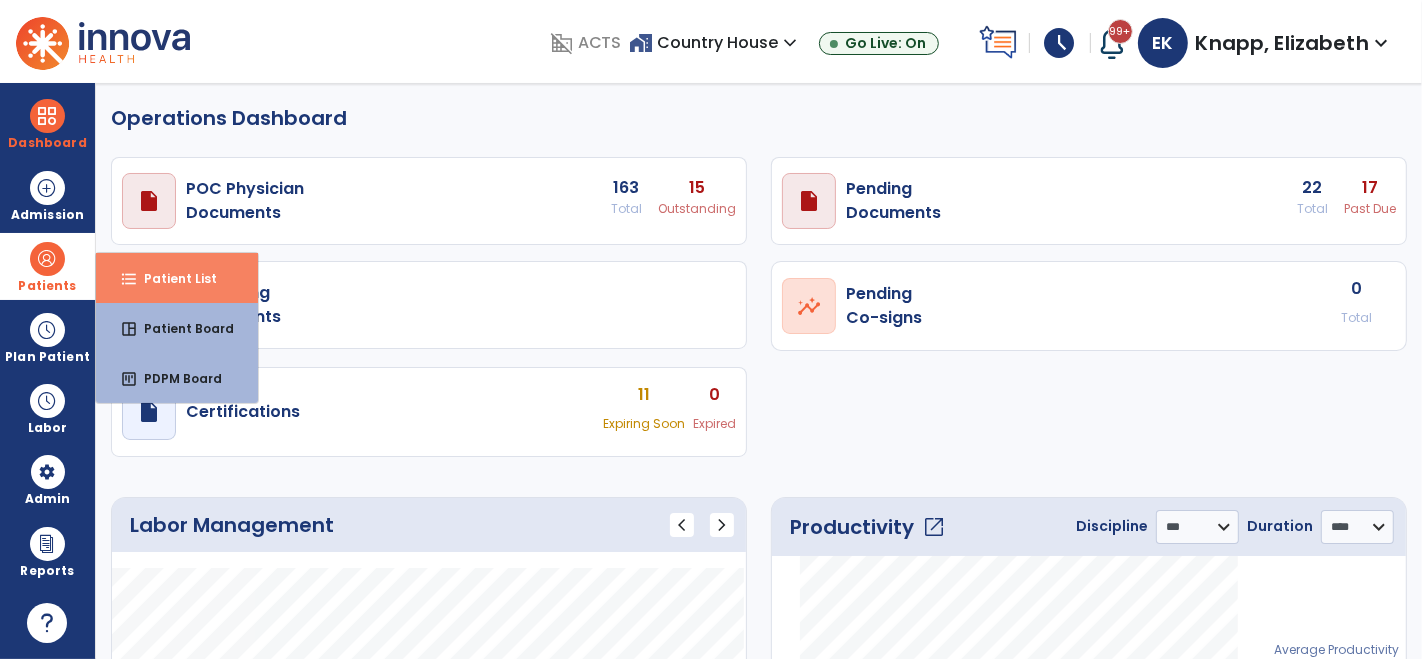 click on "Patient List" at bounding box center (172, 278) 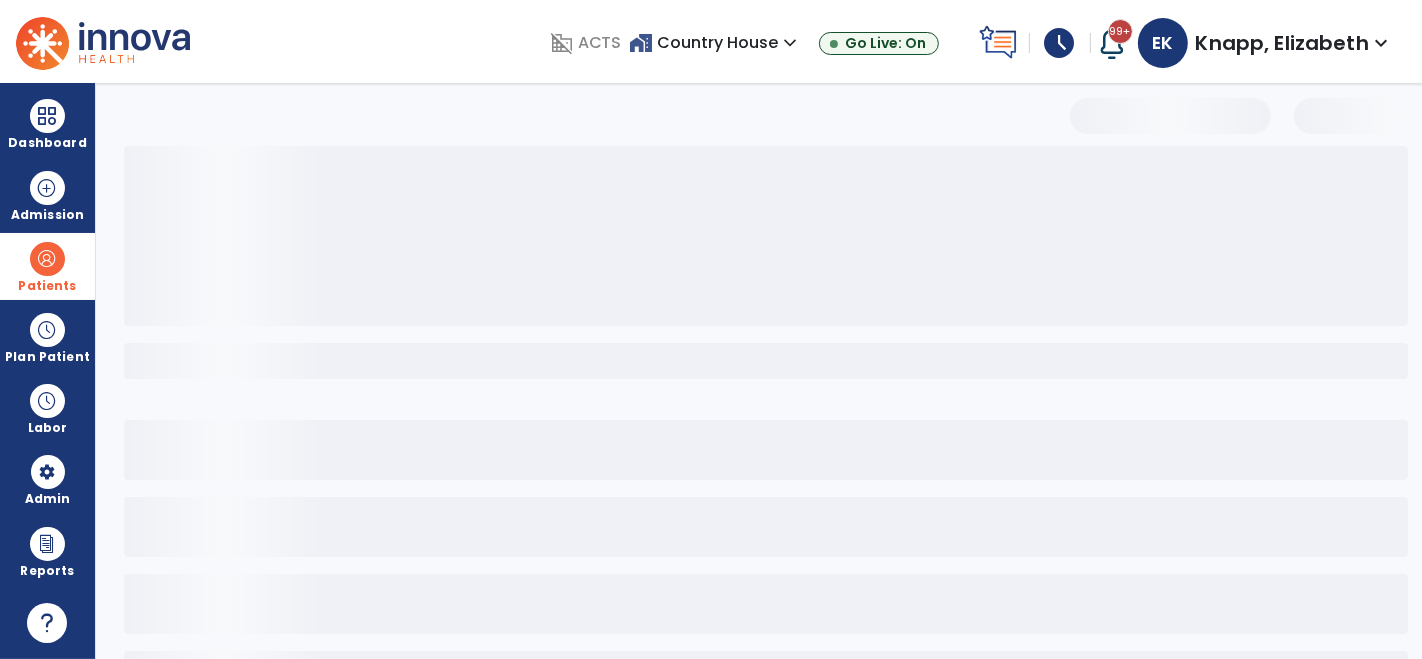 select on "***" 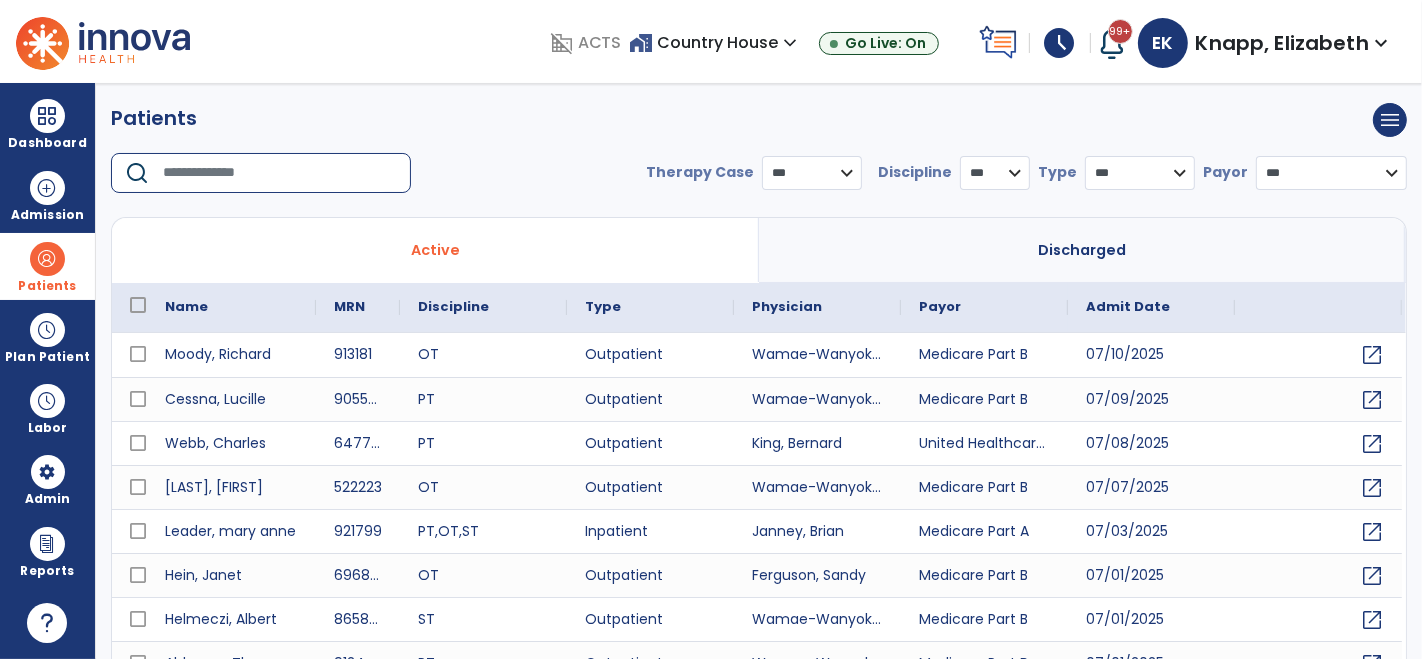 click at bounding box center (280, 173) 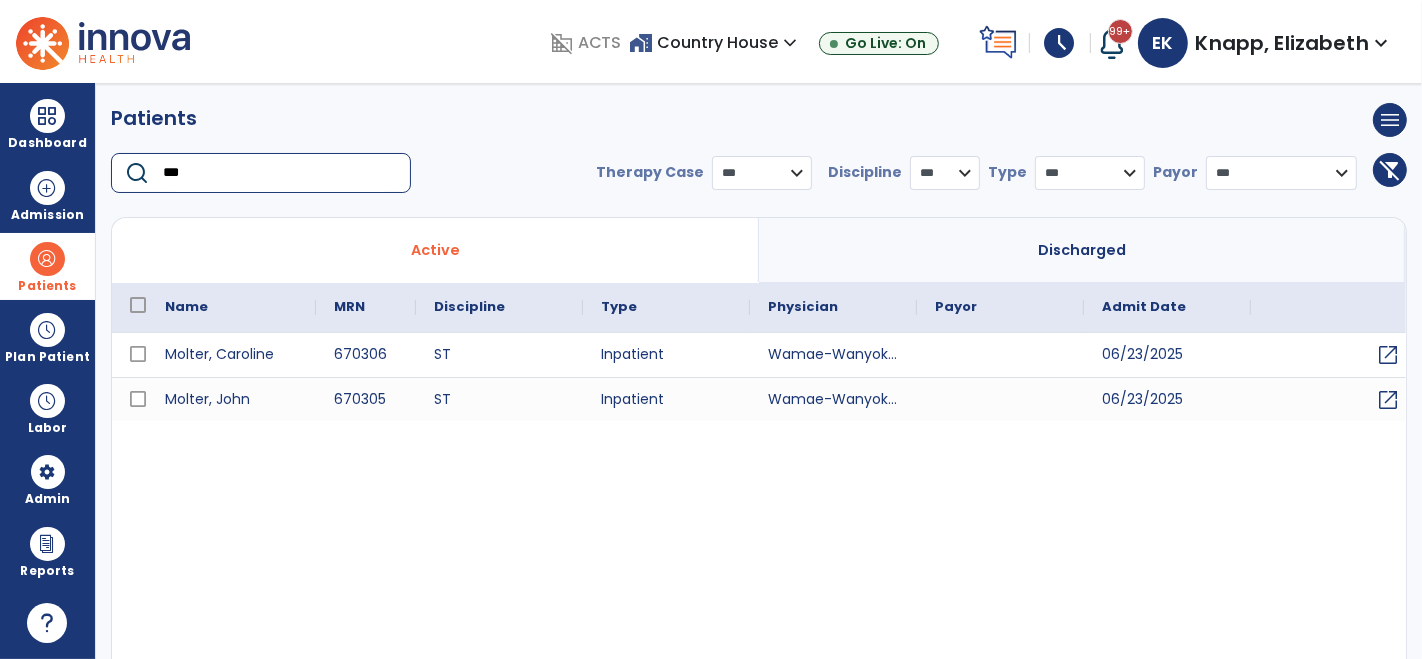click on "***" at bounding box center (280, 173) 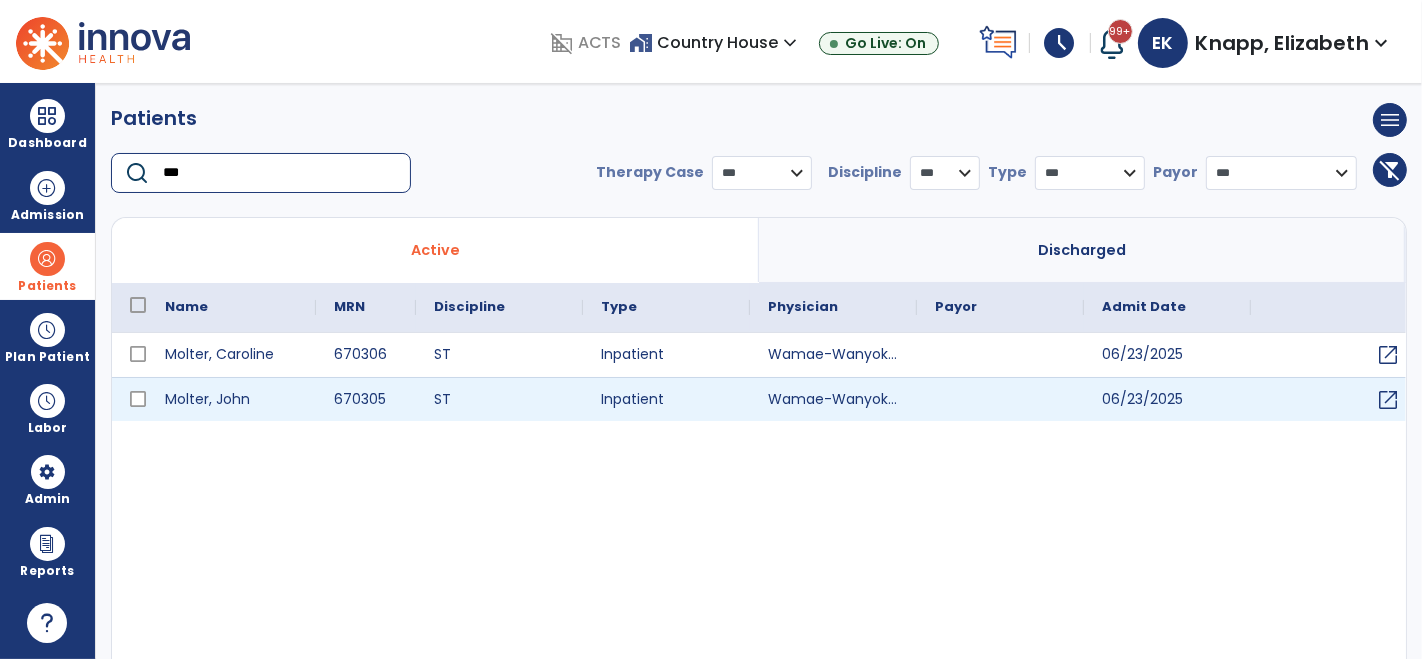 type on "***" 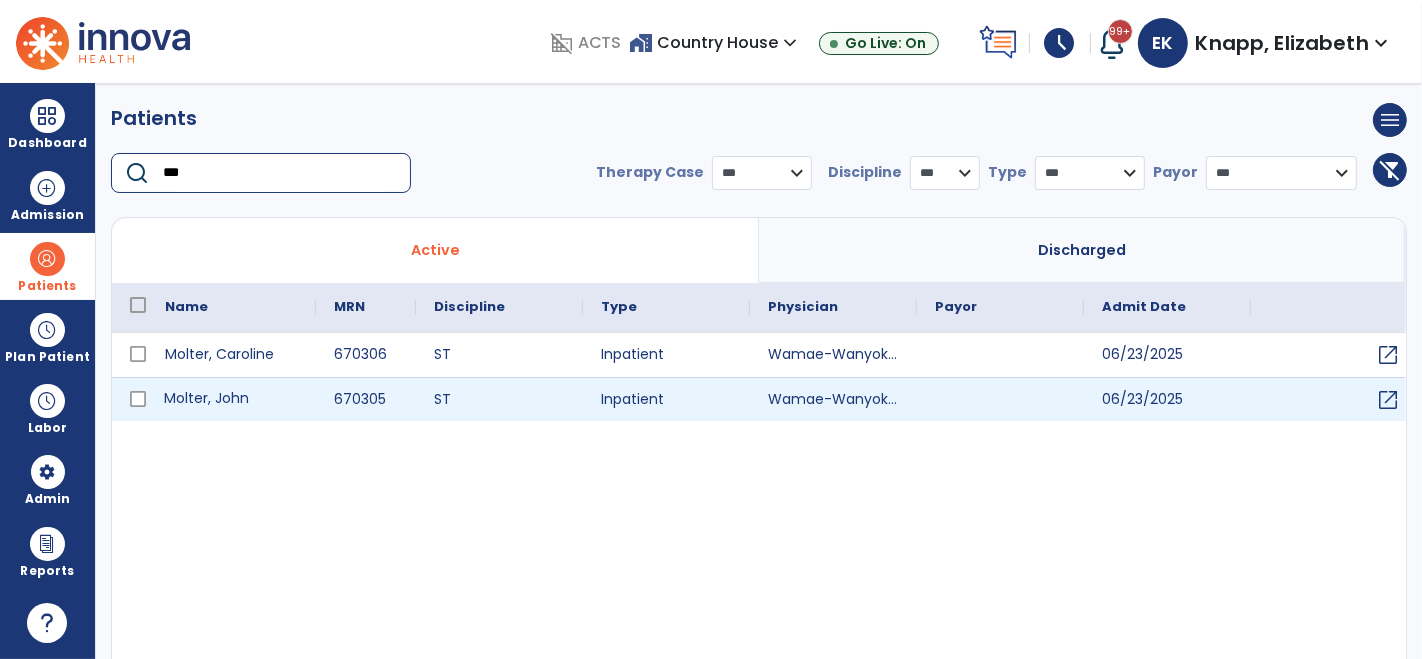 click on "Molter, John" at bounding box center [231, 399] 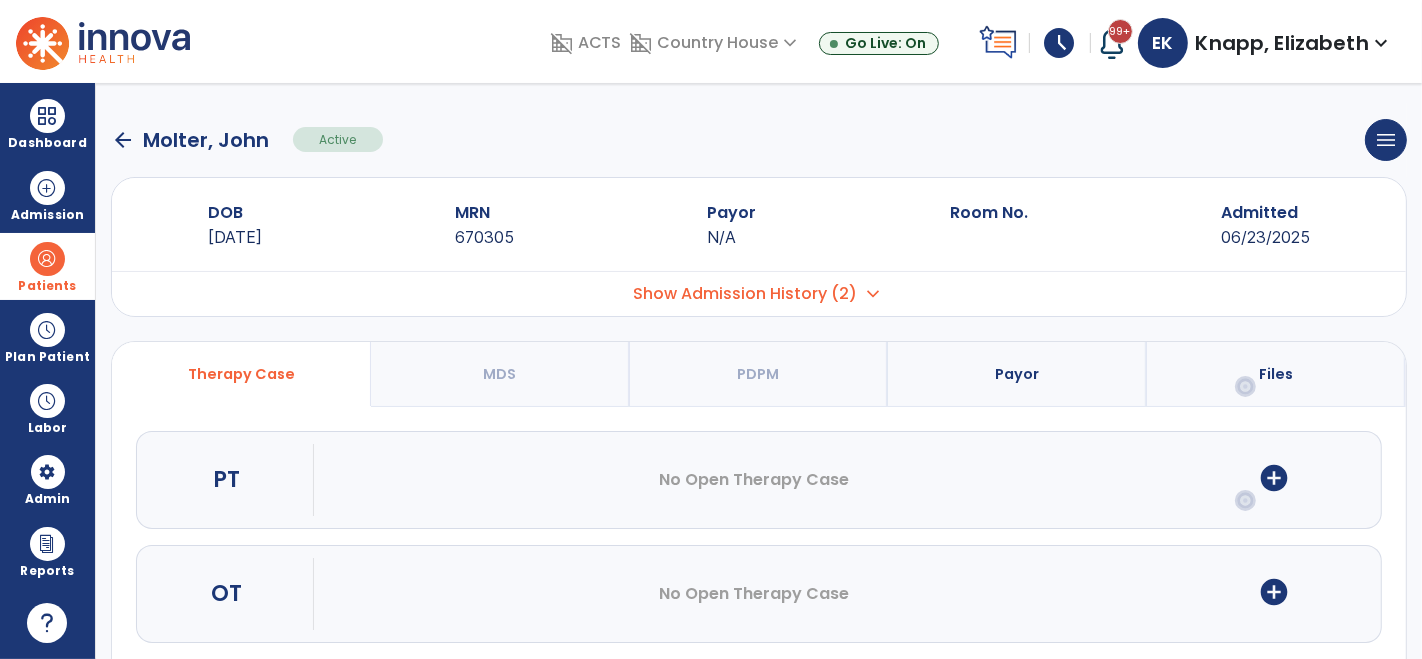 scroll, scrollTop: 142, scrollLeft: 0, axis: vertical 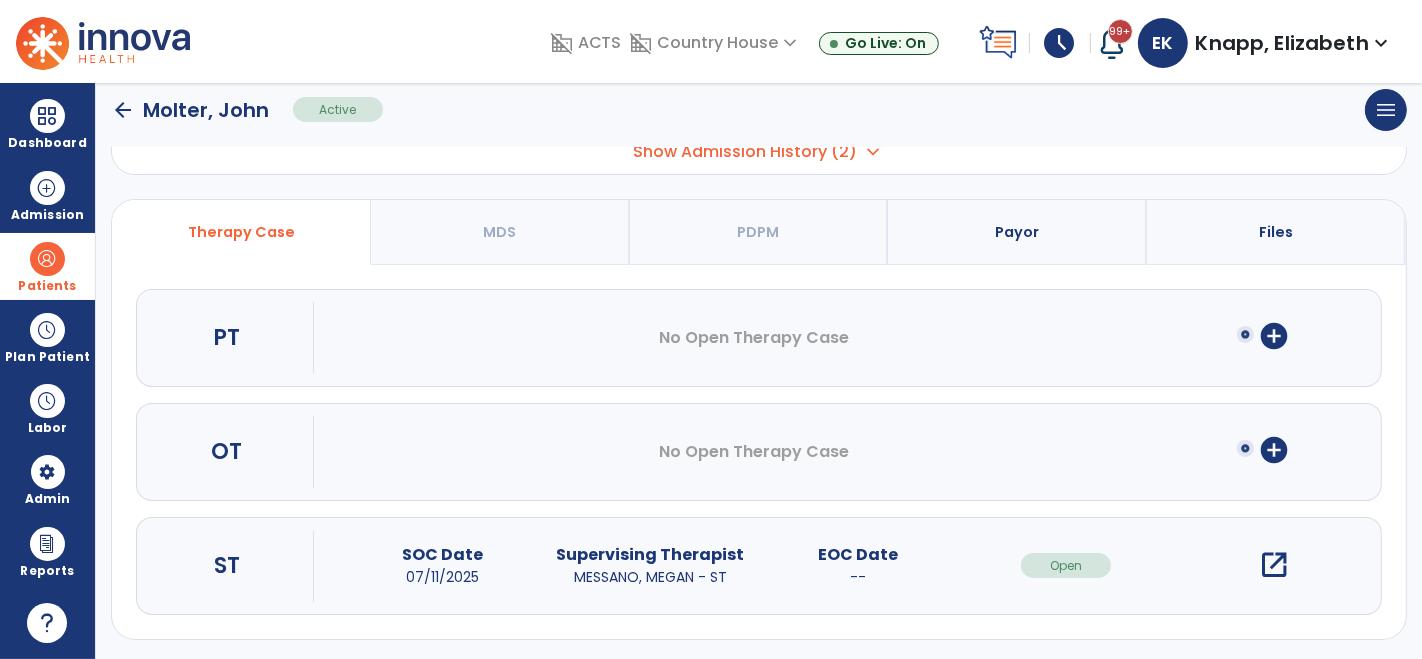 click on "open_in_new" at bounding box center [1274, 565] 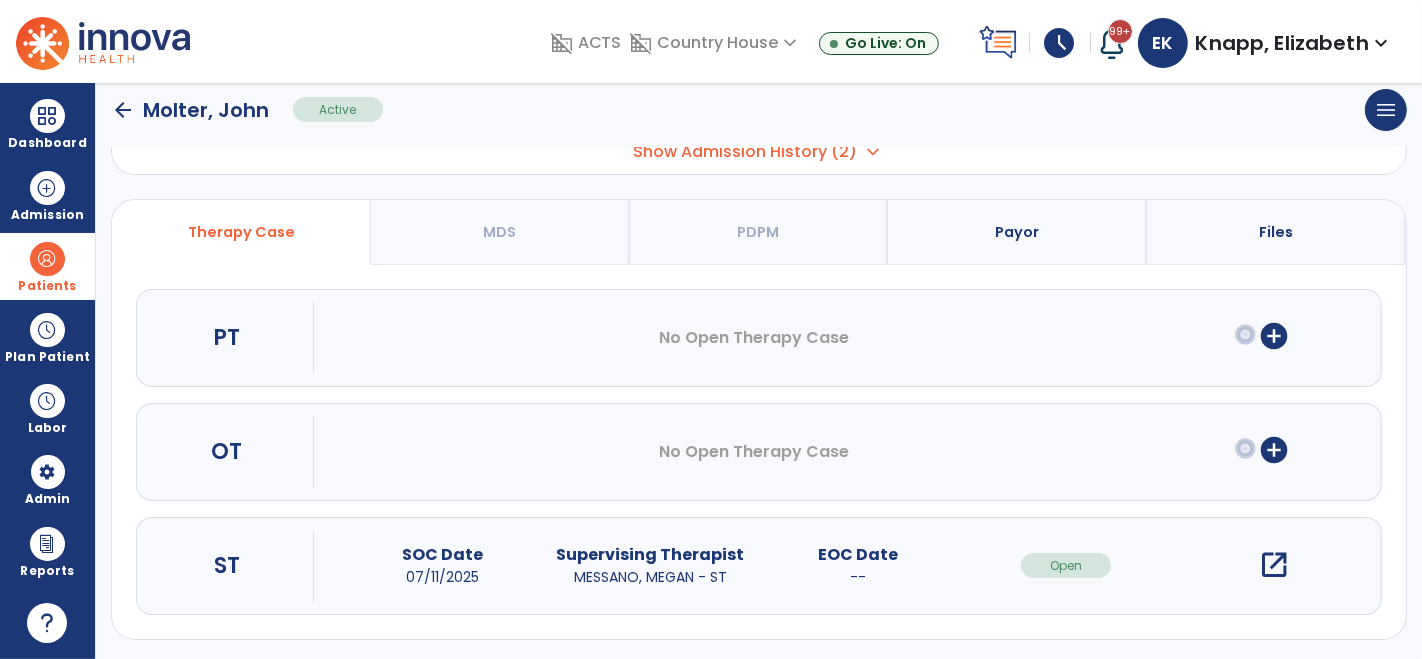 scroll, scrollTop: 0, scrollLeft: 0, axis: both 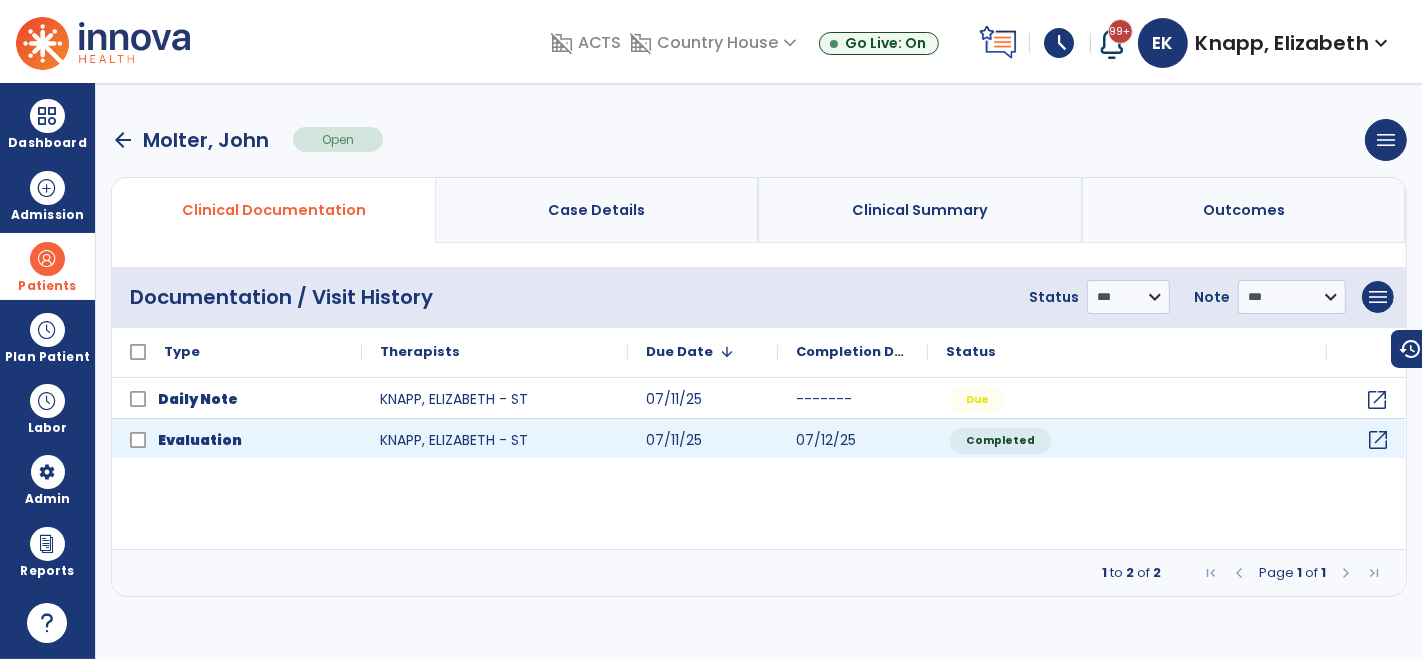 click on "open_in_new" 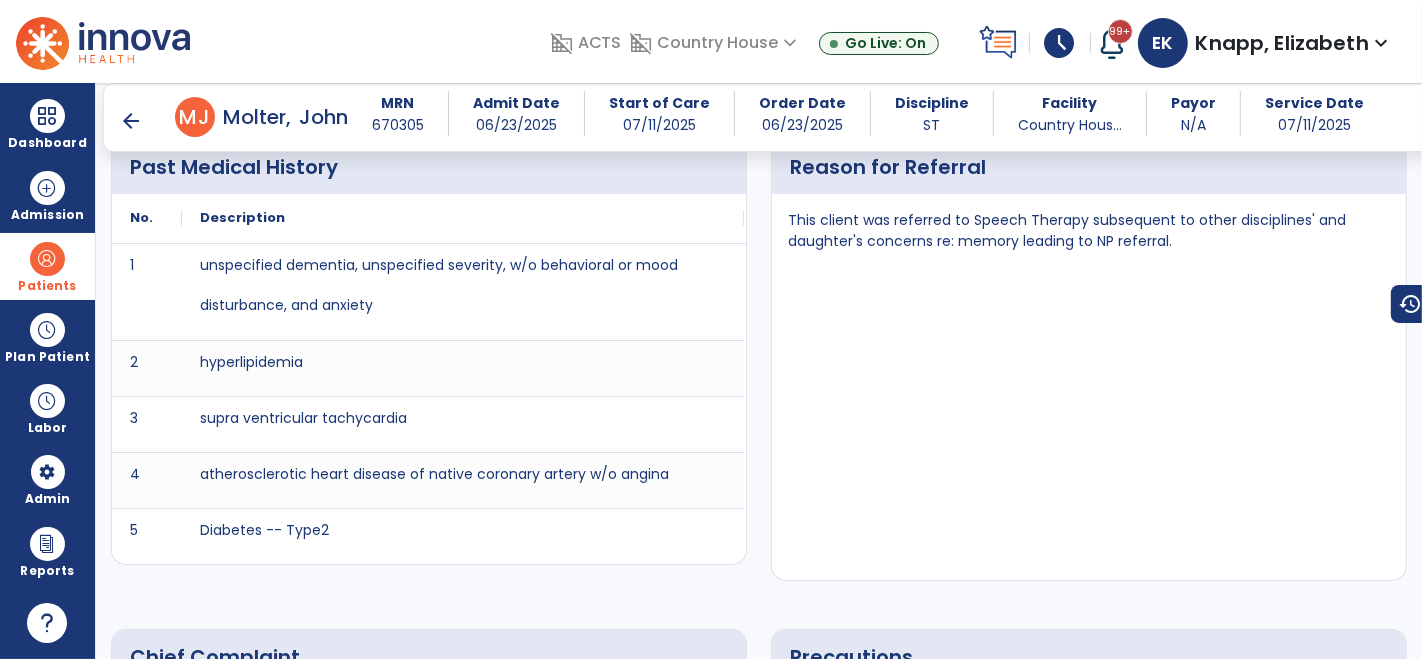 scroll, scrollTop: 1049, scrollLeft: 0, axis: vertical 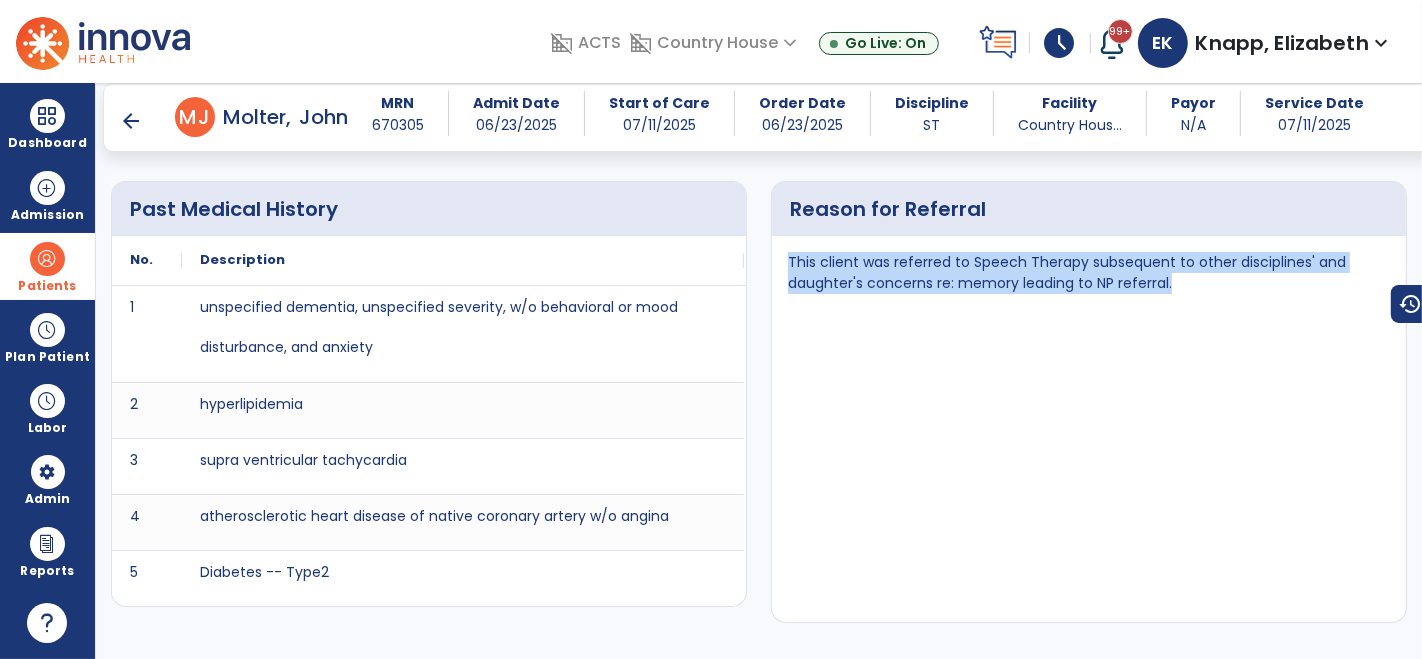 drag, startPoint x: 786, startPoint y: 258, endPoint x: 1222, endPoint y: 291, distance: 437.24707 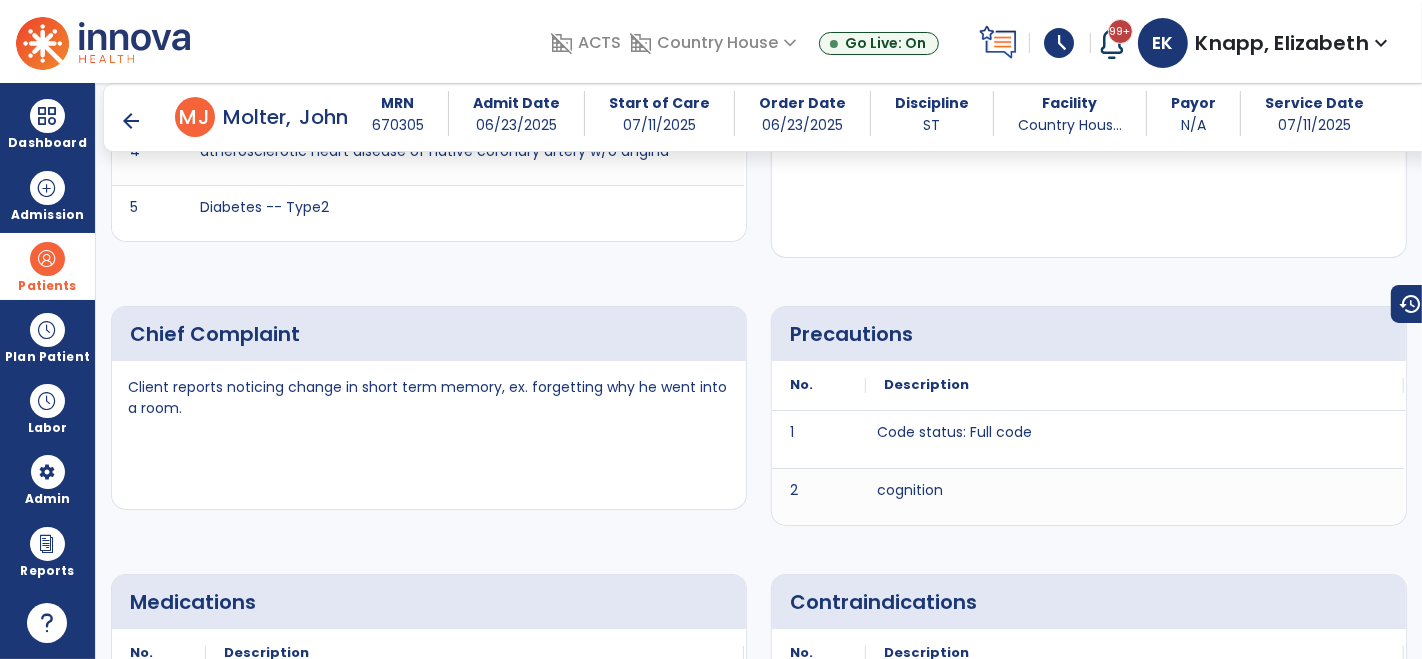 scroll, scrollTop: 1424, scrollLeft: 0, axis: vertical 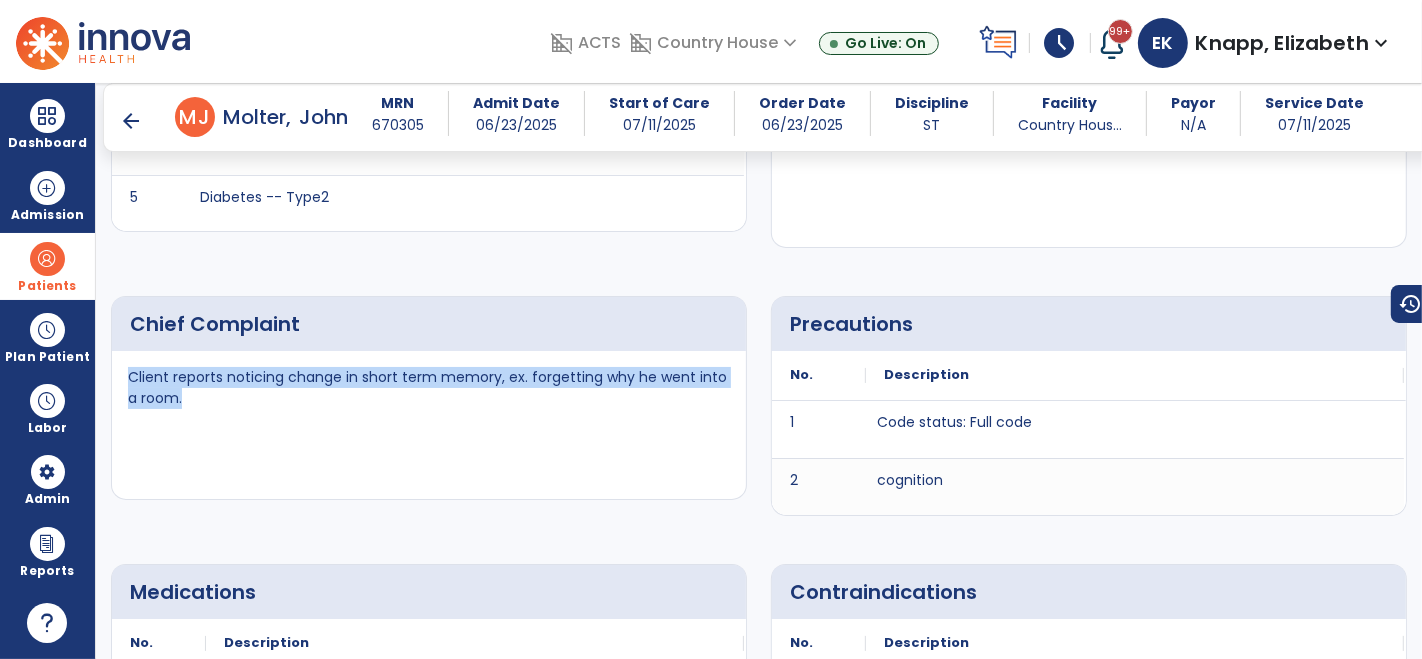 drag, startPoint x: 180, startPoint y: 393, endPoint x: 120, endPoint y: 375, distance: 62.641838 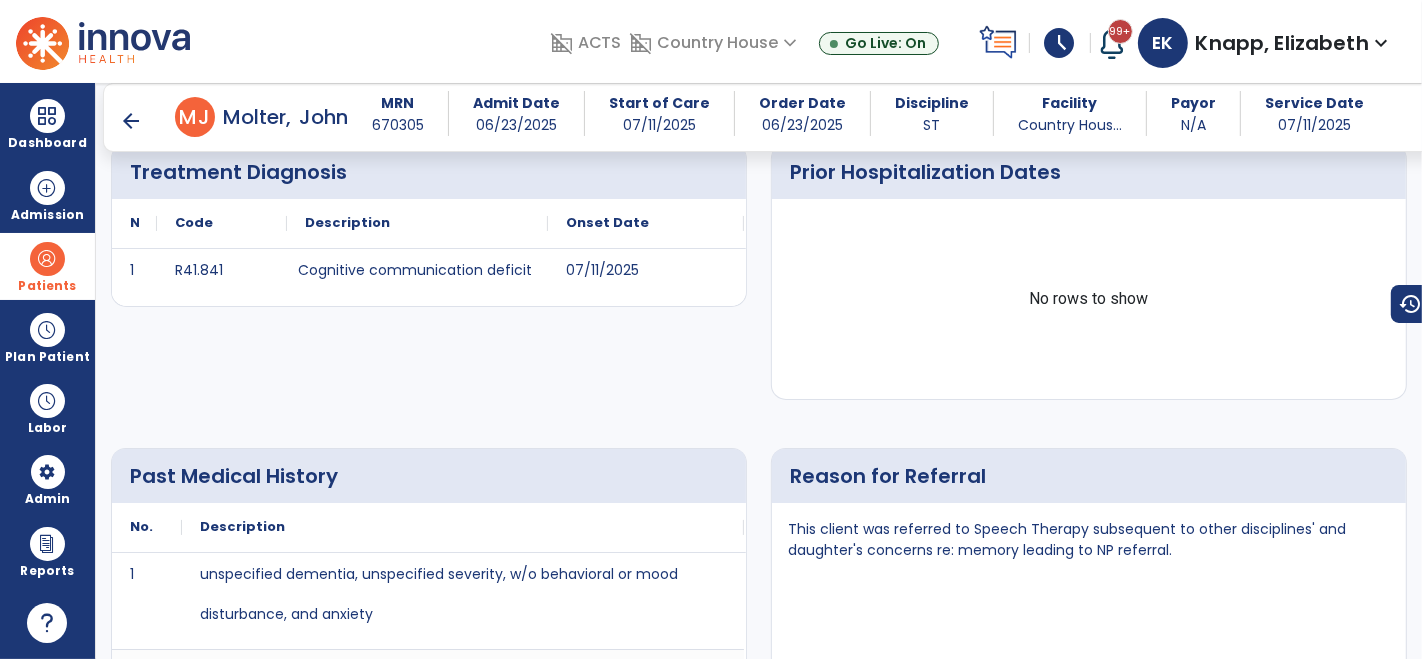 scroll, scrollTop: 792, scrollLeft: 0, axis: vertical 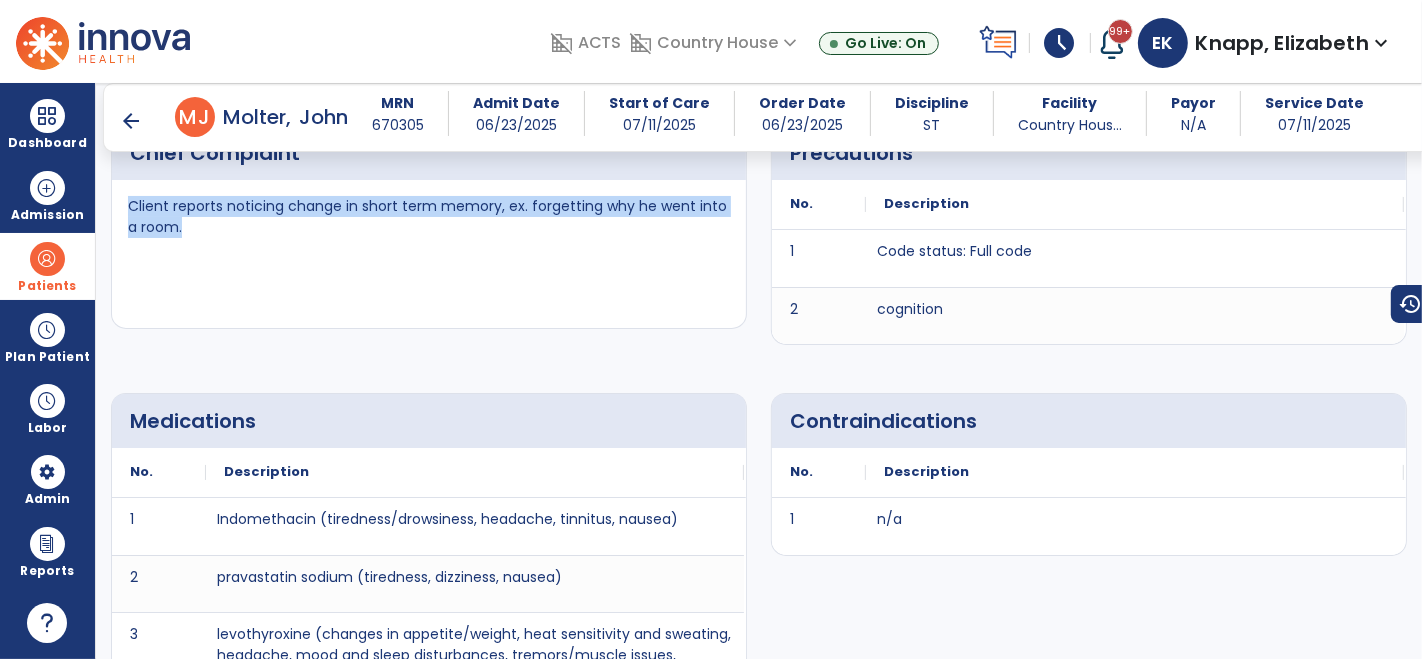 click 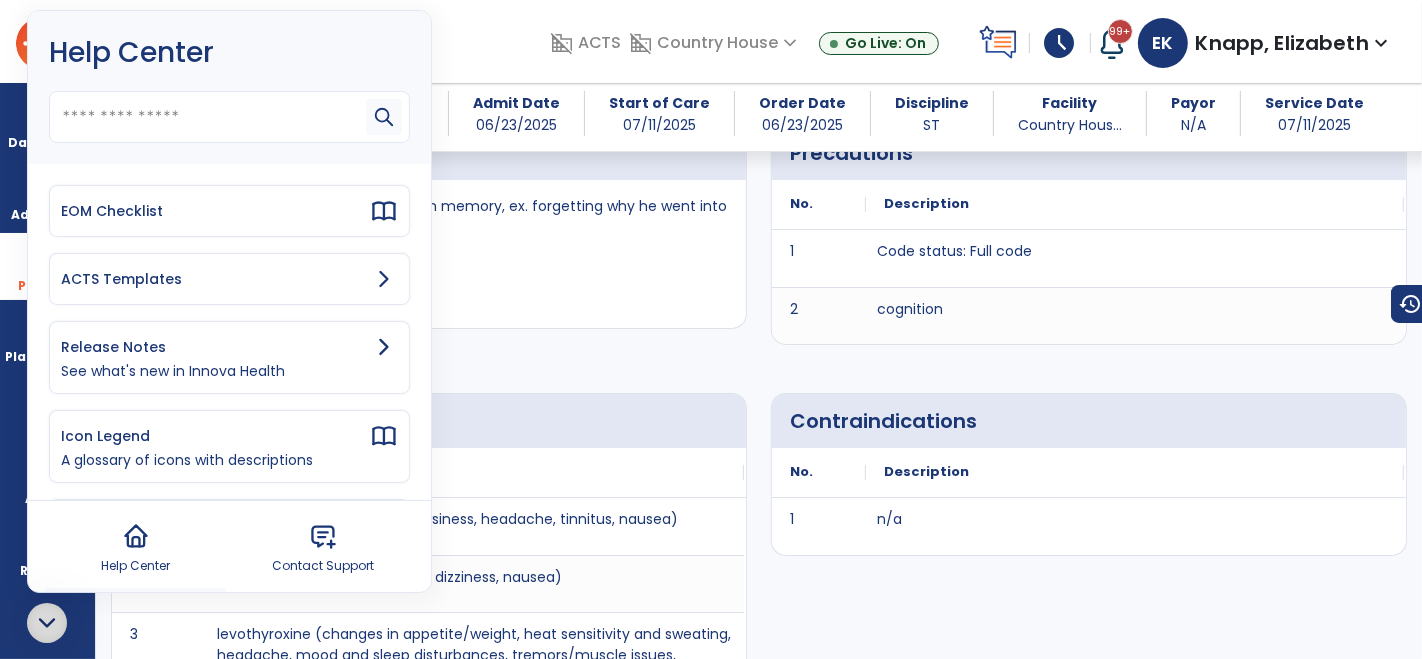 click 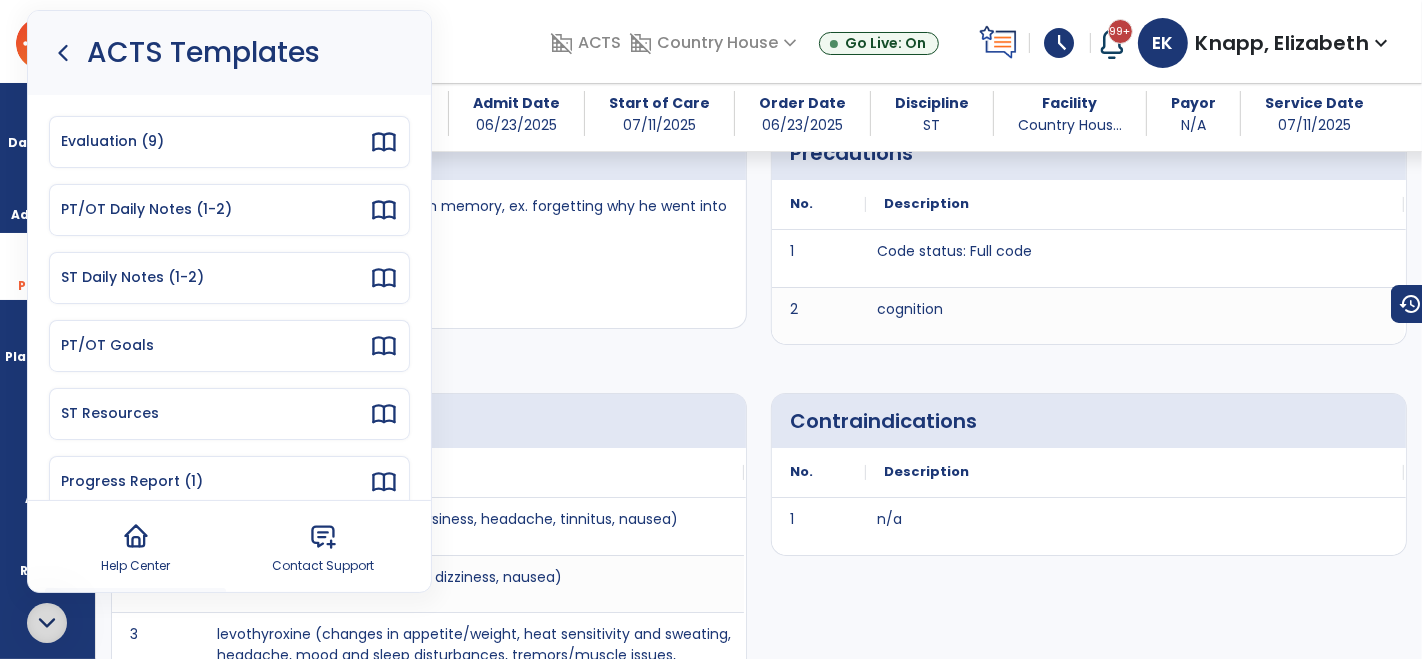 click 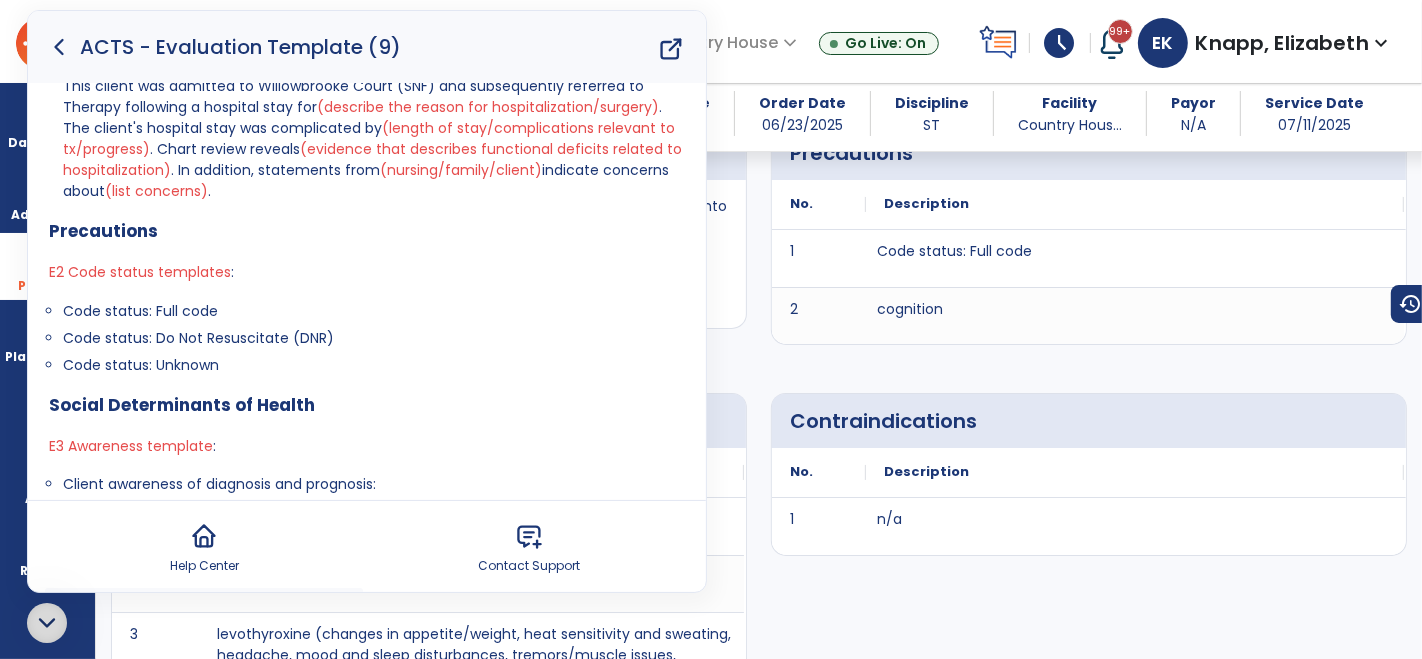 scroll, scrollTop: 200, scrollLeft: 0, axis: vertical 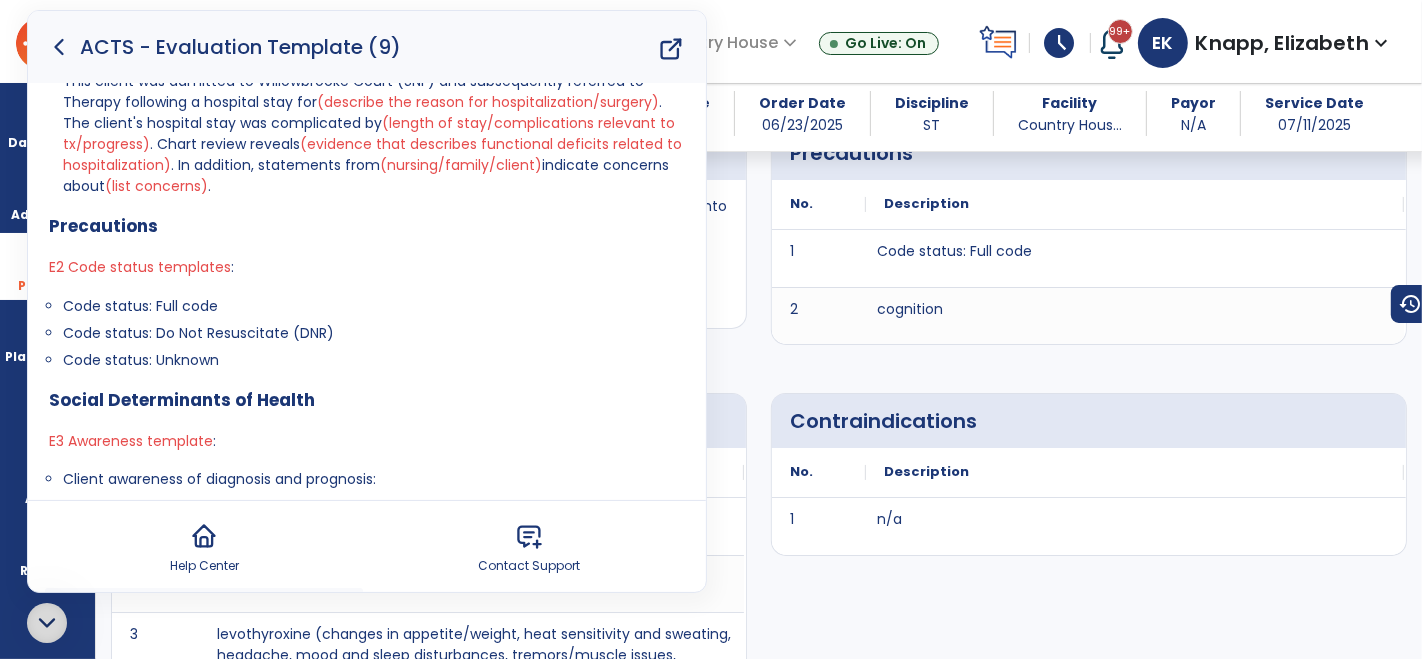 drag, startPoint x: 334, startPoint y: 327, endPoint x: 56, endPoint y: 334, distance: 278.0881 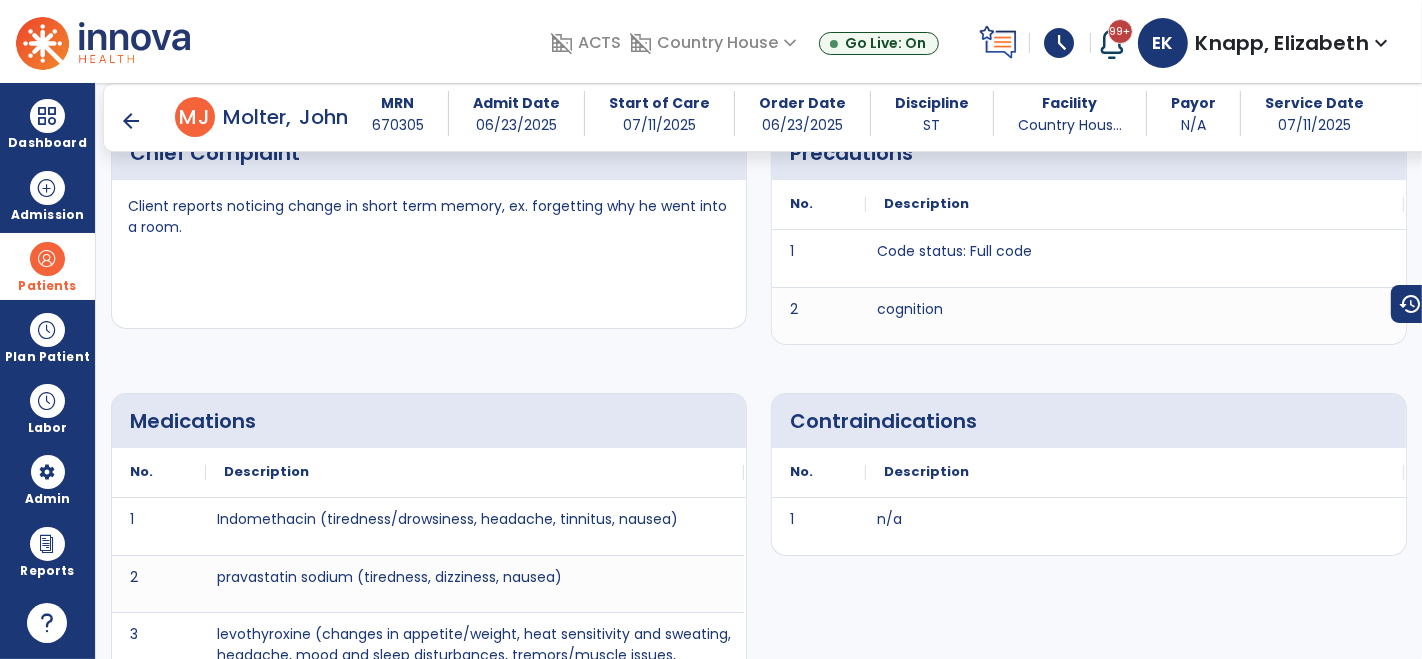 scroll, scrollTop: 0, scrollLeft: 0, axis: both 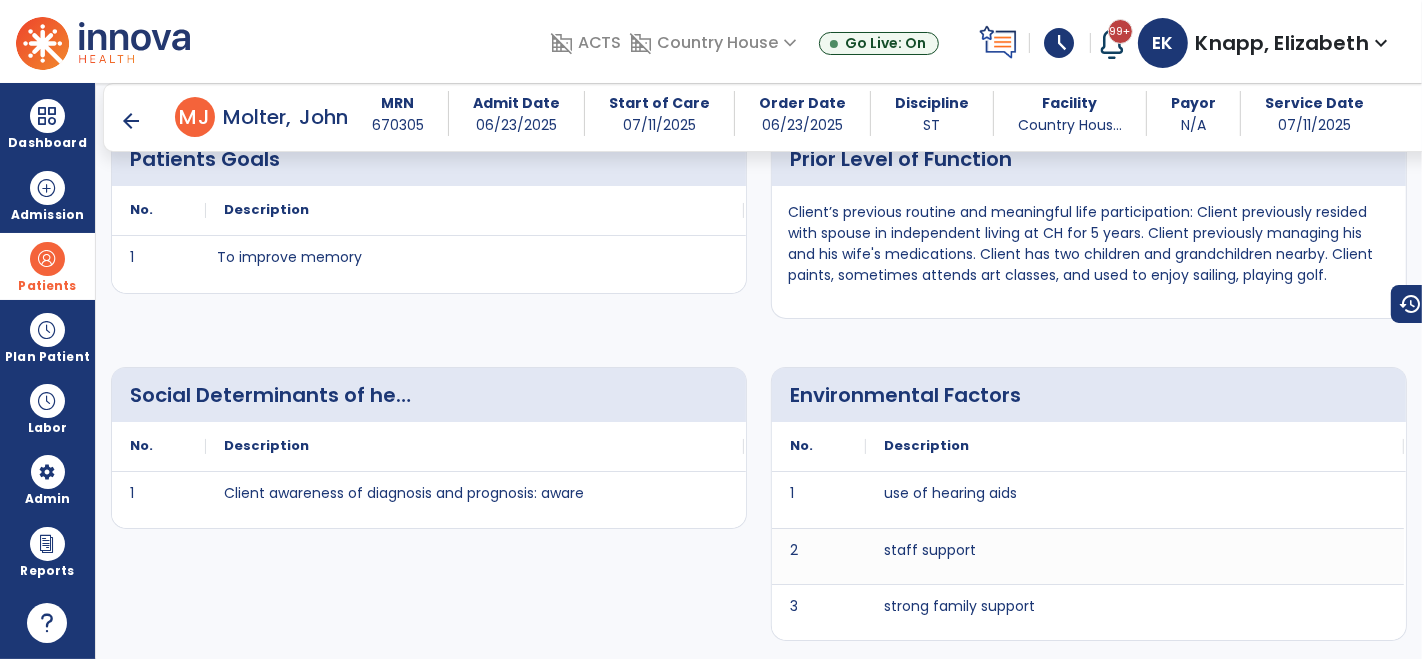 click 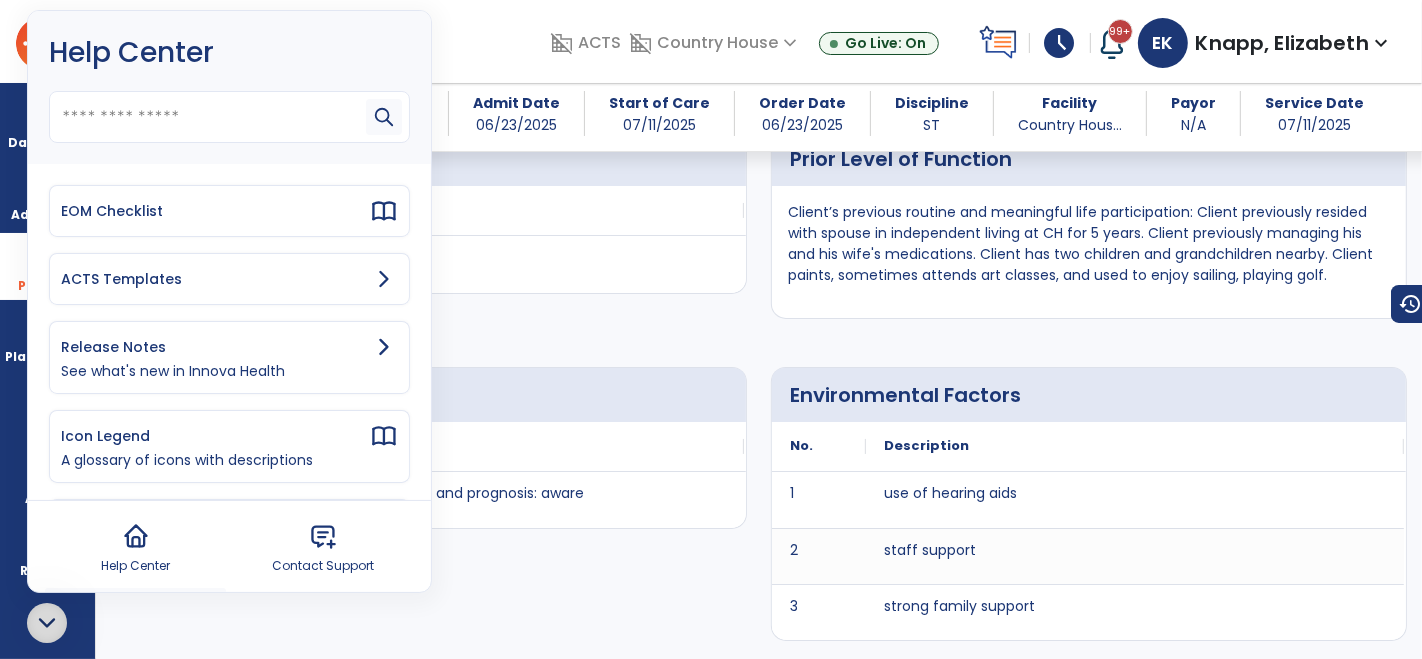 click 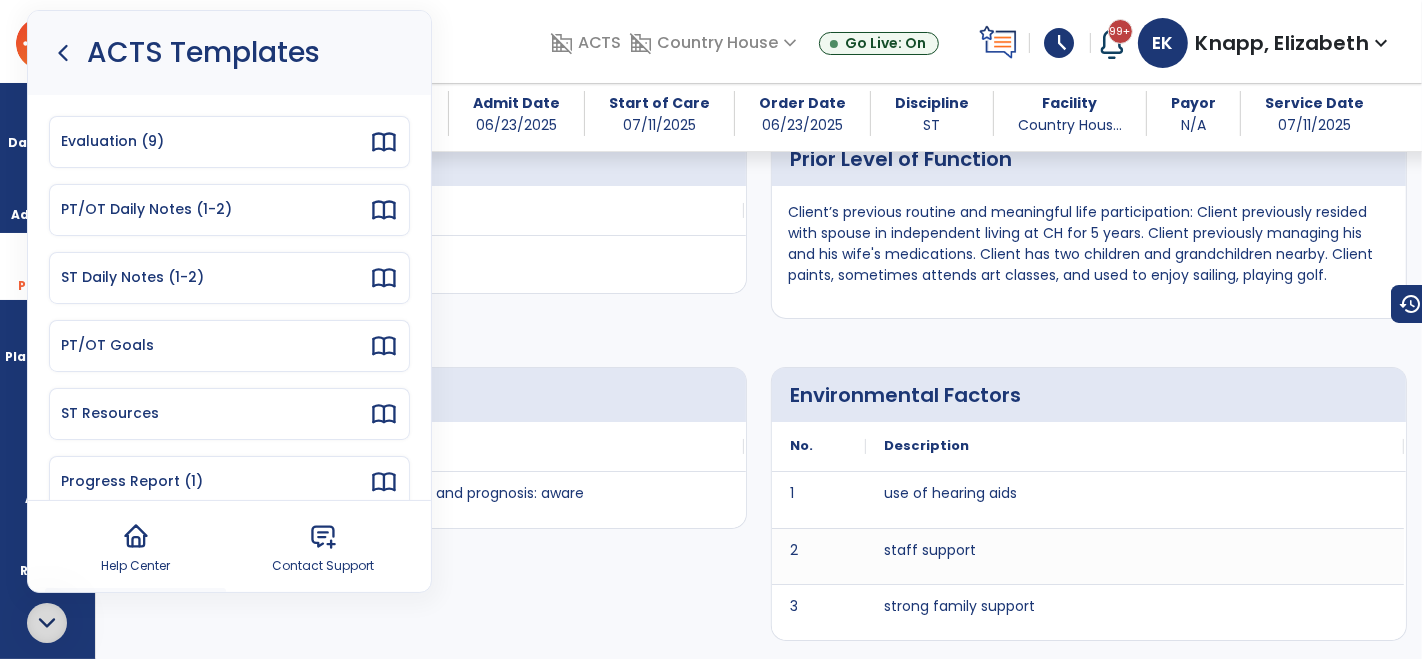 click 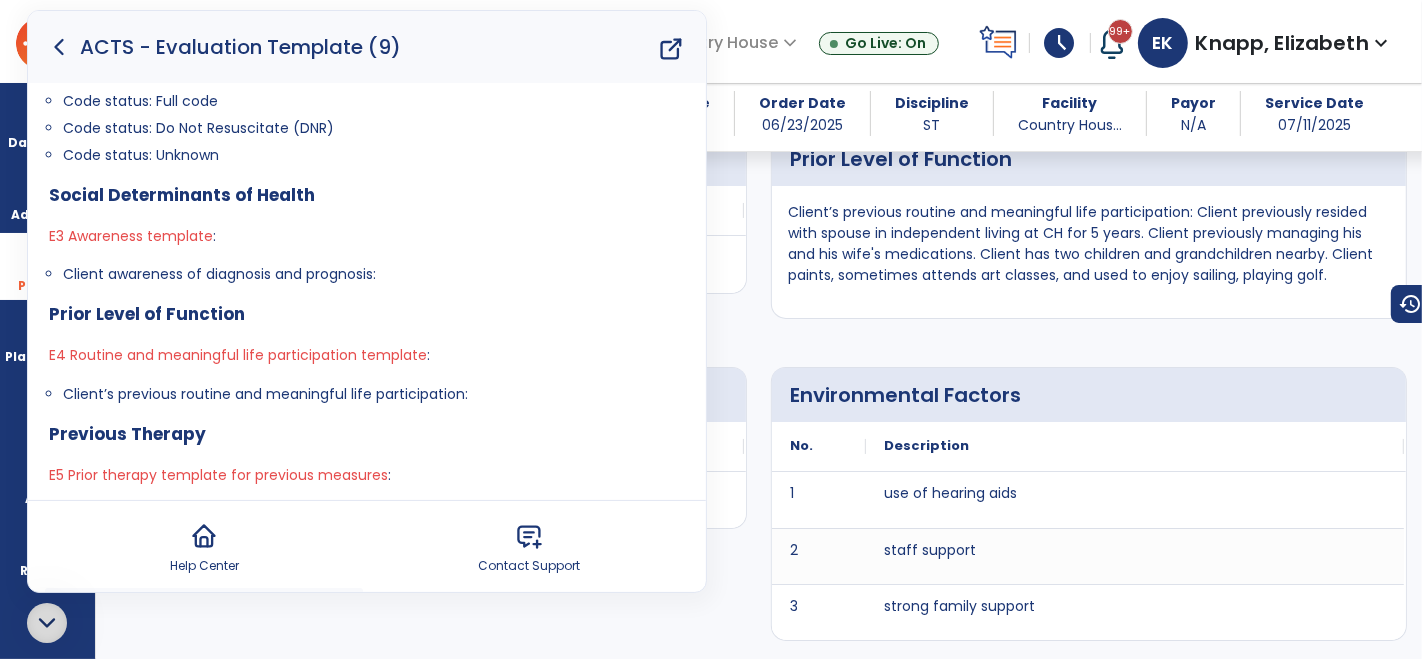 scroll, scrollTop: 472, scrollLeft: 0, axis: vertical 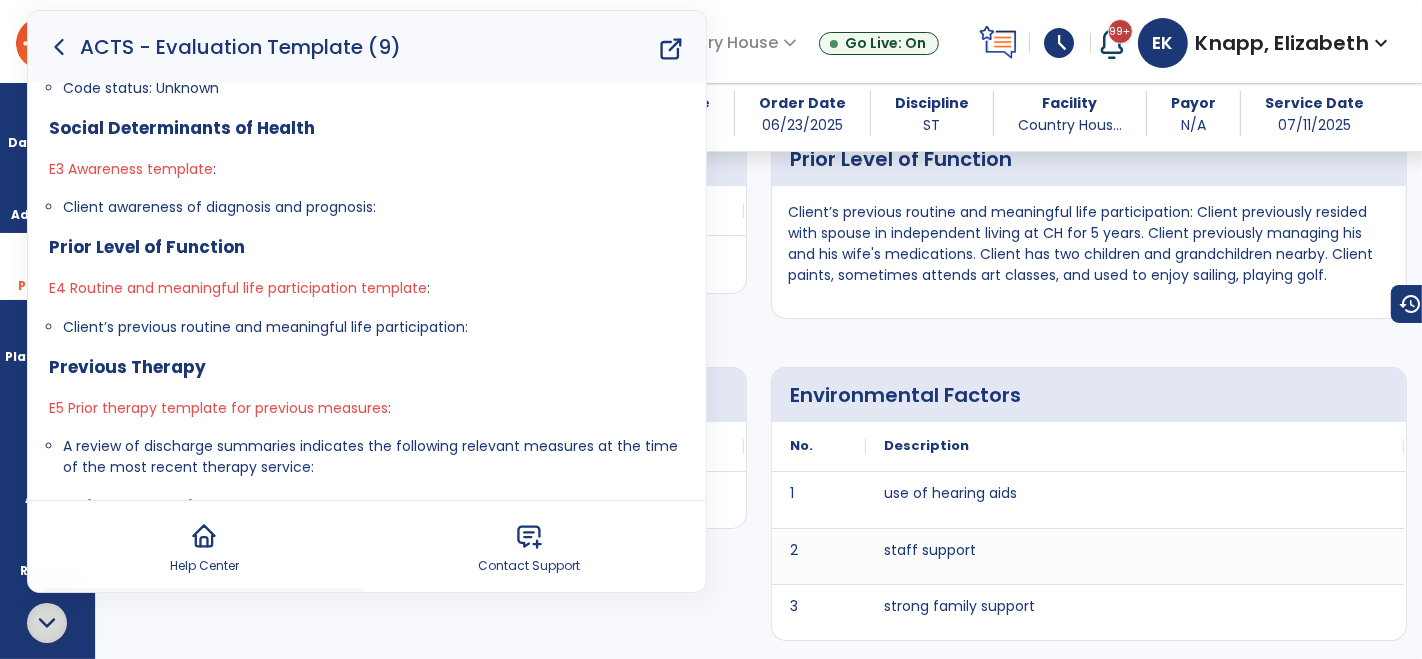 drag, startPoint x: 393, startPoint y: 206, endPoint x: 62, endPoint y: 204, distance: 331.00604 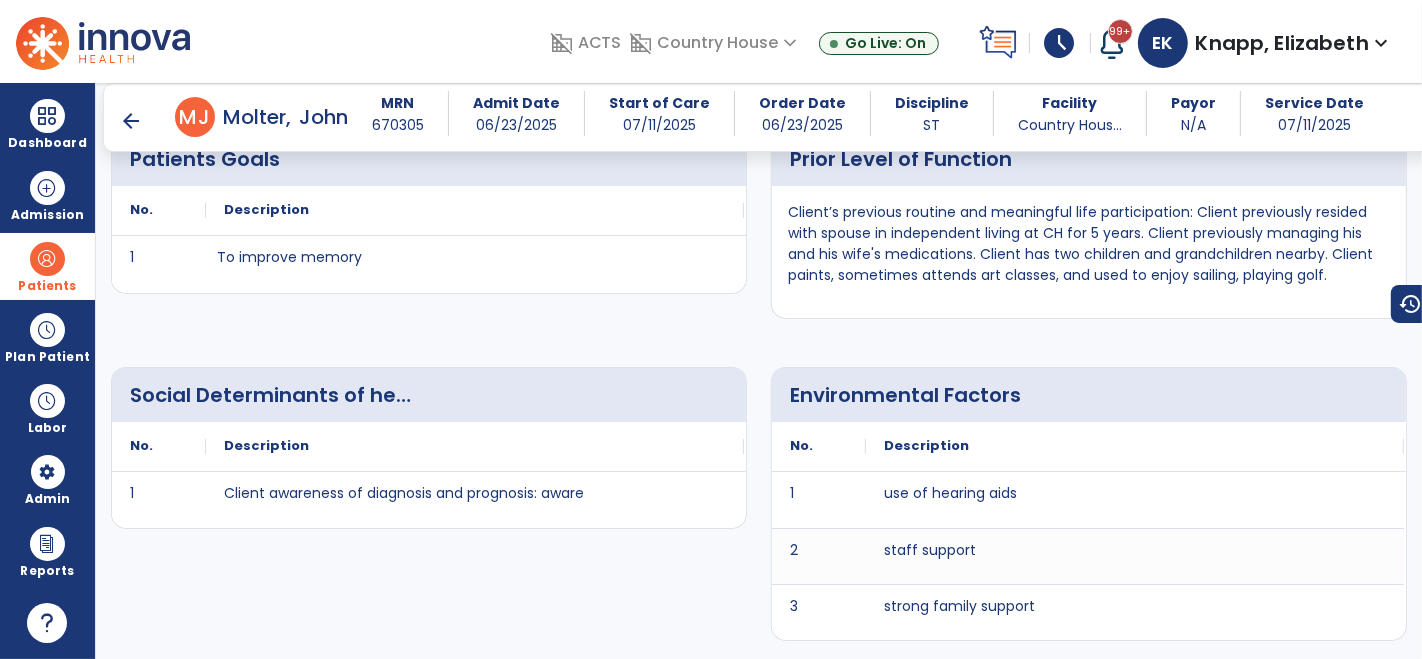 scroll, scrollTop: 0, scrollLeft: 0, axis: both 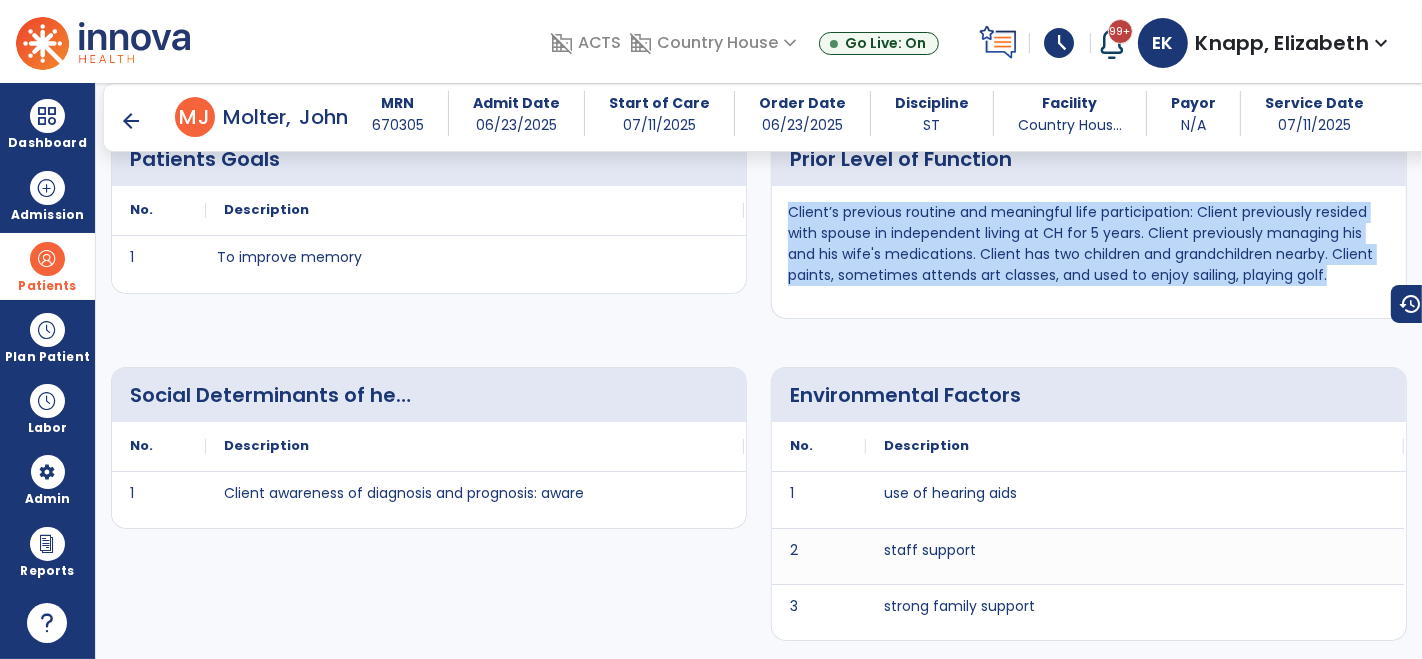 drag, startPoint x: 788, startPoint y: 204, endPoint x: 1339, endPoint y: 277, distance: 555.8147 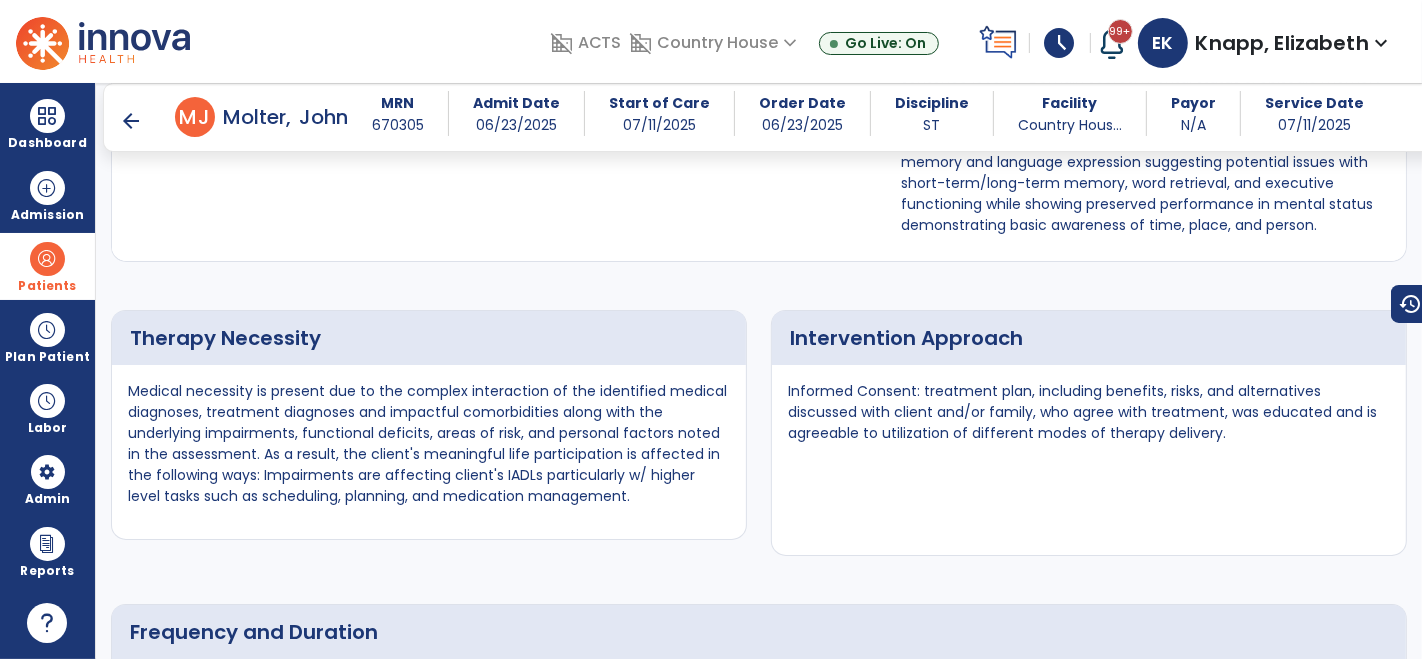 scroll, scrollTop: 4627, scrollLeft: 0, axis: vertical 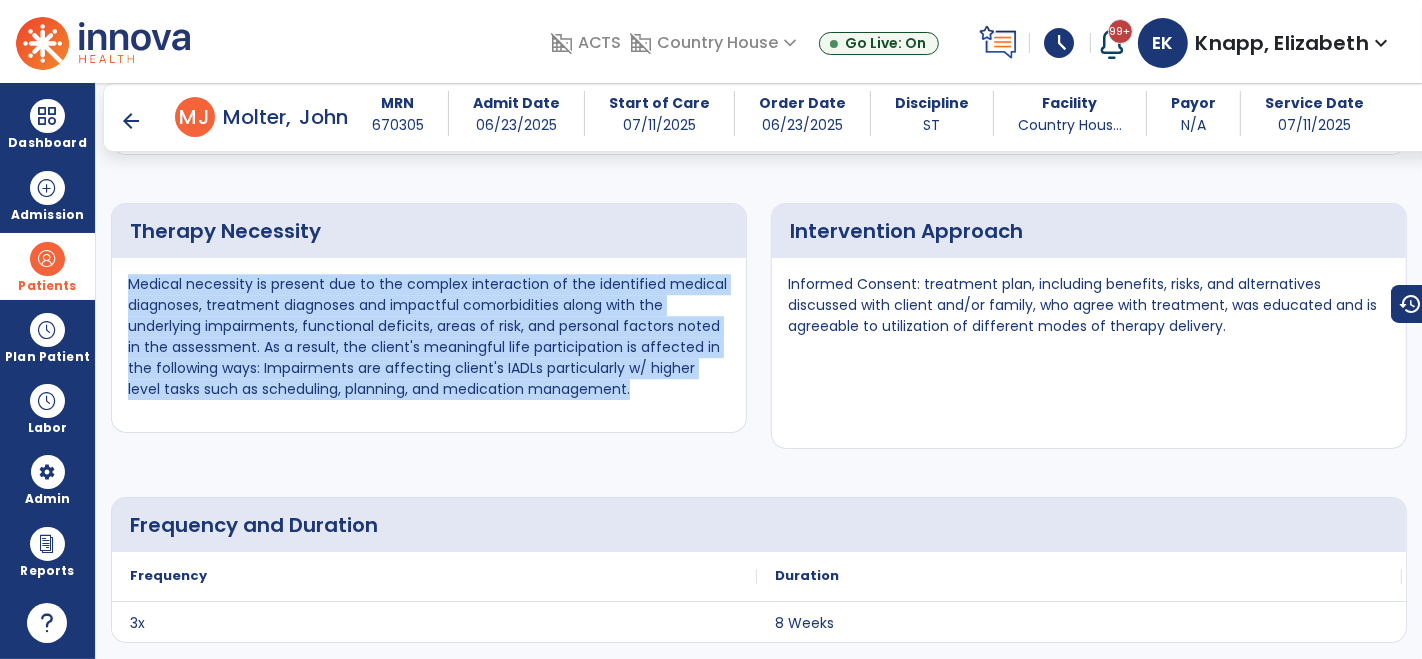 drag, startPoint x: 128, startPoint y: 281, endPoint x: 623, endPoint y: 381, distance: 505 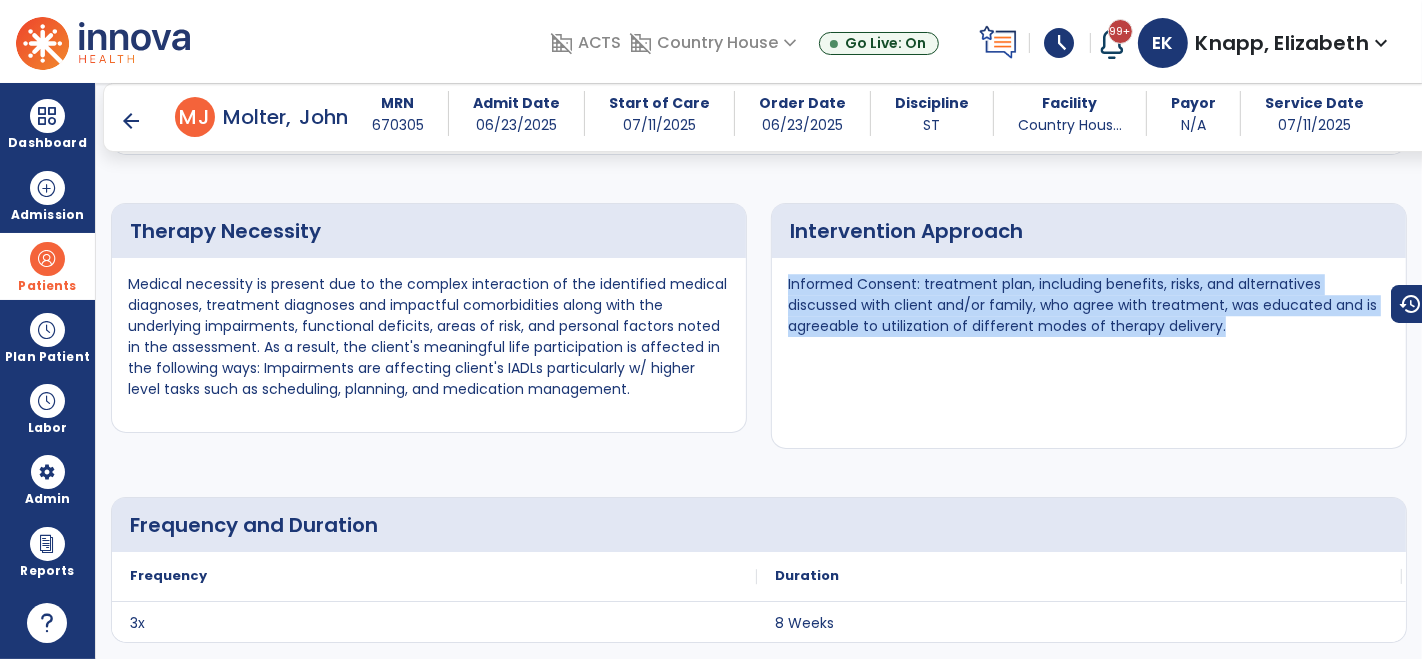 drag, startPoint x: 786, startPoint y: 275, endPoint x: 1267, endPoint y: 332, distance: 484.36557 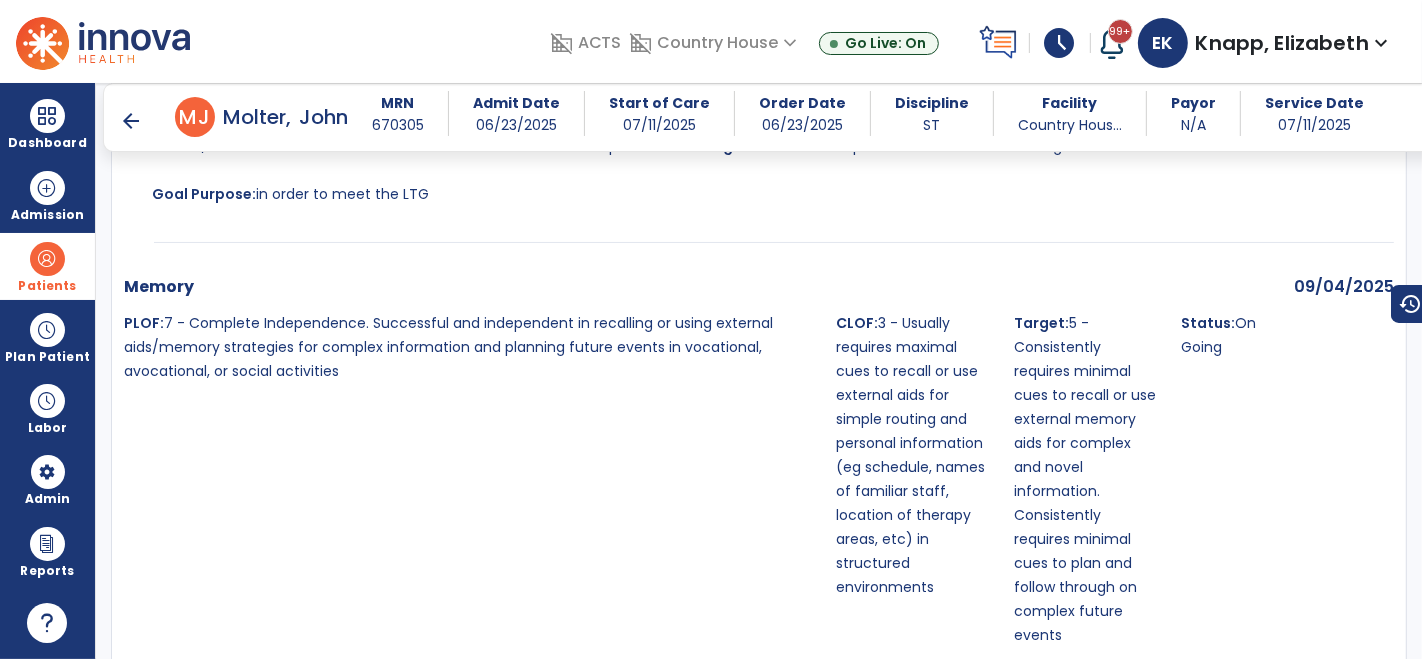 scroll, scrollTop: 5848, scrollLeft: 0, axis: vertical 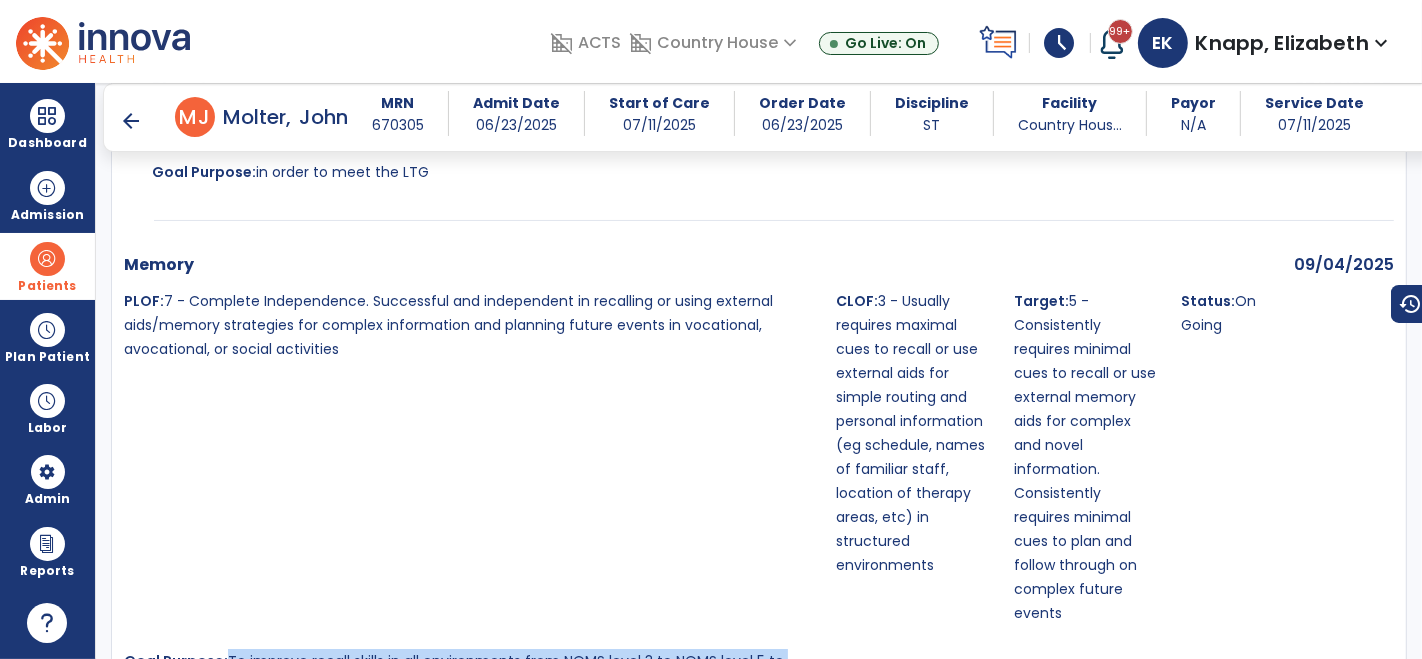 drag, startPoint x: 226, startPoint y: 582, endPoint x: 430, endPoint y: 615, distance: 206.65189 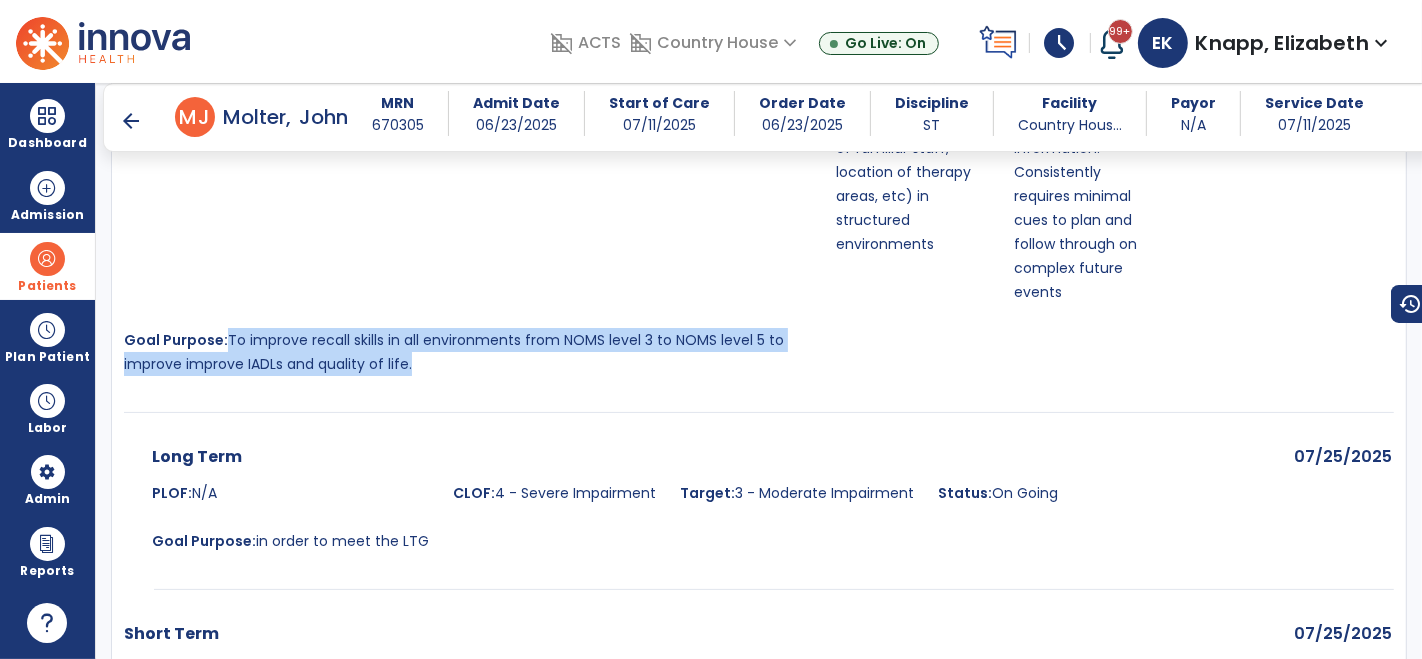 scroll, scrollTop: 6191, scrollLeft: 0, axis: vertical 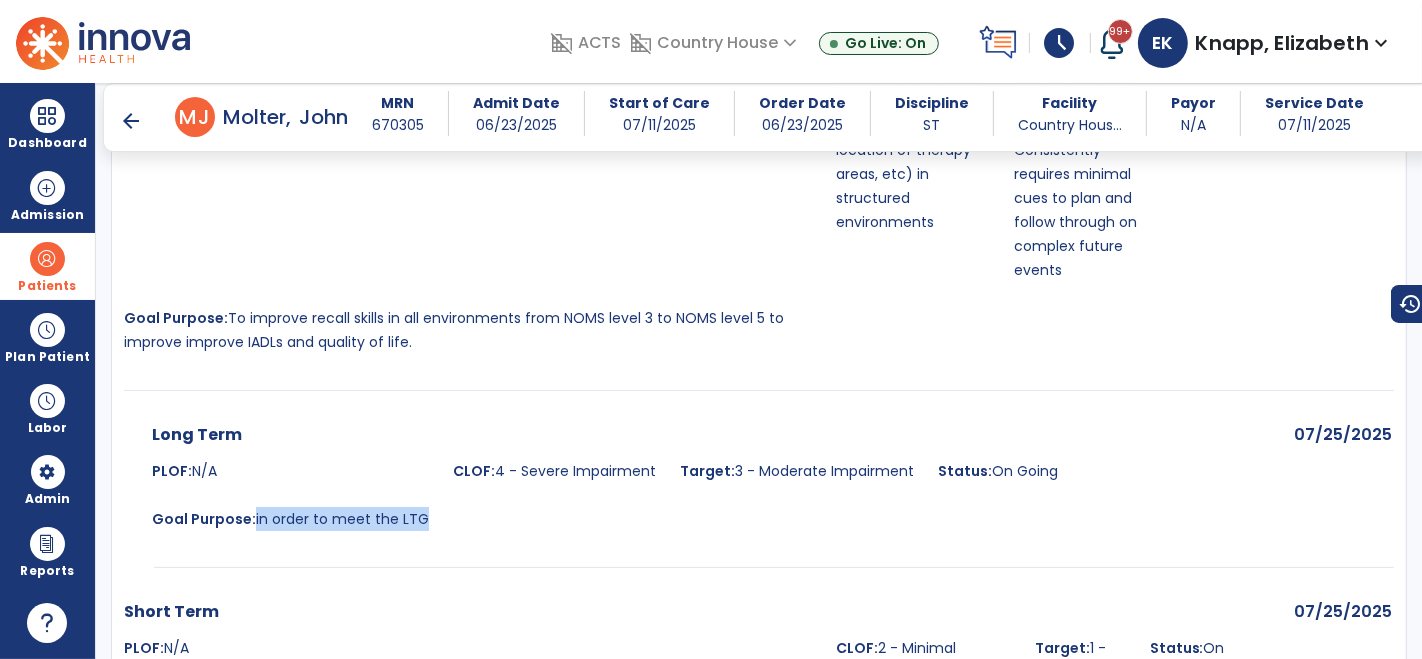 drag, startPoint x: 432, startPoint y: 443, endPoint x: 252, endPoint y: 445, distance: 180.01111 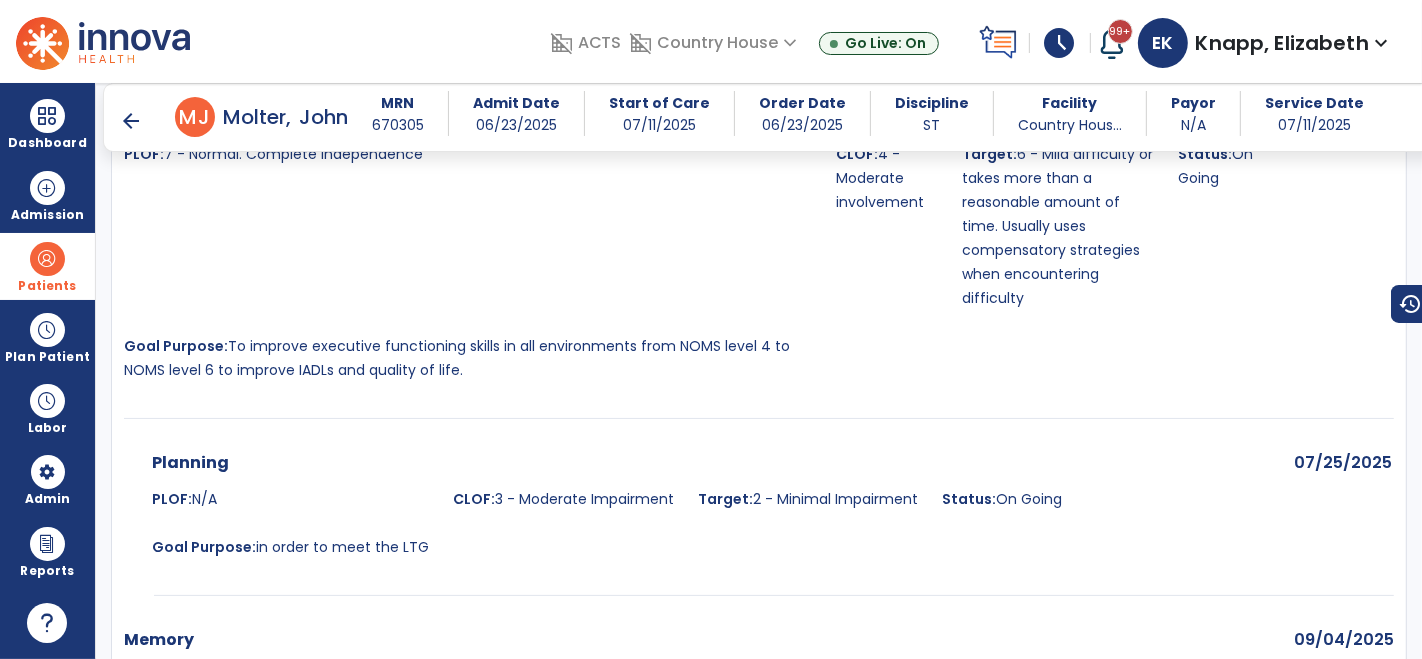 scroll, scrollTop: 5494, scrollLeft: 0, axis: vertical 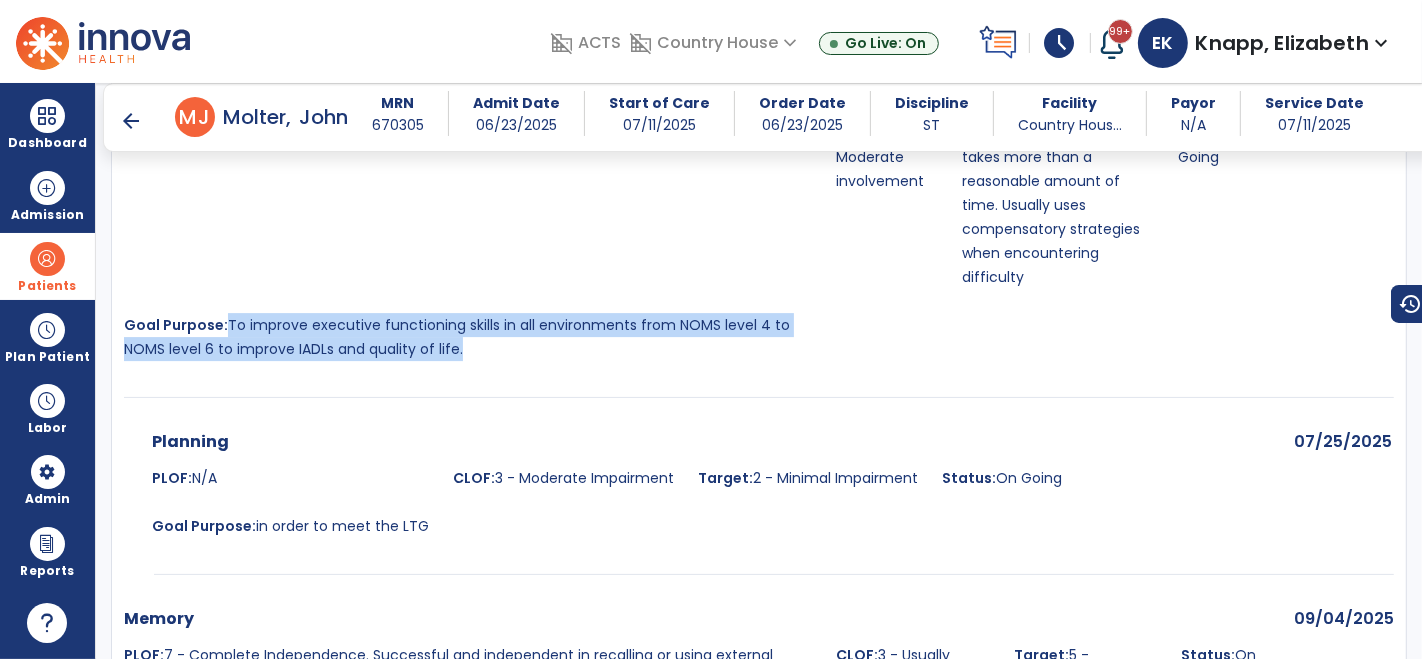 drag, startPoint x: 226, startPoint y: 270, endPoint x: 485, endPoint y: 320, distance: 263.7821 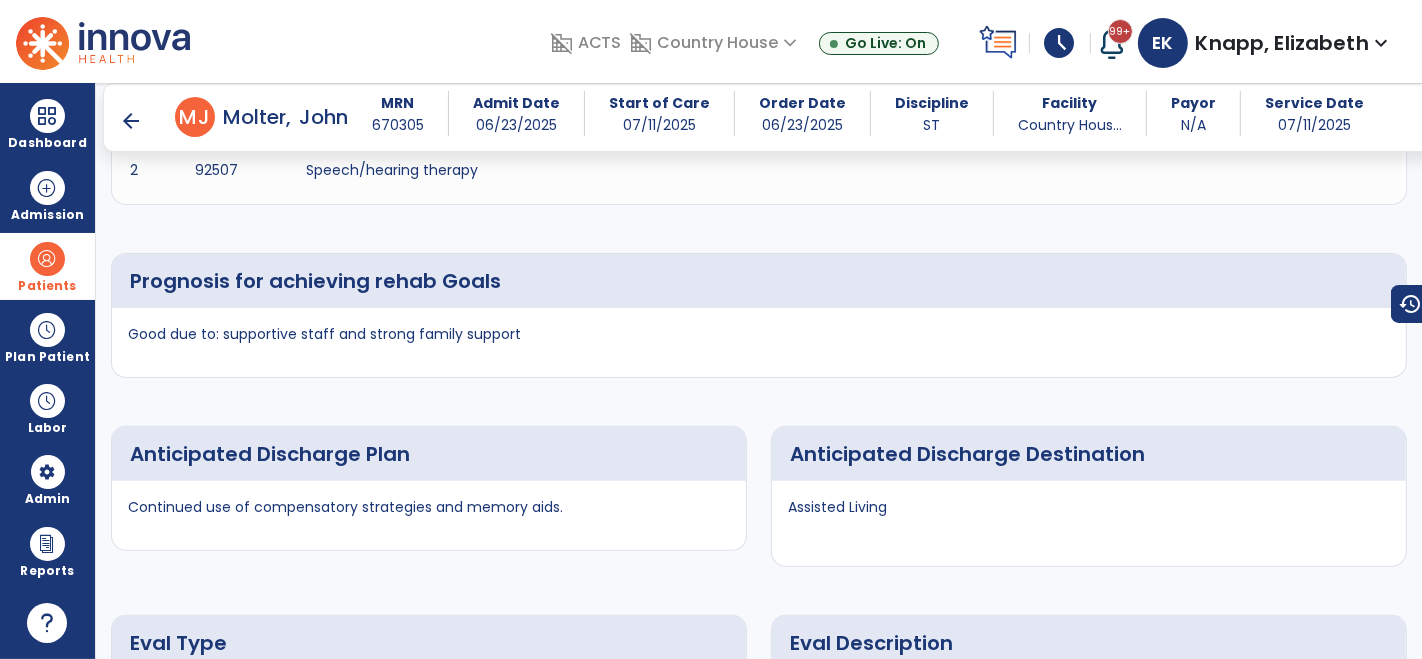 scroll, scrollTop: 7037, scrollLeft: 0, axis: vertical 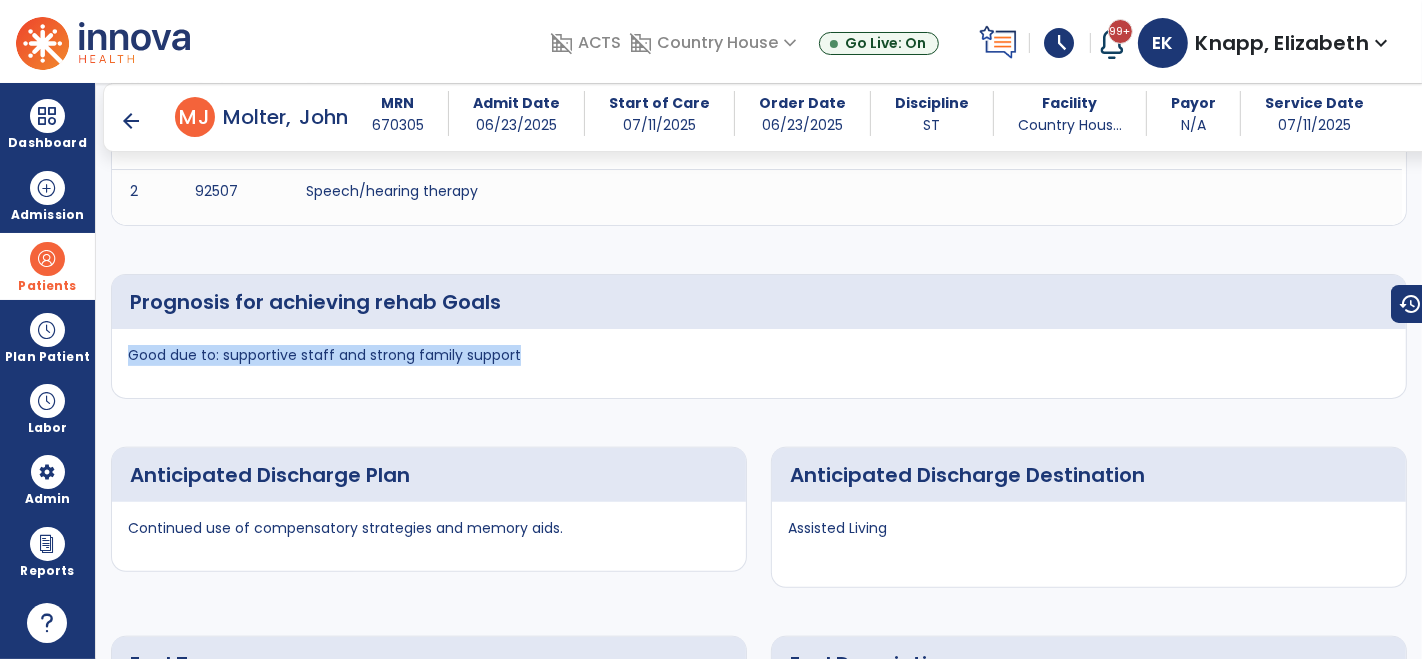 drag, startPoint x: 534, startPoint y: 281, endPoint x: 122, endPoint y: 276, distance: 412.03033 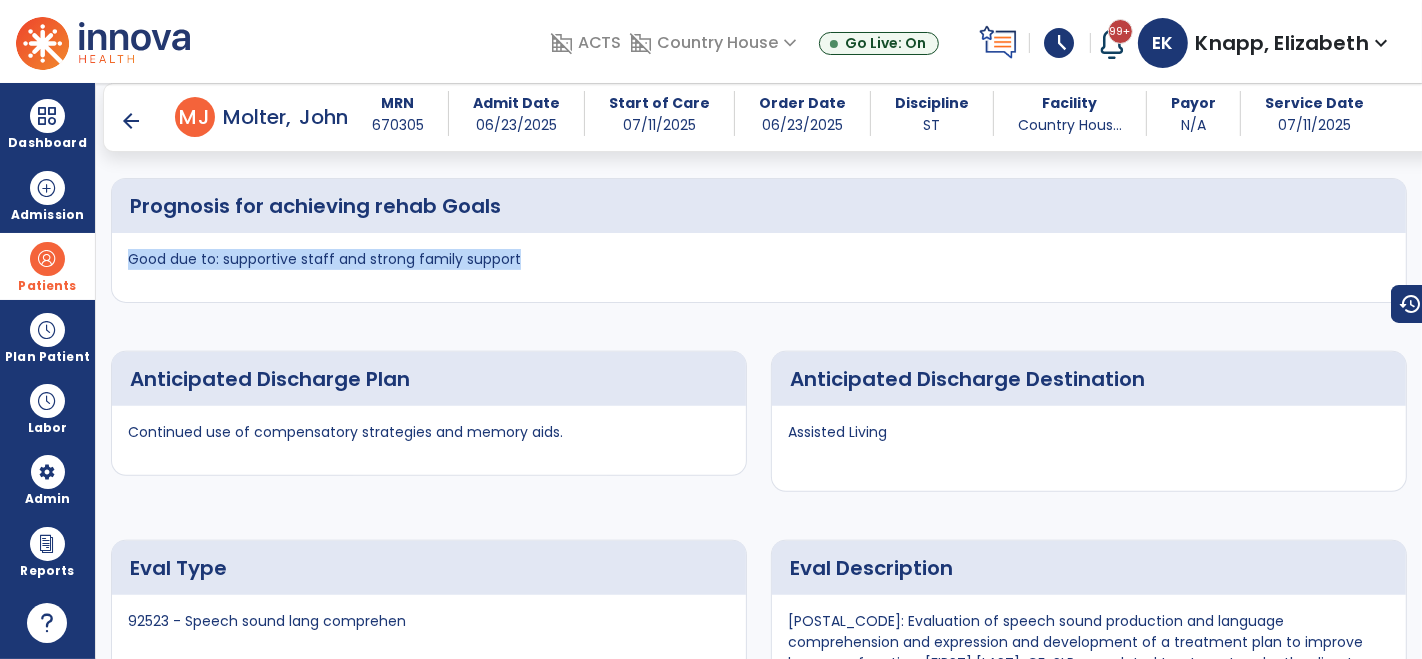 scroll, scrollTop: 7154, scrollLeft: 0, axis: vertical 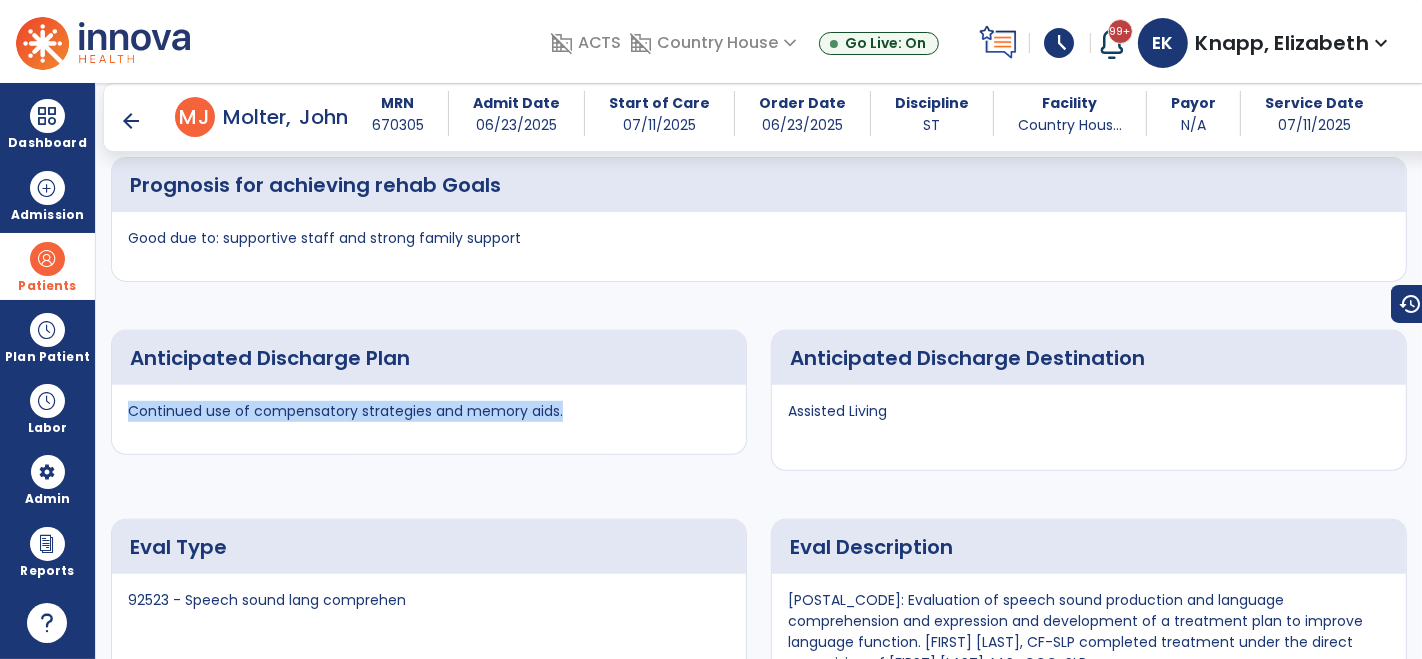 drag, startPoint x: 585, startPoint y: 337, endPoint x: 127, endPoint y: 344, distance: 458.0535 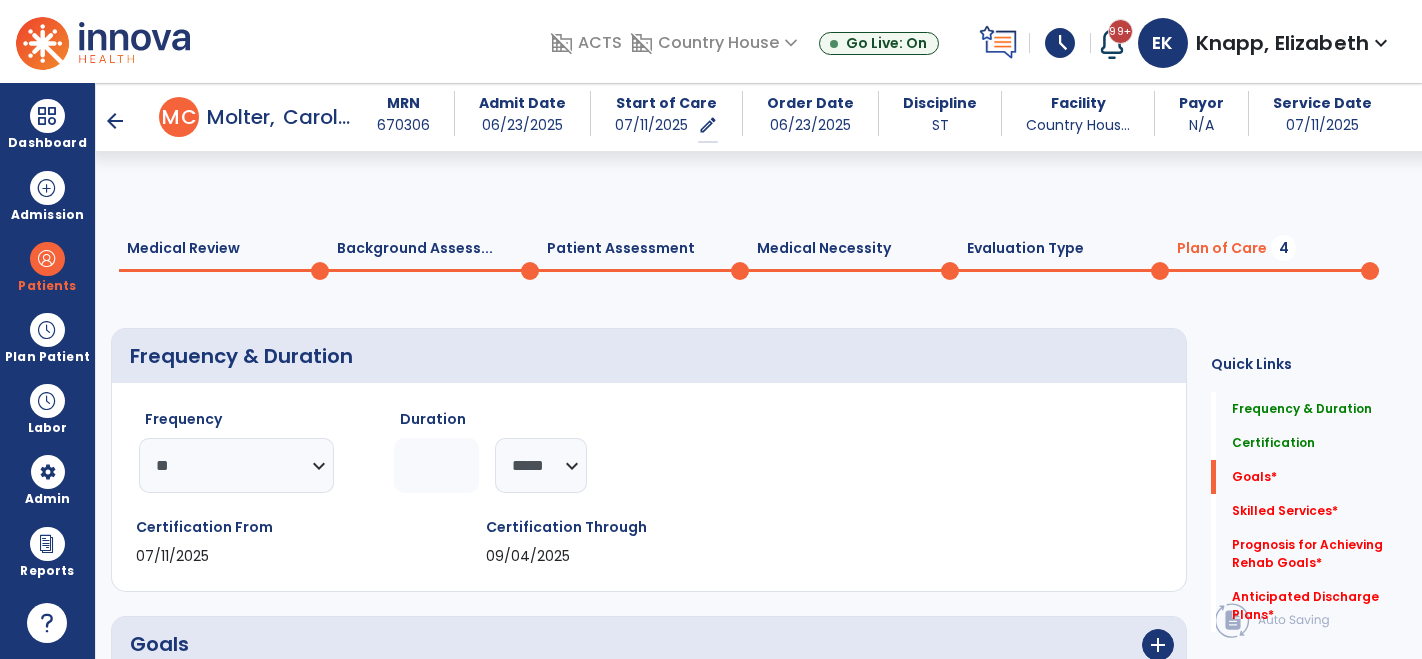 select on "**" 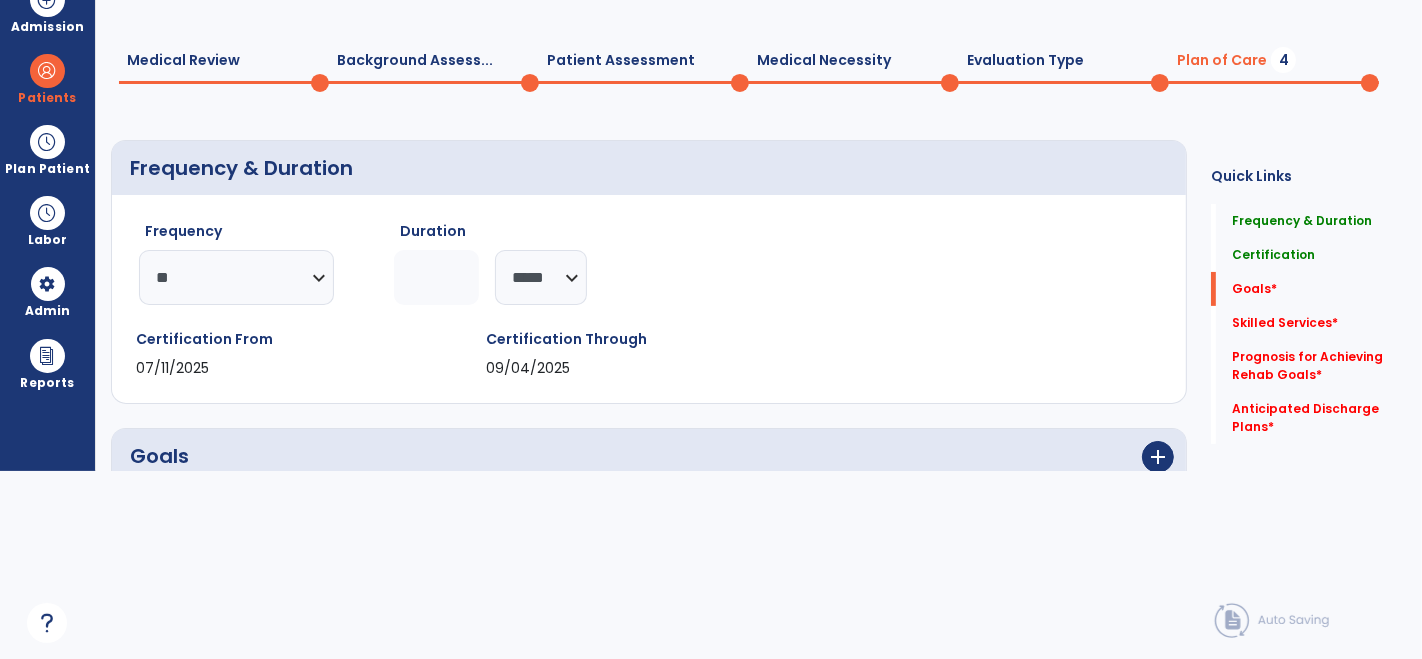 scroll, scrollTop: 1139, scrollLeft: 0, axis: vertical 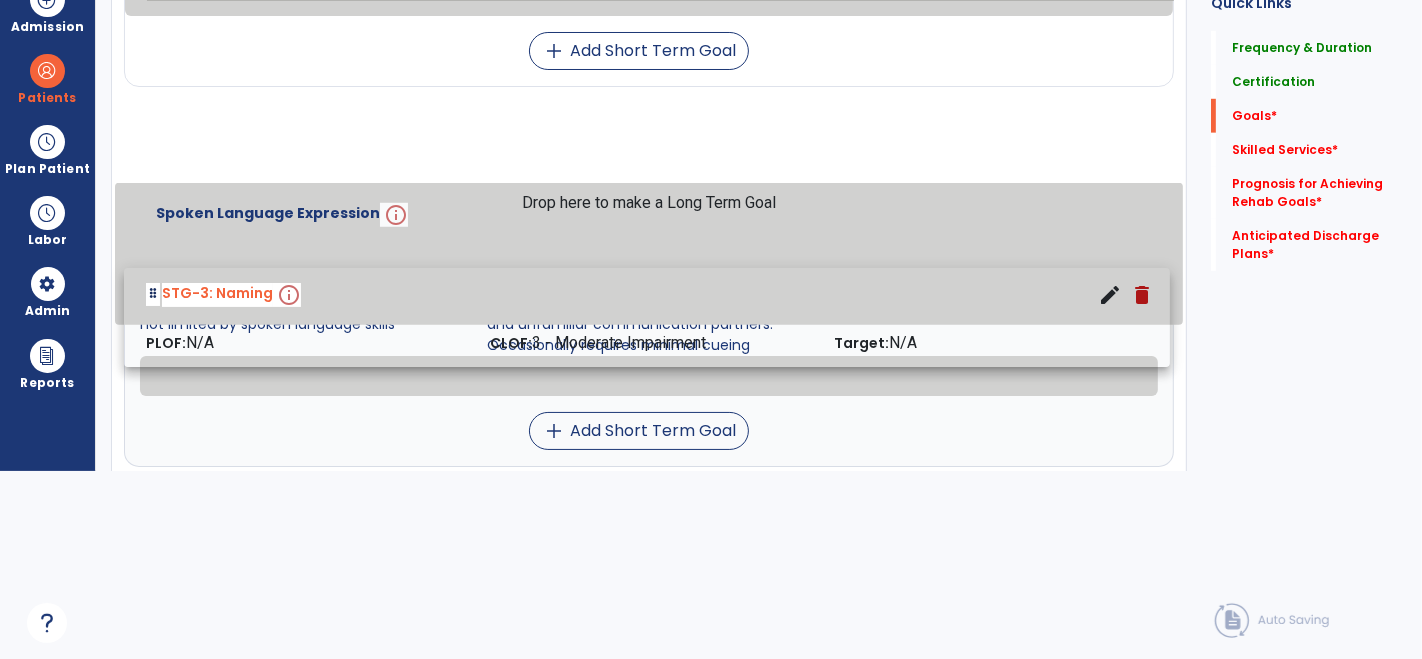 drag, startPoint x: 356, startPoint y: 58, endPoint x: 356, endPoint y: 312, distance: 254 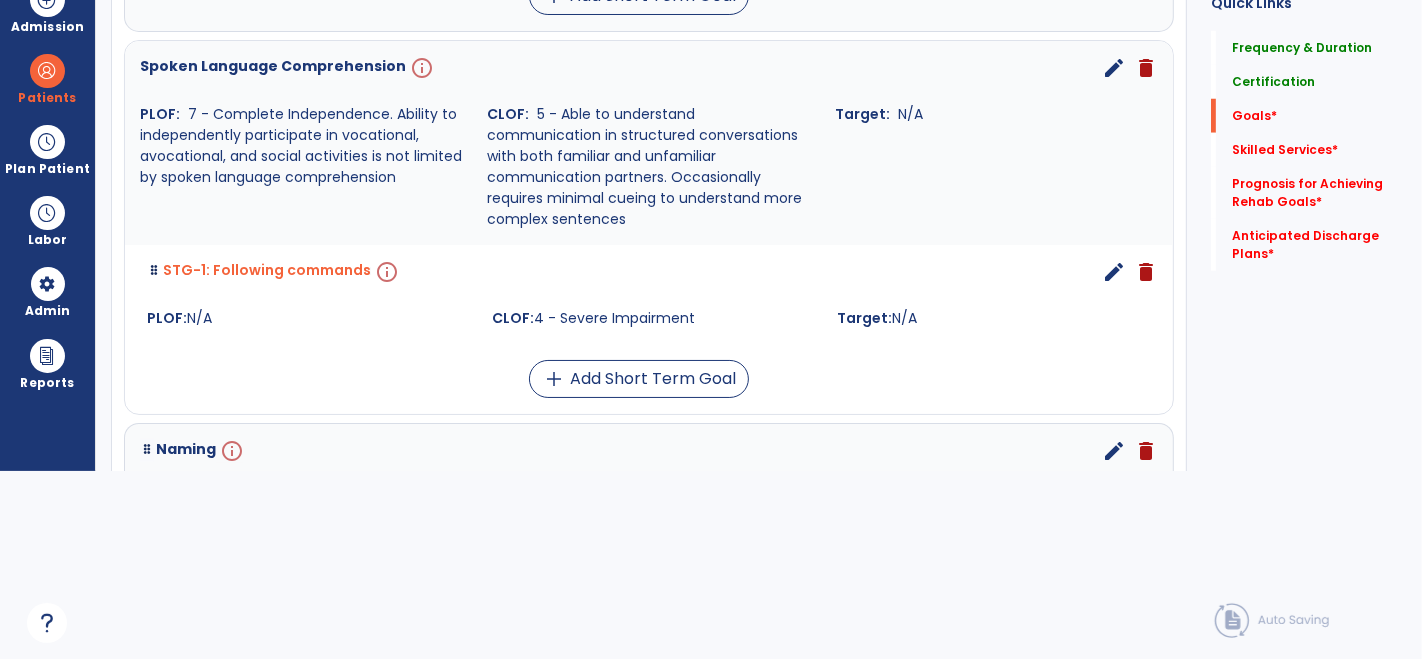 scroll, scrollTop: 1501, scrollLeft: 0, axis: vertical 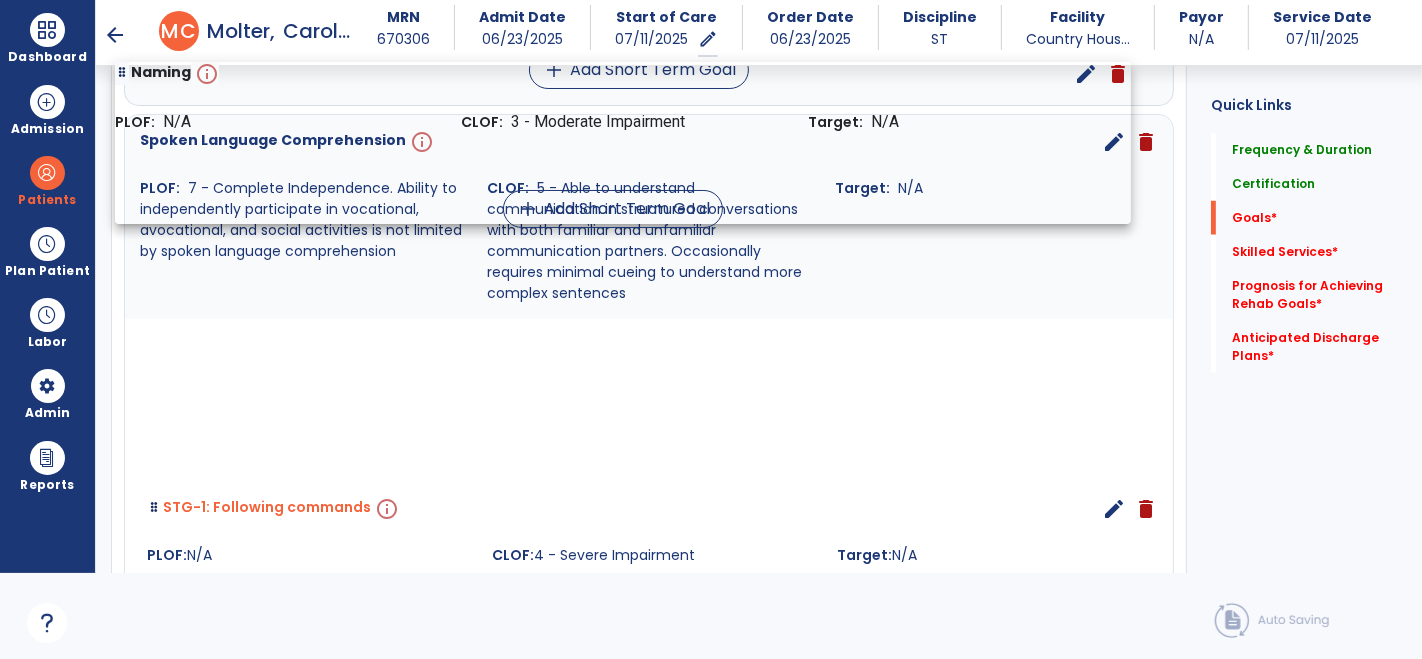 drag, startPoint x: 331, startPoint y: 410, endPoint x: 307, endPoint y: 87, distance: 323.8904 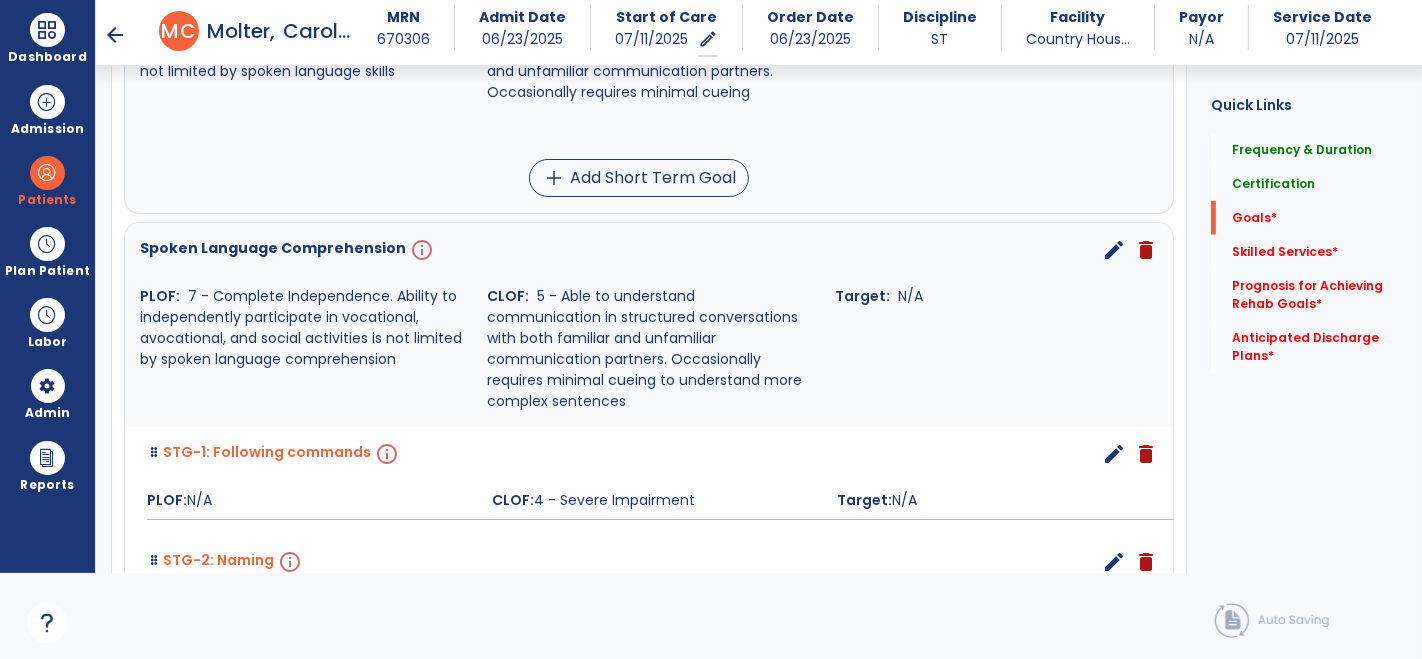 scroll, scrollTop: 1399, scrollLeft: 0, axis: vertical 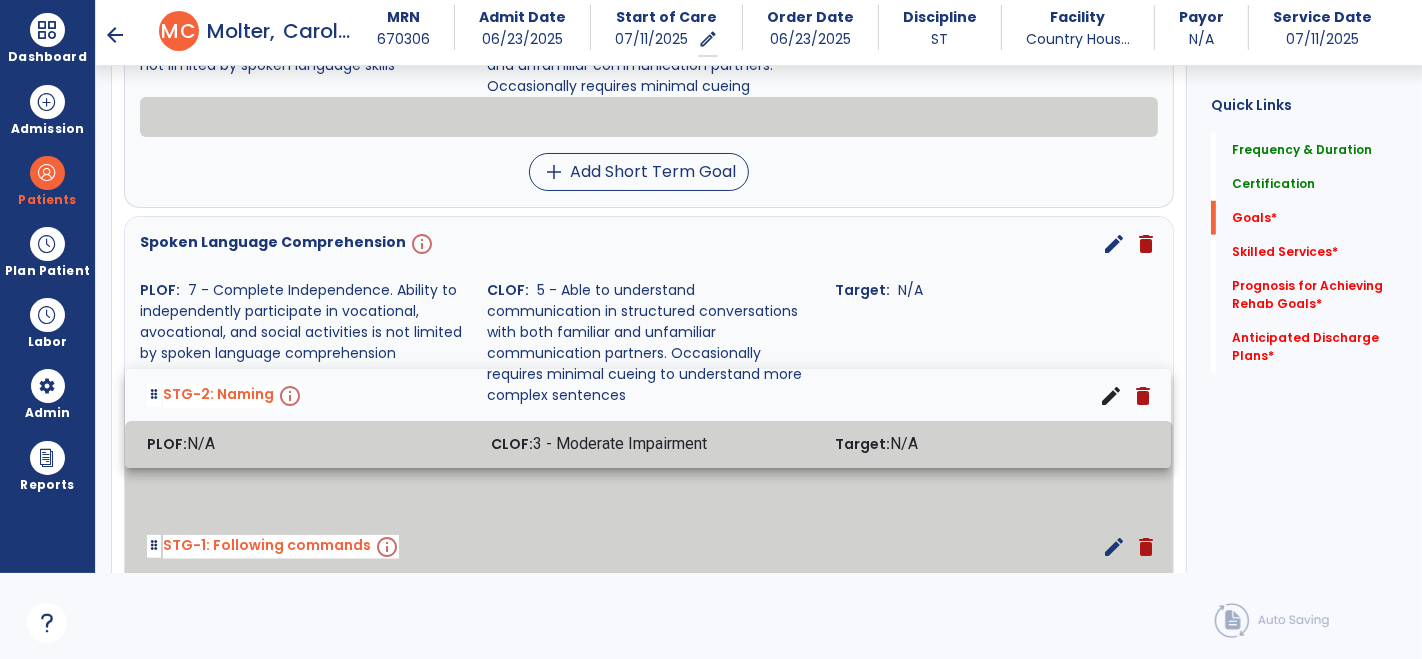 drag, startPoint x: 339, startPoint y: 548, endPoint x: 340, endPoint y: 412, distance: 136.00368 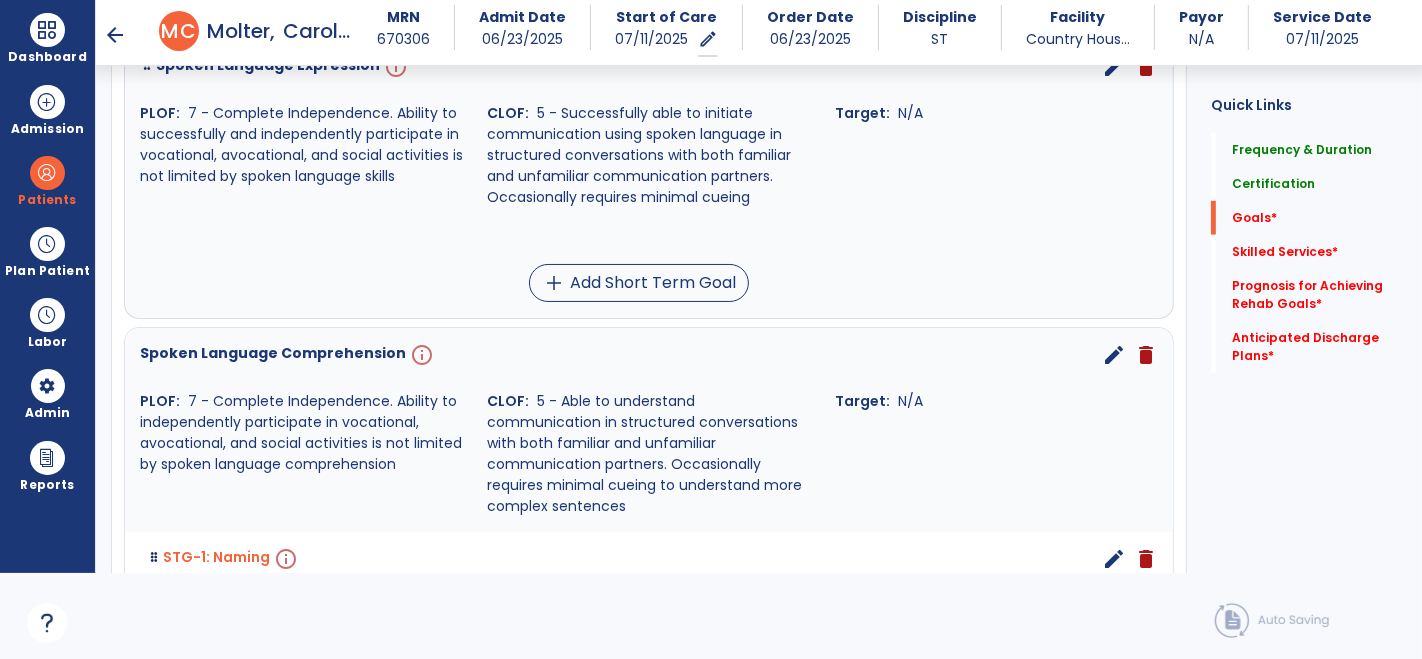 scroll, scrollTop: 1283, scrollLeft: 0, axis: vertical 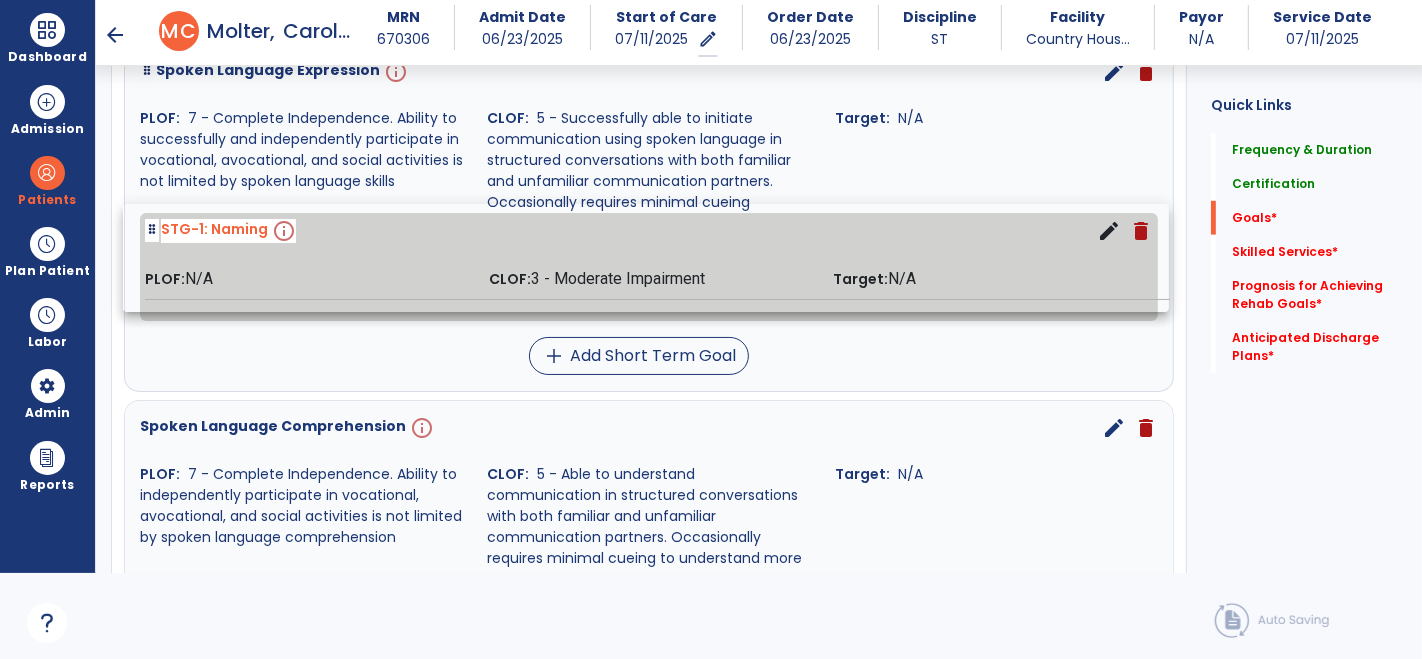 drag, startPoint x: 337, startPoint y: 545, endPoint x: 336, endPoint y: 237, distance: 308.00162 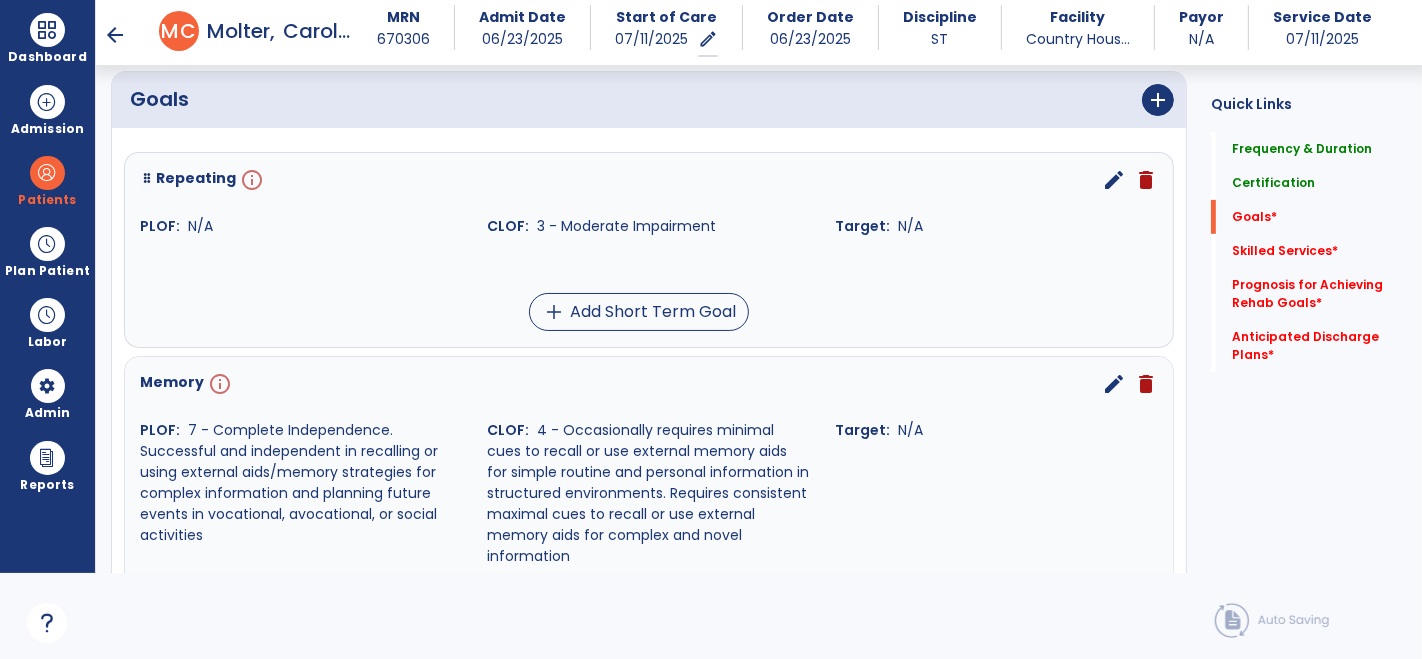 scroll, scrollTop: 440, scrollLeft: 0, axis: vertical 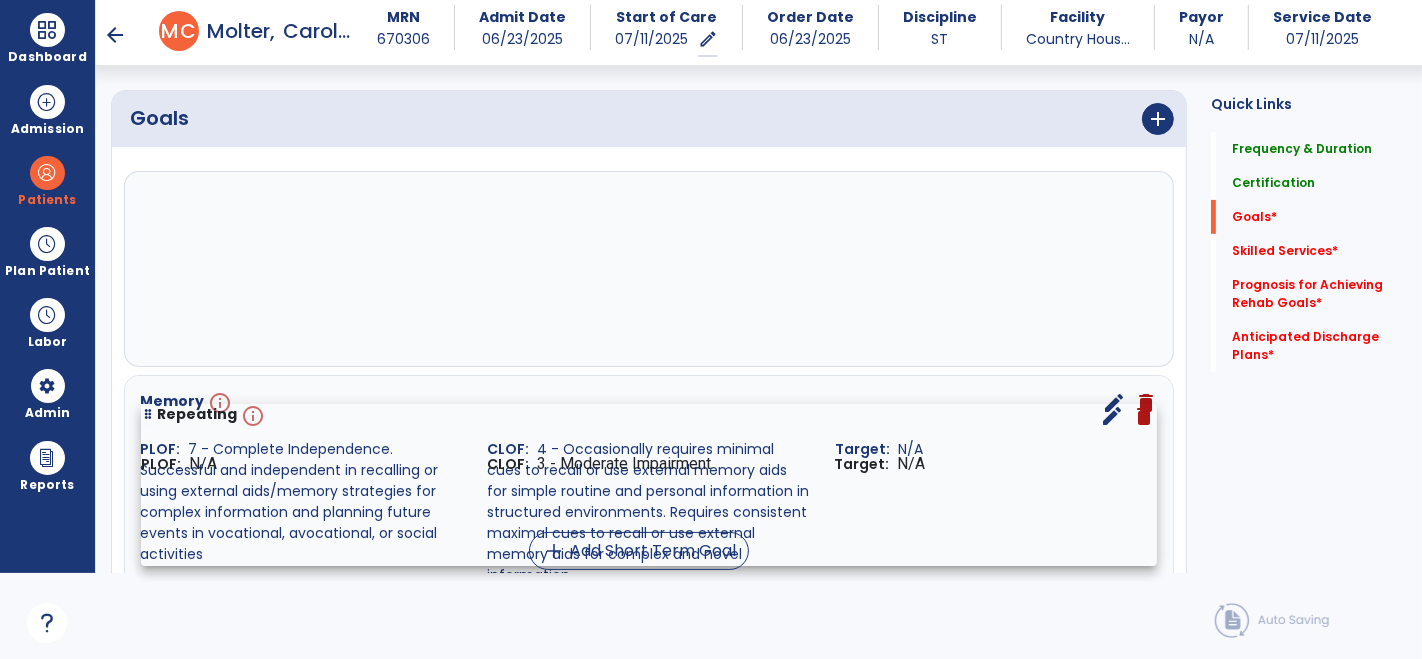 drag, startPoint x: 336, startPoint y: 237, endPoint x: 338, endPoint y: 455, distance: 218.00917 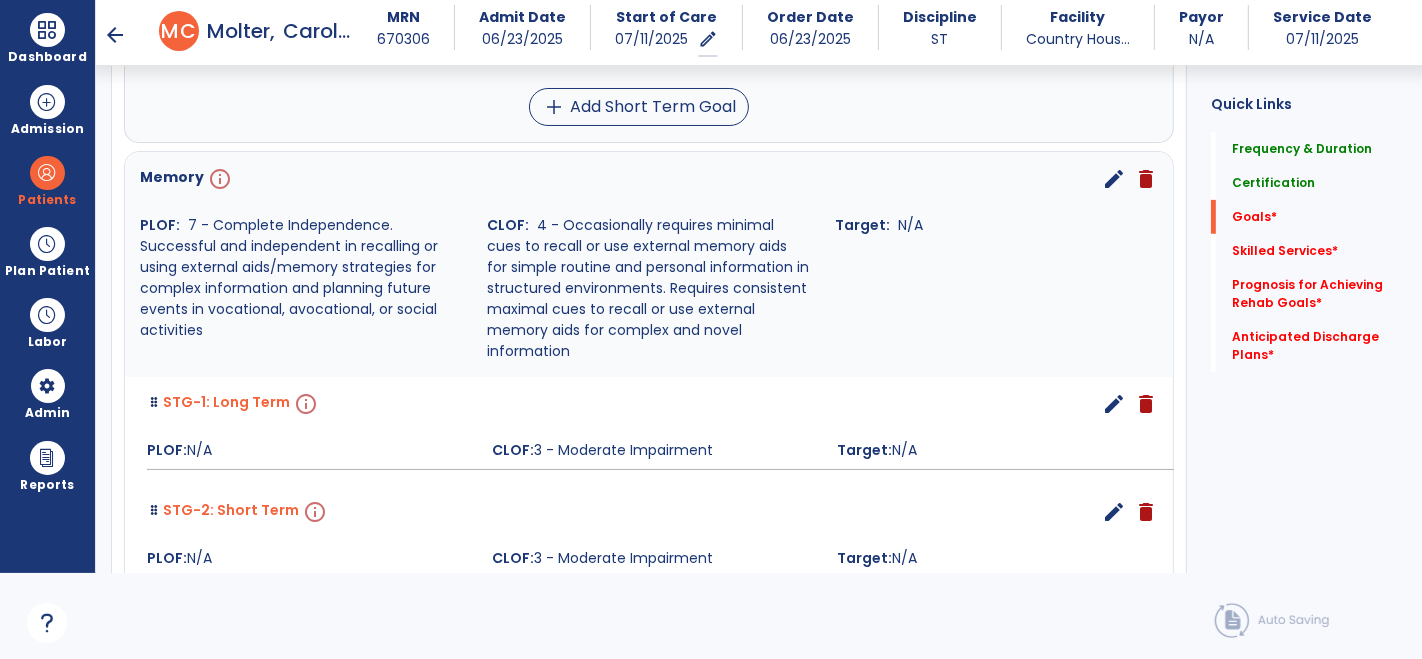 scroll, scrollTop: 670, scrollLeft: 0, axis: vertical 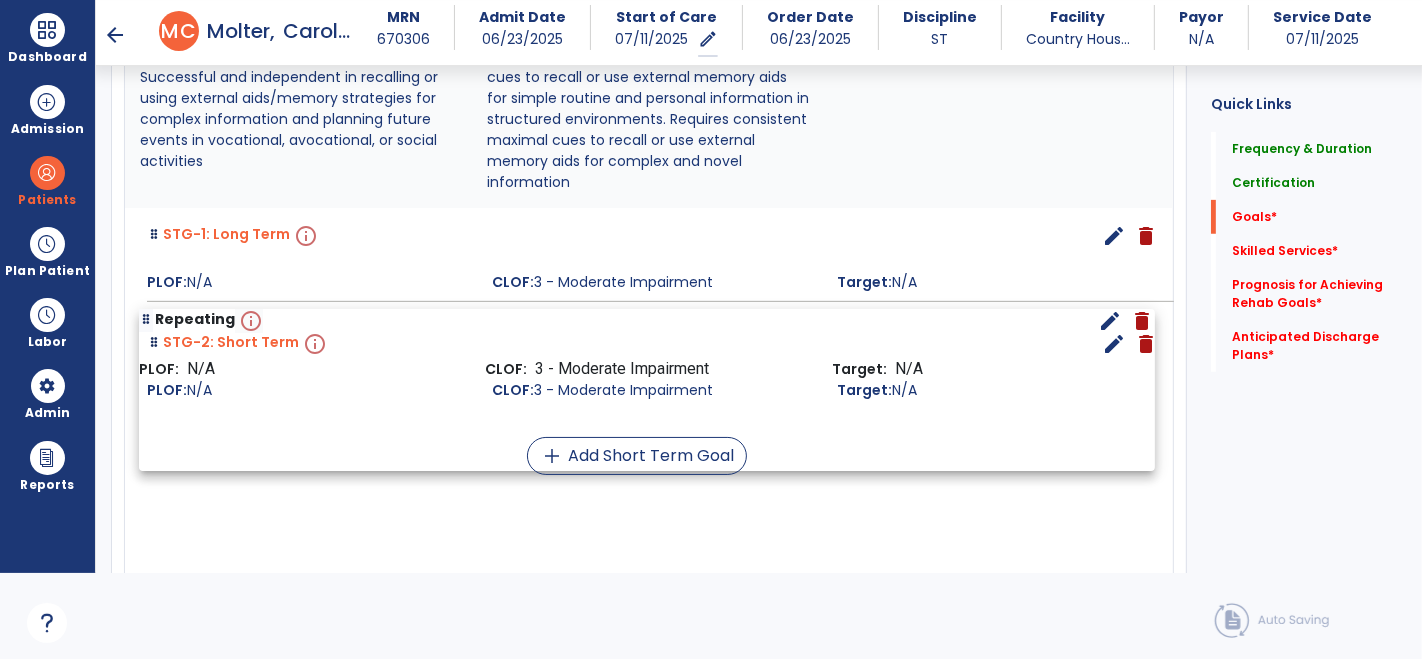 drag, startPoint x: 359, startPoint y: 111, endPoint x: 360, endPoint y: 461, distance: 350.00143 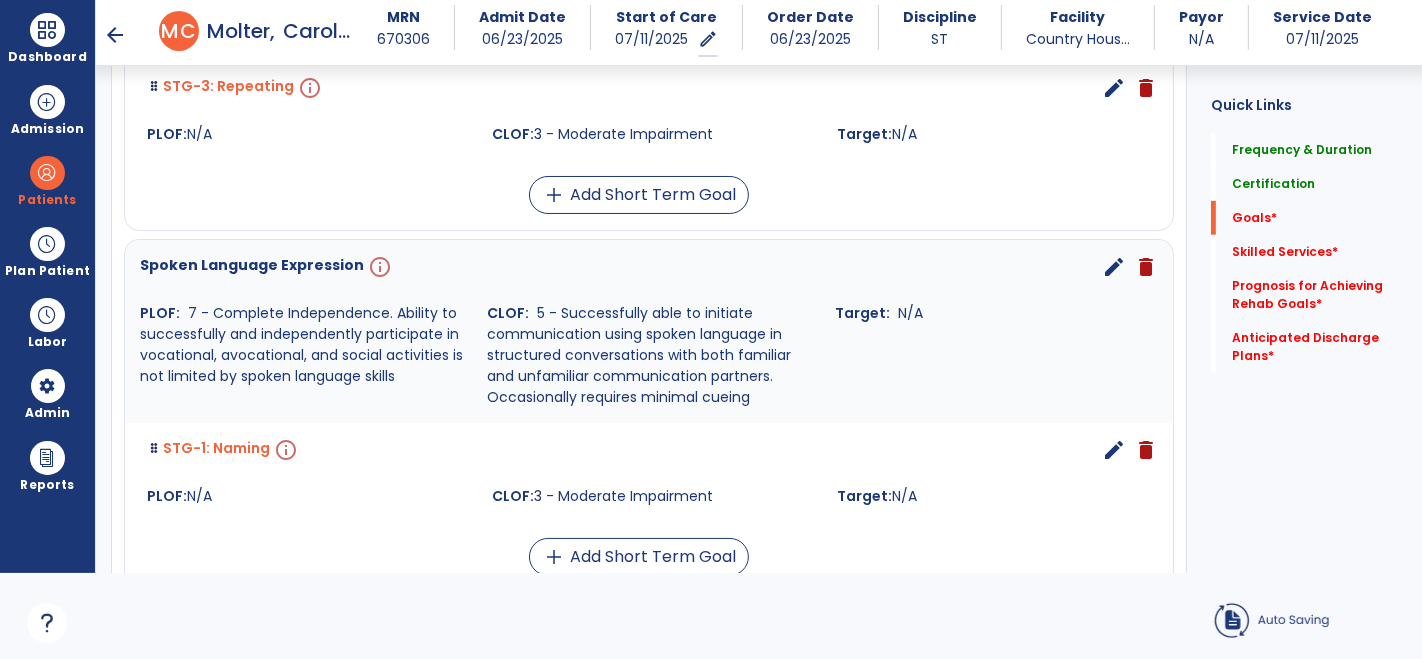 scroll, scrollTop: 994, scrollLeft: 0, axis: vertical 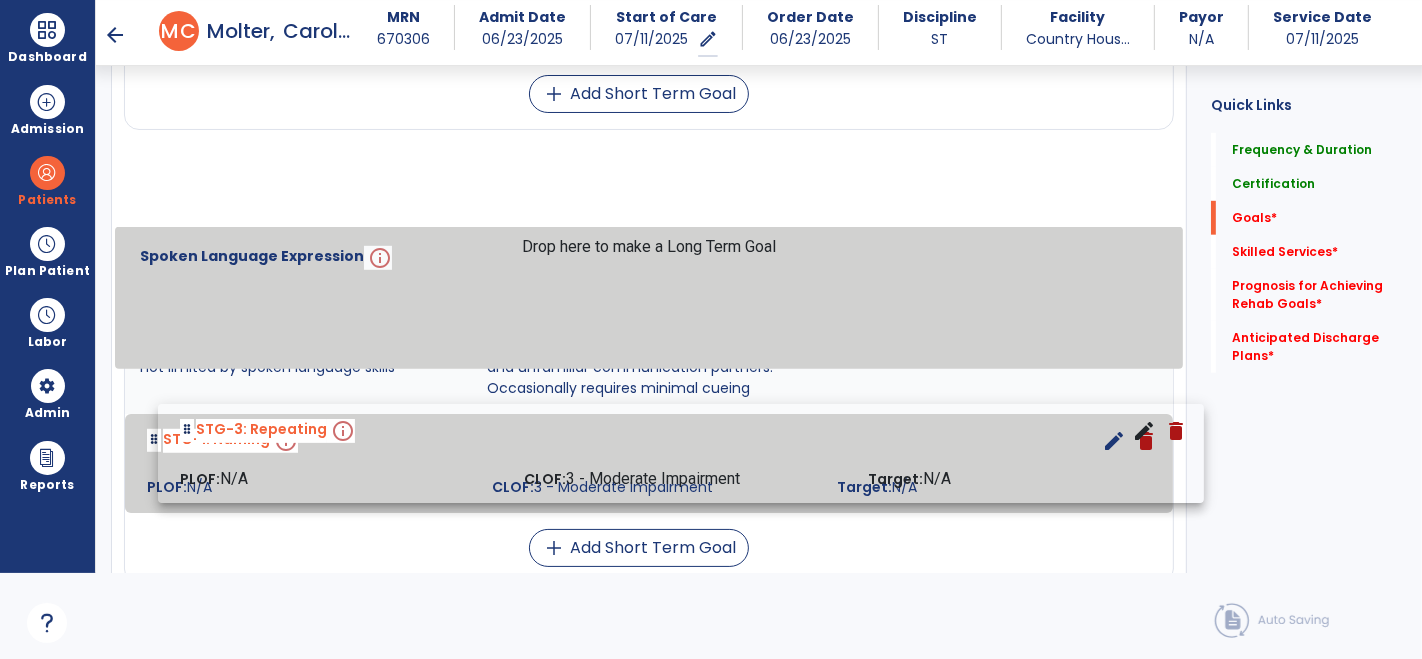 drag, startPoint x: 317, startPoint y: 127, endPoint x: 356, endPoint y: 455, distance: 330.31046 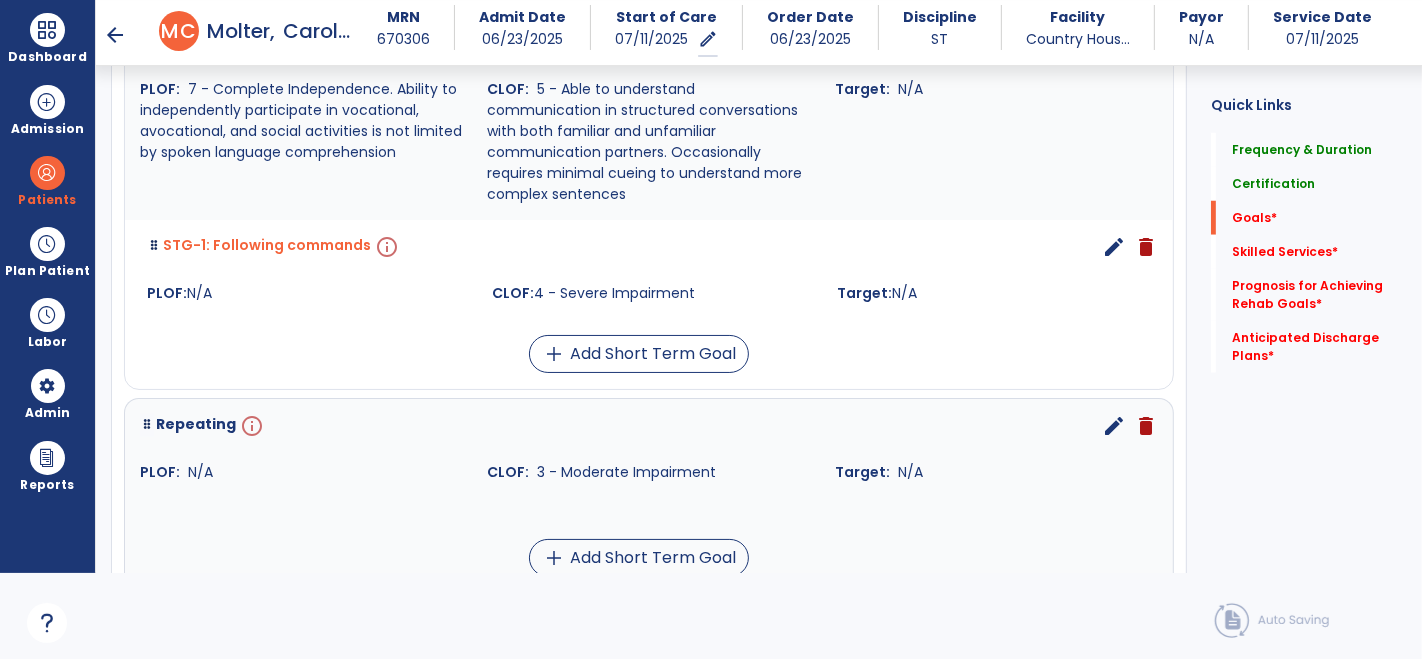 scroll, scrollTop: 1471, scrollLeft: 0, axis: vertical 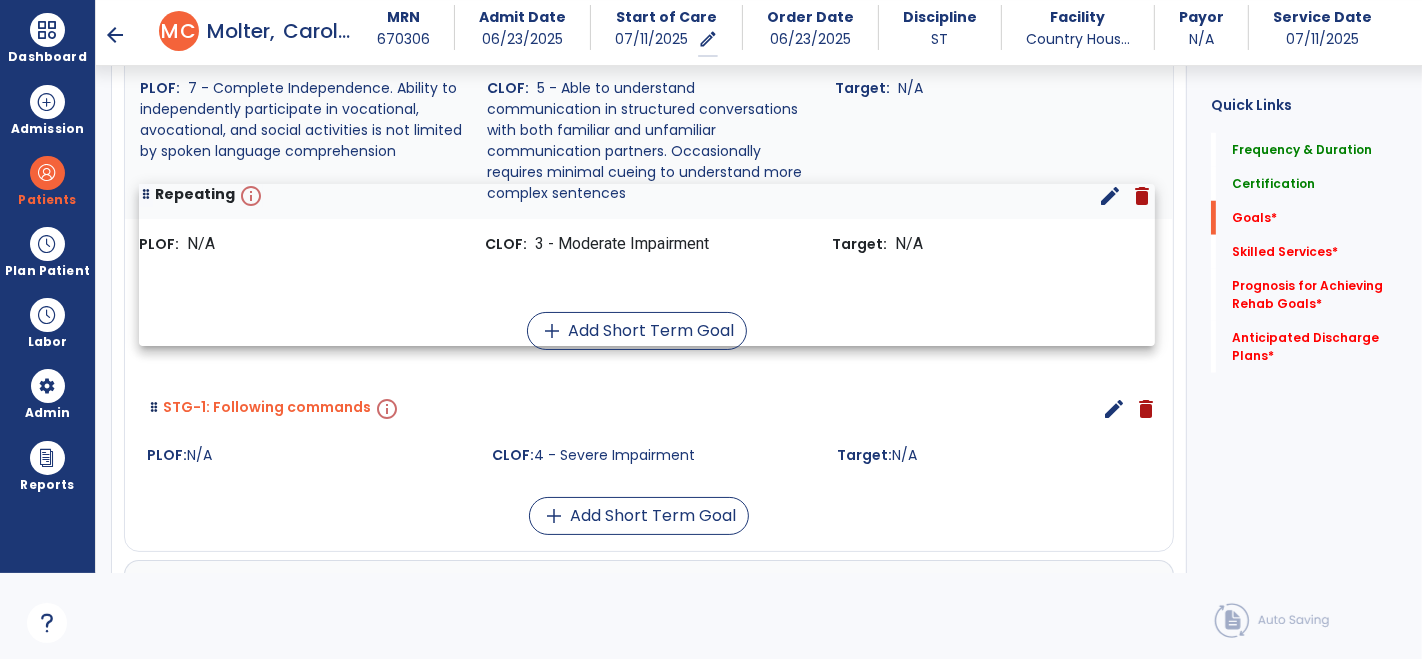 drag, startPoint x: 356, startPoint y: 455, endPoint x: 356, endPoint y: 252, distance: 203 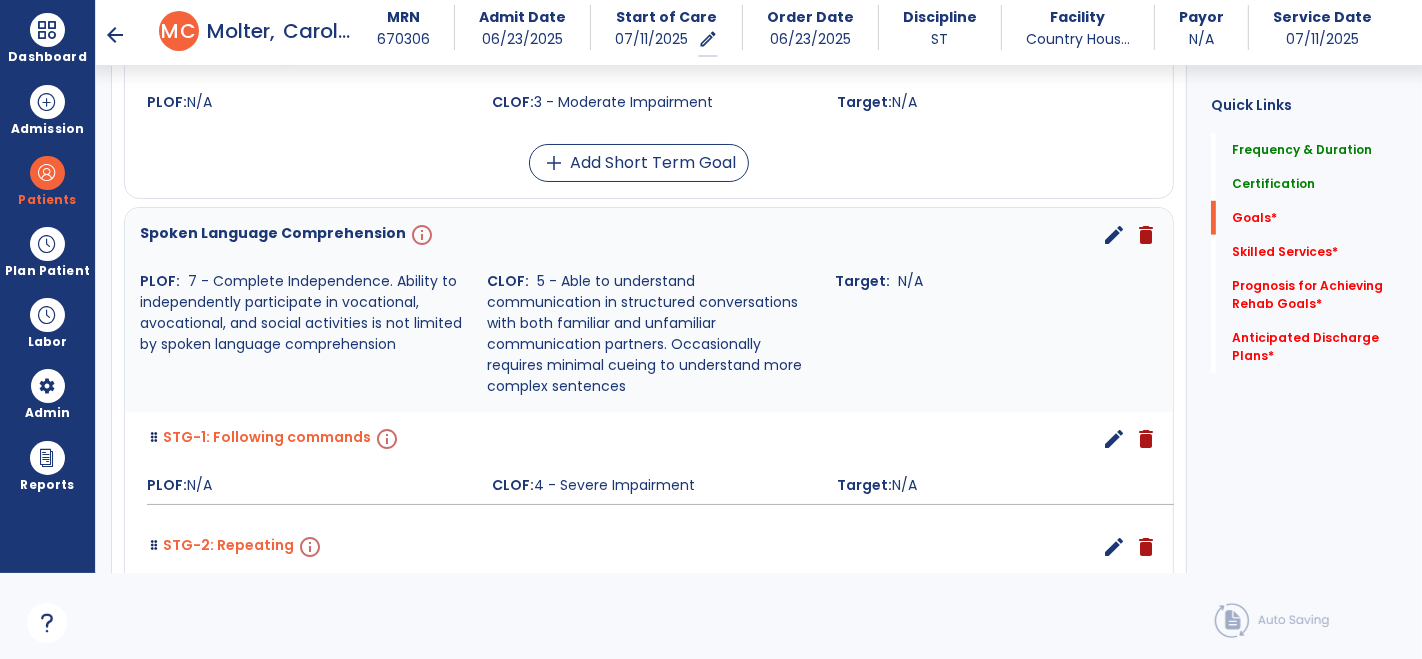 scroll, scrollTop: 1277, scrollLeft: 0, axis: vertical 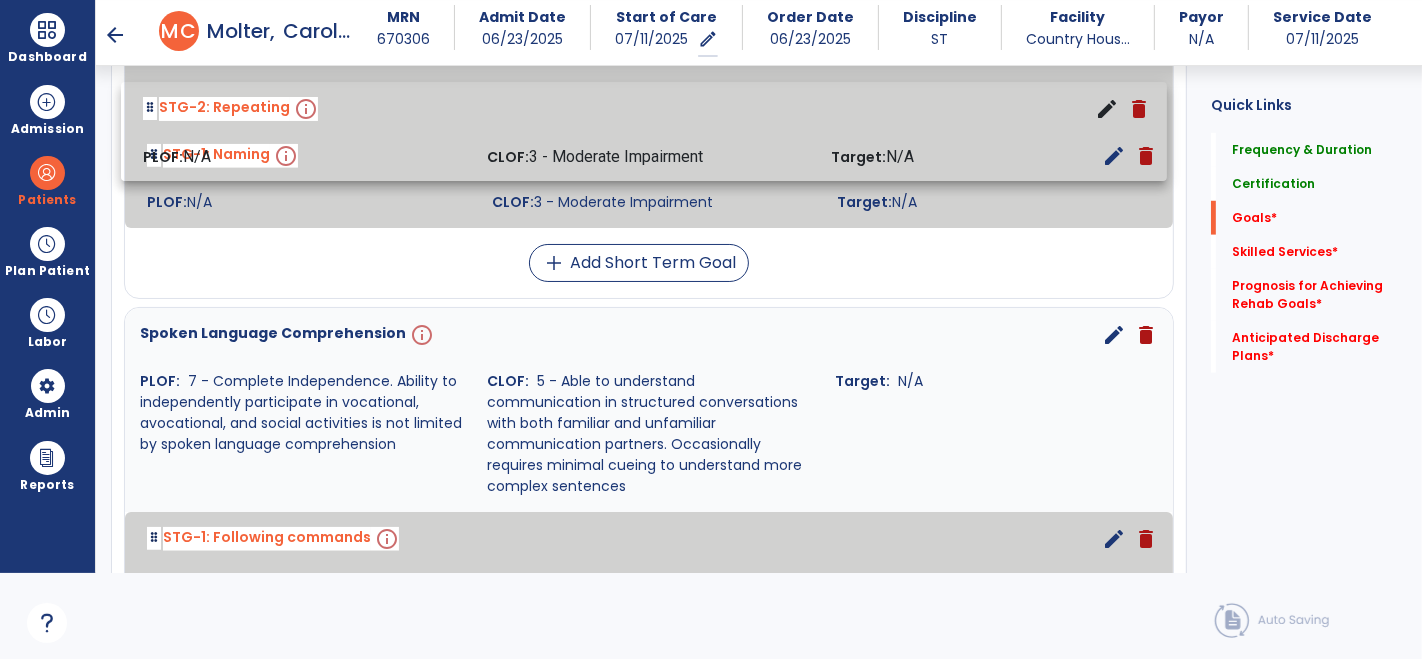 drag, startPoint x: 401, startPoint y: 536, endPoint x: 398, endPoint y: 121, distance: 415.01083 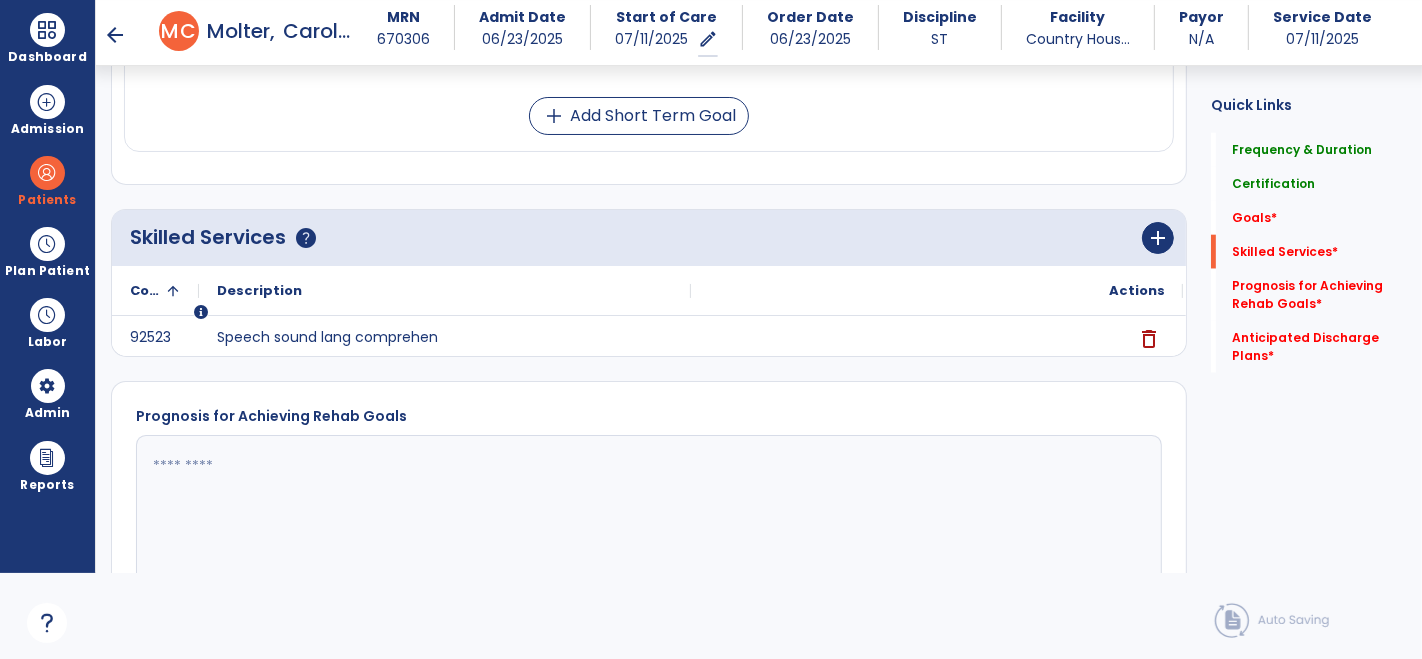 scroll, scrollTop: 1819, scrollLeft: 0, axis: vertical 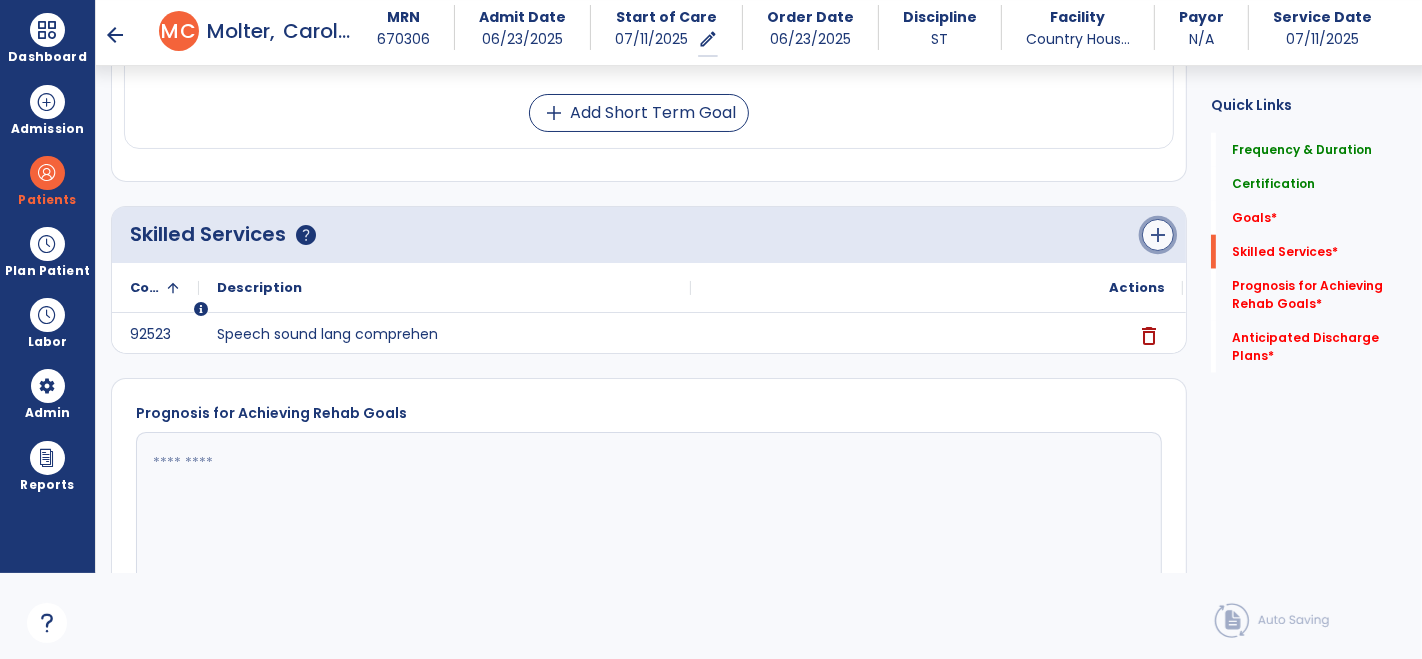 click on "add" 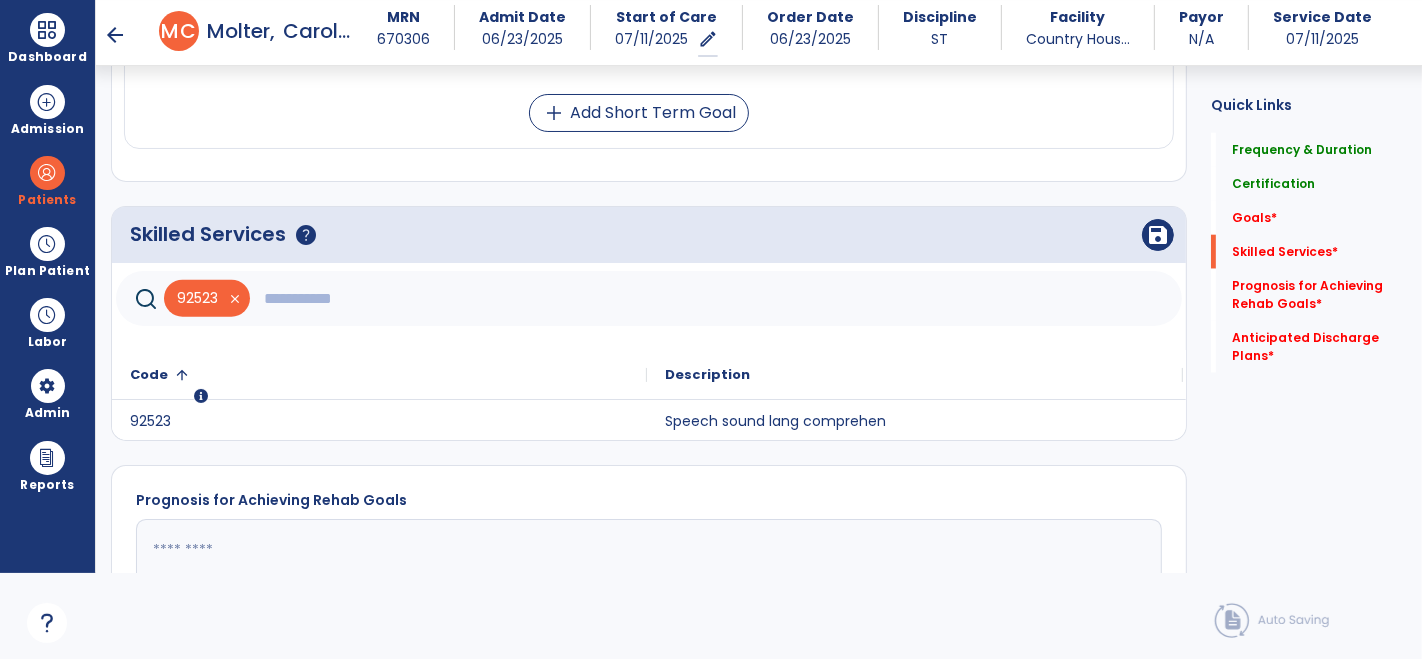 click 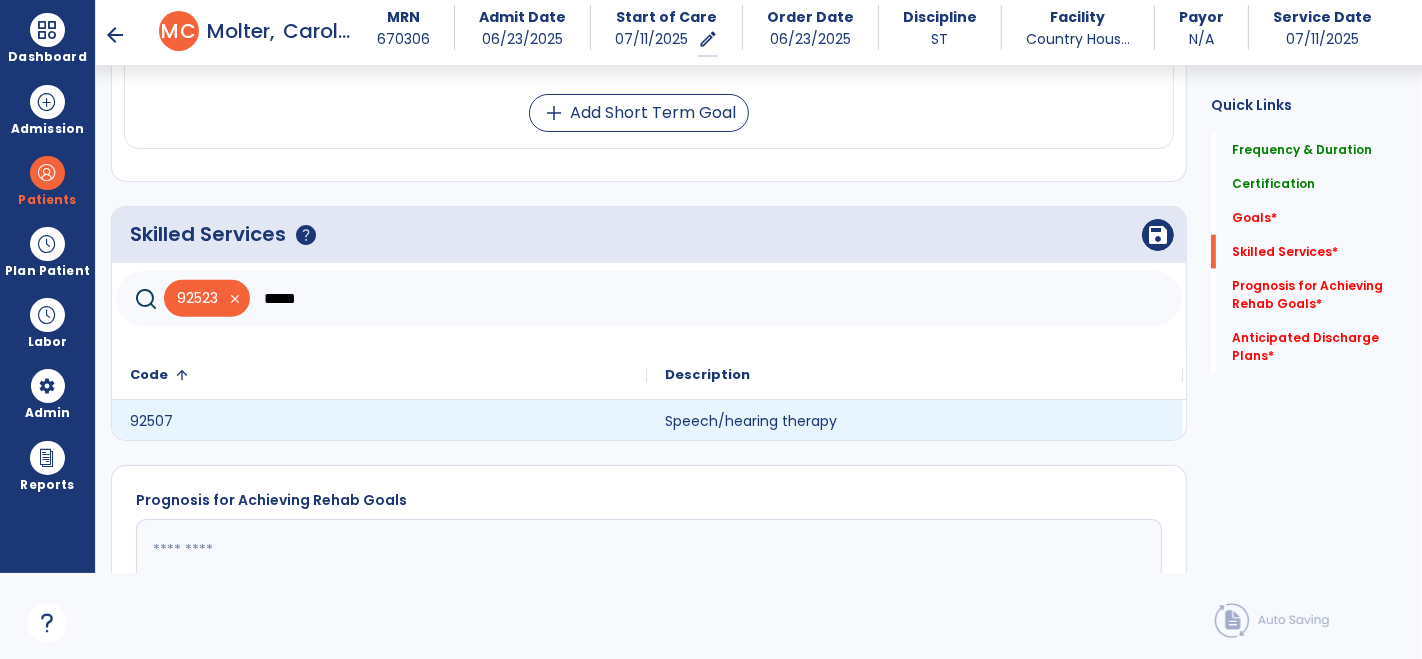 type on "*****" 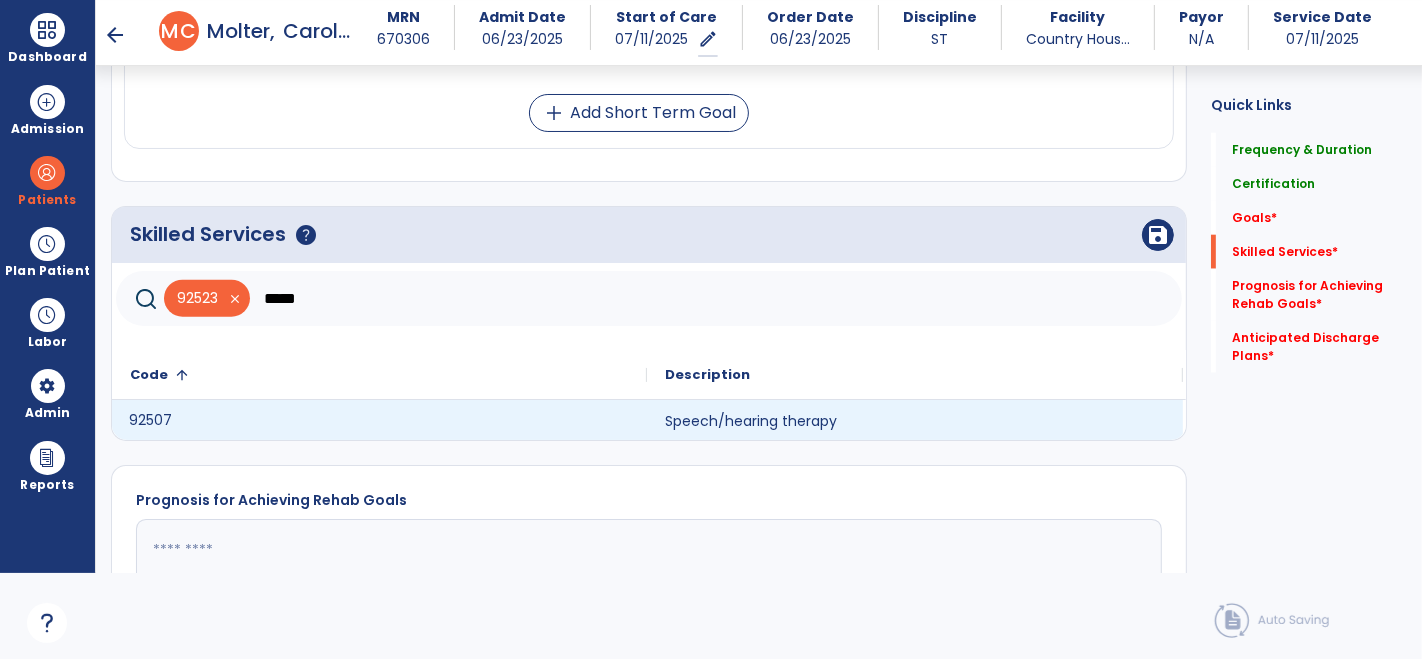 click on "92507" 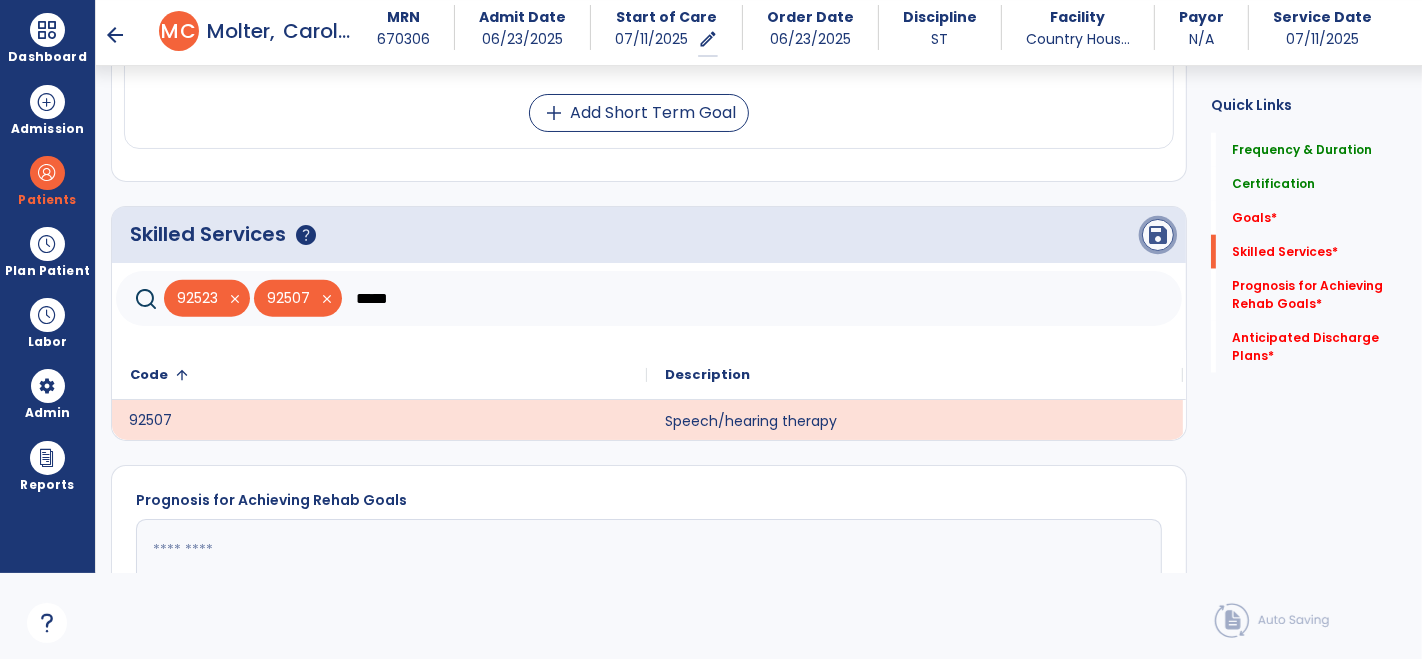 click on "save" 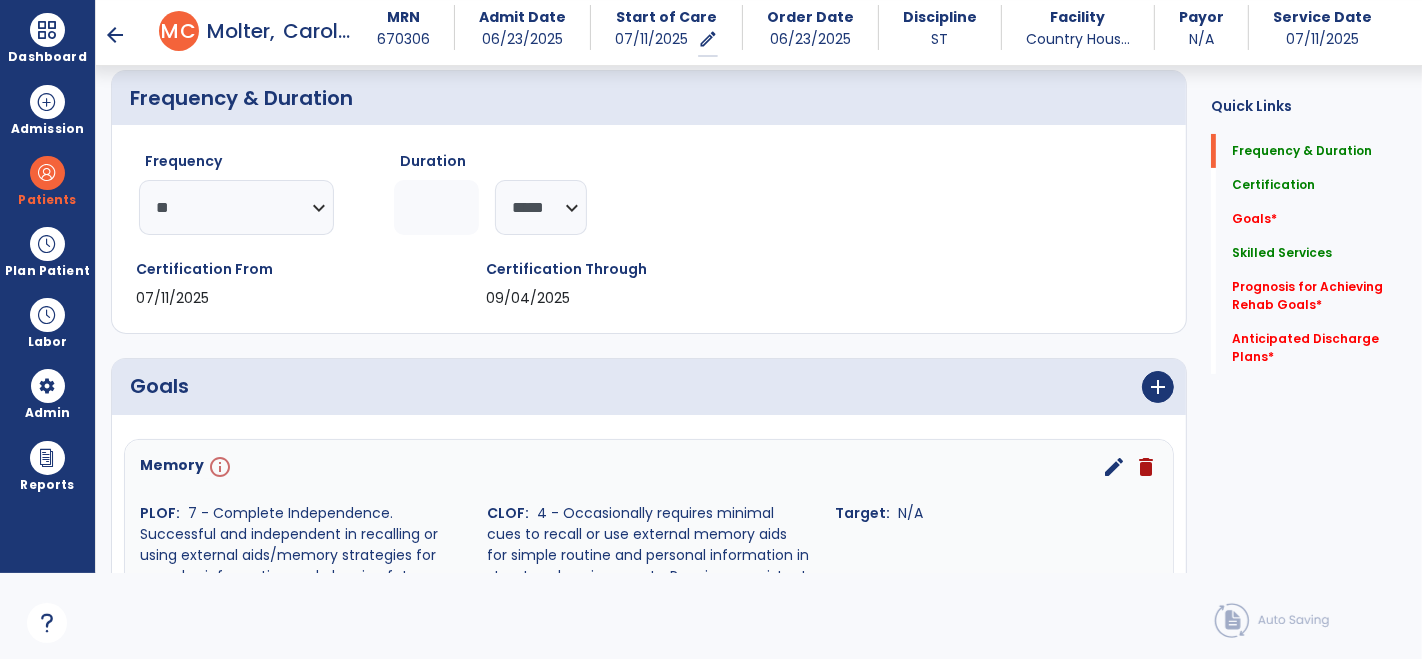 scroll, scrollTop: 191, scrollLeft: 0, axis: vertical 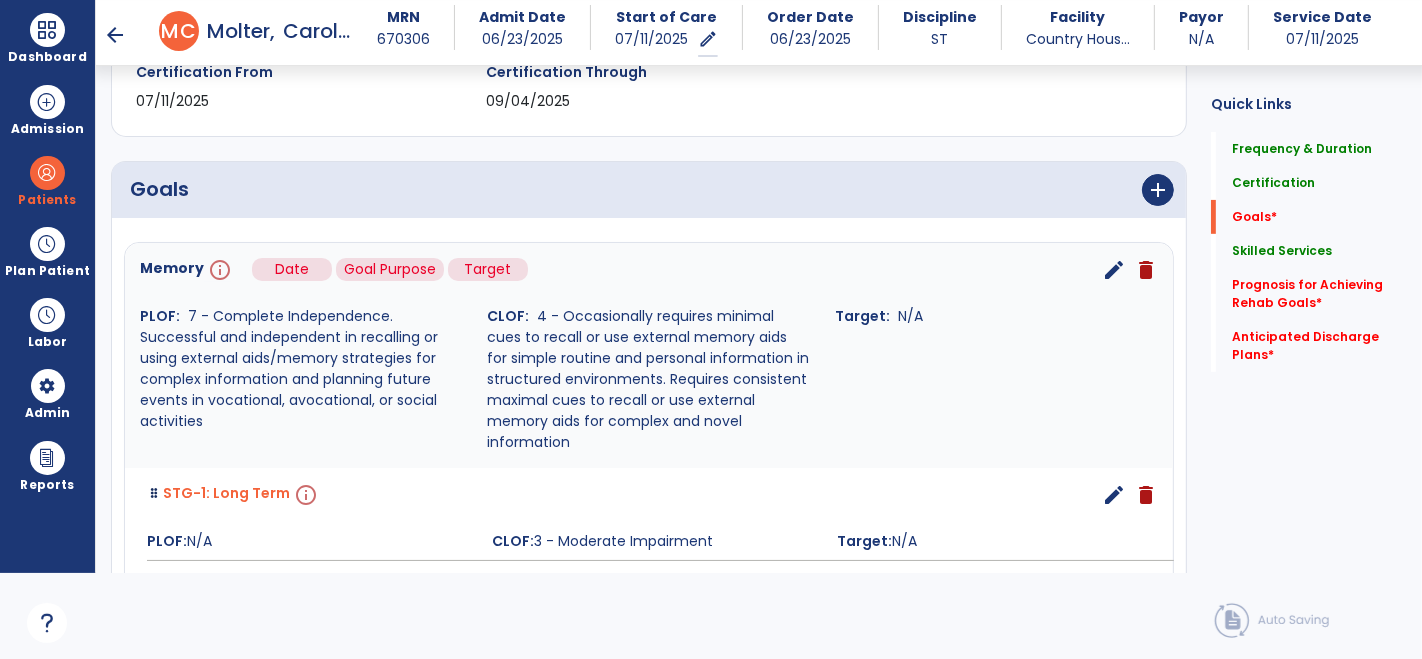 click on "info" at bounding box center (218, 270) 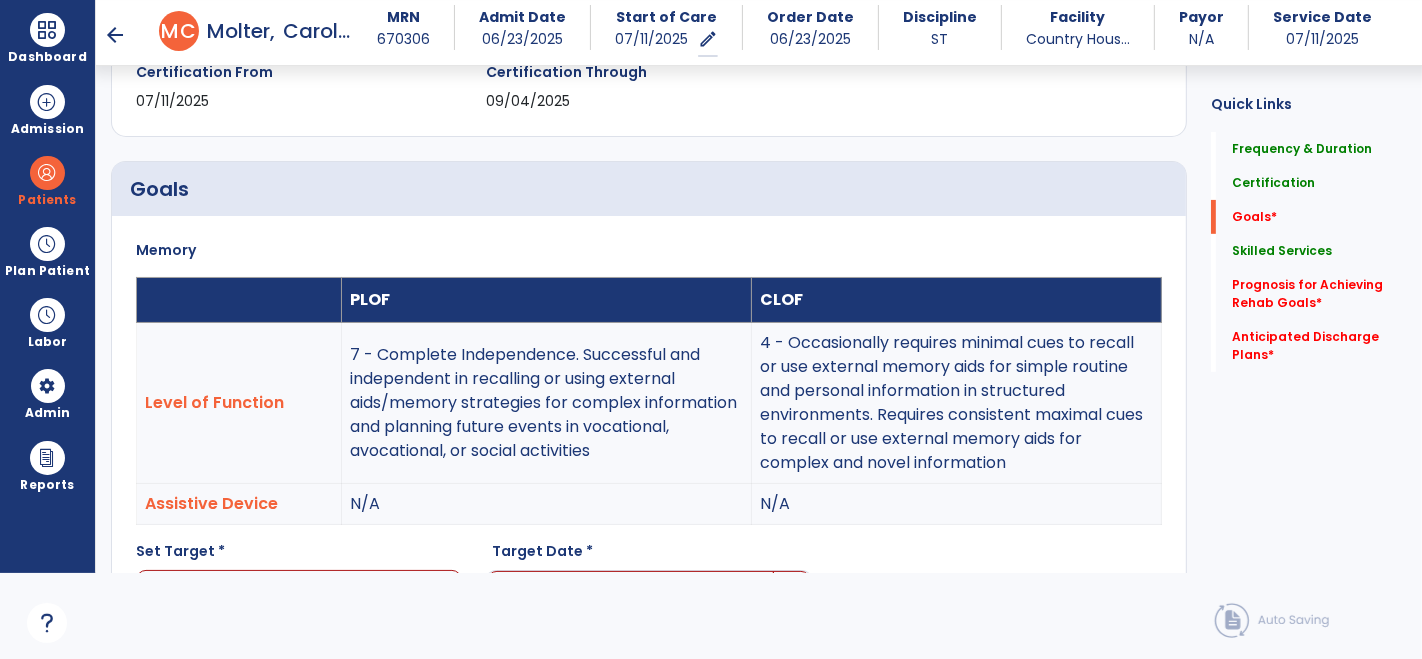scroll, scrollTop: 82, scrollLeft: 0, axis: vertical 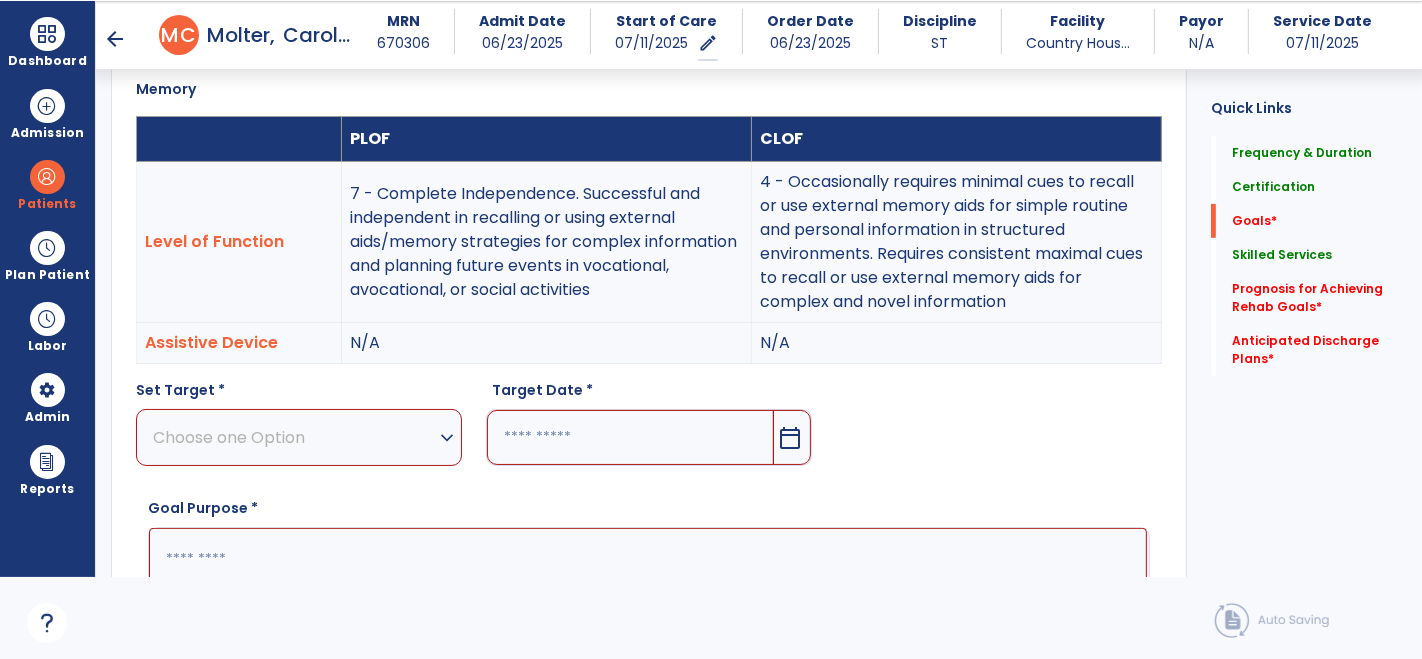 click on "calendar_today" at bounding box center (790, 438) 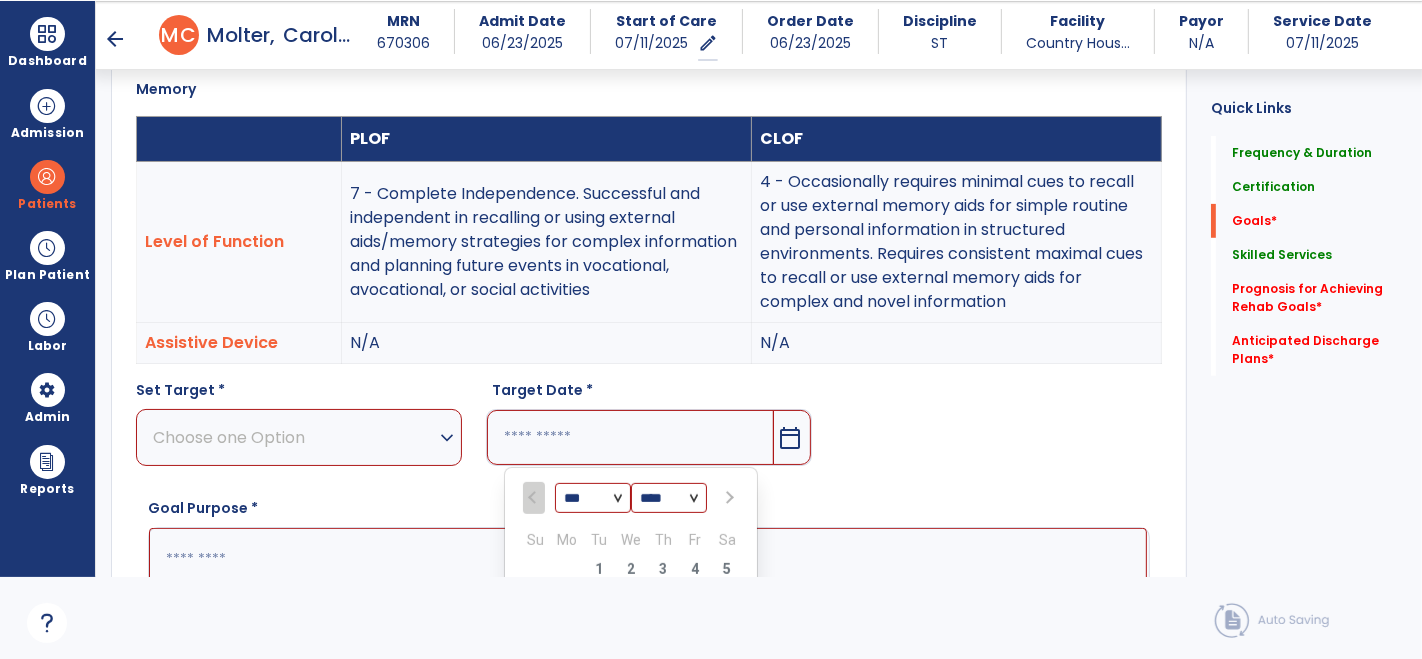 scroll, scrollTop: 848, scrollLeft: 0, axis: vertical 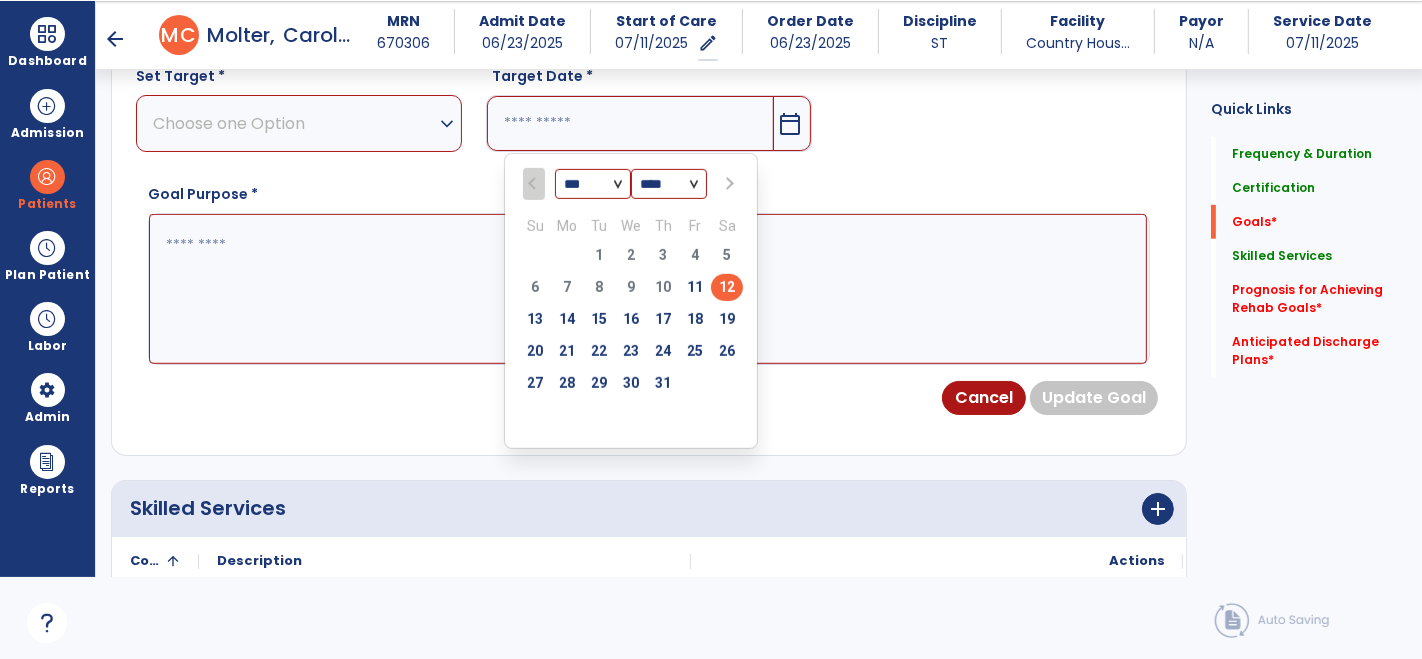 click on "*** *** ***" at bounding box center [593, 185] 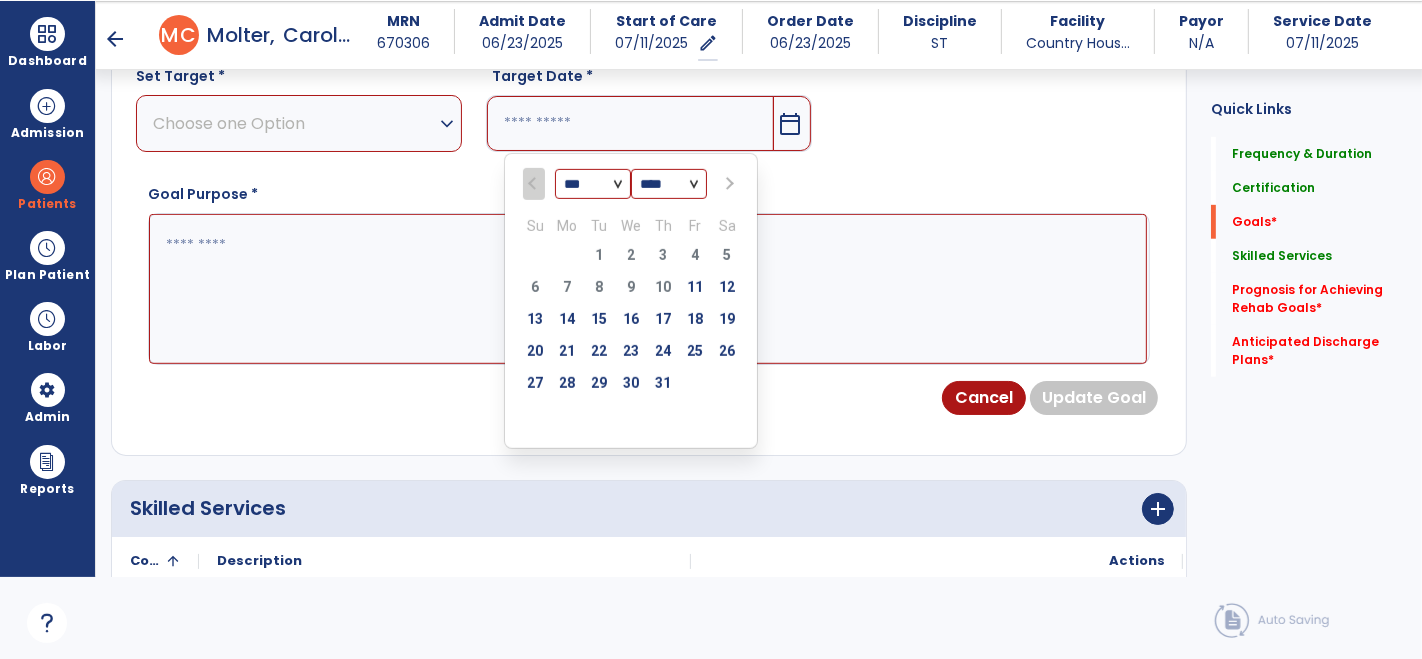 select on "*" 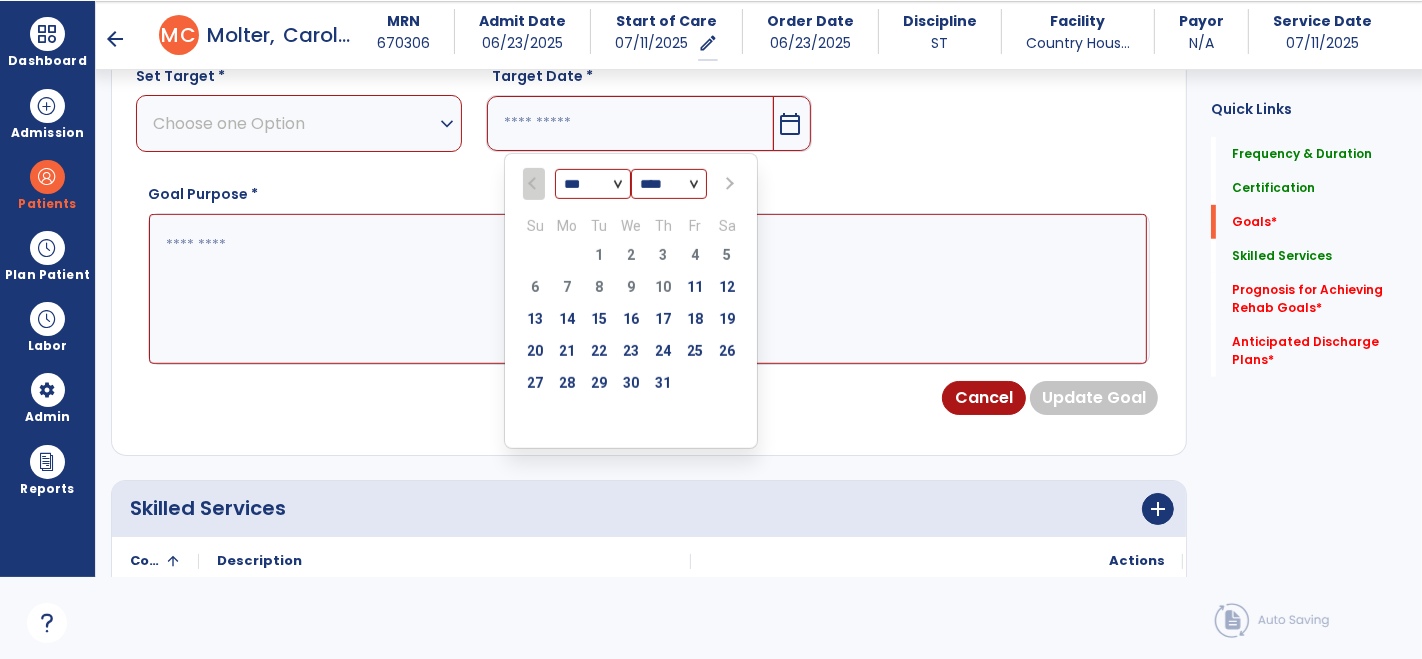 click on "*** *** ***" at bounding box center (593, 185) 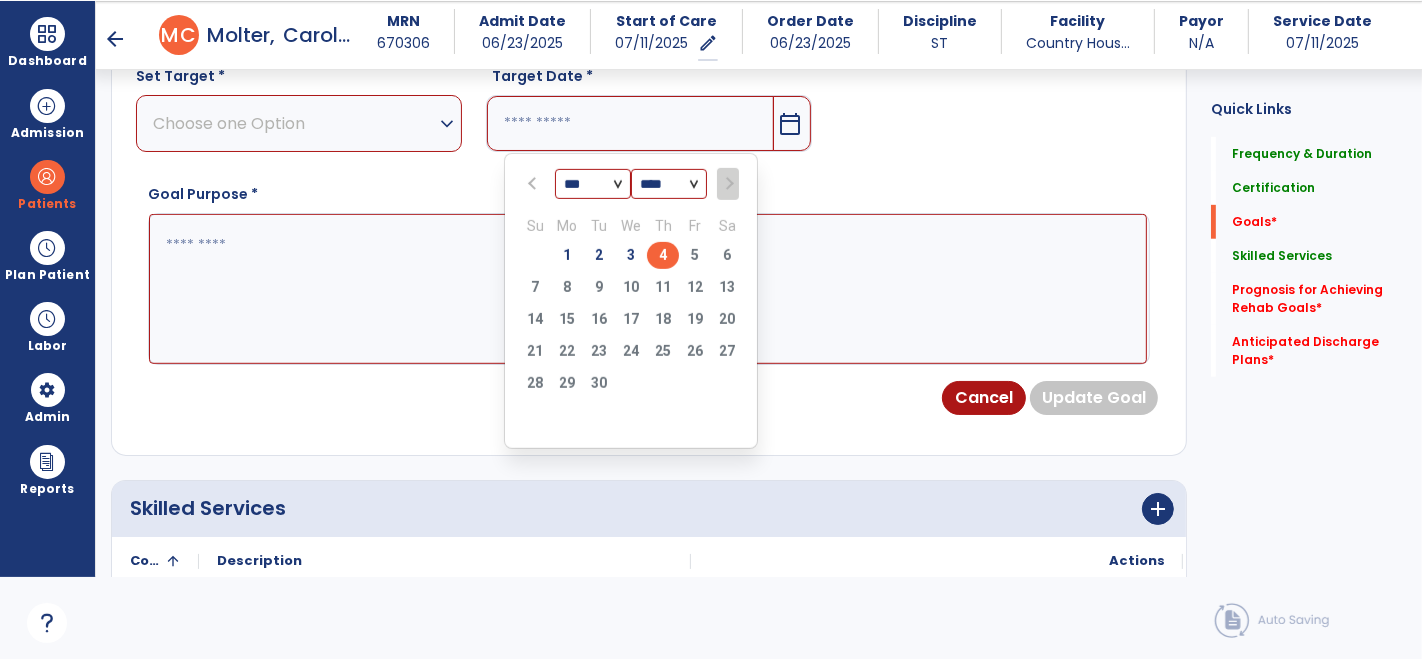 click on "4" at bounding box center (663, 255) 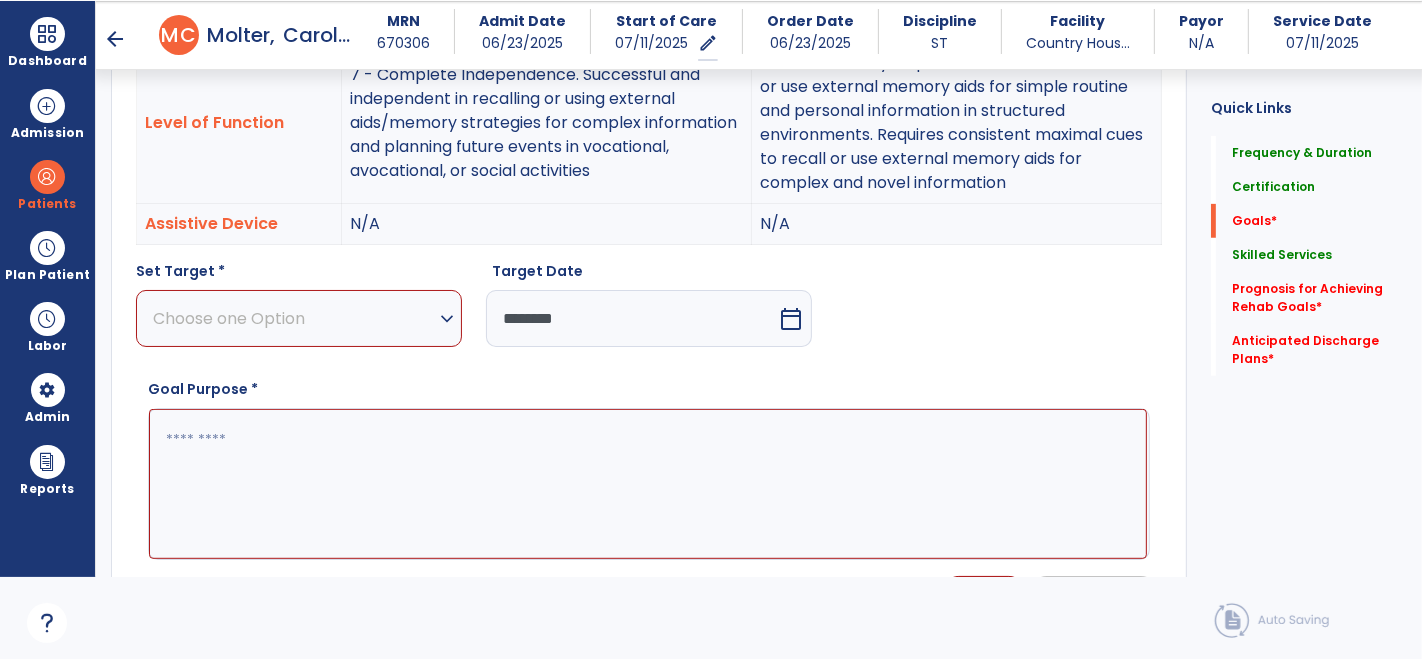 scroll, scrollTop: 651, scrollLeft: 0, axis: vertical 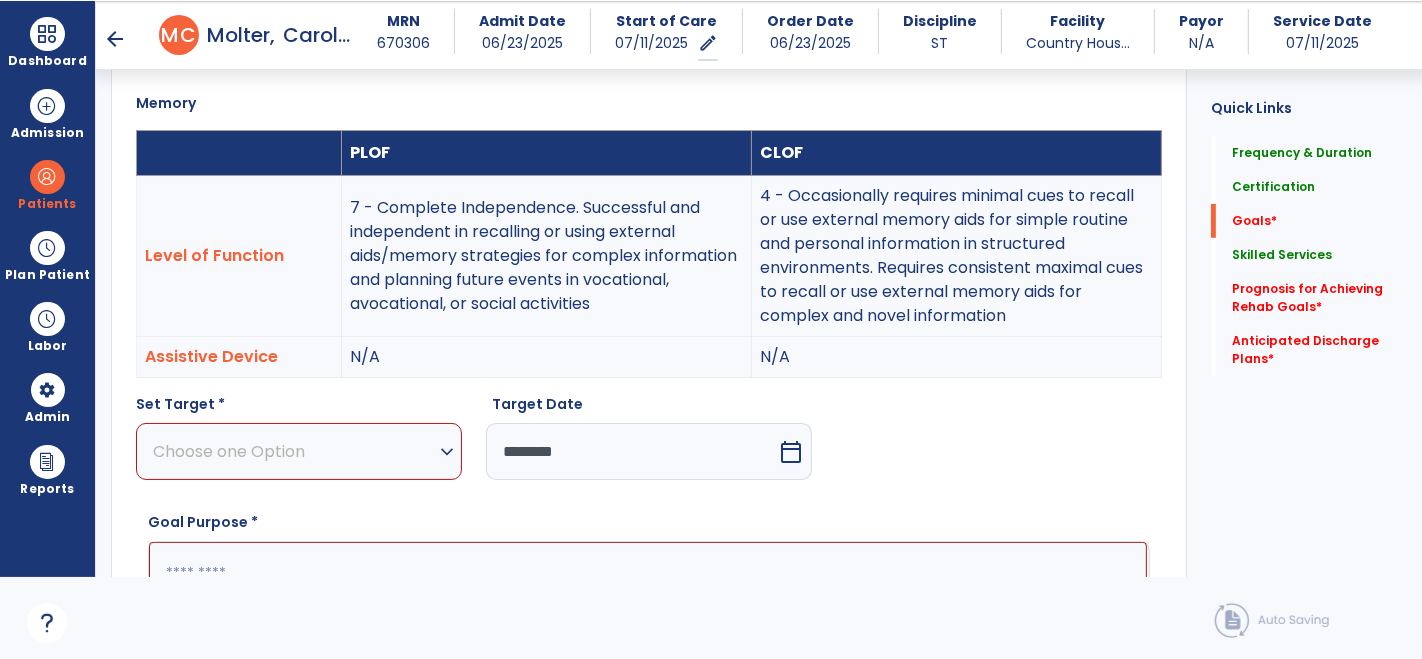 click on "expand_more" at bounding box center (447, 452) 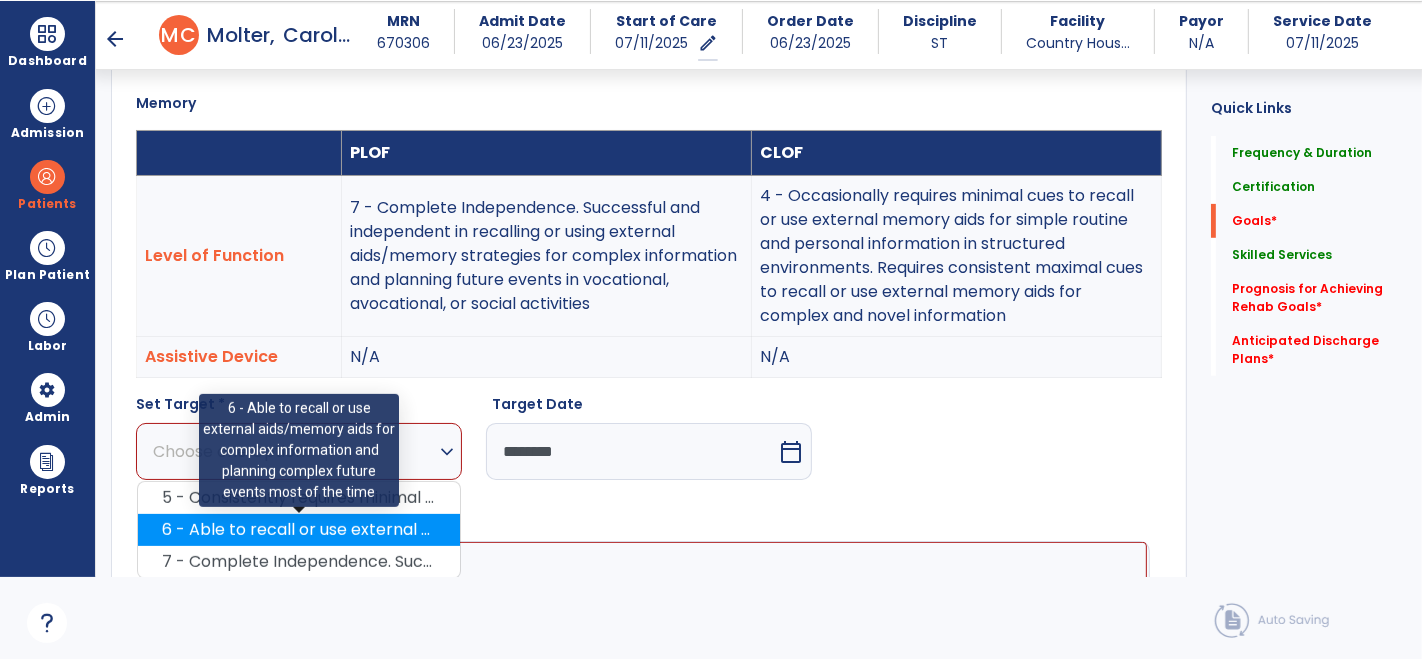 click on "6 - Able to recall or use external aids/memory aids for complex information and planning complex future events most of the time" at bounding box center (299, 530) 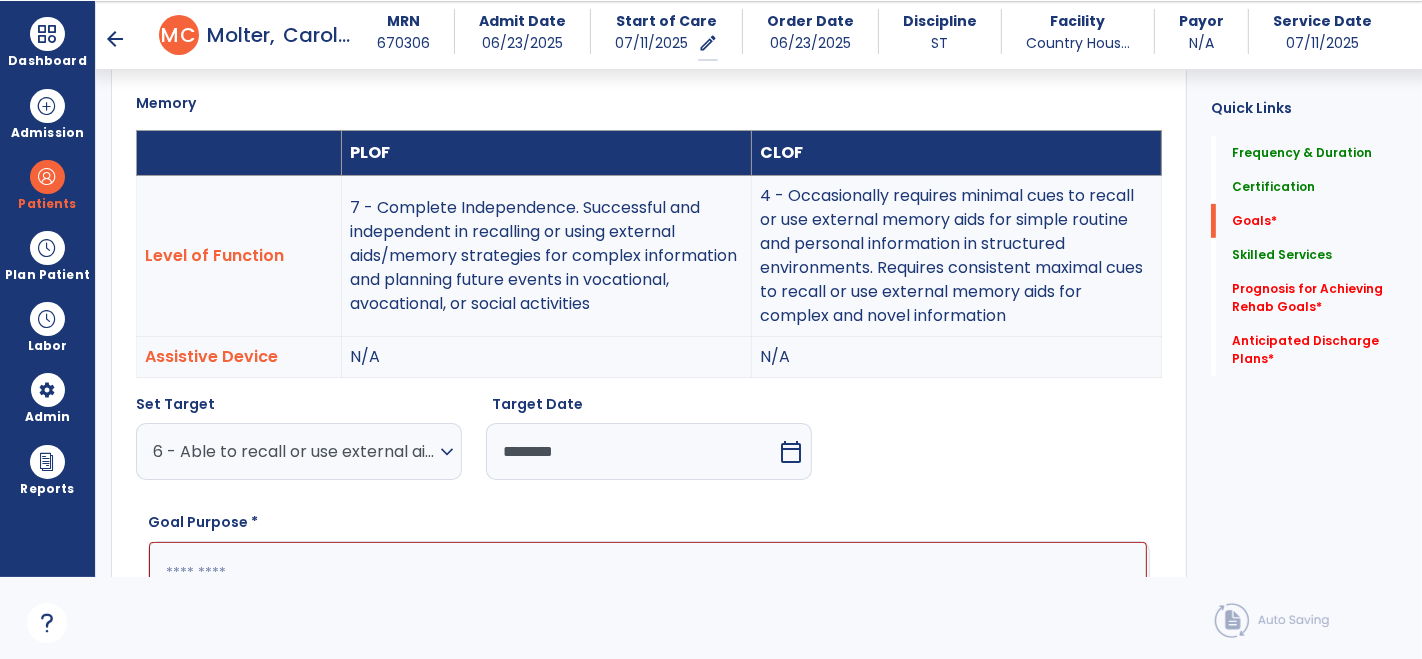 click on "expand_more" at bounding box center (447, 452) 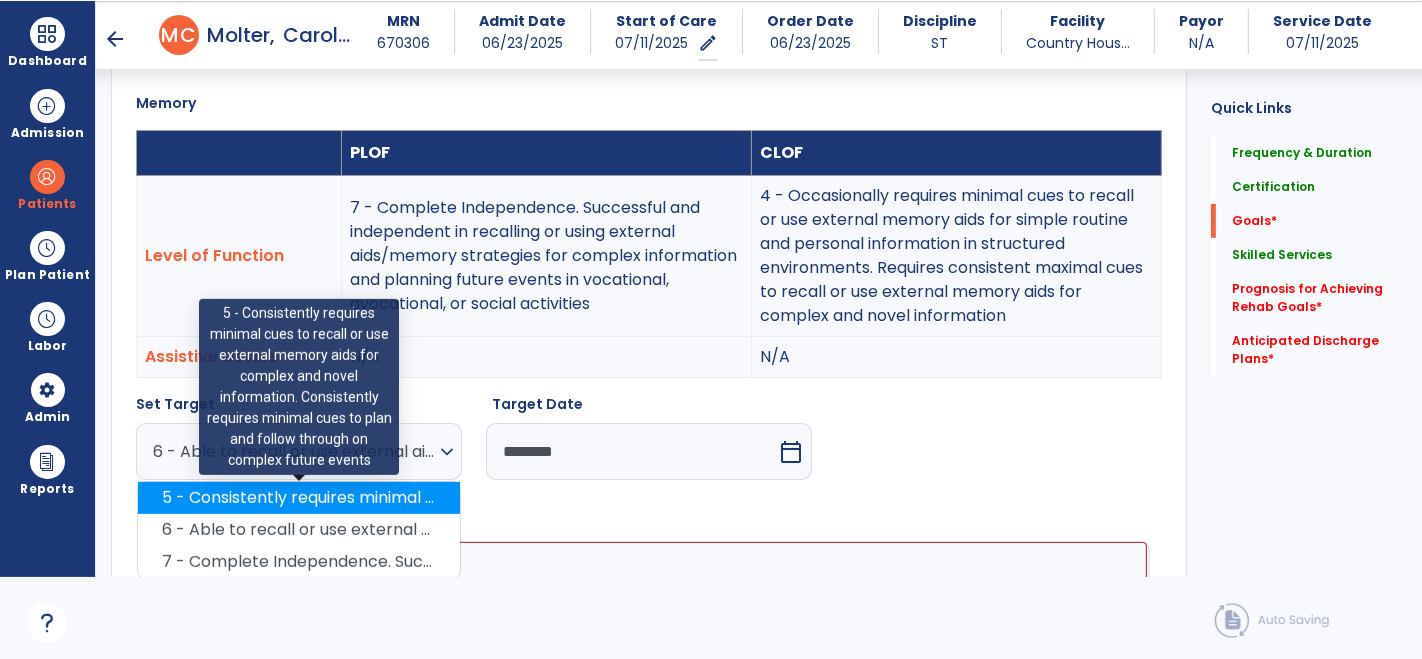 click on "5 - Consistently requires minimal cues to recall or use external memory aids for complex and novel information.  Consistently requires minimal cues to plan and follow through on complex future events" at bounding box center [299, 498] 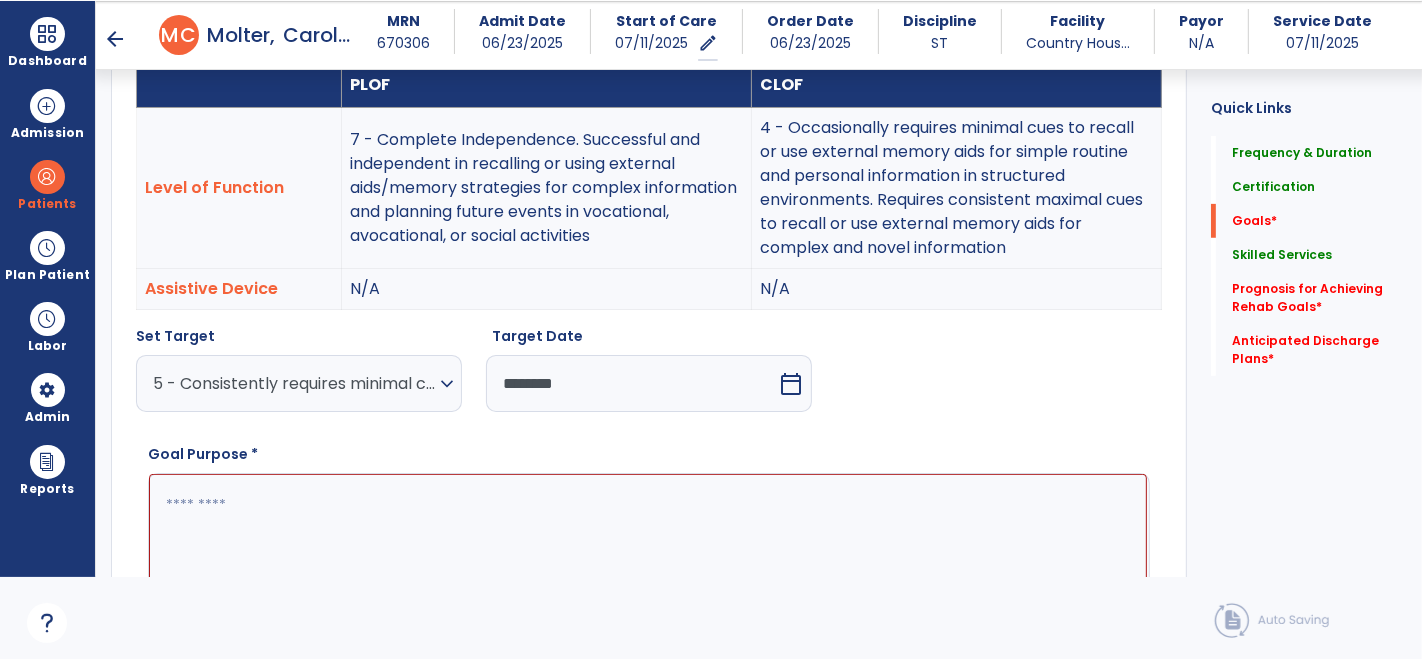 scroll, scrollTop: 588, scrollLeft: 0, axis: vertical 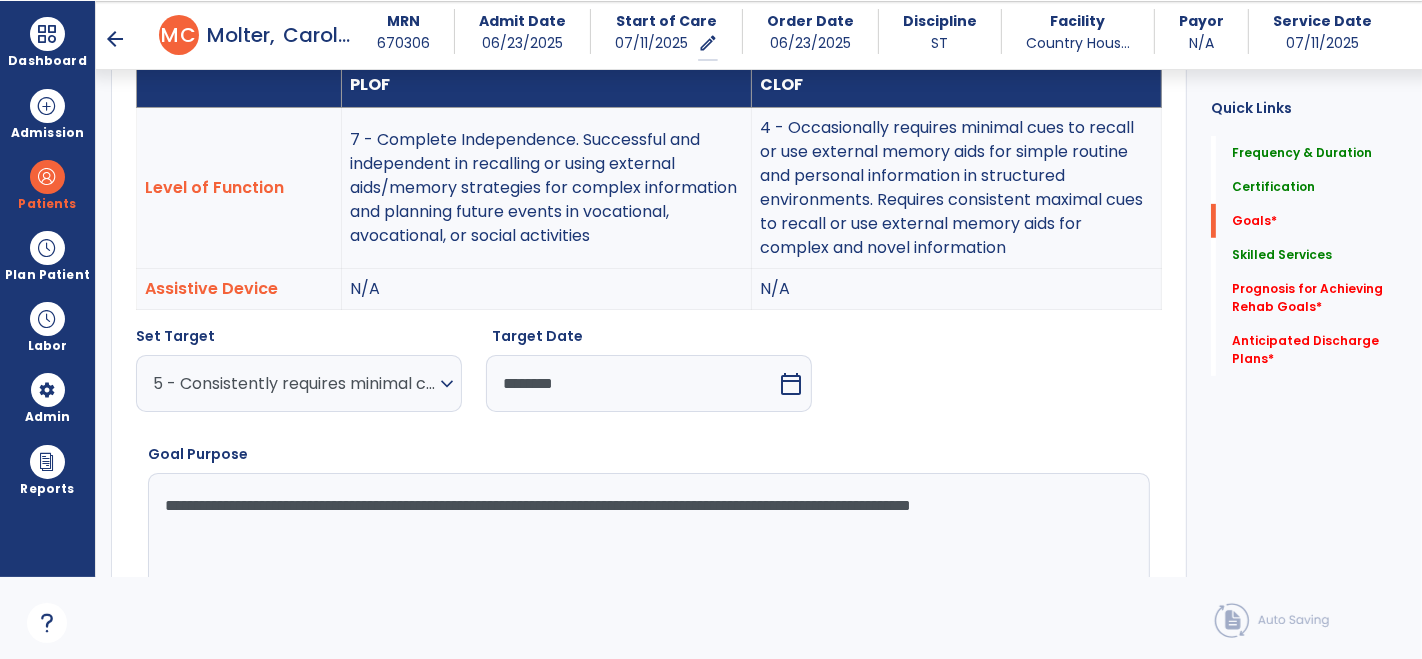 click on "**********" at bounding box center [648, 548] 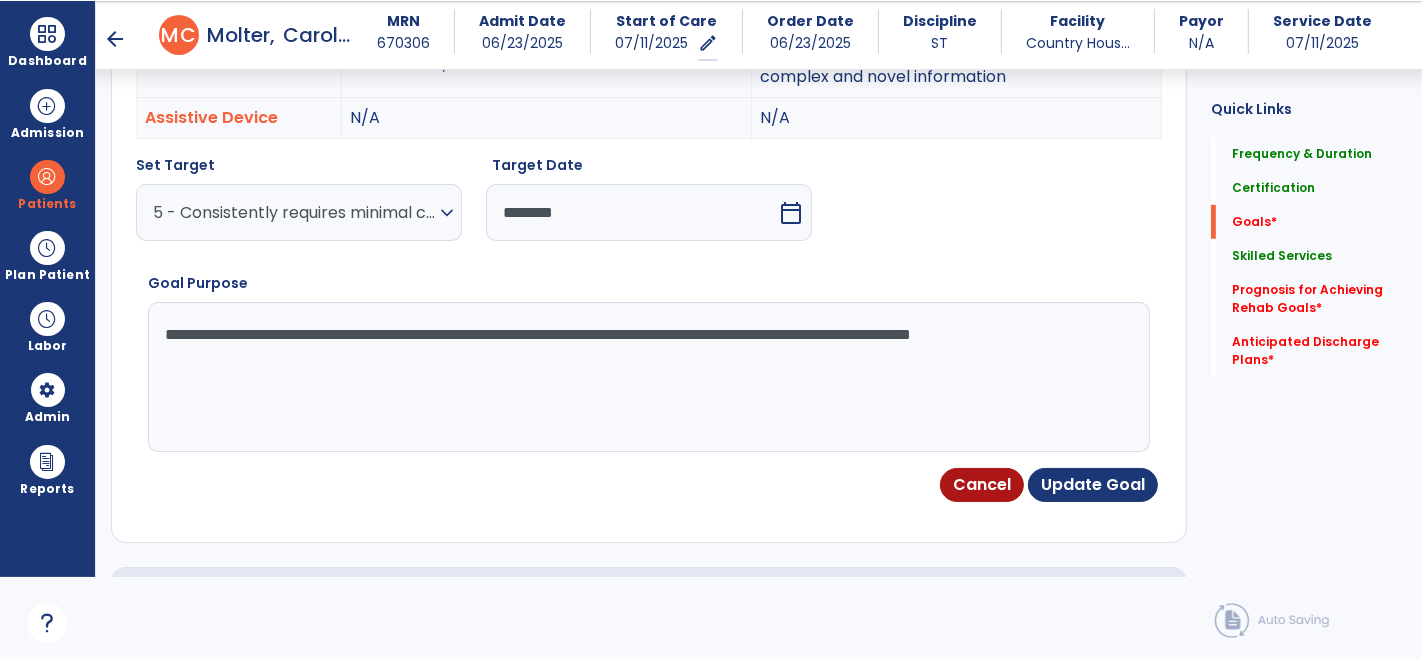 scroll, scrollTop: 775, scrollLeft: 0, axis: vertical 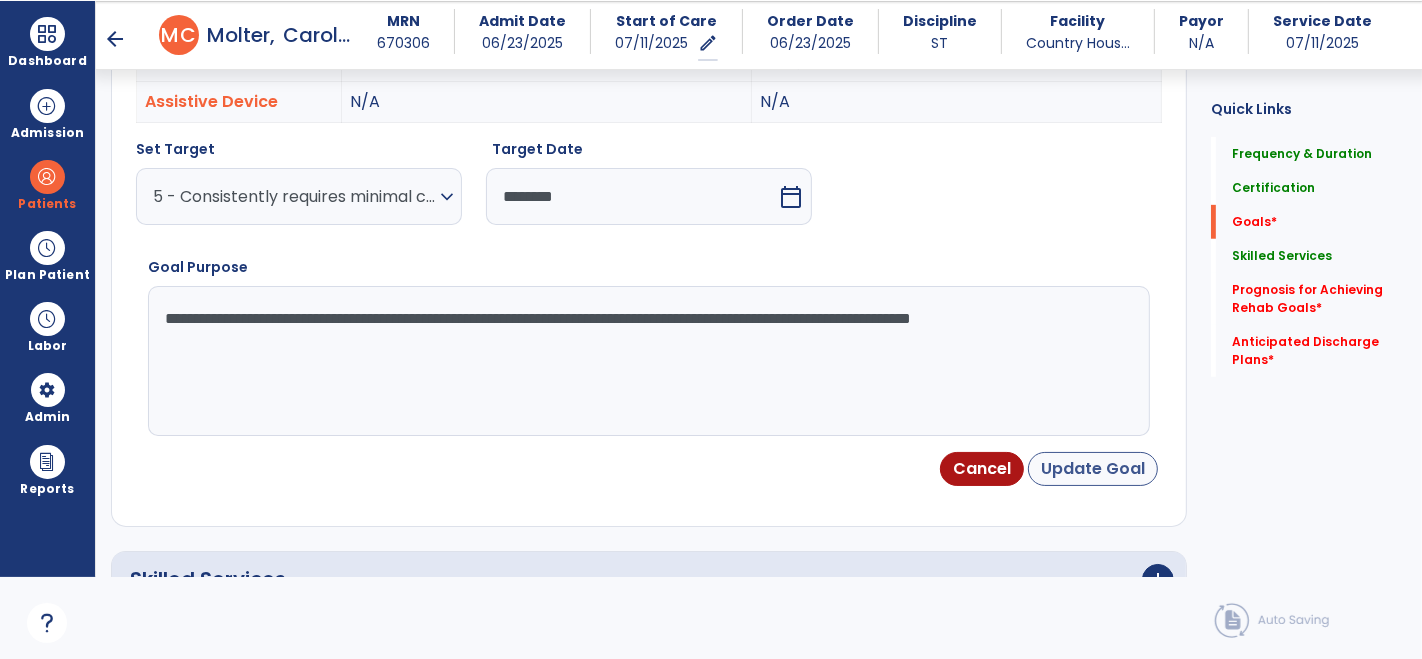 type on "**********" 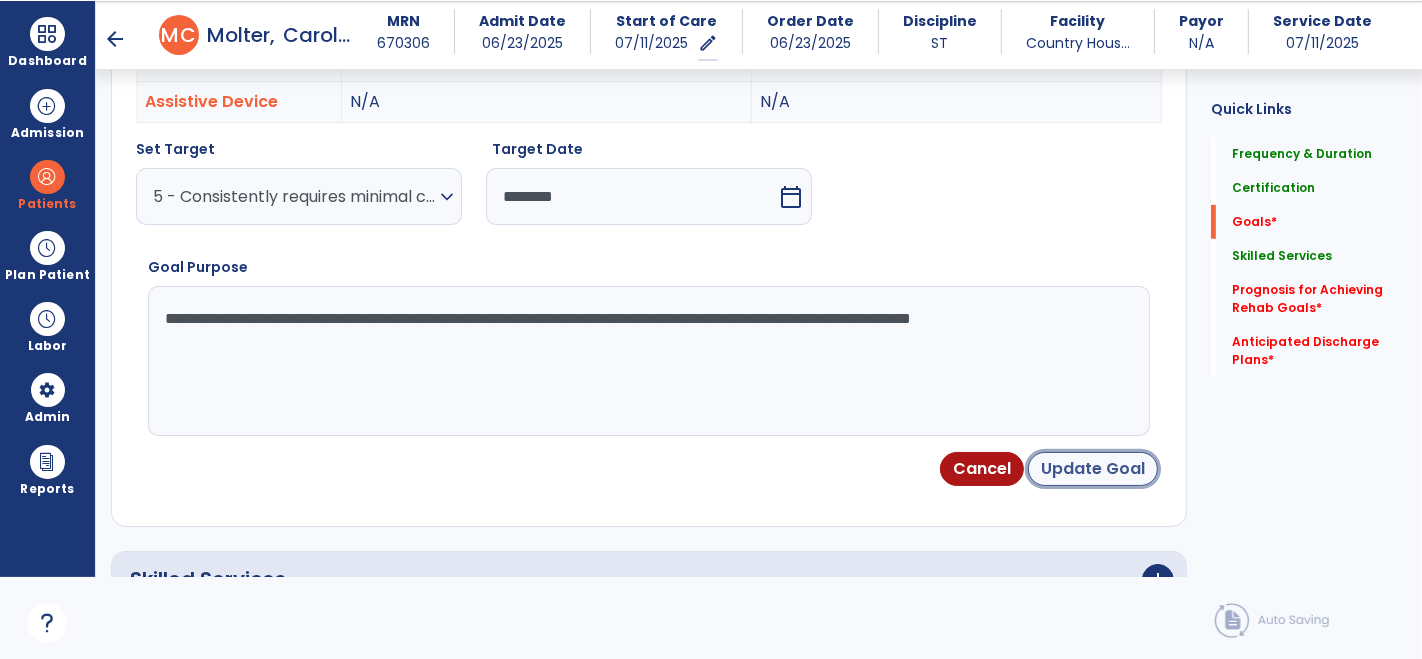 click on "Update Goal" at bounding box center [1093, 469] 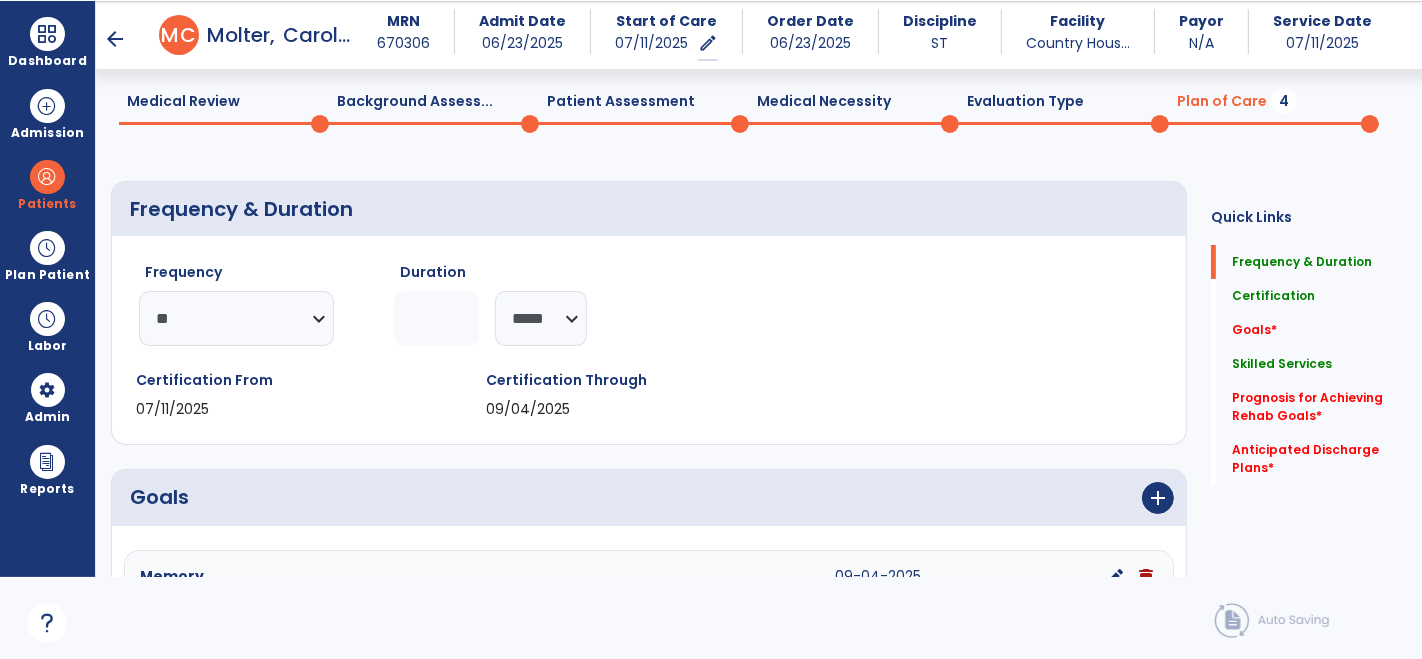 scroll, scrollTop: 68, scrollLeft: 0, axis: vertical 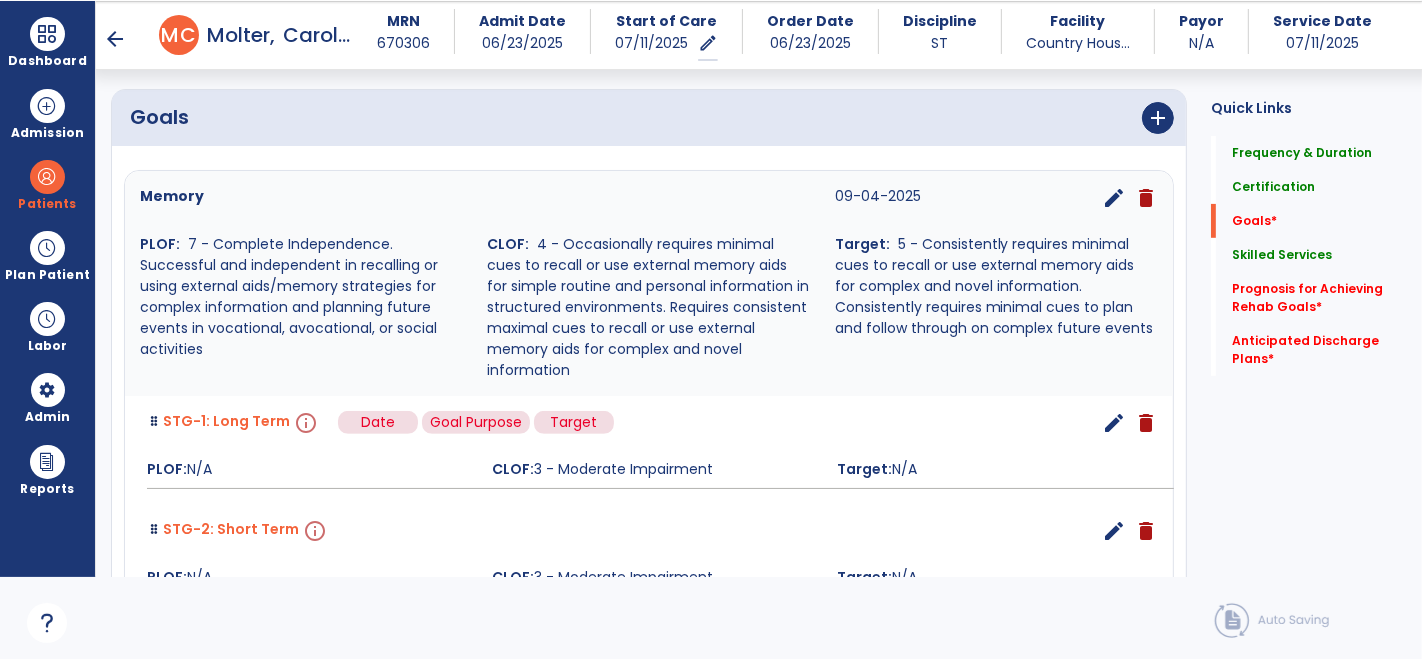 click on "info" at bounding box center (304, 423) 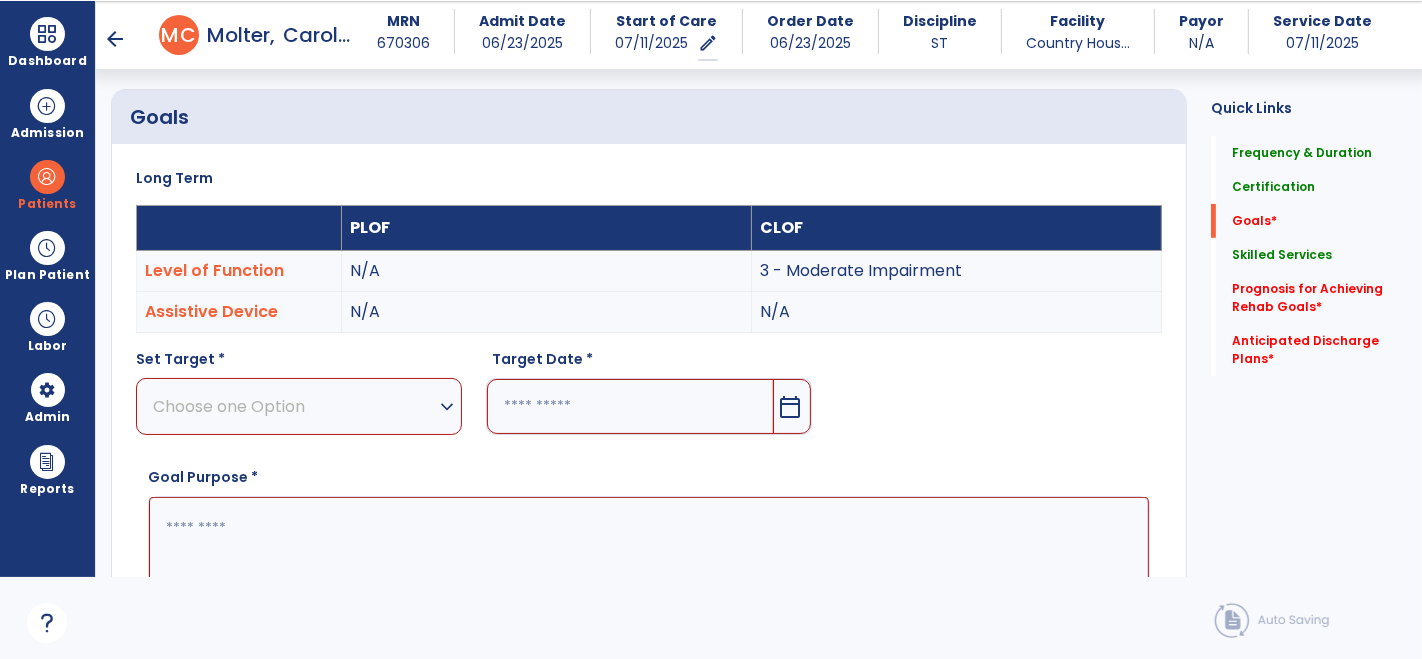 scroll, scrollTop: 534, scrollLeft: 0, axis: vertical 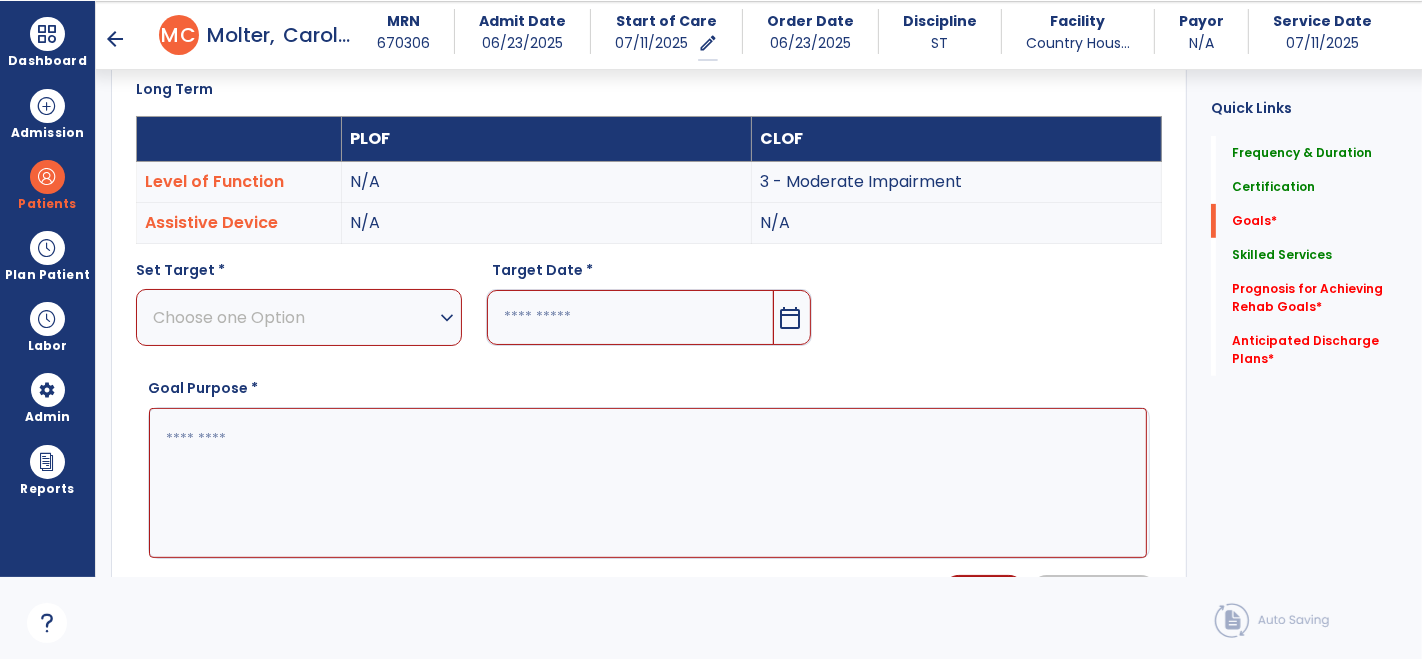 click on "expand_more" at bounding box center (447, 318) 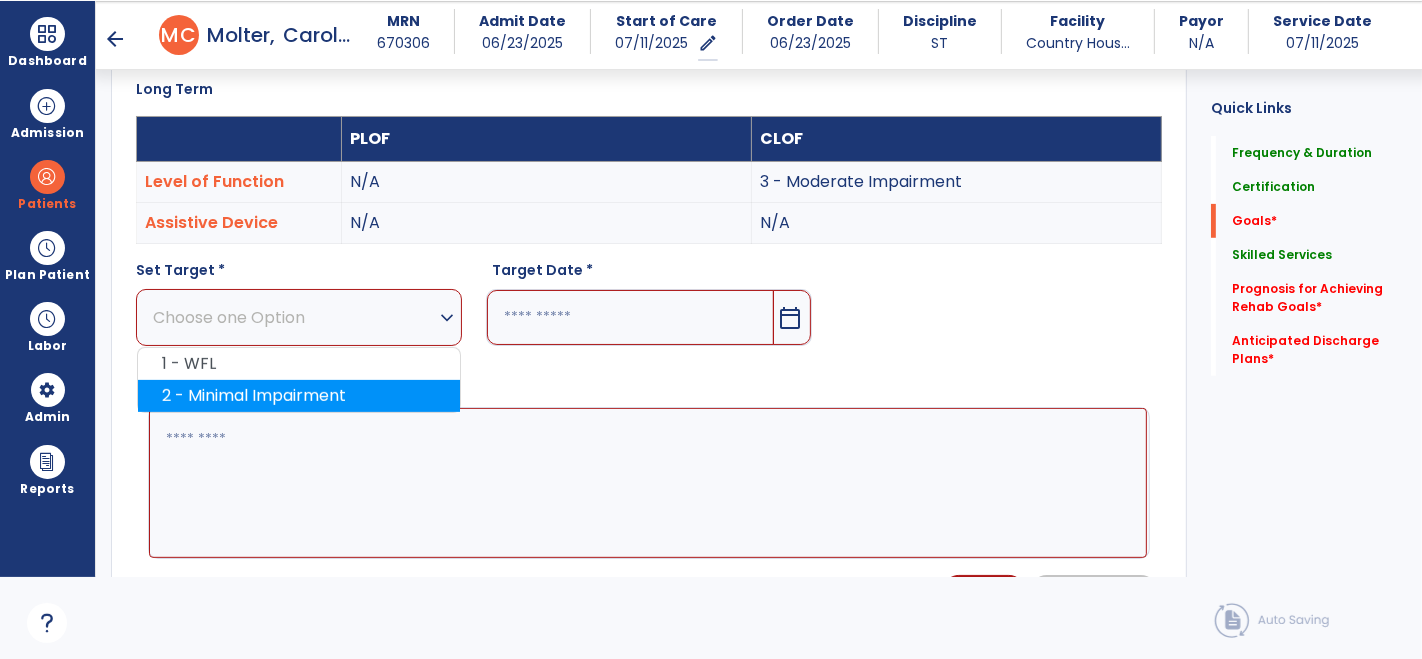 click on "2 - Minimal Impairment" at bounding box center (299, 396) 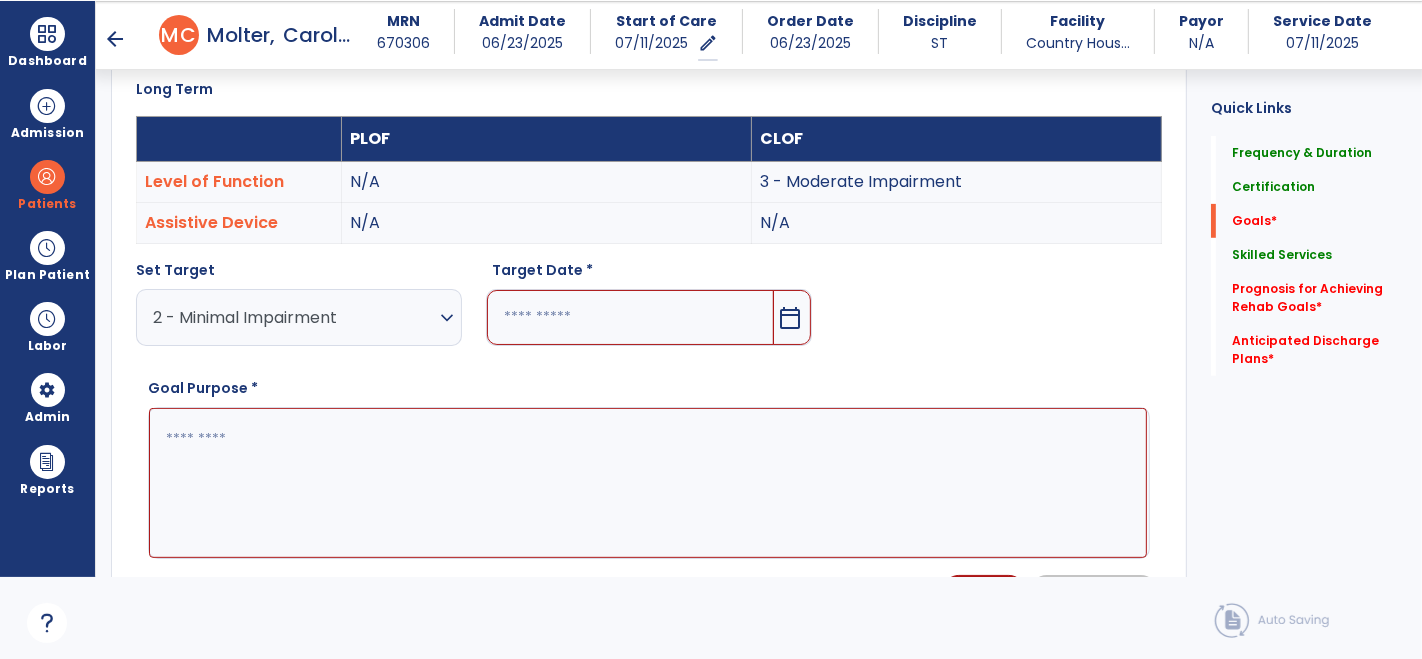 click on "calendar_today" at bounding box center (790, 318) 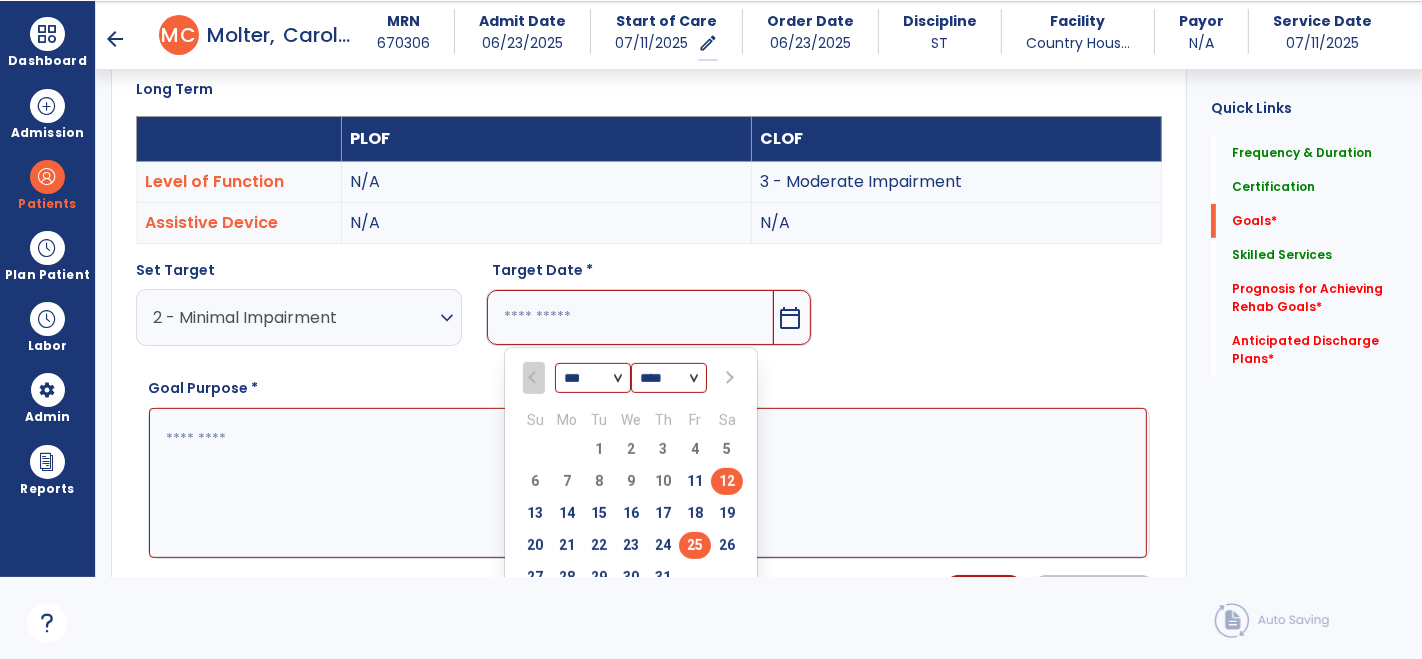 click on "25" at bounding box center (695, 545) 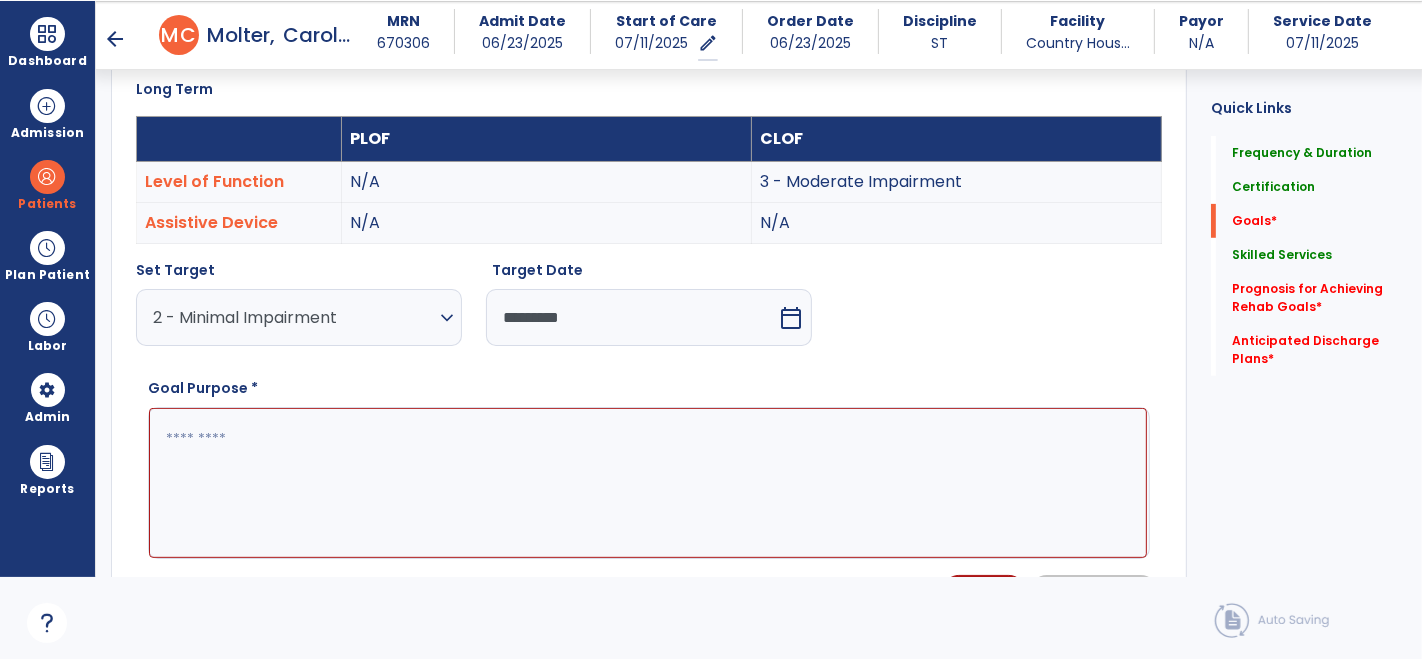 click at bounding box center (648, 482) 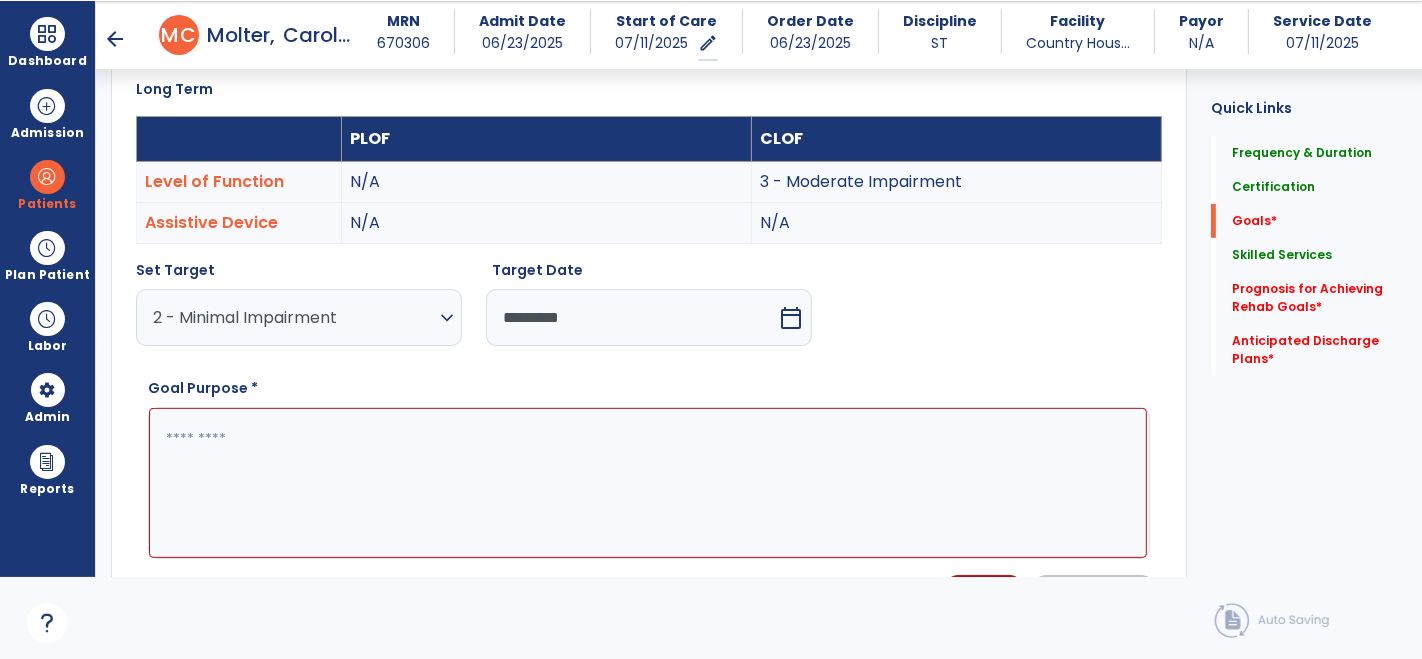 paste on "**********" 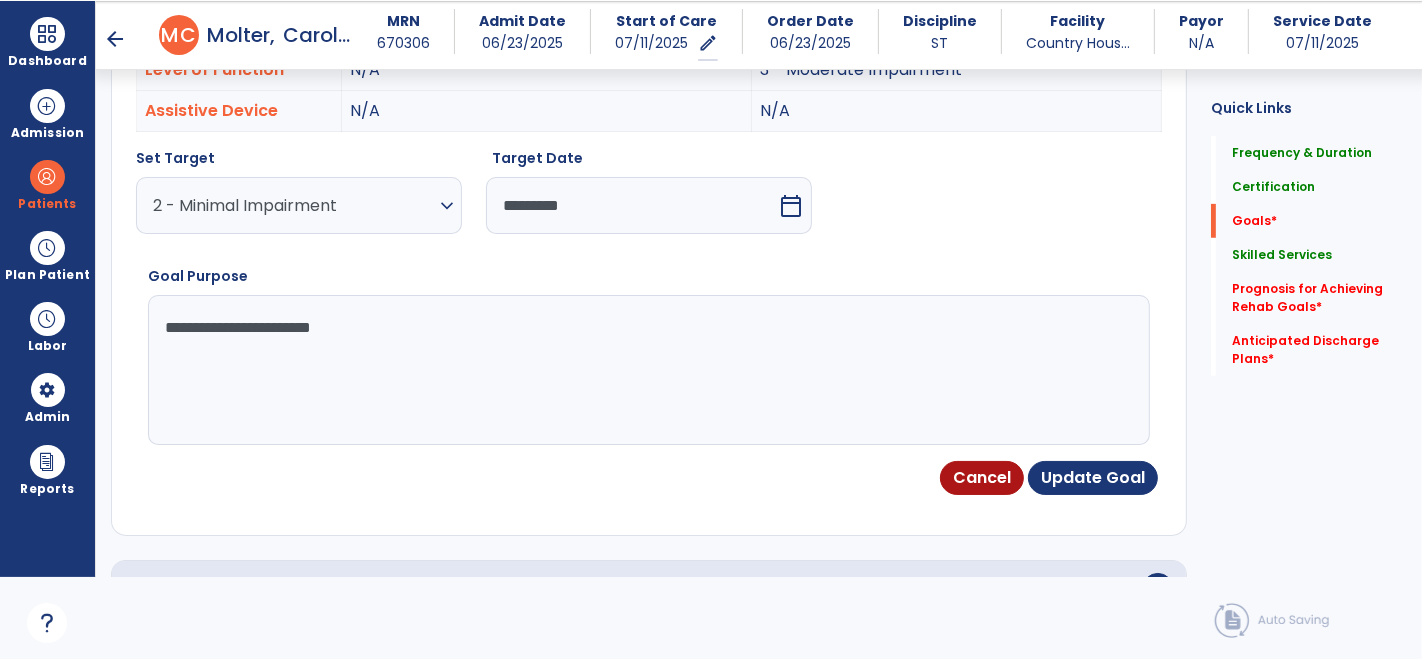 scroll, scrollTop: 652, scrollLeft: 0, axis: vertical 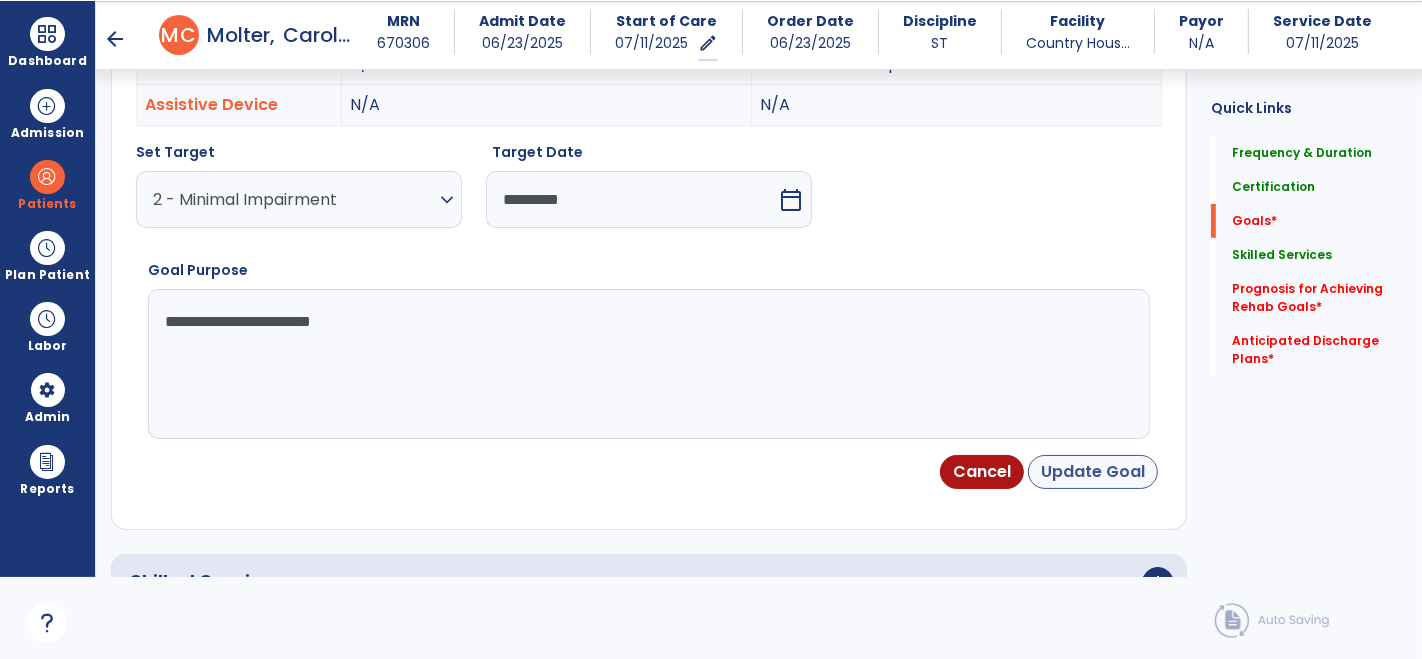 type on "**********" 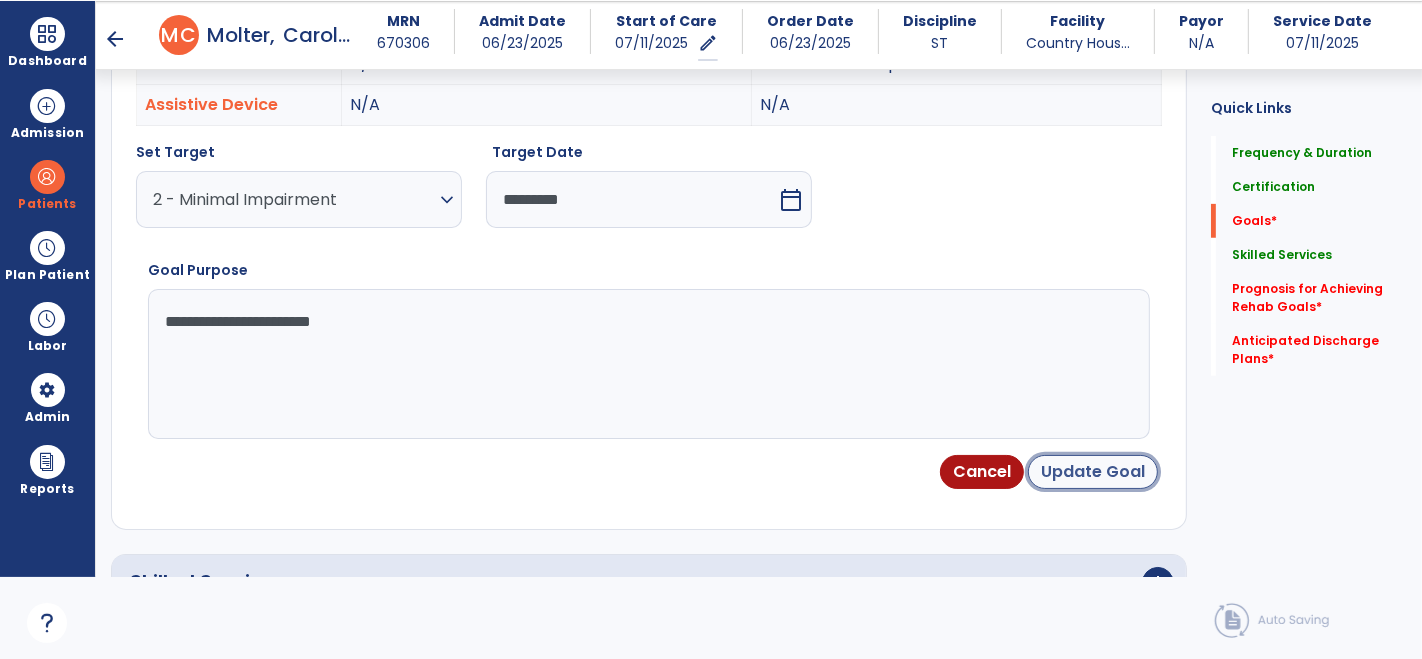 click on "Update Goal" at bounding box center [1093, 472] 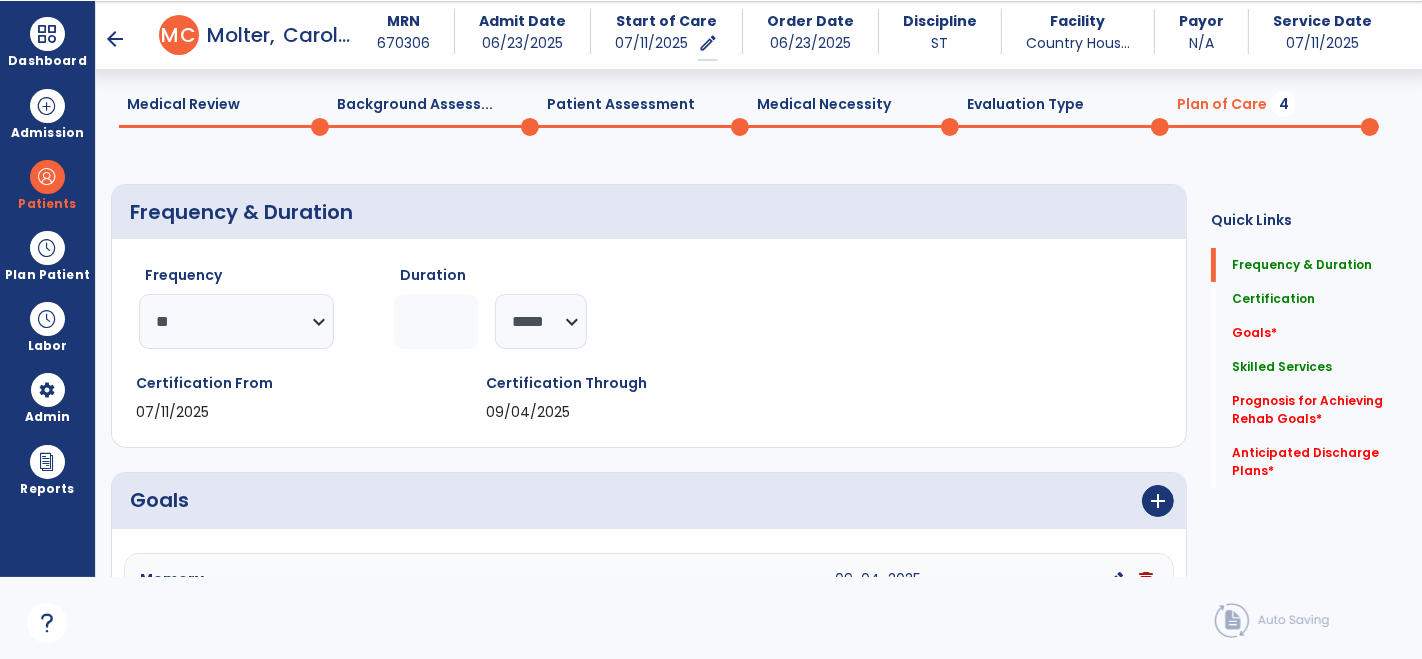 scroll, scrollTop: 65, scrollLeft: 0, axis: vertical 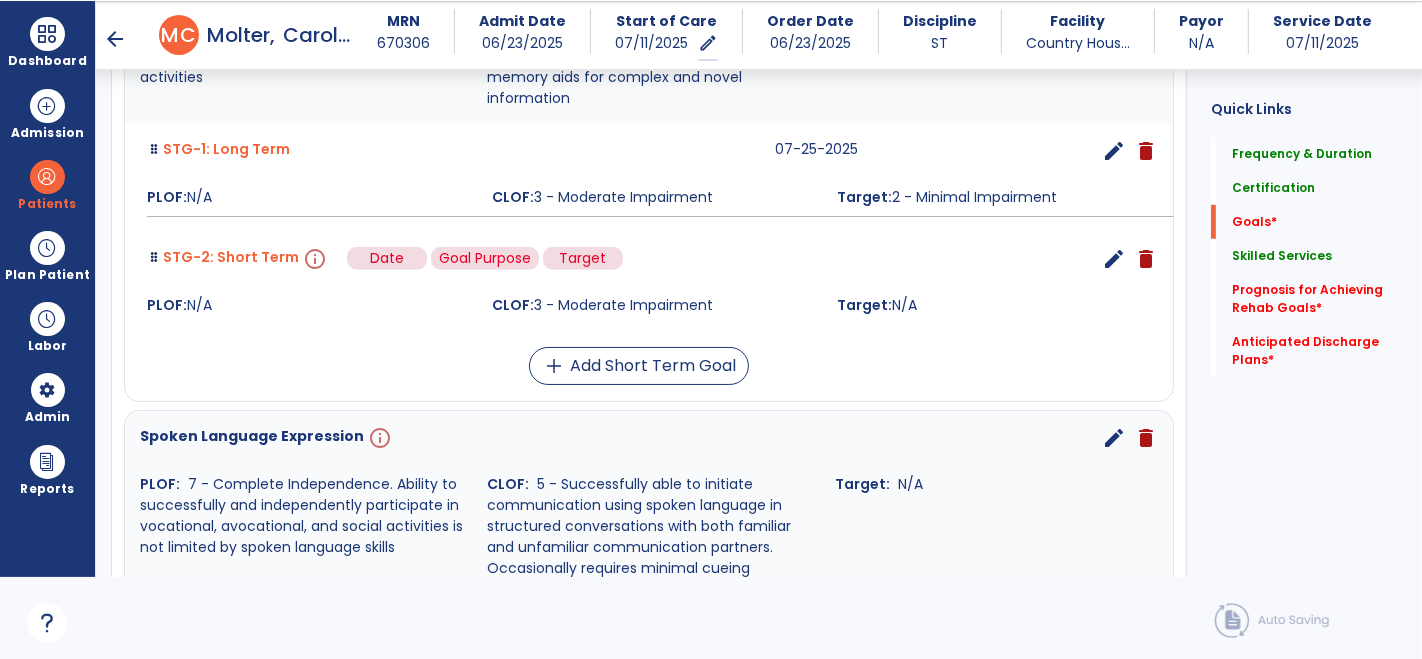 click on "info" at bounding box center (313, 259) 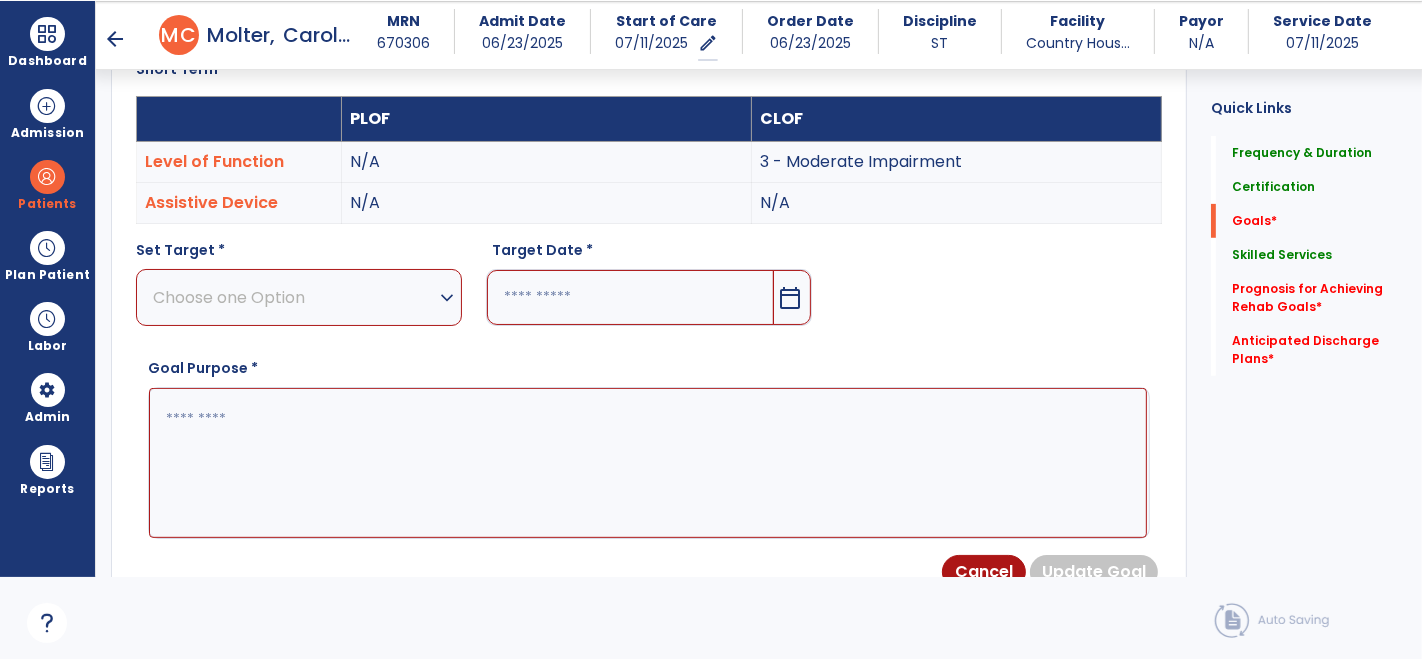 scroll, scrollTop: 534, scrollLeft: 0, axis: vertical 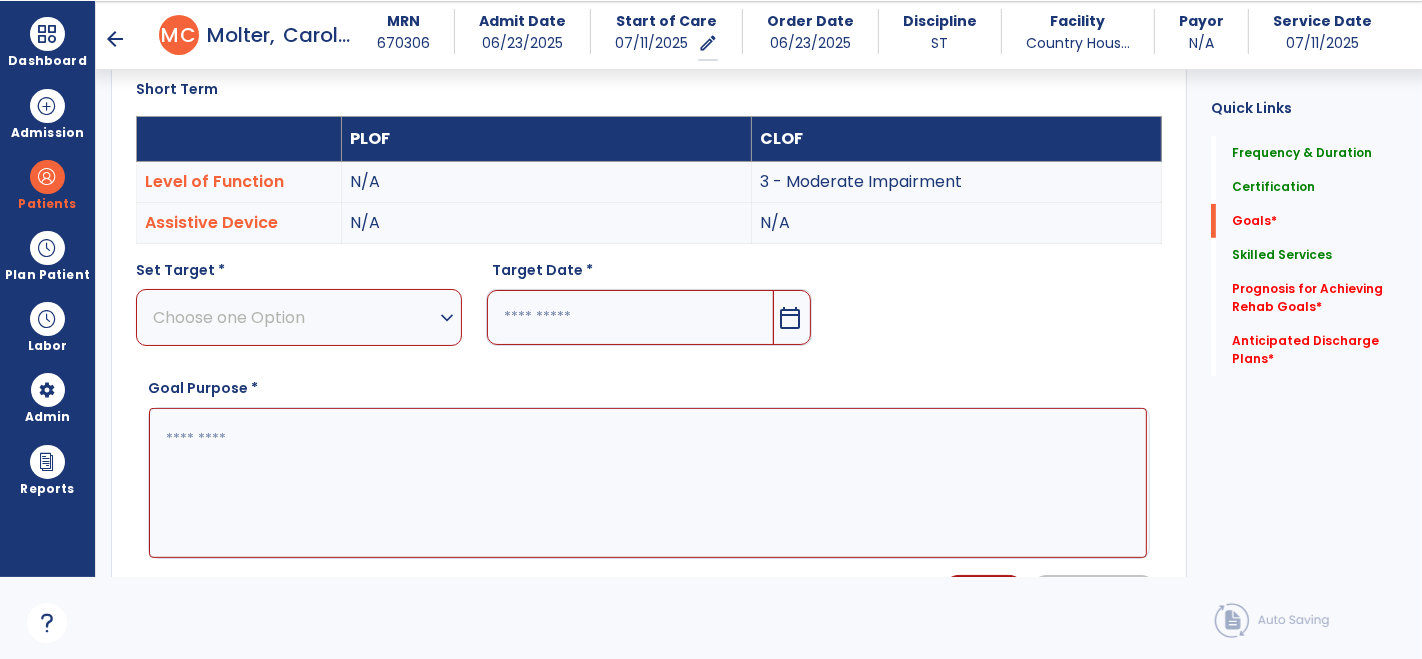 click at bounding box center (648, 482) 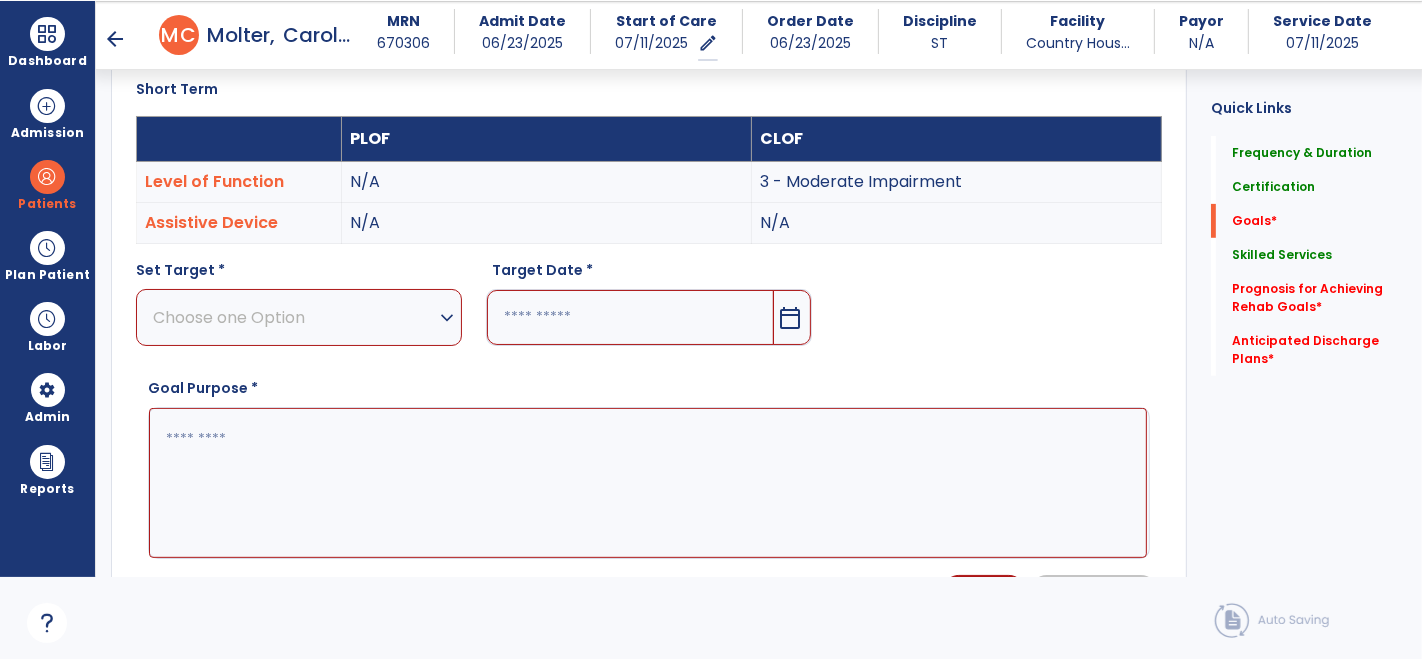 paste on "**********" 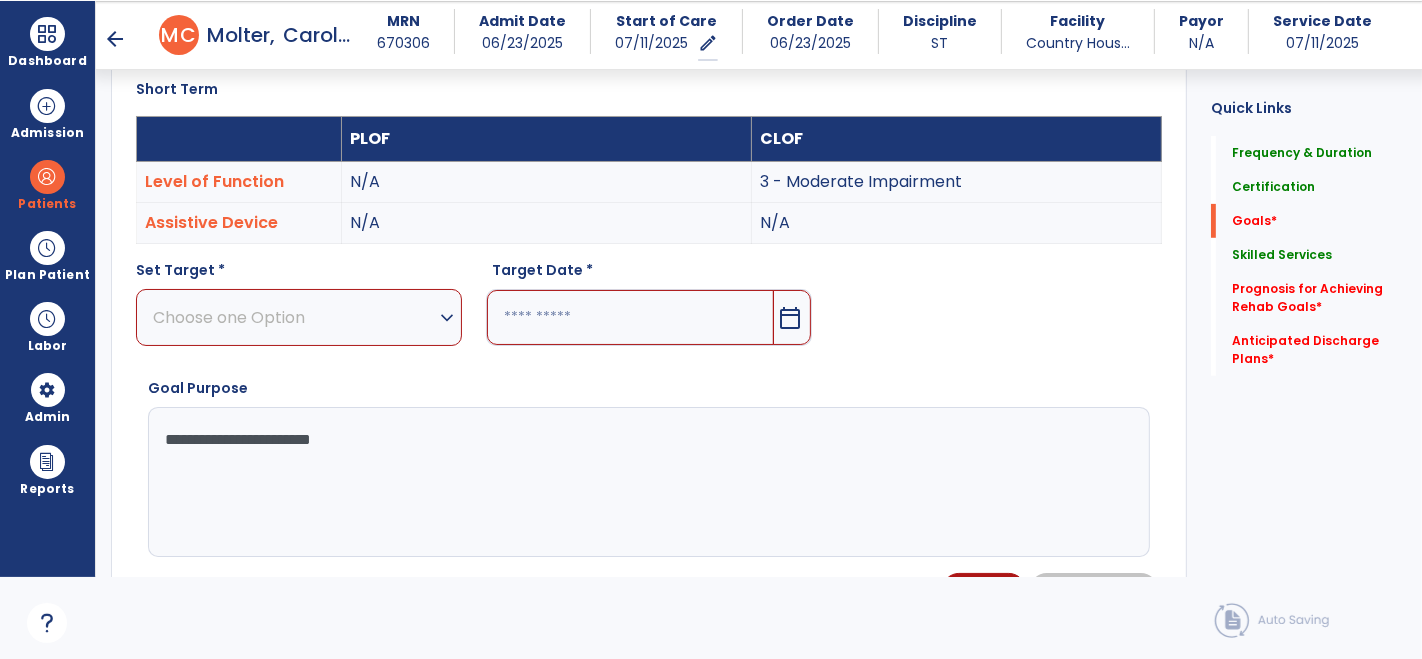 type on "**********" 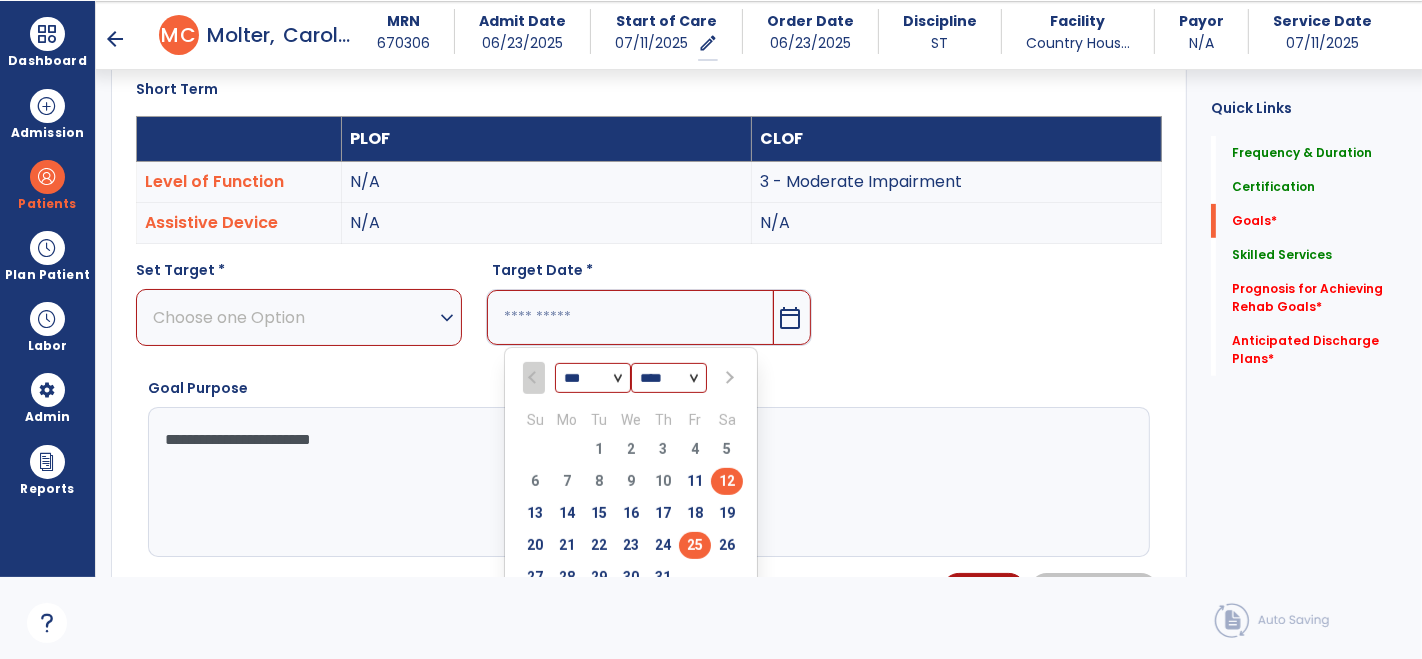 click on "25" at bounding box center [695, 545] 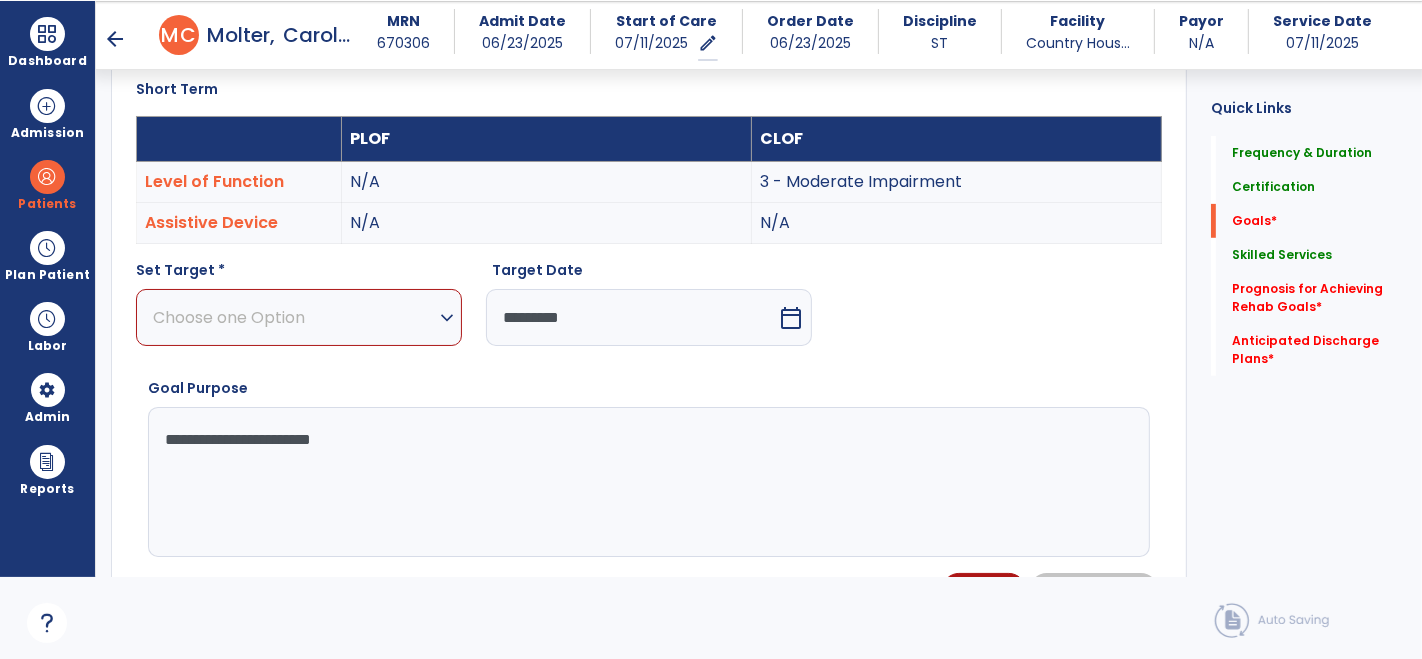 click on "expand_more" at bounding box center [447, 318] 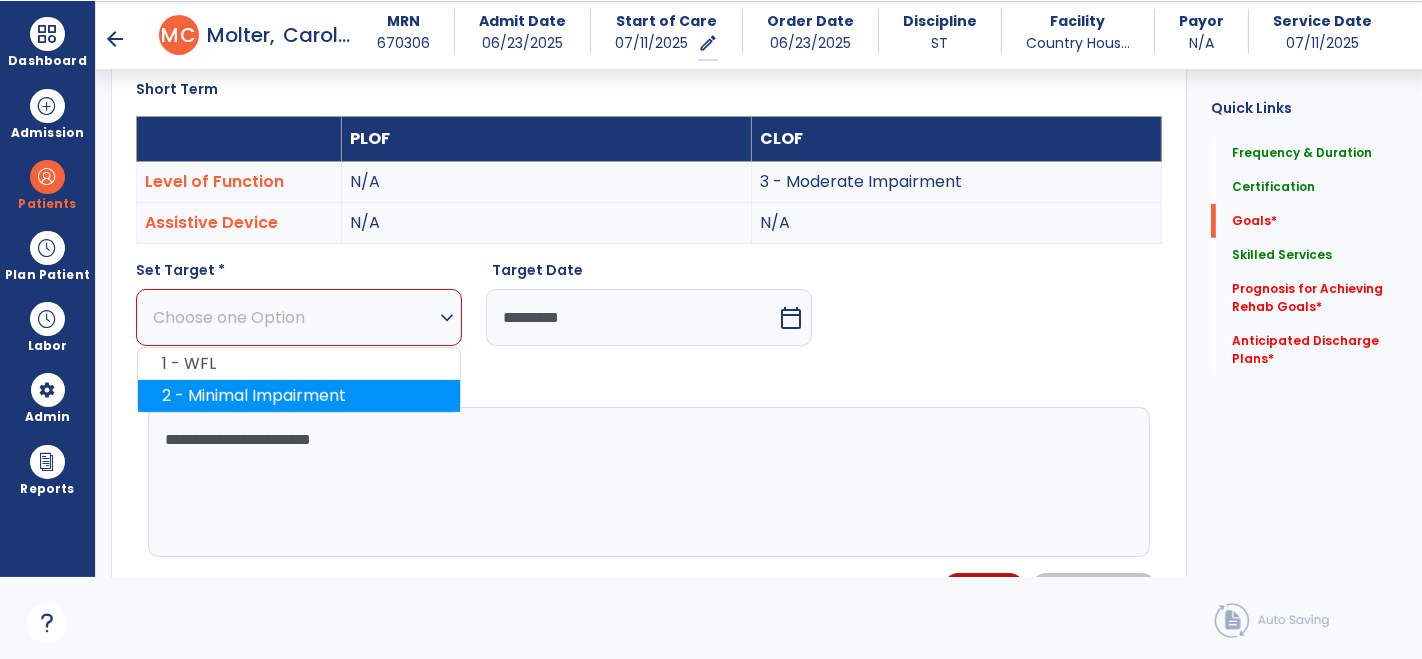 click on "2 - Minimal Impairment" at bounding box center [299, 396] 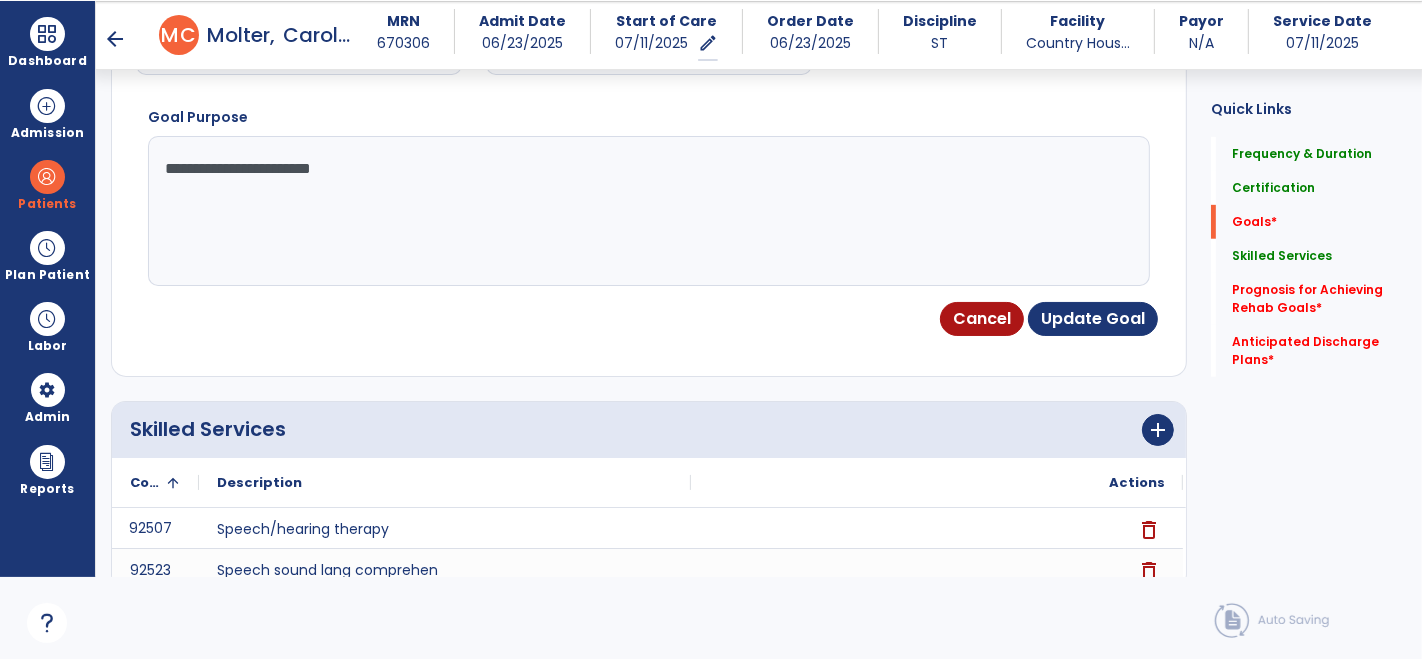 scroll, scrollTop: 813, scrollLeft: 0, axis: vertical 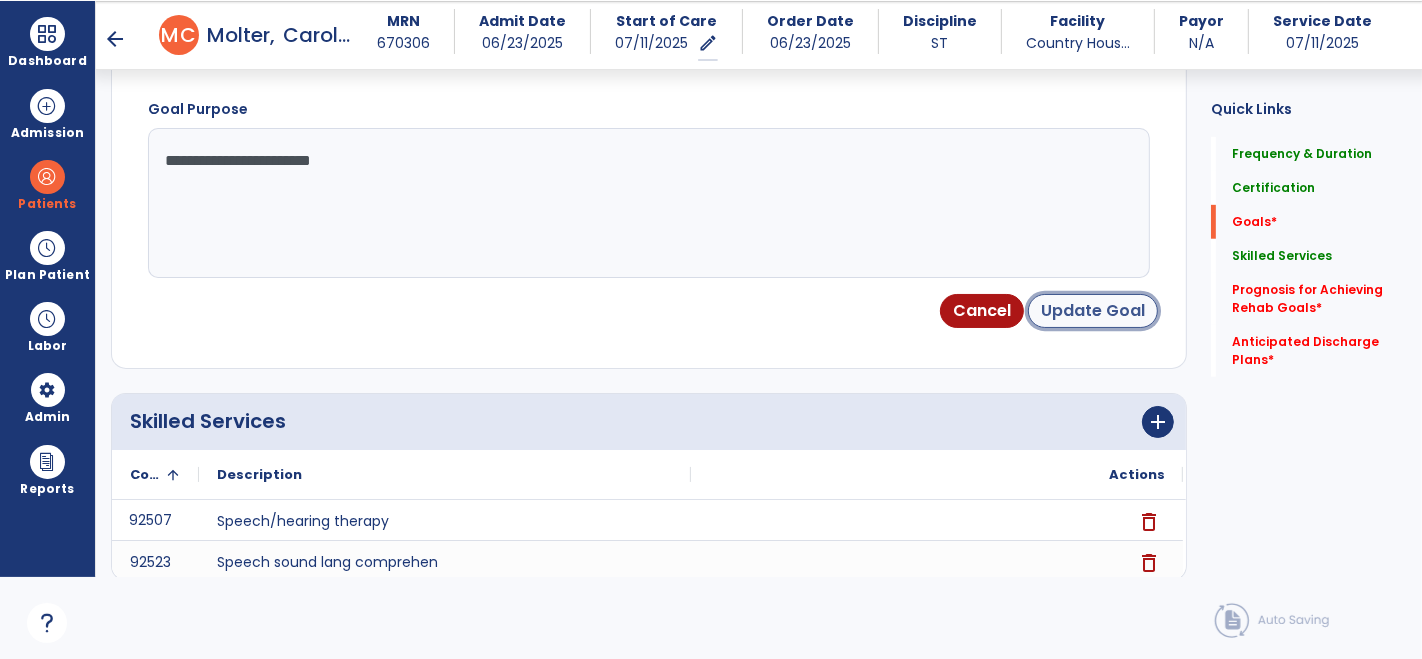 click on "Update Goal" at bounding box center (1093, 311) 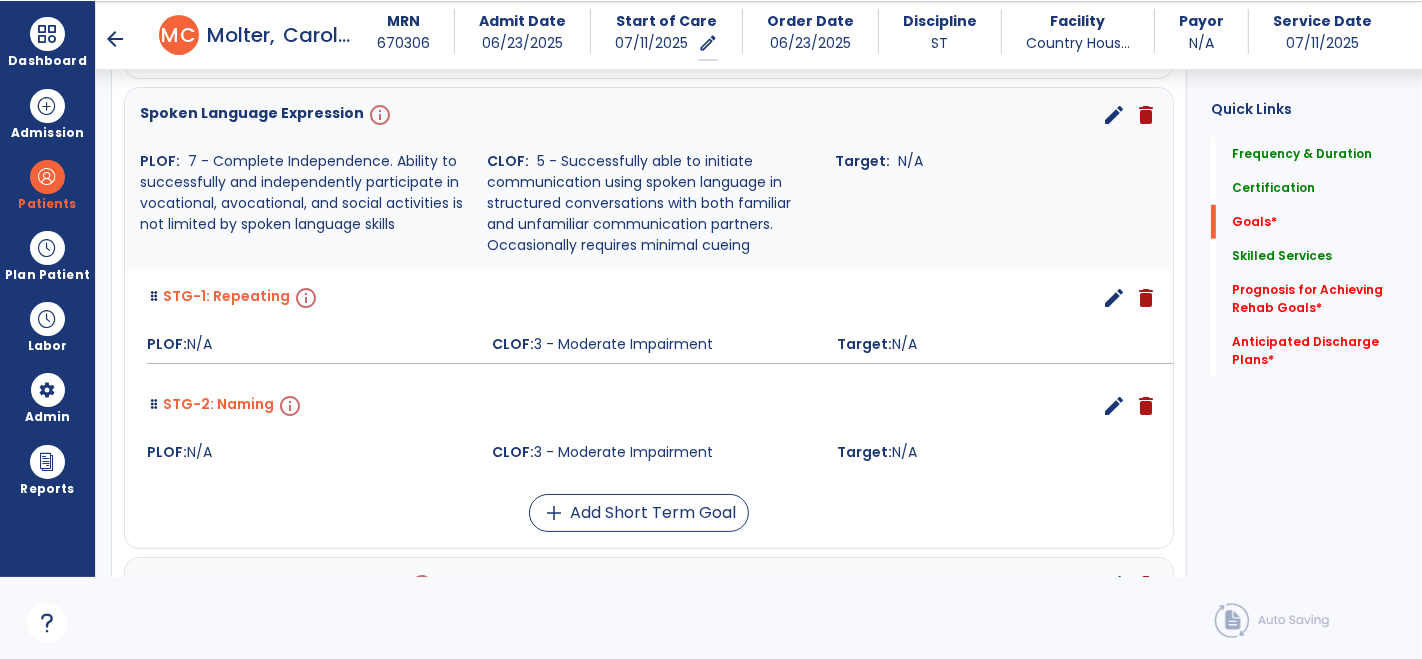 scroll, scrollTop: 1062, scrollLeft: 0, axis: vertical 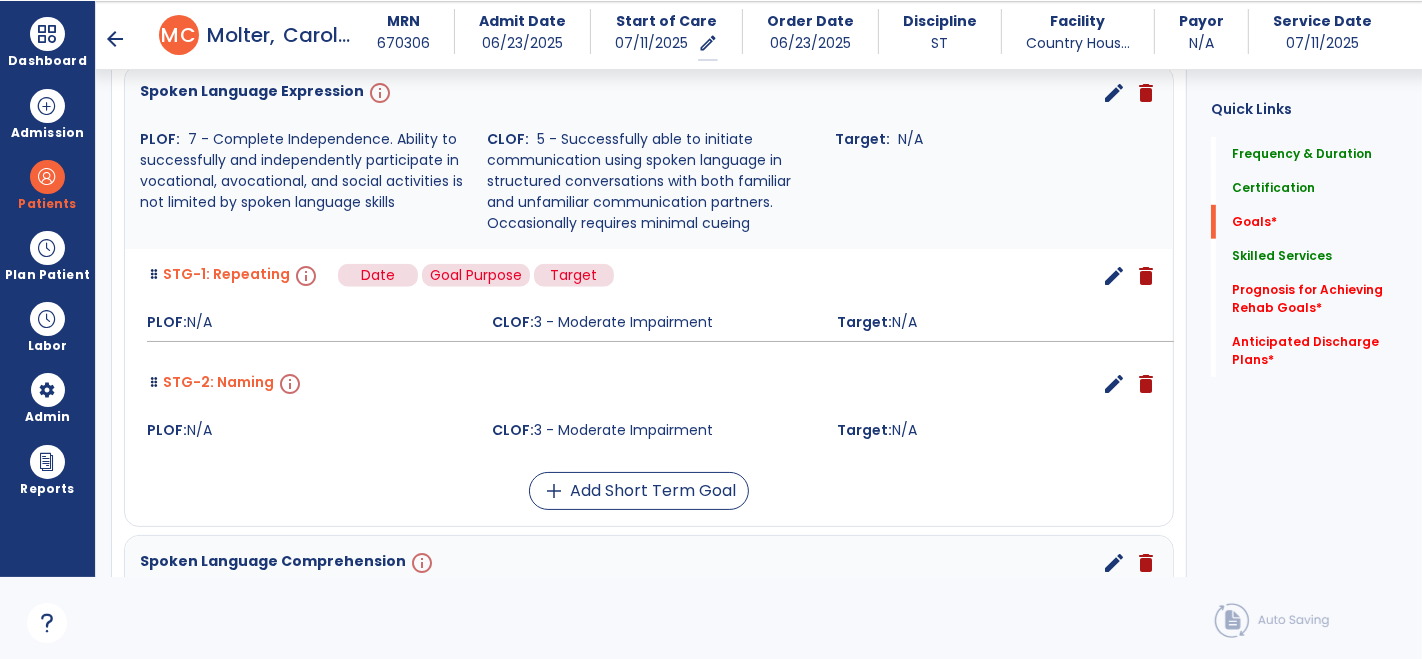 click on "info" at bounding box center (304, 276) 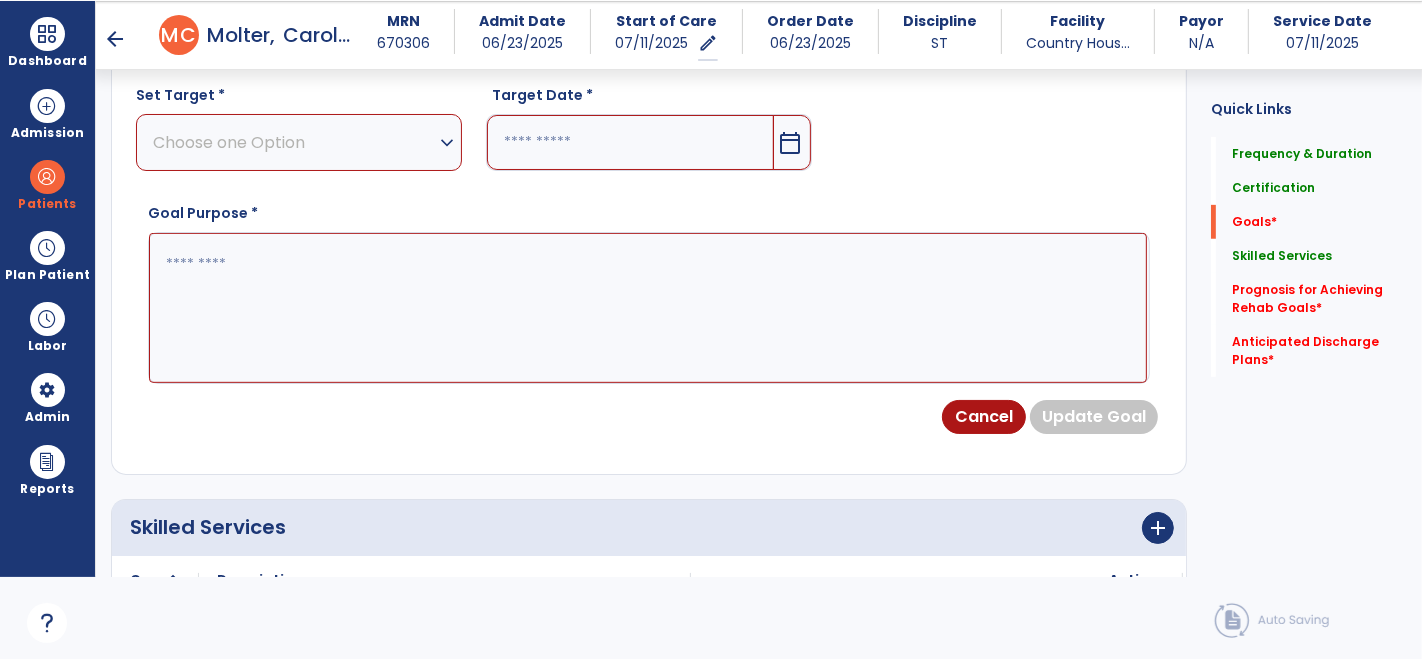 scroll, scrollTop: 534, scrollLeft: 0, axis: vertical 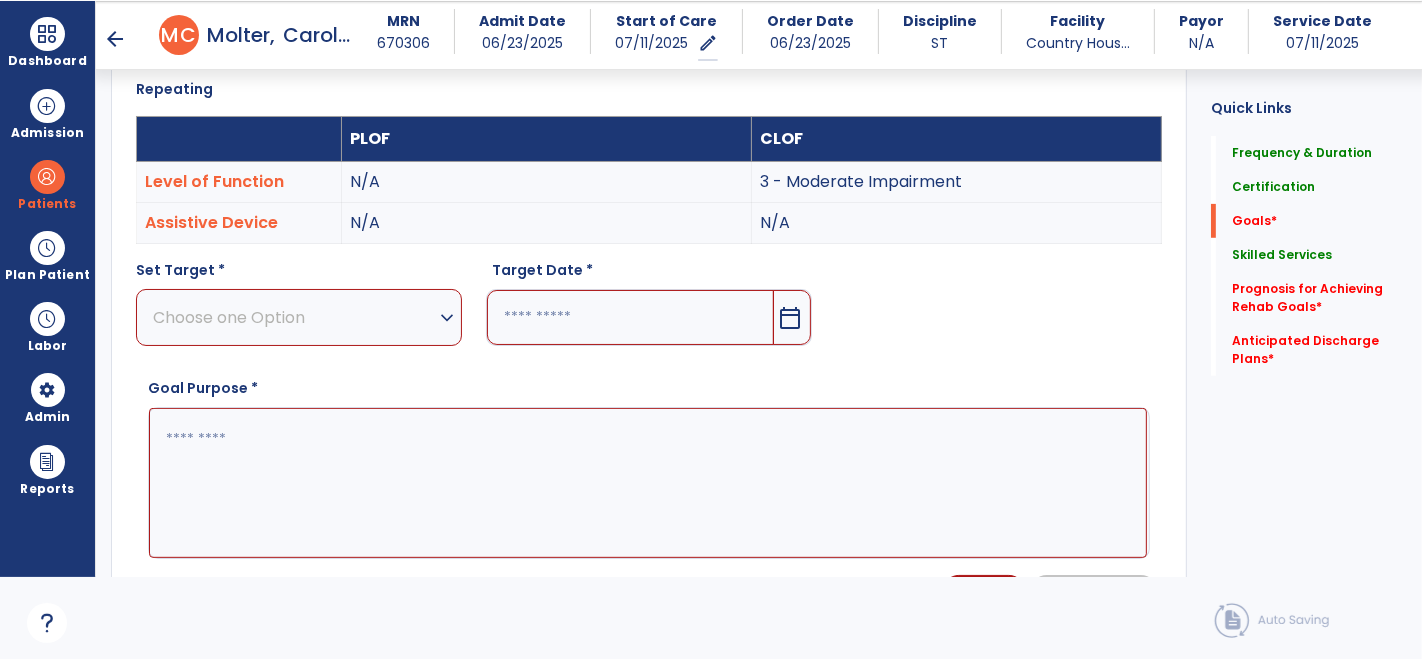 click on "expand_more" at bounding box center (447, 318) 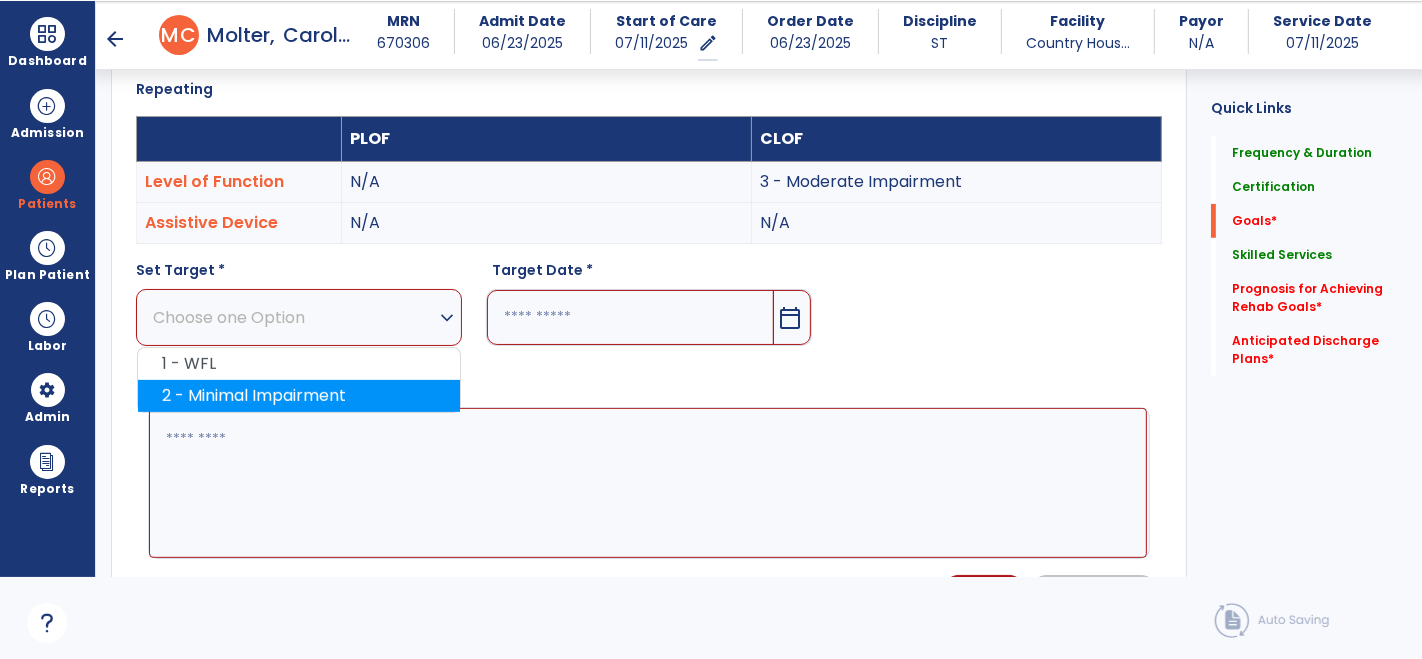 click on "2 - Minimal Impairment" at bounding box center (299, 396) 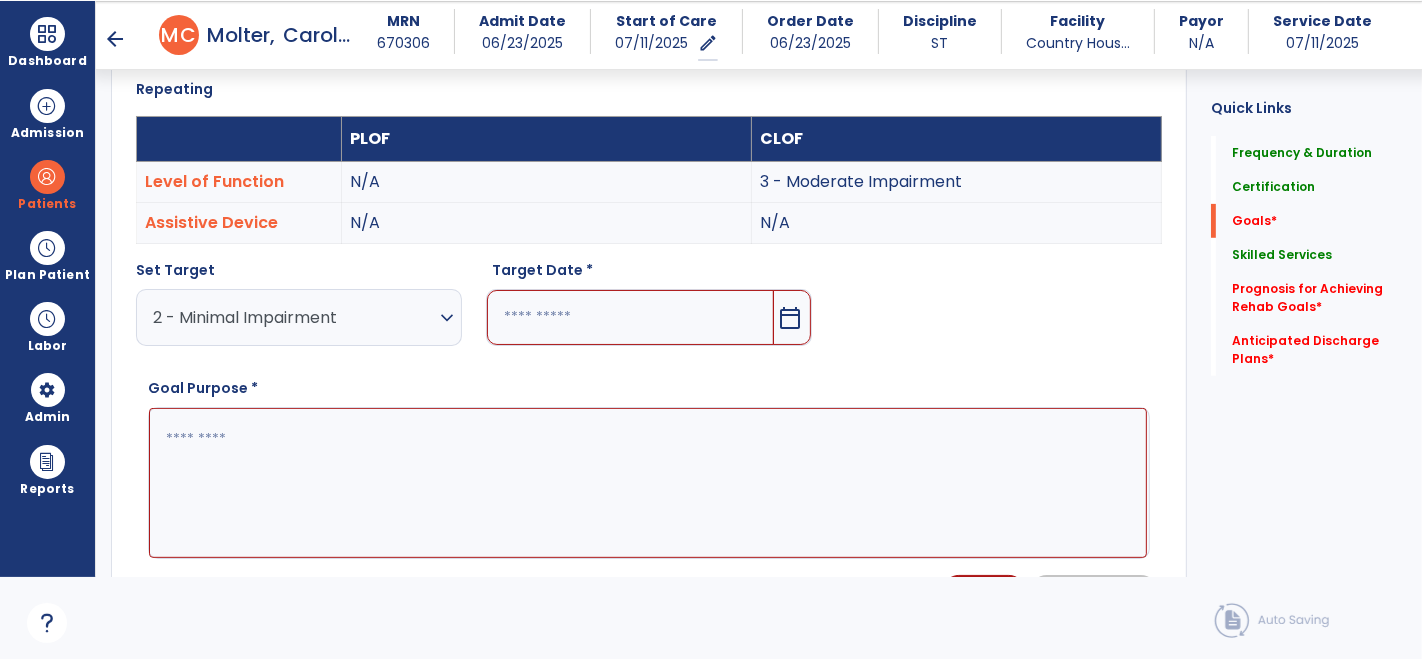 click at bounding box center [648, 482] 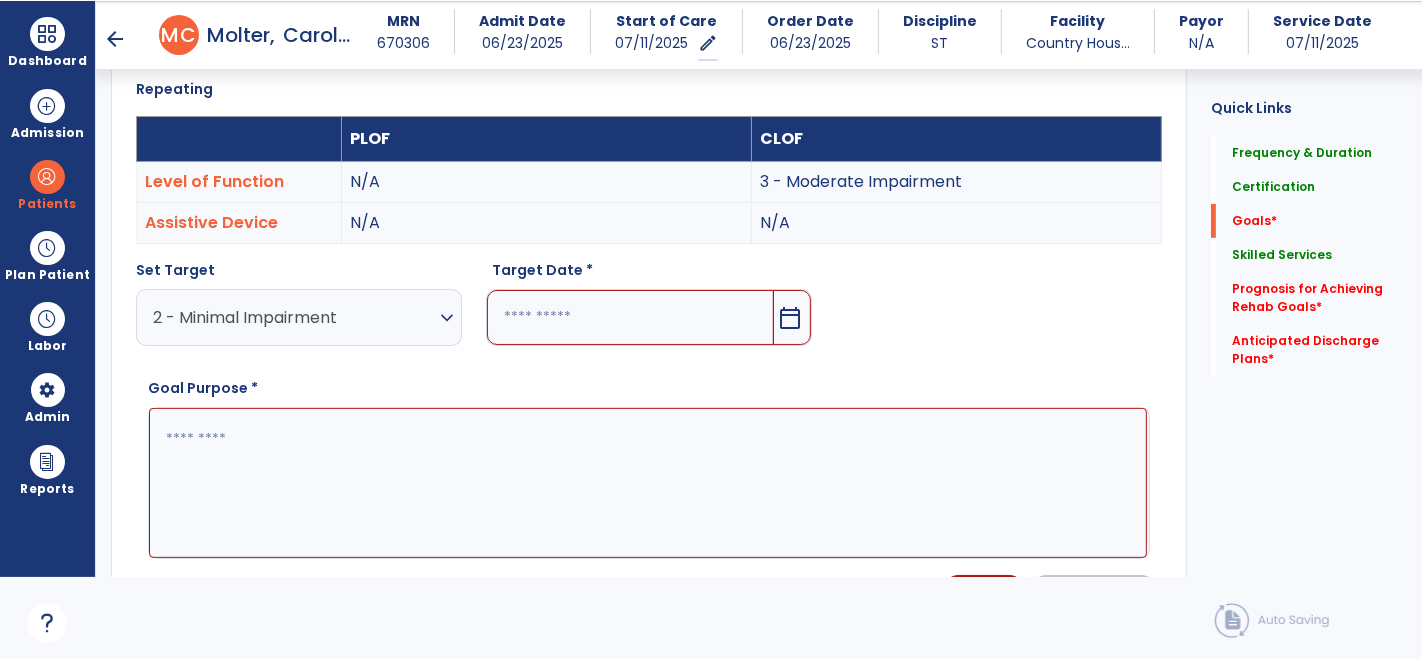 paste on "**********" 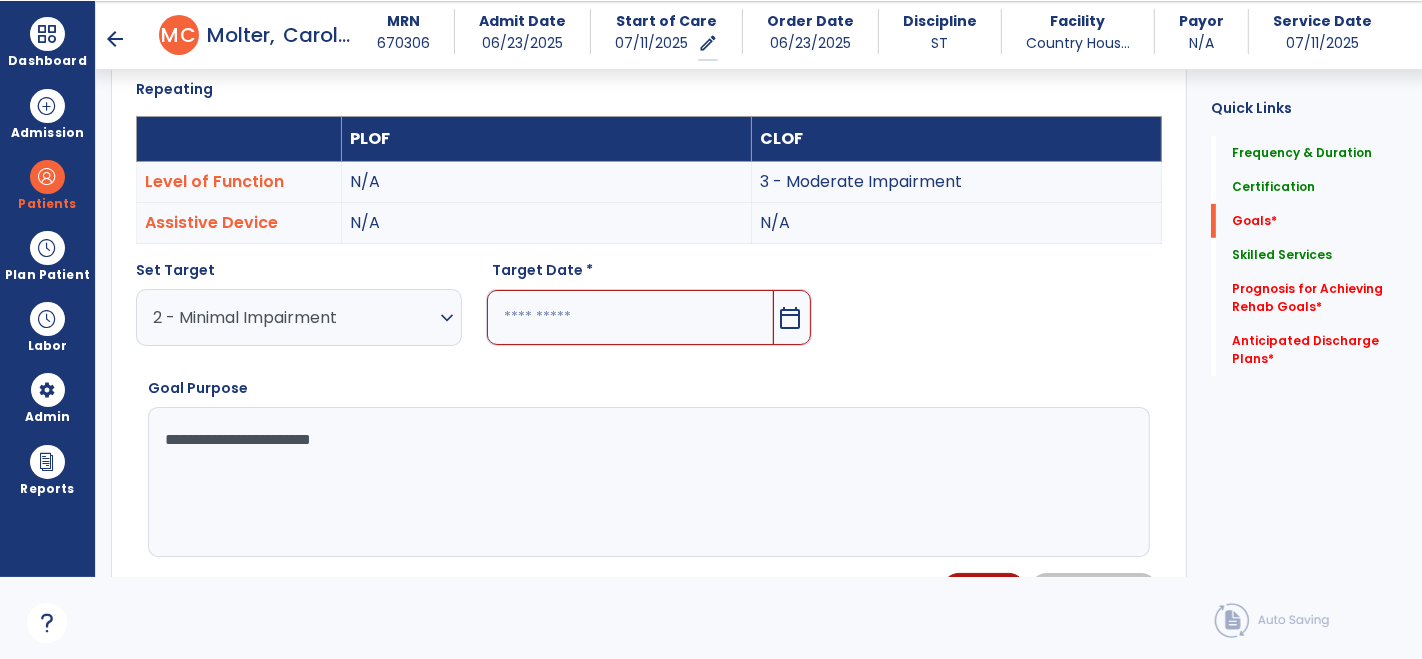 type on "**********" 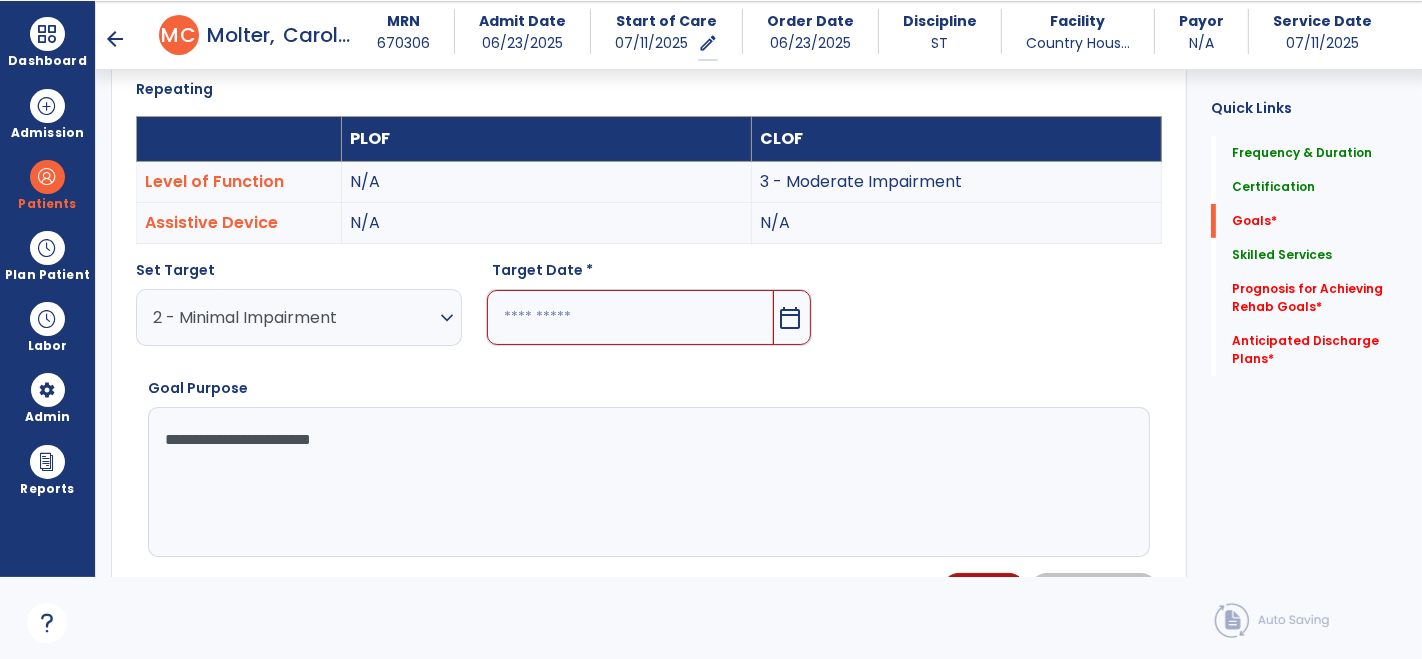 click on "calendar_today" at bounding box center (790, 318) 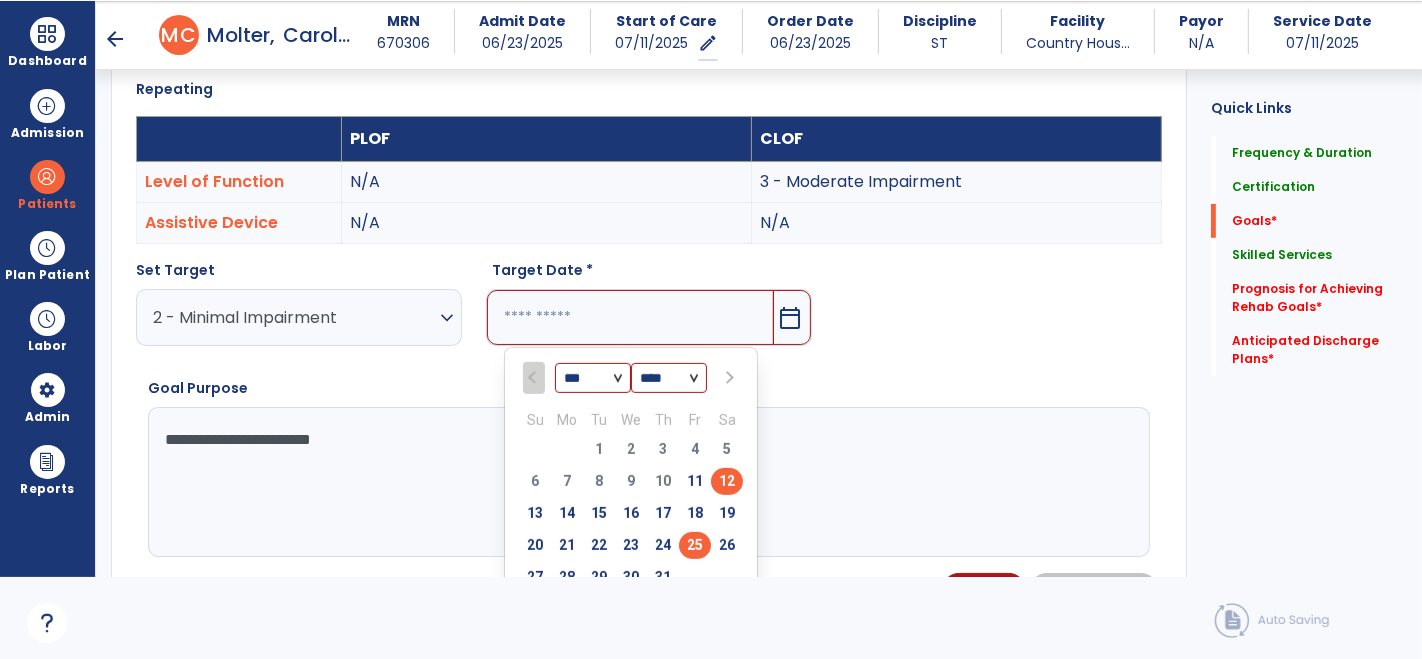 click on "25" at bounding box center (695, 545) 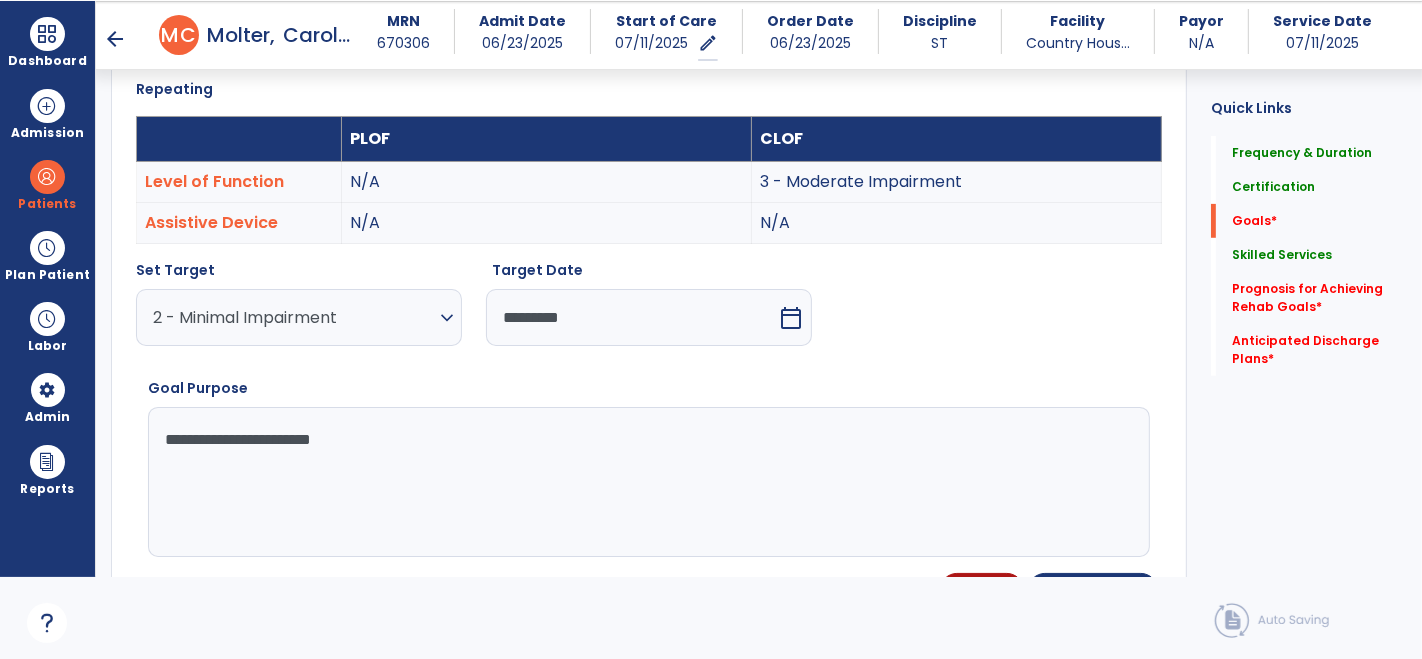 scroll, scrollTop: 649, scrollLeft: 0, axis: vertical 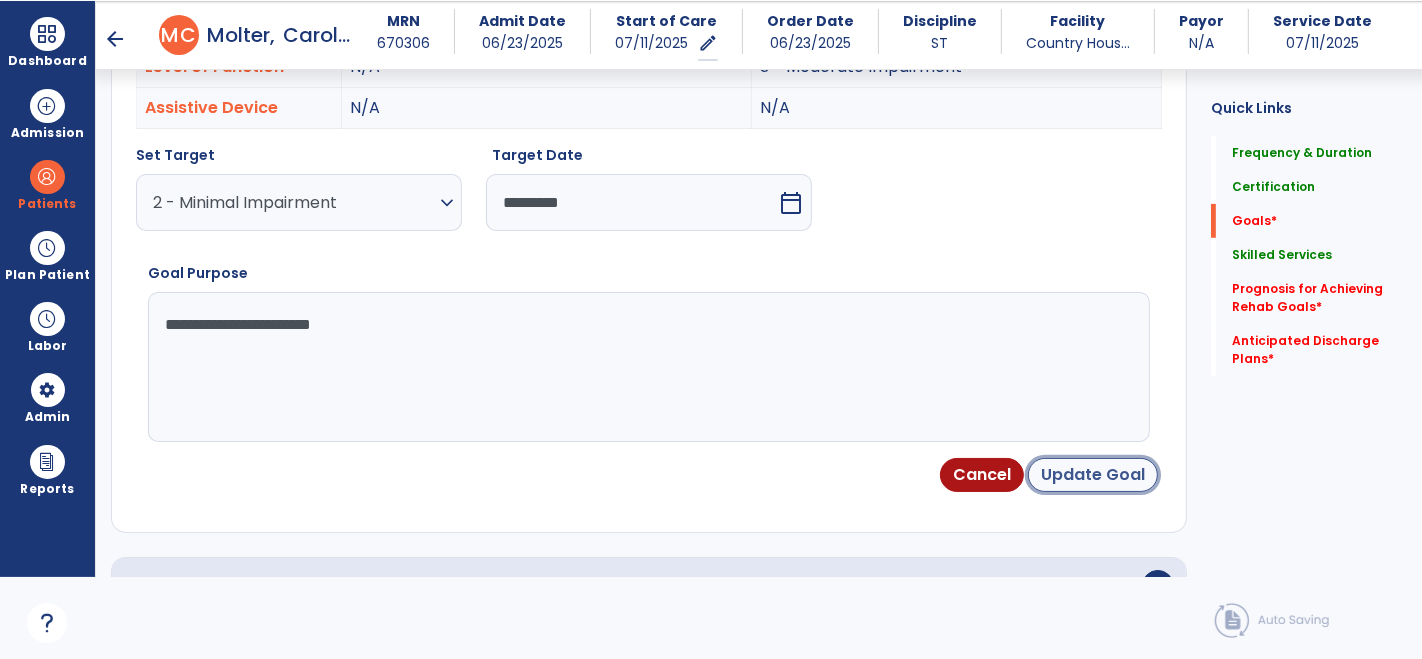 click on "Update Goal" at bounding box center (1093, 475) 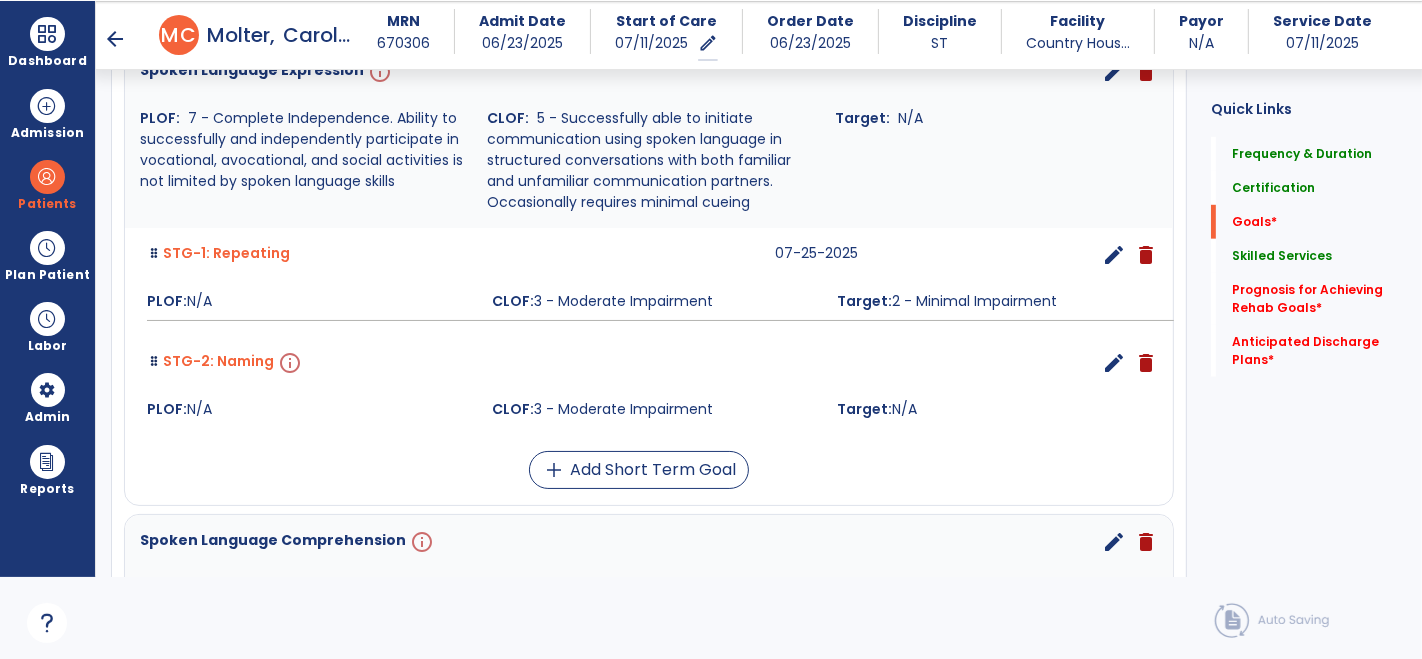 scroll, scrollTop: 1084, scrollLeft: 0, axis: vertical 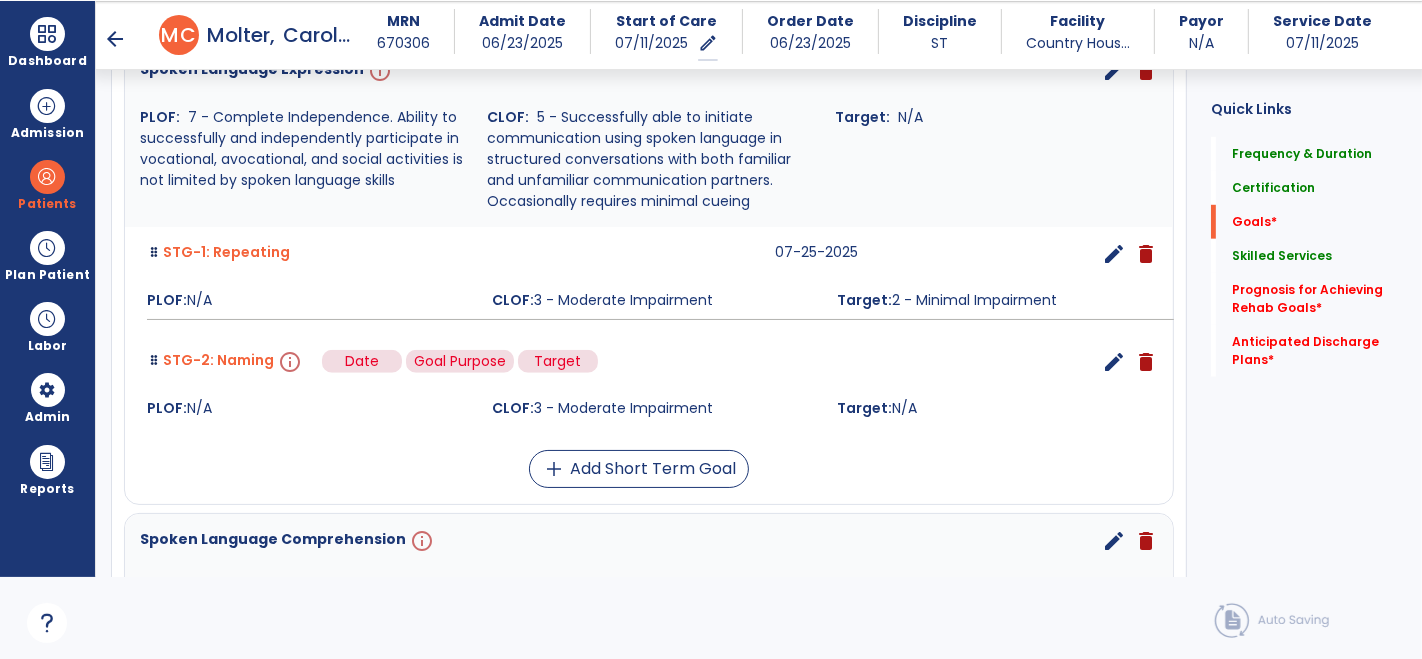 click on "info" at bounding box center [288, 362] 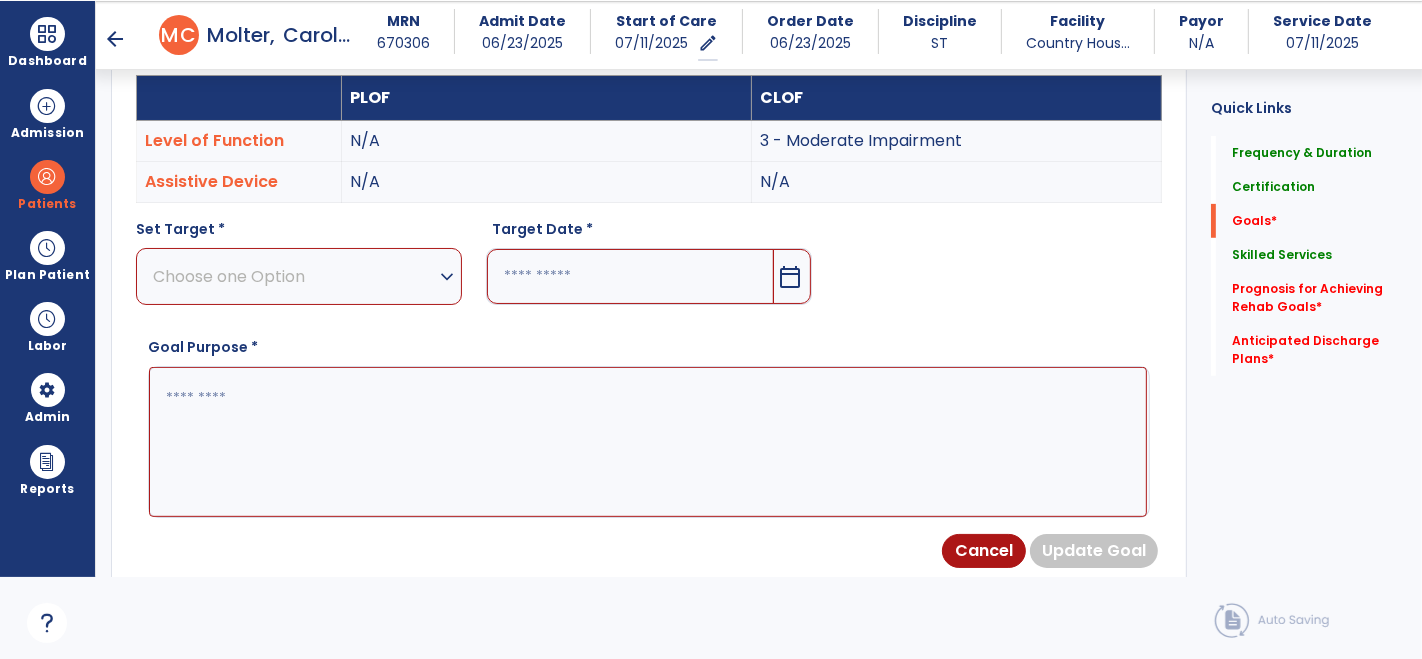 scroll, scrollTop: 534, scrollLeft: 0, axis: vertical 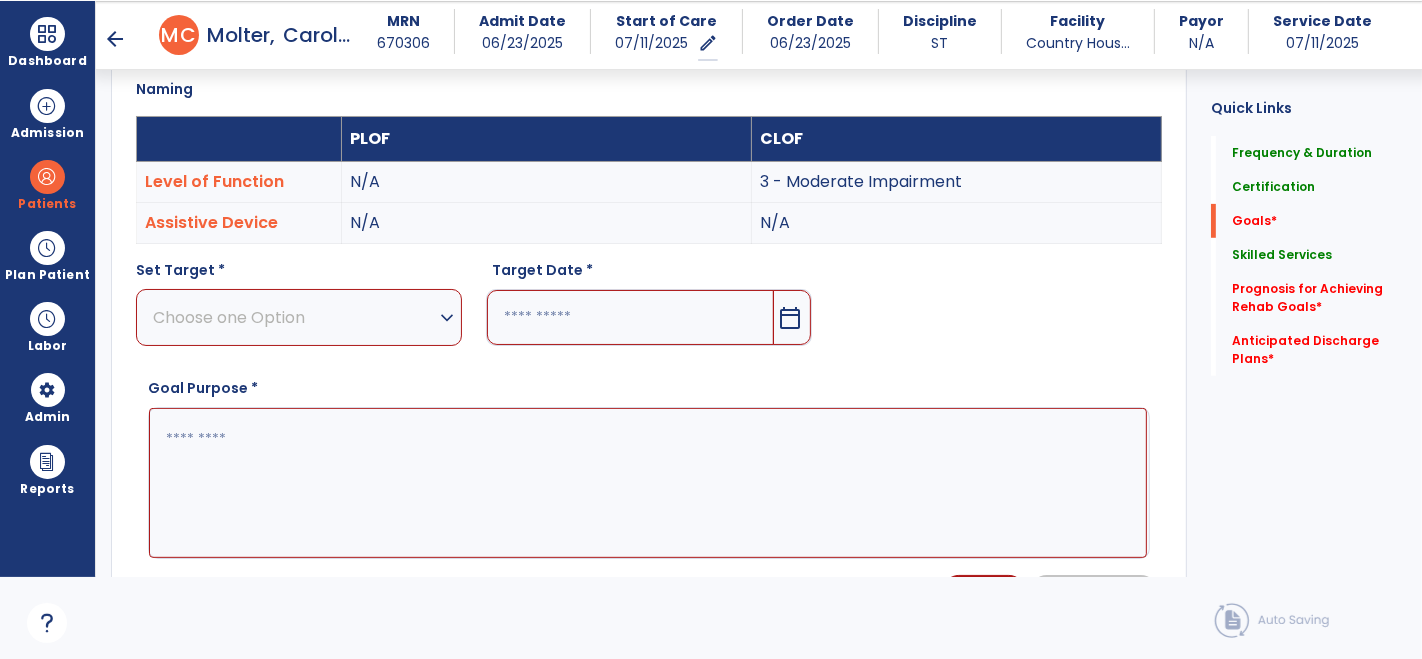 click on "expand_more" at bounding box center (447, 318) 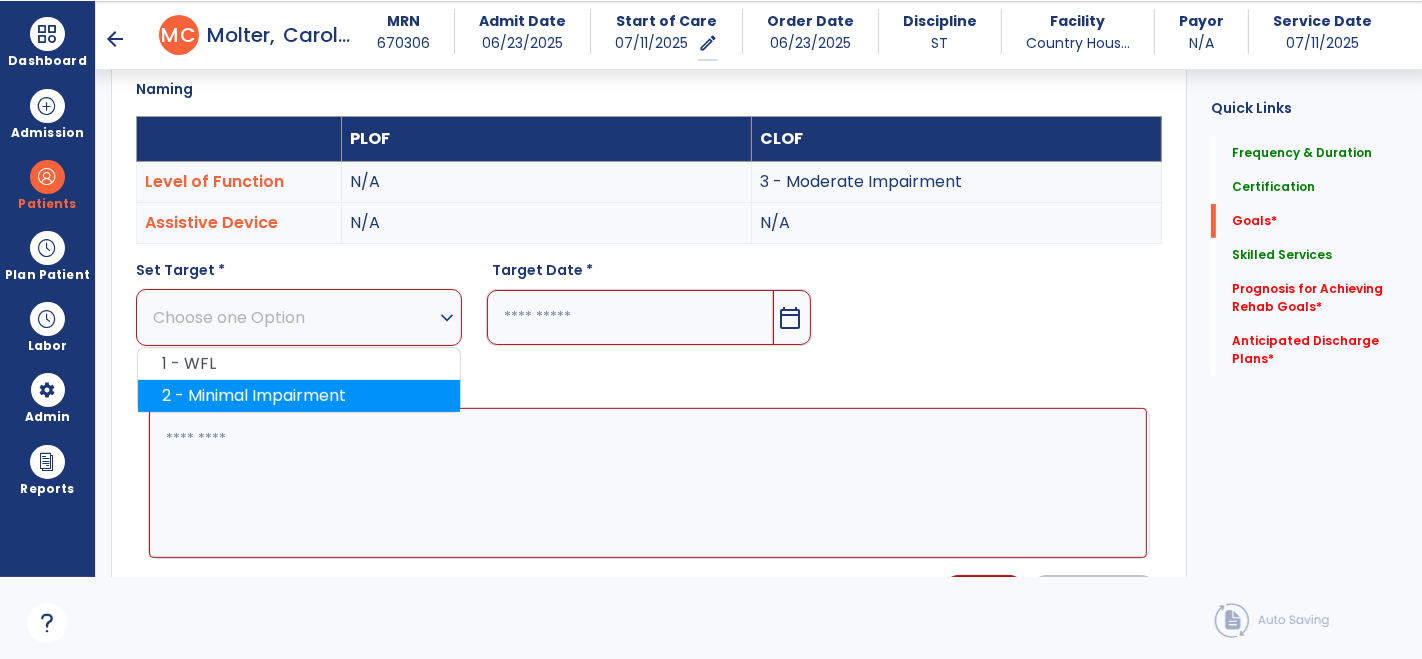 click on "2 - Minimal Impairment" at bounding box center (299, 396) 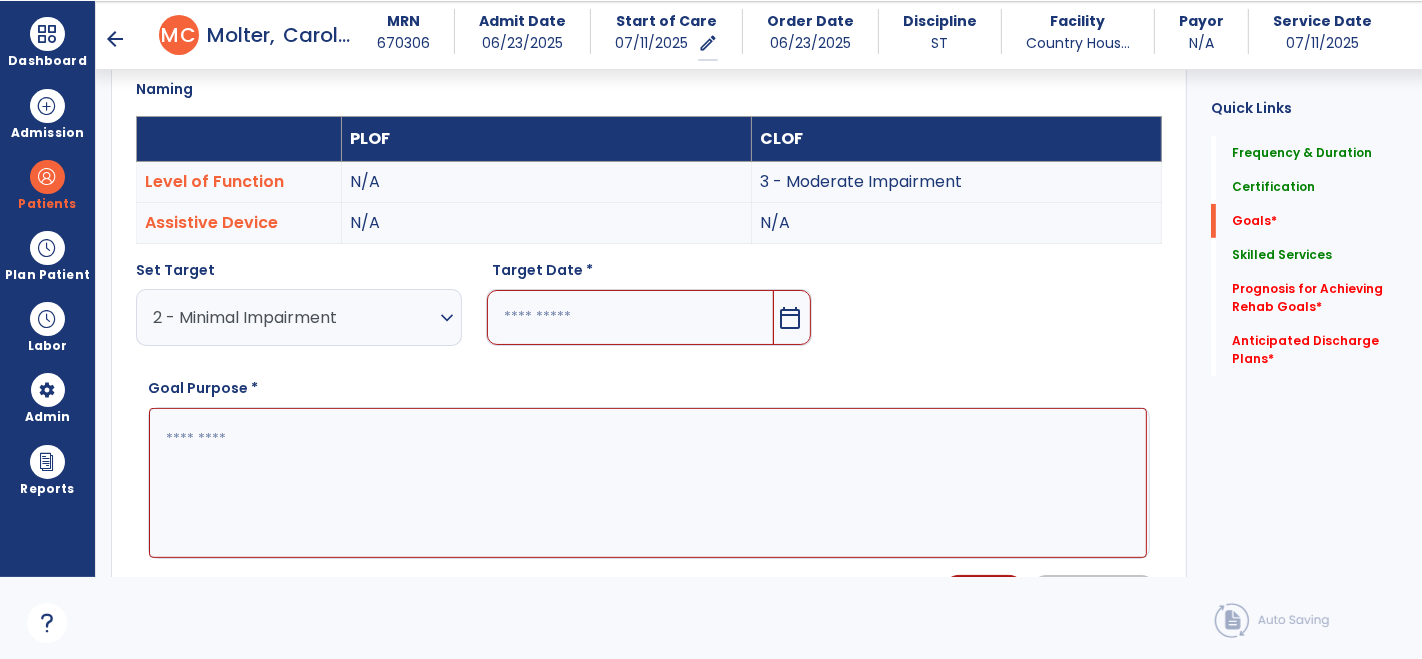 click on "calendar_today" at bounding box center [790, 318] 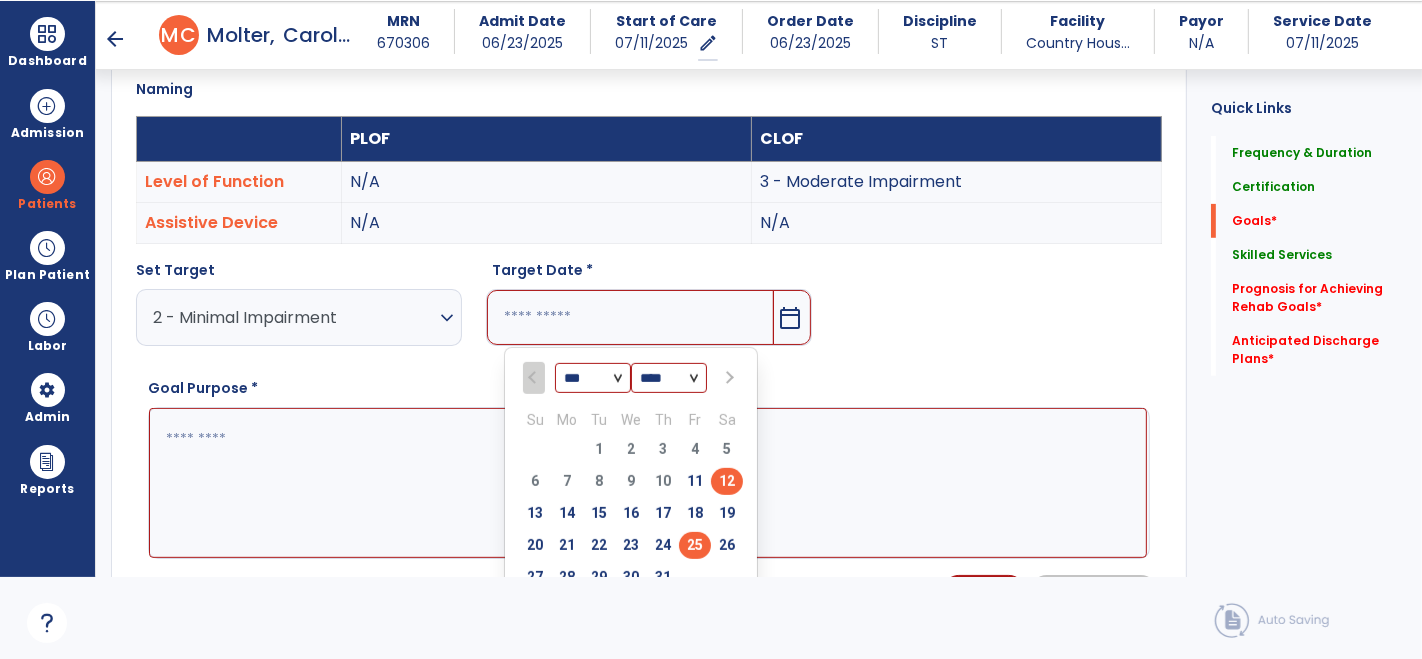 click on "25" at bounding box center (695, 545) 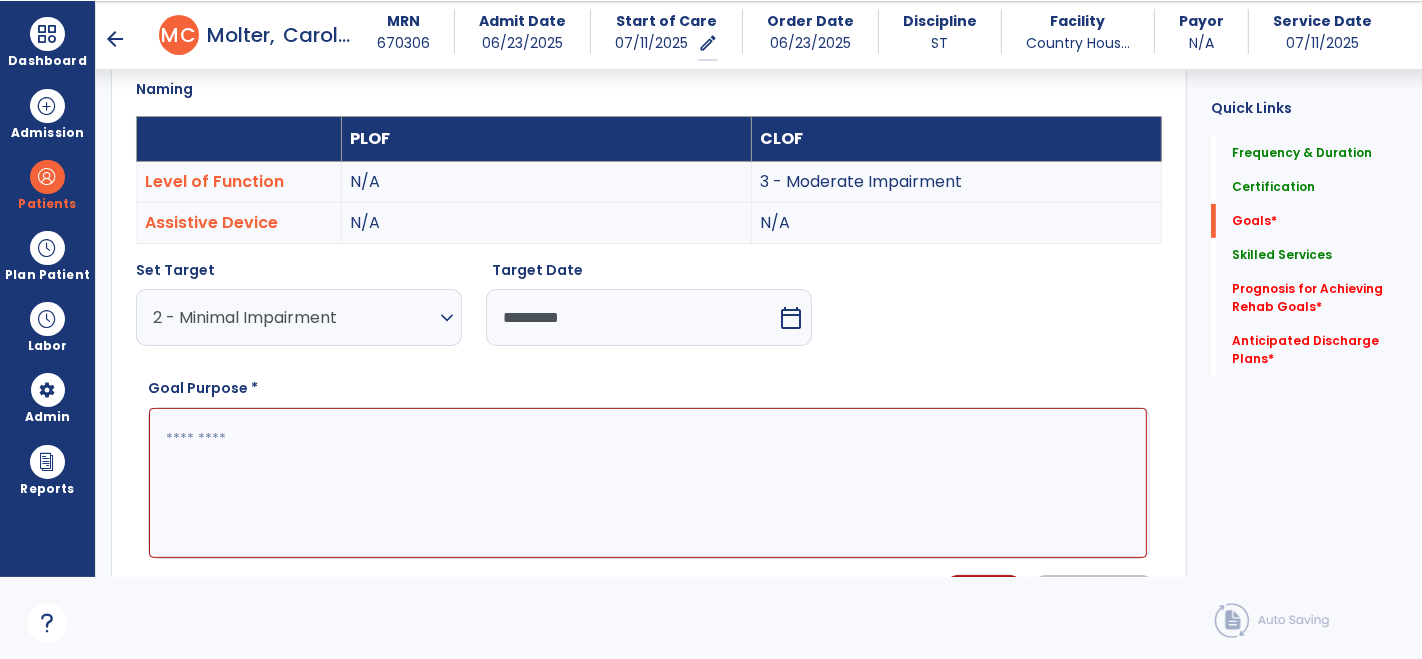 click at bounding box center [648, 482] 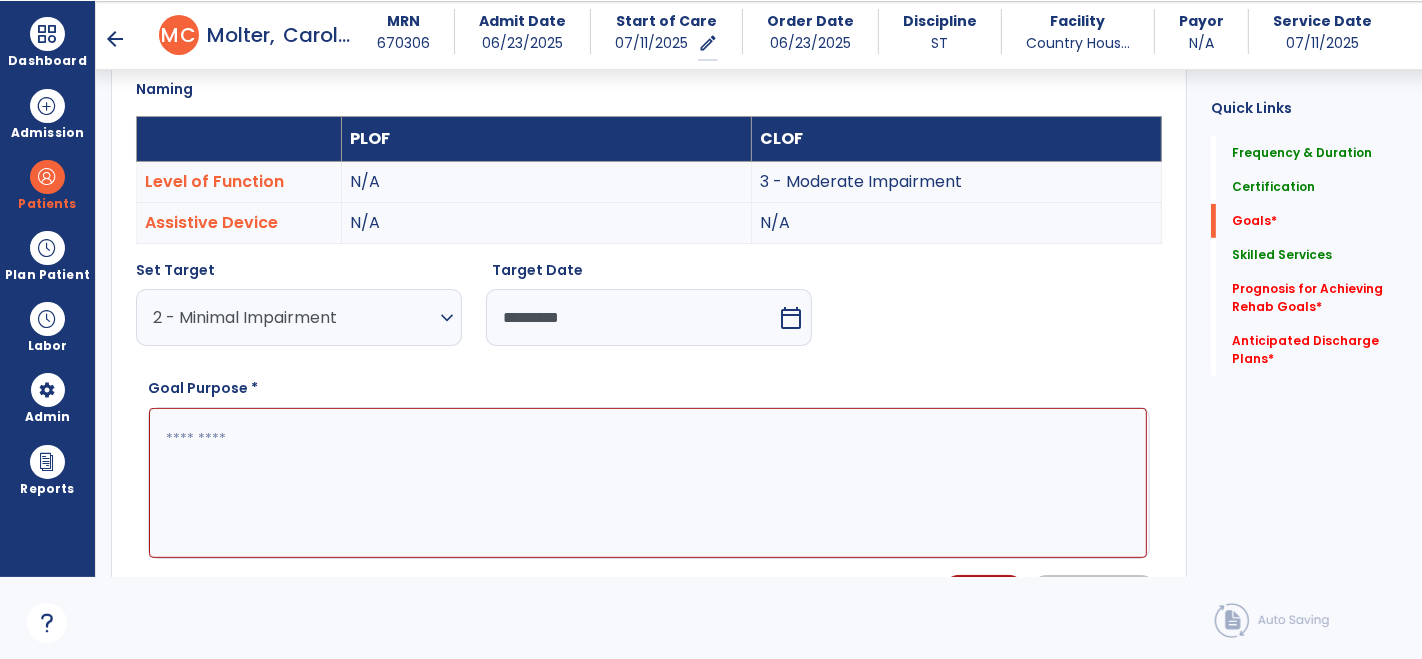 paste on "**********" 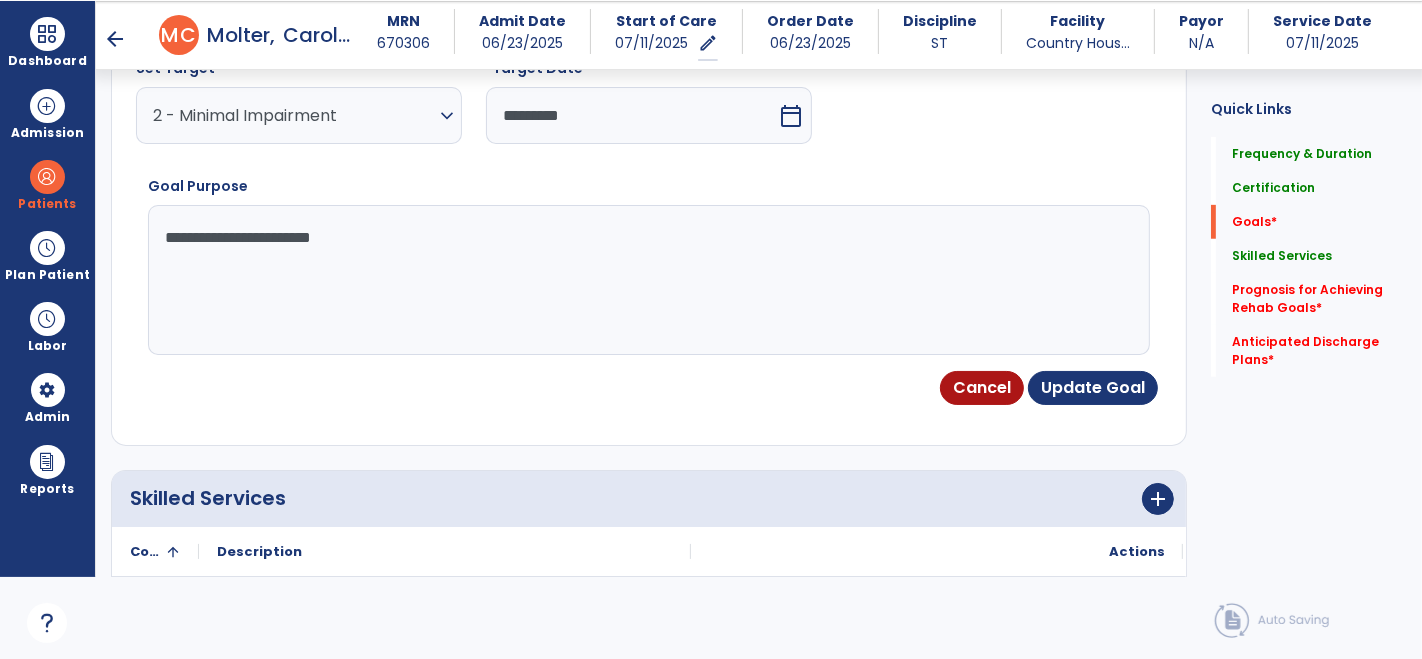 scroll, scrollTop: 737, scrollLeft: 0, axis: vertical 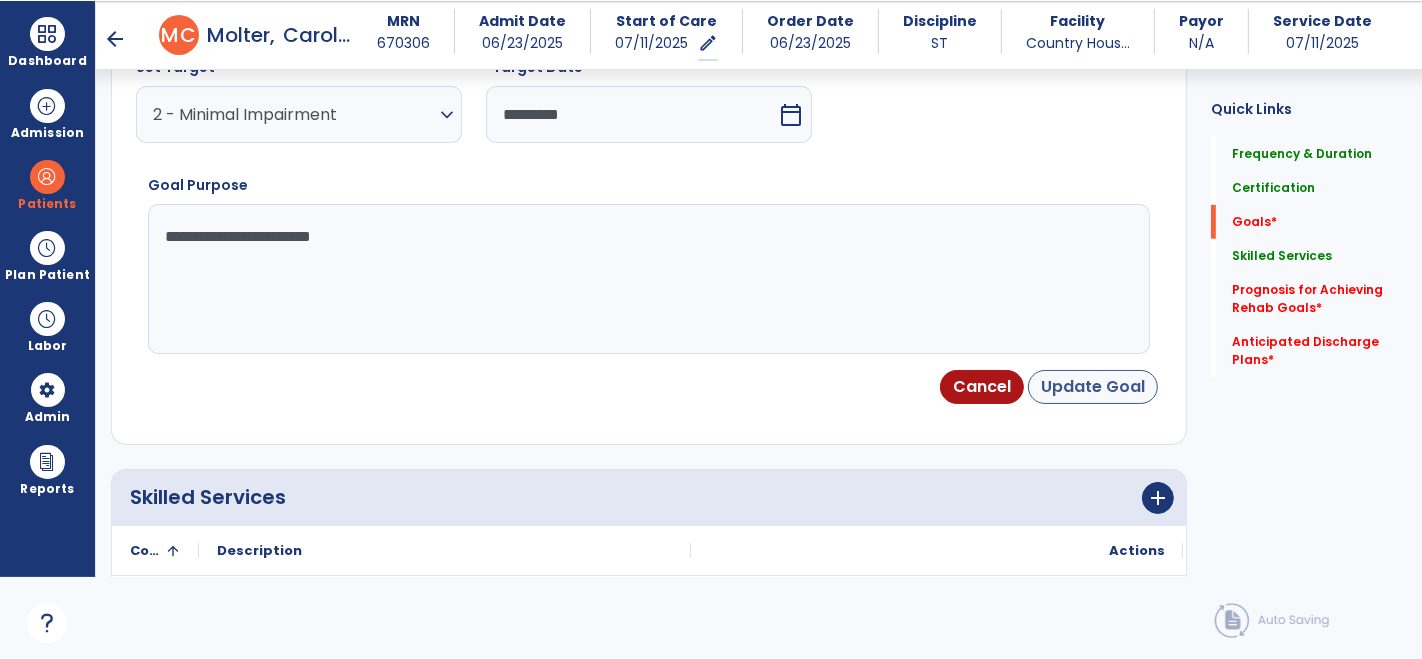 type on "**********" 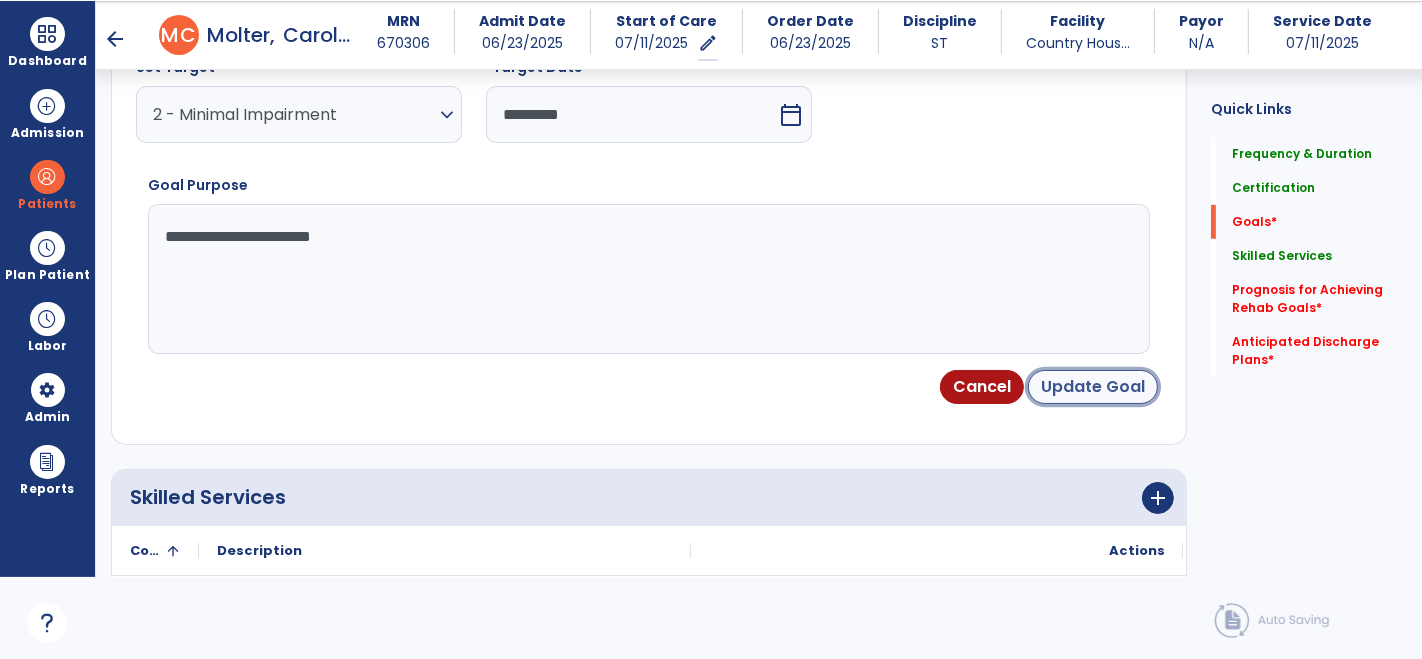 click on "Update Goal" at bounding box center [1093, 387] 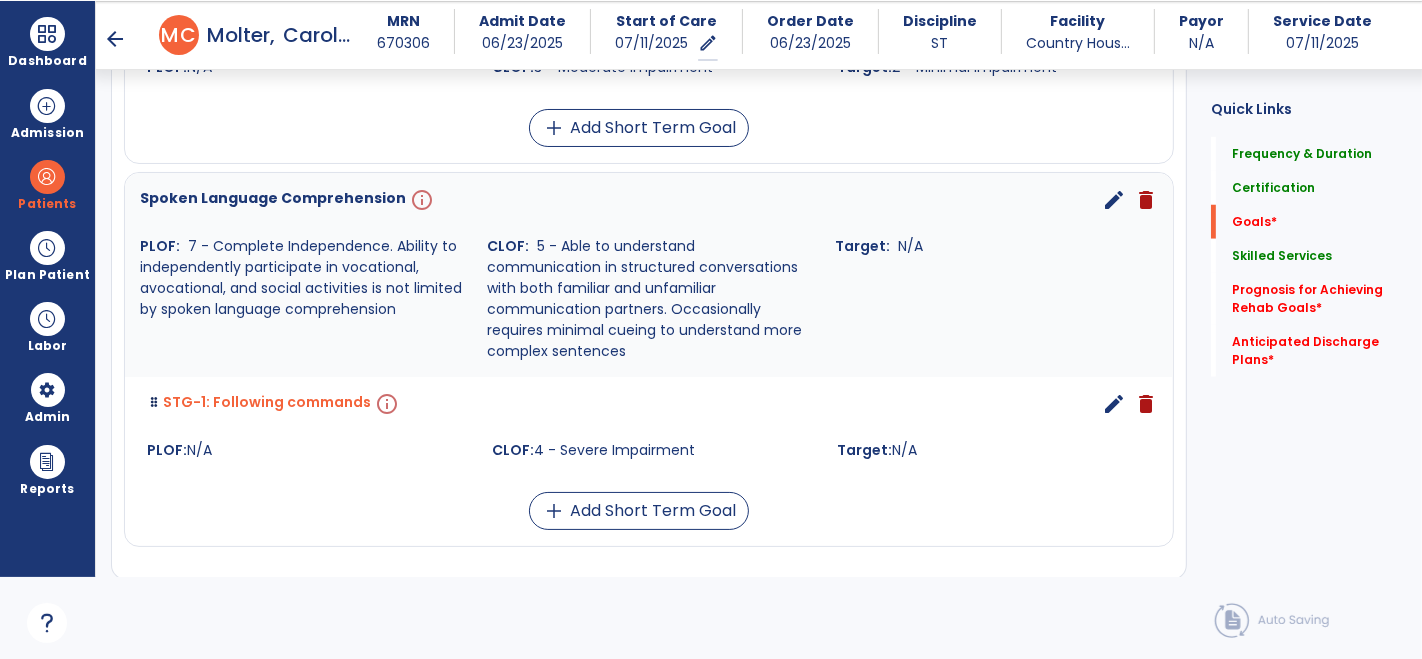 scroll, scrollTop: 1421, scrollLeft: 0, axis: vertical 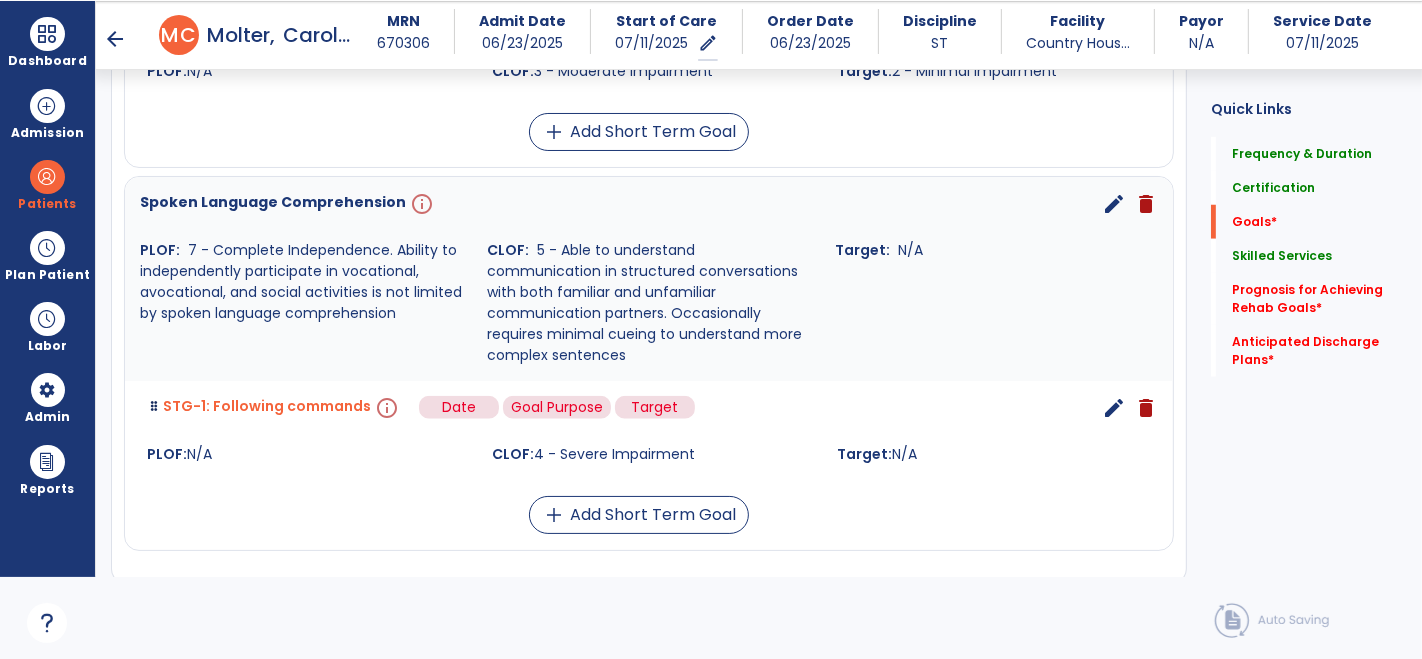 click on "info" at bounding box center [385, 408] 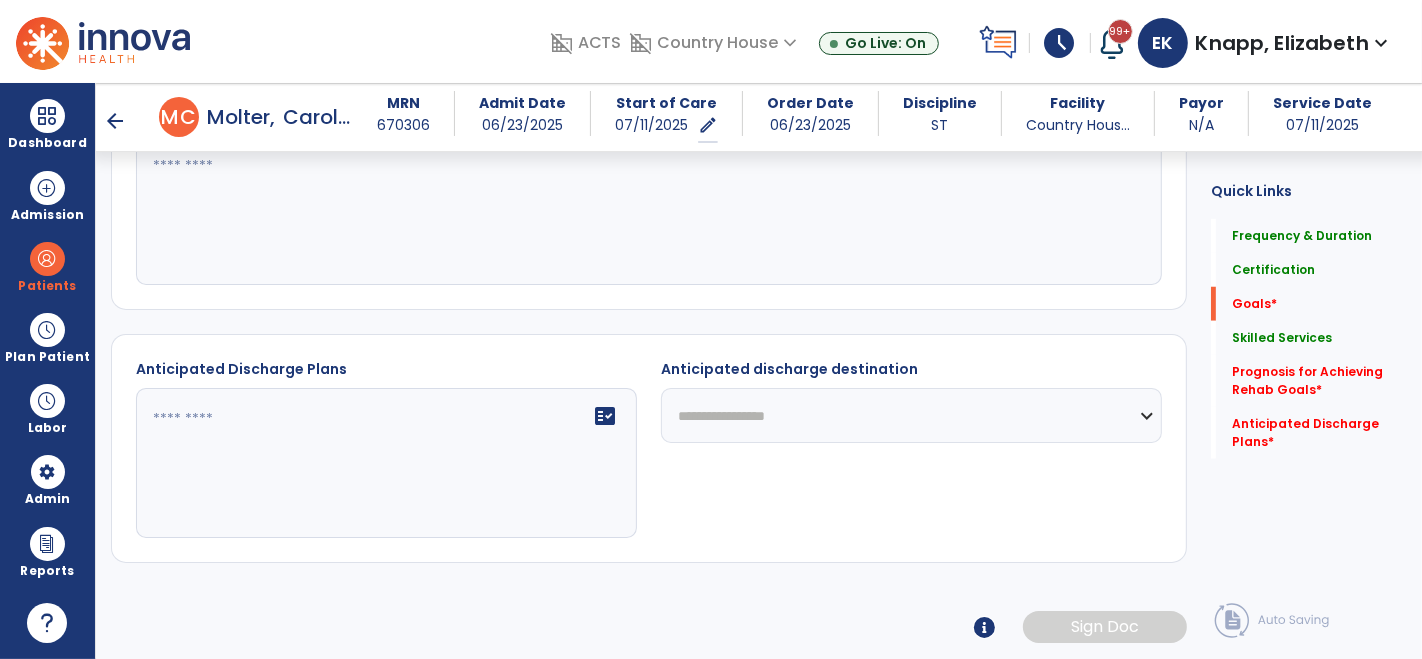 scroll, scrollTop: 0, scrollLeft: 0, axis: both 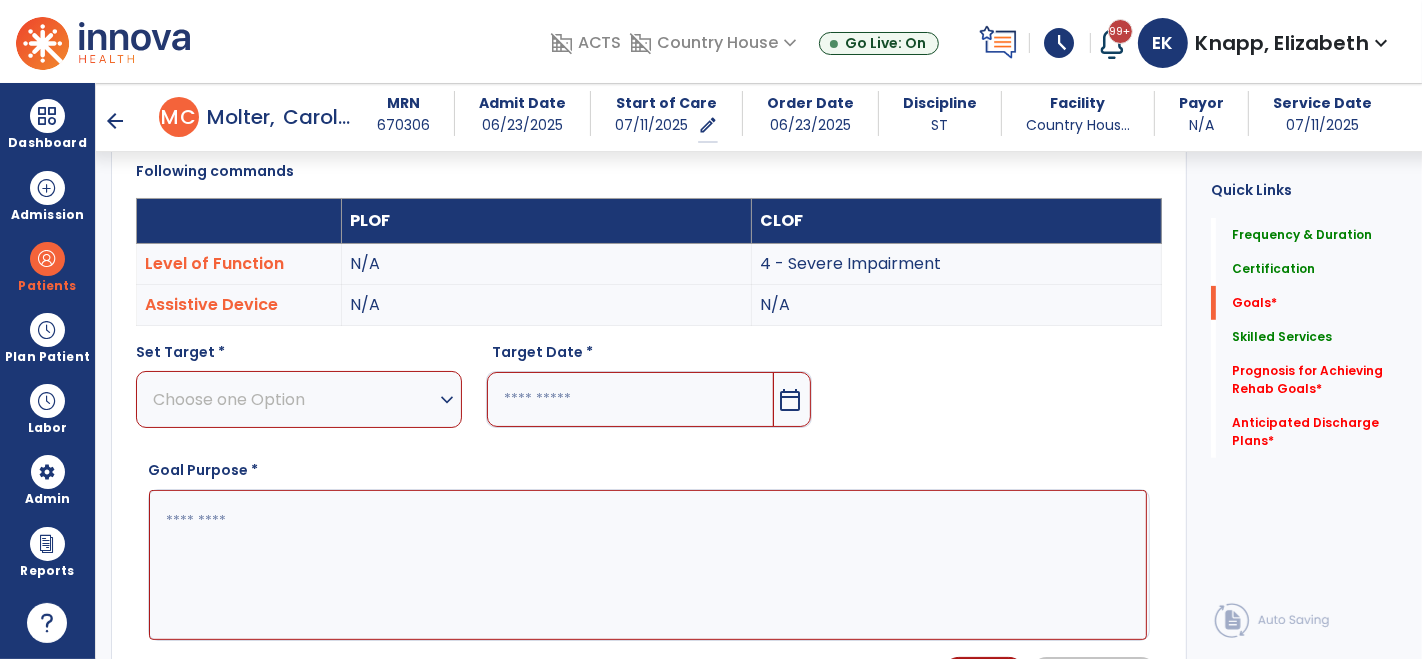 click on "expand_more" at bounding box center [447, 400] 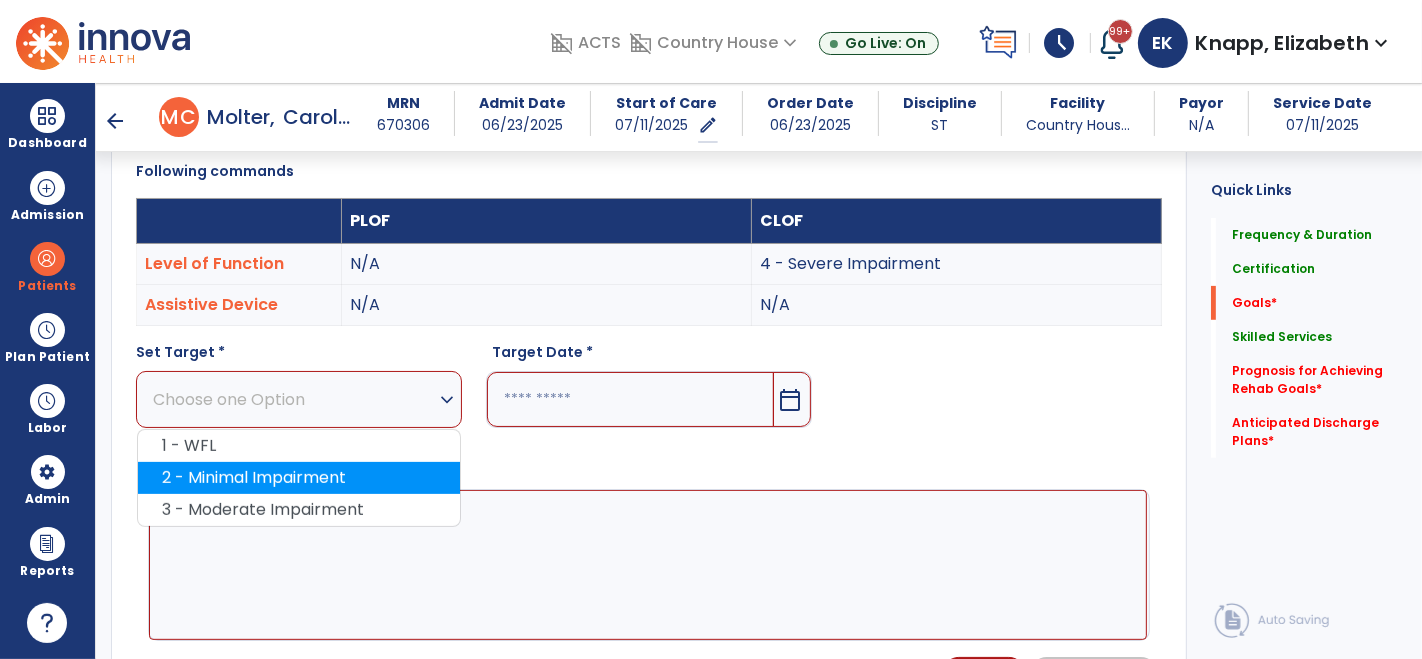 click on "2 - Minimal Impairment" at bounding box center [299, 478] 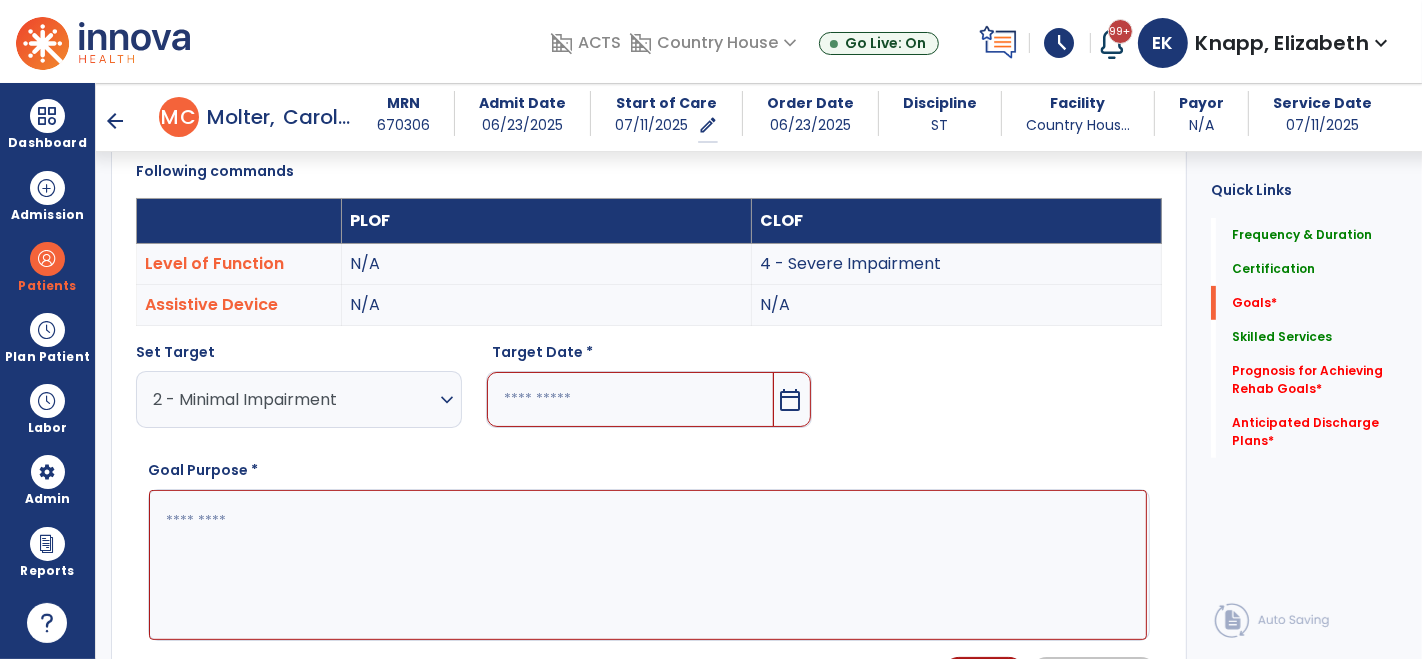 click at bounding box center [648, 564] 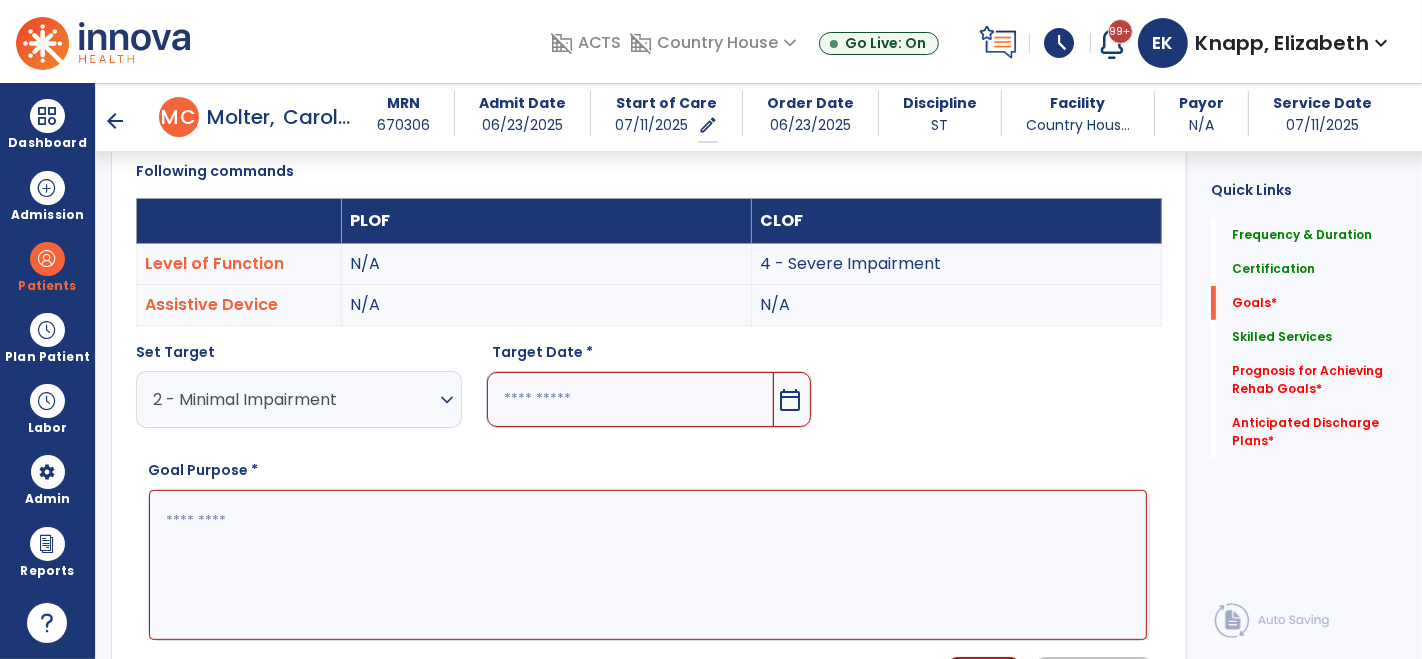 paste on "**********" 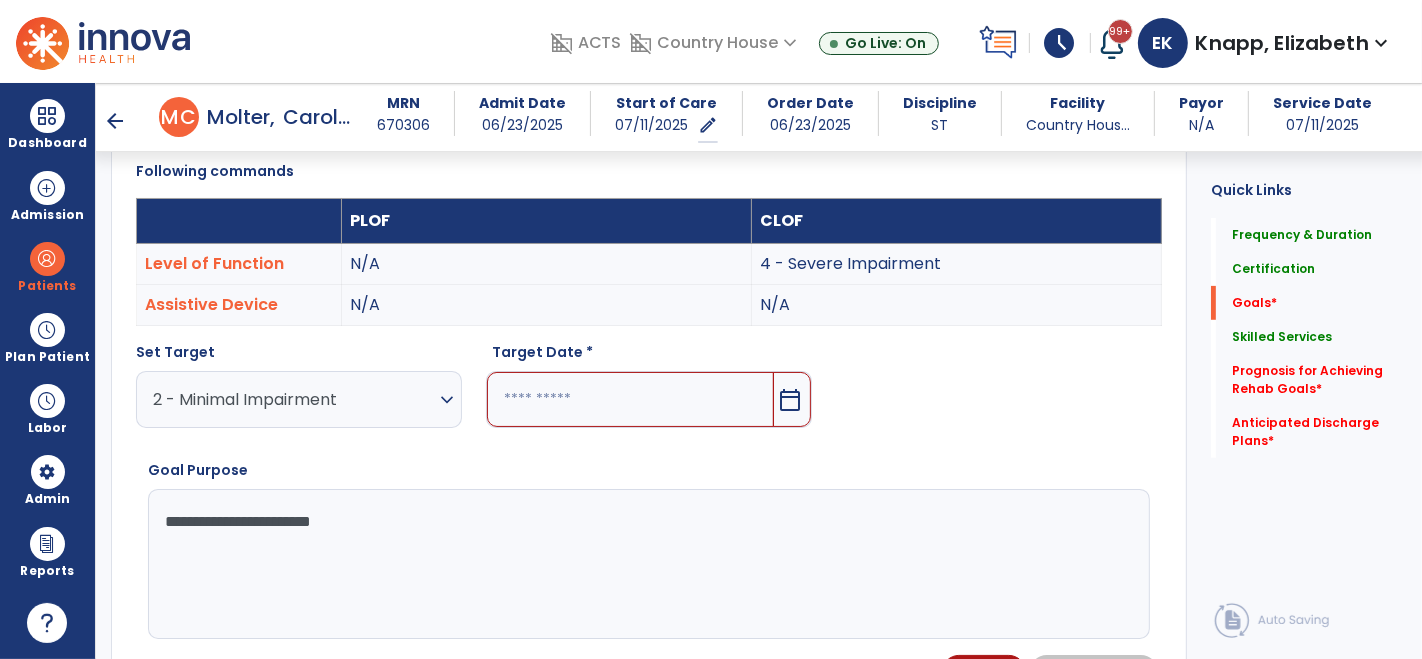 type on "**********" 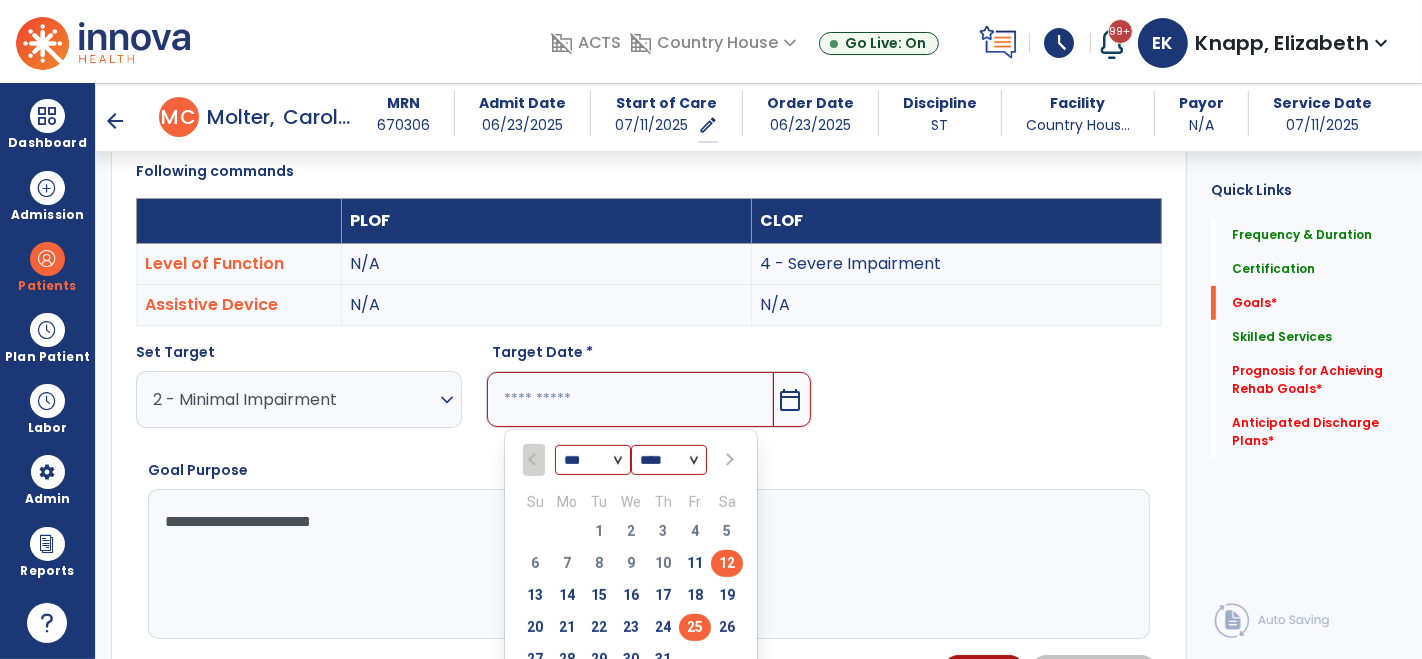 click on "25" at bounding box center (695, 627) 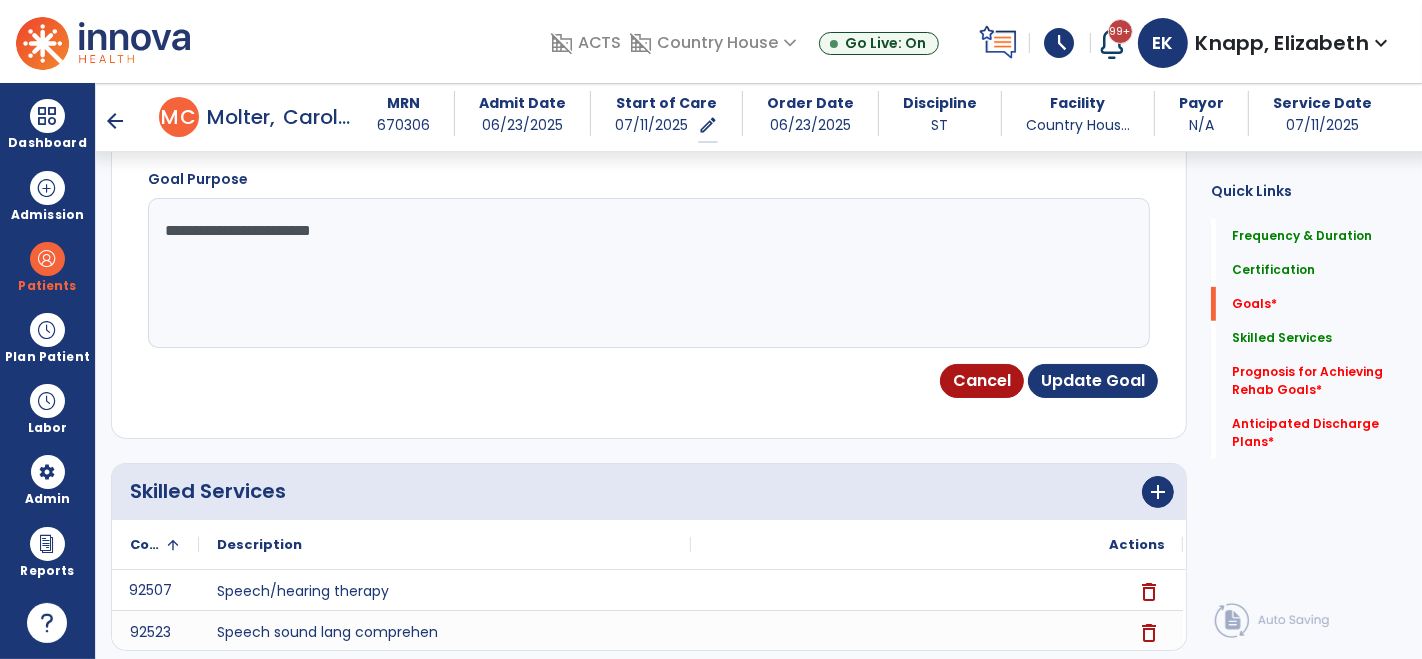 scroll, scrollTop: 831, scrollLeft: 0, axis: vertical 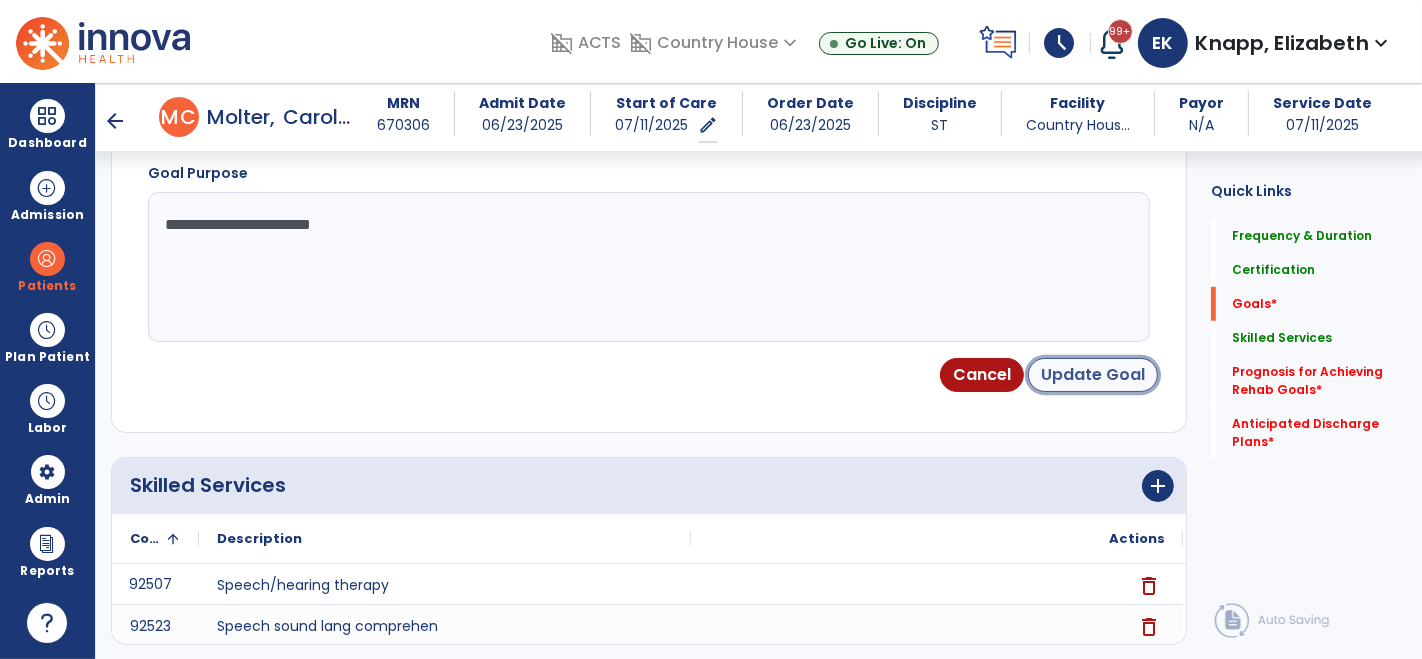 click on "Update Goal" at bounding box center (1093, 375) 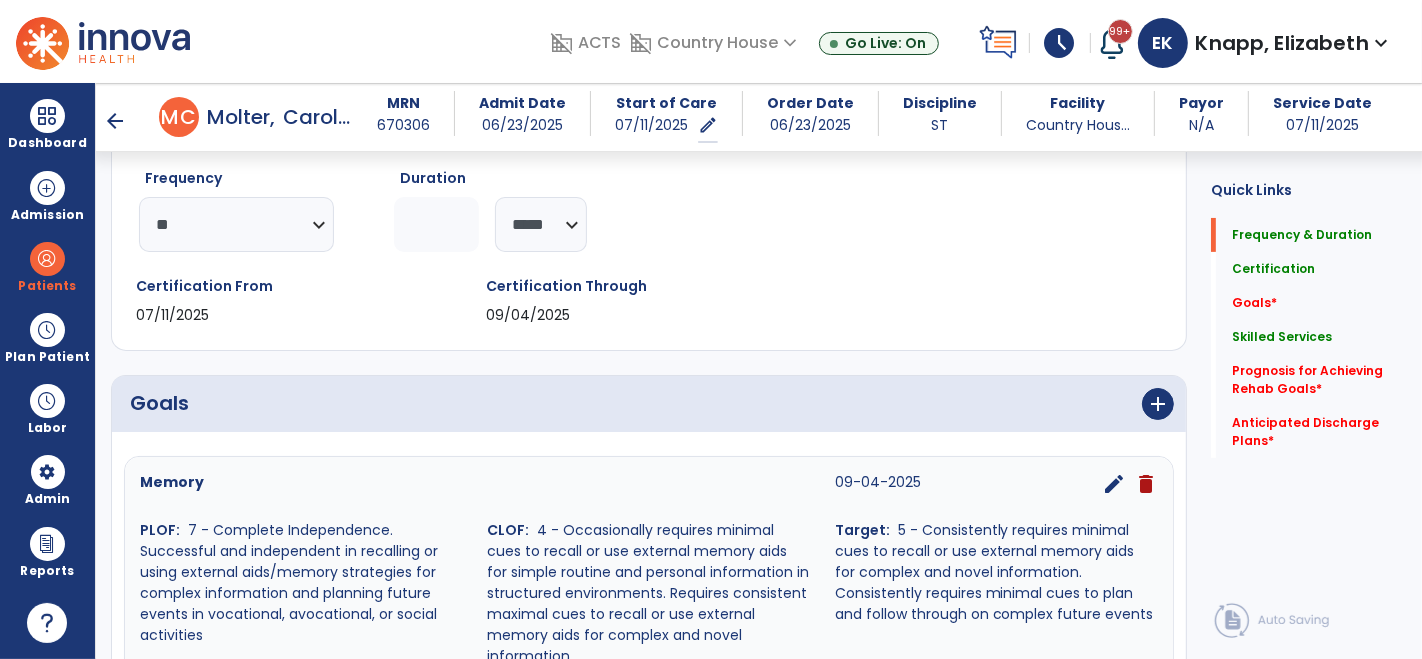scroll, scrollTop: 243, scrollLeft: 0, axis: vertical 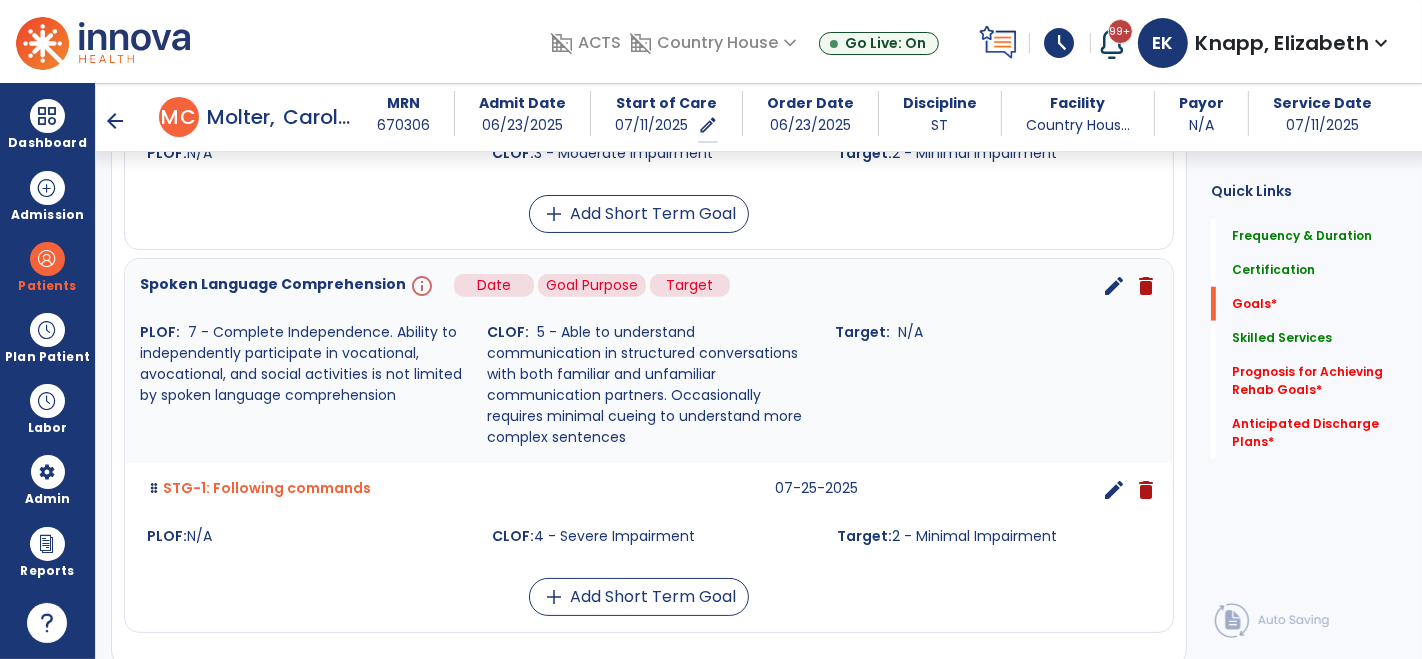 click on "info" at bounding box center (420, 286) 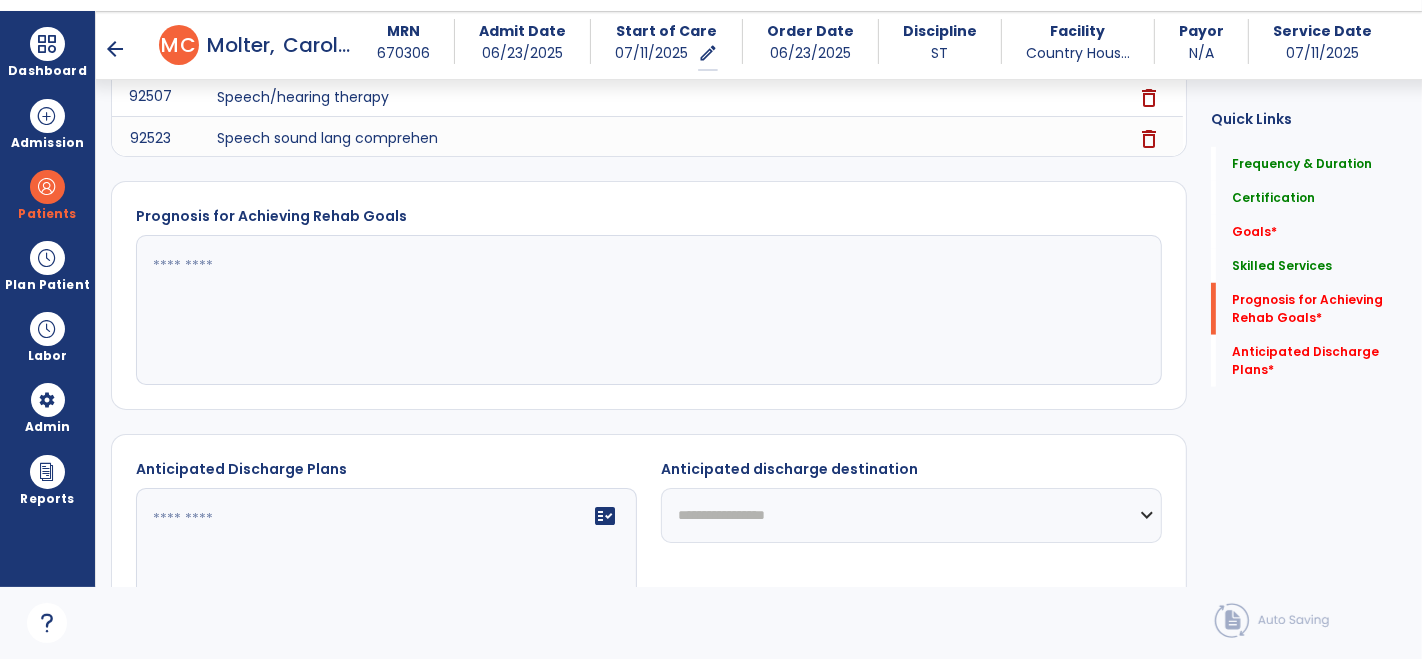 scroll, scrollTop: 82, scrollLeft: 0, axis: vertical 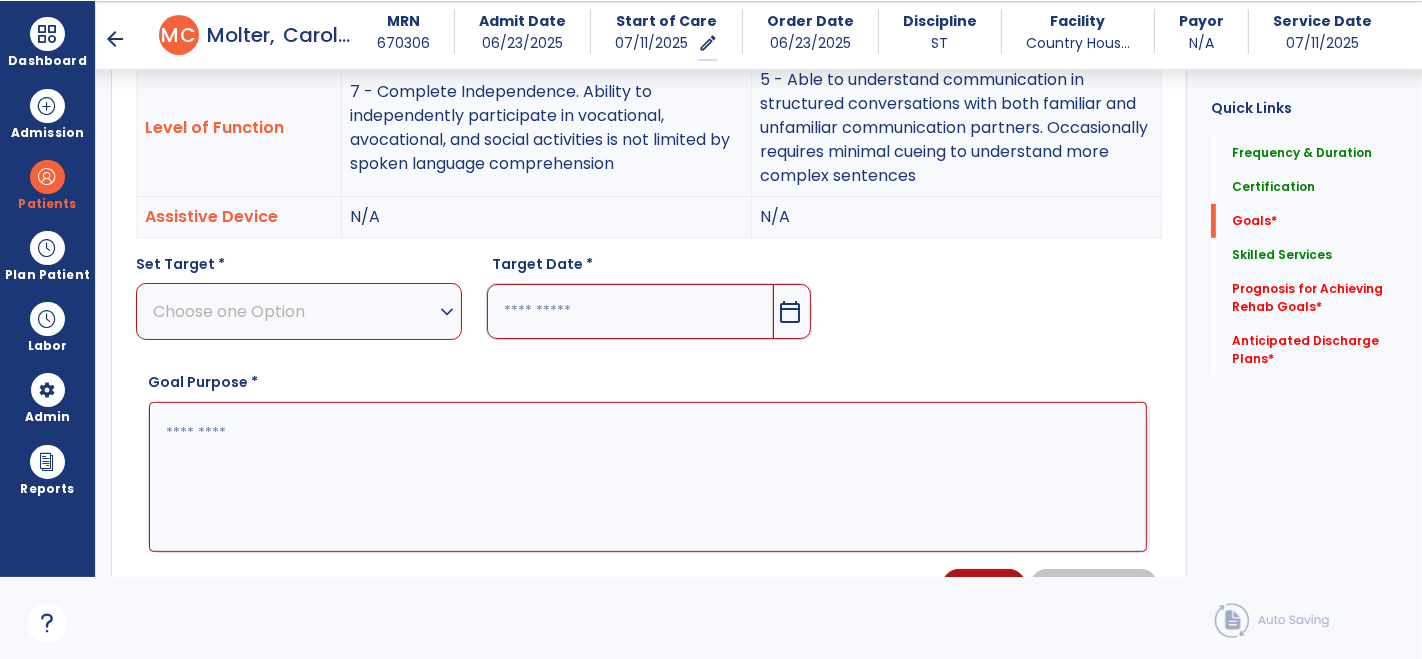 click on "expand_more" at bounding box center (447, 312) 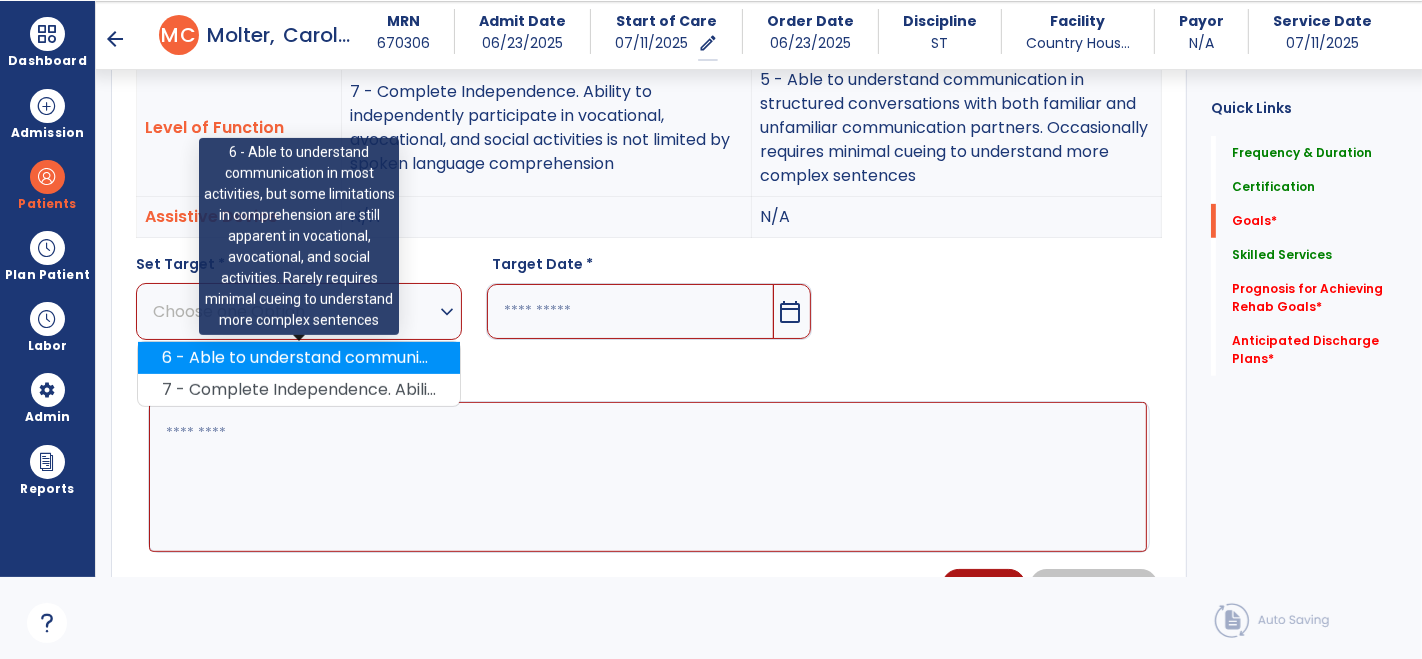 click on "6 - Able to understand communication in most activities, but some limitations in comprehension are still apparent in vocational, avocational, and social activities. Rarely requires minimal cueing to understand more complex sentences" at bounding box center (299, 358) 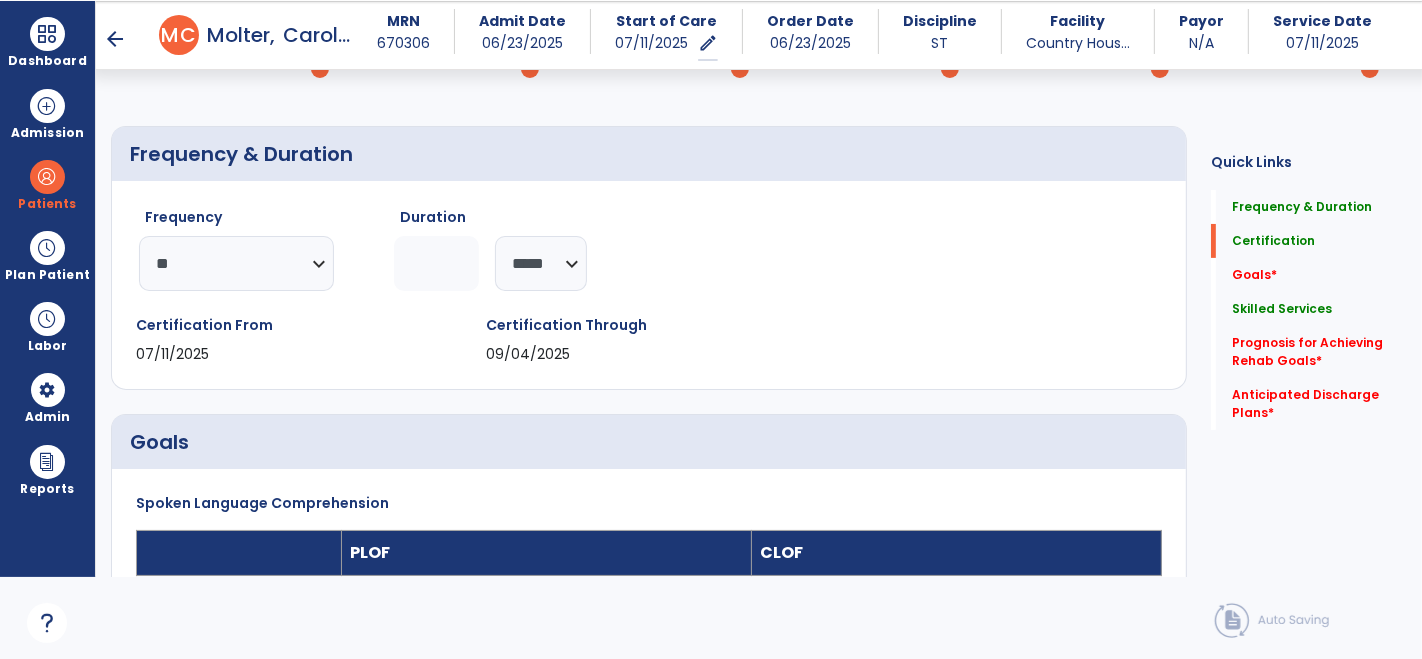scroll, scrollTop: 0, scrollLeft: 0, axis: both 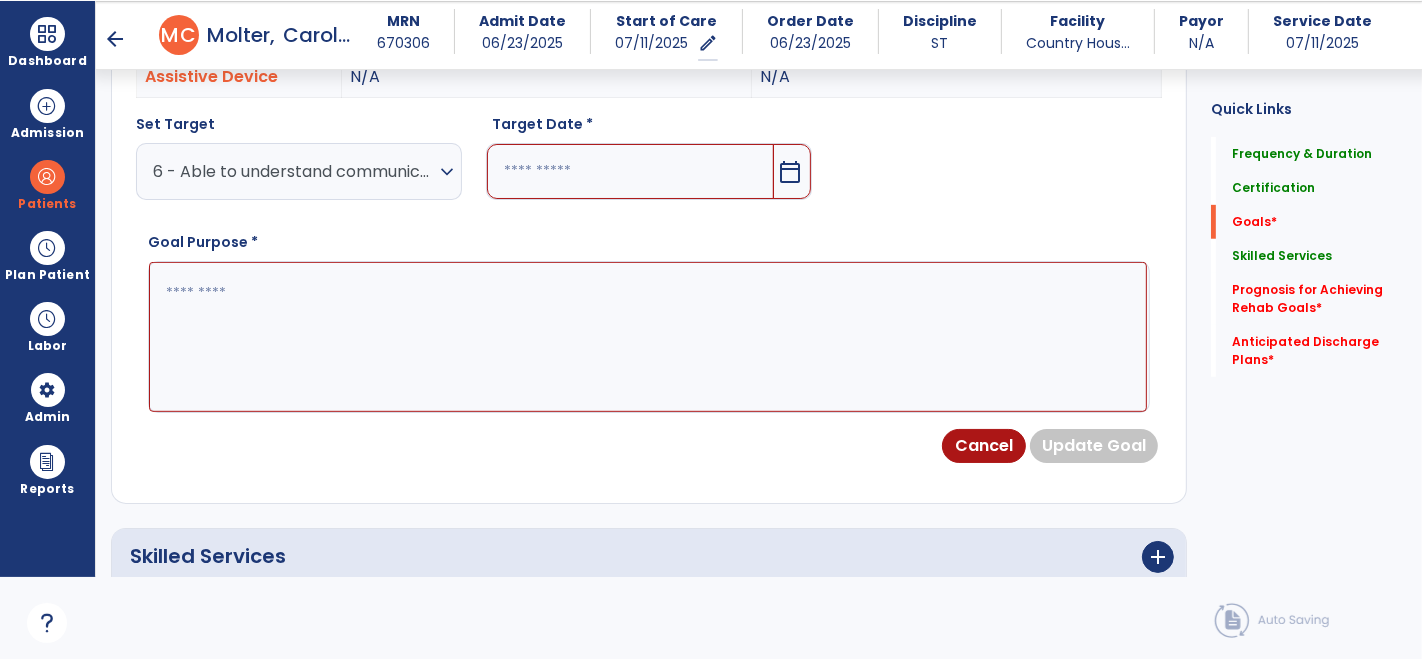 click on "calendar_today" at bounding box center [792, 171] 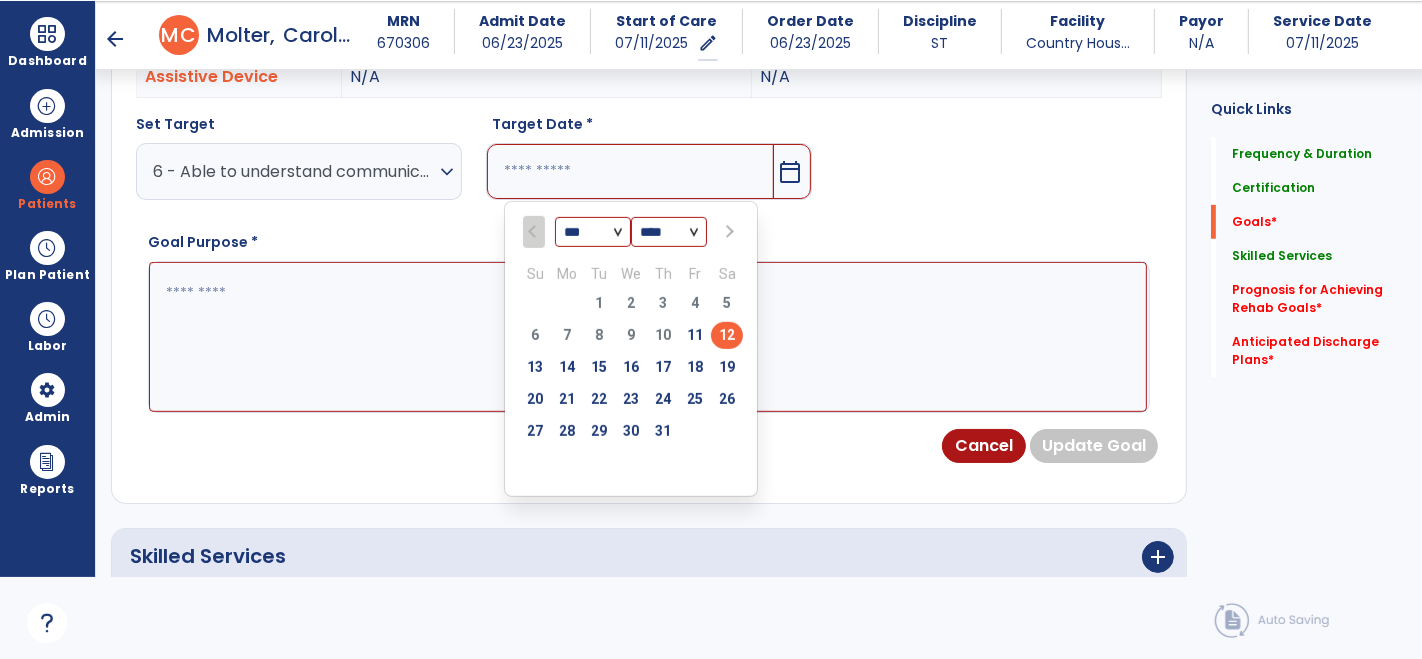 click on "*** *** ***" at bounding box center [593, 233] 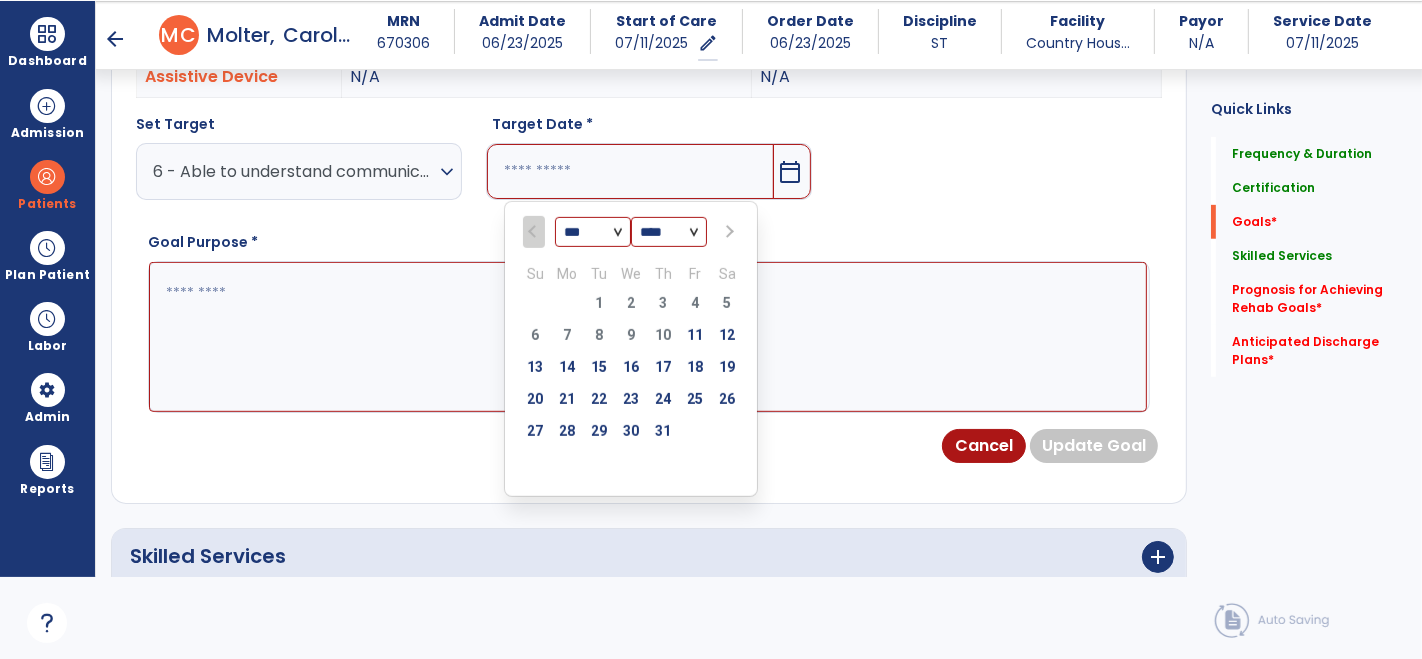 select on "*" 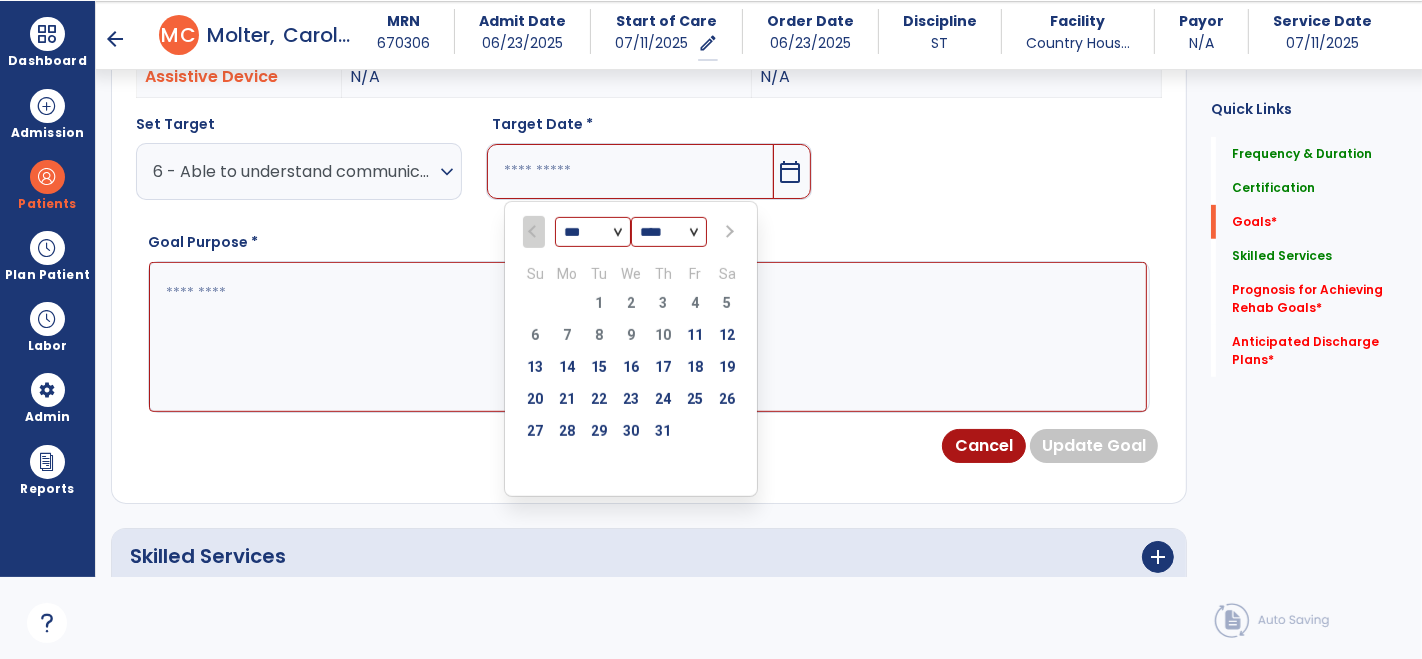 click on "*** *** ***" at bounding box center (593, 233) 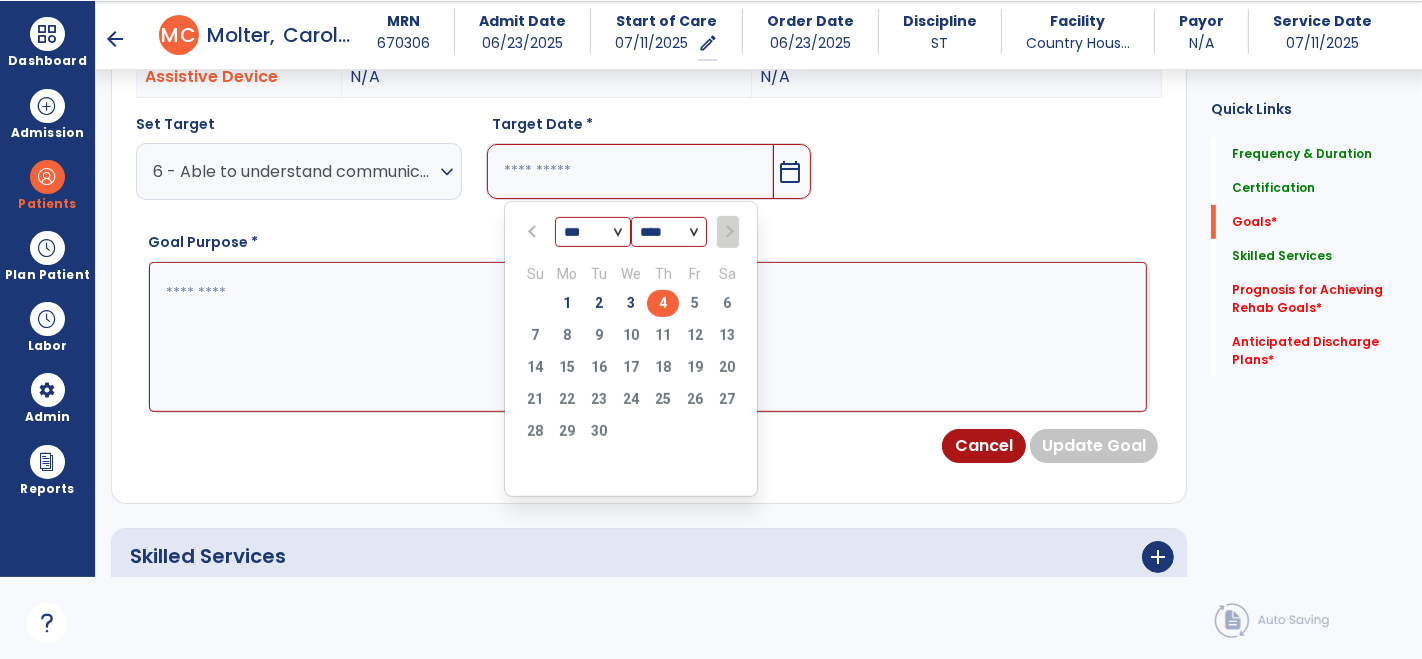 click on "4" at bounding box center (663, 303) 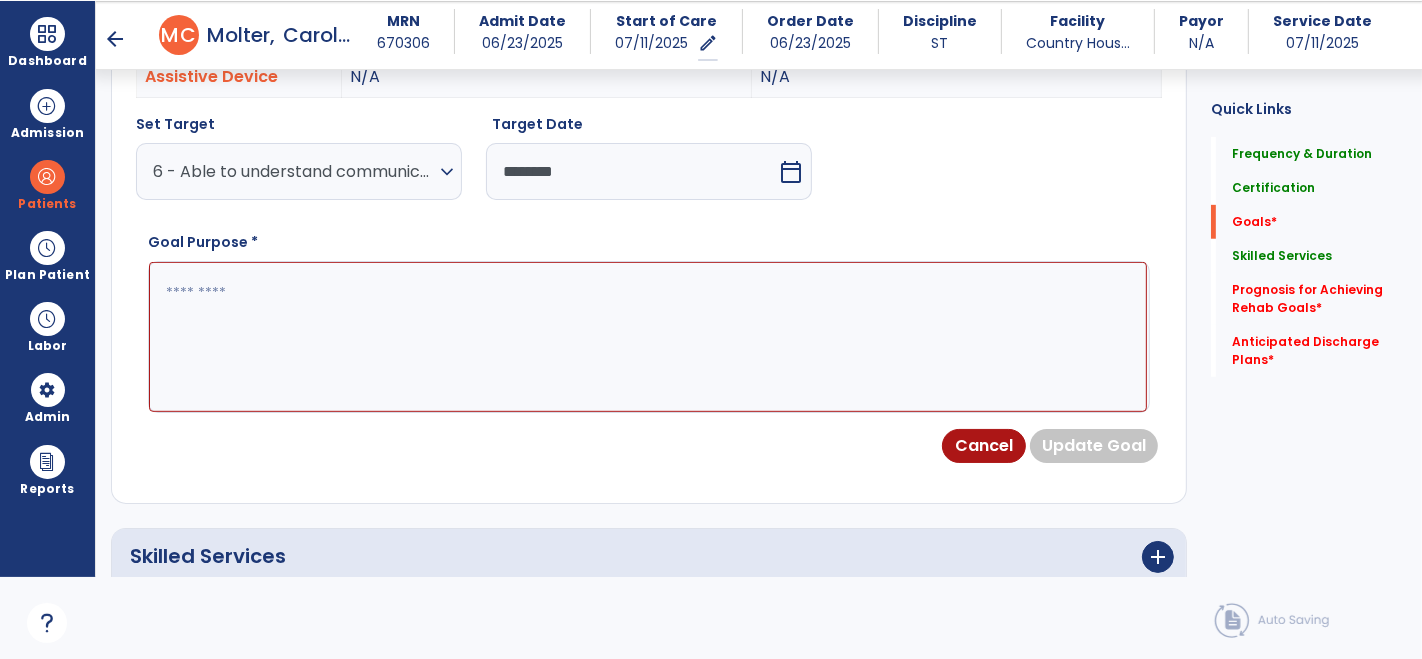 click at bounding box center (648, 336) 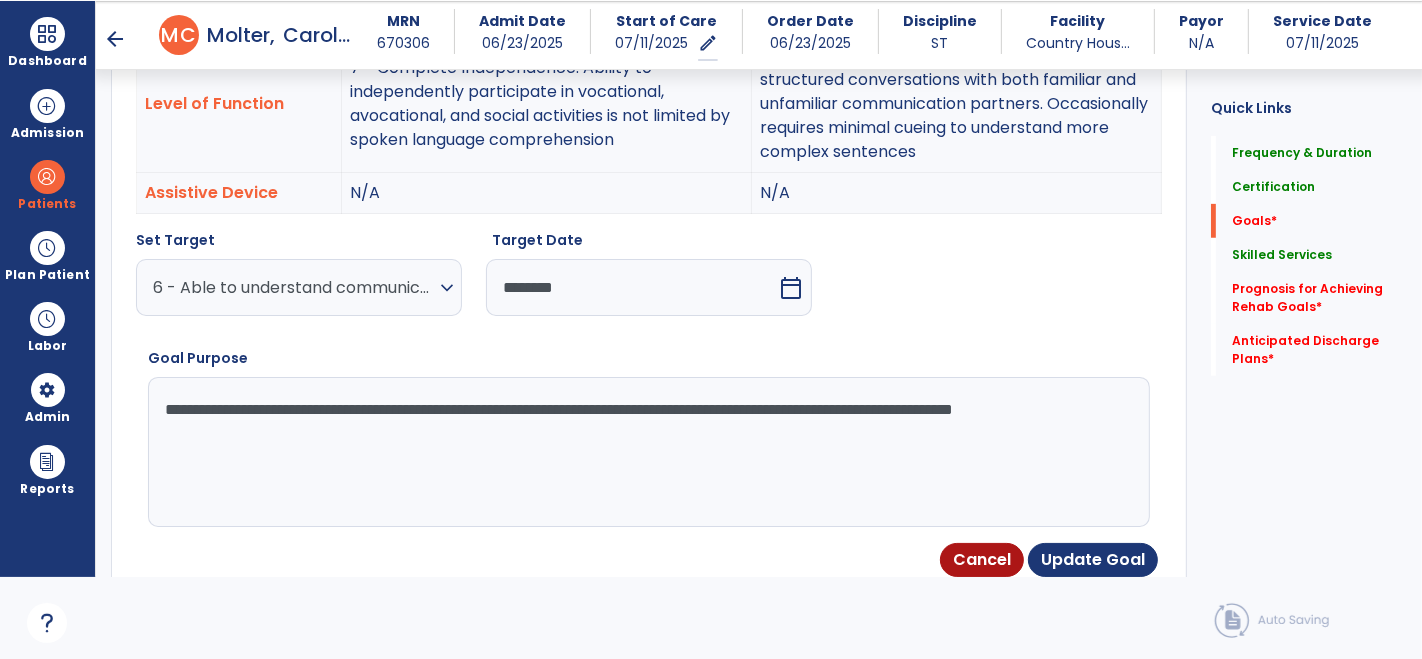 scroll, scrollTop: 702, scrollLeft: 0, axis: vertical 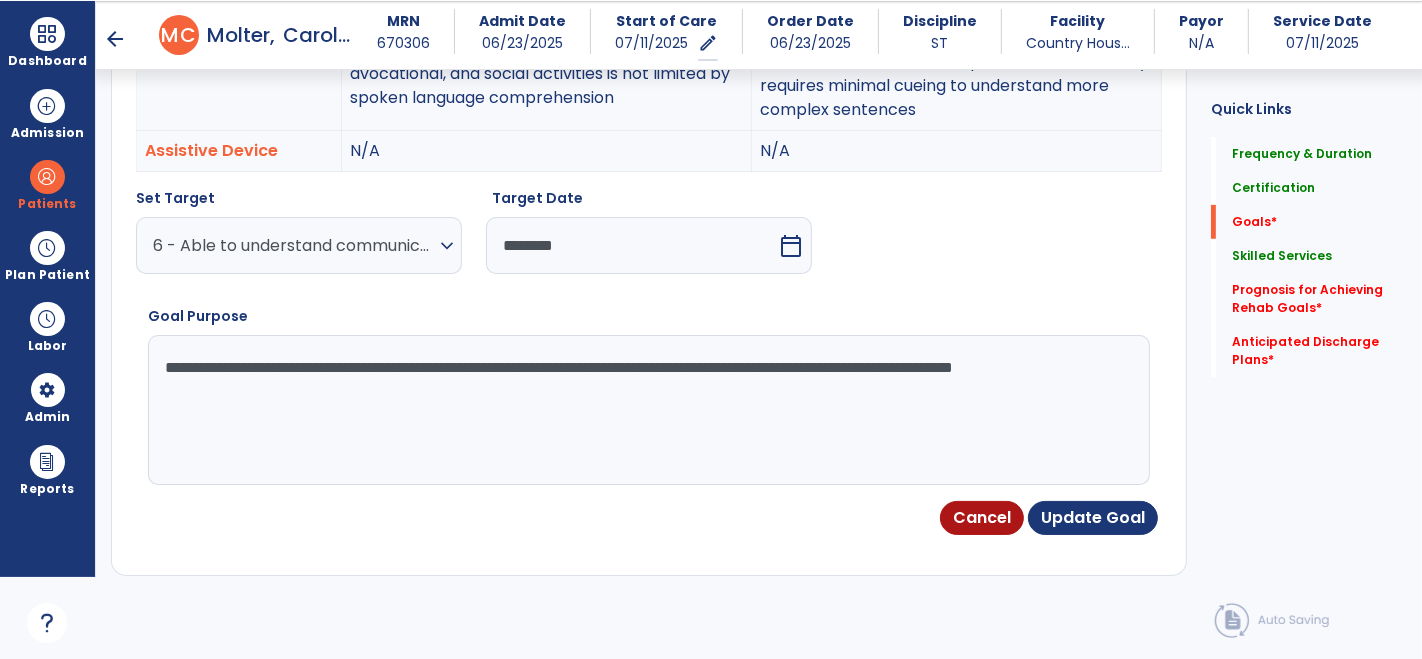 click on "**********" at bounding box center [648, 410] 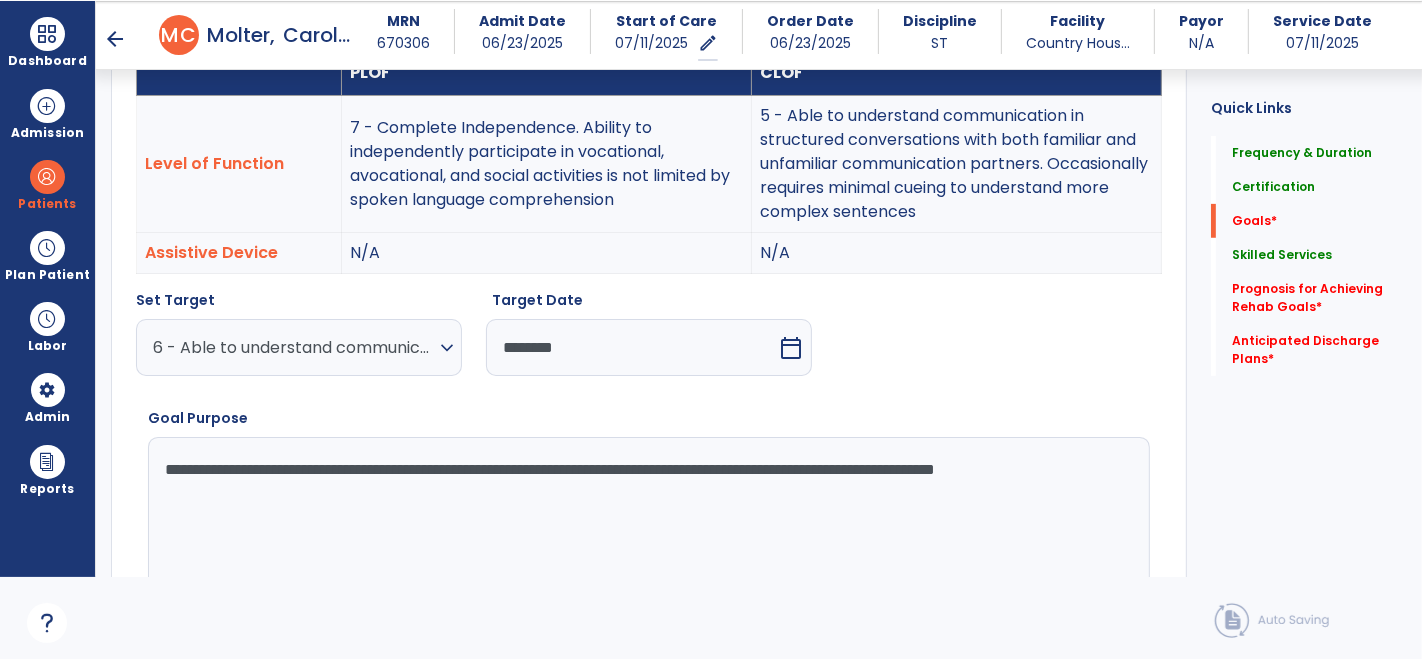 scroll, scrollTop: 598, scrollLeft: 0, axis: vertical 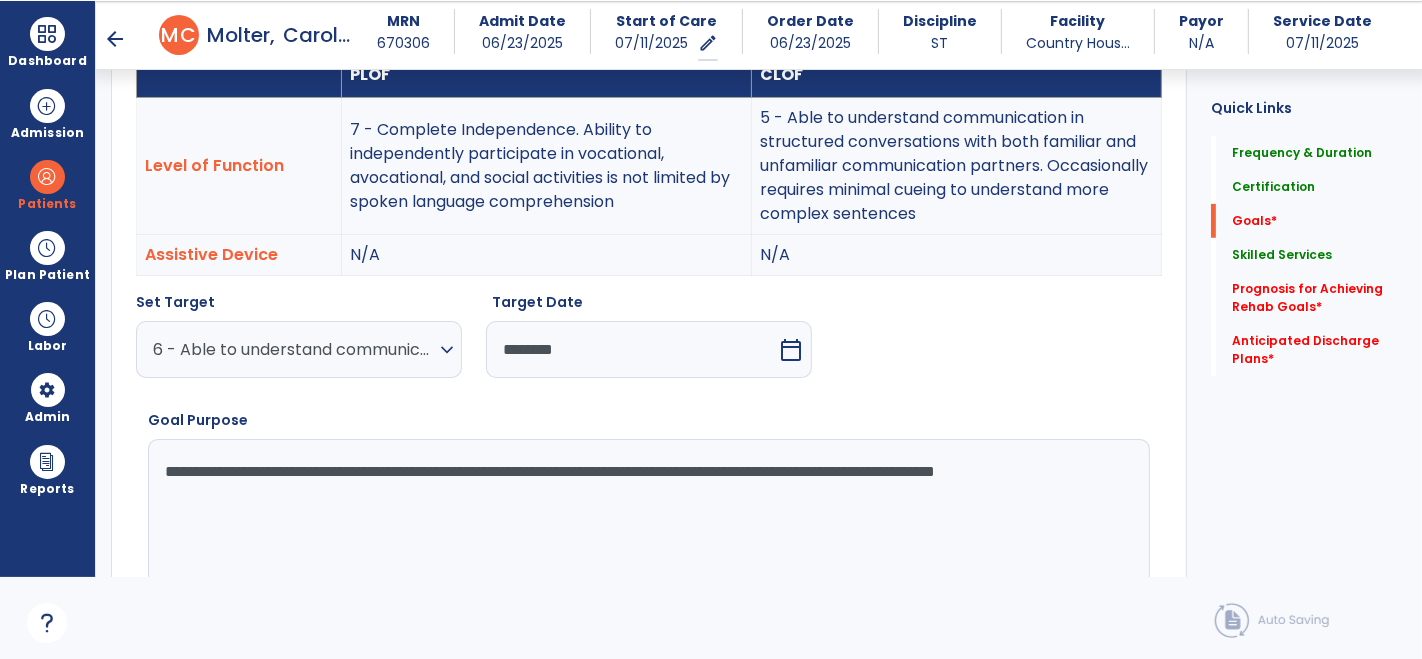click on "**********" at bounding box center [648, 514] 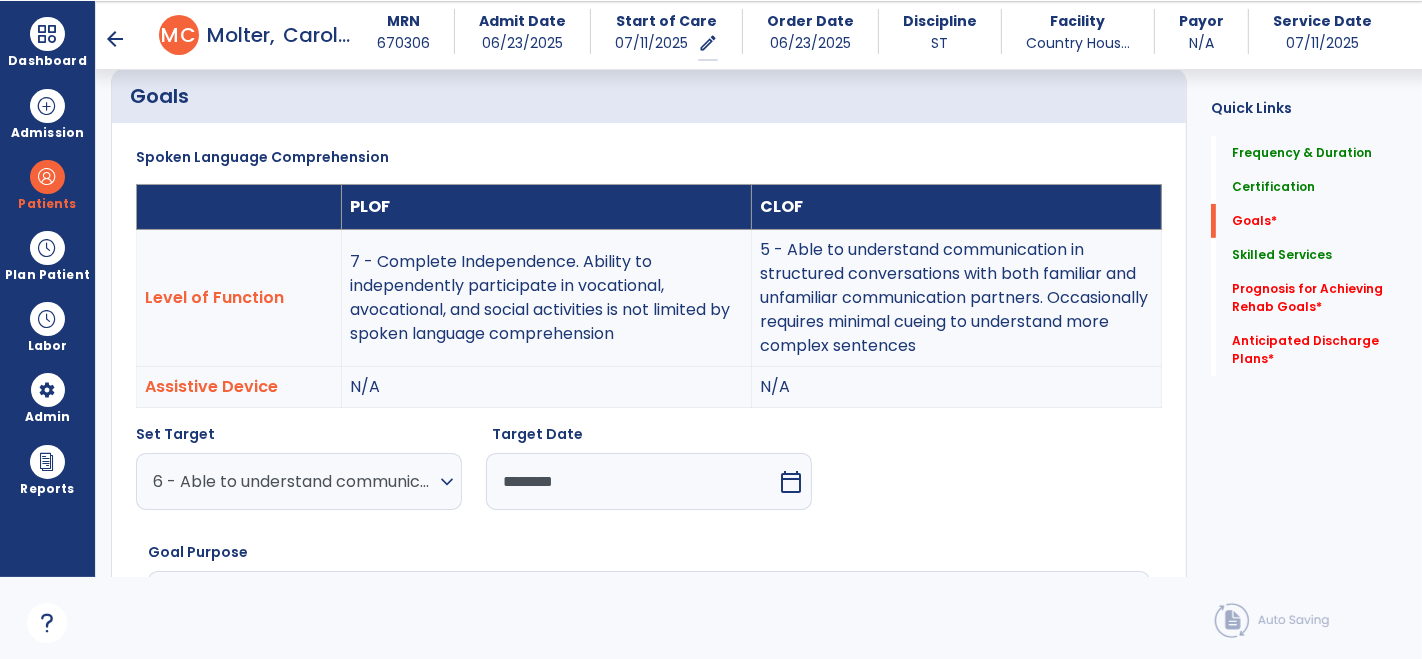 scroll, scrollTop: 453, scrollLeft: 0, axis: vertical 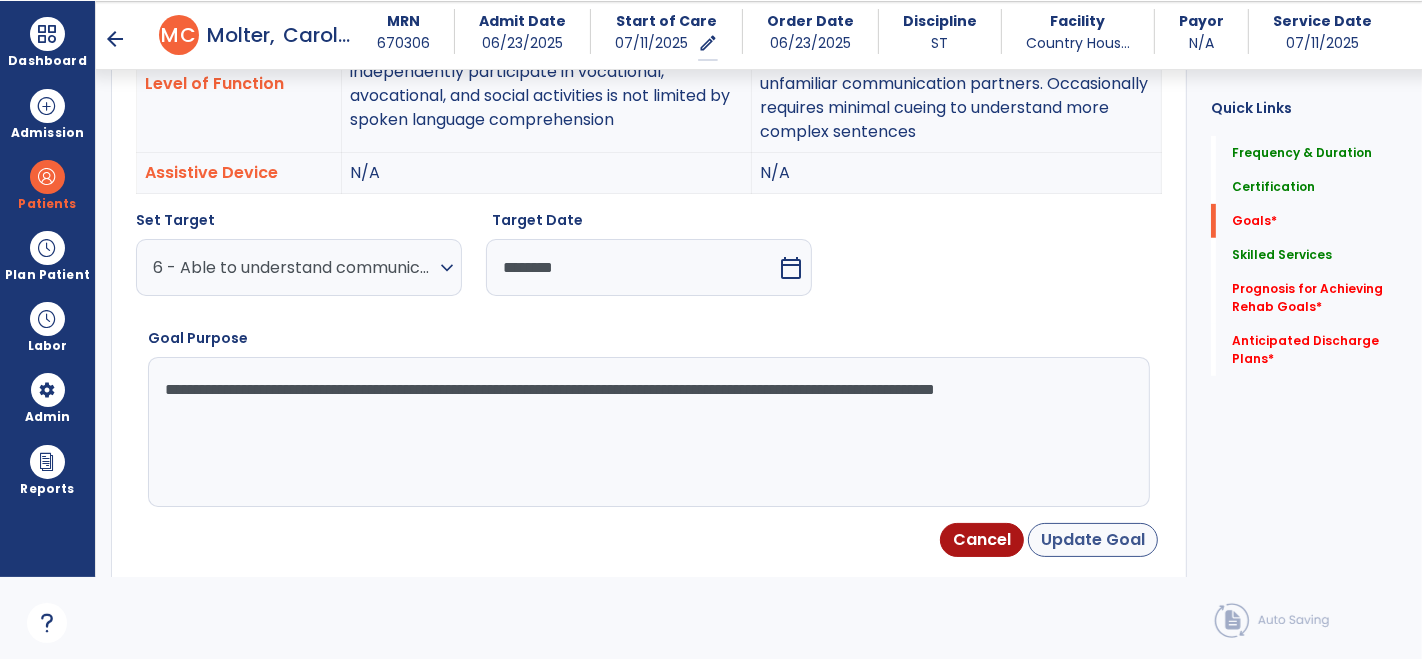 type on "**********" 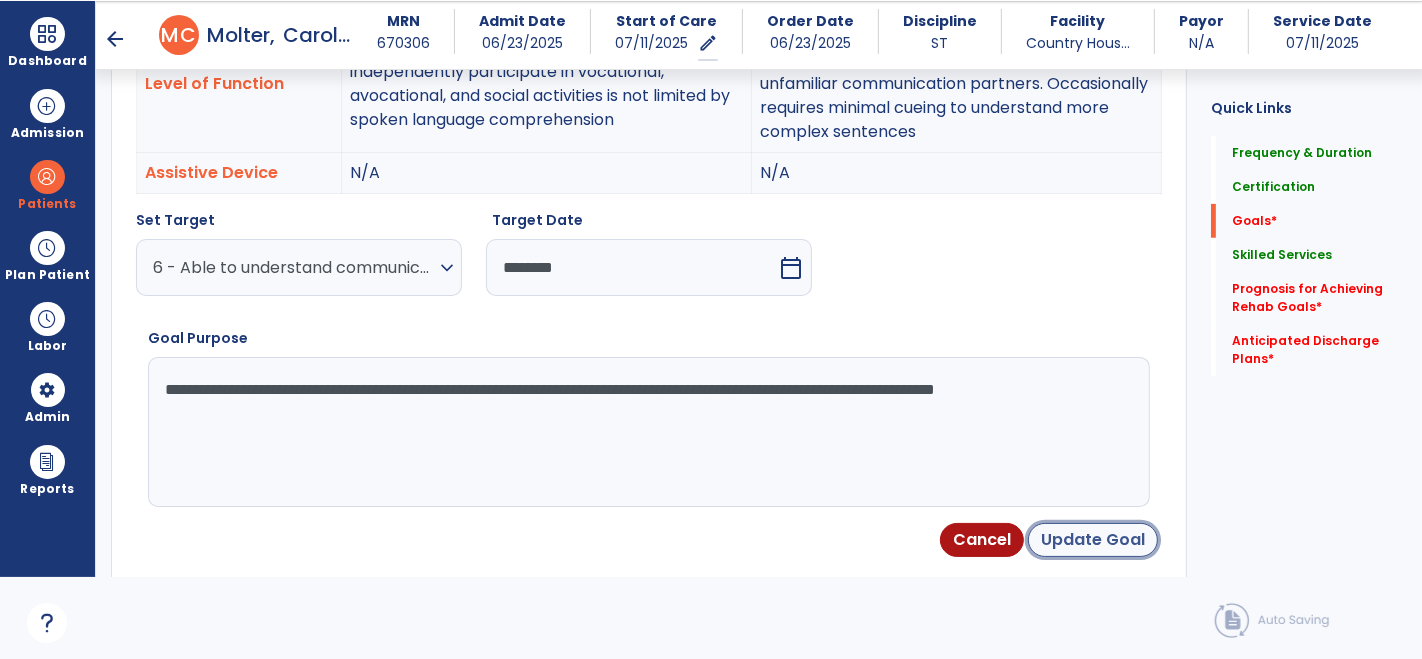 click on "Update Goal" at bounding box center [1093, 540] 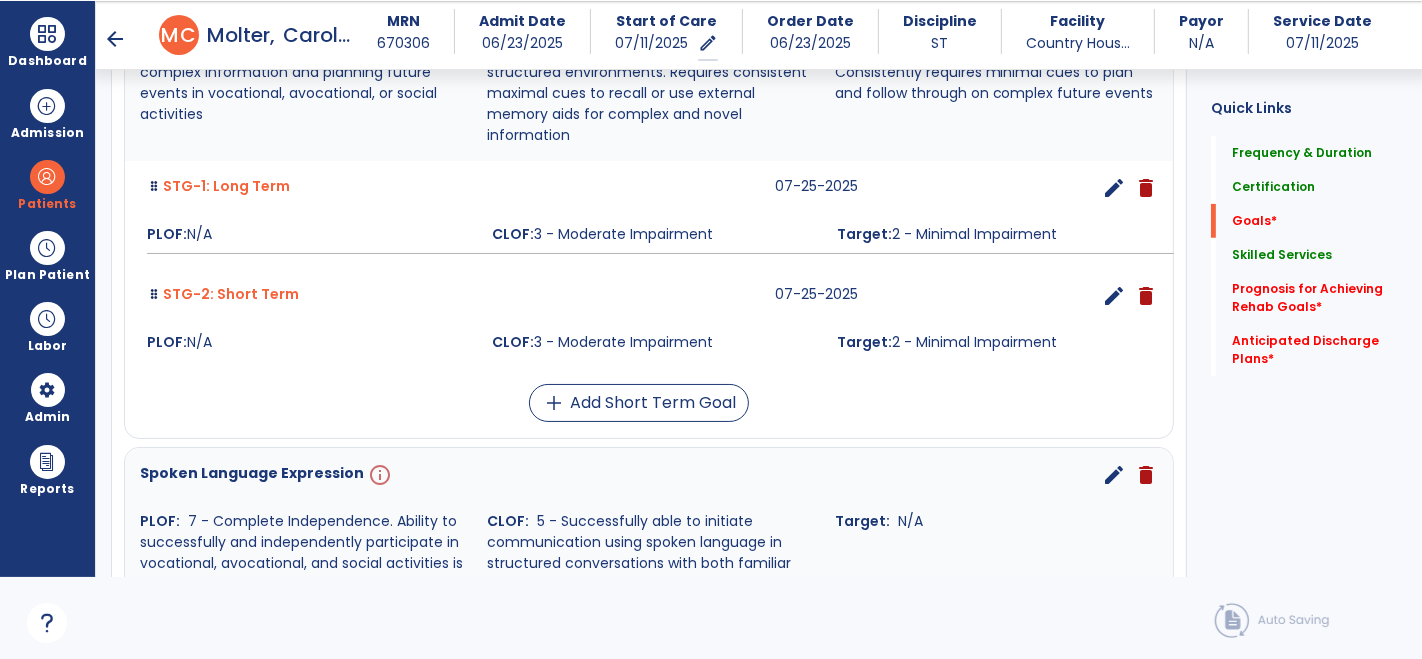 scroll, scrollTop: 682, scrollLeft: 0, axis: vertical 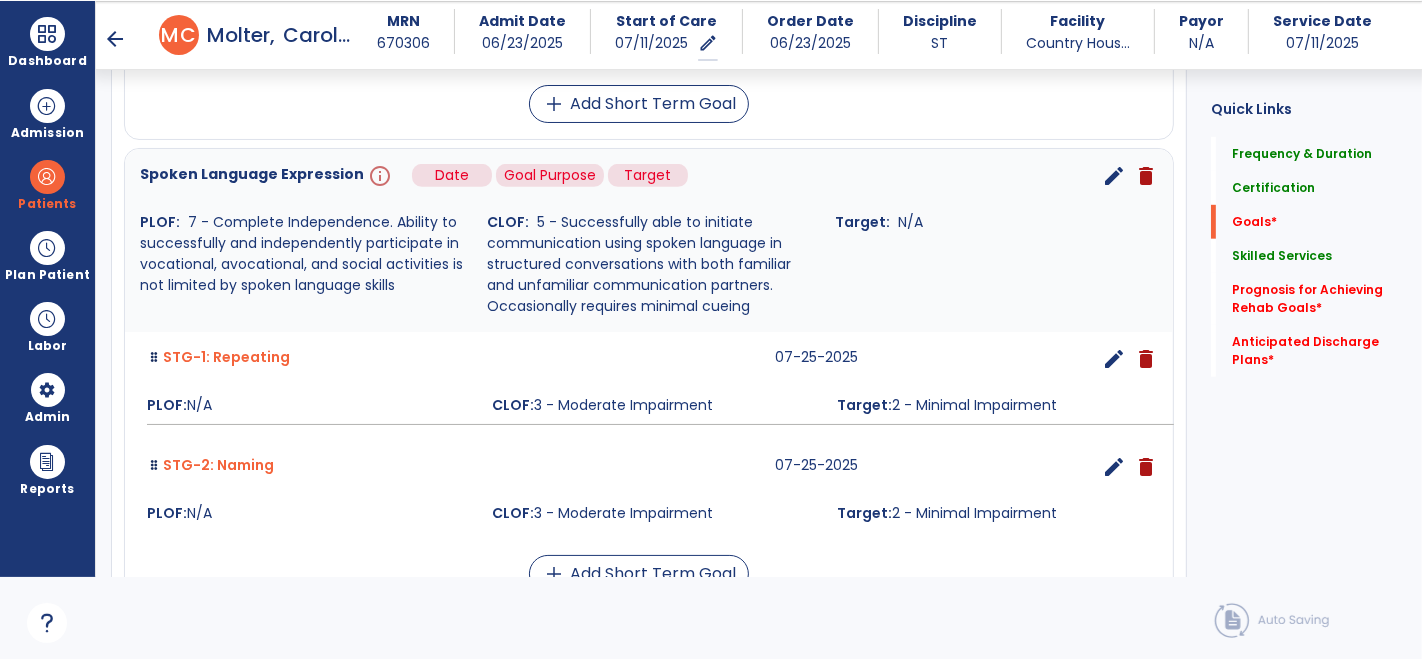 click on "info" at bounding box center (378, 176) 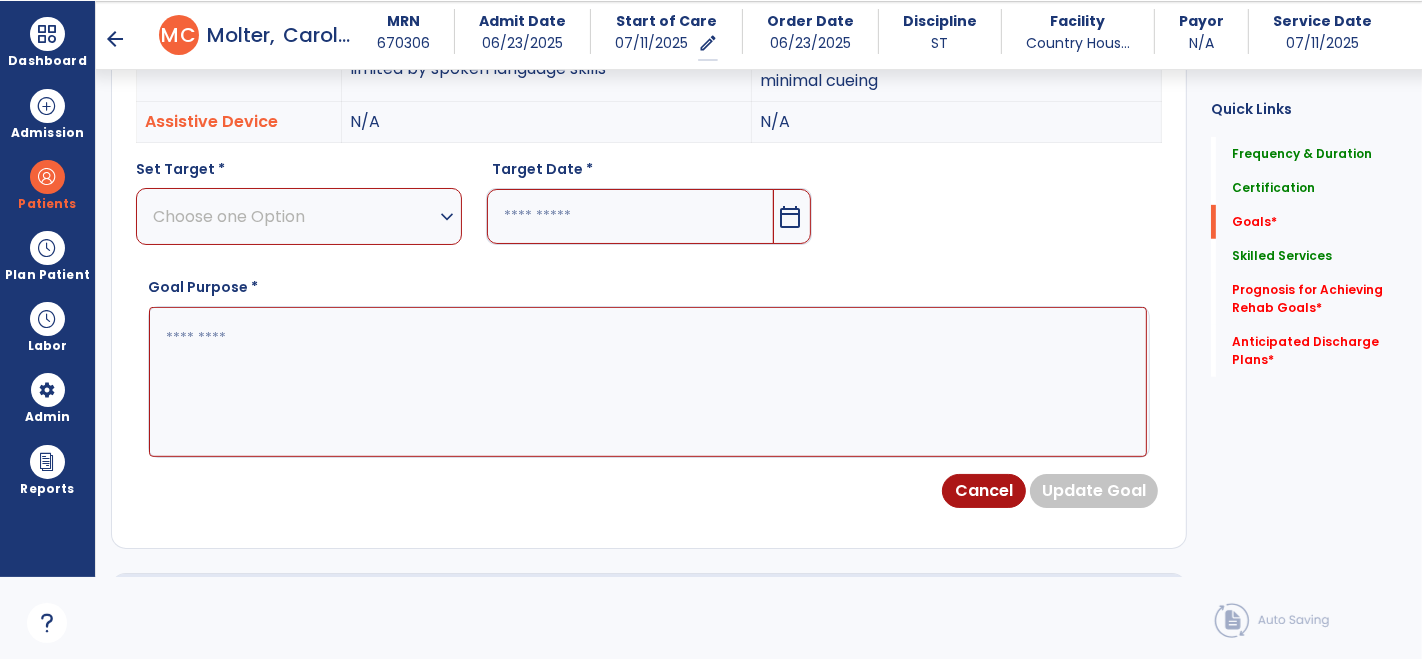 scroll, scrollTop: 534, scrollLeft: 0, axis: vertical 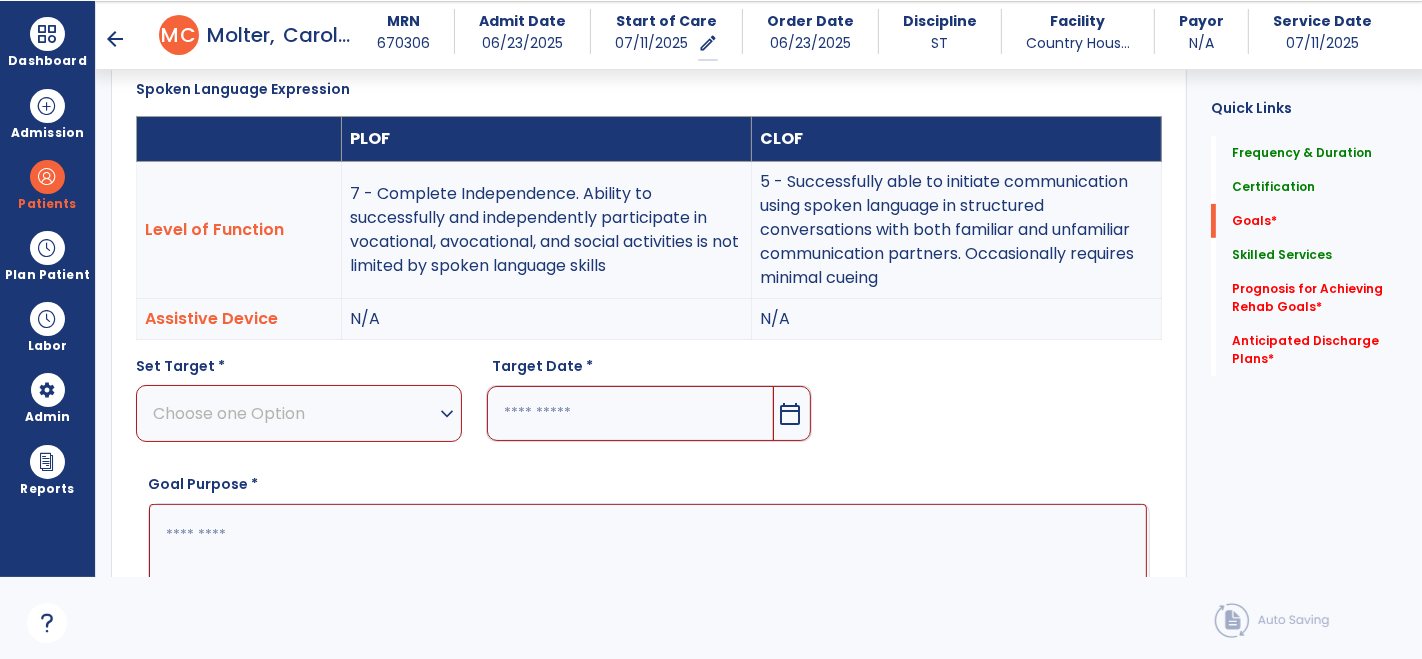 click at bounding box center [648, 578] 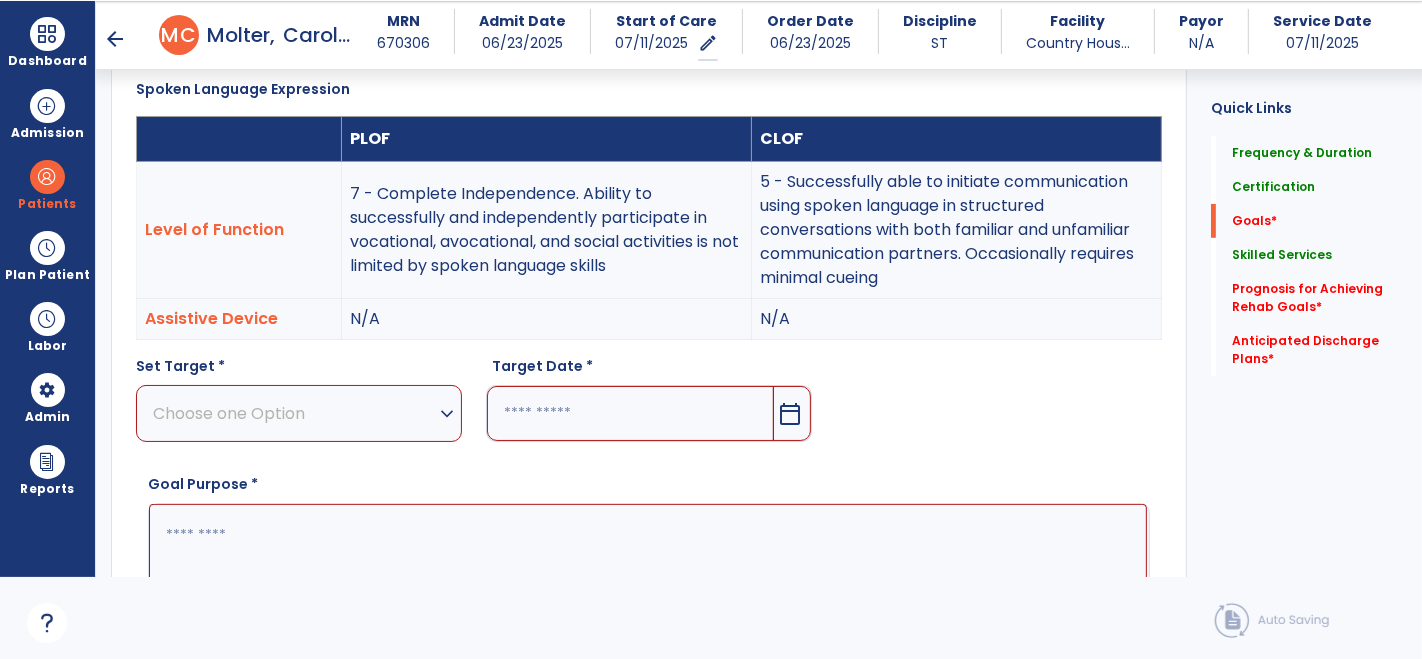 paste on "**********" 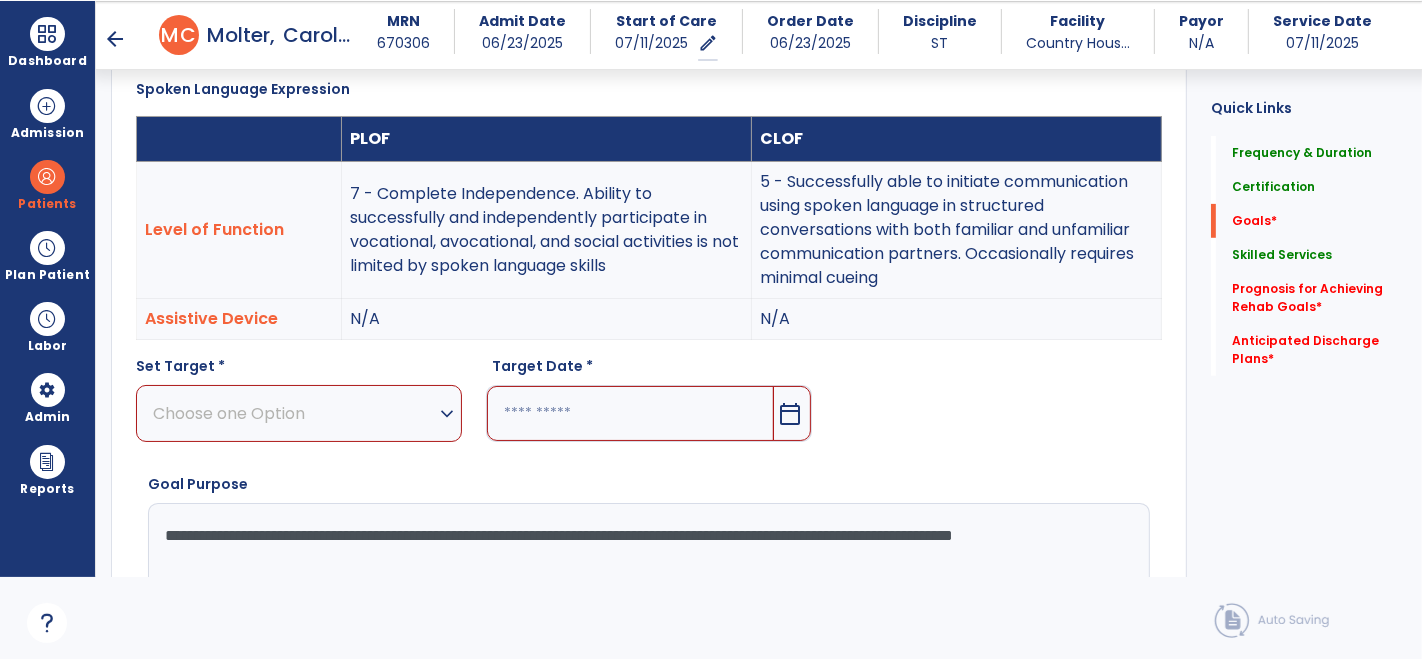 type on "**********" 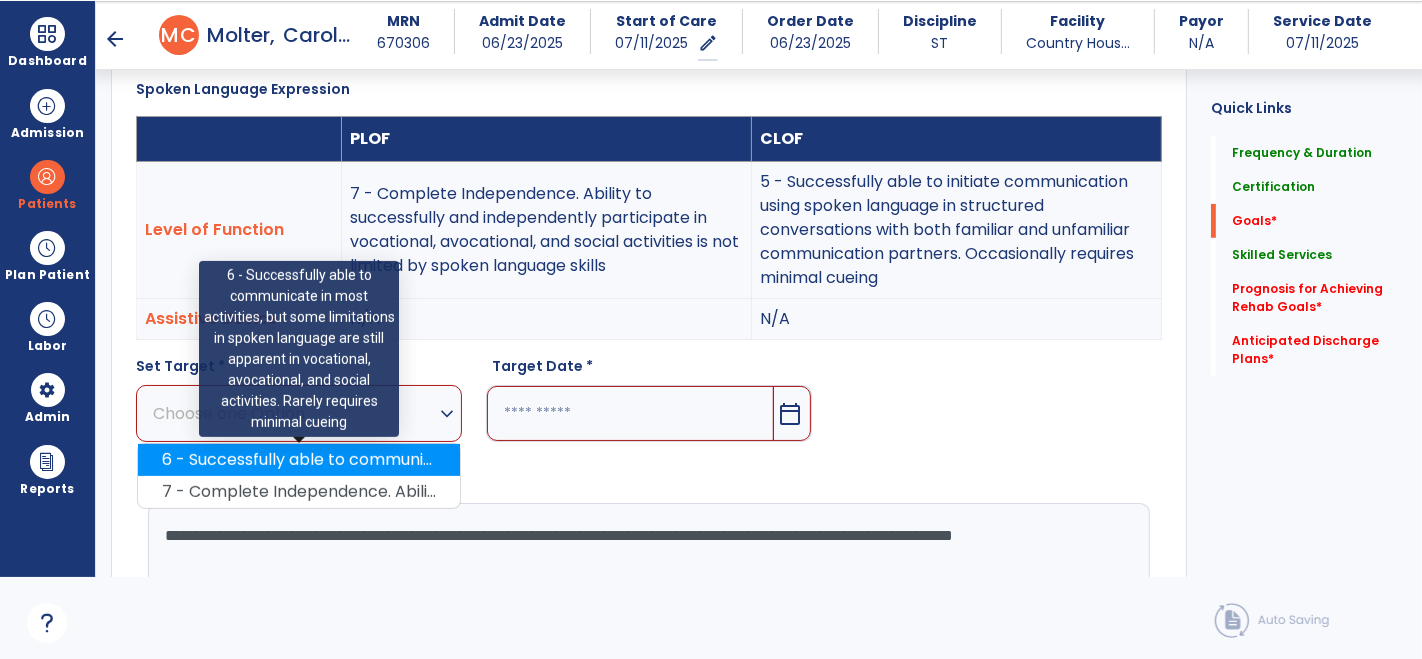 click on "6 - Successfully able to communicate in most activities, but some limitations in spoken language are still apparent in vocational, avocational, and social activities. Rarely requires minimal cueing" at bounding box center [299, 460] 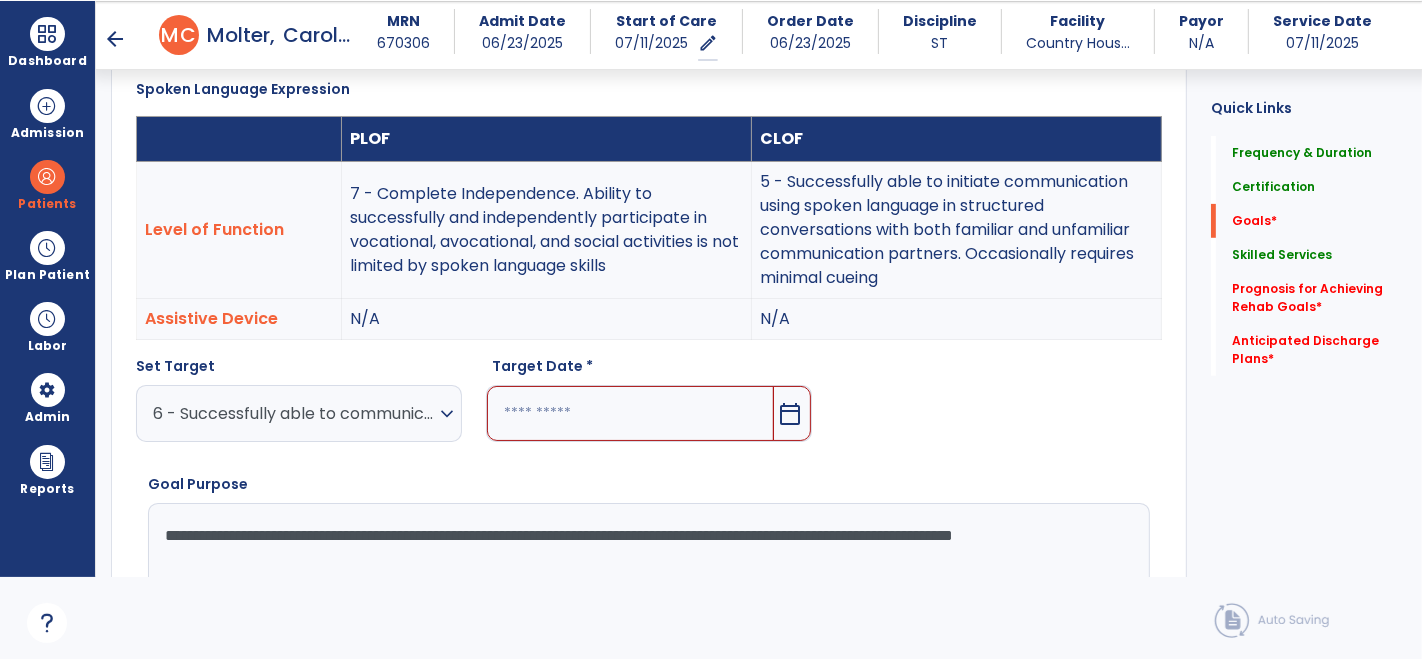 click on "calendar_today" at bounding box center [790, 414] 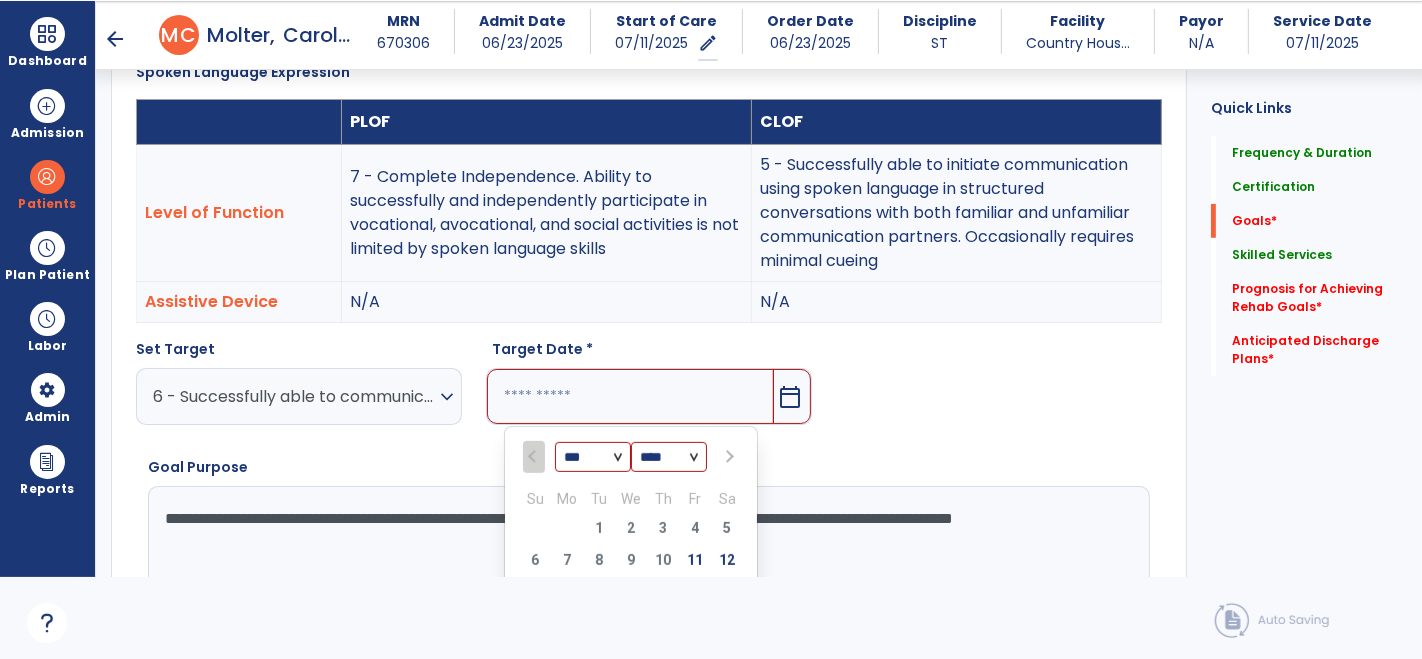 click on "*** *** ***" at bounding box center (593, 458) 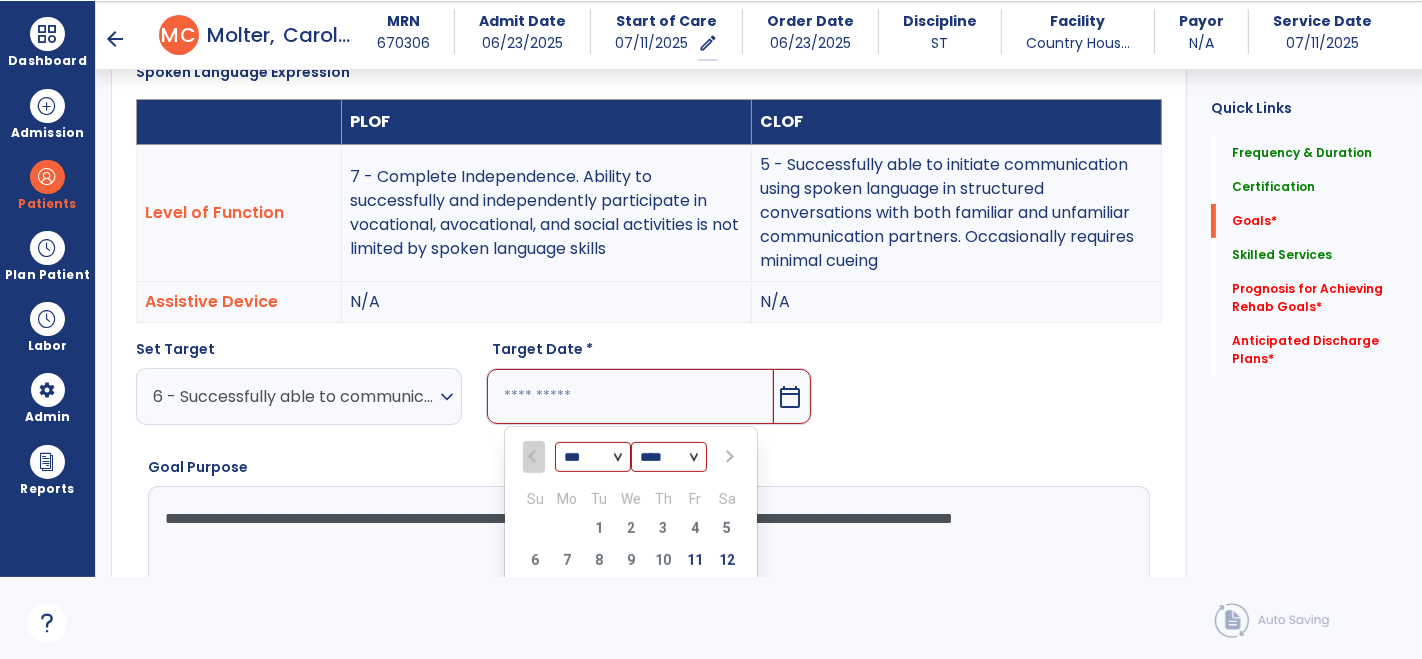 select on "*" 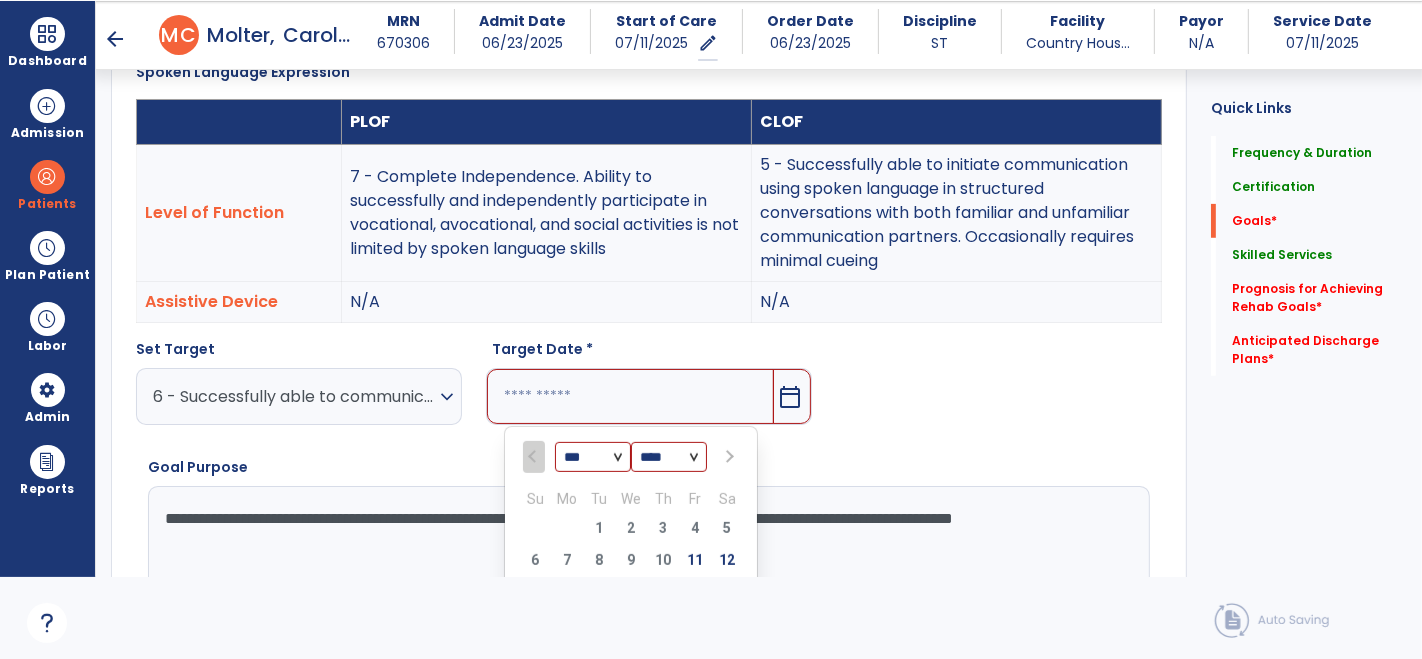 click on "*** *** ***" at bounding box center (593, 458) 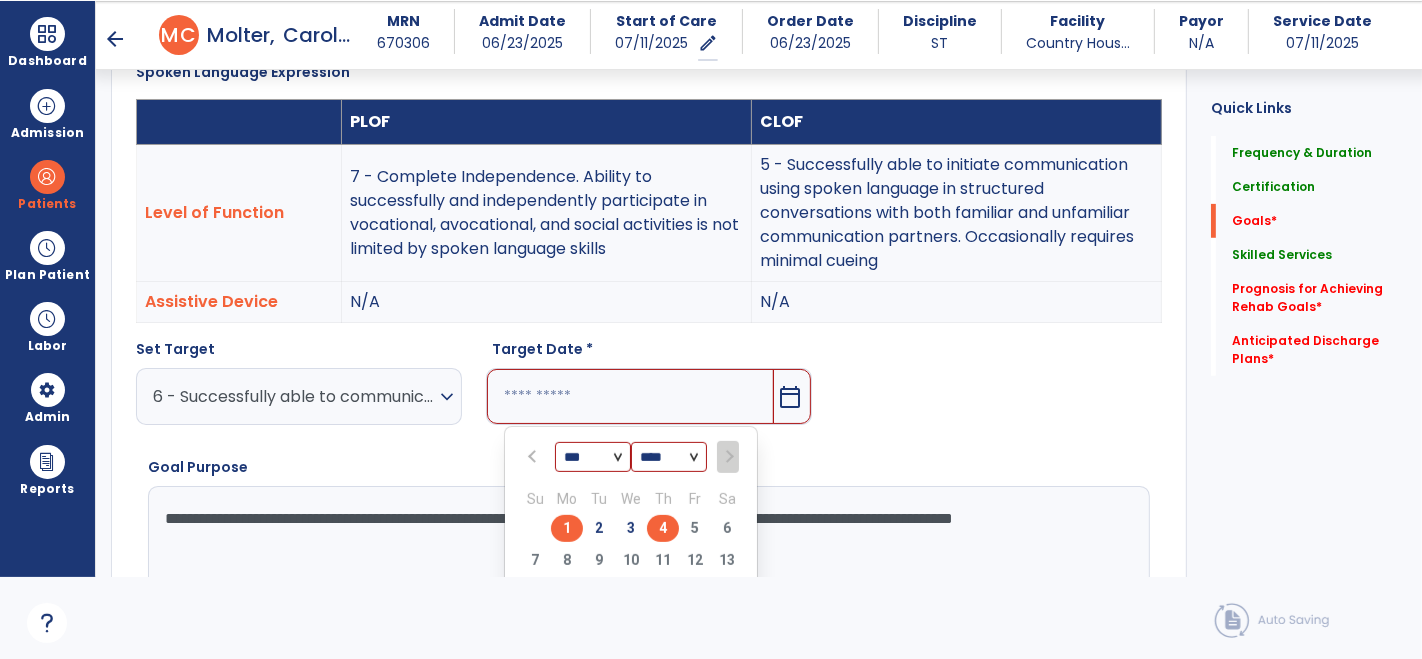 click on "4" at bounding box center (663, 528) 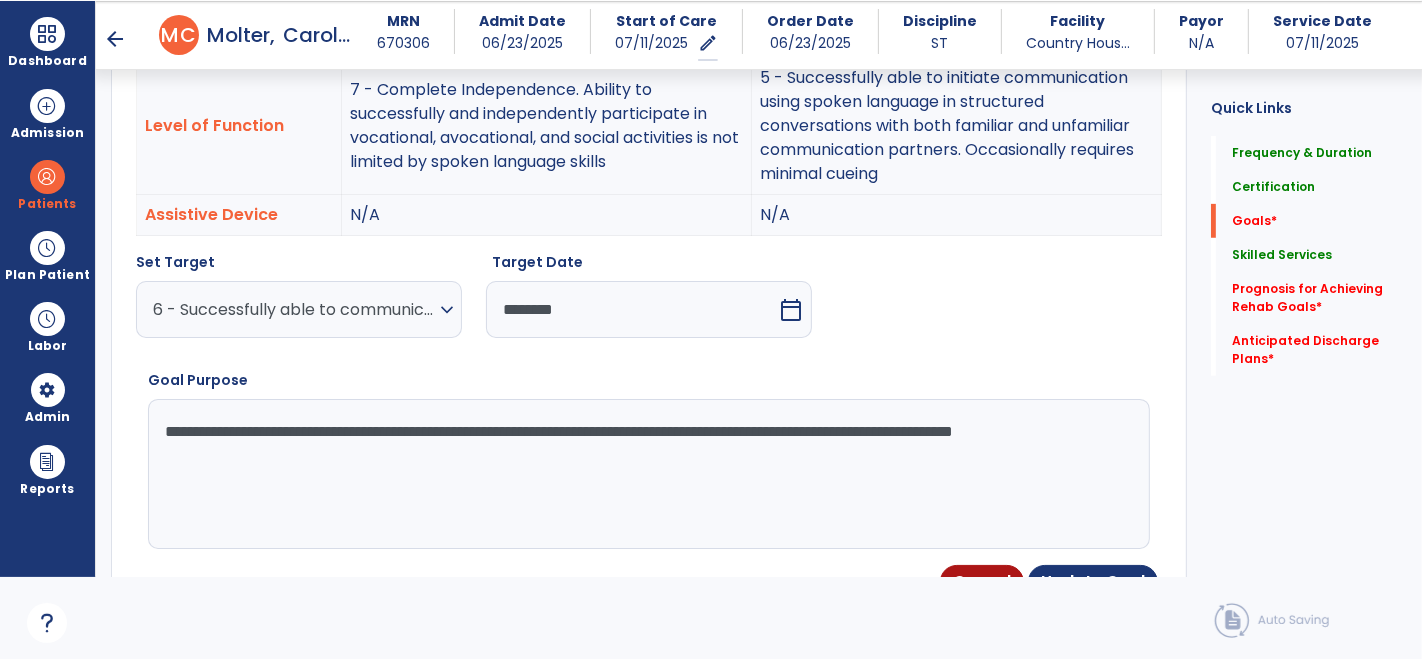 scroll, scrollTop: 630, scrollLeft: 0, axis: vertical 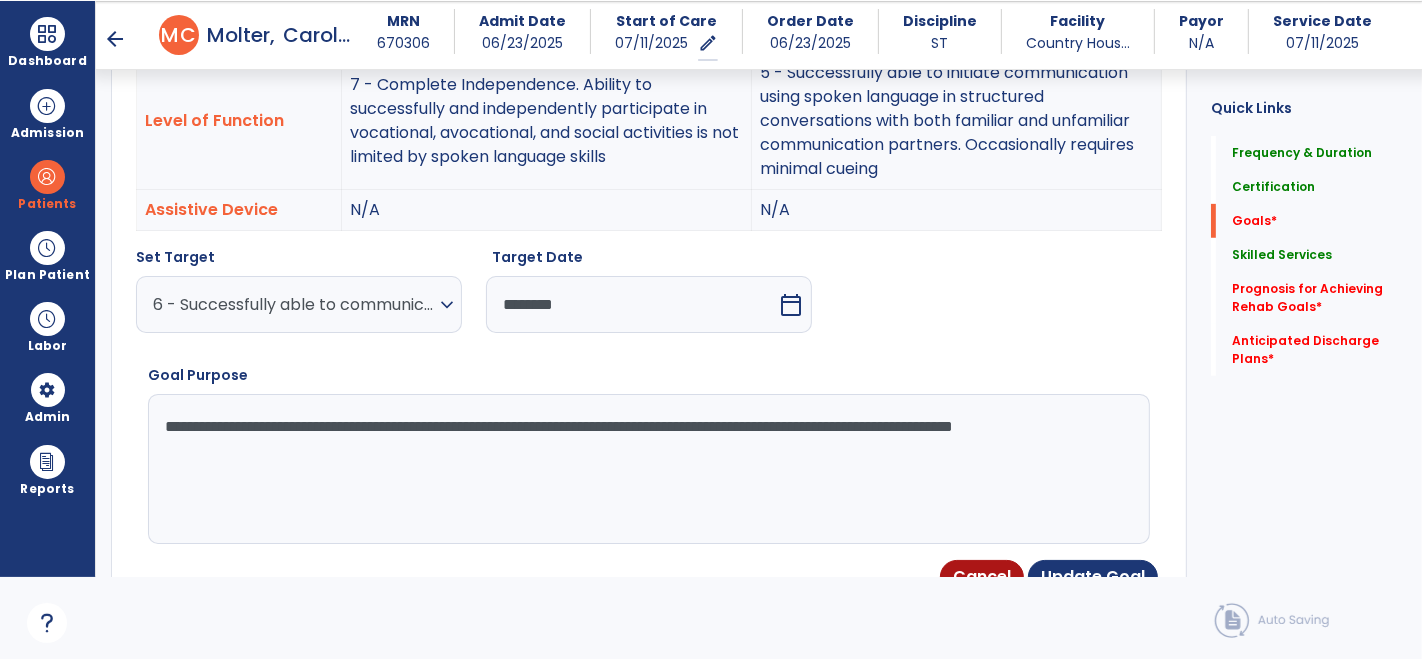 drag, startPoint x: 426, startPoint y: 424, endPoint x: 272, endPoint y: 427, distance: 154.02922 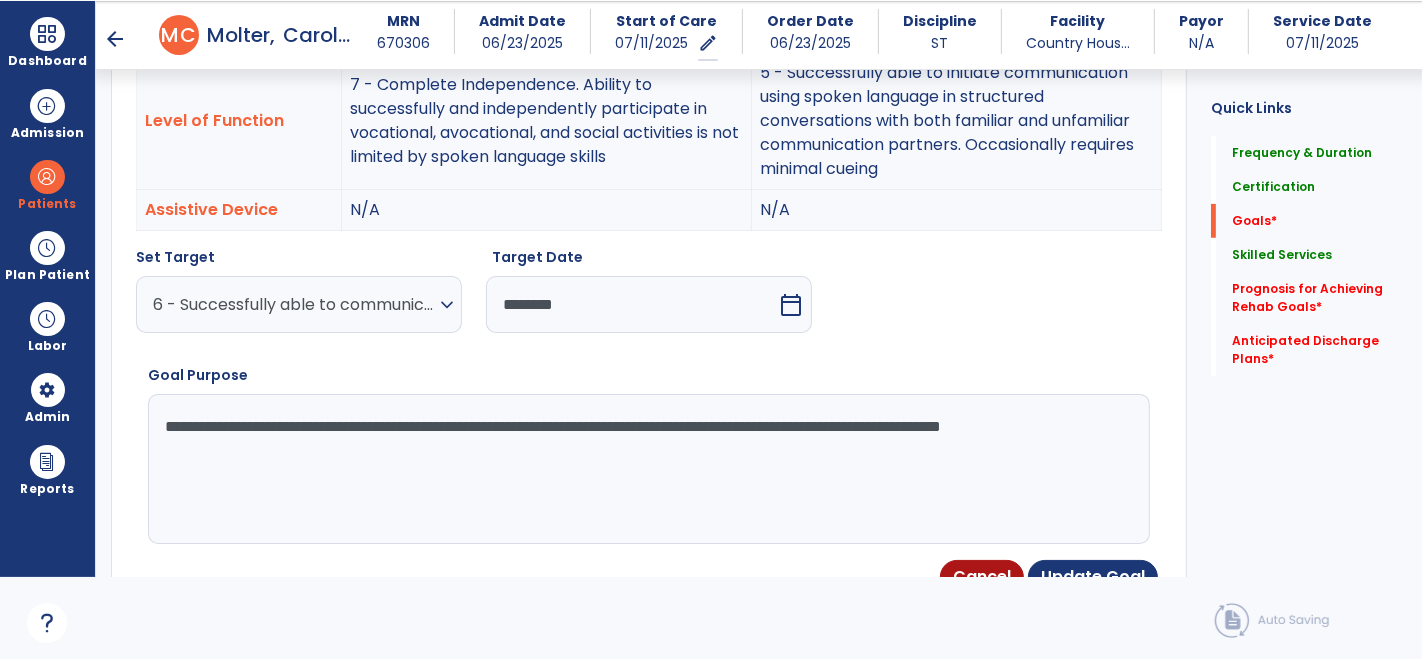 click on "**********" at bounding box center (648, 469) 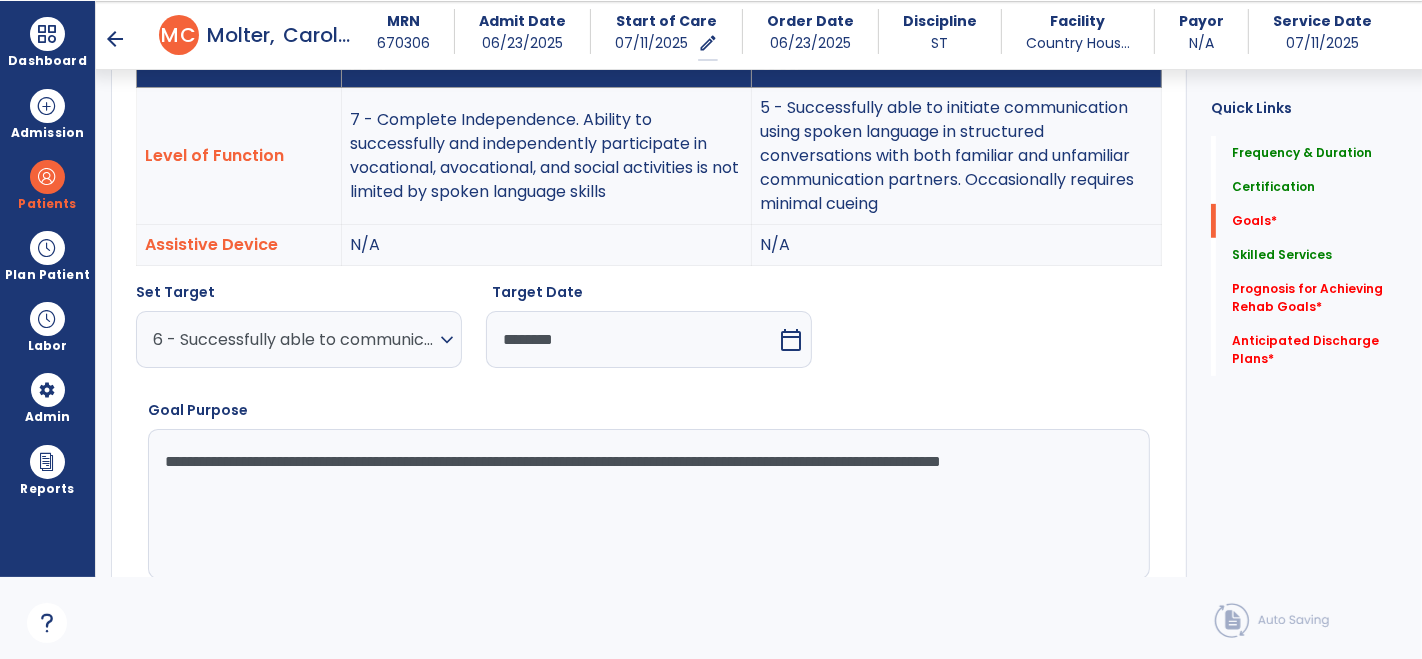 scroll, scrollTop: 611, scrollLeft: 0, axis: vertical 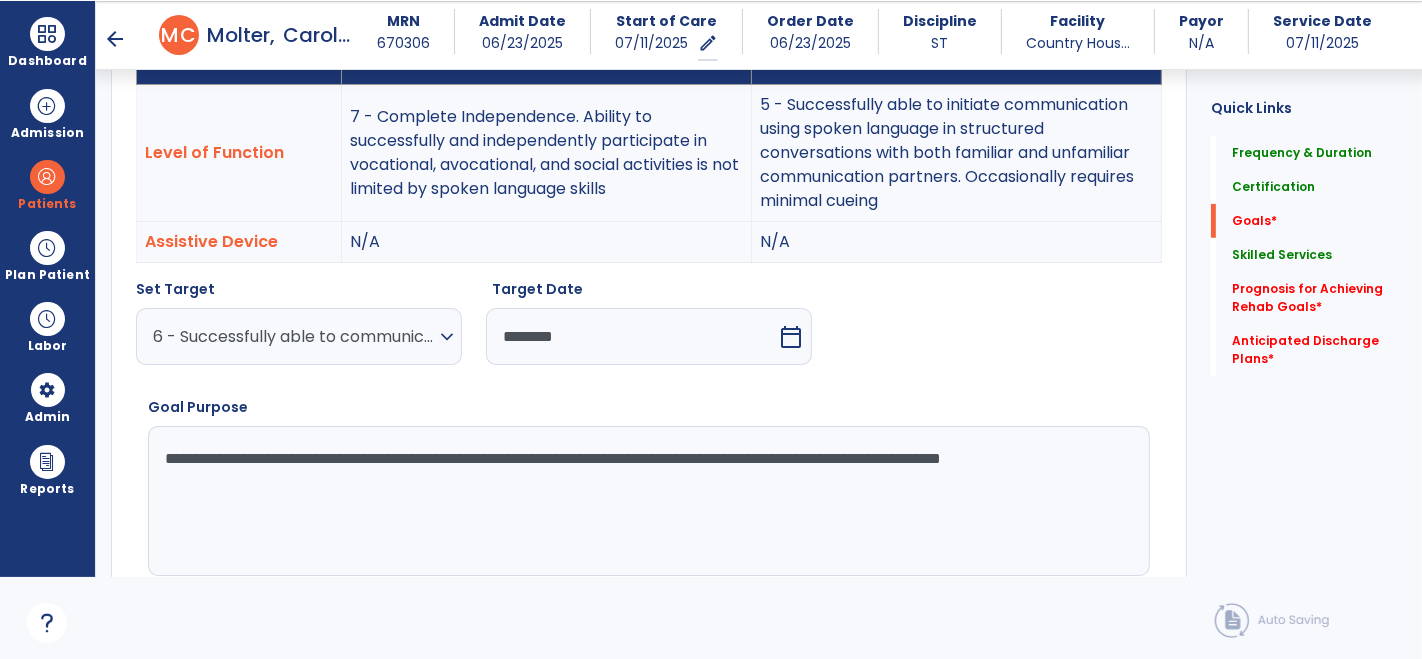 click on "**********" at bounding box center [648, 501] 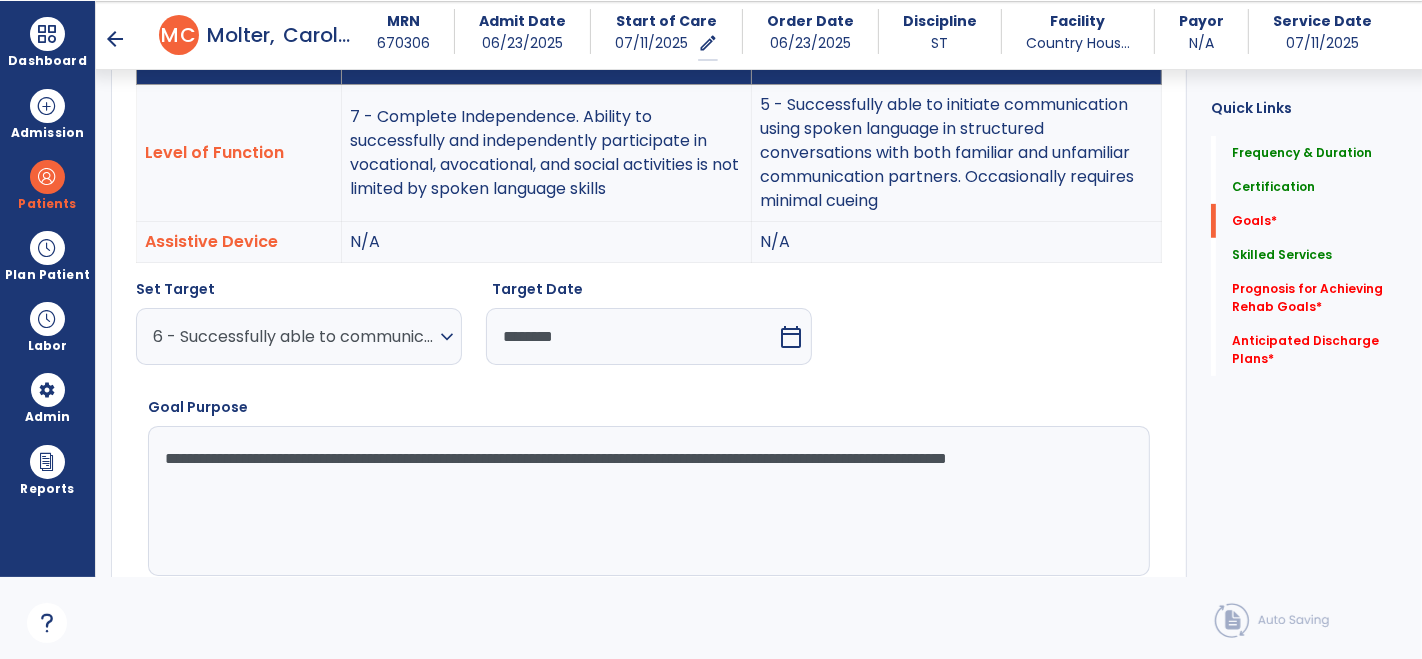 click on "**********" at bounding box center [648, 501] 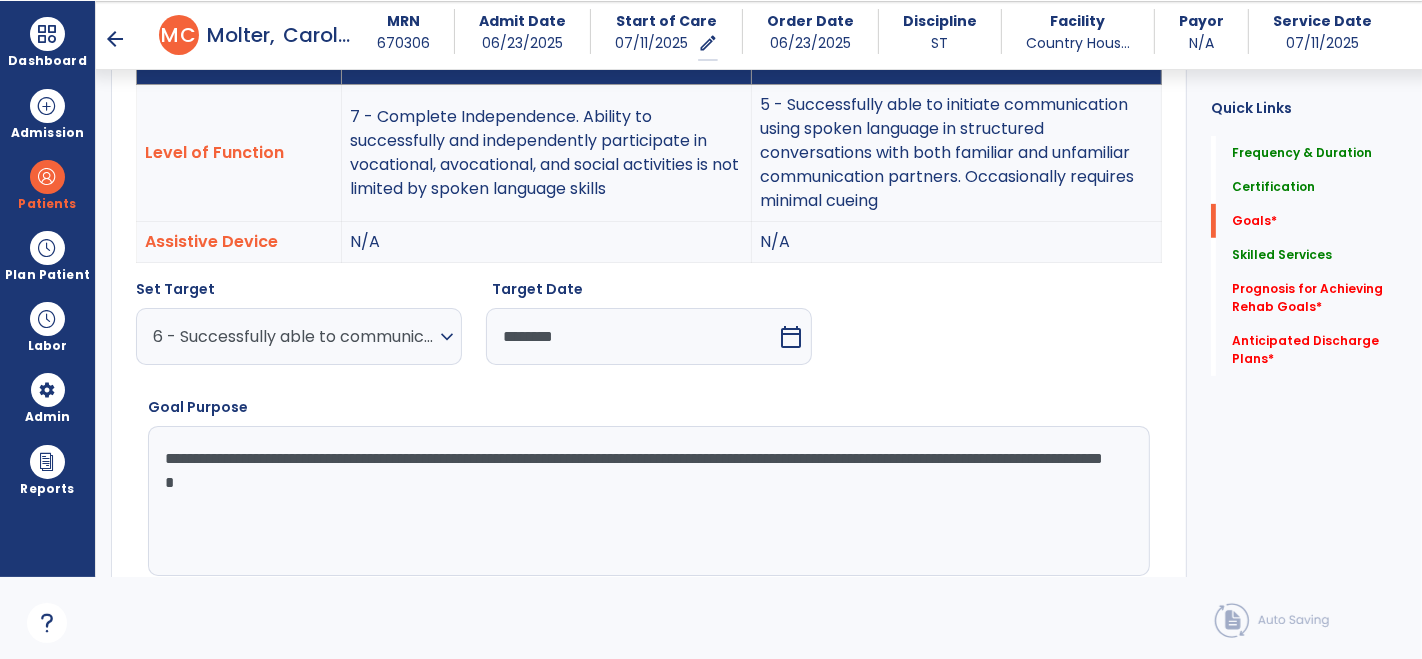 click on "**********" at bounding box center (648, 501) 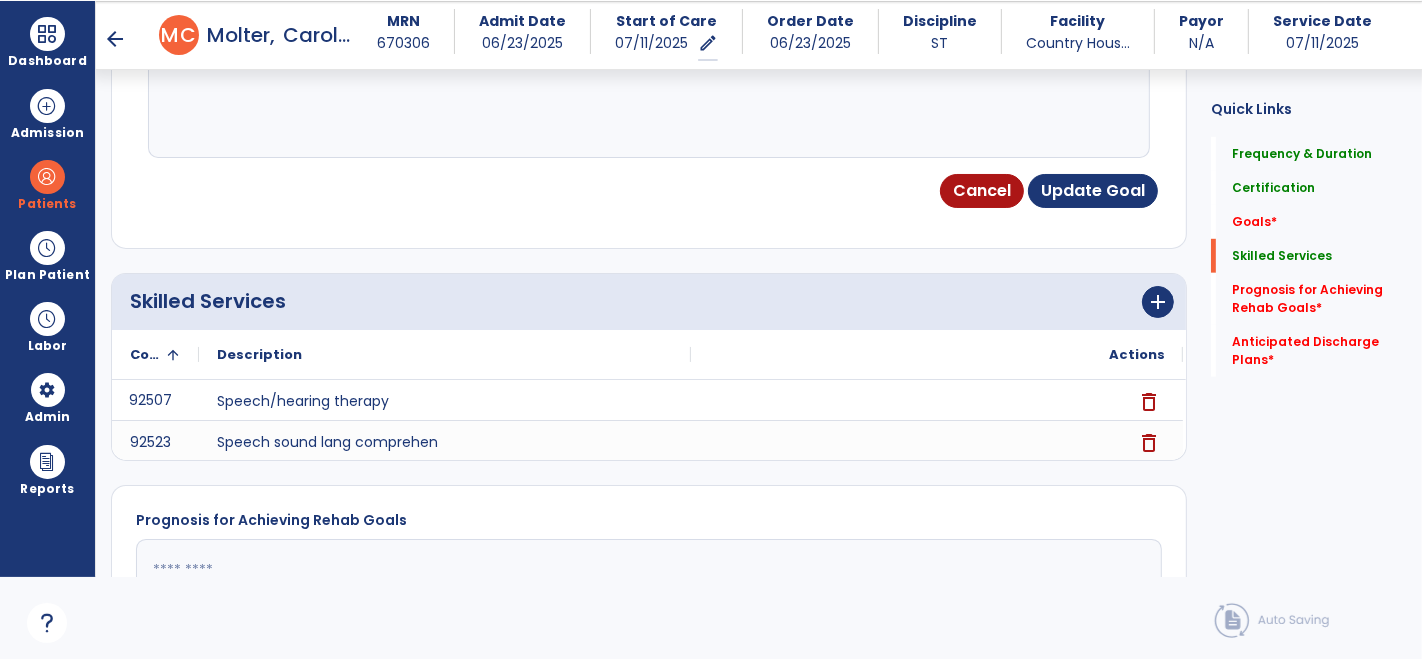 scroll, scrollTop: 1043, scrollLeft: 0, axis: vertical 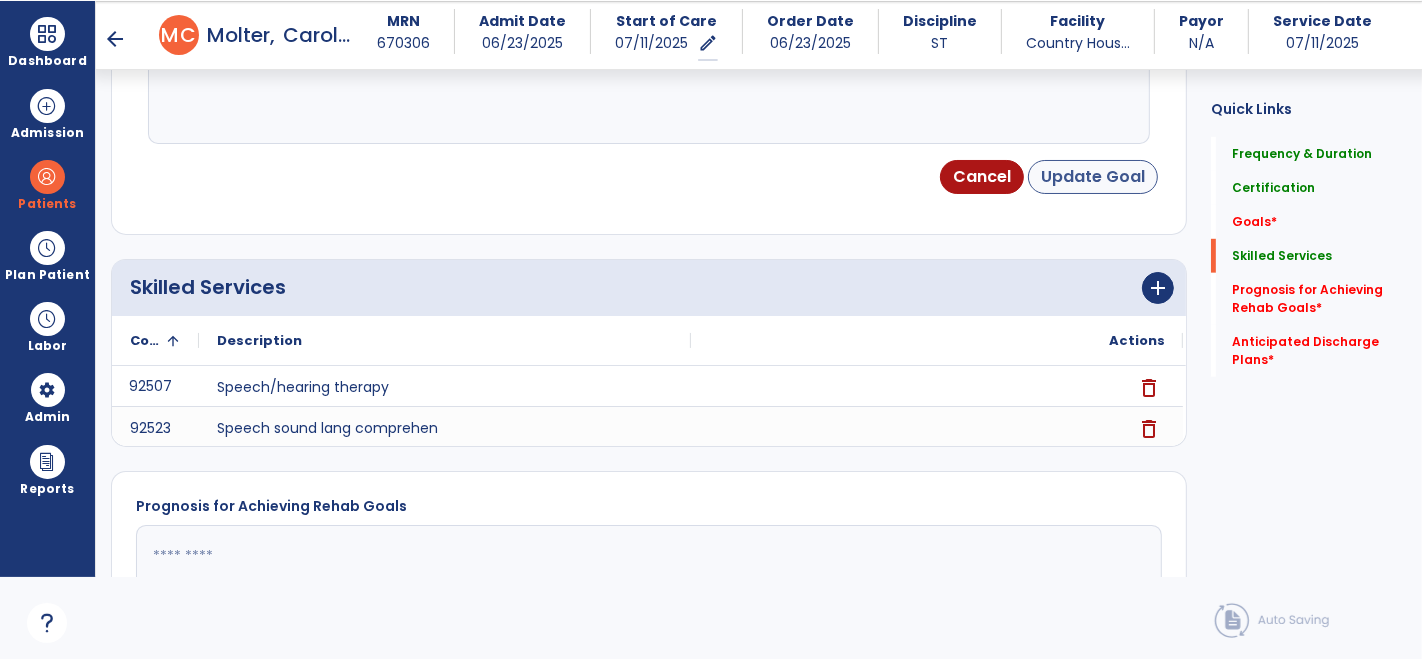 type on "**********" 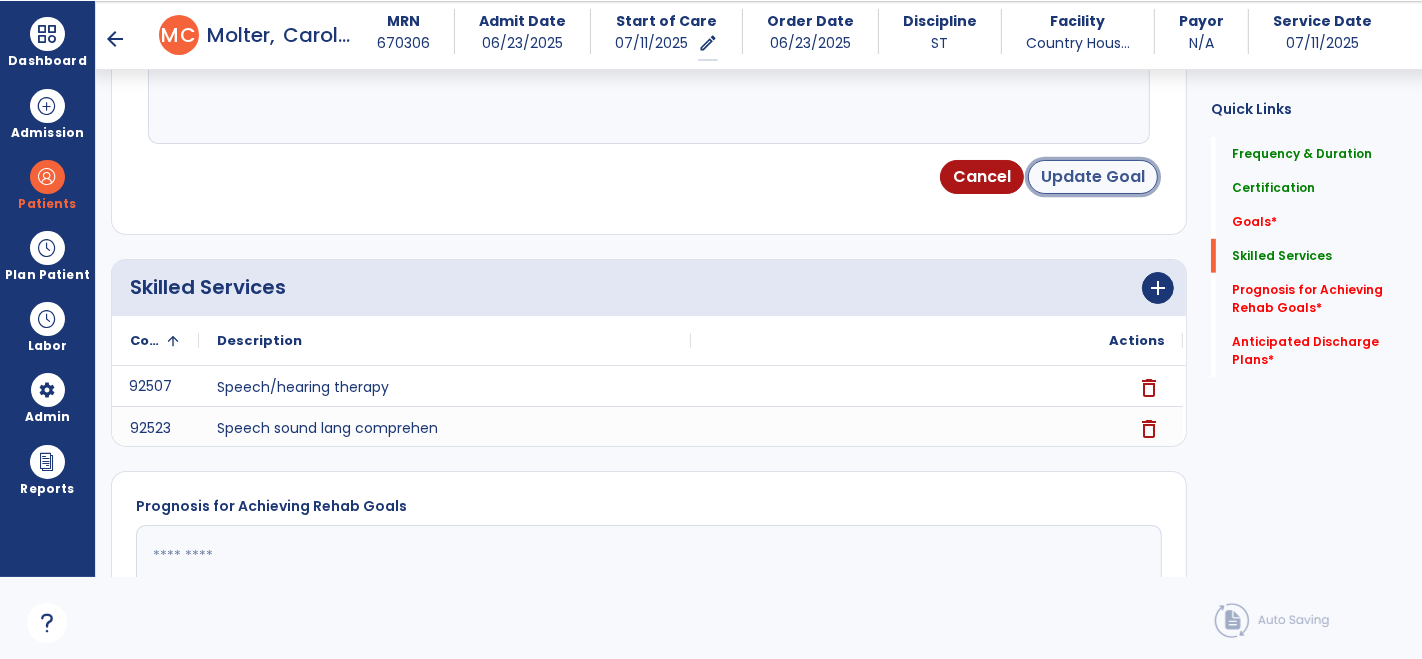 click on "Update Goal" at bounding box center (1093, 177) 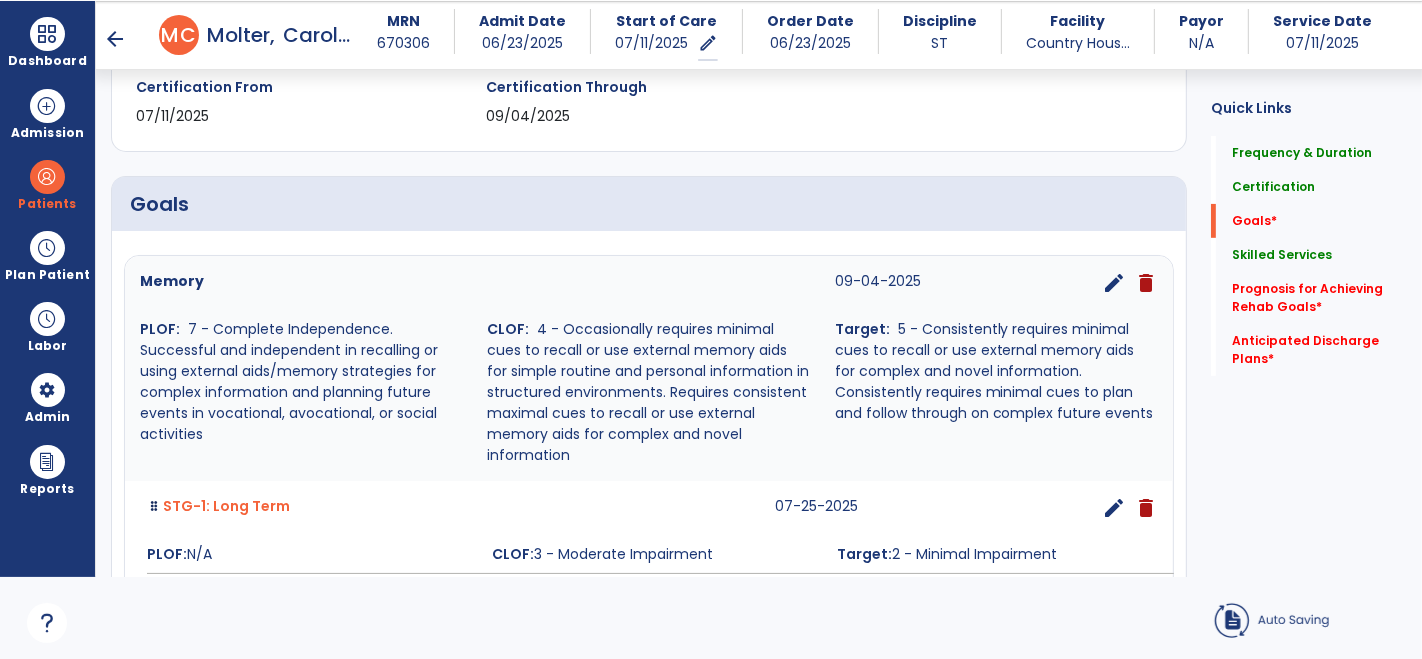scroll, scrollTop: 360, scrollLeft: 0, axis: vertical 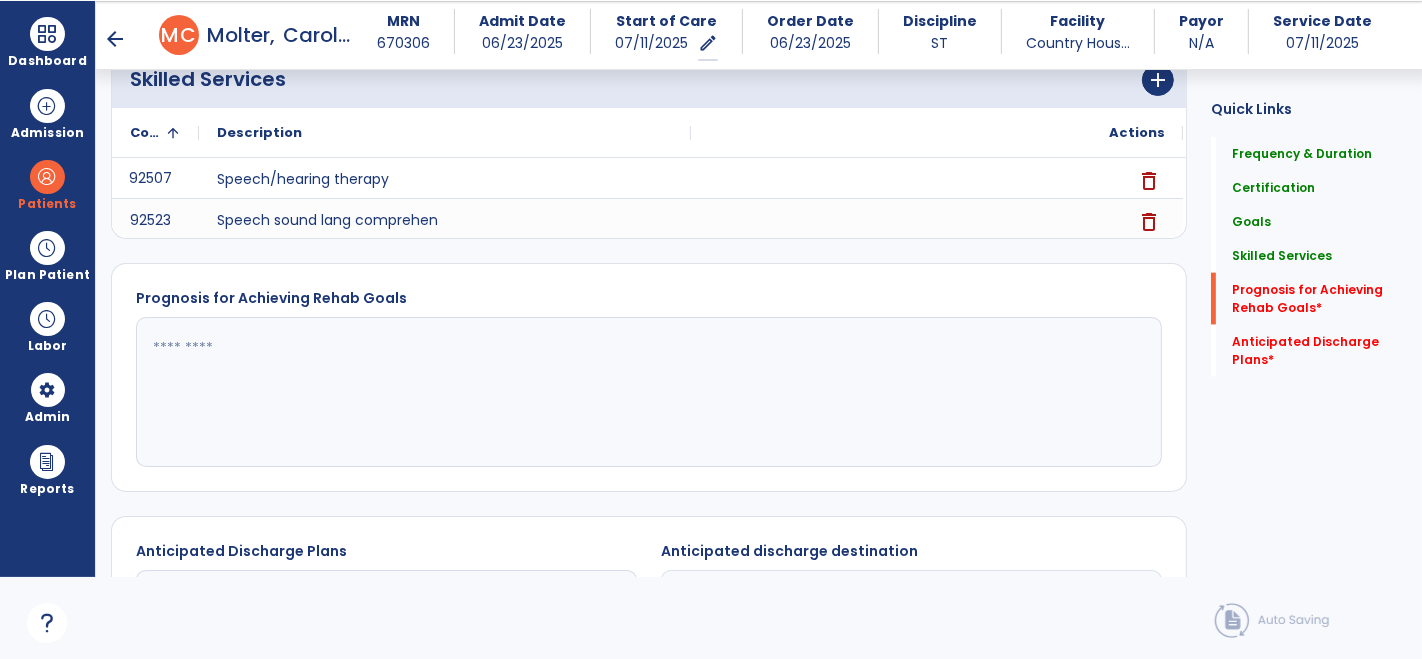 click 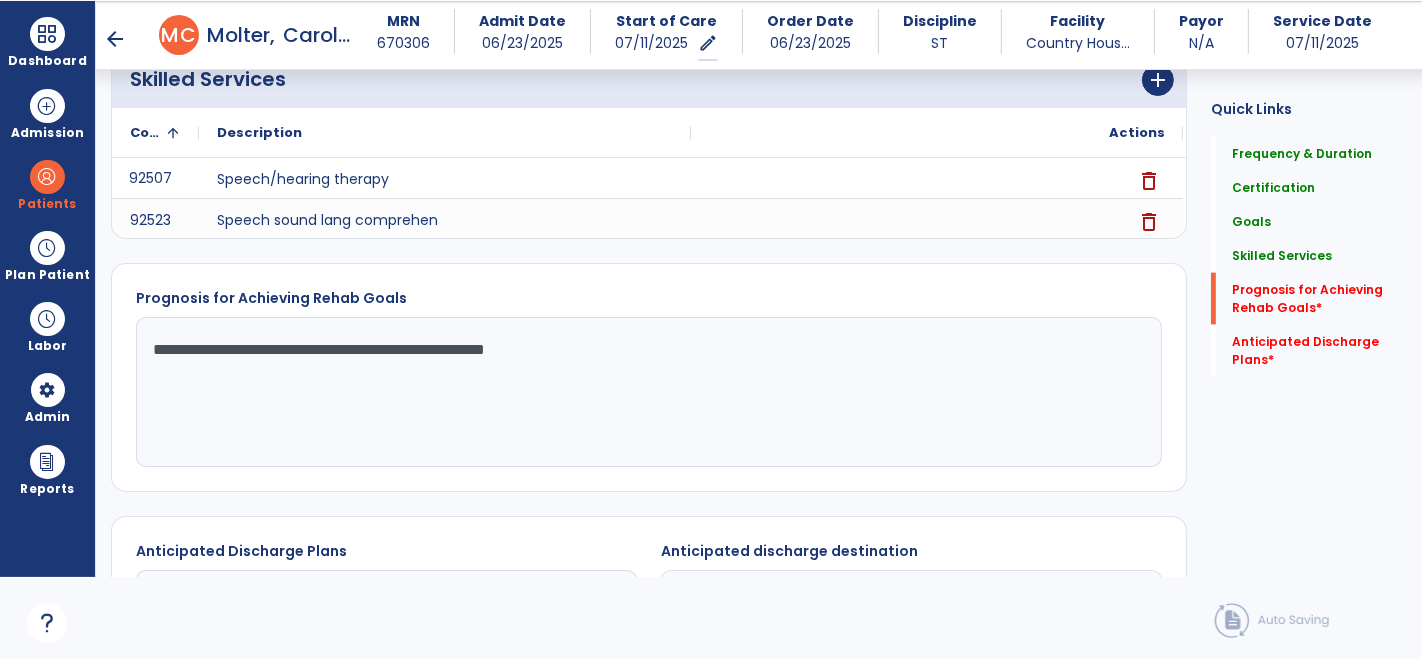 scroll, scrollTop: 2175, scrollLeft: 0, axis: vertical 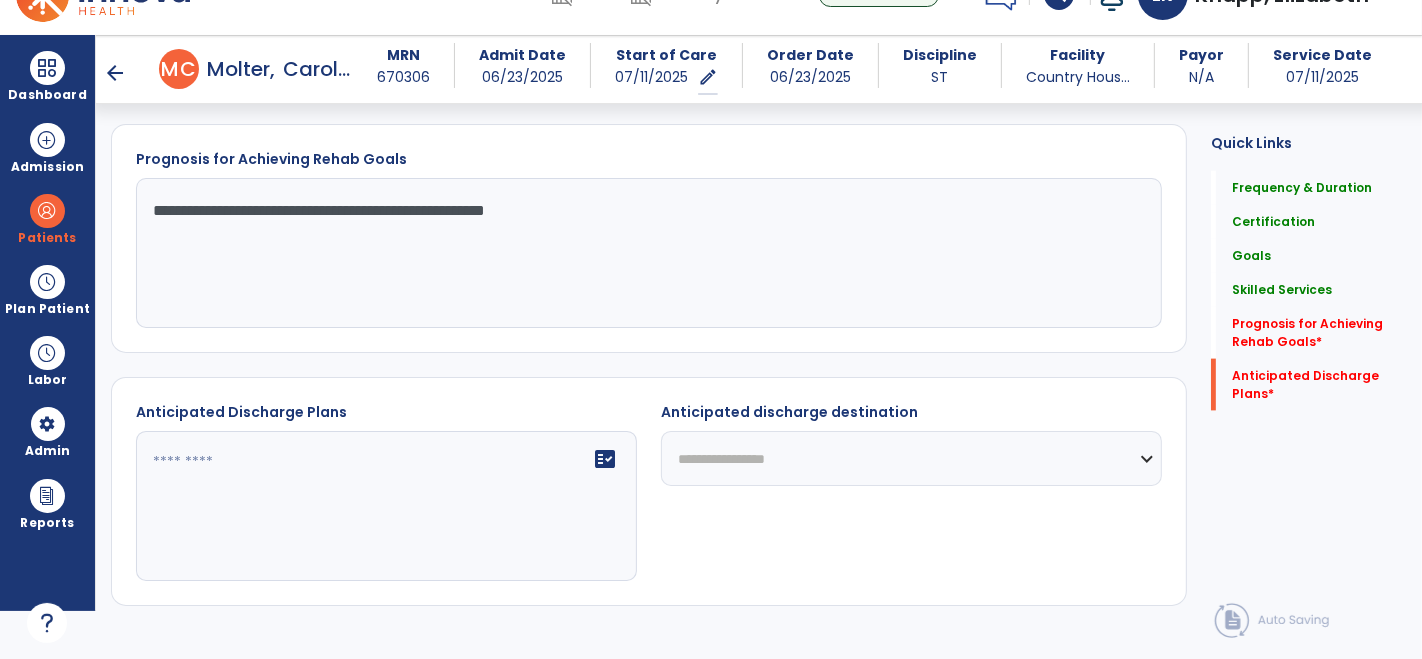type on "**********" 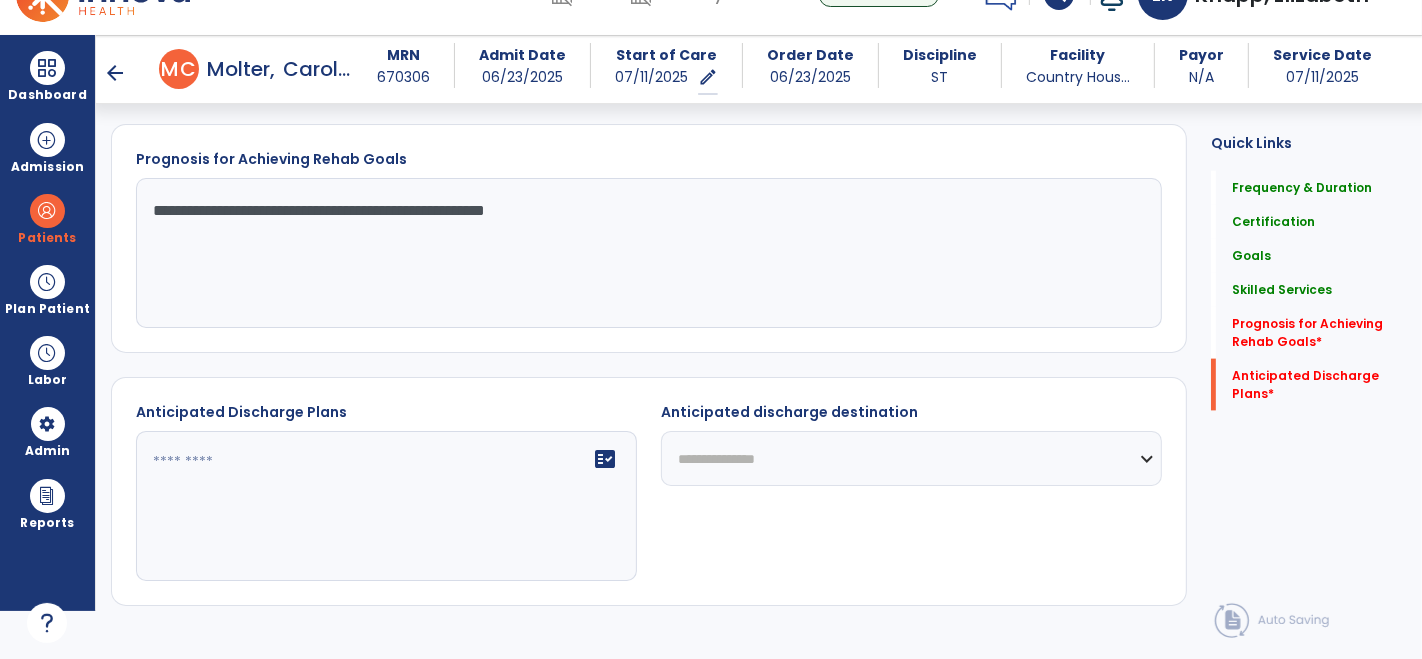 click on "**********" 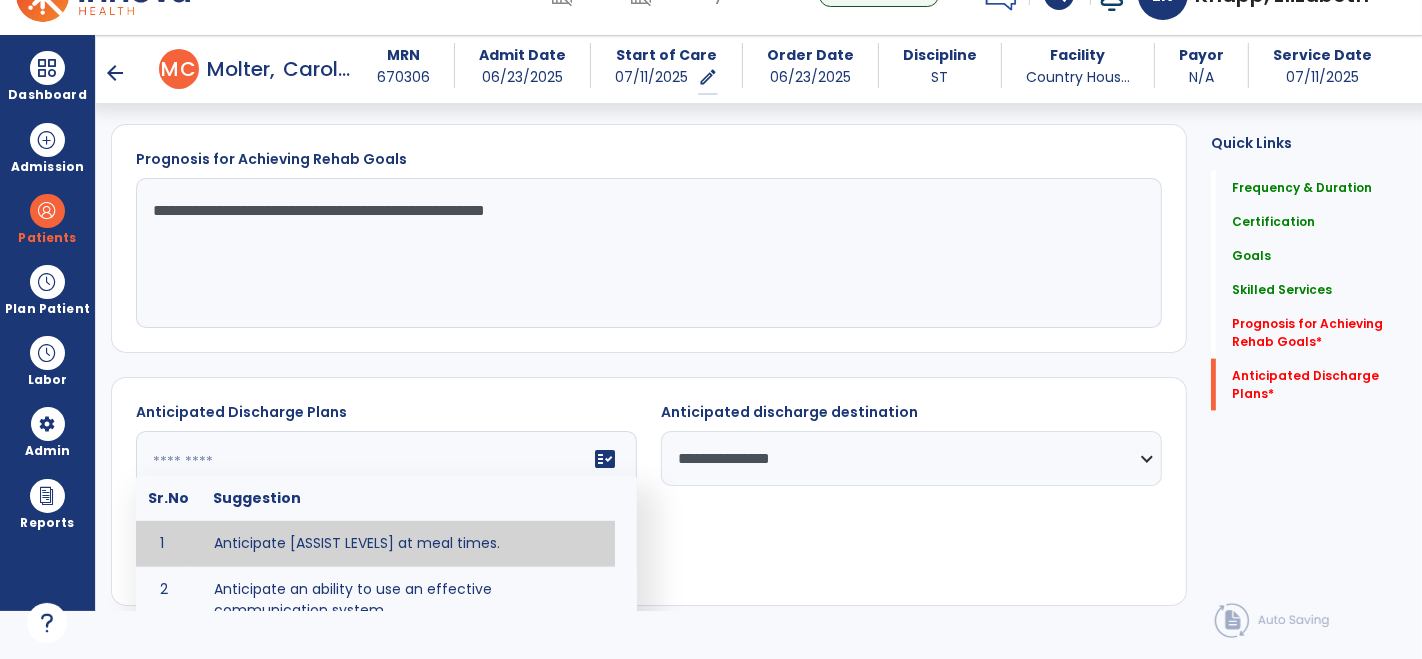 click 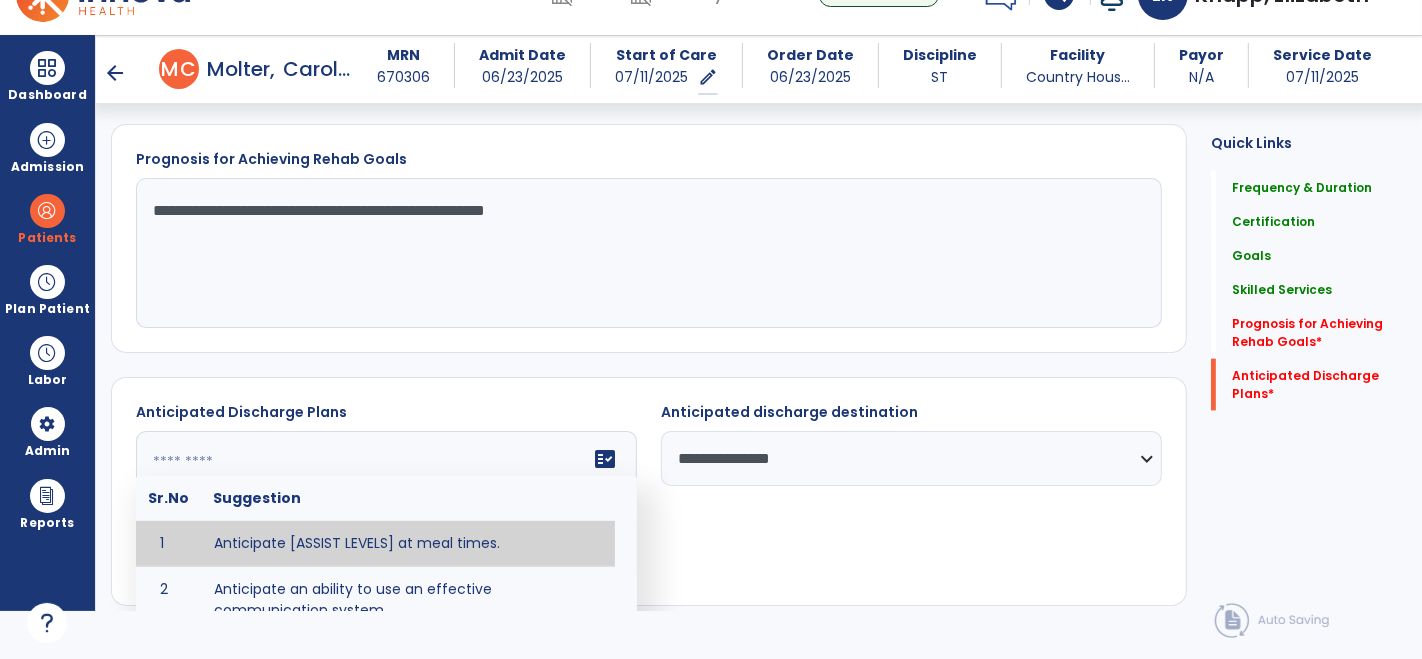 paste on "**********" 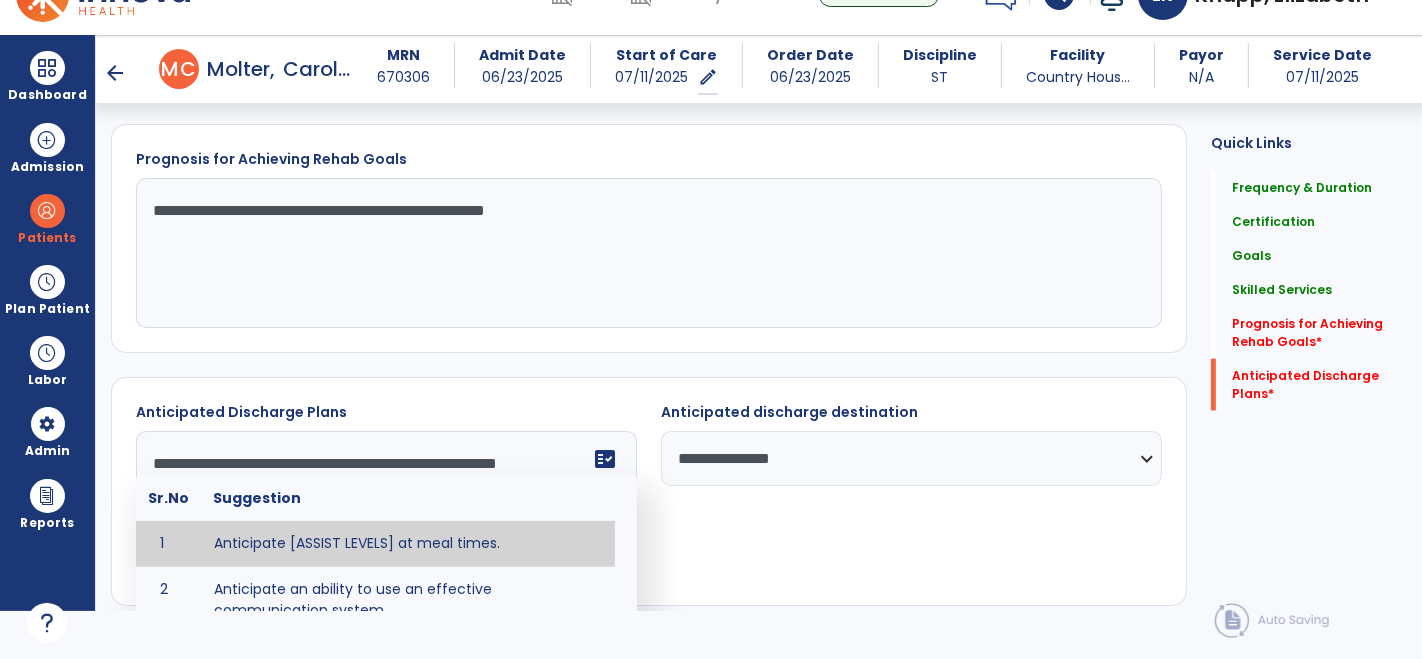 type on "**********" 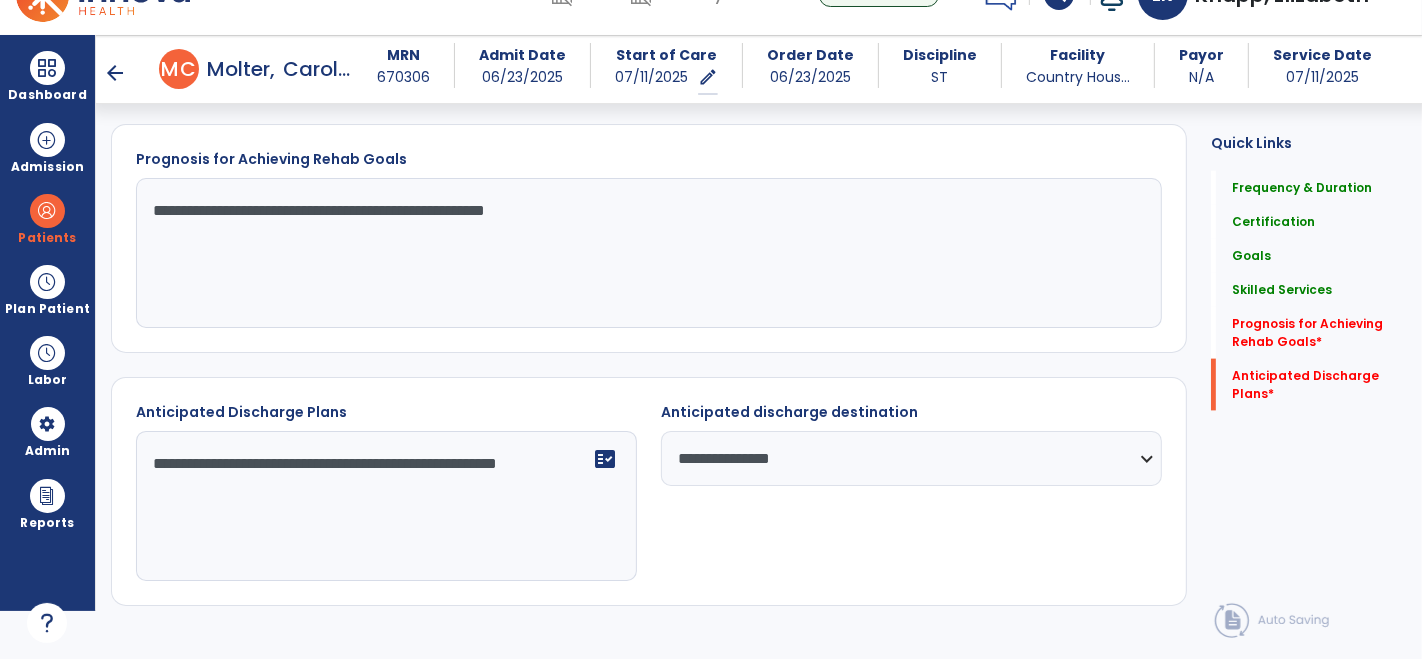 click on "Quick Links  Frequency & Duration   Frequency & Duration   Certification   Certification   Goals   Goals   Skilled Services   Skilled Services   Prognosis for Achieving Rehab Goals   *  Prognosis for Achieving Rehab Goals   *  Anticipated Discharge Plans   *  Anticipated Discharge Plans   *" 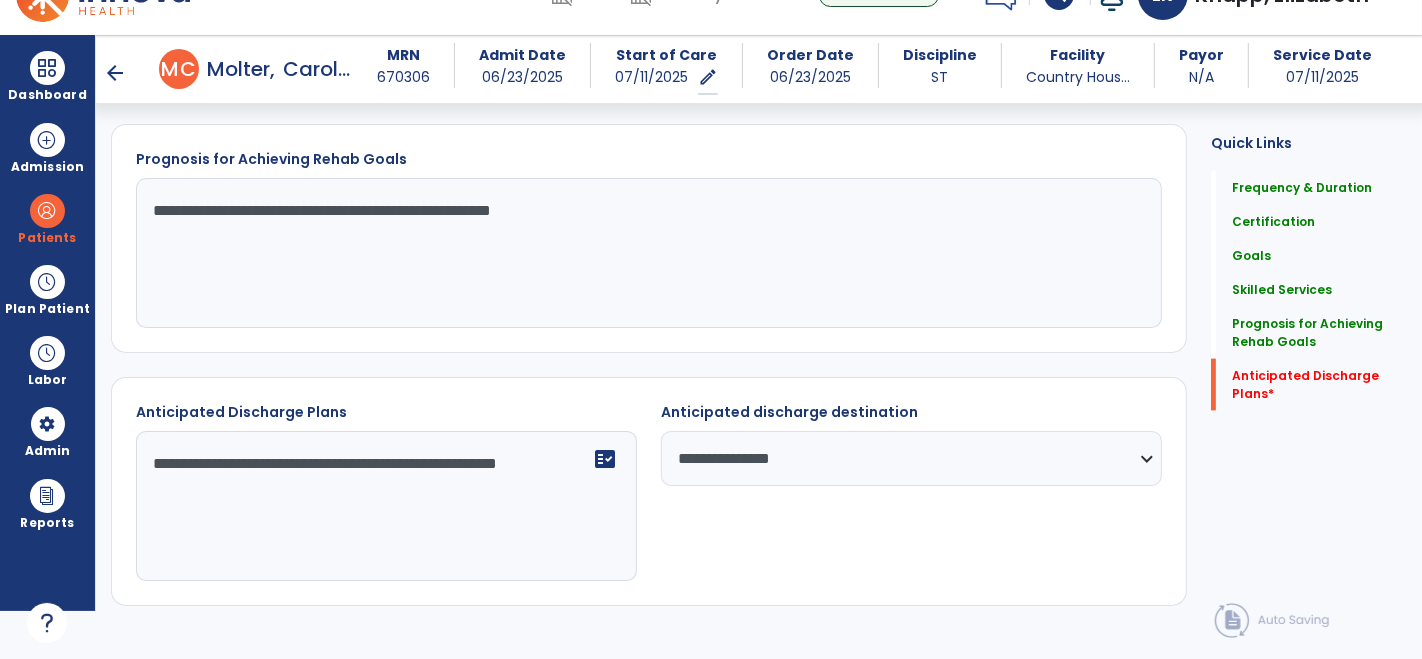 type on "**********" 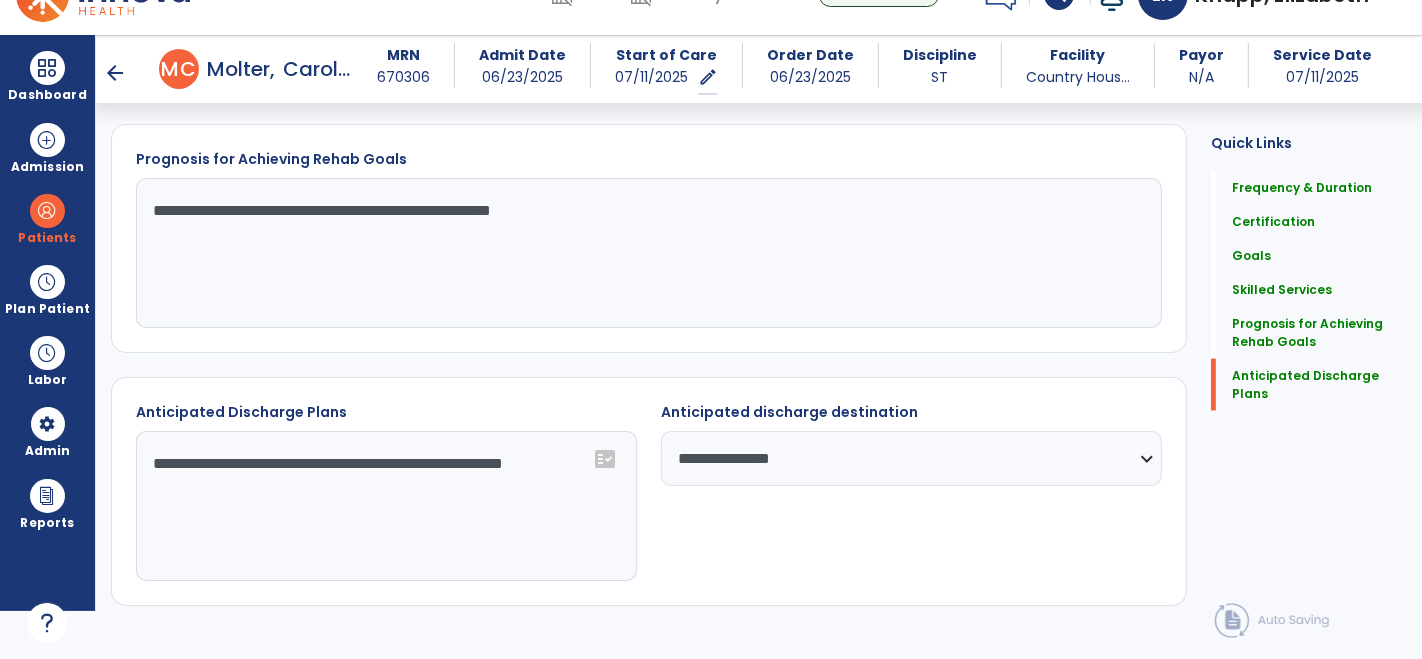 scroll, scrollTop: 0, scrollLeft: 0, axis: both 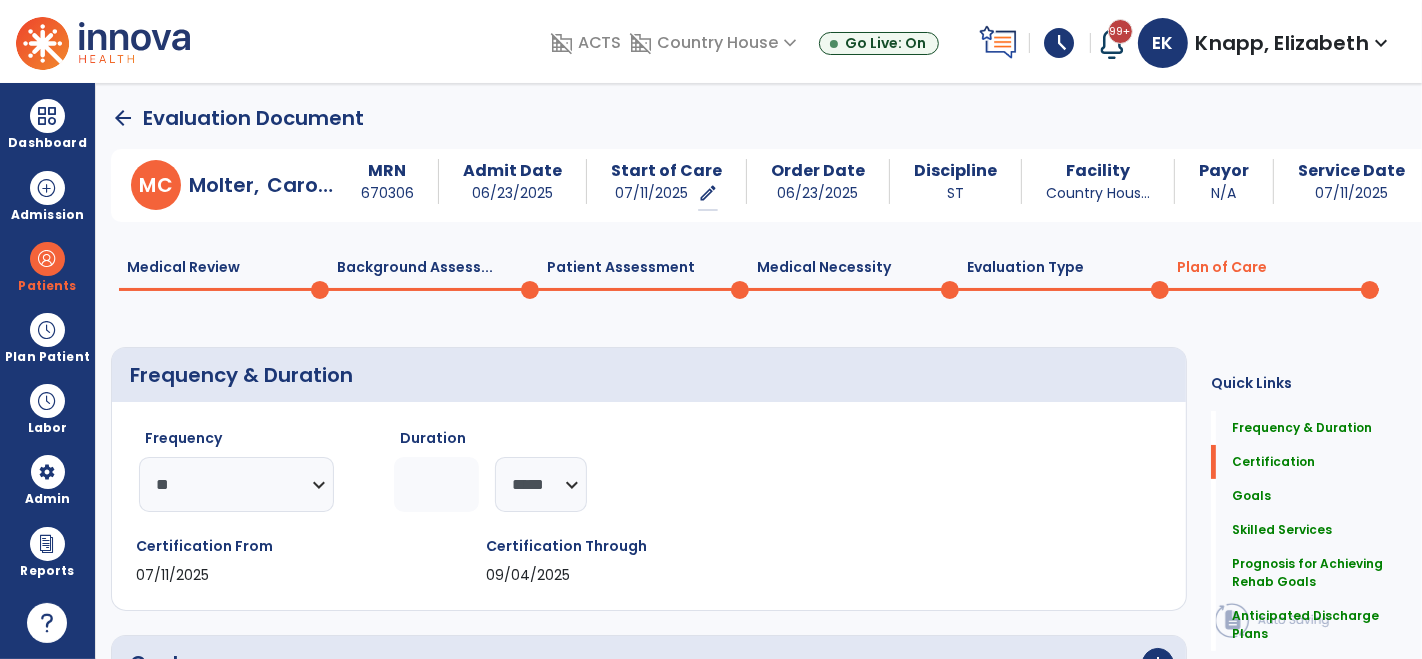 type on "**********" 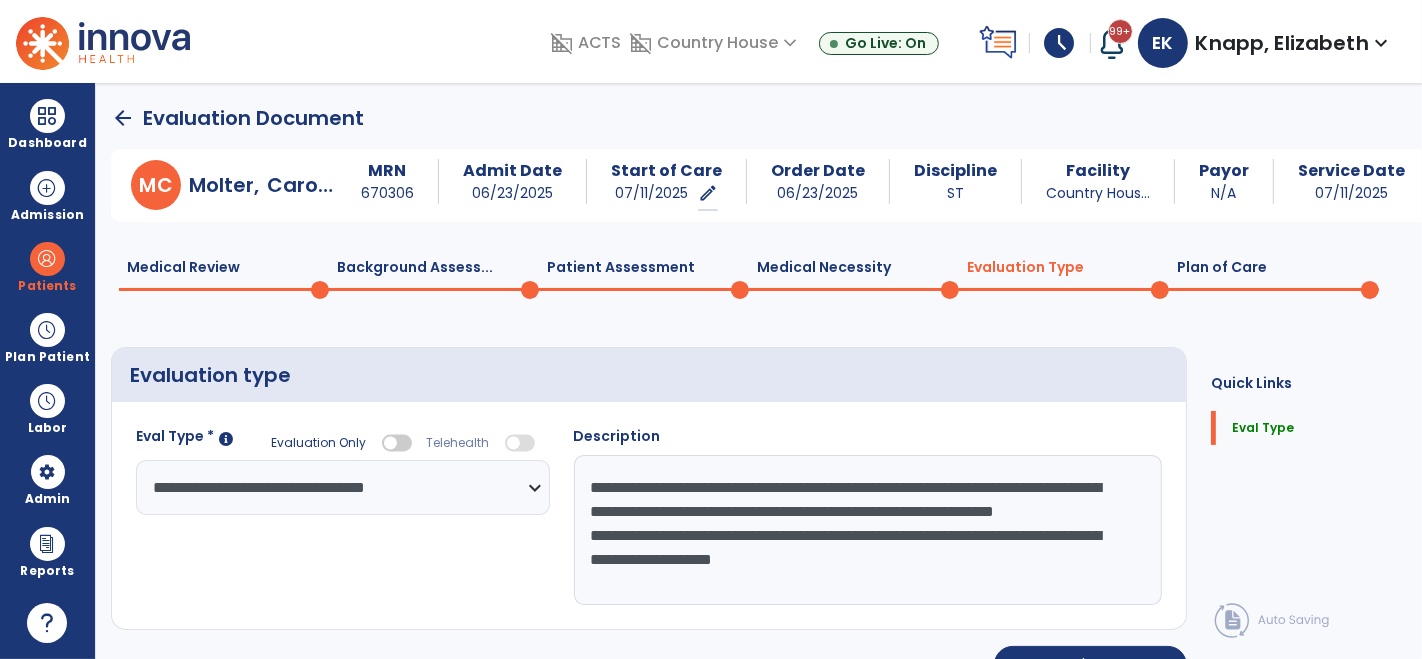 click on "**********" 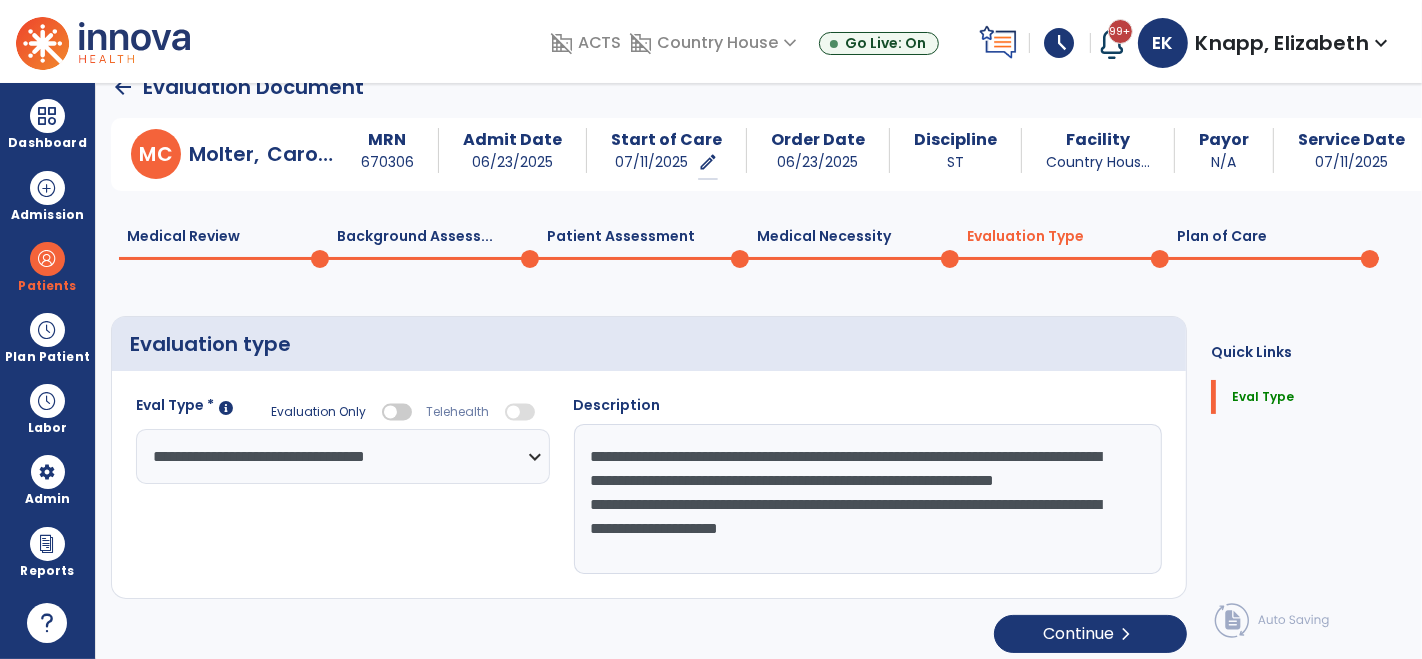 scroll, scrollTop: 32, scrollLeft: 0, axis: vertical 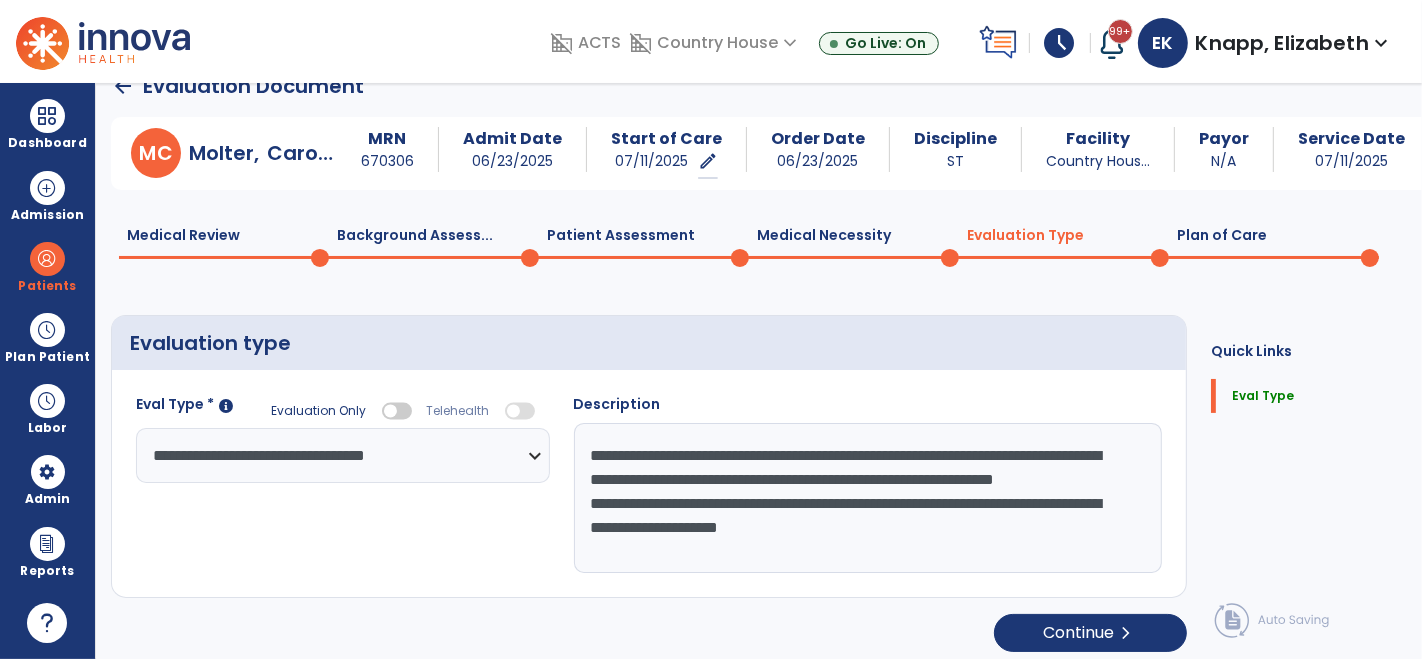 click on "Plan of Care  0" 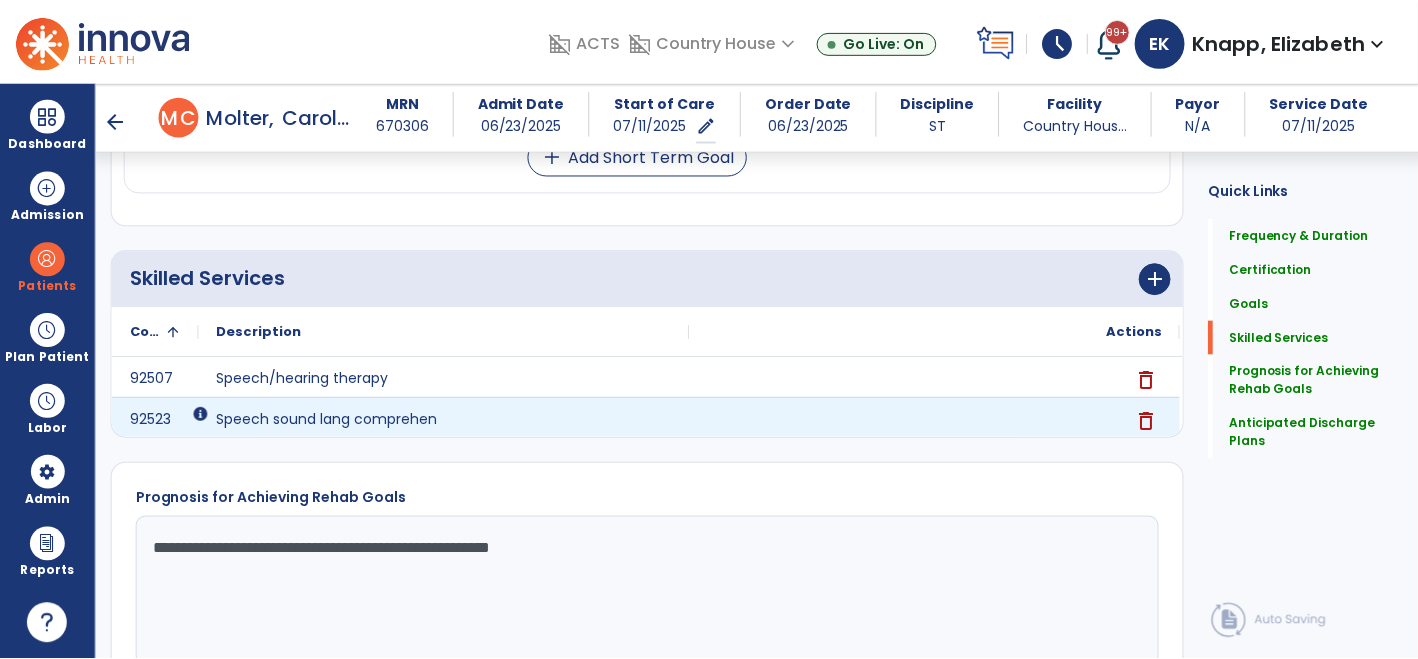 scroll, scrollTop: 2279, scrollLeft: 0, axis: vertical 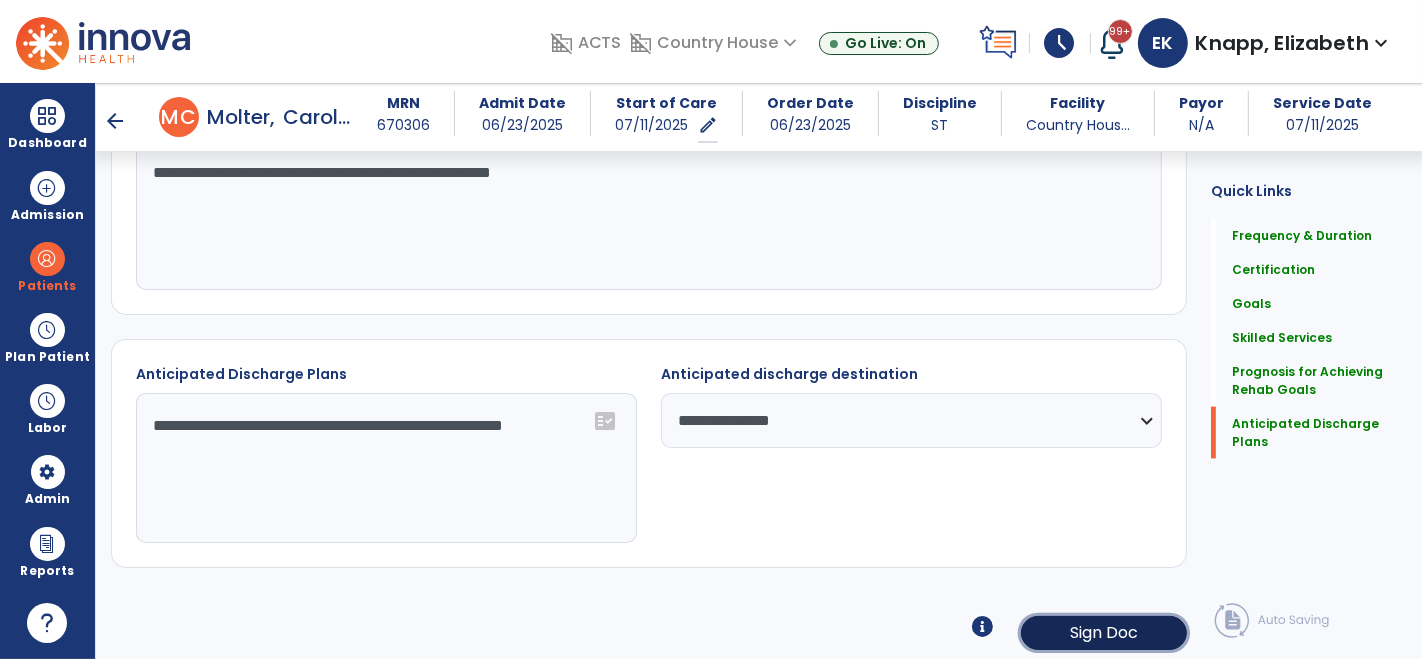 click on "Sign Doc" 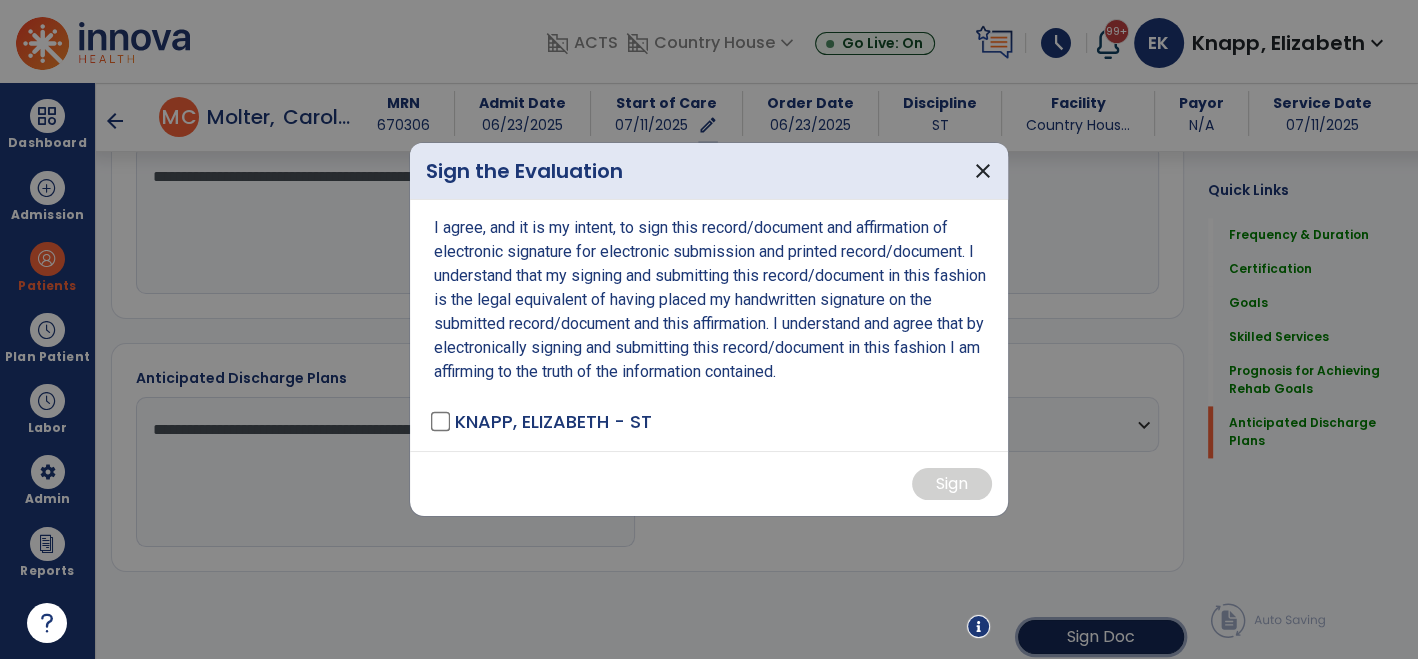 scroll, scrollTop: 2279, scrollLeft: 0, axis: vertical 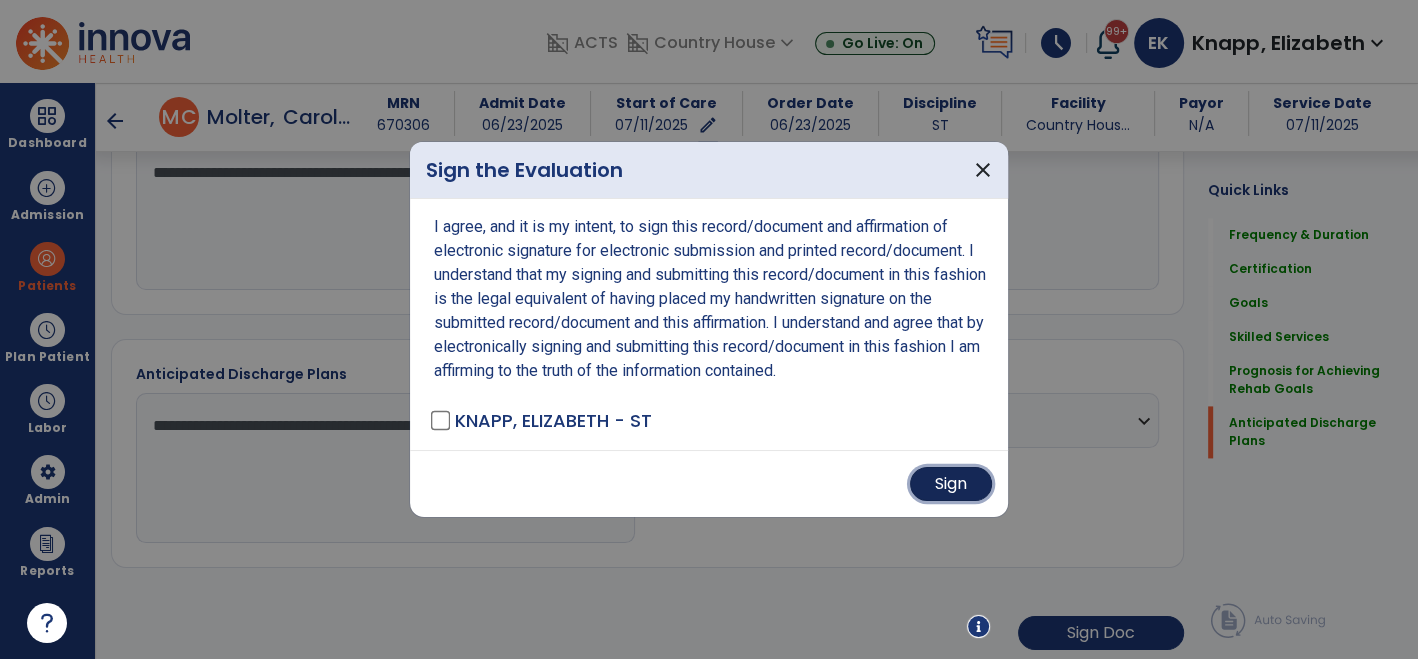 click on "Sign" at bounding box center [951, 484] 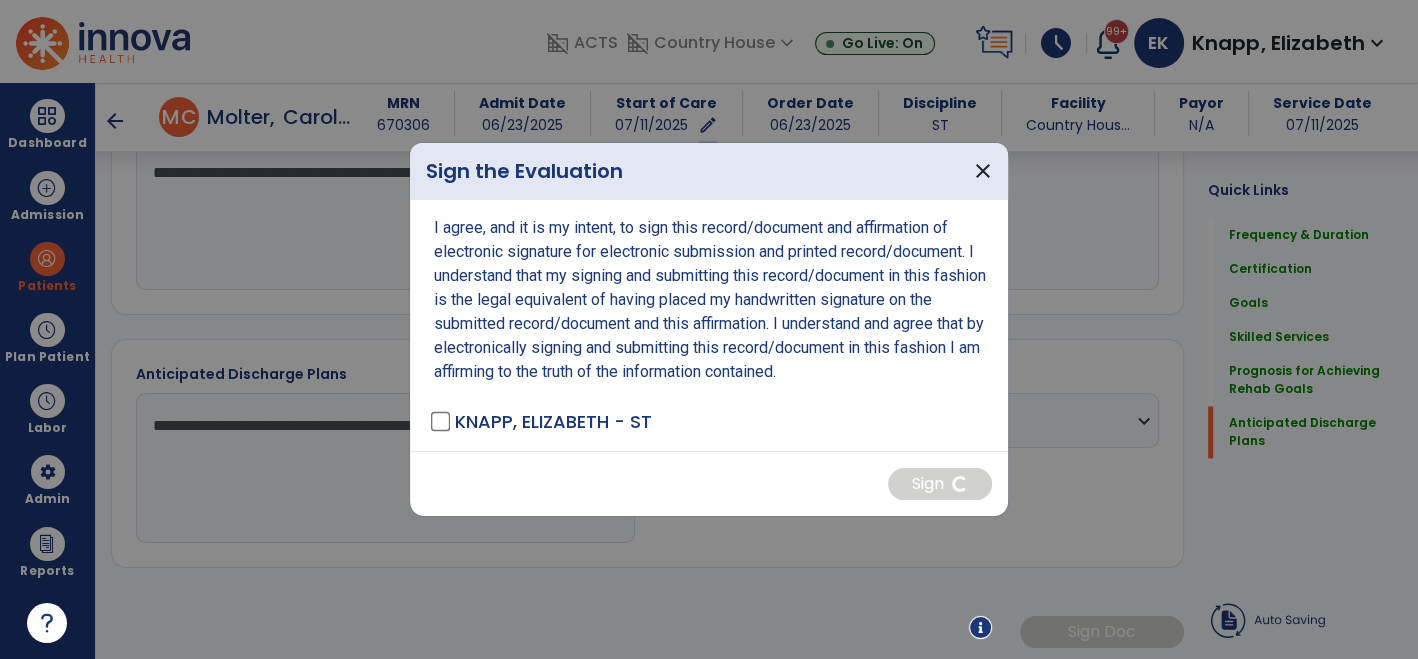 scroll, scrollTop: 2277, scrollLeft: 0, axis: vertical 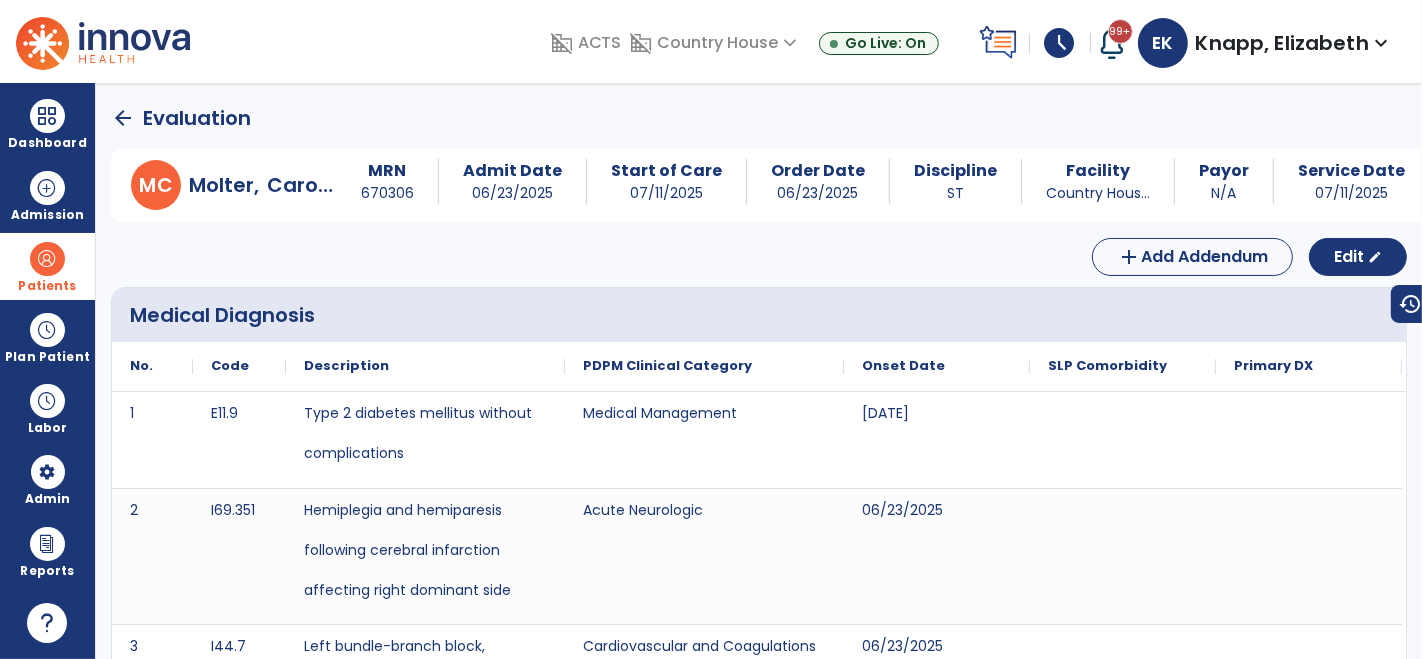 click at bounding box center [47, 259] 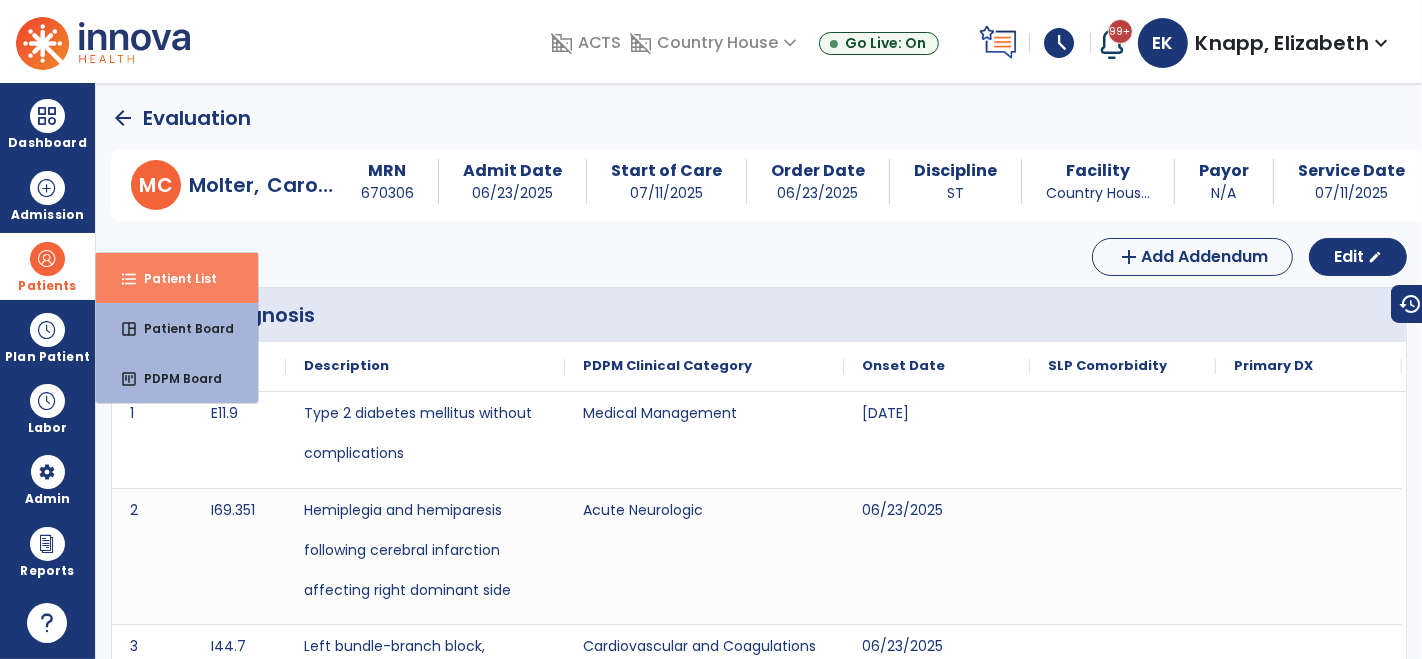 click on "Patient List" at bounding box center (172, 278) 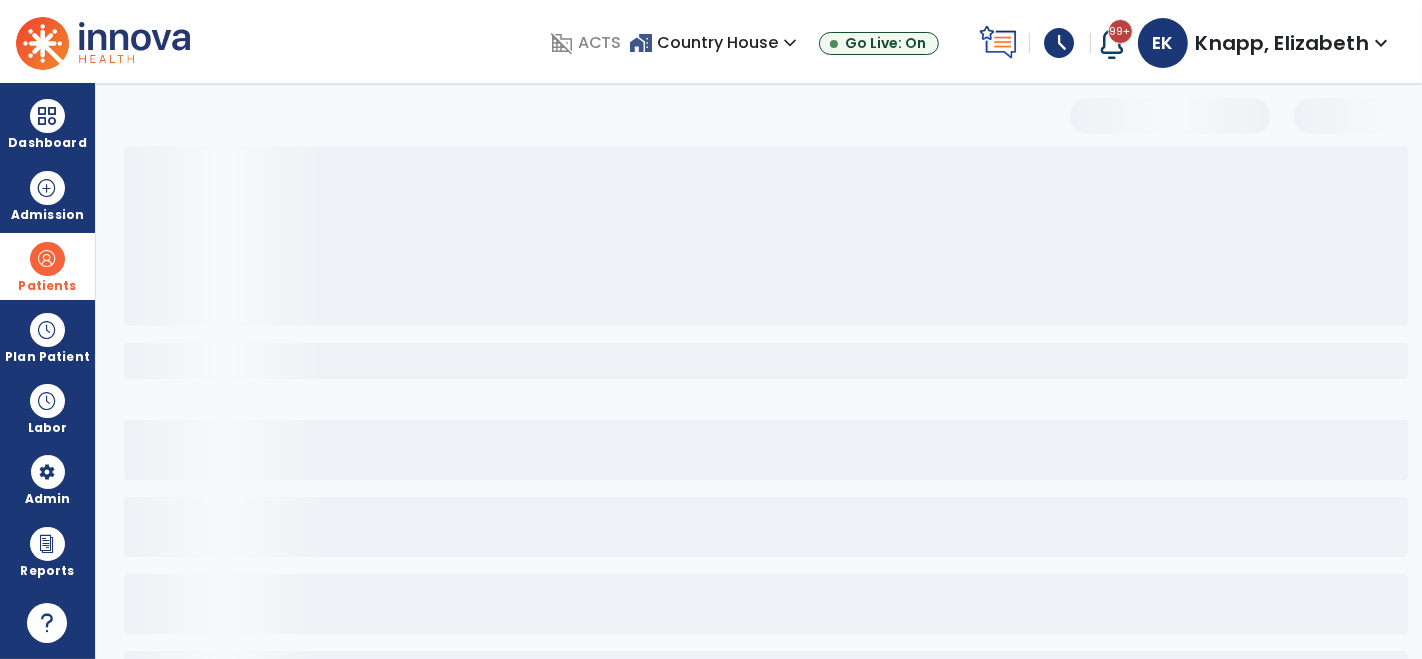 select on "***" 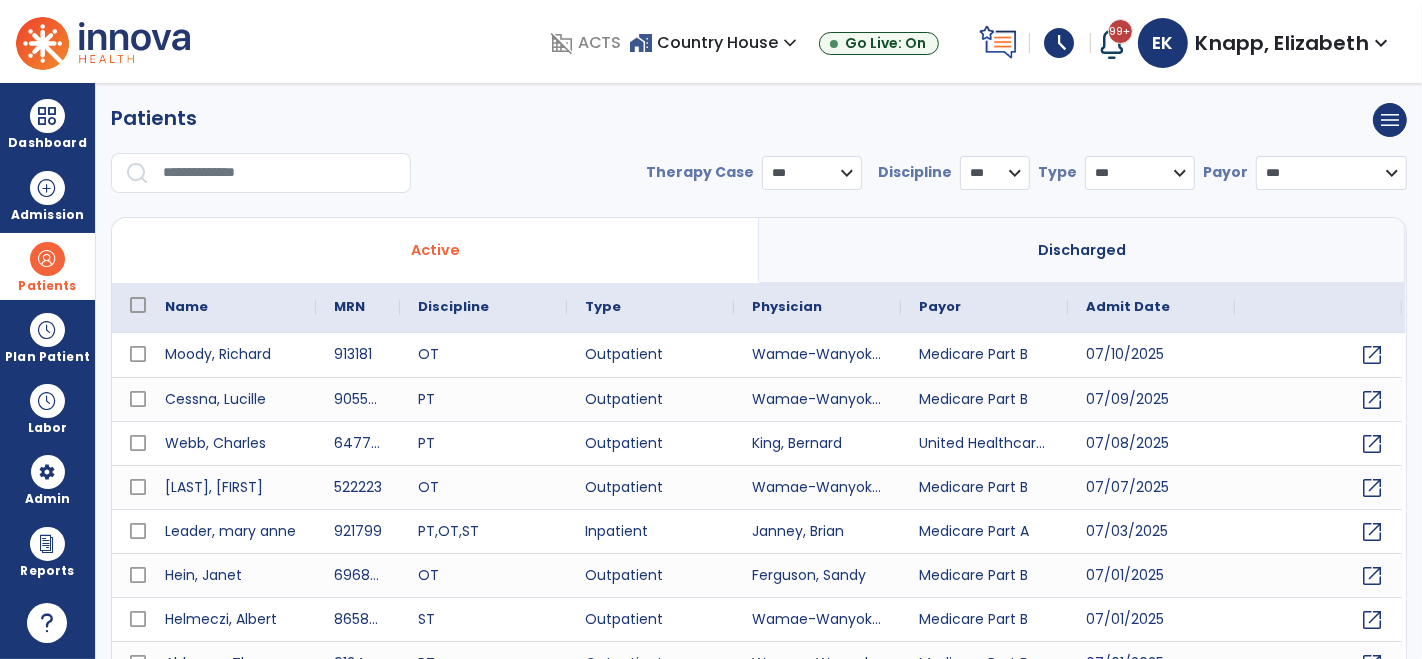 click at bounding box center (280, 173) 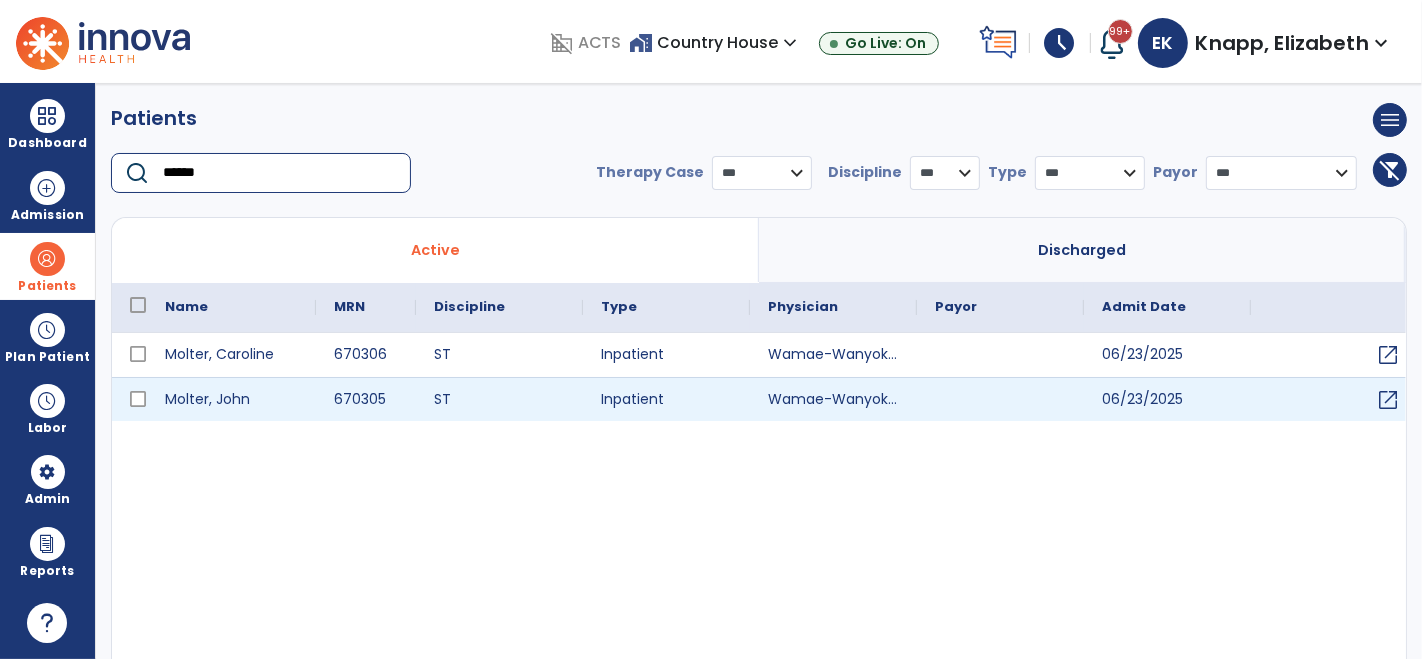 type on "******" 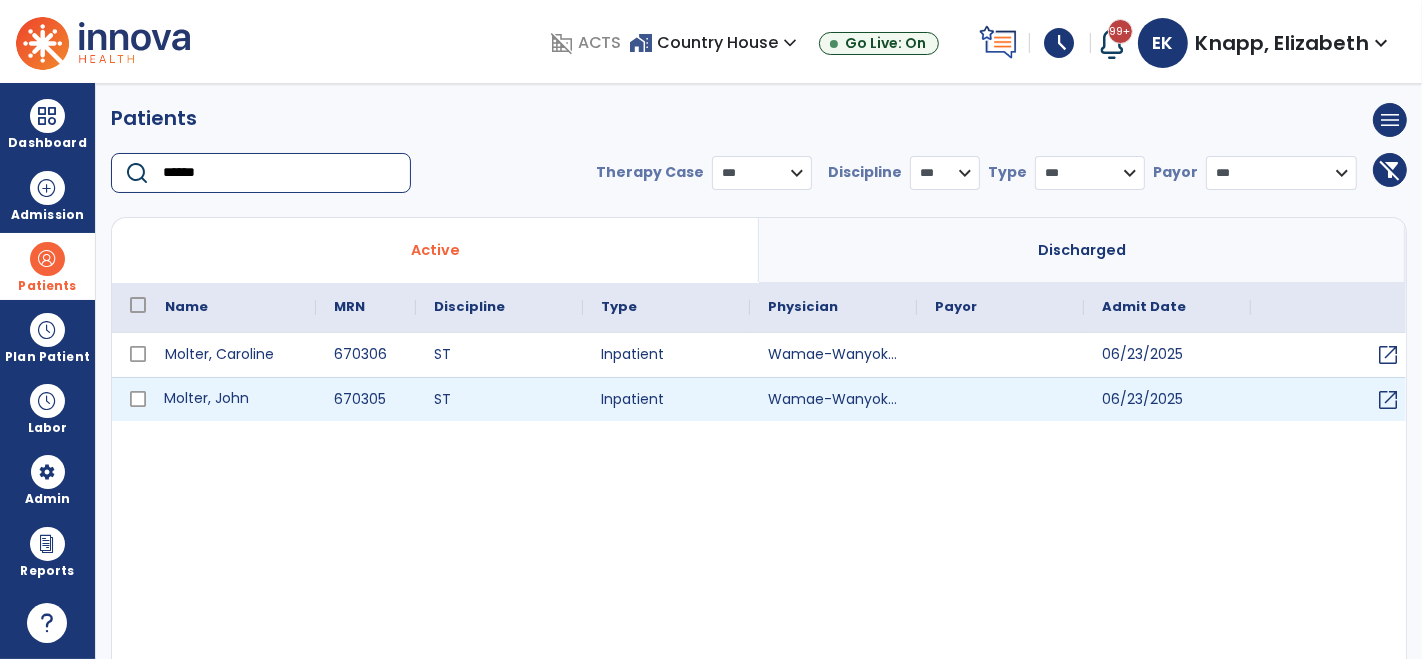 click on "Molter, John" at bounding box center (231, 399) 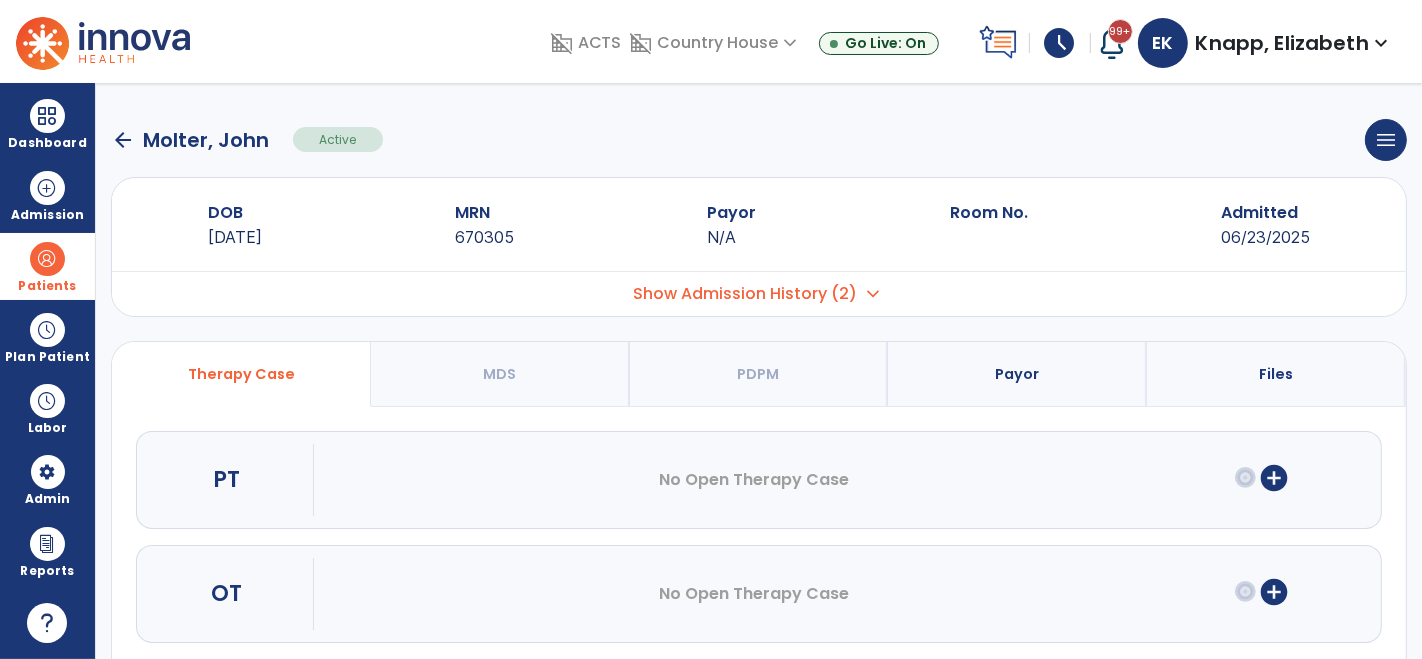 scroll, scrollTop: 142, scrollLeft: 0, axis: vertical 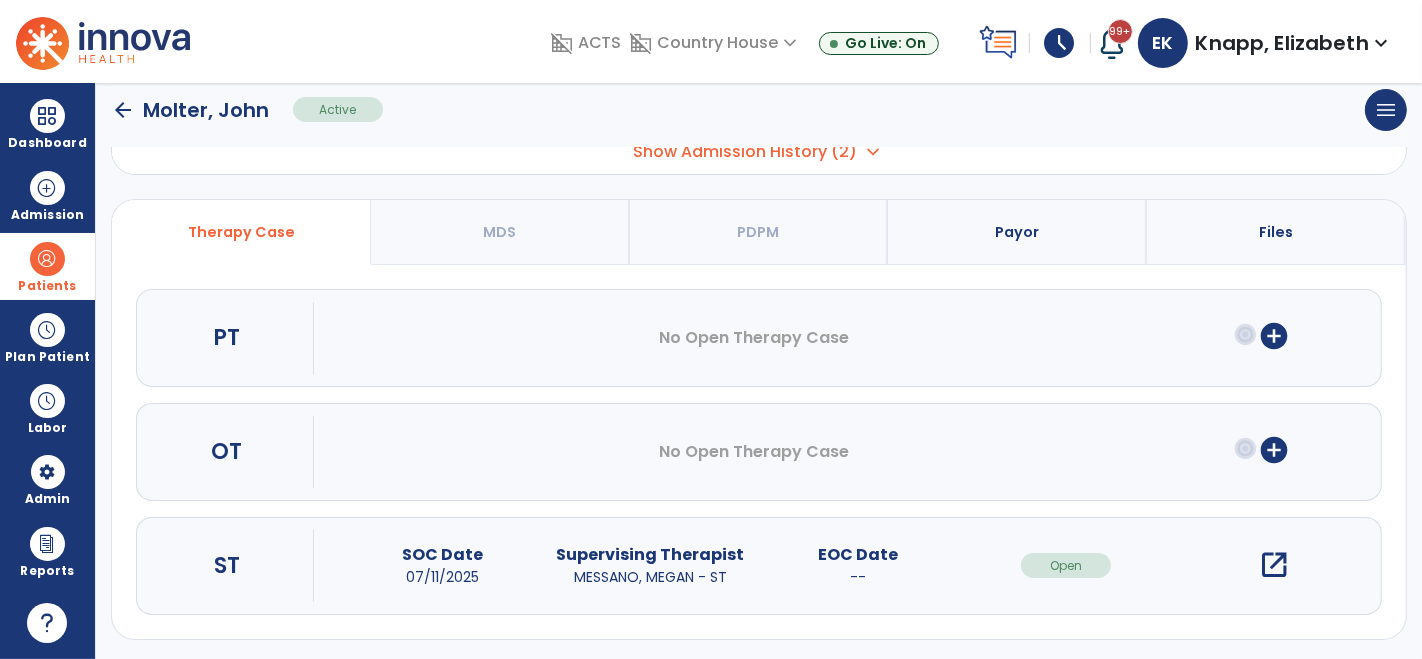 click on "open_in_new" at bounding box center (1274, 565) 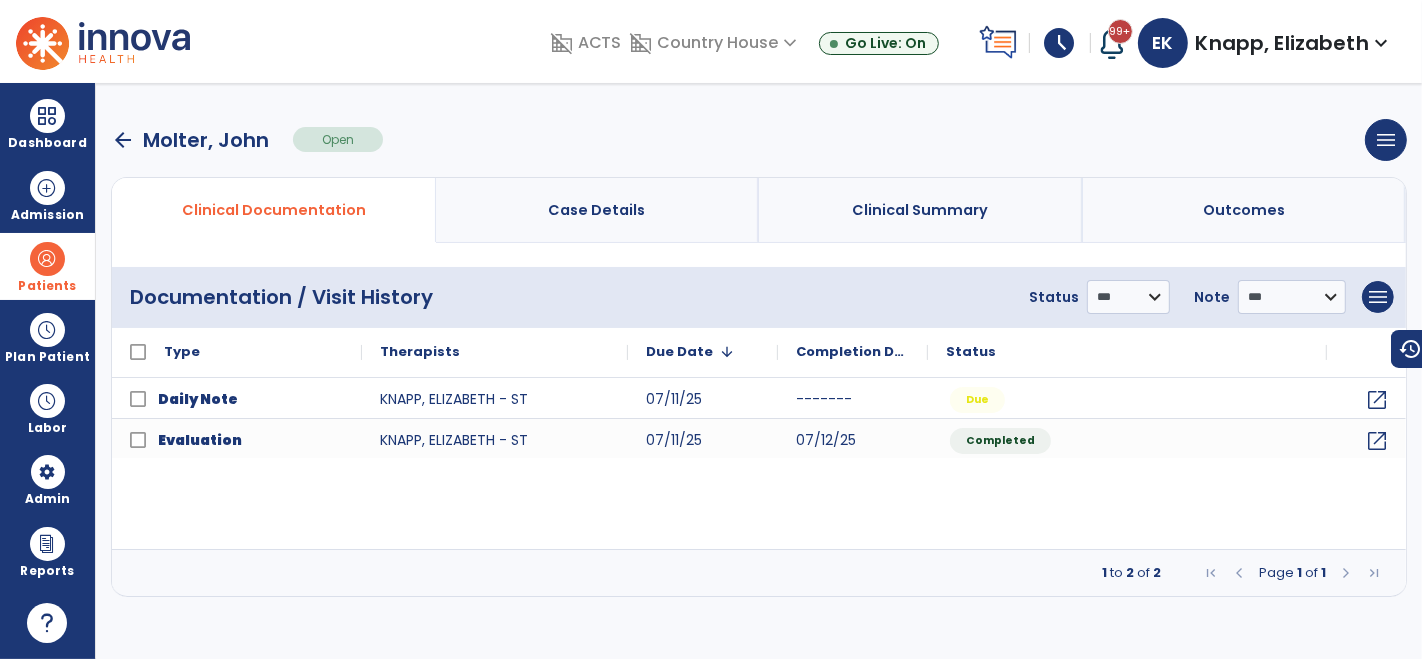 scroll, scrollTop: 0, scrollLeft: 0, axis: both 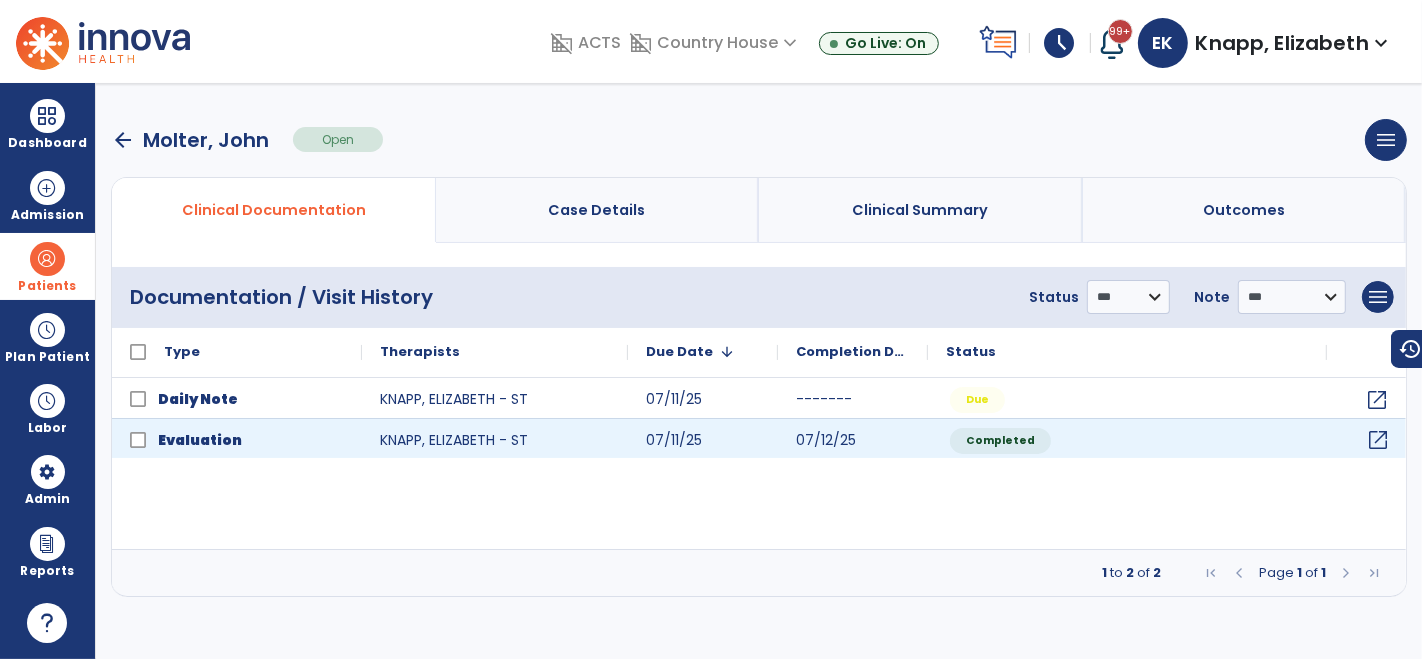click on "open_in_new" 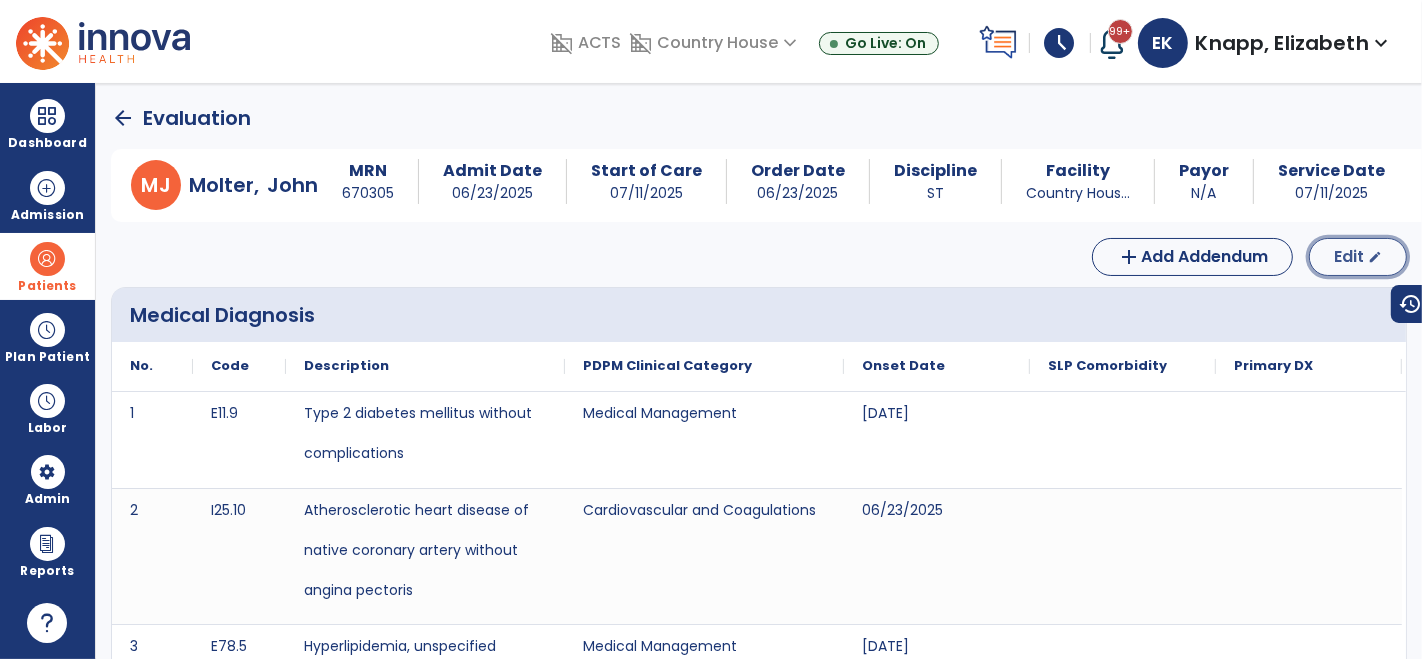 click on "edit" 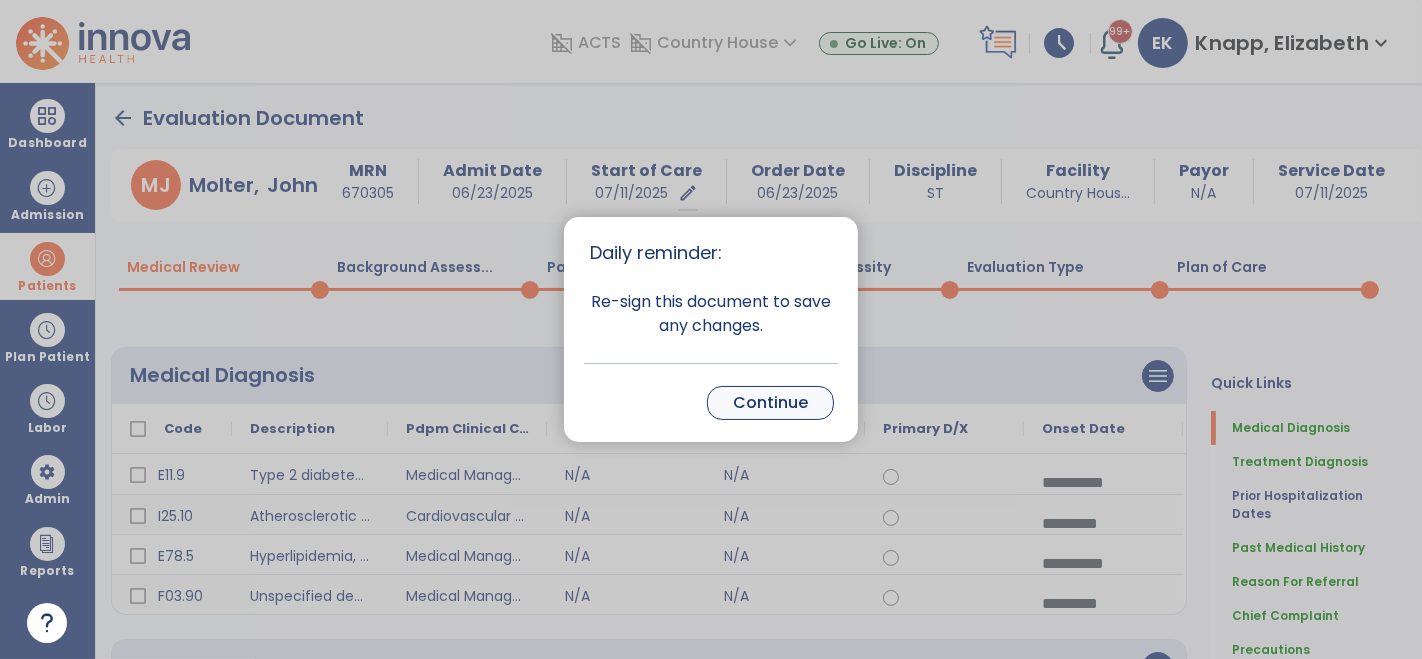 click on "Continue" at bounding box center [770, 403] 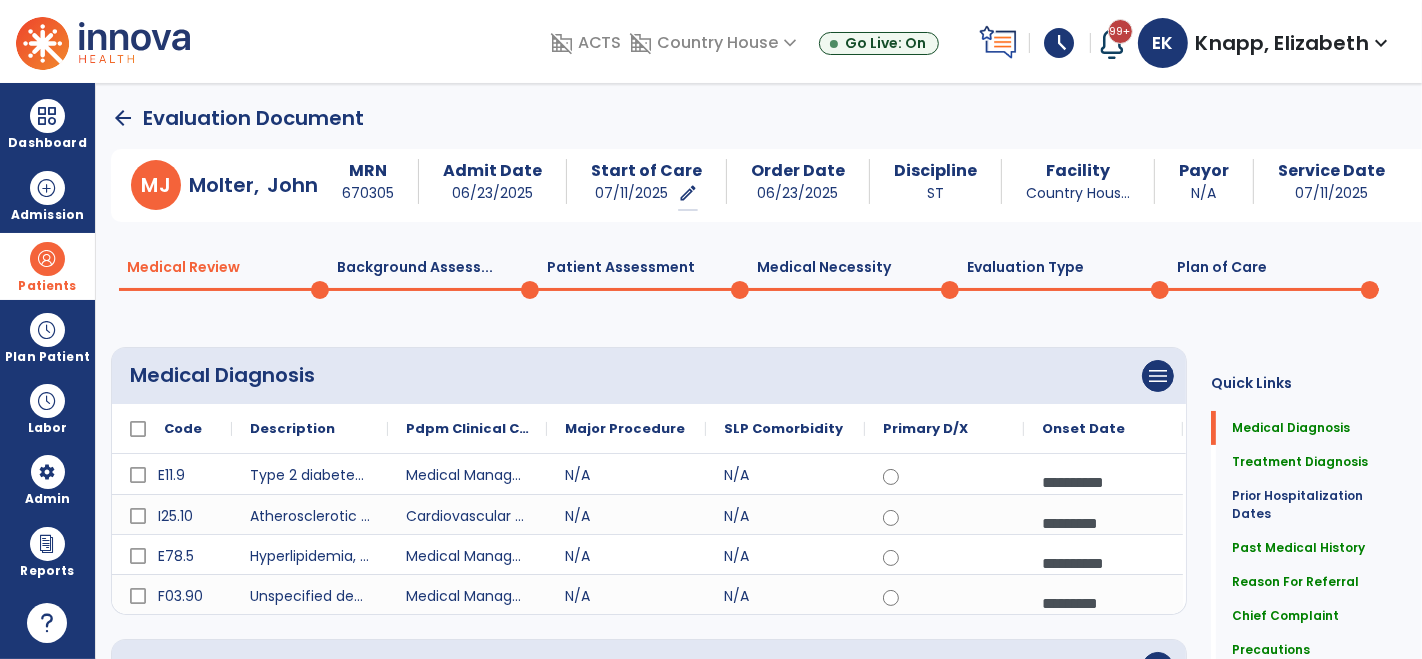 click on "Evaluation Type  0" 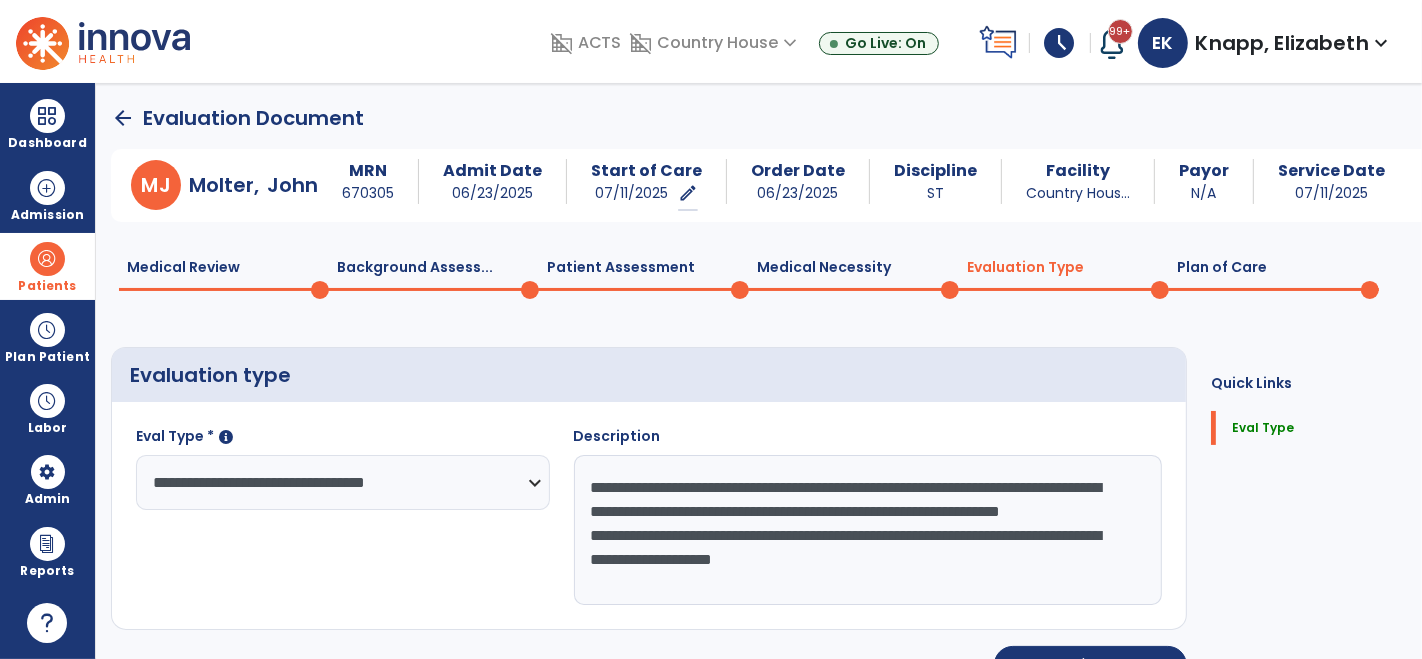 click on "**********" 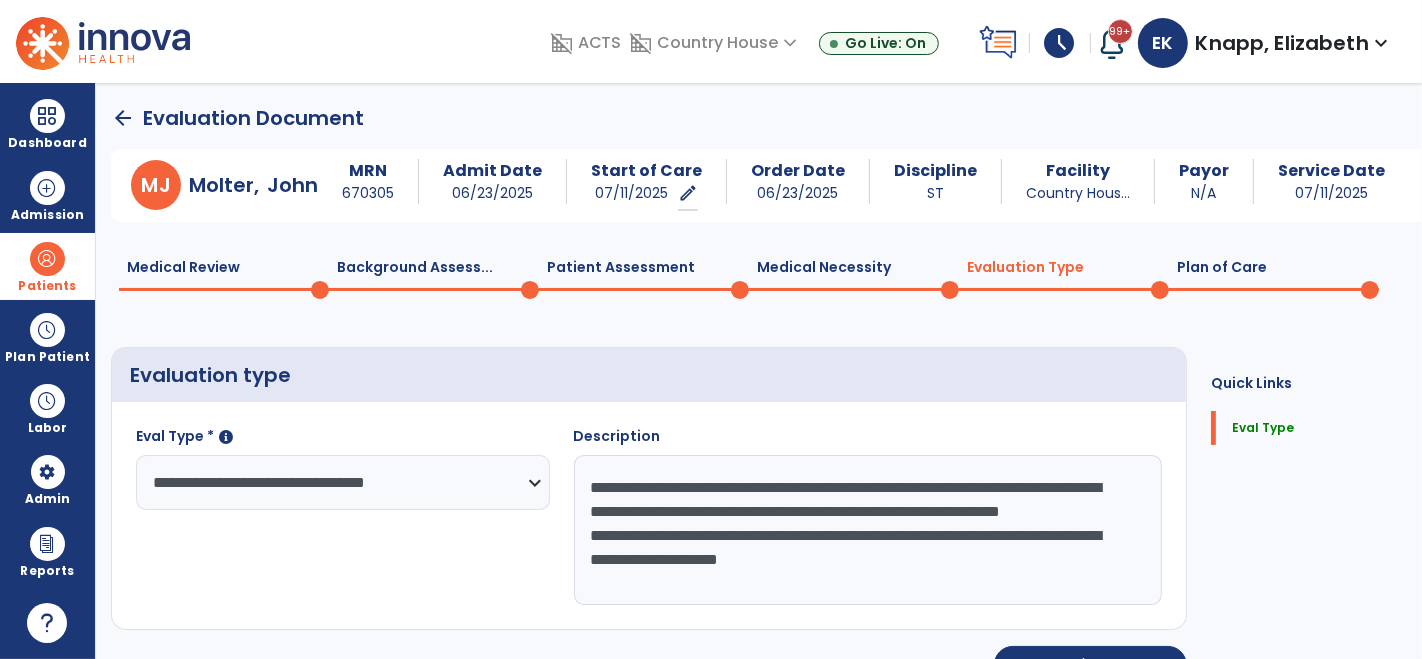 type on "**********" 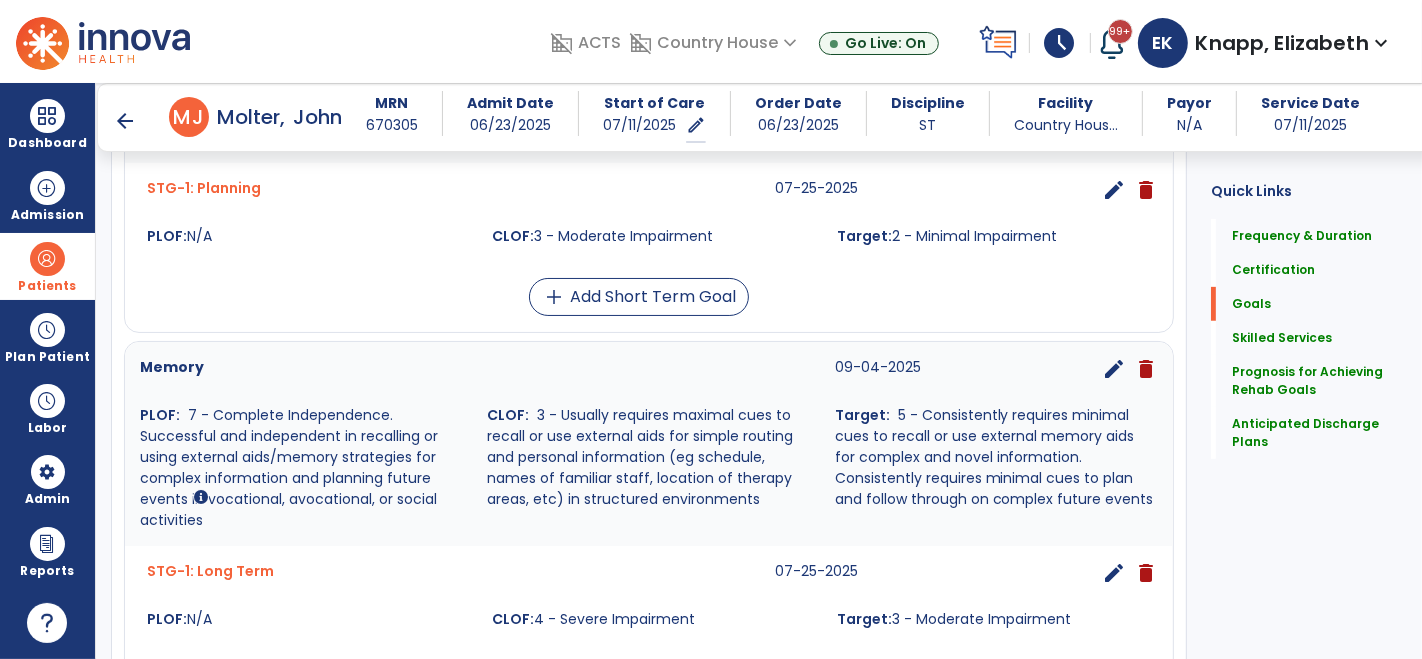 scroll, scrollTop: 1800, scrollLeft: 0, axis: vertical 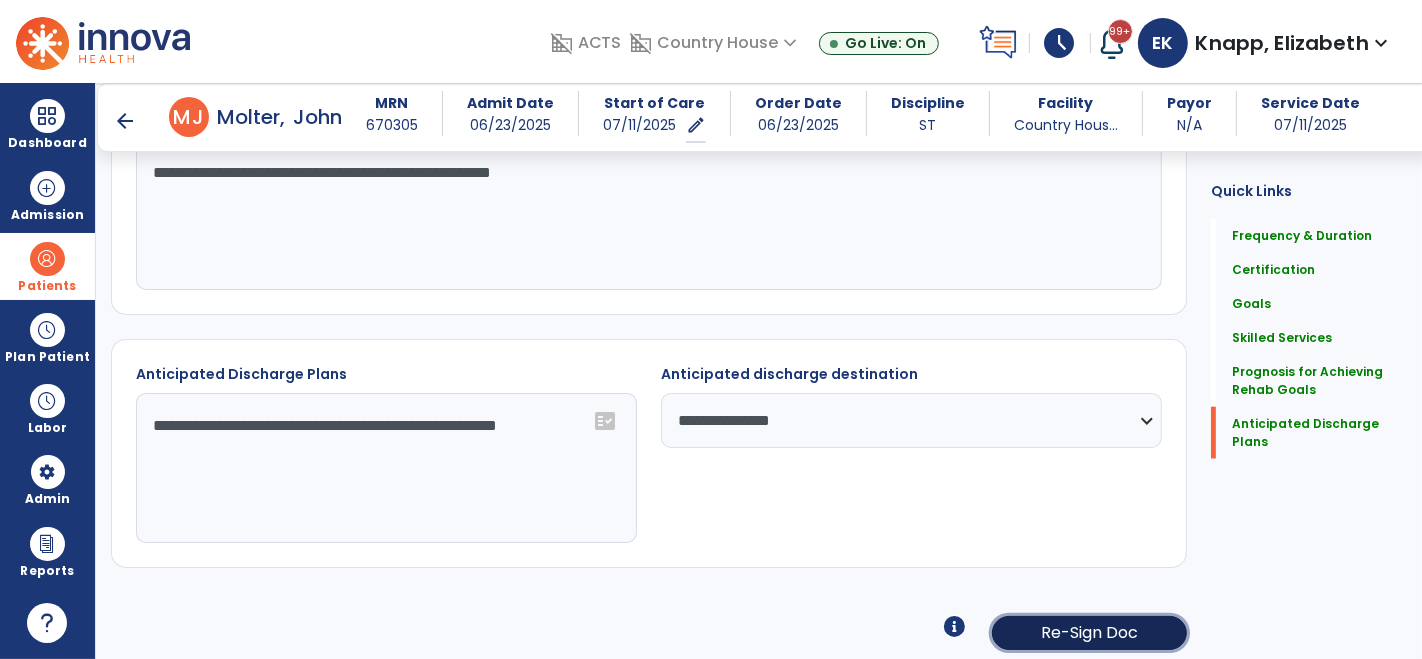 click on "Re-Sign Doc" 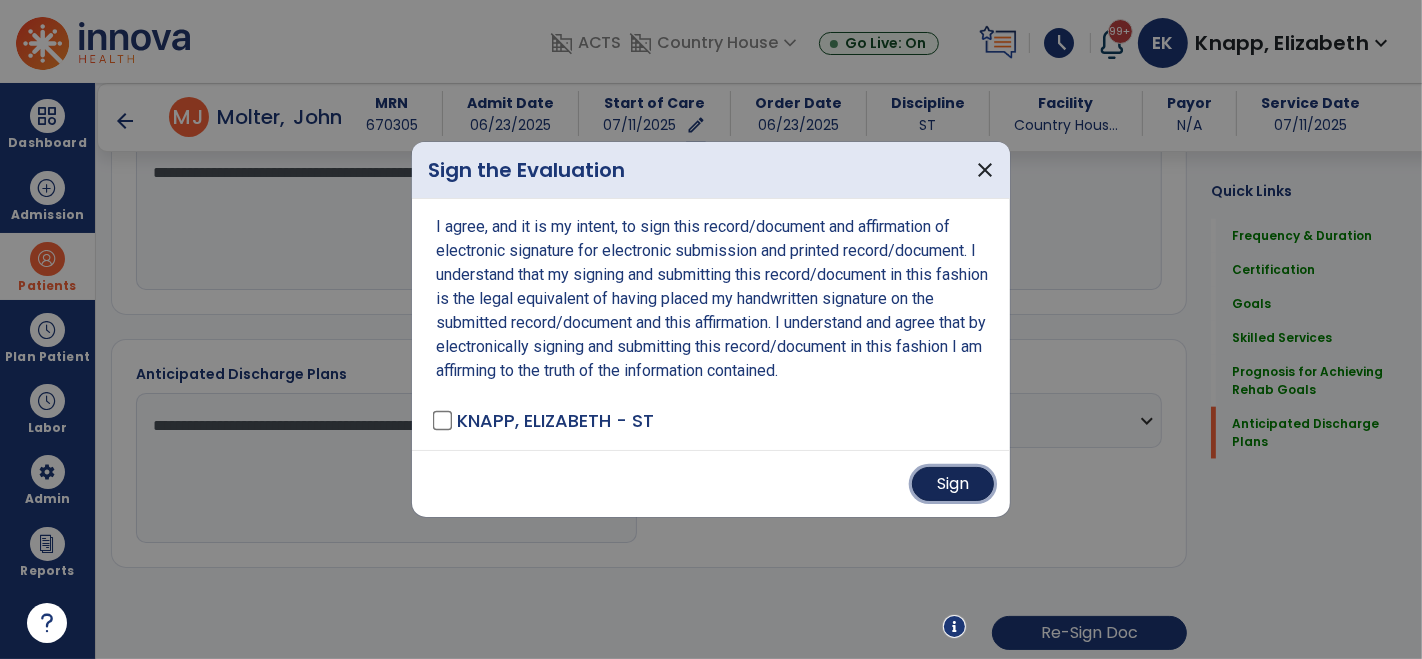click on "Sign" at bounding box center [953, 484] 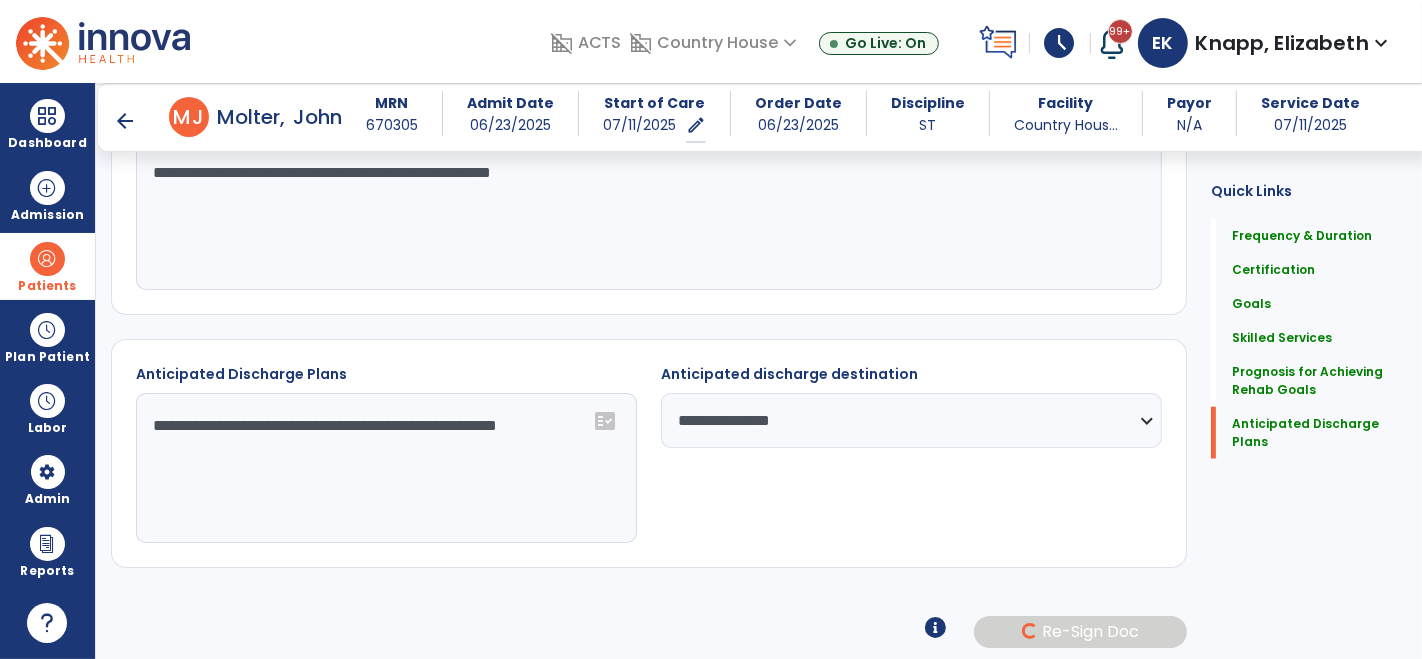 scroll, scrollTop: 1799, scrollLeft: 0, axis: vertical 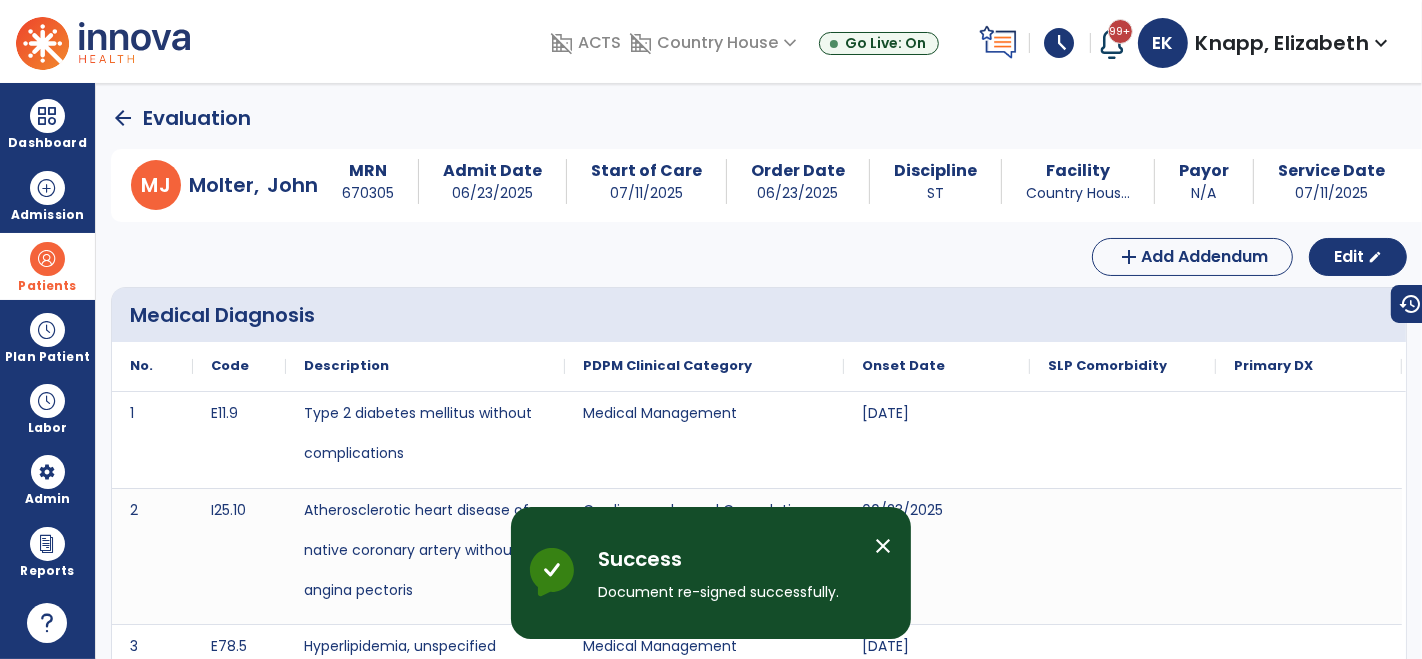 click on "arrow_back" 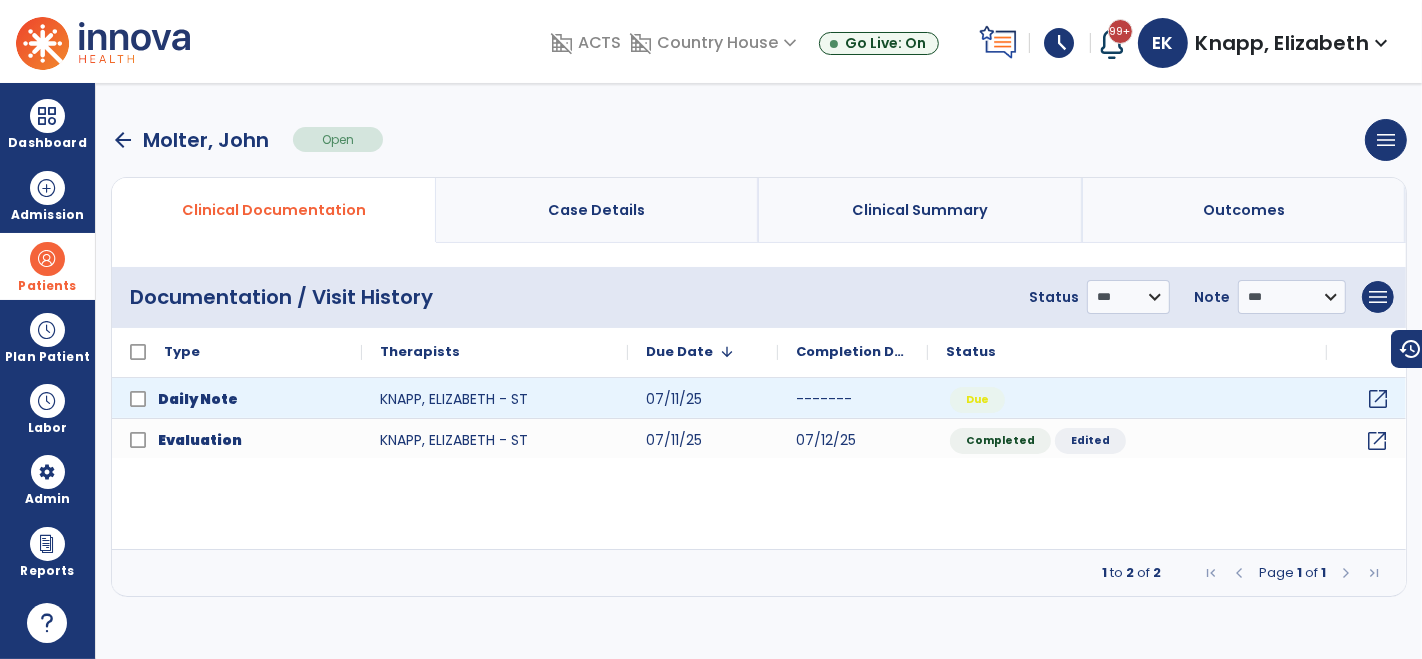 click on "open_in_new" 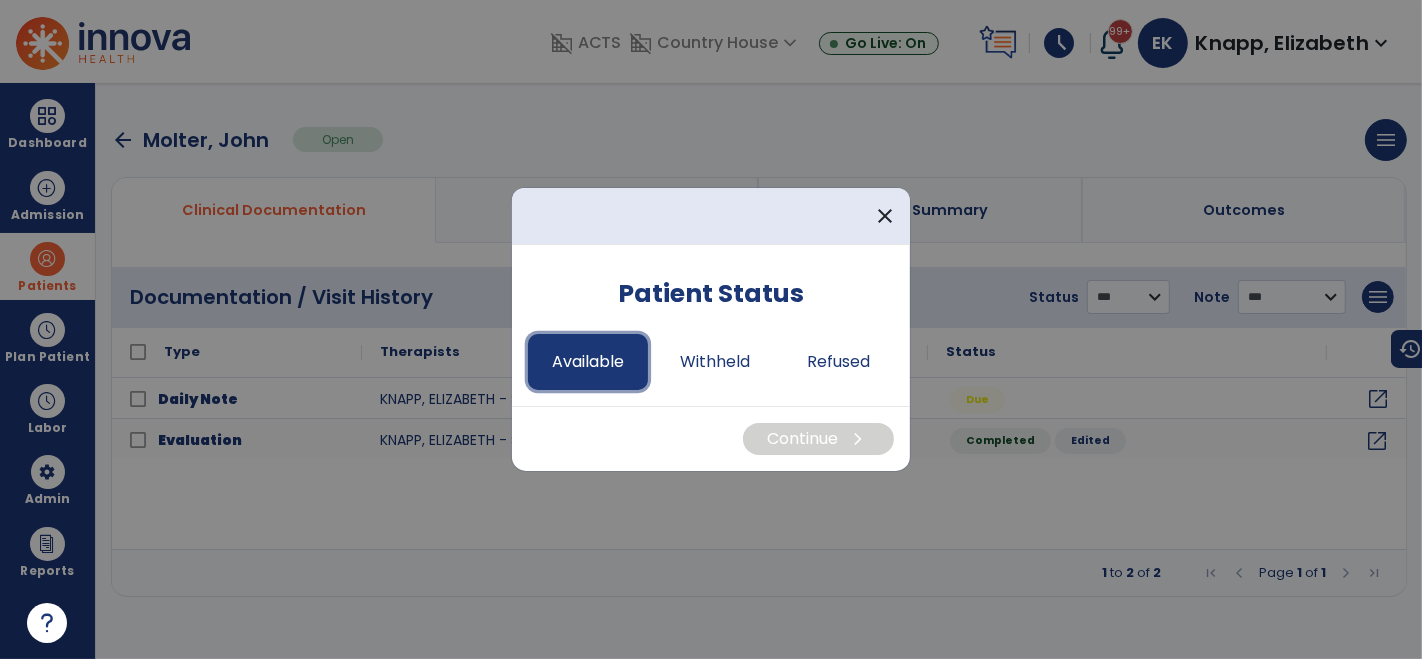 click on "Available" at bounding box center (588, 362) 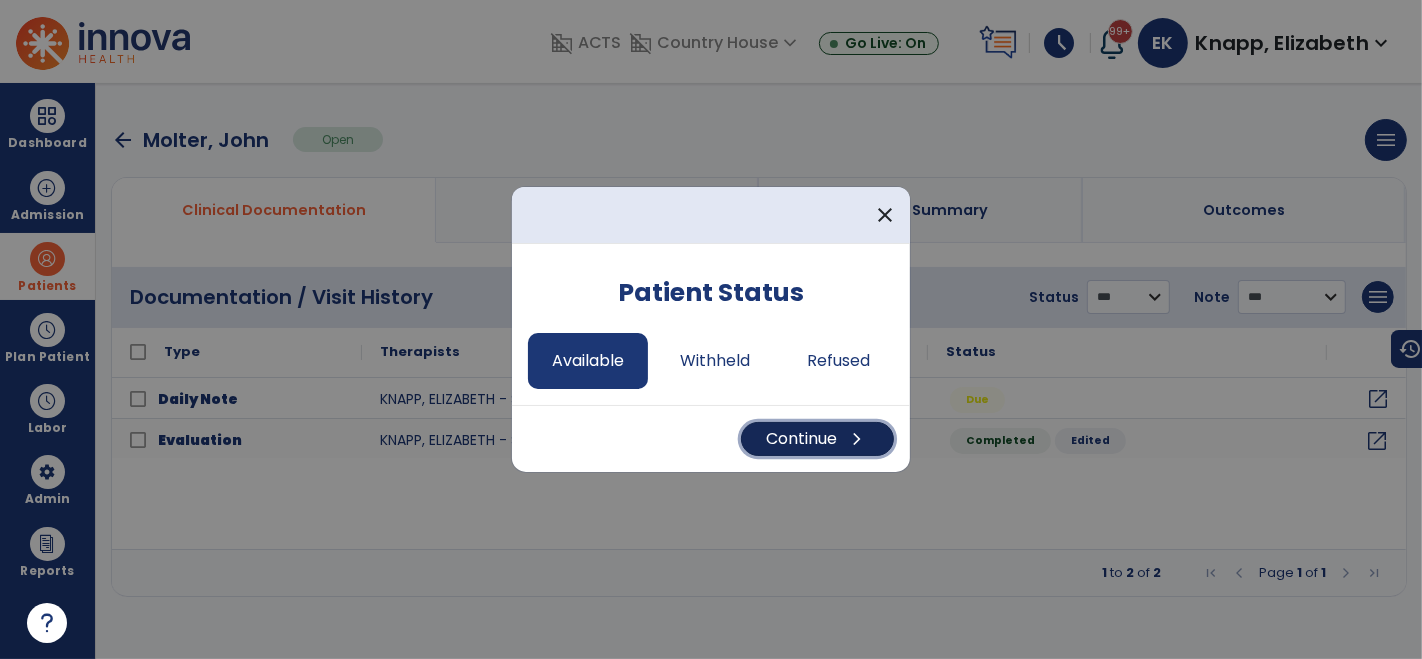 click on "Continue   chevron_right" at bounding box center [817, 439] 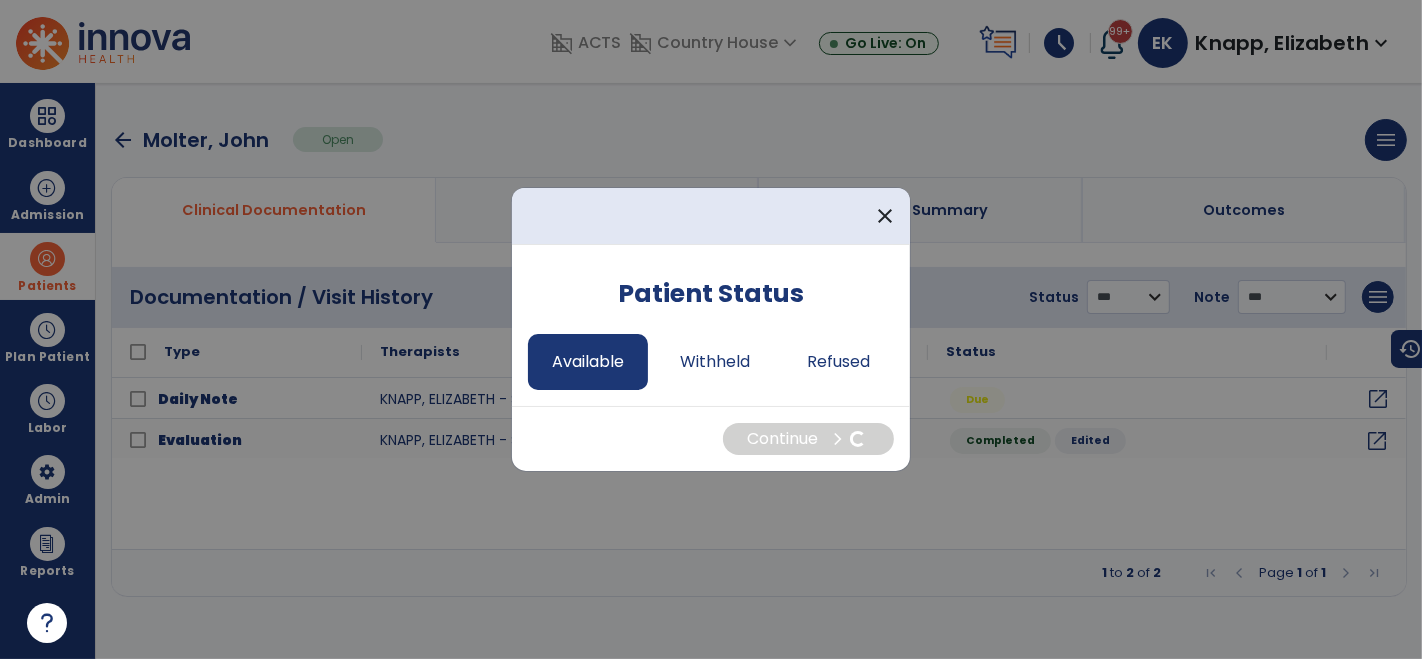 select on "*" 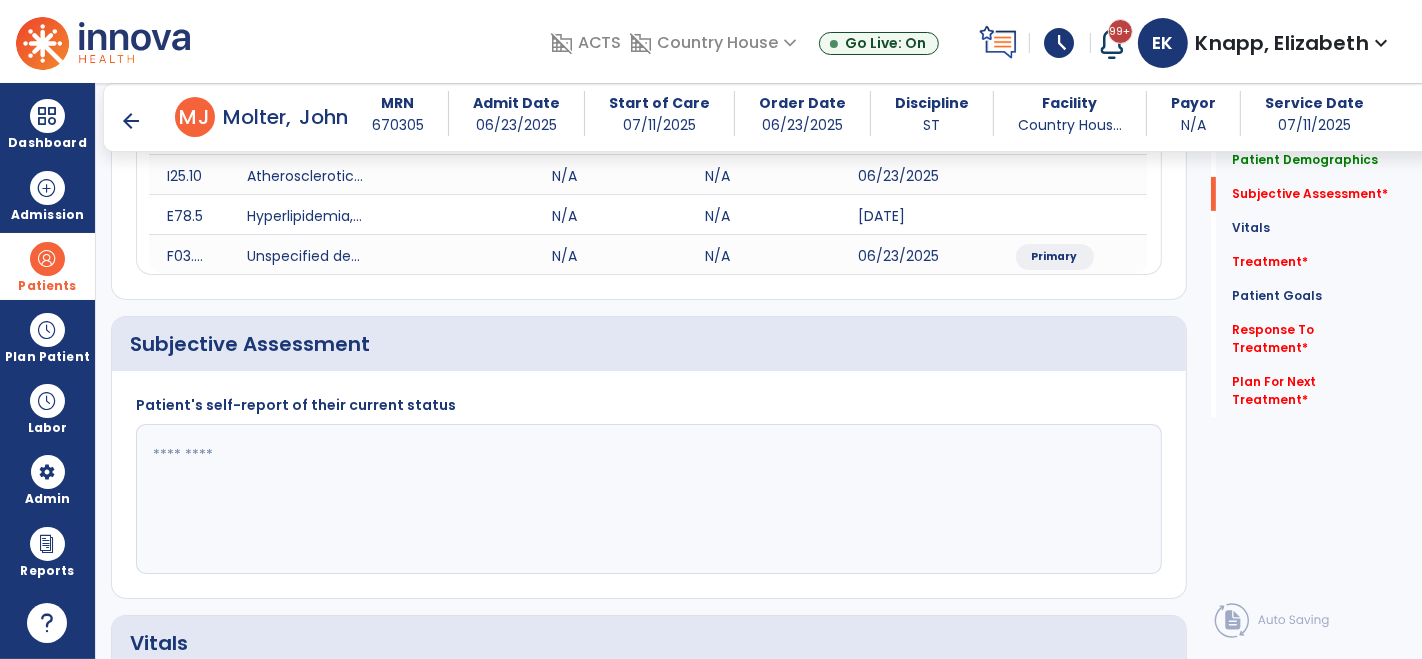 scroll, scrollTop: 333, scrollLeft: 0, axis: vertical 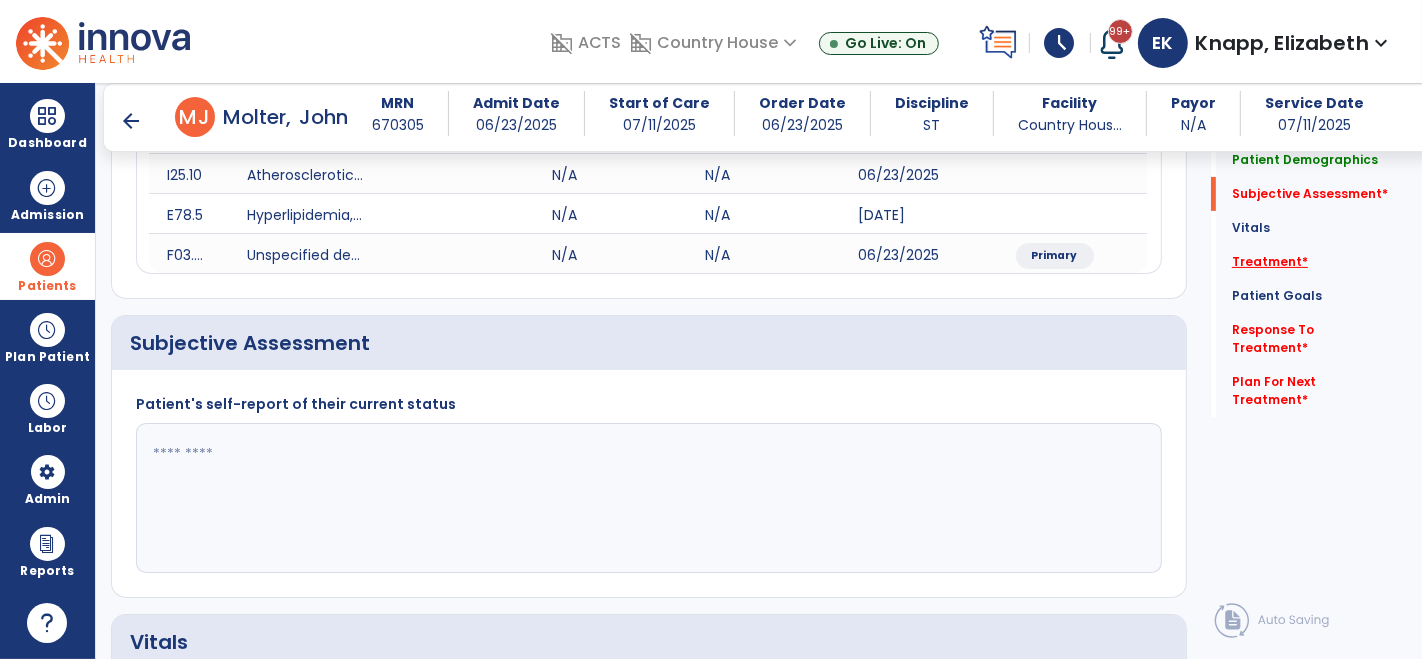 click on "Treatment   *" 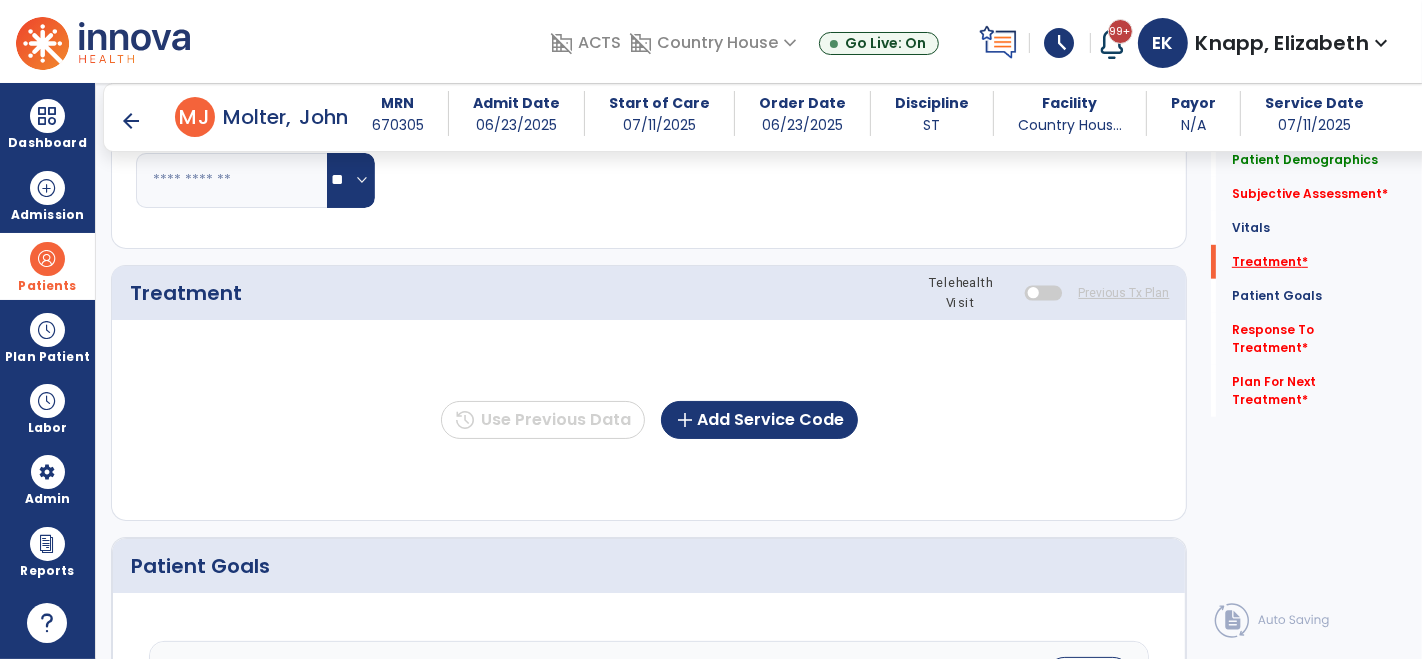 scroll, scrollTop: 1124, scrollLeft: 0, axis: vertical 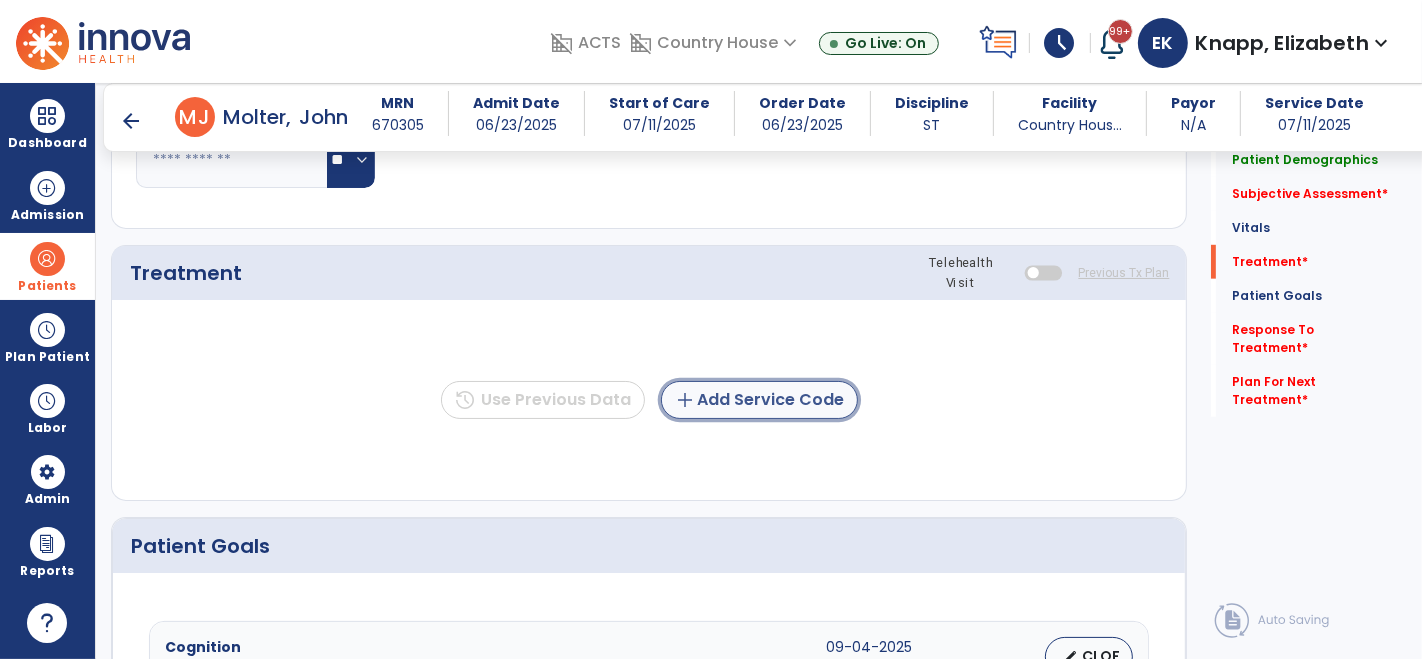 click on "add  Add Service Code" 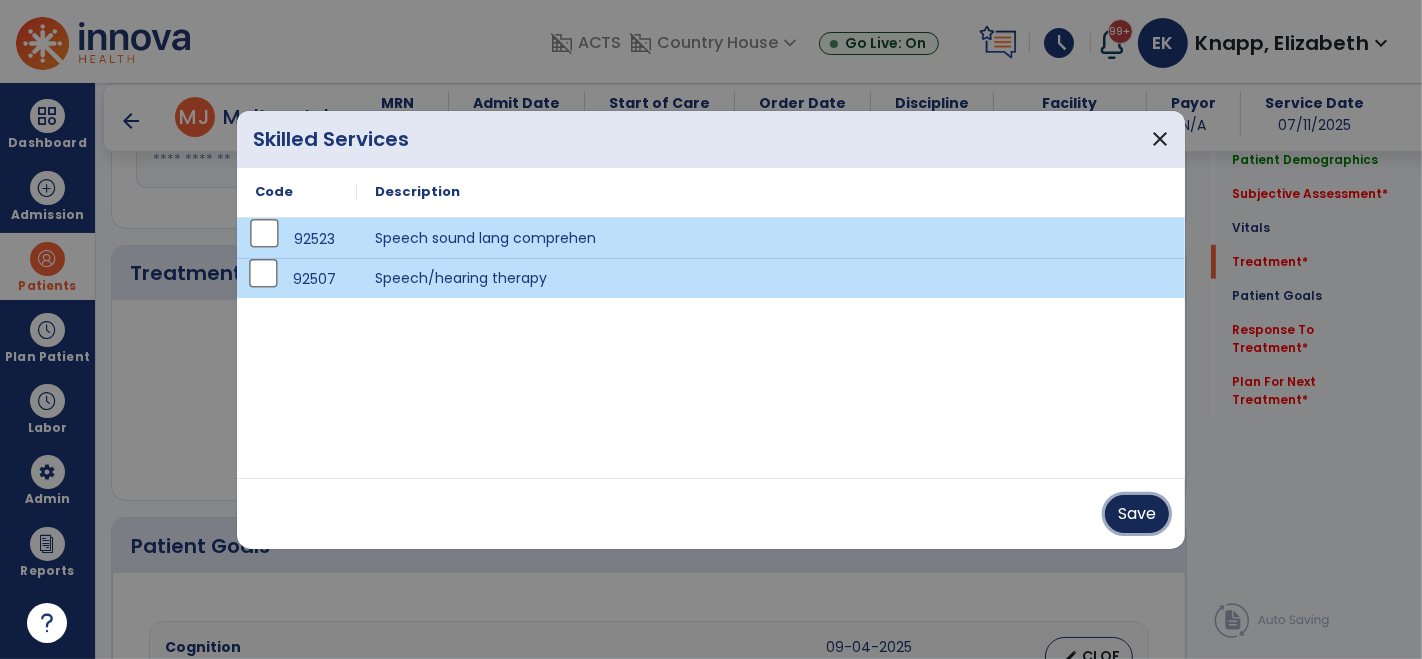click on "Save" at bounding box center [1137, 514] 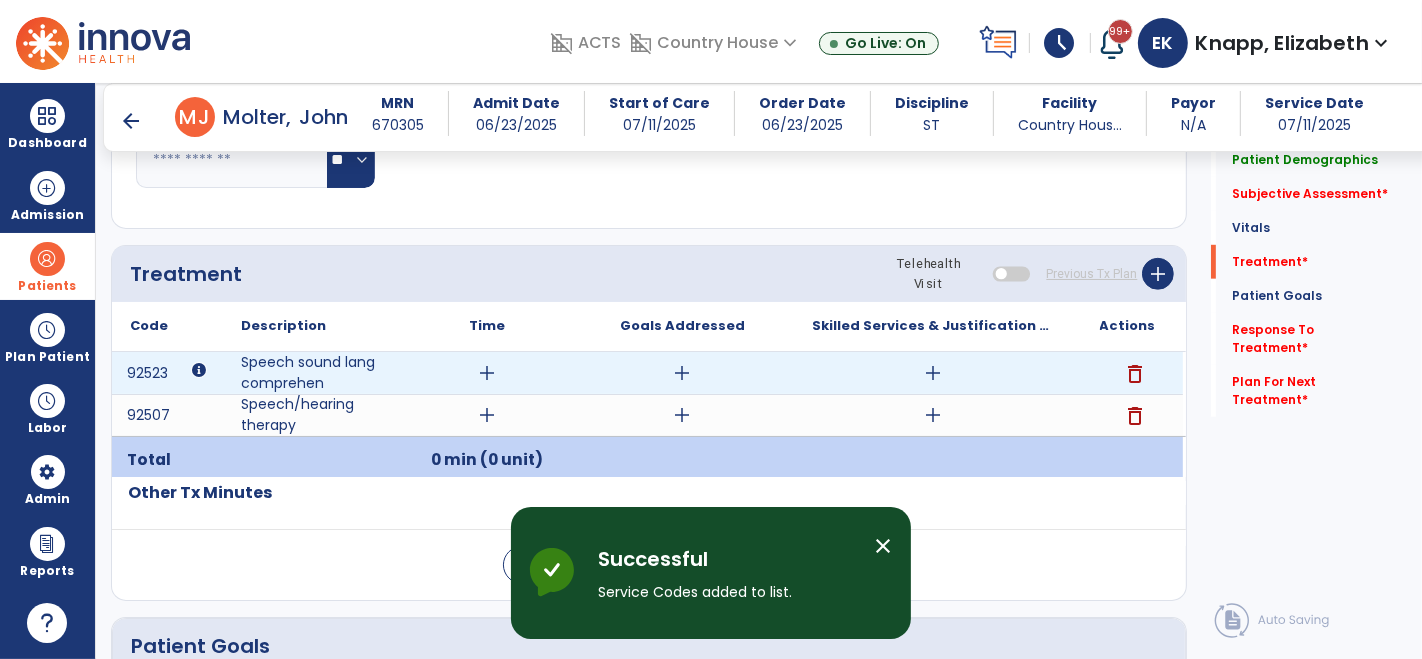 click on "add" at bounding box center (933, 373) 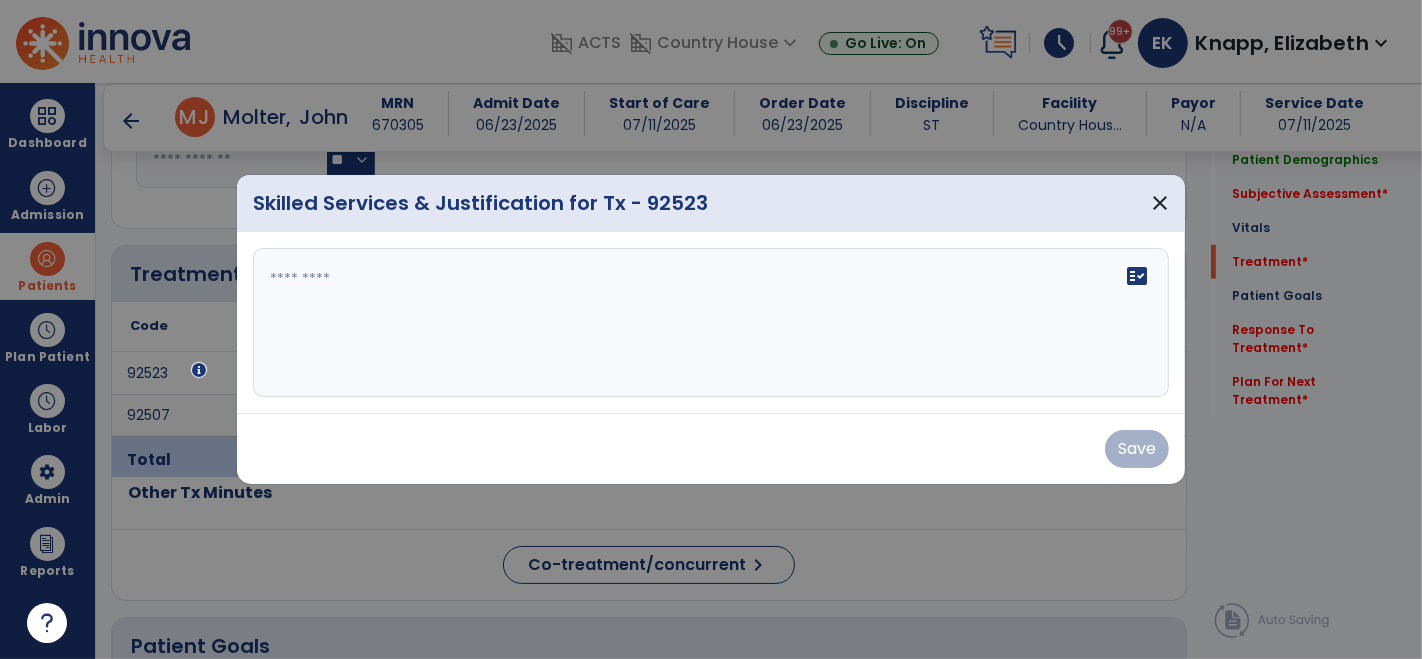 click on "fact_check" at bounding box center [711, 323] 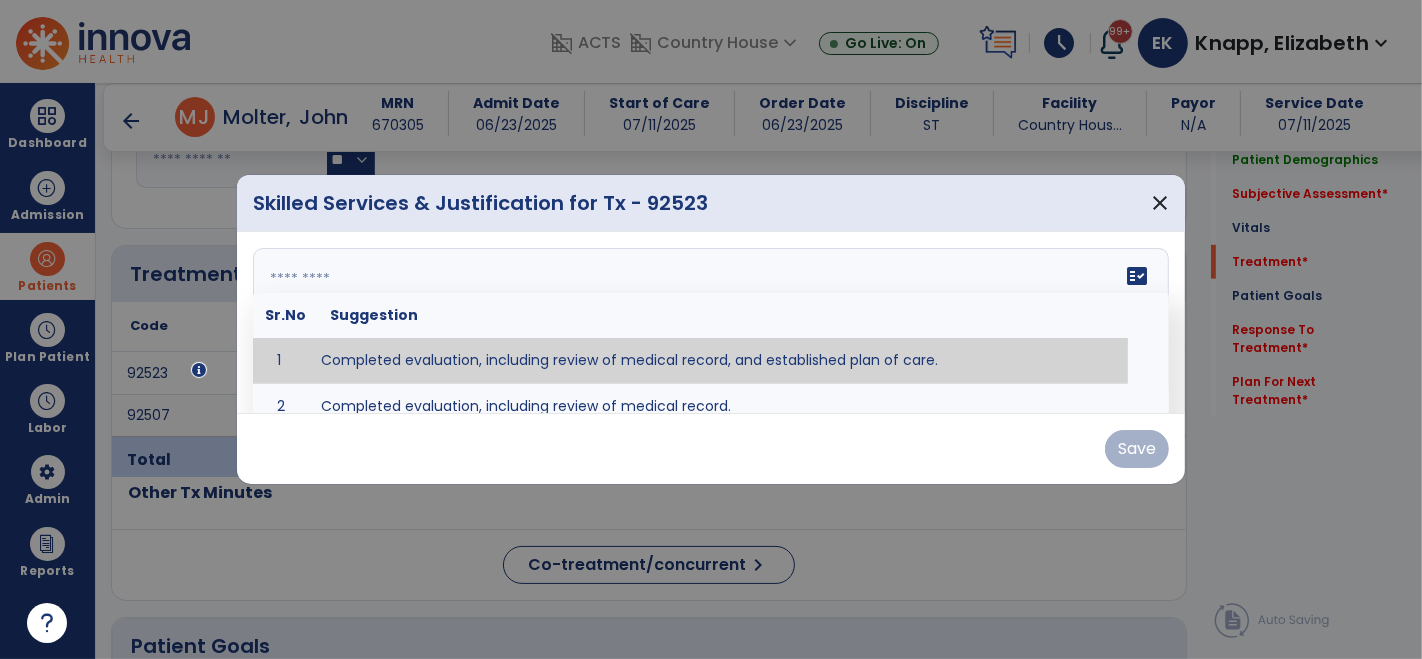 type on "**********" 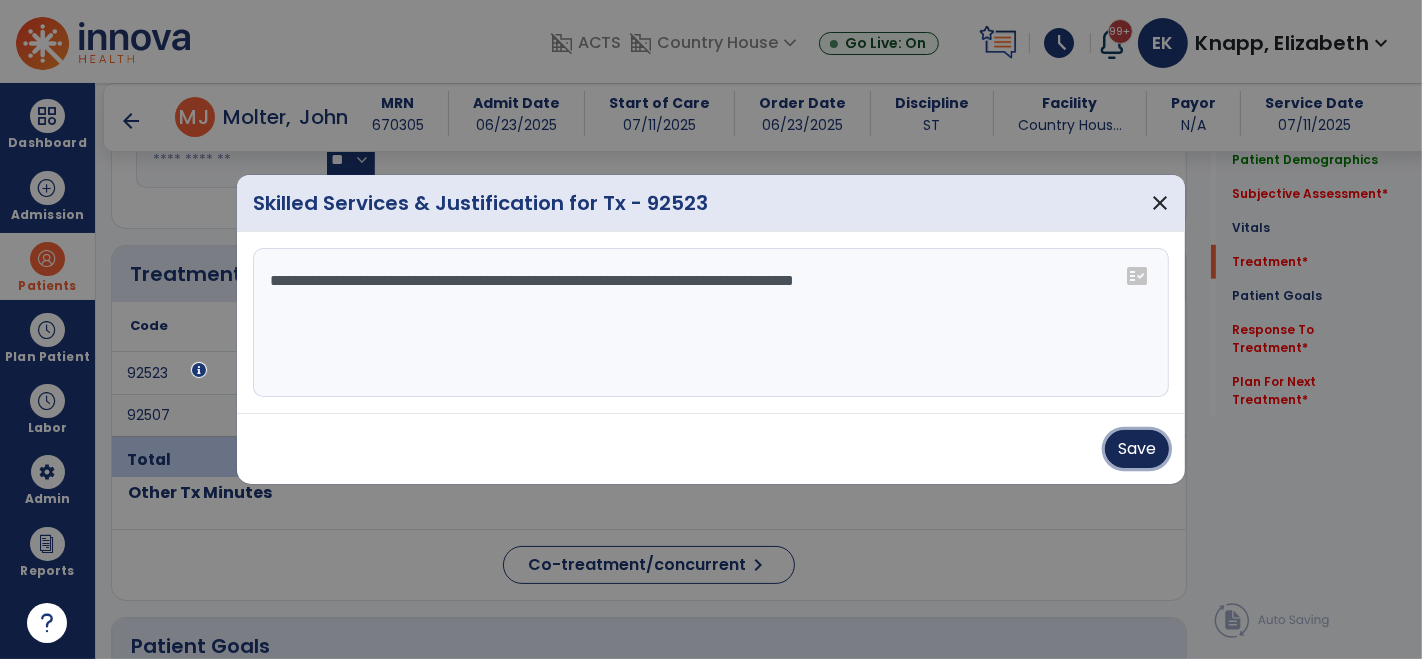 click on "Save" at bounding box center (1137, 449) 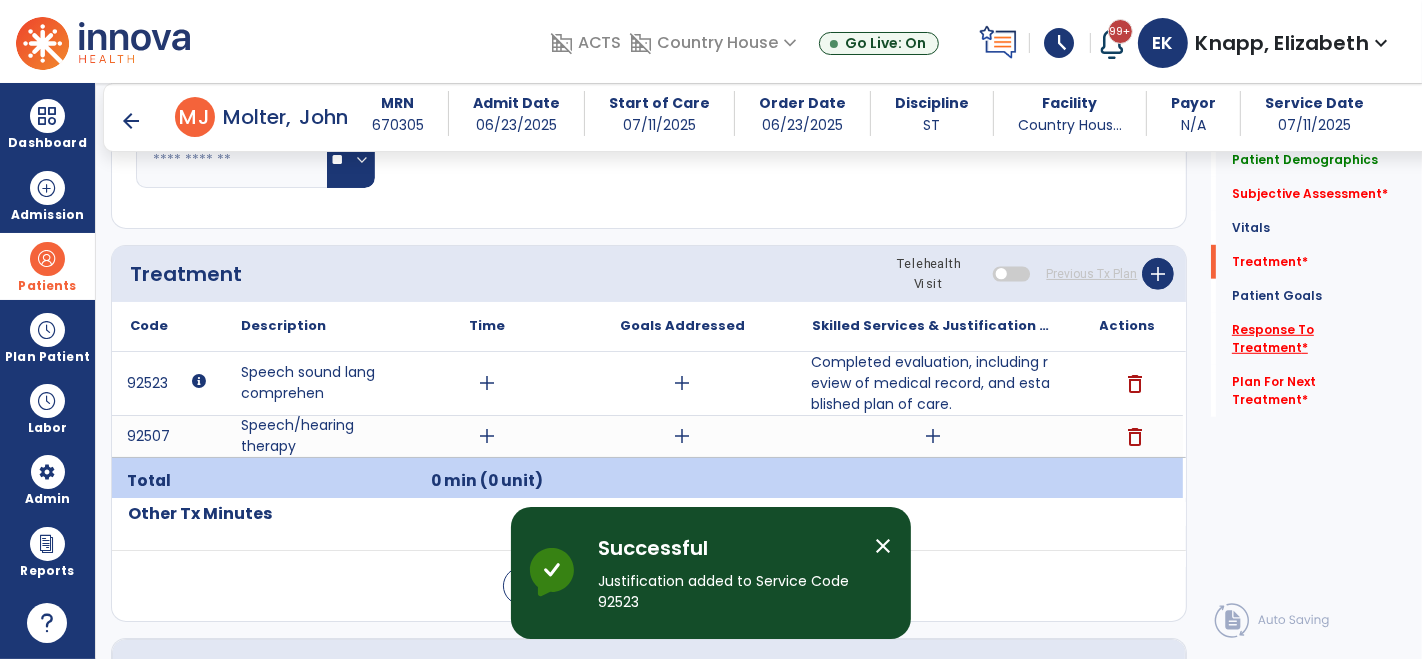 click on "Response To Treatment   *" 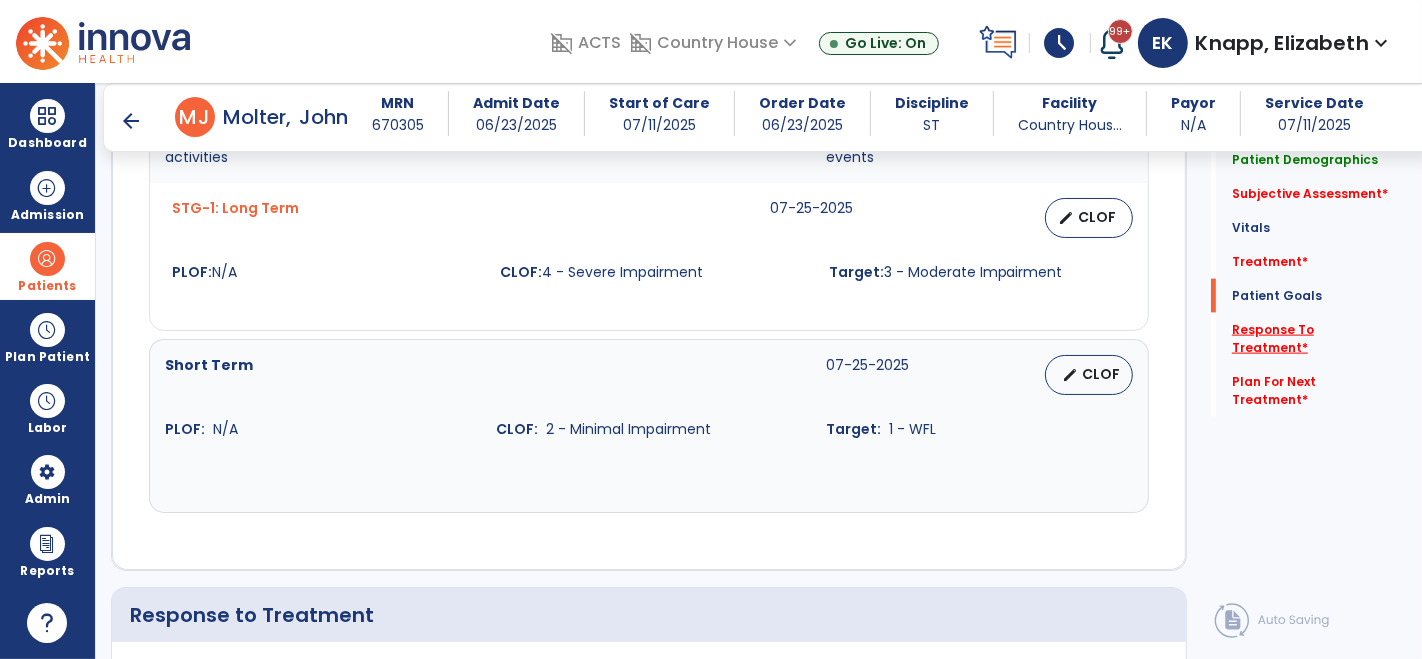 scroll, scrollTop: 2575, scrollLeft: 0, axis: vertical 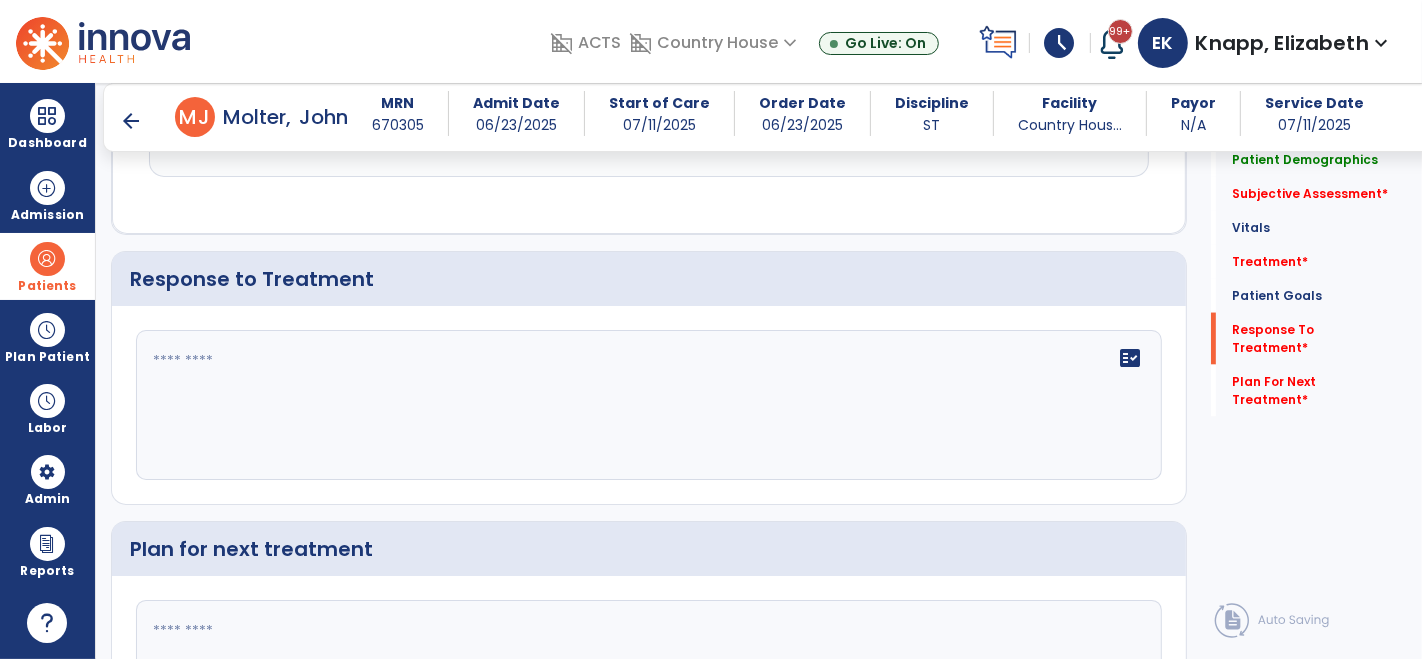 click 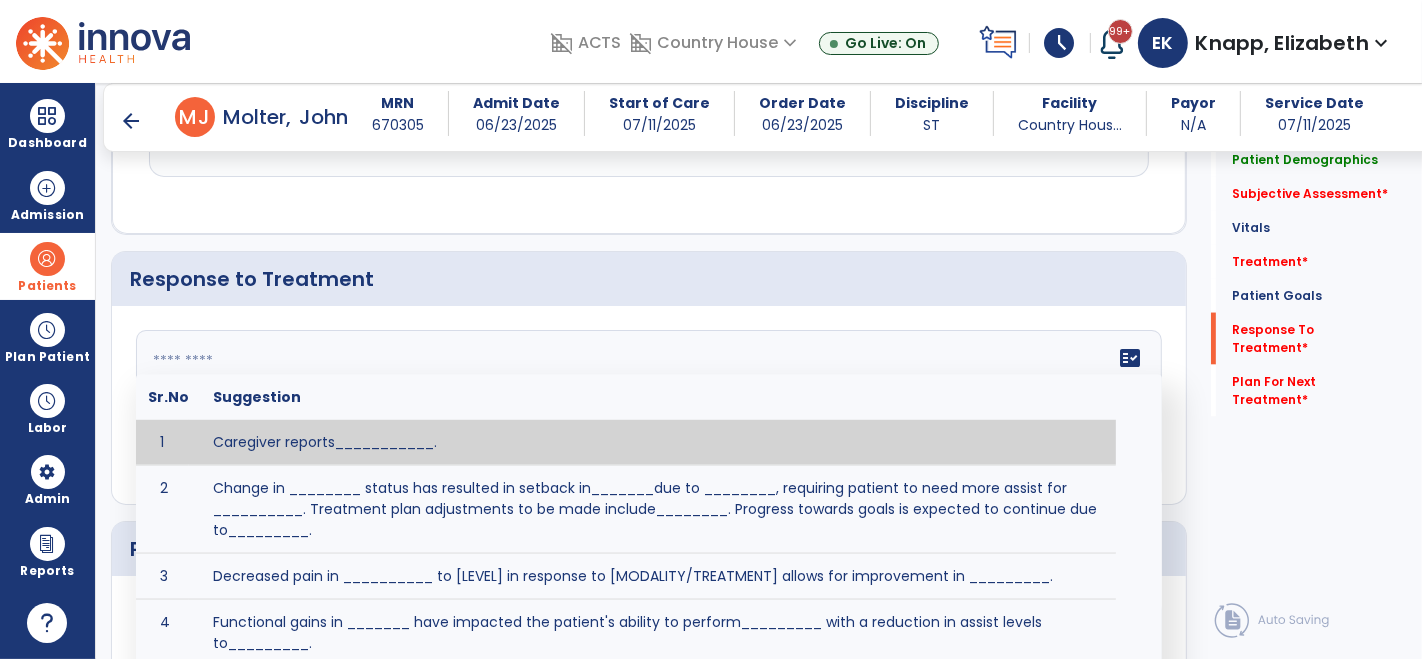 paste on "**********" 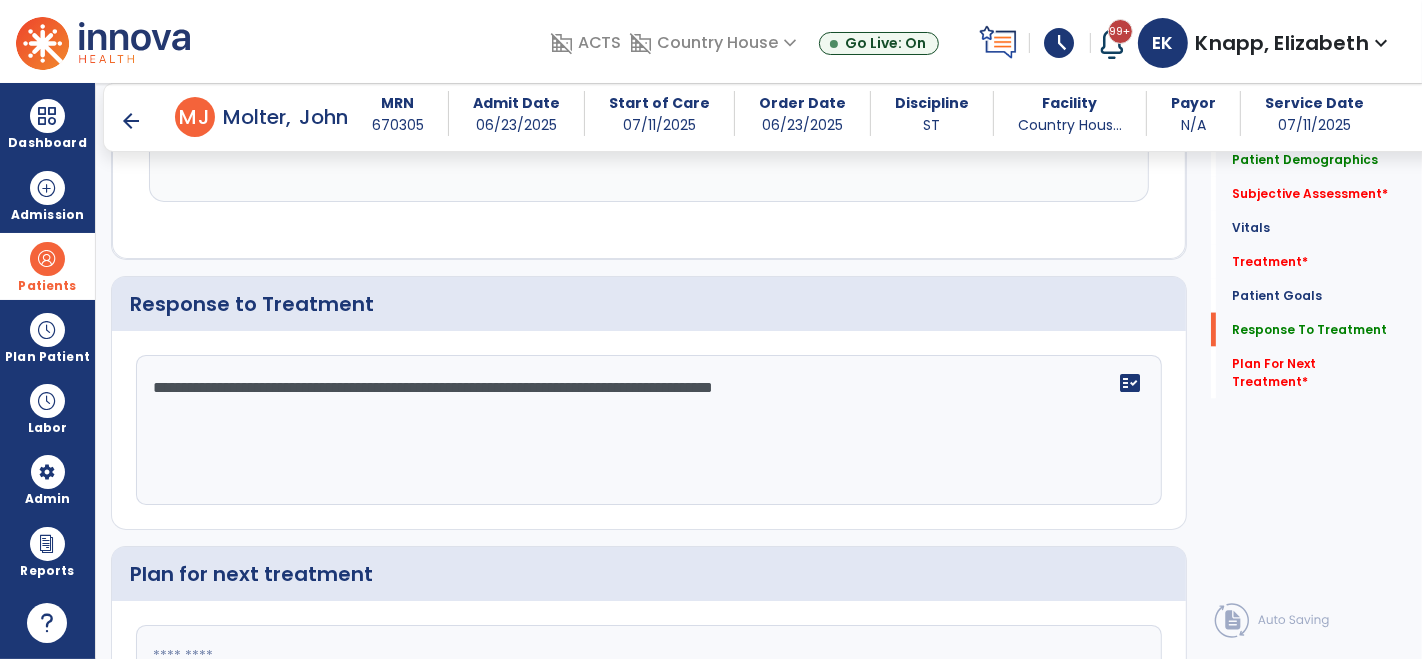 scroll, scrollTop: 2574, scrollLeft: 0, axis: vertical 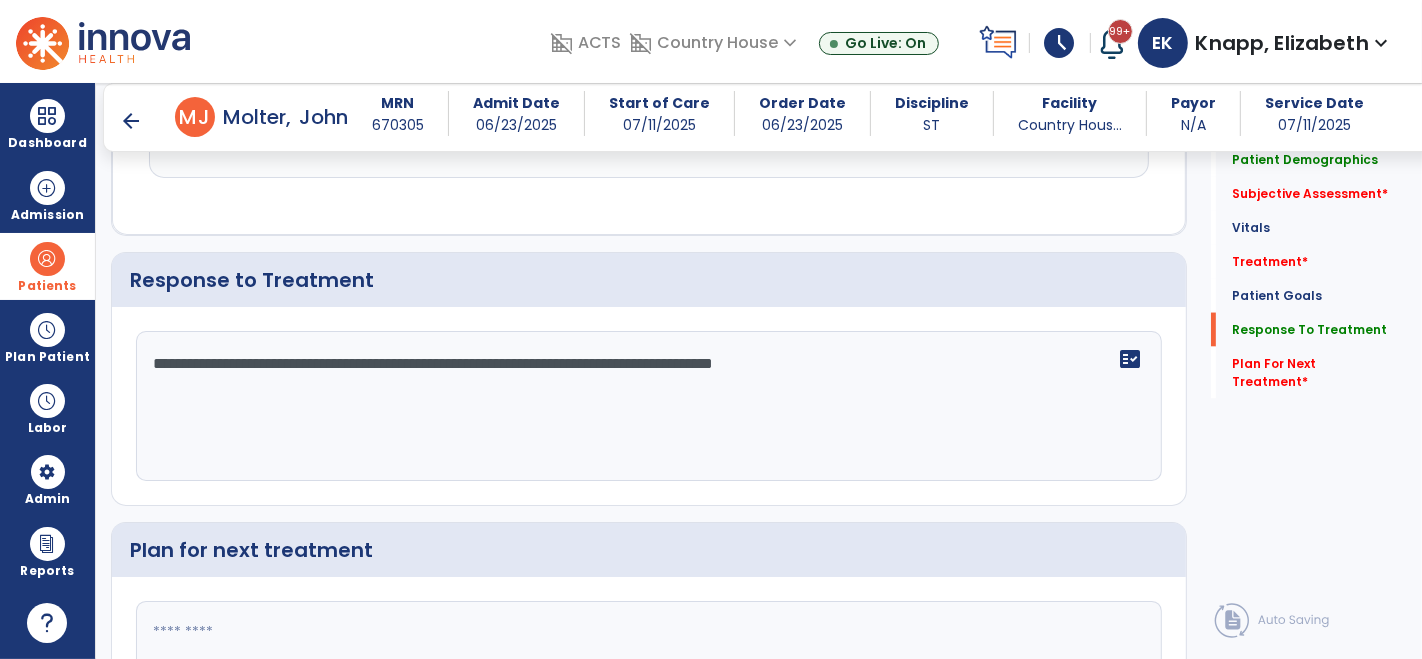 type on "**********" 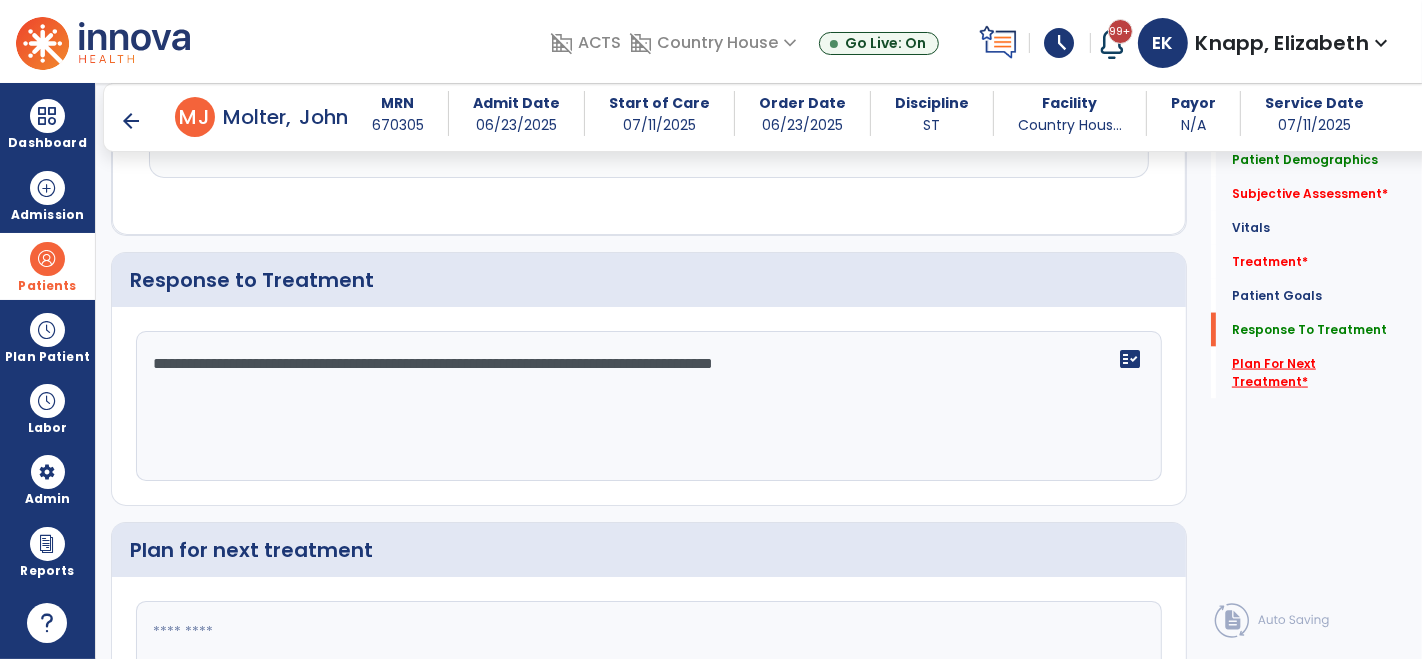click on "Plan For Next Treatment   *" 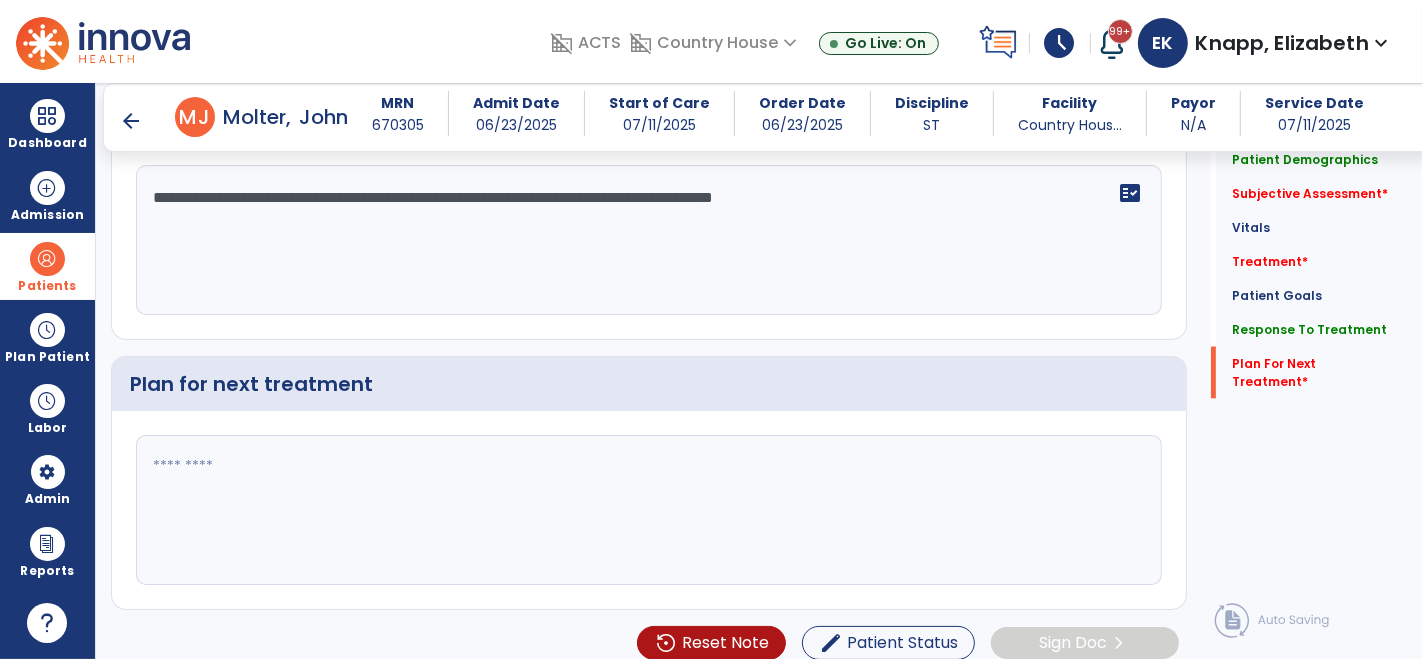 scroll, scrollTop: 2748, scrollLeft: 0, axis: vertical 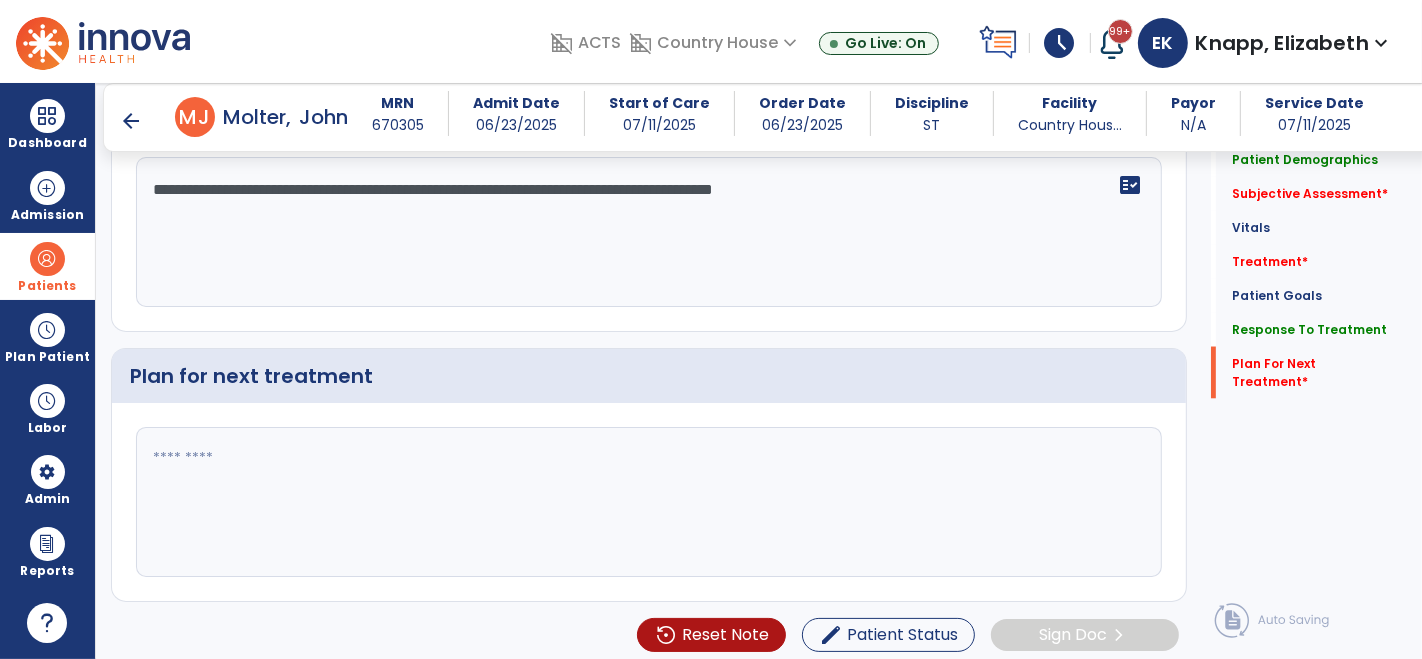 click 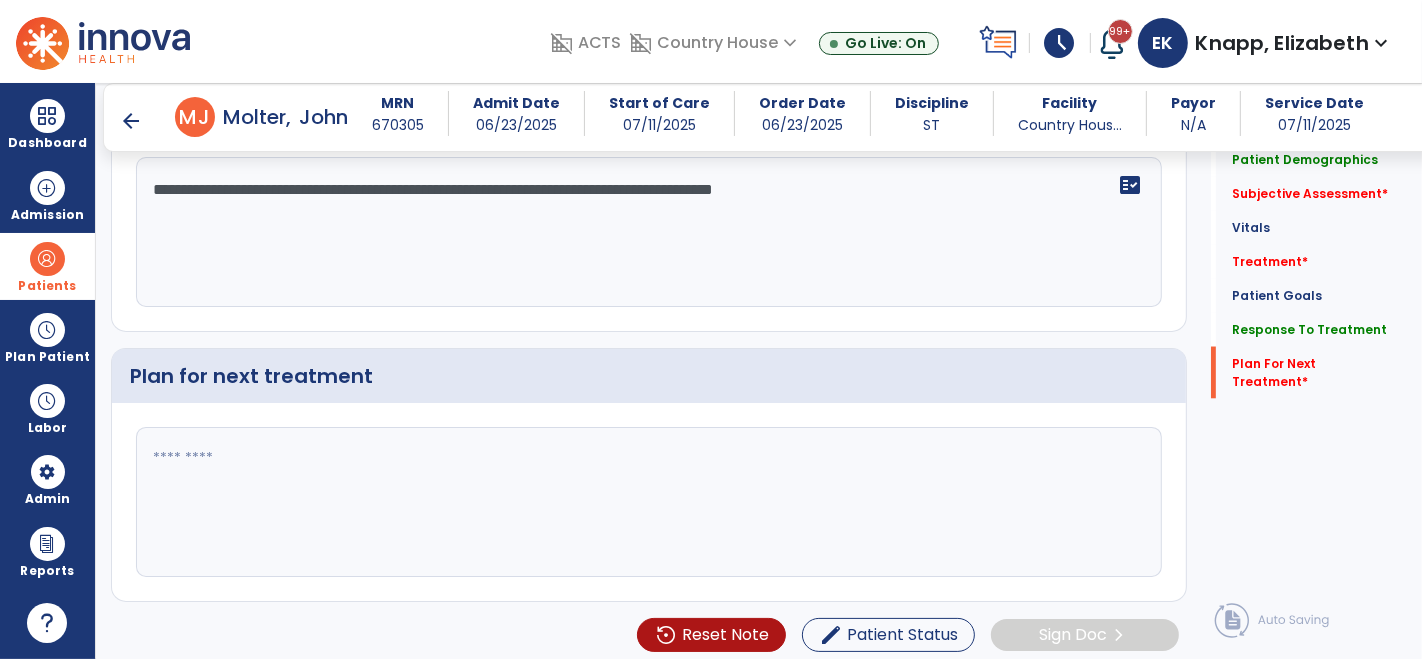 paste on "**********" 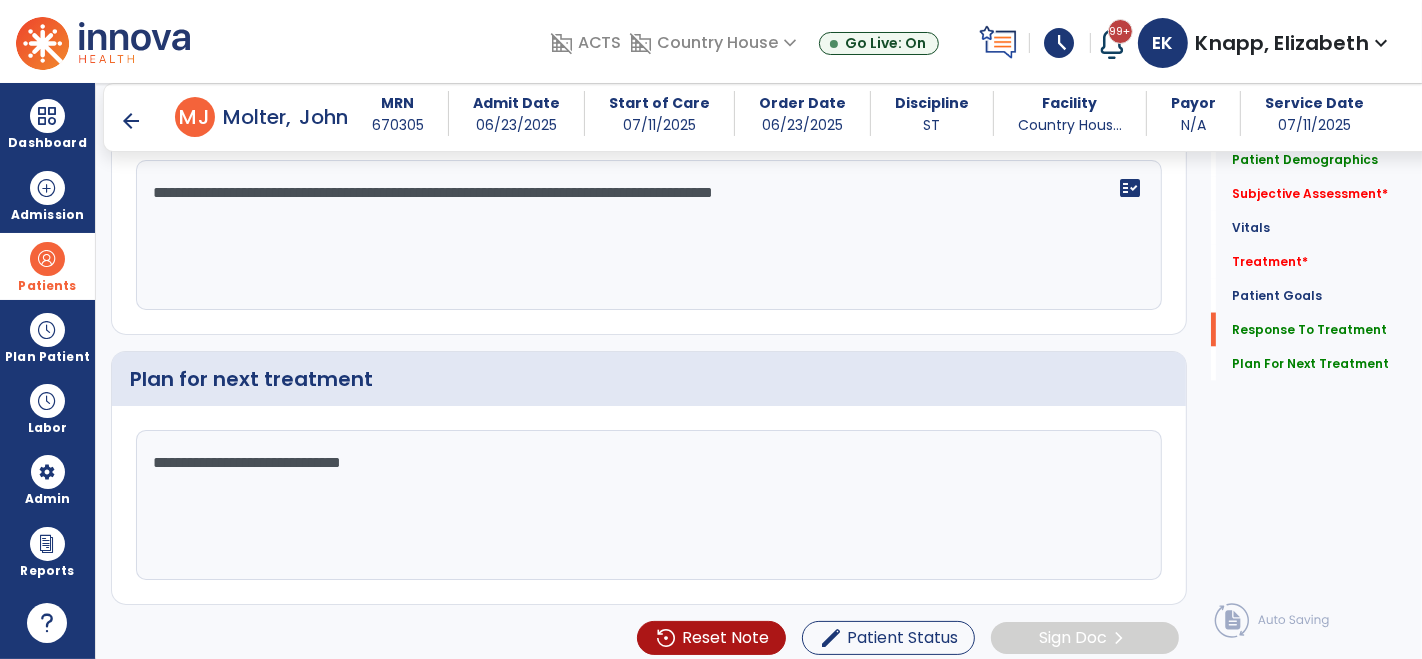 scroll, scrollTop: 2748, scrollLeft: 0, axis: vertical 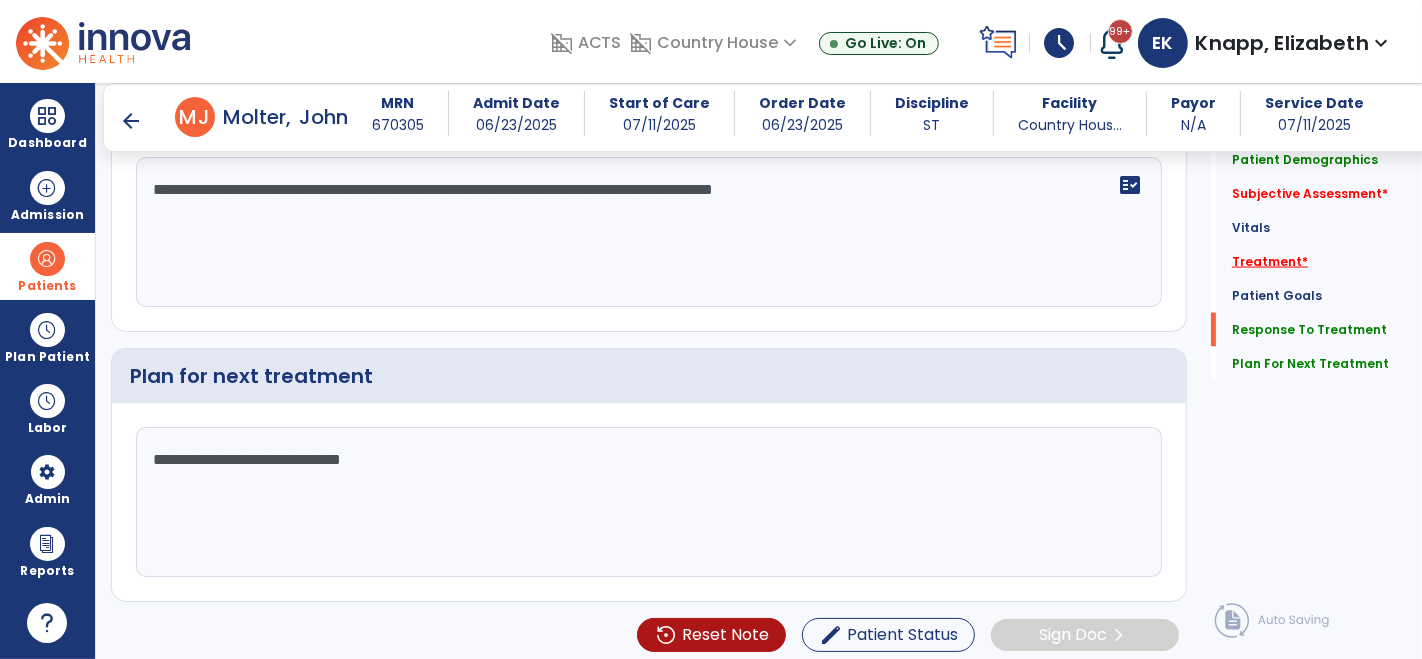 type on "**********" 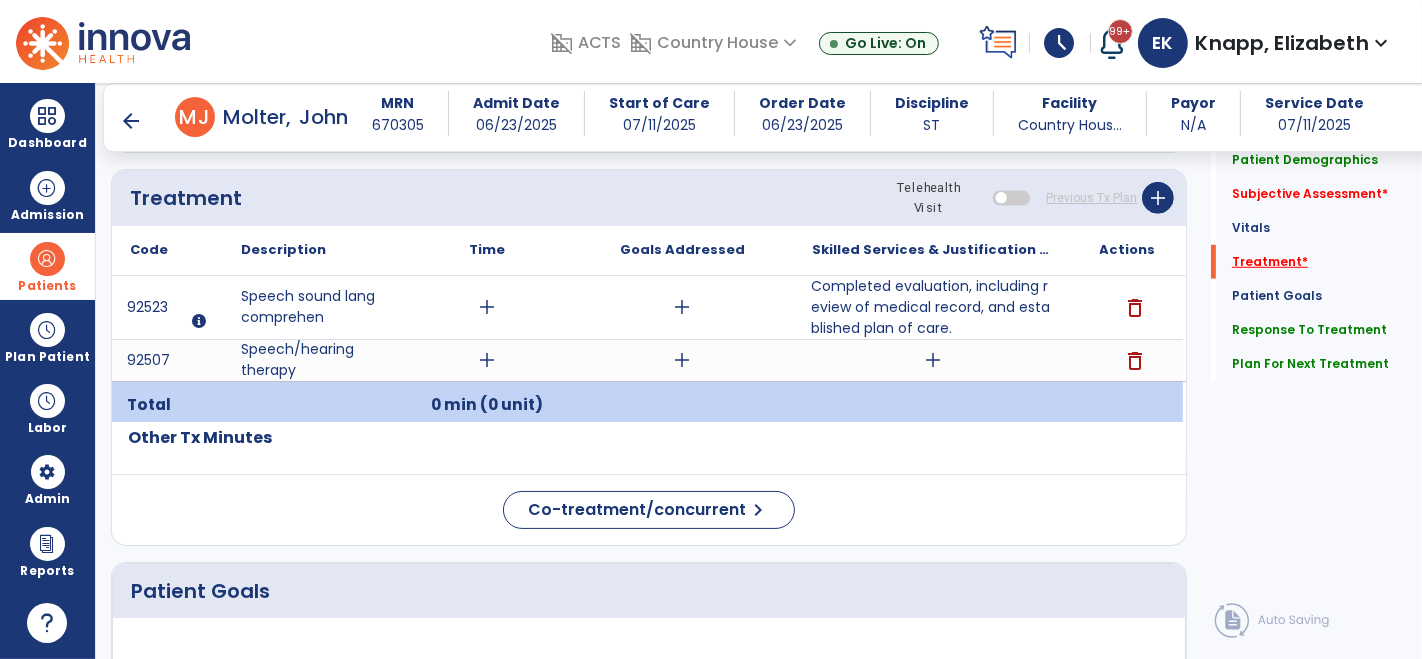 scroll, scrollTop: 1184, scrollLeft: 0, axis: vertical 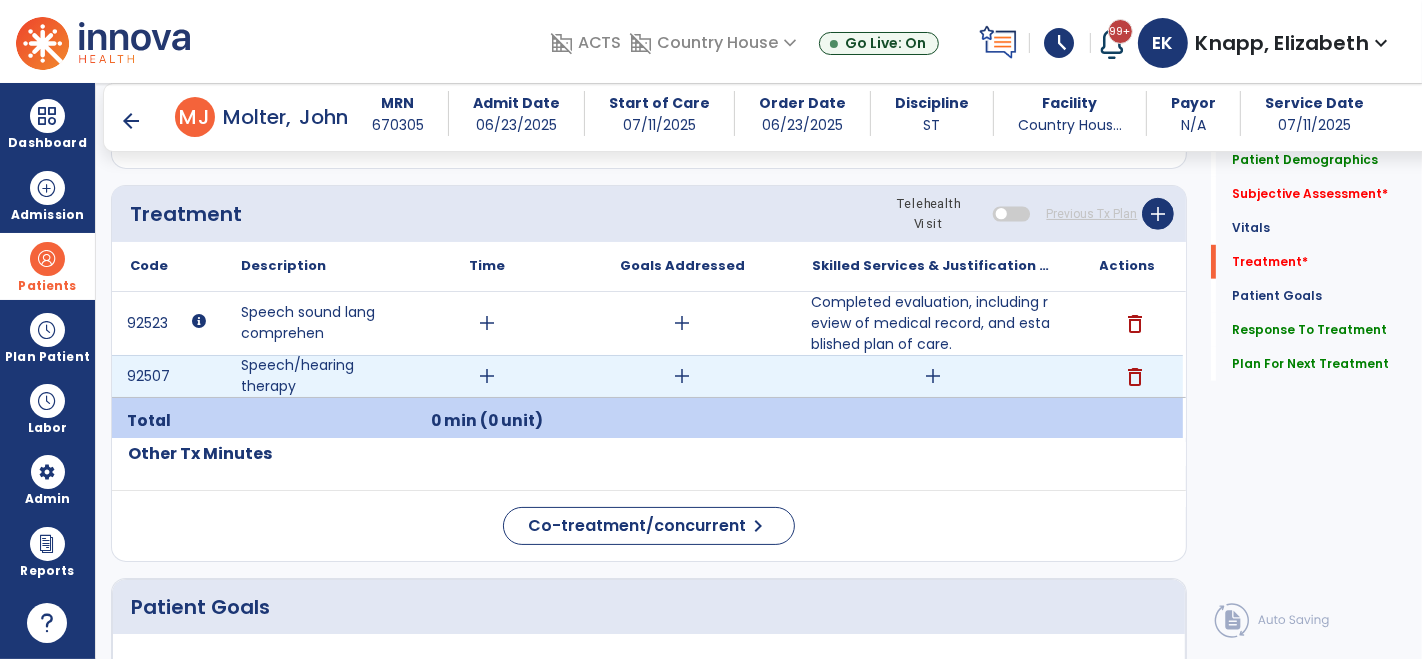 click on "add" at bounding box center [933, 376] 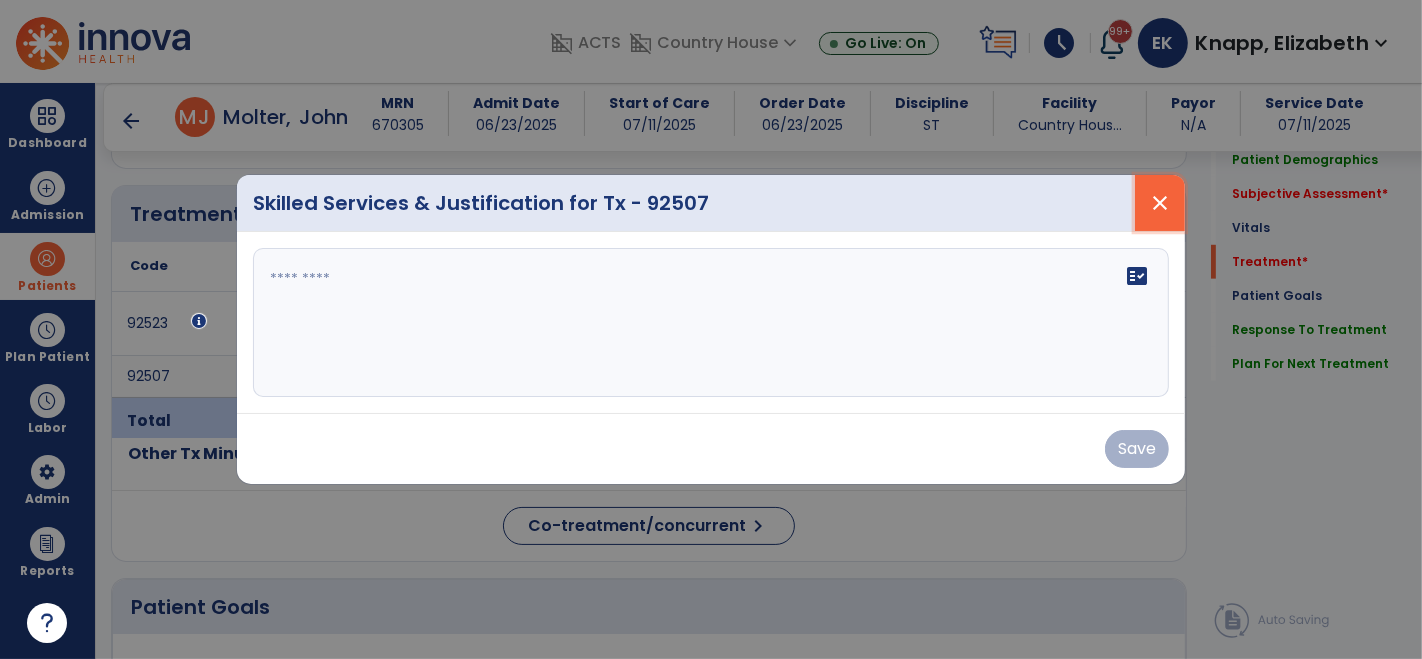 click on "close" at bounding box center [1160, 203] 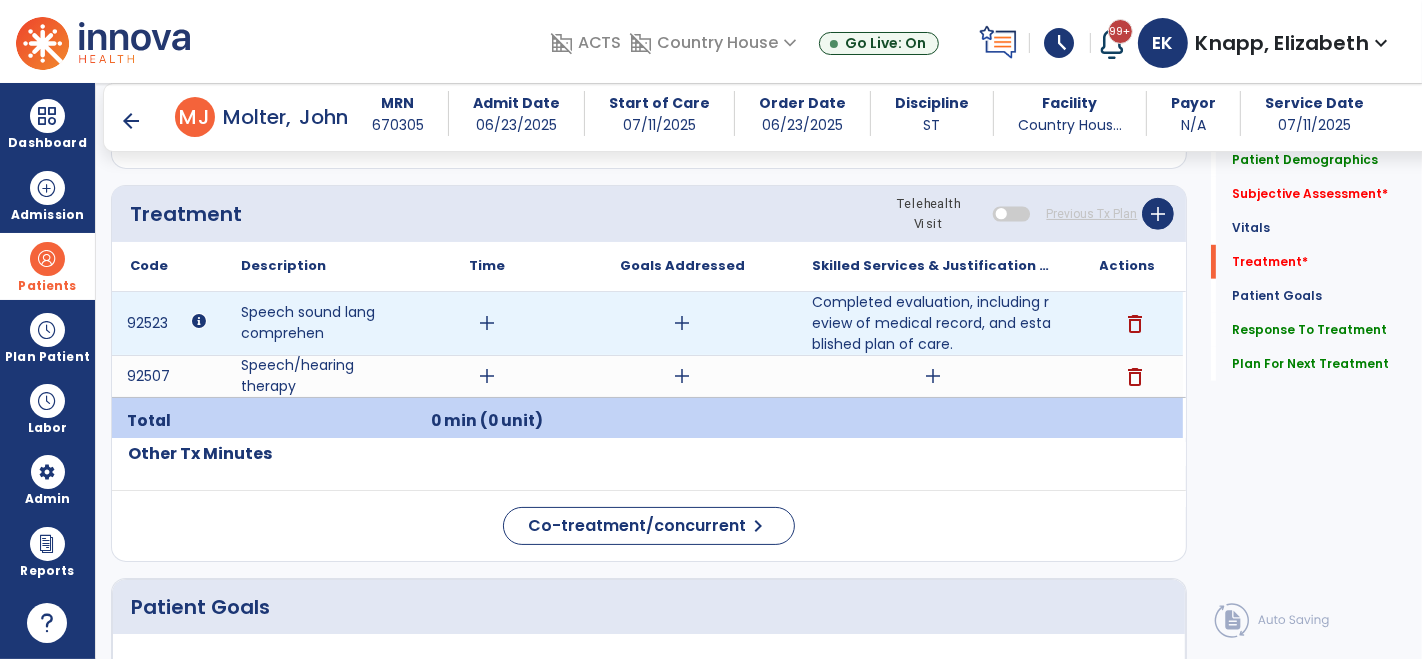 click on "add" at bounding box center [683, 323] 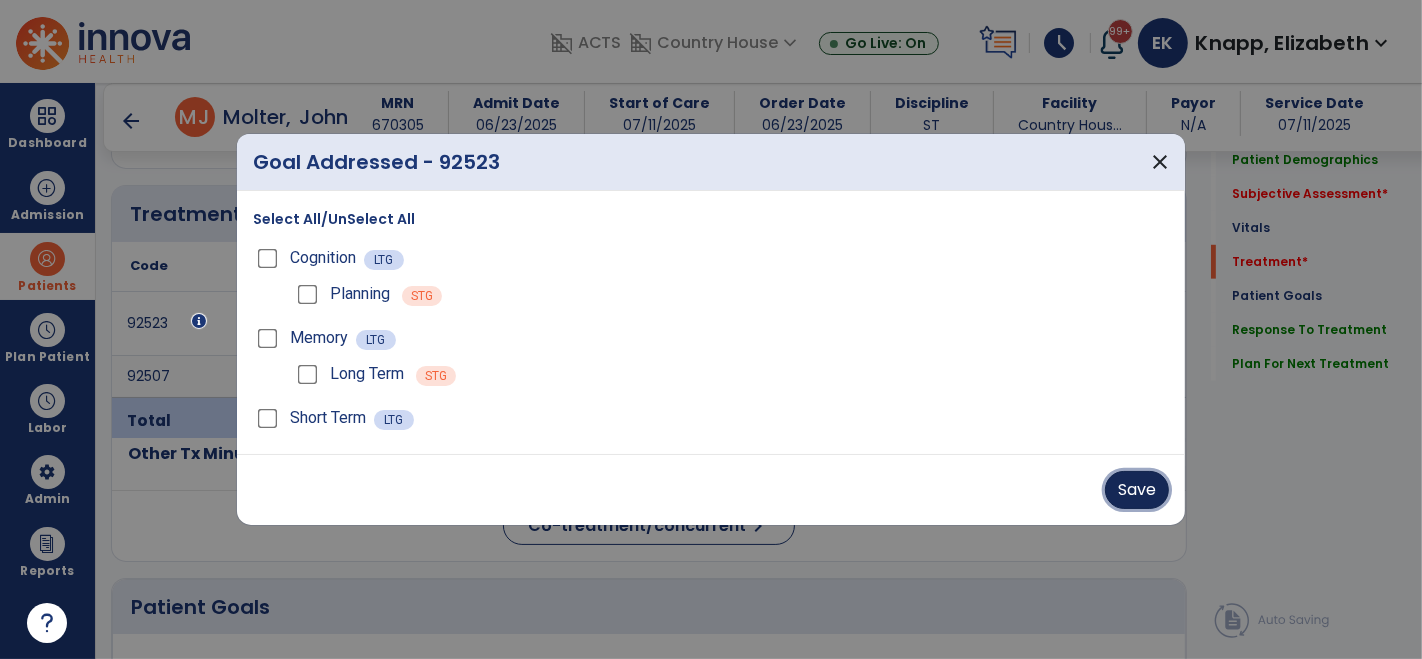 click on "Save" at bounding box center (1137, 490) 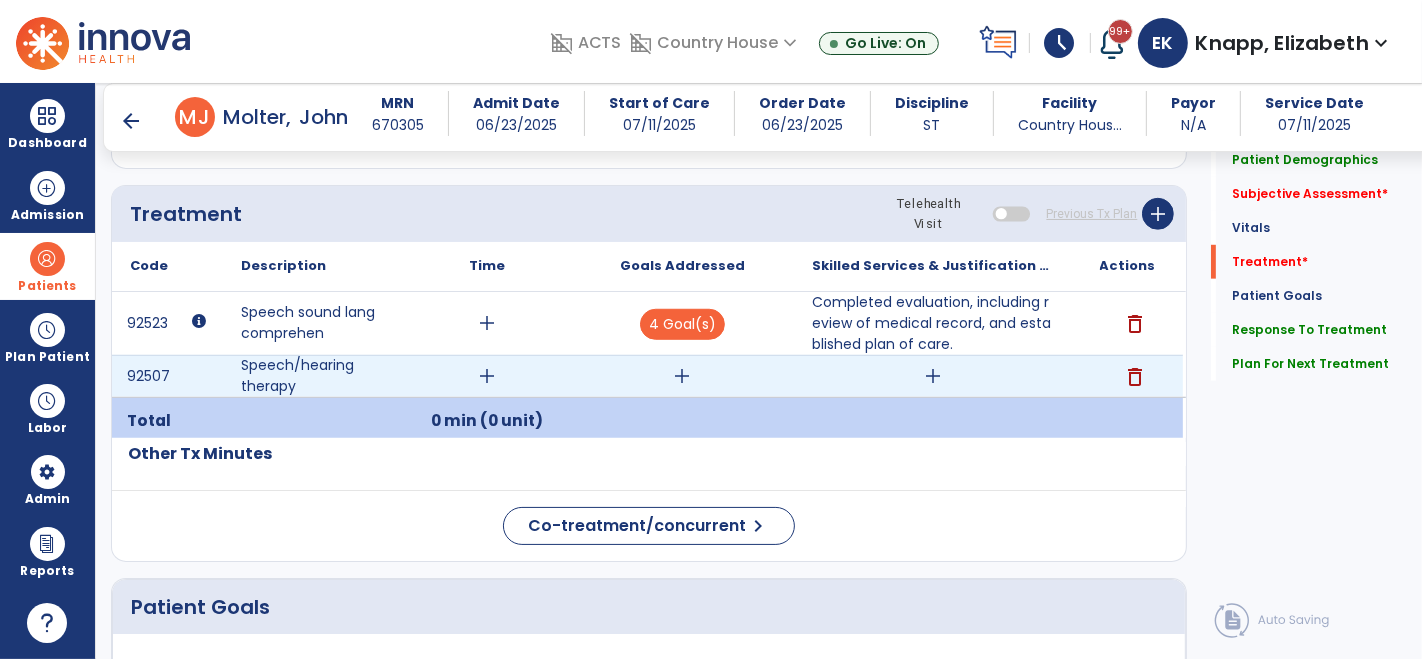 click on "add" at bounding box center (683, 376) 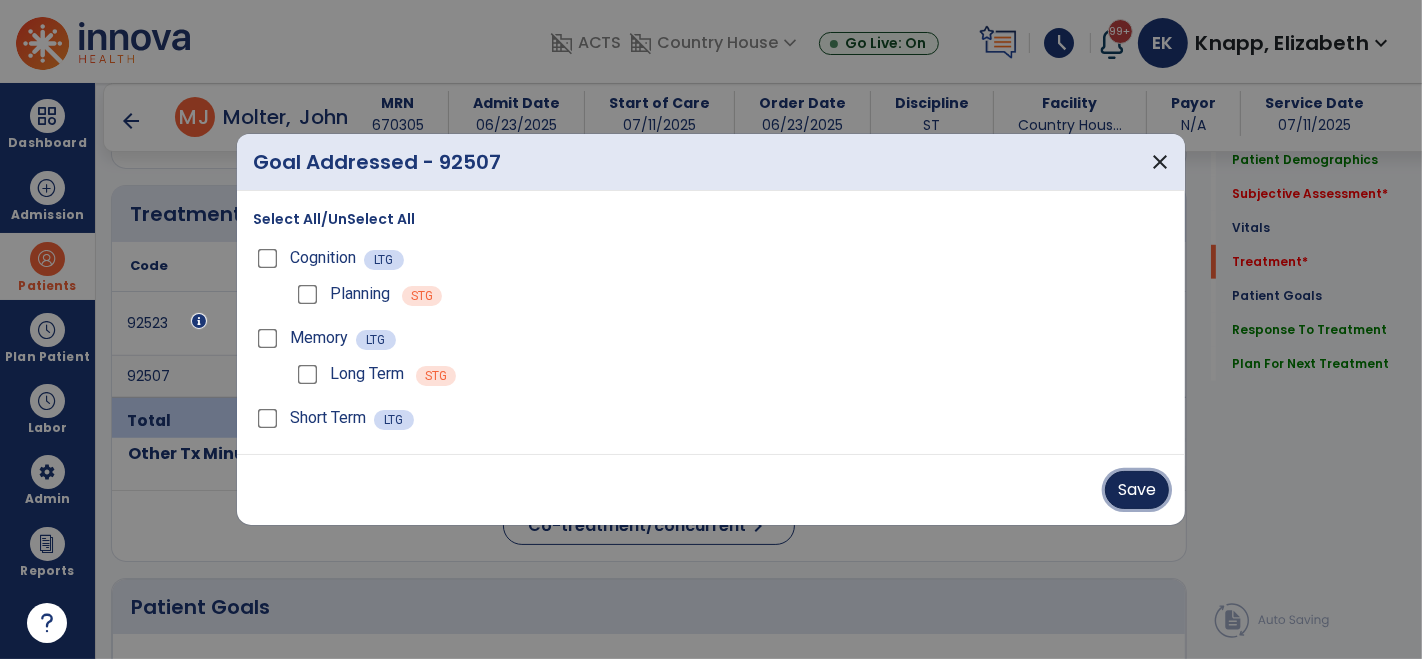 click on "Save" at bounding box center [1137, 490] 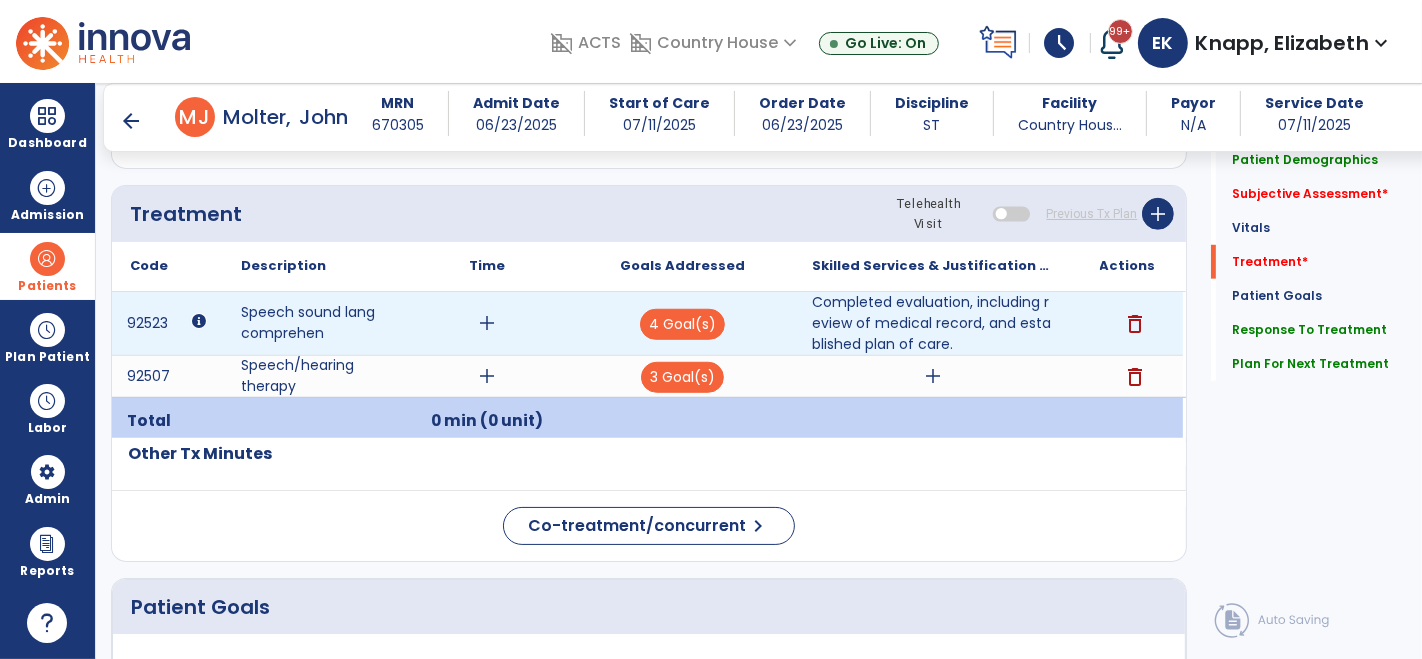 click on "add" at bounding box center [488, 323] 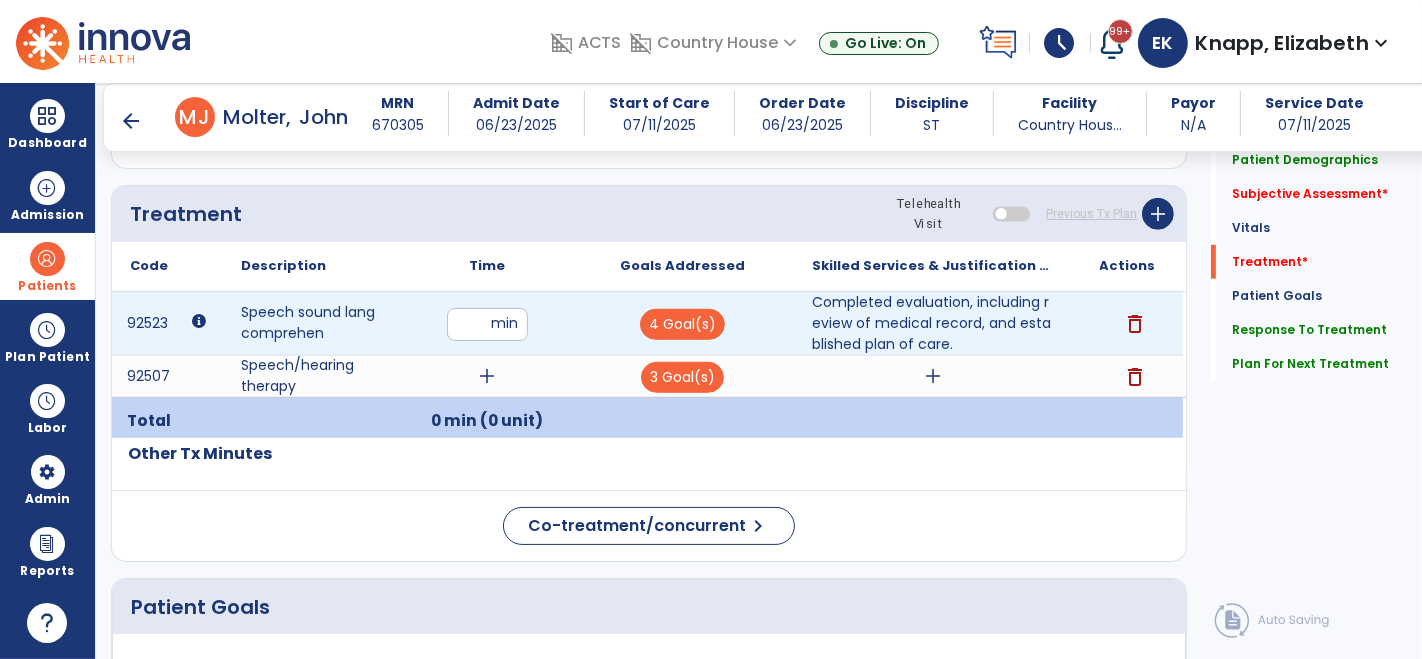 type on "**" 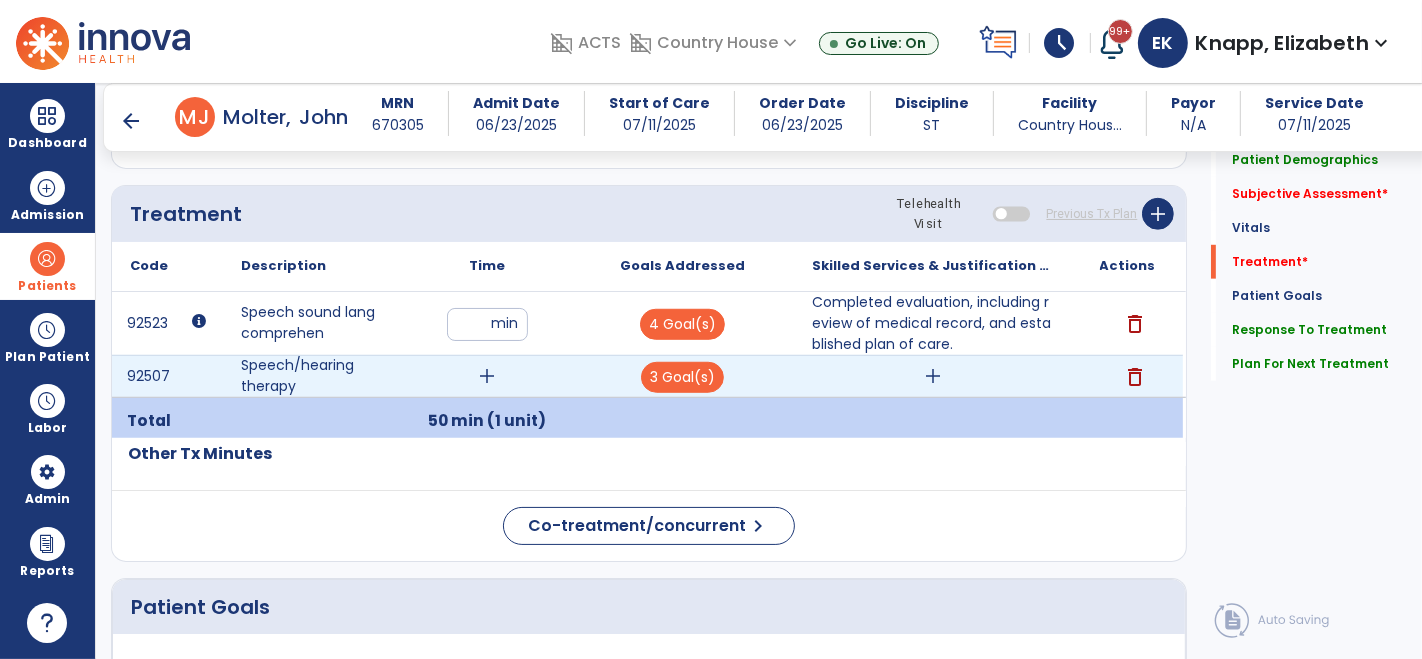 click on "add" at bounding box center (488, 376) 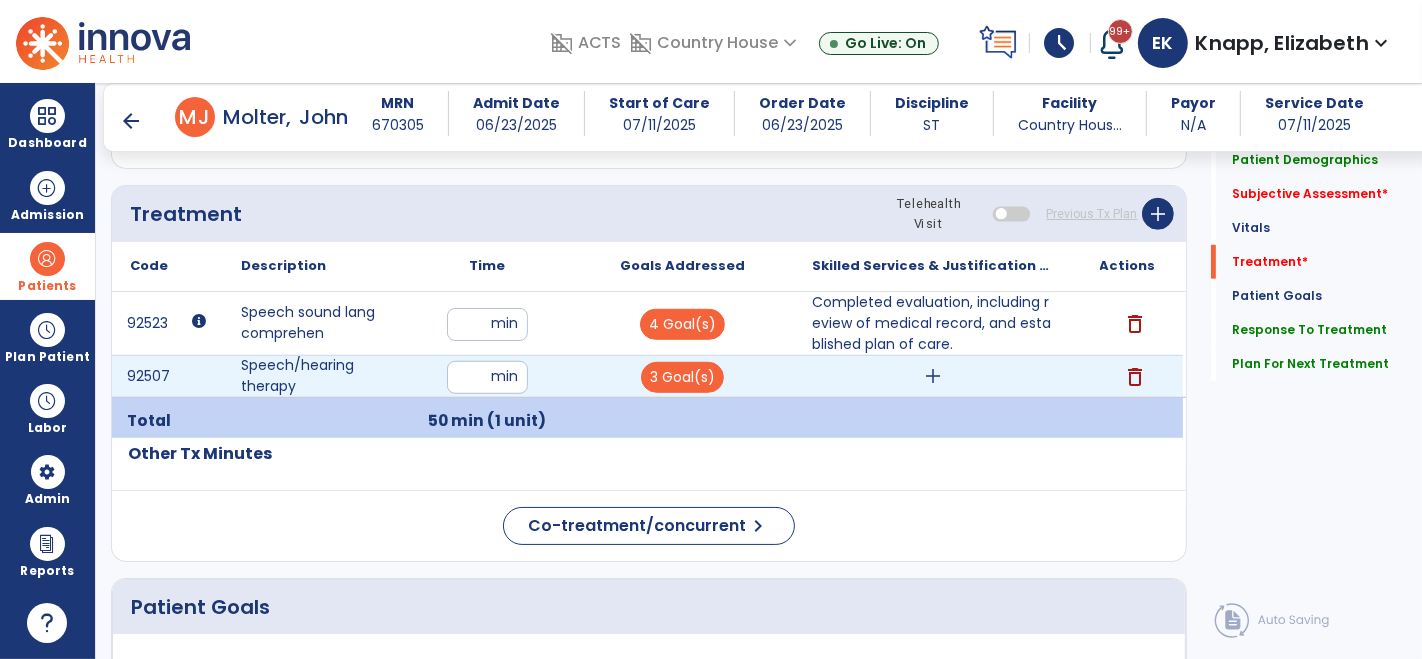 type on "**" 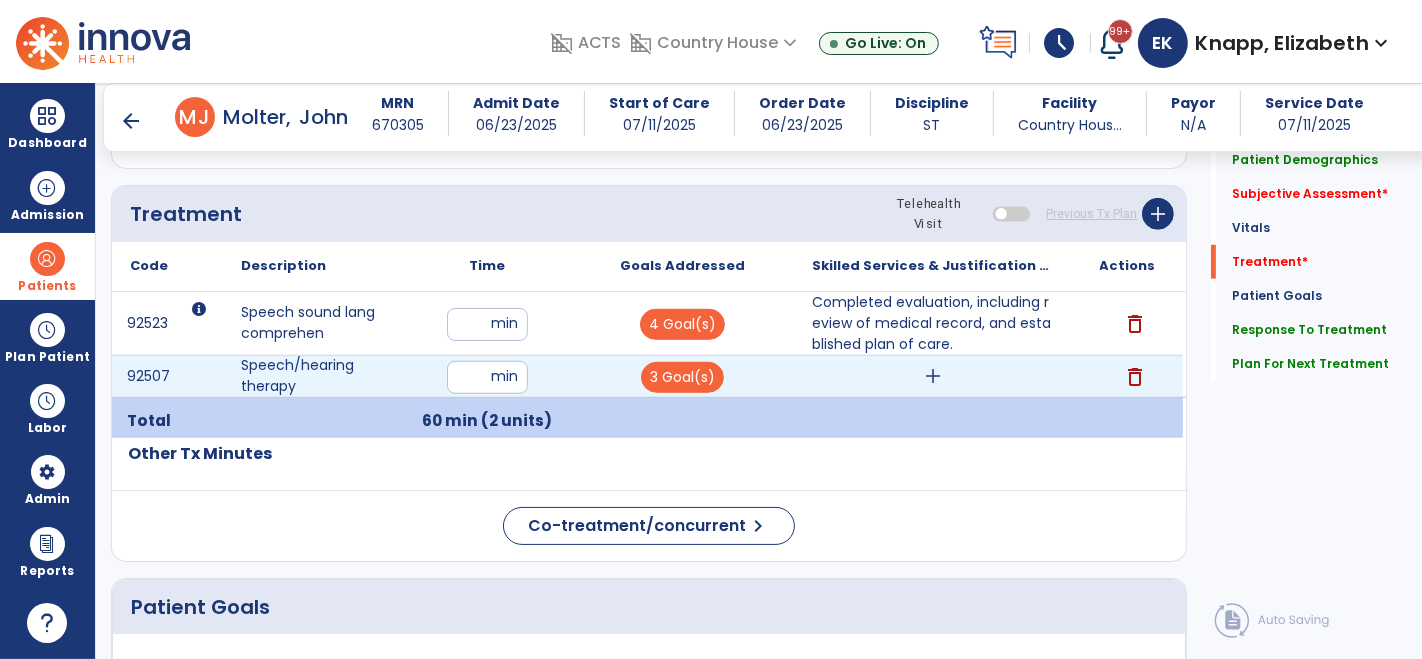 click on "add" at bounding box center (933, 376) 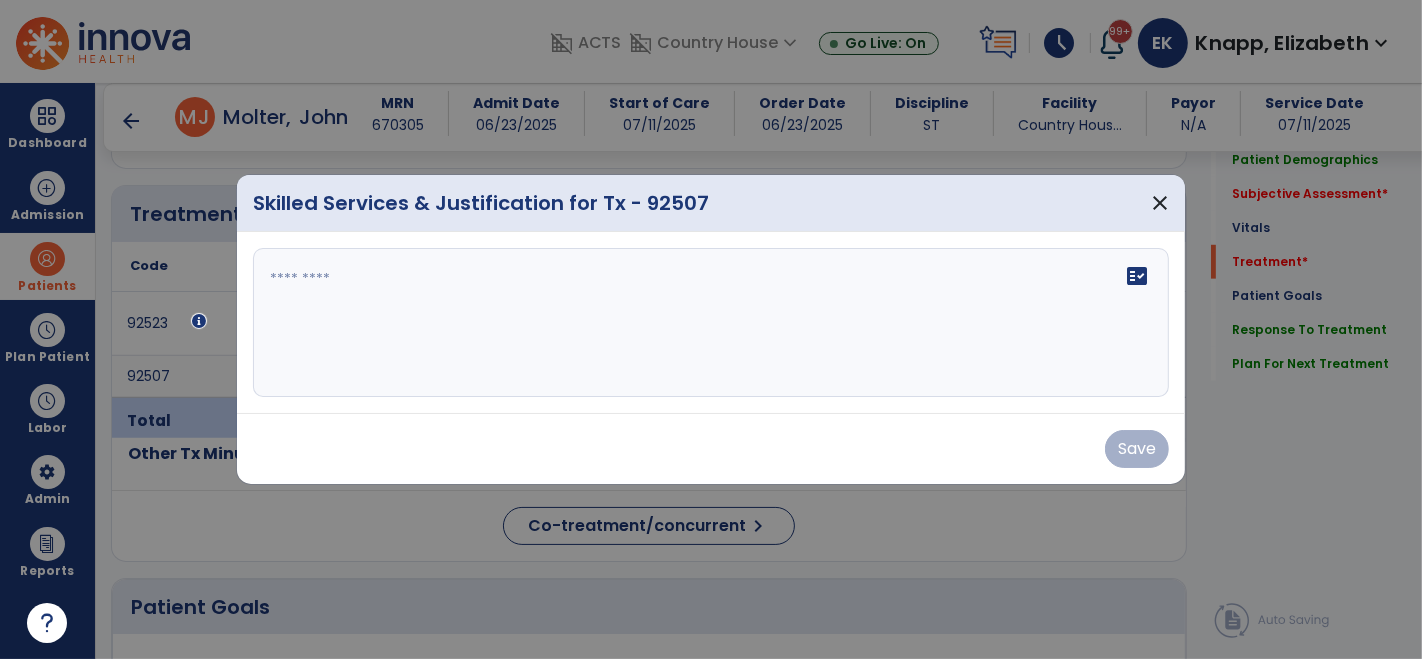 click on "fact_check" at bounding box center (711, 323) 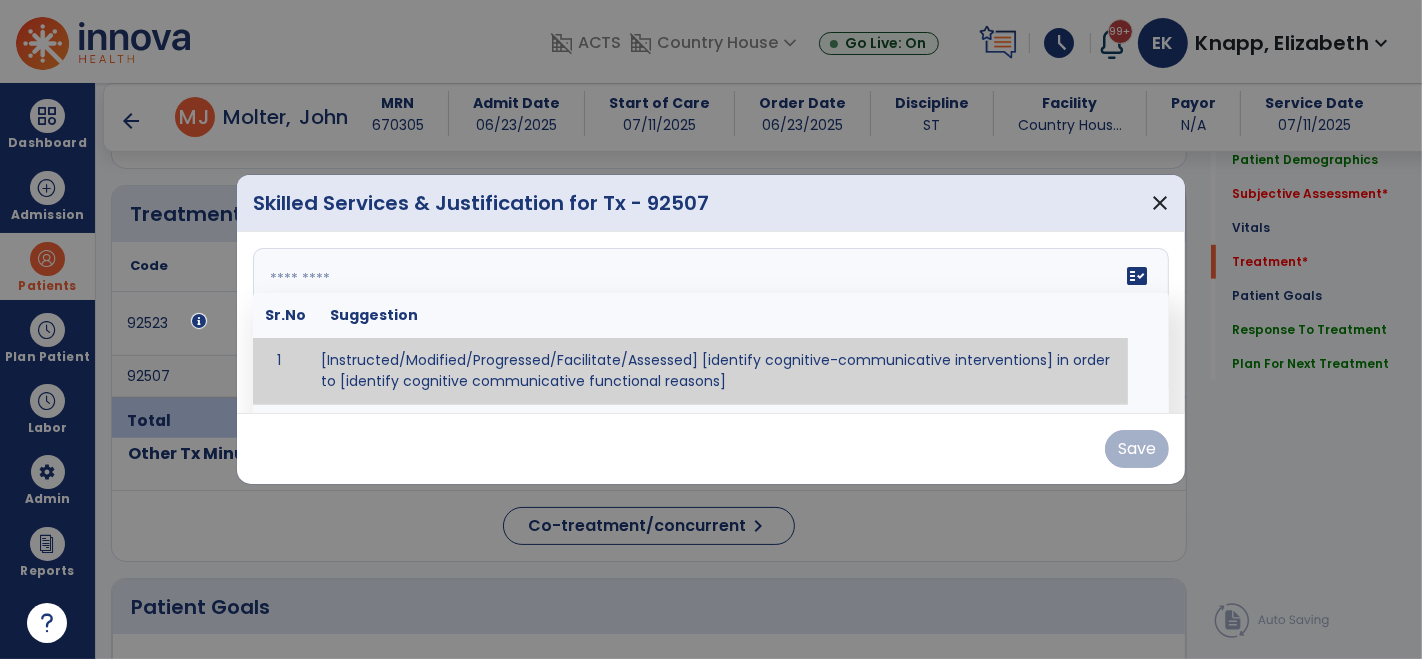 click at bounding box center (709, 323) 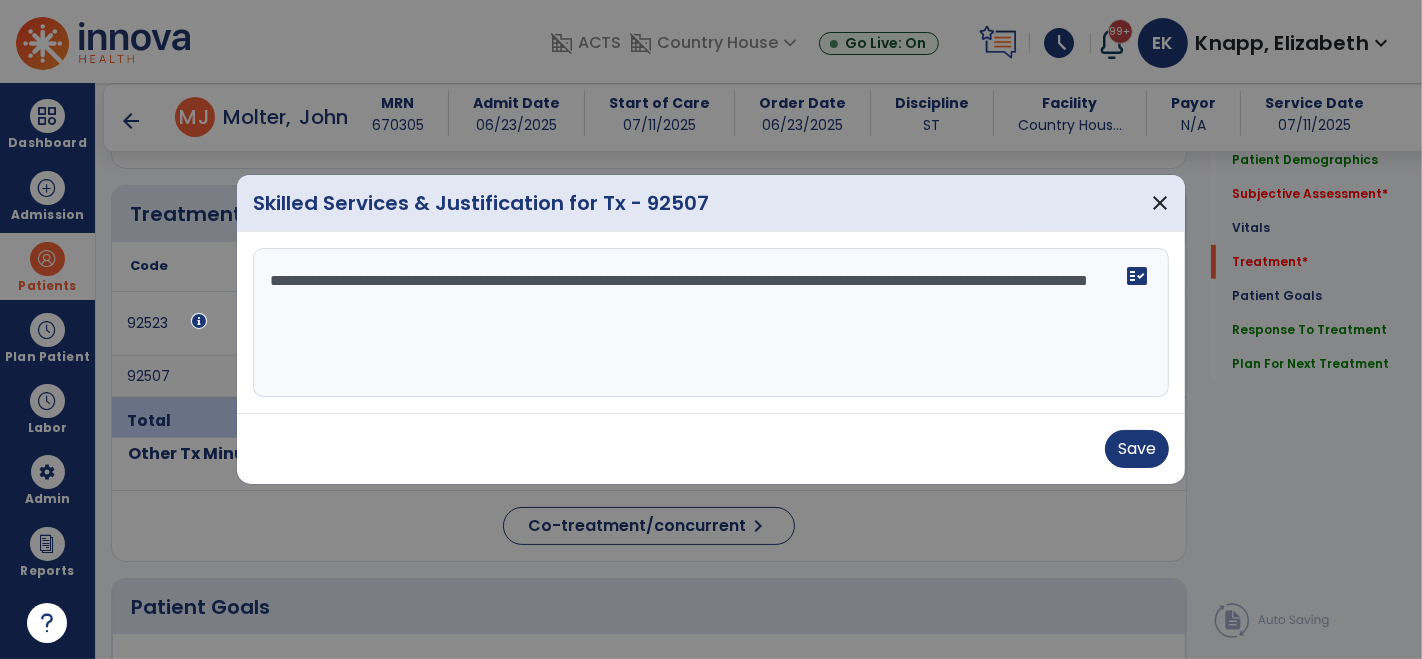click on "**********" at bounding box center (711, 323) 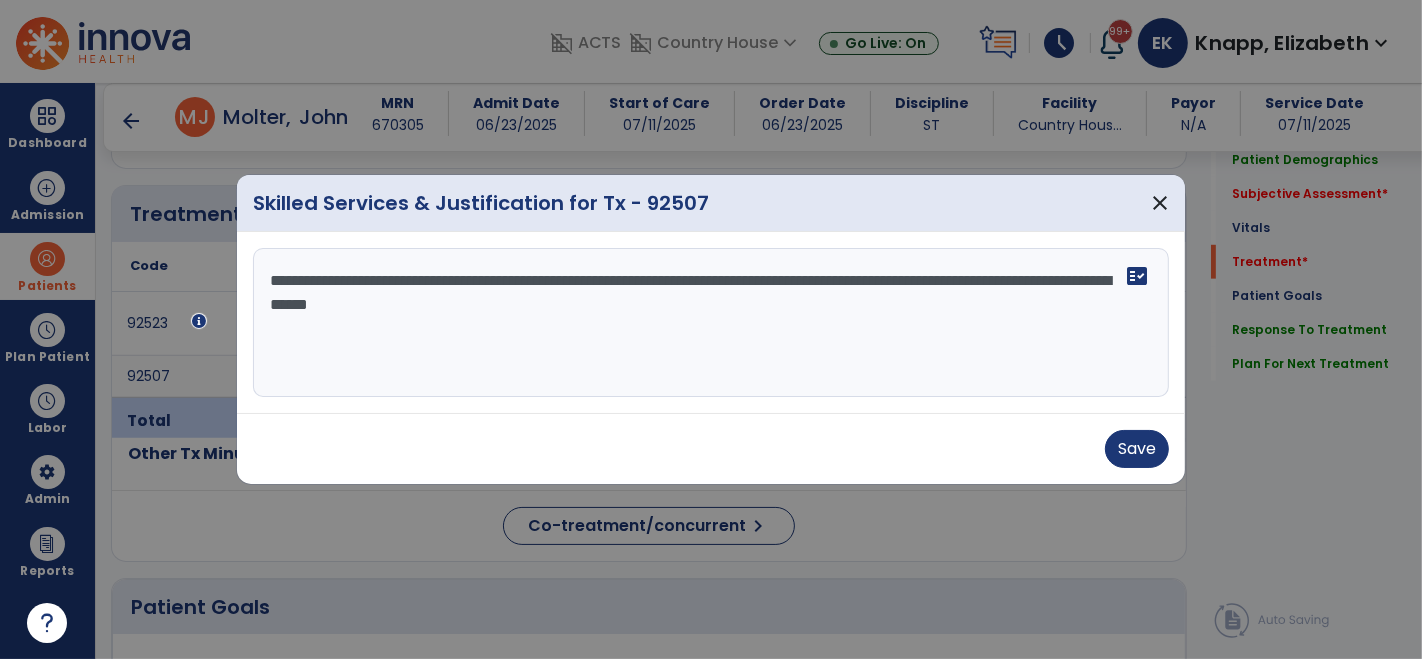 drag, startPoint x: 270, startPoint y: 281, endPoint x: 682, endPoint y: 307, distance: 412.81958 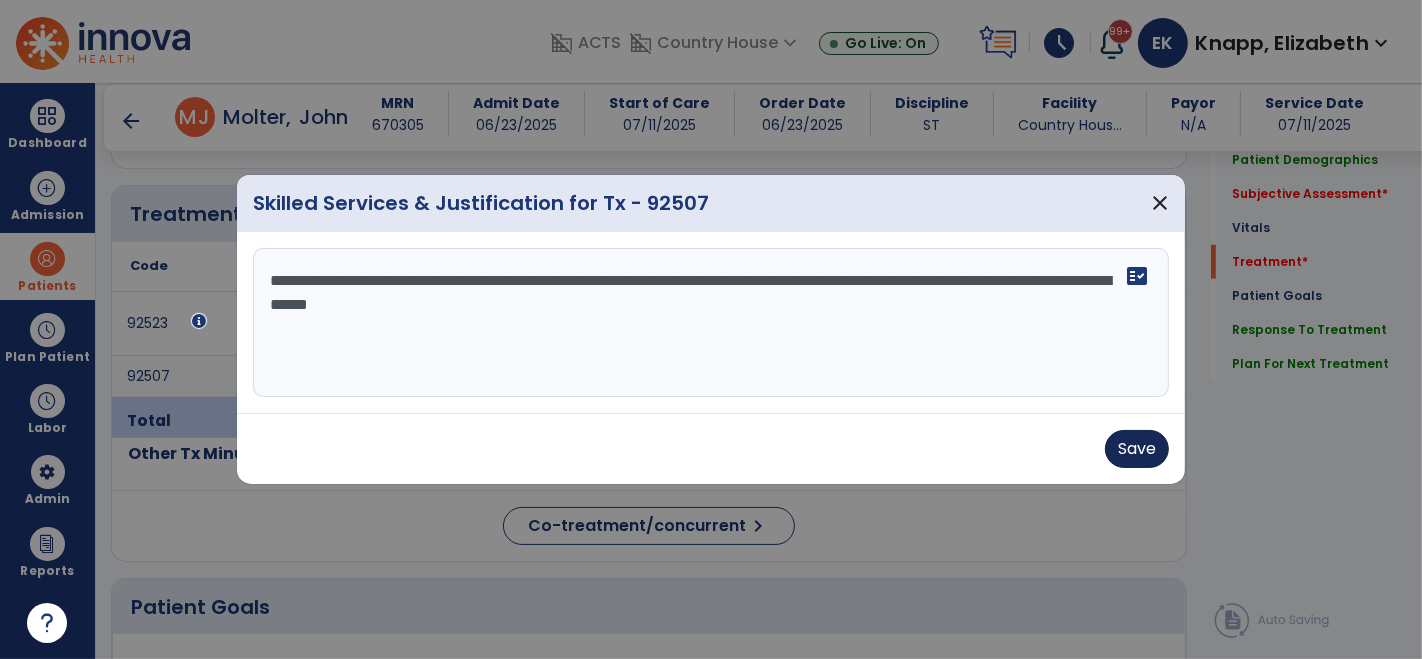 type on "**********" 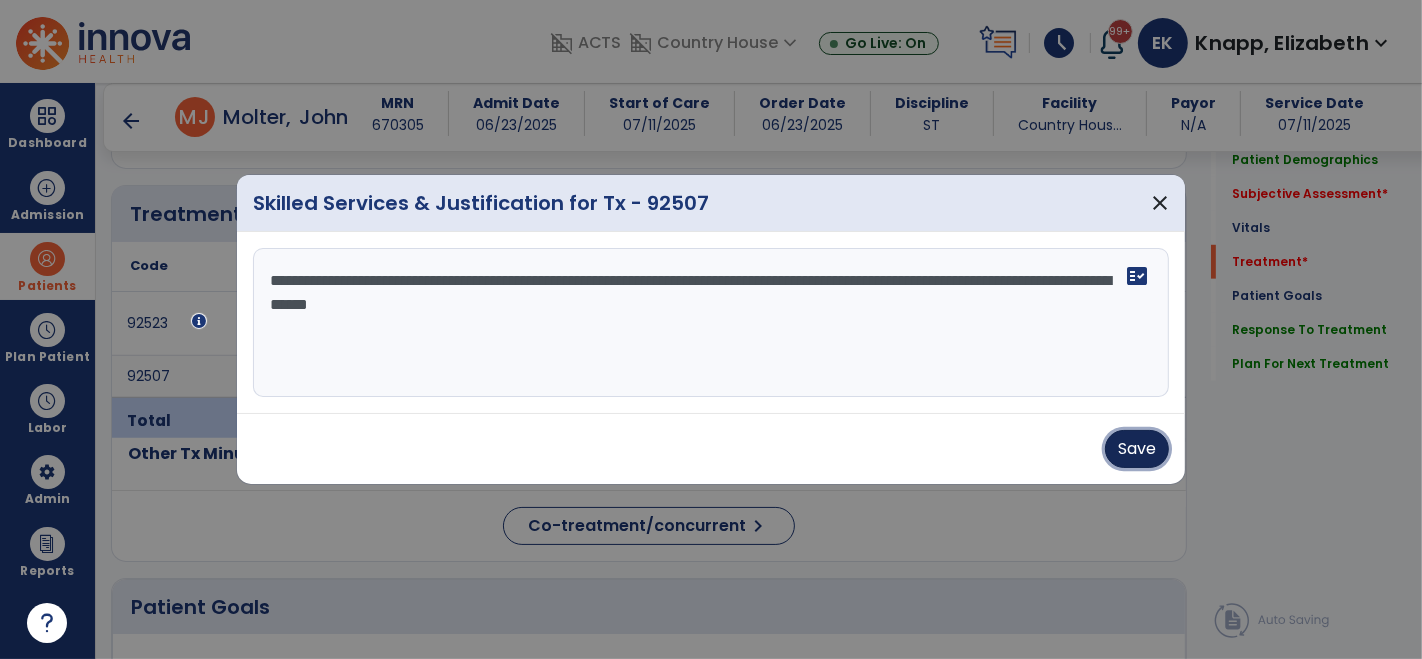 click on "Save" at bounding box center (1137, 449) 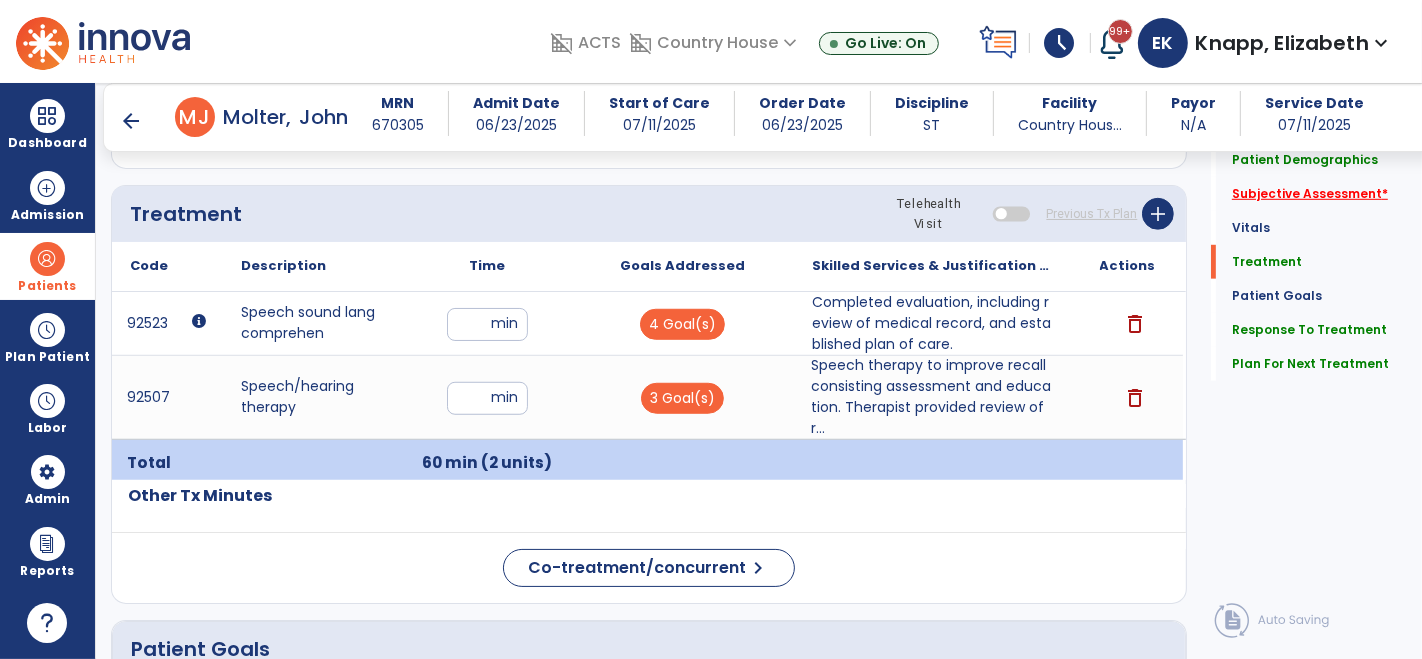 click on "Subjective Assessment   *" 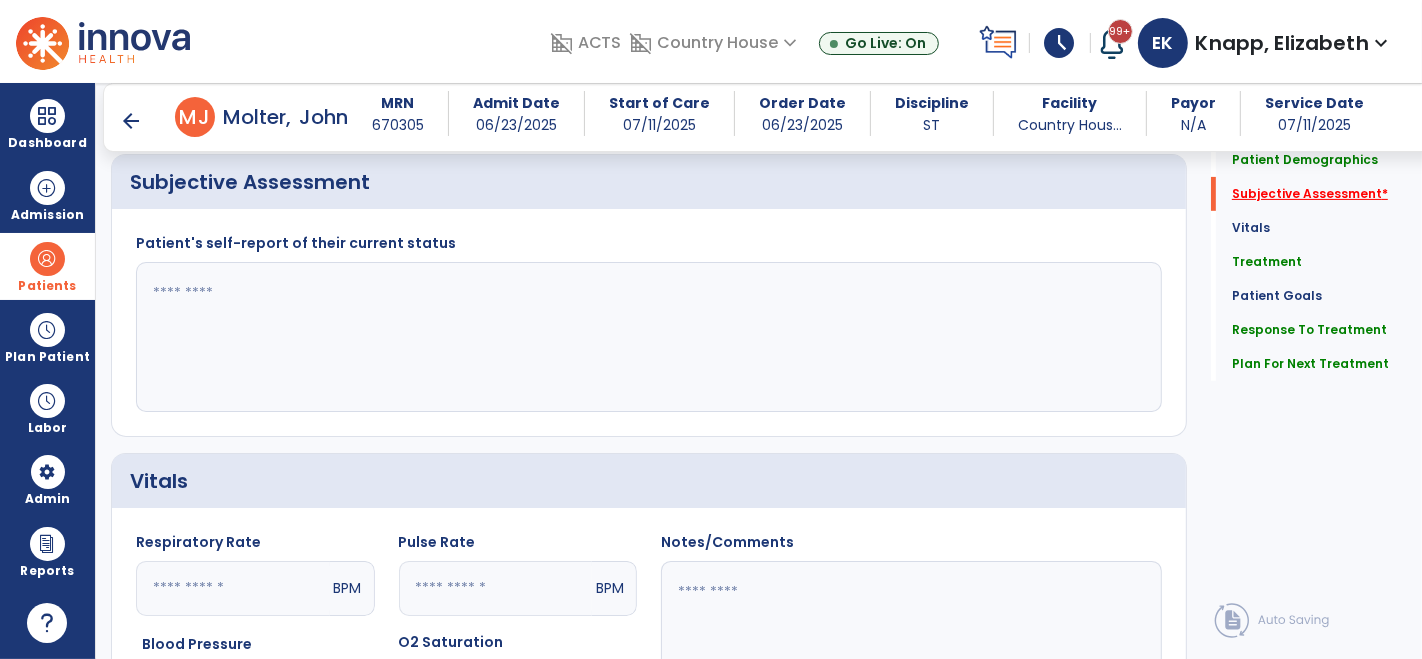 scroll, scrollTop: 416, scrollLeft: 0, axis: vertical 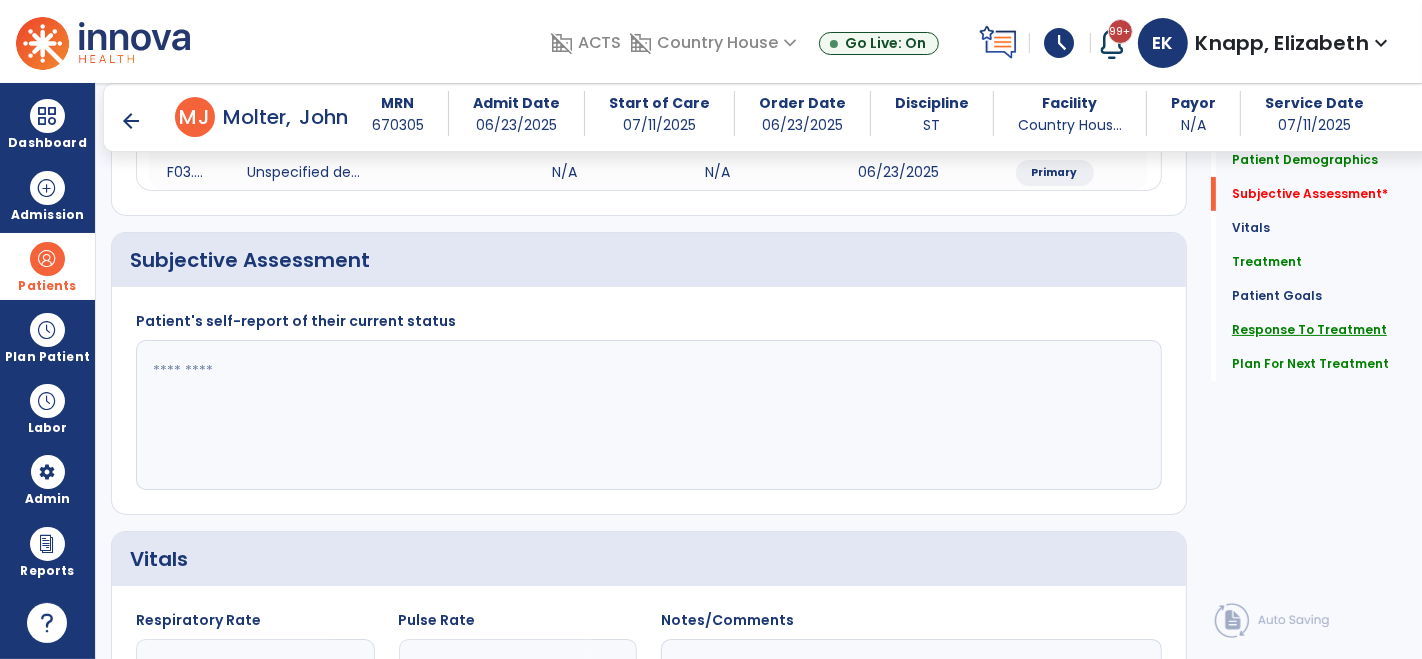click on "Response To Treatment" 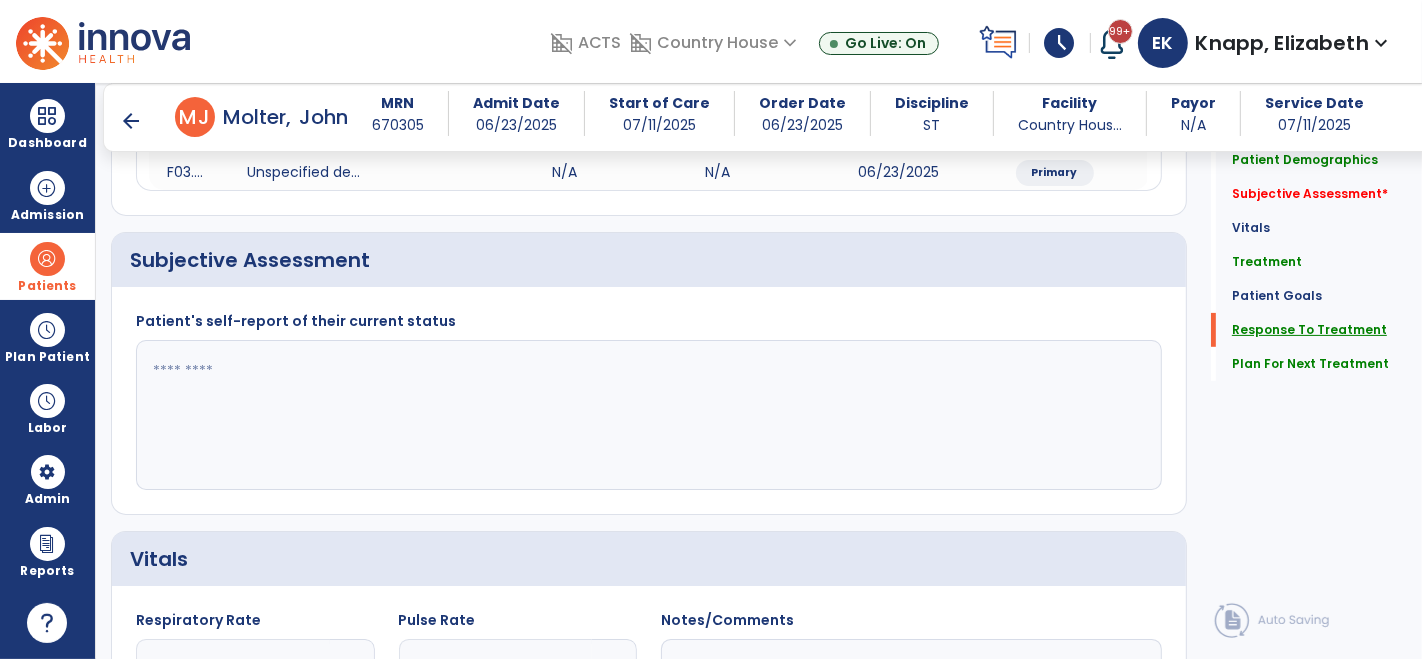 scroll, scrollTop: 525, scrollLeft: 0, axis: vertical 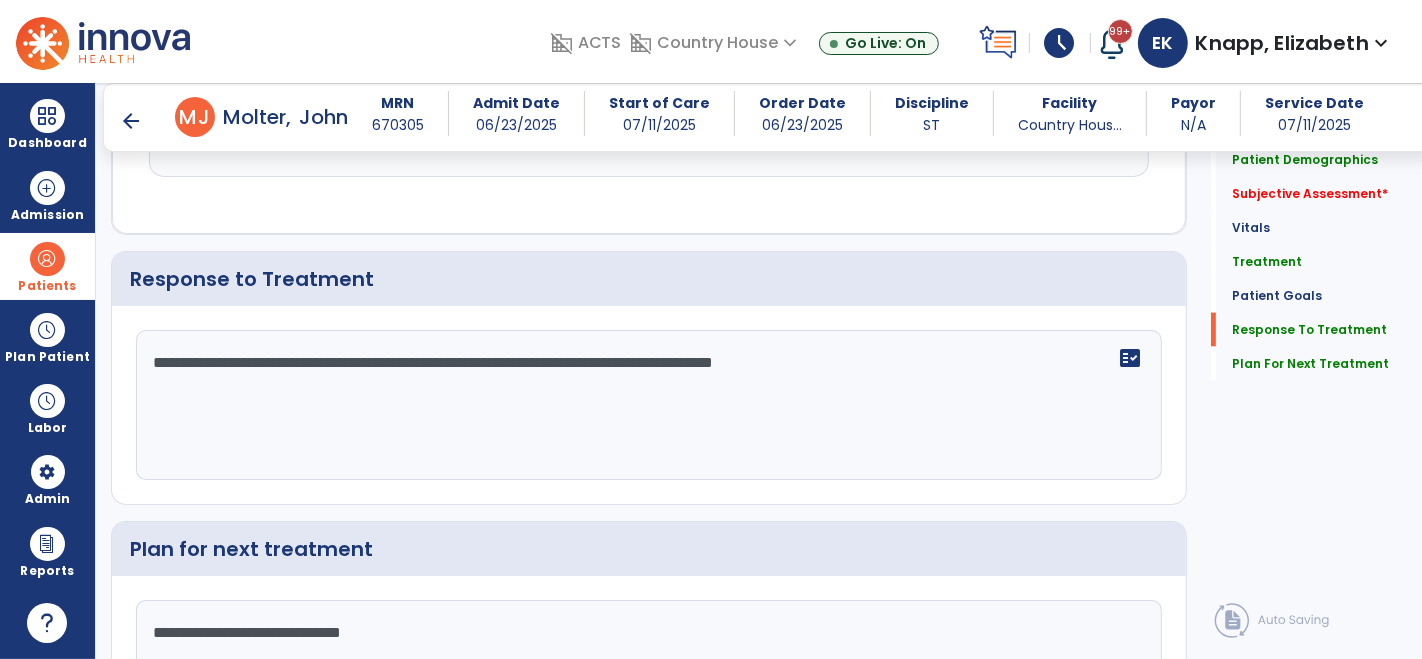drag, startPoint x: 147, startPoint y: 350, endPoint x: 937, endPoint y: 419, distance: 793.00757 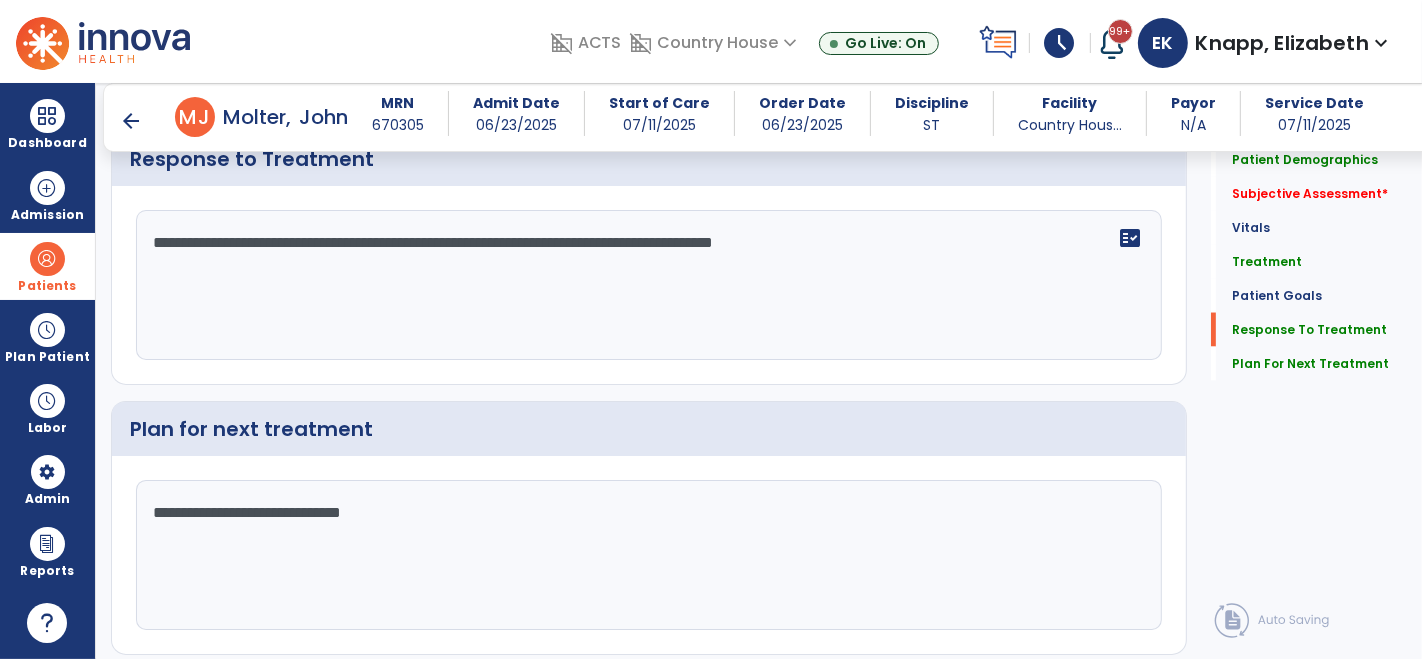 scroll, scrollTop: 2737, scrollLeft: 0, axis: vertical 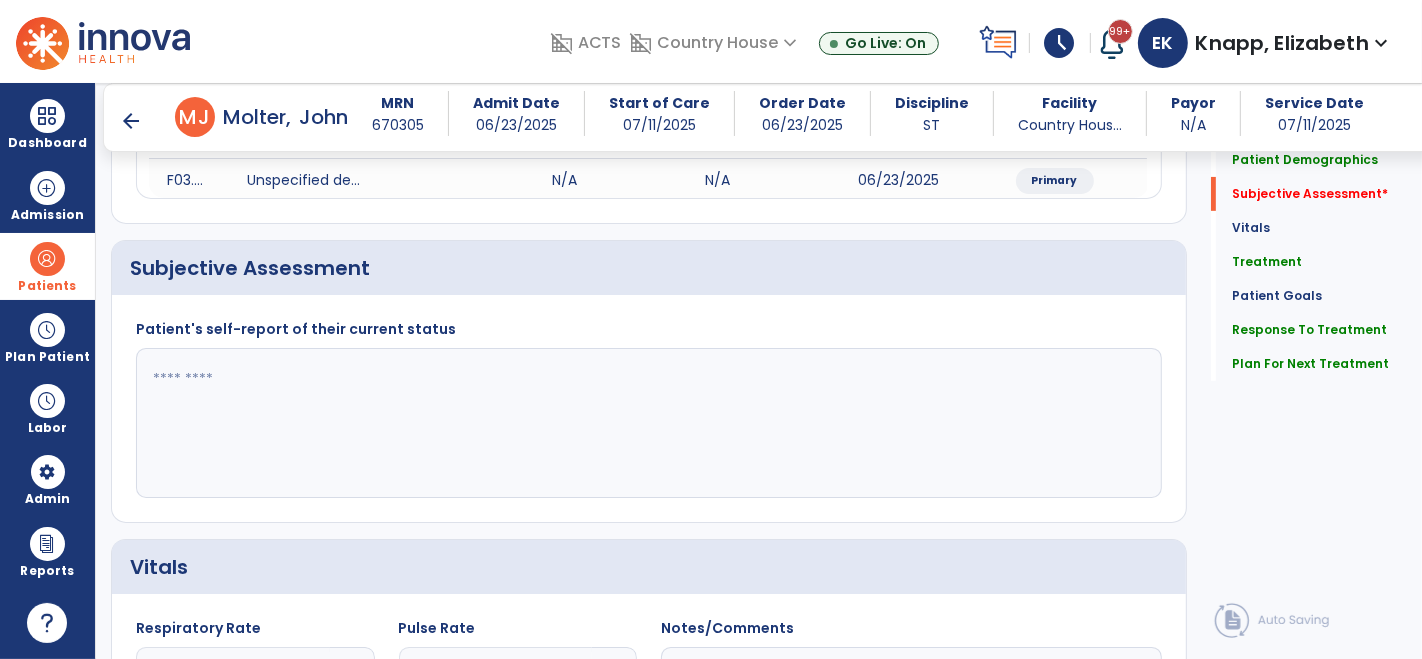 click 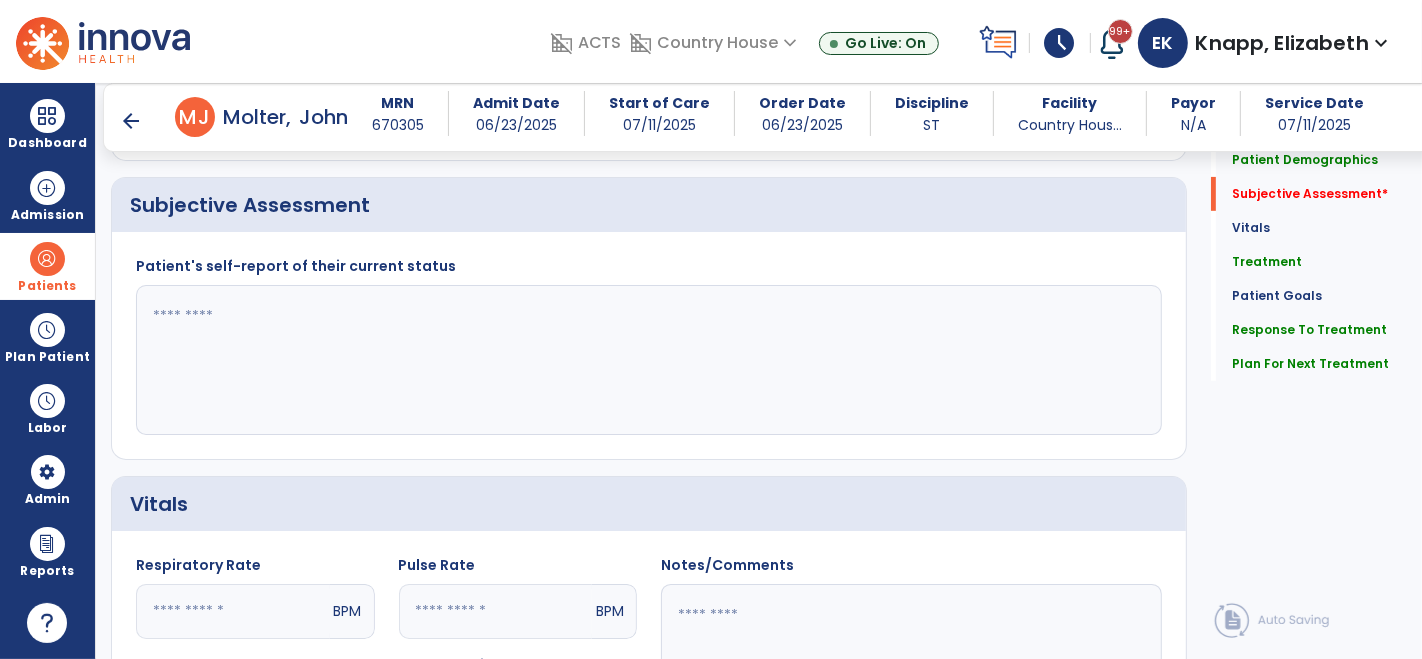 scroll, scrollTop: 458, scrollLeft: 0, axis: vertical 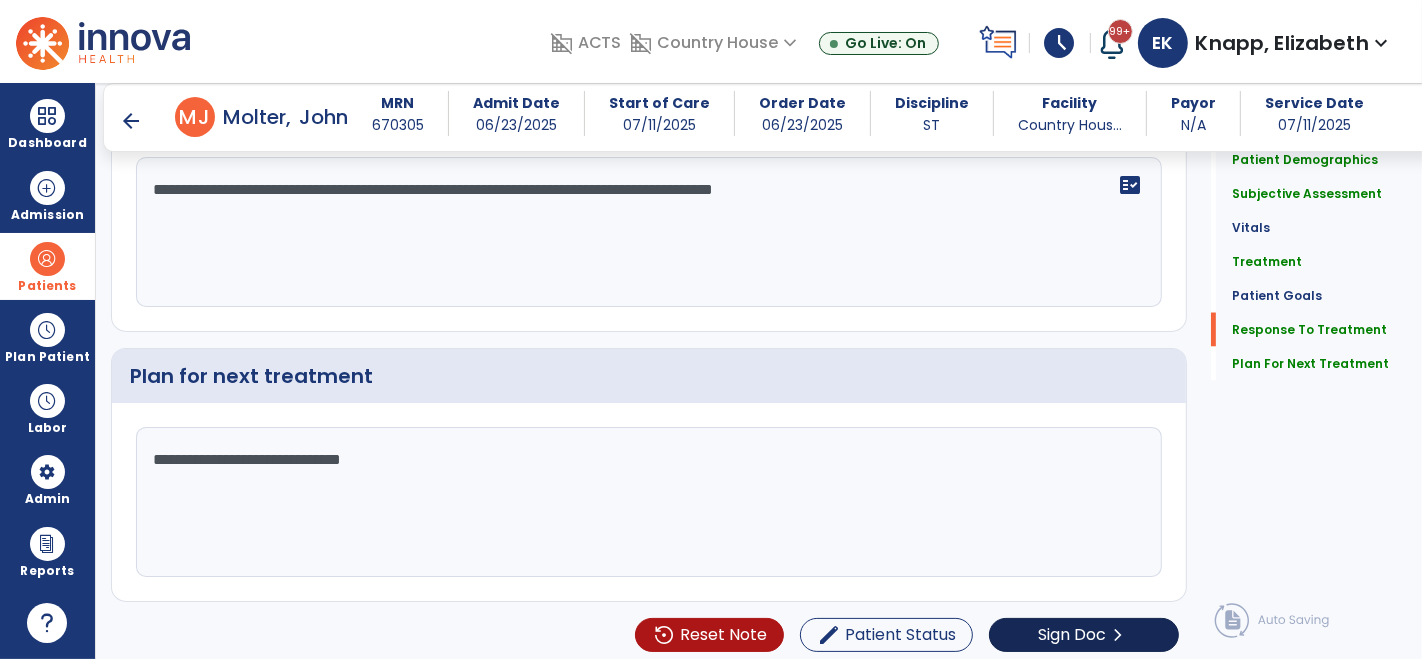 type on "**********" 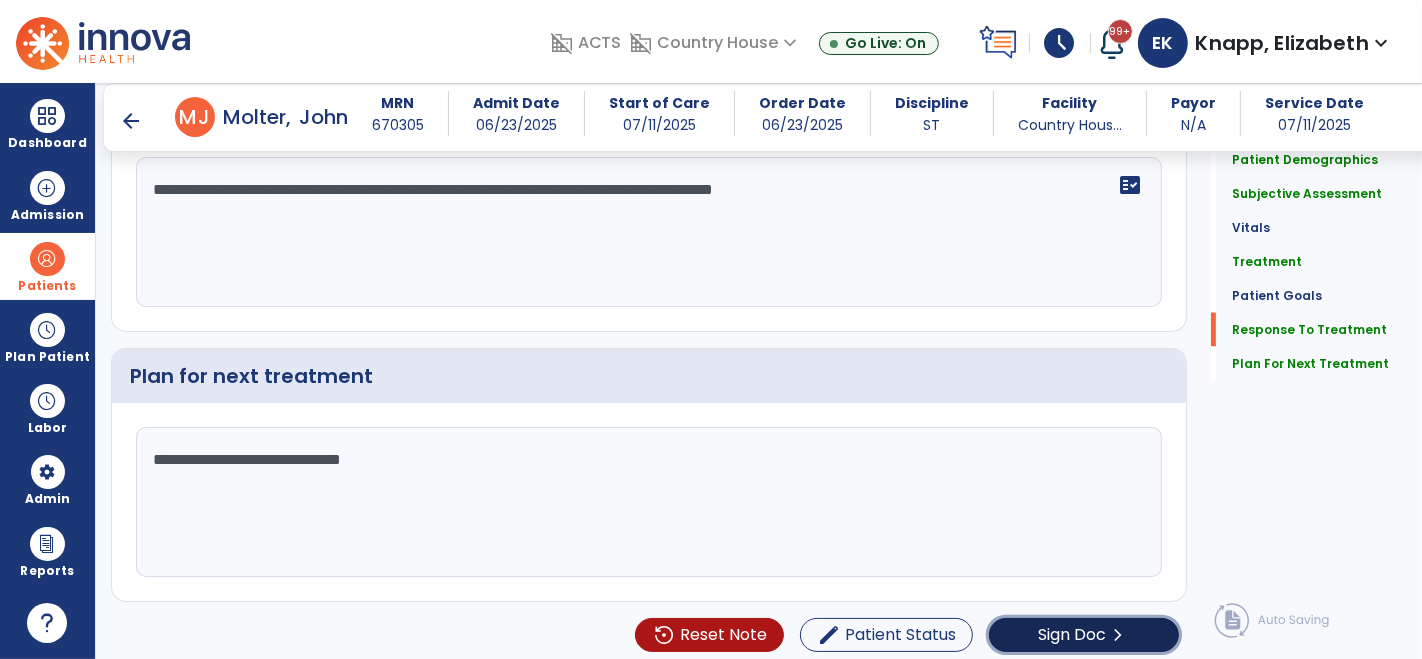 click on "Sign Doc  chevron_right" 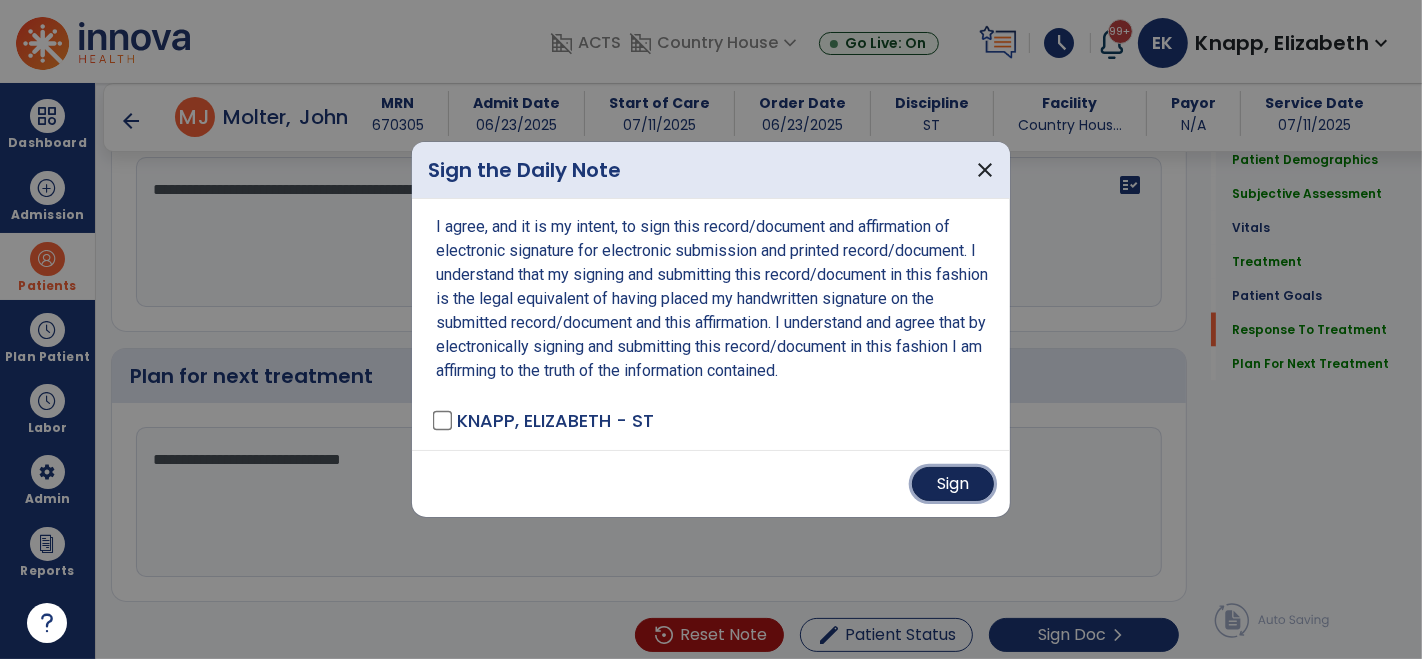 click on "Sign" at bounding box center [953, 484] 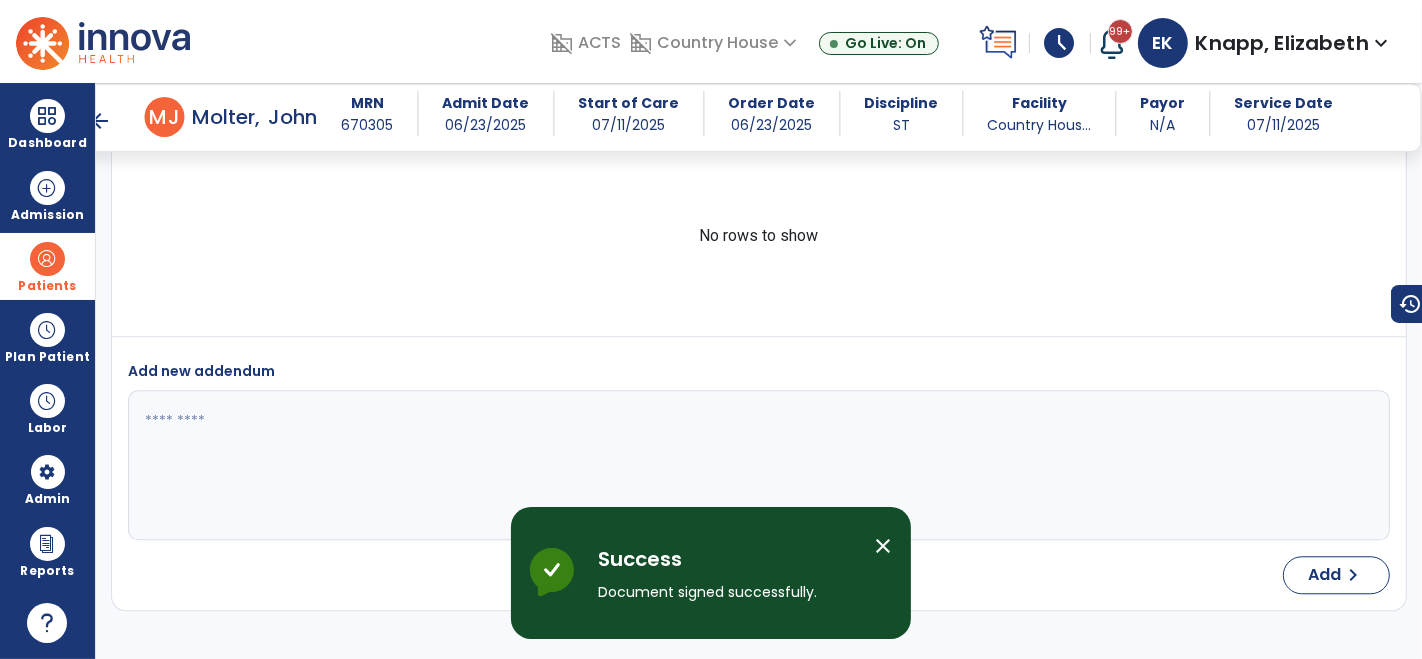 scroll, scrollTop: 4074, scrollLeft: 0, axis: vertical 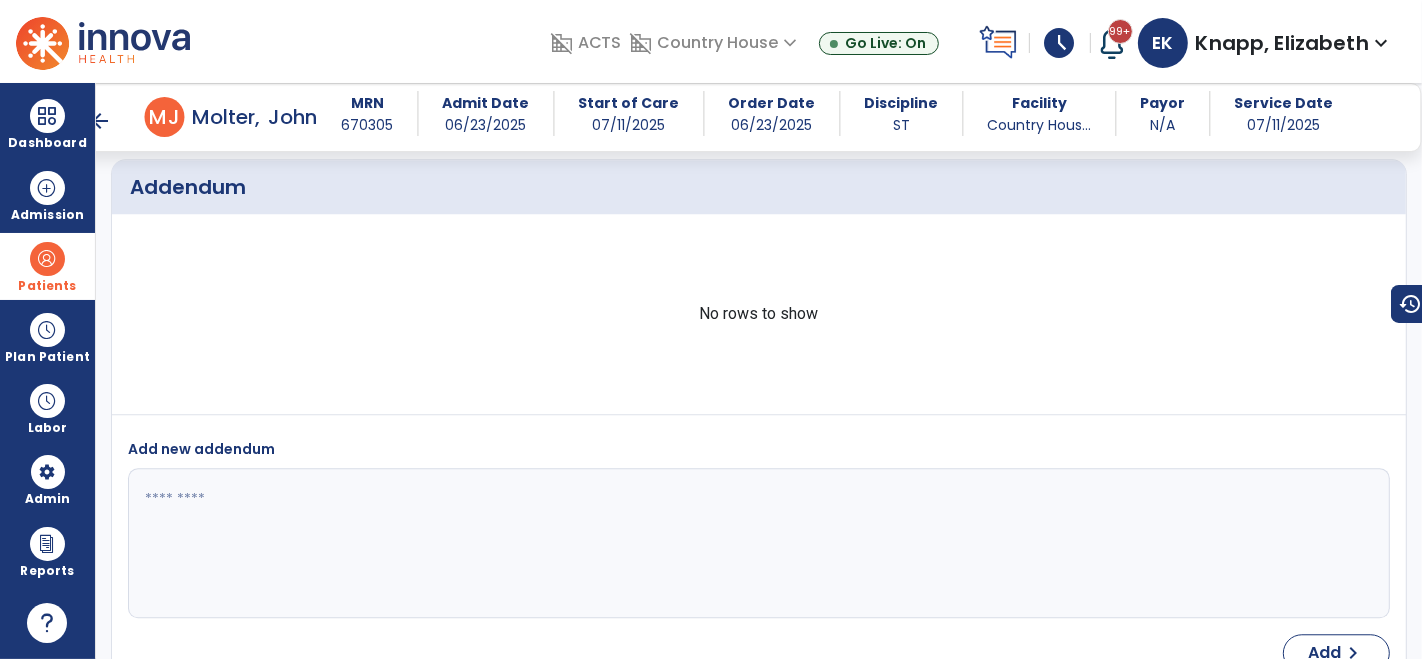 click on "Patients" at bounding box center (47, 266) 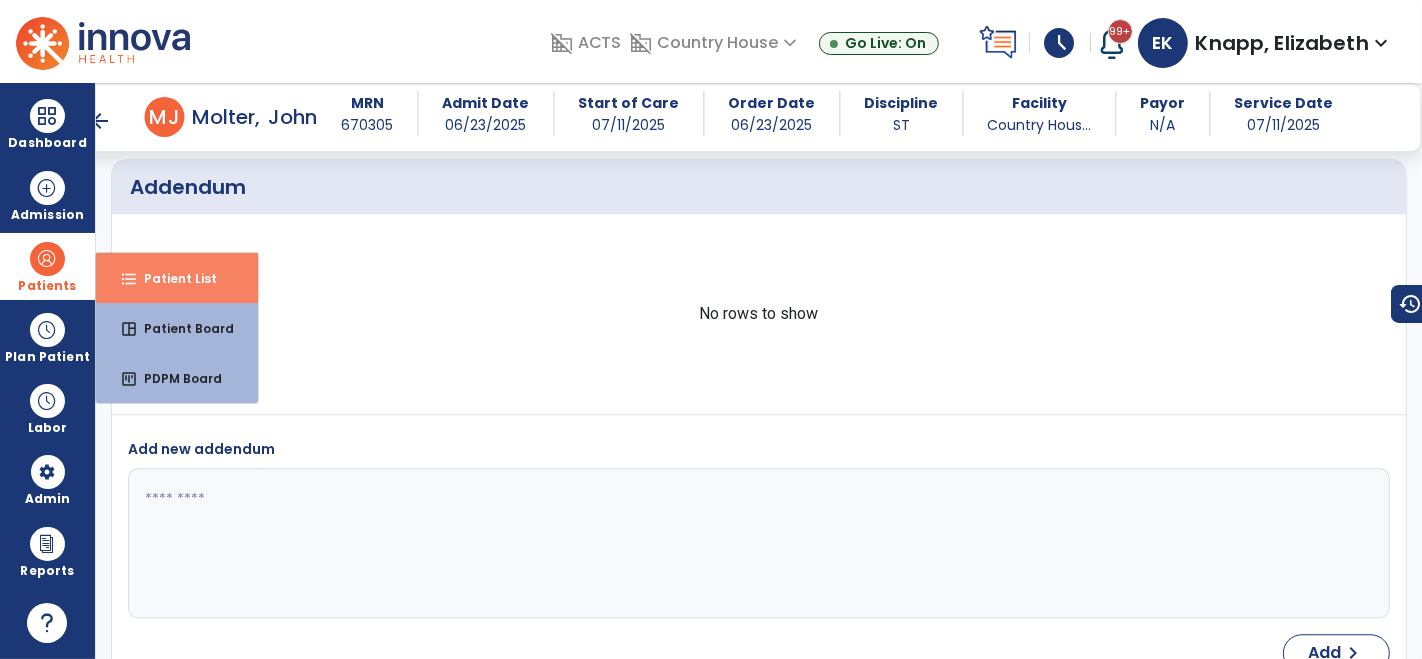 click on "format_list_bulleted  Patient List" at bounding box center [177, 278] 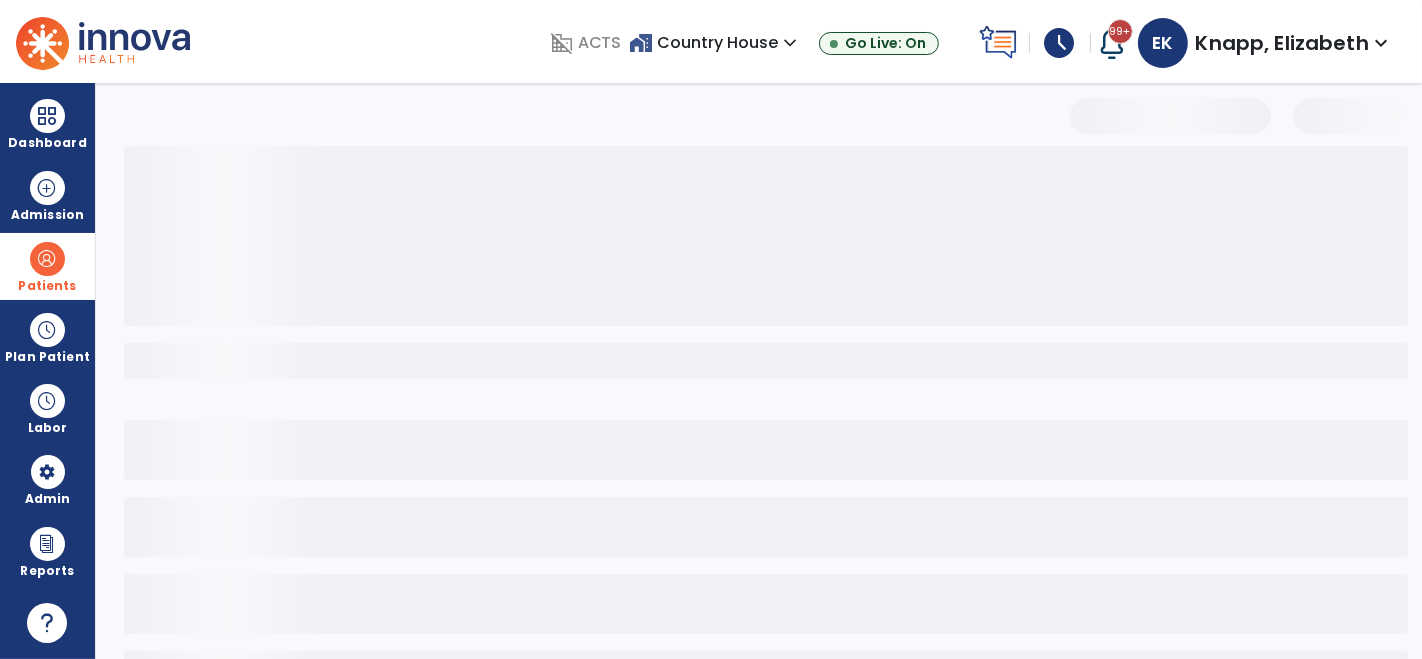scroll, scrollTop: 82, scrollLeft: 0, axis: vertical 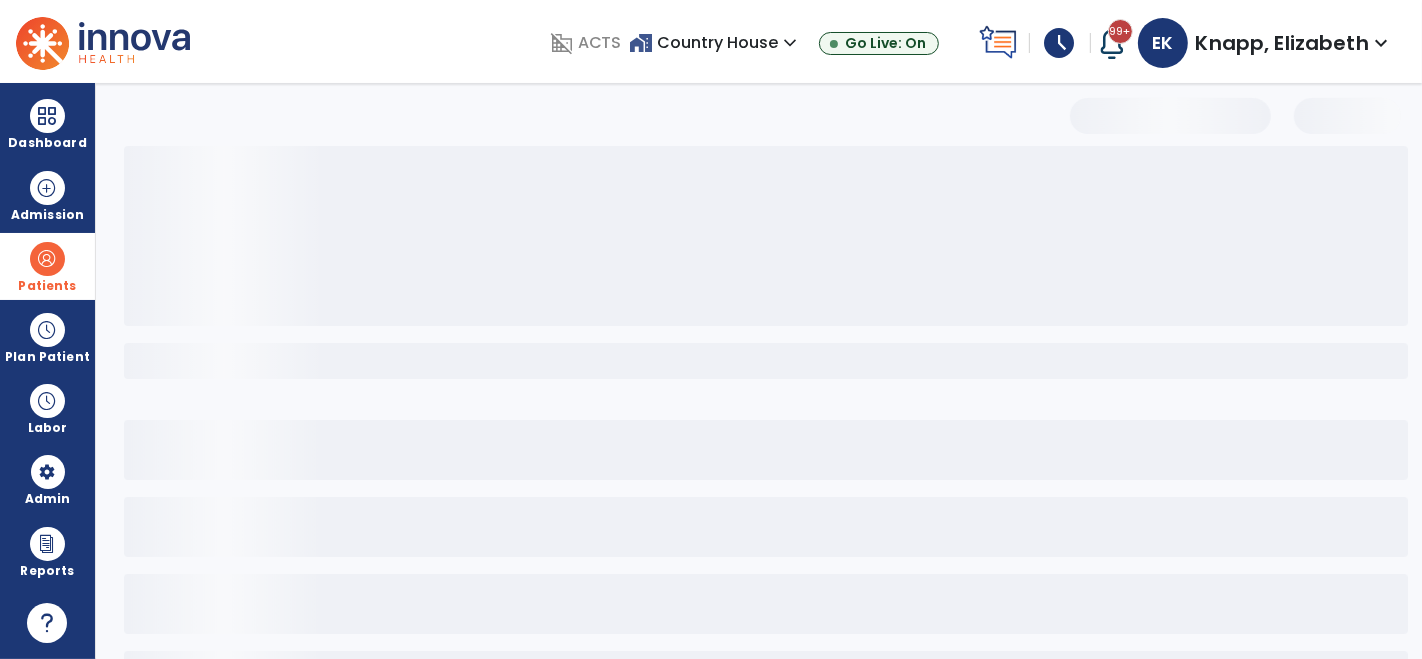 select on "***" 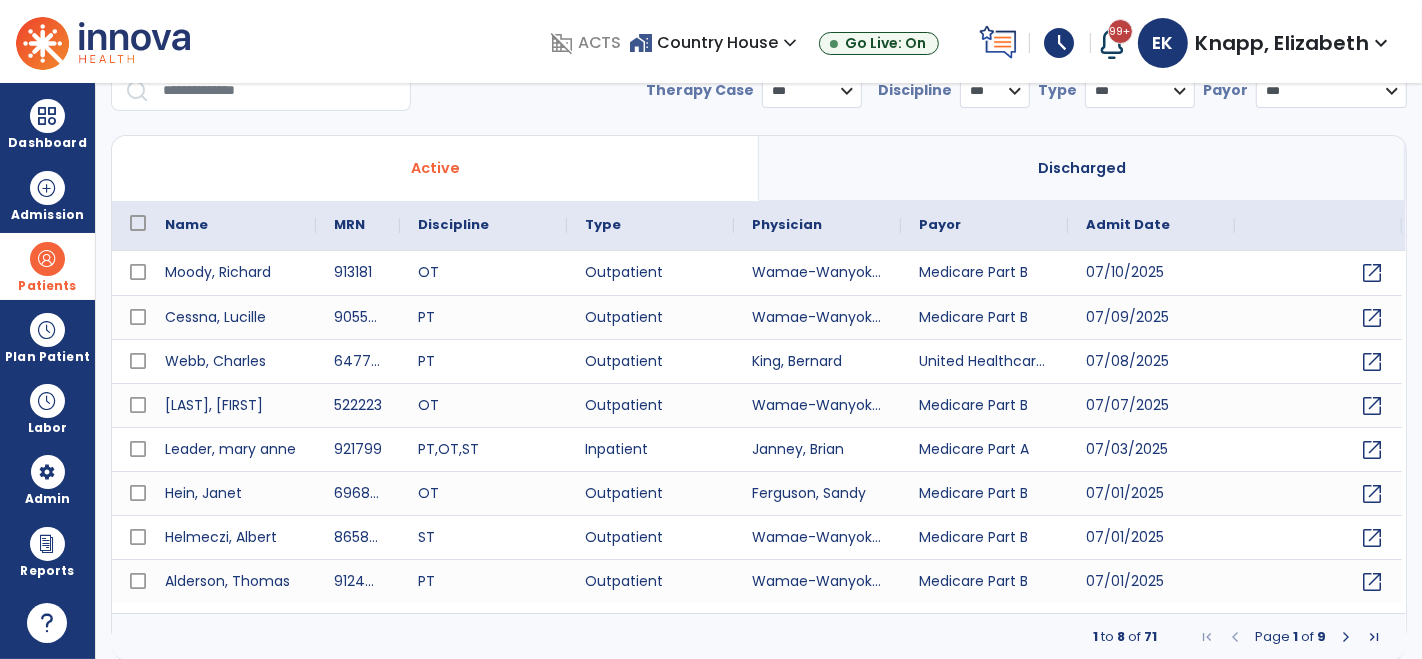 click at bounding box center (280, 91) 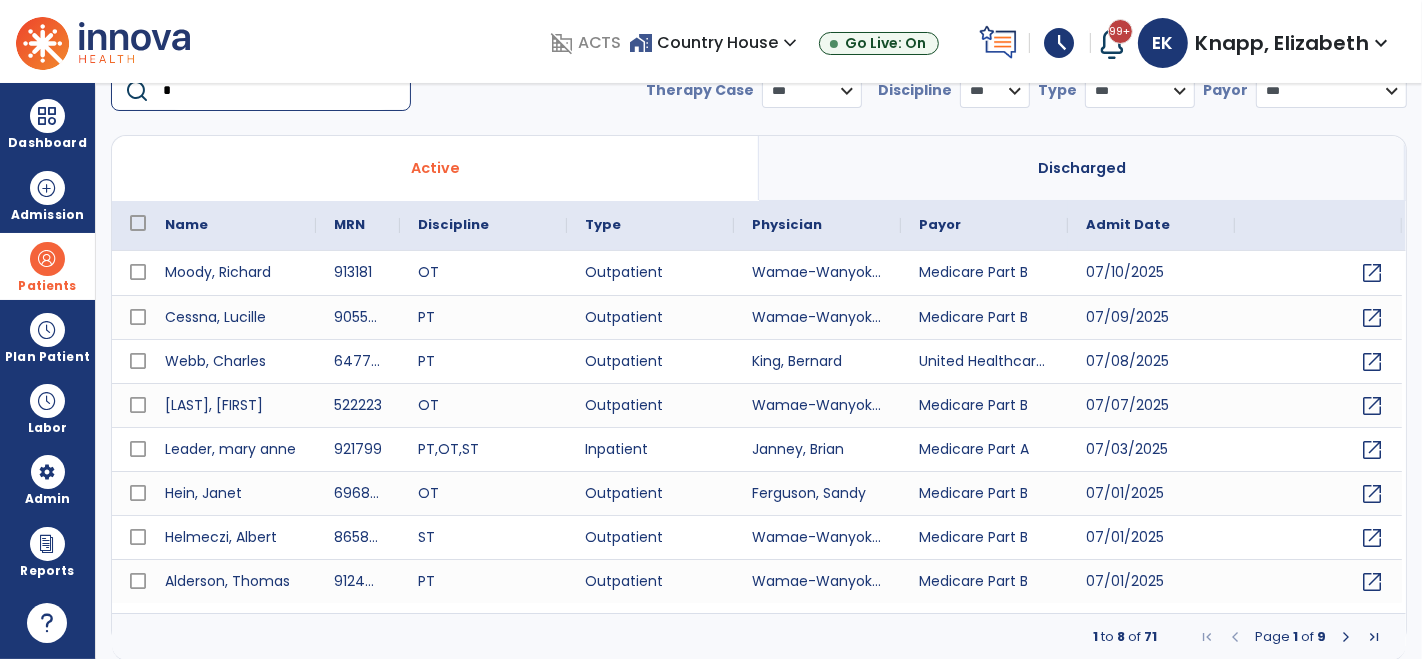 scroll, scrollTop: 79, scrollLeft: 0, axis: vertical 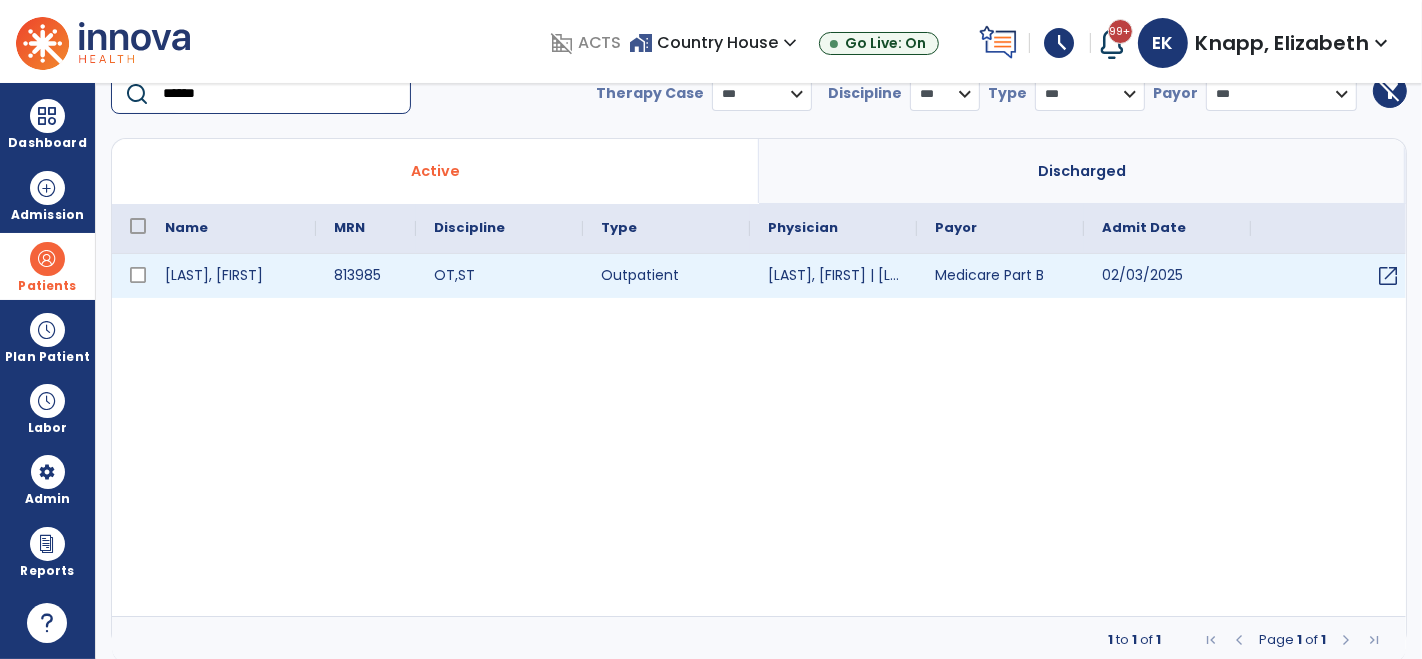 type on "******" 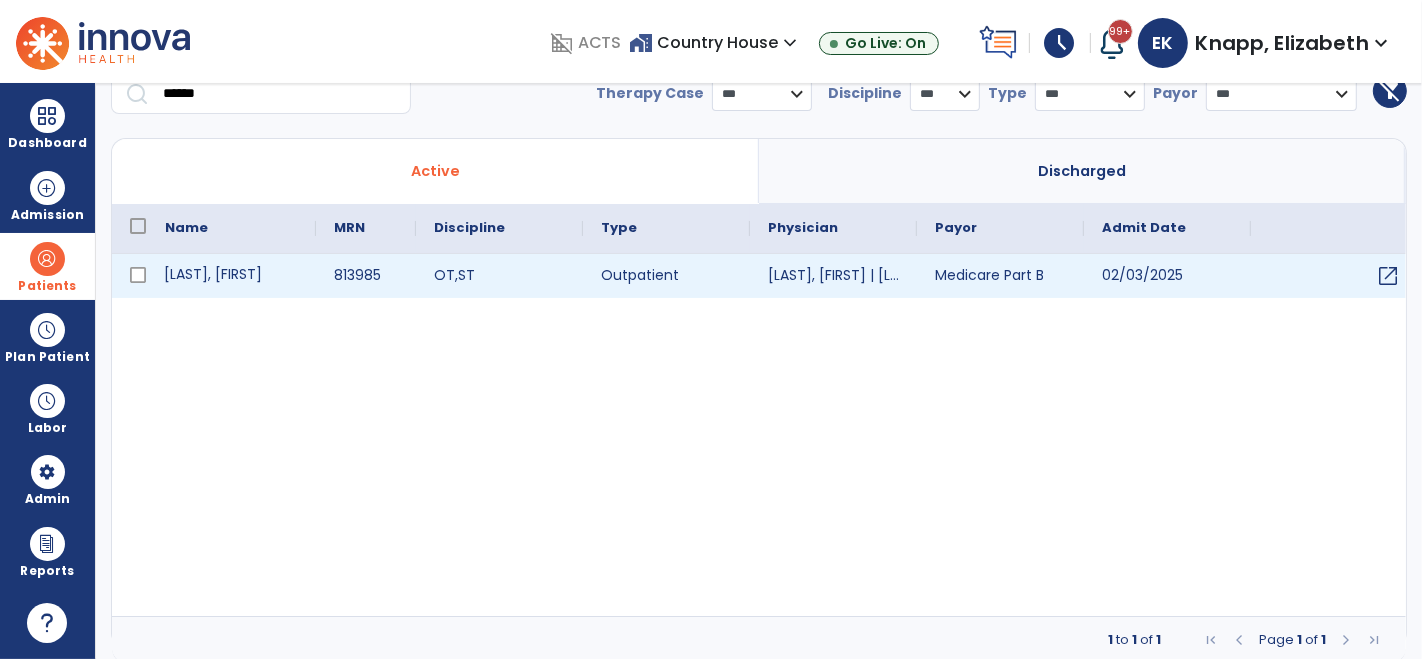 click on "[LAST], [FIRST]" at bounding box center [231, 276] 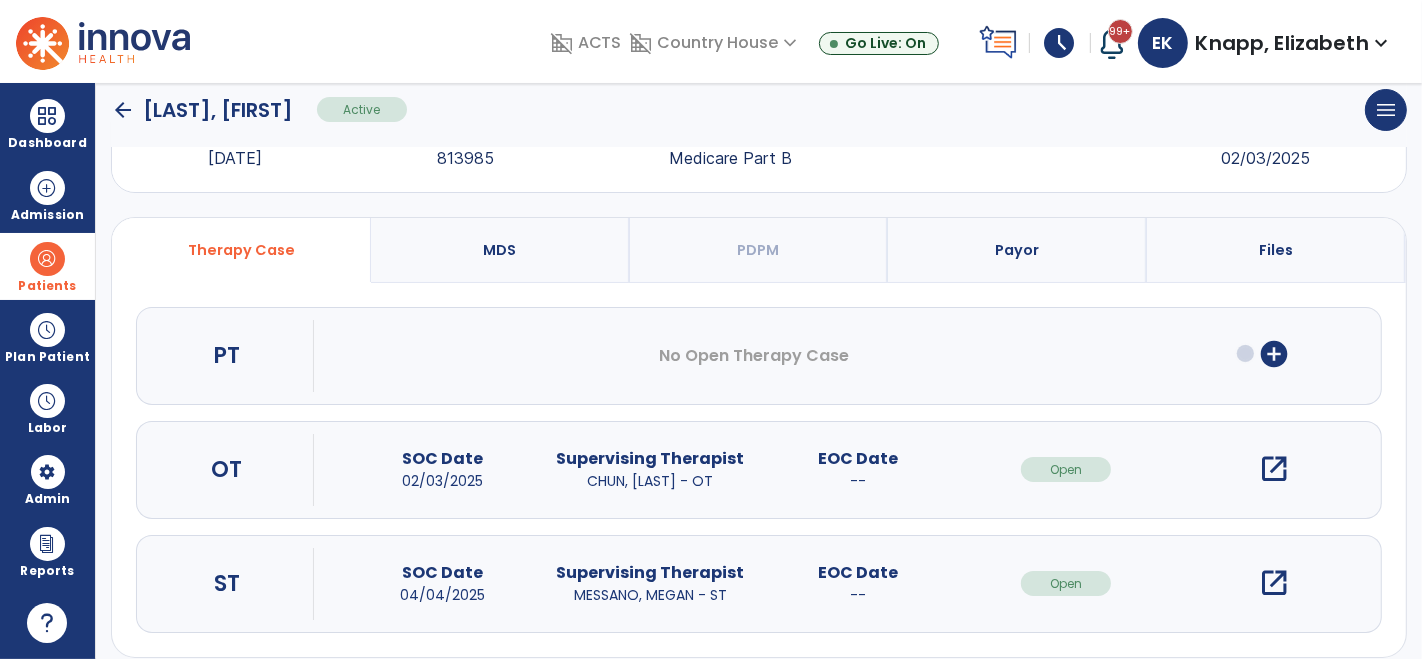 click on "arrow_back   Togman, Leonard  Active  menu   Edit Admission   View OBRA Report   Discharge Patient" 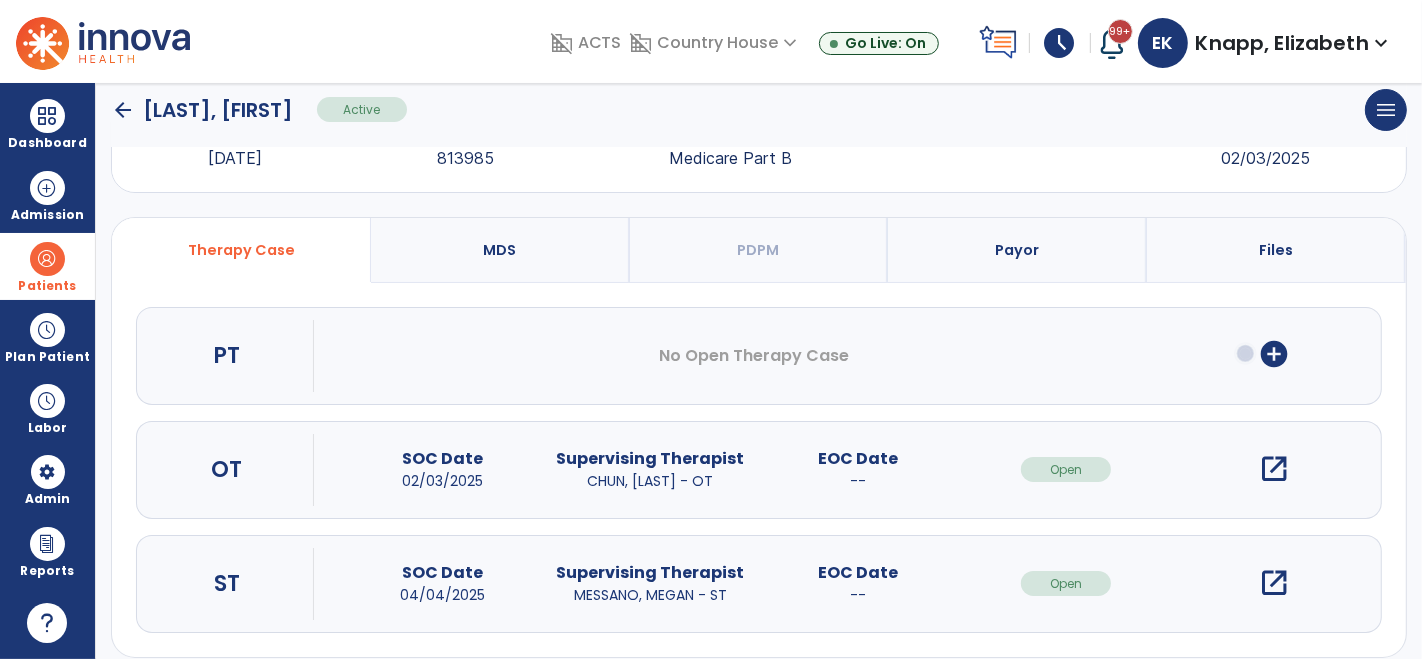 click on "open_in_new" at bounding box center [1274, 583] 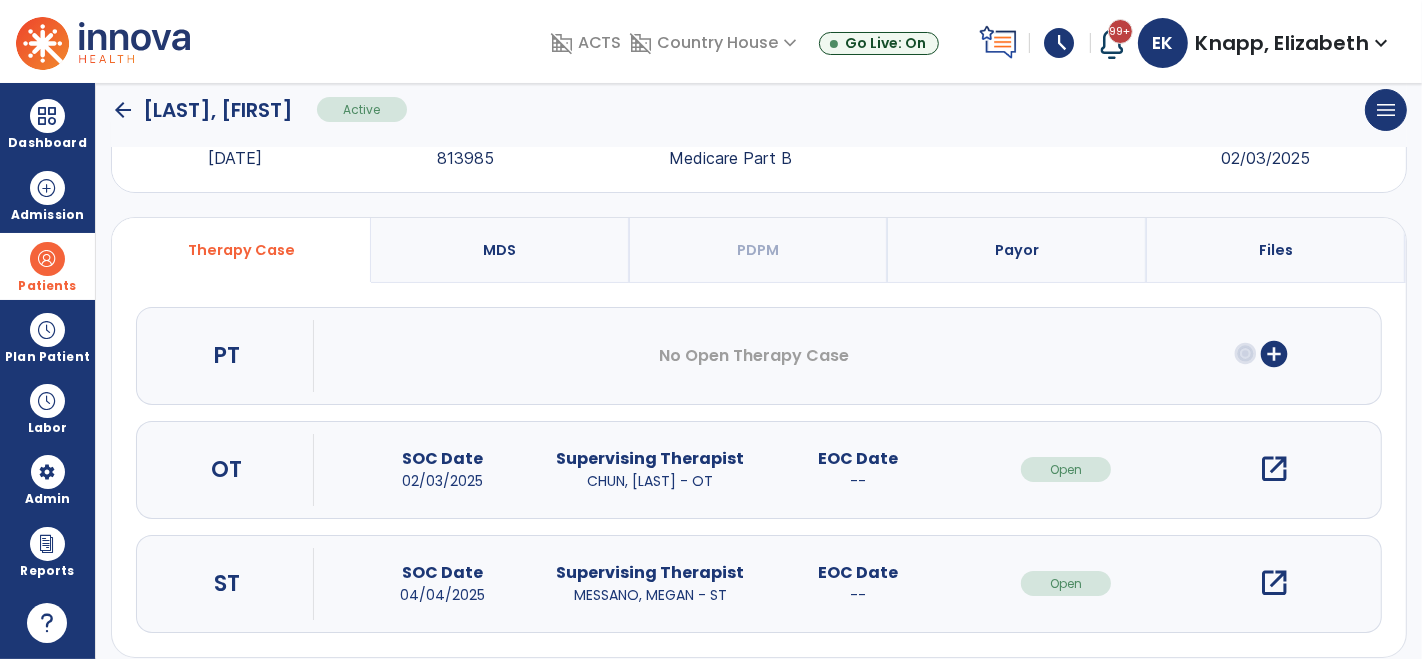 scroll, scrollTop: 0, scrollLeft: 0, axis: both 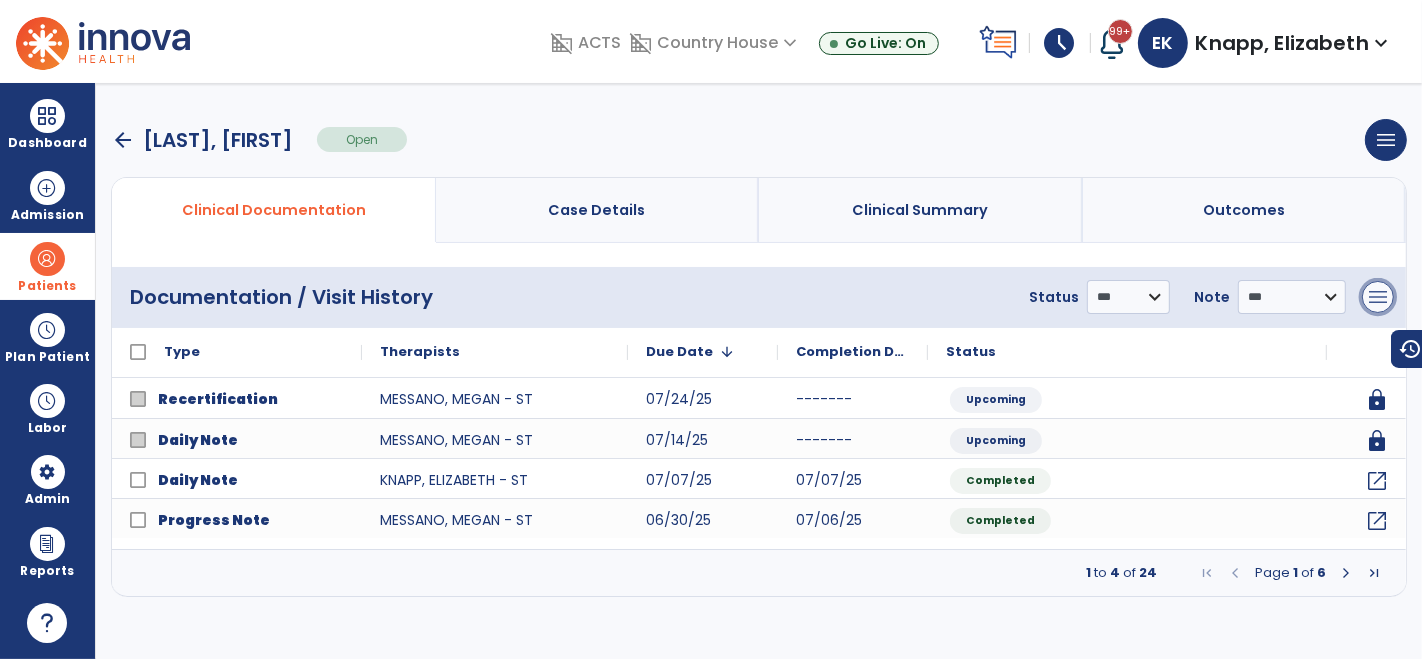 click on "menu" at bounding box center [1378, 297] 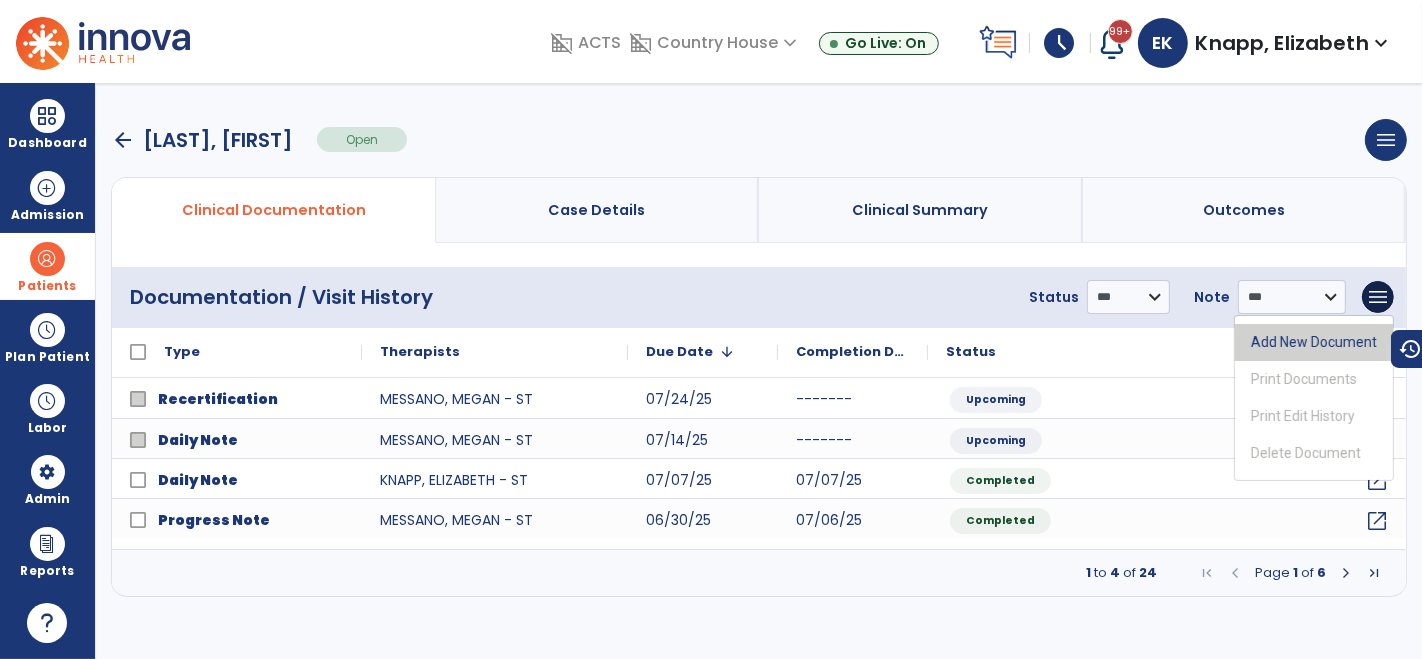 click on "Add New Document" at bounding box center (1314, 342) 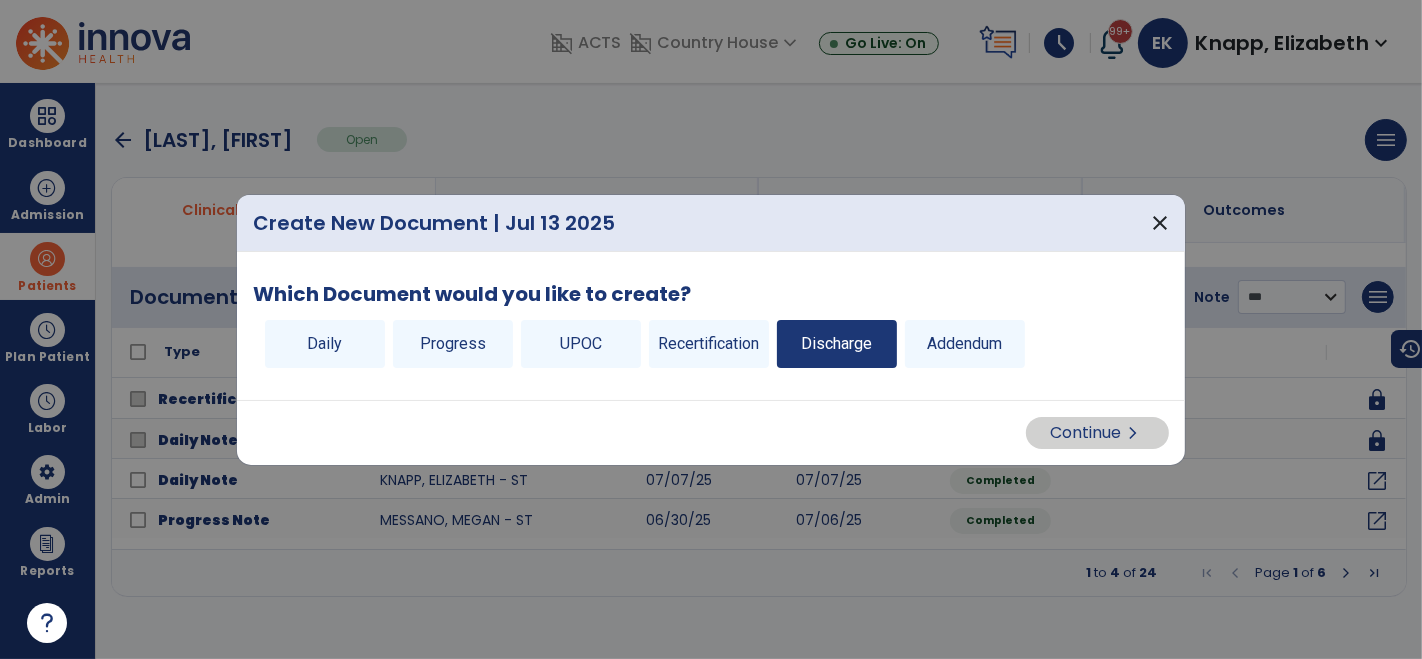 click on "Discharge" at bounding box center (837, 344) 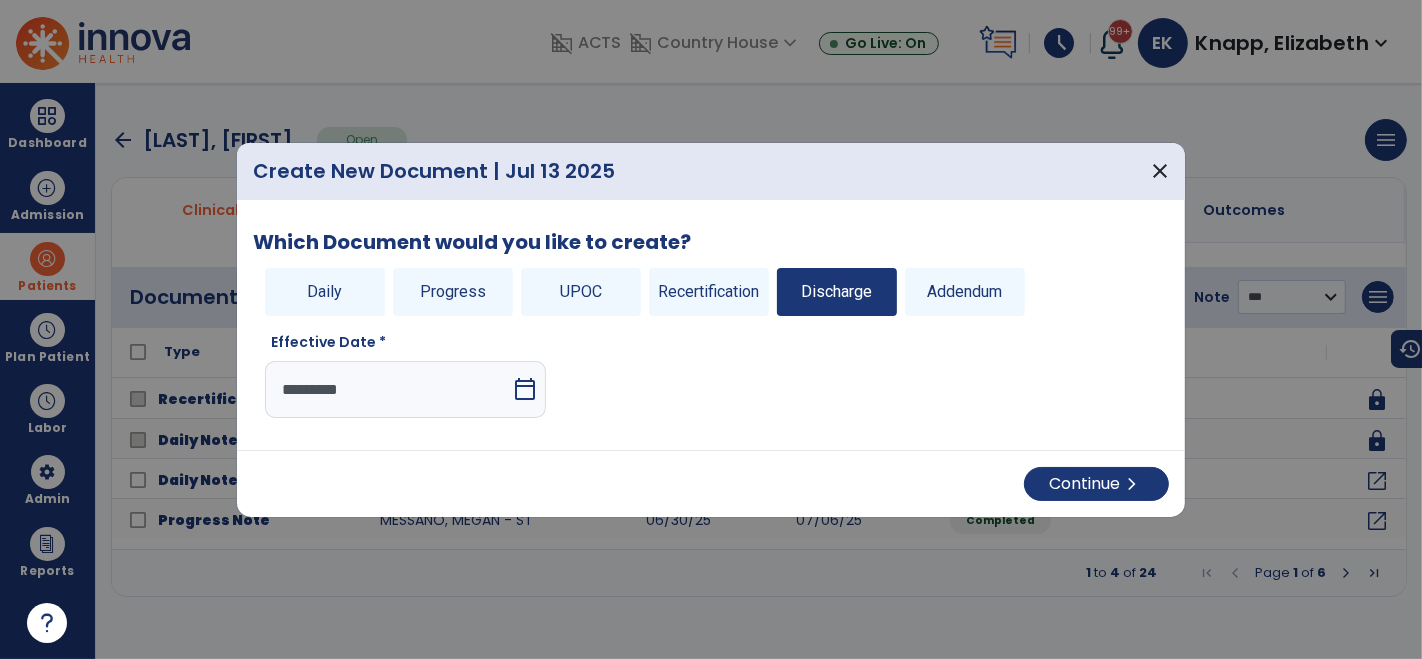 click on "calendar_today" at bounding box center [525, 389] 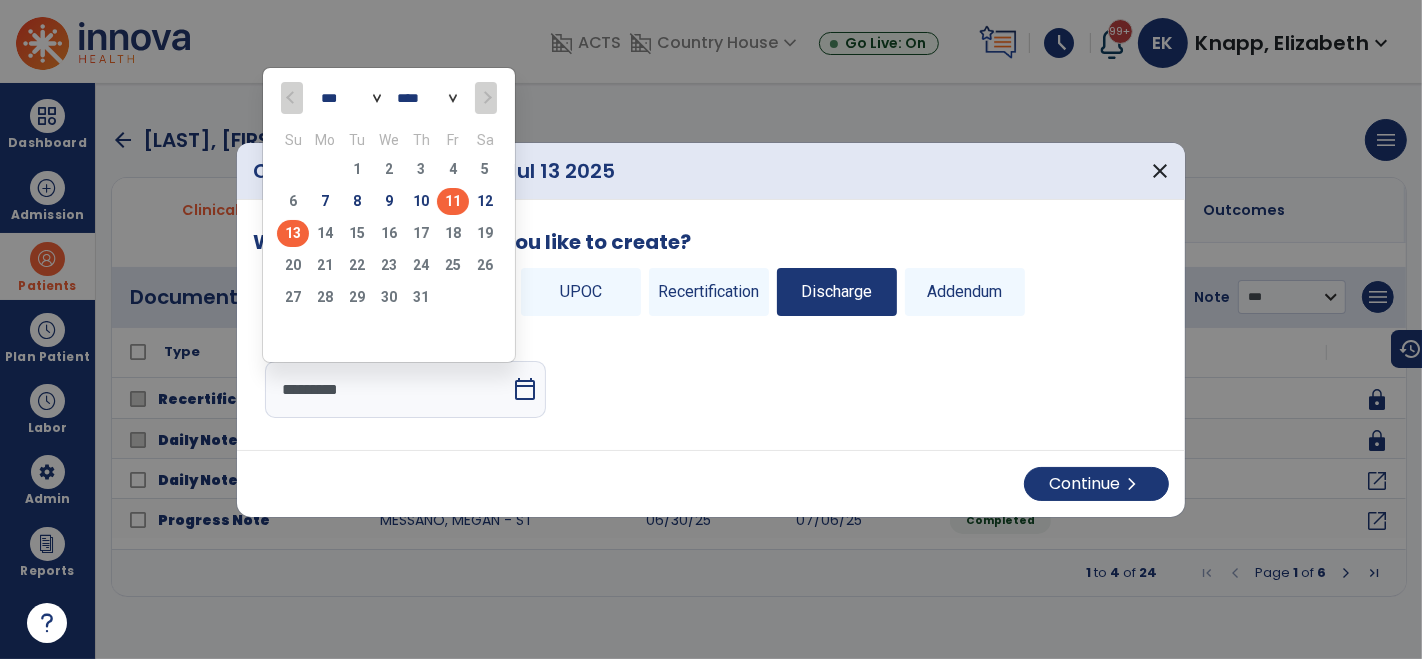 click on "11" 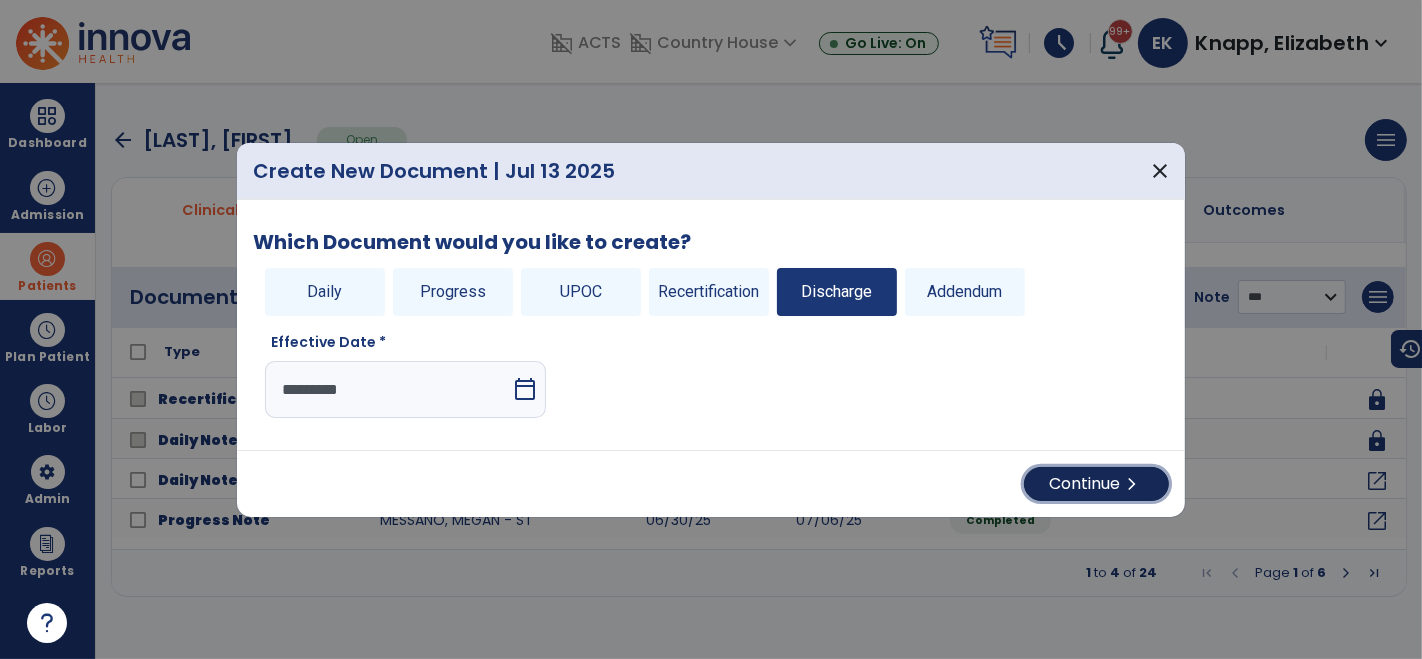 click on "Continue   chevron_right" at bounding box center (1096, 484) 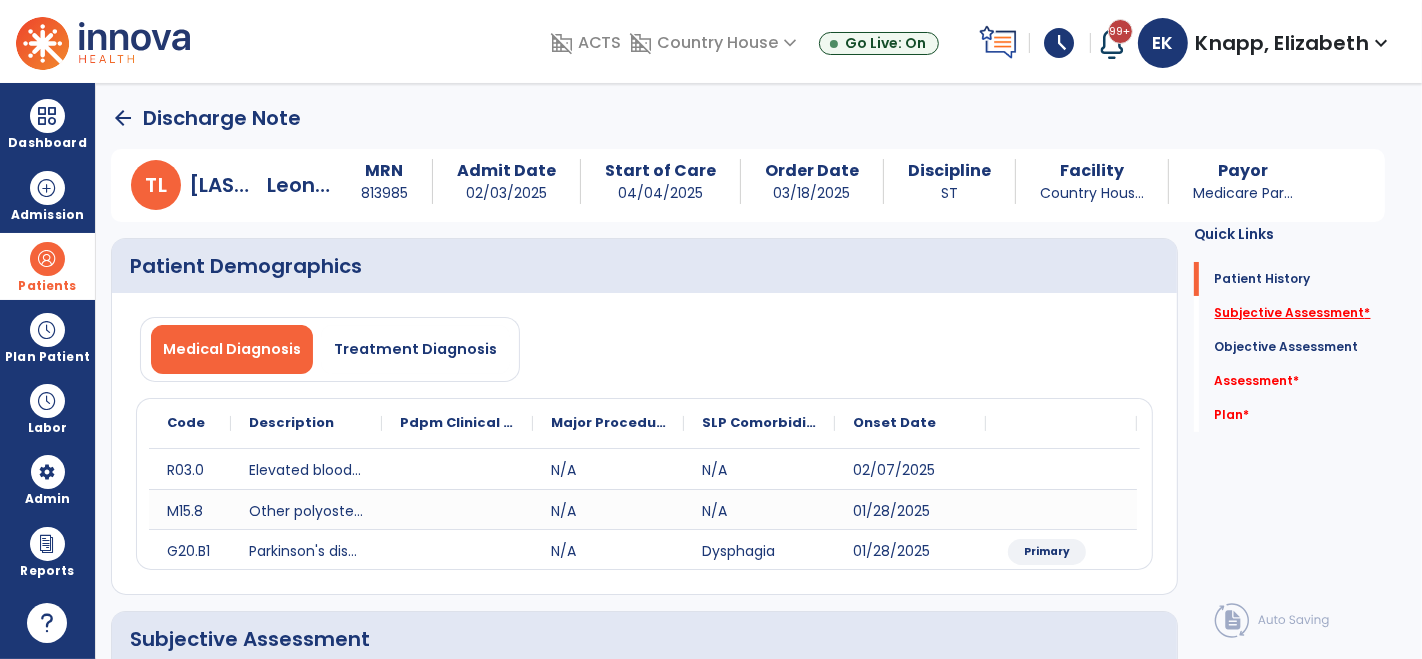click on "Subjective Assessment   *" 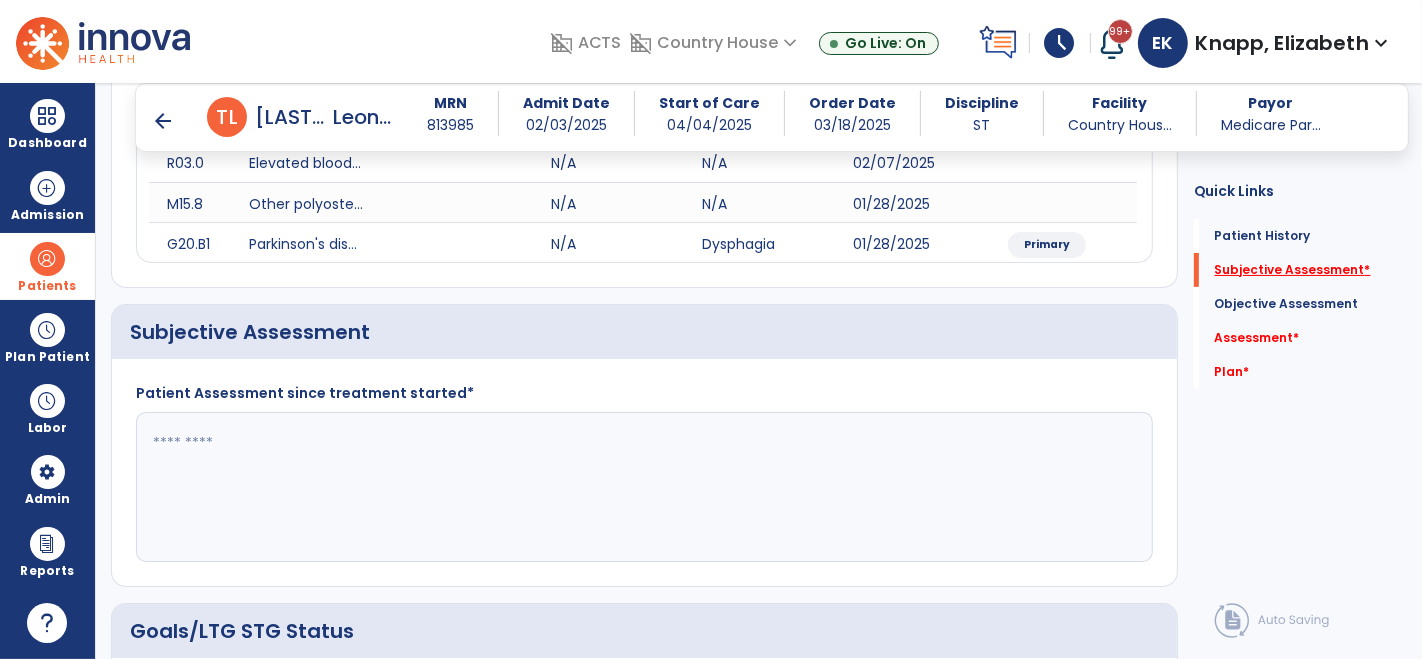 scroll, scrollTop: 379, scrollLeft: 0, axis: vertical 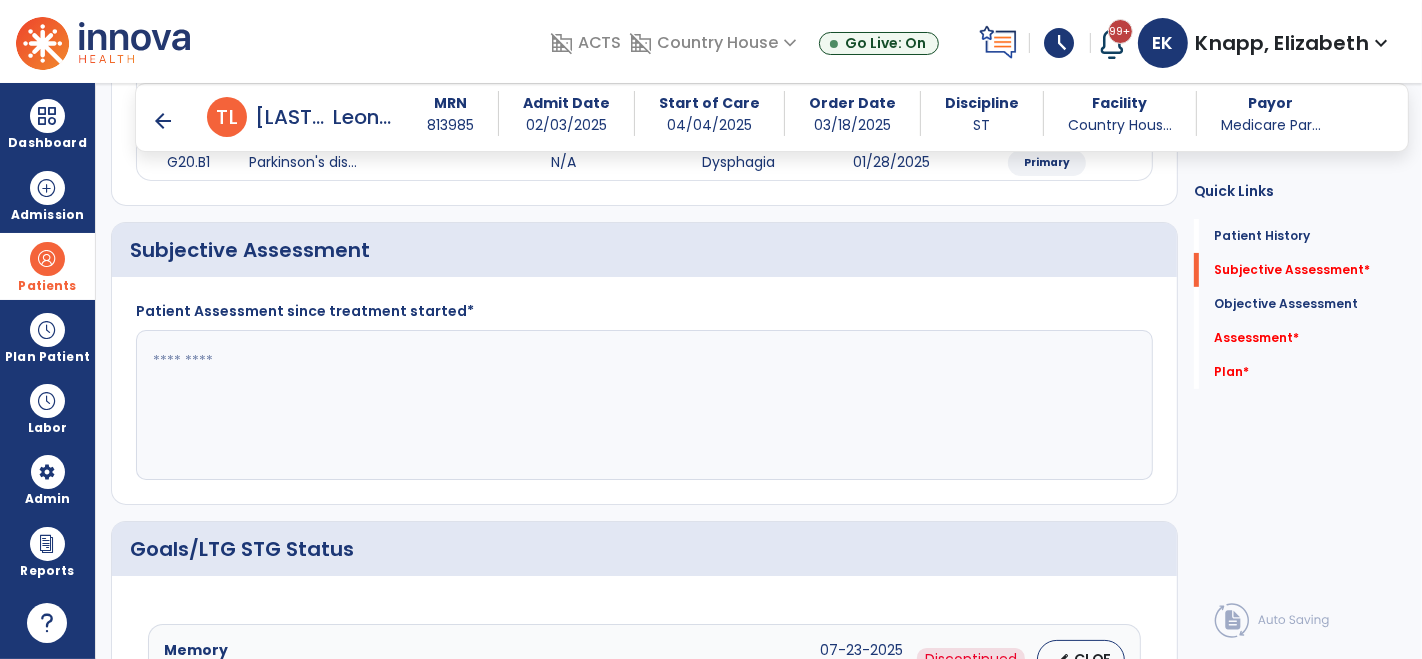 click 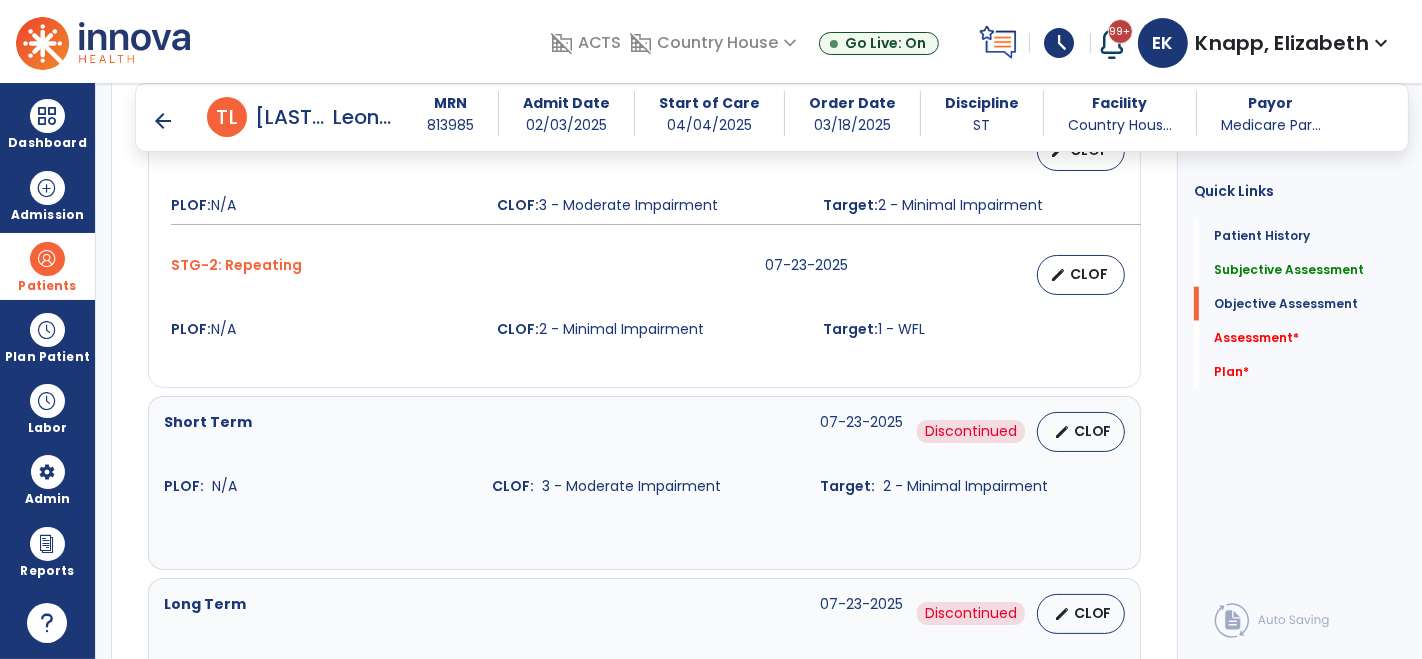 scroll, scrollTop: 1722, scrollLeft: 0, axis: vertical 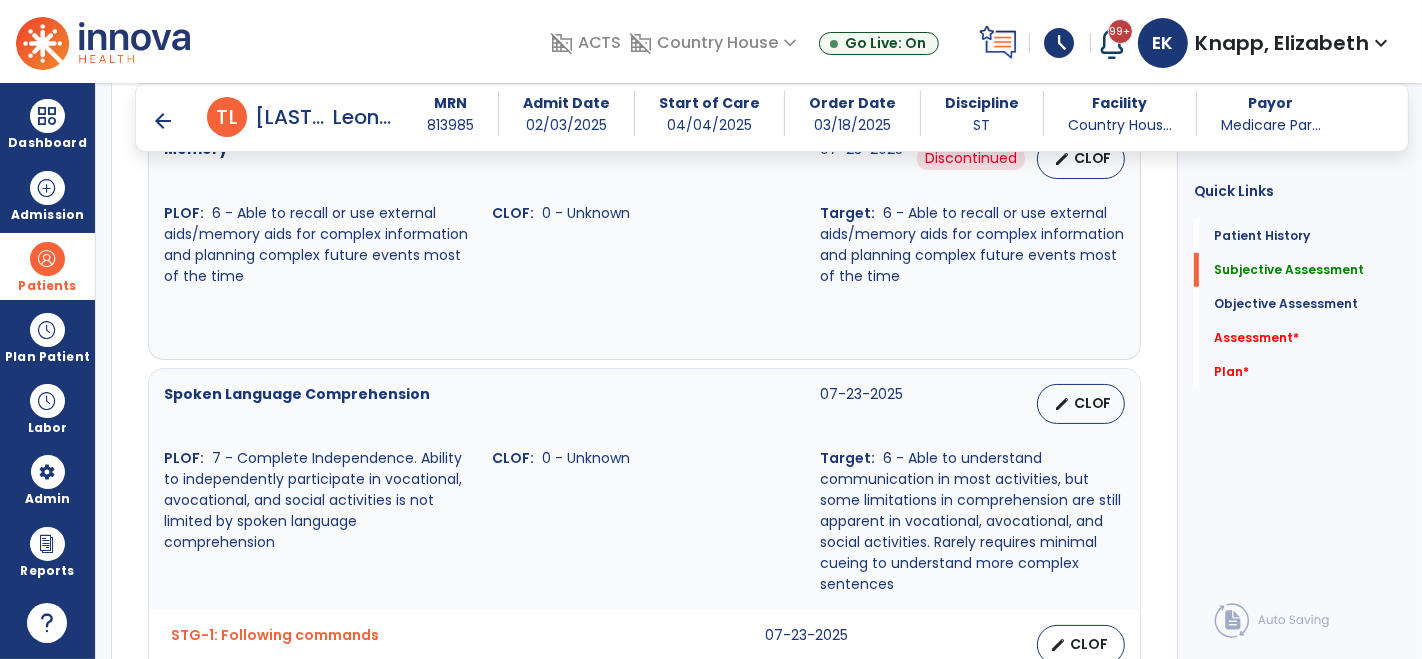 type on "***" 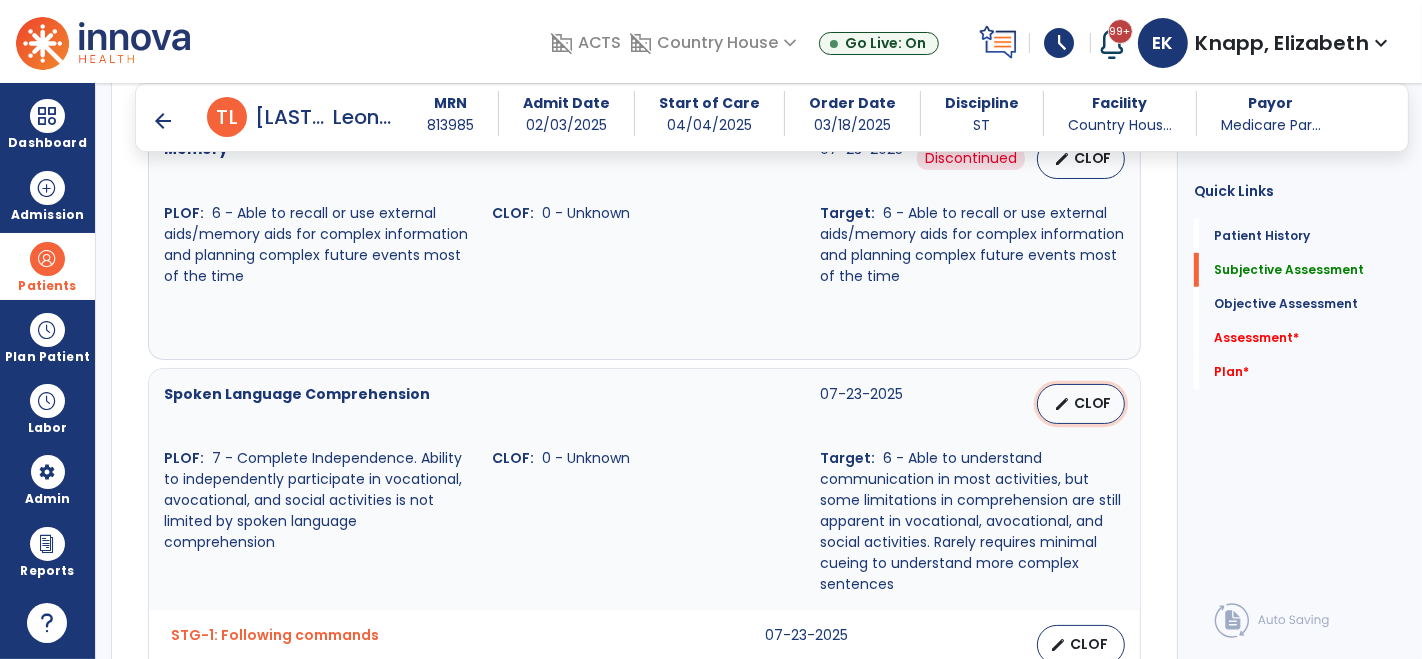 click on "CLOF" at bounding box center (1093, 403) 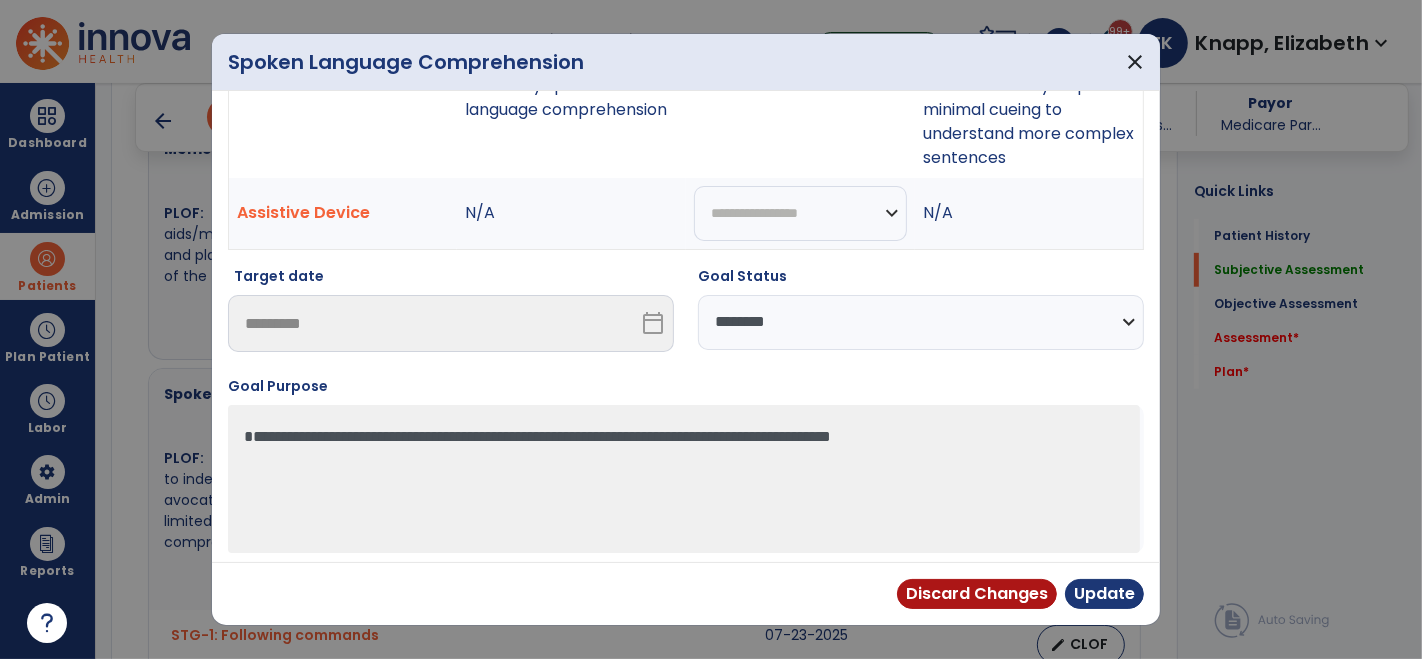 scroll, scrollTop: 258, scrollLeft: 0, axis: vertical 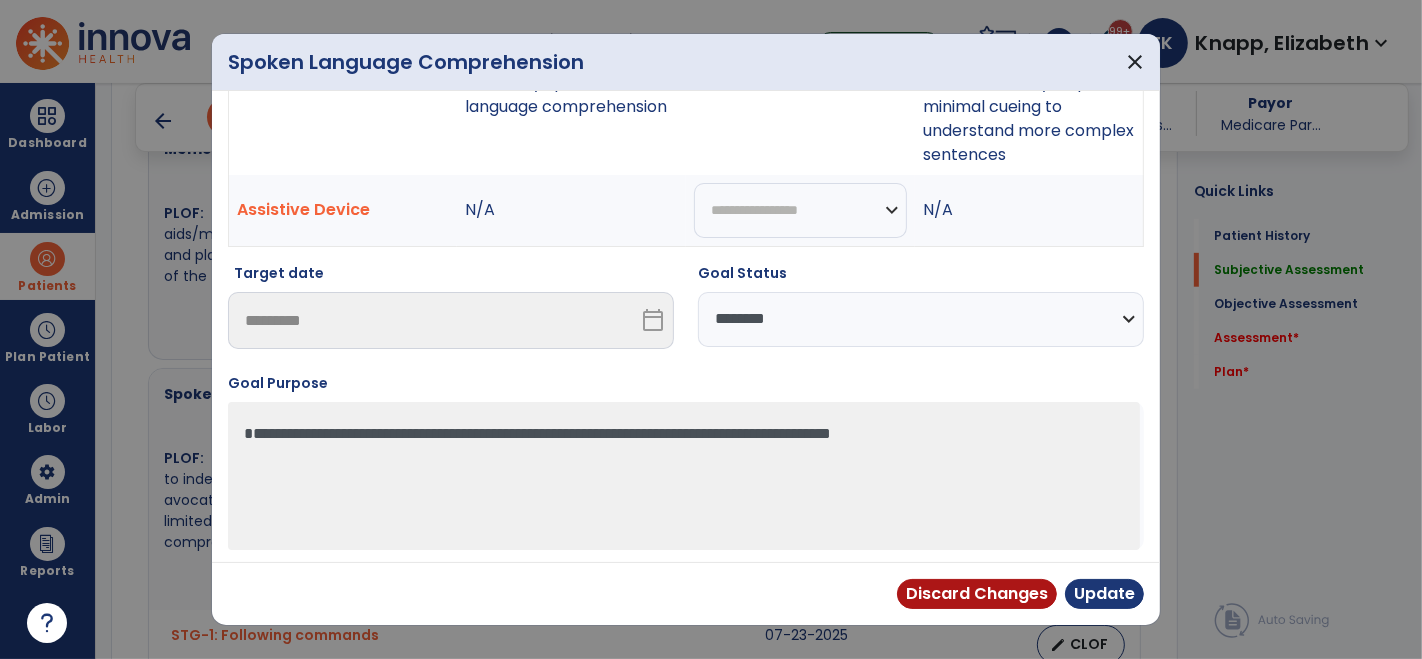 click on "**********" at bounding box center (921, 319) 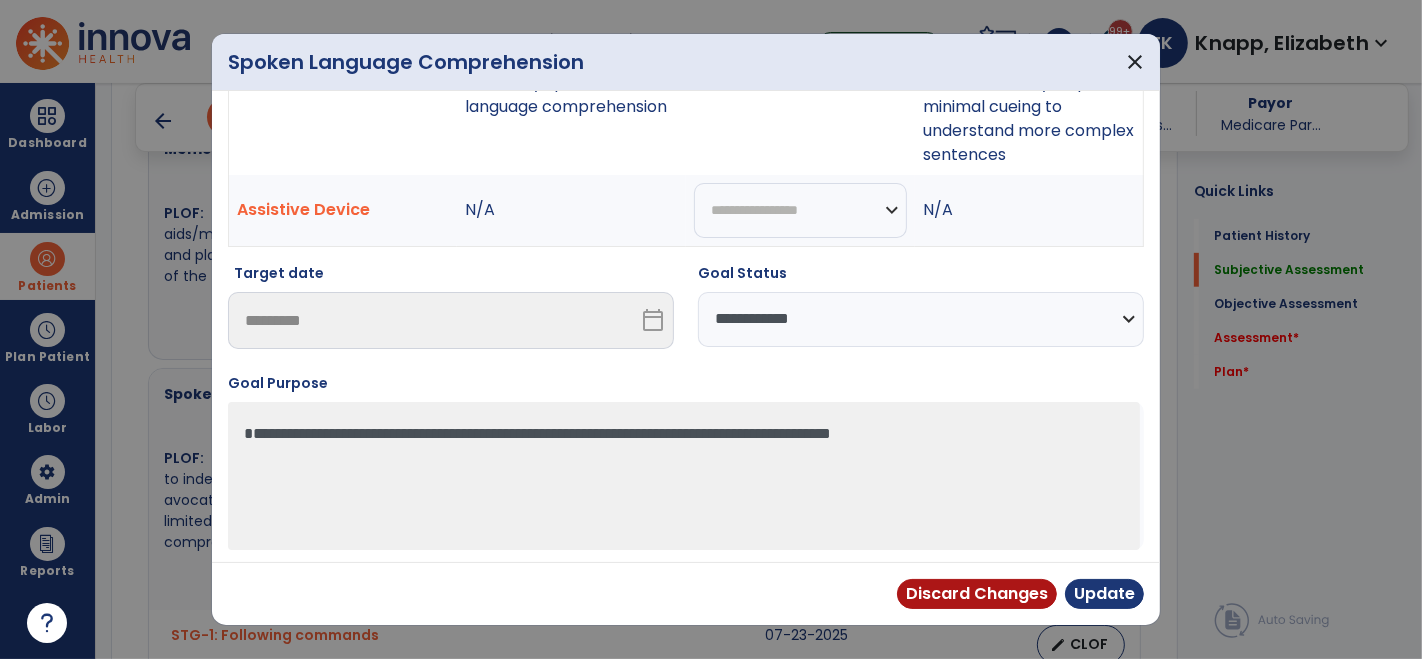 click on "**********" at bounding box center [921, 319] 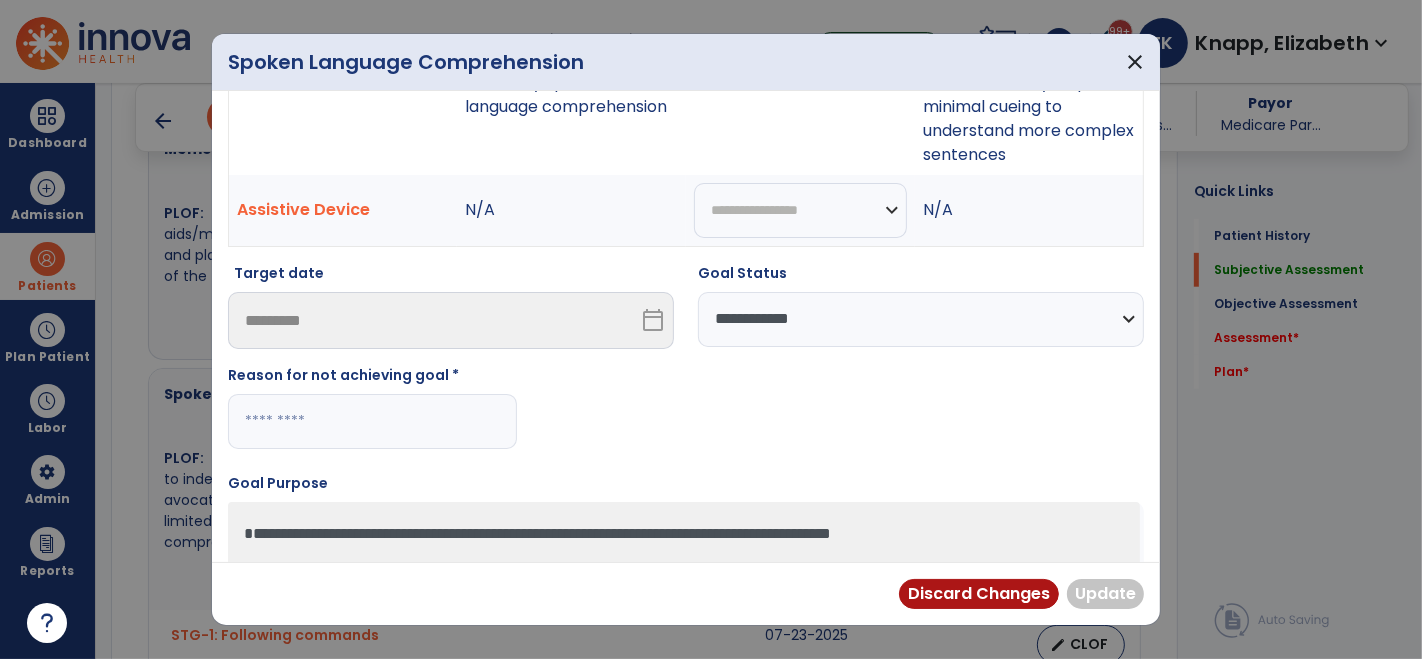 click at bounding box center [372, 421] 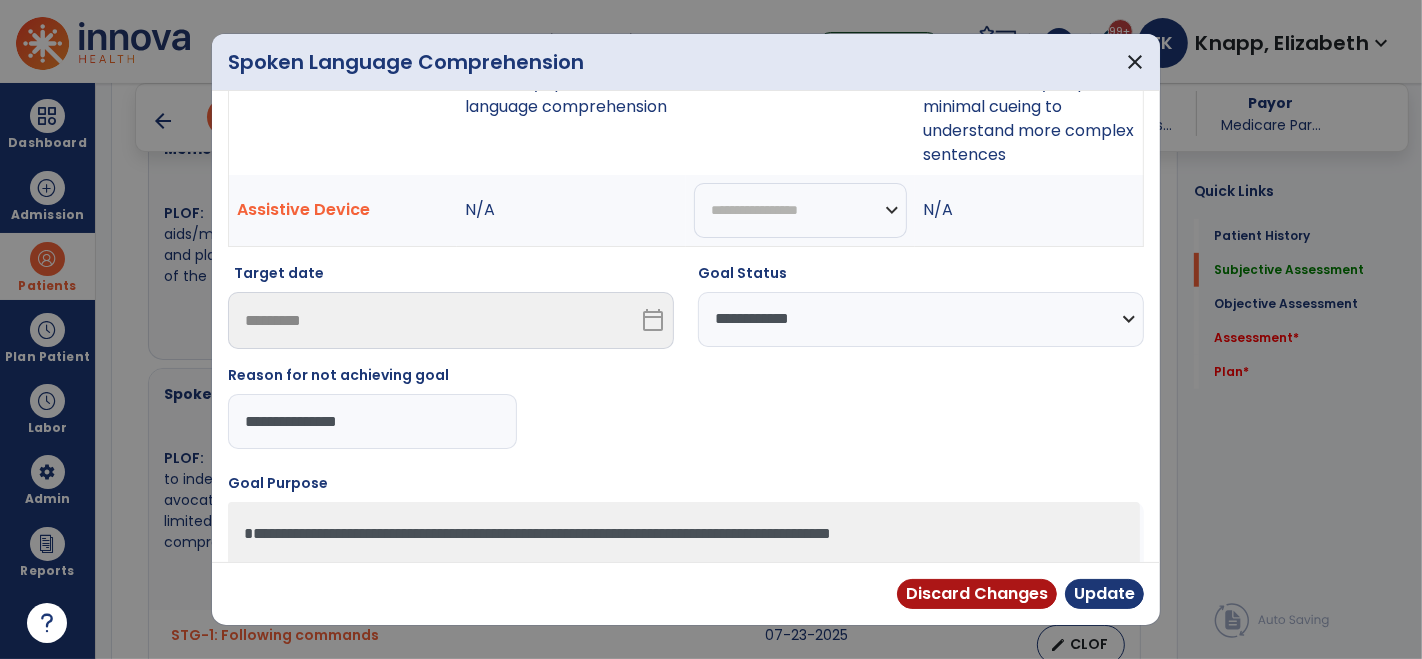 type on "**********" 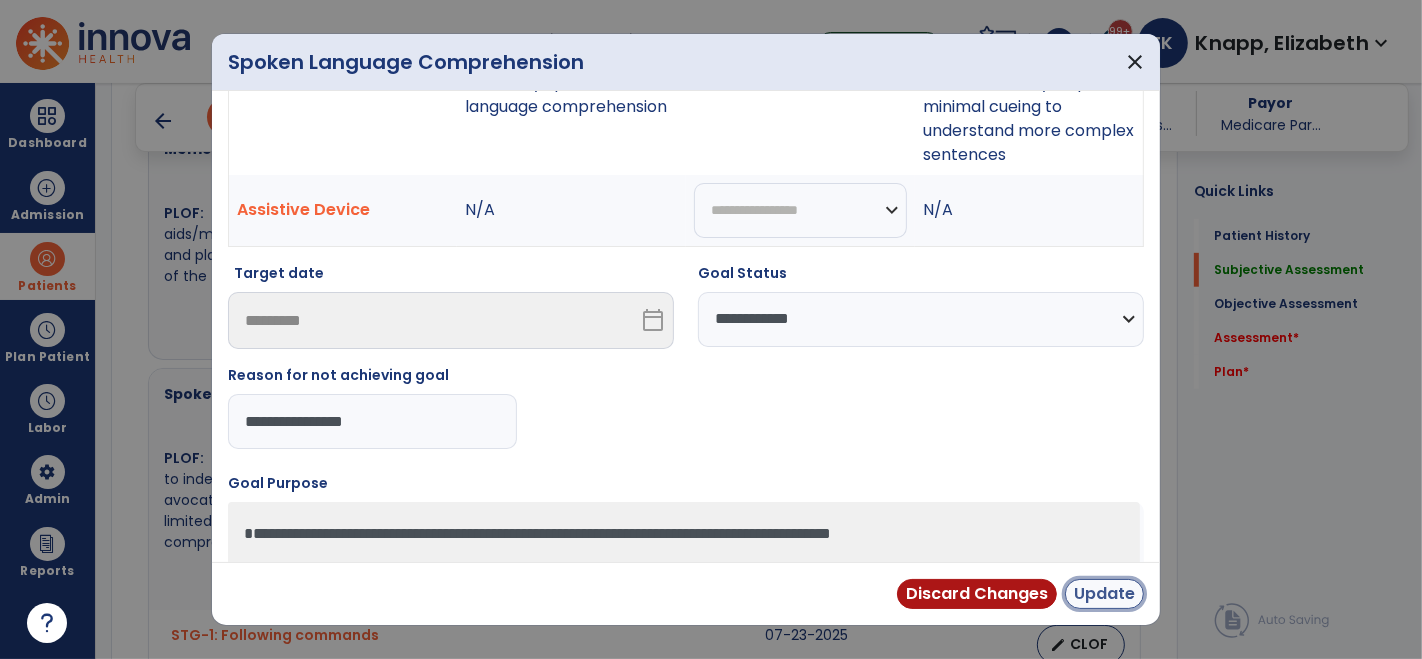 click on "Update" at bounding box center (1104, 594) 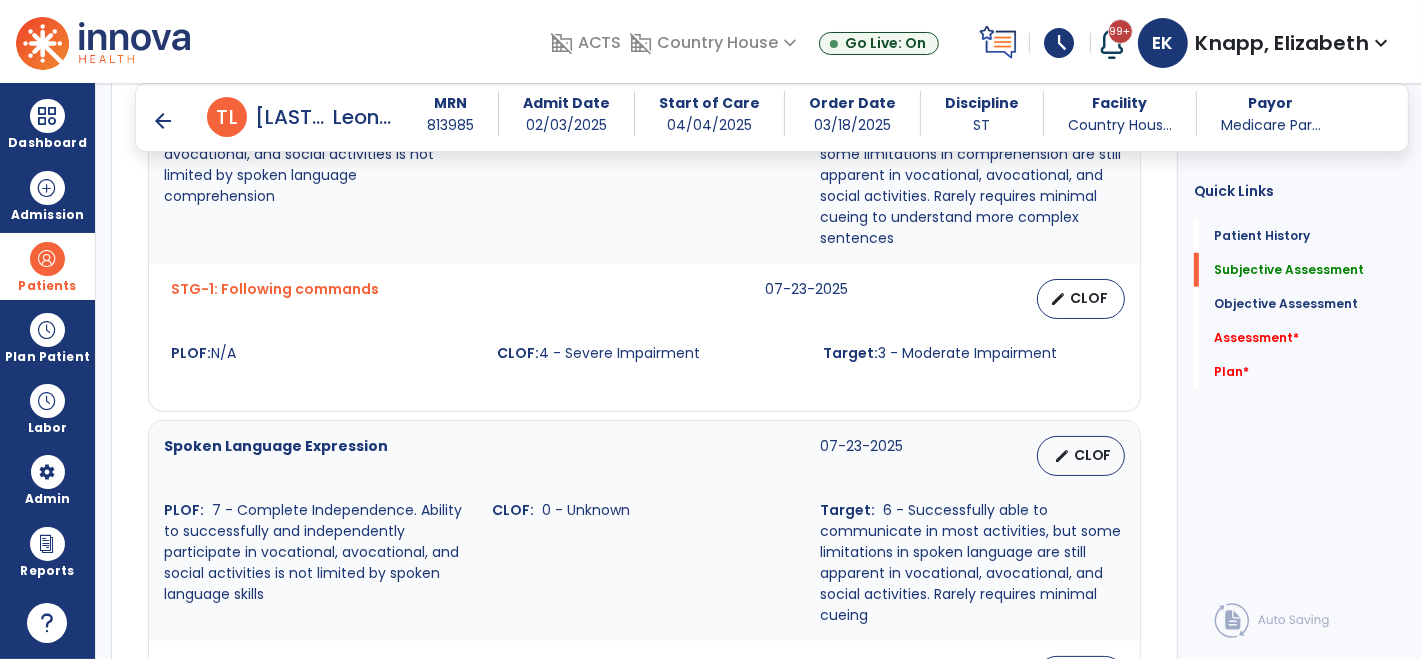 scroll, scrollTop: 1222, scrollLeft: 0, axis: vertical 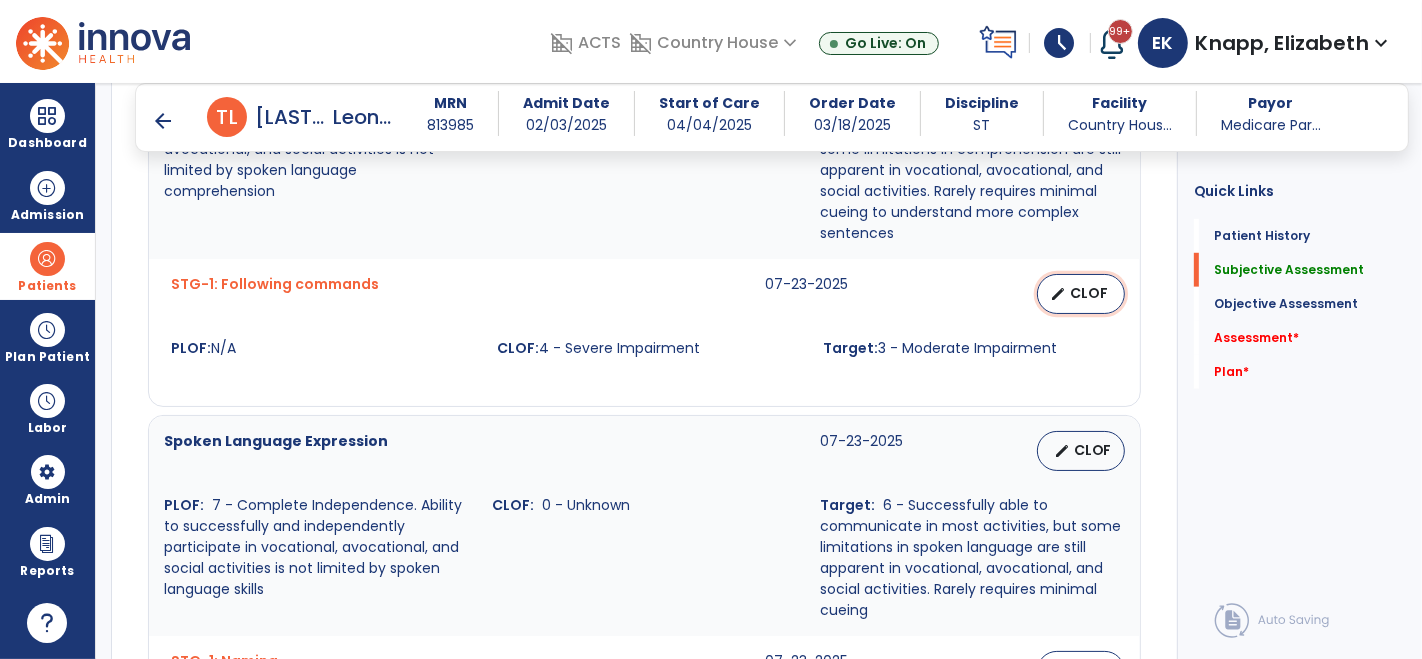click on "CLOF" at bounding box center (1089, 293) 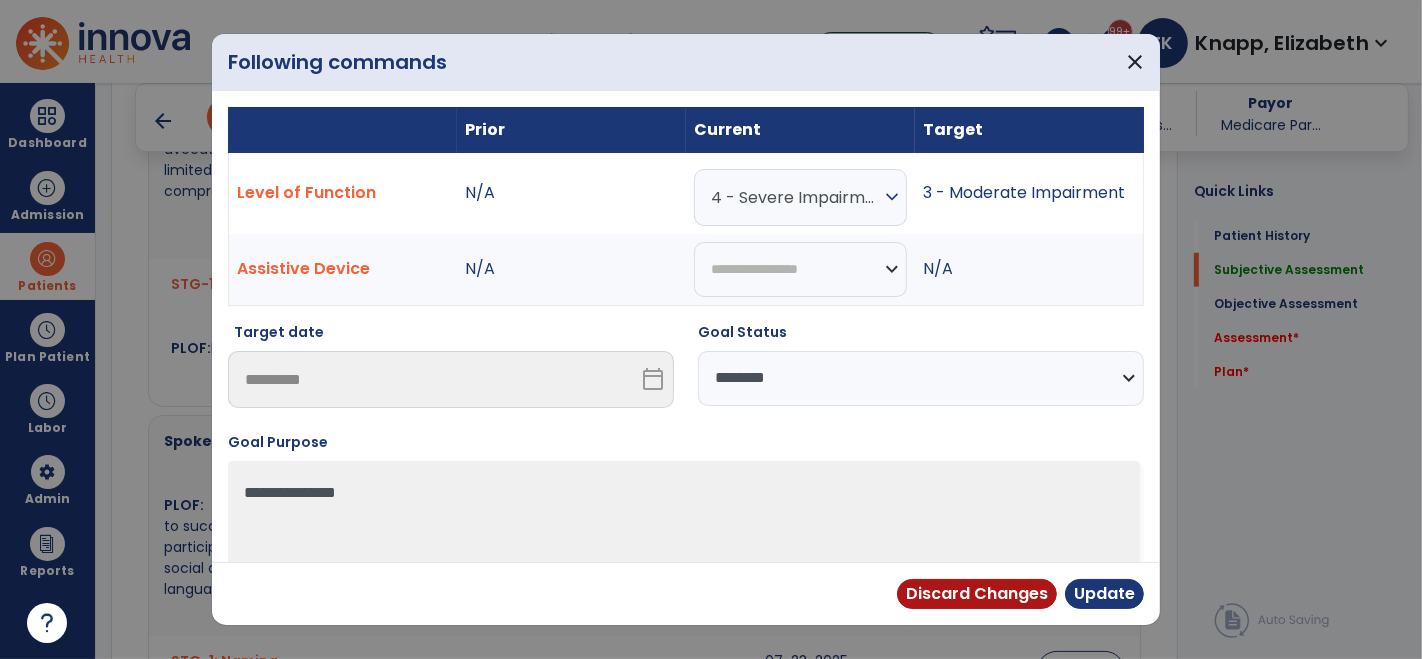 click on "**********" at bounding box center [921, 378] 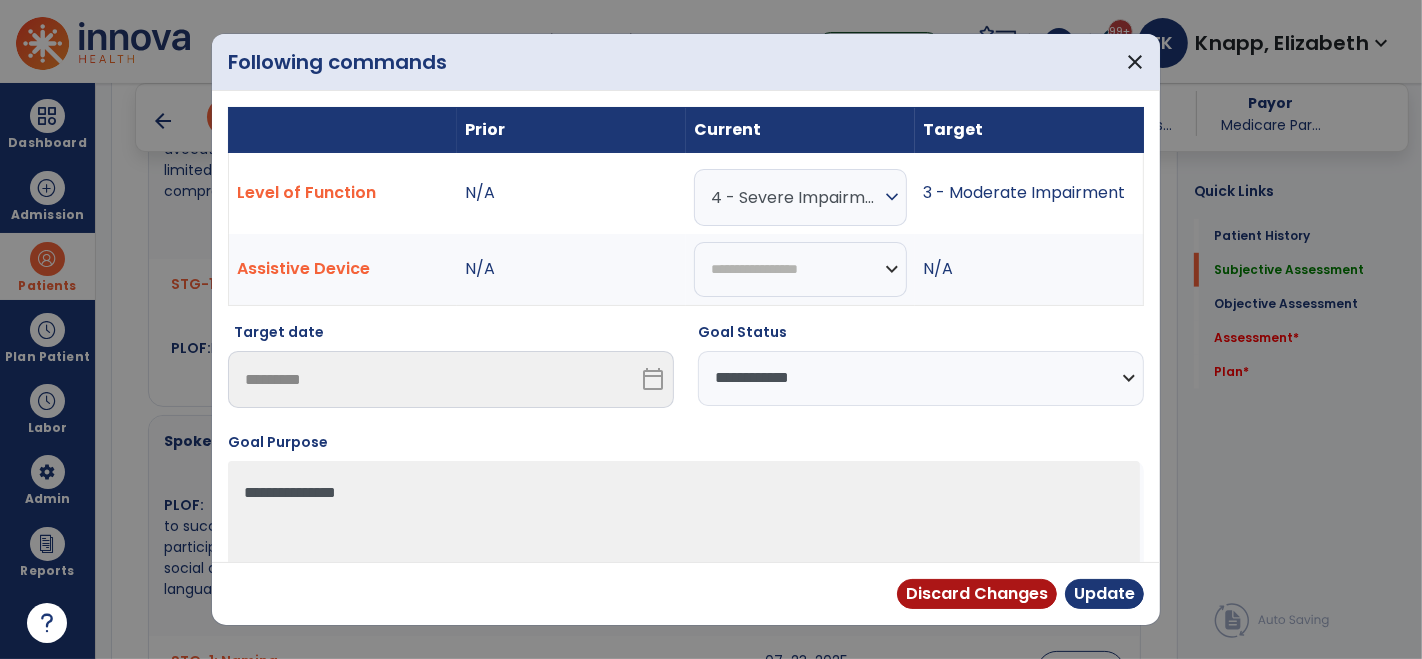 click on "**********" at bounding box center [921, 378] 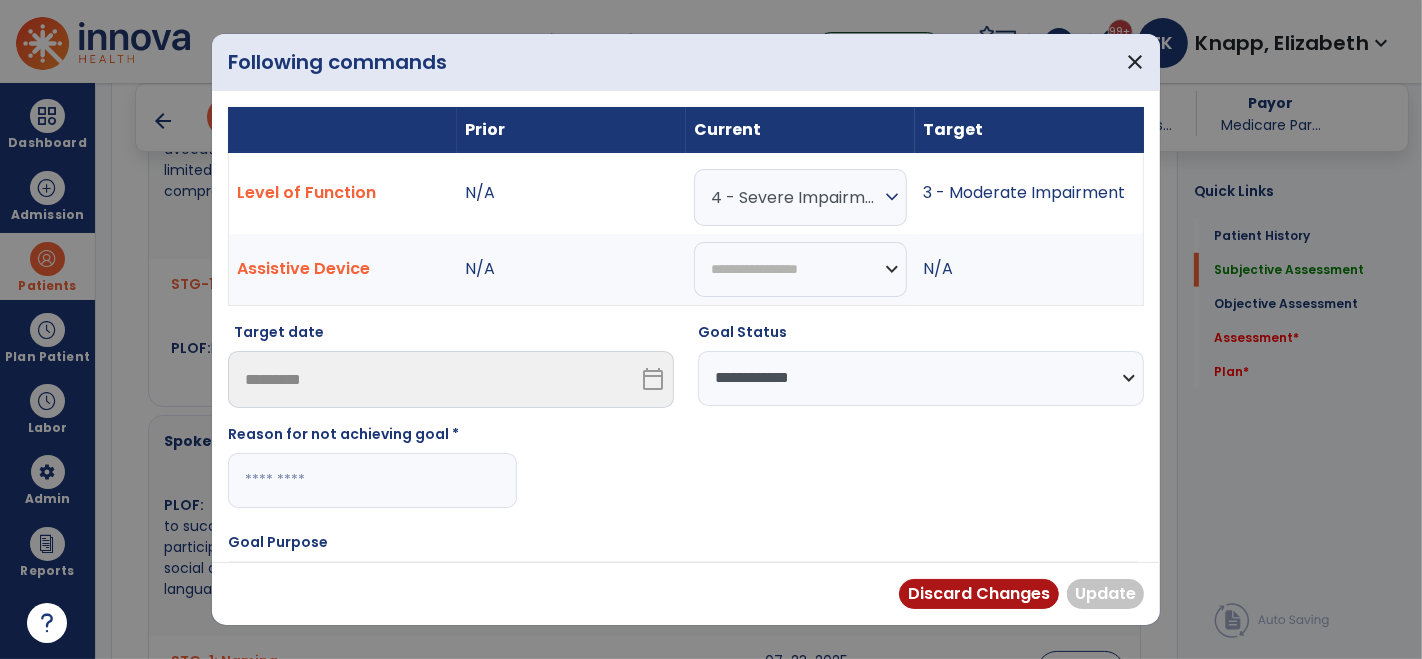 click at bounding box center (372, 480) 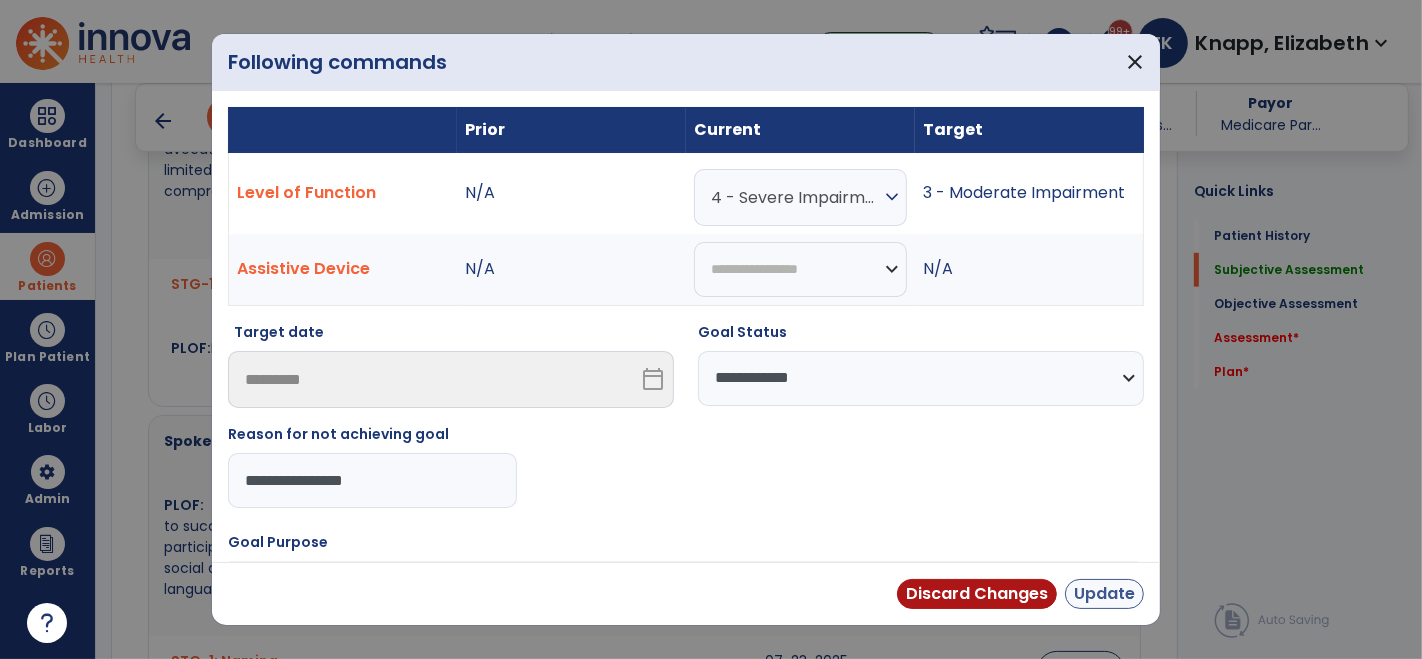 type on "**********" 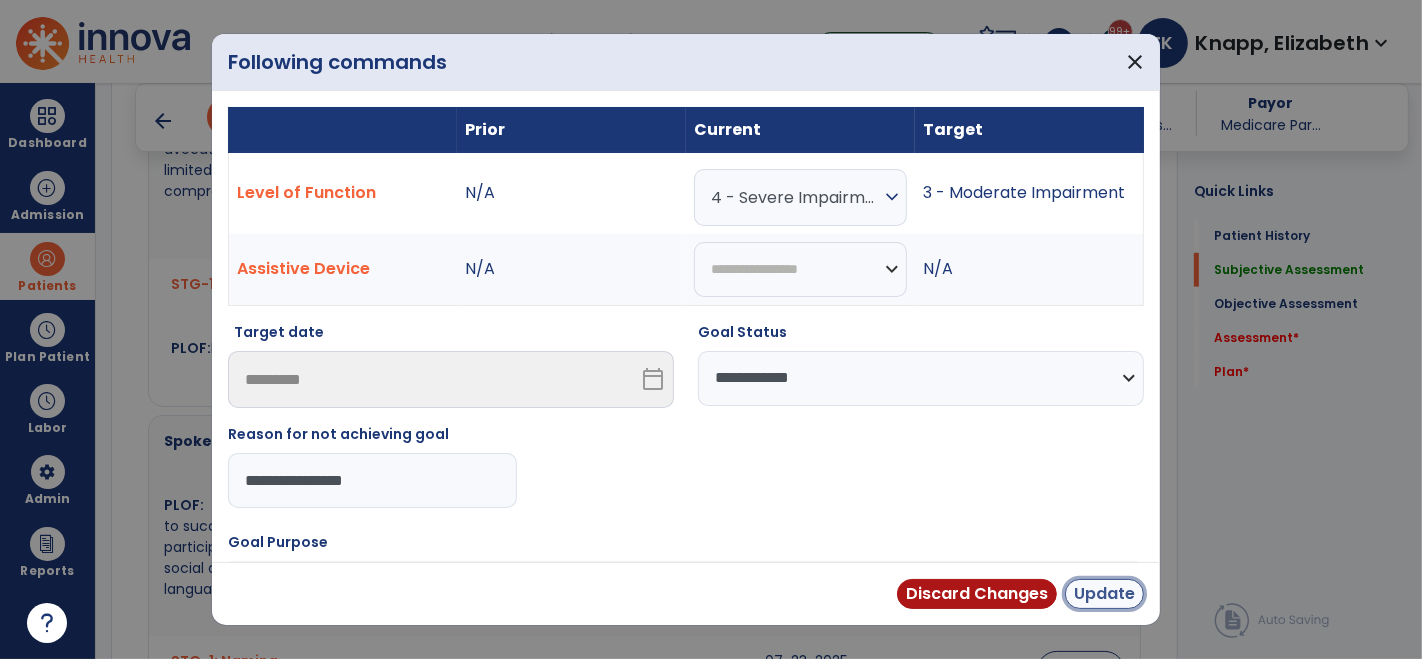 click on "Update" at bounding box center [1104, 594] 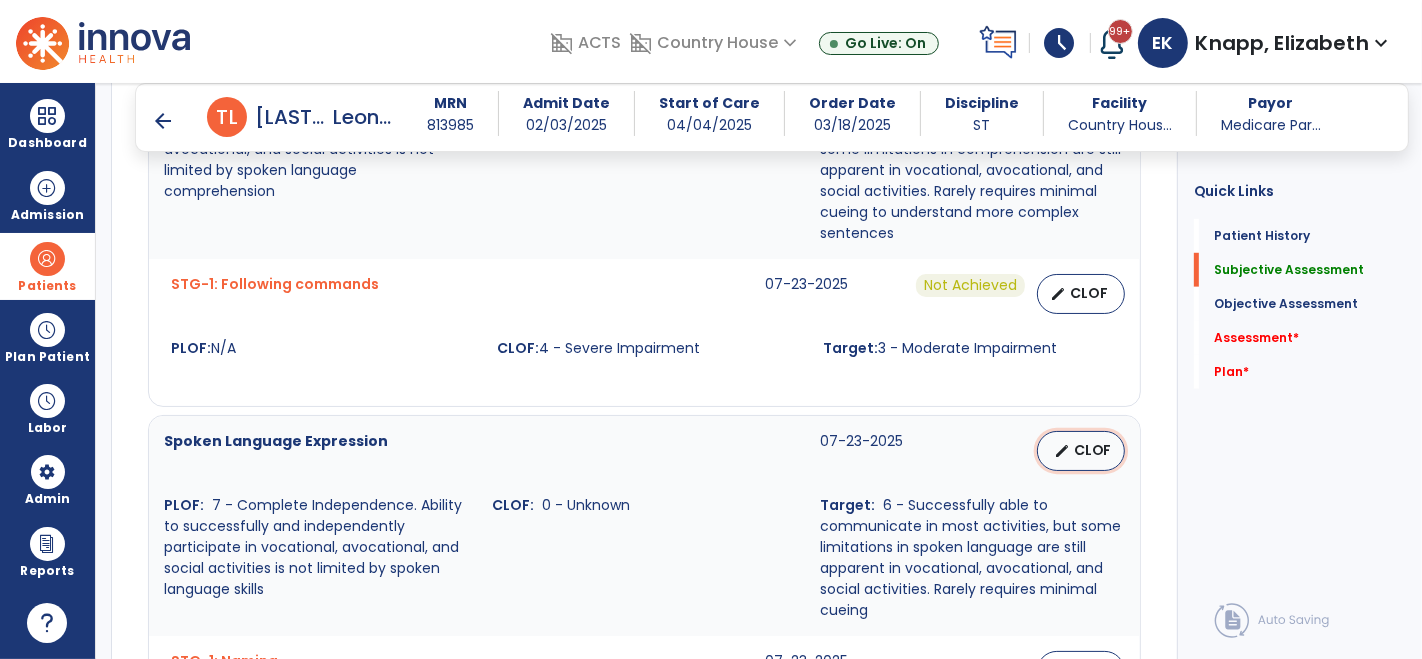 click on "CLOF" at bounding box center [1093, 450] 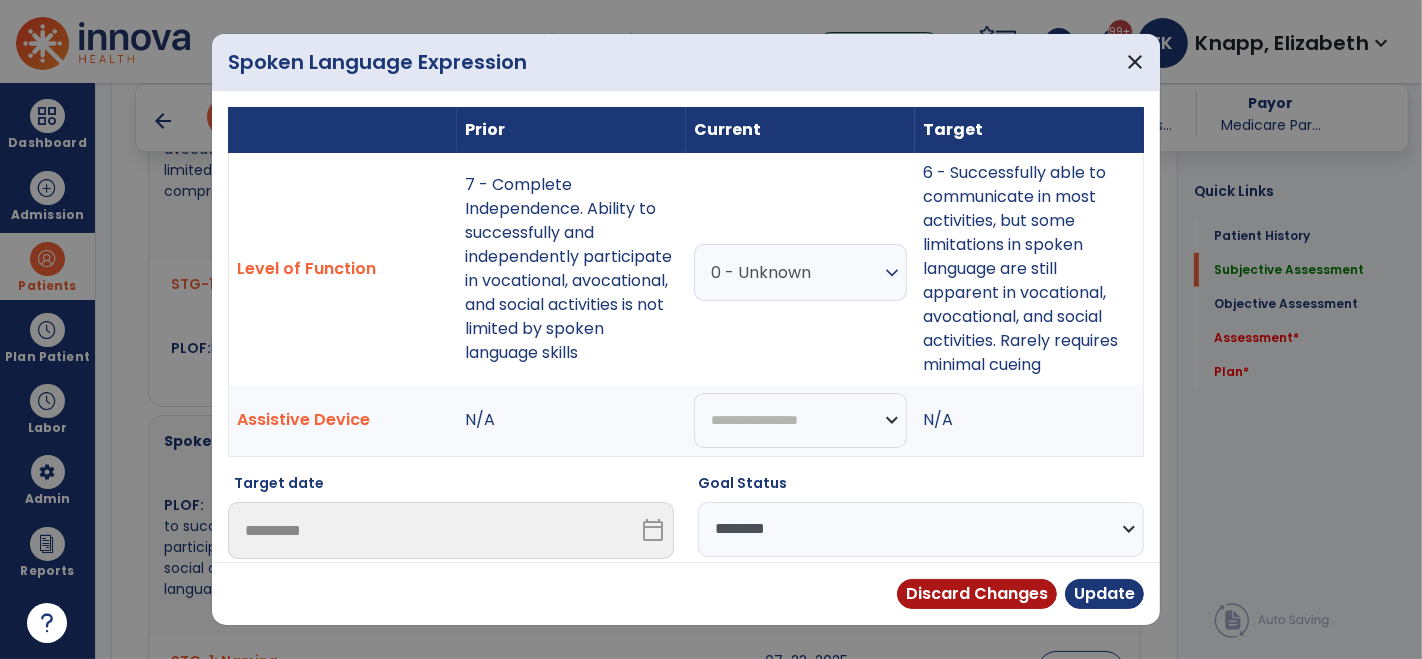 click on "**********" at bounding box center [921, 529] 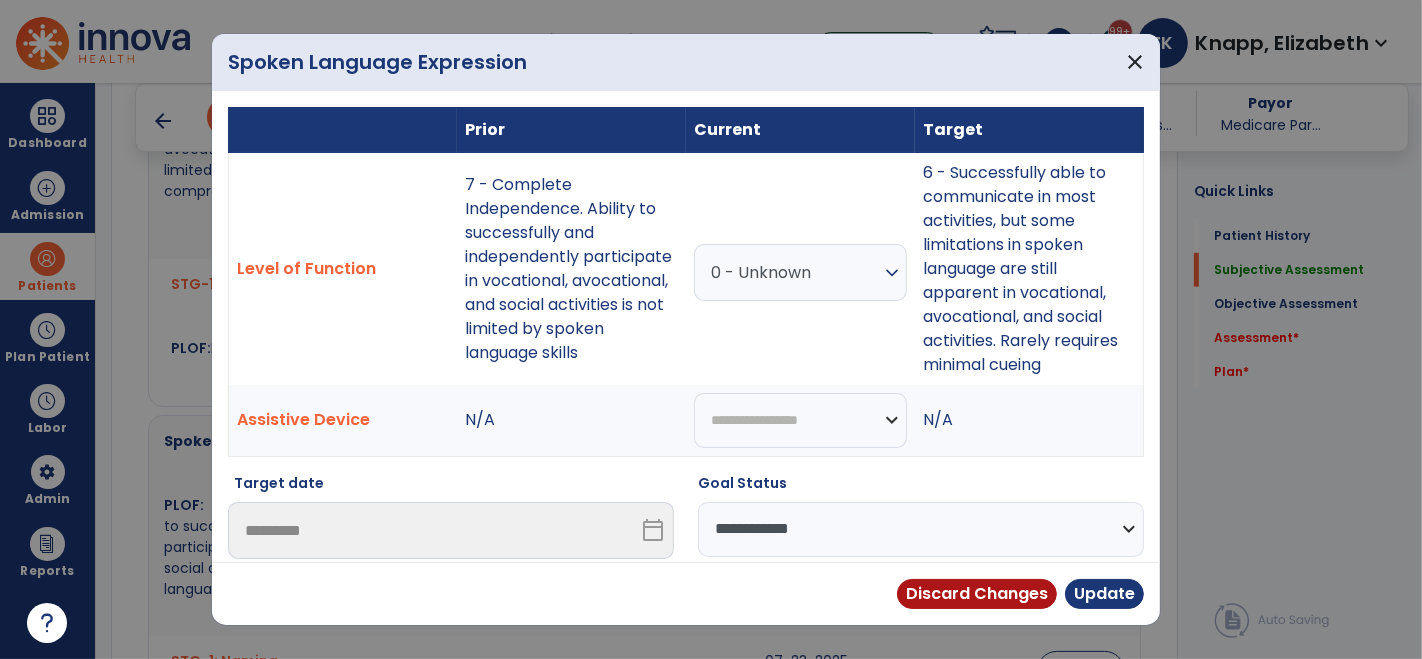 click on "**********" at bounding box center (921, 529) 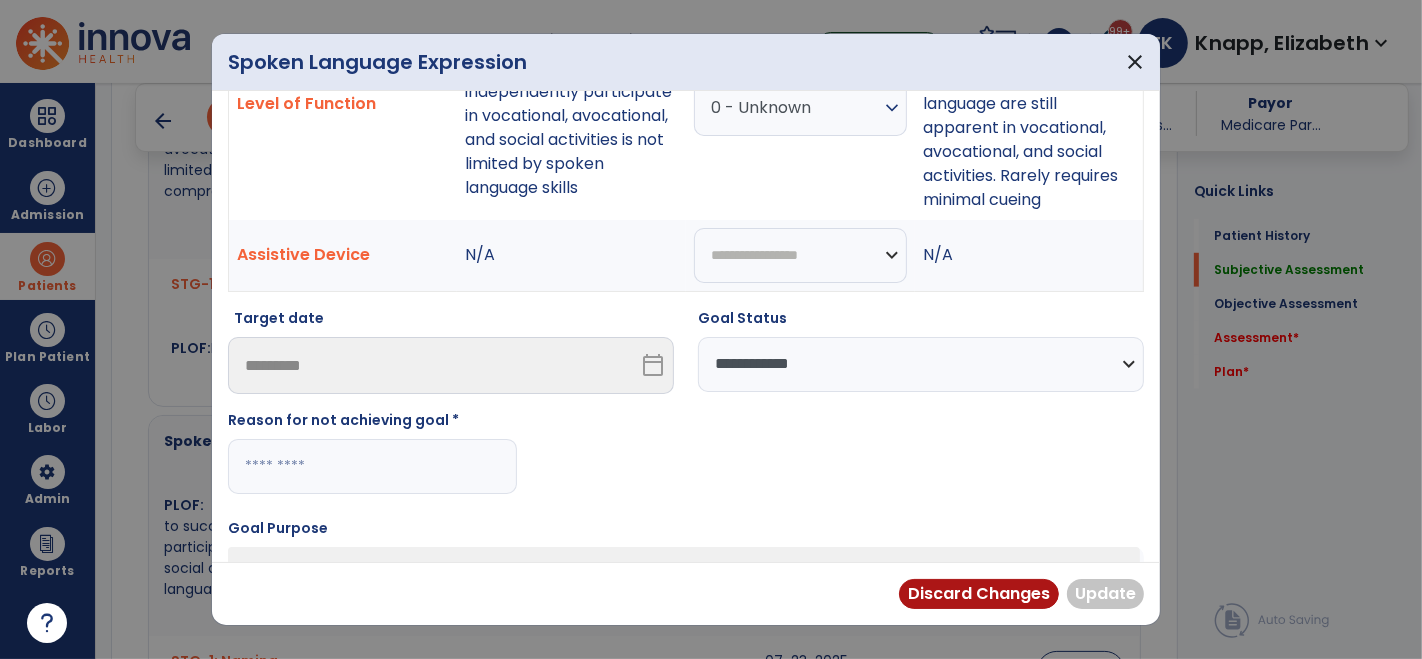 scroll, scrollTop: 172, scrollLeft: 0, axis: vertical 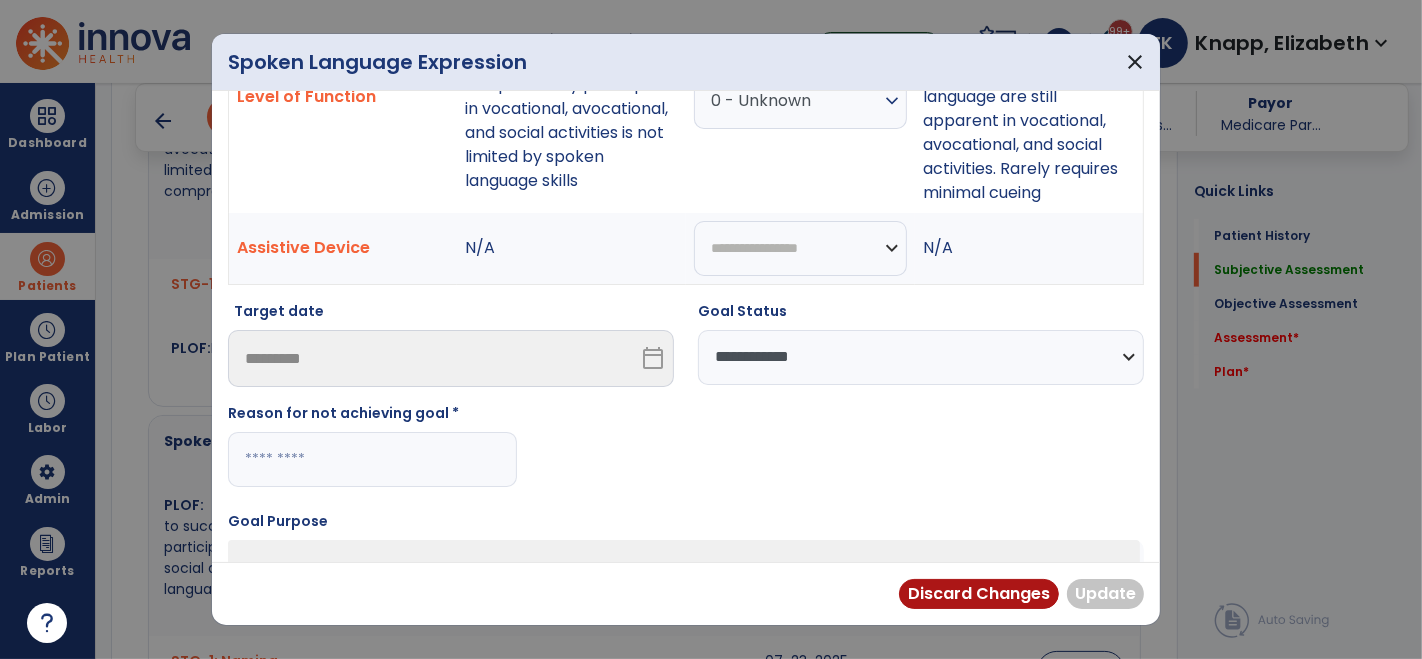 click at bounding box center (372, 459) 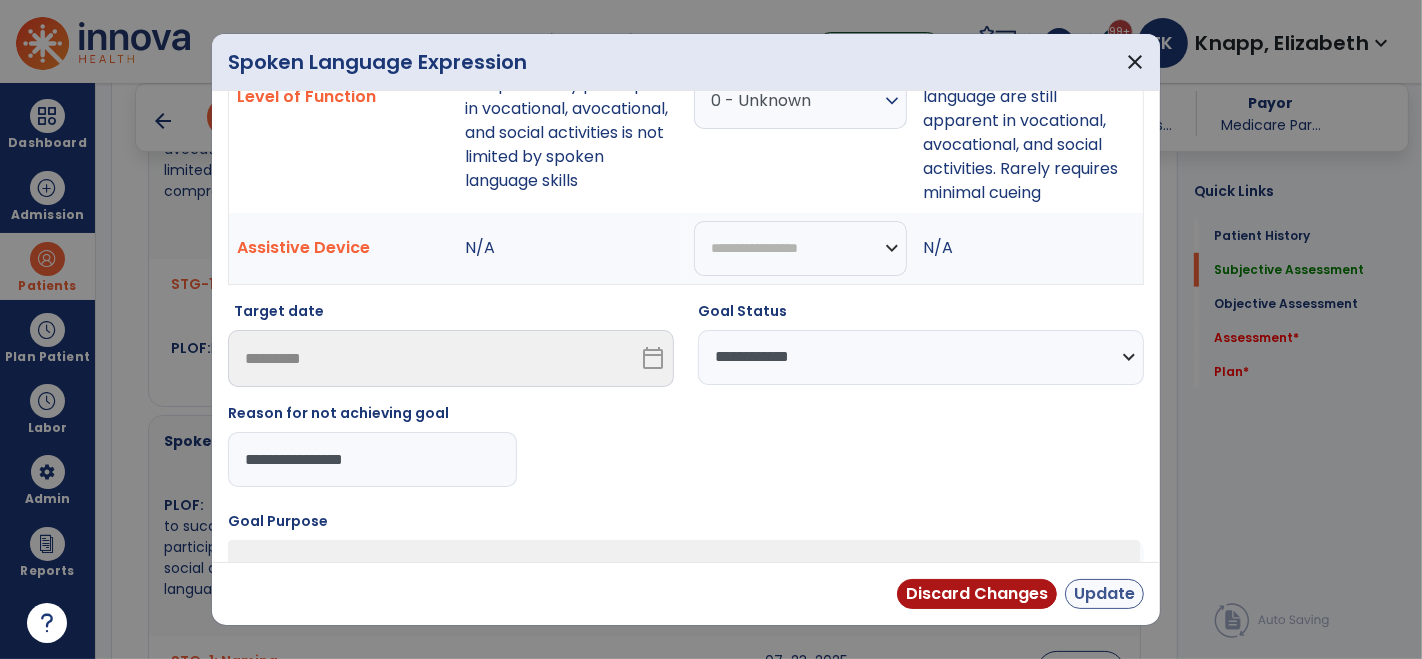 type on "**********" 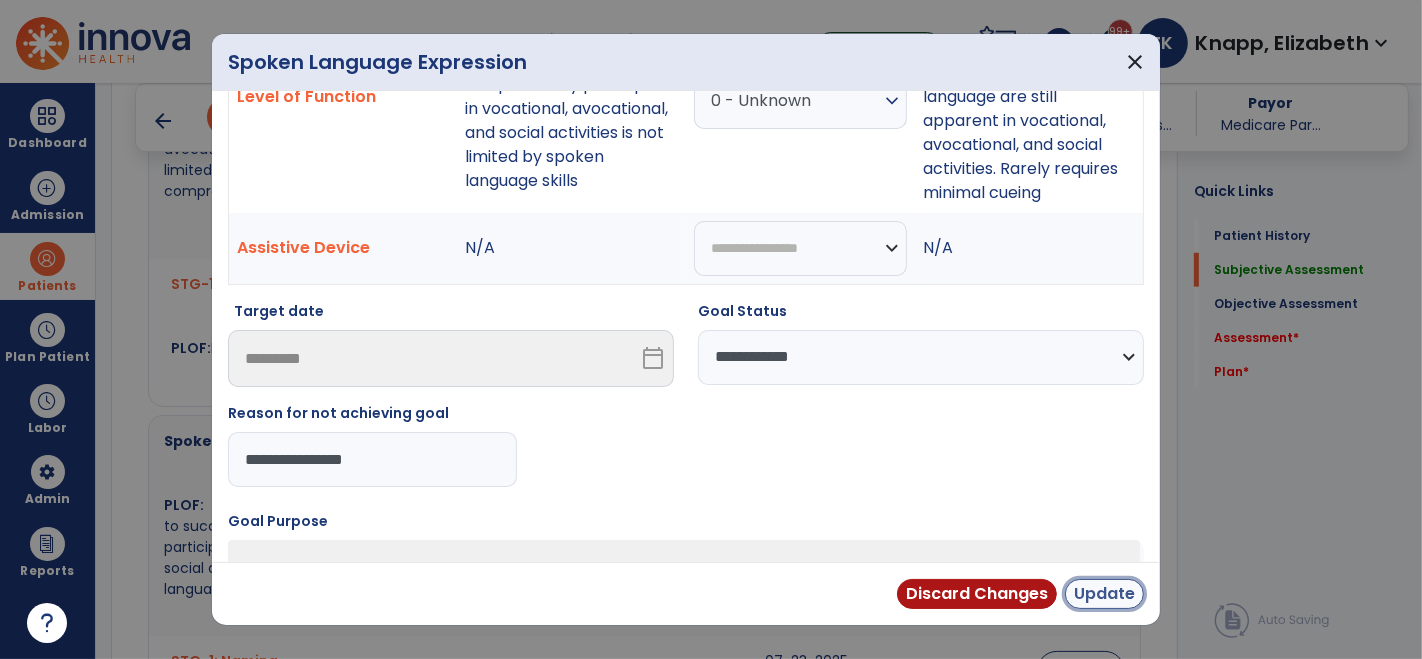 click on "Update" at bounding box center [1104, 594] 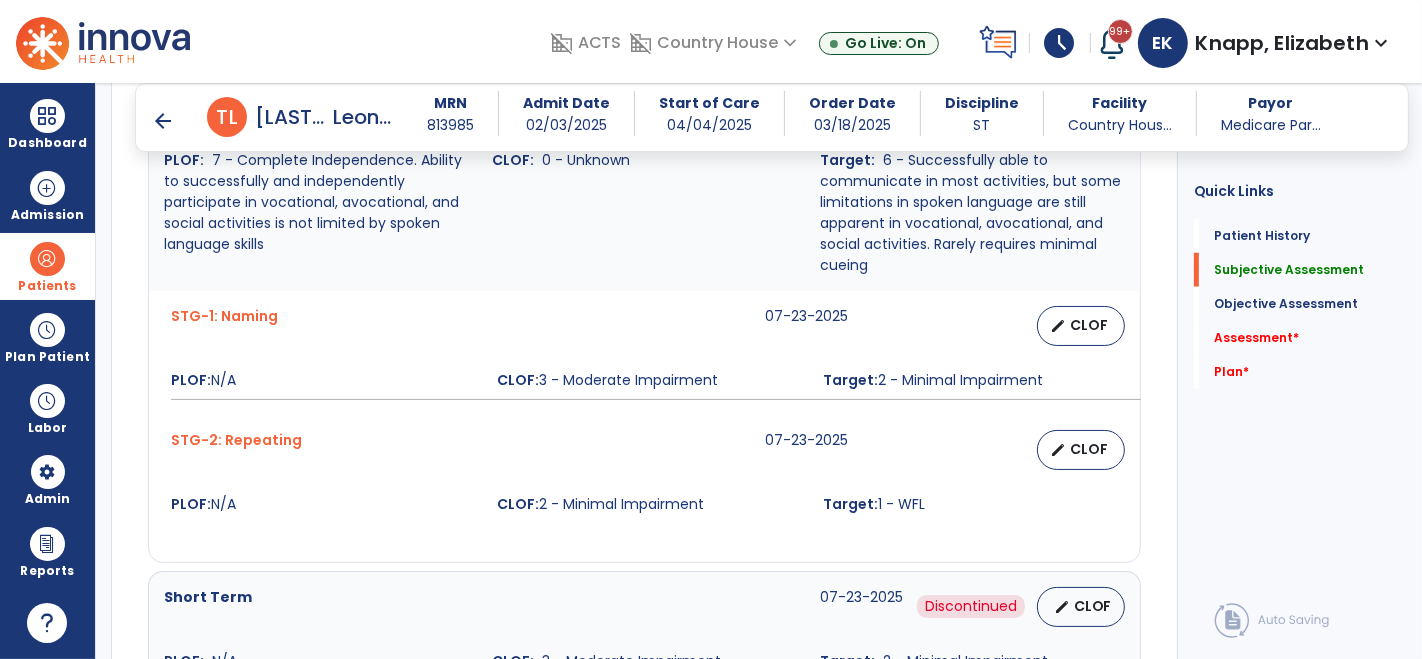 scroll, scrollTop: 1612, scrollLeft: 0, axis: vertical 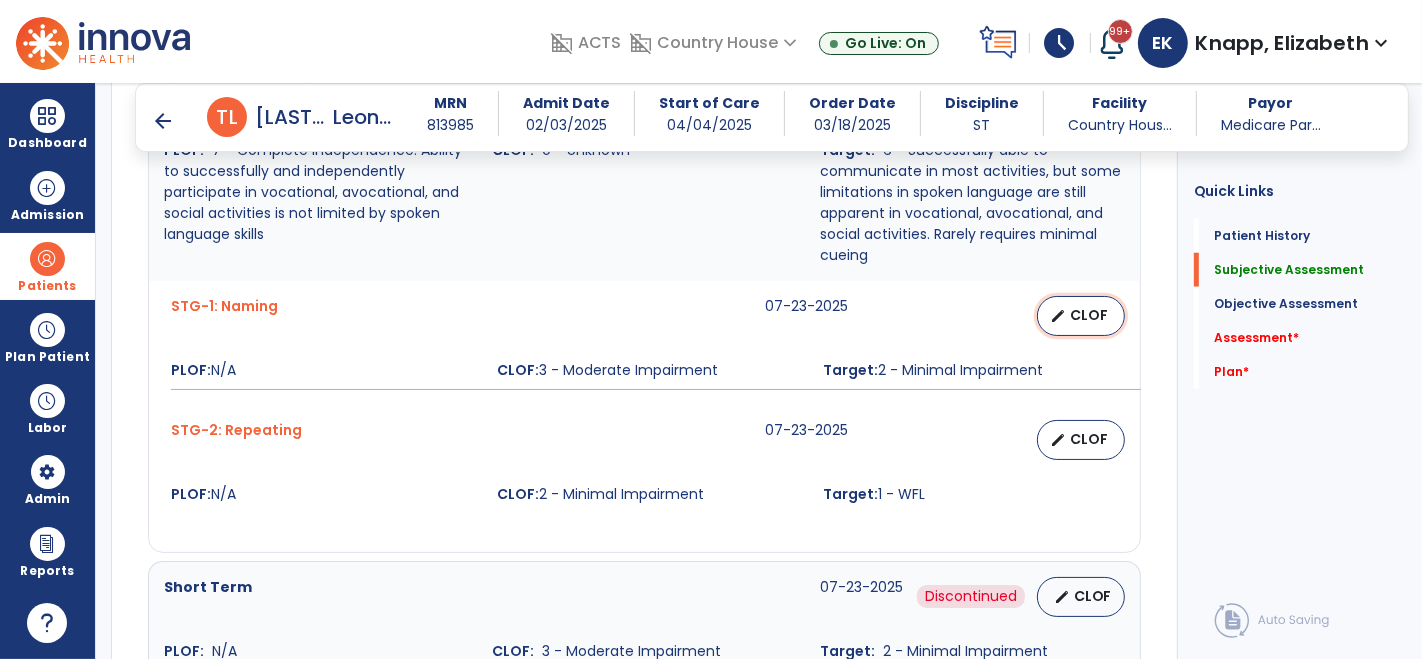 click on "CLOF" at bounding box center [1089, 315] 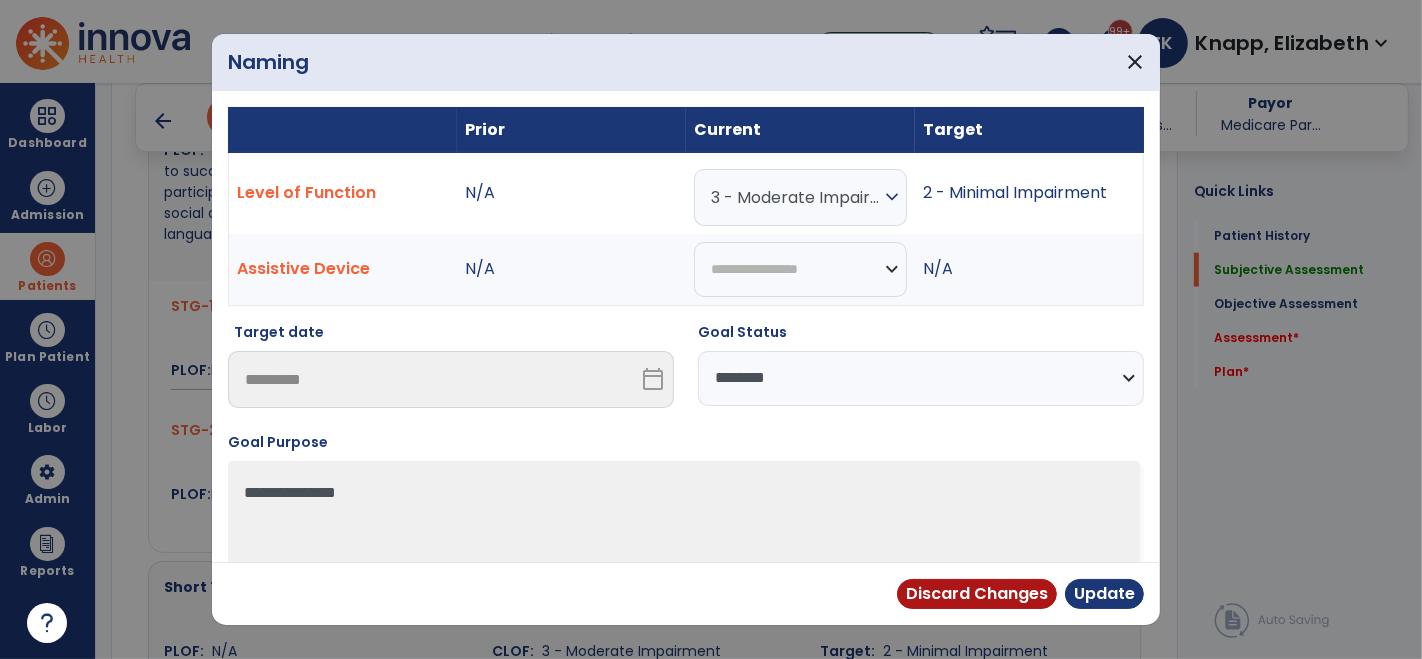 click on "**********" at bounding box center (921, 378) 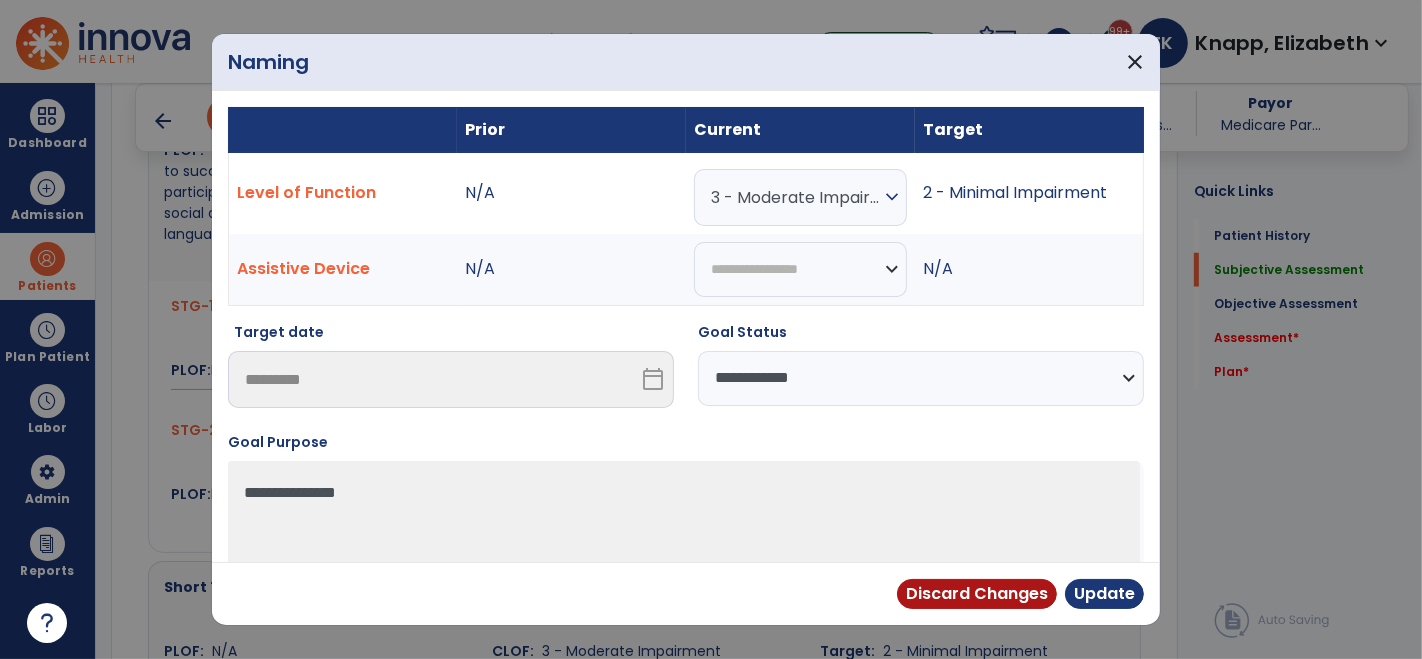 click on "**********" at bounding box center (921, 378) 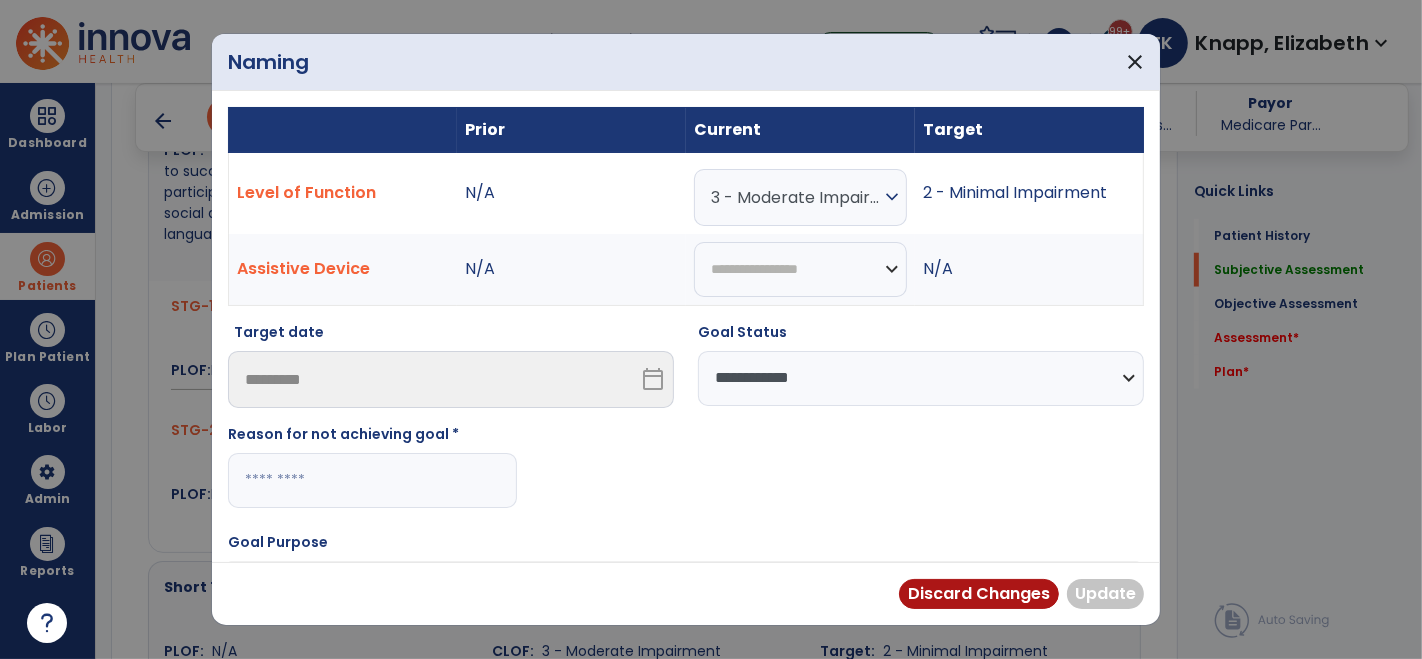click at bounding box center (372, 480) 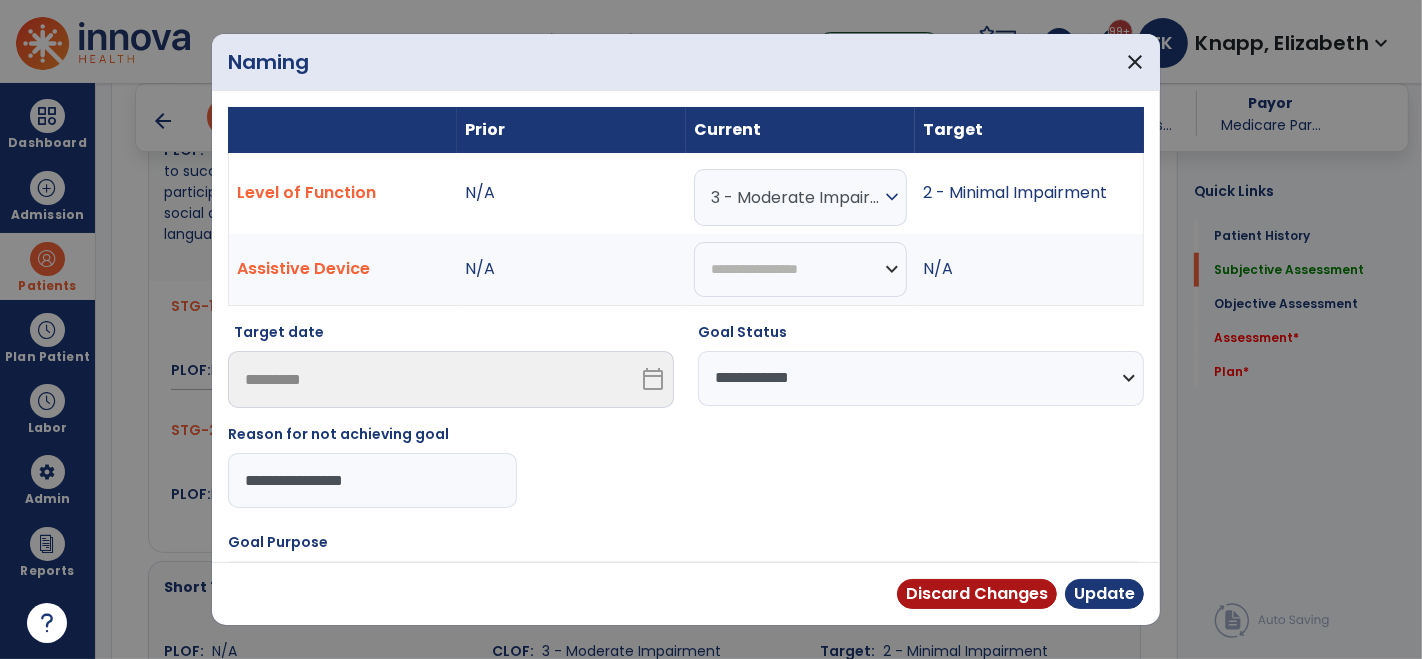 drag, startPoint x: 421, startPoint y: 478, endPoint x: 240, endPoint y: 484, distance: 181.09943 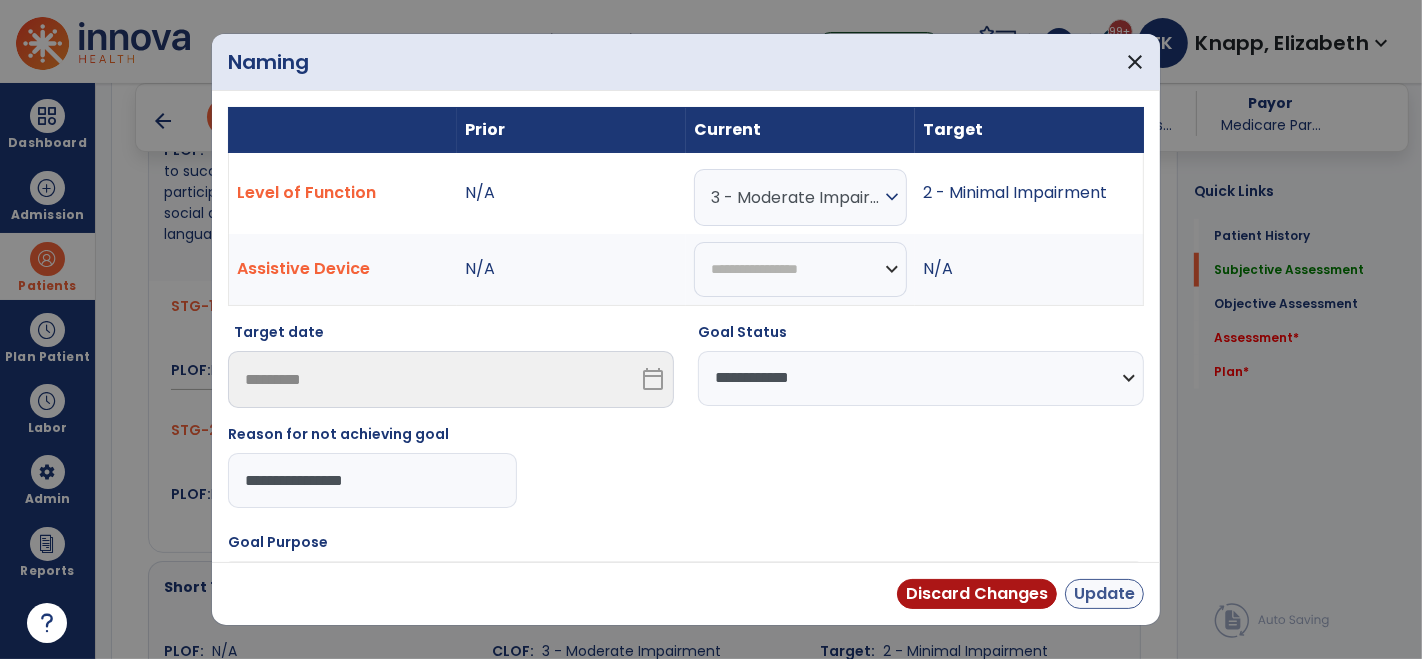 type on "**********" 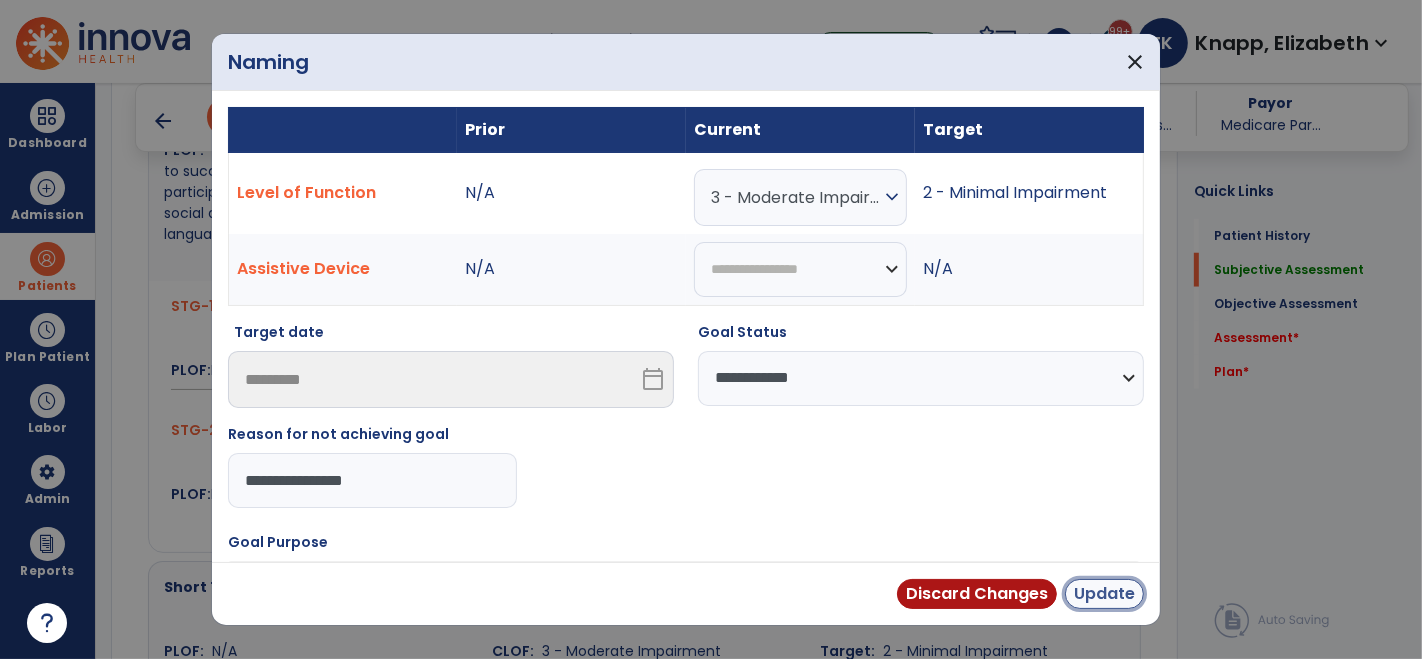 click on "Update" at bounding box center [1104, 594] 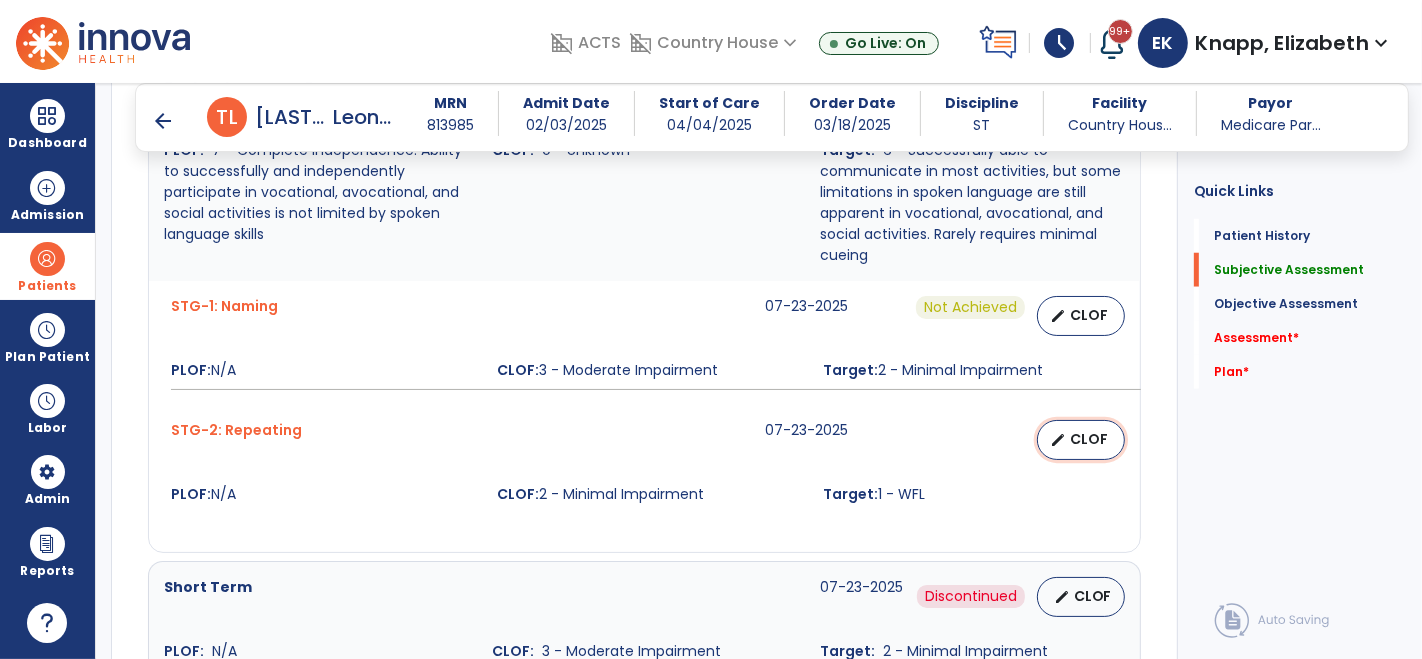 click on "CLOF" at bounding box center (1089, 439) 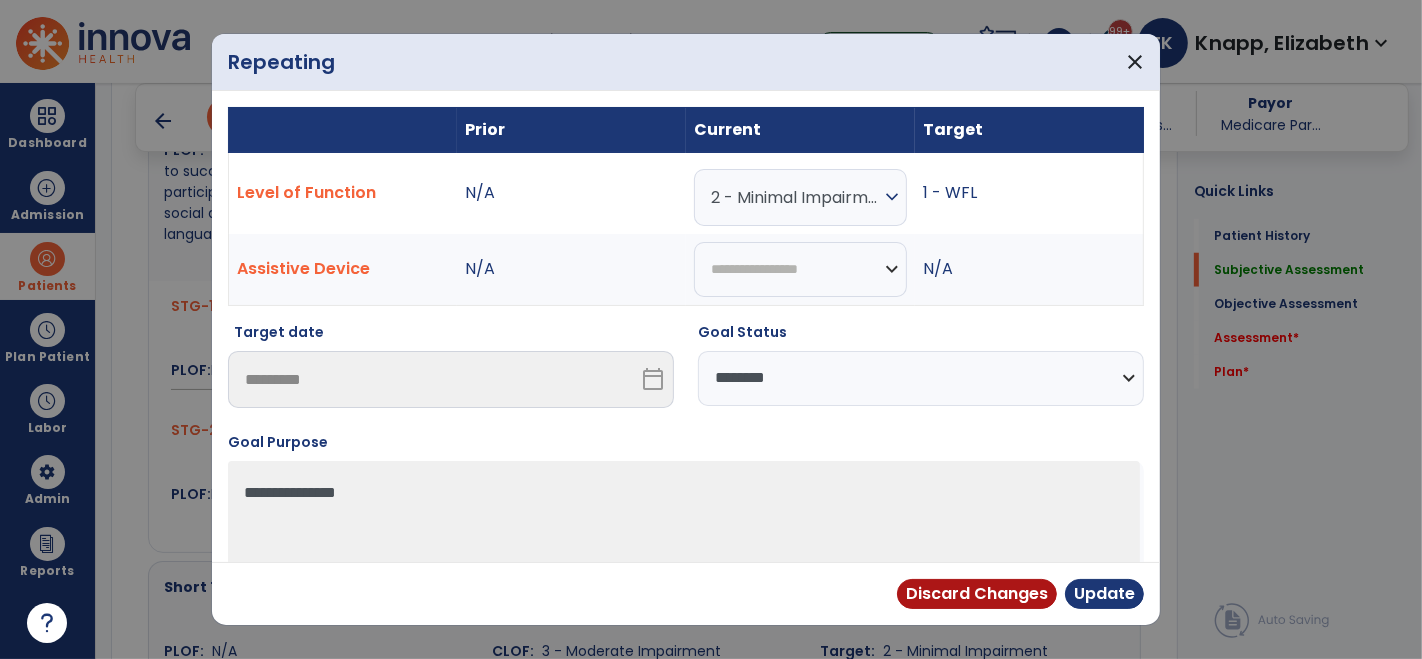 click on "**********" at bounding box center [921, 378] 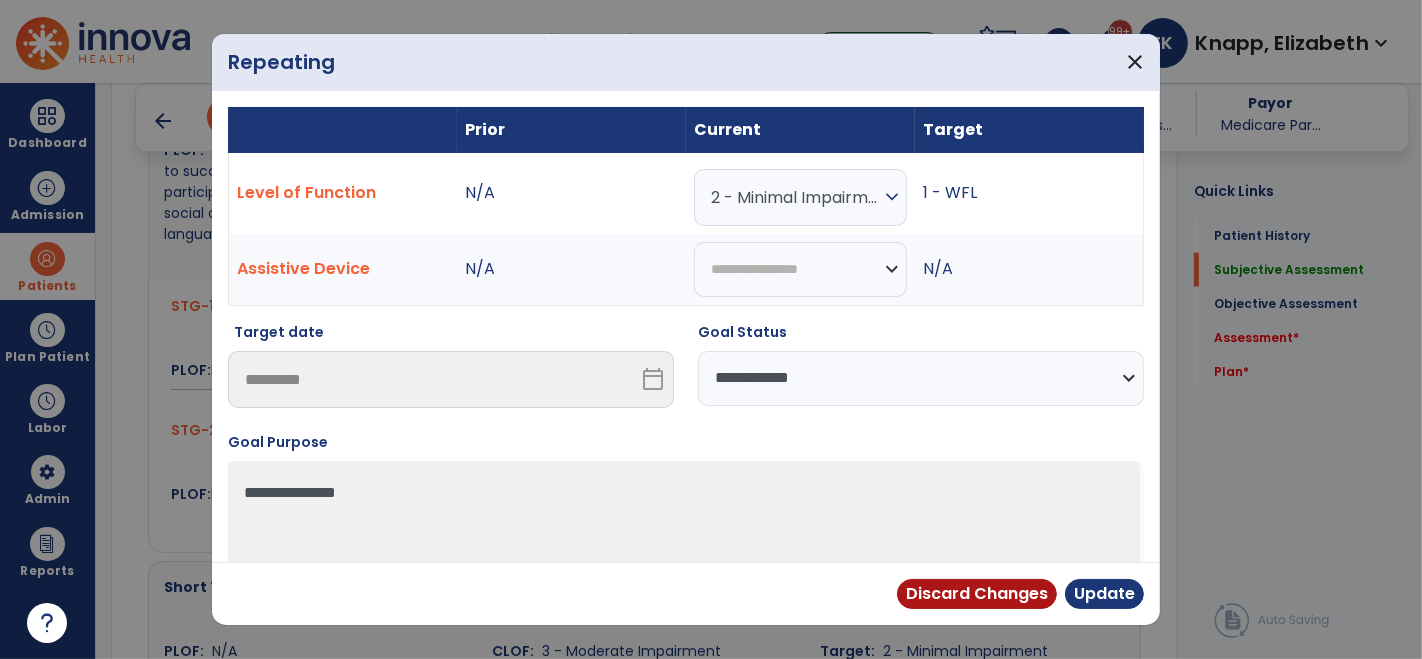 click on "**********" at bounding box center (921, 378) 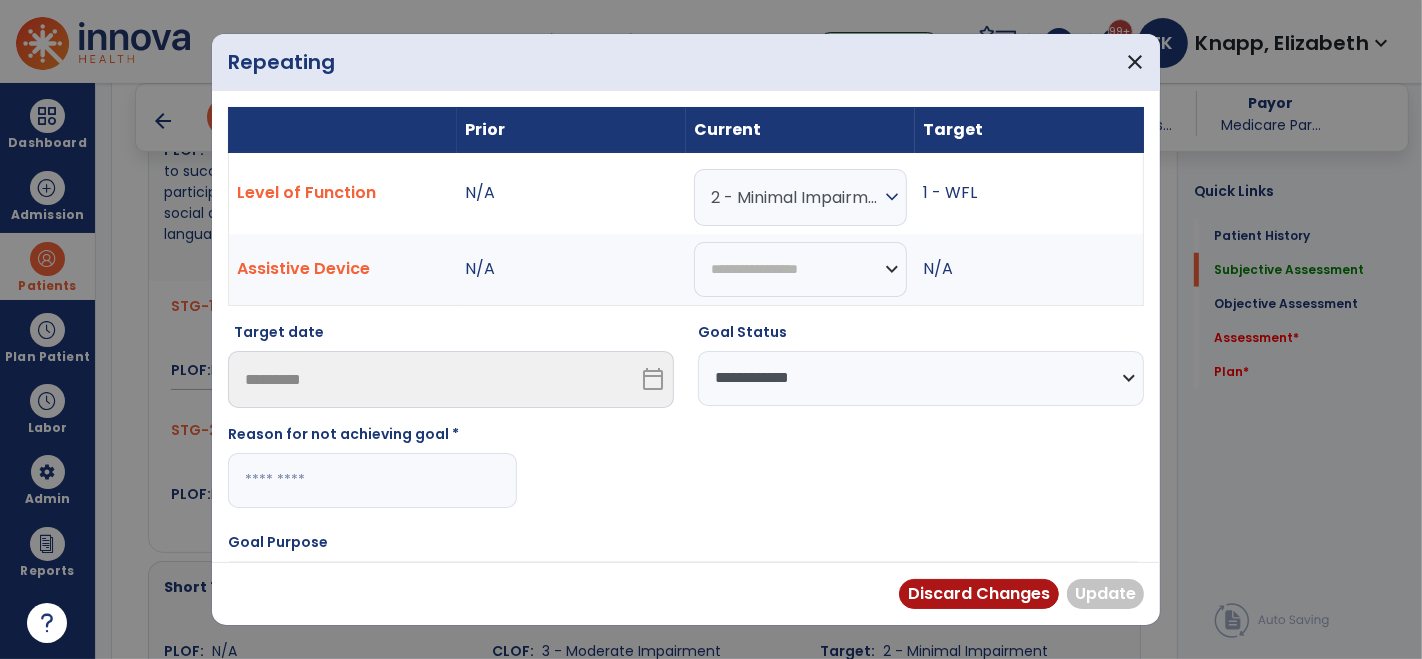 click at bounding box center [372, 480] 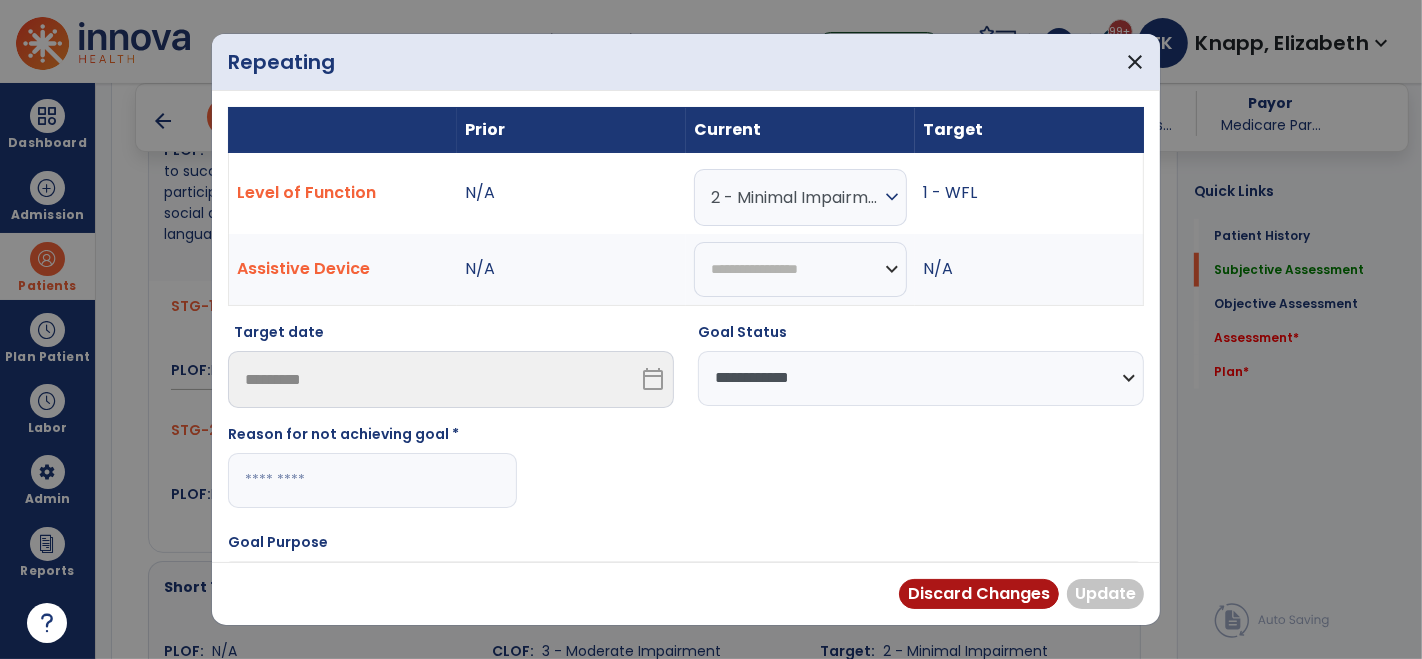 paste on "**********" 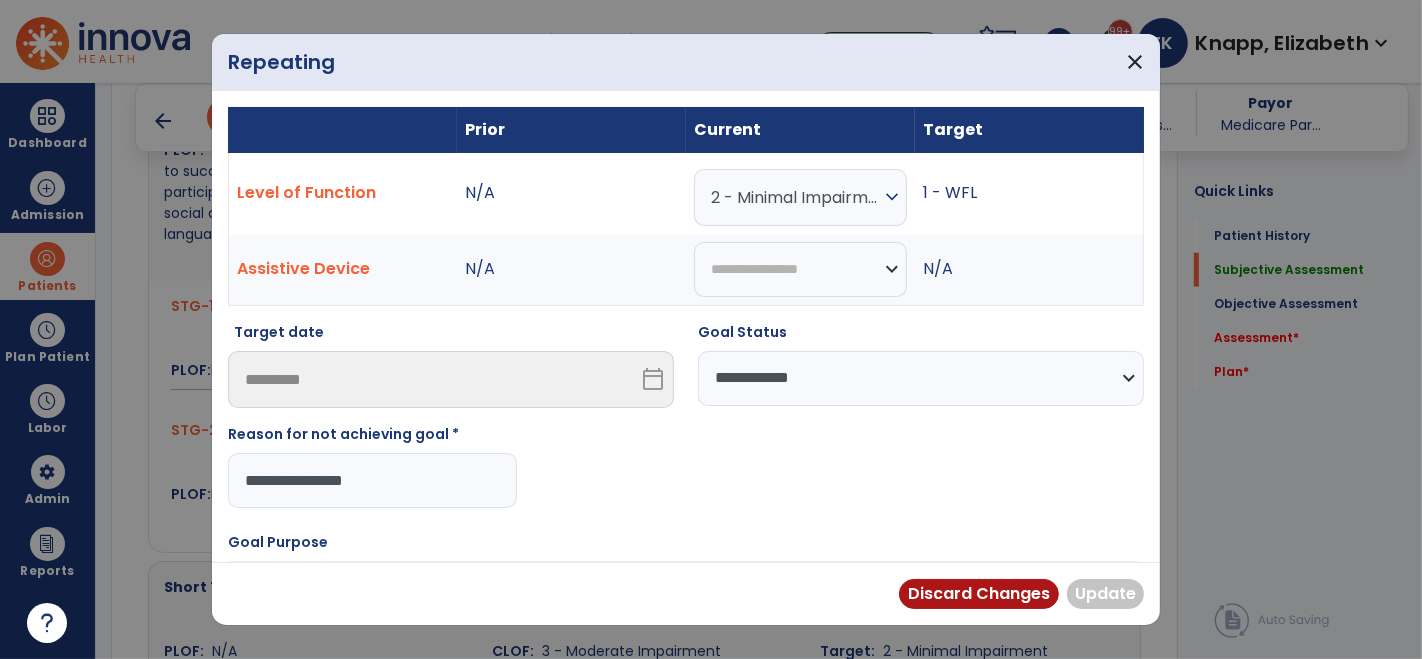 type on "**********" 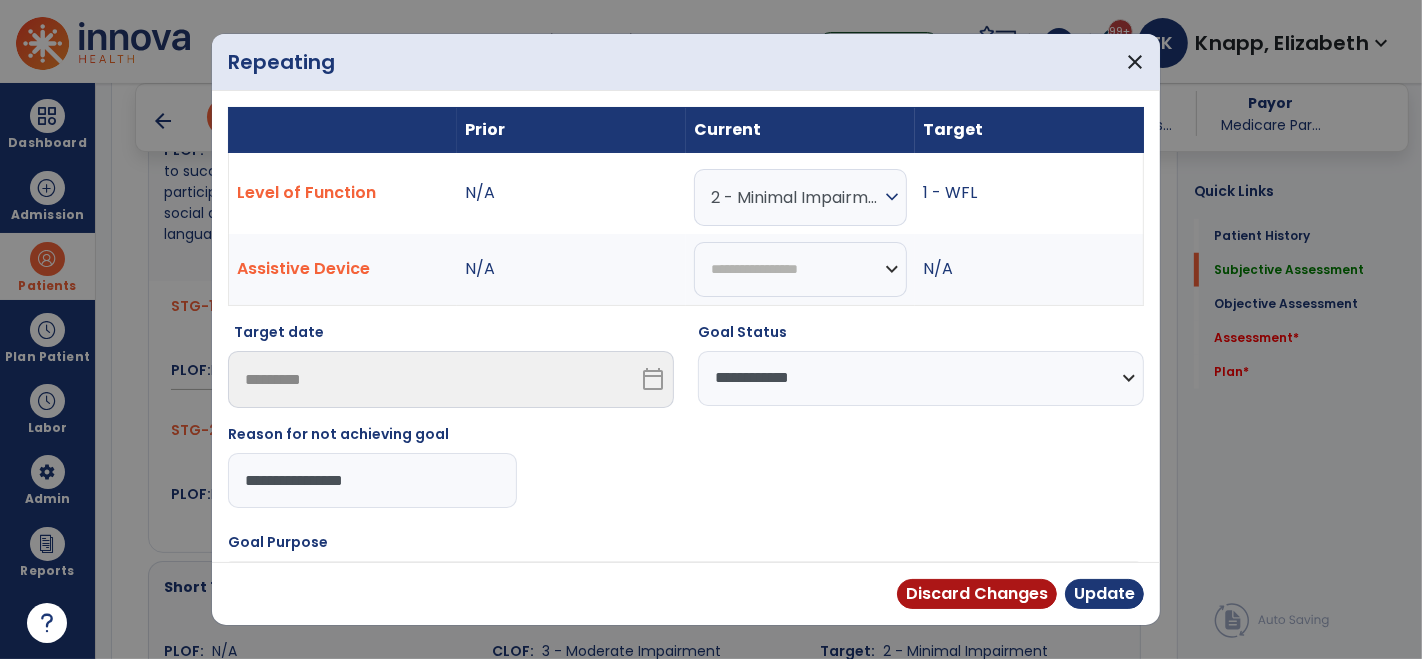 click on "**********" at bounding box center (686, 423) 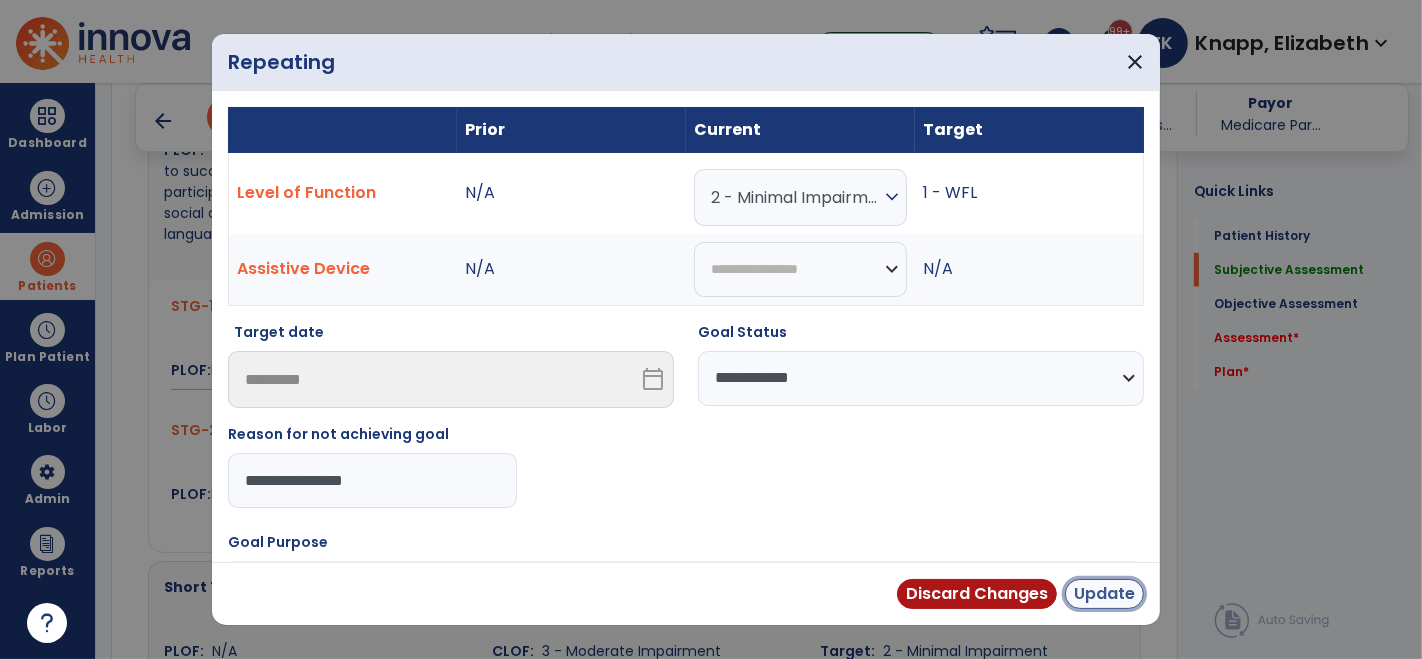 click on "Update" at bounding box center (1104, 594) 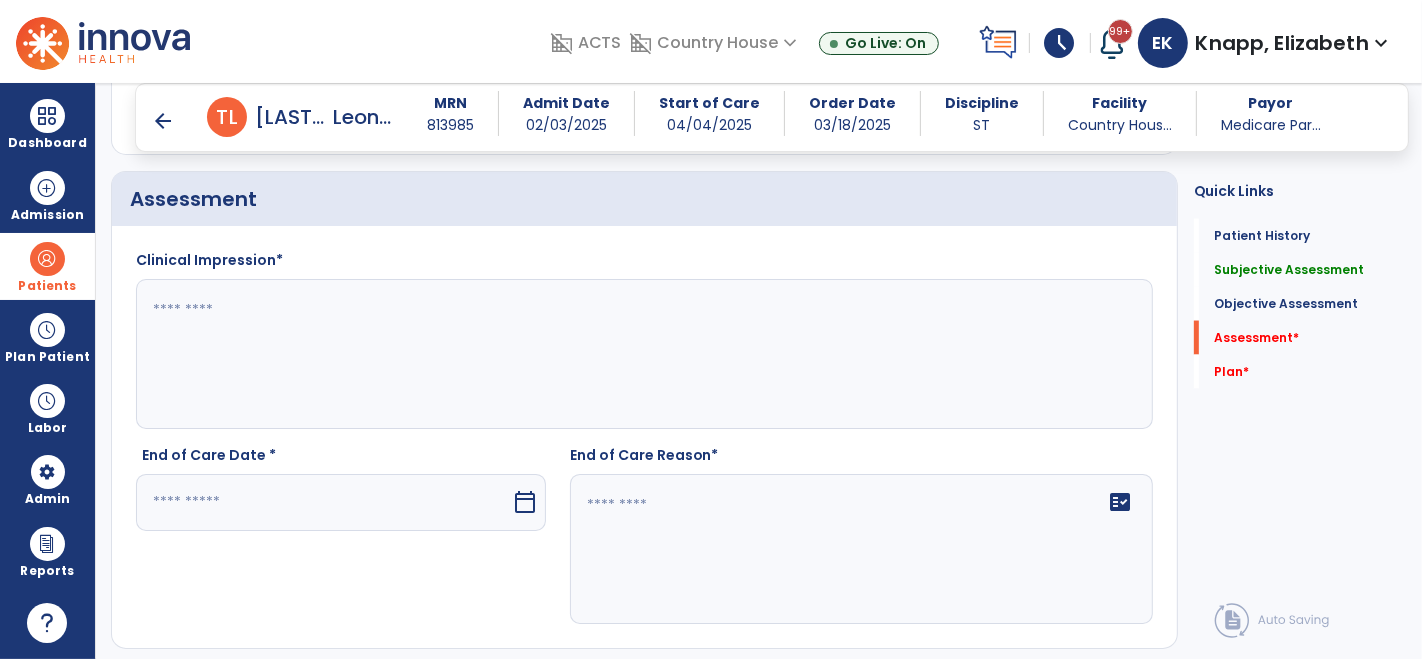 scroll, scrollTop: 2765, scrollLeft: 0, axis: vertical 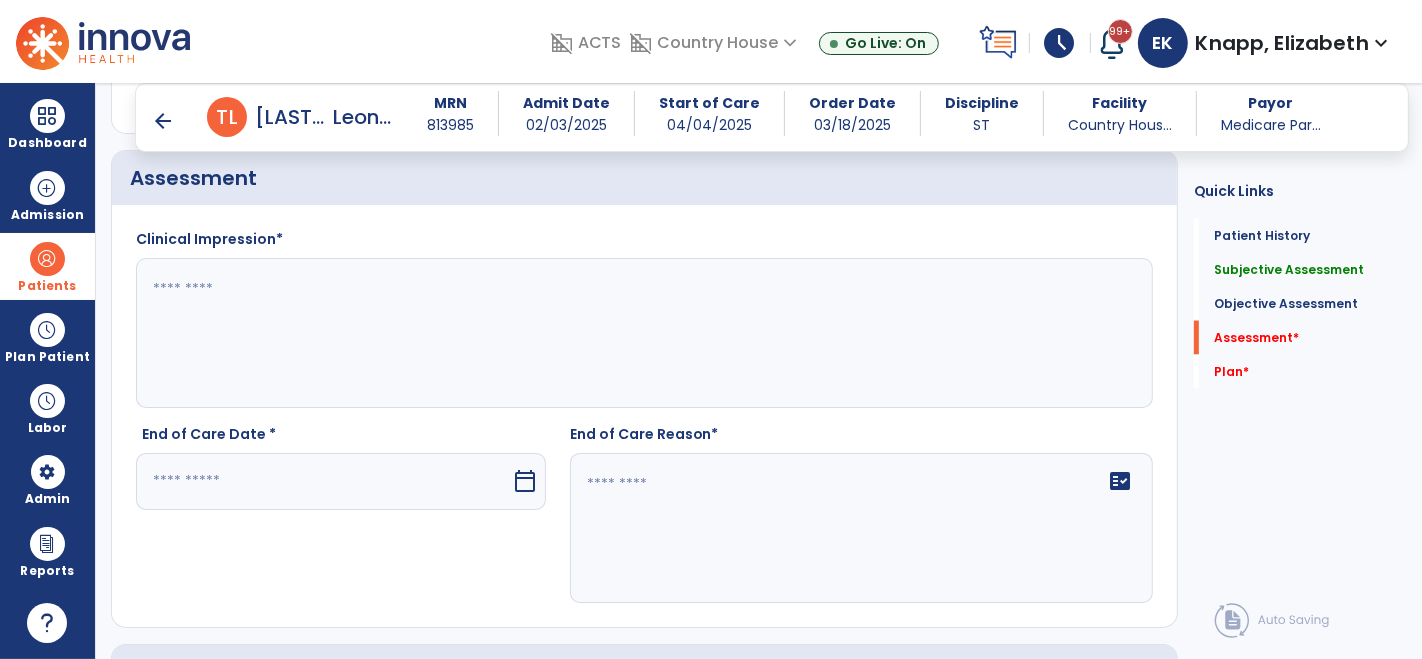click 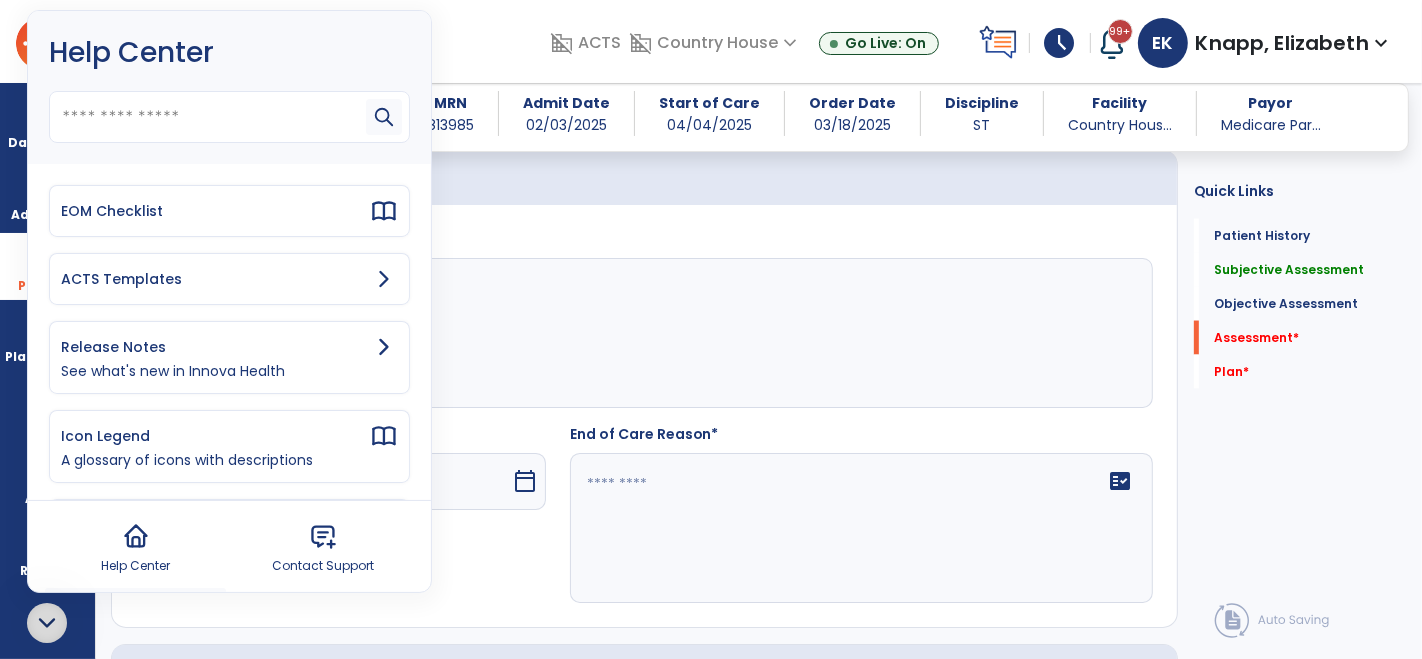 click 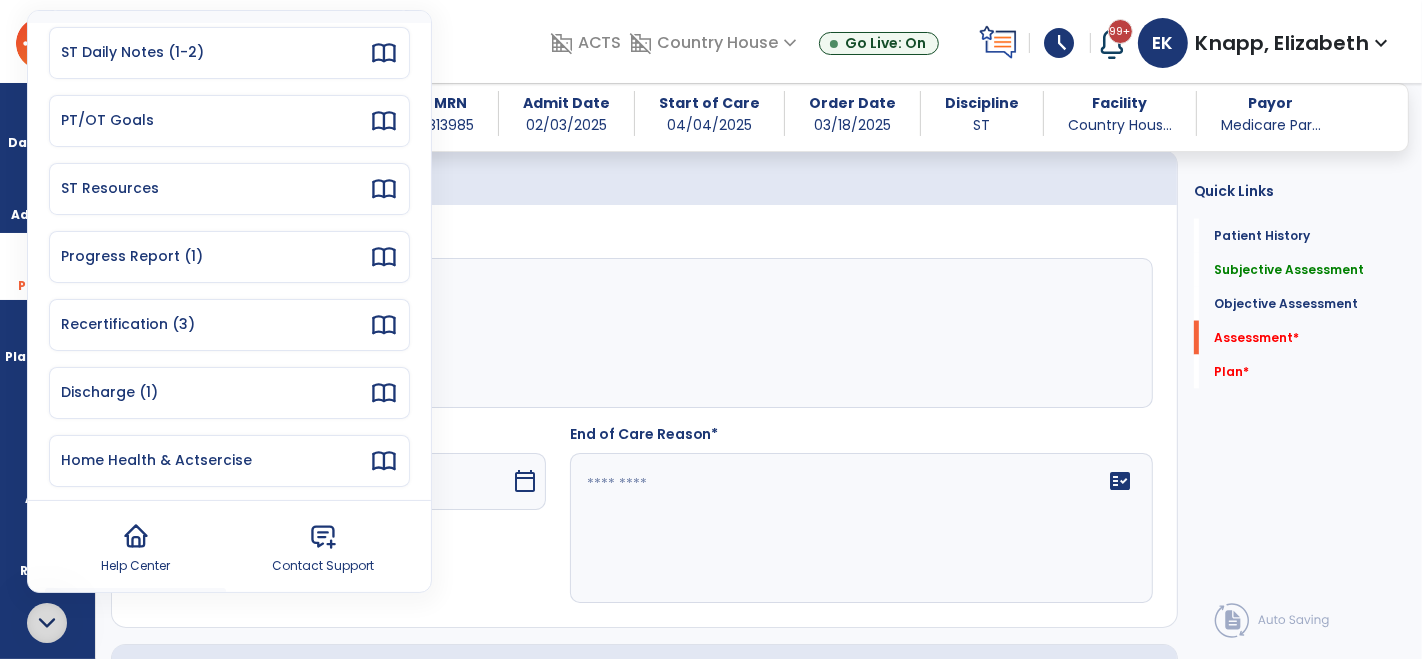 scroll, scrollTop: 231, scrollLeft: 0, axis: vertical 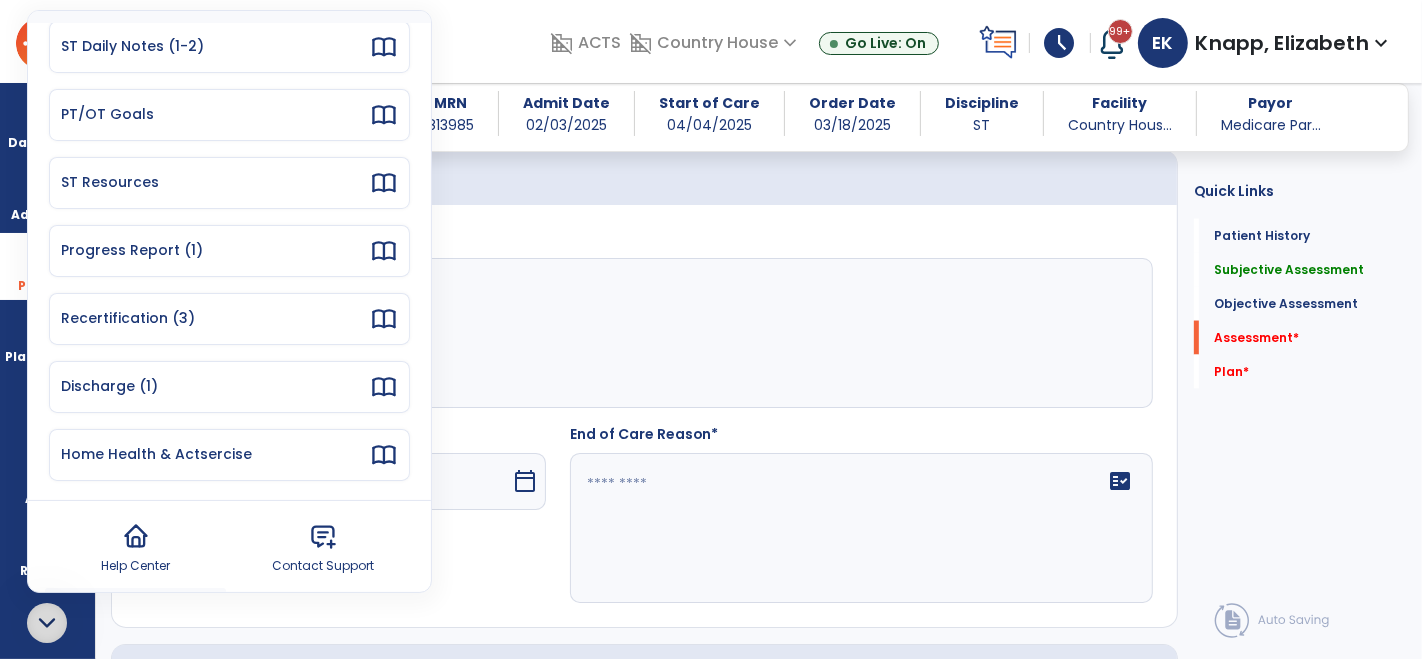 click 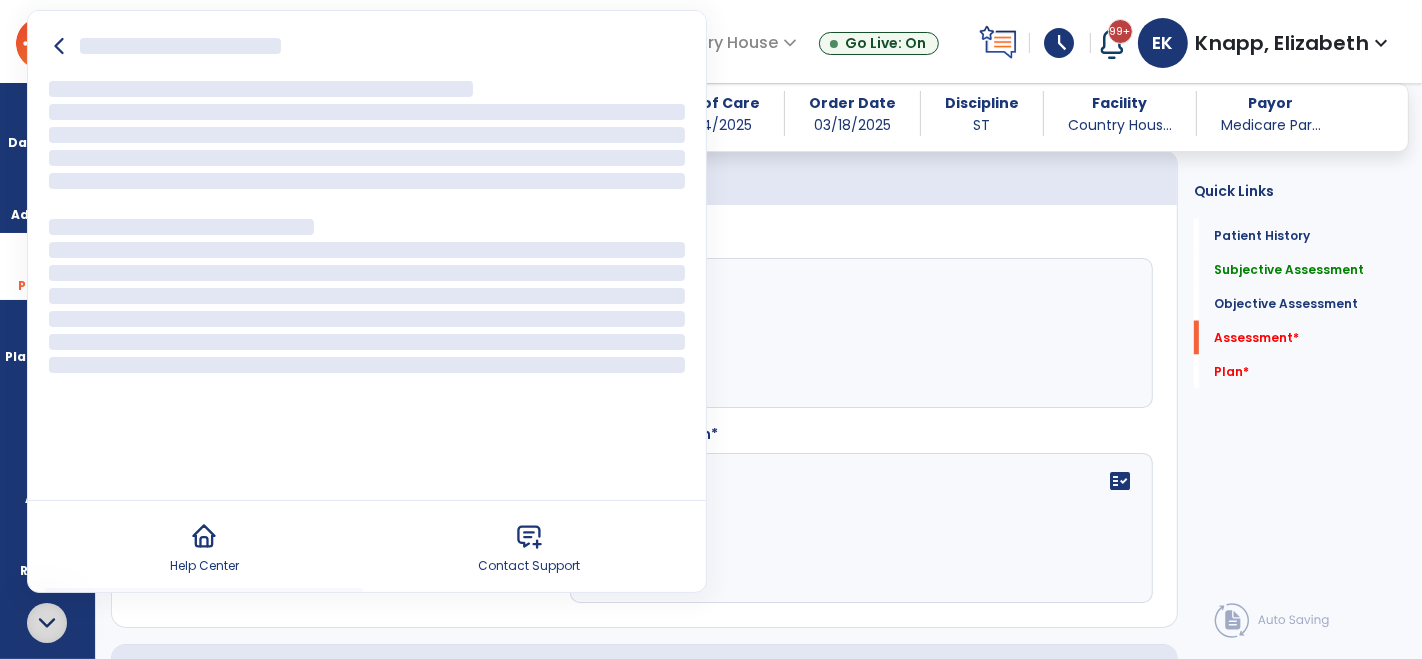 scroll, scrollTop: 0, scrollLeft: 0, axis: both 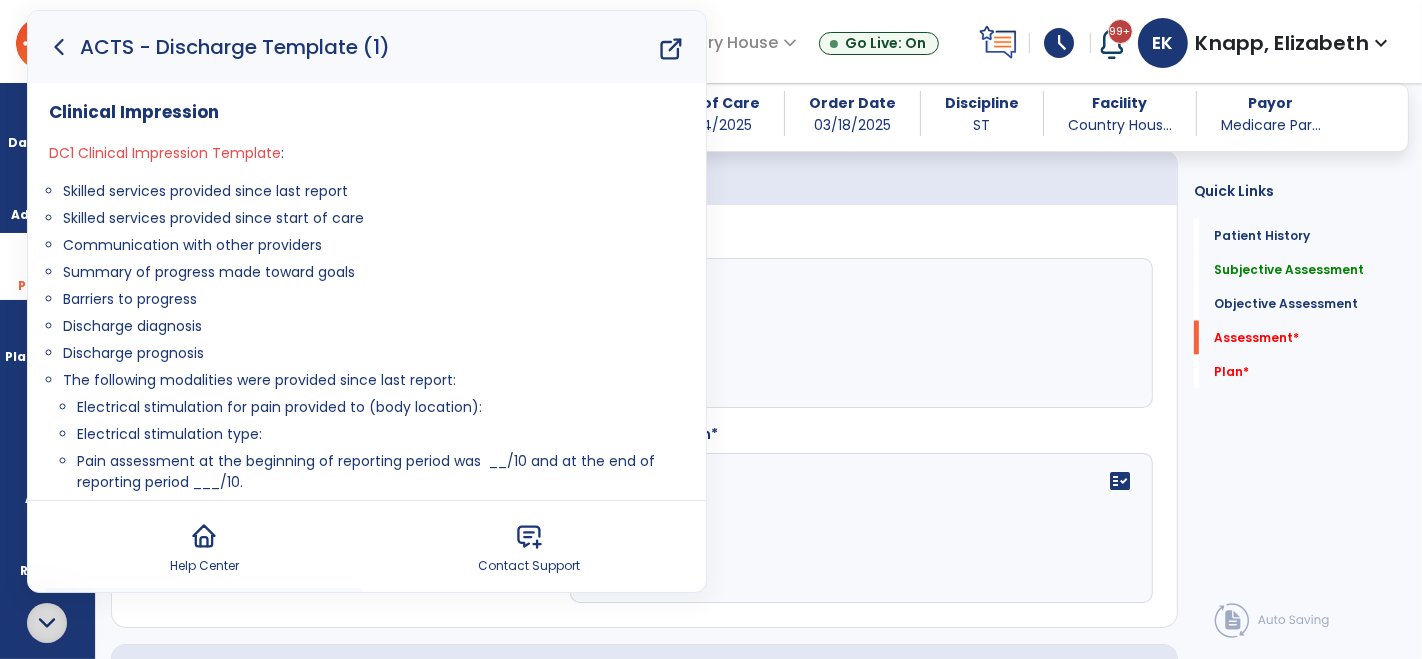 drag, startPoint x: 62, startPoint y: 195, endPoint x: 262, endPoint y: 352, distance: 254.26167 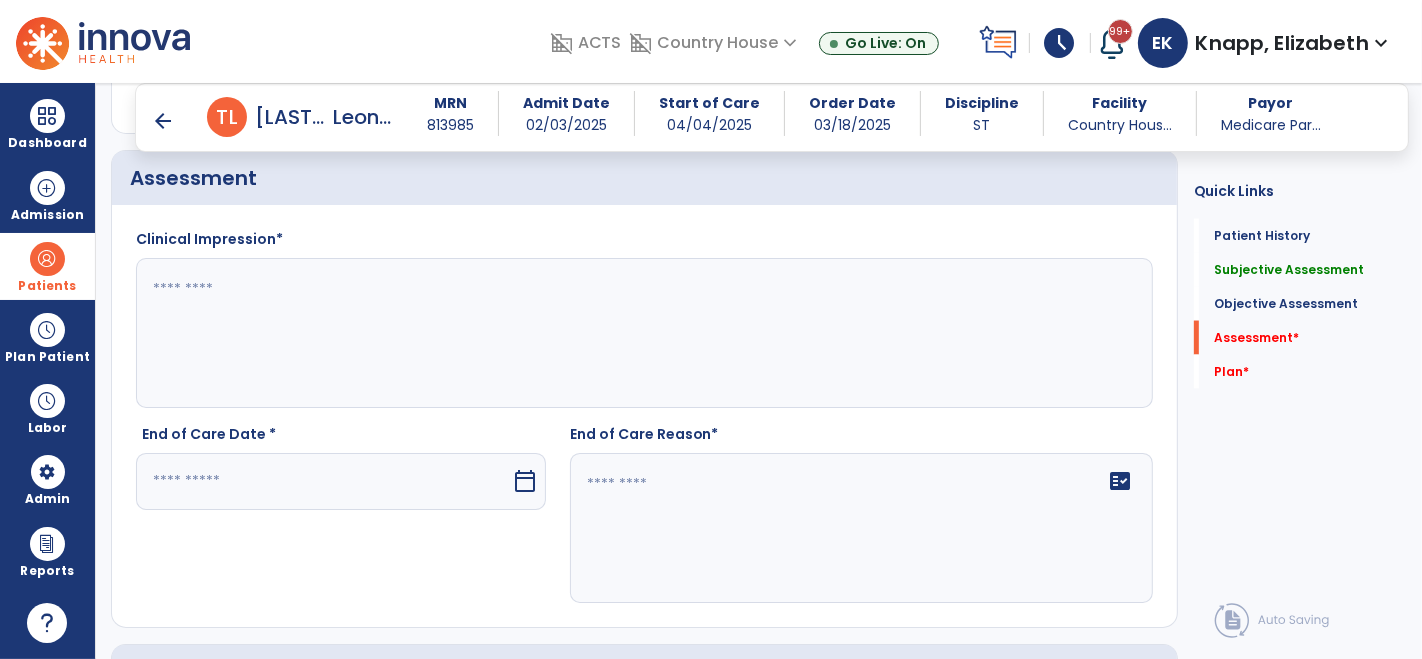 click 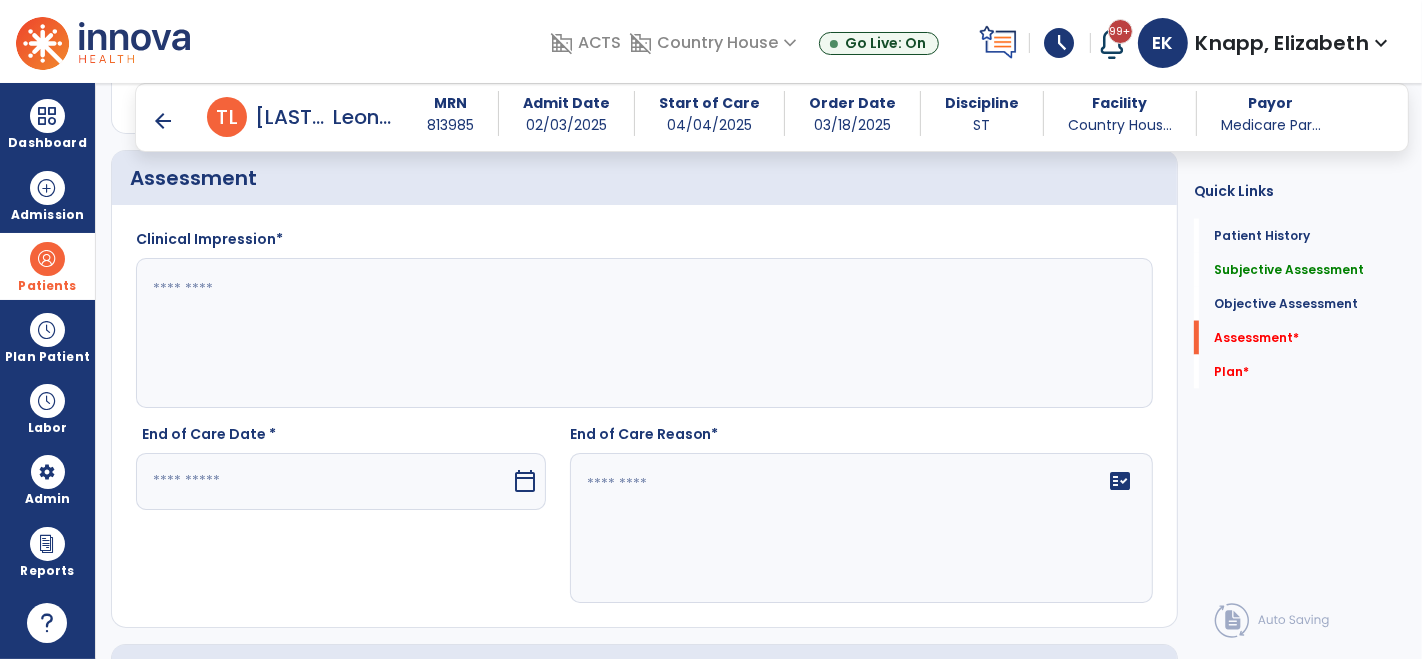 paste on "**********" 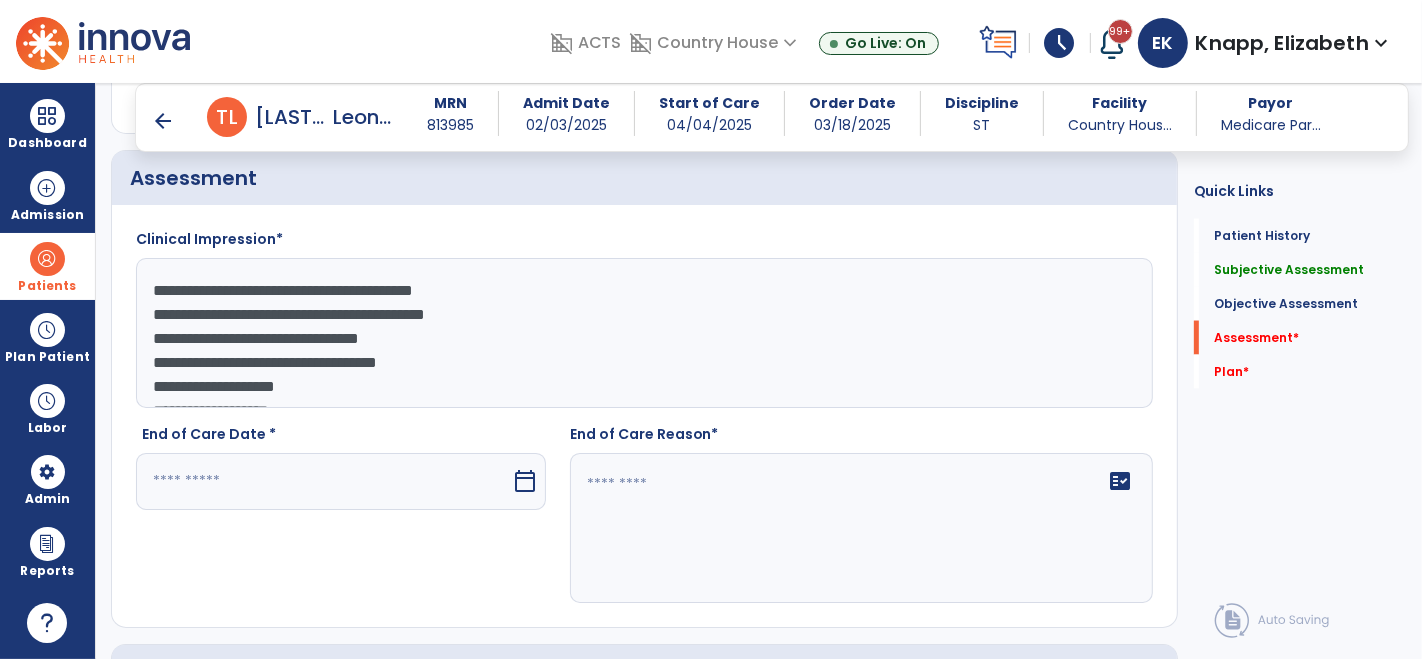 scroll, scrollTop: 40, scrollLeft: 0, axis: vertical 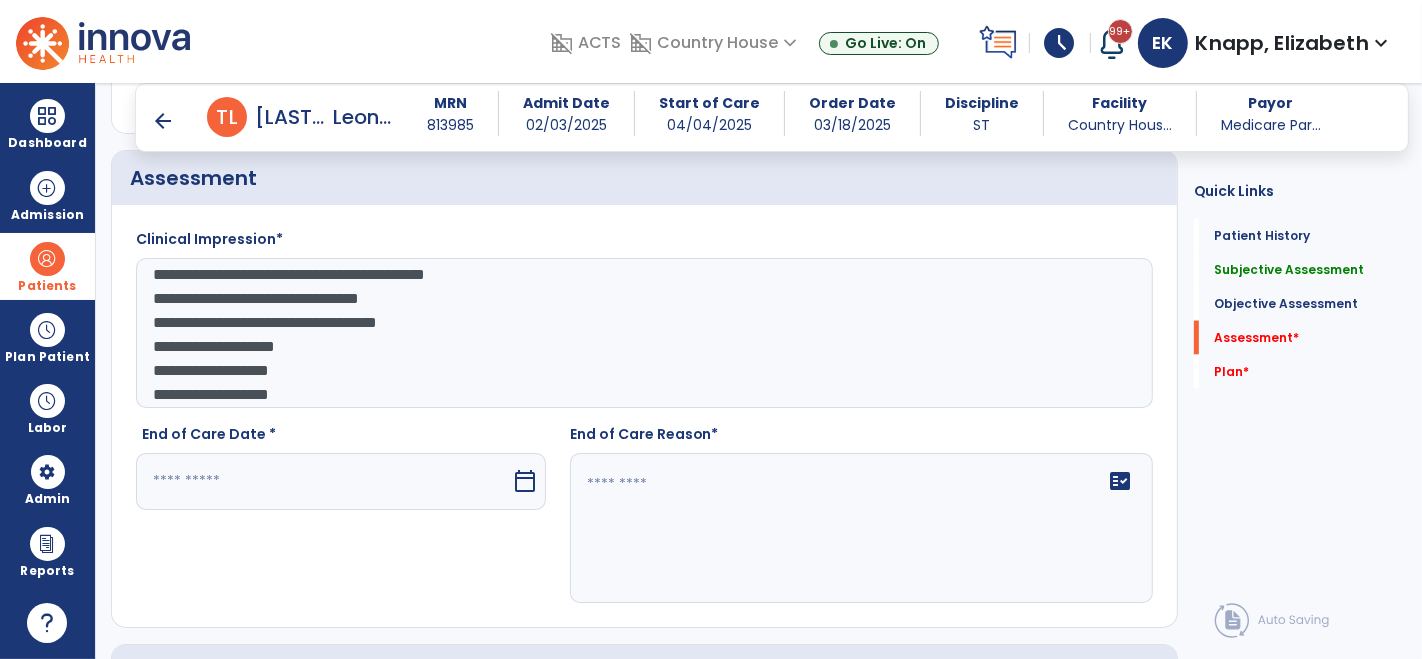 click on "**********" 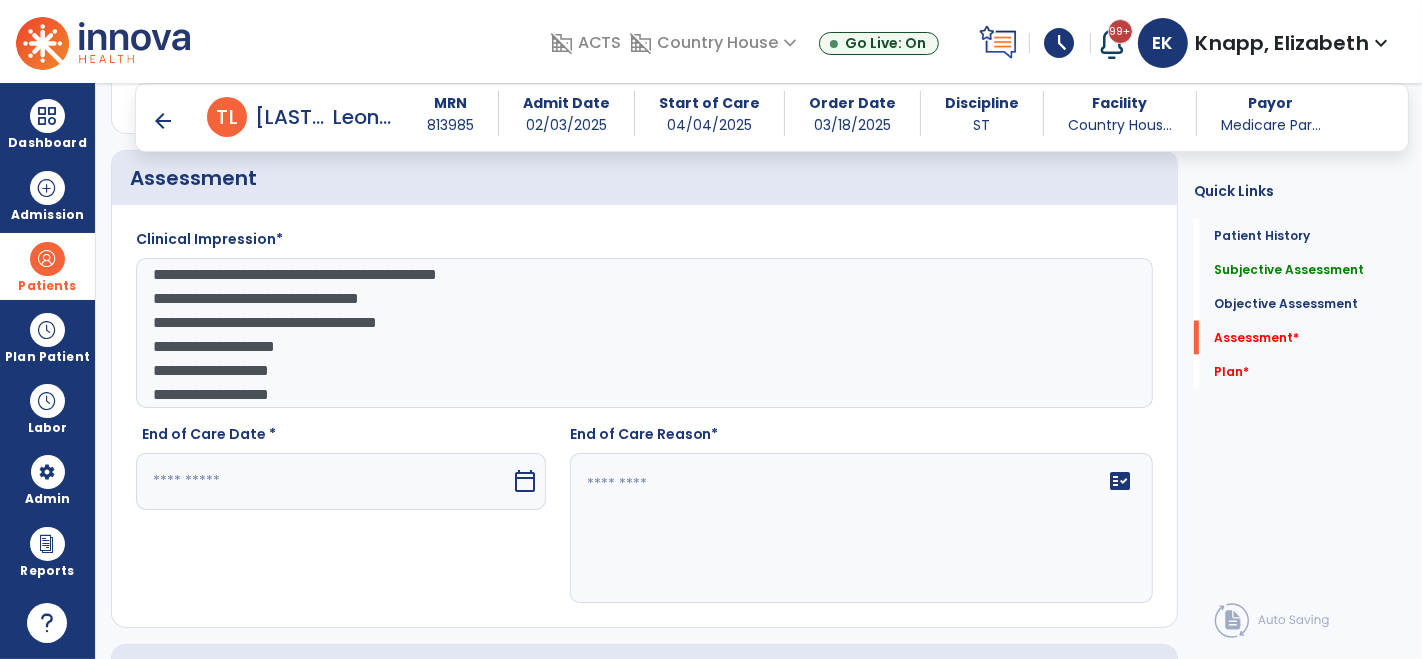 paste on "**********" 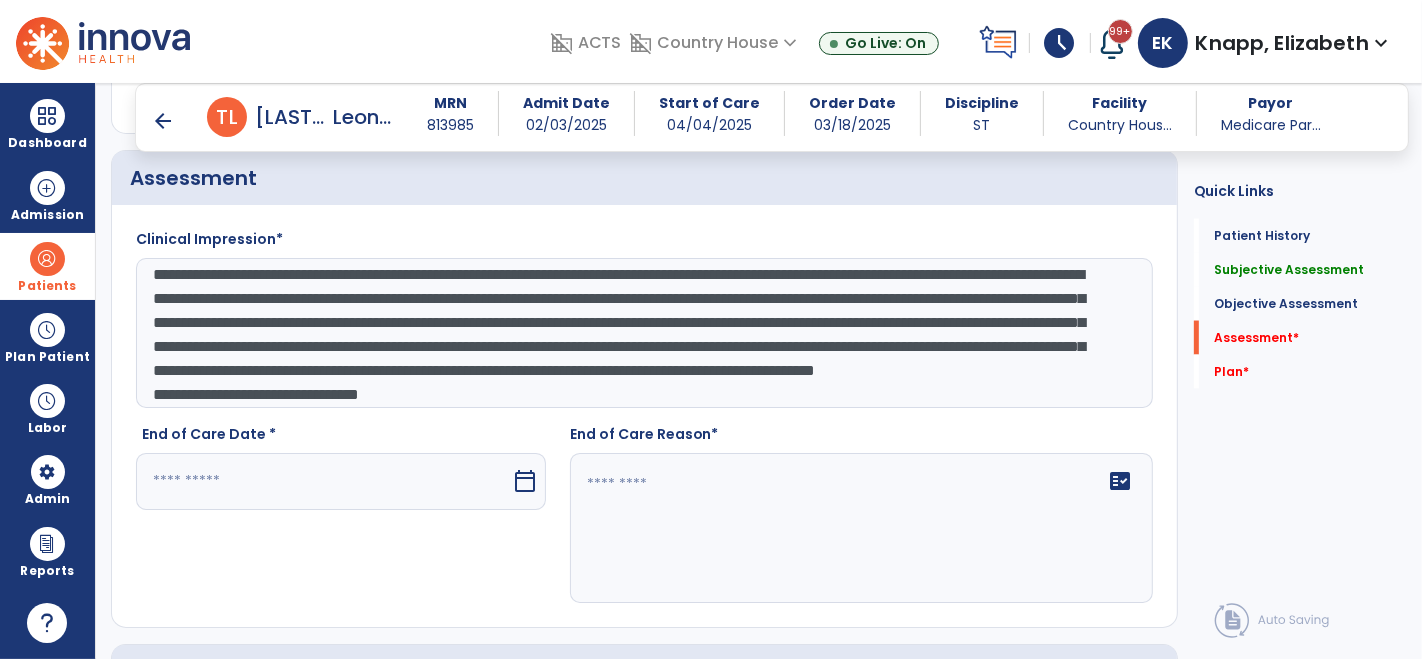 scroll, scrollTop: 63, scrollLeft: 0, axis: vertical 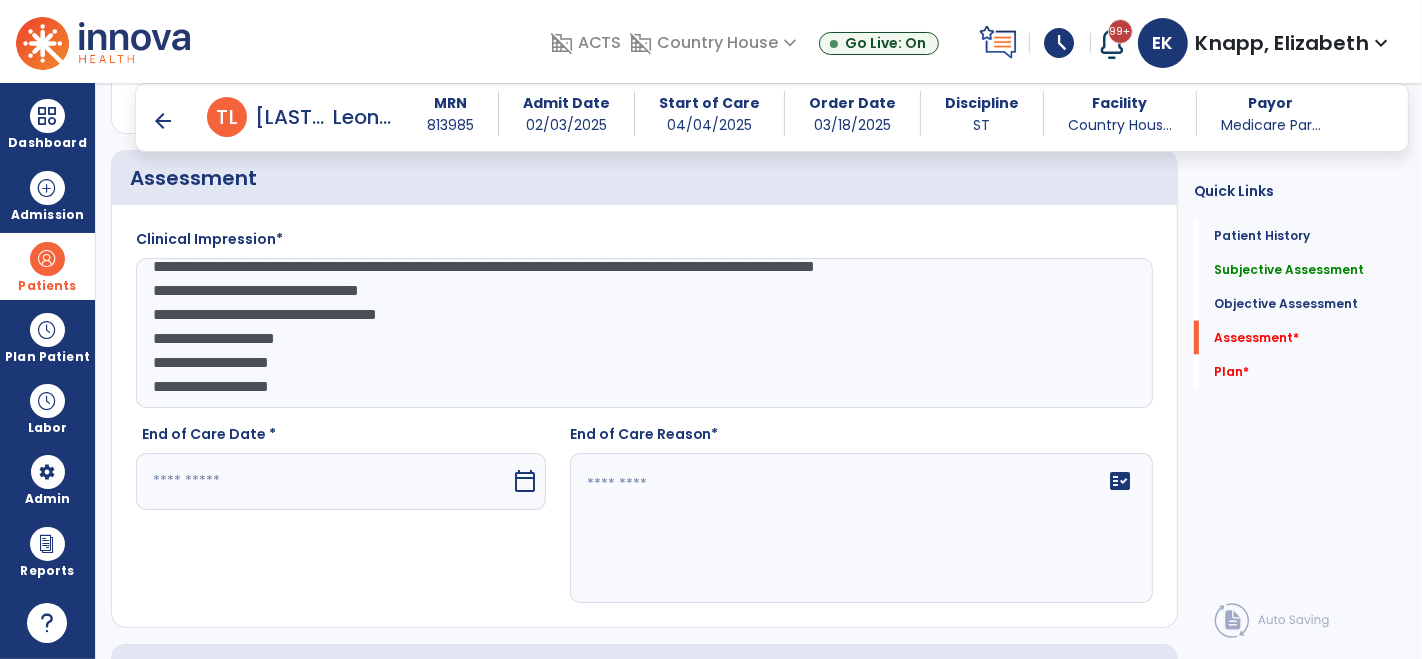 click on "**********" 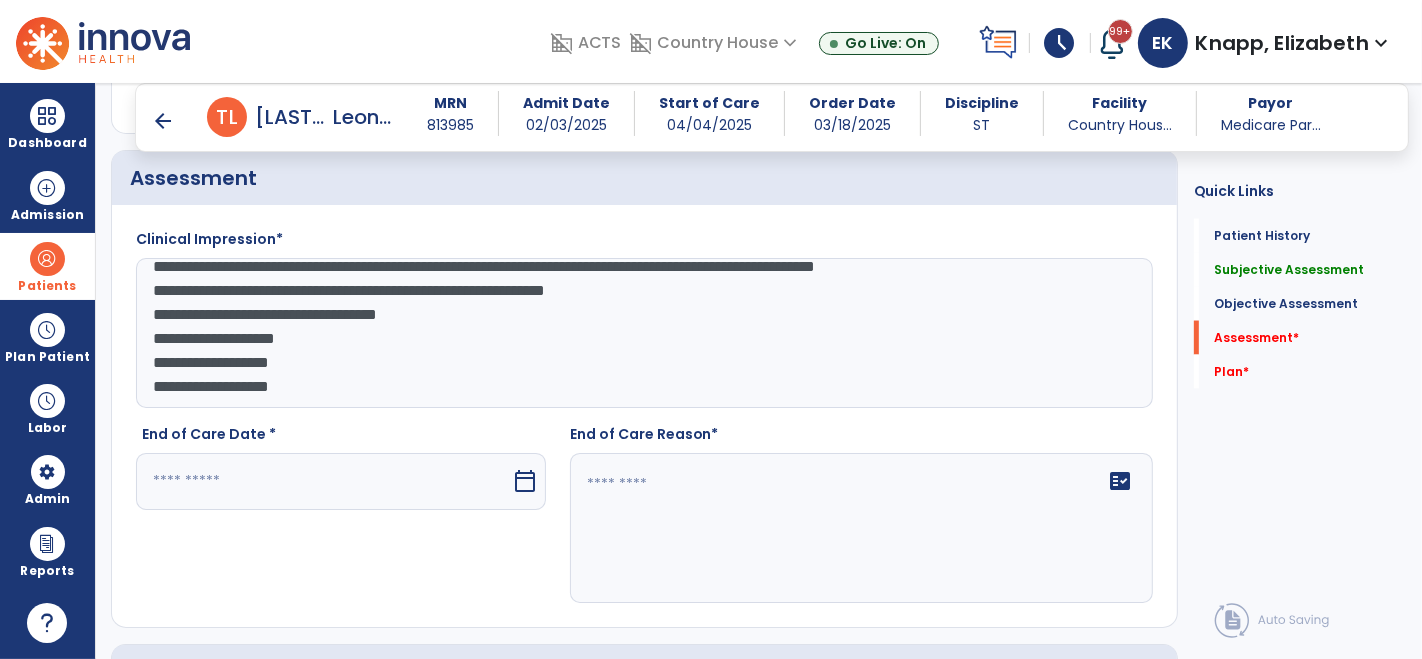 click on "**********" 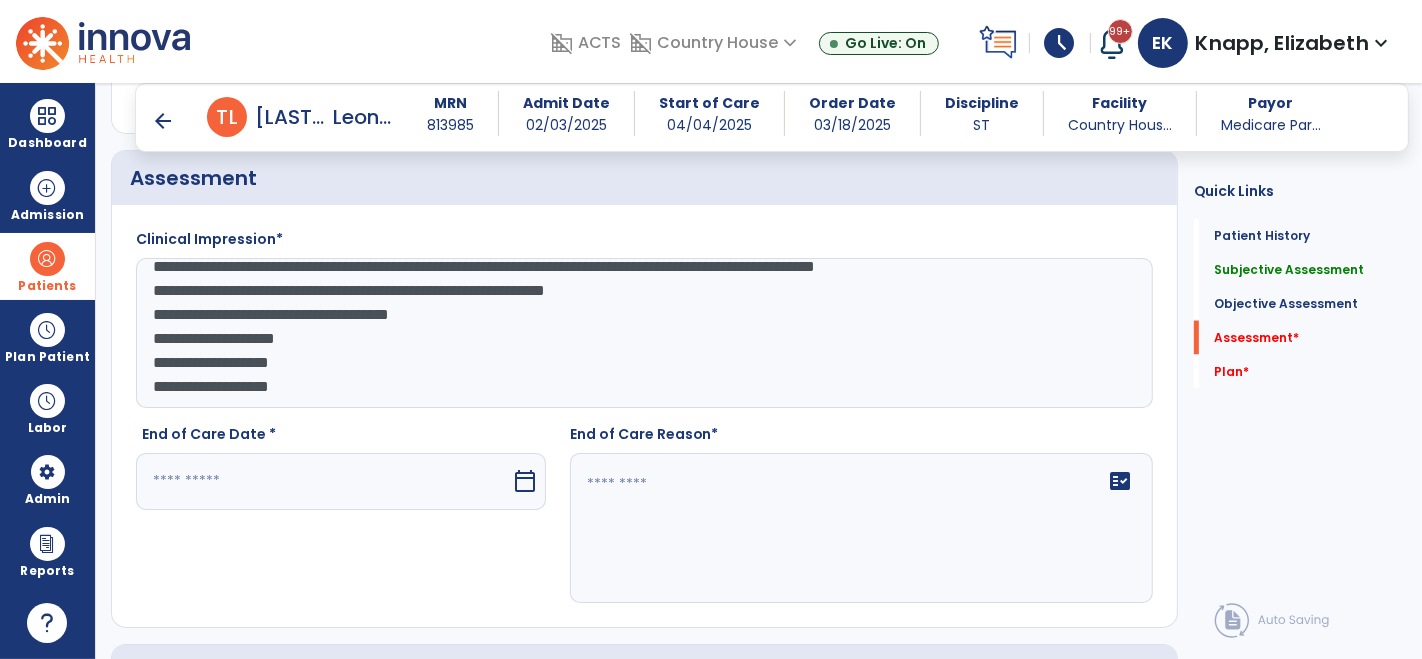 scroll, scrollTop: 191, scrollLeft: 0, axis: vertical 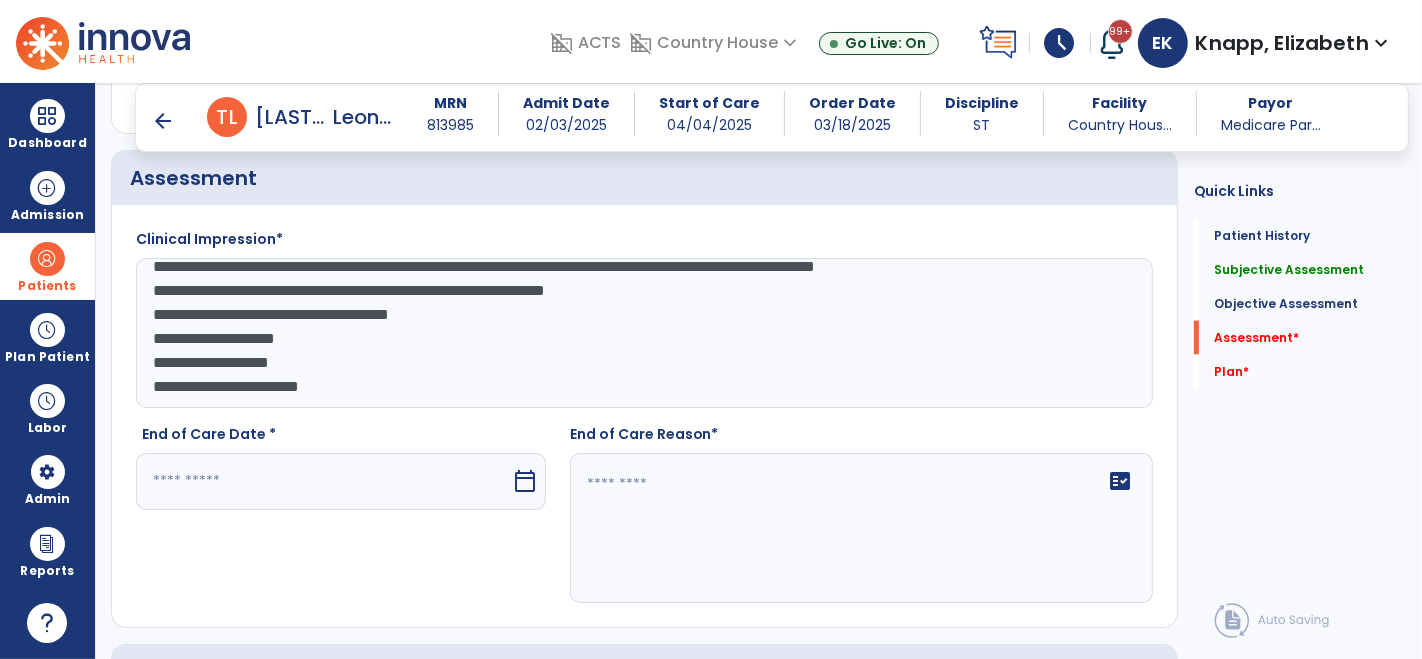 click on "**********" 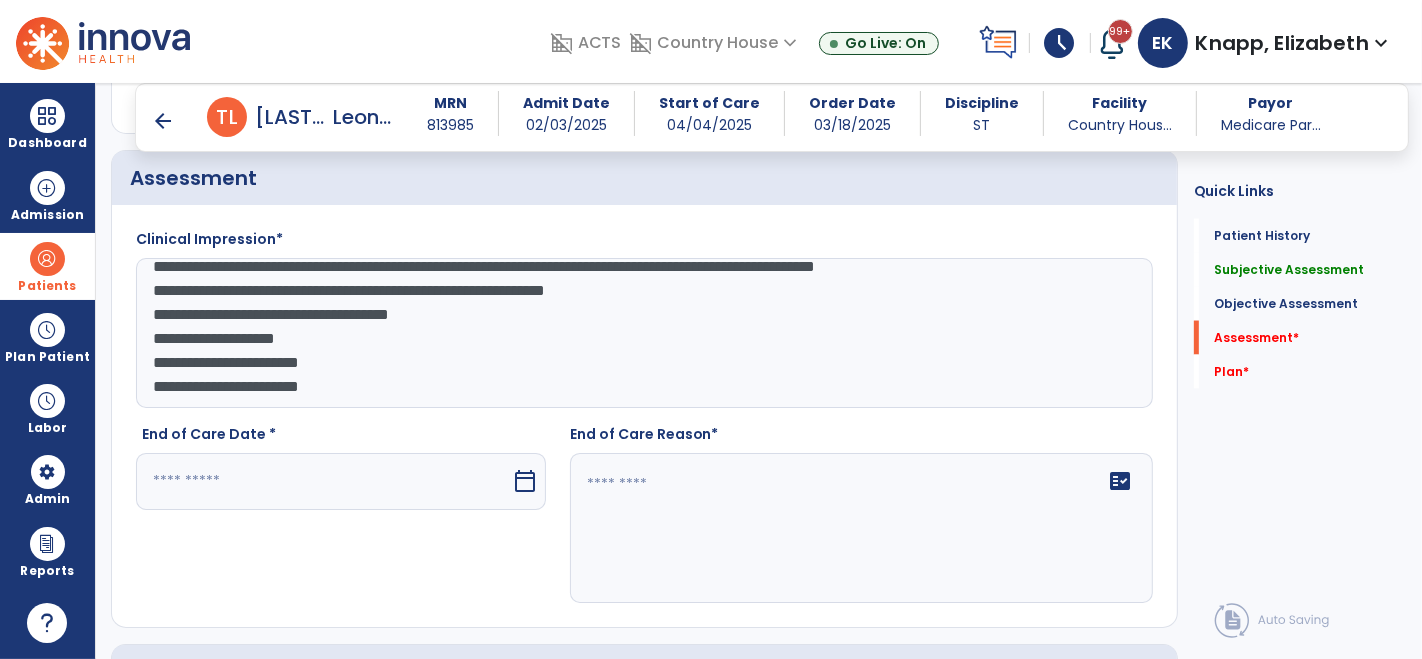 click on "**********" 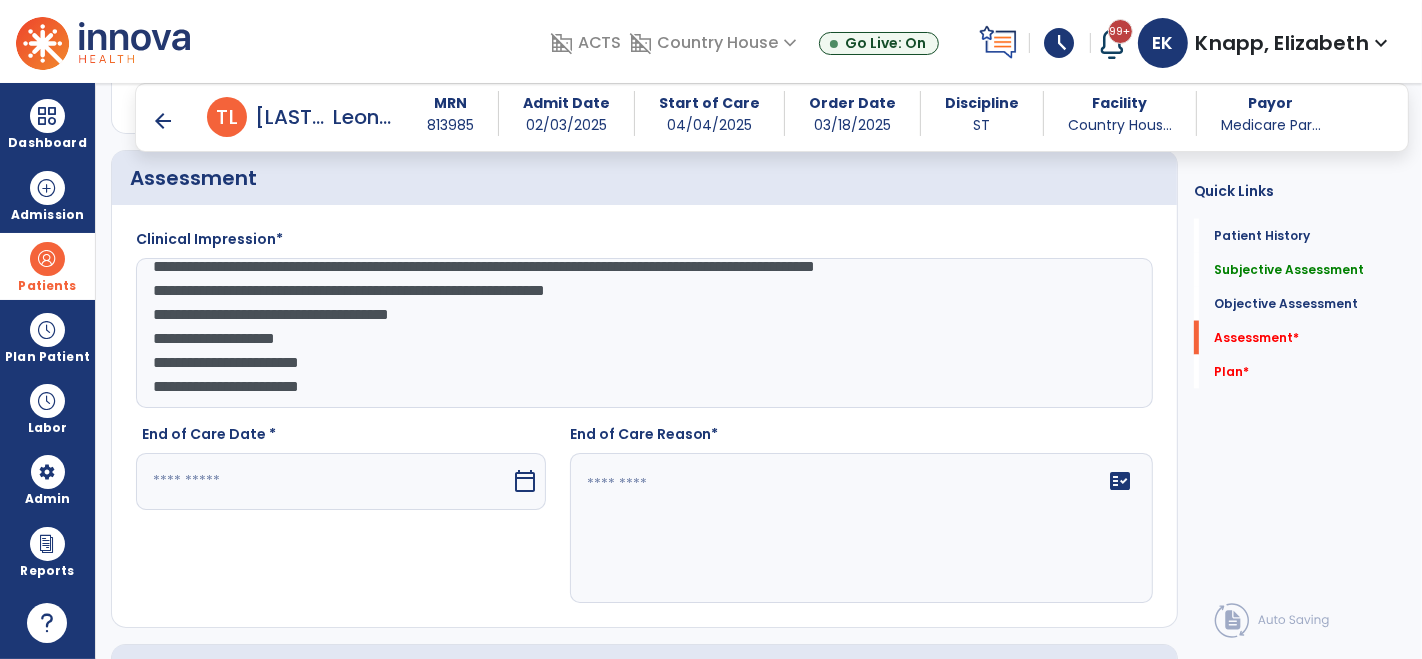 paste on "**********" 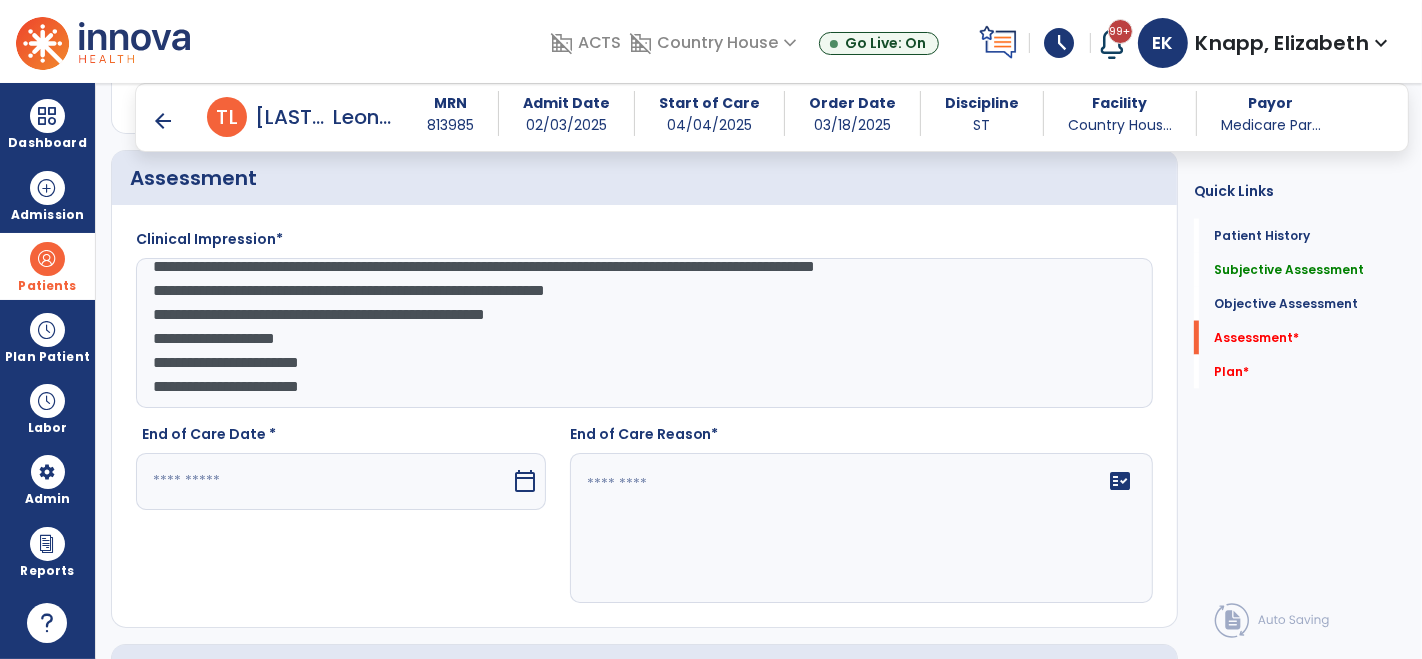click on "**********" 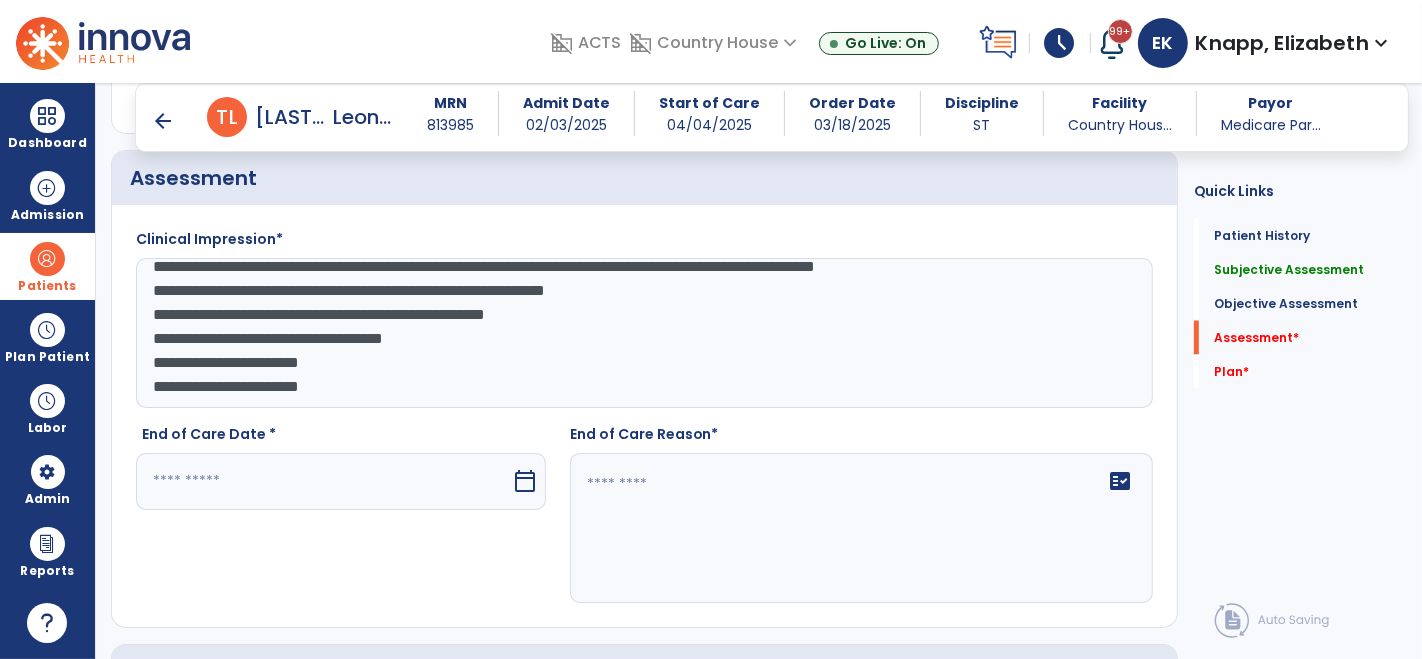paste on "**********" 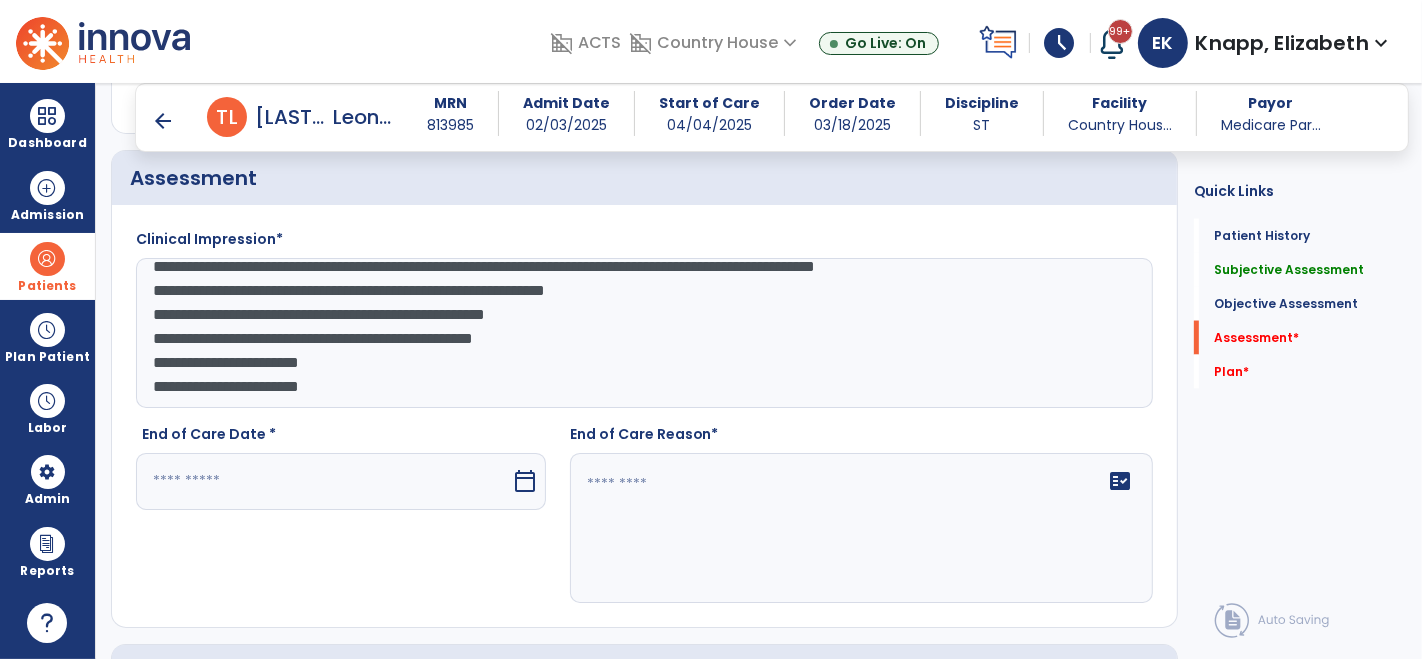 scroll, scrollTop: 130, scrollLeft: 0, axis: vertical 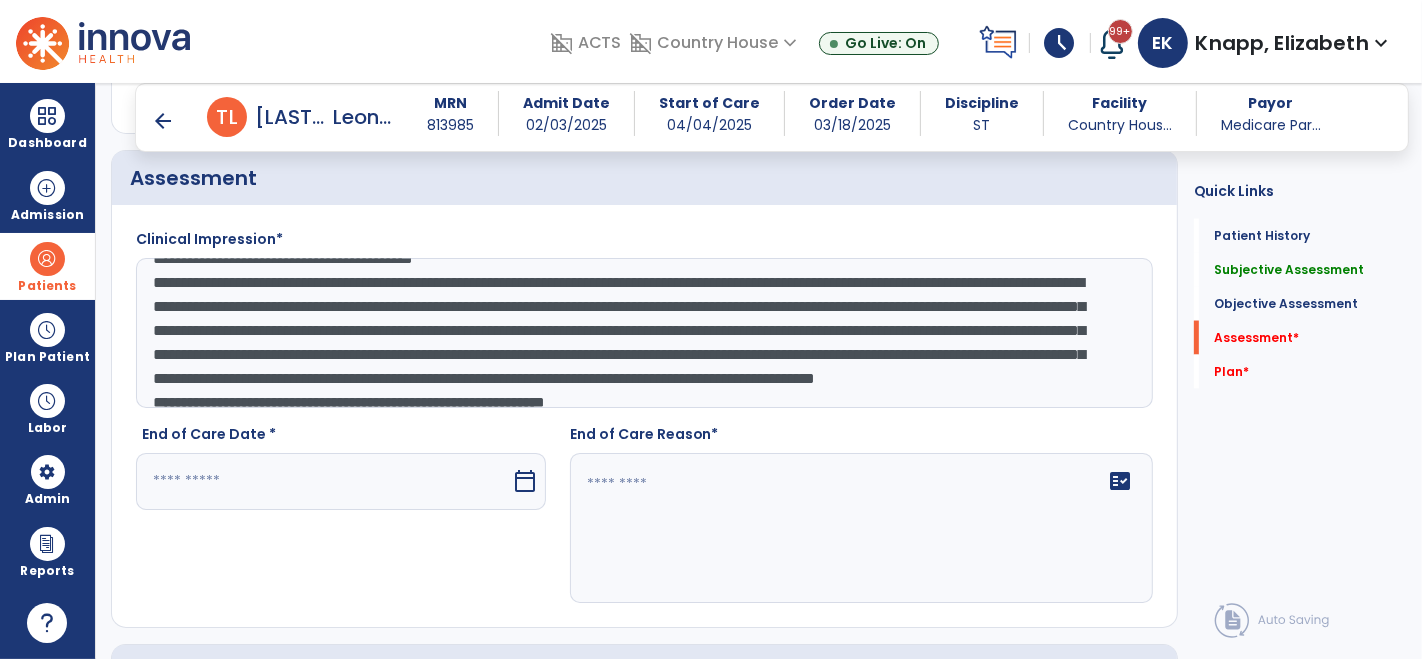 drag, startPoint x: 922, startPoint y: 270, endPoint x: 891, endPoint y: 270, distance: 31 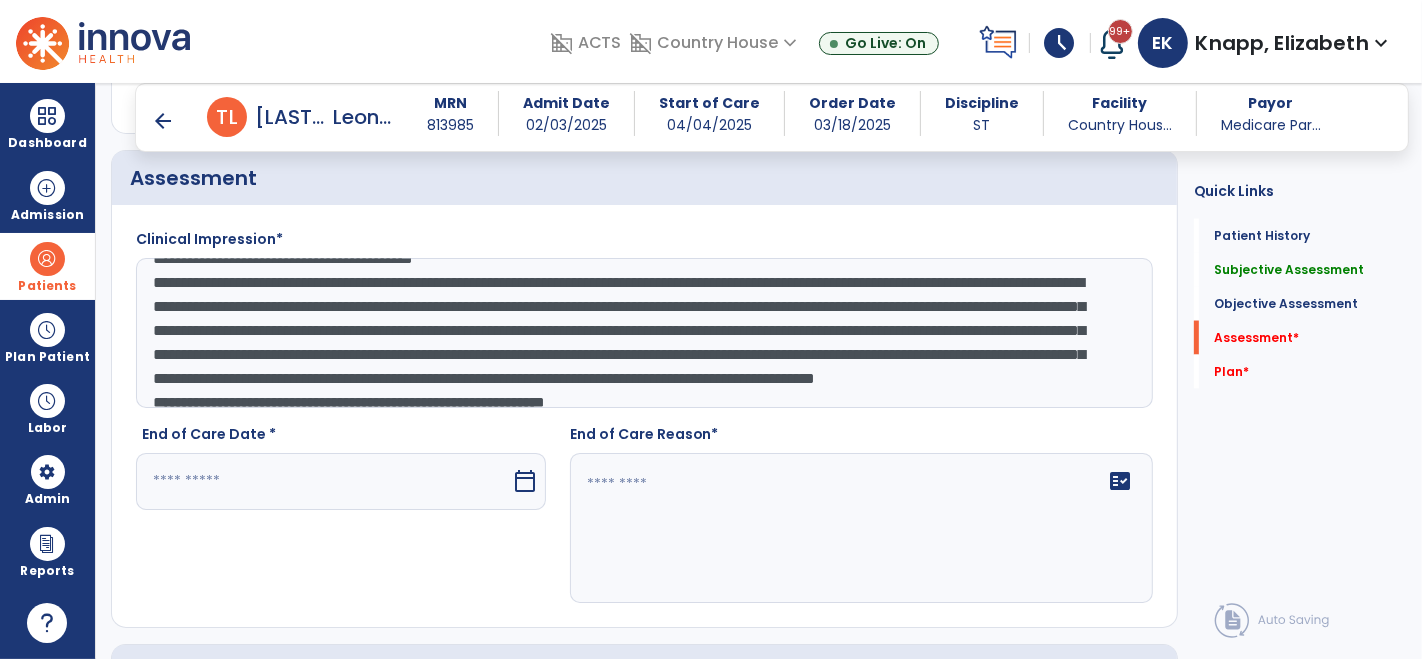 click on "**********" 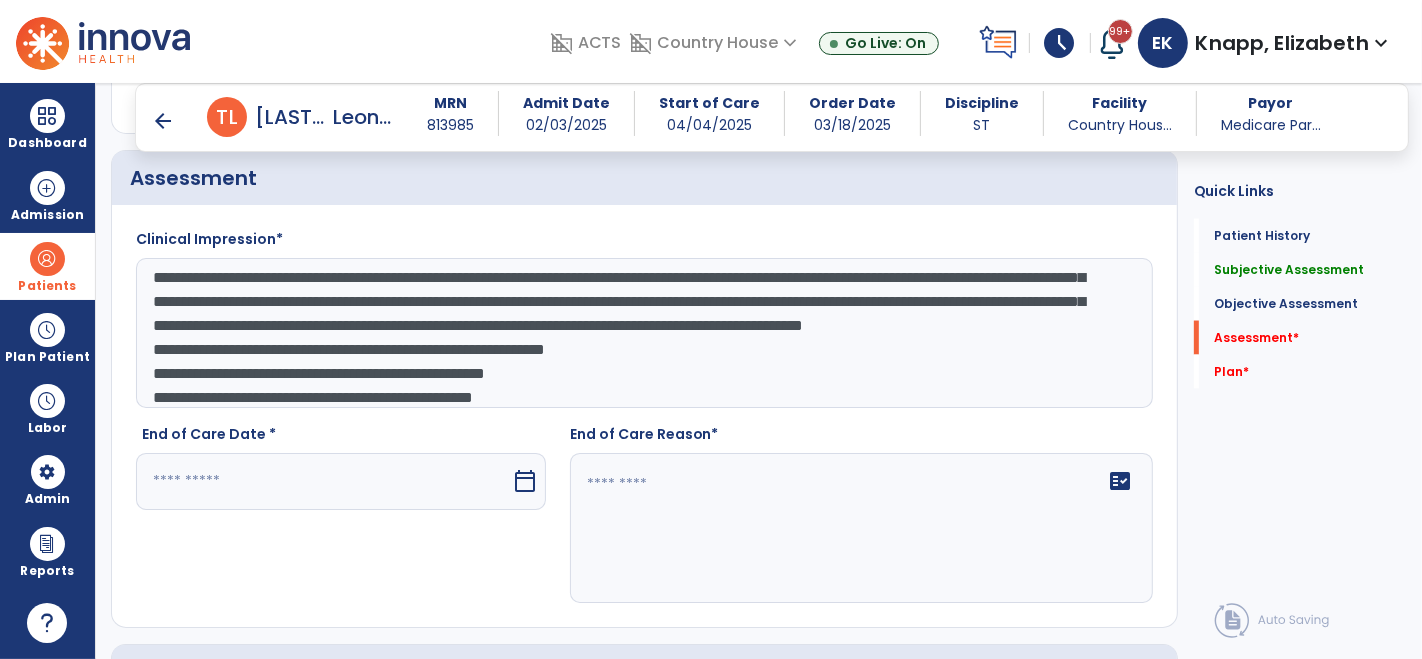 drag, startPoint x: 461, startPoint y: 292, endPoint x: 431, endPoint y: 292, distance: 30 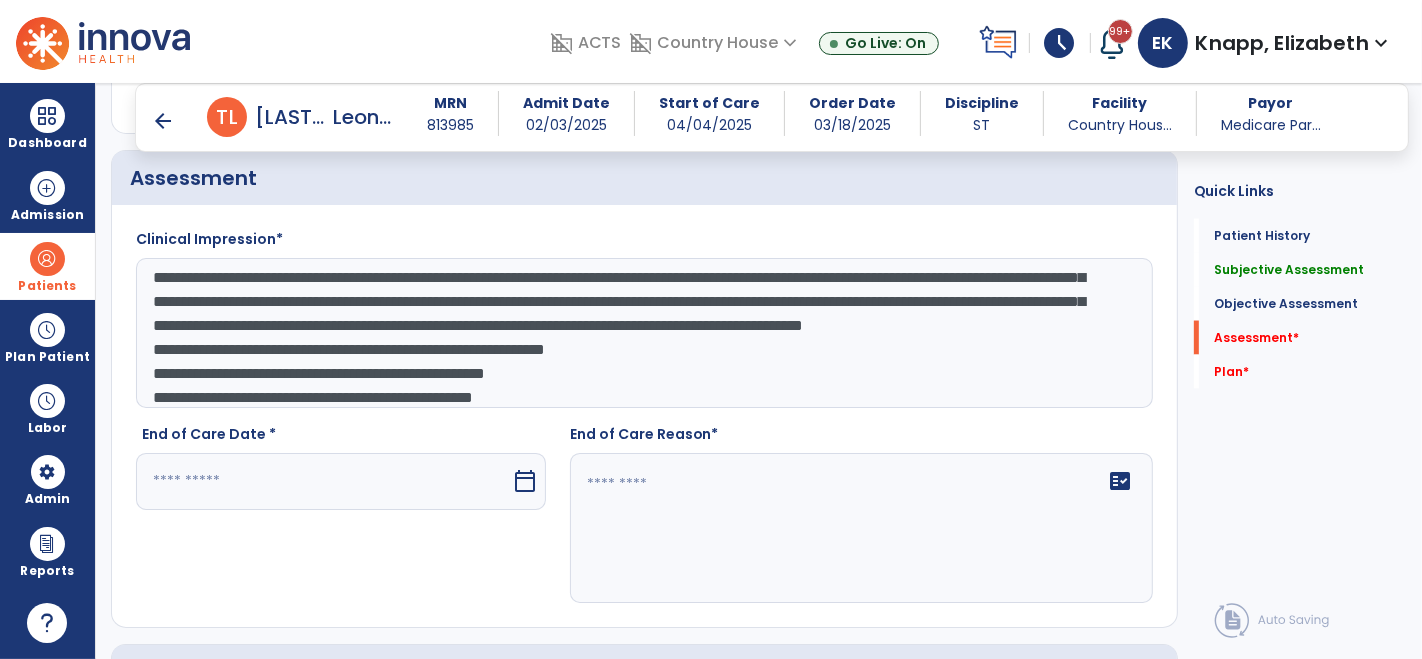 click on "**********" 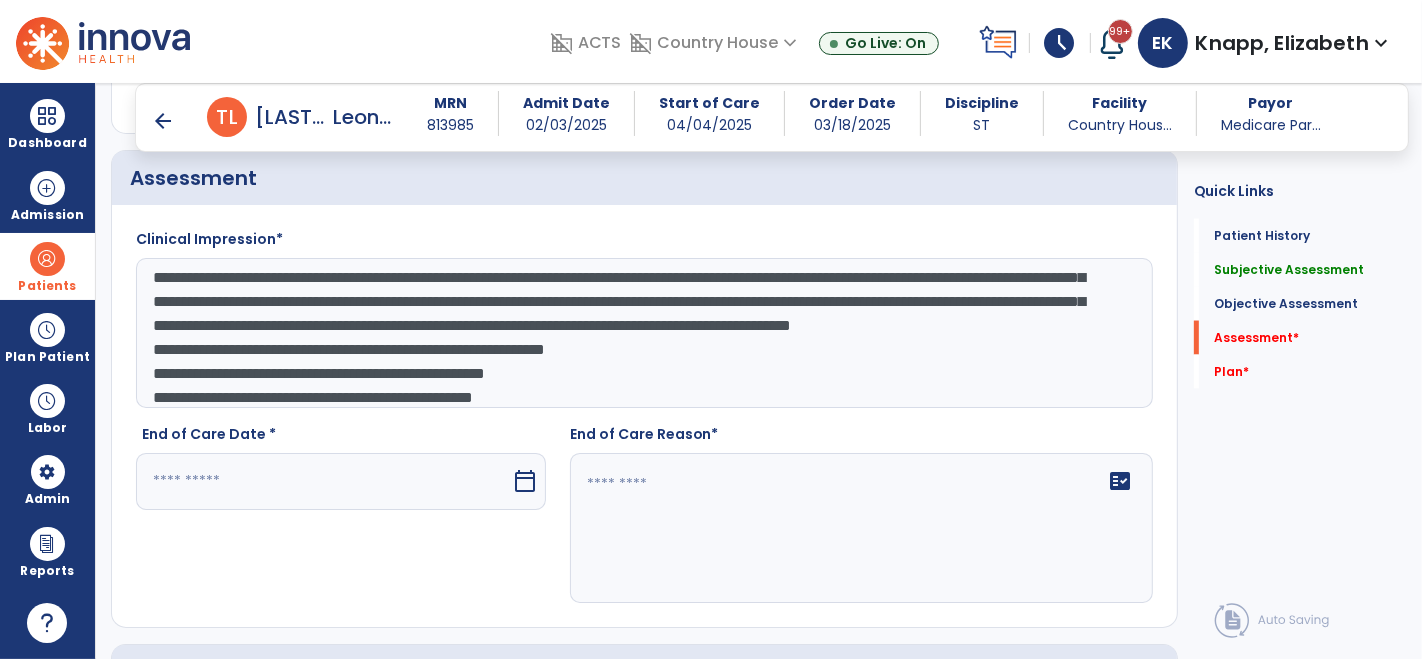 click on "**********" 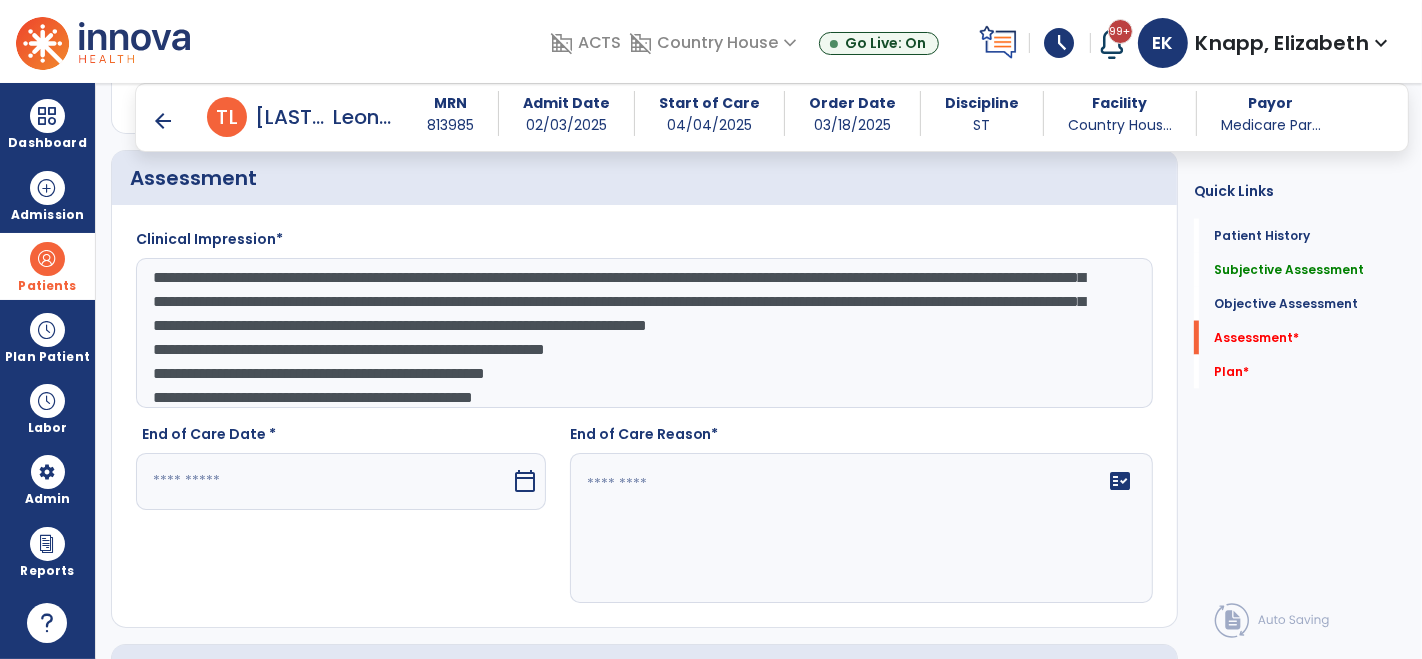 click on "**********" 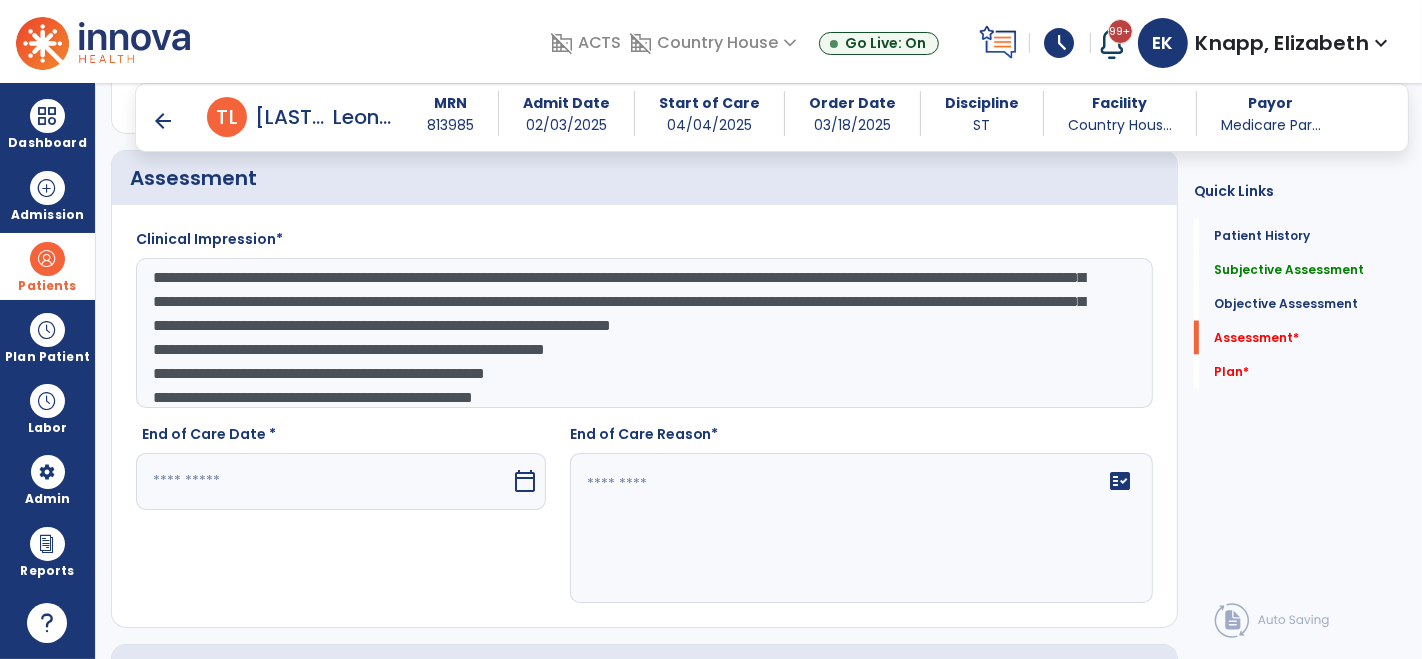 click on "**********" 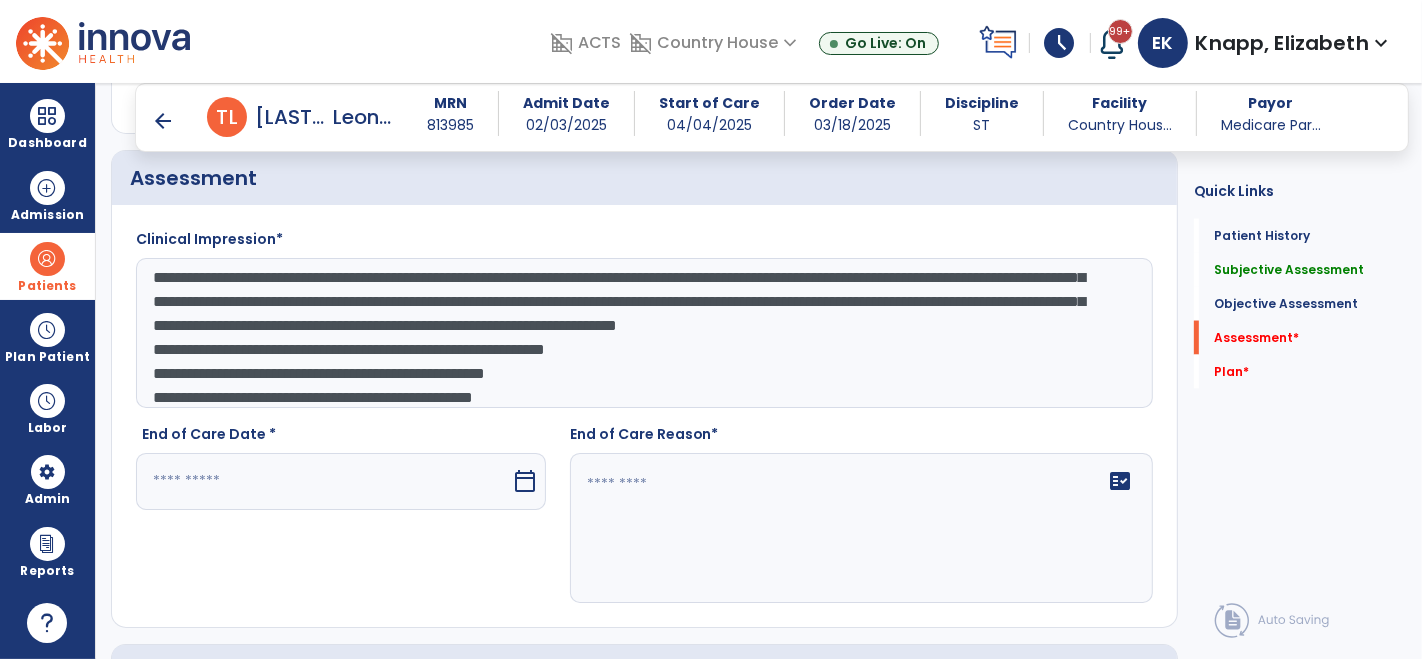 click on "**********" 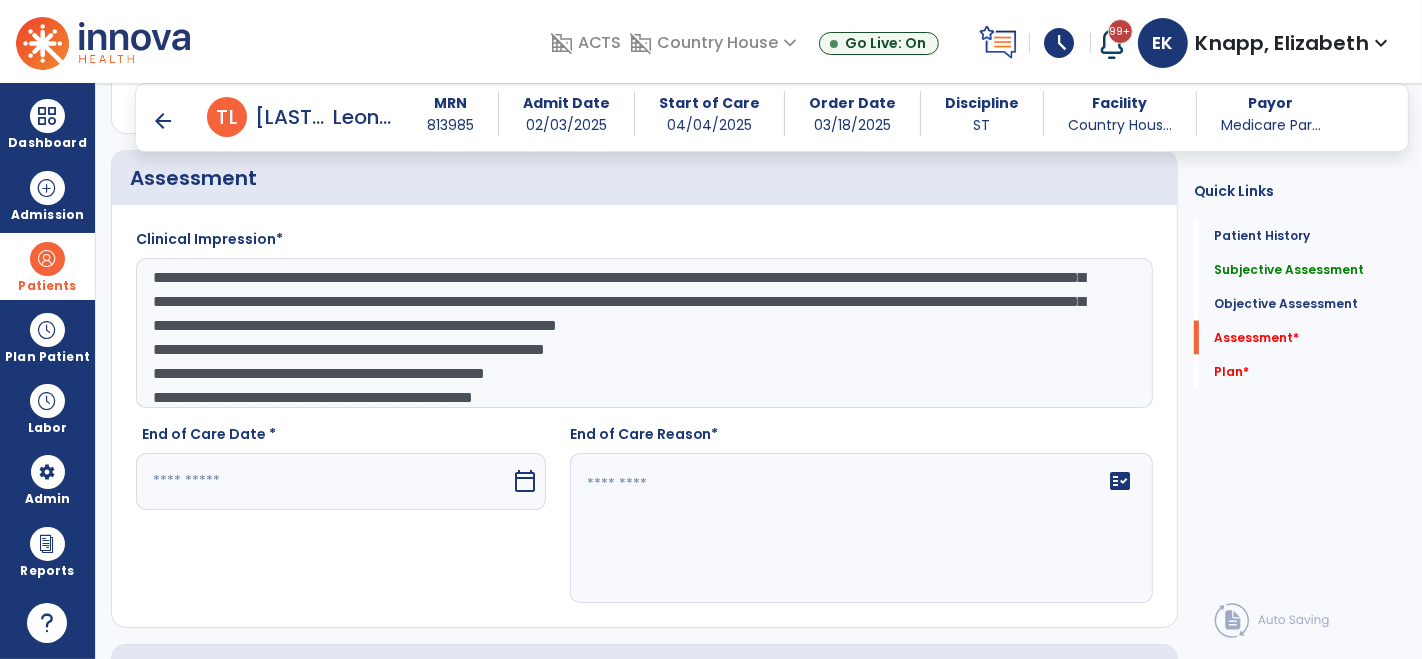 click on "**********" 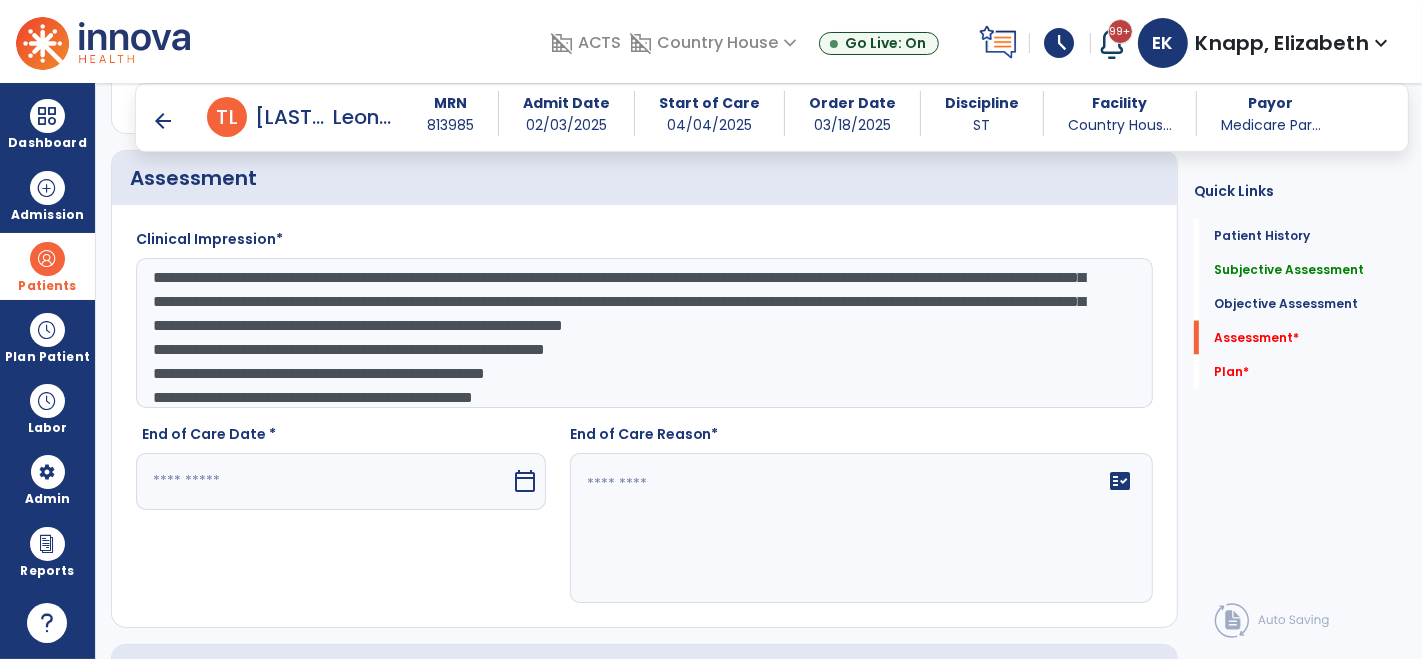 click on "**********" 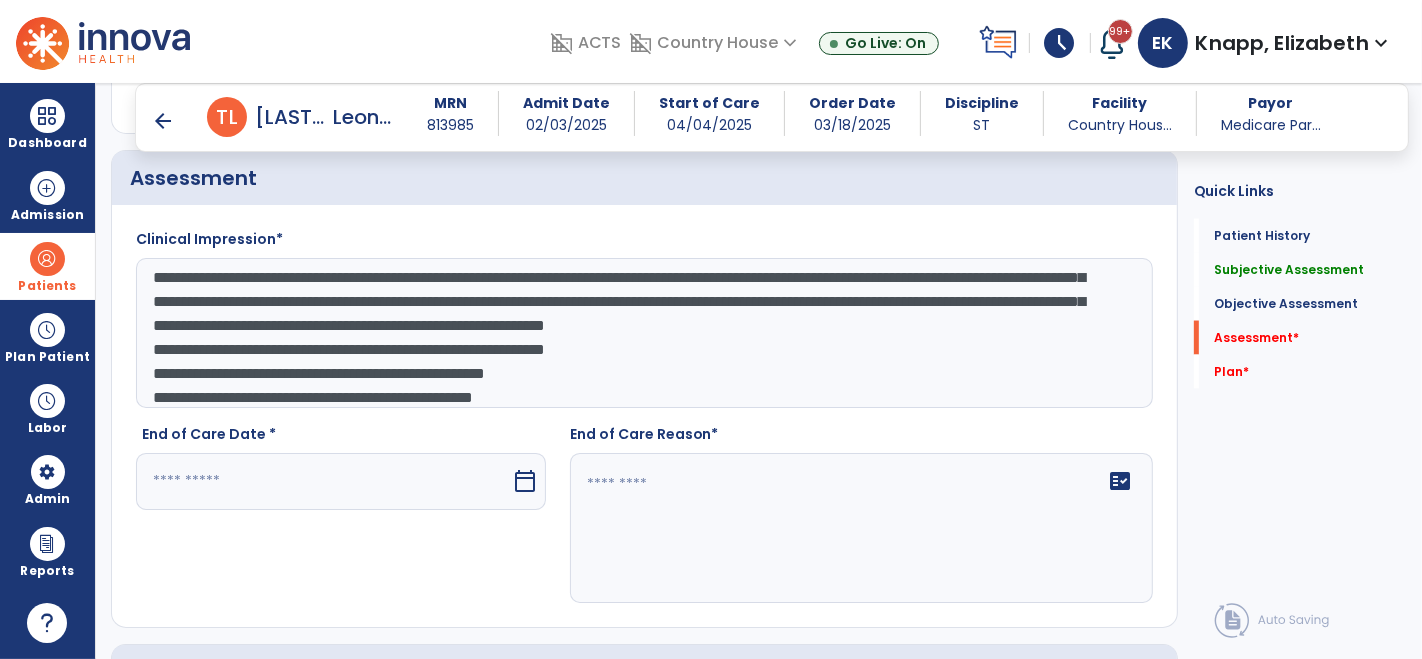 click on "**********" 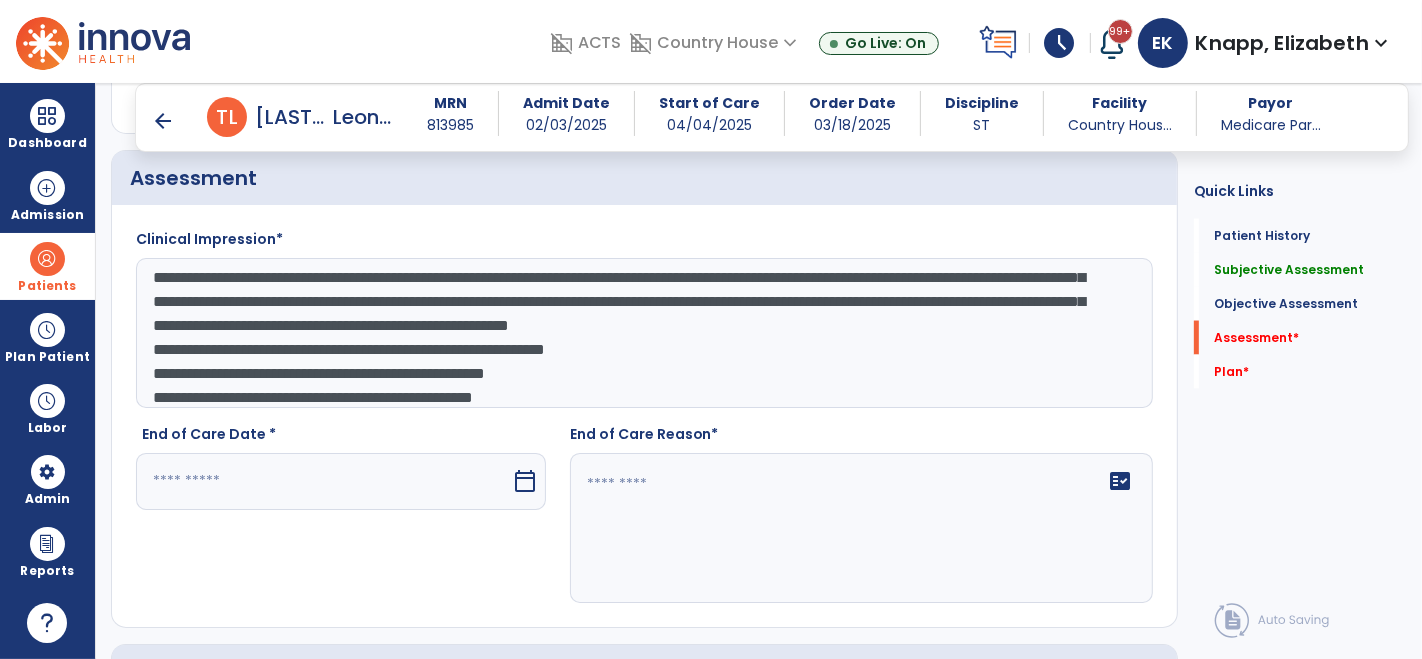click on "**********" 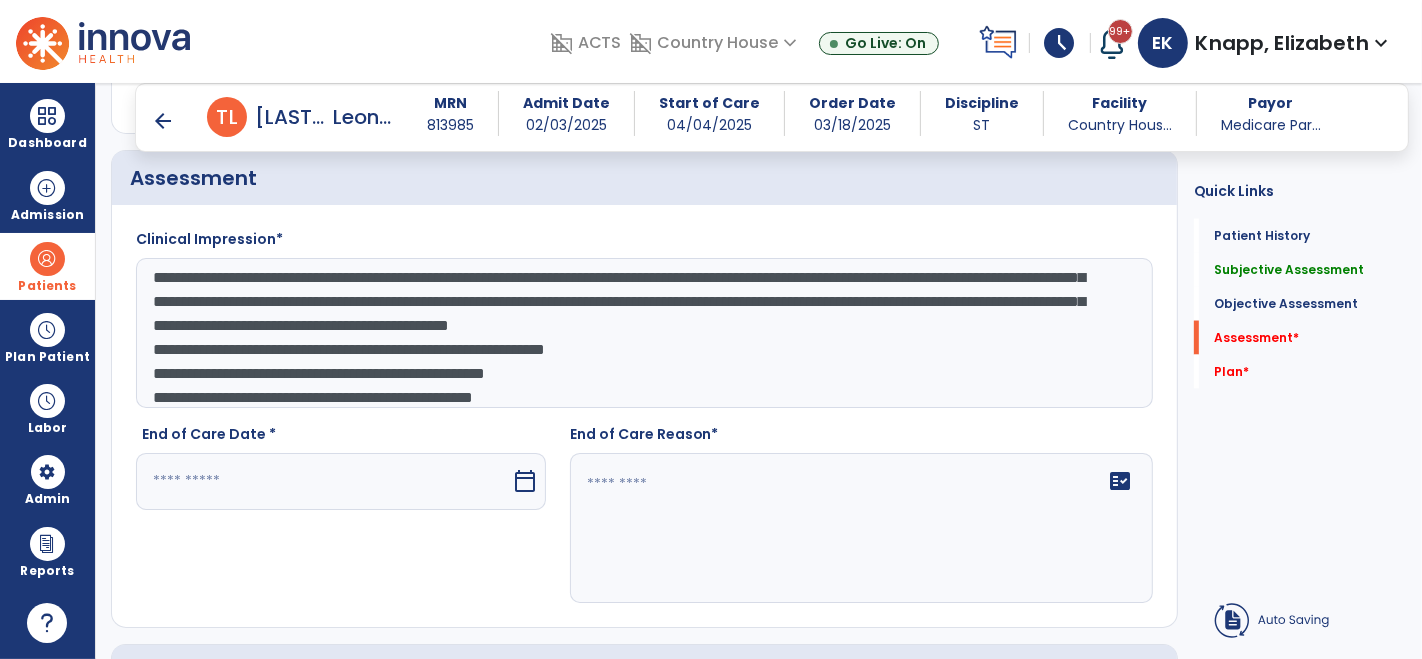 click on "**********" 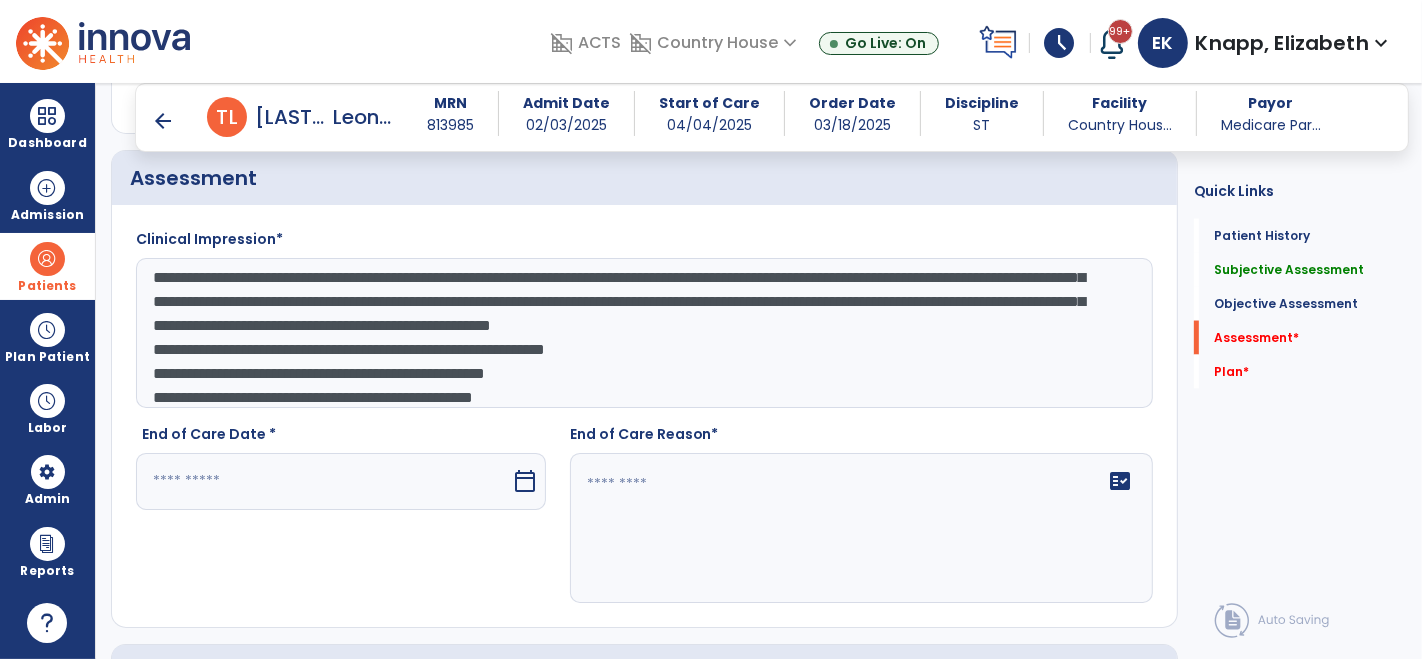 drag, startPoint x: 230, startPoint y: 339, endPoint x: 203, endPoint y: 341, distance: 27.073973 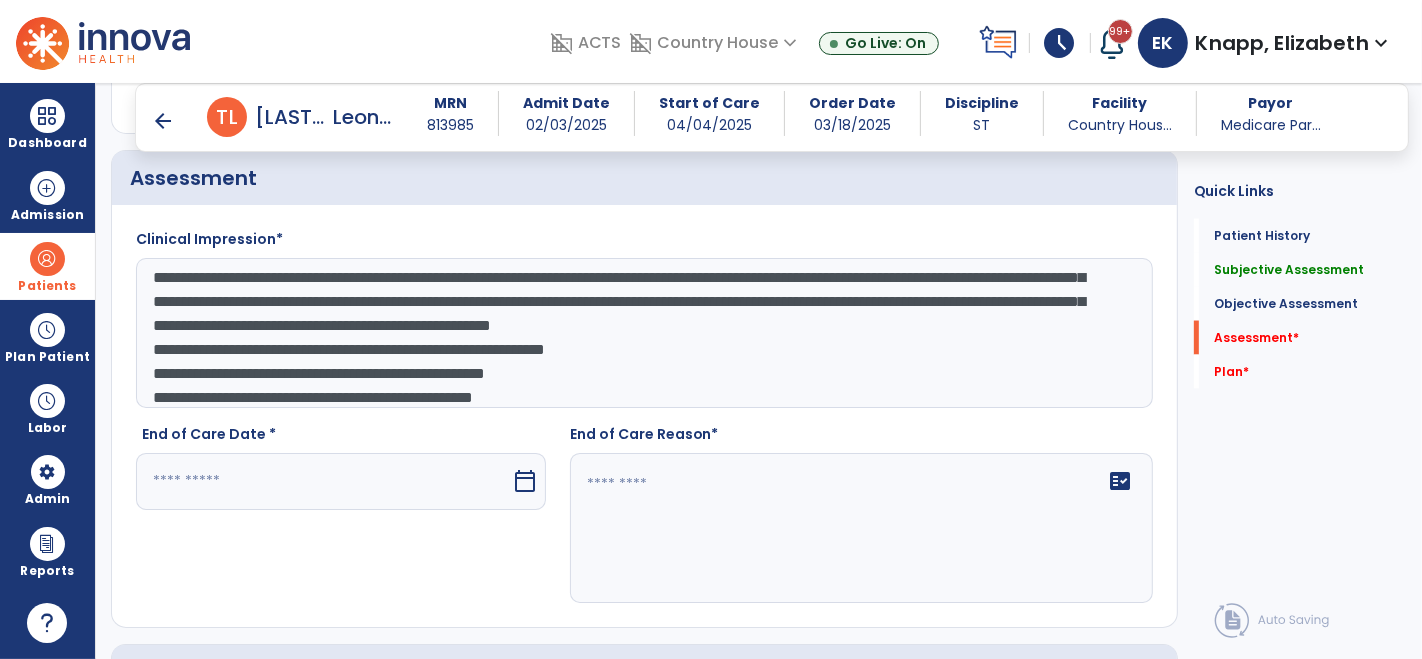 click on "**********" 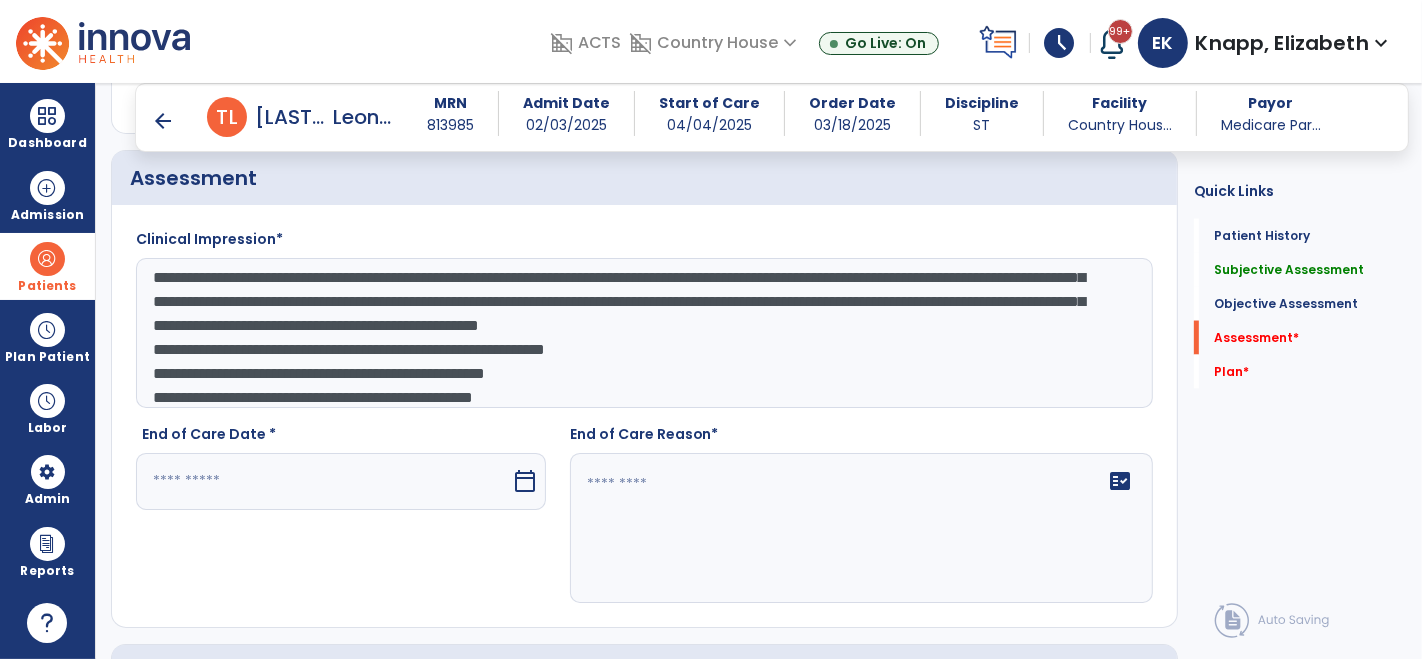 click on "**********" 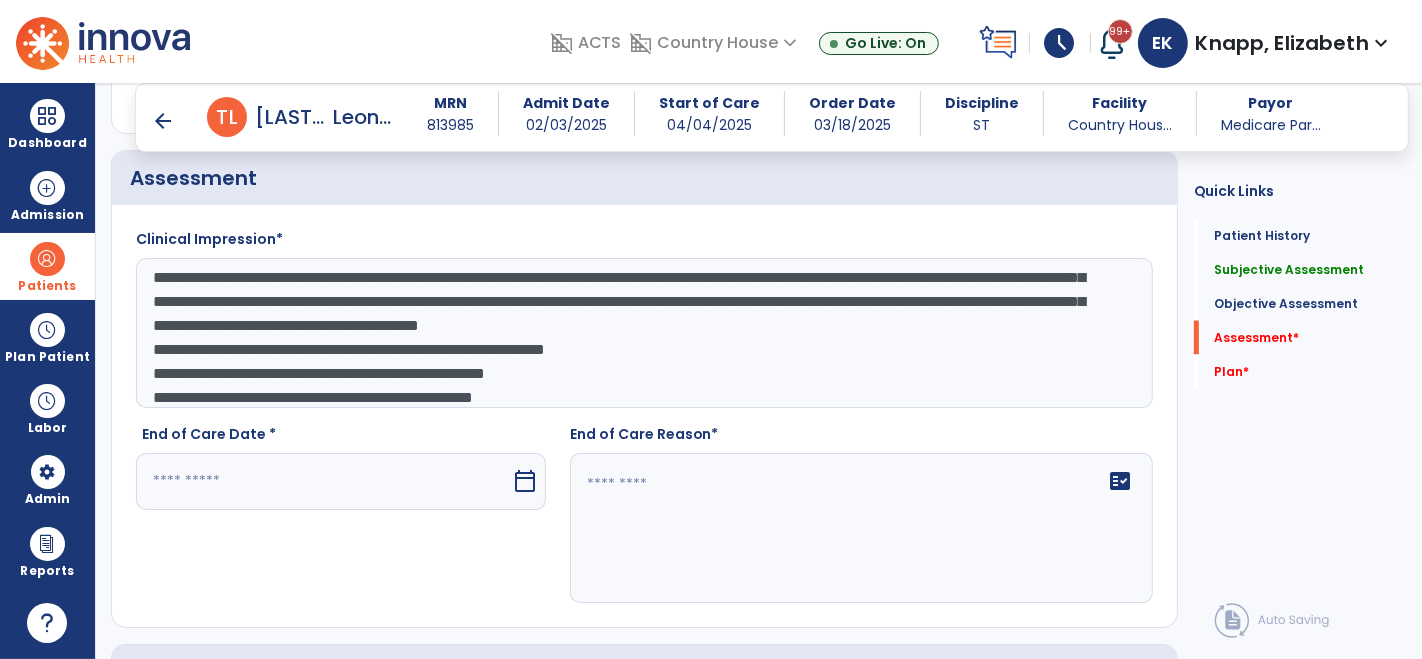 click on "**********" 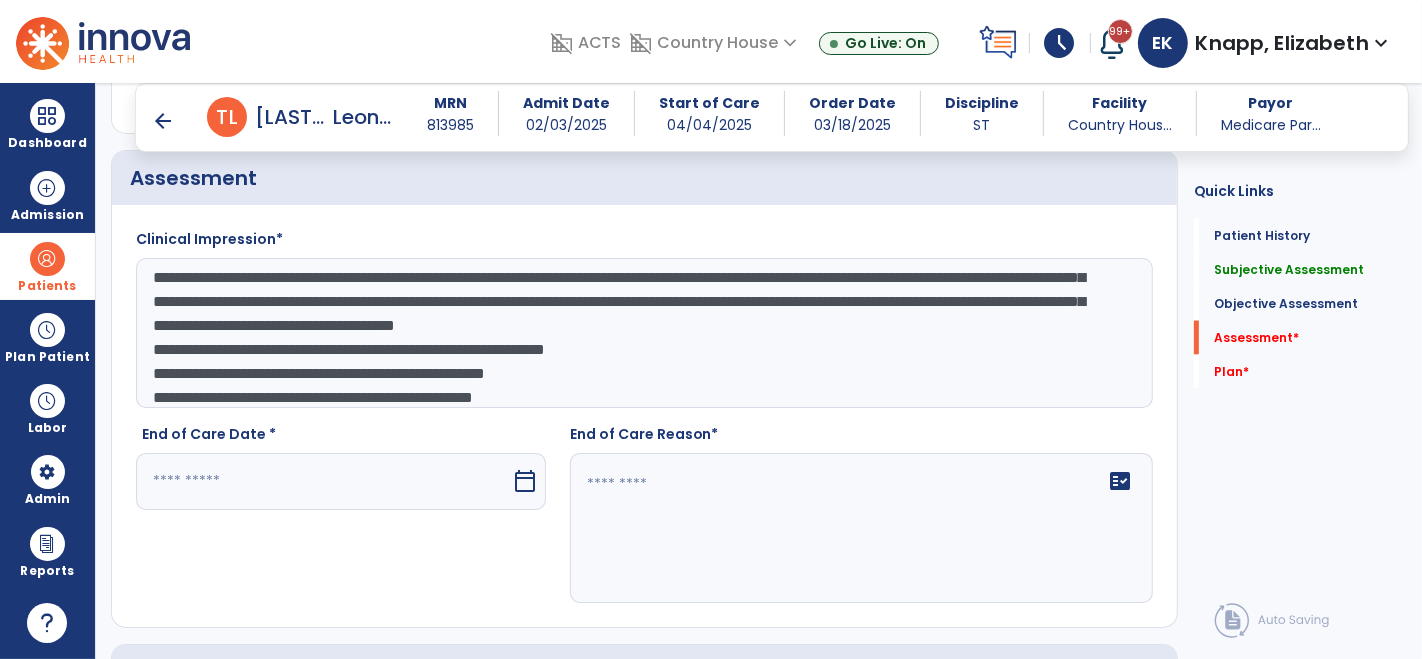 click on "**********" 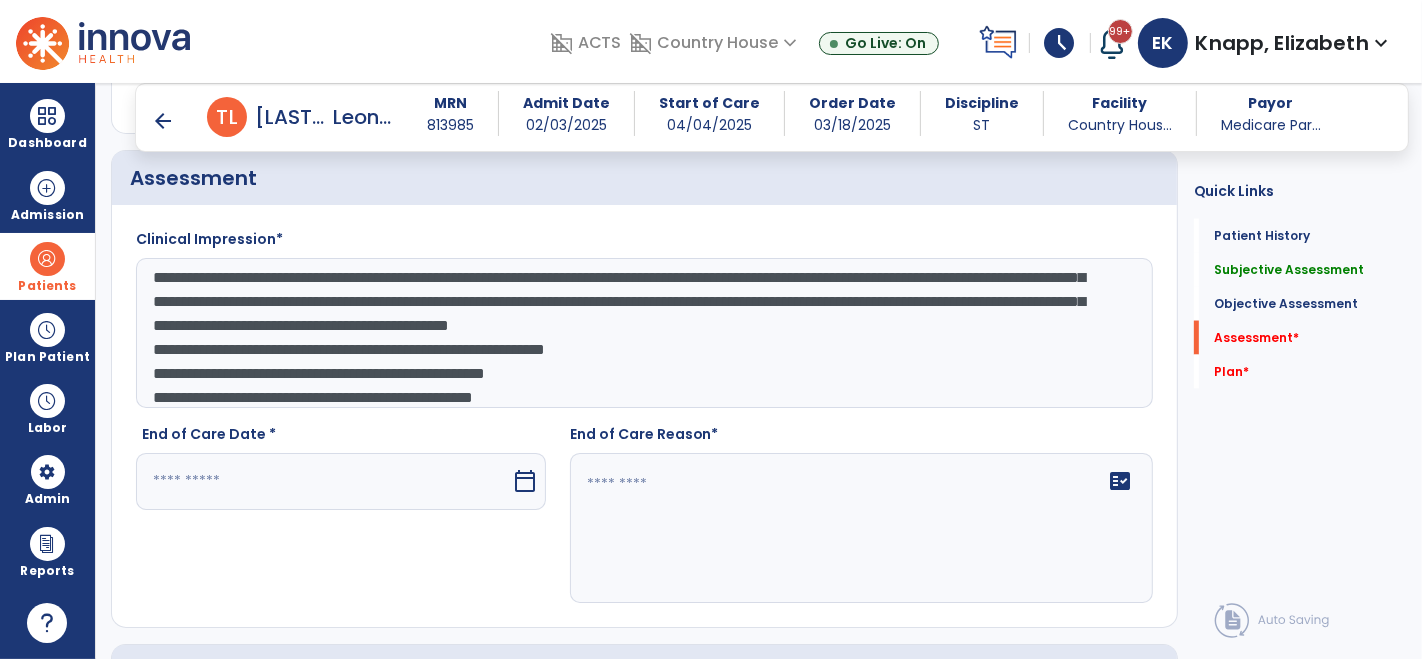 click on "**********" 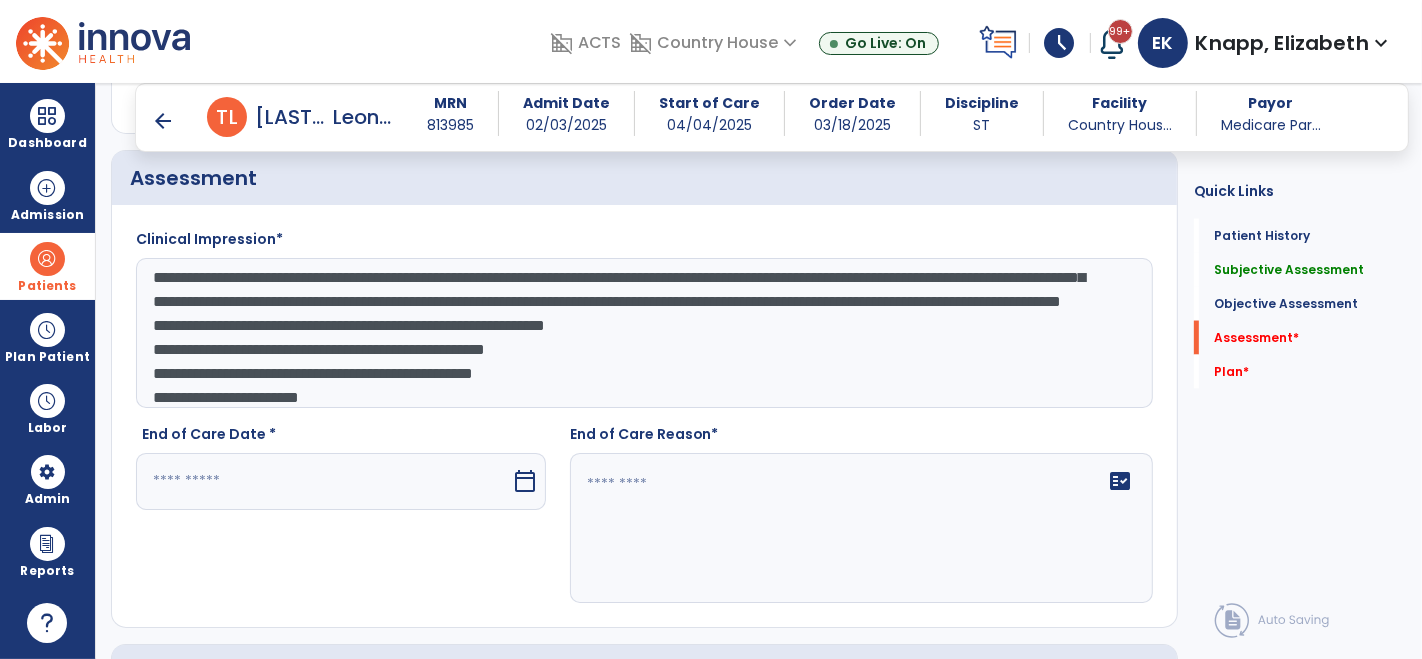 drag, startPoint x: 1141, startPoint y: 337, endPoint x: 1134, endPoint y: 329, distance: 10.630146 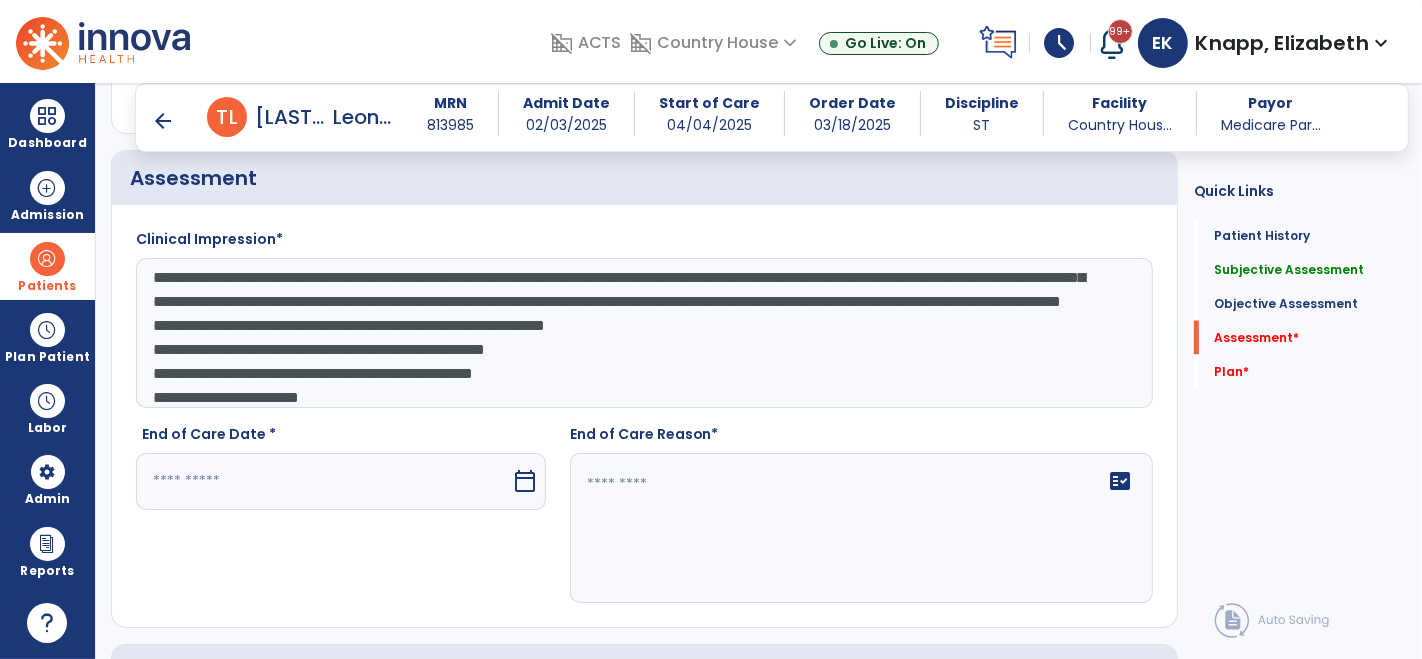 click on "**********" 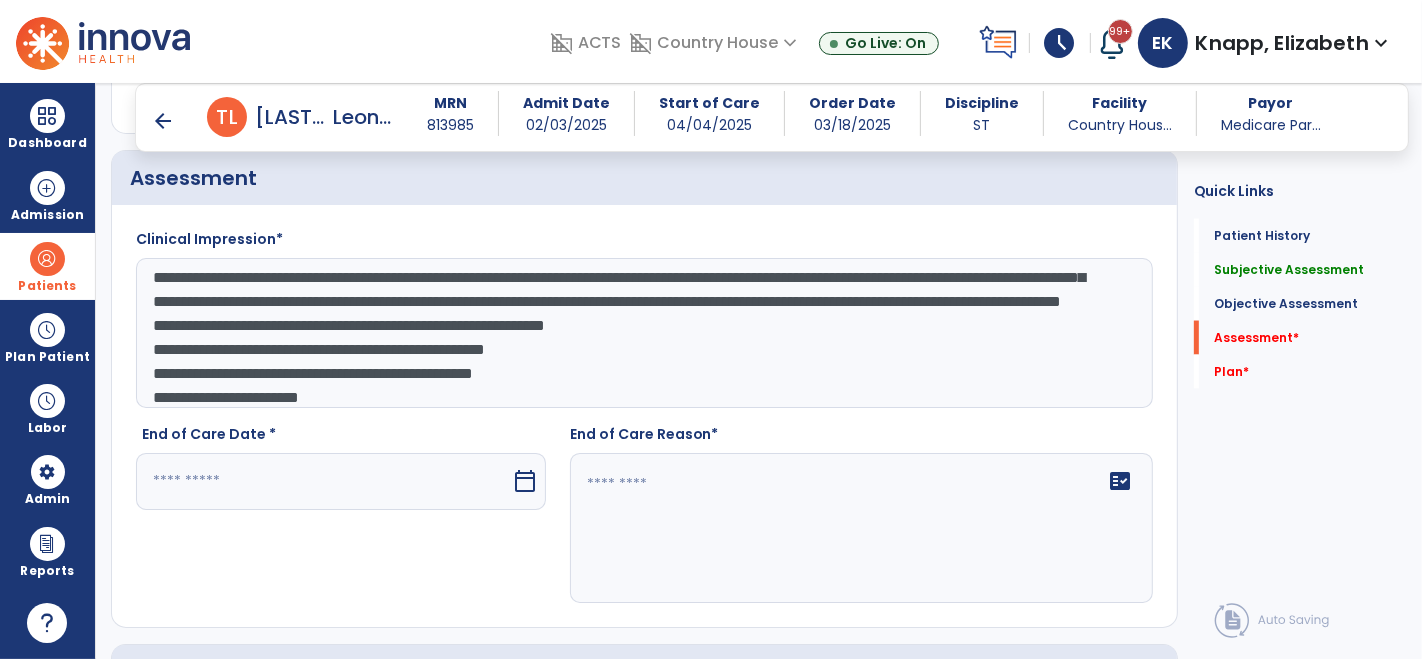 scroll, scrollTop: 58, scrollLeft: 0, axis: vertical 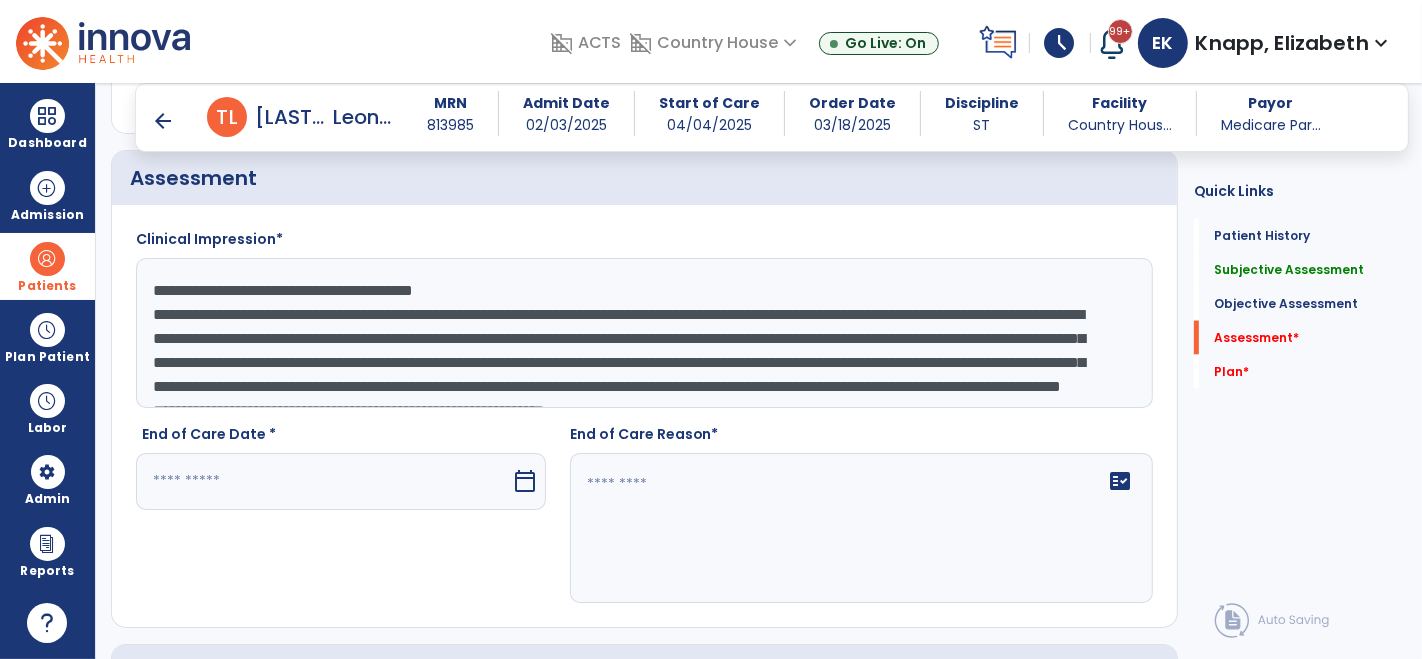 drag, startPoint x: 397, startPoint y: 278, endPoint x: 478, endPoint y: 279, distance: 81.00617 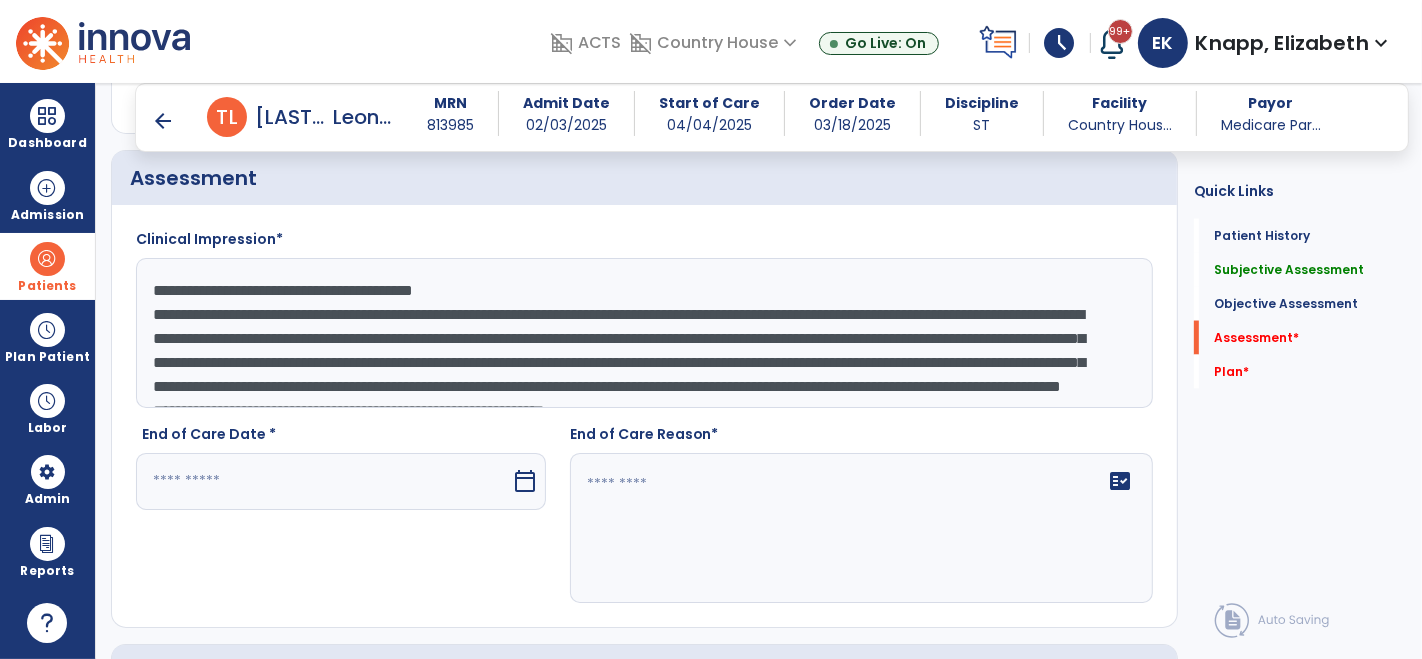 click on "**********" 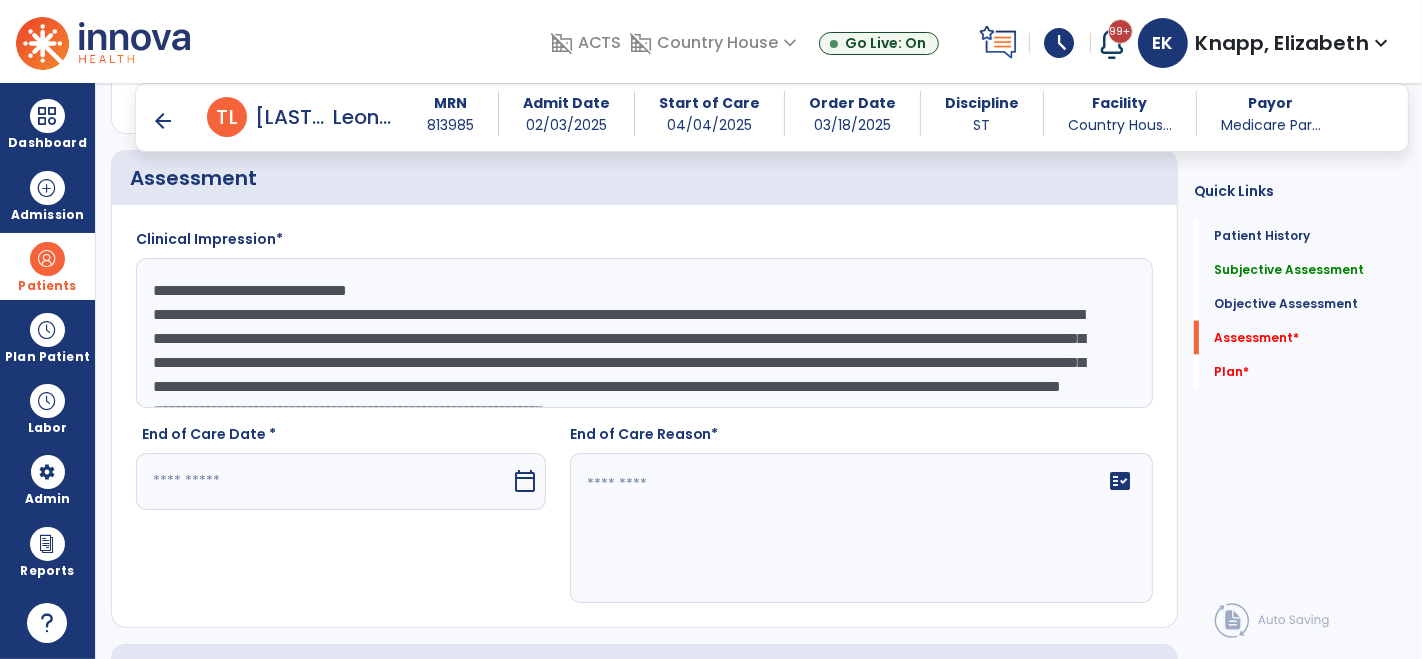 drag, startPoint x: 420, startPoint y: 279, endPoint x: 110, endPoint y: 277, distance: 310.00644 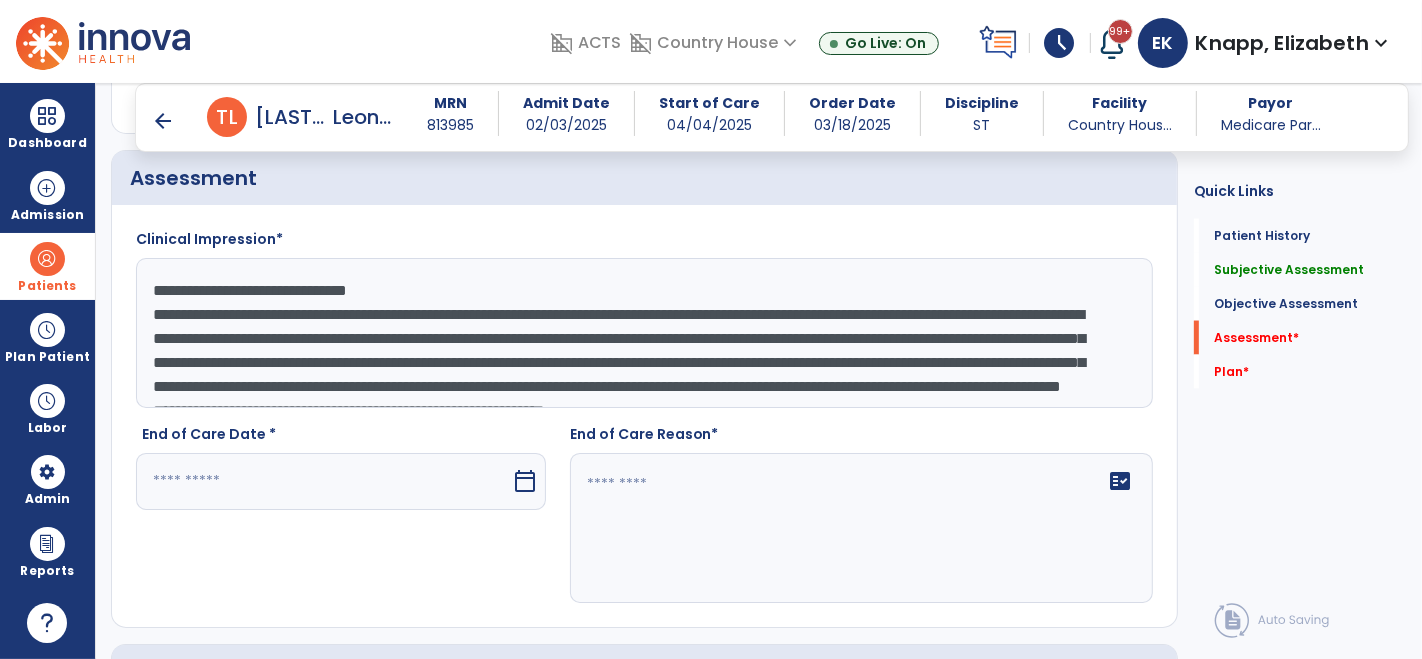 click on "Assessment Clinical Impression*  Skilled services provided since
Skilled services provided since start of care: ST to improve word-finding, receptive language, & working memory/recall consisting of education/review, strategies, & structured opportunities w/ tiered cueing targeting association, L-T/S-T memory, attention, naming, processing speed, and comprehension. Therapist provided review of compensatory memory strategies & utilization of strategies, tasks re: semantic diagrams, describing exercises, immediate/delayed recall (wrap, names of people from pictures), timed attention tasks, naming tasks, word lists recall & related questions, brisk matching card activity, HEP.
Communication with other providers: Ongoing communication w/ IDT.
Summary of progress made toward goals: gradual progress
Barriers to progress: frustration and reluctance to u
Discharge diagnosis: n/a
Discharge prognosis: n/a End of Care Date *  calendar_today   End of Care Reason*   fact_check" 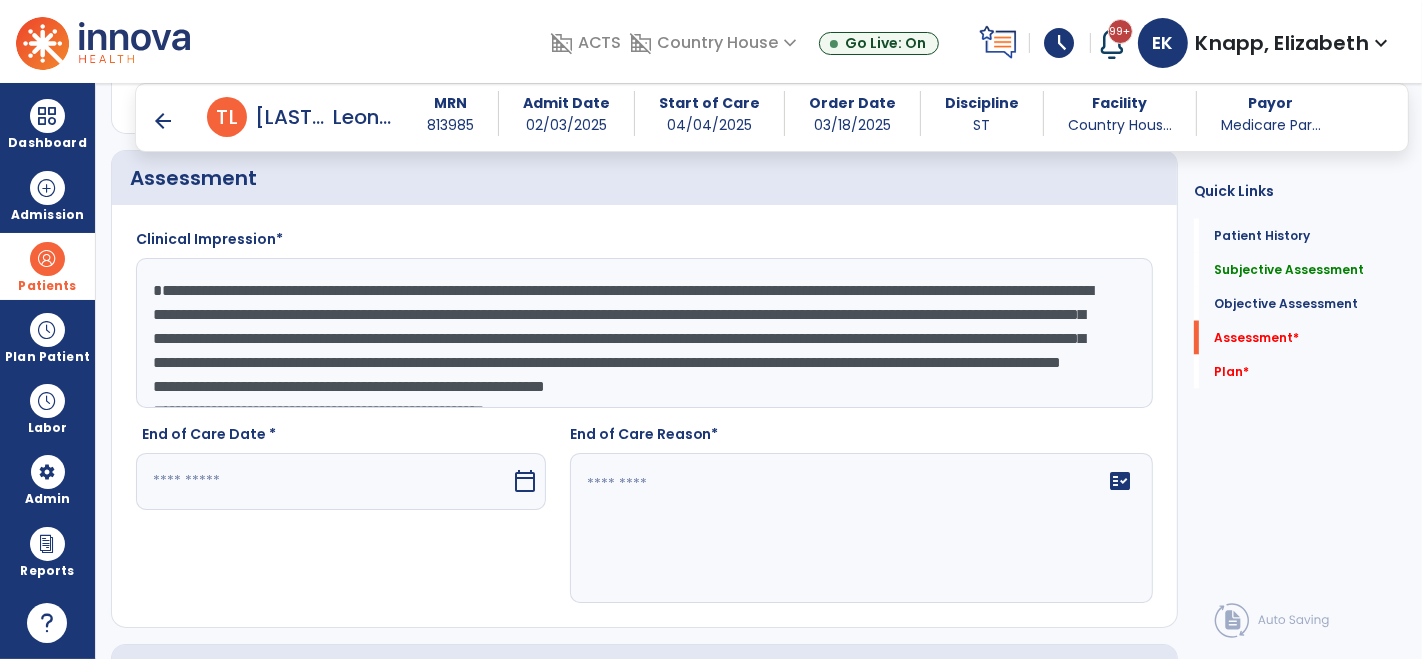 click on "**********" 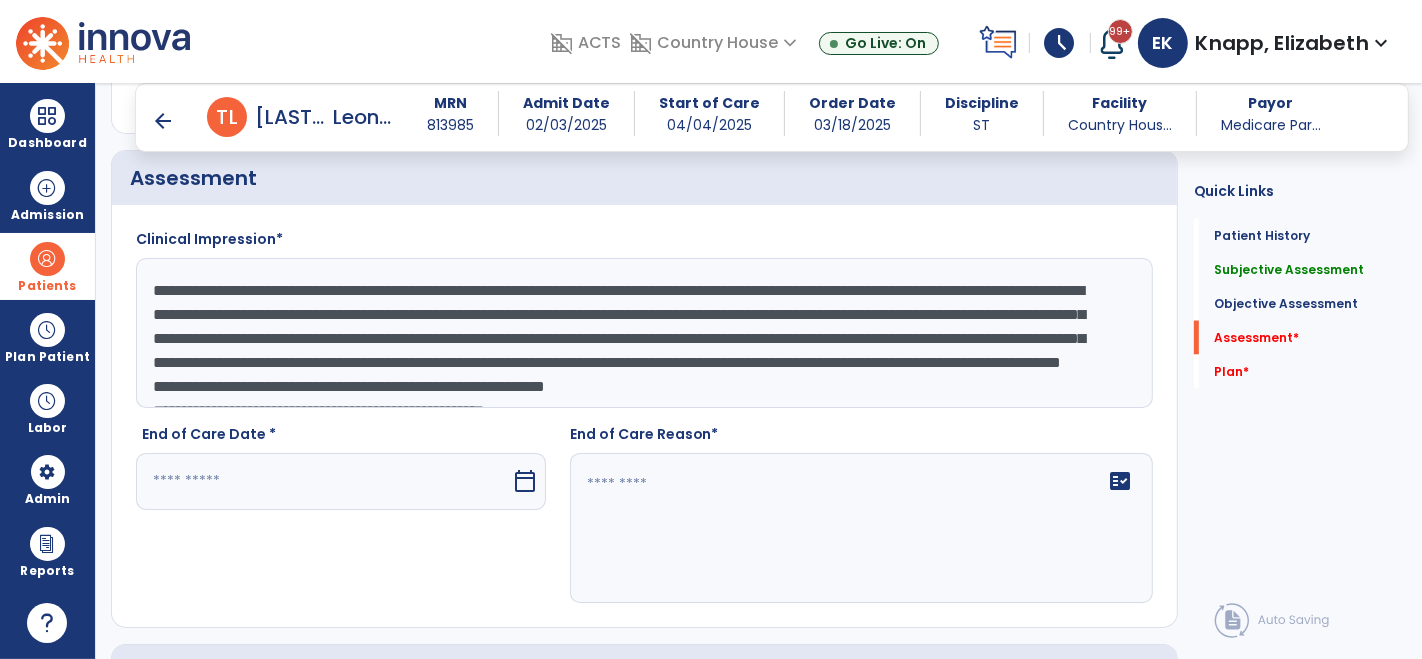 scroll, scrollTop: 17, scrollLeft: 0, axis: vertical 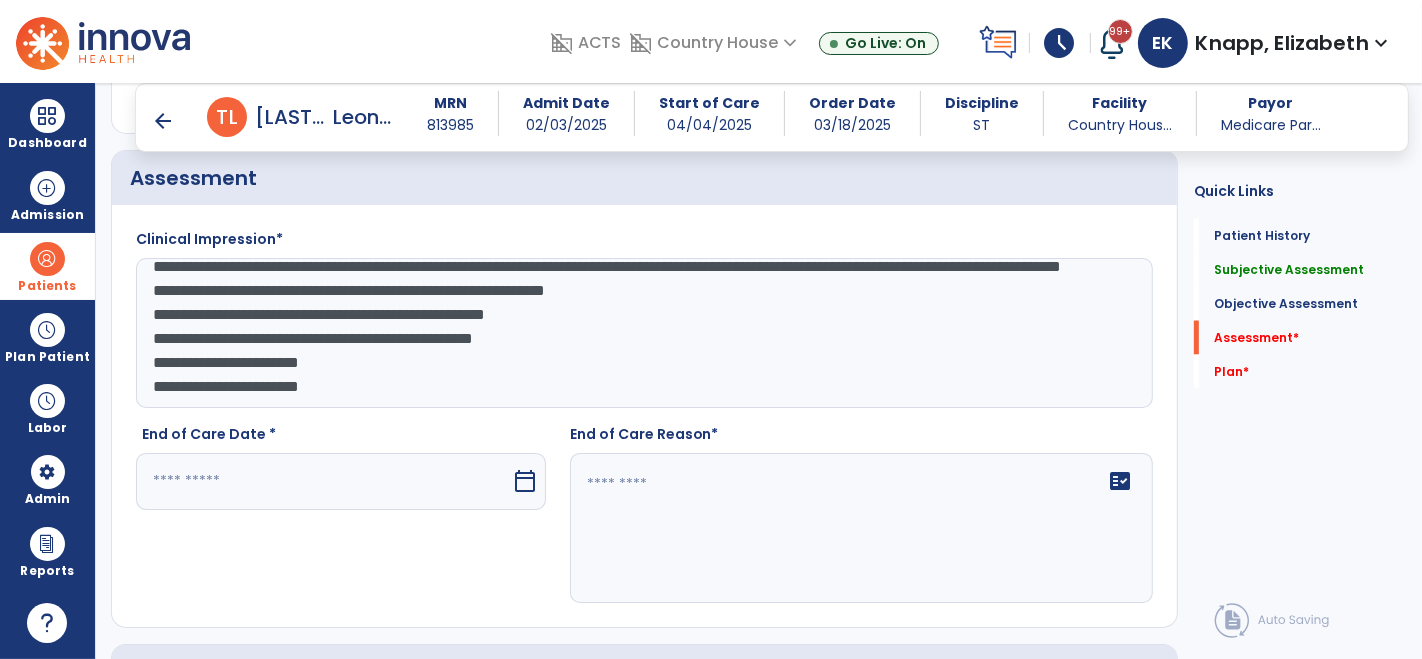 click on "**********" 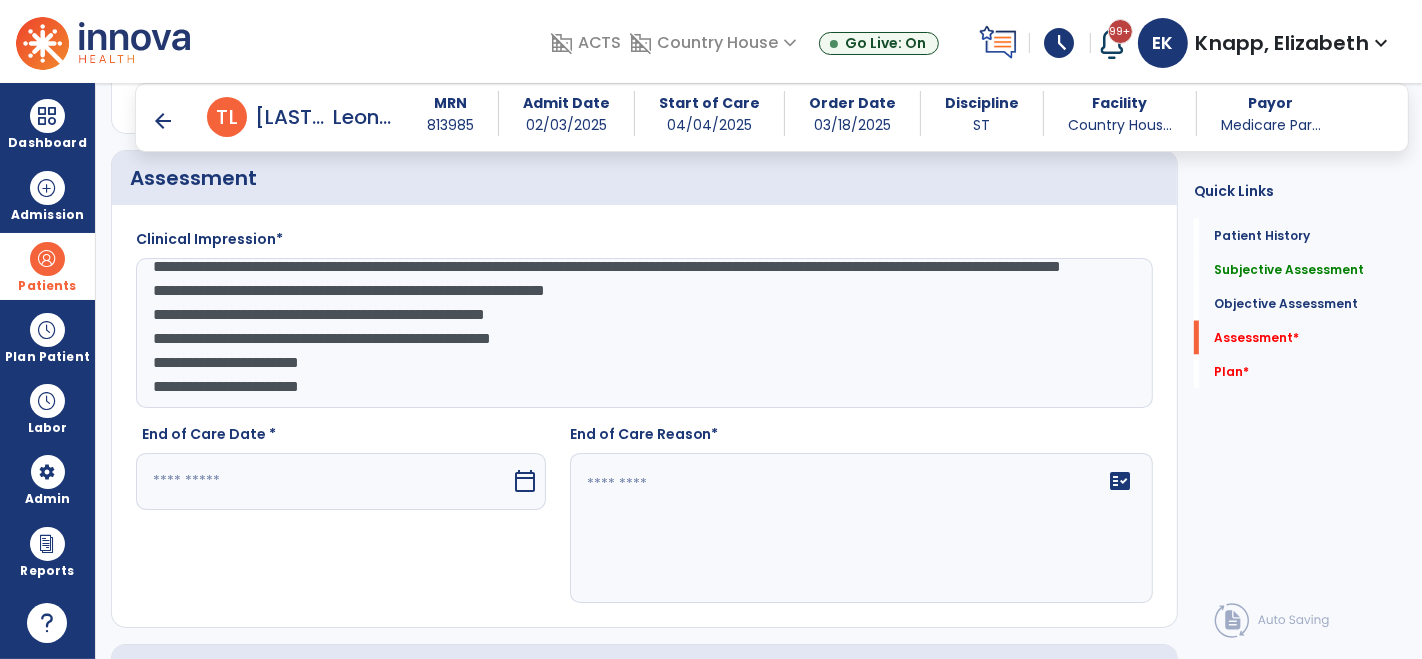 paste on "**********" 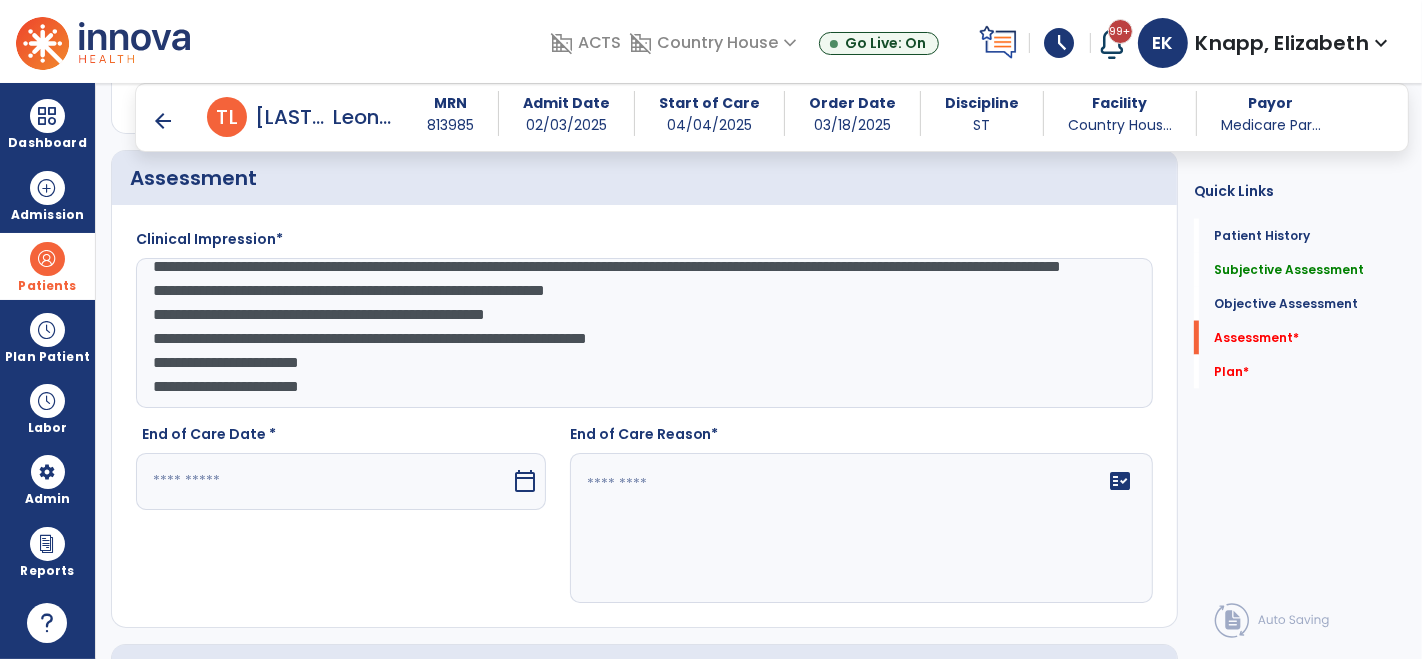 type on "**********" 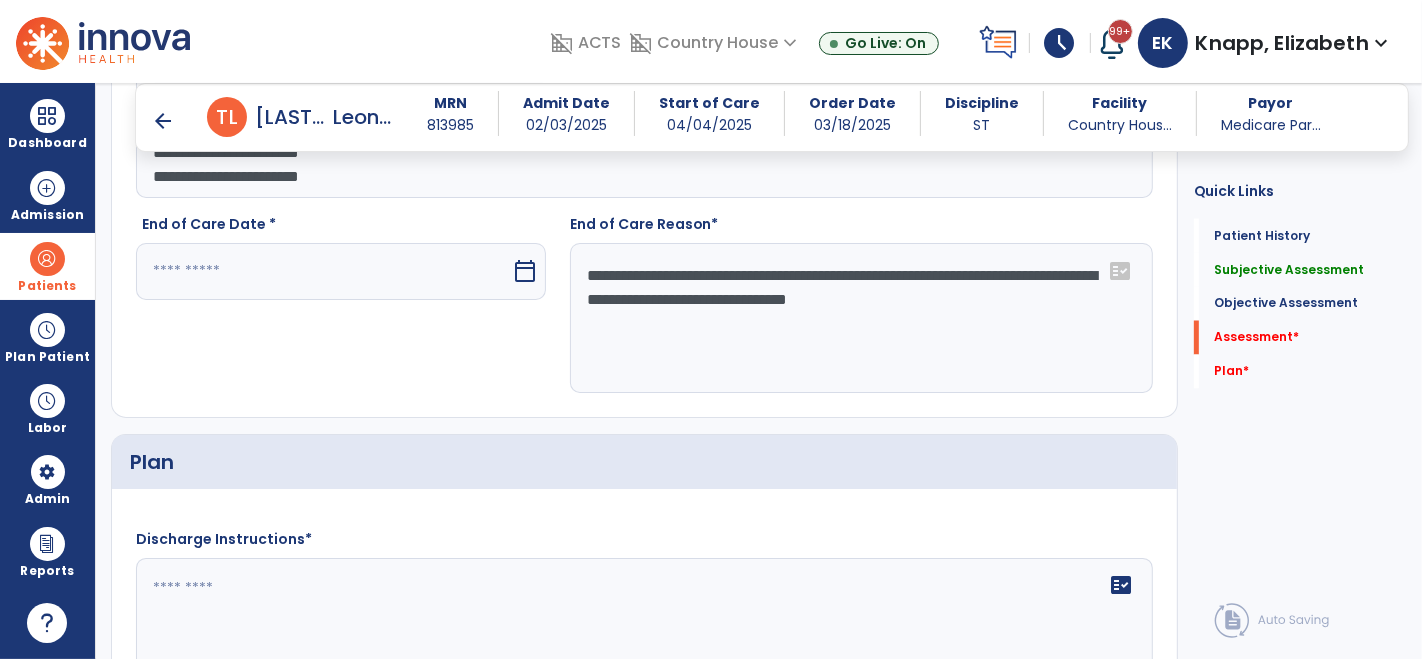 click on "**********" 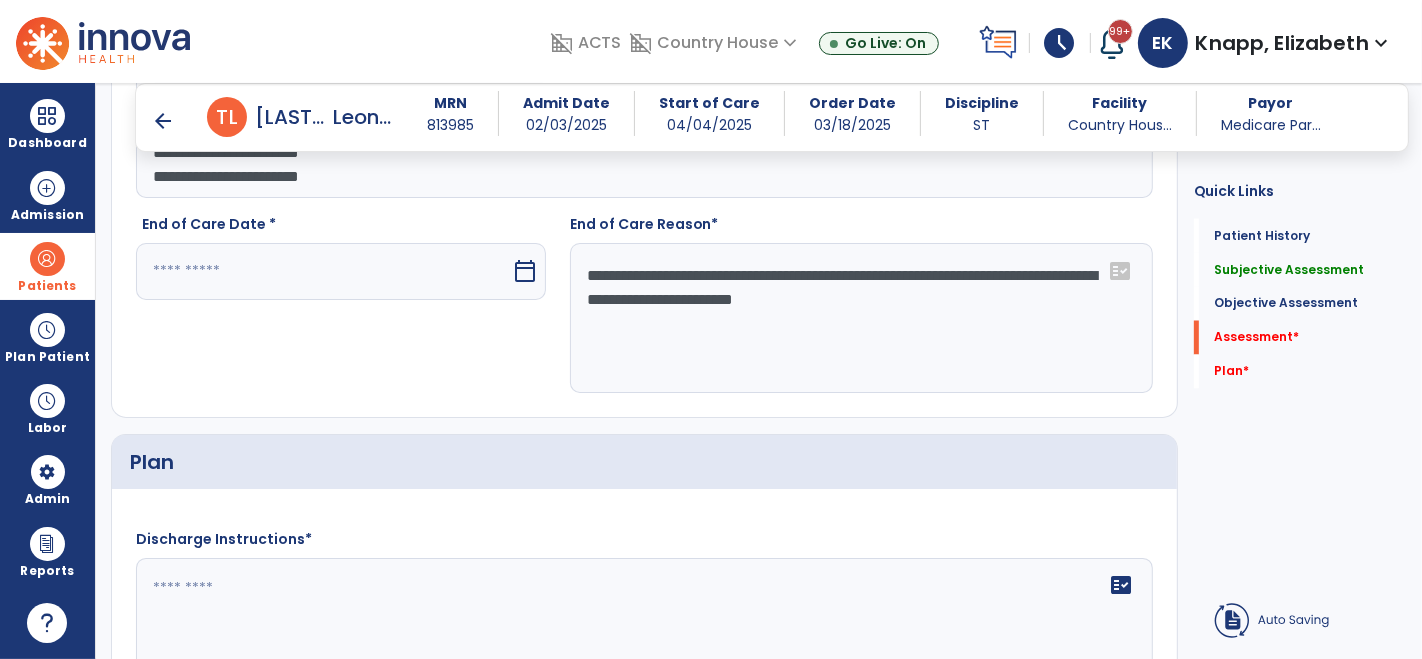 click on "**********" 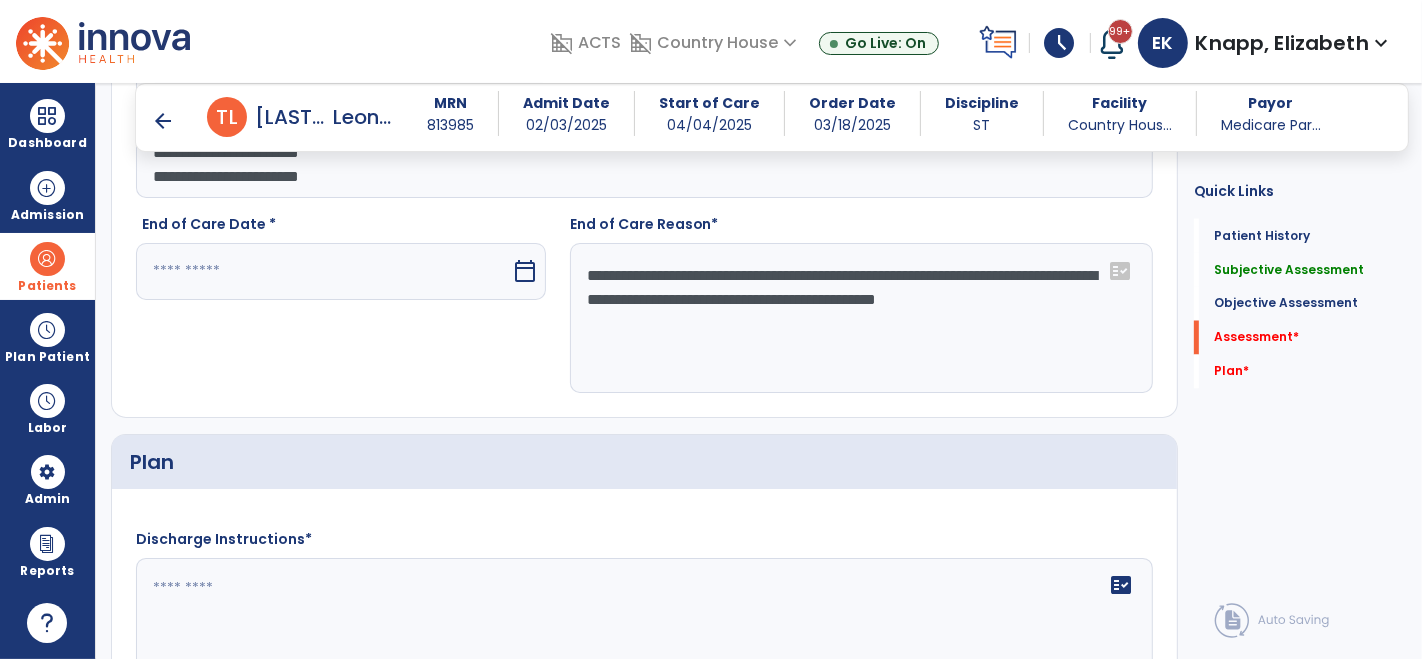 click on "**********" 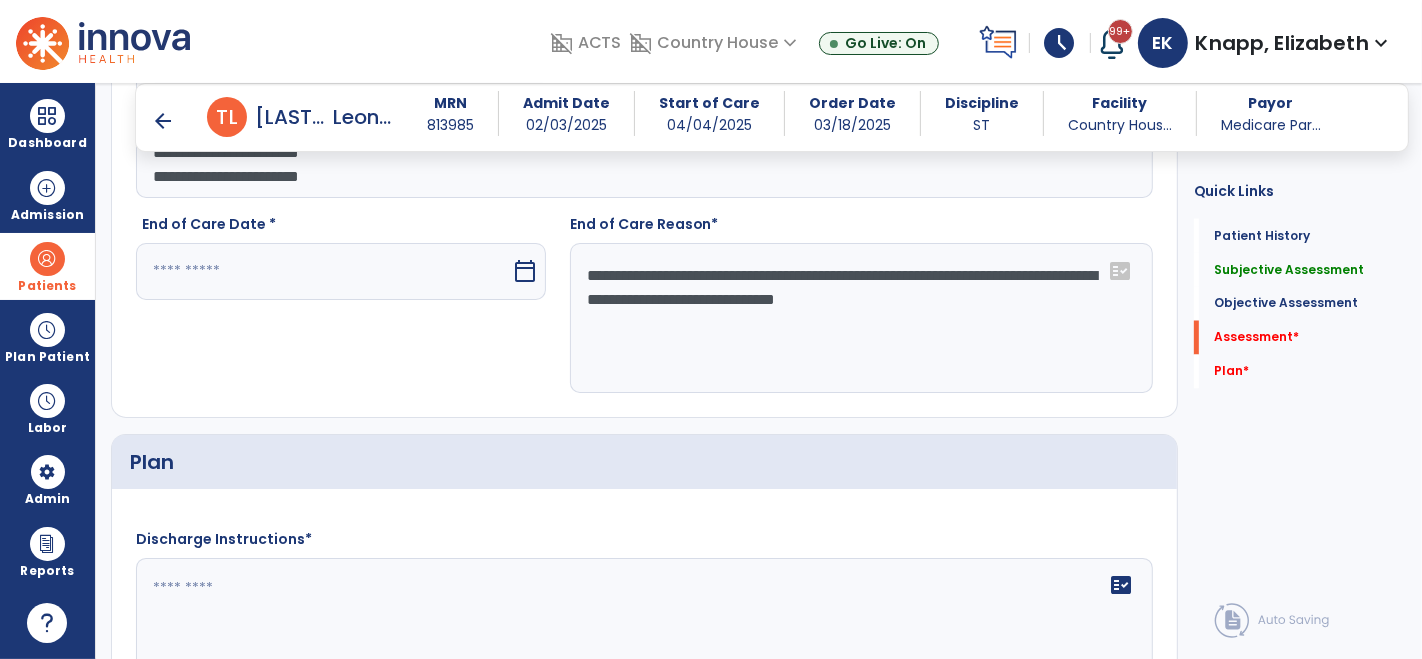 type on "**********" 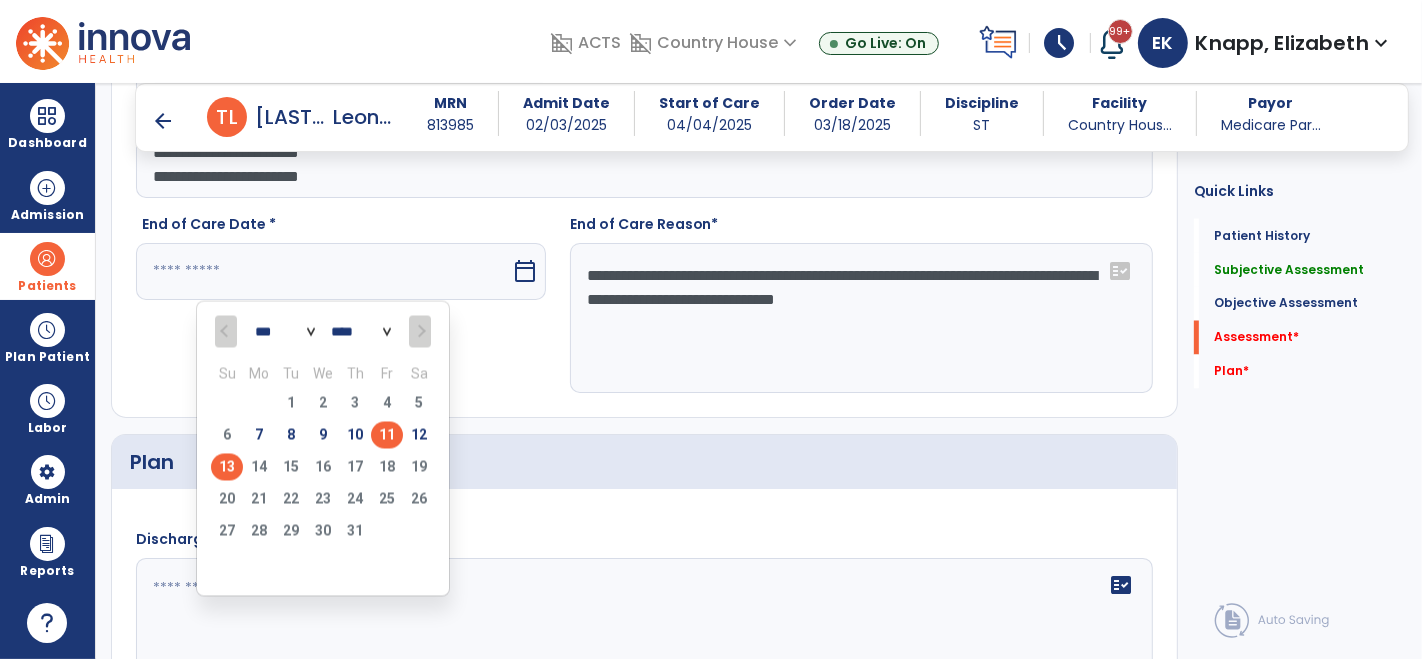 click on "11" at bounding box center (387, 435) 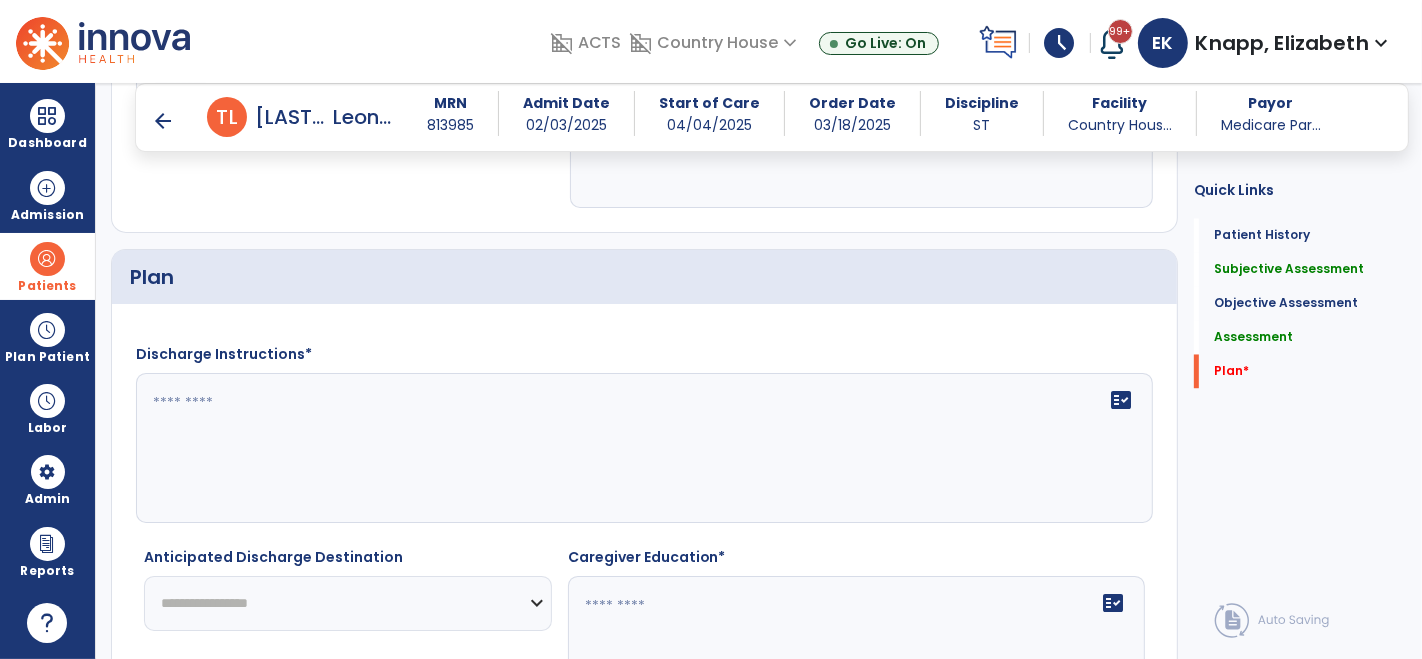 scroll, scrollTop: 3200, scrollLeft: 0, axis: vertical 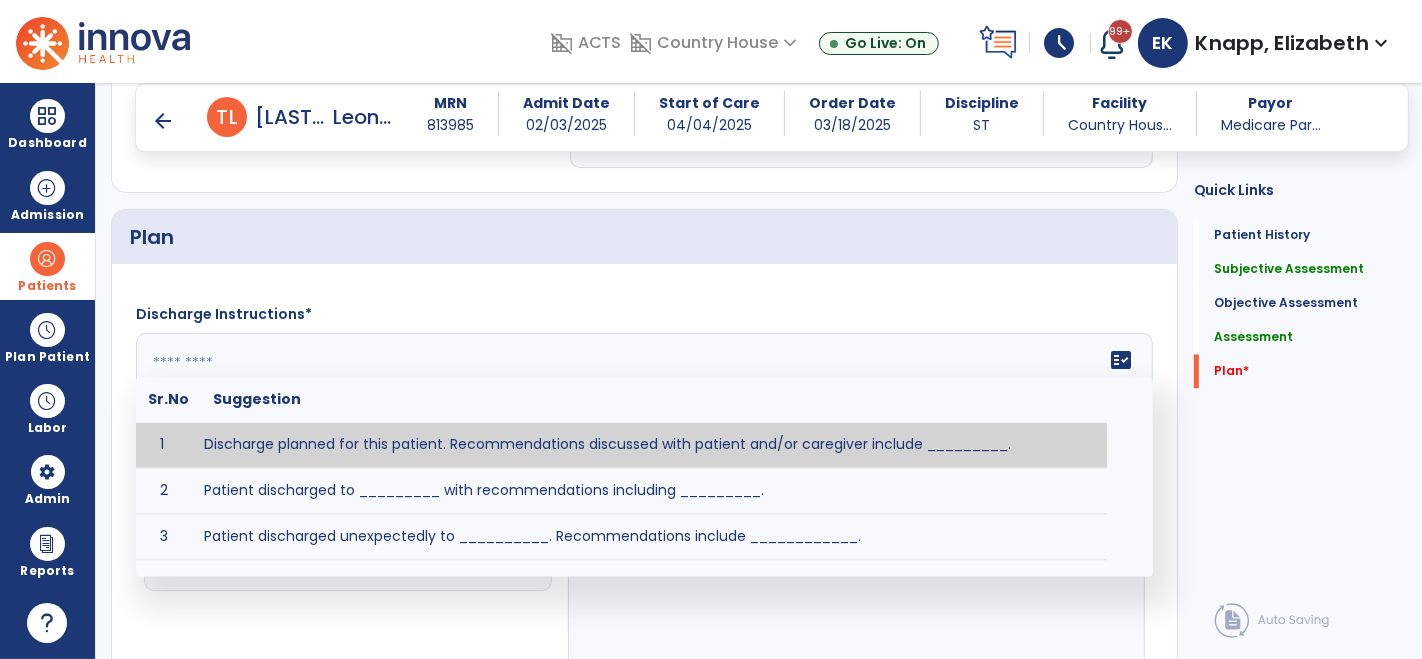click 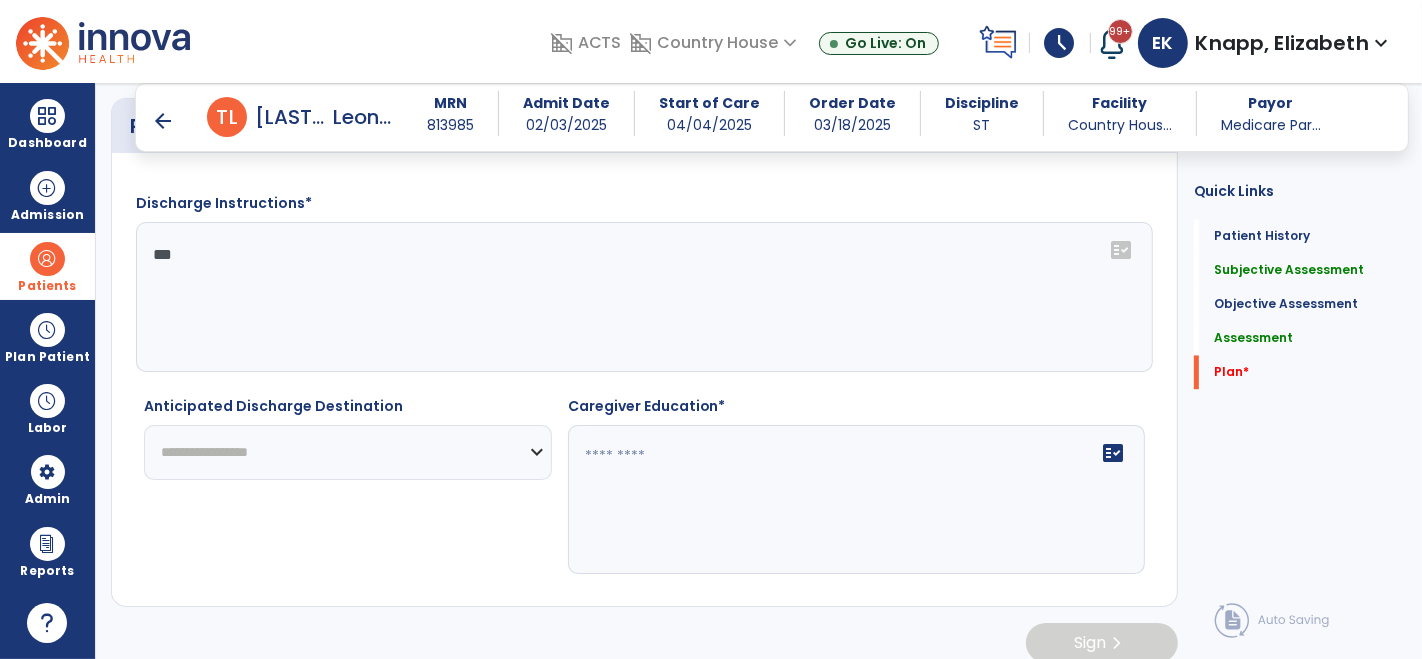 scroll, scrollTop: 3320, scrollLeft: 0, axis: vertical 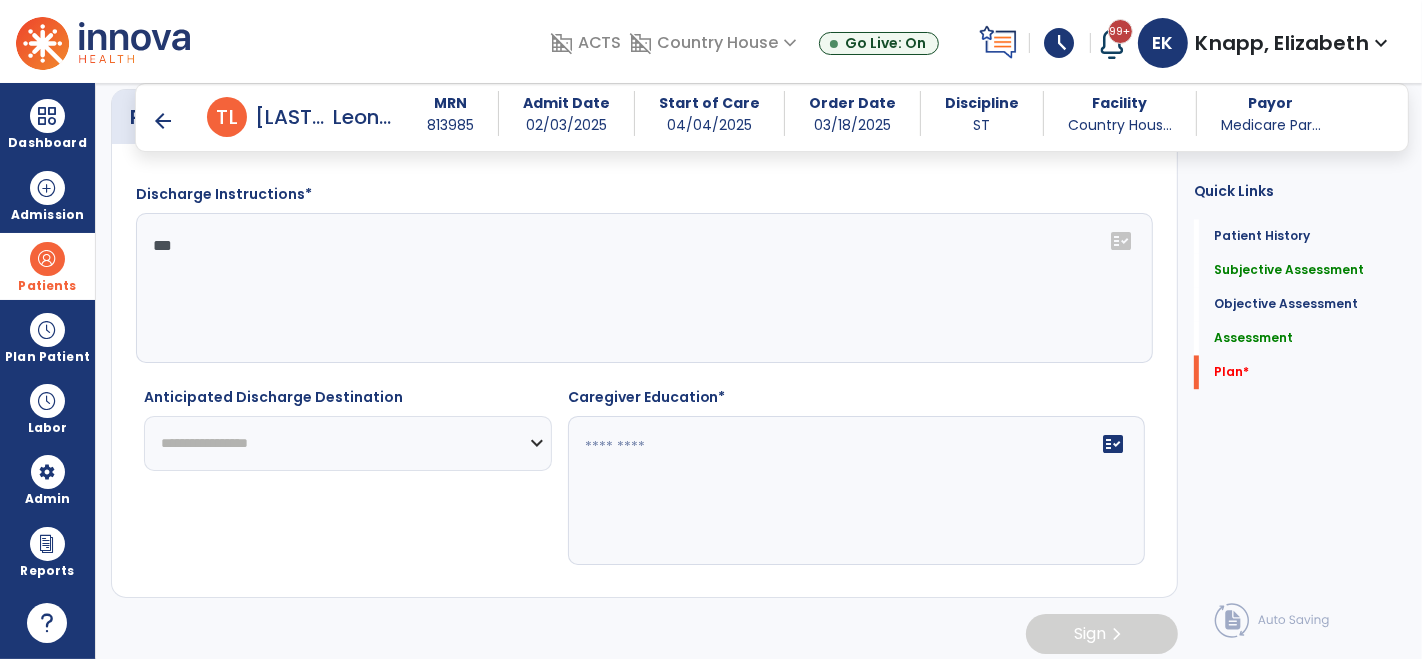 type on "***" 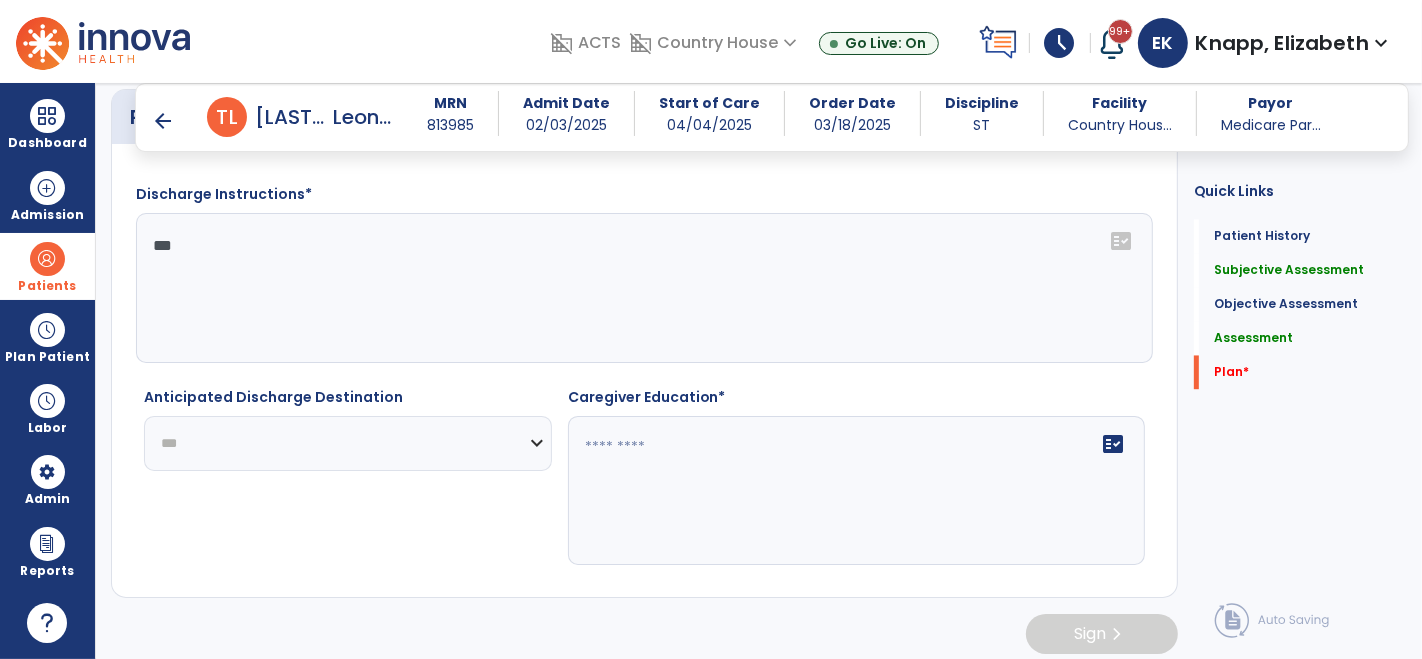 click on "**********" 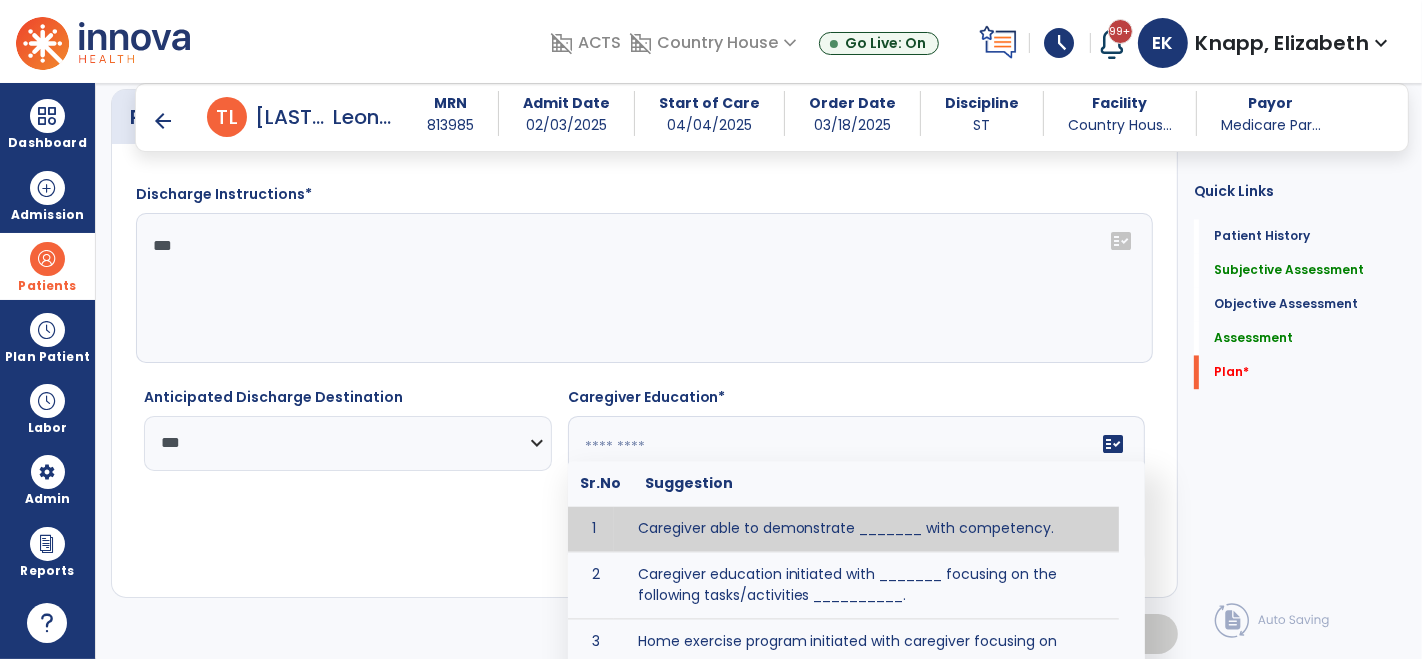 click 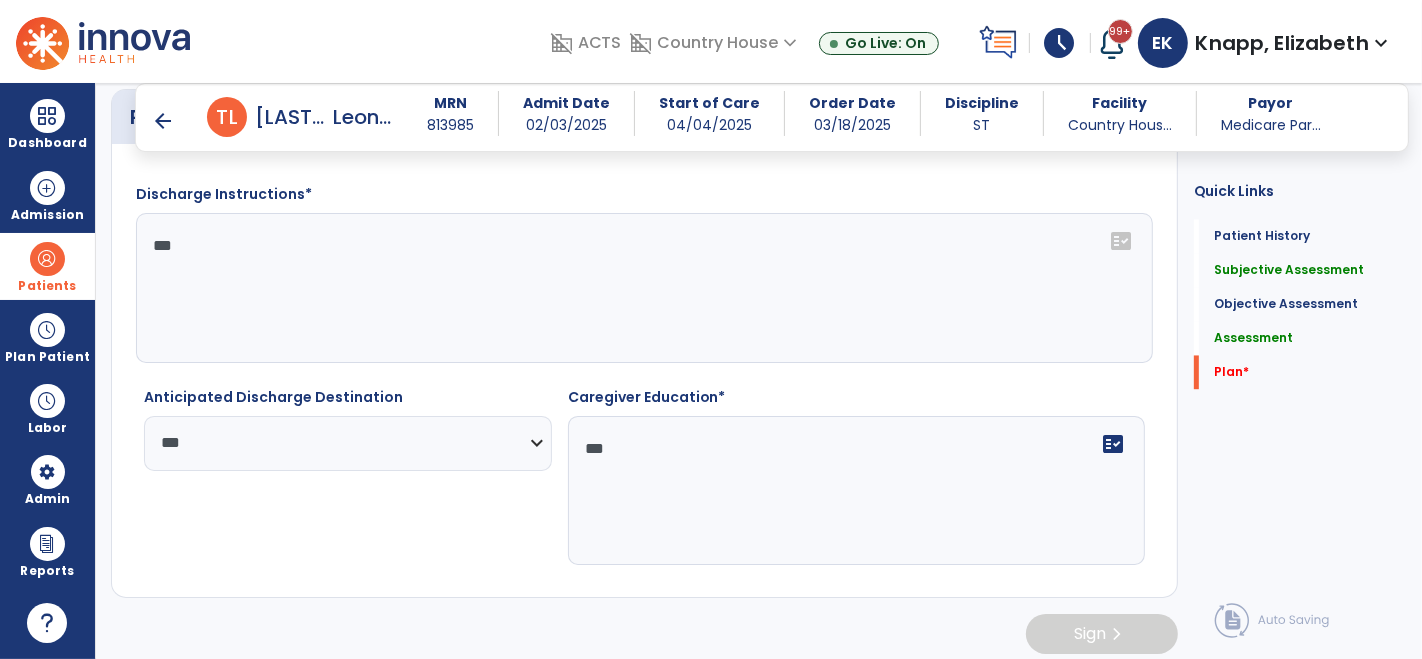 type on "***" 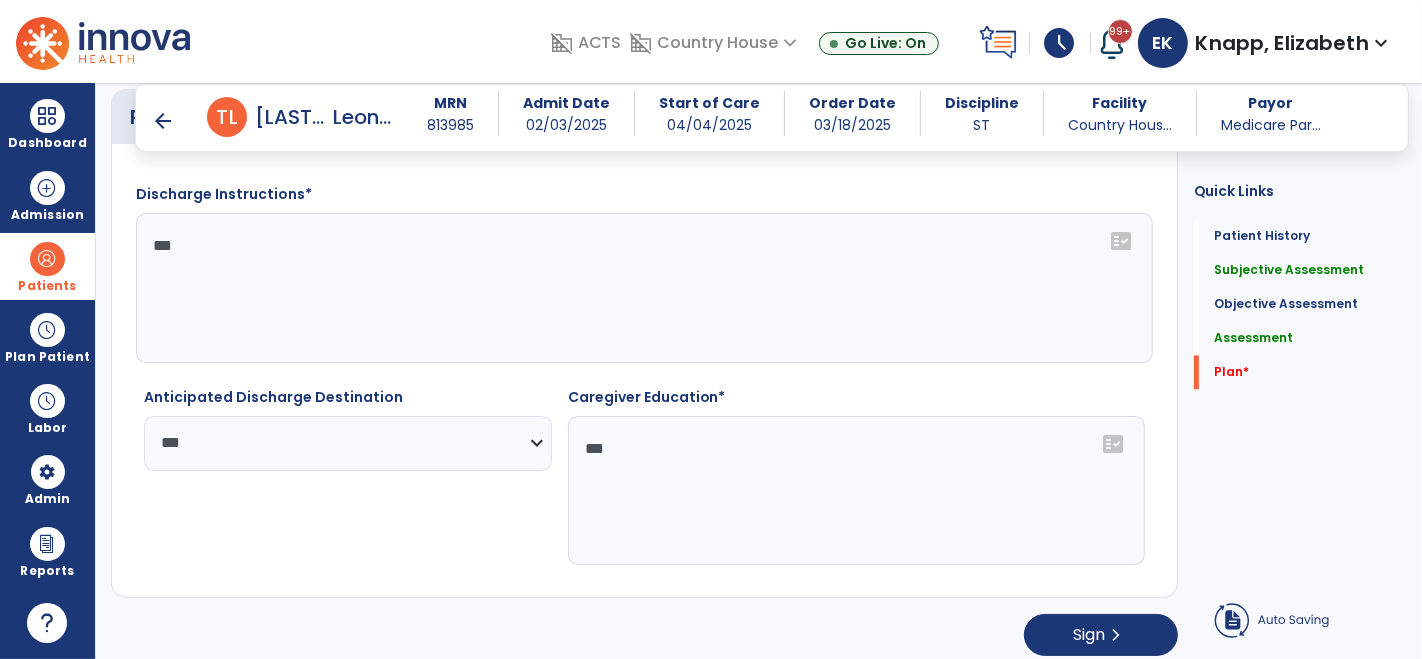 click on "Quick Links  Patient History   Patient History   Subjective Assessment   Subjective Assessment   Objective Assessment   Objective Assessment   Assessment   Assessment   Plan   *  Plan   *" 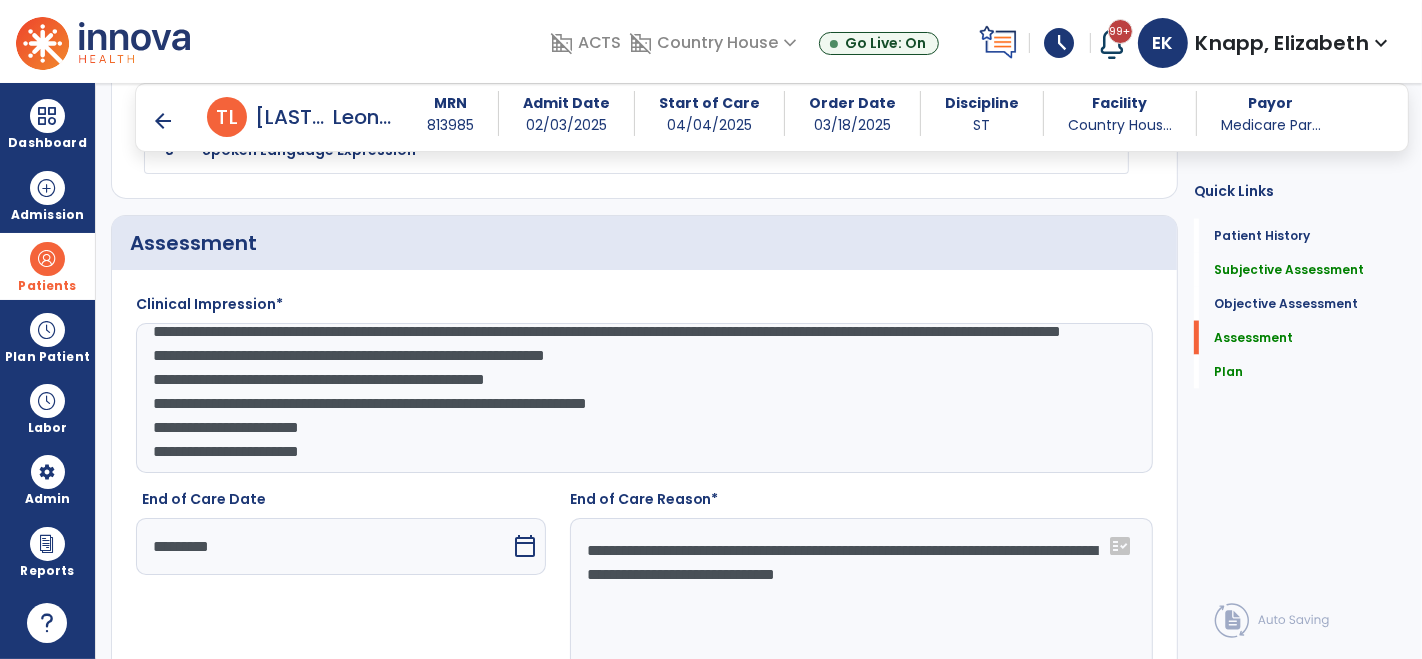 scroll, scrollTop: 2665, scrollLeft: 0, axis: vertical 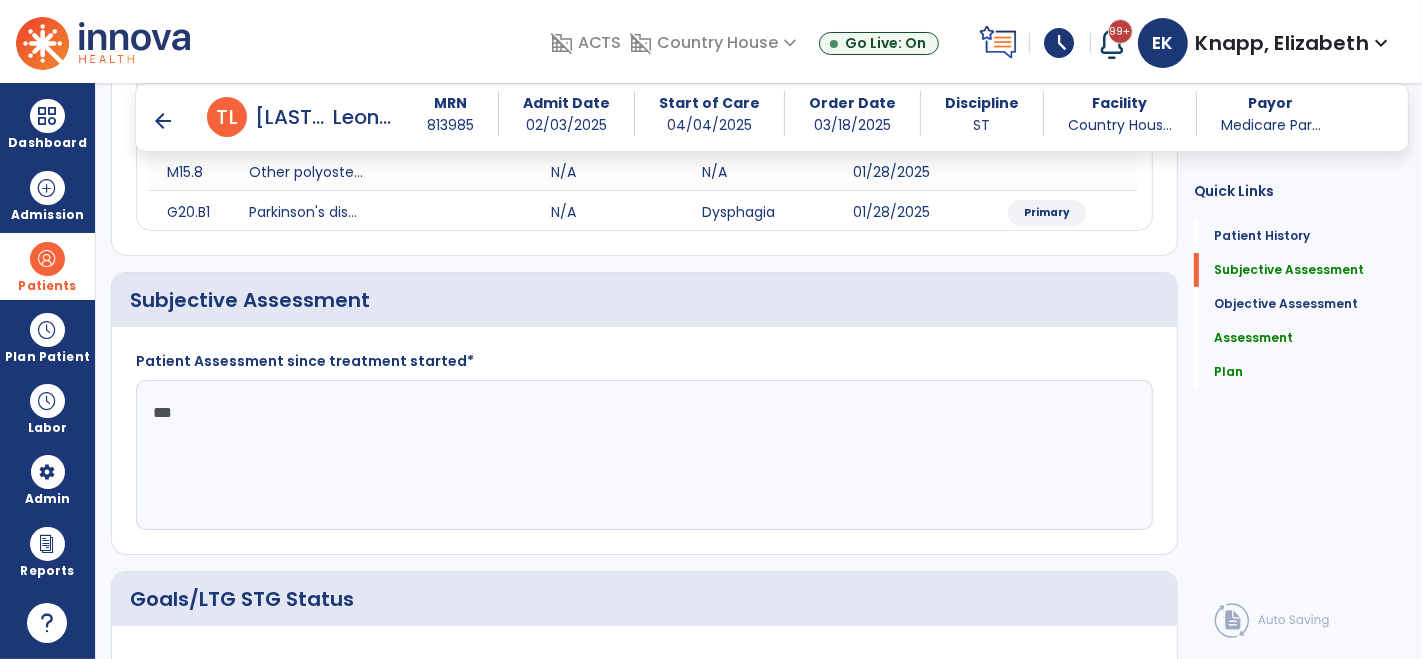 drag, startPoint x: 203, startPoint y: 400, endPoint x: 130, endPoint y: 411, distance: 73.82411 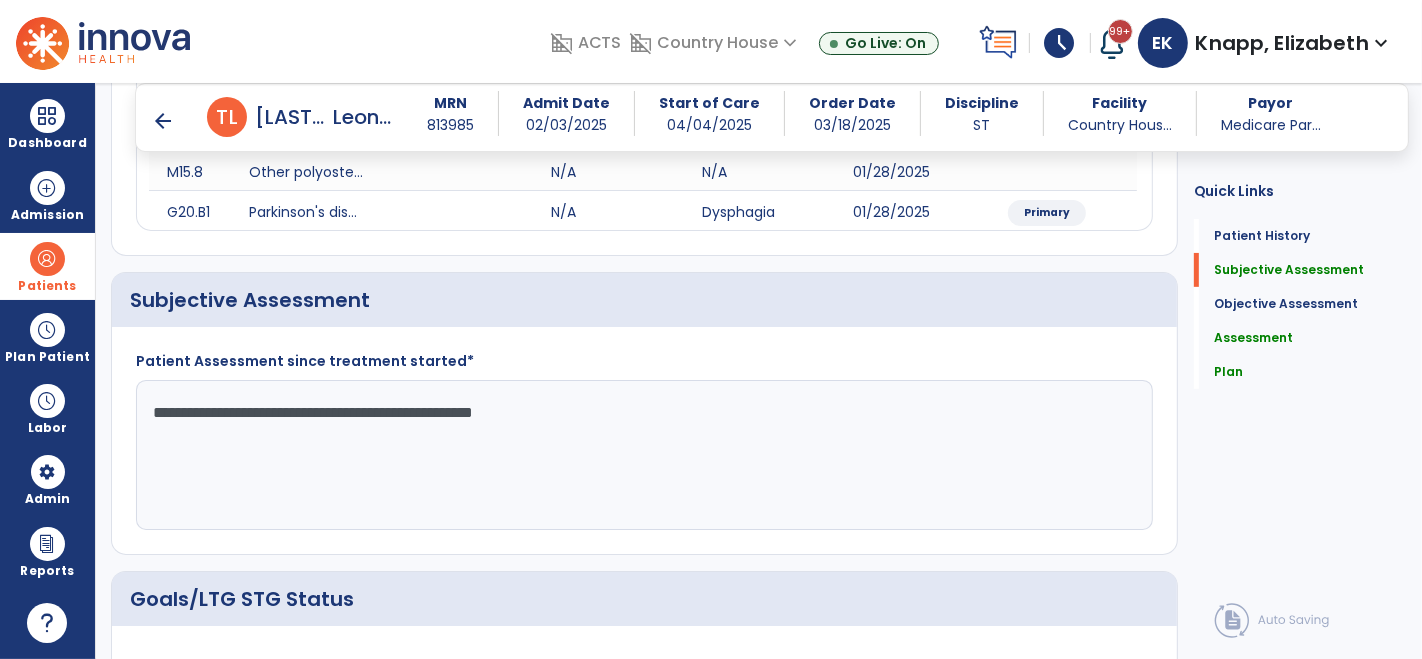 paste on "**********" 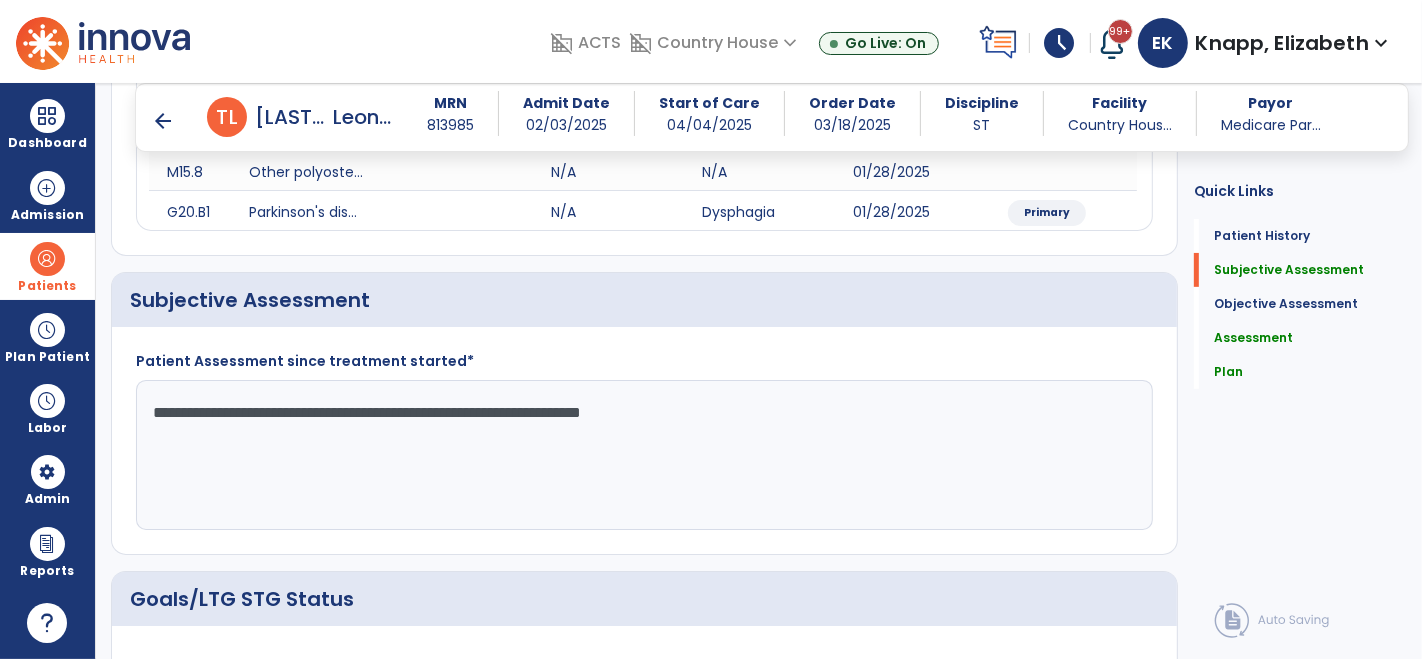 click on "**********" 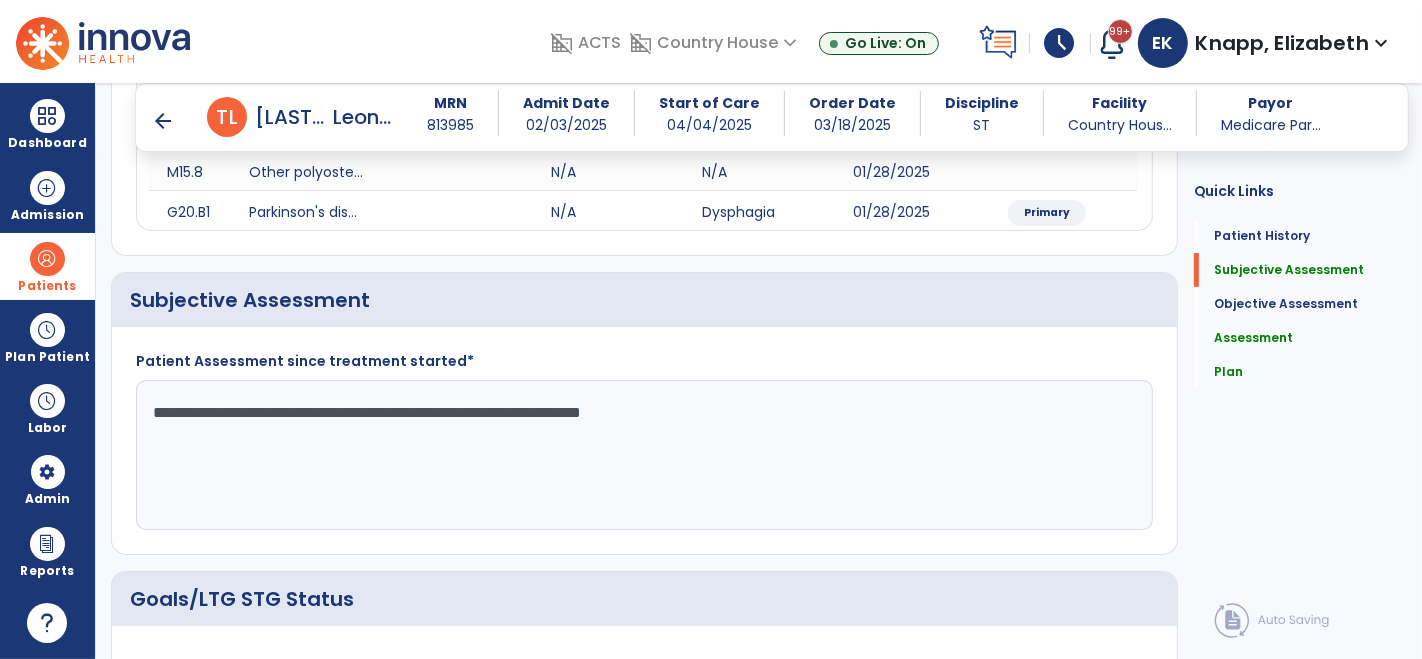 click on "**********" 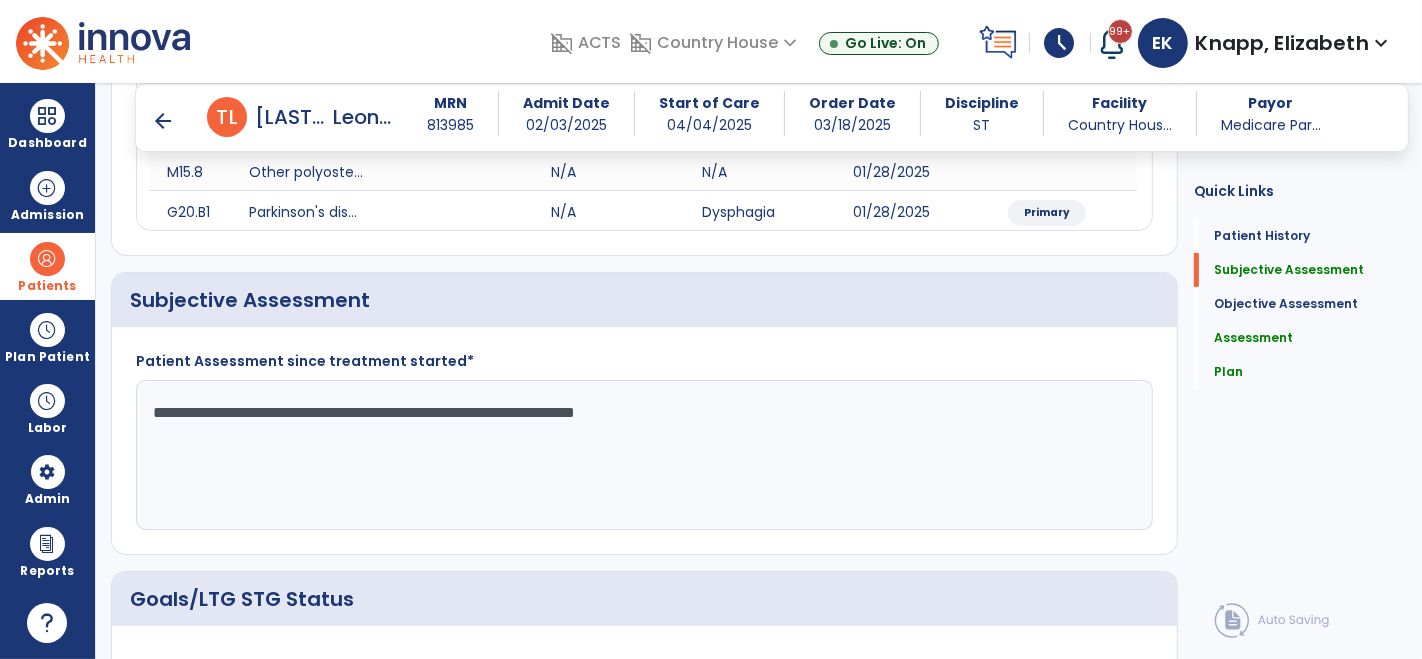 click on "**********" 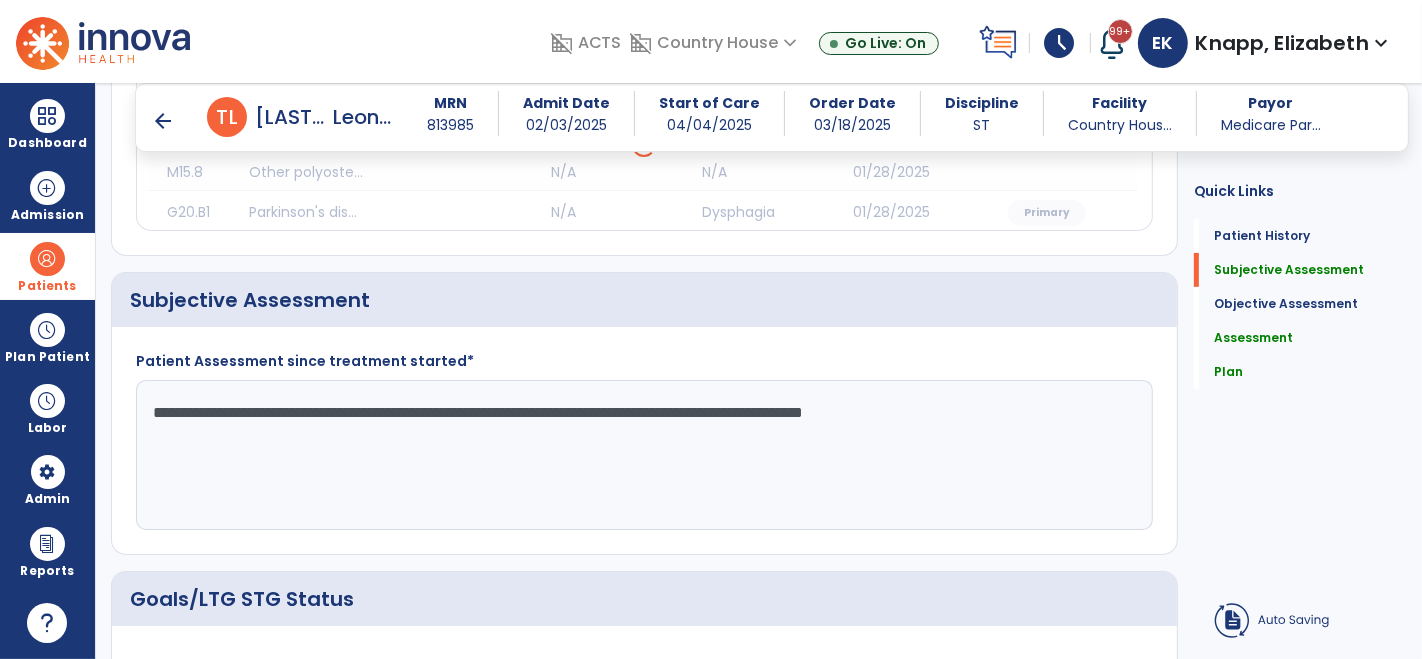 click on "**********" 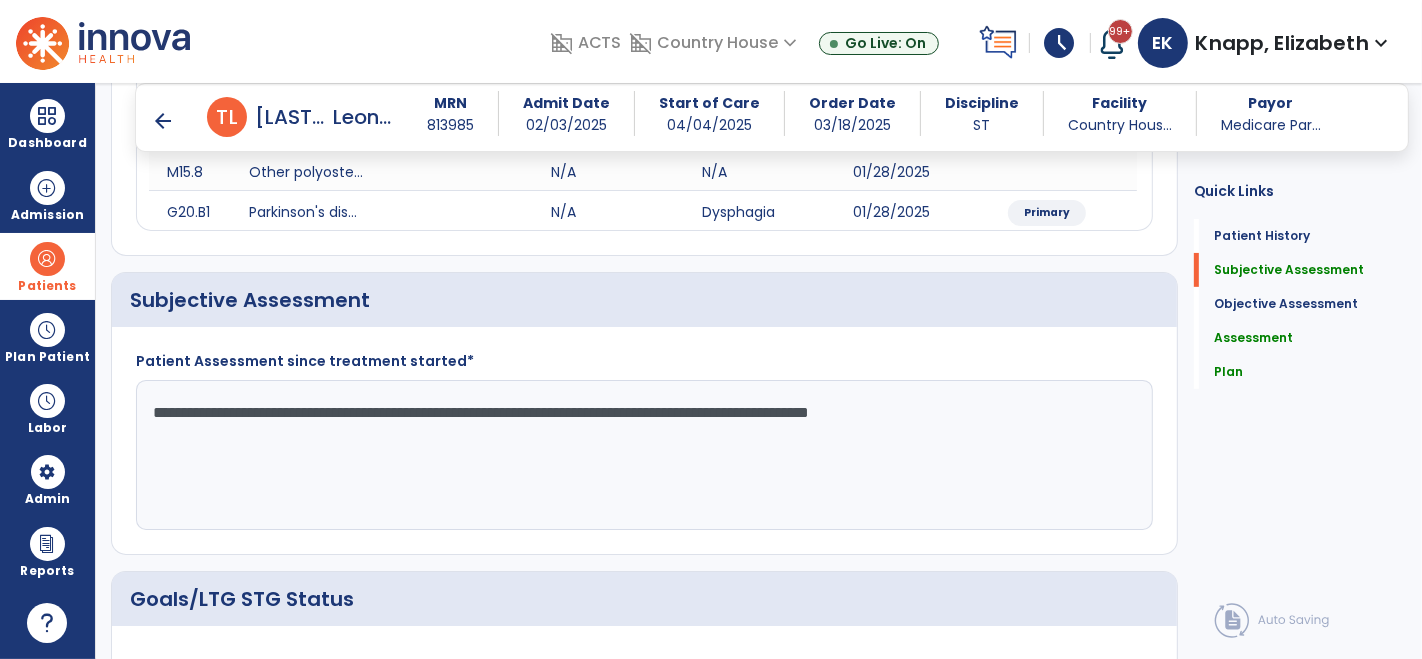 click on "**********" 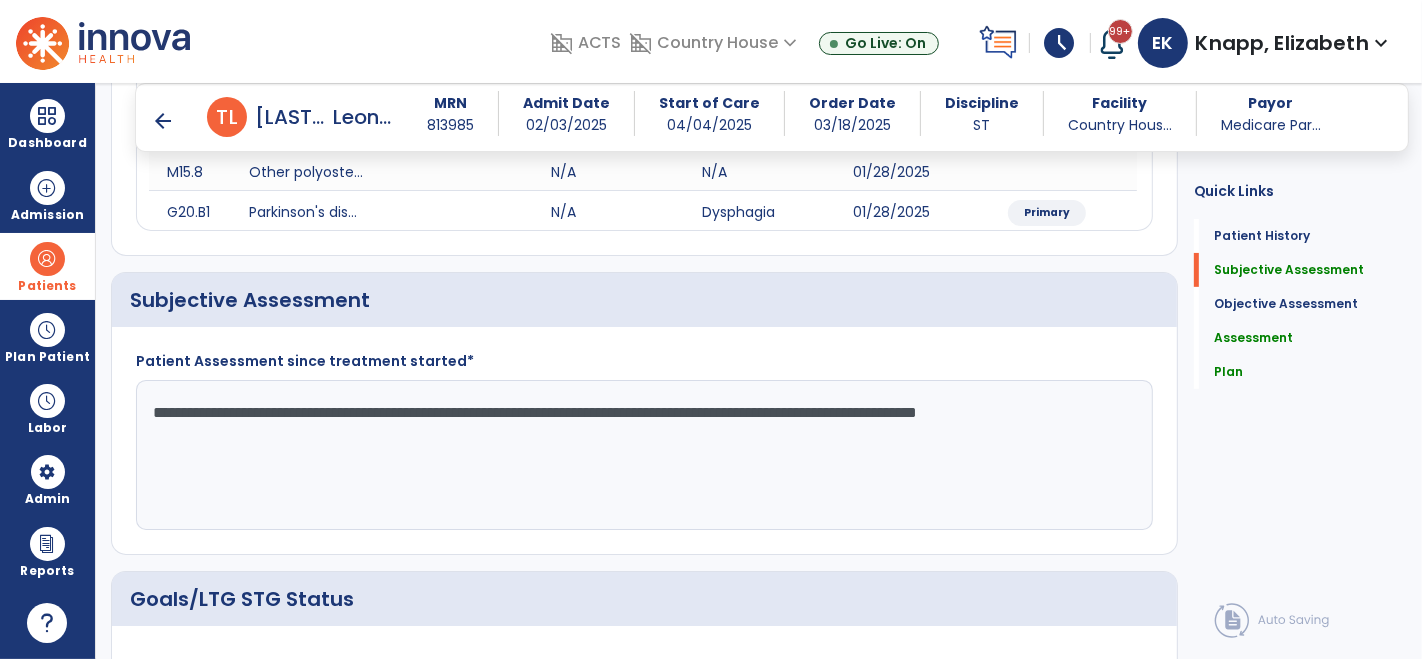 click on "**********" 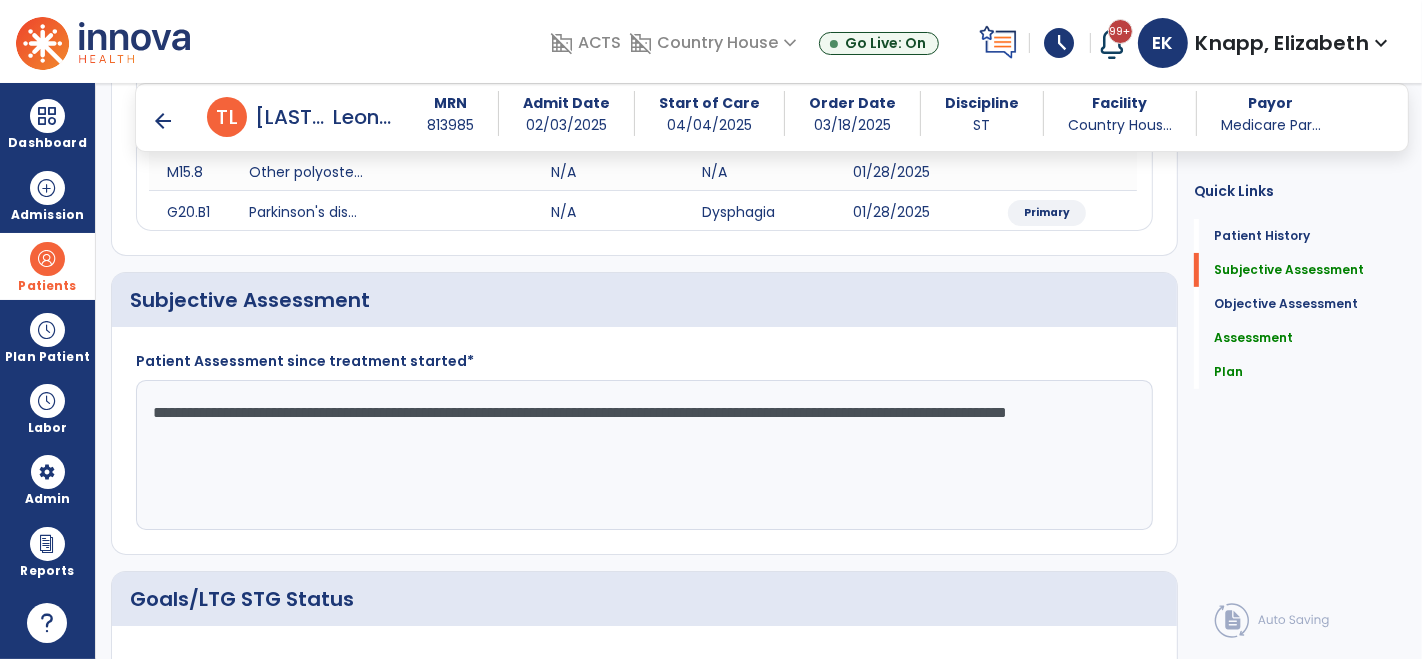 click on "**********" 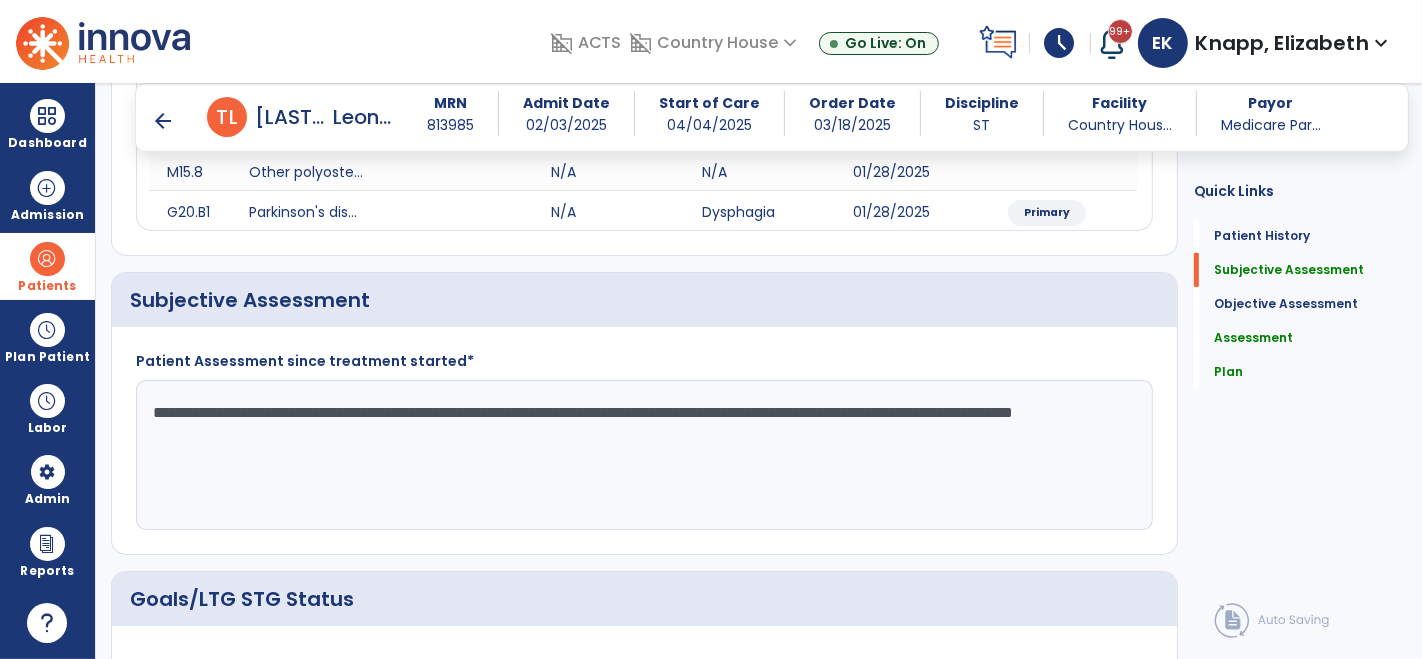 click on "**********" 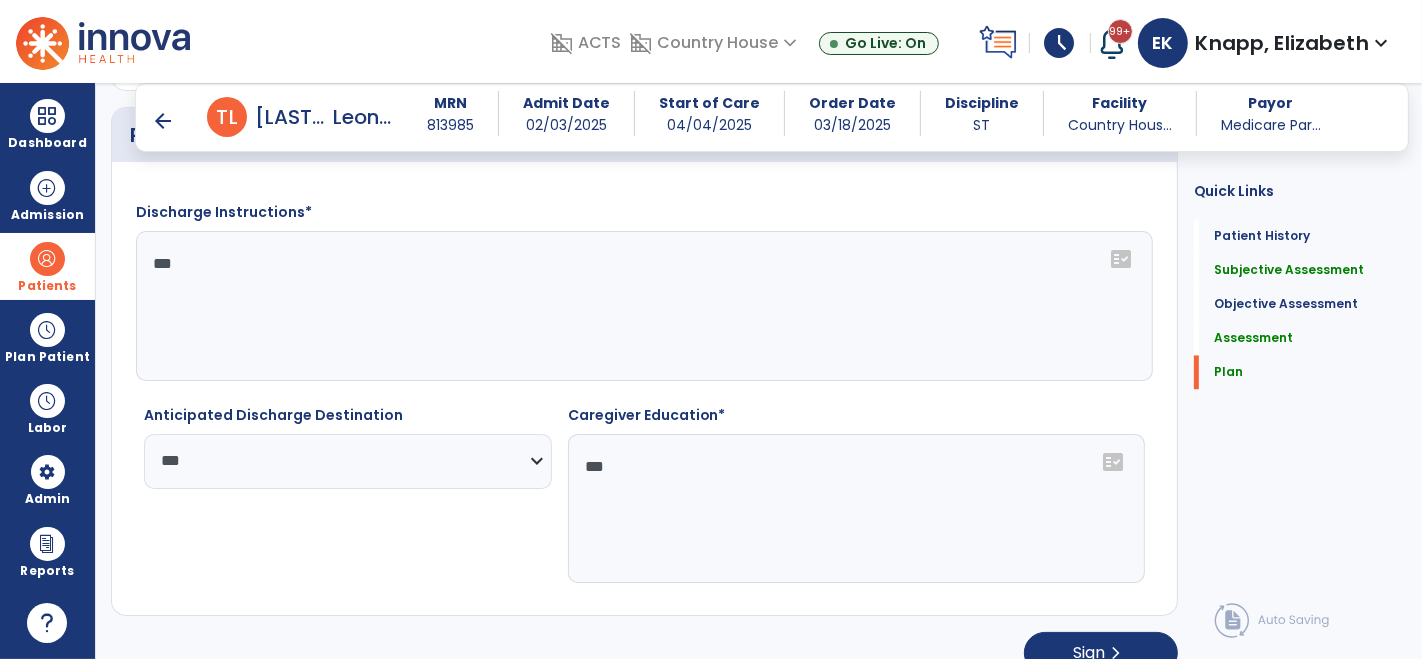 scroll, scrollTop: 3321, scrollLeft: 0, axis: vertical 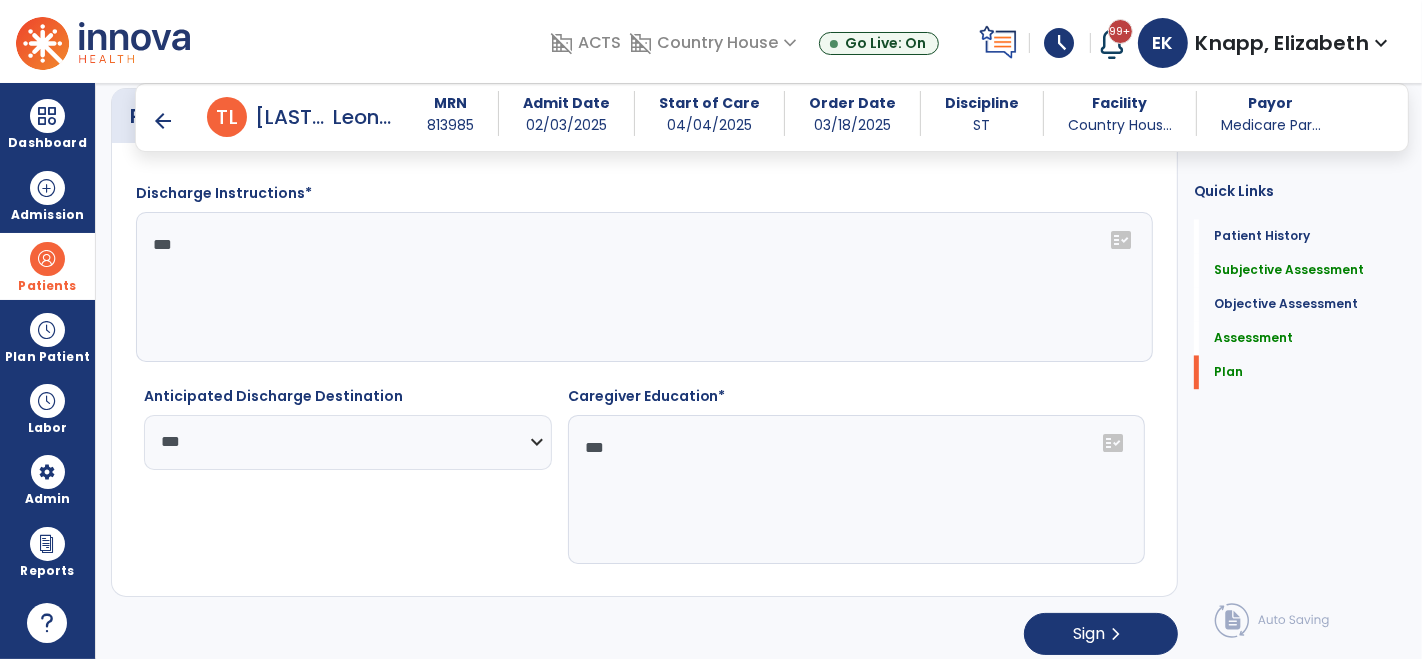 type on "**********" 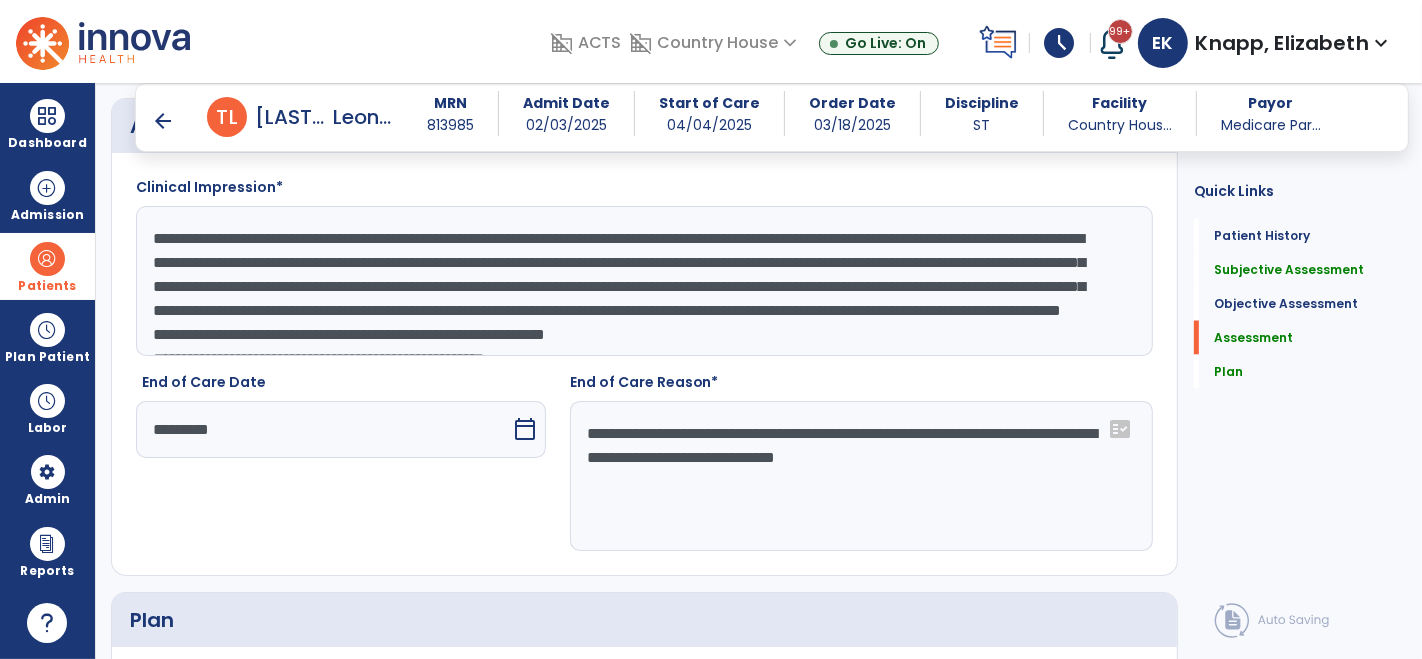 scroll, scrollTop: 3321, scrollLeft: 0, axis: vertical 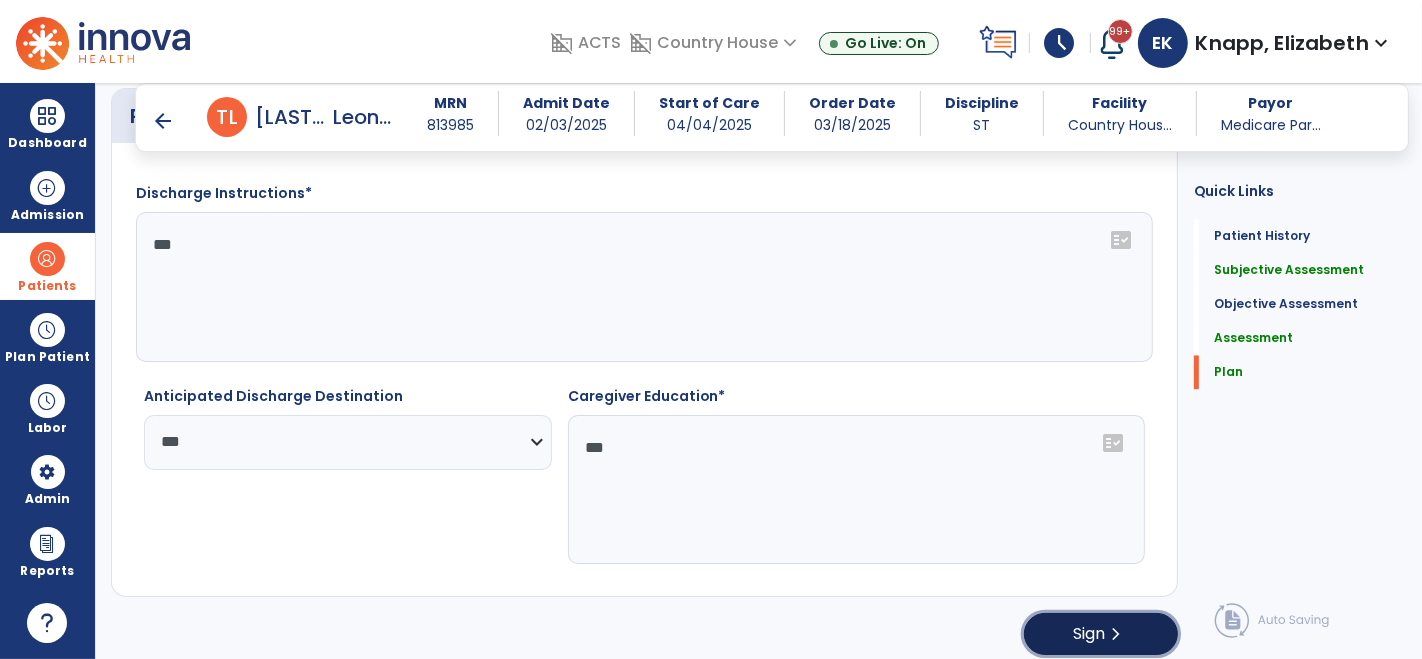 click on "Sign  chevron_right" 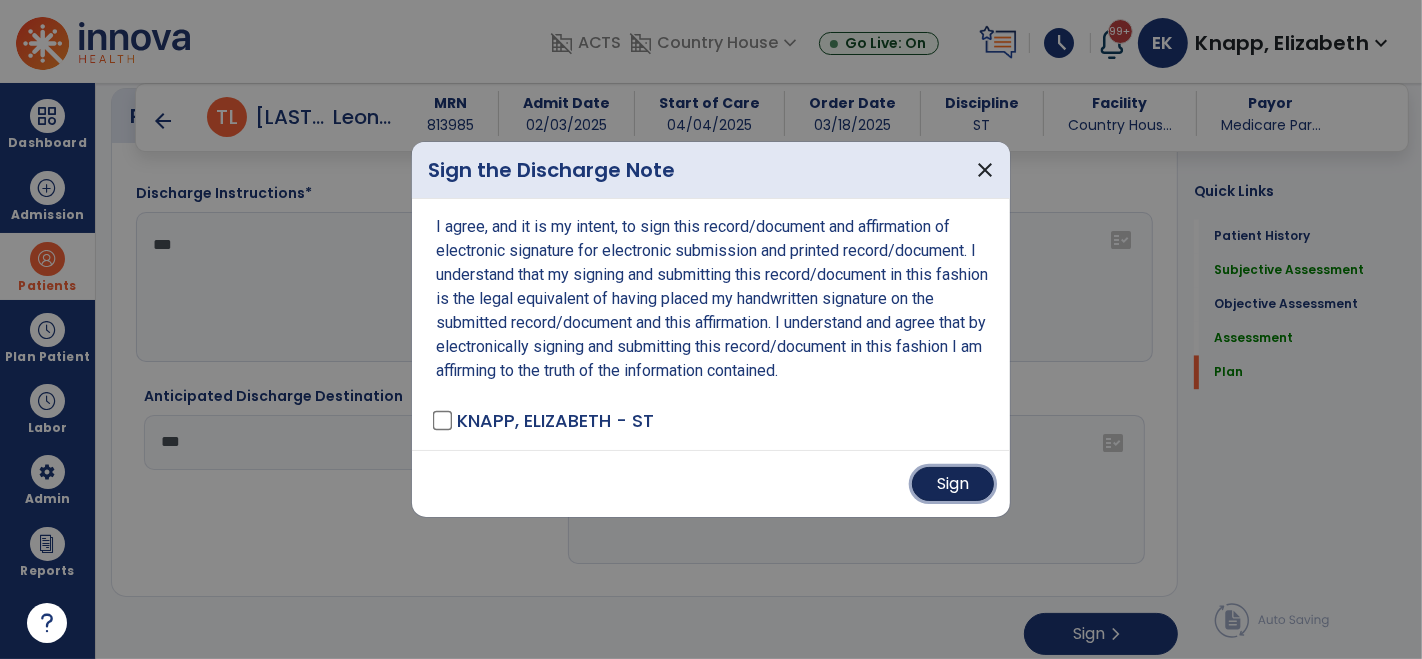 click on "Sign" at bounding box center (953, 484) 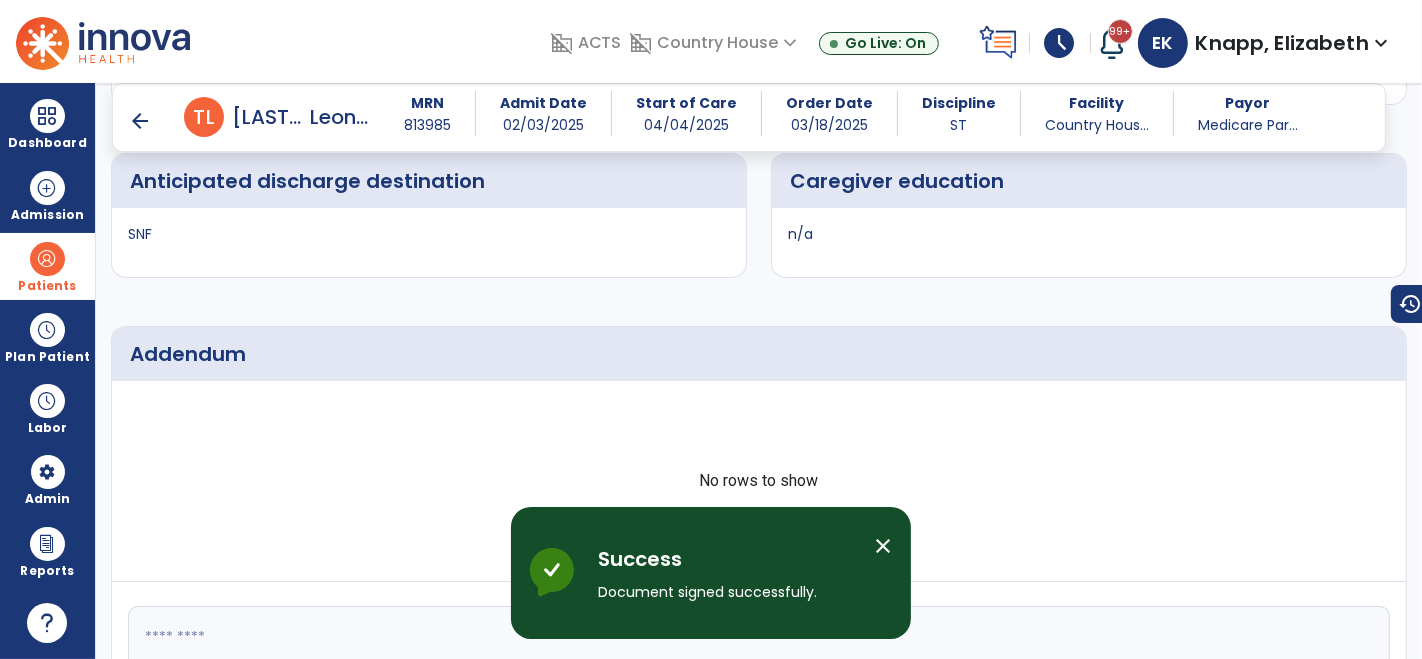 scroll, scrollTop: 3894, scrollLeft: 0, axis: vertical 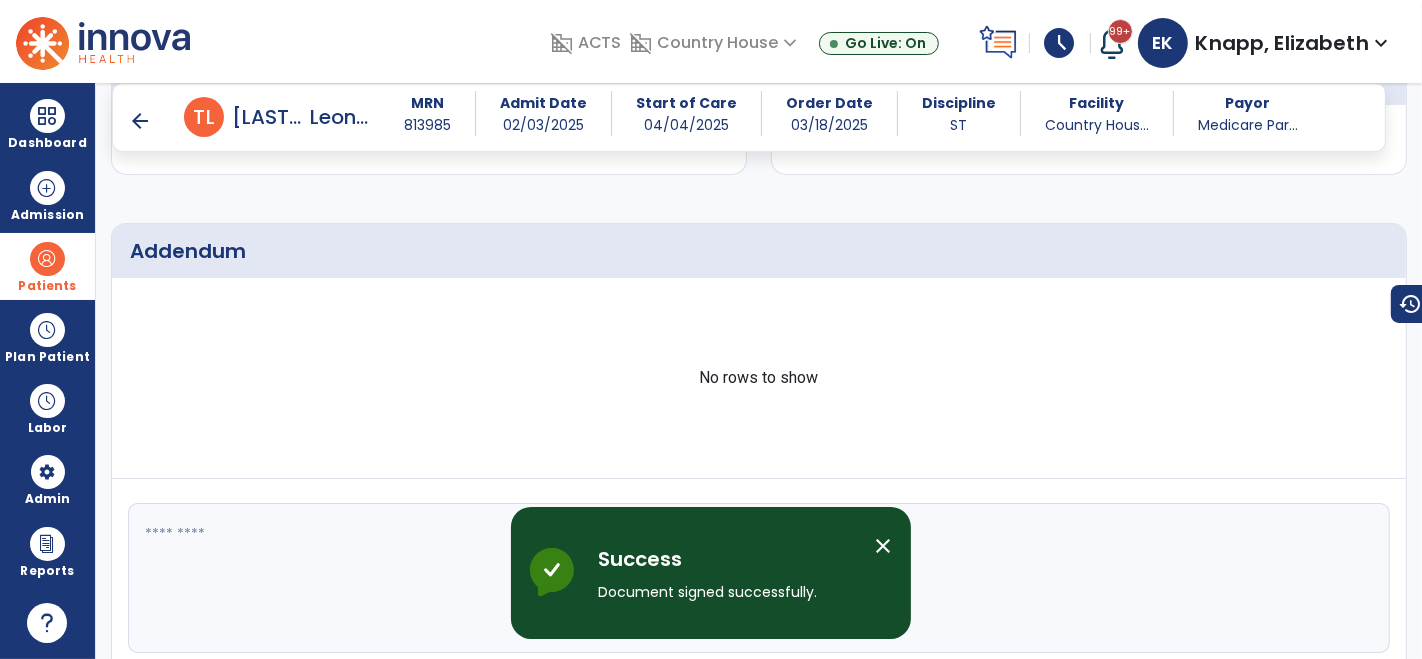 click on "domain_disabled   ACTS   domain_disabled   Country House   expand_more   Bayleigh Chase   Buckingham Choice   Cokesbury Village   Country House  Show All Go Live: On schedule My Time:   Saturday, Jul 12    **** arrow_right  Start   Open your timecard  arrow_right 99+ Notifications Mark as read Co-Treatment Conflict: Leader,  Mary Anne Fri Jul 11 2025 at 3:25 PM | Country House Co-Treatment Conflict: Deforce, Smith Fri Jul 11 2025 at 12:58 PM | Buckingham Choice Co-Treatment Conflict: Smith, Mary Fri Jul 11 2025 at 12:18 PM | Fairhaven Anticipated Discharge Date Removed in Planner for Patient: OHarrah, James, in PT Discipline Thu Jul 10 2025 at 5:02 PM | Heron Point Co-Treatment Conflict: Deforce, Smith Thu Jul 10 2025 at 4:10 PM | Buckingham Choice See all Notifications  EK   Knapp, Elizabeth   expand_more   home   Home   person   Profile   help   Help   logout   Log out" at bounding box center [850, 41] 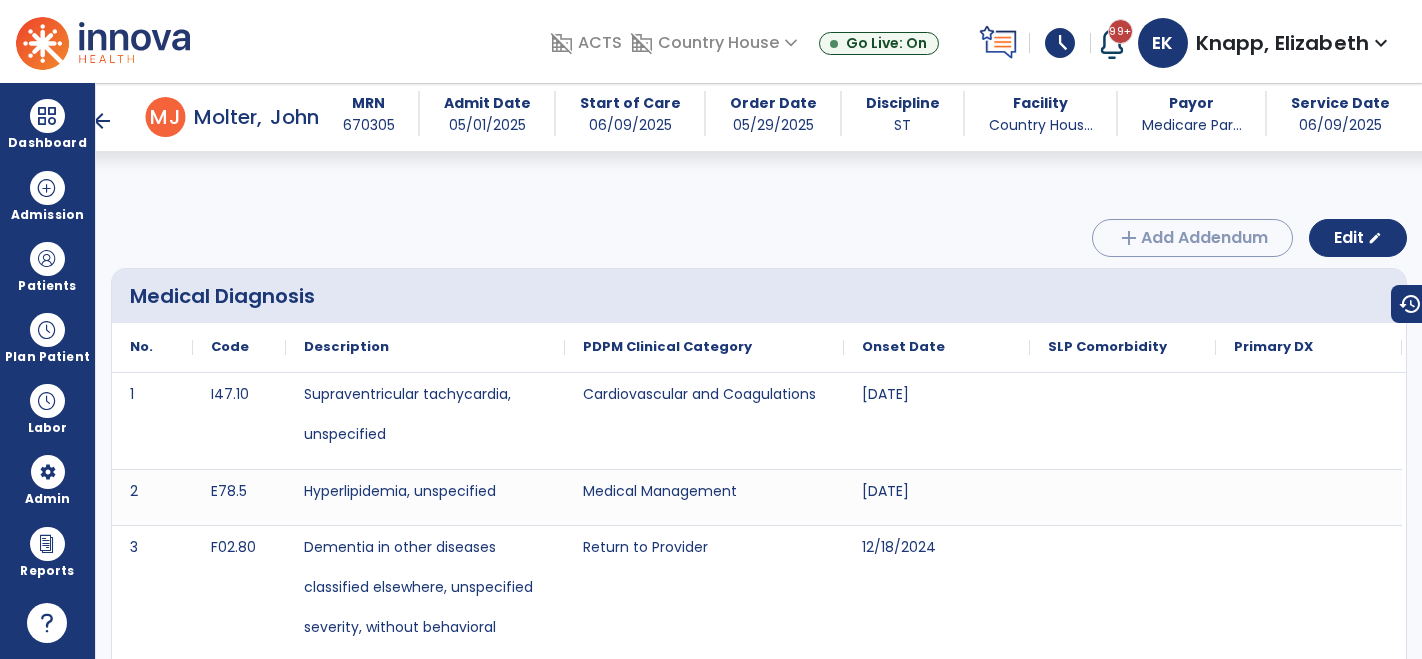 scroll, scrollTop: 0, scrollLeft: 0, axis: both 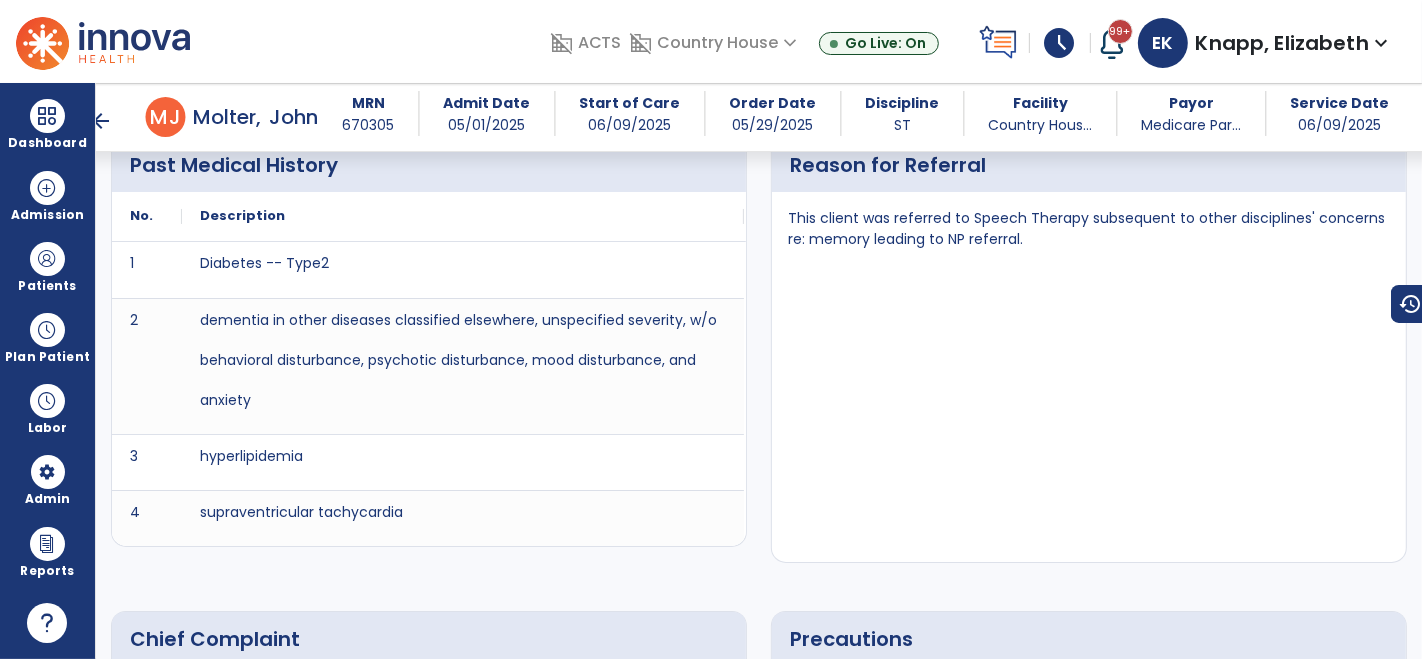 click on "arrow_back" at bounding box center (102, 121) 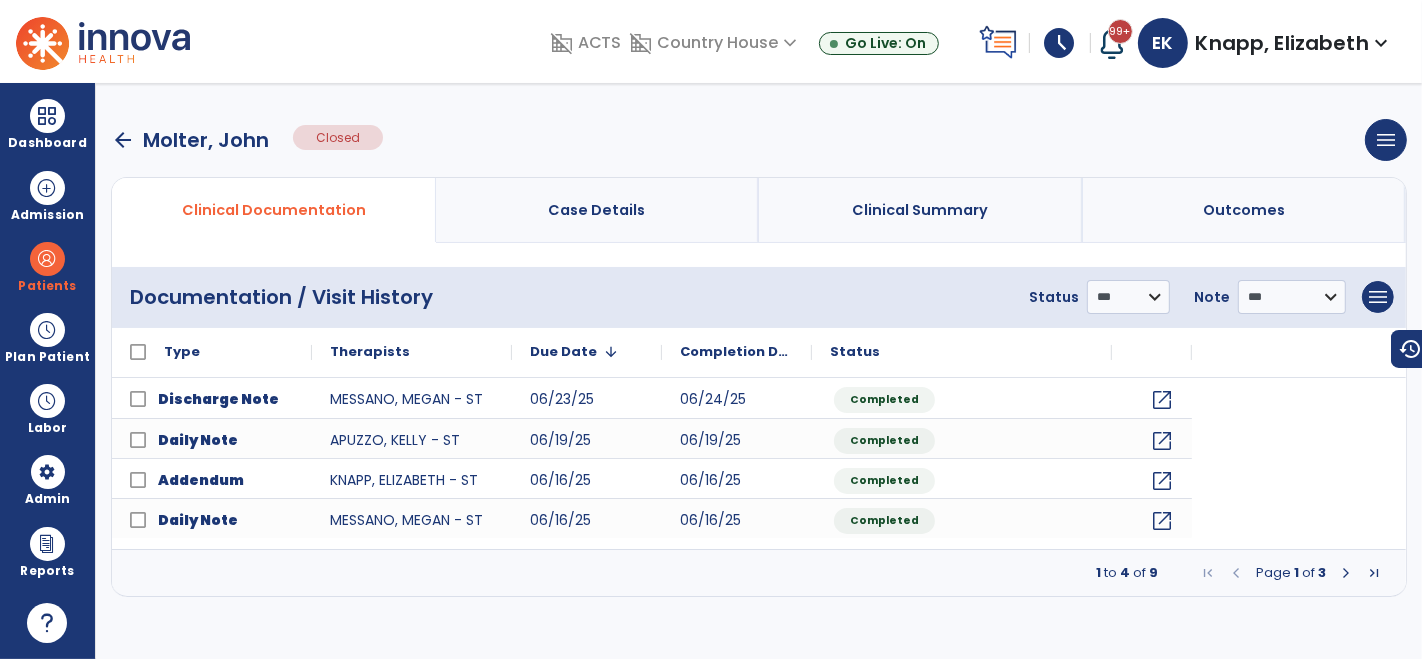 scroll, scrollTop: 0, scrollLeft: 0, axis: both 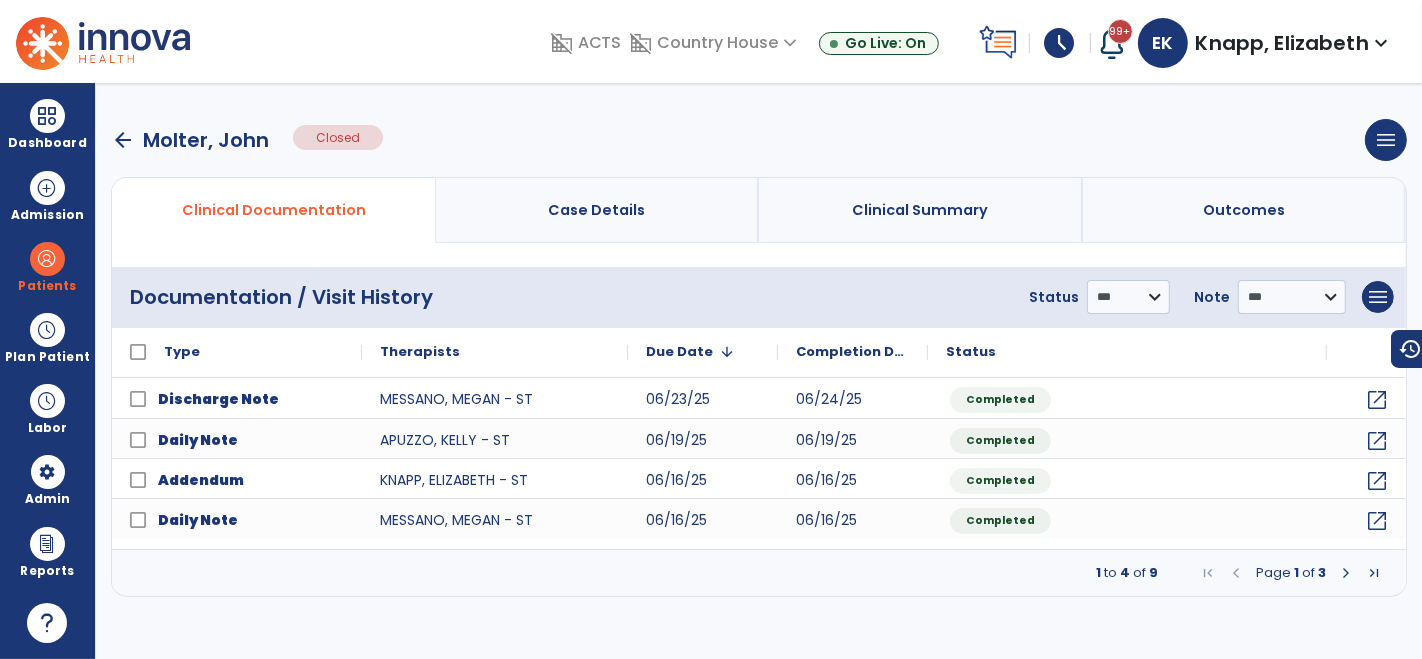 click at bounding box center [1346, 573] 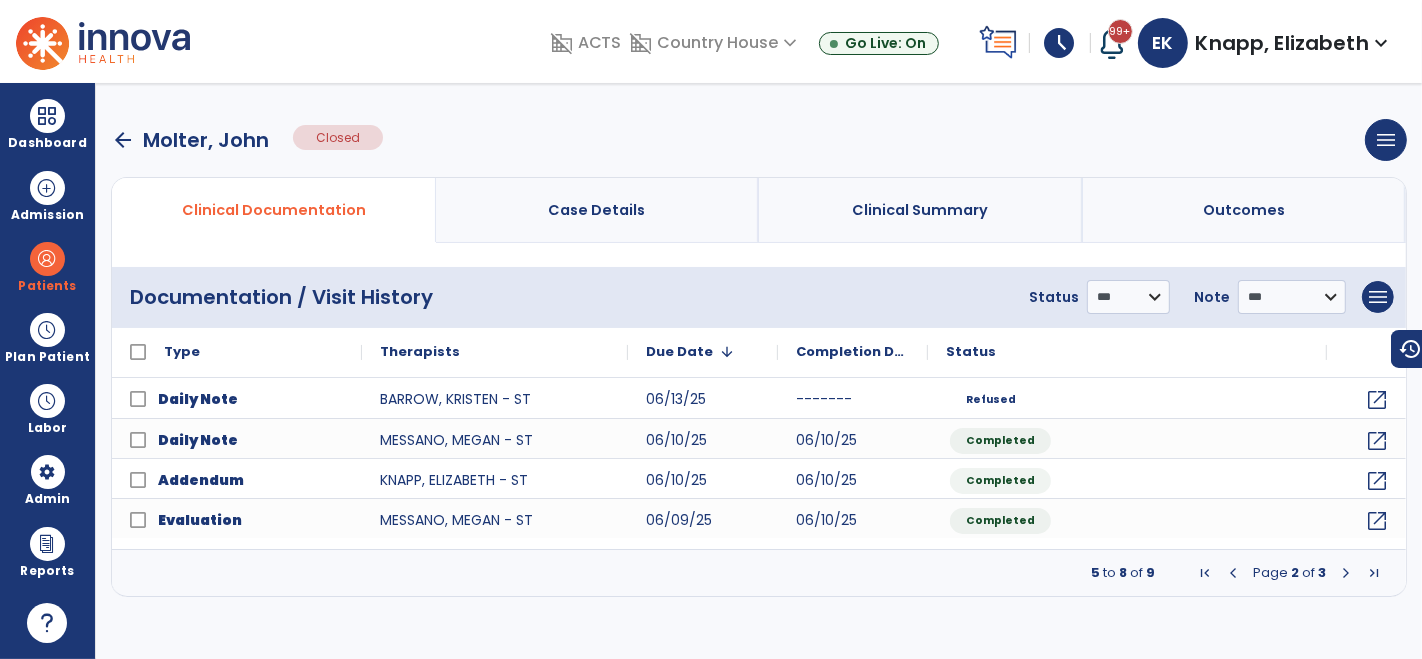 click at bounding box center (1346, 573) 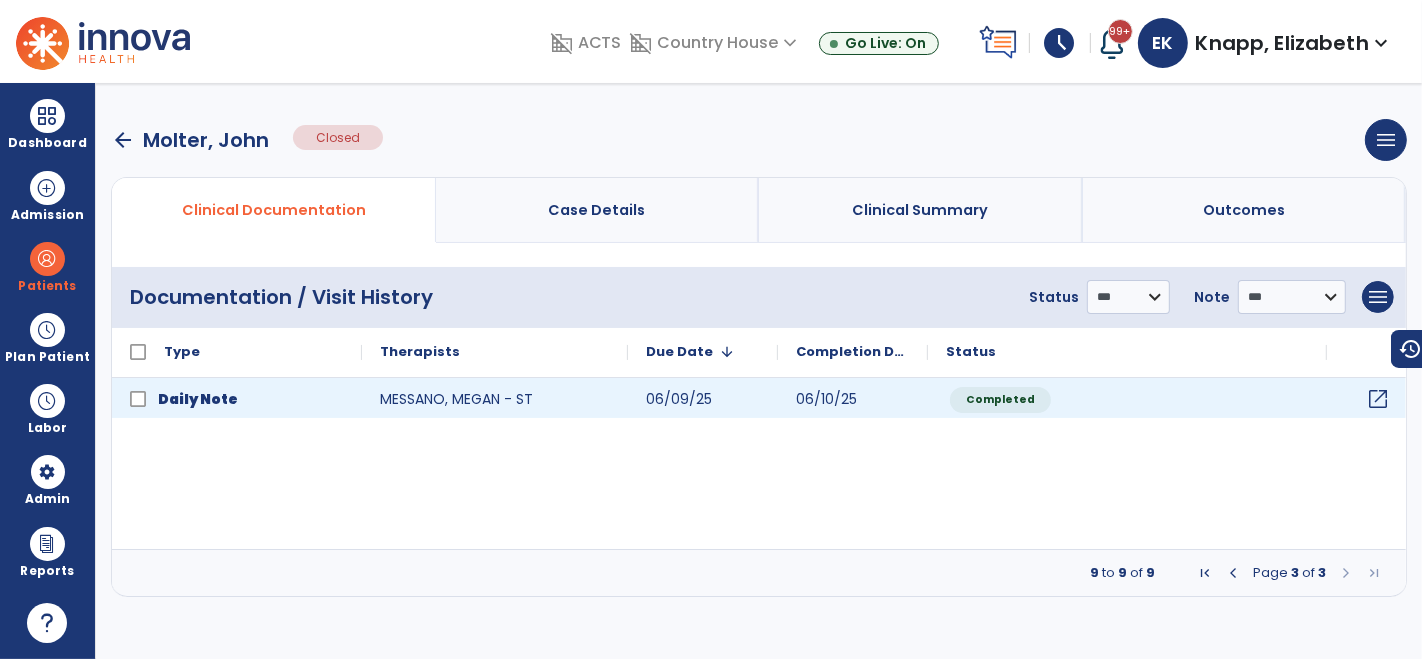 click on "open_in_new" 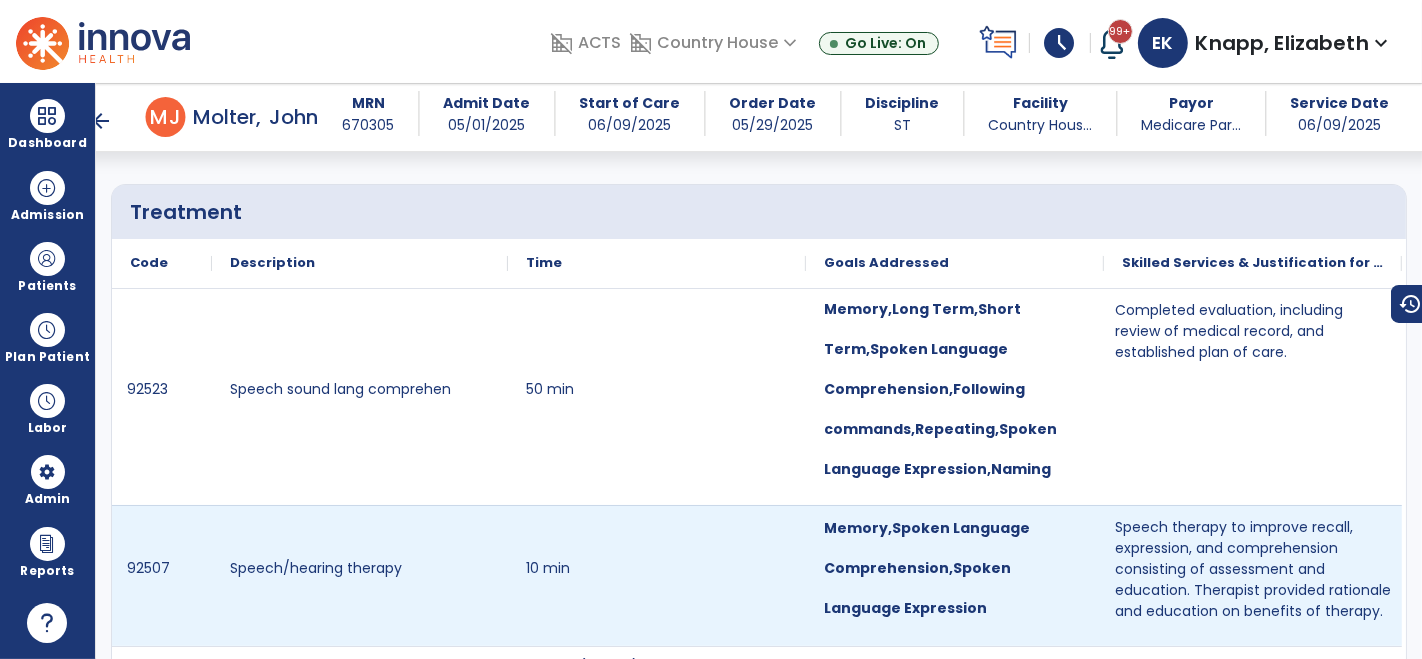 scroll, scrollTop: 1437, scrollLeft: 0, axis: vertical 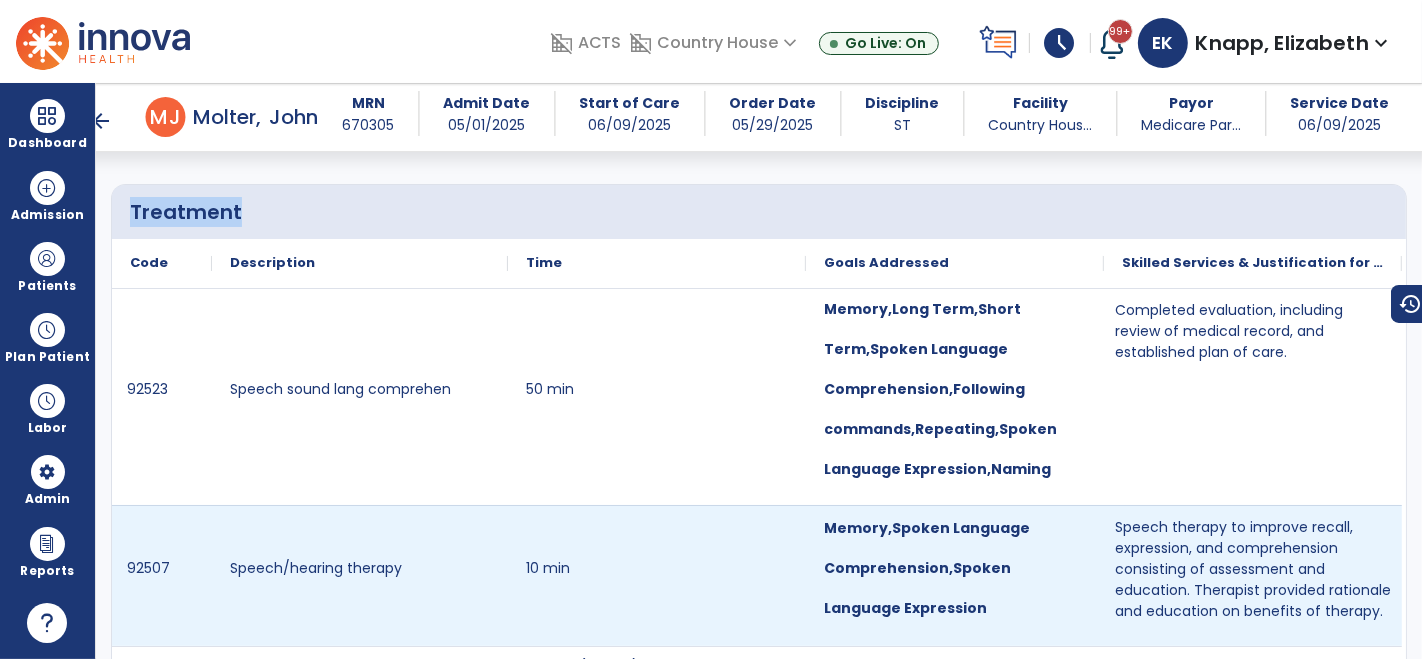 drag, startPoint x: 132, startPoint y: 201, endPoint x: 1382, endPoint y: 607, distance: 1314.2815 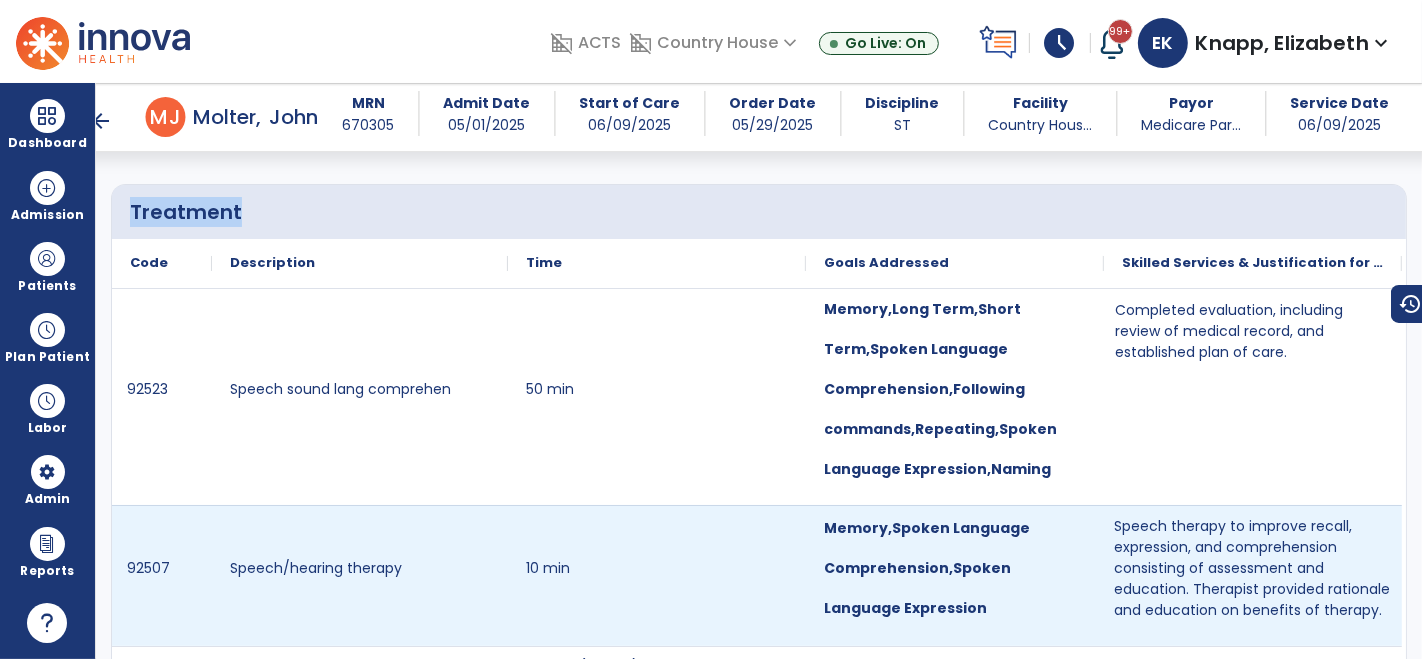 copy on "Treatment
Code
Description
Time
Goals Addressed
Skilled Services & Justification for Tx
92523    Speech sound lang comprehen    50 min    Memory,Long Term,Short Term,Spoken Language Comprehension,Following commands,Repeating,Spoken Language Expression,Naming    Completed evaluation, including review of medical record, and established plan of care.    92507    Speech/hearing therapy    10 min    Memory,Spoken Language Comprehension,Spoken Language Expression    Speech therapy to improve recall, expression, and comprehension consisting of assessment and education. Therapist provided rationale and education on benefits of therapy.     Total       60 min (2 units)
to
of
Page
of" 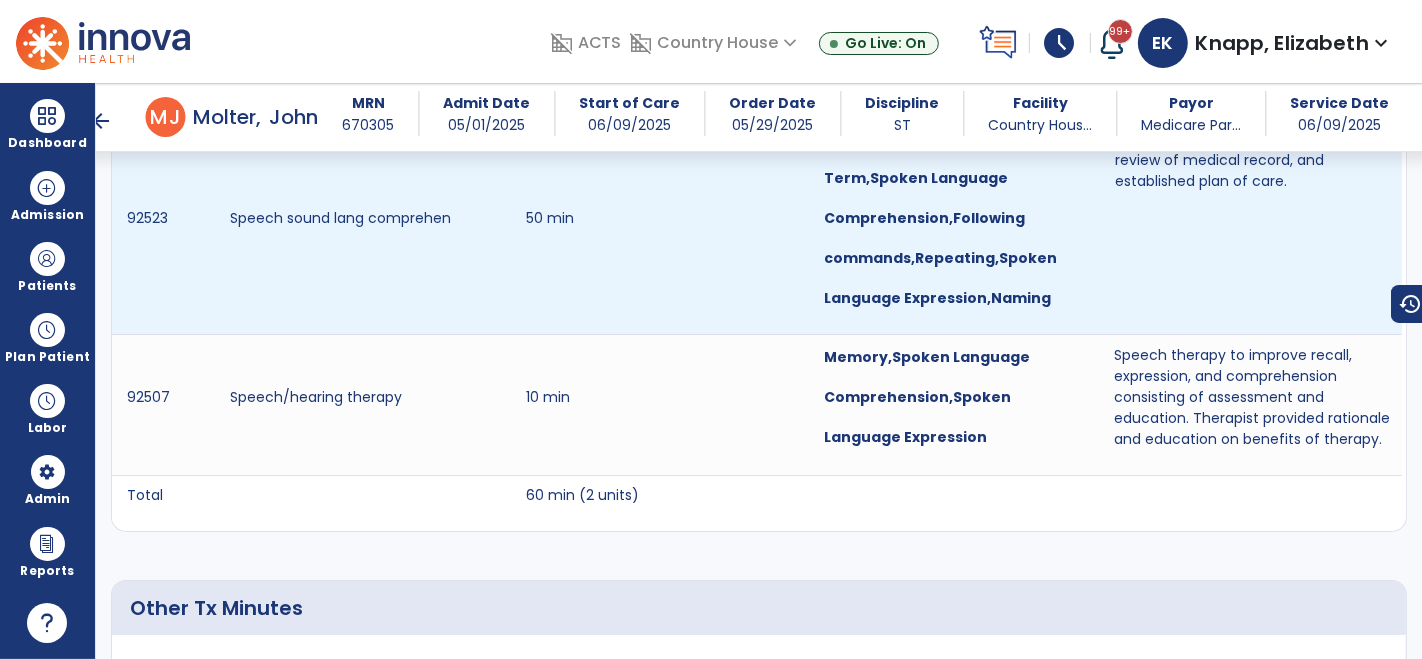 scroll, scrollTop: 1645, scrollLeft: 0, axis: vertical 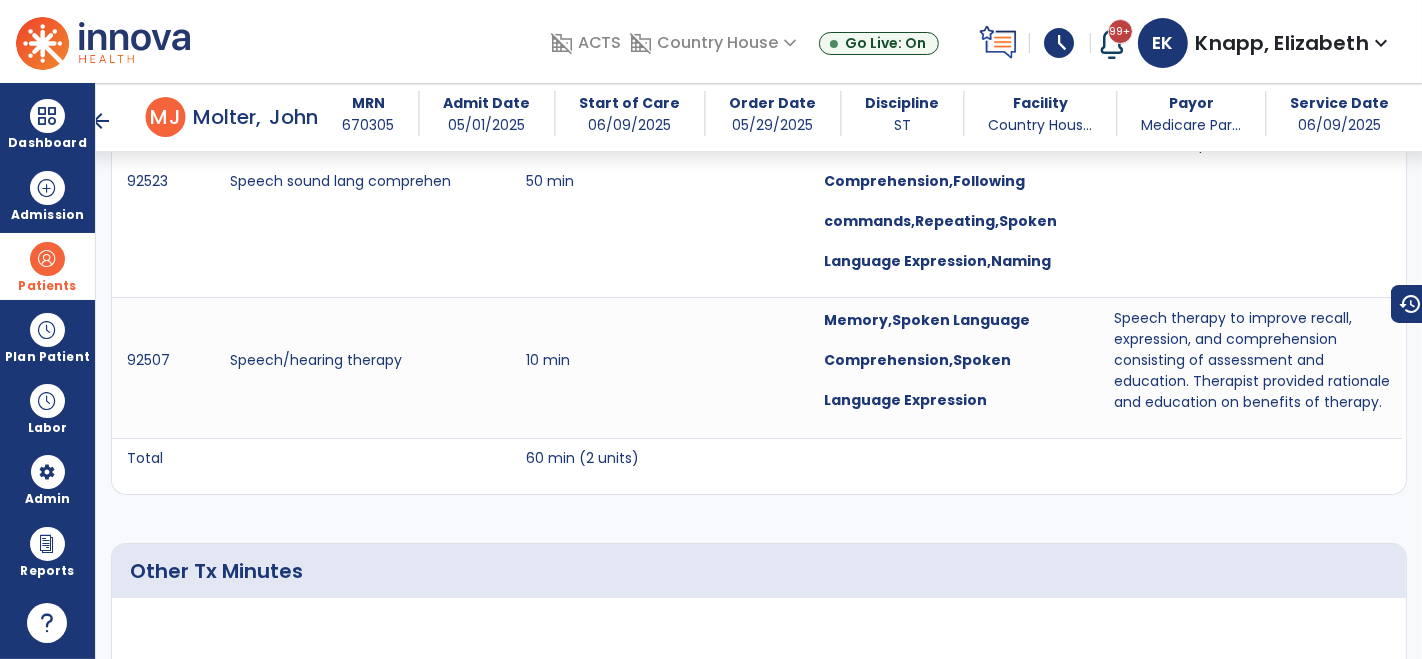 click at bounding box center (47, 259) 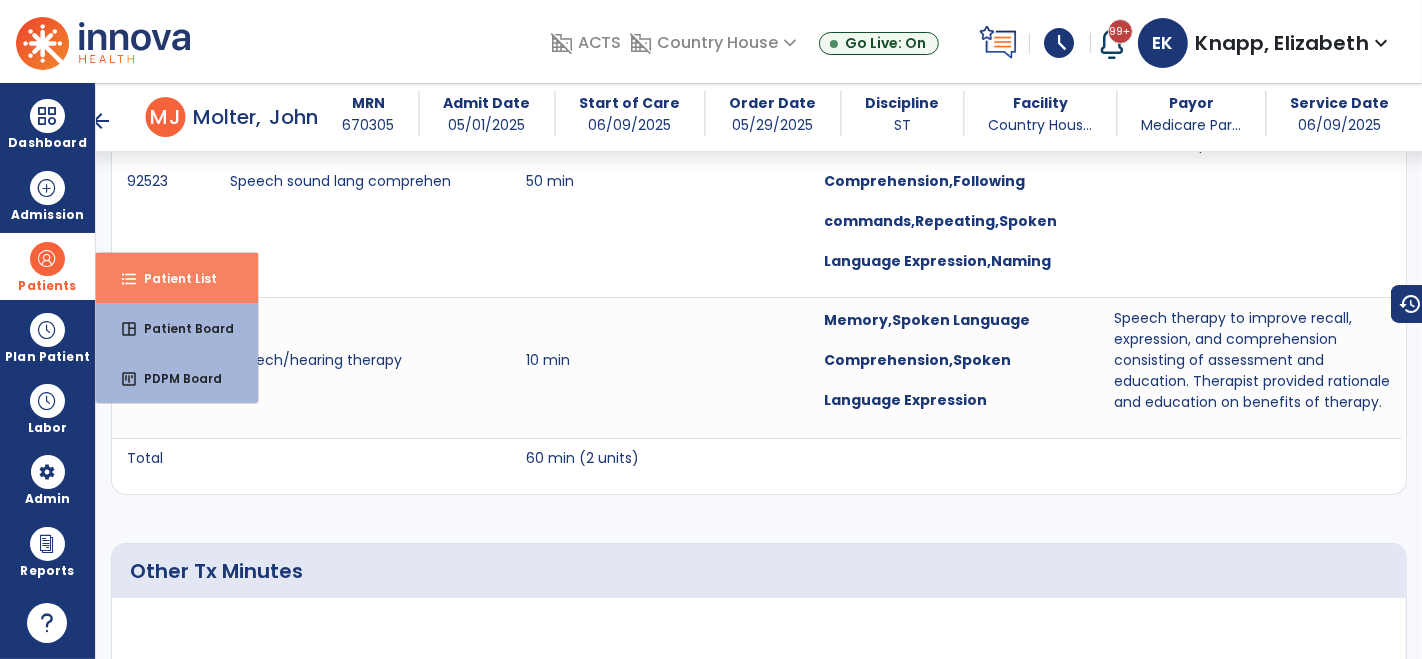 click on "Patient List" at bounding box center (172, 278) 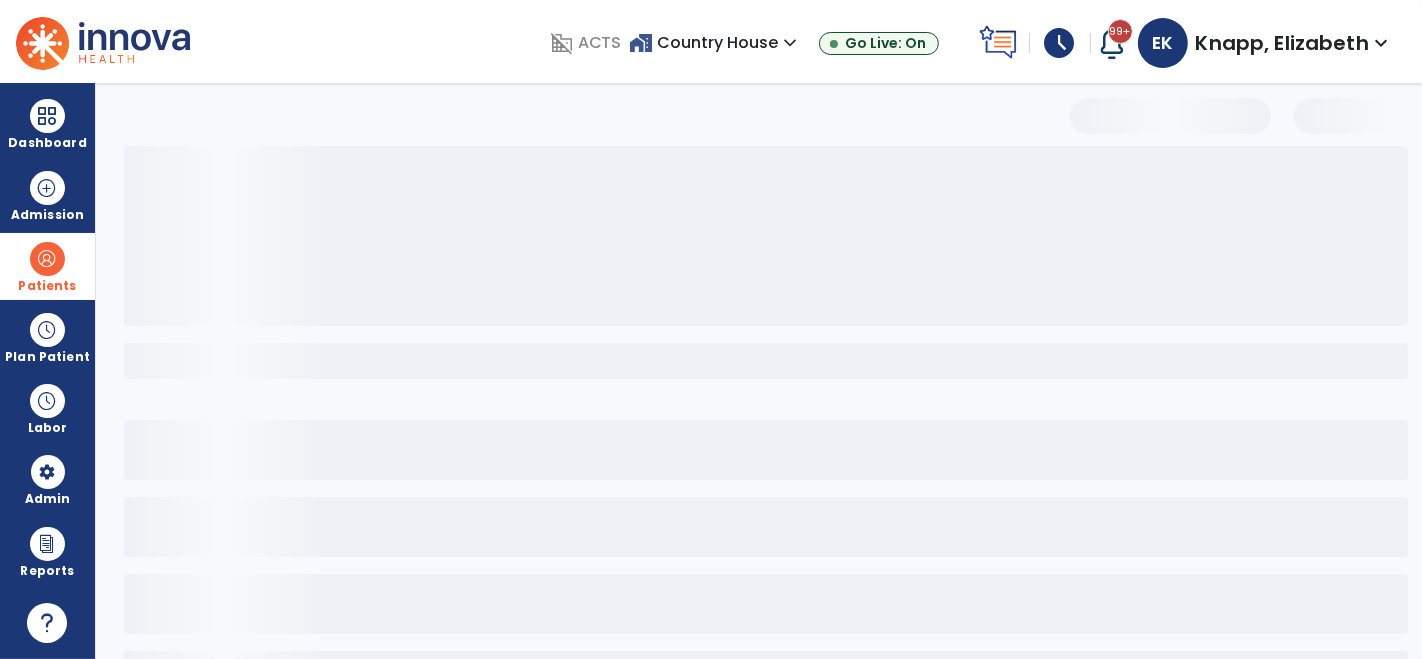scroll, scrollTop: 82, scrollLeft: 0, axis: vertical 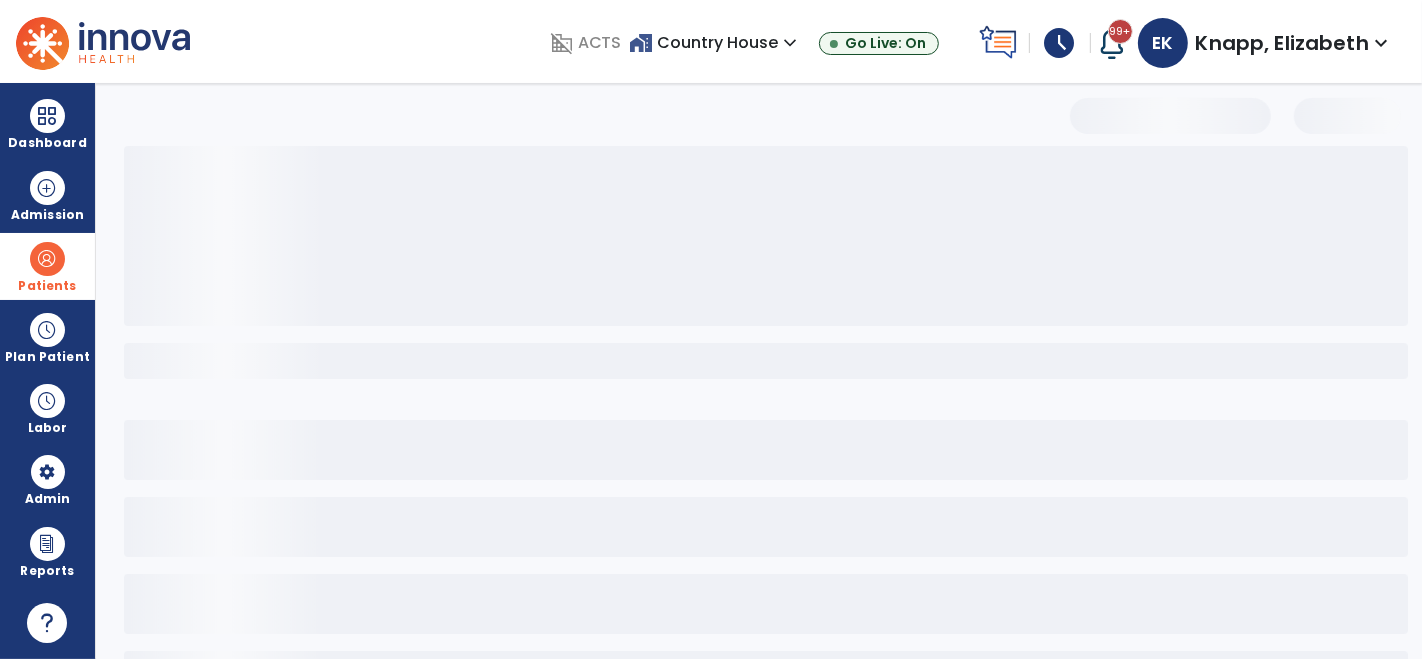 select on "***" 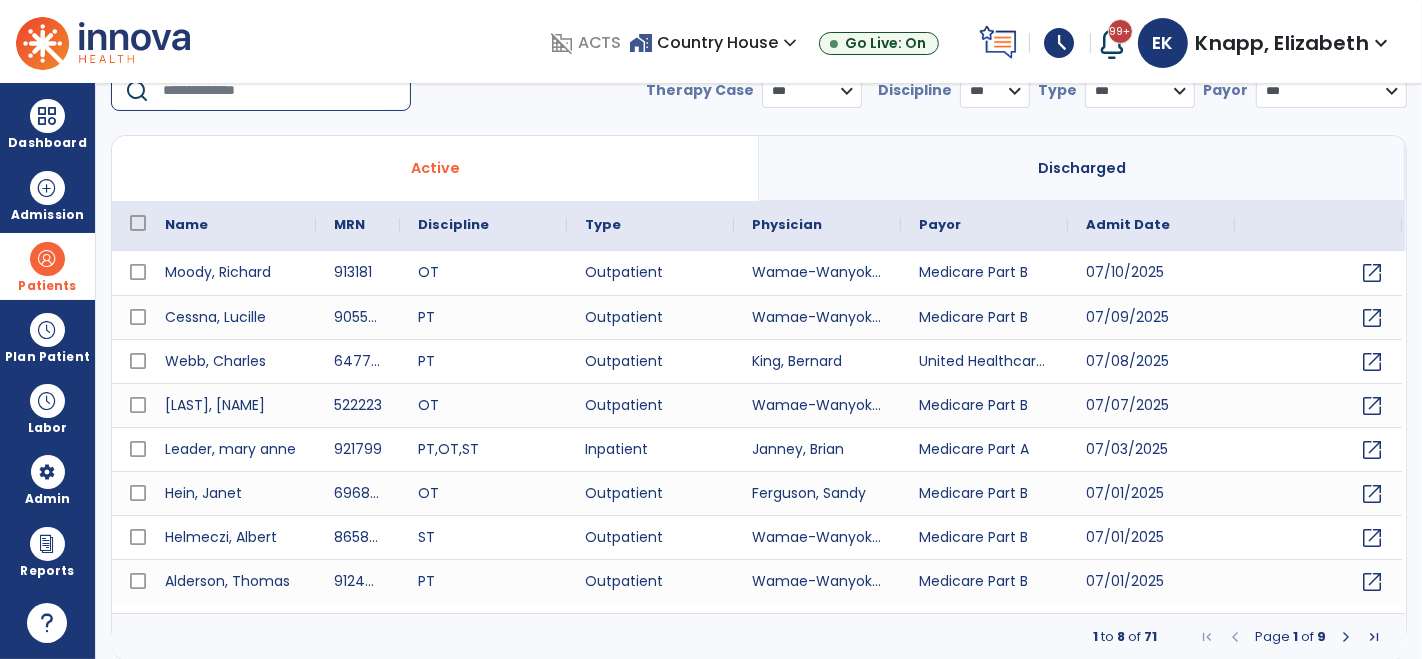 click at bounding box center [280, 91] 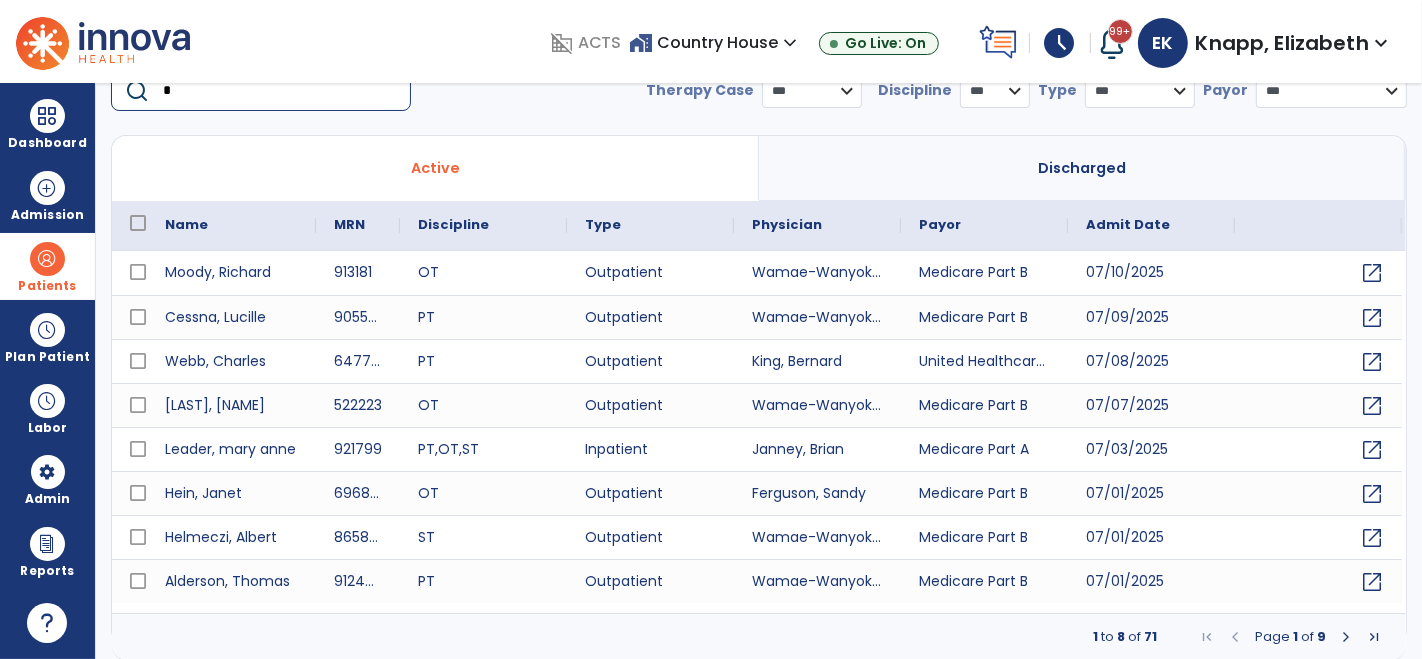scroll, scrollTop: 79, scrollLeft: 0, axis: vertical 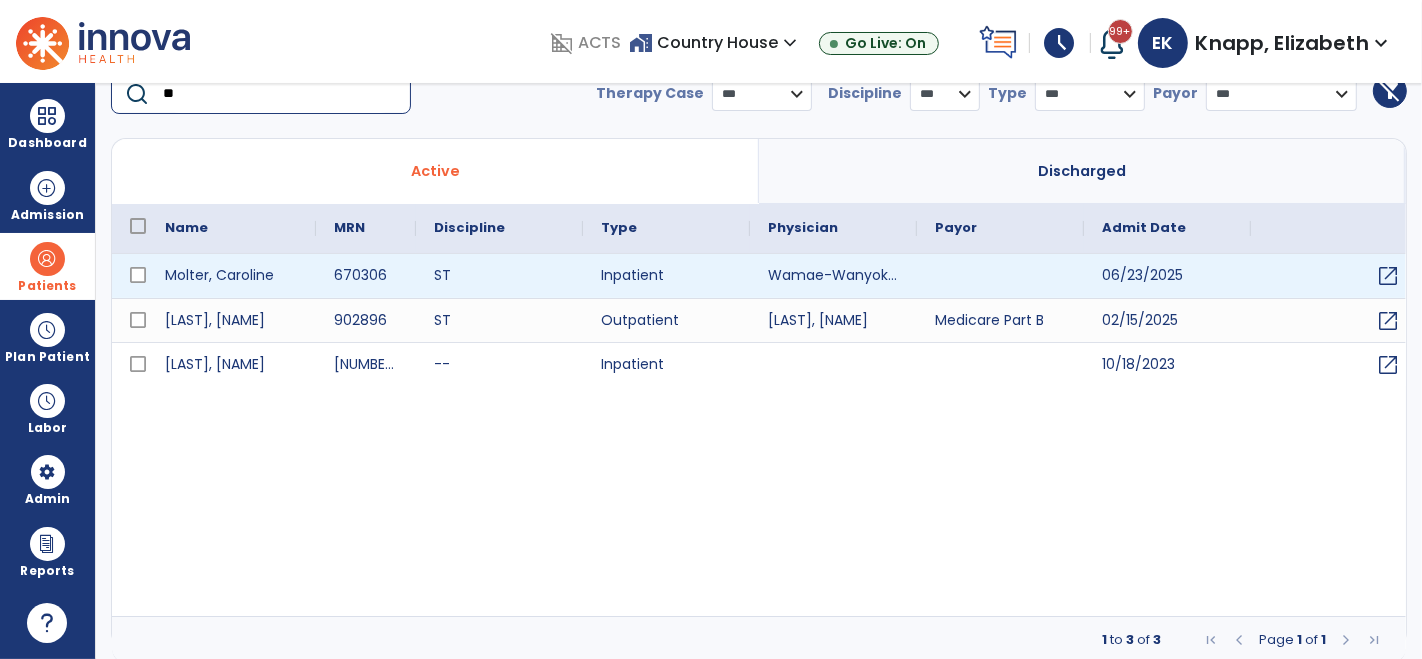 type on "**" 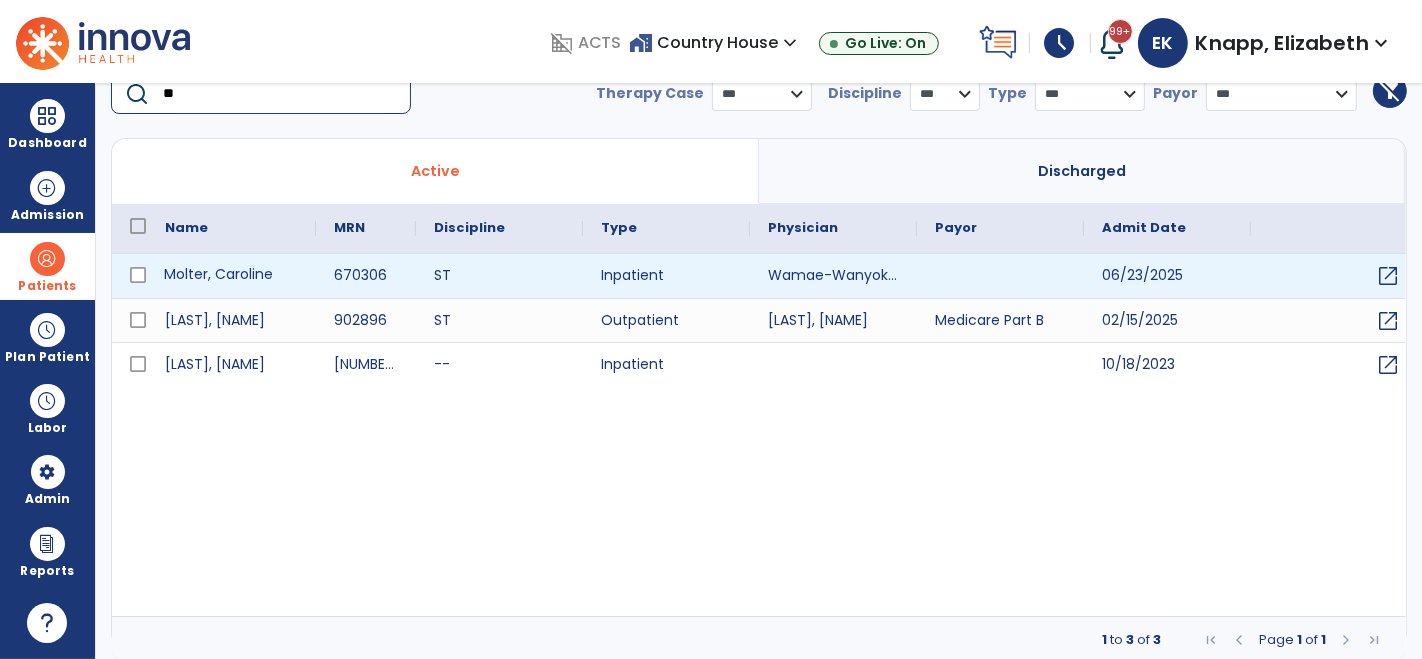 click on "Molter, Caroline" at bounding box center [231, 276] 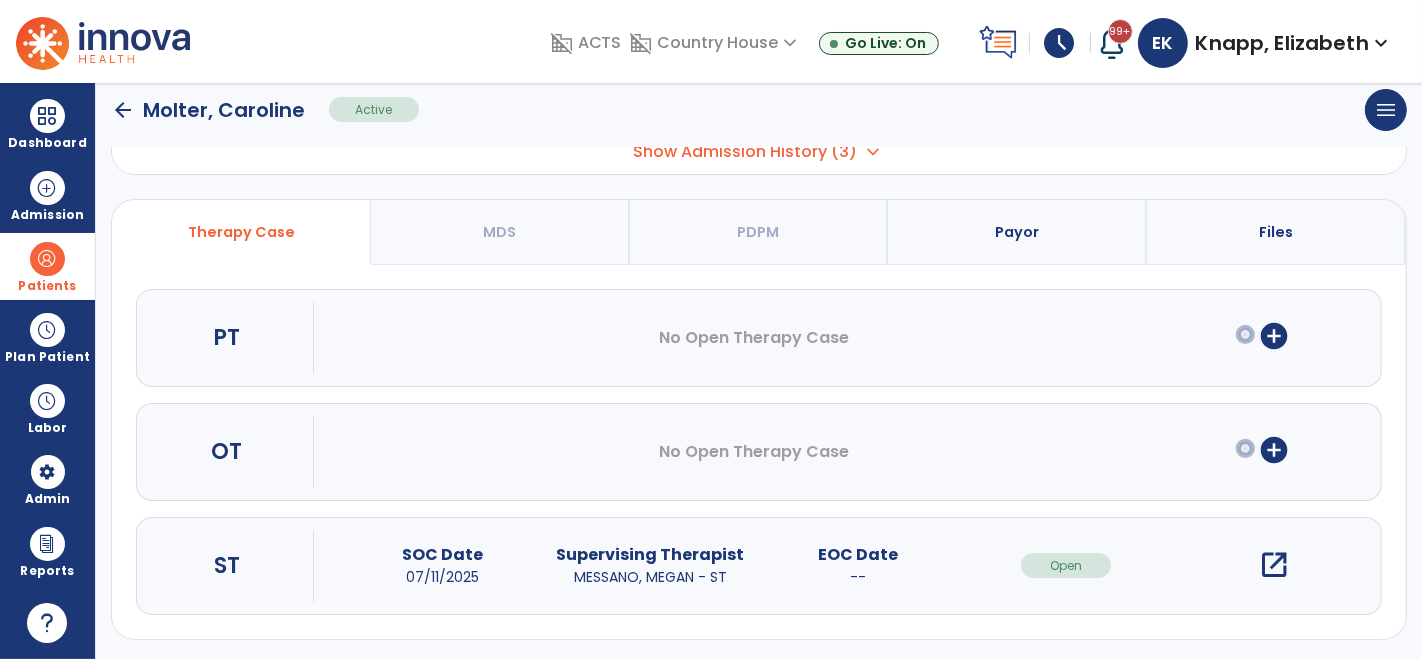 scroll, scrollTop: 142, scrollLeft: 0, axis: vertical 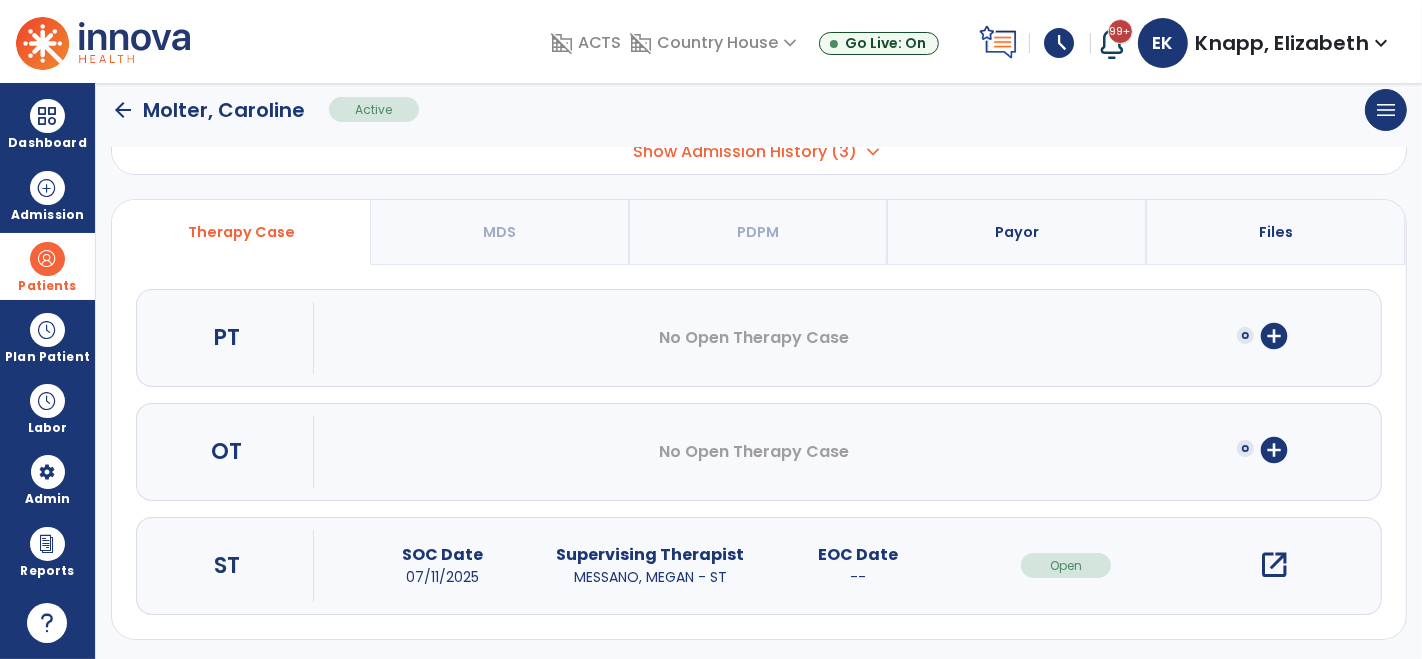 click on "open_in_new" at bounding box center [1274, 565] 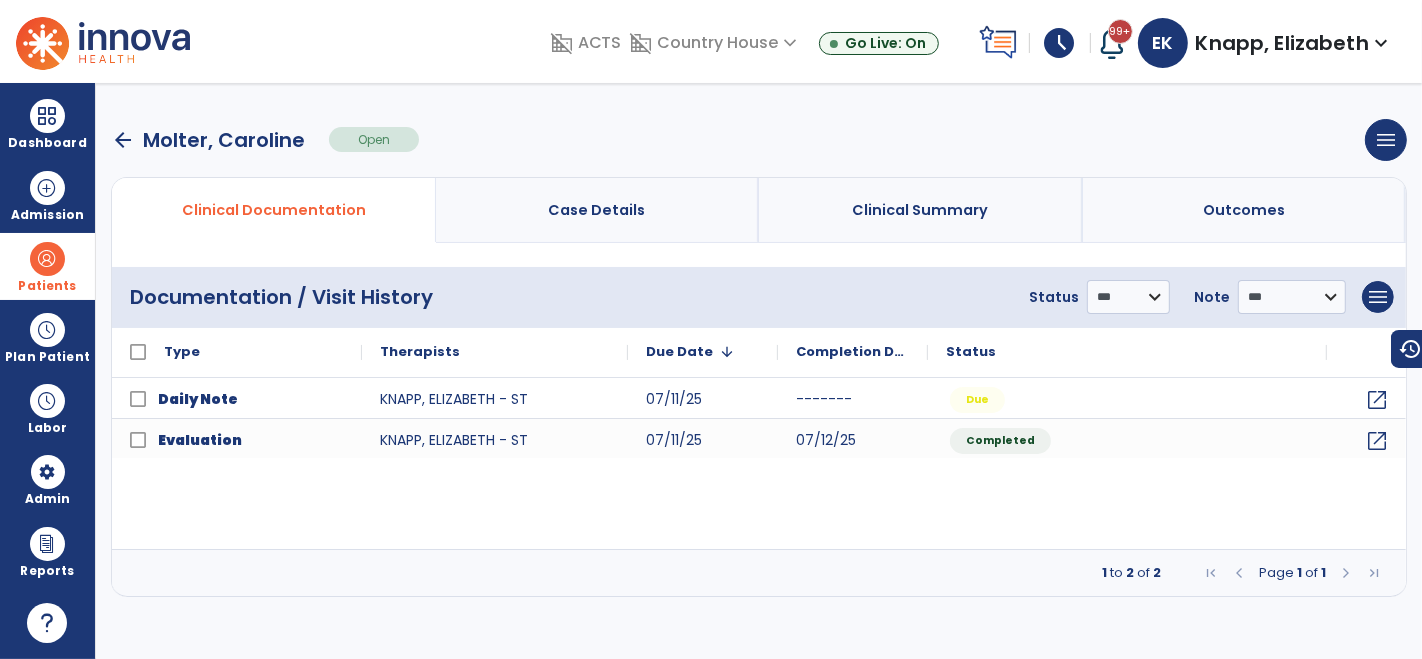 scroll, scrollTop: 0, scrollLeft: 0, axis: both 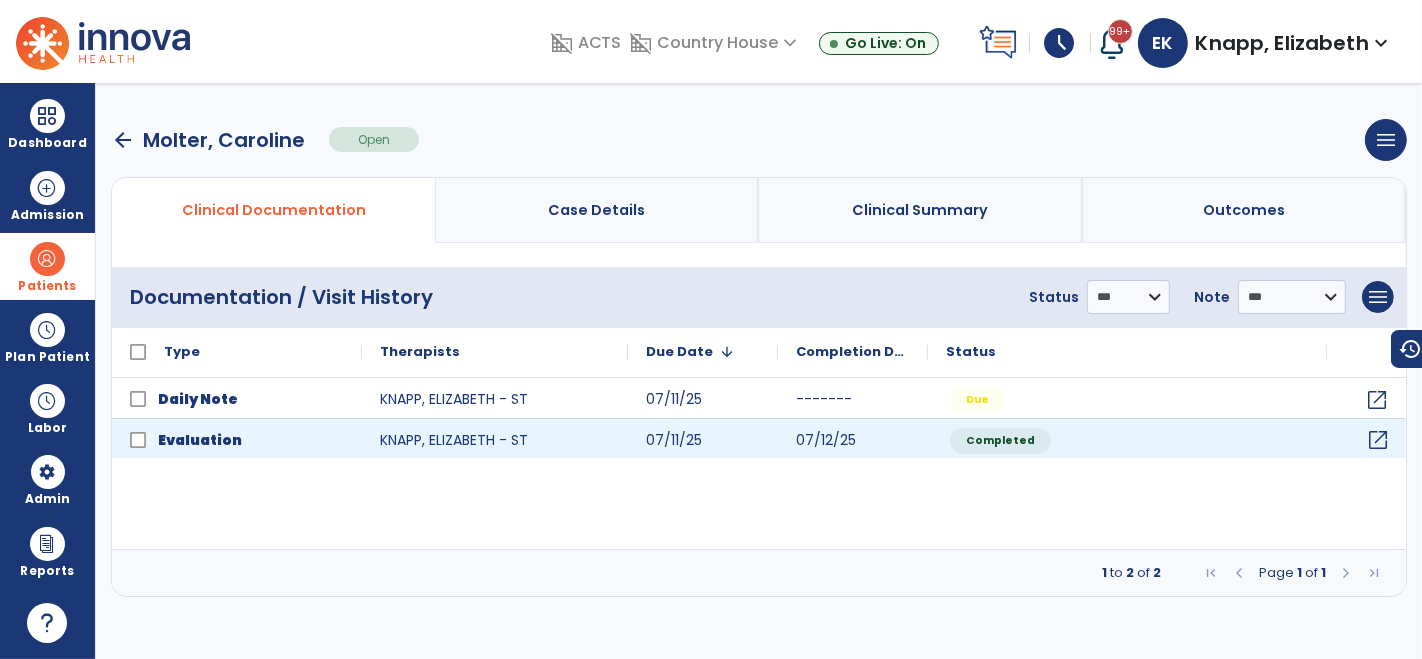 click on "open_in_new" 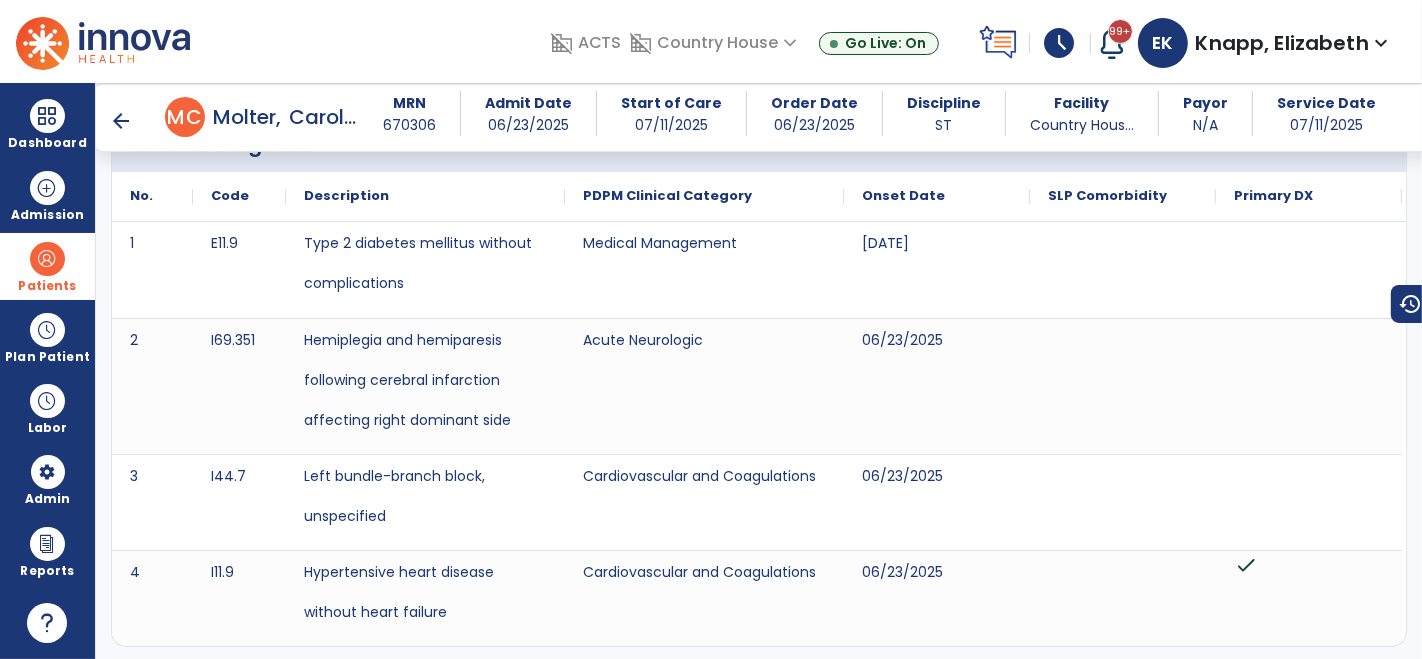 scroll, scrollTop: 0, scrollLeft: 0, axis: both 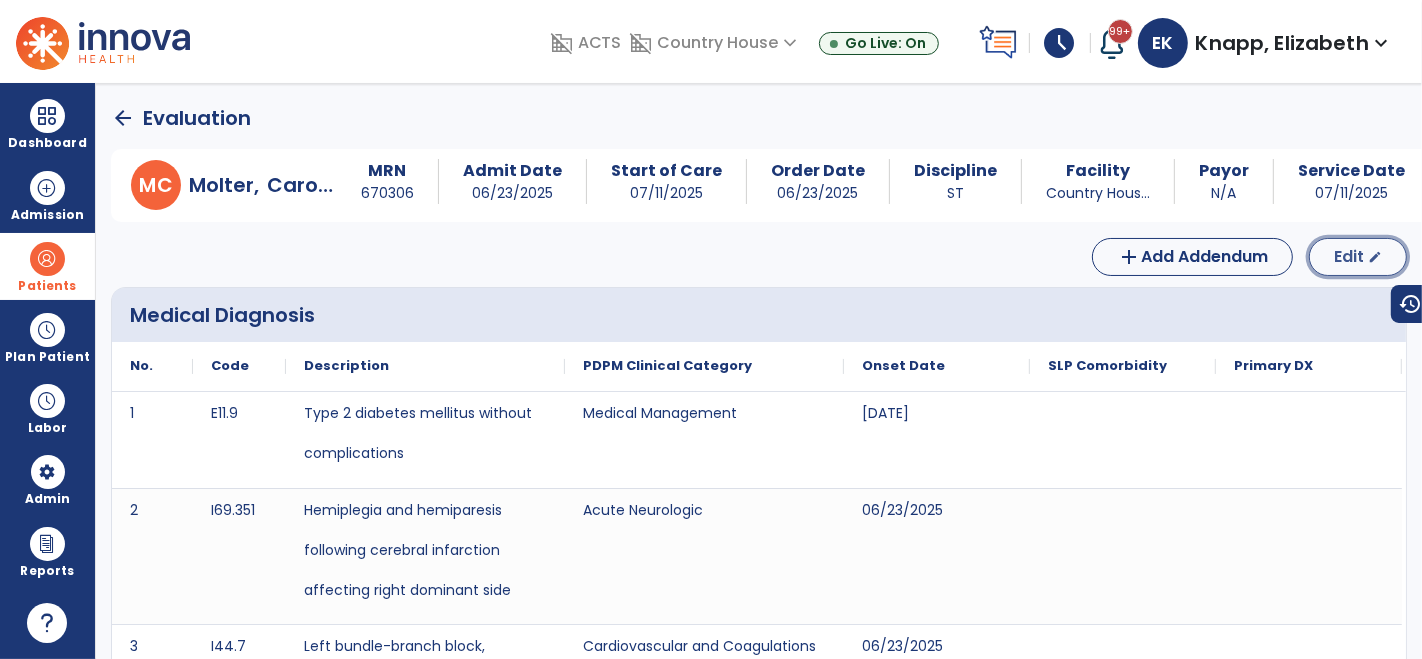 click on "Edit" 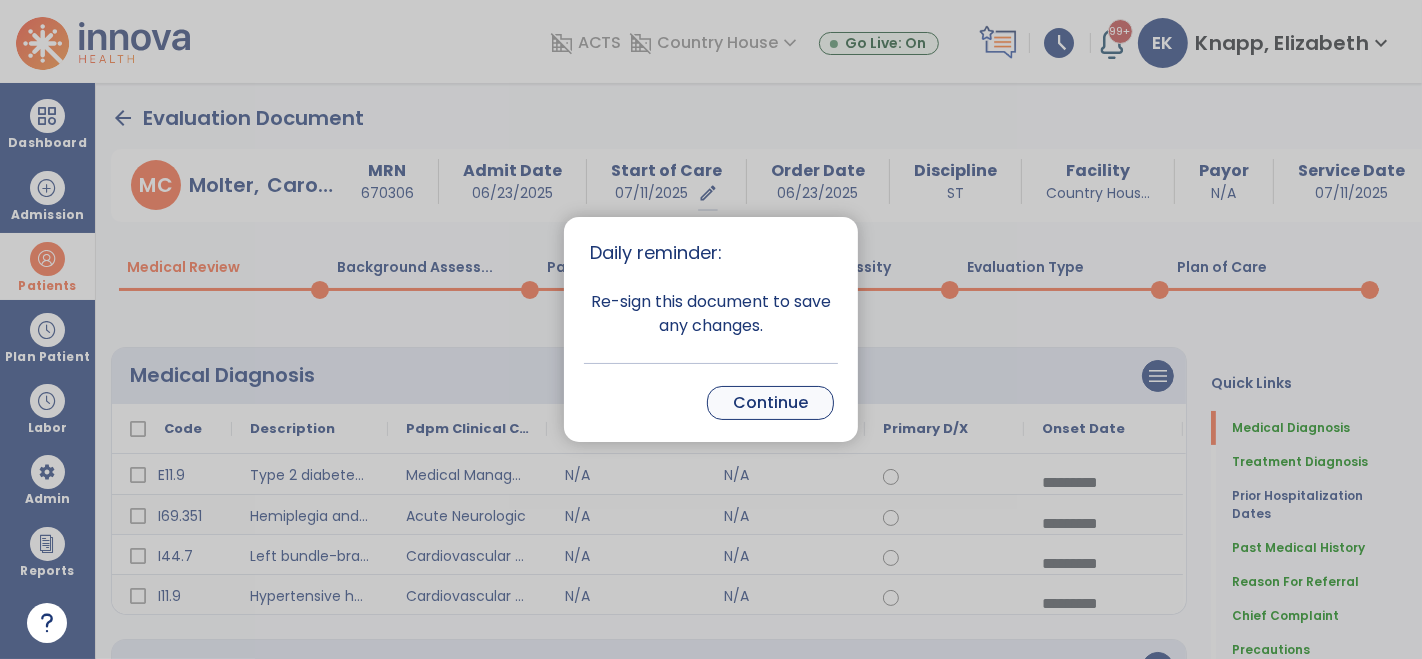 click on "Continue" at bounding box center [770, 403] 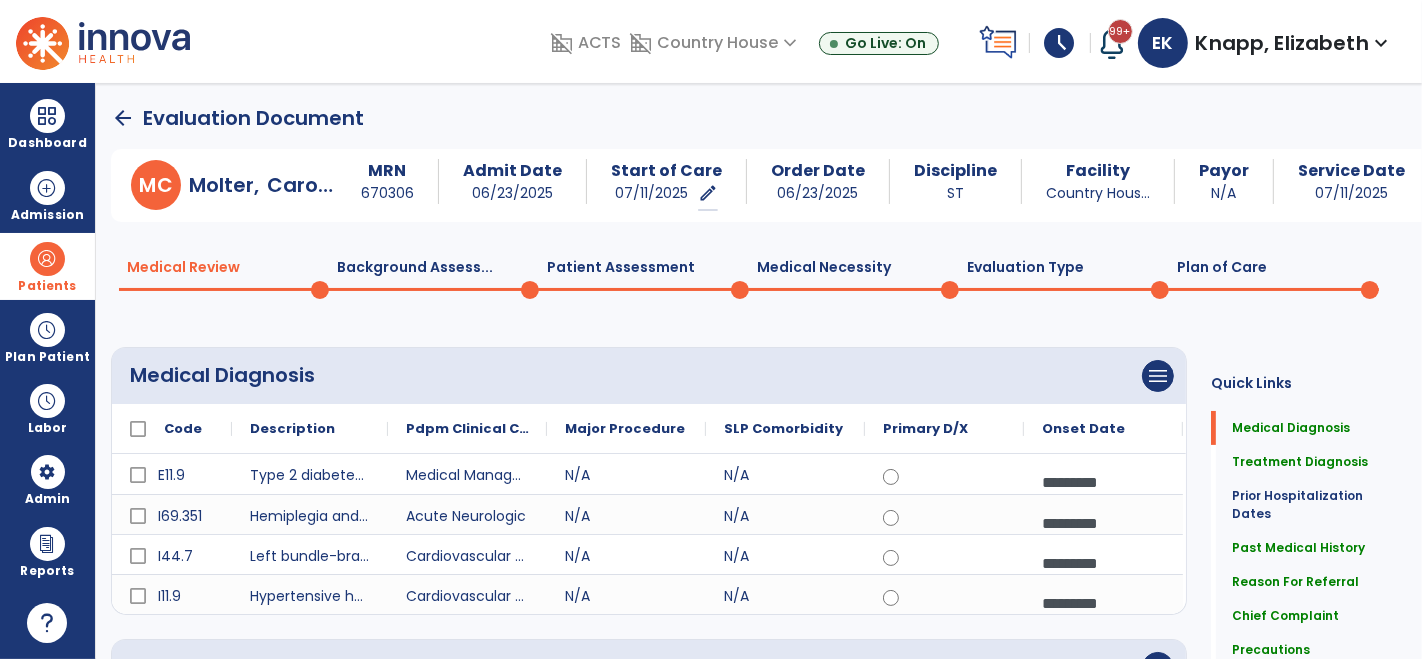 click on "Plan of Care  0" 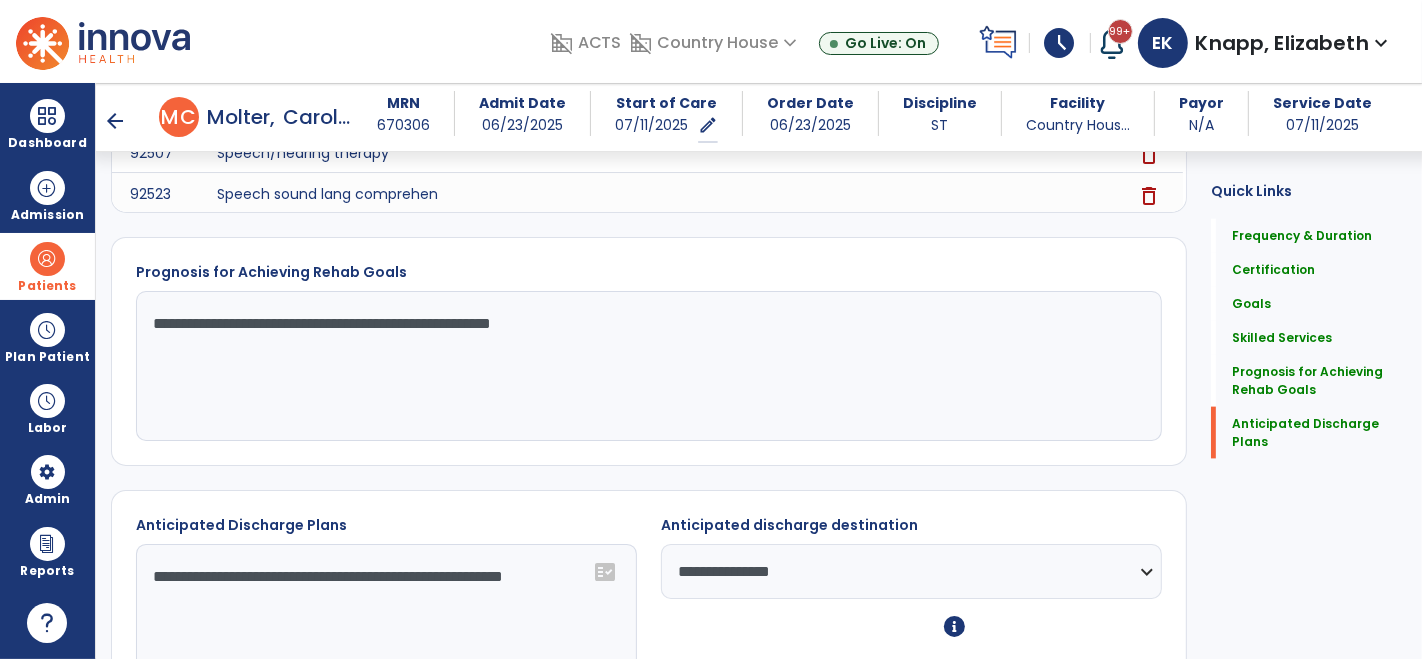 scroll, scrollTop: 2279, scrollLeft: 0, axis: vertical 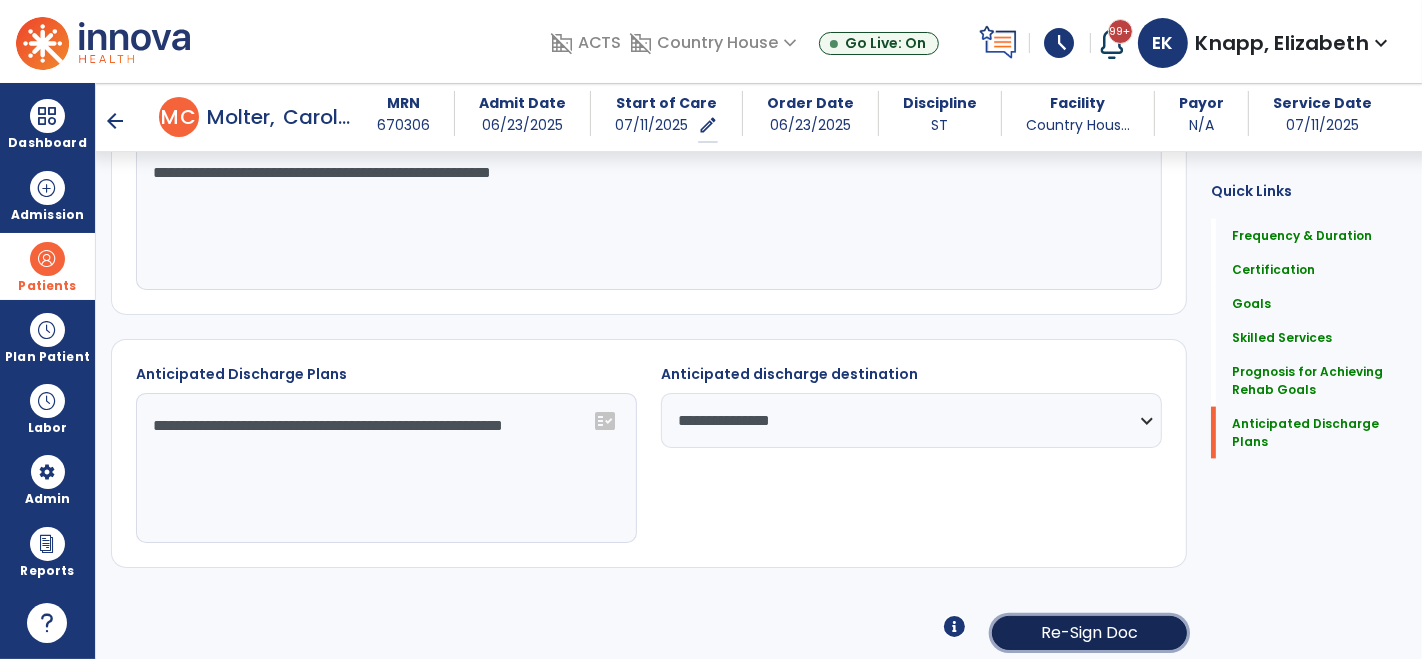 click on "Re-Sign Doc" 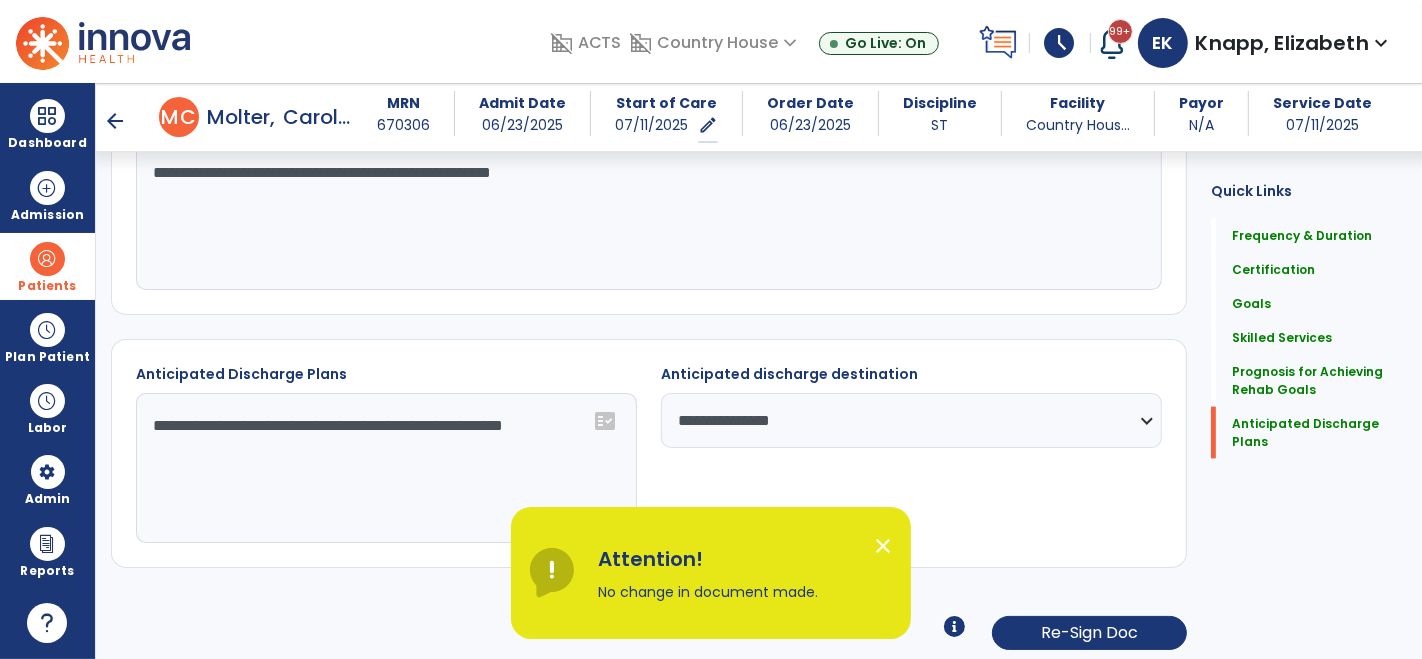 click on "close" at bounding box center [883, 546] 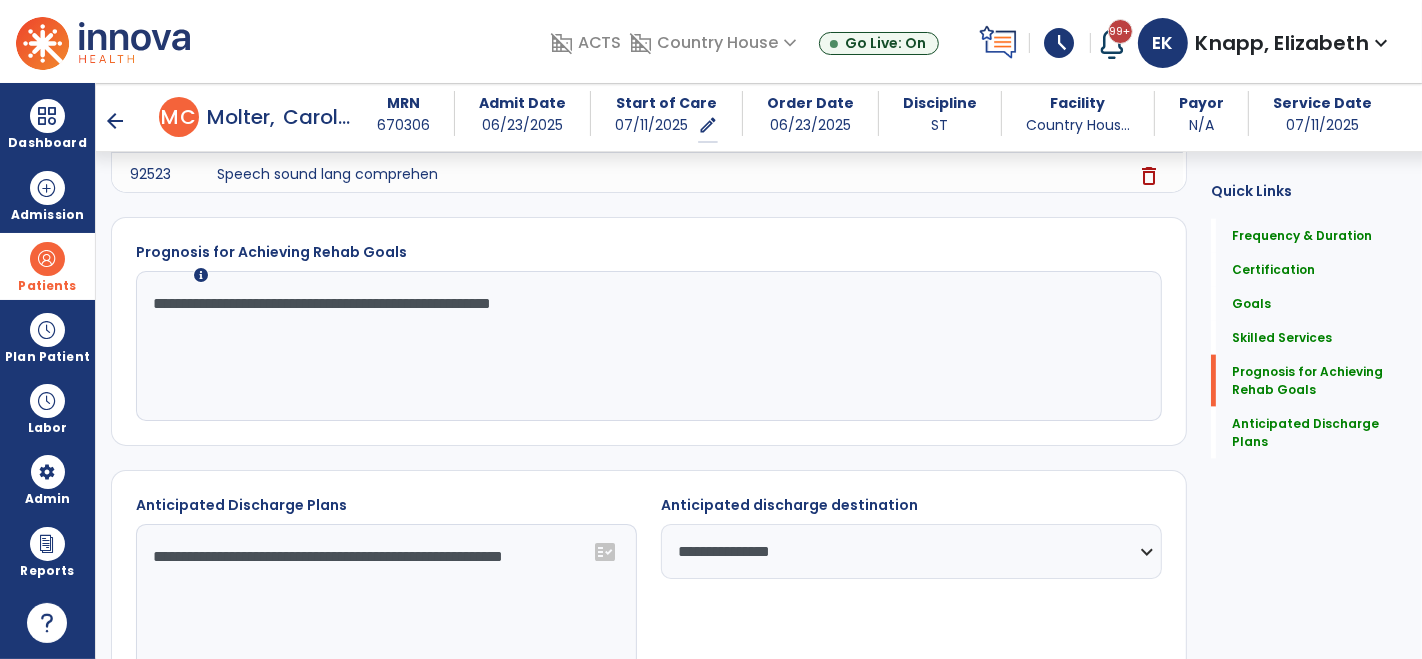scroll, scrollTop: 2279, scrollLeft: 0, axis: vertical 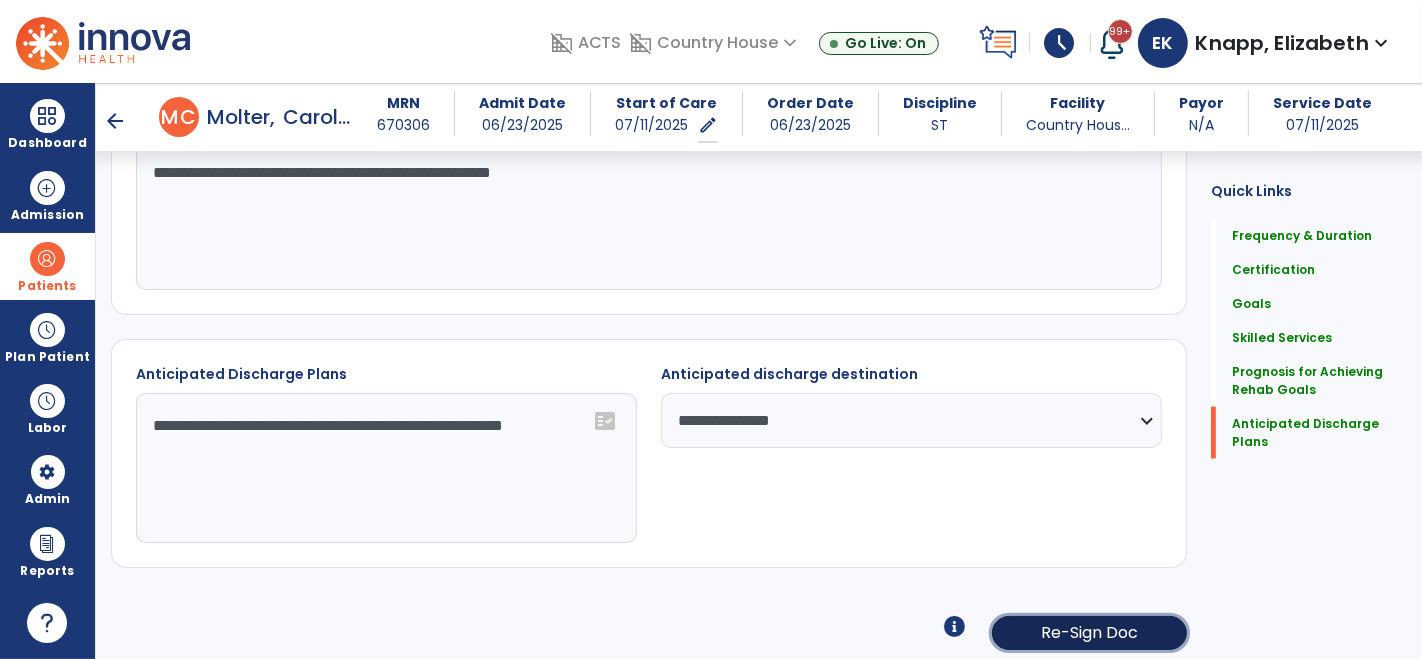 click on "Re-Sign Doc" 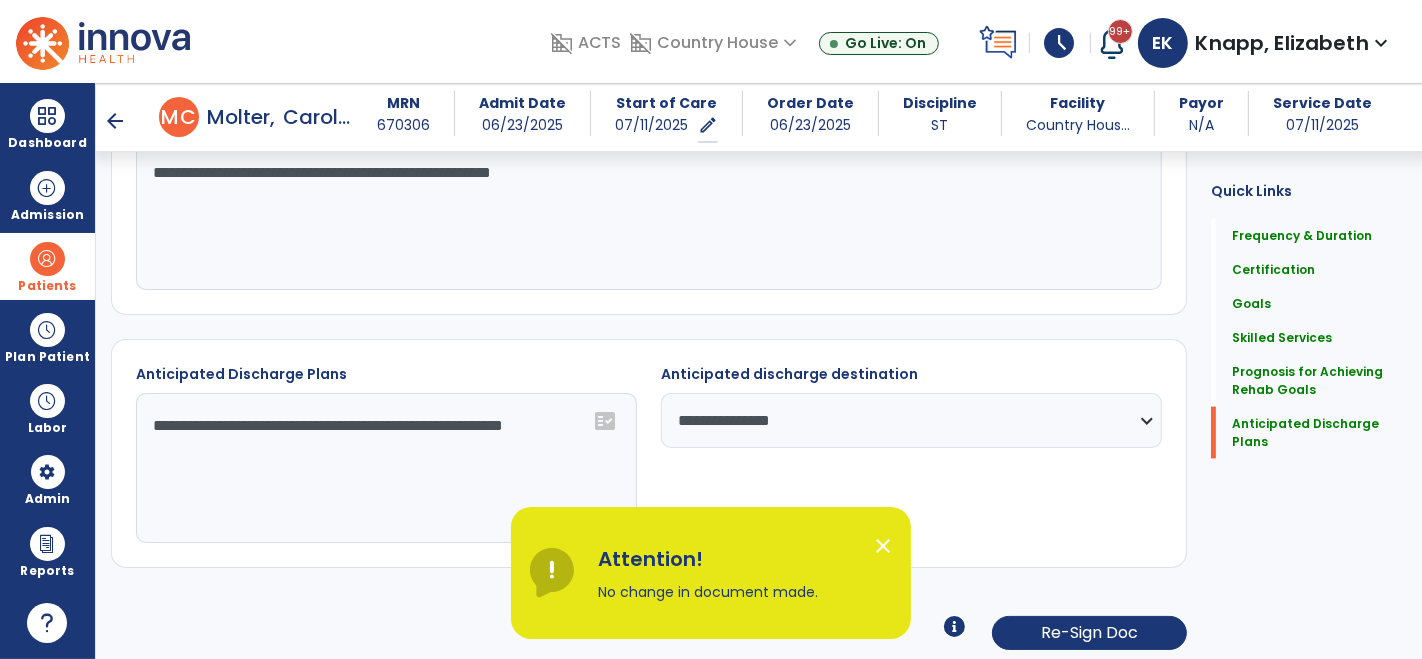 click on "close" at bounding box center [883, 546] 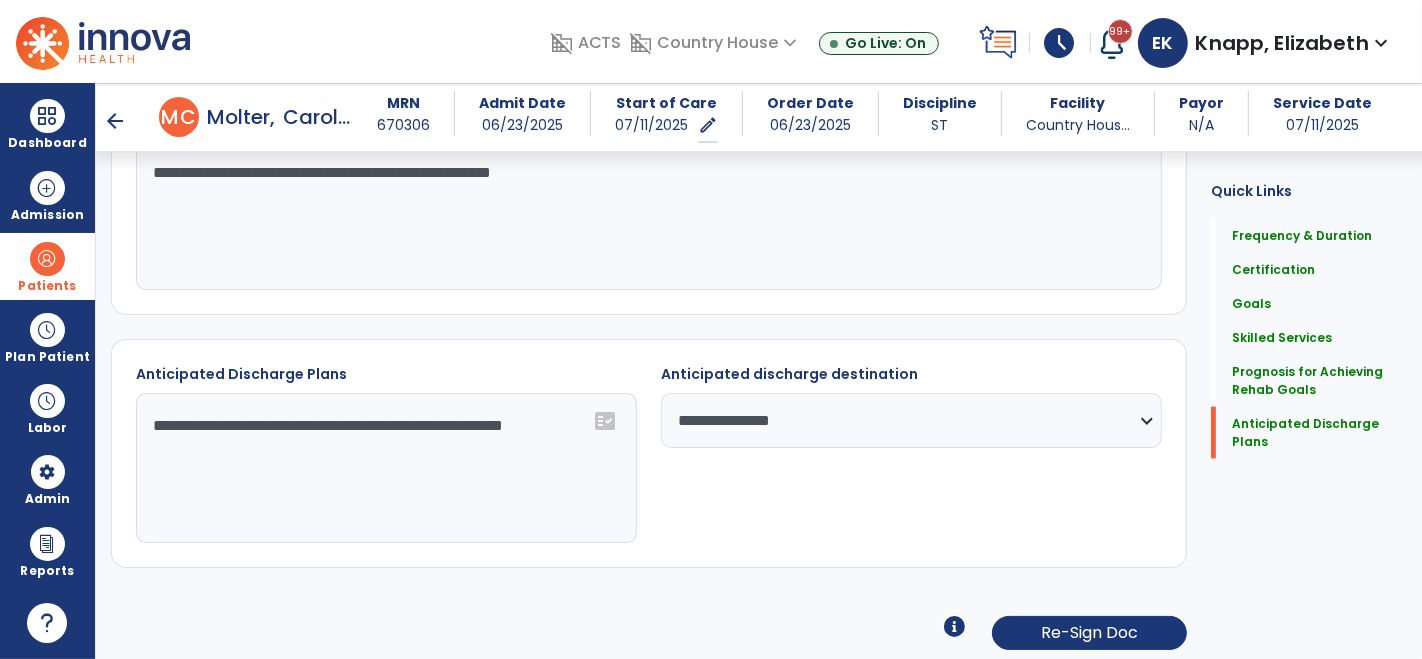 click at bounding box center (954, 626) 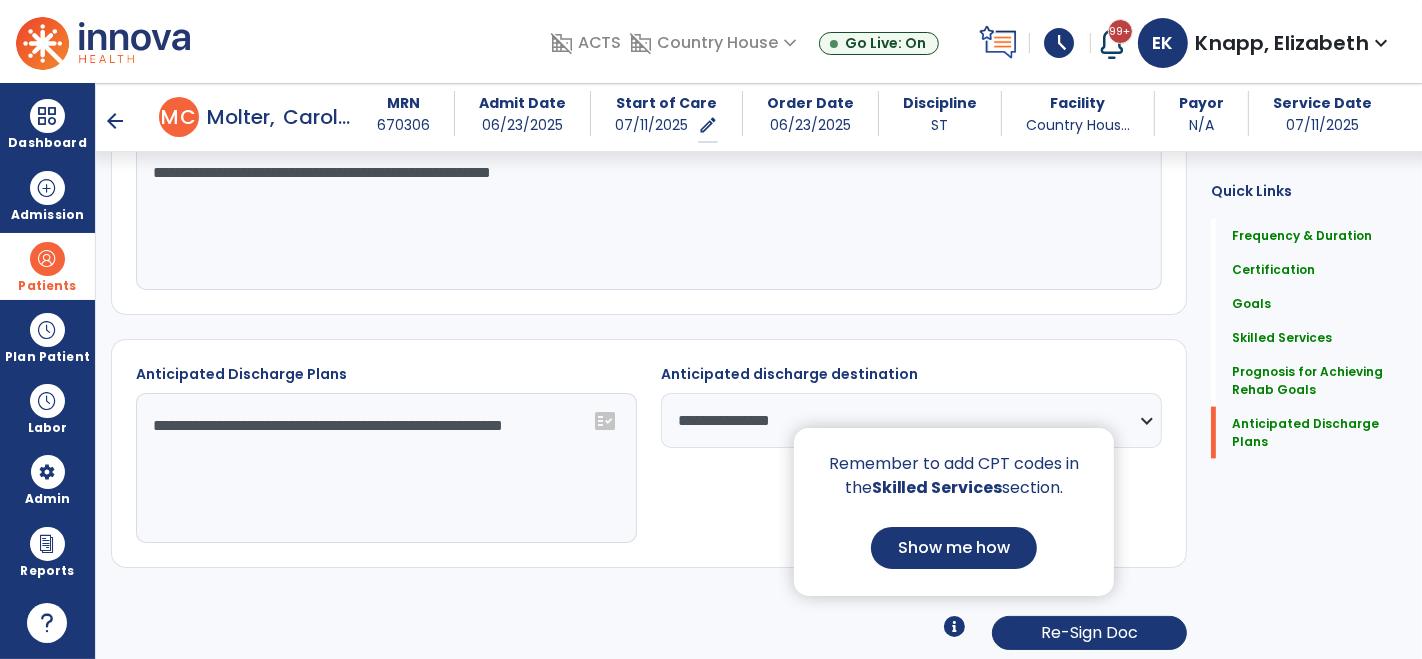 click at bounding box center (711, 329) 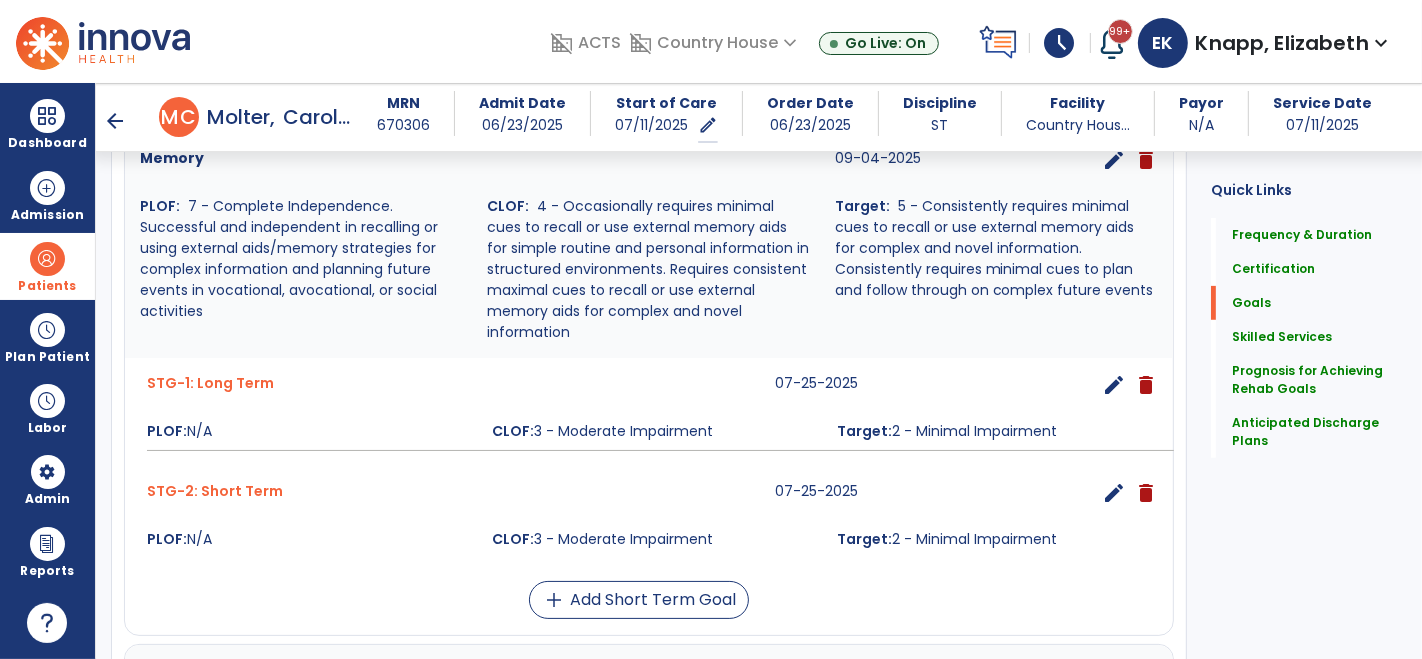 scroll, scrollTop: 0, scrollLeft: 0, axis: both 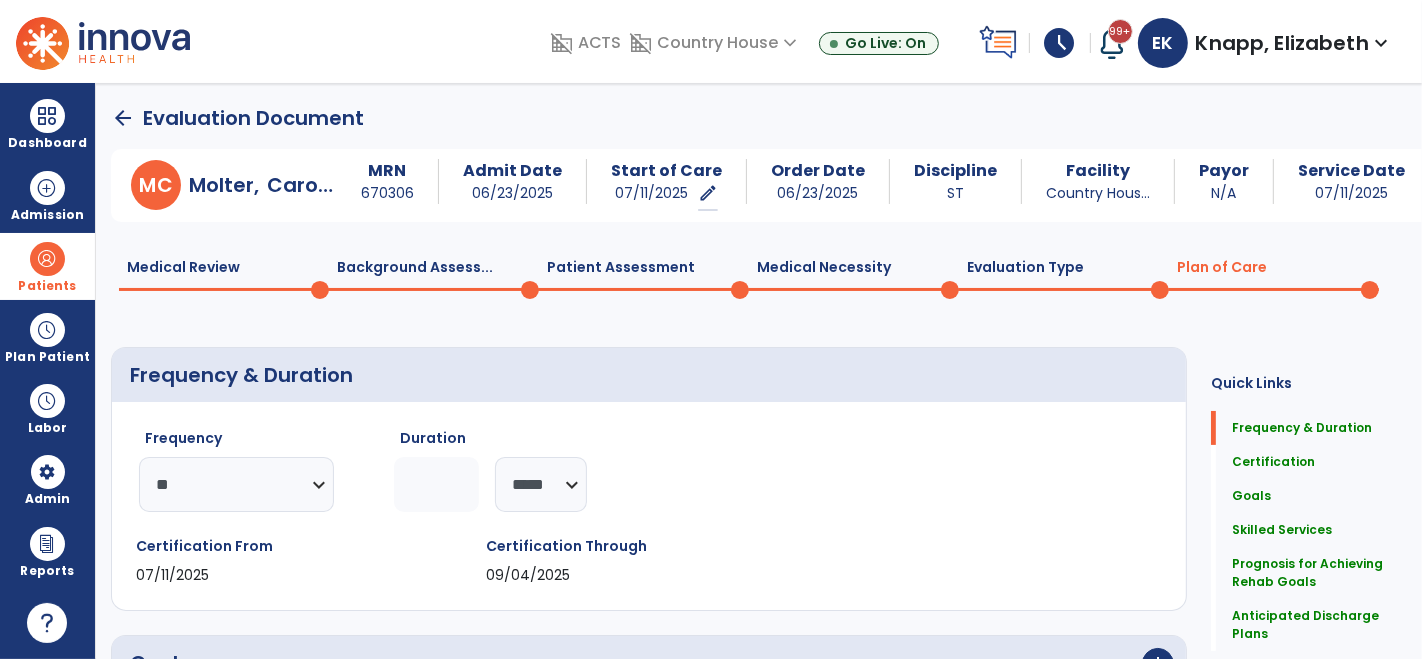 click on "arrow_back" 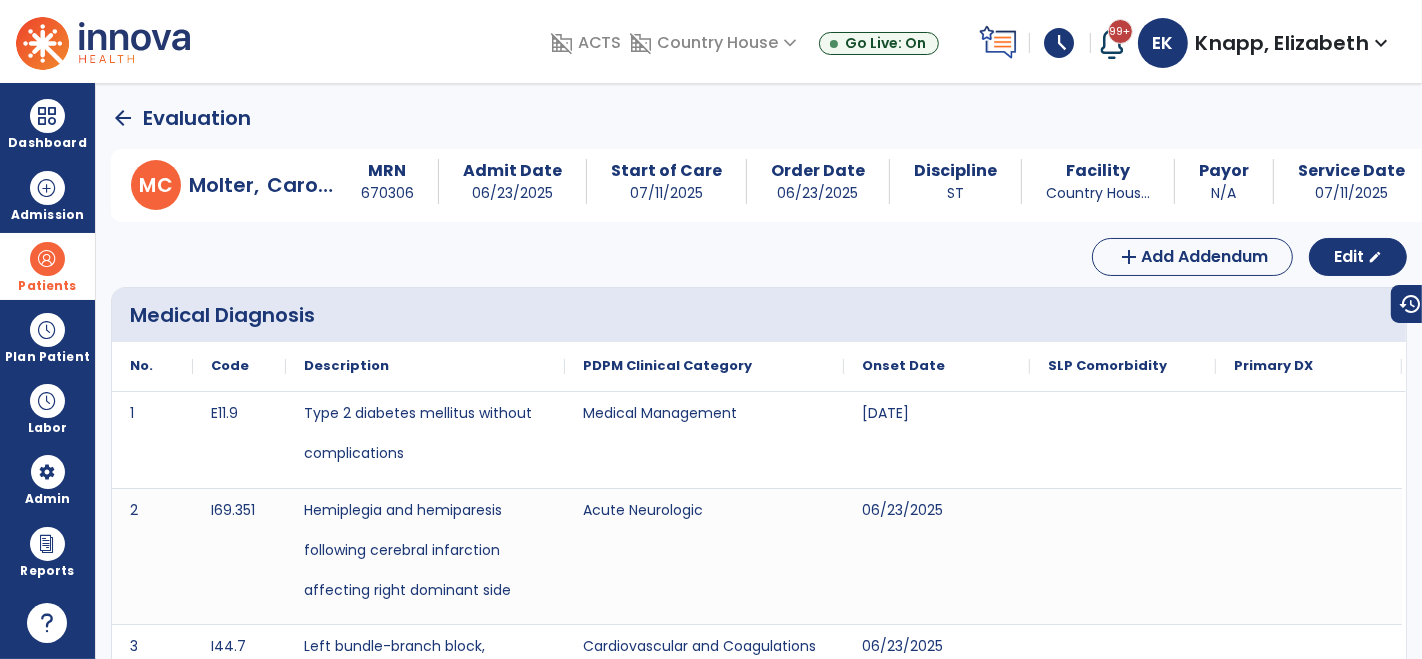 click on "arrow_back" 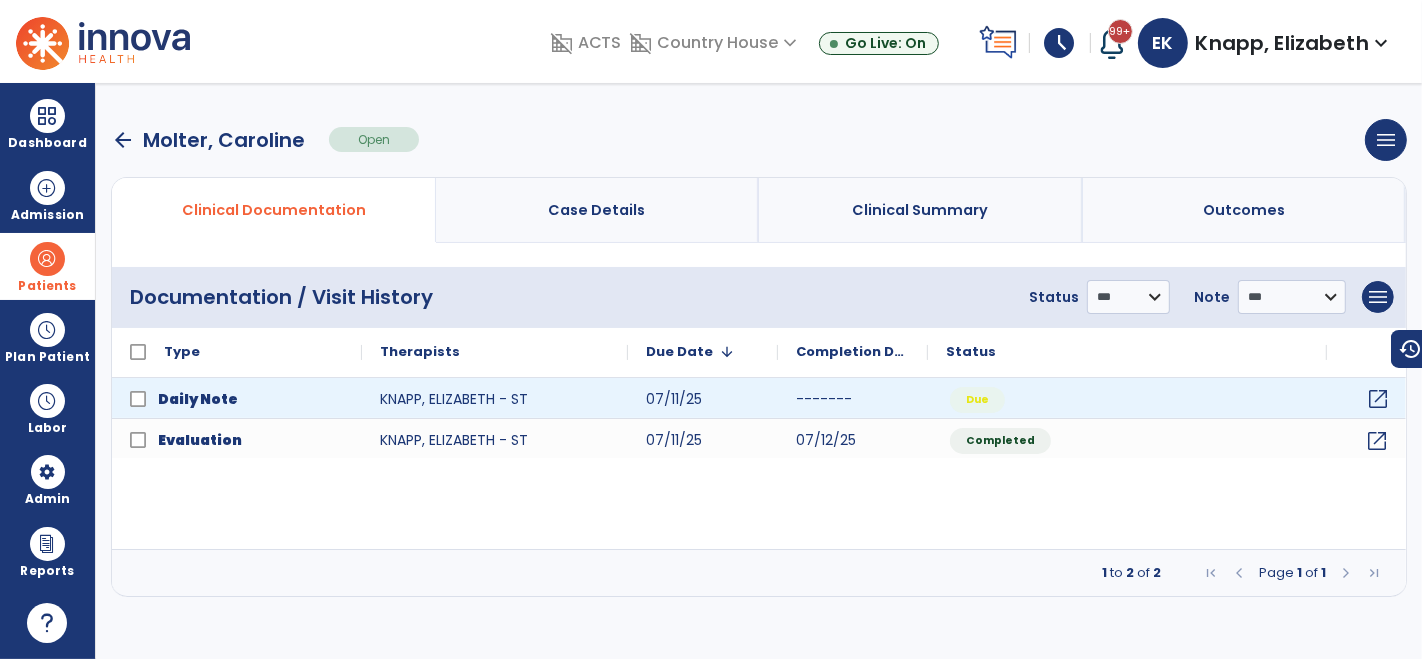 click on "open_in_new" 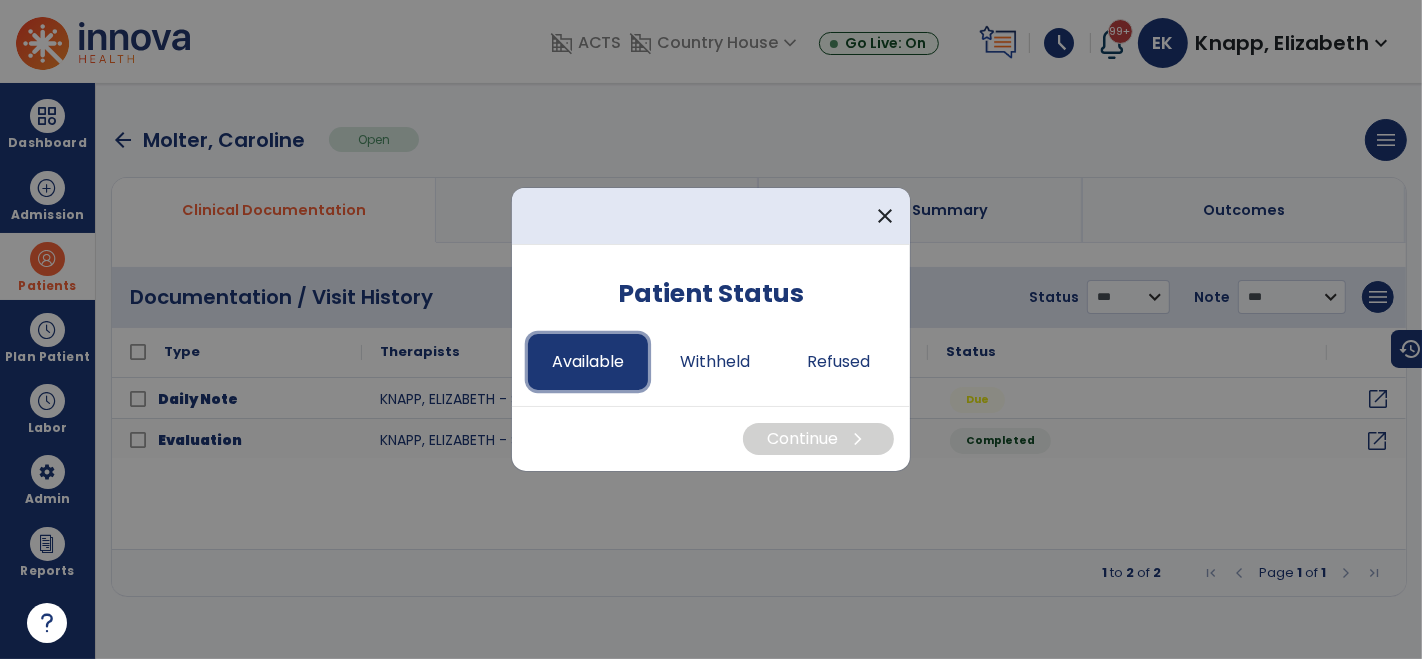click on "Available" at bounding box center (588, 362) 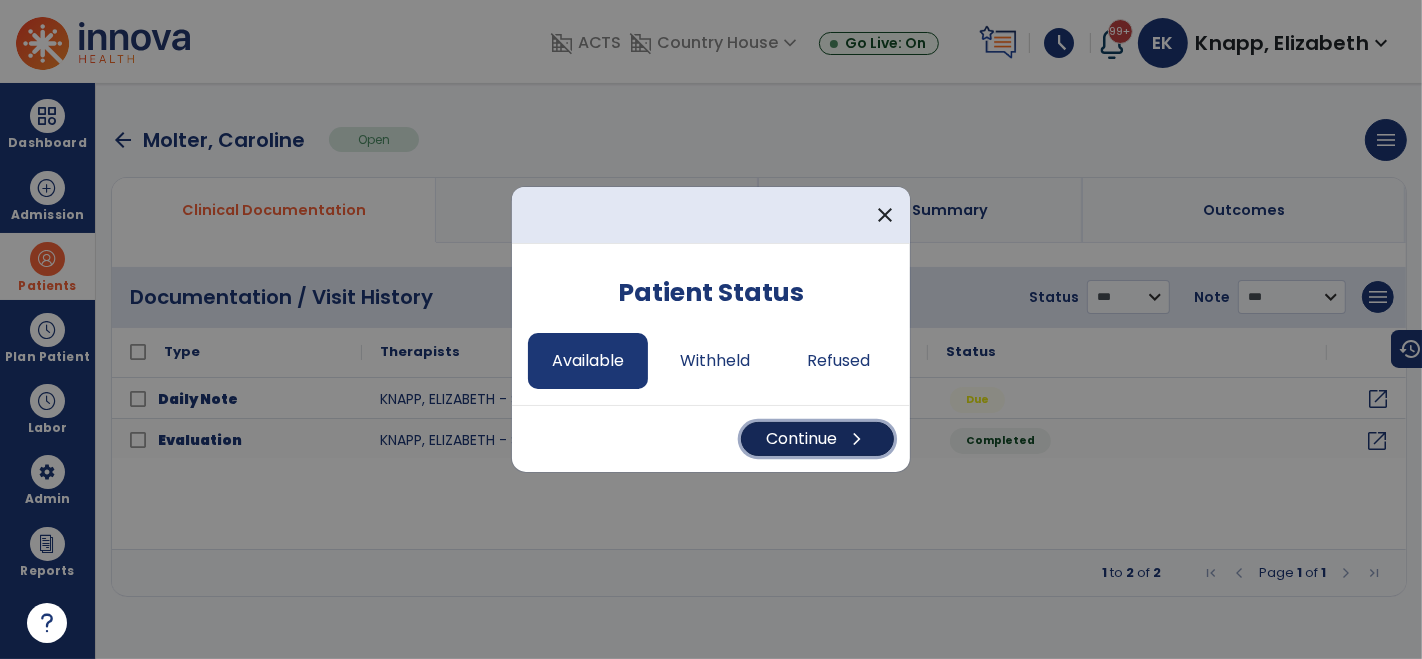 click on "Continue   chevron_right" at bounding box center (817, 439) 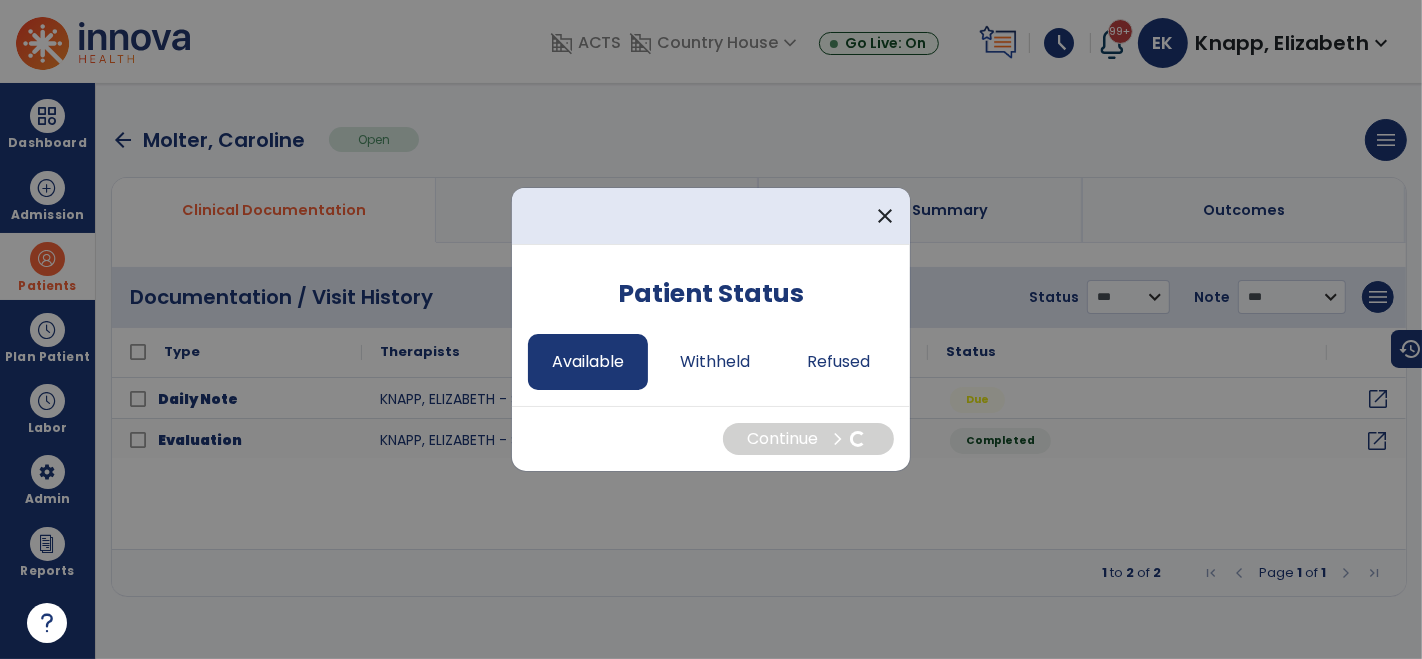 select on "*" 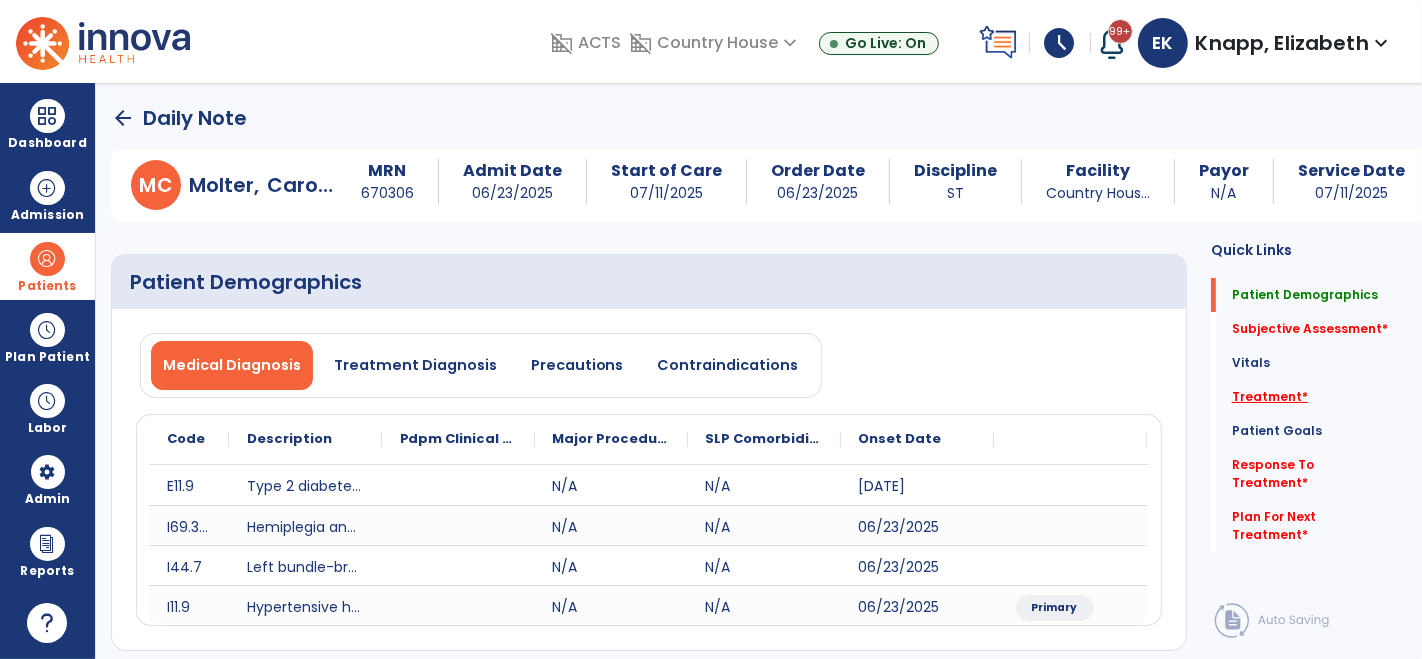 click on "Treatment   *" 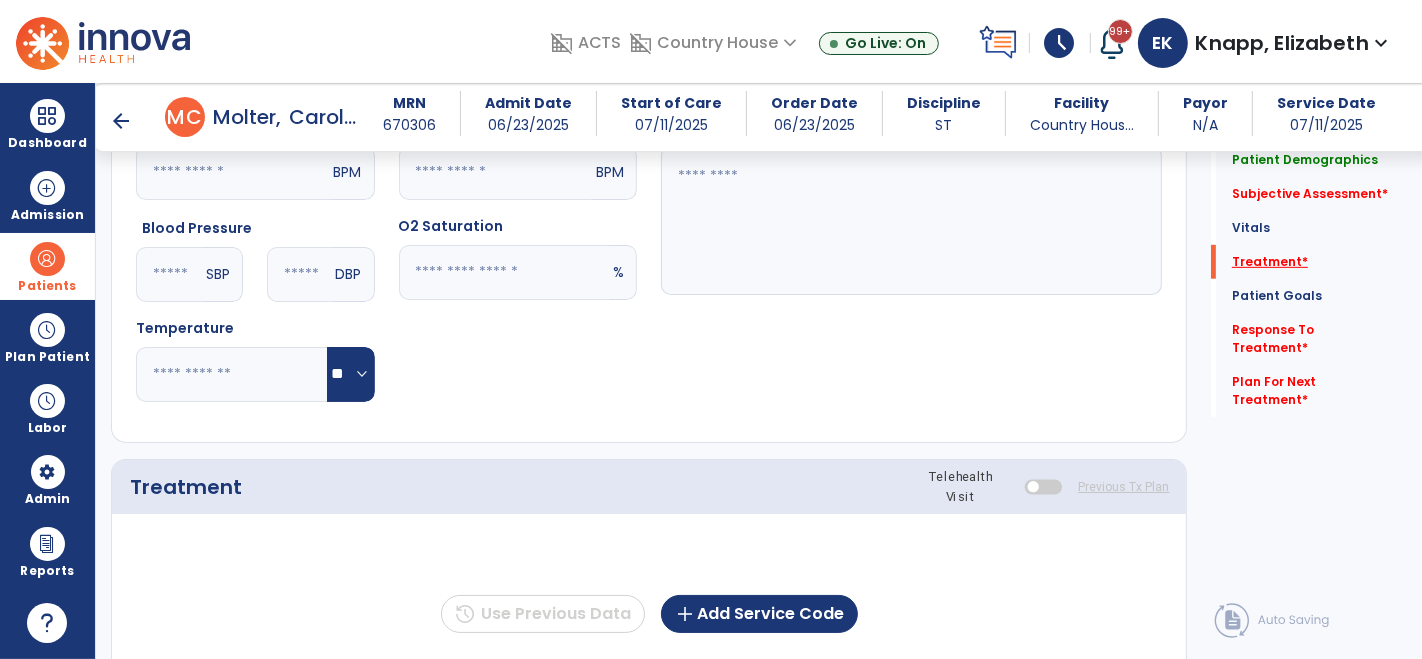 scroll, scrollTop: 1142, scrollLeft: 0, axis: vertical 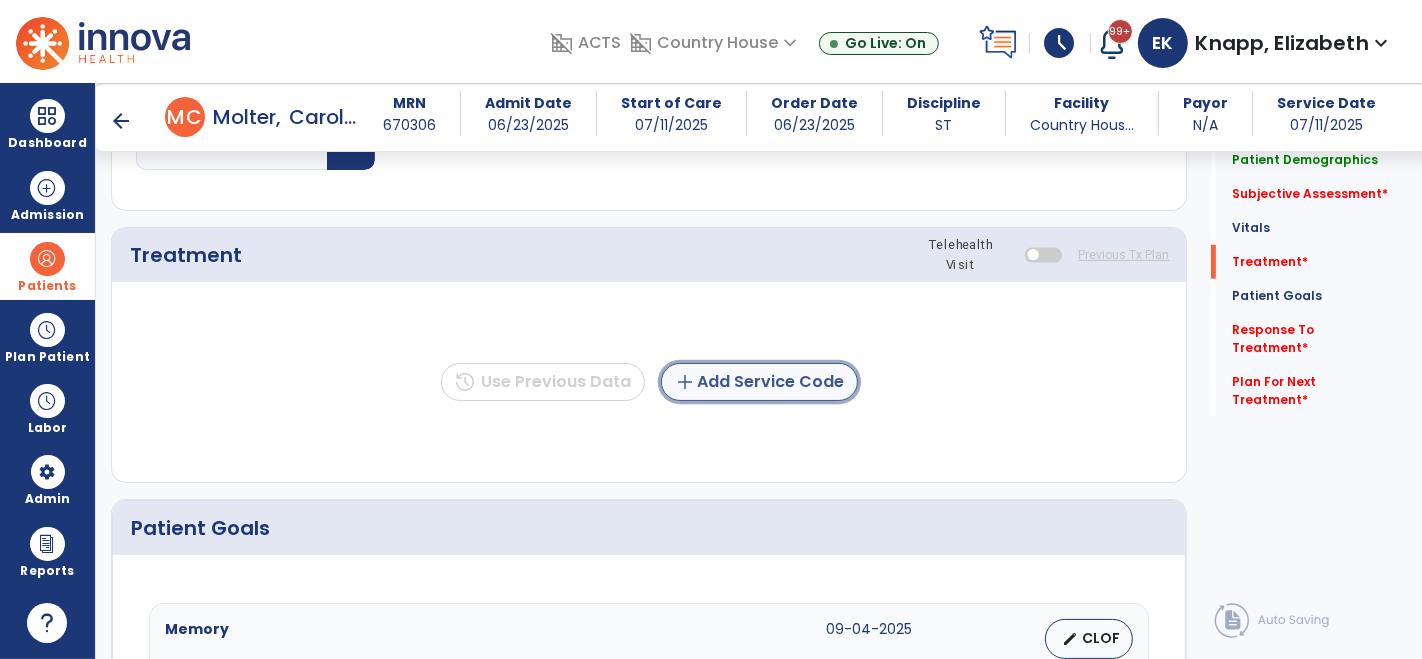click on "add  Add Service Code" 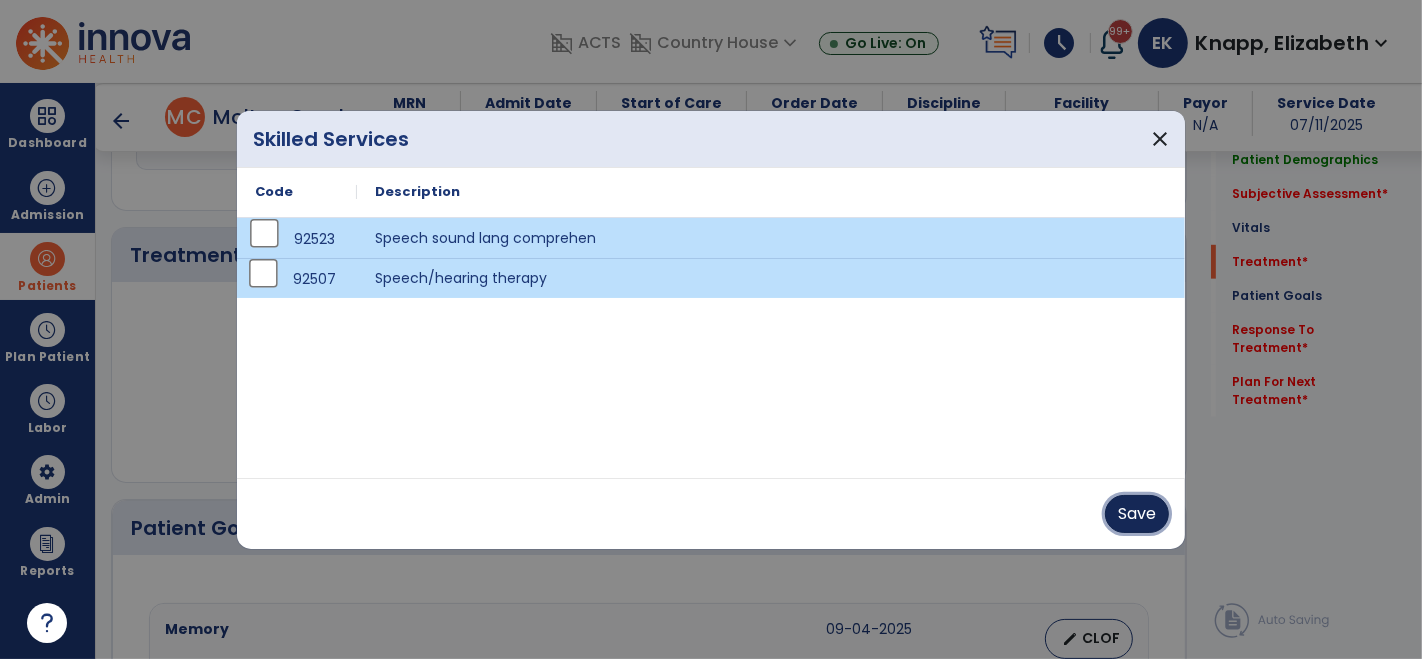 click on "Save" at bounding box center [1137, 514] 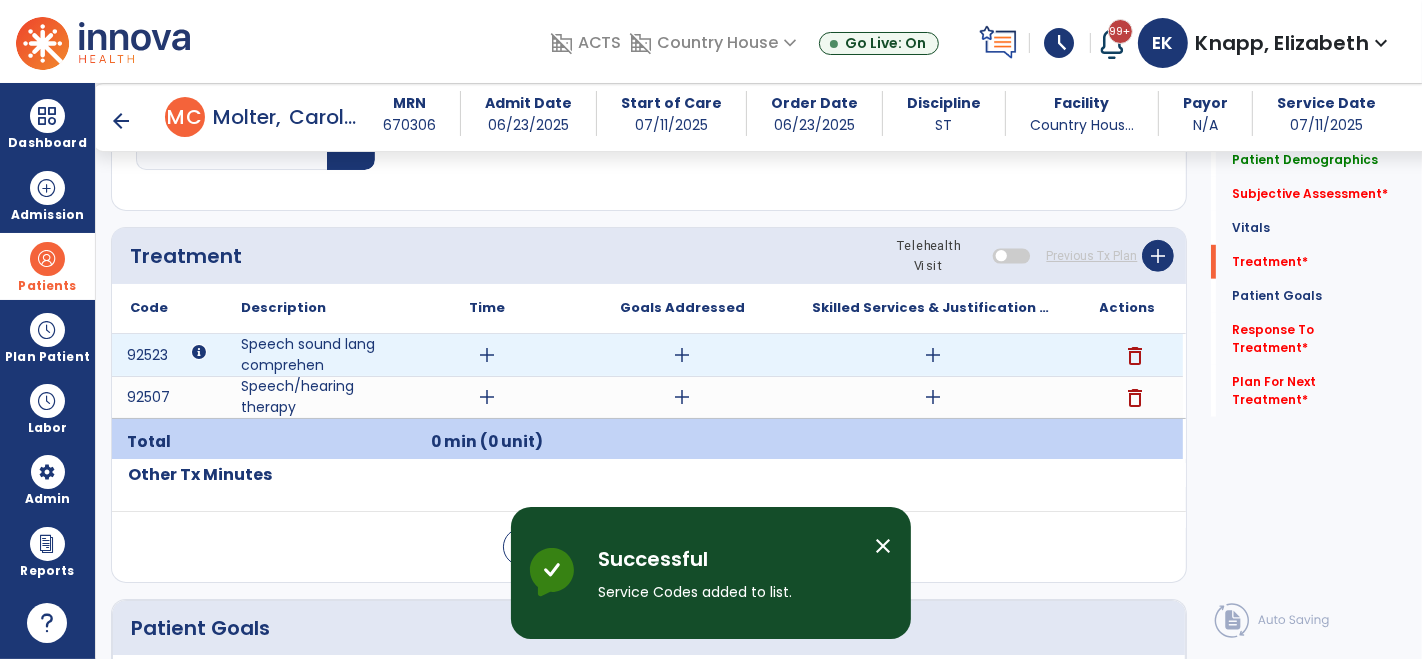 click on "add" at bounding box center [488, 355] 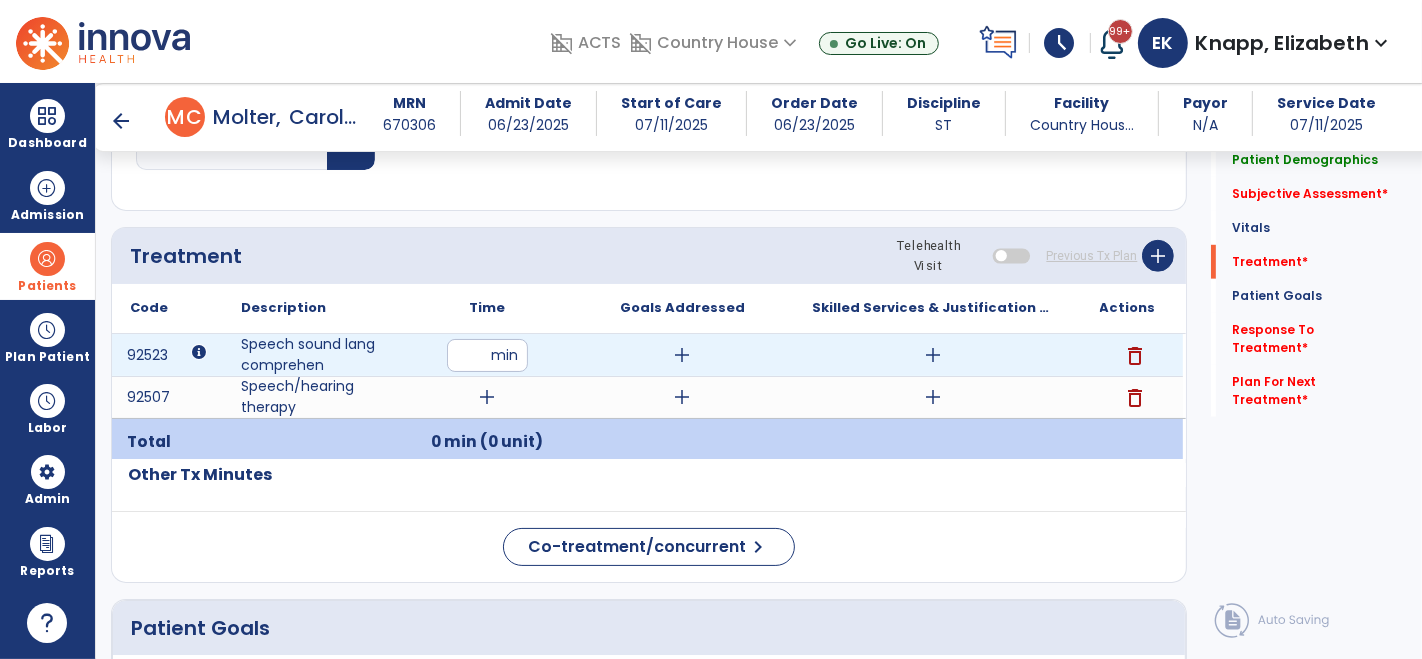 type on "**" 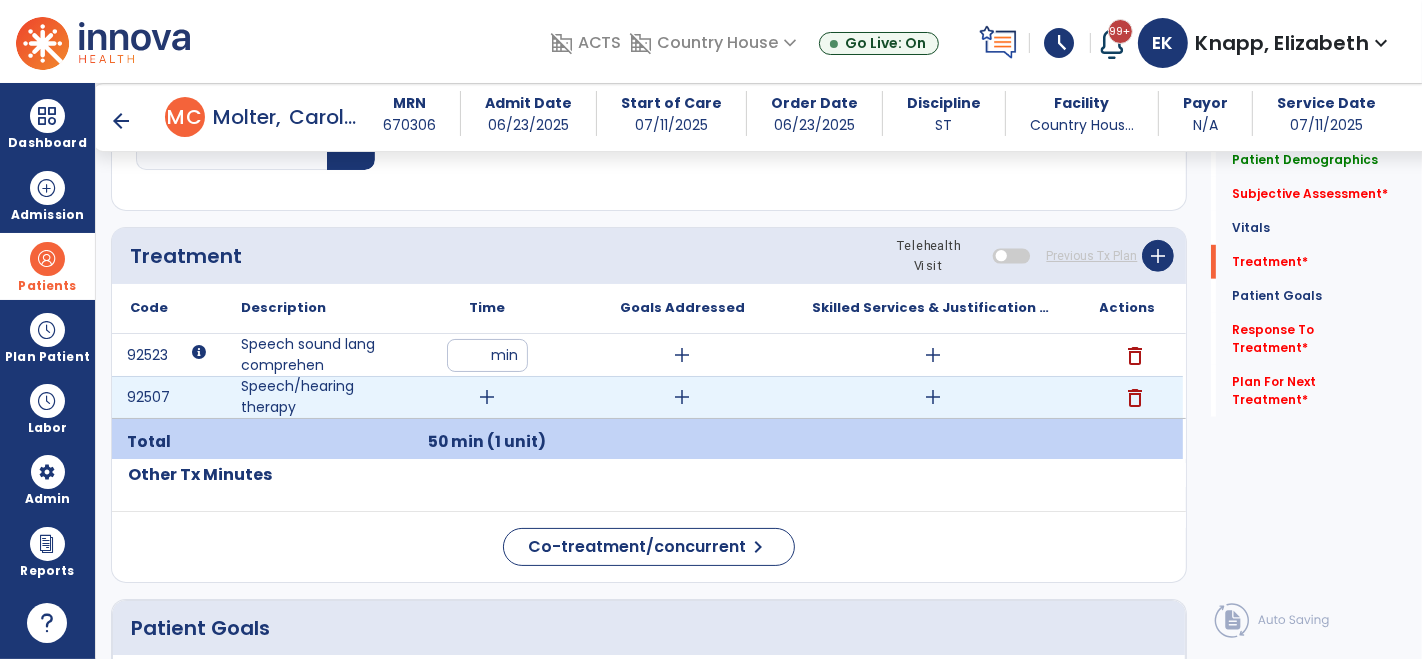 click on "add" at bounding box center (488, 397) 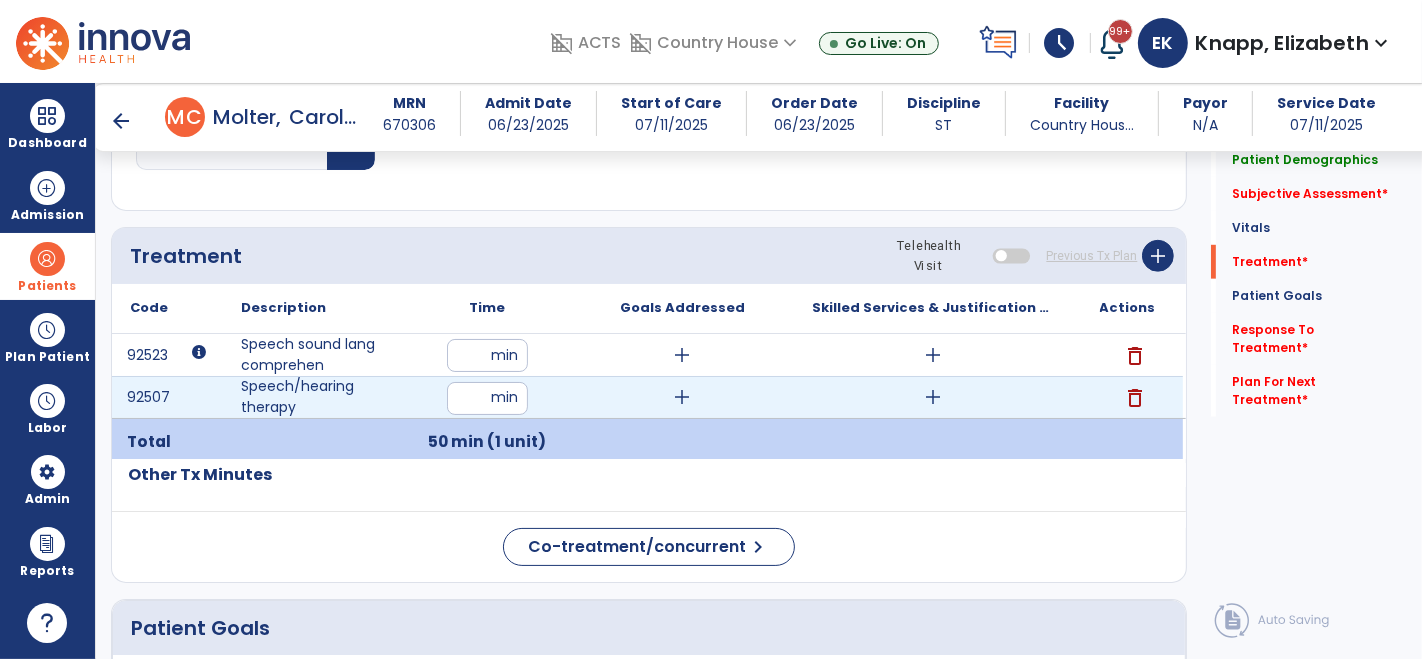 type on "**" 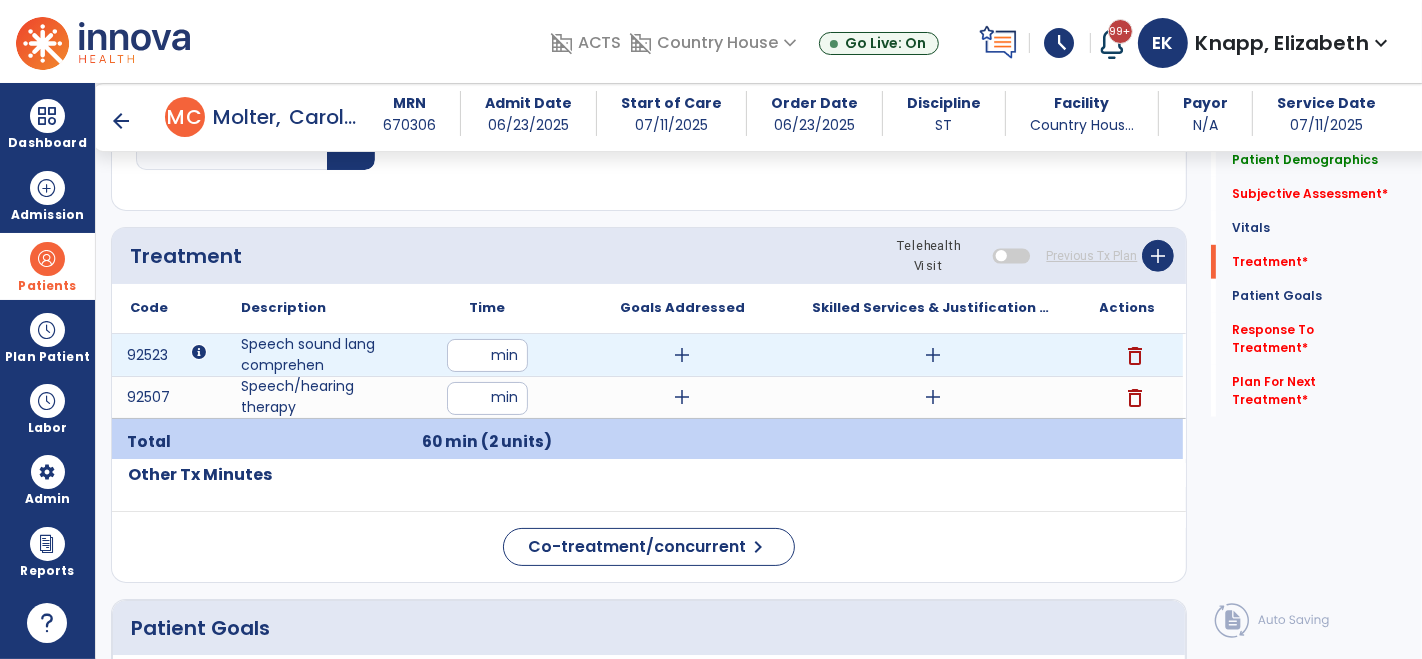 click on "add" at bounding box center (683, 355) 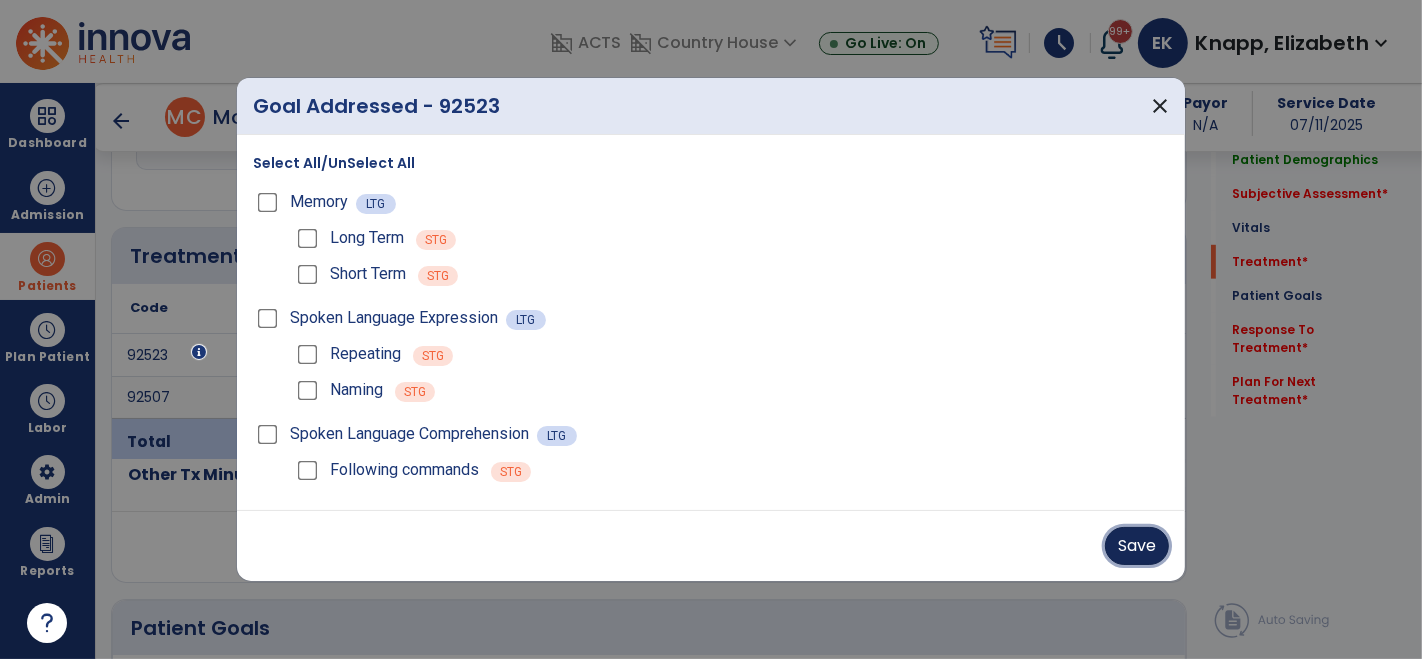 click on "Save" at bounding box center [1137, 546] 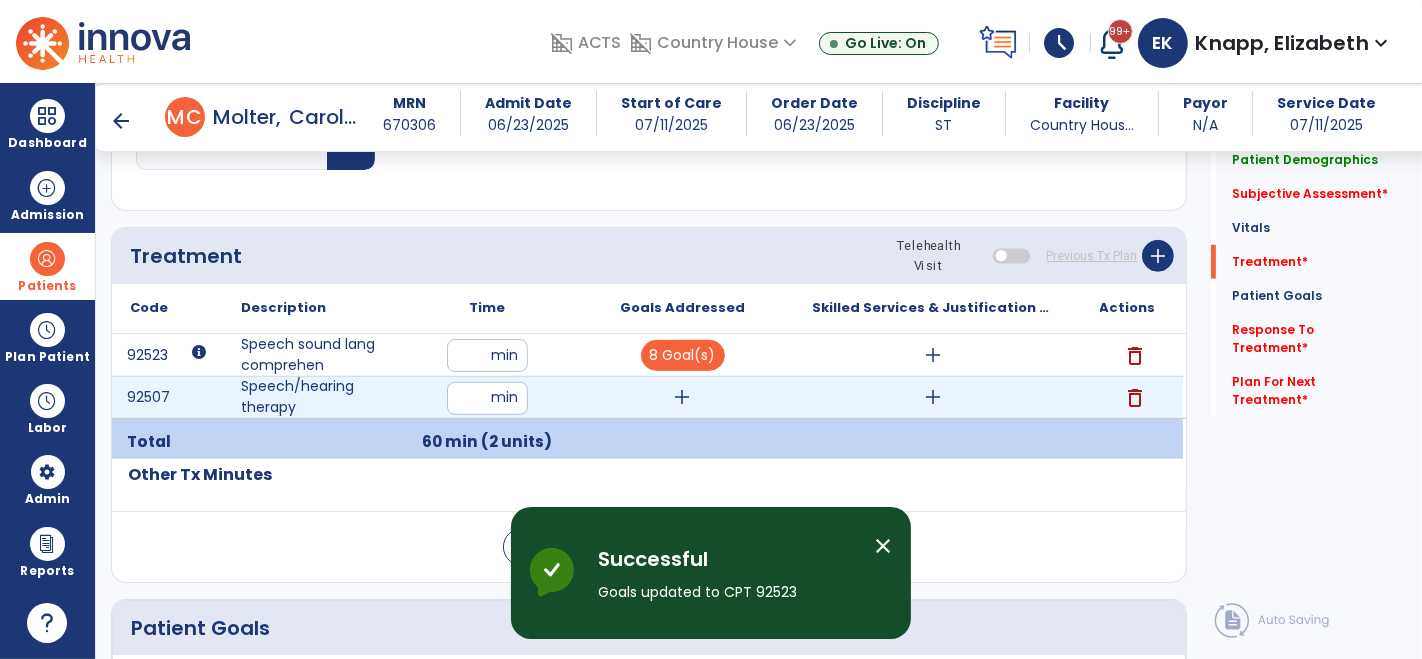 click on "add" at bounding box center (683, 397) 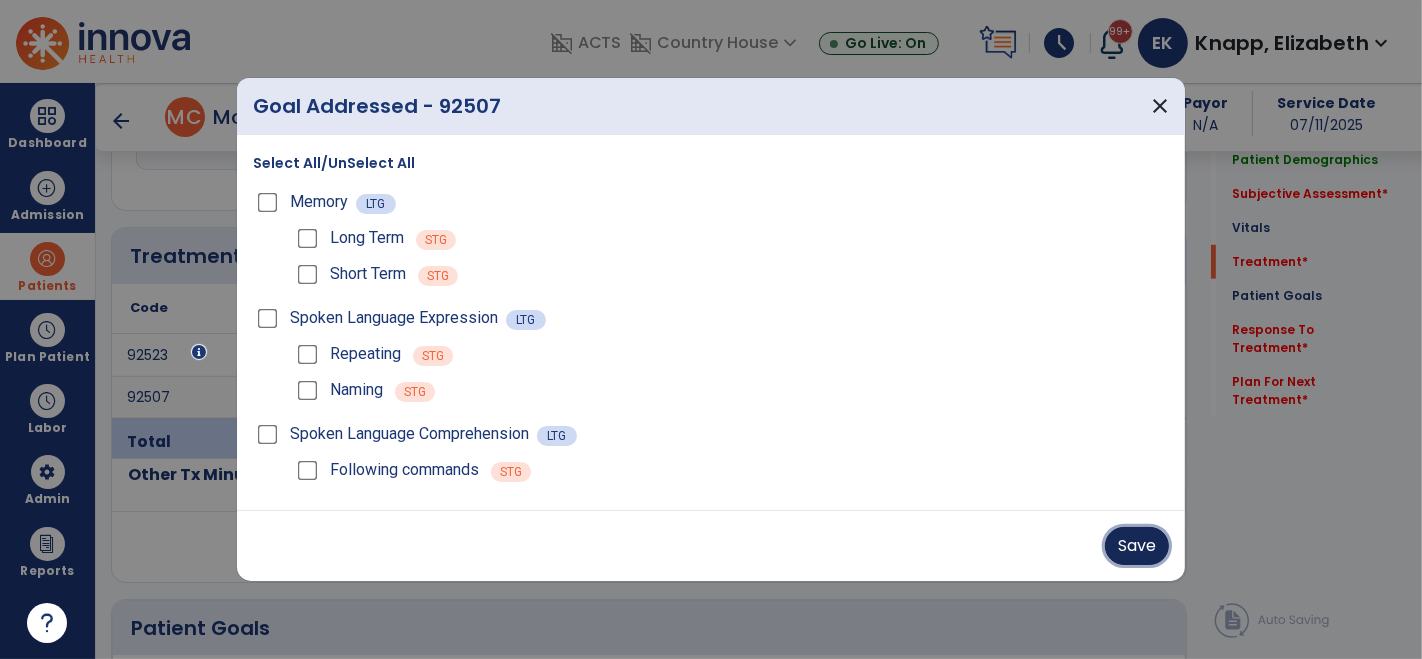 click on "Save" at bounding box center [1137, 546] 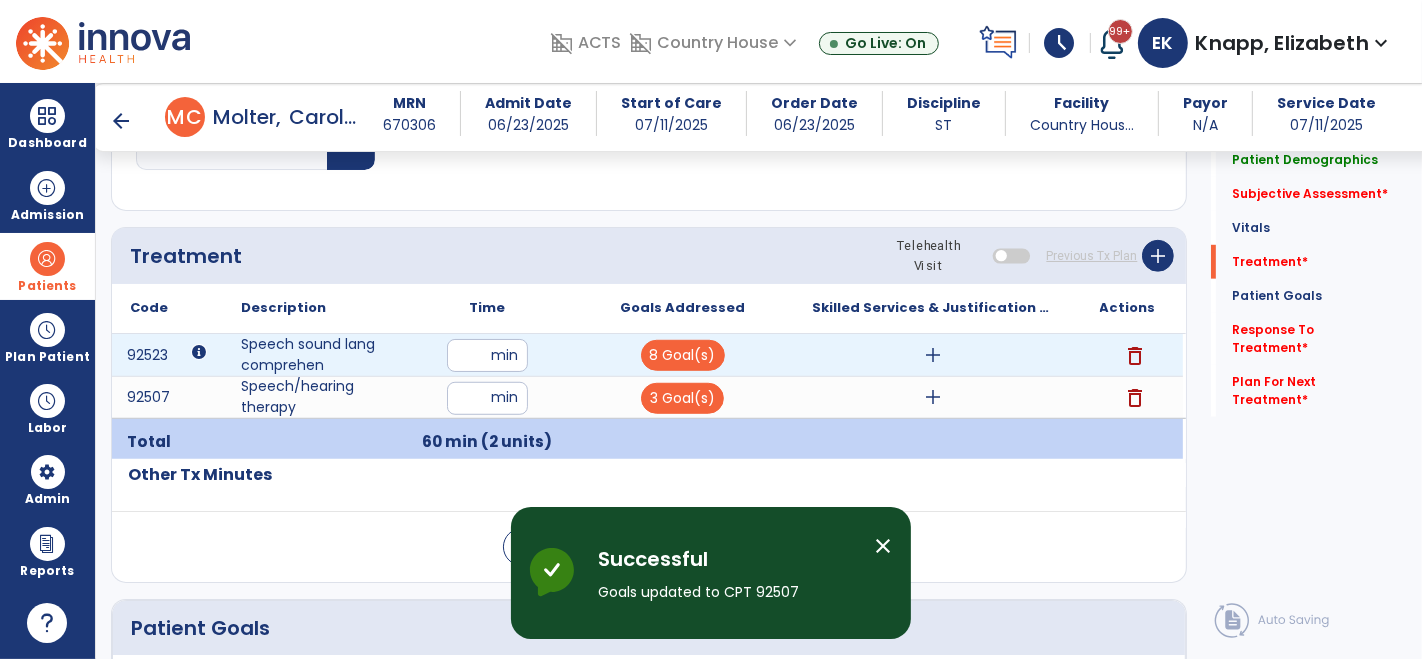 click on "add" at bounding box center (933, 355) 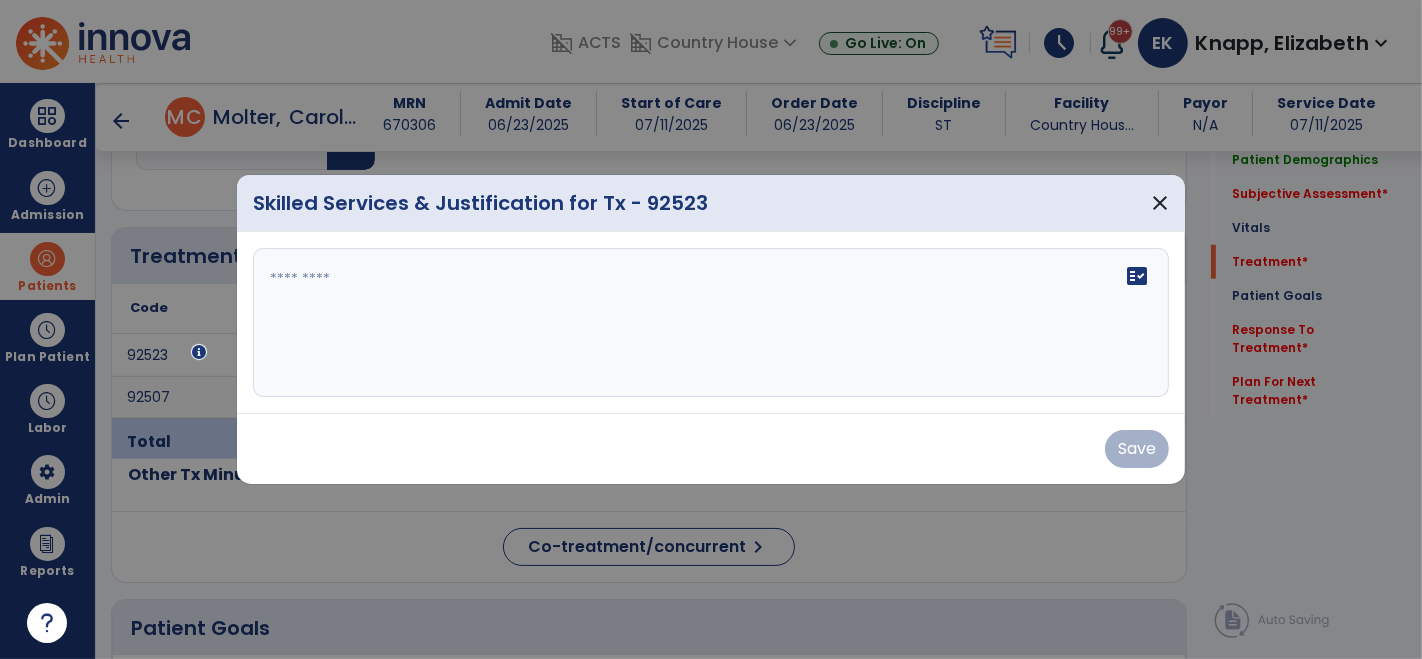 click on "fact_check" at bounding box center (711, 323) 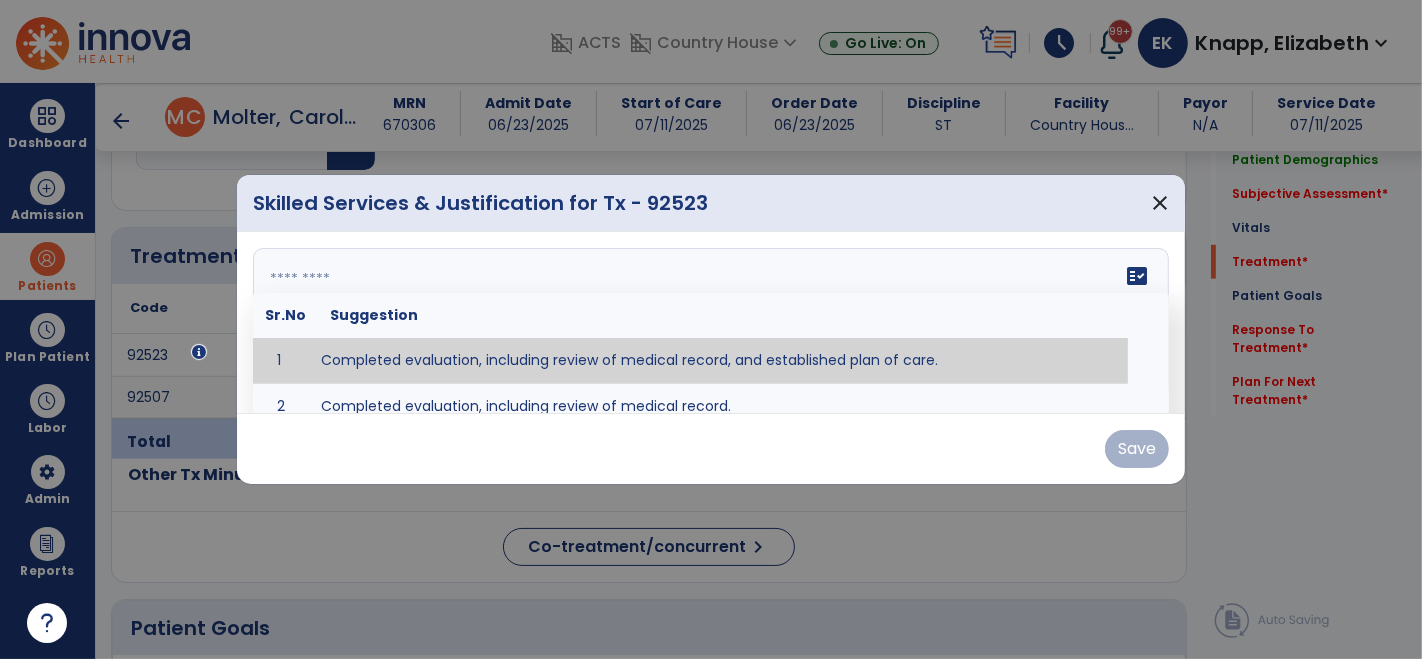 type on "**********" 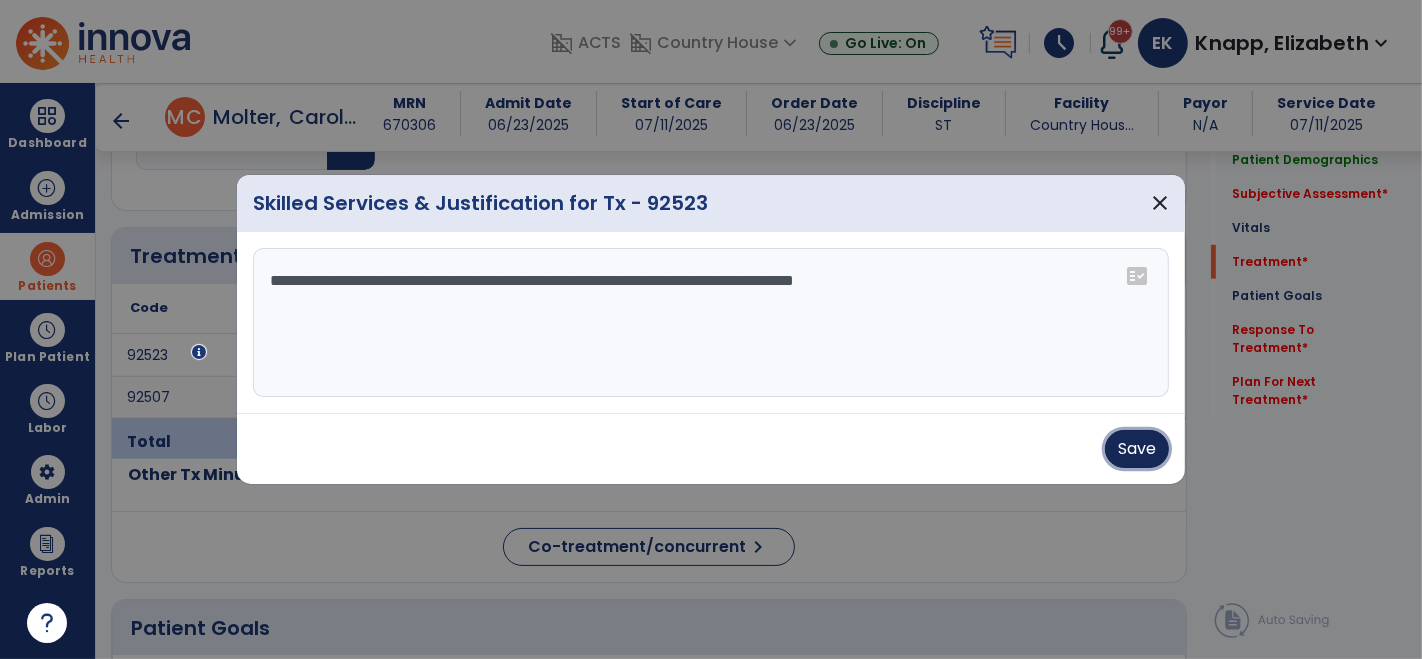 click on "Save" at bounding box center [1137, 449] 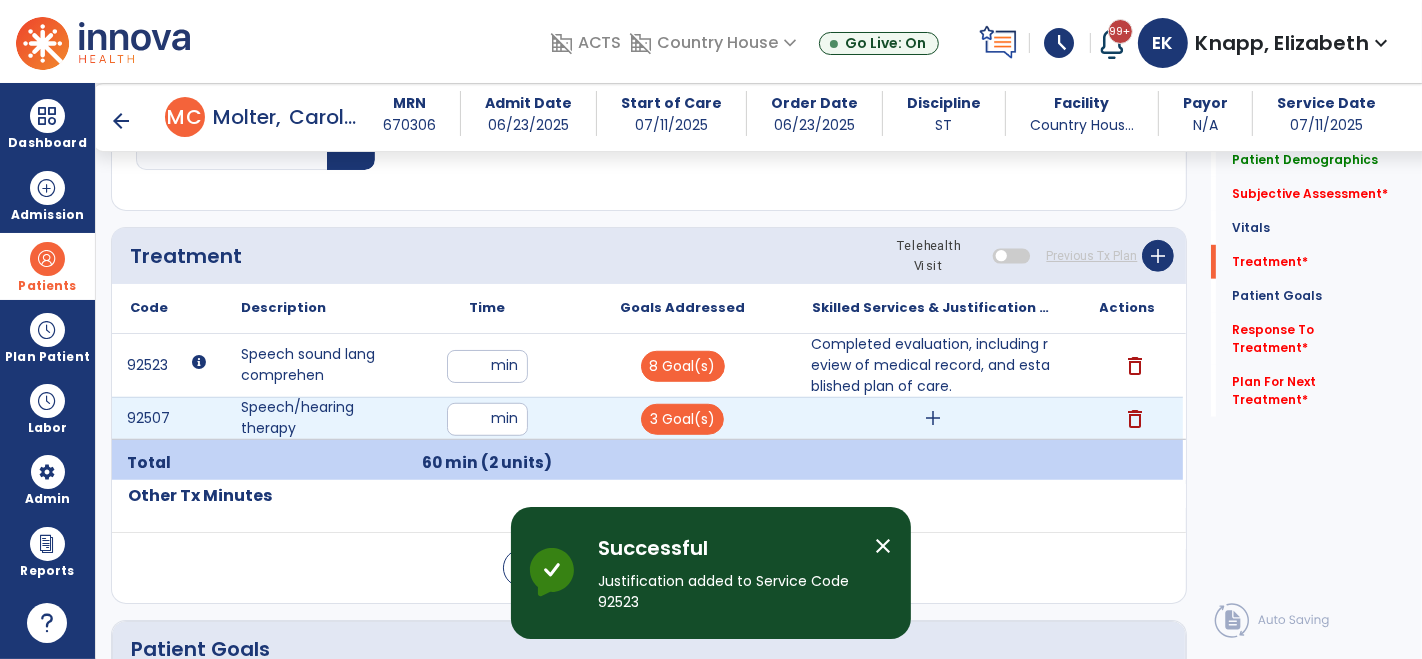 click on "add" at bounding box center [933, 418] 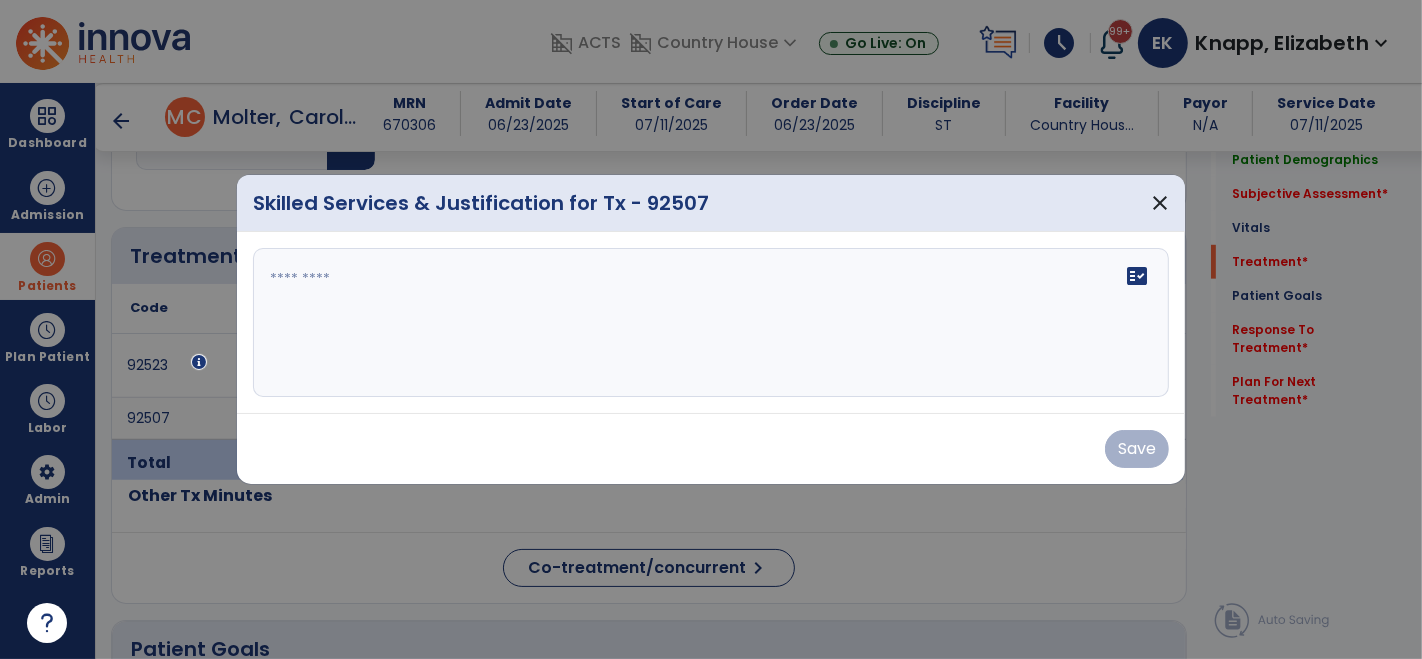 click on "fact_check" at bounding box center (711, 323) 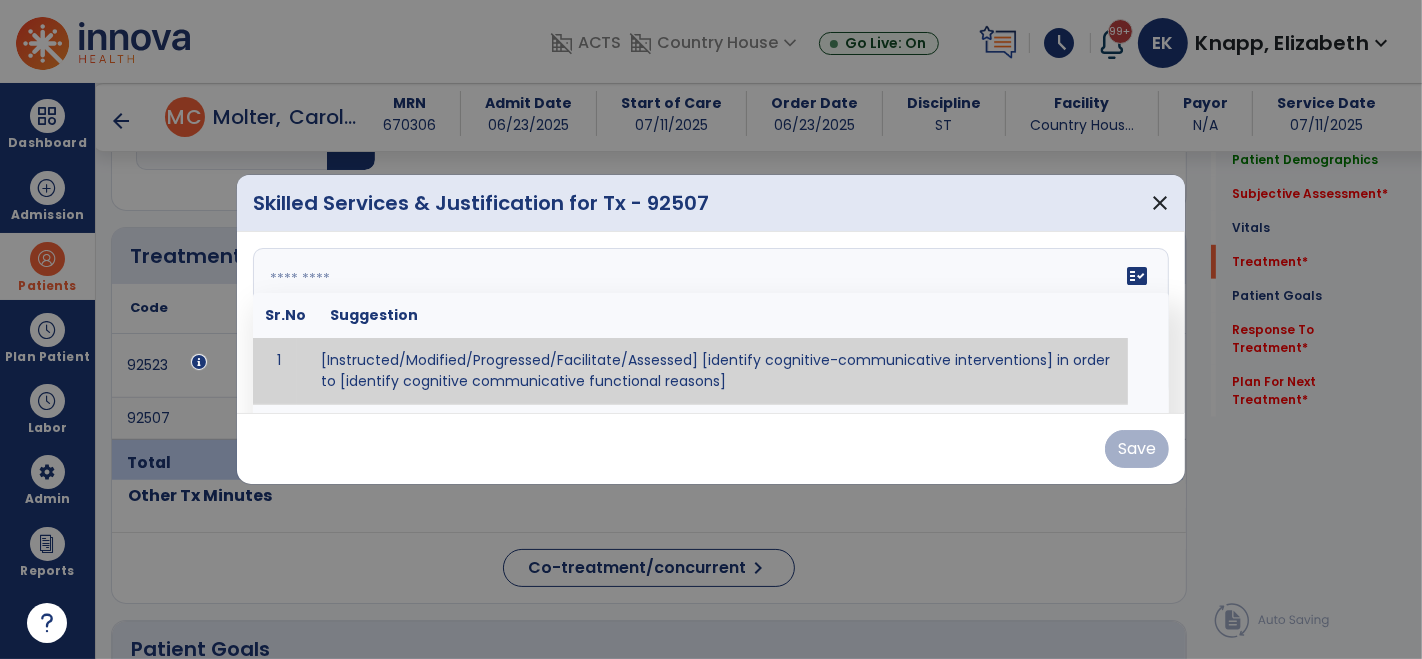 paste on "**********" 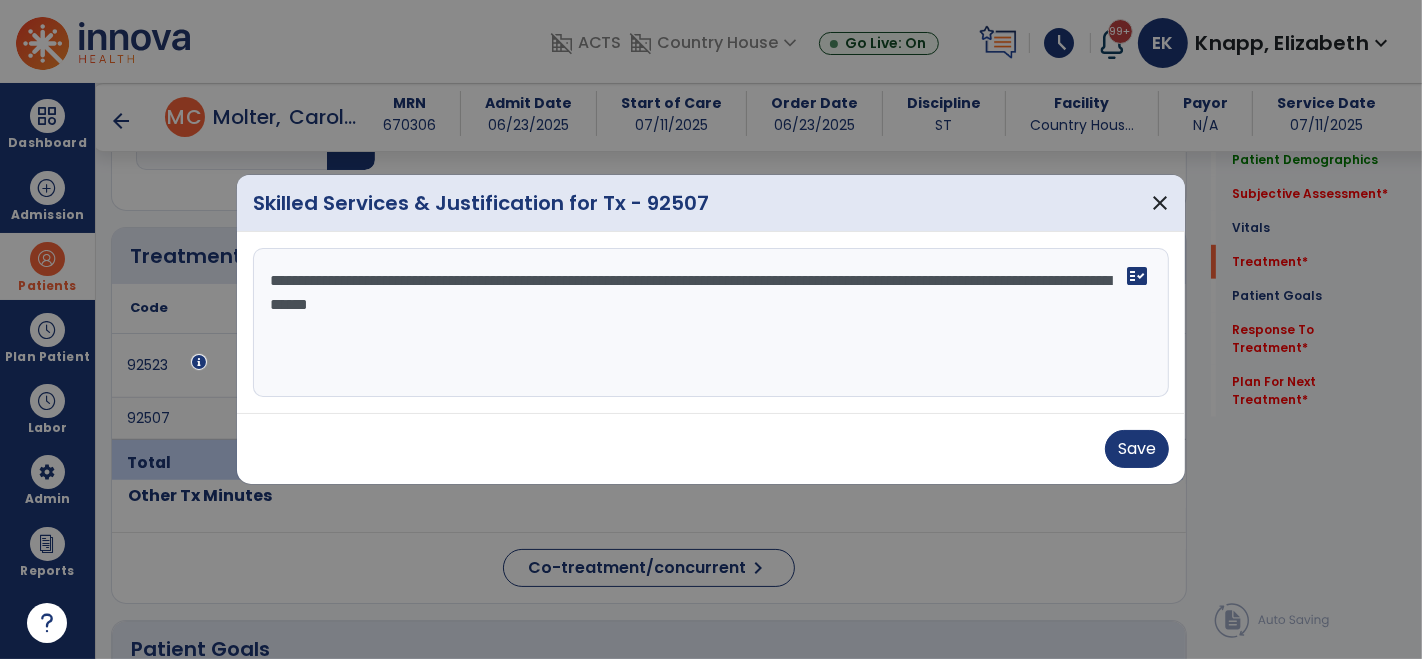 drag, startPoint x: 1006, startPoint y: 281, endPoint x: 1092, endPoint y: 287, distance: 86.209045 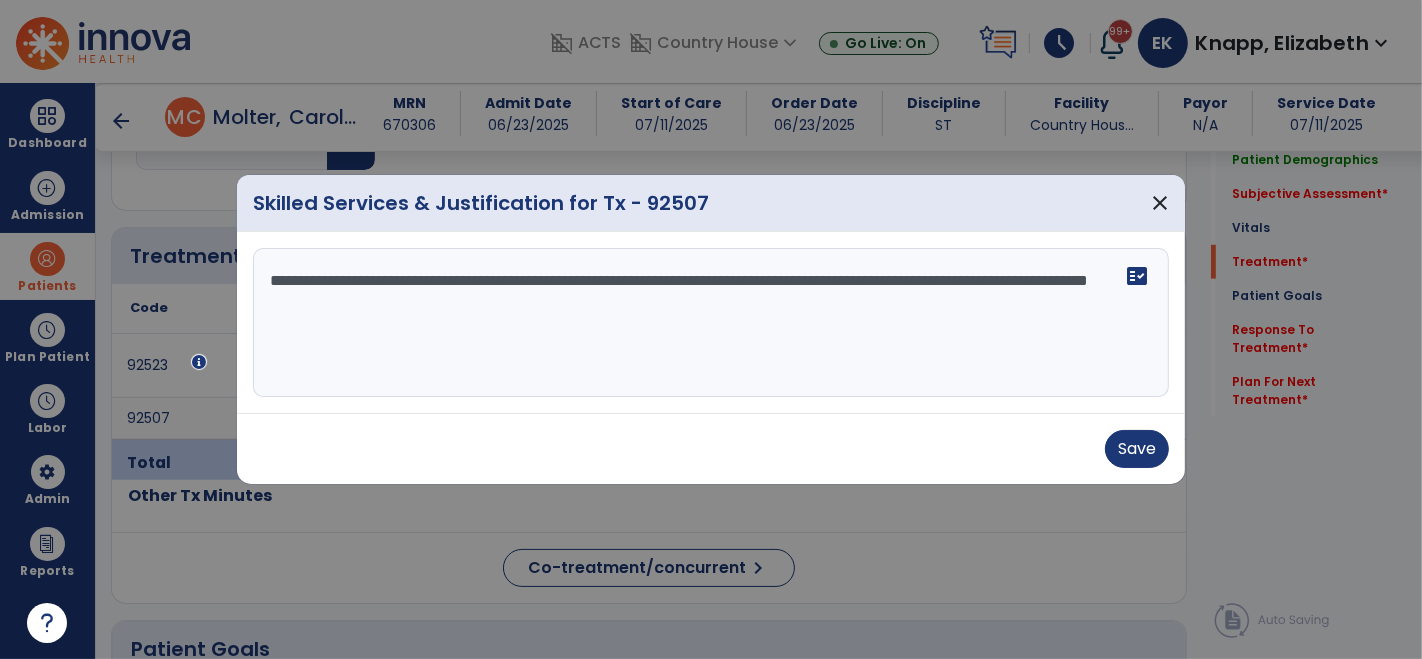 click on "**********" at bounding box center [711, 323] 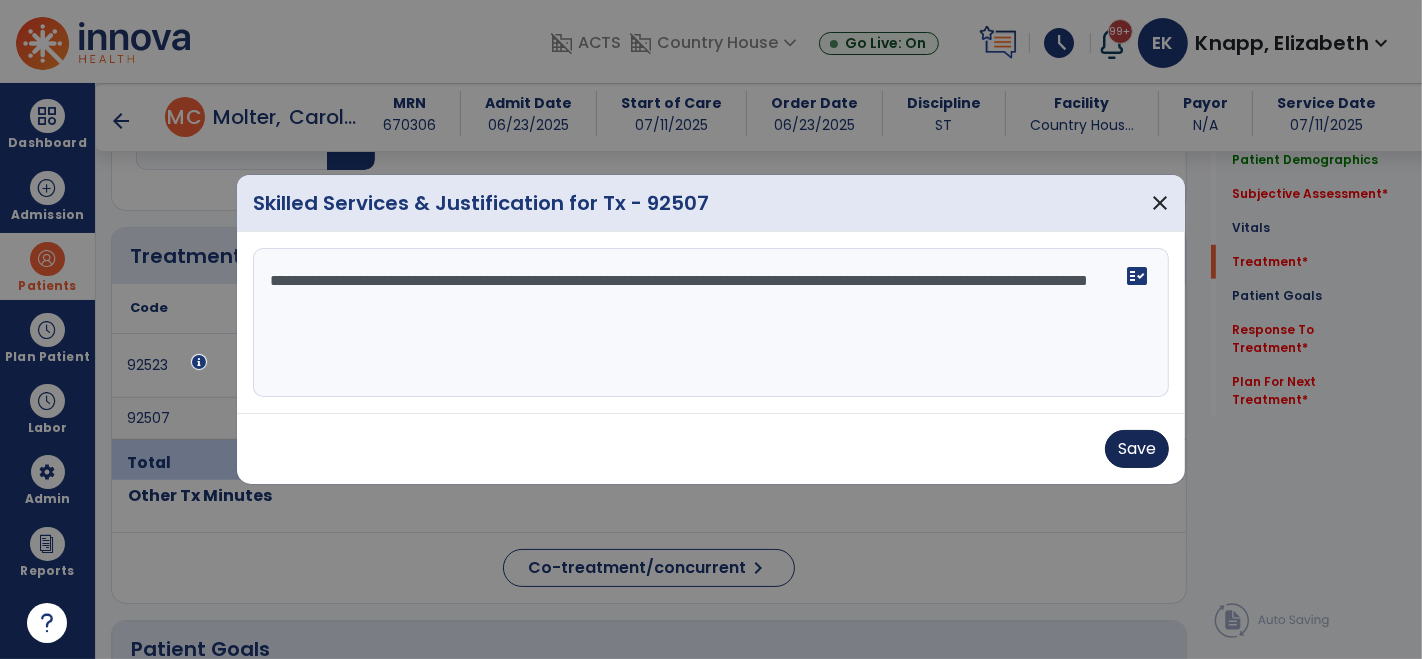type on "**********" 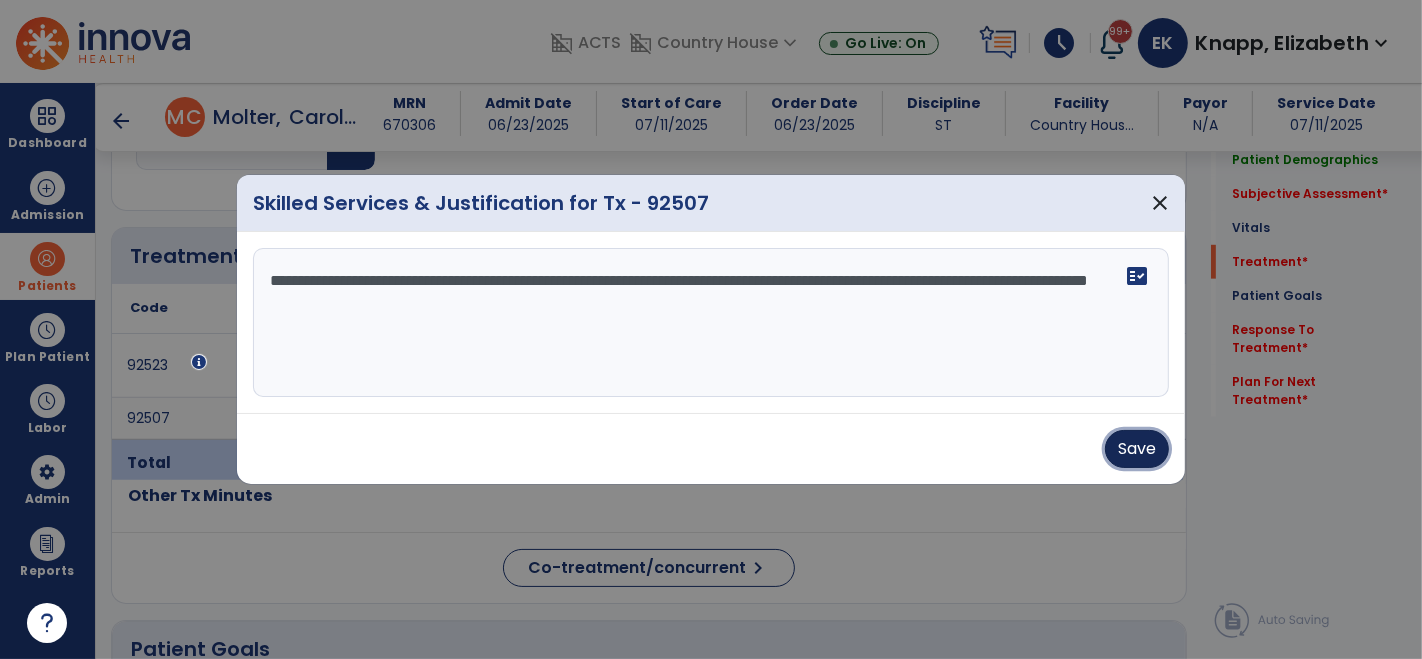click on "Save" at bounding box center (1137, 449) 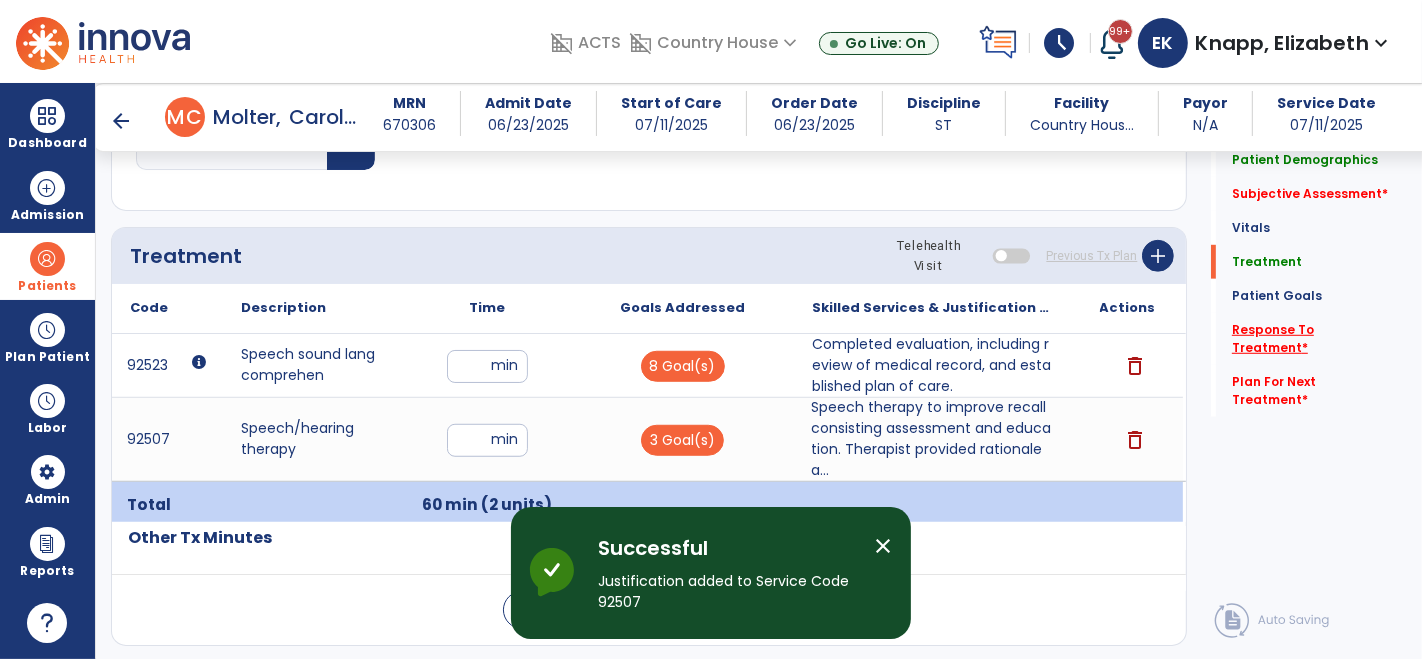 click on "Response To Treatment   *" 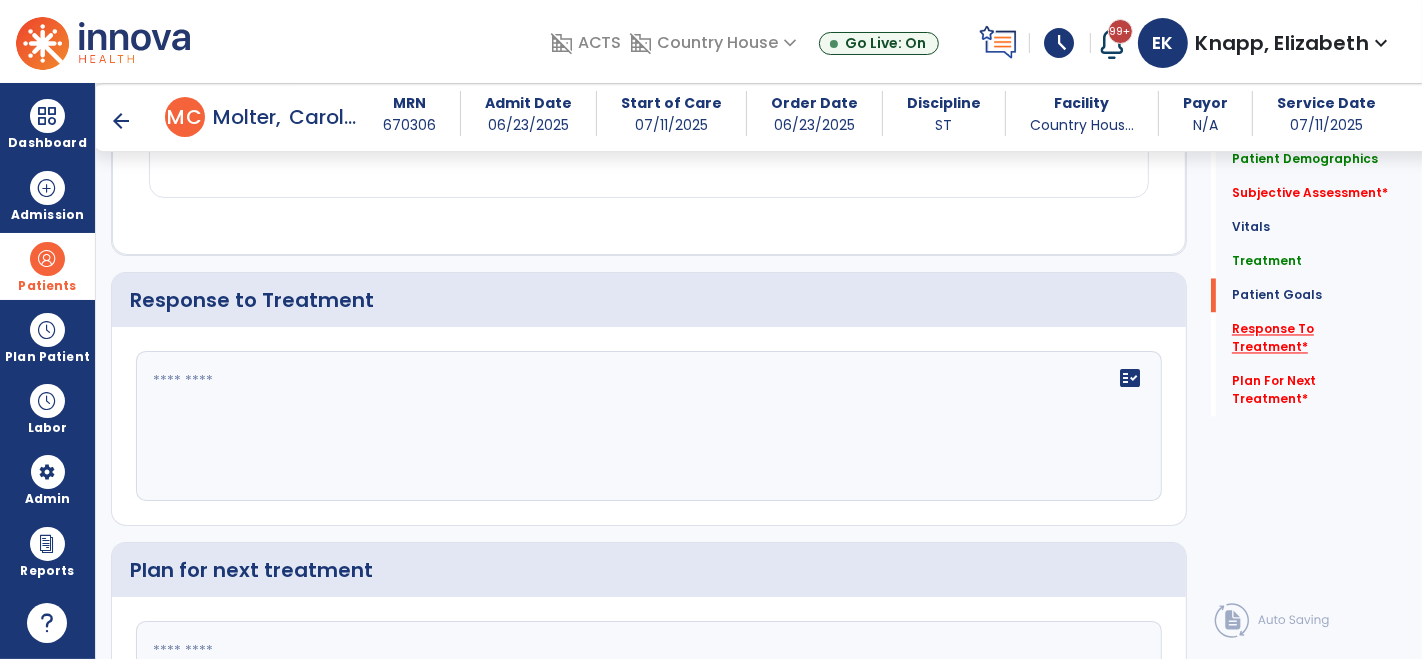 scroll, scrollTop: 3143, scrollLeft: 0, axis: vertical 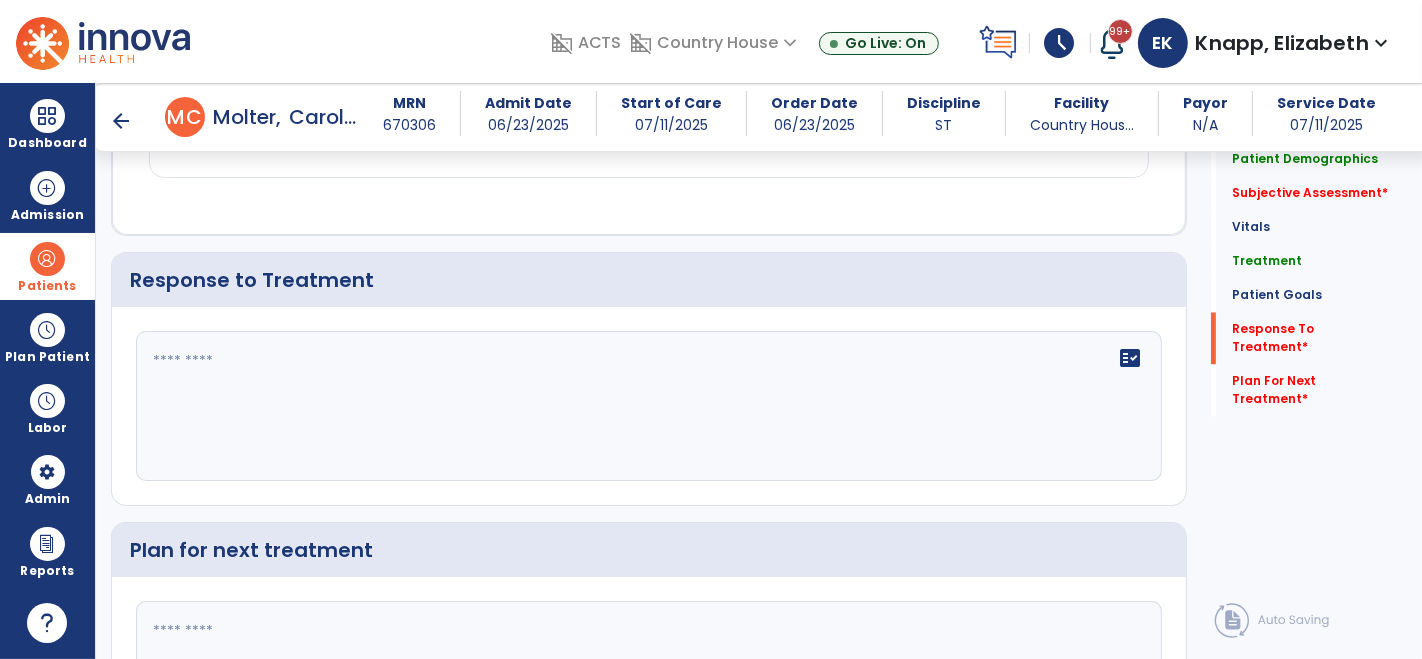 click on "fact_check" 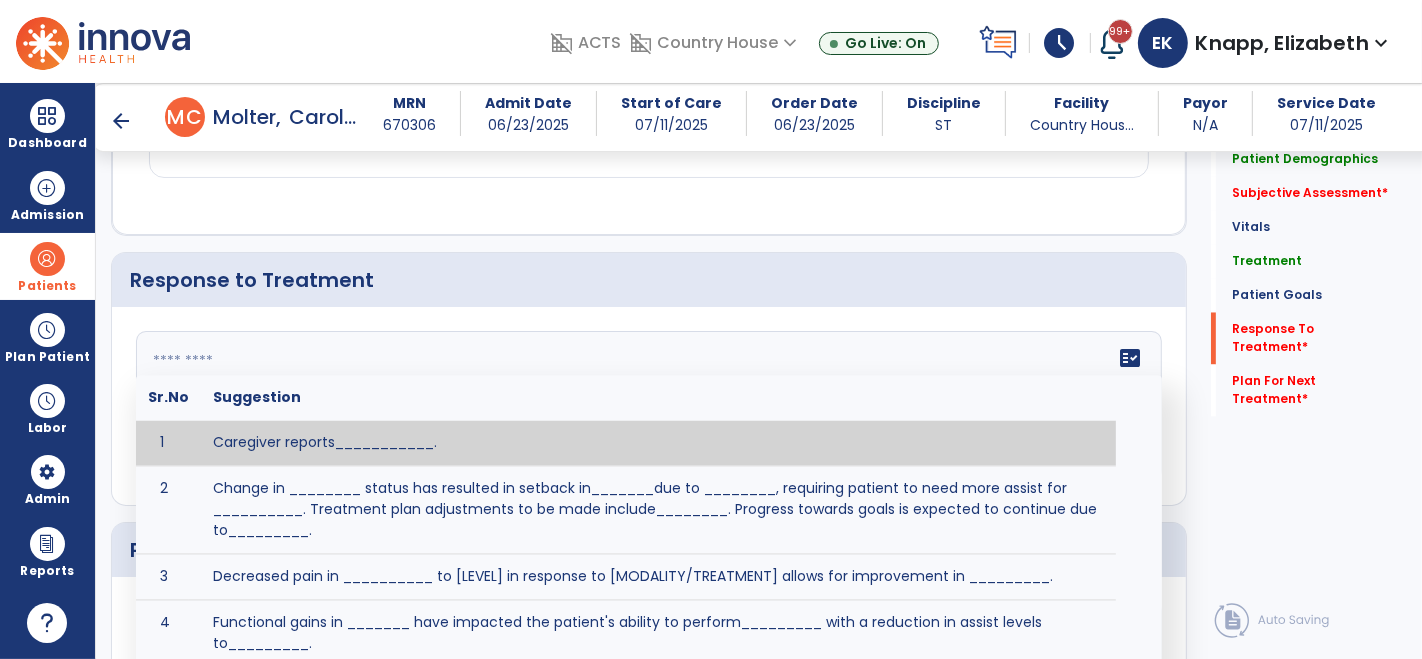 paste on "**********" 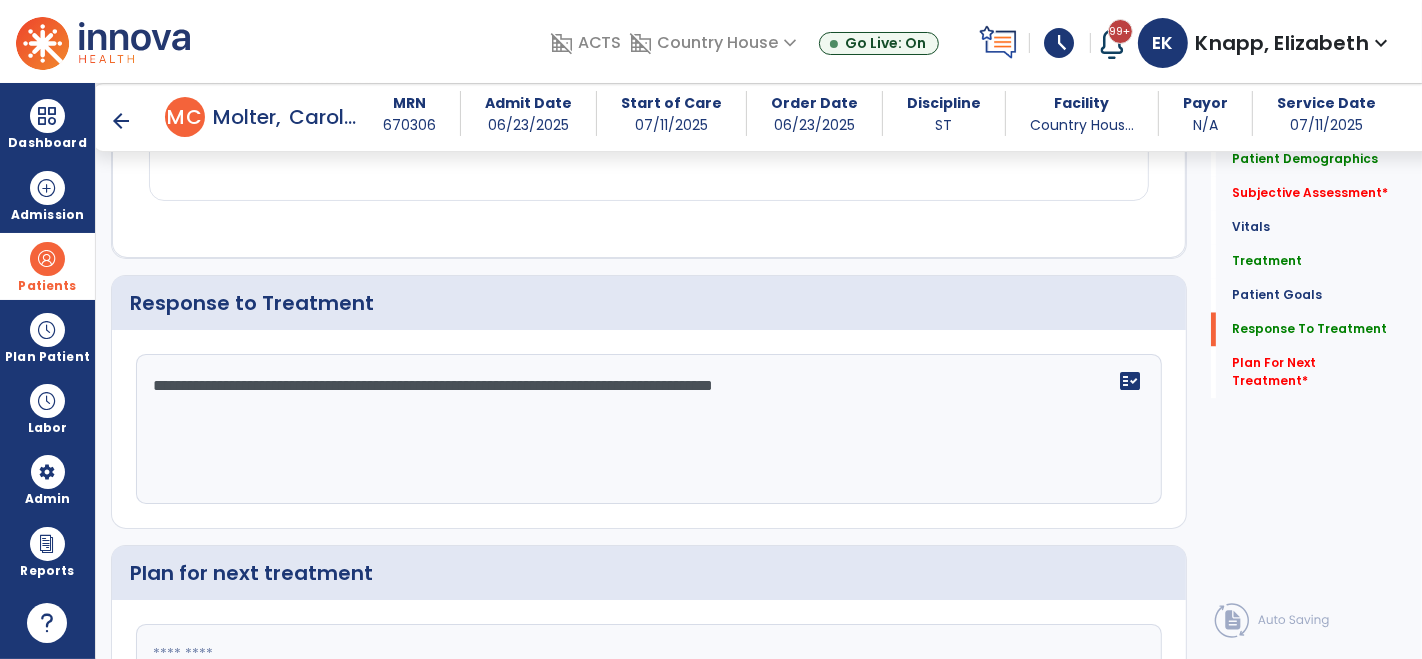 scroll, scrollTop: 3142, scrollLeft: 0, axis: vertical 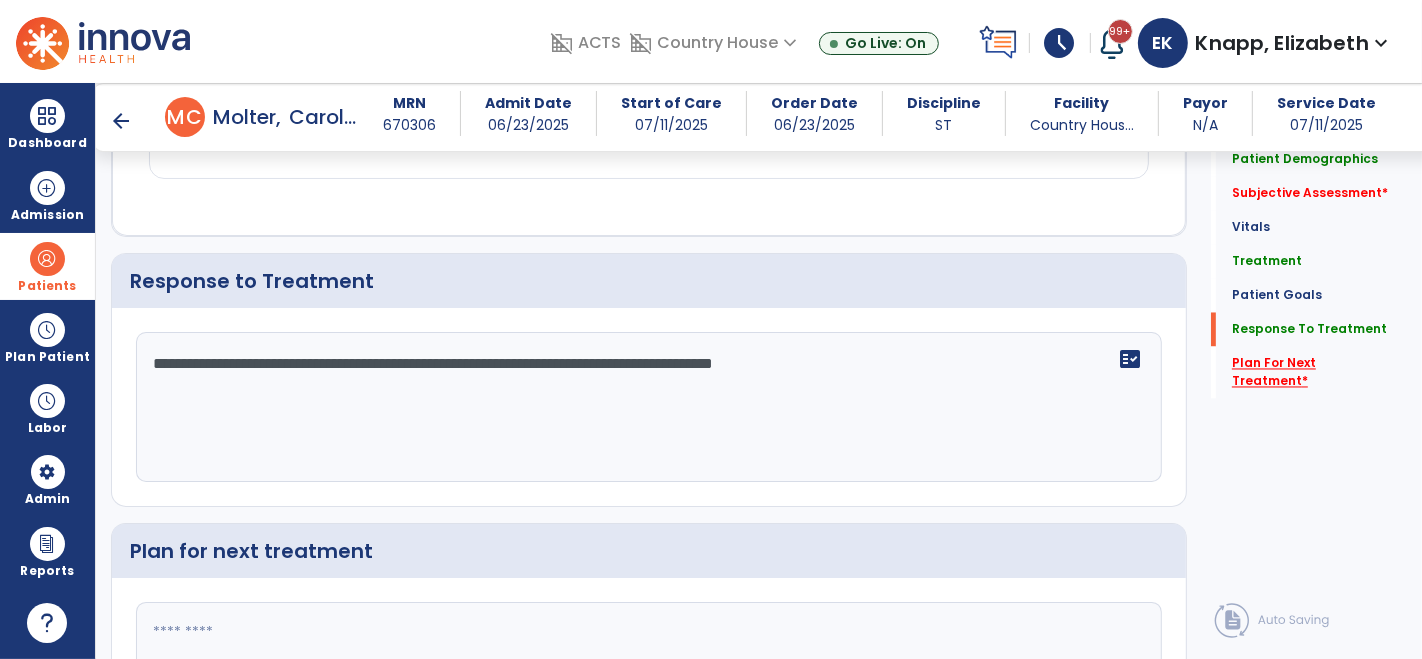 type on "**********" 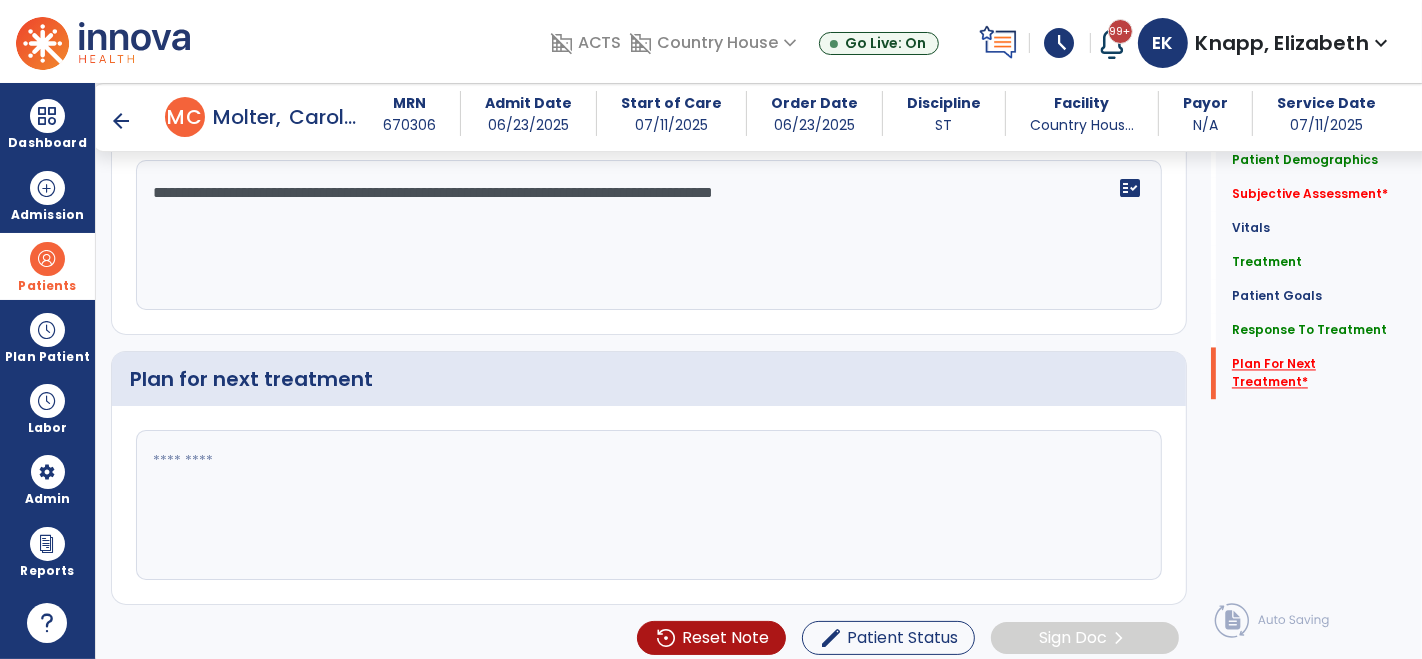 scroll, scrollTop: 3316, scrollLeft: 0, axis: vertical 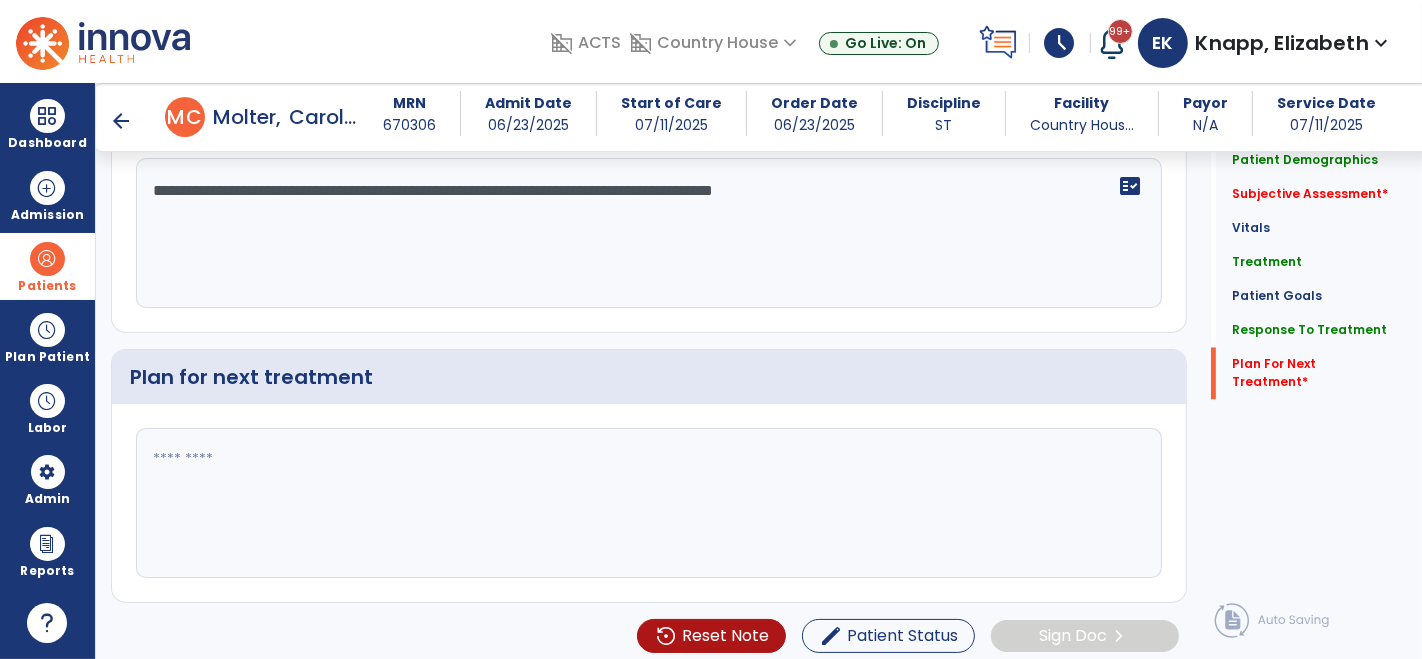 click 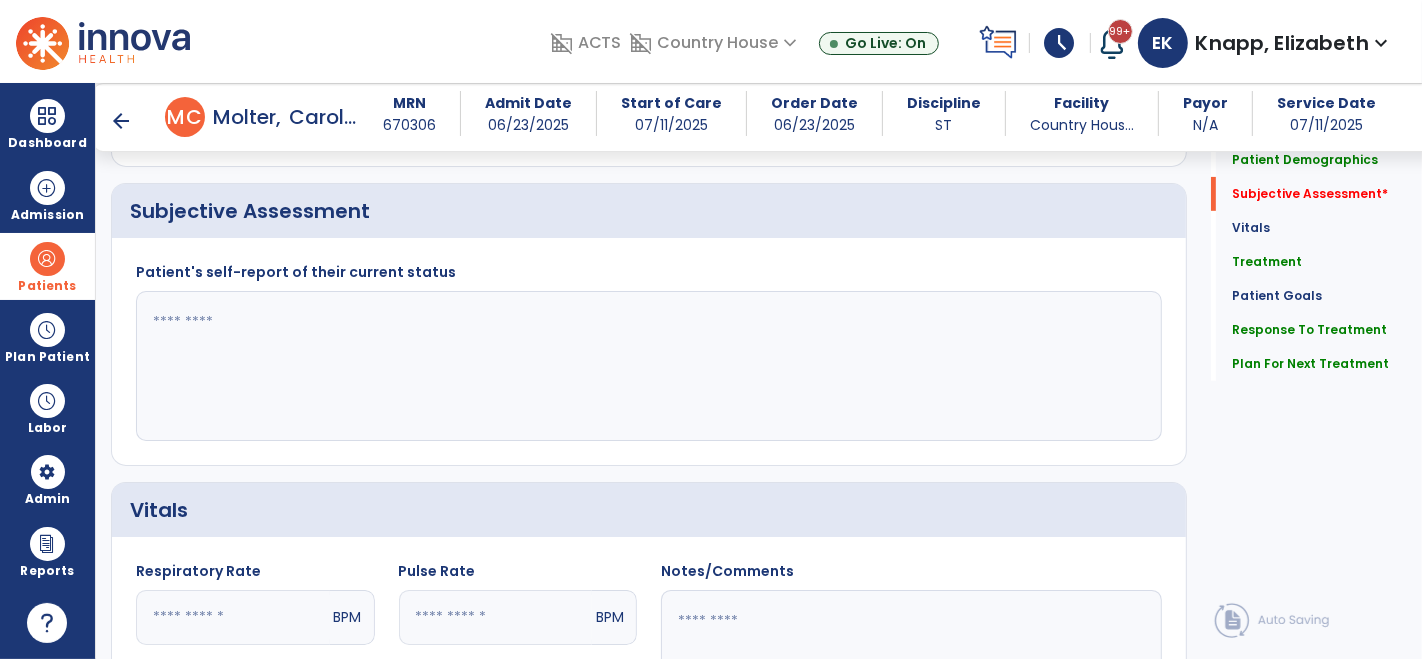 scroll, scrollTop: 457, scrollLeft: 0, axis: vertical 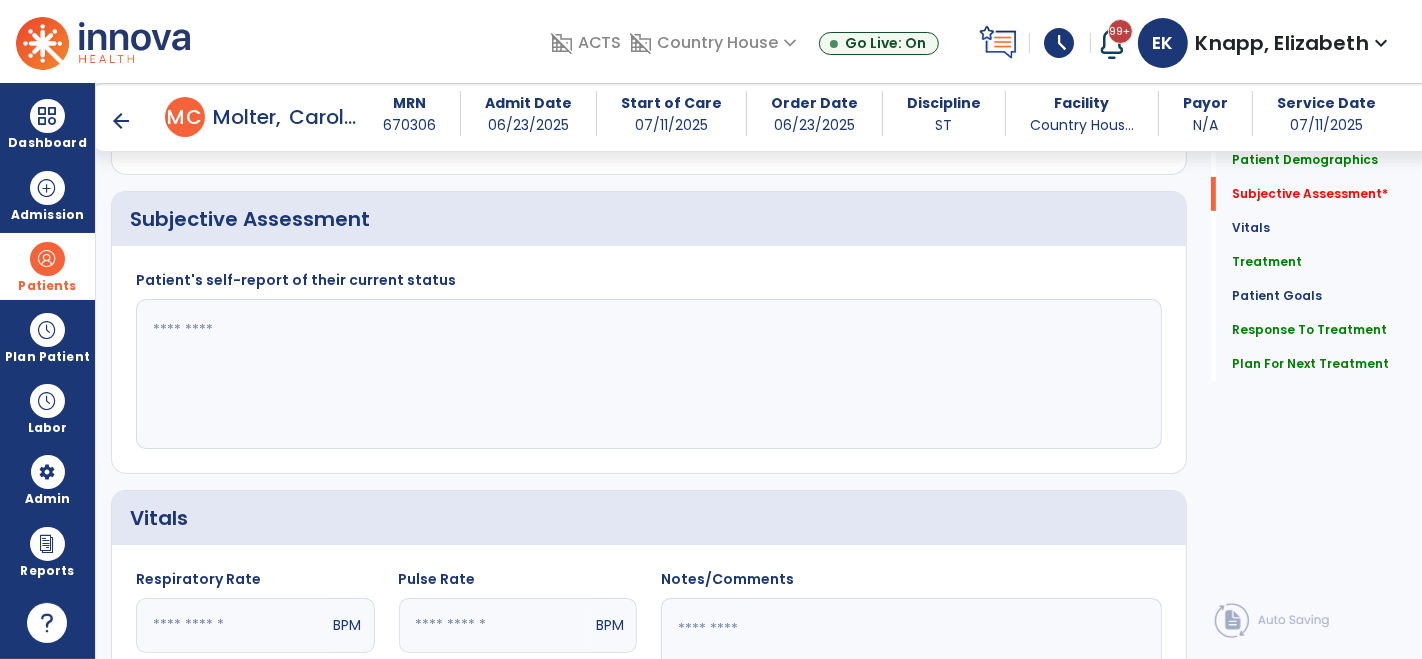 type on "**********" 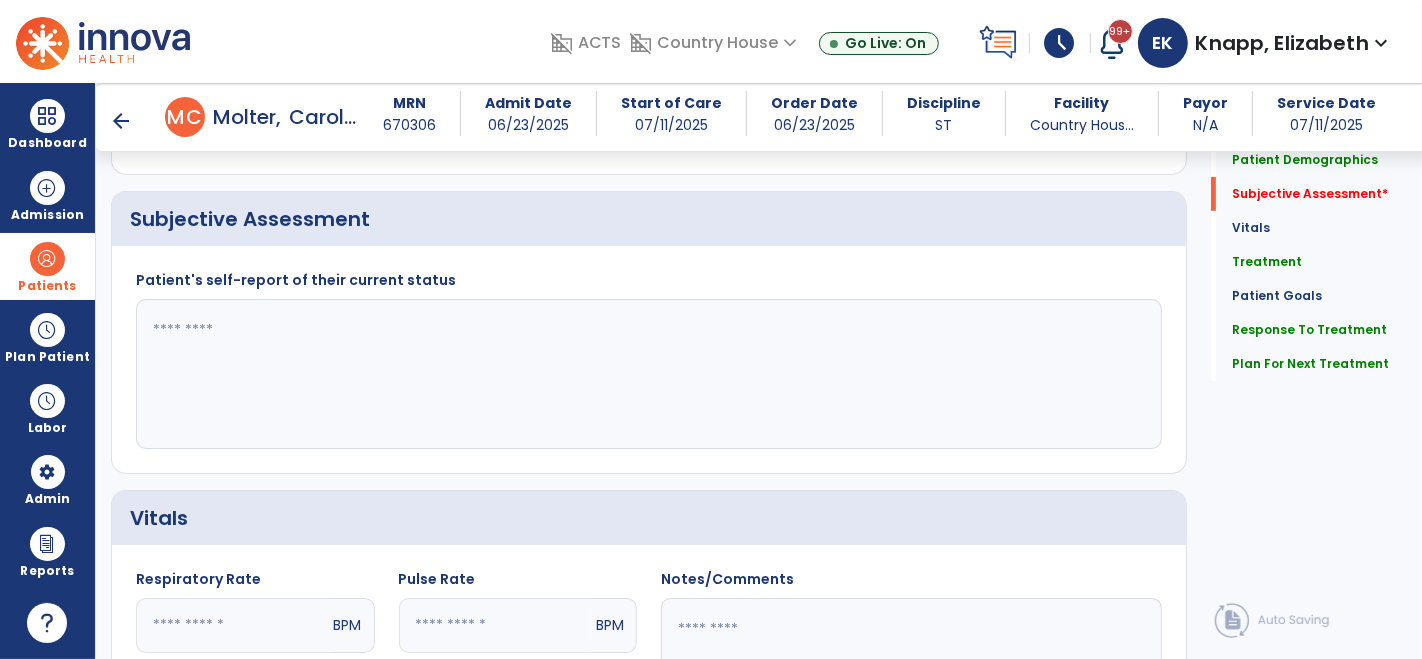 click 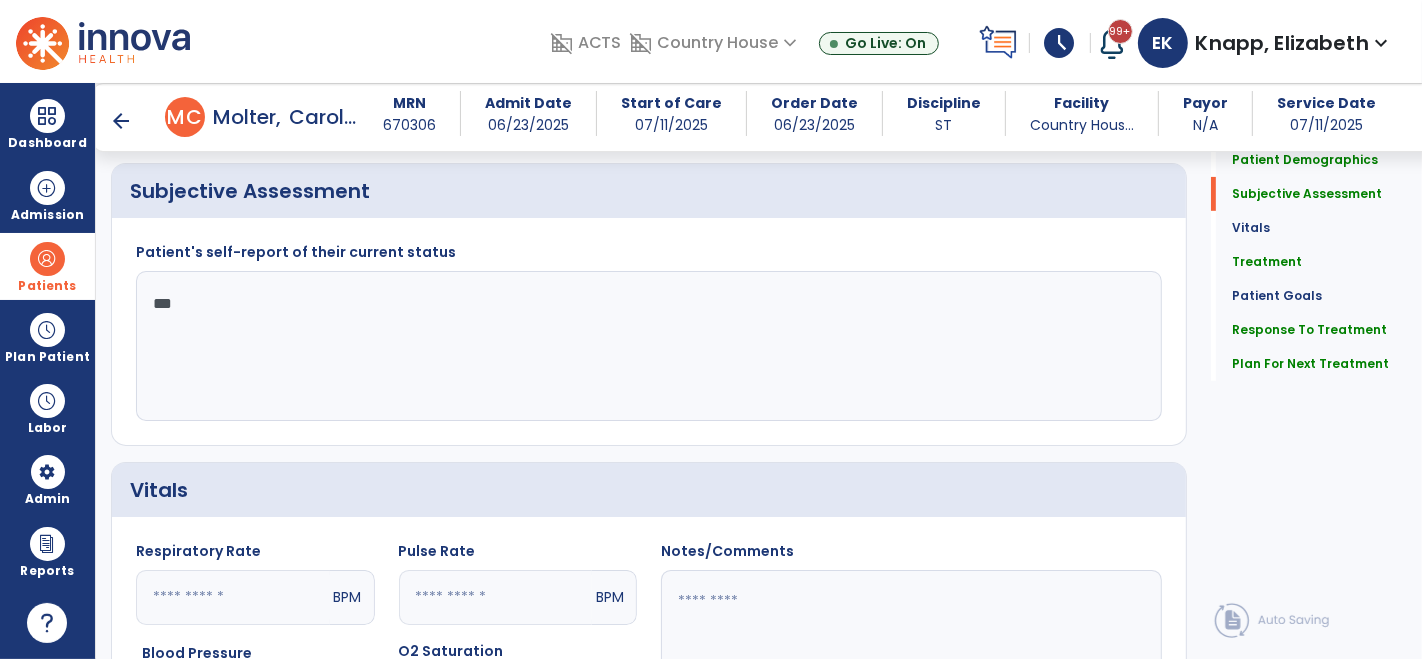 scroll, scrollTop: 420, scrollLeft: 0, axis: vertical 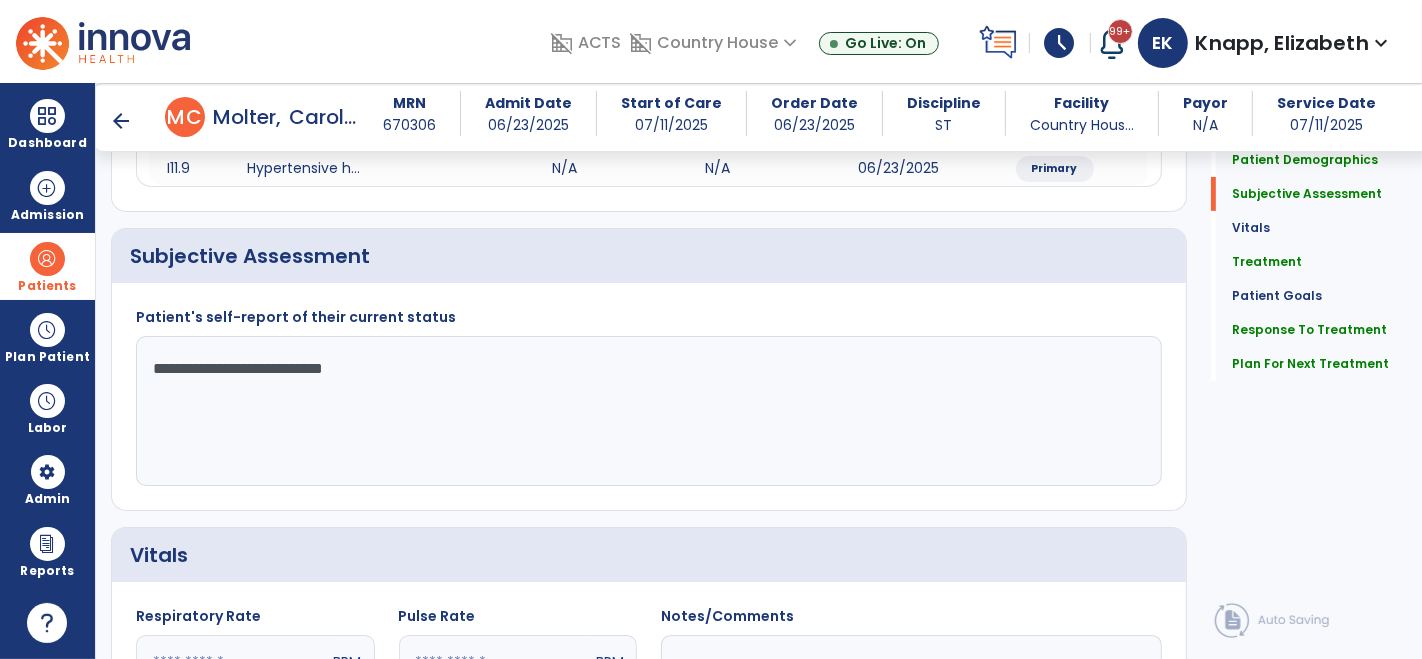 click on "**********" 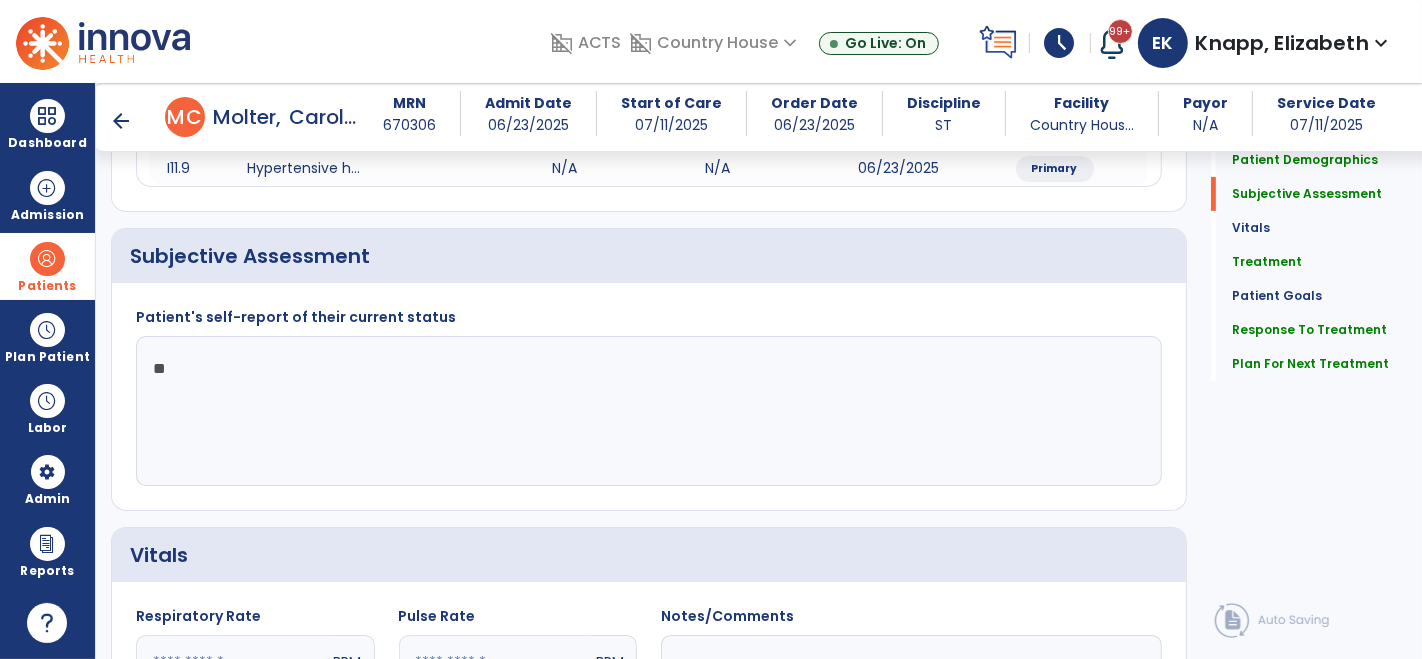 type on "*" 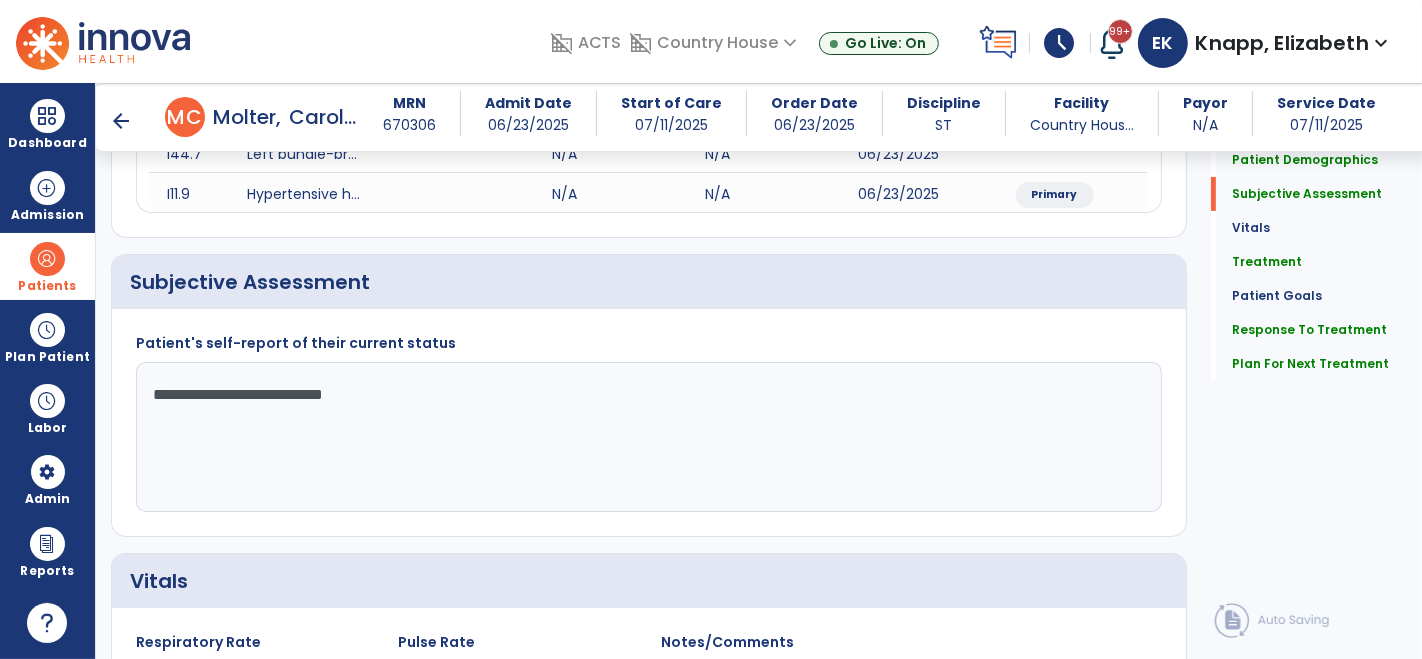 scroll, scrollTop: 385, scrollLeft: 0, axis: vertical 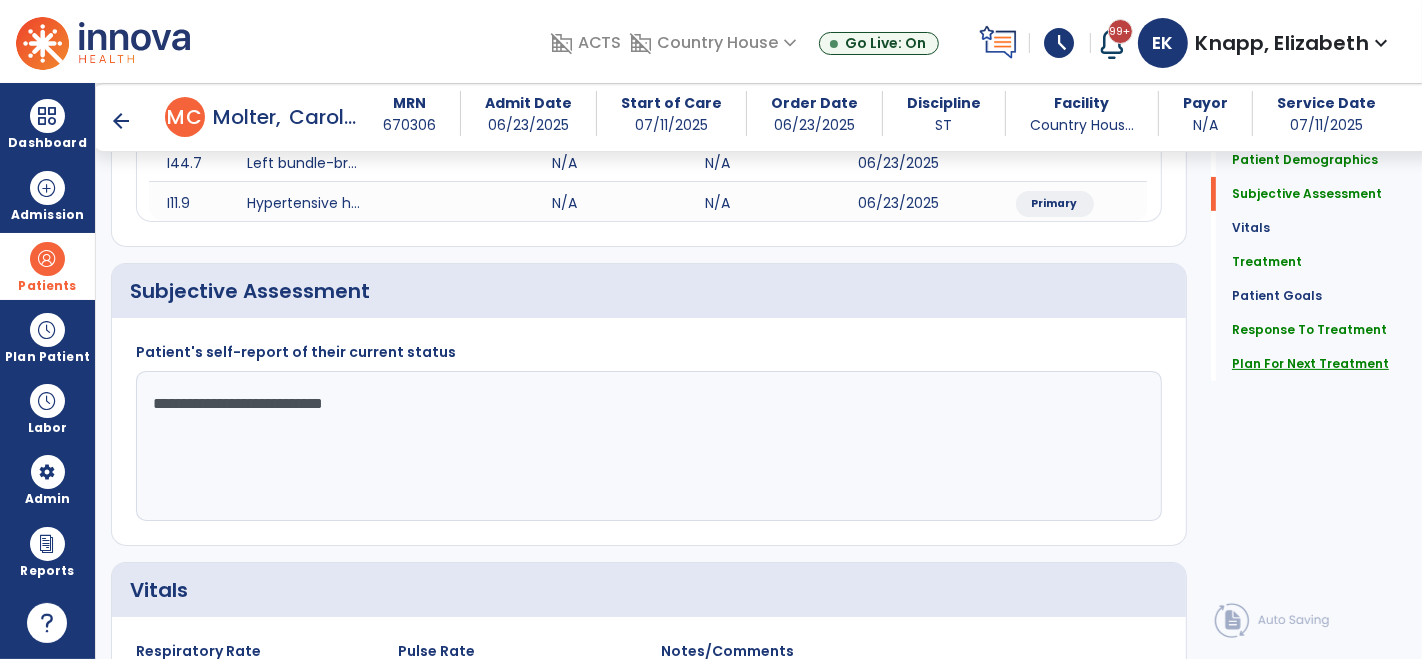 type on "**********" 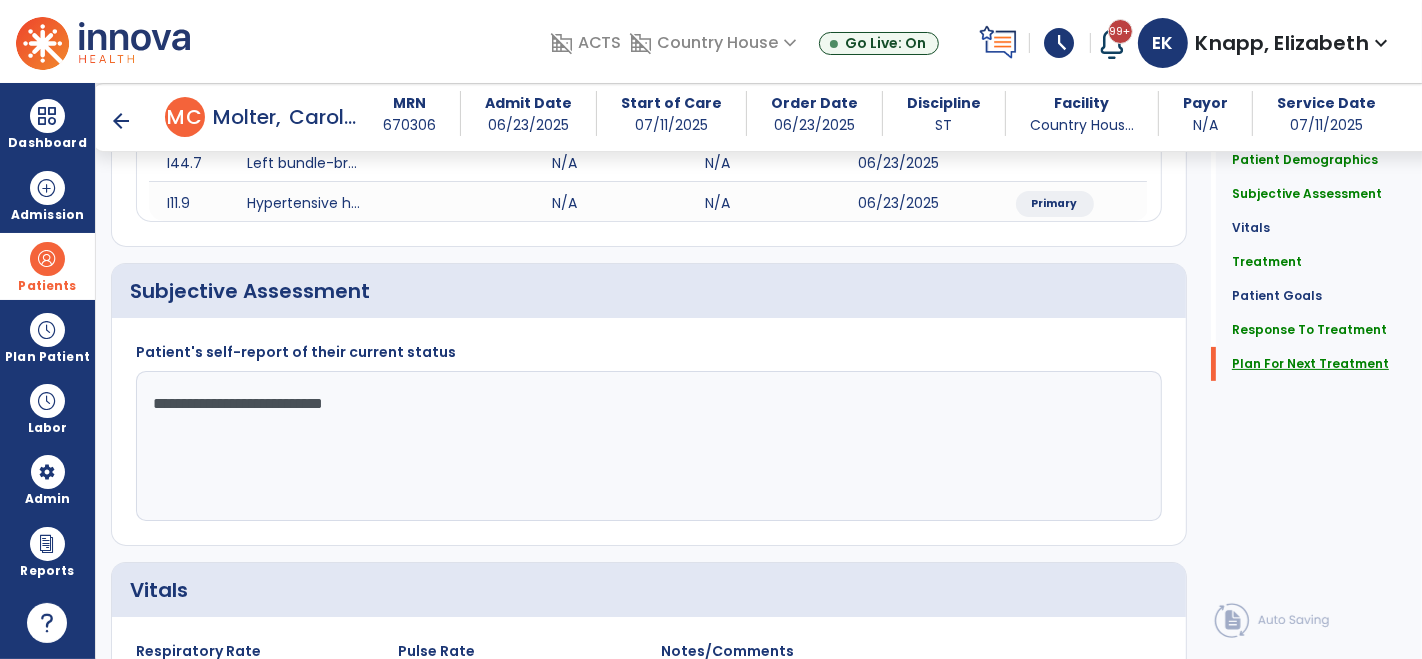scroll, scrollTop: 549, scrollLeft: 0, axis: vertical 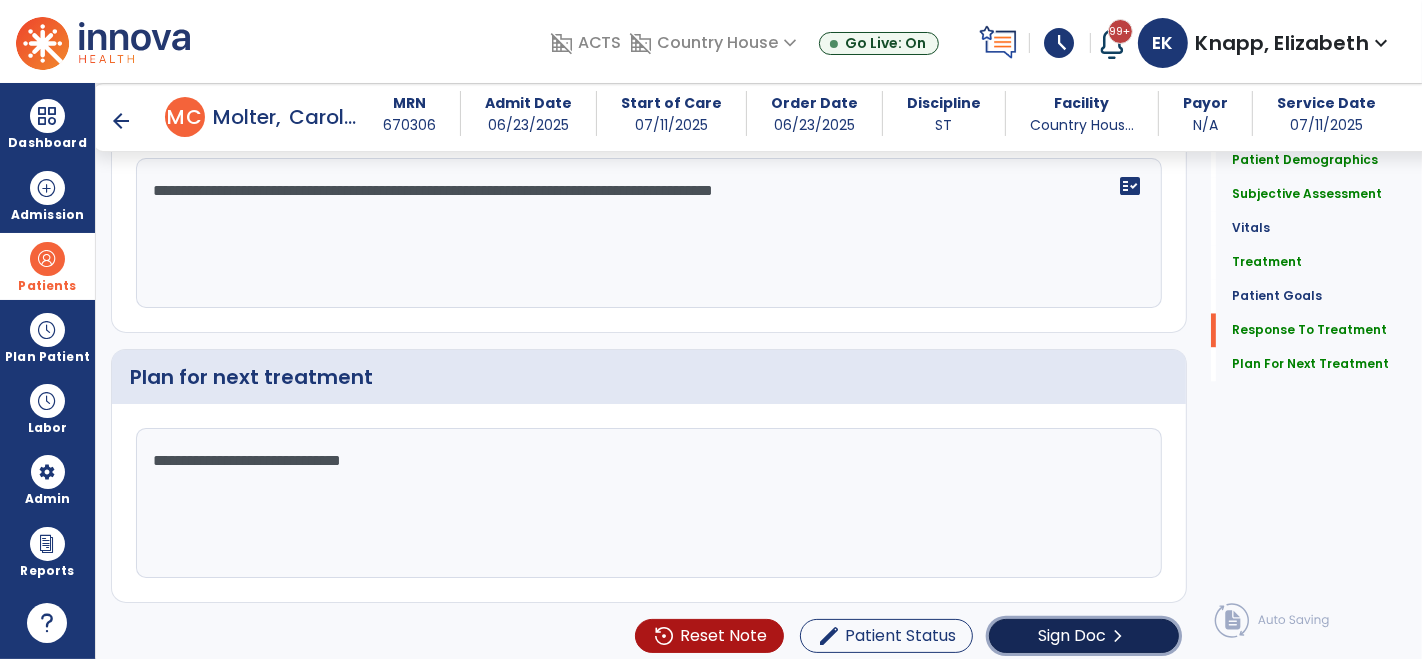 click on "chevron_right" 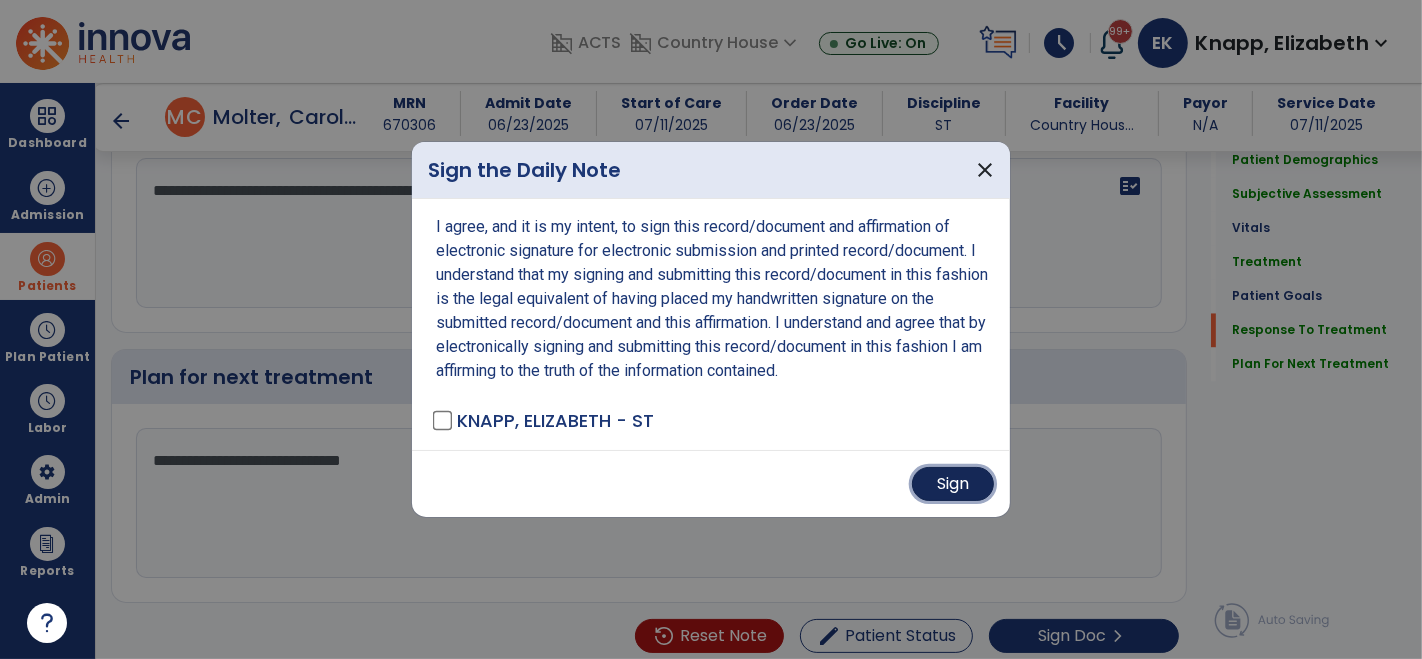 click on "Sign" at bounding box center [953, 484] 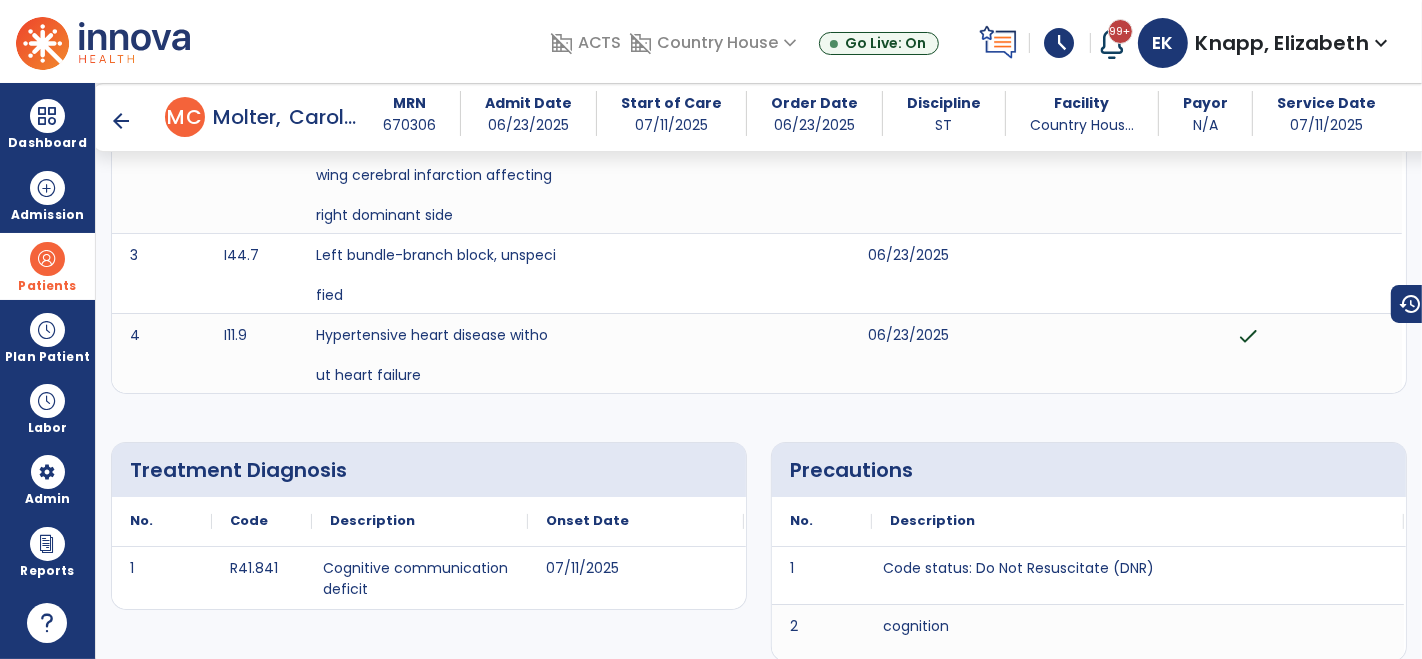 scroll, scrollTop: 0, scrollLeft: 0, axis: both 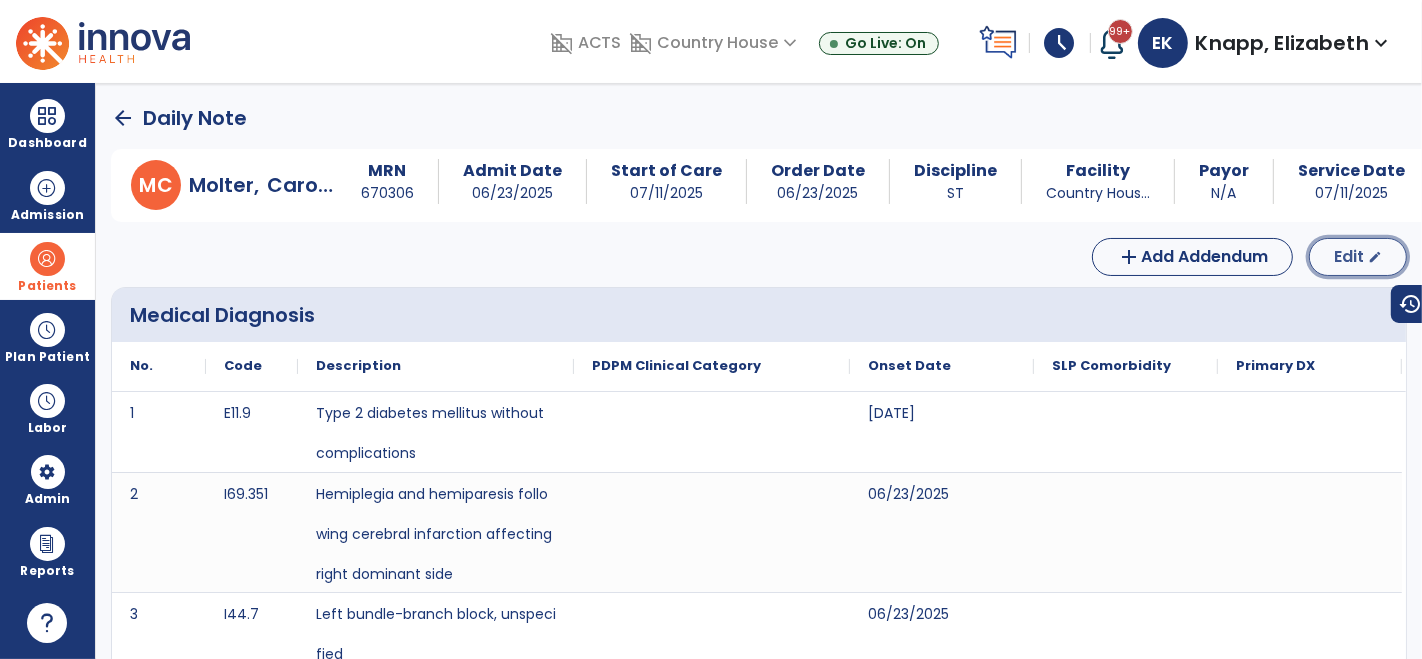 click on "Edit  edit" 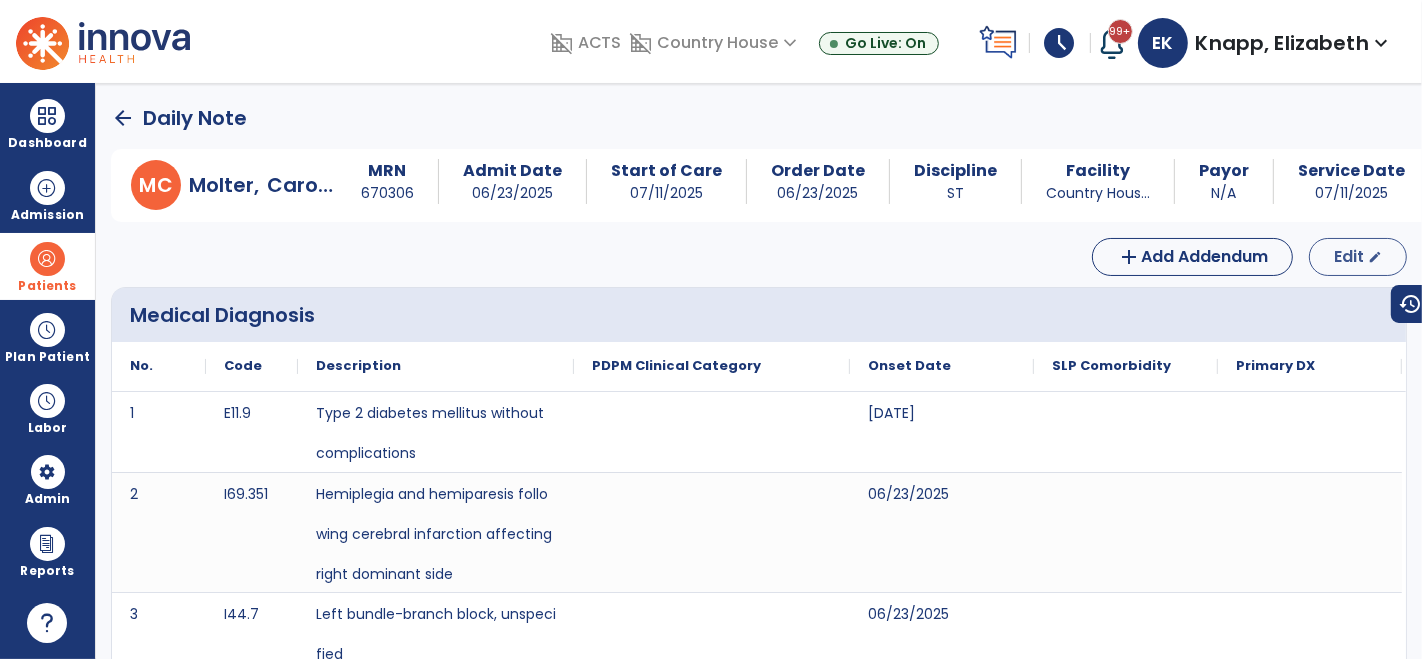 select on "*" 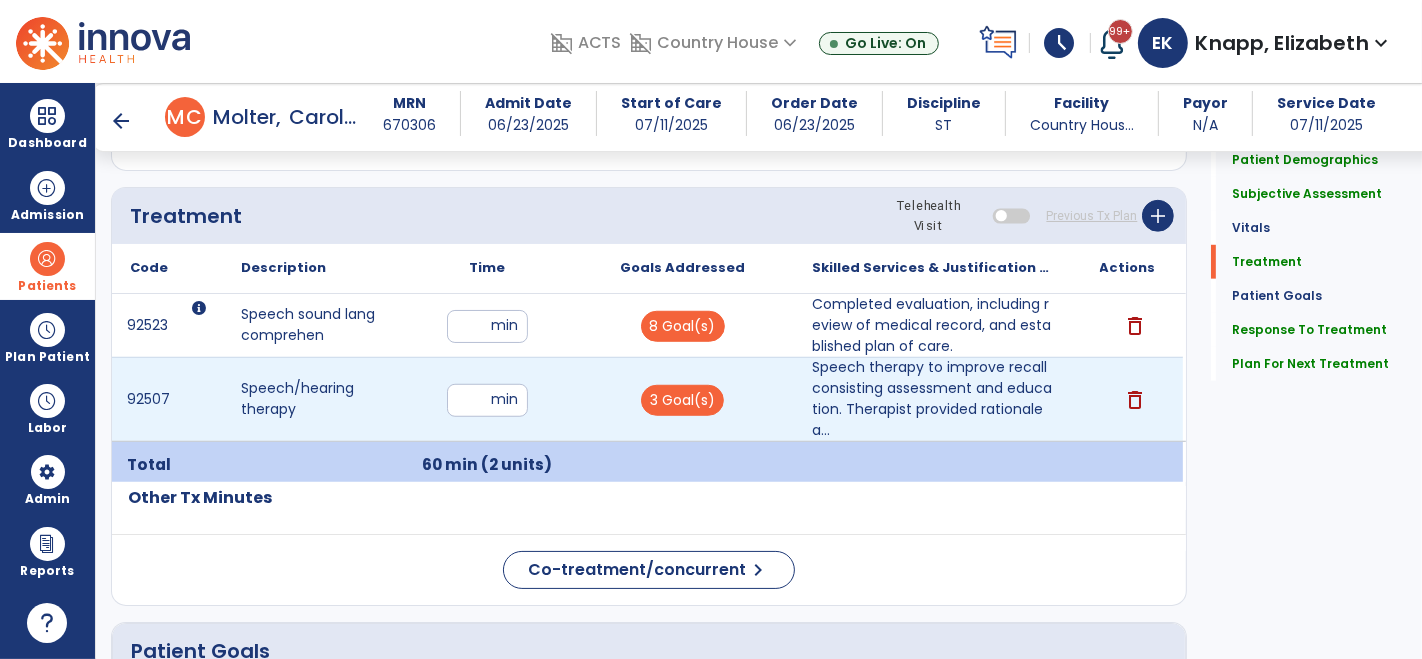 scroll, scrollTop: 1199, scrollLeft: 0, axis: vertical 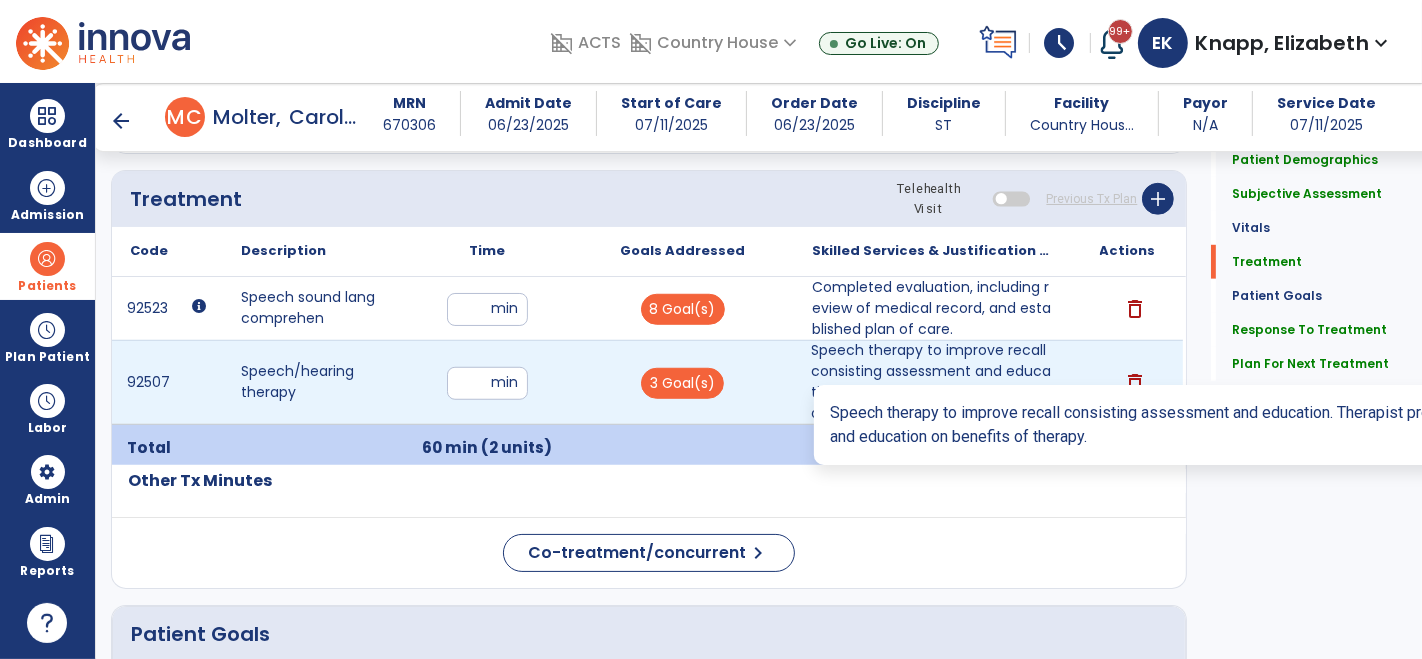click on "Speech therapy to improve recall consisting assessment and education. Therapist provided rationale a..." at bounding box center (933, 382) 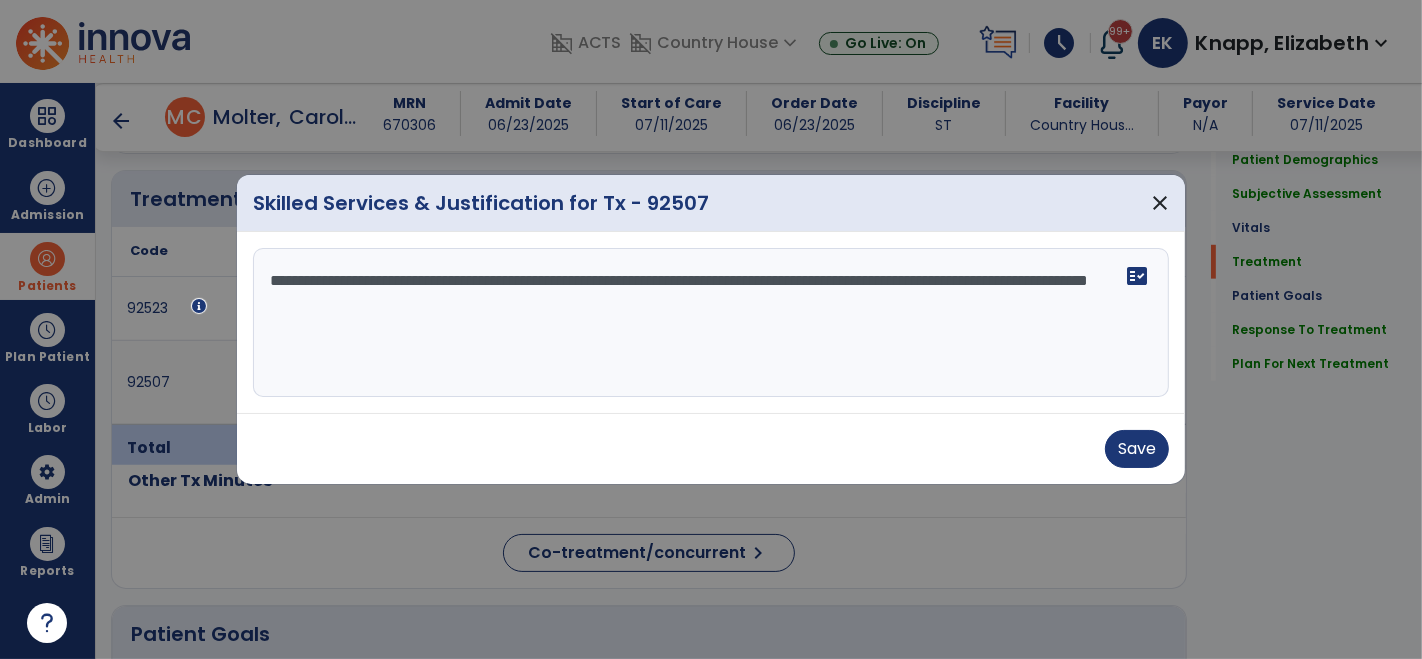 click on "**********" at bounding box center (711, 323) 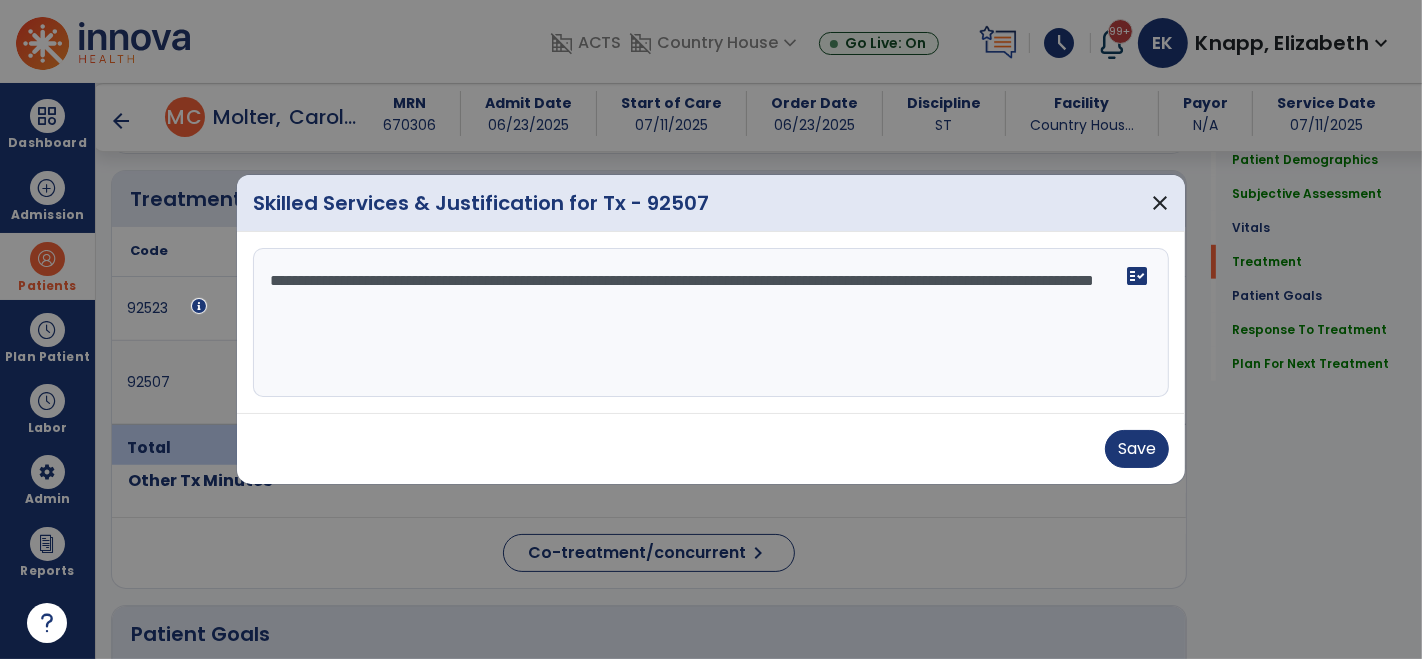 paste on "**********" 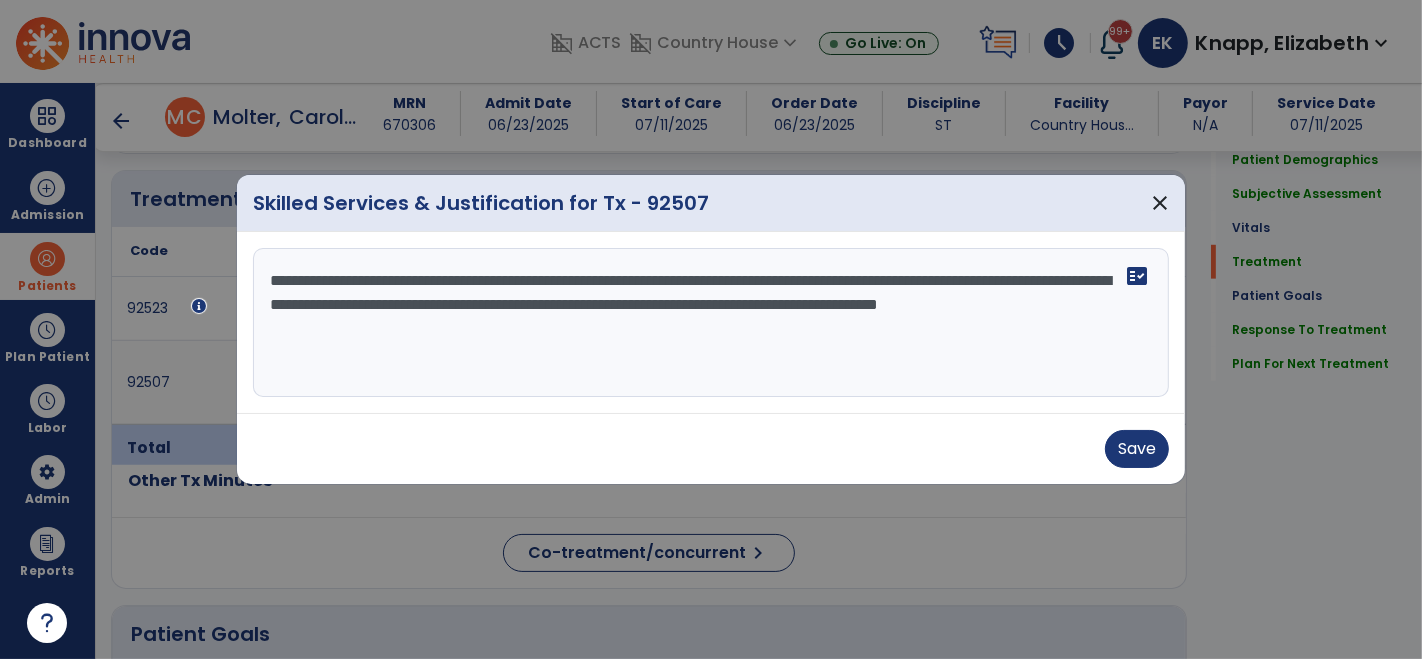 type on "**********" 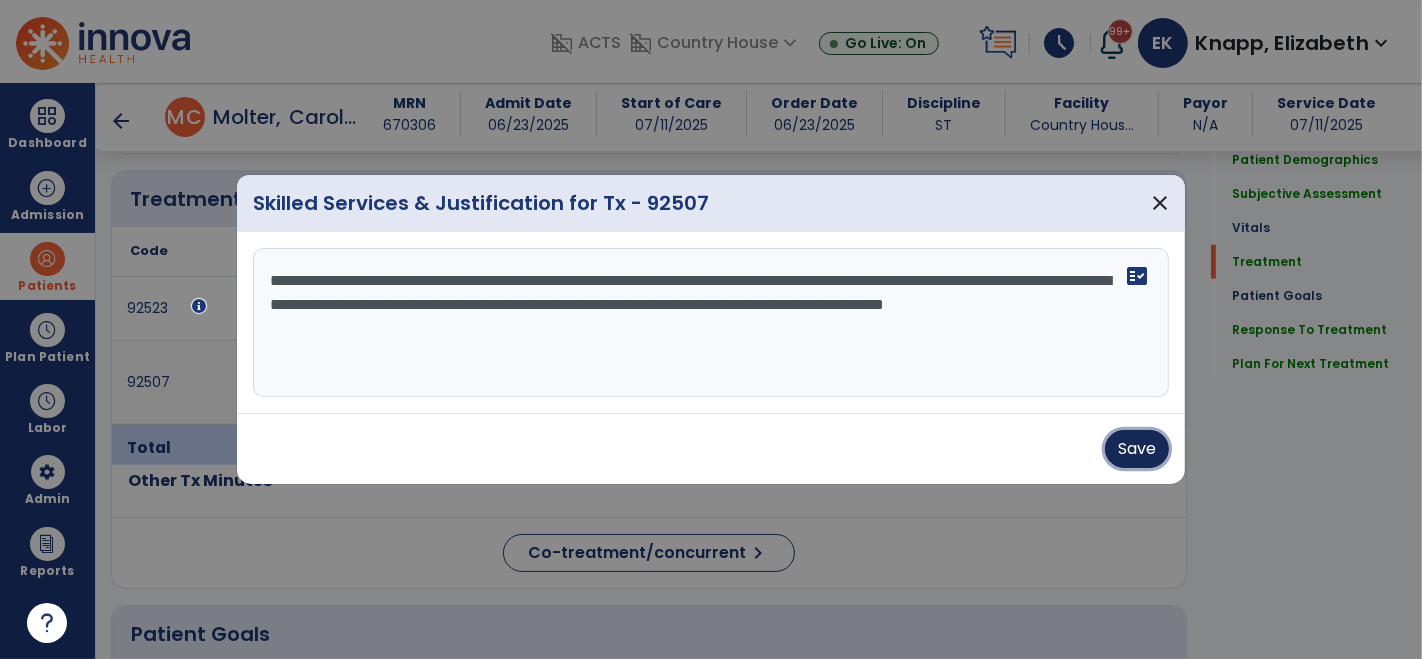 click on "Save" at bounding box center (1137, 449) 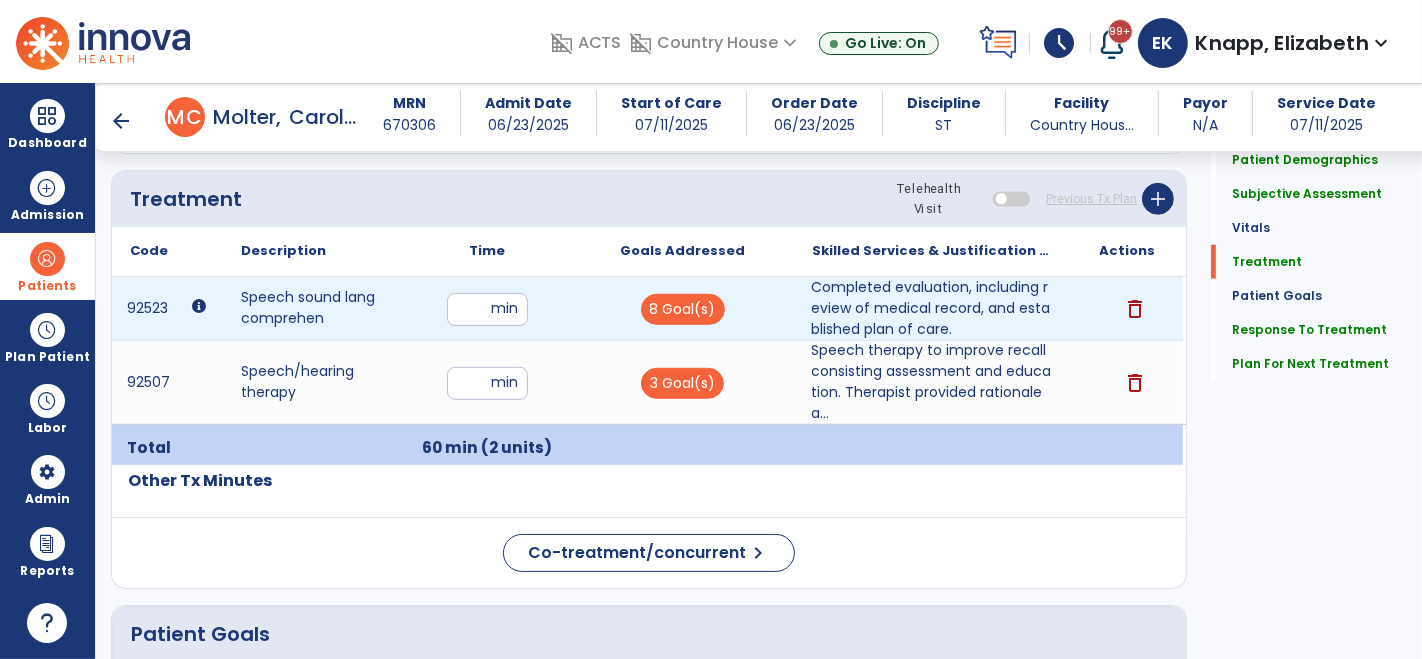 click on "Completed evaluation, including review of medical record, and established plan of care." at bounding box center (933, 308) 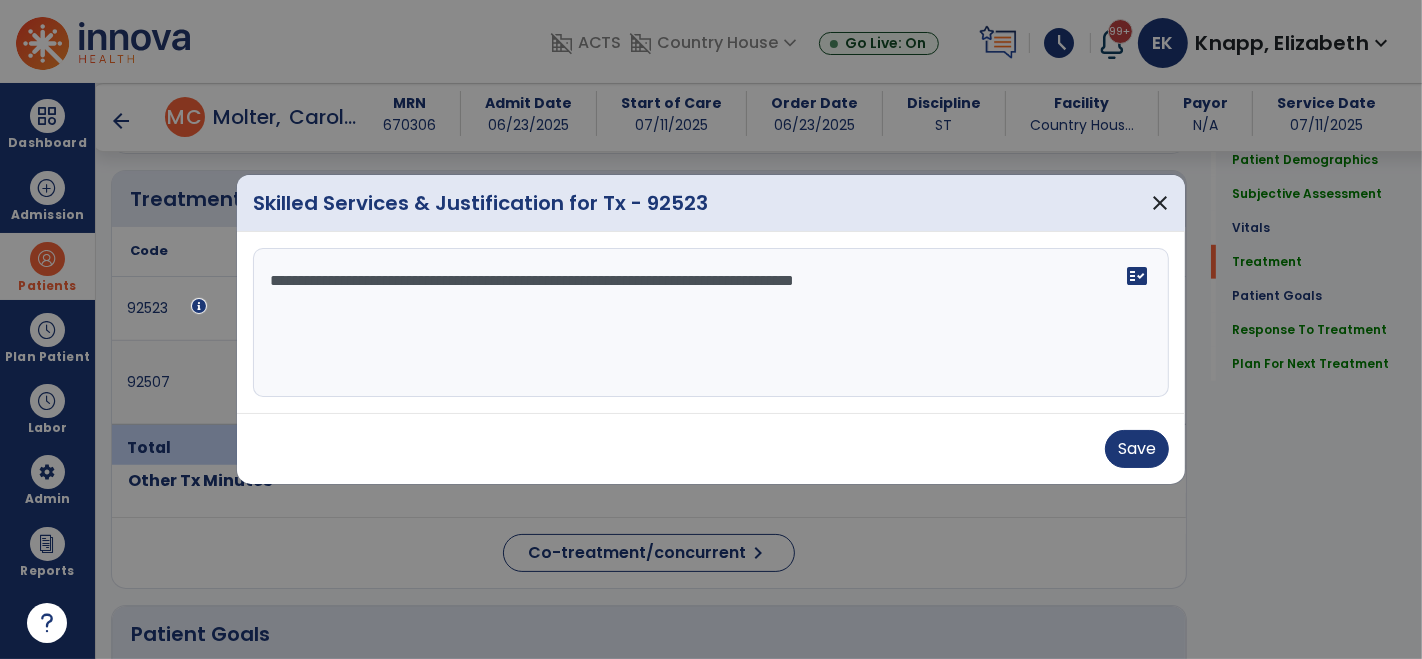 click on "**********" at bounding box center [711, 323] 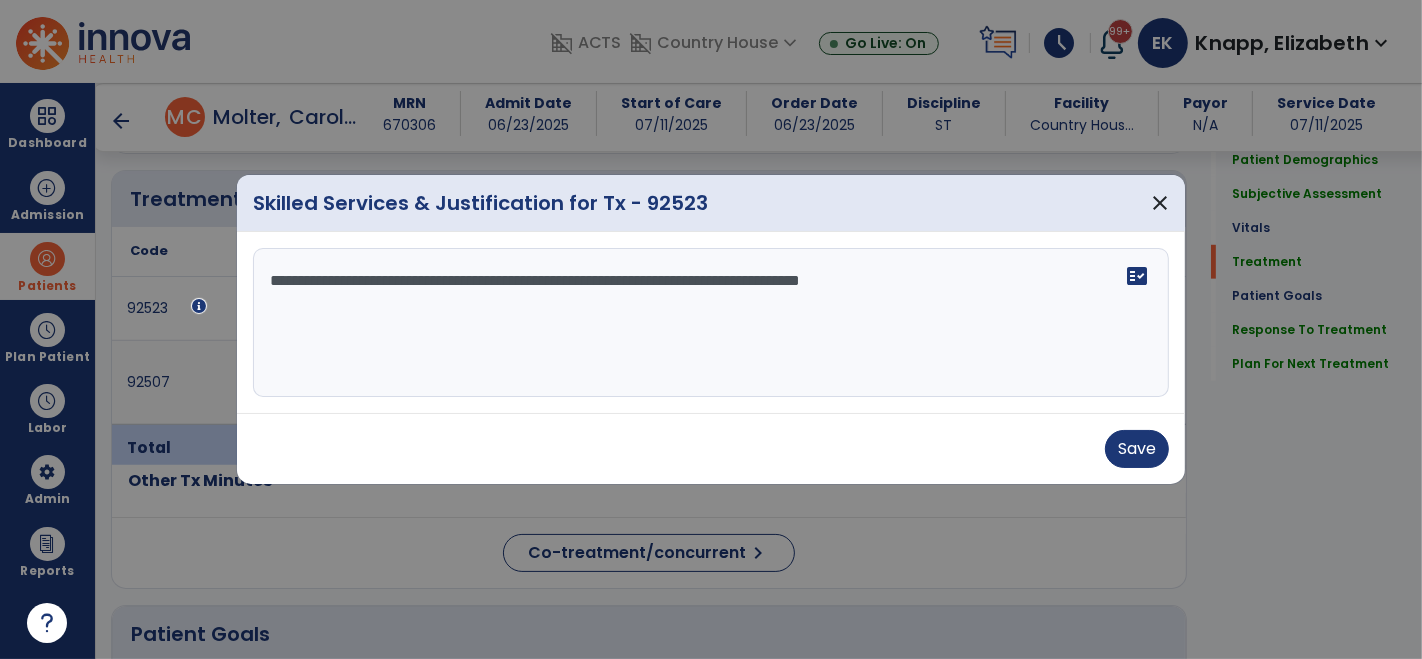 paste on "**********" 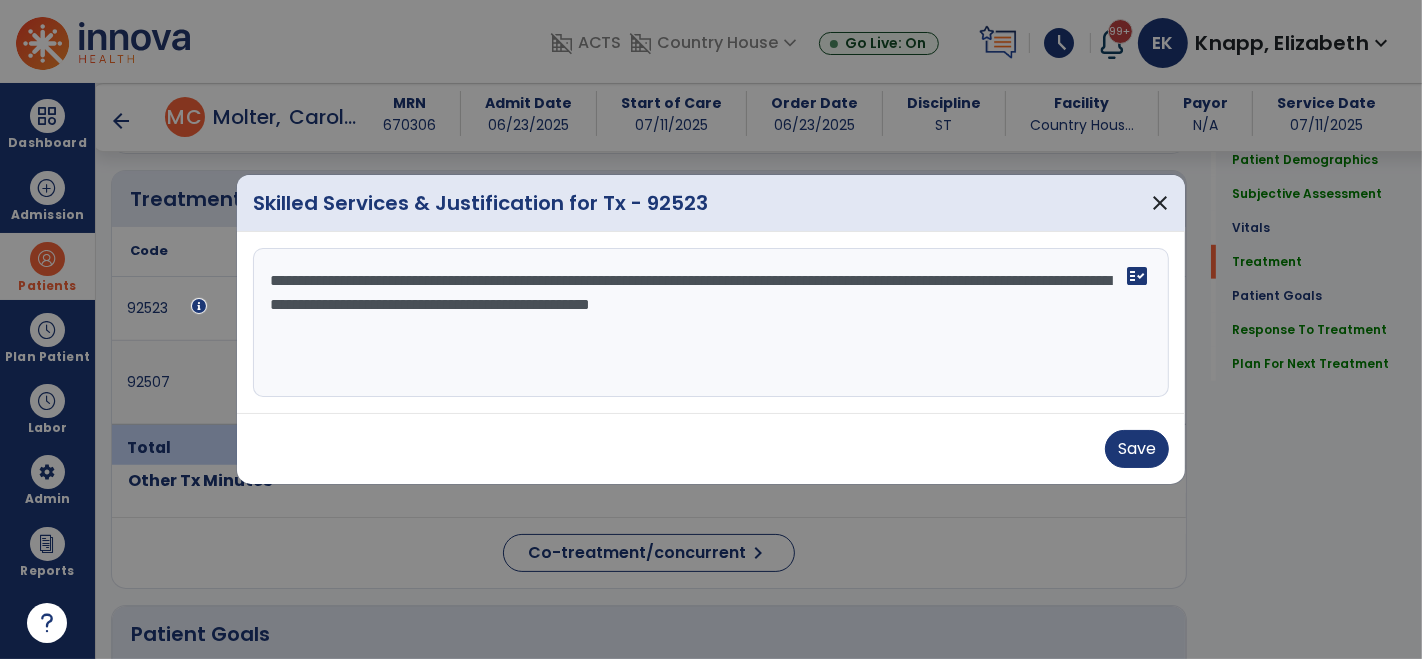 click on "**********" at bounding box center [711, 323] 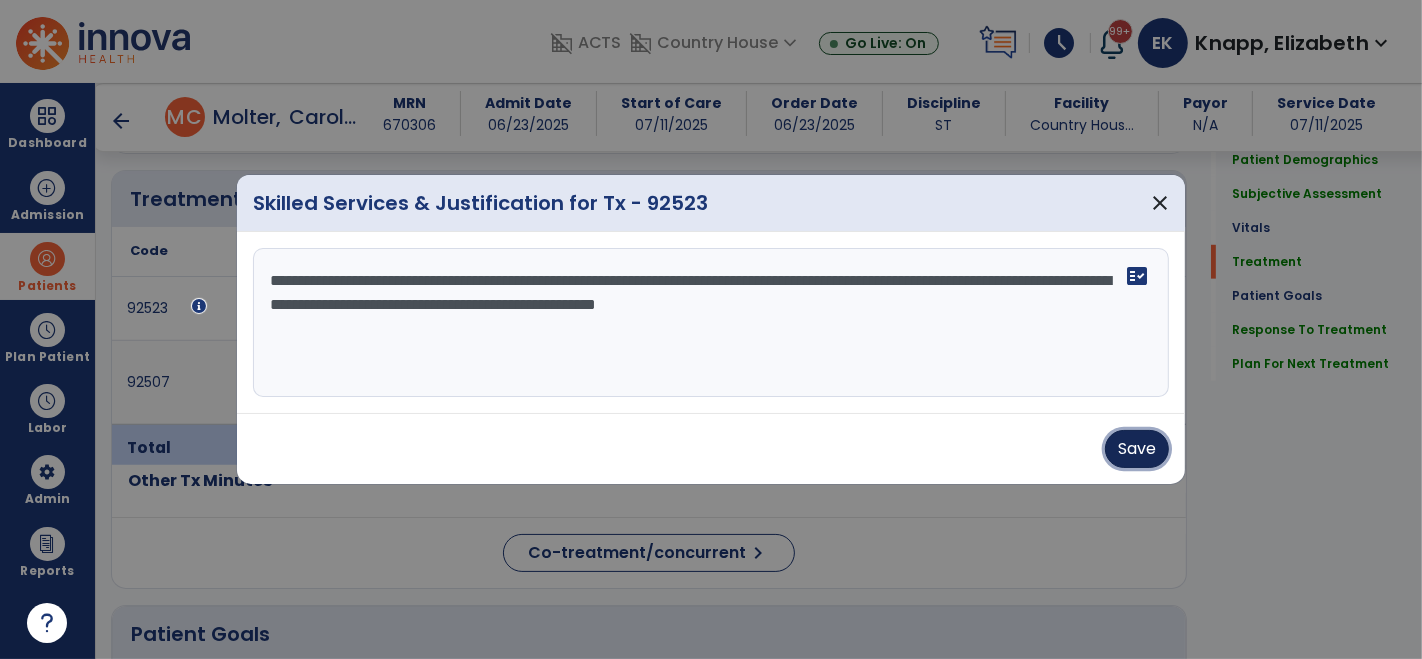 click on "Save" at bounding box center (1137, 449) 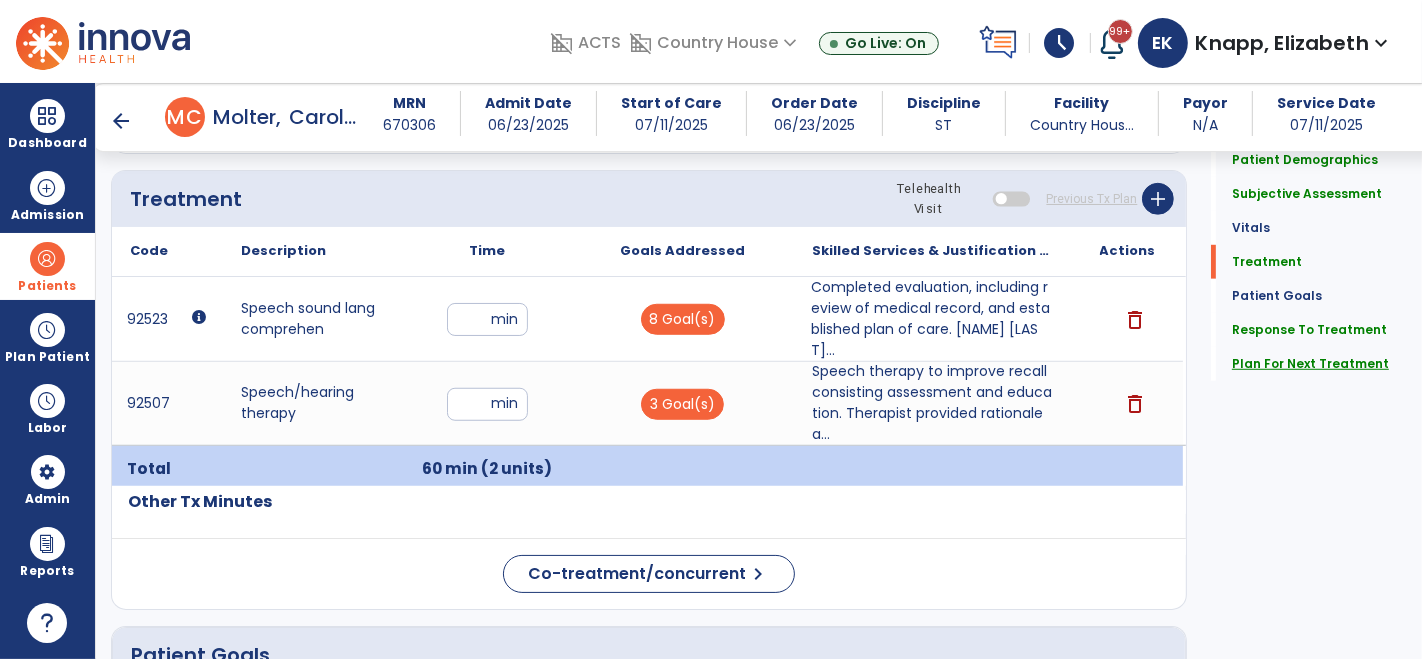 click on "Plan For Next Treatment" 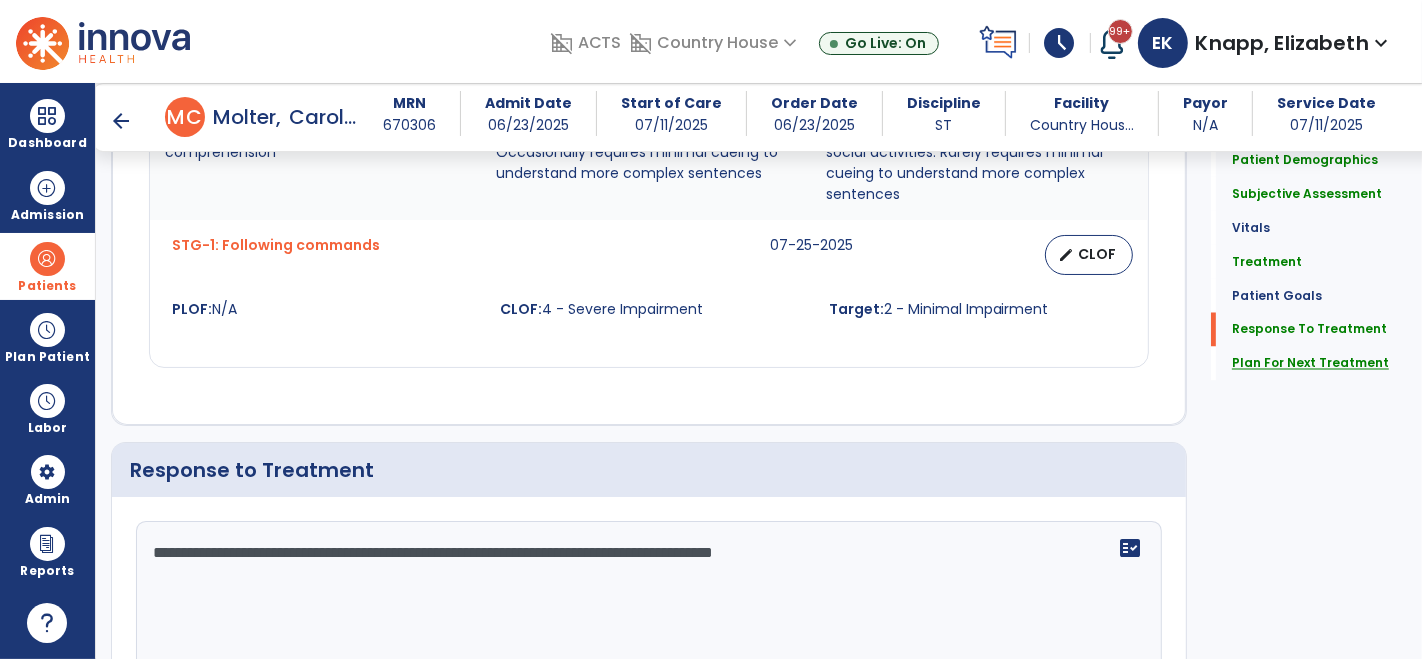 scroll, scrollTop: 3337, scrollLeft: 0, axis: vertical 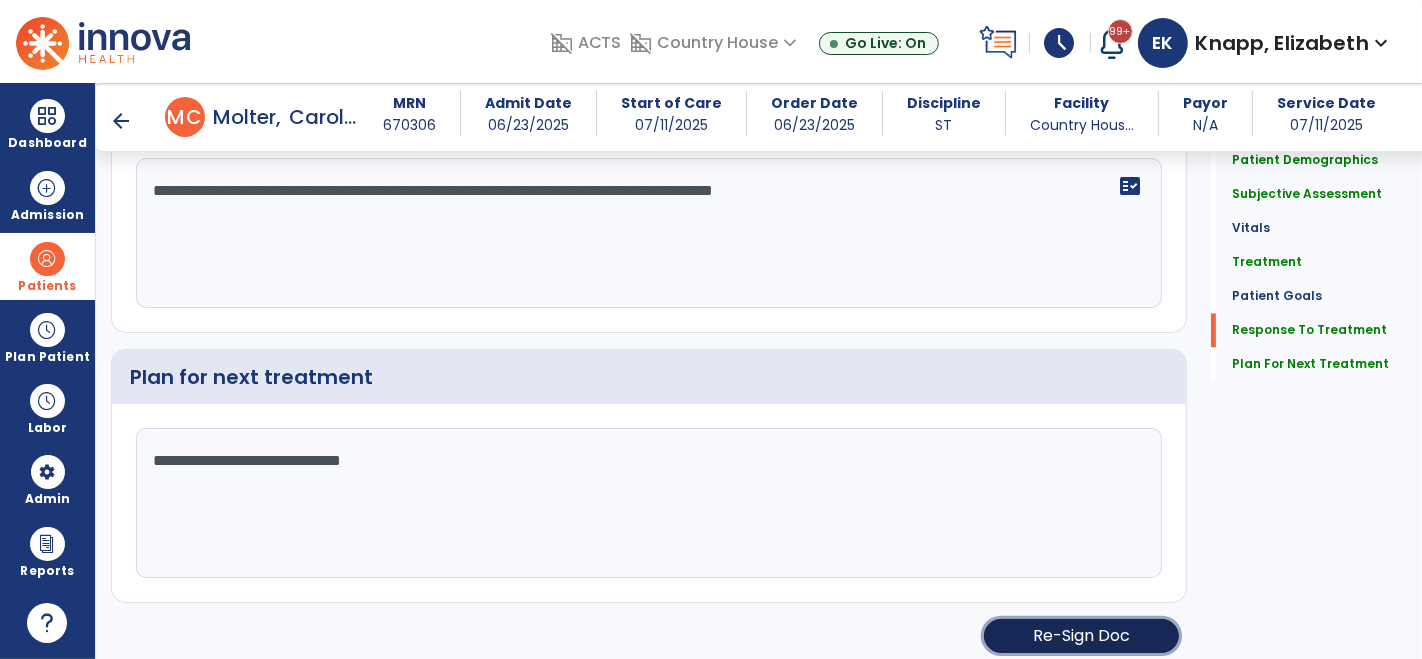 click on "Re-Sign Doc" 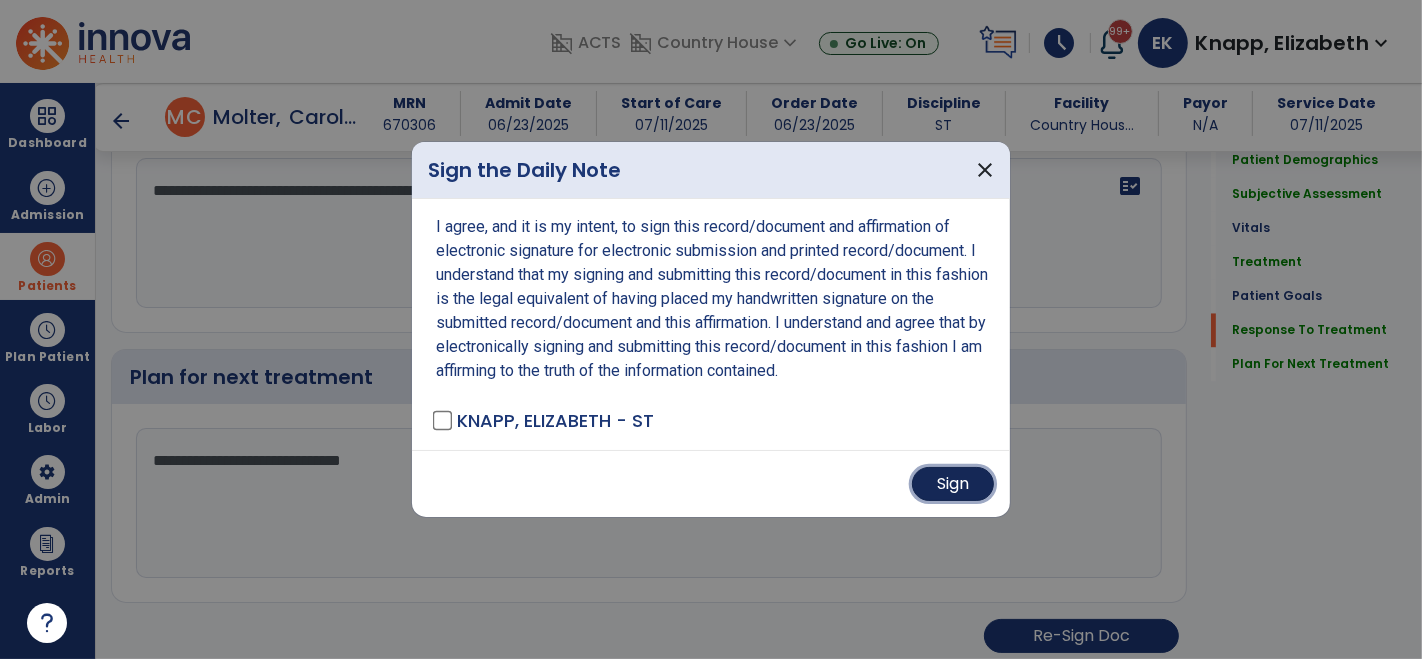 click on "Sign" at bounding box center (953, 484) 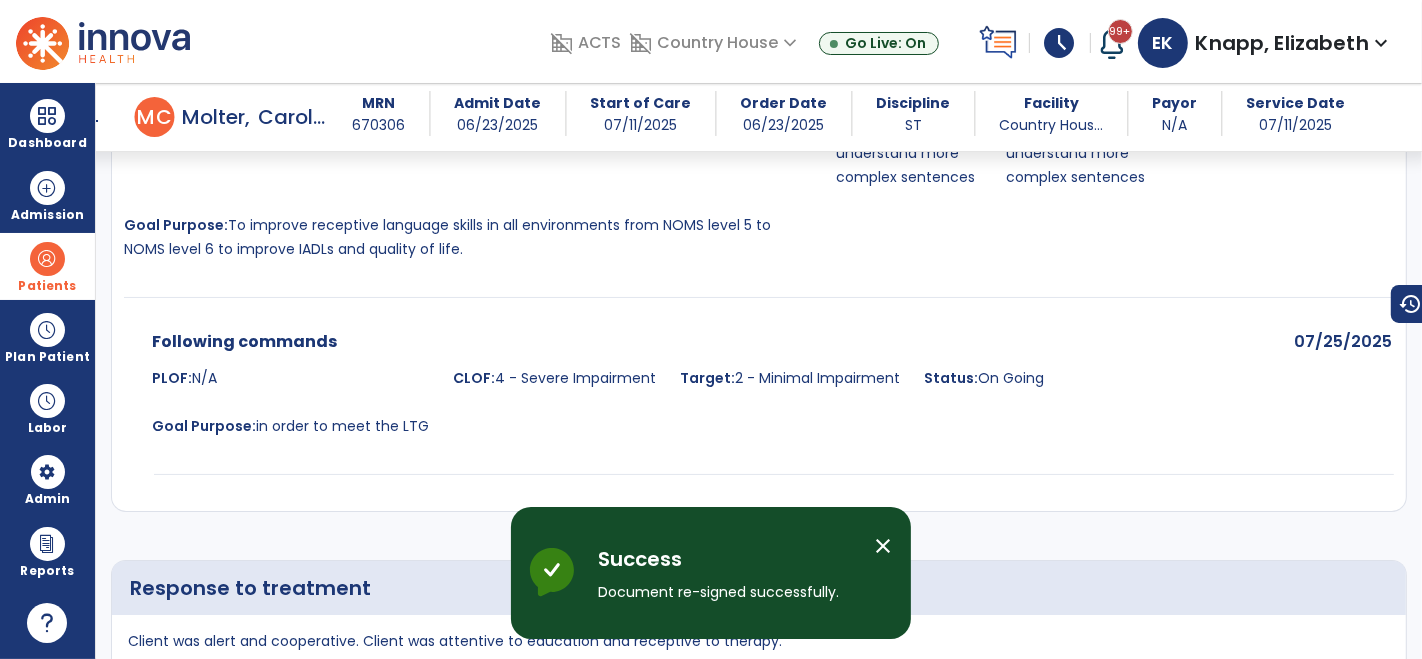 scroll, scrollTop: 5312, scrollLeft: 0, axis: vertical 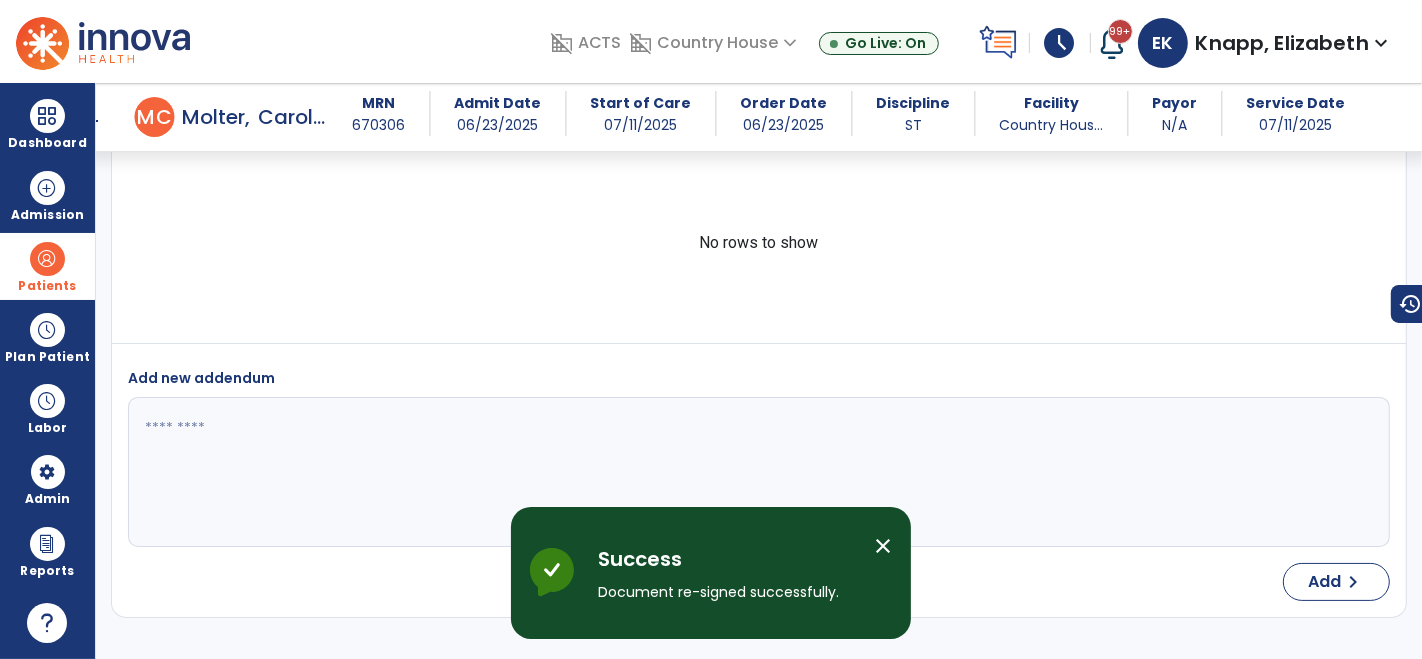 click at bounding box center (47, 259) 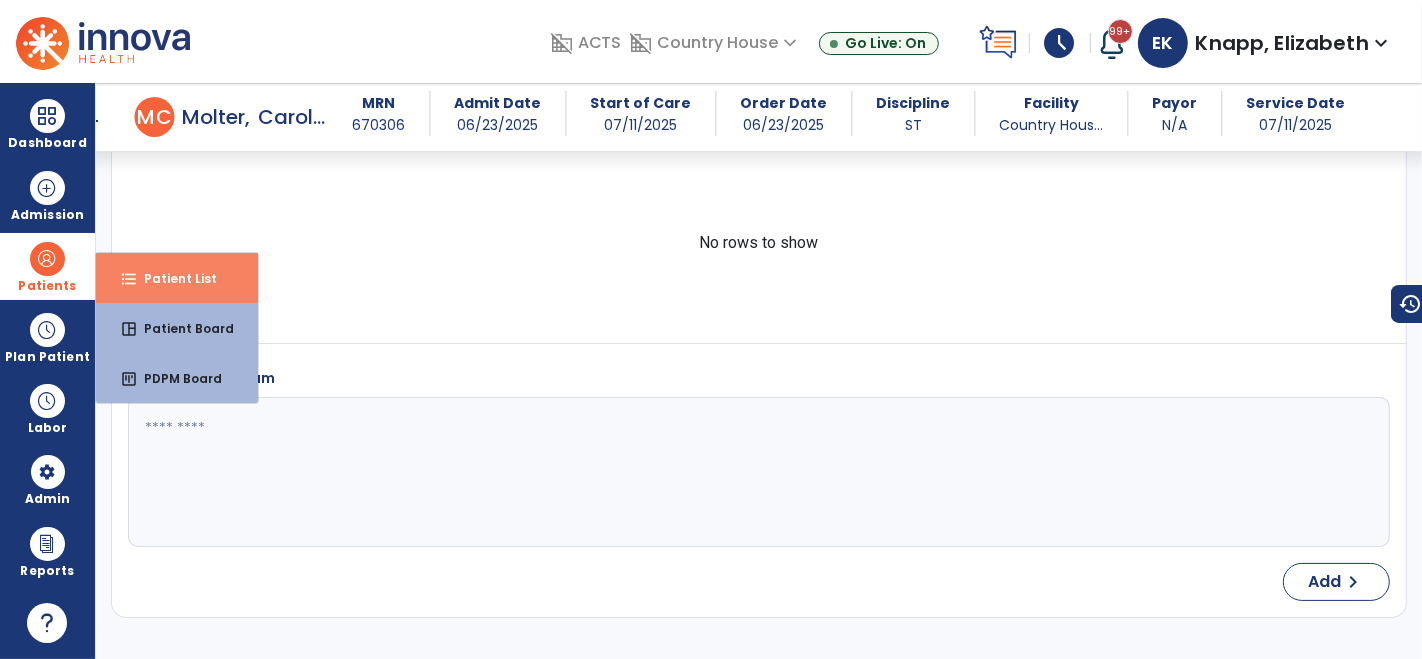 click on "format_list_bulleted  Patient List" at bounding box center [177, 278] 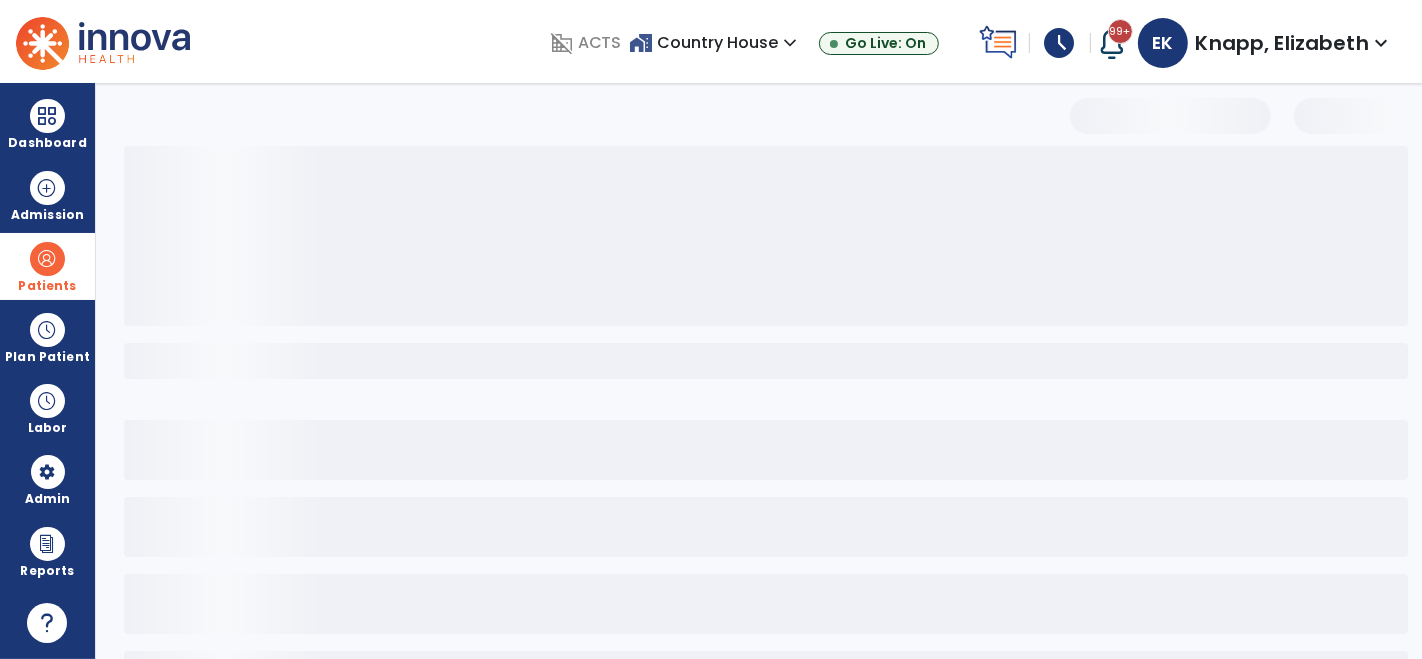 scroll, scrollTop: 82, scrollLeft: 0, axis: vertical 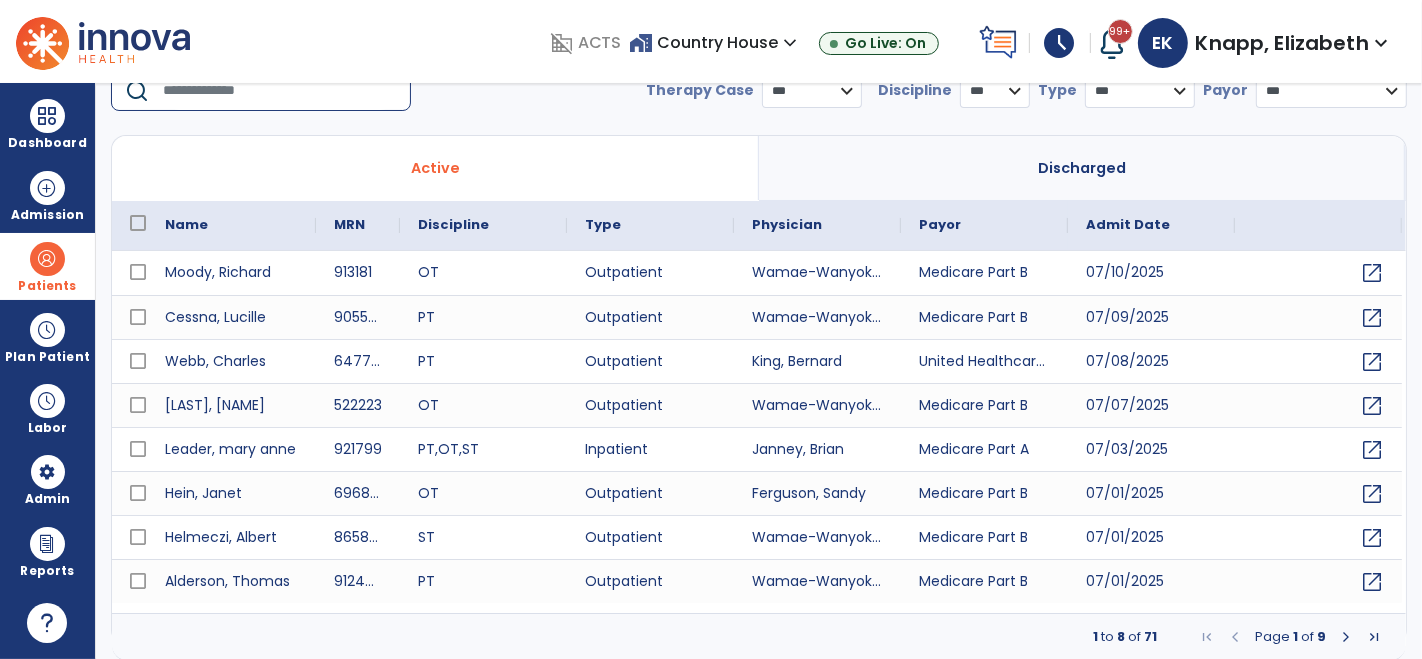click at bounding box center [280, 91] 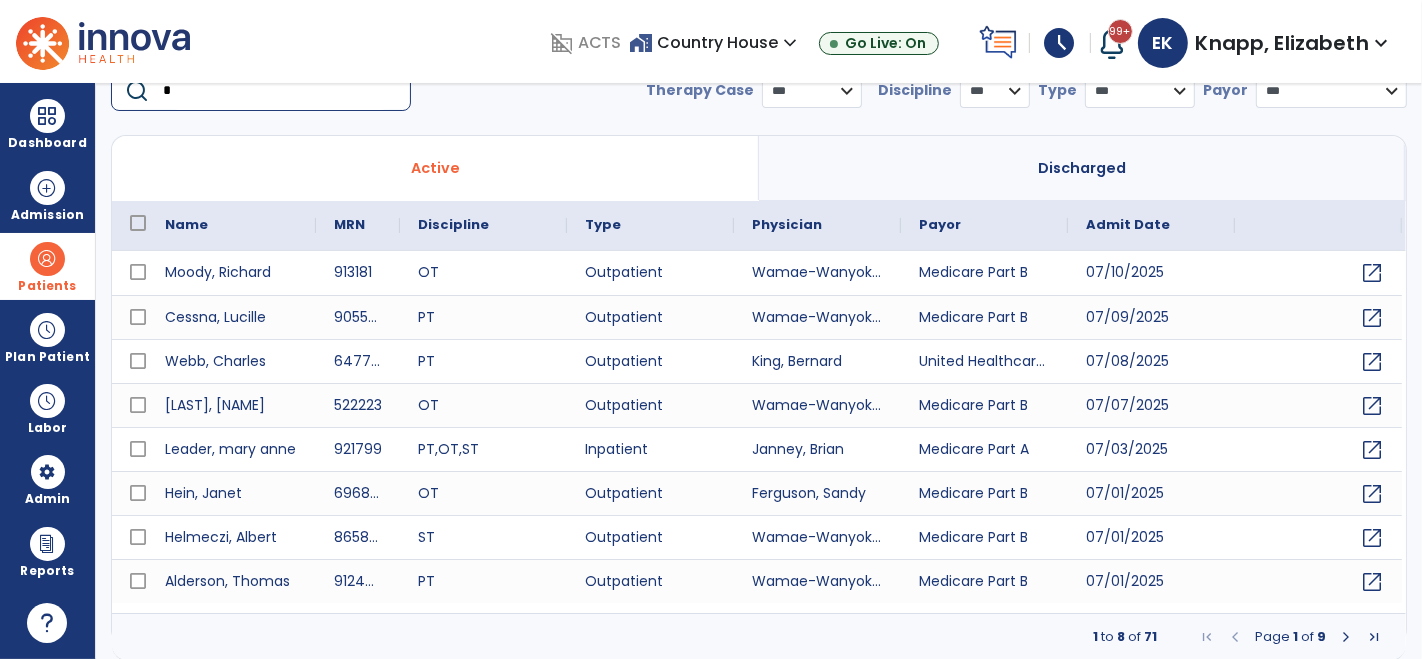 scroll, scrollTop: 79, scrollLeft: 0, axis: vertical 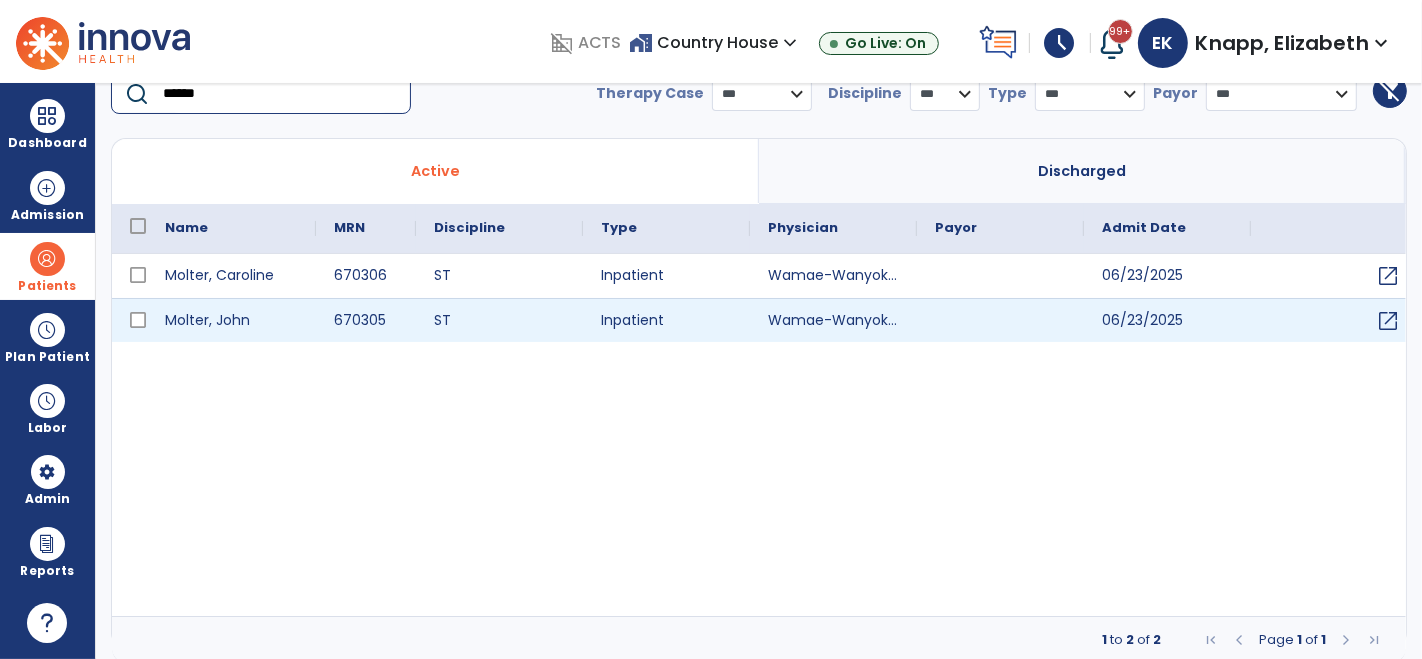 type on "******" 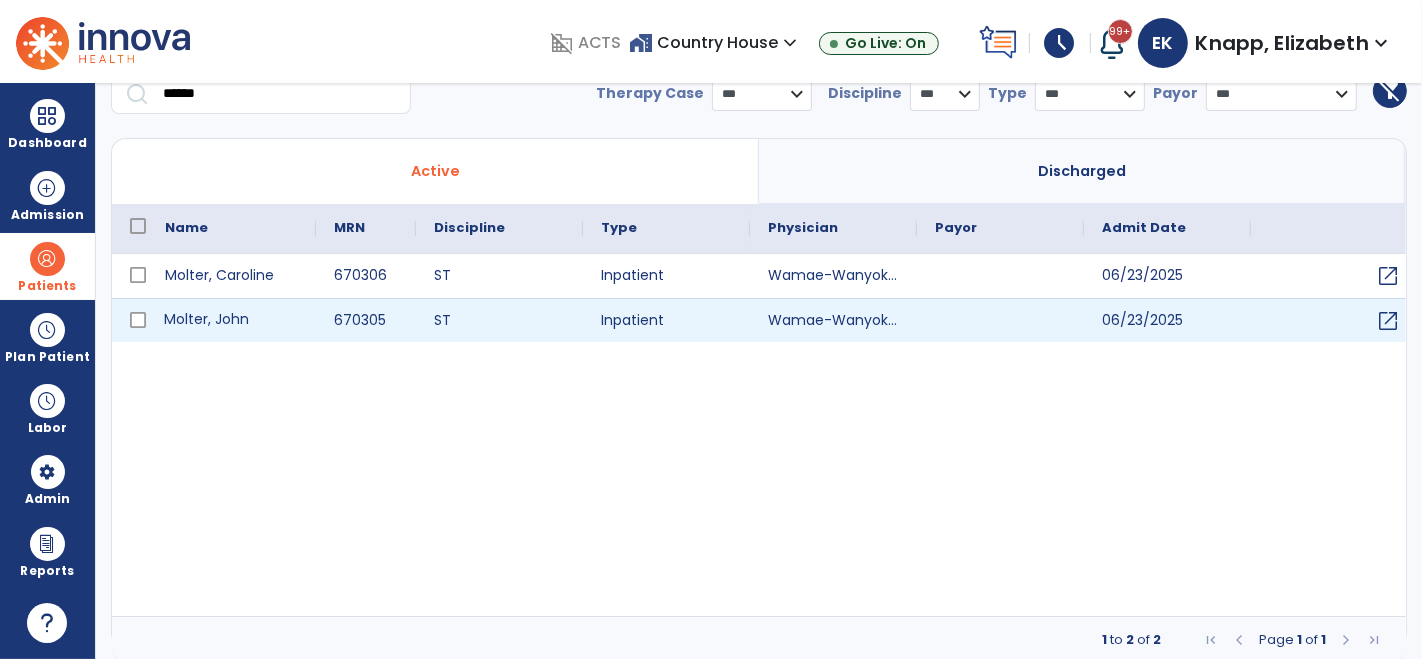 click on "Molter, John" at bounding box center (231, 320) 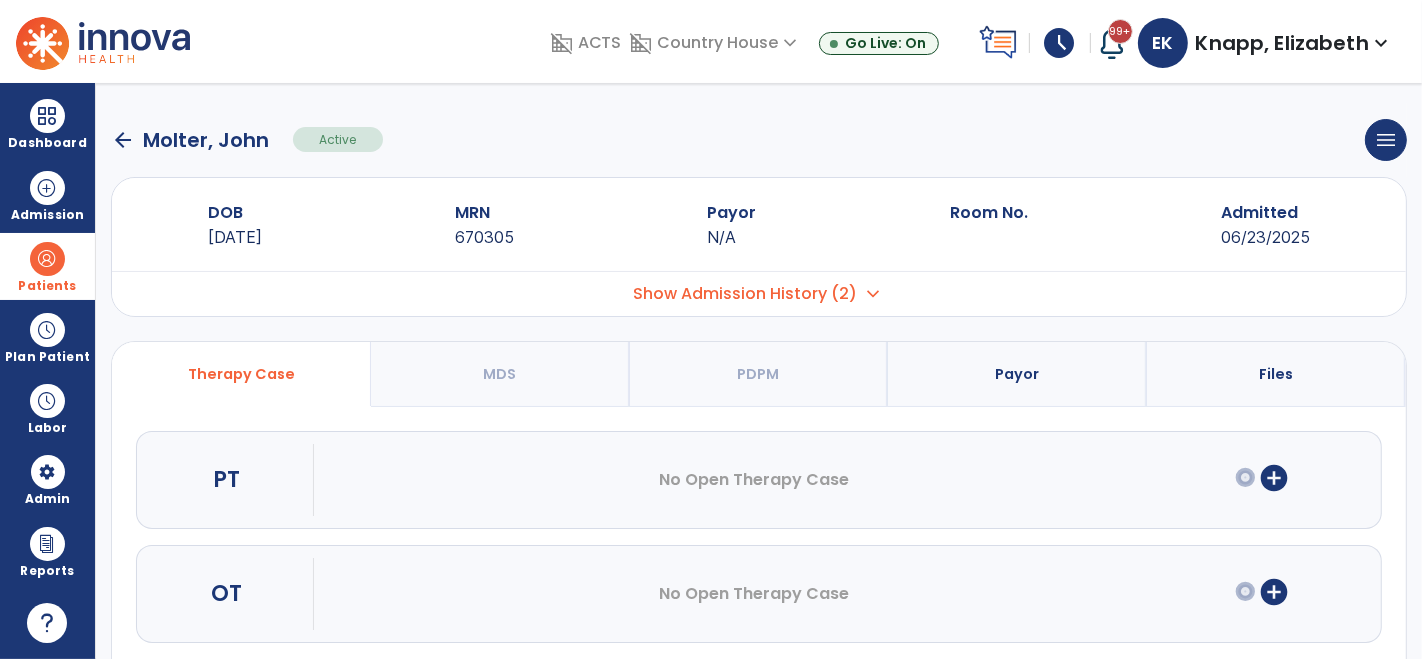 scroll, scrollTop: 142, scrollLeft: 0, axis: vertical 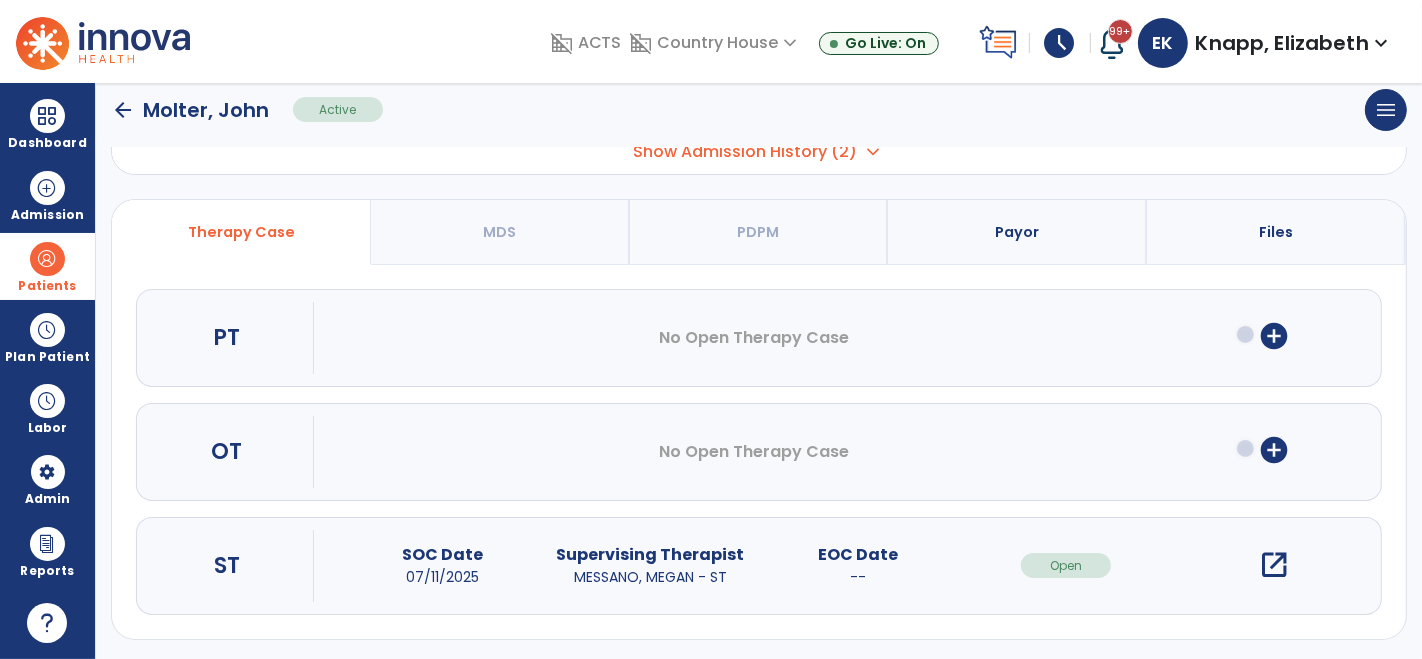 click on "open_in_new" at bounding box center (1274, 565) 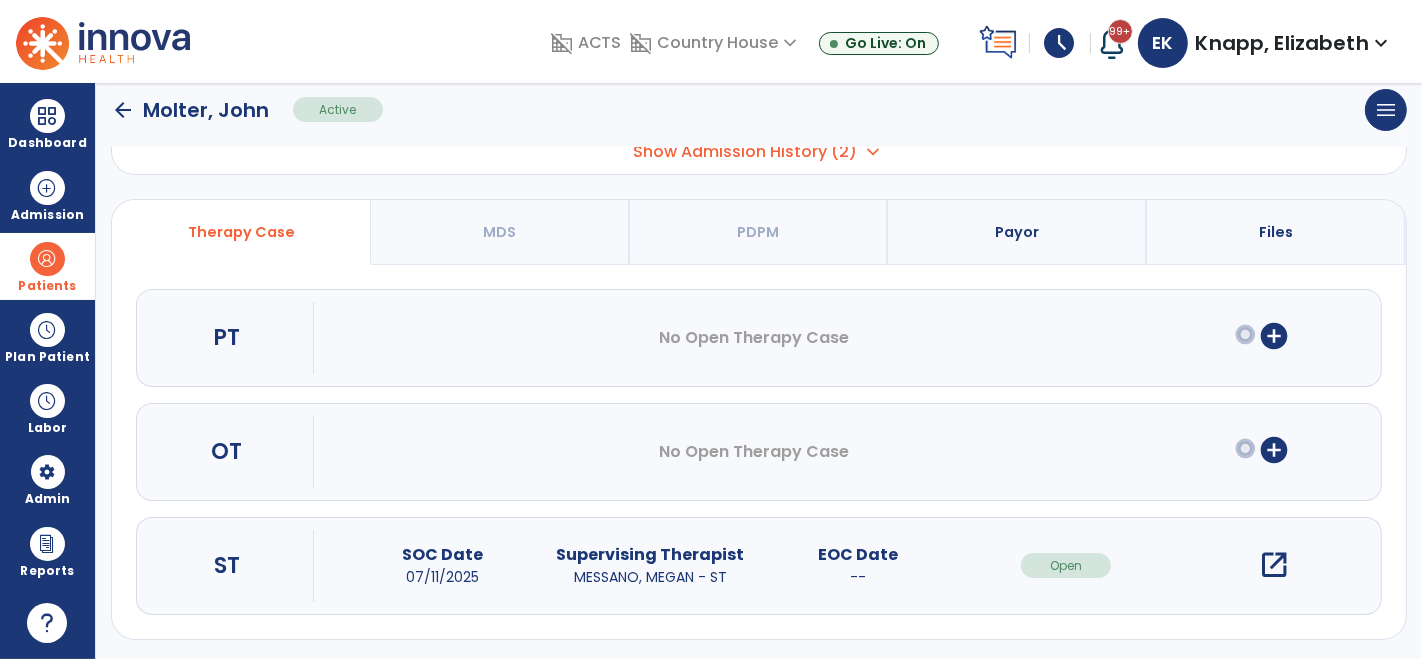 scroll, scrollTop: 0, scrollLeft: 0, axis: both 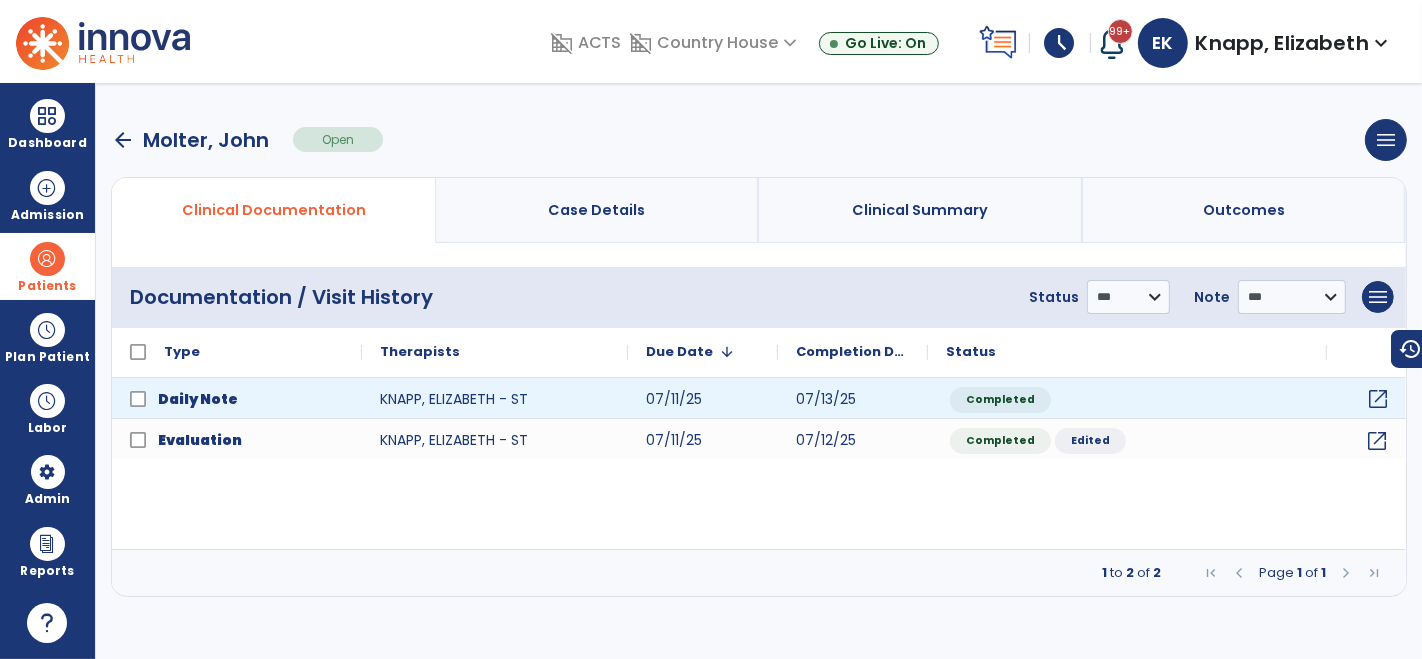 click on "open_in_new" 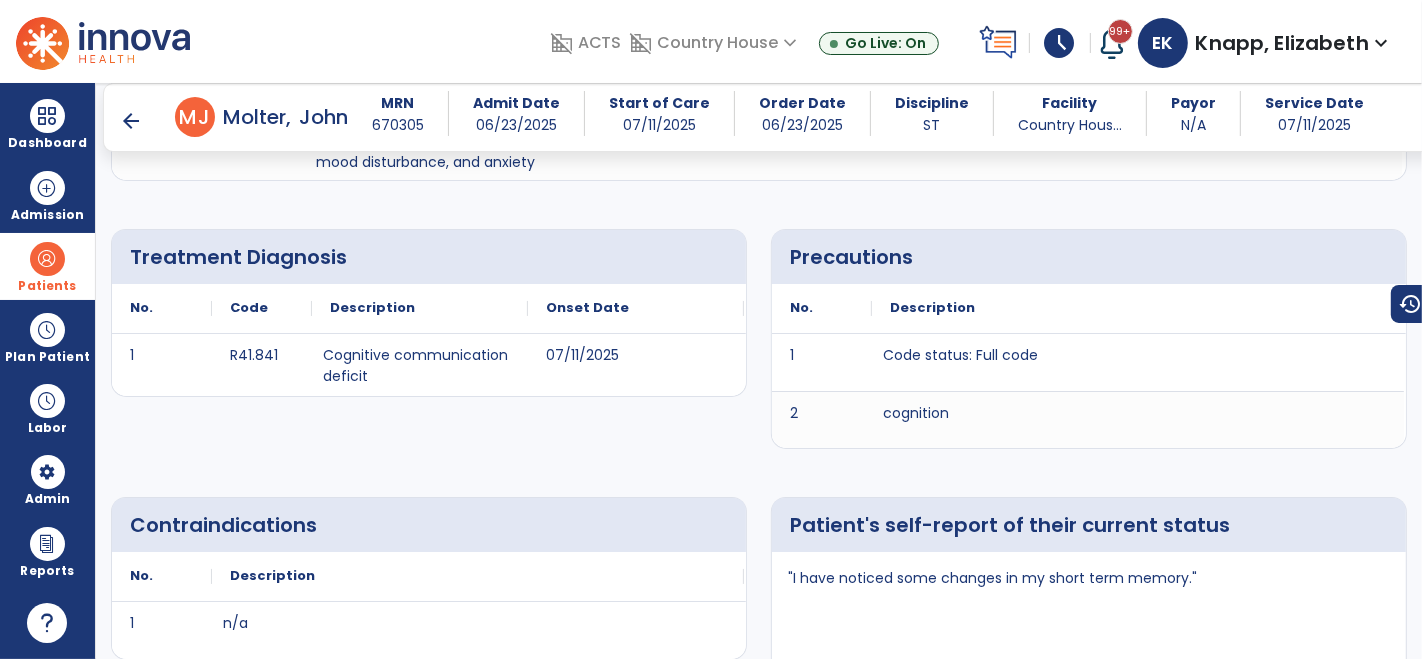 scroll, scrollTop: 592, scrollLeft: 0, axis: vertical 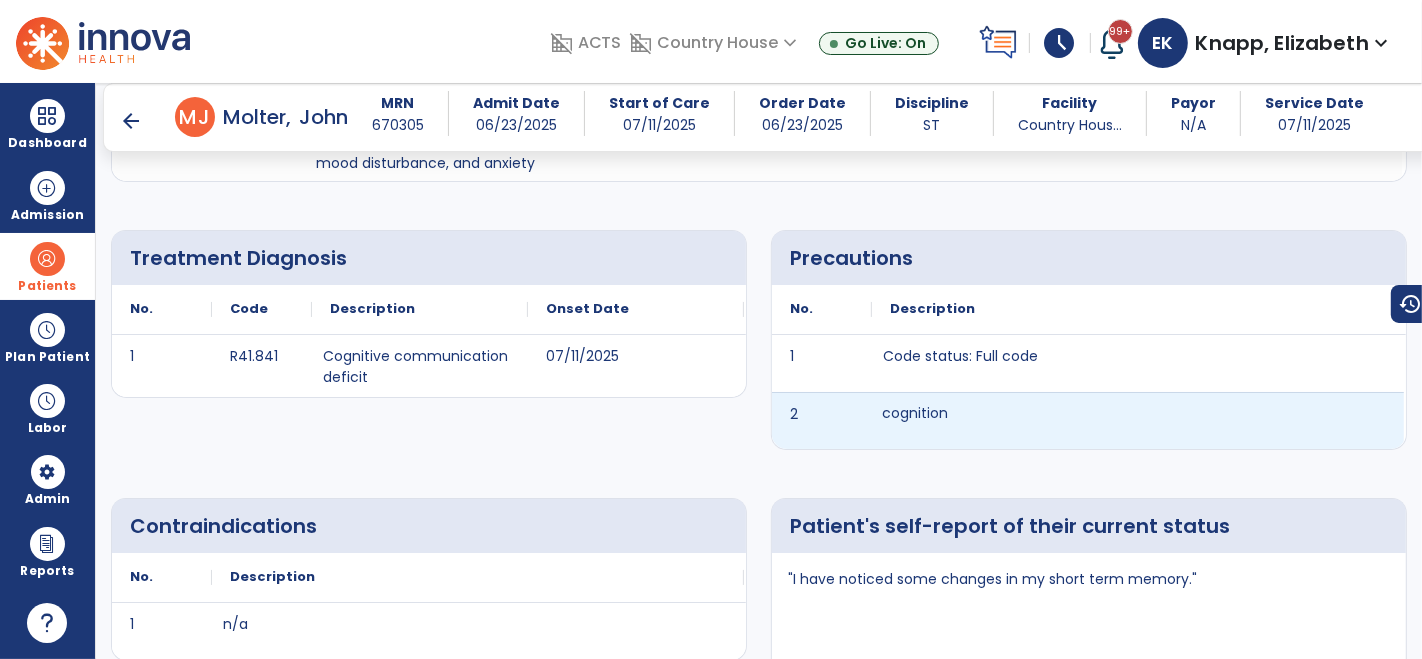 click on "cognition" at bounding box center (1138, 421) 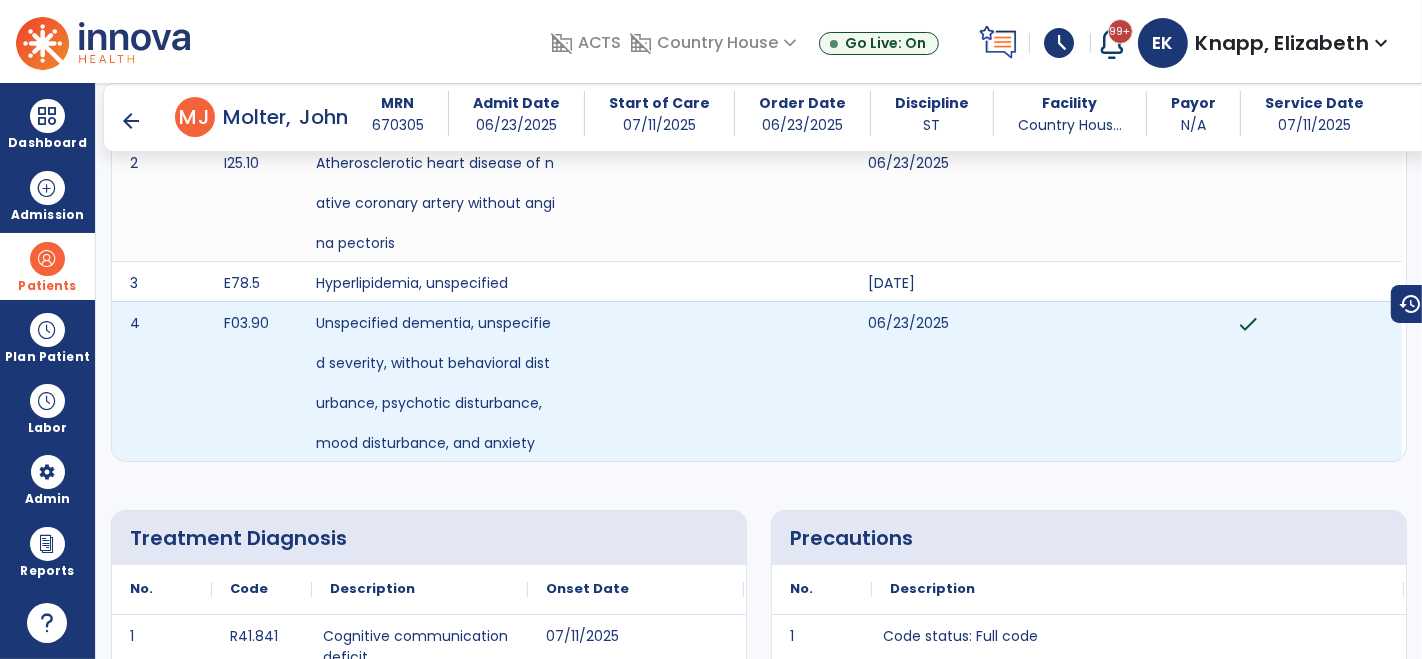 scroll, scrollTop: 0, scrollLeft: 0, axis: both 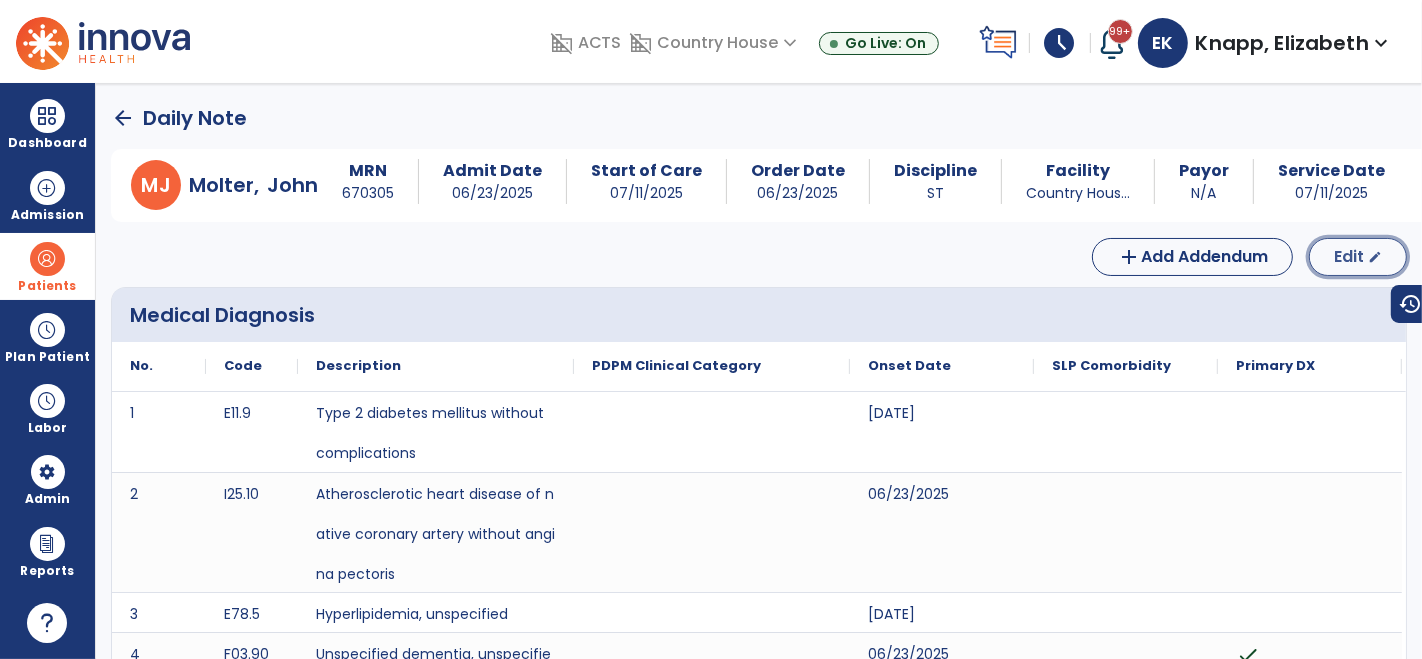 click on "Edit" 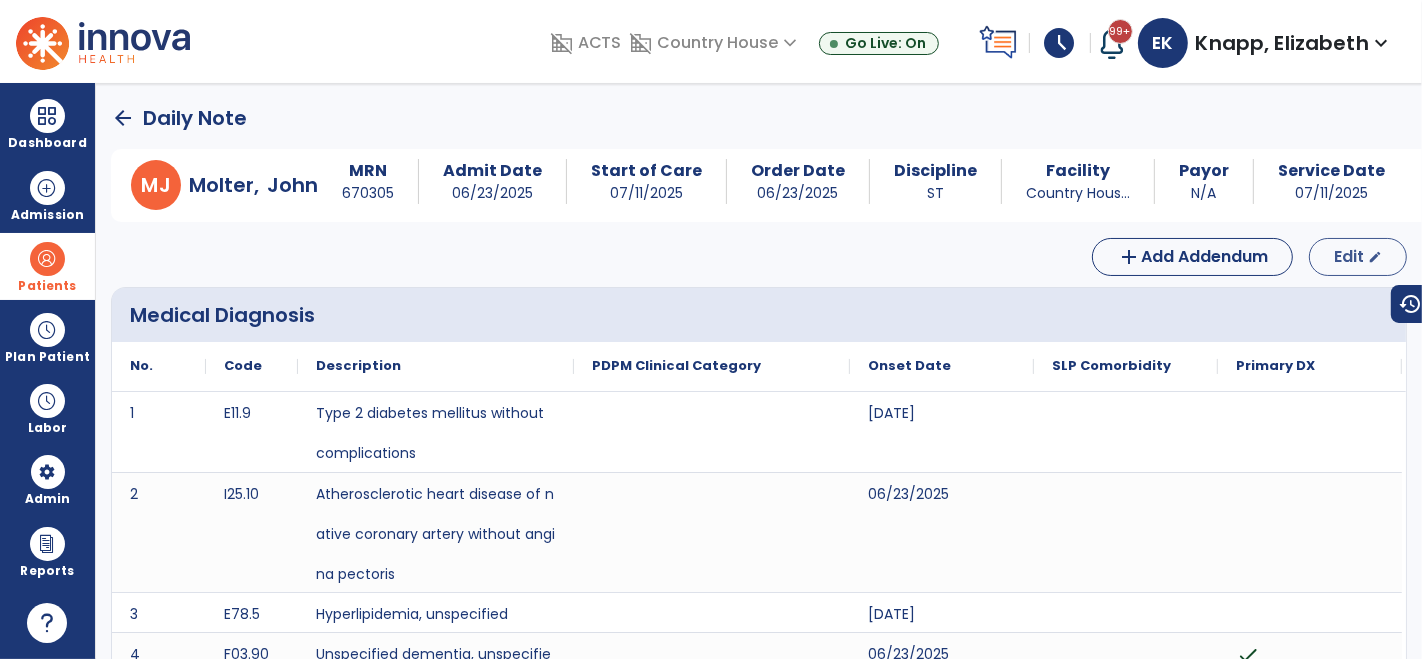 select on "*" 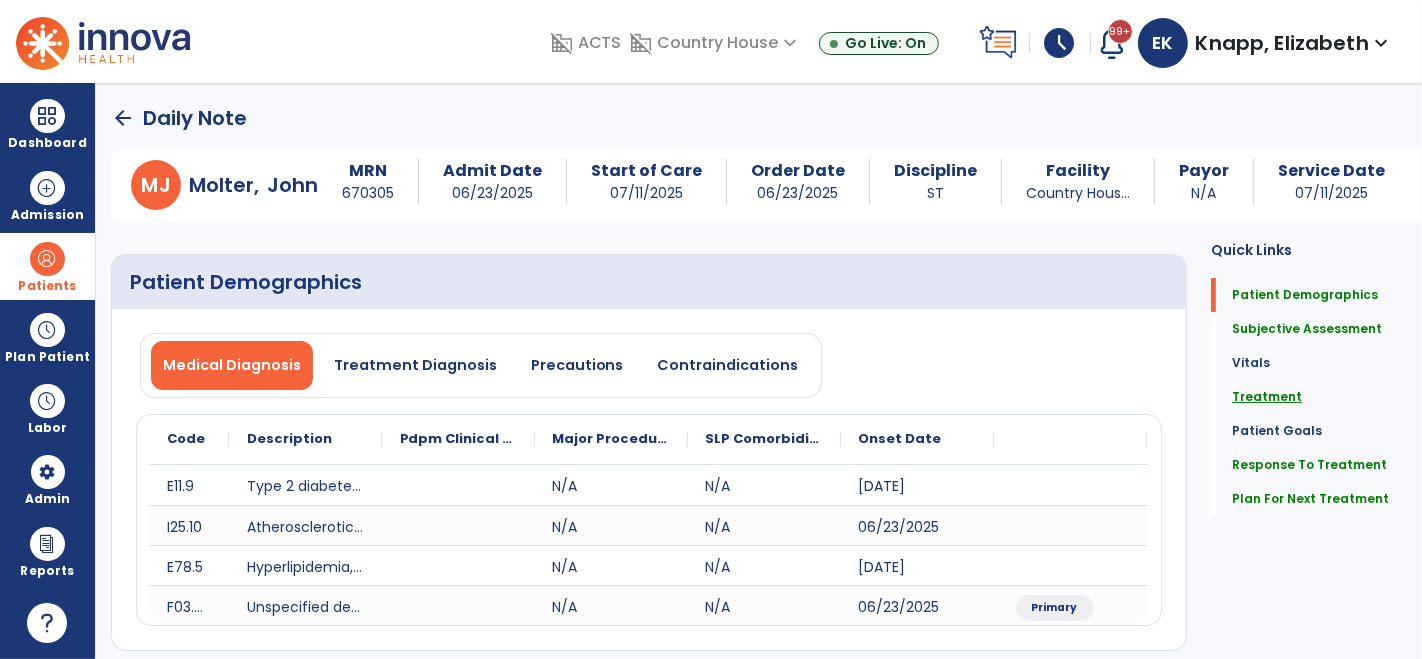 click on "Treatment" 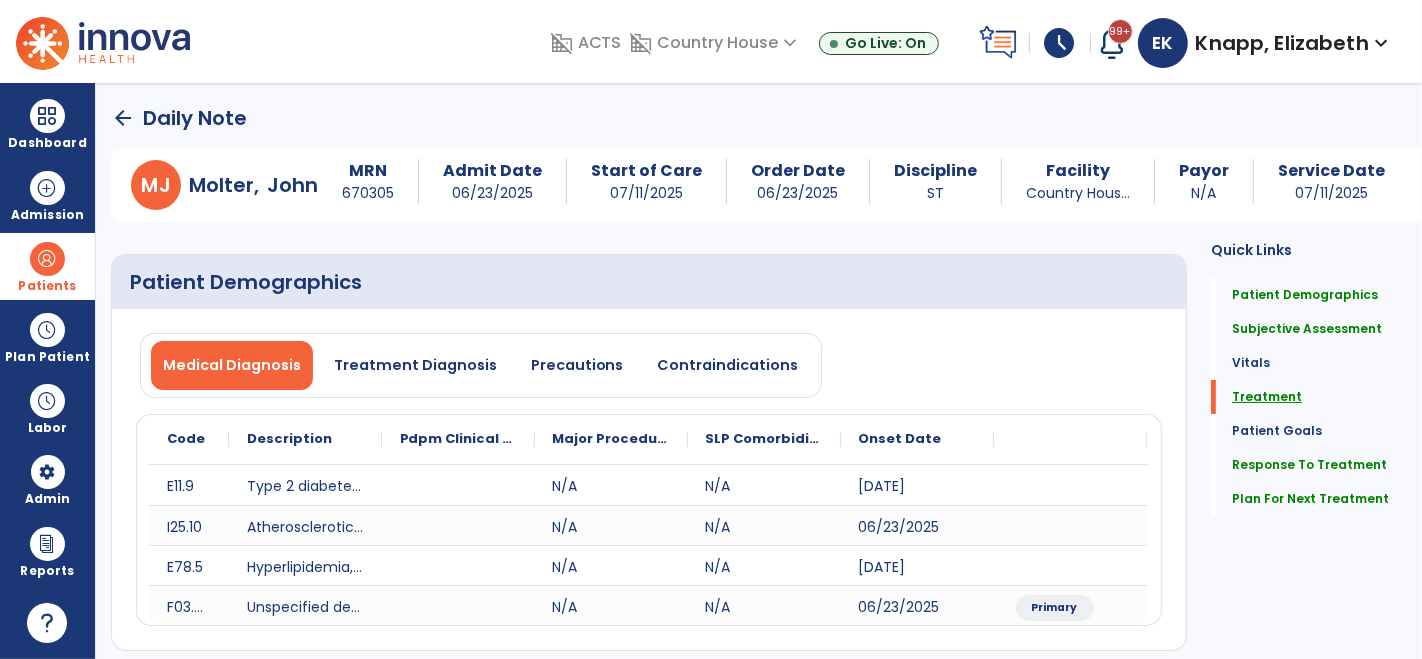 scroll, scrollTop: 53, scrollLeft: 0, axis: vertical 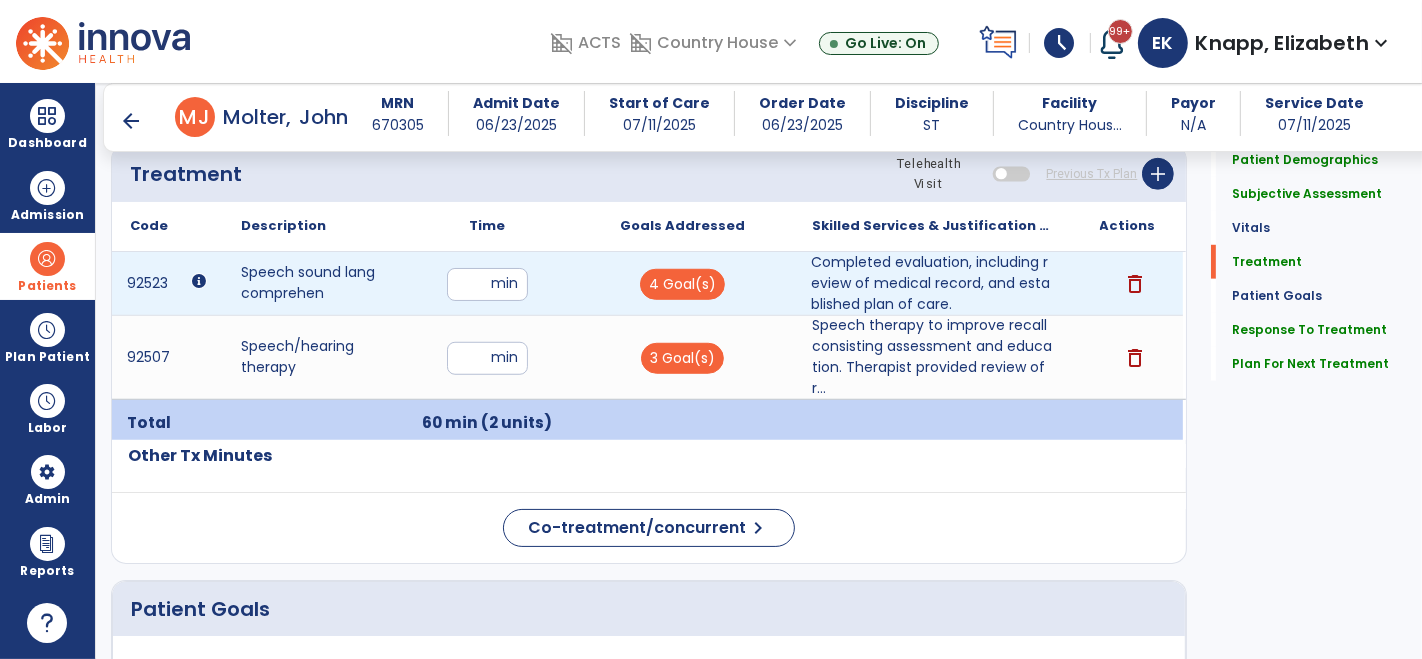 click on "Completed evaluation, including review of medical record, and established plan of care." at bounding box center [933, 283] 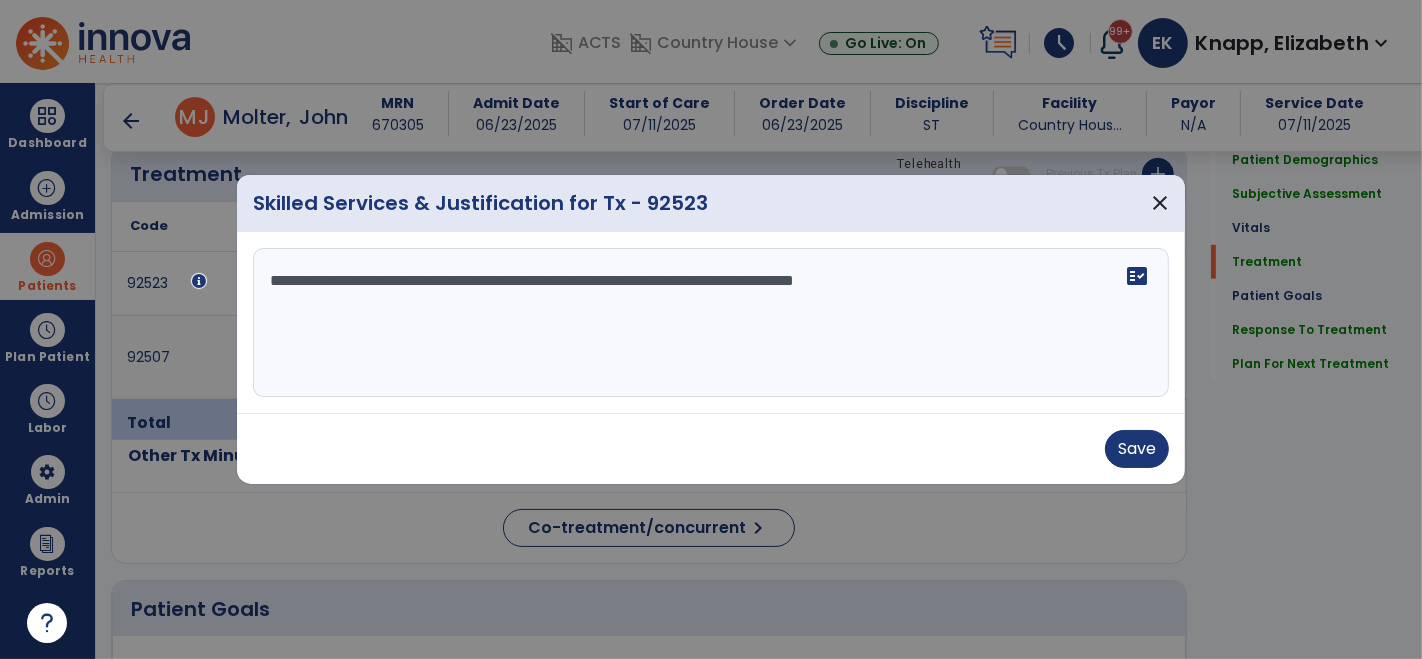 click on "**********" at bounding box center [711, 323] 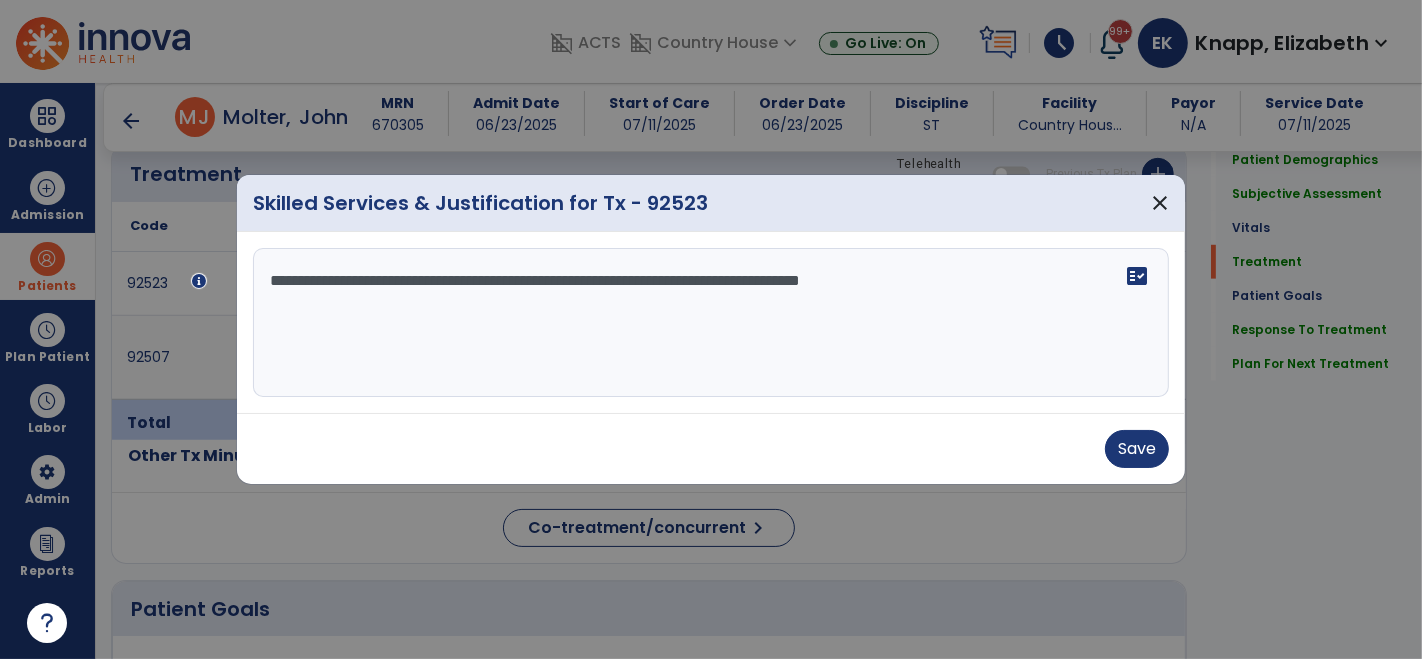 paste on "**********" 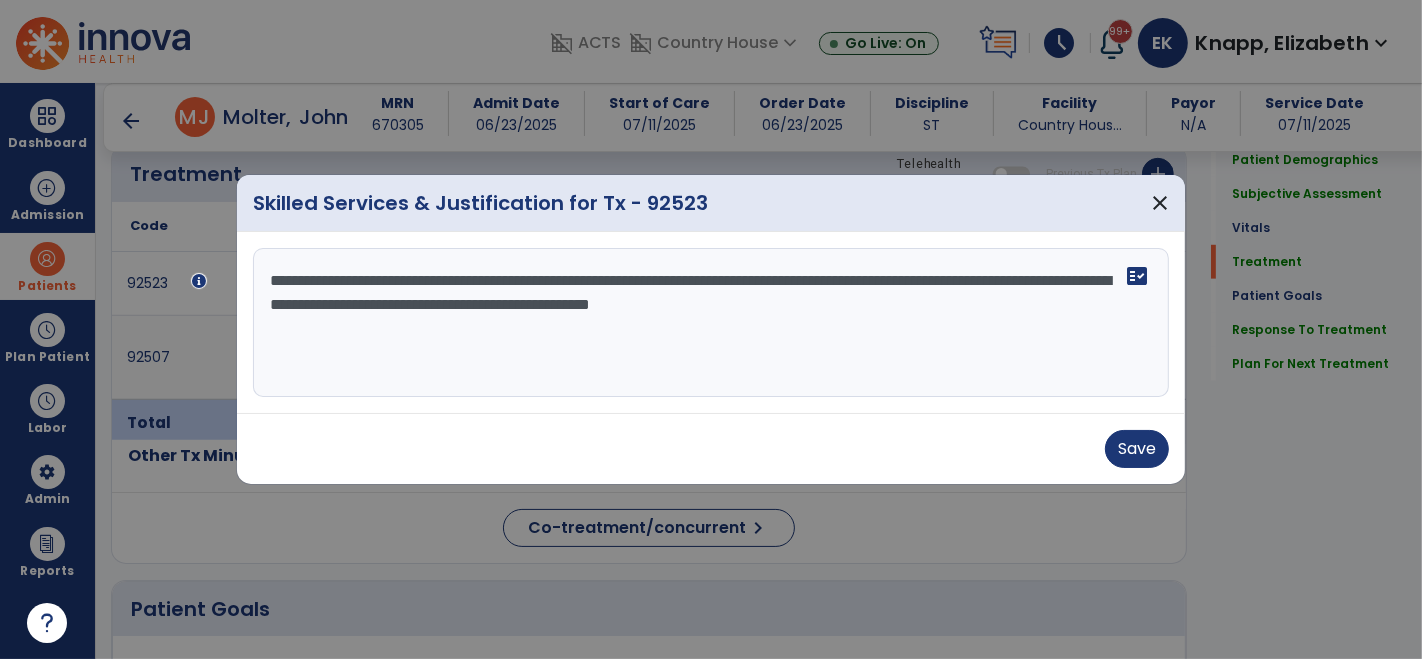 click on "**********" at bounding box center [711, 323] 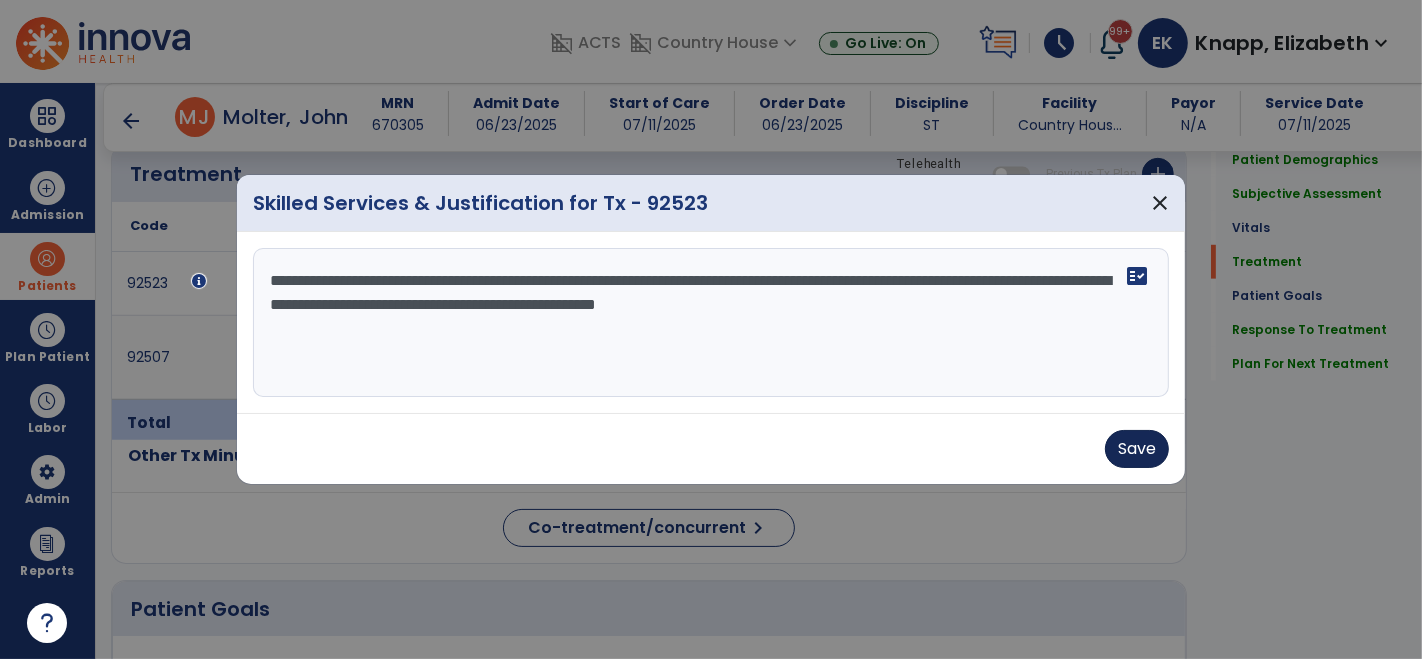 type on "**********" 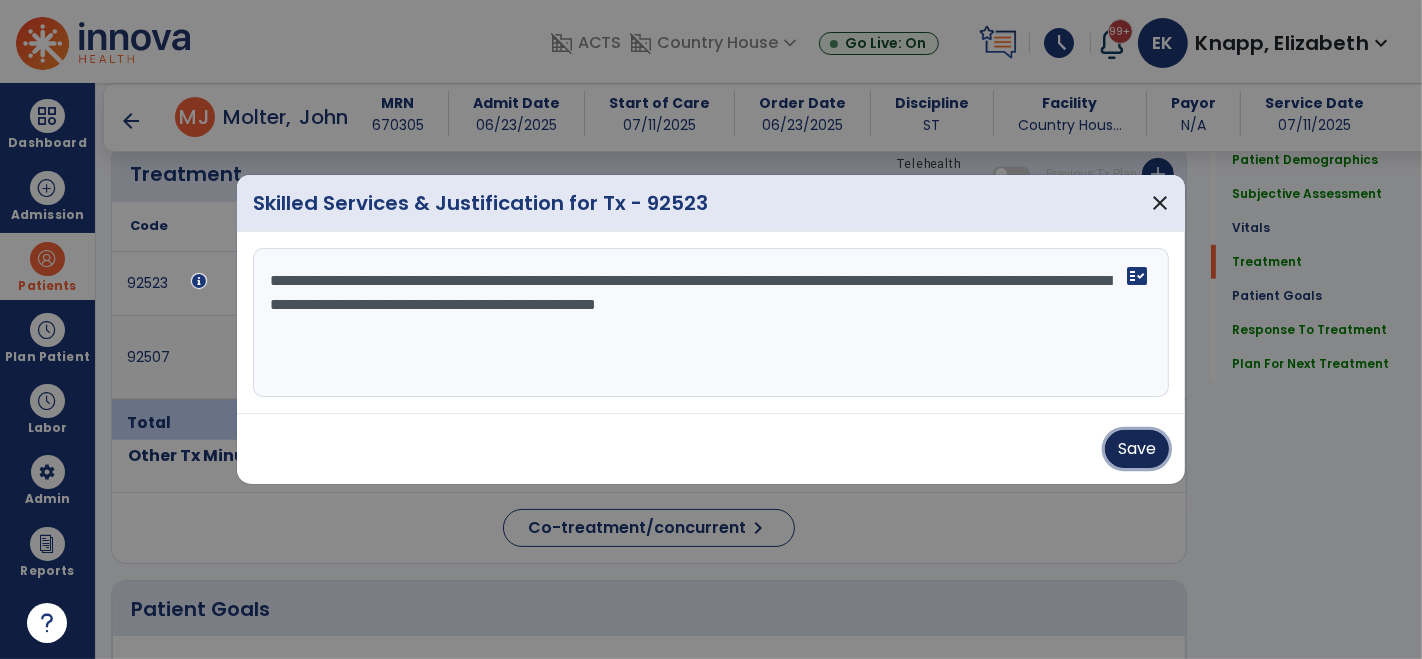 click on "Save" at bounding box center [1137, 449] 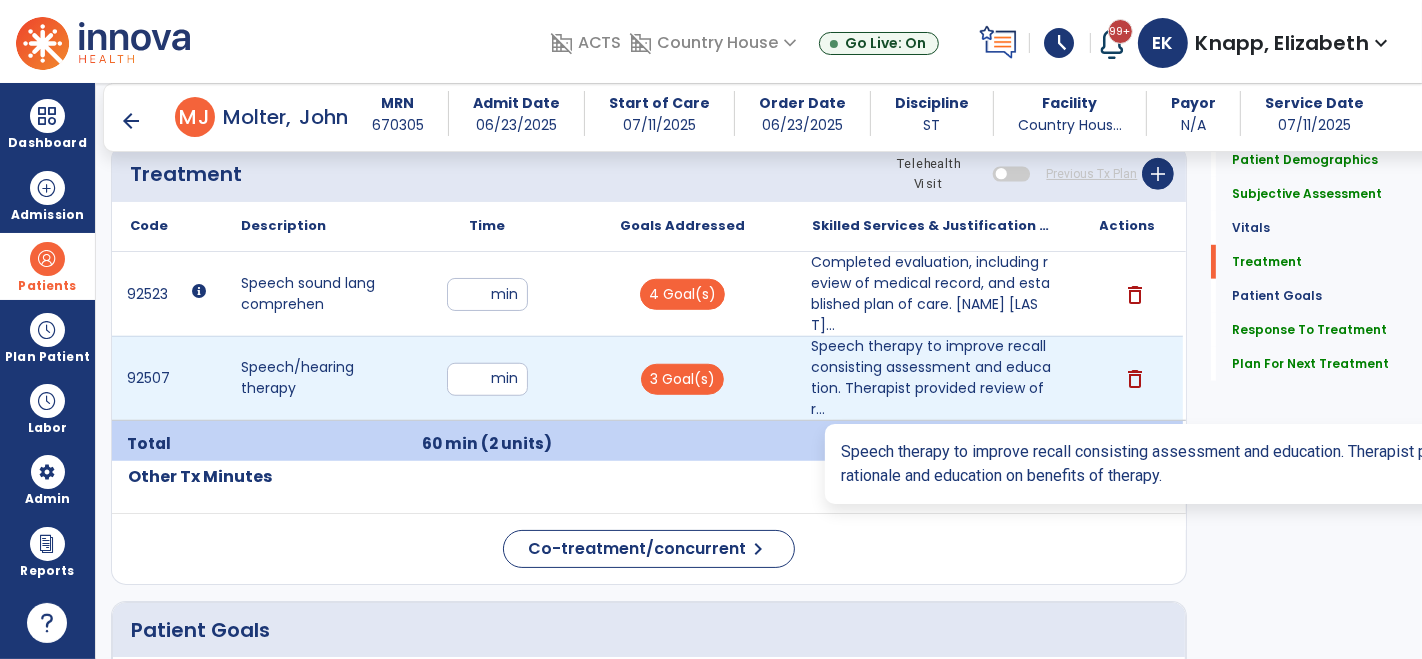 click on "Speech therapy to improve recall consisting assessment and education. Therapist provided review of r..." at bounding box center (933, 378) 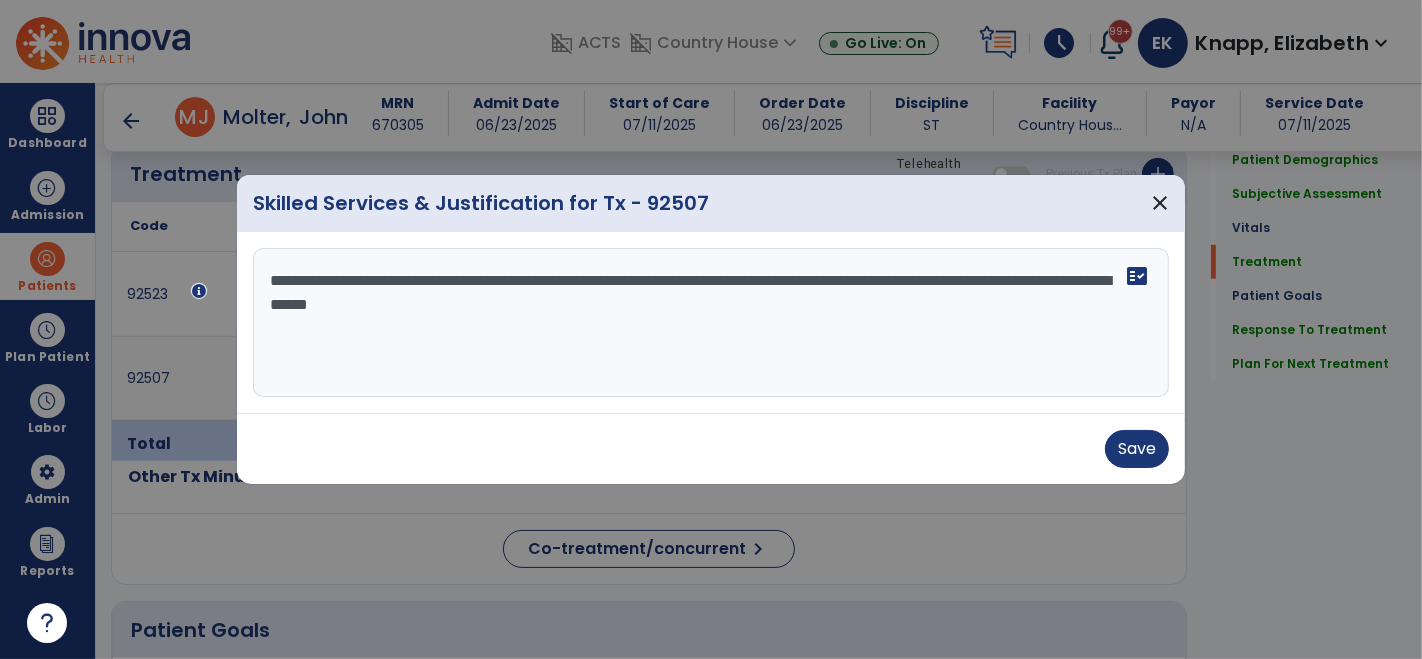 click on "**********" at bounding box center [711, 323] 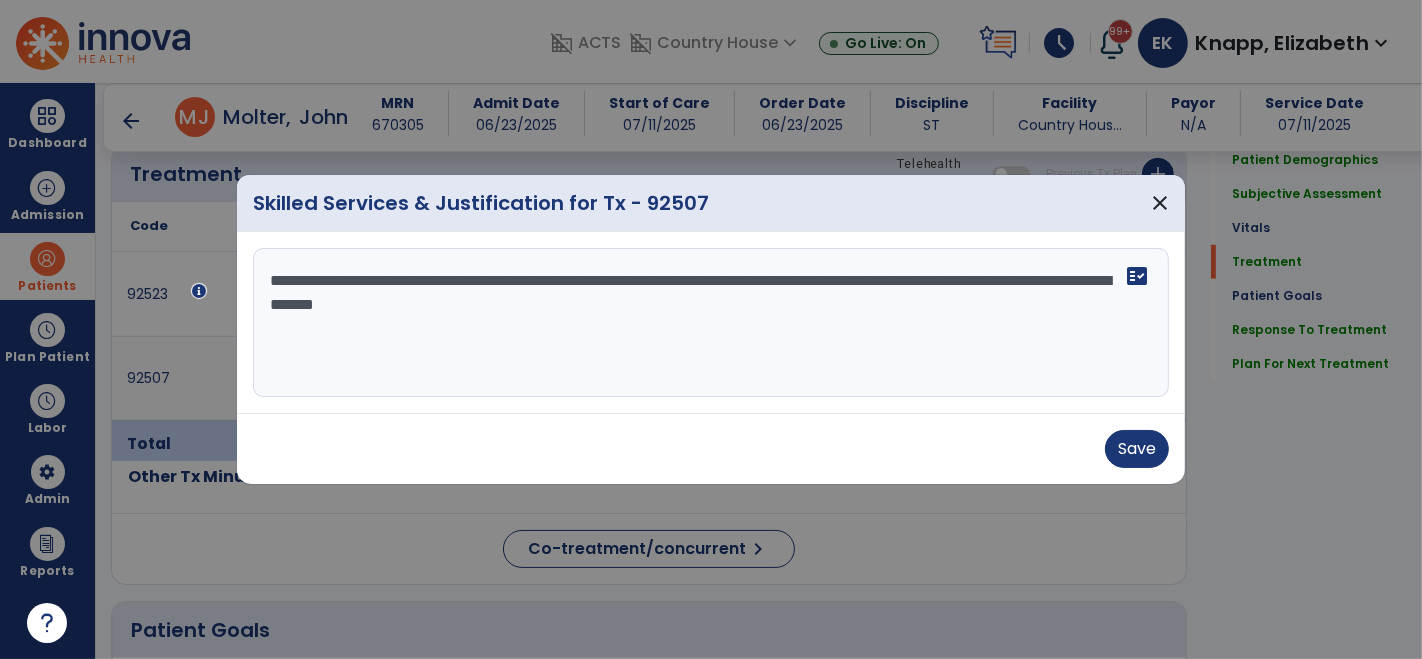 paste on "**********" 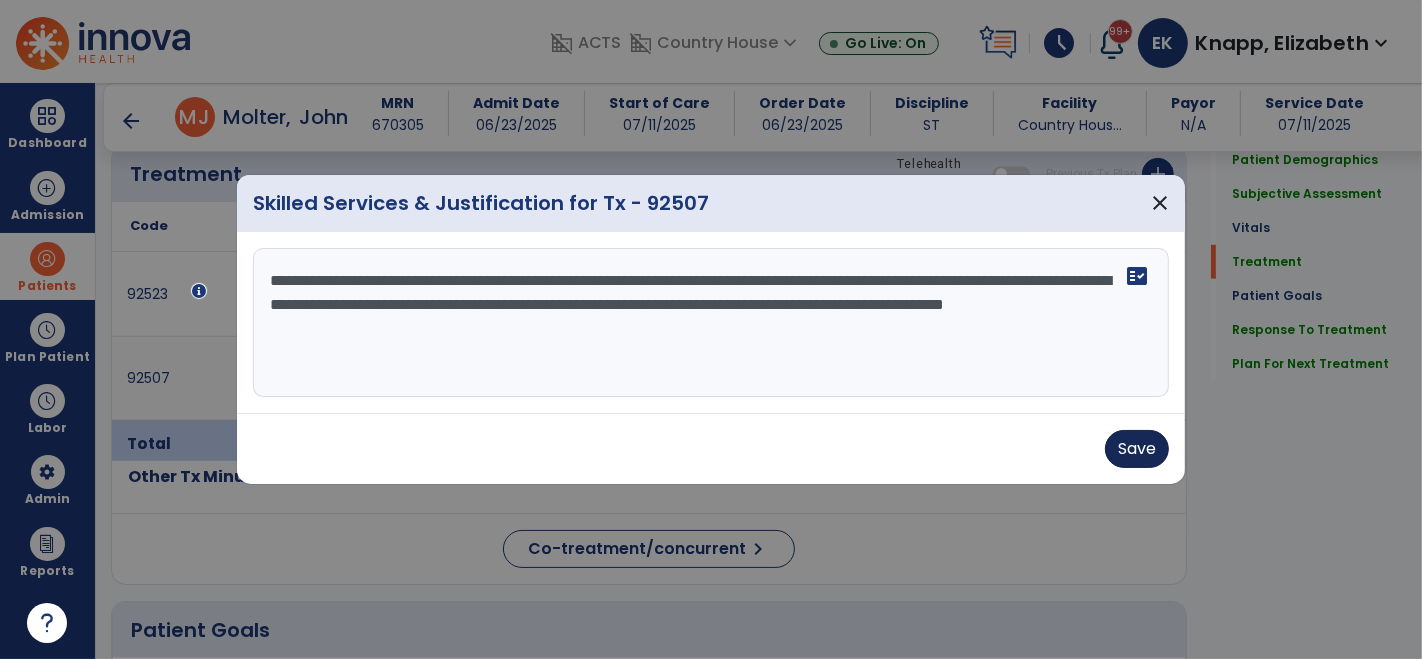 type on "**********" 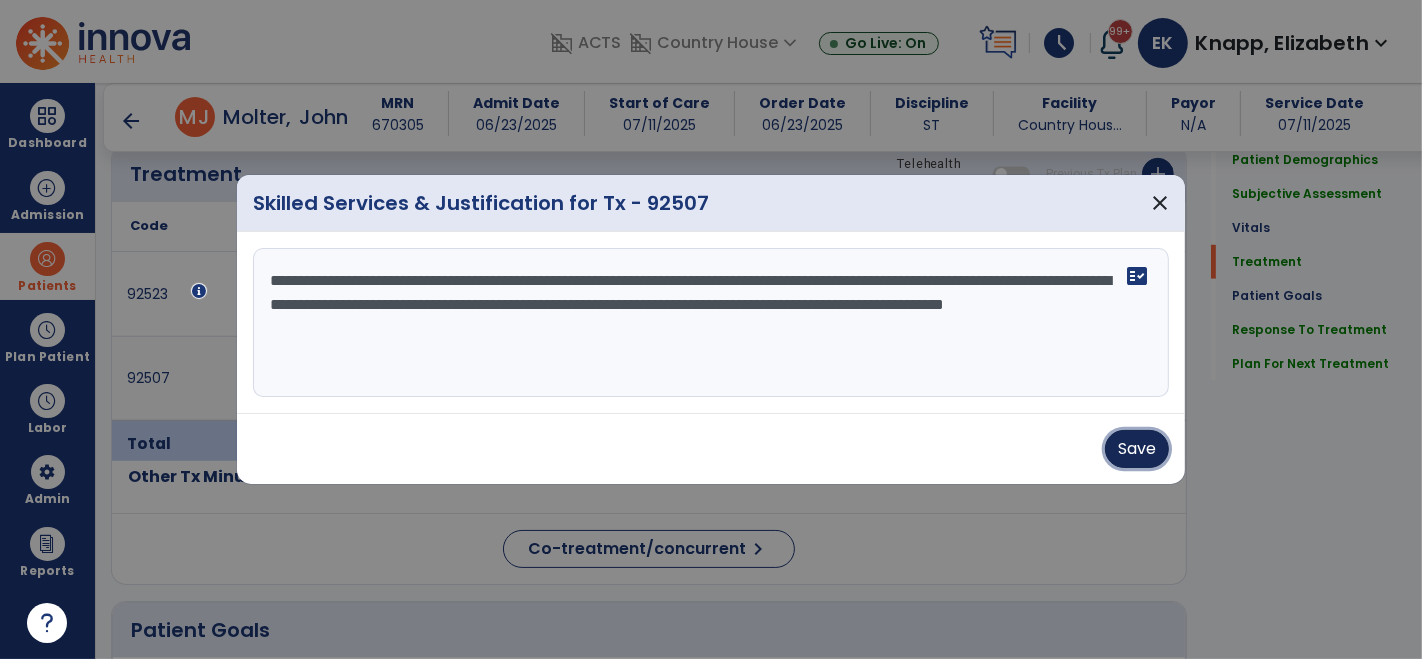 click on "Save" at bounding box center [1137, 449] 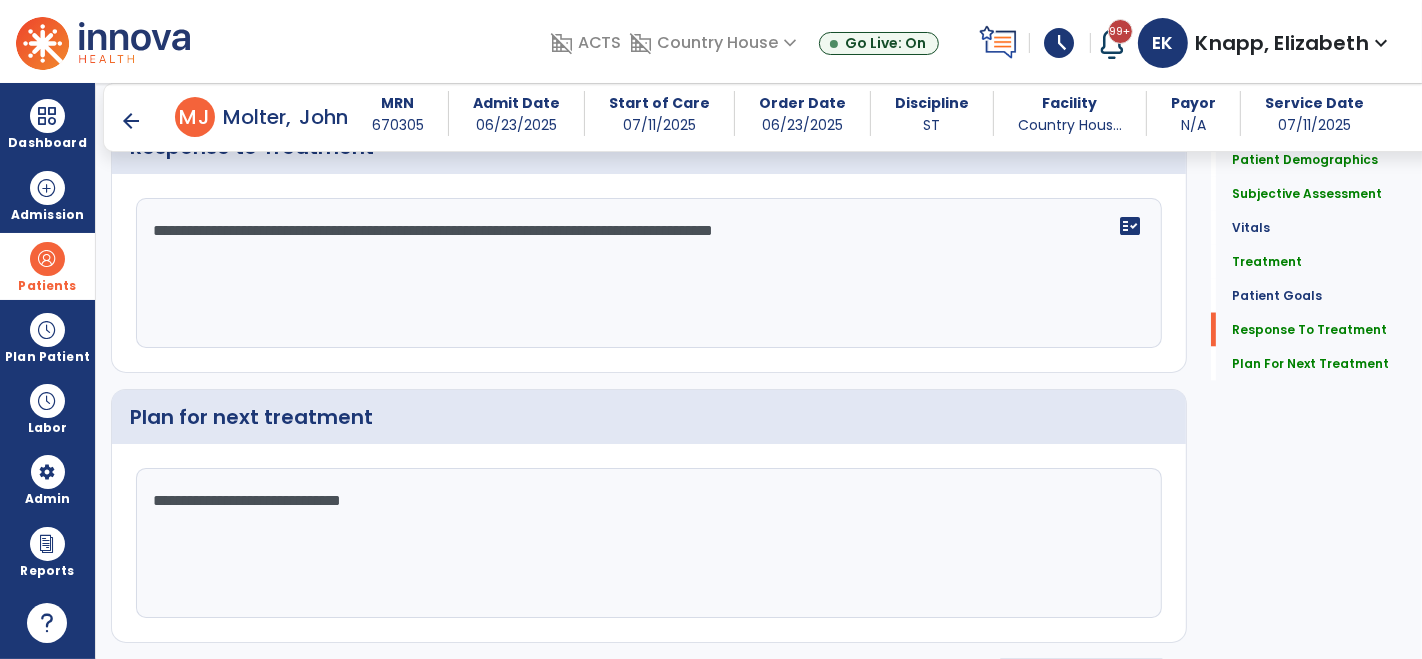 scroll, scrollTop: 2811, scrollLeft: 0, axis: vertical 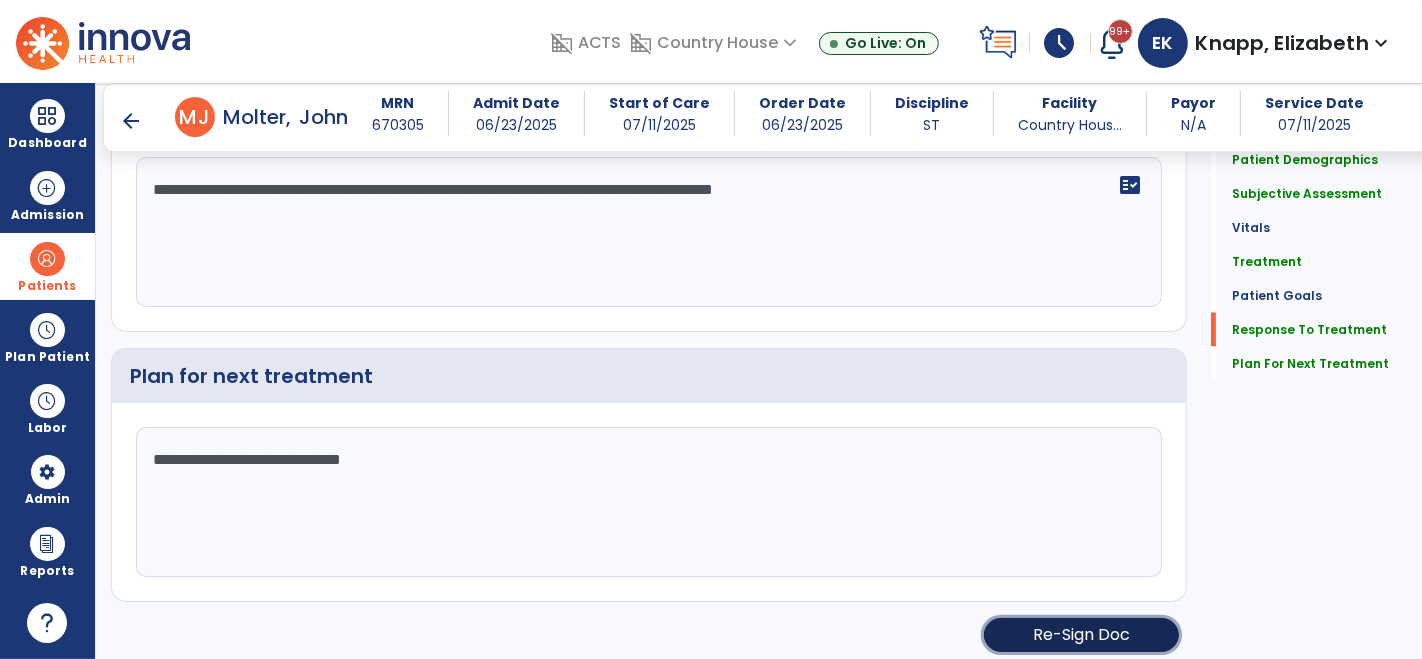 click on "Re-Sign Doc" 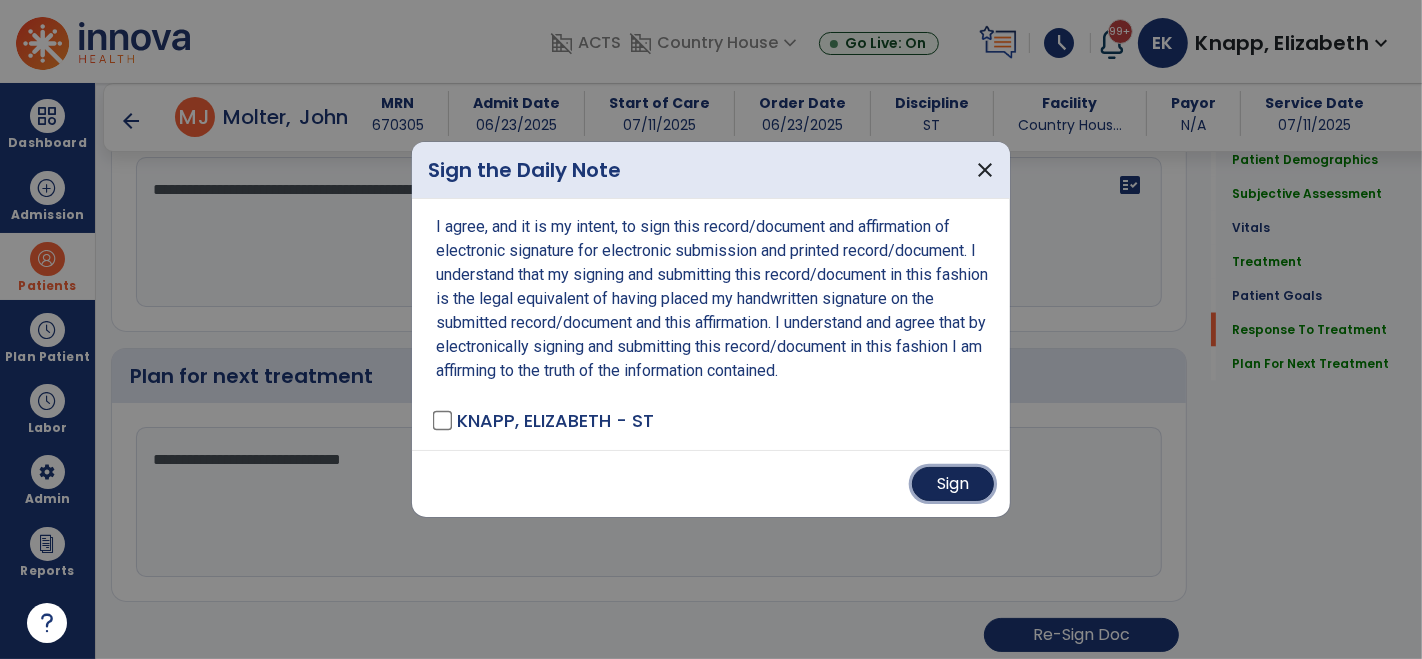 click on "Sign" at bounding box center (953, 484) 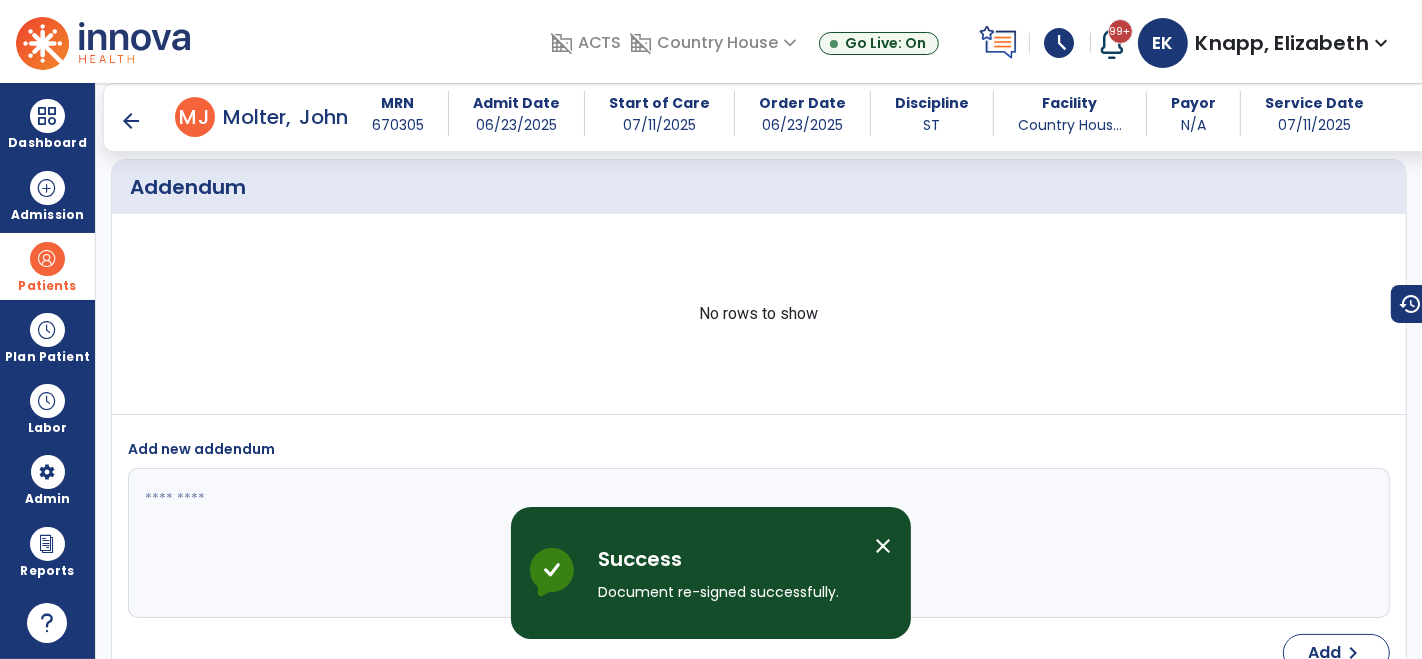 scroll, scrollTop: 4200, scrollLeft: 0, axis: vertical 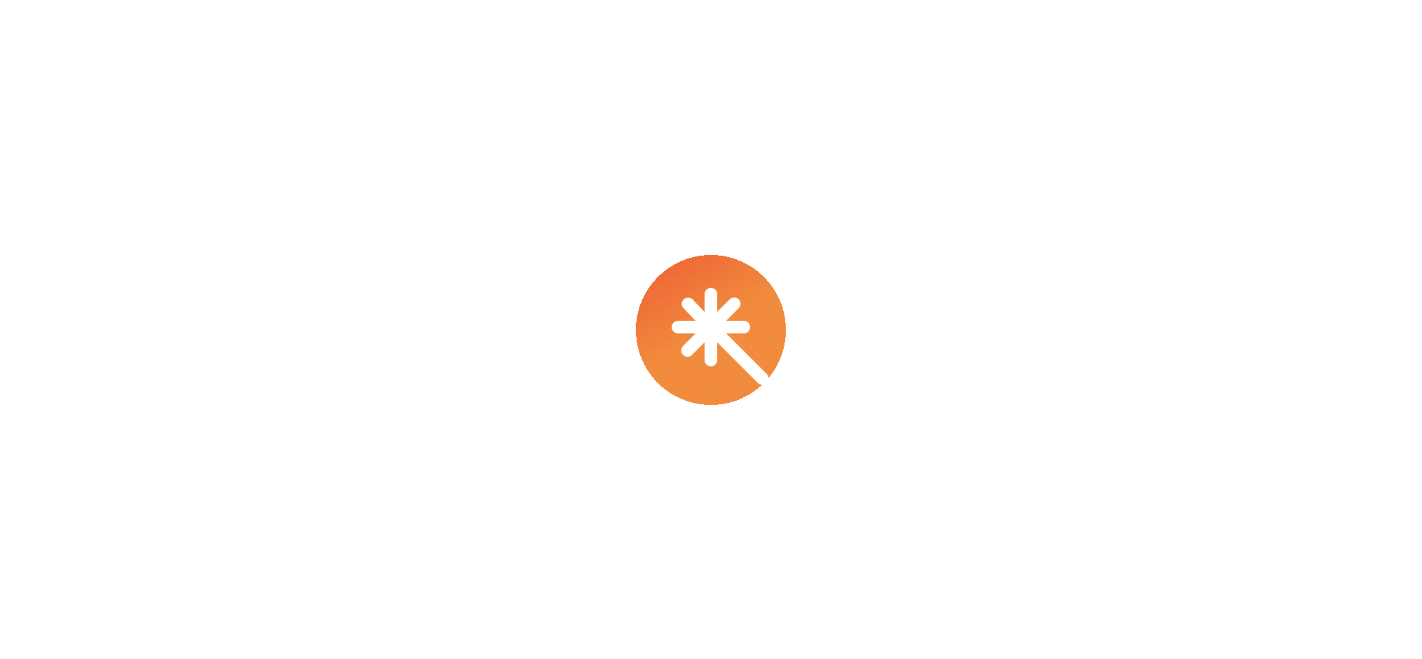 select on "***" 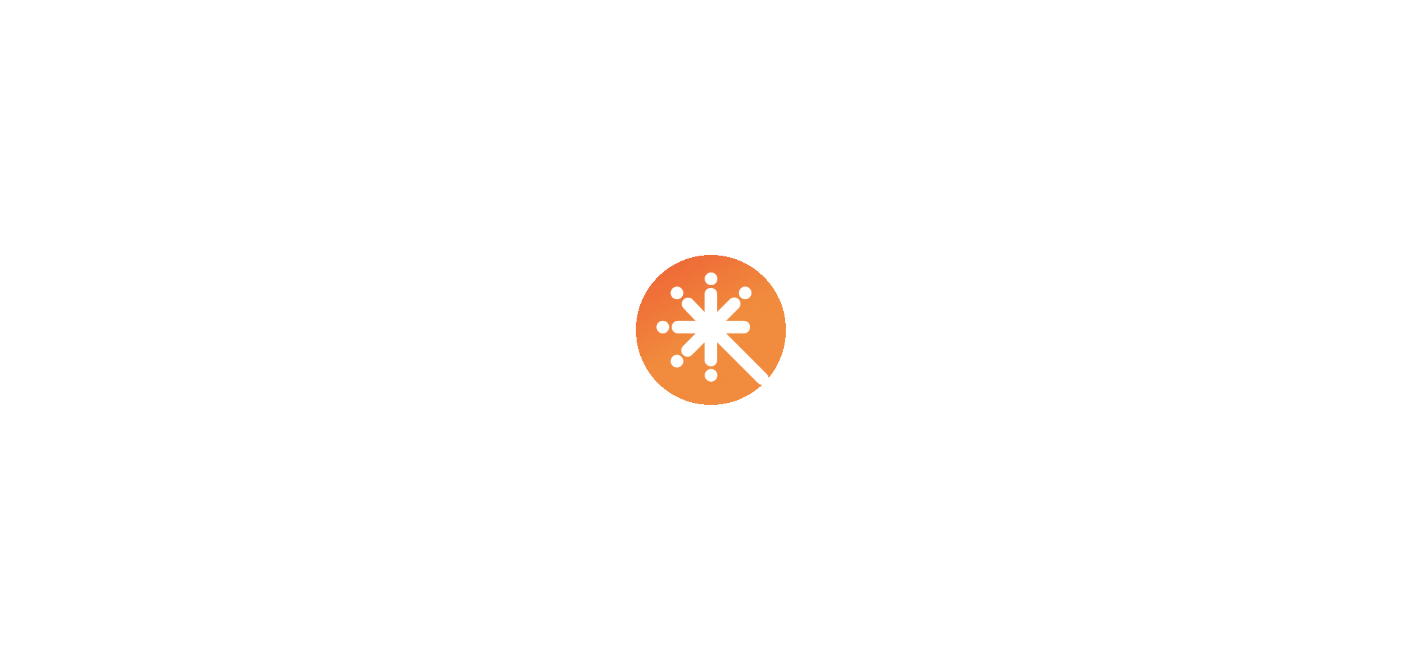 select on "****" 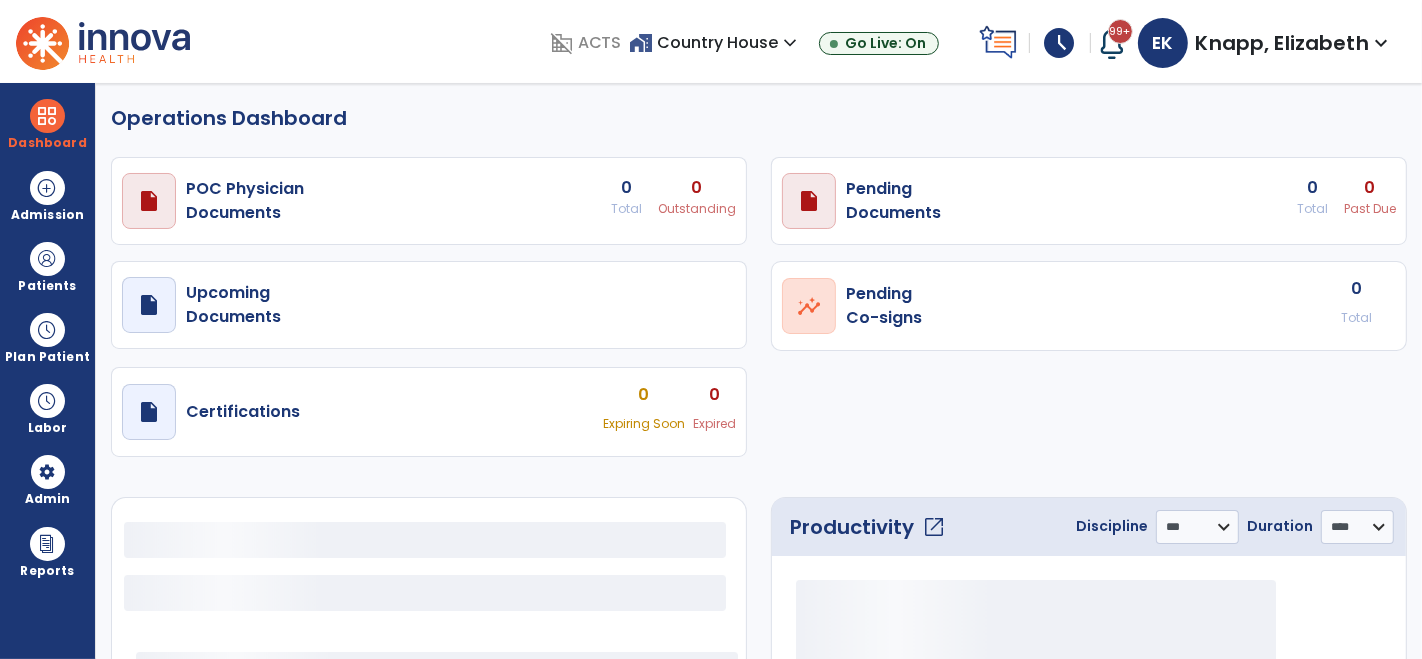 select on "***" 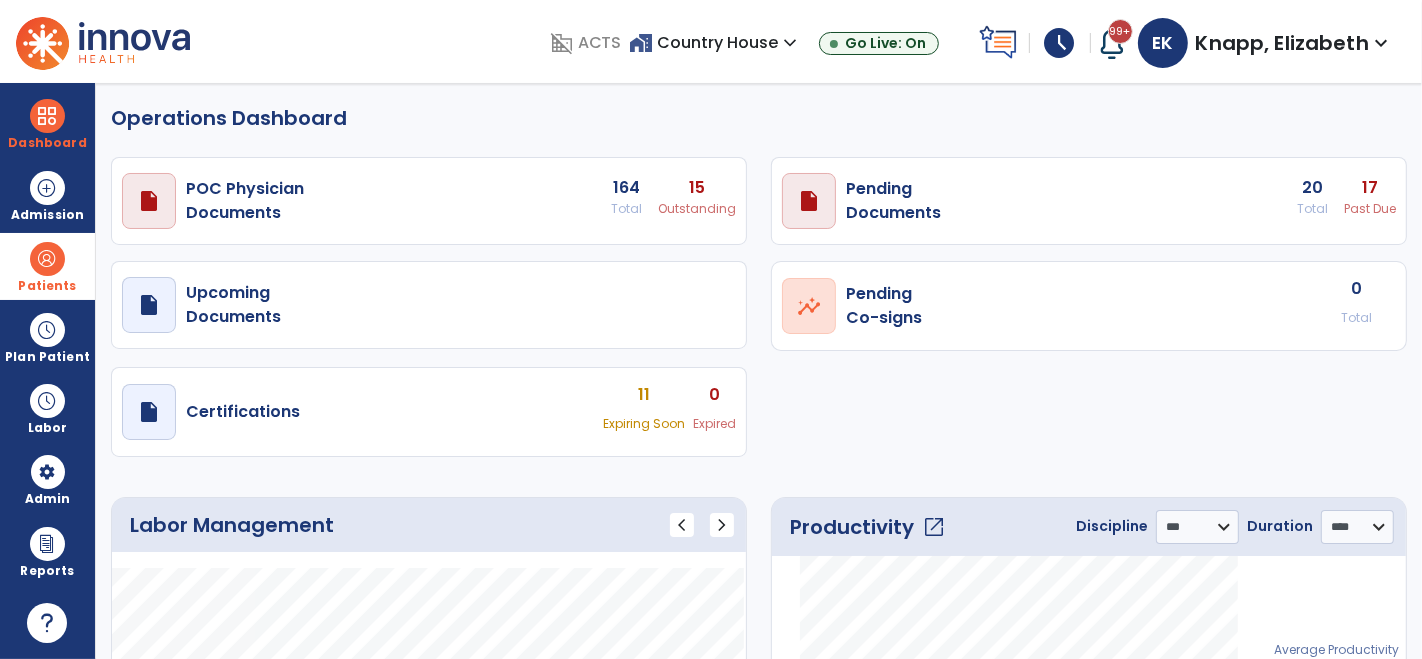 click at bounding box center (47, 259) 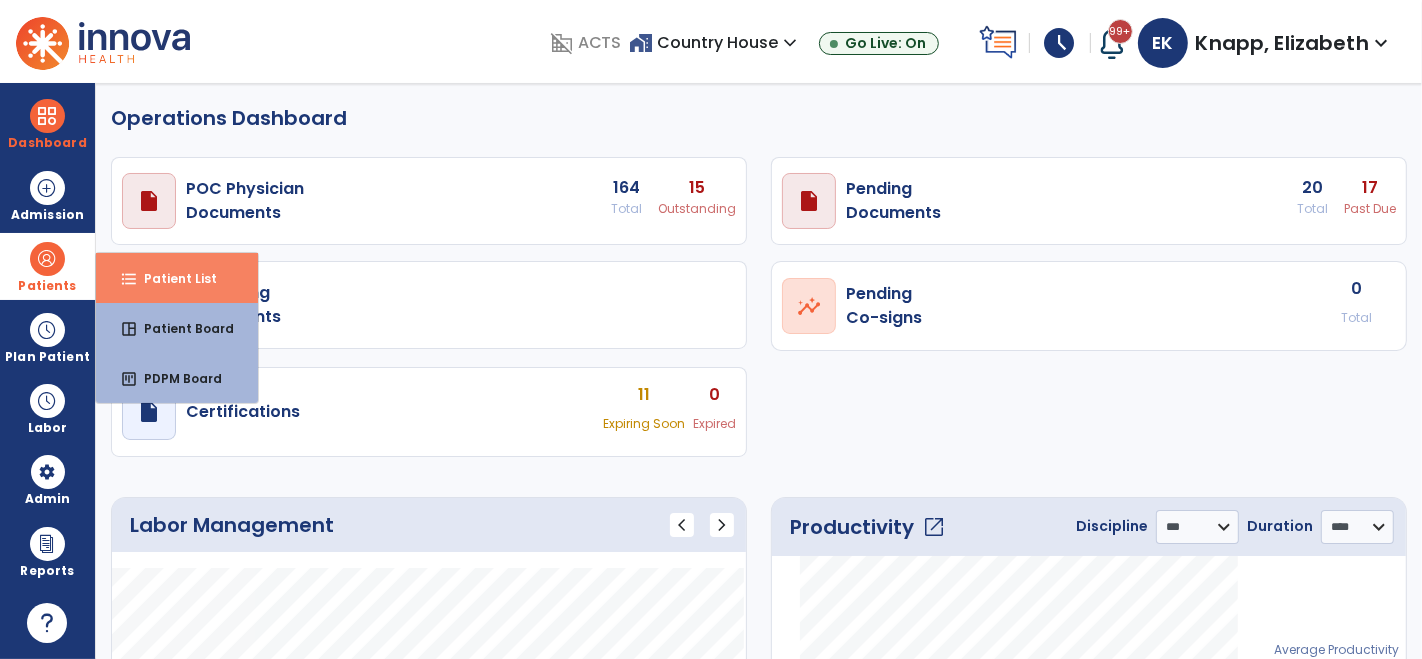 click on "Patient List" at bounding box center (172, 278) 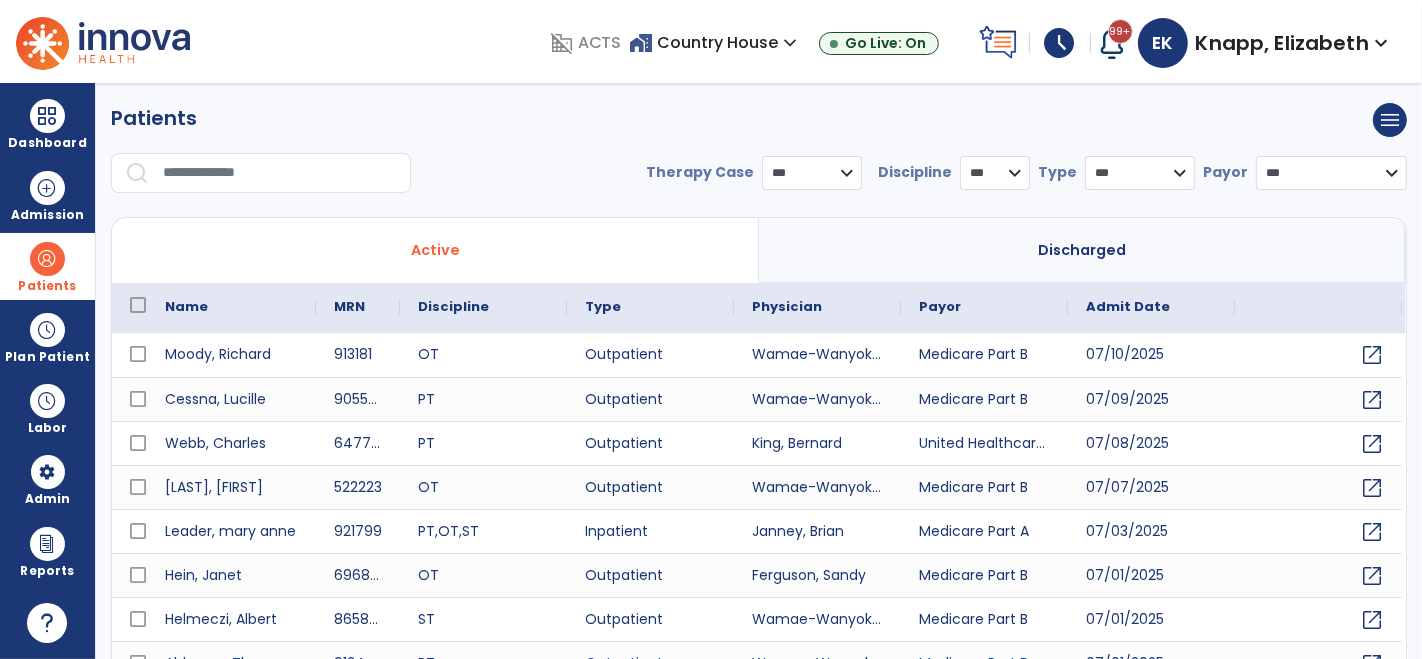 click at bounding box center [280, 173] 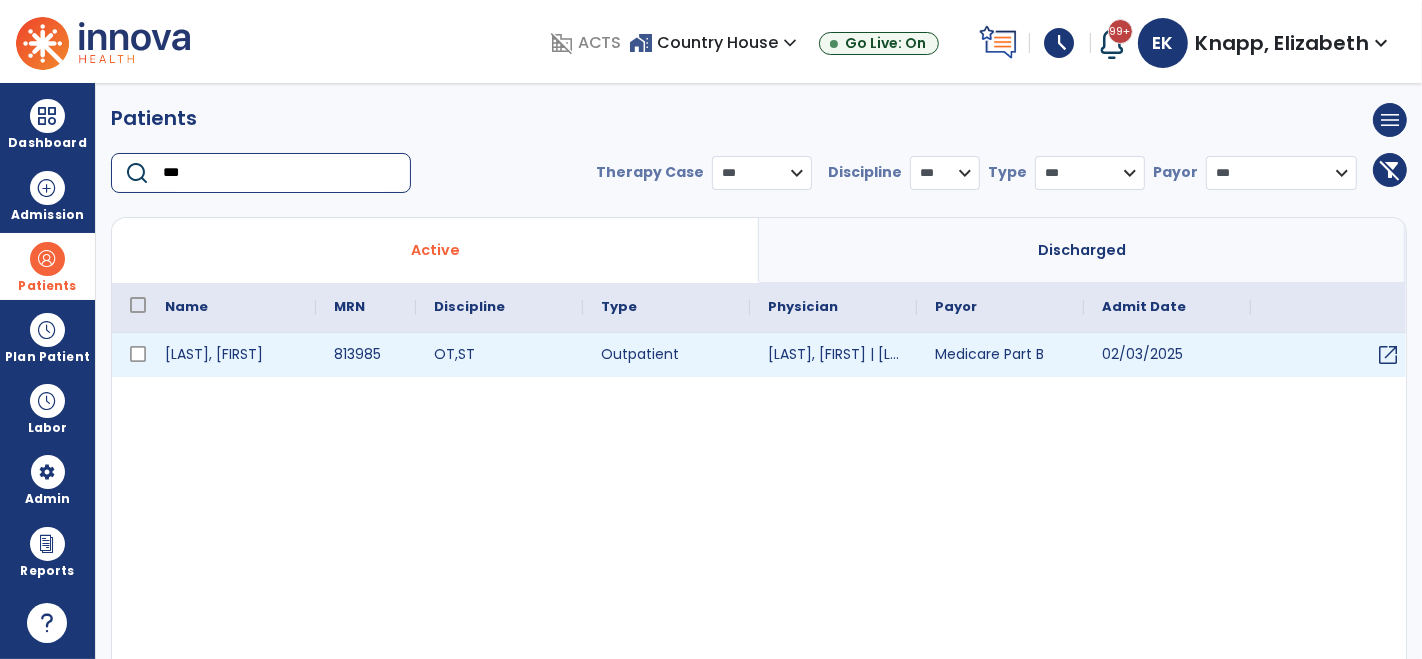 type on "***" 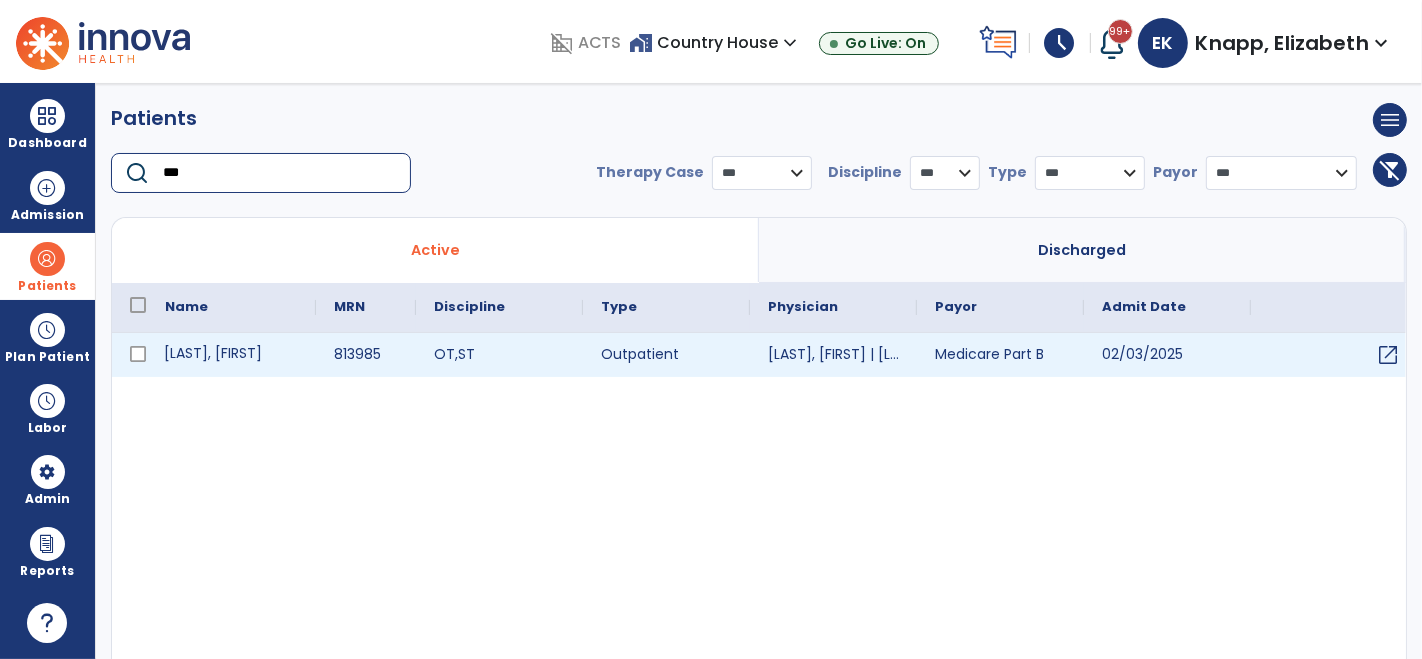 click on "[LAST], [FIRST]" at bounding box center [231, 355] 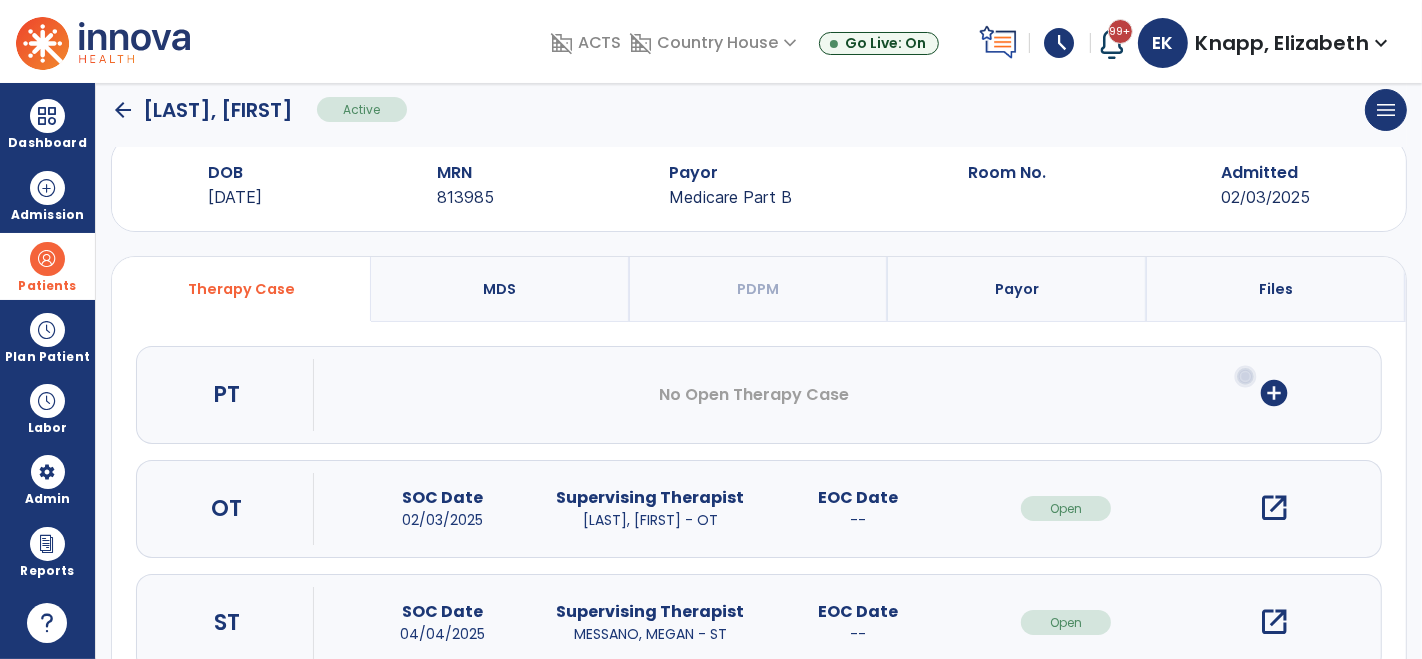 scroll, scrollTop: 97, scrollLeft: 0, axis: vertical 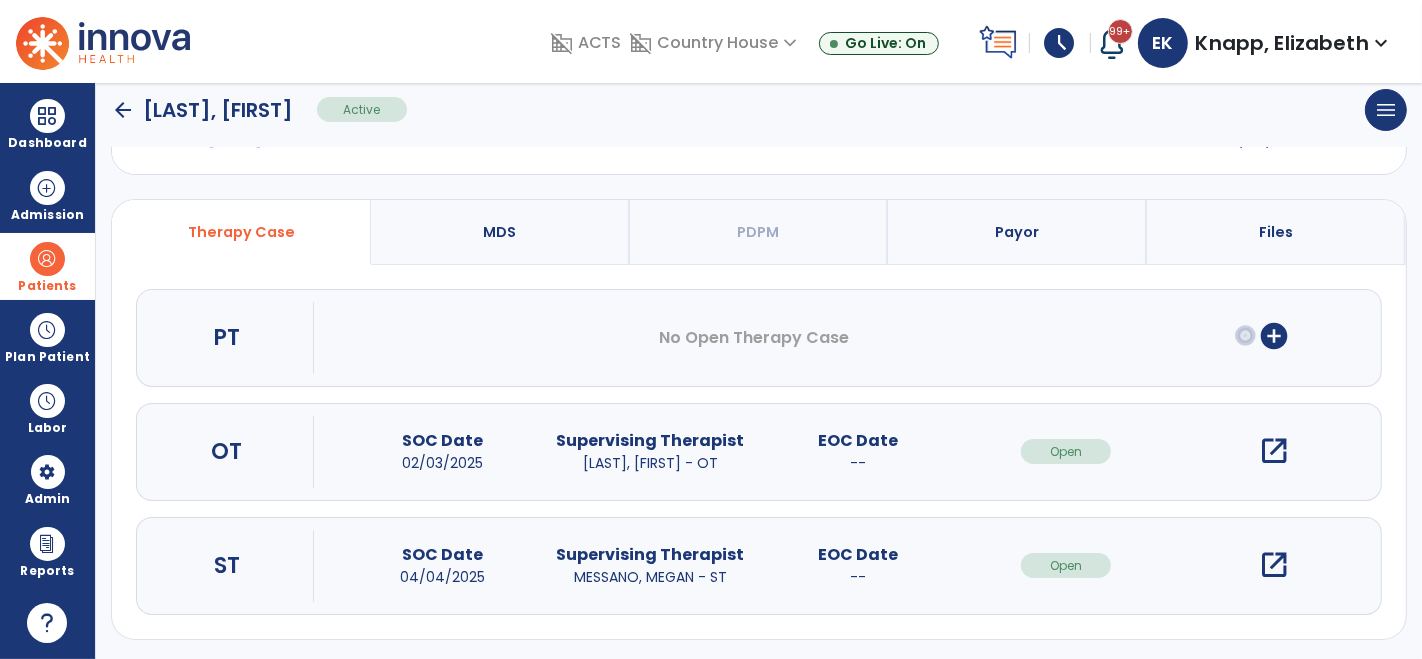 click on "open_in_new" at bounding box center (1274, 565) 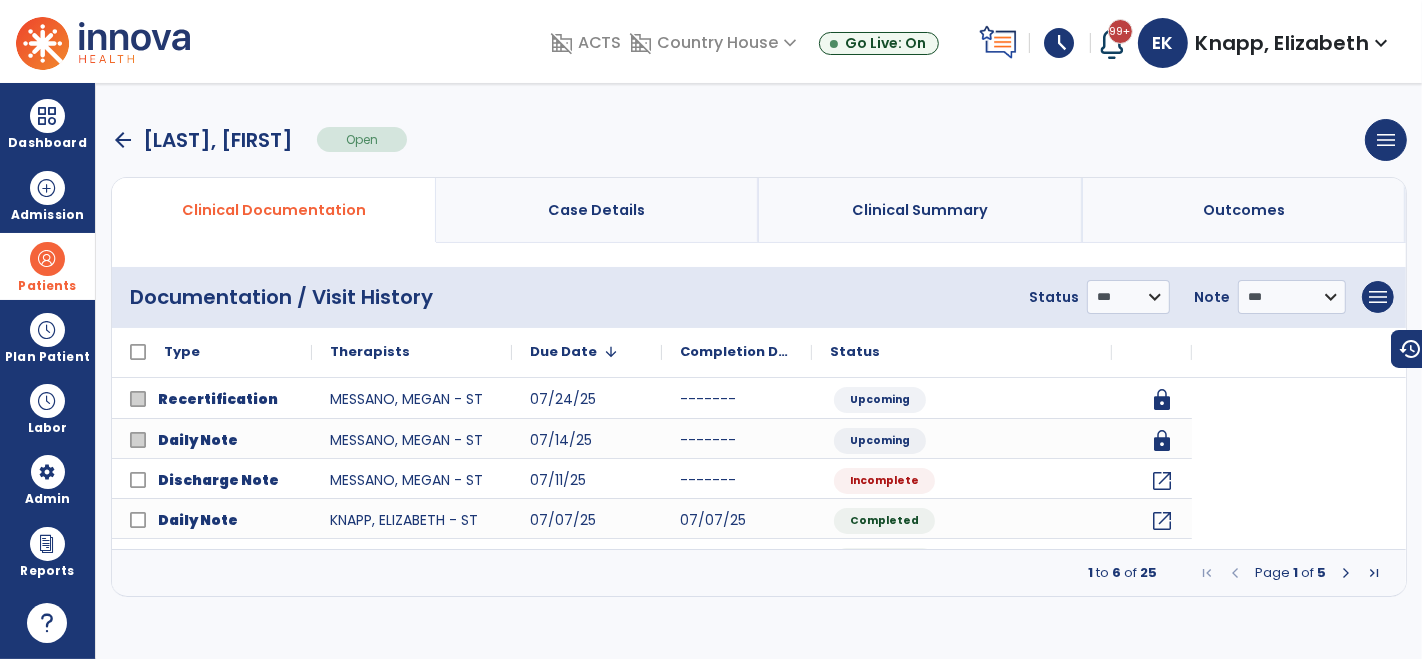 scroll, scrollTop: 0, scrollLeft: 0, axis: both 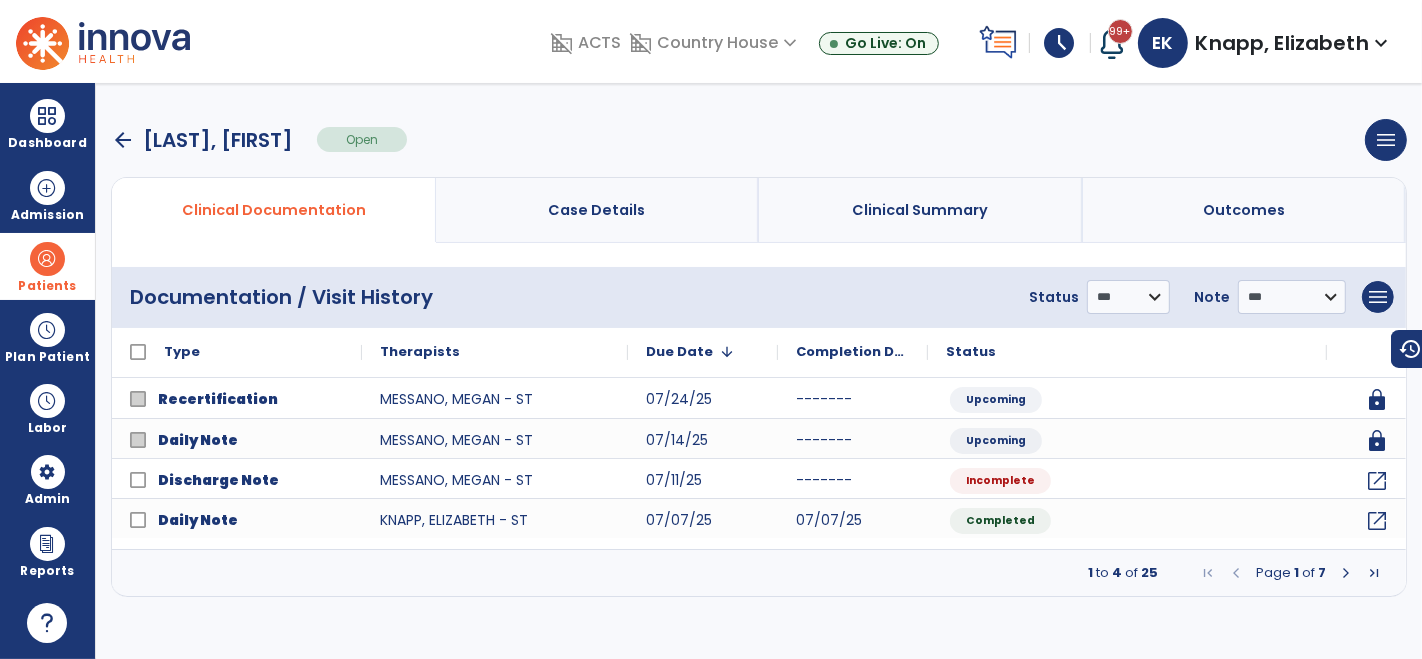 click at bounding box center (1346, 573) 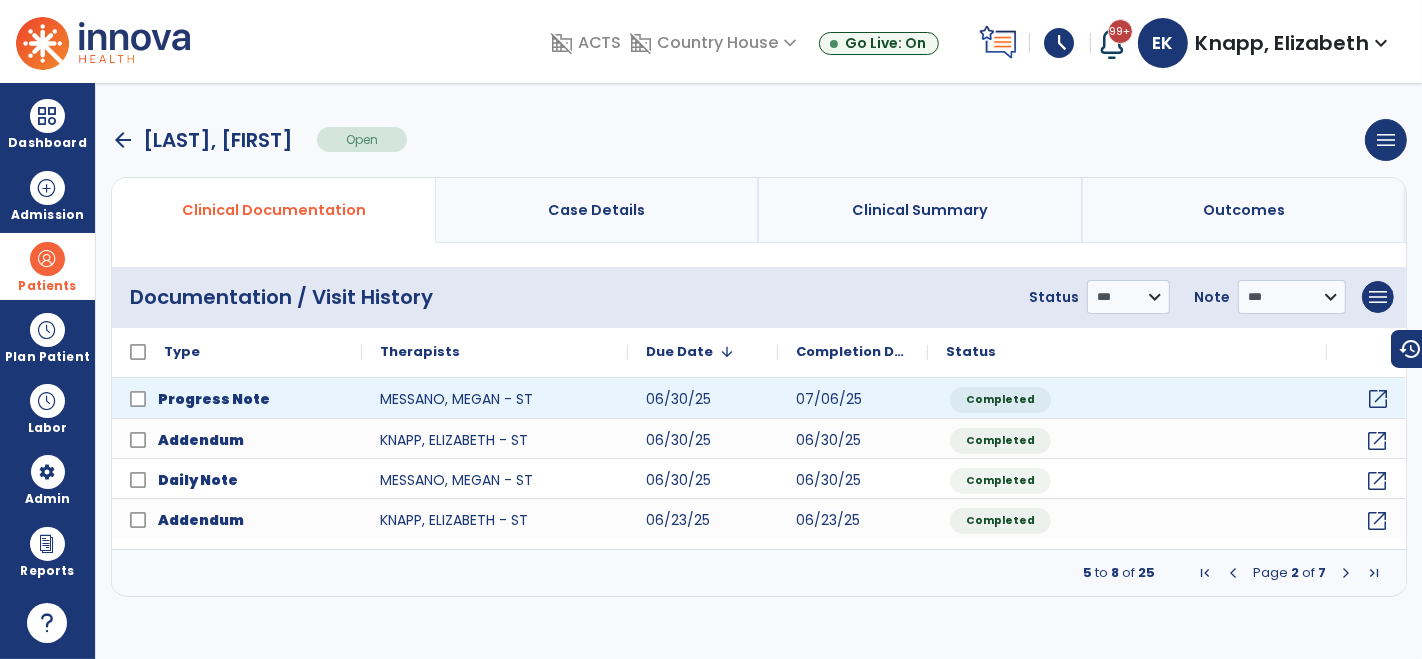 click on "open_in_new" 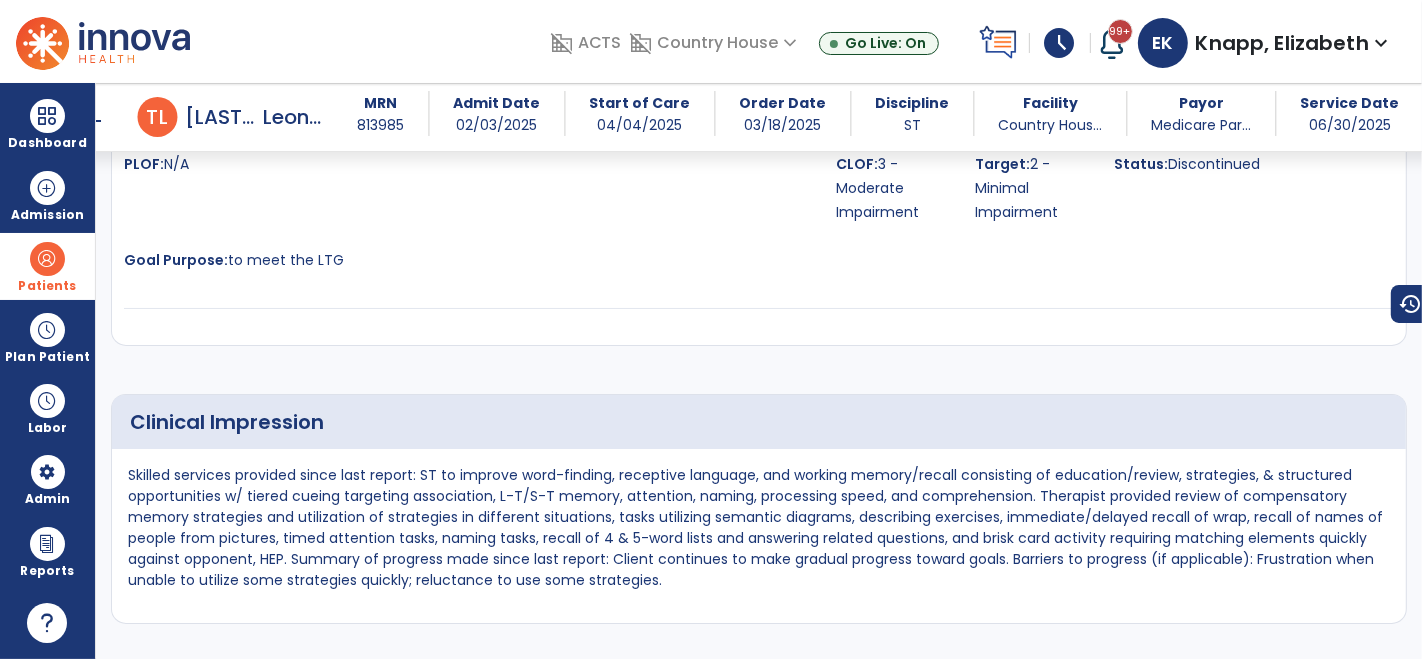 scroll, scrollTop: 2877, scrollLeft: 0, axis: vertical 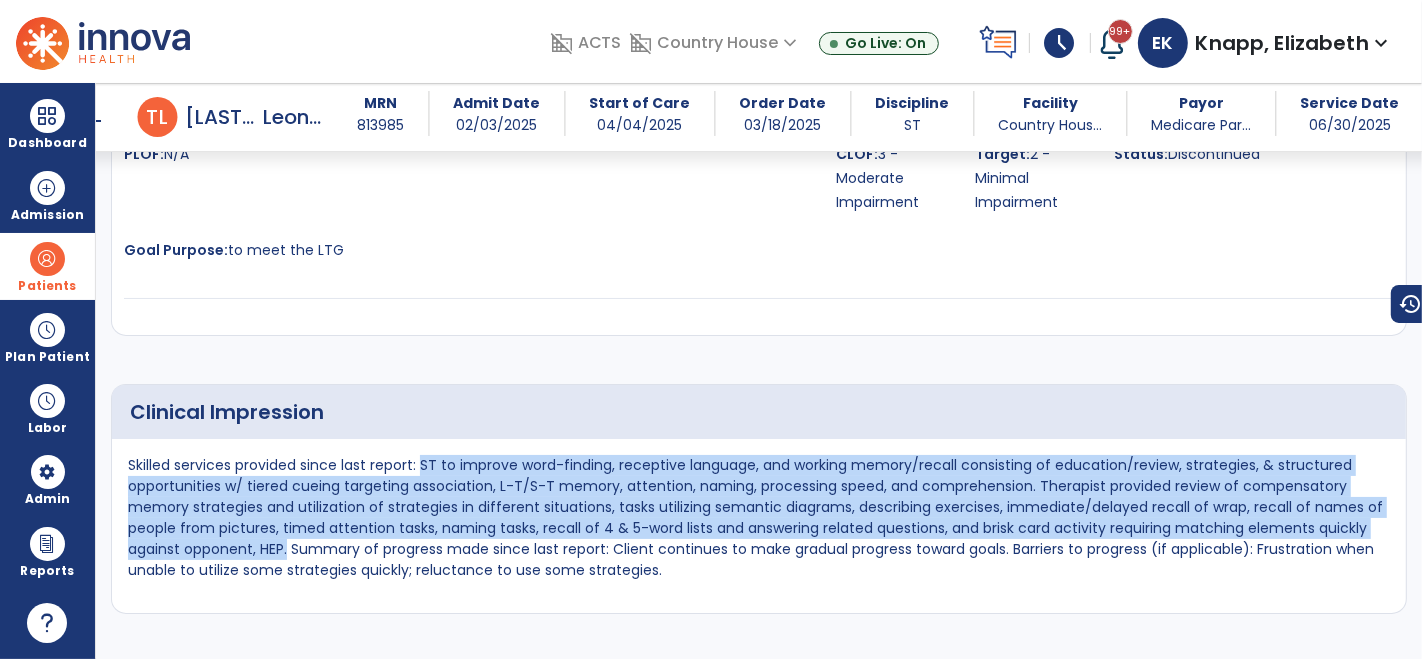 drag, startPoint x: 421, startPoint y: 355, endPoint x: 287, endPoint y: 444, distance: 160.8633 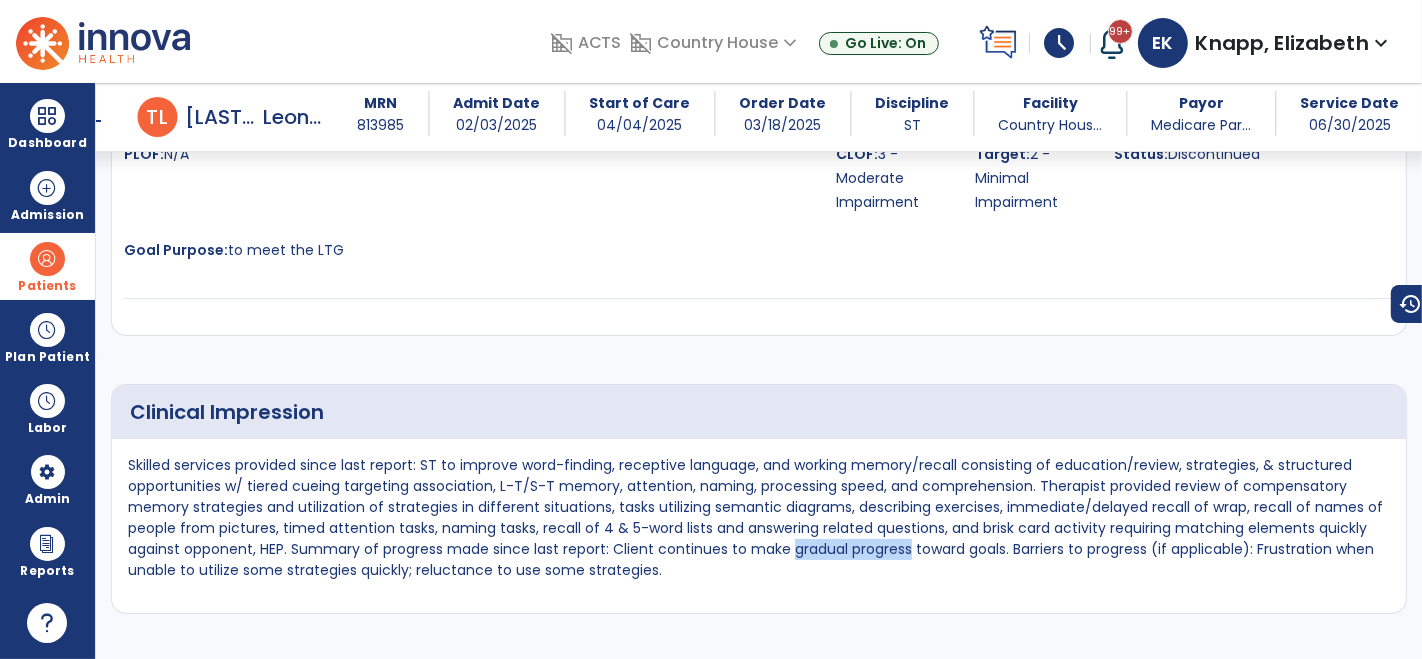 drag, startPoint x: 788, startPoint y: 440, endPoint x: 908, endPoint y: 438, distance: 120.01666 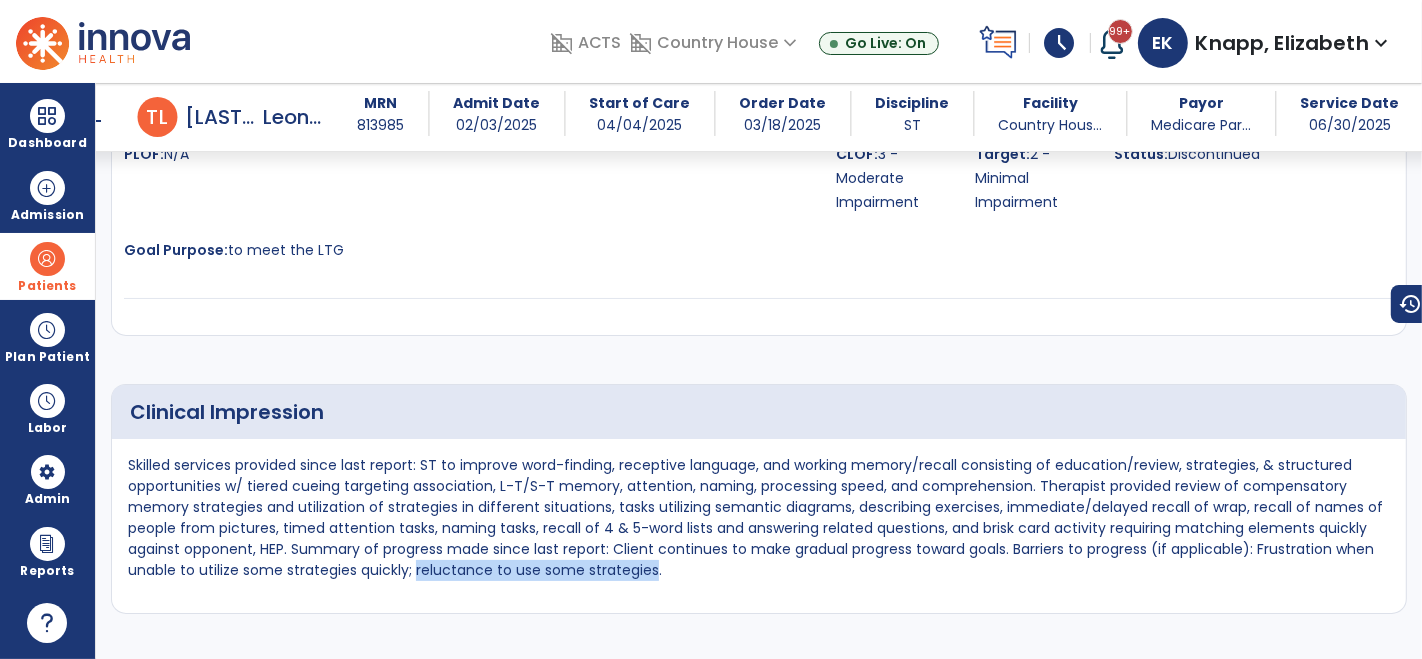 drag, startPoint x: 414, startPoint y: 461, endPoint x: 651, endPoint y: 456, distance: 237.05273 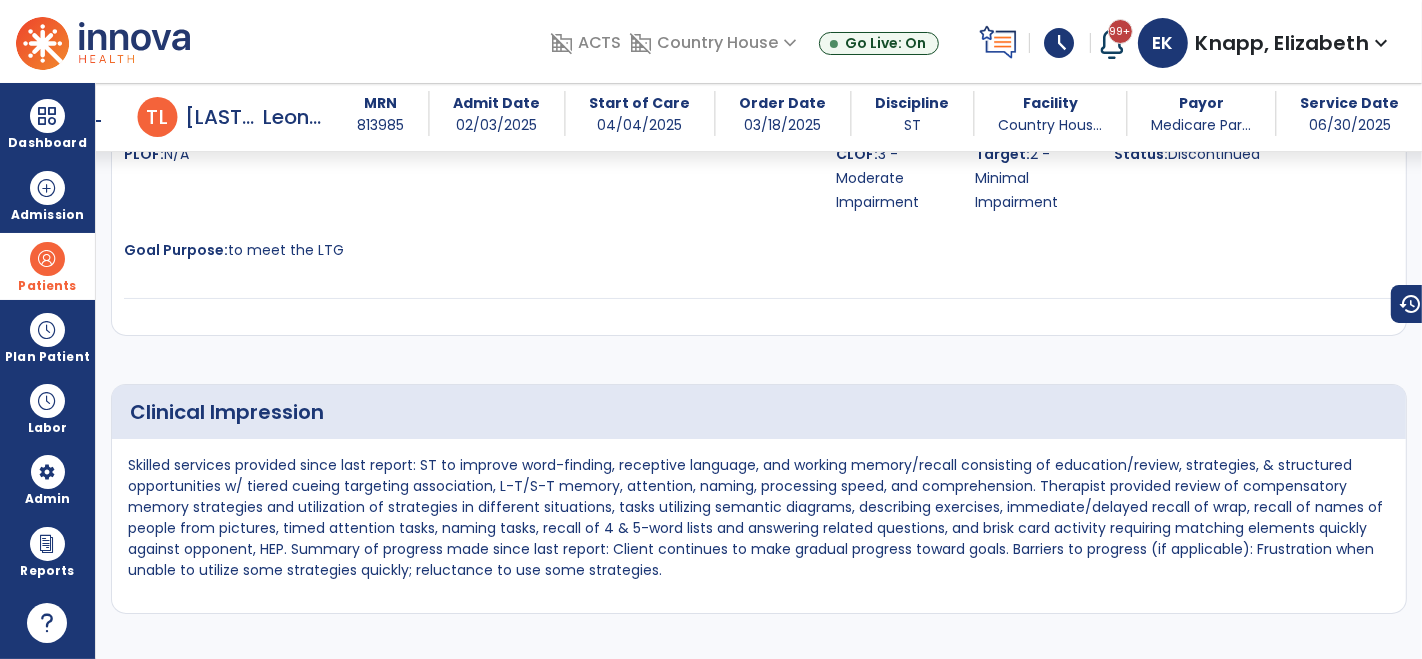 click on "Skilled services provided since last report: ST to improve word-finding, receptive language, and working memory/recall consisting of education/review, strategies, & structured opportunities w/ tiered cueing targeting association, L-T/S-T memory, attention, naming, processing speed, and comprehension. Therapist provided review of compensatory memory strategies and utilization of strategies in different situations, tasks utilizing semantic diagrams, describing exercises, immediate/delayed recall of wrap, recall of names of people from pictures, timed attention tasks, naming tasks, recall of 4 & 5-word lists and answering related questions, and brisk card activity requiring matching elements quickly against opponent, HEP.
Summary of progress made since last report: Client continues to make gradual progress toward goals.
Barriers to progress (if applicable): Frustration when unable to utilize some strategies quickly; reluctance to use some strategies." at bounding box center (759, 518) 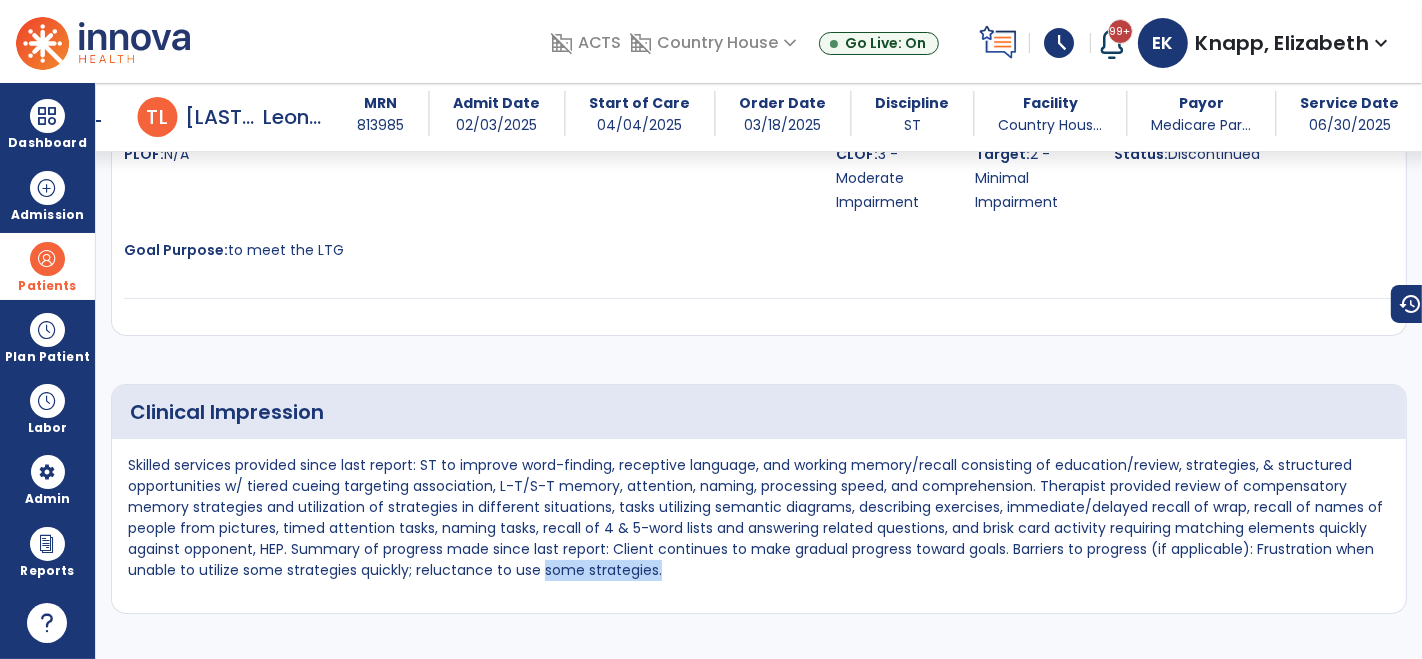 drag, startPoint x: 665, startPoint y: 455, endPoint x: 538, endPoint y: 457, distance: 127.01575 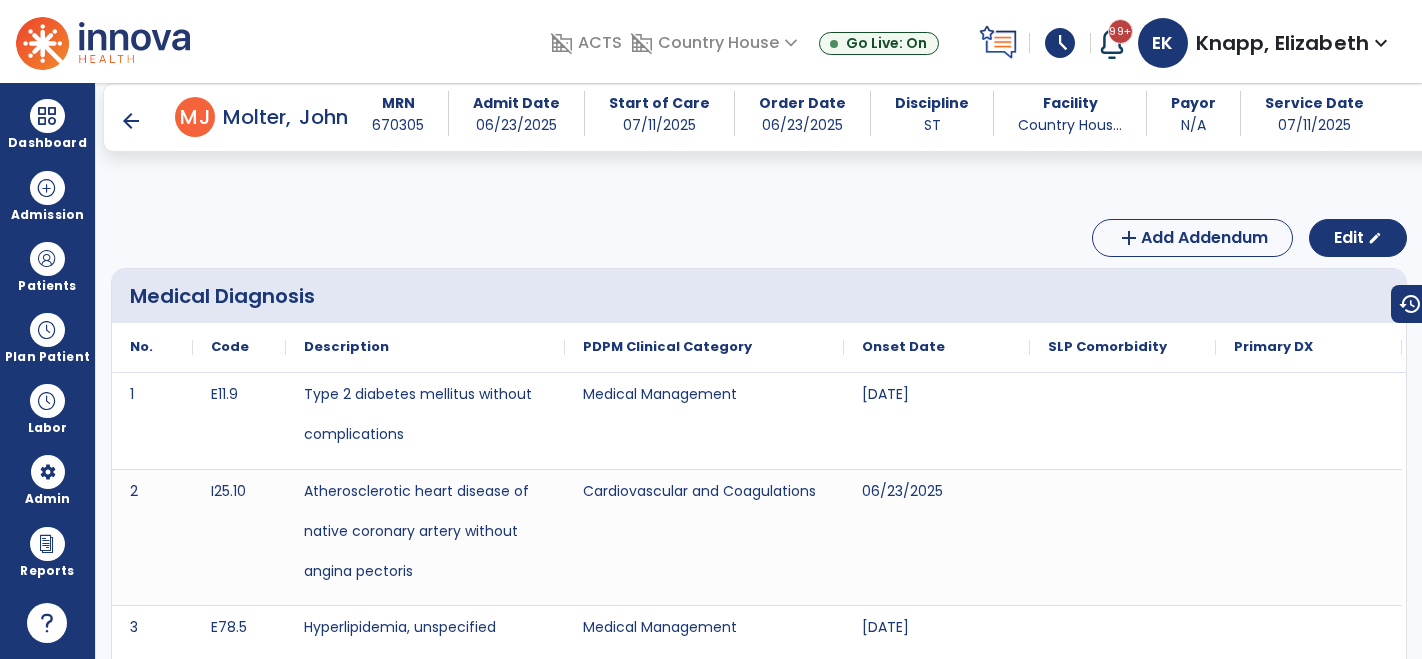 scroll, scrollTop: 0, scrollLeft: 0, axis: both 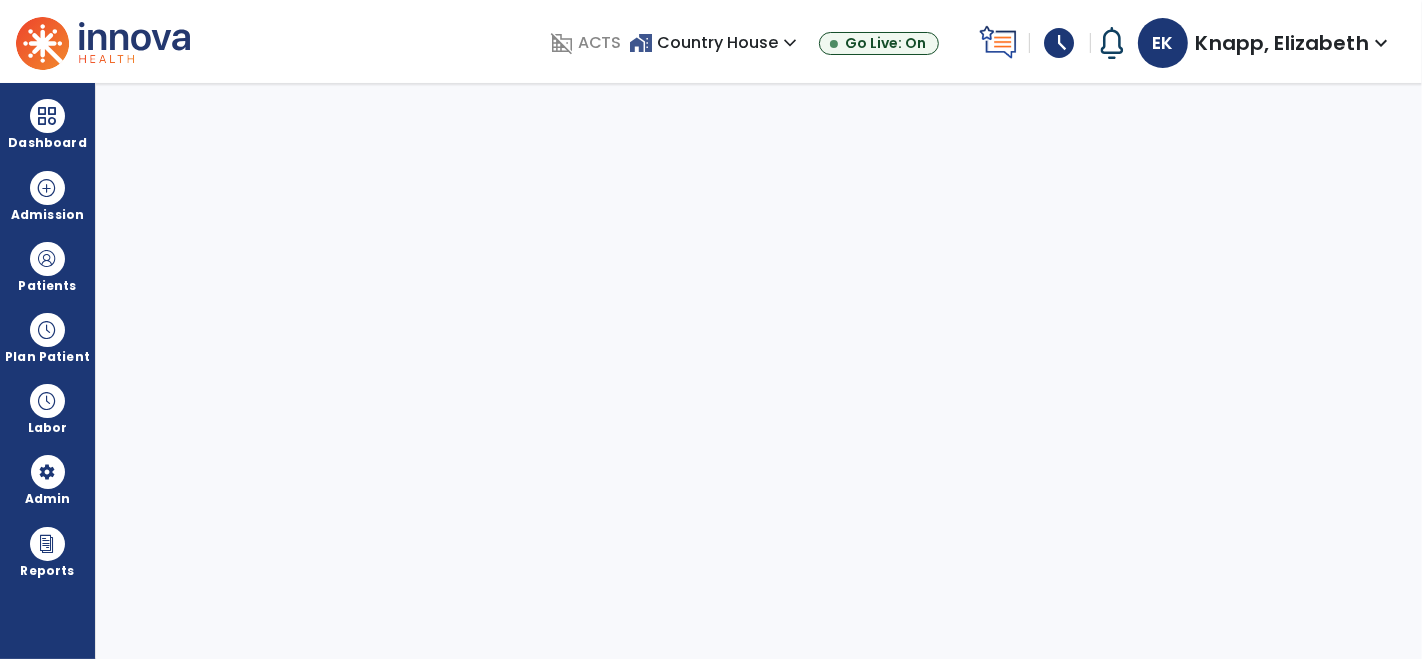 select on "***" 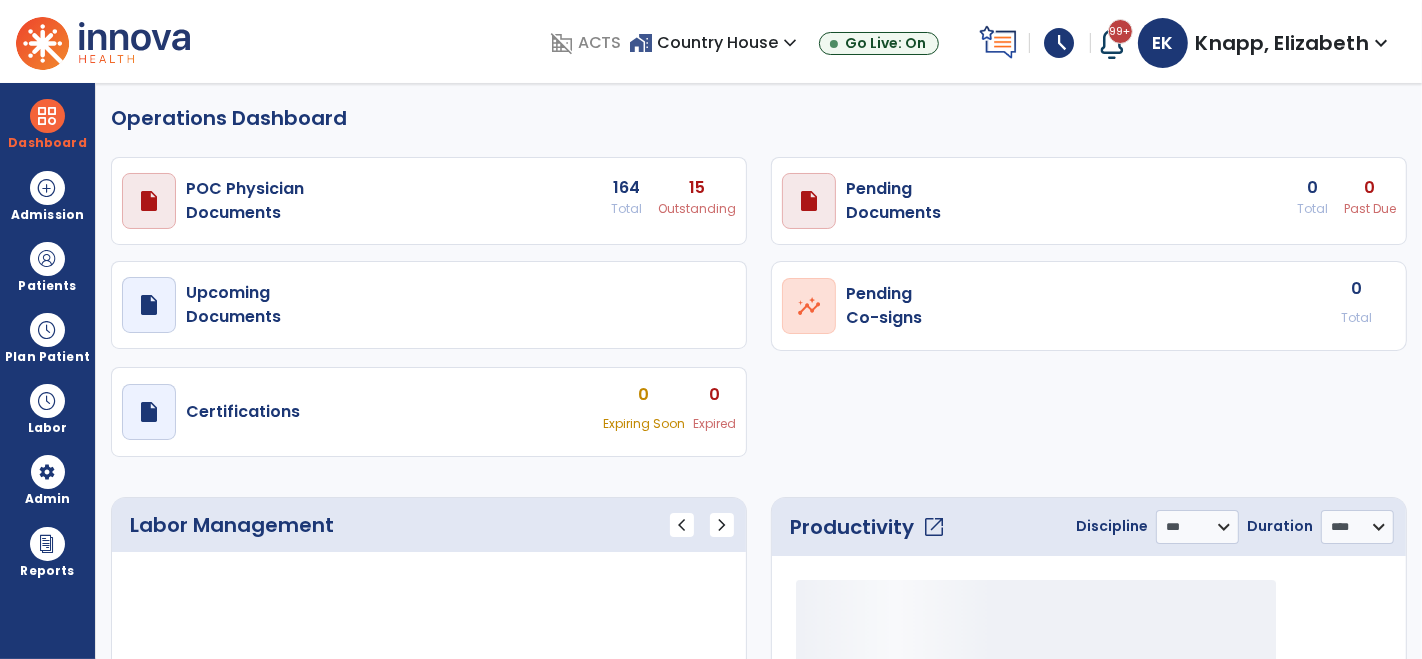select on "***" 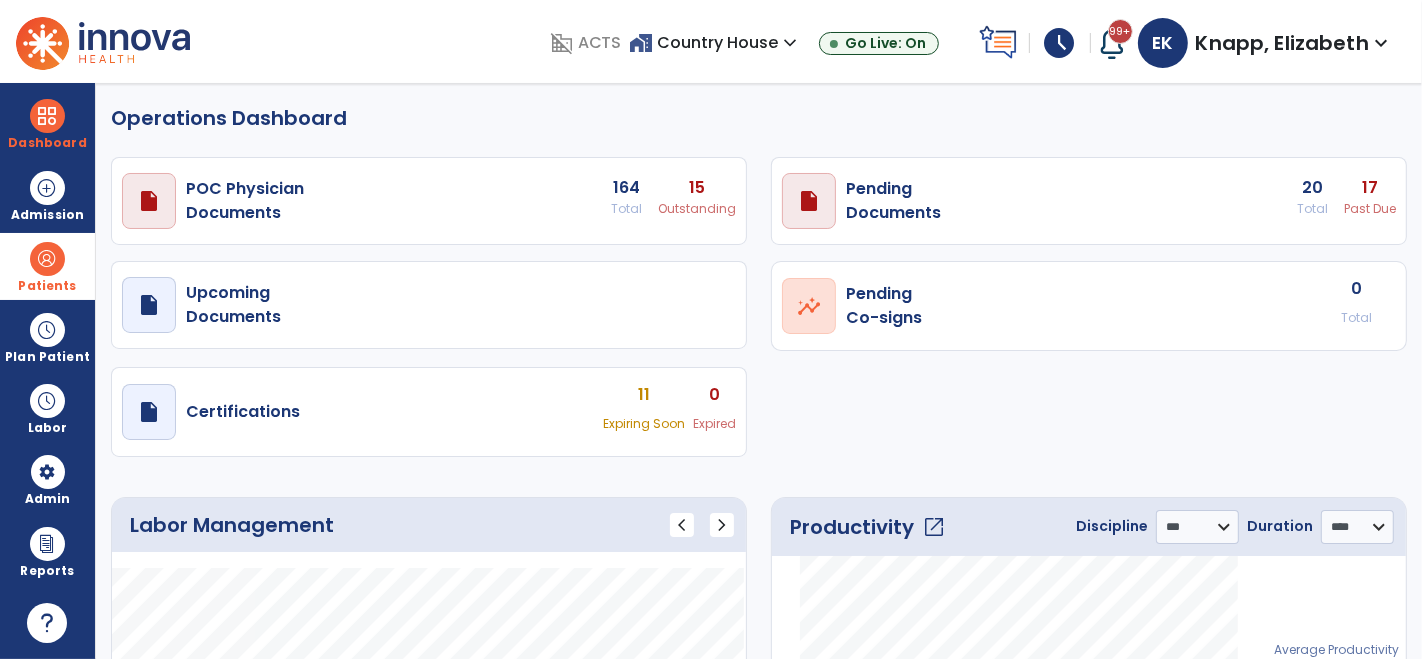click at bounding box center (47, 259) 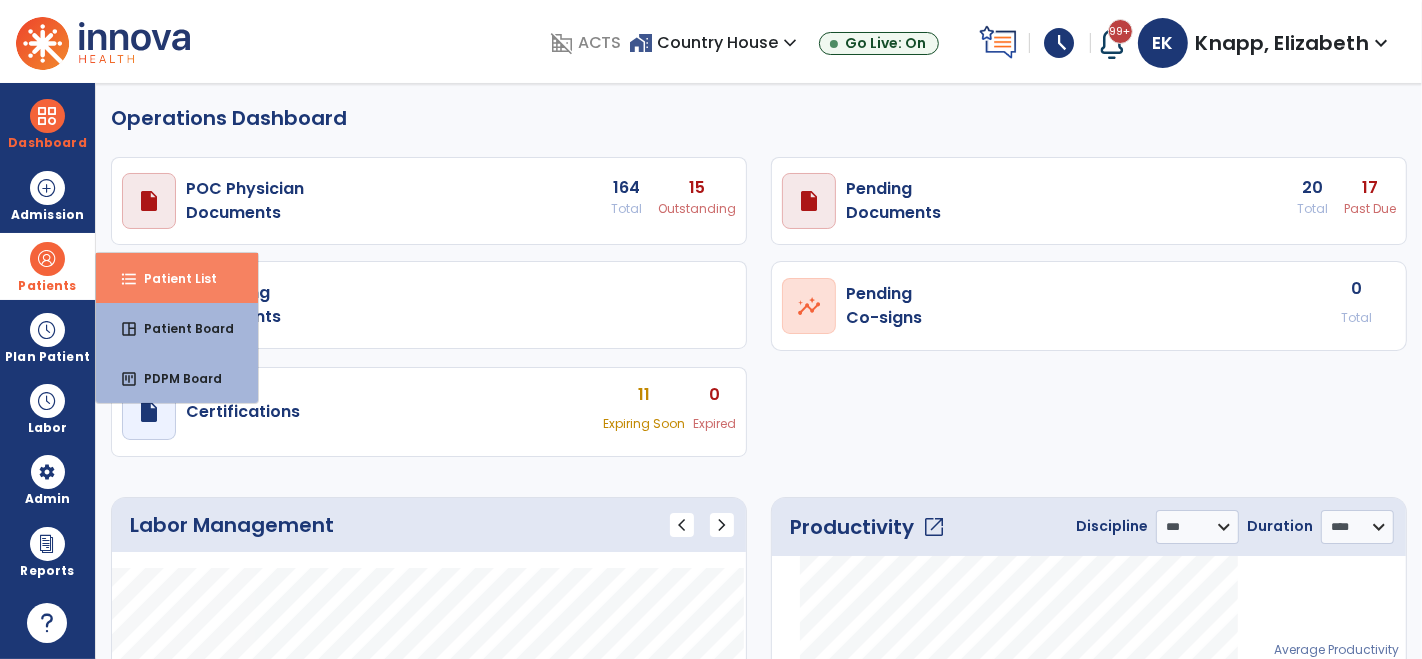 click on "Patient List" at bounding box center [172, 278] 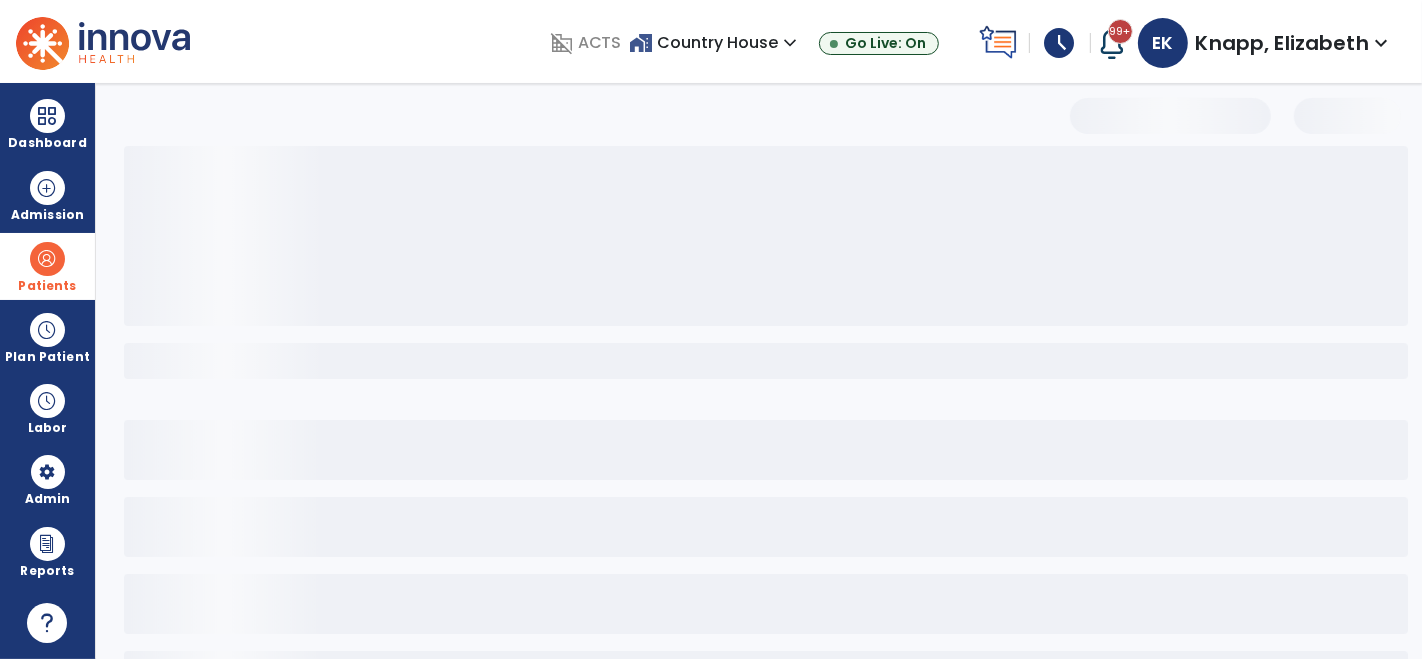select on "***" 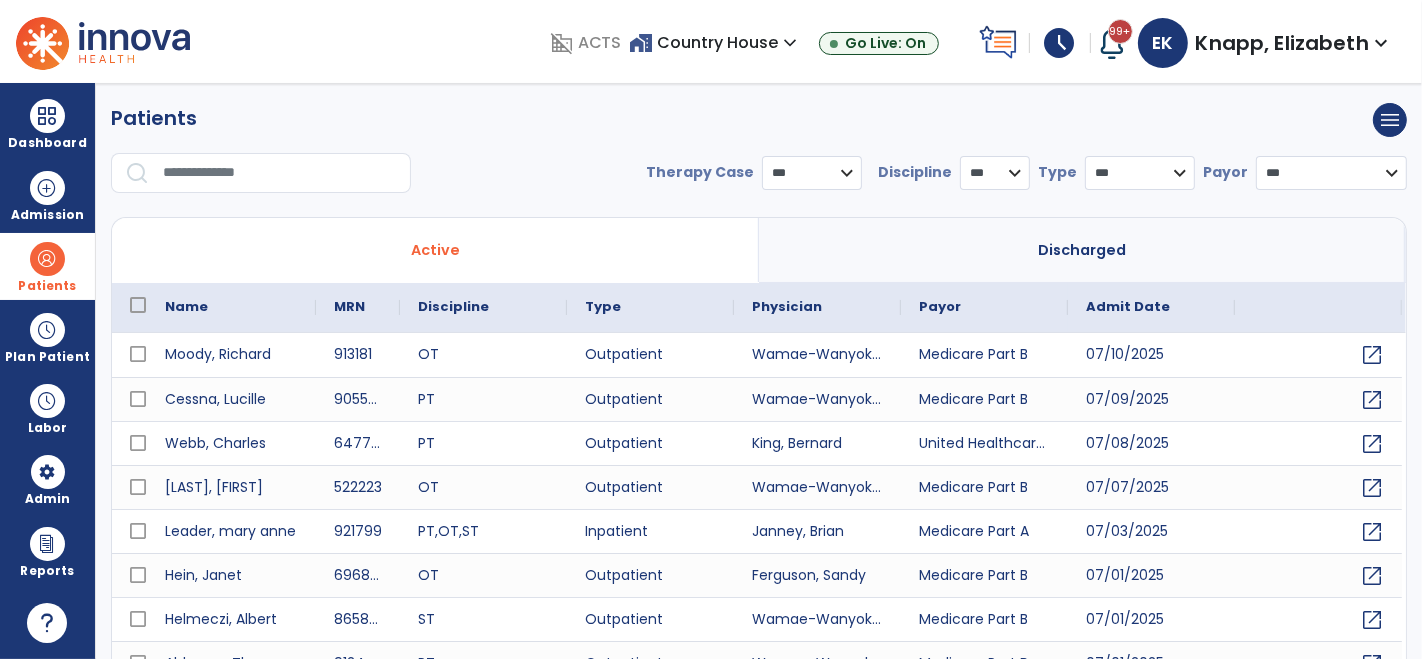 click at bounding box center (280, 173) 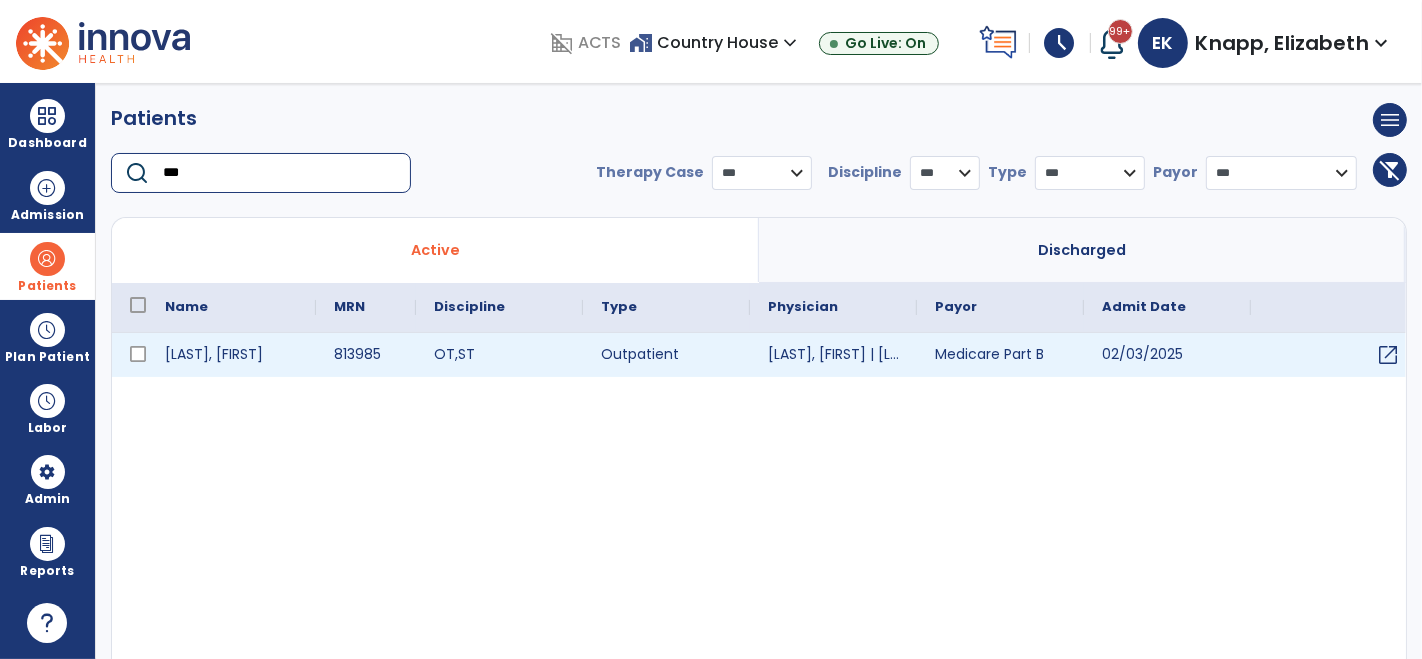 type on "***" 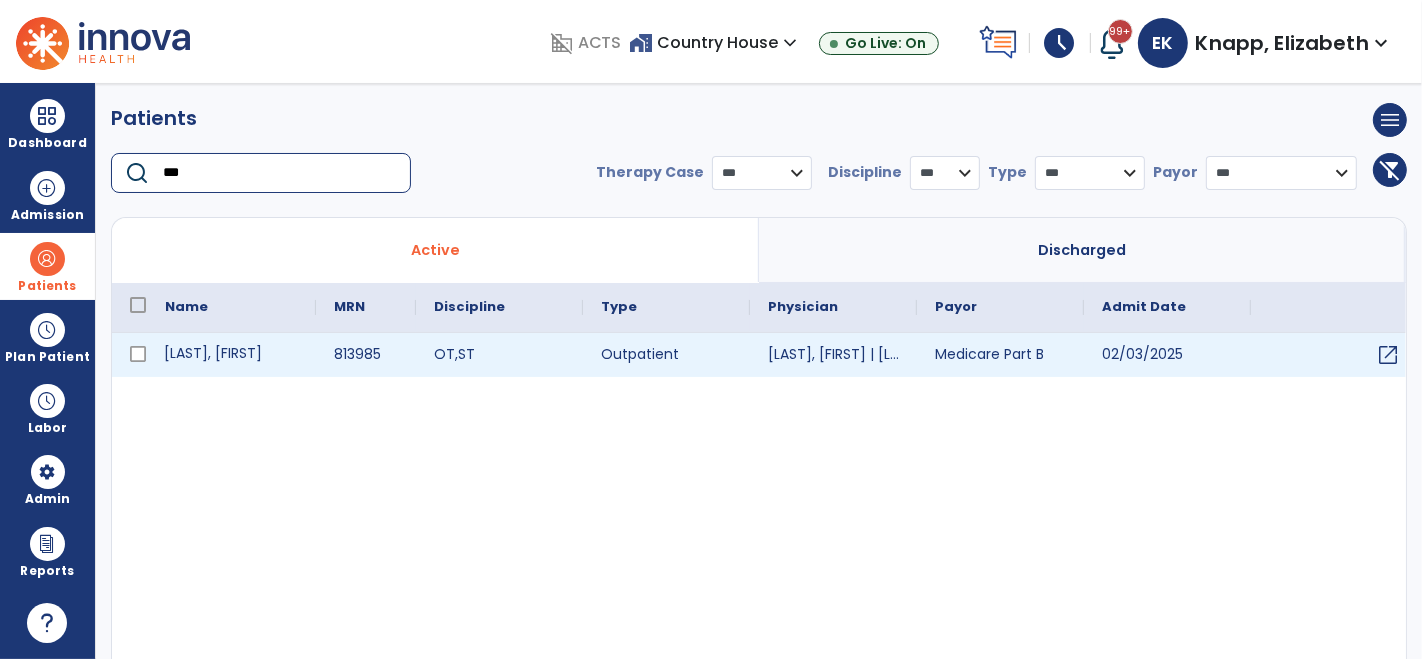 click on "[LAST], [FIRST]" at bounding box center [231, 355] 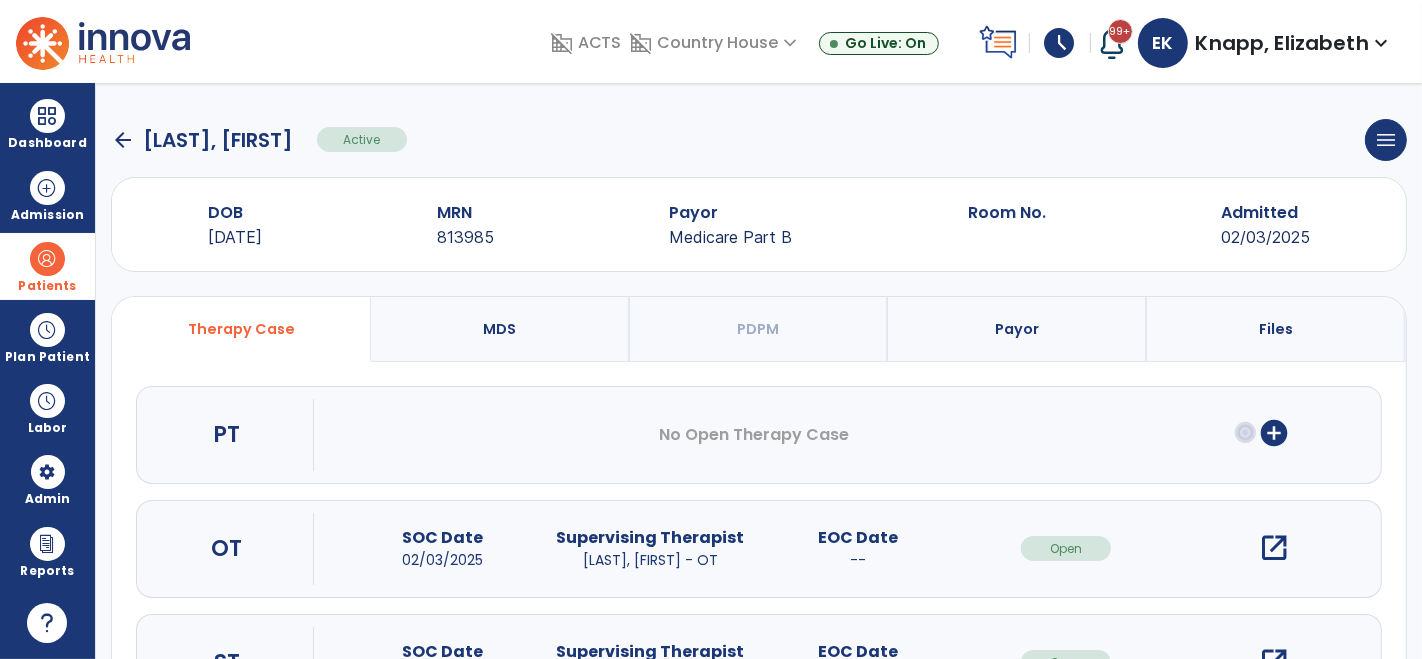 scroll, scrollTop: 97, scrollLeft: 0, axis: vertical 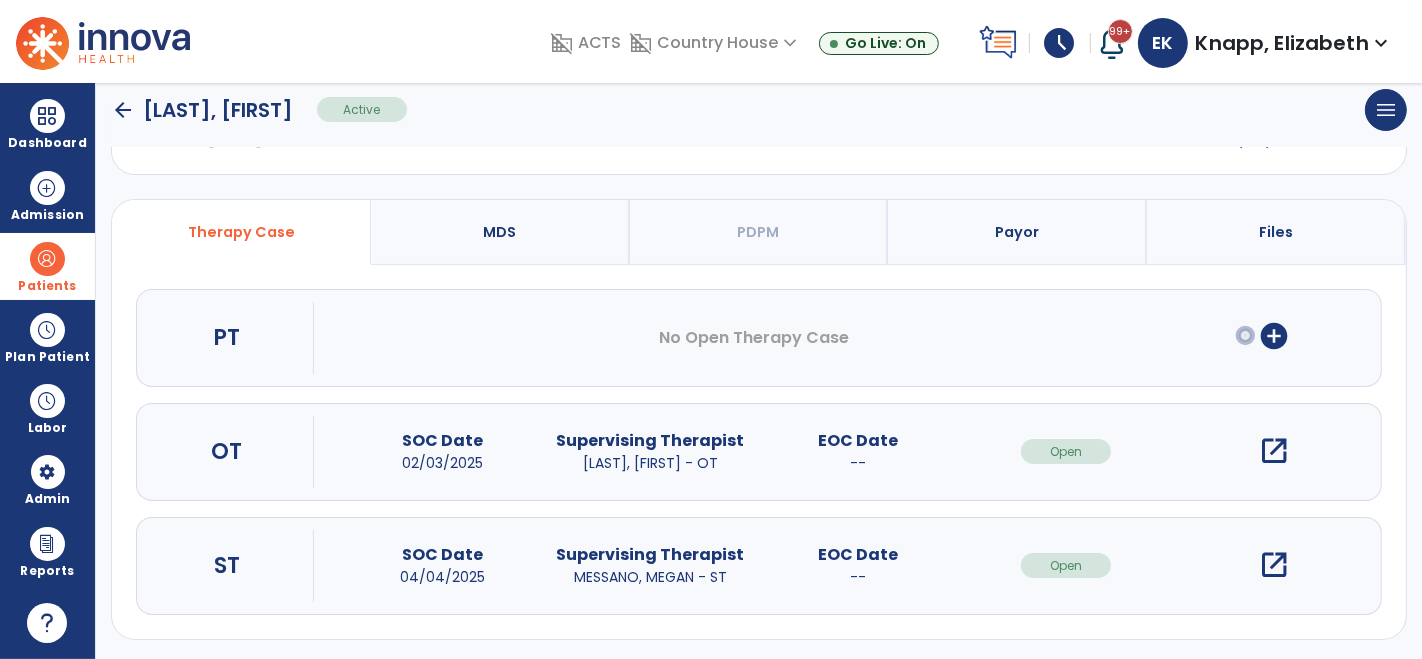 click on "open_in_new" at bounding box center (1274, 565) 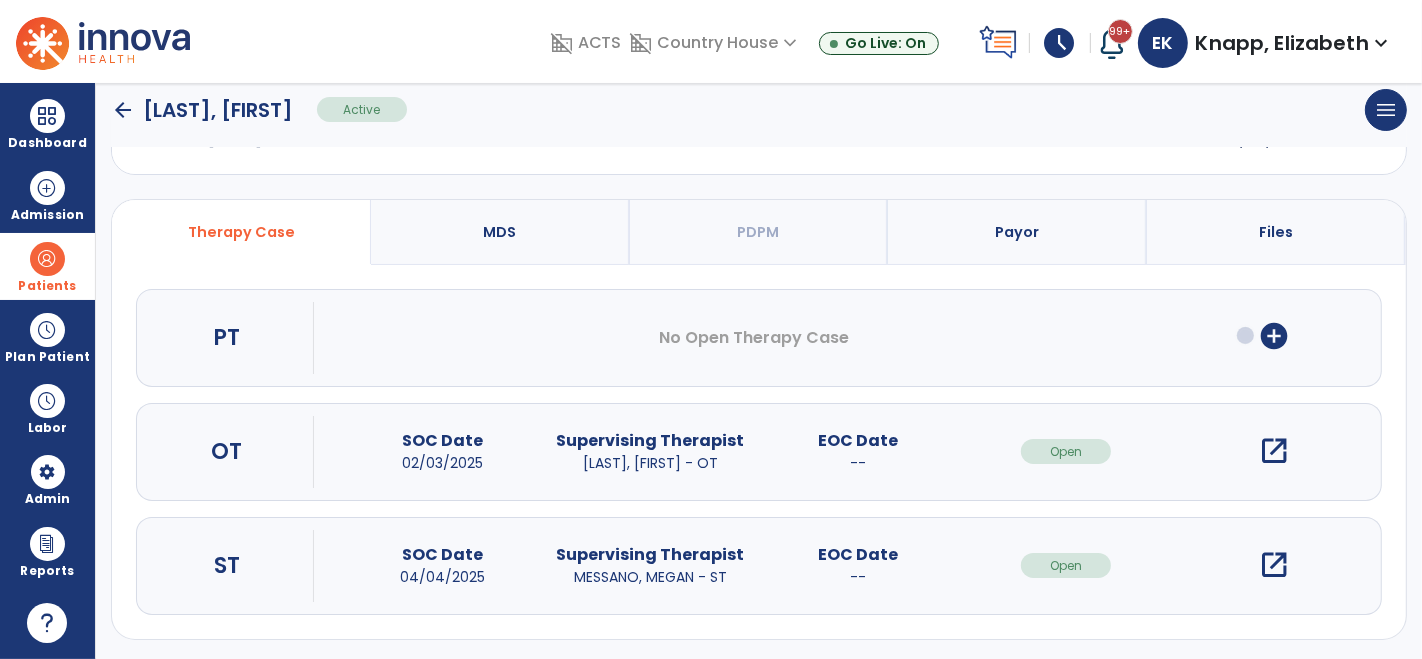 scroll, scrollTop: 0, scrollLeft: 0, axis: both 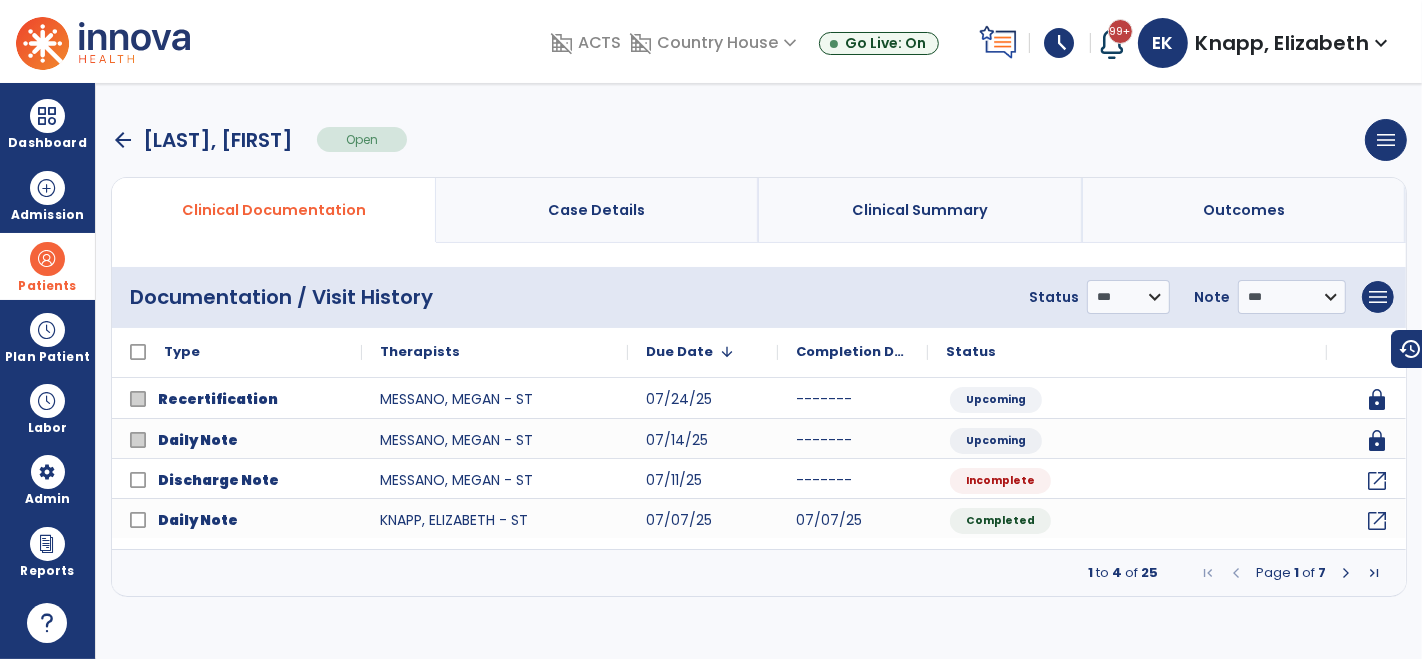 click on "Page
1
of
7" at bounding box center (1291, 573) 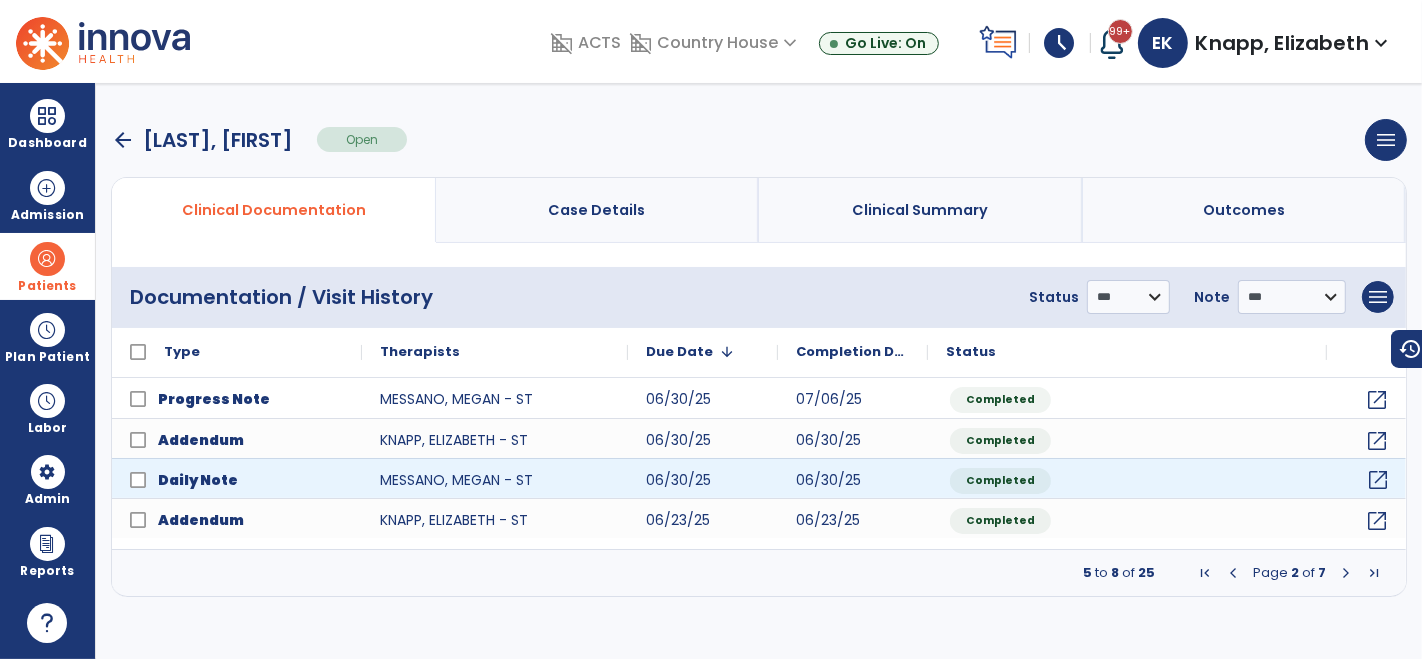 click on "open_in_new" 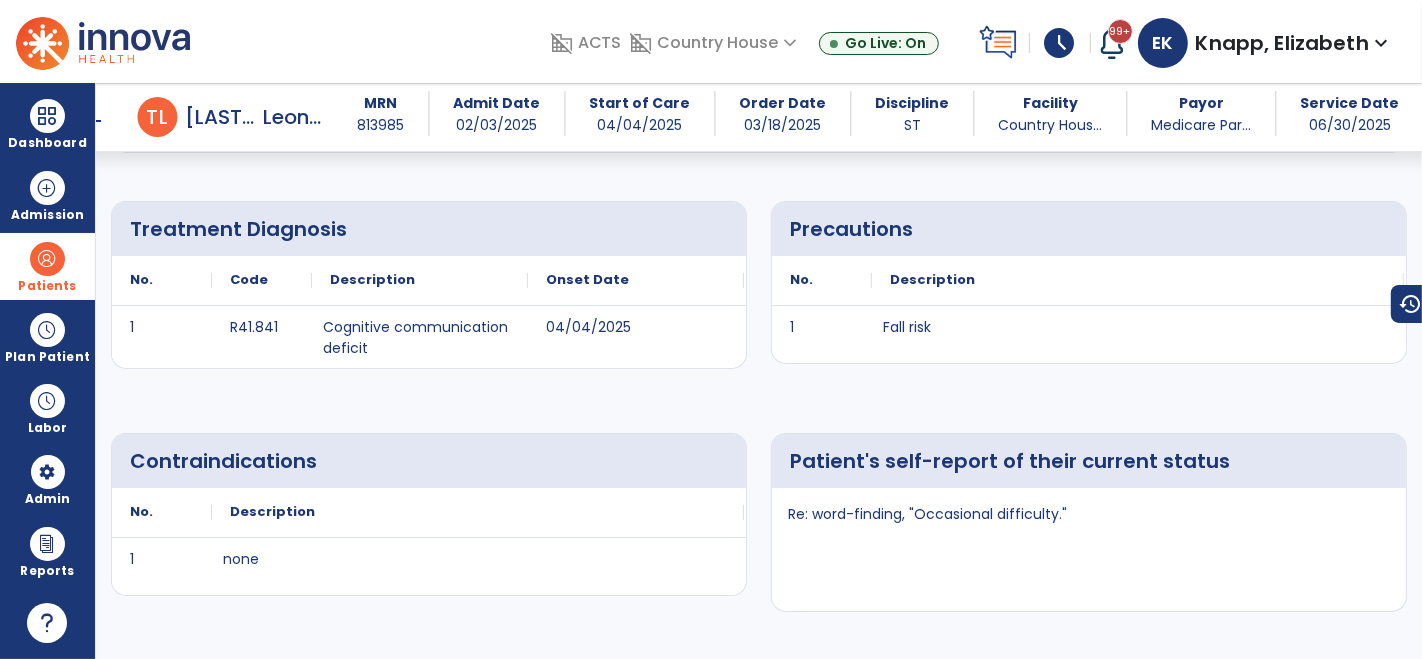scroll, scrollTop: 460, scrollLeft: 0, axis: vertical 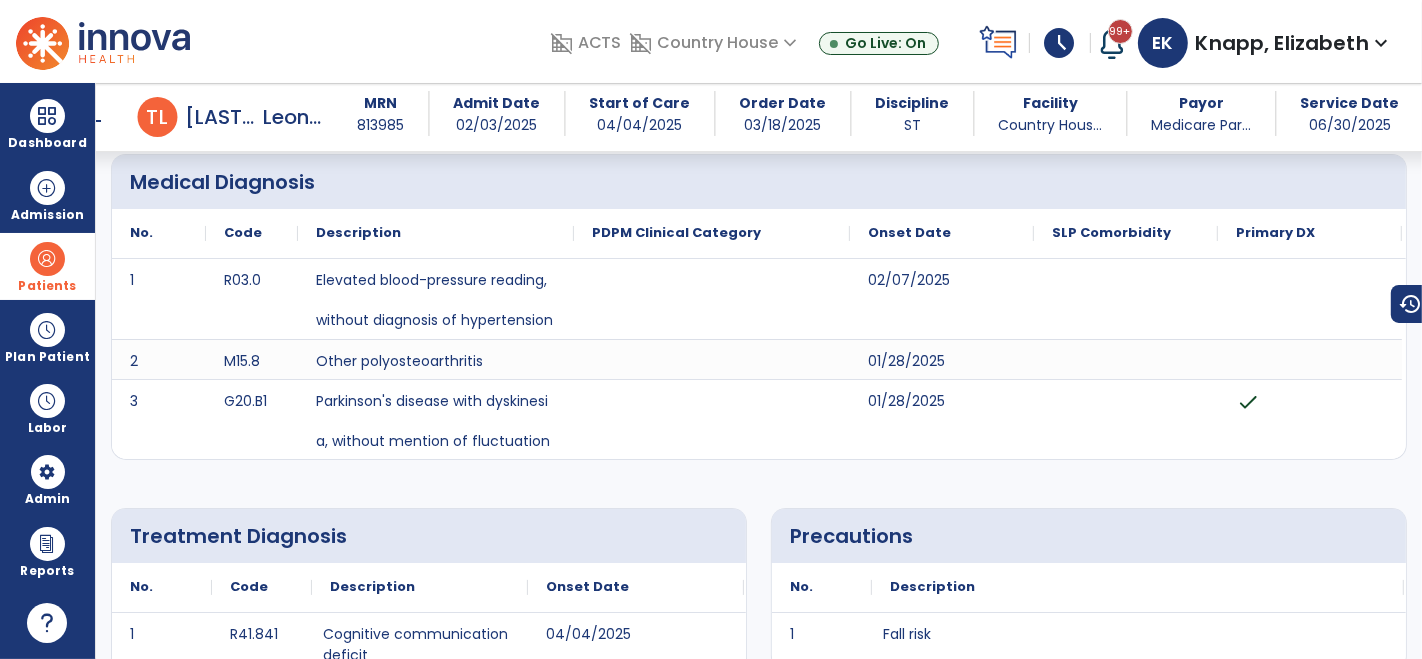 click on "arrow_back" at bounding box center (94, 121) 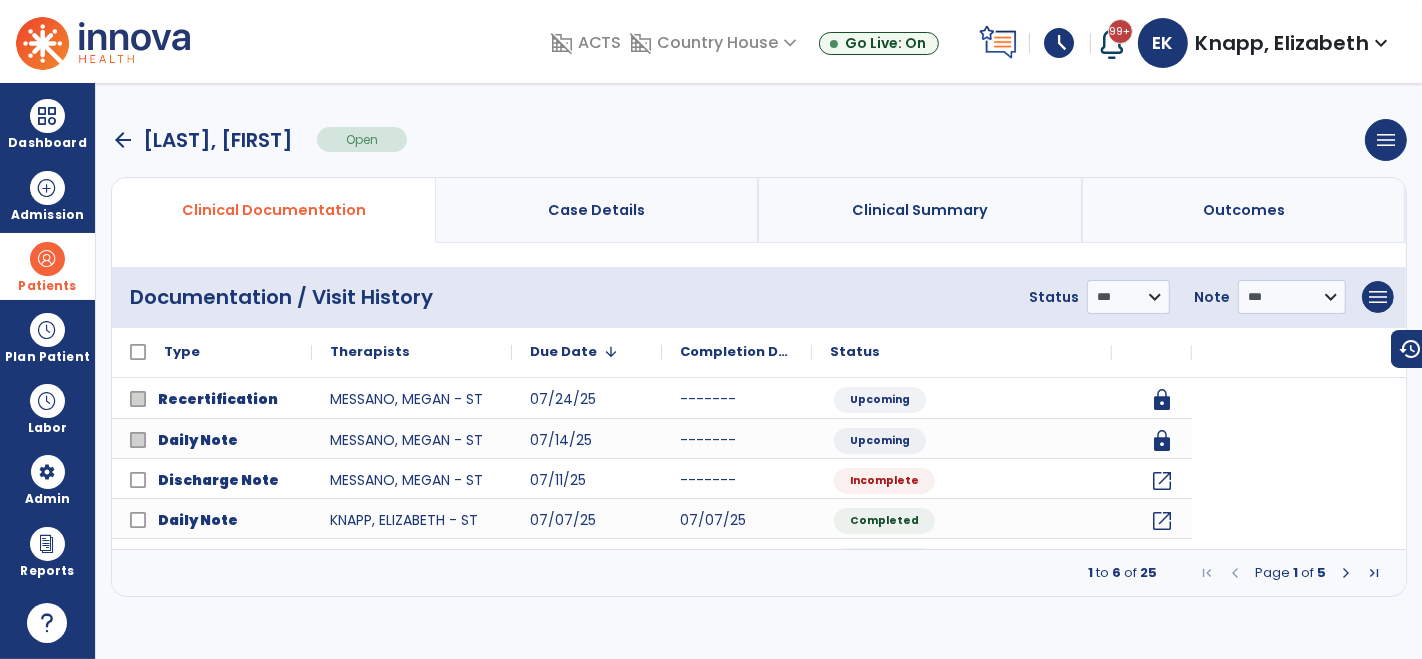 scroll, scrollTop: 0, scrollLeft: 0, axis: both 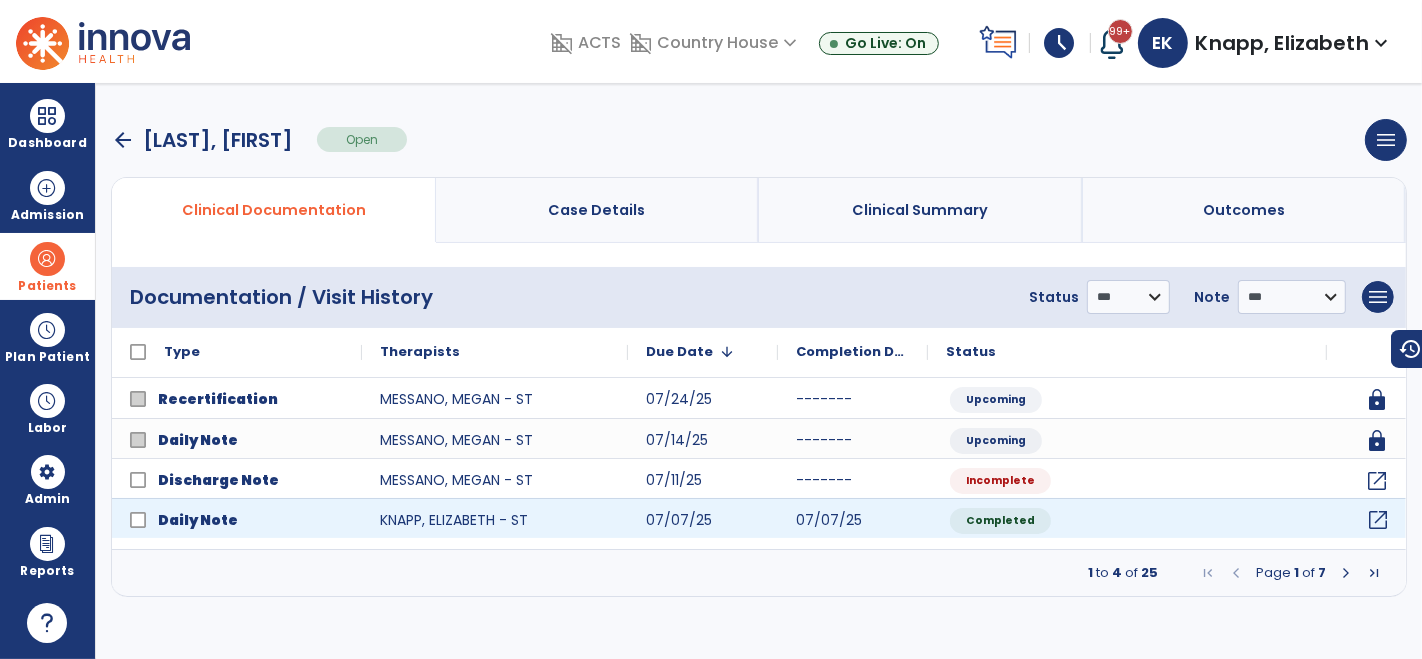 click on "open_in_new" 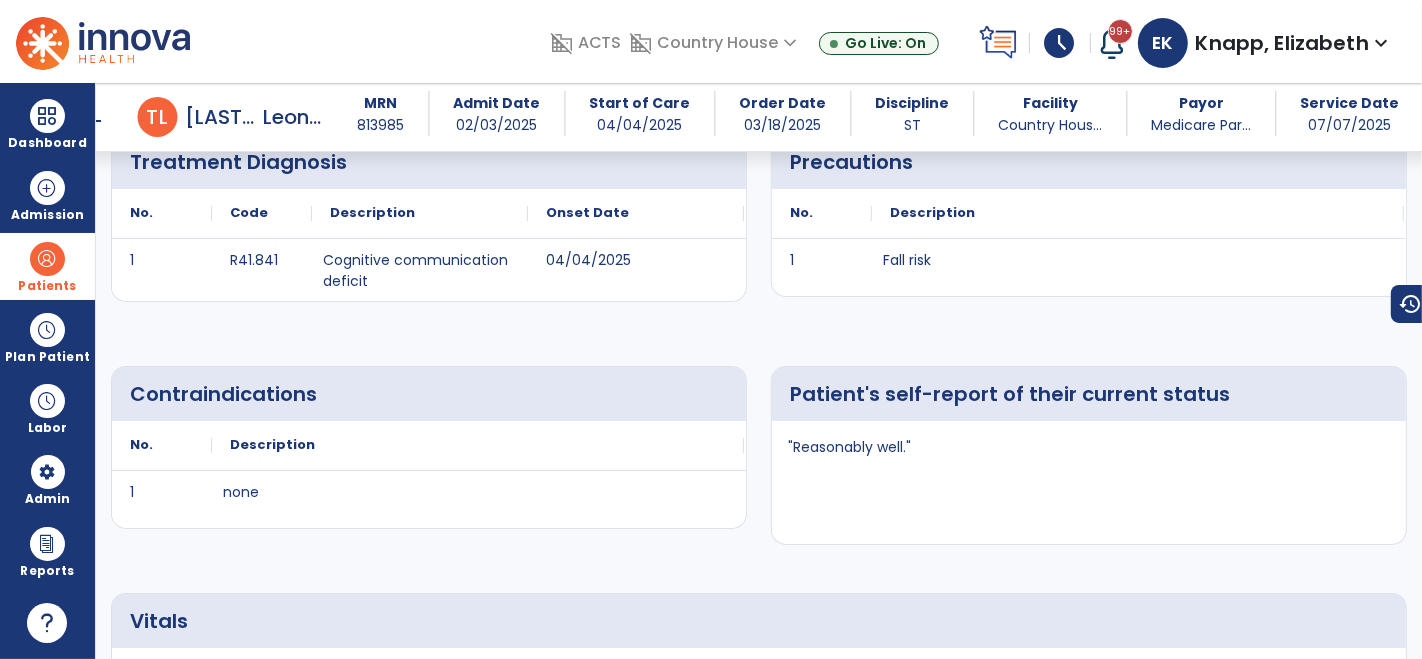 scroll, scrollTop: 500, scrollLeft: 0, axis: vertical 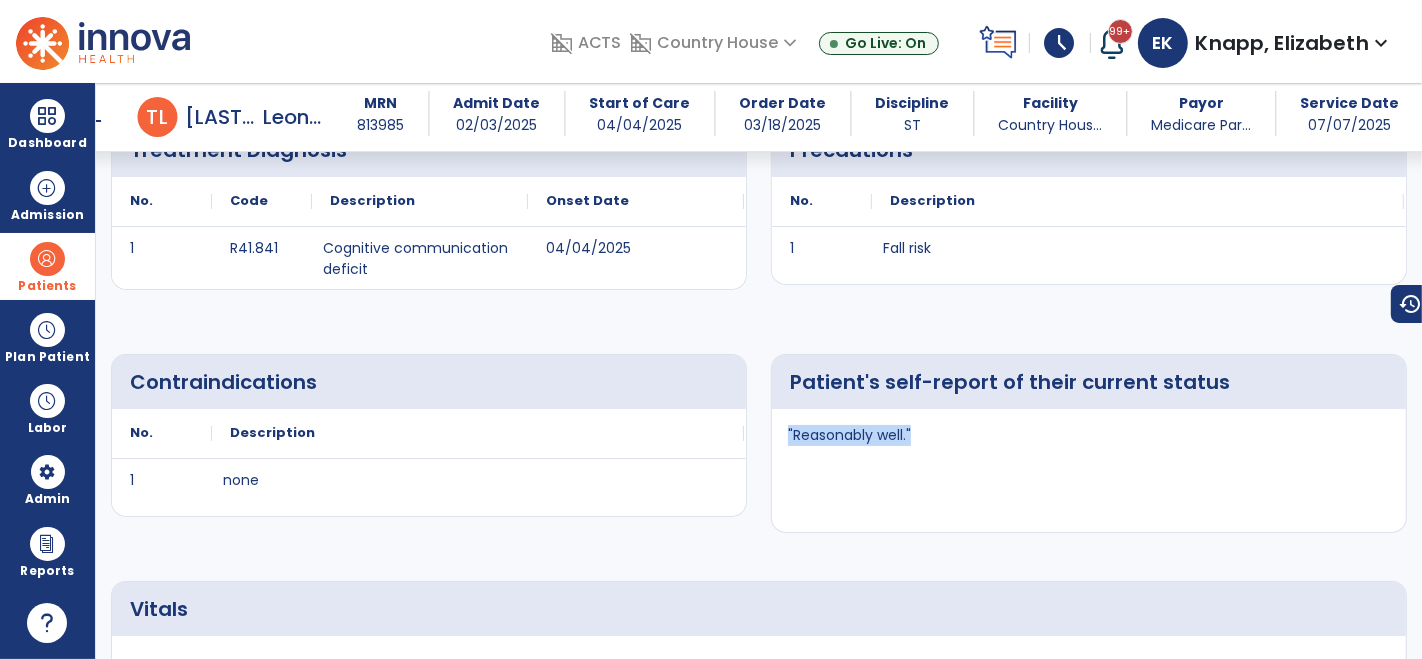 drag, startPoint x: 918, startPoint y: 434, endPoint x: 784, endPoint y: 429, distance: 134.09325 